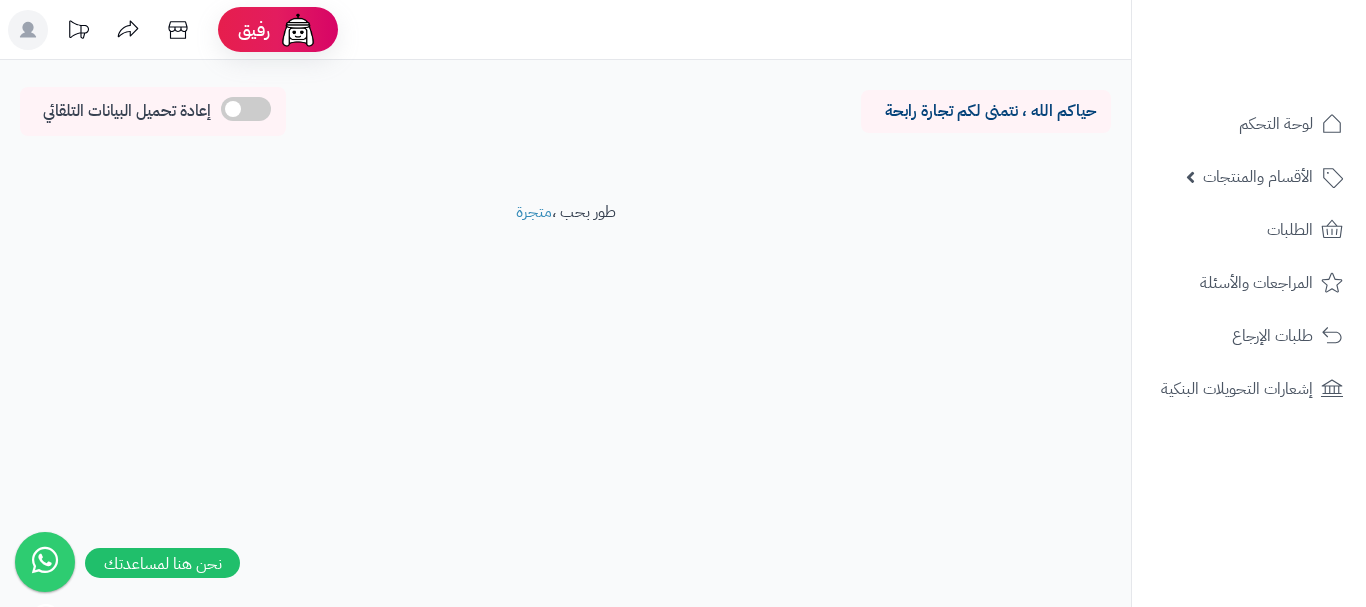 scroll, scrollTop: 0, scrollLeft: 0, axis: both 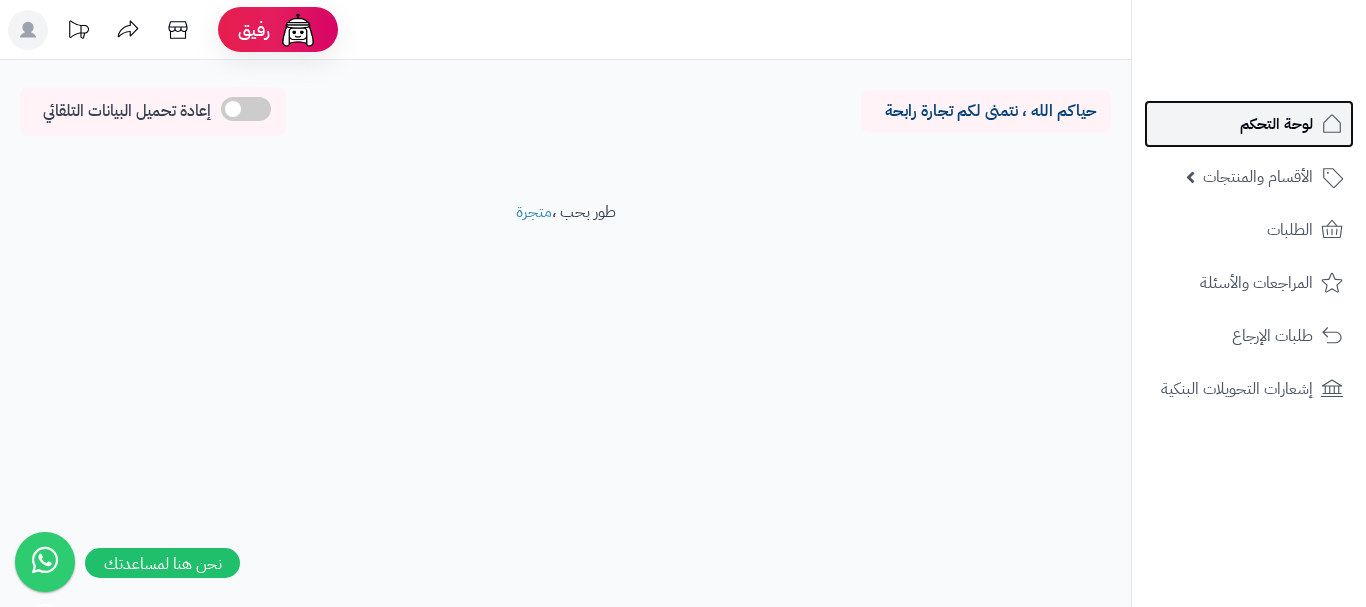 click on "لوحة التحكم" at bounding box center [1249, 124] 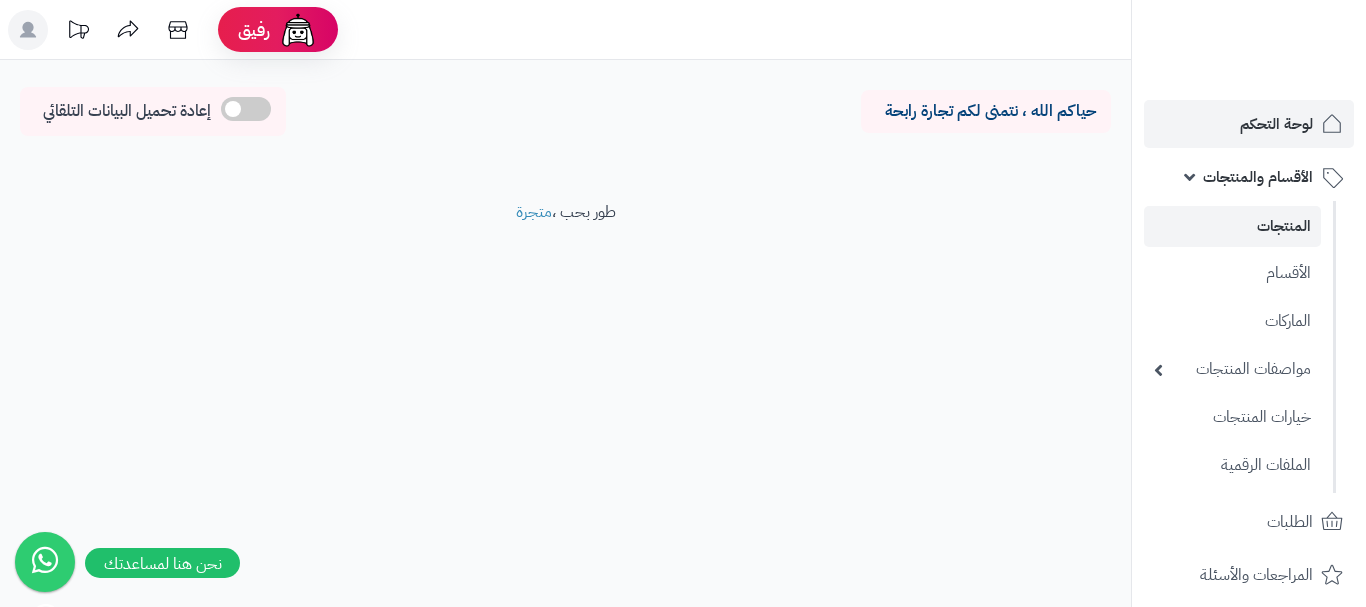scroll, scrollTop: 0, scrollLeft: 0, axis: both 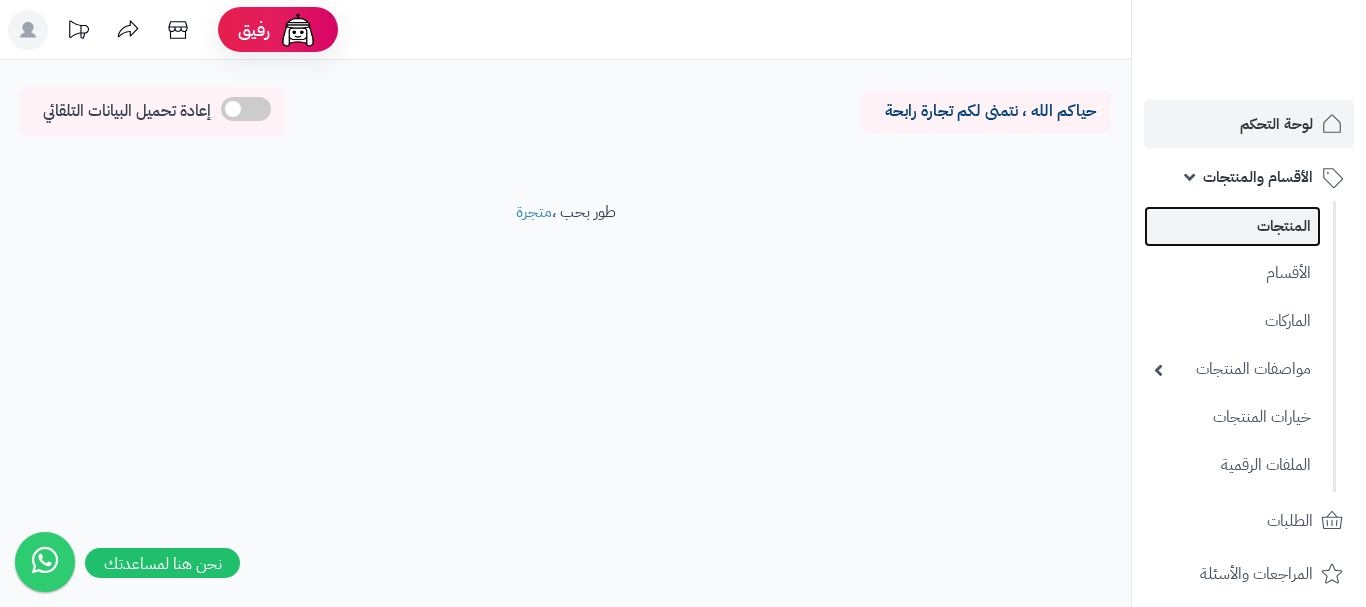 click on "المنتجات" at bounding box center [1232, 226] 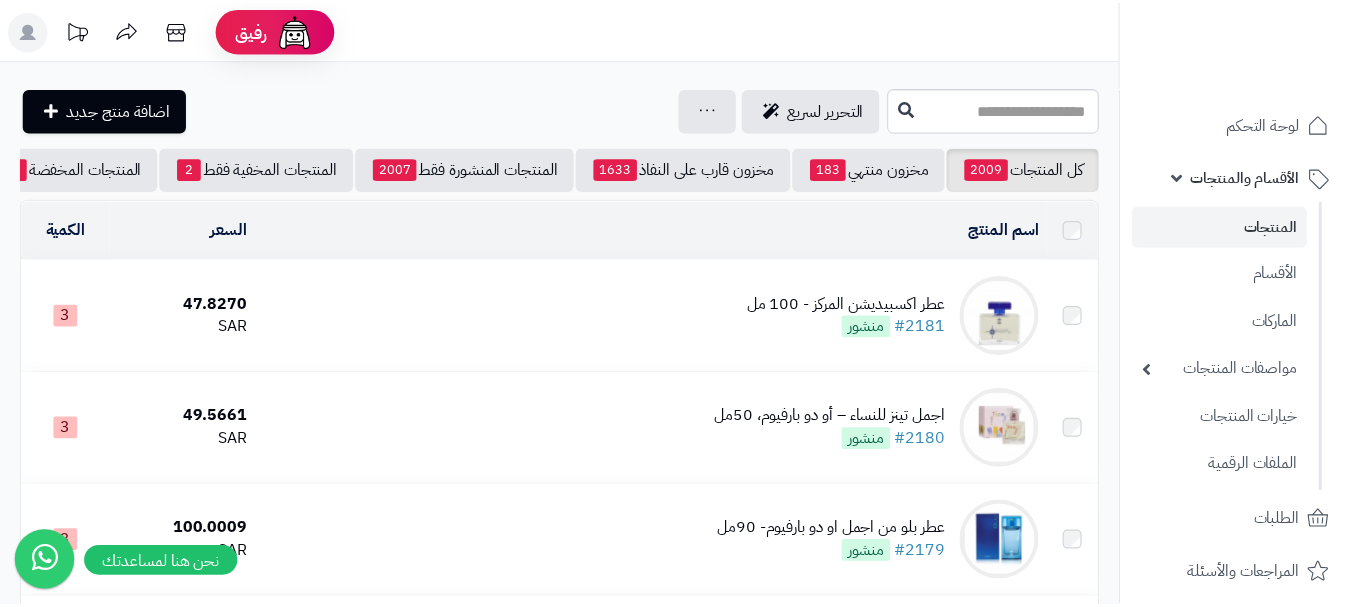 scroll, scrollTop: 0, scrollLeft: 0, axis: both 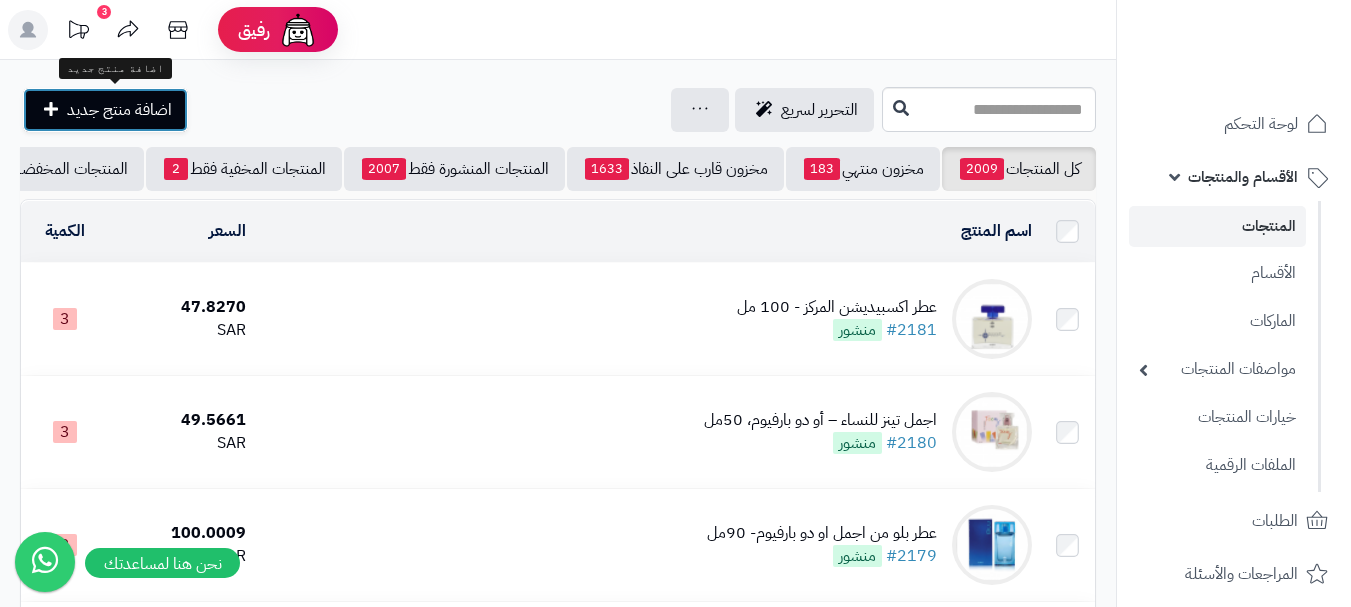 click on "اضافة منتج جديد" at bounding box center (119, 110) 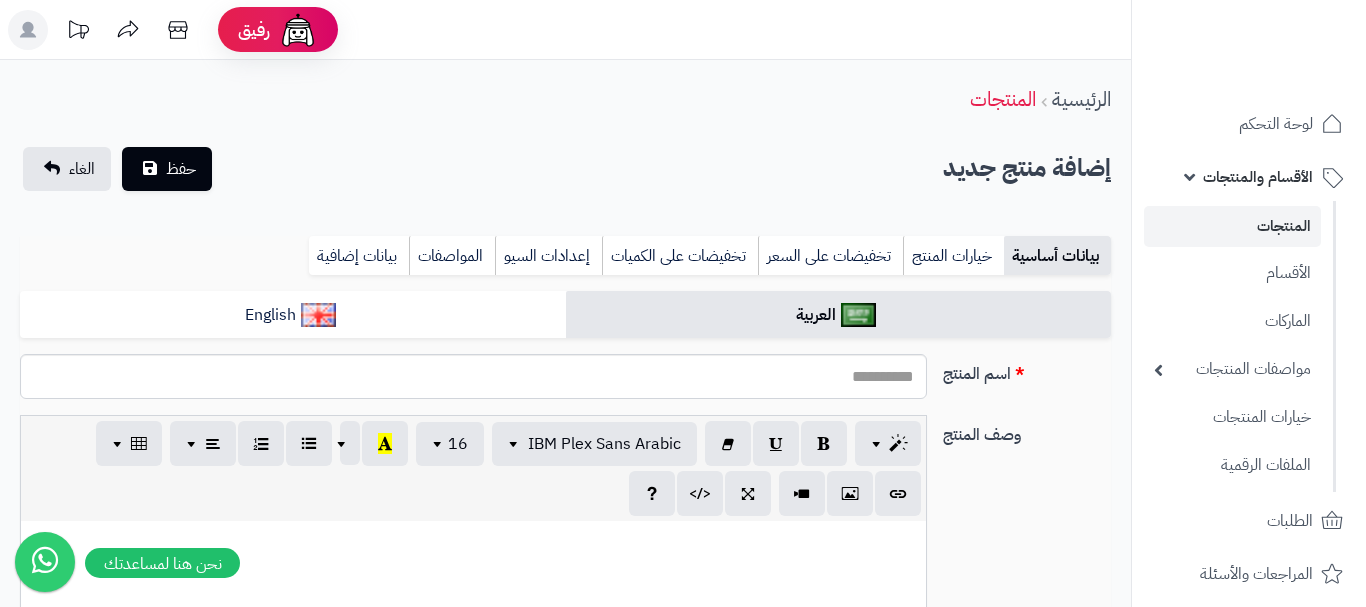 select 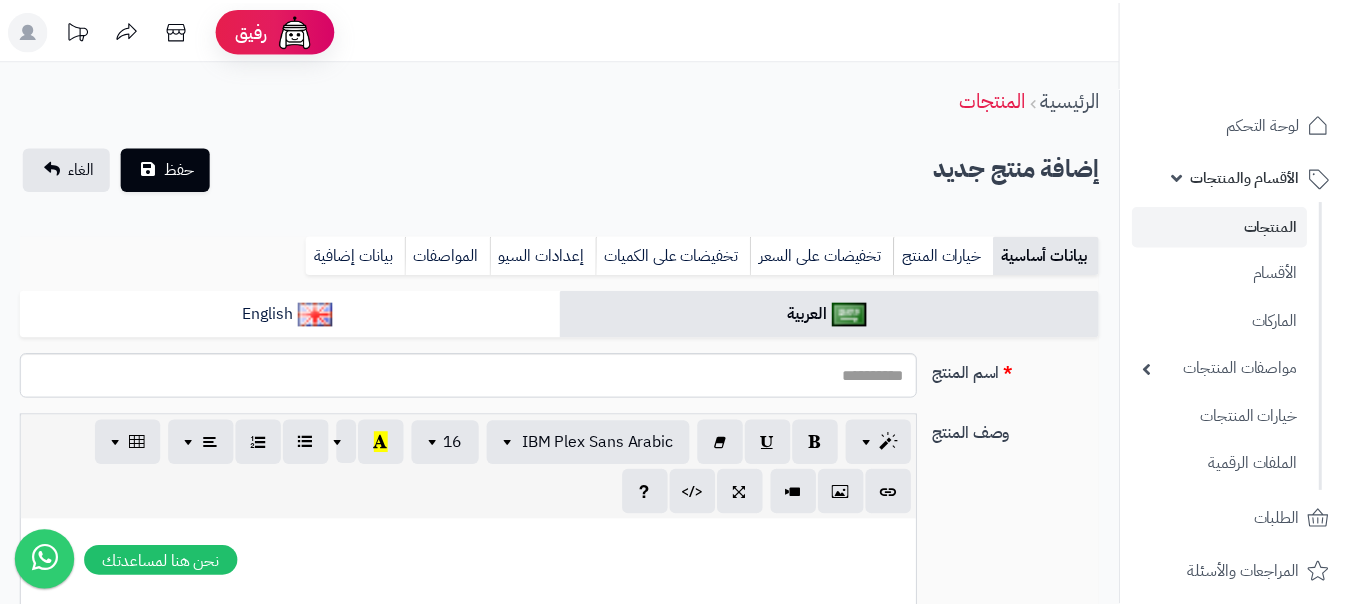 scroll, scrollTop: 0, scrollLeft: 0, axis: both 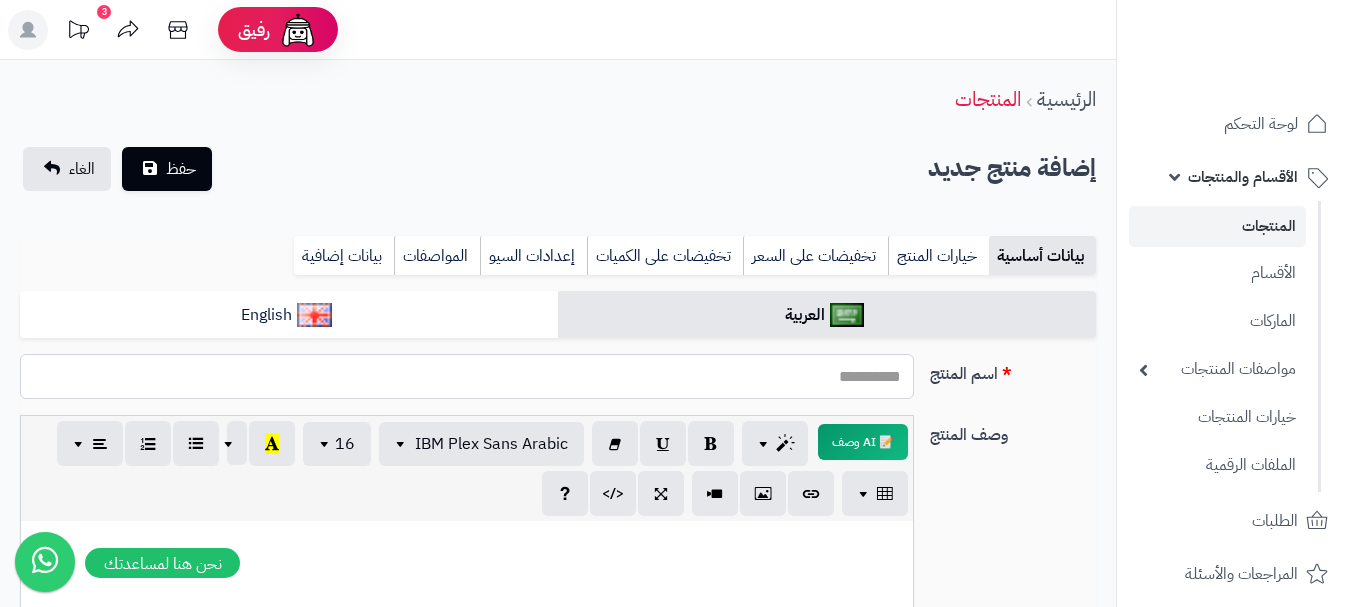 paste on "**********" 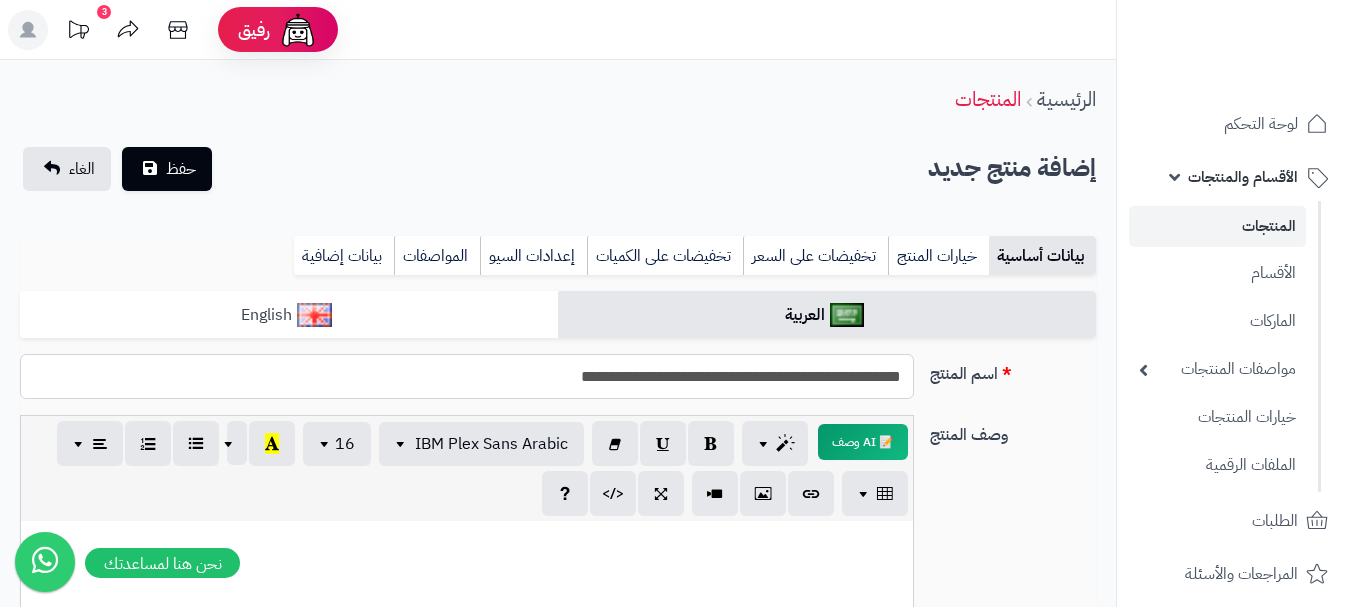 type on "**********" 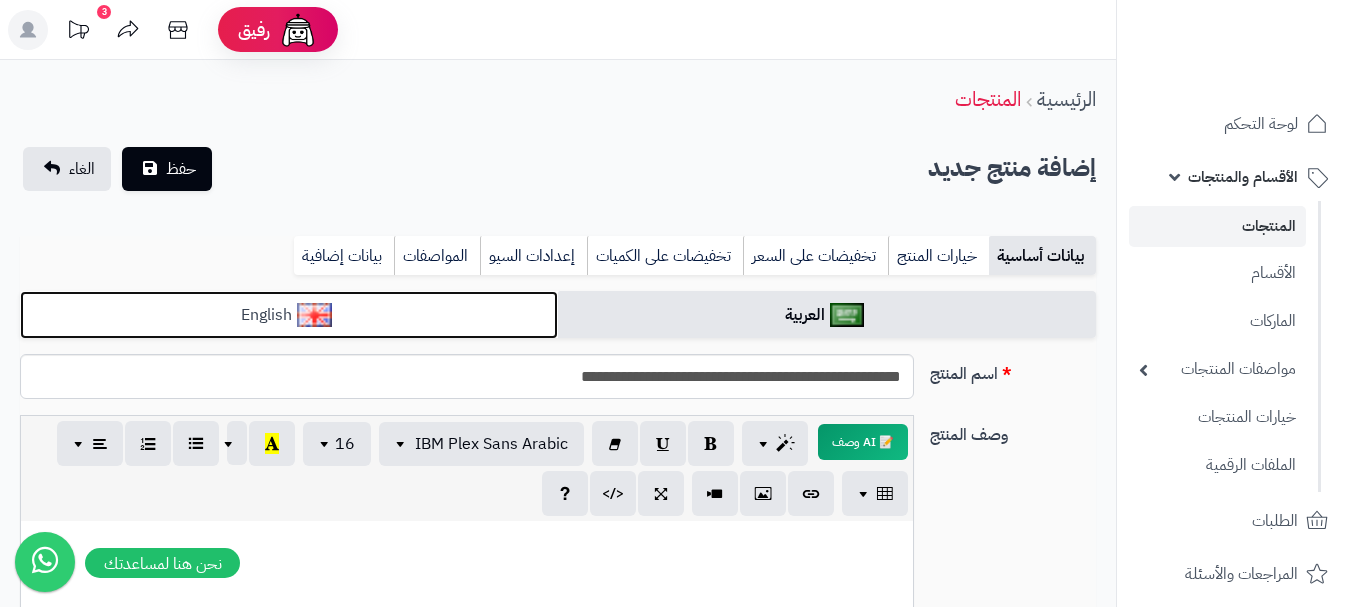 click on "English" at bounding box center [289, 315] 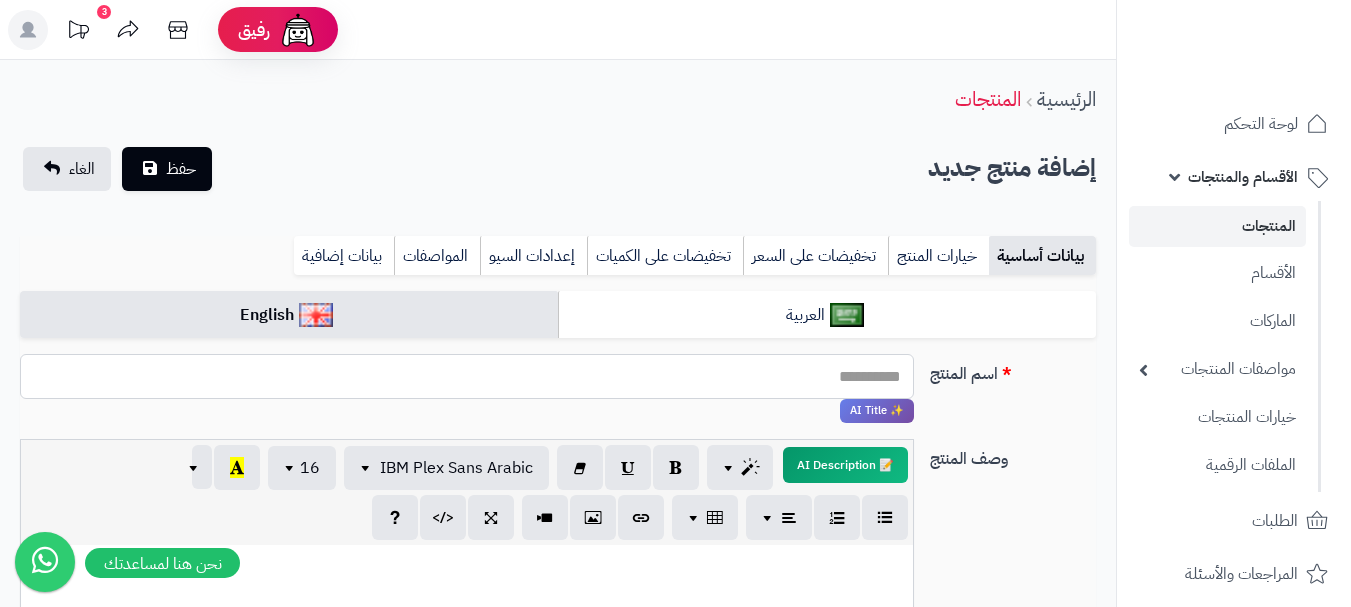 paste on "**********" 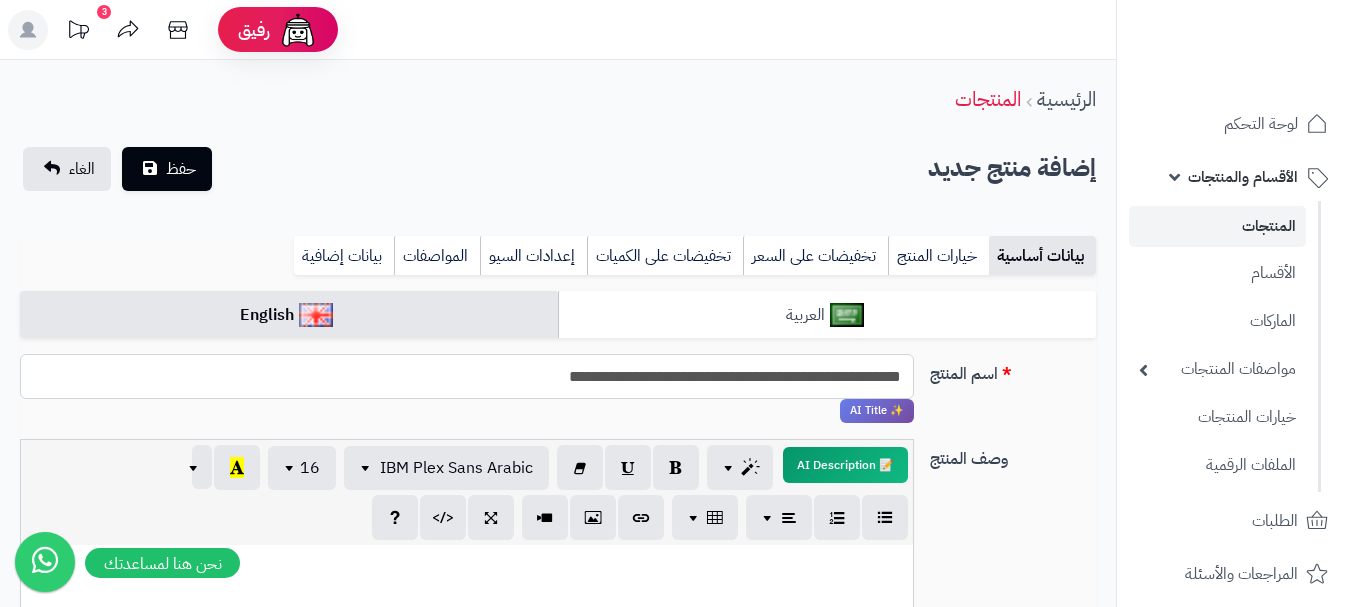 type on "**********" 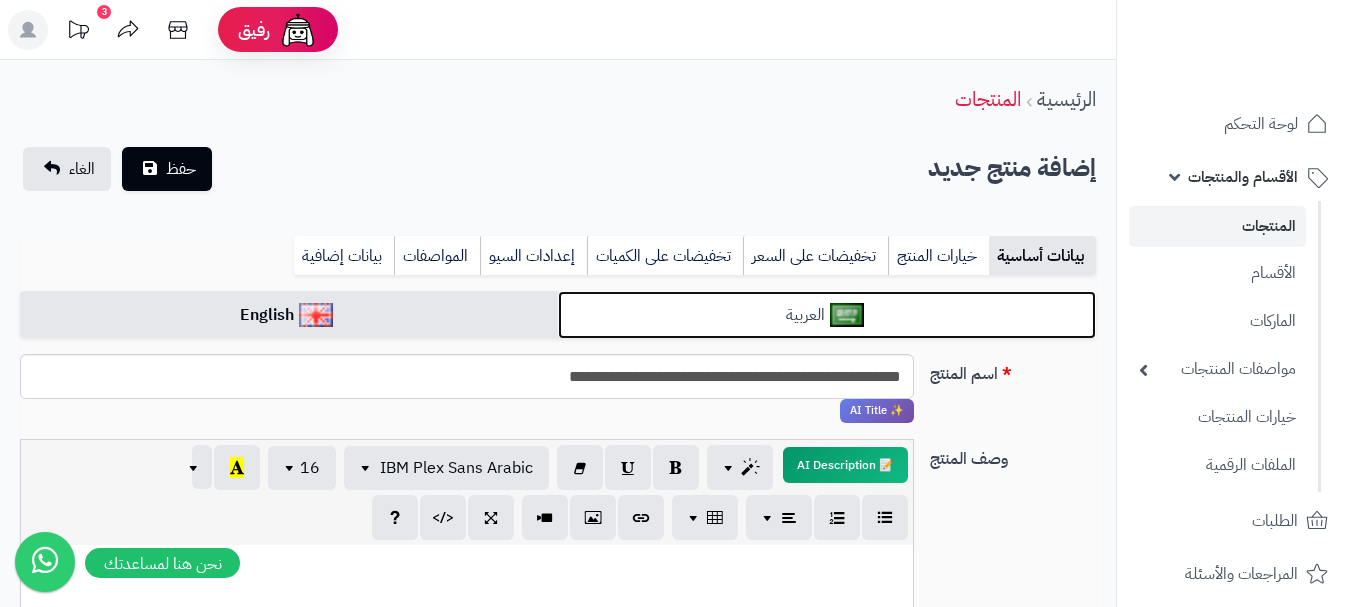 click on "العربية" at bounding box center (827, 315) 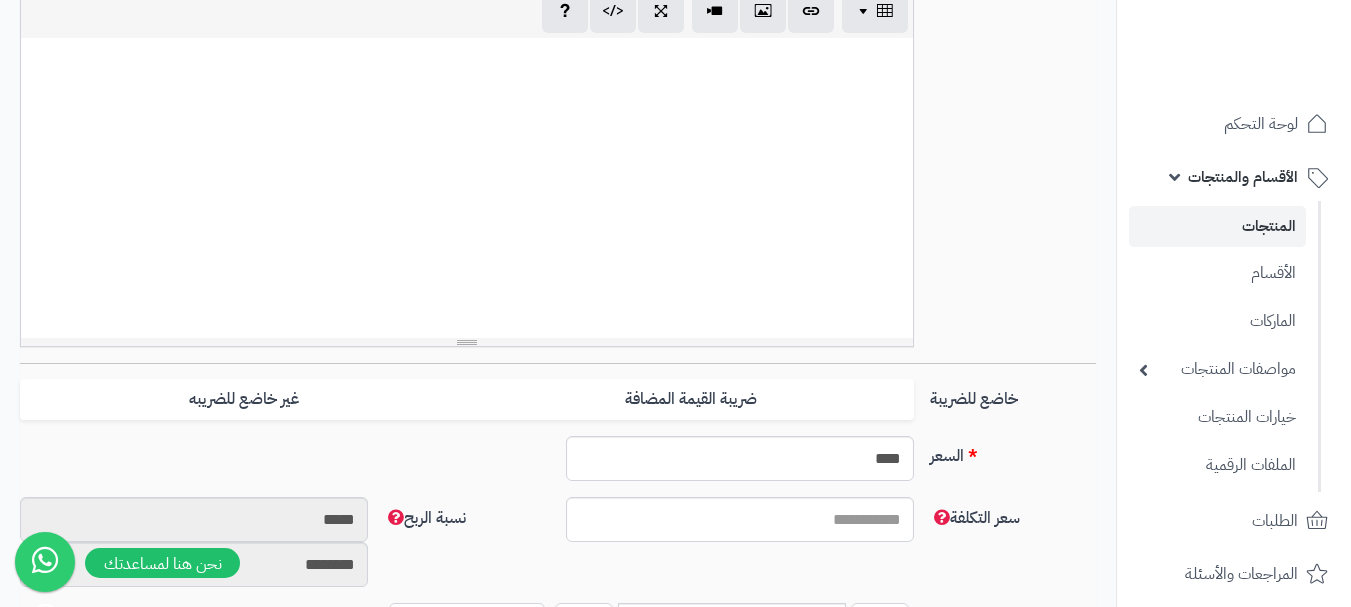 scroll, scrollTop: 600, scrollLeft: 0, axis: vertical 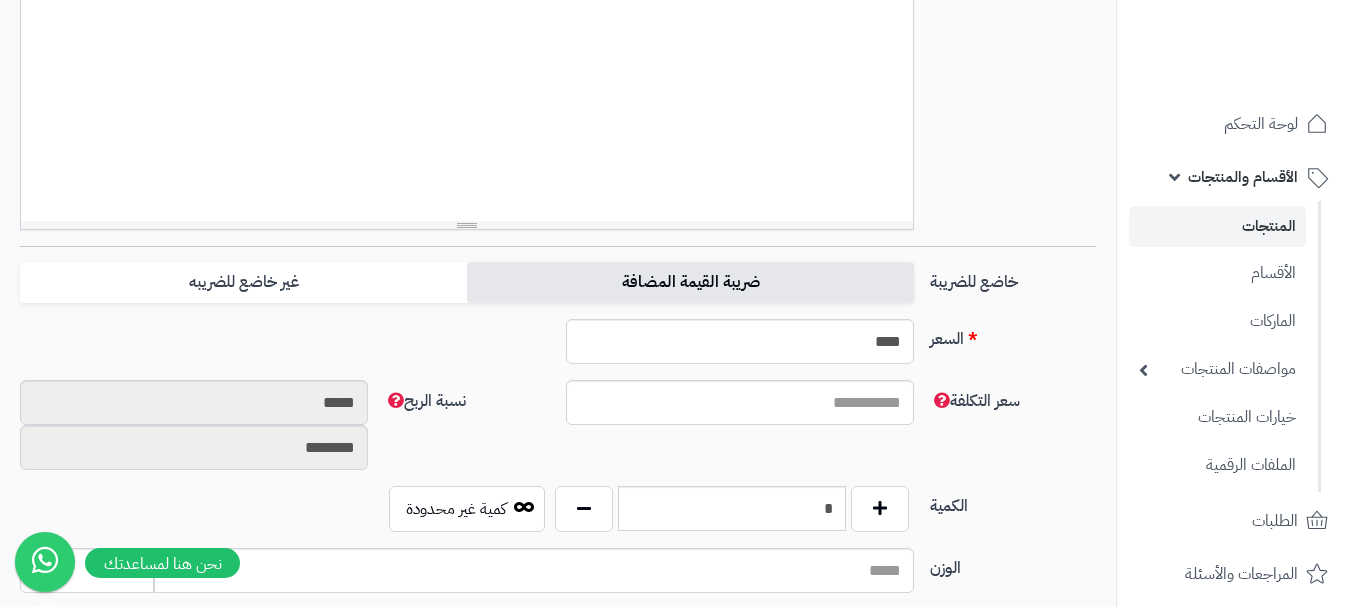 drag, startPoint x: 857, startPoint y: 287, endPoint x: 830, endPoint y: 297, distance: 28.79236 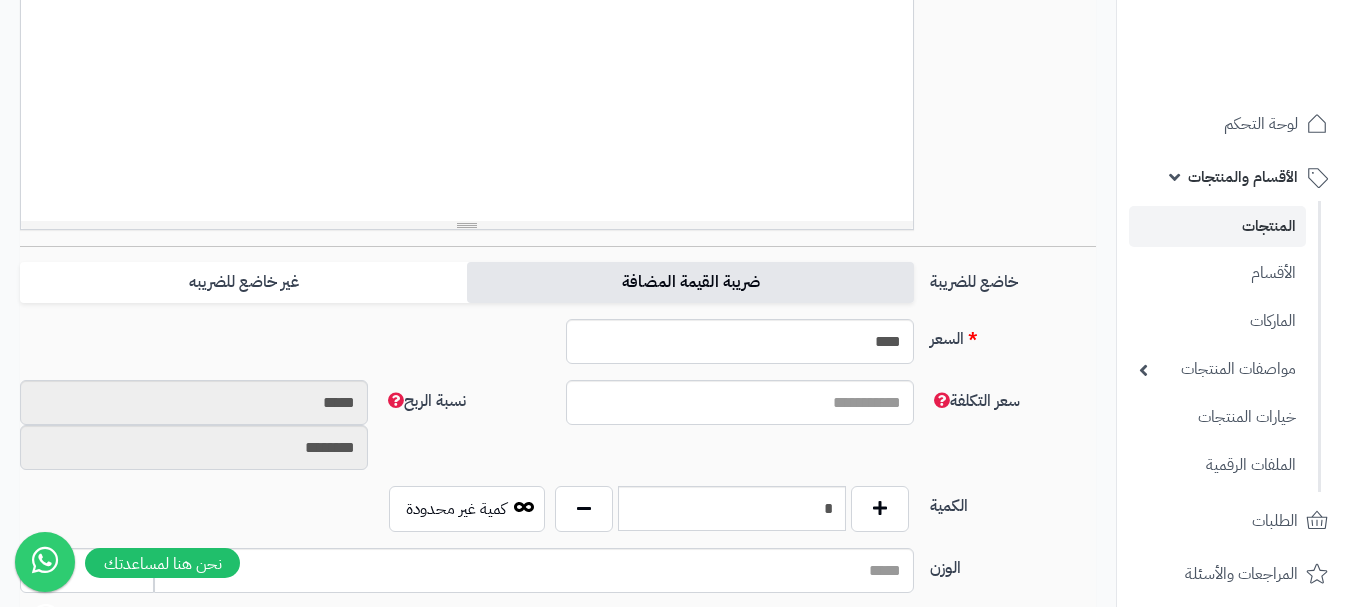click on "ضريبة القيمة المضافة" at bounding box center (690, 282) 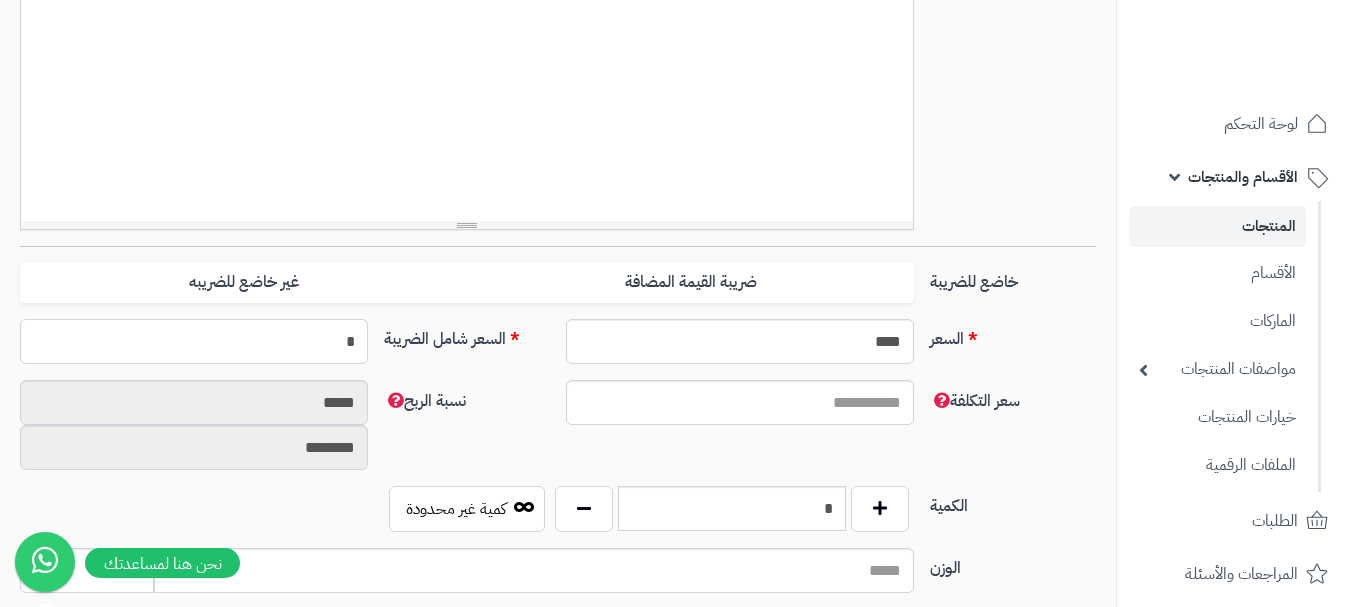 click on "*" at bounding box center (194, 341) 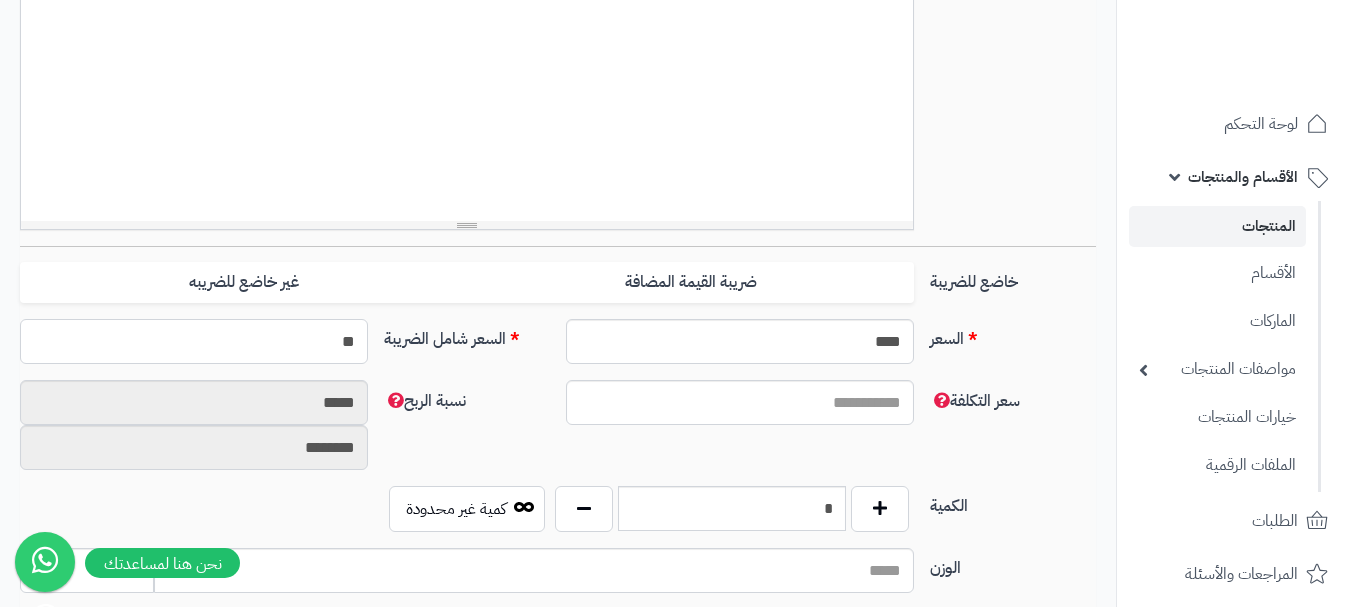 type on "***" 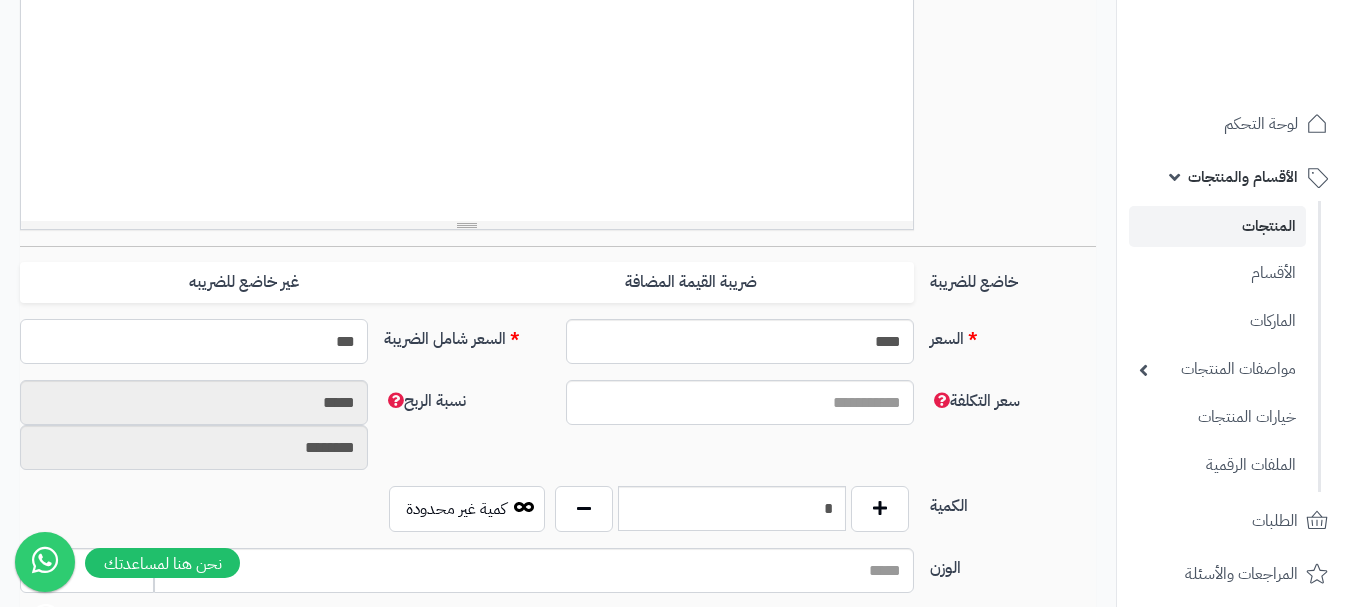 type on "**********" 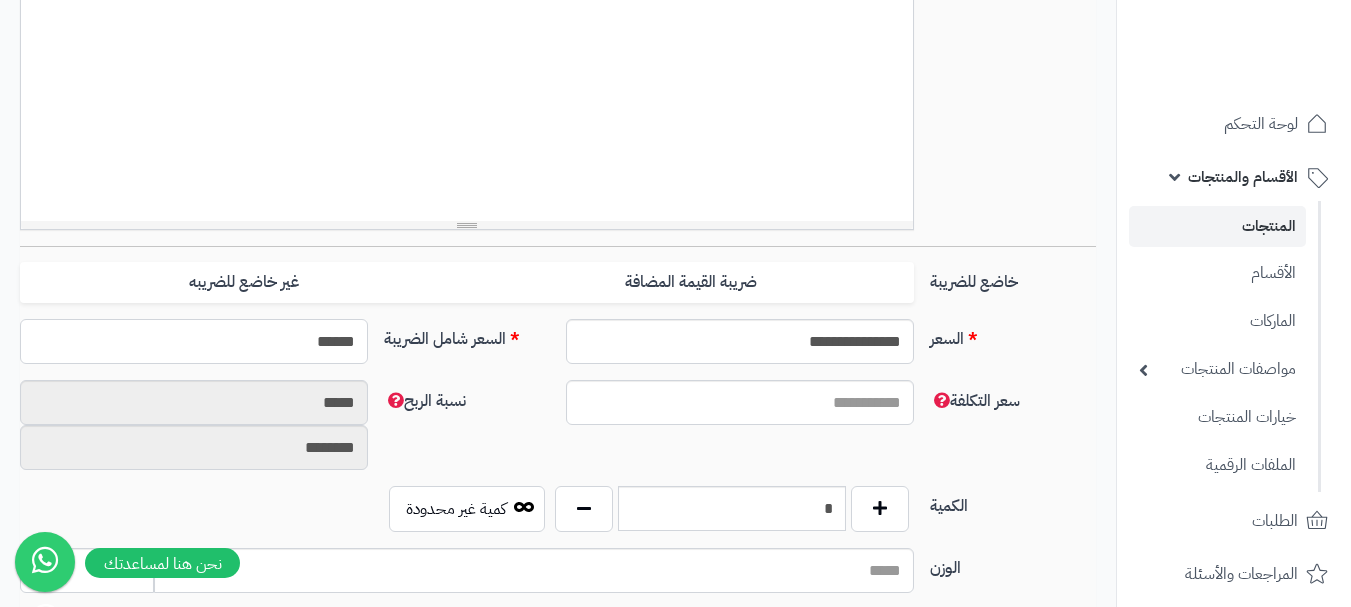 type on "*******" 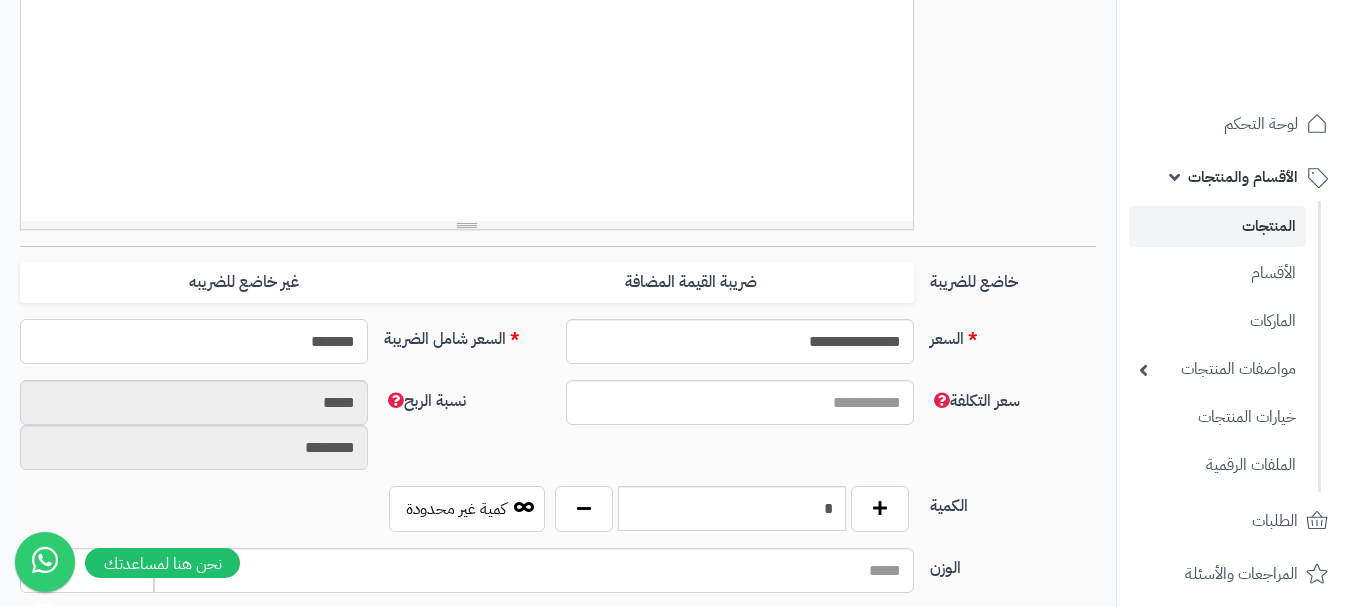 type on "**********" 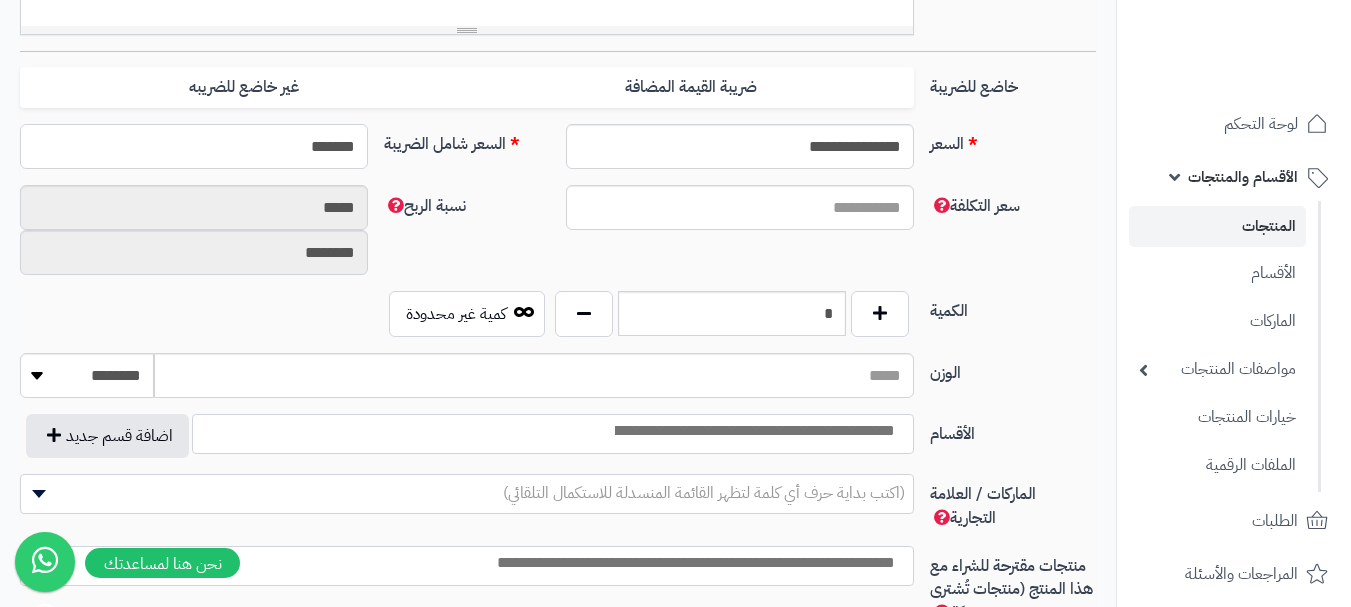 scroll, scrollTop: 800, scrollLeft: 0, axis: vertical 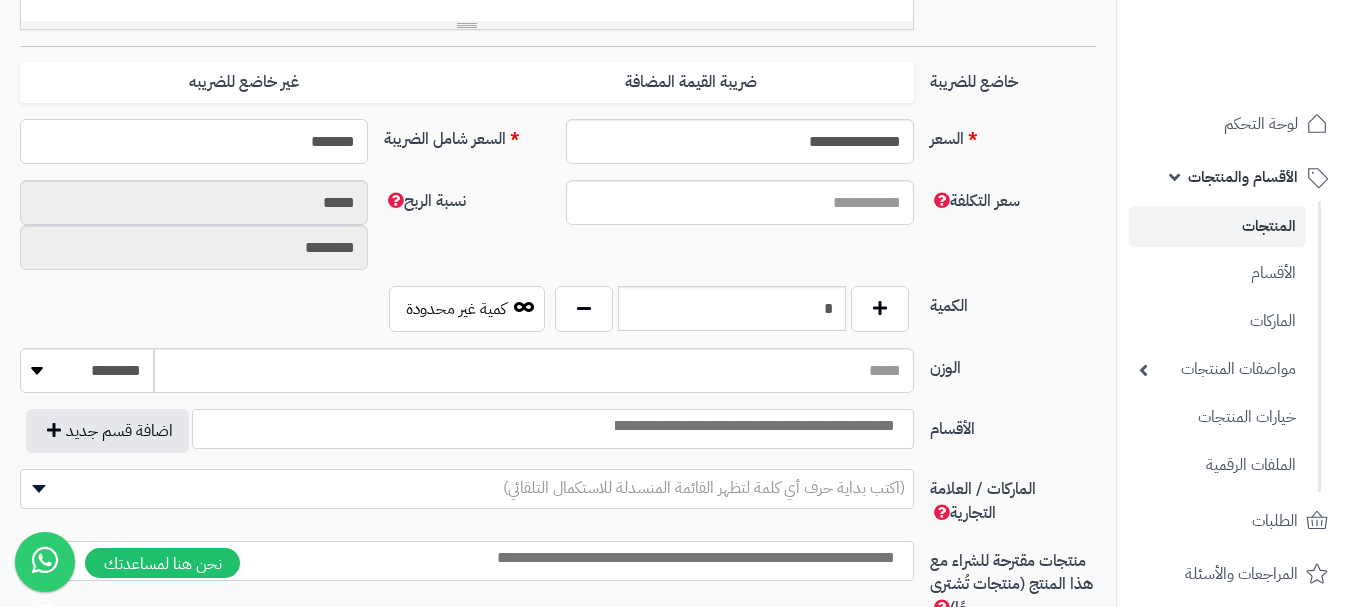 type on "*******" 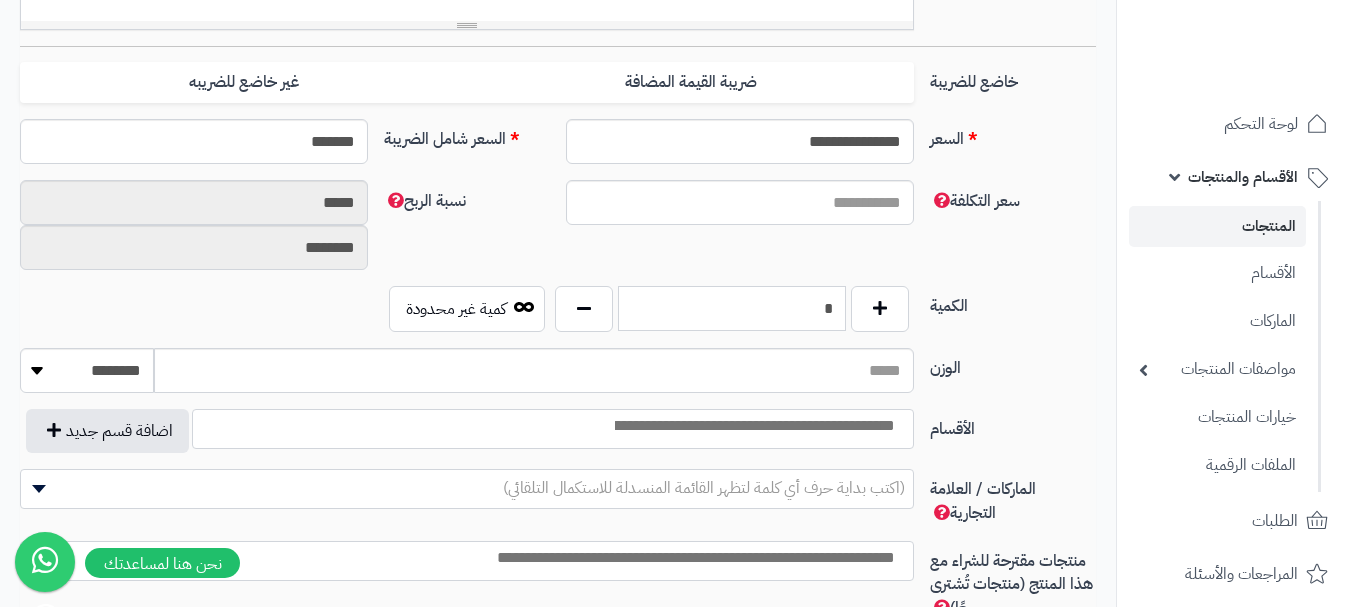 click on "*" at bounding box center (732, 308) 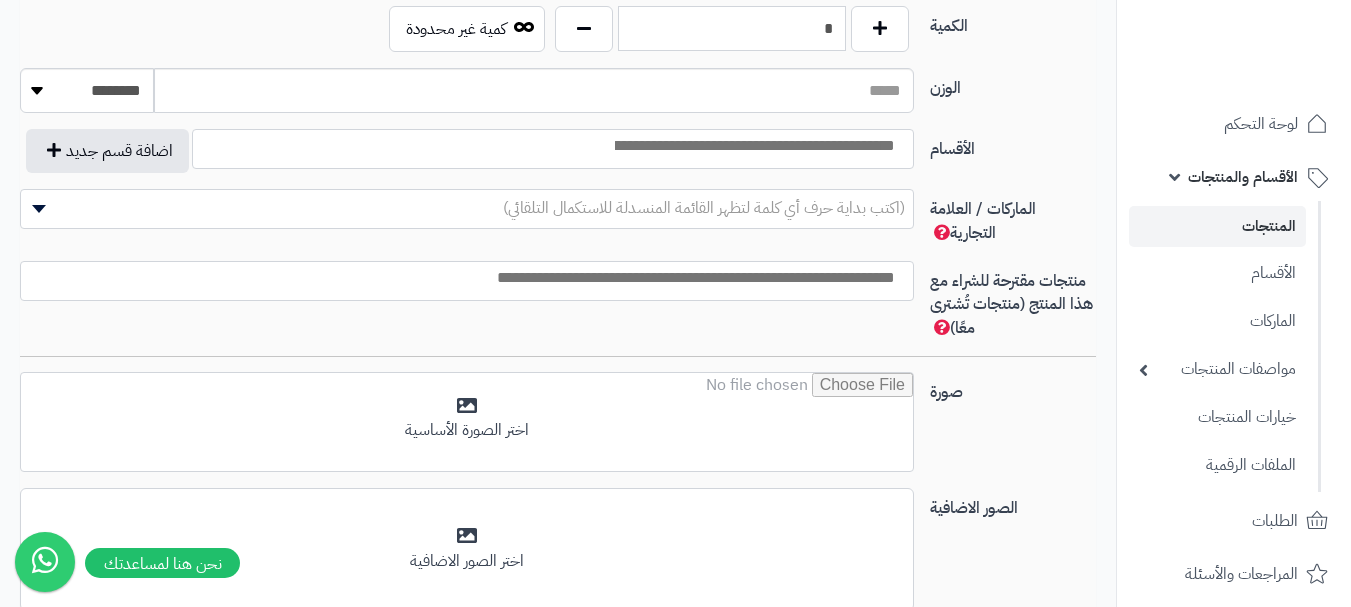 scroll, scrollTop: 1100, scrollLeft: 0, axis: vertical 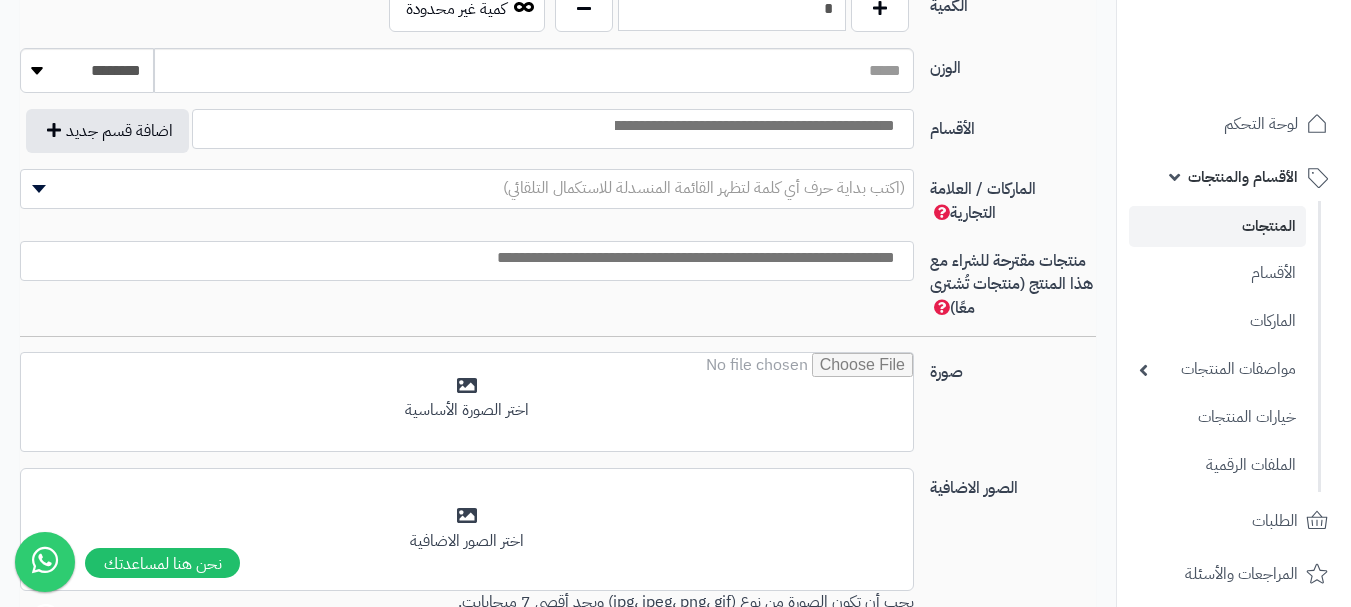 type on "*" 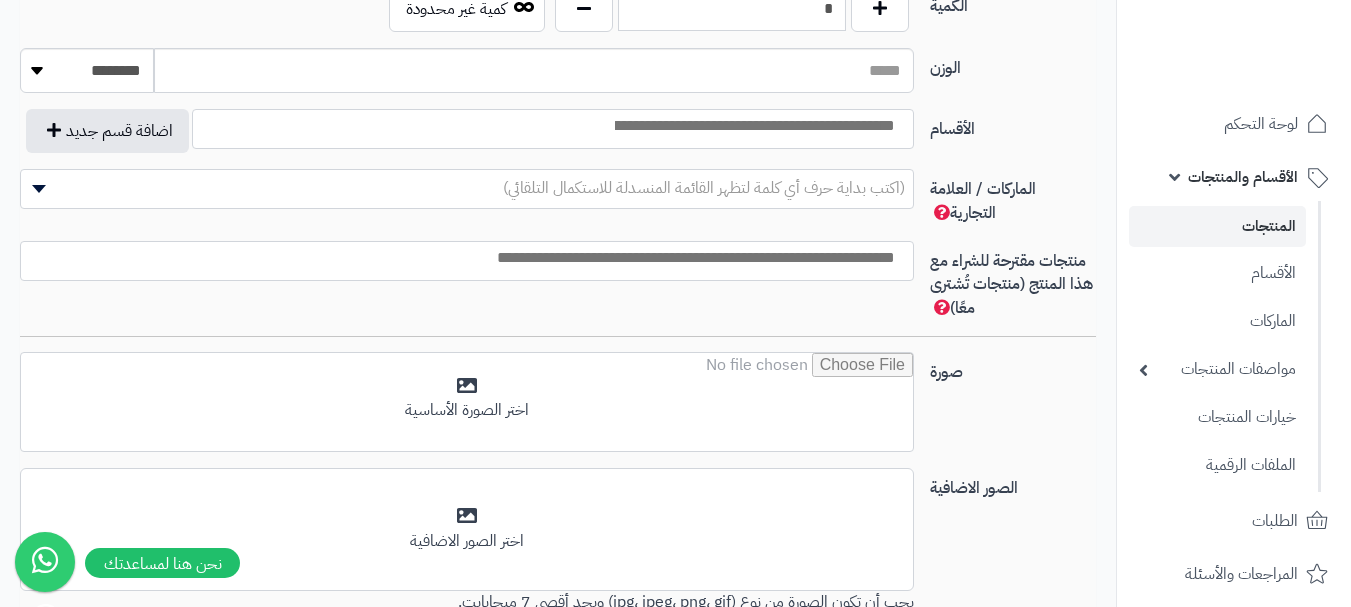 click at bounding box center [753, 126] 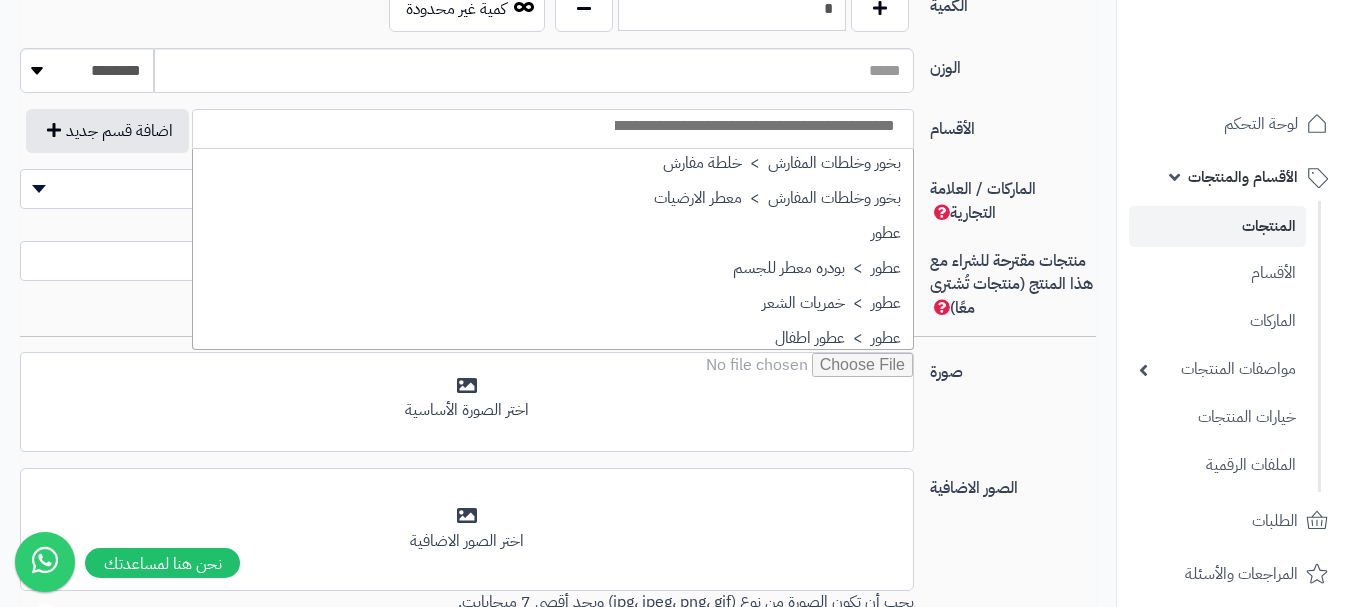 scroll, scrollTop: 700, scrollLeft: 0, axis: vertical 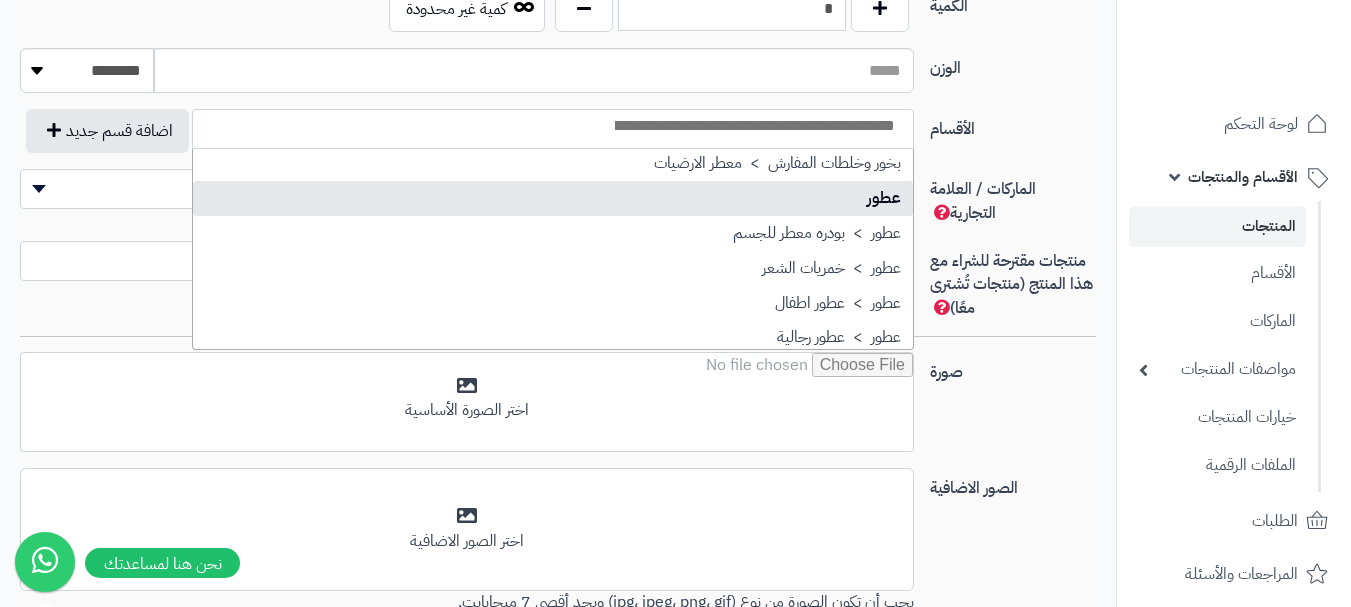 select on "**" 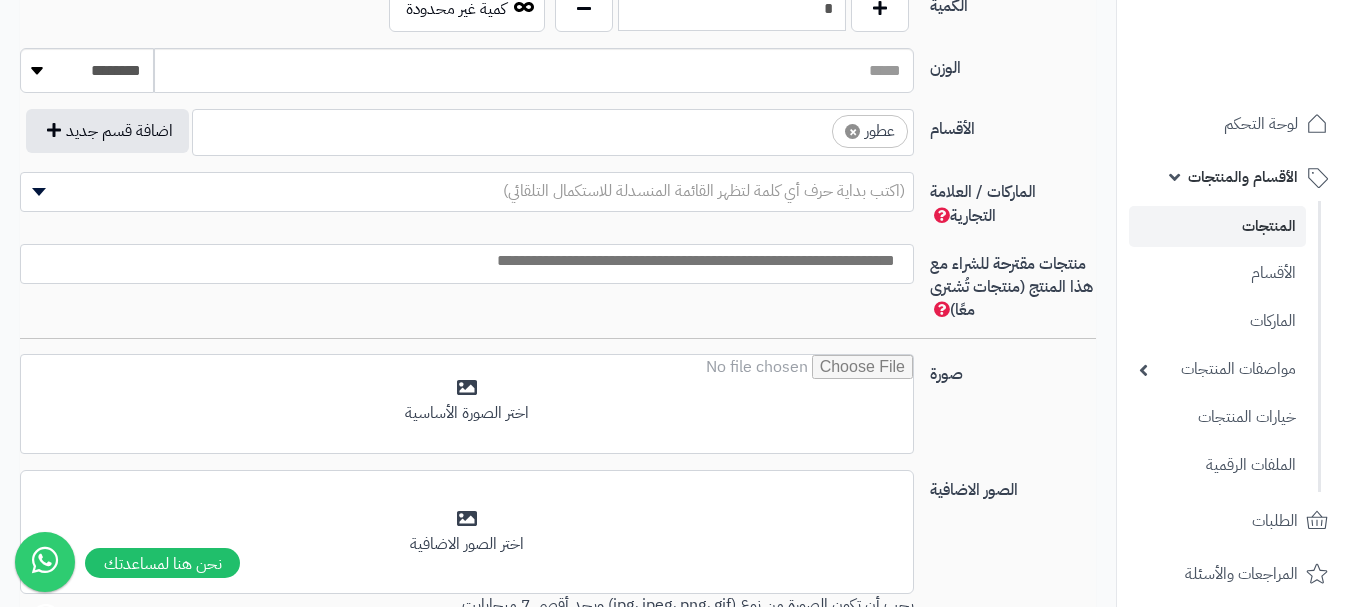 click on "× عطور" at bounding box center [553, 129] 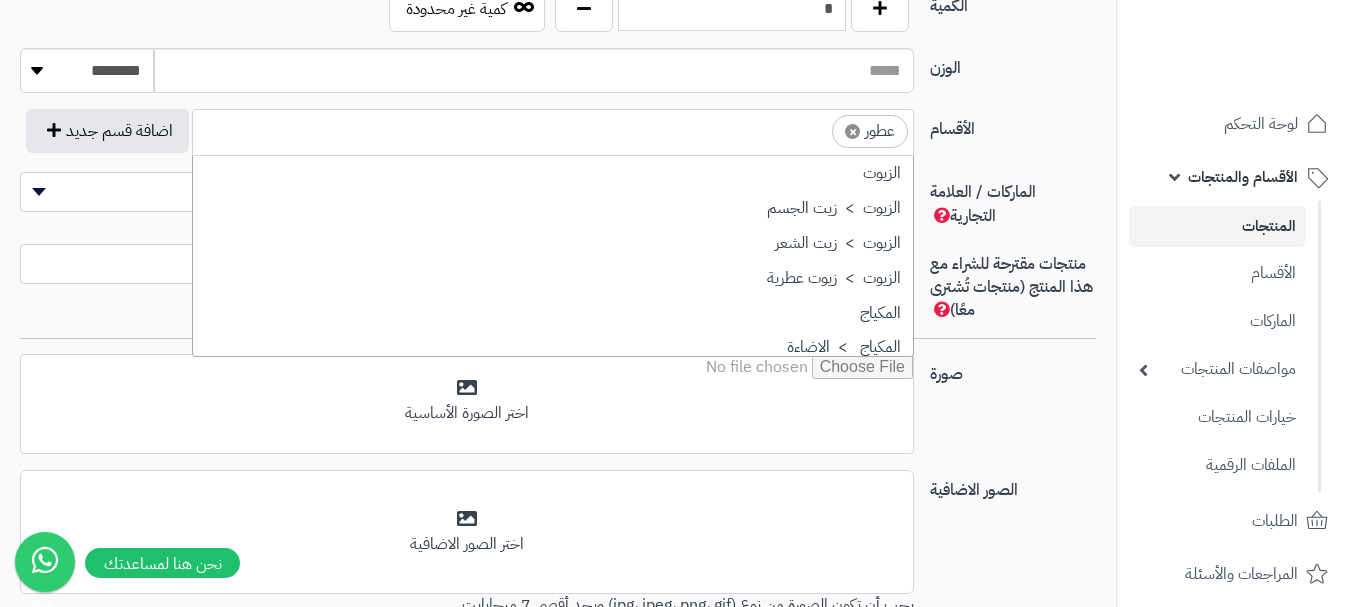 scroll, scrollTop: 697, scrollLeft: 0, axis: vertical 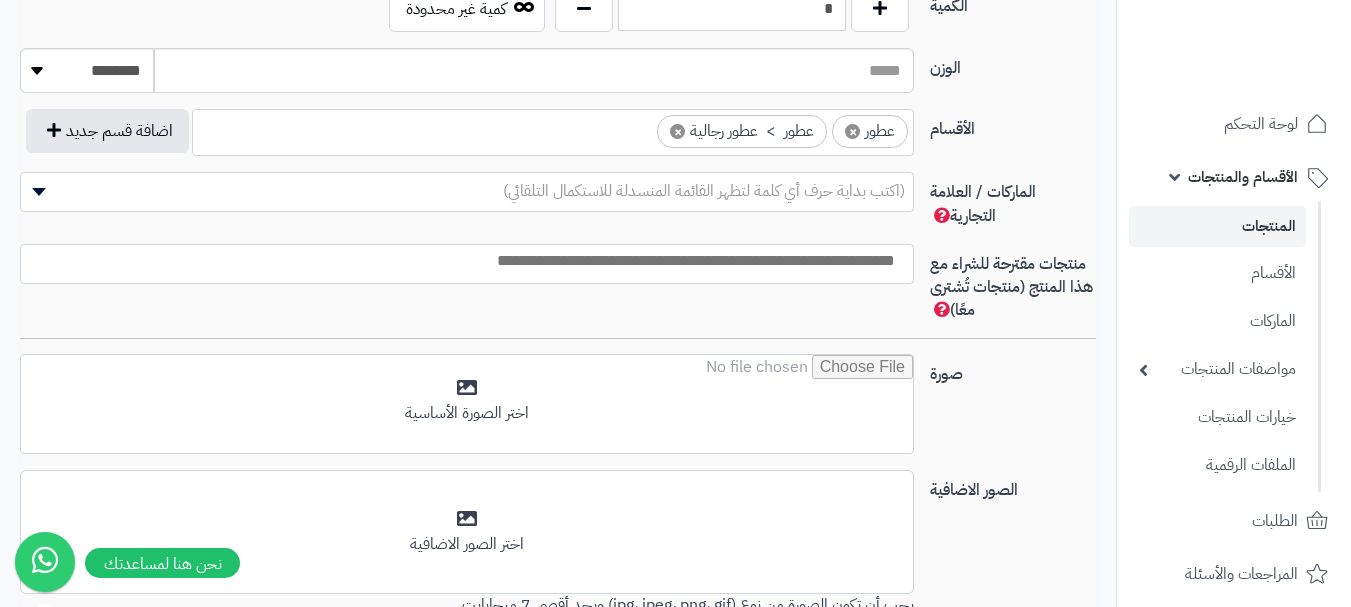 click on "× عطور × عطور  >  عطور رجالية" at bounding box center (553, 129) 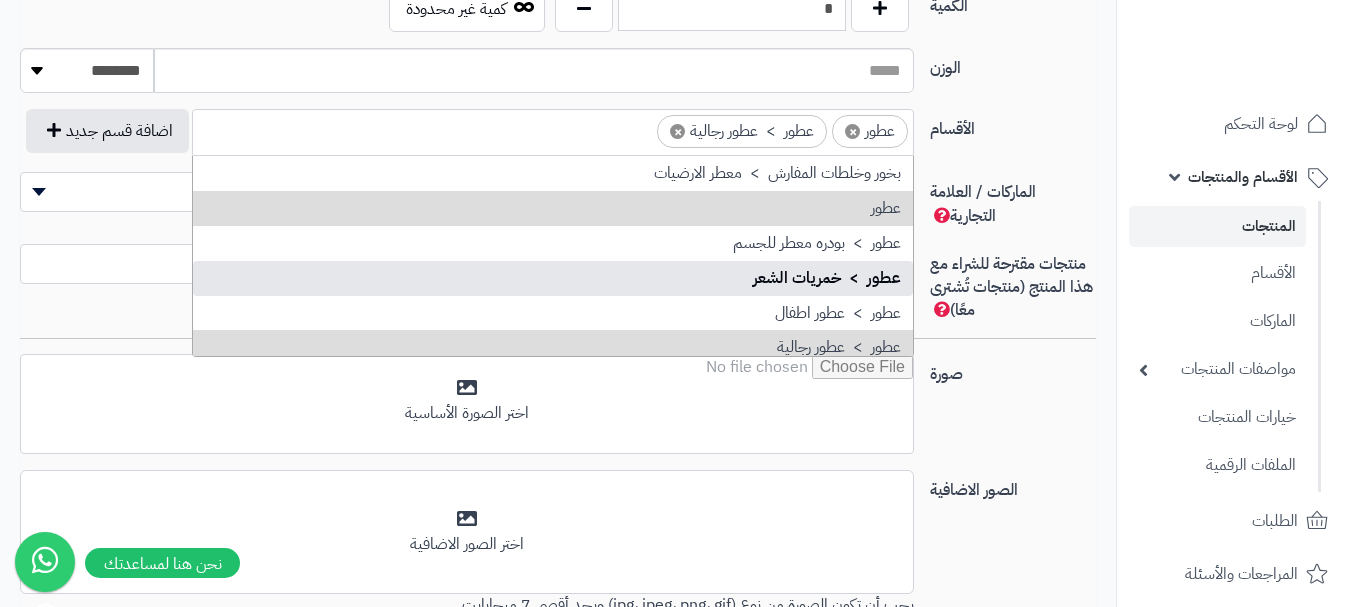 scroll, scrollTop: 797, scrollLeft: 0, axis: vertical 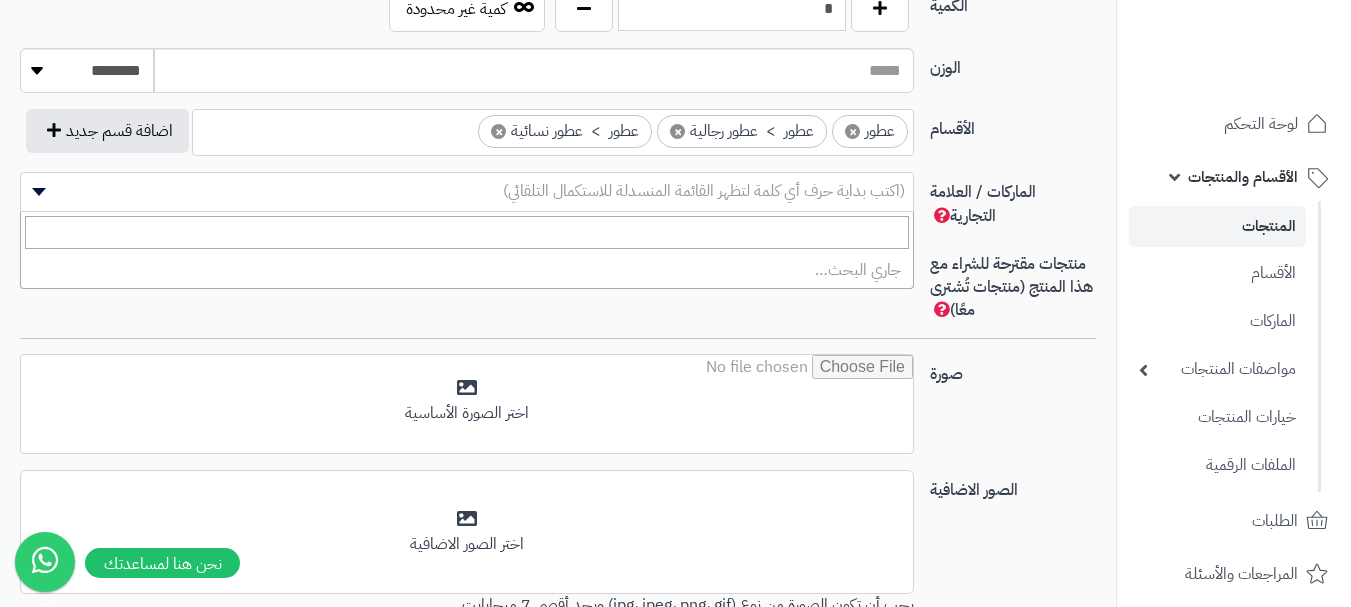click on "(اكتب بداية حرف أي كلمة لتظهر القائمة المنسدلة للاستكمال التلقائي)" at bounding box center (704, 191) 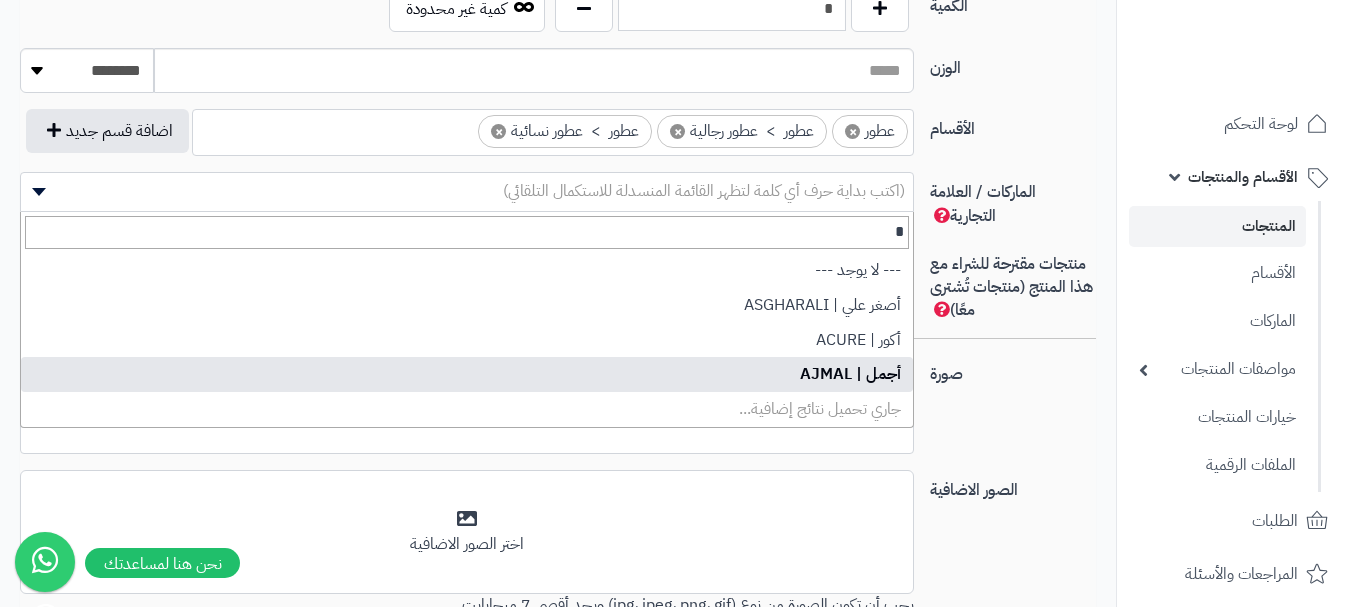 type on "*" 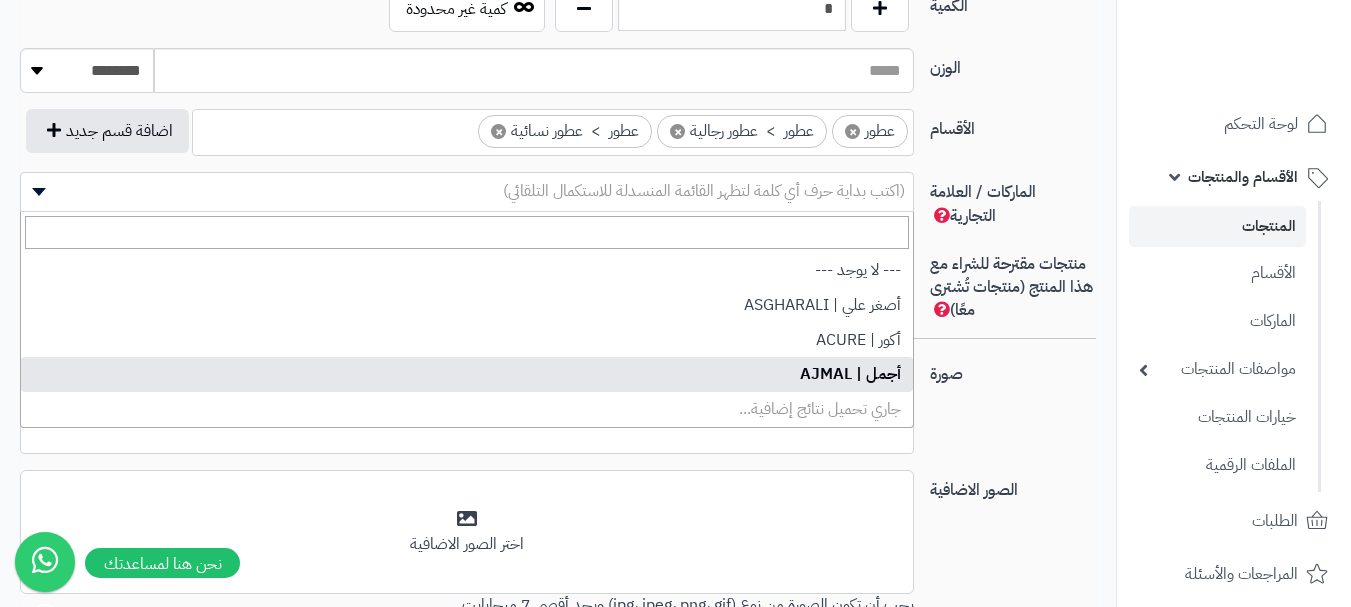 select on "**" 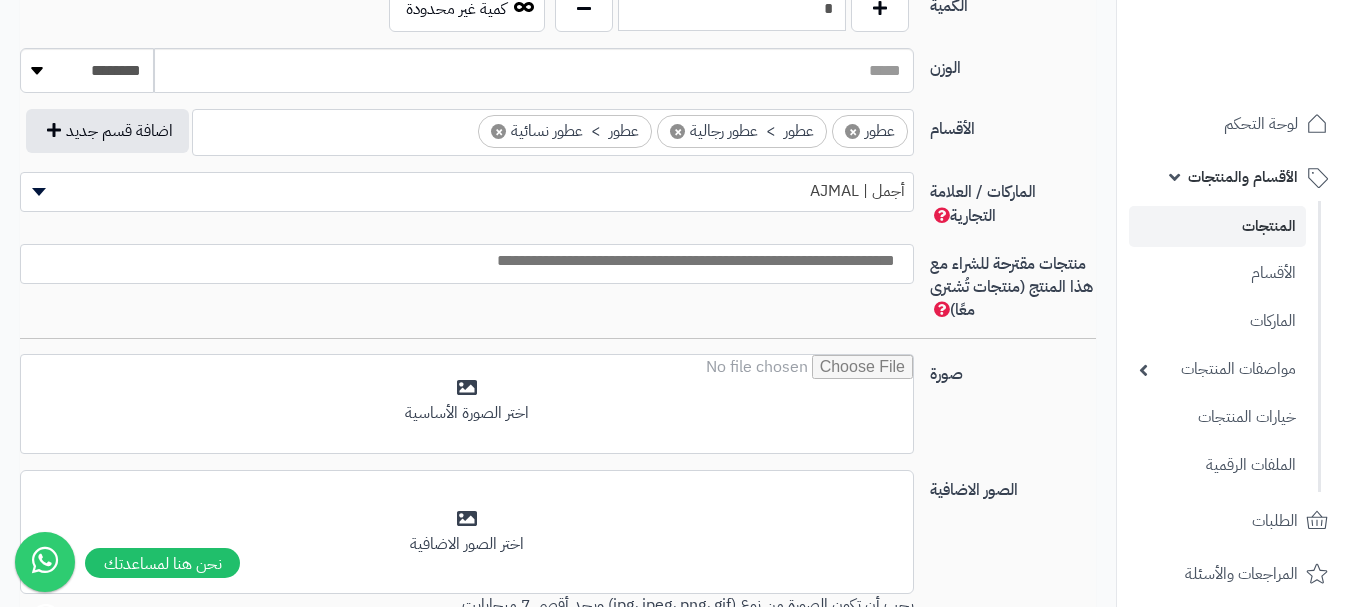 click at bounding box center (462, 261) 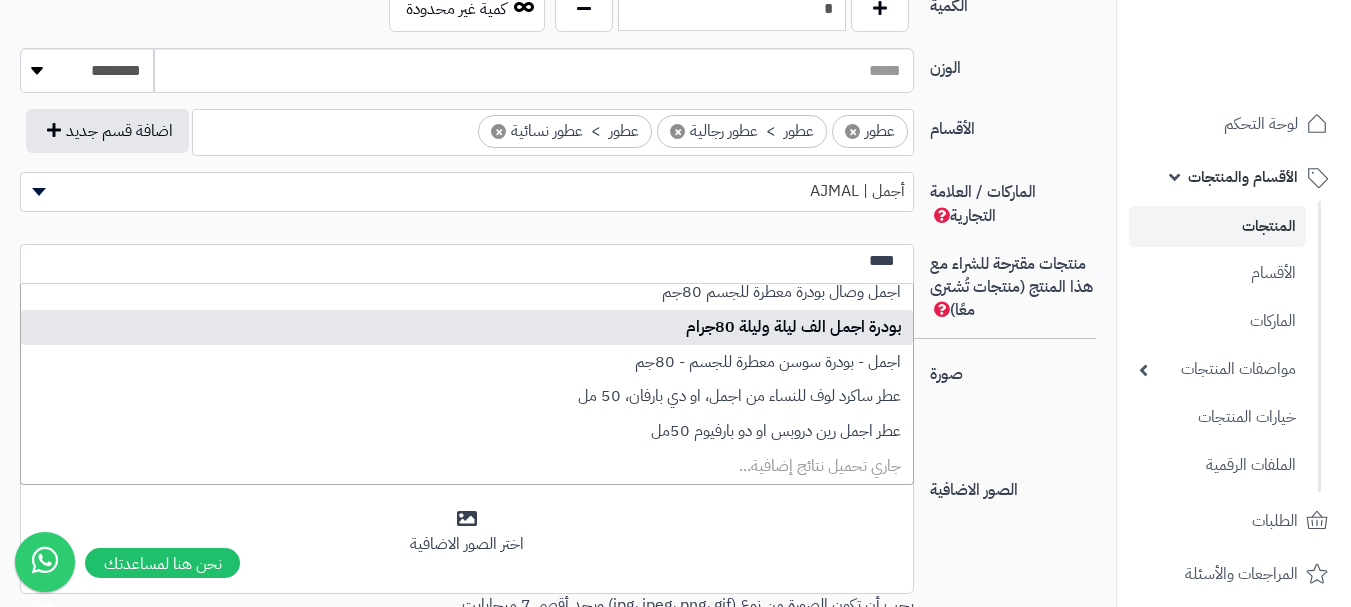 scroll, scrollTop: 148, scrollLeft: 0, axis: vertical 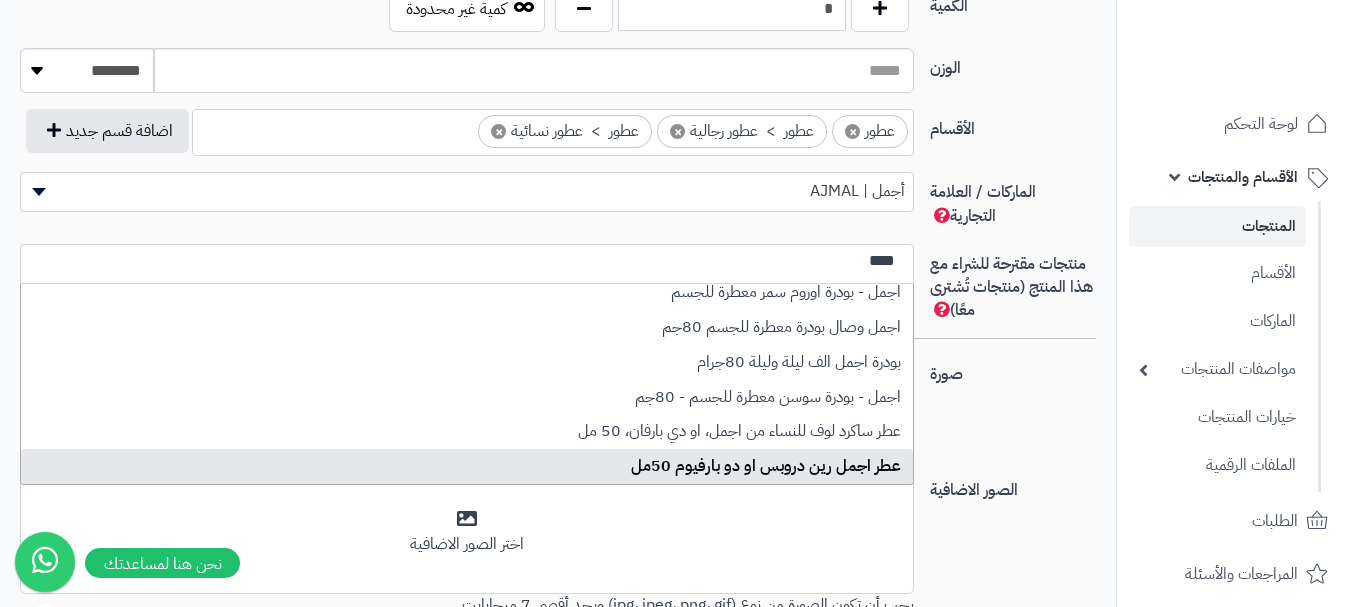 type on "****" 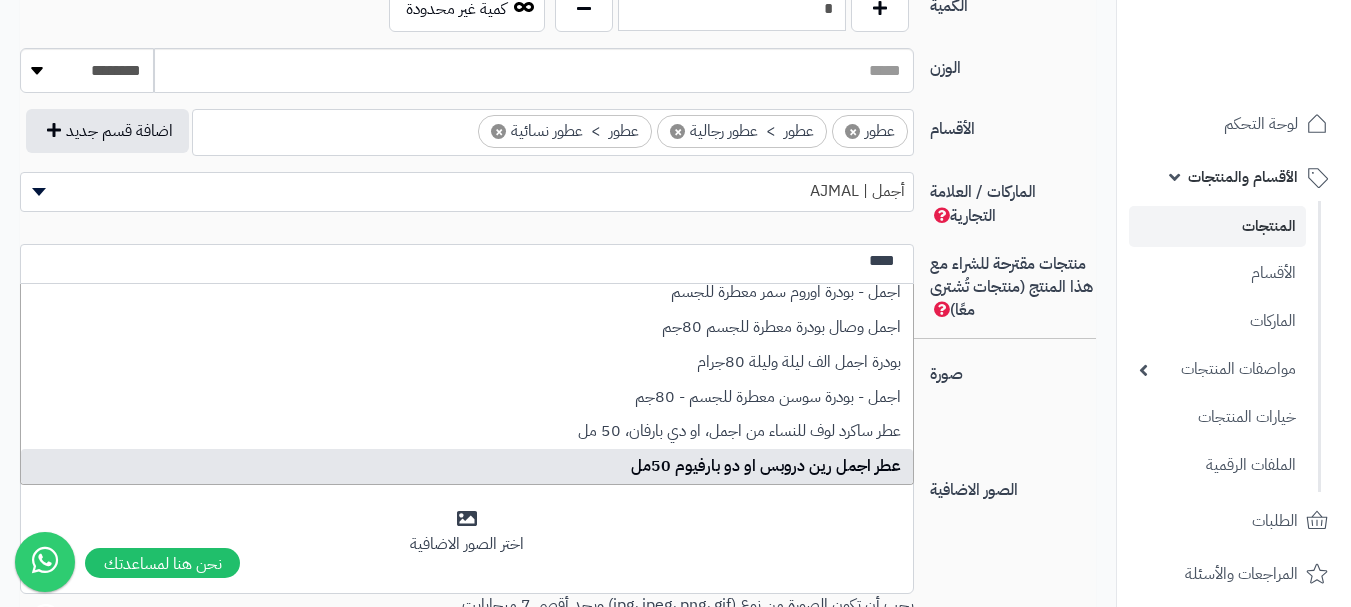 type 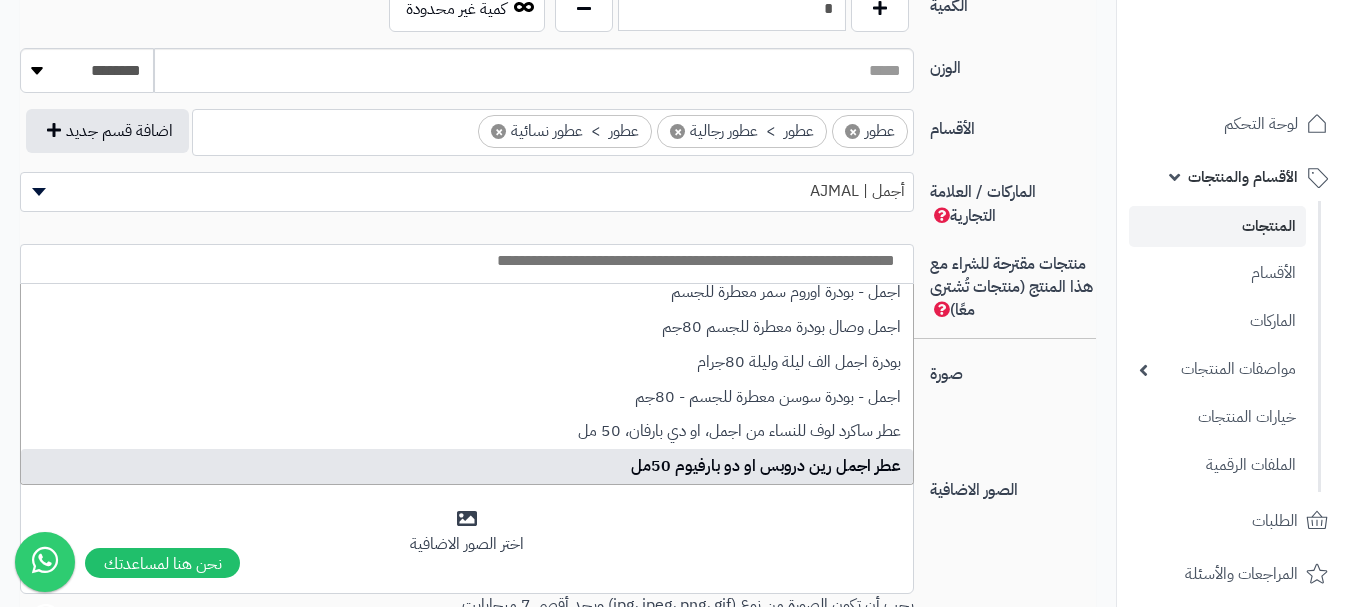 scroll, scrollTop: 0, scrollLeft: 0, axis: both 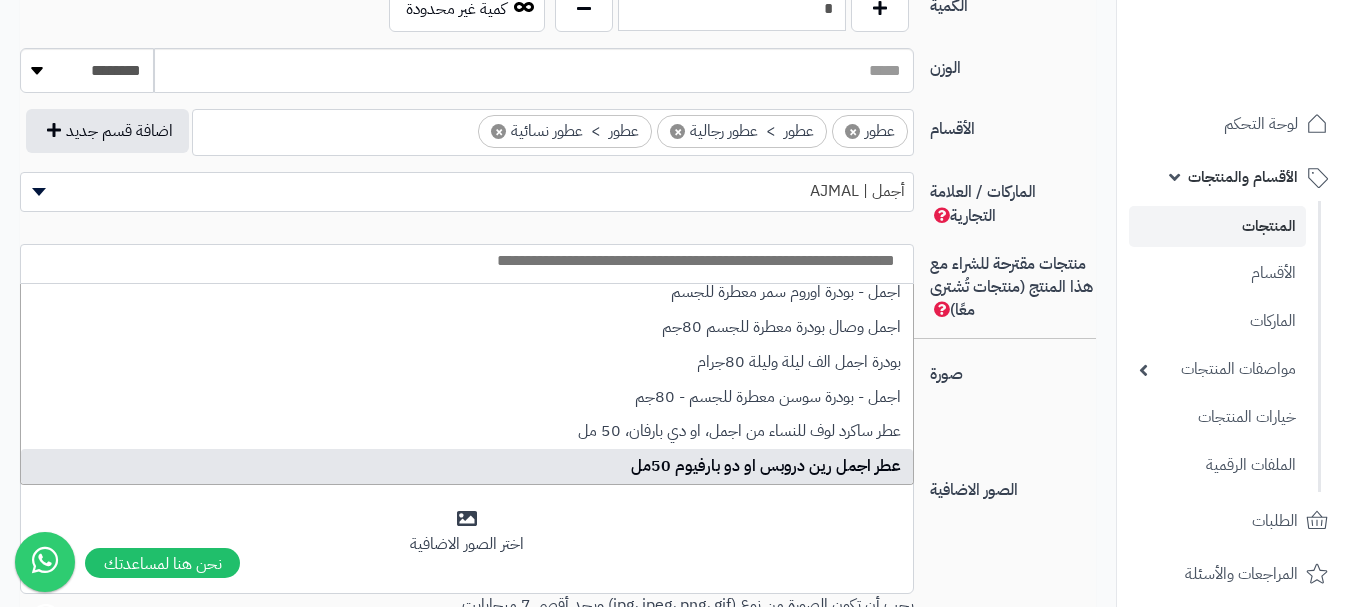 select on "****" 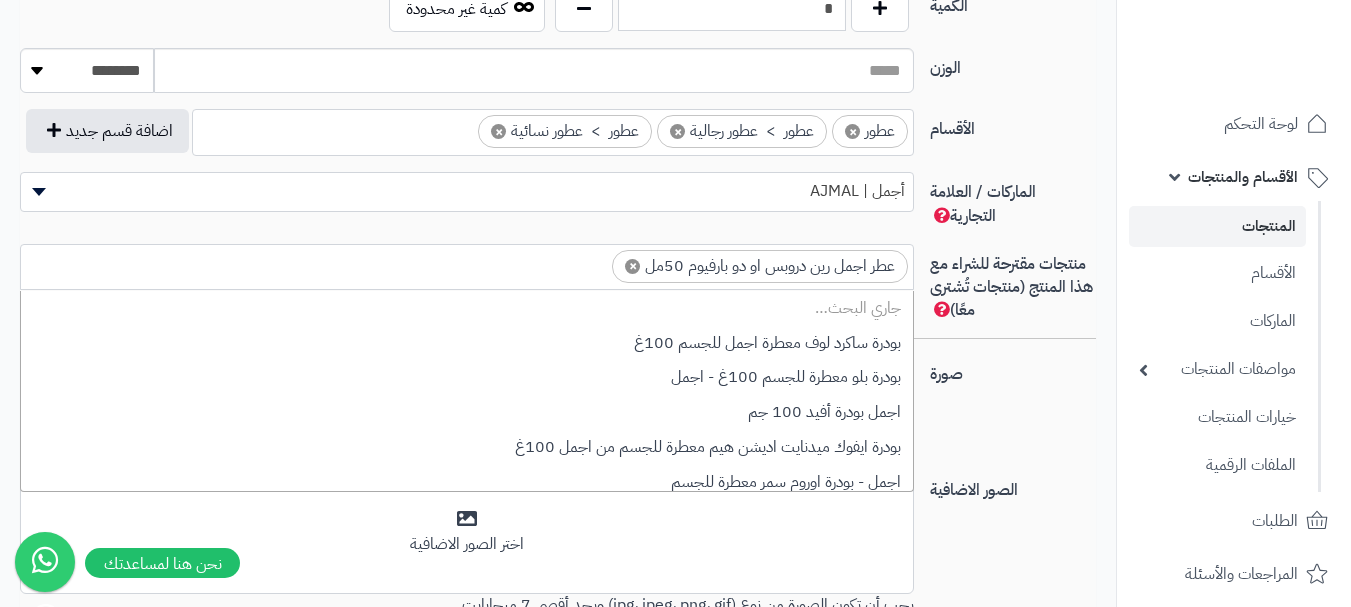 scroll, scrollTop: 0, scrollLeft: -7, axis: horizontal 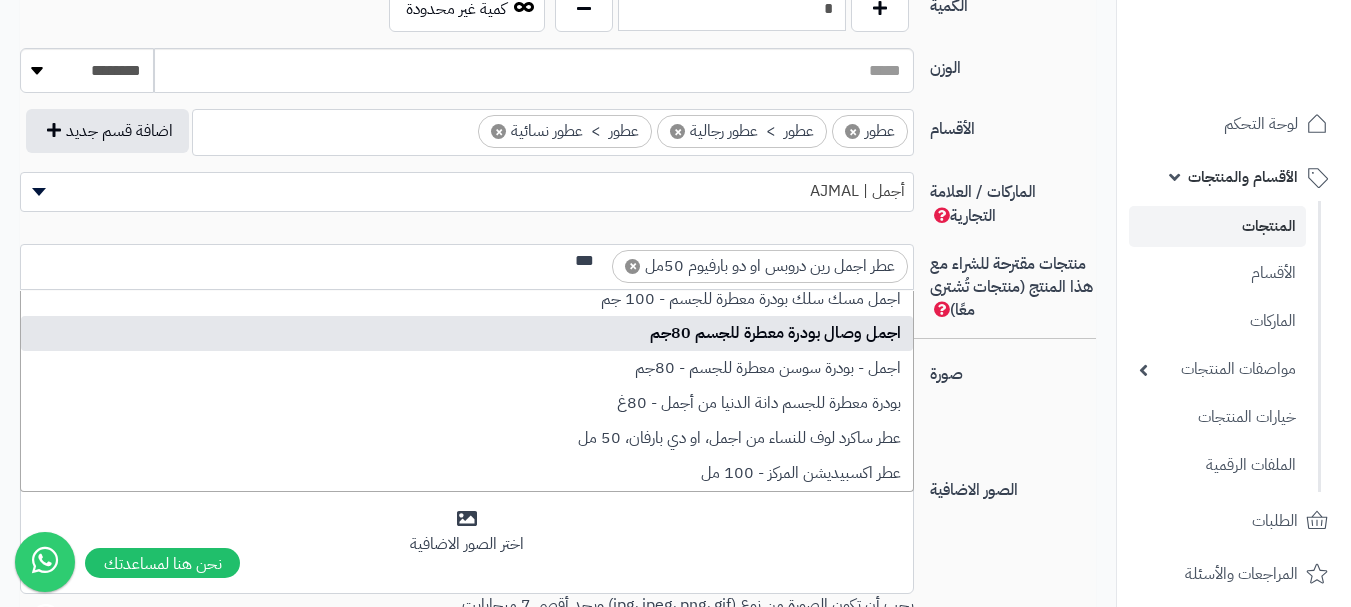 type on "***" 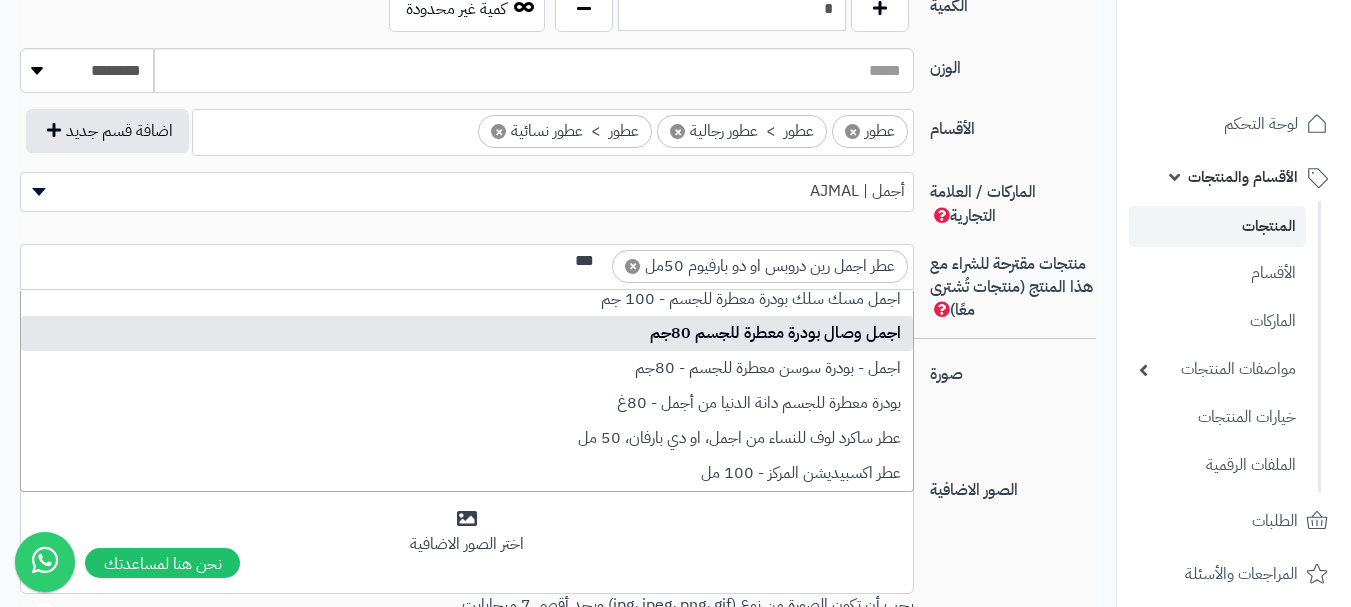 scroll, scrollTop: 0, scrollLeft: 0, axis: both 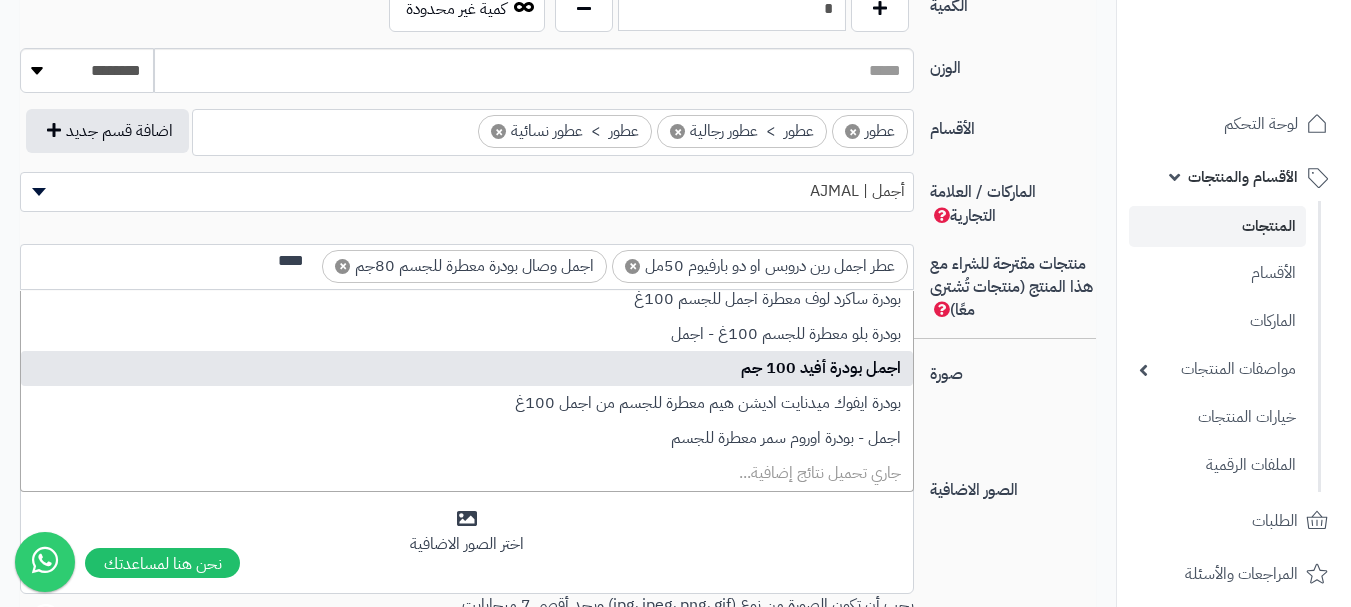 type on "****" 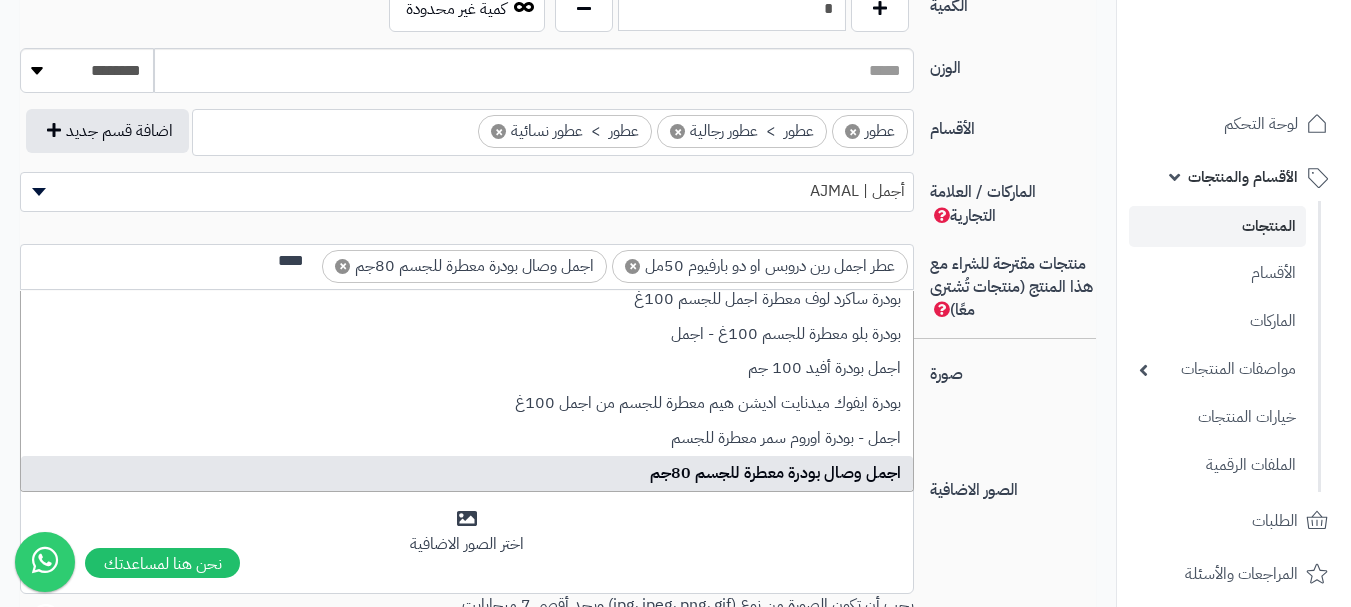 type 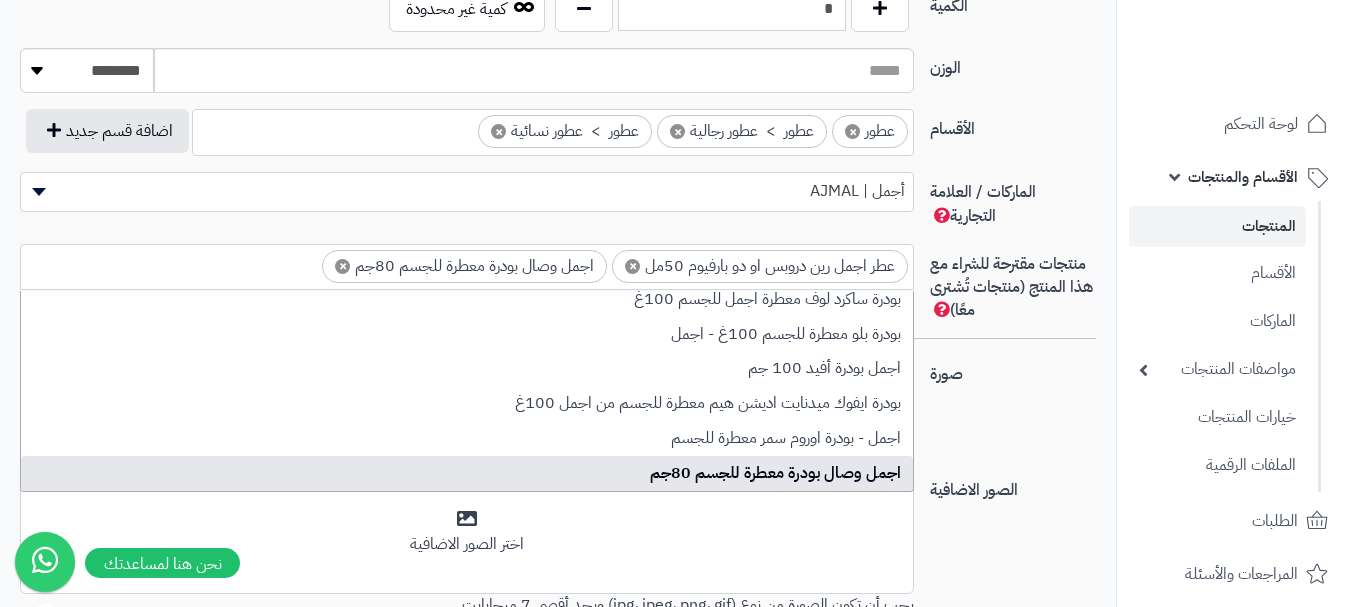 scroll, scrollTop: 0, scrollLeft: 0, axis: both 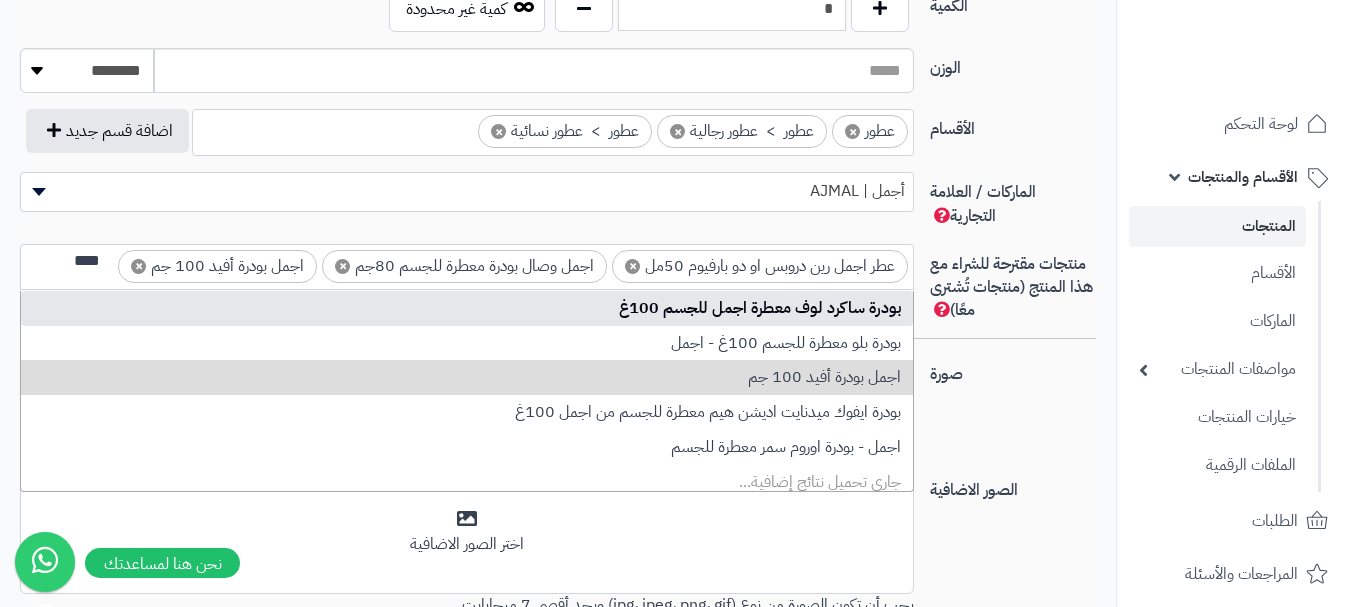 type on "****" 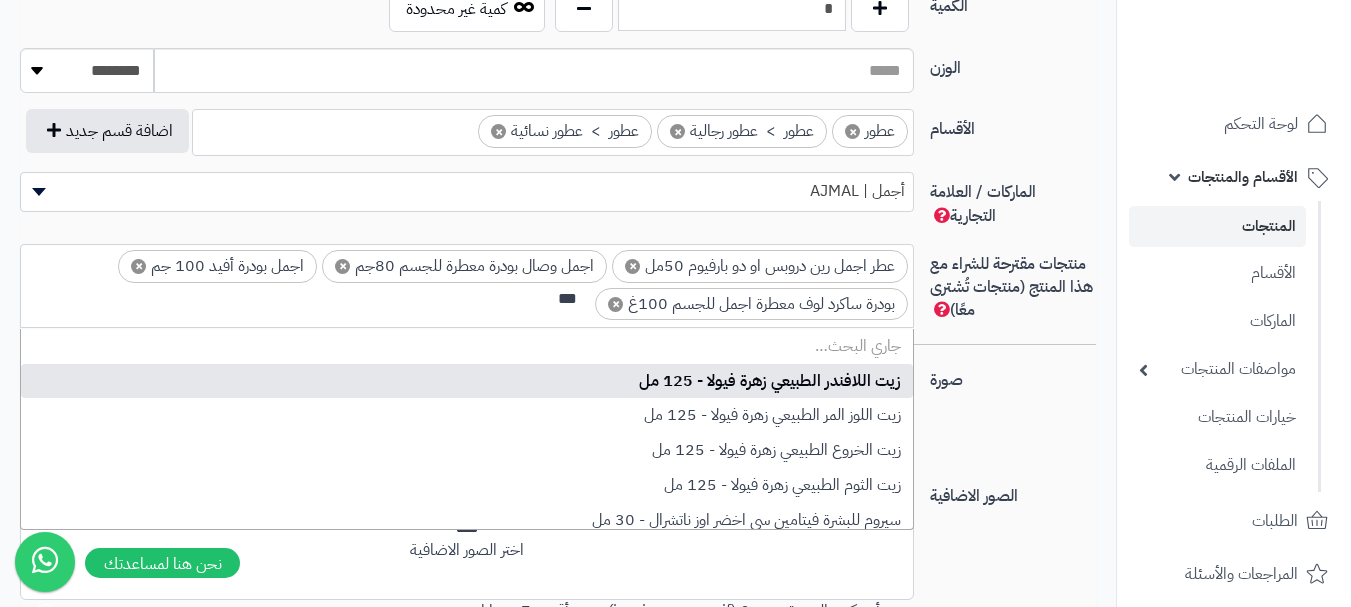 scroll 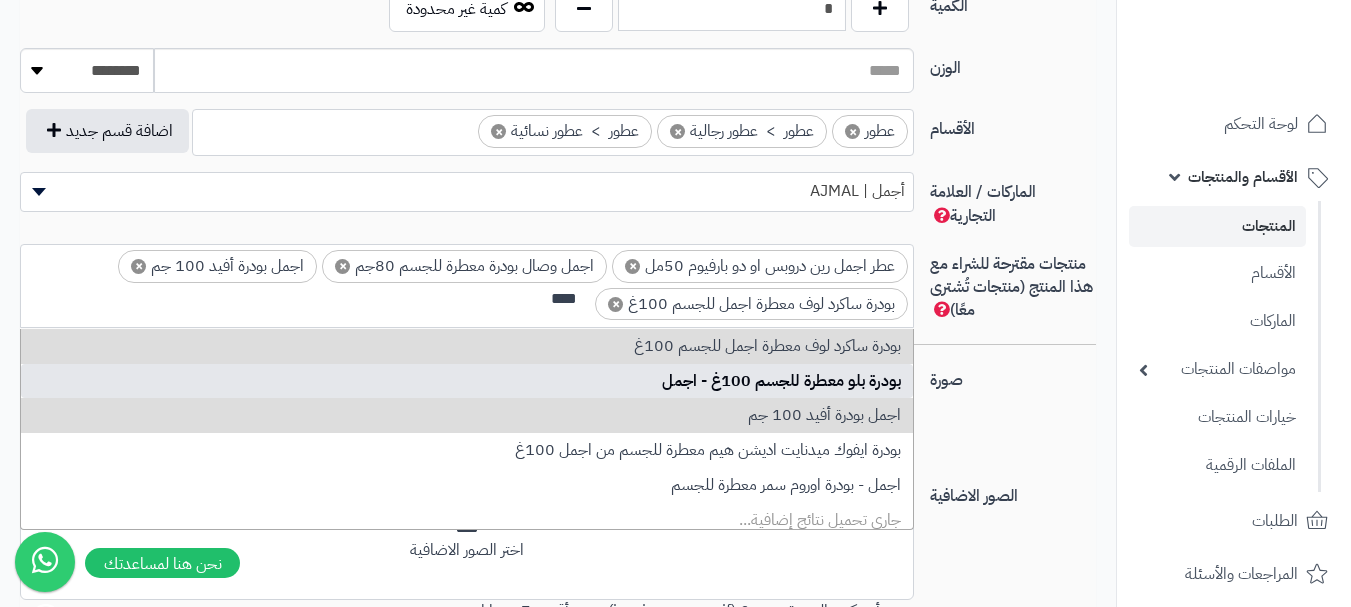 type on "****" 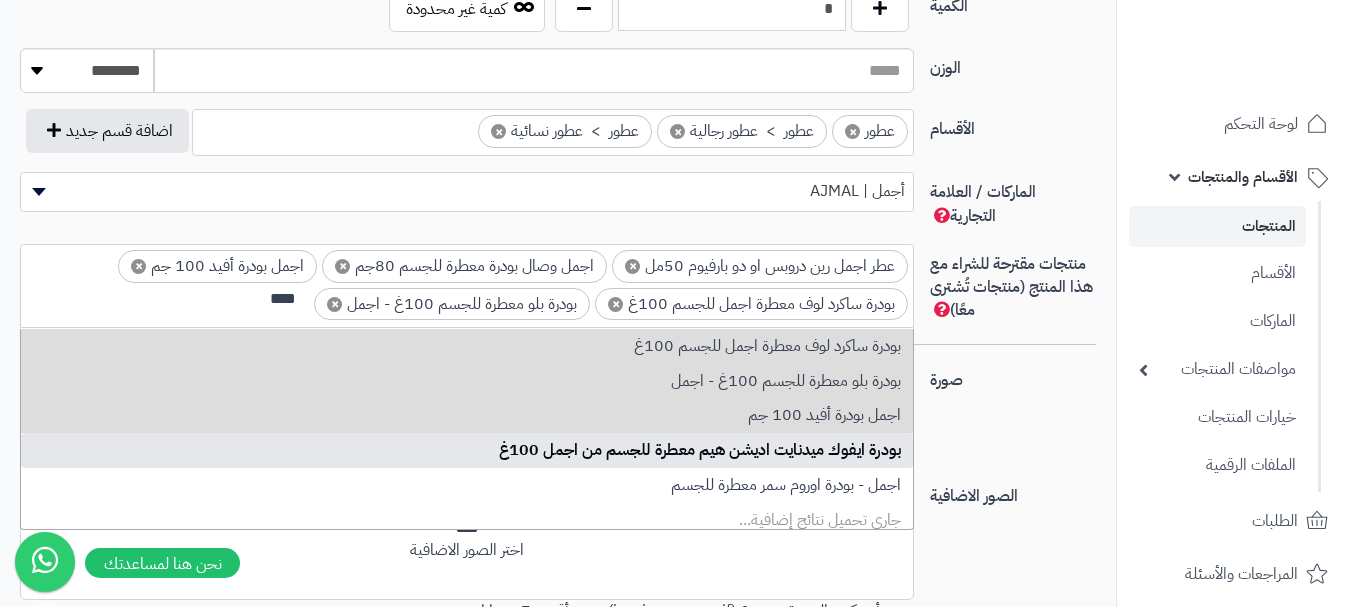 type on "****" 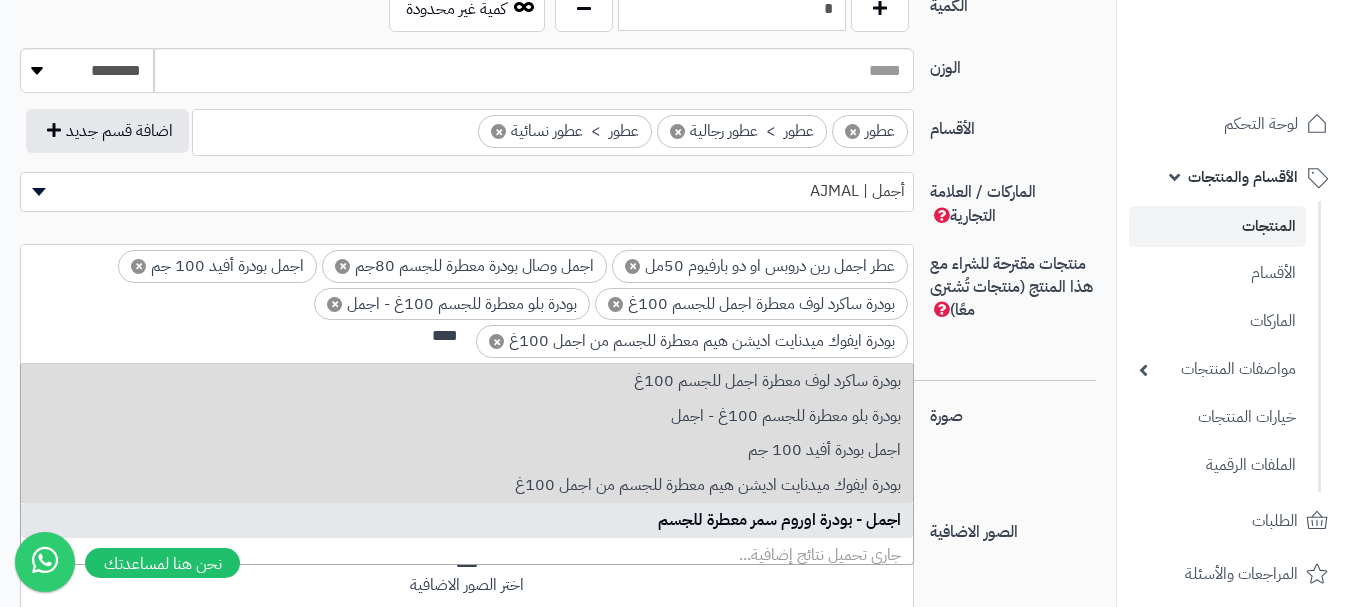 type on "****" 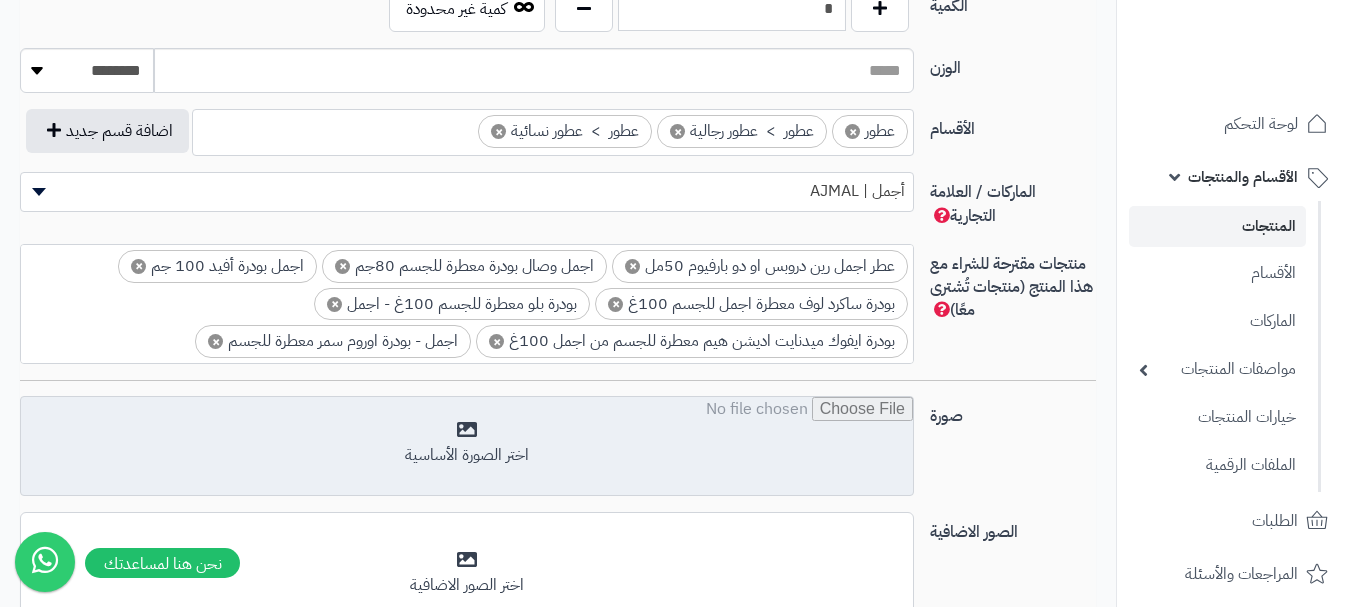 click at bounding box center (467, 447) 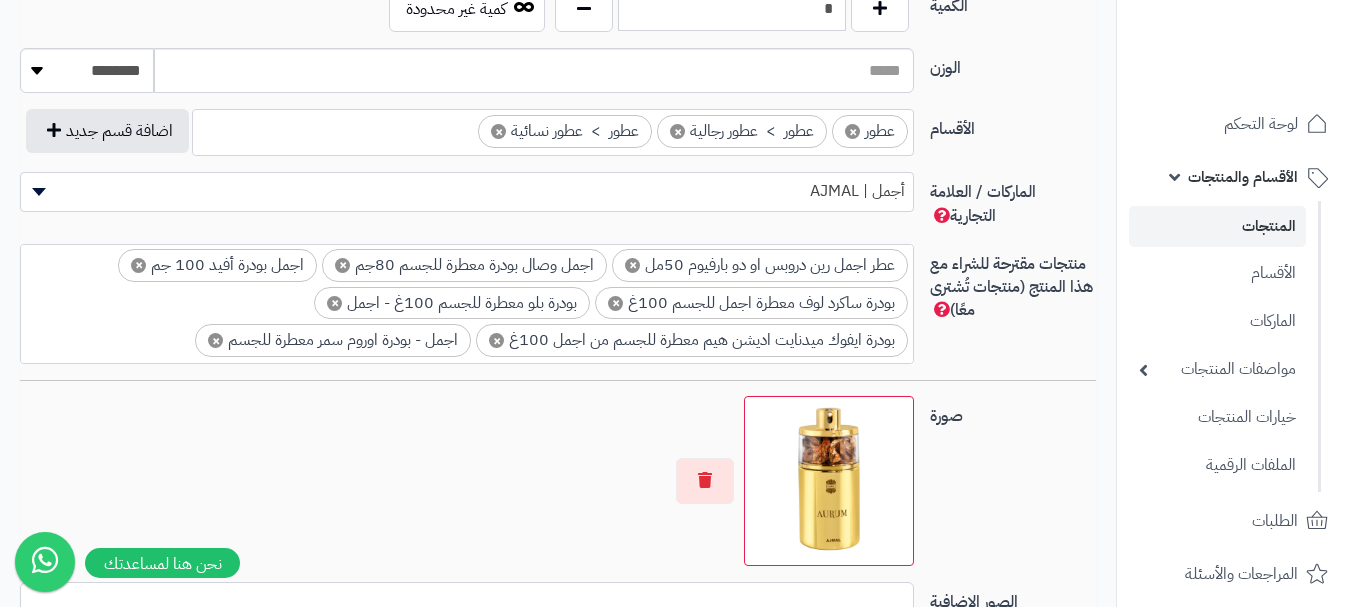 scroll, scrollTop: 2, scrollLeft: 0, axis: vertical 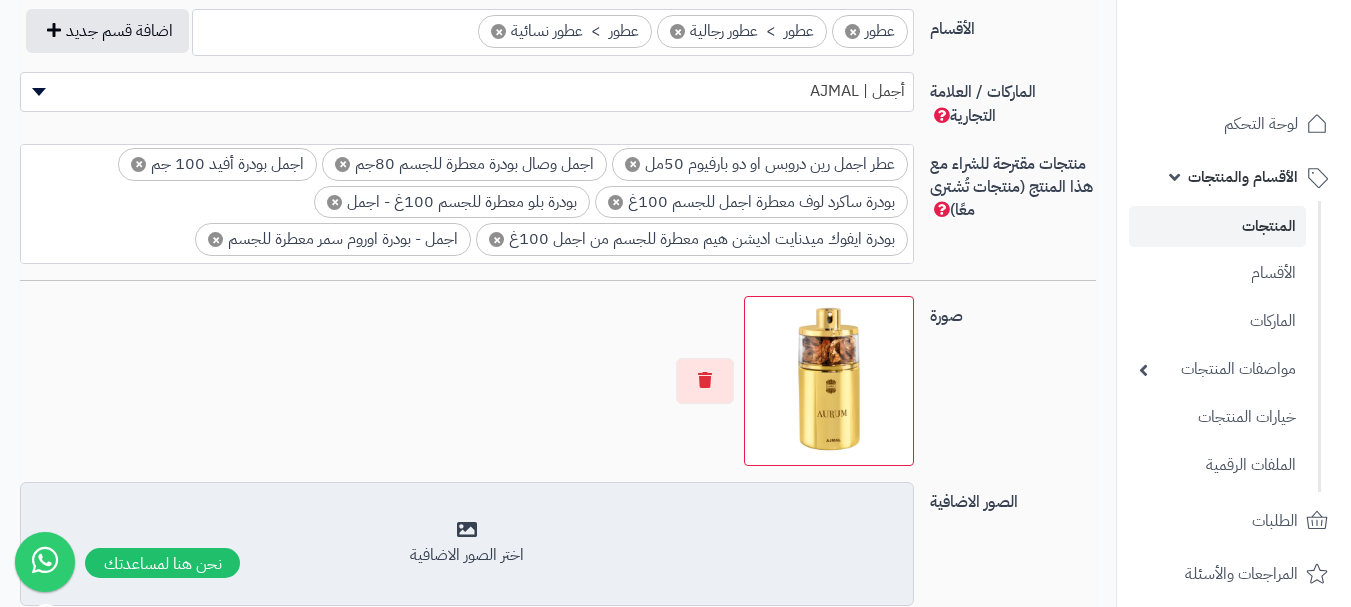 click on "اختر الصور الاضافية" at bounding box center (467, 543) 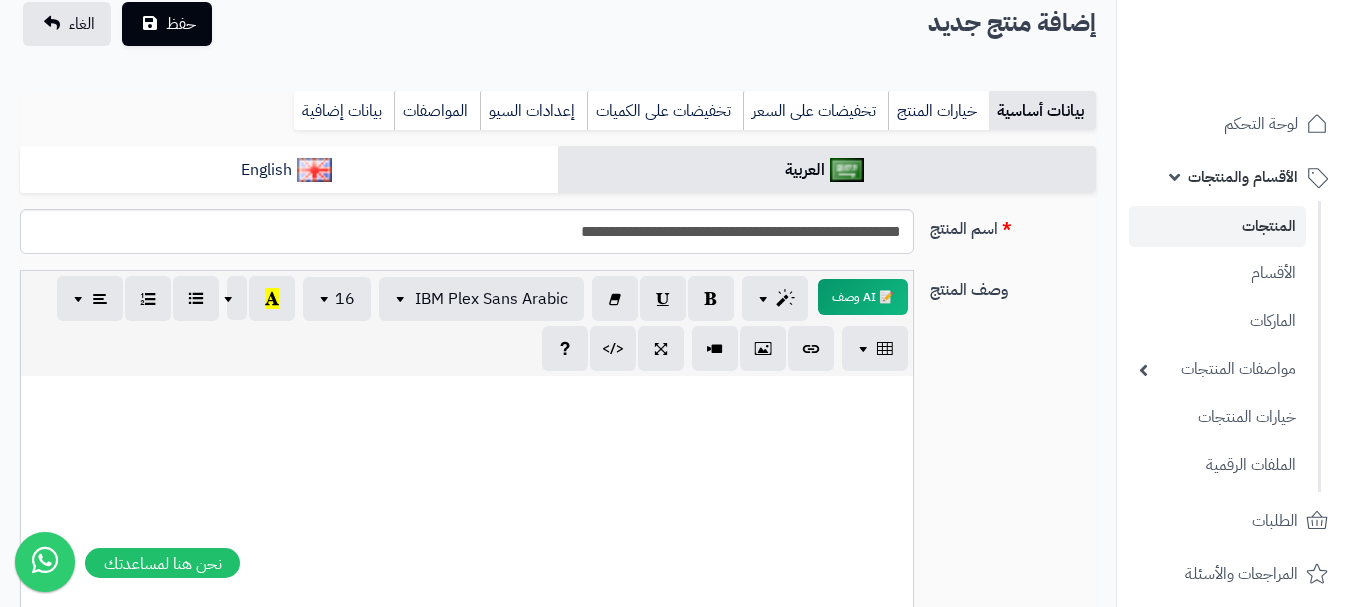 scroll, scrollTop: 0, scrollLeft: 0, axis: both 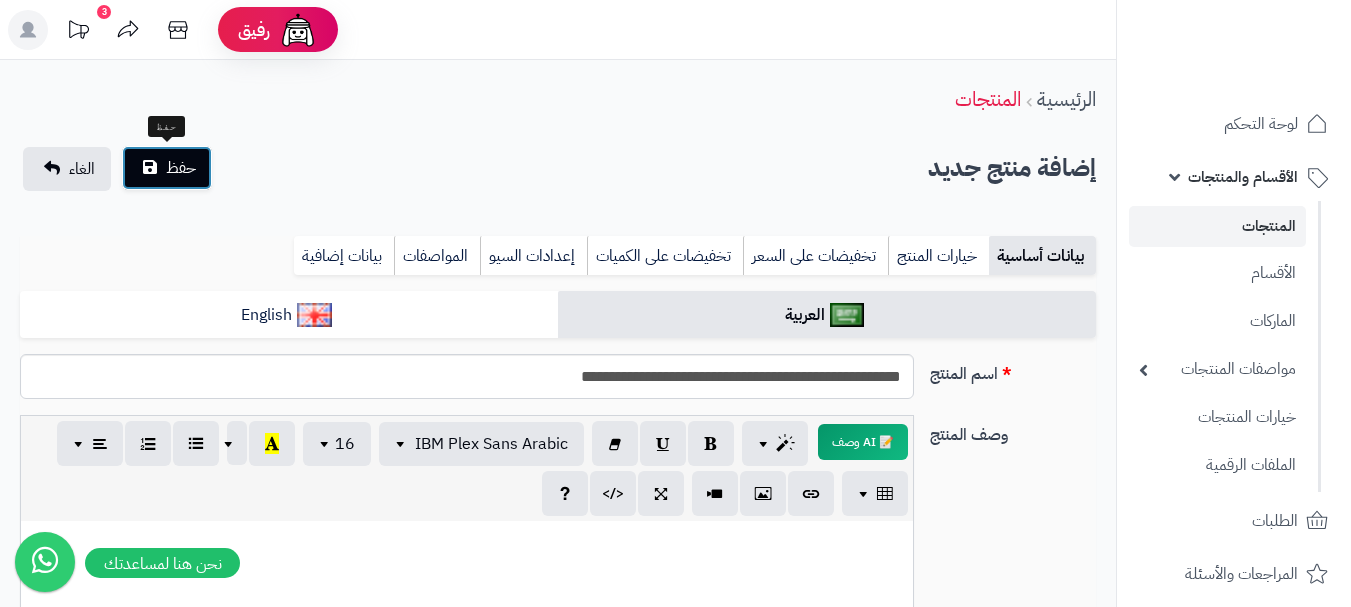 click on "حفظ" at bounding box center [181, 168] 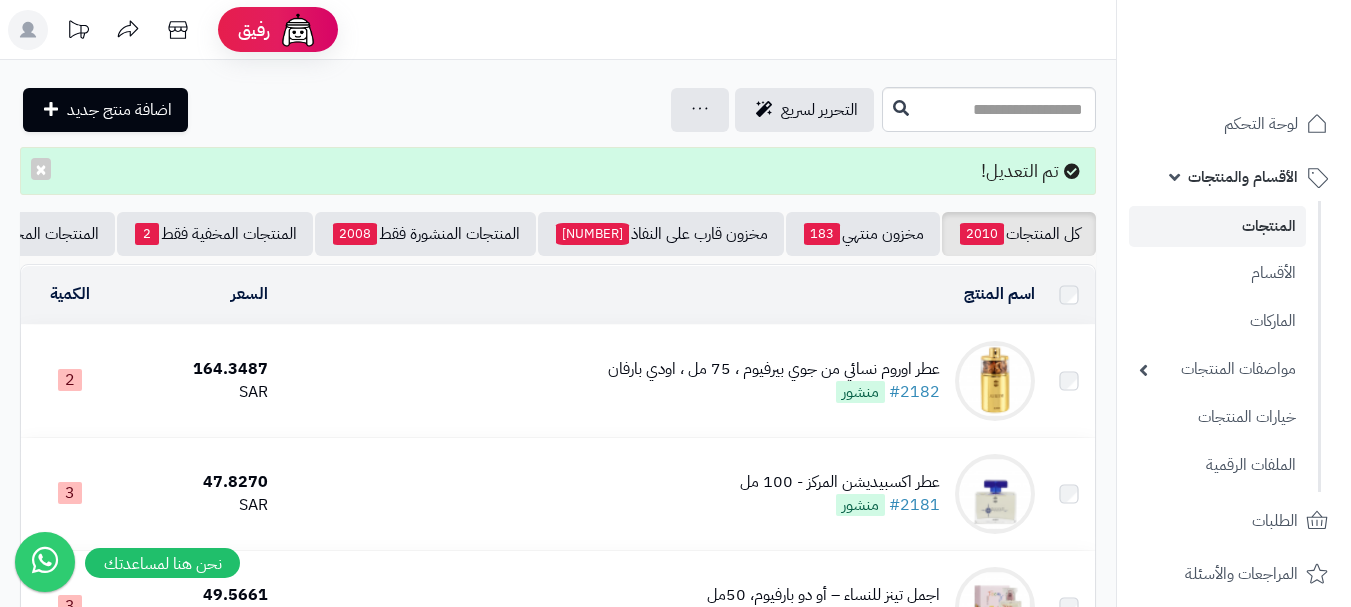 scroll, scrollTop: 0, scrollLeft: 0, axis: both 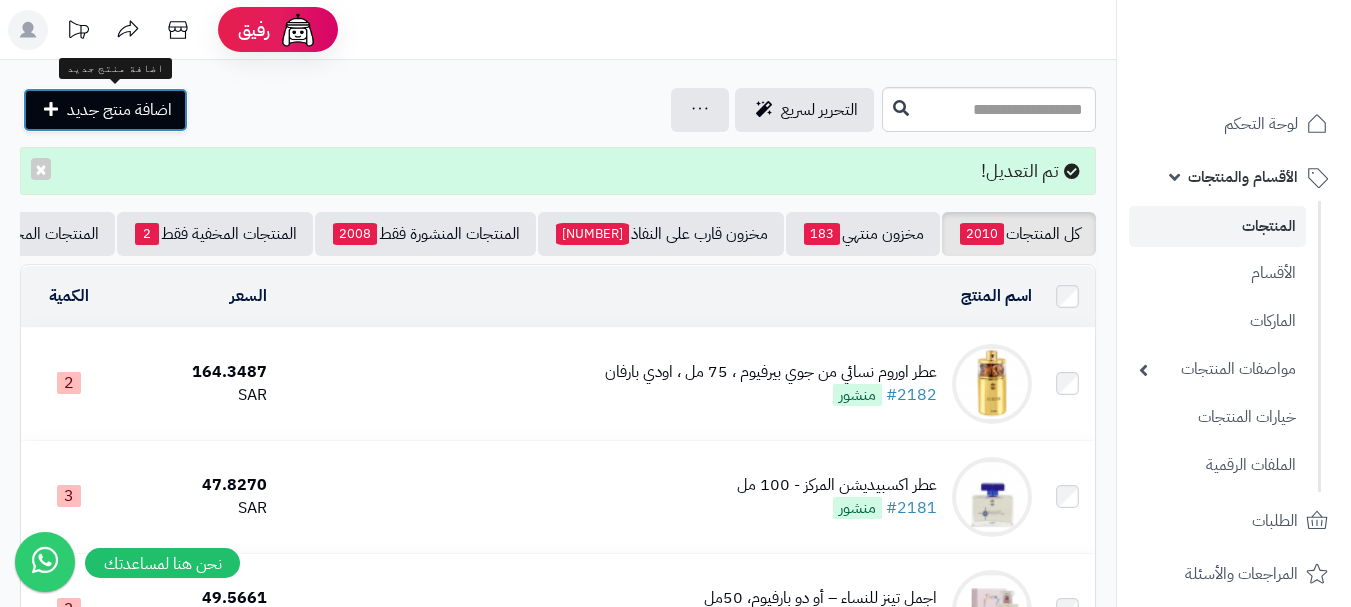 click on "اضافة منتج جديد" at bounding box center (119, 110) 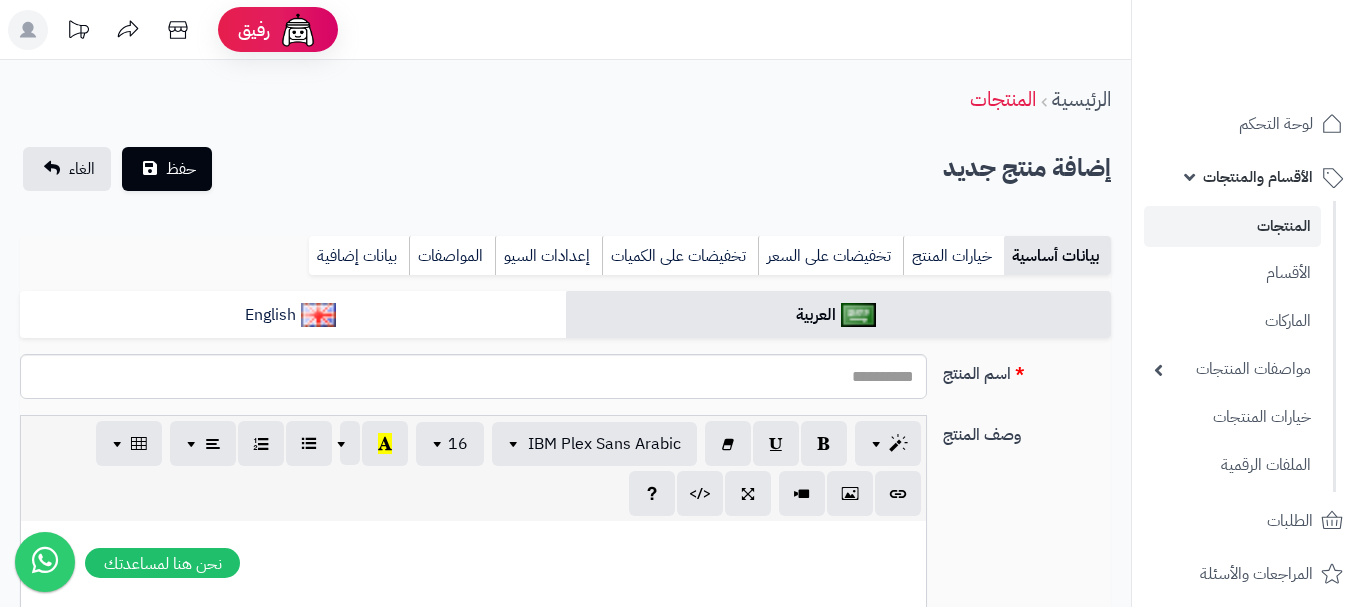 select 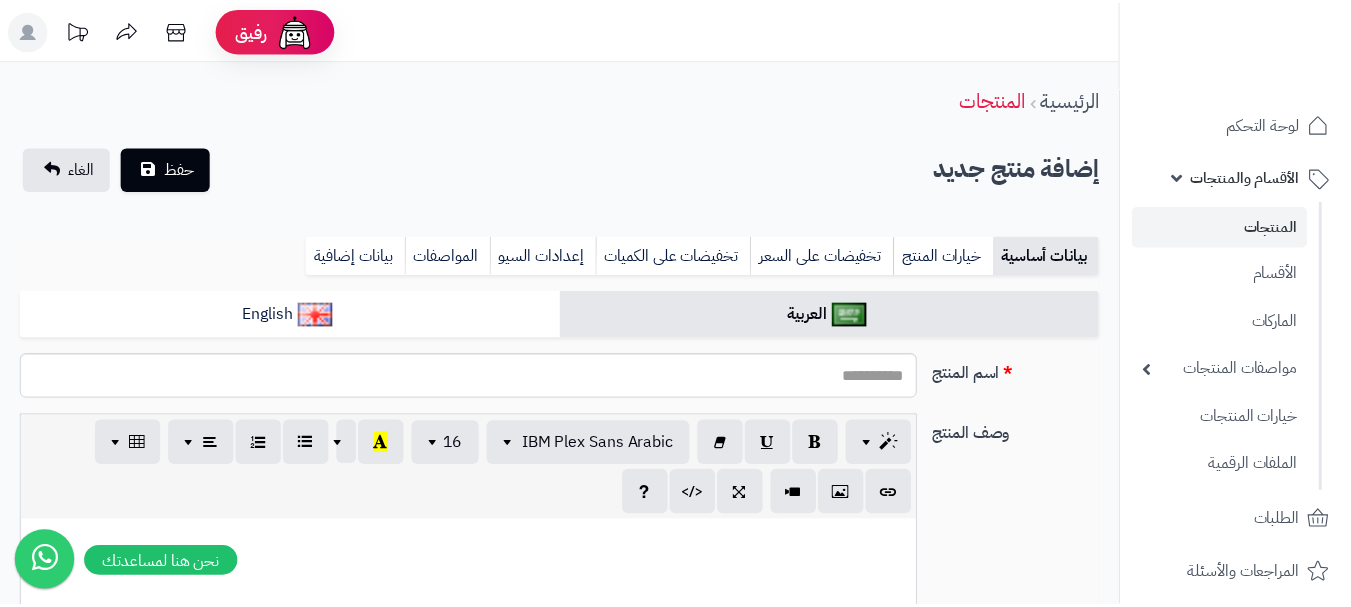 scroll, scrollTop: 0, scrollLeft: 0, axis: both 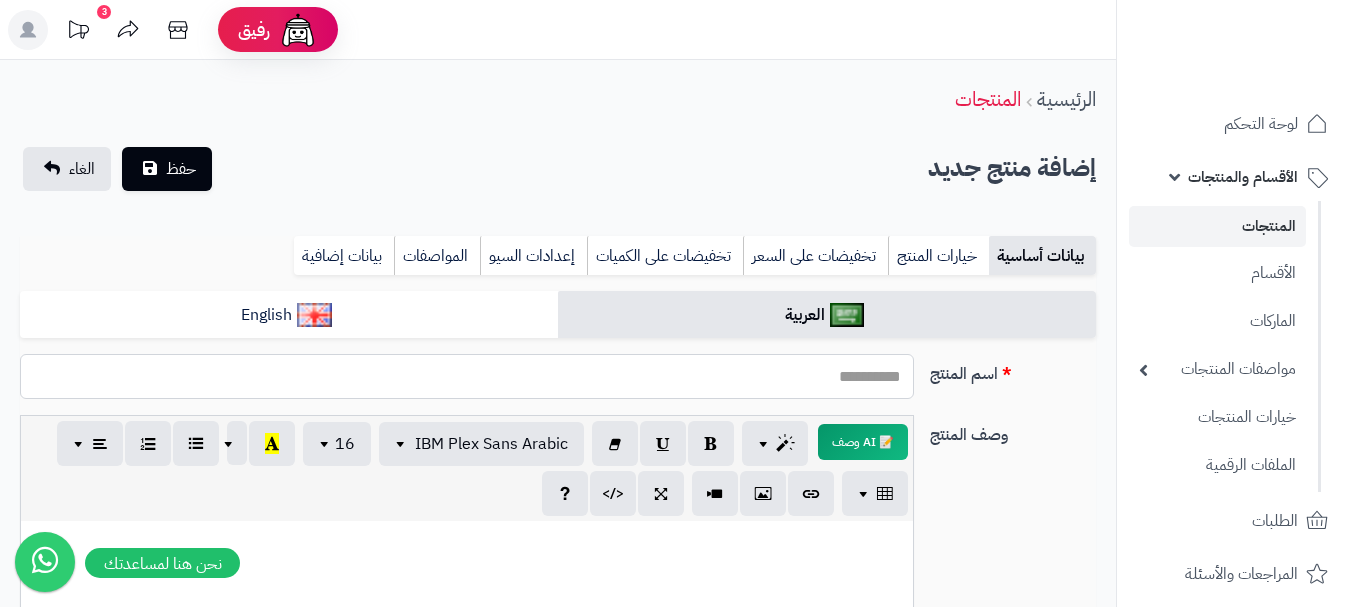 paste on "**********" 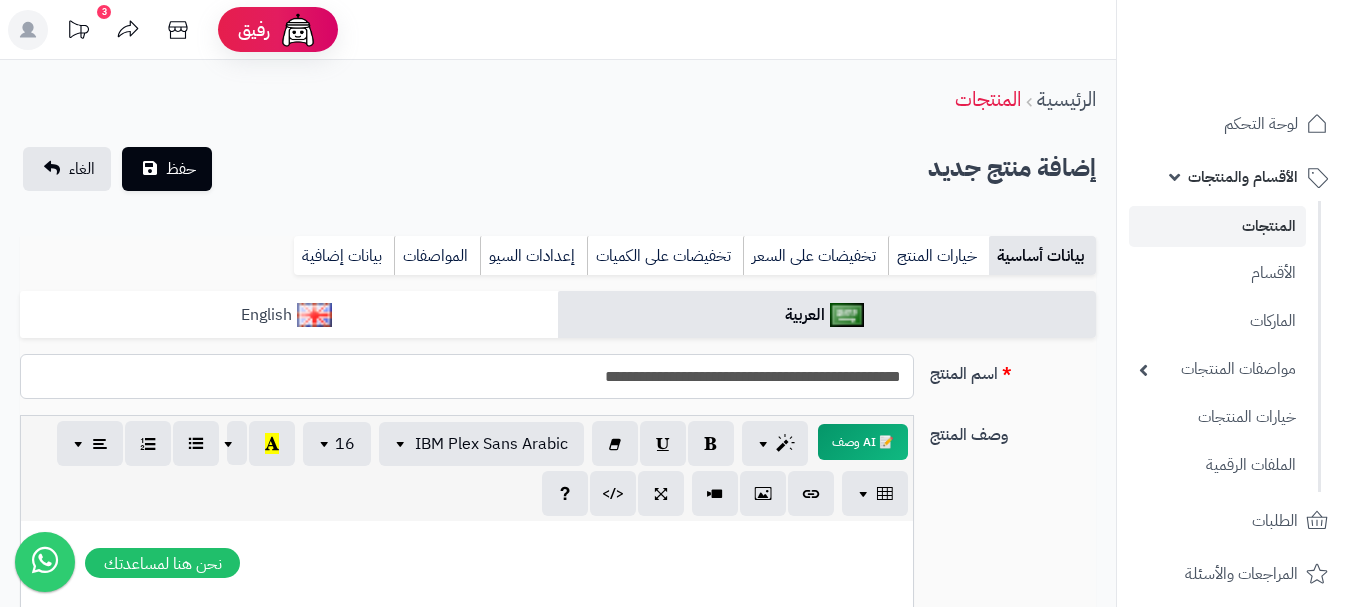 type on "**********" 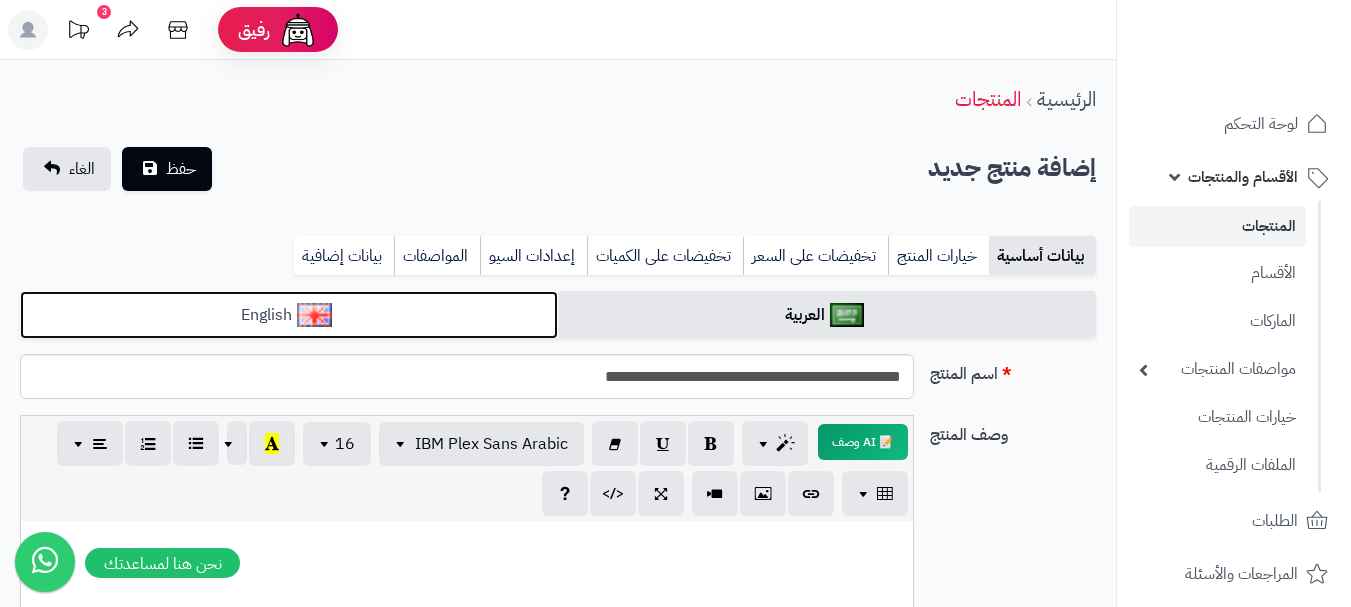 click on "English" at bounding box center (289, 315) 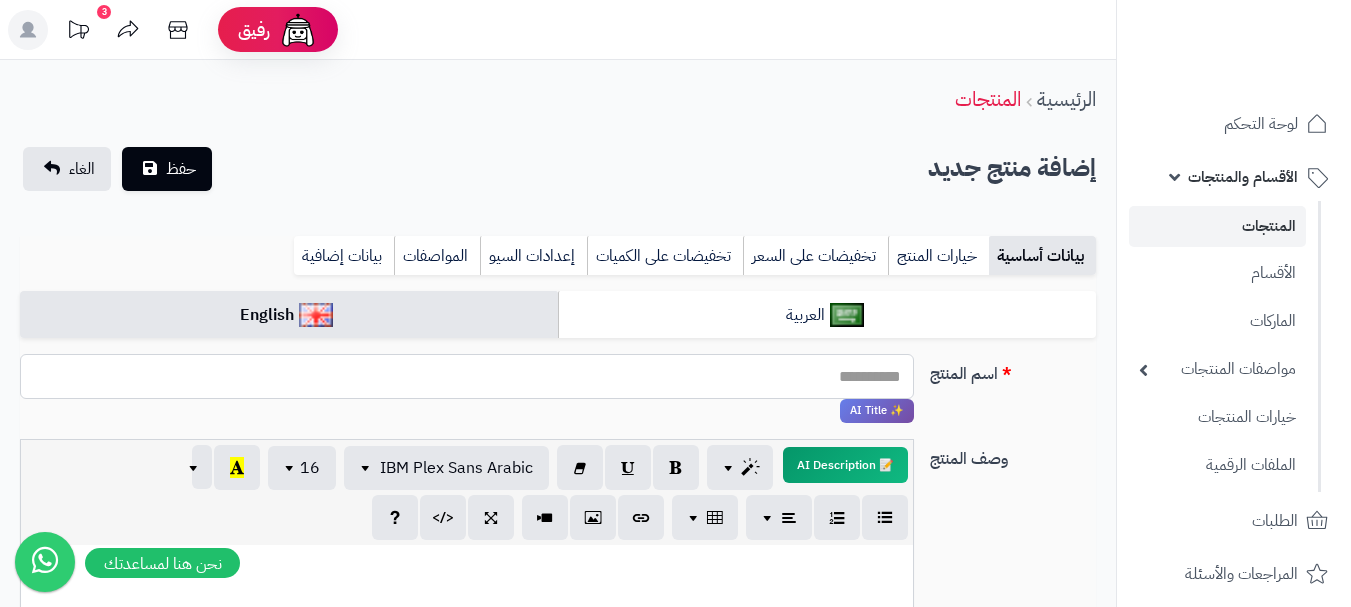 paste on "**********" 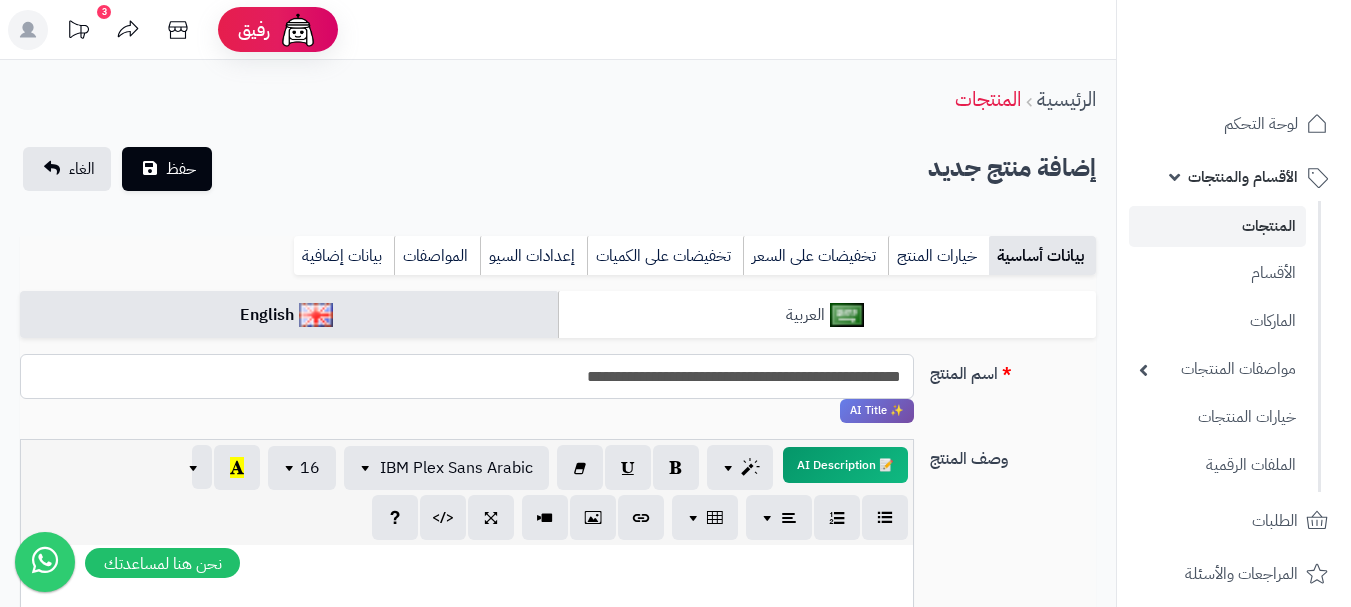 type on "**********" 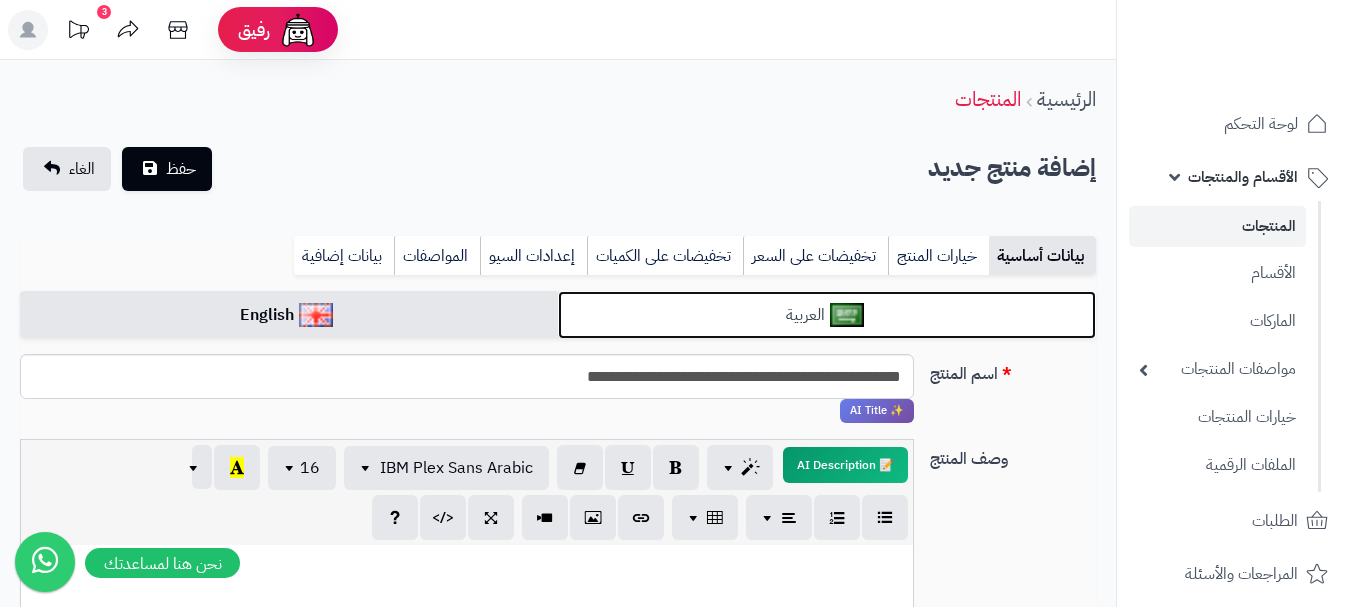 click on "العربية" at bounding box center [827, 315] 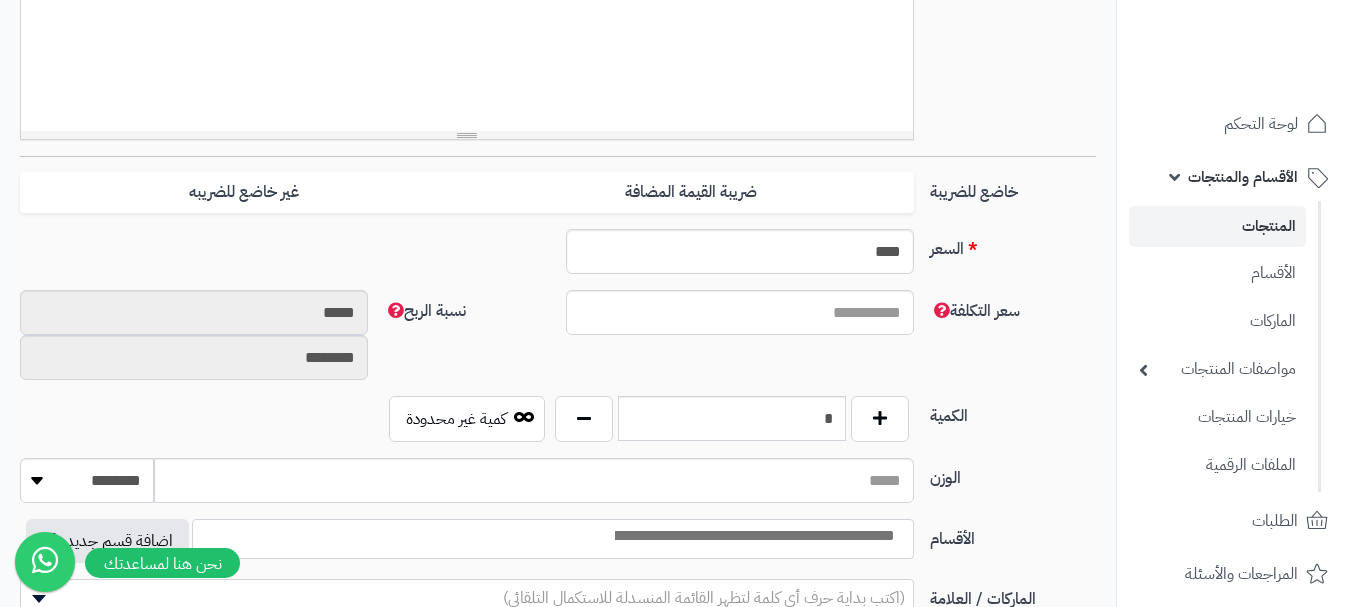 scroll, scrollTop: 700, scrollLeft: 0, axis: vertical 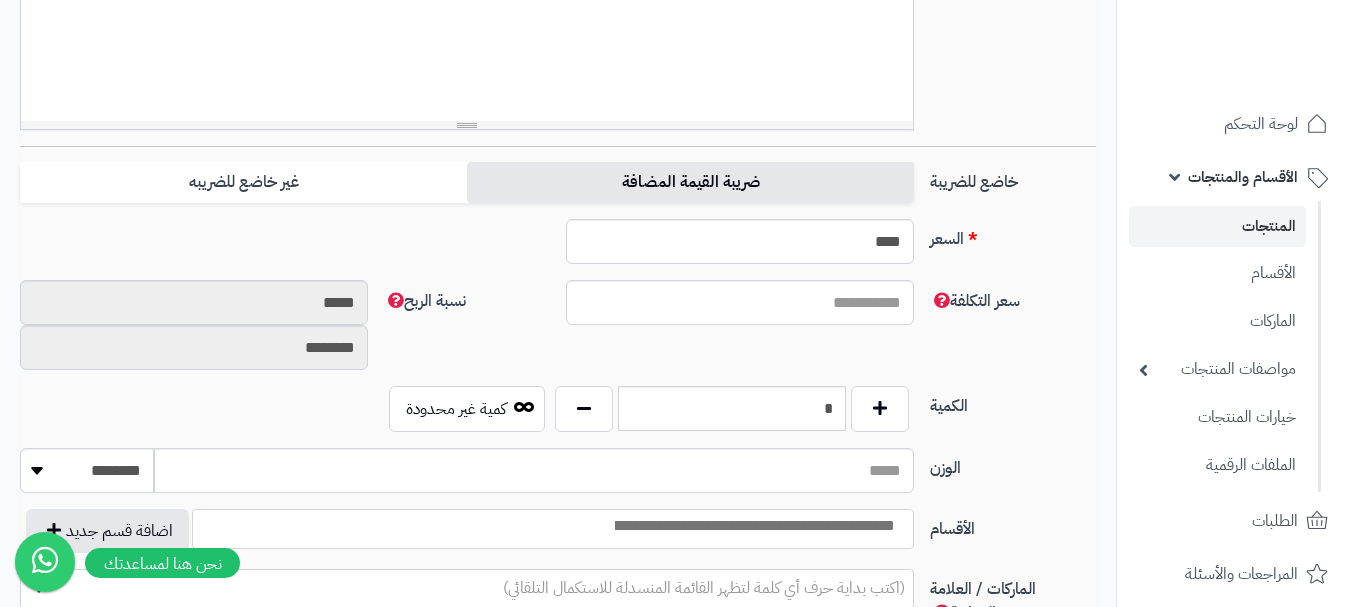 click on "ضريبة القيمة المضافة" at bounding box center (690, 182) 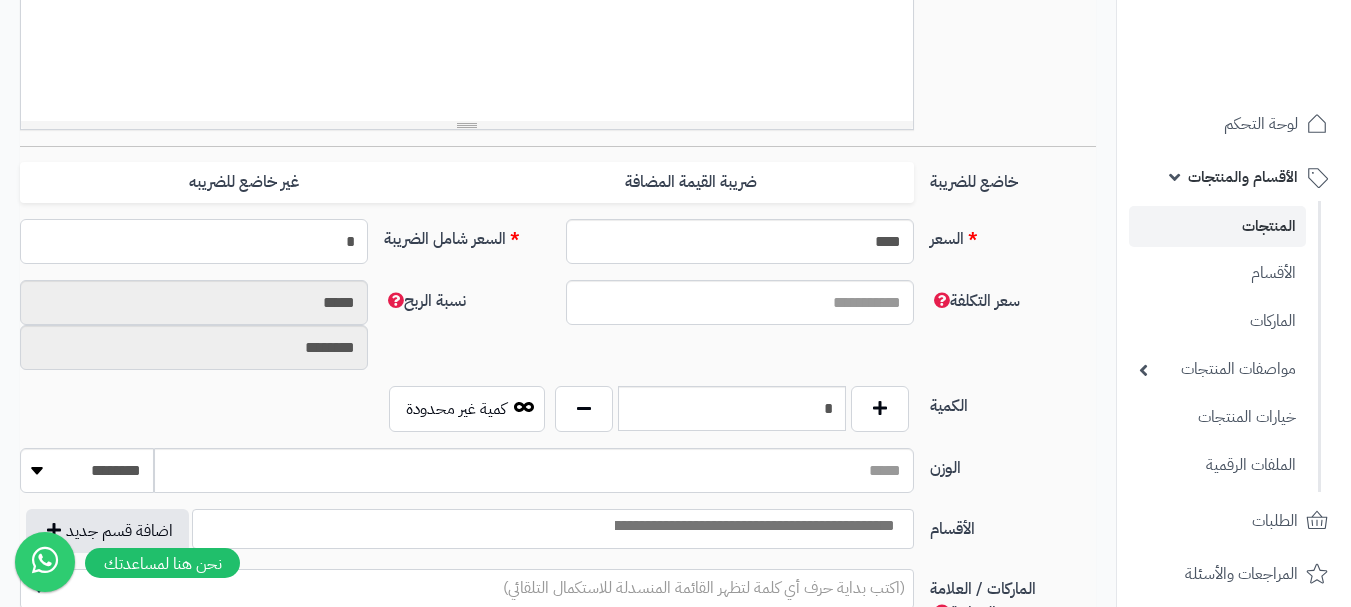 click on "*" at bounding box center [194, 241] 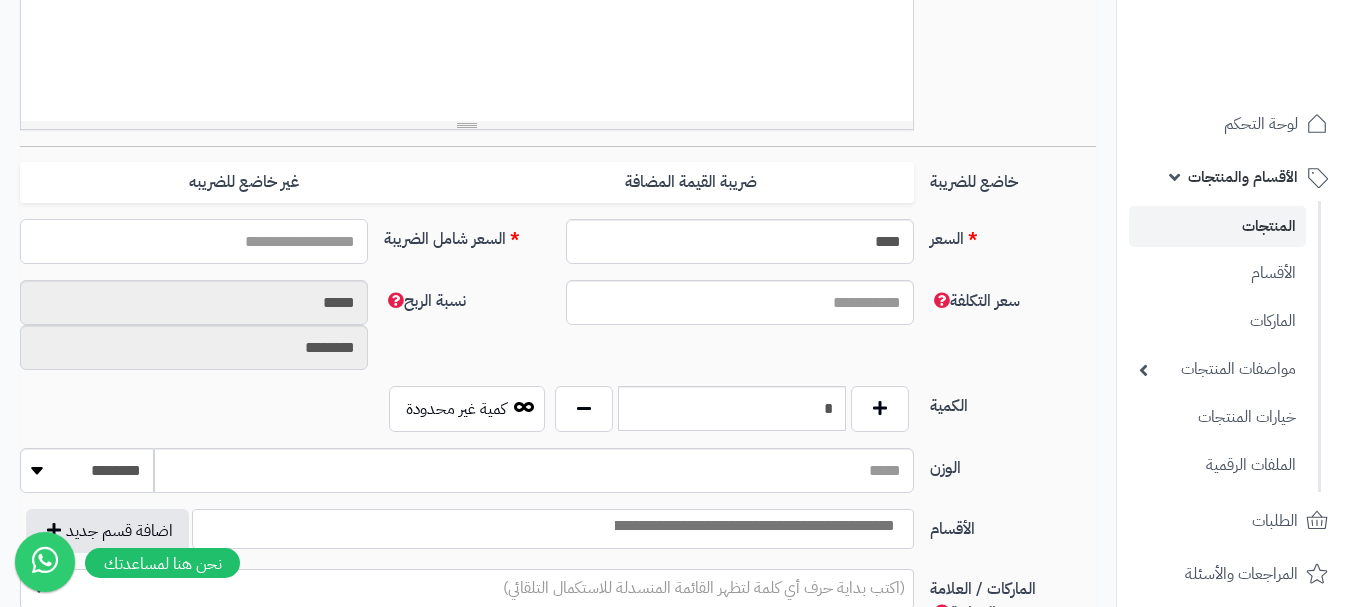 type on "*" 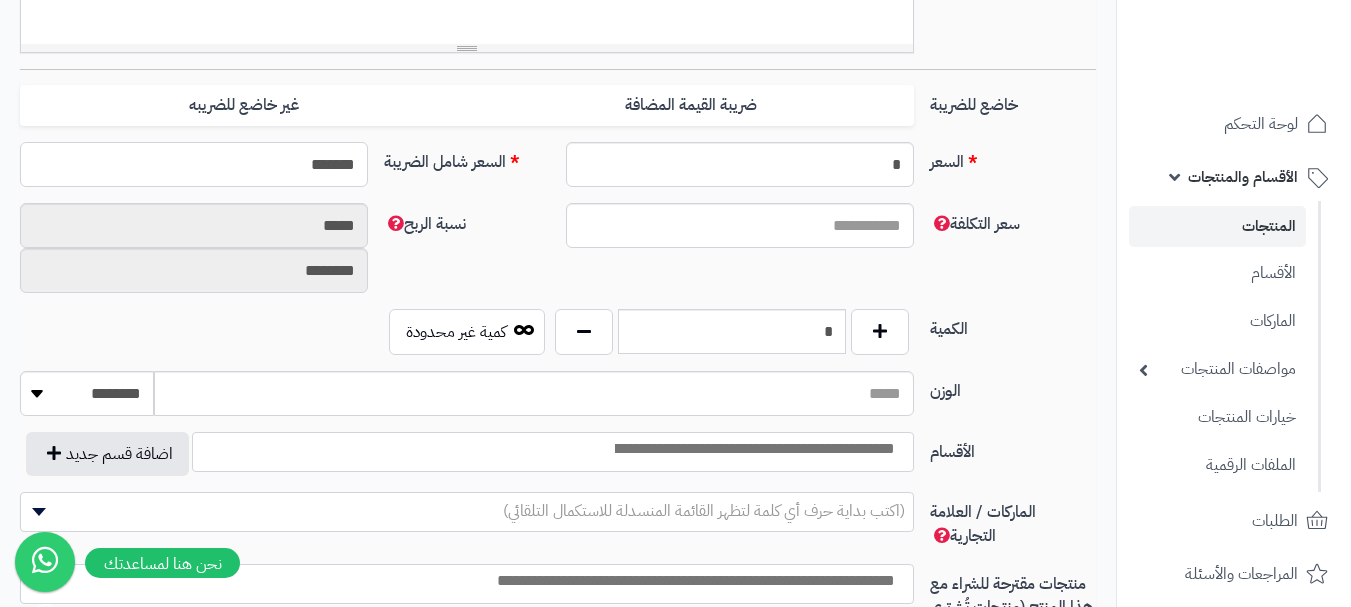 scroll, scrollTop: 900, scrollLeft: 0, axis: vertical 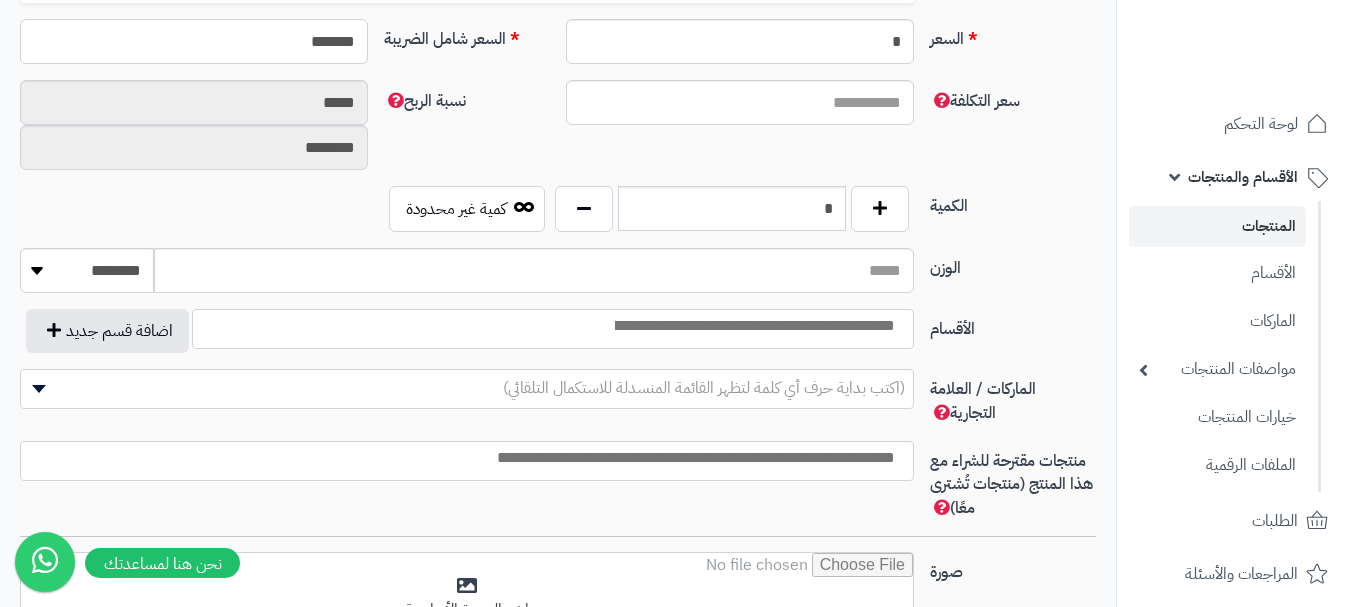 type on "*******" 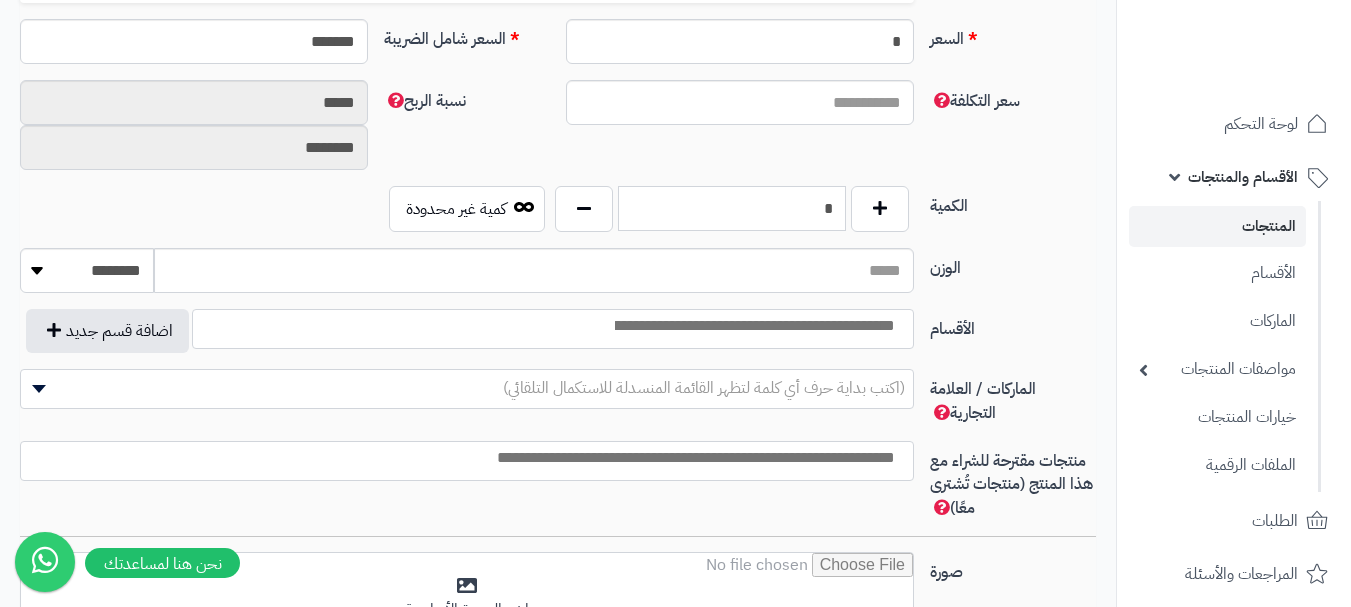 click on "*" at bounding box center [732, 208] 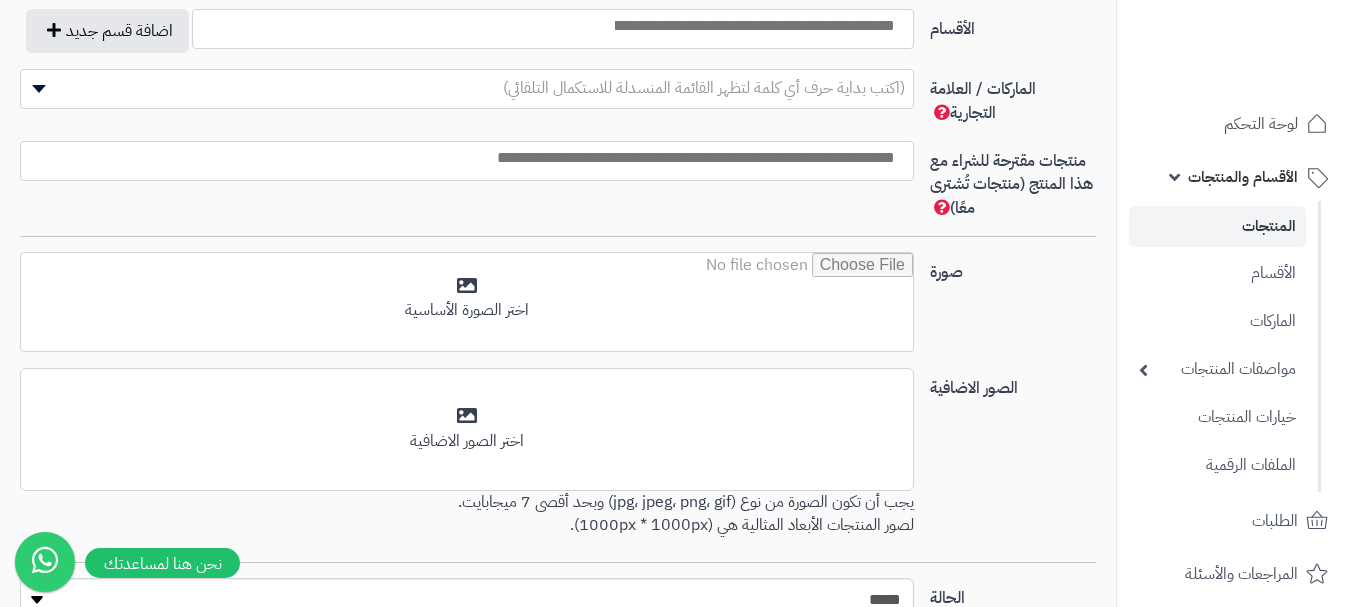 scroll, scrollTop: 1100, scrollLeft: 0, axis: vertical 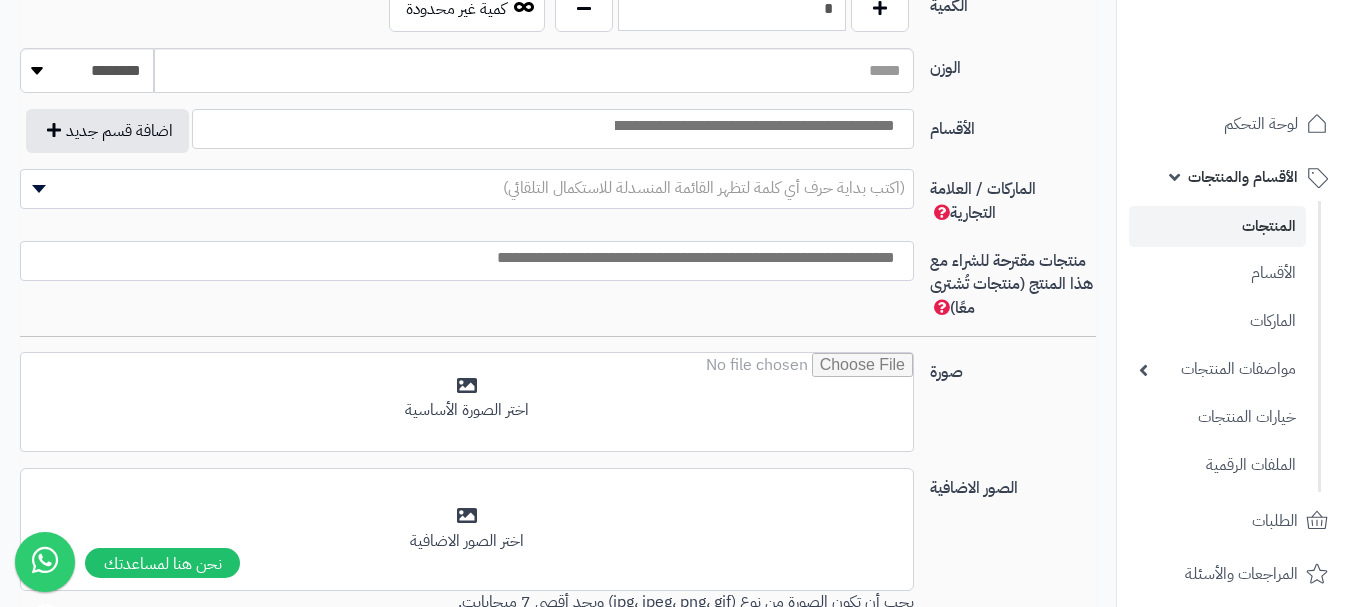 type on "*" 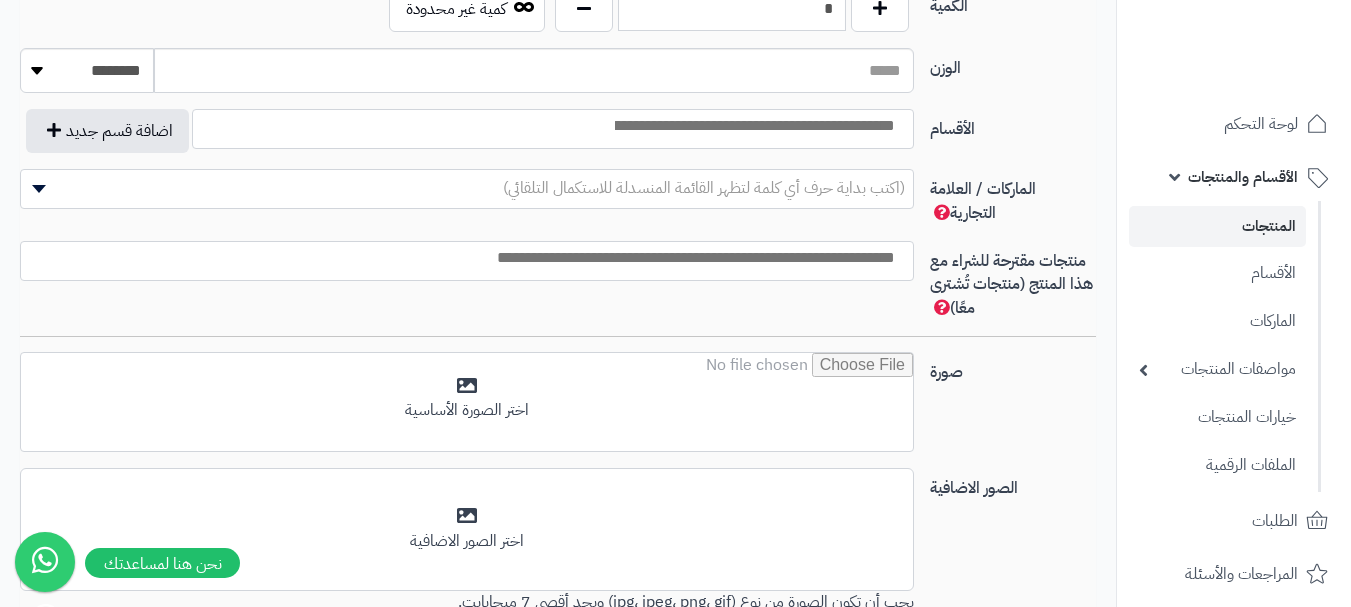 click at bounding box center [753, 124] 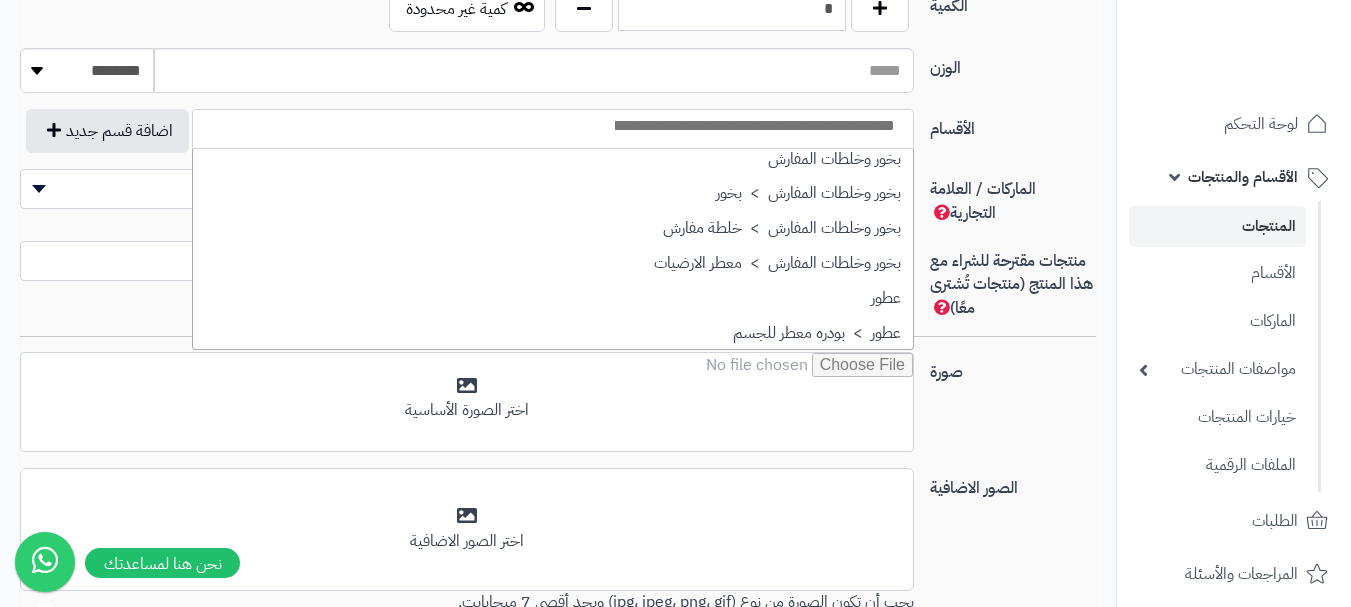 scroll, scrollTop: 700, scrollLeft: 0, axis: vertical 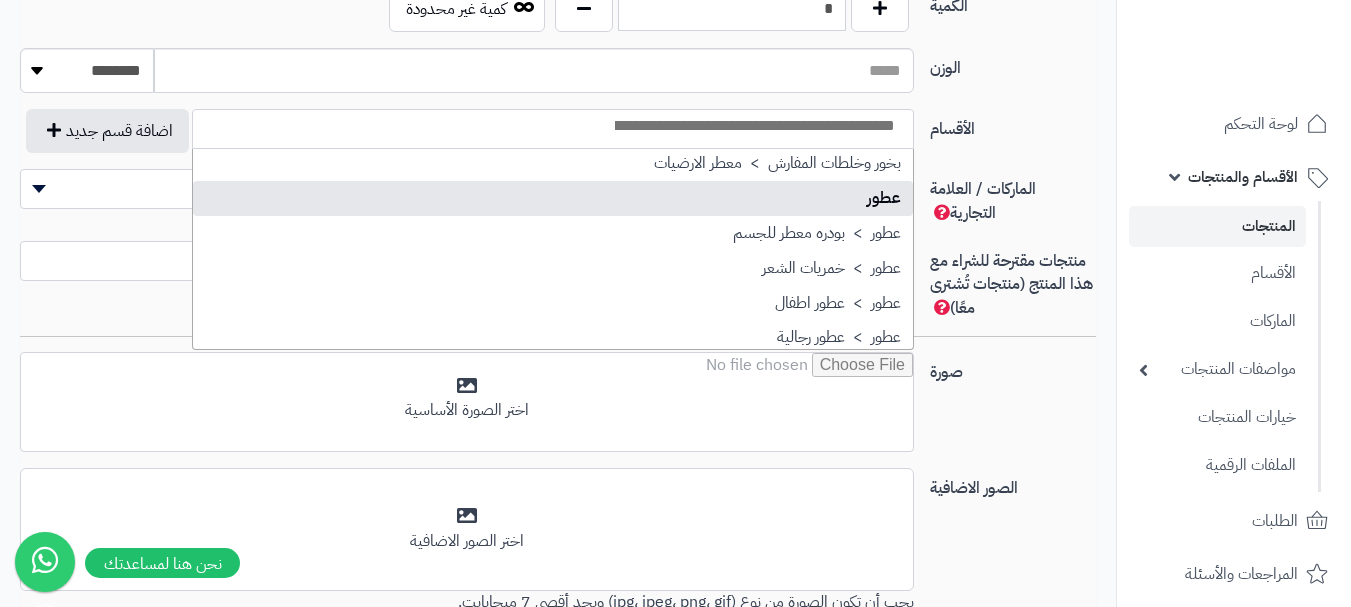 select on "**" 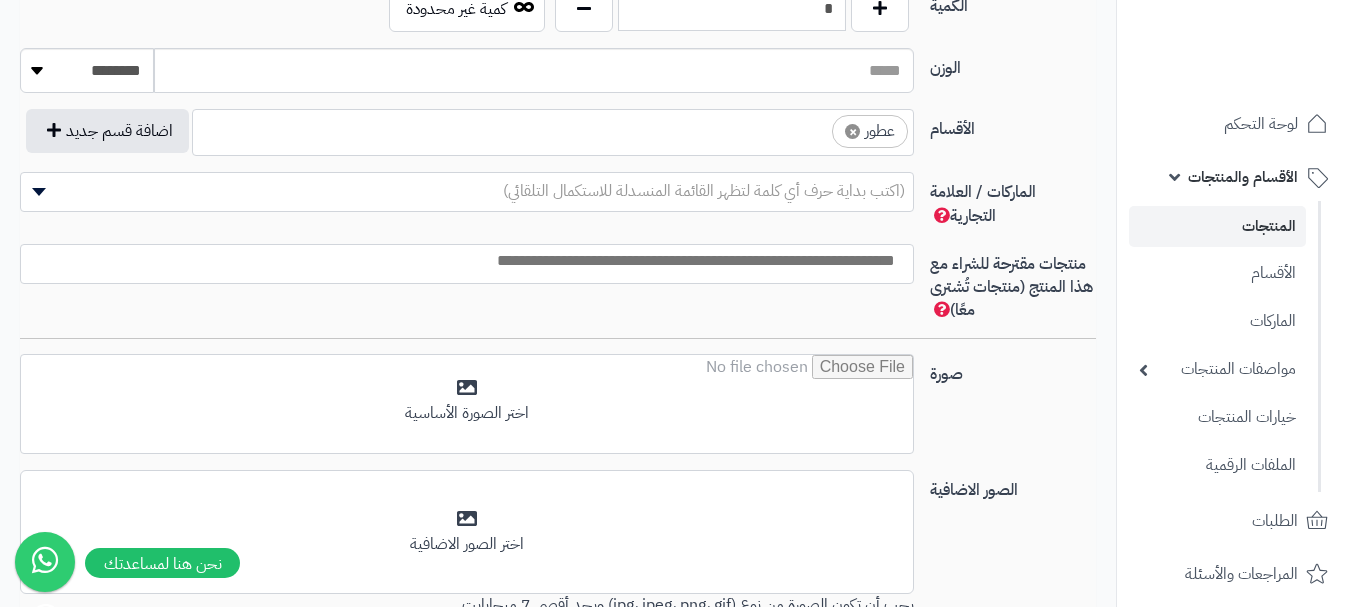 click on "× عطور" at bounding box center [553, 129] 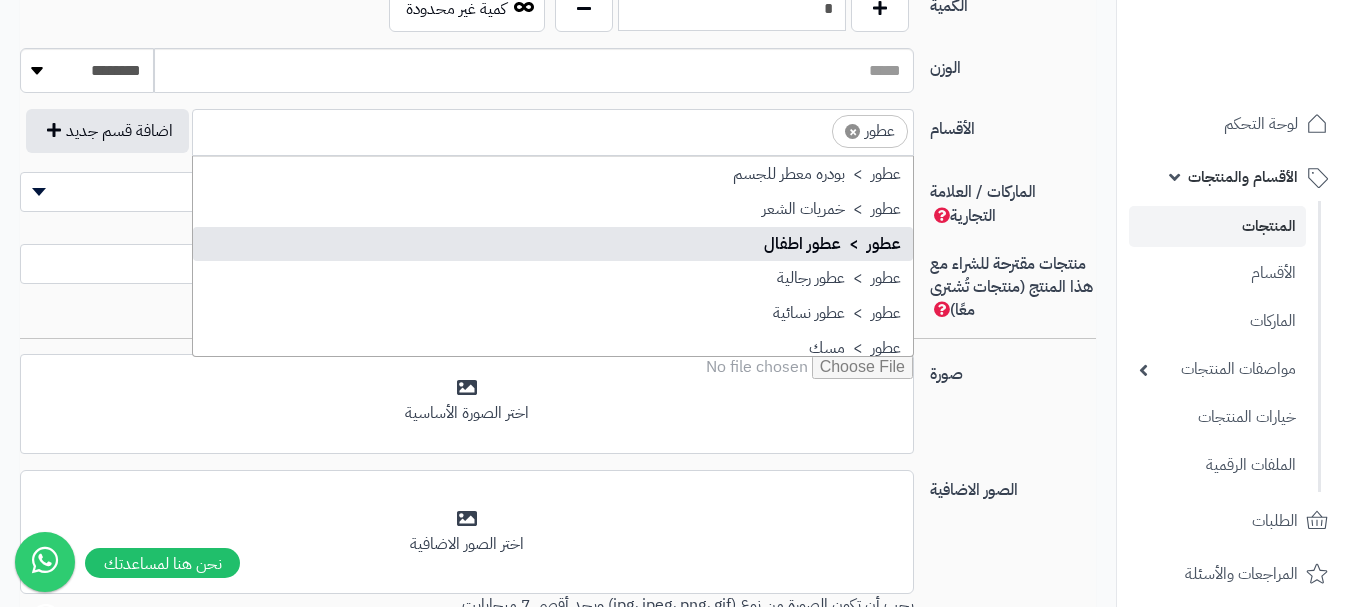 scroll, scrollTop: 797, scrollLeft: 0, axis: vertical 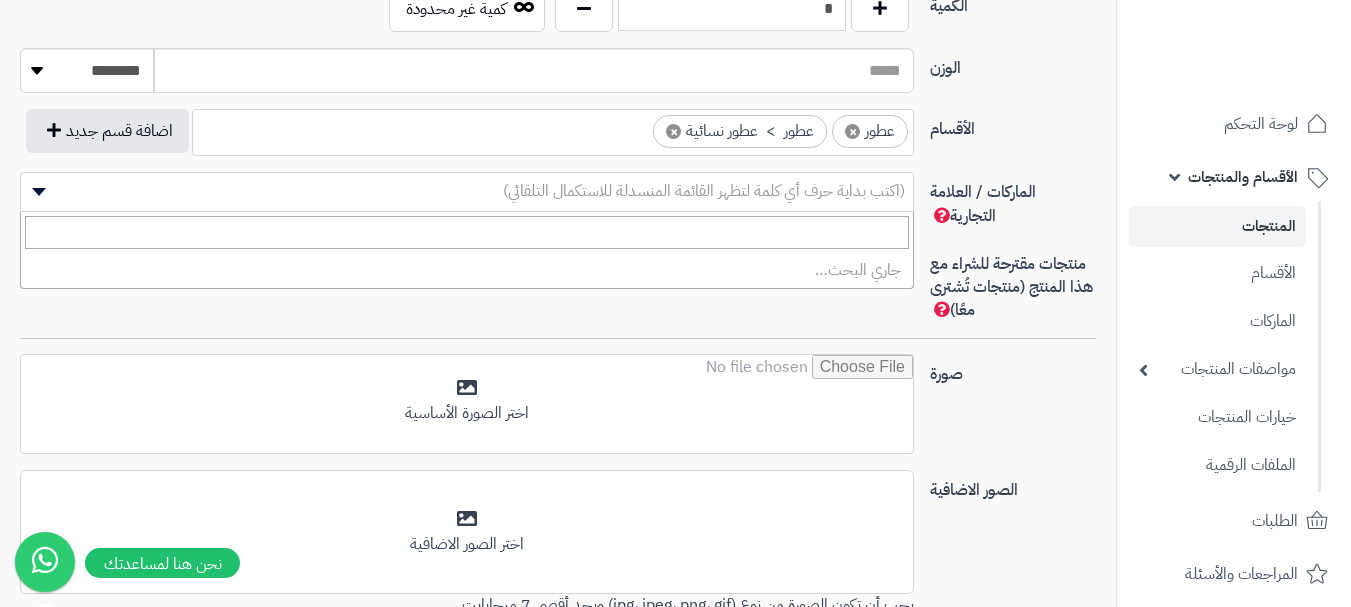 click on "(اكتب بداية حرف أي كلمة لتظهر القائمة المنسدلة للاستكمال التلقائي)" at bounding box center [704, 191] 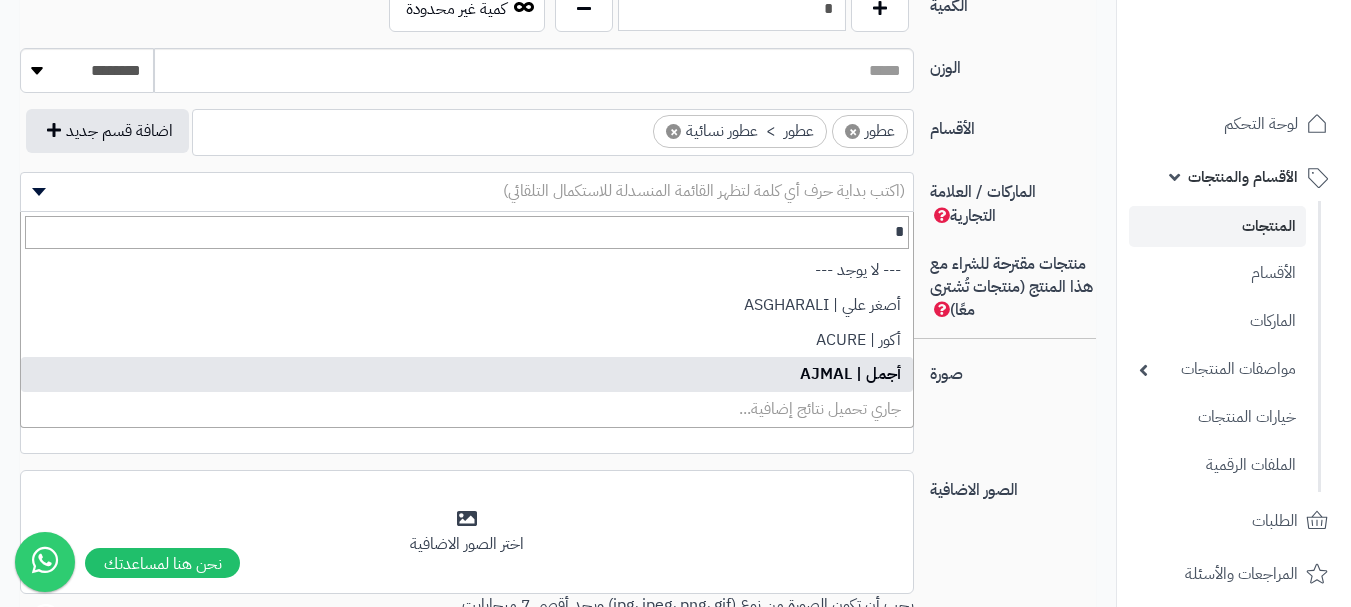 type on "*" 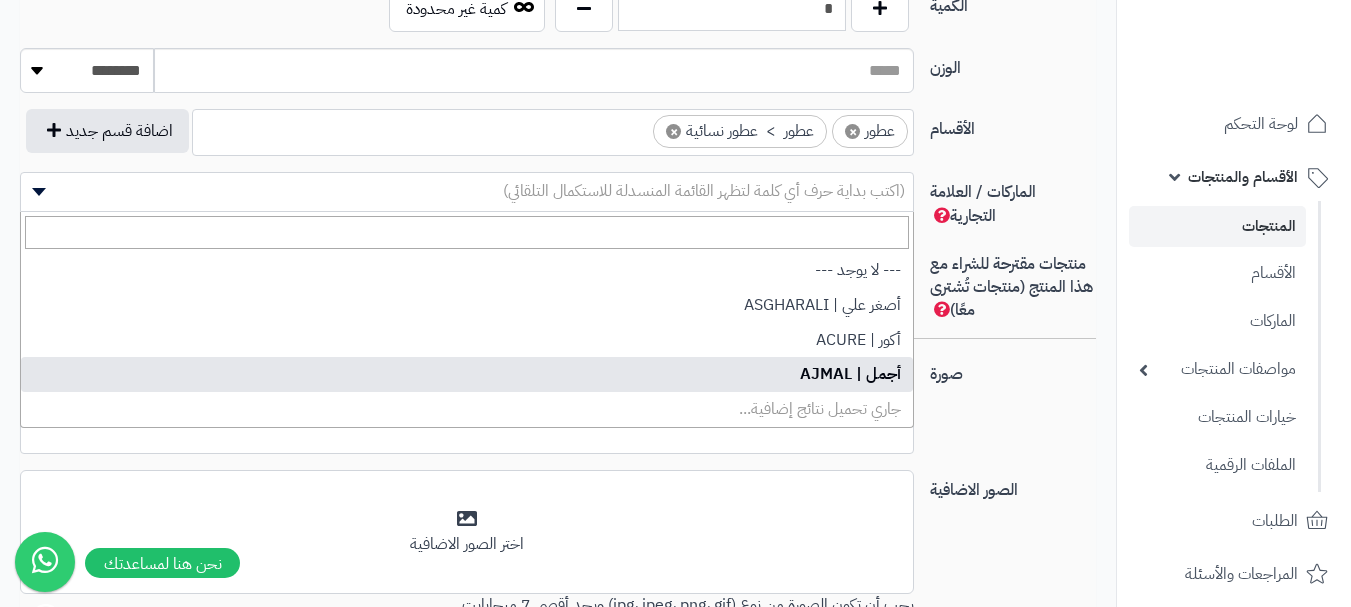 select on "**" 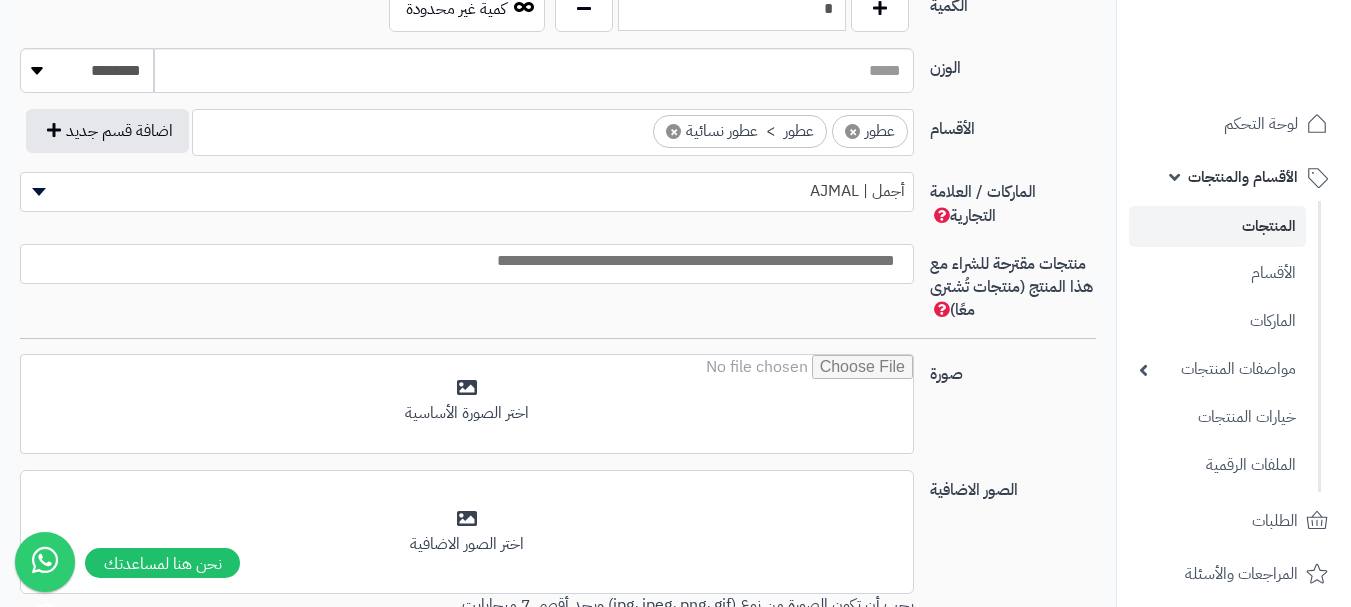 click at bounding box center (467, 264) 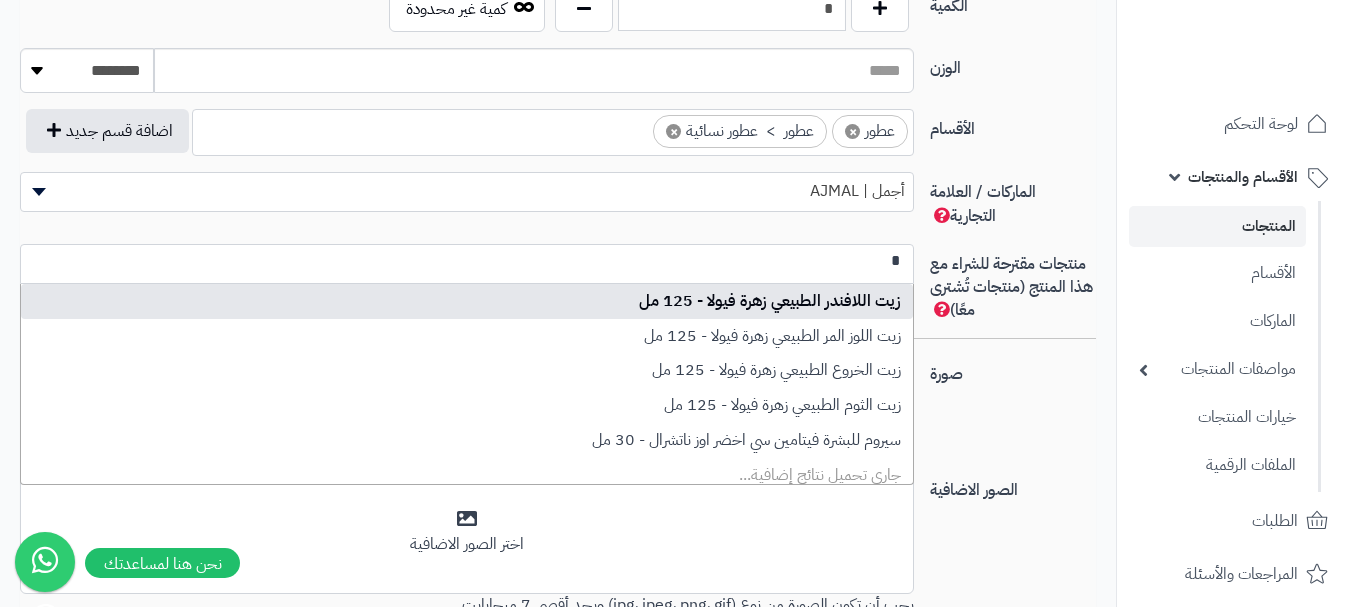 scroll, scrollTop: 0, scrollLeft: 0, axis: both 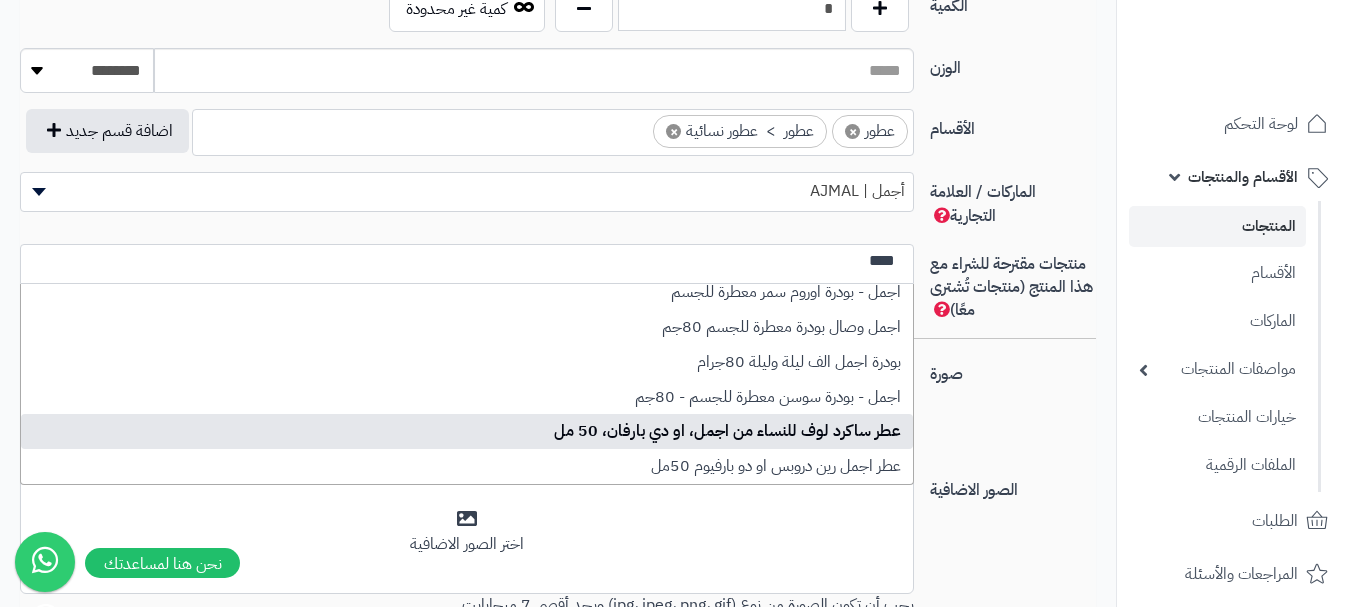 type on "****" 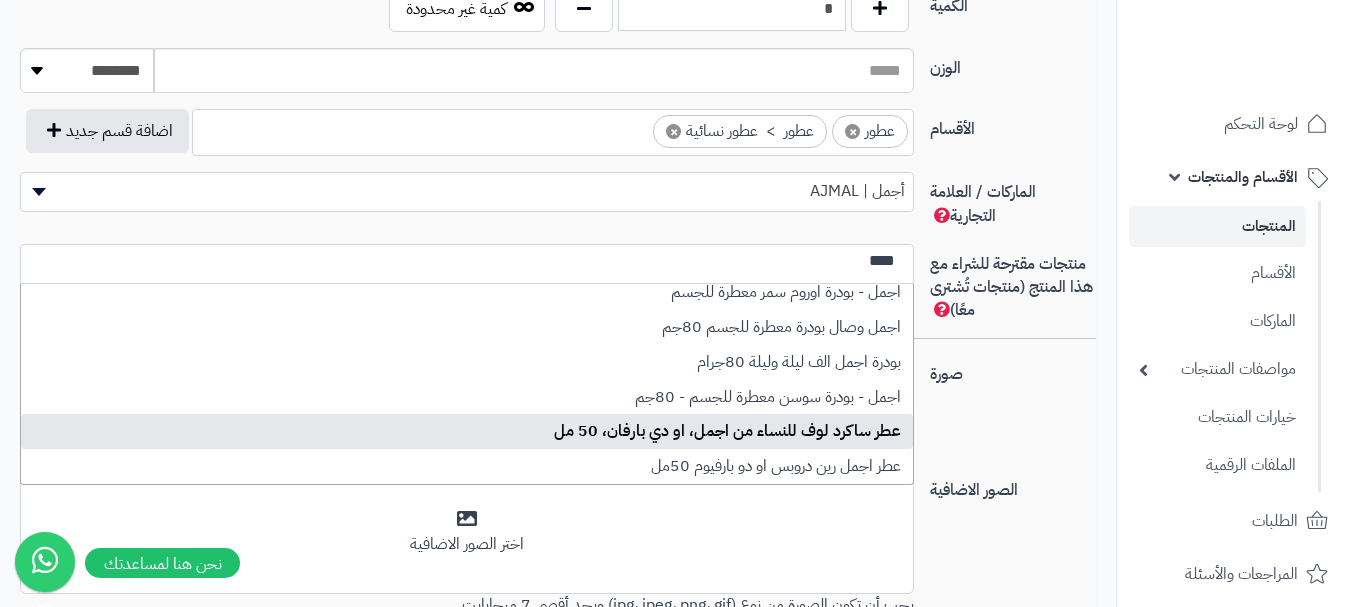 type 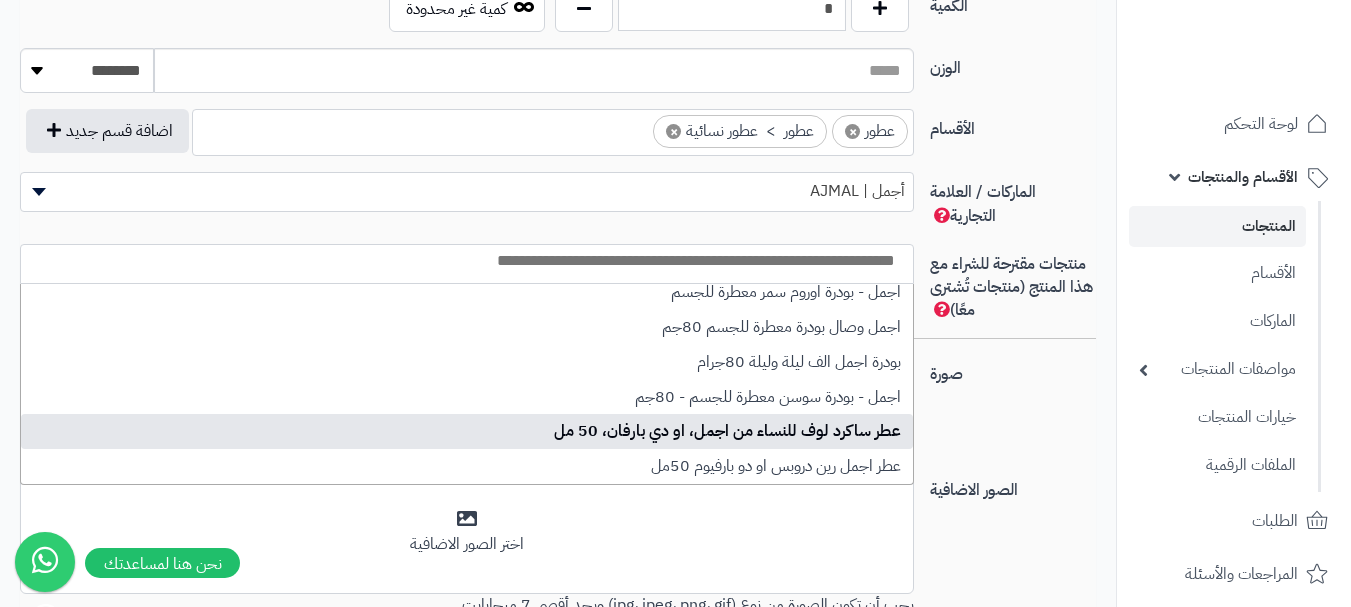 select on "****" 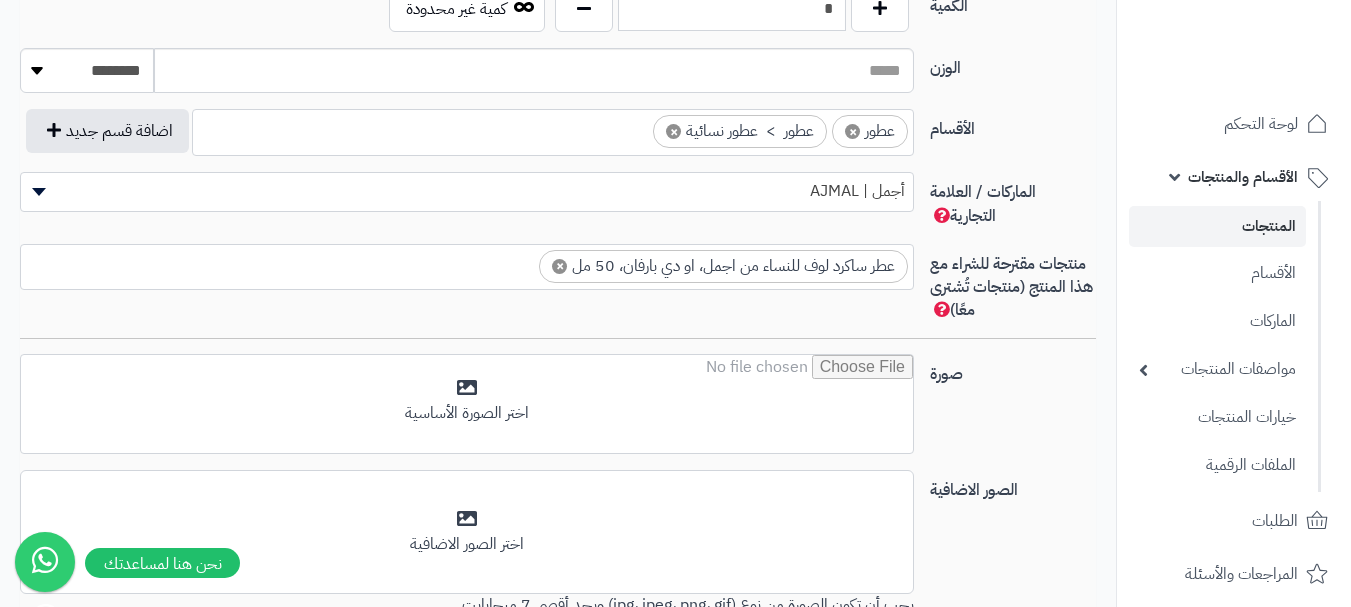 scroll, scrollTop: 0, scrollLeft: 0, axis: both 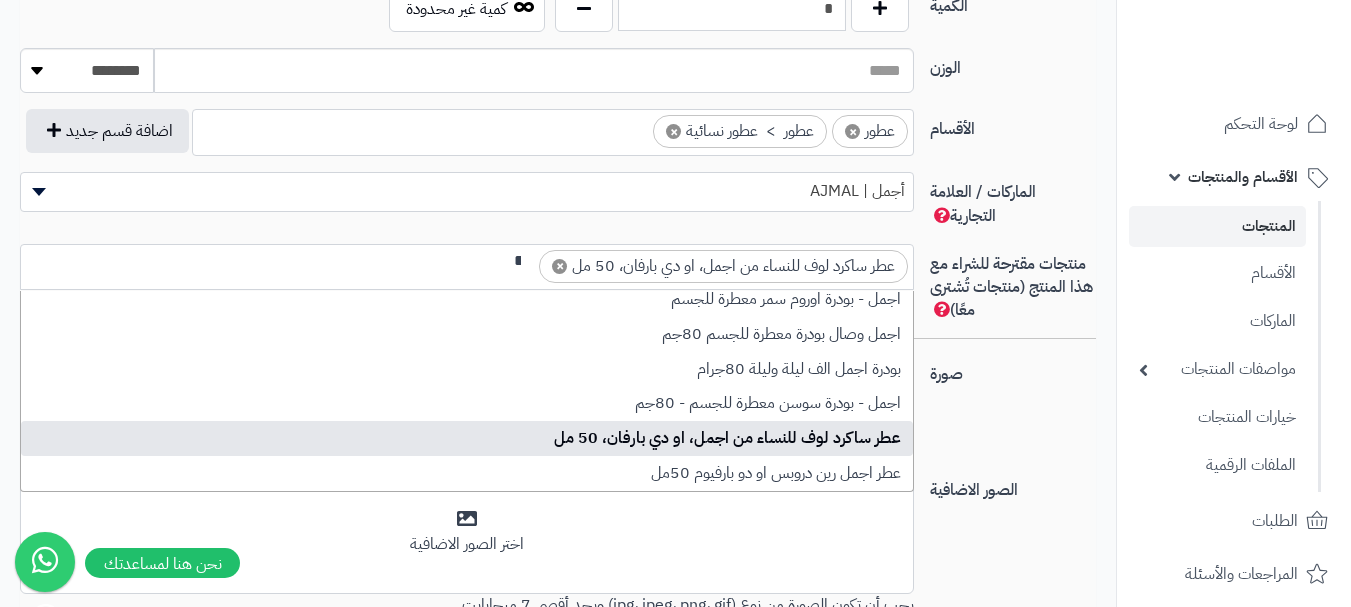 type on "*" 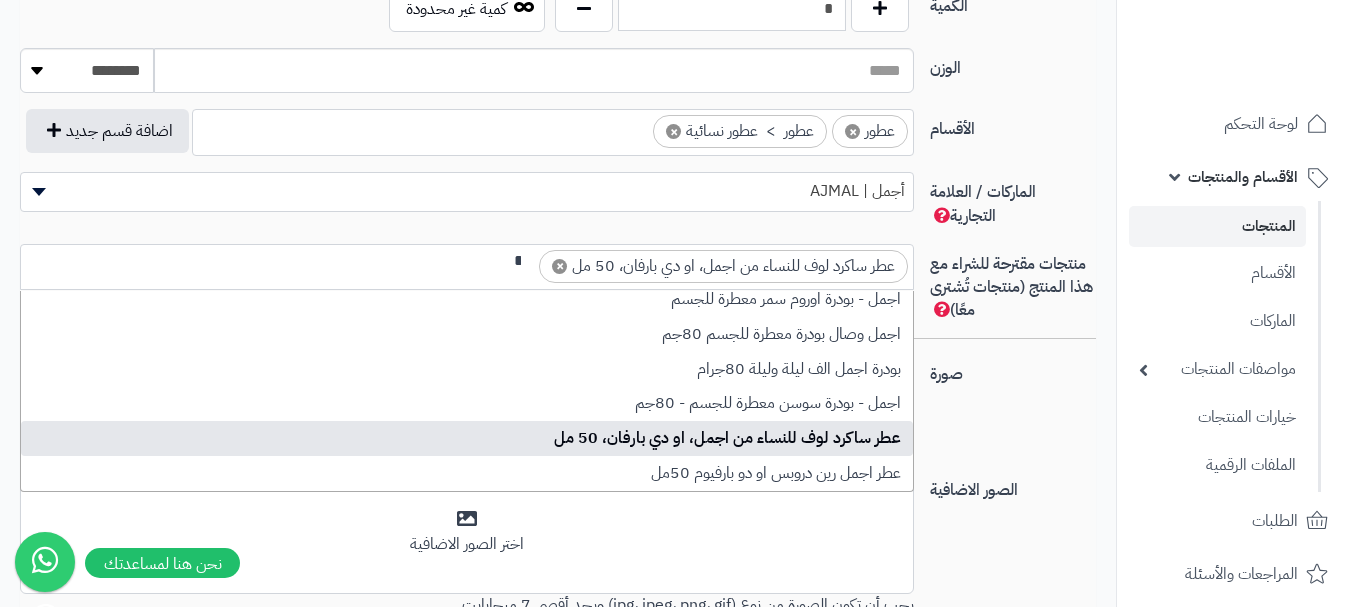 scroll, scrollTop: 0, scrollLeft: -2, axis: horizontal 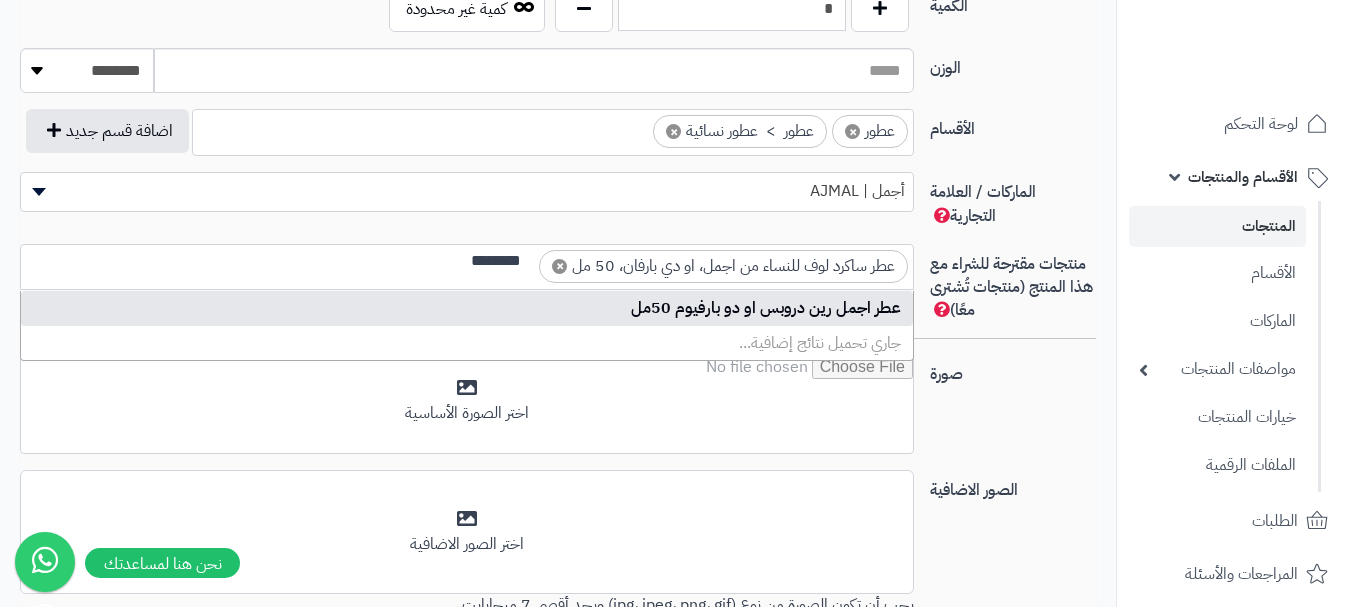 type on "********" 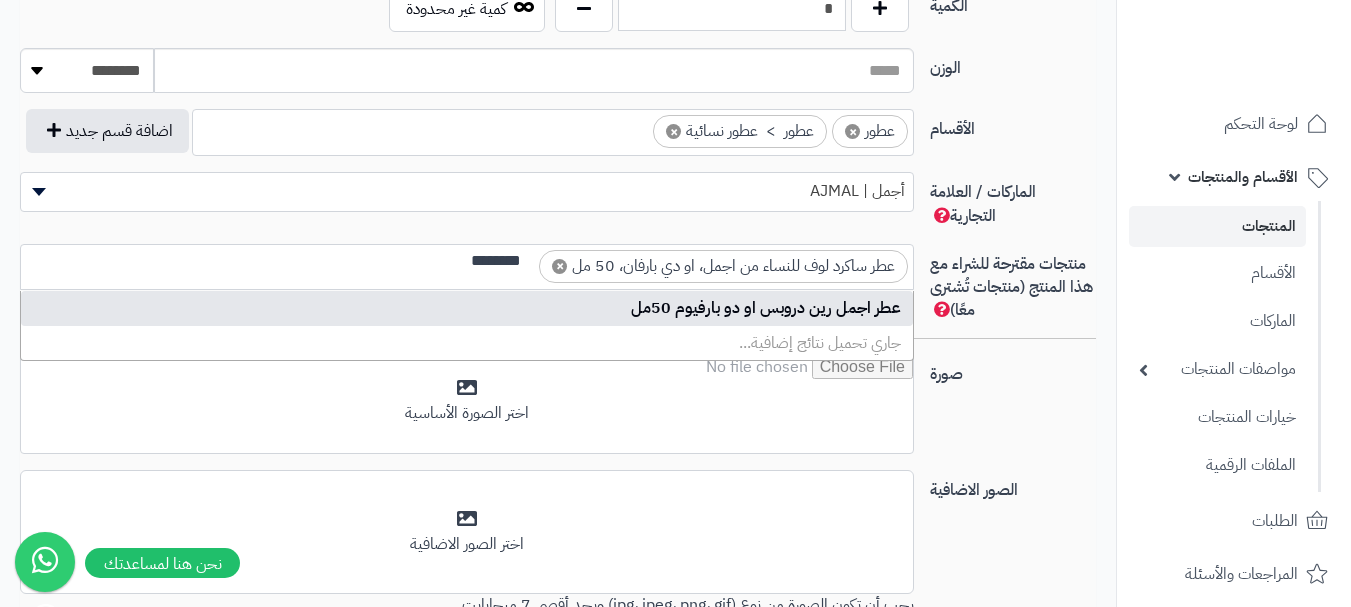 type 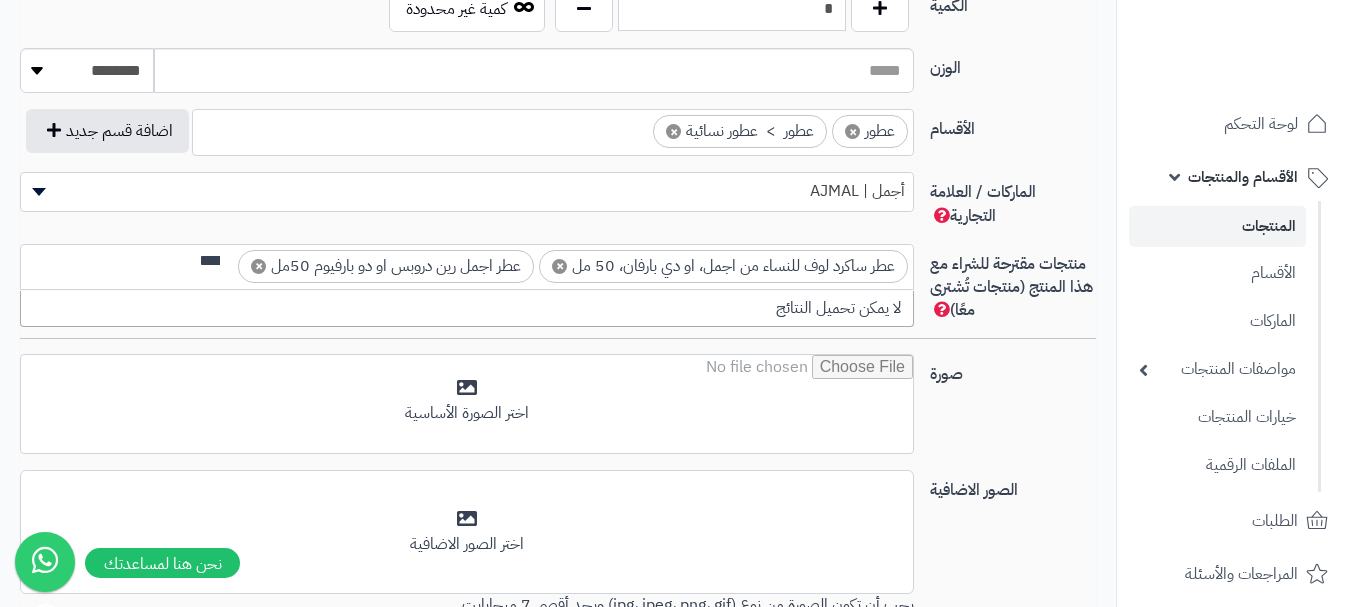 scroll, scrollTop: 0, scrollLeft: 0, axis: both 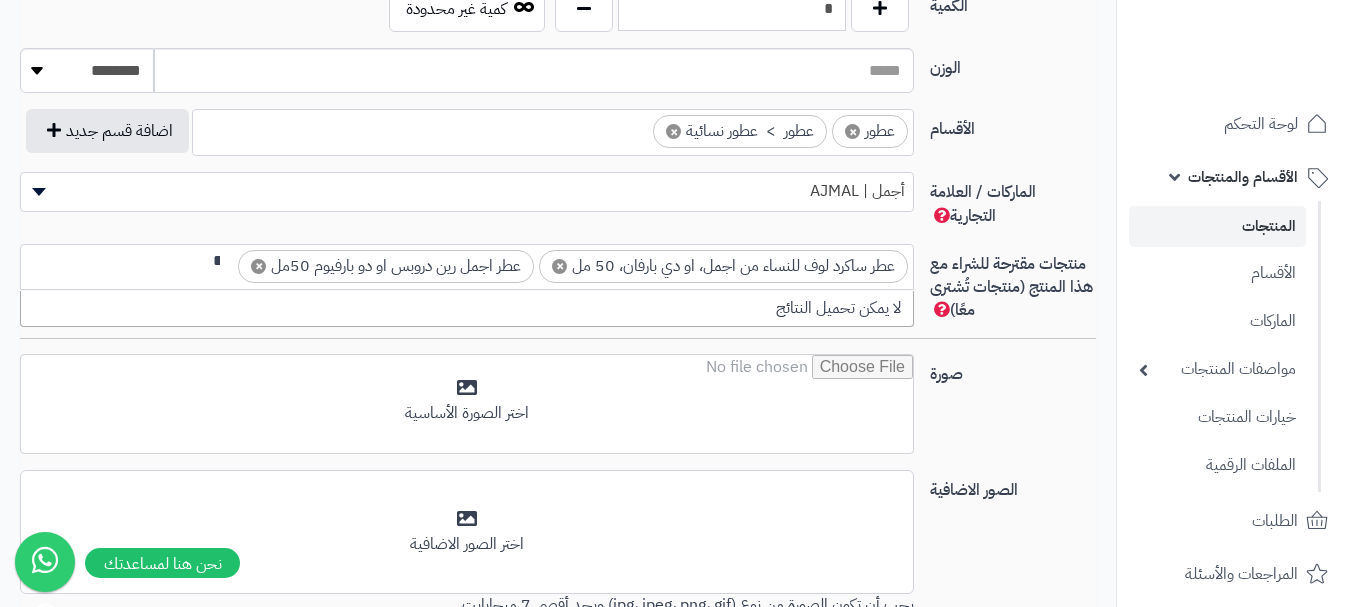 type on "*" 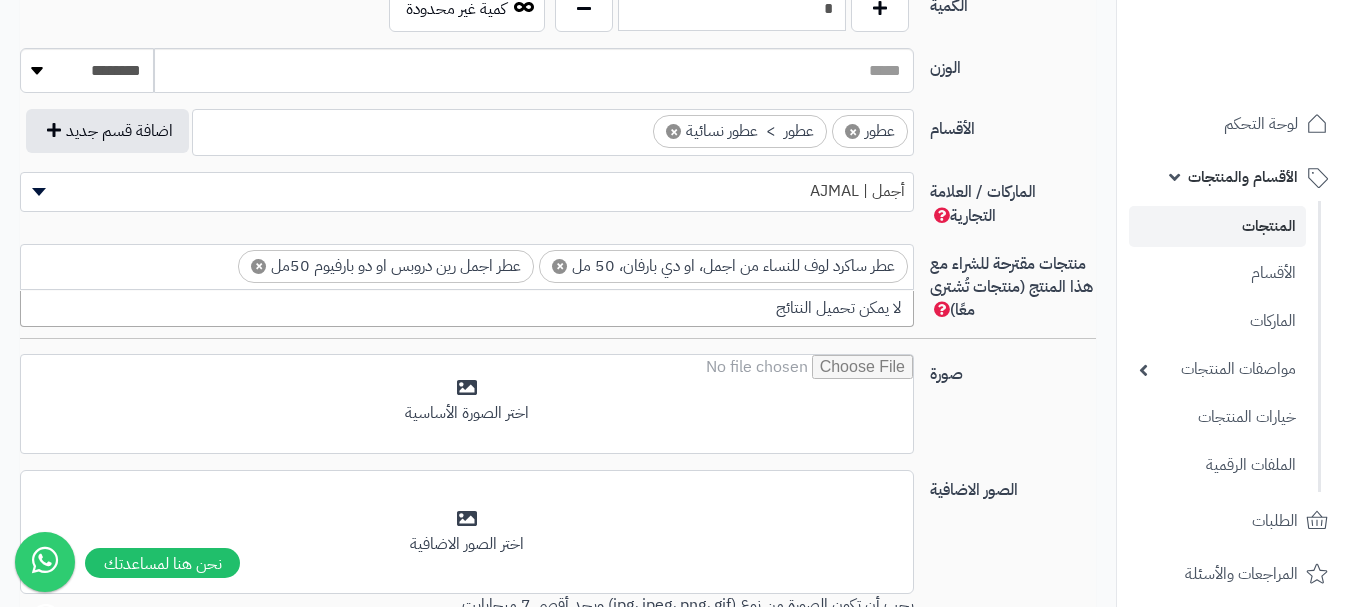 scroll, scrollTop: 0, scrollLeft: -9, axis: horizontal 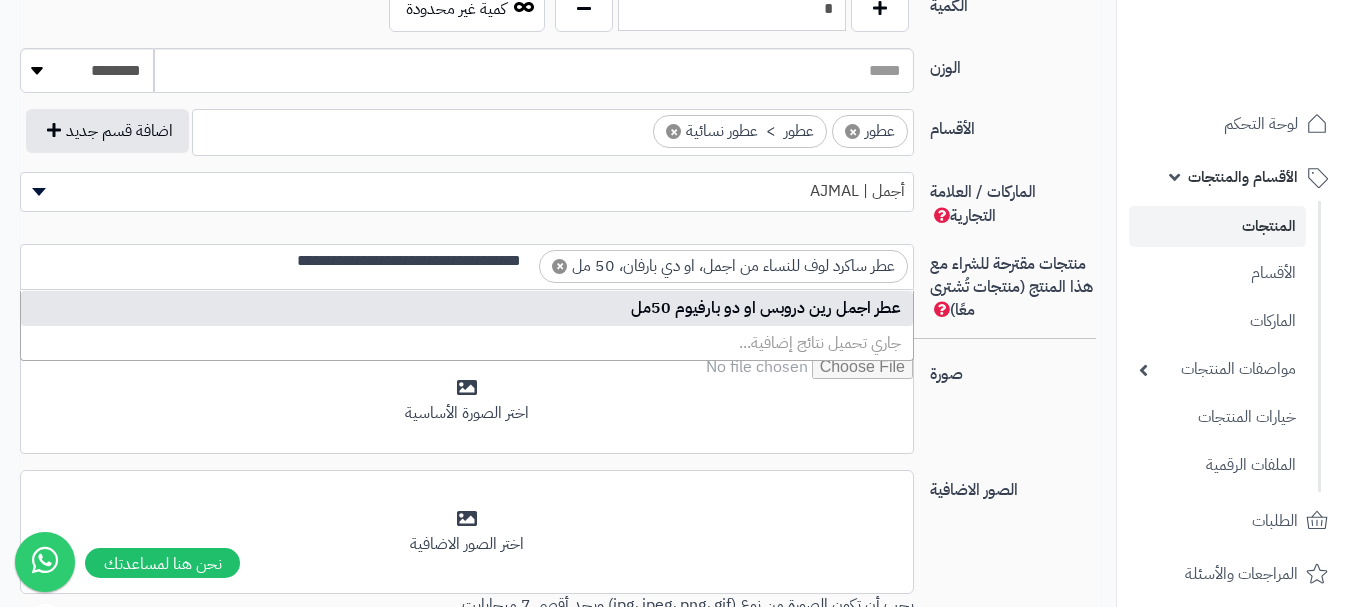 type 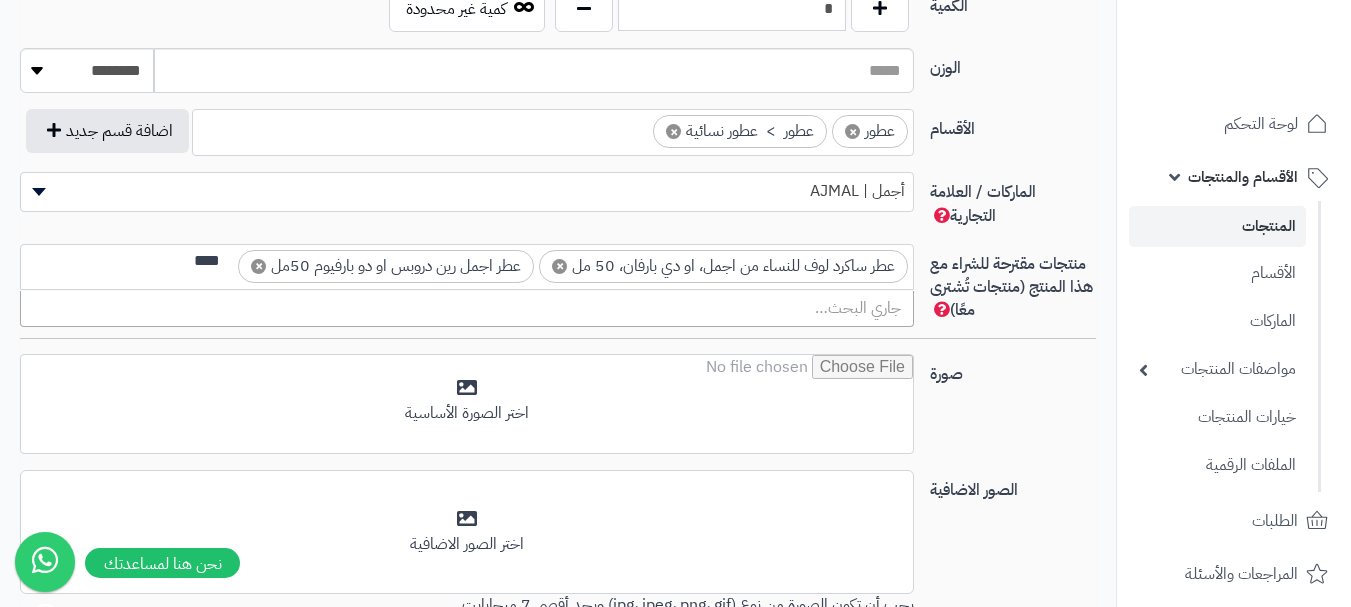 scroll, scrollTop: 0, scrollLeft: -5, axis: horizontal 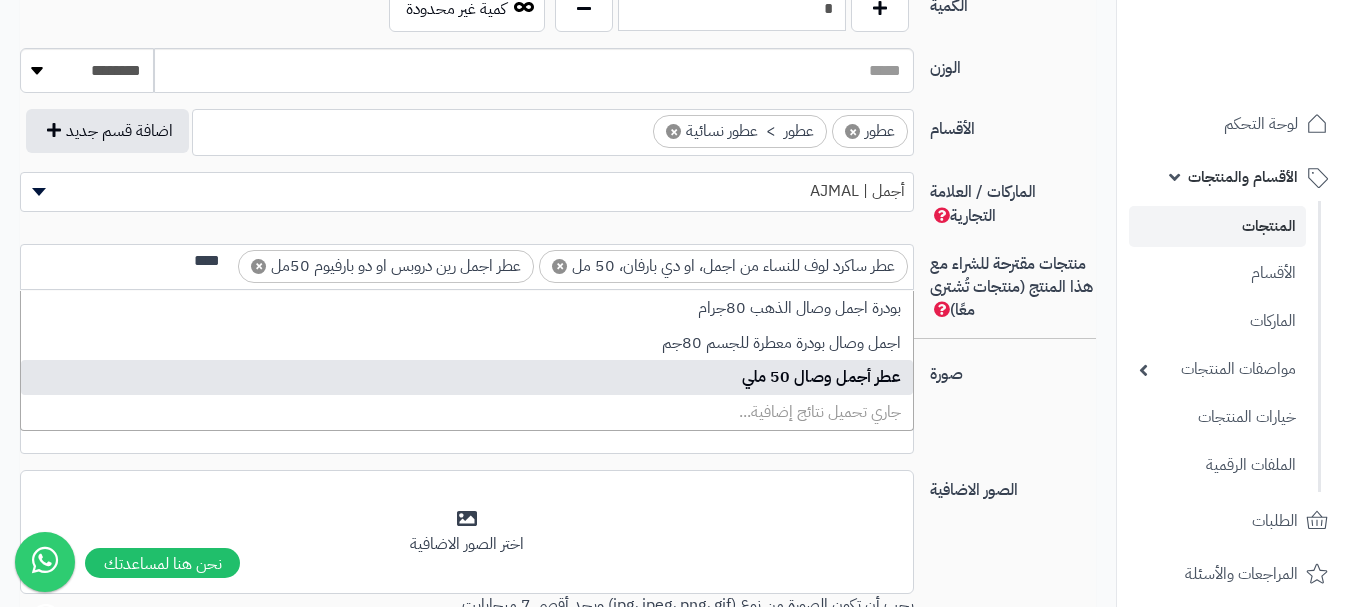 type on "****" 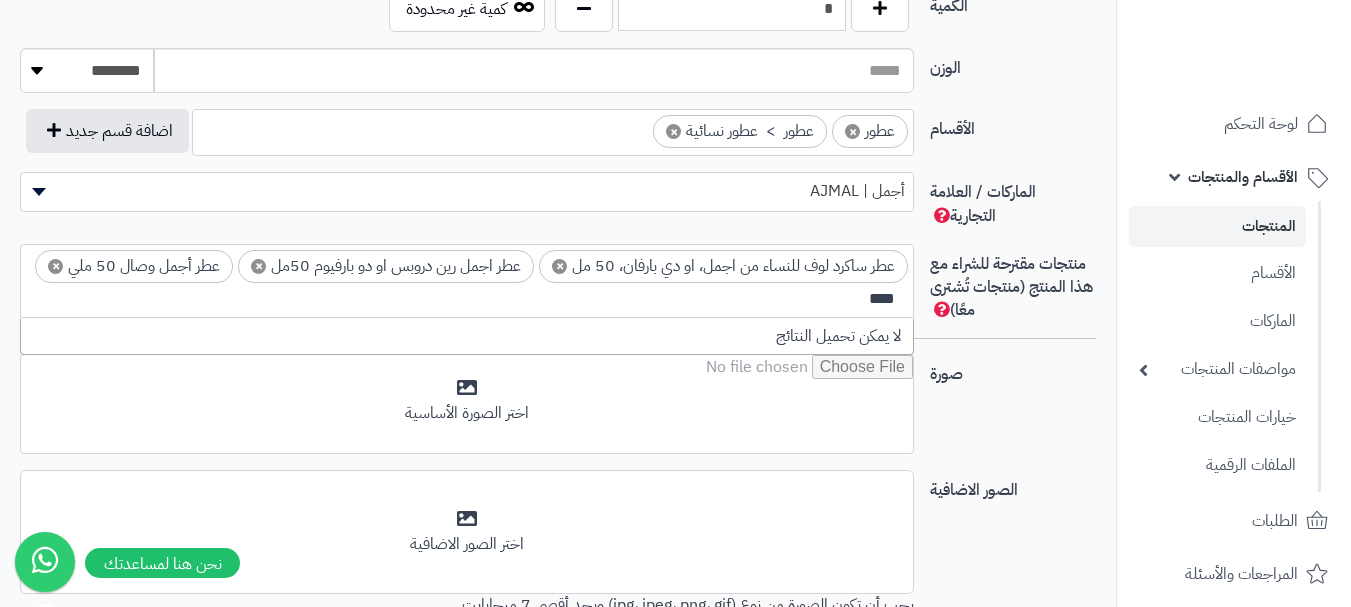 scroll, scrollTop: 0, scrollLeft: 0, axis: both 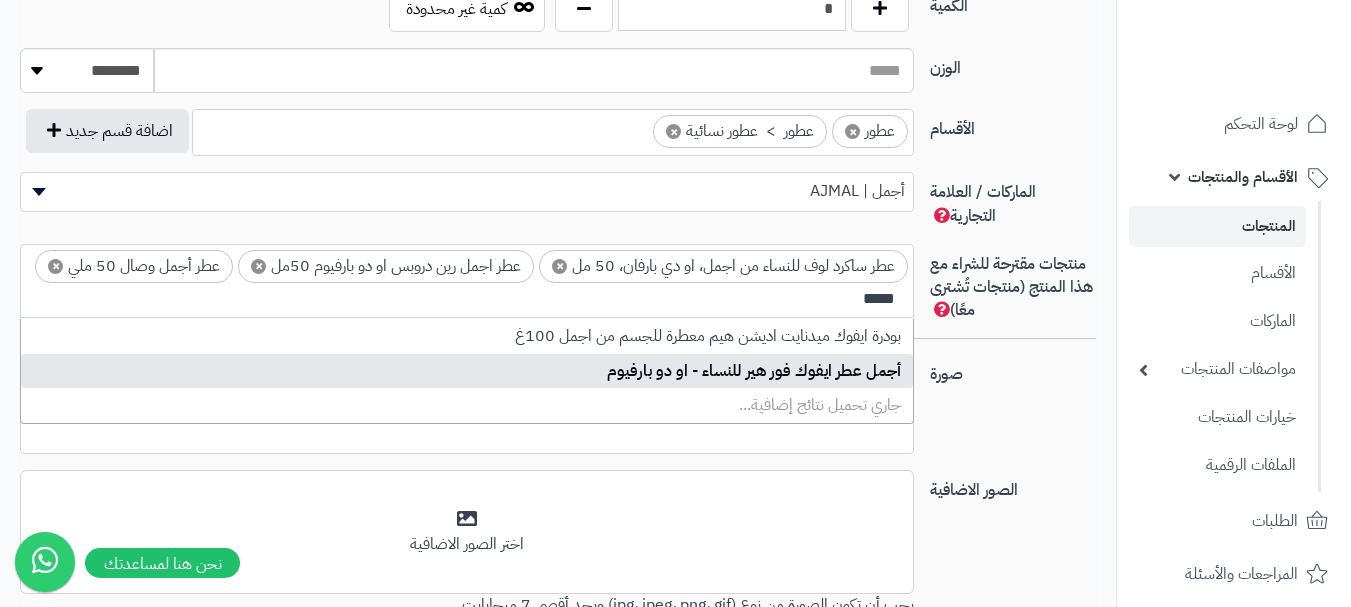 type on "*****" 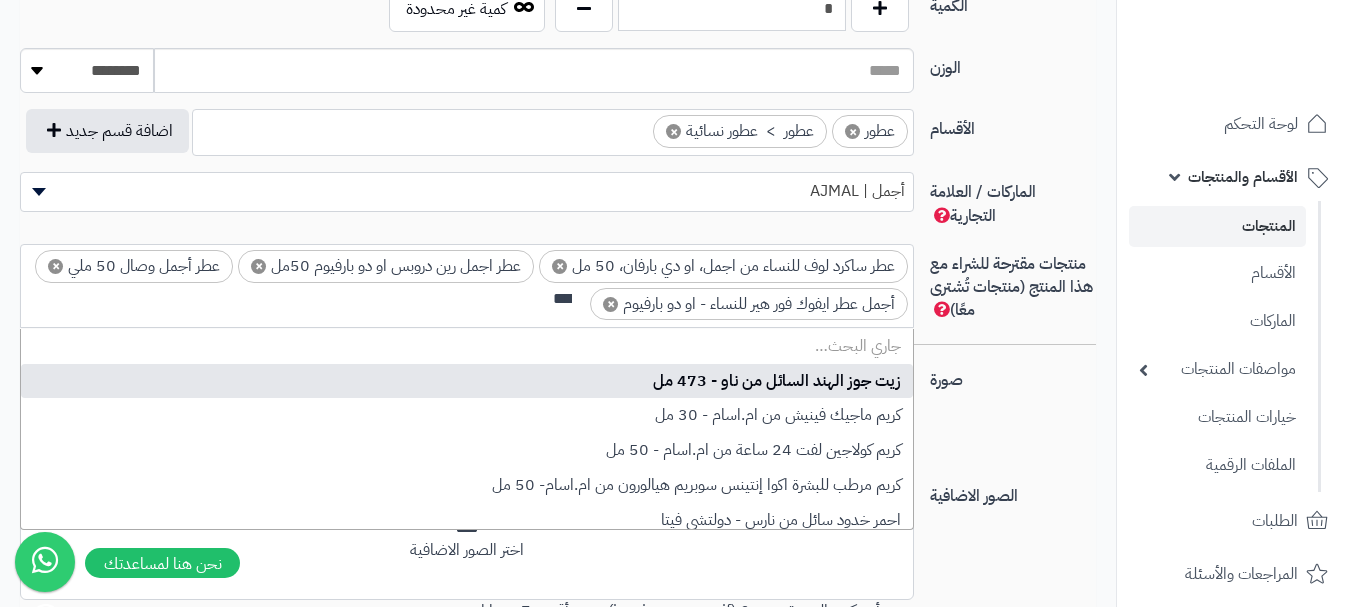 scroll, scrollTop: 0, scrollLeft: 0, axis: both 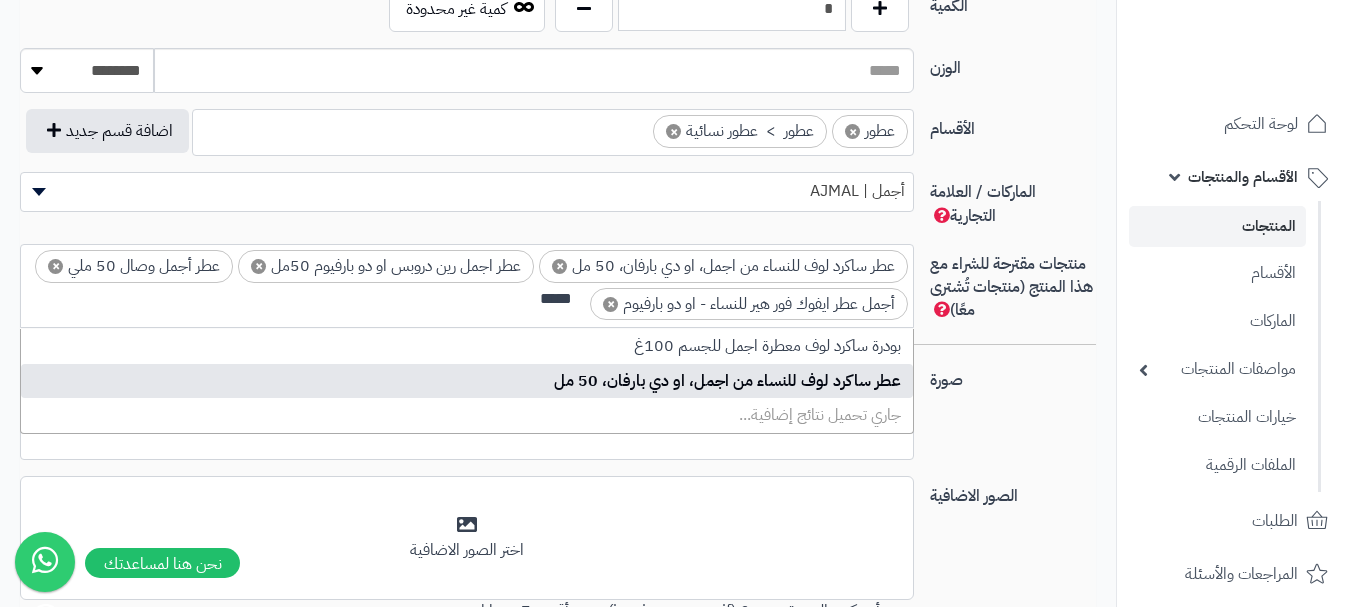 type on "*****" 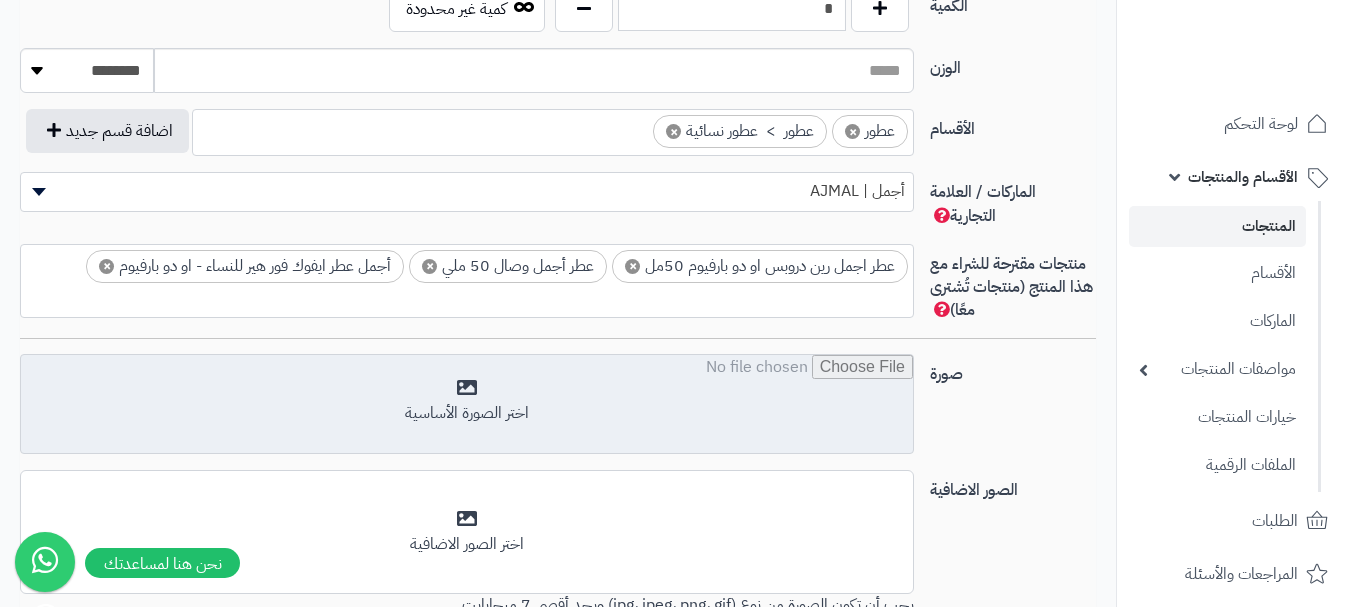 click at bounding box center [467, 405] 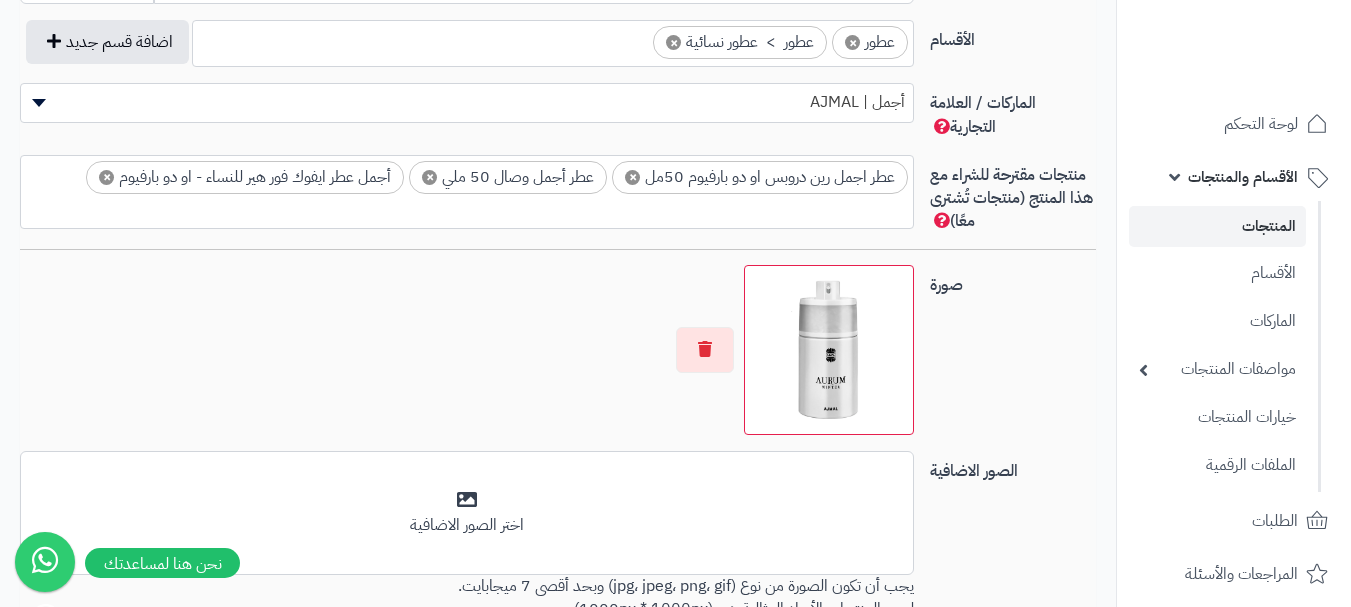 scroll, scrollTop: 1300, scrollLeft: 0, axis: vertical 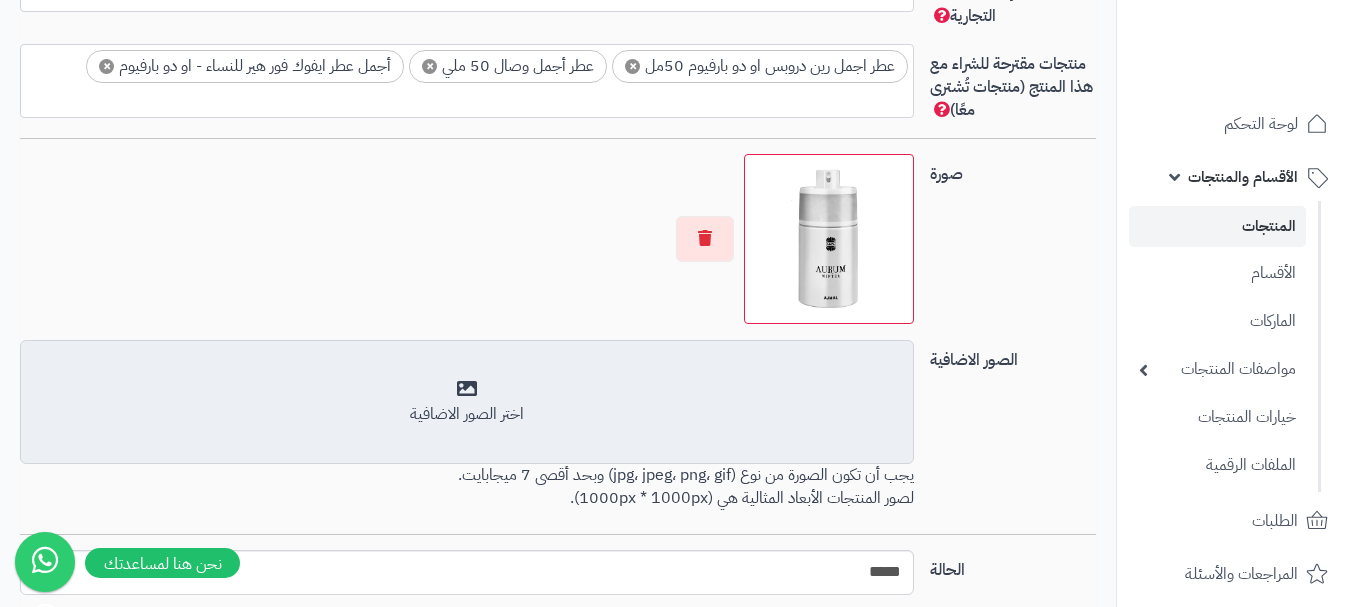 click on "أضف الصور الاضافية
اختر الصور الاضافية" at bounding box center (467, 402) 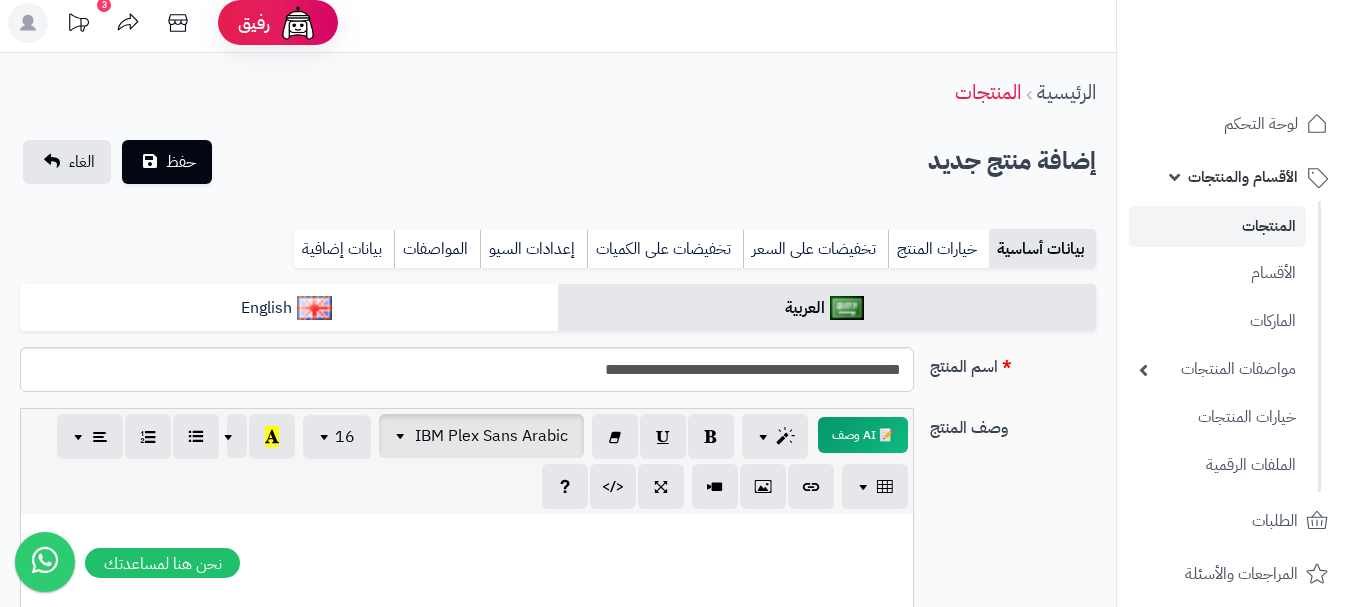 scroll, scrollTop: 0, scrollLeft: 0, axis: both 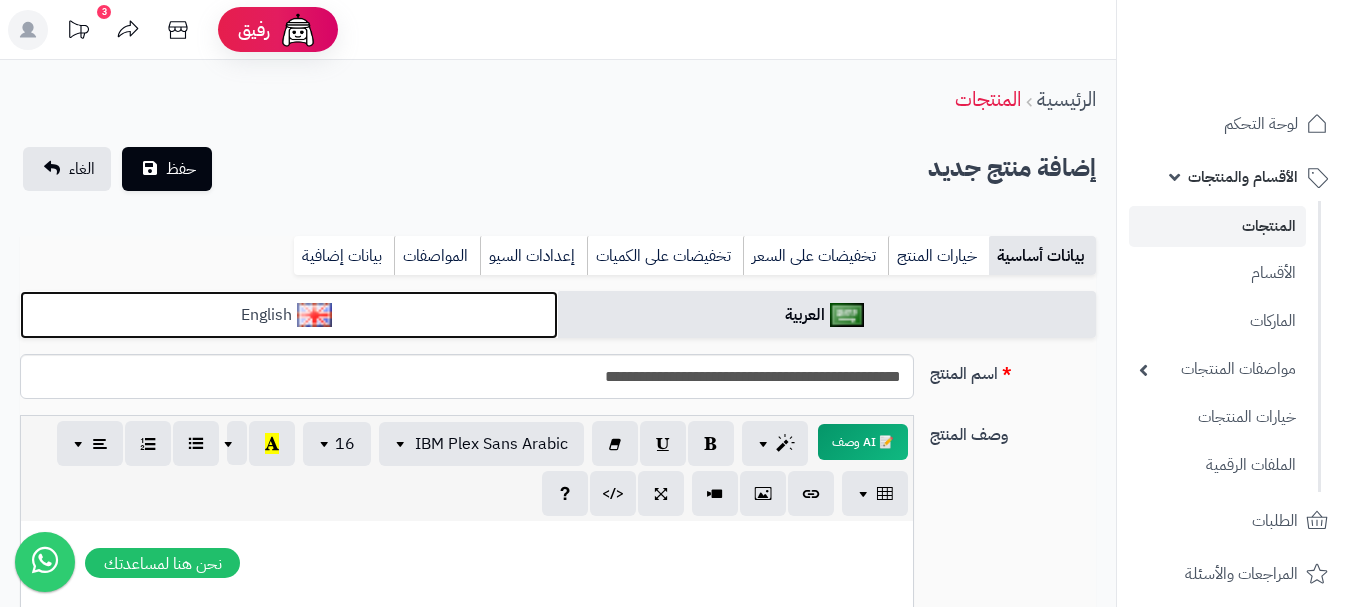 click on "English" at bounding box center (289, 315) 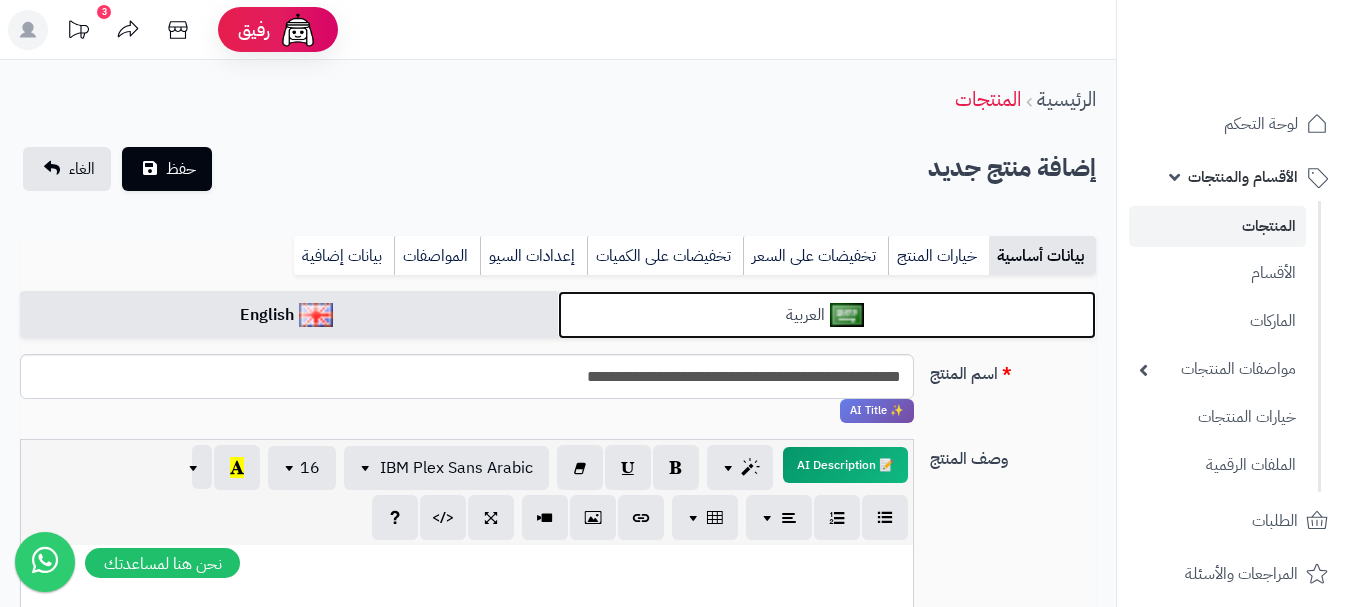 click on "العربية" at bounding box center (827, 315) 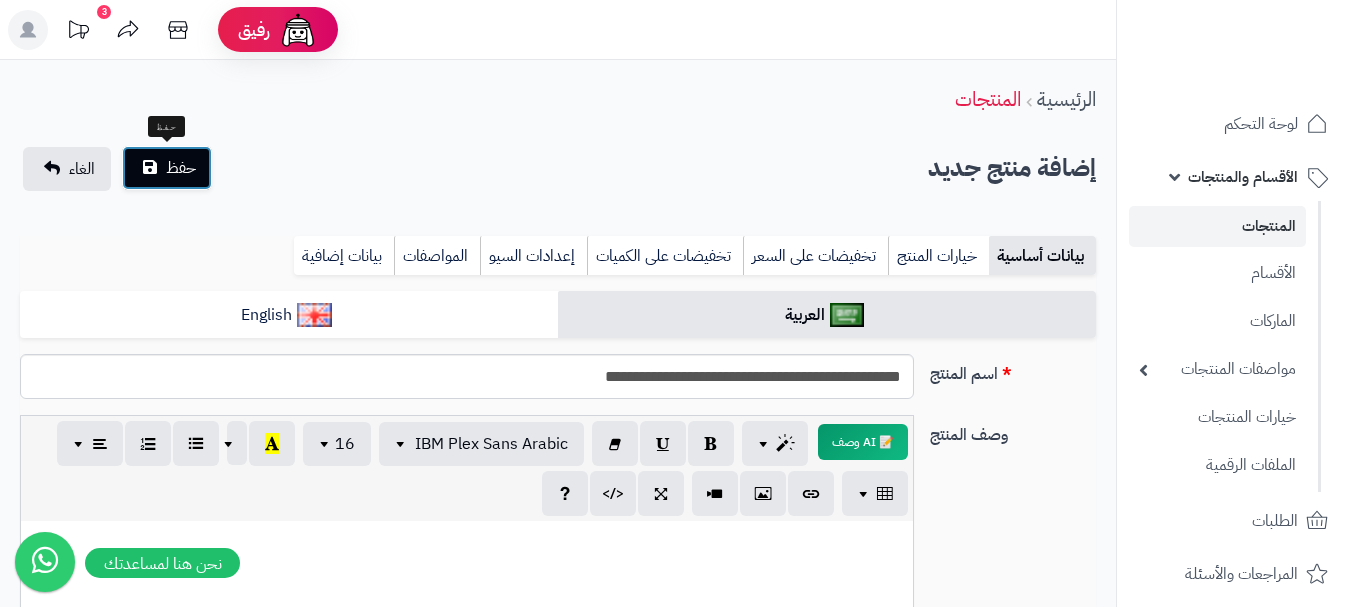 click on "حفظ" at bounding box center (181, 168) 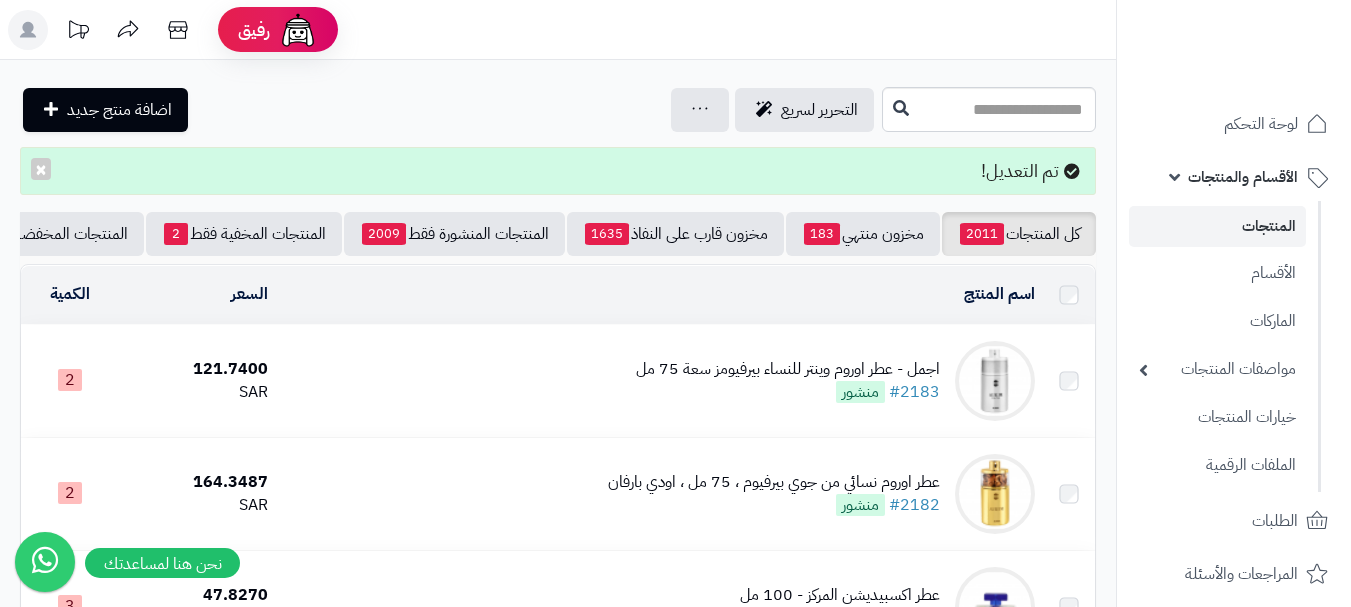 scroll, scrollTop: 0, scrollLeft: 0, axis: both 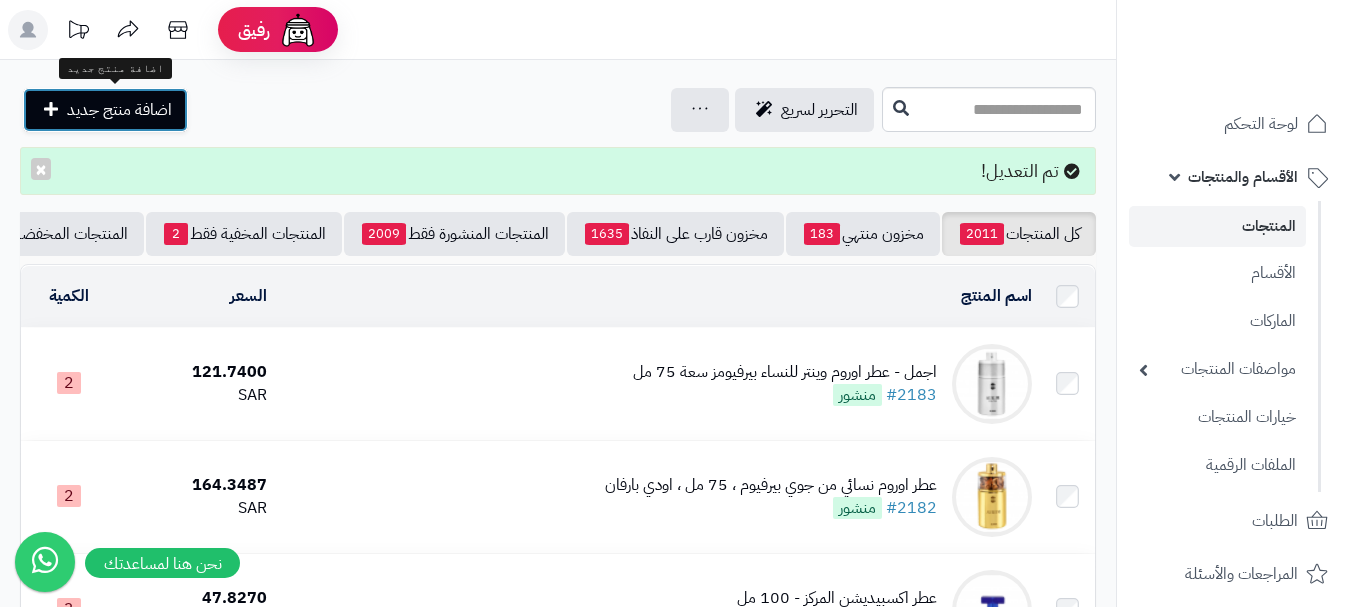 click on "اضافة منتج جديد" at bounding box center [119, 110] 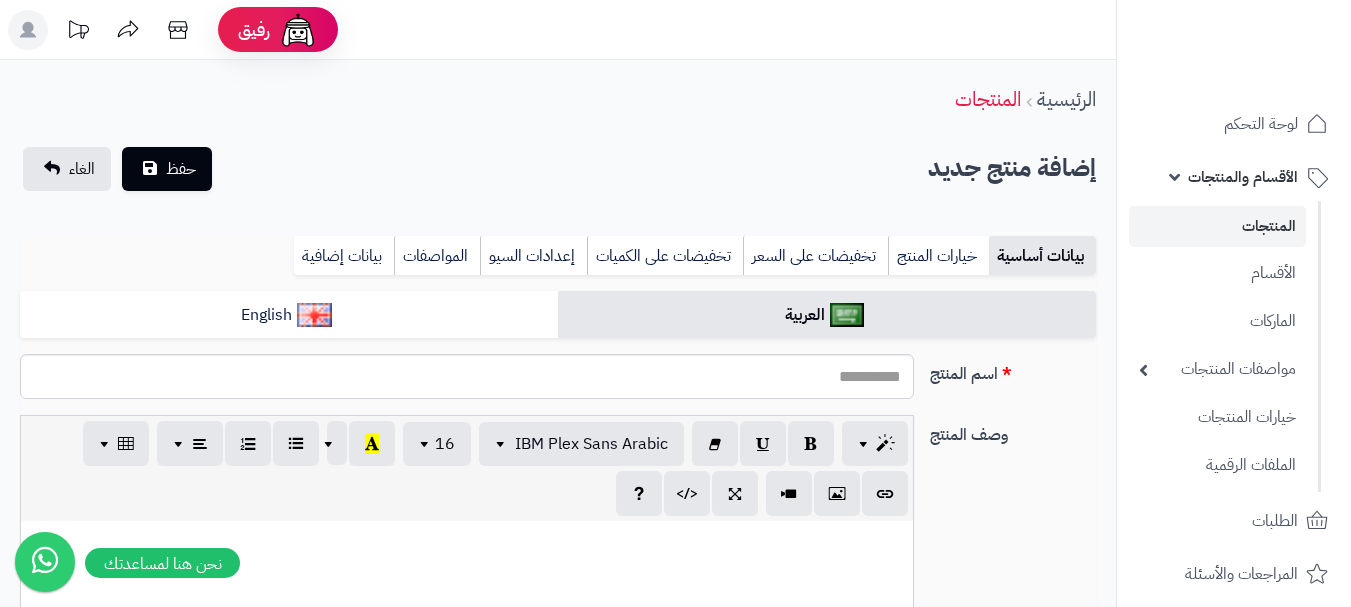 select 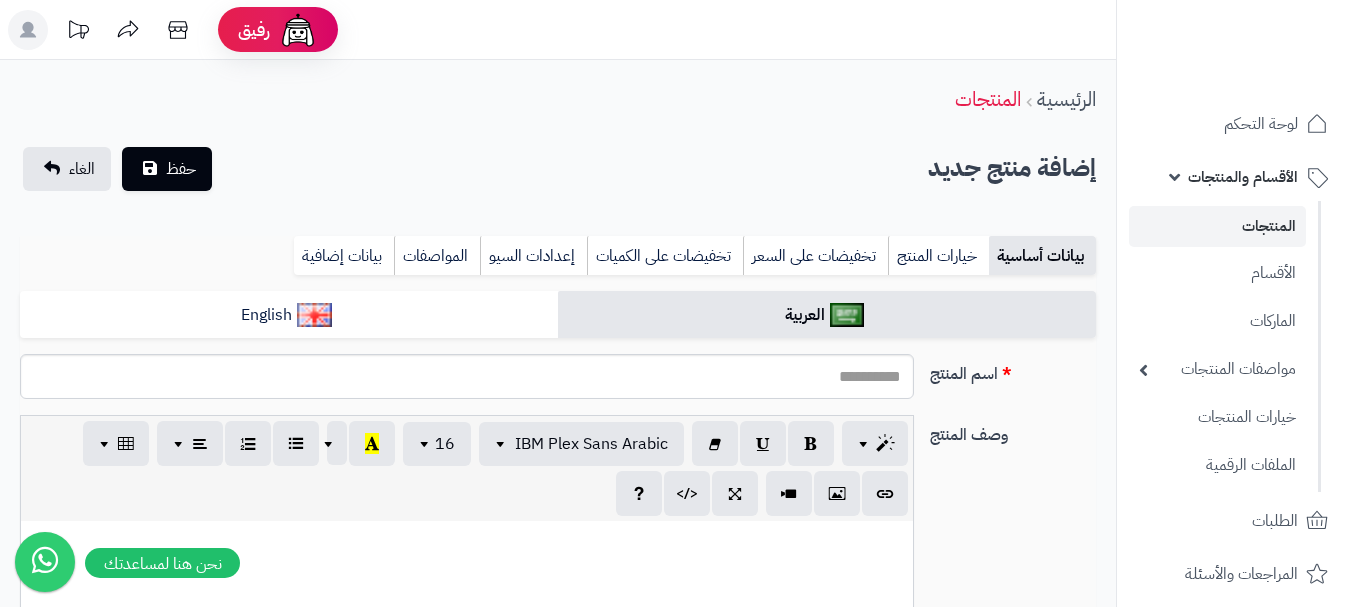 scroll, scrollTop: 0, scrollLeft: 0, axis: both 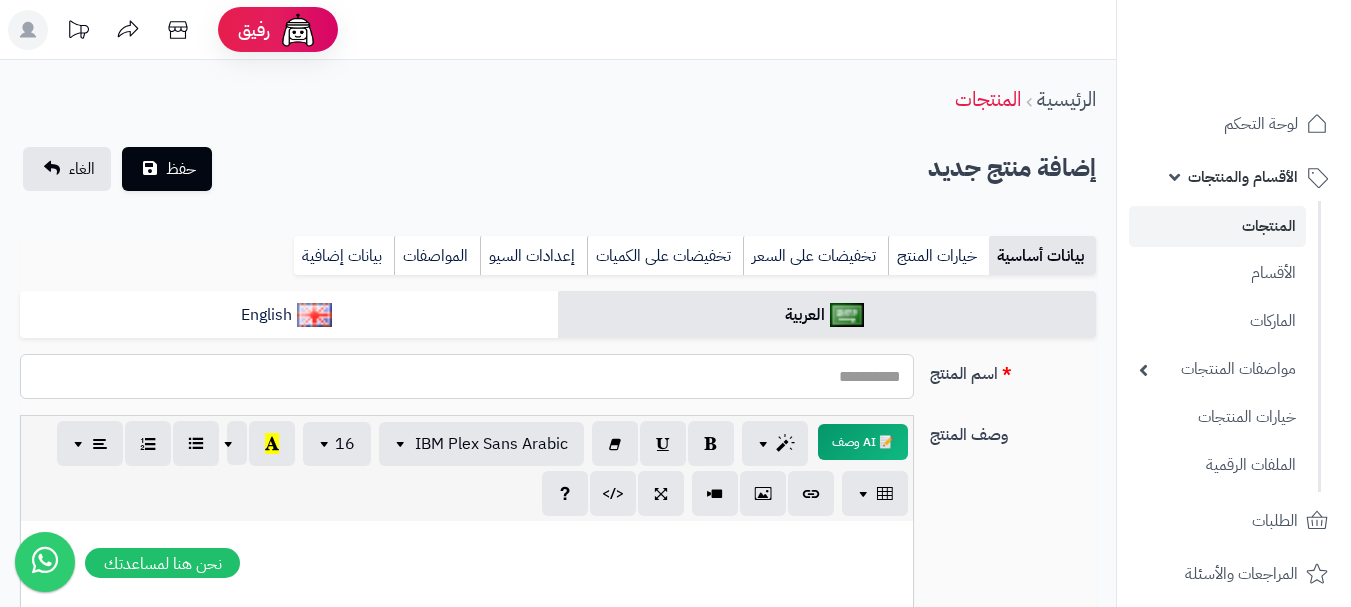 paste on "**********" 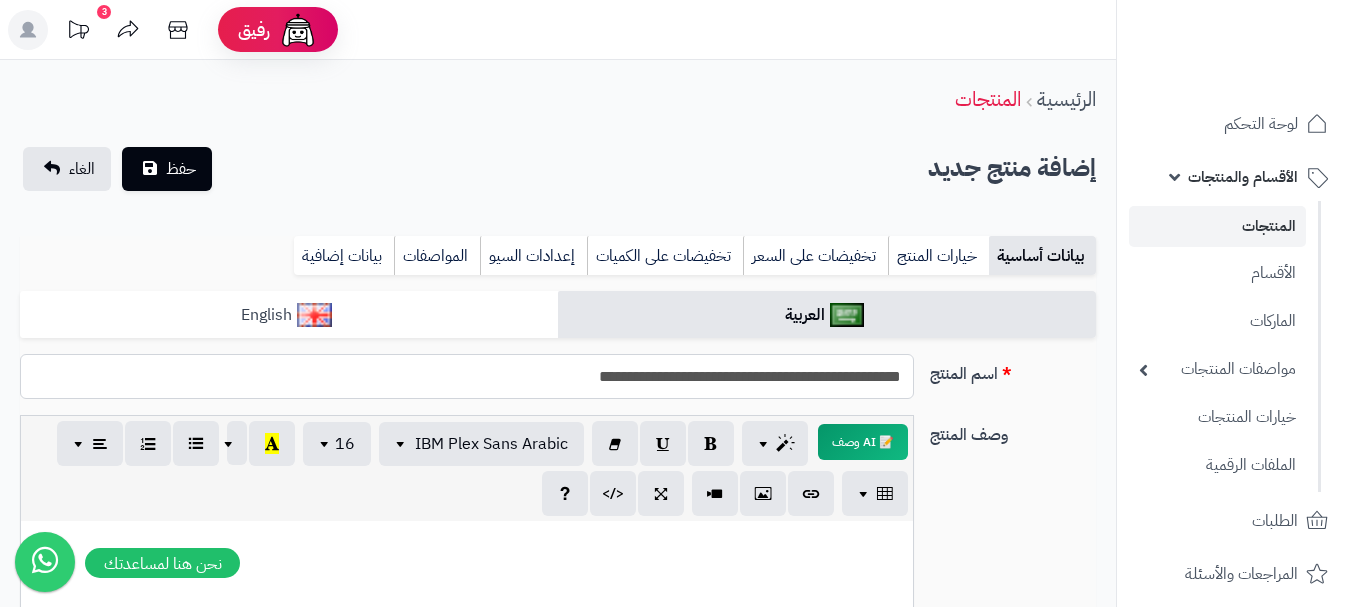 type on "**********" 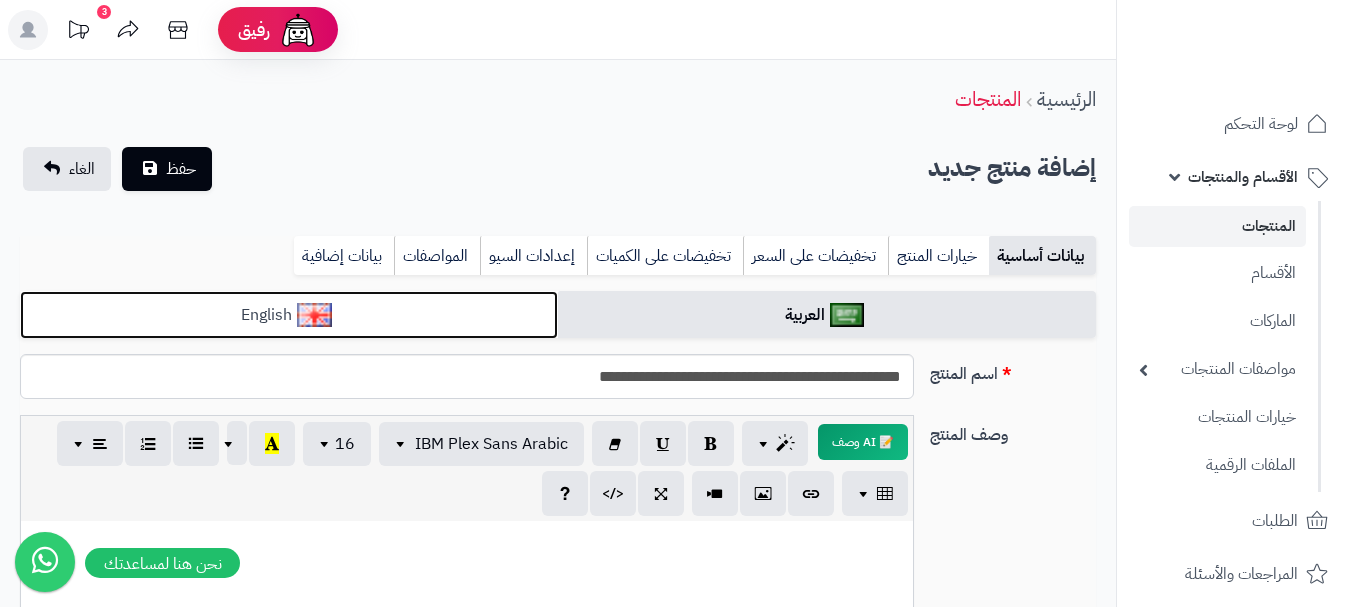 click on "English" at bounding box center (289, 315) 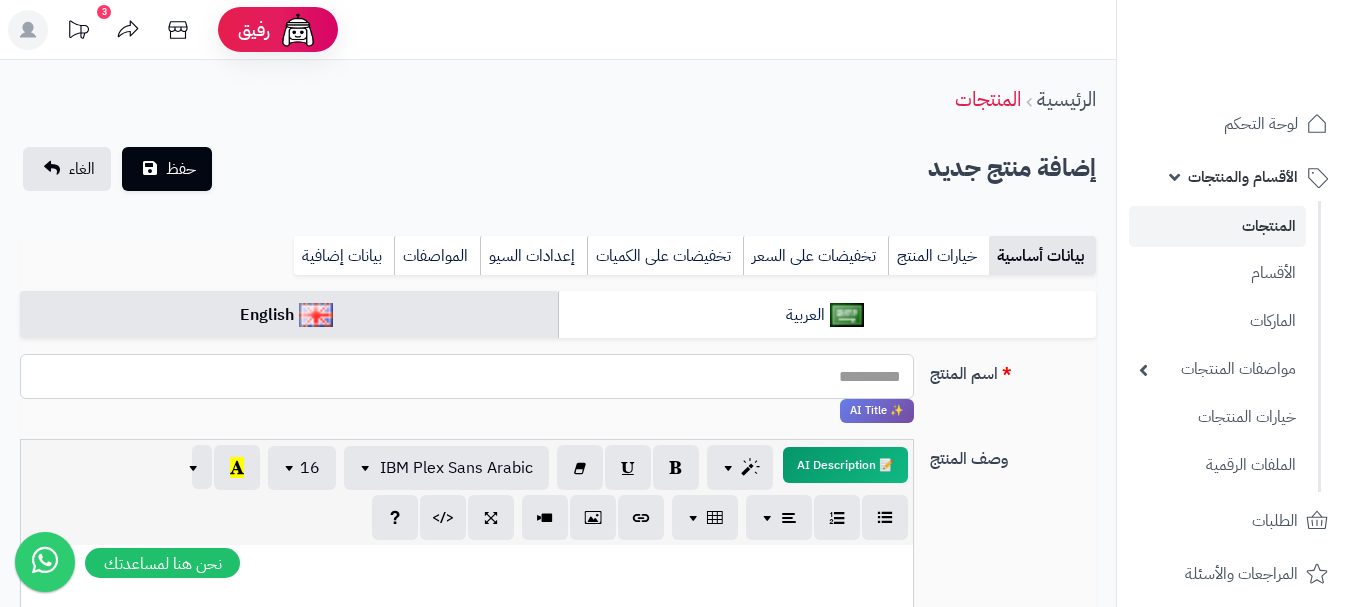 paste on "**********" 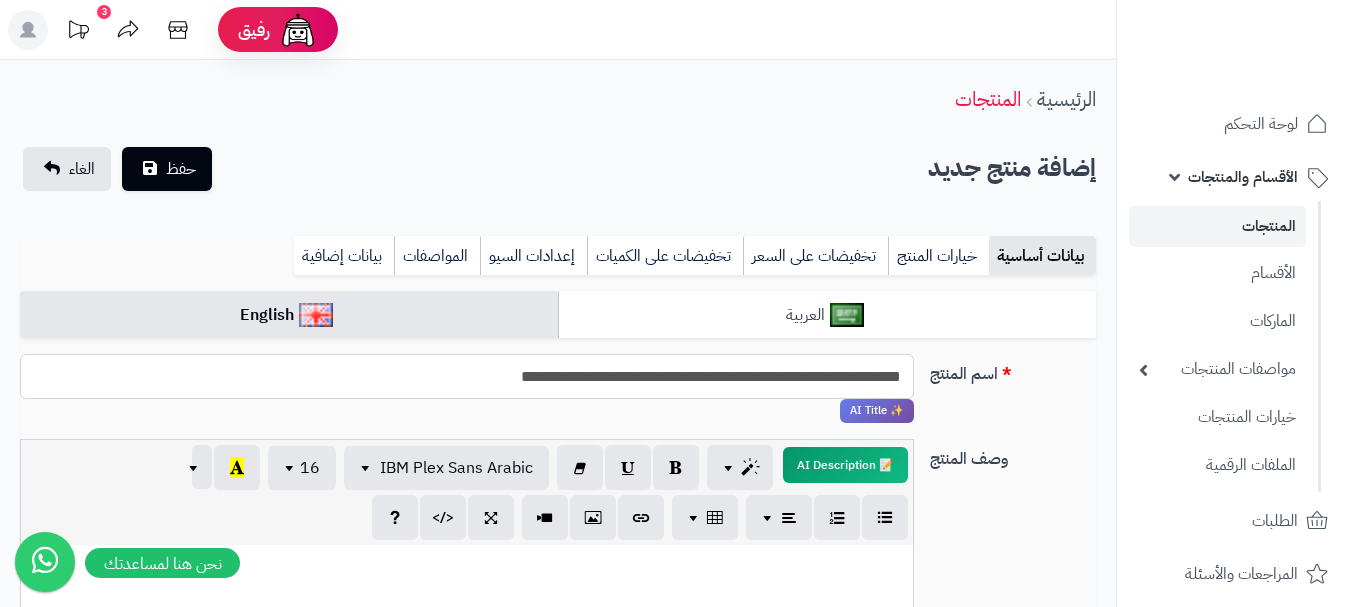 type on "**********" 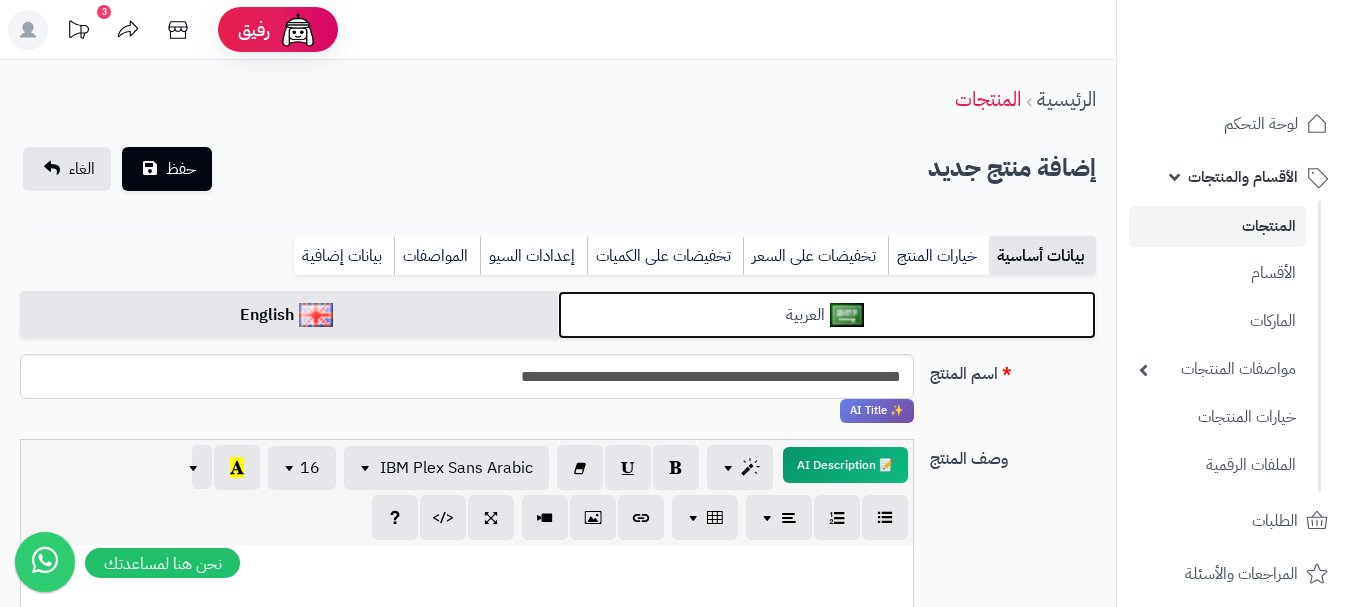click on "العربية" at bounding box center (827, 315) 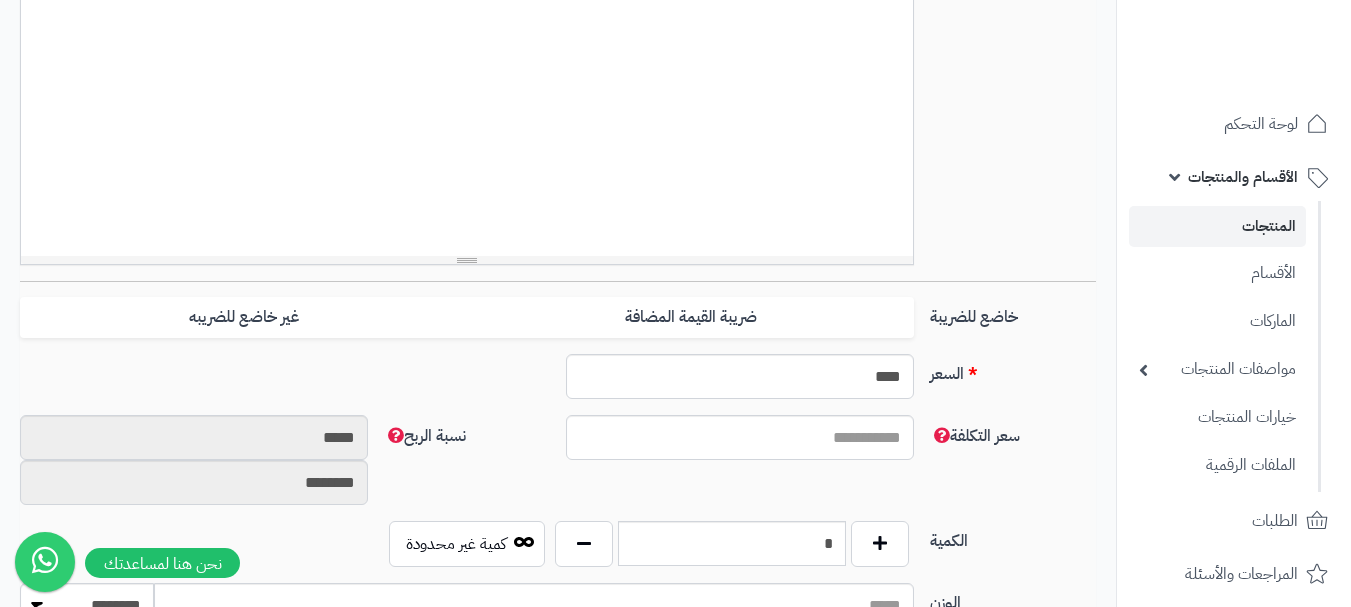 scroll, scrollTop: 600, scrollLeft: 0, axis: vertical 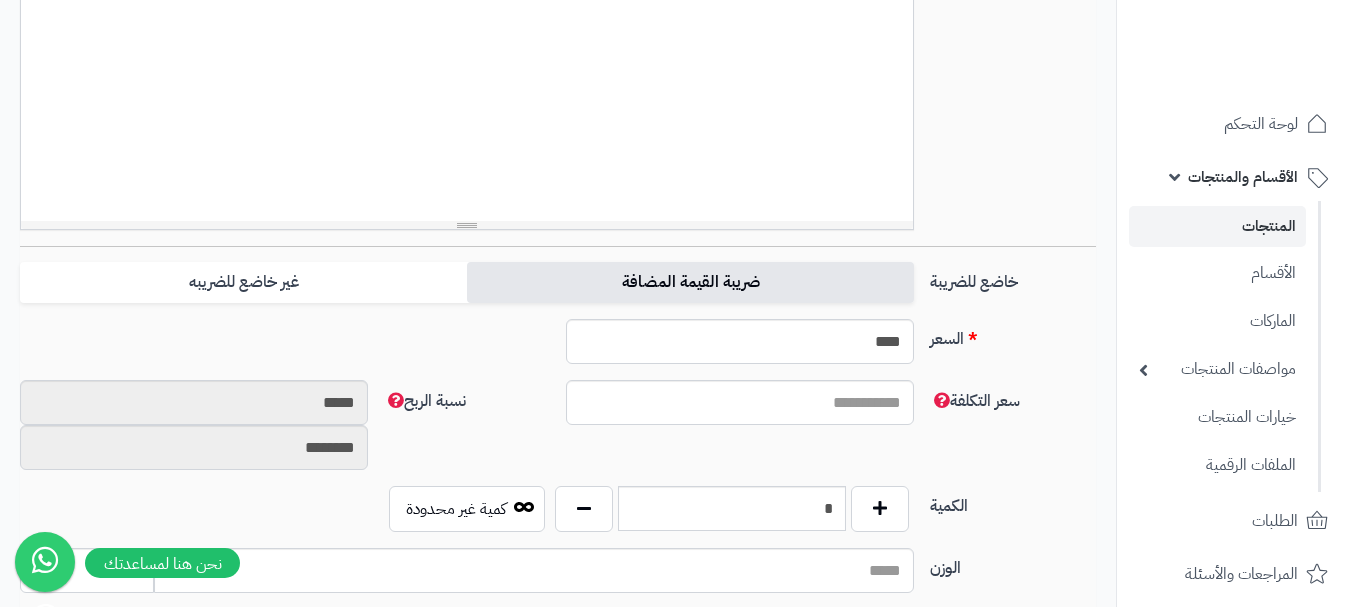 click on "ضريبة القيمة المضافة" at bounding box center (690, 282) 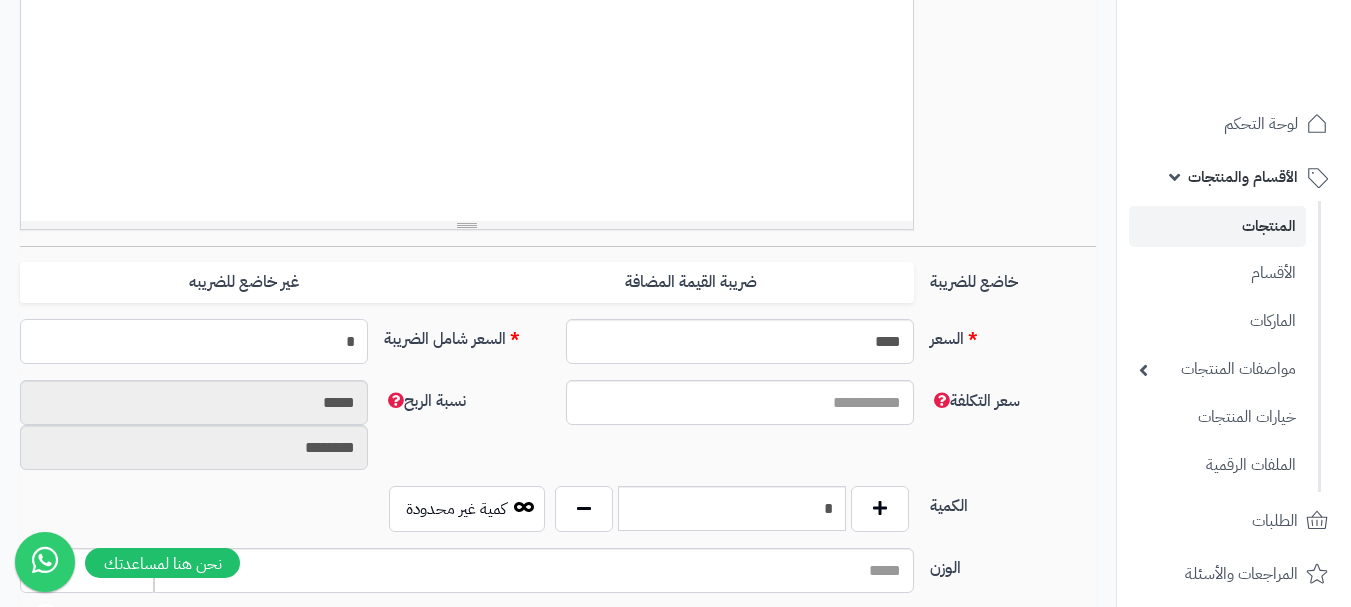 click on "*" at bounding box center [194, 341] 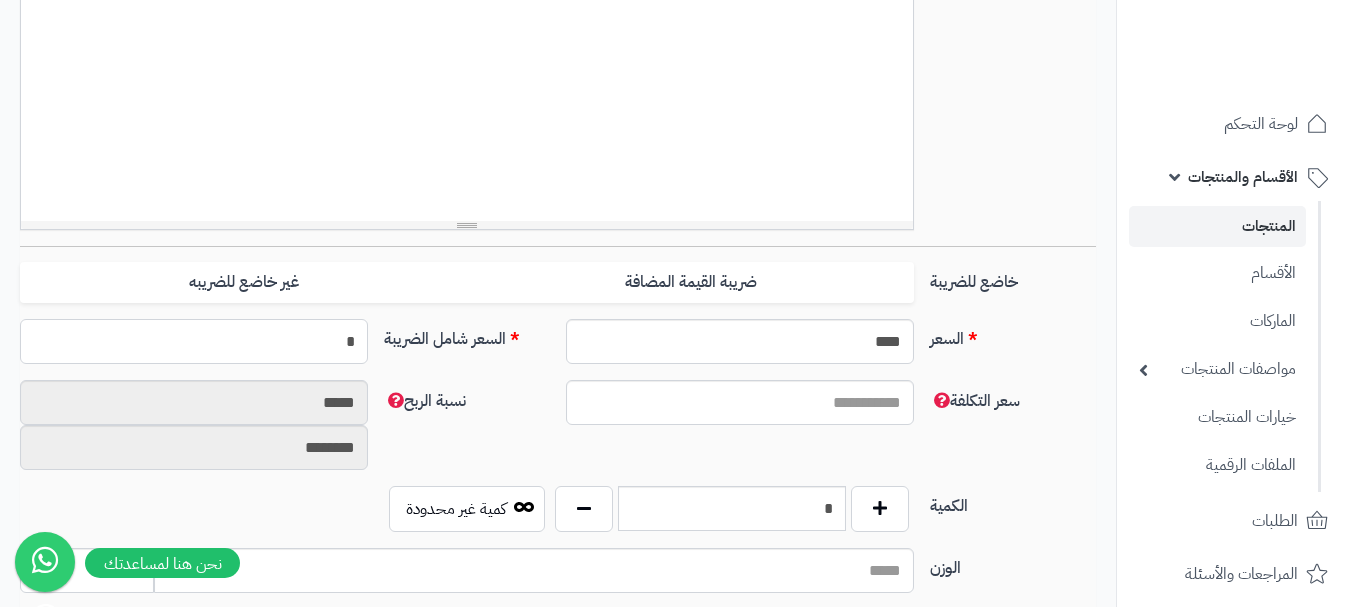 click on "*" at bounding box center (194, 341) 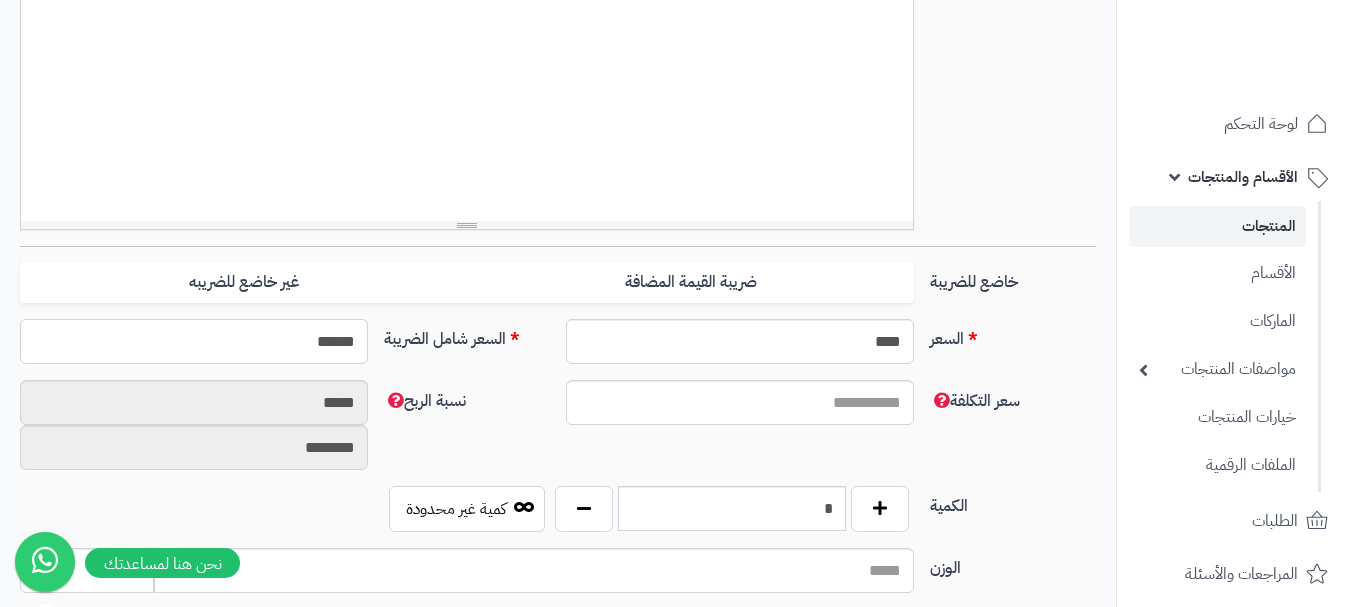 type on "*******" 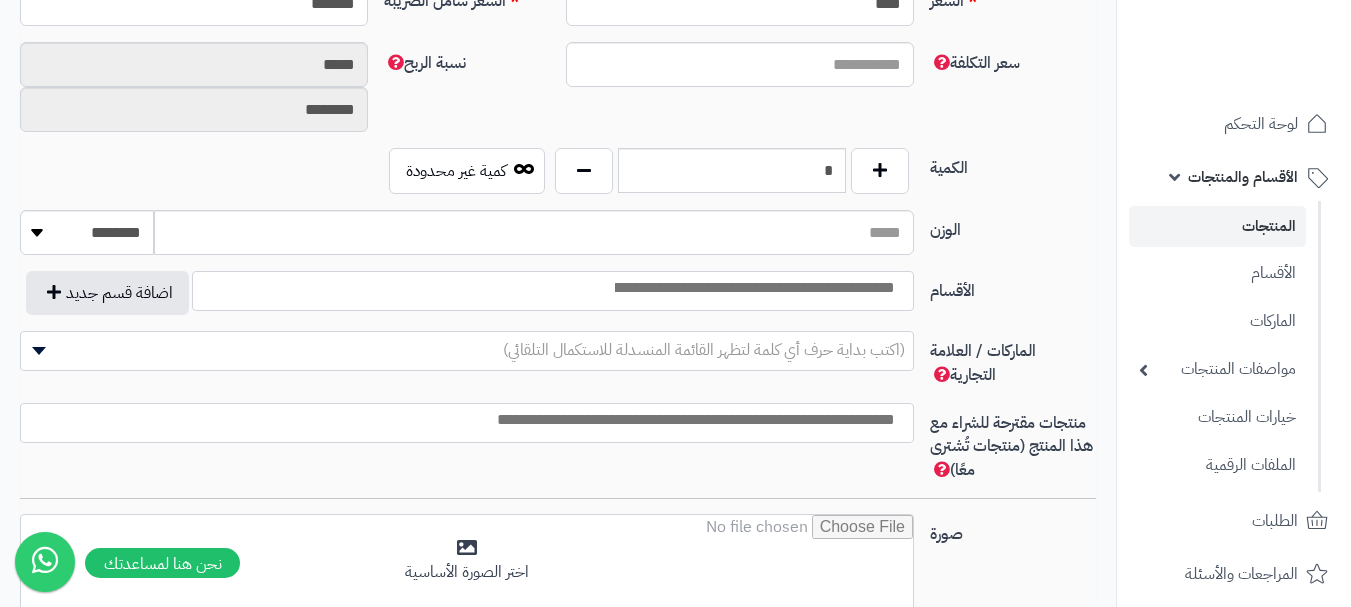 scroll, scrollTop: 1000, scrollLeft: 0, axis: vertical 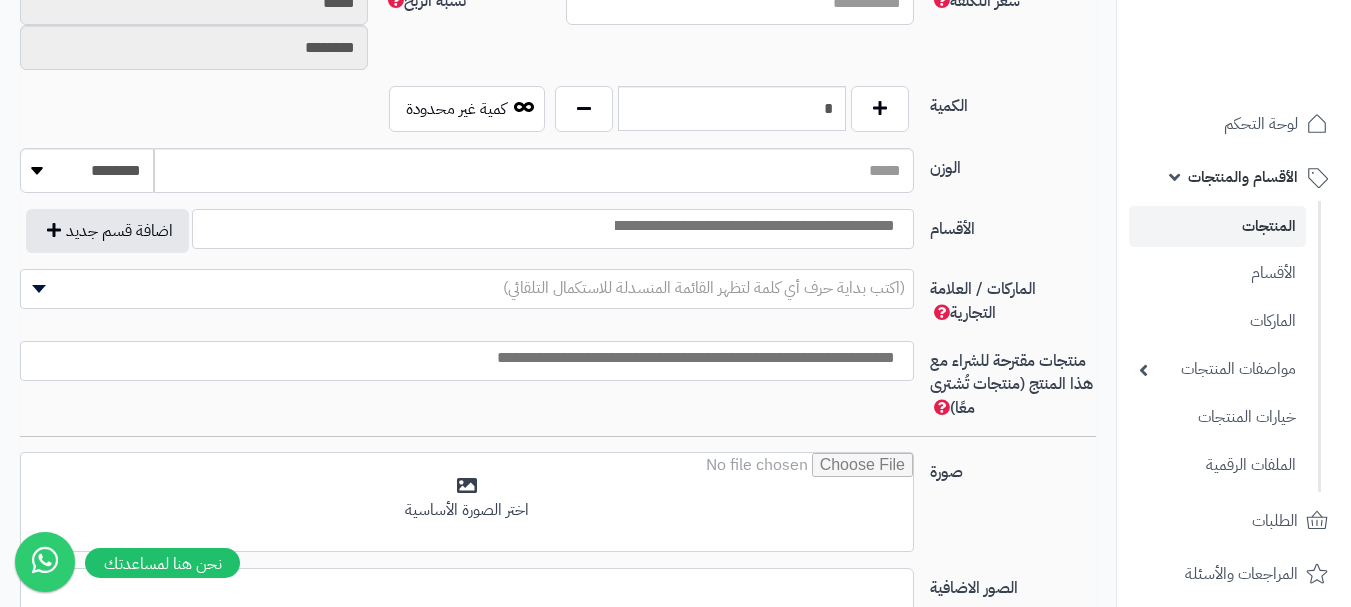 type on "******" 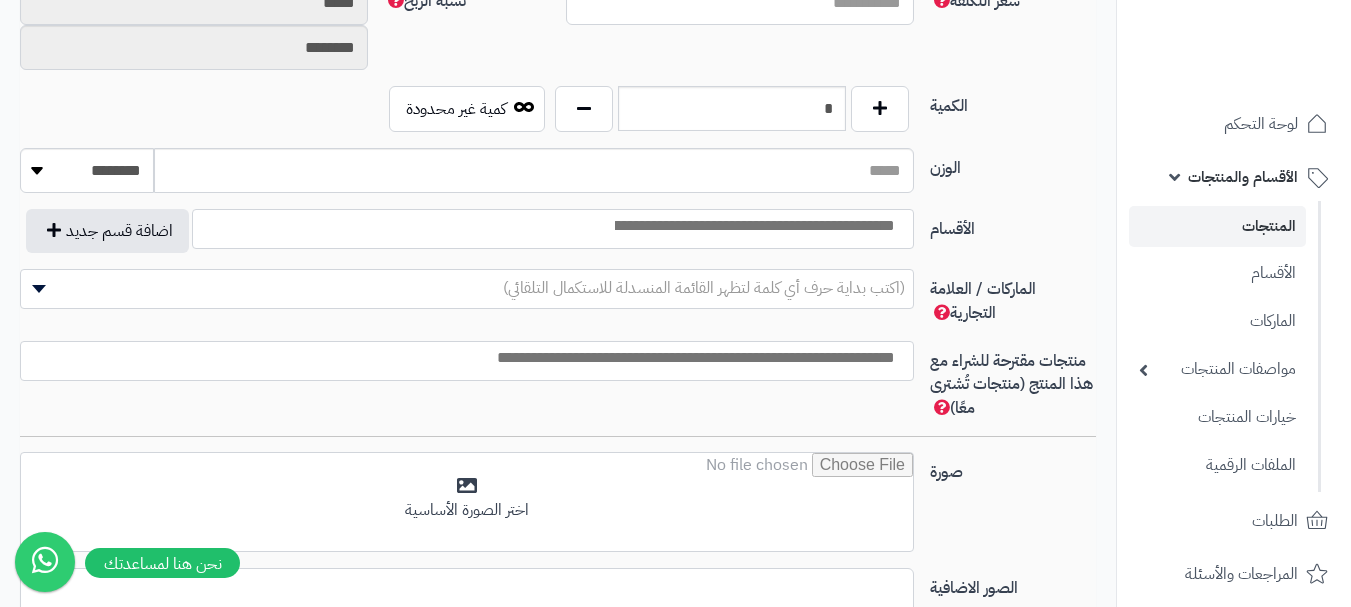 type on "*******" 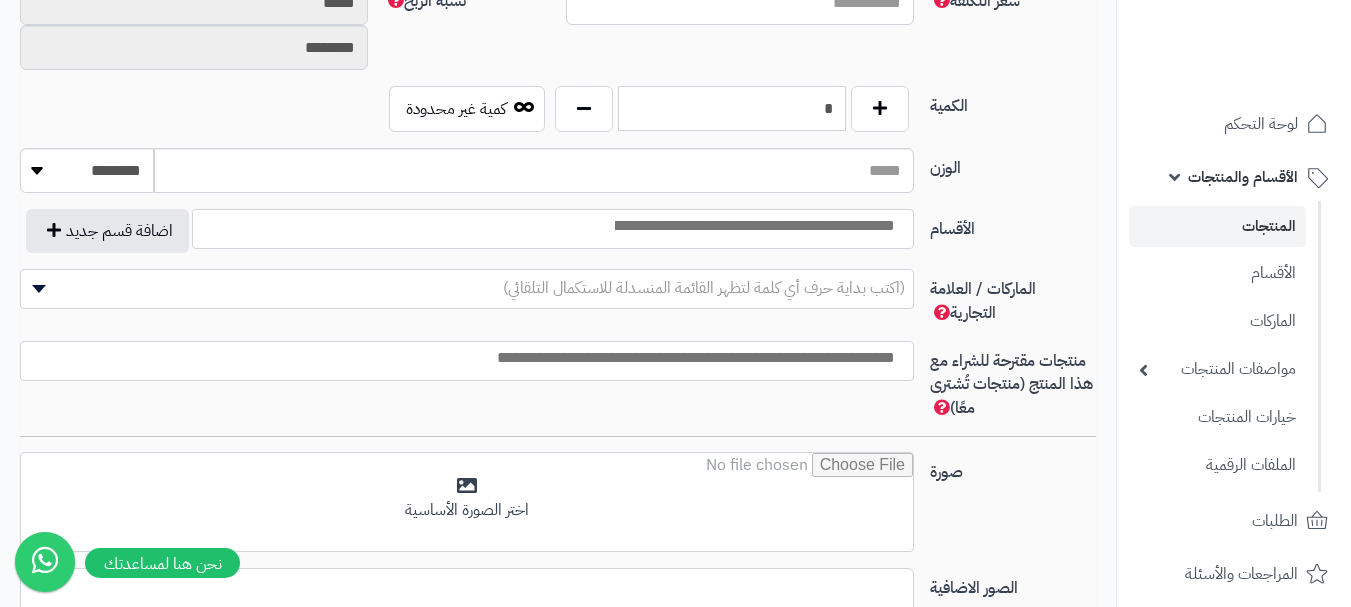 click on "*" at bounding box center [732, 108] 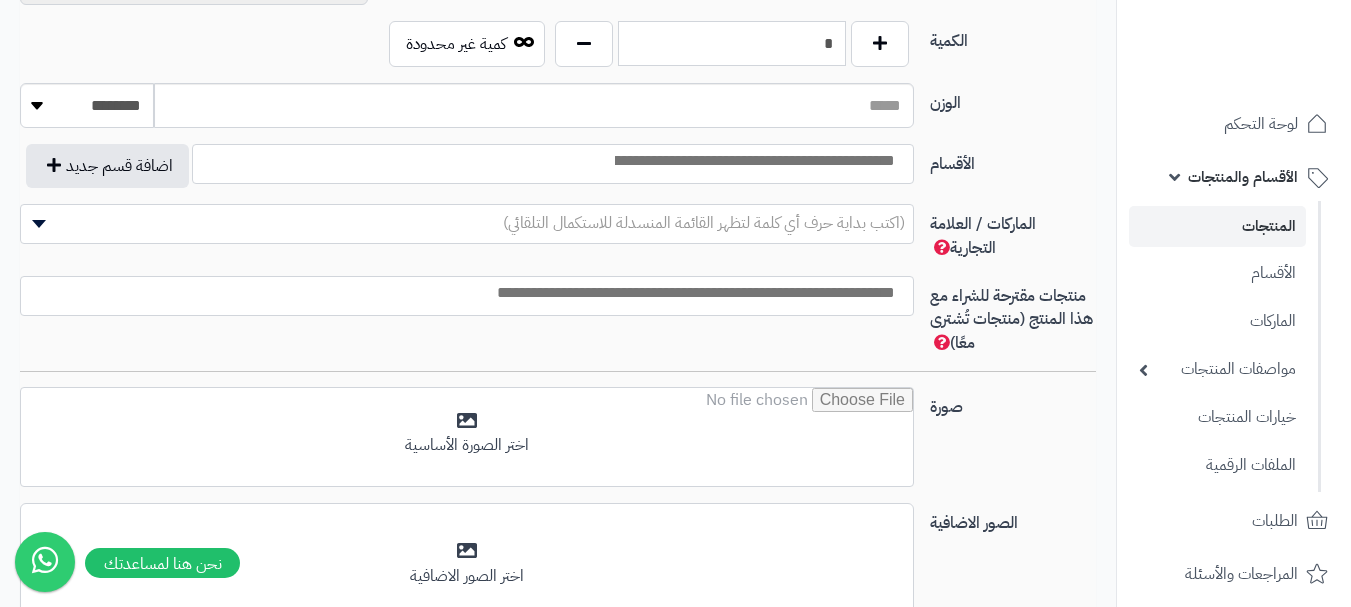 scroll, scrollTop: 1100, scrollLeft: 0, axis: vertical 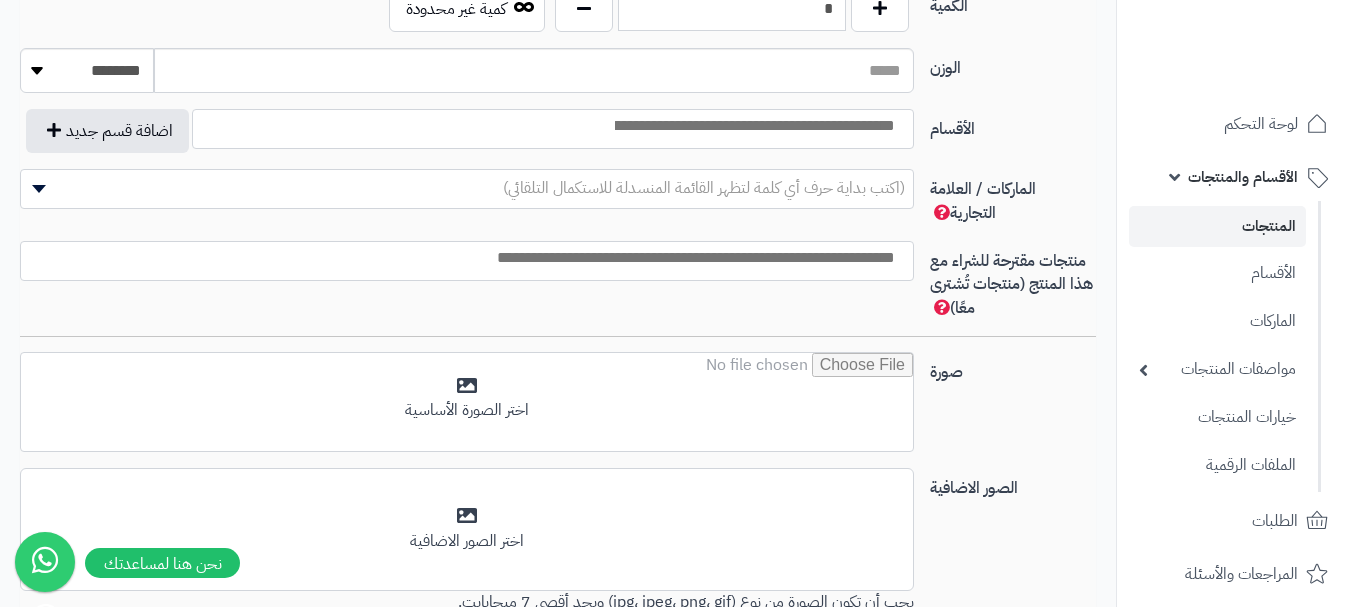 type on "*" 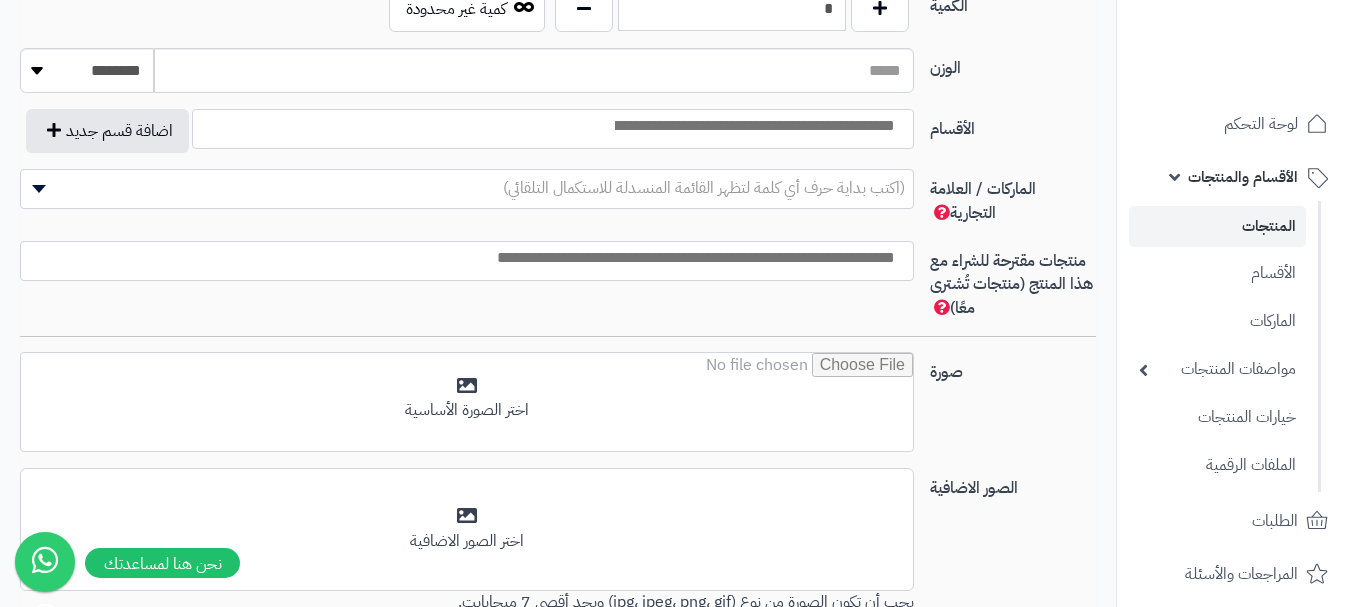 click at bounding box center (753, 126) 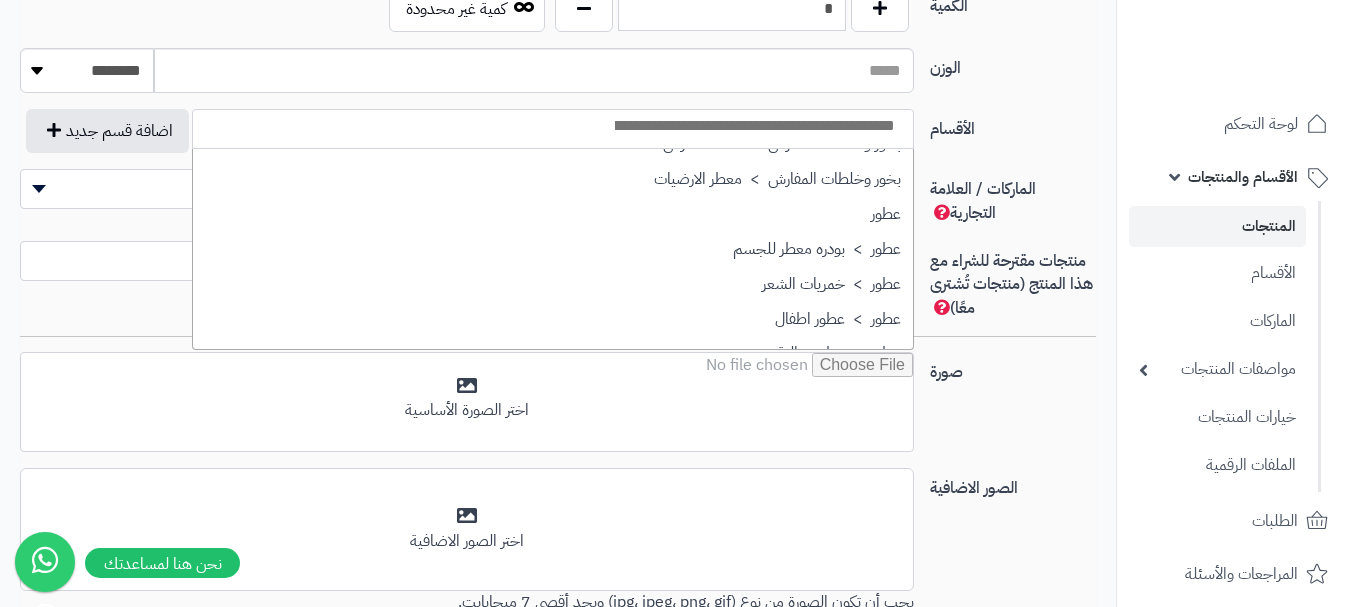 scroll, scrollTop: 700, scrollLeft: 0, axis: vertical 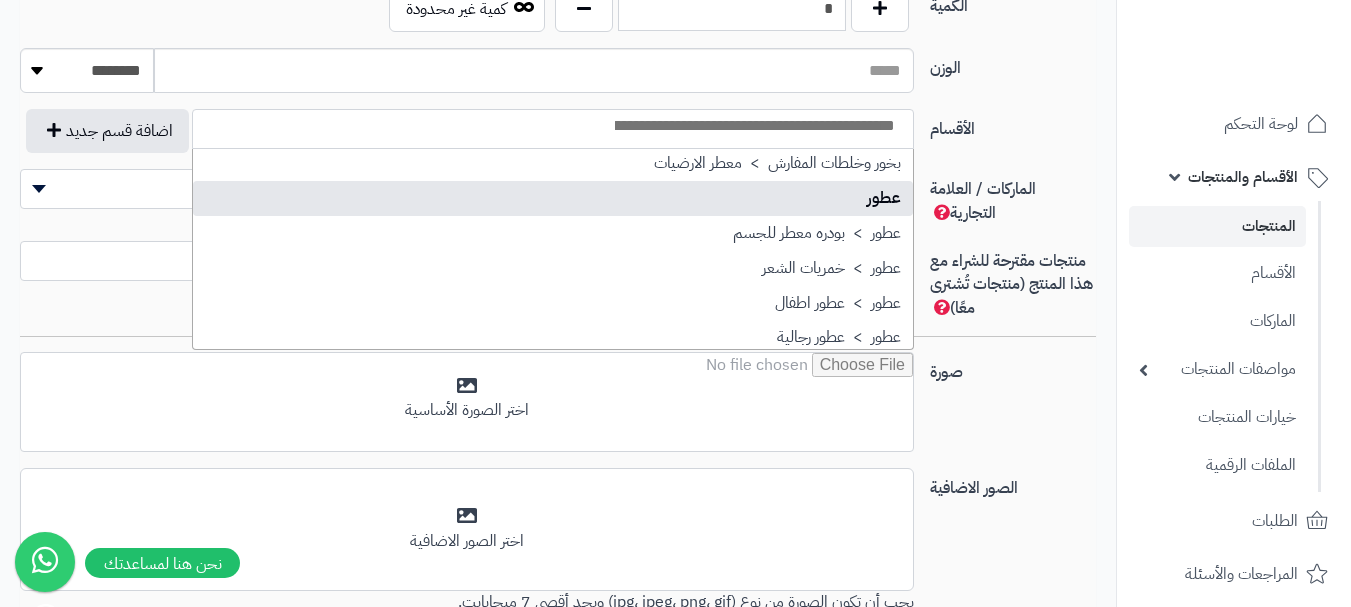 select on "**" 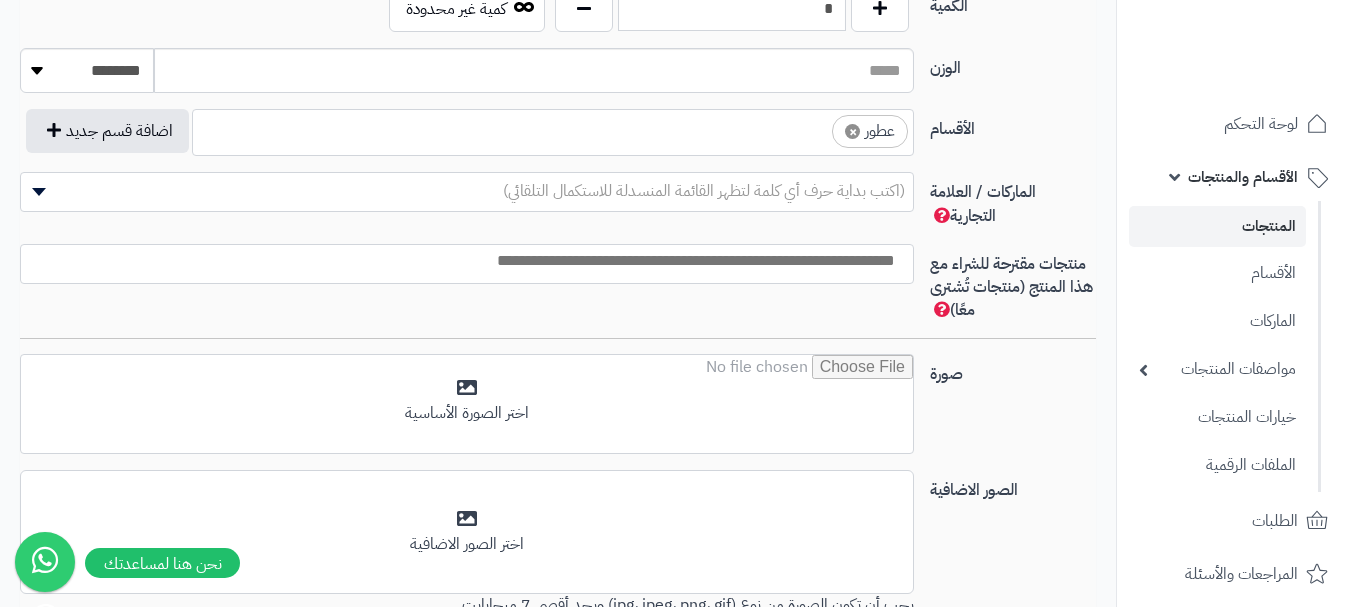 click on "× عطور" at bounding box center [553, 129] 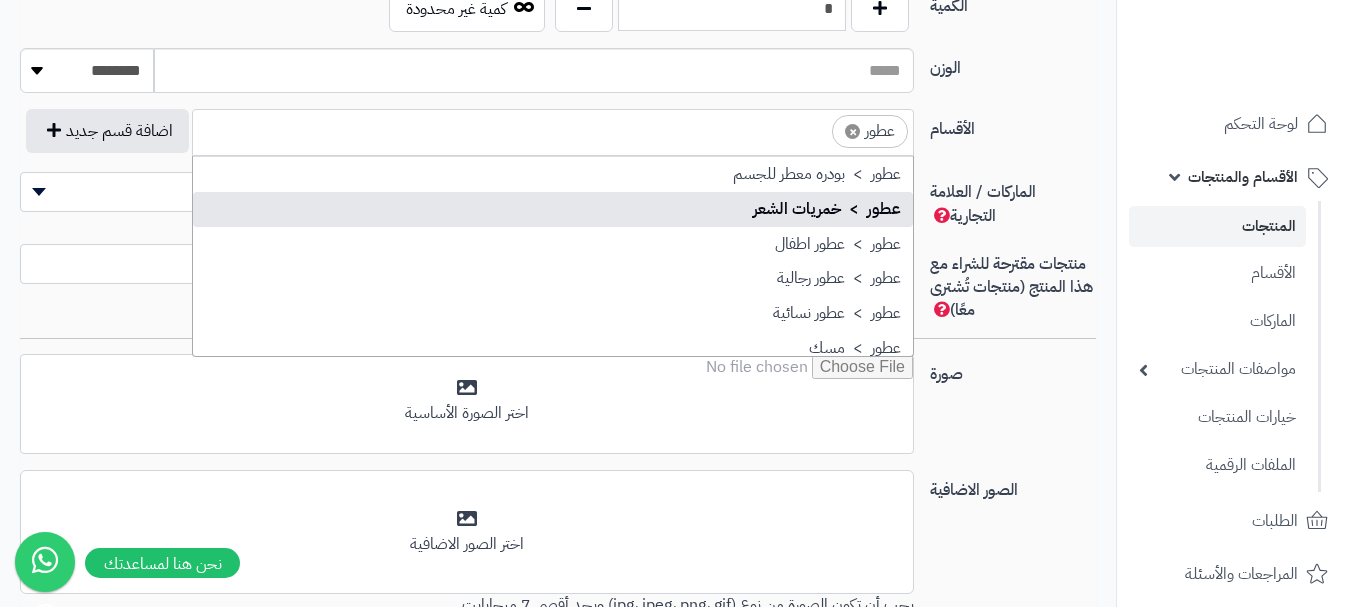 scroll, scrollTop: 797, scrollLeft: 0, axis: vertical 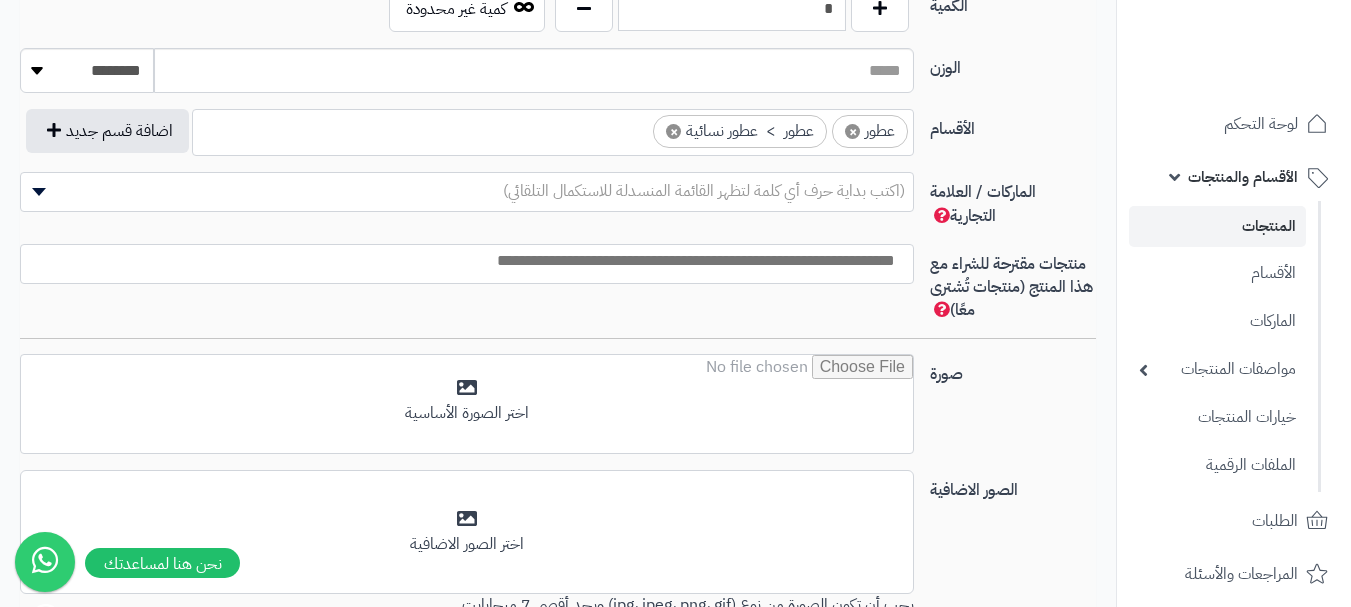 click on "(اكتب بداية حرف أي كلمة لتظهر القائمة المنسدلة للاستكمال التلقائي)" at bounding box center [704, 191] 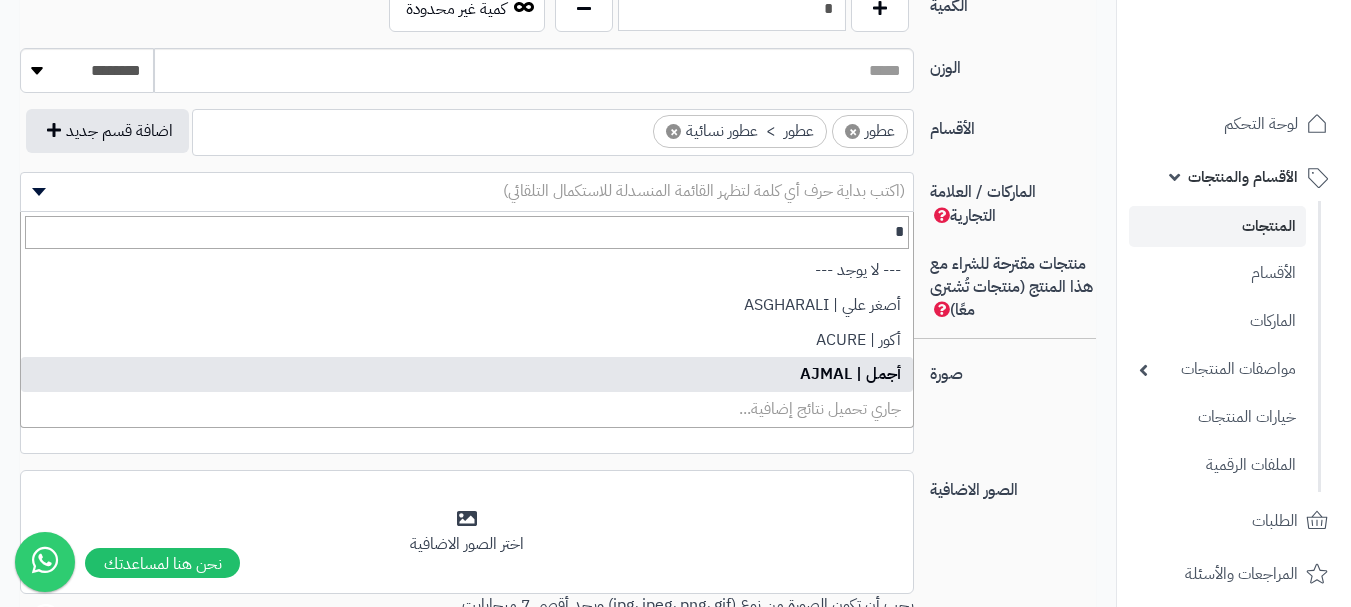 type on "*" 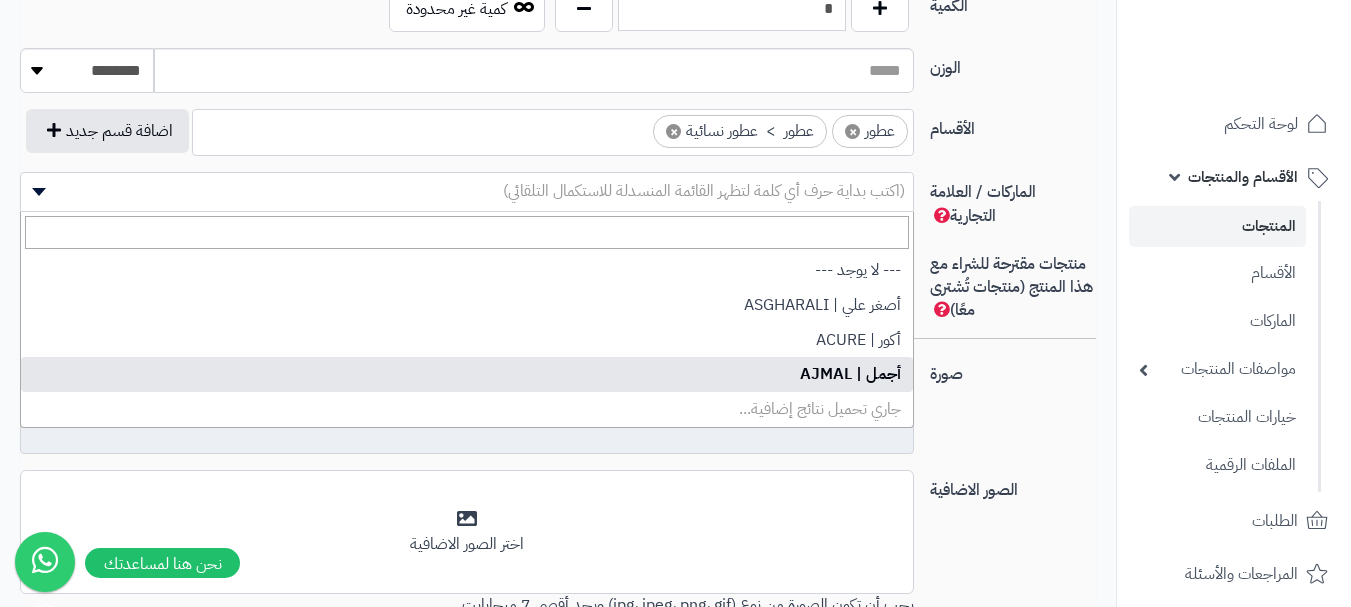 select on "**" 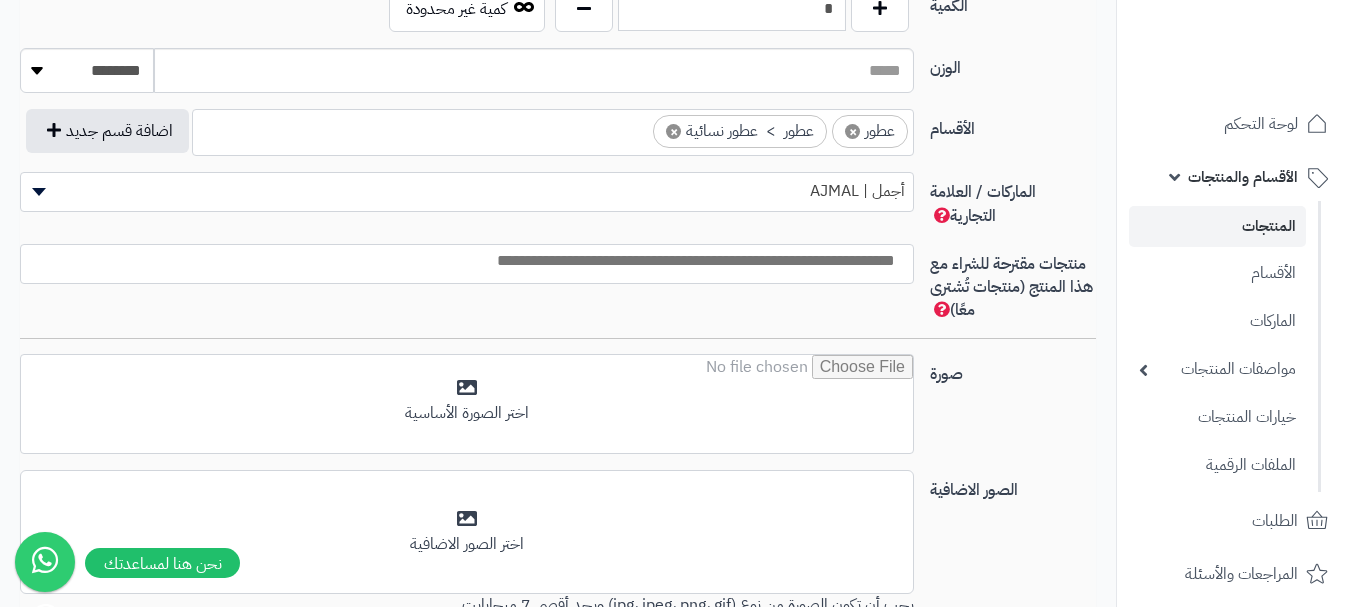 click at bounding box center [462, 261] 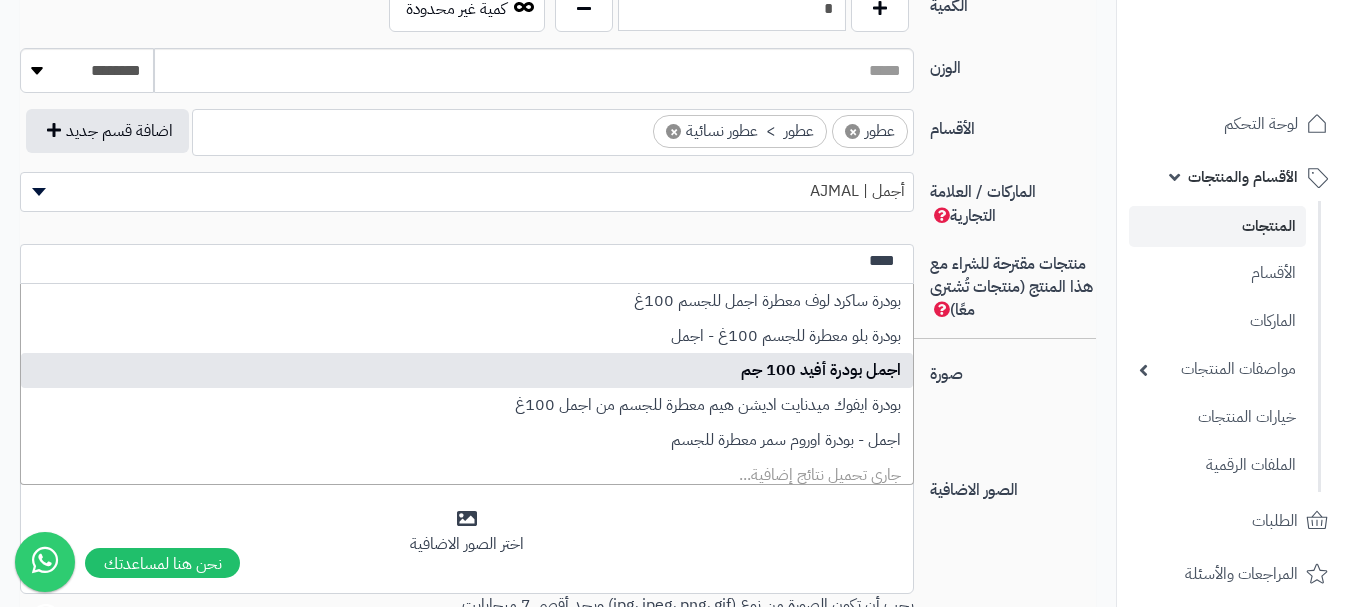 type on "****" 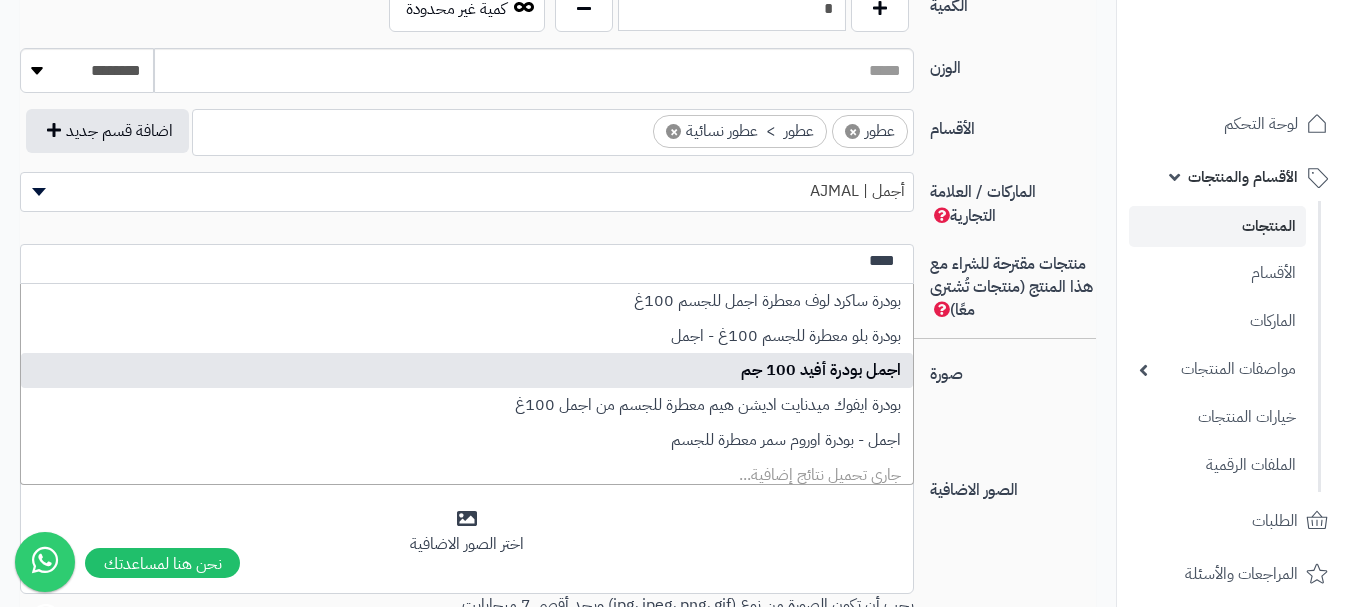 type 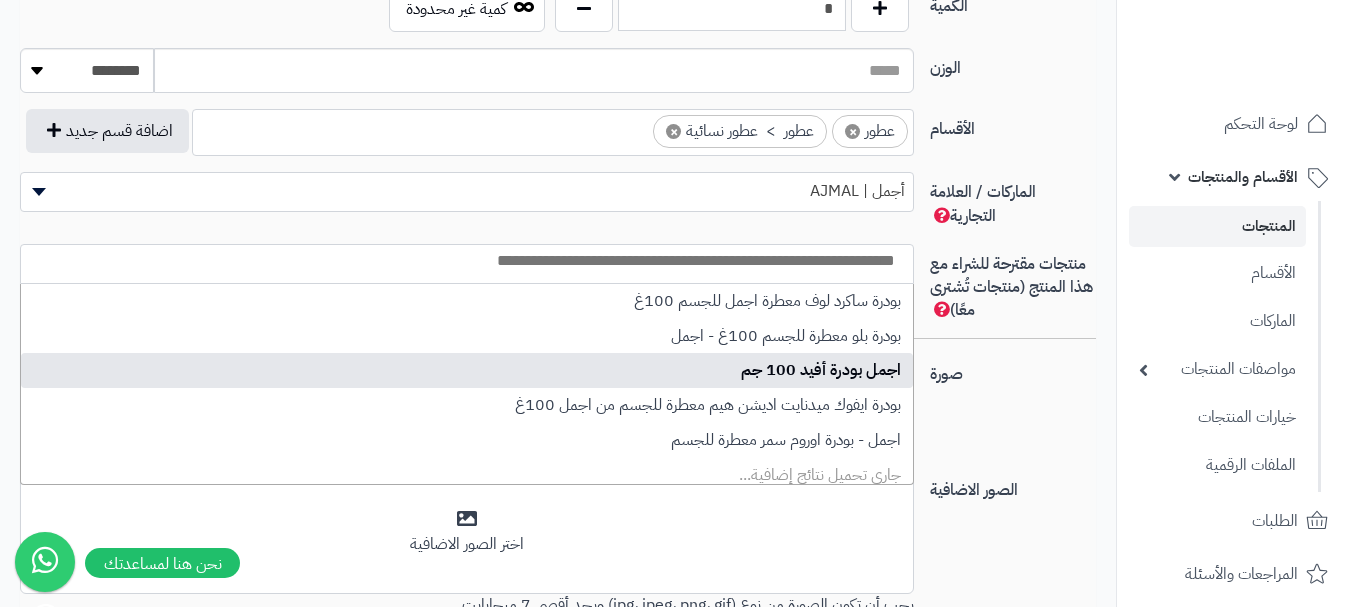 select on "****" 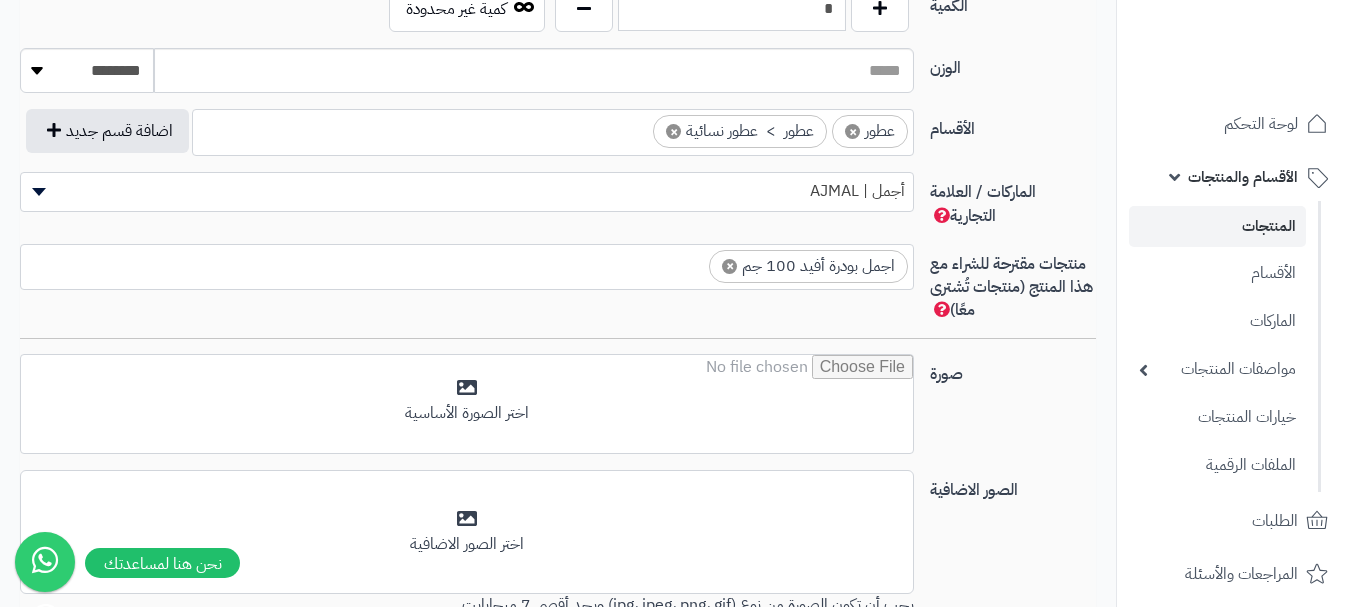 scroll, scrollTop: 0, scrollLeft: 0, axis: both 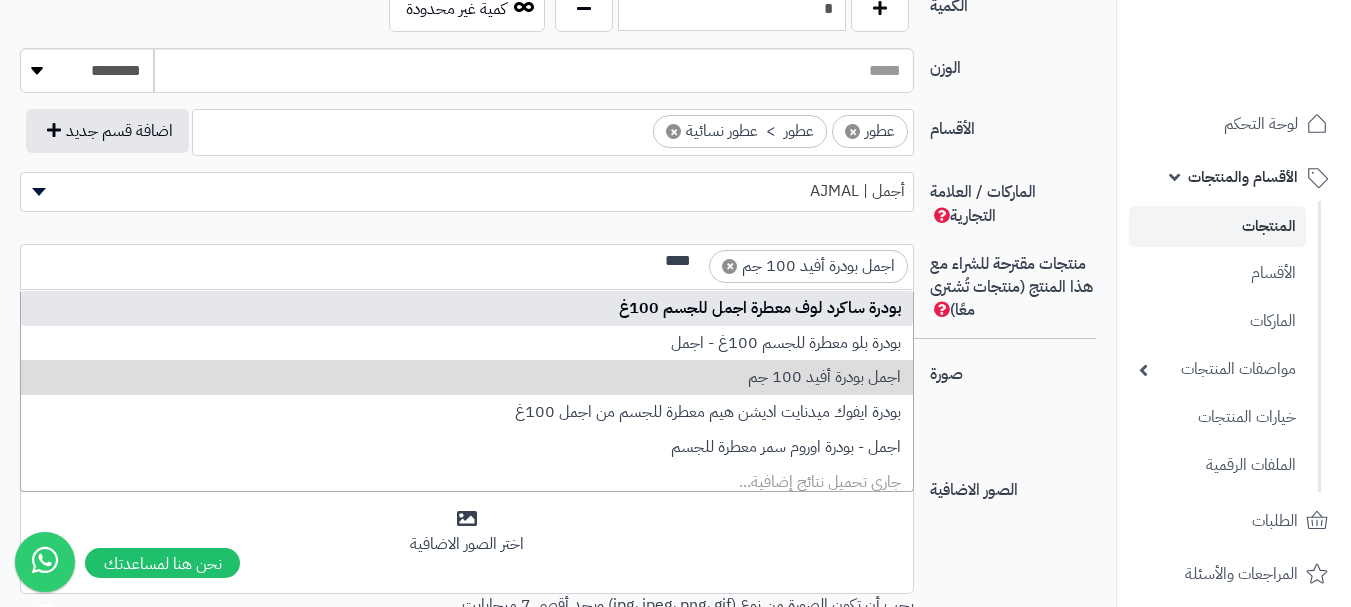 type on "****" 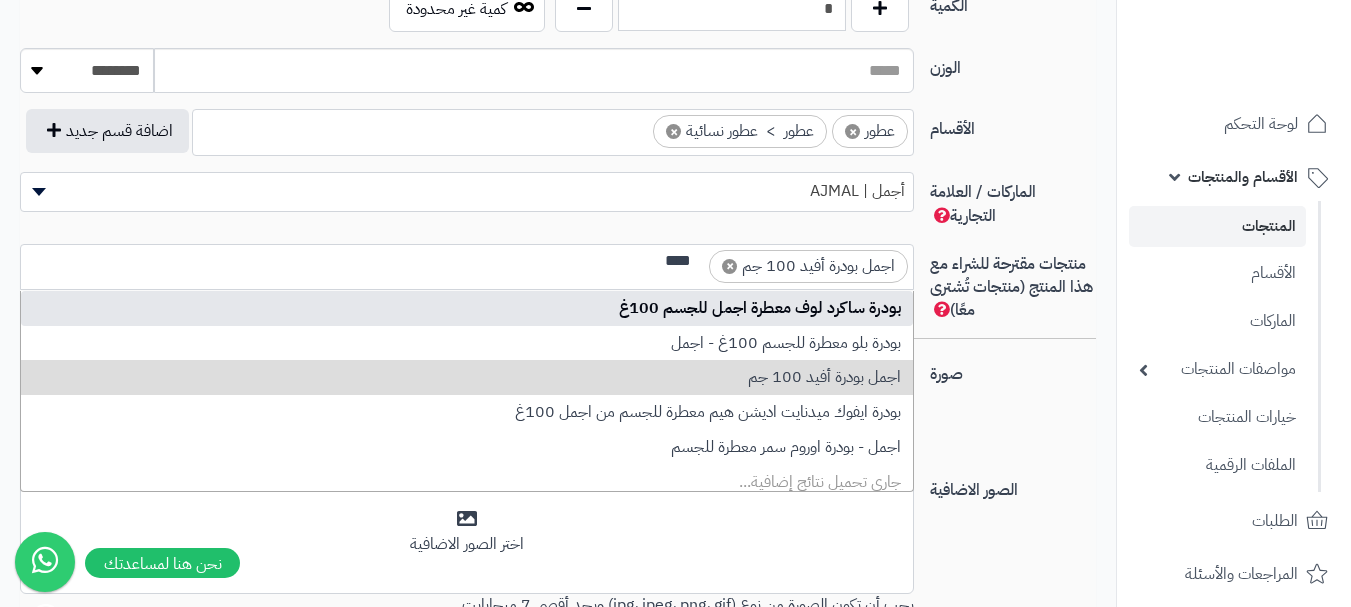 scroll, scrollTop: 0, scrollLeft: 0, axis: both 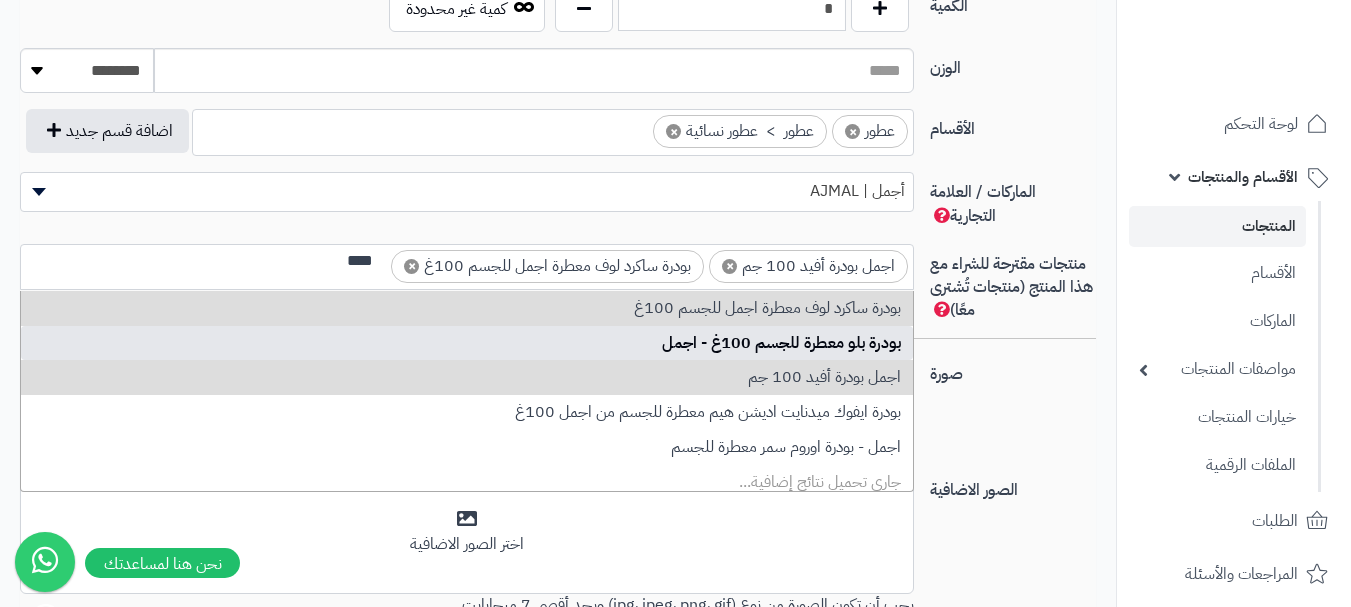 type on "****" 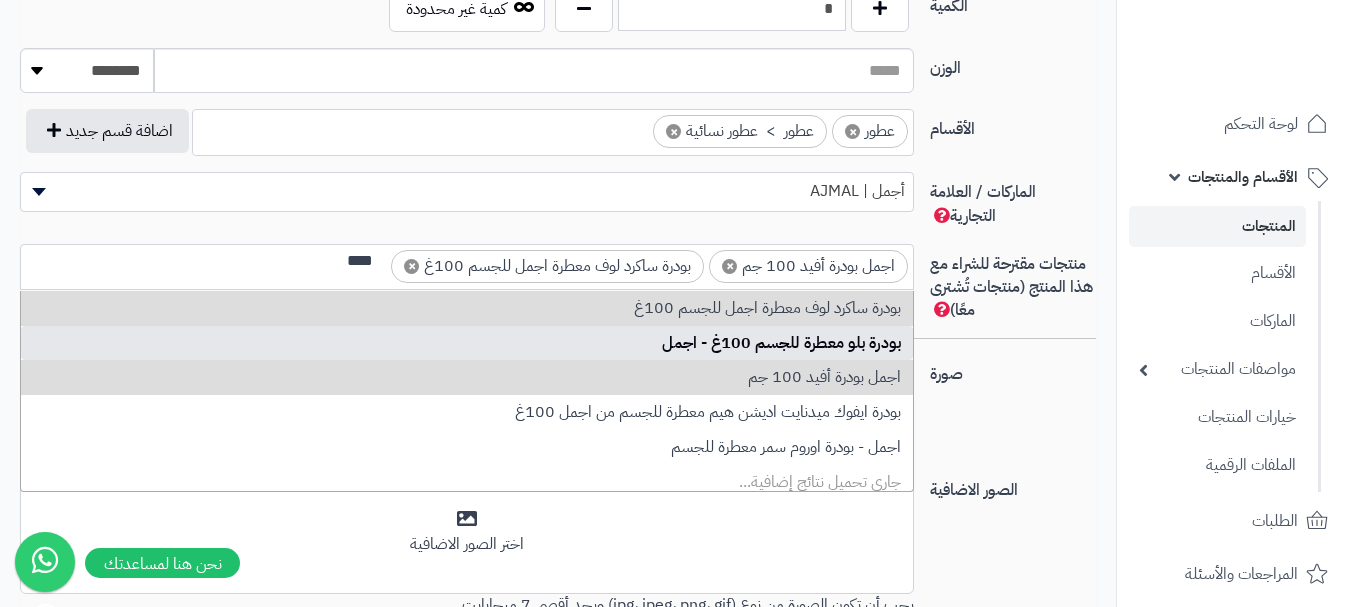 type 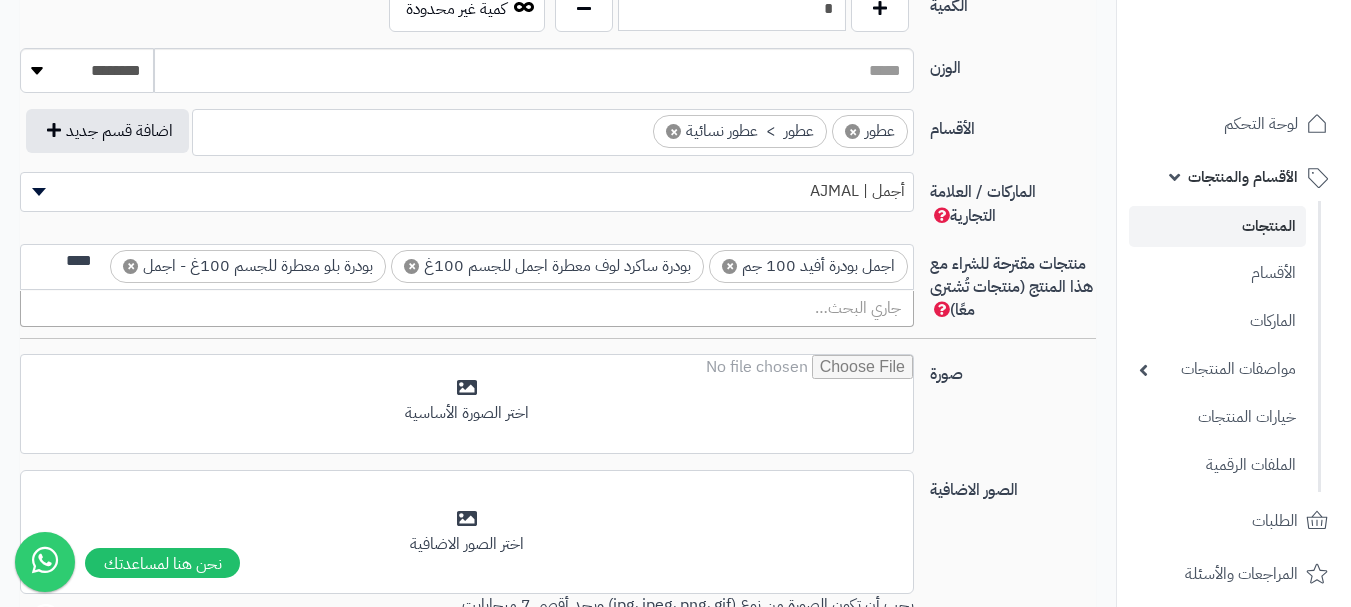 scroll, scrollTop: 0, scrollLeft: -3, axis: horizontal 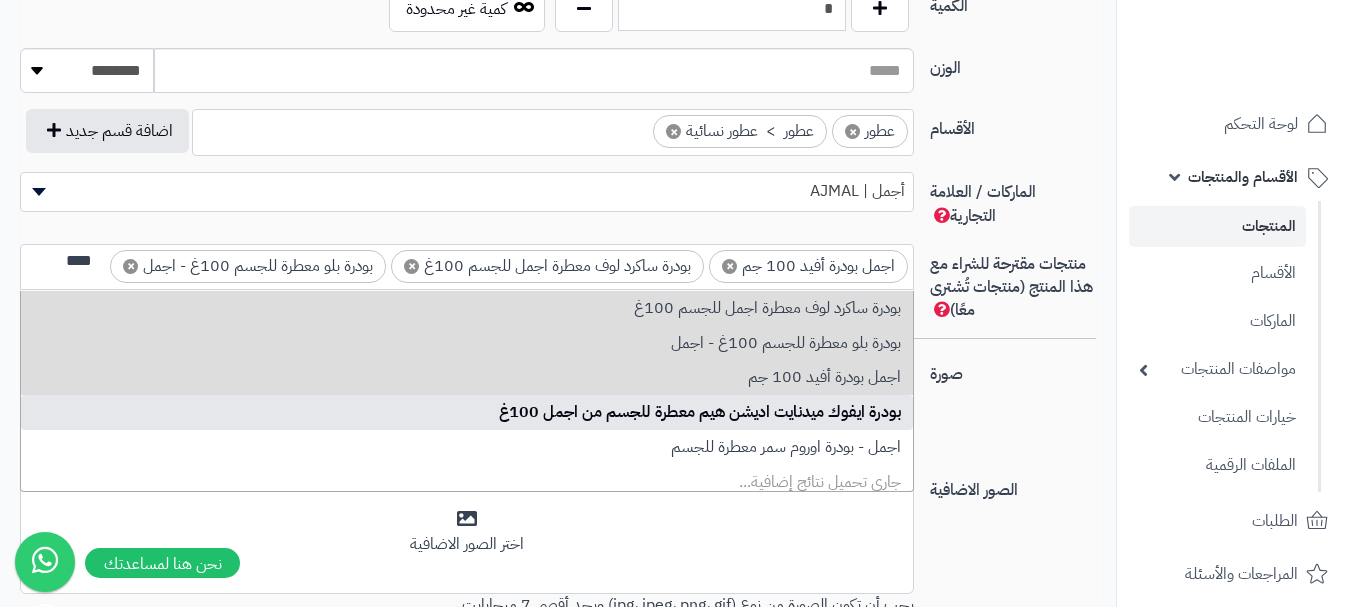 type on "****" 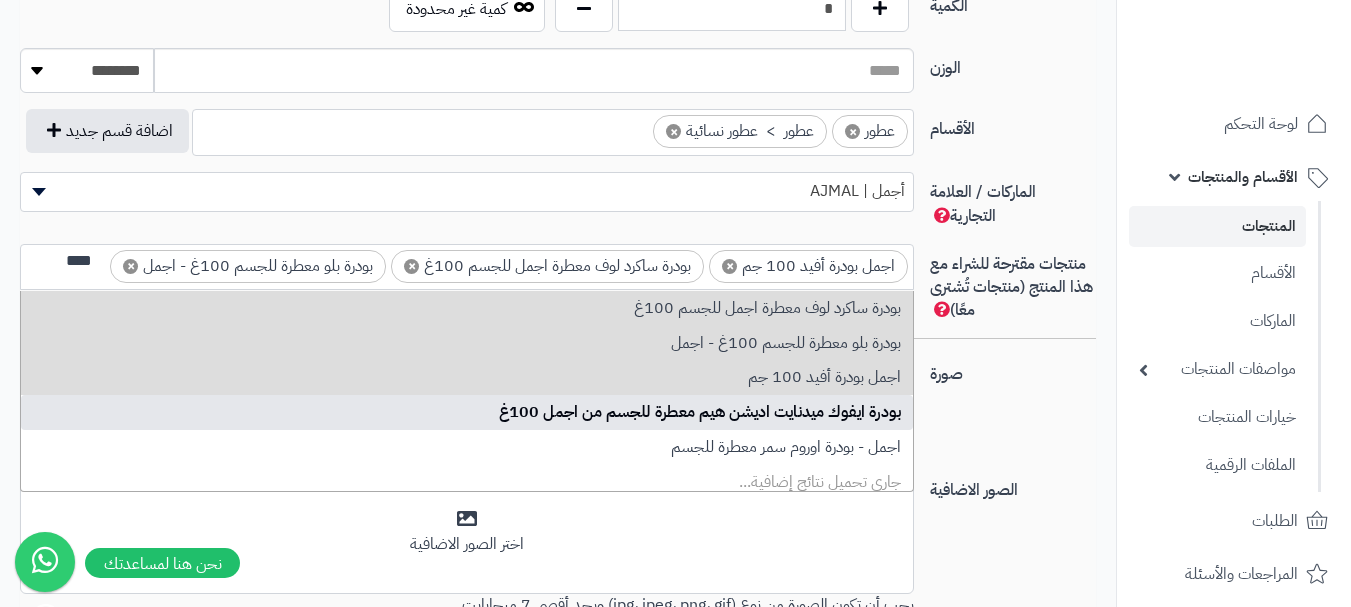 type 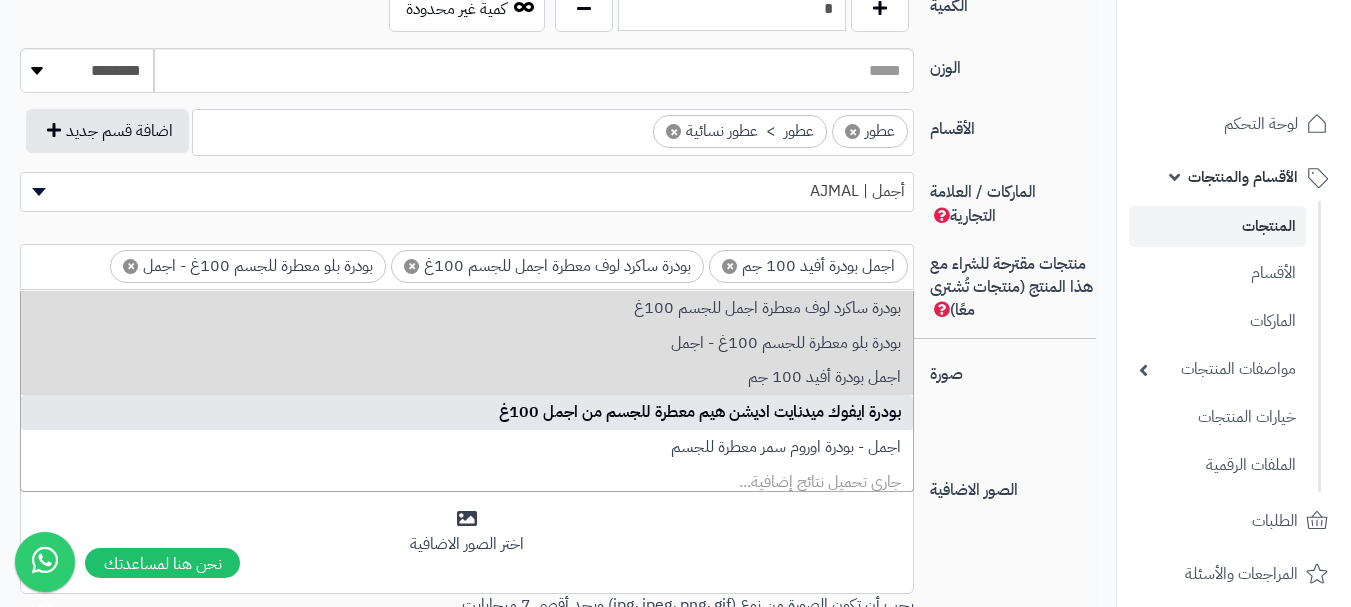 scroll, scrollTop: 0, scrollLeft: 0, axis: both 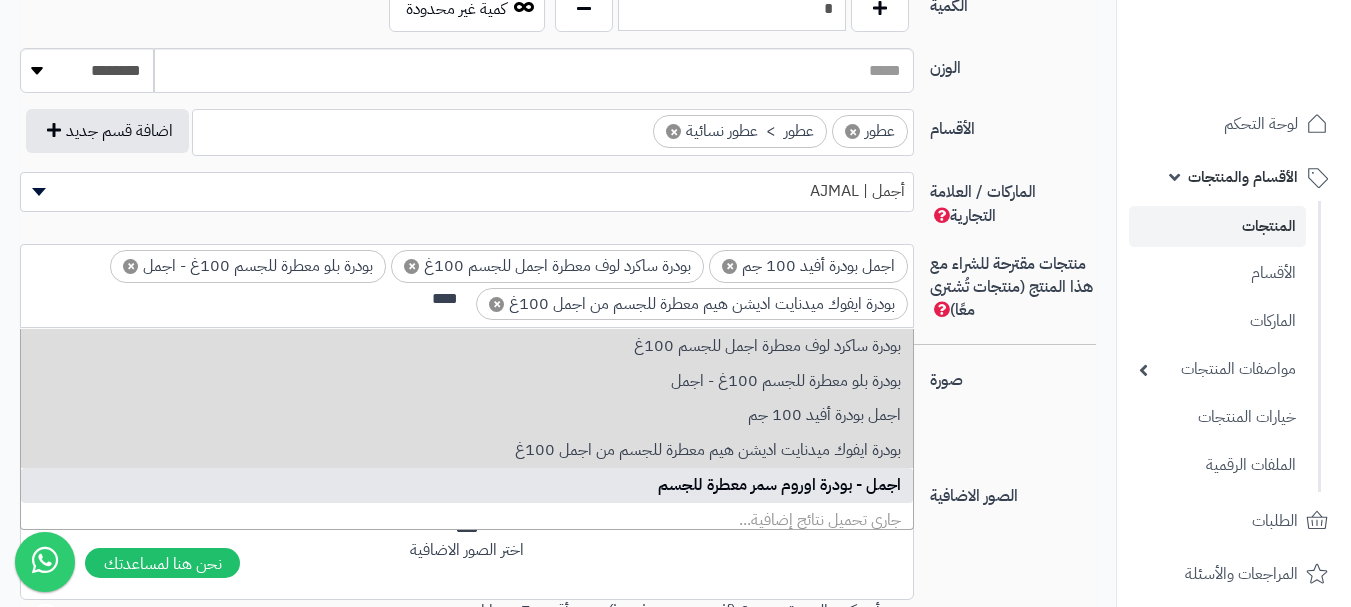 type on "****" 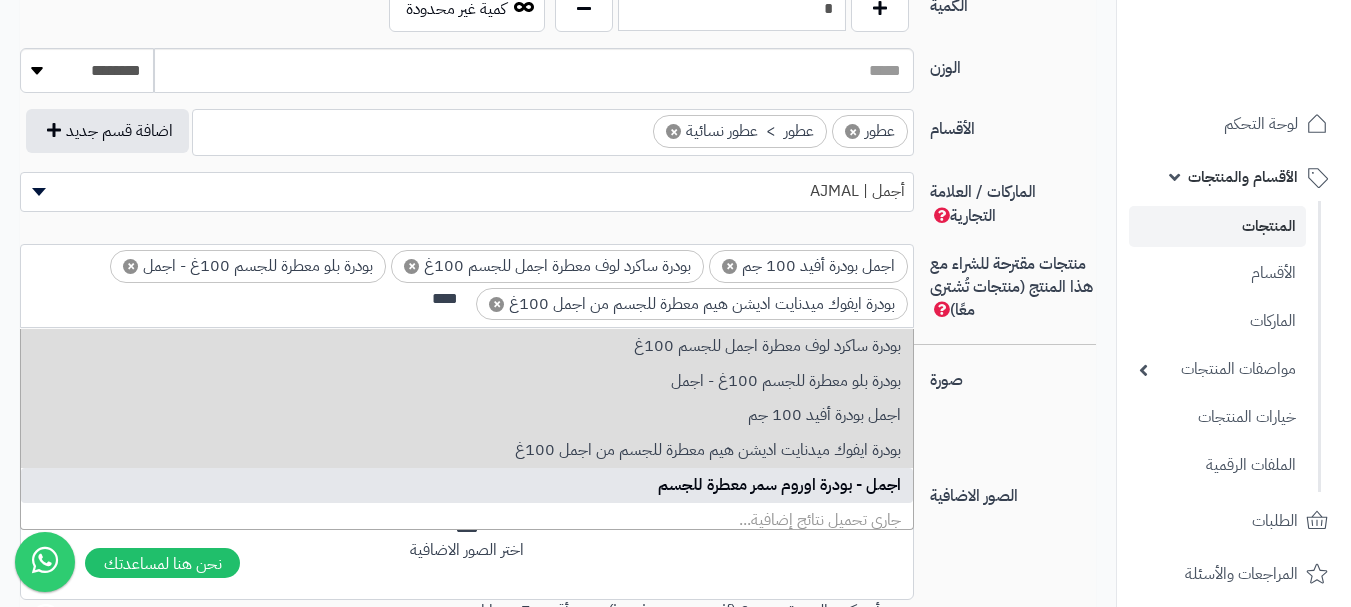 drag, startPoint x: 869, startPoint y: 484, endPoint x: 788, endPoint y: 484, distance: 81 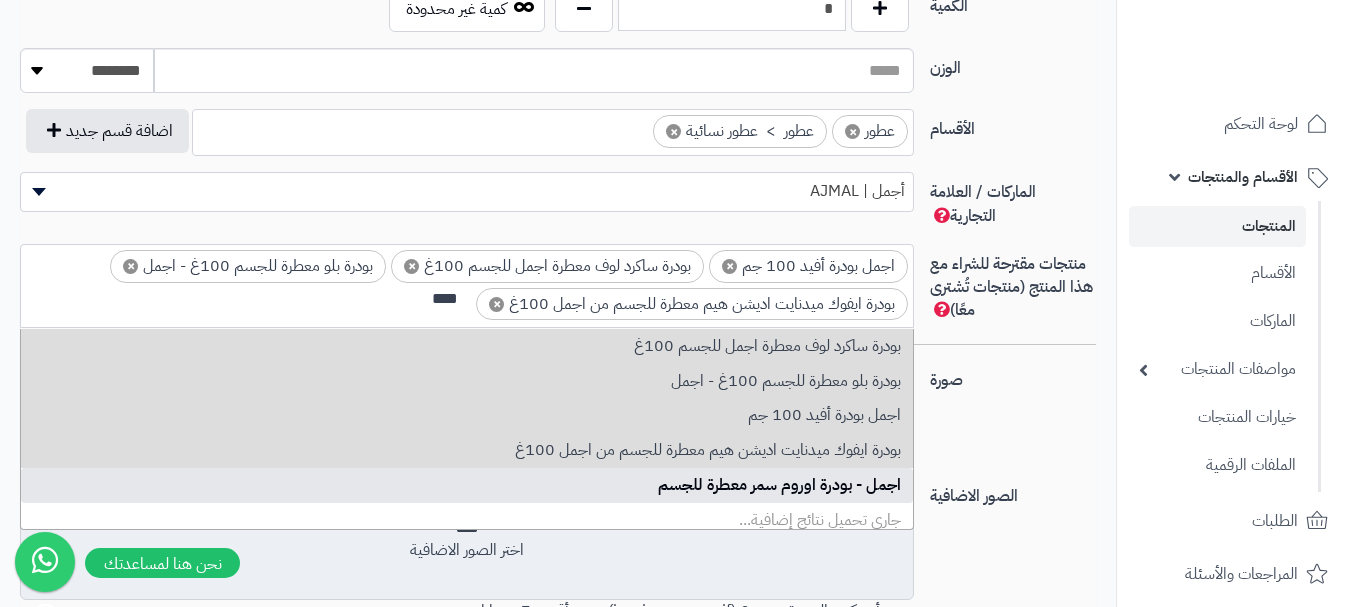 type 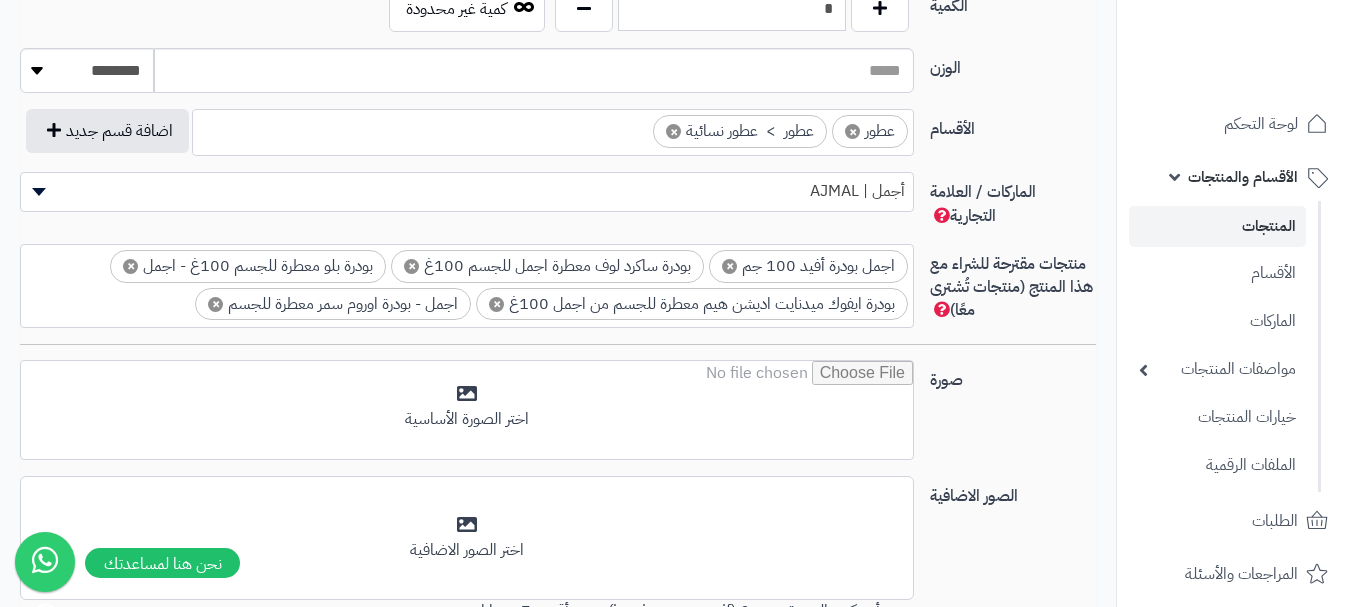 scroll, scrollTop: 1000, scrollLeft: 0, axis: vertical 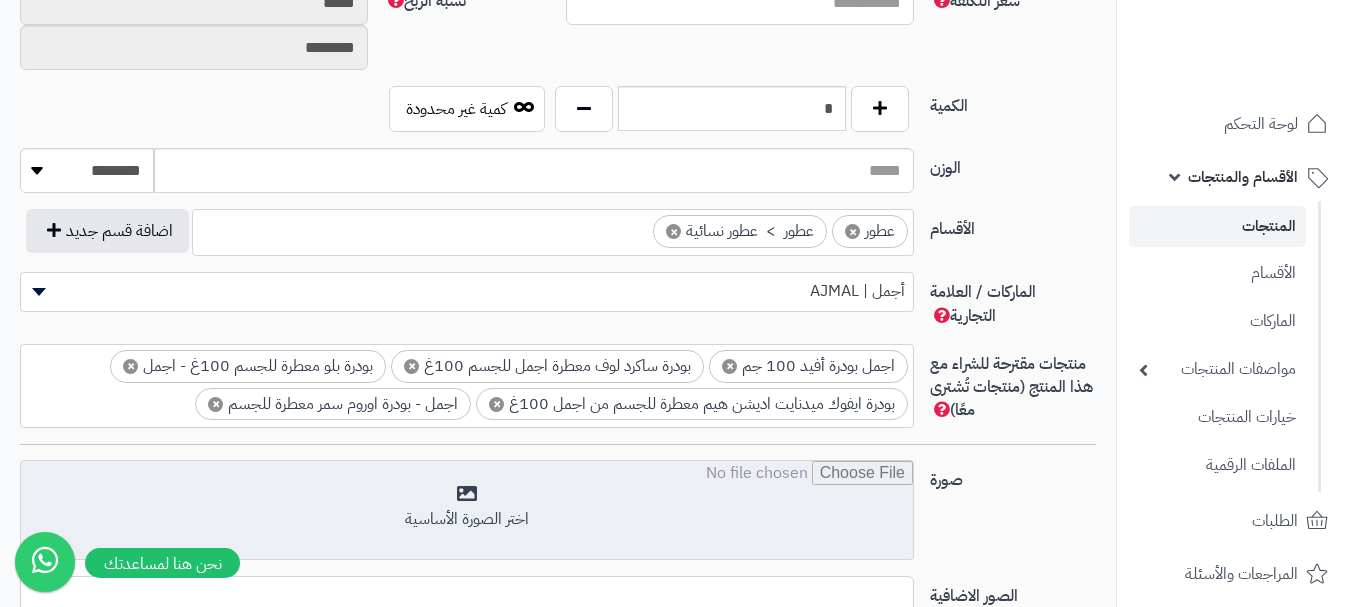 click at bounding box center [467, 511] 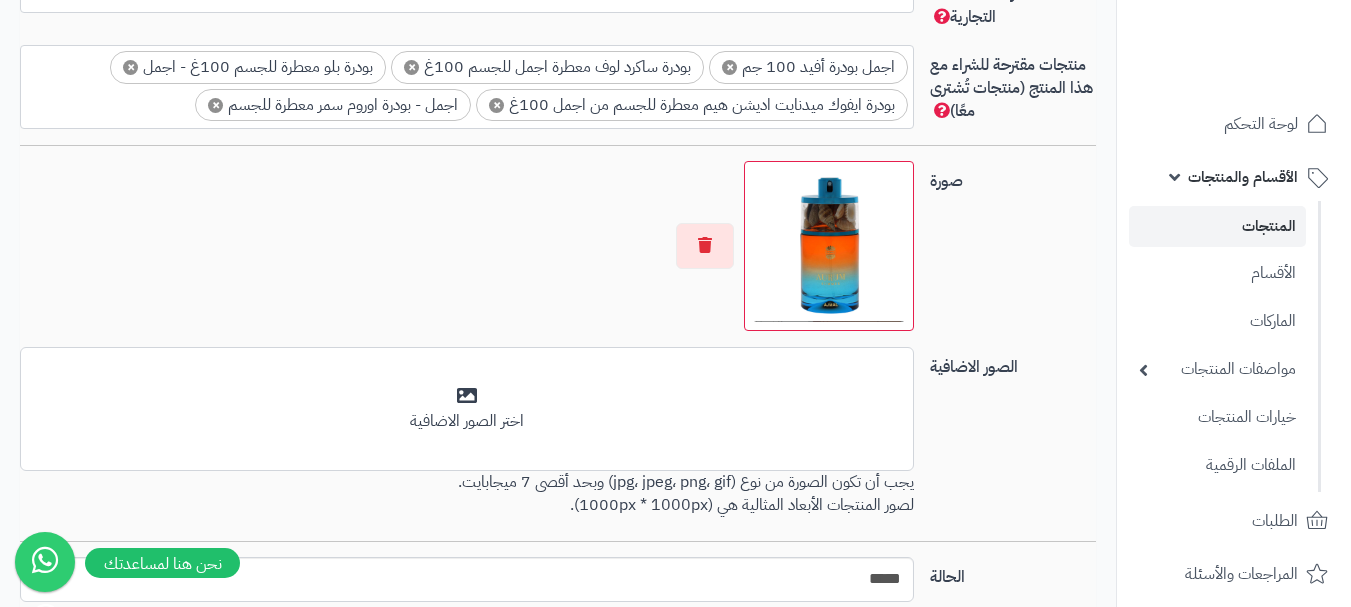 scroll, scrollTop: 1300, scrollLeft: 0, axis: vertical 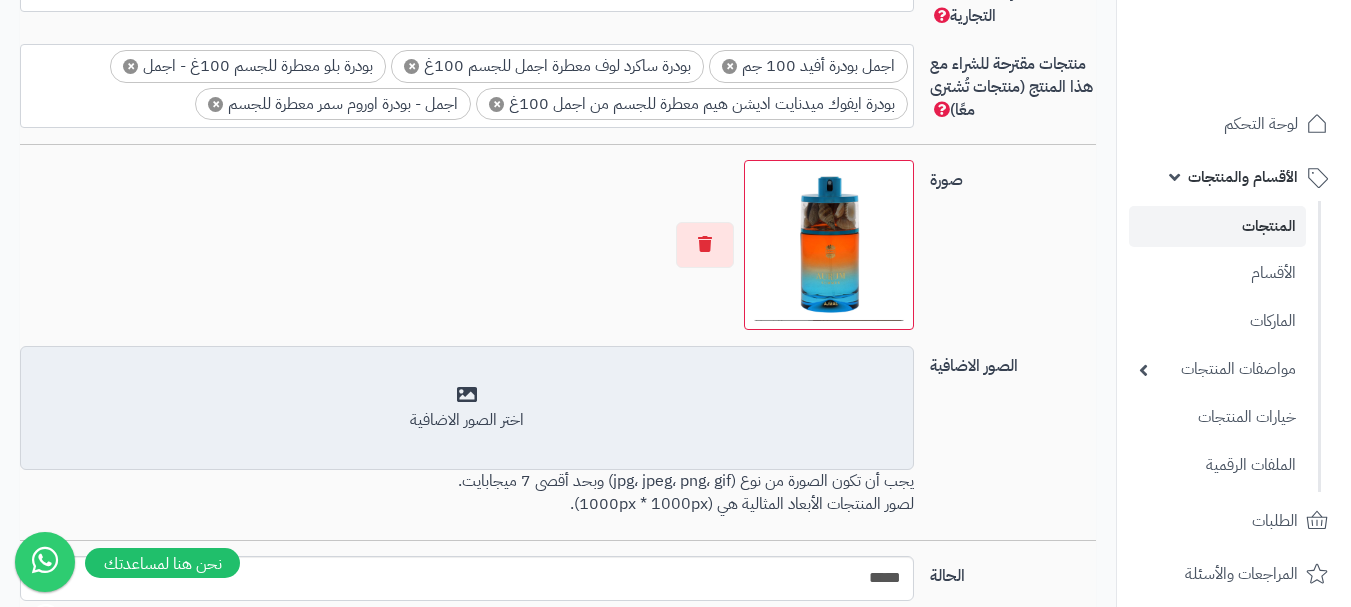 click on "أضف الصور الاضافية
اختر الصور الاضافية" at bounding box center [467, 408] 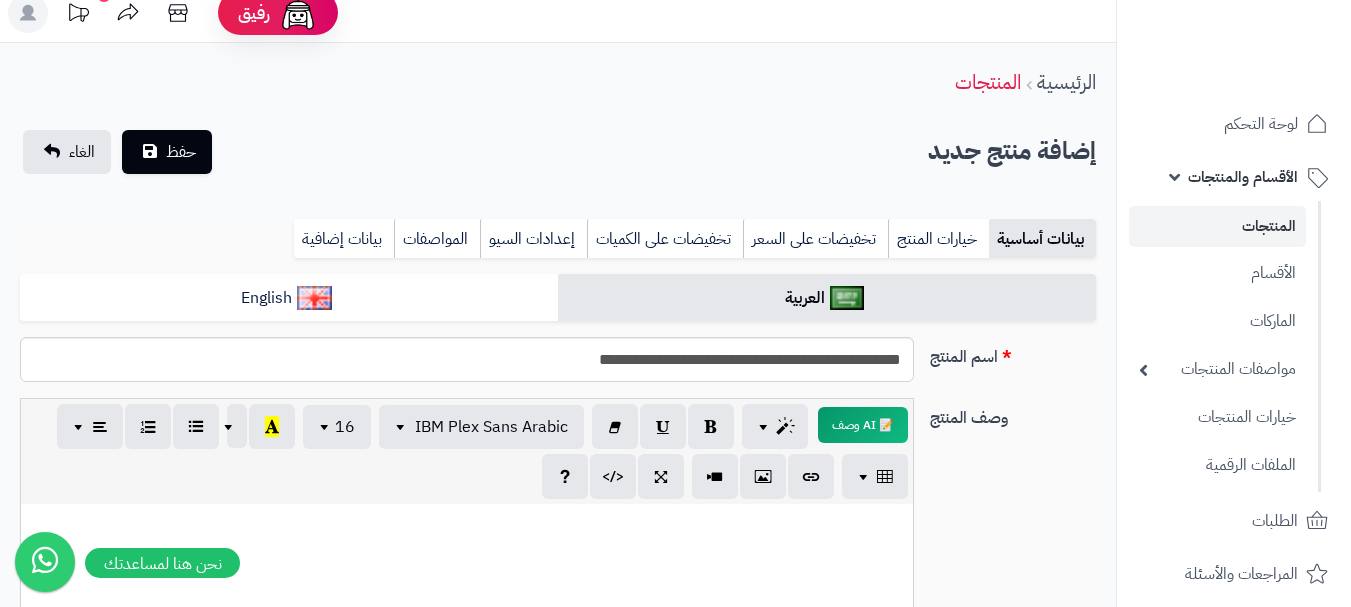 scroll, scrollTop: 0, scrollLeft: 0, axis: both 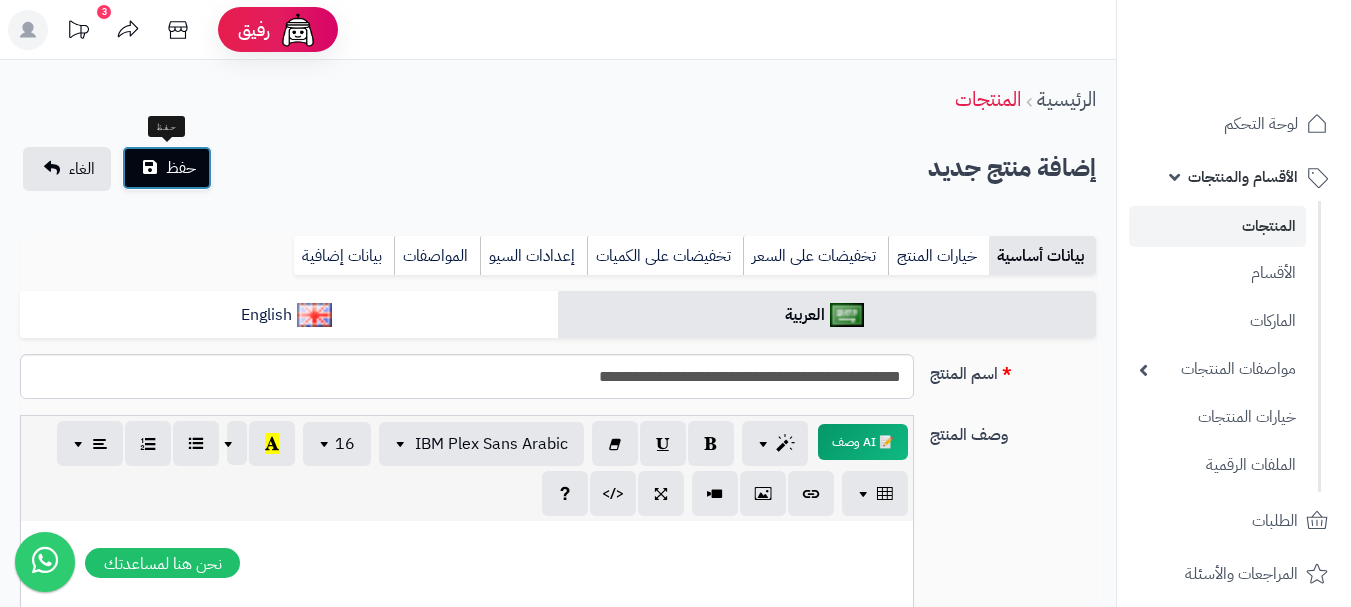 click on "حفظ" at bounding box center [181, 168] 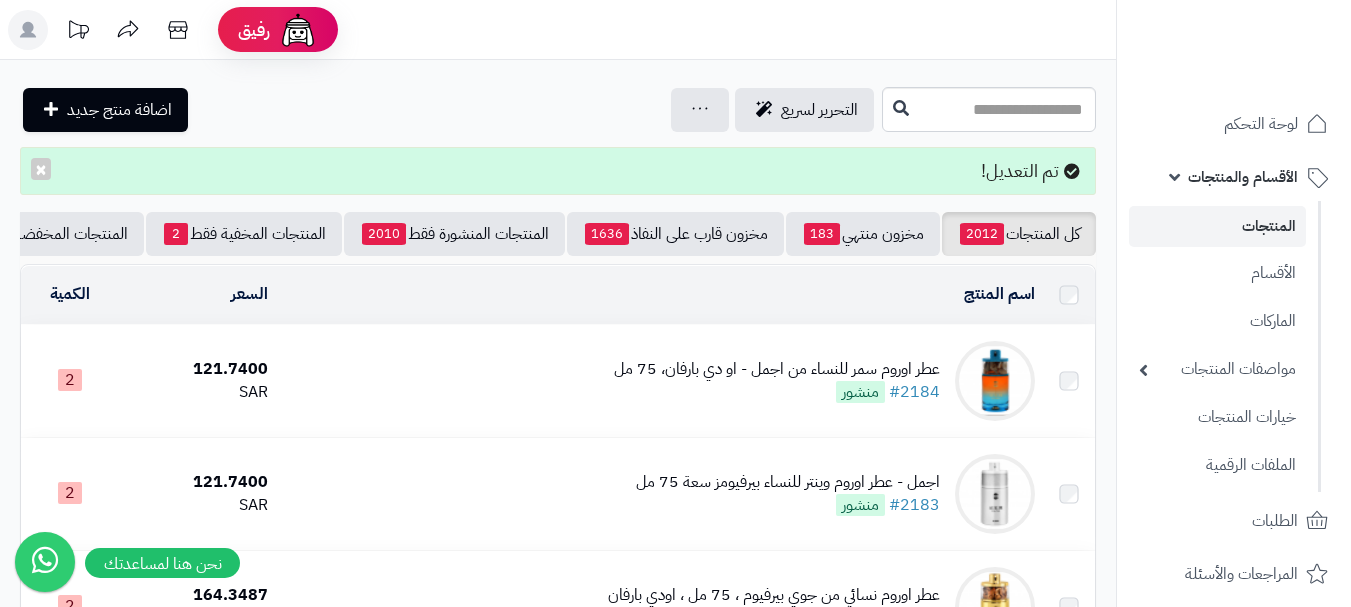 scroll, scrollTop: 0, scrollLeft: 0, axis: both 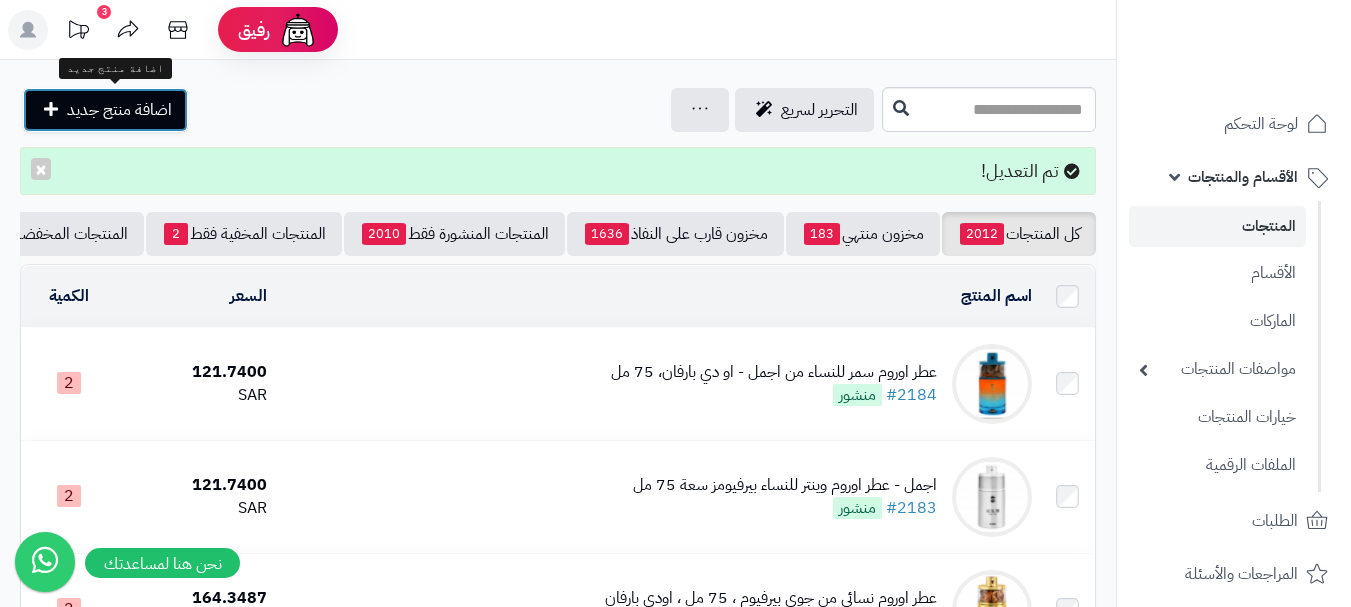 click on "اضافة منتج جديد" at bounding box center (105, 110) 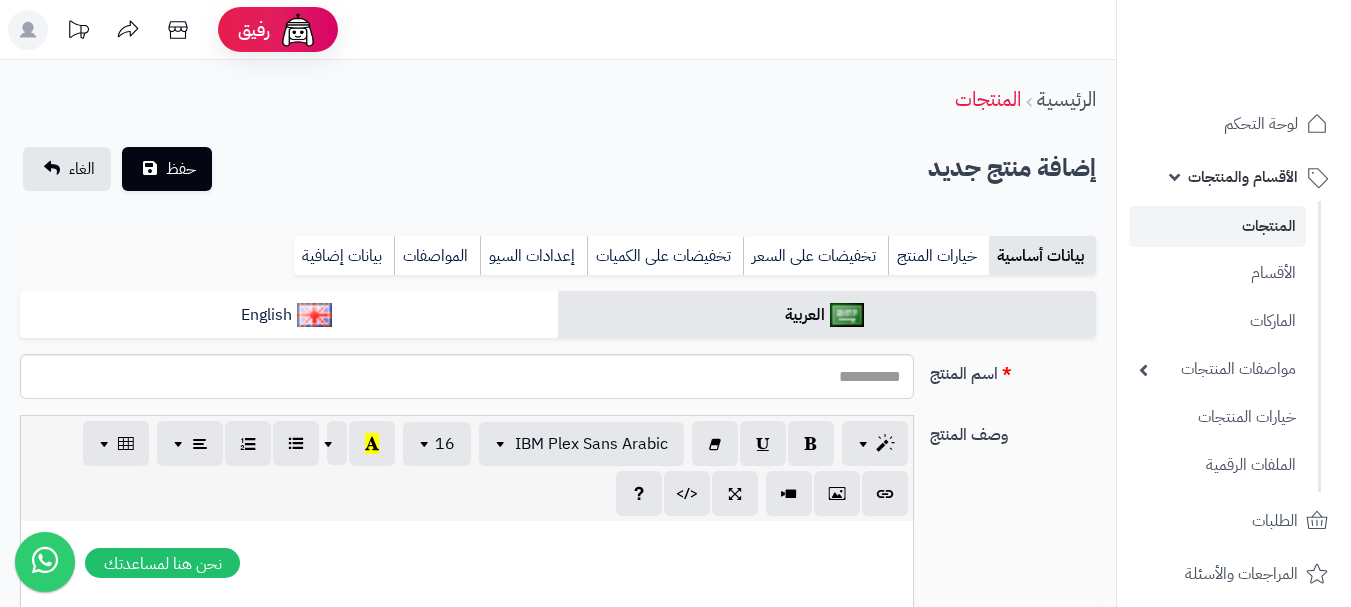 select 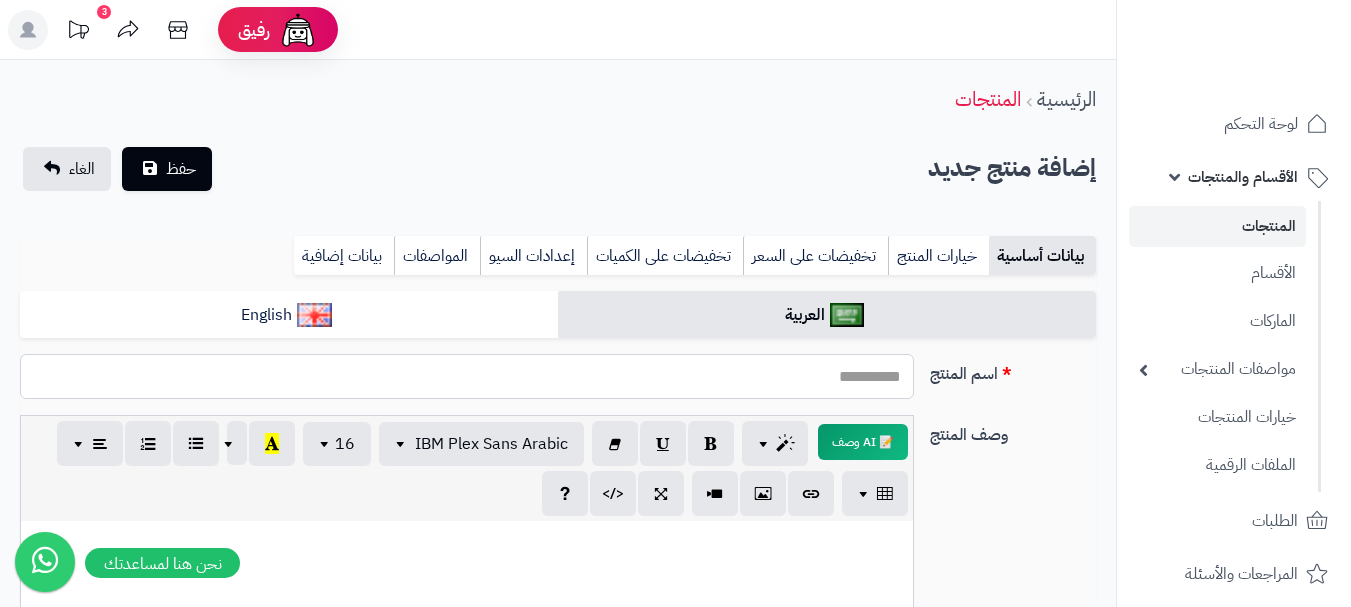 paste on "**********" 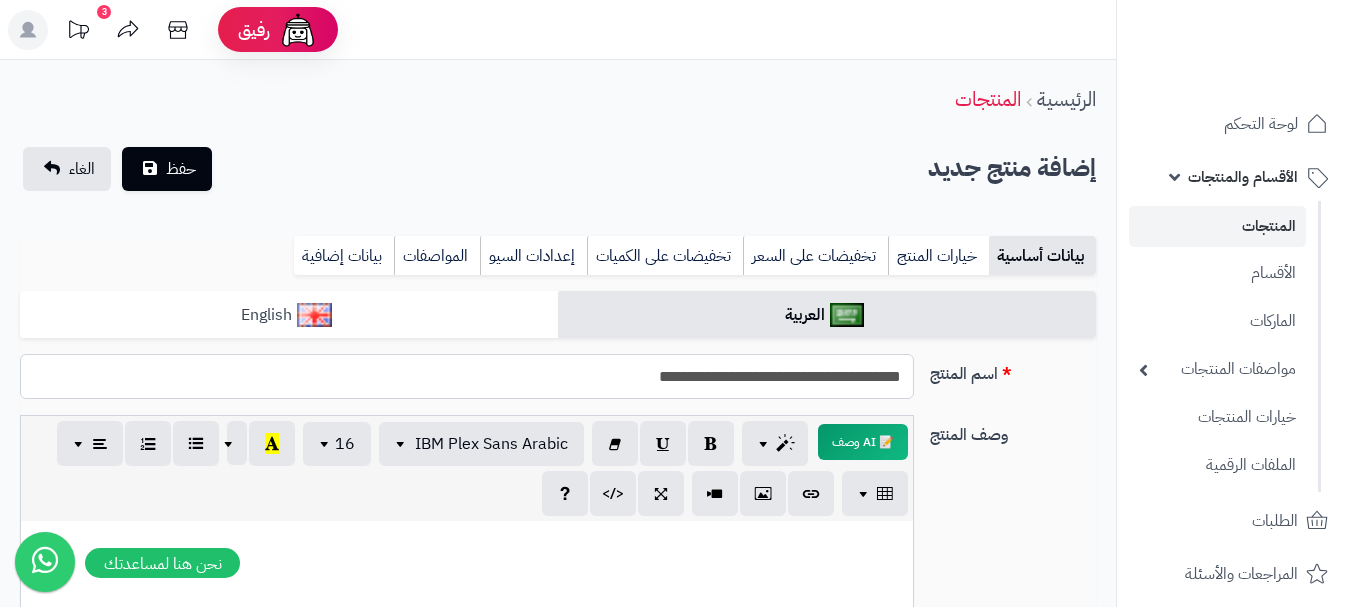 type on "**********" 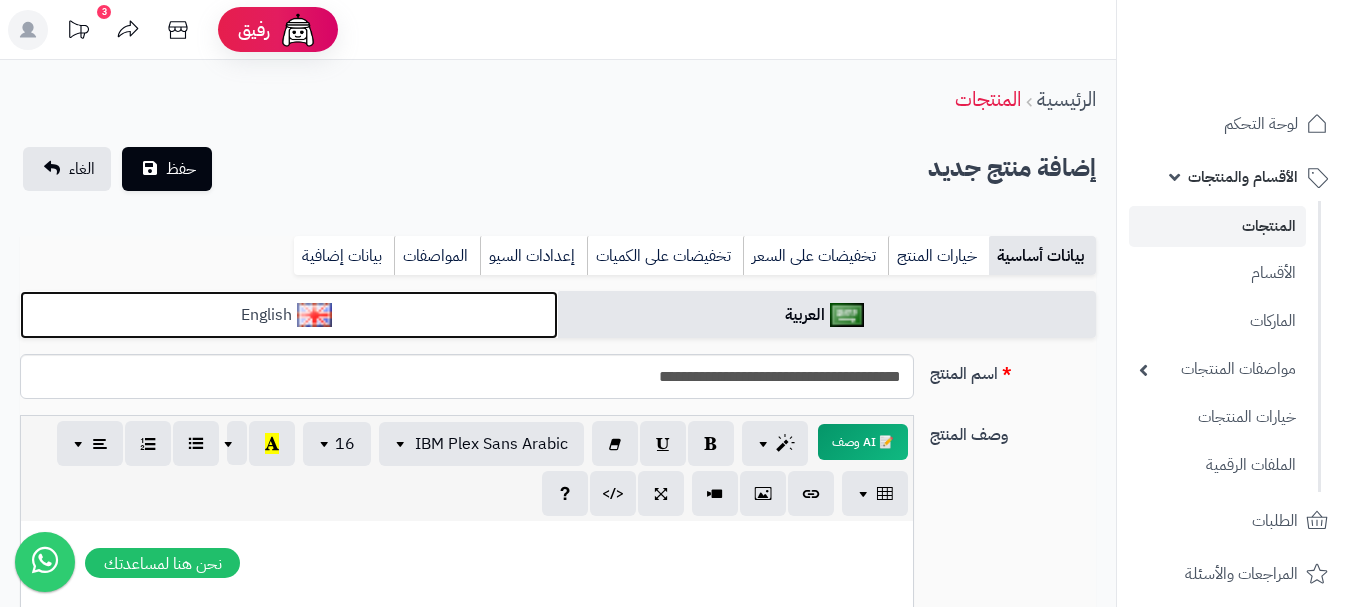 click on "English" at bounding box center (289, 315) 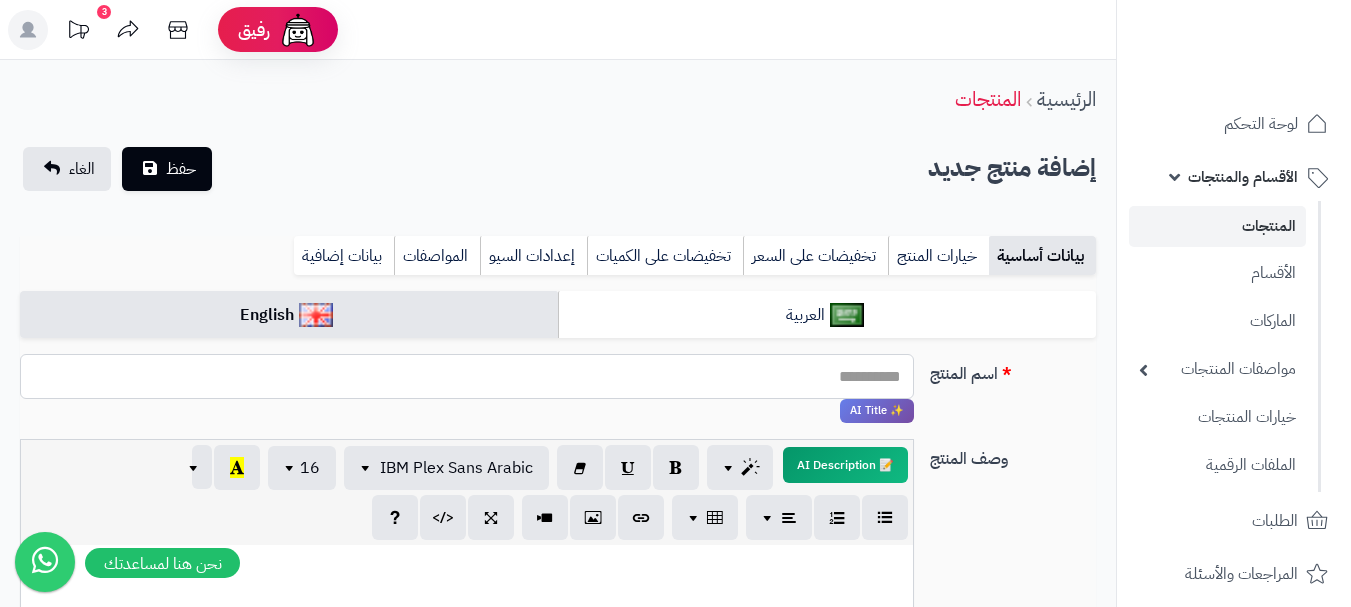 paste on "**********" 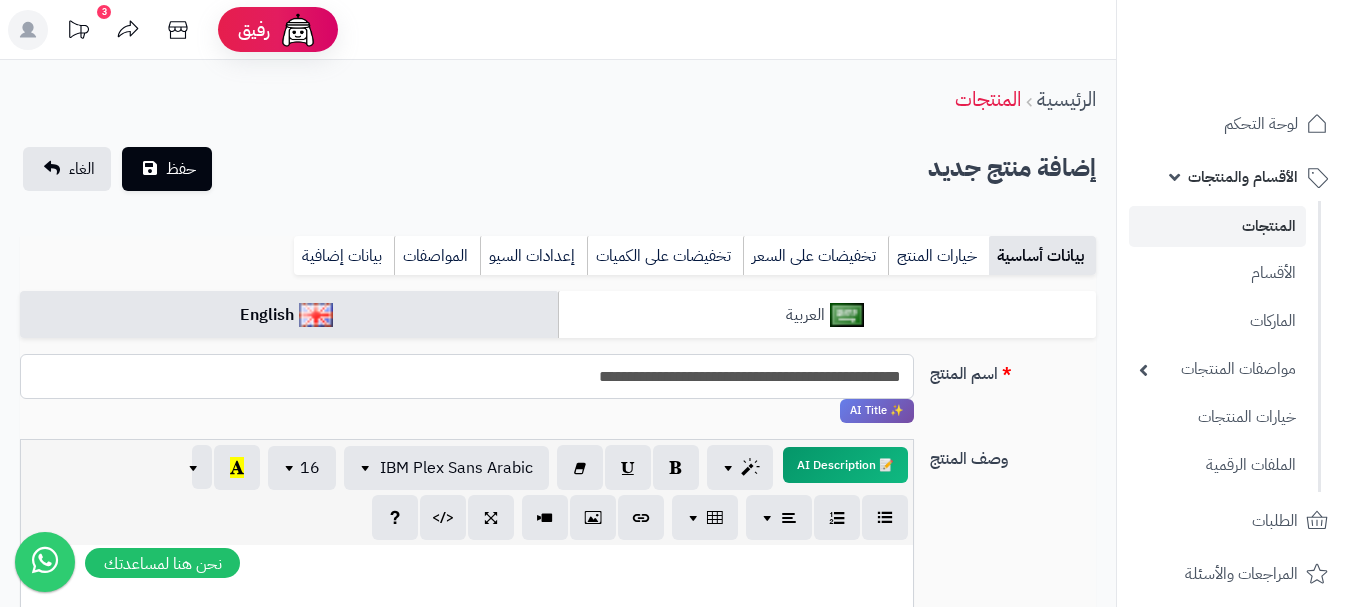 type on "**********" 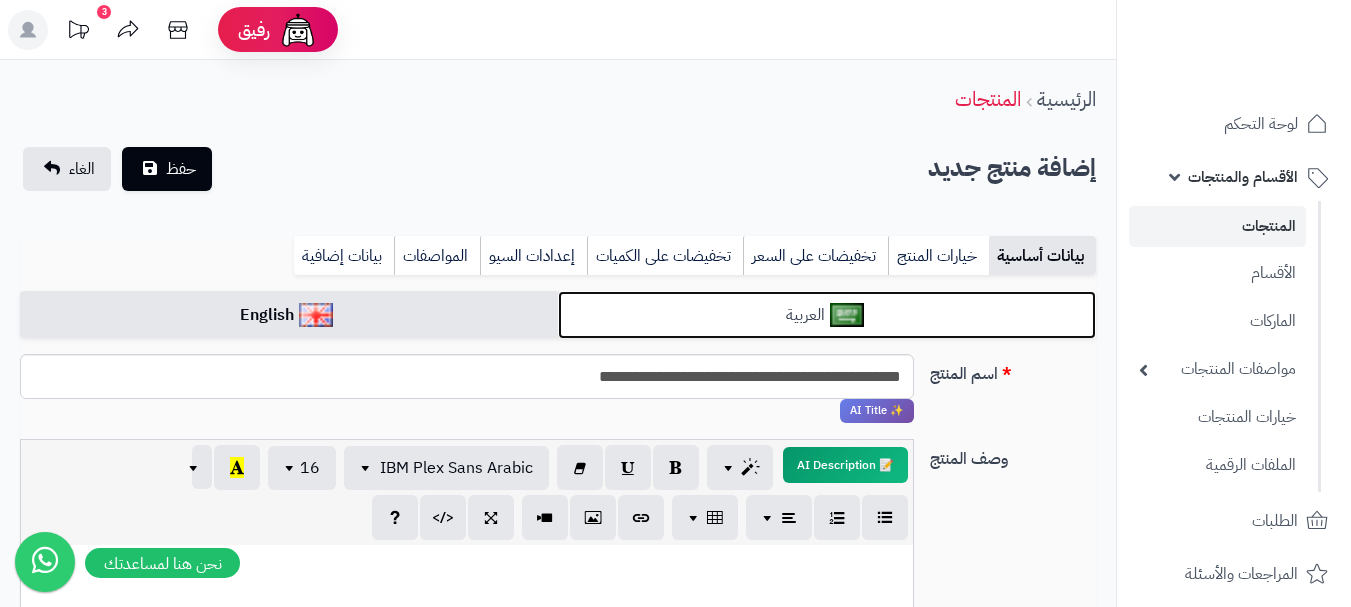click on "العربية" at bounding box center (827, 315) 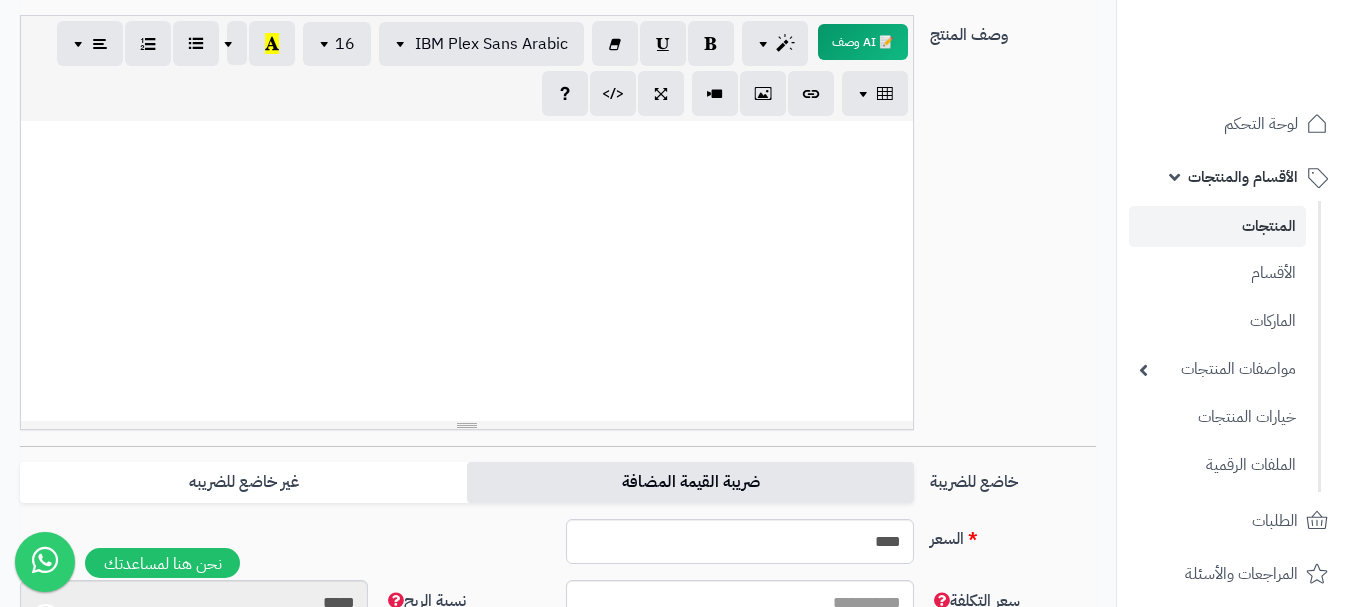 scroll, scrollTop: 600, scrollLeft: 0, axis: vertical 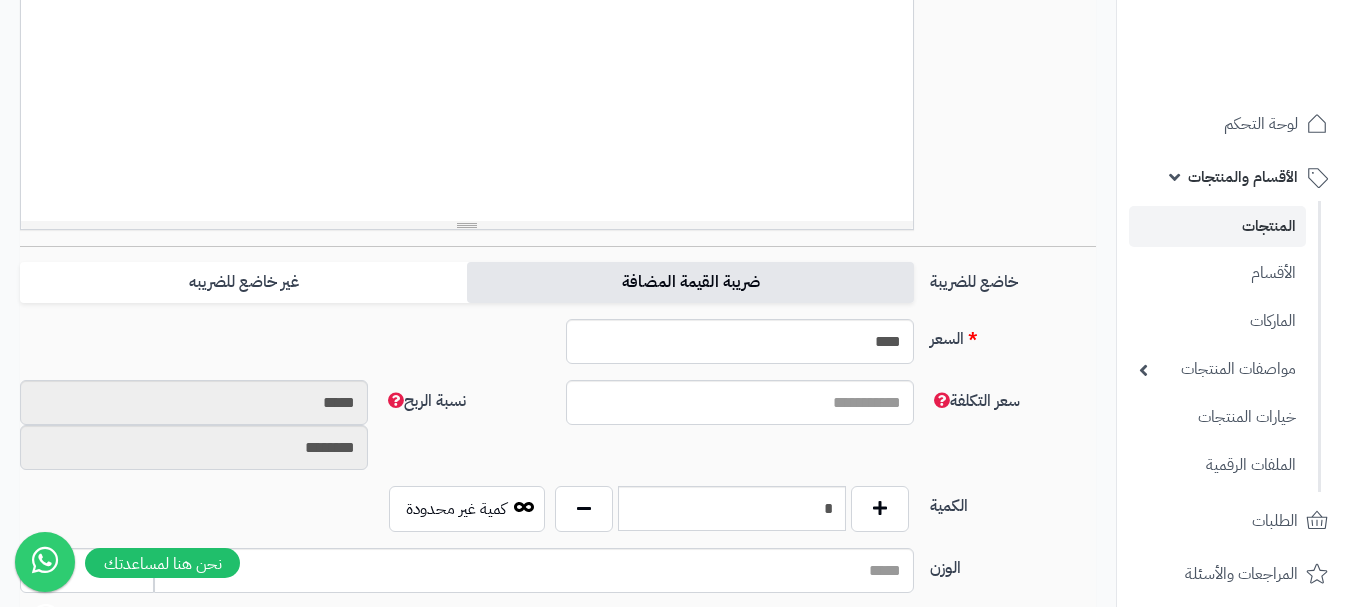 drag, startPoint x: 810, startPoint y: 280, endPoint x: 788, endPoint y: 285, distance: 22.561028 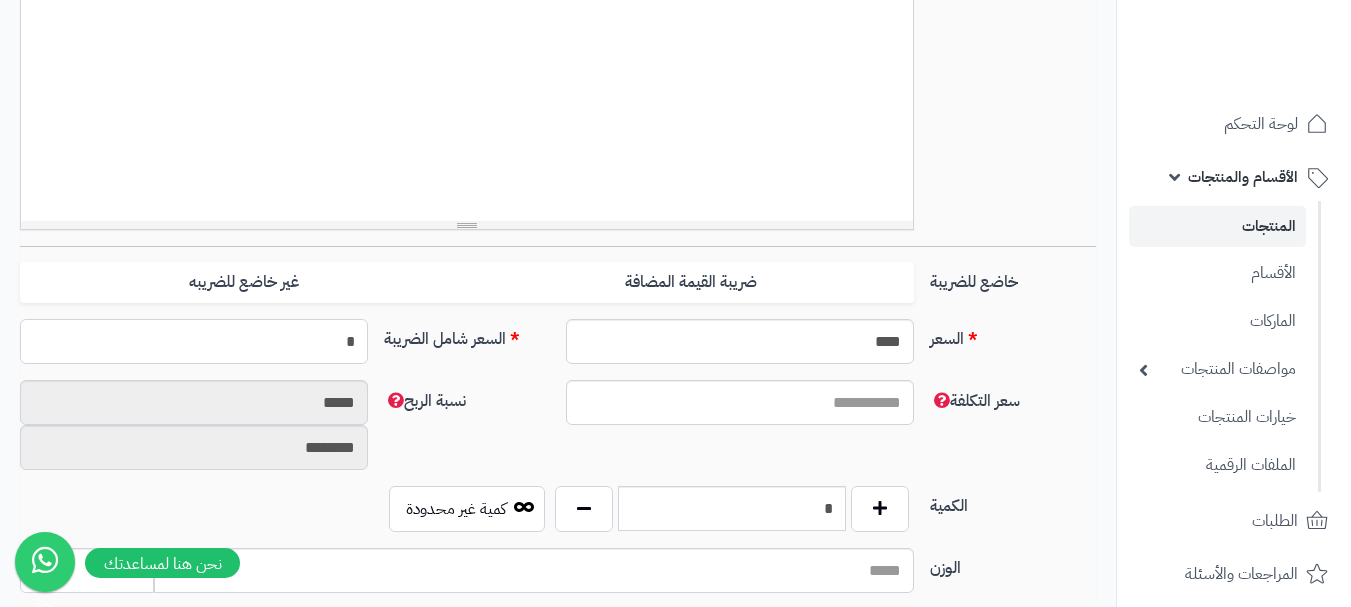 click on "*" at bounding box center (194, 341) 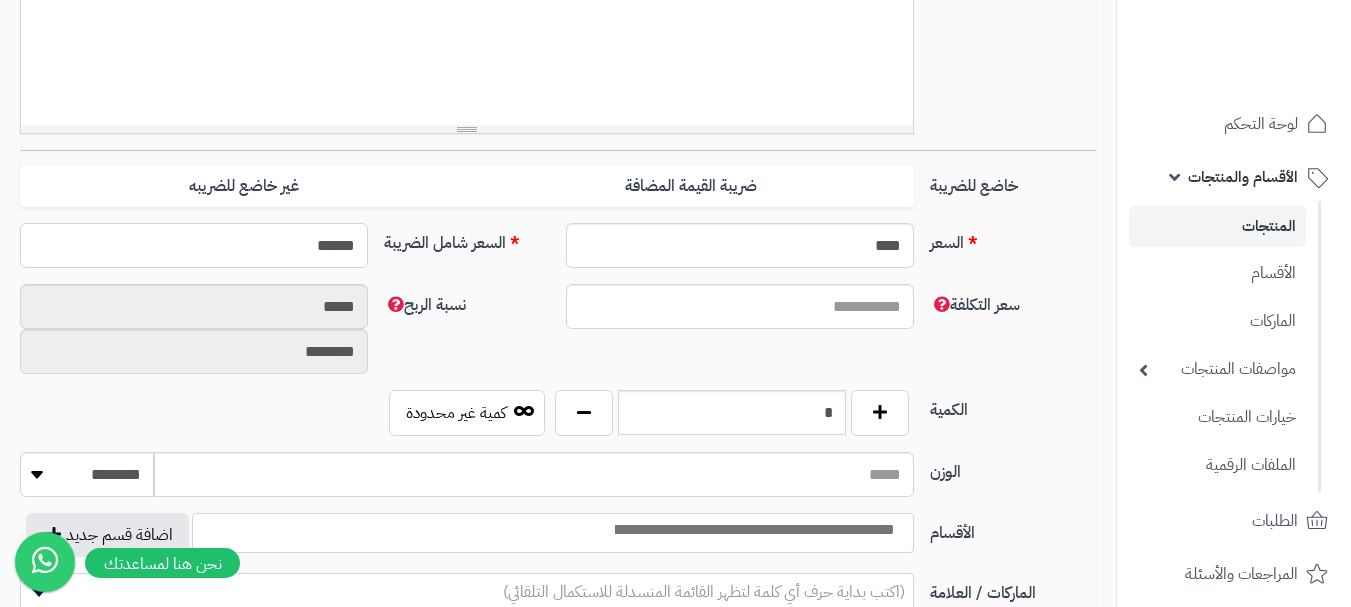 scroll, scrollTop: 800, scrollLeft: 0, axis: vertical 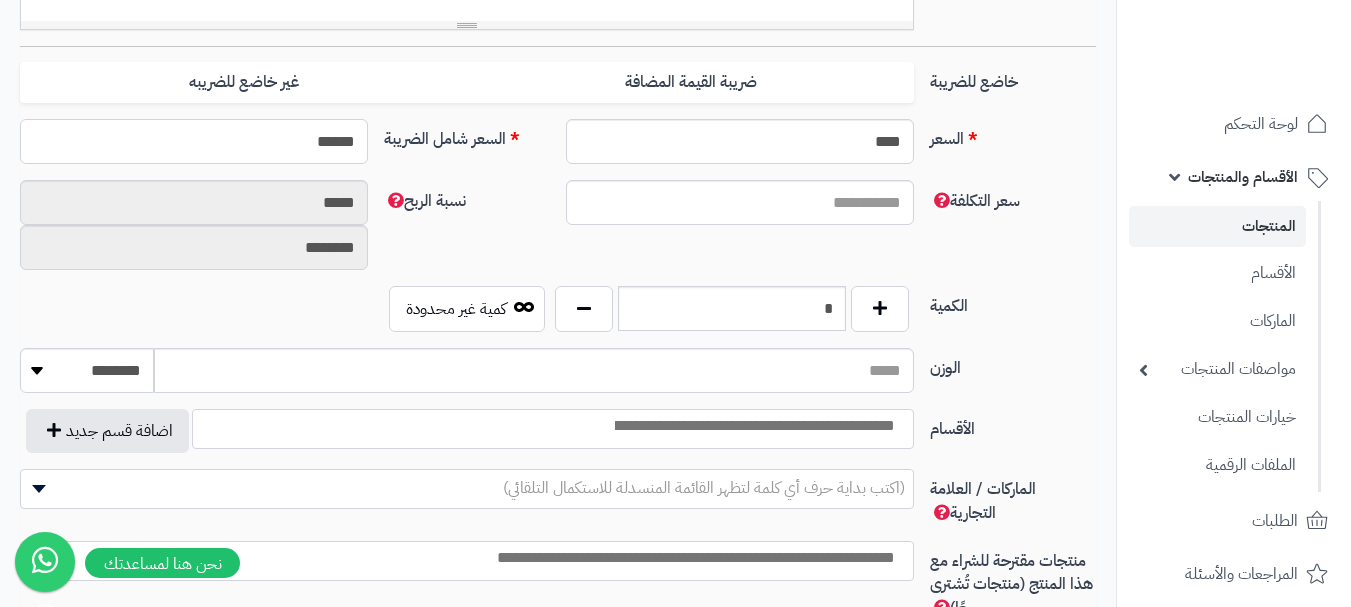 type on "******" 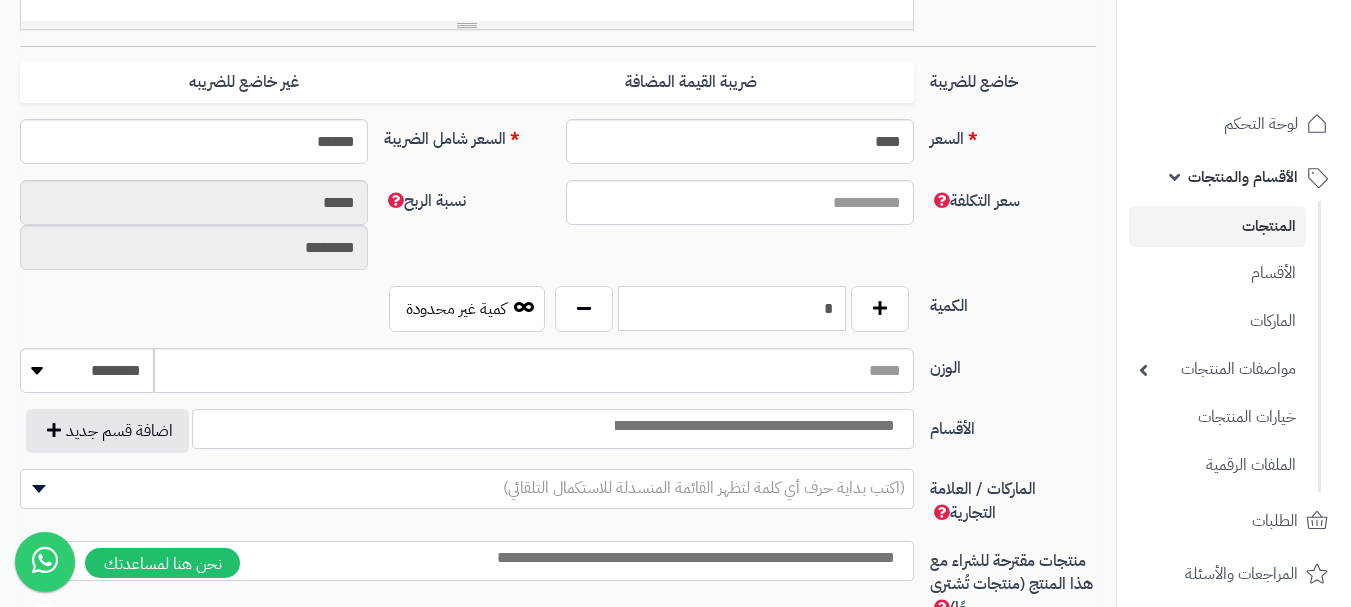 click on "*" at bounding box center (732, 308) 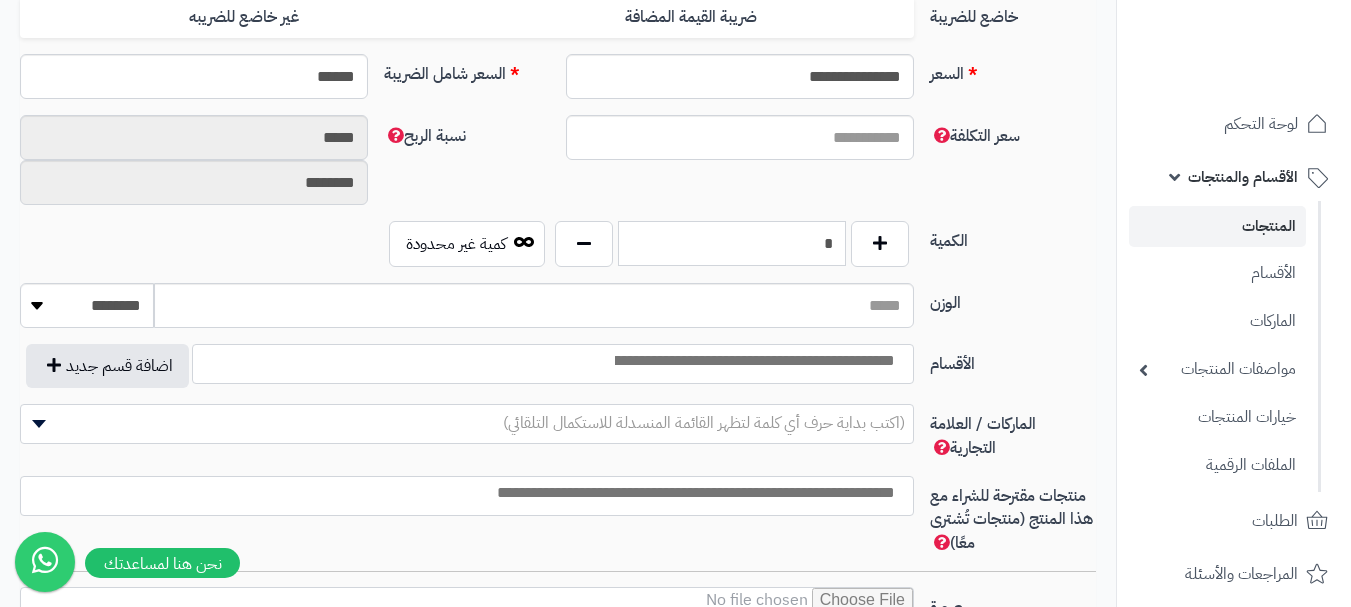 scroll, scrollTop: 900, scrollLeft: 0, axis: vertical 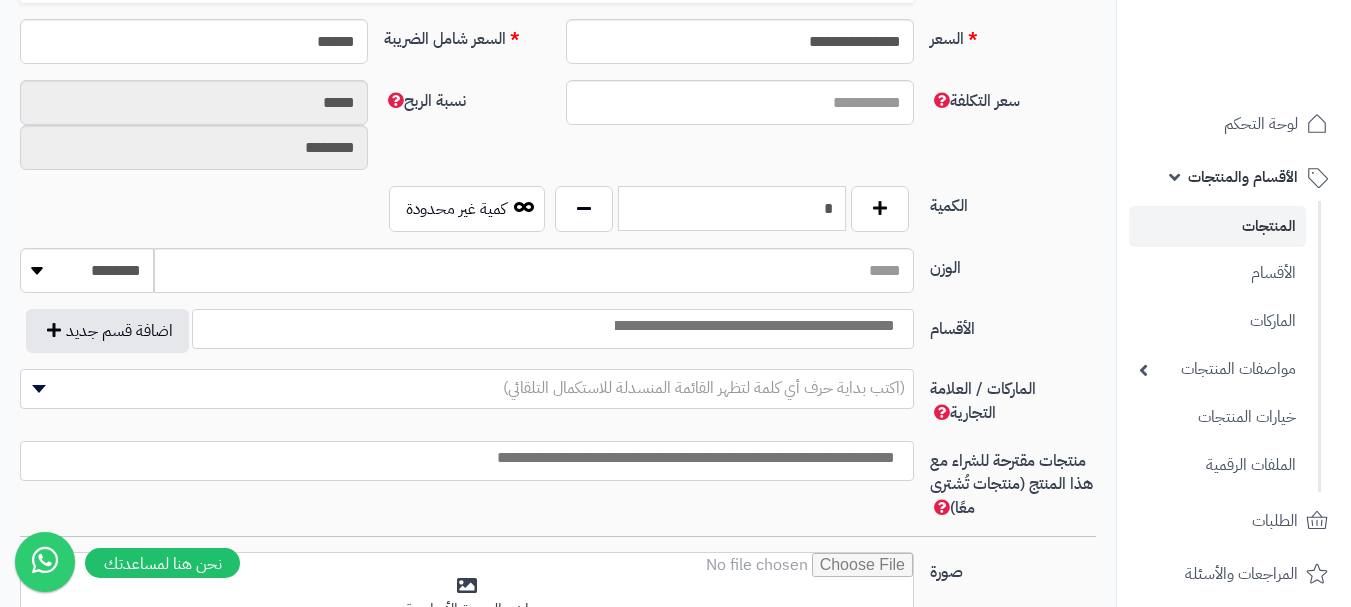 type on "*" 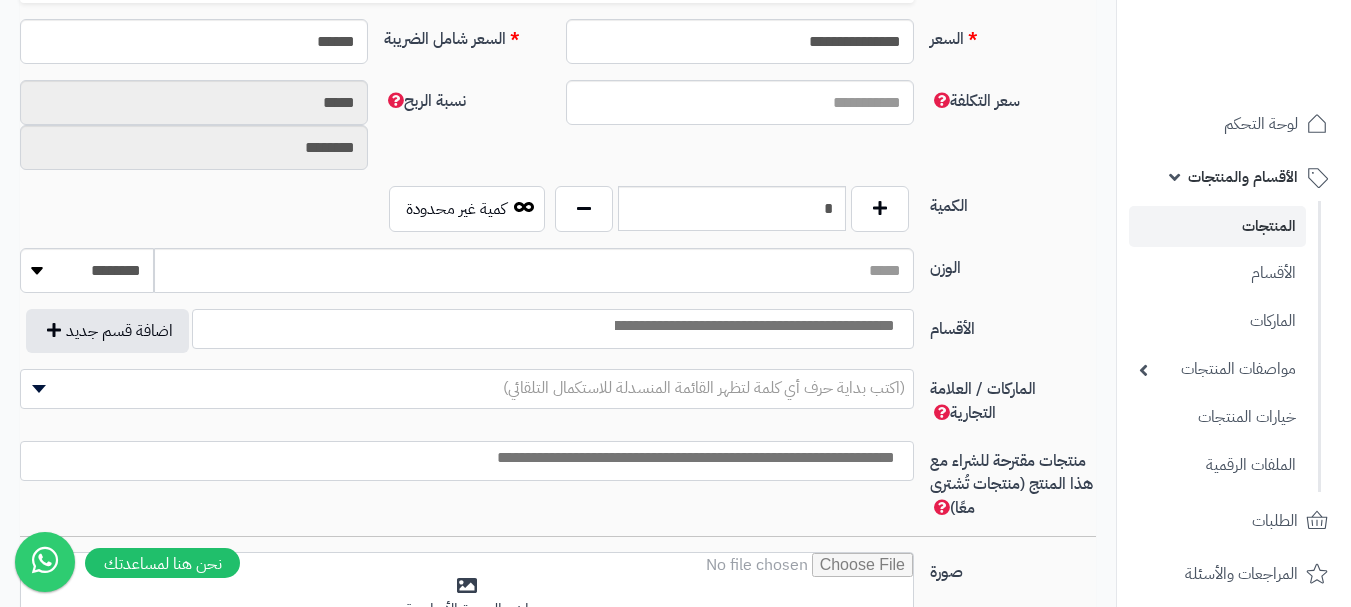 click at bounding box center (753, 326) 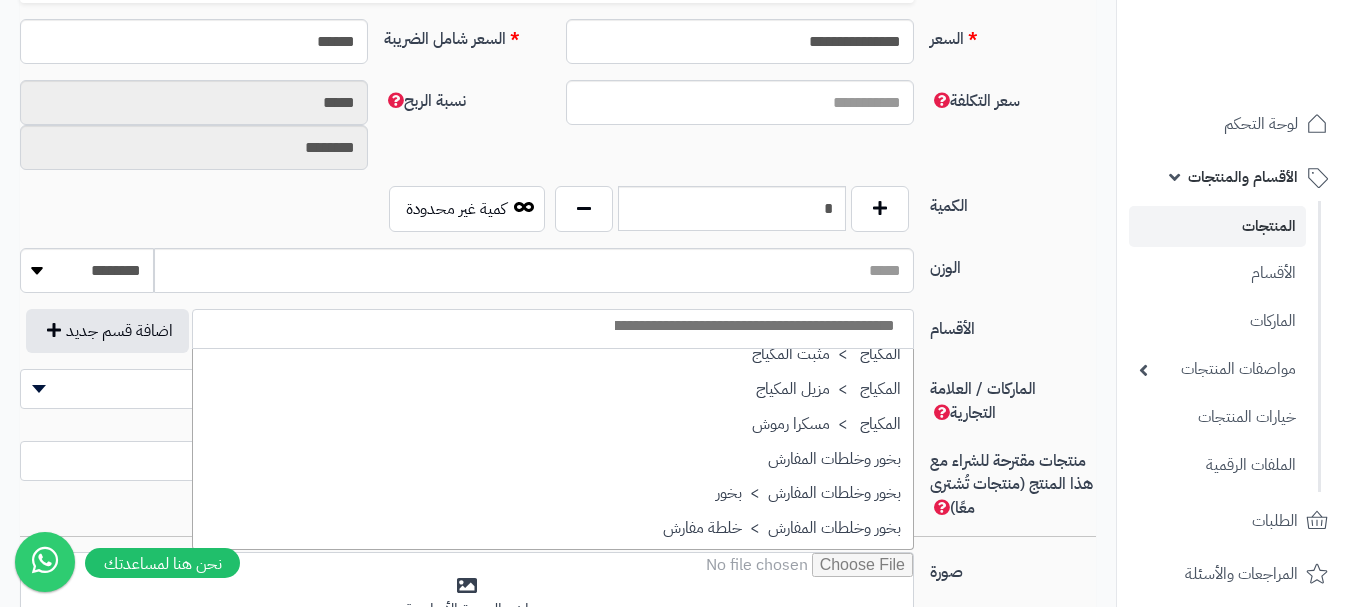 scroll, scrollTop: 600, scrollLeft: 0, axis: vertical 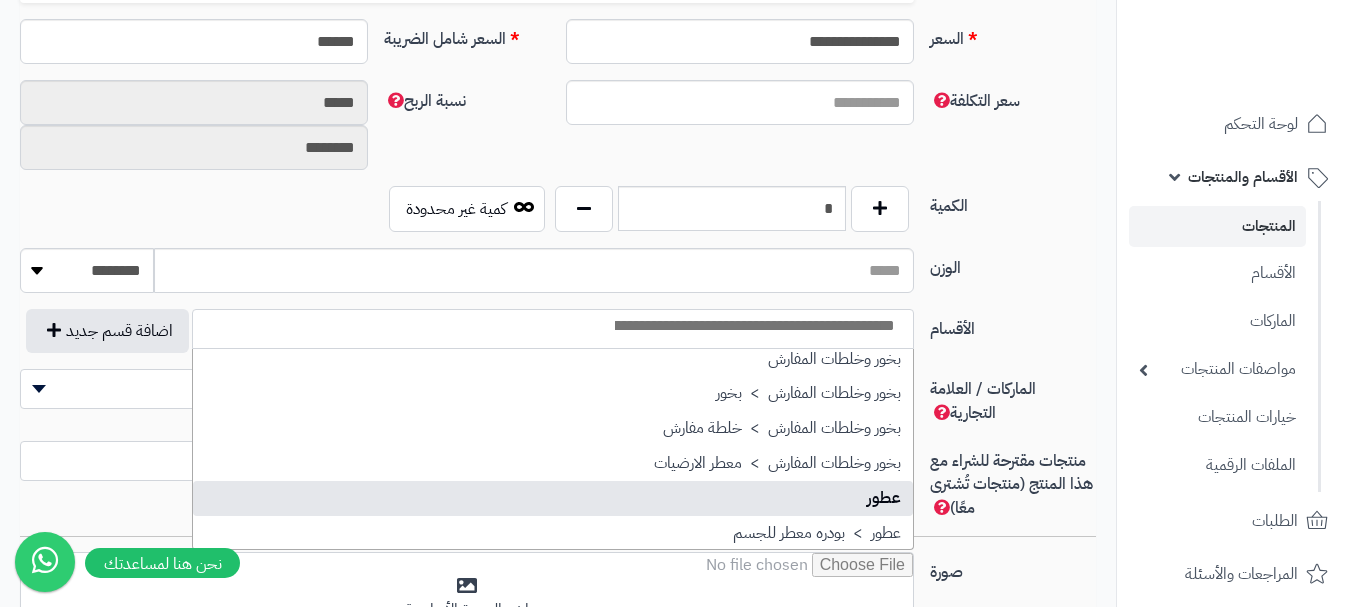 select on "**" 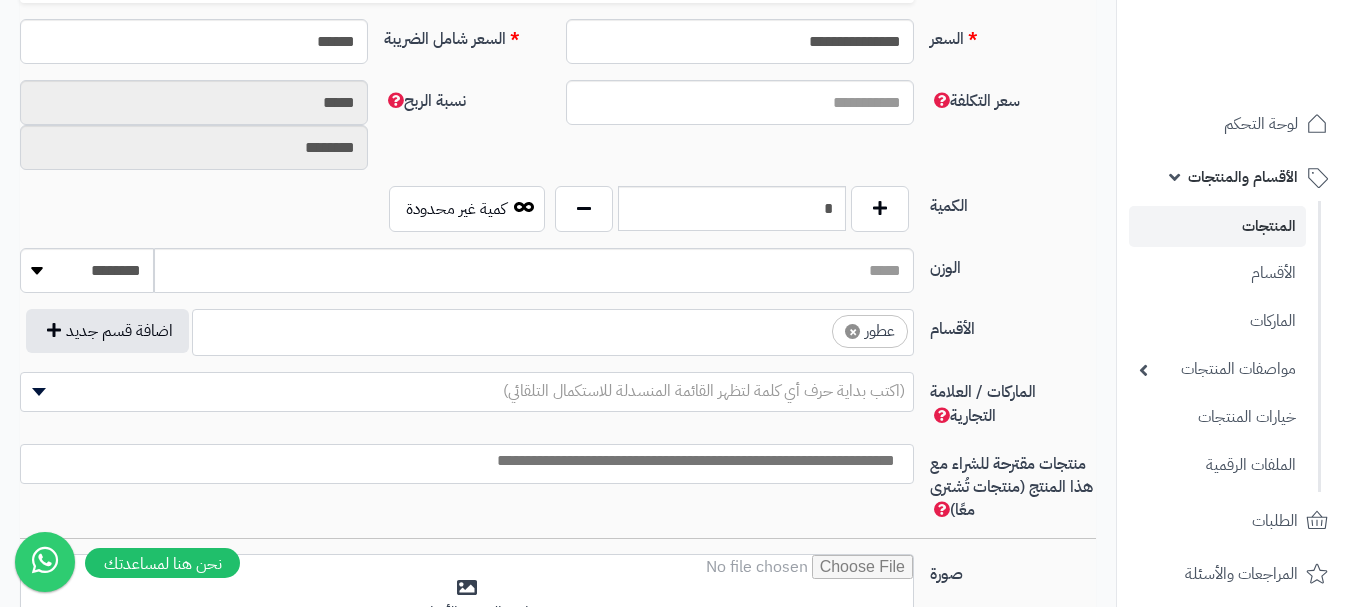 click on "× عطور" at bounding box center [553, 329] 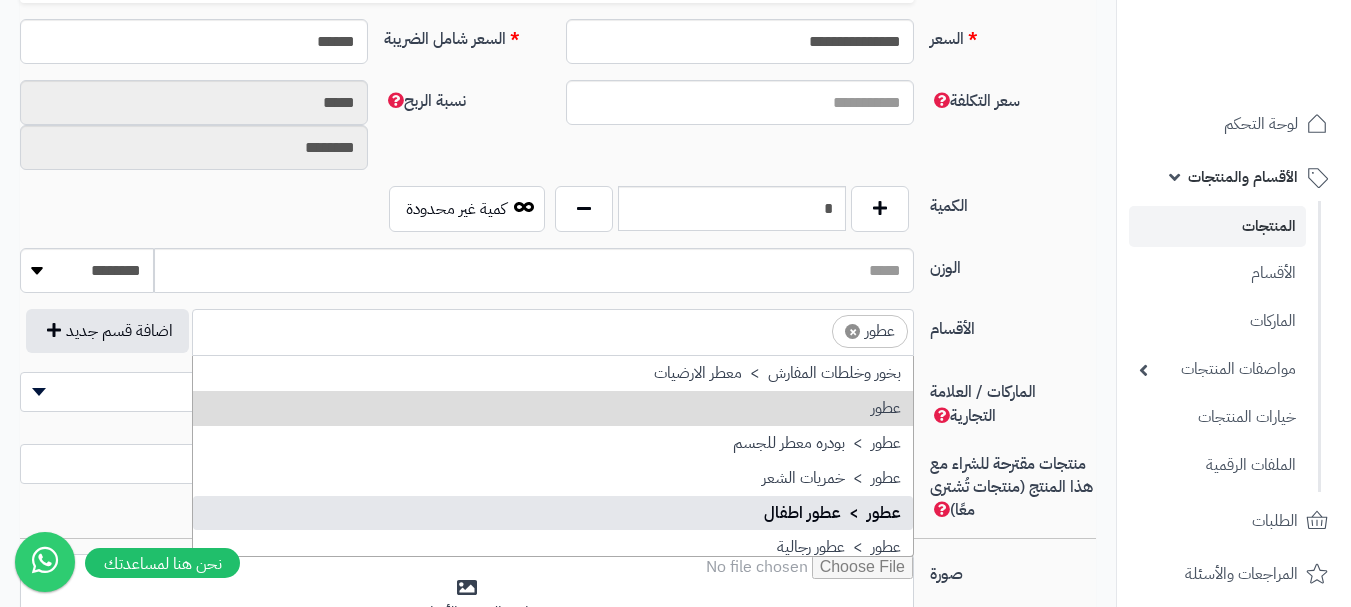 scroll, scrollTop: 797, scrollLeft: 0, axis: vertical 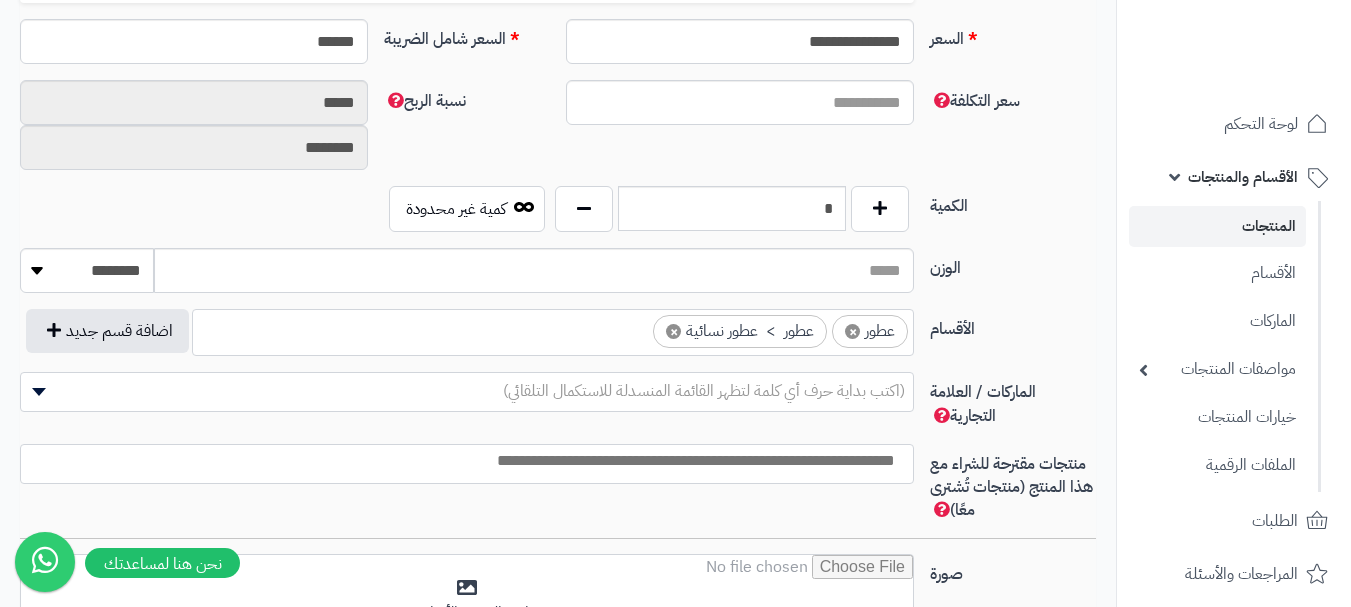 click on "(اكتب بداية حرف أي كلمة لتظهر القائمة المنسدلة للاستكمال التلقائي)" at bounding box center (704, 391) 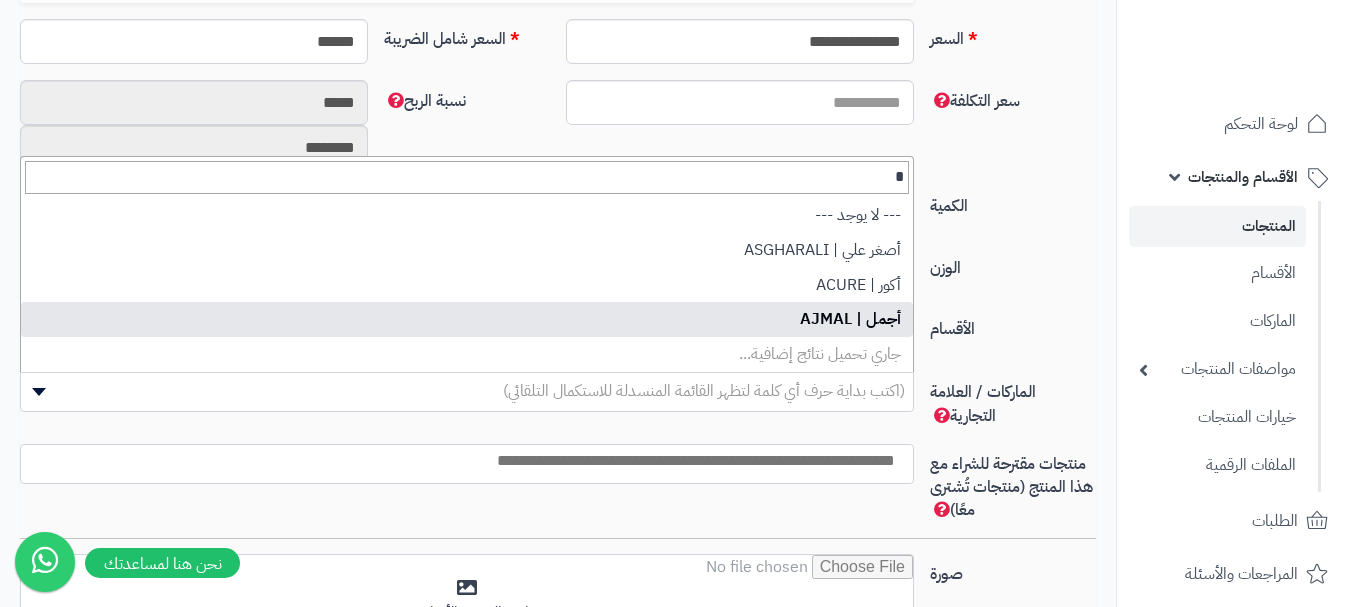 type on "*" 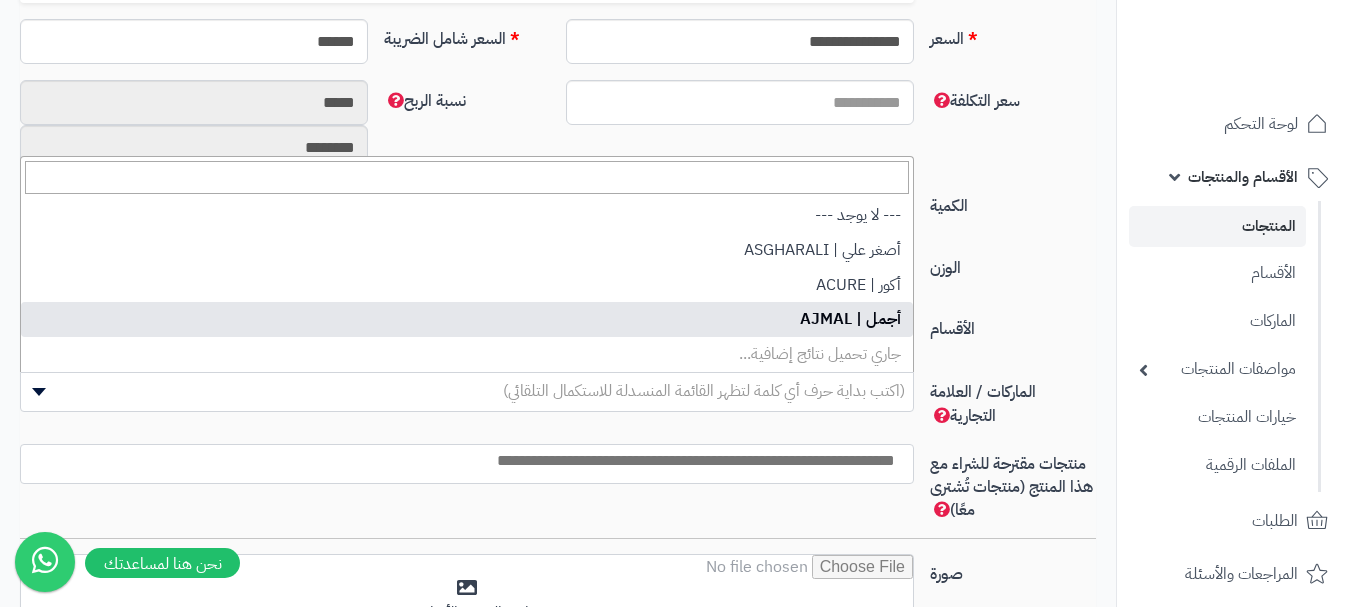 select on "**" 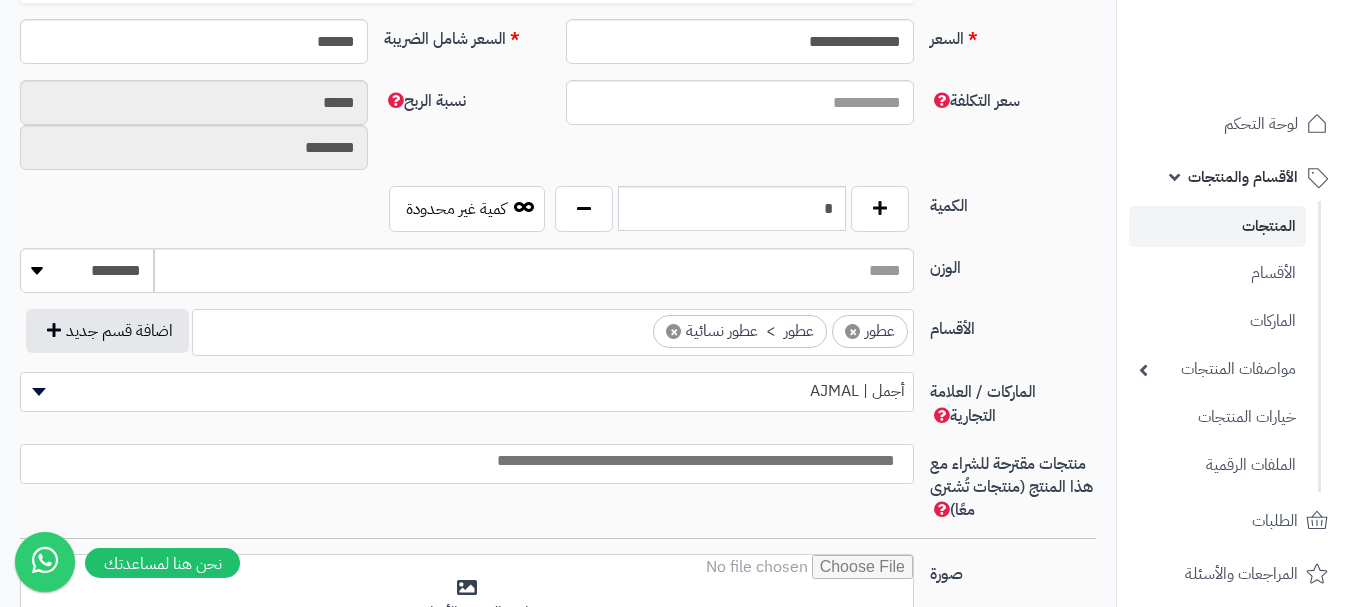 click at bounding box center [462, 461] 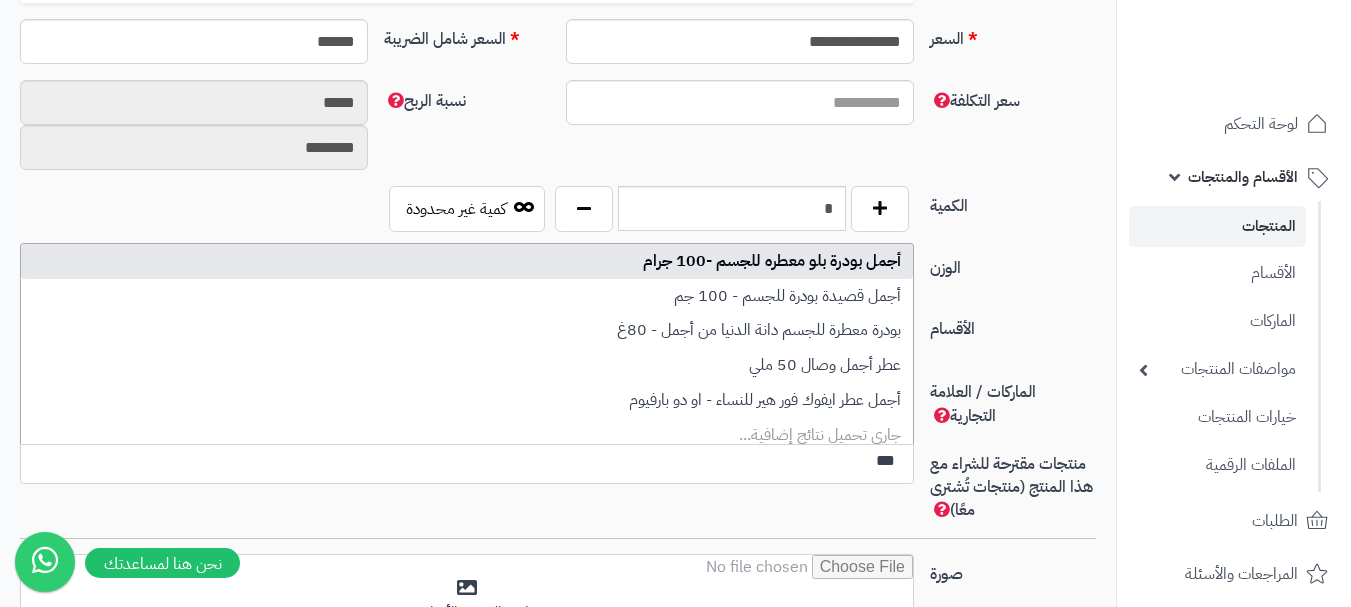 type on "***" 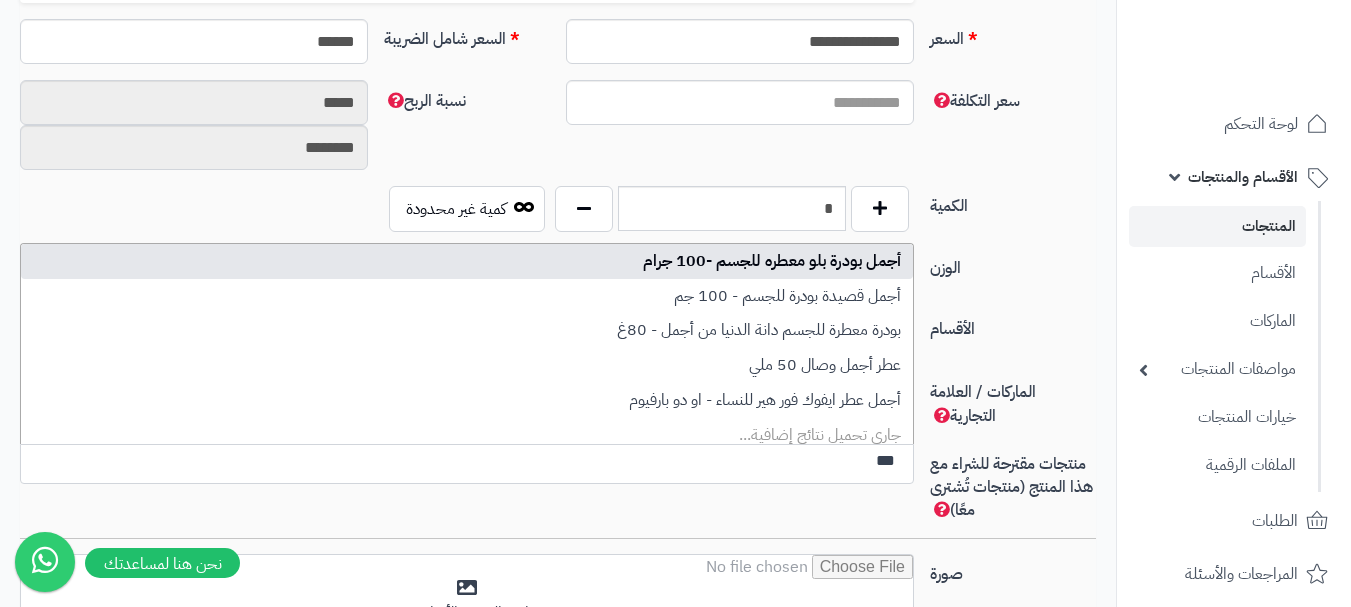 type 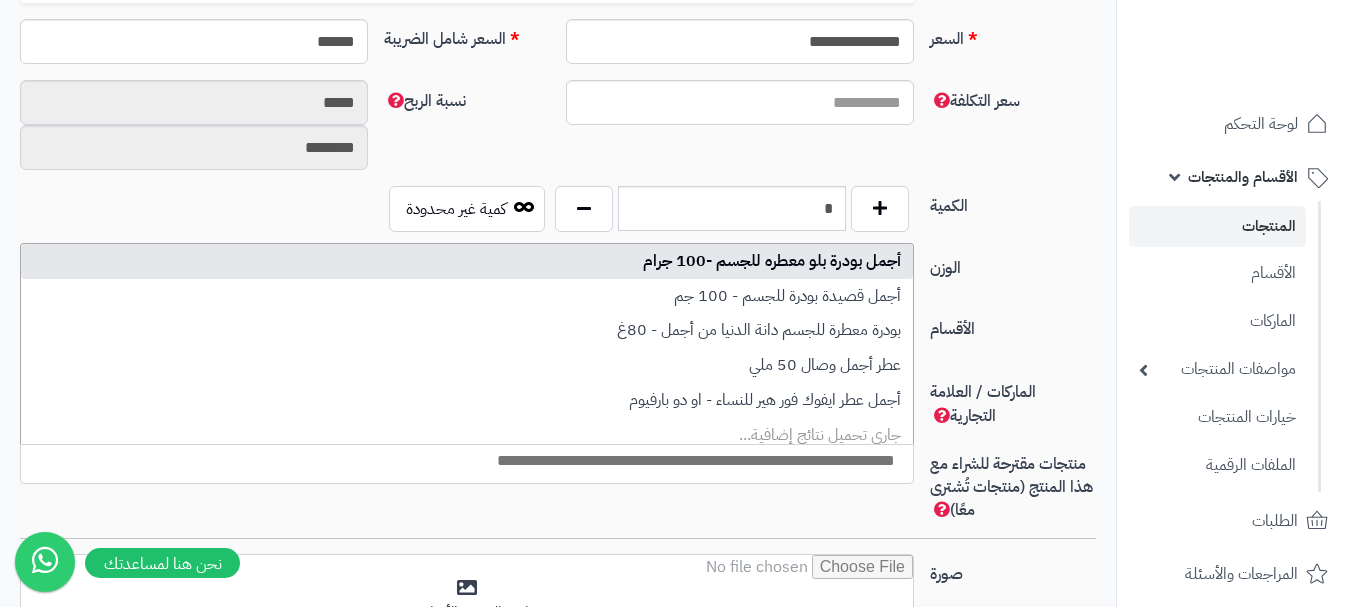 scroll, scrollTop: 0, scrollLeft: 0, axis: both 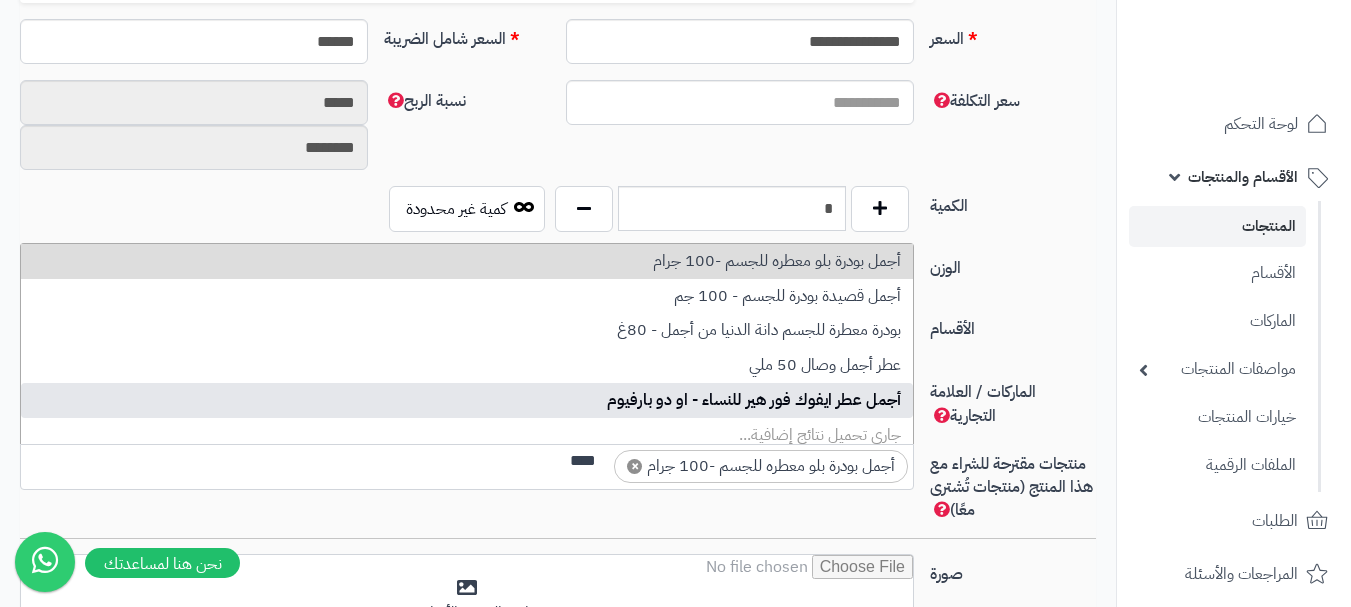 type on "****" 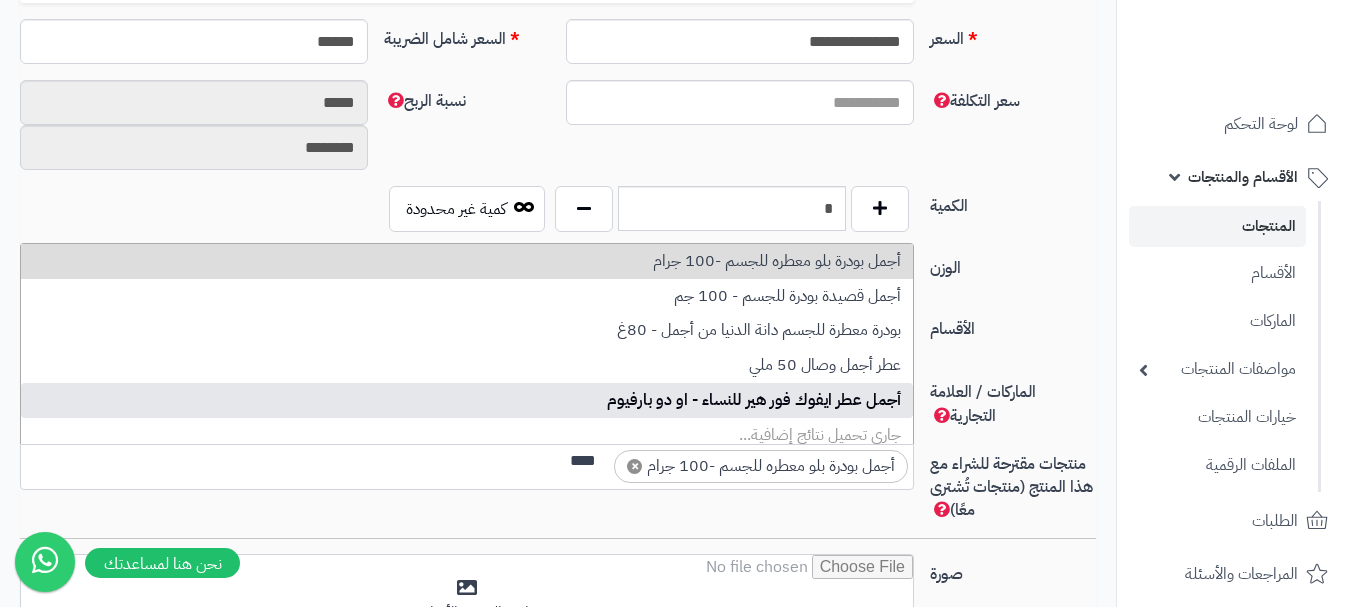 type 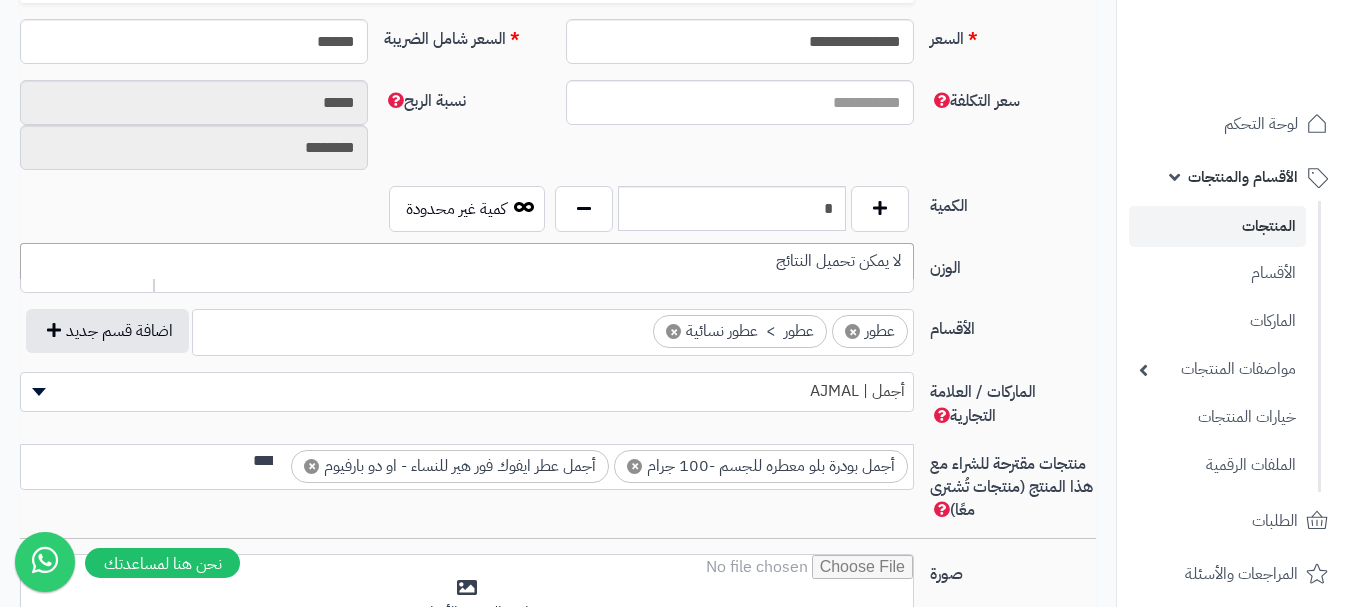 scroll, scrollTop: 0, scrollLeft: -3, axis: horizontal 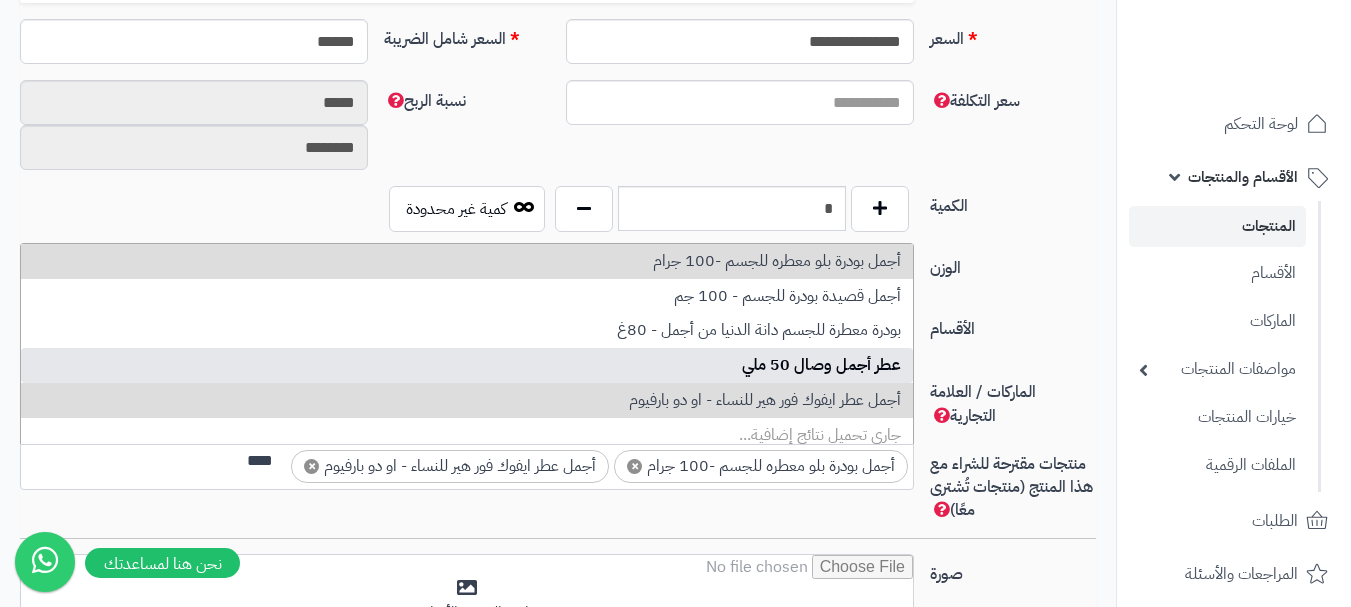 type on "****" 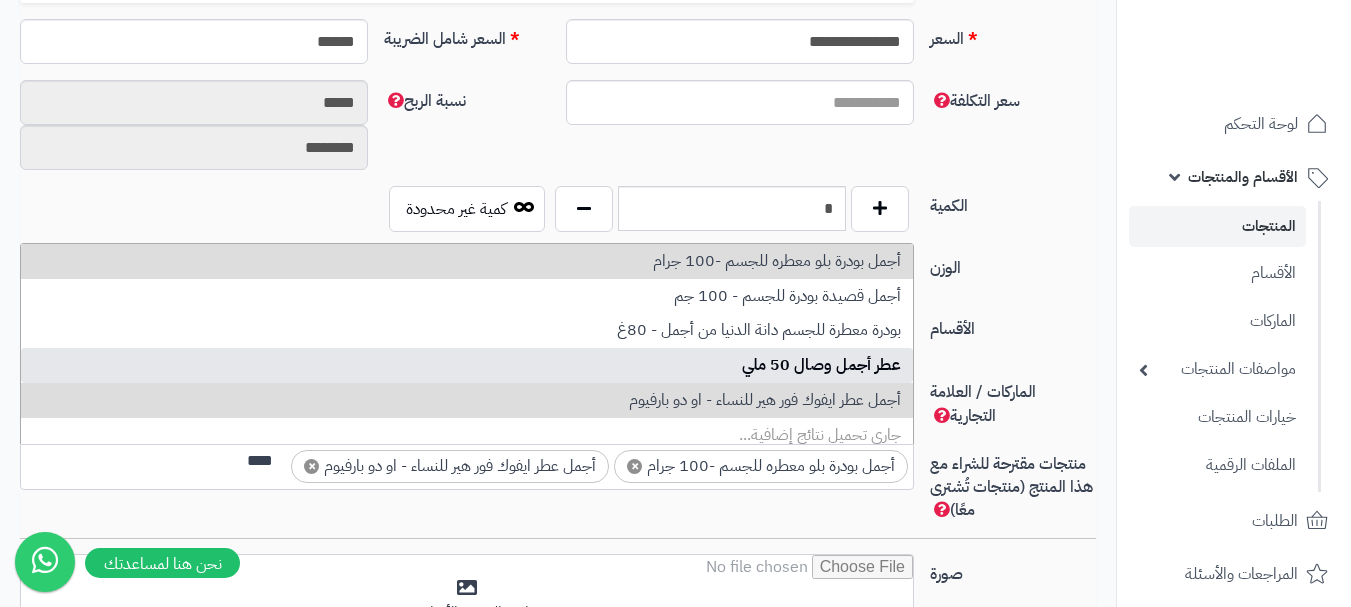 scroll, scrollTop: 0, scrollLeft: 0, axis: both 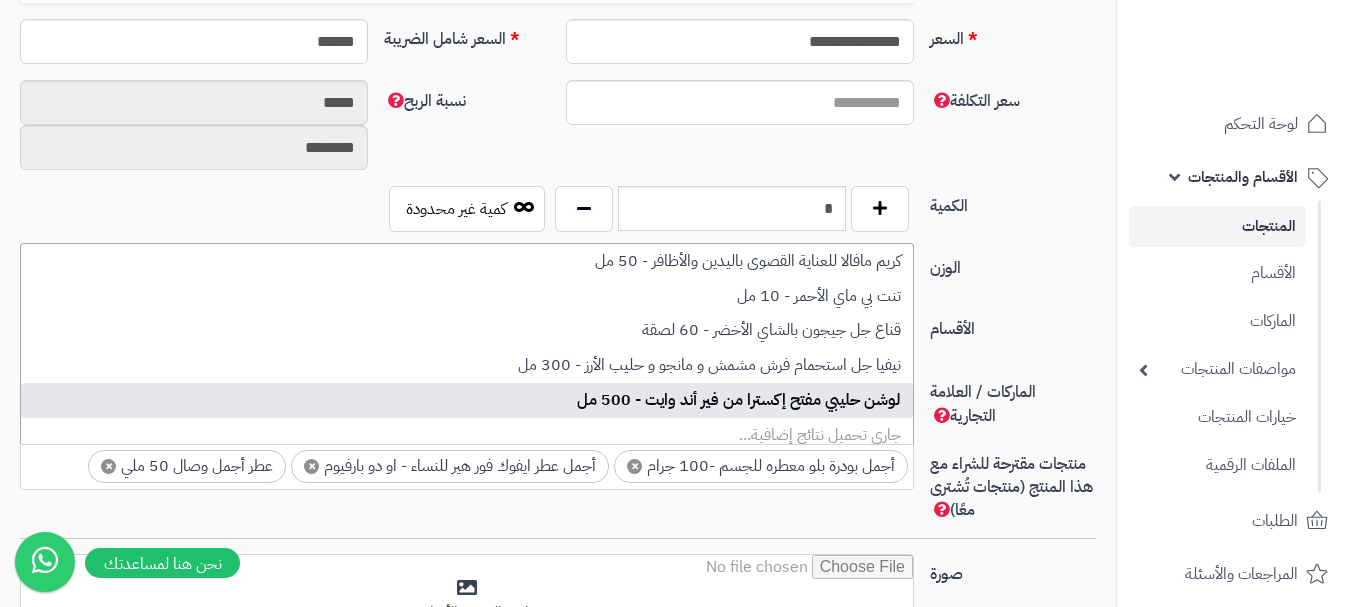 type on "*" 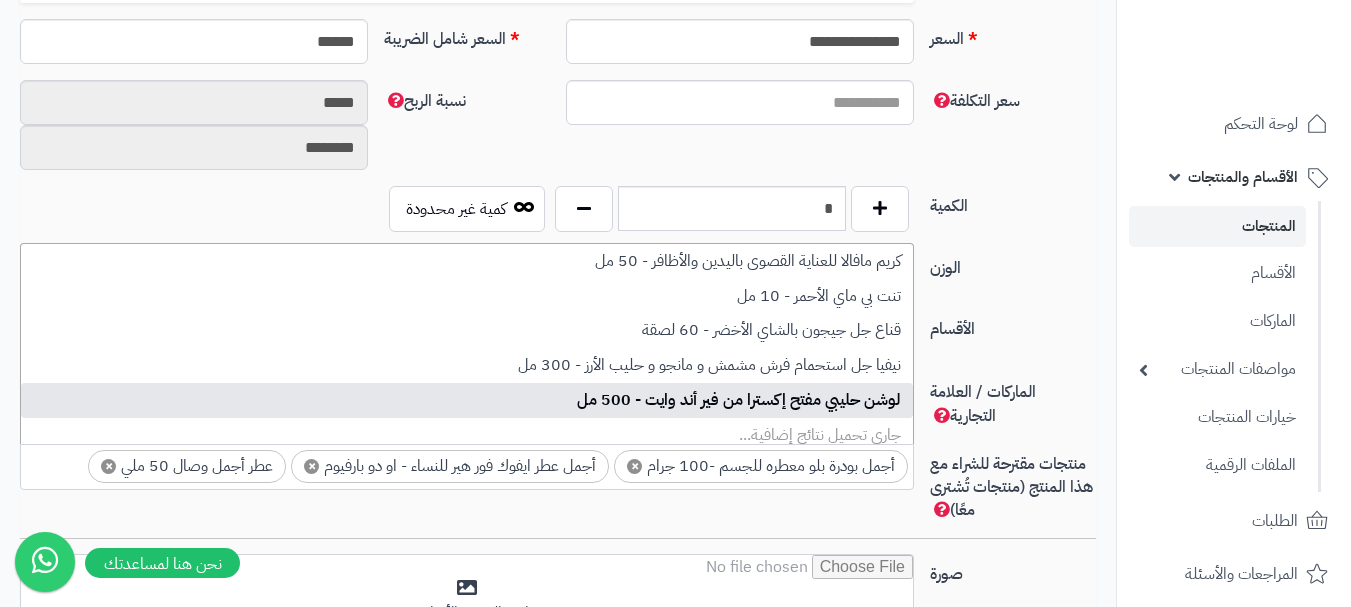 type 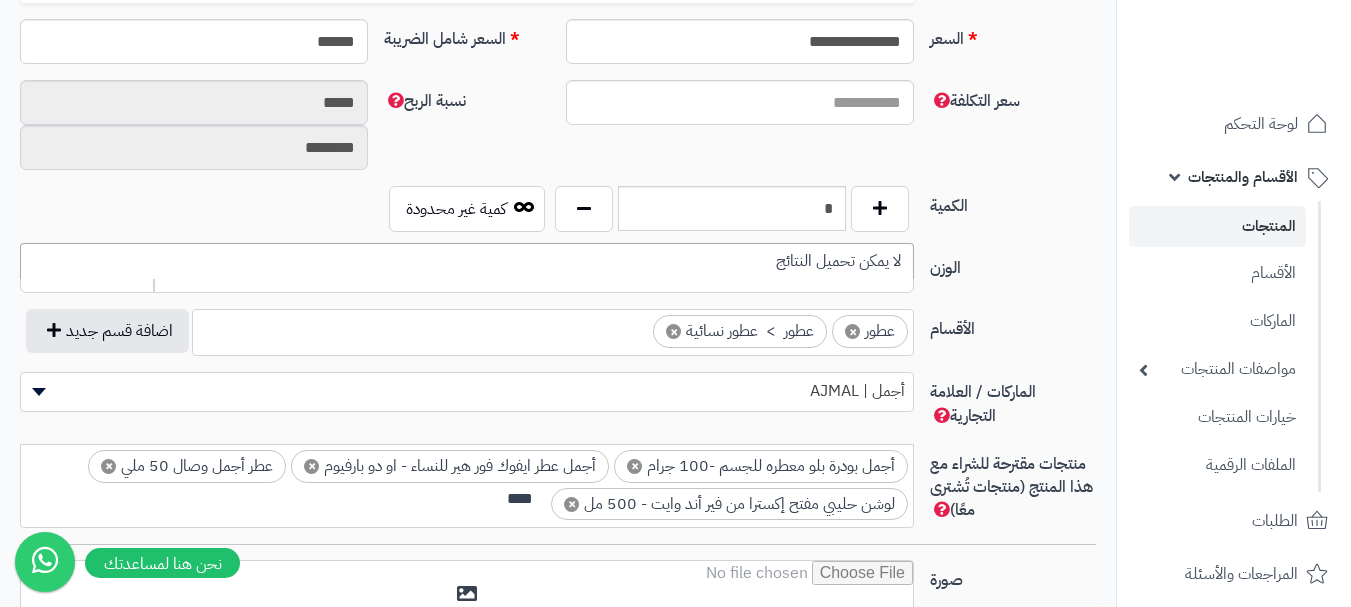 scroll, scrollTop: 0, scrollLeft: -3, axis: horizontal 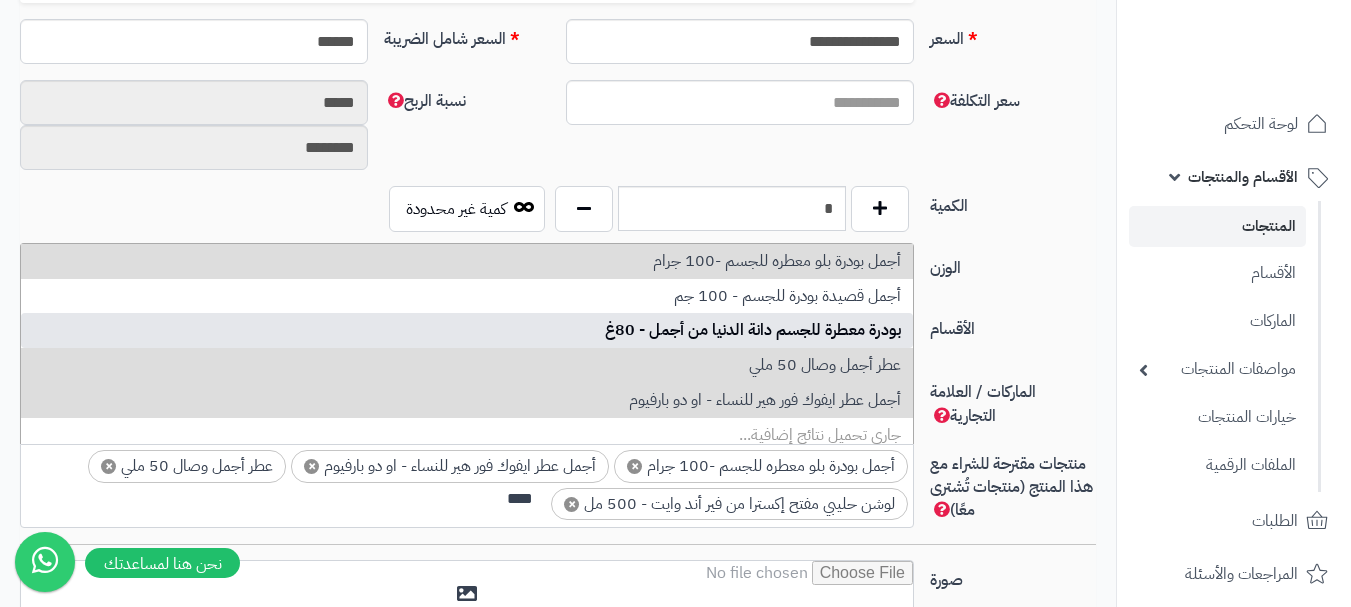 type on "****" 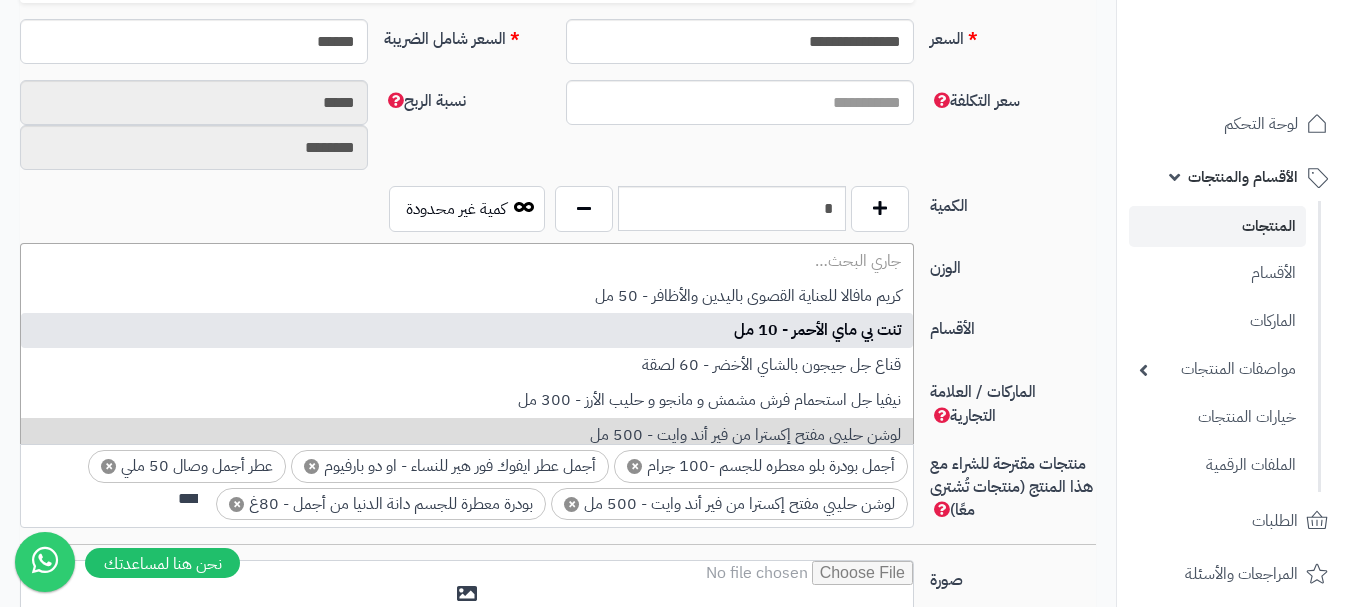 scroll, scrollTop: 0, scrollLeft: -3, axis: horizontal 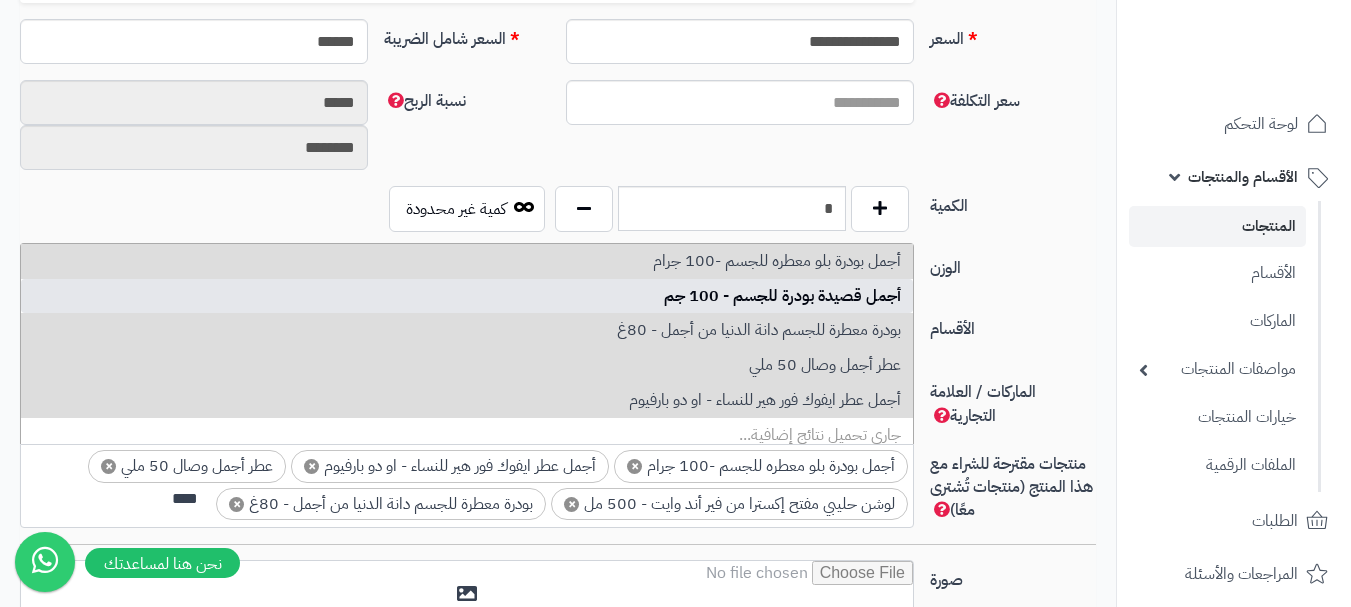 type on "****" 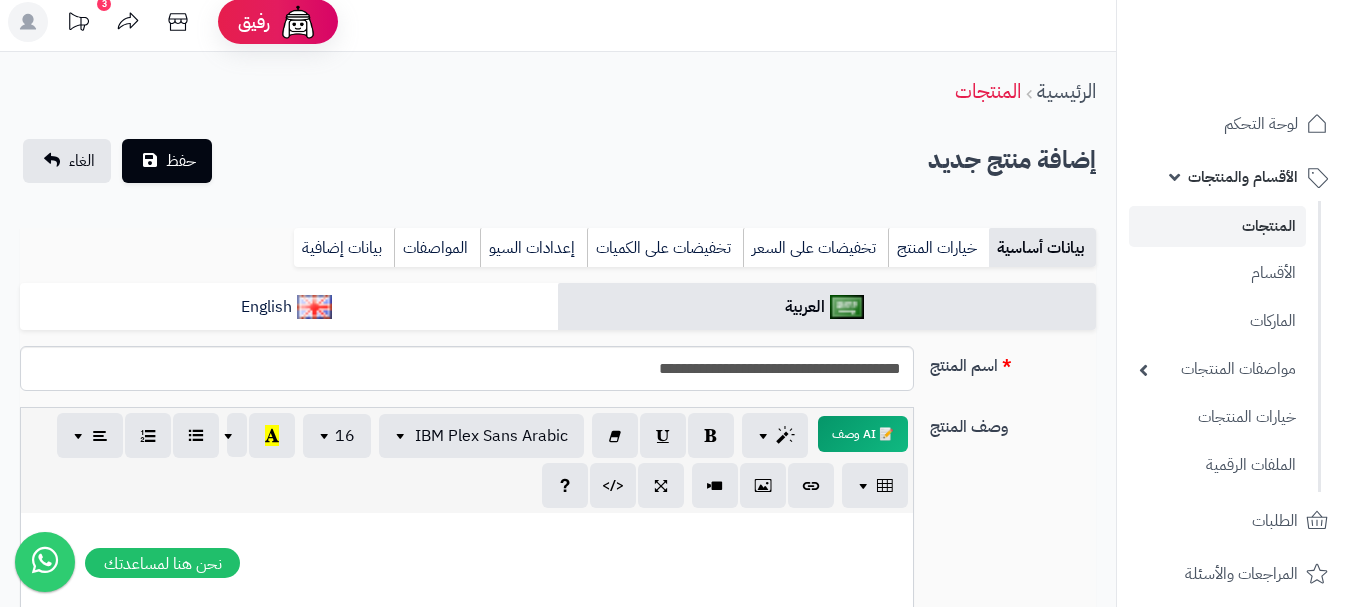 scroll, scrollTop: 0, scrollLeft: 0, axis: both 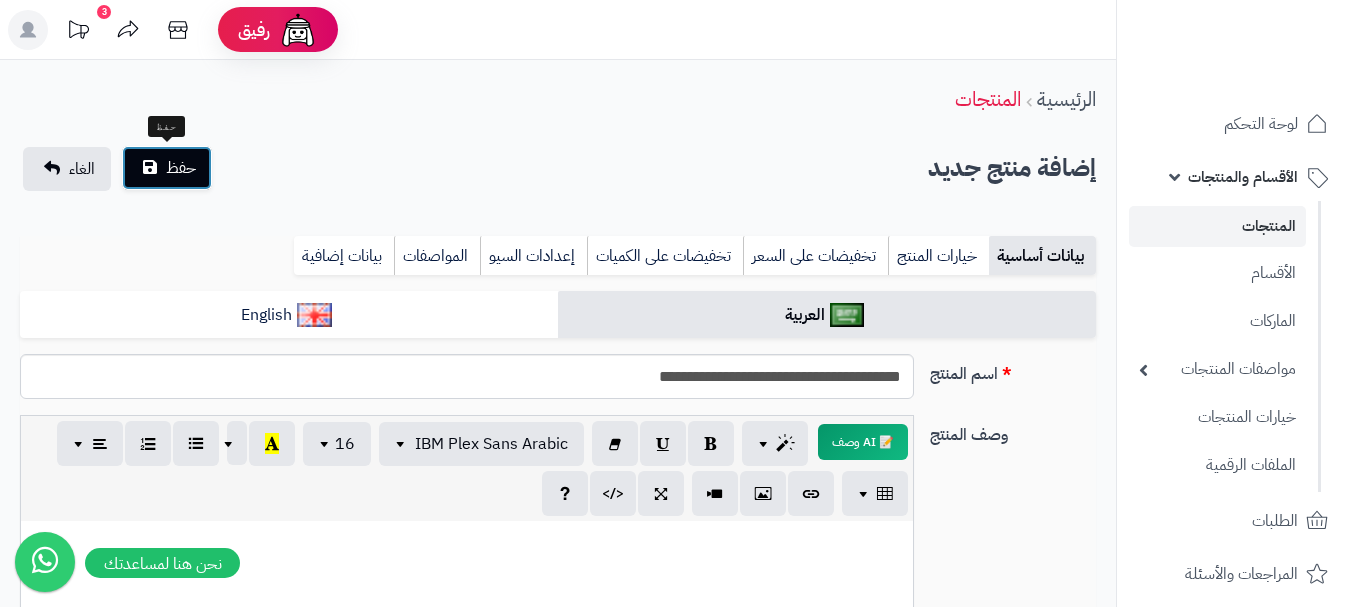 click on "حفظ" at bounding box center (167, 168) 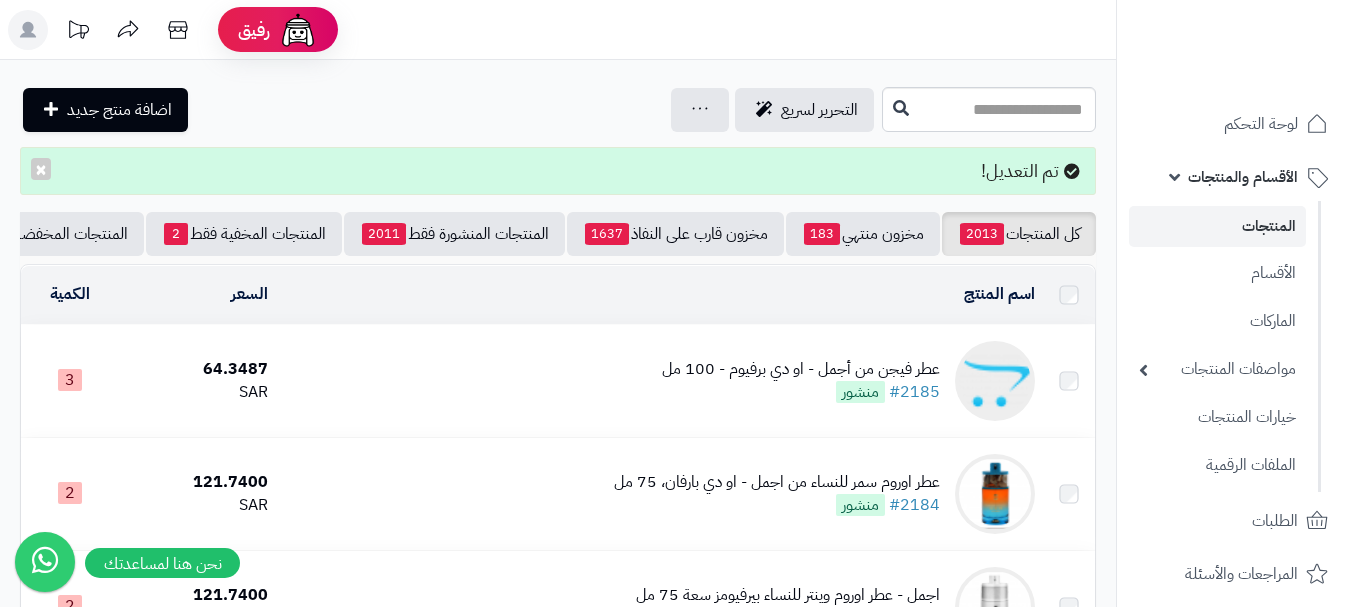 scroll, scrollTop: 0, scrollLeft: 0, axis: both 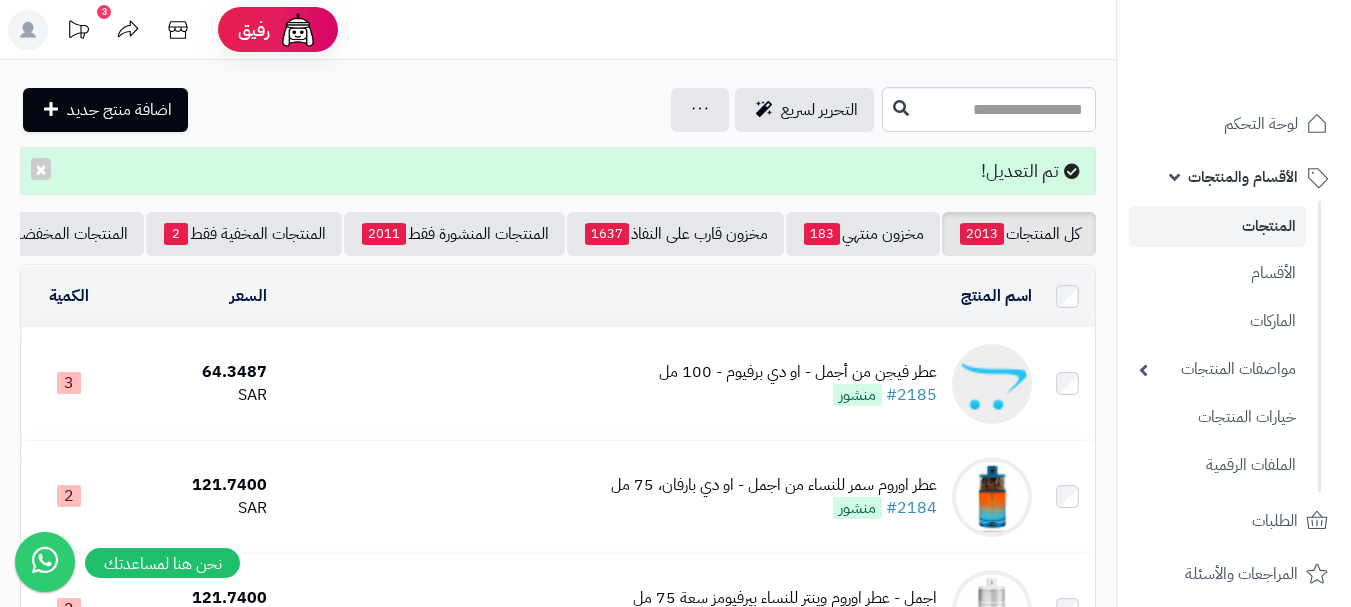 click on "عطر فيجن من أجمل - او دي برفيوم - 100 مل" at bounding box center (798, 372) 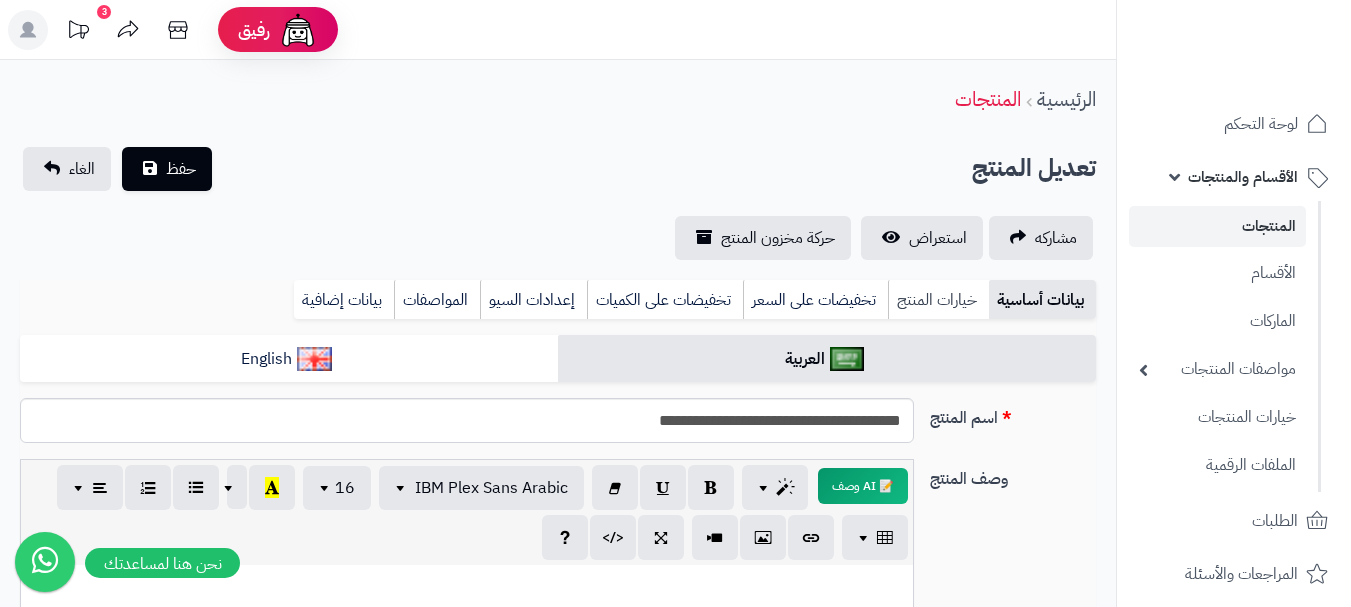 scroll, scrollTop: 0, scrollLeft: 0, axis: both 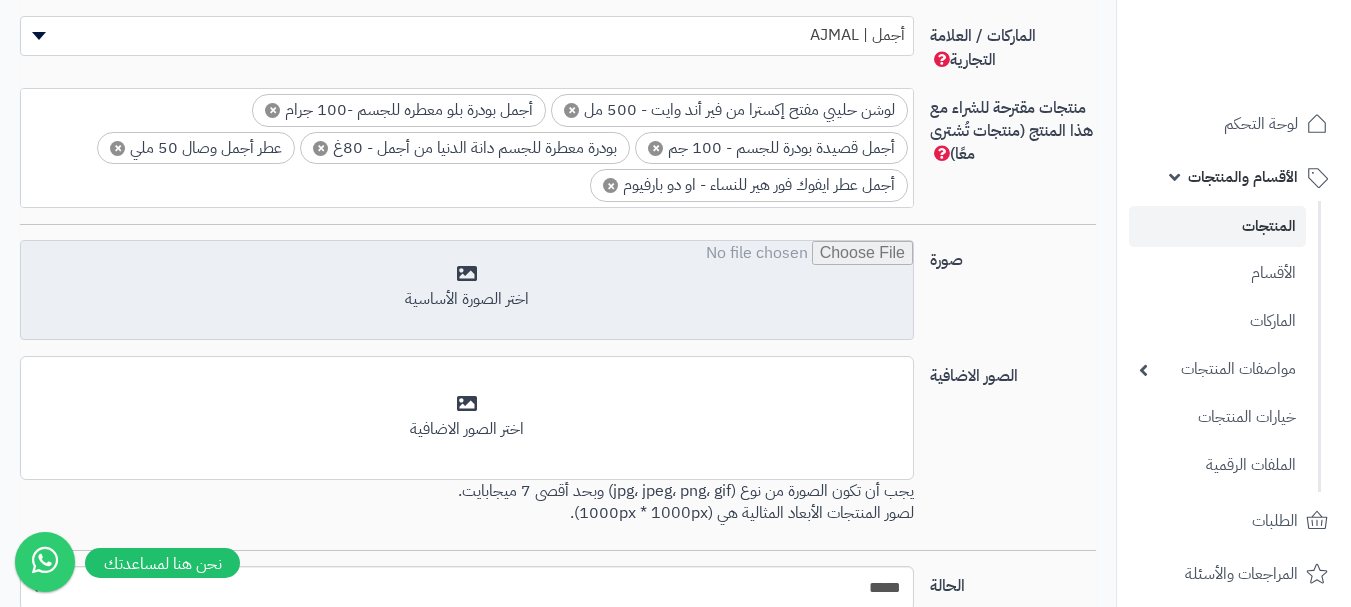 click at bounding box center (467, 291) 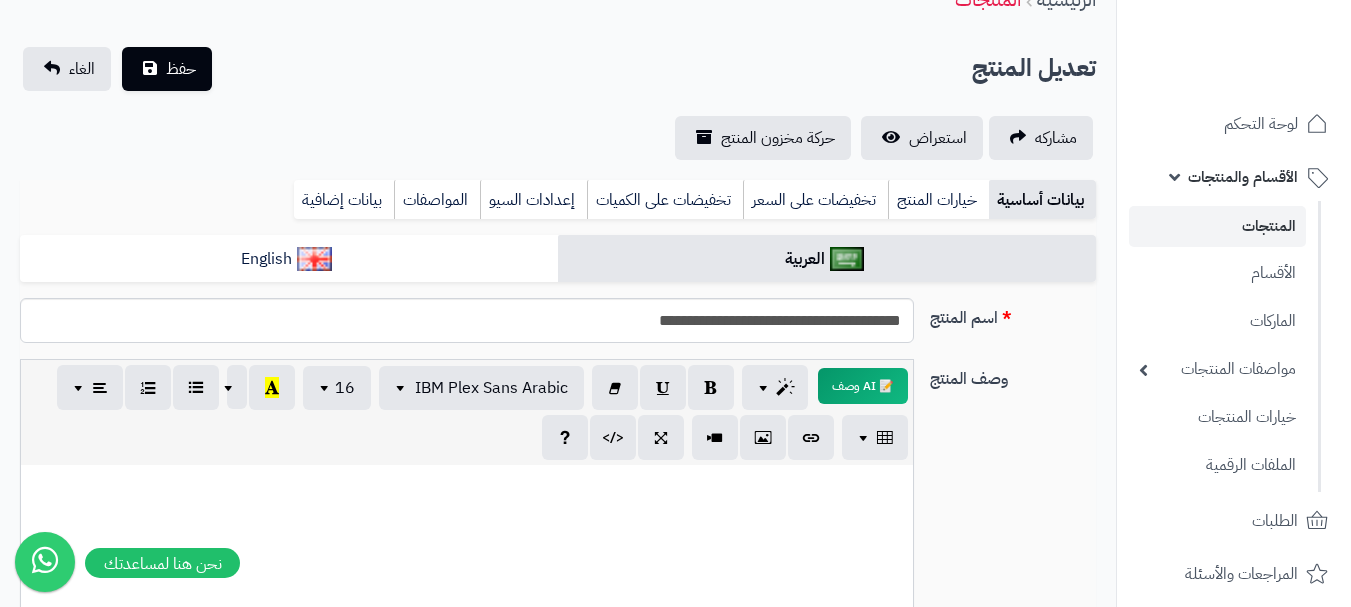 scroll, scrollTop: 0, scrollLeft: 0, axis: both 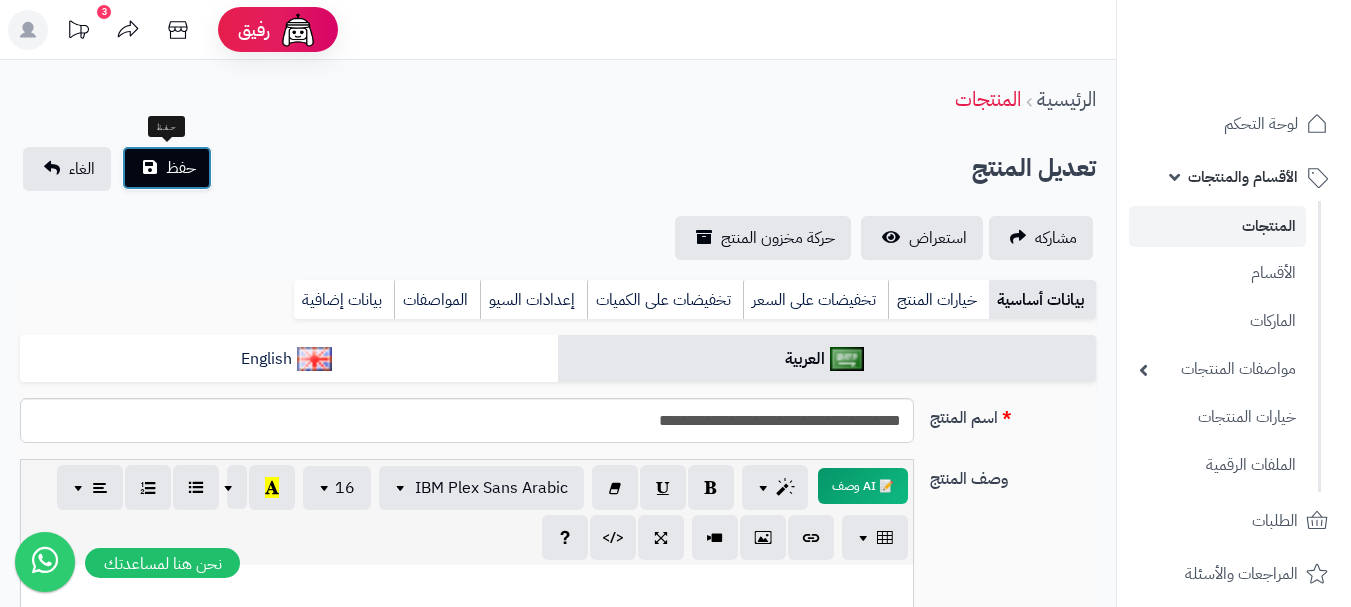 click on "حفظ" at bounding box center [181, 168] 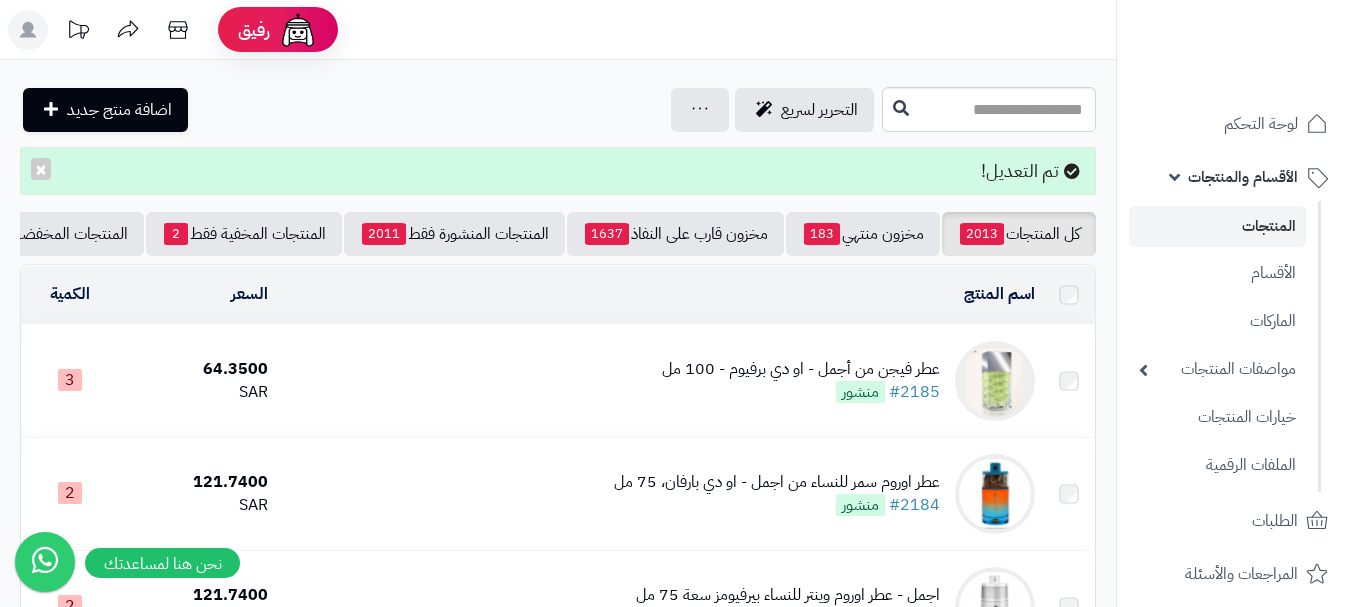 scroll, scrollTop: 0, scrollLeft: 0, axis: both 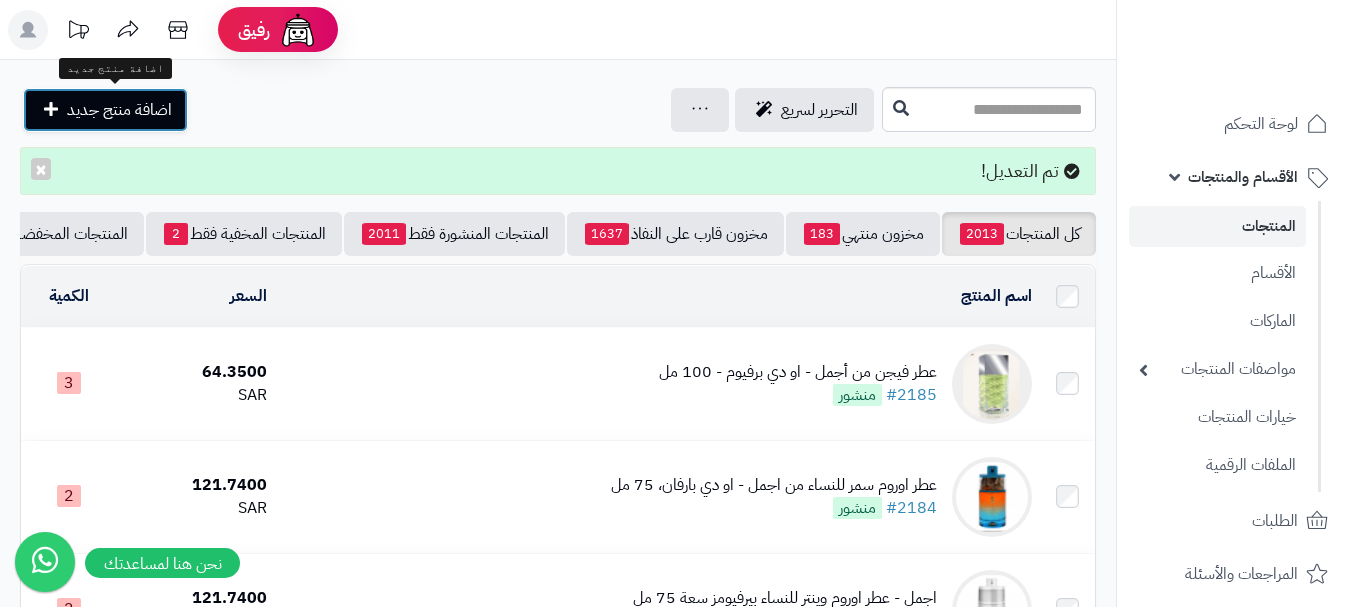 drag, startPoint x: 171, startPoint y: 119, endPoint x: 170, endPoint y: 147, distance: 28.01785 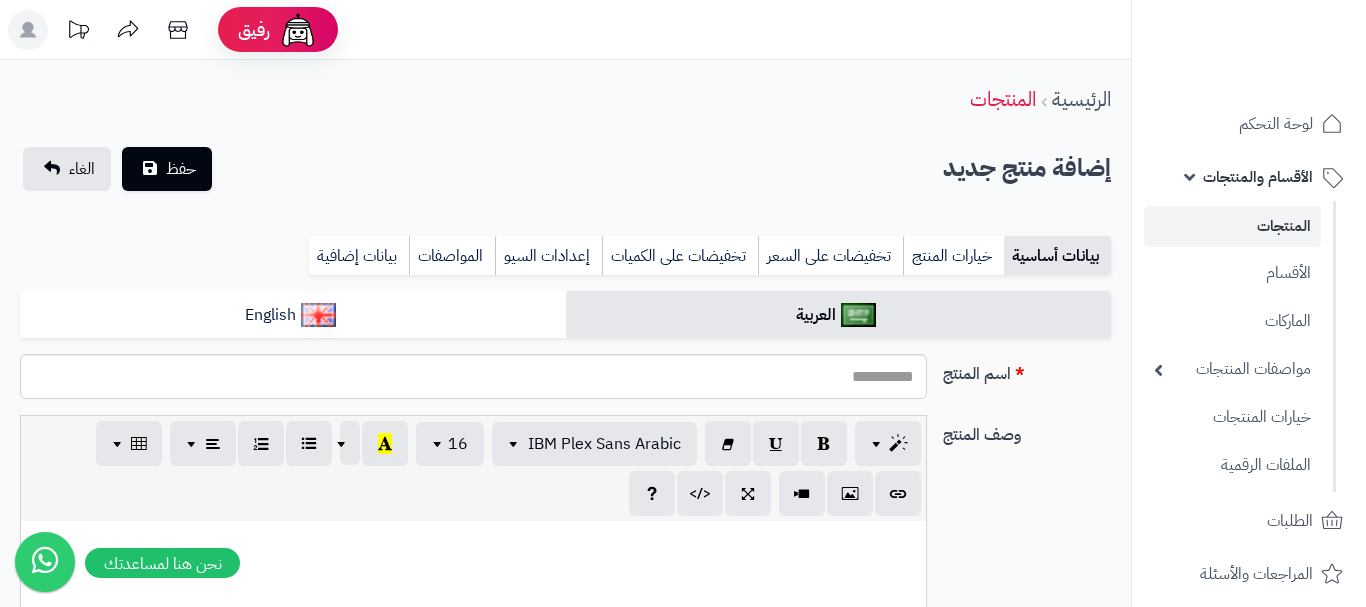 select 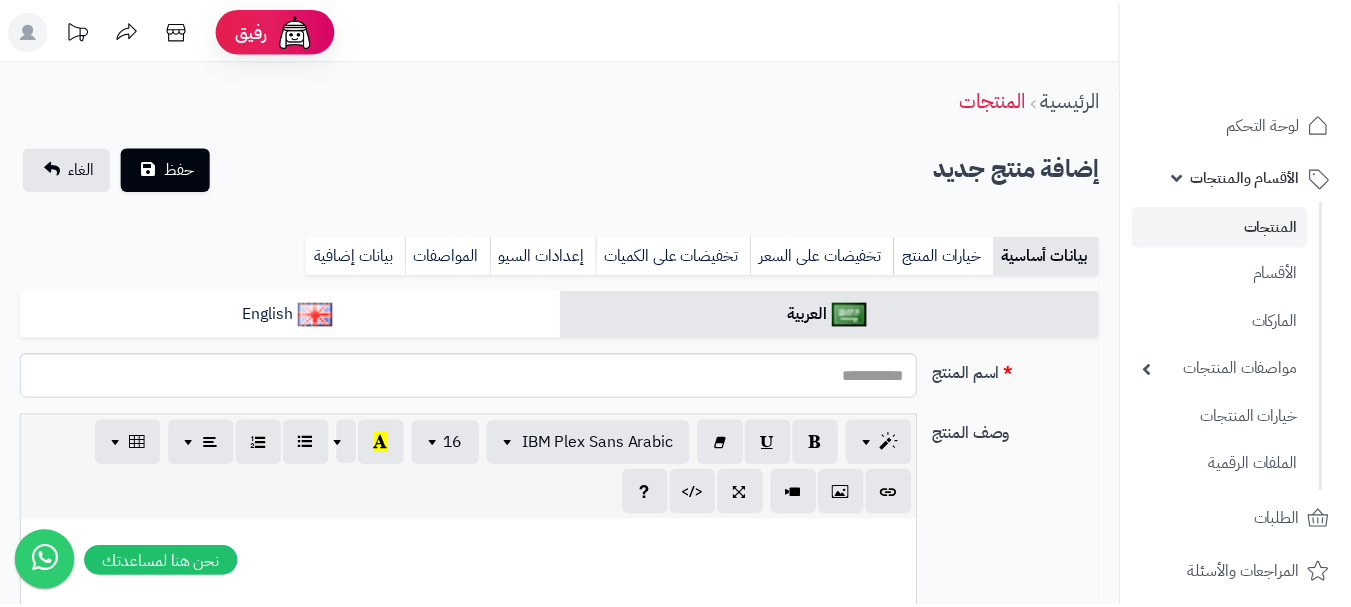 scroll, scrollTop: 0, scrollLeft: 0, axis: both 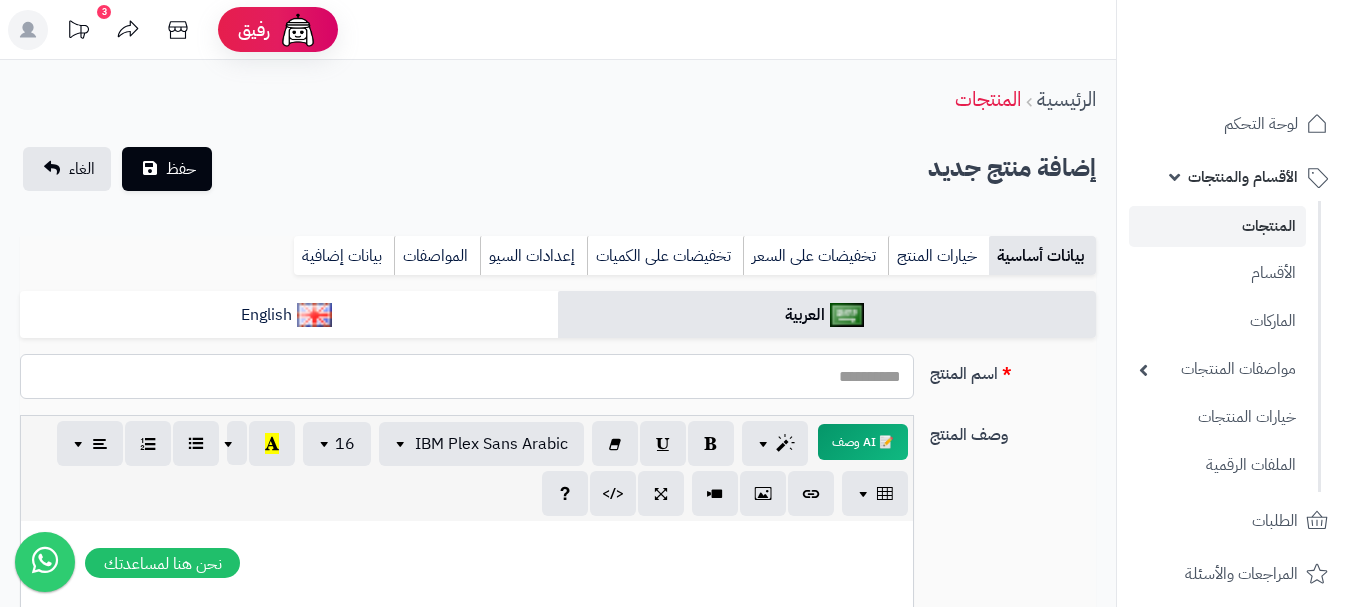paste on "**********" 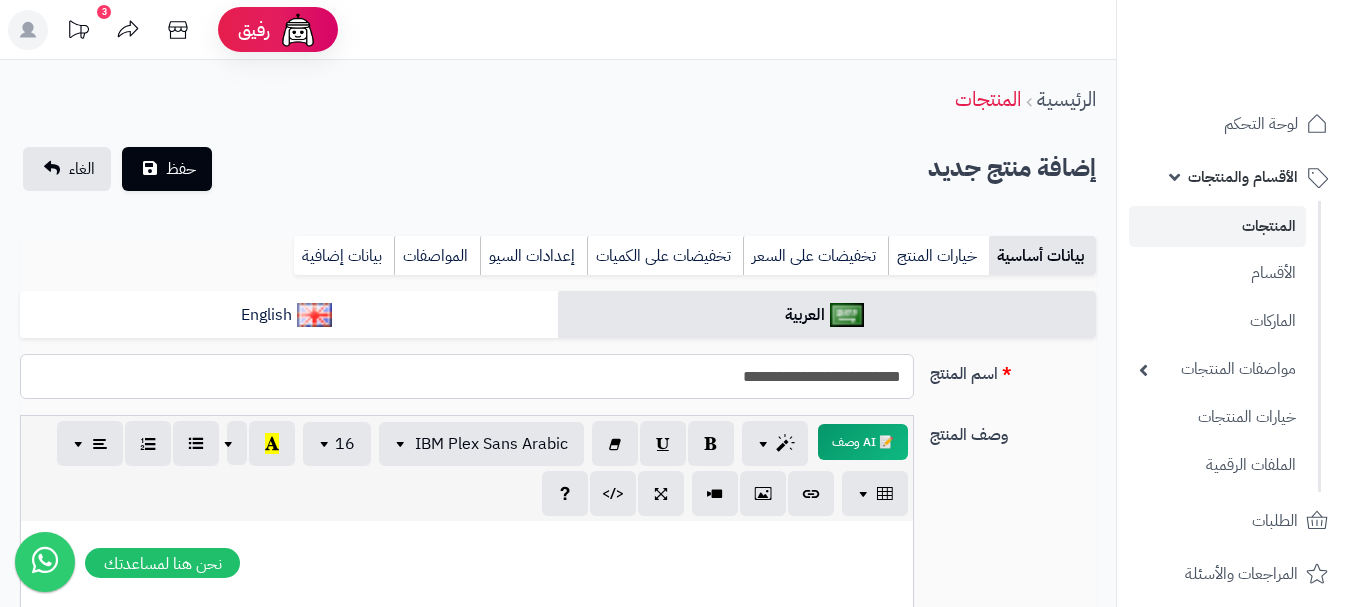 drag, startPoint x: 774, startPoint y: 375, endPoint x: 732, endPoint y: 382, distance: 42.579338 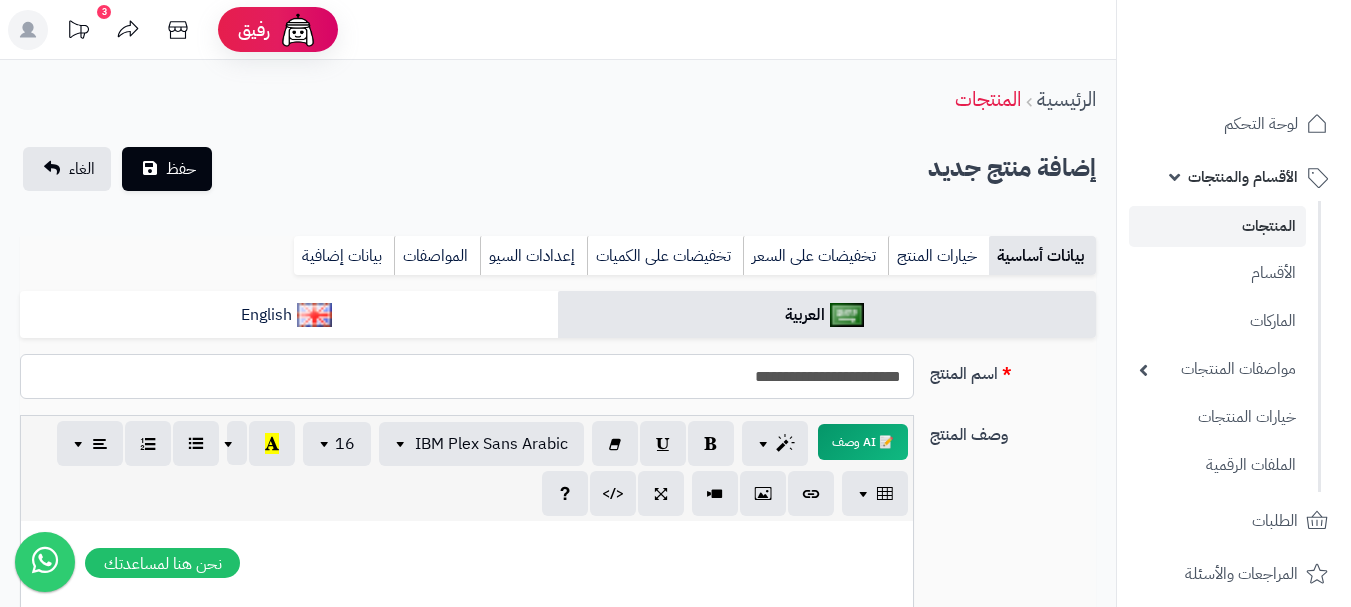 drag, startPoint x: 733, startPoint y: 386, endPoint x: 901, endPoint y: 387, distance: 168.00298 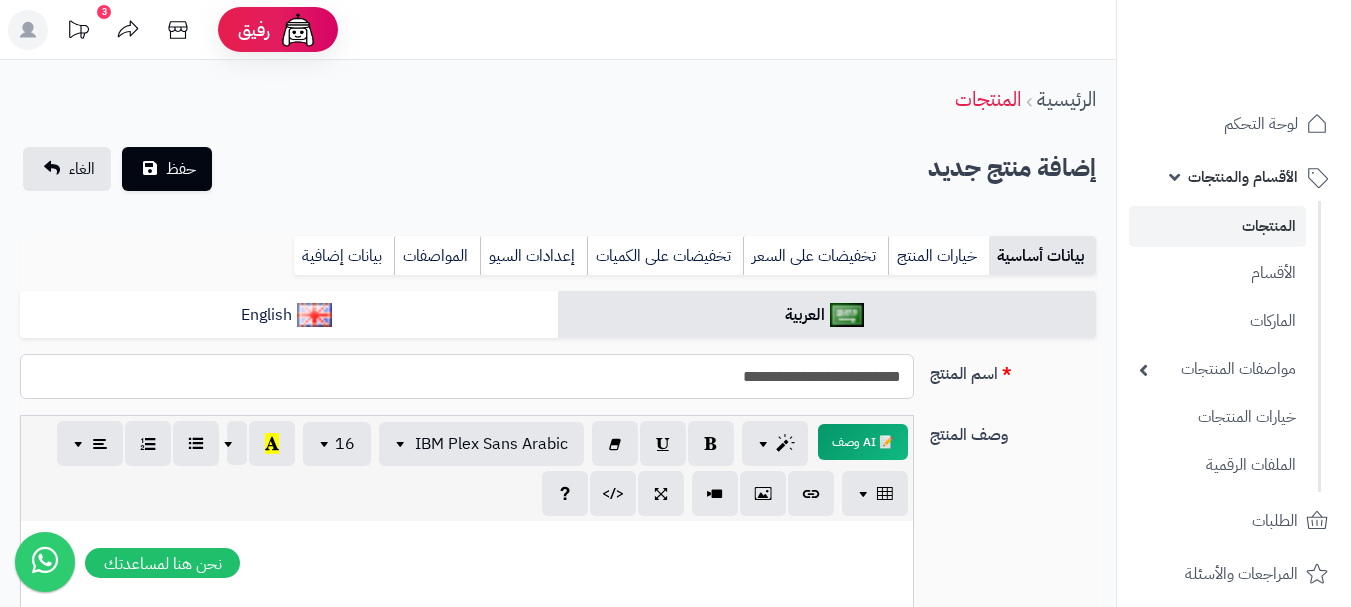 drag, startPoint x: 697, startPoint y: 378, endPoint x: 907, endPoint y: 384, distance: 210.0857 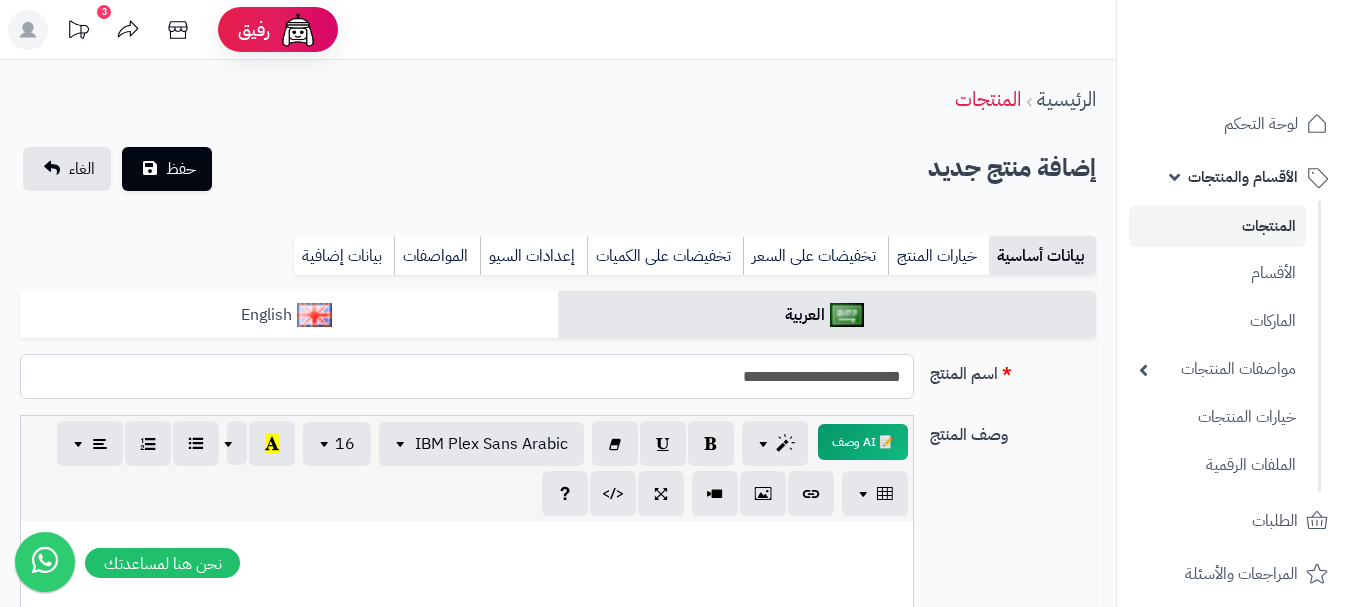 type on "**********" 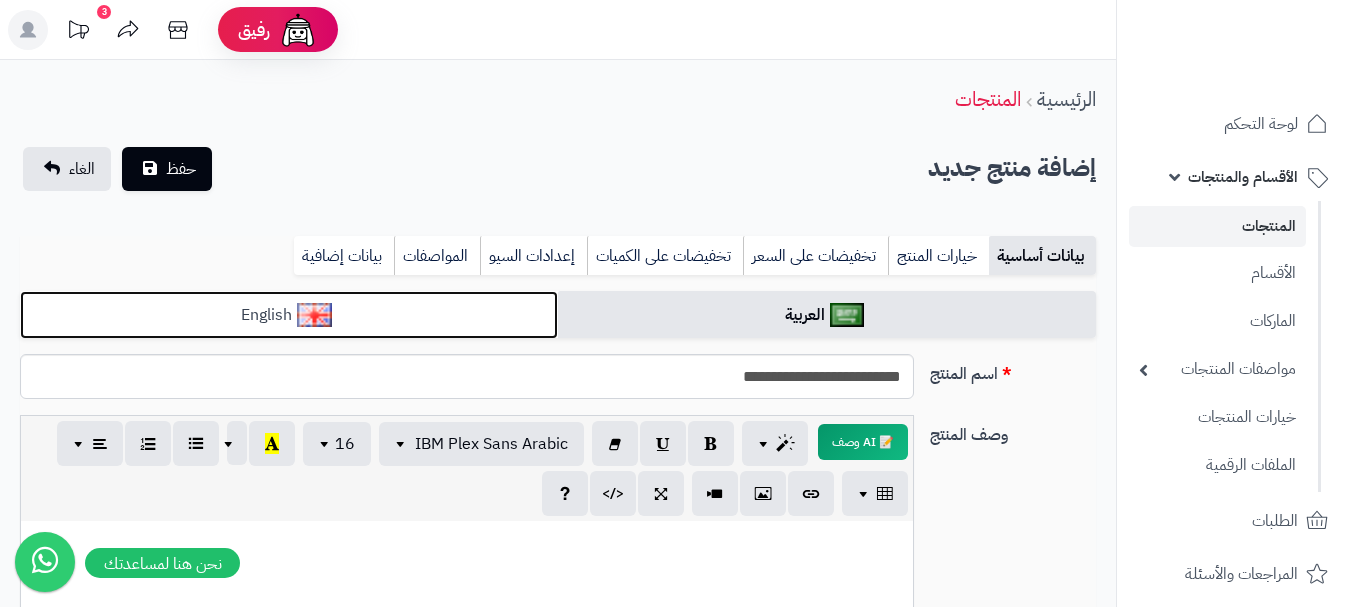 click on "English" at bounding box center [289, 315] 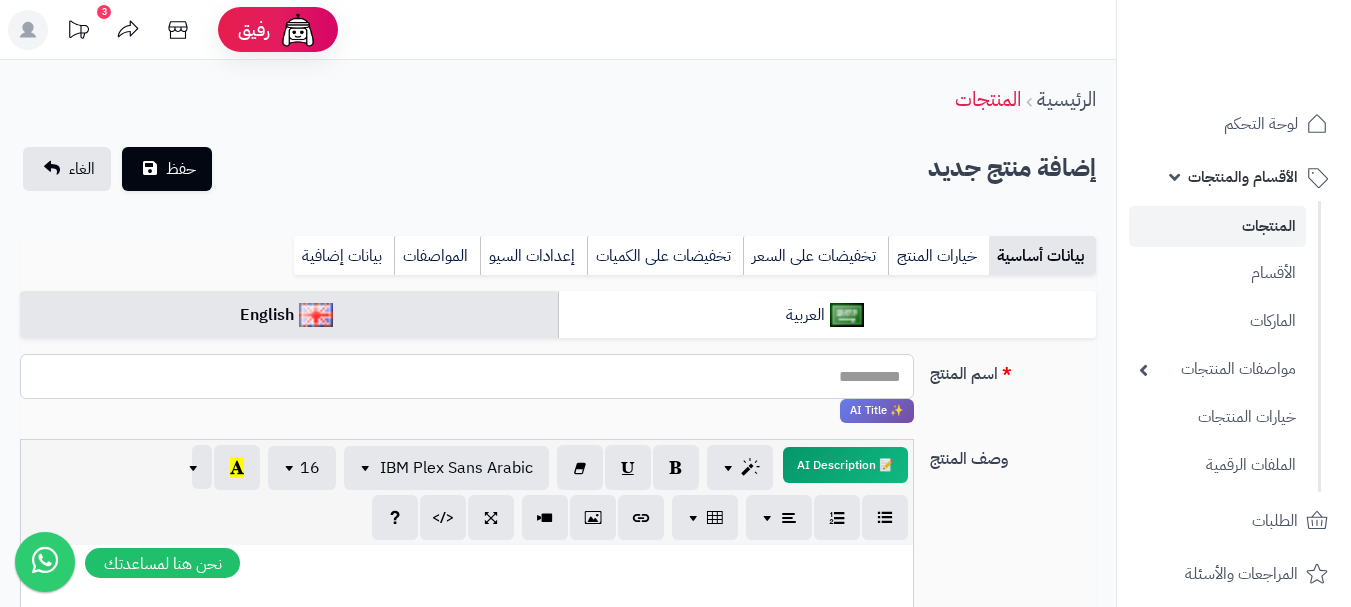 paste on "**********" 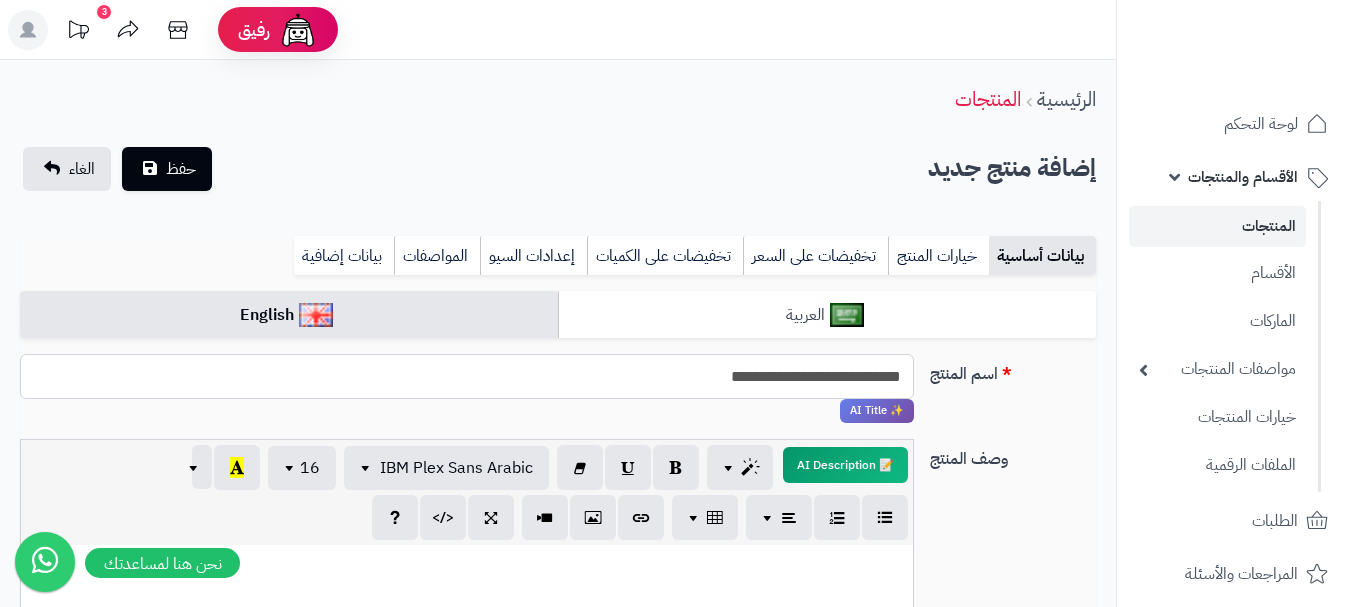 type on "**********" 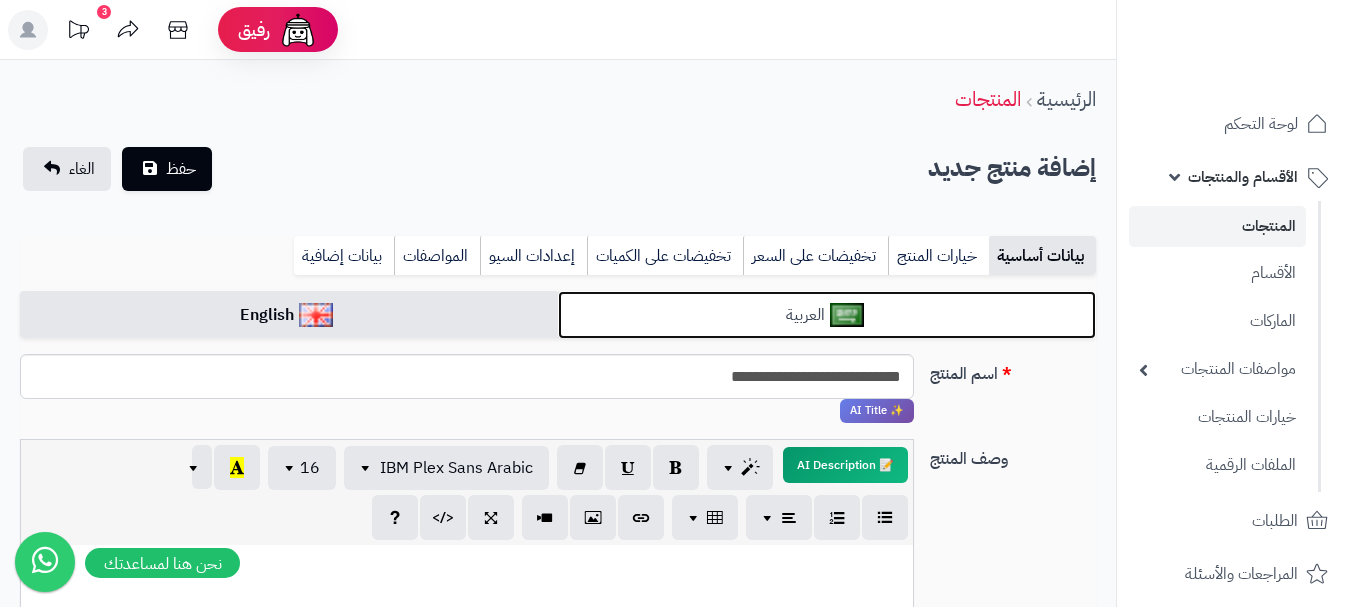 click on "العربية" at bounding box center [827, 315] 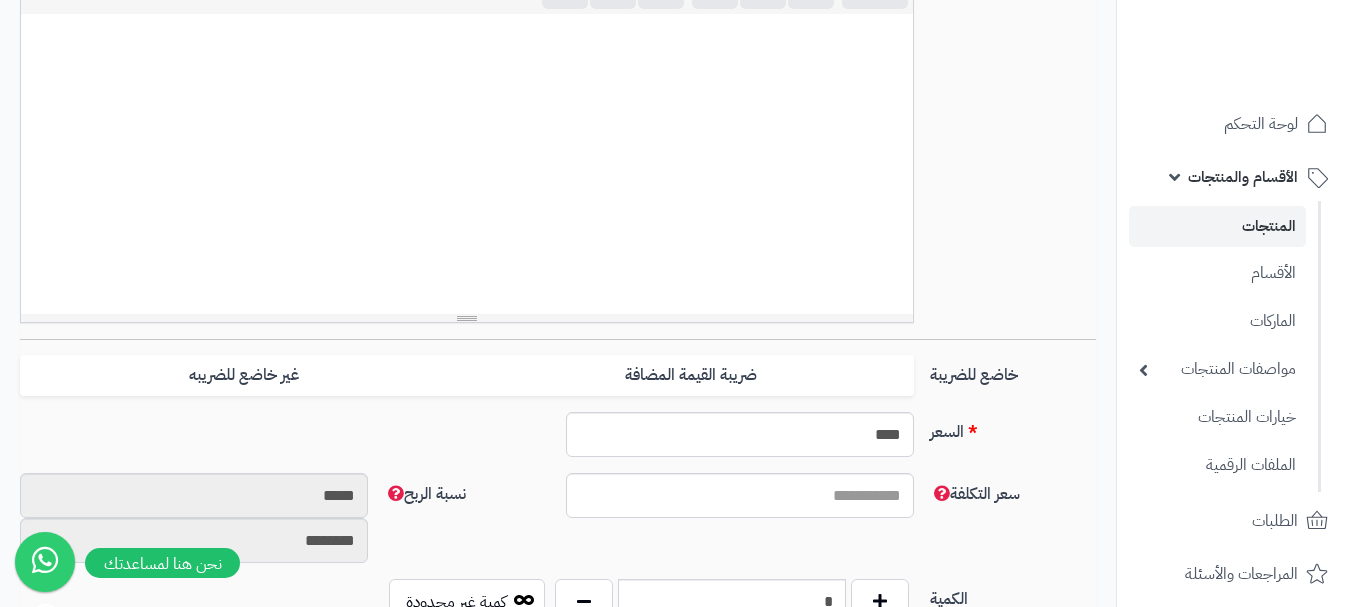 scroll, scrollTop: 600, scrollLeft: 0, axis: vertical 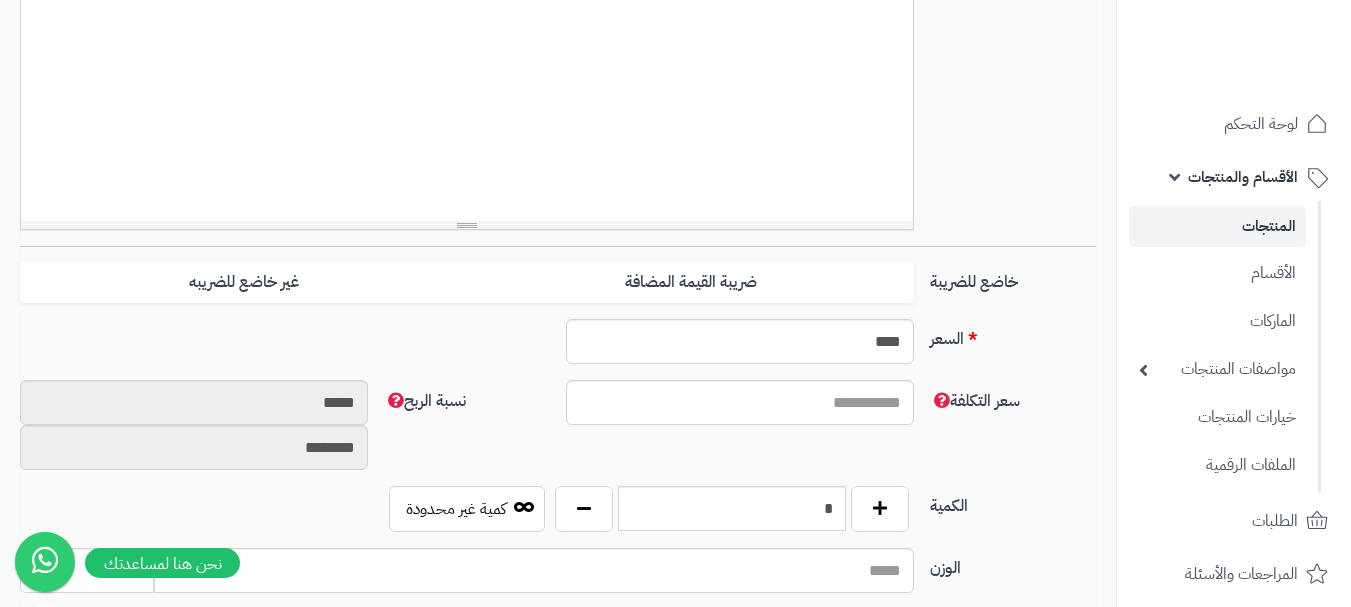 drag, startPoint x: 819, startPoint y: 269, endPoint x: 690, endPoint y: 317, distance: 137.64084 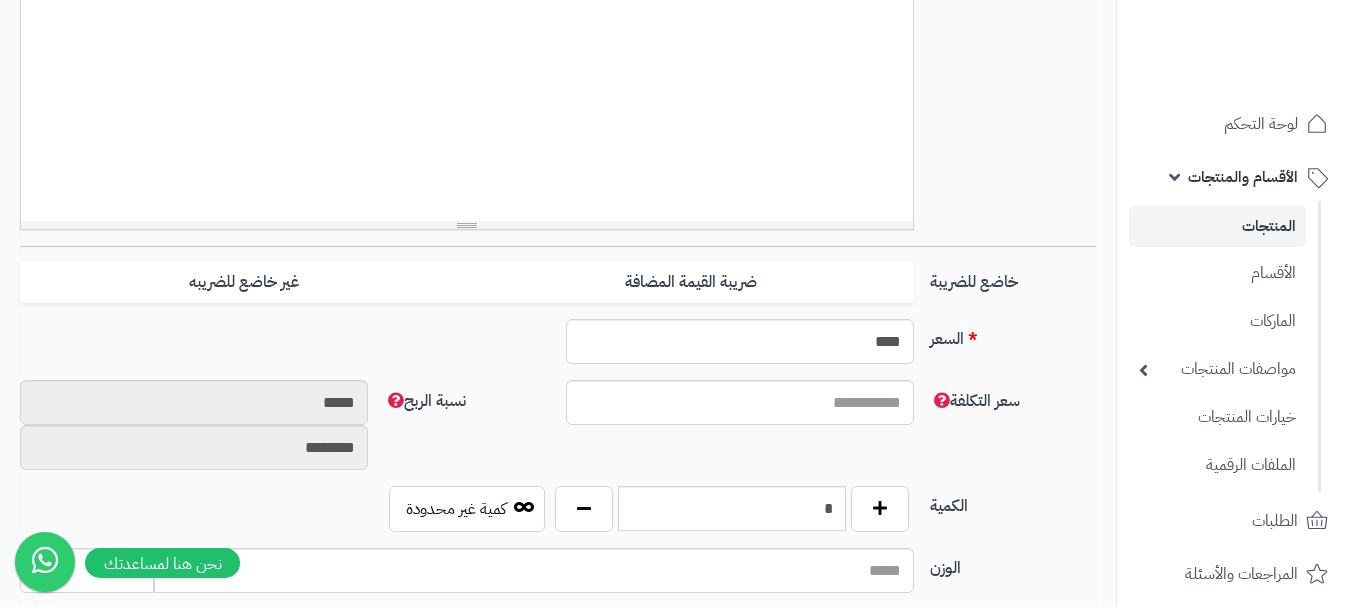 click on "ضريبة القيمة المضافة" at bounding box center [690, 282] 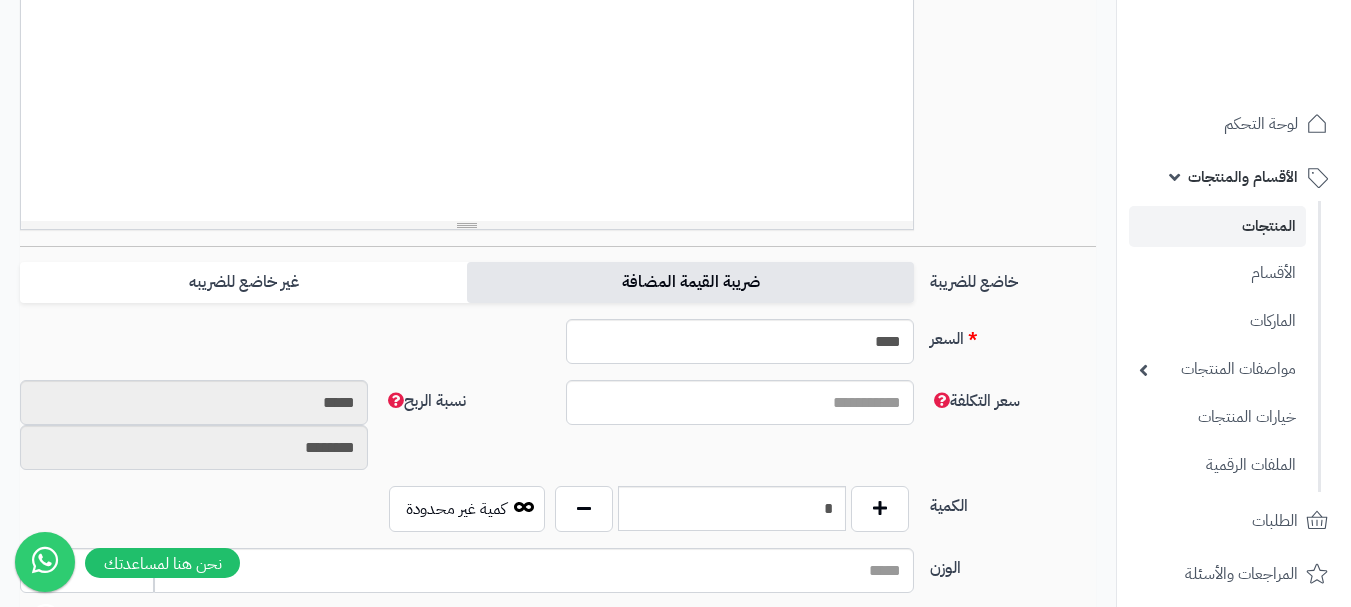 type on "*" 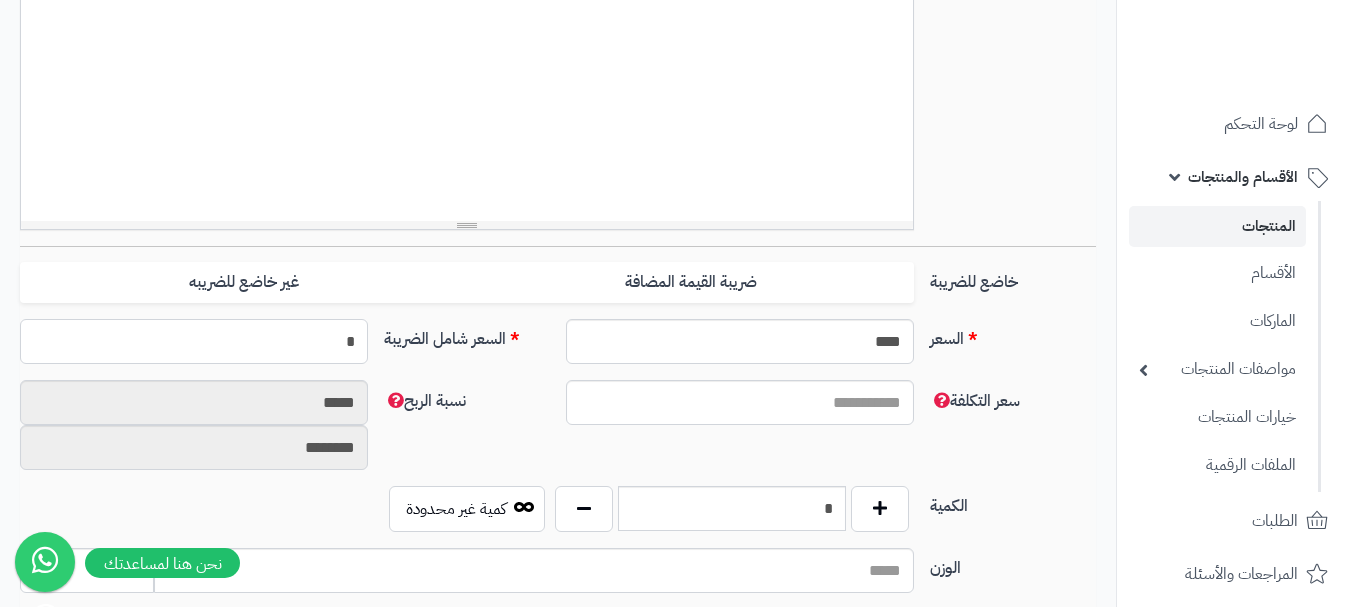 click on "*" at bounding box center [194, 341] 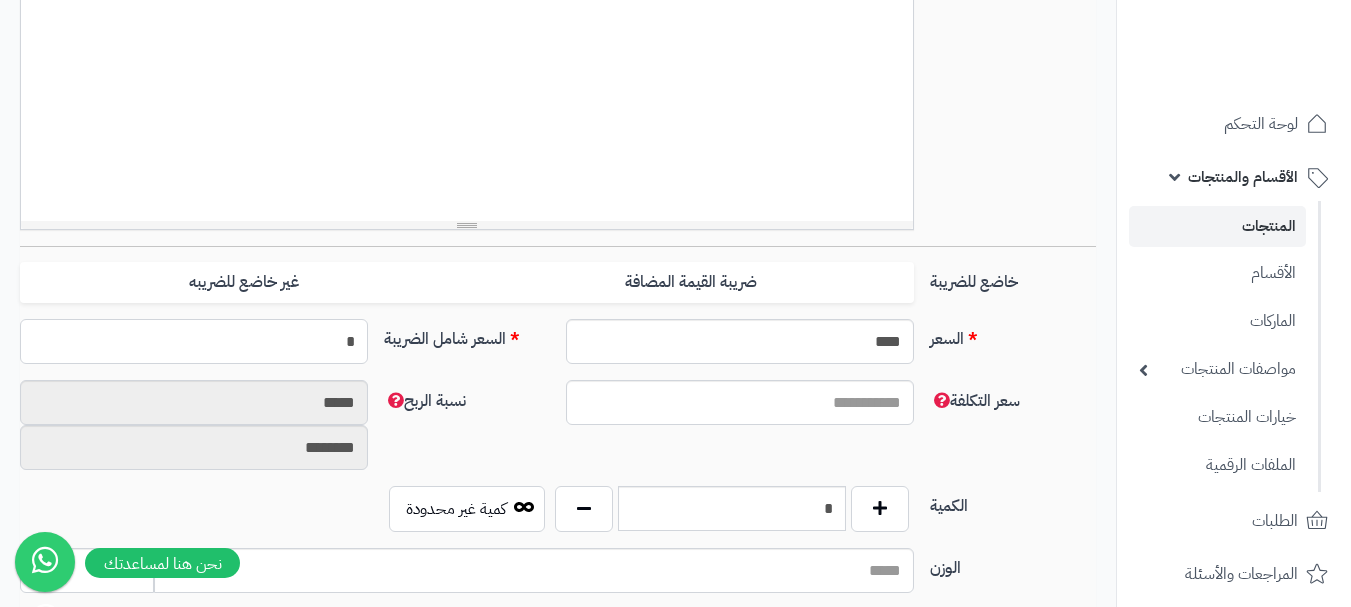 type 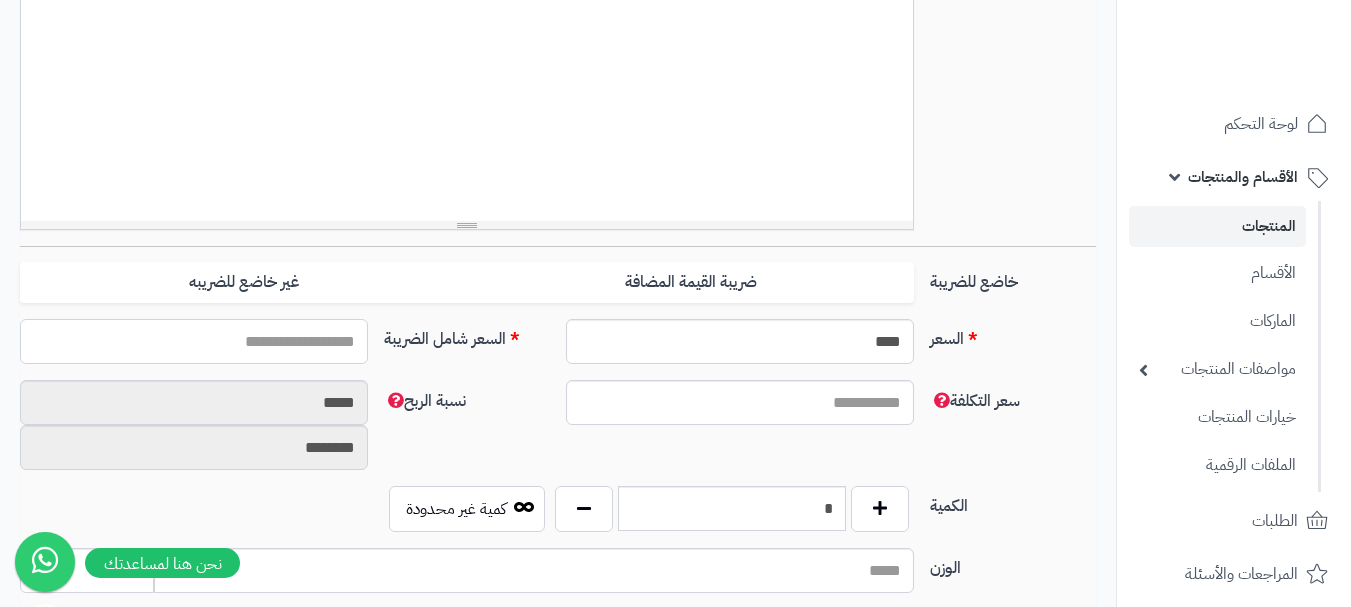 type on "*" 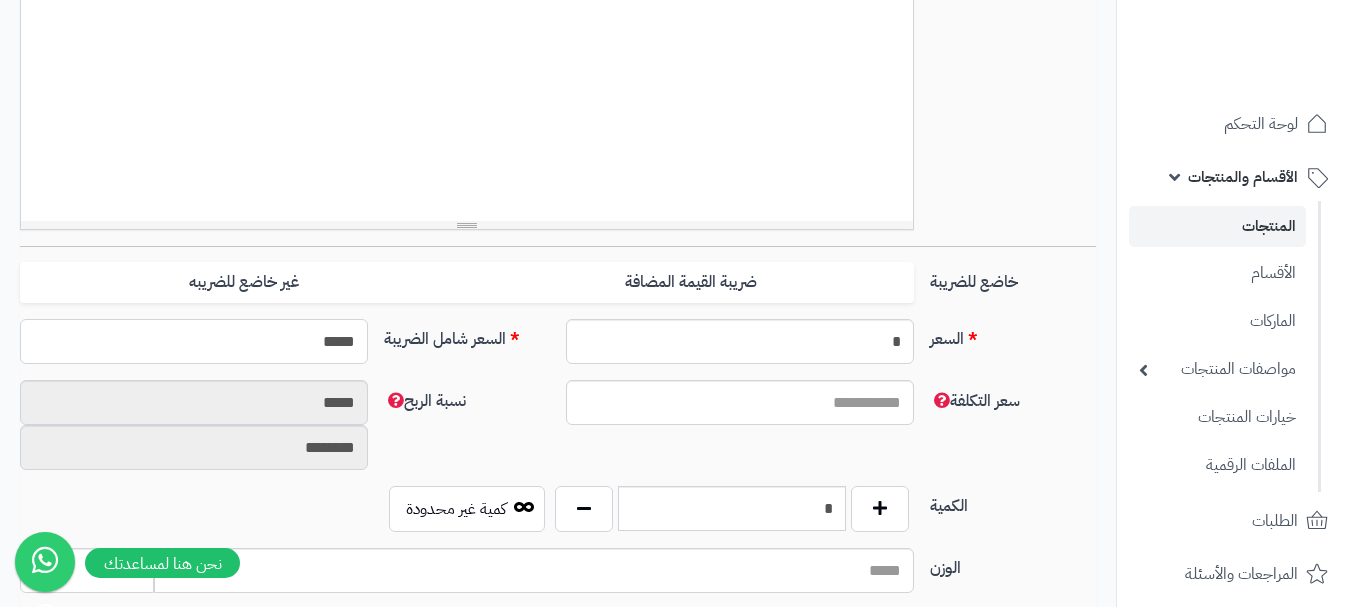 type on "******" 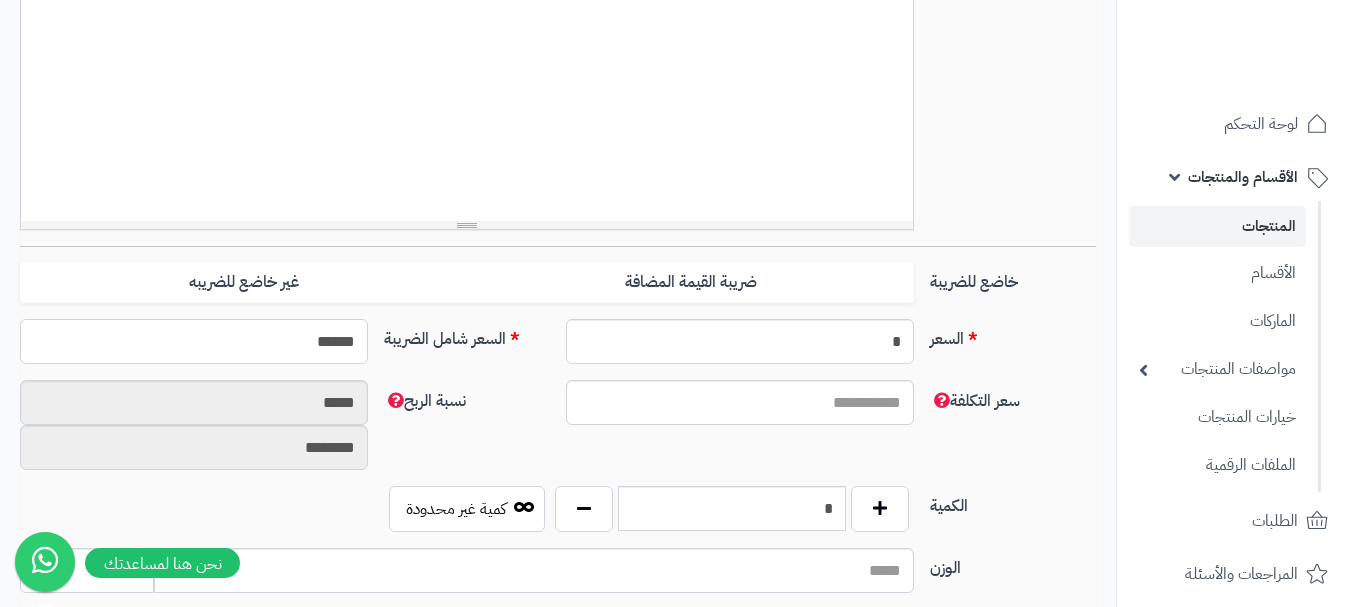 type on "**********" 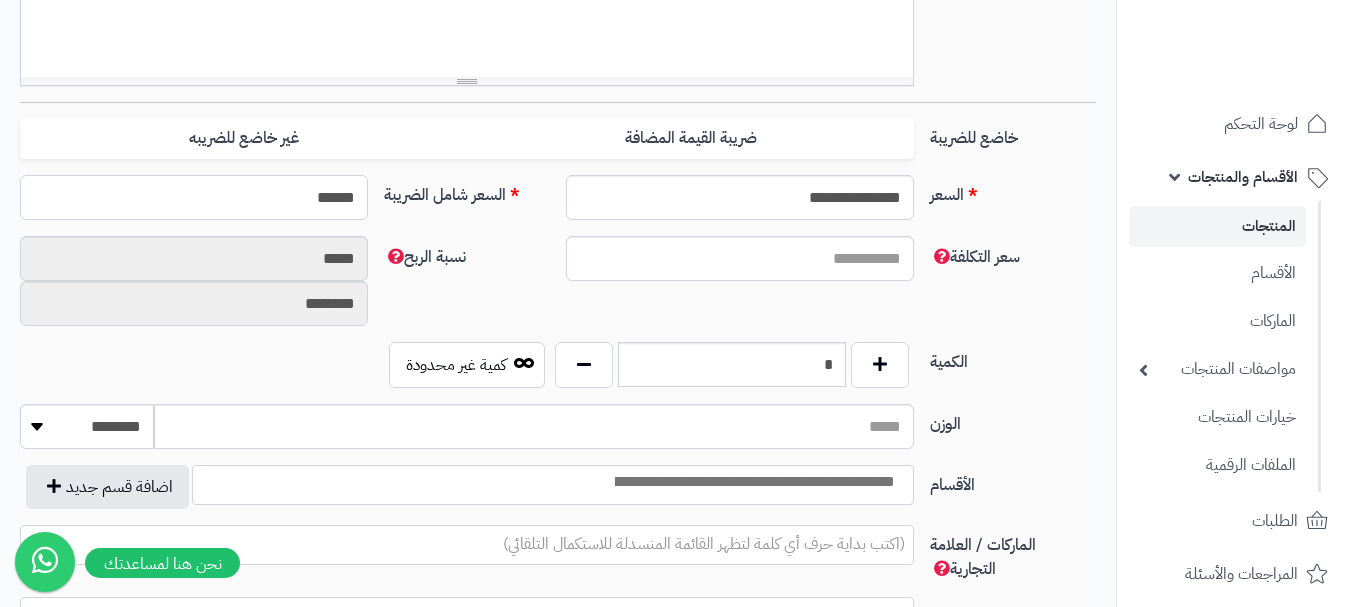 scroll, scrollTop: 900, scrollLeft: 0, axis: vertical 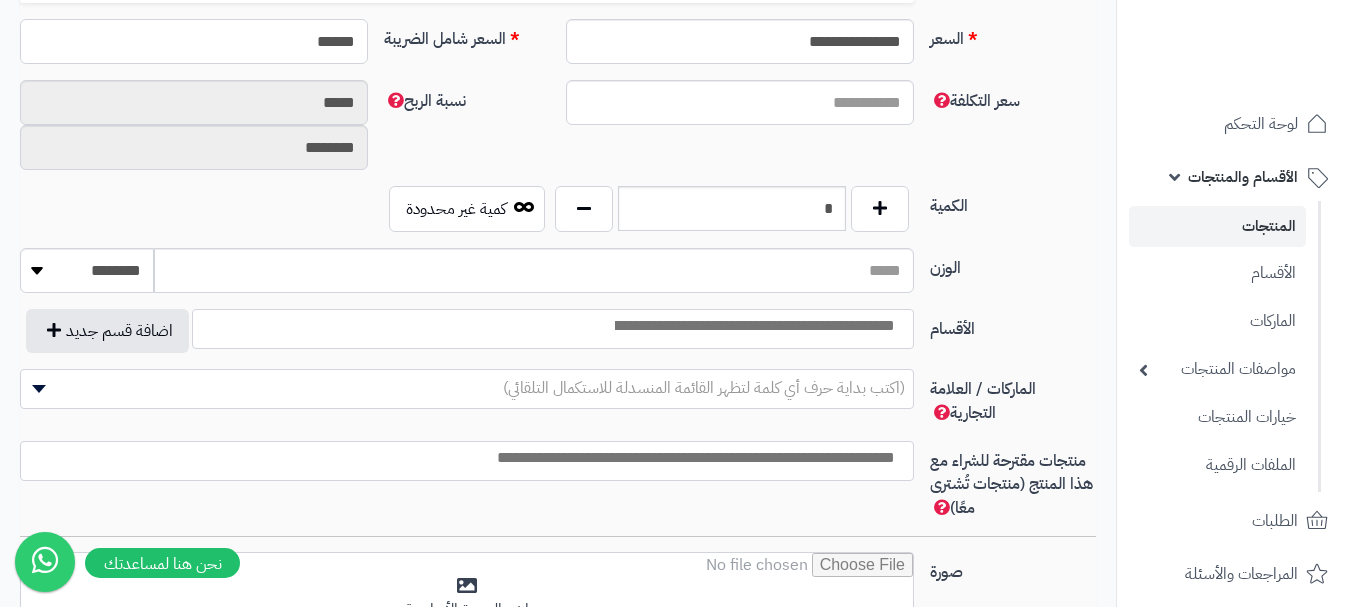 type on "******" 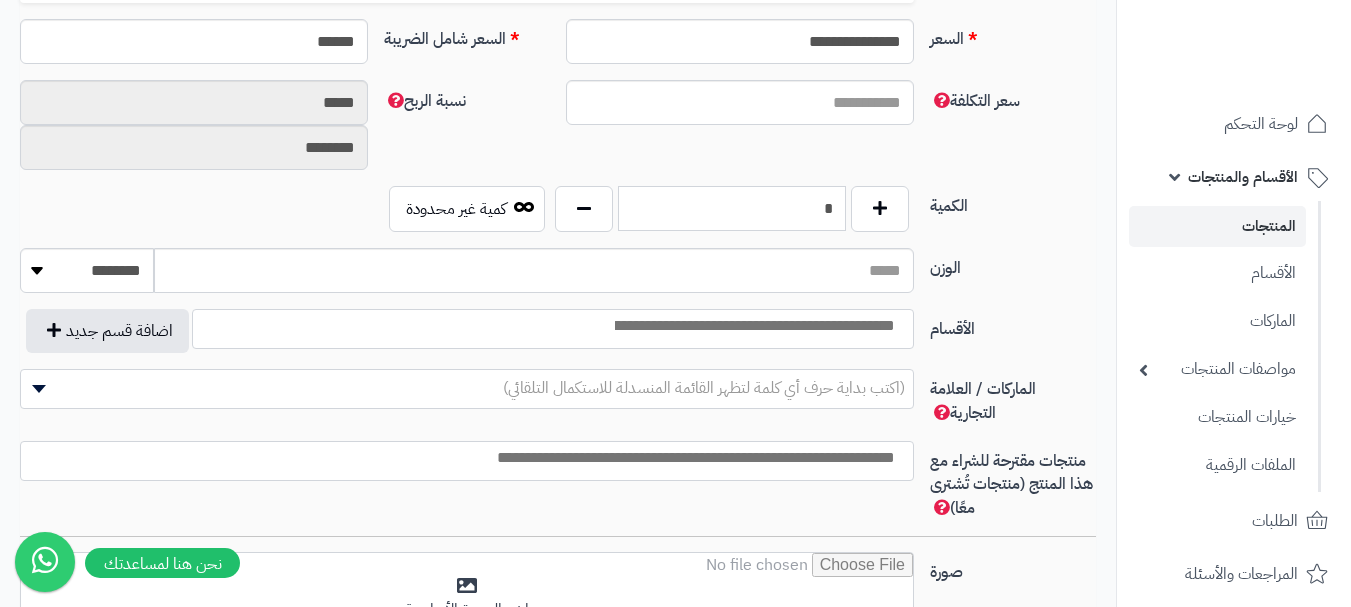 click on "*" at bounding box center (732, 208) 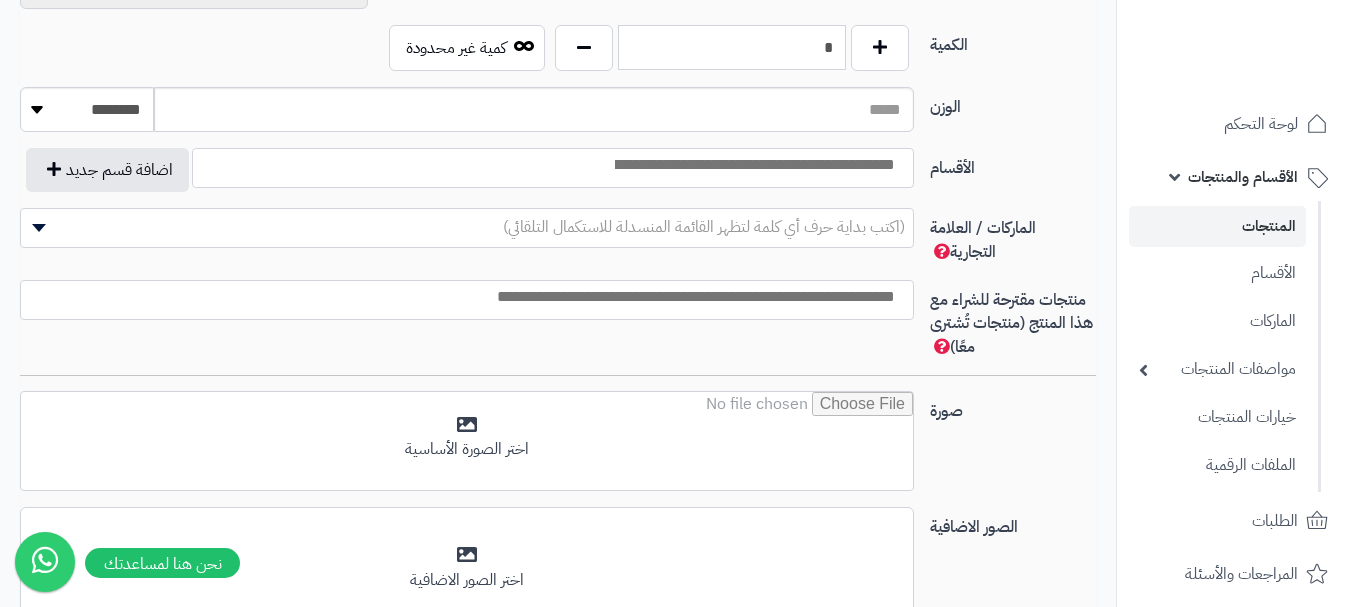 scroll, scrollTop: 1100, scrollLeft: 0, axis: vertical 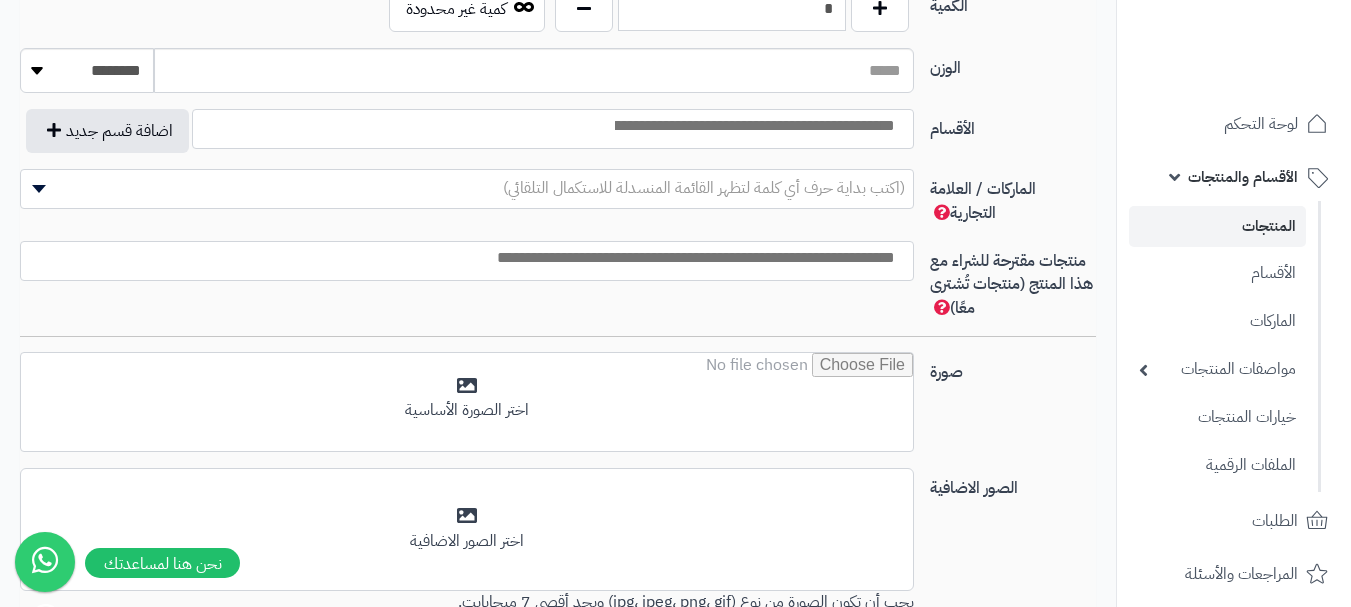type on "*" 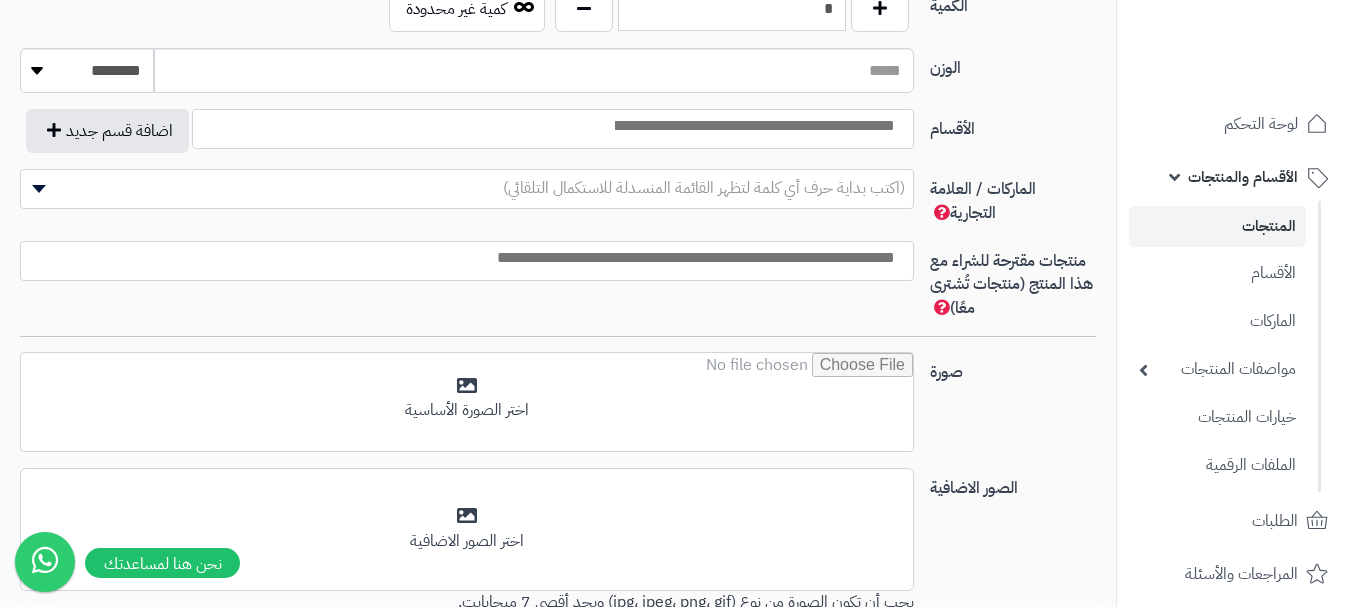 click at bounding box center (753, 126) 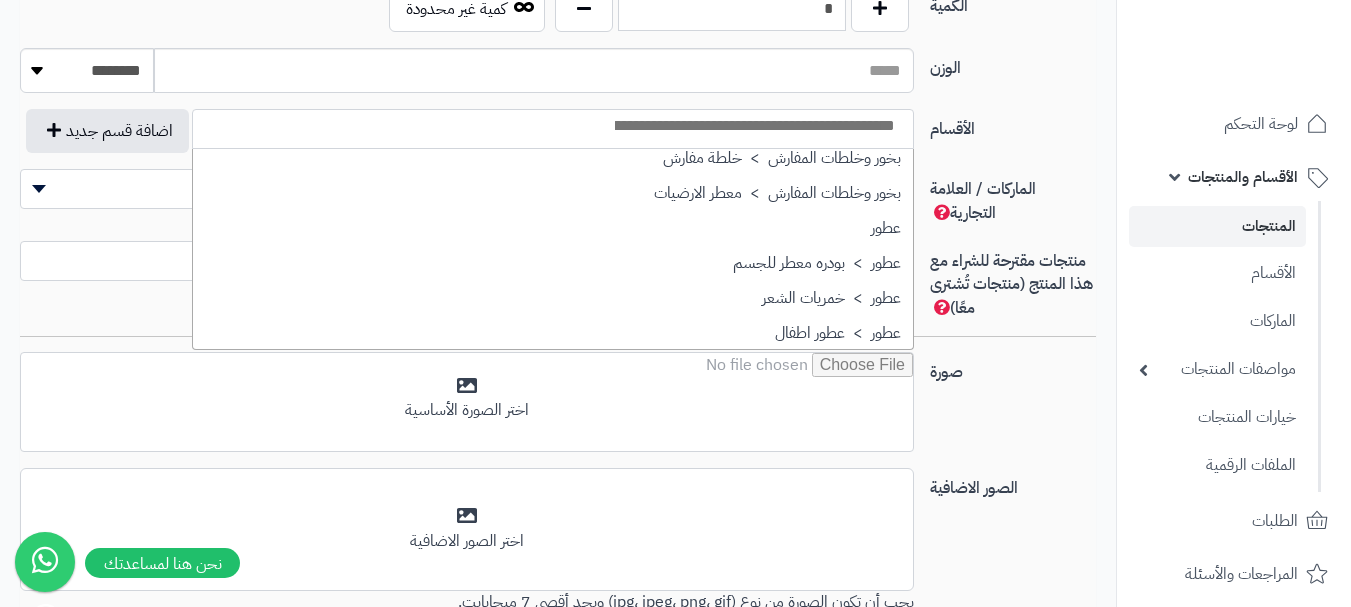 scroll, scrollTop: 700, scrollLeft: 0, axis: vertical 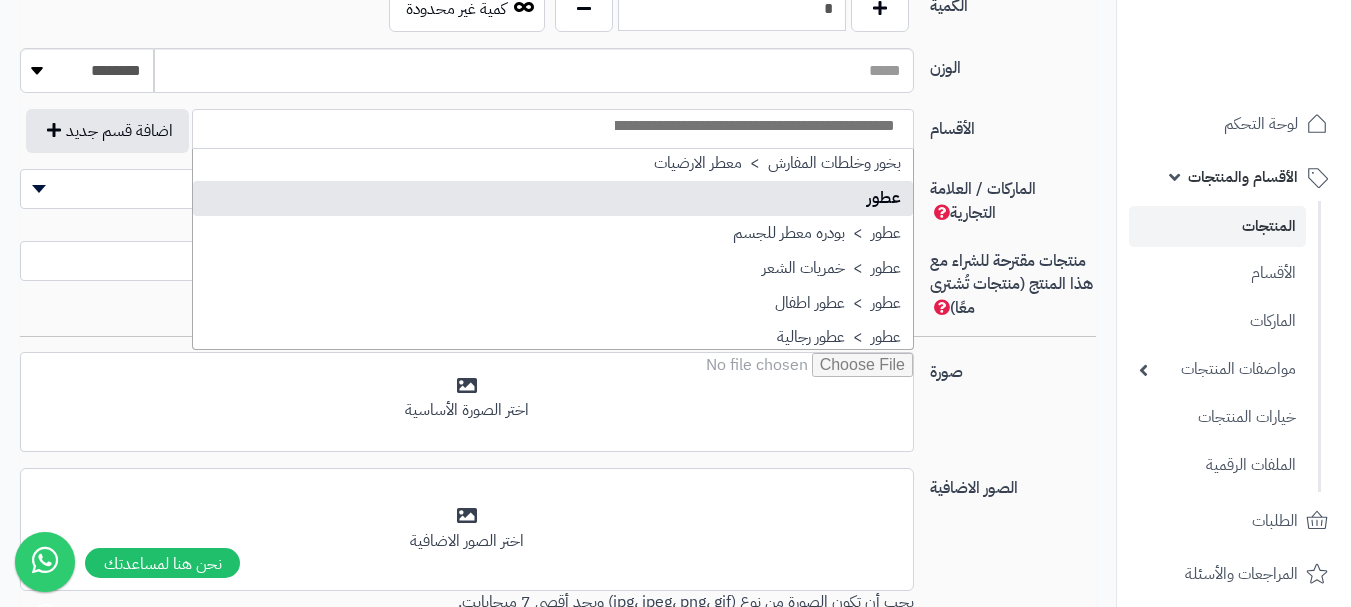 select on "**" 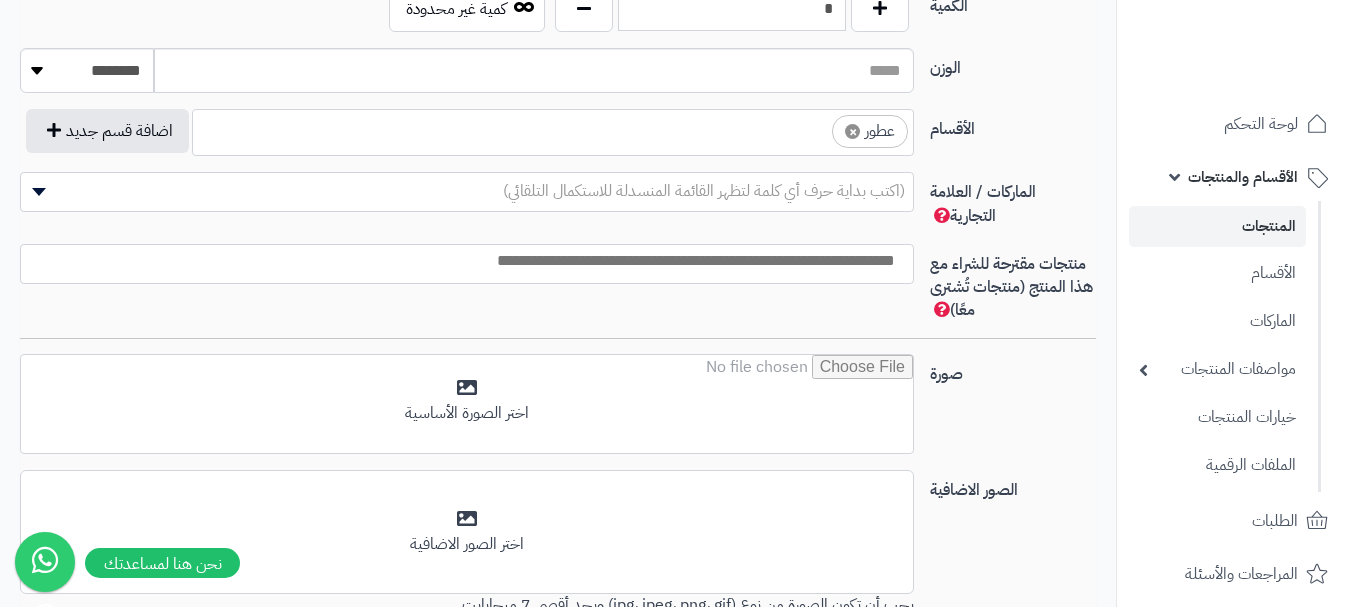 click on "× عطور" at bounding box center (553, 129) 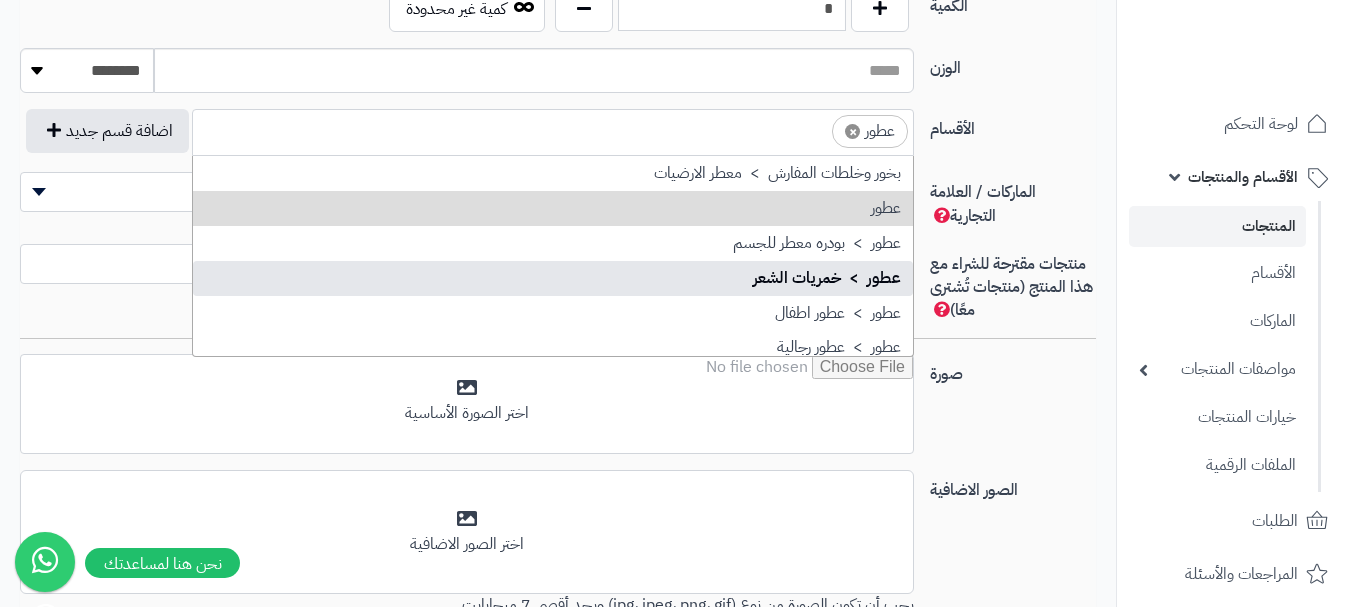scroll, scrollTop: 797, scrollLeft: 0, axis: vertical 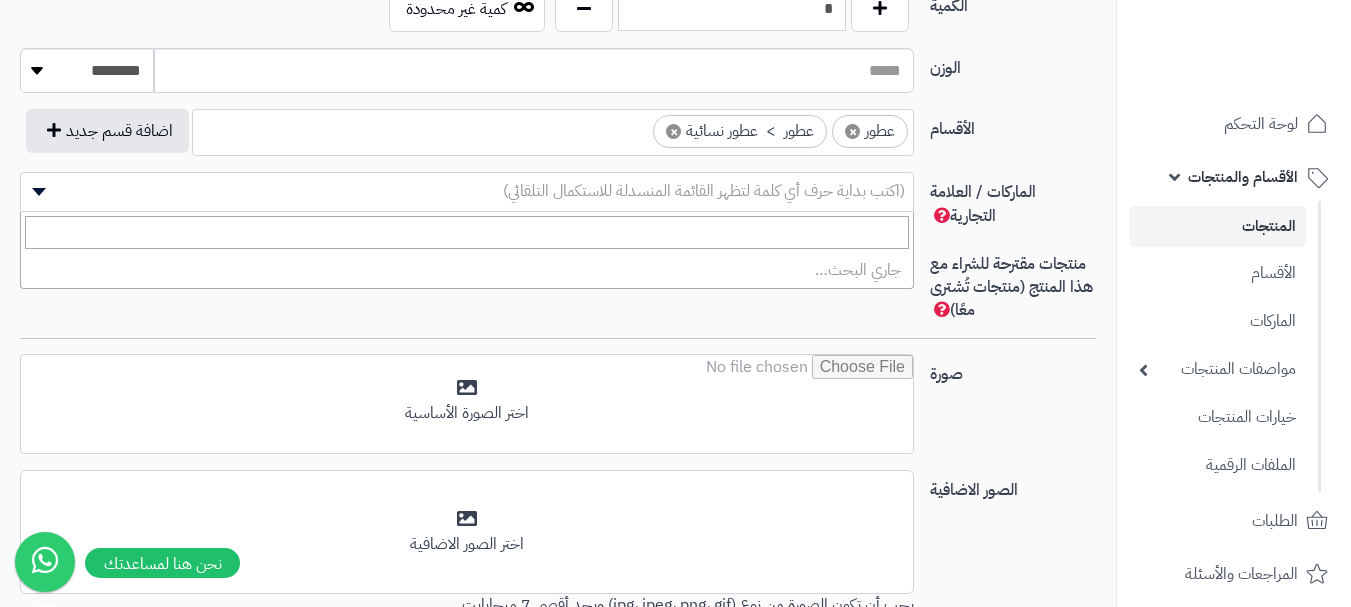 click on "(اكتب بداية حرف أي كلمة لتظهر القائمة المنسدلة للاستكمال التلقائي)" at bounding box center (704, 191) 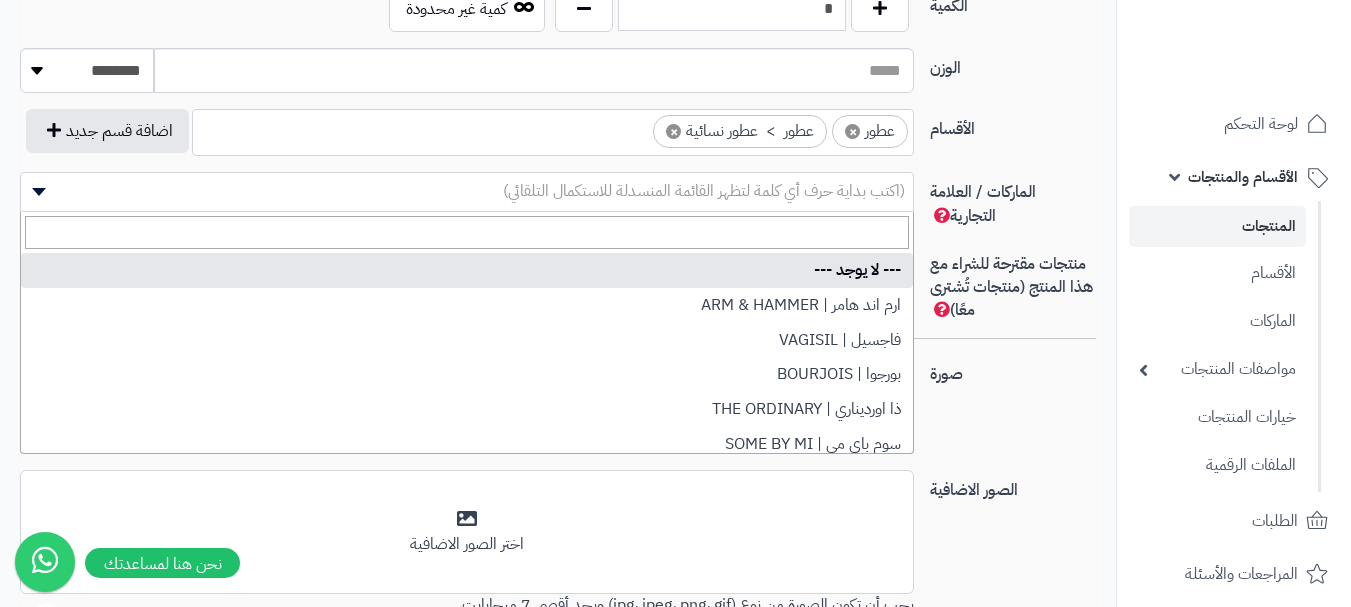 type on "*" 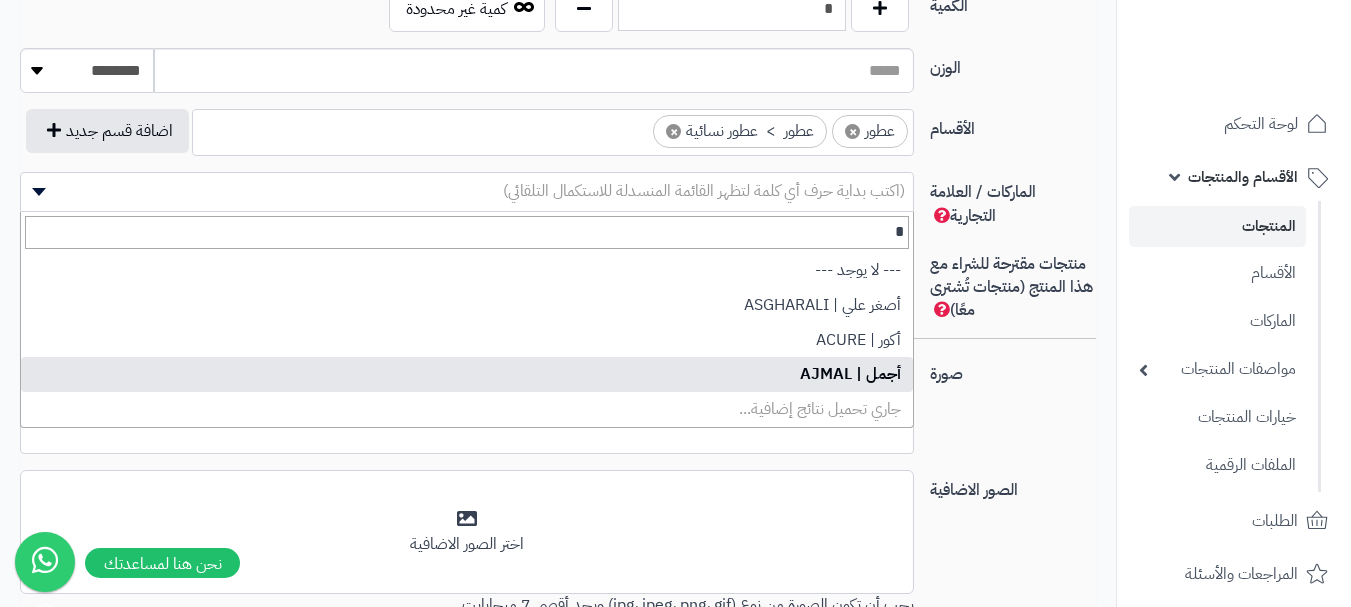 type on "*" 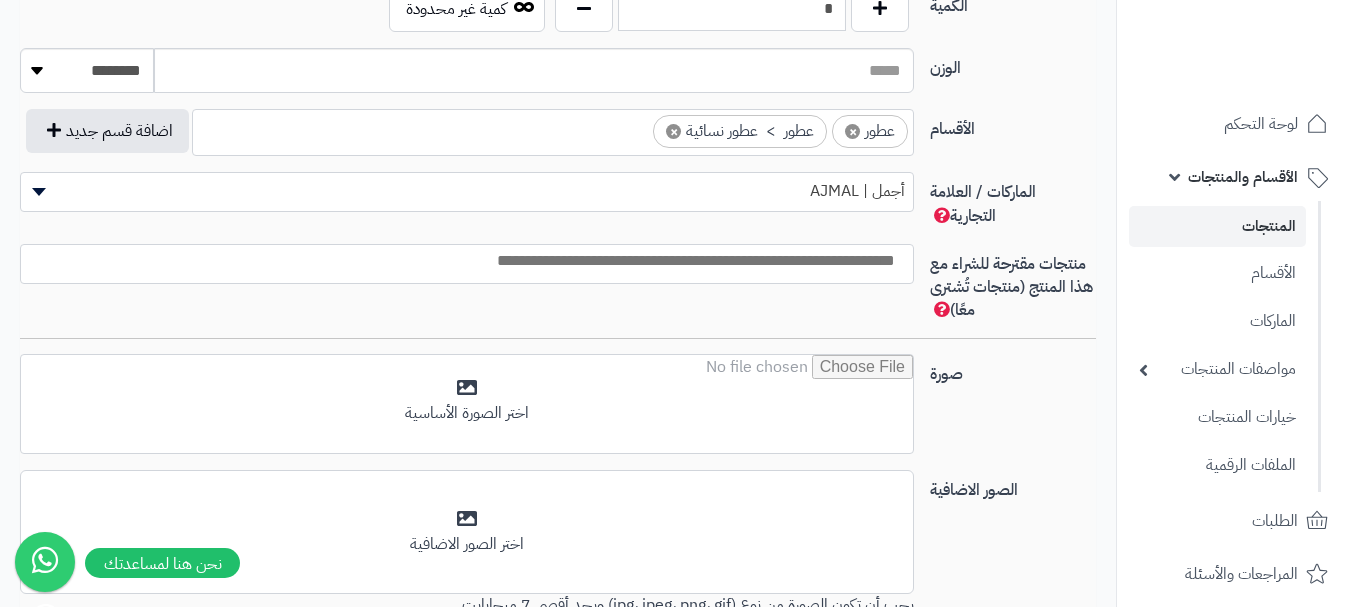 select on "**" 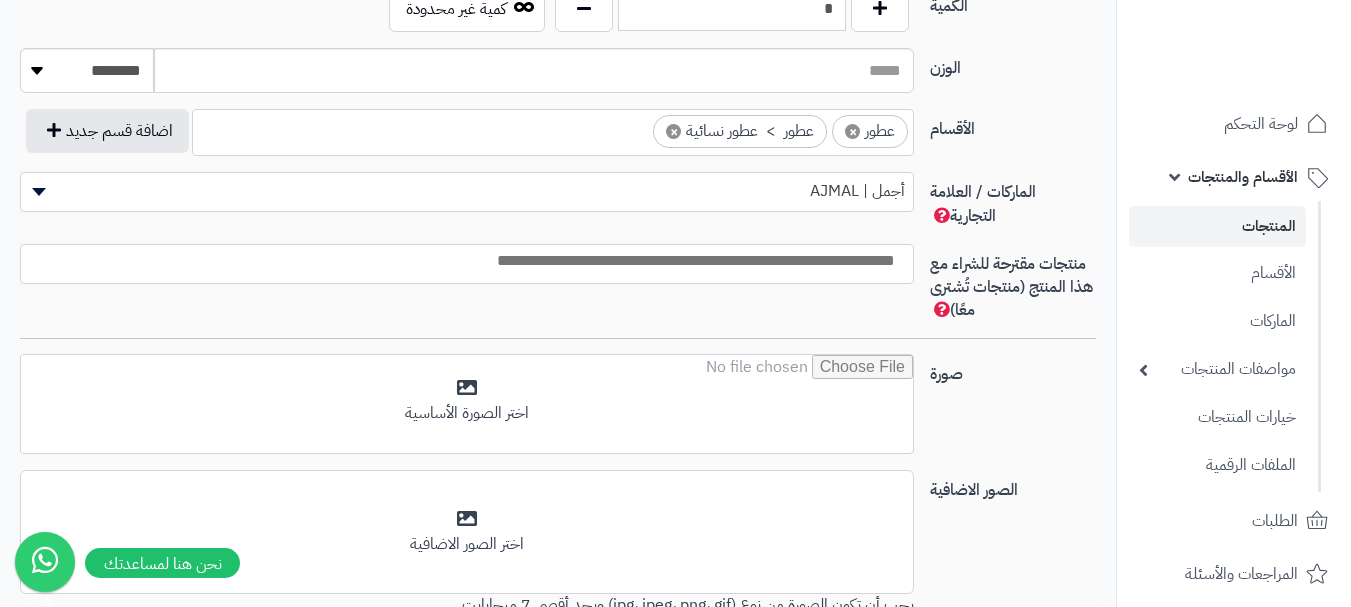 click at bounding box center [462, 261] 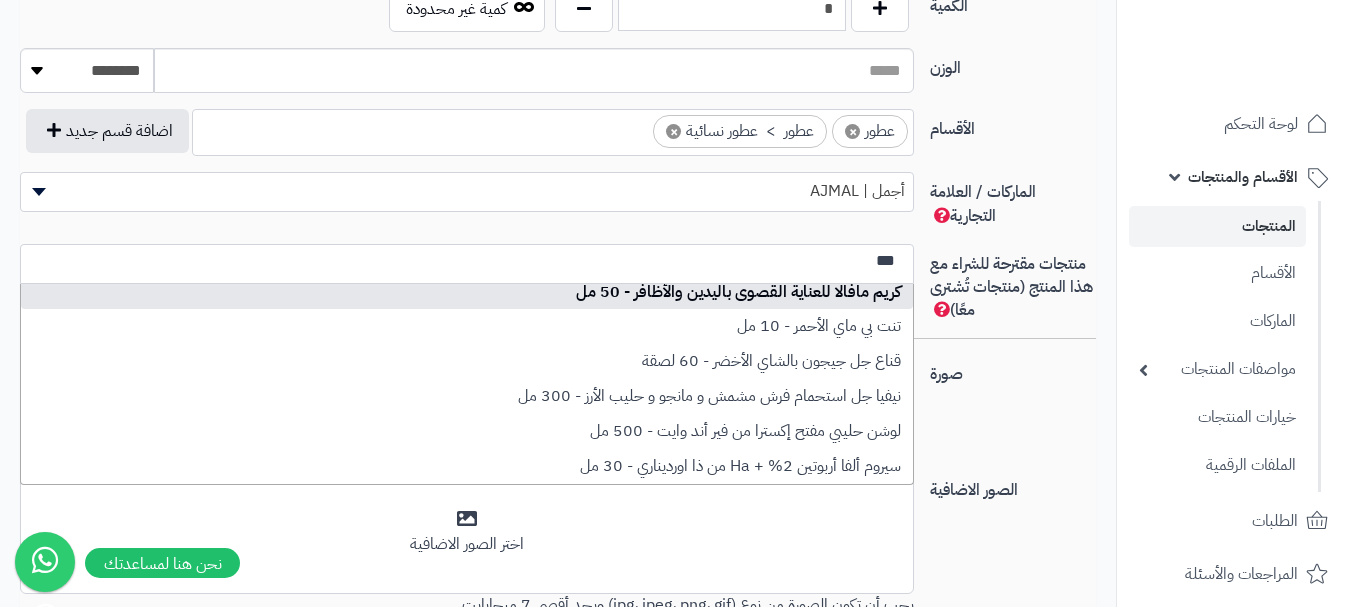 scroll, scrollTop: 0, scrollLeft: 0, axis: both 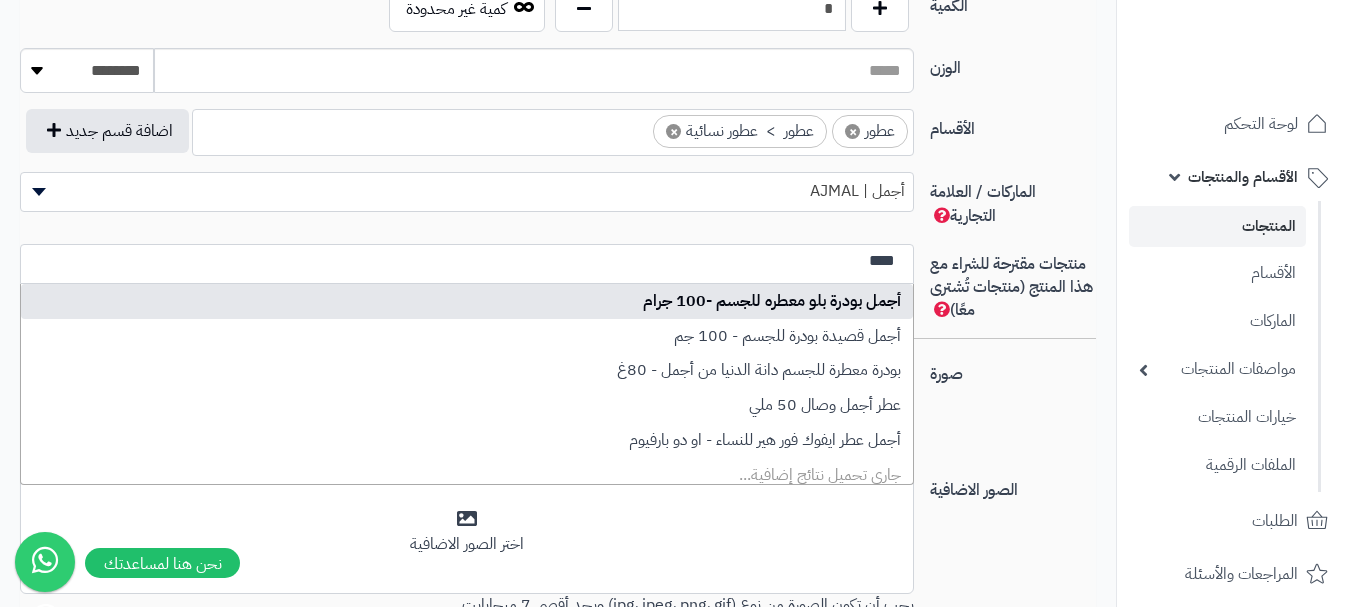 type on "****" 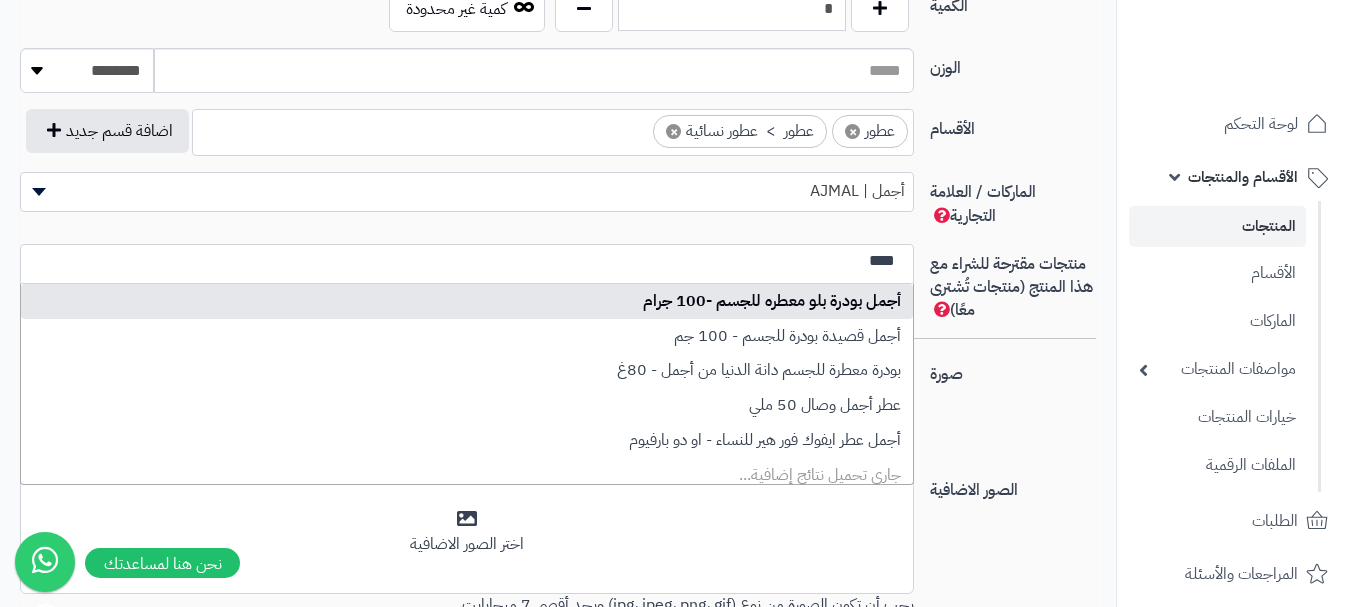 type 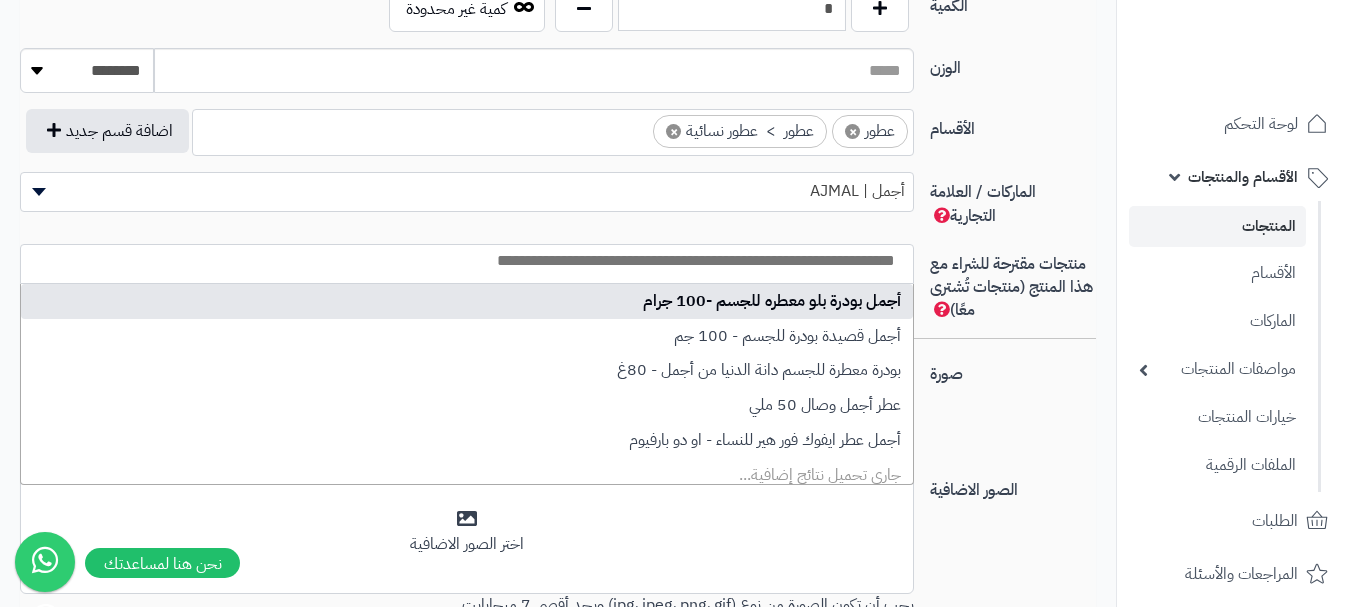 select on "****" 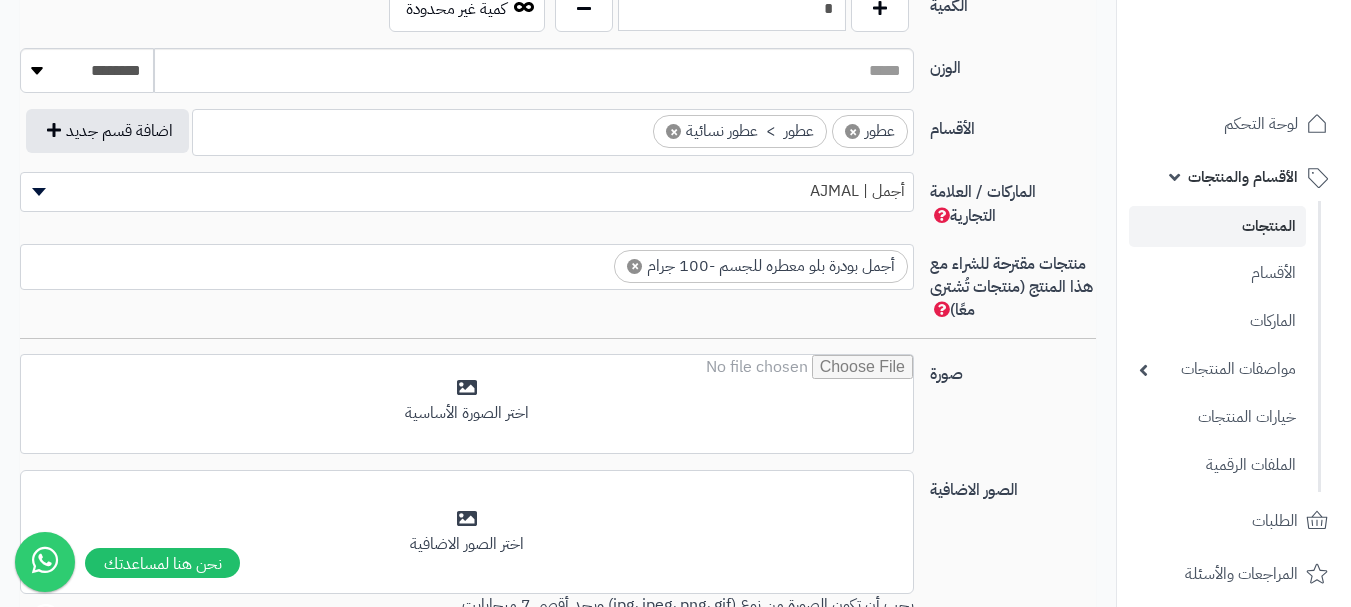 scroll, scrollTop: 0, scrollLeft: 0, axis: both 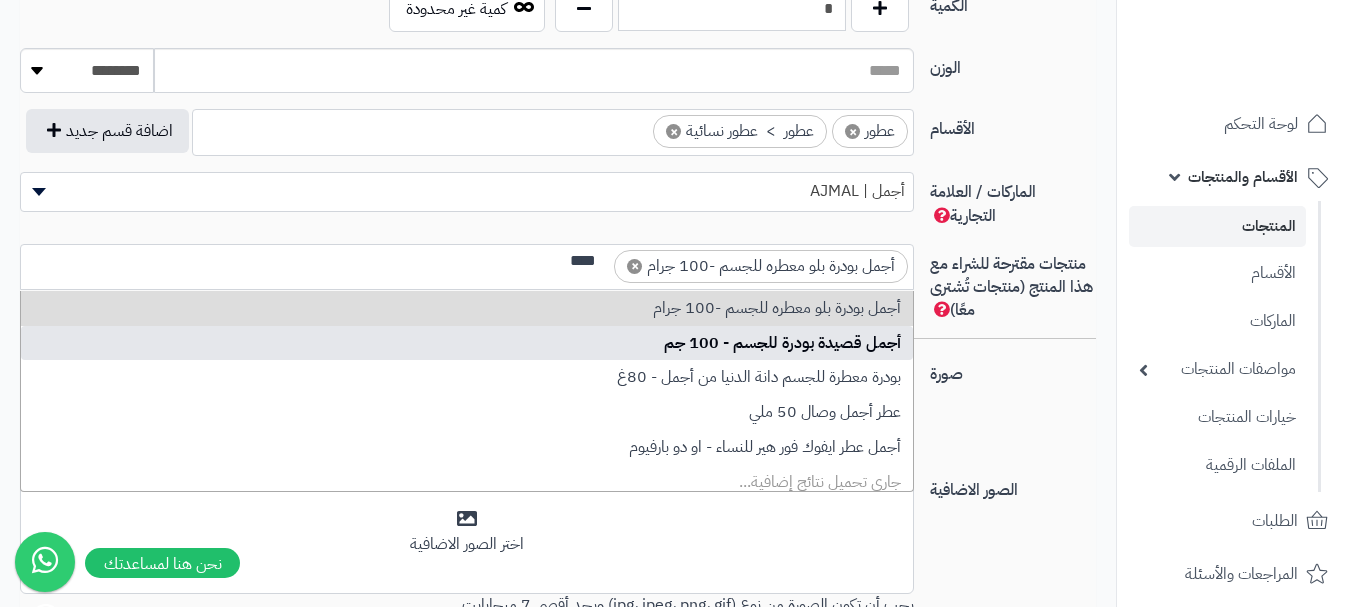 type on "****" 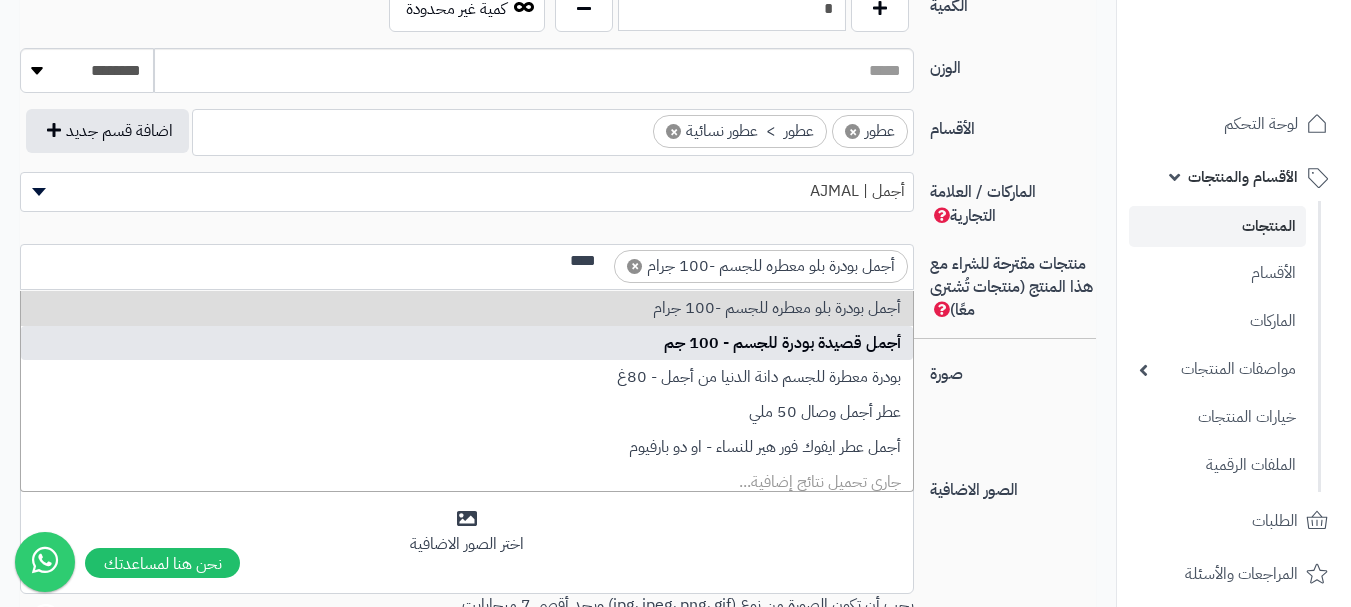 type 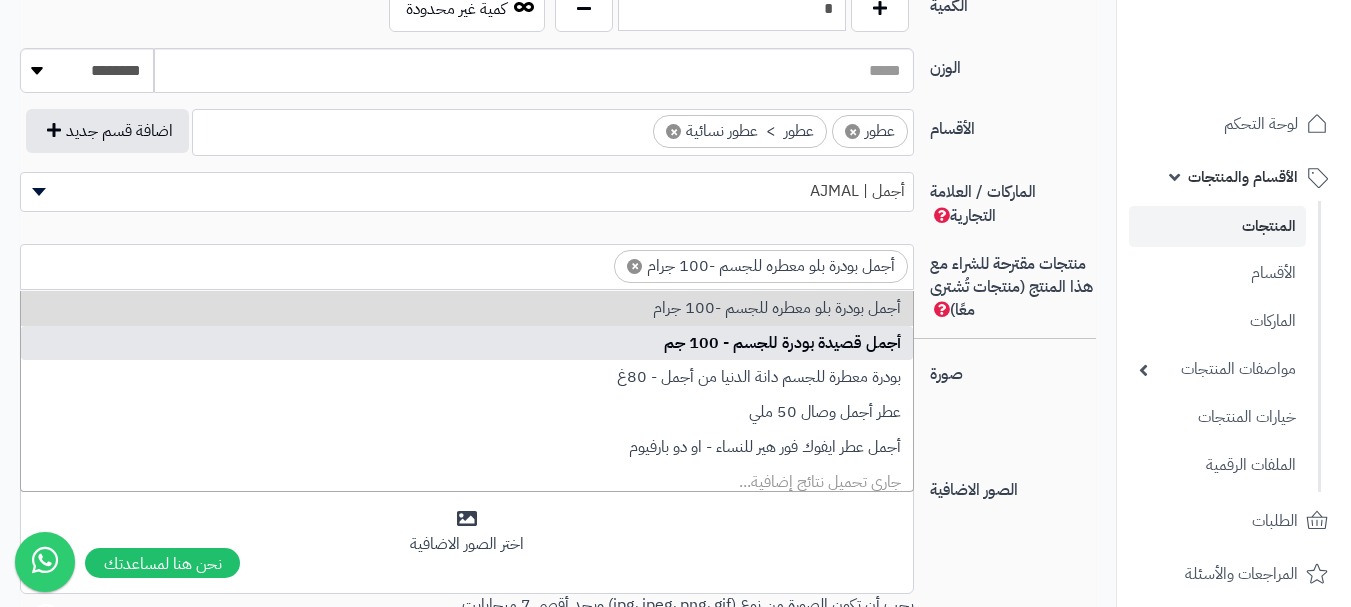 scroll, scrollTop: 0, scrollLeft: 0, axis: both 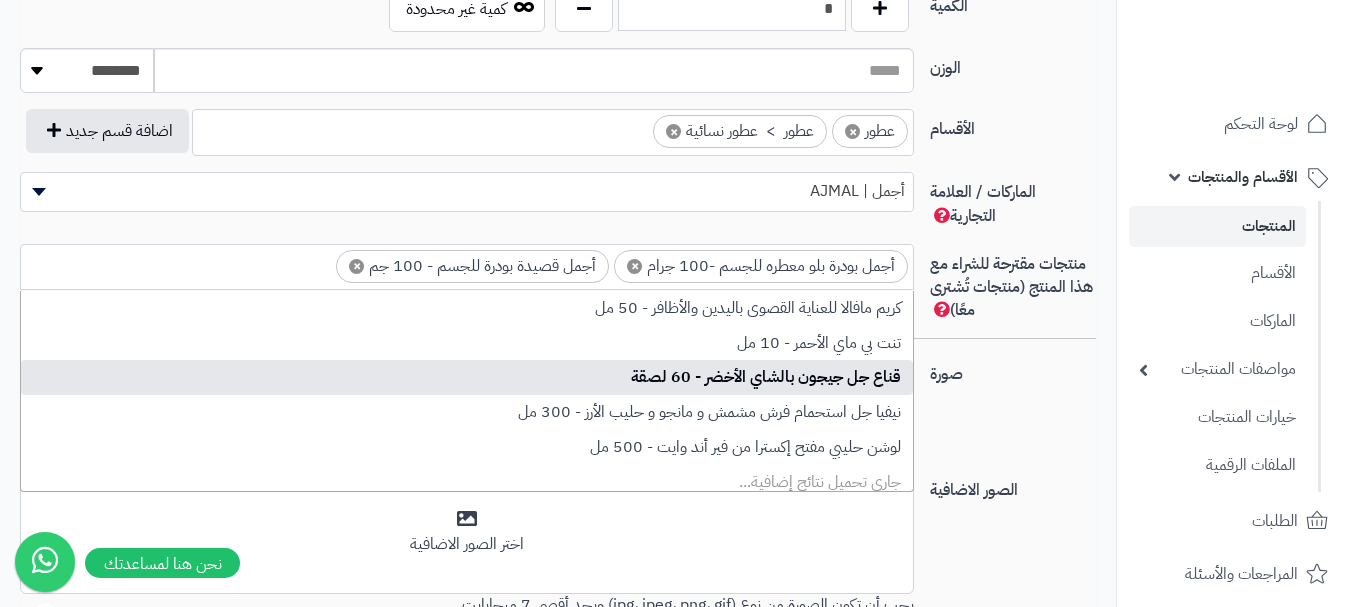type on "*" 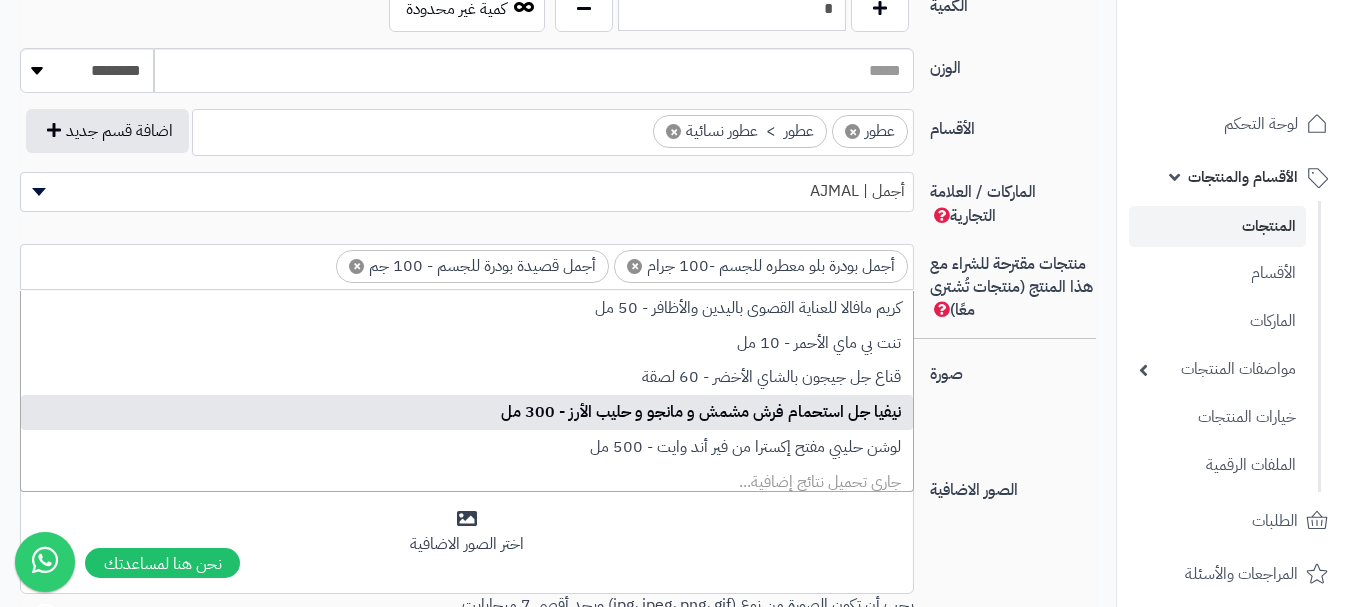 scroll, scrollTop: 0, scrollLeft: -3, axis: horizontal 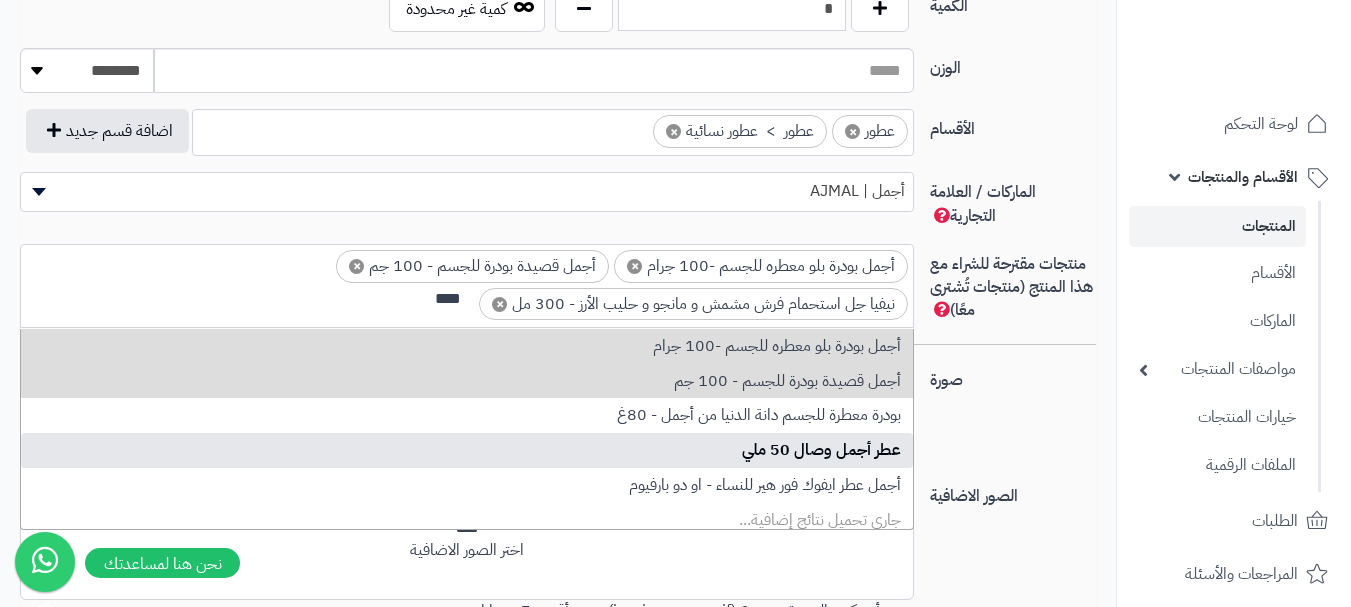 type on "****" 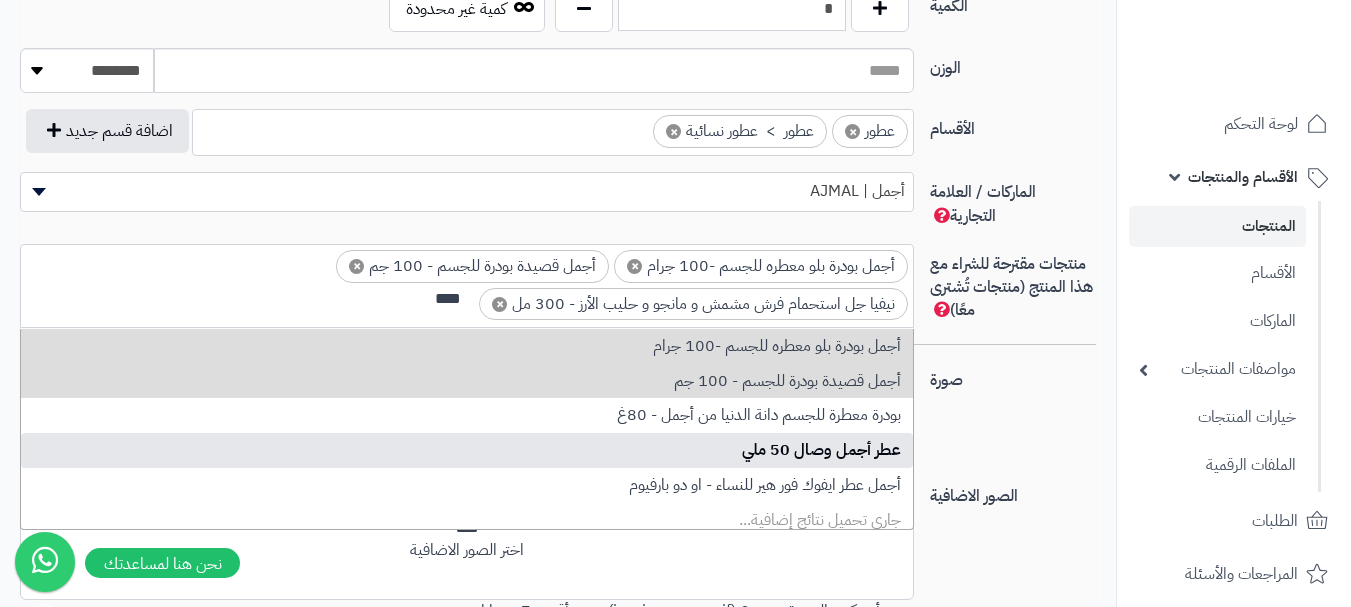 type 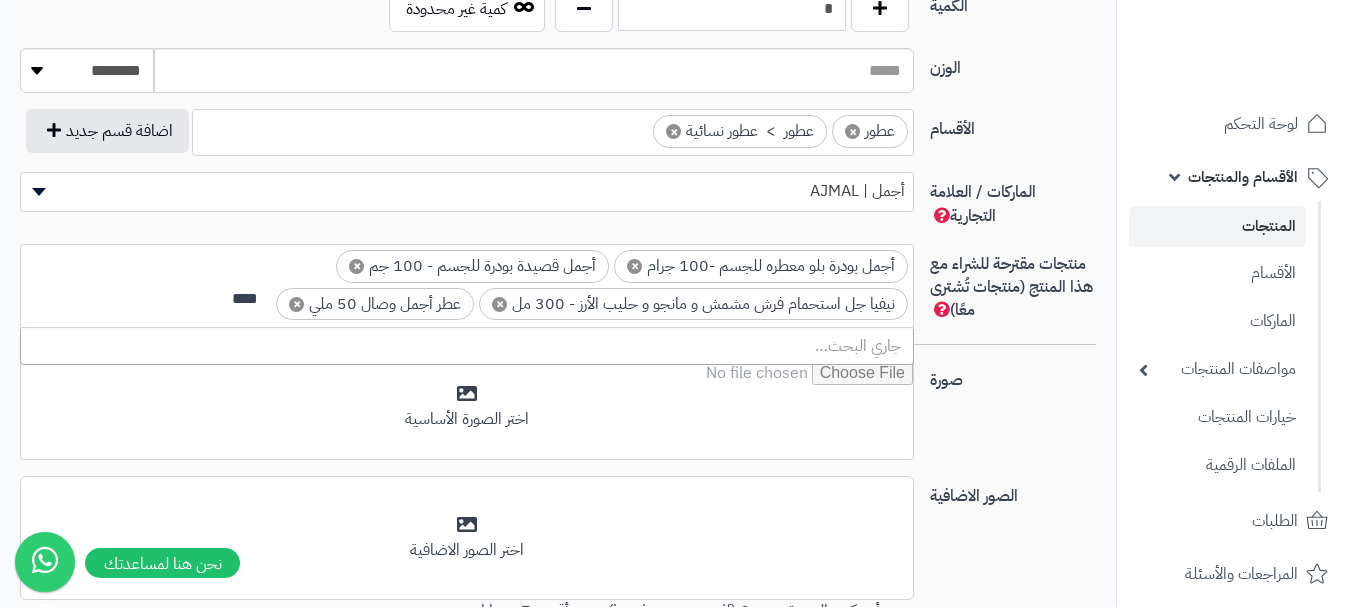 scroll, scrollTop: 0, scrollLeft: -3, axis: horizontal 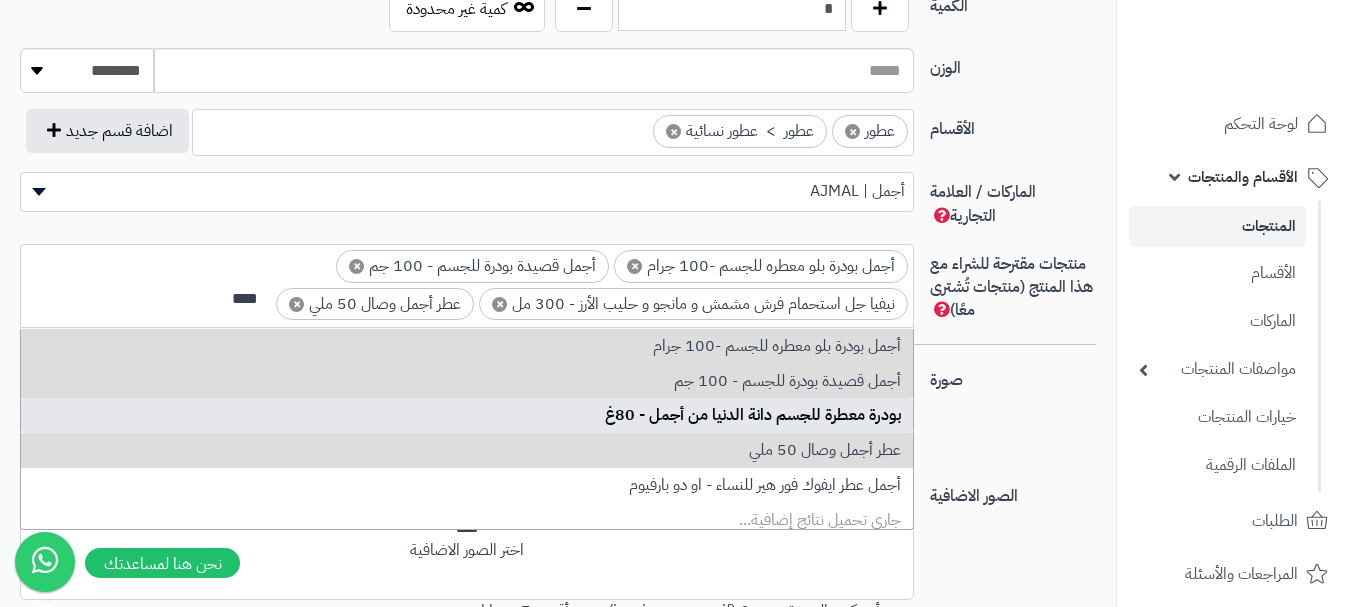 type on "****" 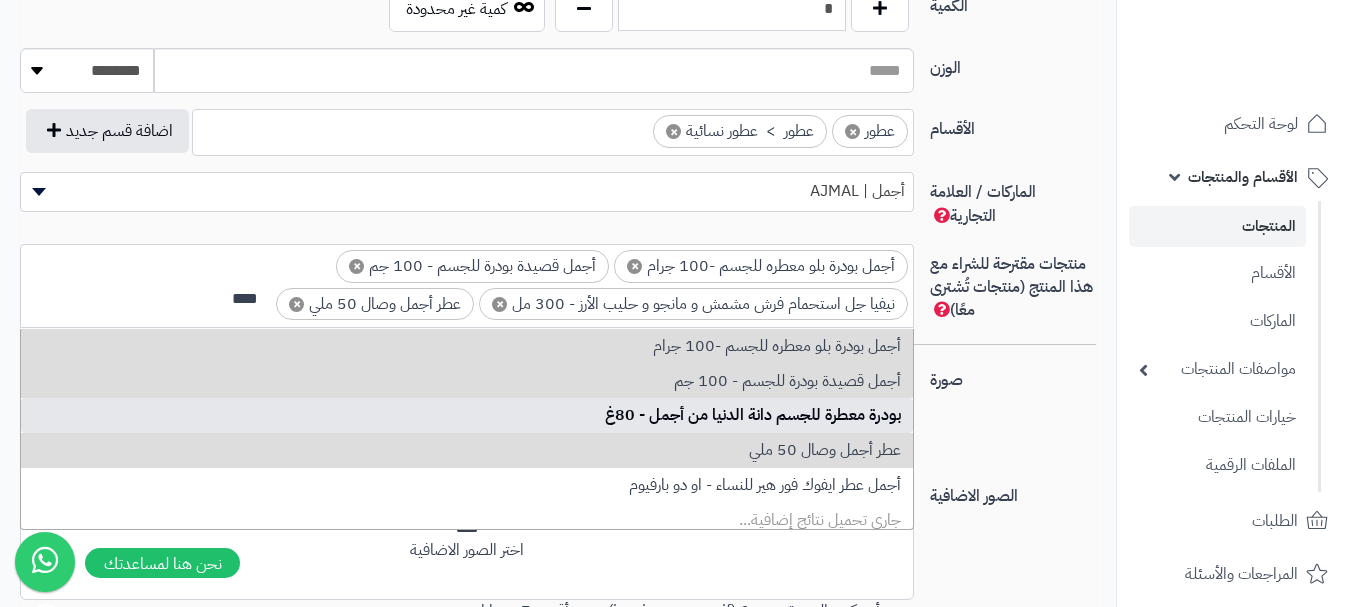 type 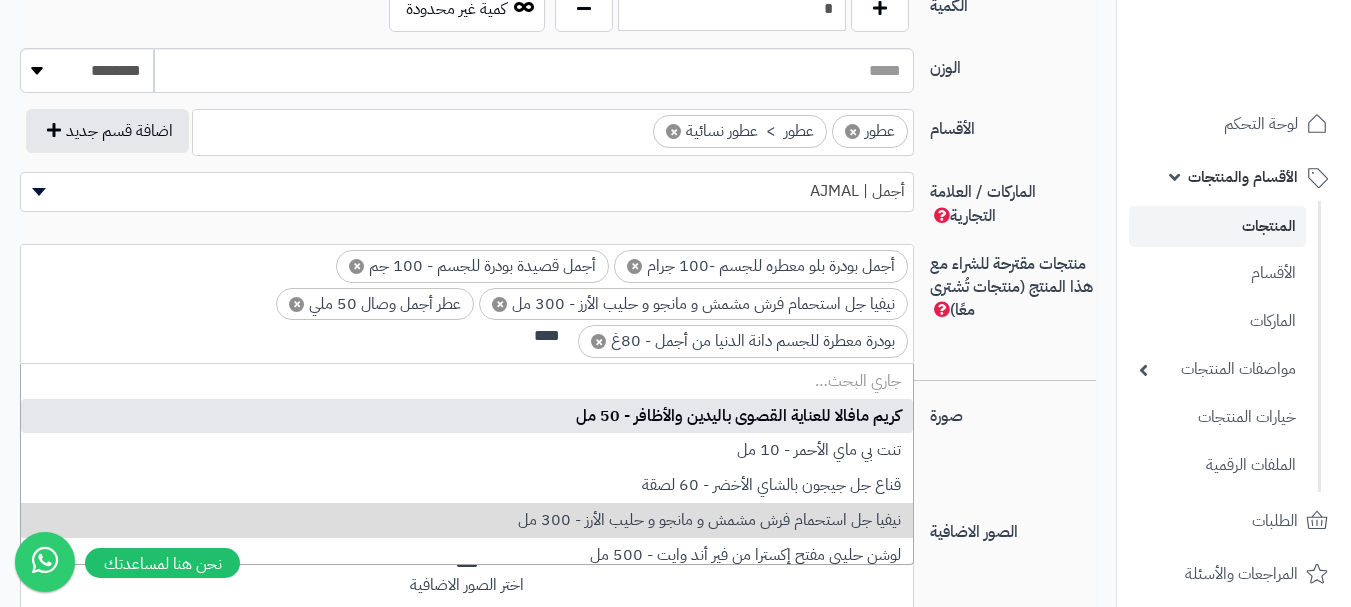 scroll, scrollTop: 0, scrollLeft: -3, axis: horizontal 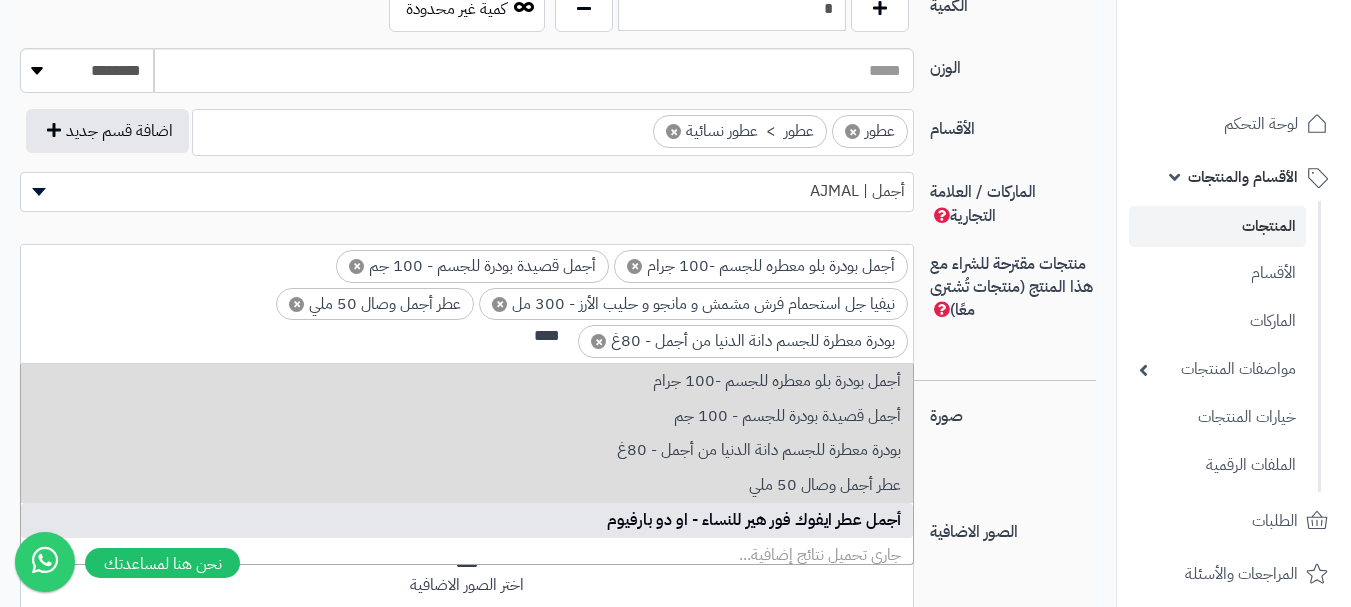 type on "****" 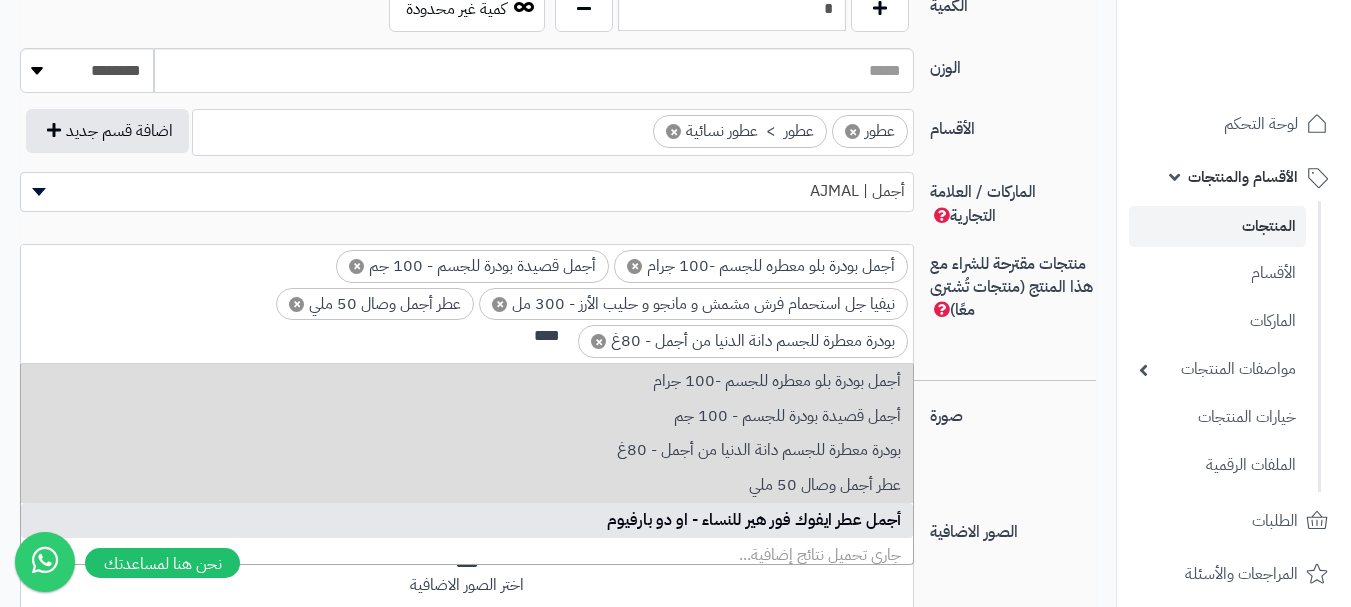 type 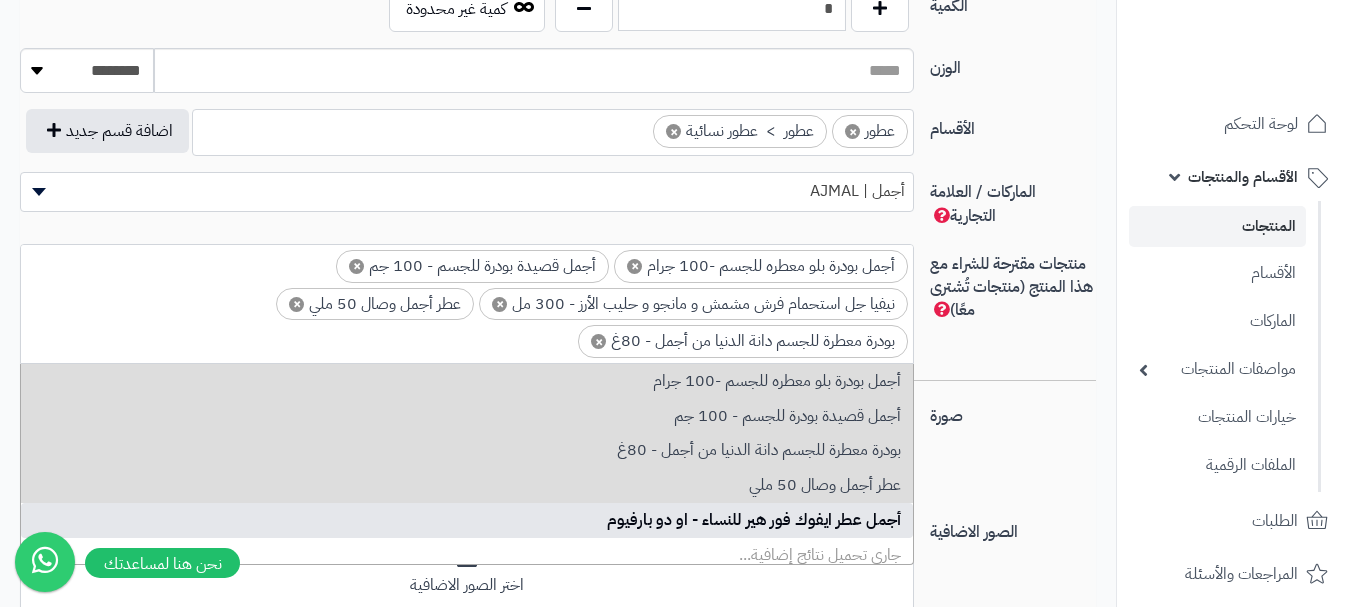 scroll, scrollTop: 0, scrollLeft: 0, axis: both 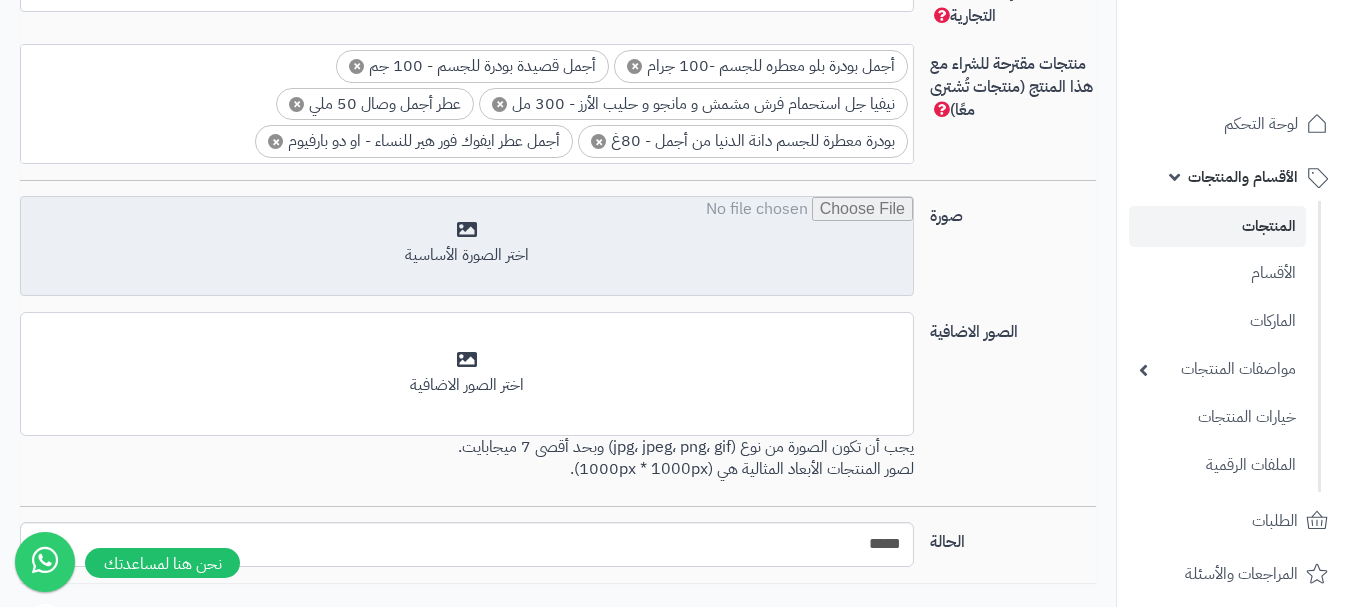 click at bounding box center [467, 247] 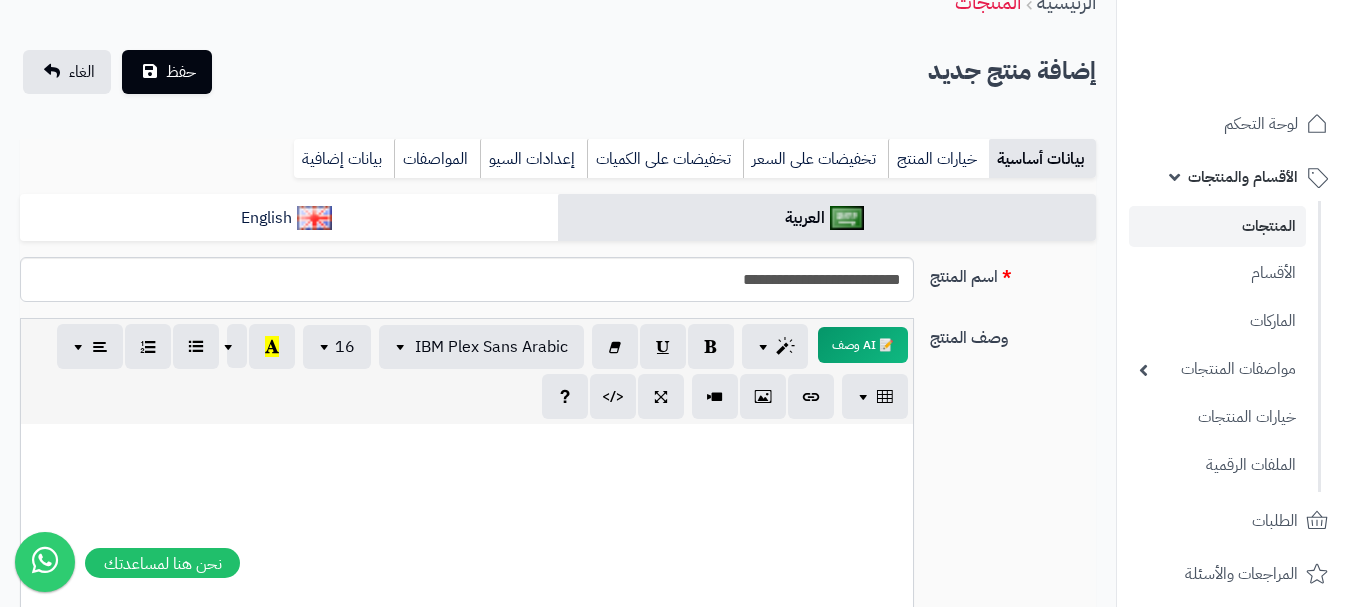scroll, scrollTop: 0, scrollLeft: 0, axis: both 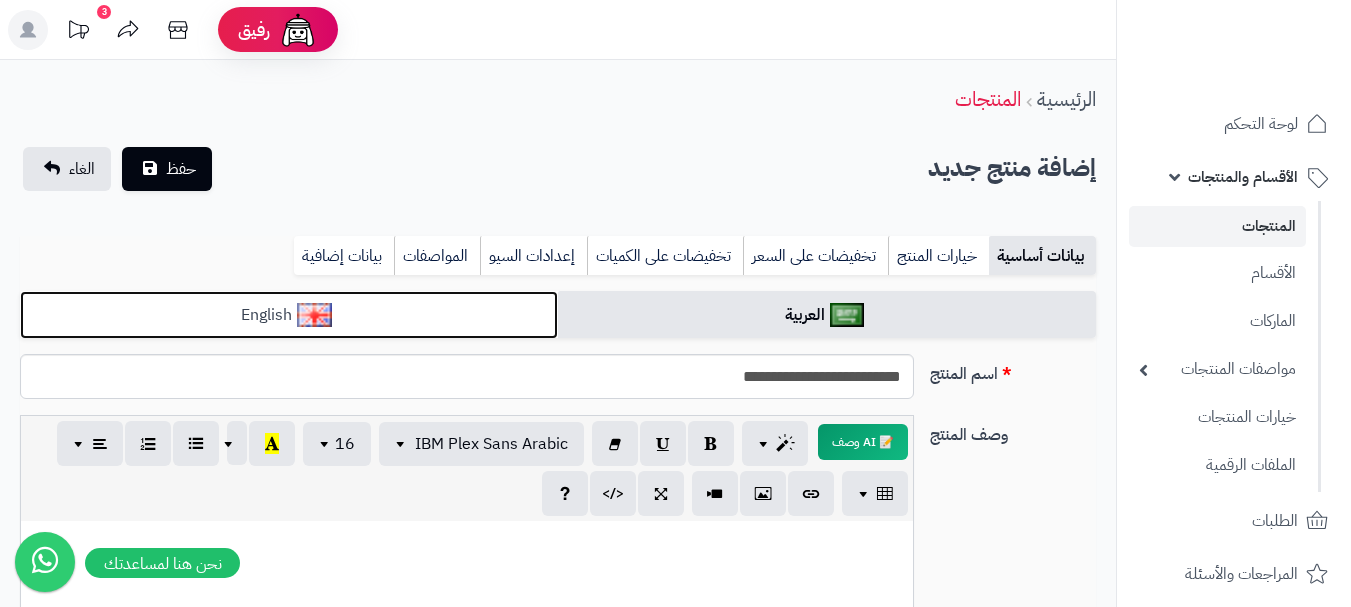 click on "English" at bounding box center (289, 315) 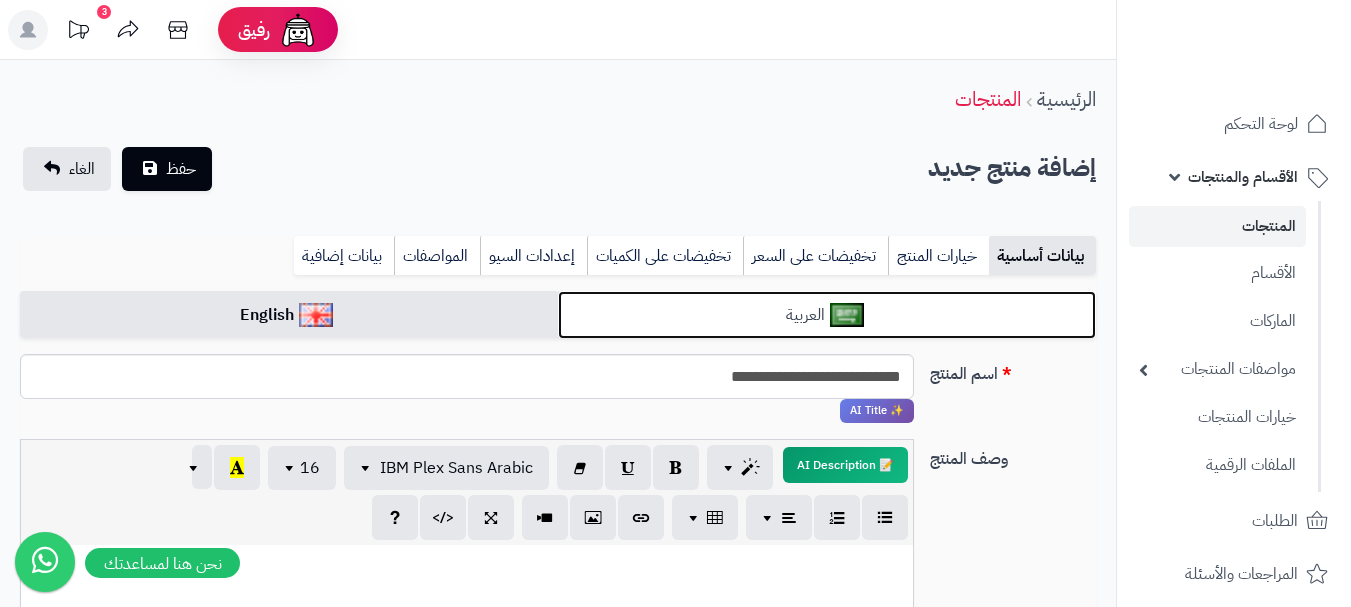 click on "العربية" at bounding box center [827, 315] 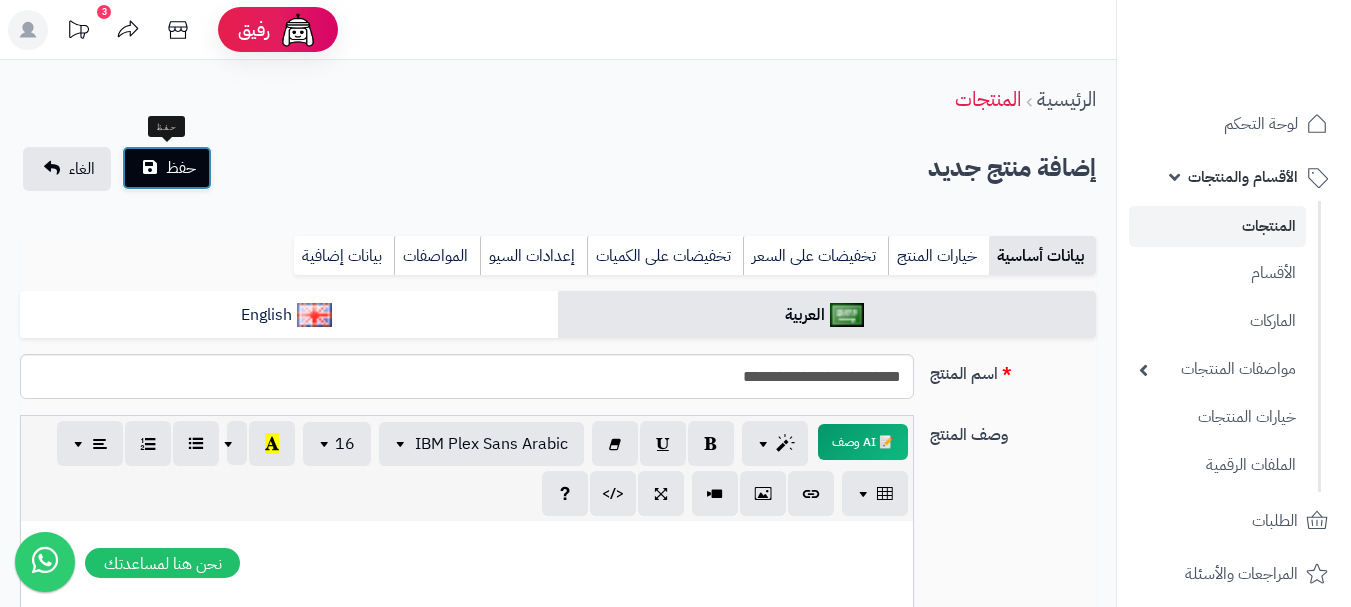 click on "حفظ" at bounding box center [181, 168] 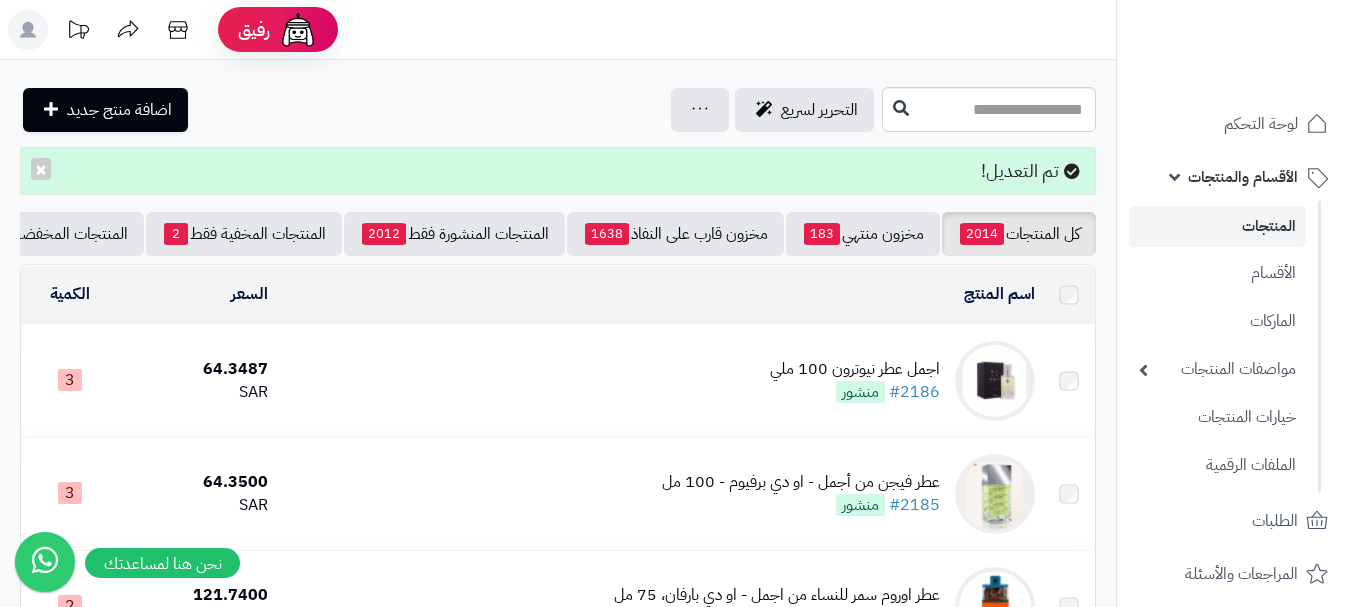 scroll, scrollTop: 0, scrollLeft: 0, axis: both 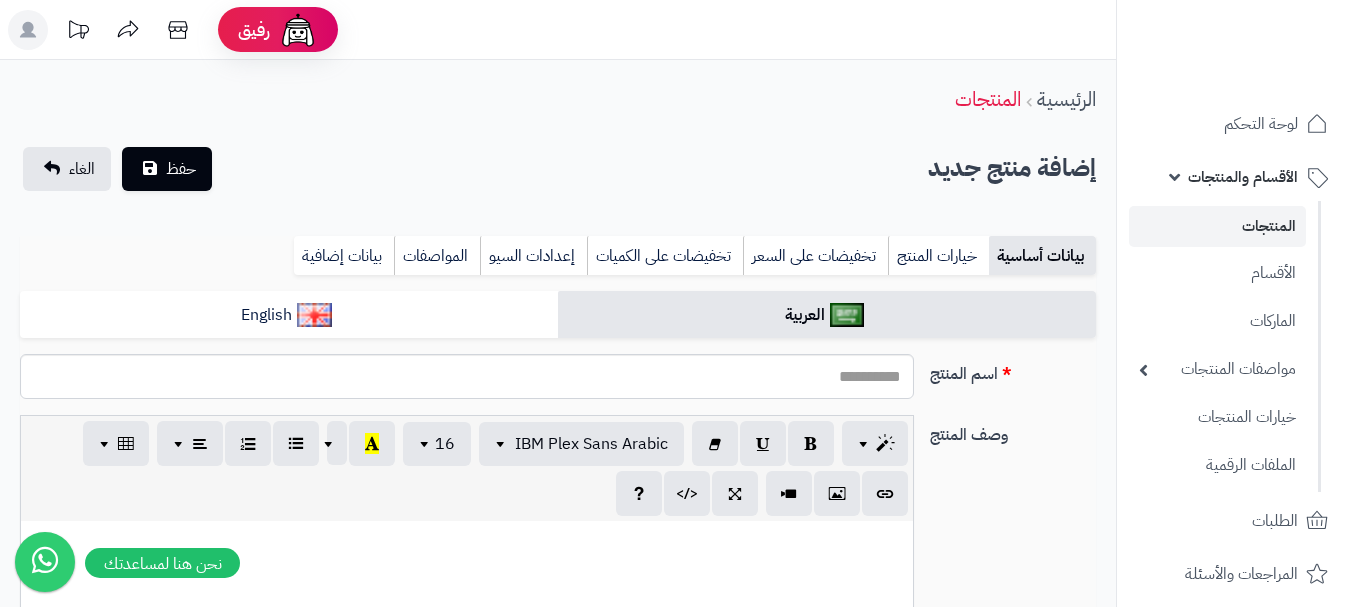 select 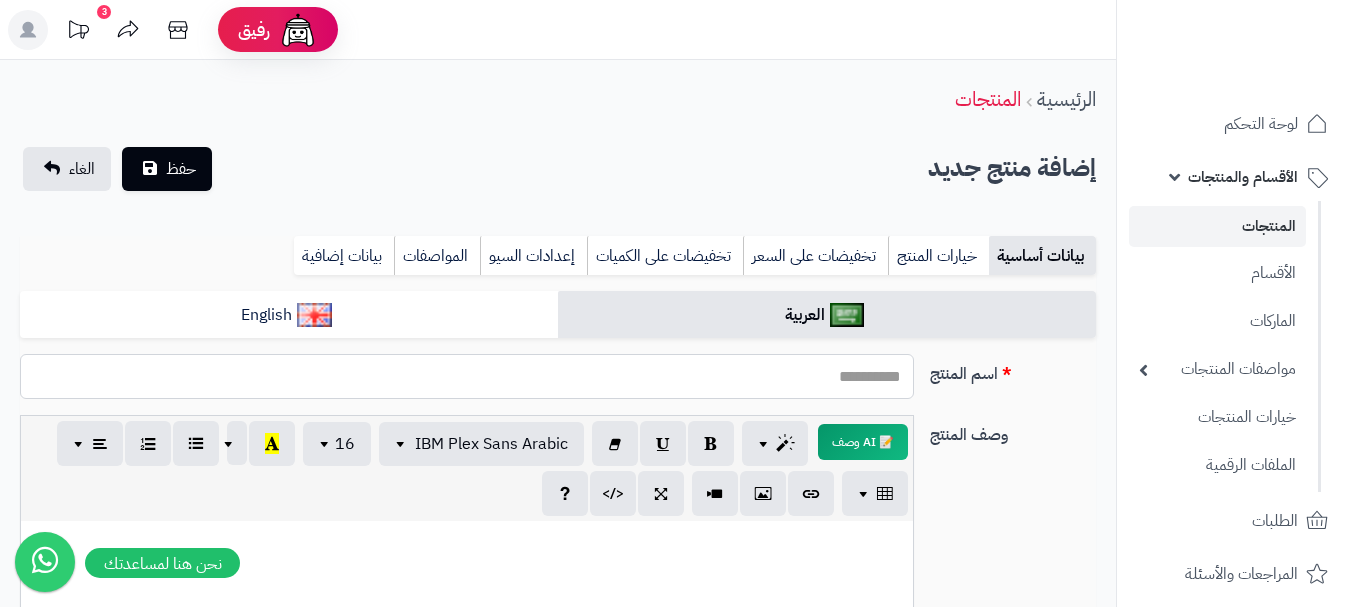 paste on "**********" 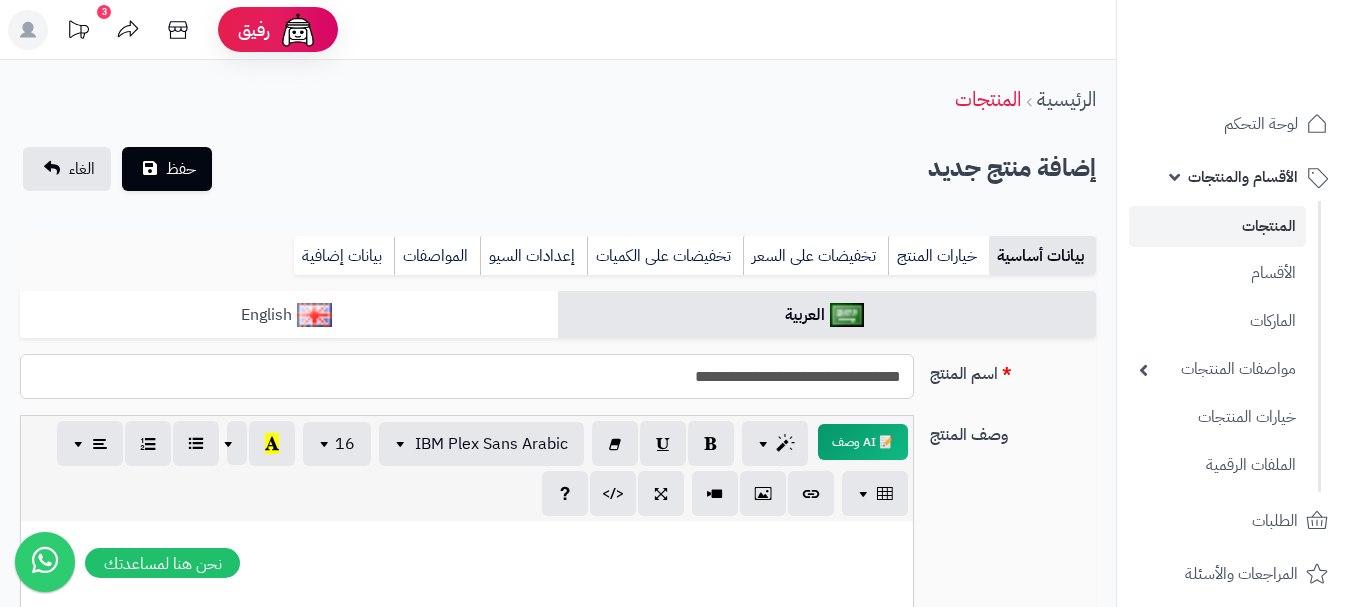 type on "**********" 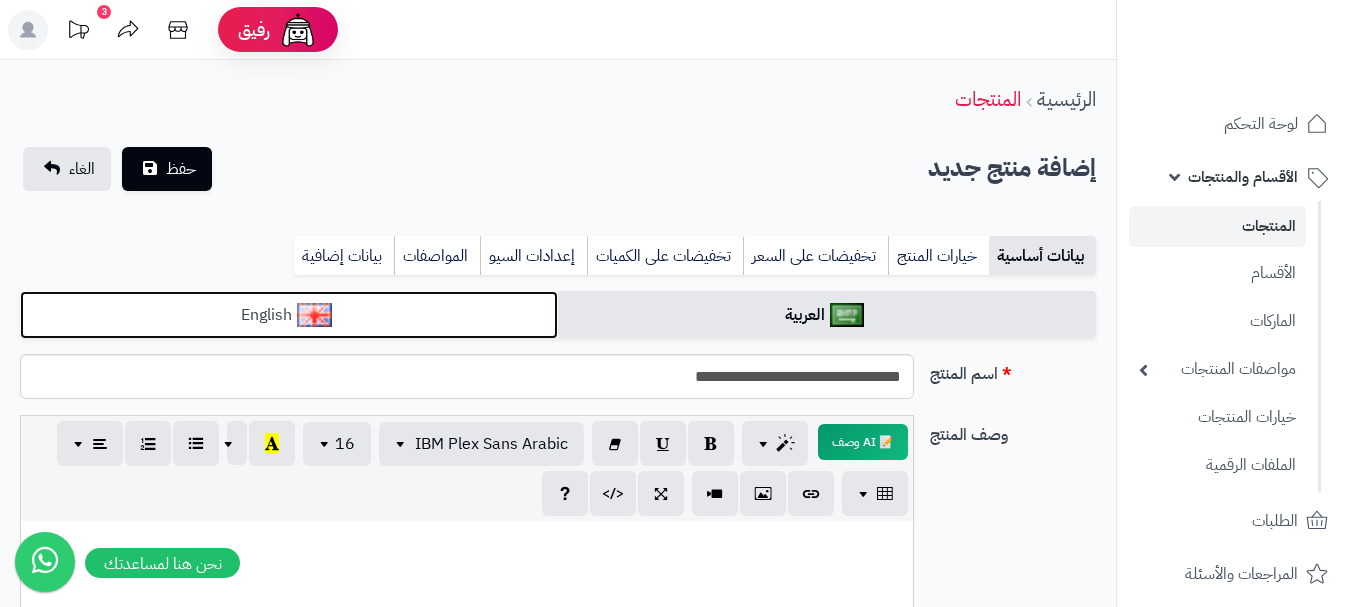 click on "English" at bounding box center [289, 315] 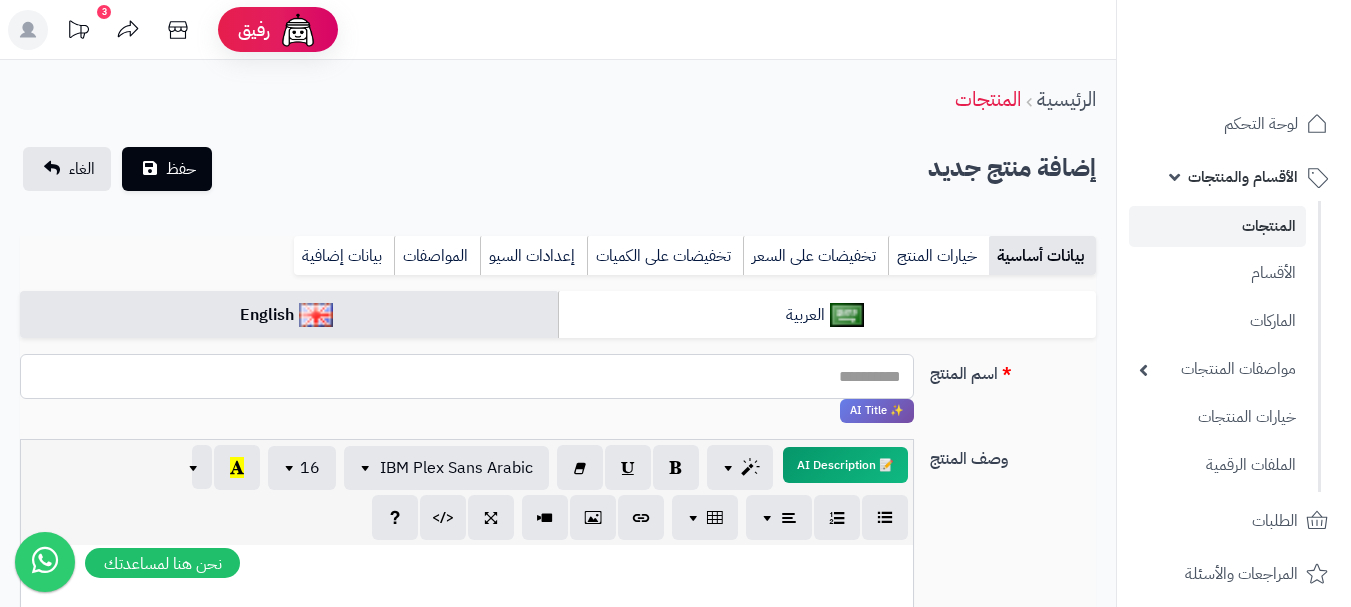 paste on "**********" 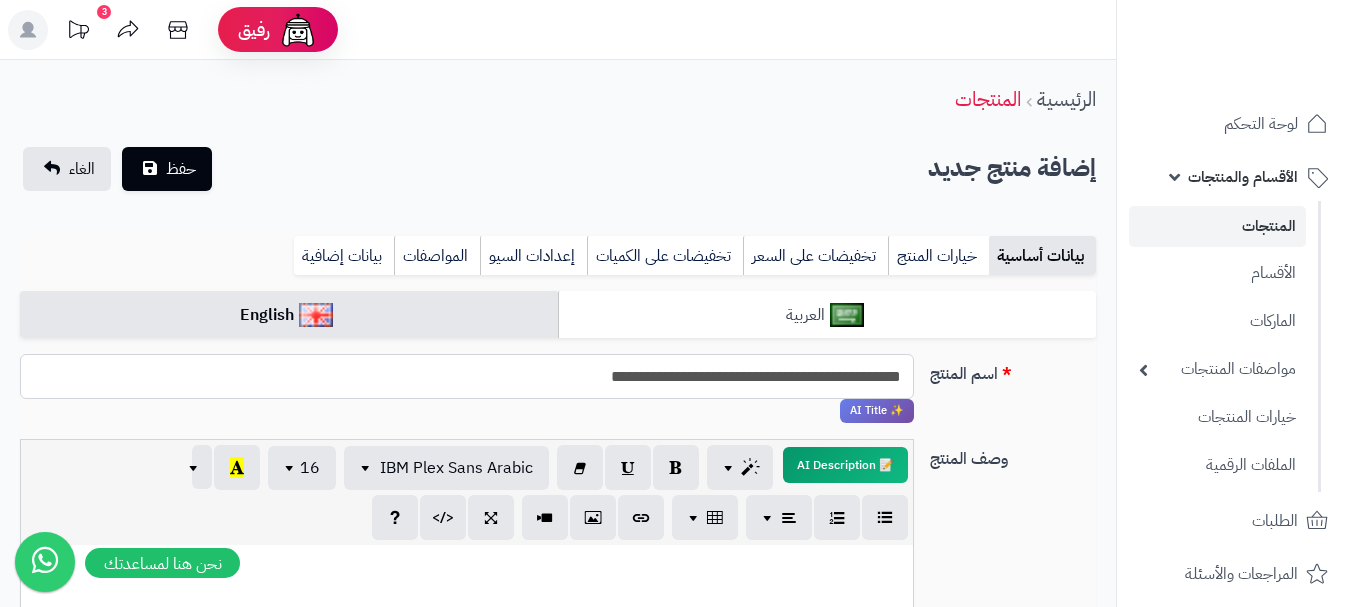 type on "**********" 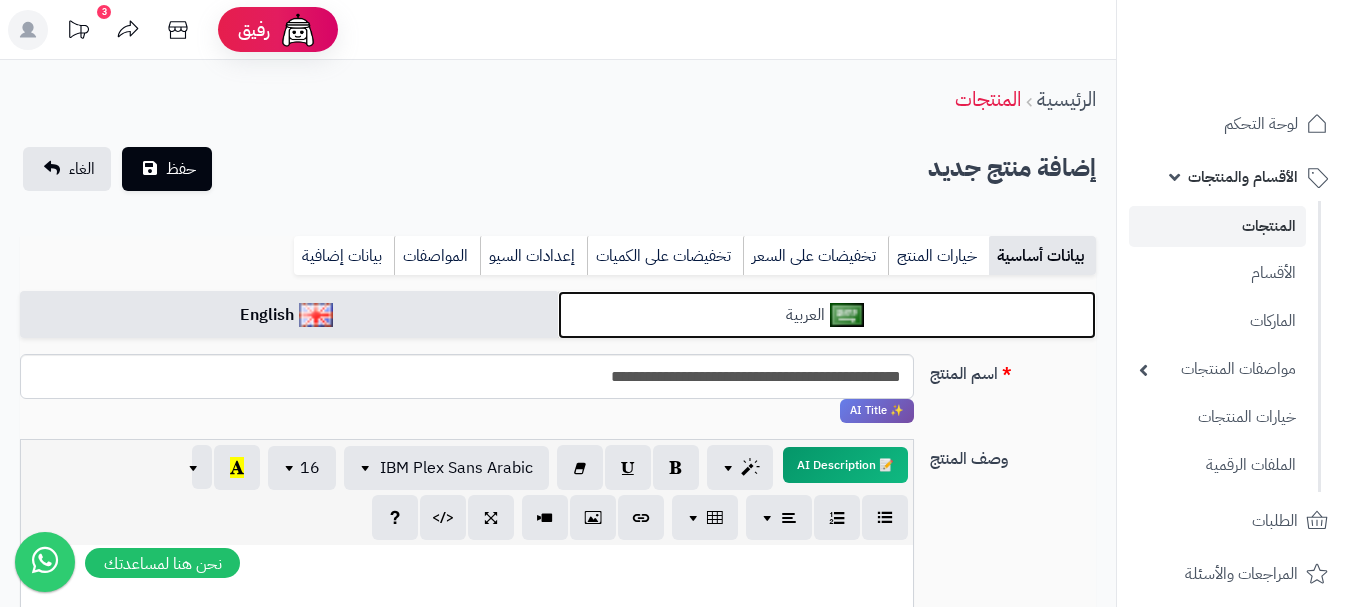 click on "العربية" at bounding box center (827, 315) 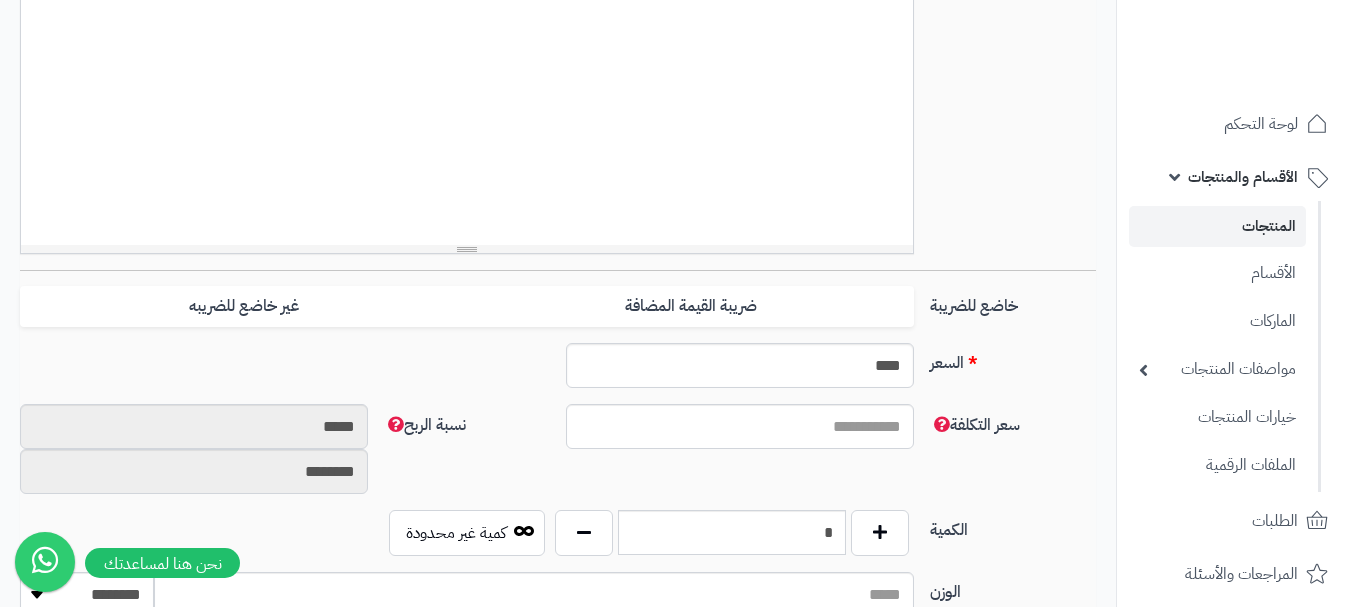 scroll, scrollTop: 600, scrollLeft: 0, axis: vertical 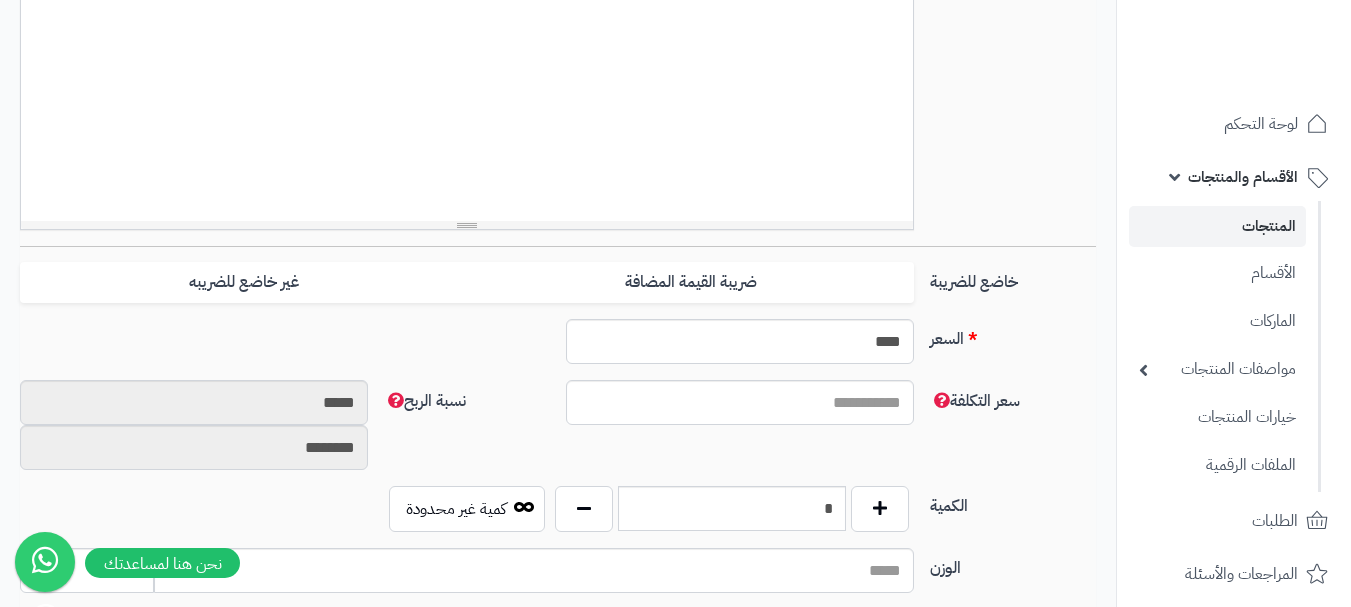 click on "خاضع للضريبة
ضريبة القيمة المضافة
غير خاضع للضريبه" at bounding box center (558, 290) 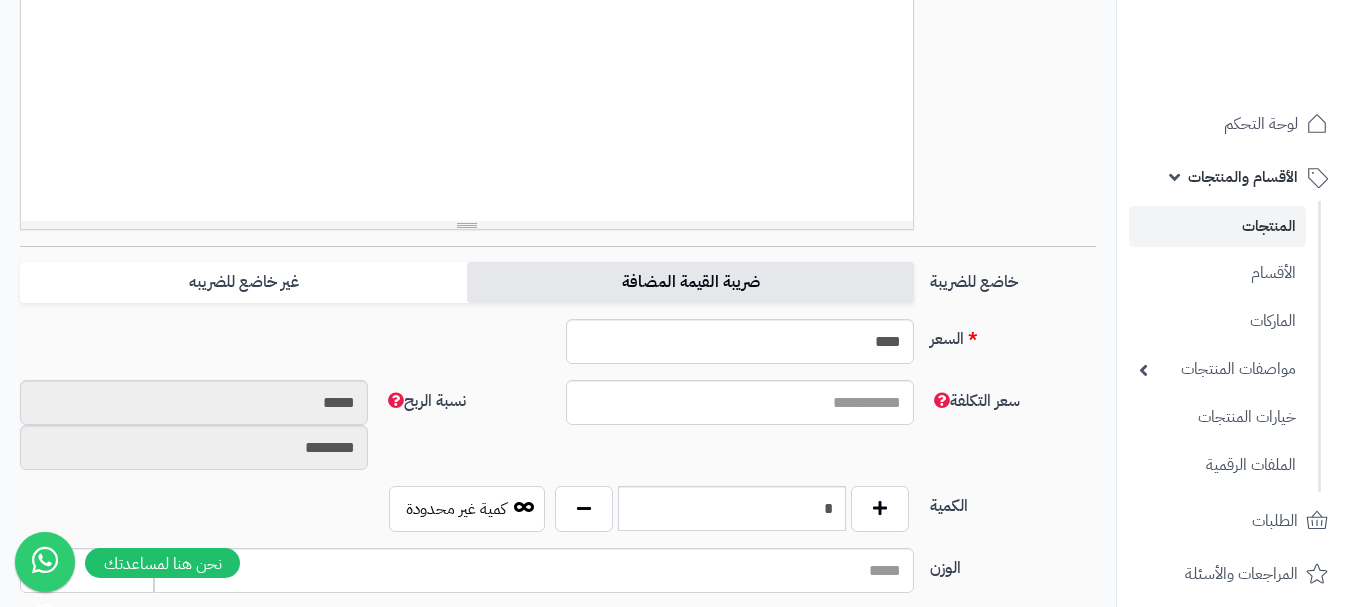 drag, startPoint x: 781, startPoint y: 282, endPoint x: 702, endPoint y: 317, distance: 86.40602 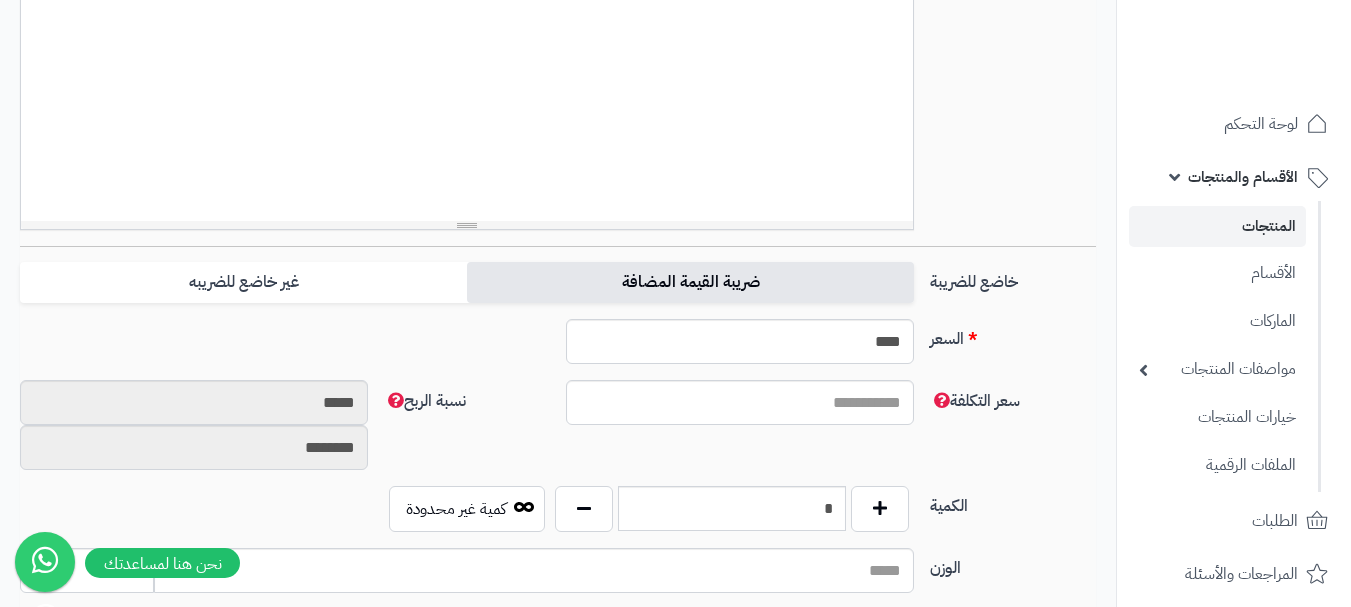 type on "*" 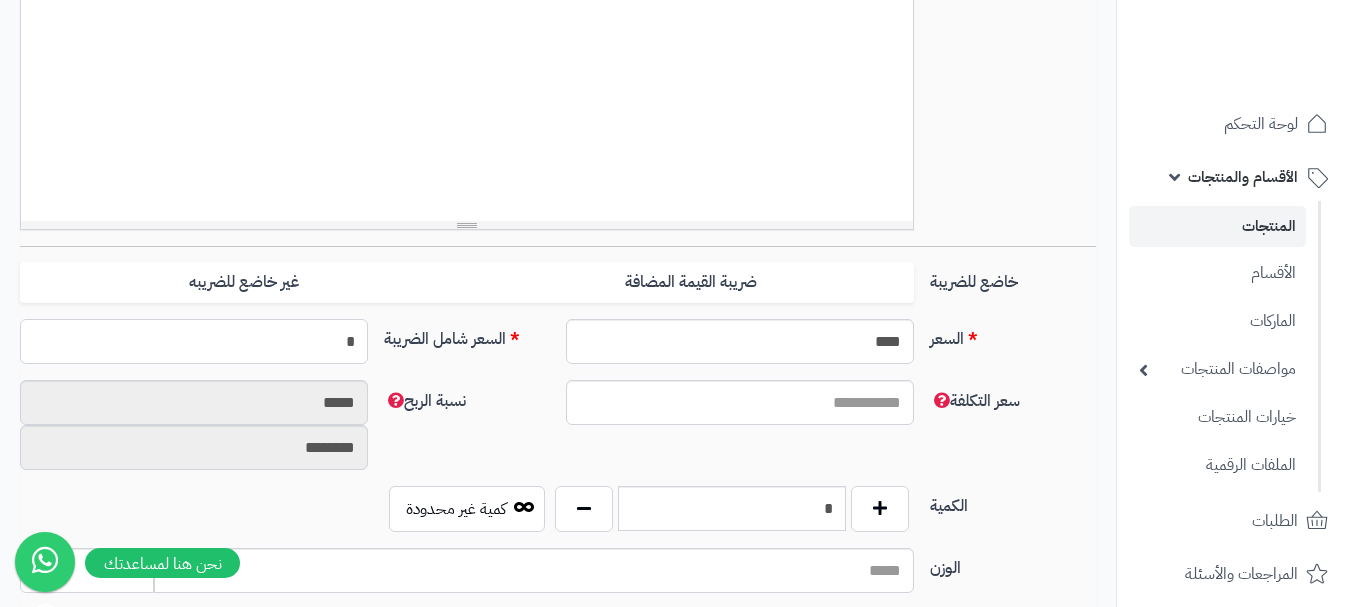 click on "*" at bounding box center (194, 341) 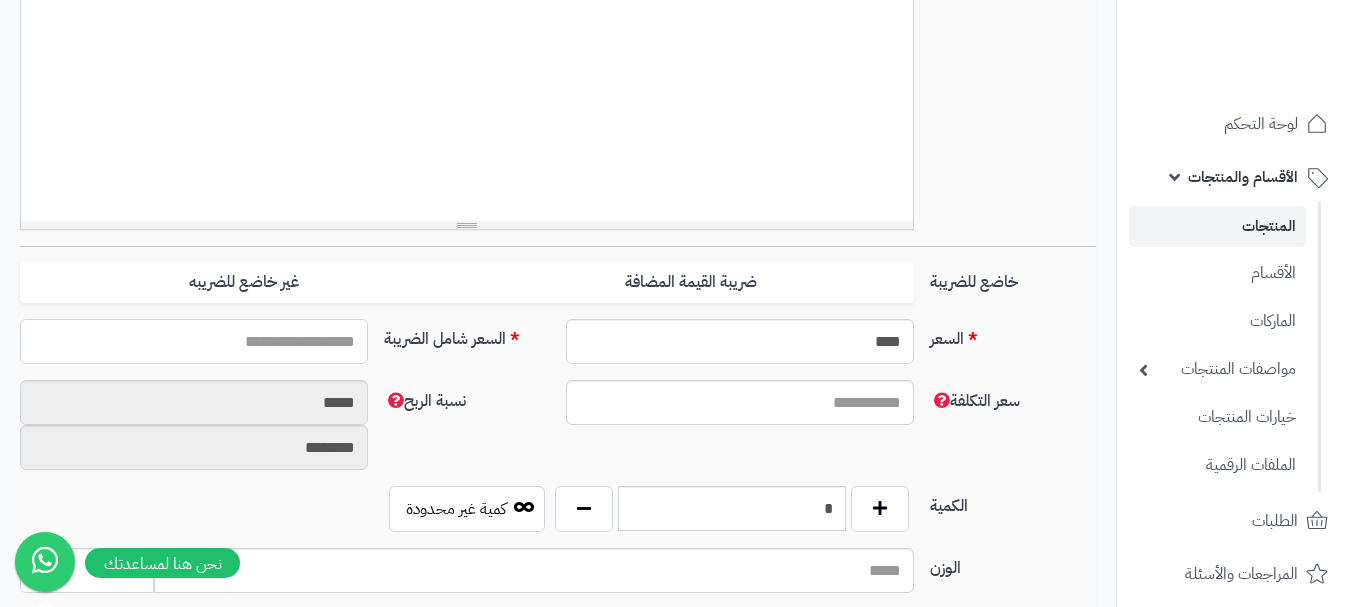 type on "*" 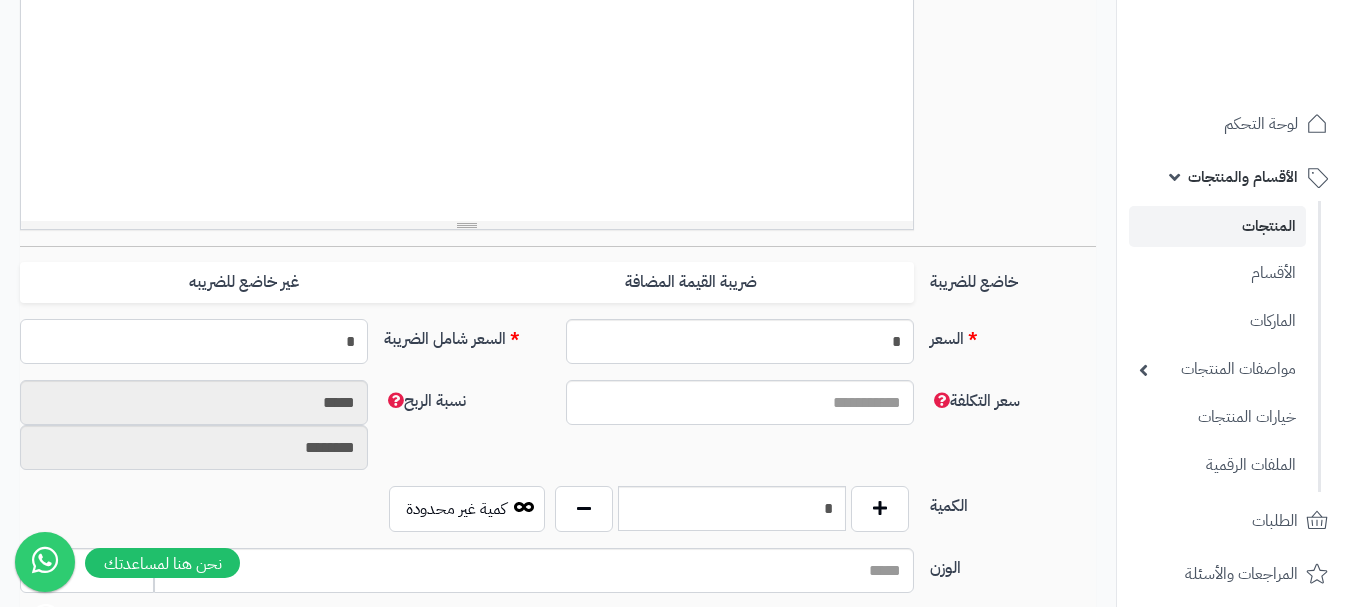 type on "**" 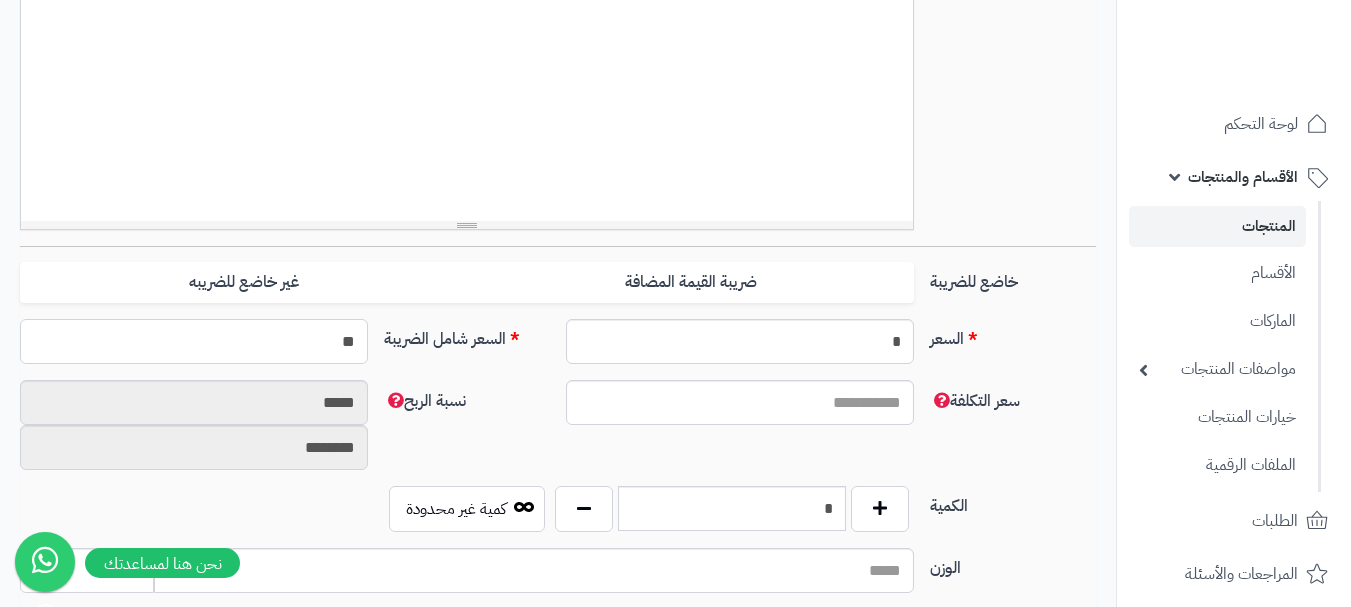 type on "**********" 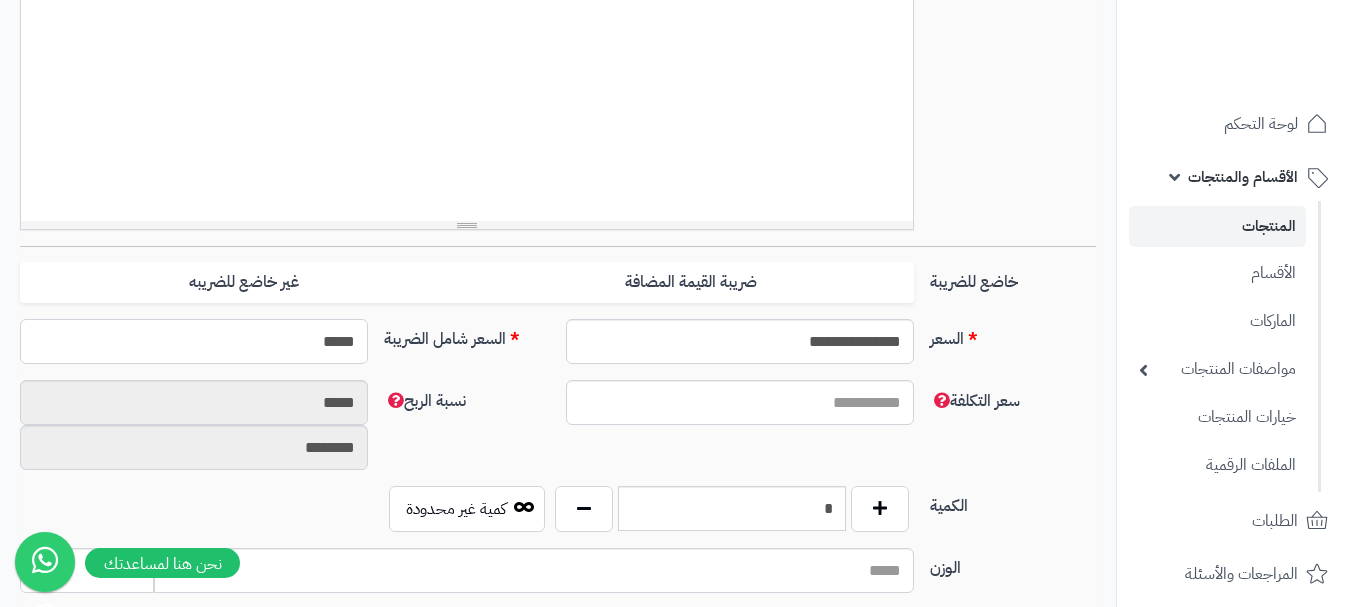type on "******" 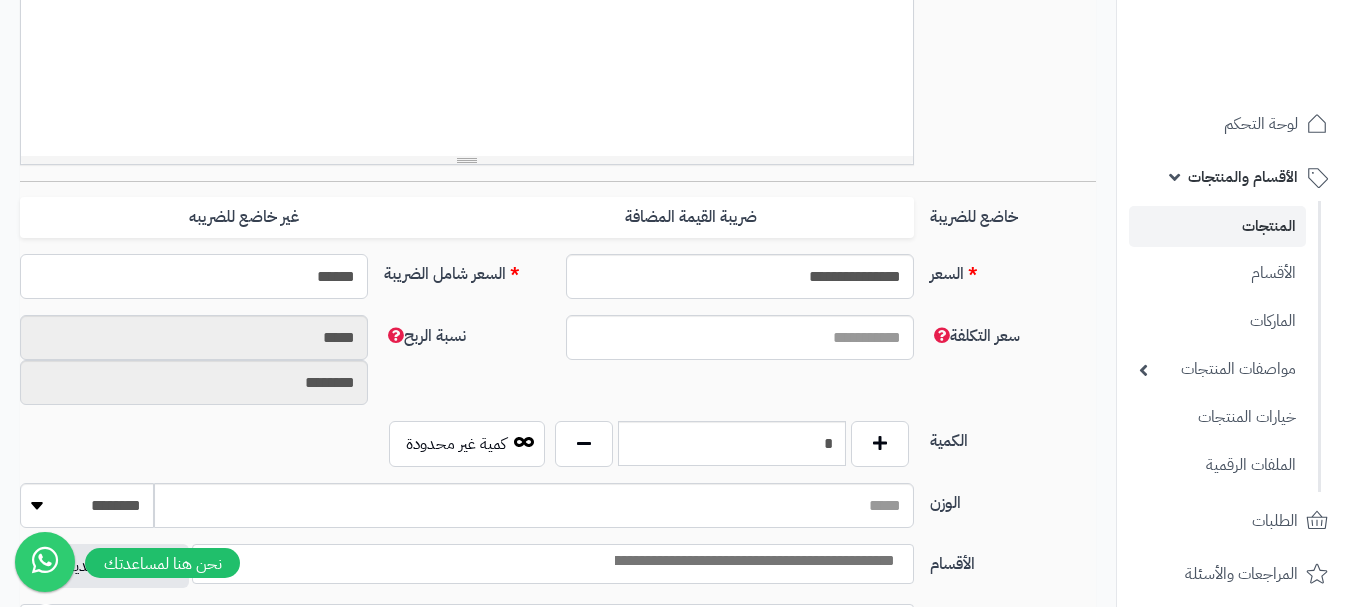 type on "**********" 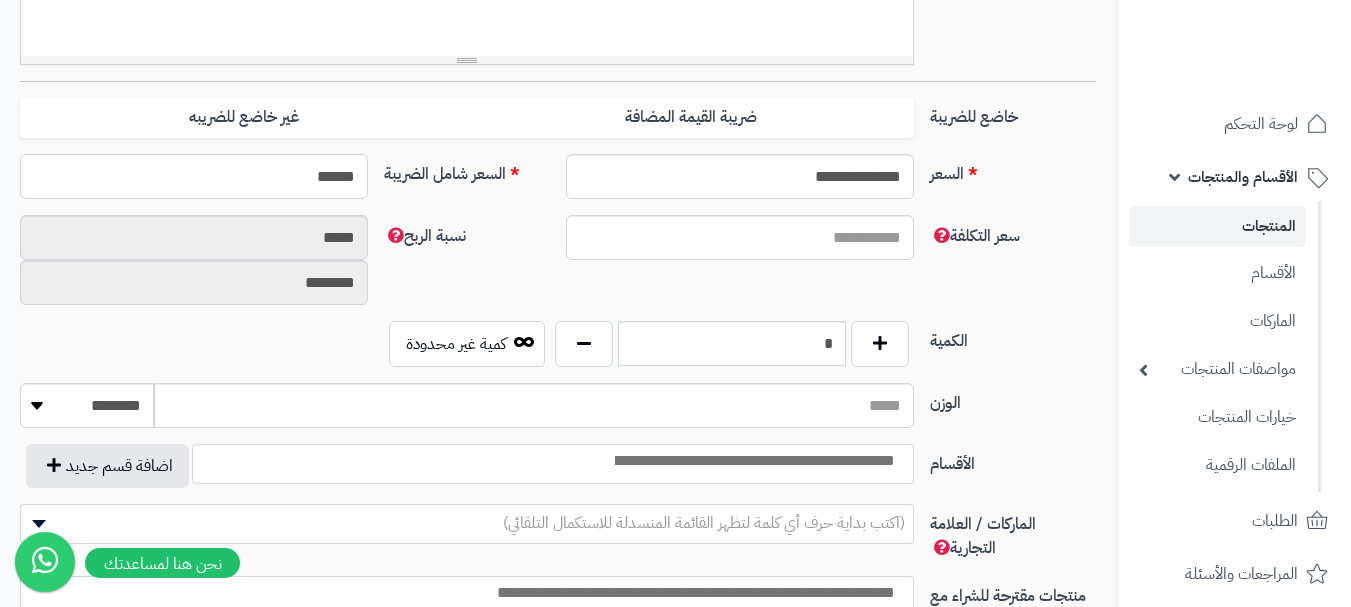 scroll, scrollTop: 800, scrollLeft: 0, axis: vertical 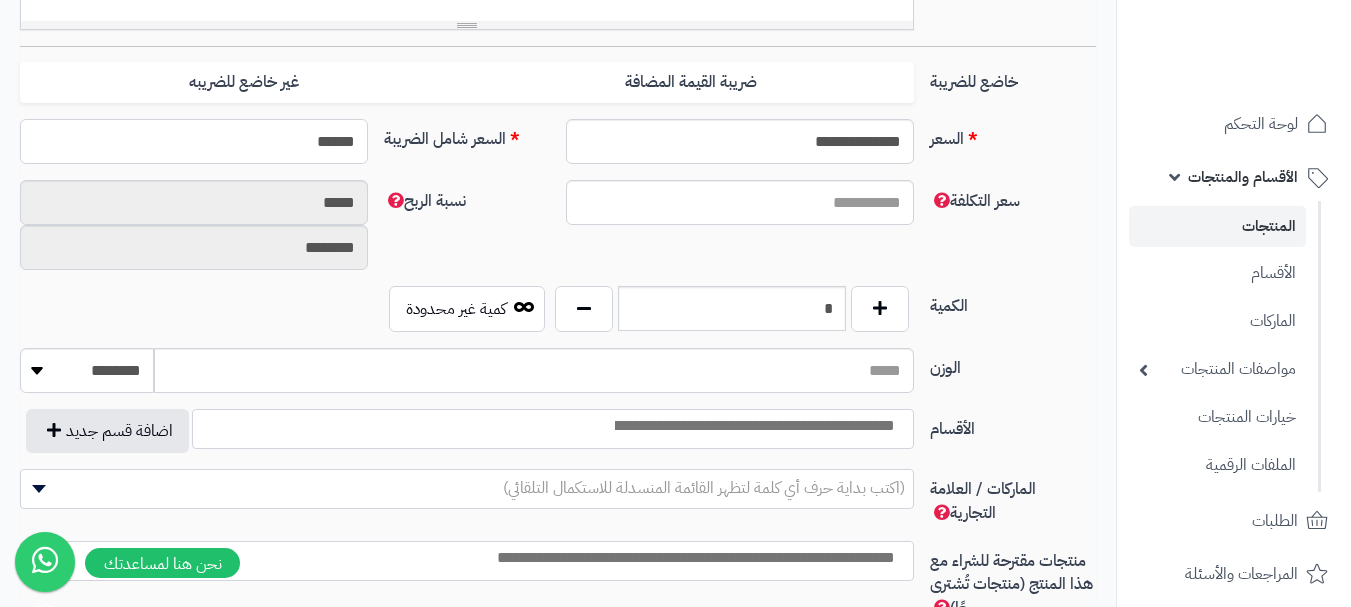 type on "******" 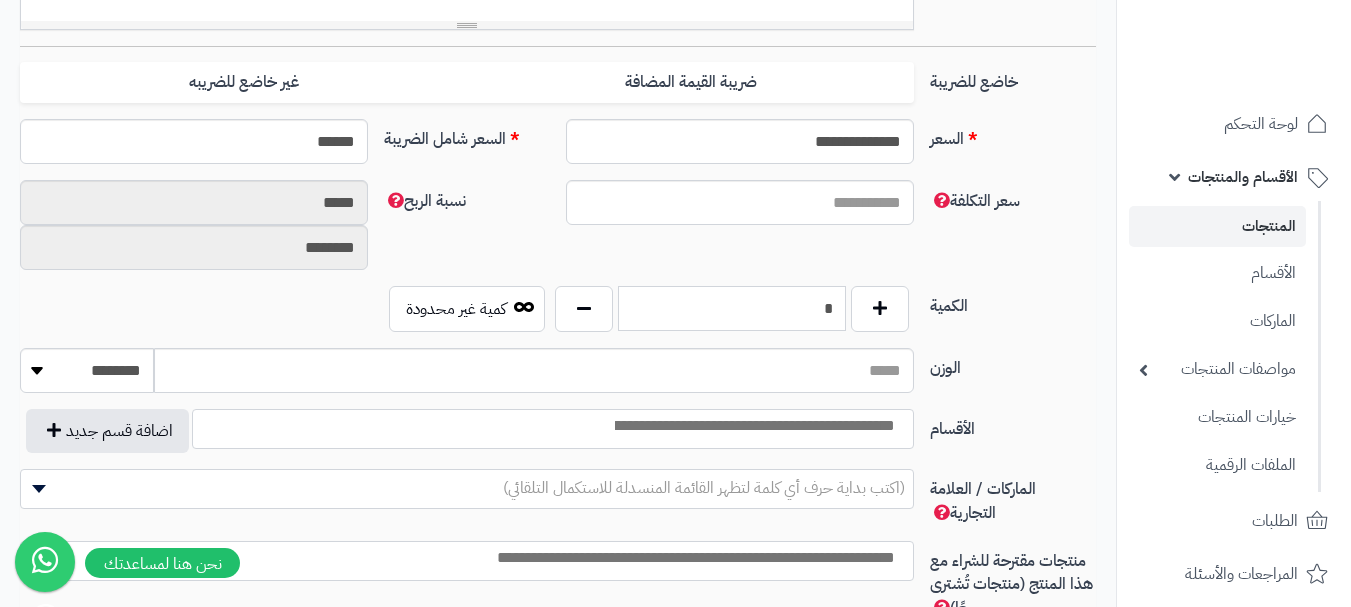 click on "*" at bounding box center (732, 308) 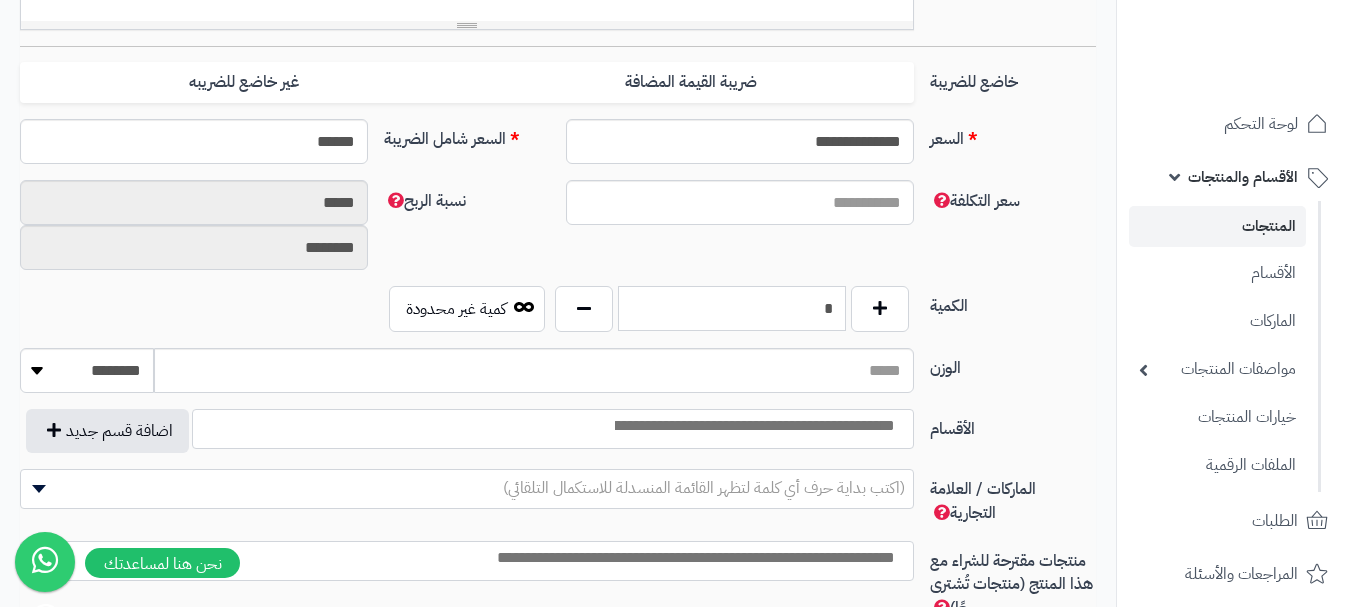click on "*" at bounding box center (732, 308) 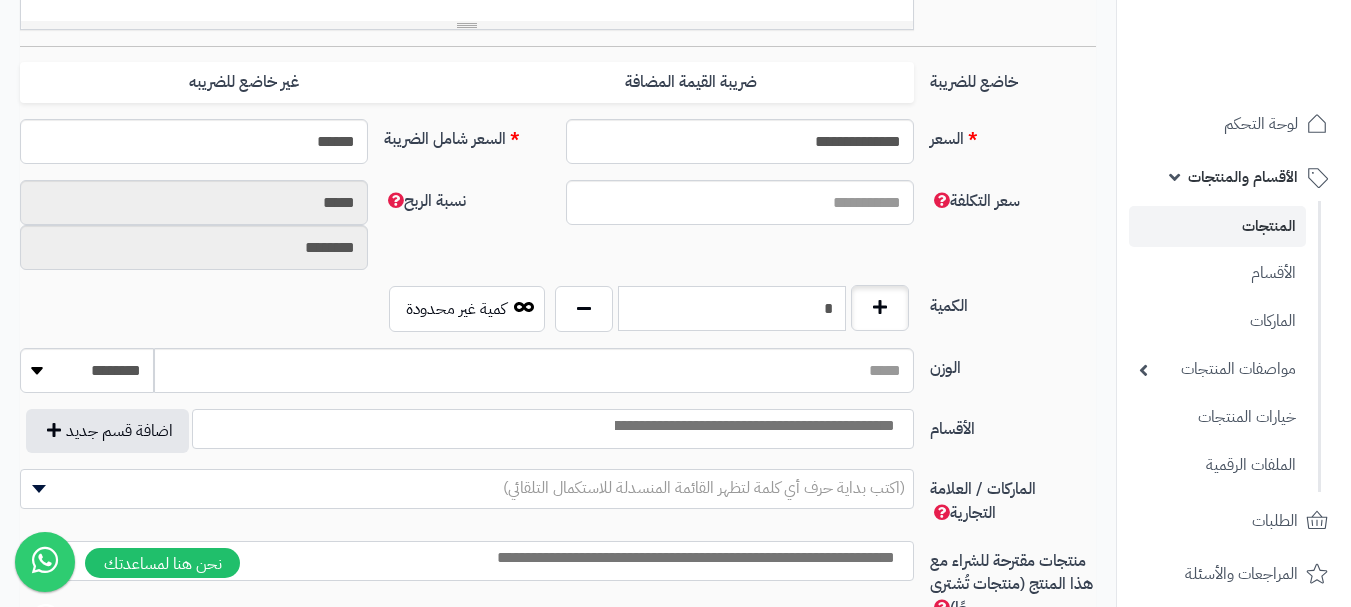 drag, startPoint x: 819, startPoint y: 303, endPoint x: 872, endPoint y: 323, distance: 56.648037 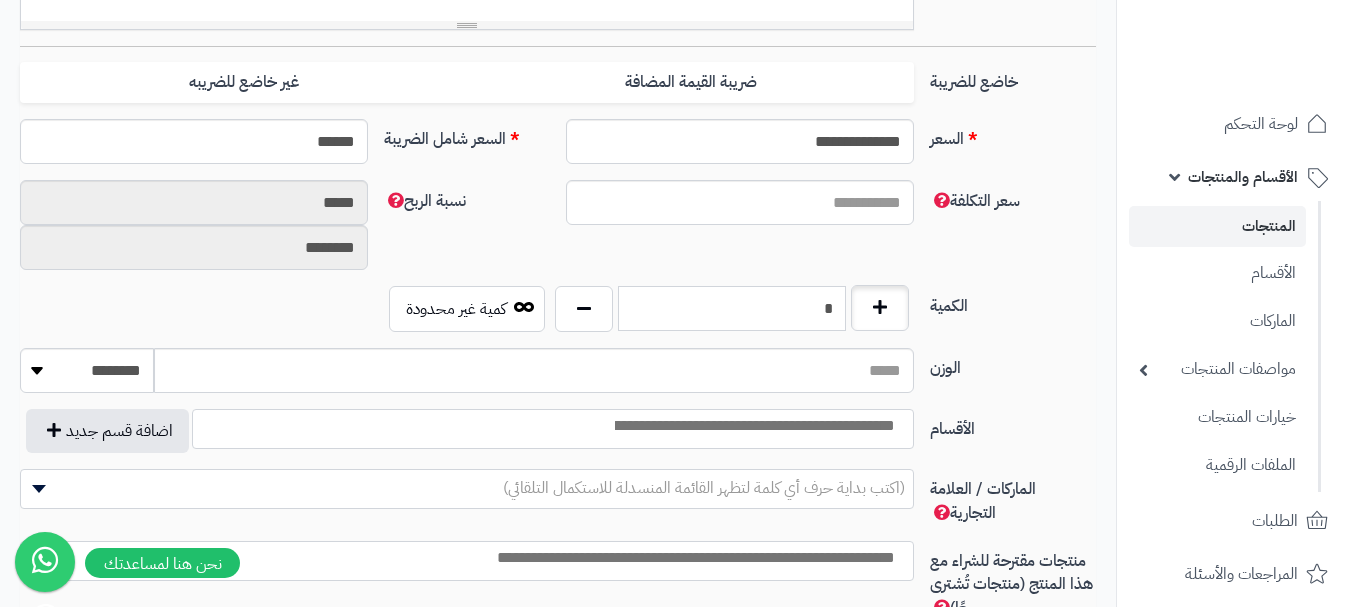 click on "*" at bounding box center [732, 309] 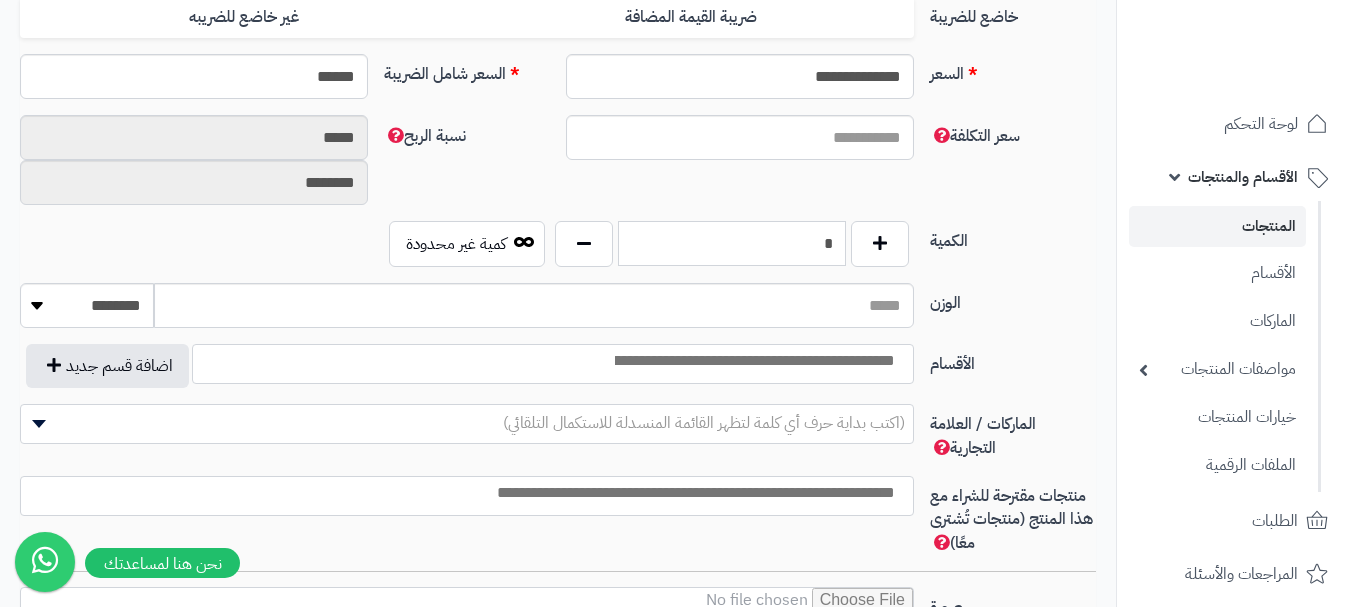 scroll, scrollTop: 900, scrollLeft: 0, axis: vertical 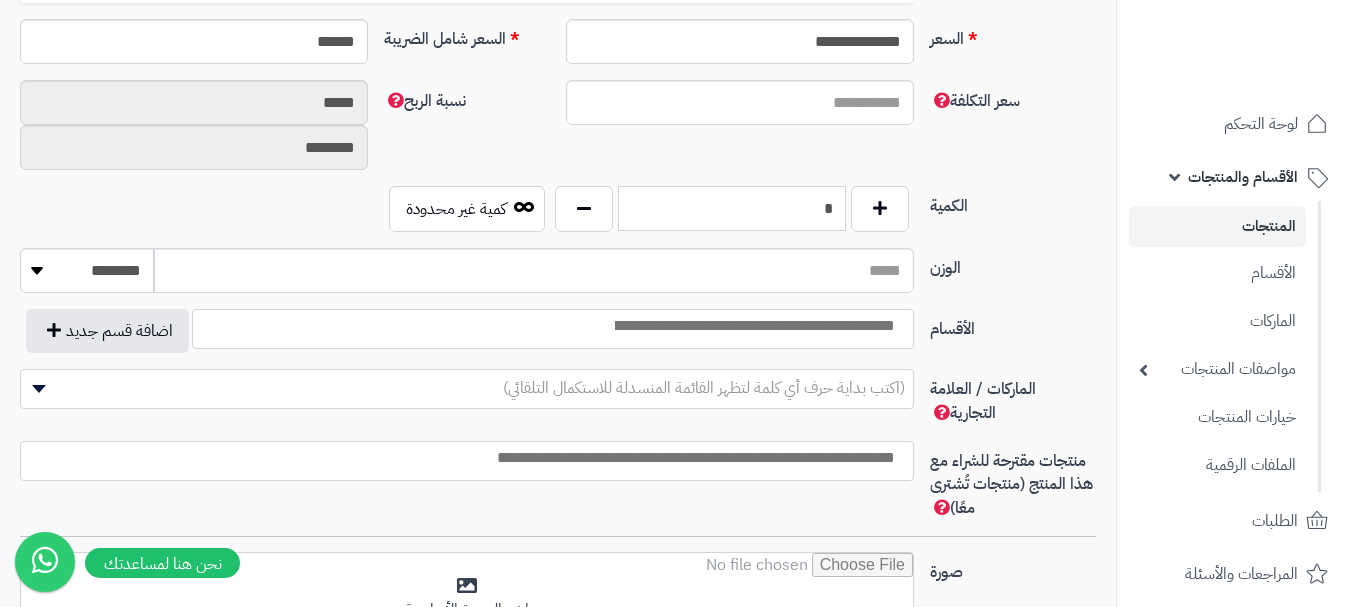 type on "*" 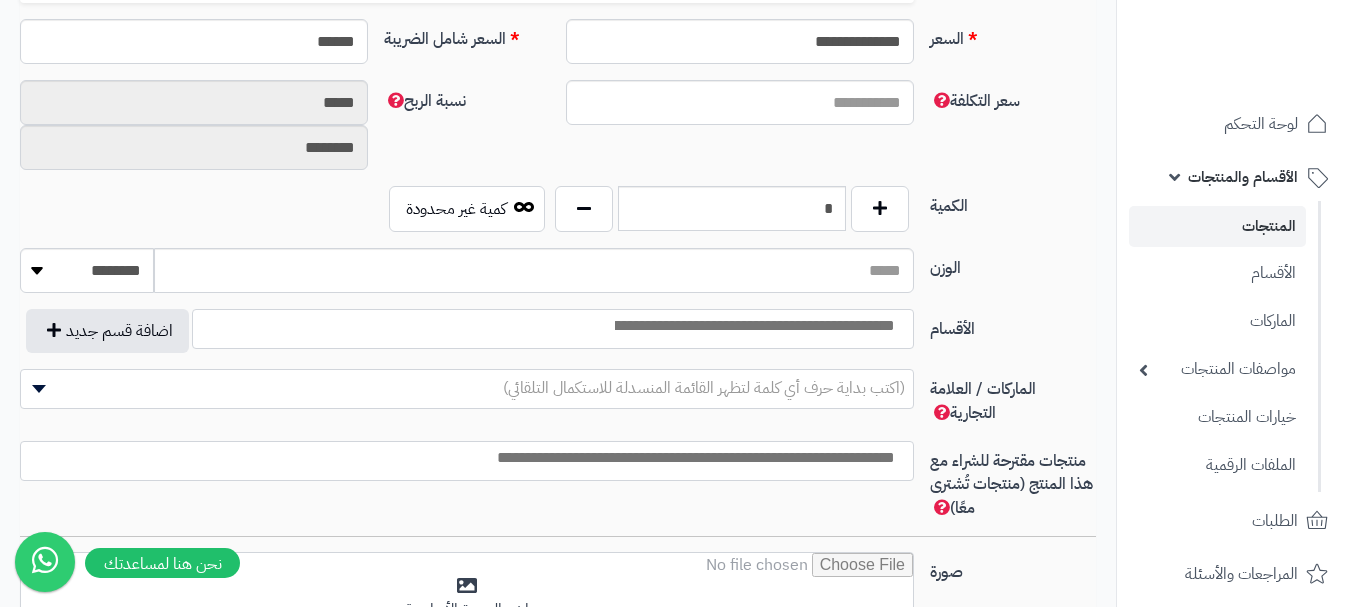 click at bounding box center (753, 326) 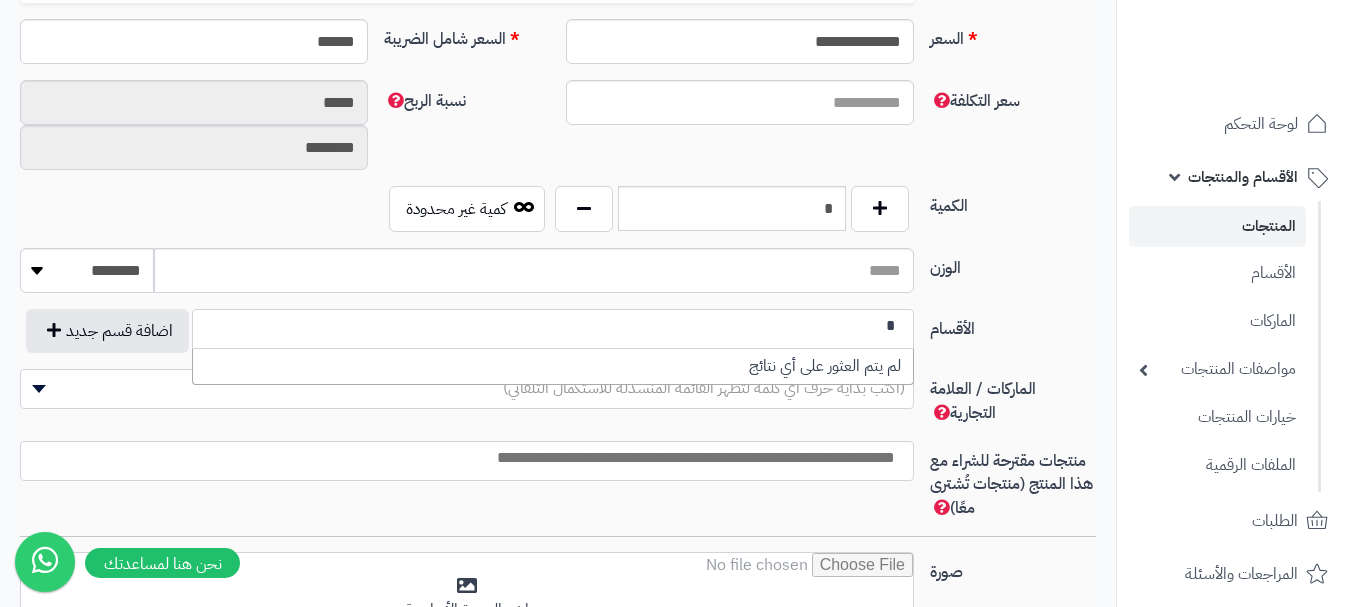 type on "*" 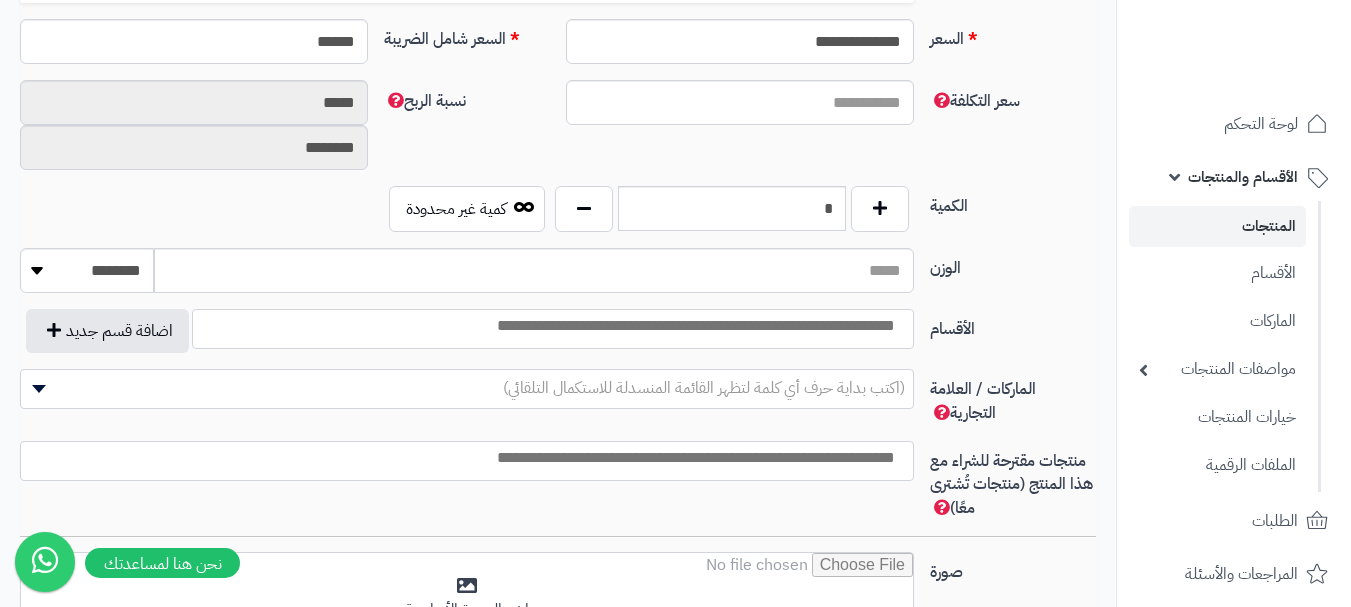click on "الأقسام" at bounding box center (1013, 325) 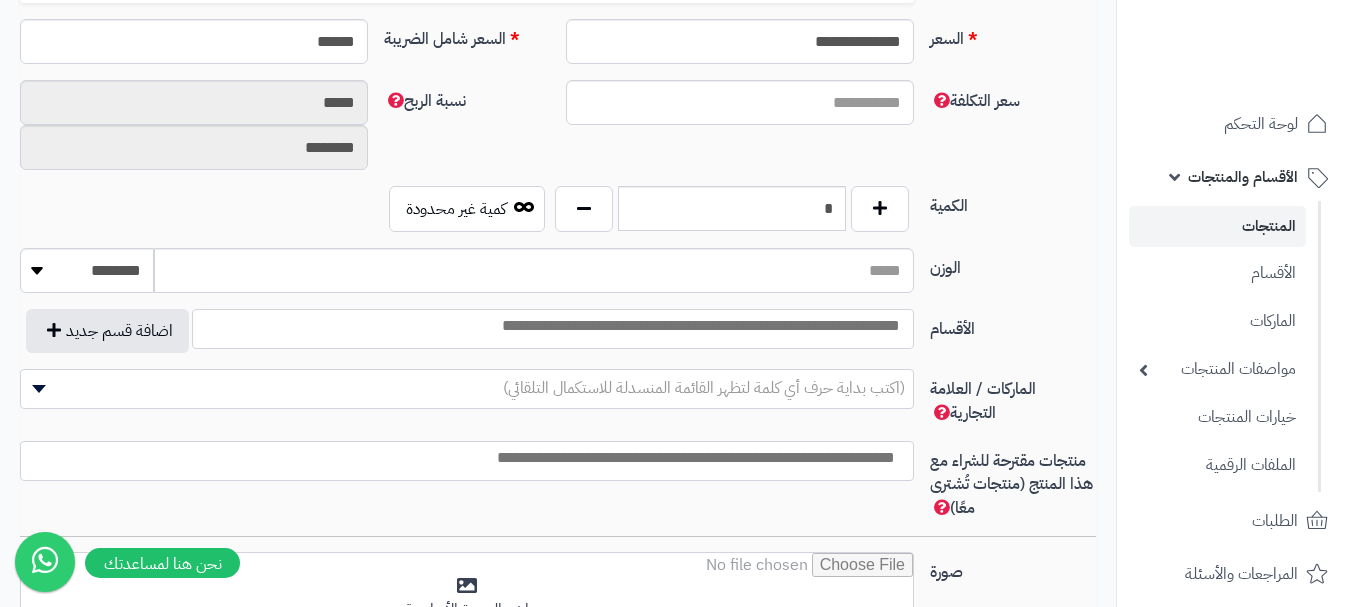 click at bounding box center (553, 324) 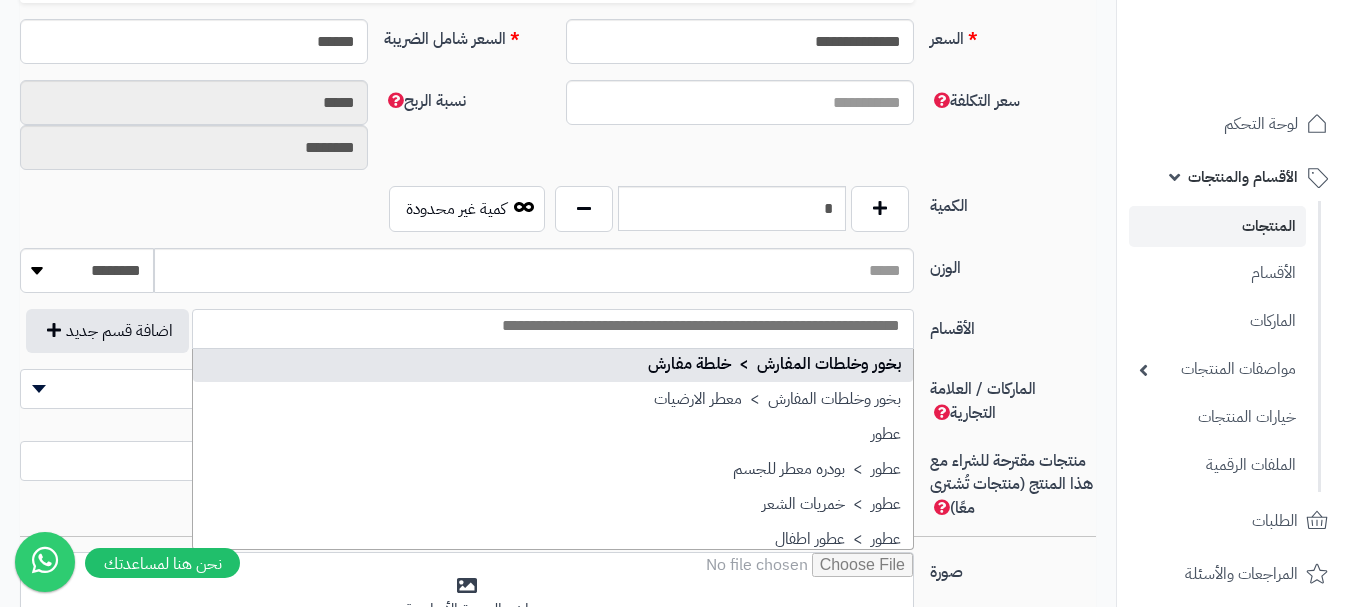 scroll, scrollTop: 700, scrollLeft: 0, axis: vertical 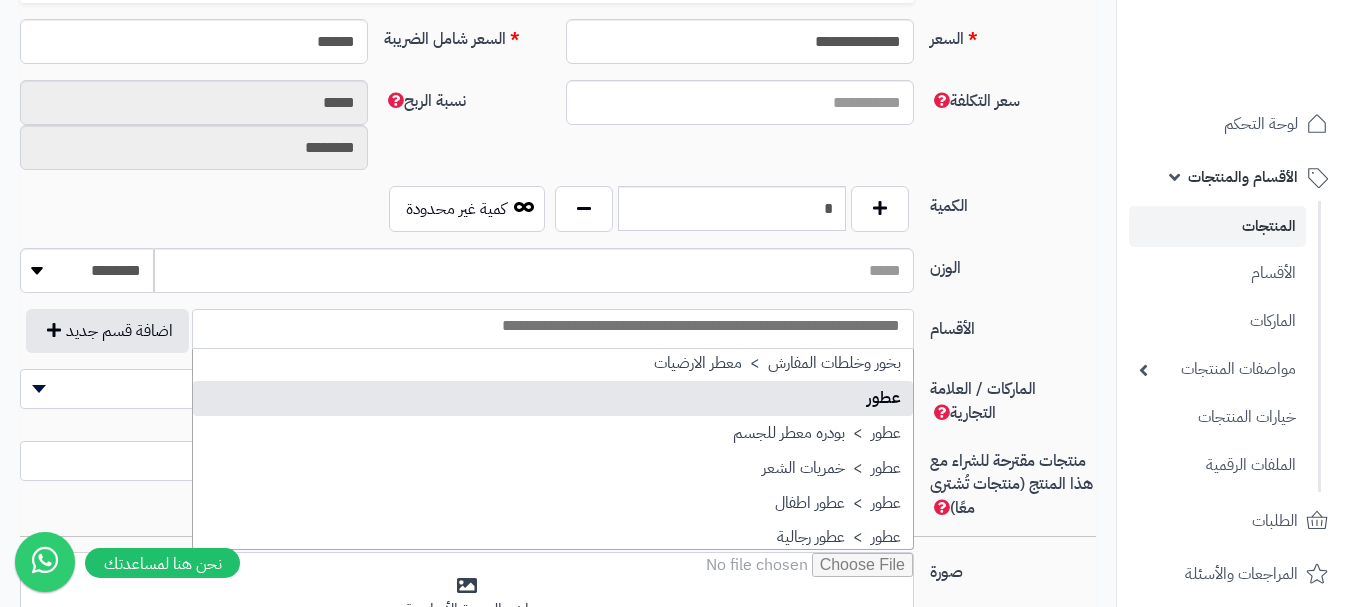 select on "**" 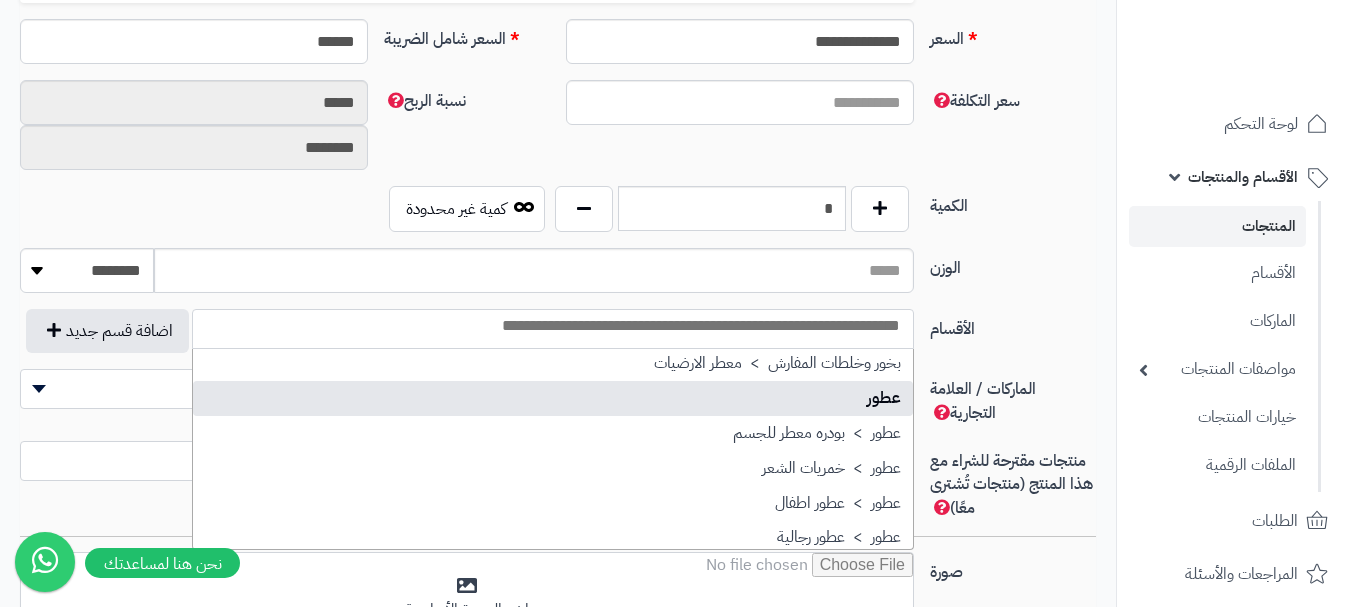 scroll, scrollTop: 0, scrollLeft: 0, axis: both 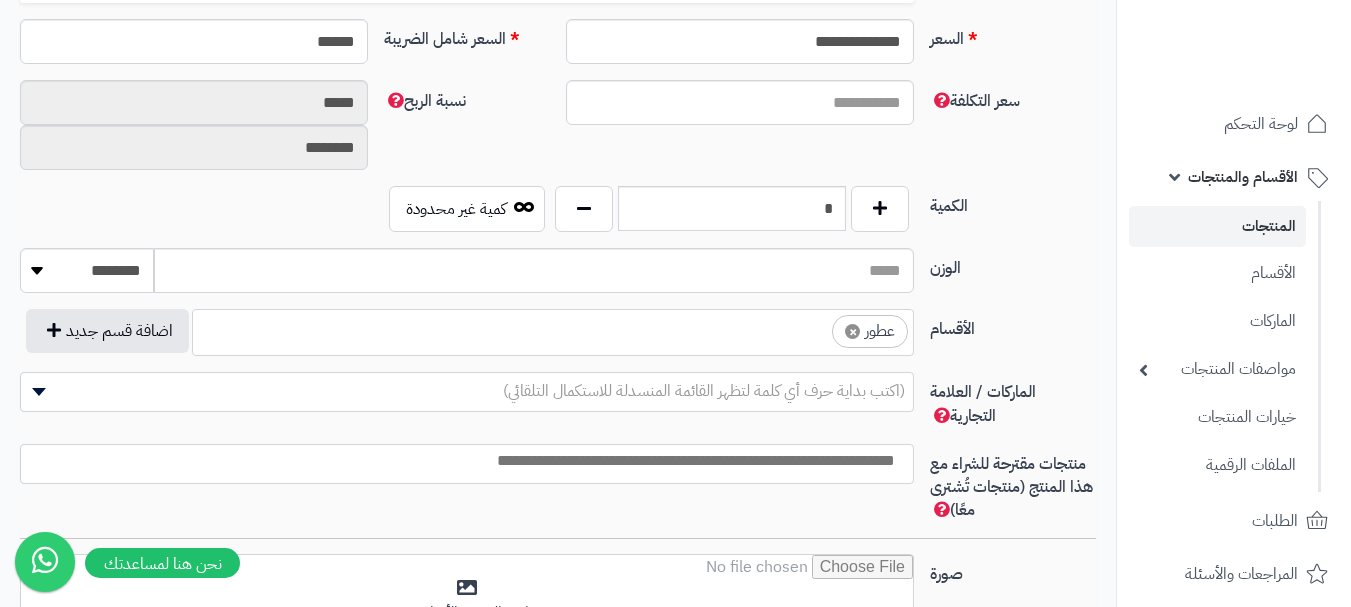 drag, startPoint x: 714, startPoint y: 321, endPoint x: 715, endPoint y: 350, distance: 29.017237 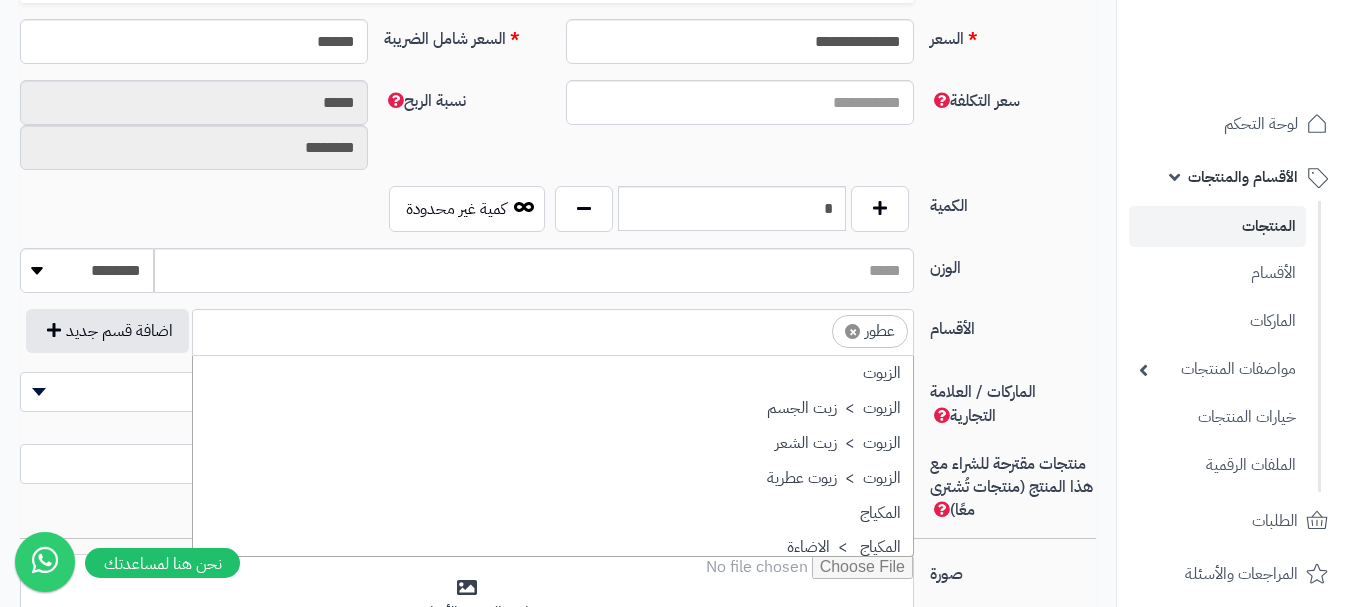 scroll, scrollTop: 697, scrollLeft: 0, axis: vertical 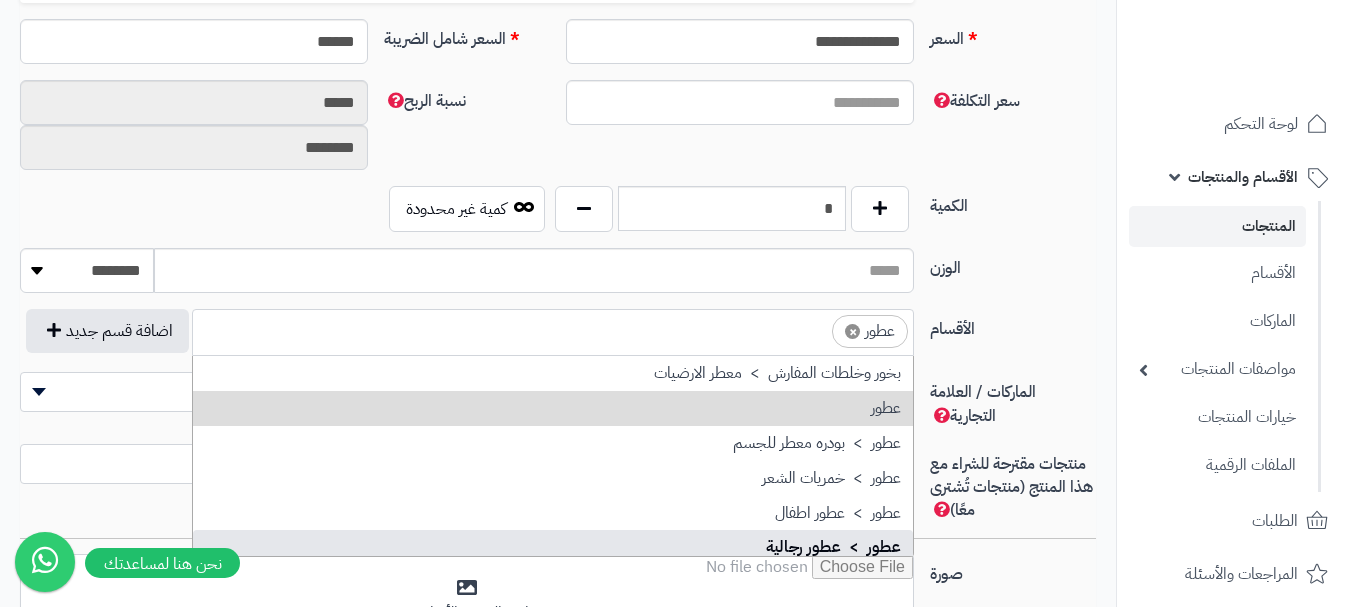 drag, startPoint x: 813, startPoint y: 547, endPoint x: 799, endPoint y: 522, distance: 28.653097 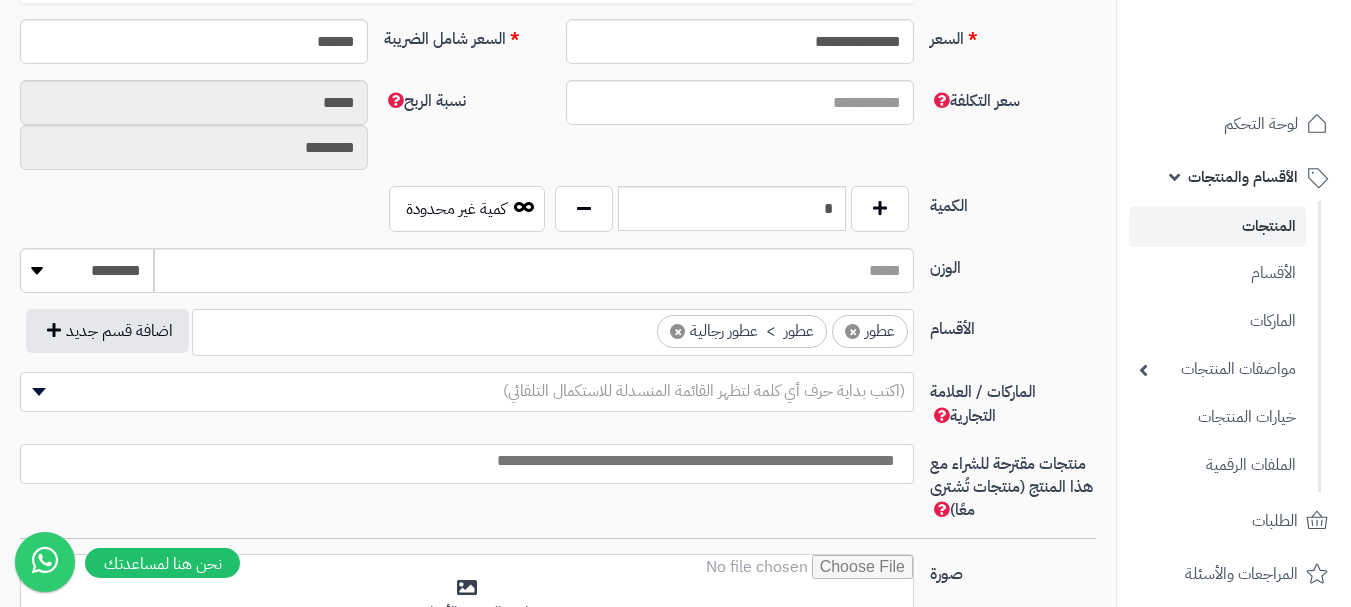 drag, startPoint x: 607, startPoint y: 332, endPoint x: 610, endPoint y: 351, distance: 19.235384 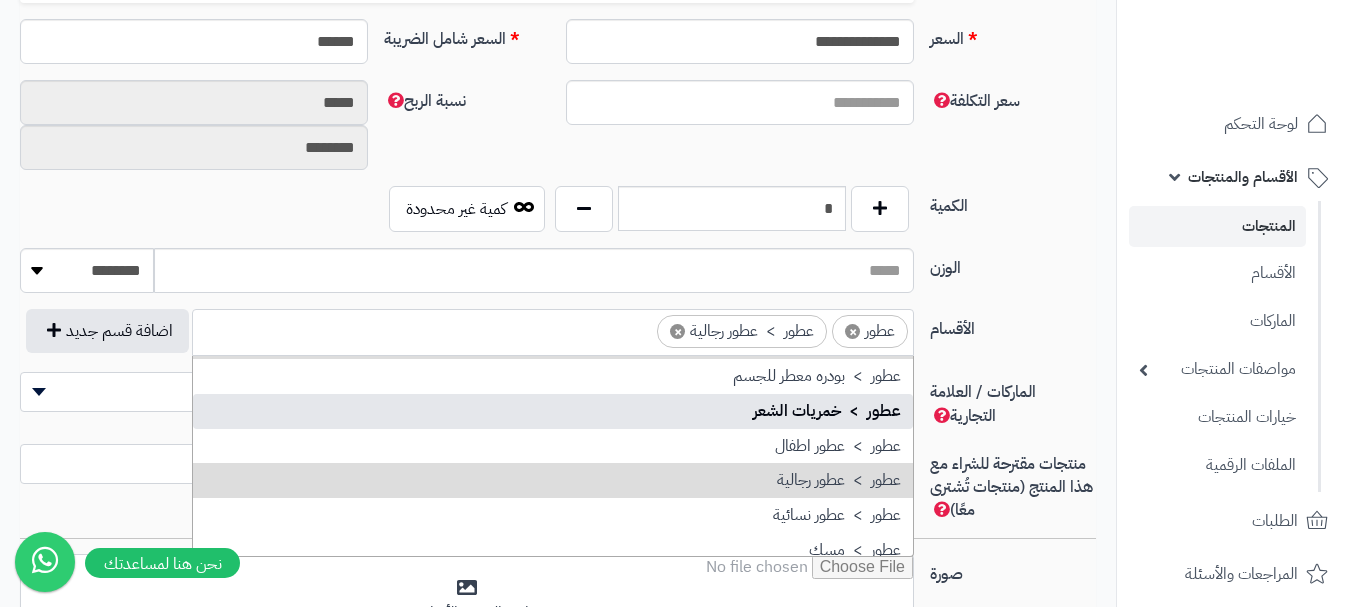 scroll, scrollTop: 897, scrollLeft: 0, axis: vertical 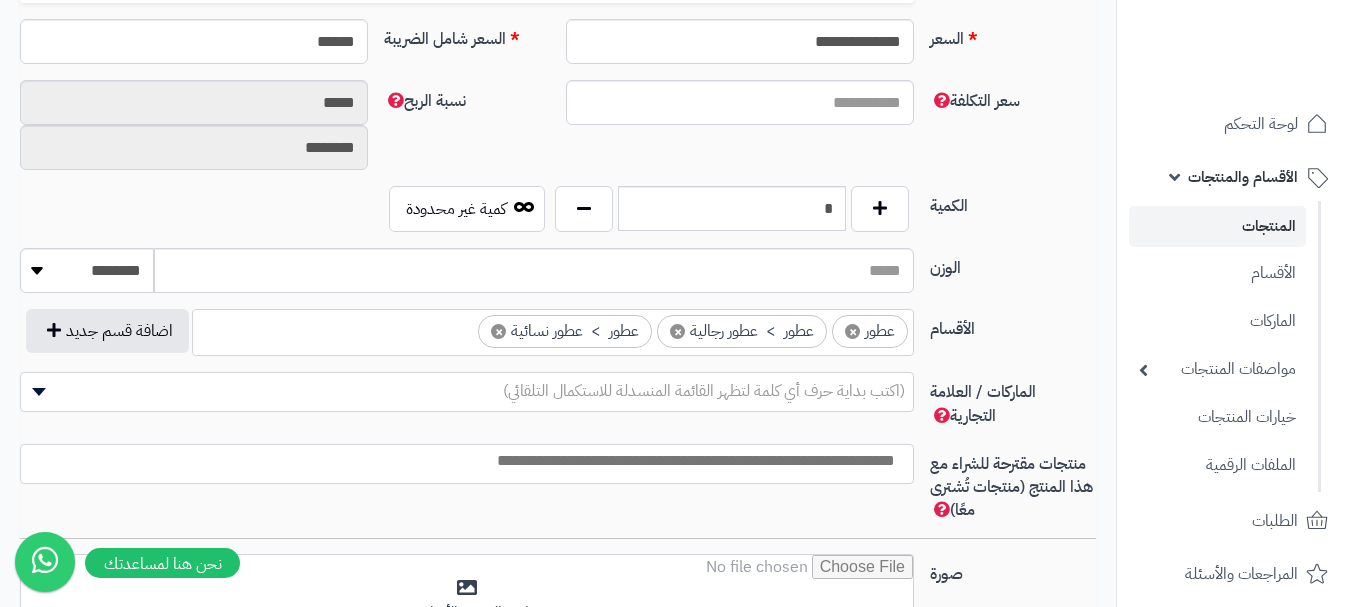 click on "(اكتب بداية حرف أي كلمة لتظهر القائمة المنسدلة للاستكمال التلقائي)" at bounding box center [704, 391] 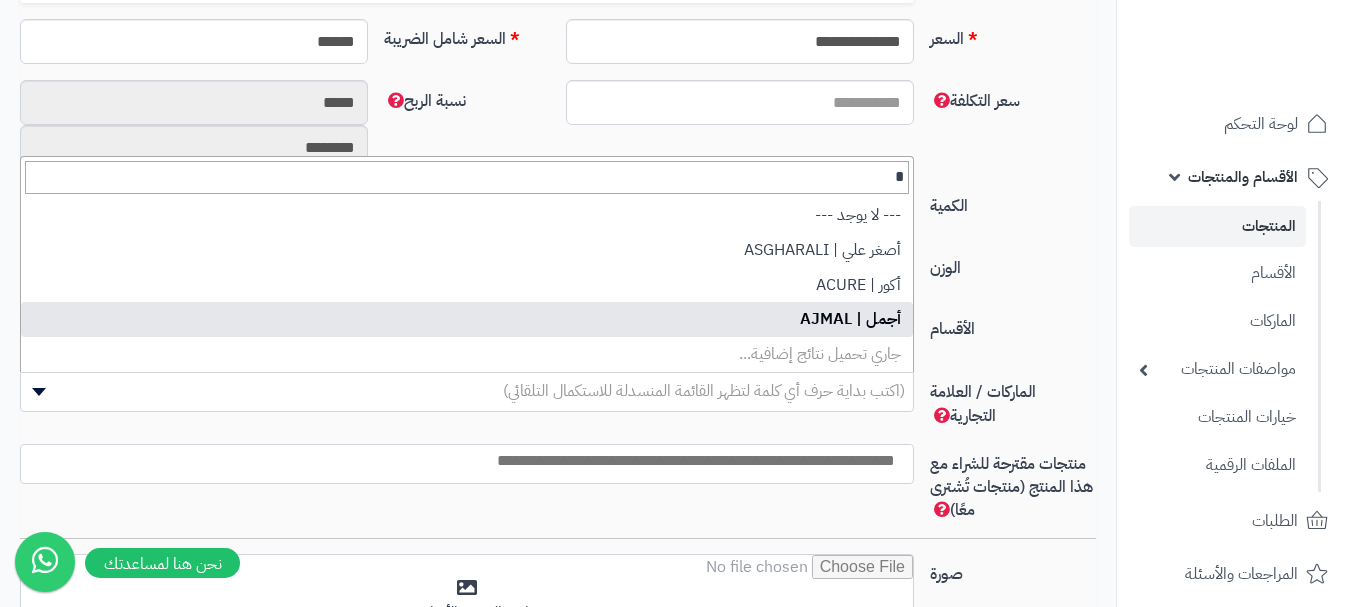 type on "*" 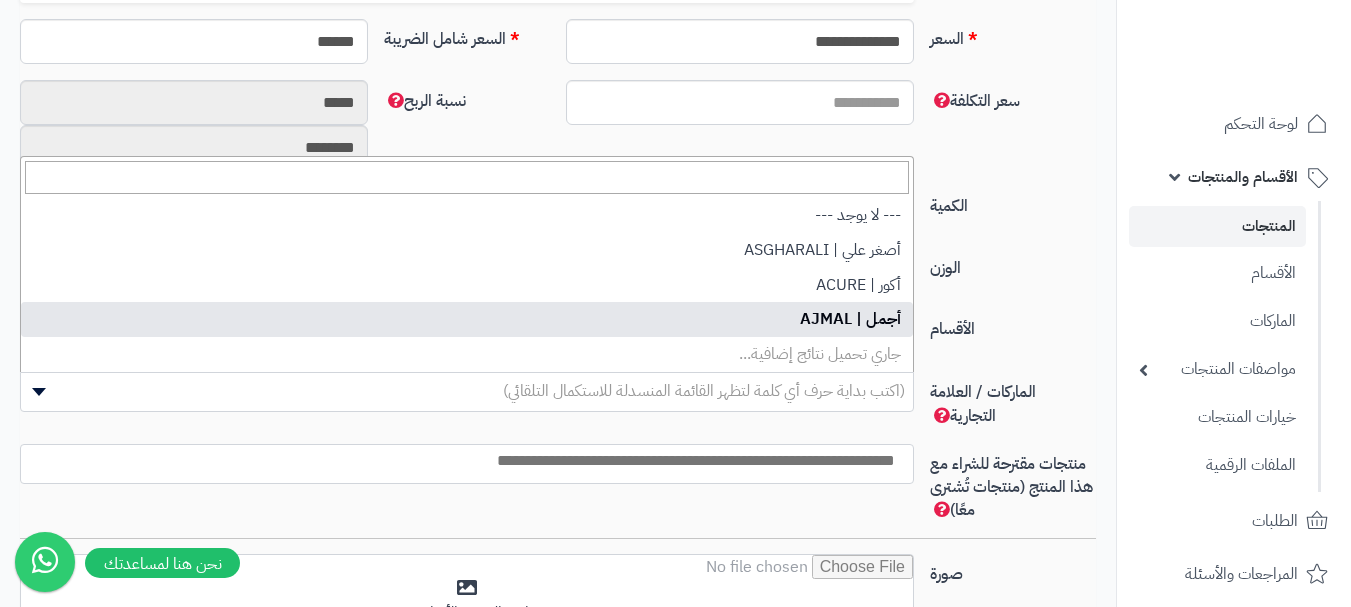 select on "**" 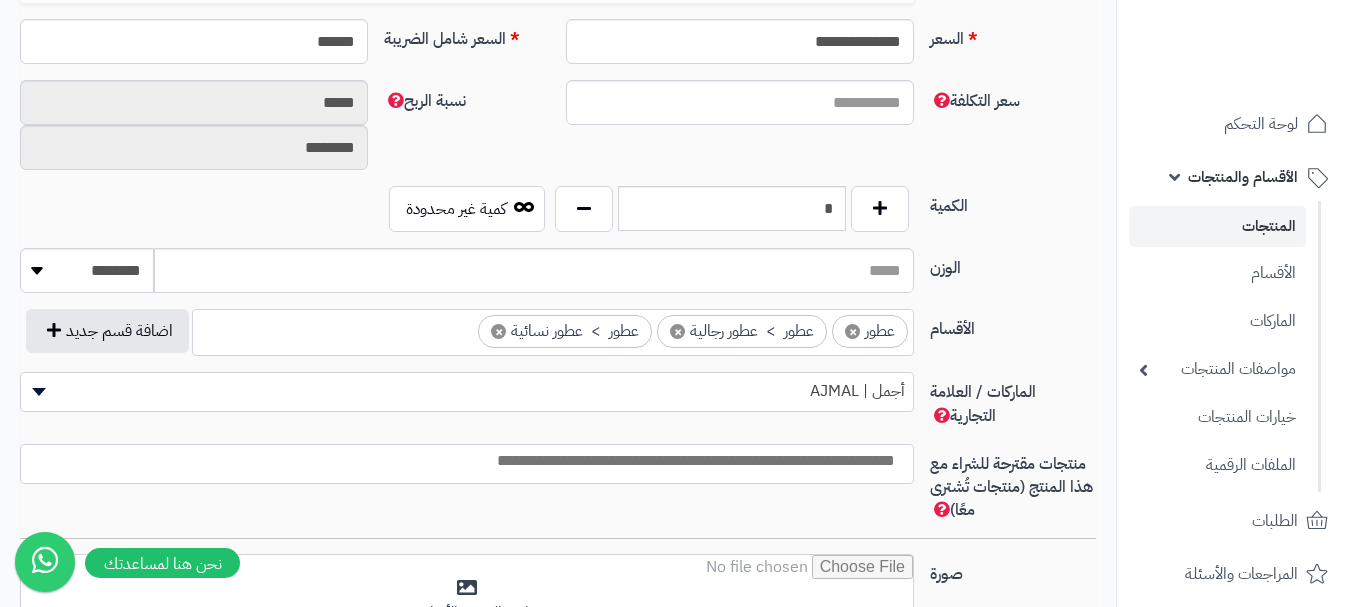 click at bounding box center [462, 461] 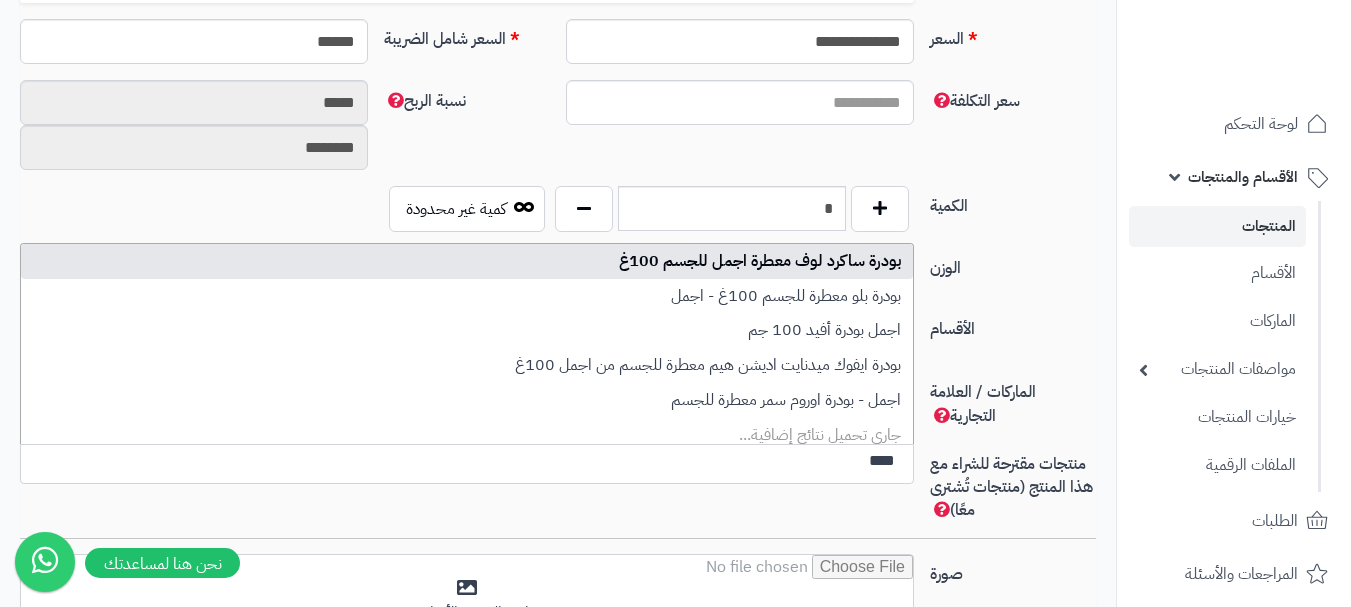 type on "****" 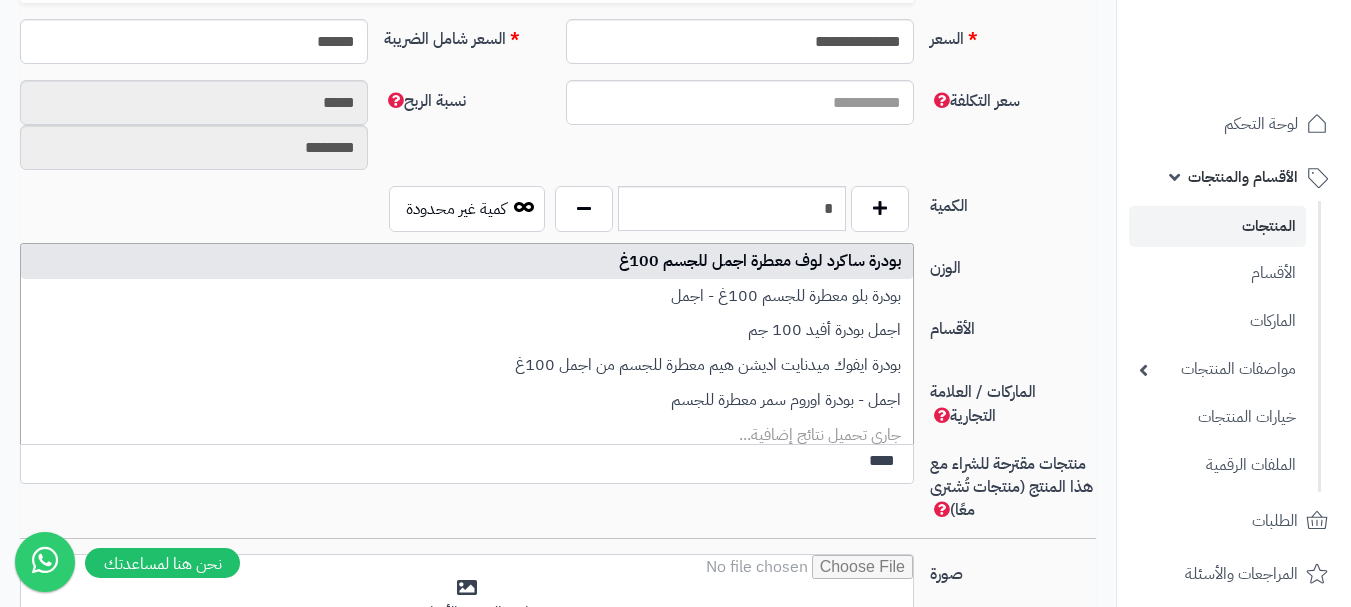 type 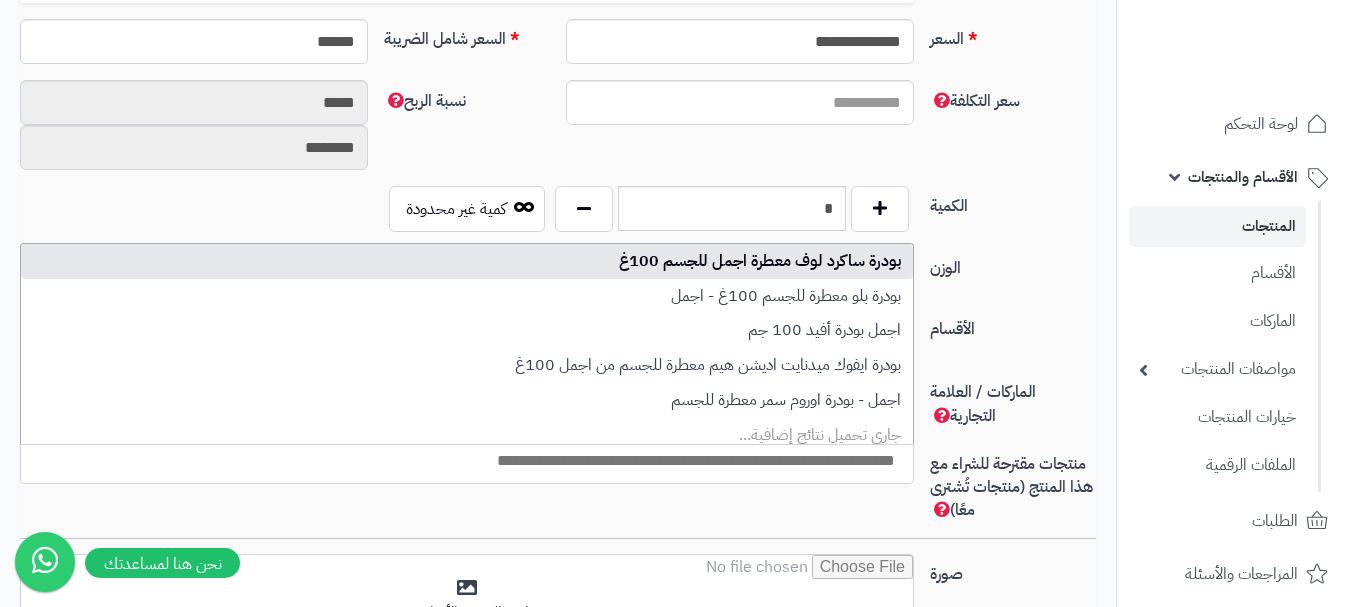 scroll, scrollTop: 0, scrollLeft: 0, axis: both 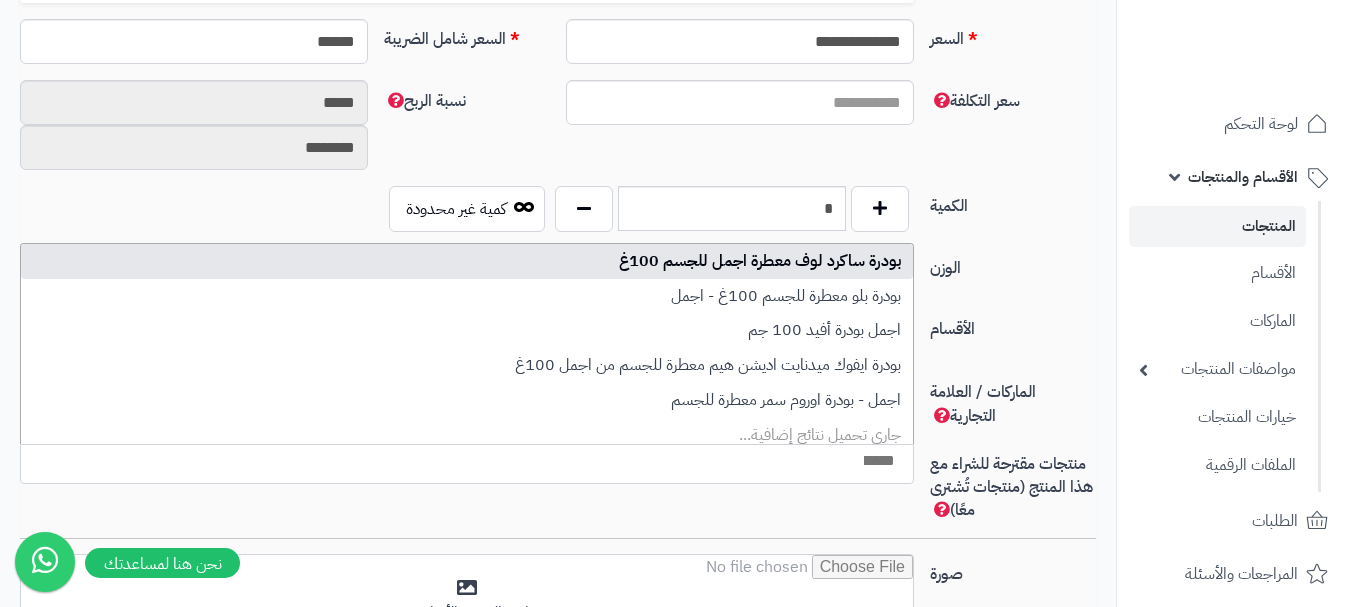select on "***" 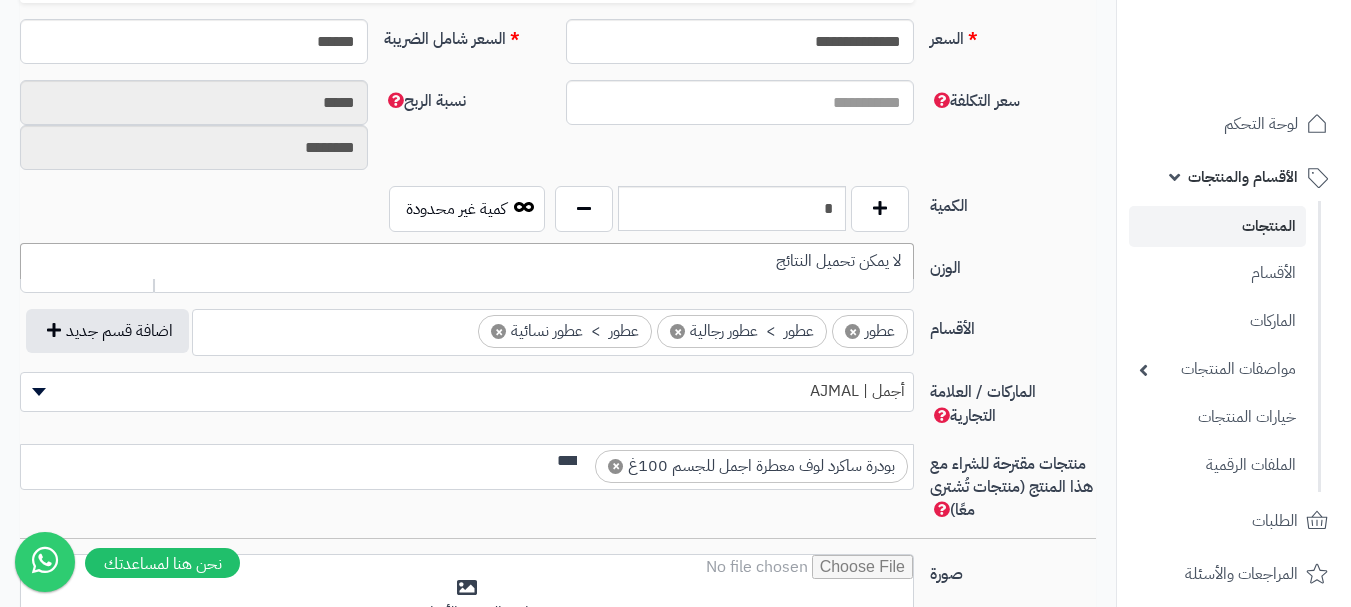 scroll, scrollTop: 0, scrollLeft: -3, axis: horizontal 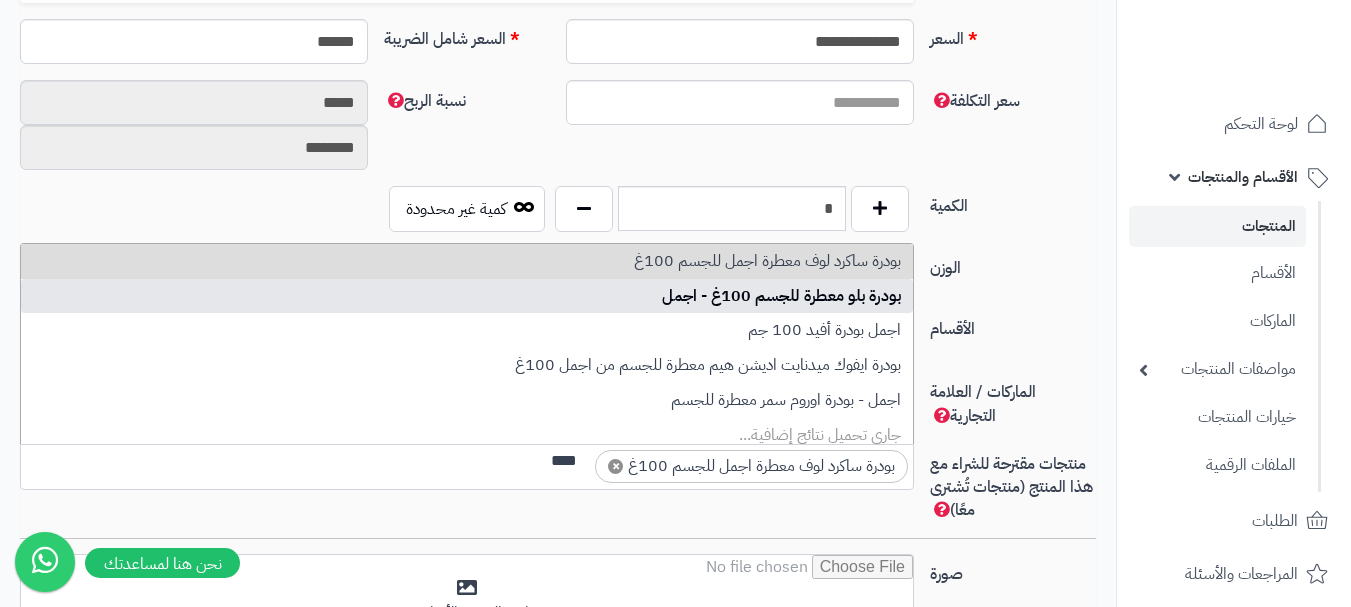 type on "****" 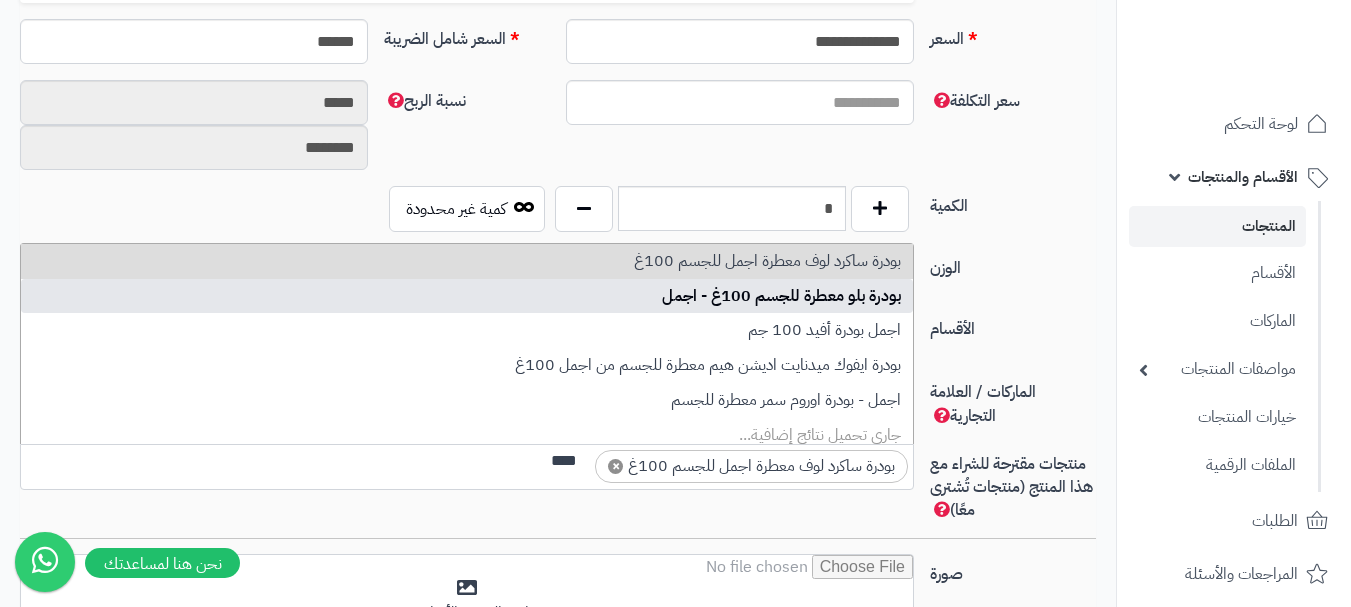 type 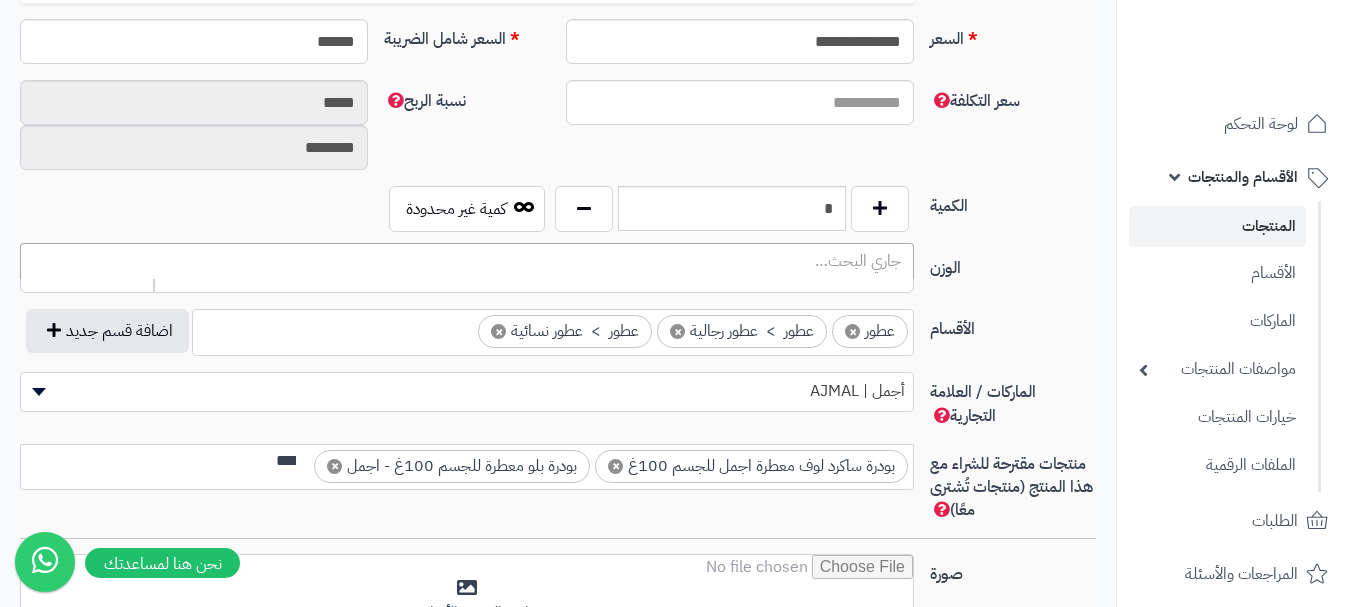 scroll, scrollTop: 0, scrollLeft: -3, axis: horizontal 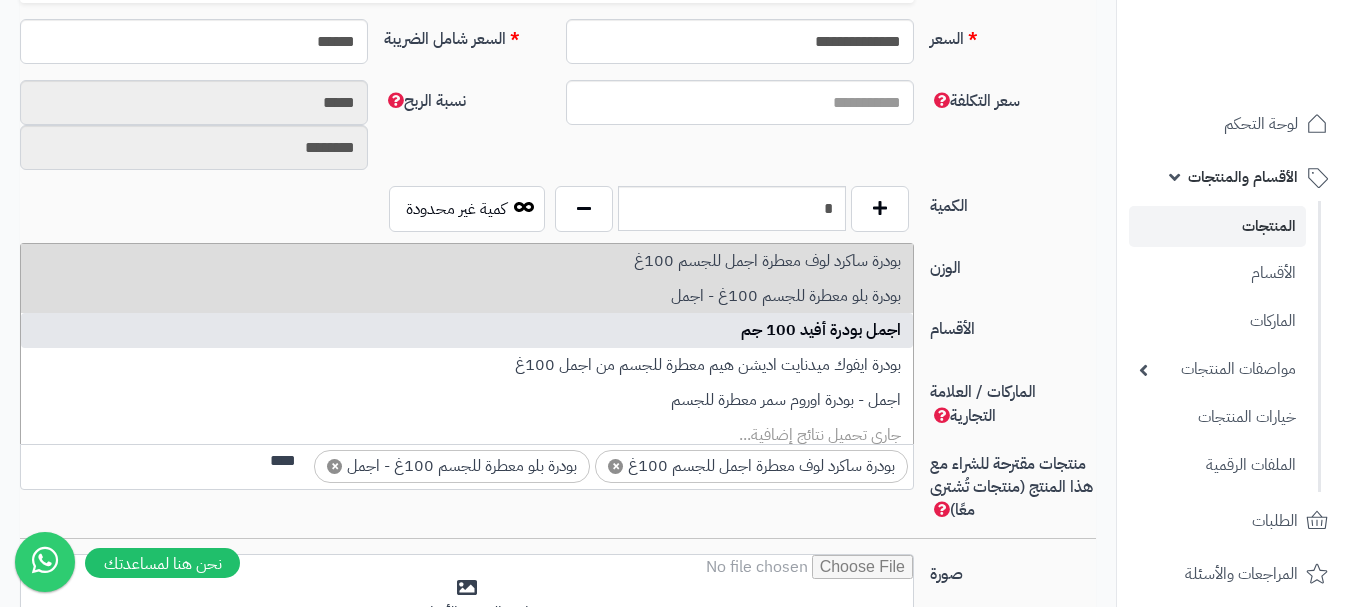 type on "****" 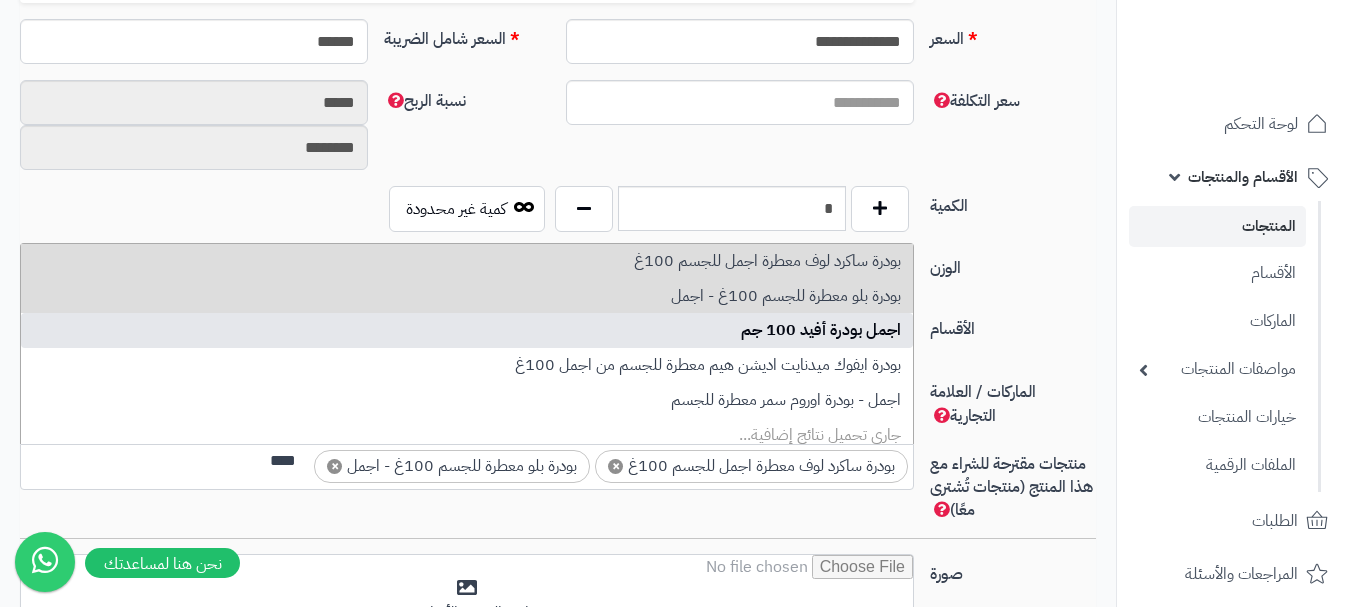 scroll, scrollTop: 0, scrollLeft: 0, axis: both 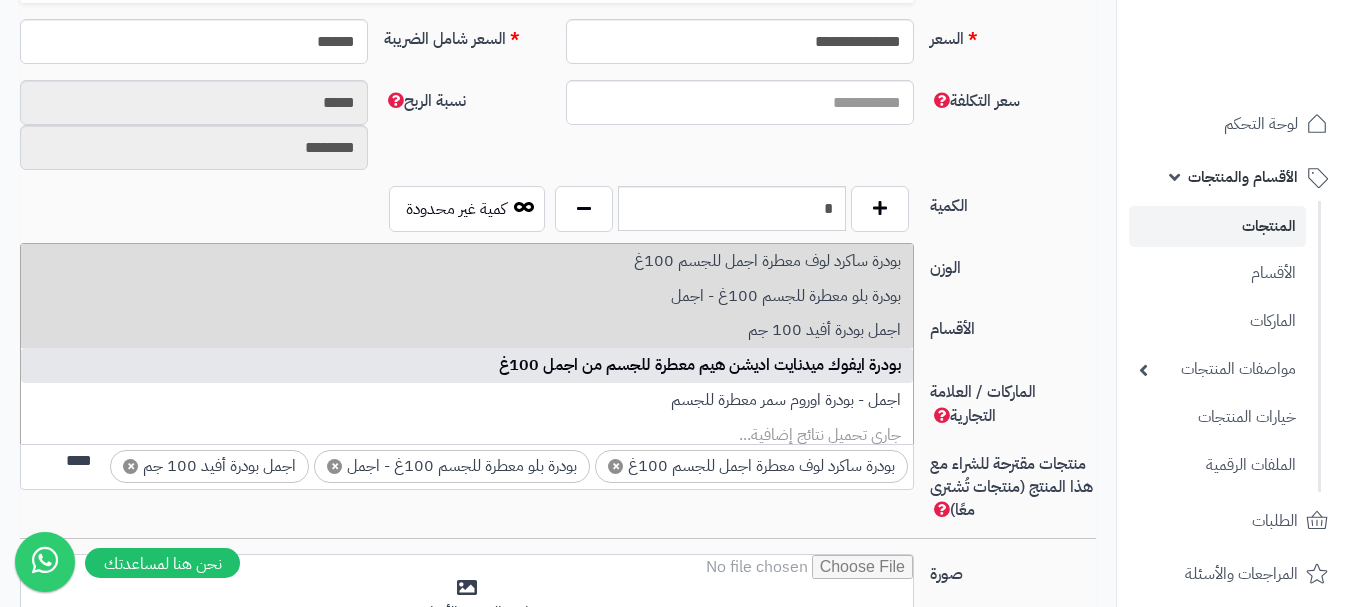 type on "****" 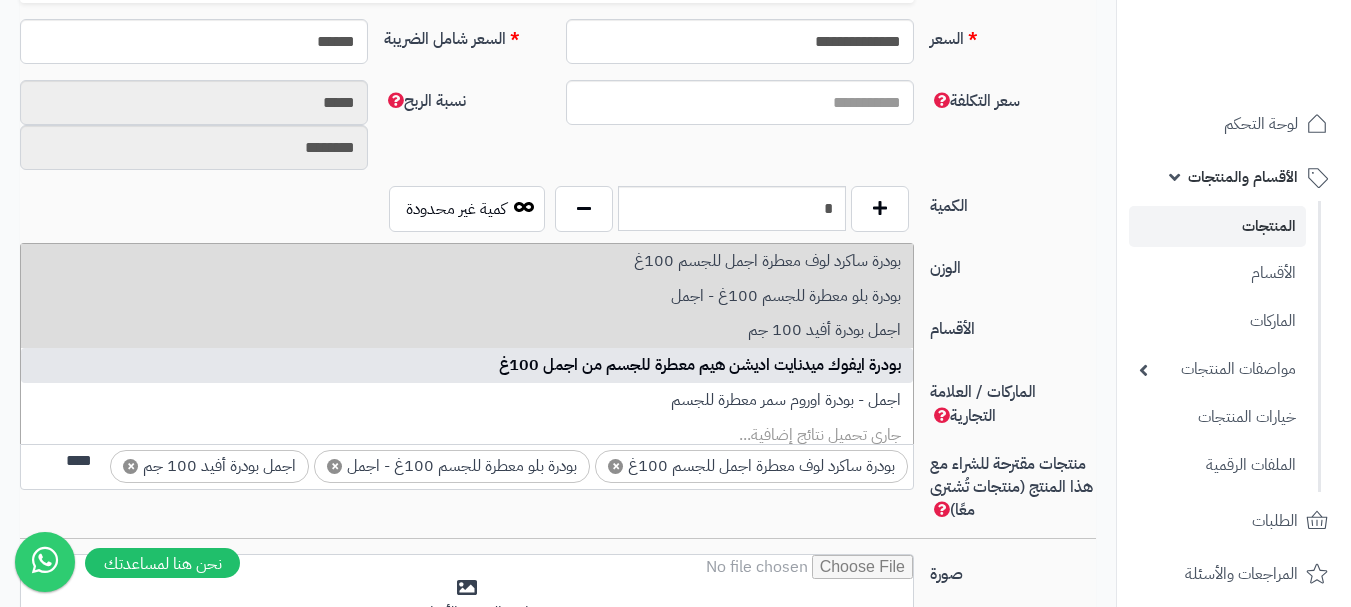 type 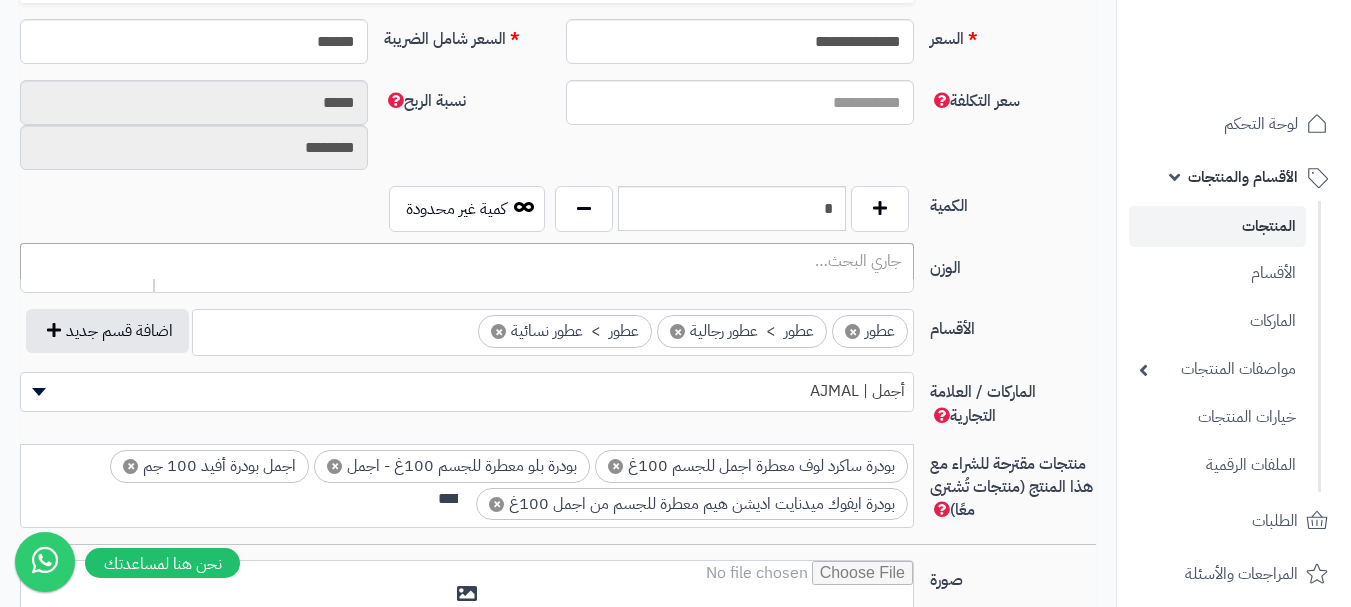 scroll, scrollTop: 0, scrollLeft: -3, axis: horizontal 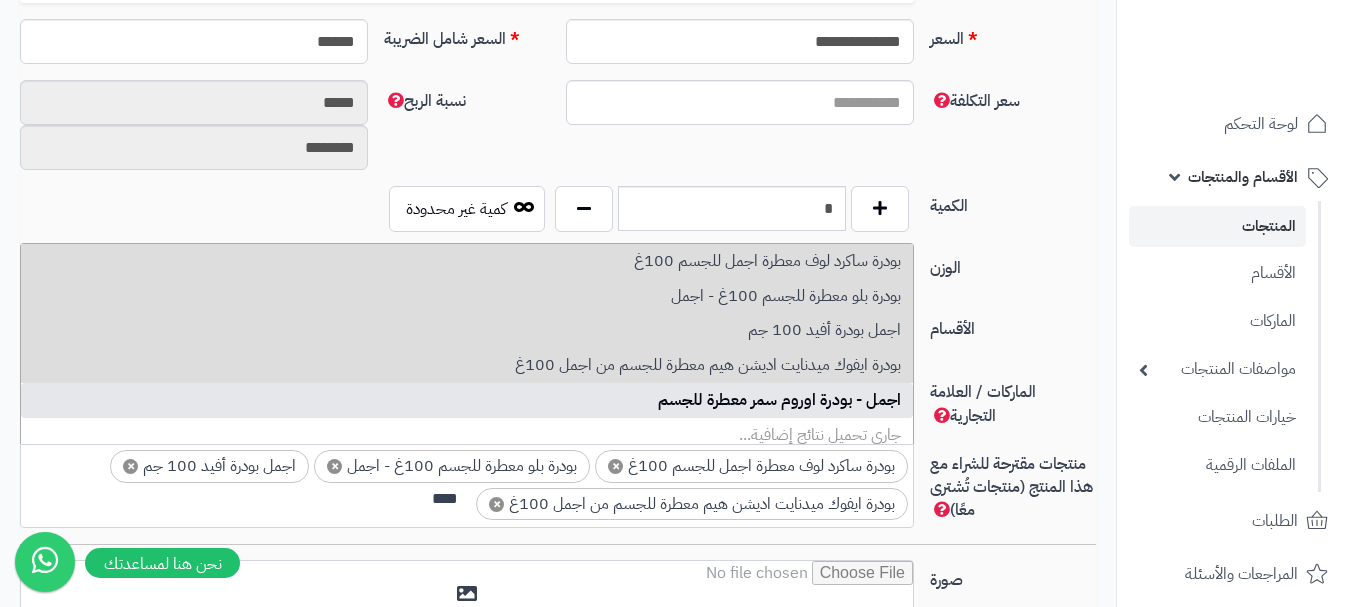 type on "****" 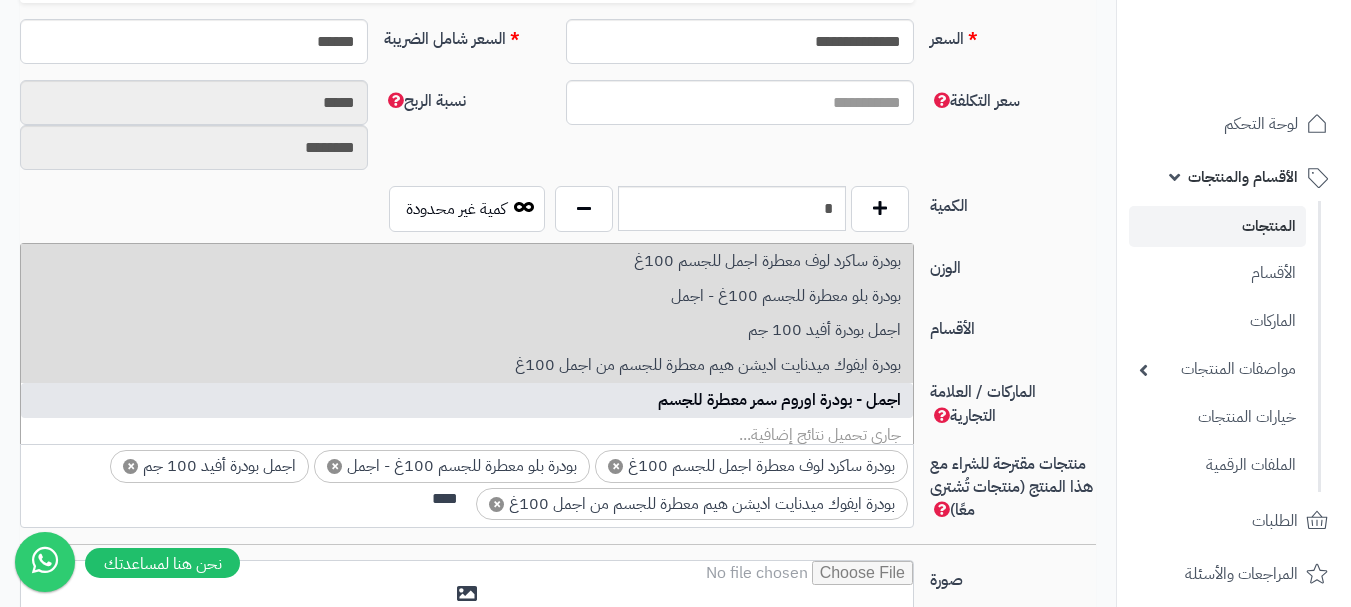 type 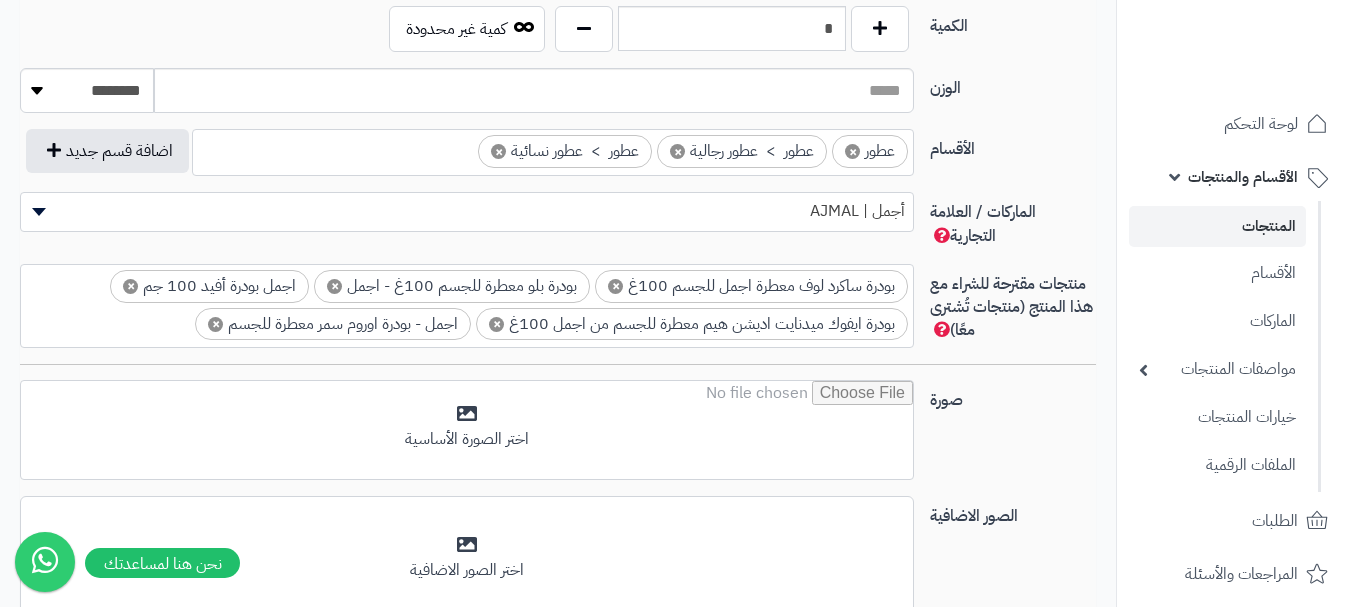scroll, scrollTop: 1100, scrollLeft: 0, axis: vertical 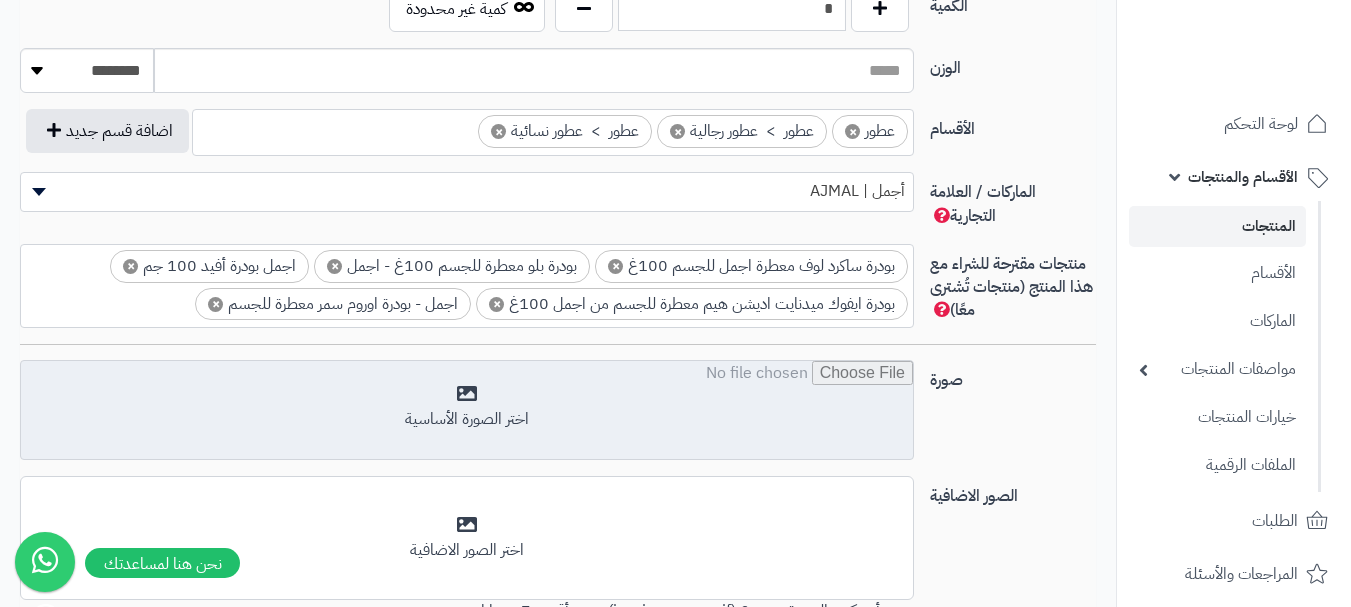 click at bounding box center [467, 411] 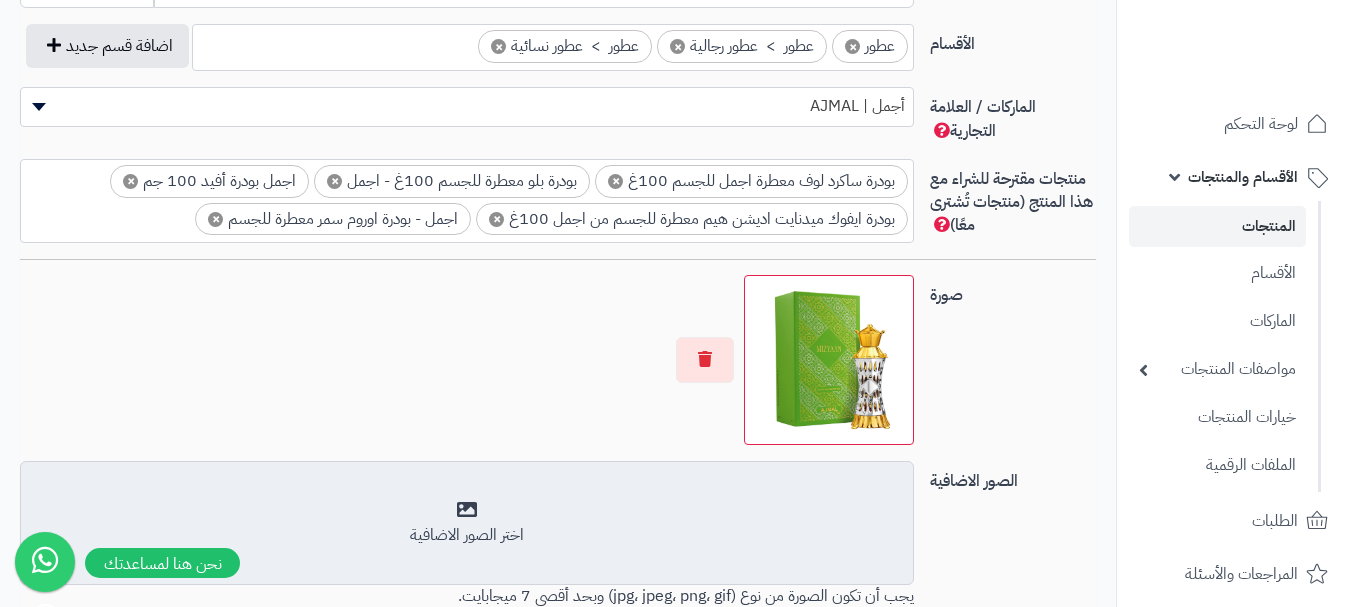 scroll, scrollTop: 1300, scrollLeft: 0, axis: vertical 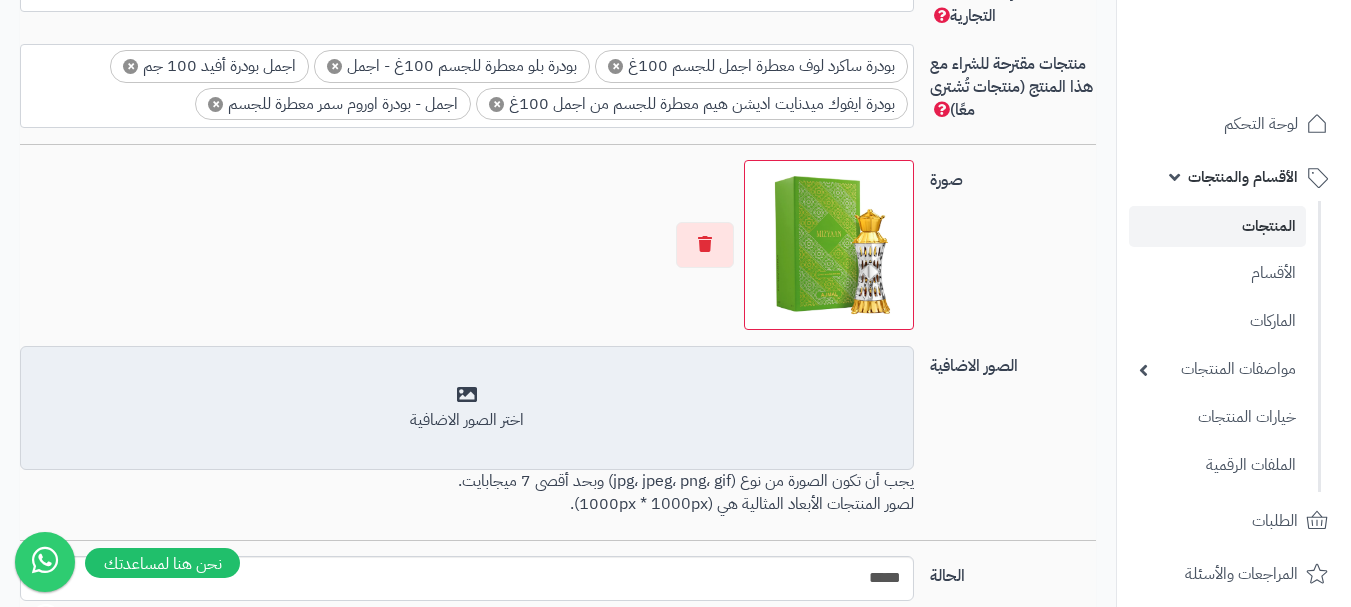 click on "اختر الصور الاضافية" at bounding box center [467, 420] 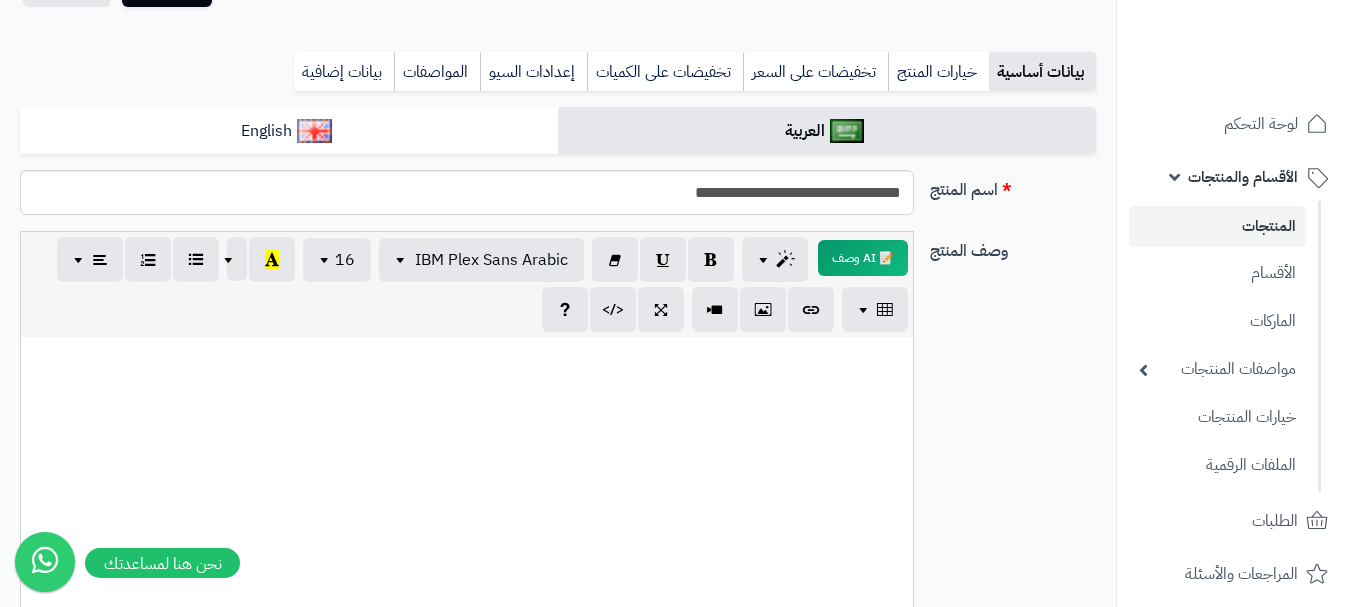 scroll, scrollTop: 0, scrollLeft: 0, axis: both 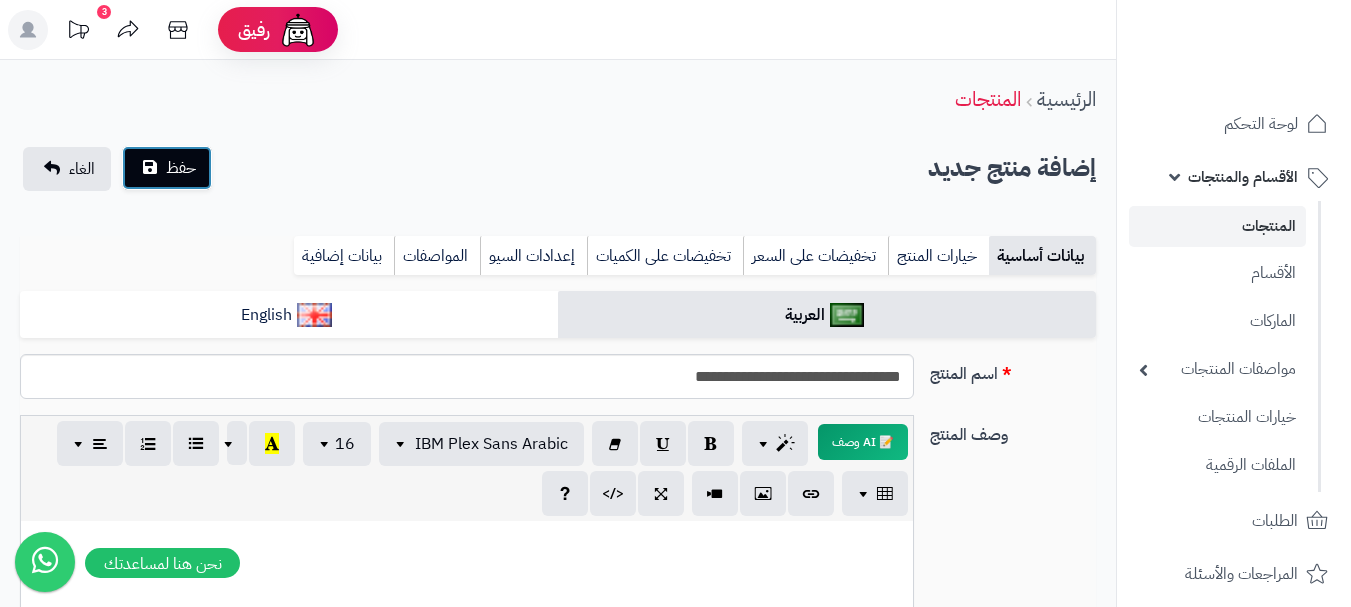 click on "حفظ" at bounding box center [181, 168] 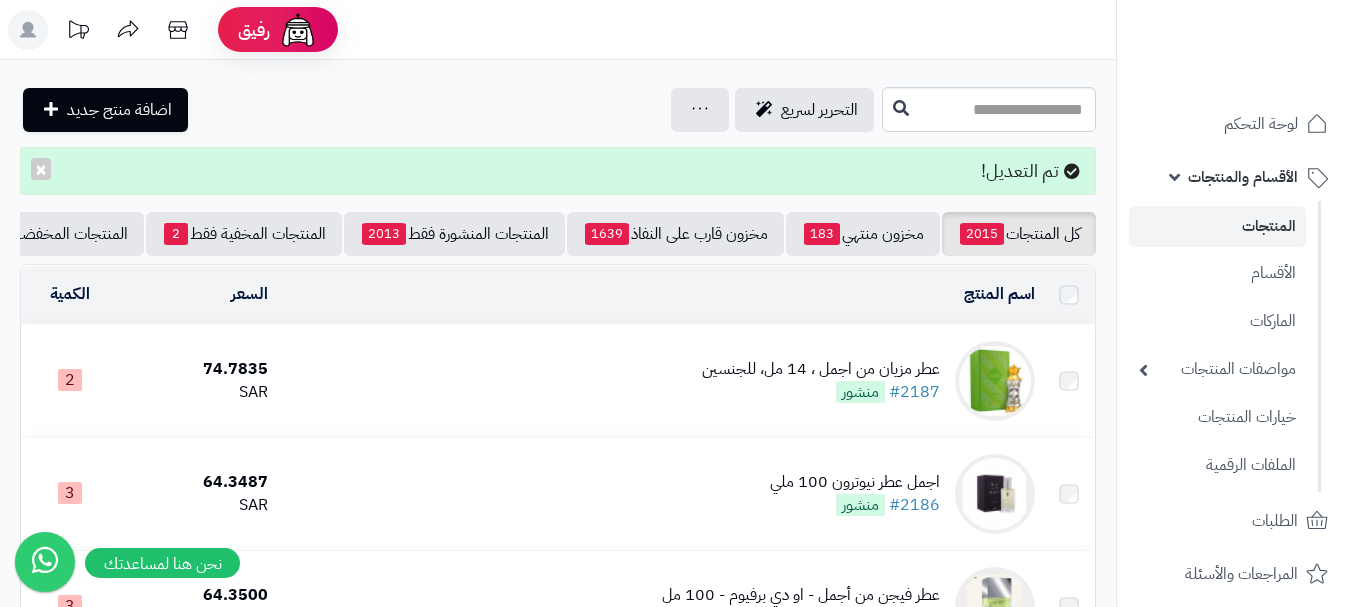 scroll, scrollTop: 0, scrollLeft: 0, axis: both 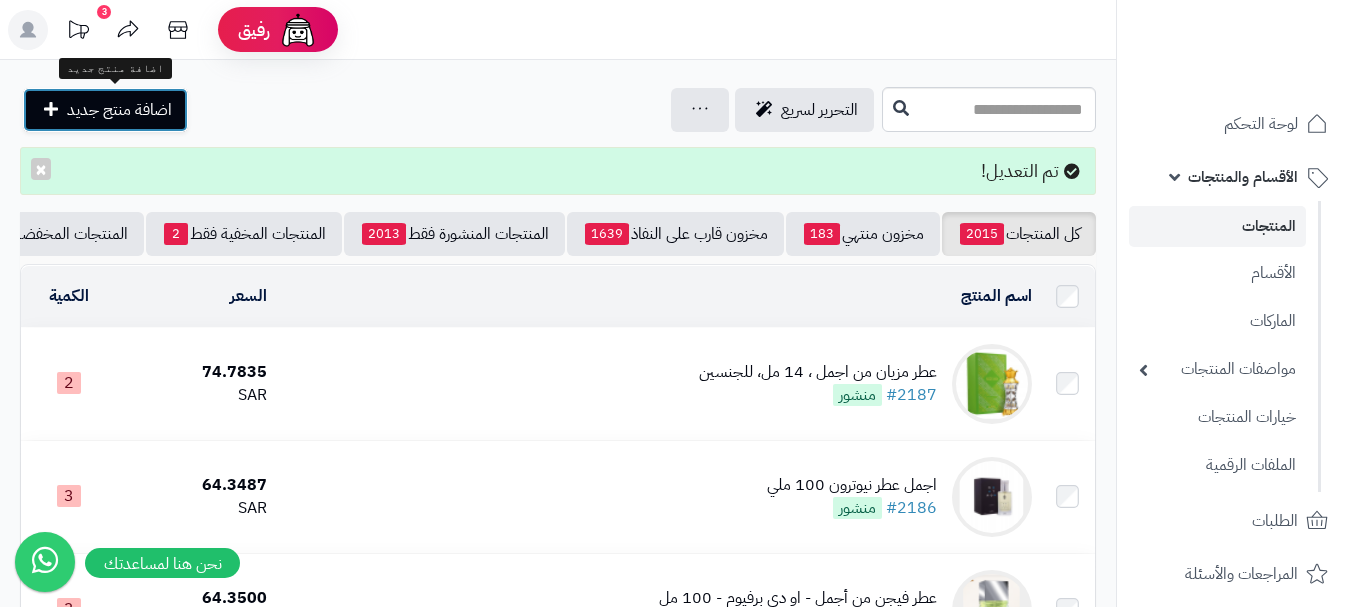click on "اضافة منتج جديد" at bounding box center (119, 110) 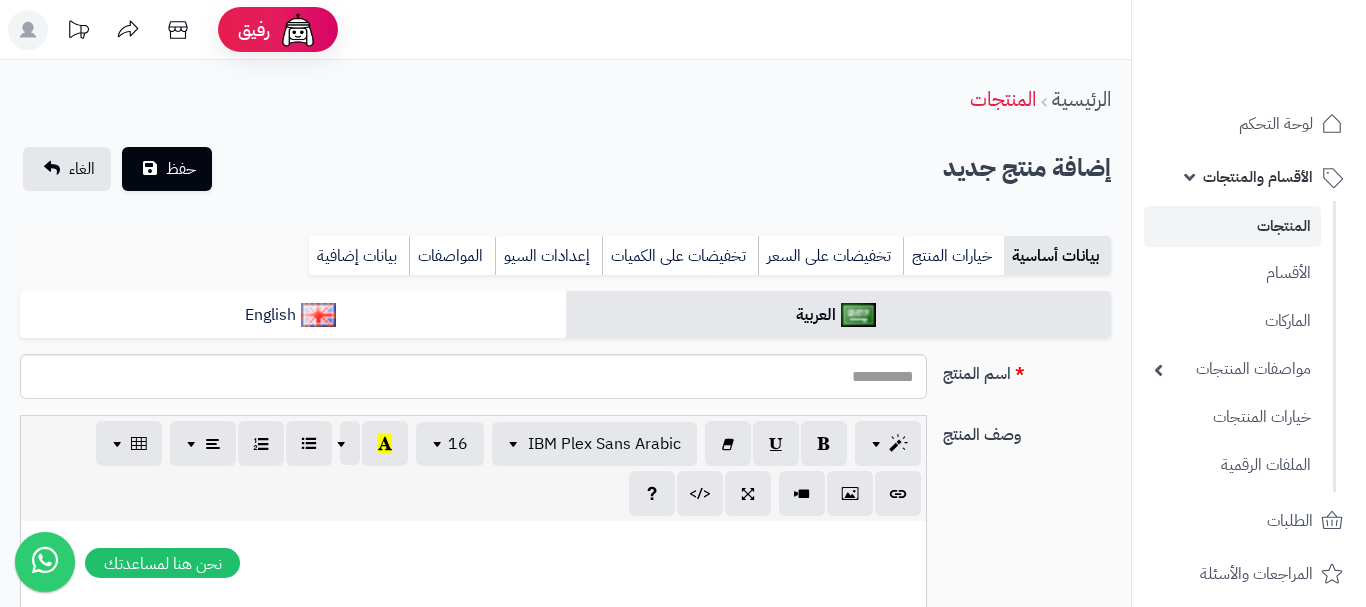 select 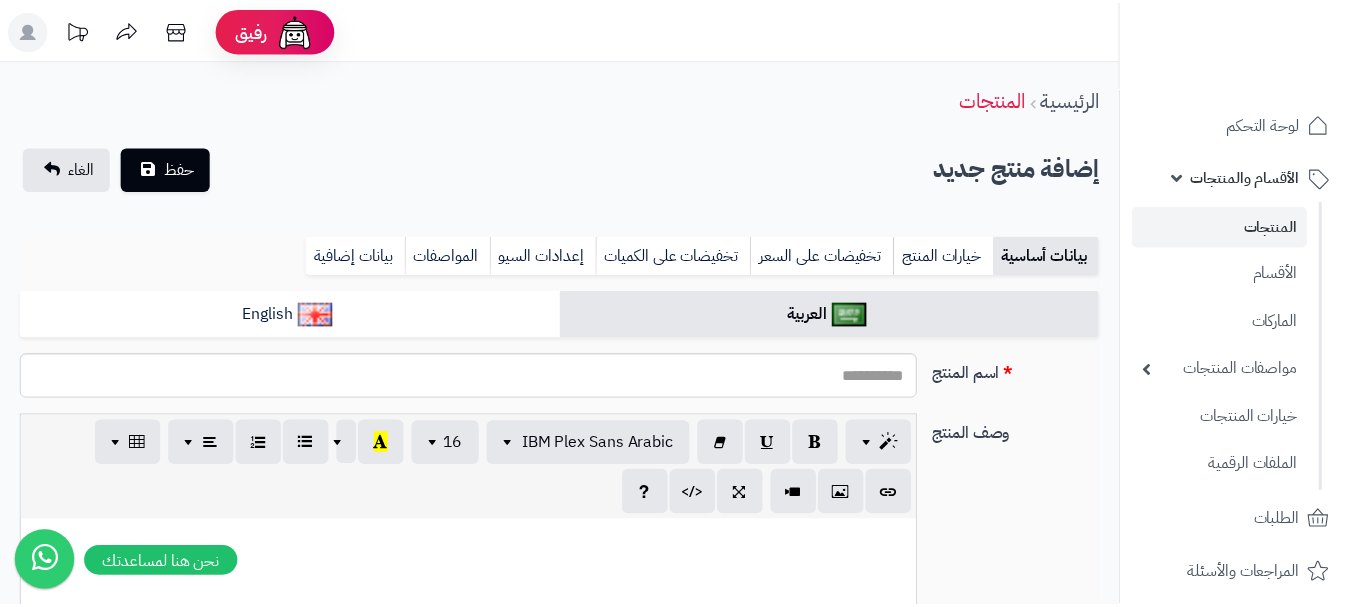 scroll, scrollTop: 0, scrollLeft: 0, axis: both 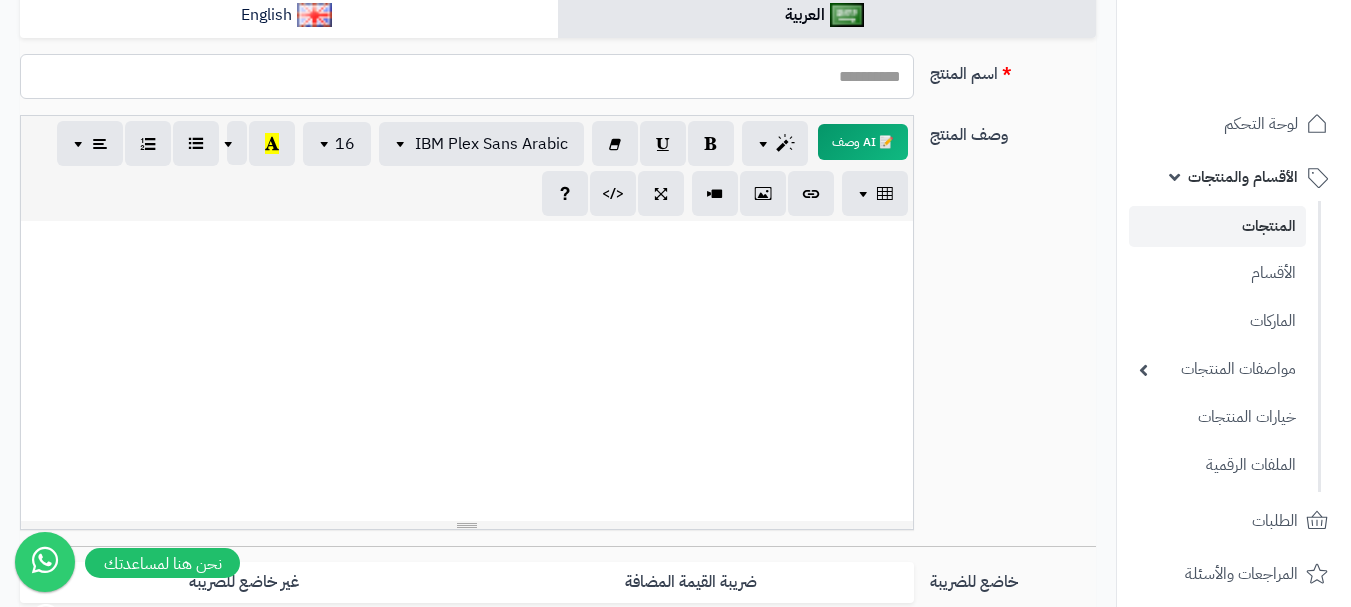 paste on "**********" 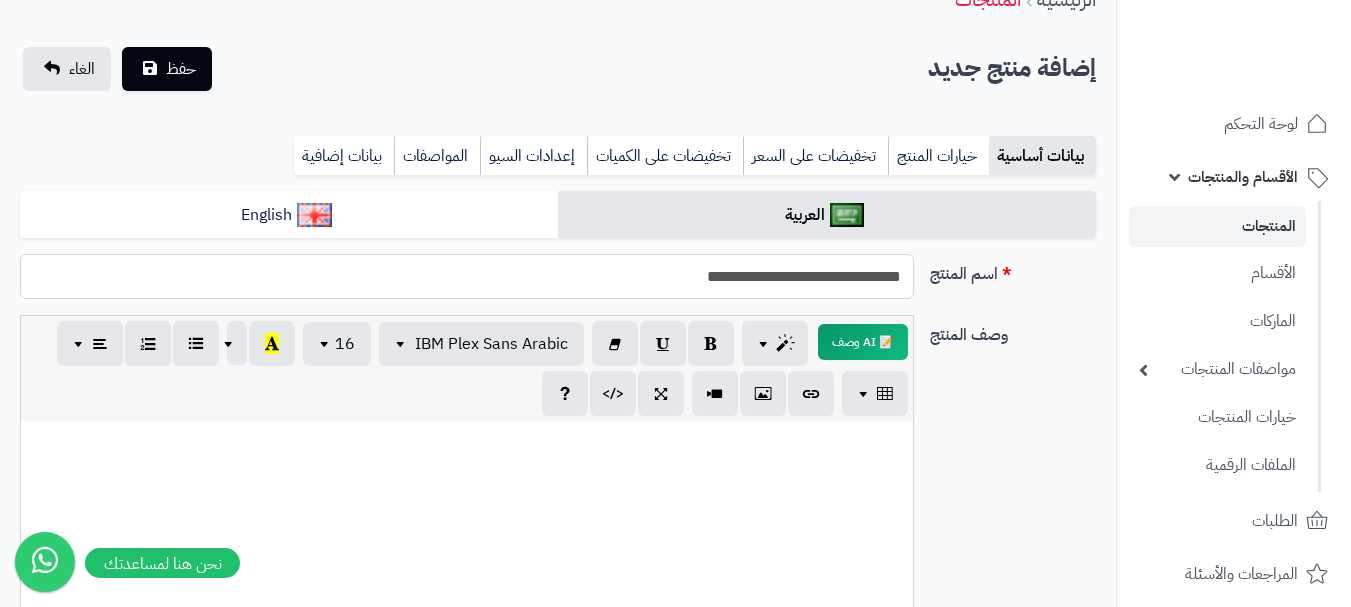 scroll, scrollTop: 0, scrollLeft: 0, axis: both 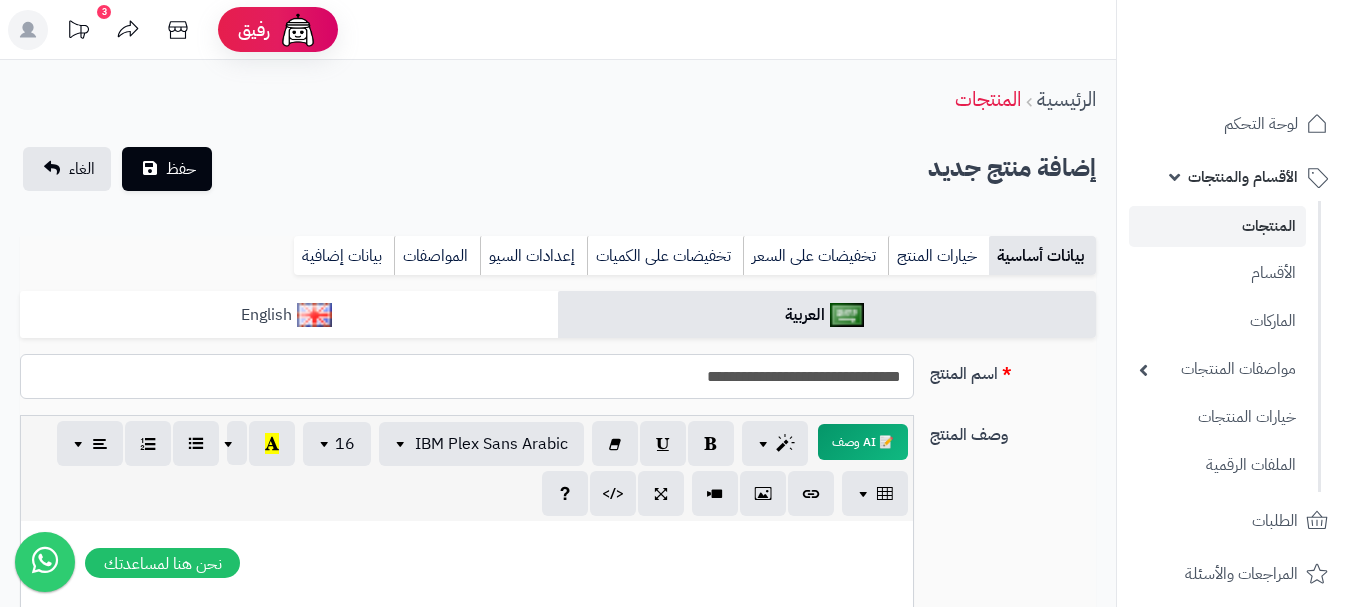 type on "**********" 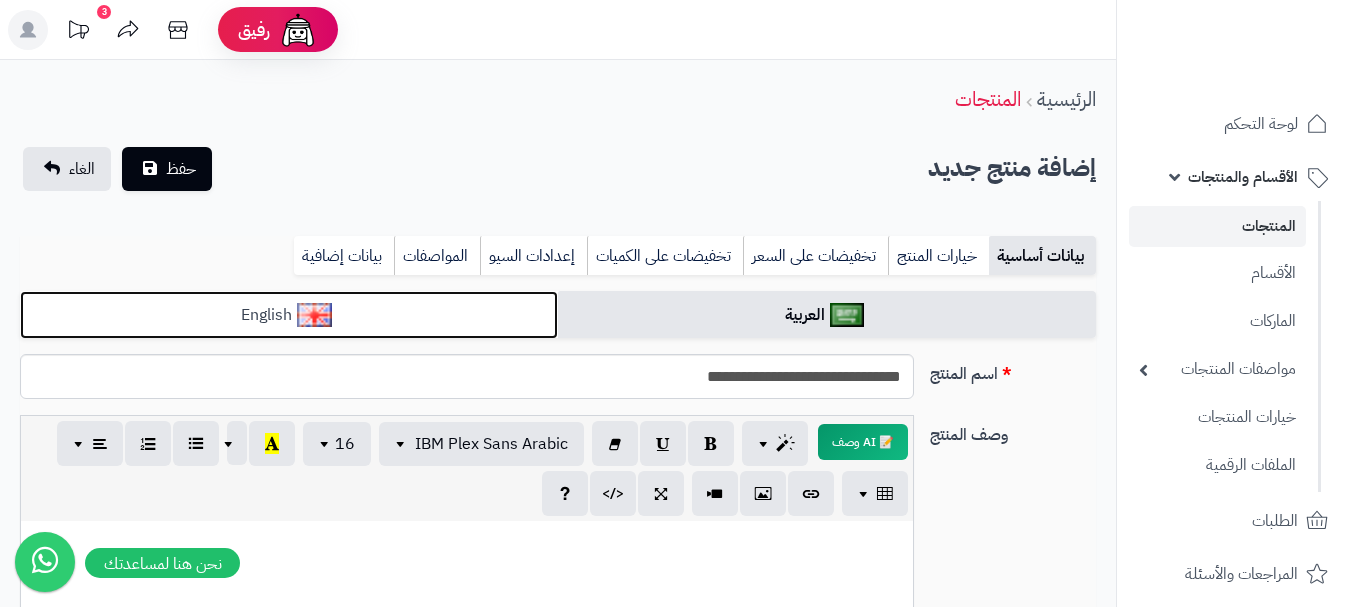 click on "English" at bounding box center [289, 315] 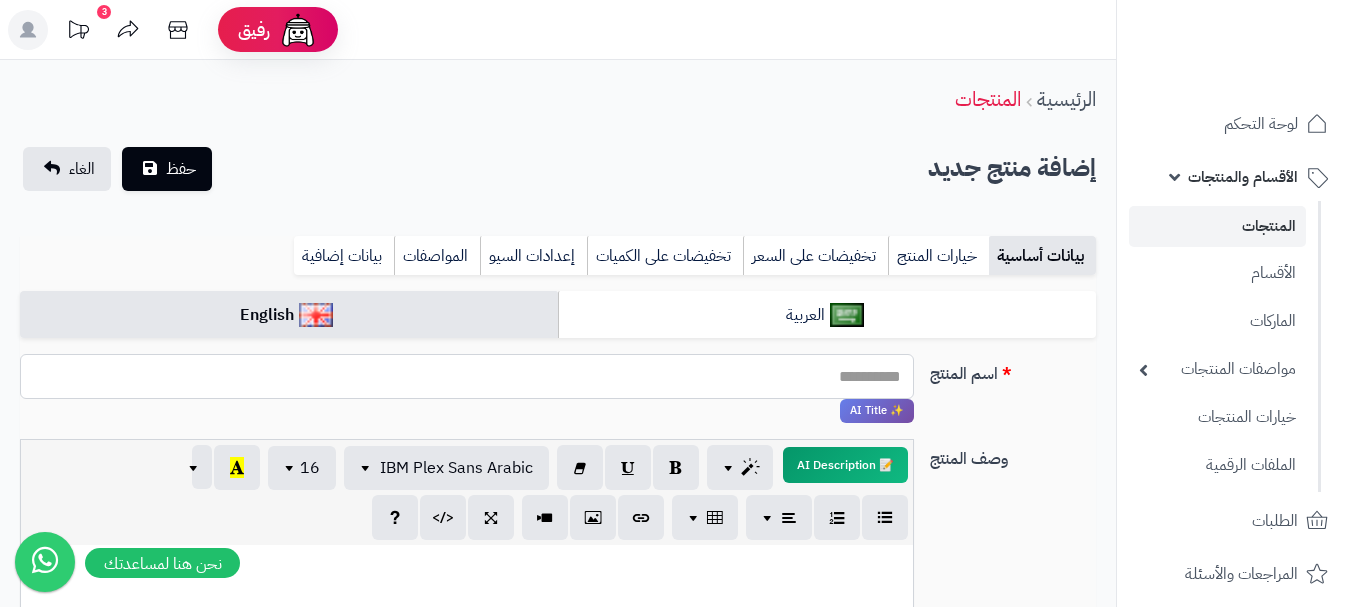 paste on "**********" 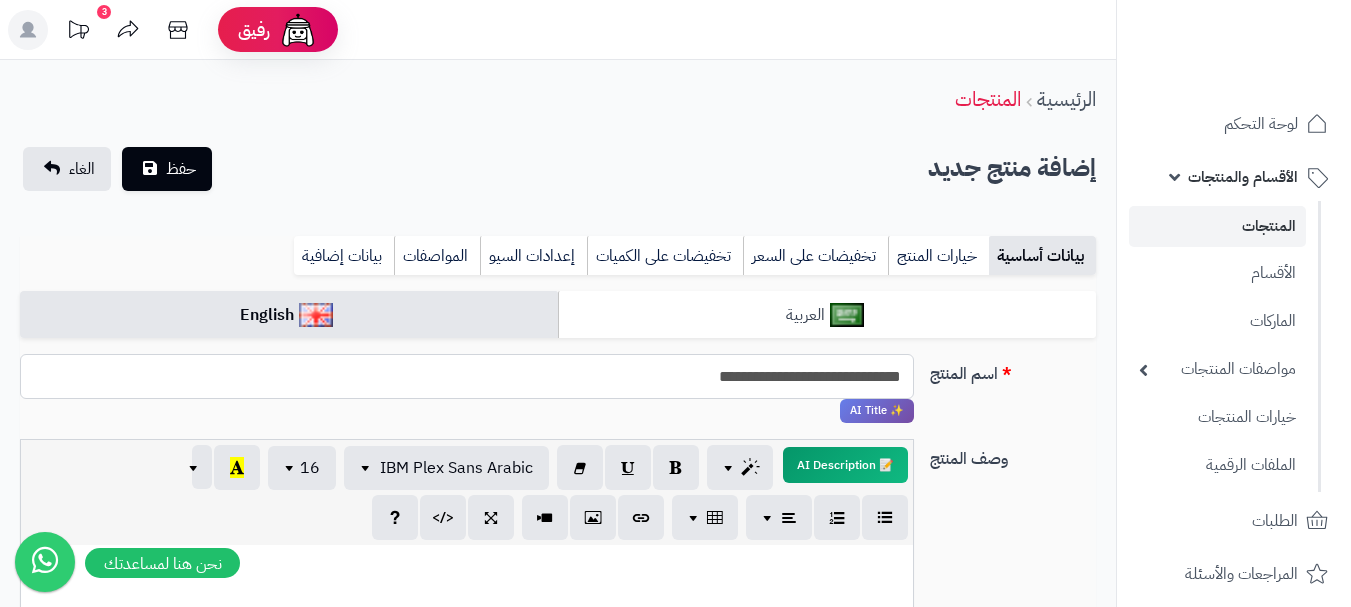 type on "**********" 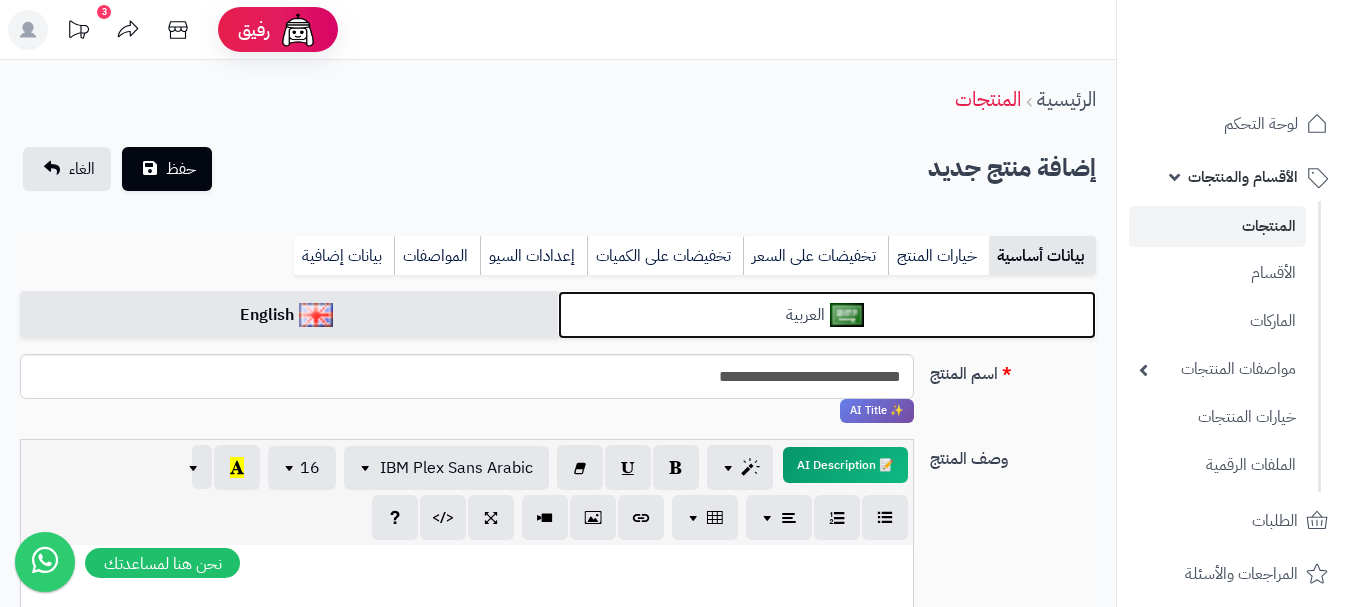 click on "العربية" at bounding box center (827, 315) 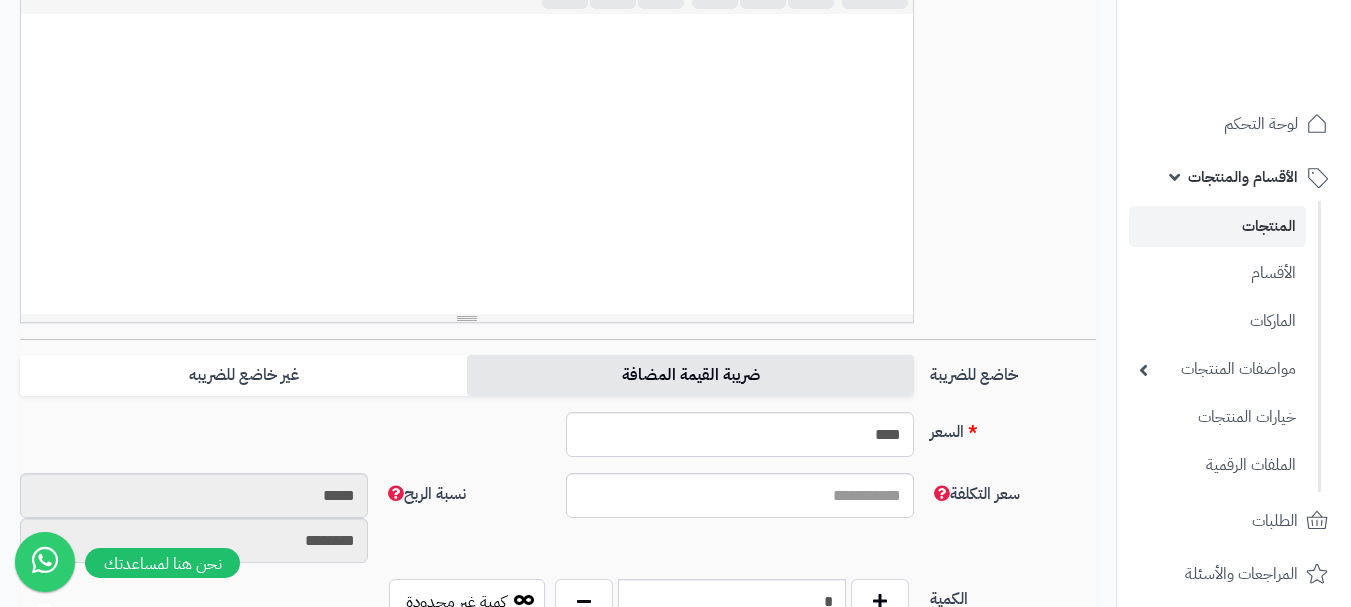 scroll, scrollTop: 600, scrollLeft: 0, axis: vertical 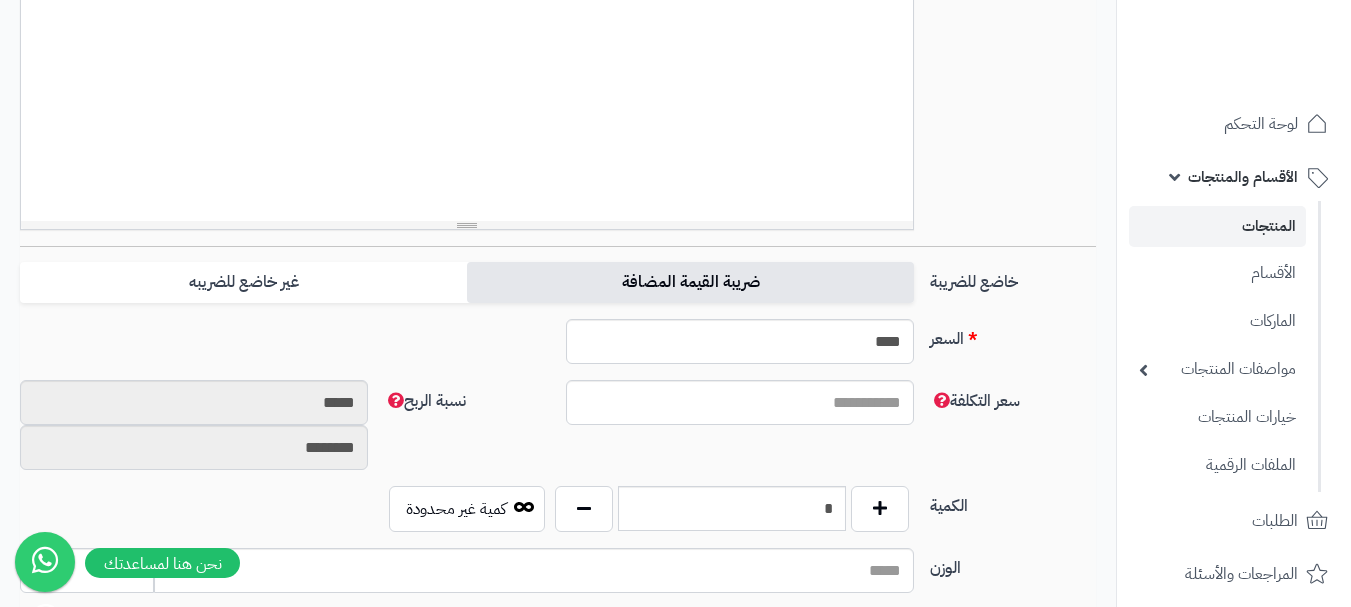 click on "ضريبة القيمة المضافة" at bounding box center (690, 282) 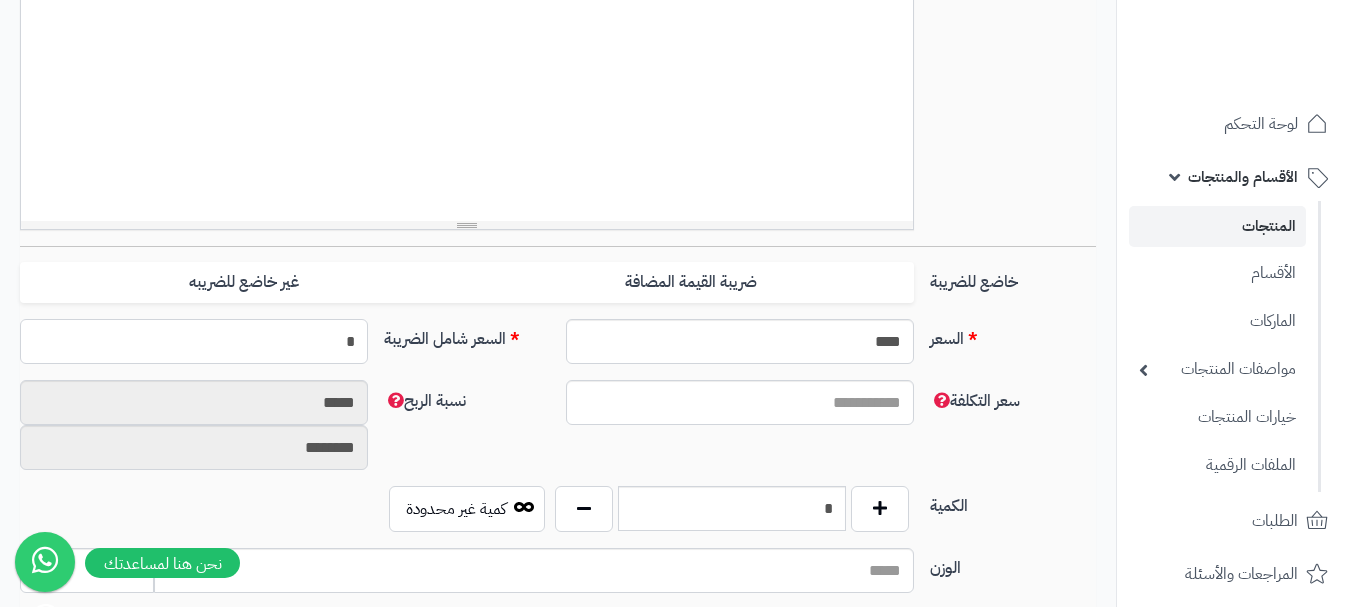 click on "*" at bounding box center (194, 341) 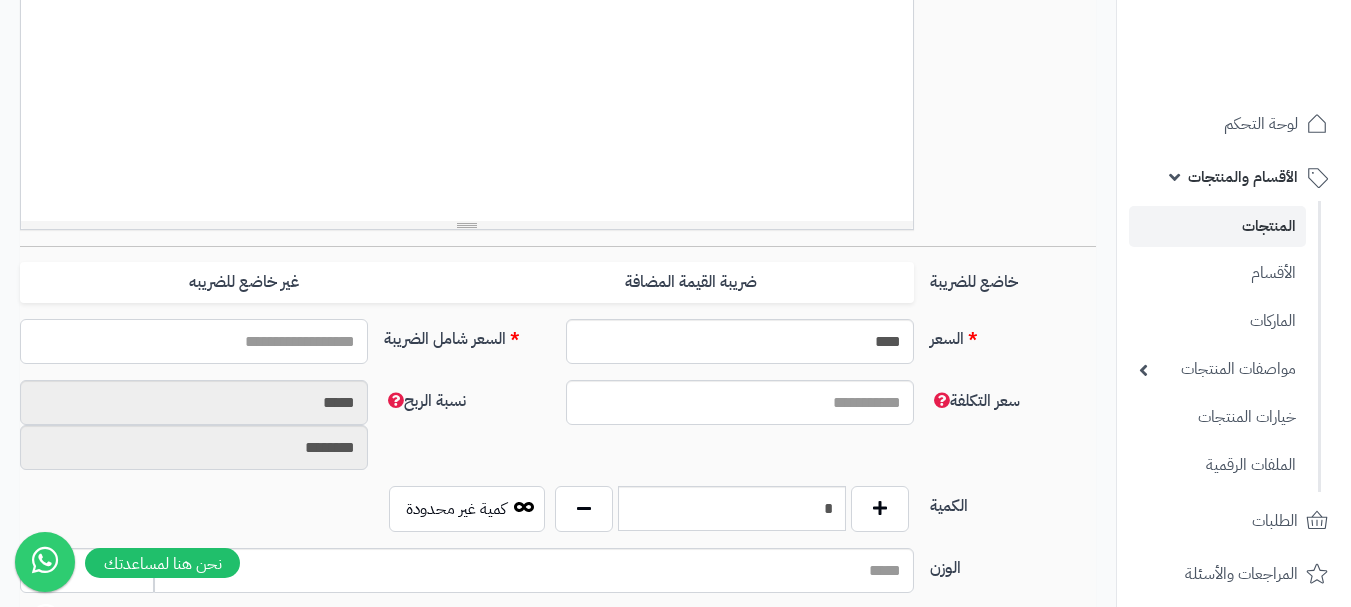type on "*" 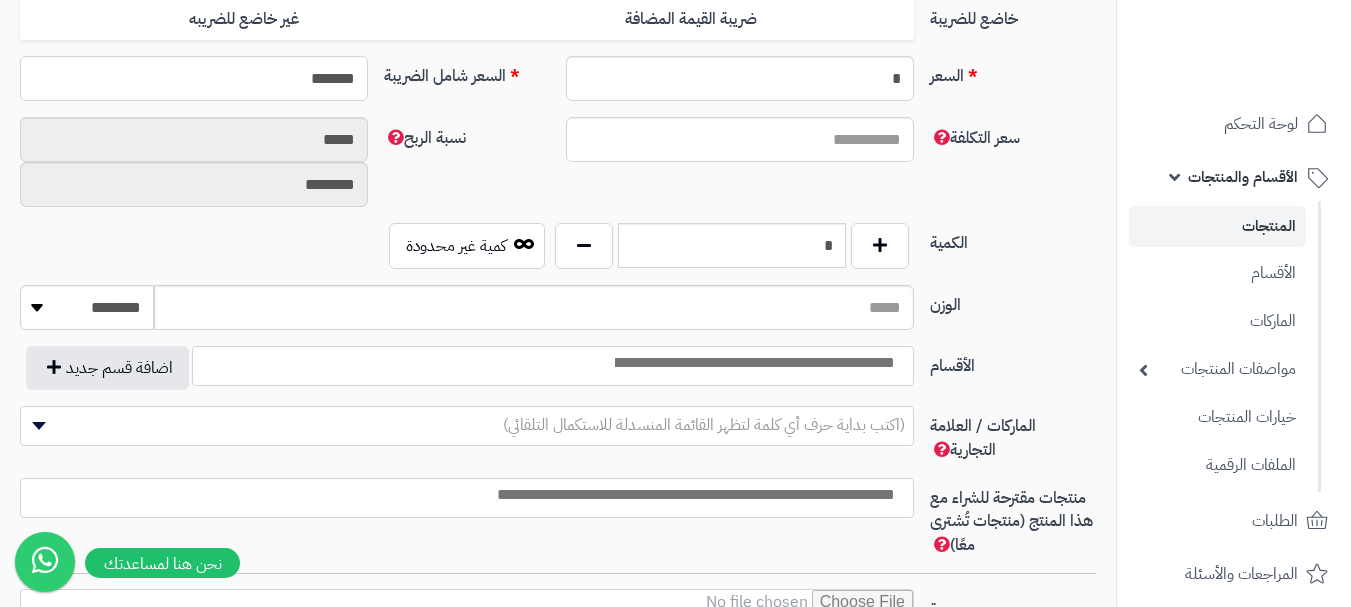 scroll, scrollTop: 900, scrollLeft: 0, axis: vertical 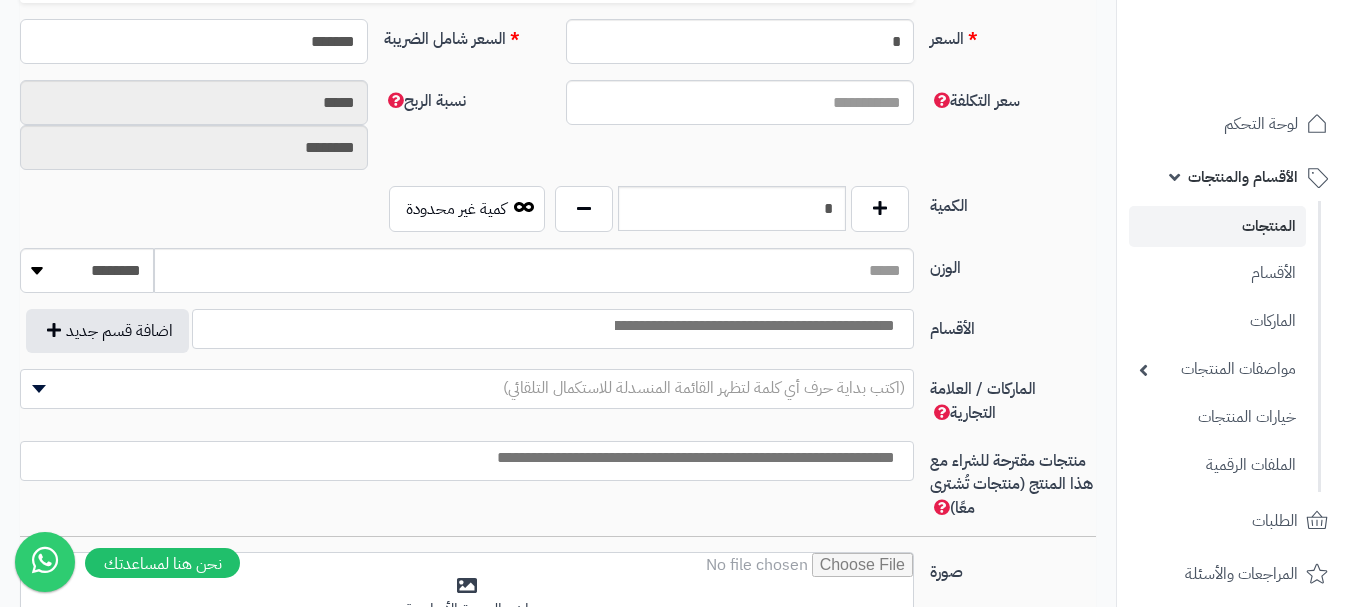 type on "*******" 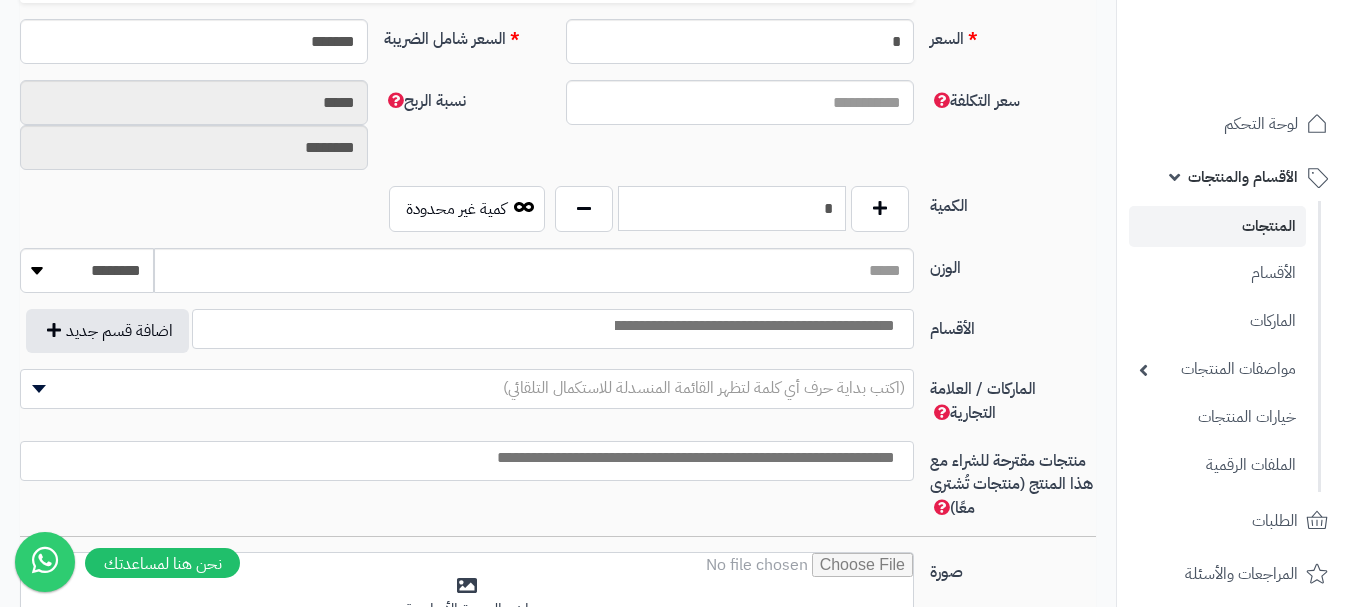 click on "*" at bounding box center [732, 208] 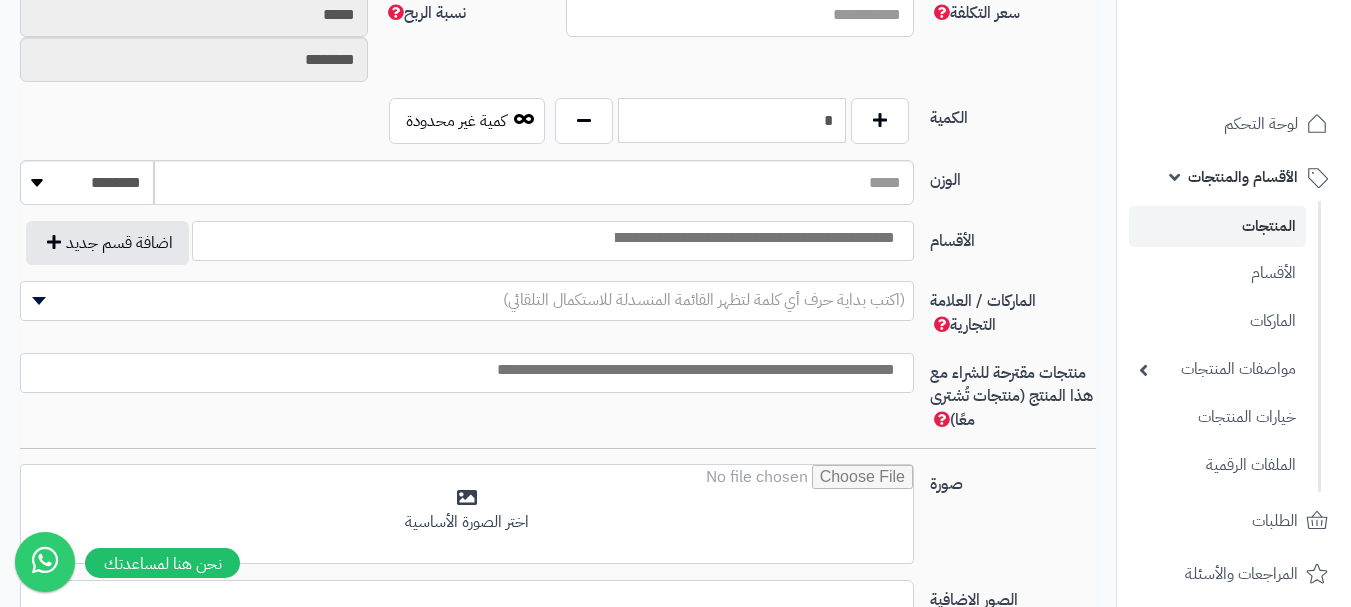 scroll, scrollTop: 1100, scrollLeft: 0, axis: vertical 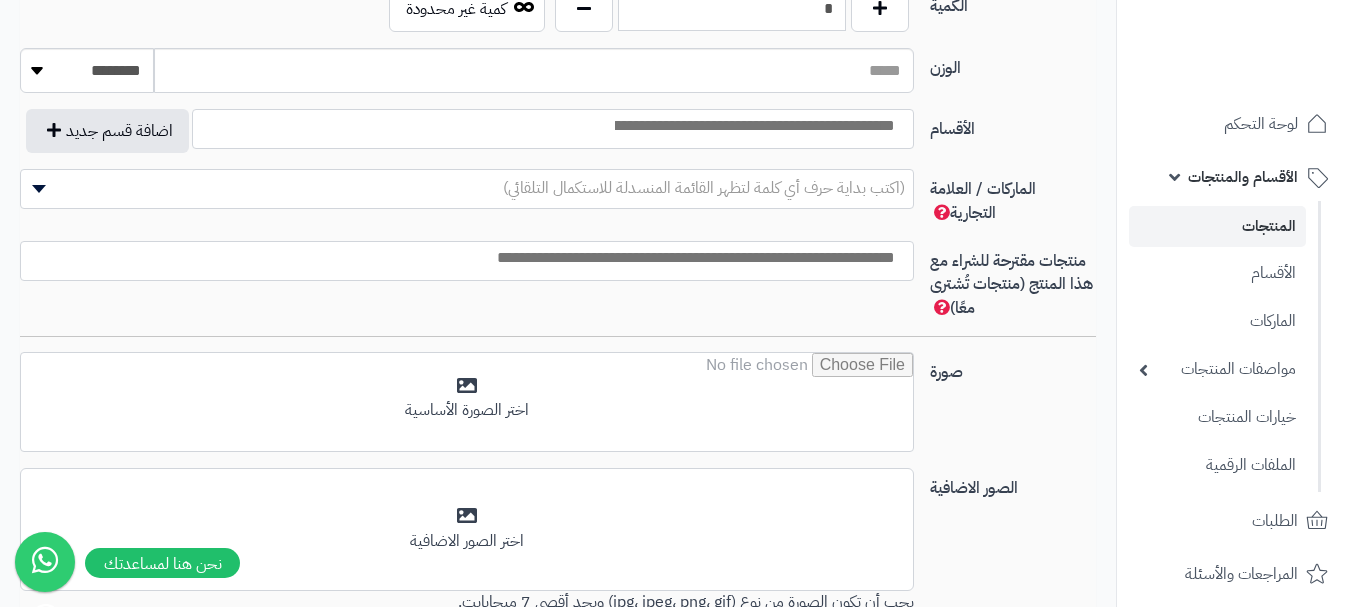 type on "*" 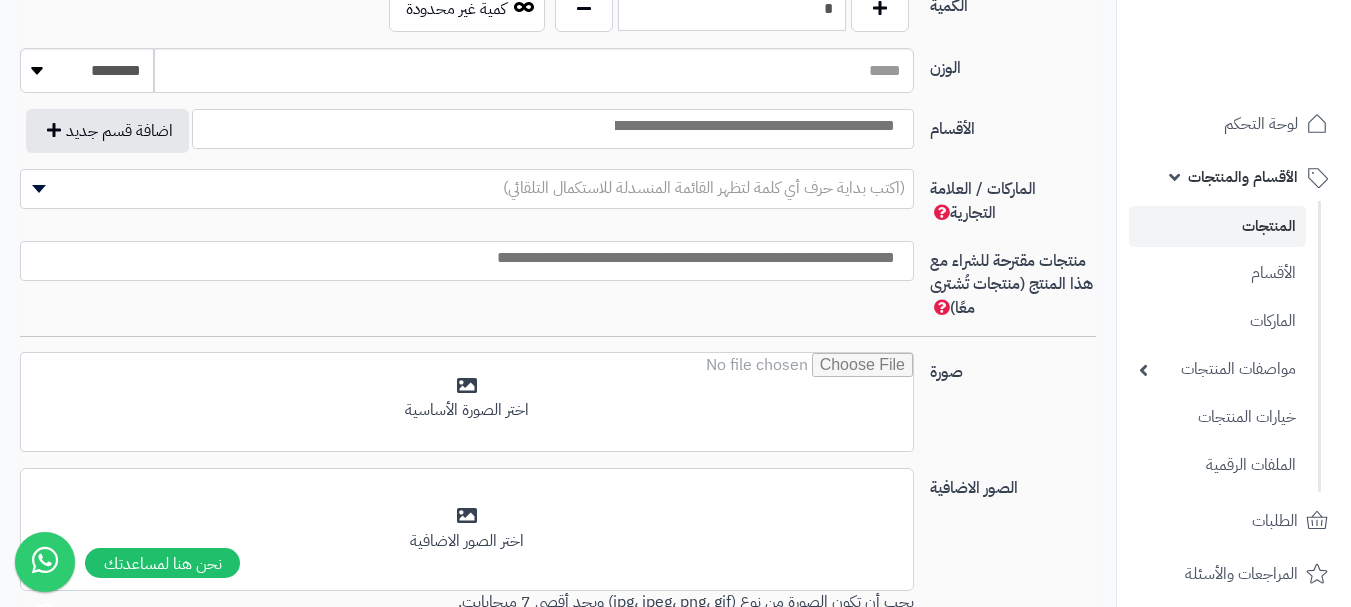 click at bounding box center [753, 126] 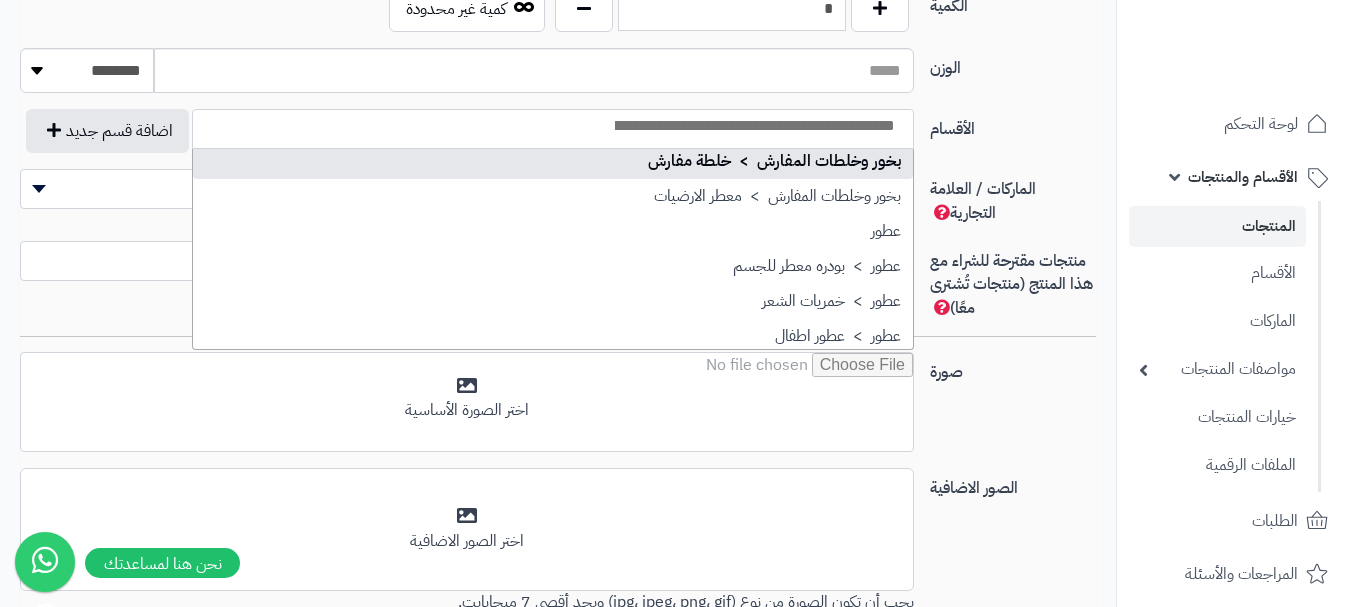scroll, scrollTop: 700, scrollLeft: 0, axis: vertical 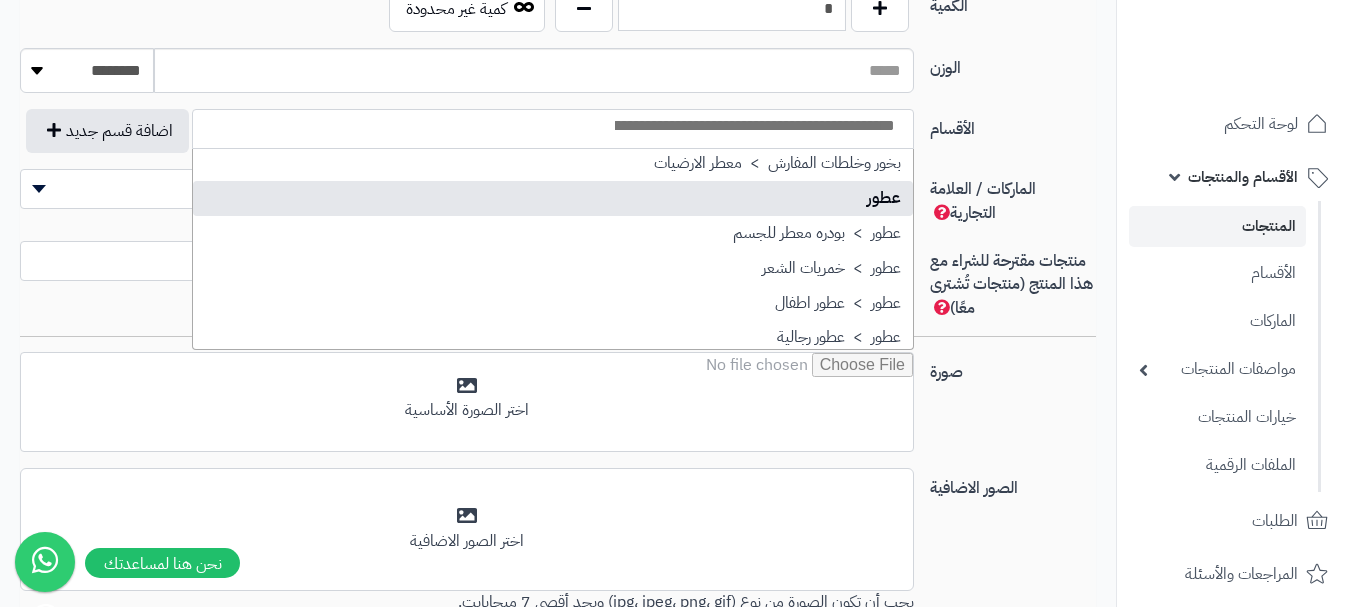 select on "**" 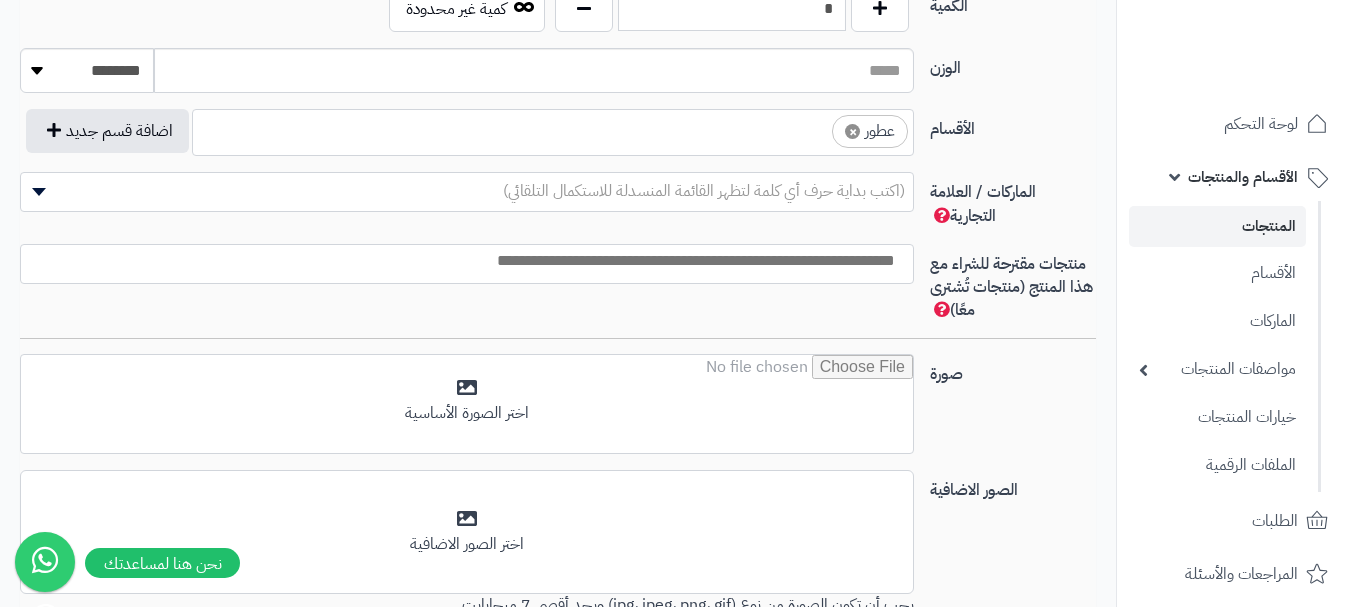click on "× عطور" at bounding box center [553, 129] 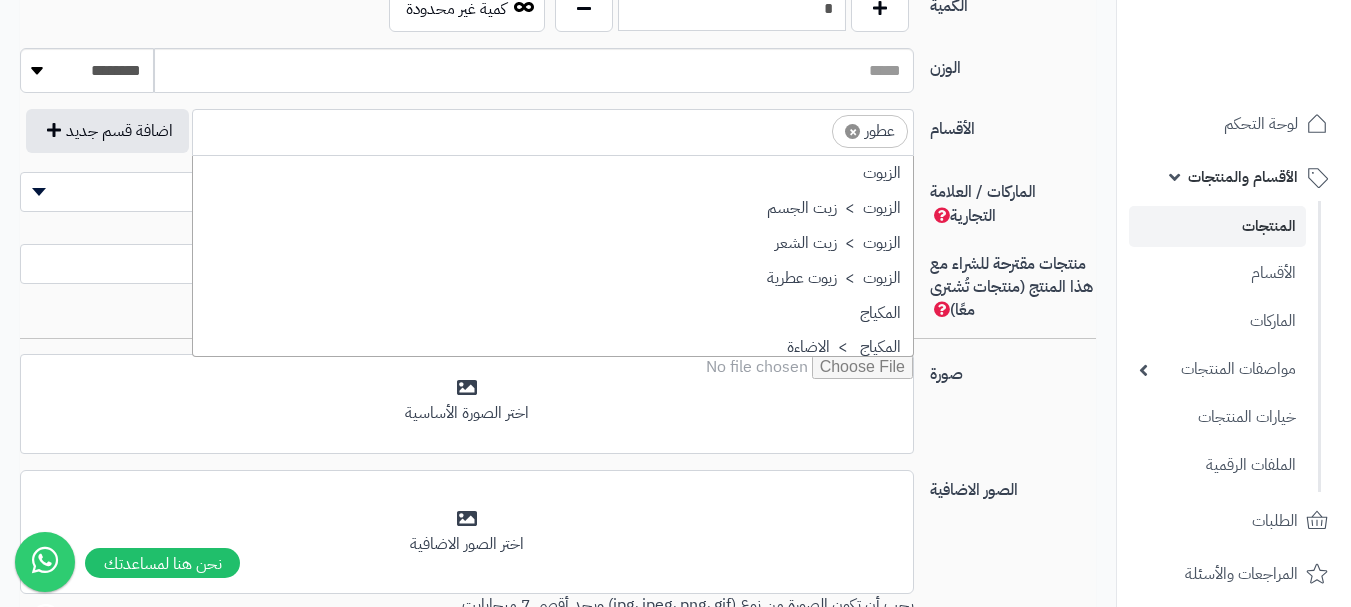 scroll, scrollTop: 697, scrollLeft: 0, axis: vertical 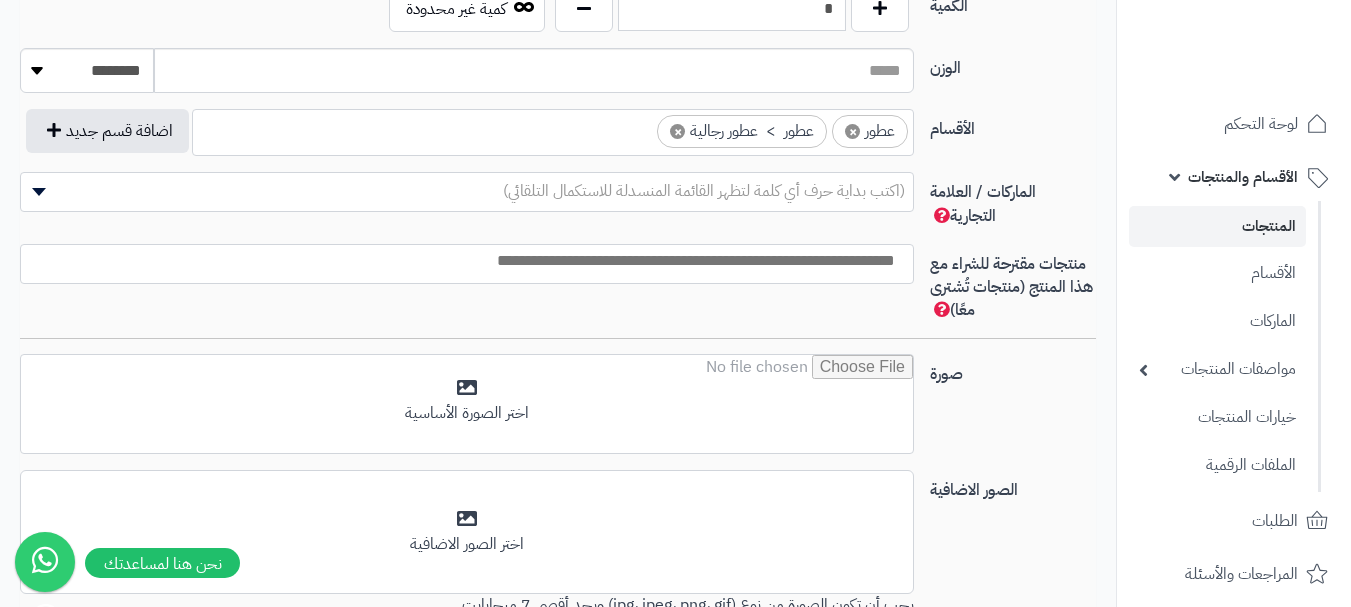 click on "× عطور × عطور  >  عطور رجالية" at bounding box center [553, 129] 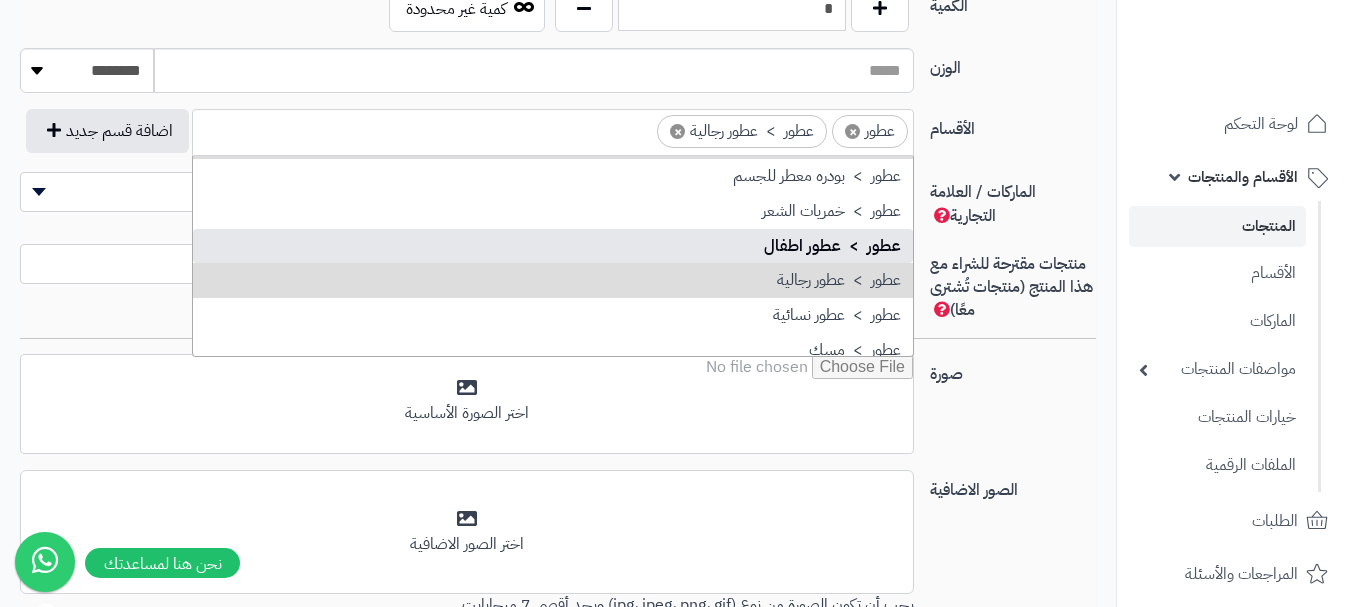 scroll, scrollTop: 797, scrollLeft: 0, axis: vertical 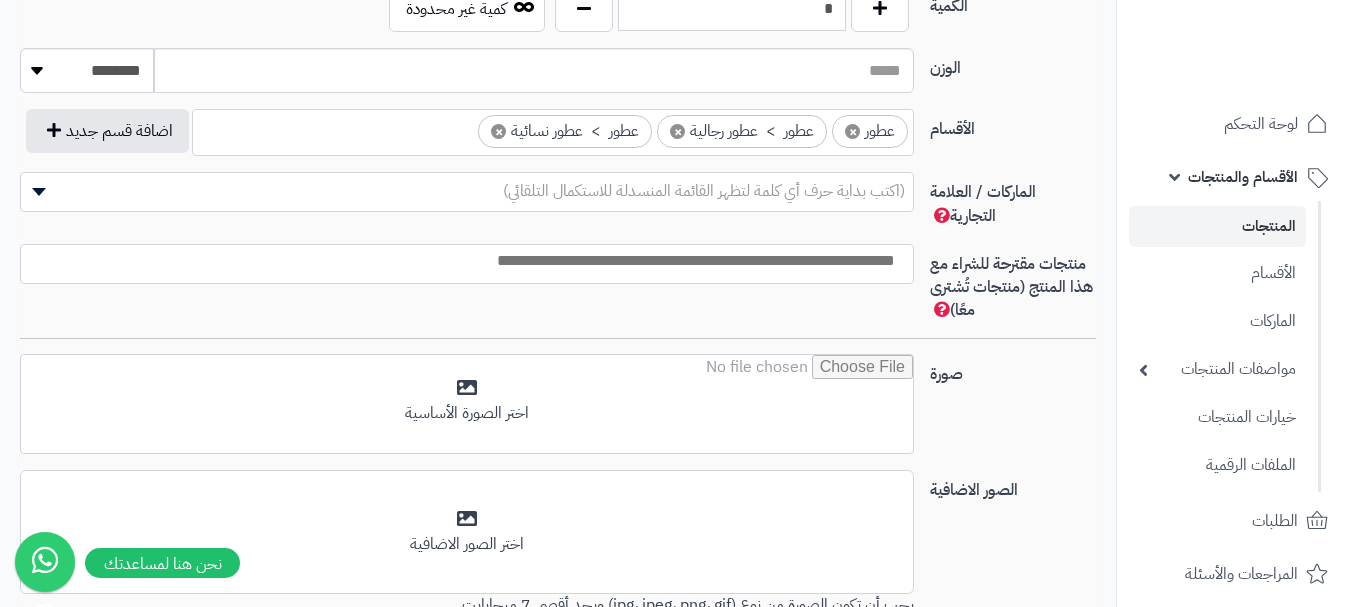 click on "×" at bounding box center (498, 131) 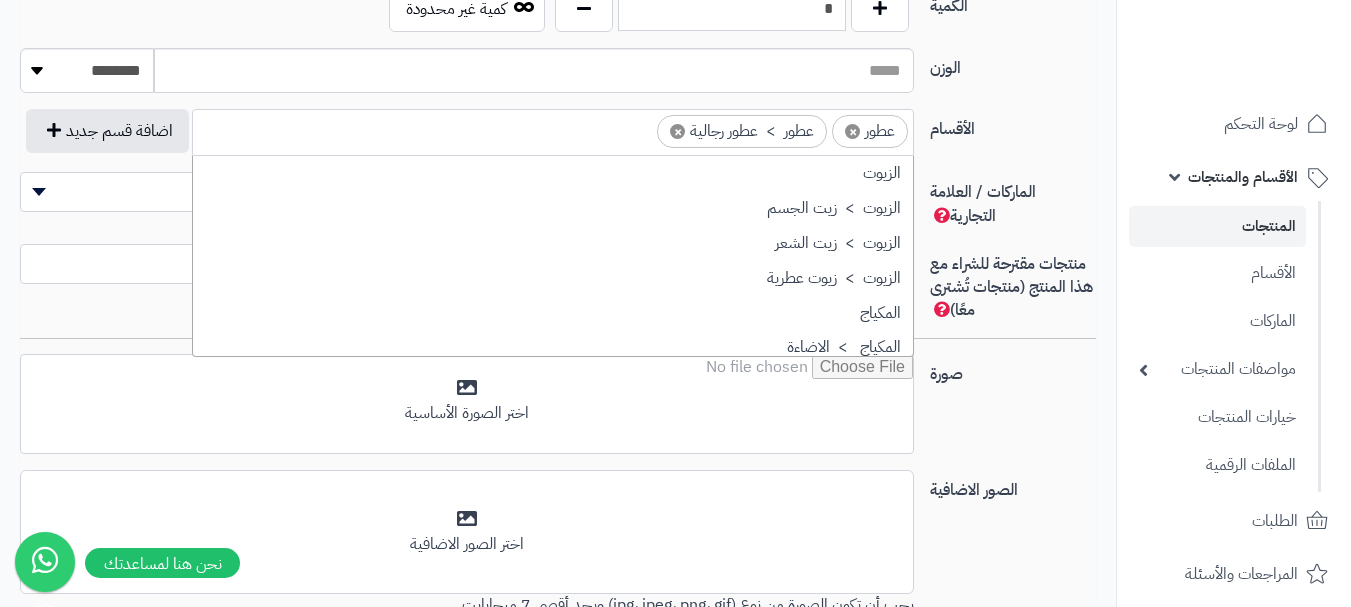 scroll, scrollTop: 697, scrollLeft: 0, axis: vertical 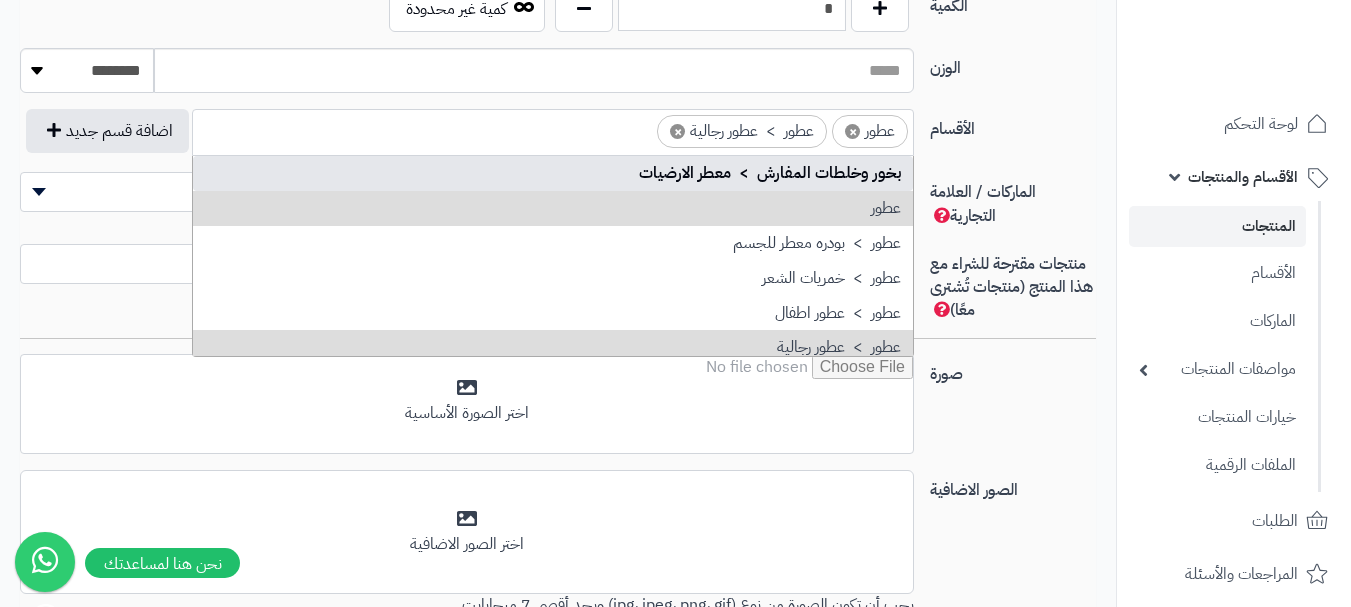 click at bounding box center [639, 126] 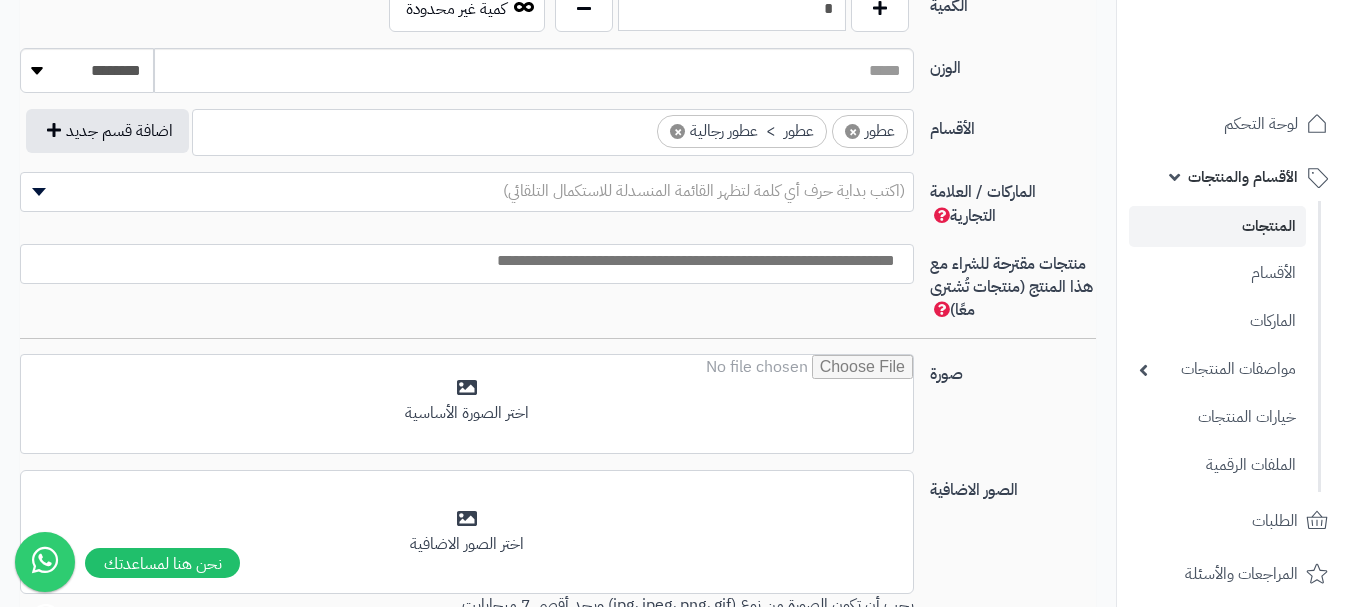 click on "× عطور × عطور  >  عطور رجالية" at bounding box center [553, 129] 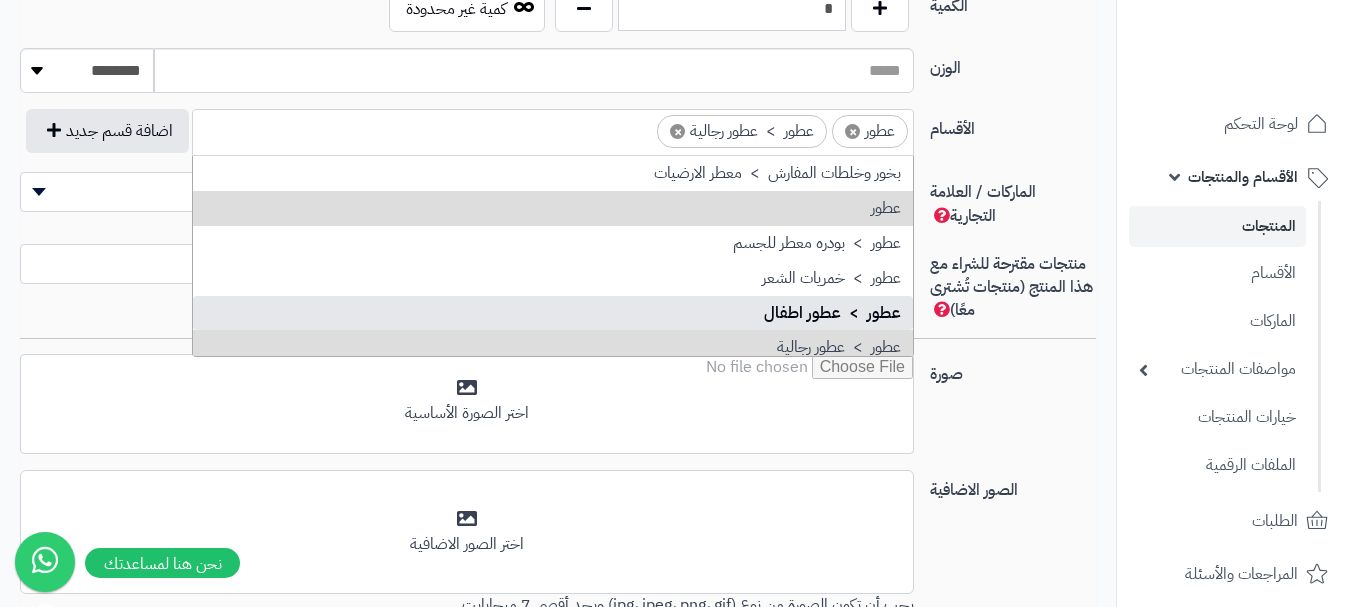 scroll, scrollTop: 797, scrollLeft: 0, axis: vertical 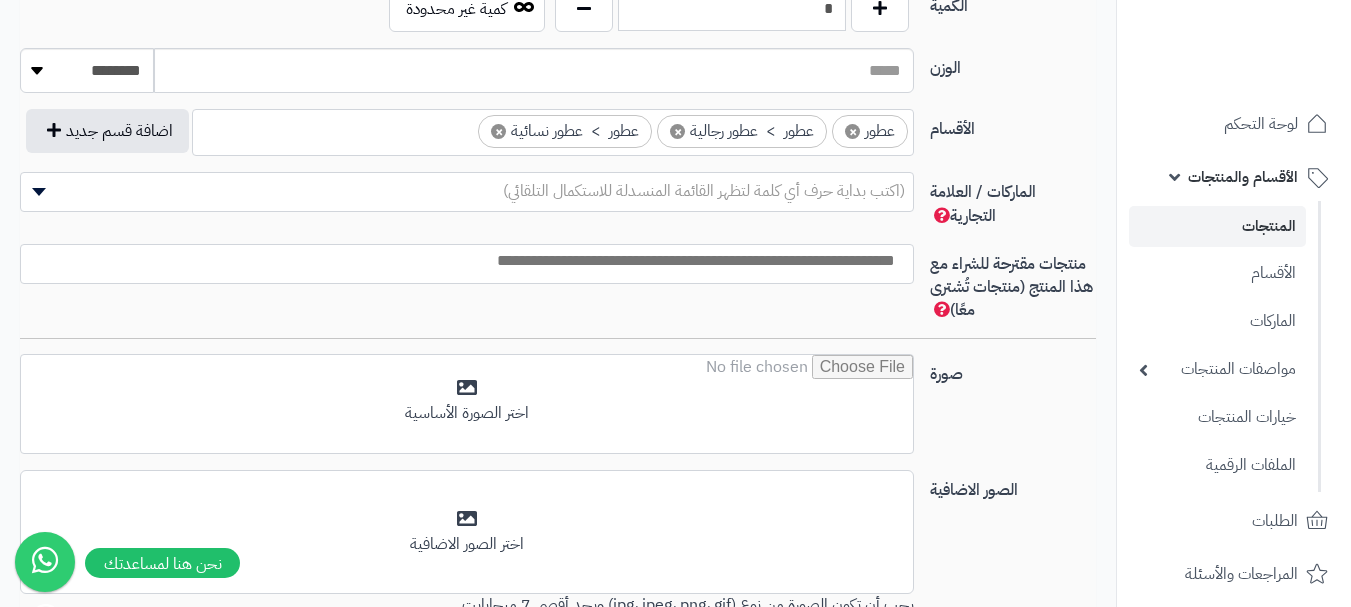click on "(اكتب بداية حرف أي كلمة لتظهر القائمة المنسدلة للاستكمال التلقائي)" at bounding box center [704, 191] 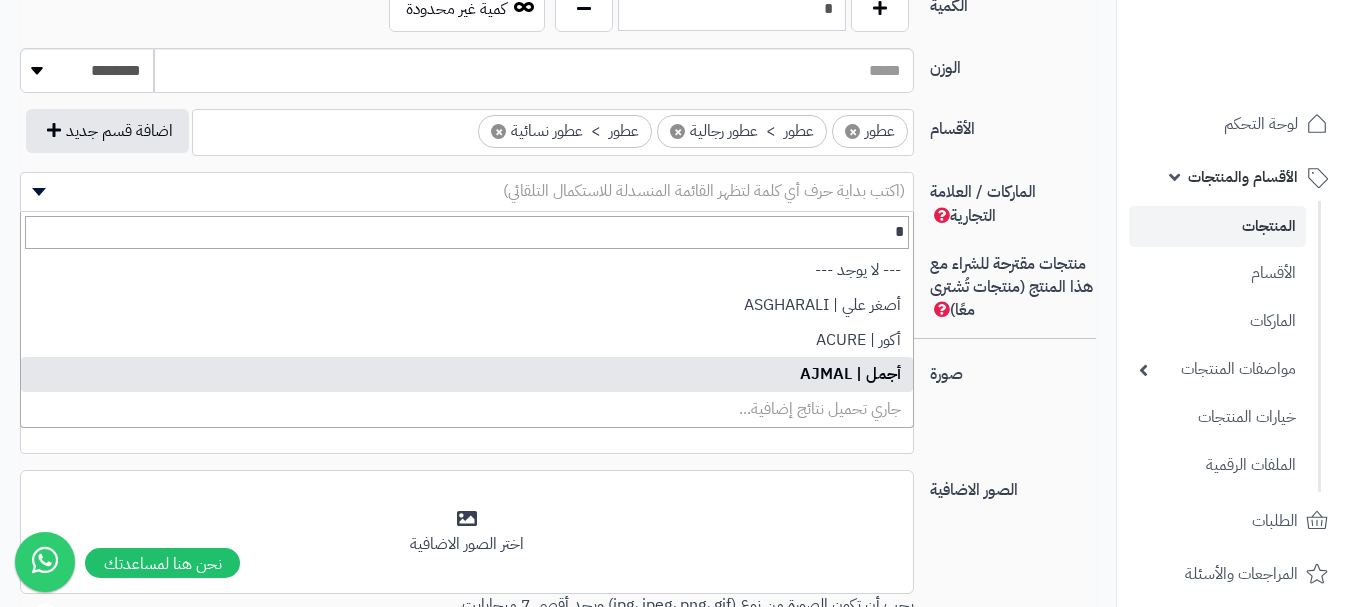 type on "*" 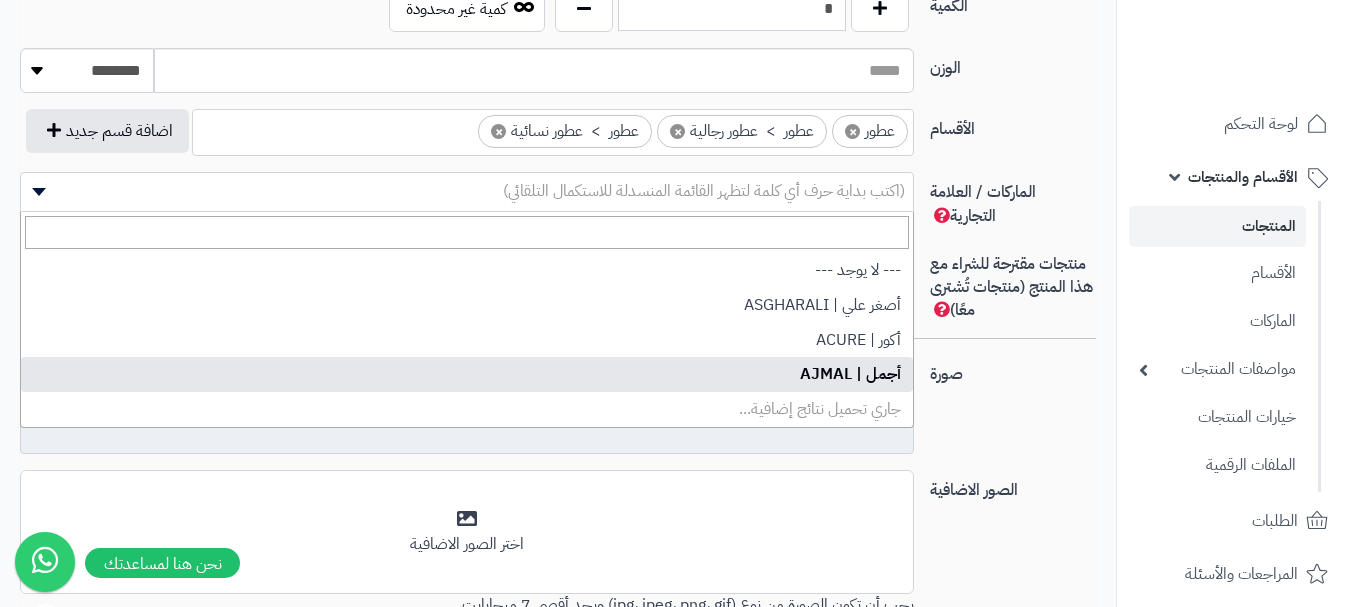 select on "**" 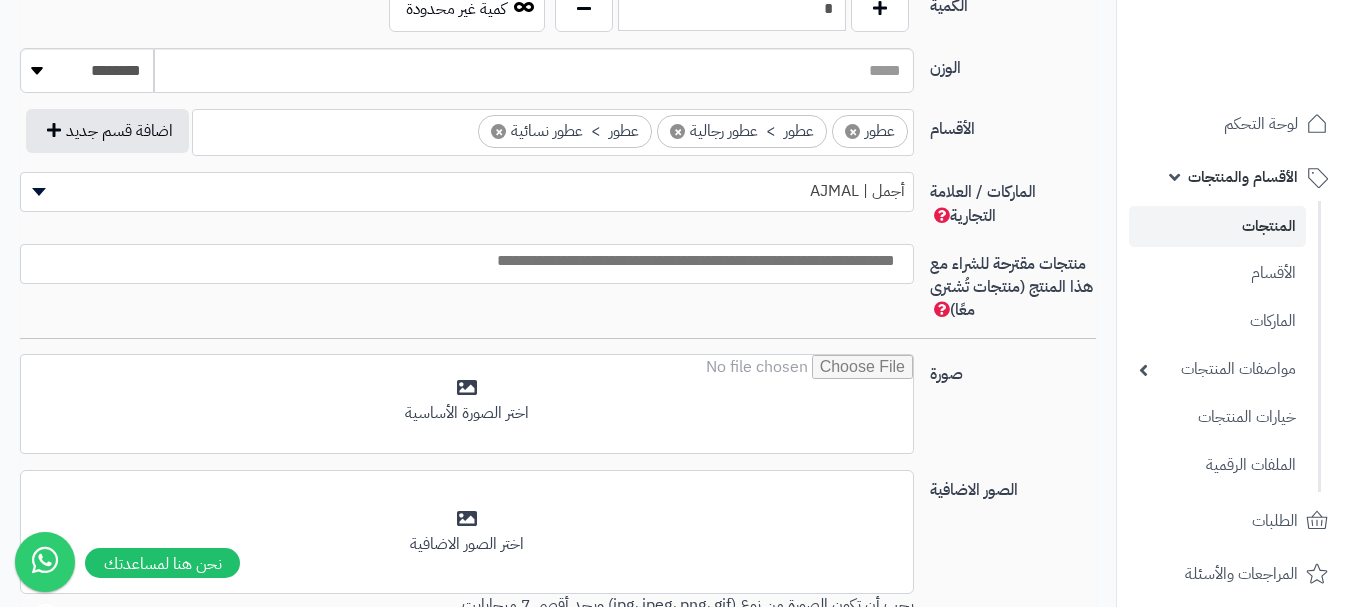 drag, startPoint x: 846, startPoint y: 268, endPoint x: 856, endPoint y: 265, distance: 10.440307 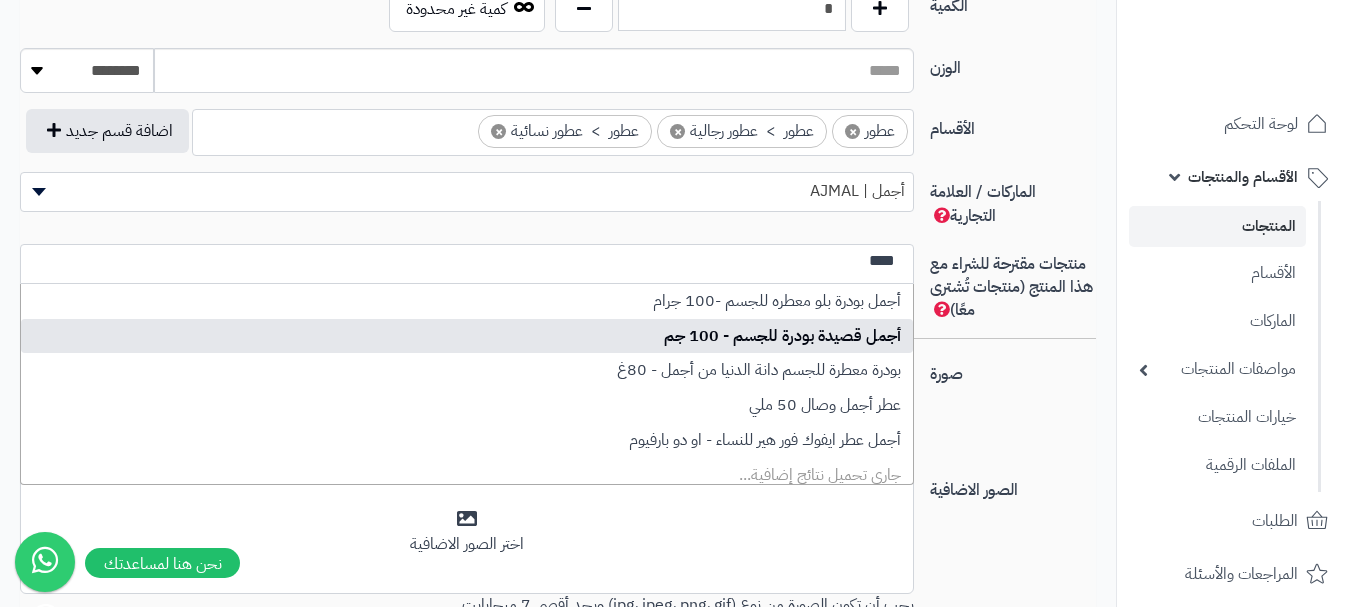 type on "****" 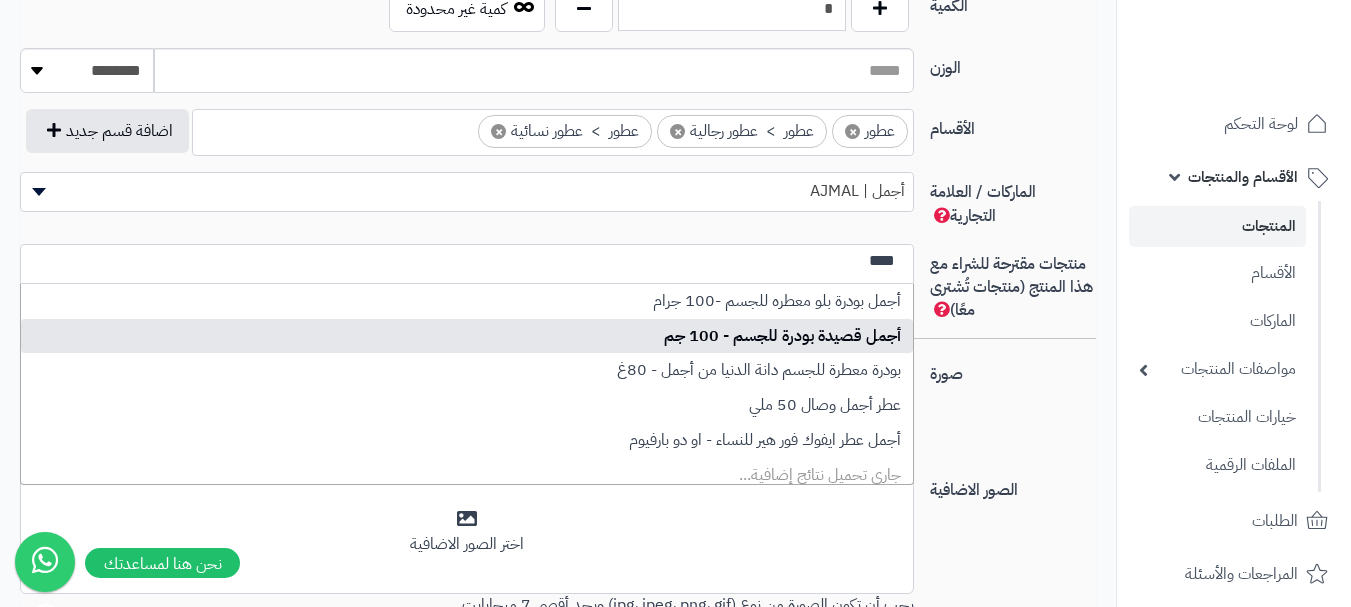 type 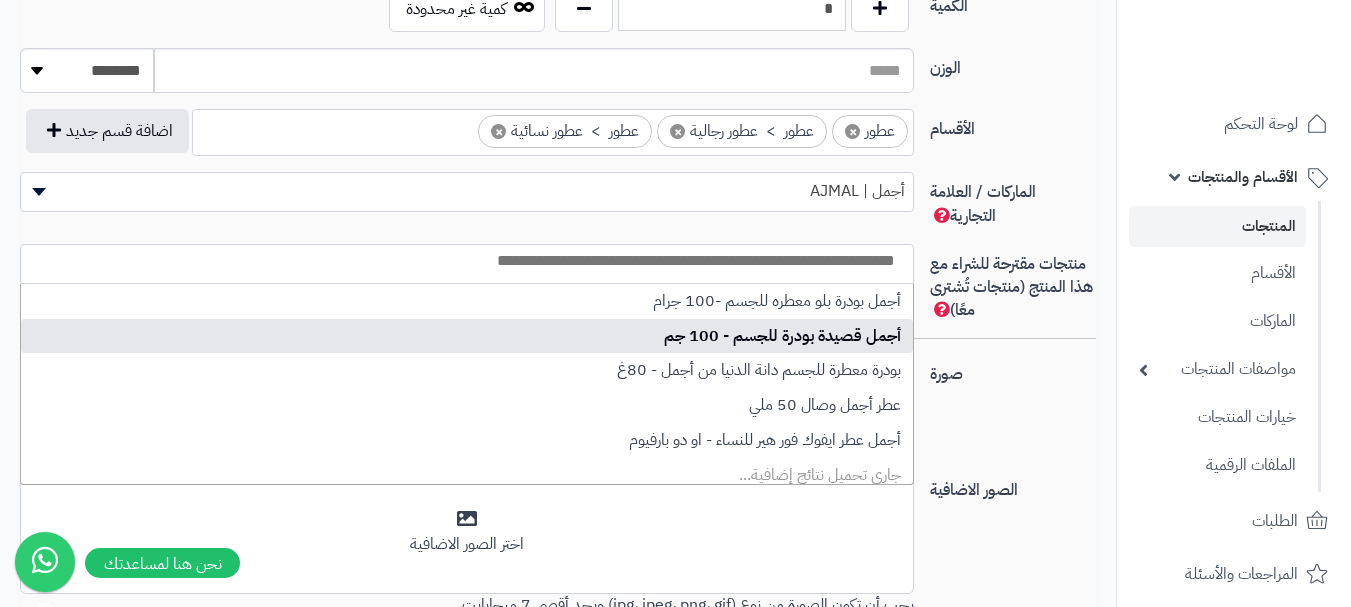 select on "****" 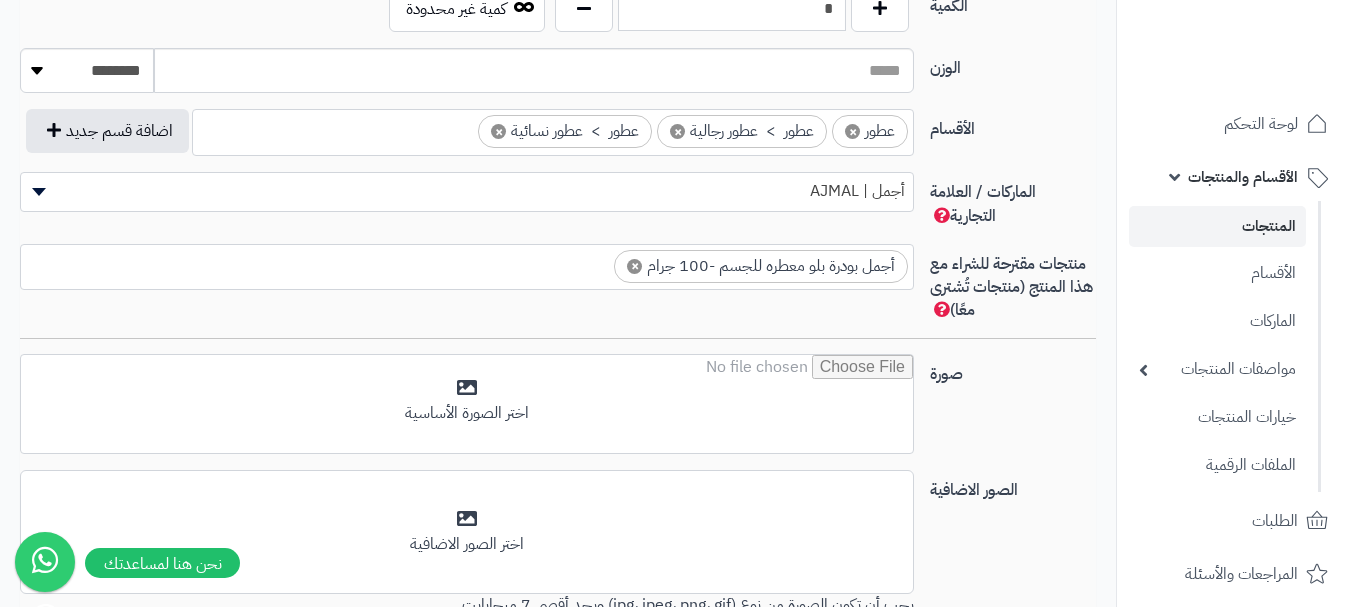 scroll, scrollTop: 0, scrollLeft: 0, axis: both 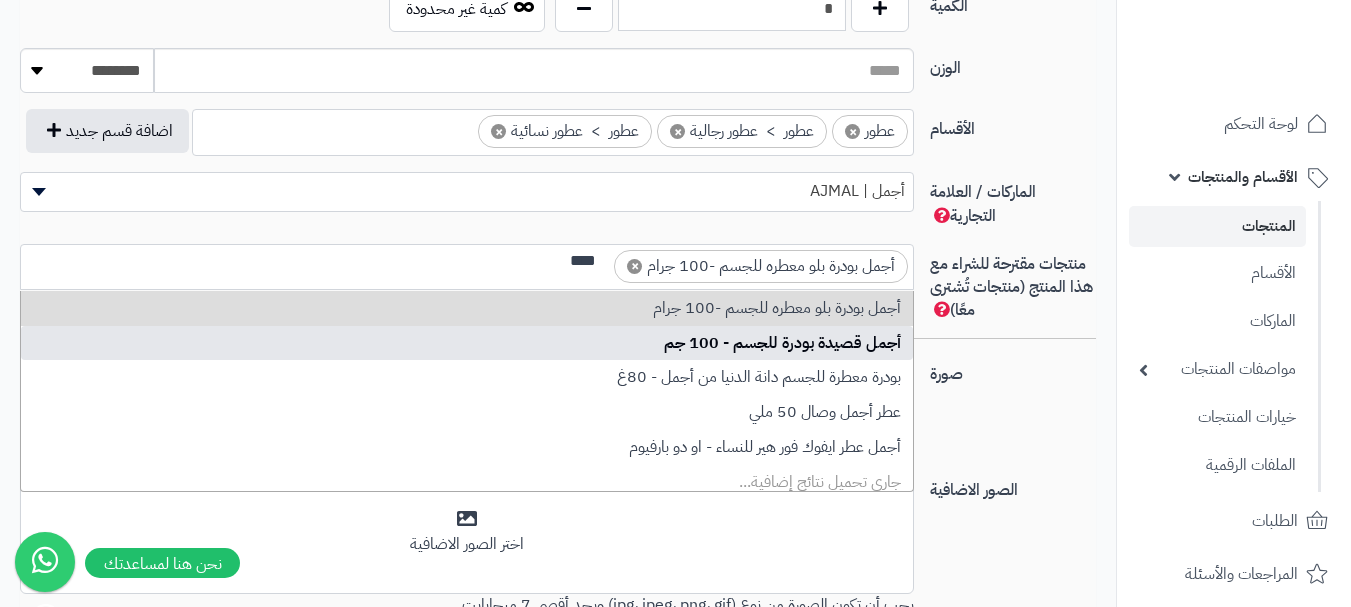 type on "****" 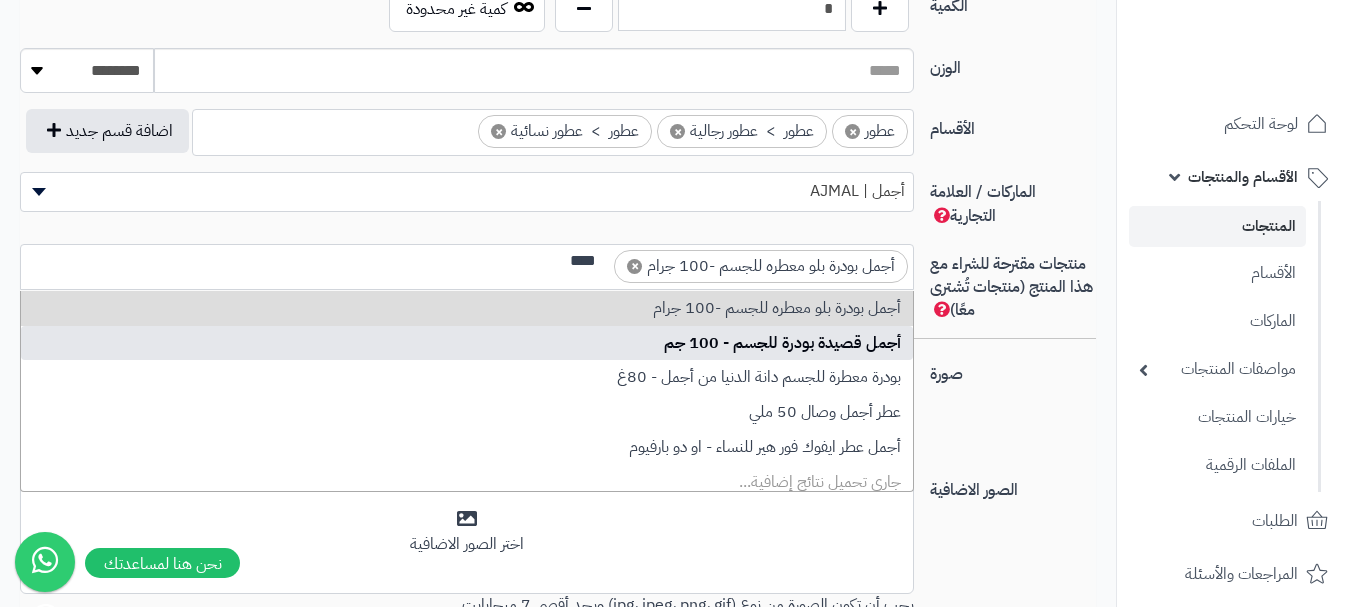 type 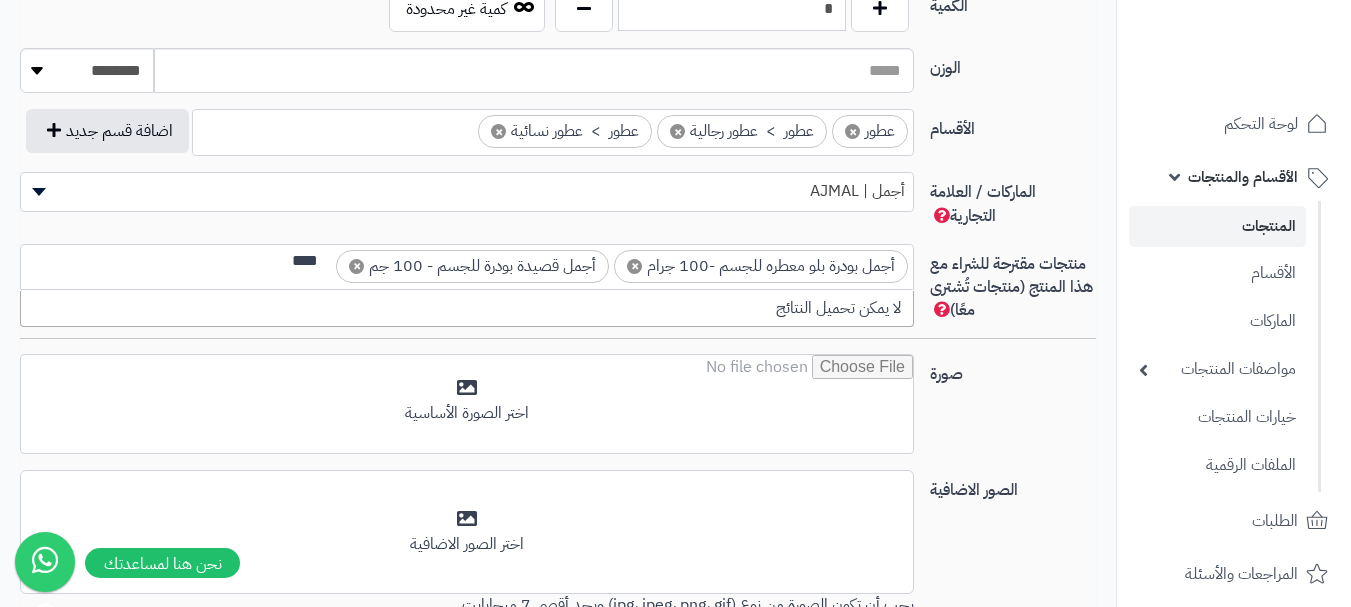 scroll, scrollTop: 0, scrollLeft: -3, axis: horizontal 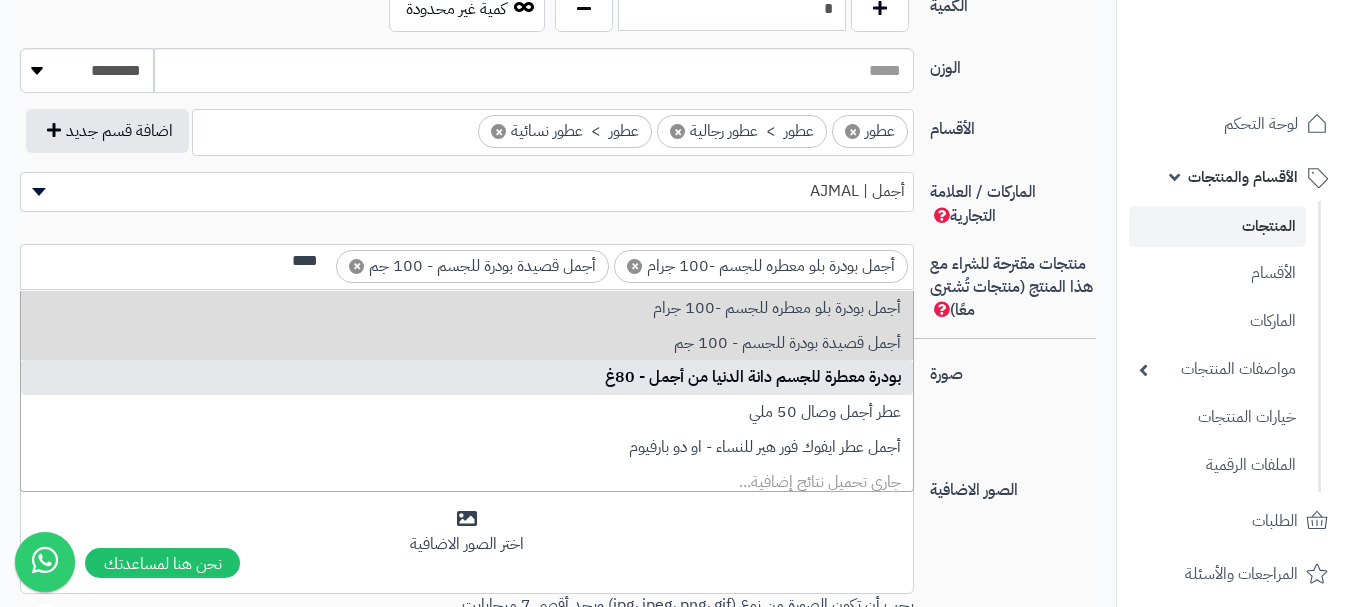 type on "****" 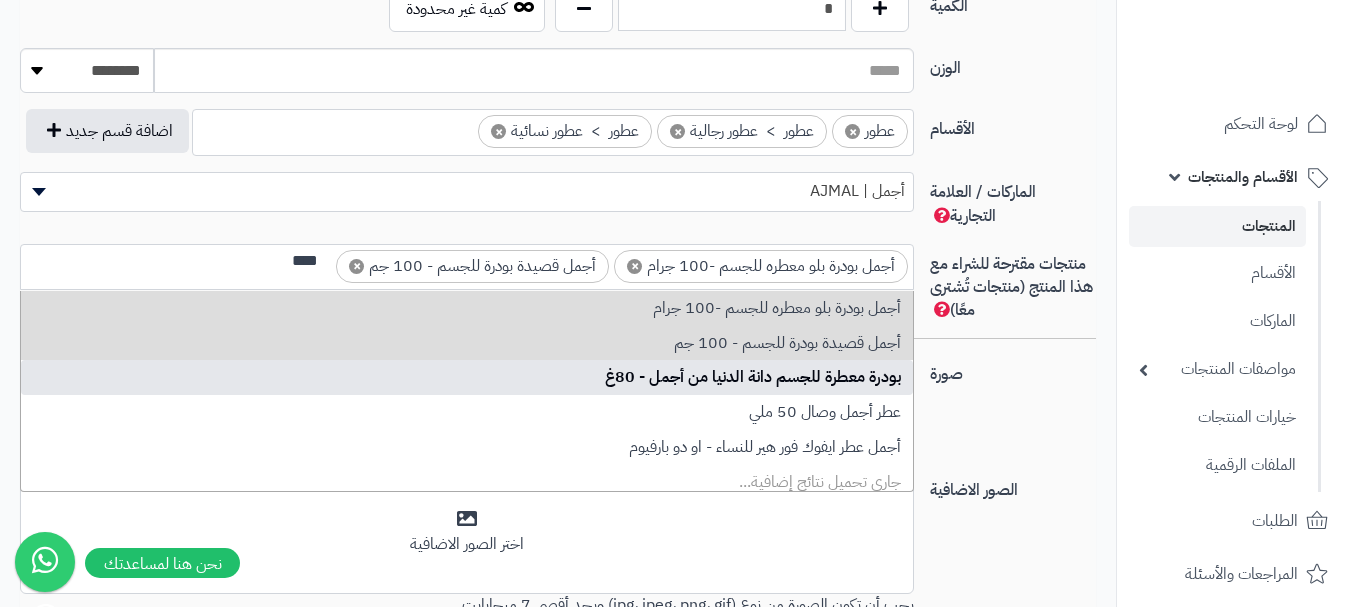 type 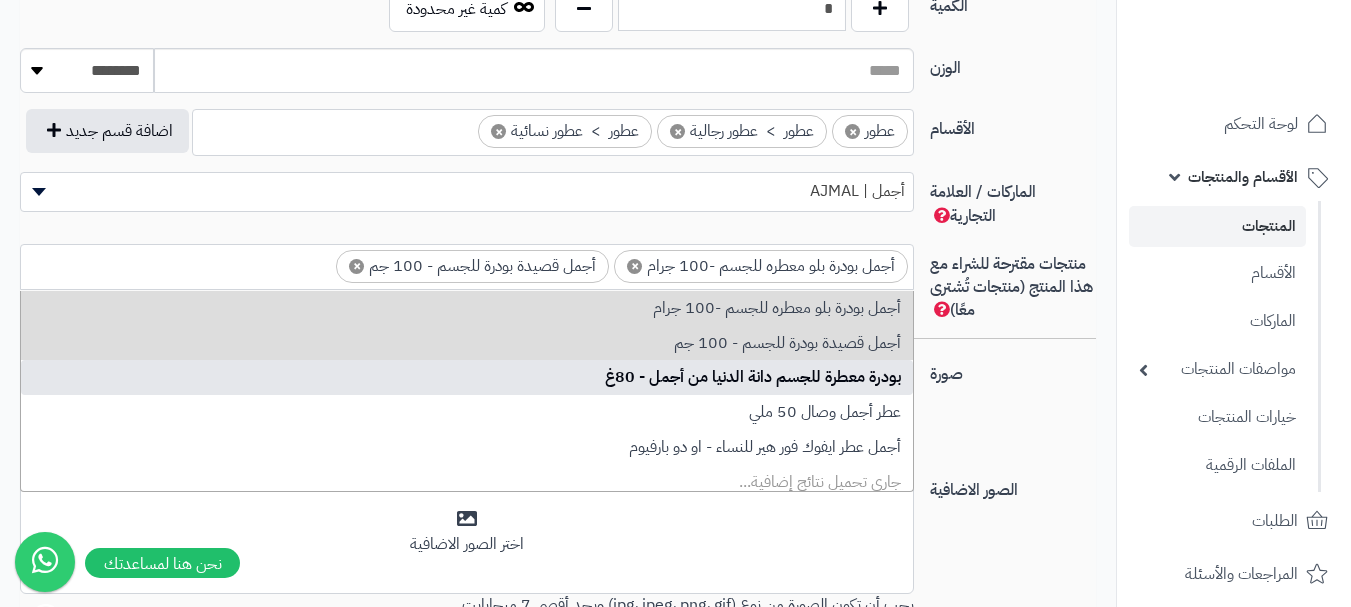 scroll, scrollTop: 0, scrollLeft: 0, axis: both 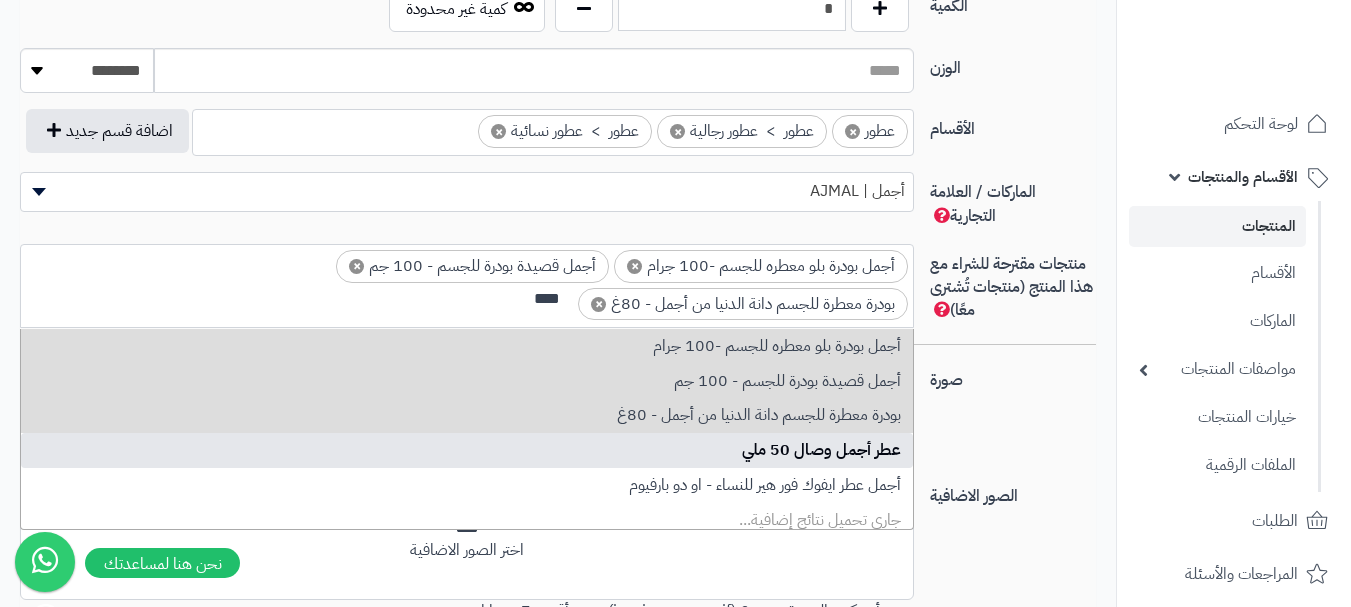 type on "****" 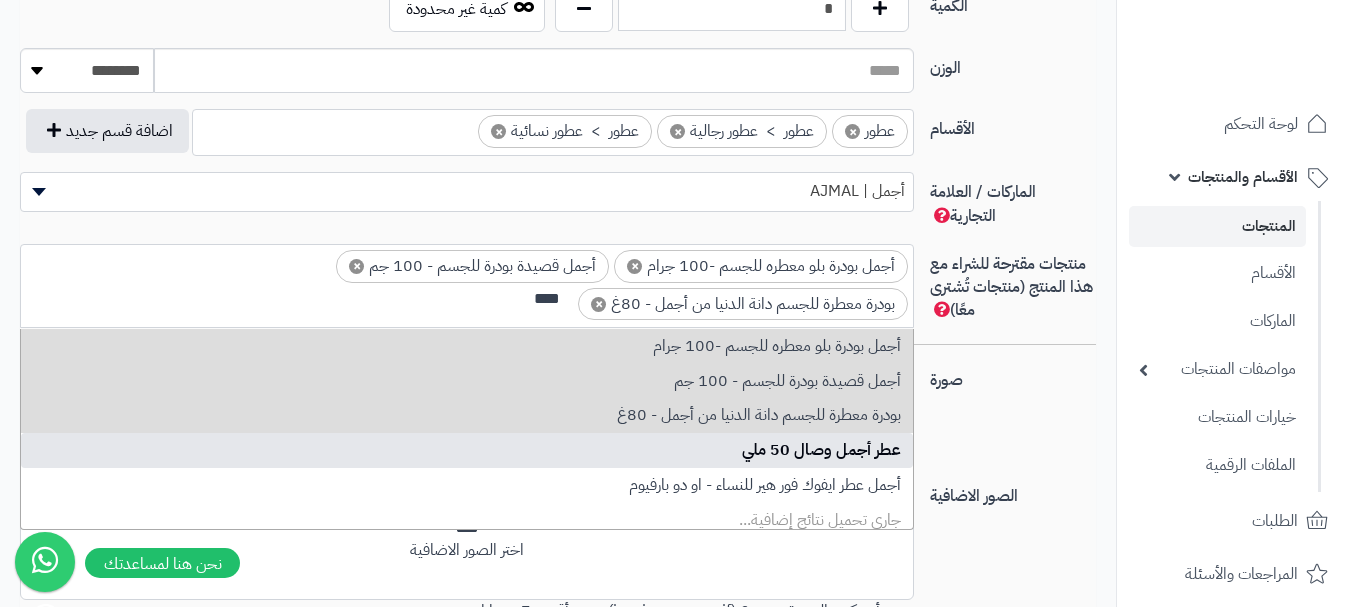 type 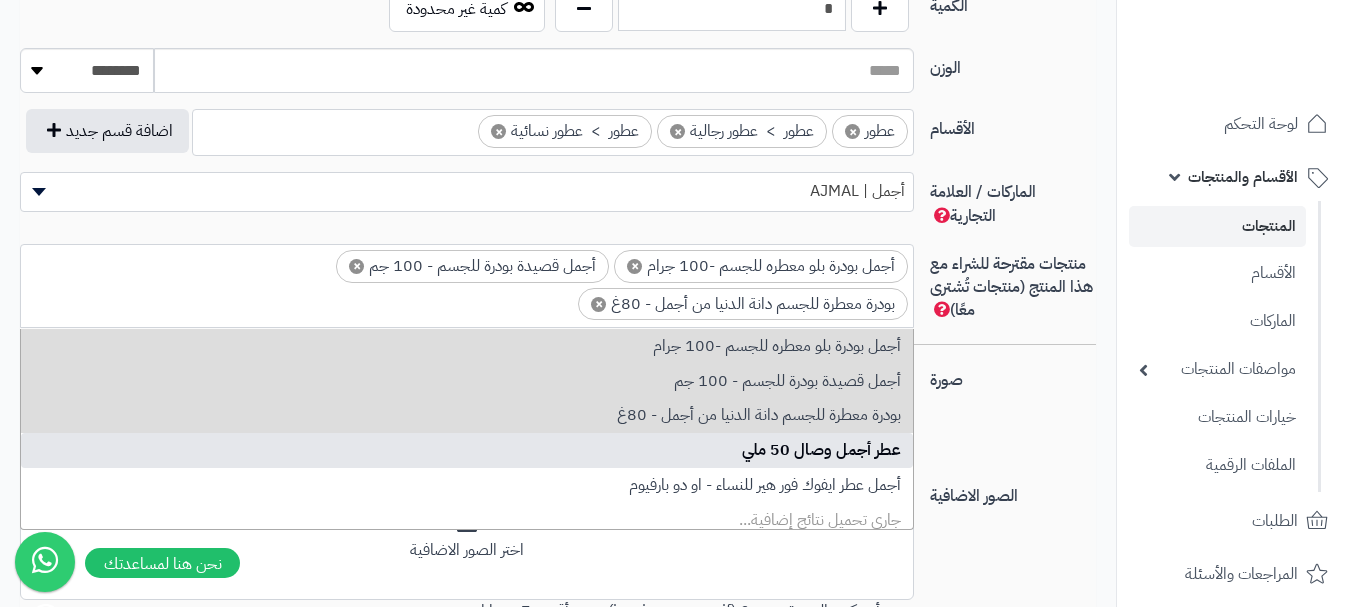 scroll, scrollTop: 0, scrollLeft: 0, axis: both 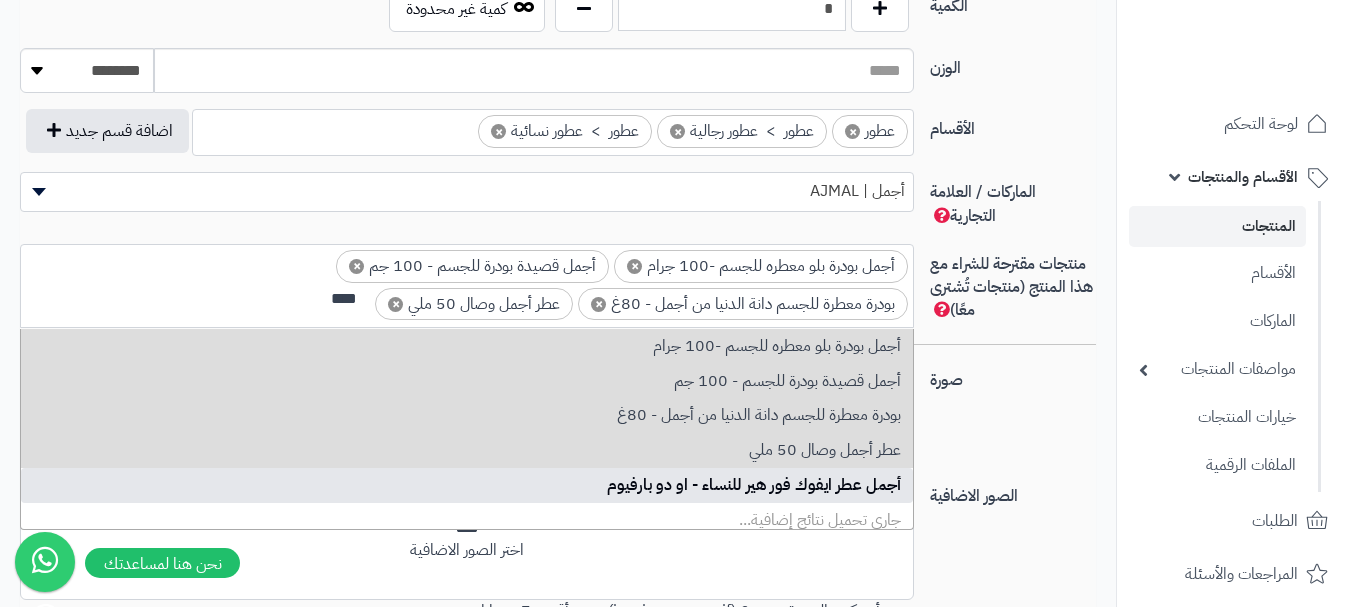 type on "****" 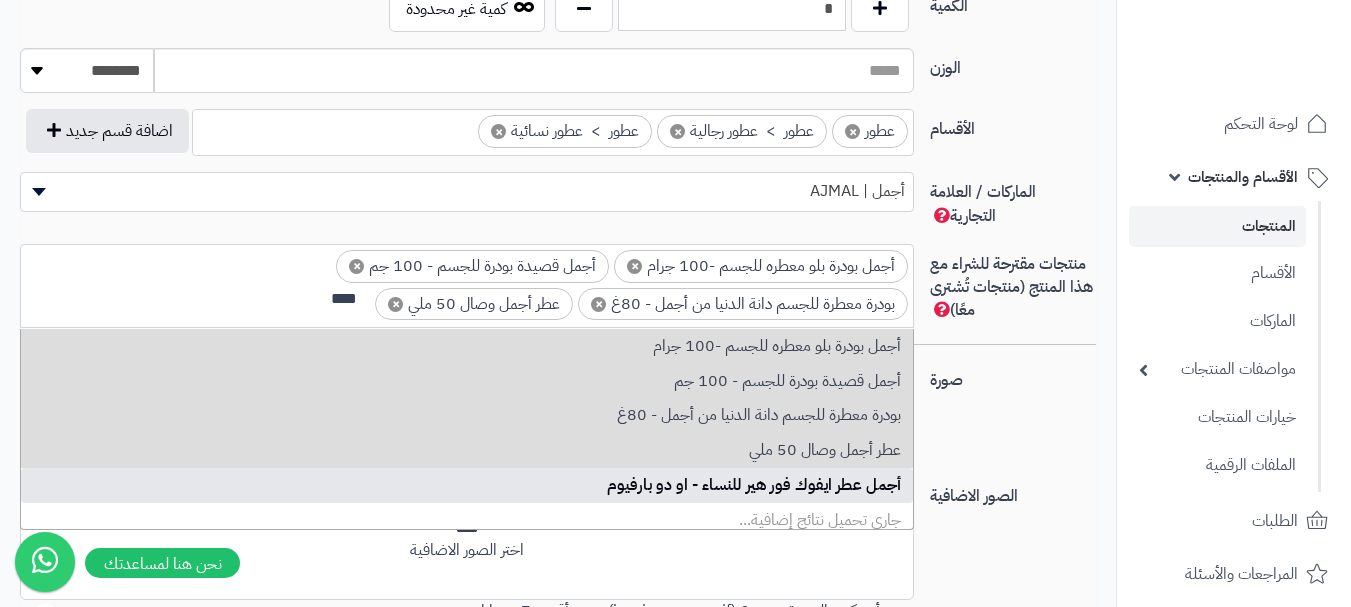 type 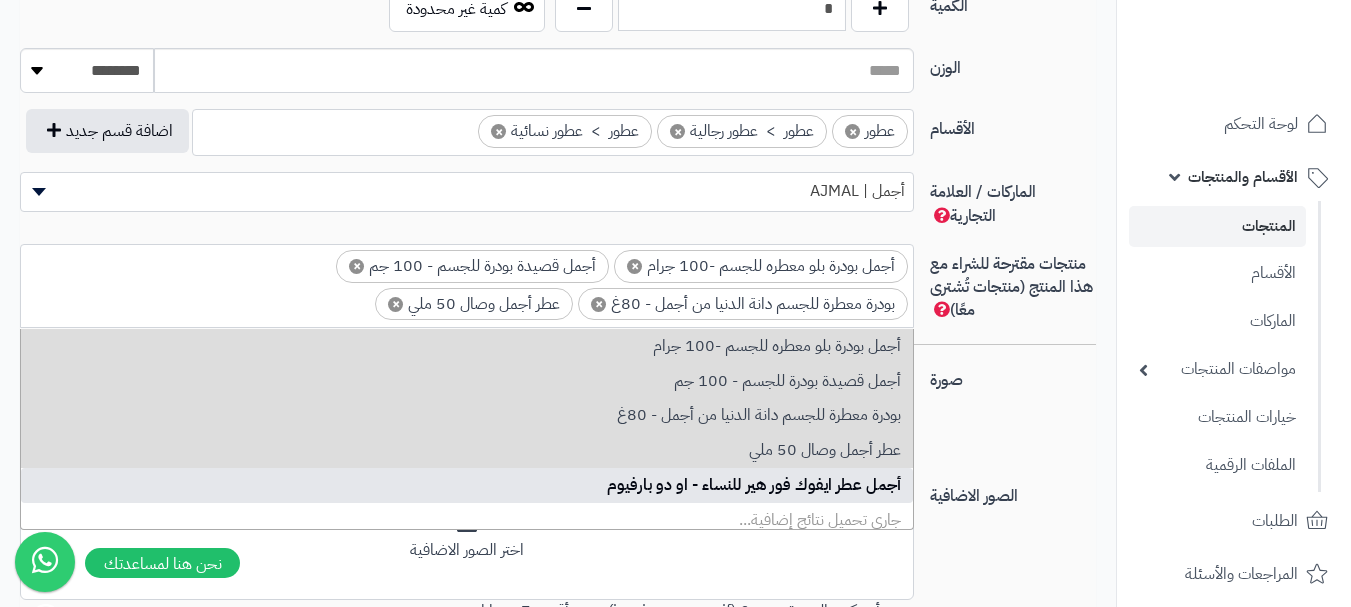 scroll, scrollTop: 0, scrollLeft: 0, axis: both 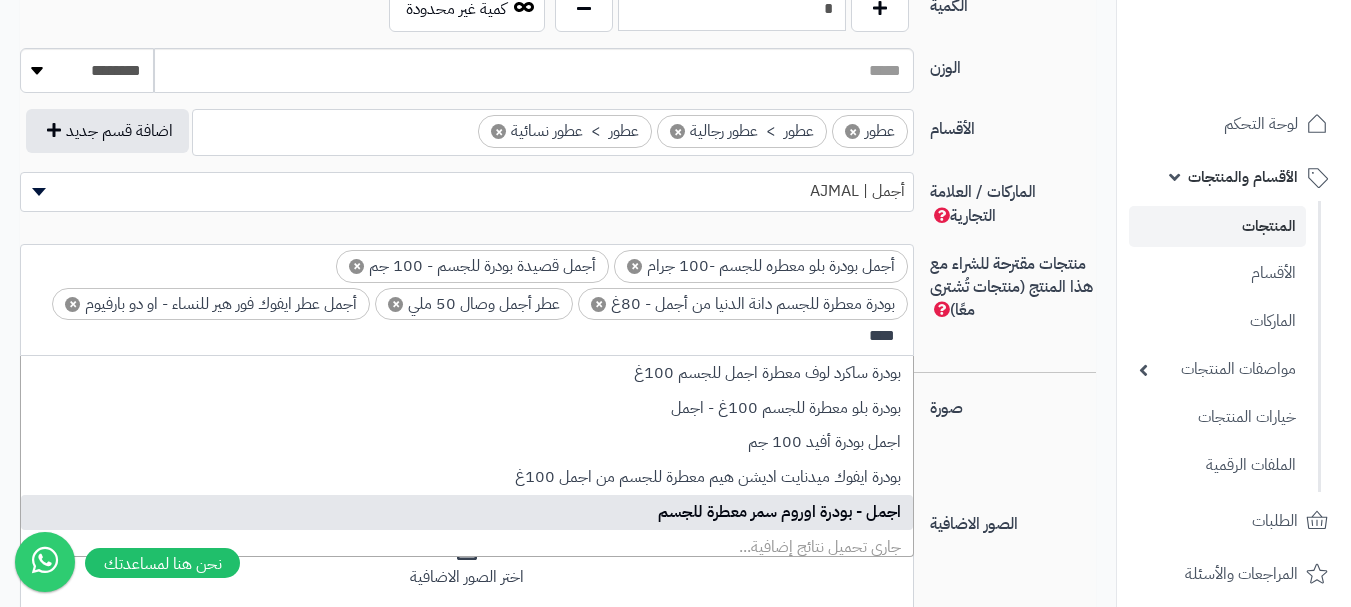 type on "****" 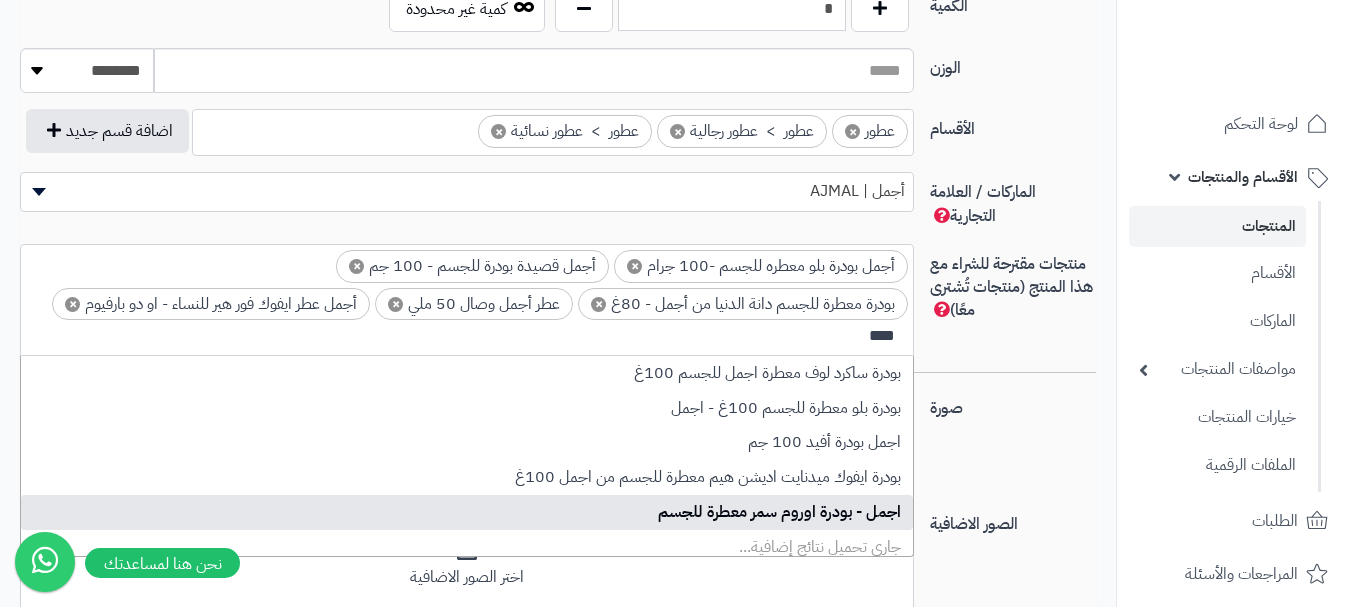 type 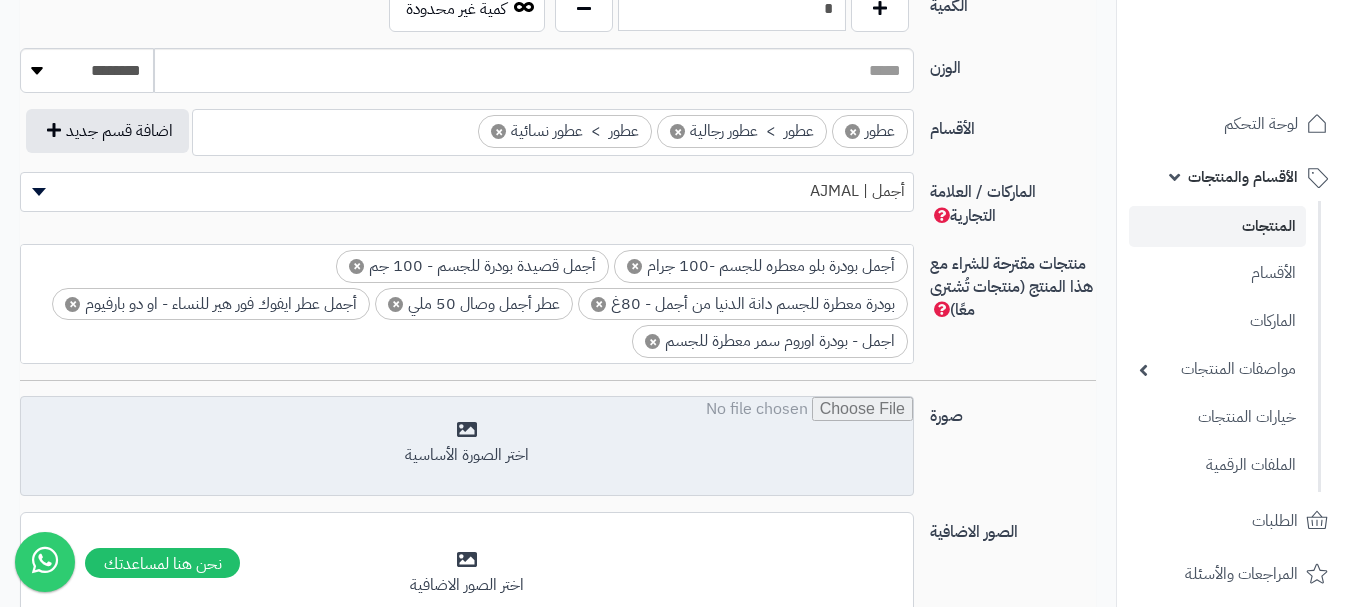 click at bounding box center [467, 447] 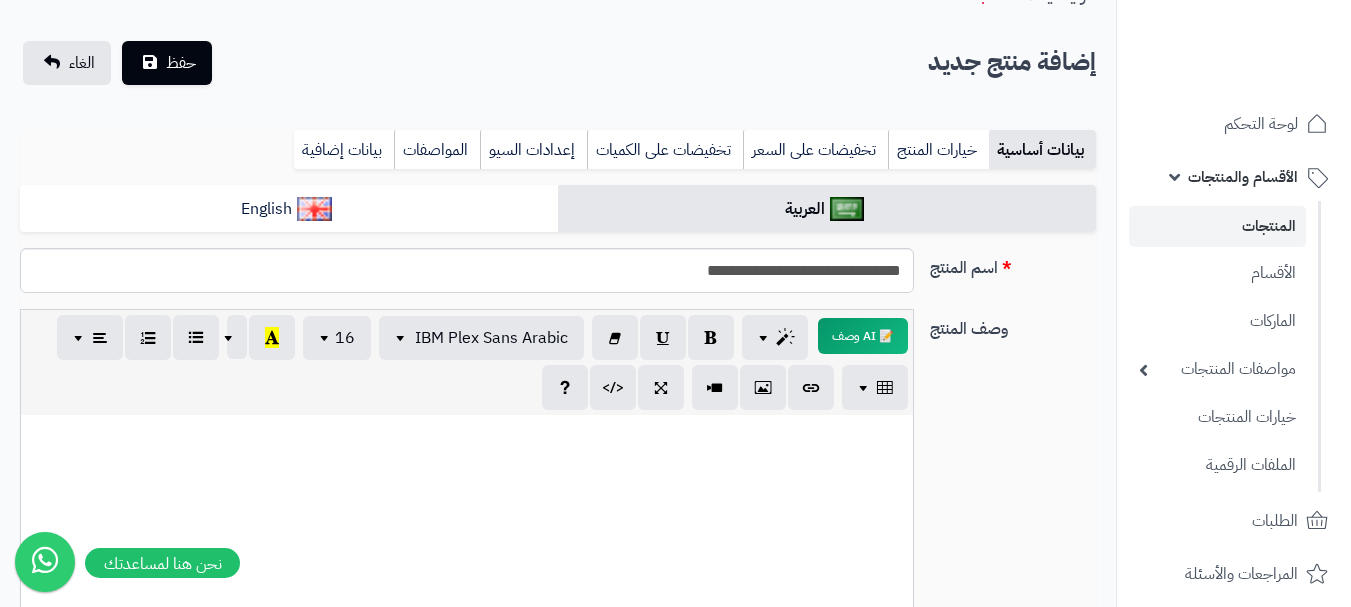 scroll, scrollTop: 0, scrollLeft: 0, axis: both 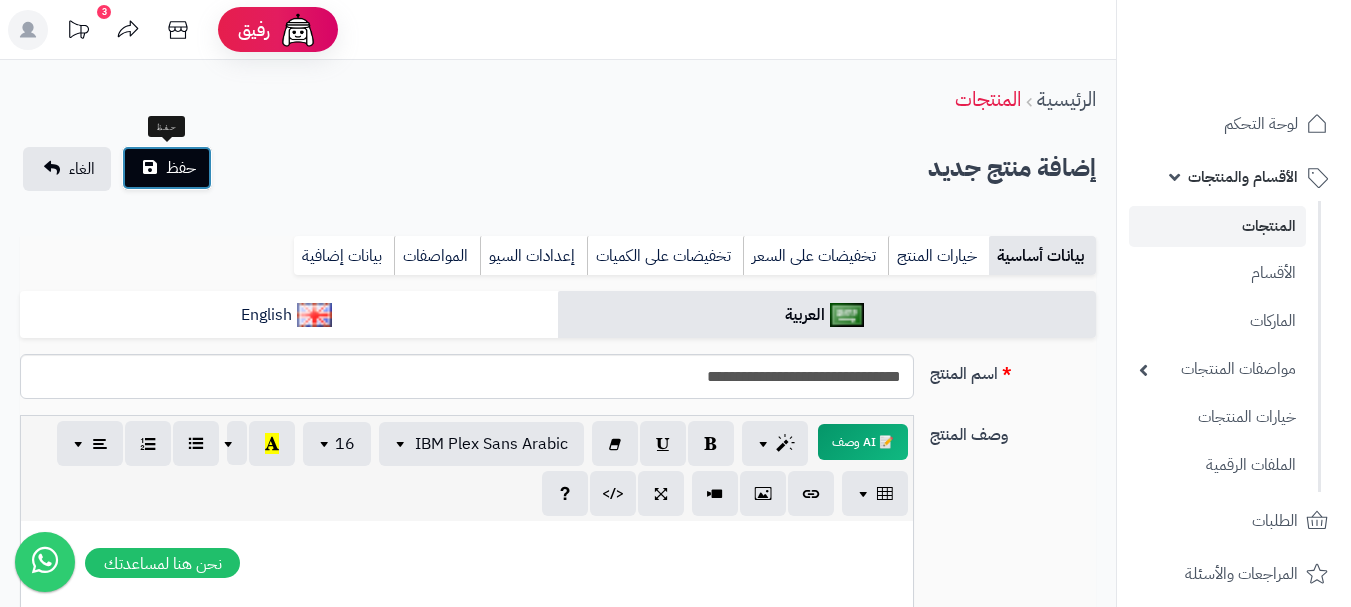 click on "حفظ" at bounding box center [181, 168] 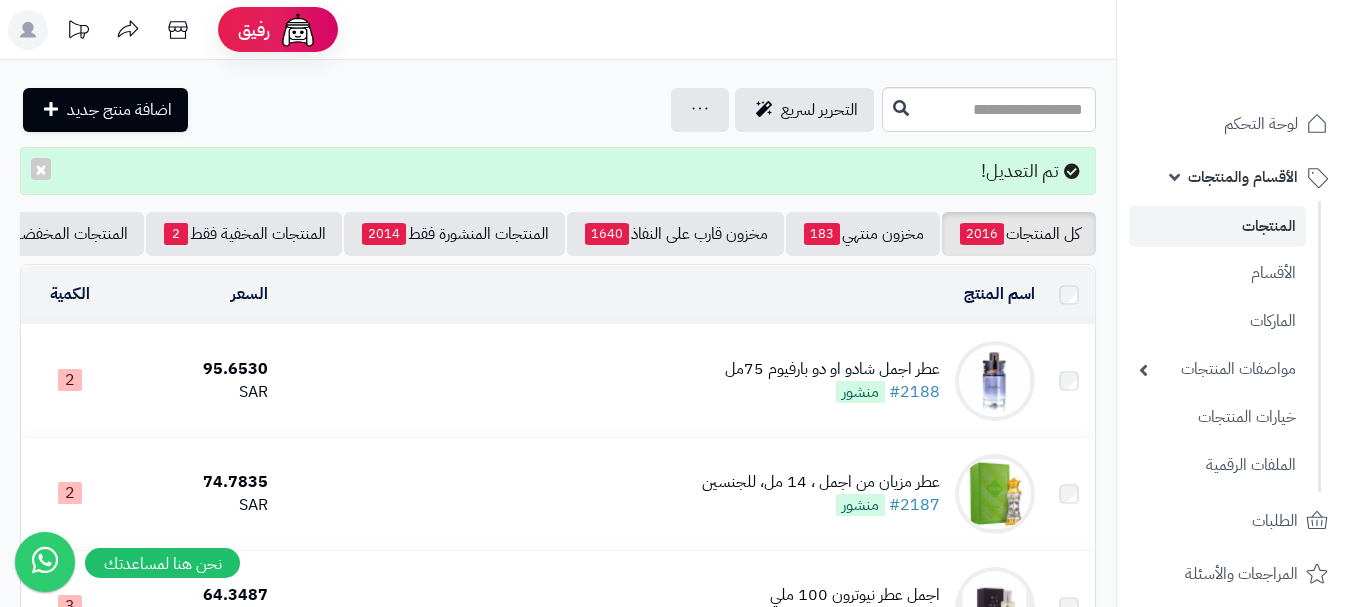 scroll, scrollTop: 0, scrollLeft: 0, axis: both 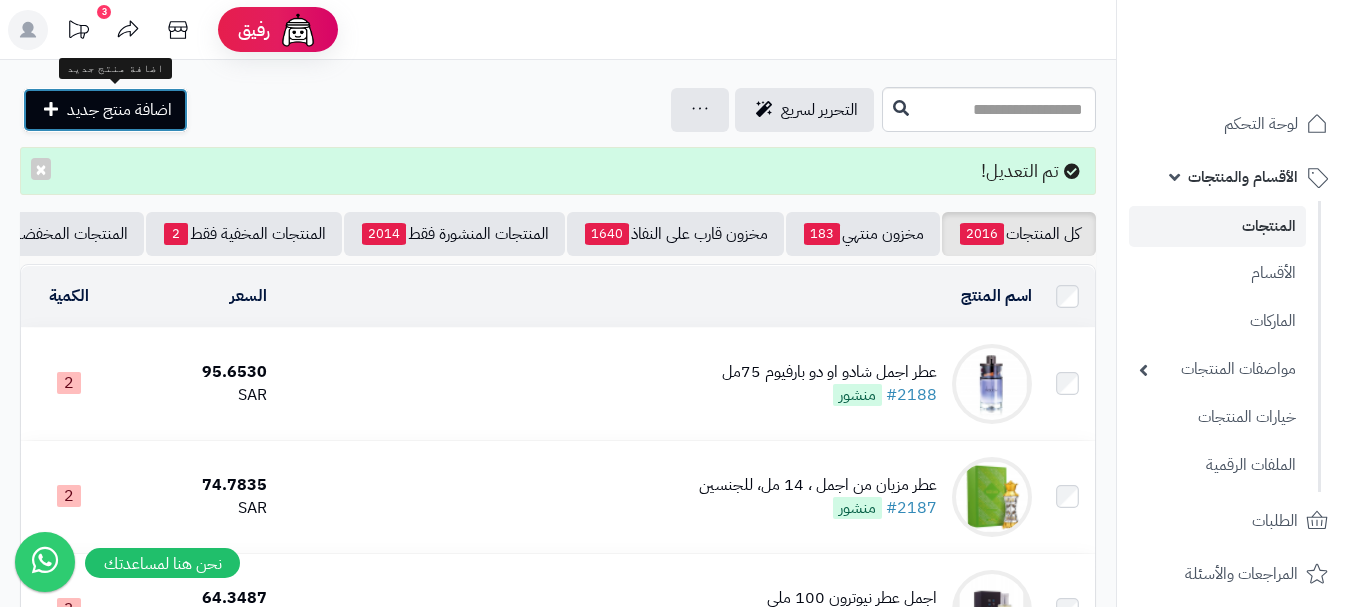 click on "اضافة منتج جديد" at bounding box center (119, 110) 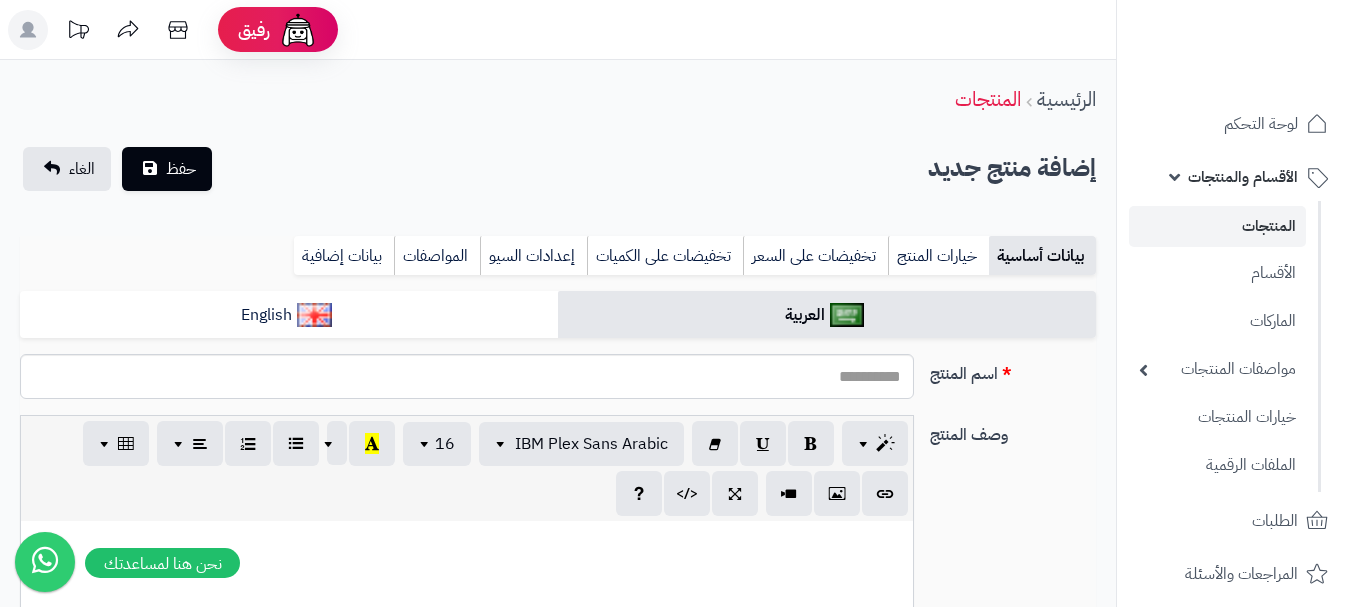 select 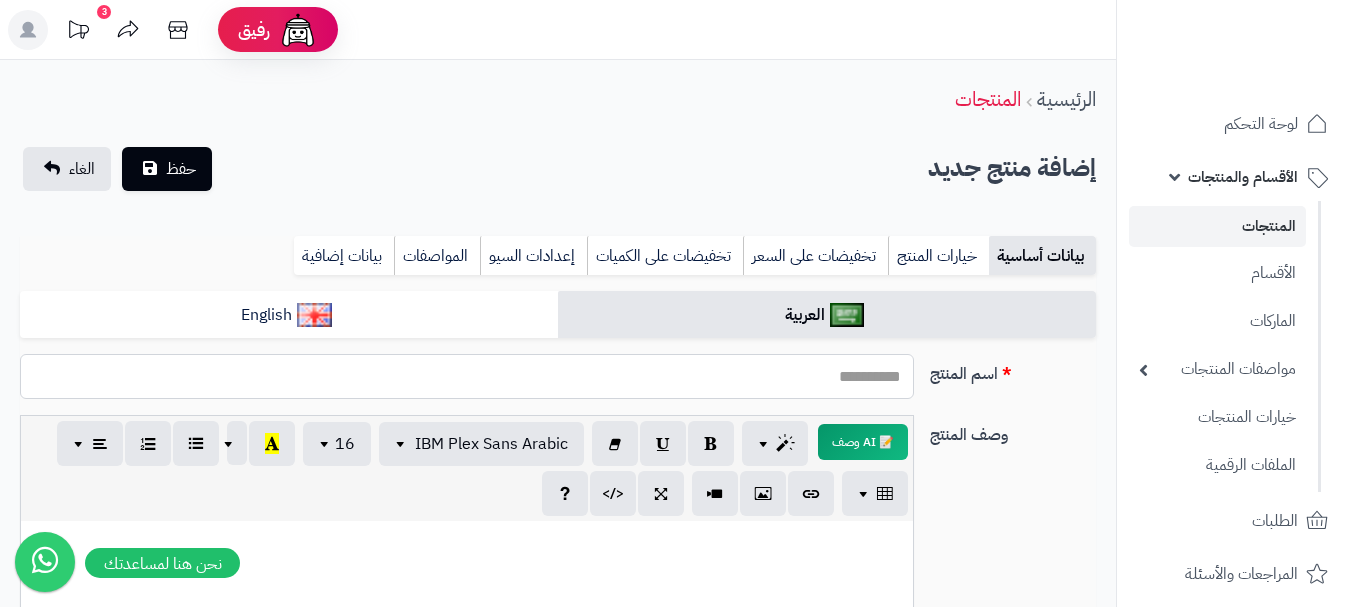 drag, startPoint x: 808, startPoint y: 365, endPoint x: 757, endPoint y: 388, distance: 55.946404 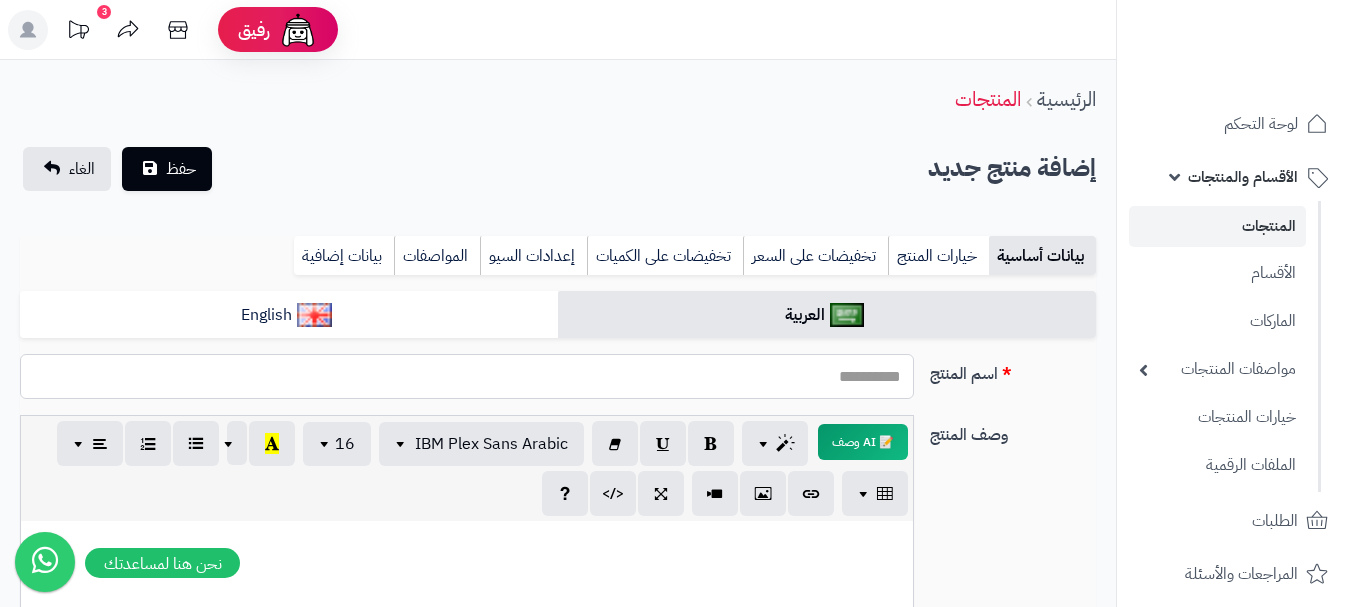paste on "**********" 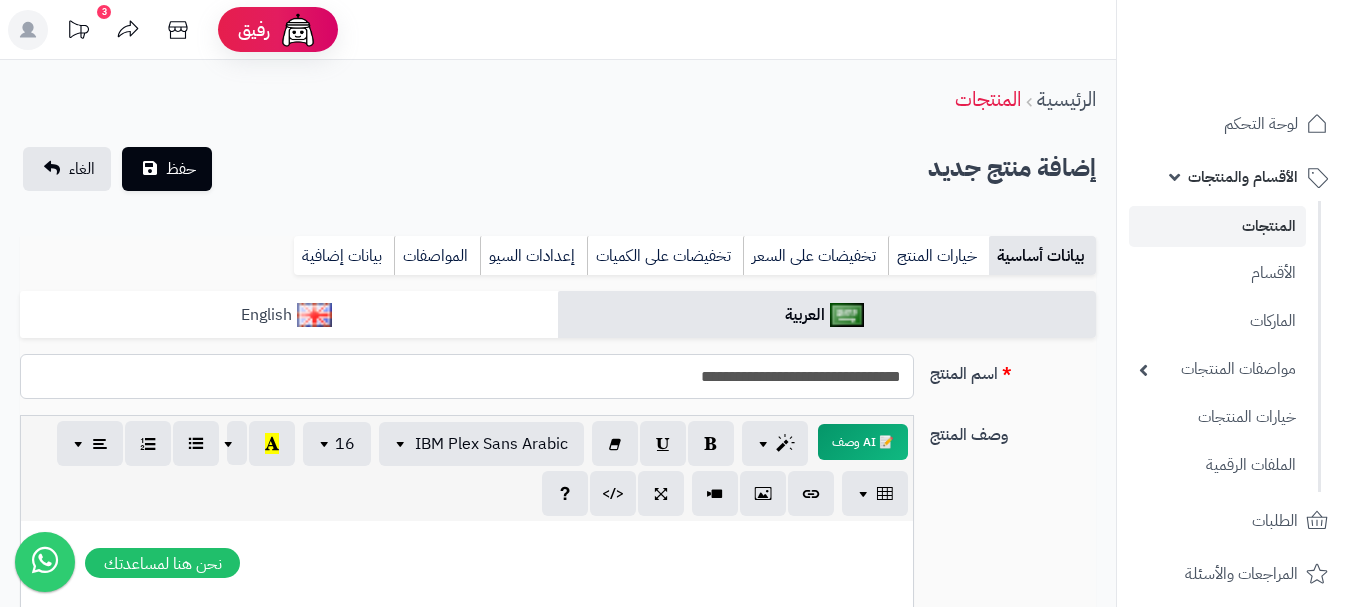 type on "**********" 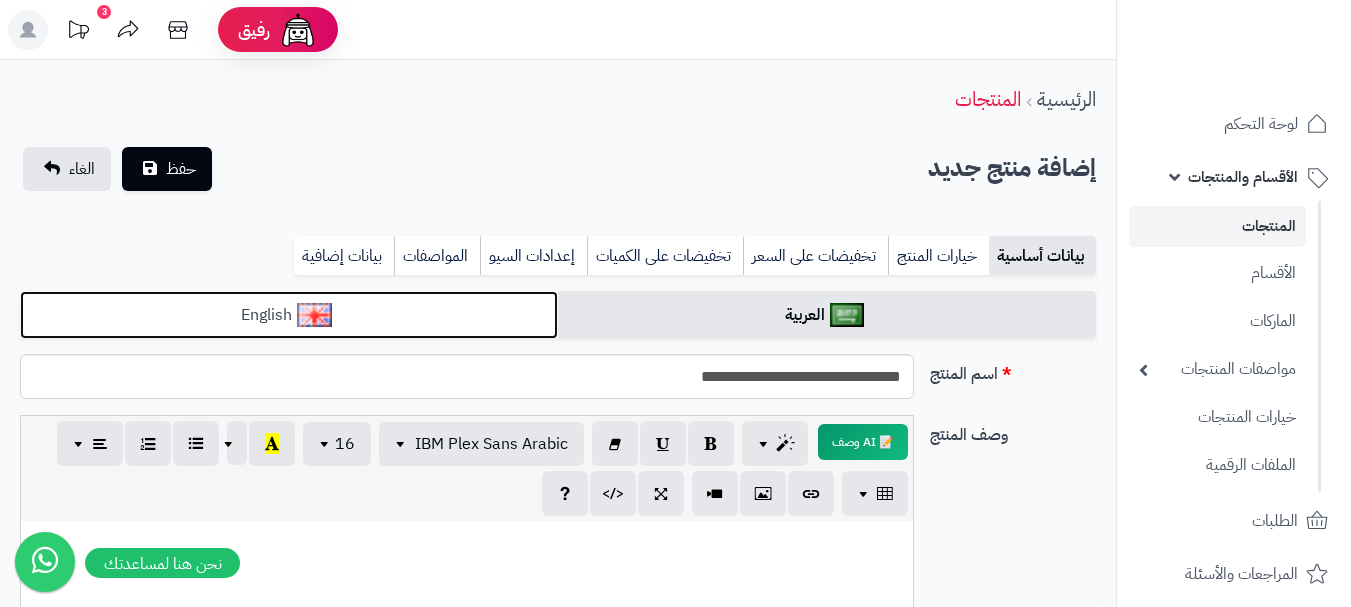 drag, startPoint x: 500, startPoint y: 298, endPoint x: 747, endPoint y: 168, distance: 279.12183 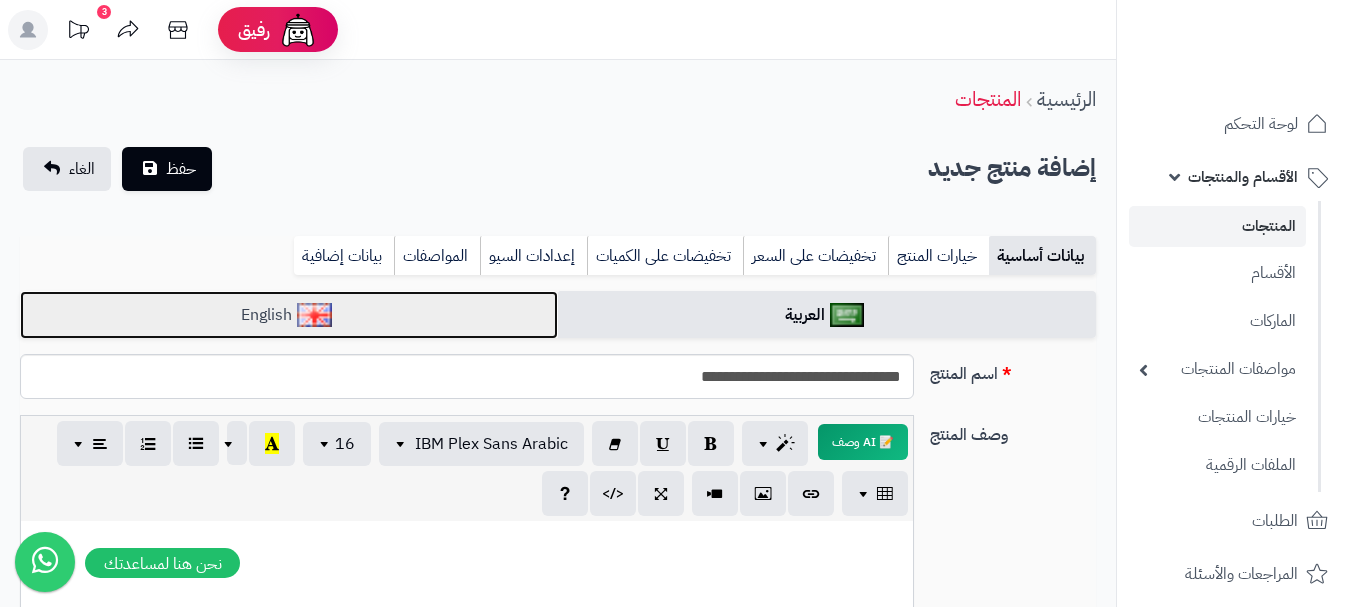 click on "English" at bounding box center (289, 315) 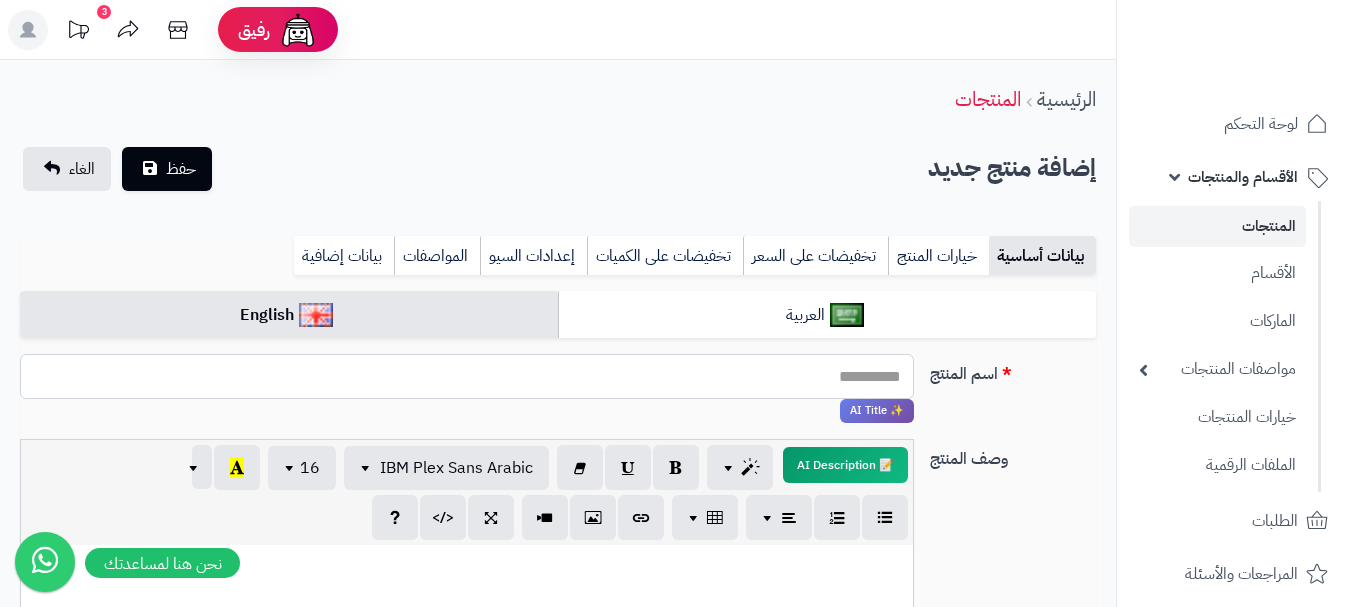 paste on "**********" 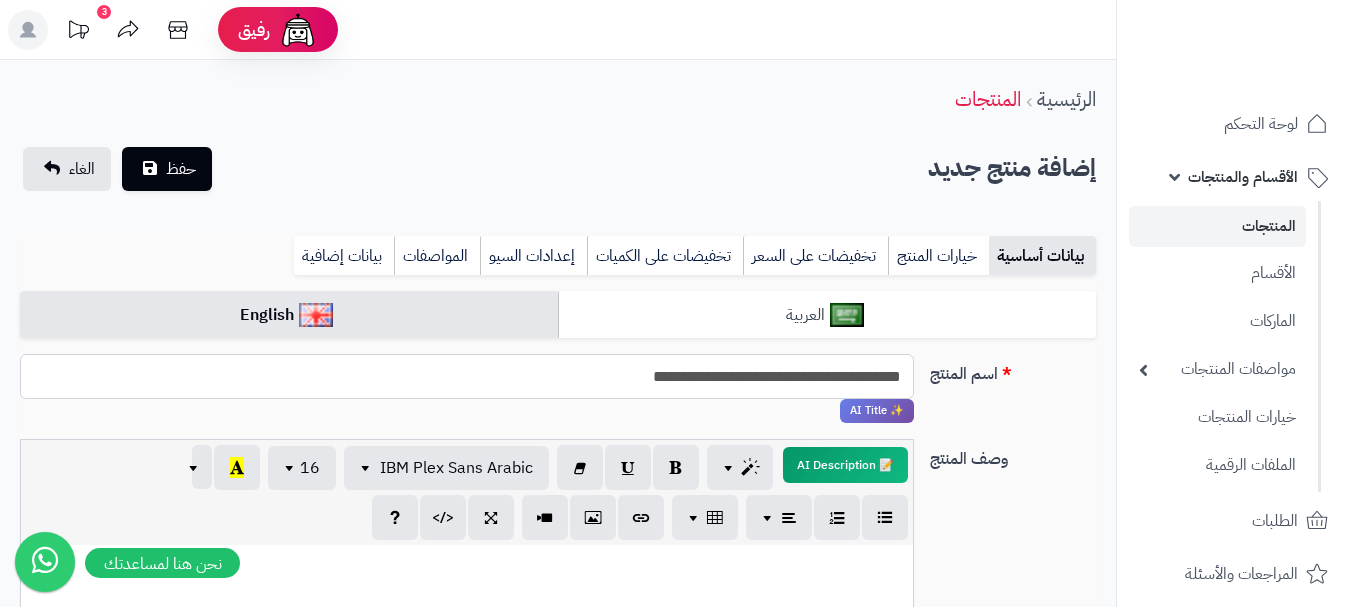 type on "**********" 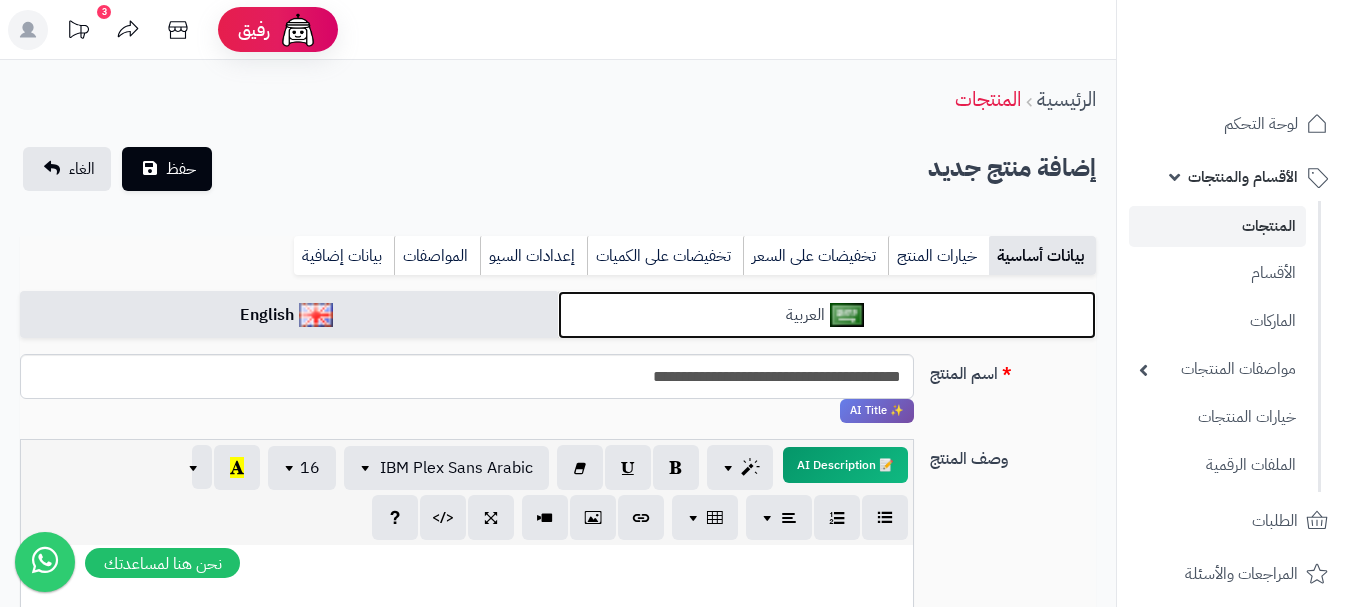 click on "العربية" at bounding box center (827, 315) 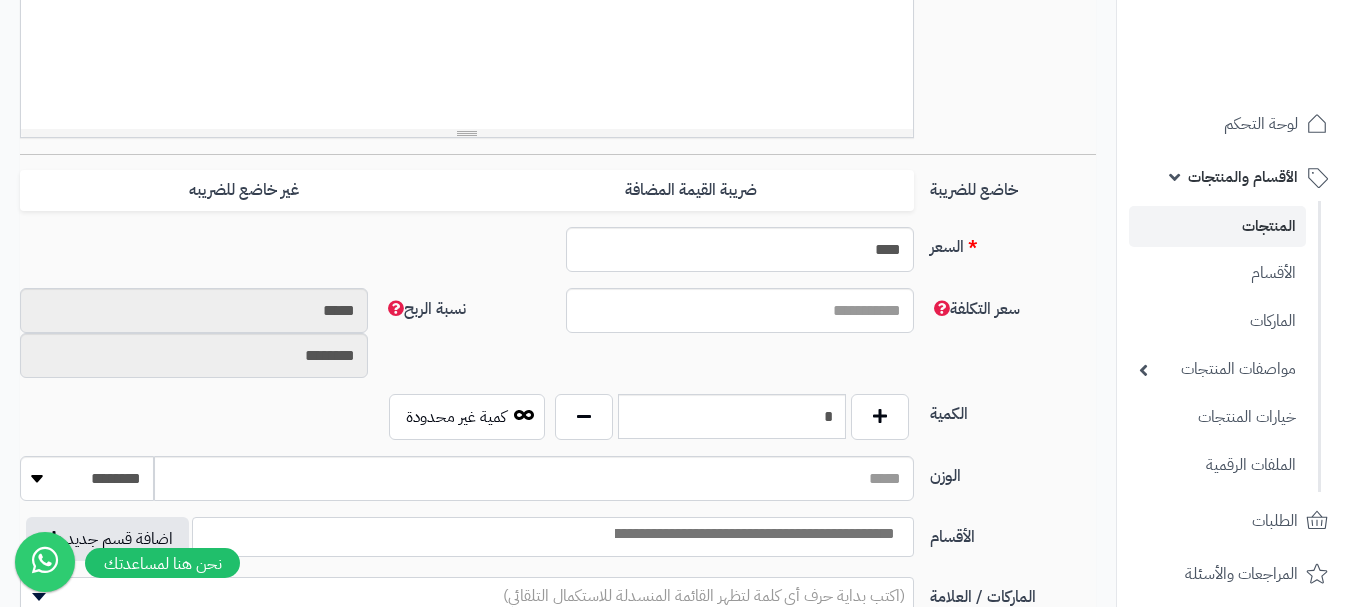 scroll, scrollTop: 700, scrollLeft: 0, axis: vertical 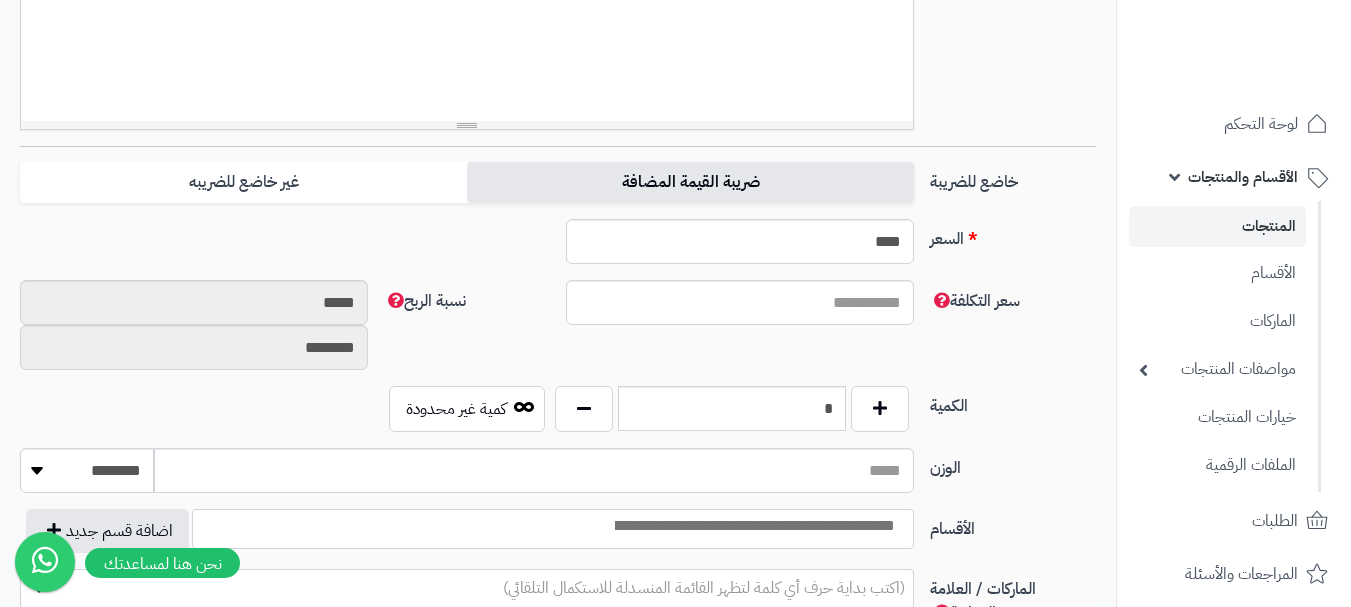 click on "ضريبة القيمة المضافة" at bounding box center (690, 182) 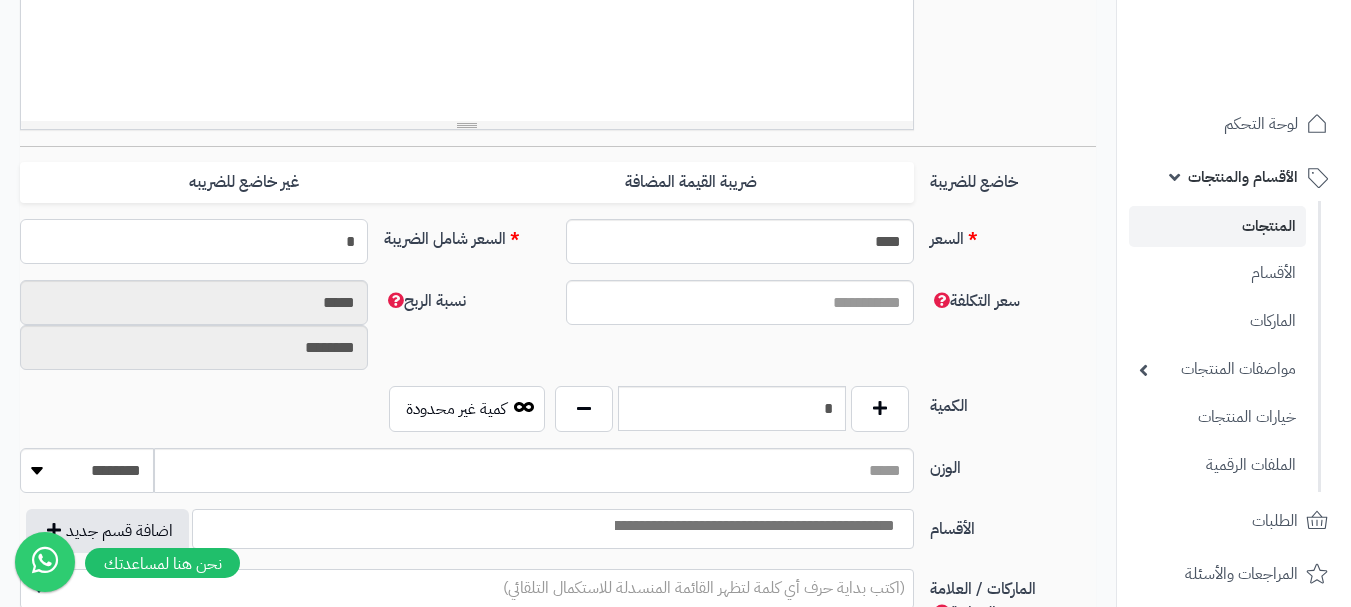 click on "*" at bounding box center (194, 241) 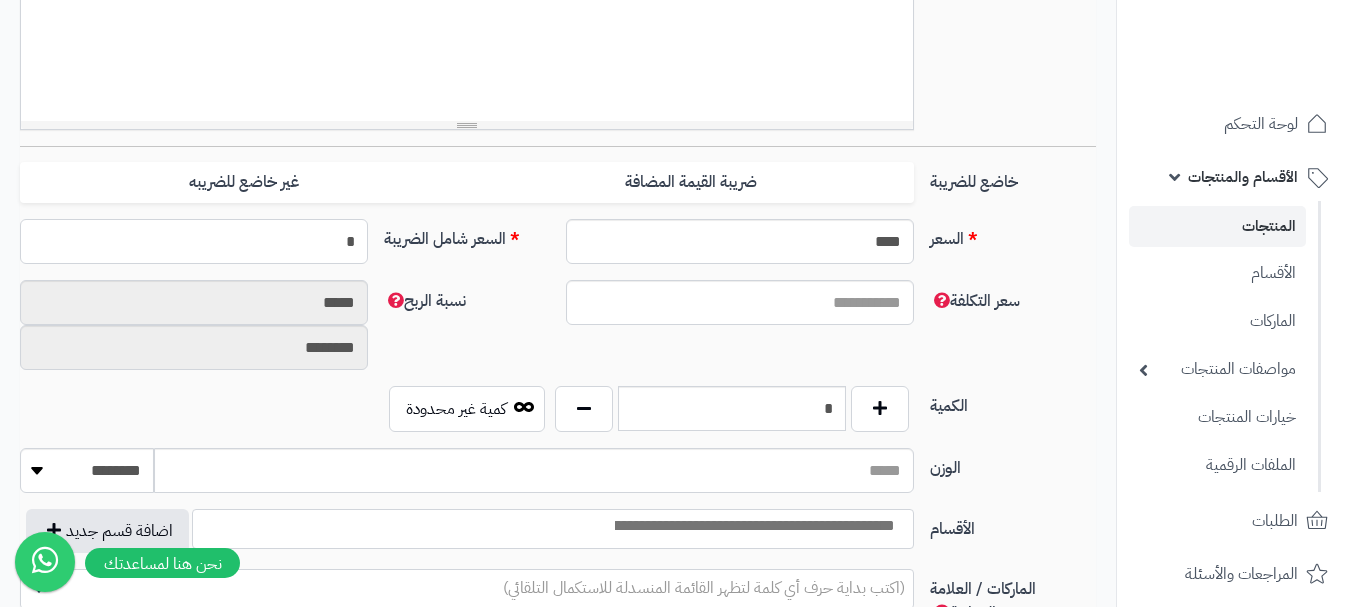type 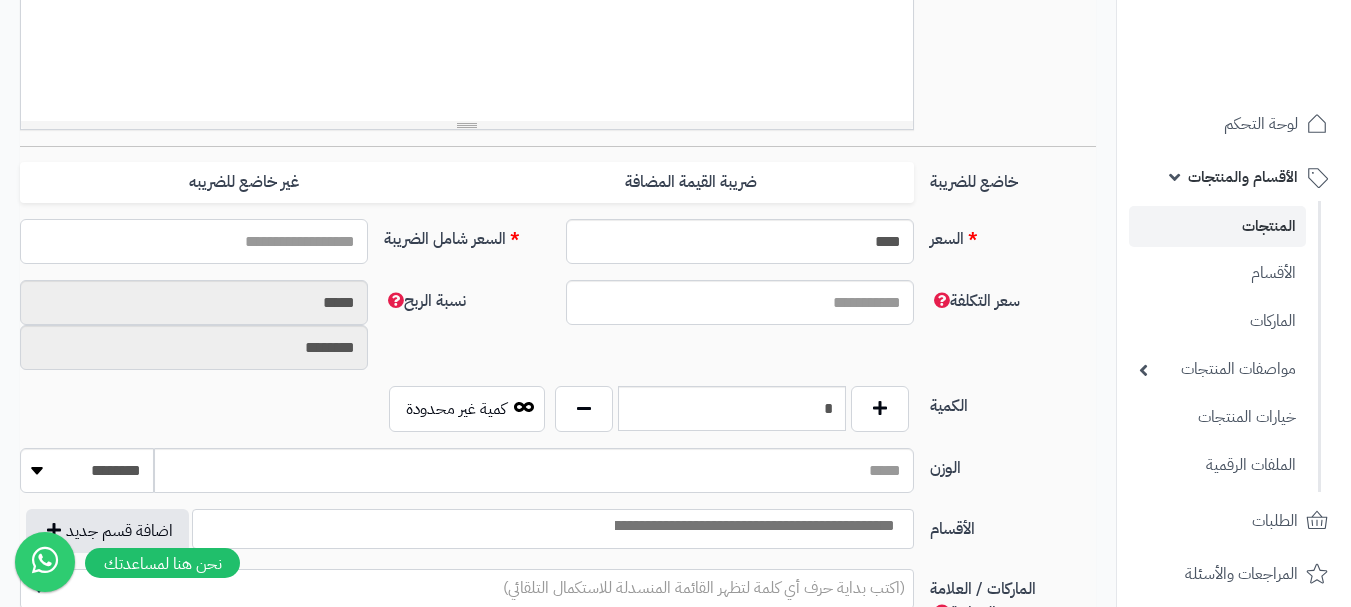 type on "*" 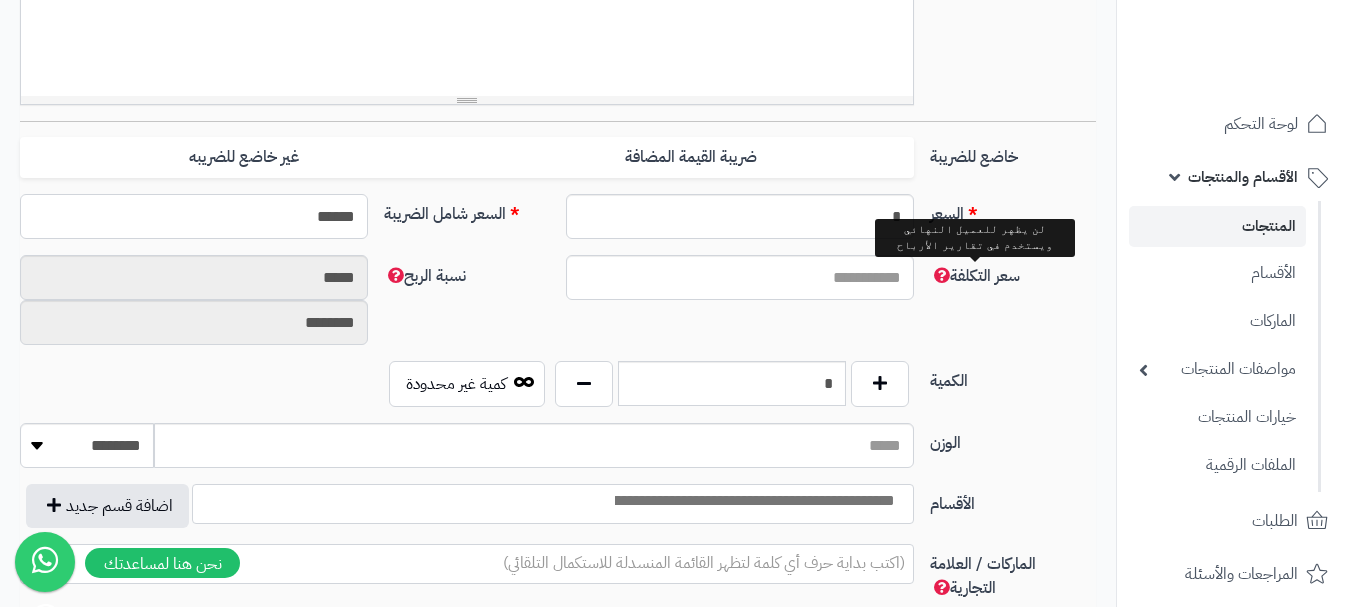 scroll, scrollTop: 900, scrollLeft: 0, axis: vertical 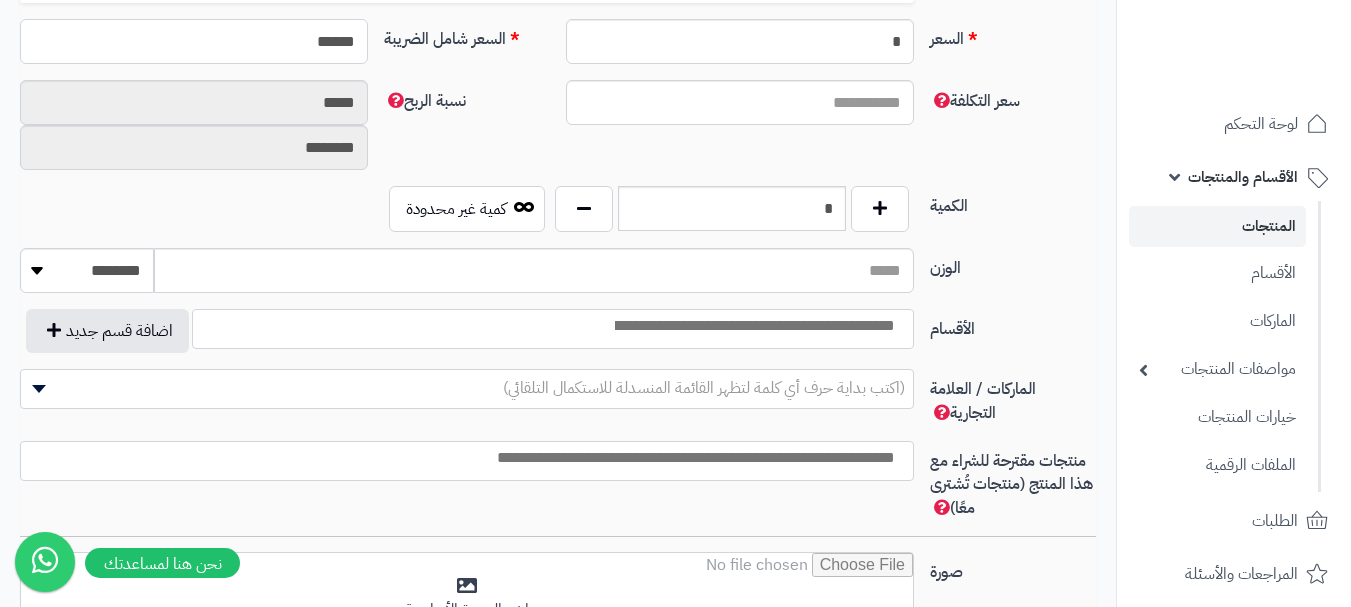 type on "******" 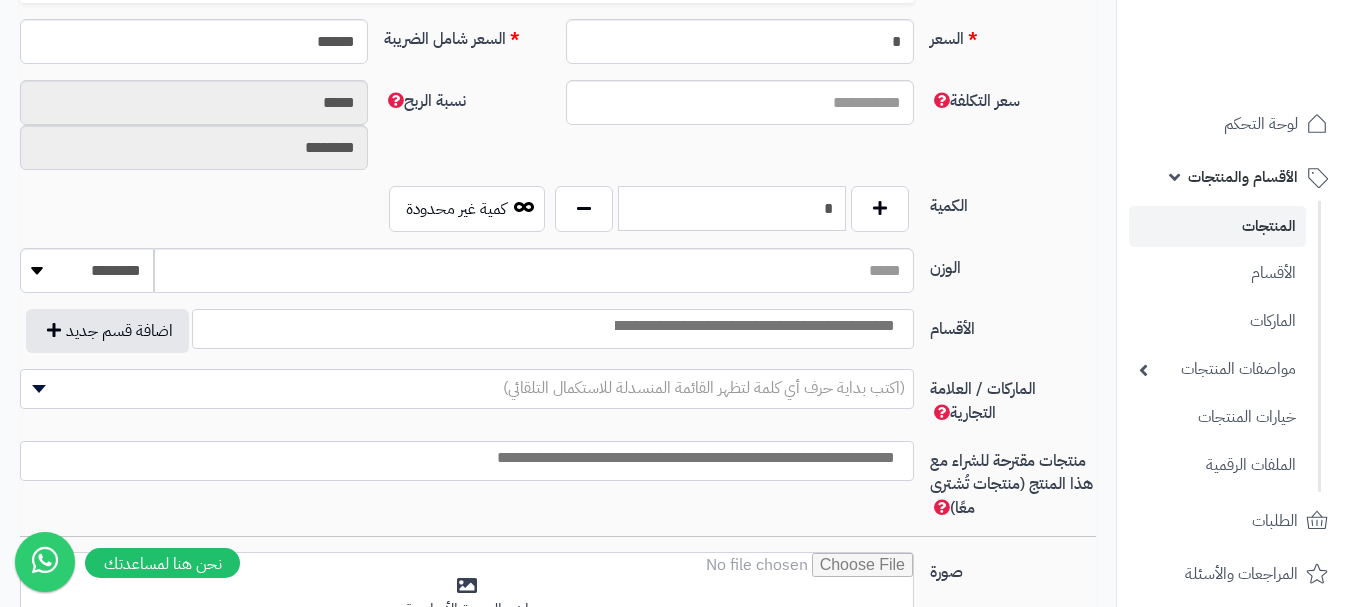 click on "*" at bounding box center (732, 208) 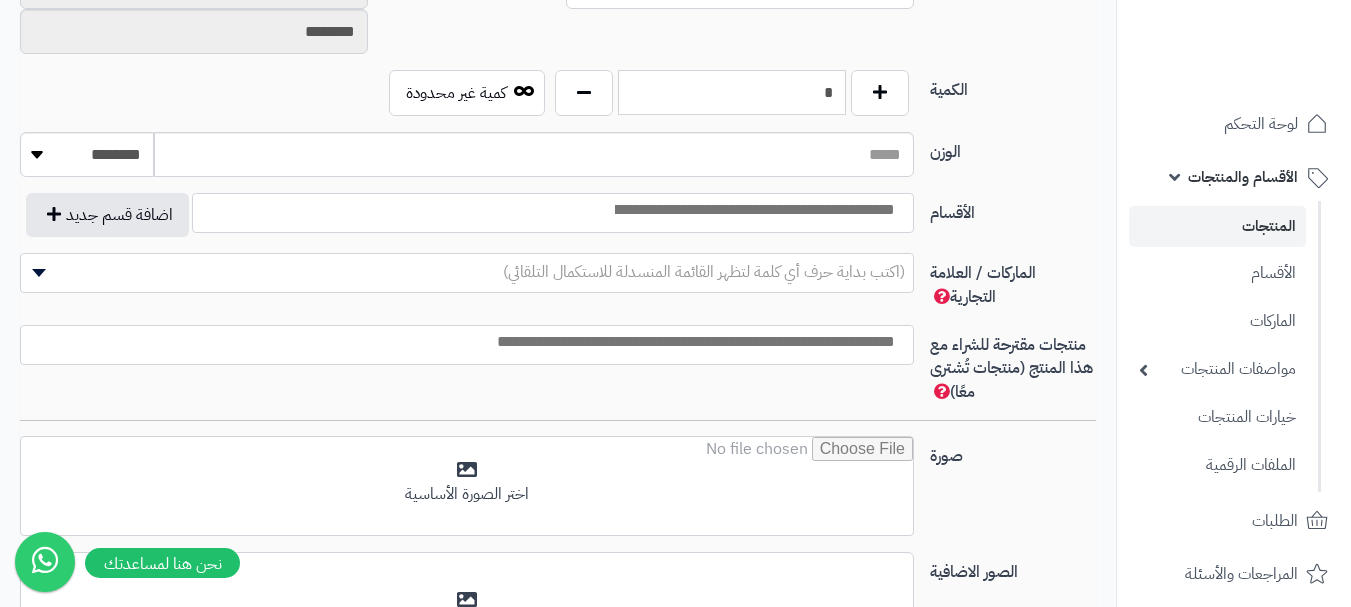 scroll, scrollTop: 1200, scrollLeft: 0, axis: vertical 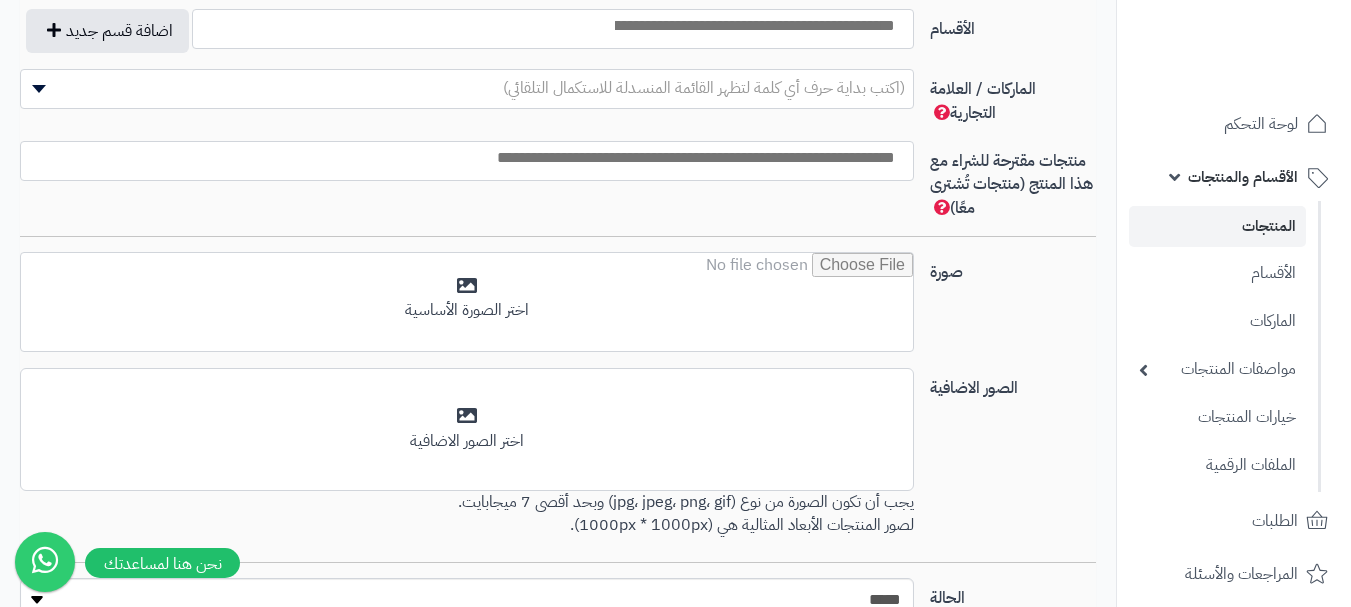 type on "*" 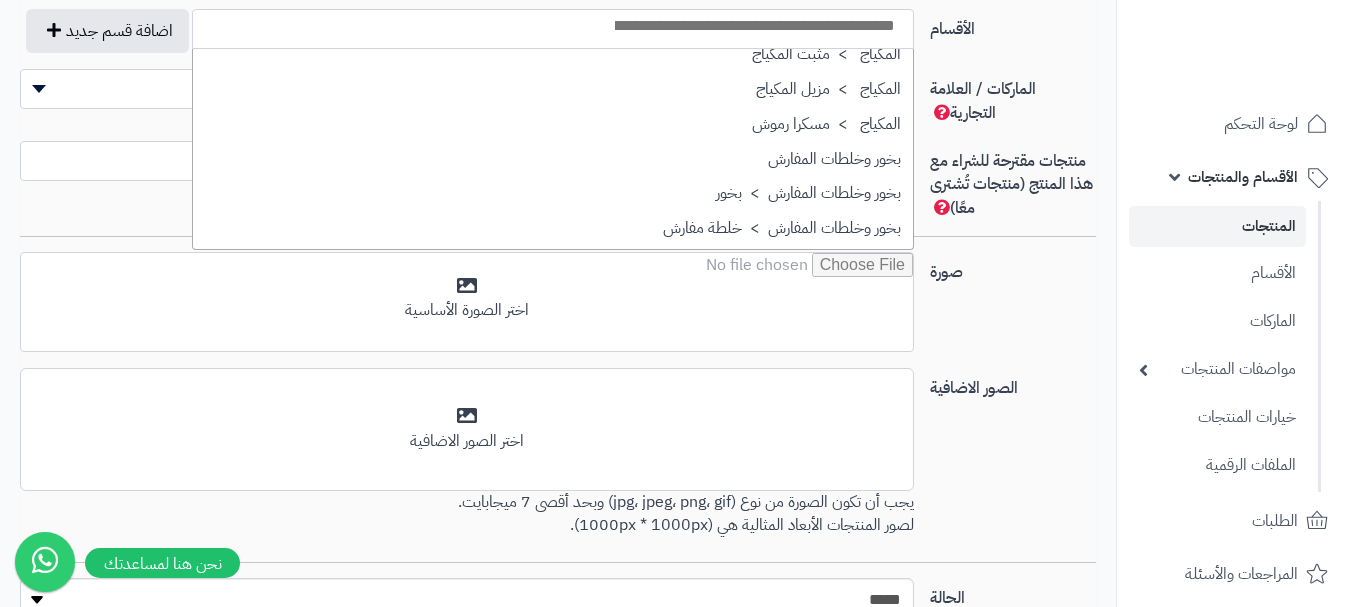 scroll, scrollTop: 600, scrollLeft: 0, axis: vertical 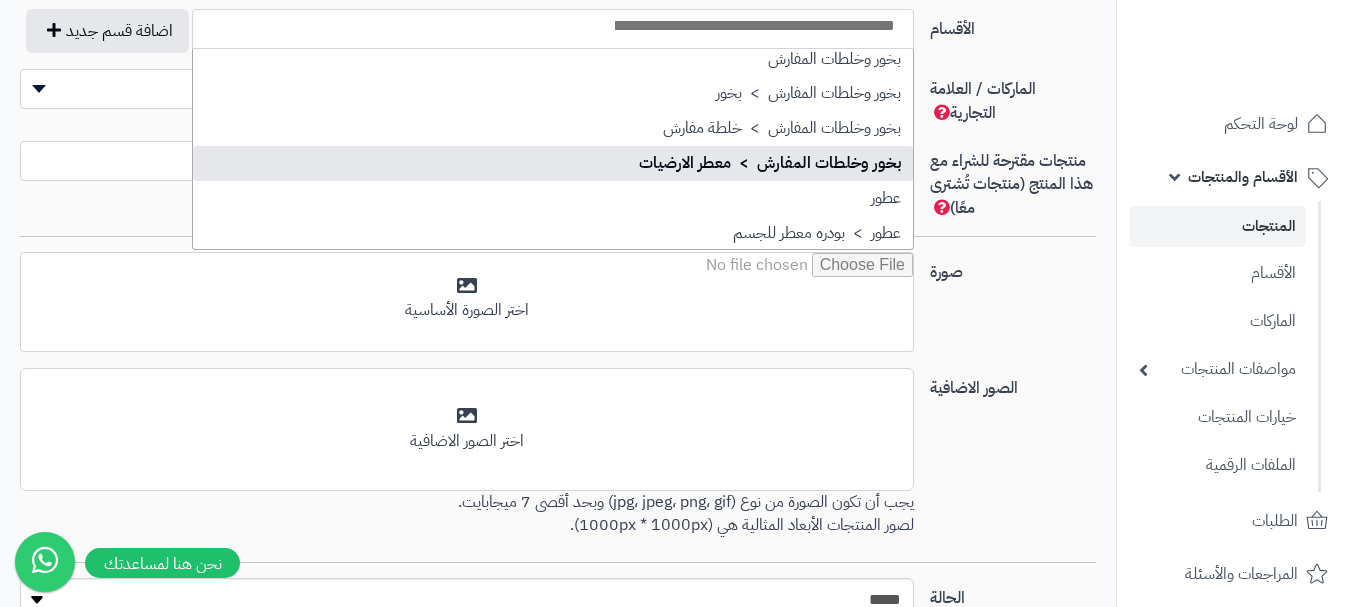 type on "**********" 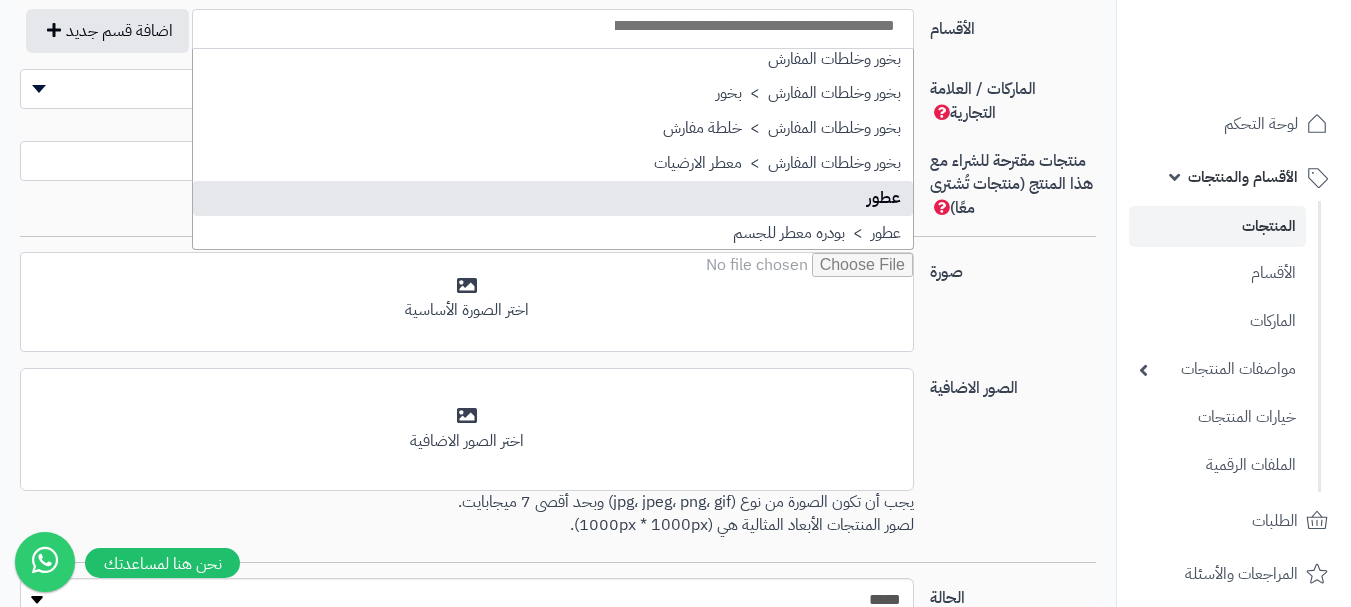 select on "**" 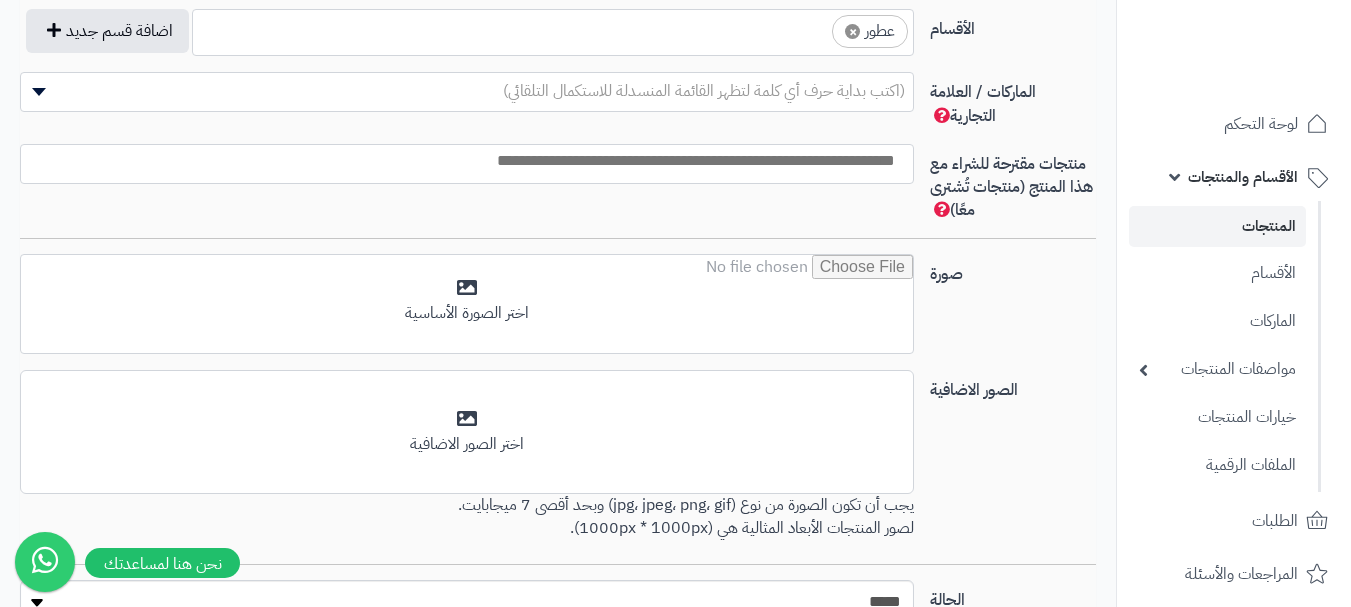 scroll, scrollTop: 525, scrollLeft: 0, axis: vertical 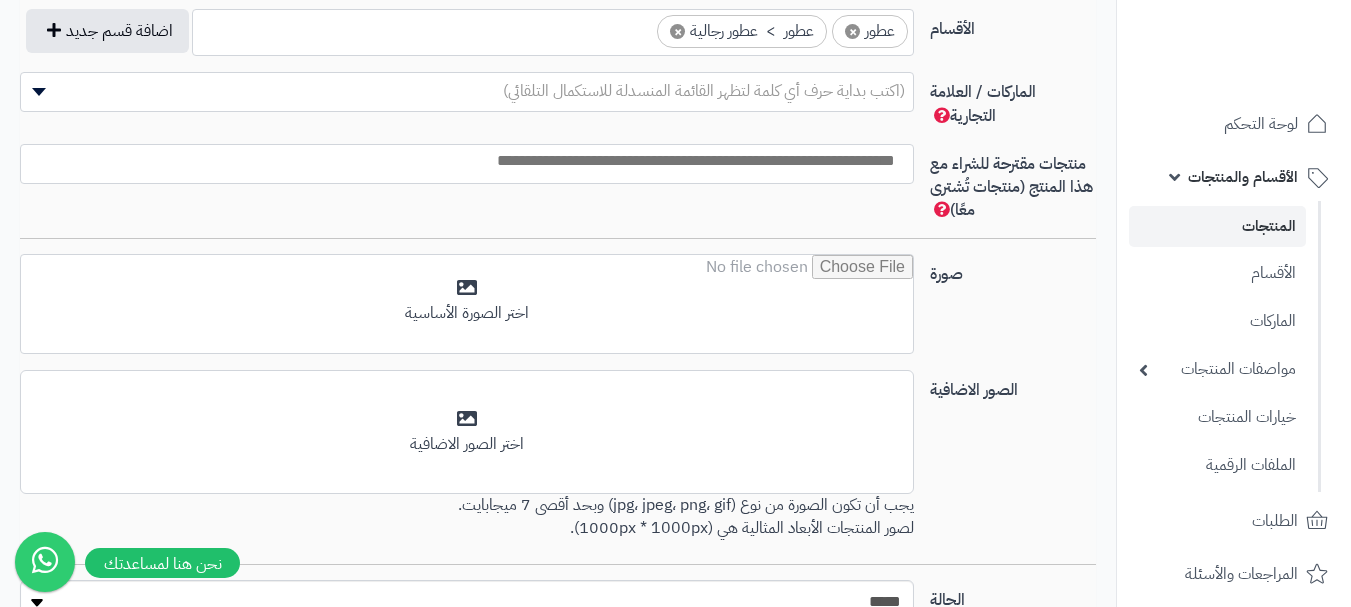 click on "(اكتب بداية حرف أي كلمة لتظهر القائمة المنسدلة للاستكمال التلقائي)" at bounding box center [467, 92] 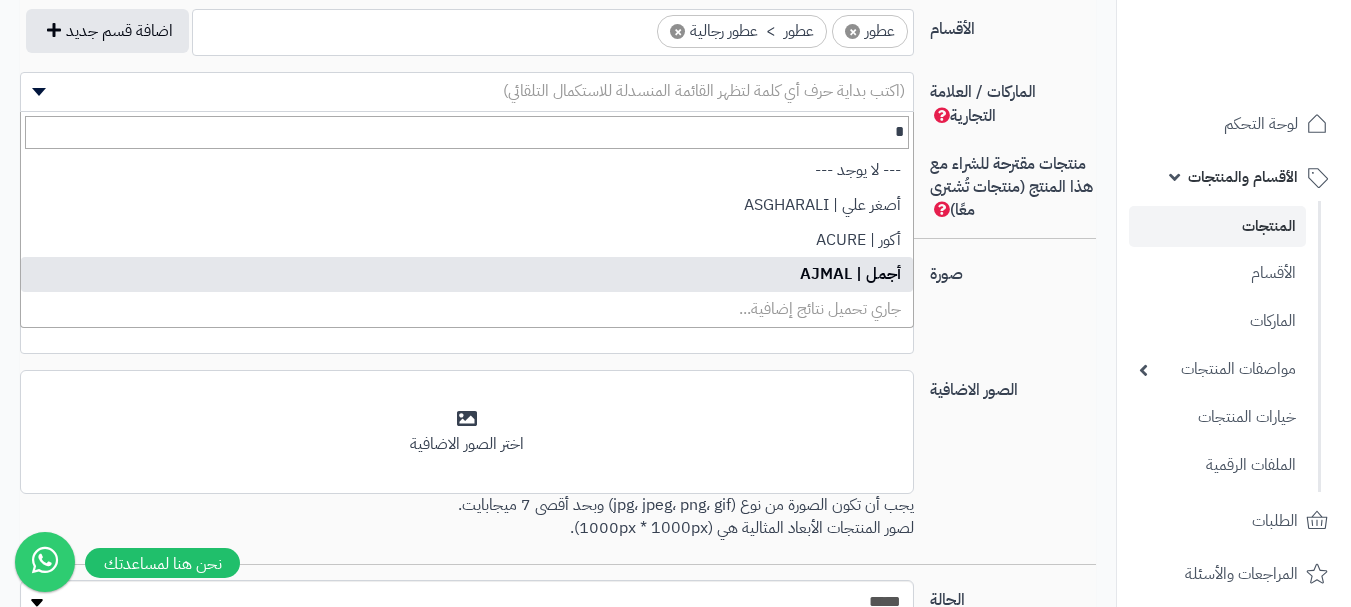 type on "*" 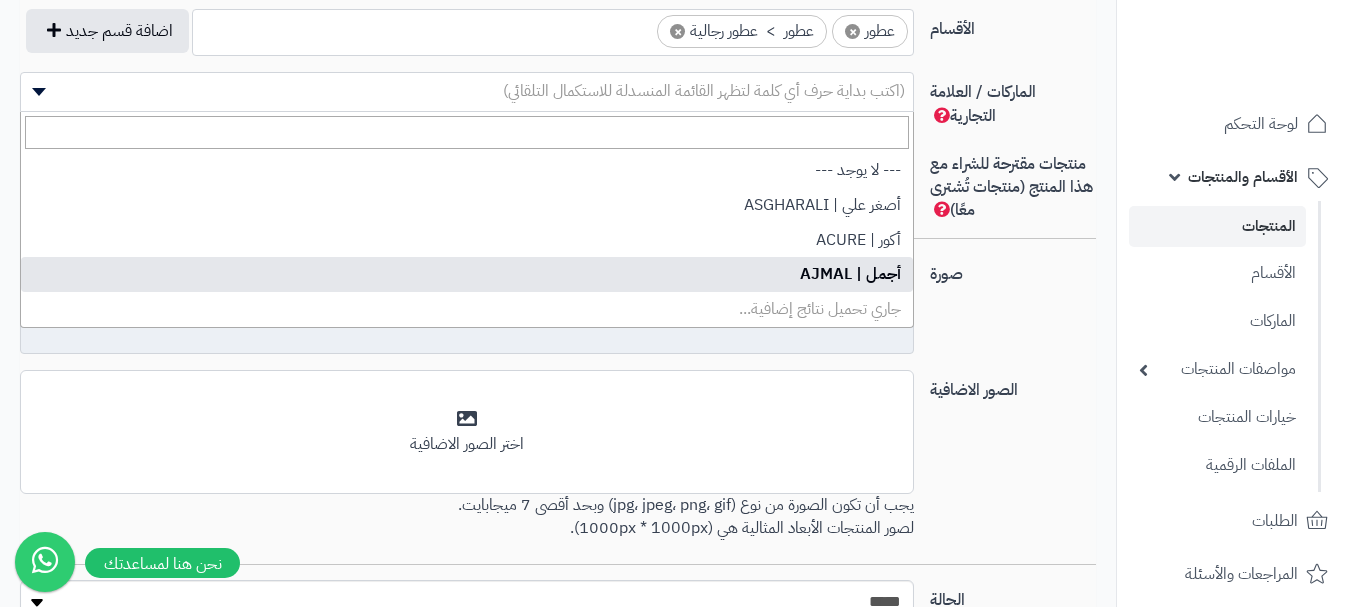 select on "**" 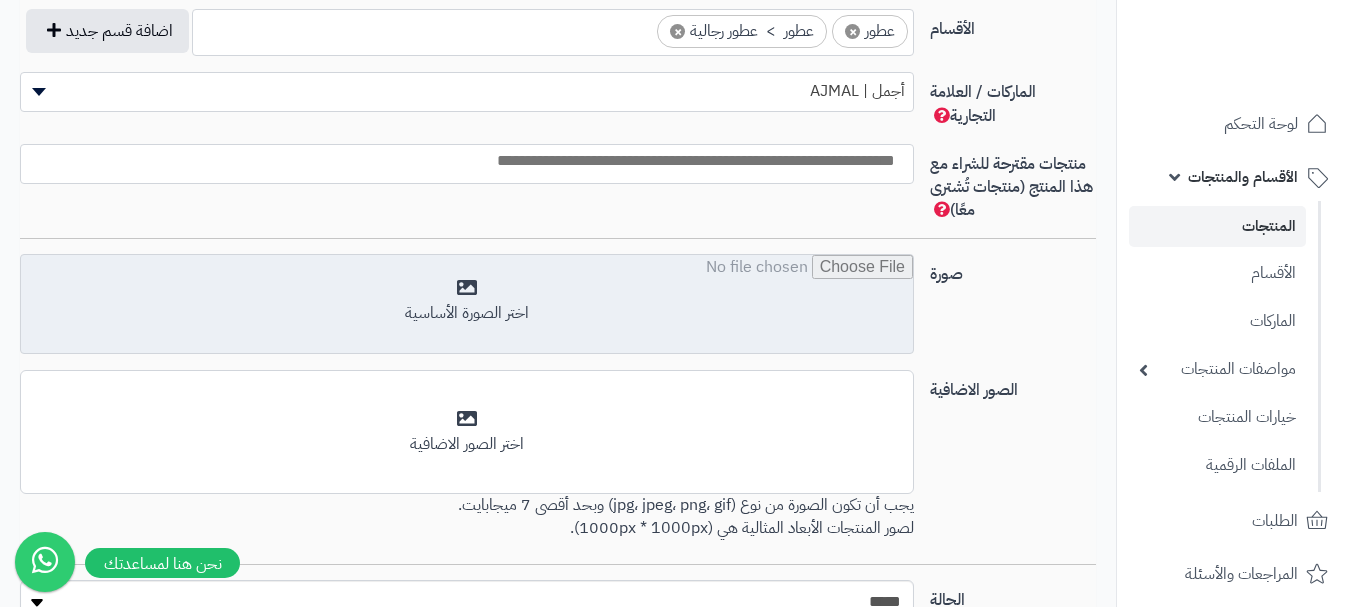 click at bounding box center [467, 305] 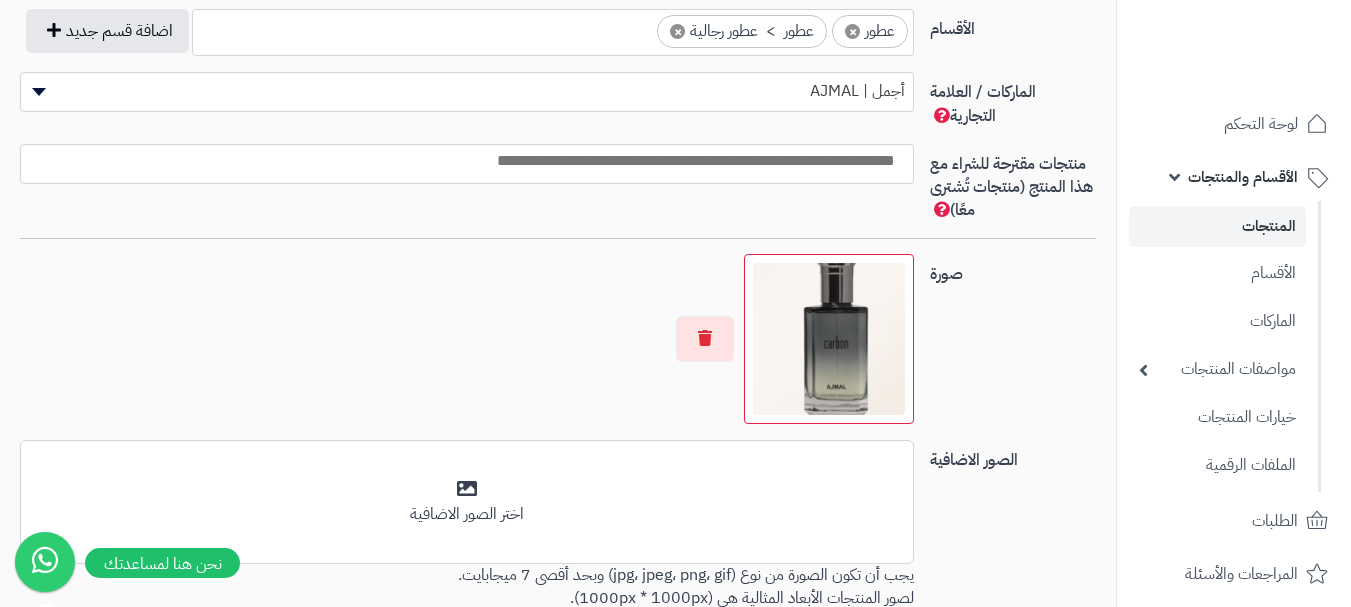 click at bounding box center [467, 164] 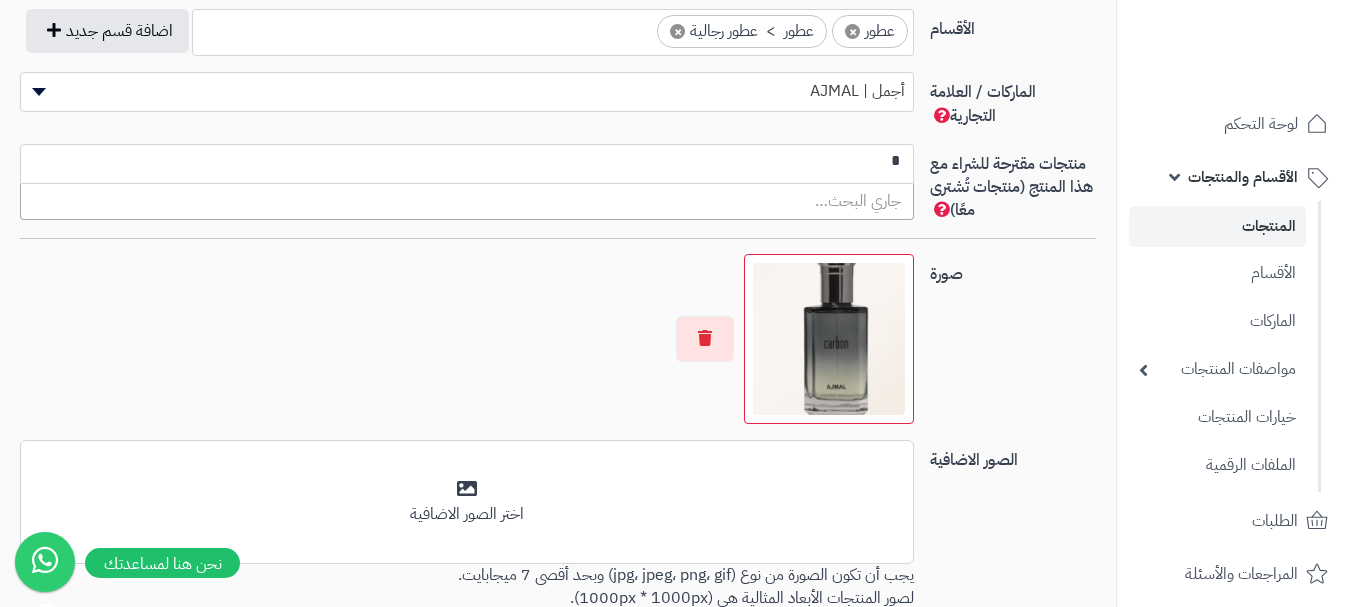 scroll, scrollTop: 0, scrollLeft: 0, axis: both 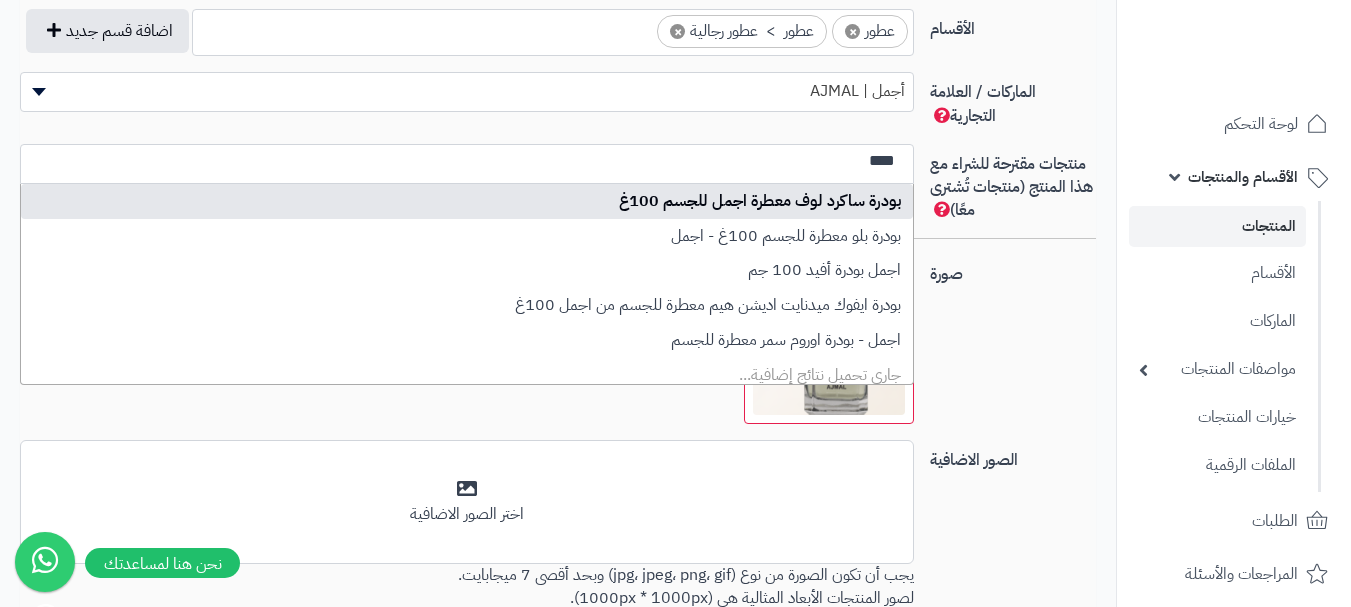 type on "****" 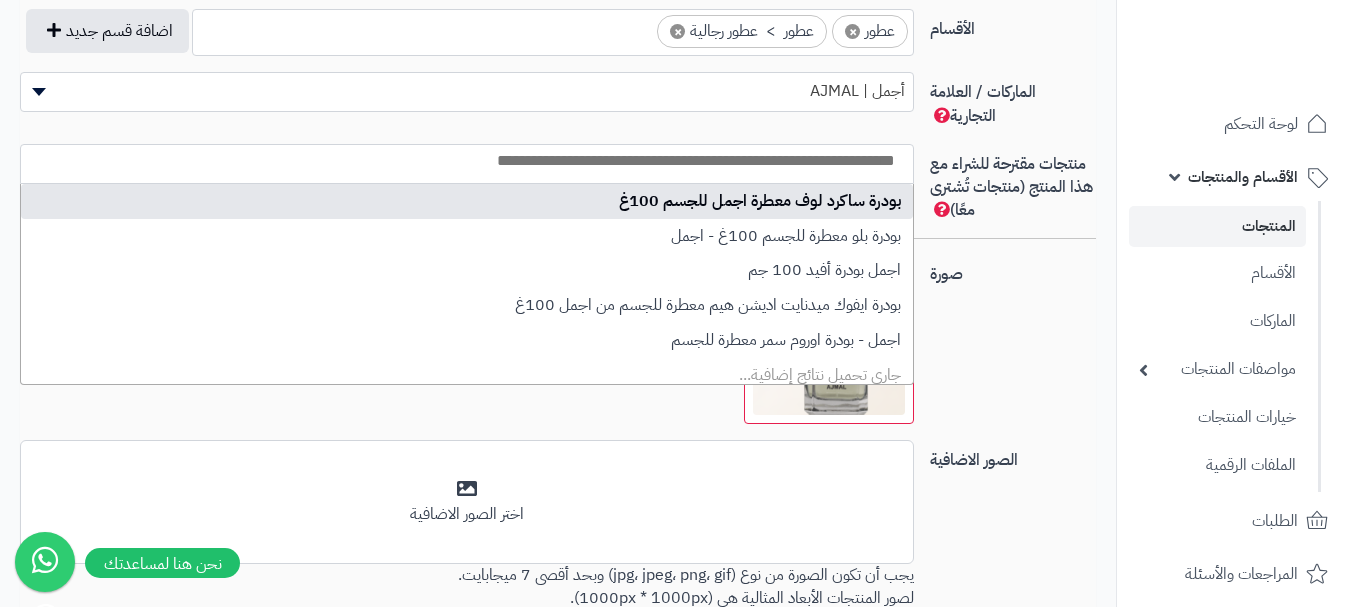 select on "***" 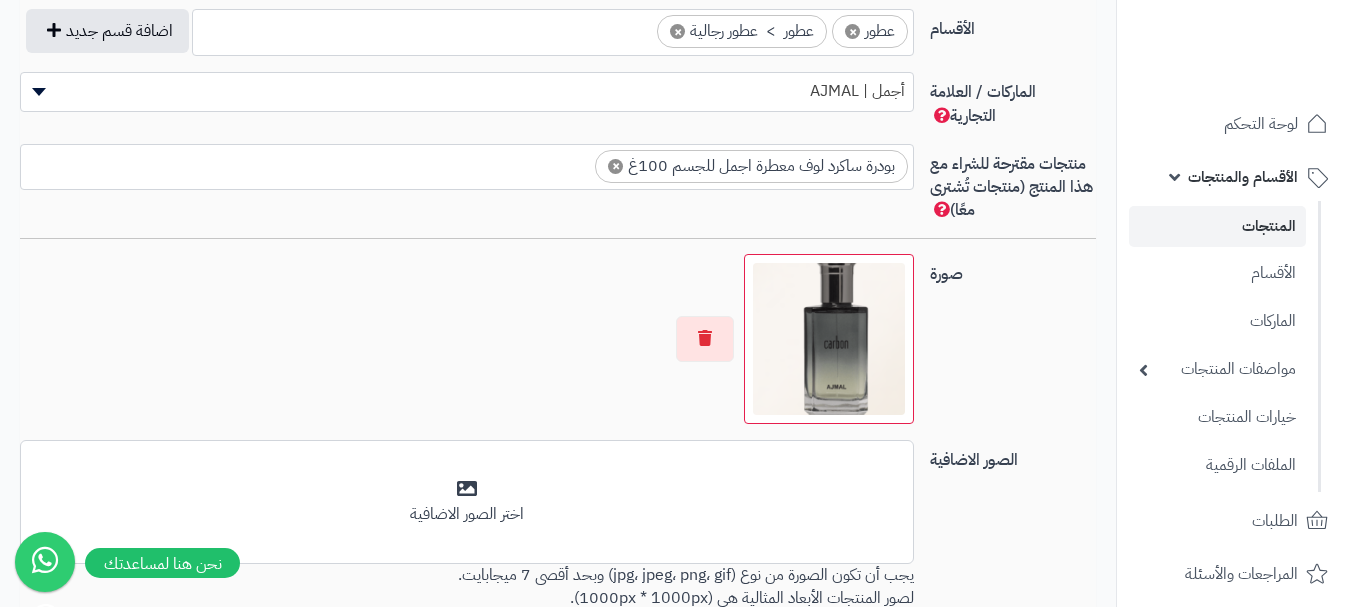 scroll, scrollTop: 0, scrollLeft: 0, axis: both 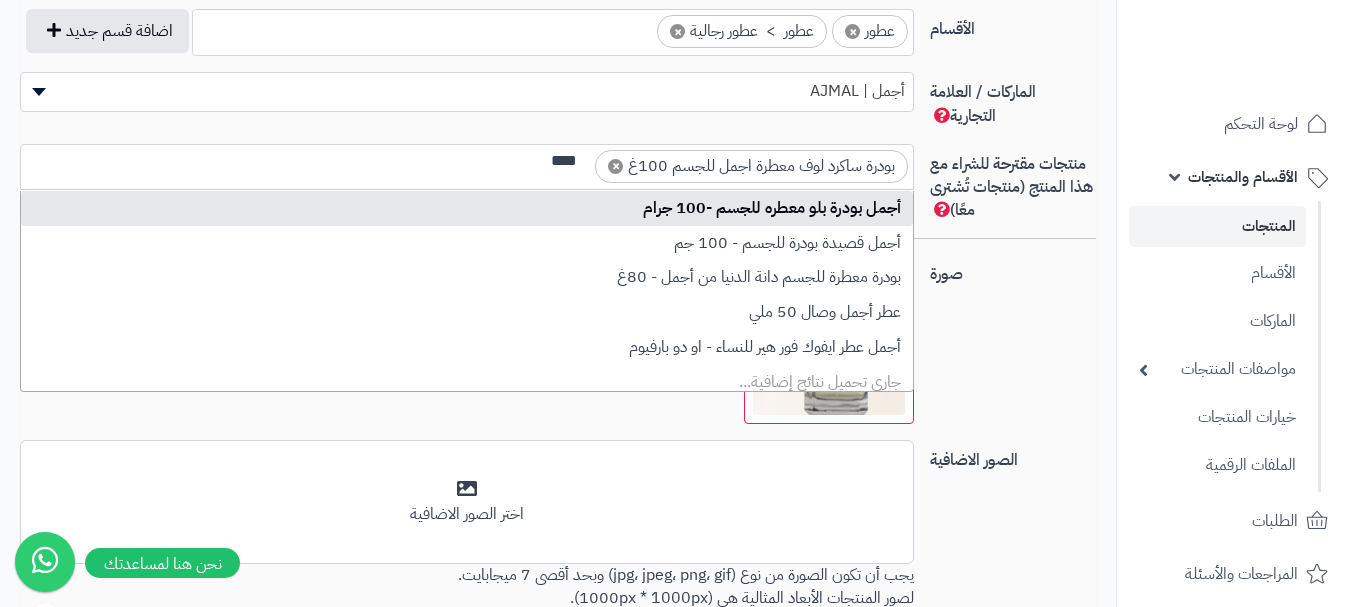 type on "****" 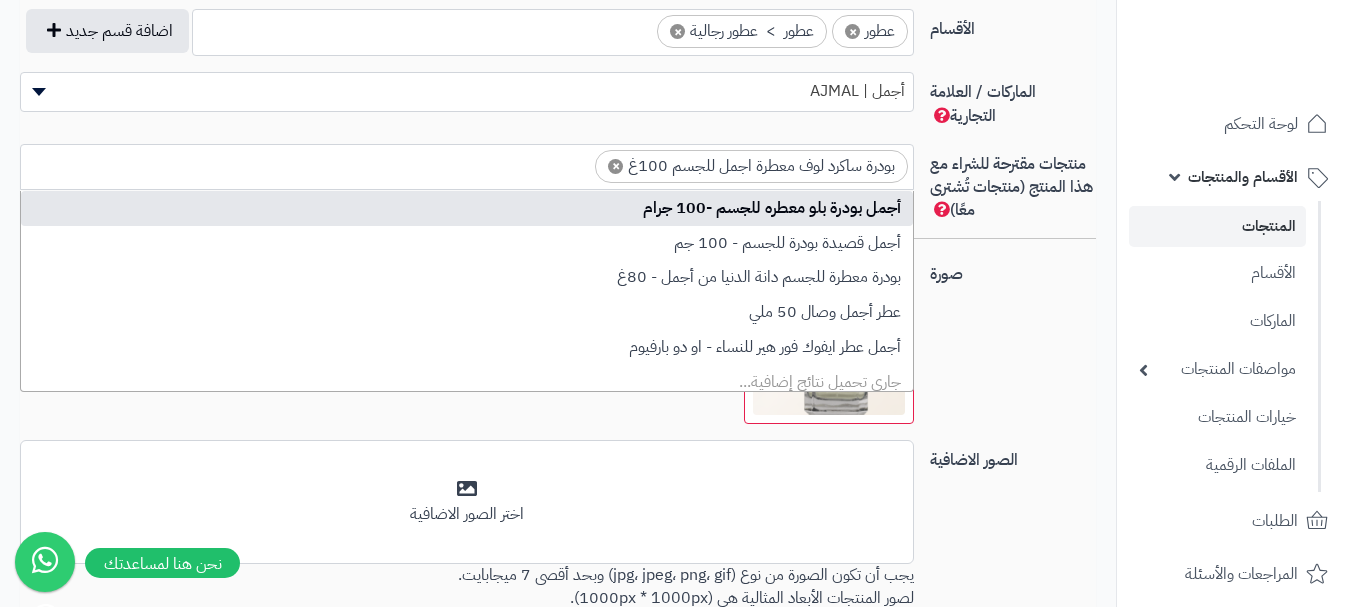 scroll, scrollTop: 0, scrollLeft: 0, axis: both 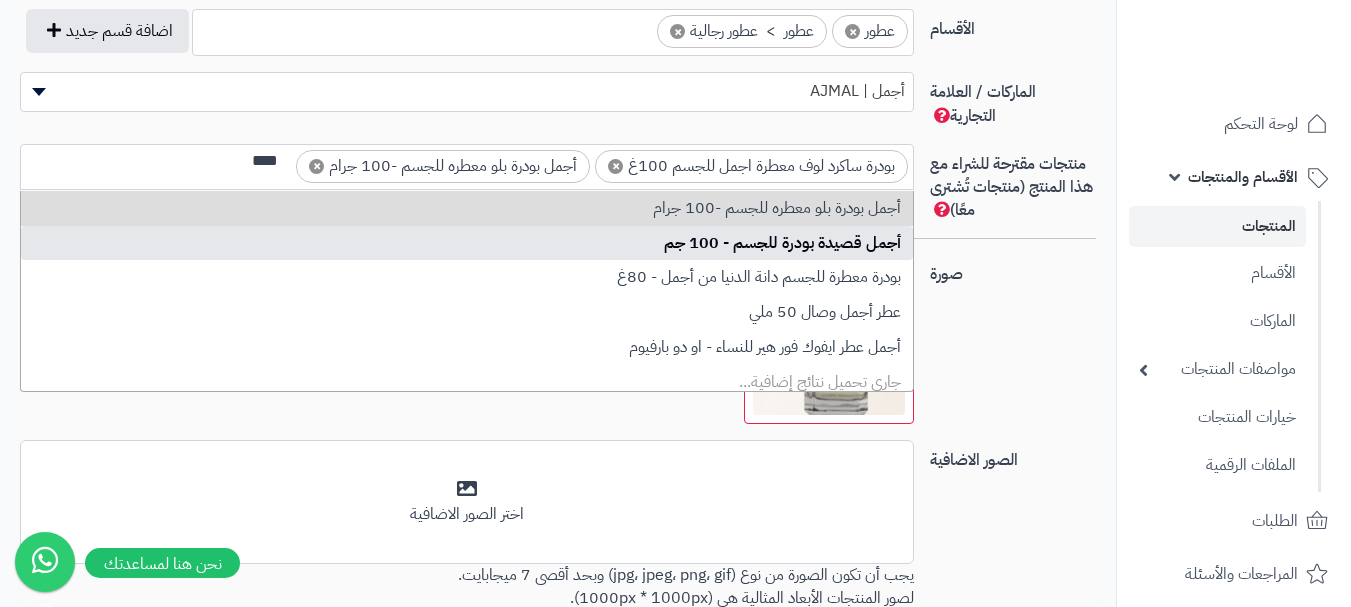 type on "****" 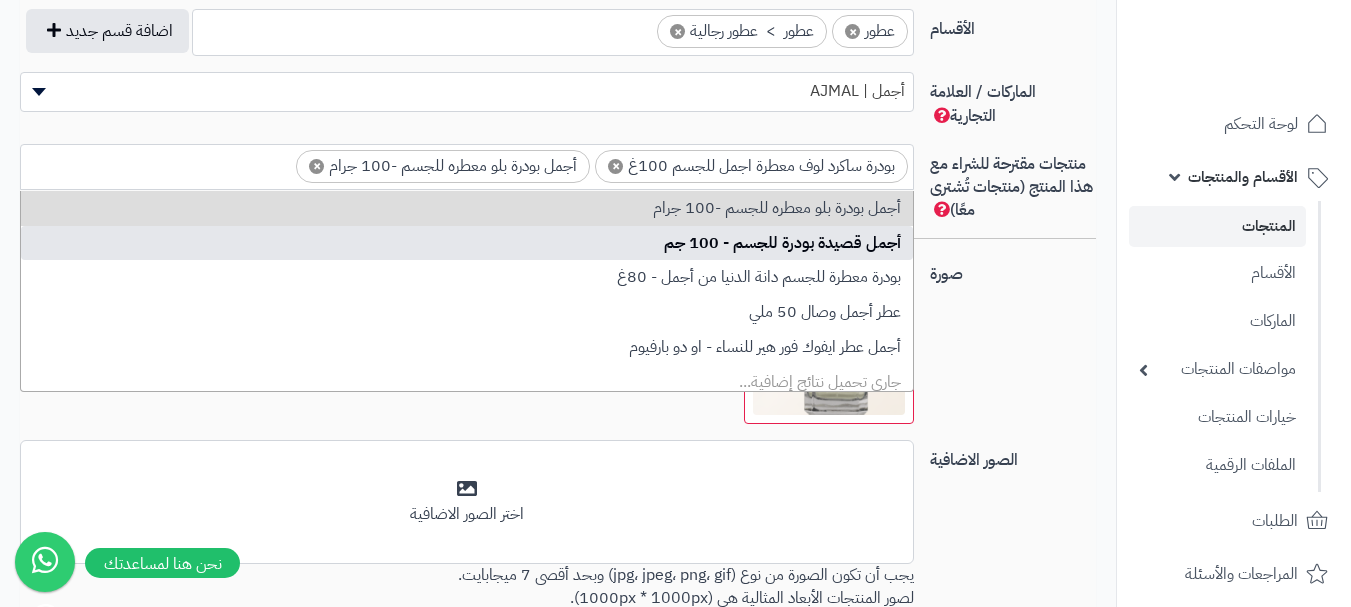 scroll, scrollTop: 0, scrollLeft: 0, axis: both 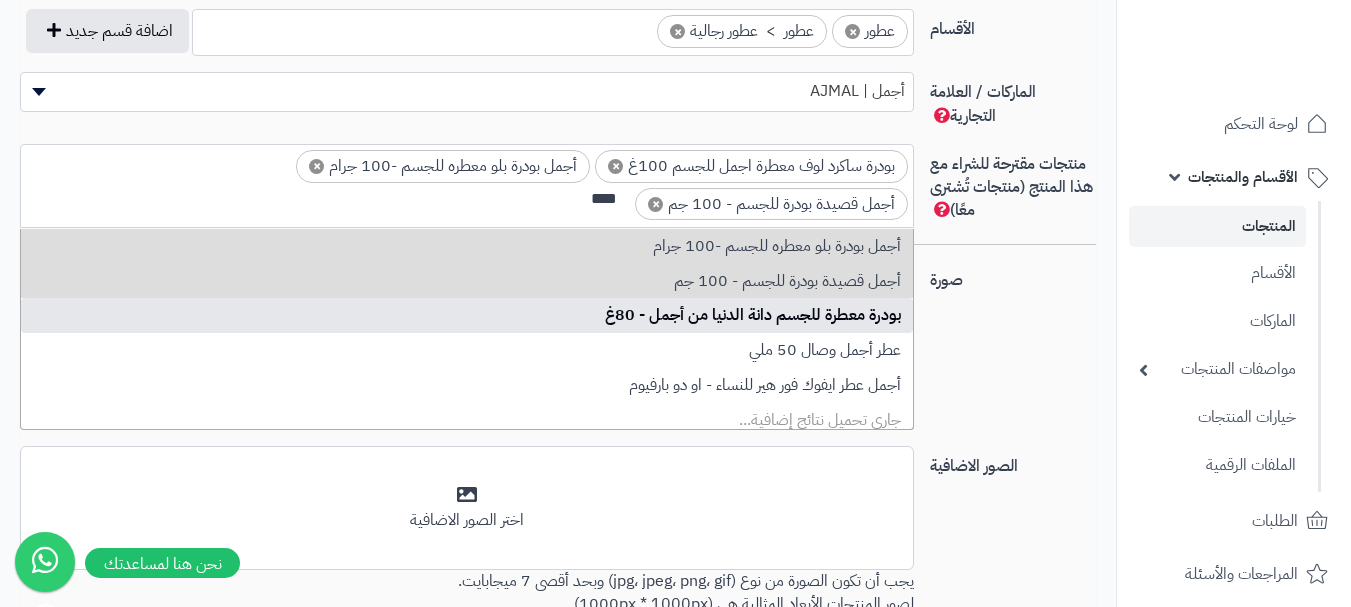 type on "****" 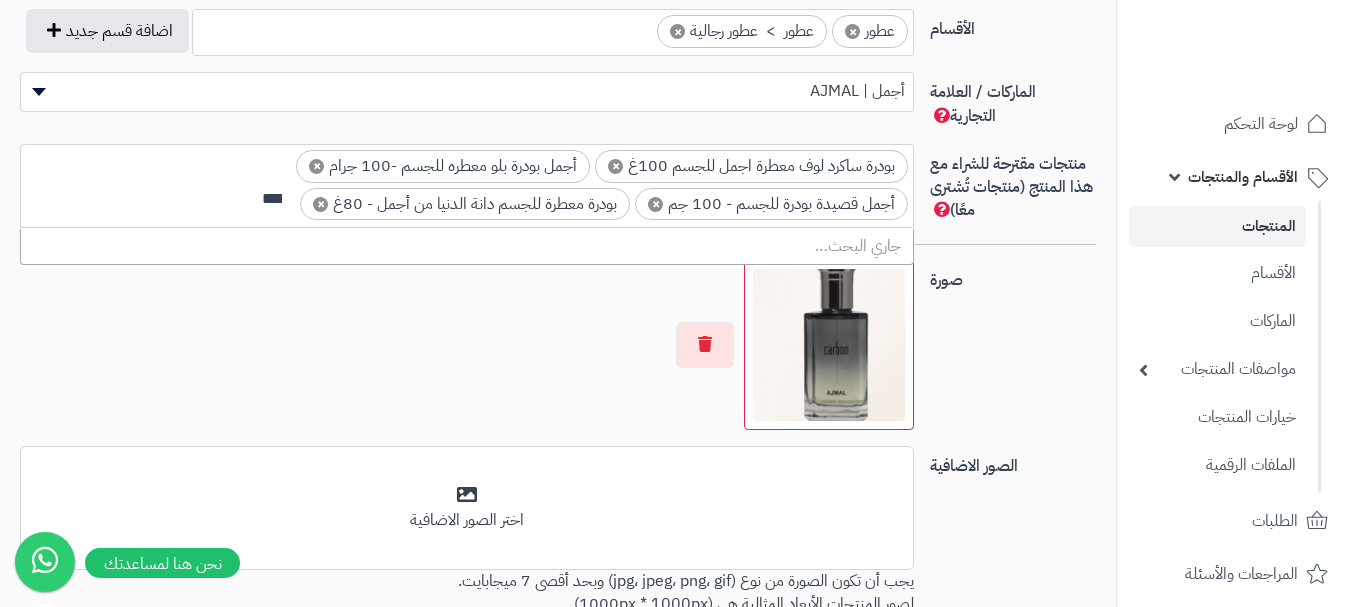 scroll, scrollTop: 0, scrollLeft: -3, axis: horizontal 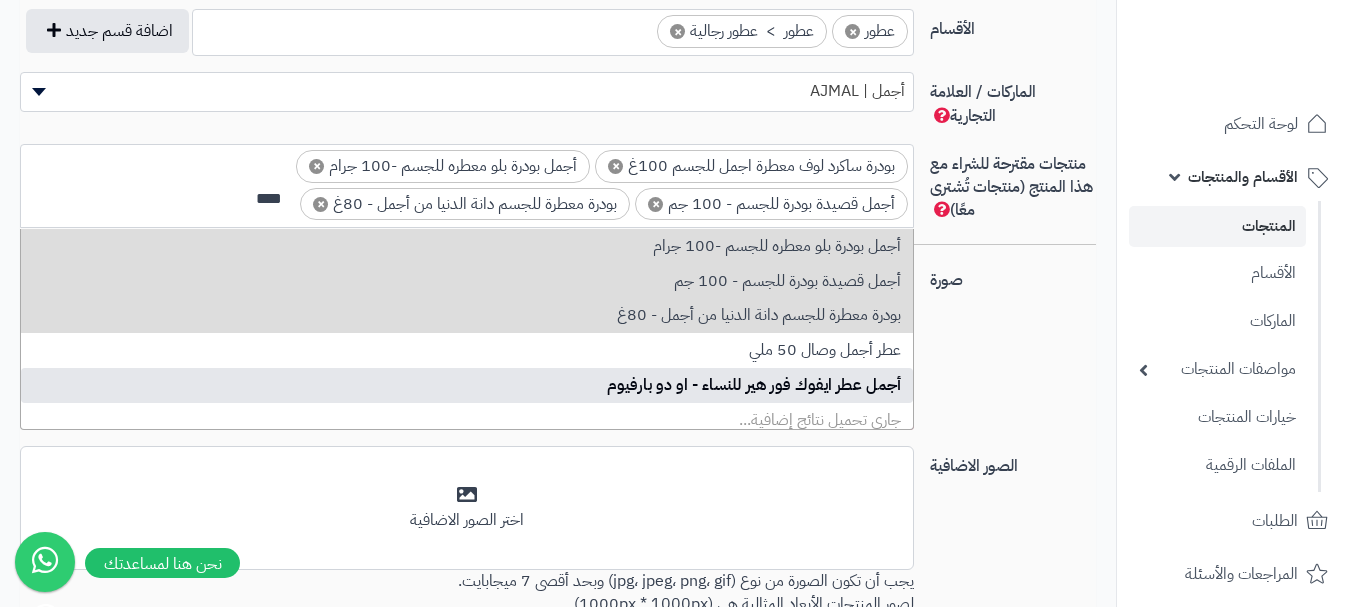 type on "****" 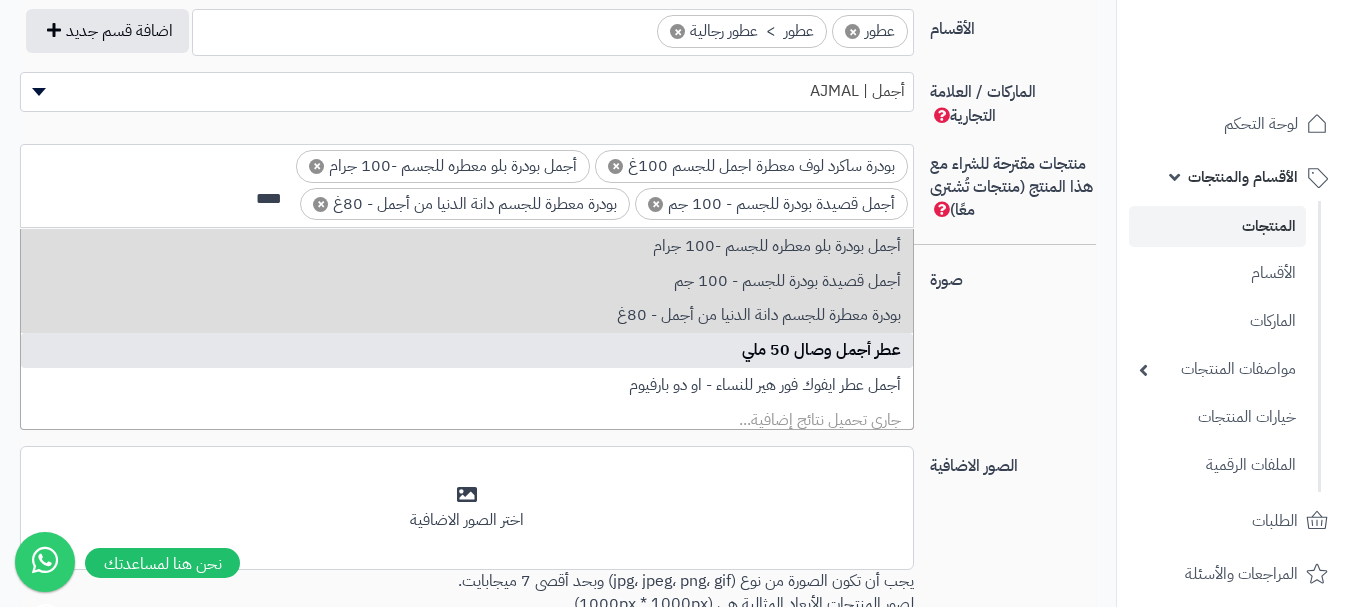 type 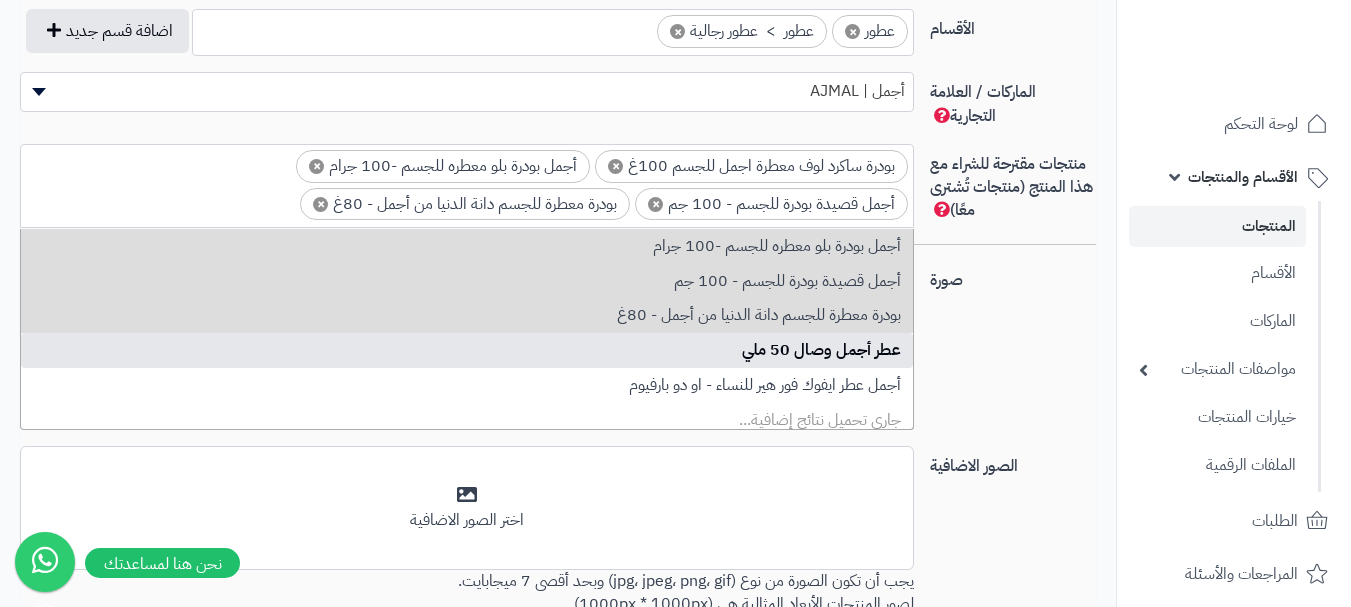 scroll, scrollTop: 0, scrollLeft: 0, axis: both 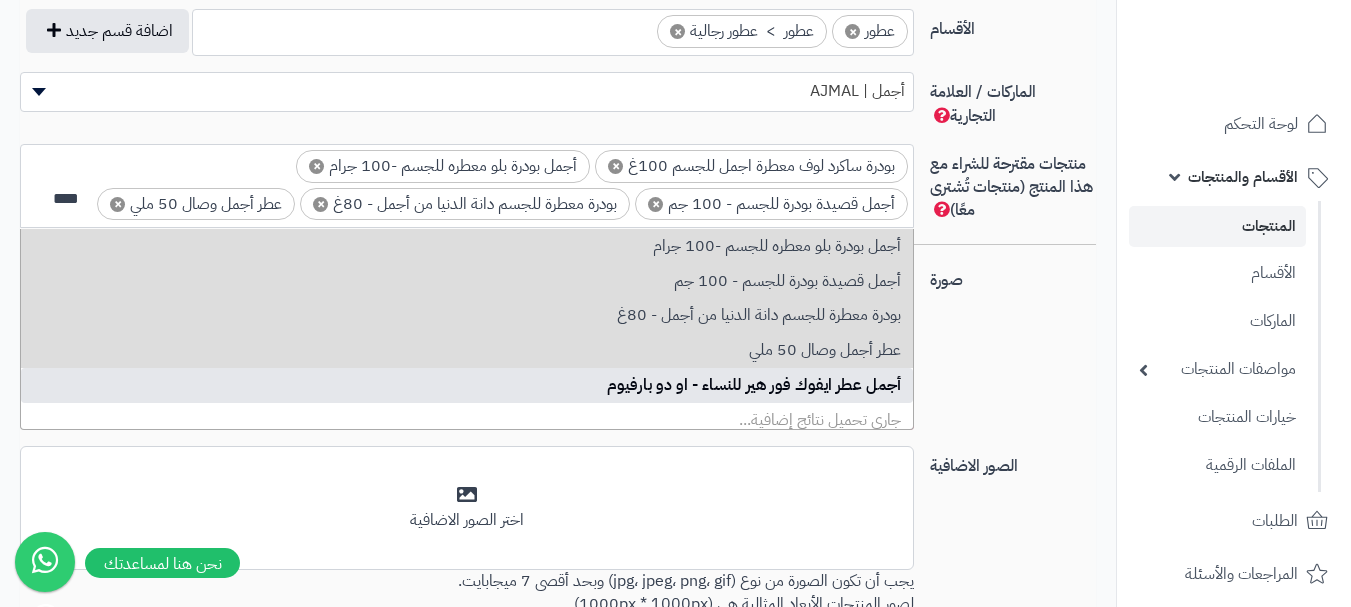 type on "****" 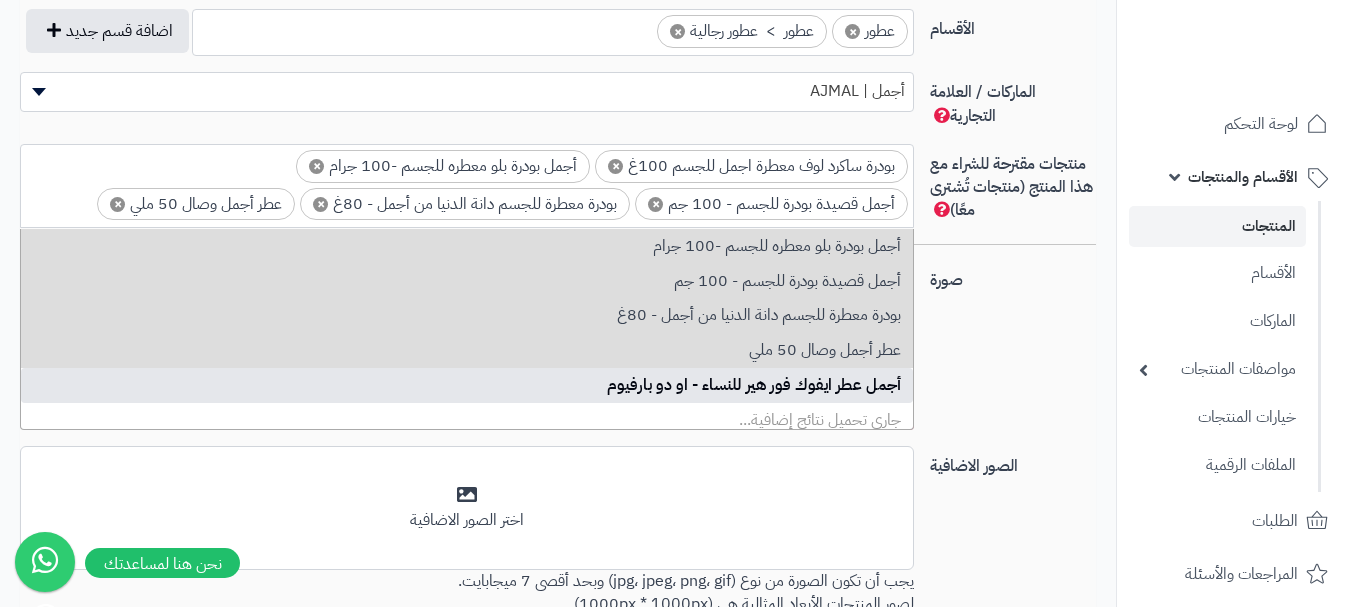 scroll, scrollTop: 0, scrollLeft: 0, axis: both 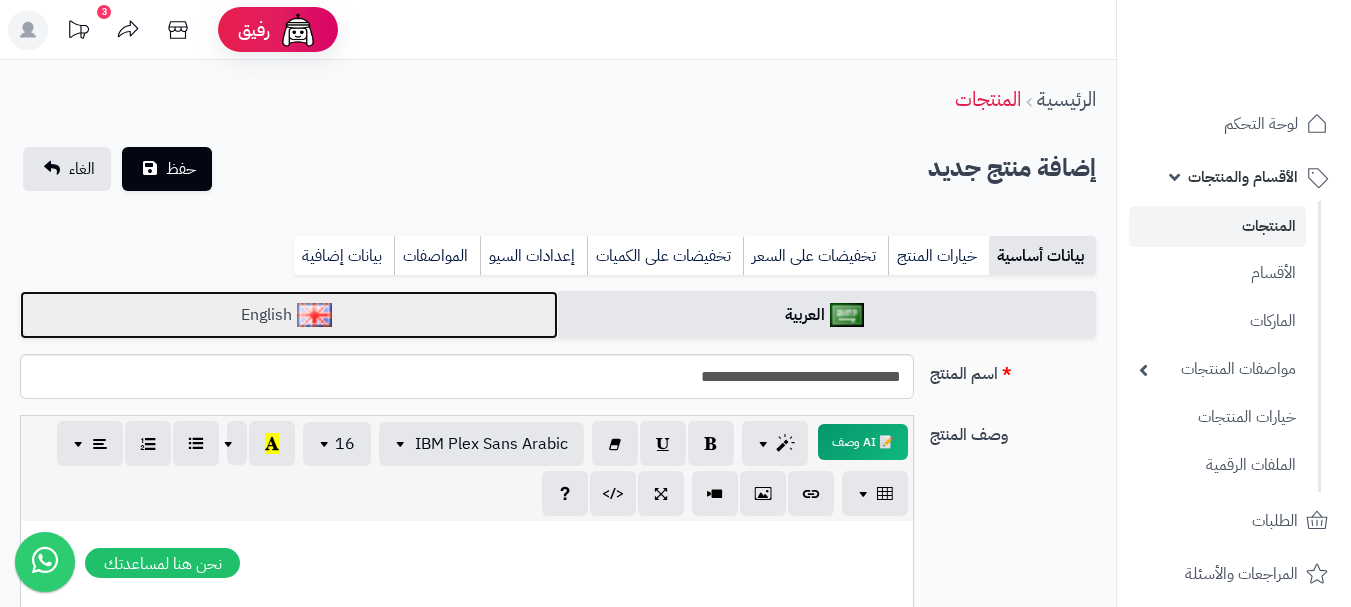 click on "English" at bounding box center (289, 315) 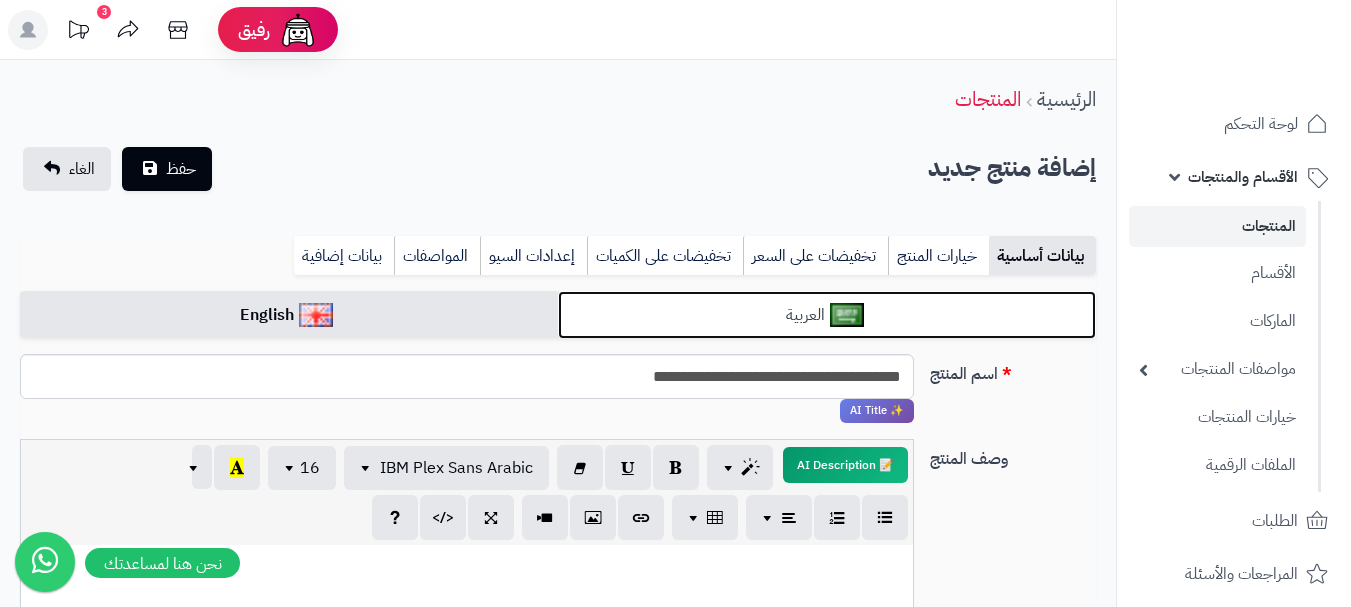 click on "العربية" at bounding box center (827, 315) 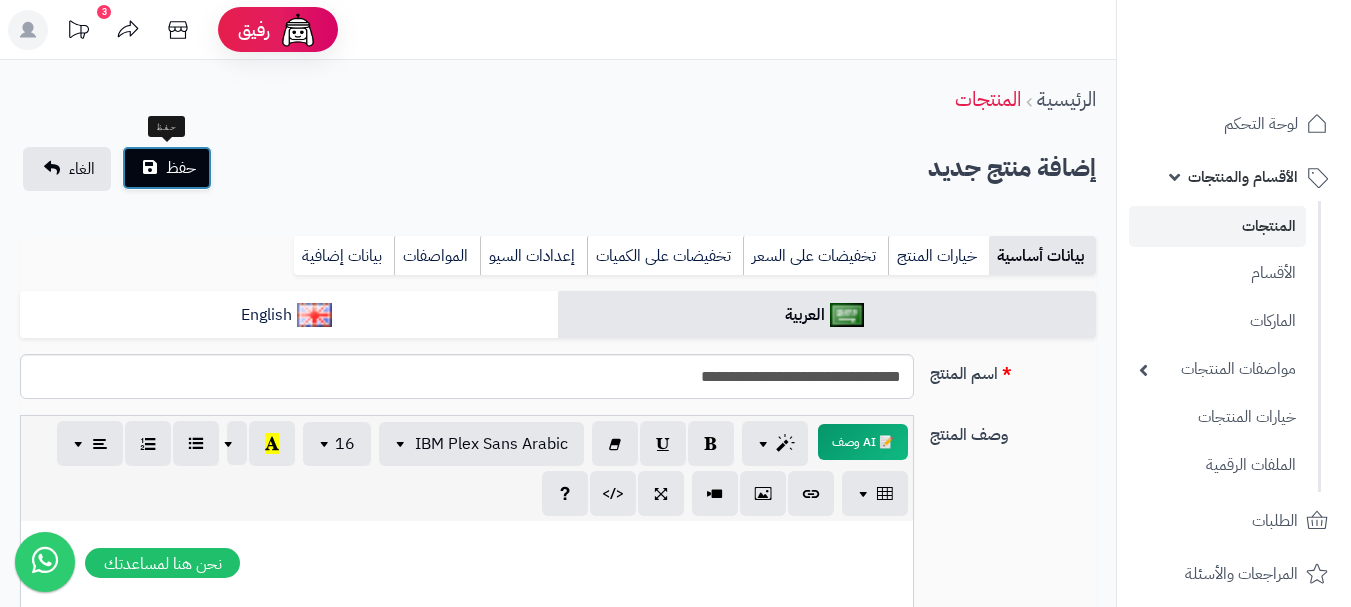 click on "حفظ" at bounding box center [167, 168] 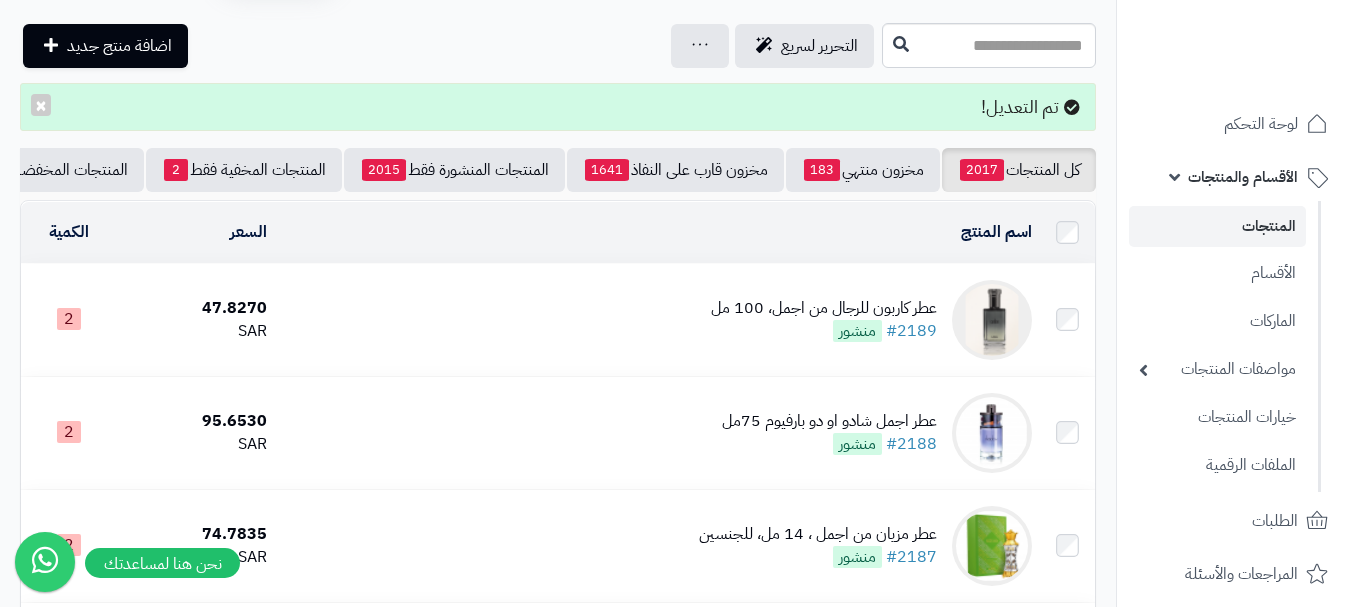 scroll, scrollTop: 0, scrollLeft: 0, axis: both 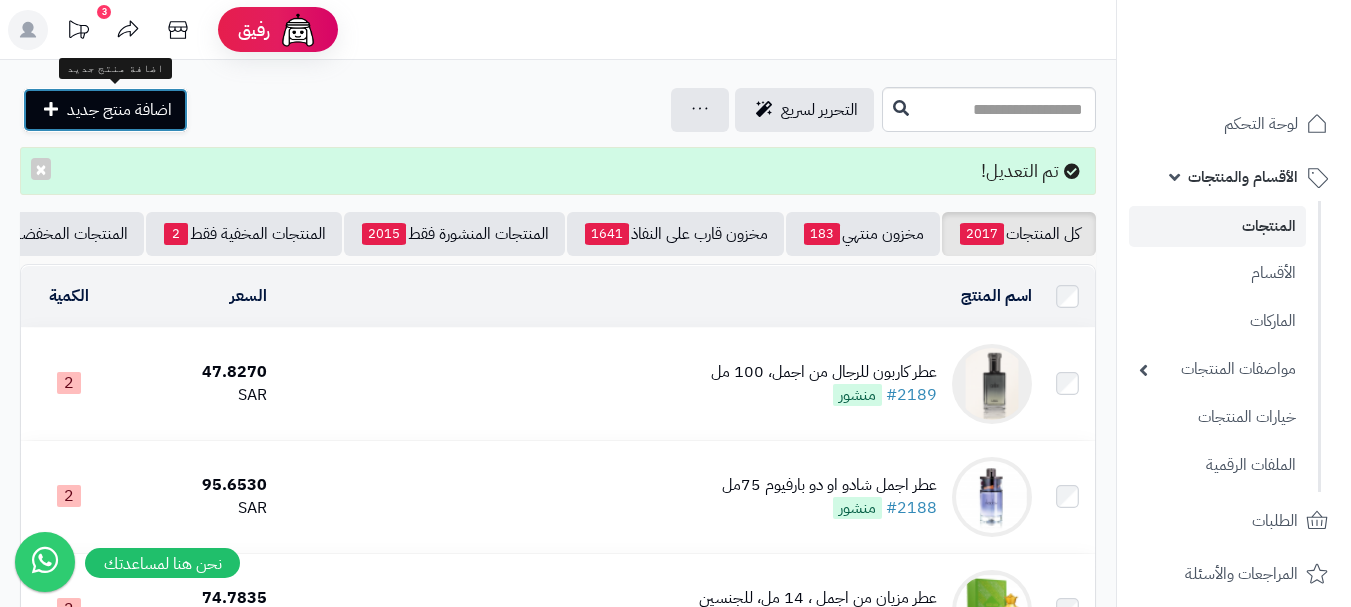 click on "اضافة منتج جديد" at bounding box center (119, 110) 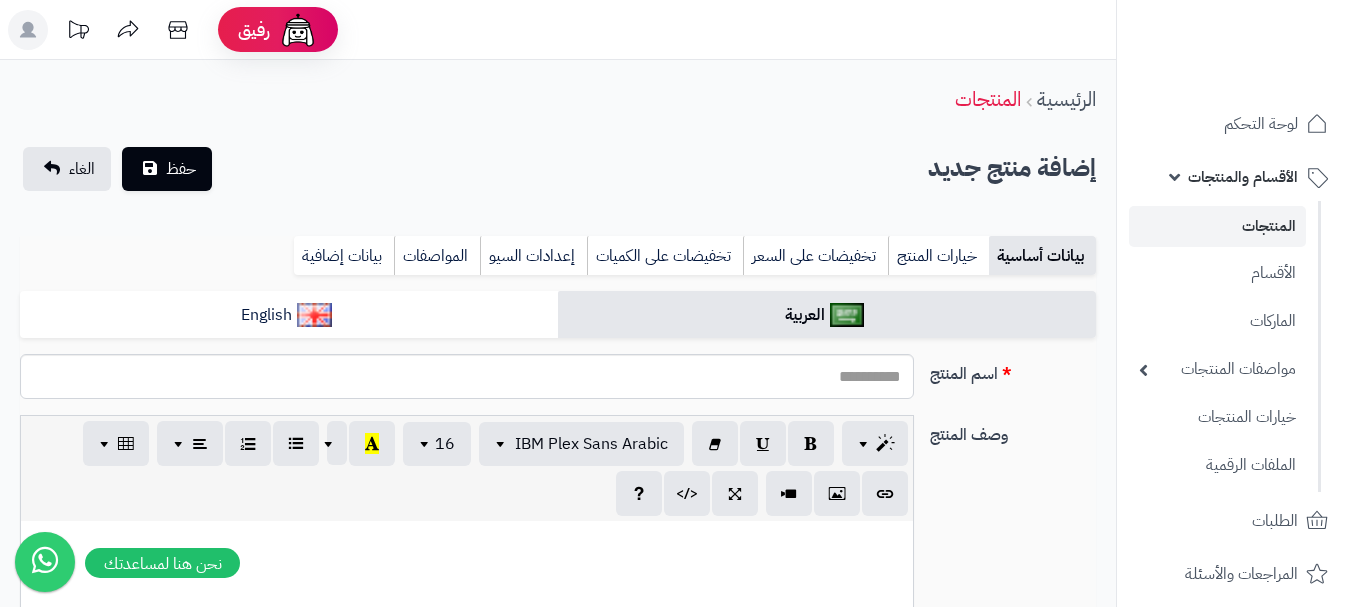select 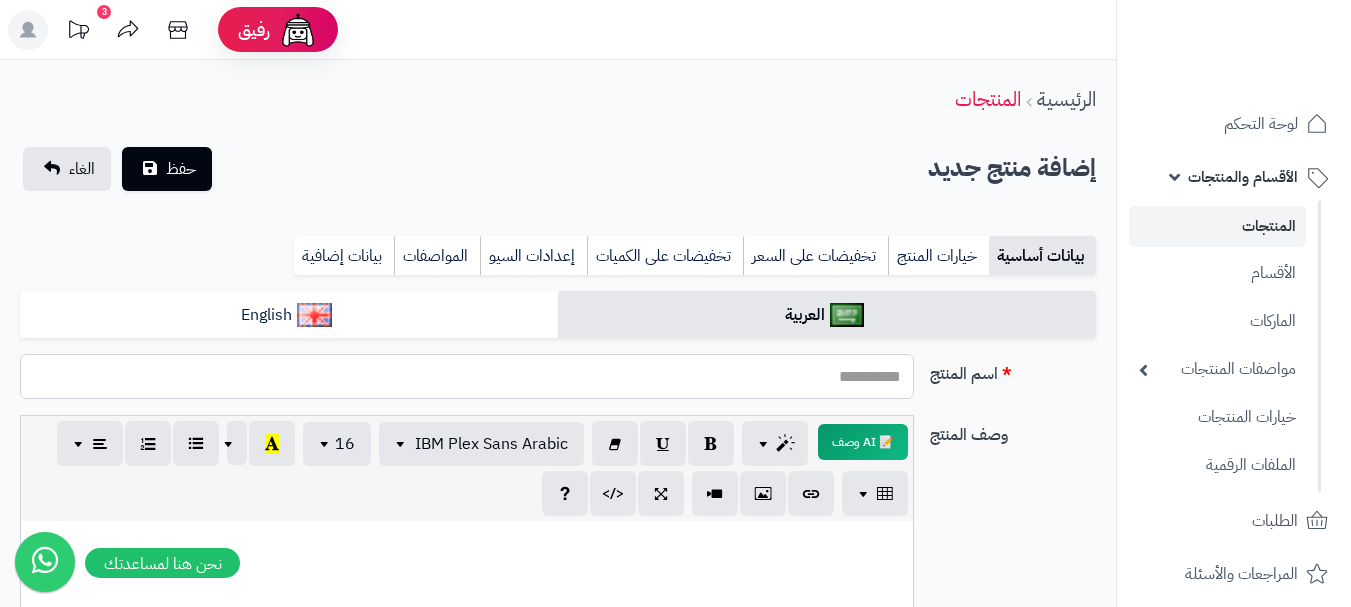 drag, startPoint x: 824, startPoint y: 366, endPoint x: 821, endPoint y: 377, distance: 11.401754 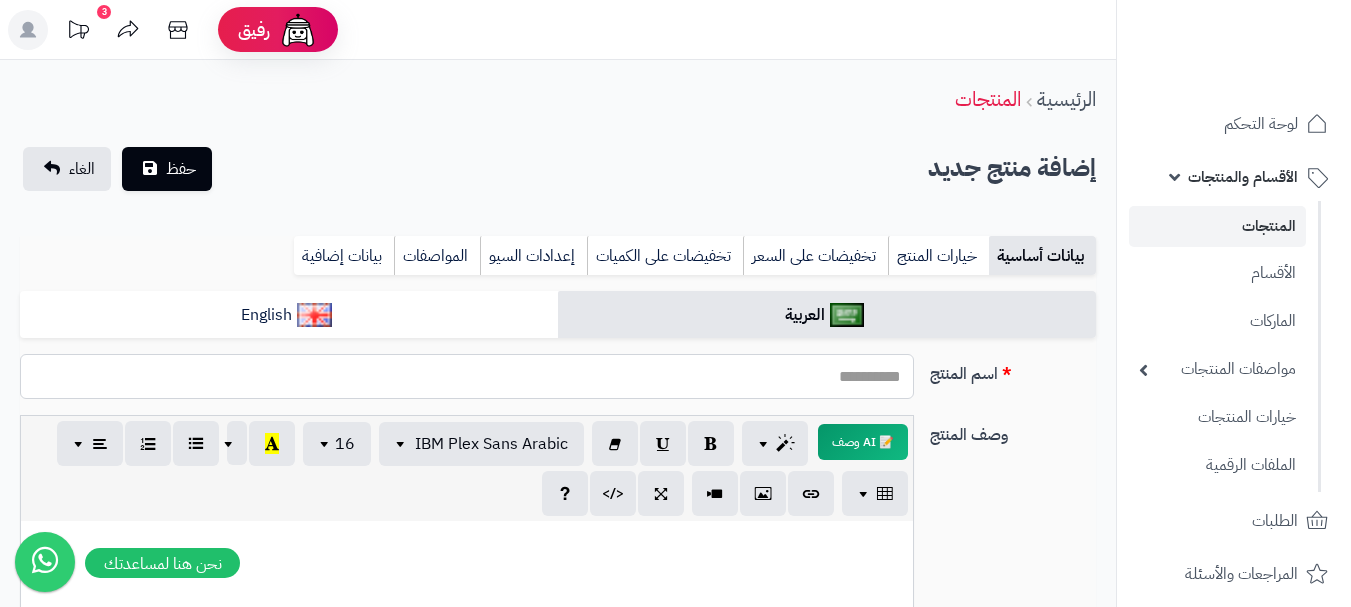paste on "**********" 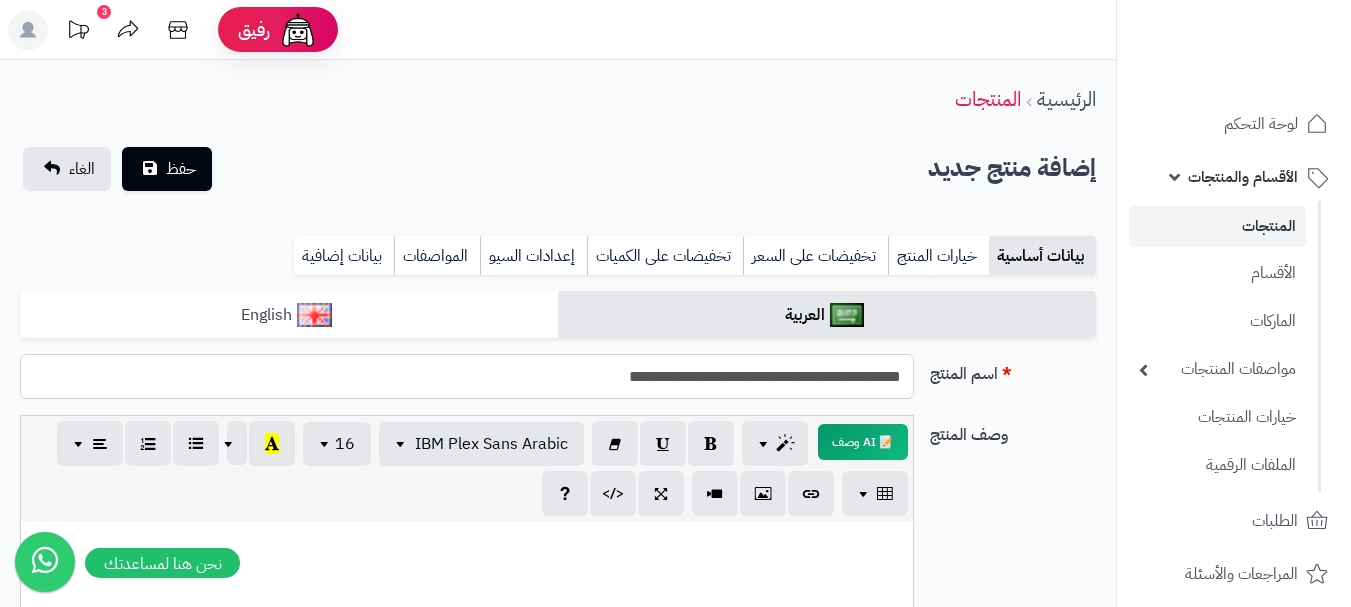 type on "**********" 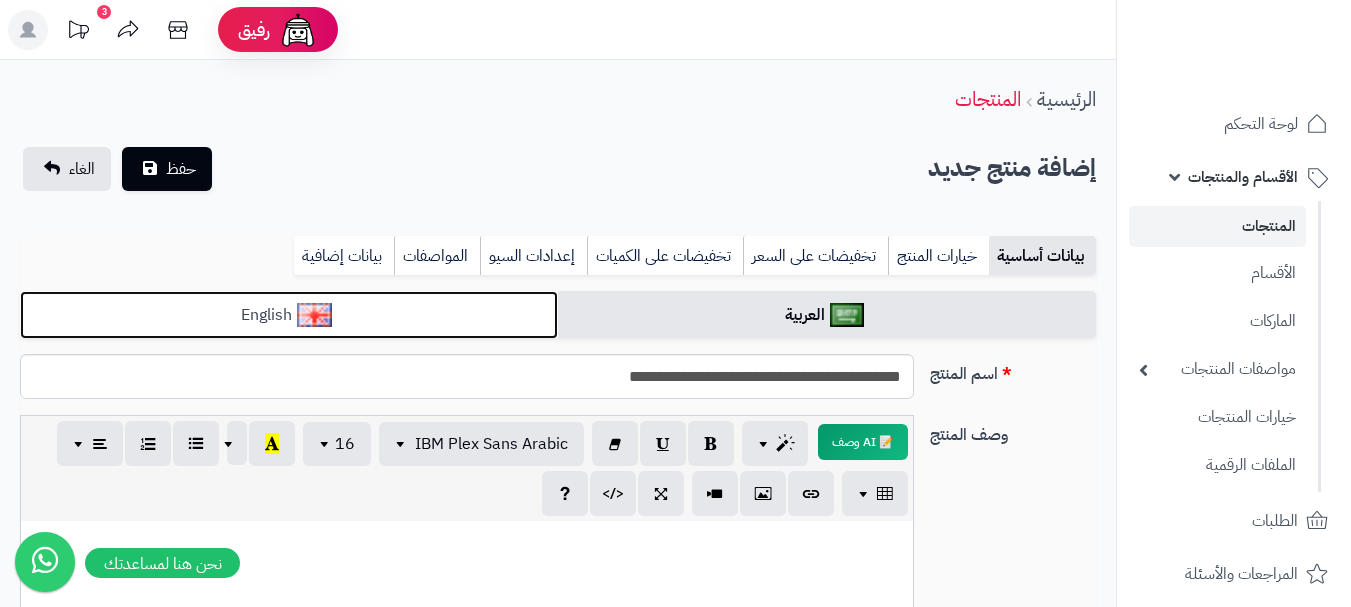 click on "English" at bounding box center [289, 315] 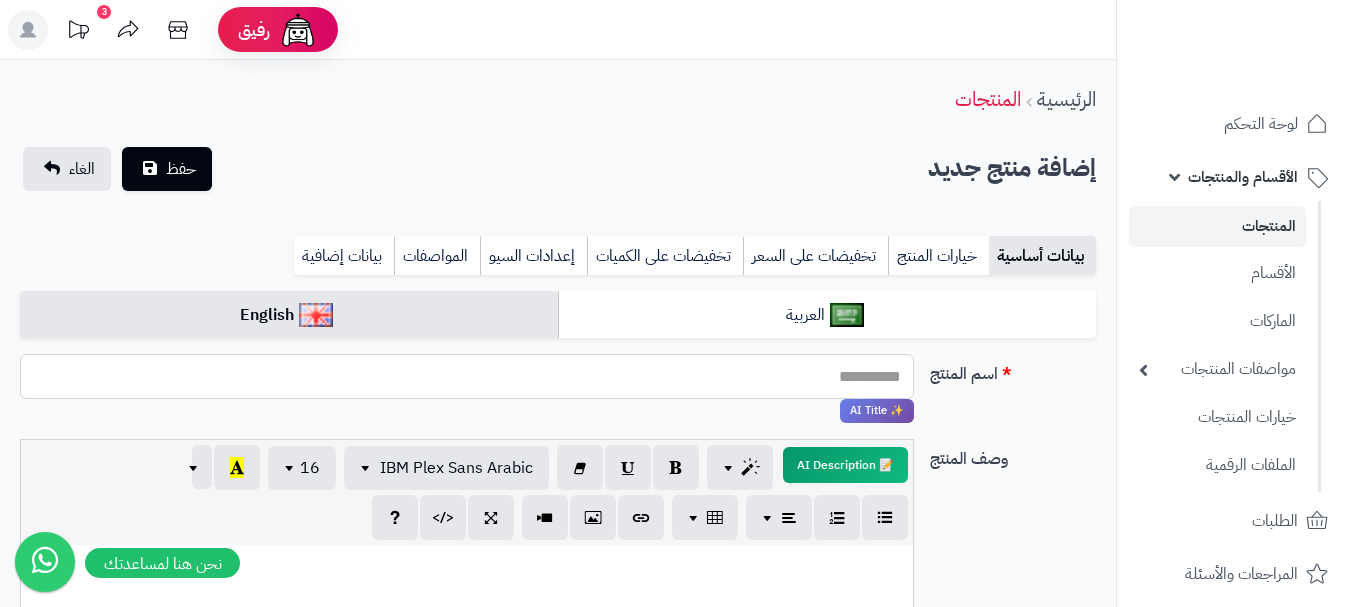 paste on "**********" 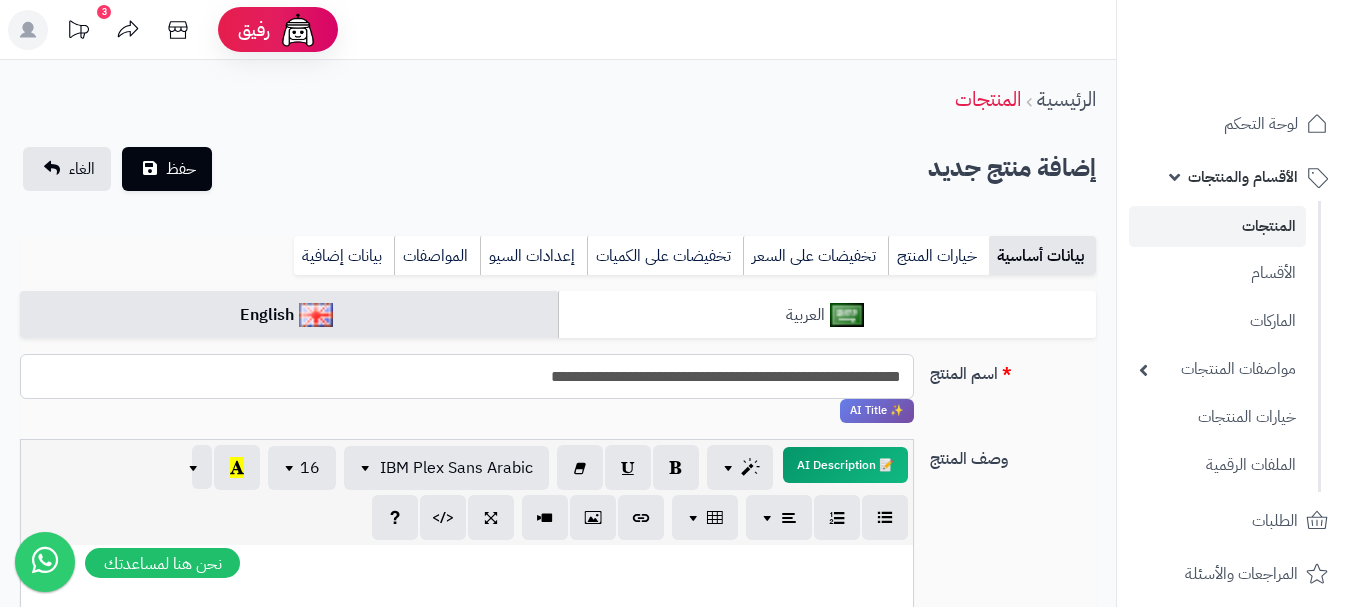 type on "**********" 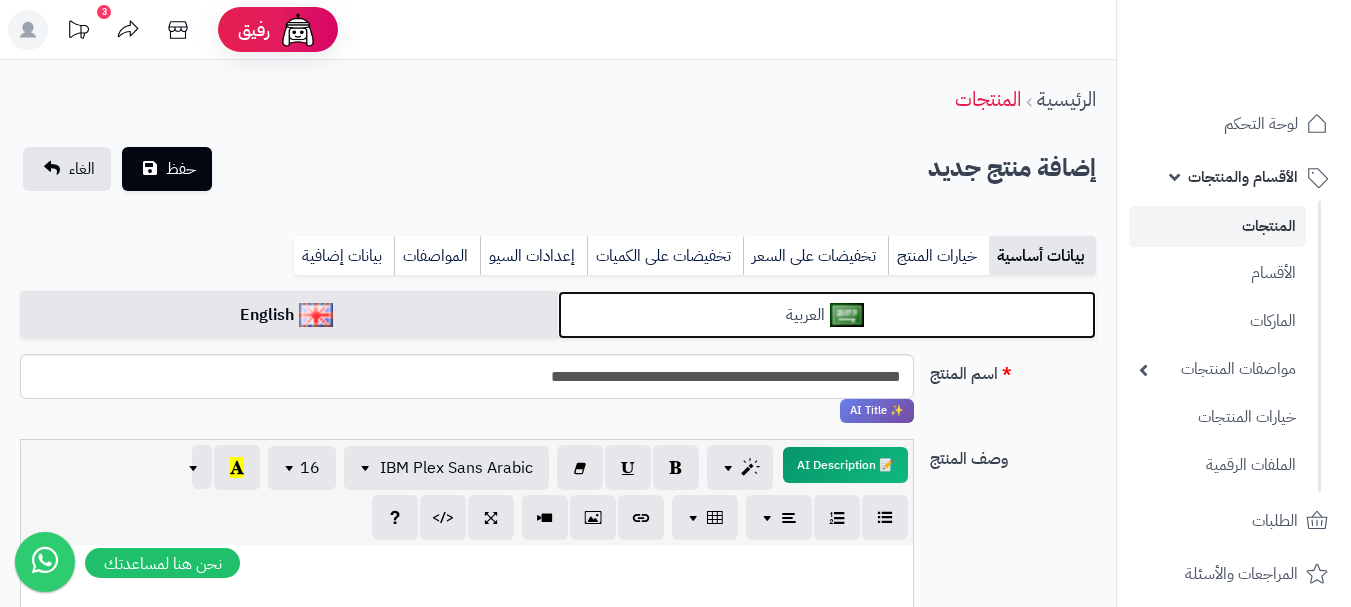 click on "العربية" at bounding box center [827, 315] 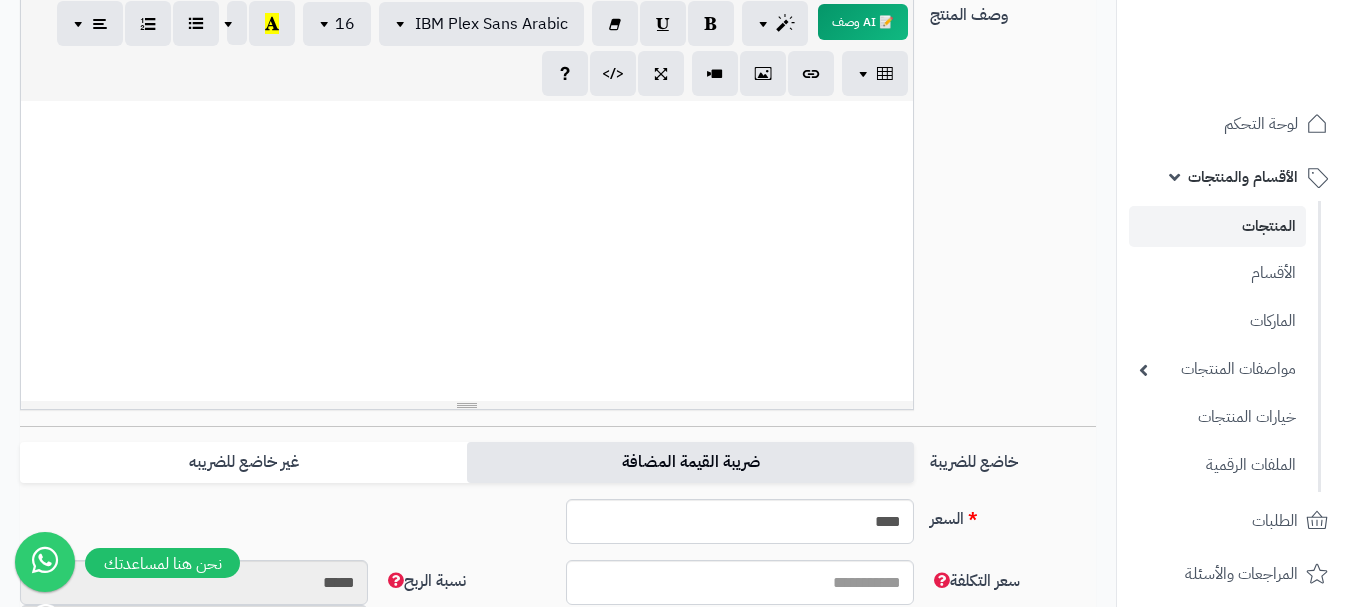 scroll, scrollTop: 600, scrollLeft: 0, axis: vertical 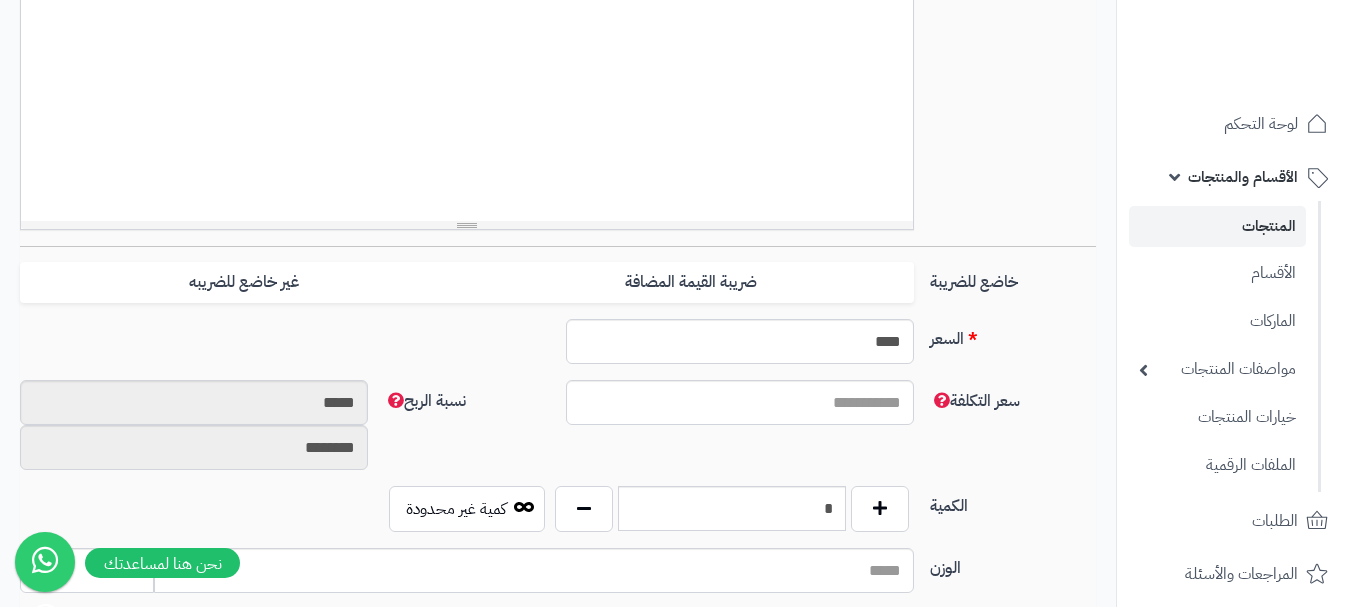 drag, startPoint x: 826, startPoint y: 274, endPoint x: 292, endPoint y: 408, distance: 550.5561 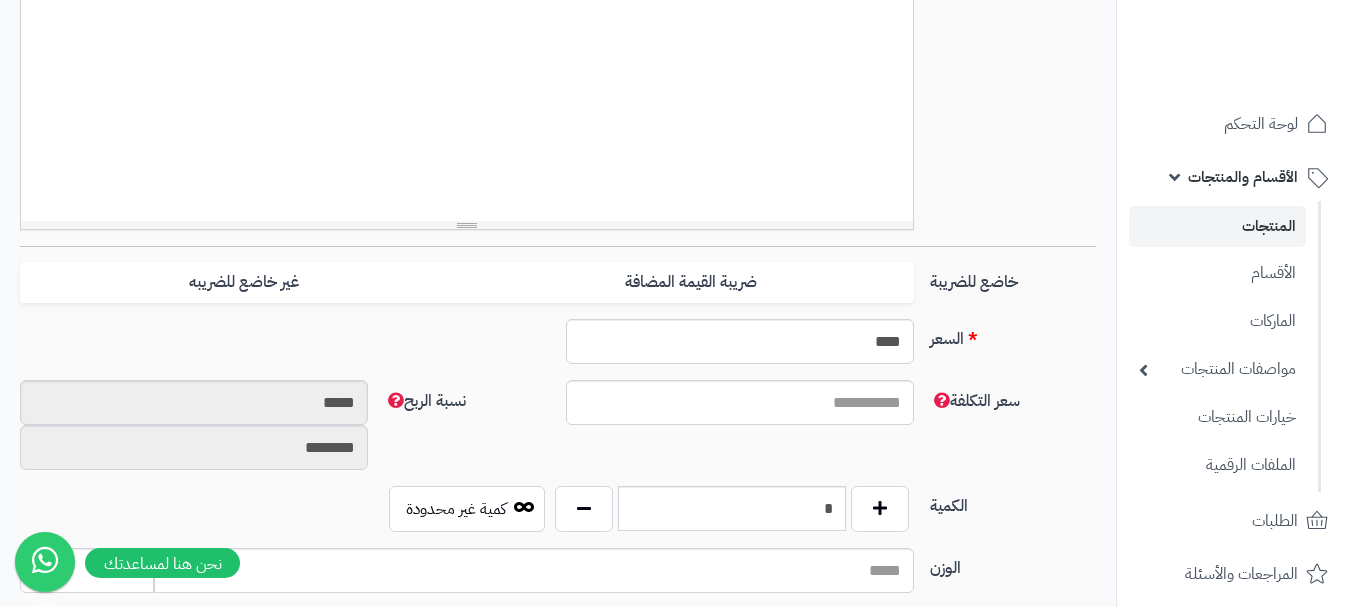 click on "ضريبة القيمة المضافة" at bounding box center (690, 282) 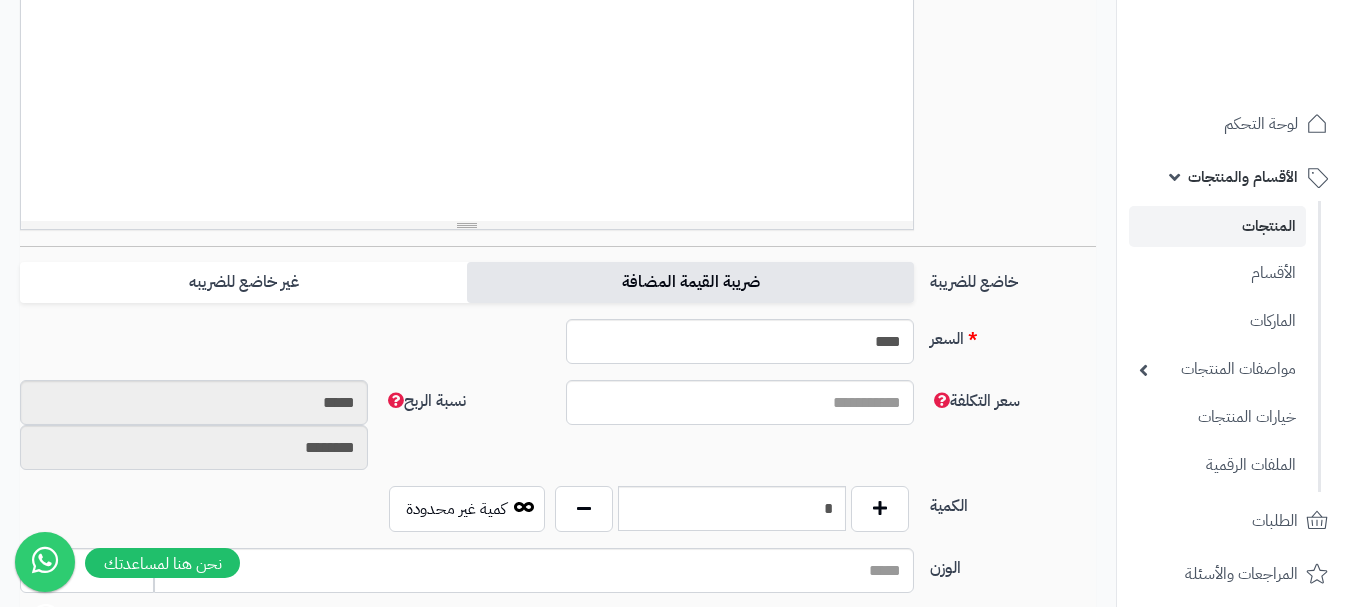 type on "*" 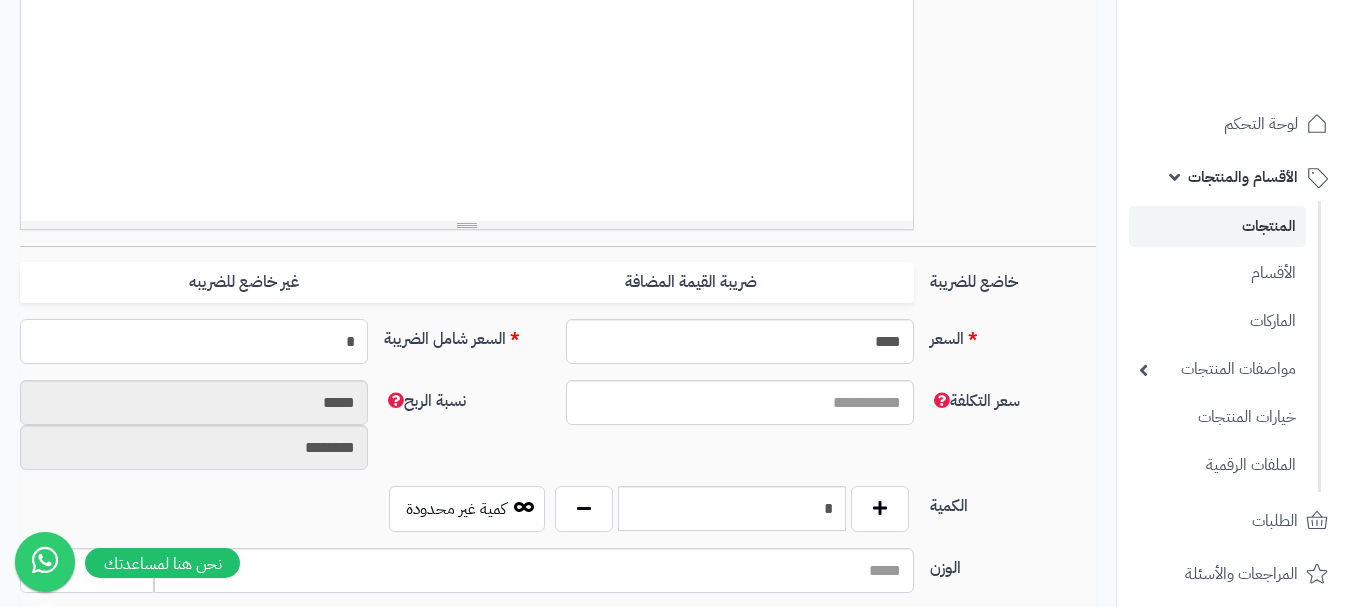click on "*" at bounding box center [194, 341] 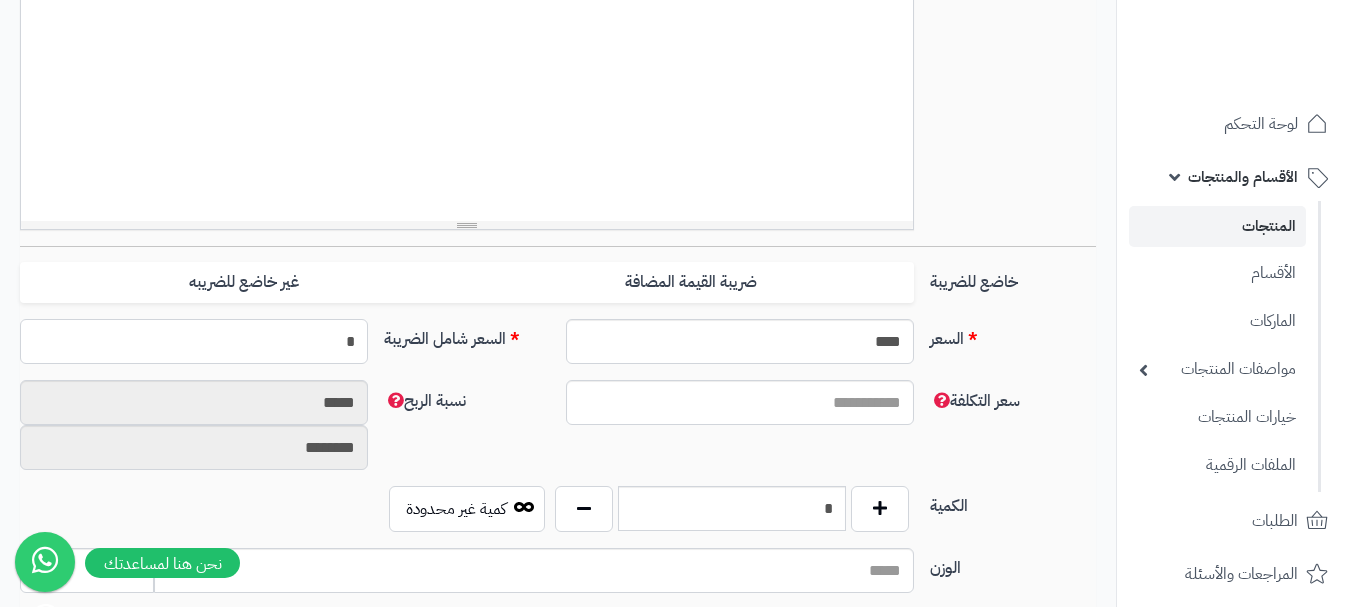 type 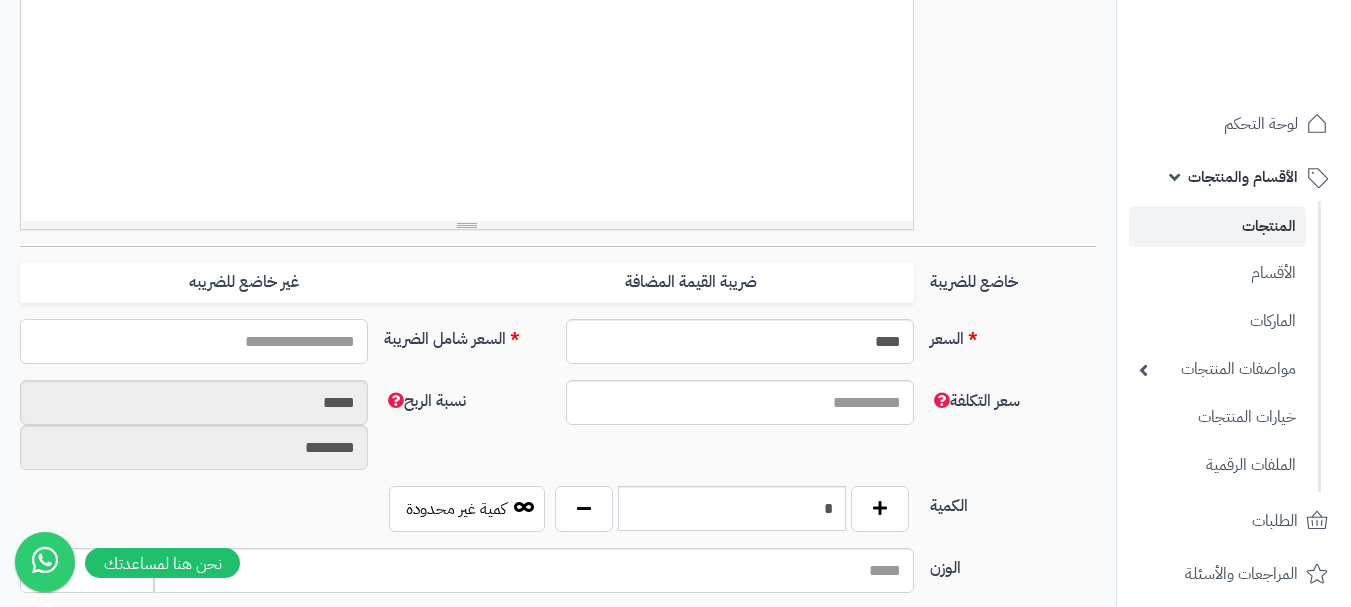 type on "*" 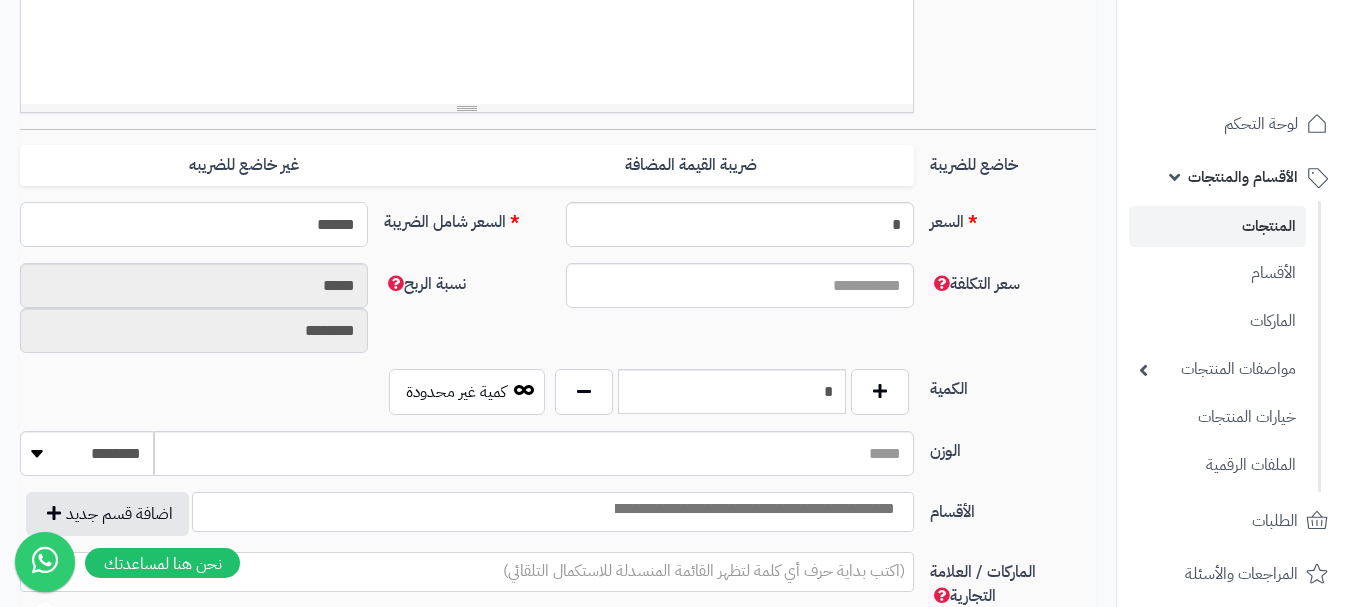 scroll, scrollTop: 900, scrollLeft: 0, axis: vertical 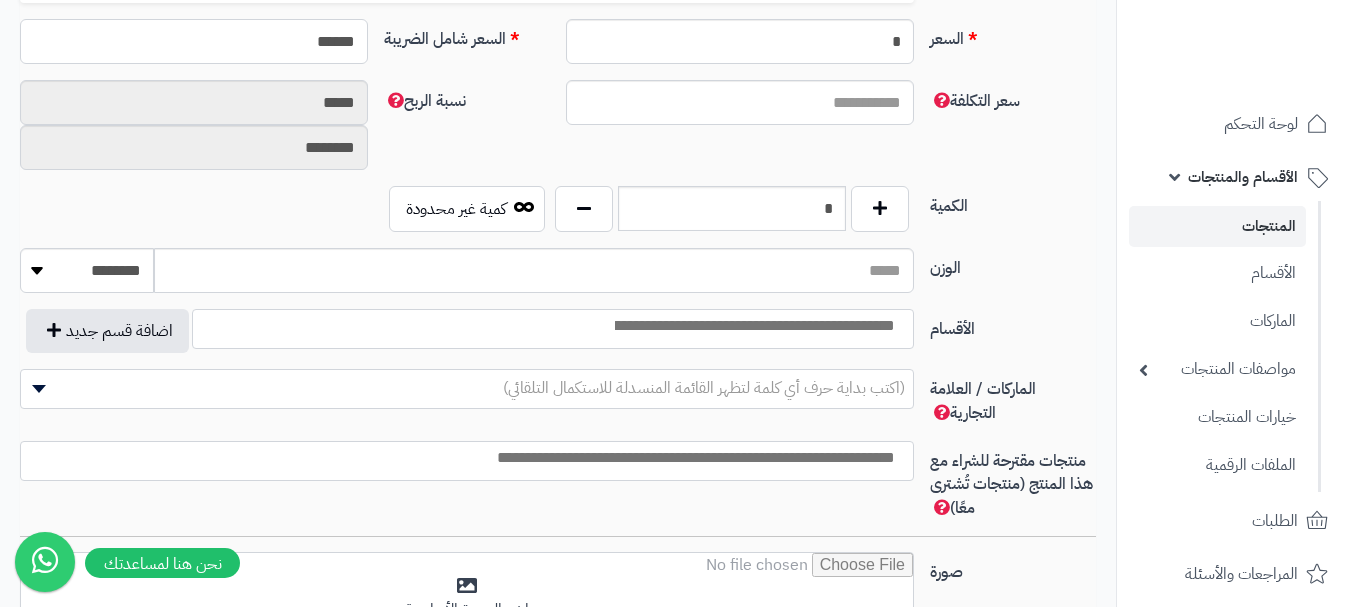 type on "******" 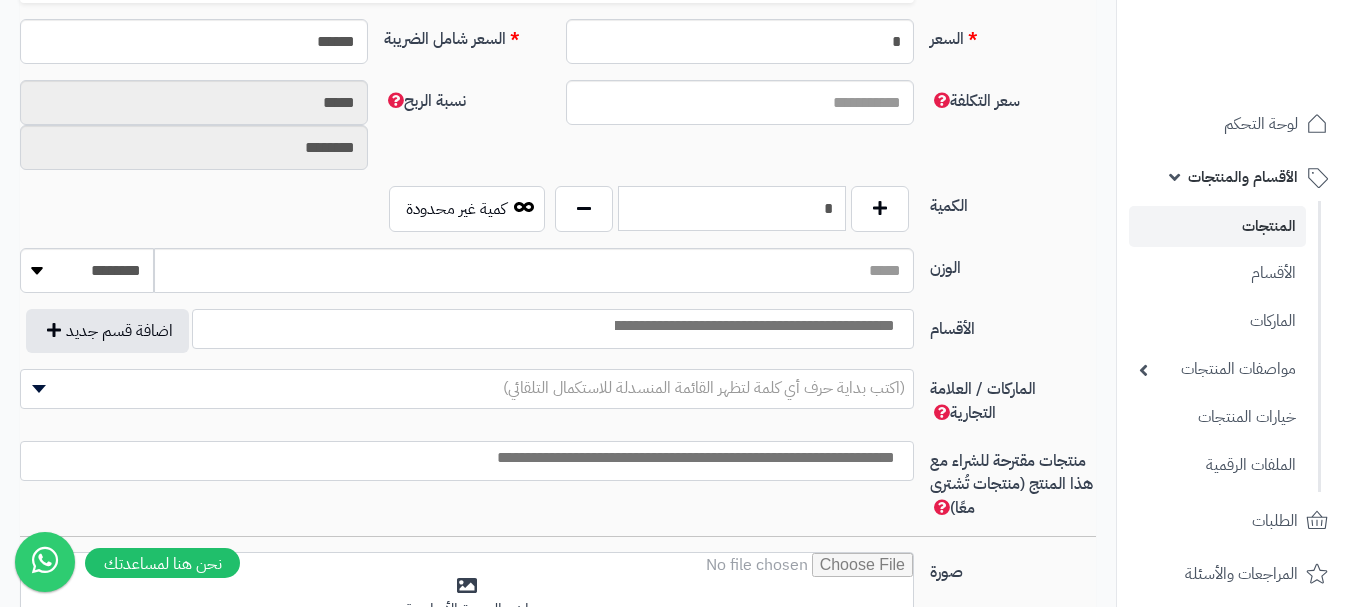 type on "**********" 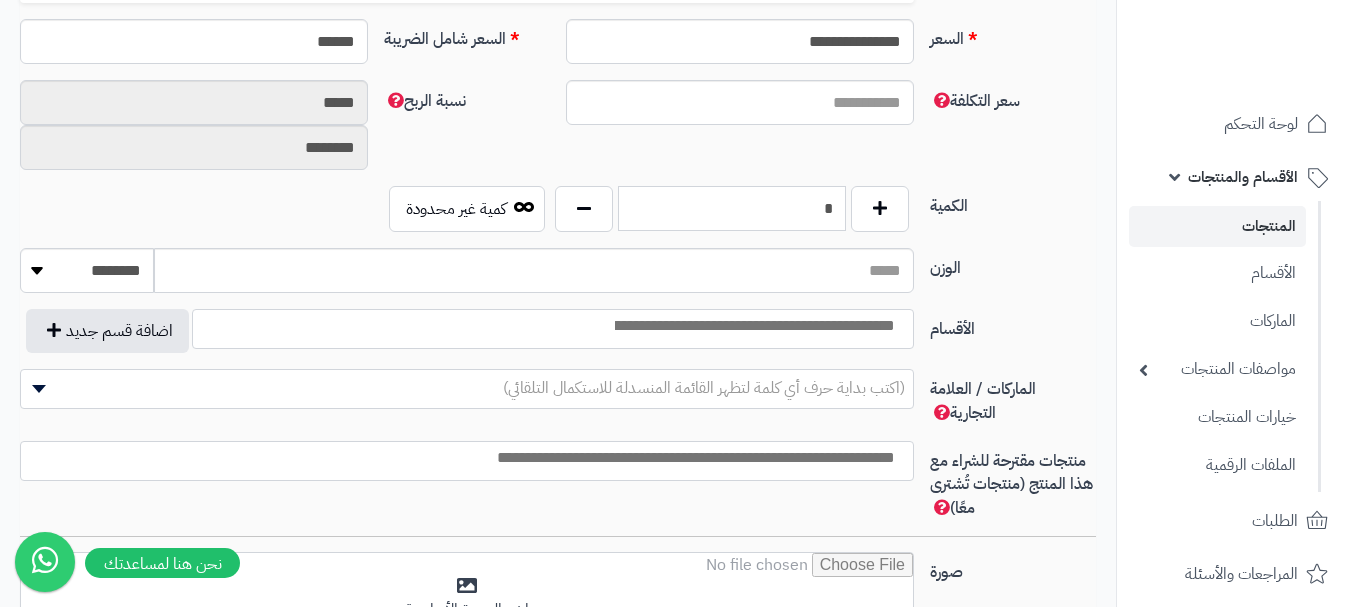 click on "*" at bounding box center (732, 208) 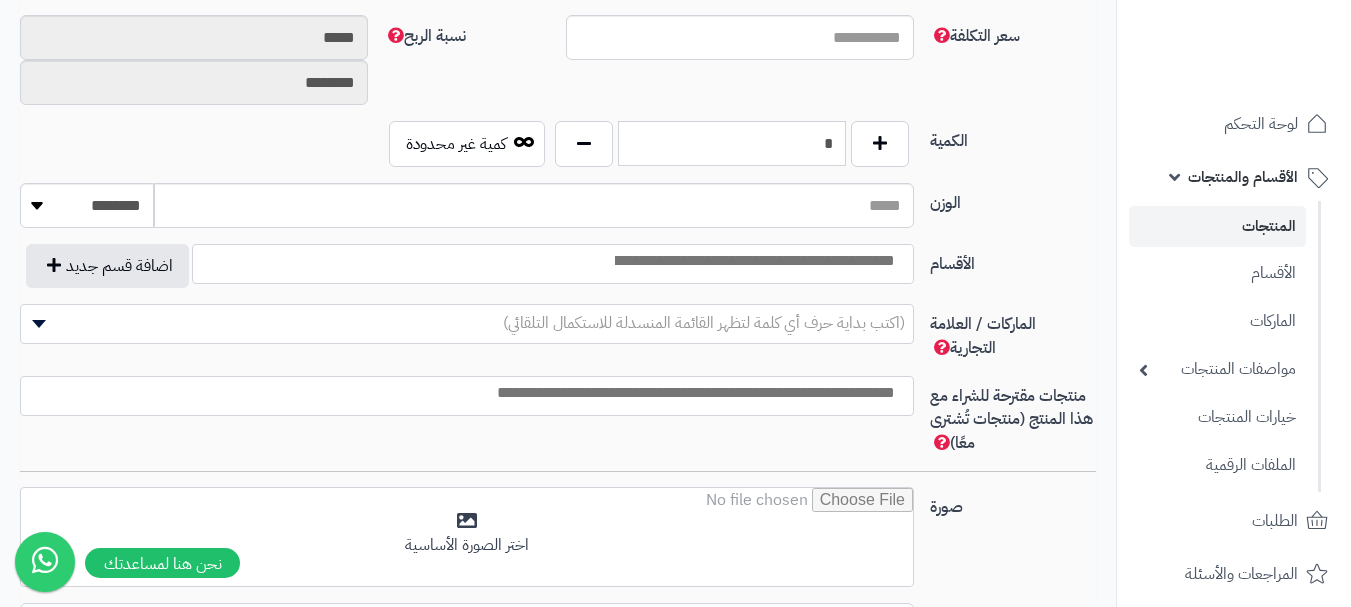 scroll, scrollTop: 1000, scrollLeft: 0, axis: vertical 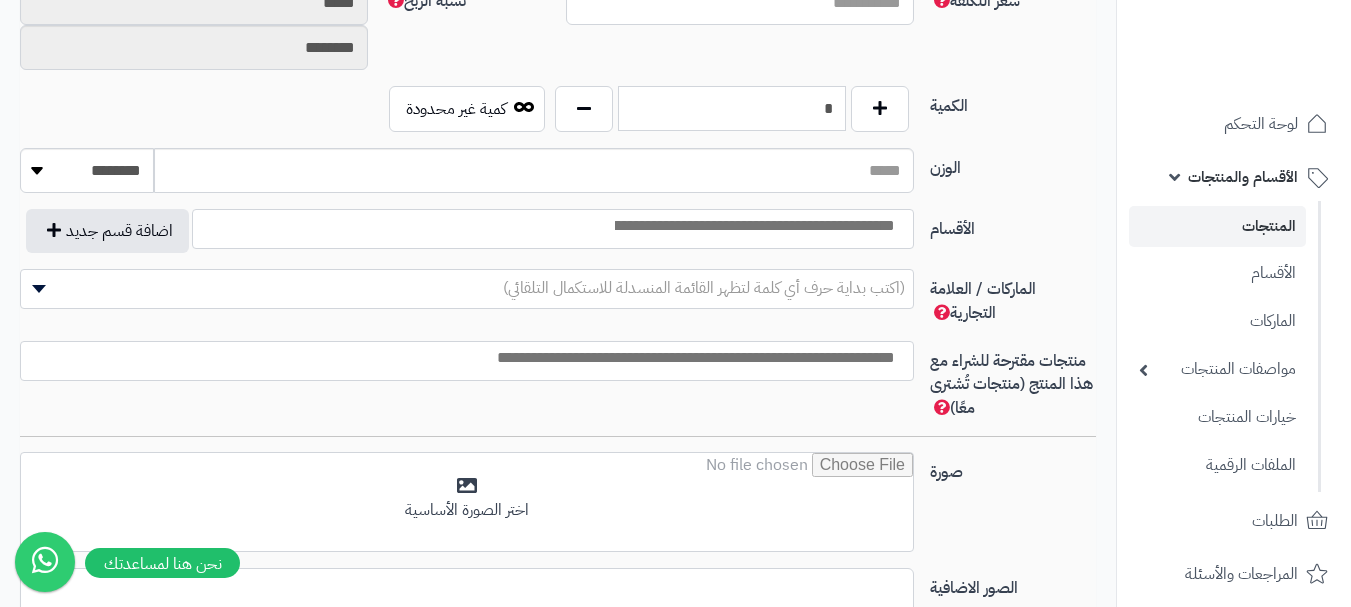 type on "*" 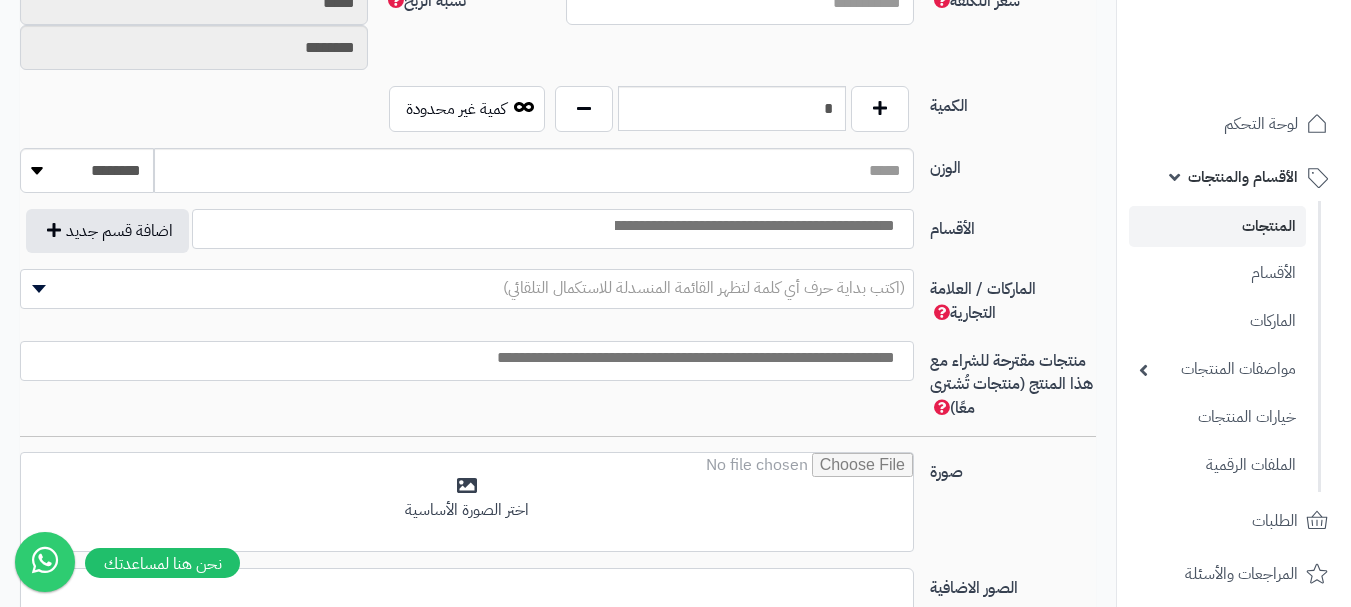 click at bounding box center (753, 226) 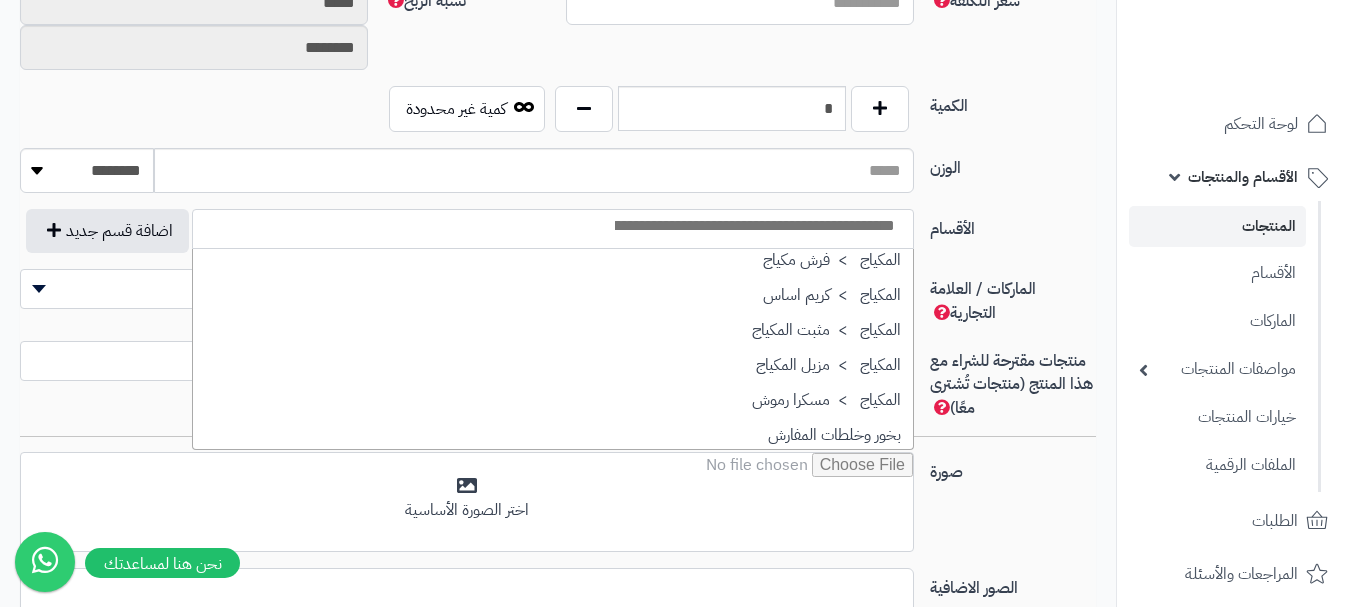 scroll, scrollTop: 600, scrollLeft: 0, axis: vertical 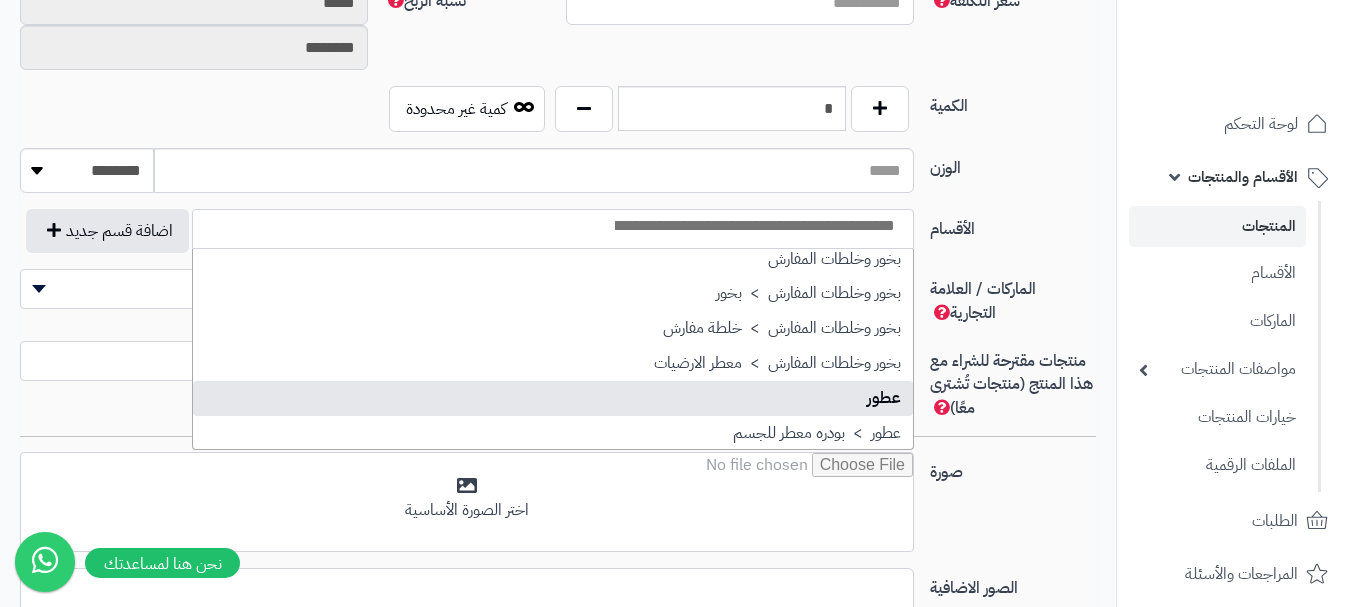 select on "**" 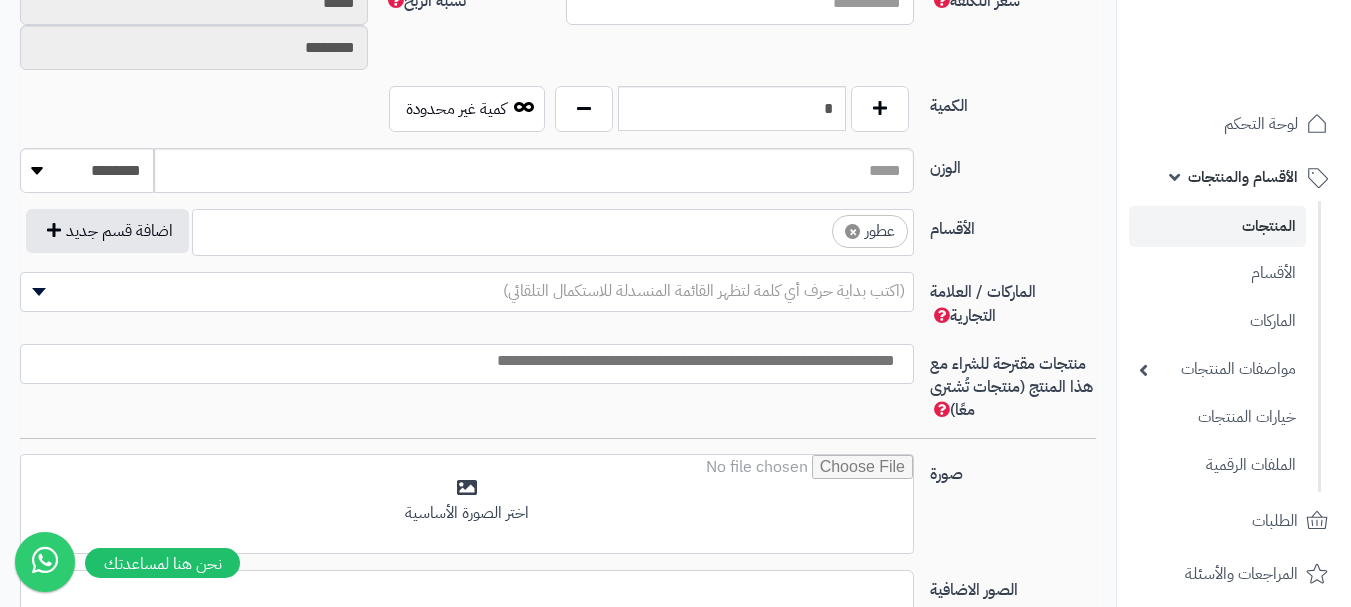 scroll, scrollTop: 525, scrollLeft: 0, axis: vertical 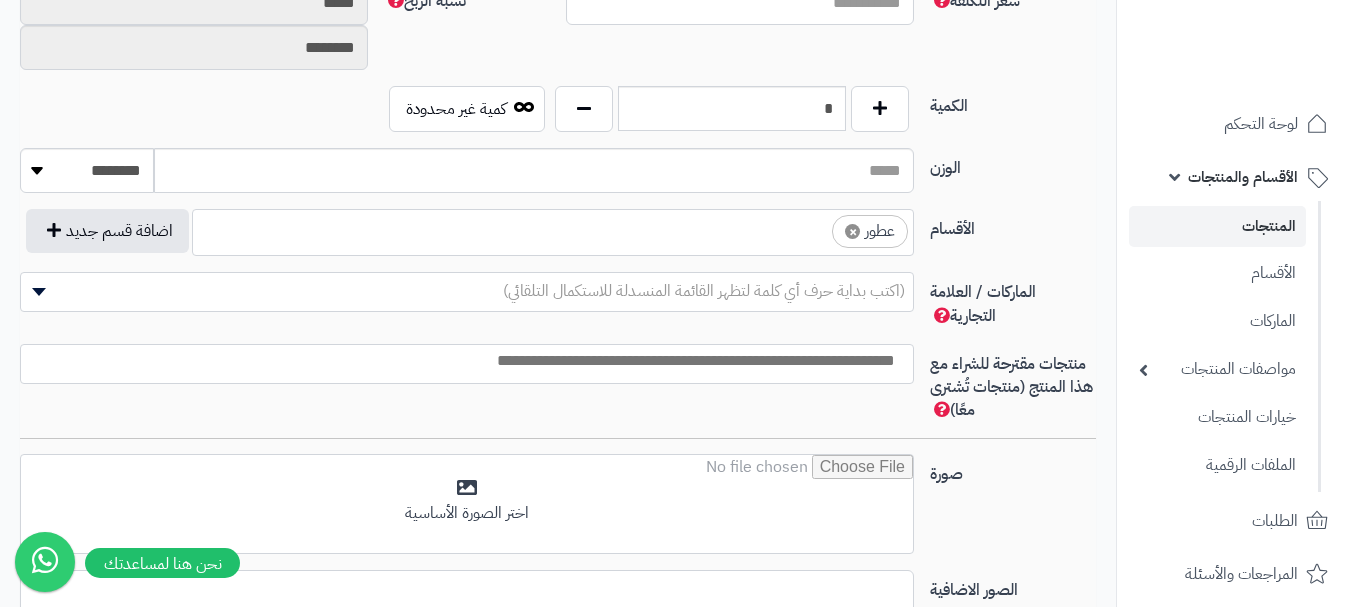 click on "× عطور" at bounding box center (553, 229) 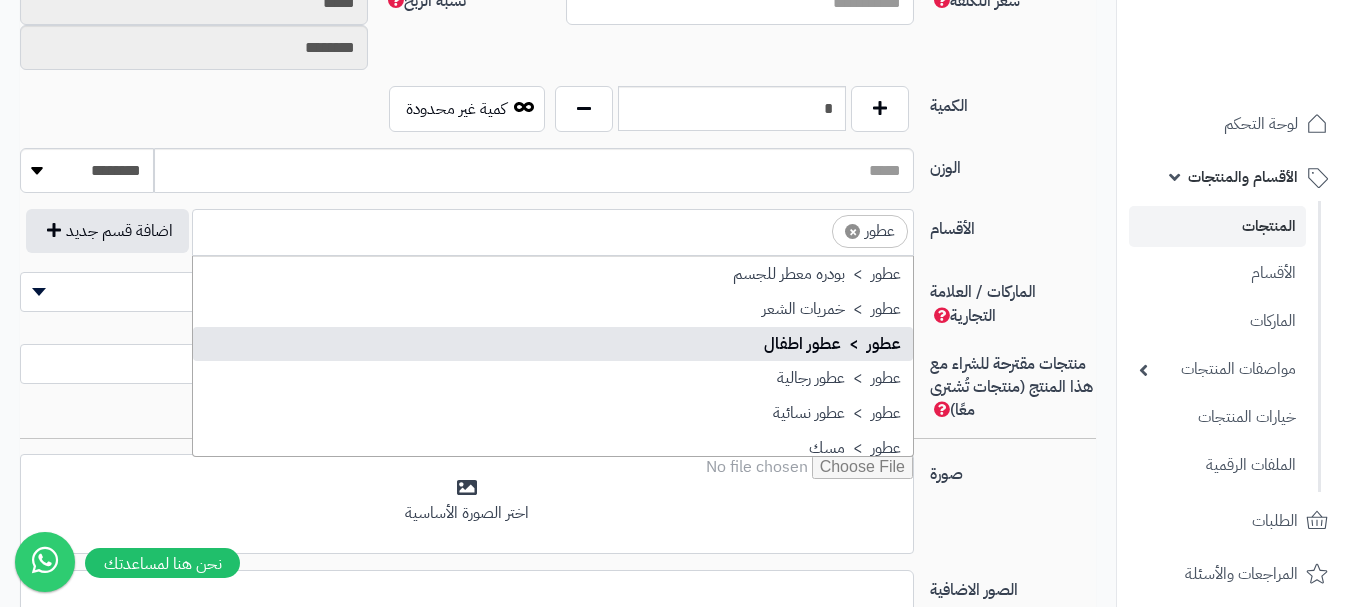 scroll, scrollTop: 797, scrollLeft: 0, axis: vertical 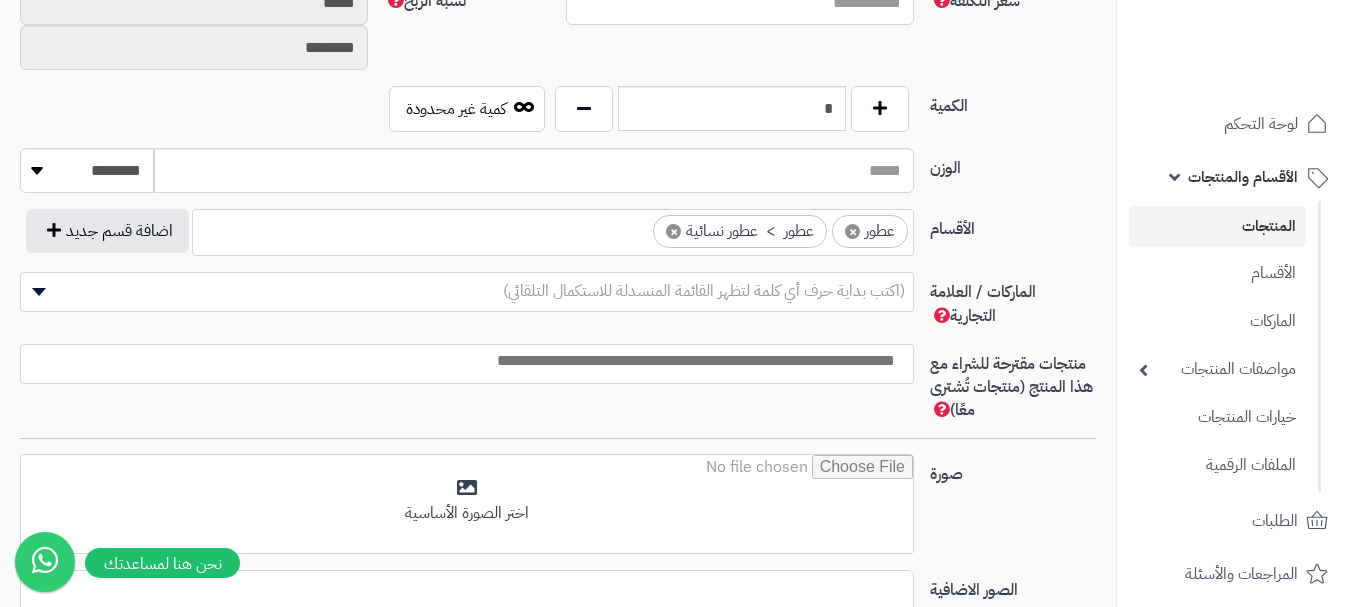 click on "(اكتب بداية حرف أي كلمة لتظهر القائمة المنسدلة للاستكمال التلقائي)" at bounding box center (704, 291) 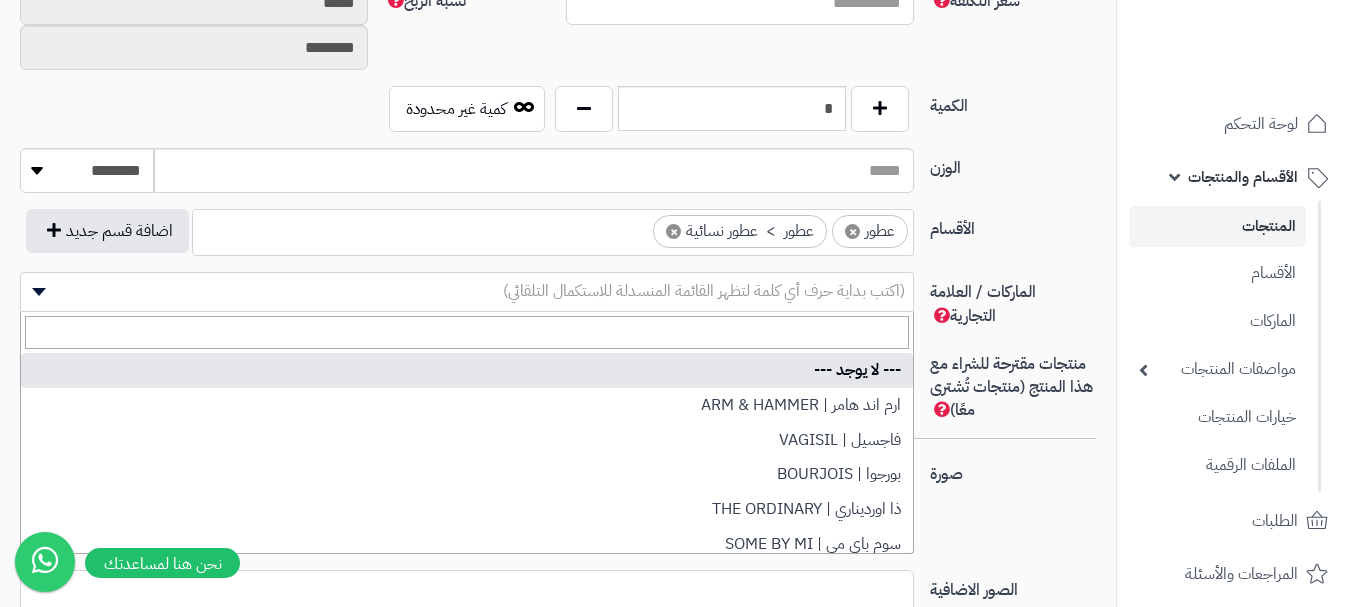 type on "*" 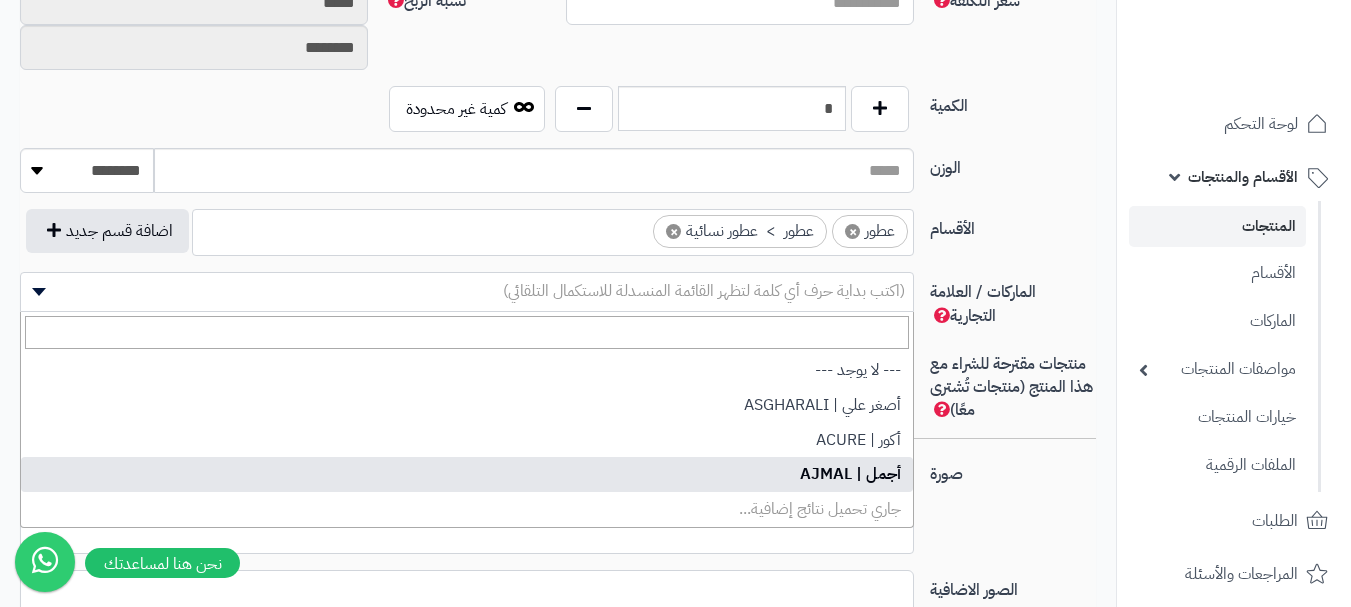 select on "**" 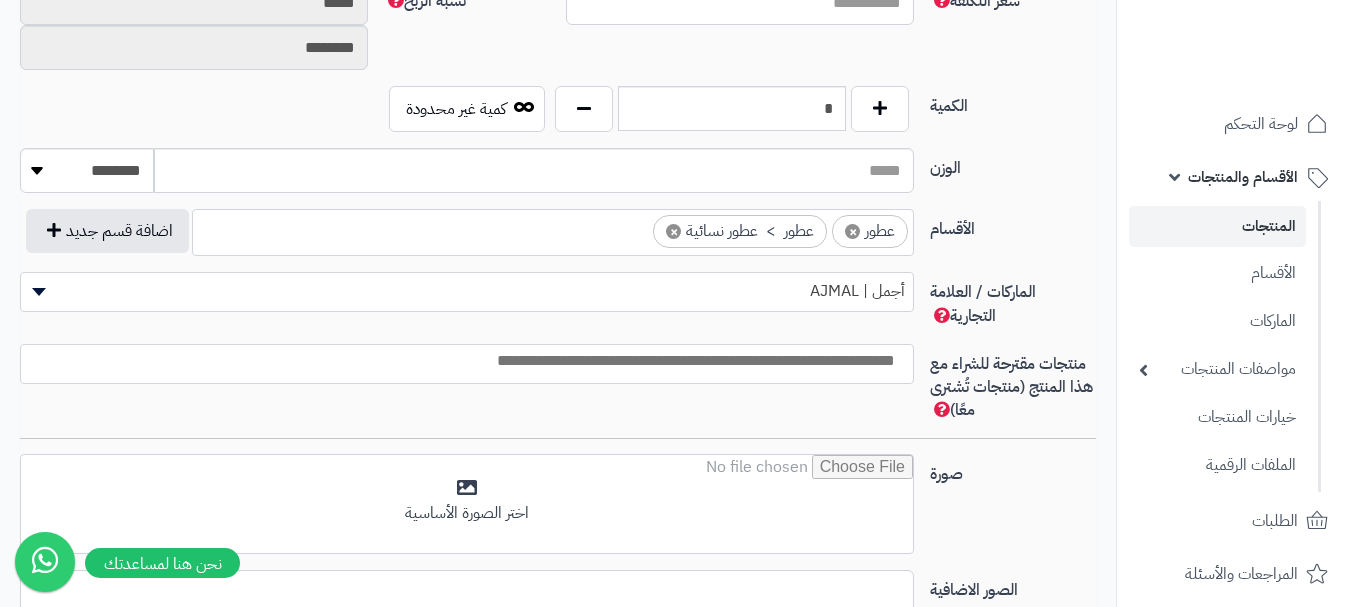 click at bounding box center (462, 361) 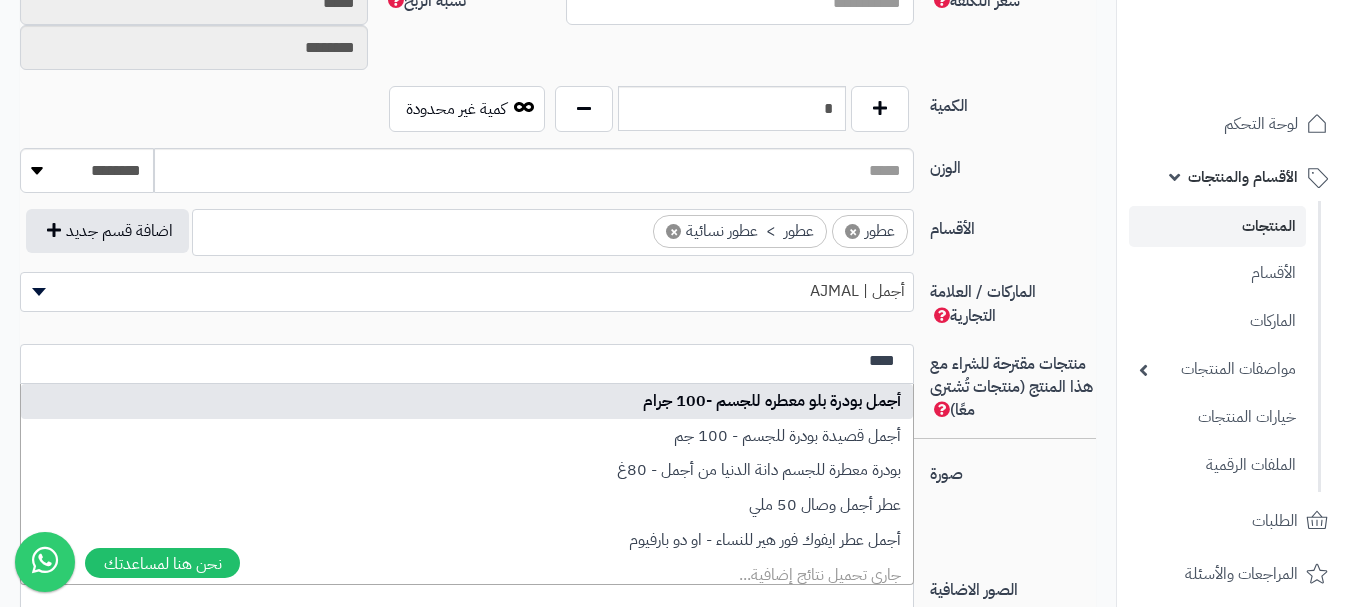 type on "****" 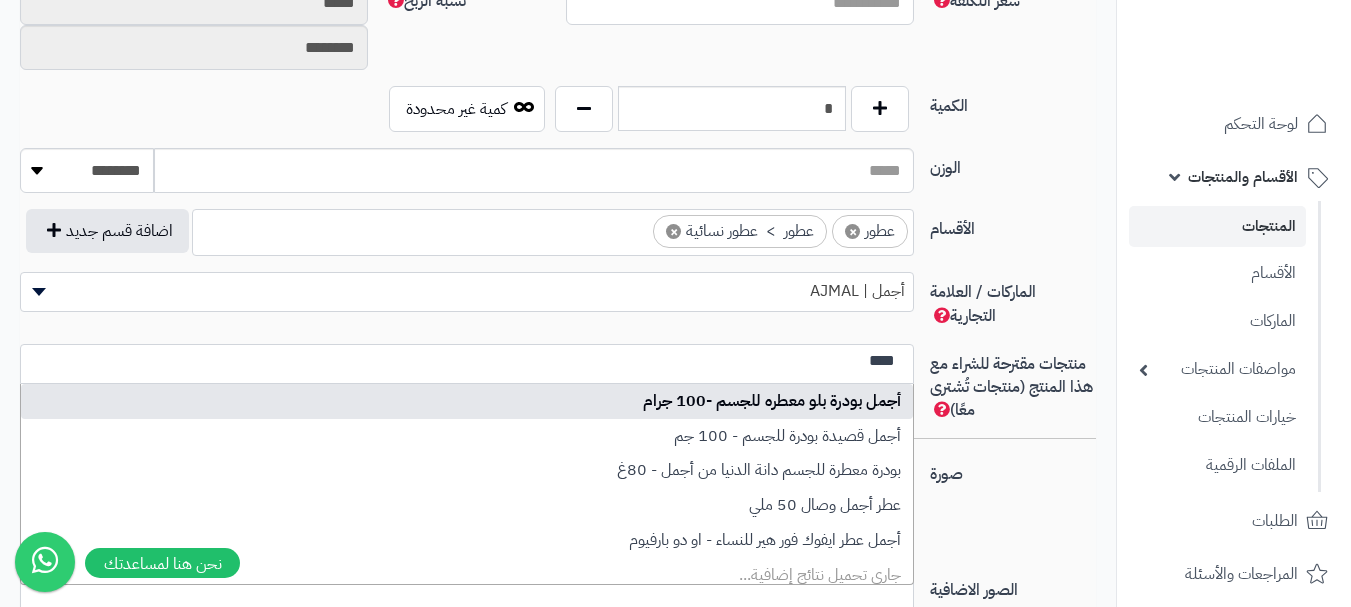 type 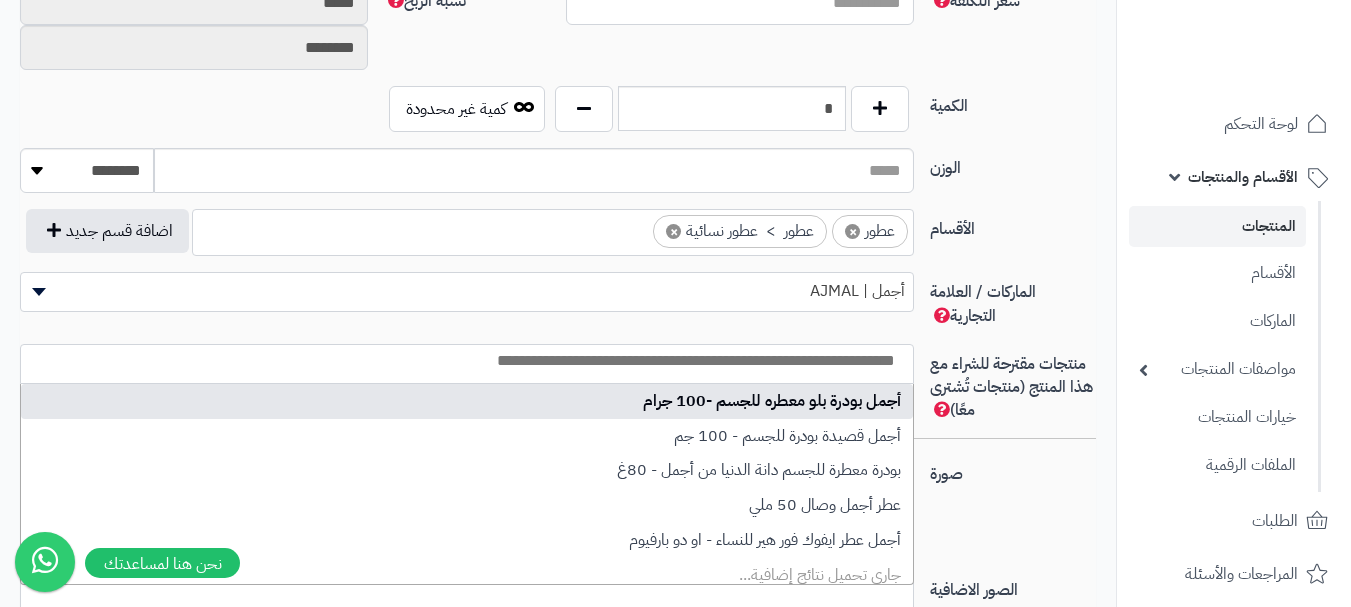 select on "****" 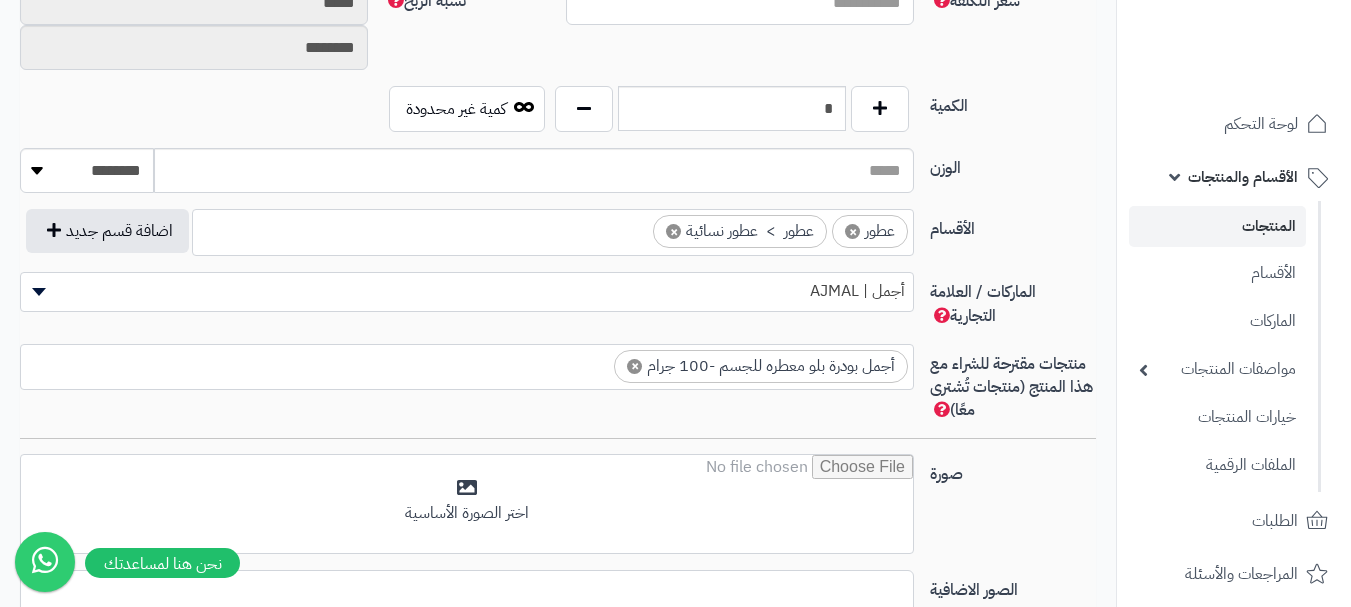 scroll, scrollTop: 0, scrollLeft: 0, axis: both 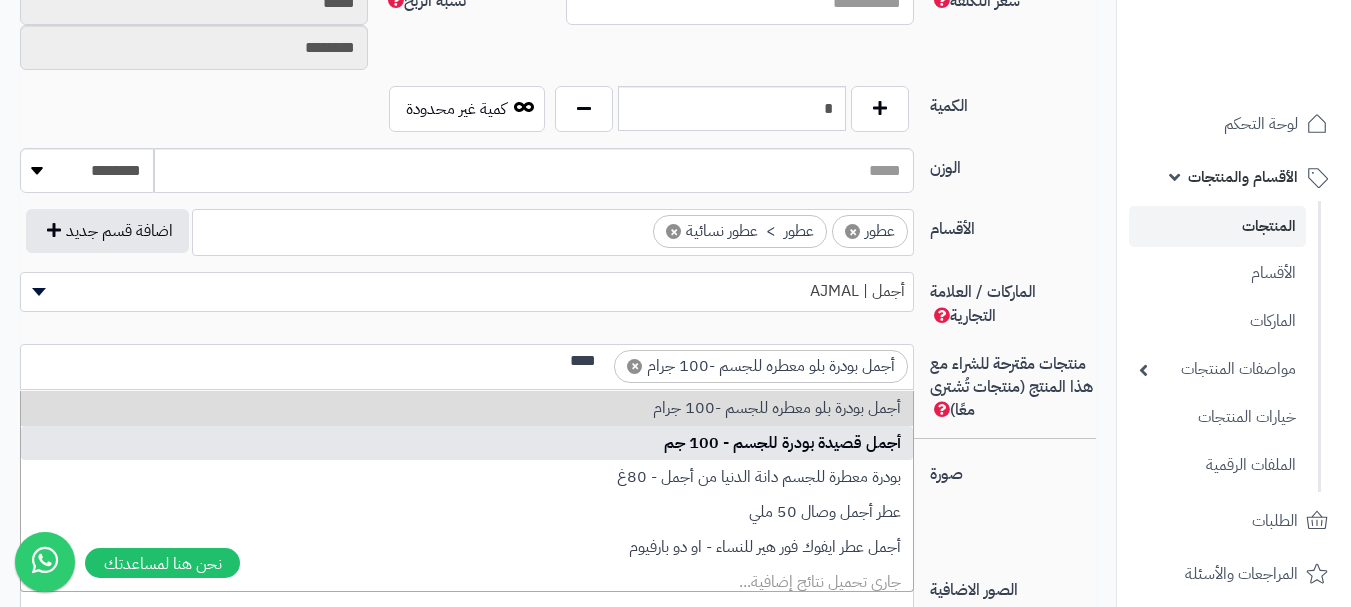 type on "****" 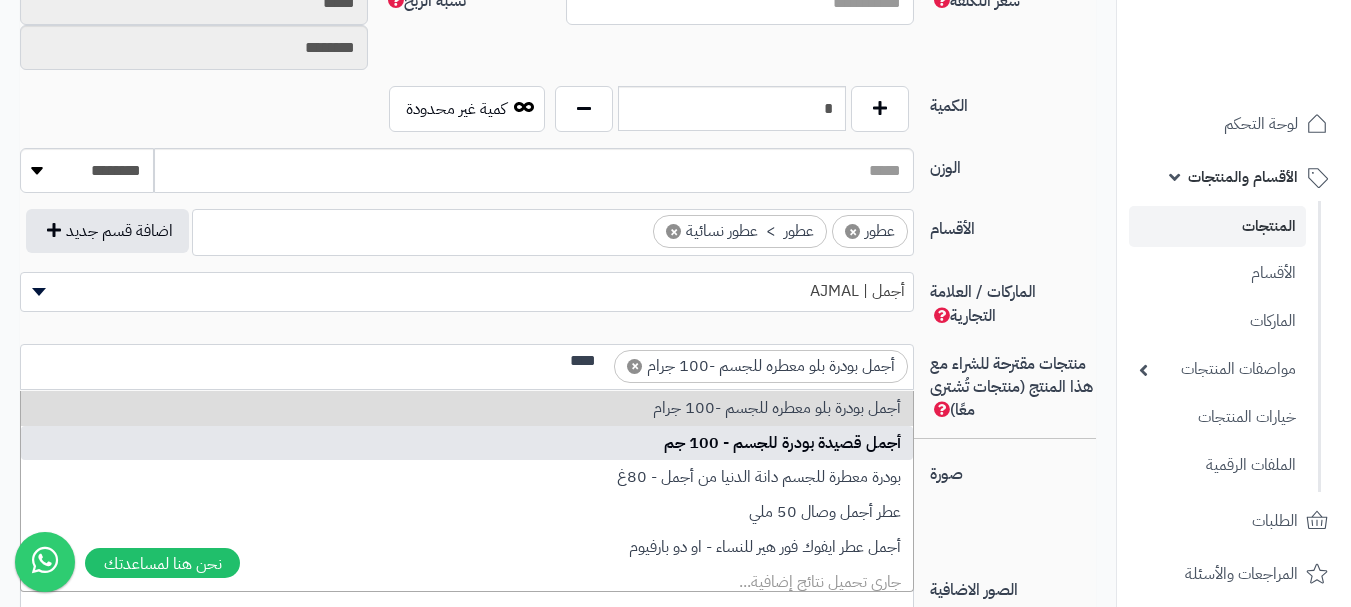 type 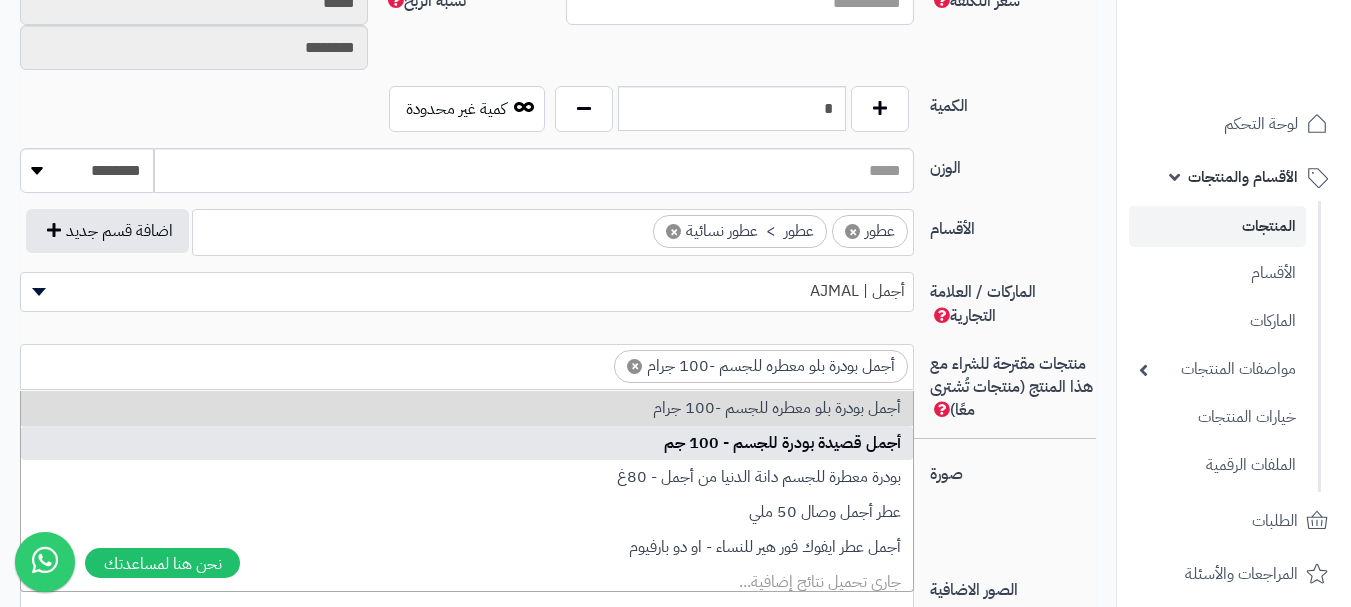 scroll, scrollTop: 0, scrollLeft: 0, axis: both 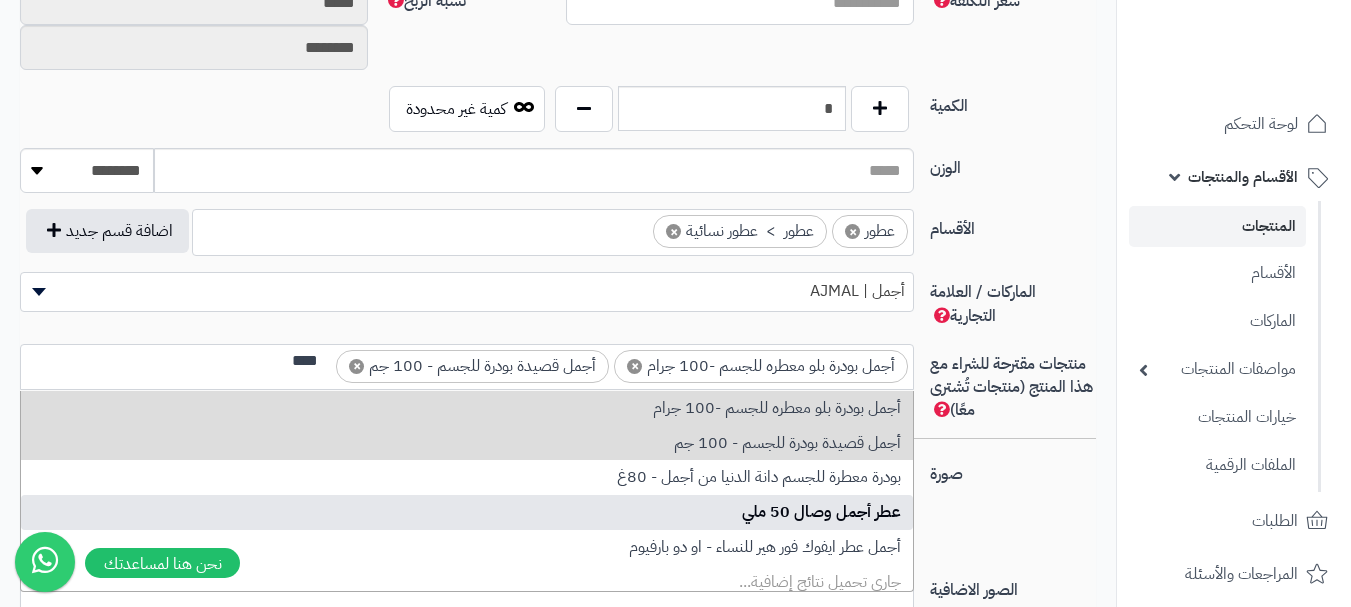 type on "****" 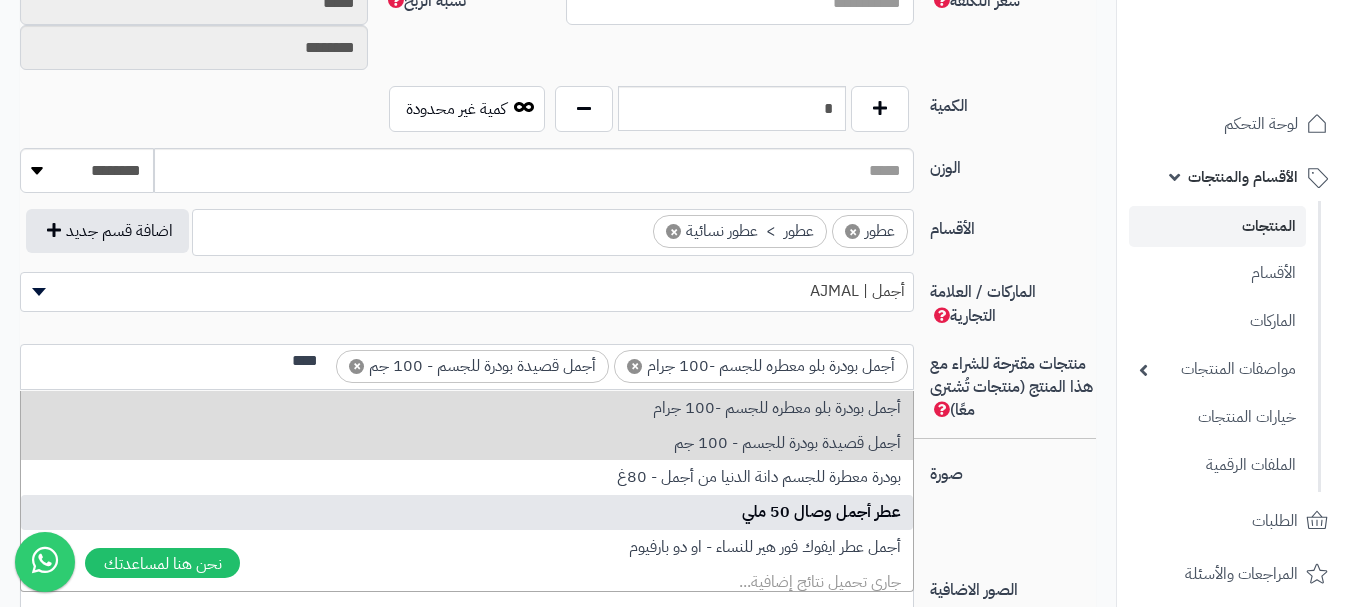 type 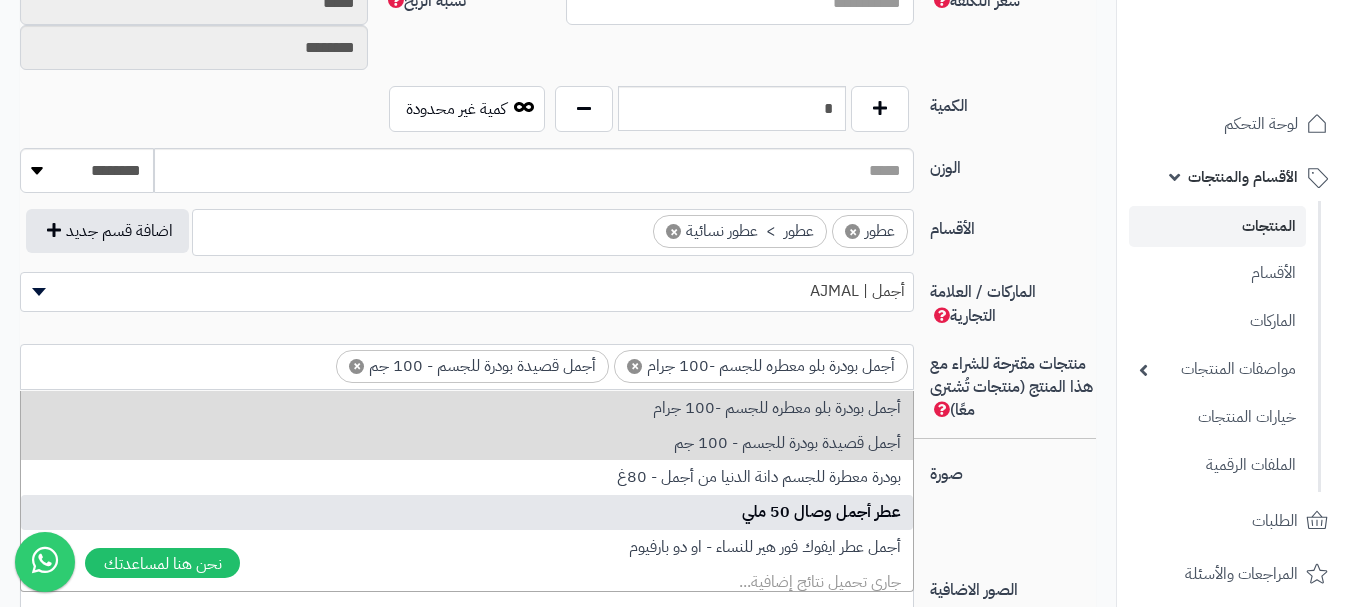scroll, scrollTop: 0, scrollLeft: 0, axis: both 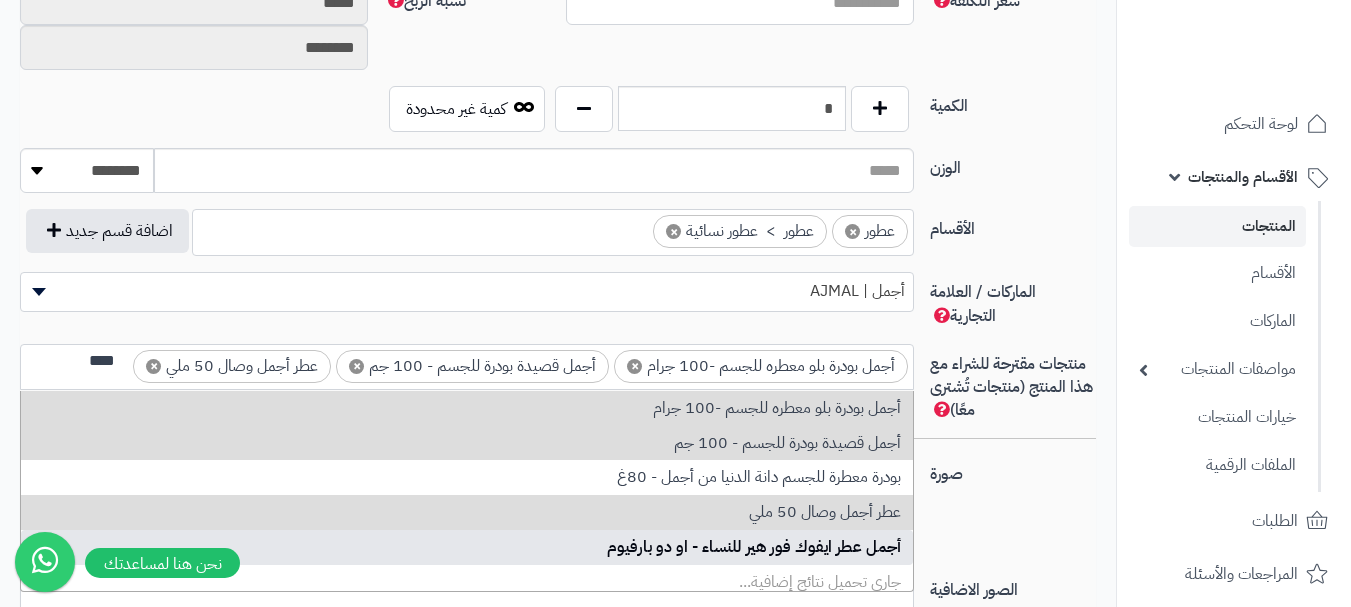 type on "****" 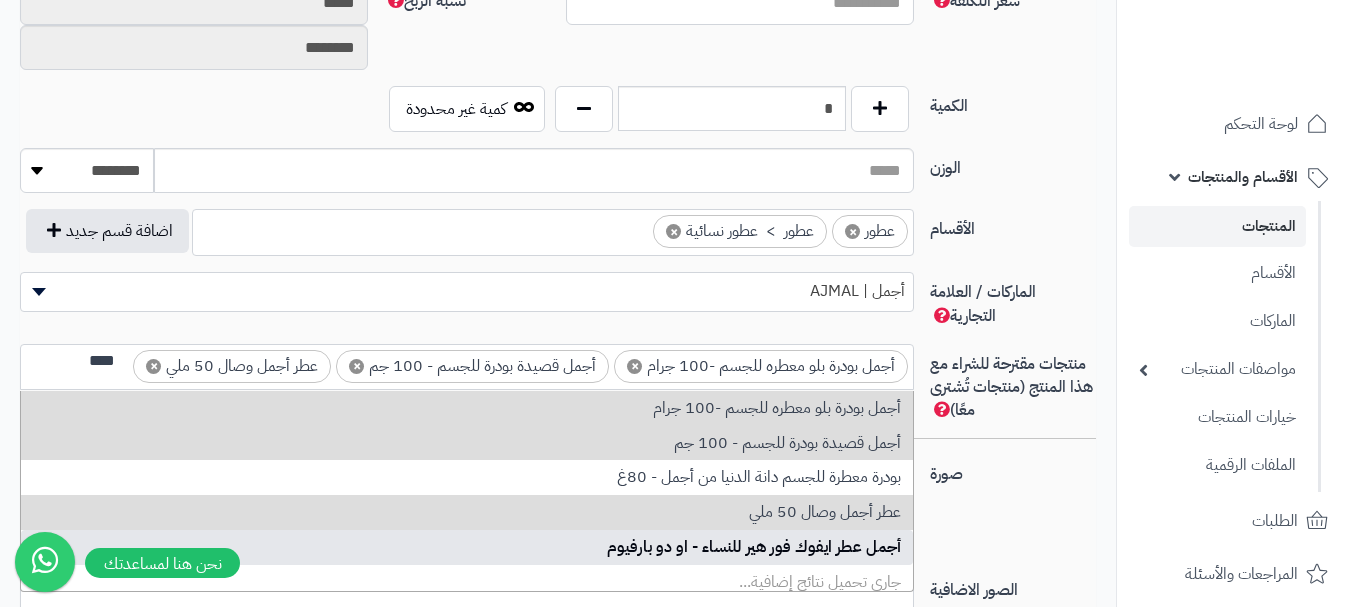 type 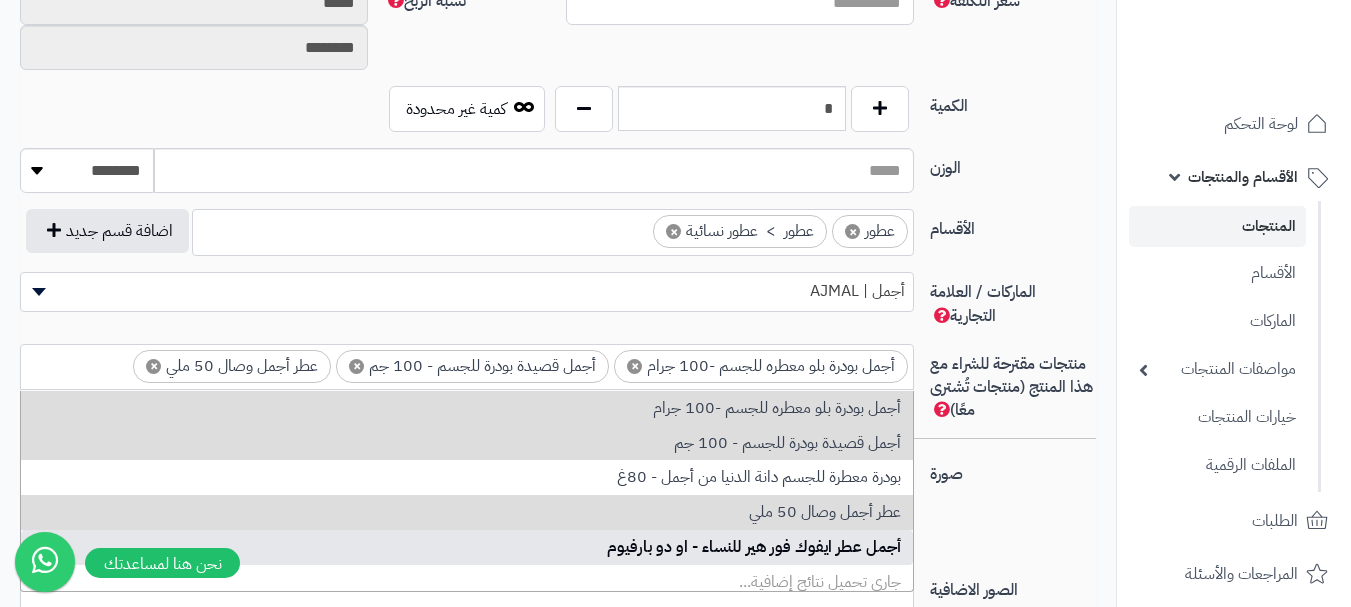 scroll, scrollTop: 0, scrollLeft: 0, axis: both 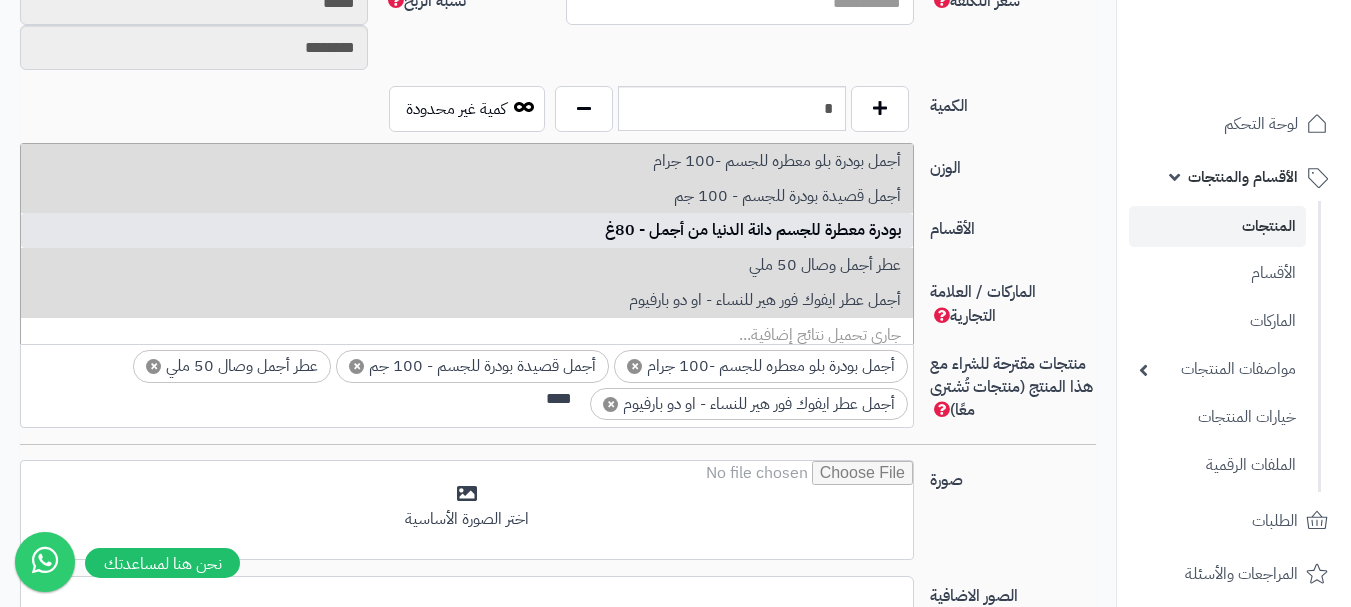 type on "****" 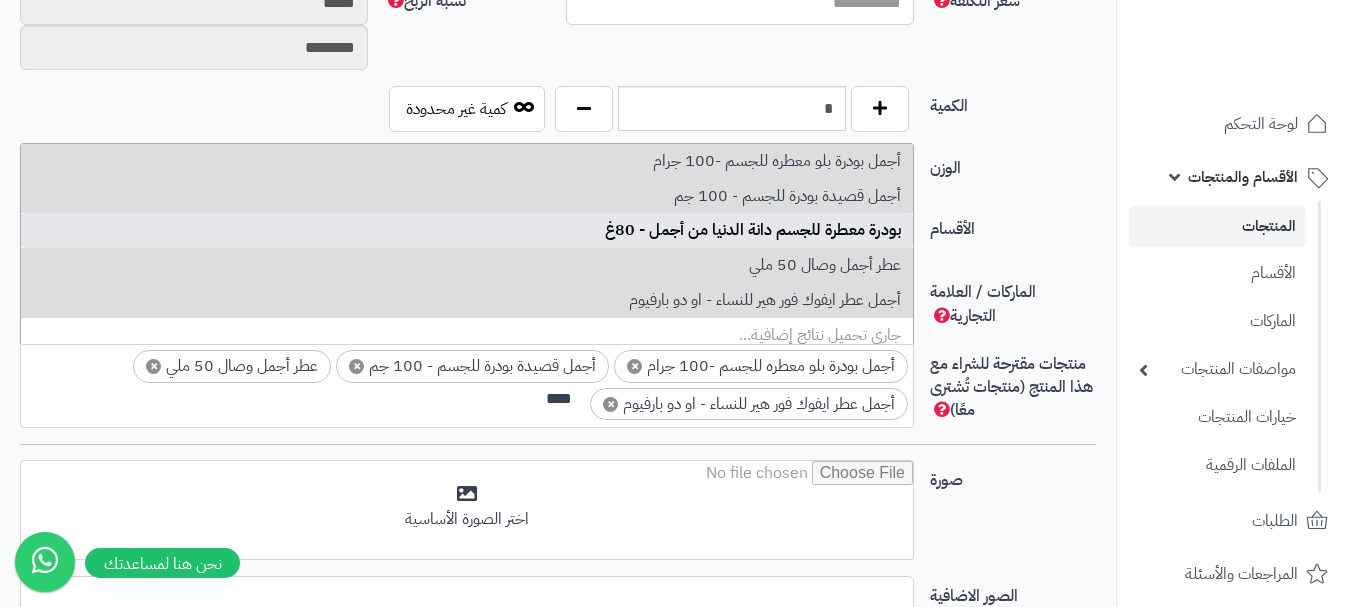 type 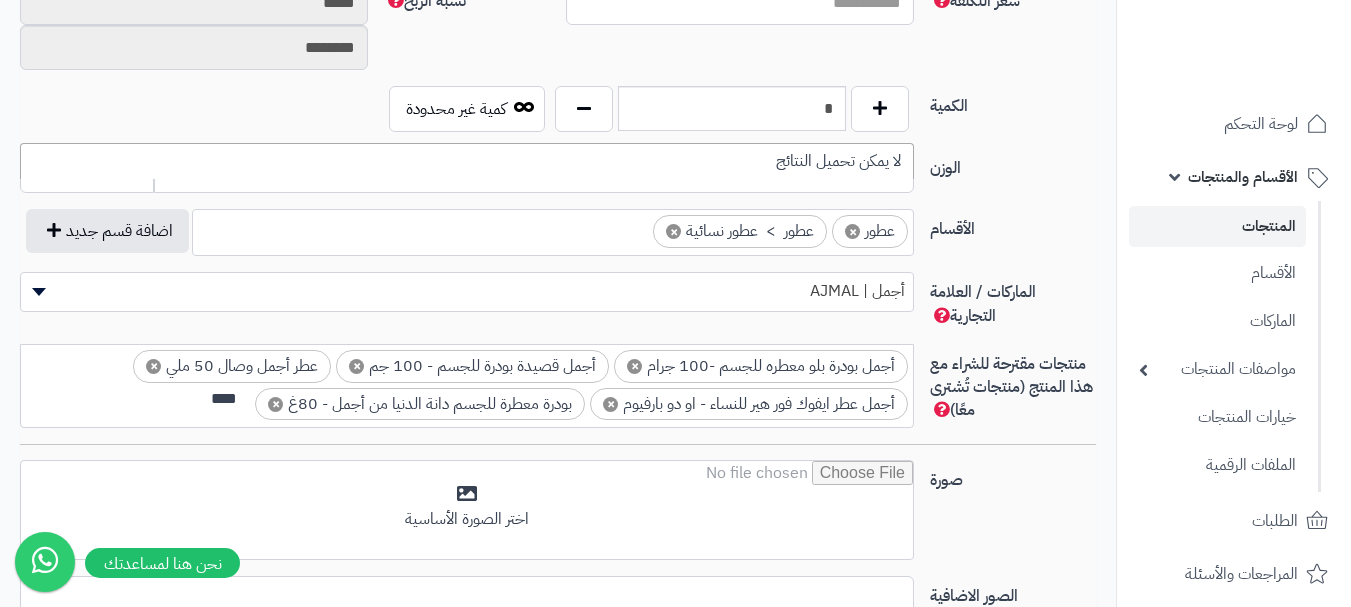 scroll, scrollTop: 0, scrollLeft: -3, axis: horizontal 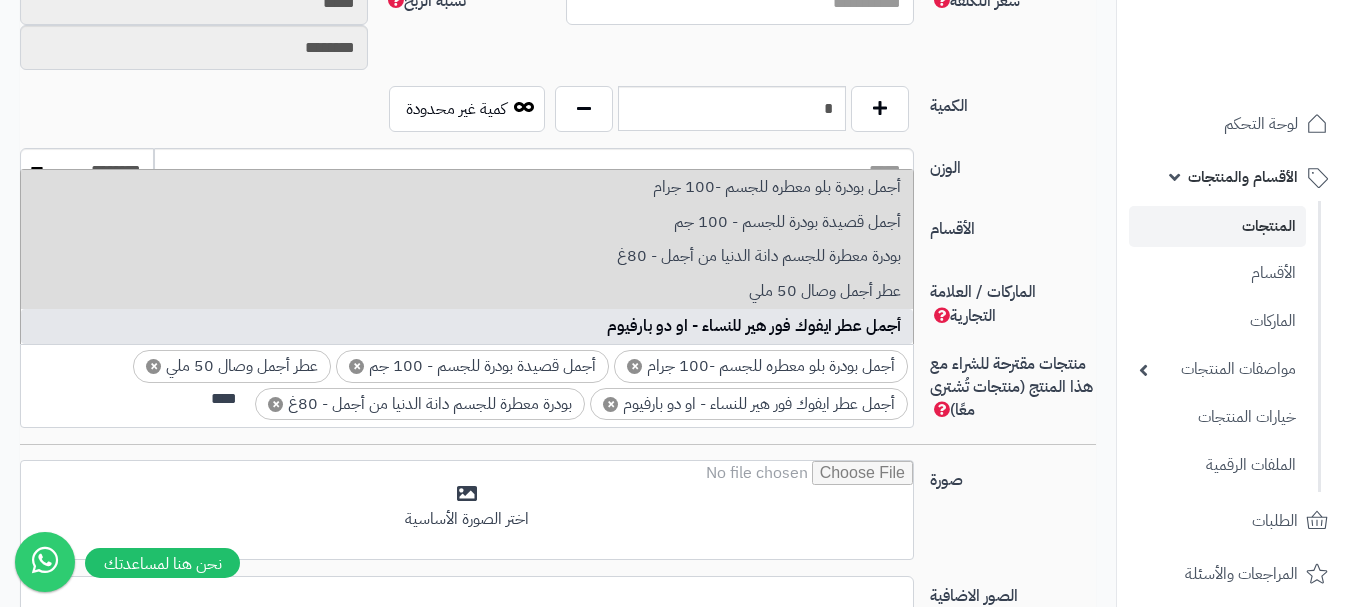 type on "****" 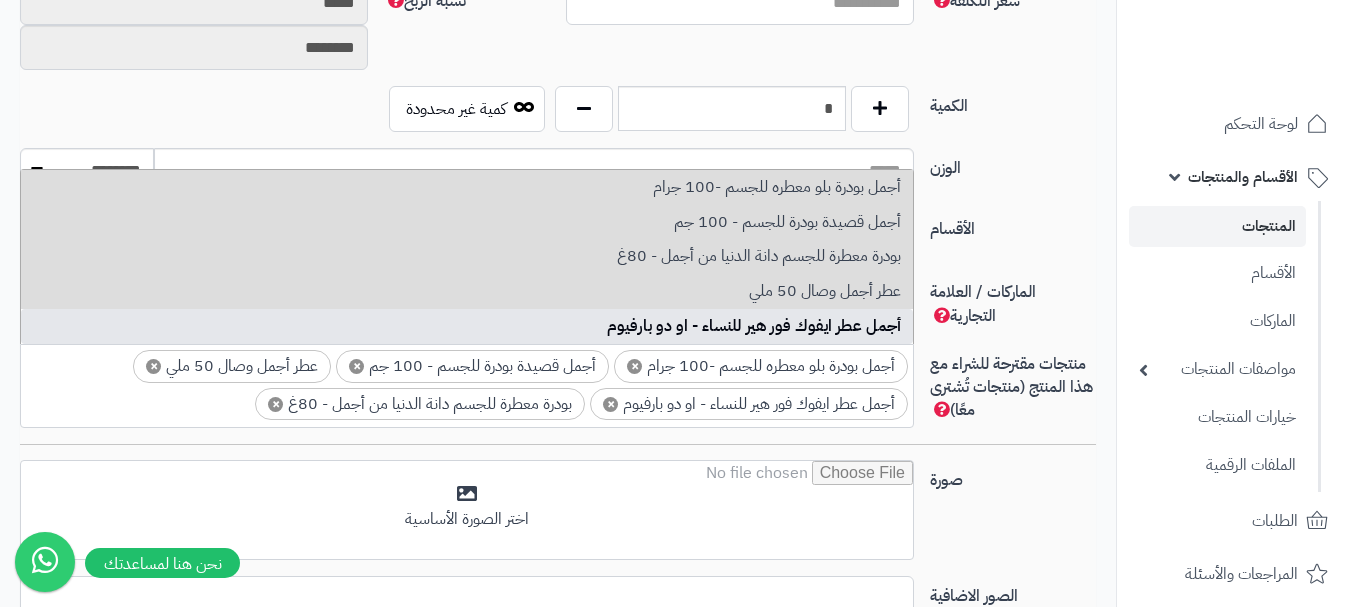 click on "الأقسام" at bounding box center (1013, 225) 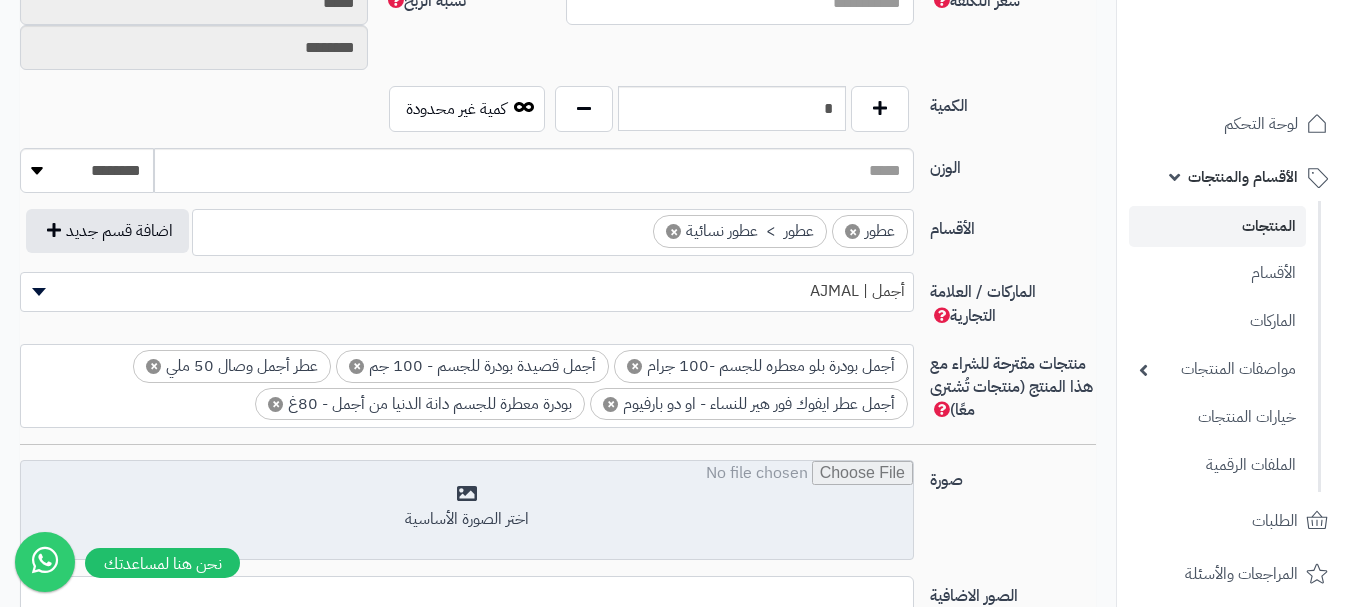 click at bounding box center (467, 511) 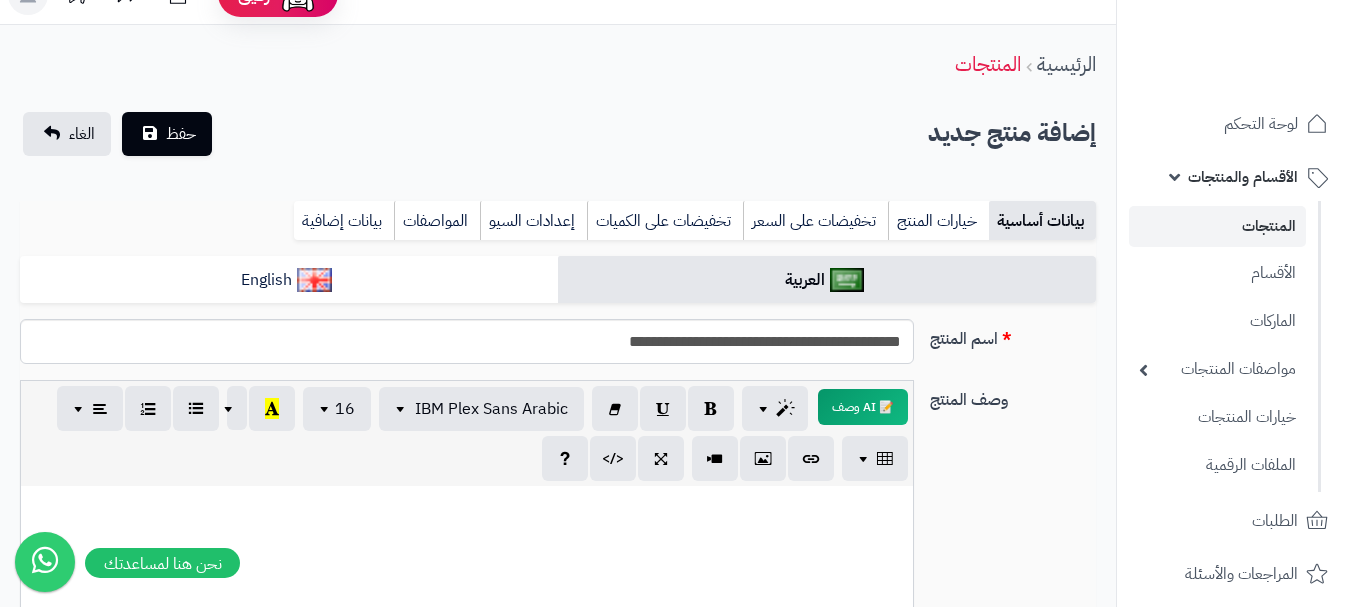 scroll, scrollTop: 0, scrollLeft: 0, axis: both 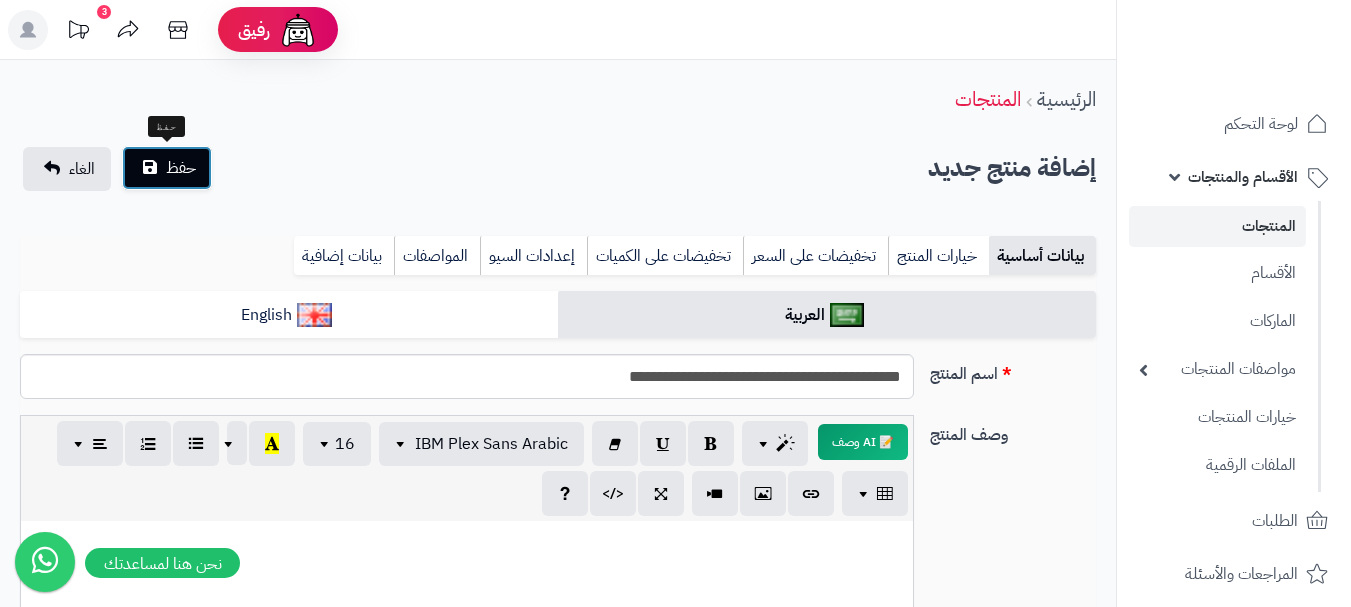 click on "حفظ" at bounding box center (167, 168) 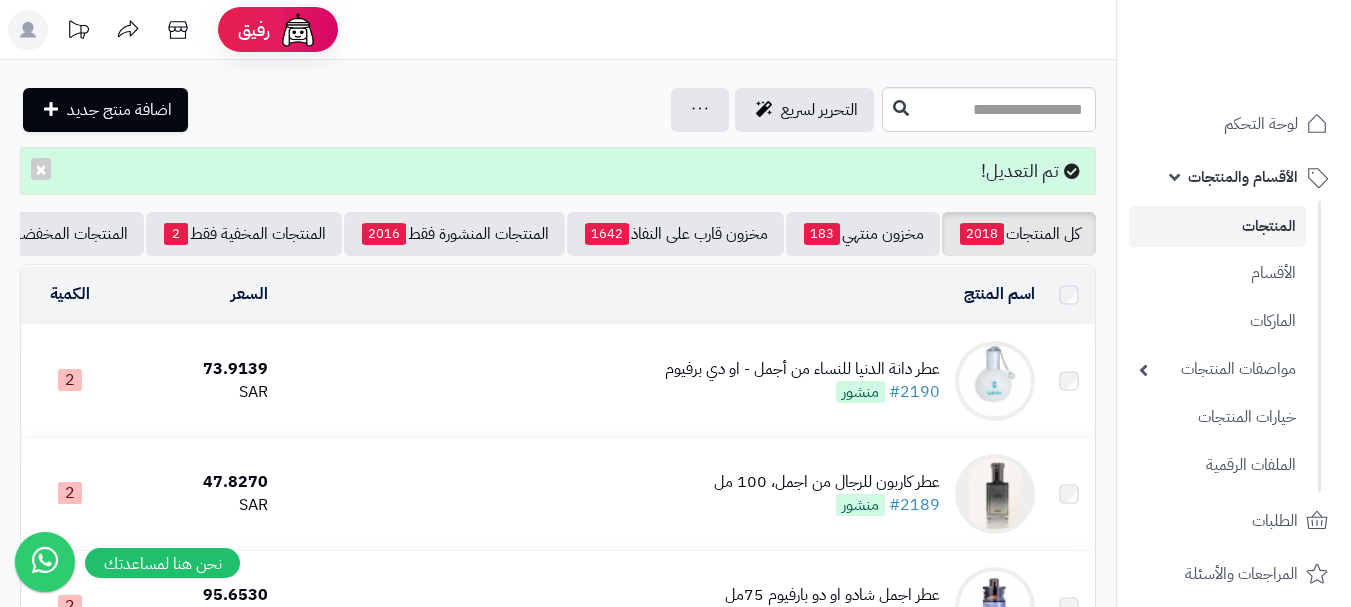 scroll, scrollTop: 0, scrollLeft: 0, axis: both 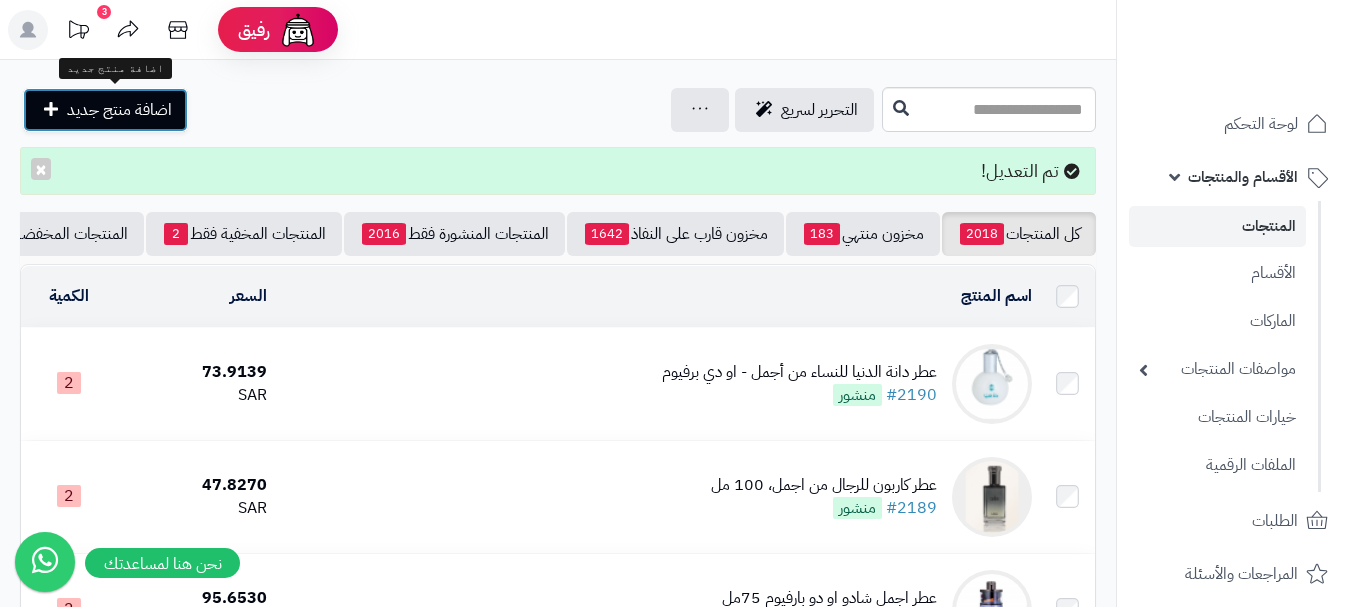 click on "اضافة منتج جديد" at bounding box center [105, 110] 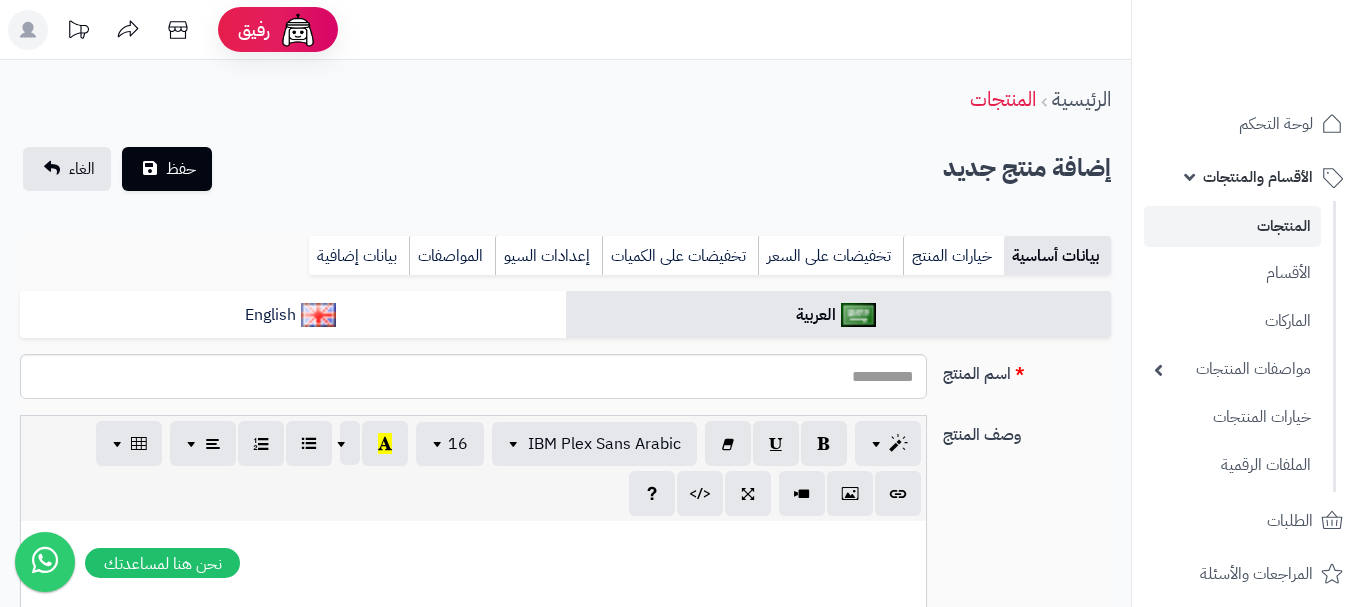 select 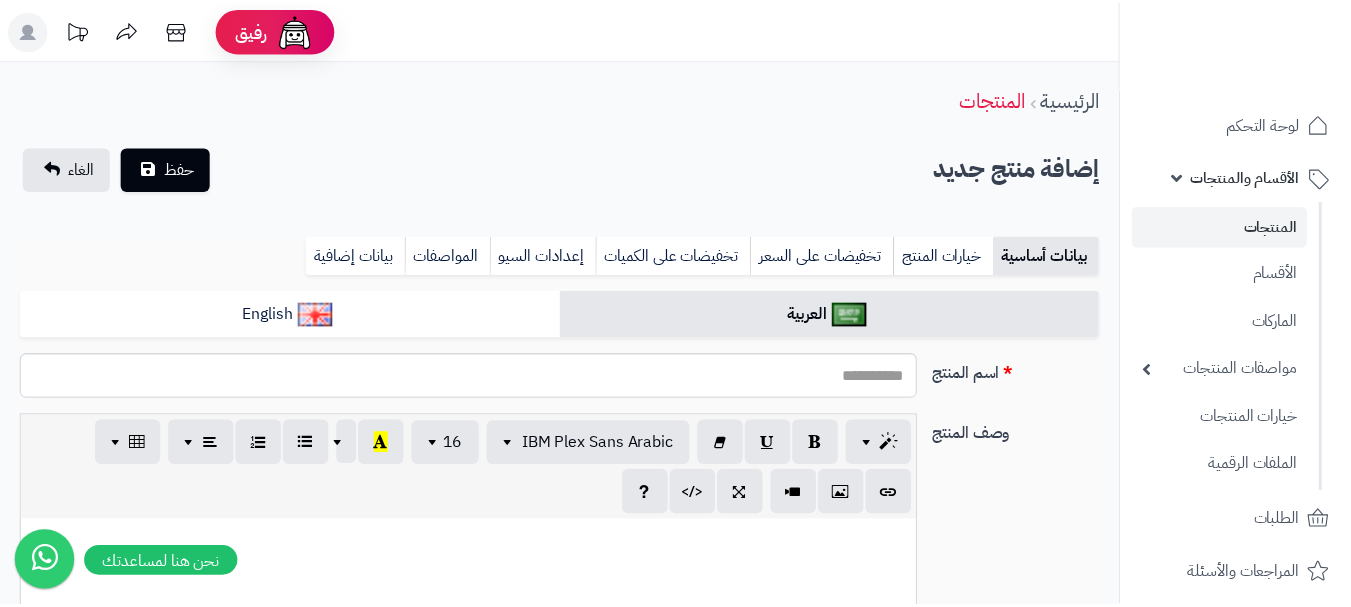 scroll, scrollTop: 0, scrollLeft: 0, axis: both 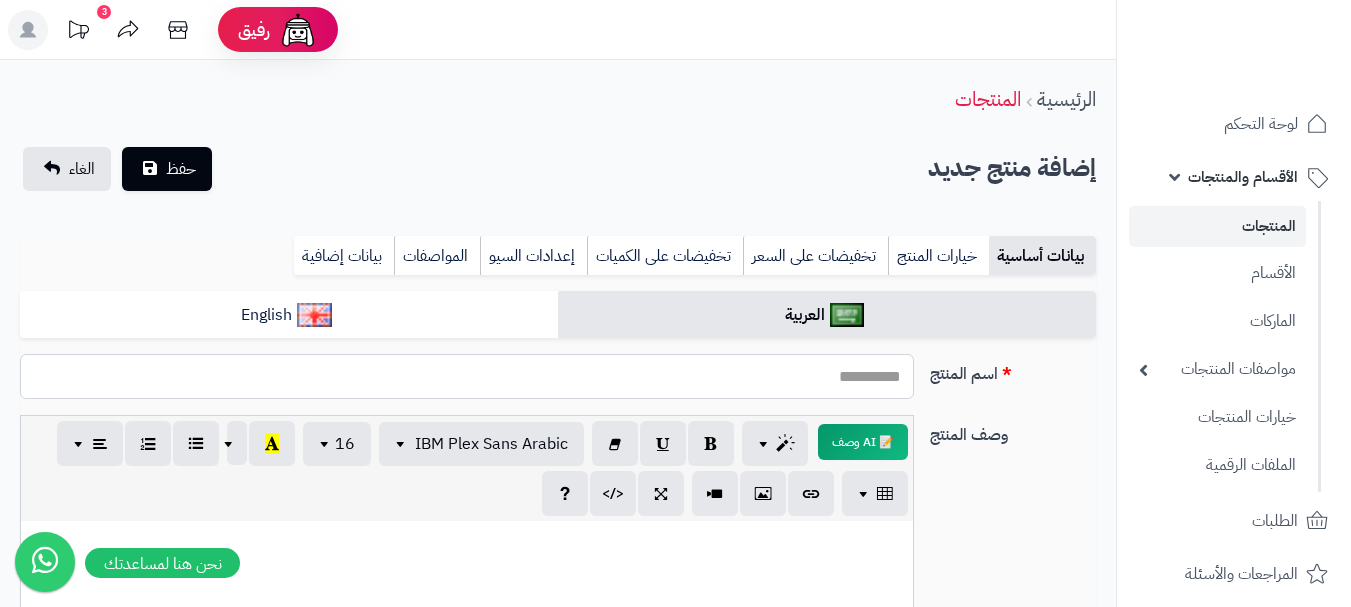 paste on "**********" 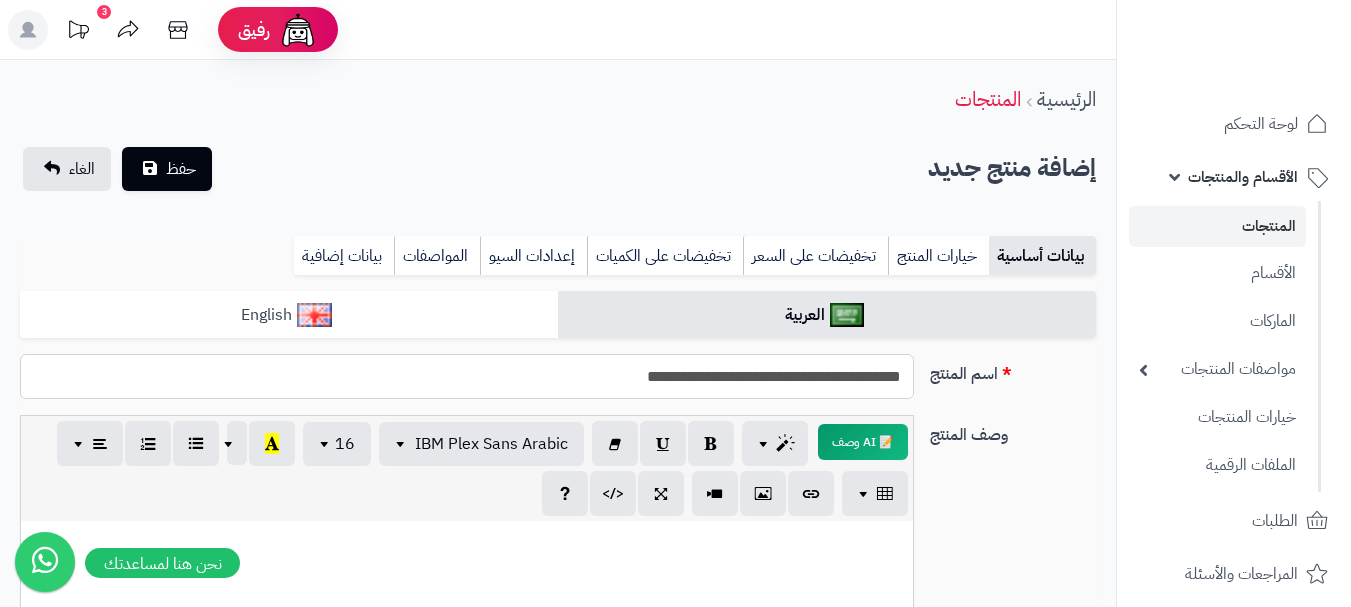 type on "**********" 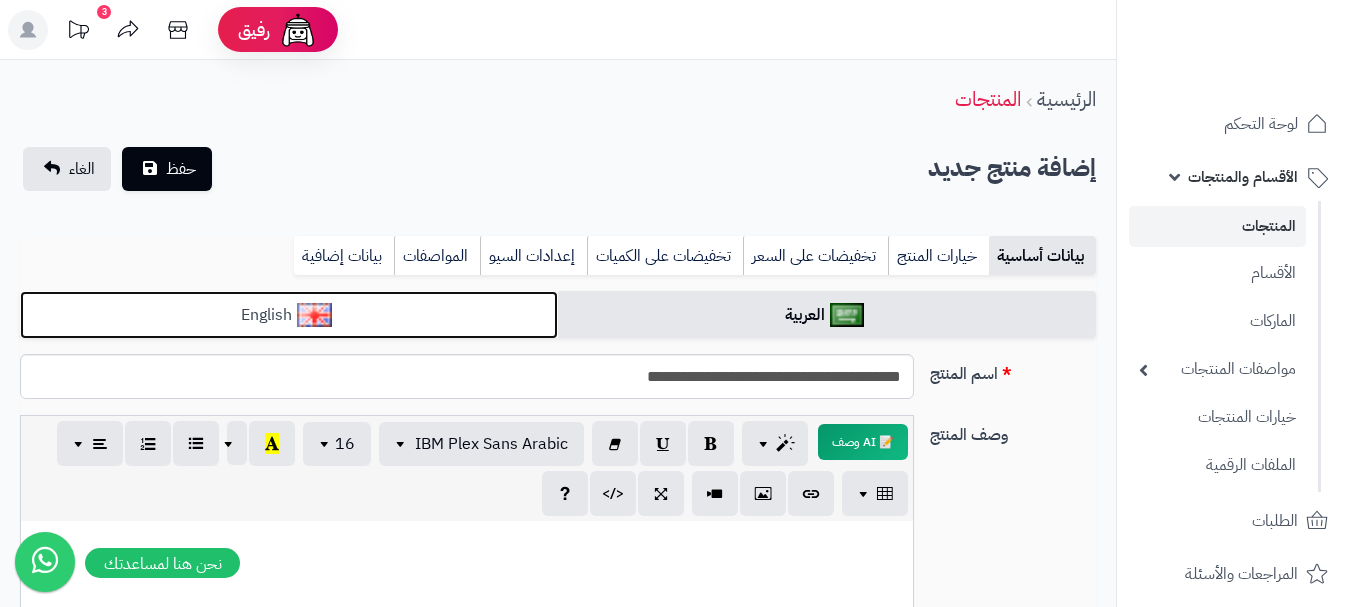 click on "English" at bounding box center [289, 315] 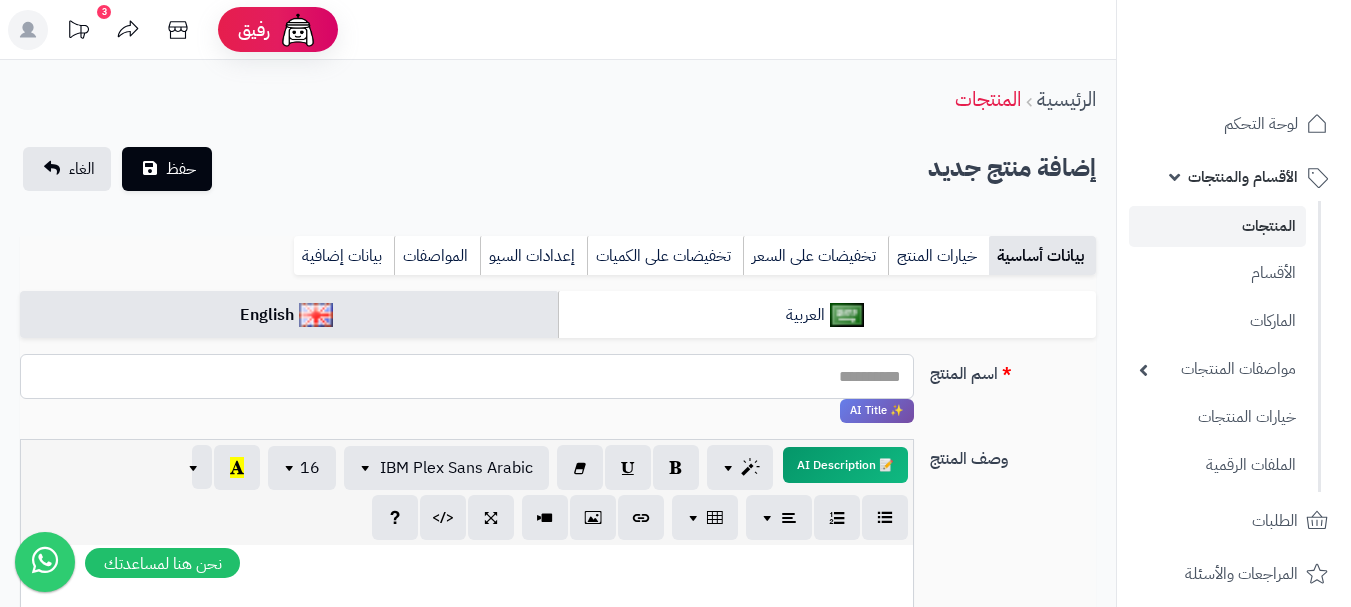 paste on "**********" 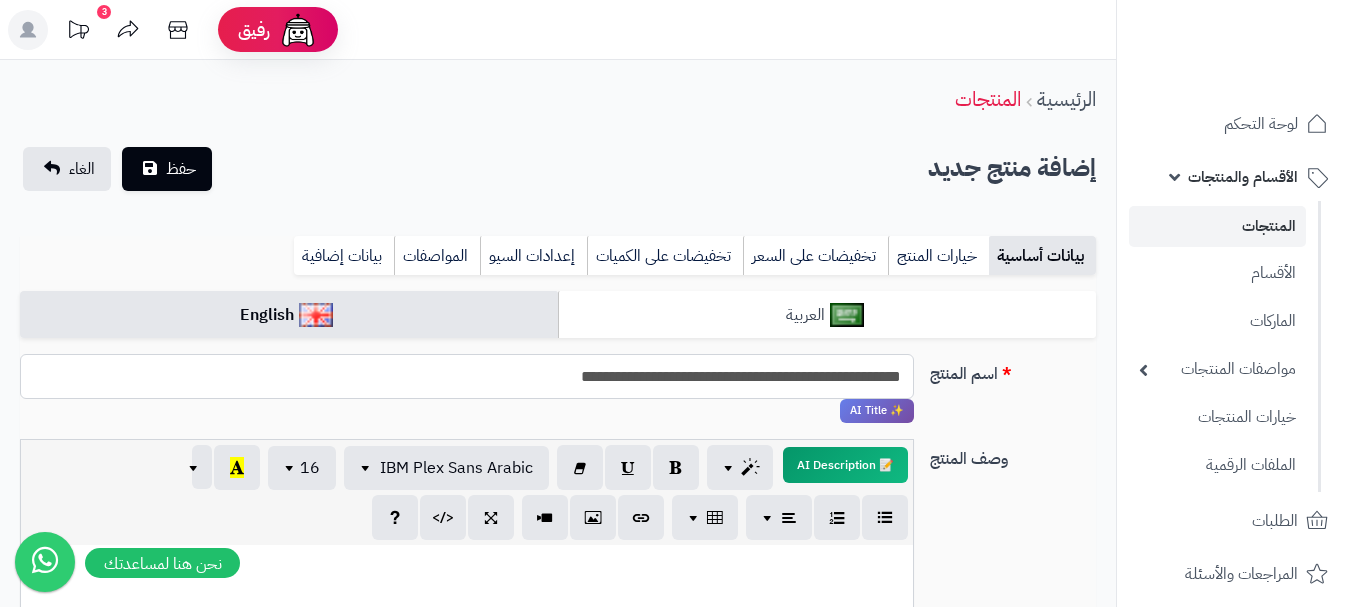 type on "**********" 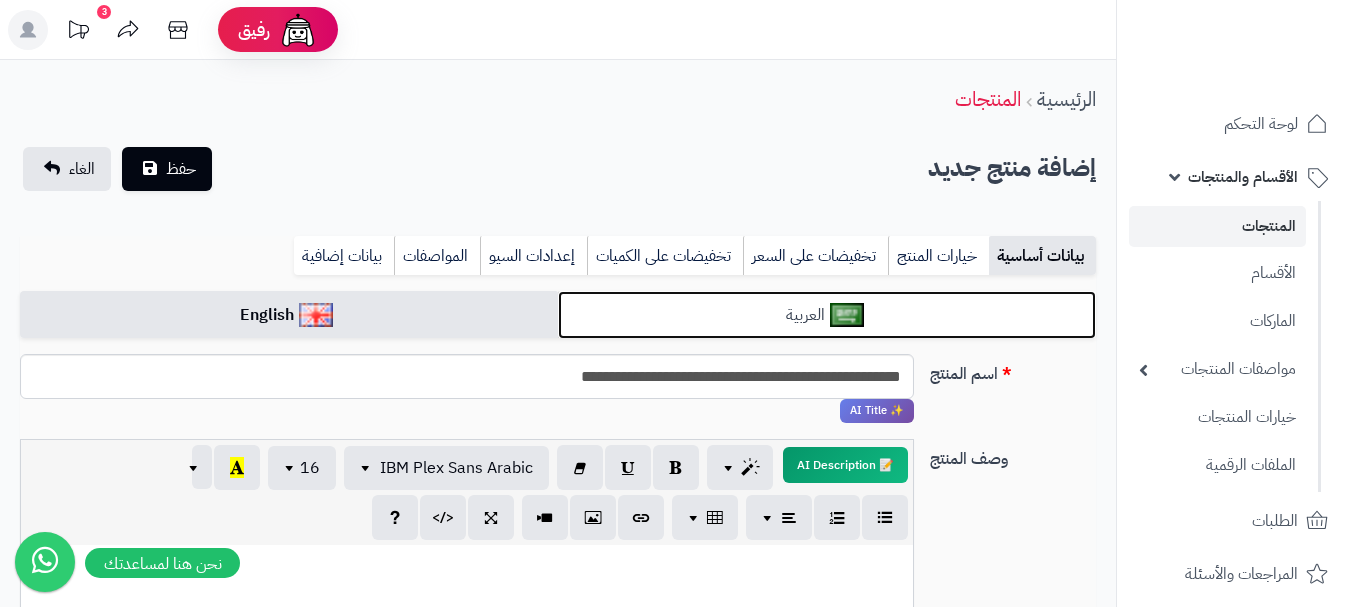 click on "العربية" at bounding box center (827, 315) 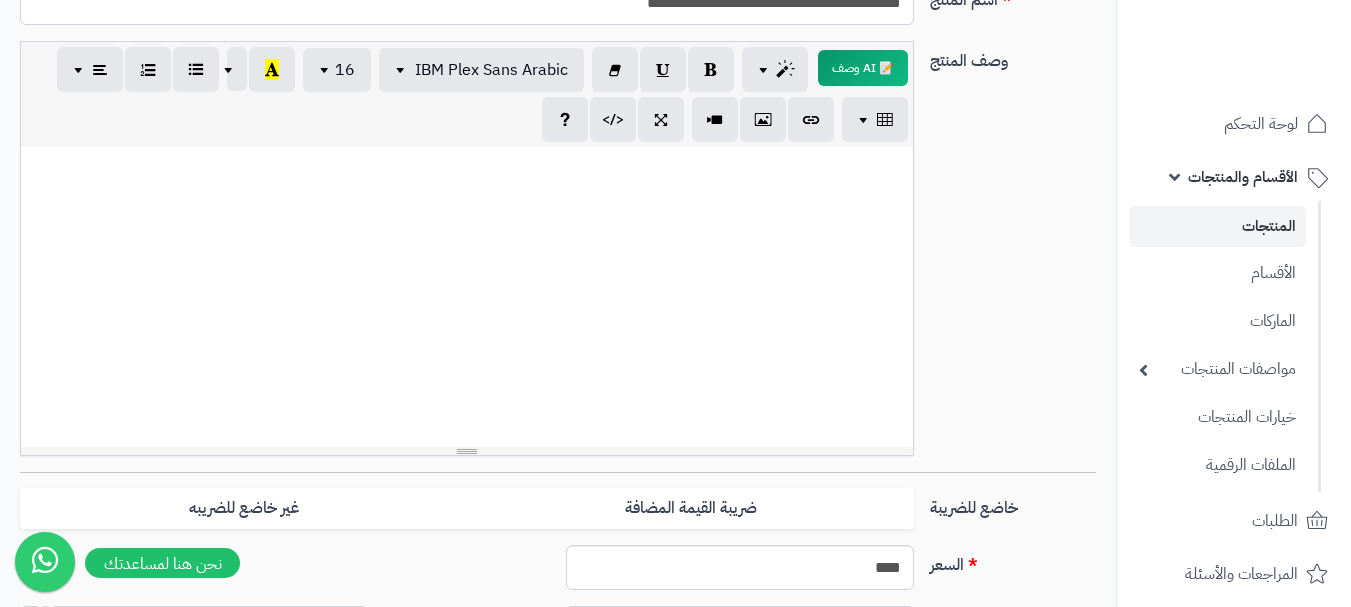 scroll, scrollTop: 500, scrollLeft: 0, axis: vertical 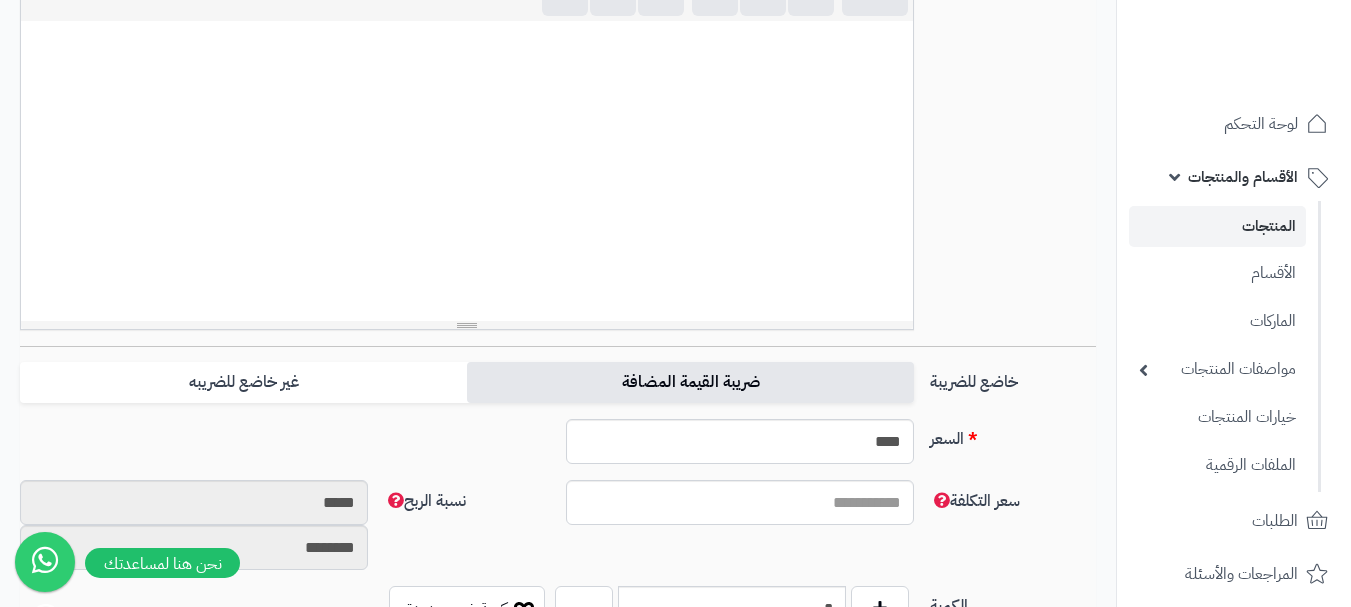 drag, startPoint x: 852, startPoint y: 406, endPoint x: 824, endPoint y: 403, distance: 28.160255 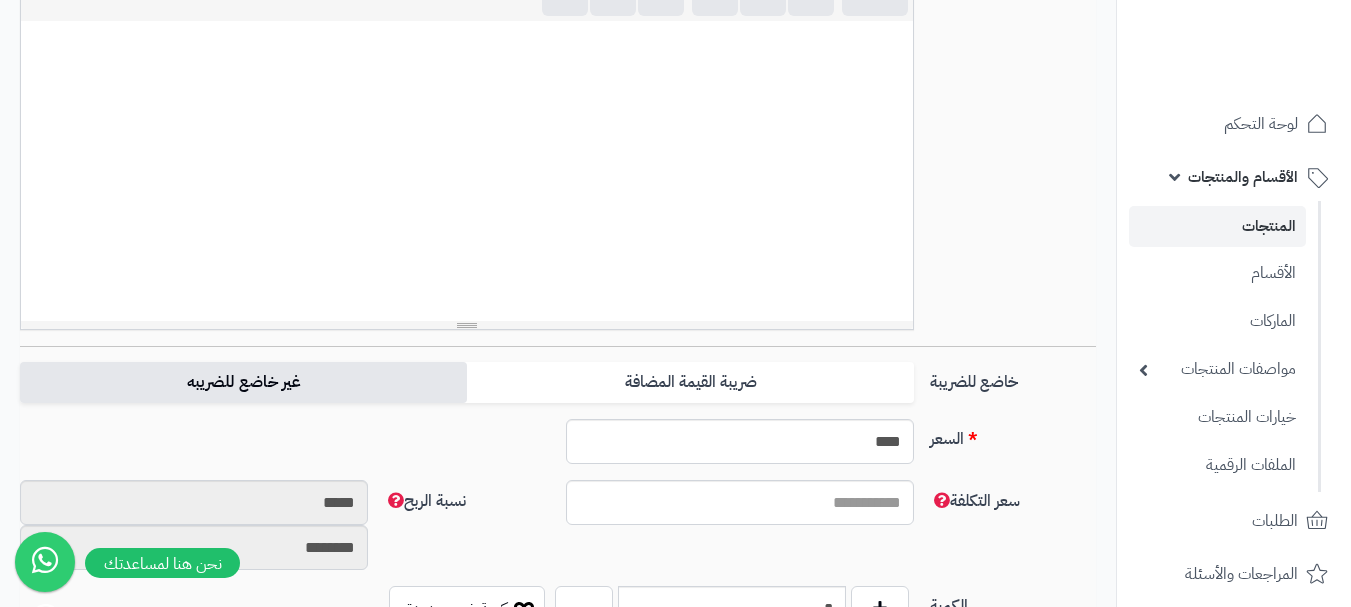 click on "غير خاضع للضريبه" at bounding box center [243, 382] 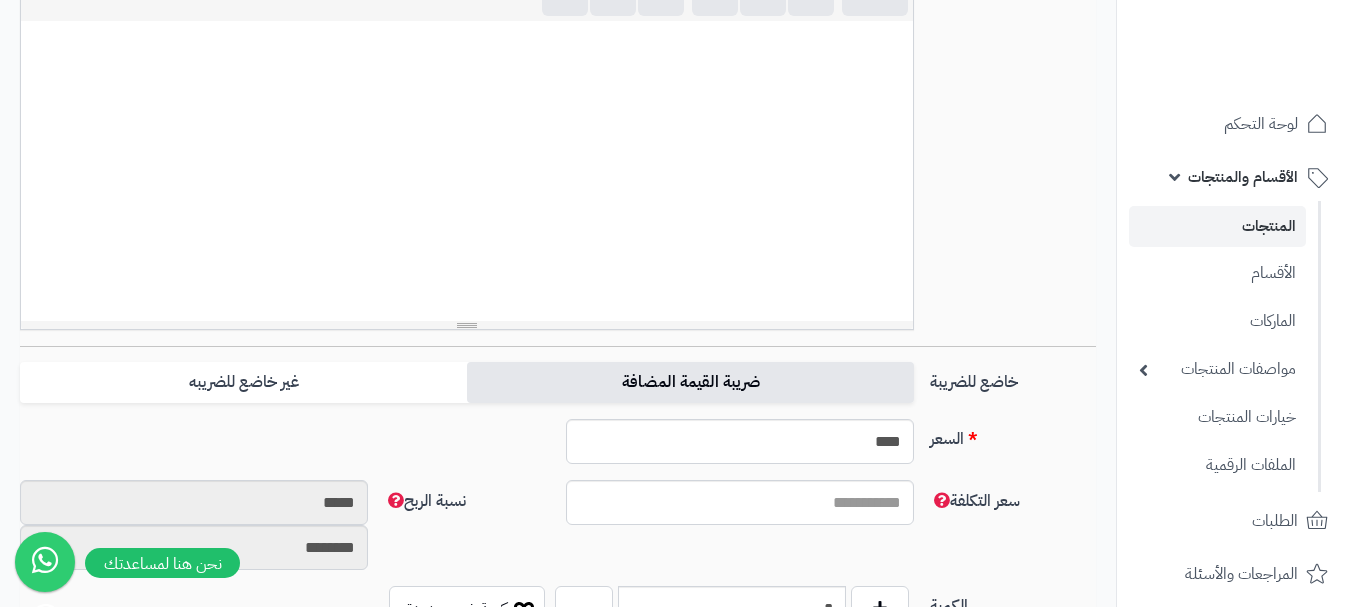 click on "ضريبة القيمة المضافة" at bounding box center (690, 382) 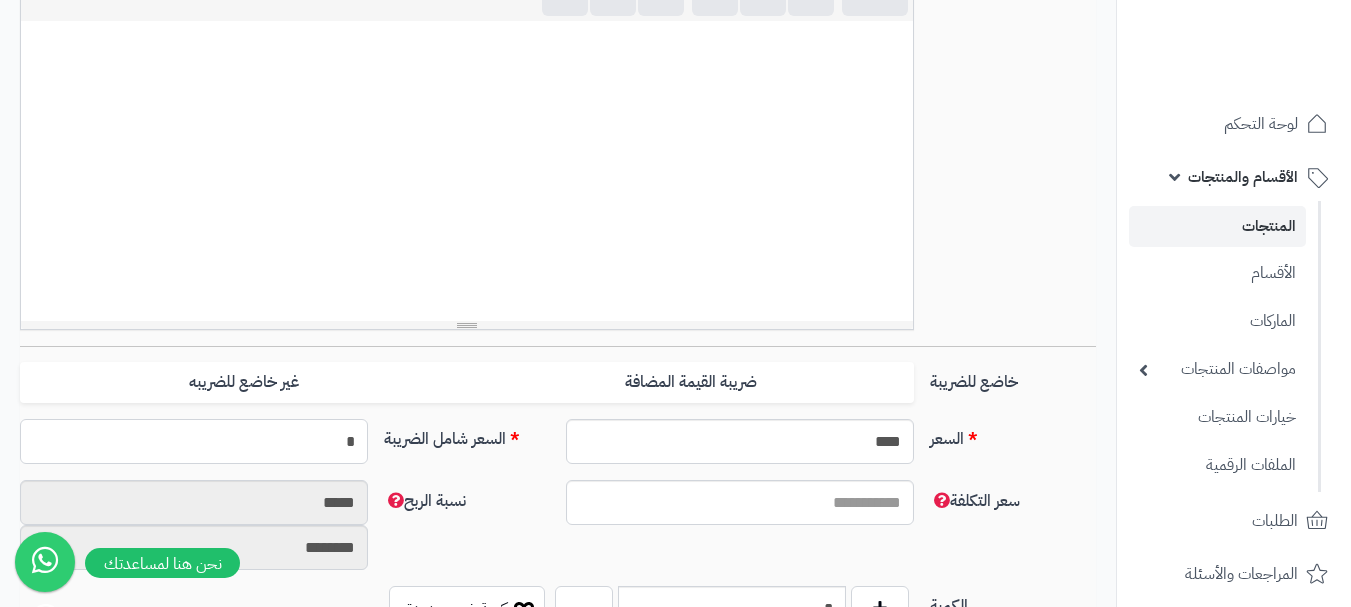 click on "*" at bounding box center (194, 441) 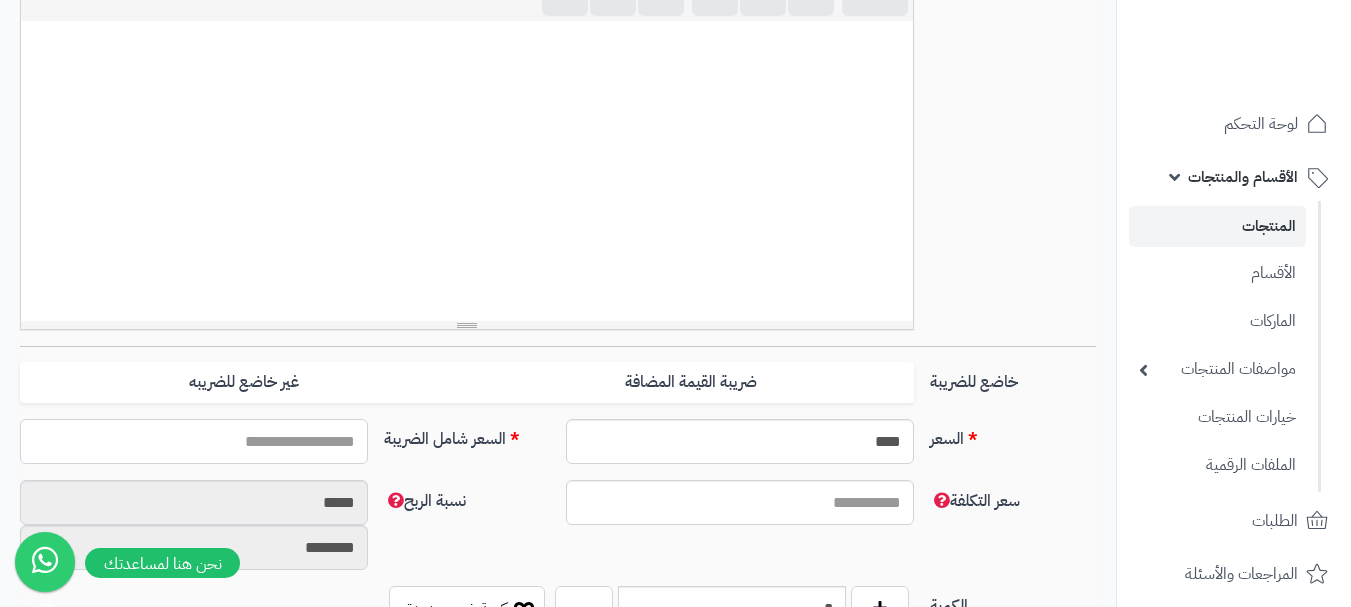 type on "*" 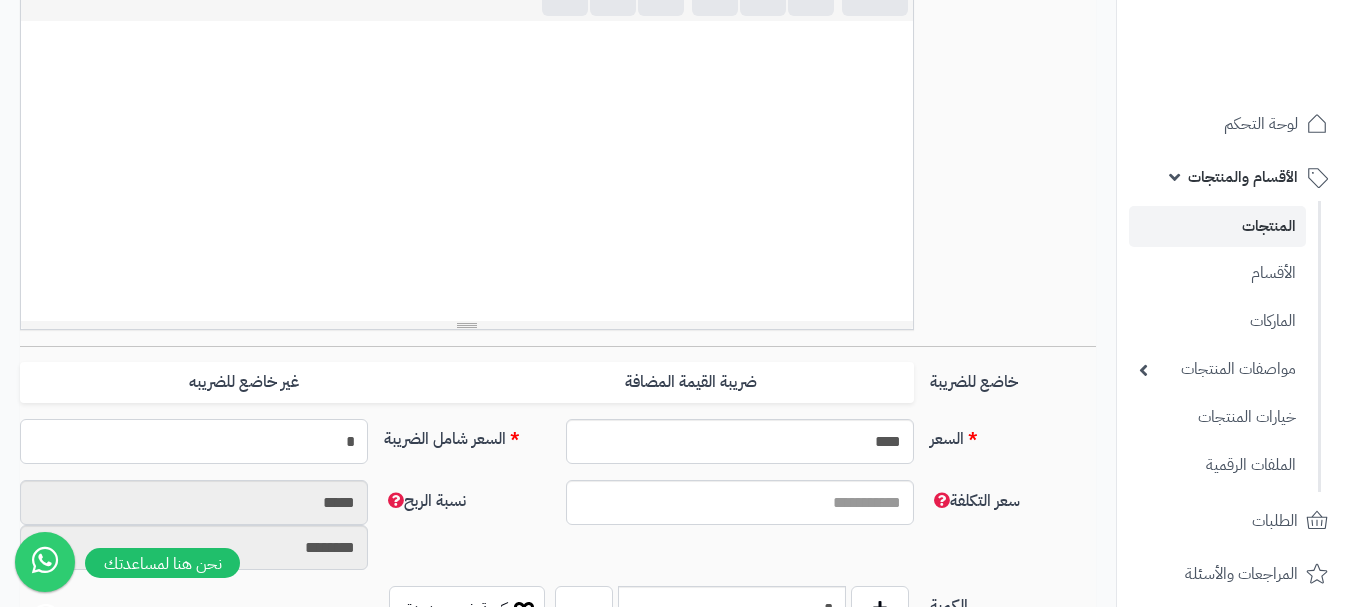 type on "*" 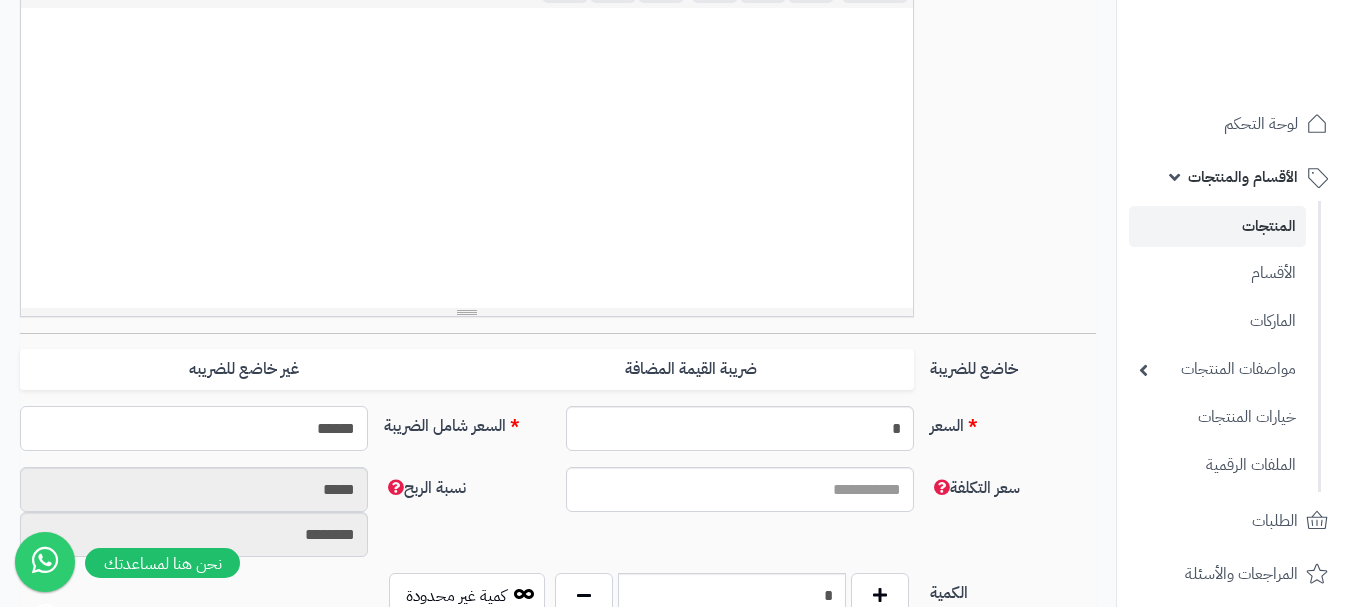 scroll, scrollTop: 800, scrollLeft: 0, axis: vertical 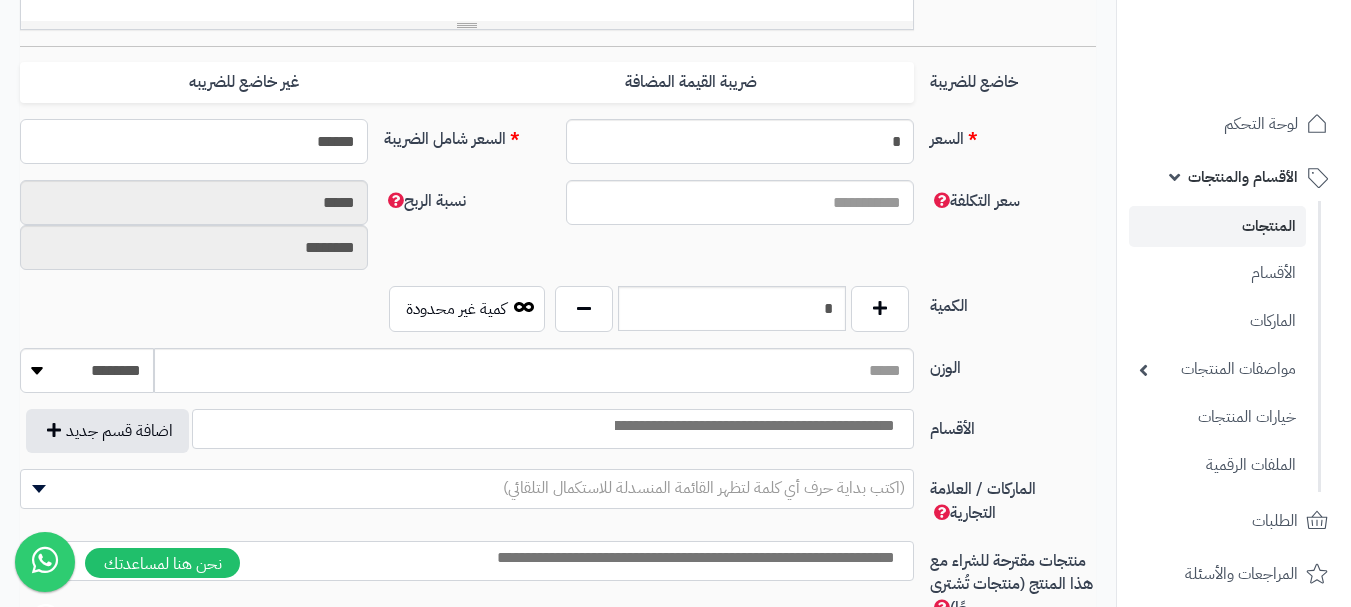 type on "******" 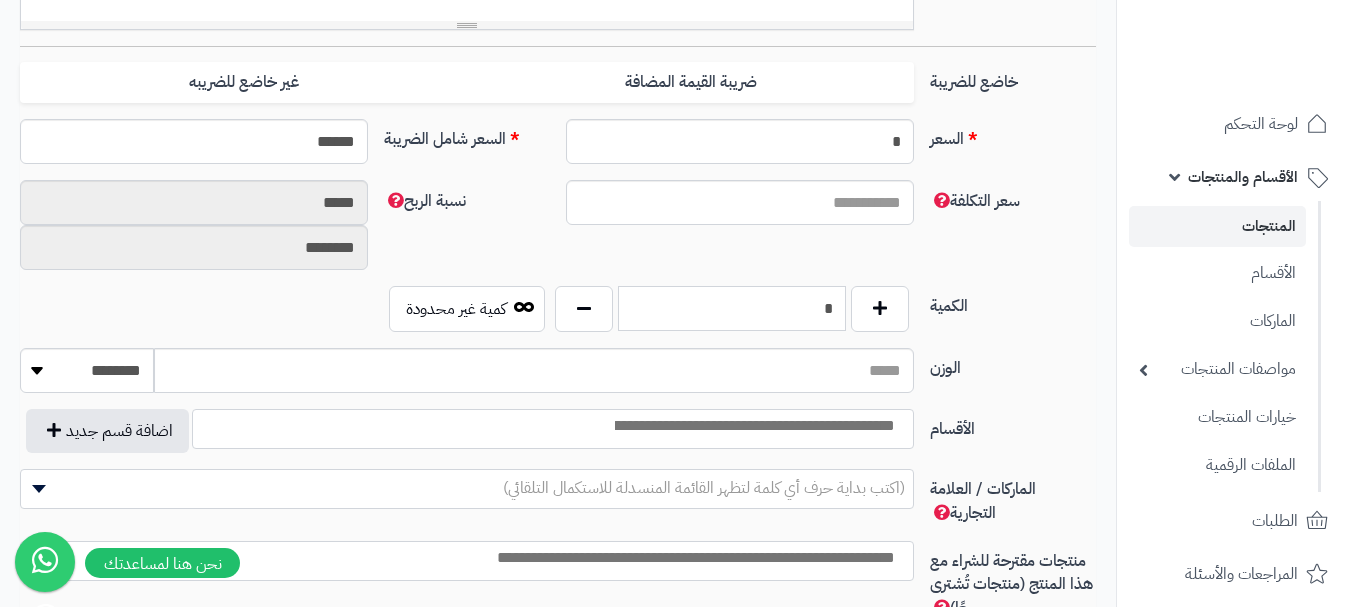 click on "*" at bounding box center (732, 308) 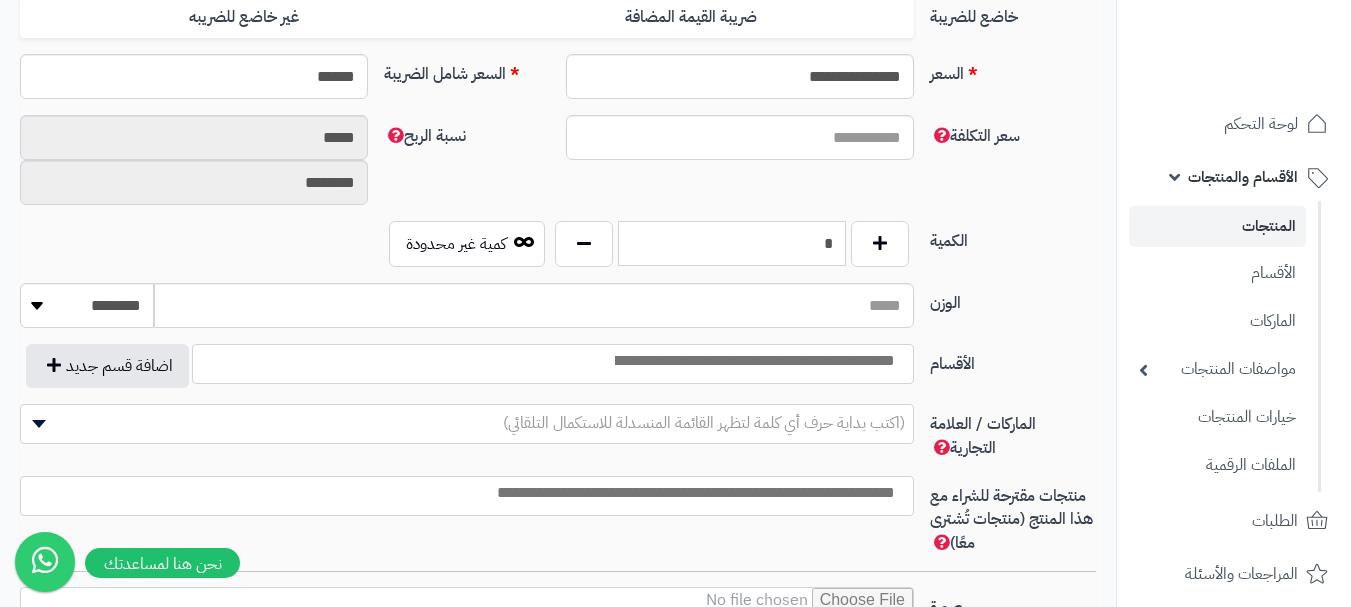 scroll, scrollTop: 900, scrollLeft: 0, axis: vertical 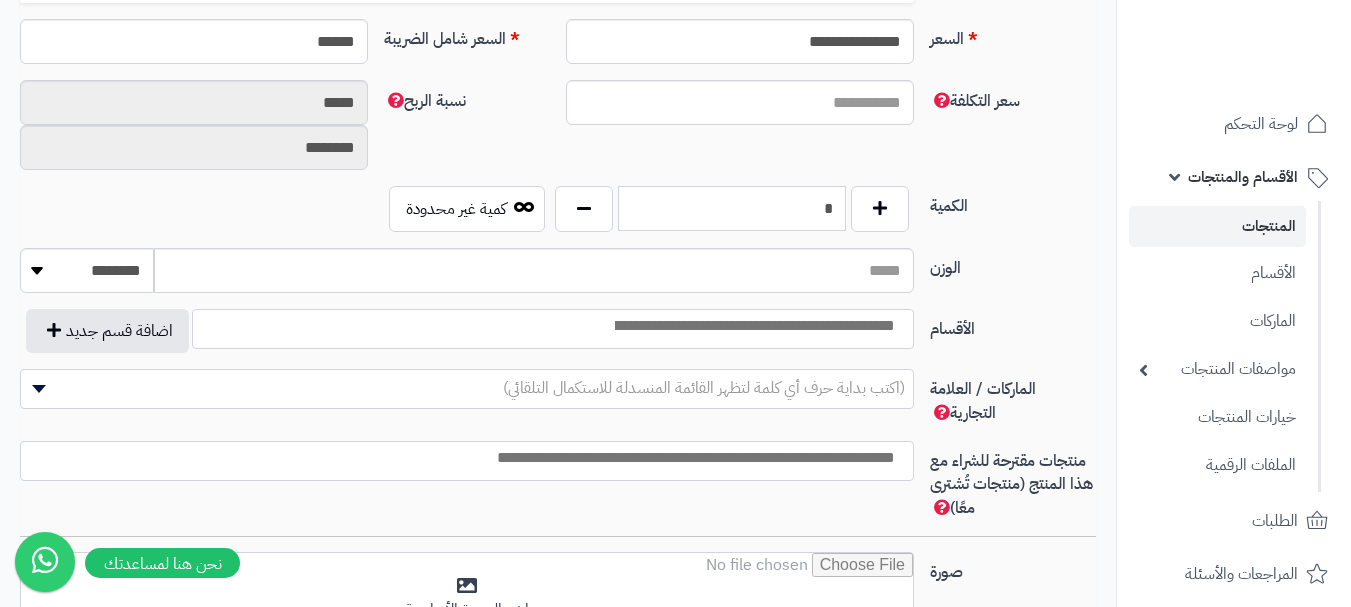 type on "*" 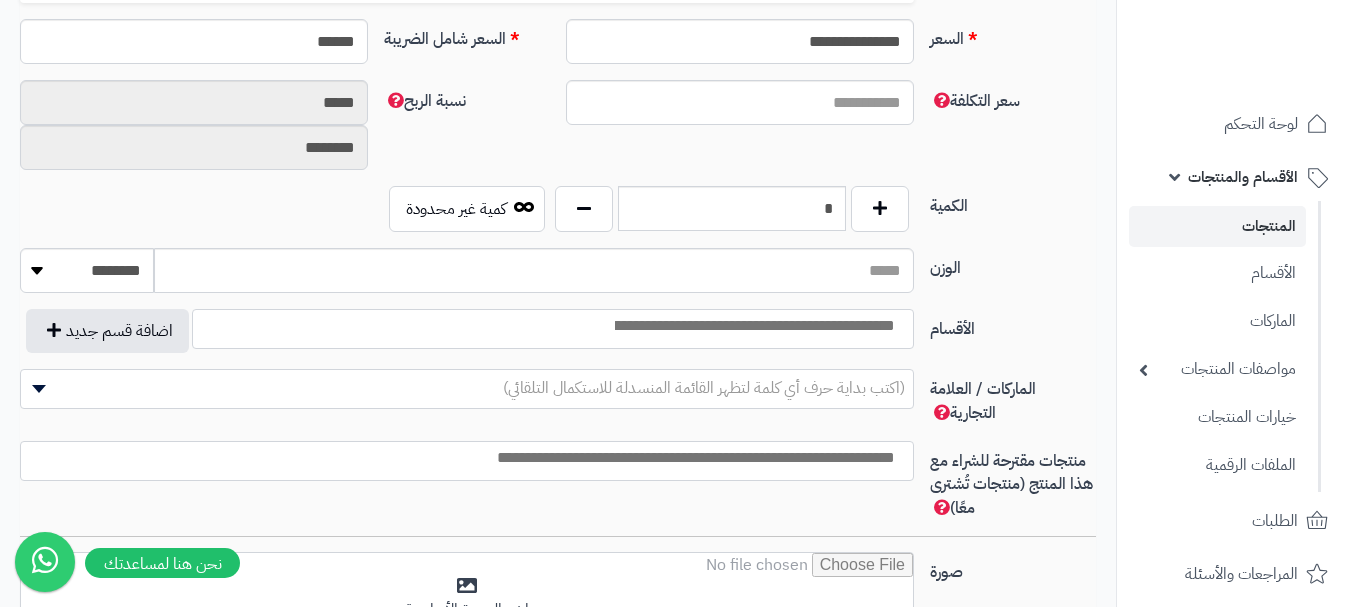 drag, startPoint x: 822, startPoint y: 320, endPoint x: 813, endPoint y: 345, distance: 26.57066 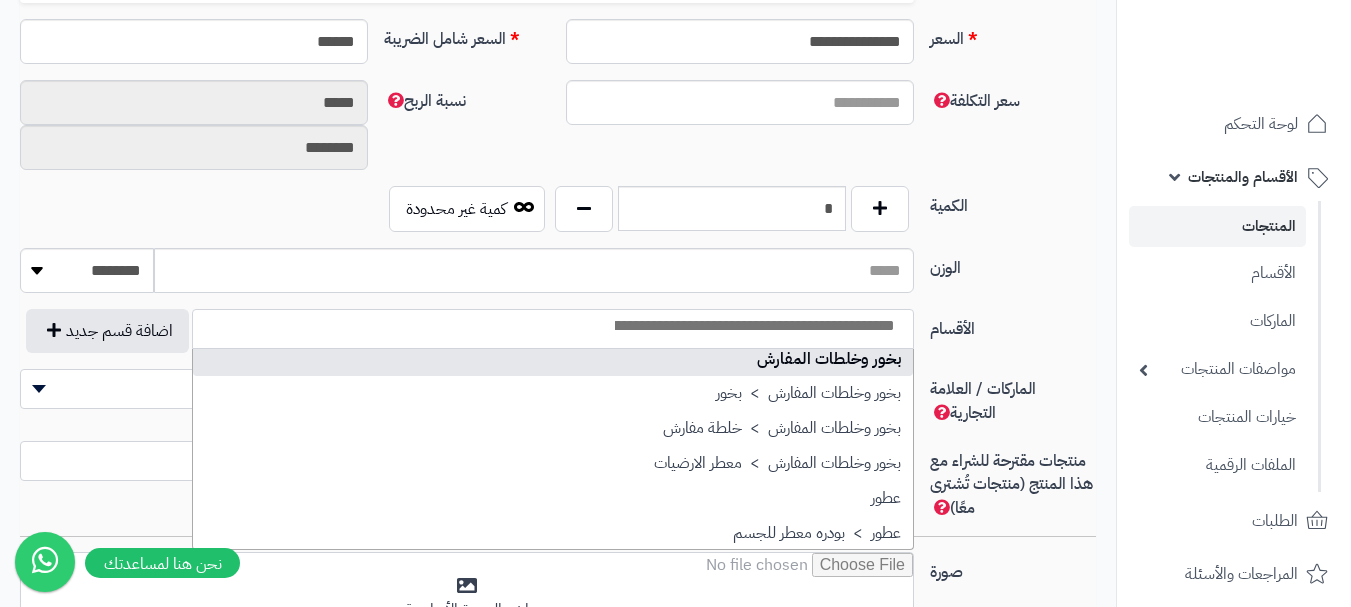 scroll, scrollTop: 700, scrollLeft: 0, axis: vertical 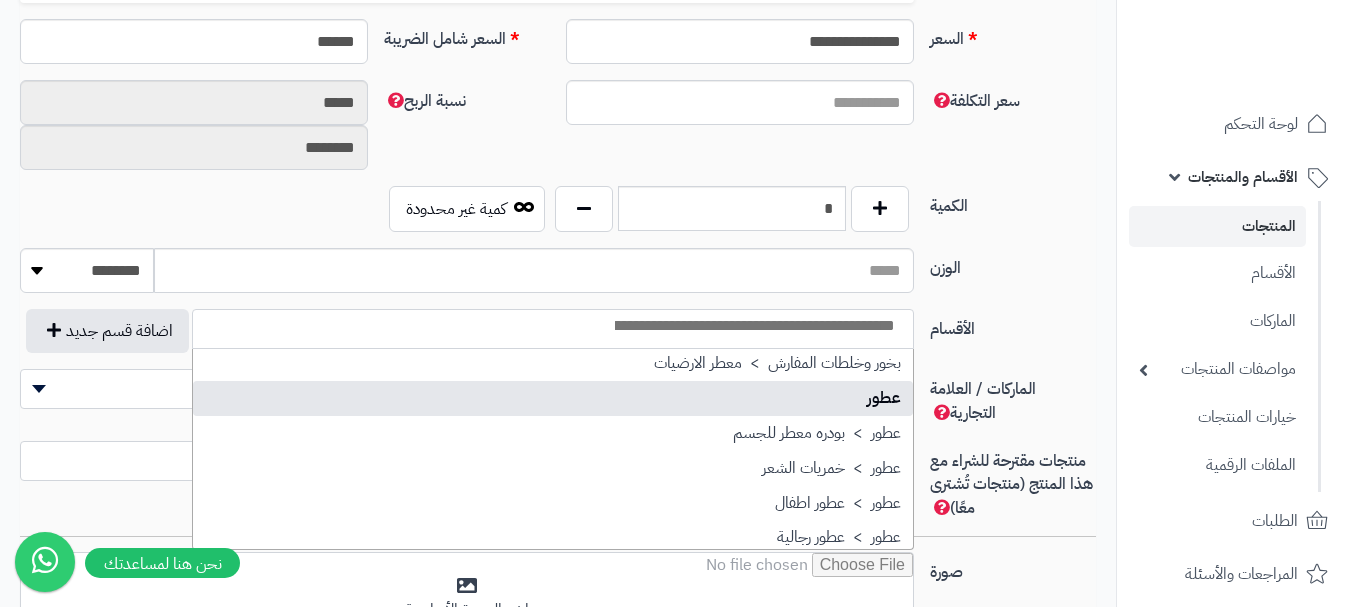 select on "**" 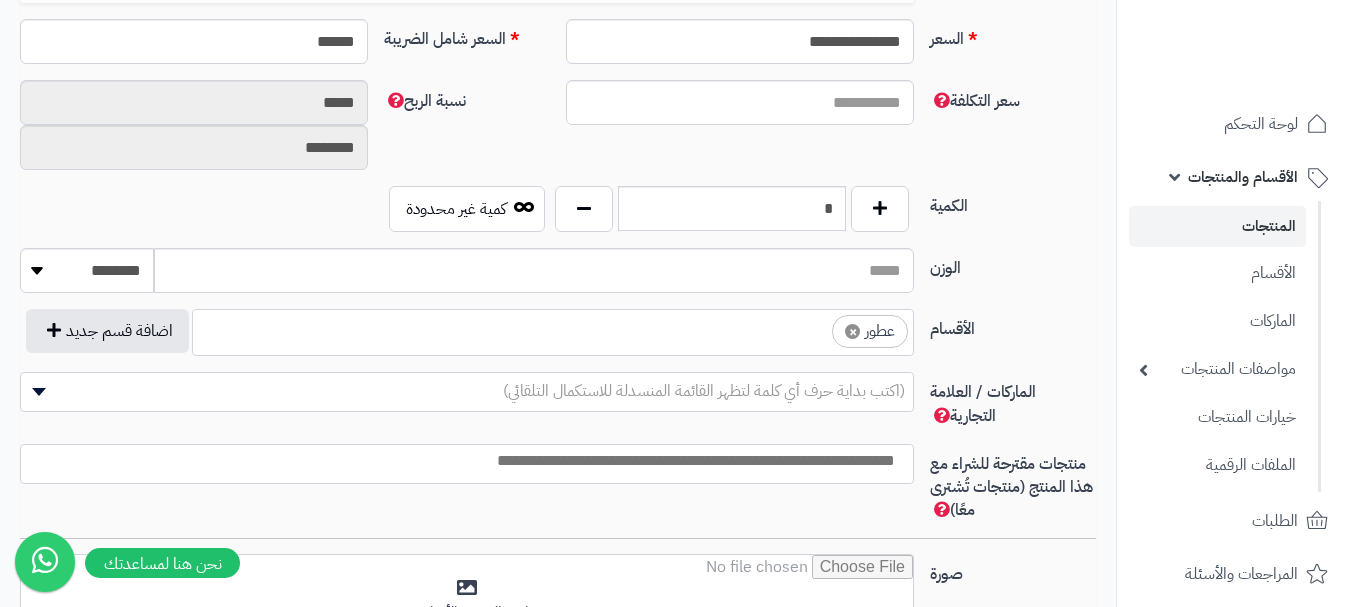 scroll, scrollTop: 525, scrollLeft: 0, axis: vertical 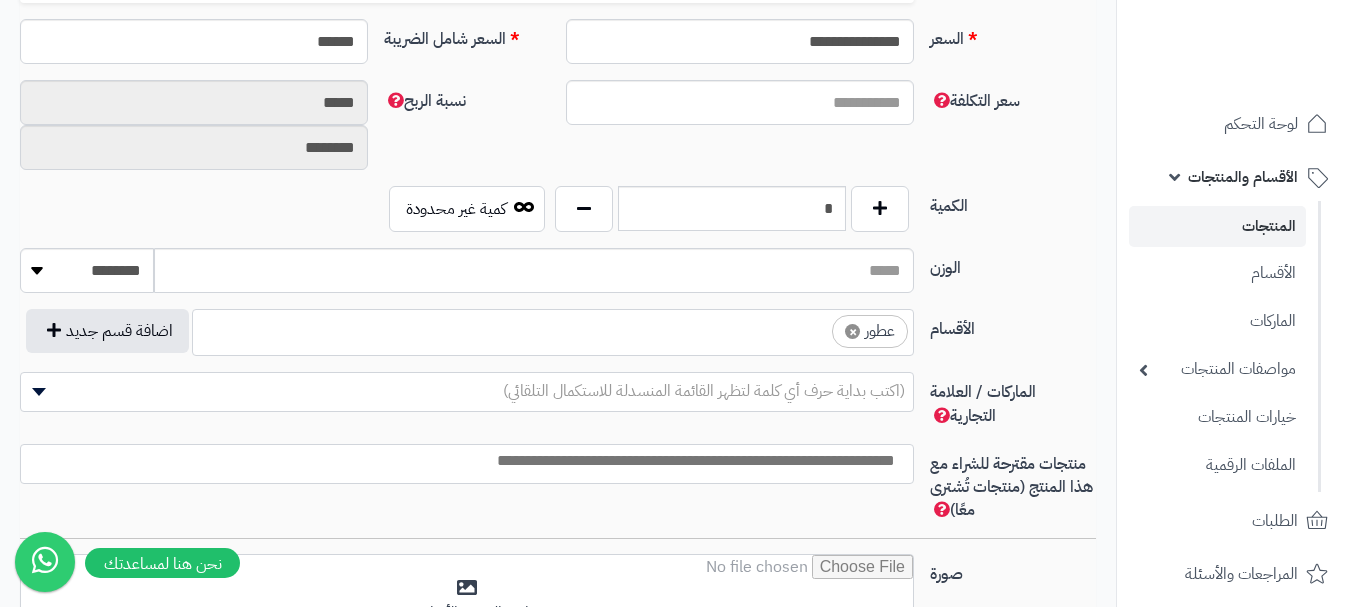 click on "× عطور" at bounding box center (553, 329) 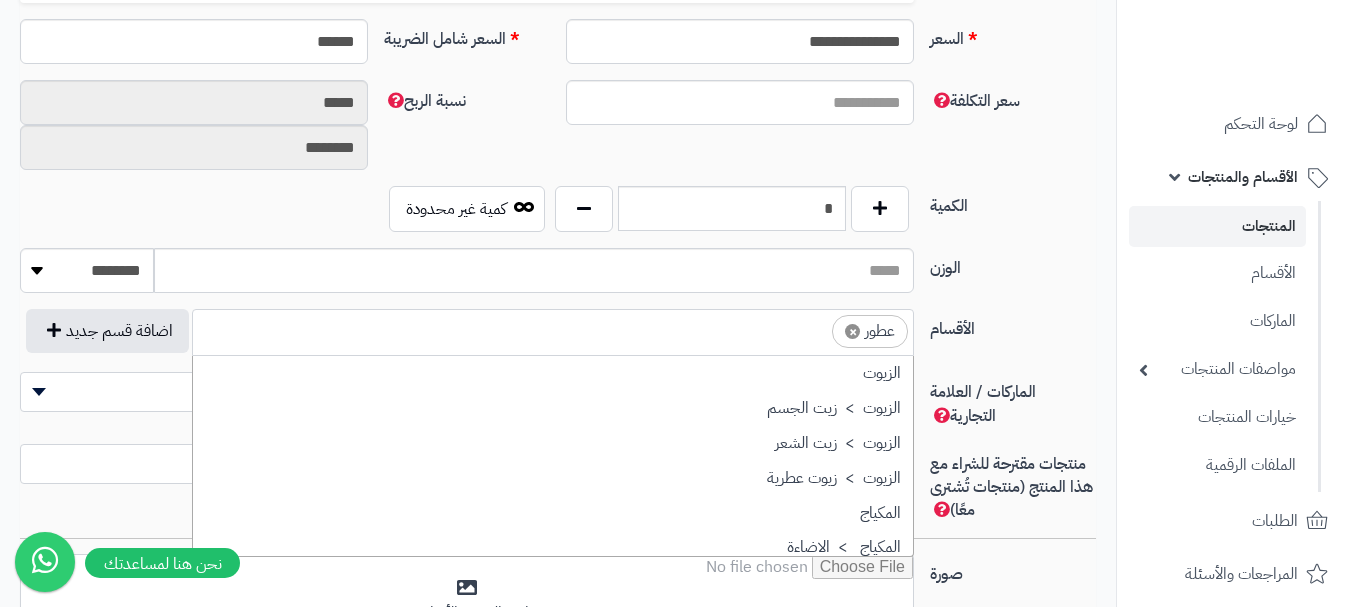 scroll, scrollTop: 697, scrollLeft: 0, axis: vertical 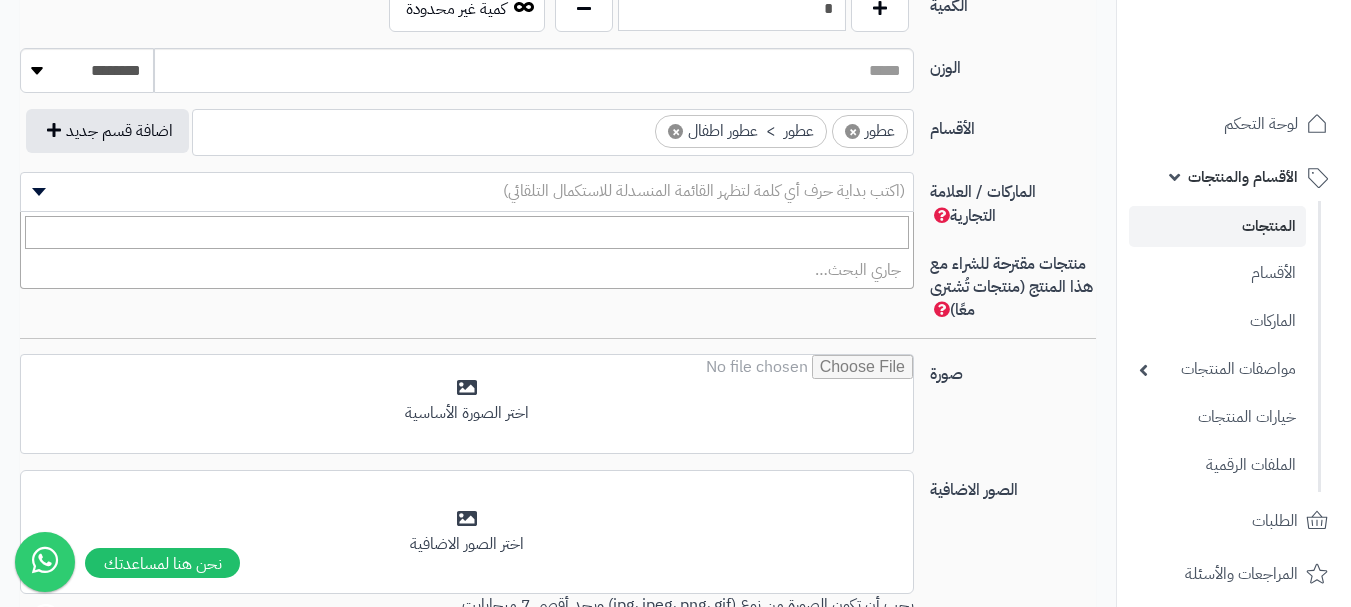 click on "(اكتب بداية حرف أي كلمة لتظهر القائمة المنسدلة للاستكمال التلقائي)" at bounding box center (704, 191) 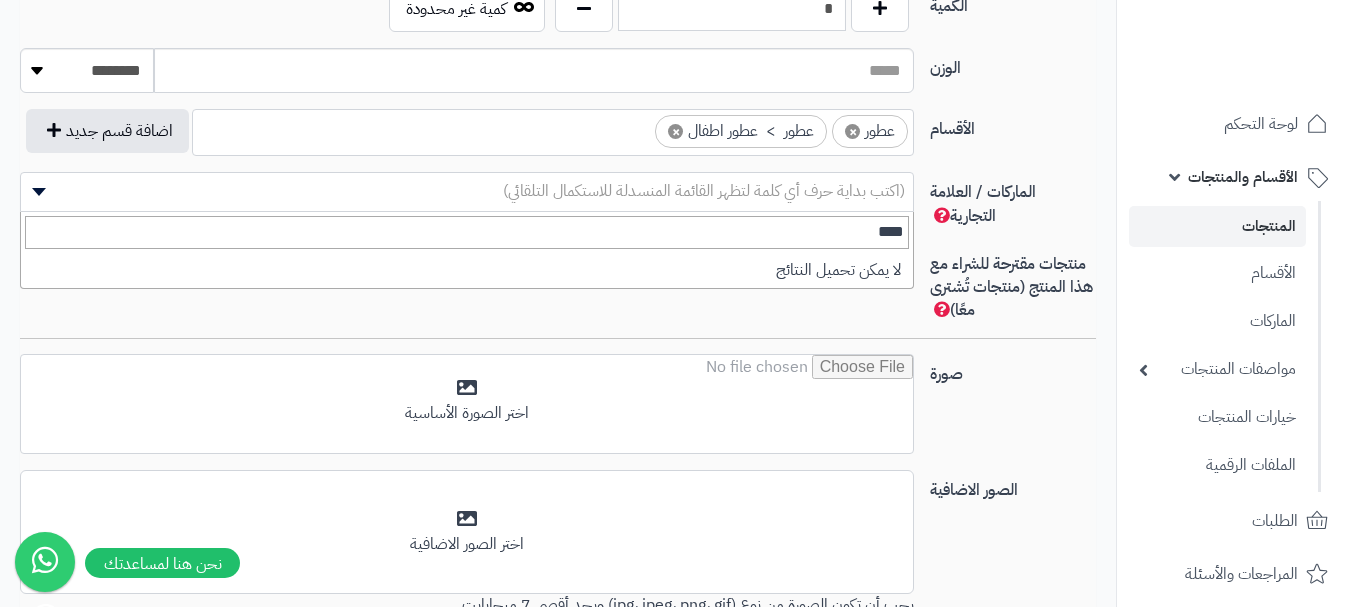 type on "*****" 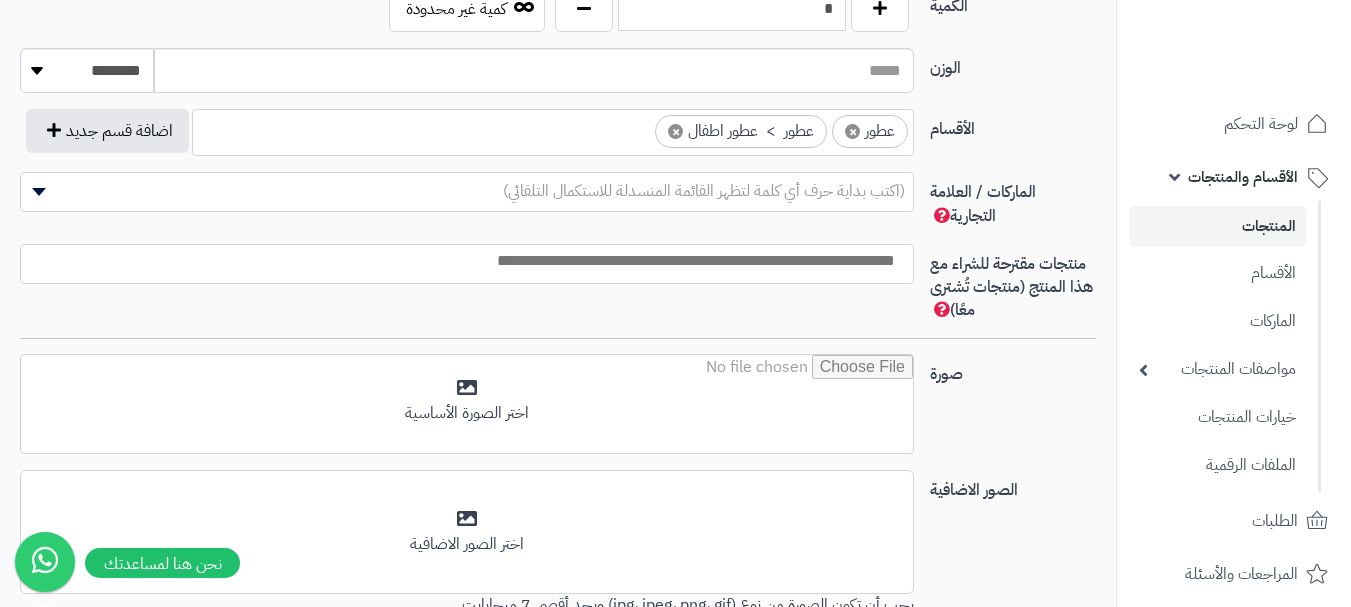 click on "صورة
اختر الصورة الأساسية" at bounding box center [558, 412] 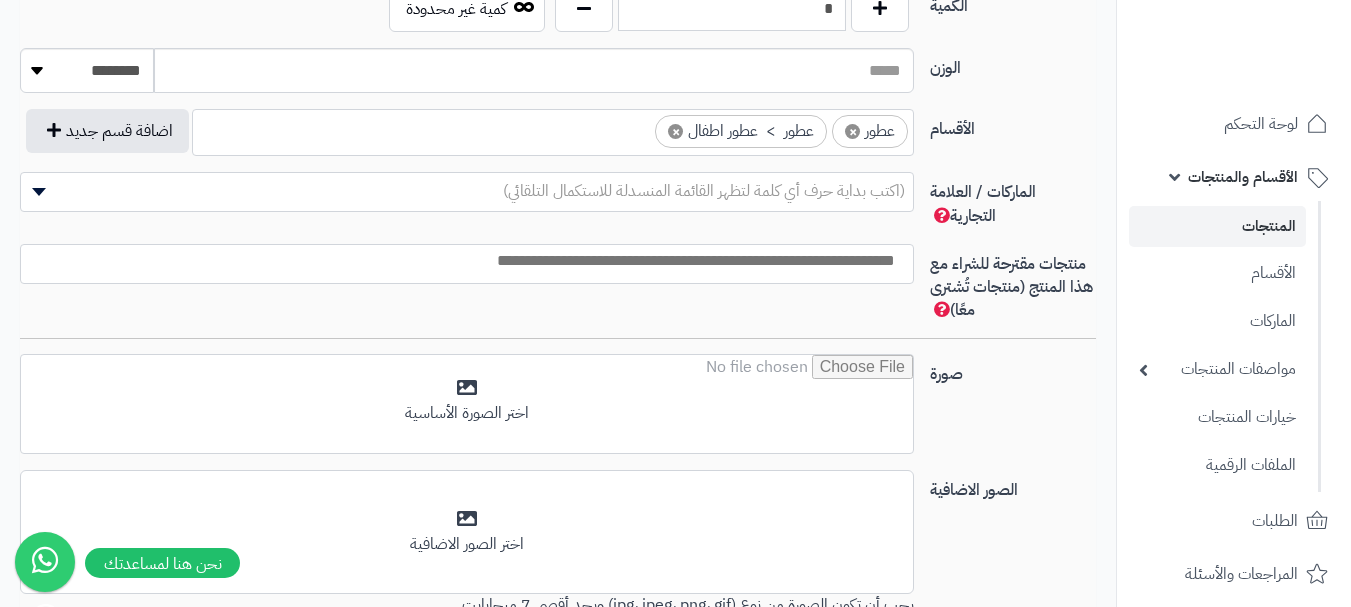 click at bounding box center (467, 264) 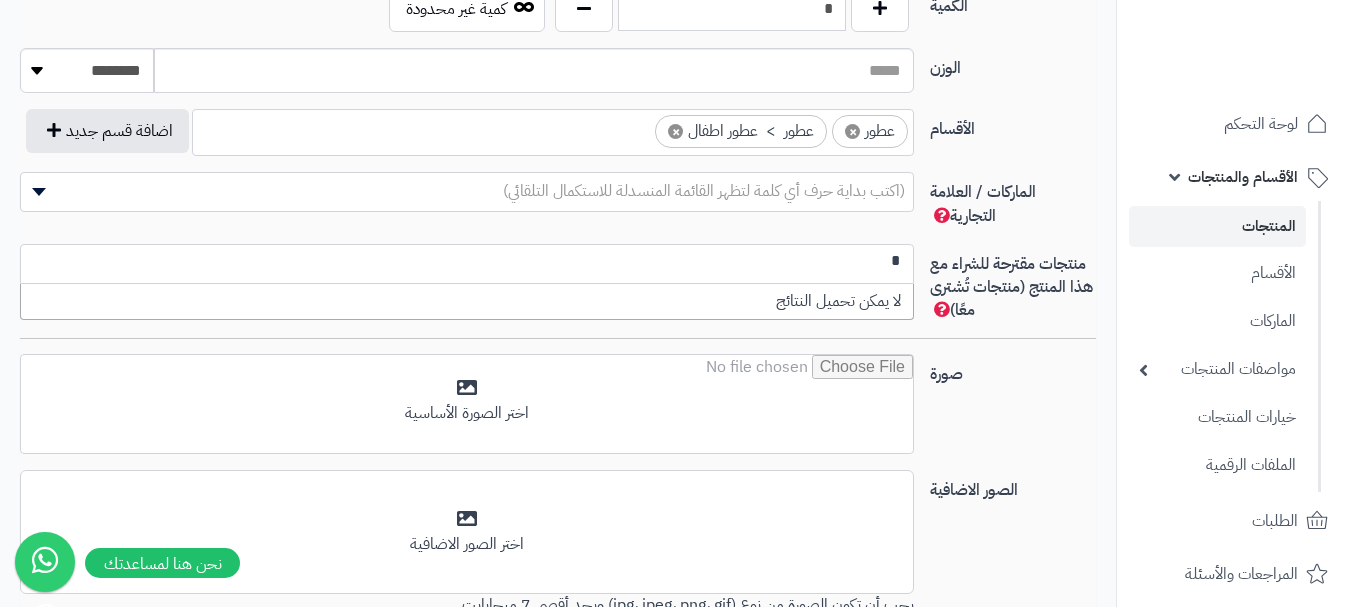 scroll, scrollTop: 0, scrollLeft: 0, axis: both 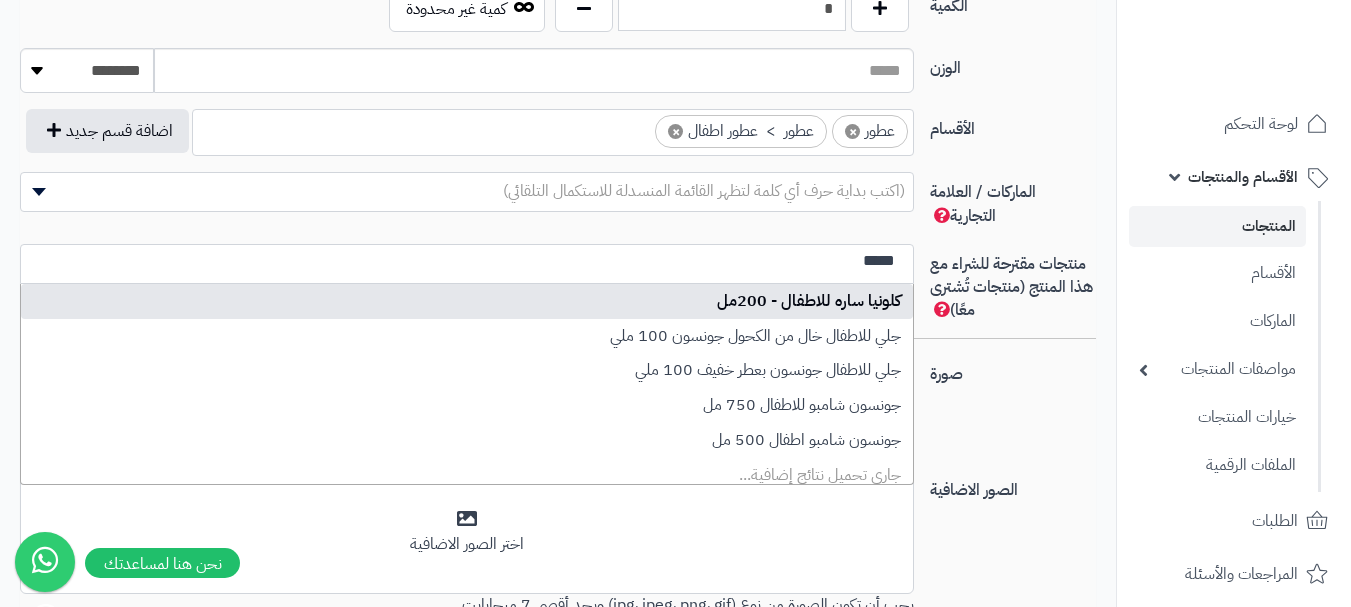 type on "*****" 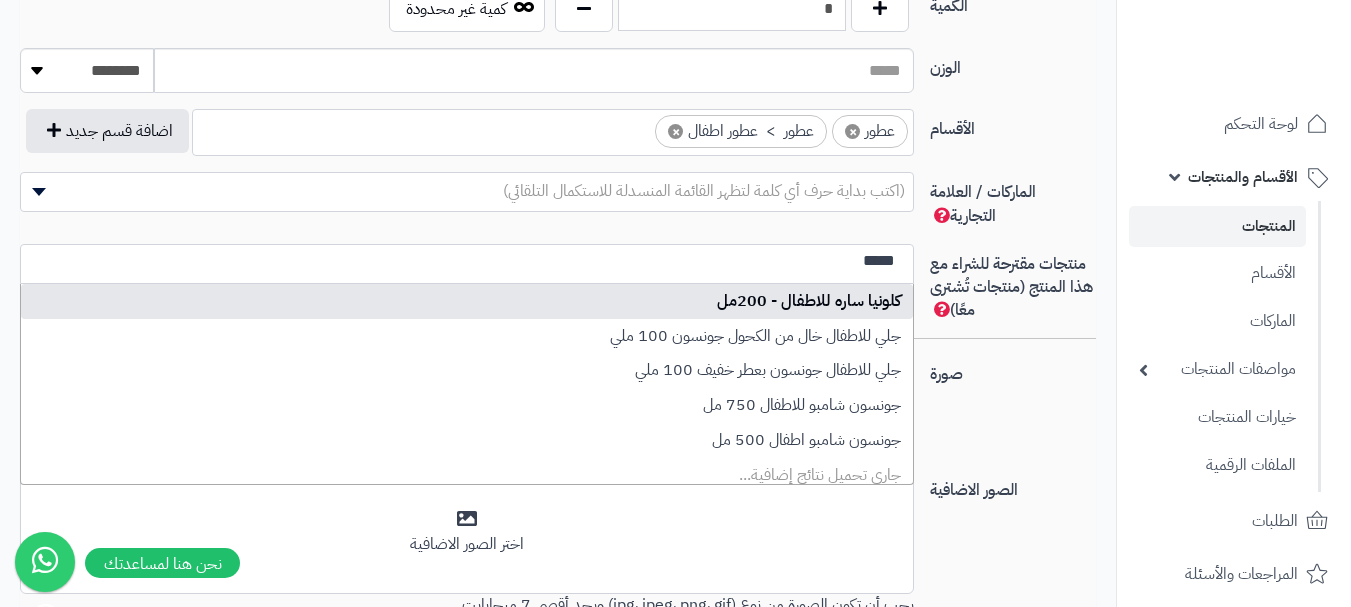 type 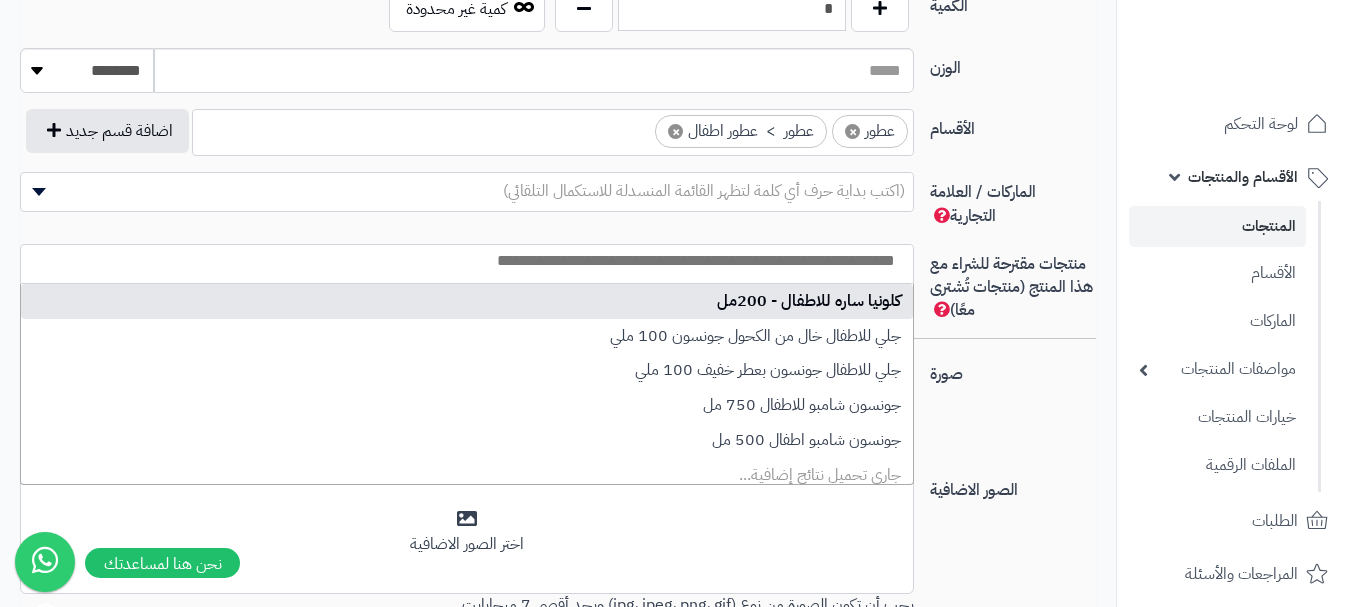 scroll, scrollTop: 0, scrollLeft: 0, axis: both 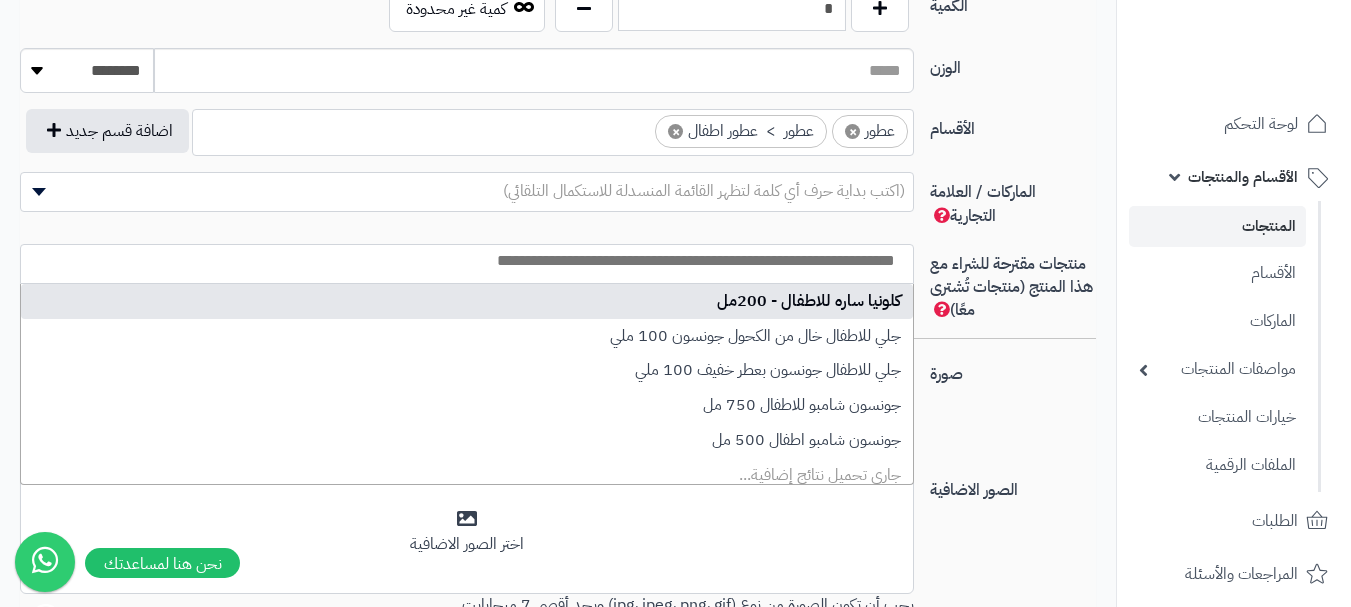 select on "***" 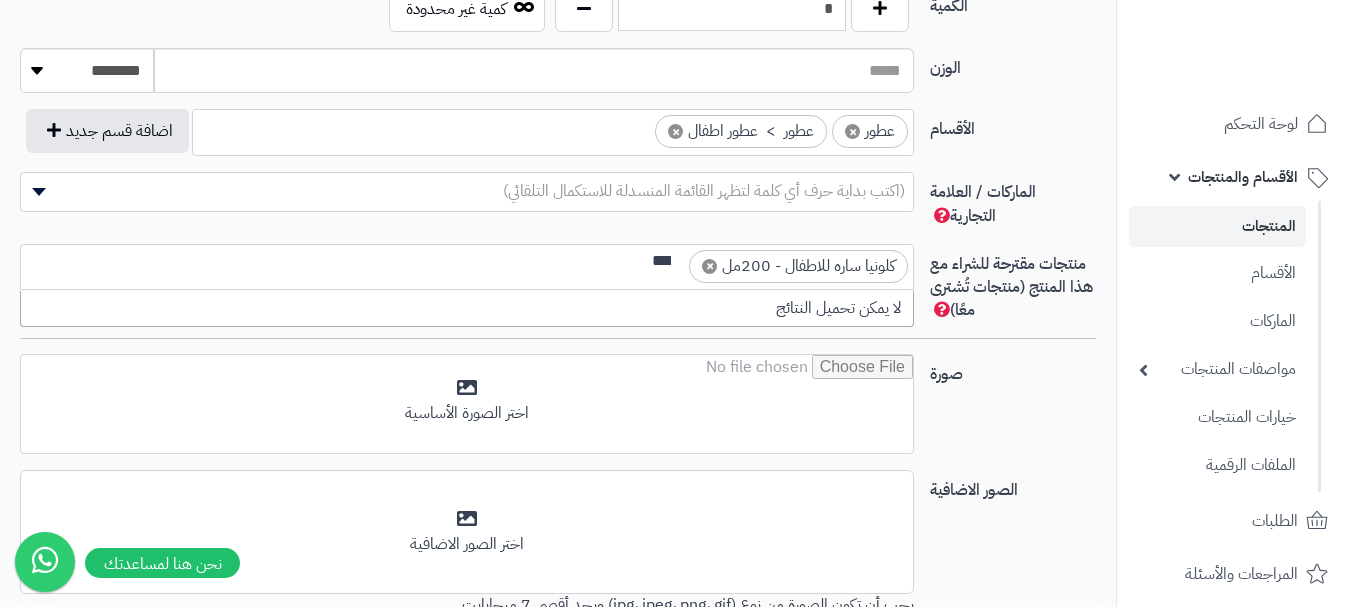 scroll, scrollTop: 0, scrollLeft: 0, axis: both 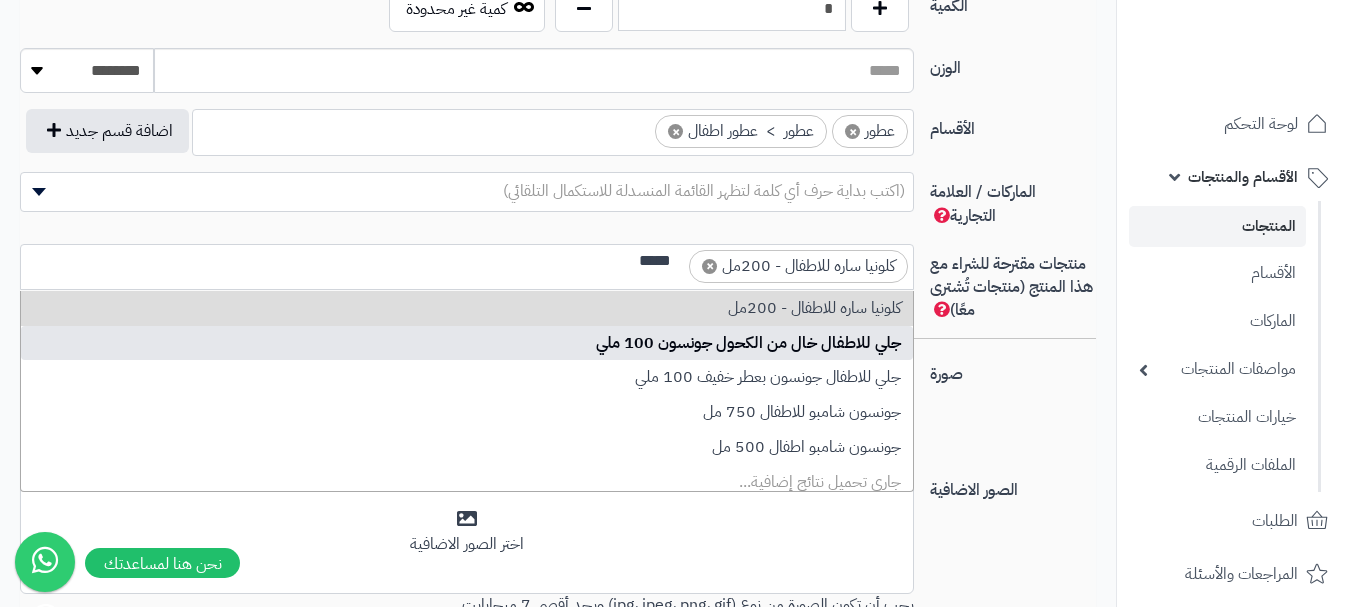 type on "*****" 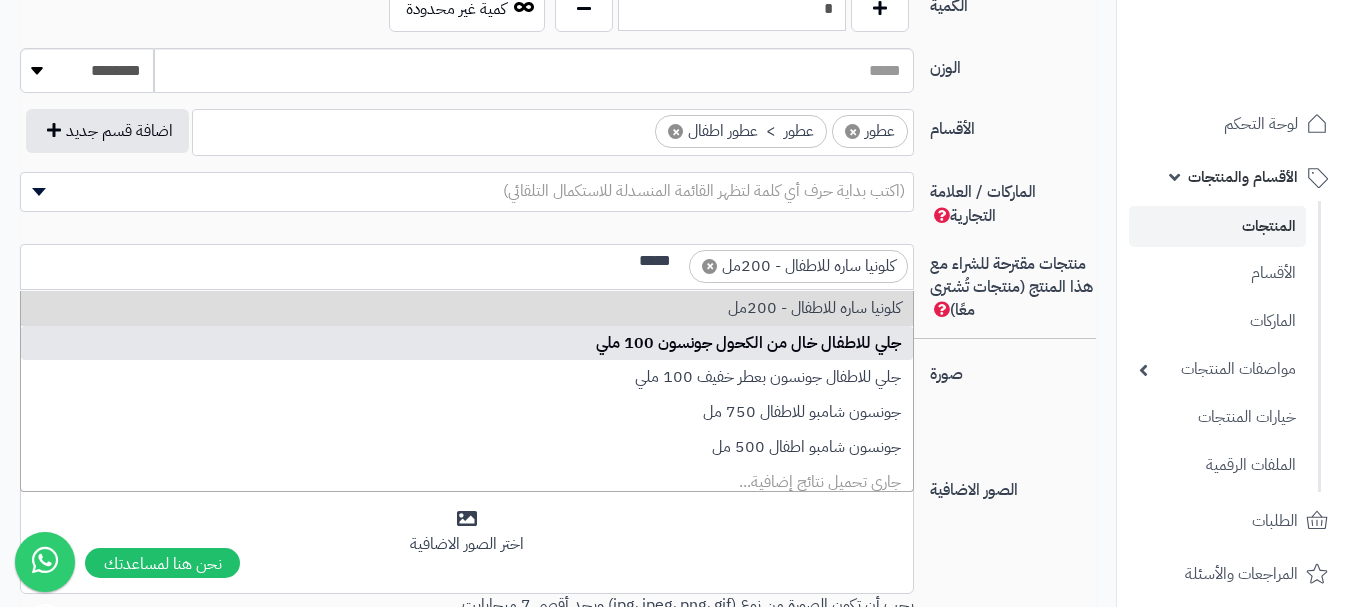 type 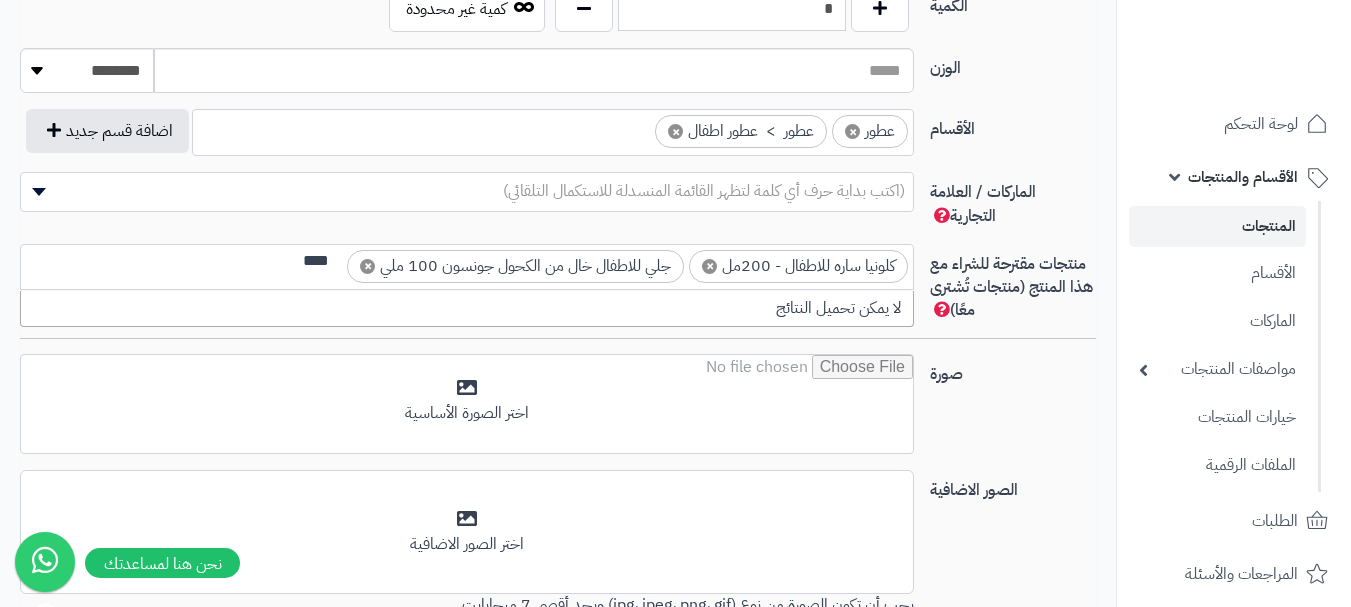 scroll, scrollTop: 0, scrollLeft: 0, axis: both 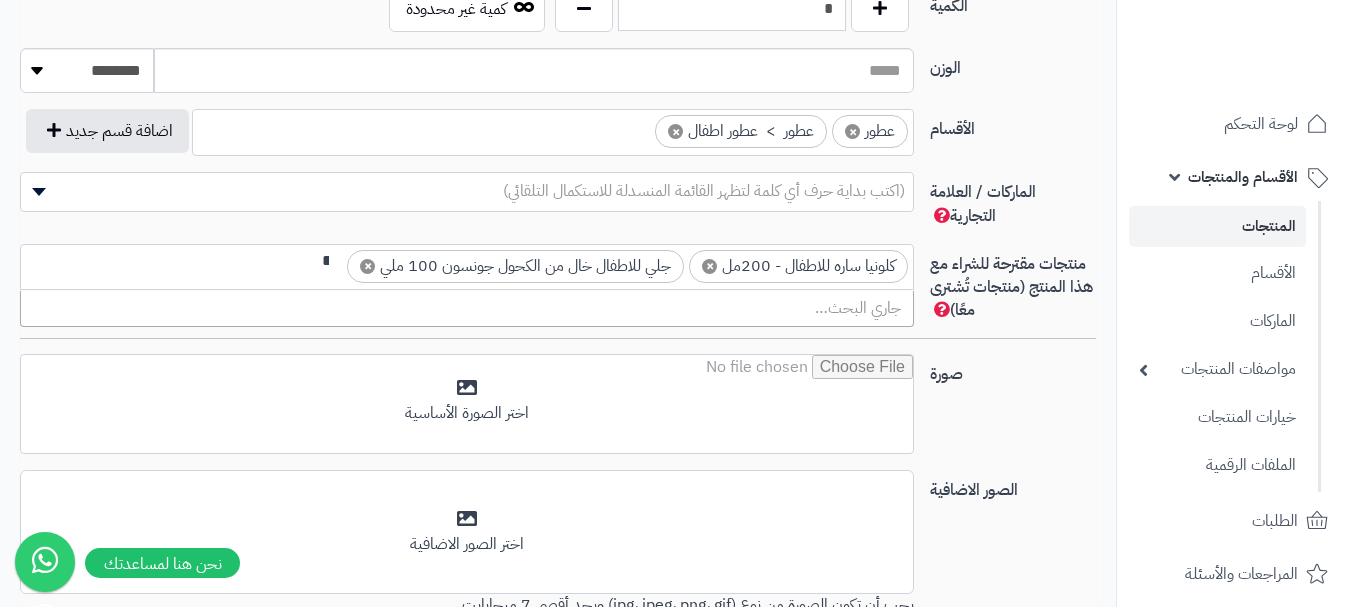 type on "*" 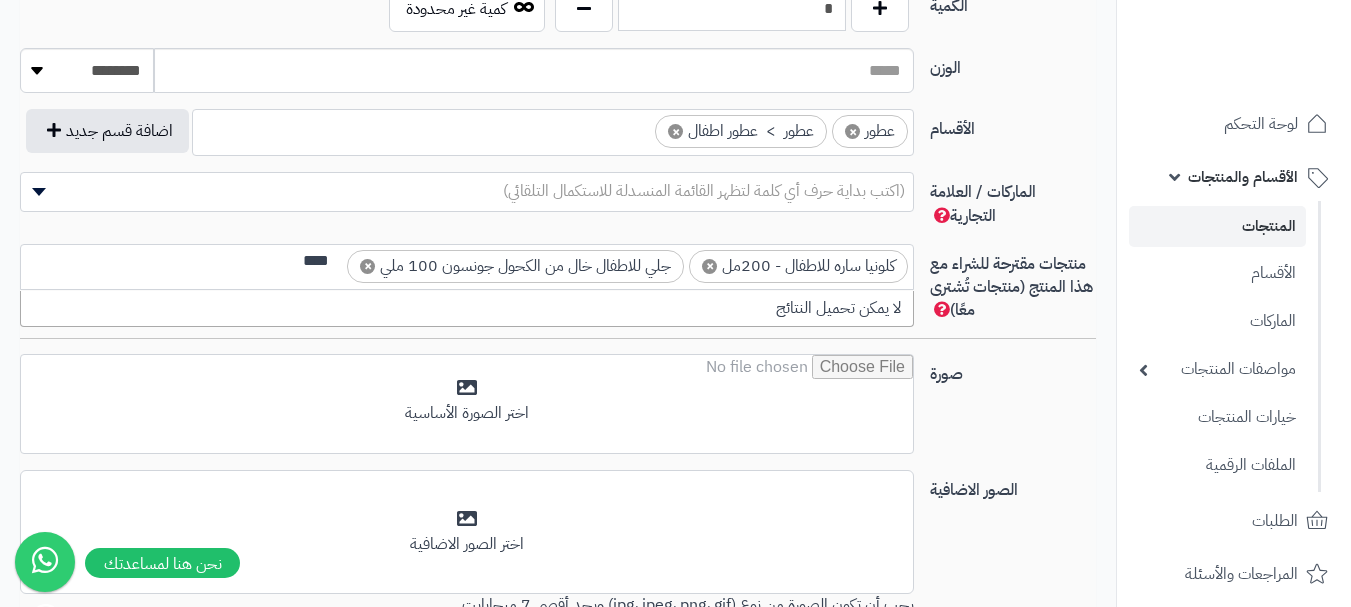 scroll, scrollTop: 0, scrollLeft: 0, axis: both 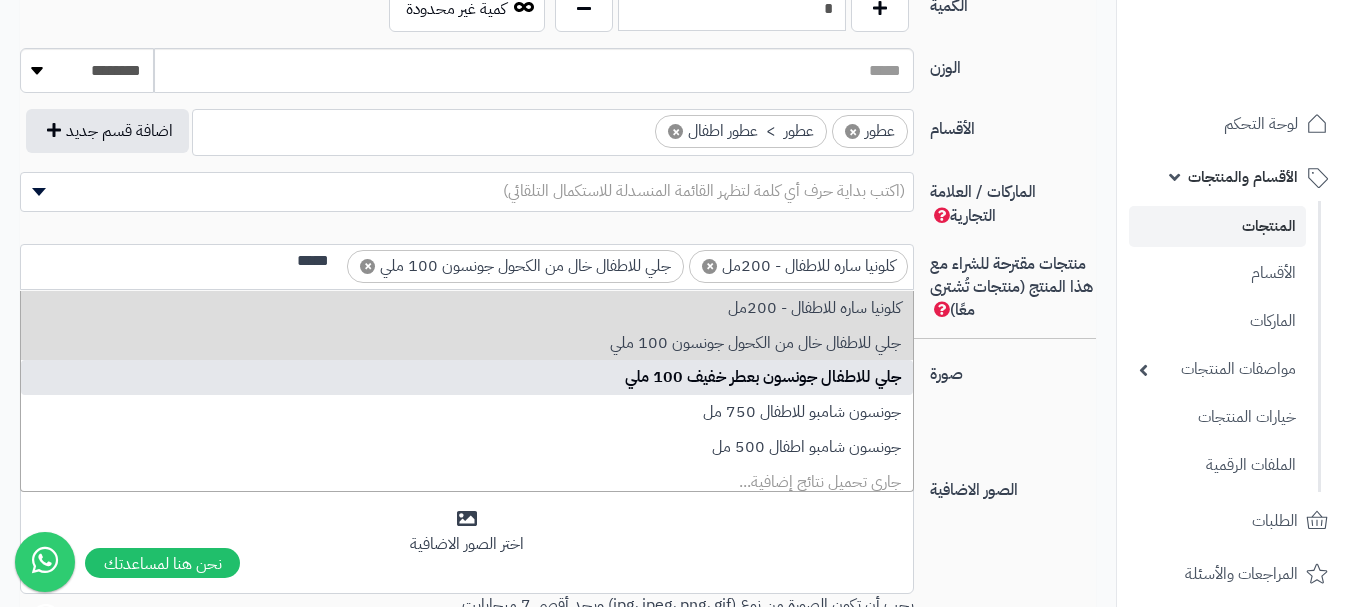 type on "*****" 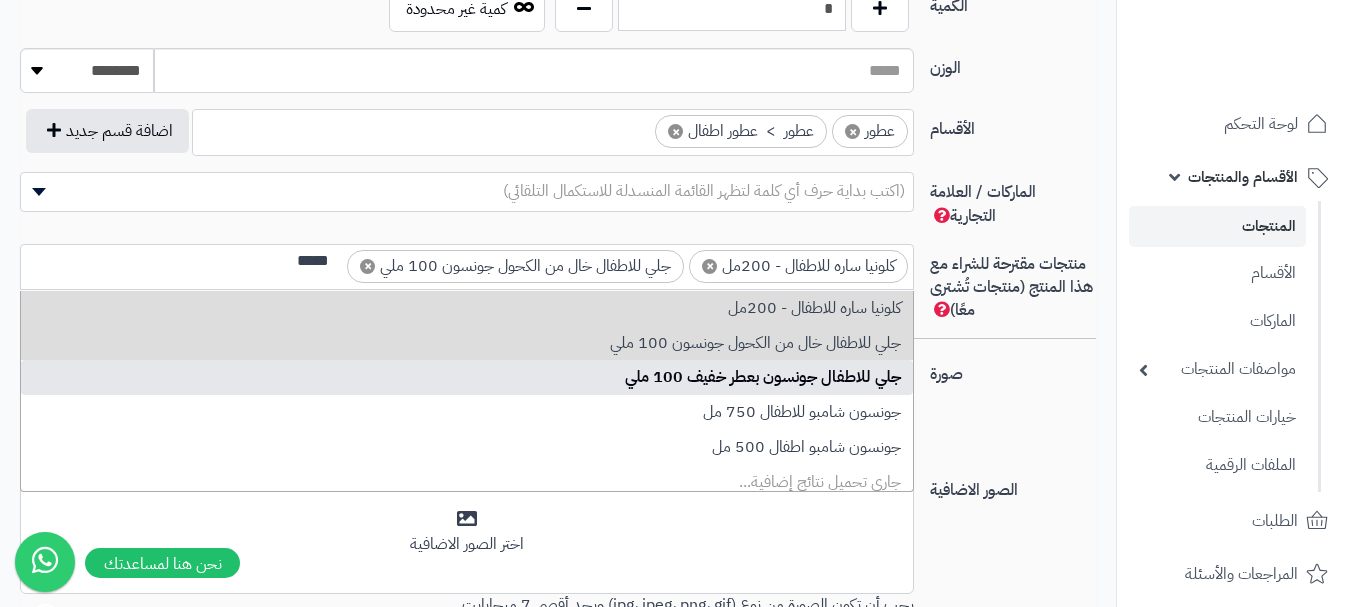 type 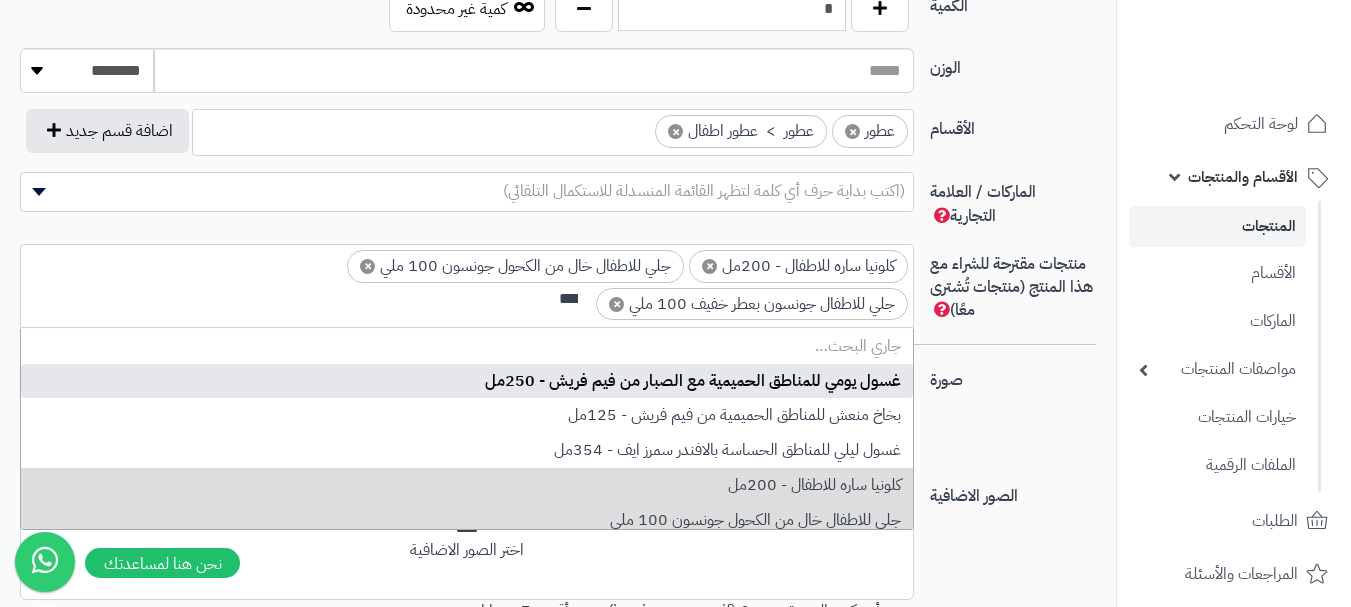 scroll, scrollTop: 0, scrollLeft: 0, axis: both 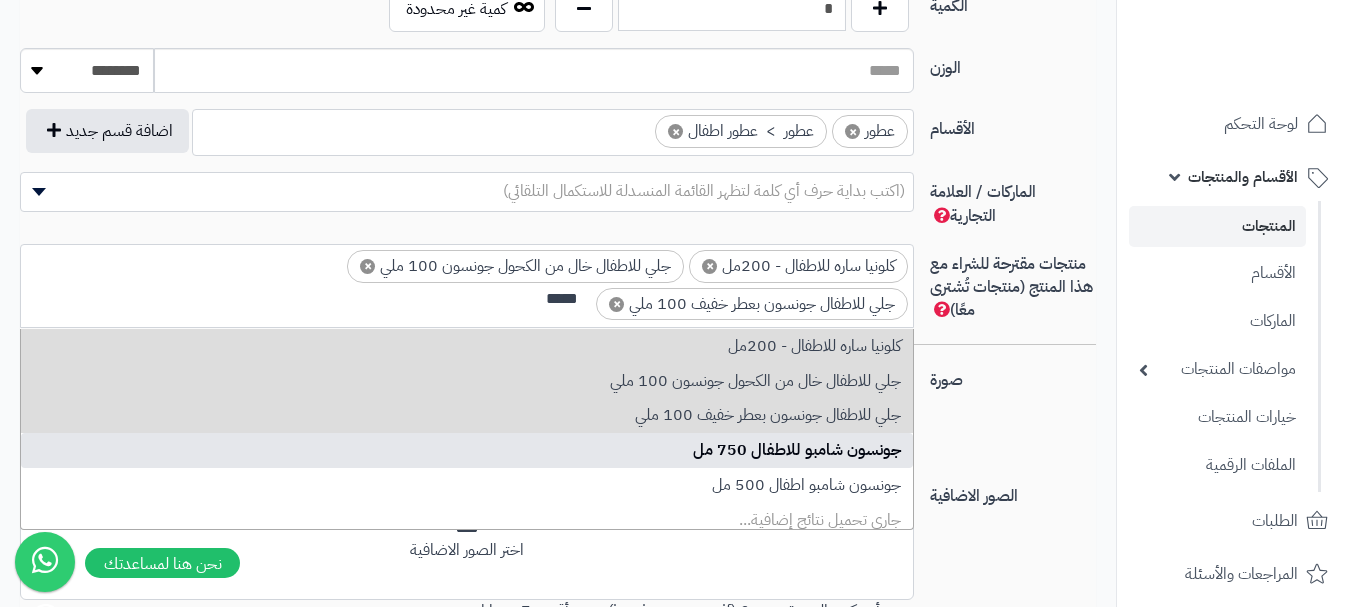 type on "*****" 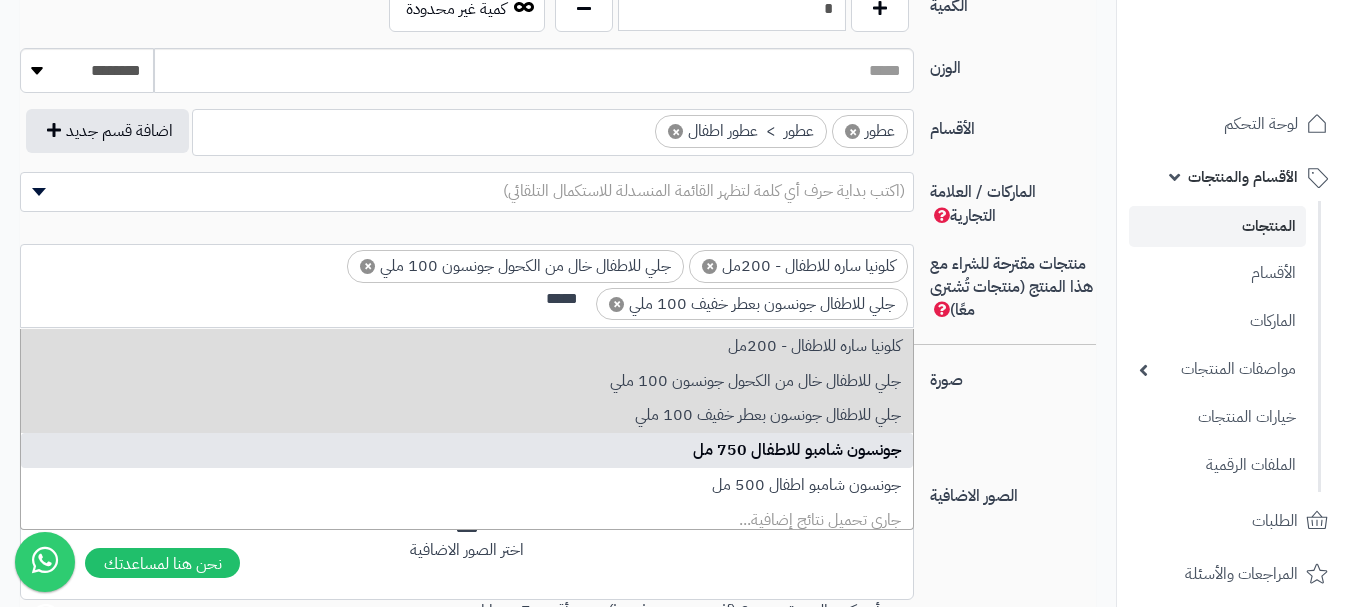 type 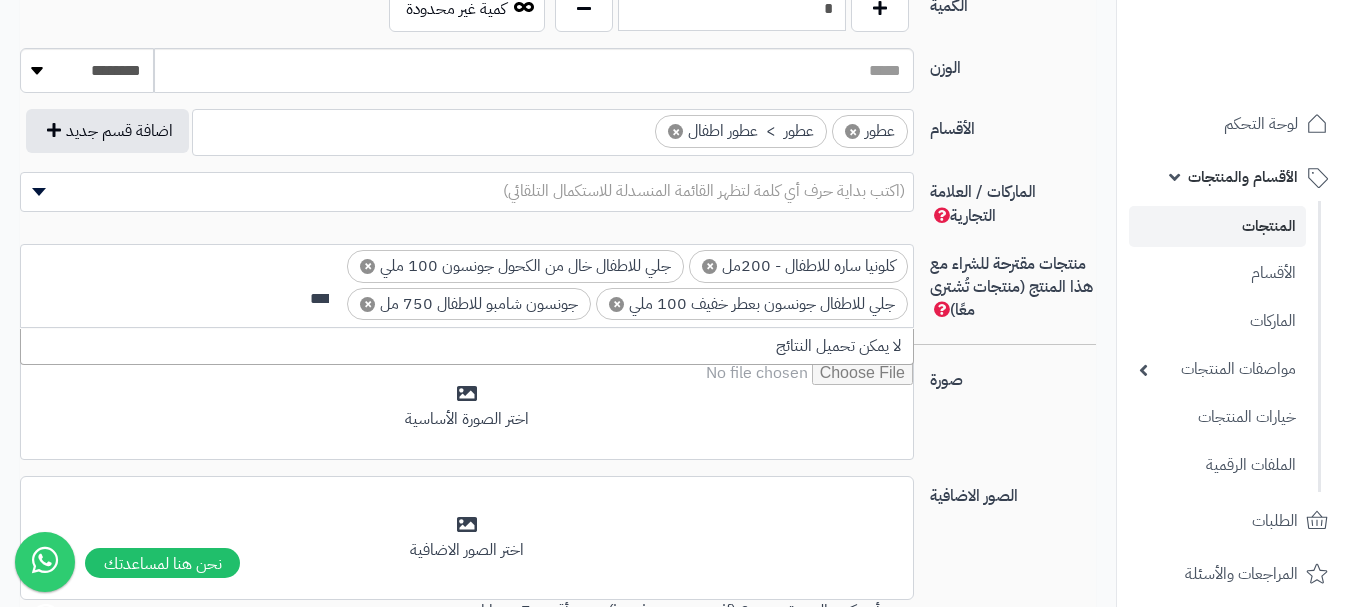 scroll, scrollTop: 0, scrollLeft: 0, axis: both 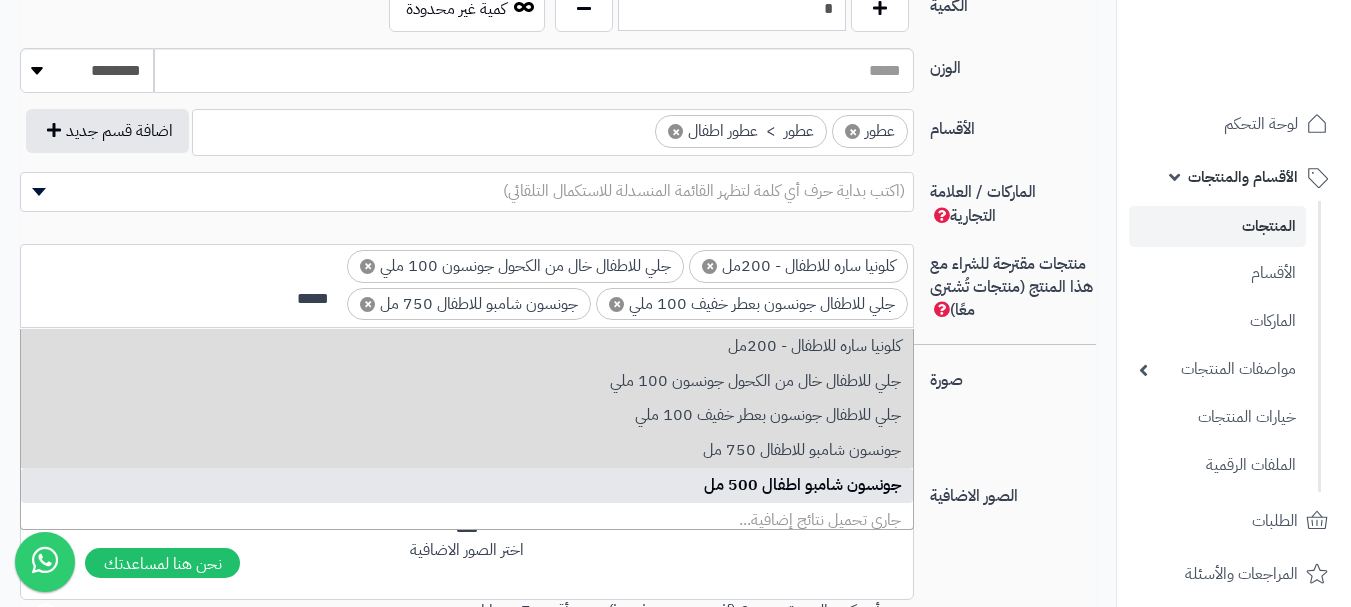 type on "*****" 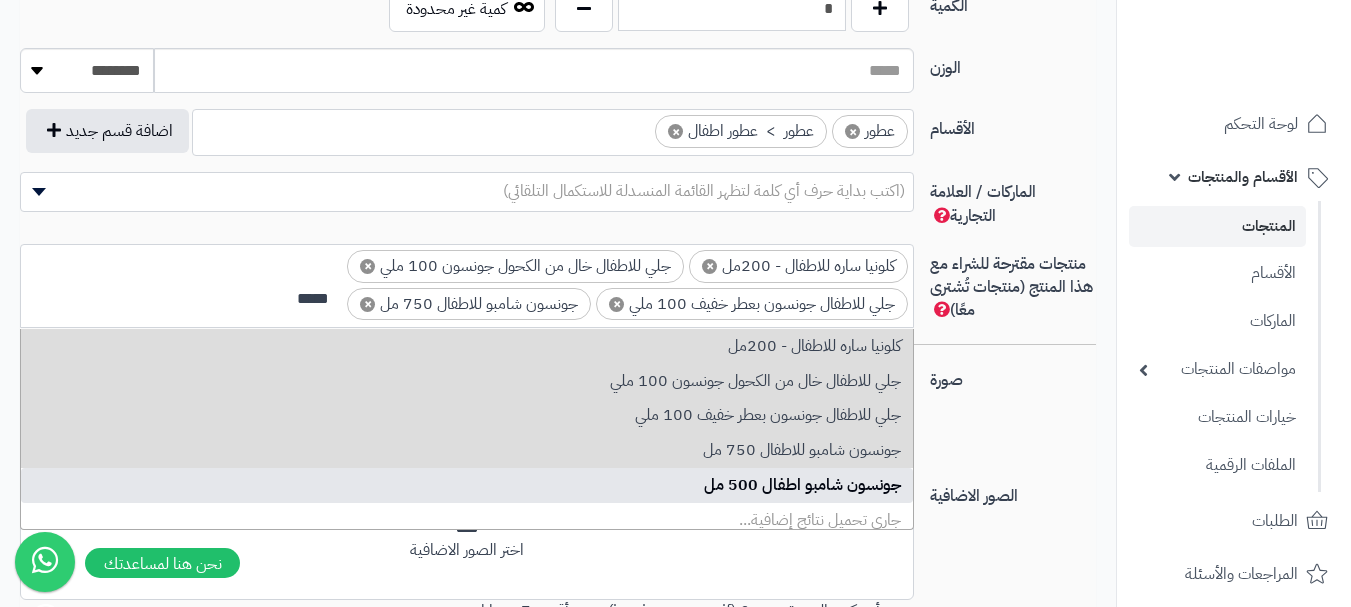 type 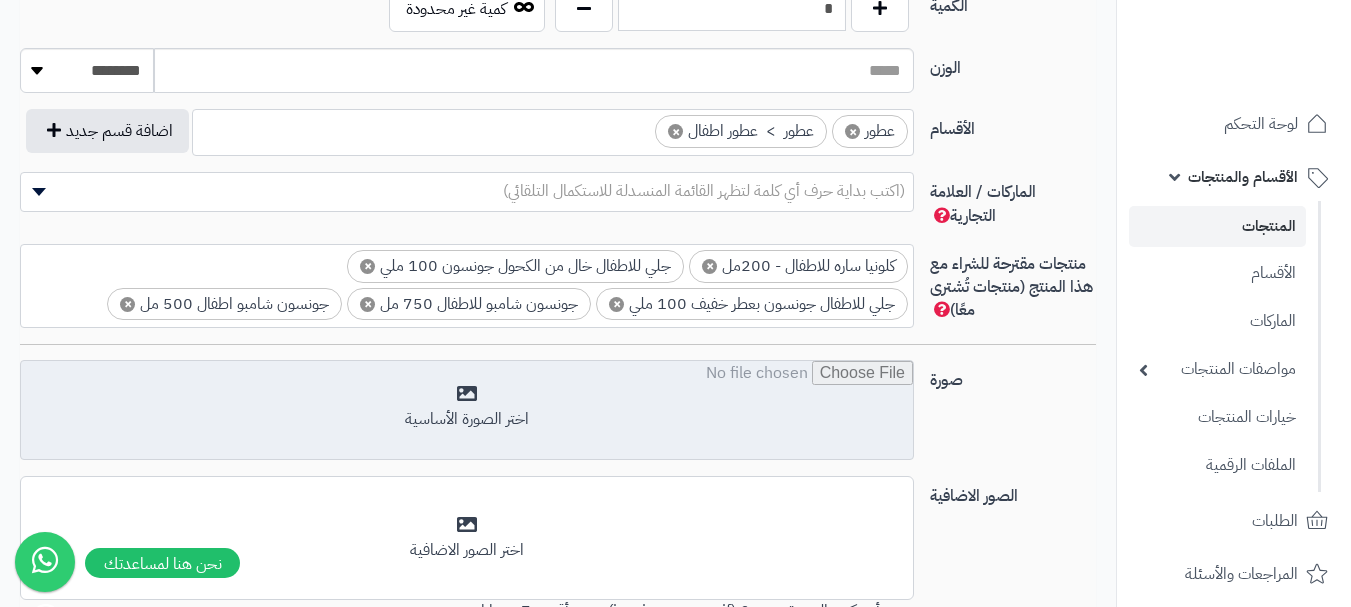 click at bounding box center [467, 411] 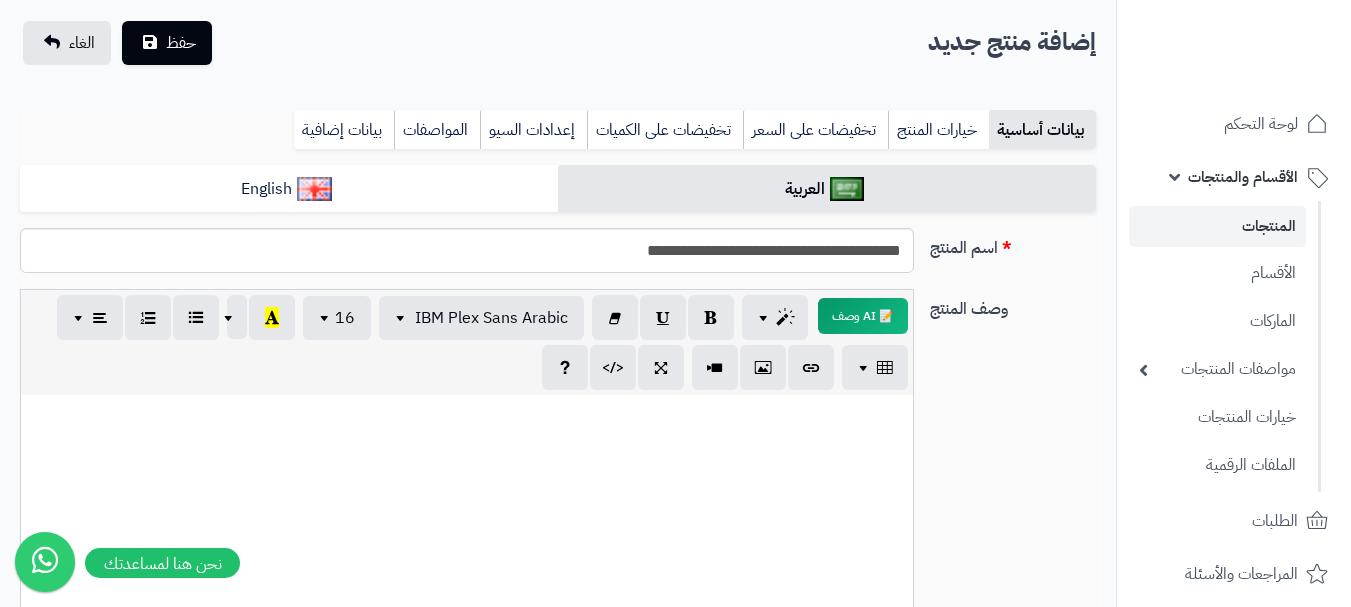 scroll, scrollTop: 0, scrollLeft: 0, axis: both 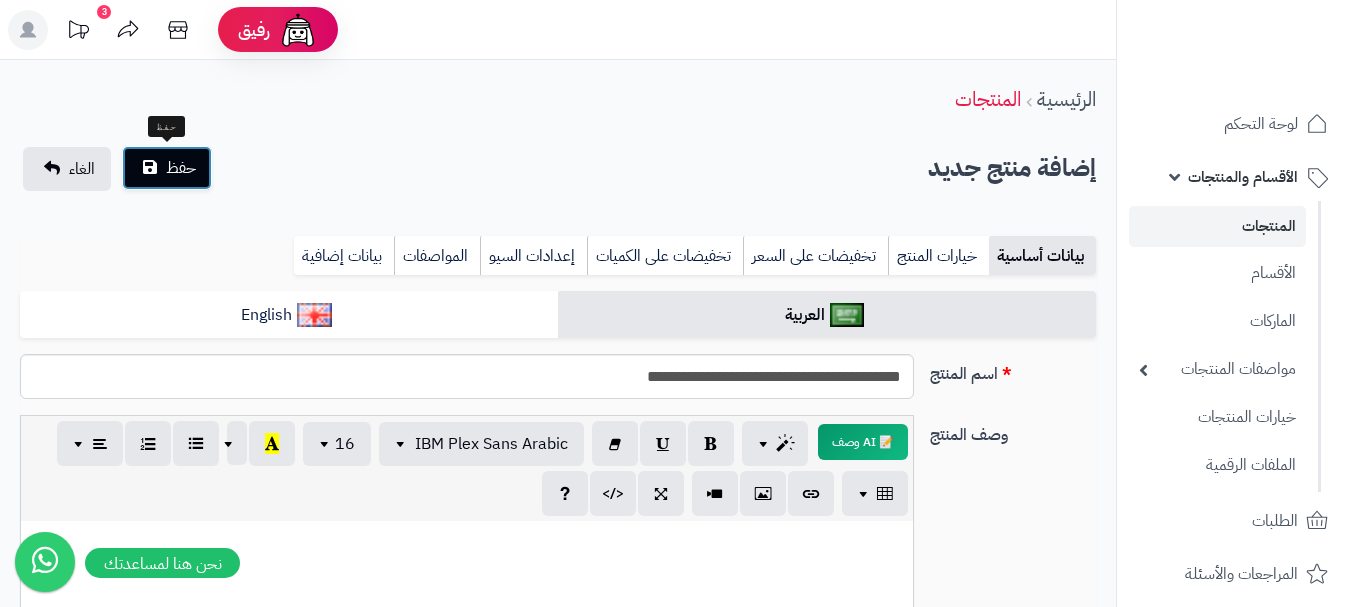 click on "حفظ" at bounding box center [167, 168] 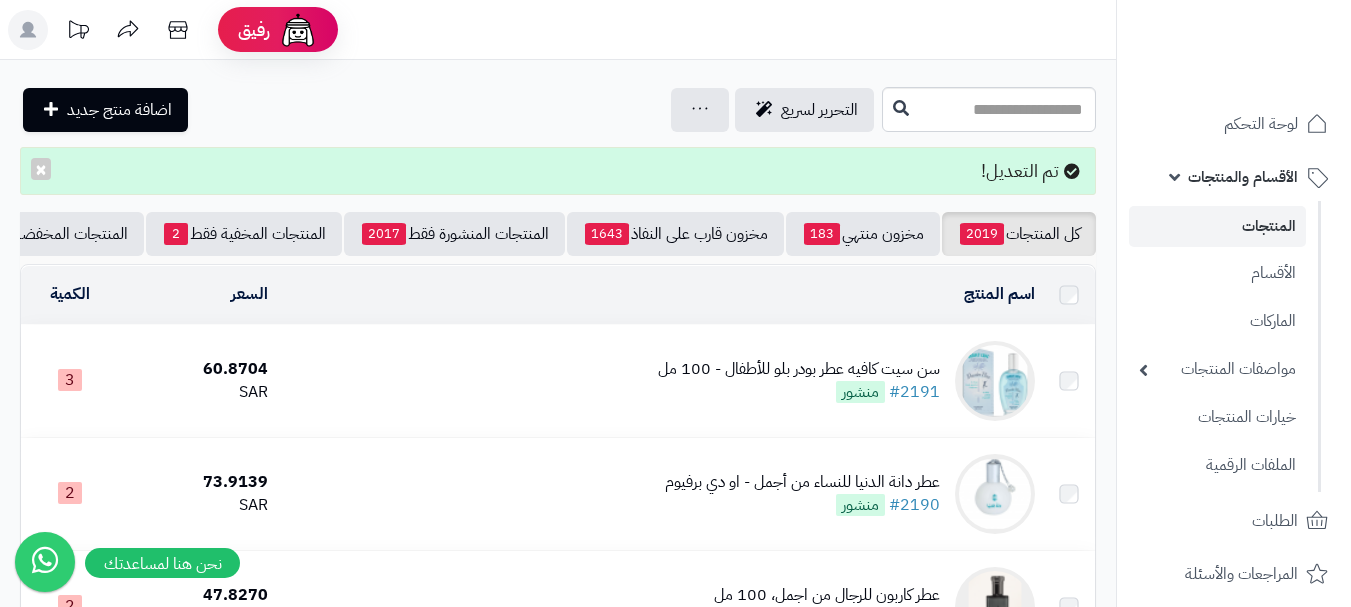 scroll, scrollTop: 0, scrollLeft: 0, axis: both 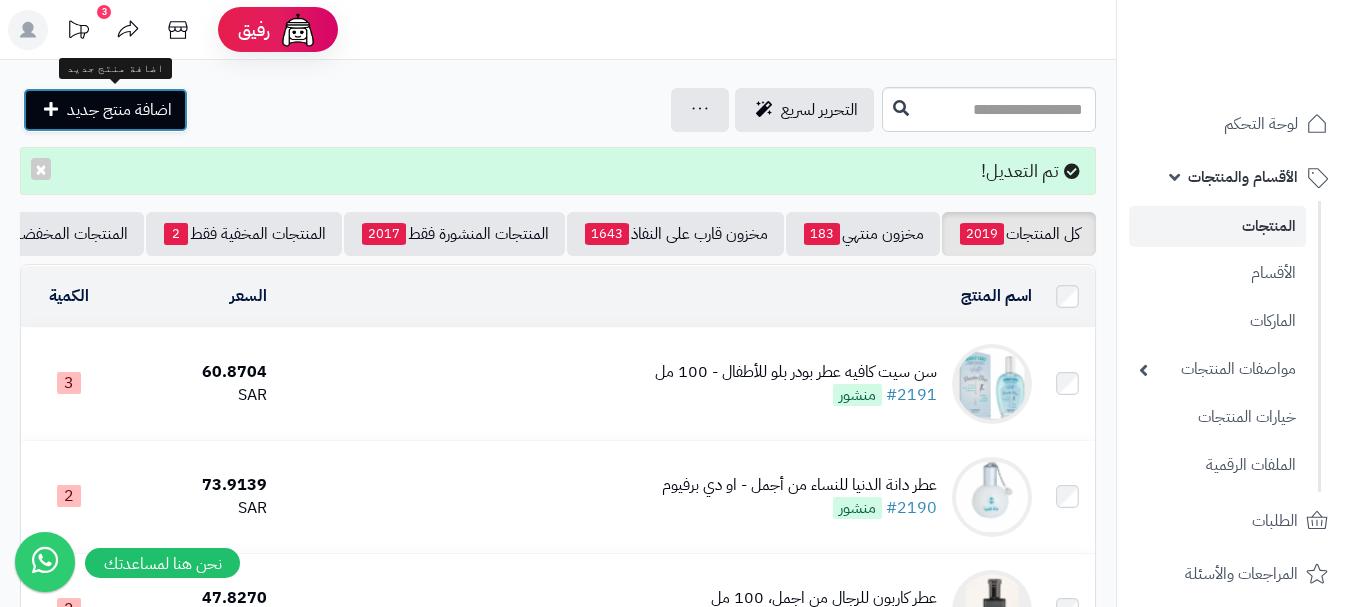 click on "اضافة منتج جديد" at bounding box center [119, 110] 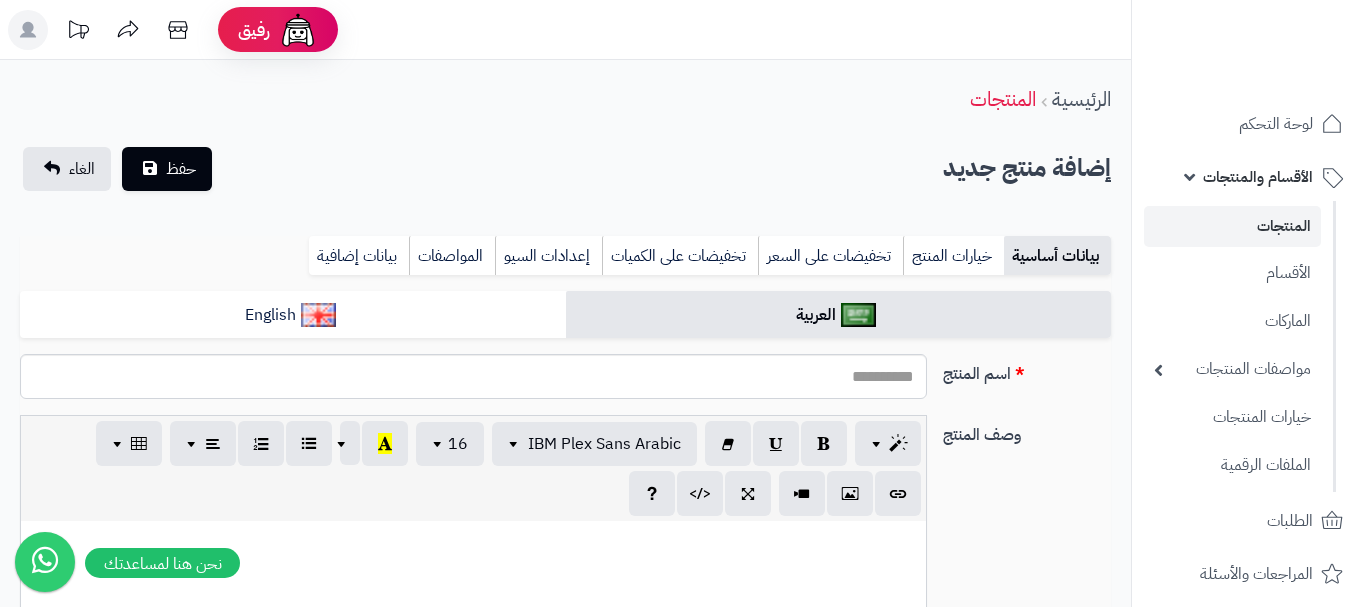 select 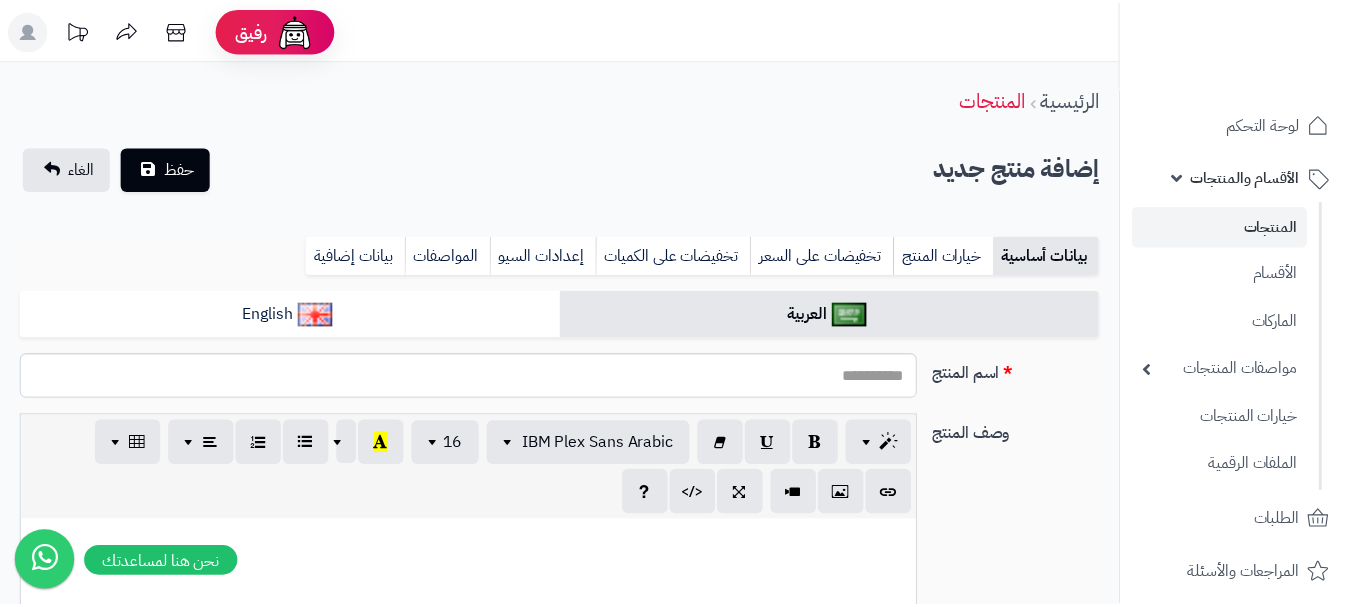 scroll, scrollTop: 0, scrollLeft: 0, axis: both 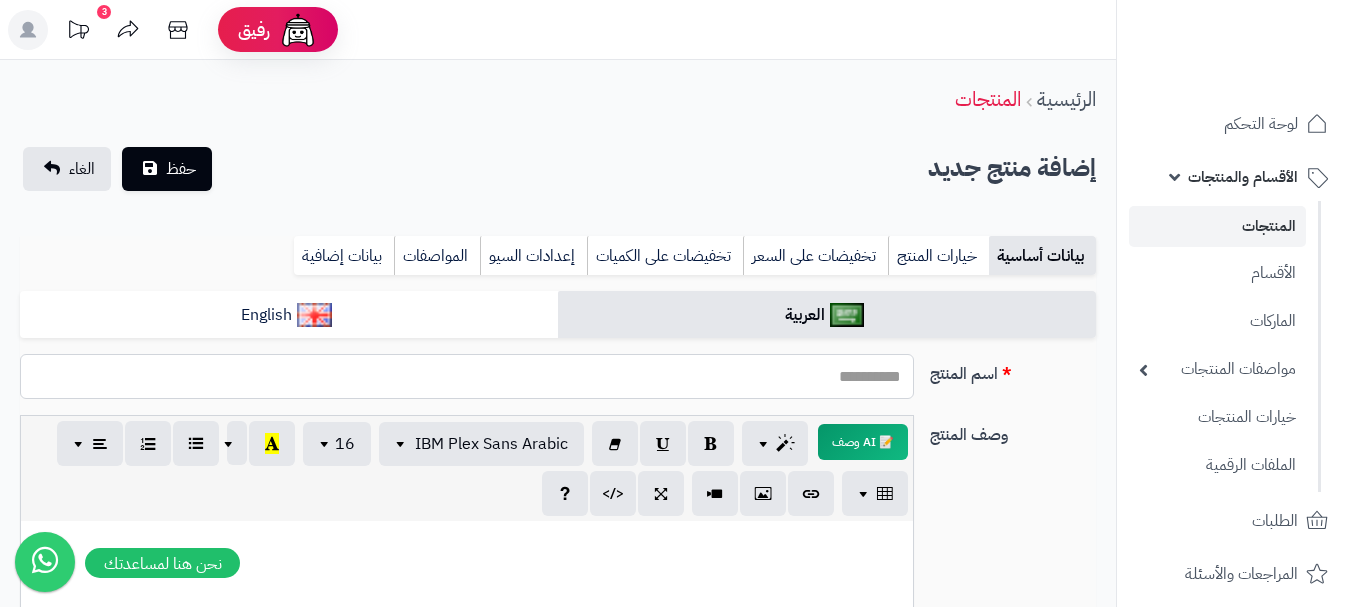 paste on "**********" 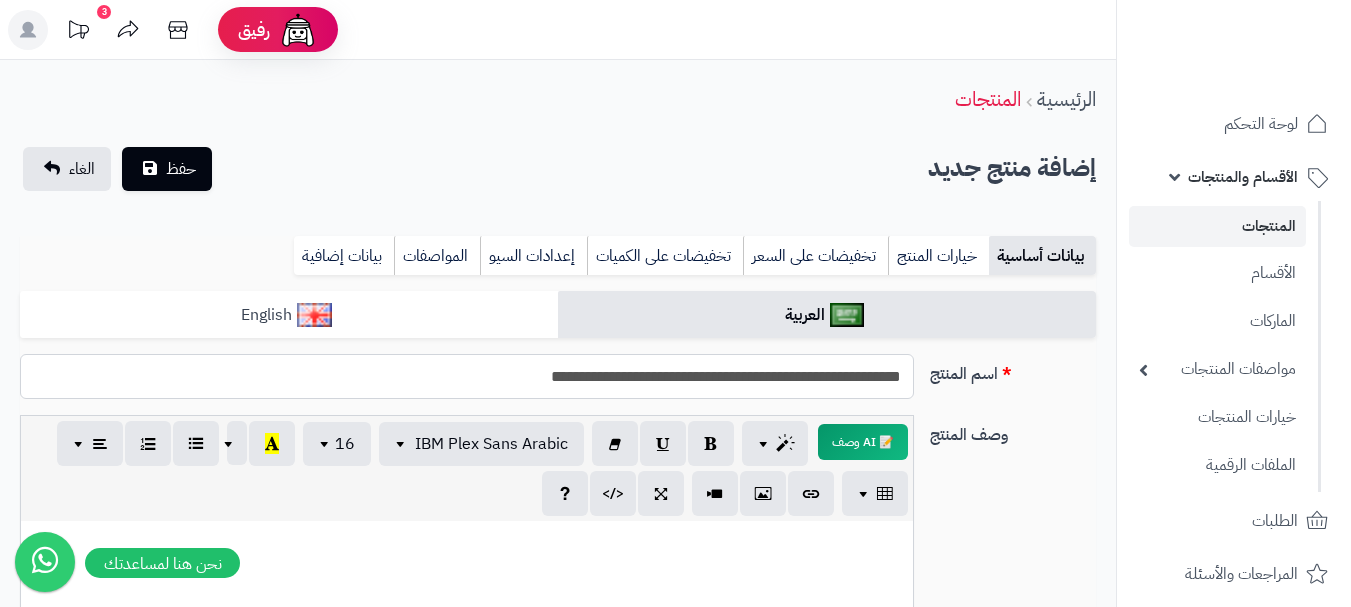 type on "**********" 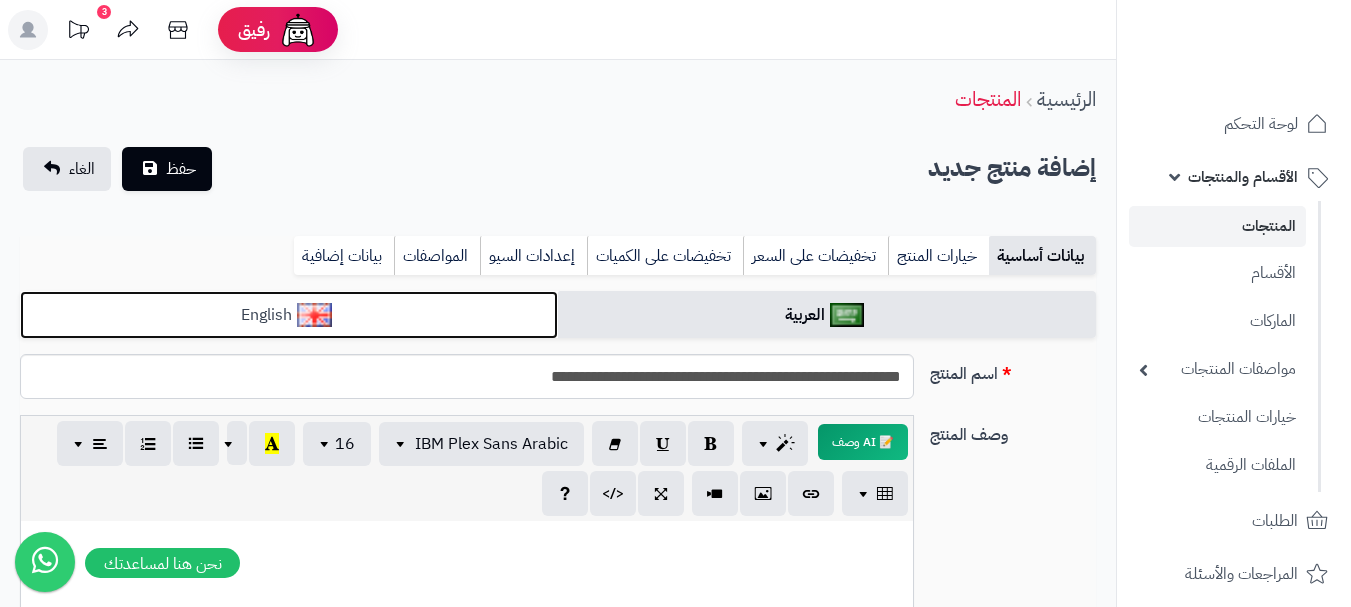 click on "English" at bounding box center (289, 315) 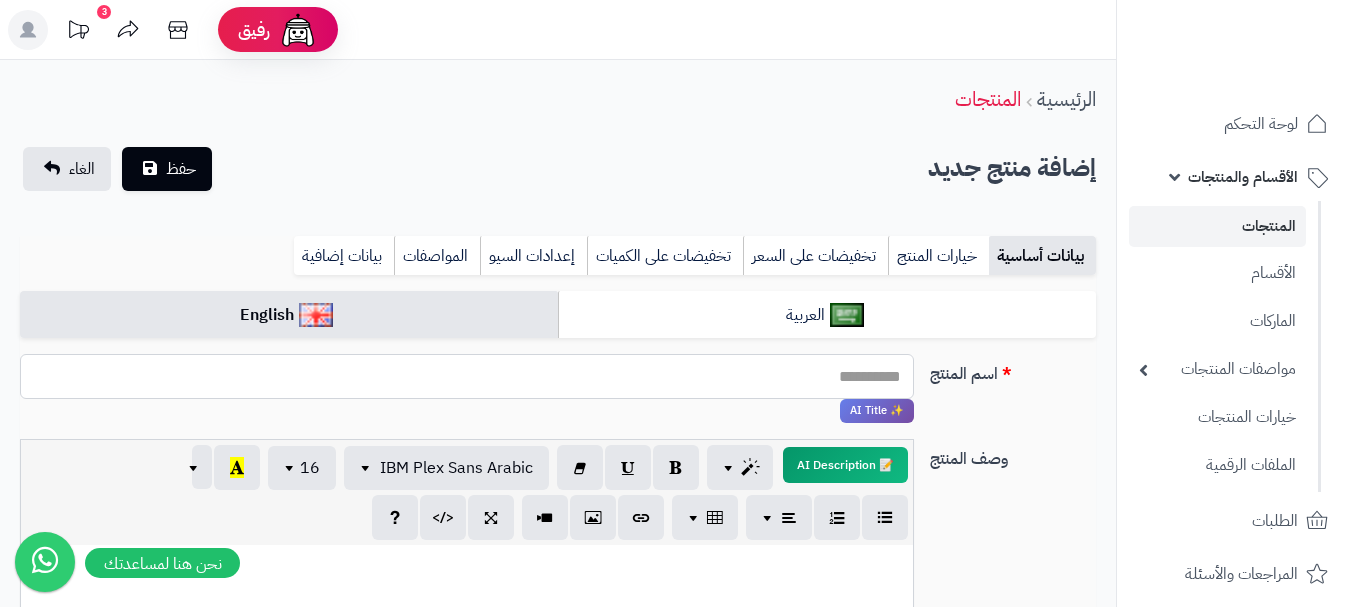 paste on "**********" 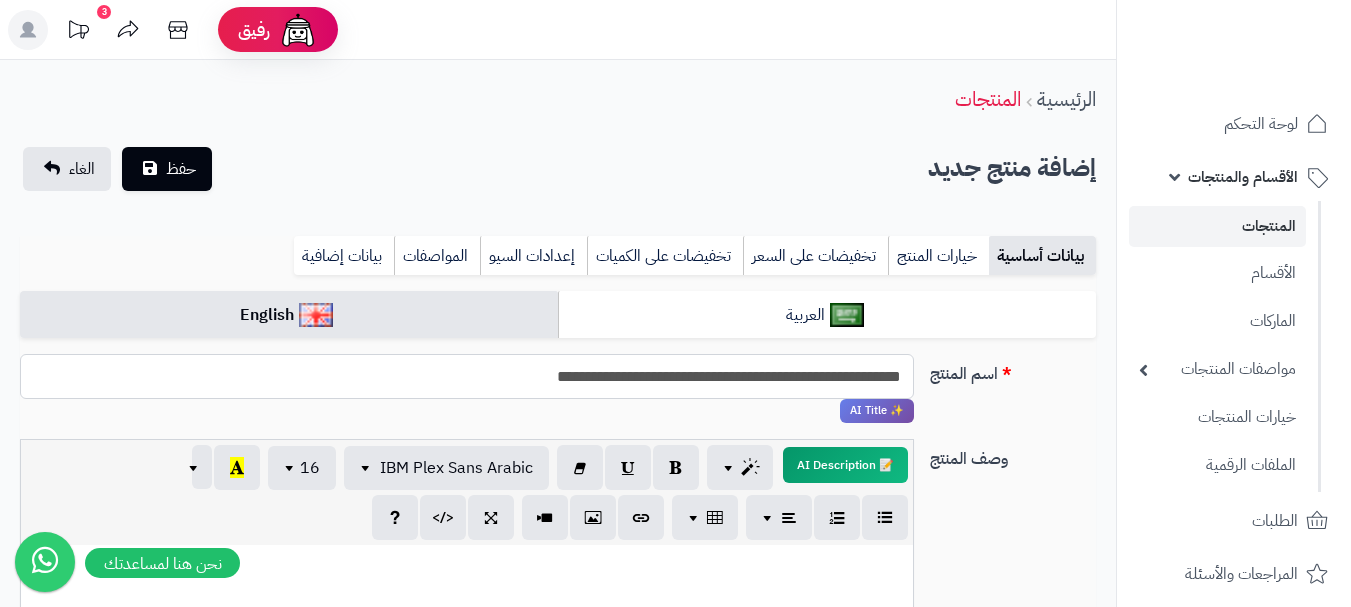 type on "**********" 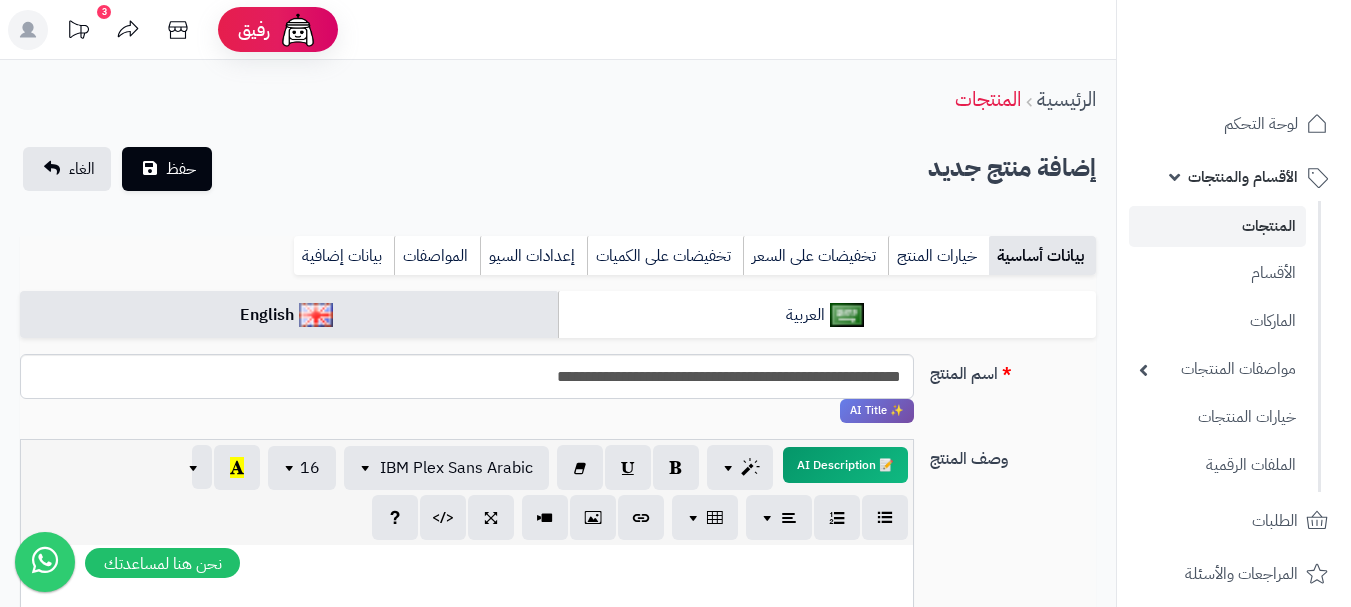 click on "**********" at bounding box center (558, 1077) 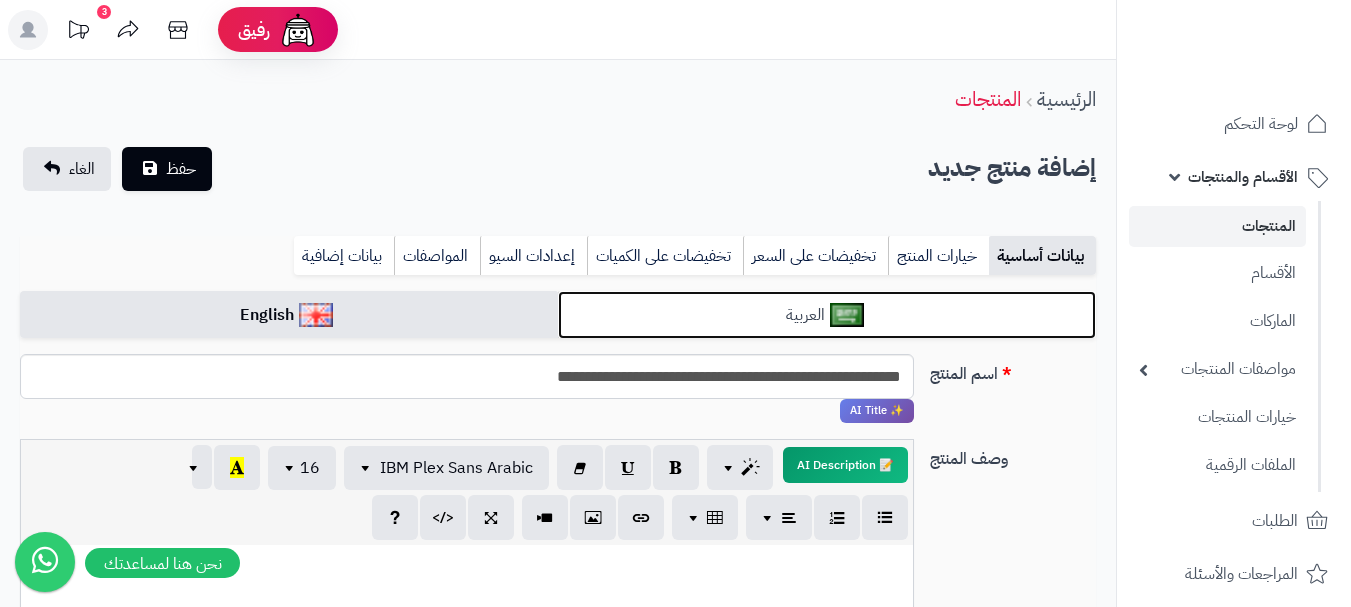 click on "العربية" at bounding box center [827, 315] 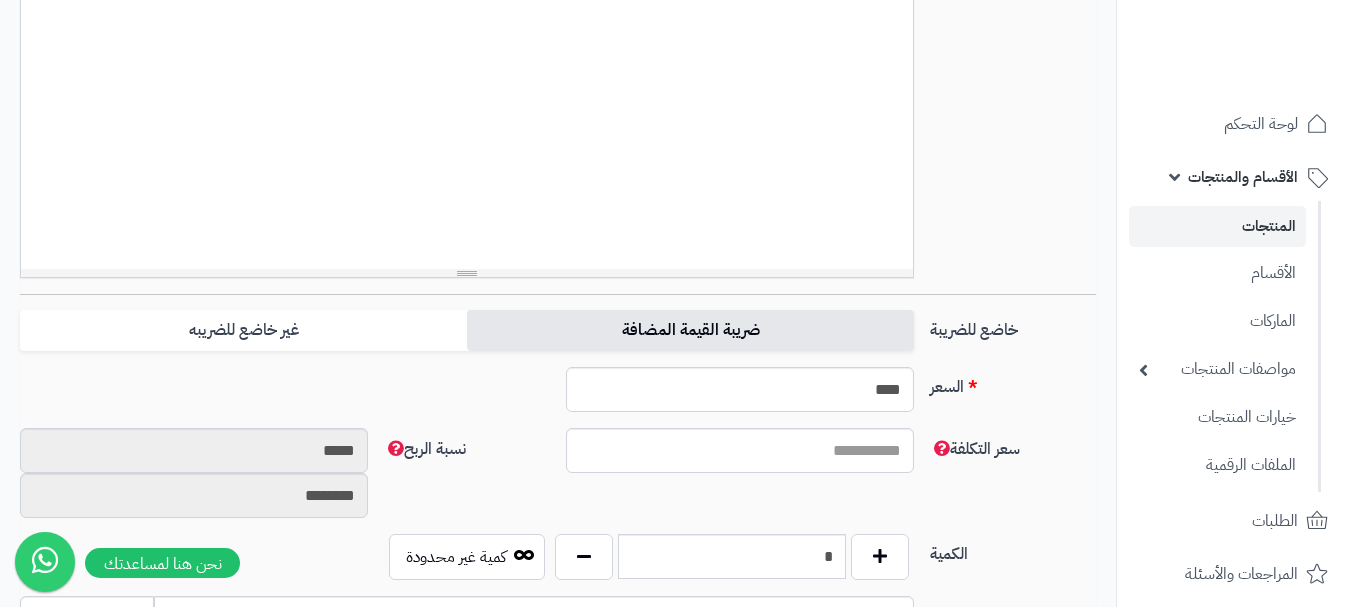 scroll, scrollTop: 600, scrollLeft: 0, axis: vertical 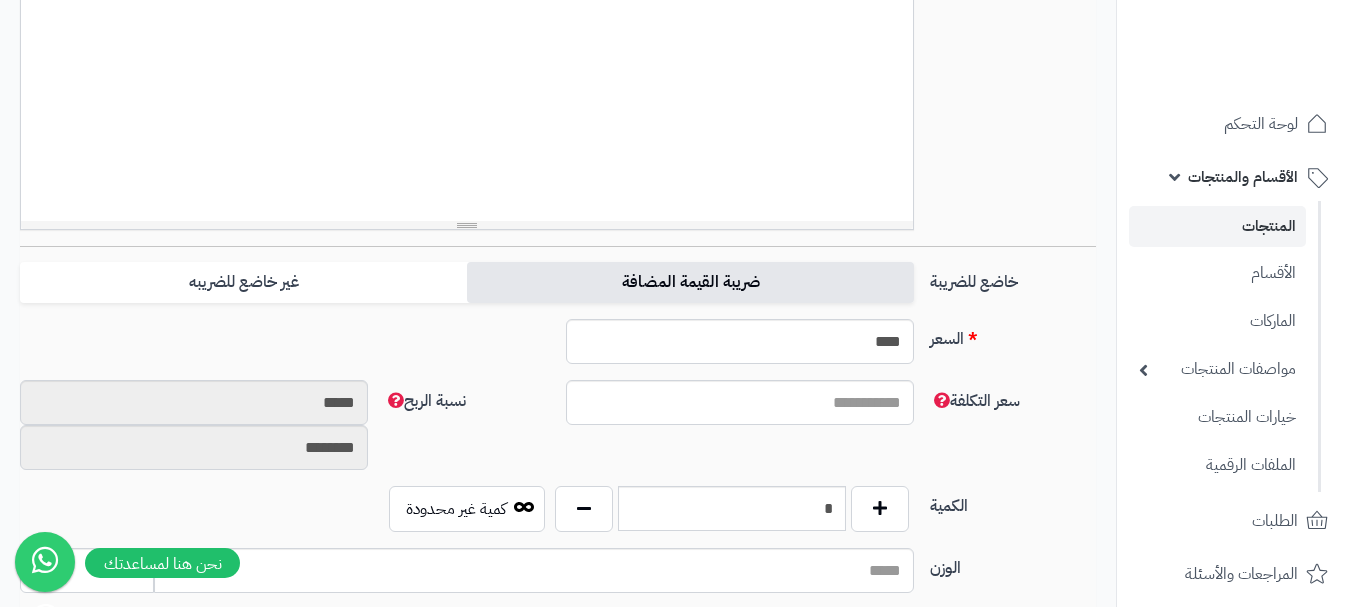 click on "ضريبة القيمة المضافة" at bounding box center [690, 282] 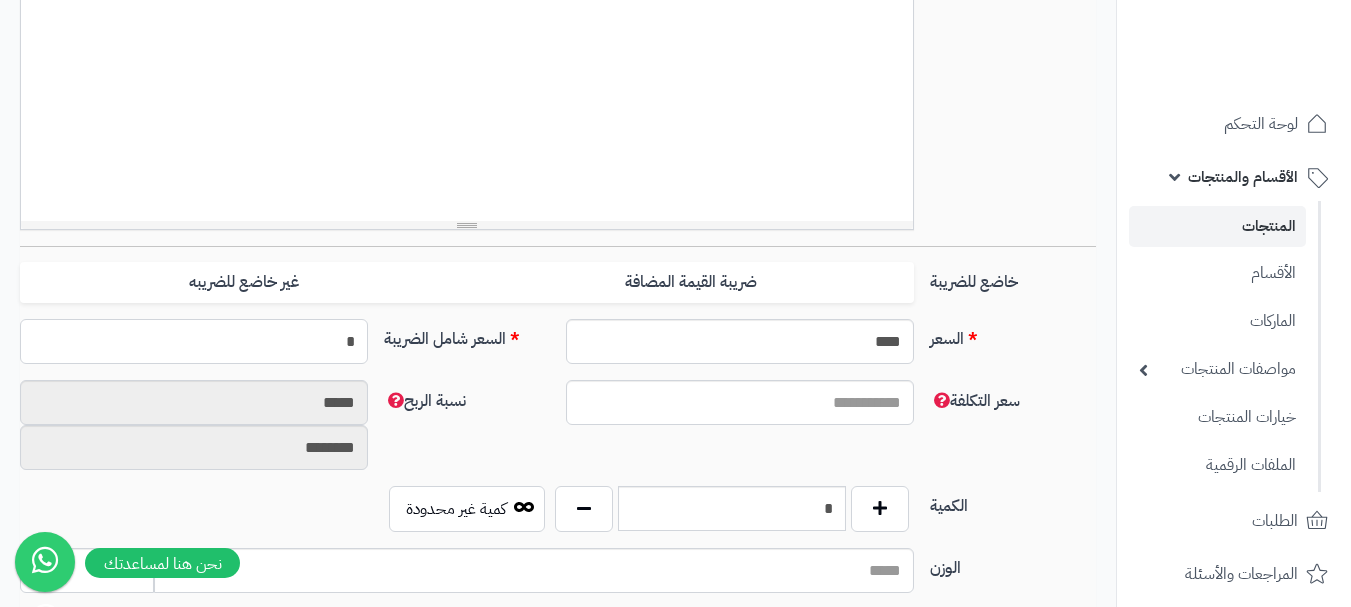 click on "*" at bounding box center [194, 341] 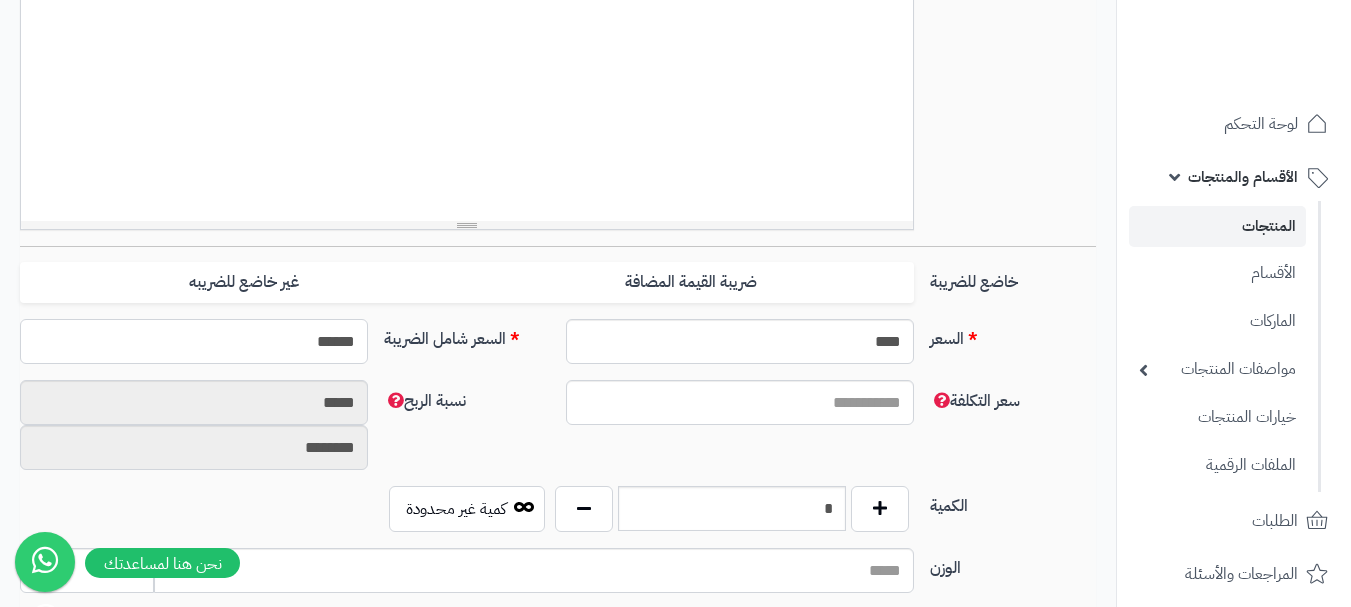 type on "******" 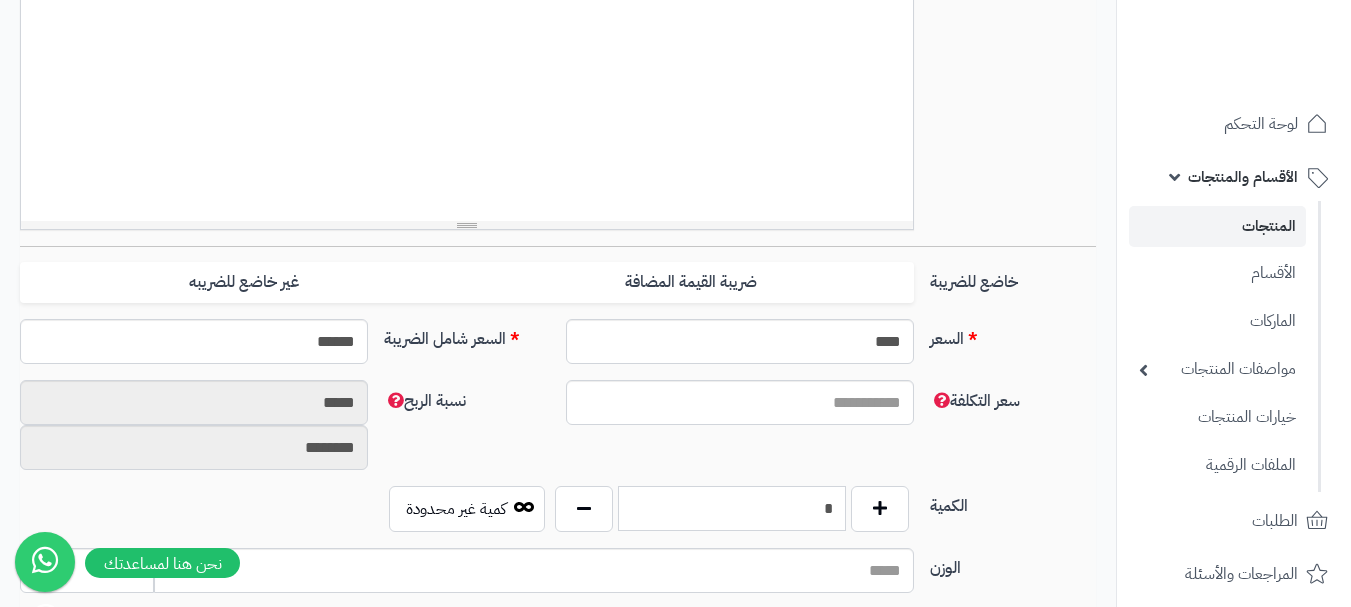 click on "*" at bounding box center (732, 508) 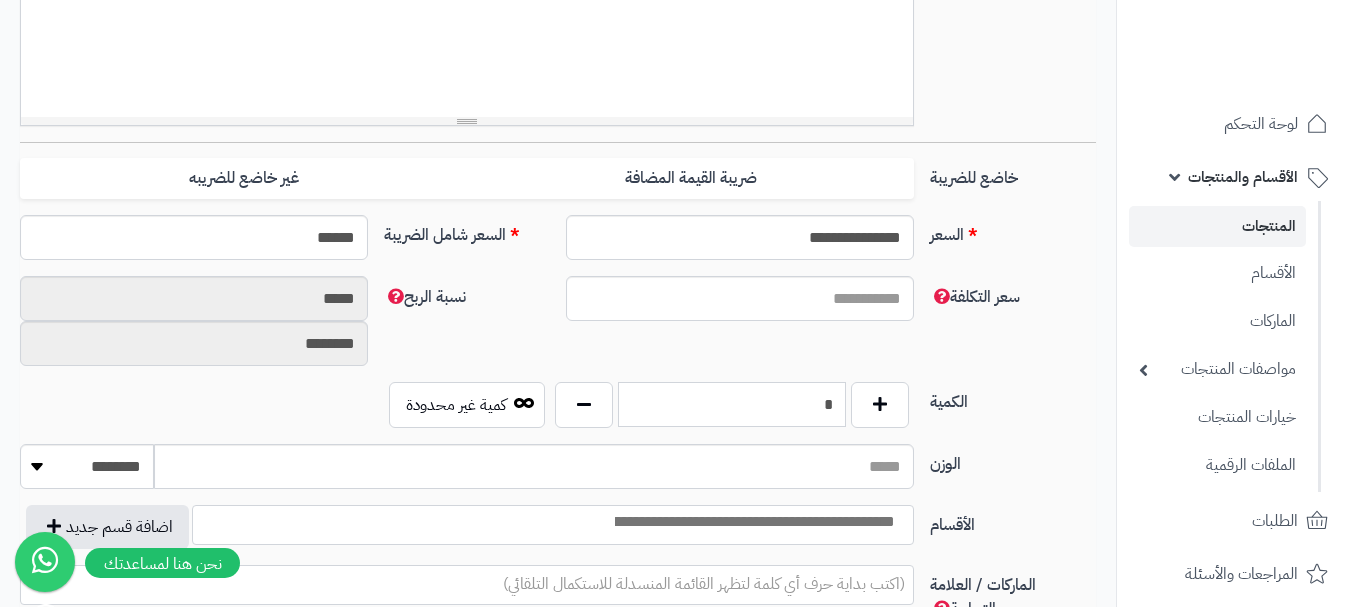scroll, scrollTop: 800, scrollLeft: 0, axis: vertical 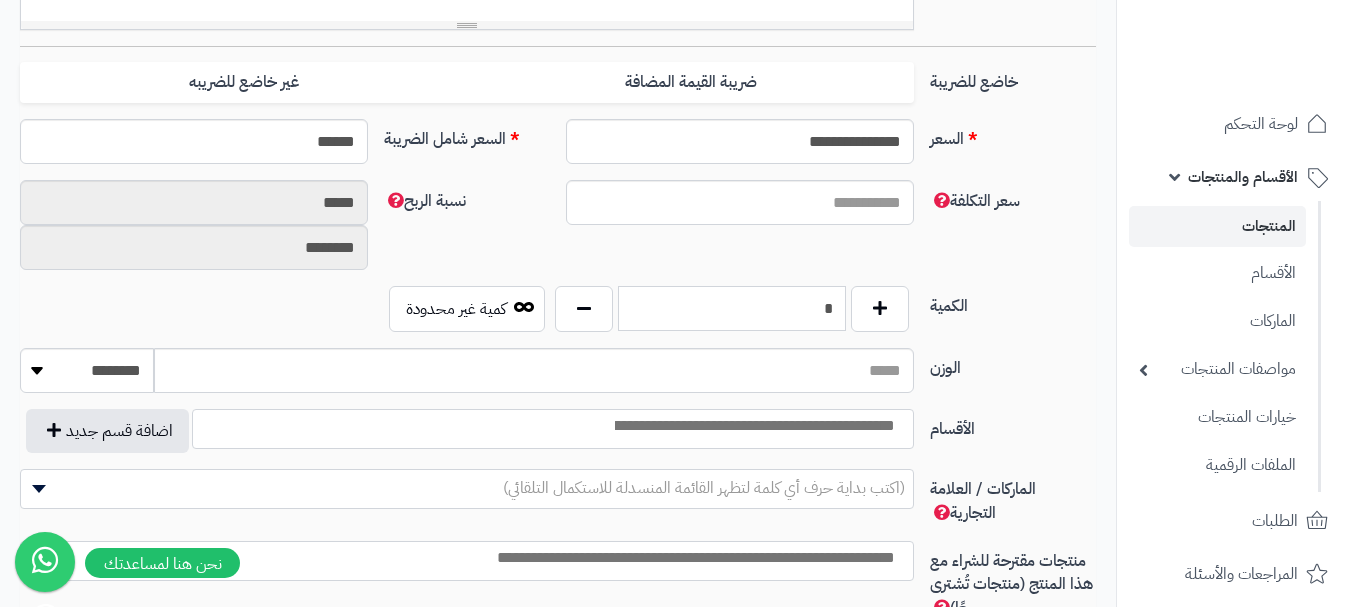 type on "*" 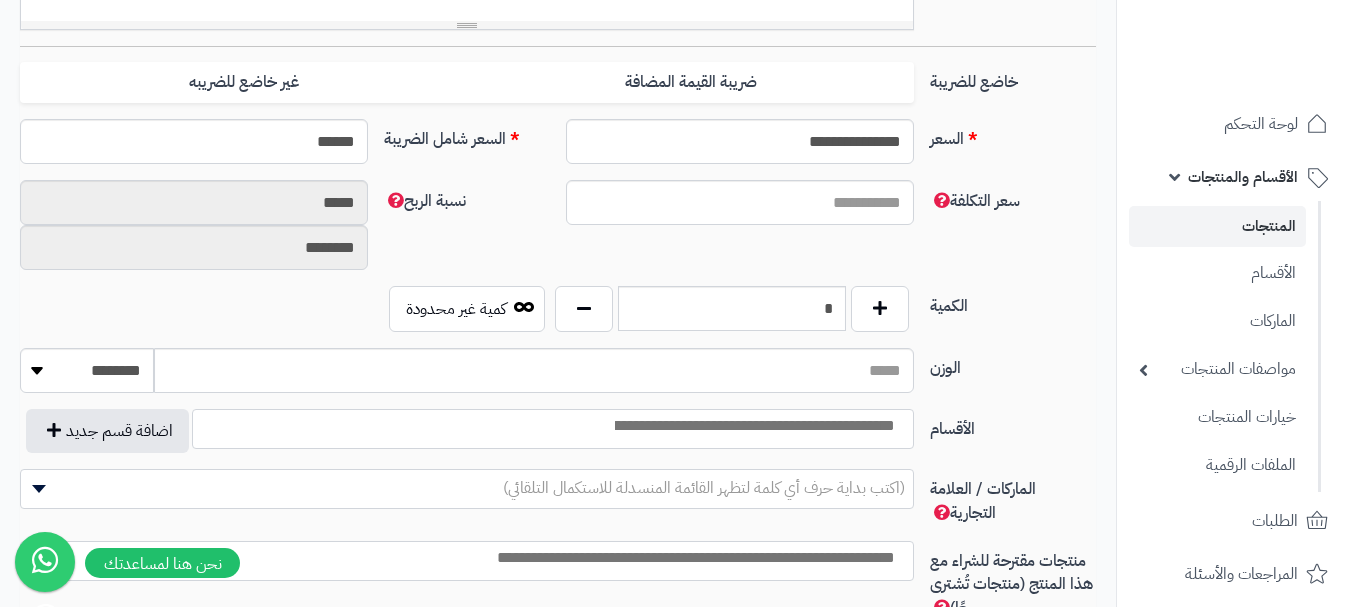 click at bounding box center (753, 426) 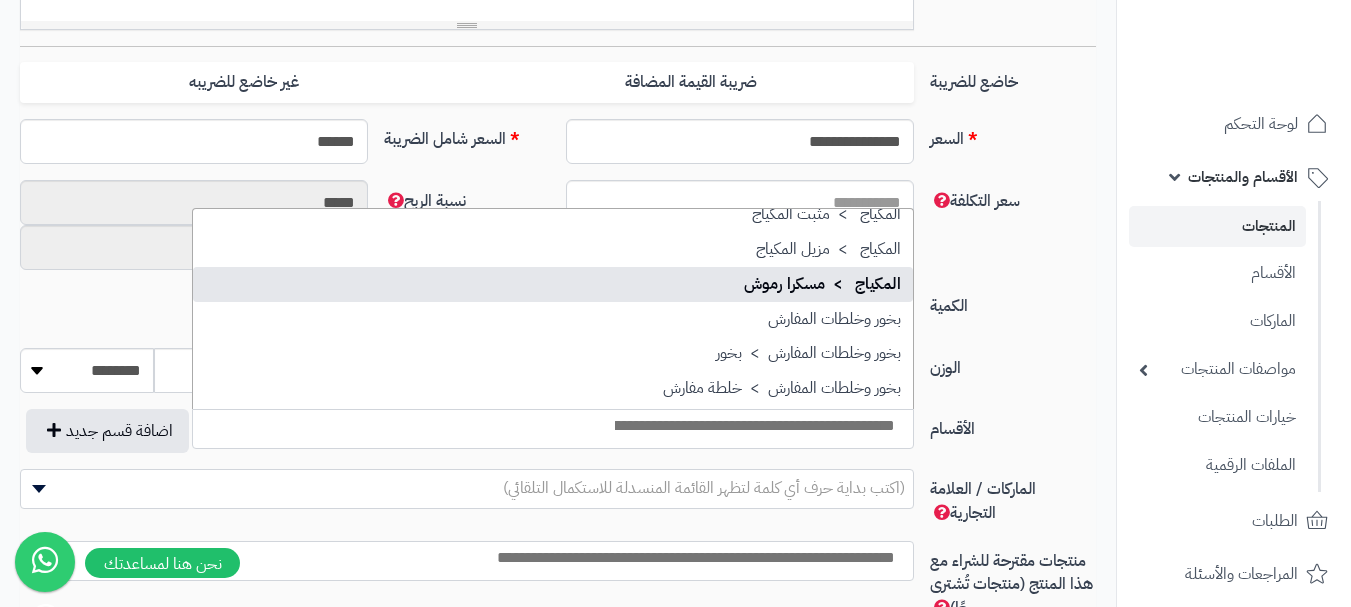 scroll, scrollTop: 600, scrollLeft: 0, axis: vertical 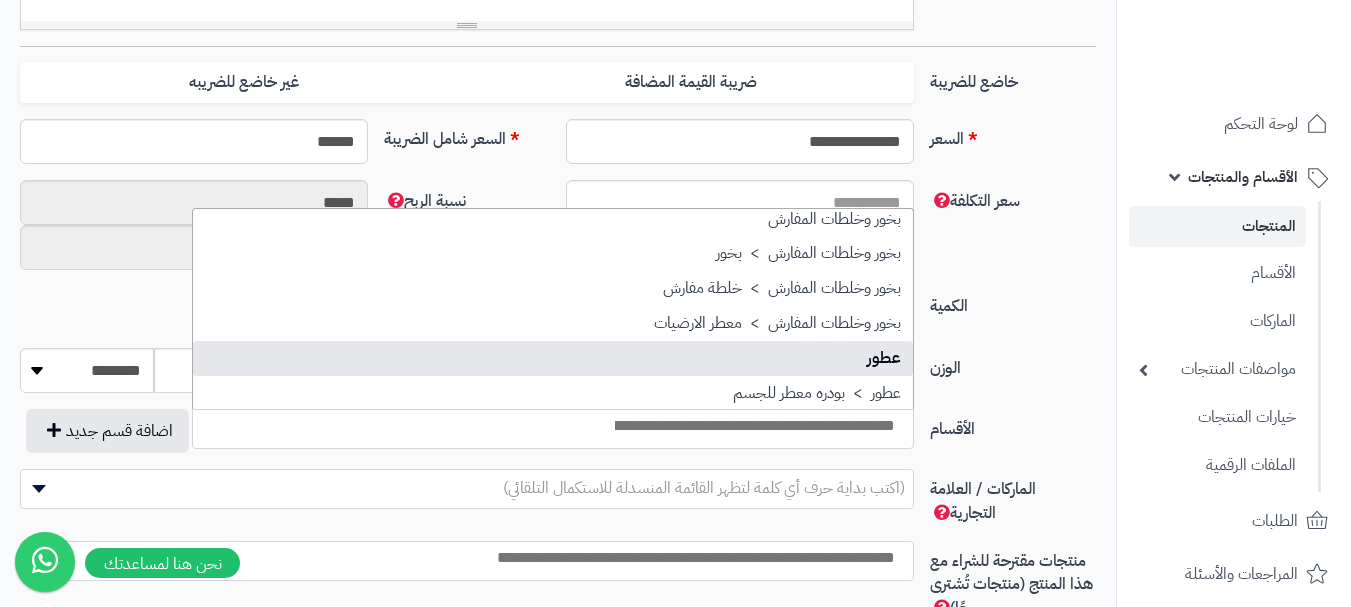 select on "**" 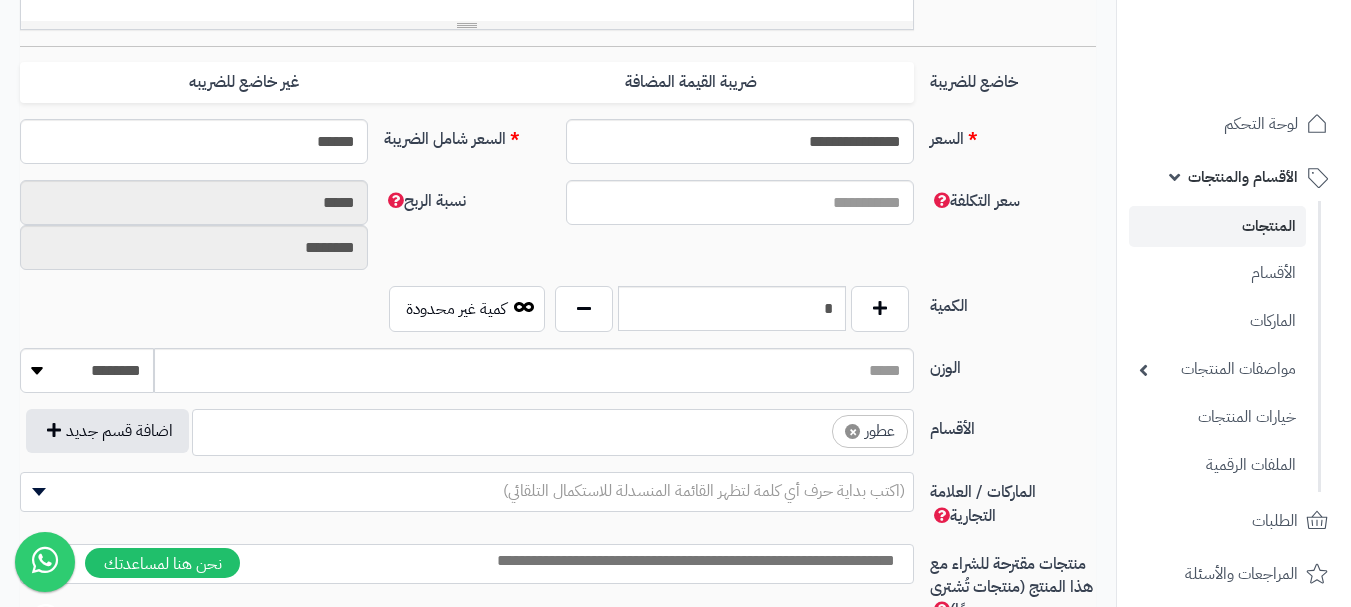 click on "× عطور" at bounding box center [553, 429] 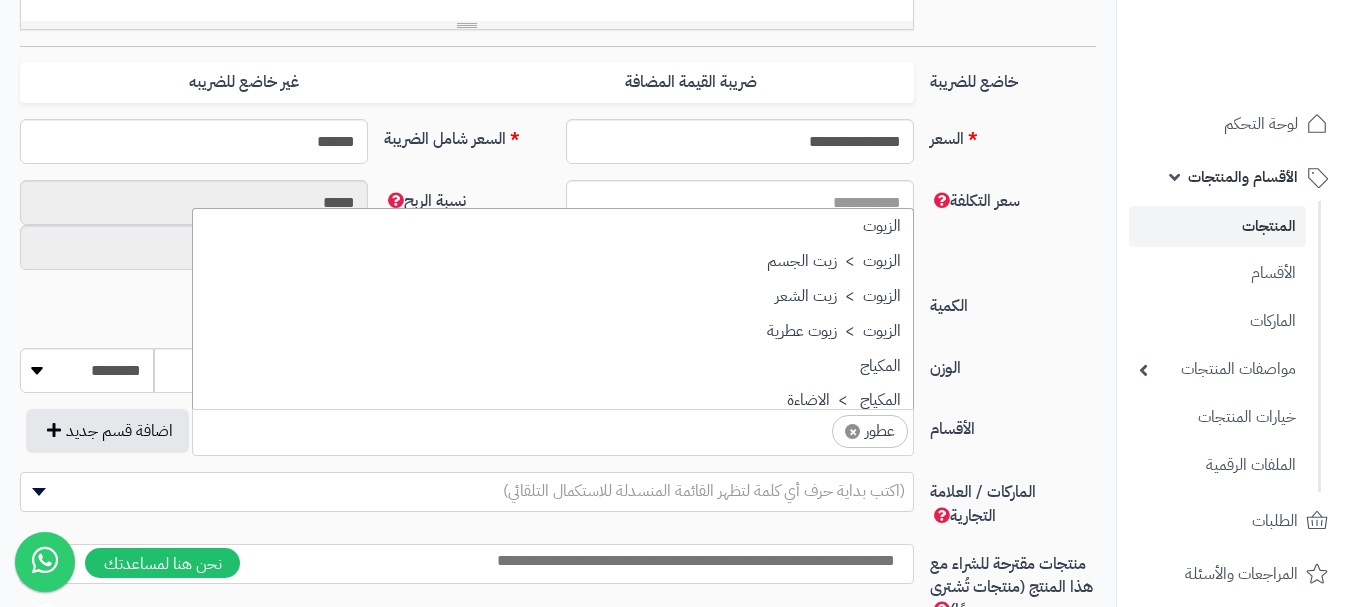 scroll, scrollTop: 697, scrollLeft: 0, axis: vertical 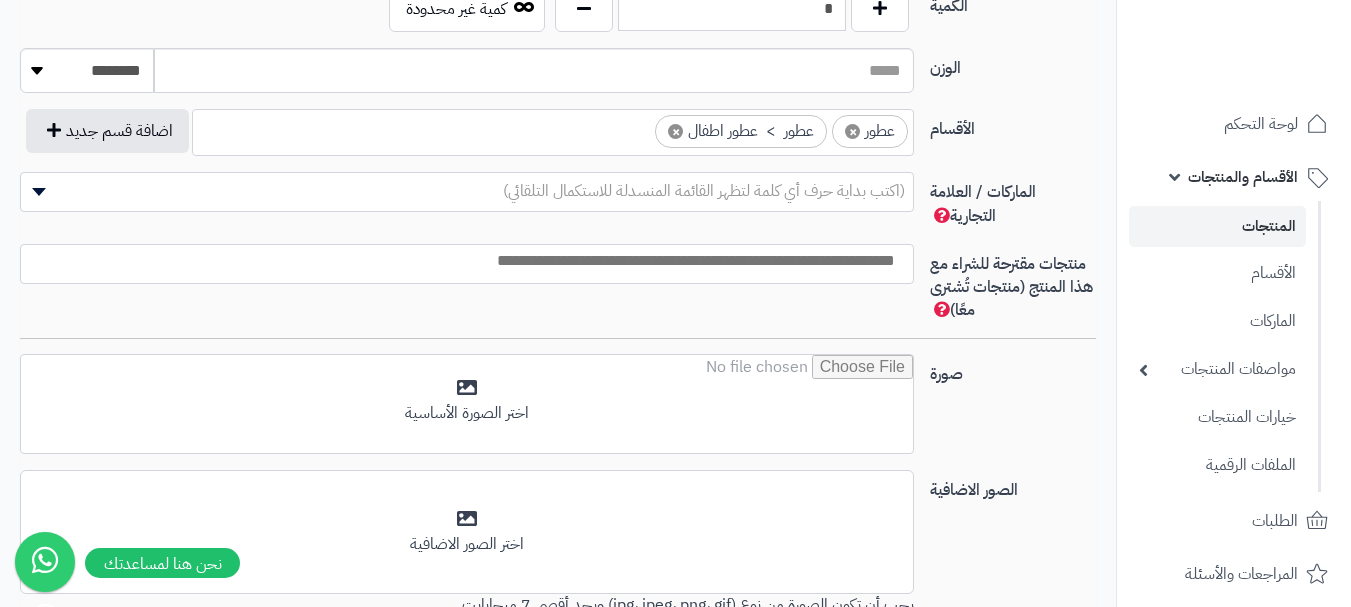 click at bounding box center (462, 261) 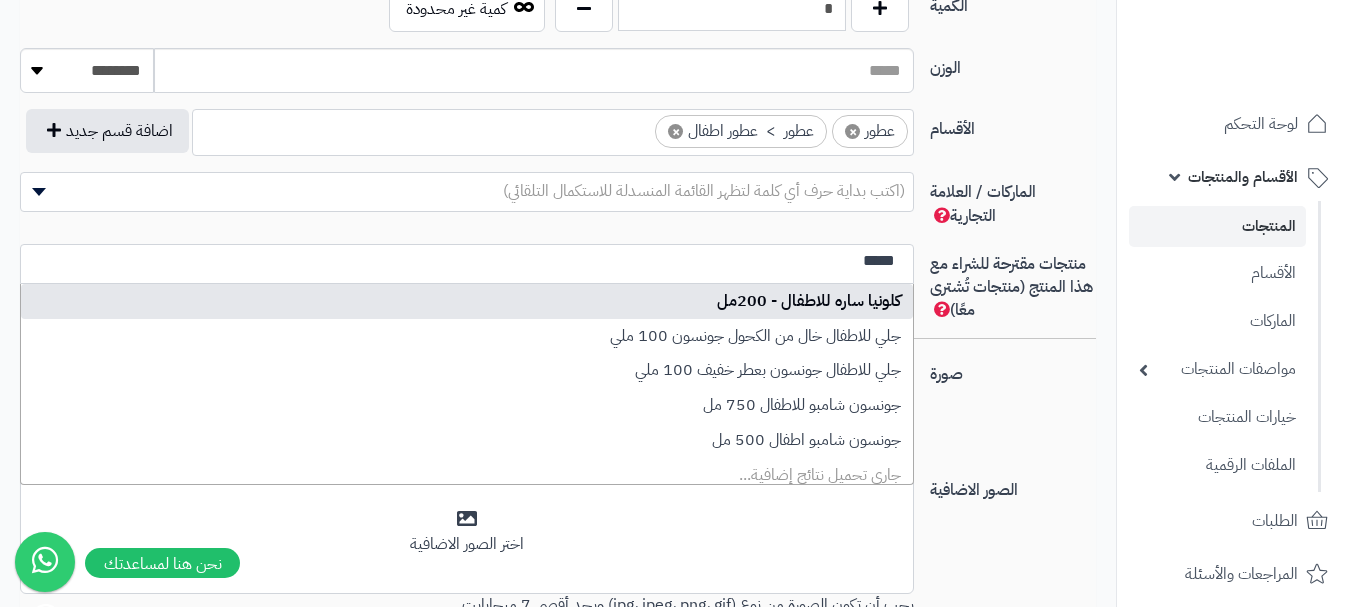 type on "*****" 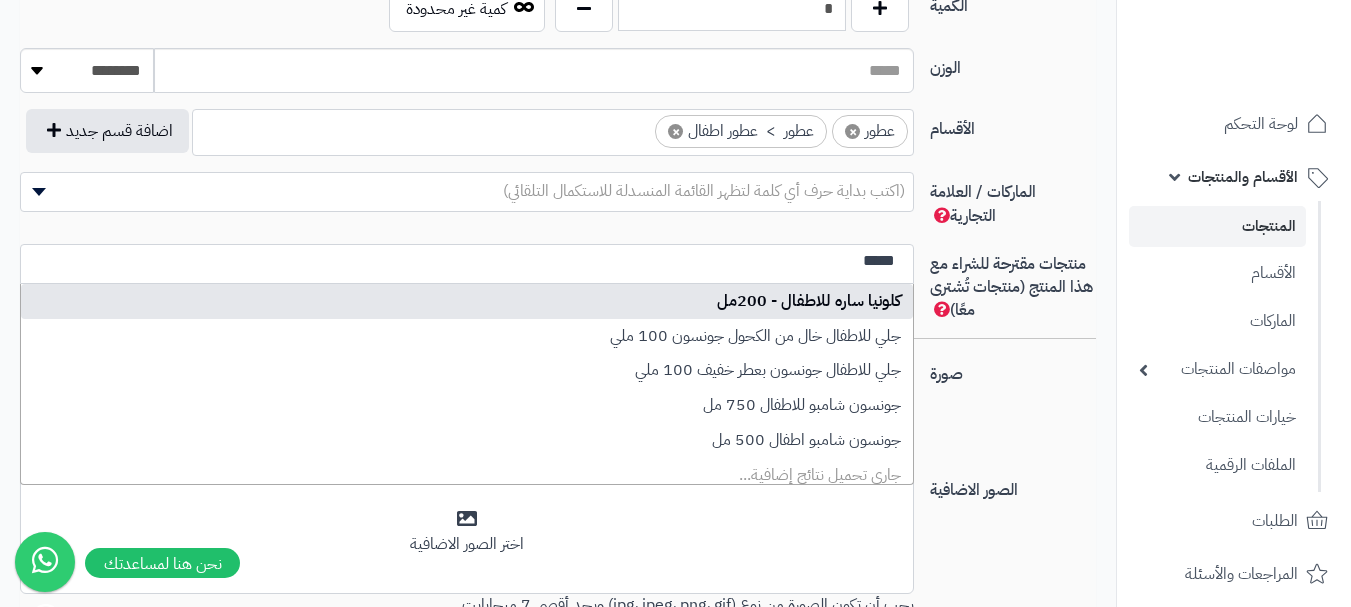 type 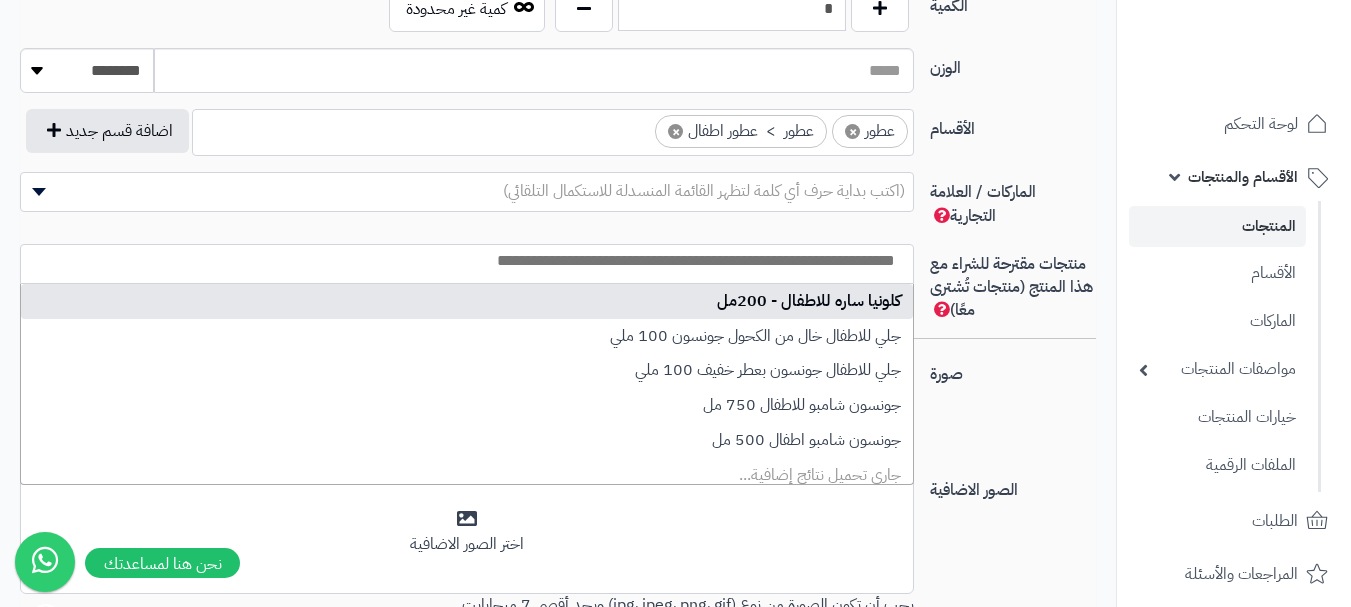scroll, scrollTop: 0, scrollLeft: 0, axis: both 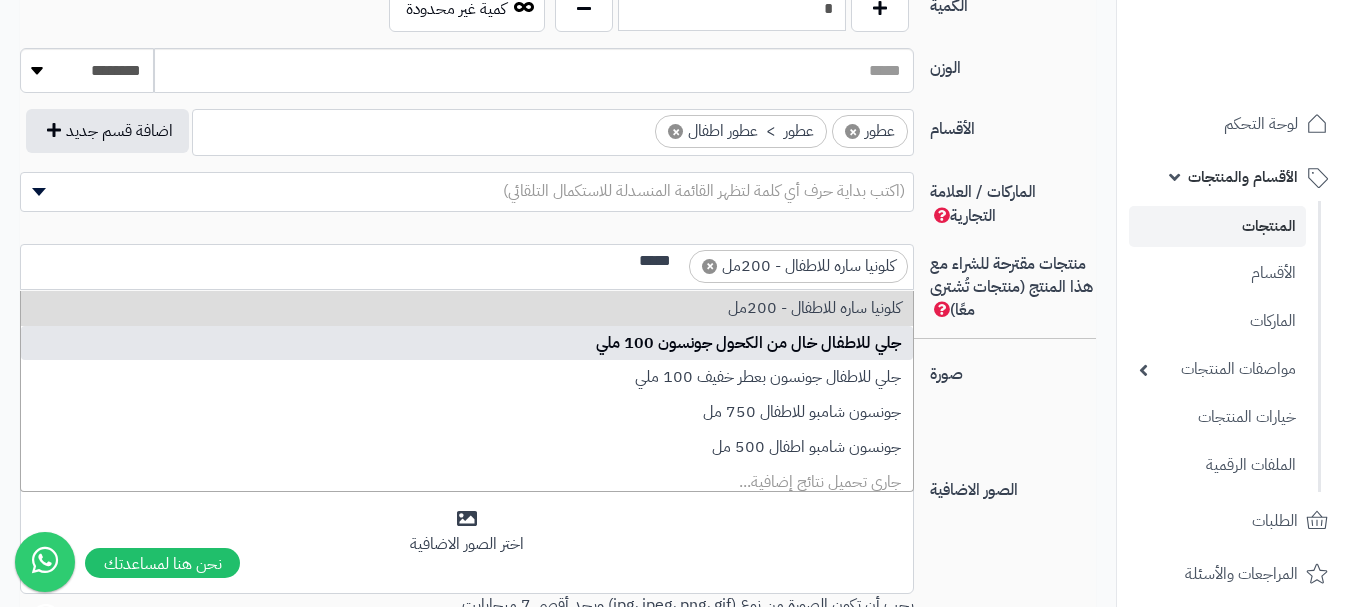 type on "*****" 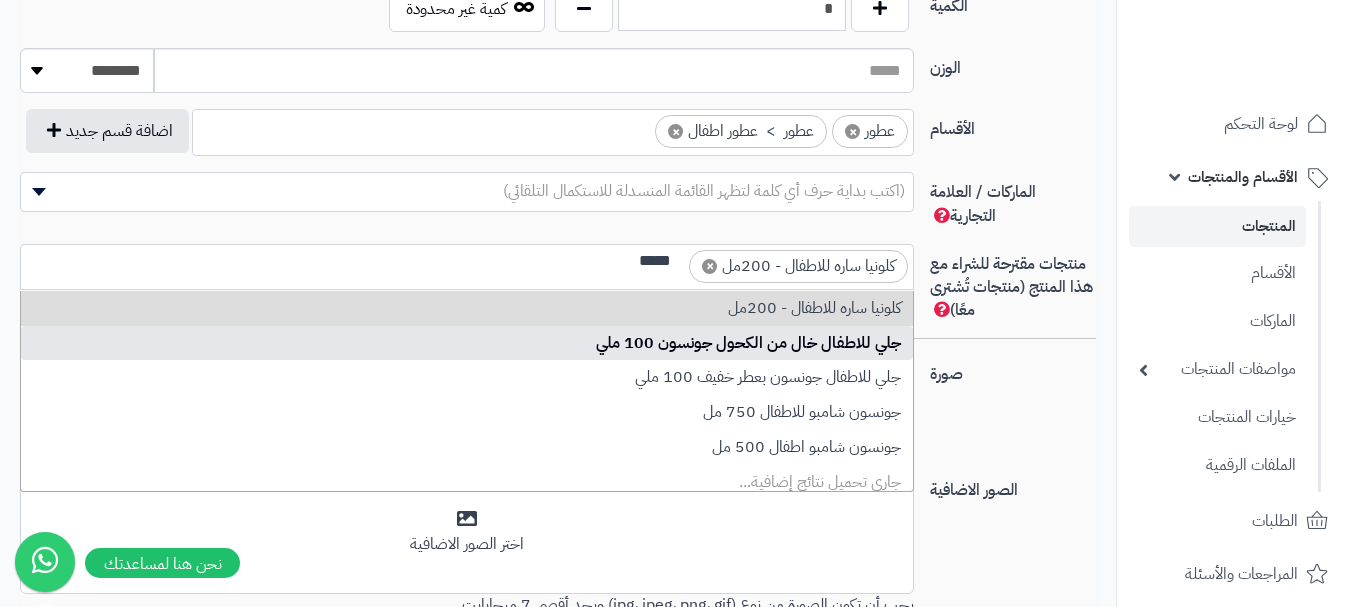 type 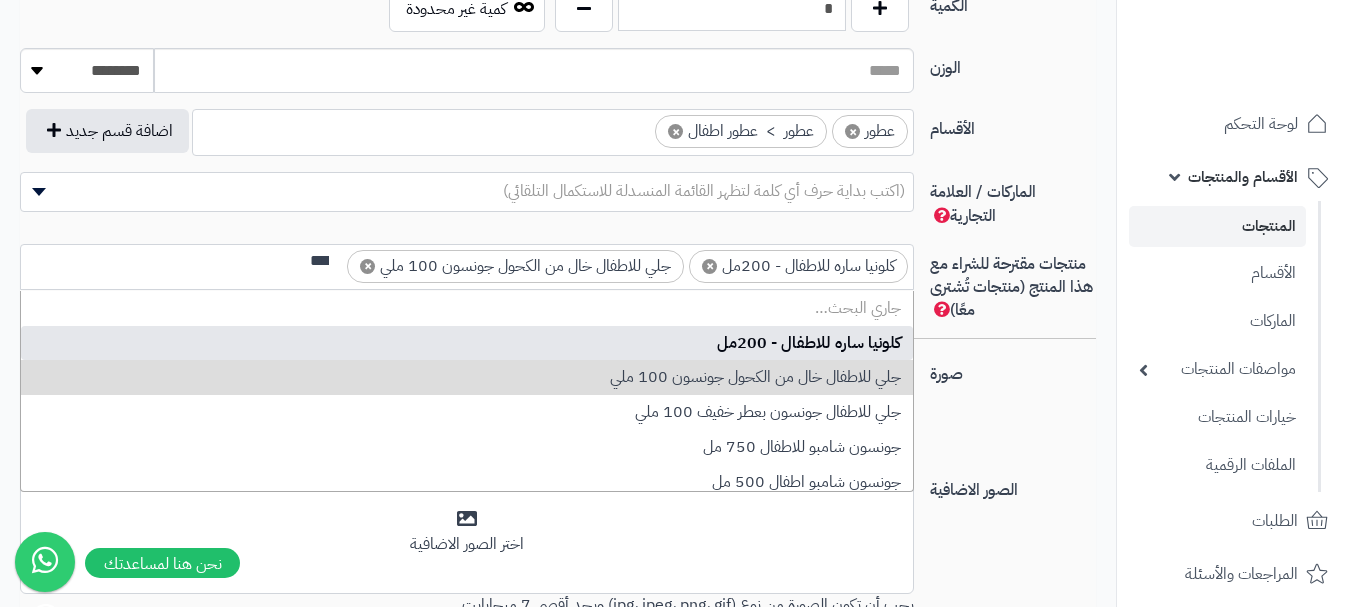 scroll, scrollTop: 0, scrollLeft: 0, axis: both 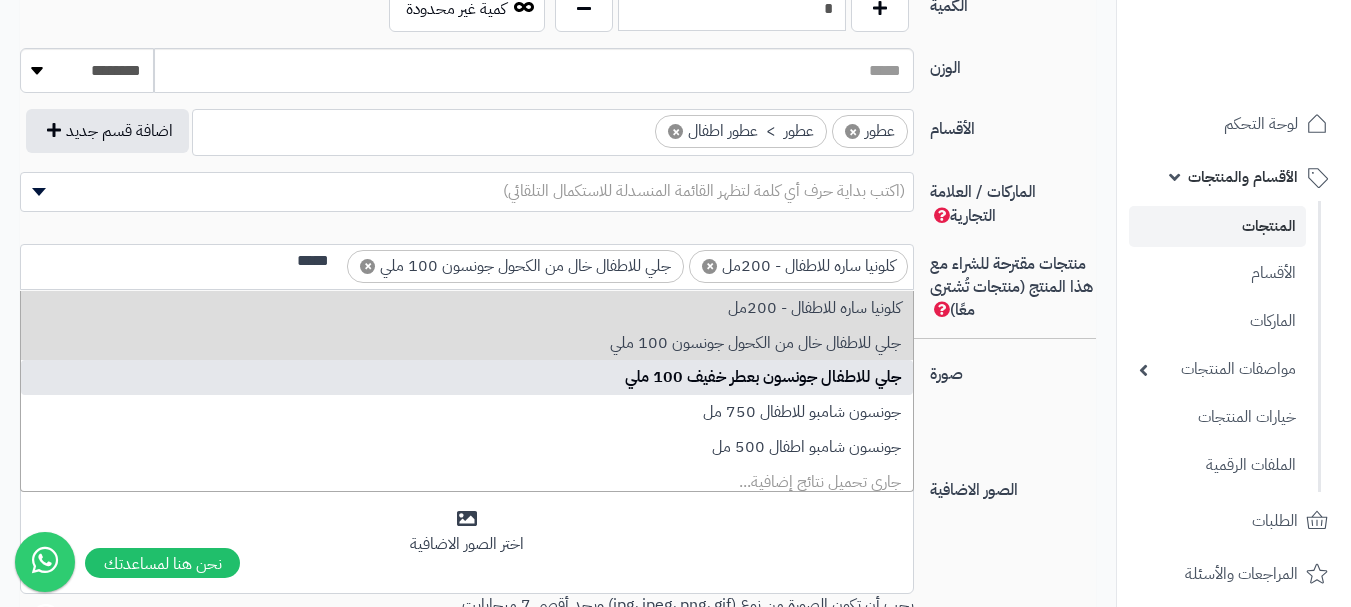 type on "*****" 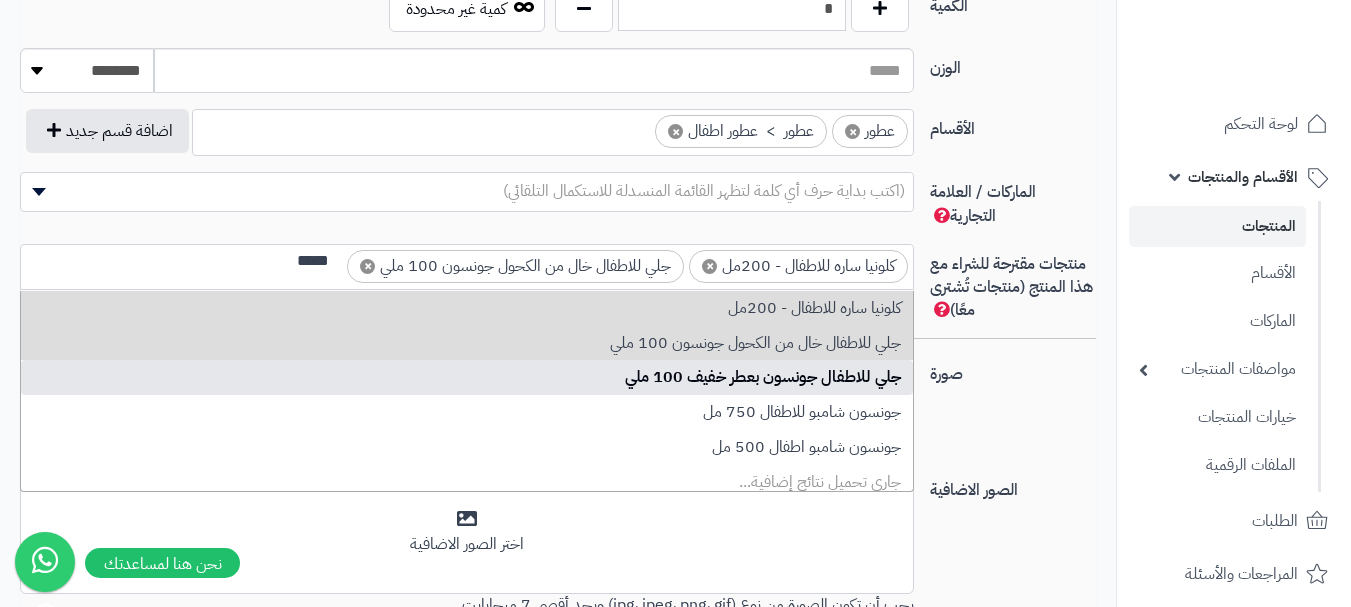 type 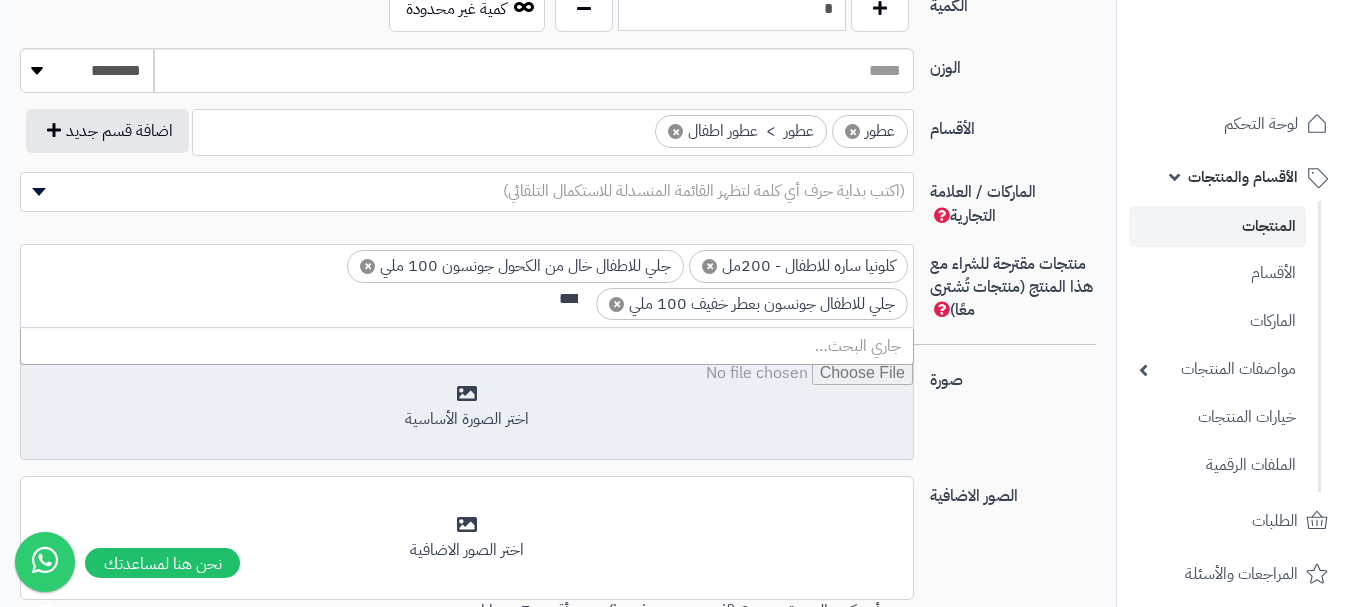 scroll, scrollTop: 0, scrollLeft: 0, axis: both 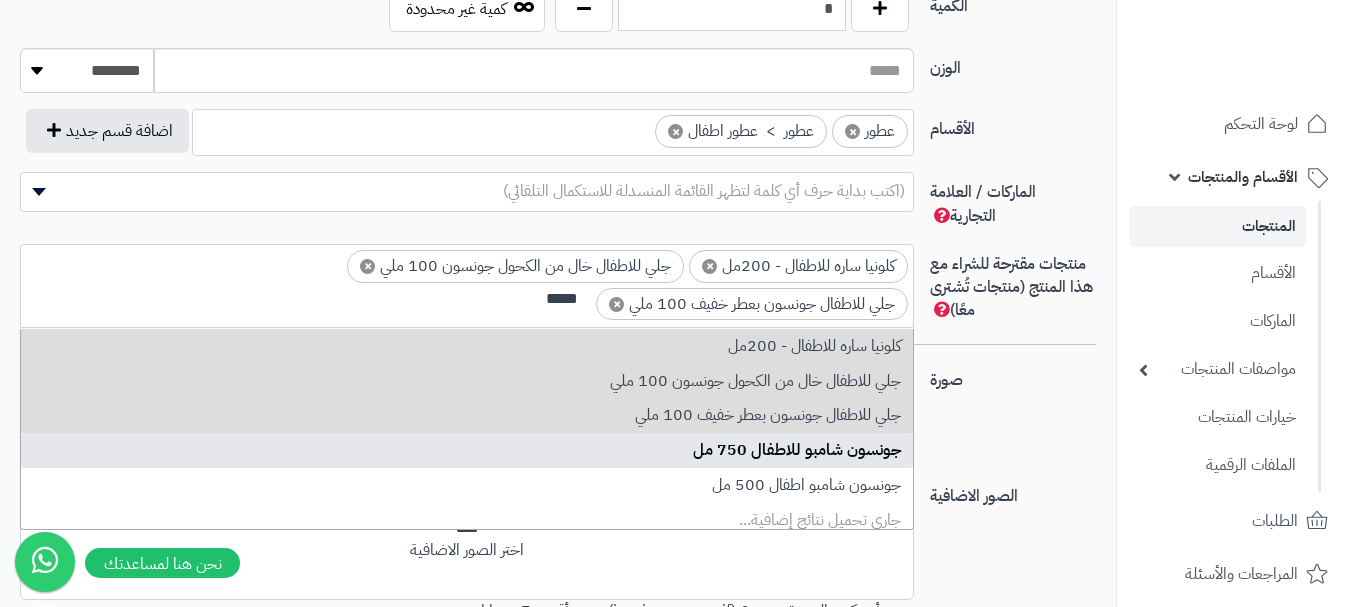 type on "*****" 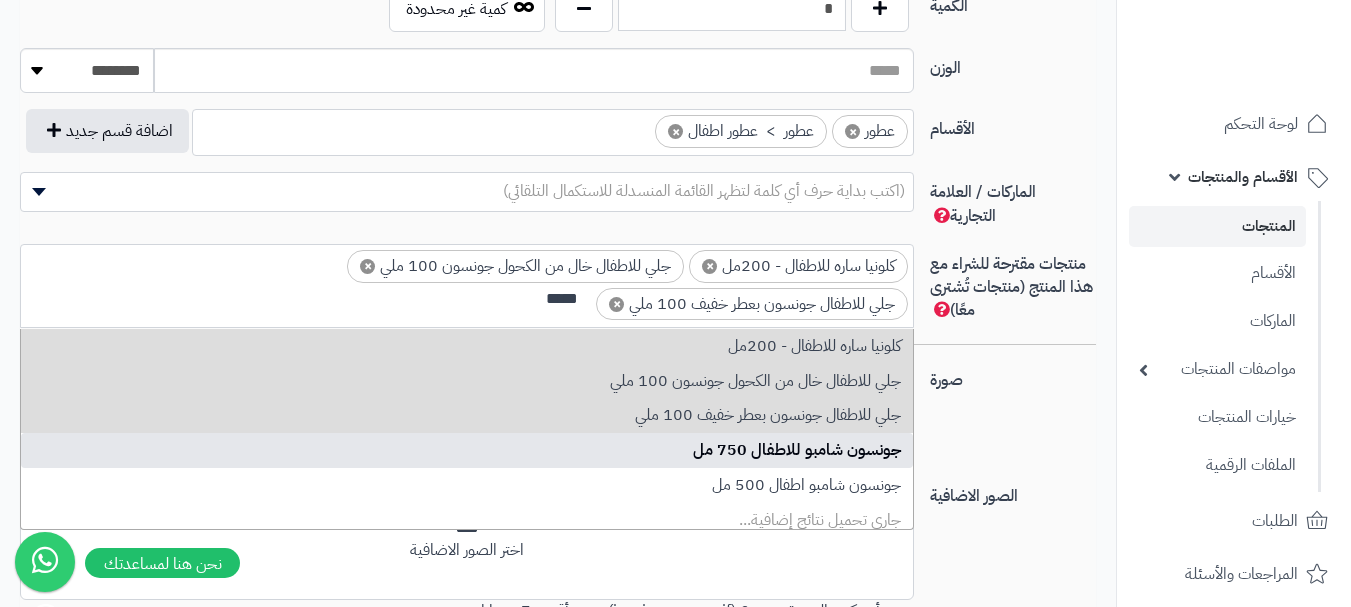 type 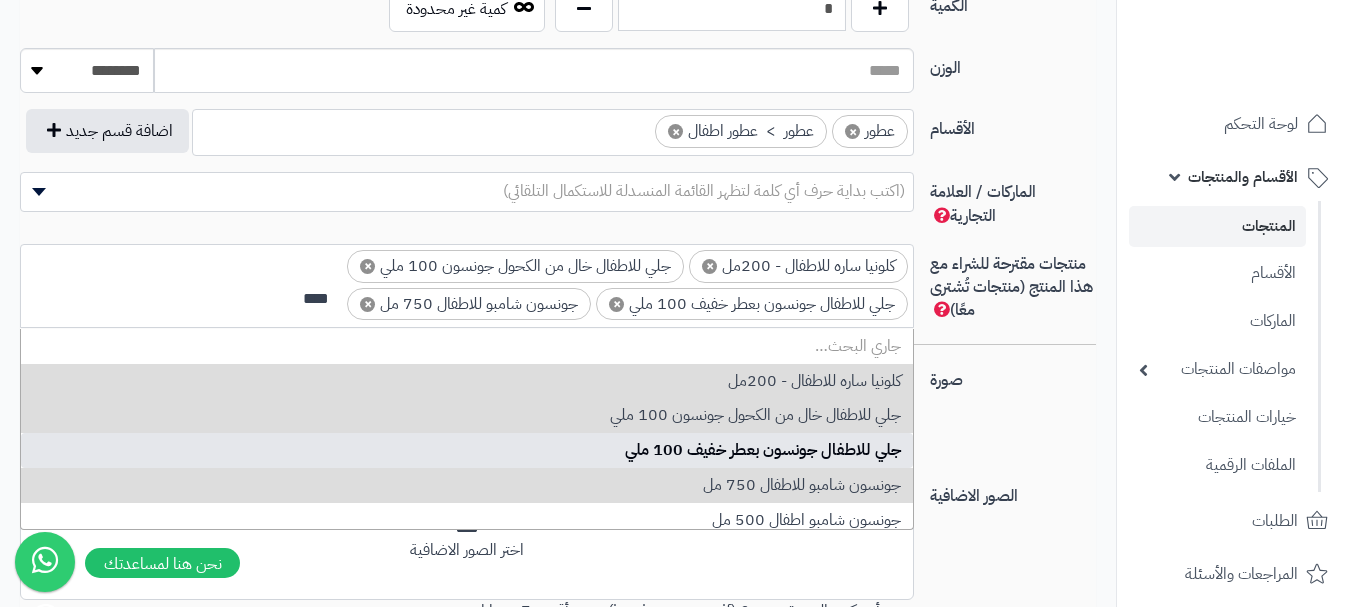 scroll, scrollTop: 0, scrollLeft: 0, axis: both 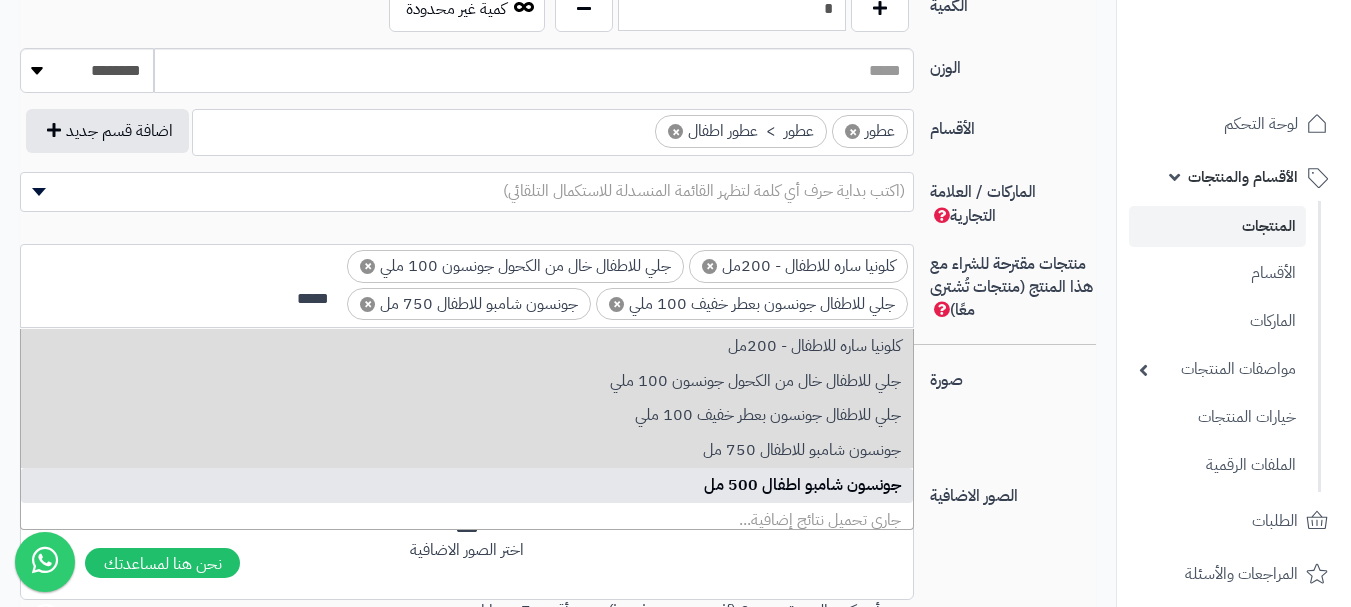 type on "*****" 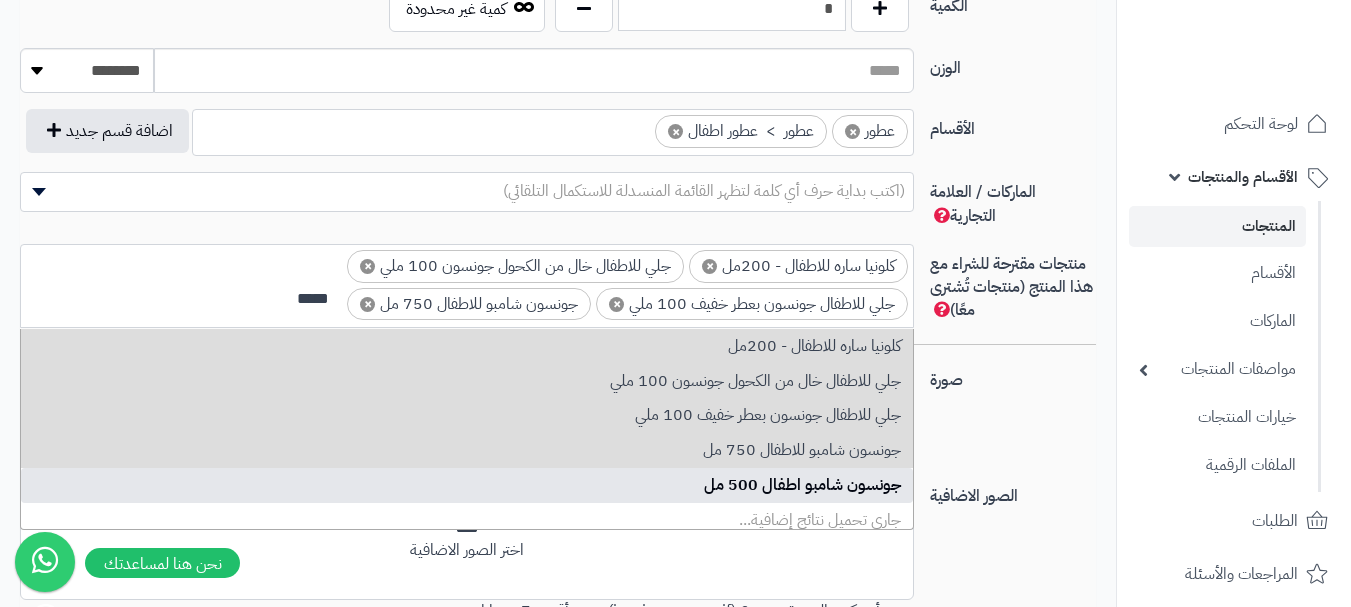 type 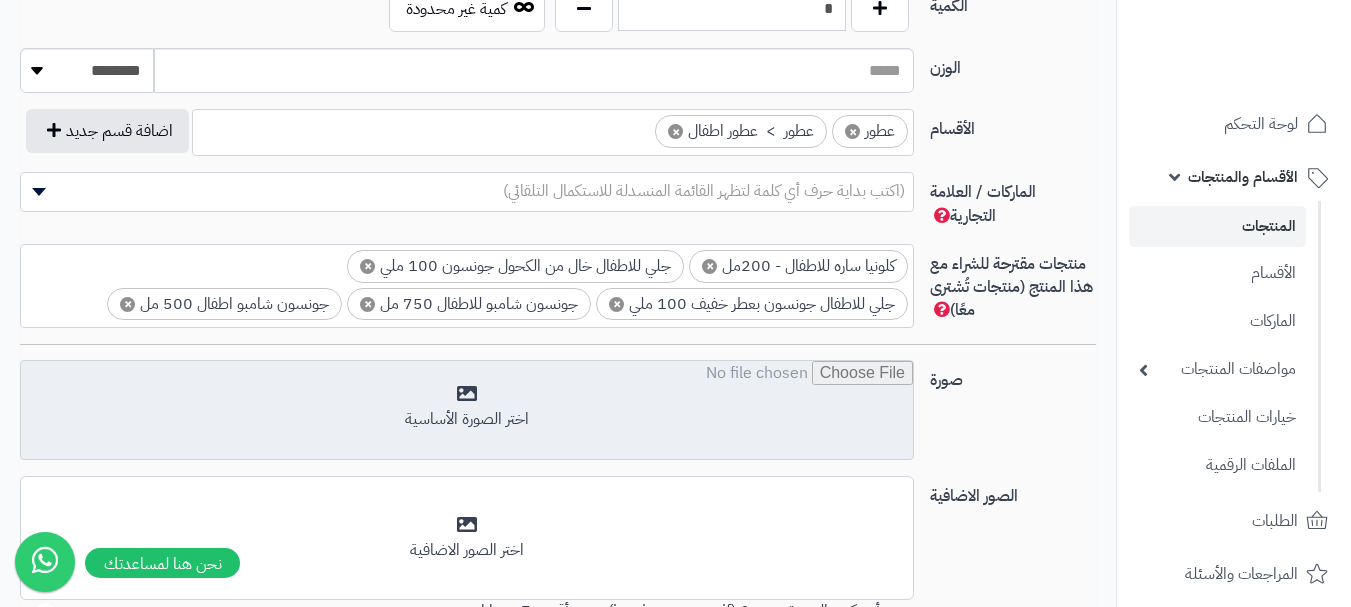 click at bounding box center (467, 411) 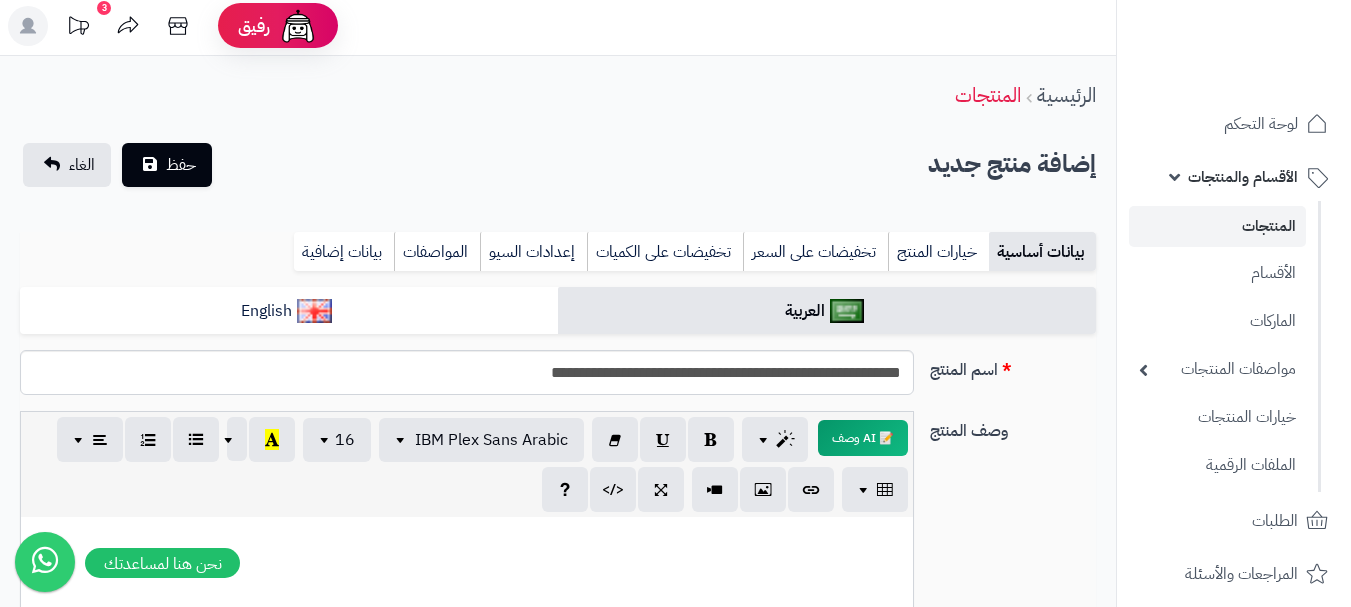 scroll, scrollTop: 0, scrollLeft: 0, axis: both 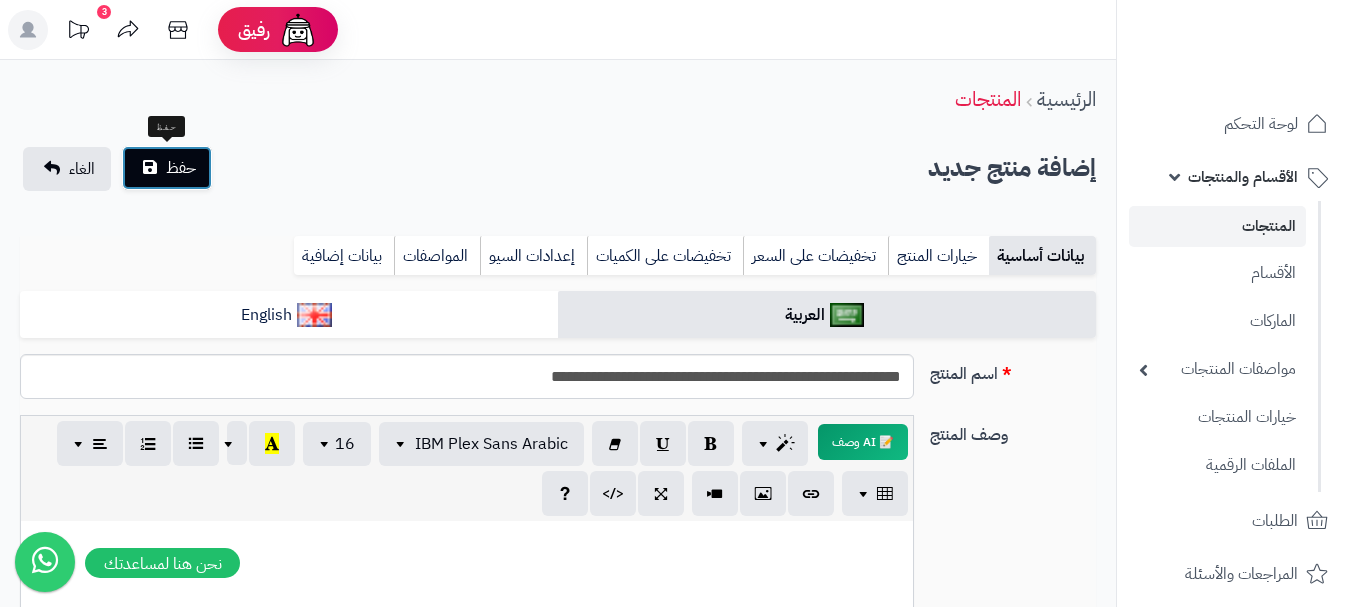 click on "حفظ" at bounding box center (167, 168) 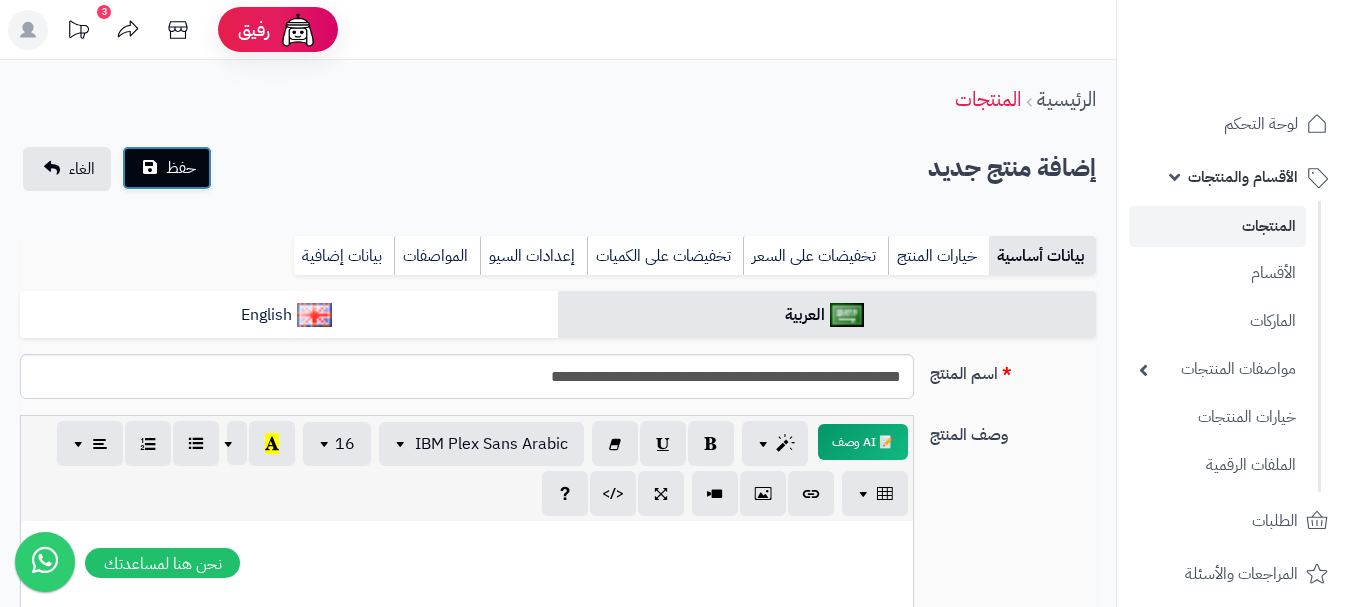 click on "حفظ" at bounding box center [167, 168] 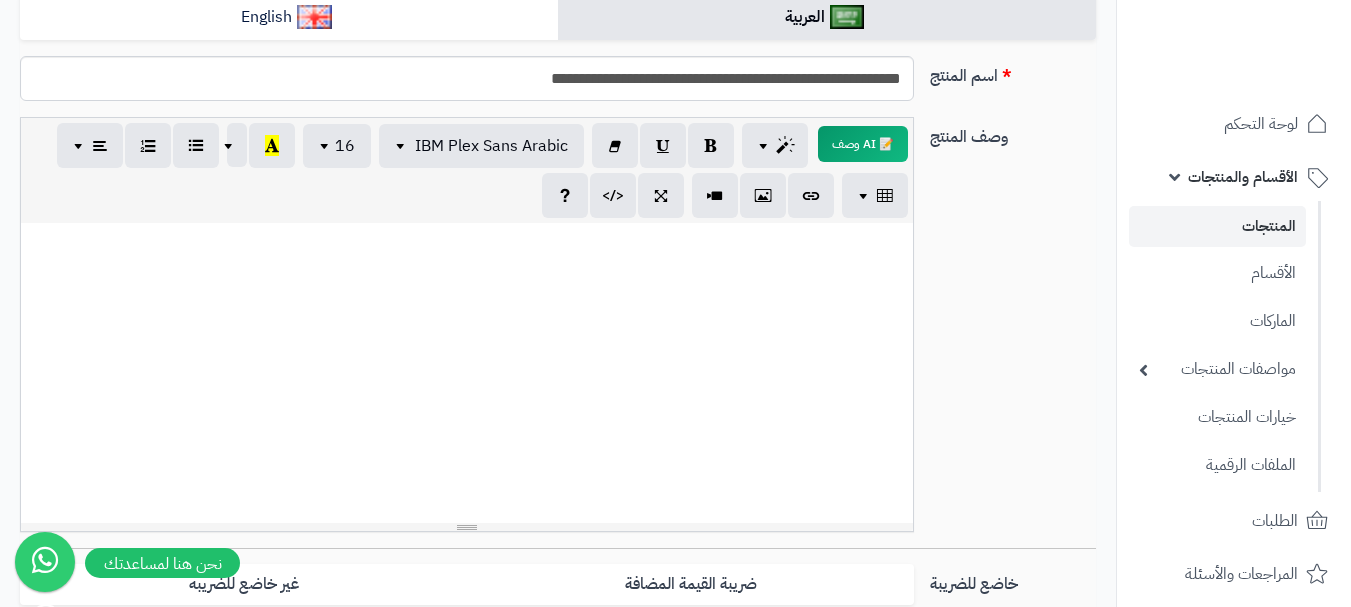 scroll, scrollTop: 300, scrollLeft: 0, axis: vertical 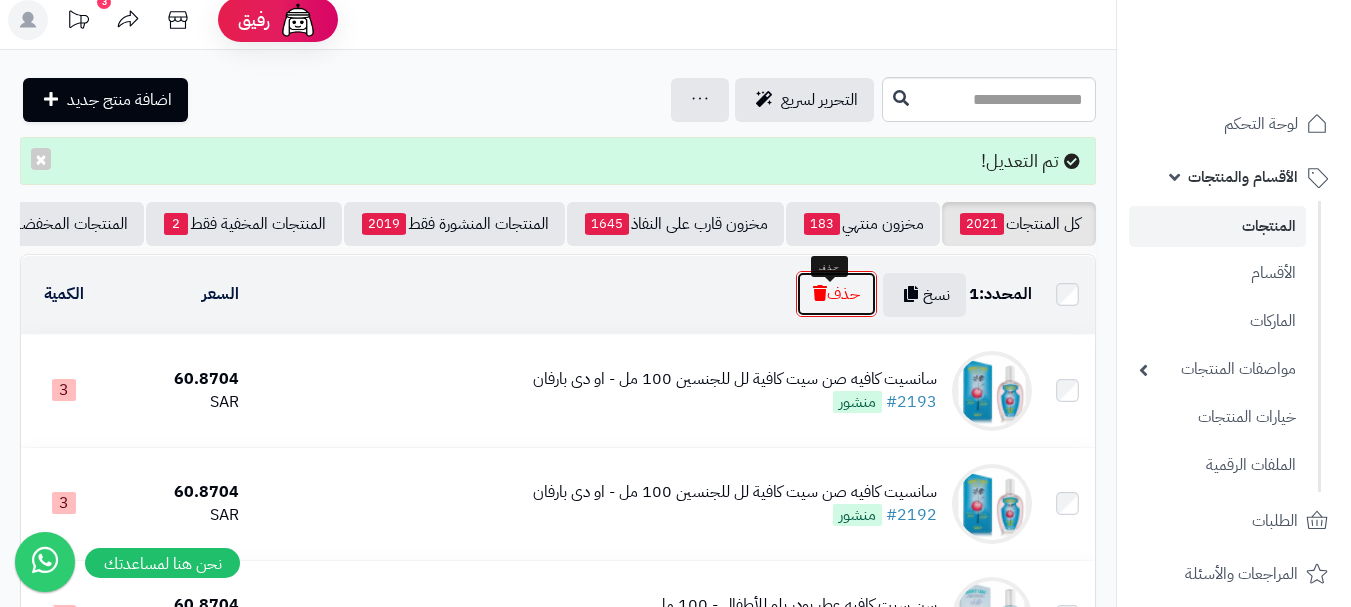 click on "حذف" at bounding box center (836, 294) 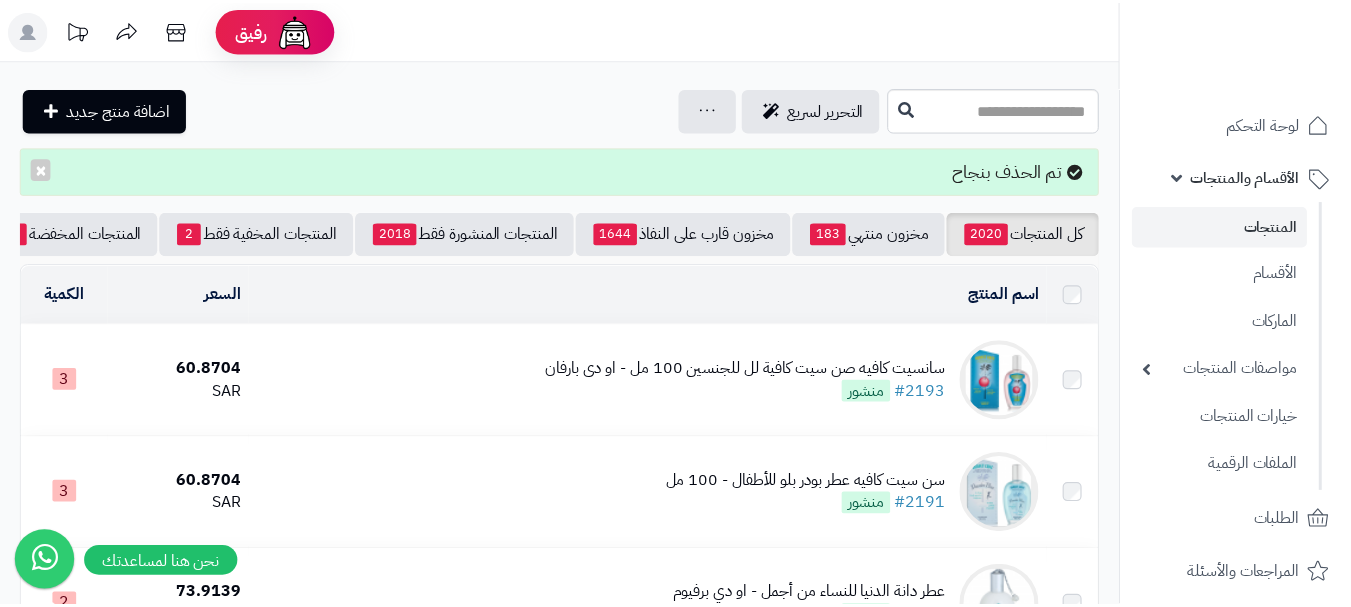scroll, scrollTop: 0, scrollLeft: 0, axis: both 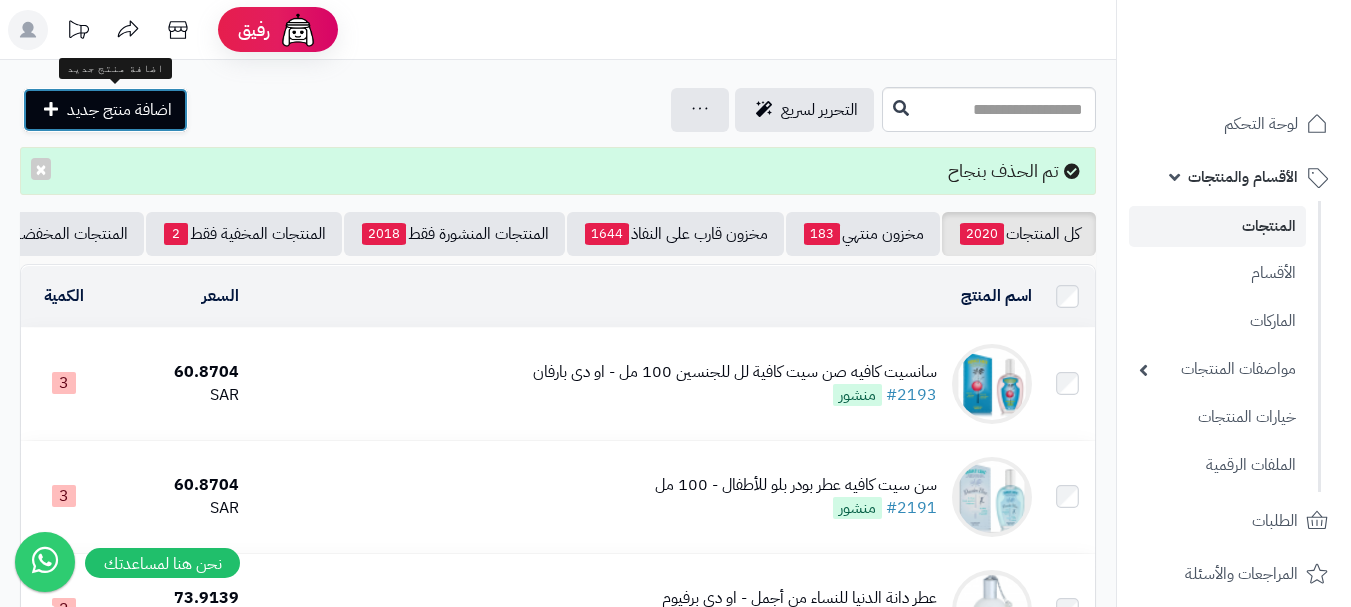 click on "اضافة منتج جديد" at bounding box center [119, 110] 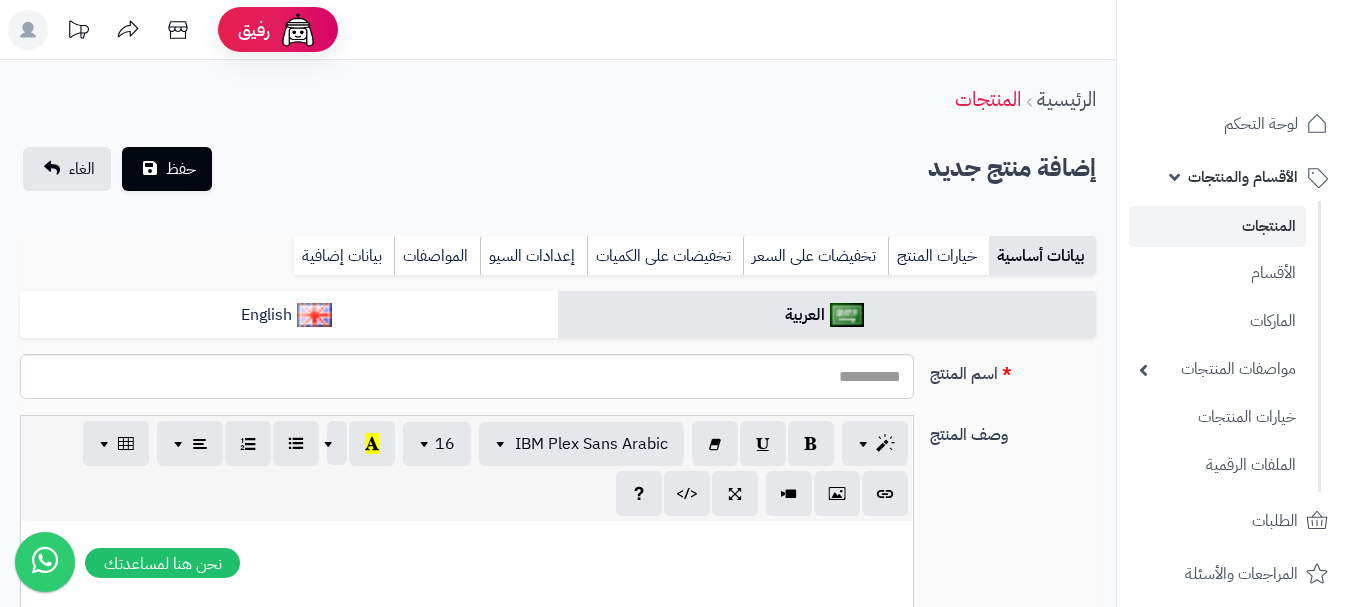 select 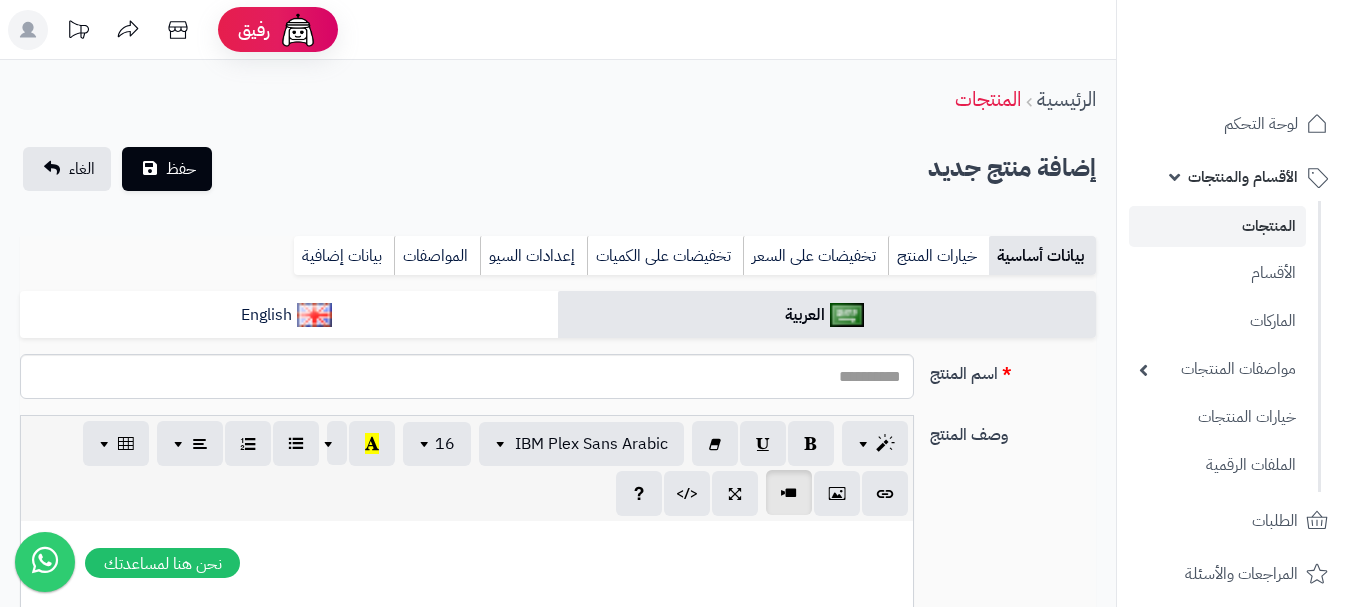 scroll, scrollTop: 0, scrollLeft: 0, axis: both 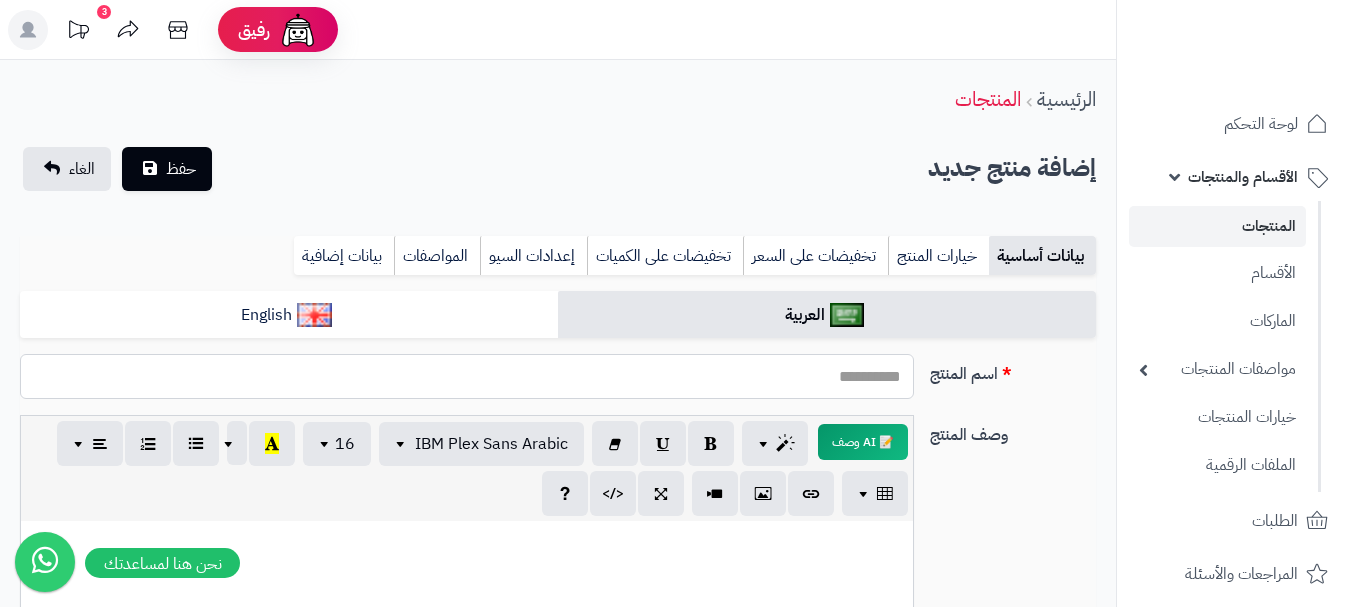 paste on "**********" 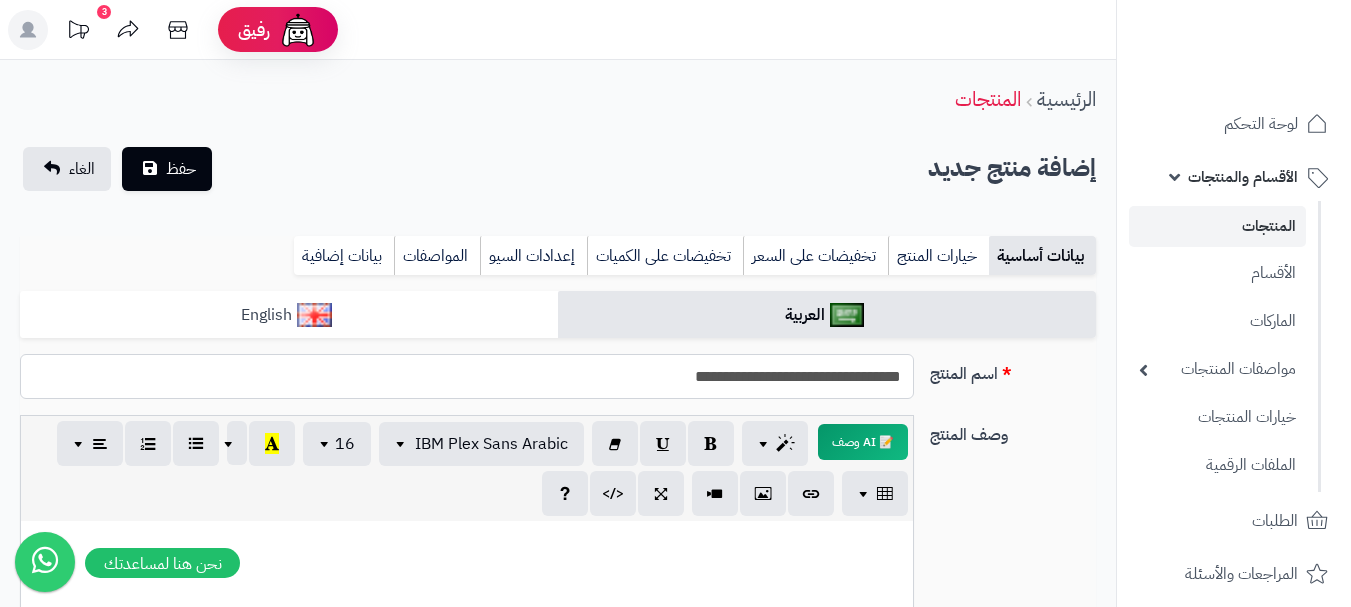 type on "**********" 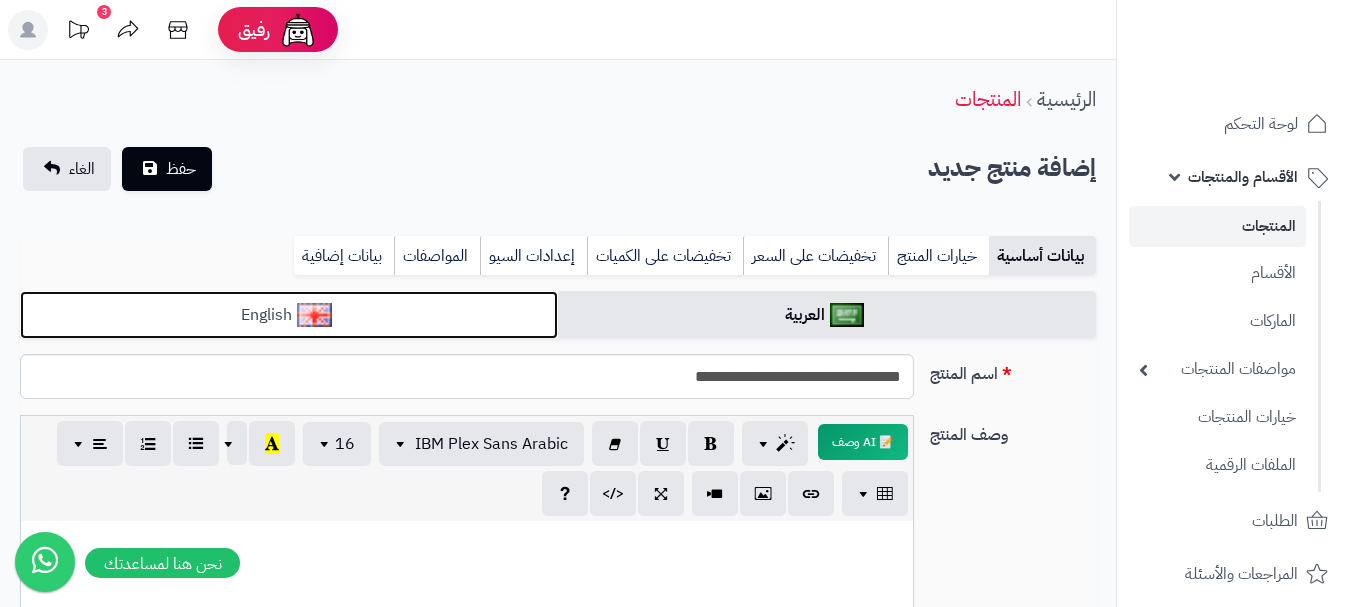 drag, startPoint x: 466, startPoint y: 299, endPoint x: 487, endPoint y: 304, distance: 21.587032 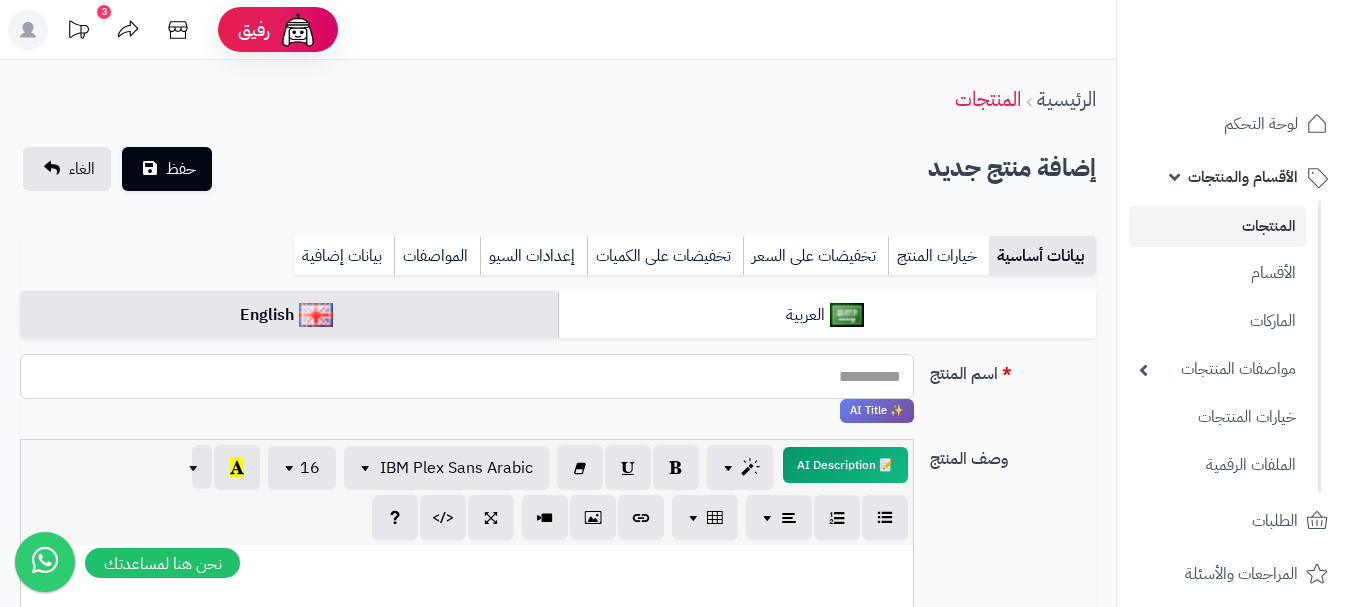 paste on "**********" 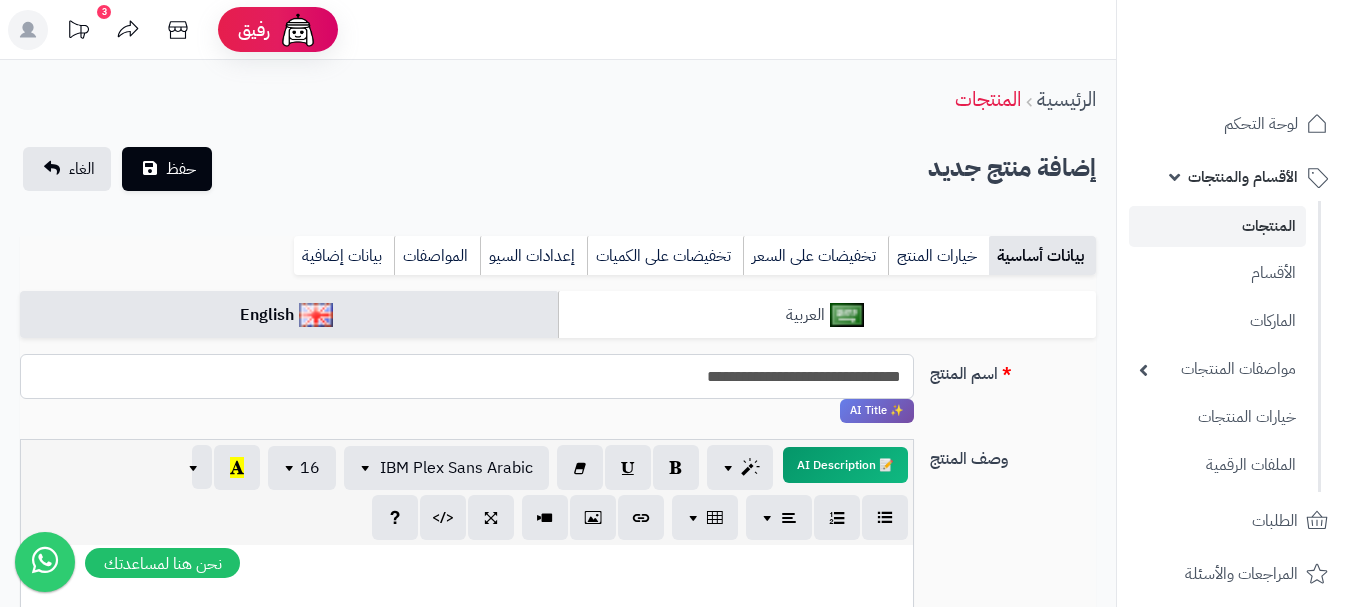 type on "**********" 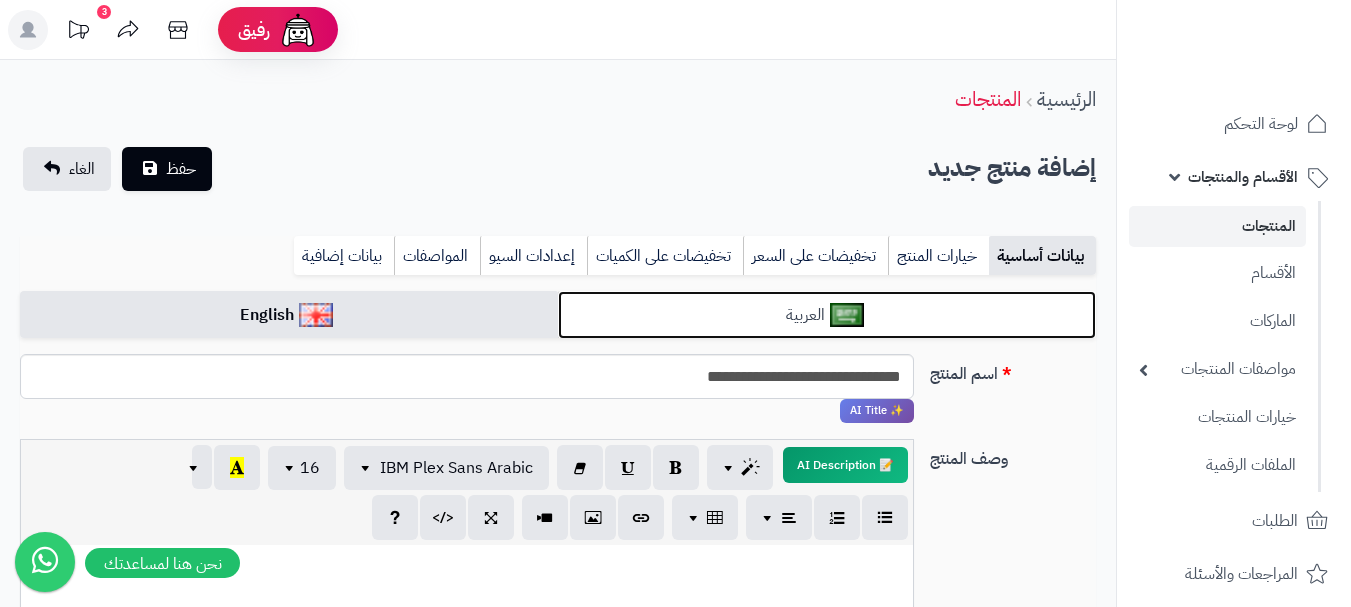 click on "العربية" at bounding box center [827, 315] 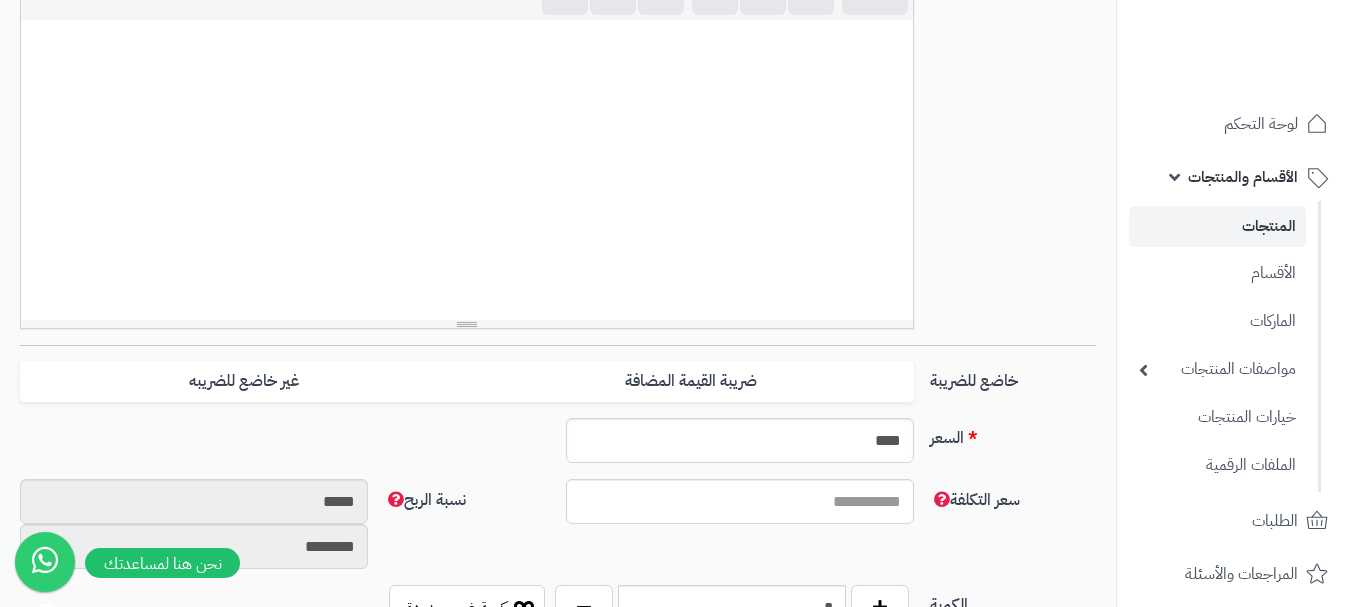 scroll, scrollTop: 700, scrollLeft: 0, axis: vertical 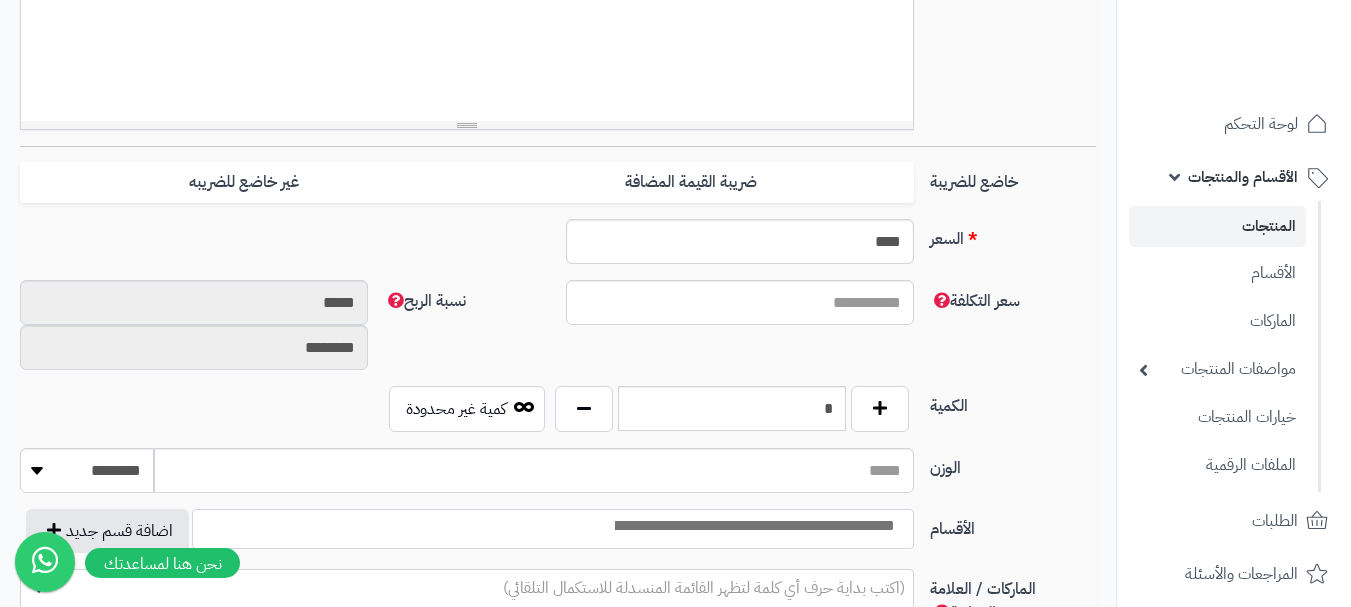 click on "ضريبة القيمة المضافة" at bounding box center (690, 182) 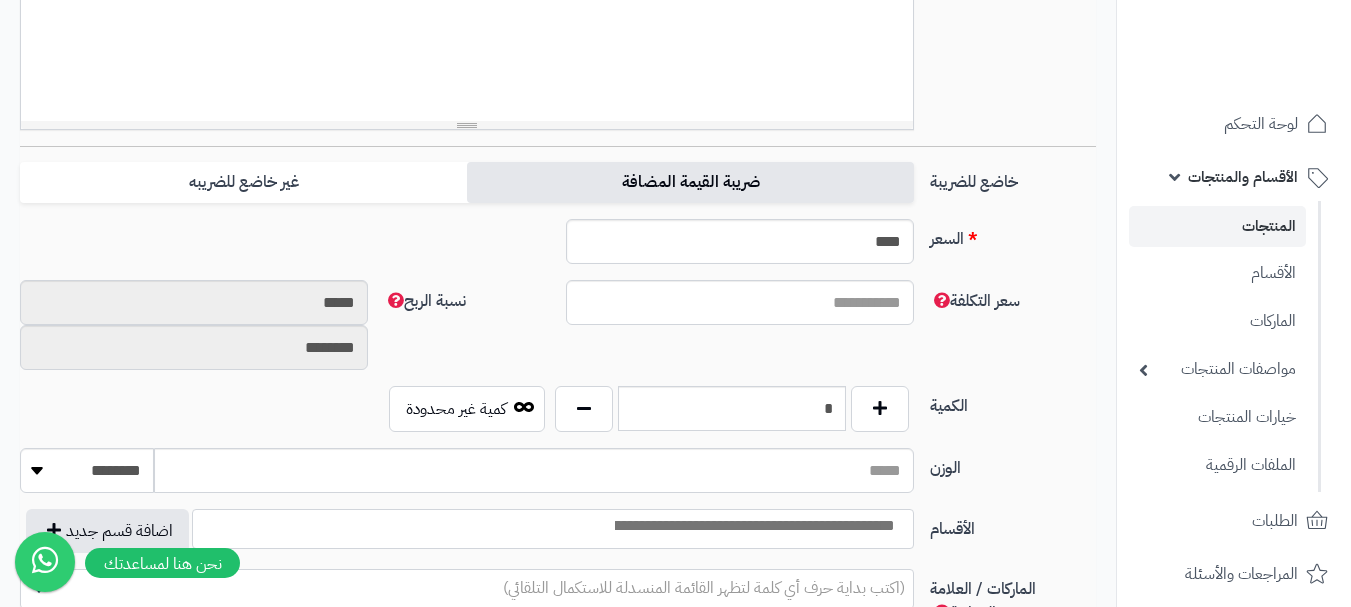 type on "*" 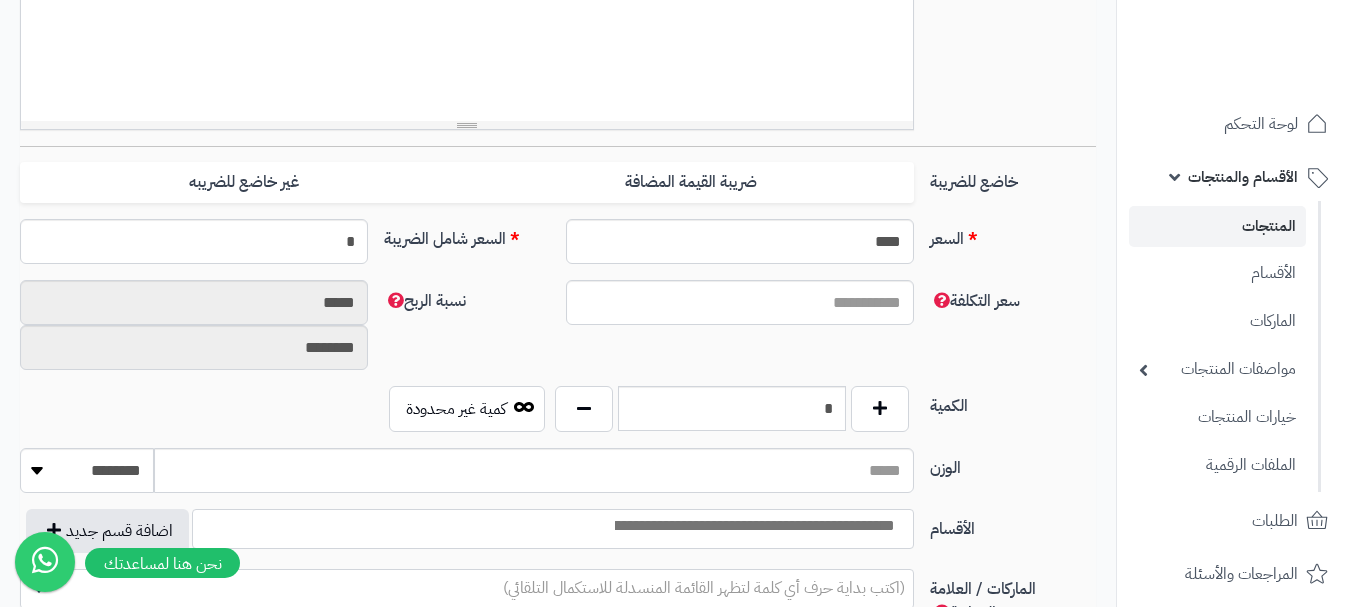 click on "خاضع للضريبة
ضريبة القيمة المضافة
غير خاضع للضريبه" at bounding box center (558, 190) 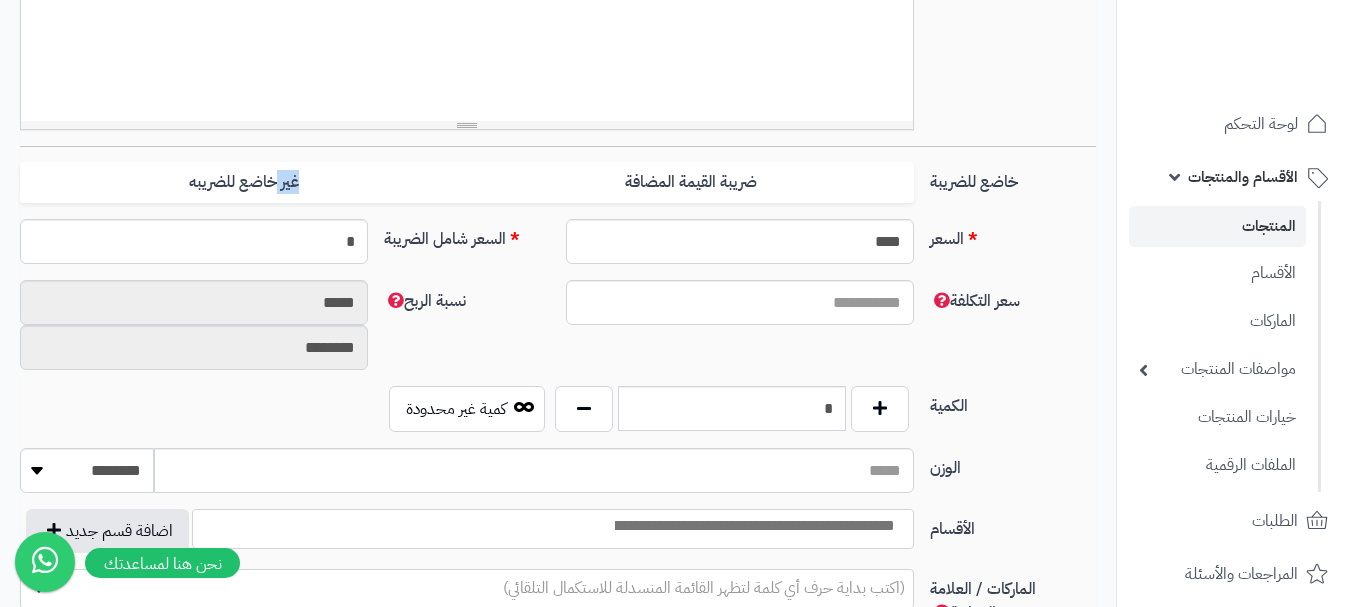 click on "خاضع للضريبة
ضريبة القيمة المضافة
غير خاضع للضريبه" at bounding box center (558, 190) 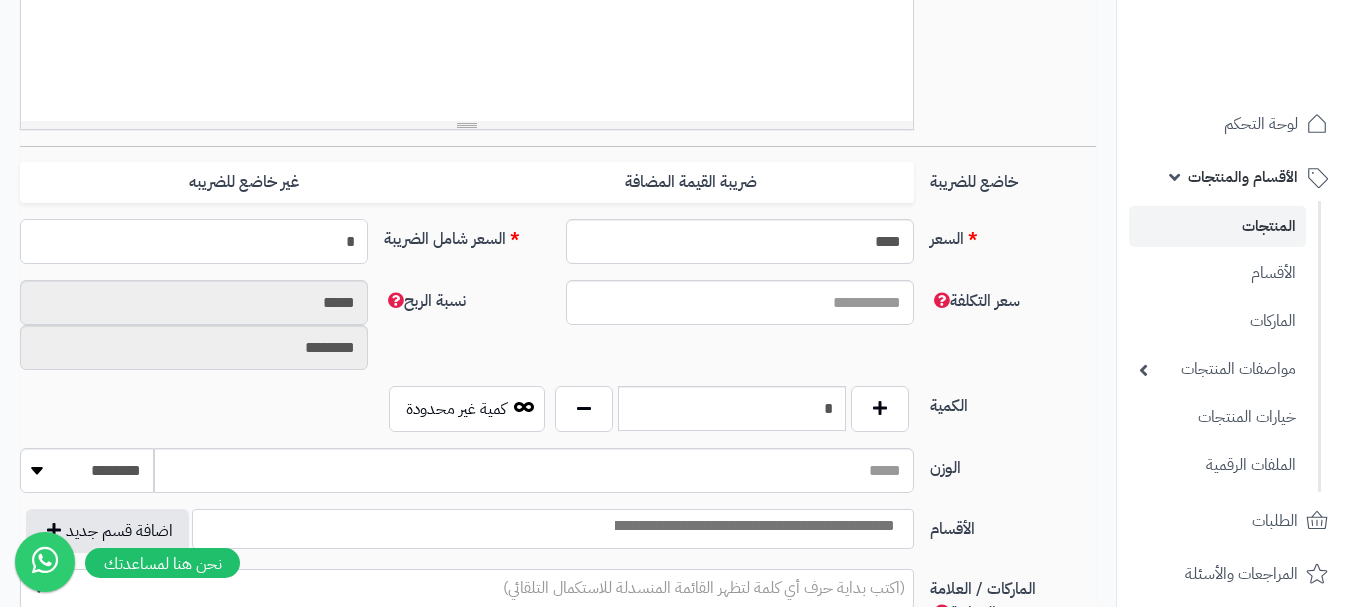 click on "*" at bounding box center [194, 241] 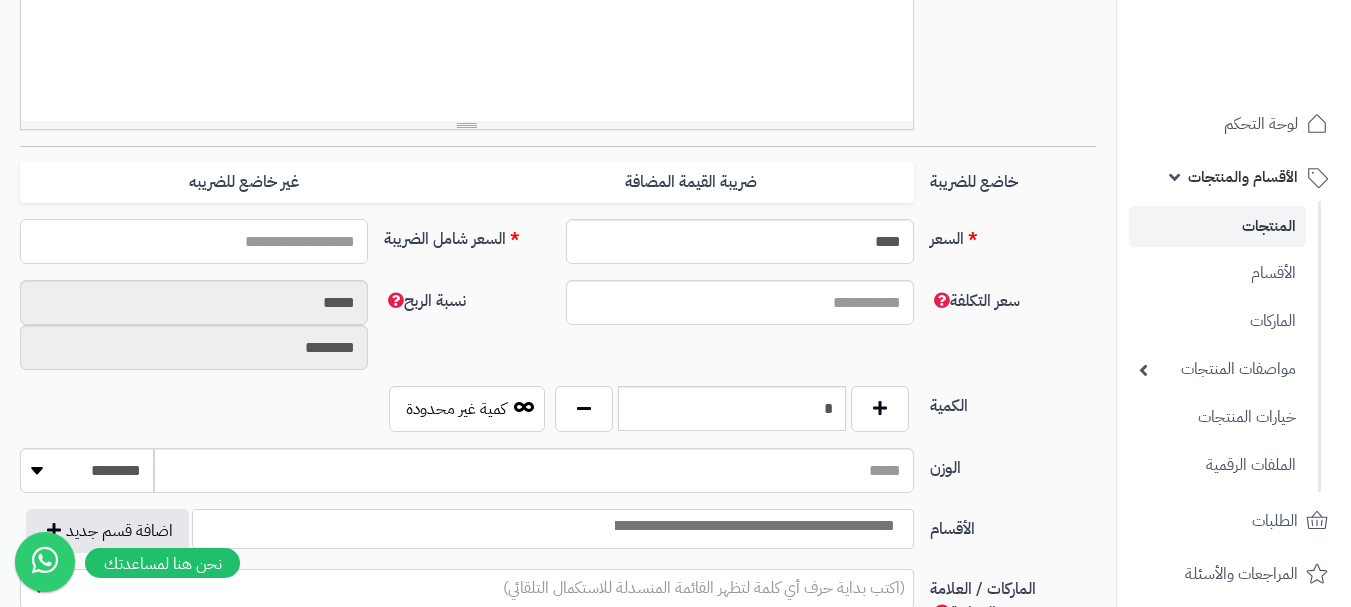 type on "*" 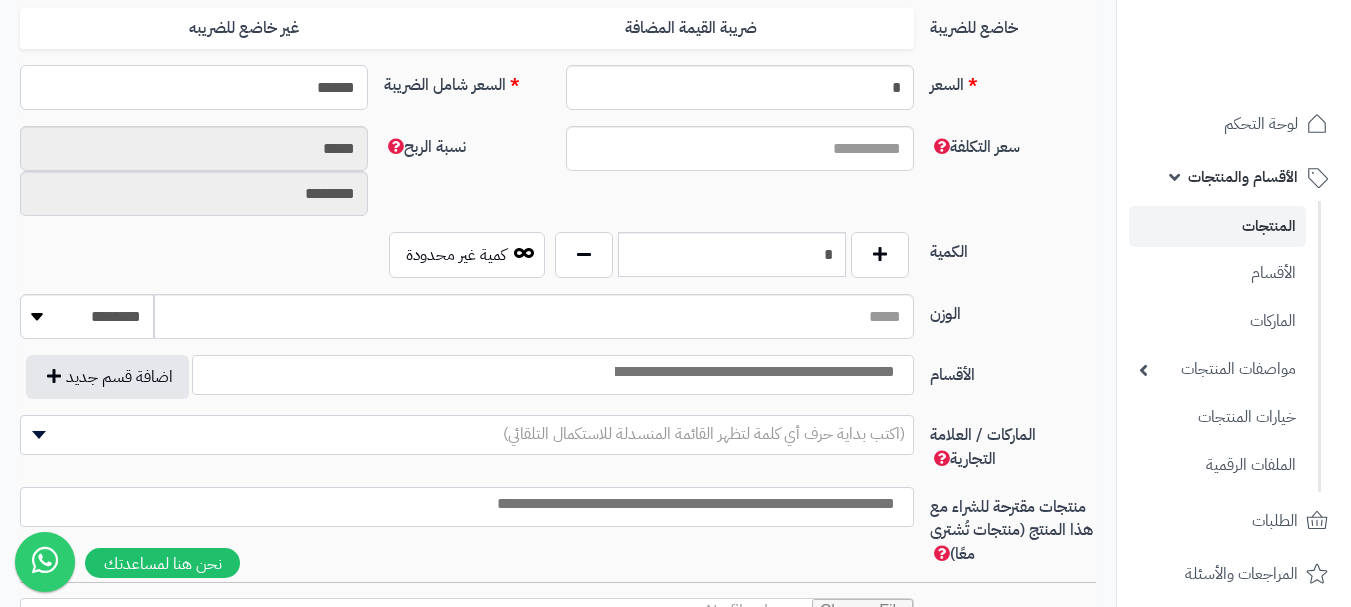 scroll, scrollTop: 900, scrollLeft: 0, axis: vertical 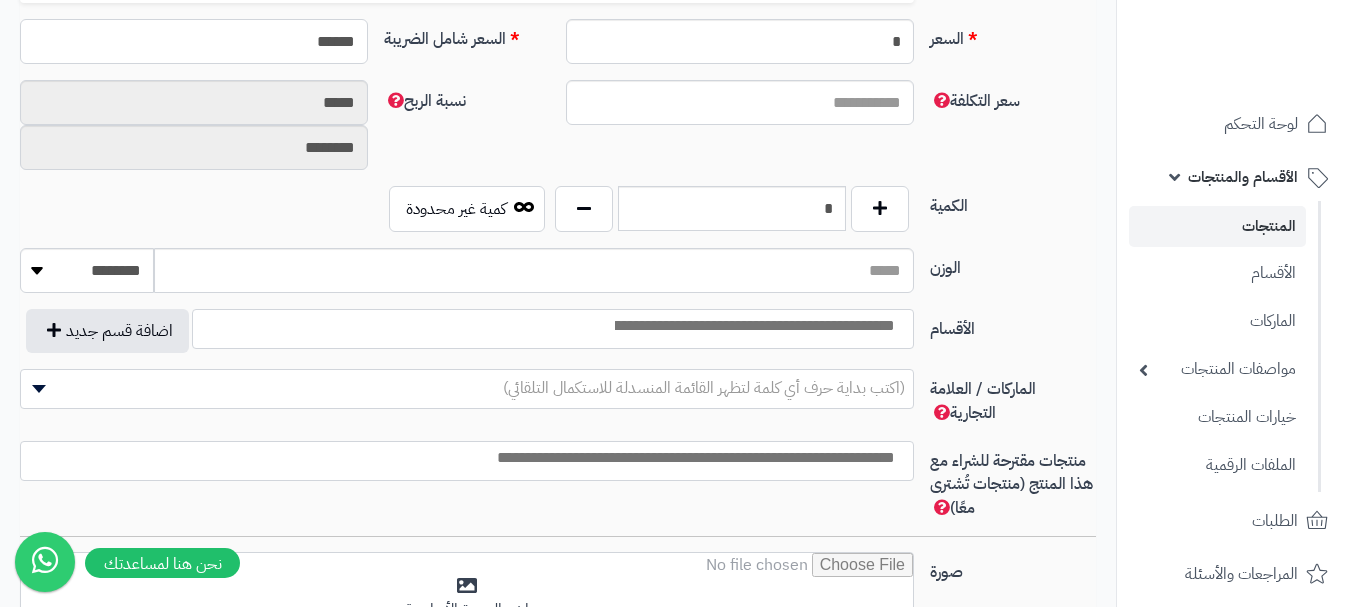 type on "******" 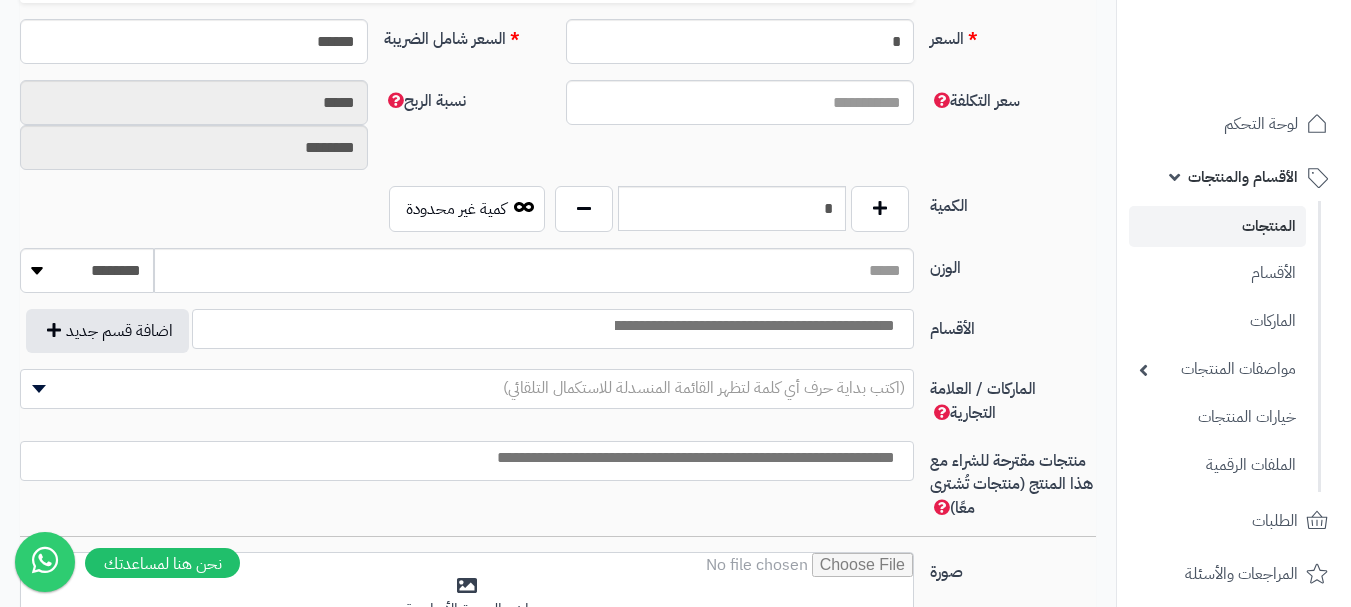 click on "سعر التكلفة
نسبة الربح
*****
********" at bounding box center (558, 133) 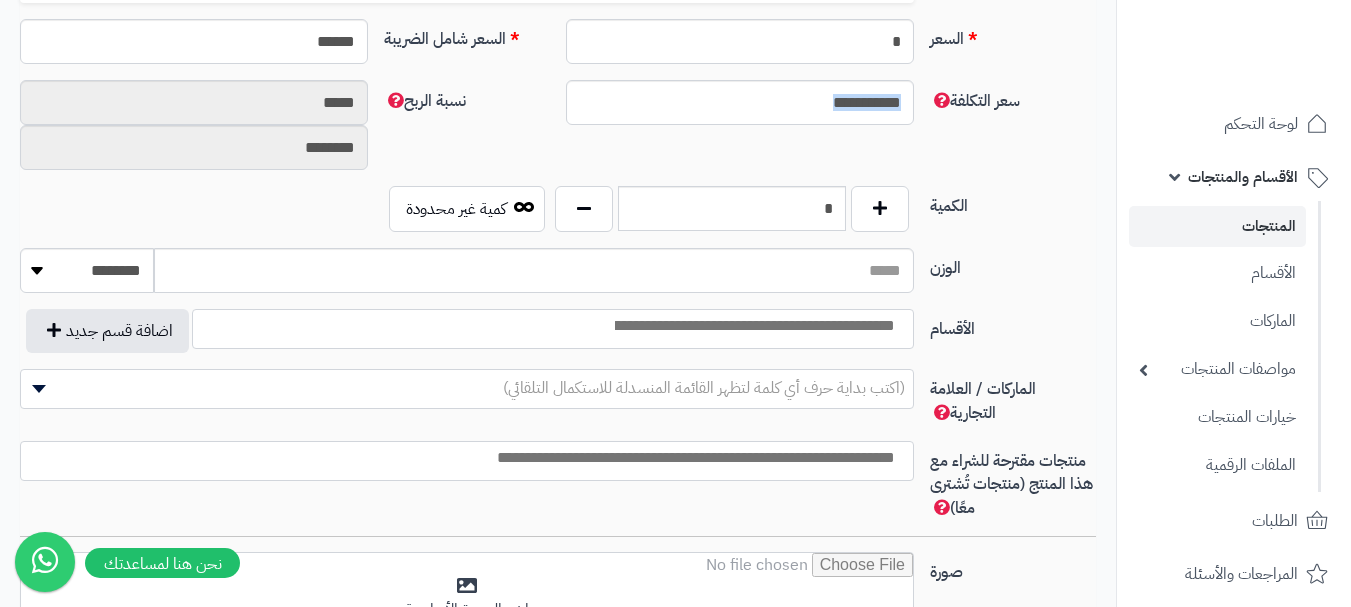 click on "سعر التكلفة
نسبة الربح
*****
********" at bounding box center (558, 133) 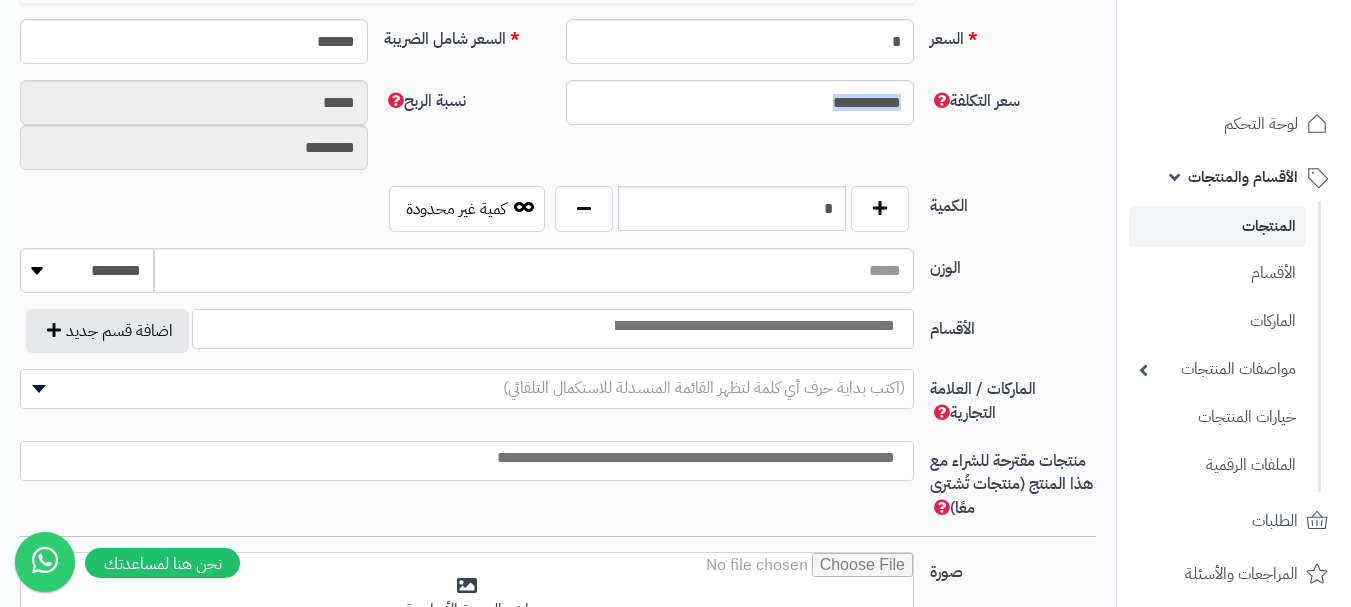 type on "**********" 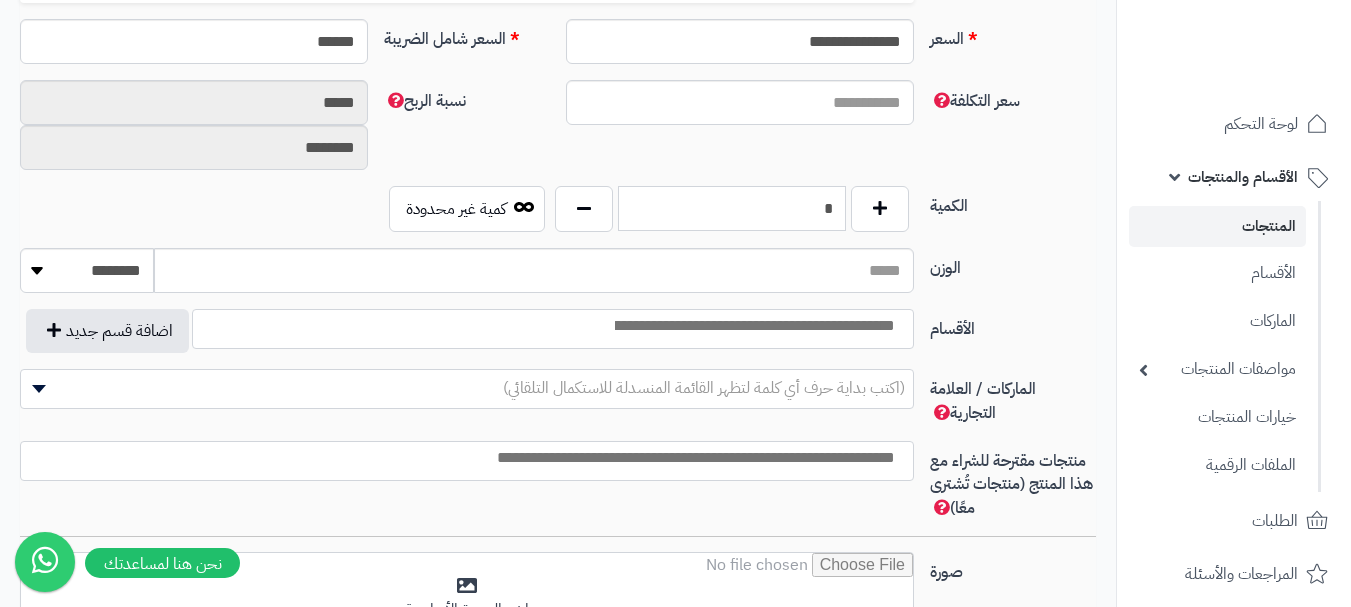 click on "*" at bounding box center (732, 208) 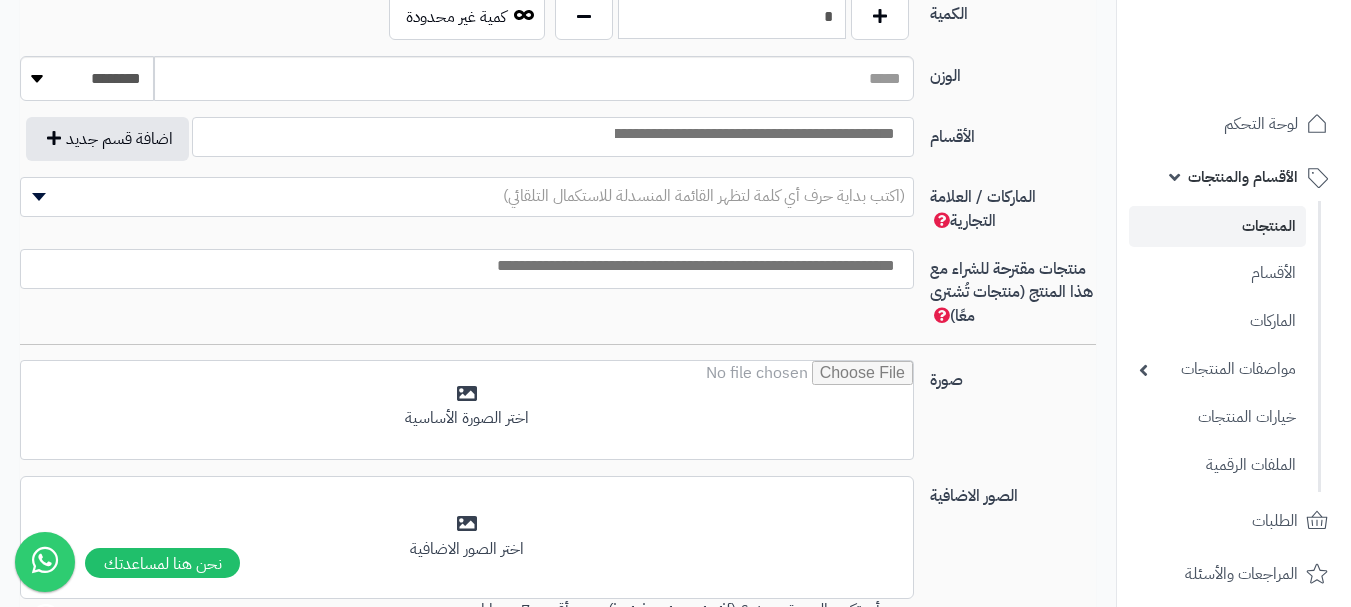 scroll, scrollTop: 1100, scrollLeft: 0, axis: vertical 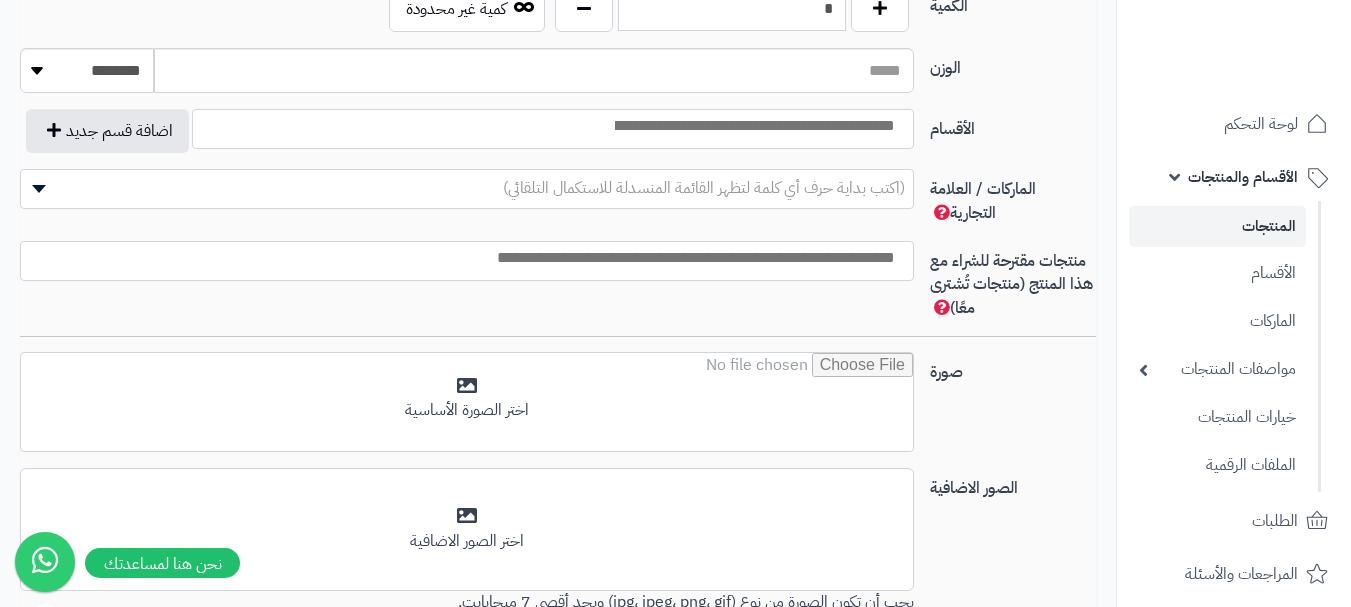 type on "*" 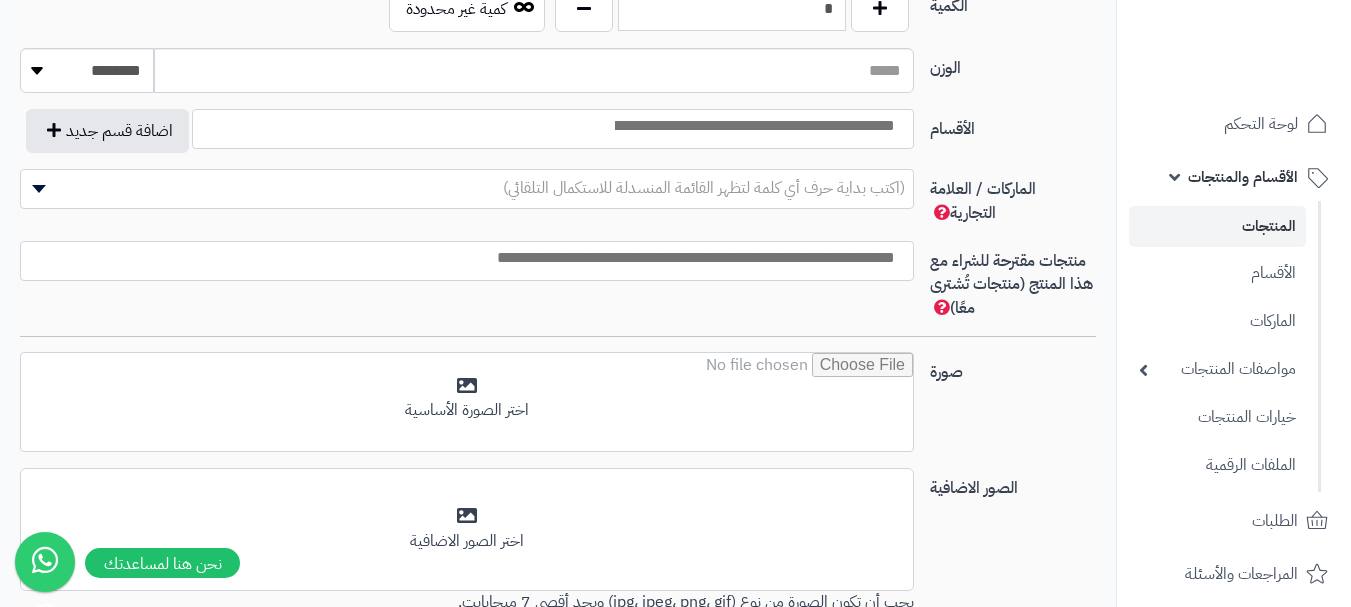 click at bounding box center (753, 126) 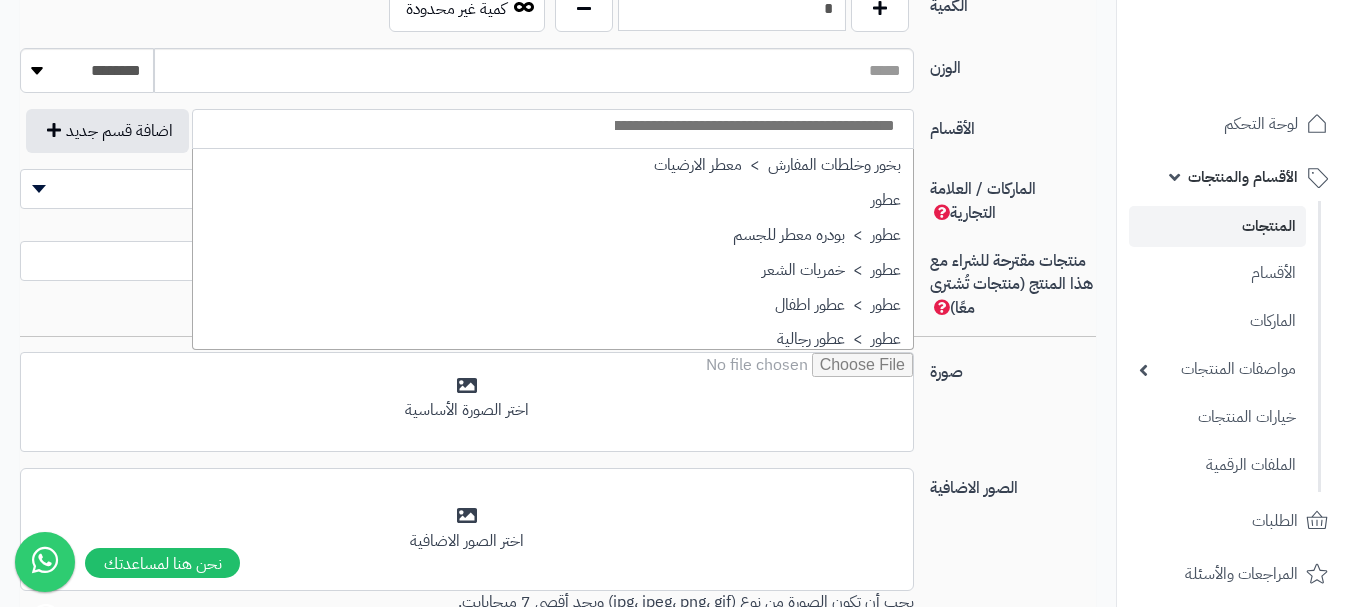 scroll, scrollTop: 700, scrollLeft: 0, axis: vertical 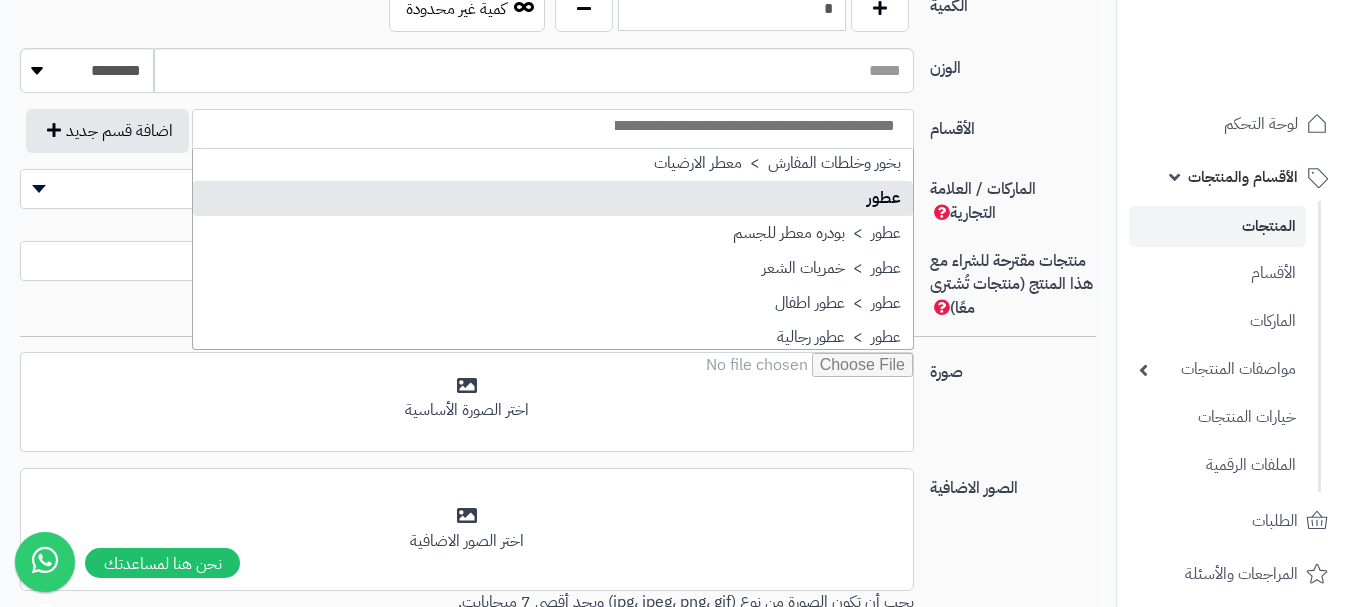 select on "**" 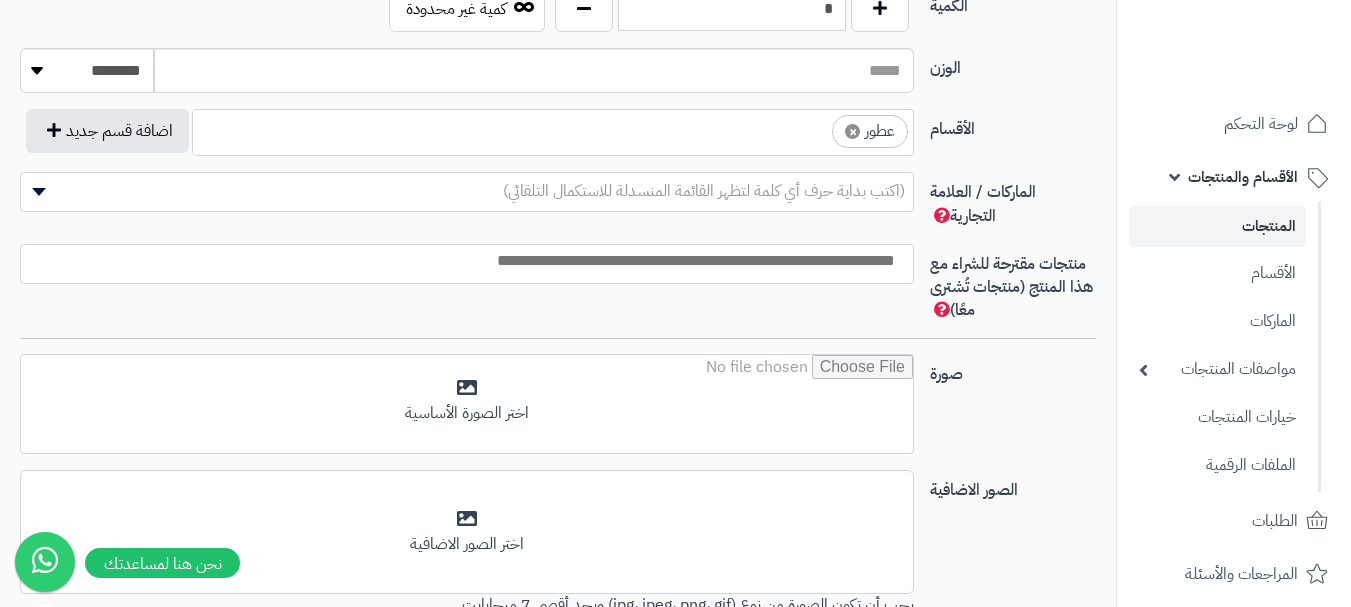 click on "× عطور" at bounding box center (553, 129) 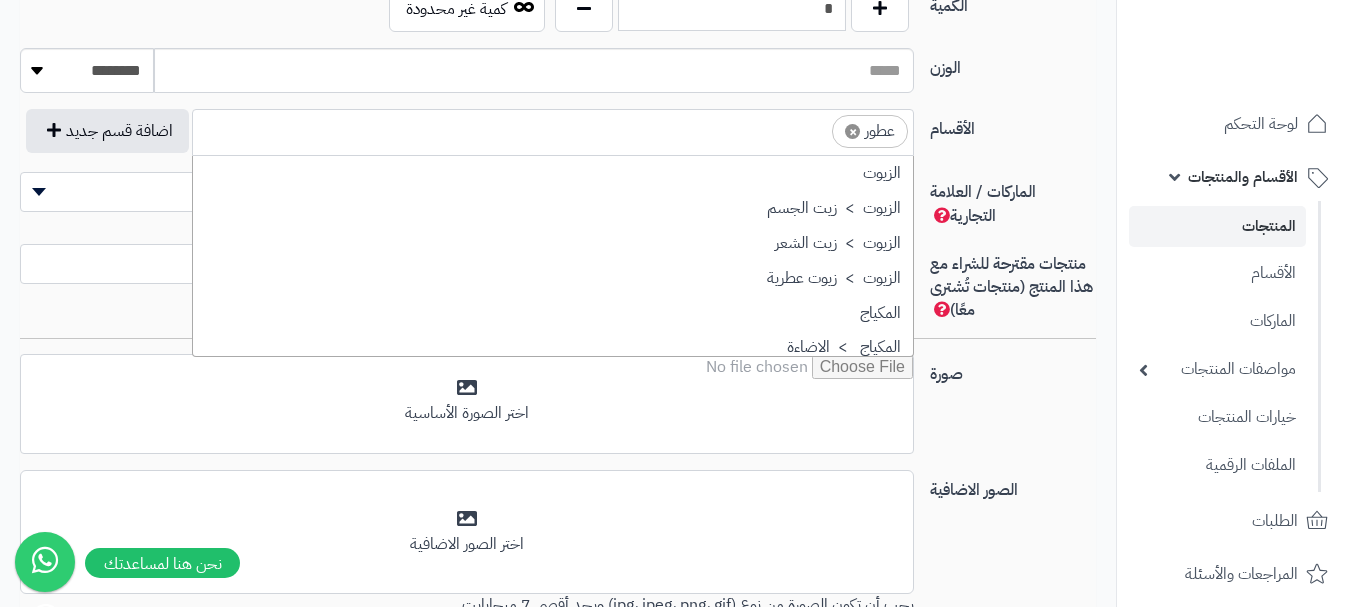 scroll, scrollTop: 697, scrollLeft: 0, axis: vertical 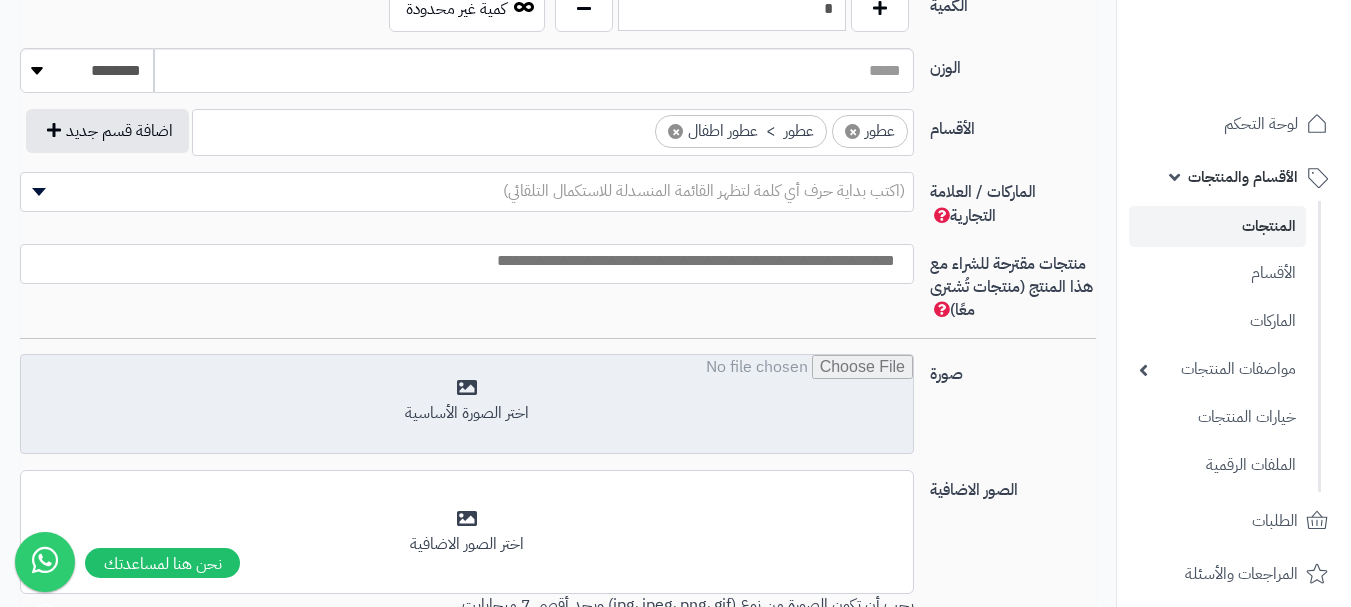 click at bounding box center [467, 405] 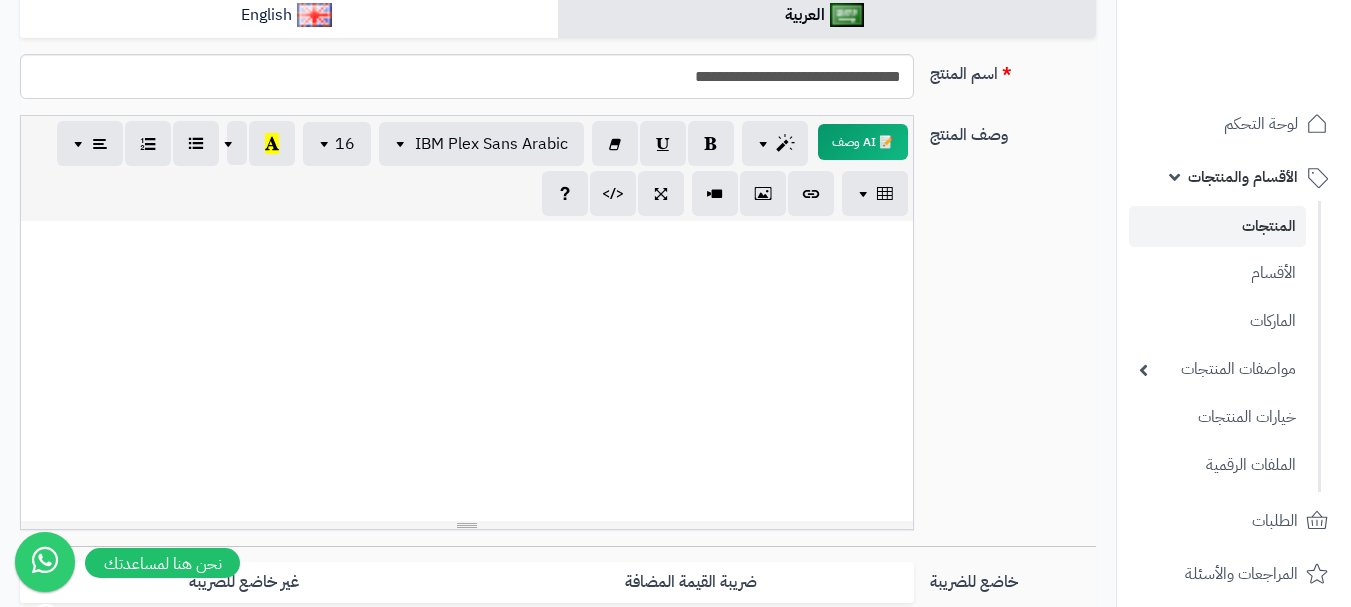 scroll, scrollTop: 0, scrollLeft: 0, axis: both 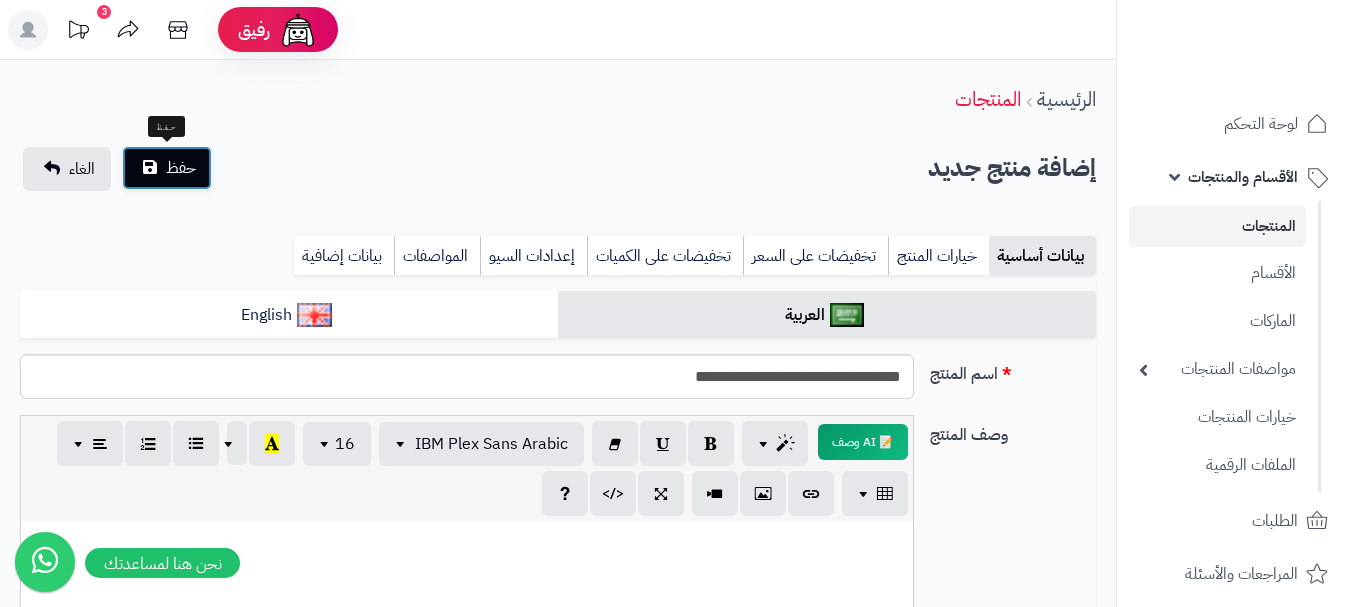 click on "حفظ" at bounding box center [181, 168] 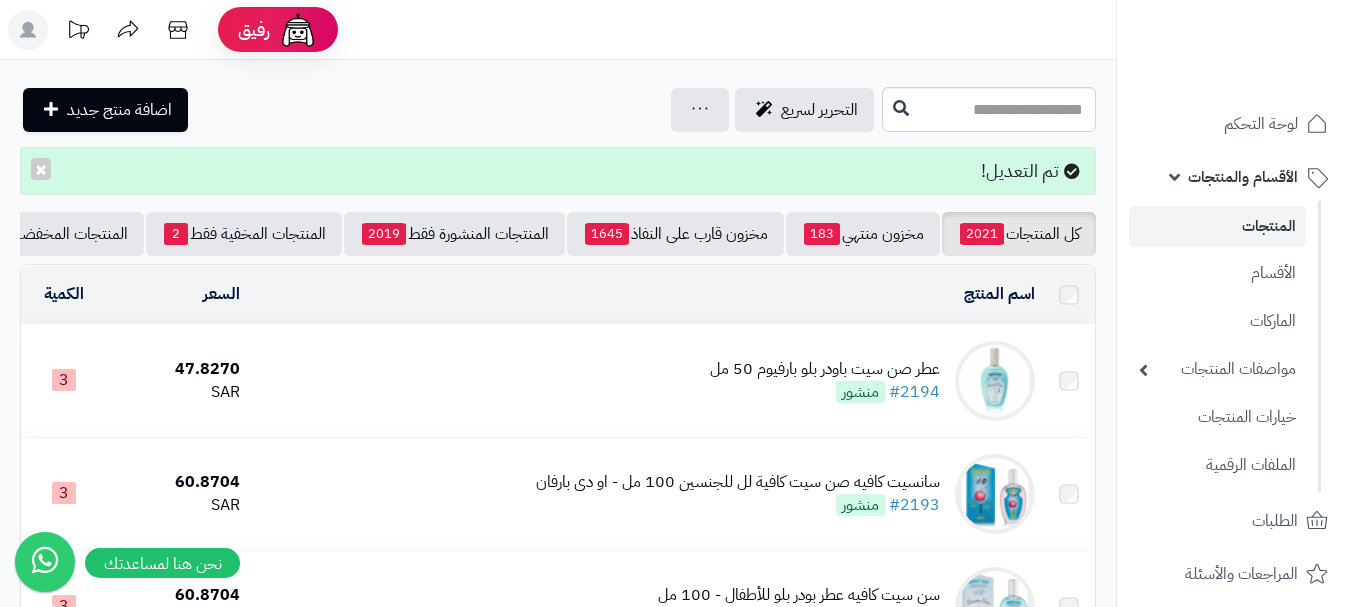 scroll, scrollTop: 0, scrollLeft: 0, axis: both 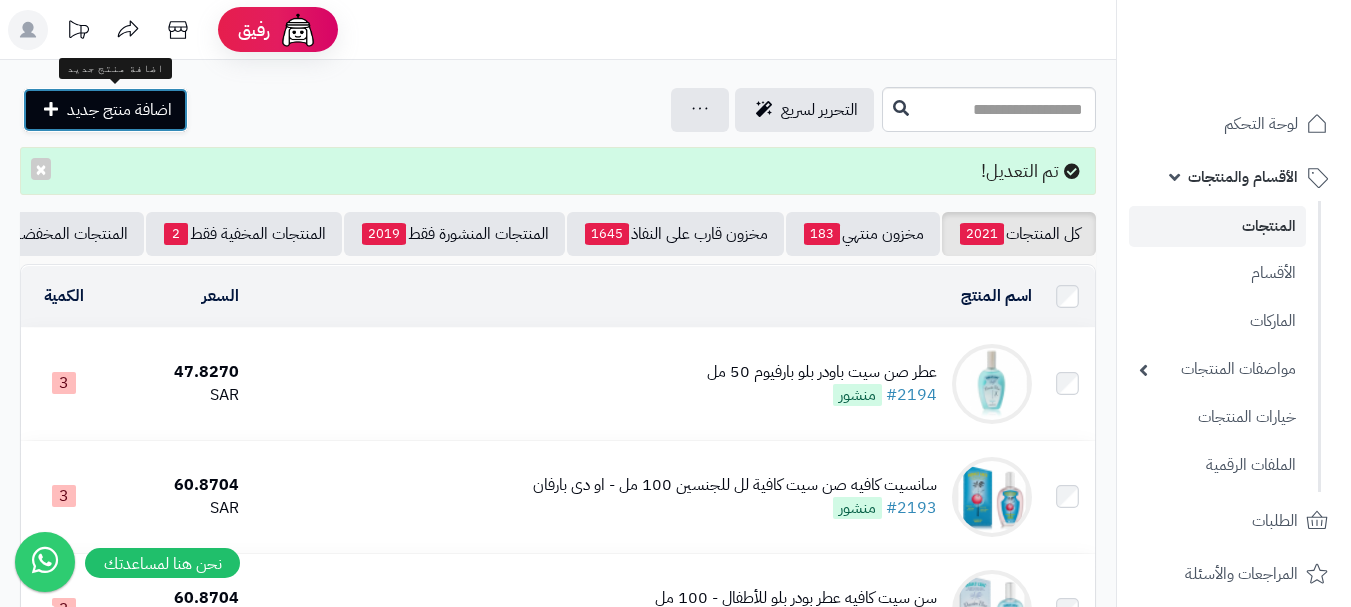click on "اضافة منتج جديد" at bounding box center (105, 110) 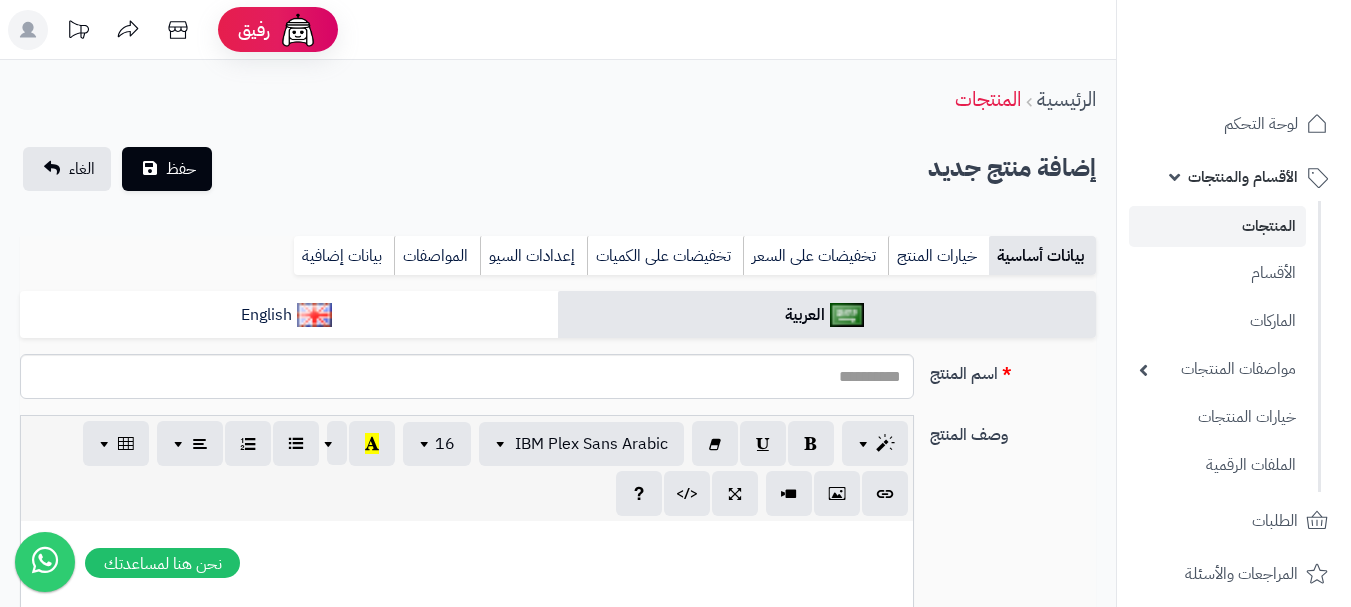 select 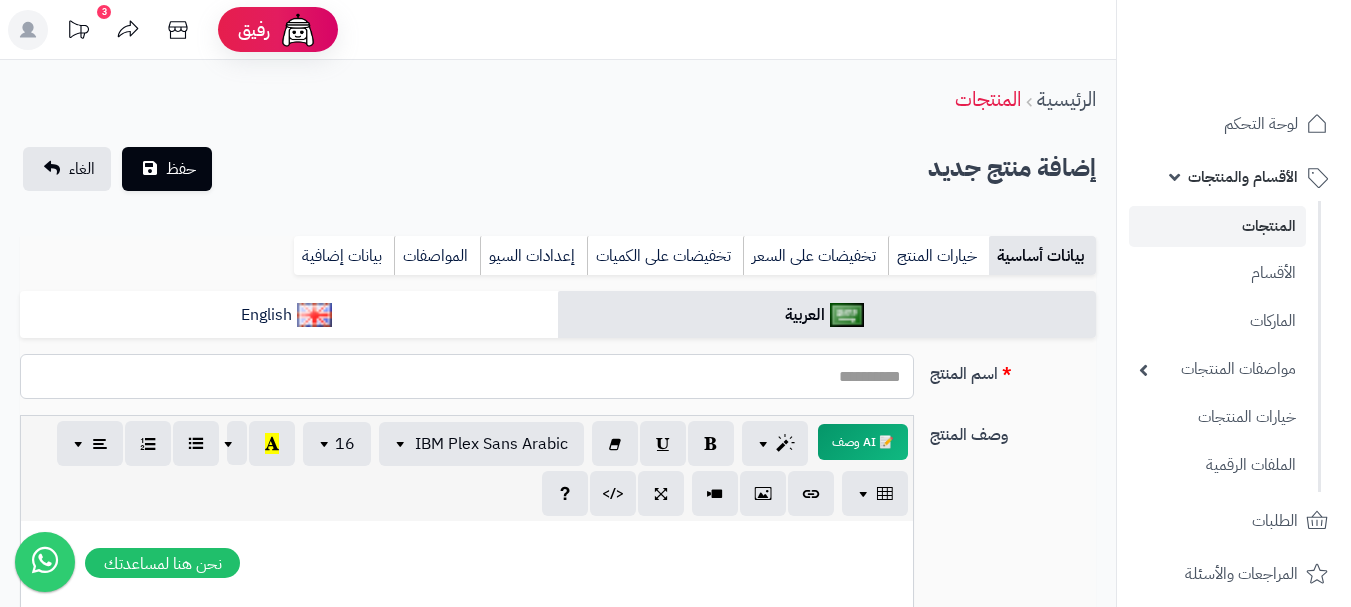 paste on "**********" 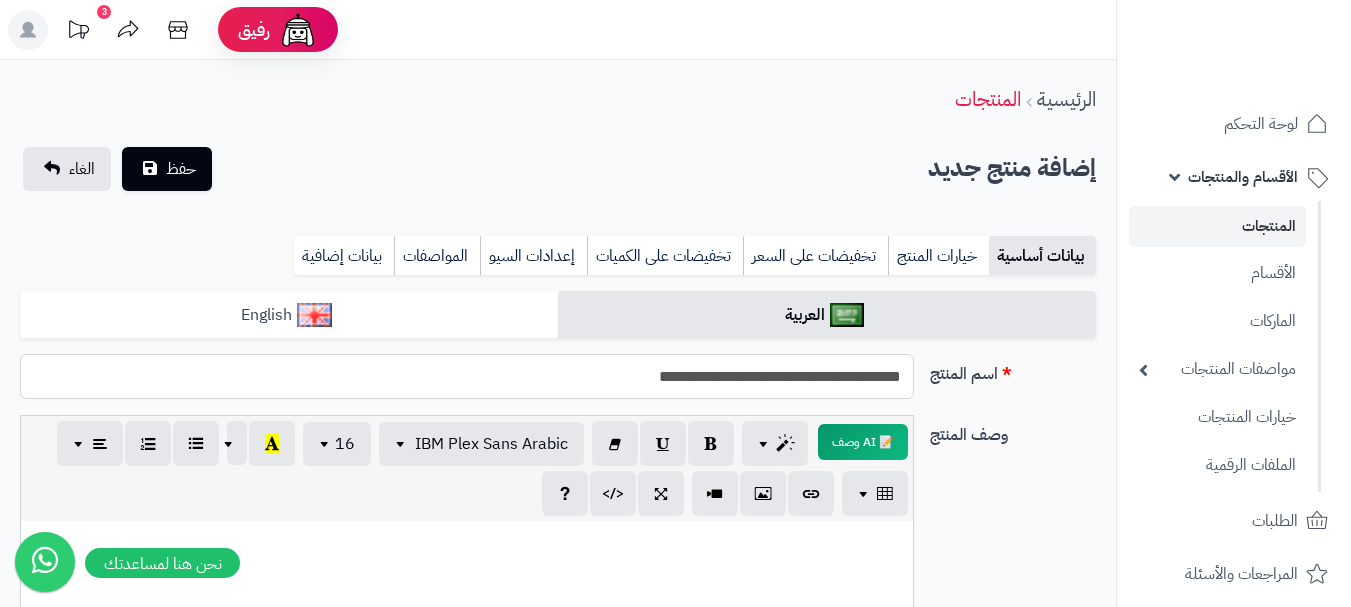 type on "**********" 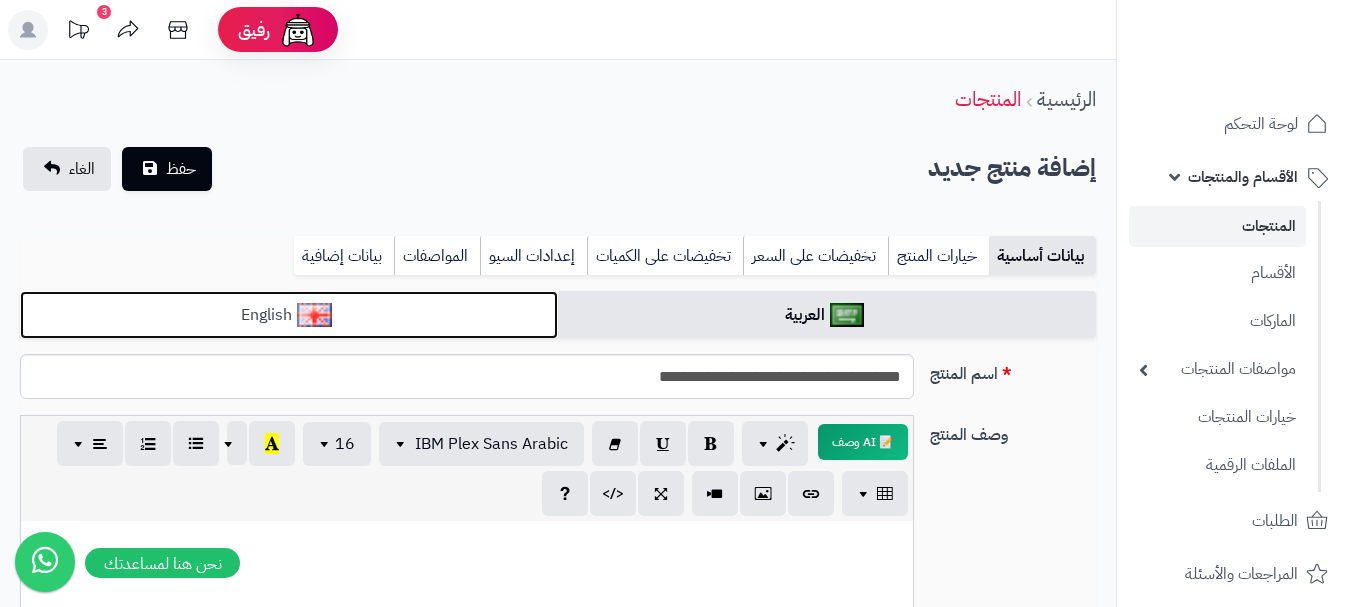 click on "English" at bounding box center (289, 315) 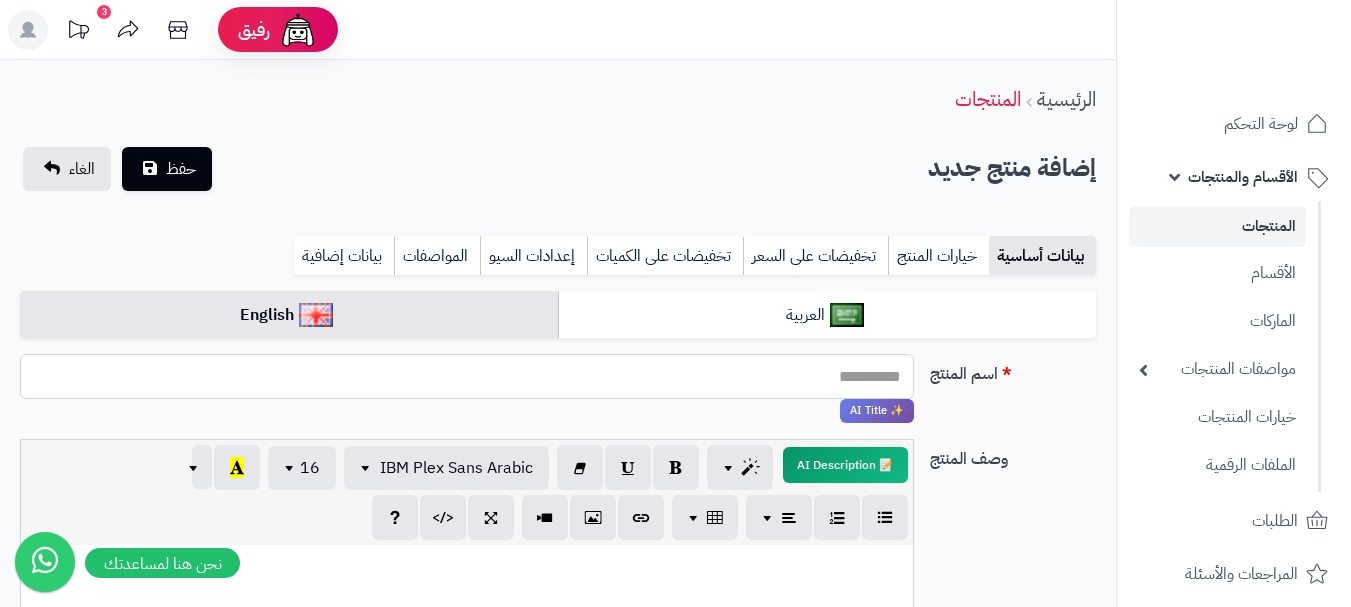 paste on "**********" 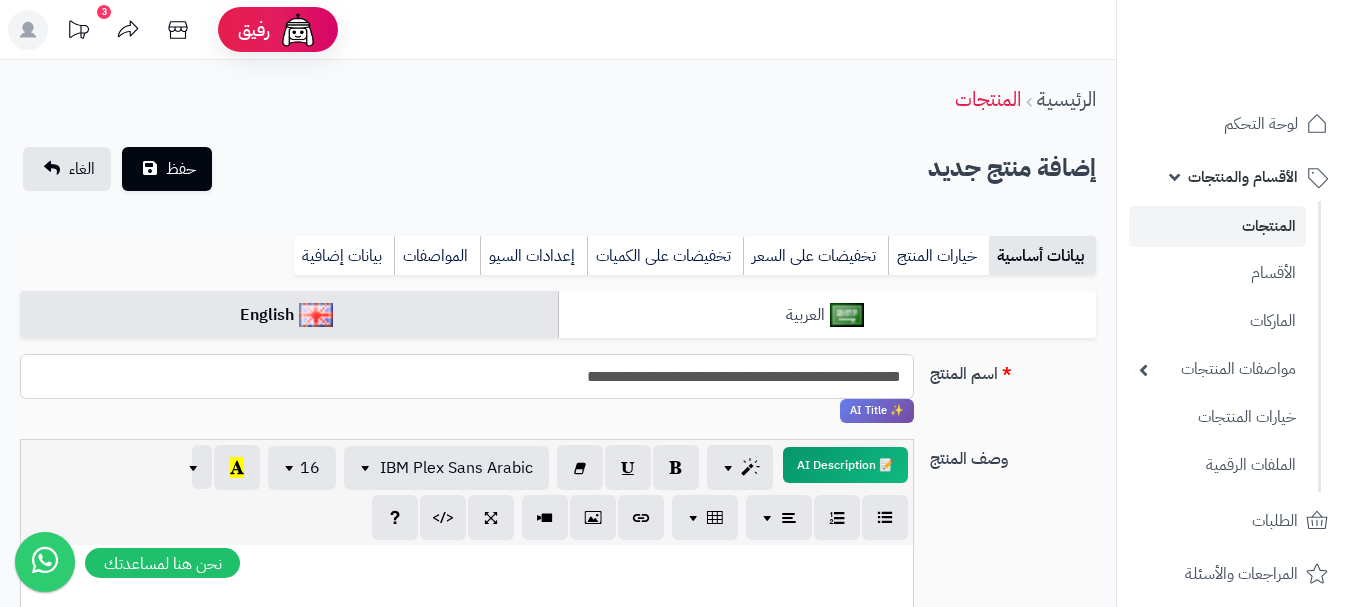 type on "**********" 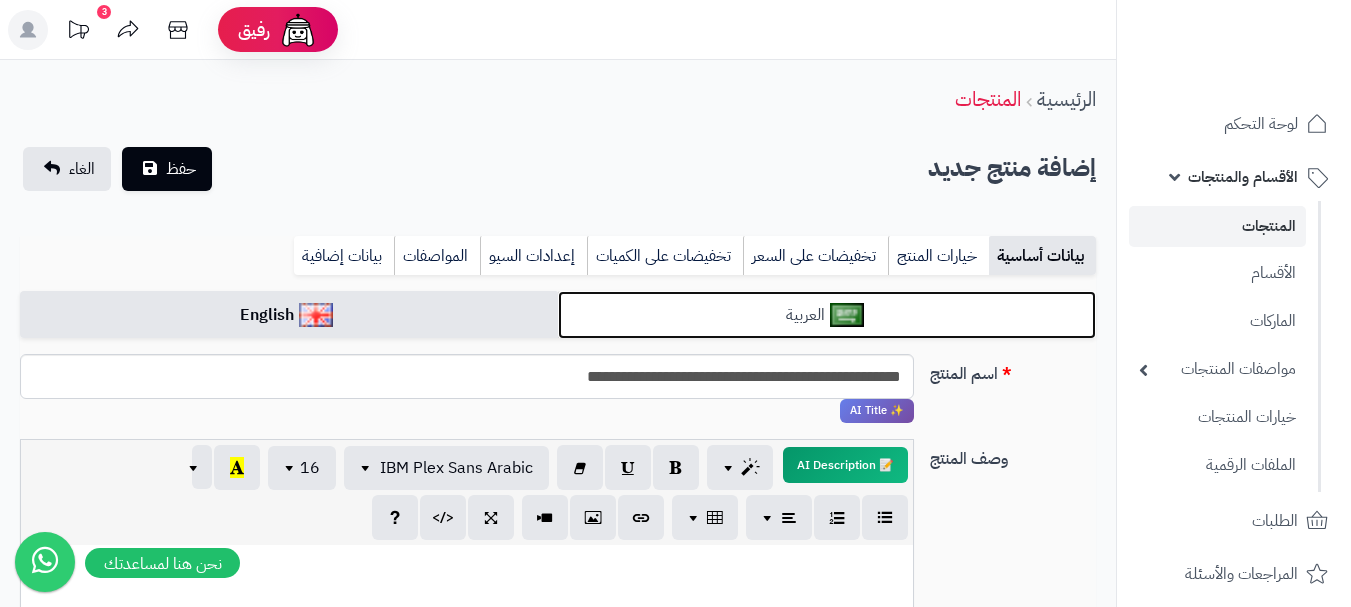click on "العربية" at bounding box center [827, 315] 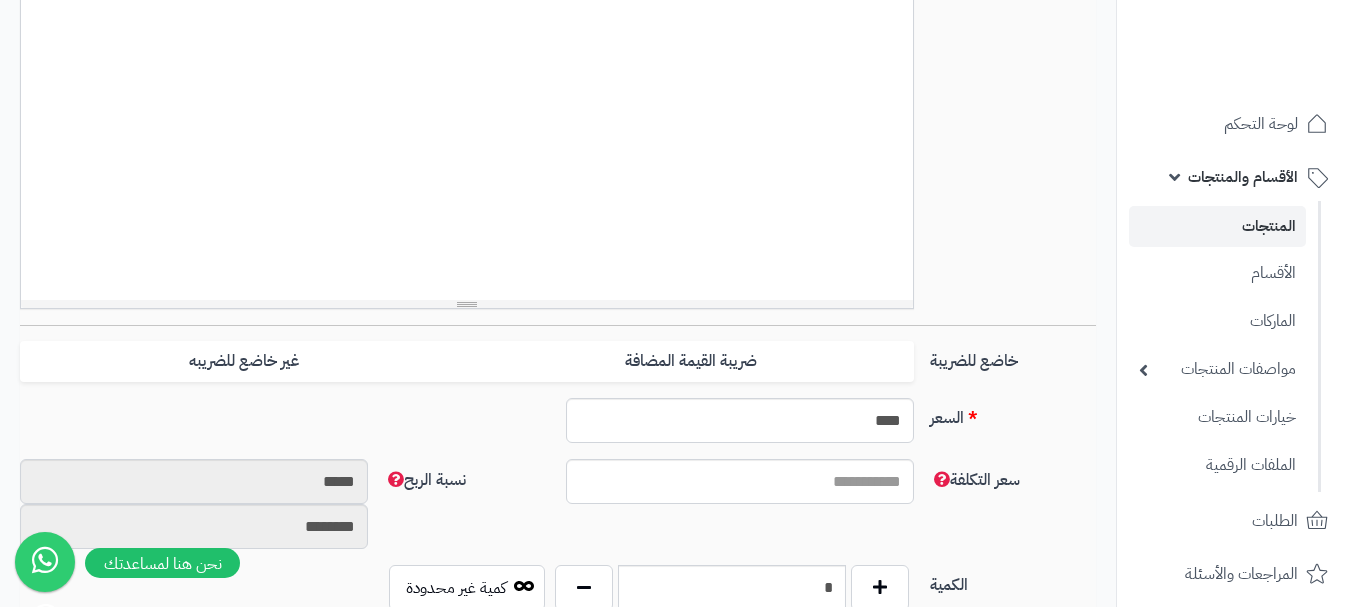 scroll, scrollTop: 700, scrollLeft: 0, axis: vertical 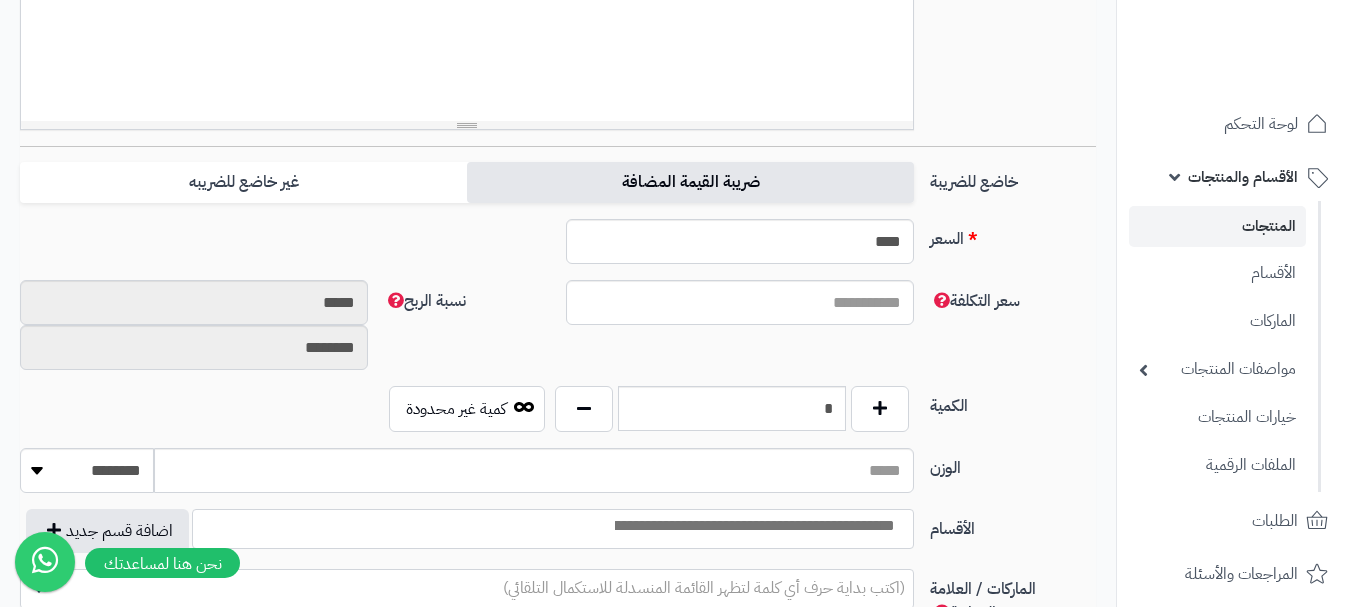 click on "ضريبة القيمة المضافة" at bounding box center (690, 182) 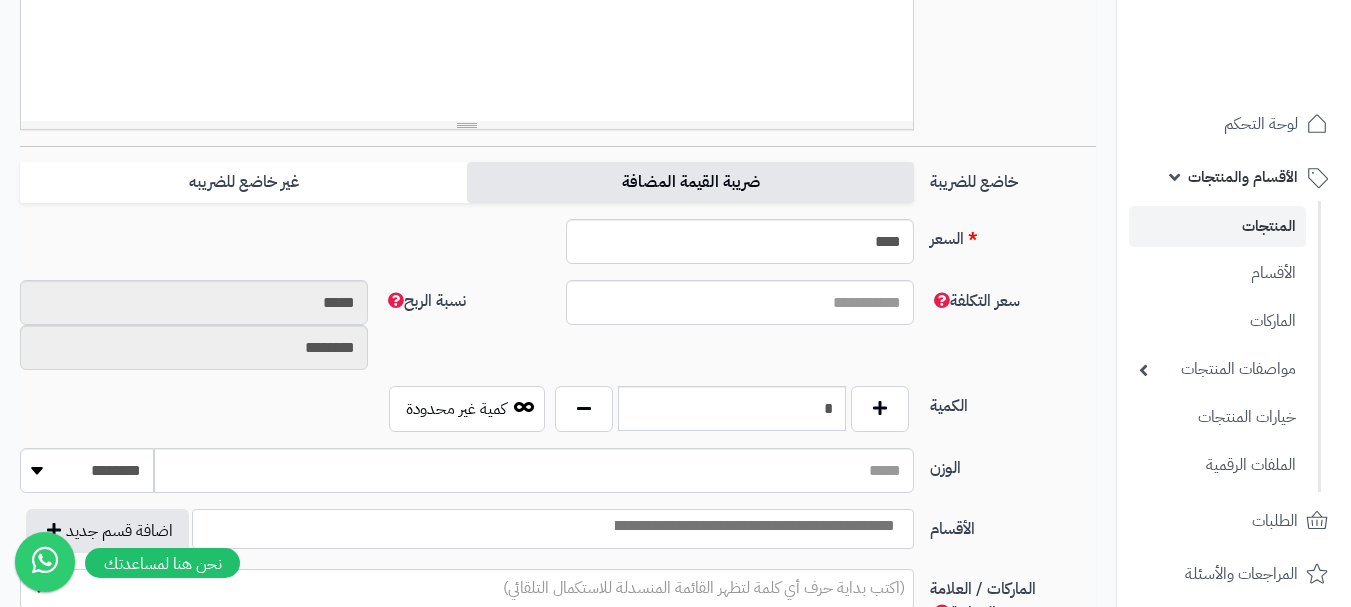 type on "*" 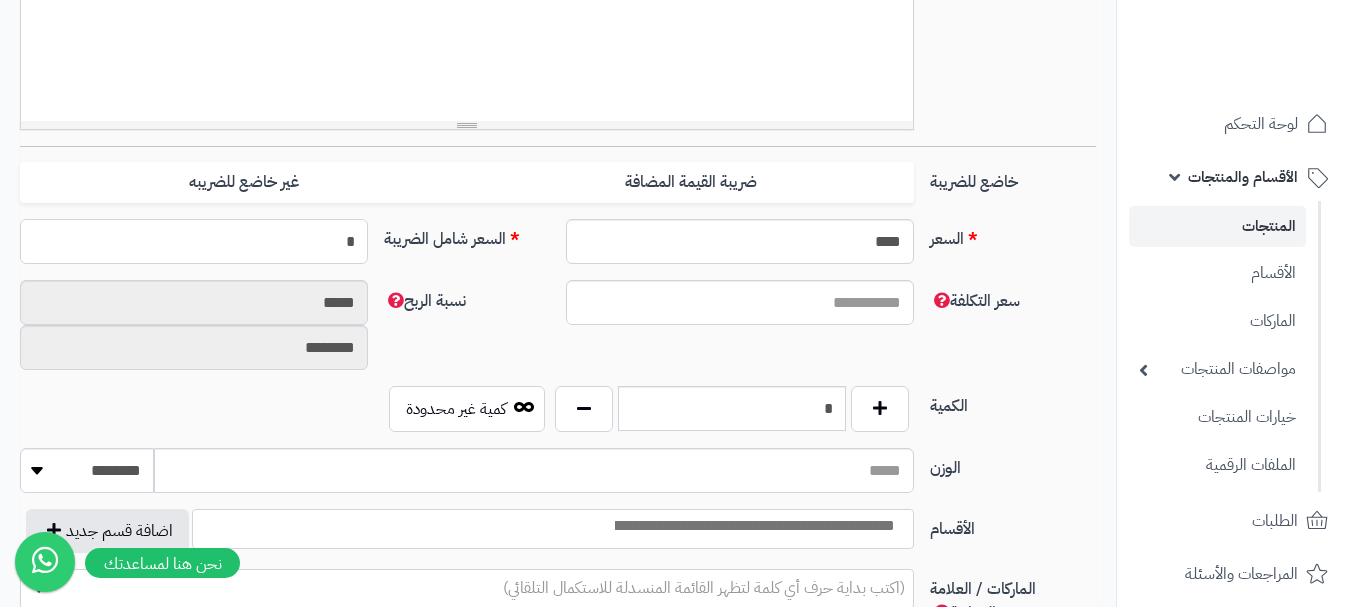 click on "*" at bounding box center [194, 241] 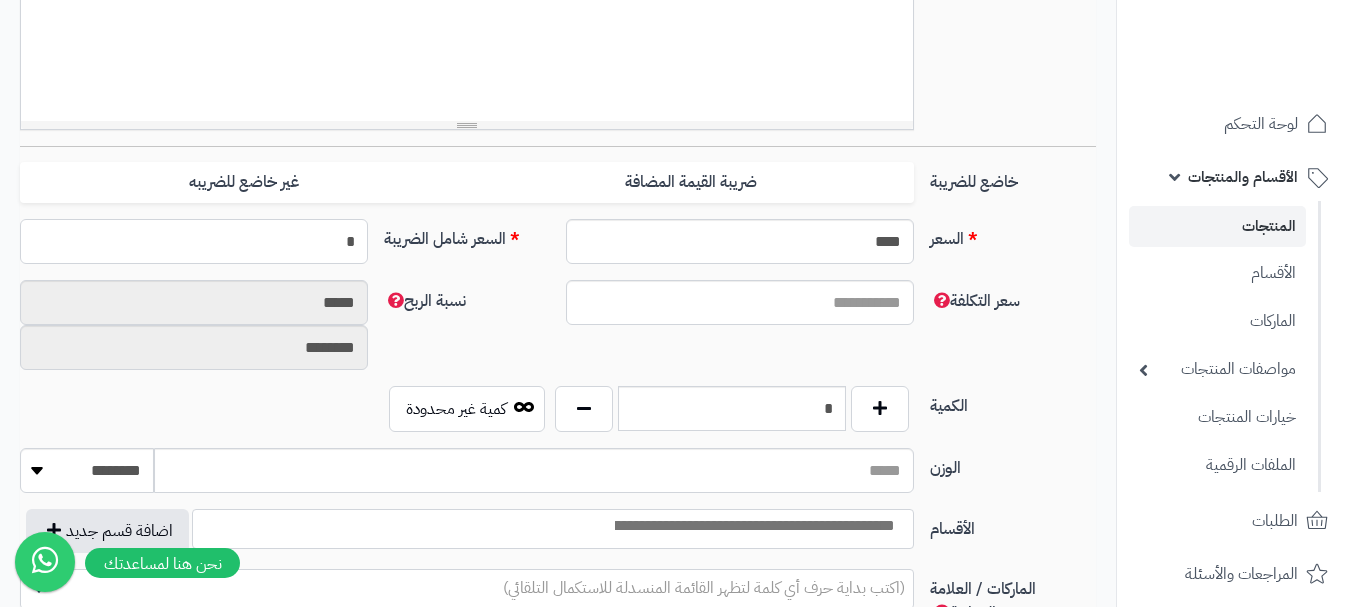 click on "*" at bounding box center [194, 241] 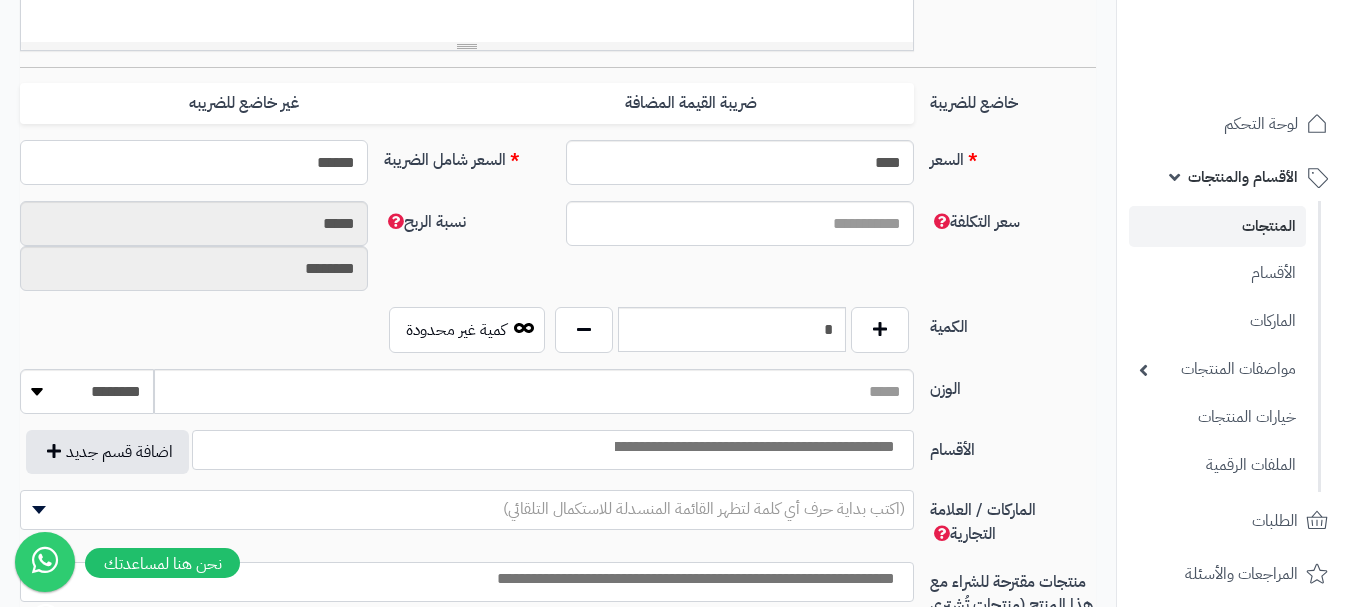 scroll, scrollTop: 1000, scrollLeft: 0, axis: vertical 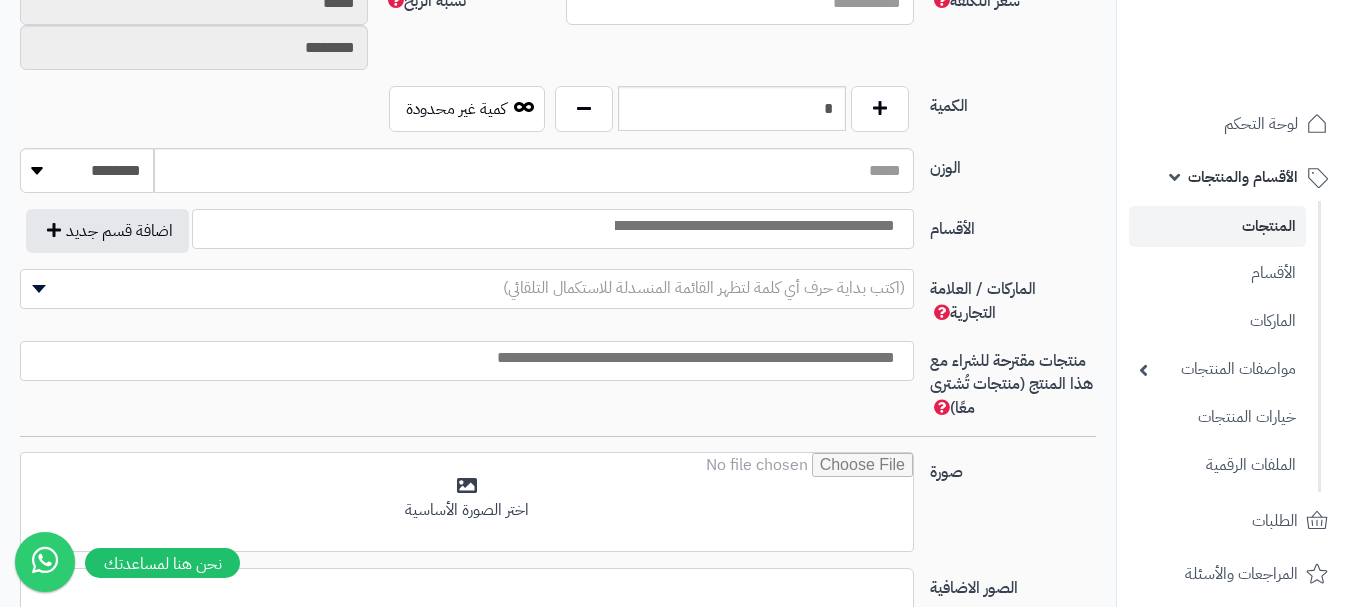 type on "******" 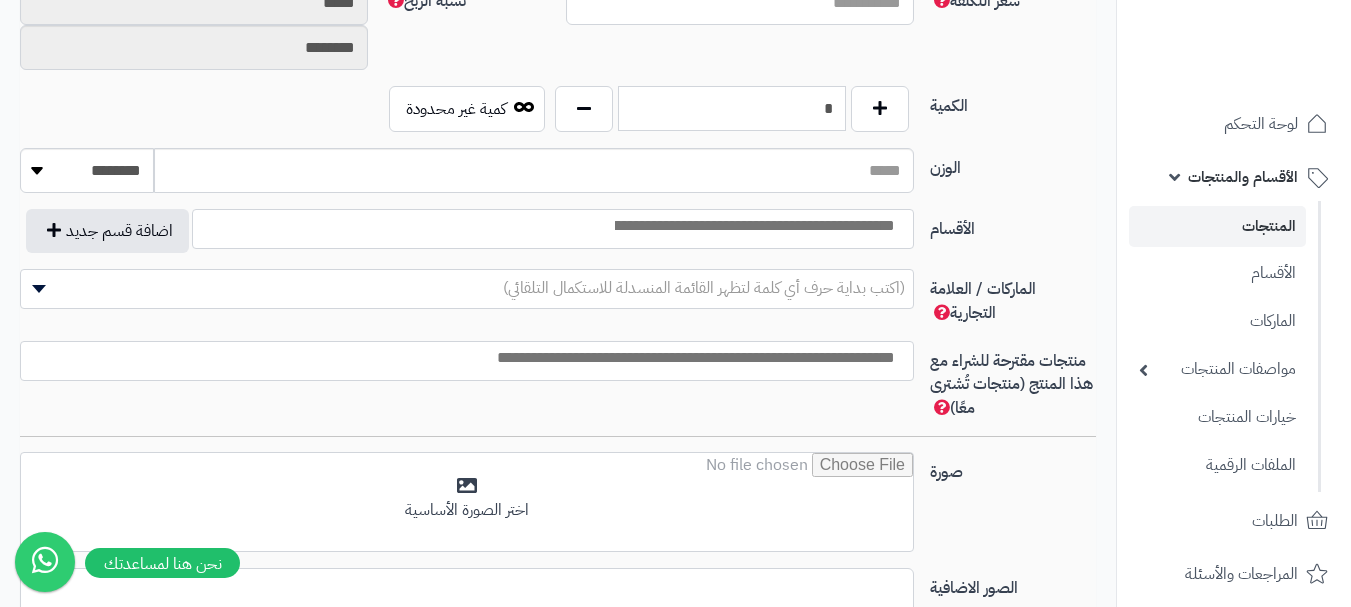 click on "*" at bounding box center [732, 108] 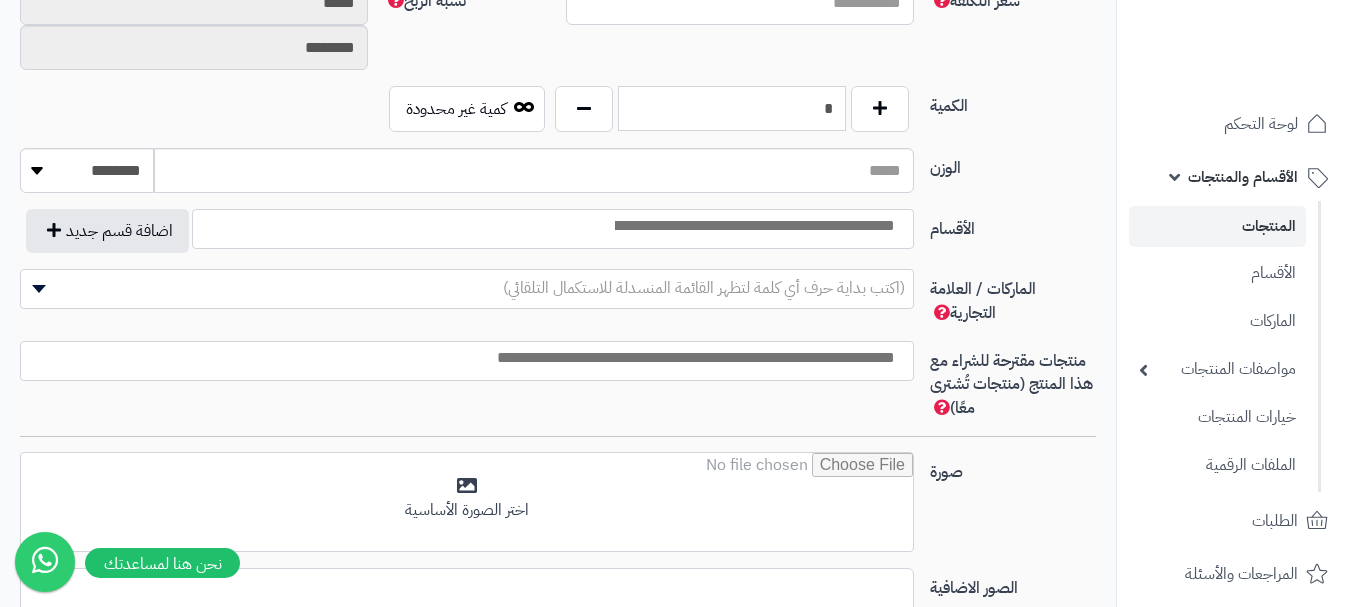 click on "*" at bounding box center (732, 108) 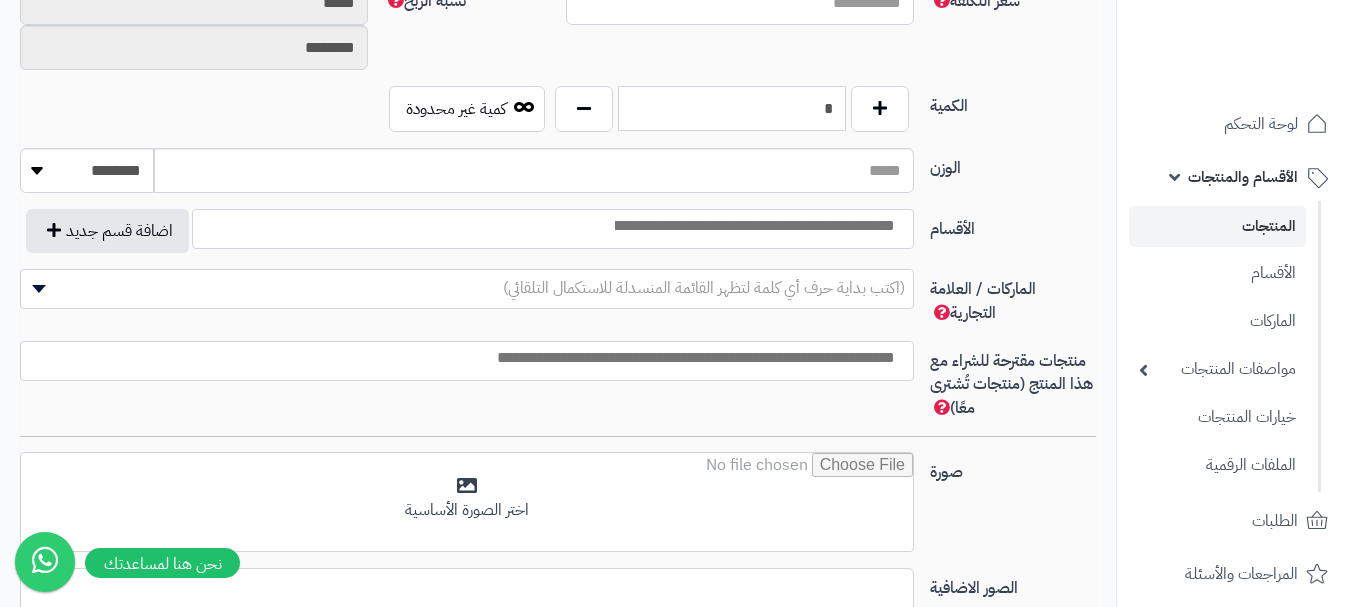 type on "*" 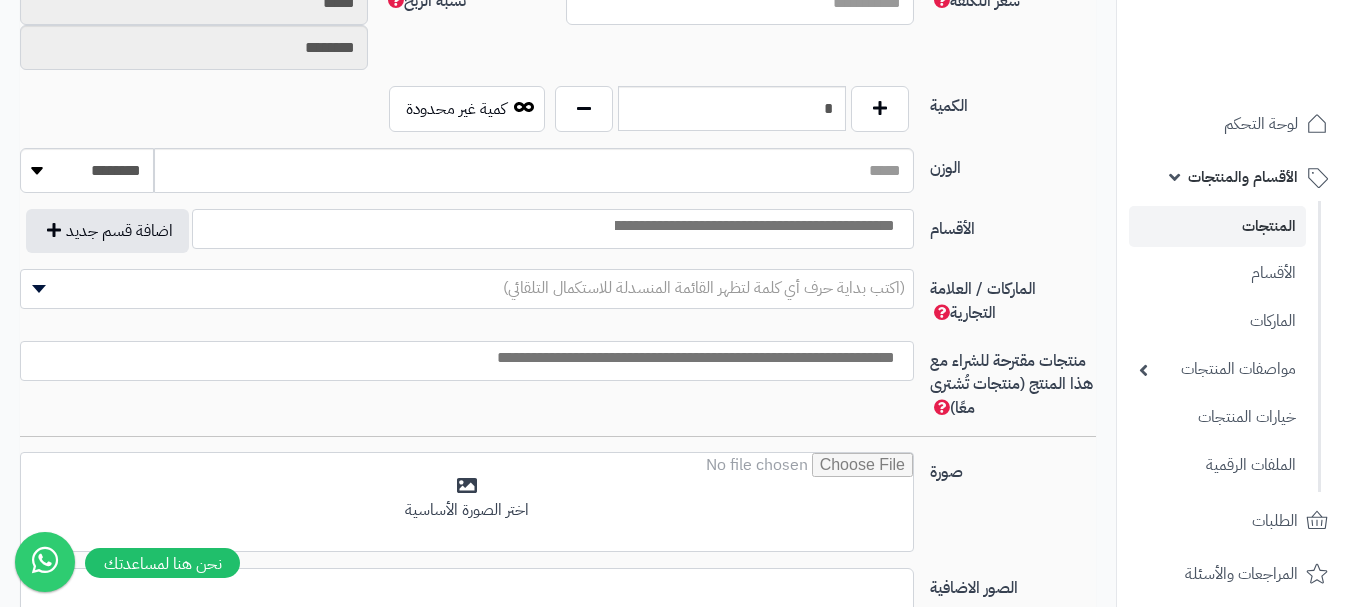 click at bounding box center [753, 226] 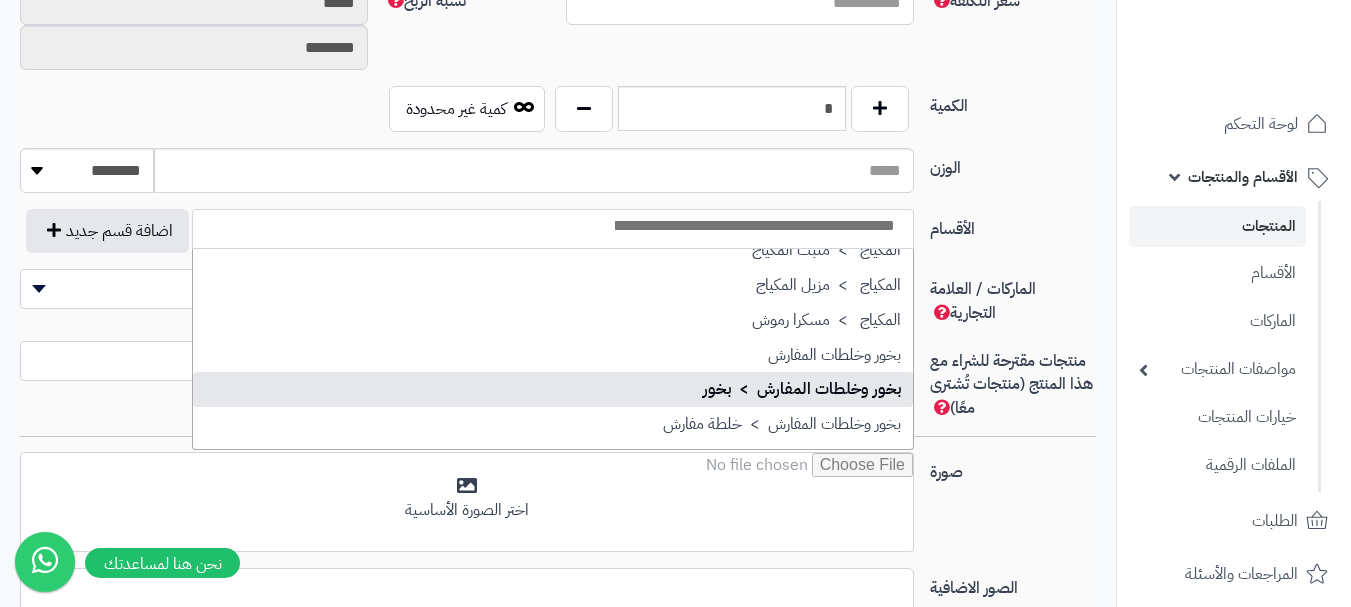 scroll, scrollTop: 600, scrollLeft: 0, axis: vertical 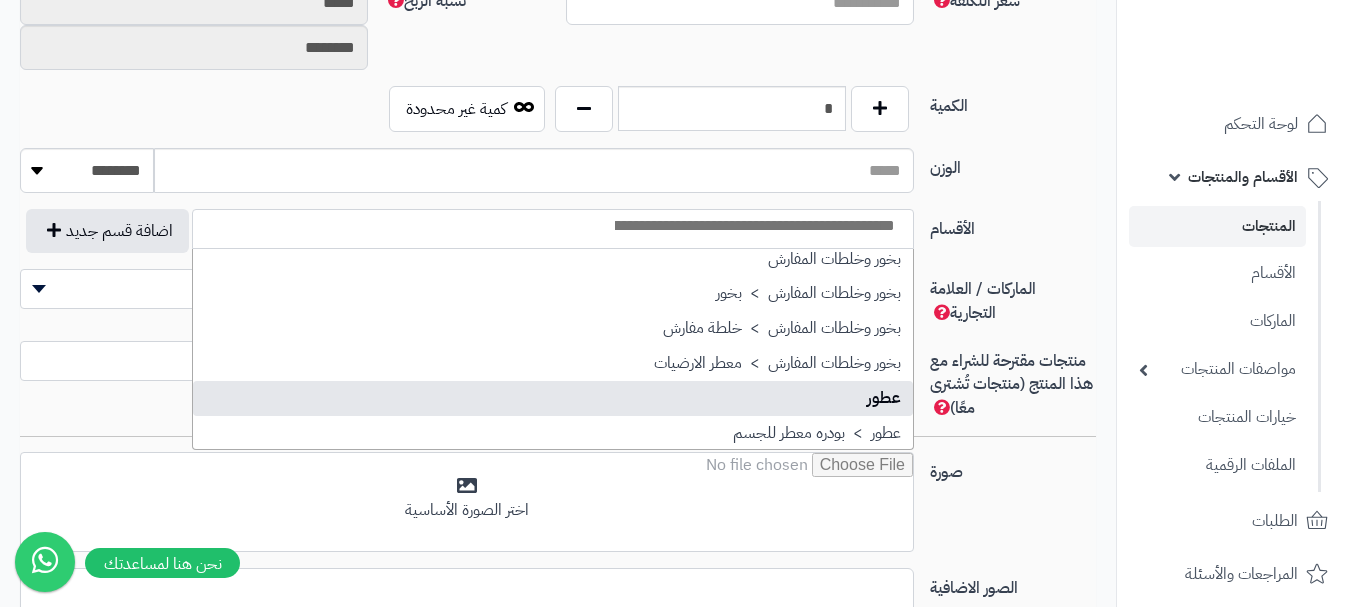 select on "**" 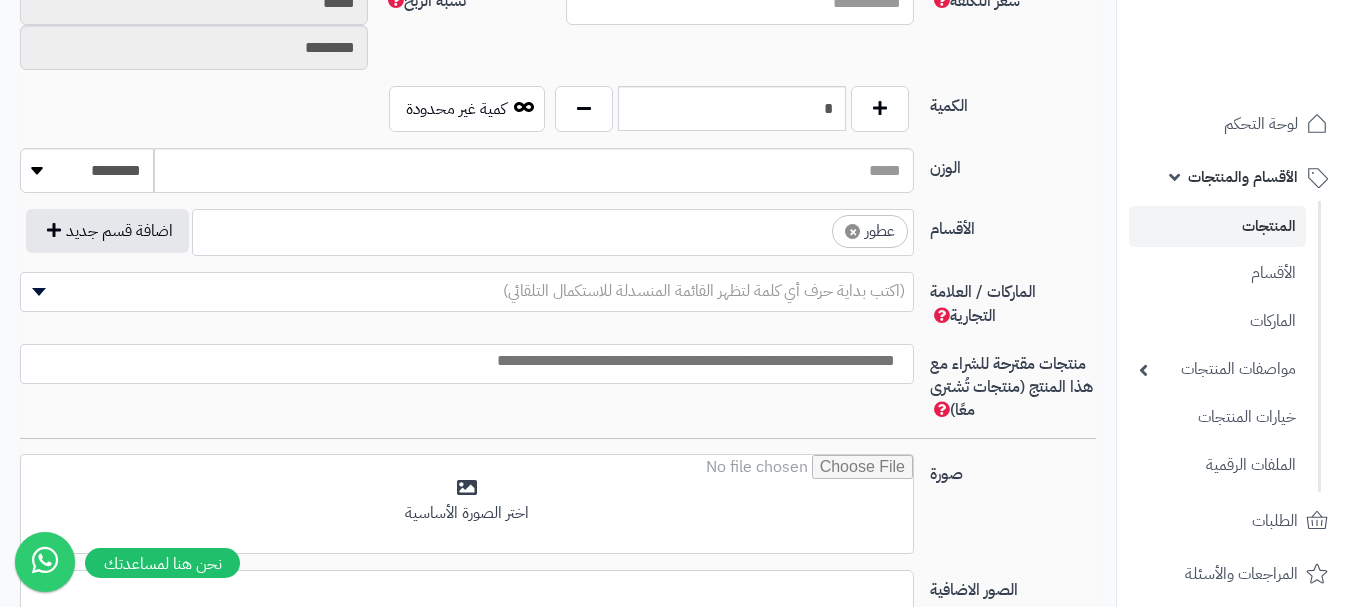 drag, startPoint x: 771, startPoint y: 229, endPoint x: 783, endPoint y: 251, distance: 25.059929 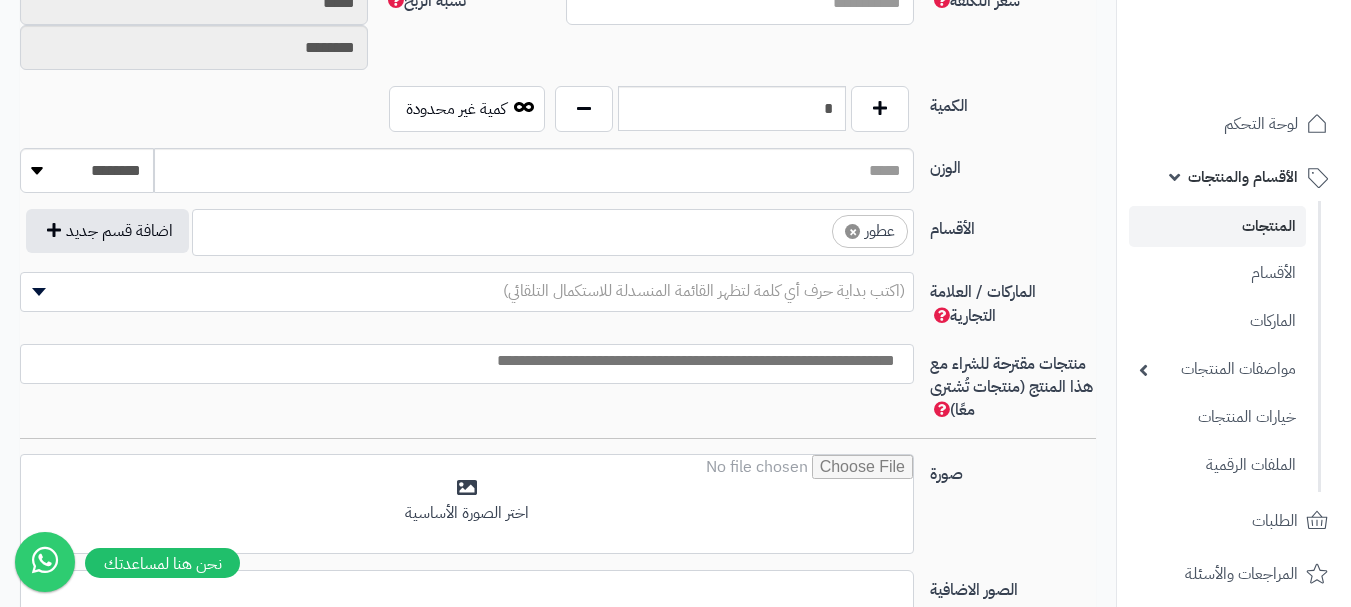 click on "× عطور" at bounding box center [553, 229] 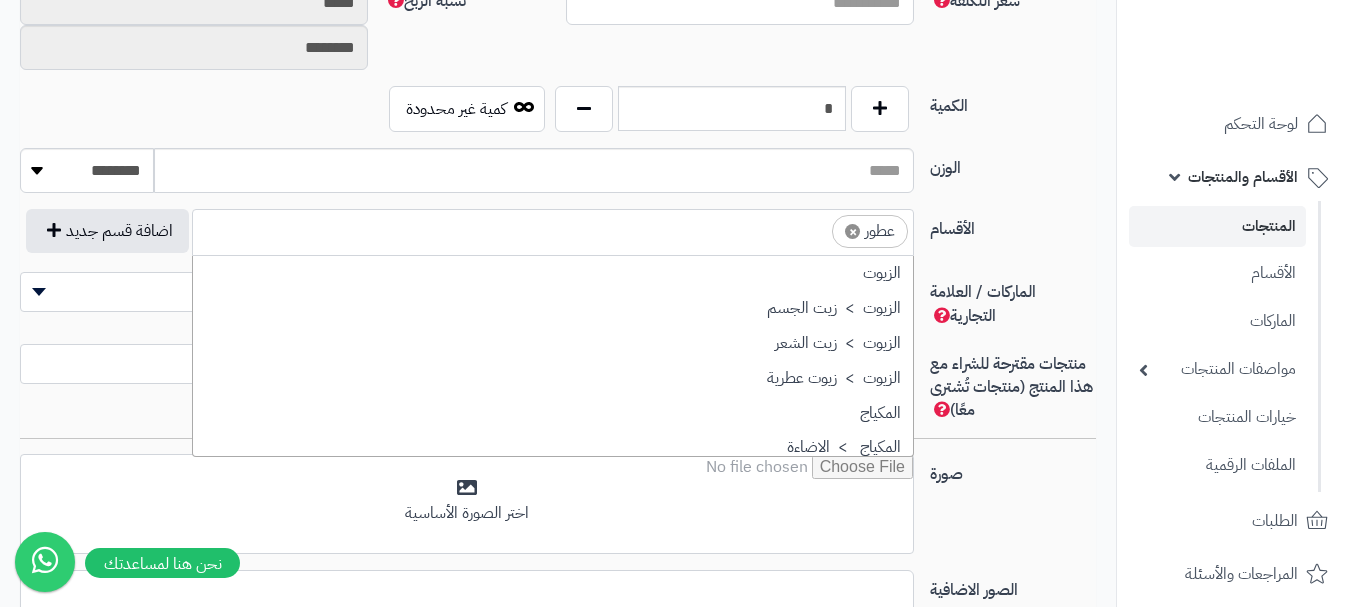 scroll, scrollTop: 697, scrollLeft: 0, axis: vertical 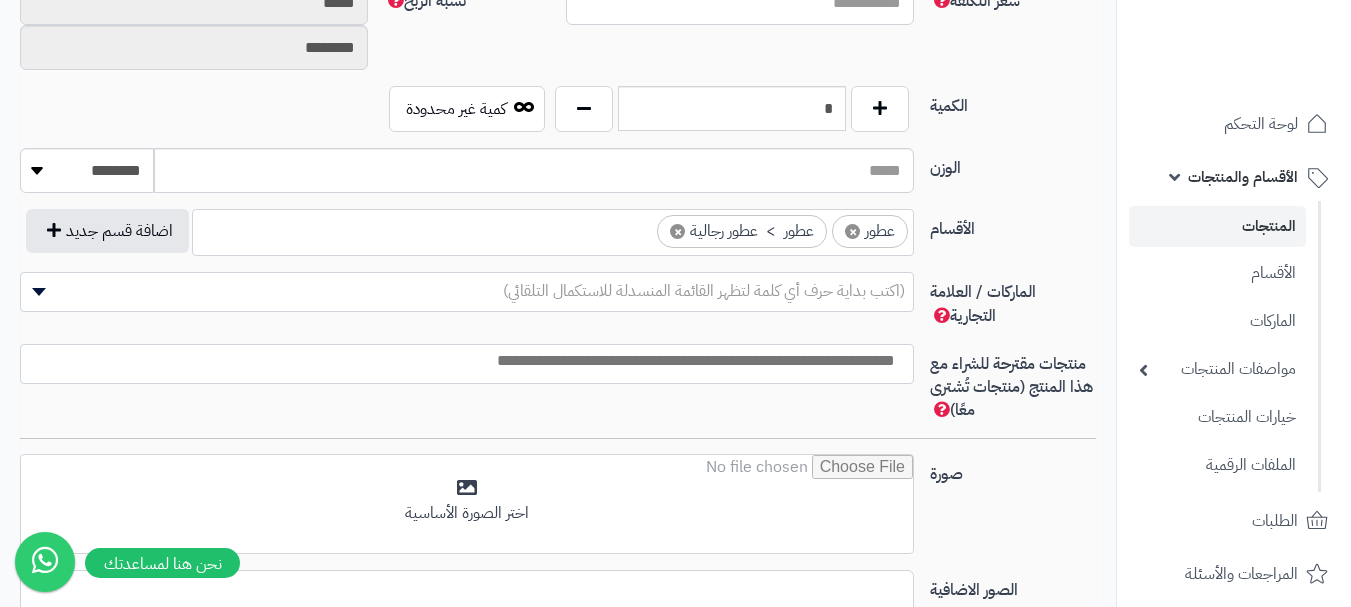 click on "×" at bounding box center [677, 231] 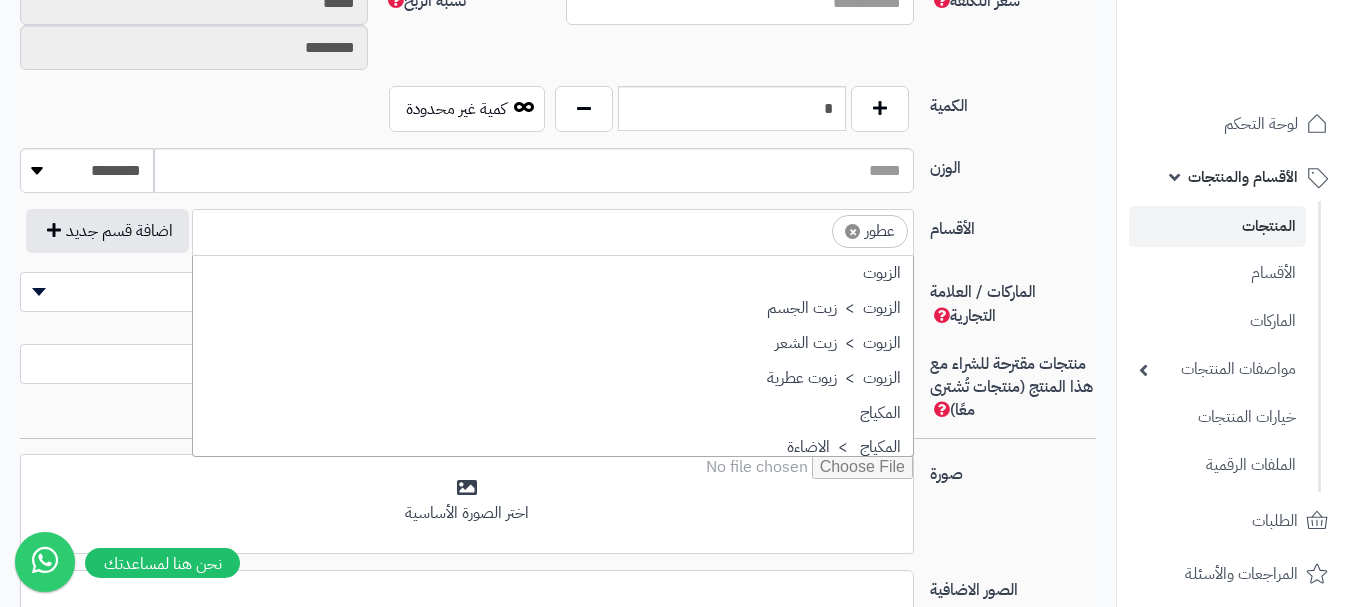 scroll, scrollTop: 697, scrollLeft: 0, axis: vertical 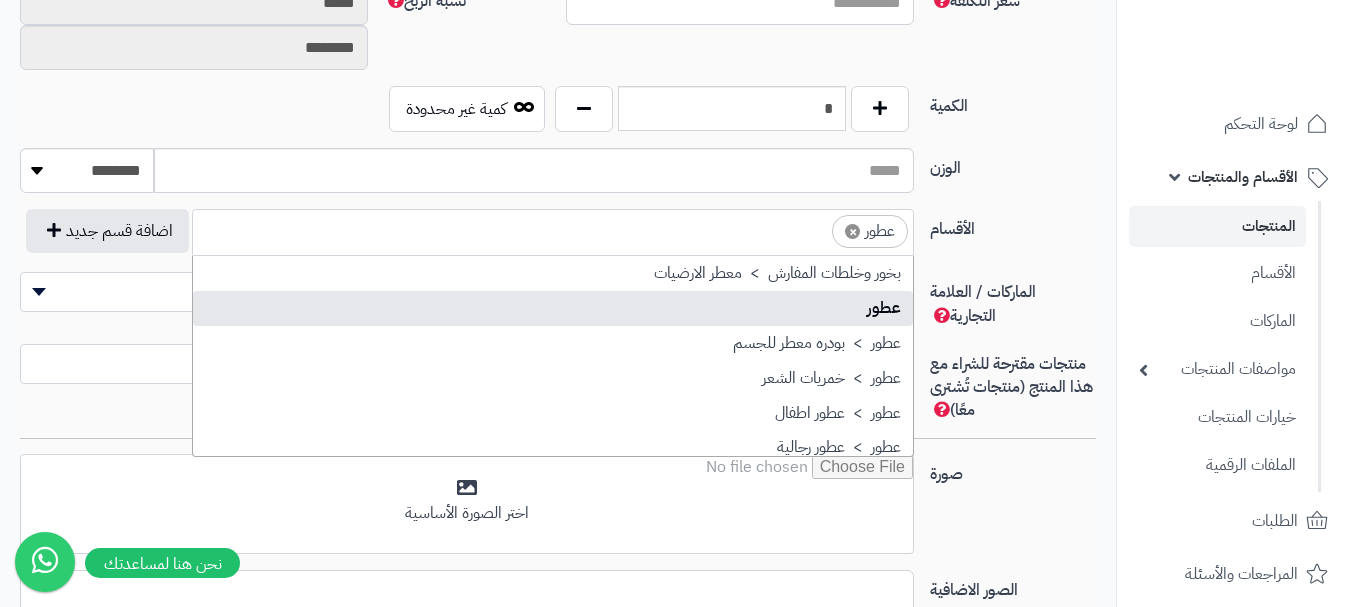click on "× عطور" at bounding box center [553, 229] 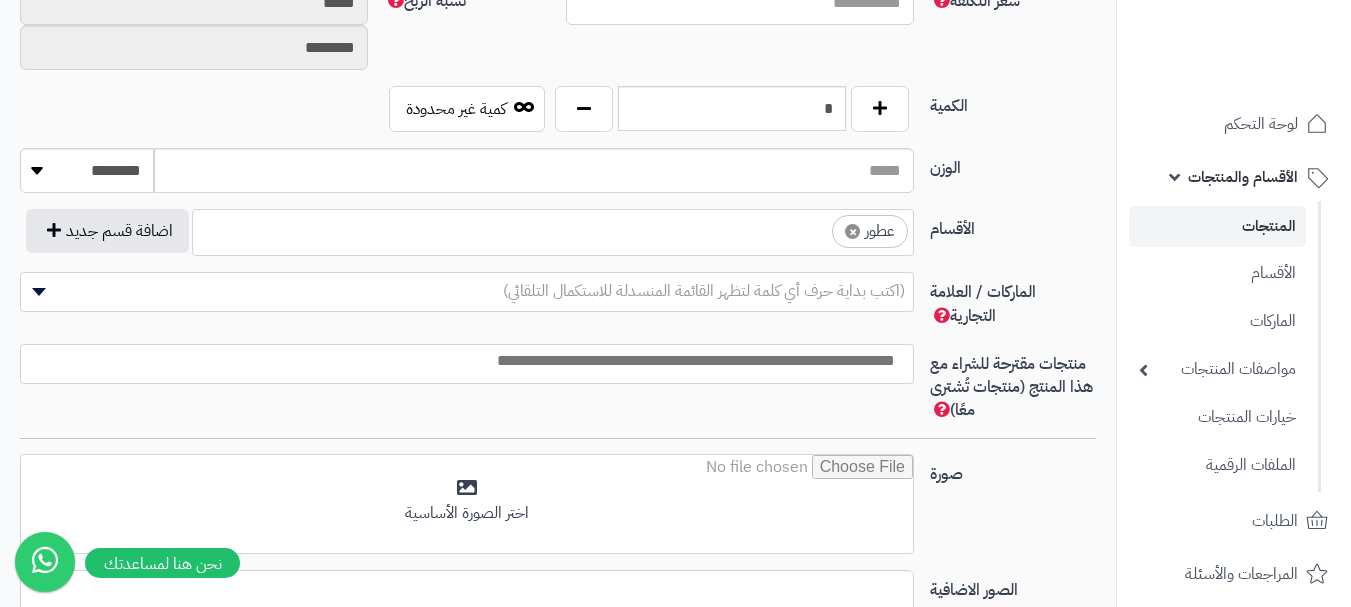 click at bounding box center [814, 226] 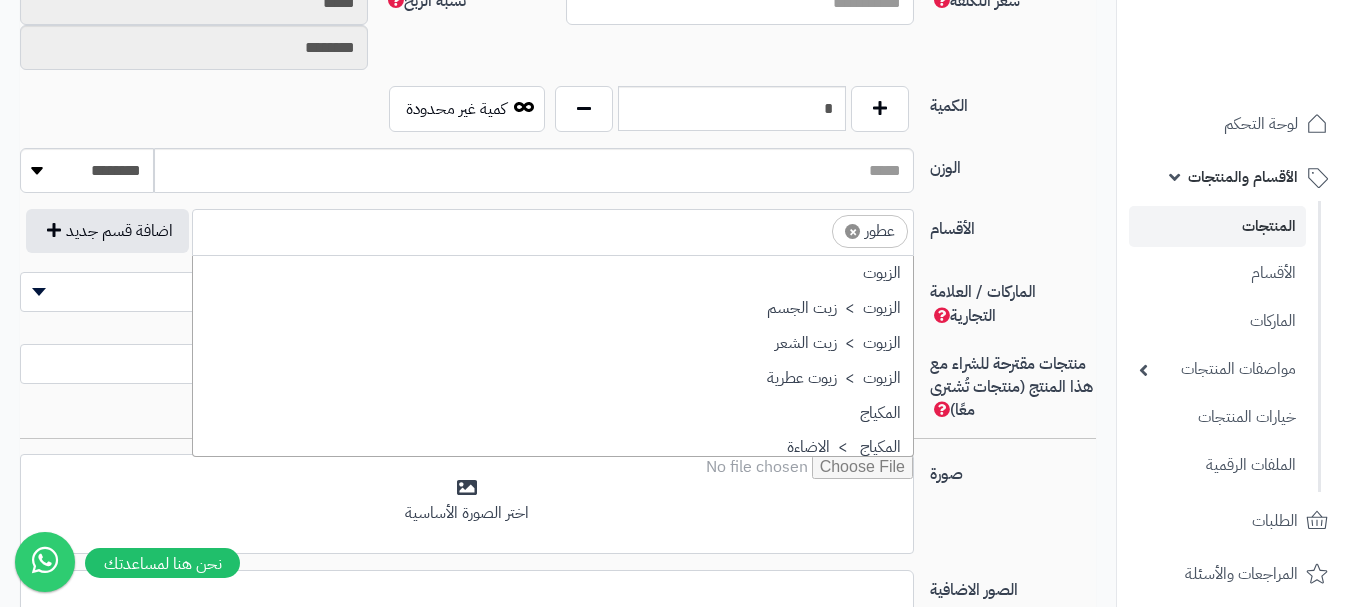 scroll, scrollTop: 697, scrollLeft: 0, axis: vertical 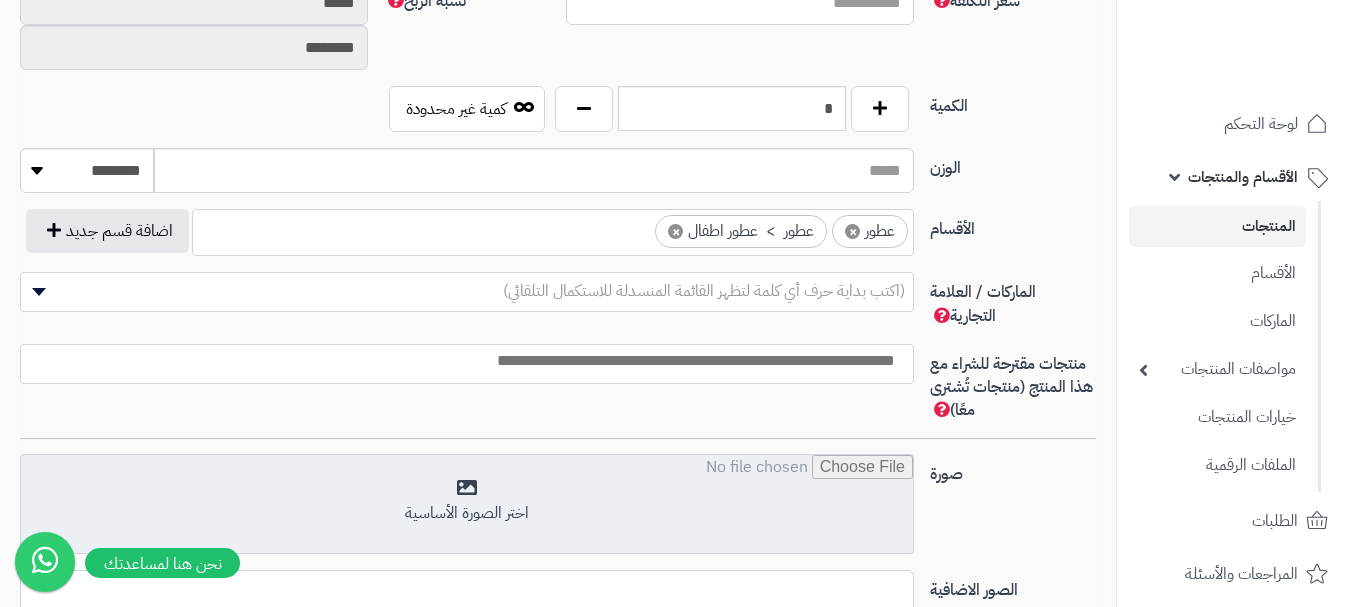 click at bounding box center [467, 505] 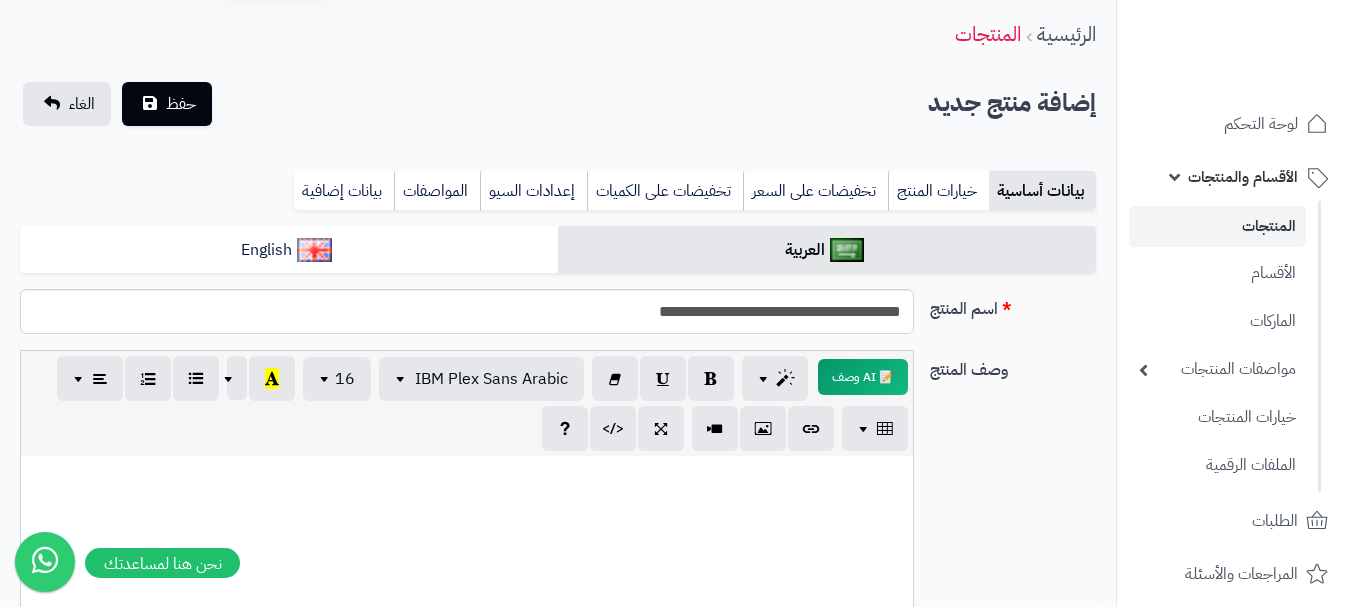 scroll, scrollTop: 0, scrollLeft: 0, axis: both 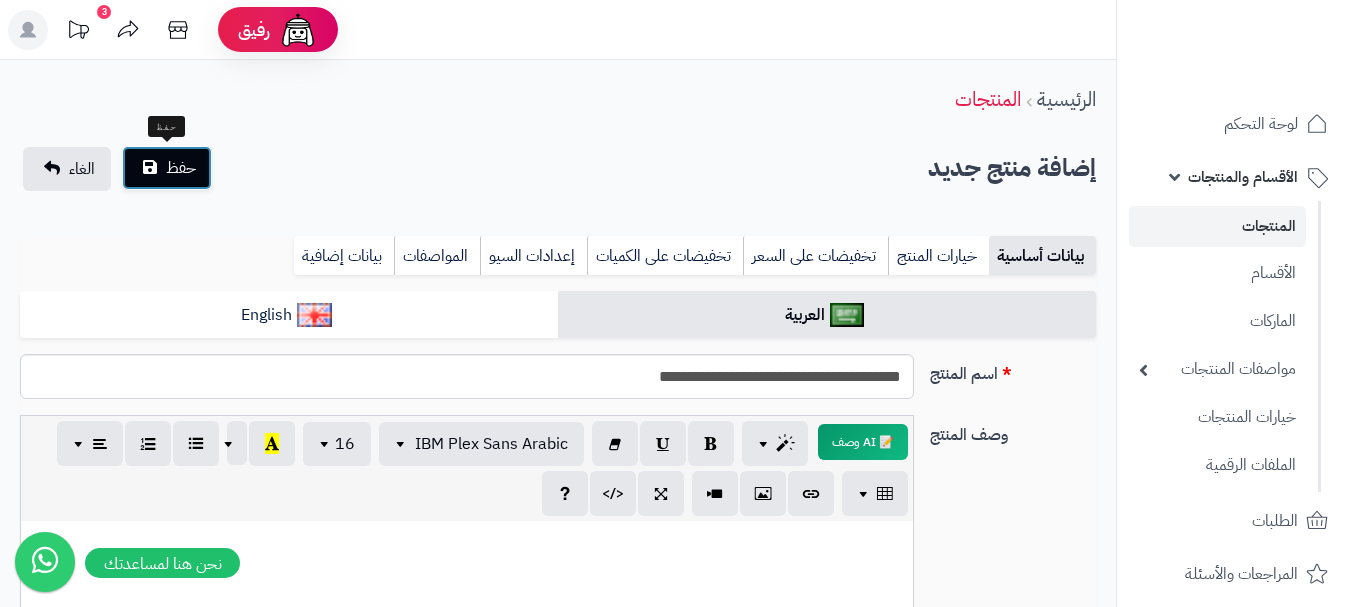 click on "حفظ" at bounding box center [167, 168] 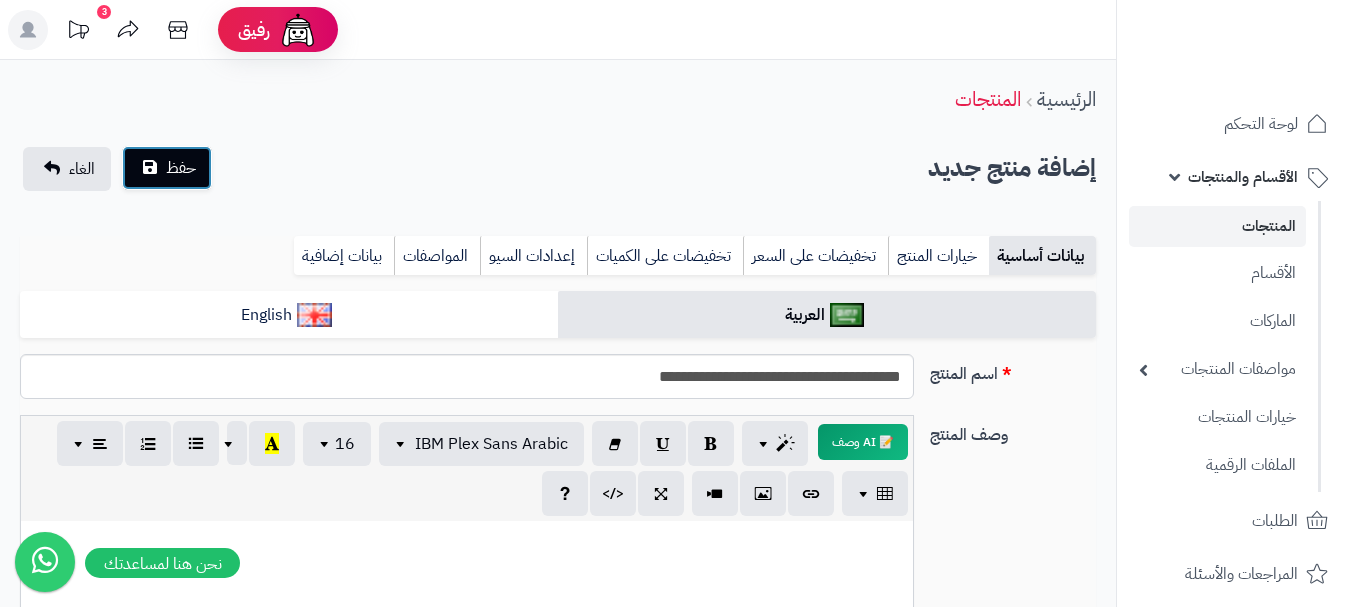 click on "حفظ" at bounding box center [181, 168] 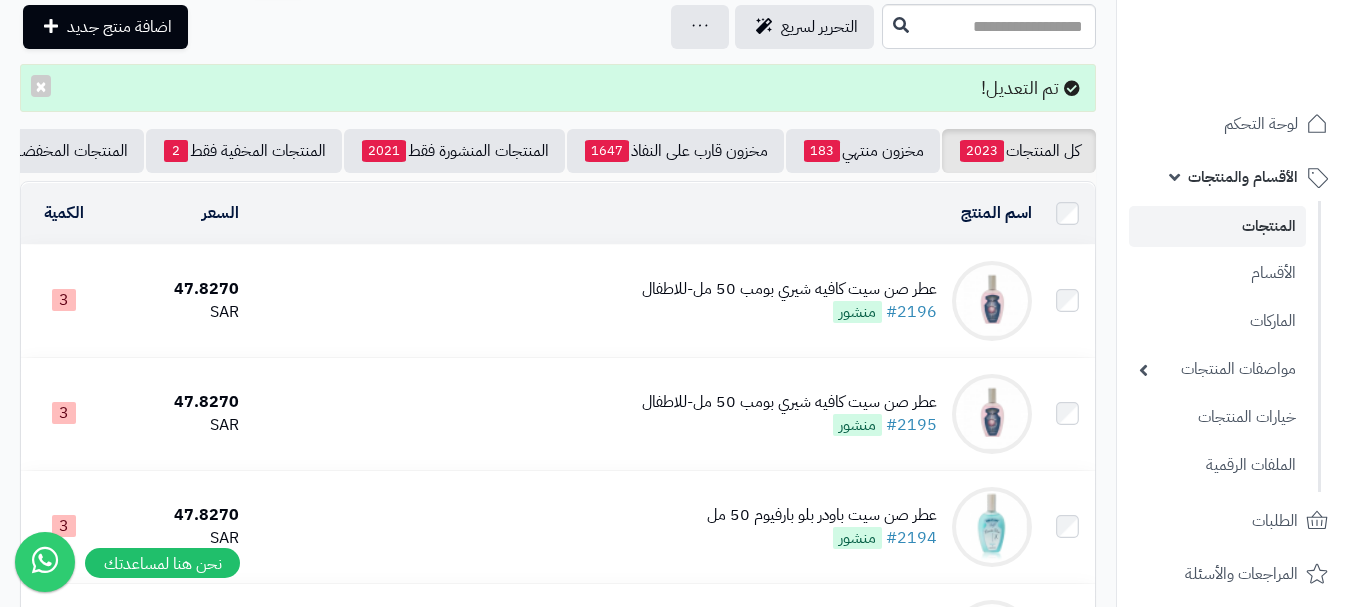 scroll, scrollTop: 400, scrollLeft: 0, axis: vertical 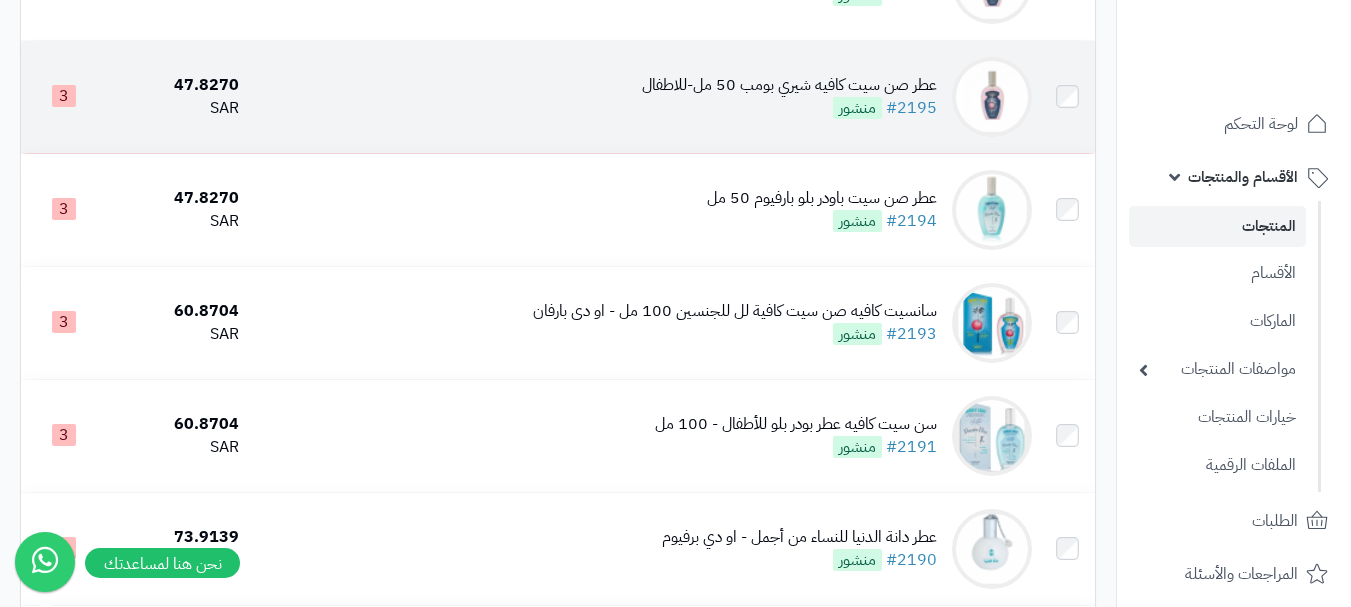 click at bounding box center [1067, 97] 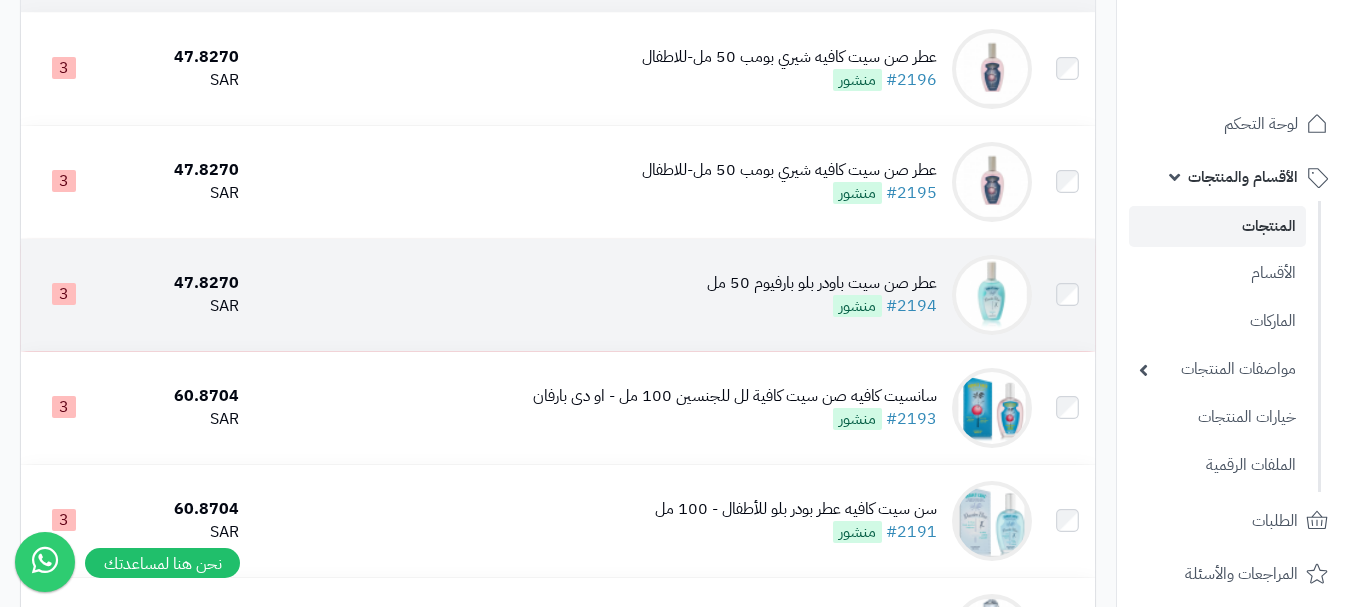 scroll, scrollTop: 200, scrollLeft: 0, axis: vertical 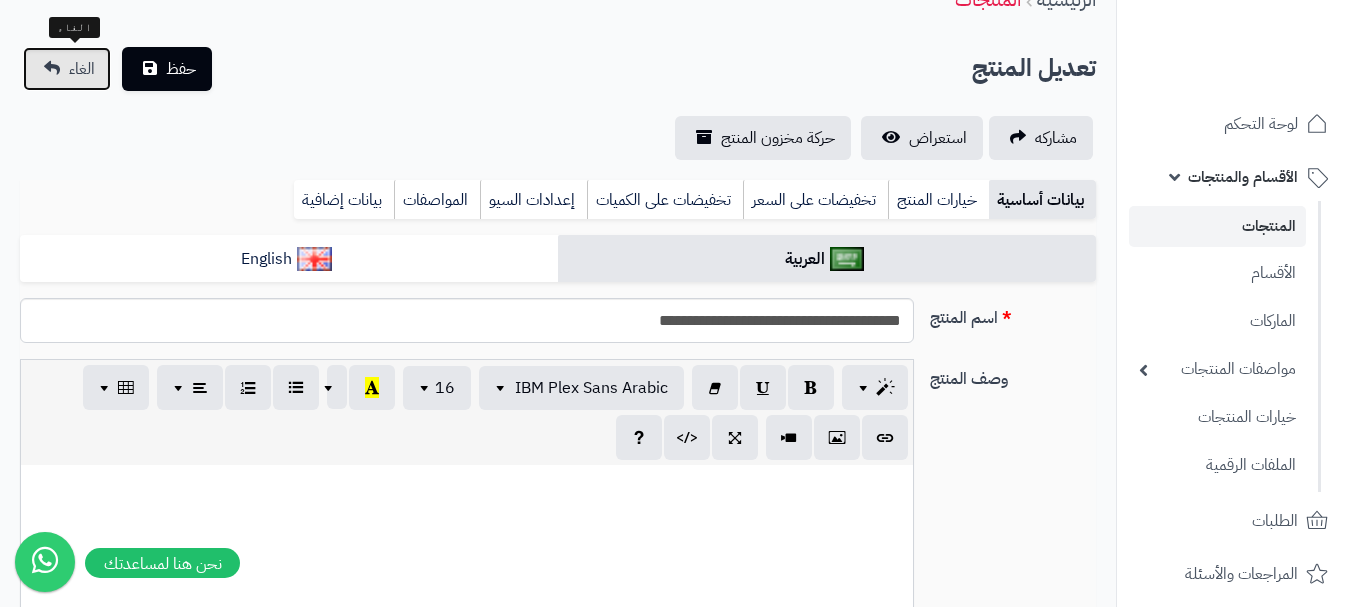 click on "الغاء" at bounding box center [67, 69] 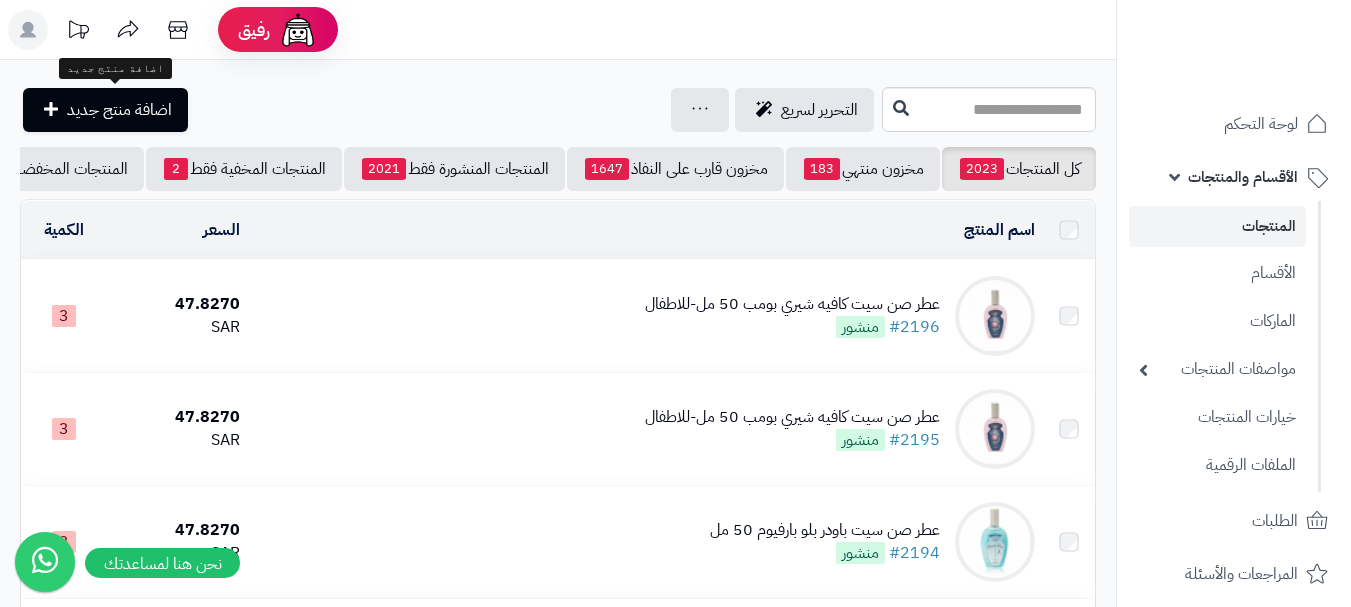scroll, scrollTop: 0, scrollLeft: 0, axis: both 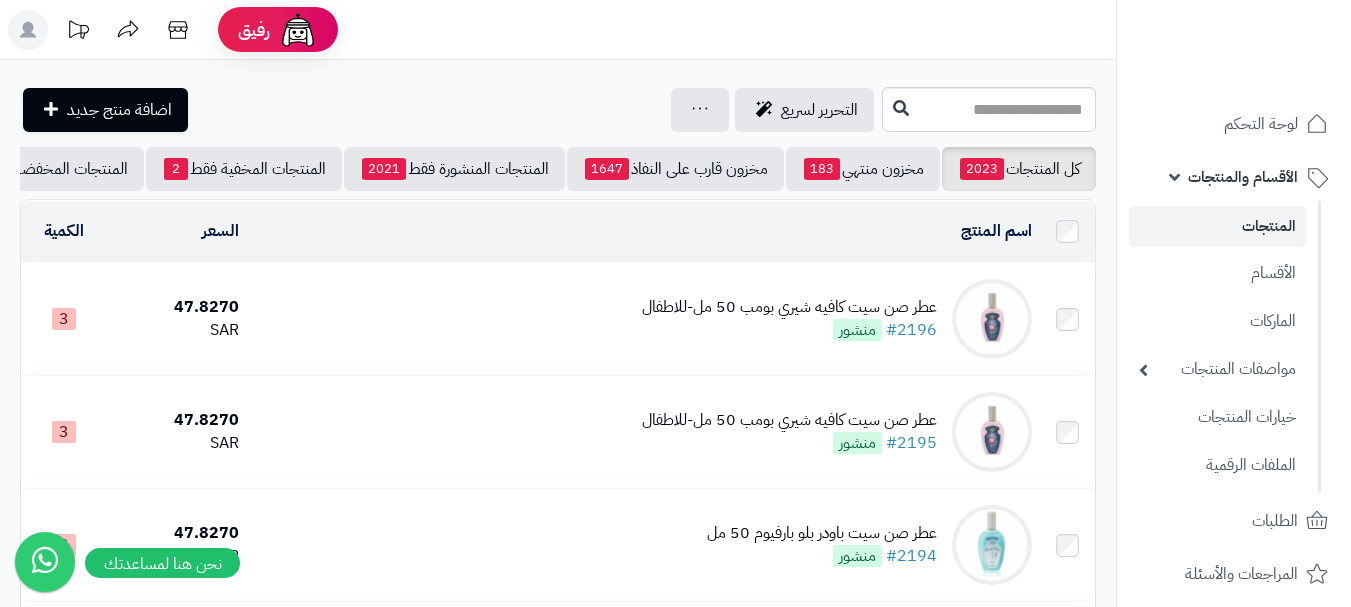 click at bounding box center [1067, 319] 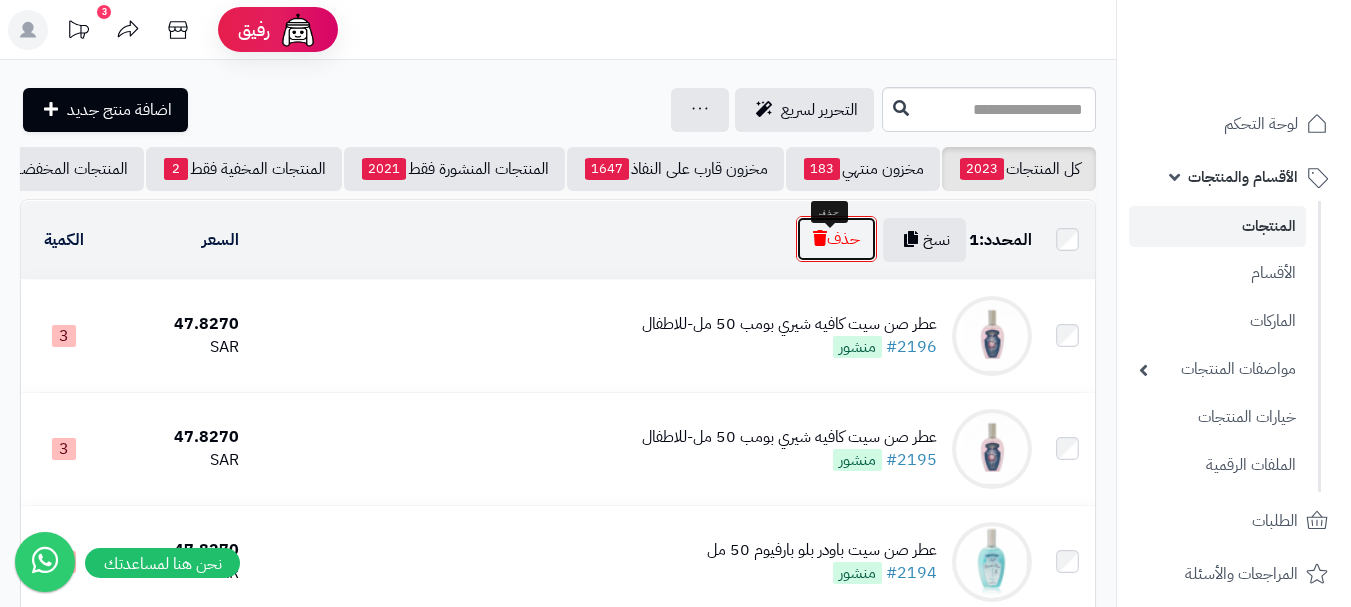 click on "حذف" at bounding box center (836, 239) 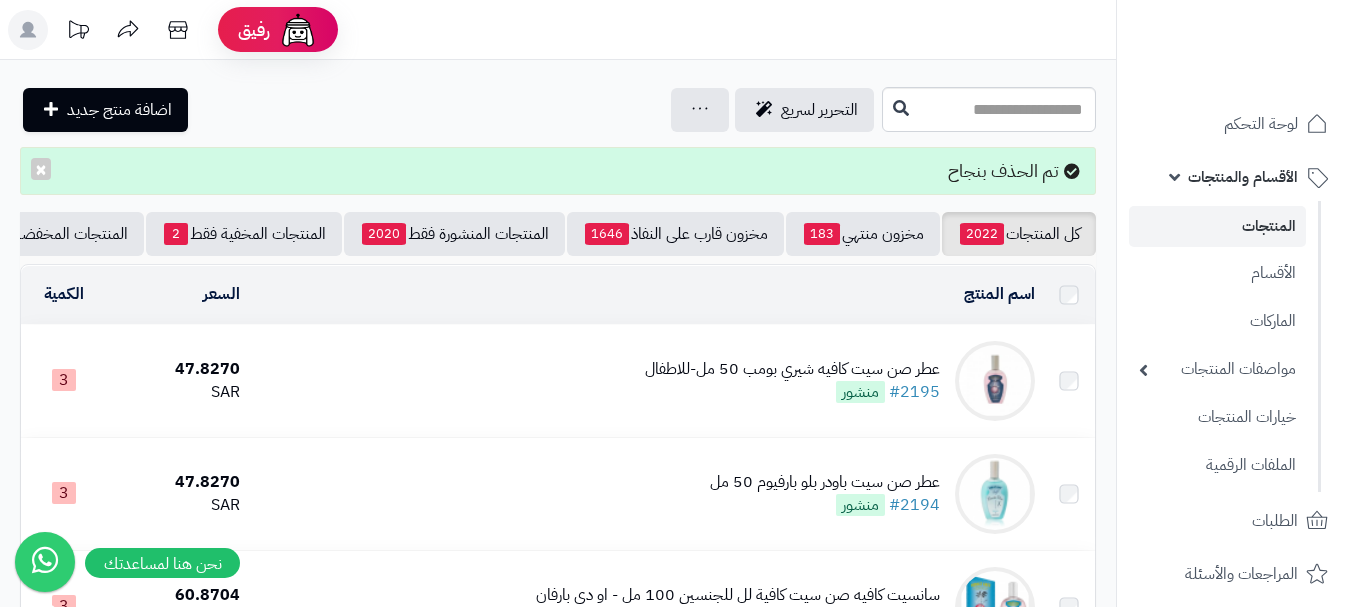 scroll, scrollTop: 0, scrollLeft: 0, axis: both 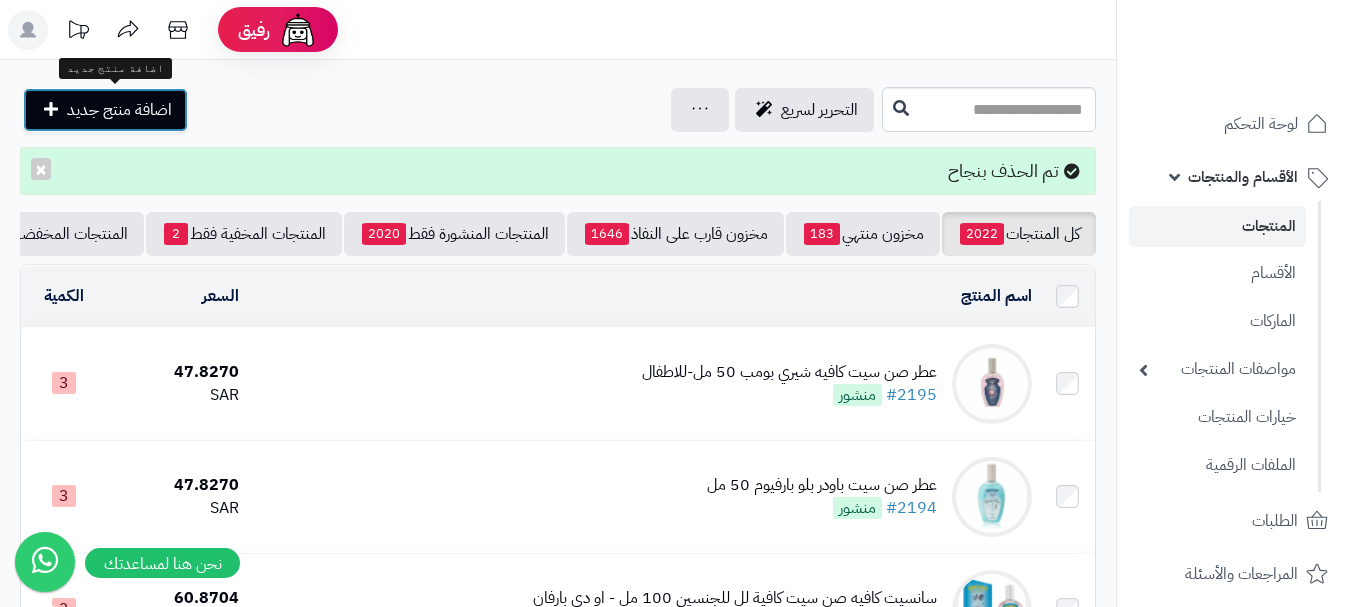 click on "اضافة منتج جديد" at bounding box center (119, 110) 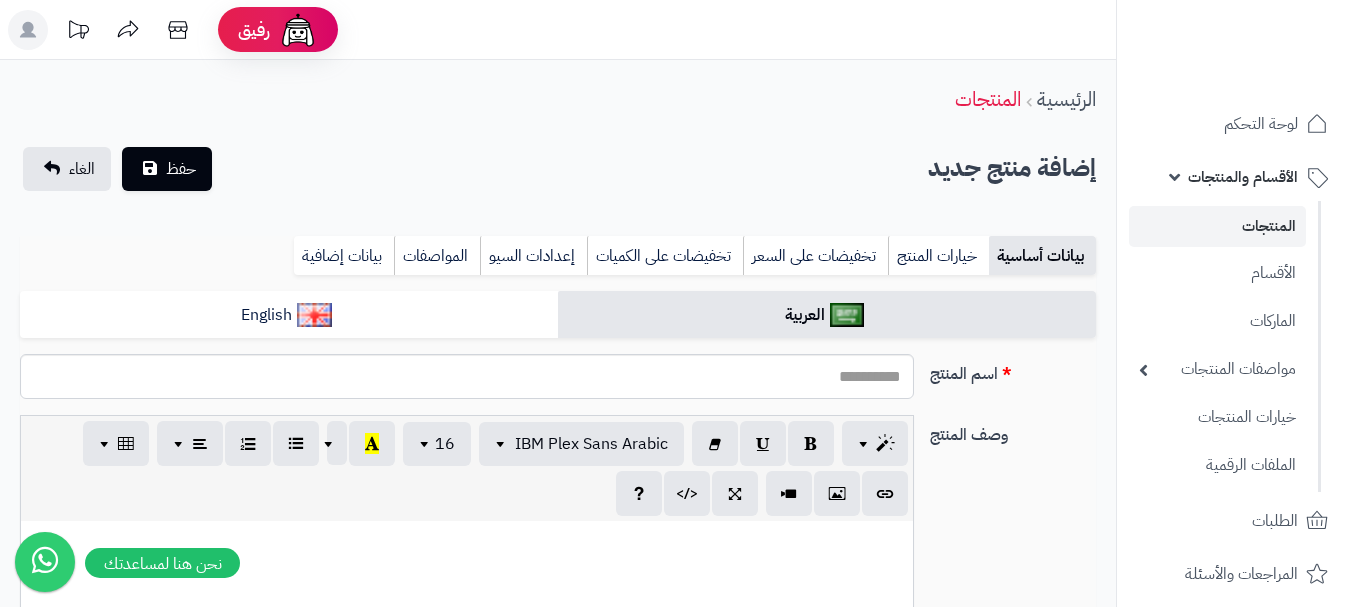 select 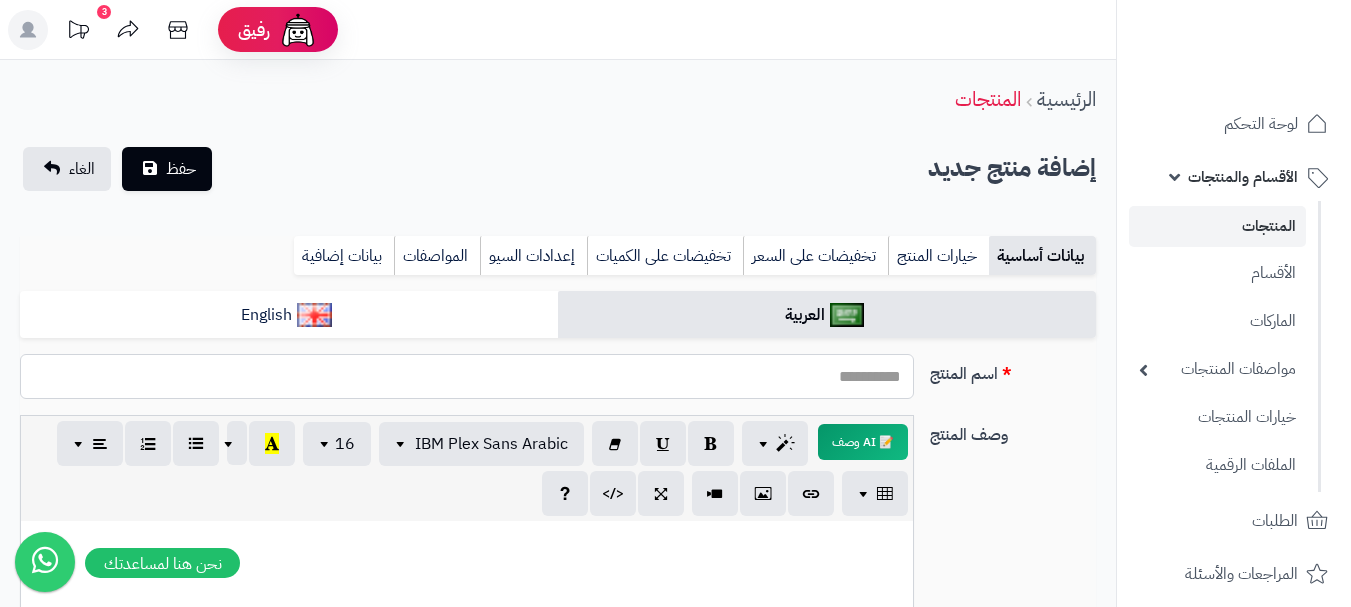 paste on "**********" 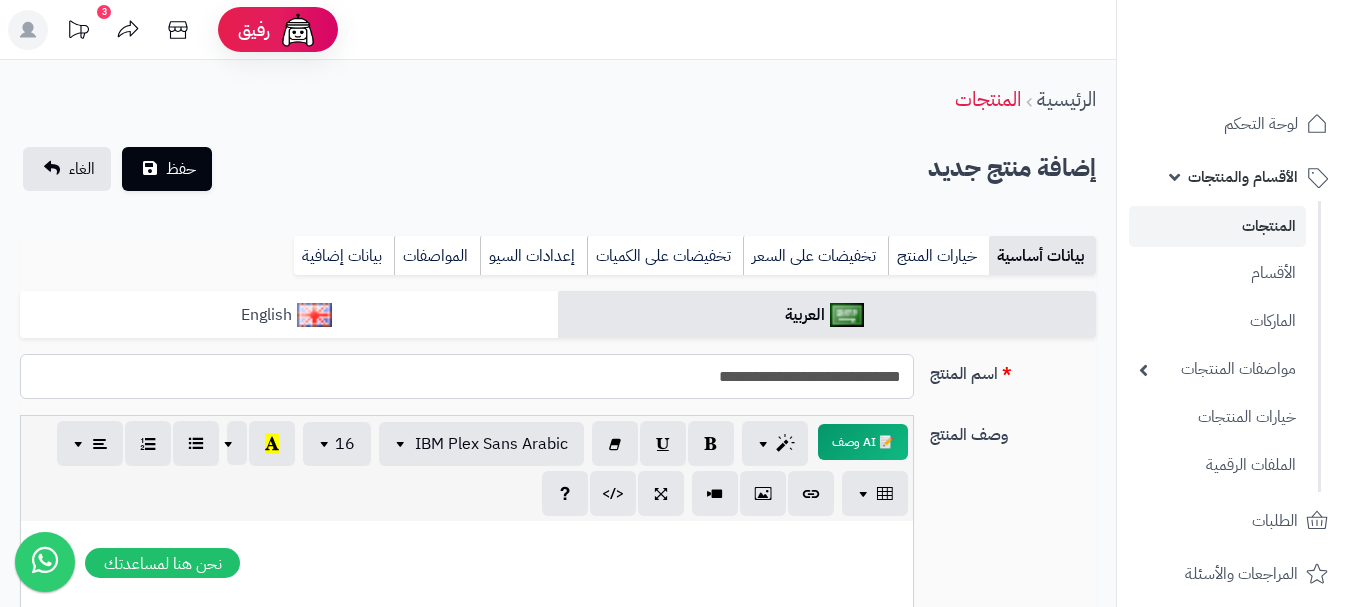 type on "**********" 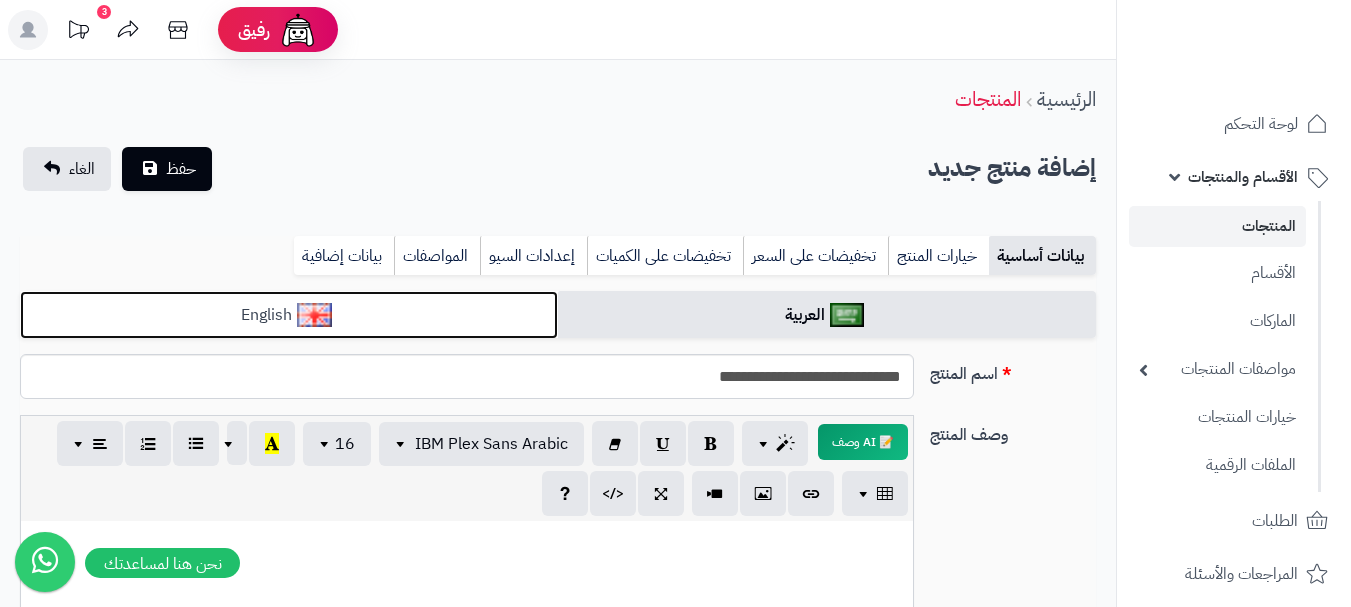 click on "English" at bounding box center (289, 315) 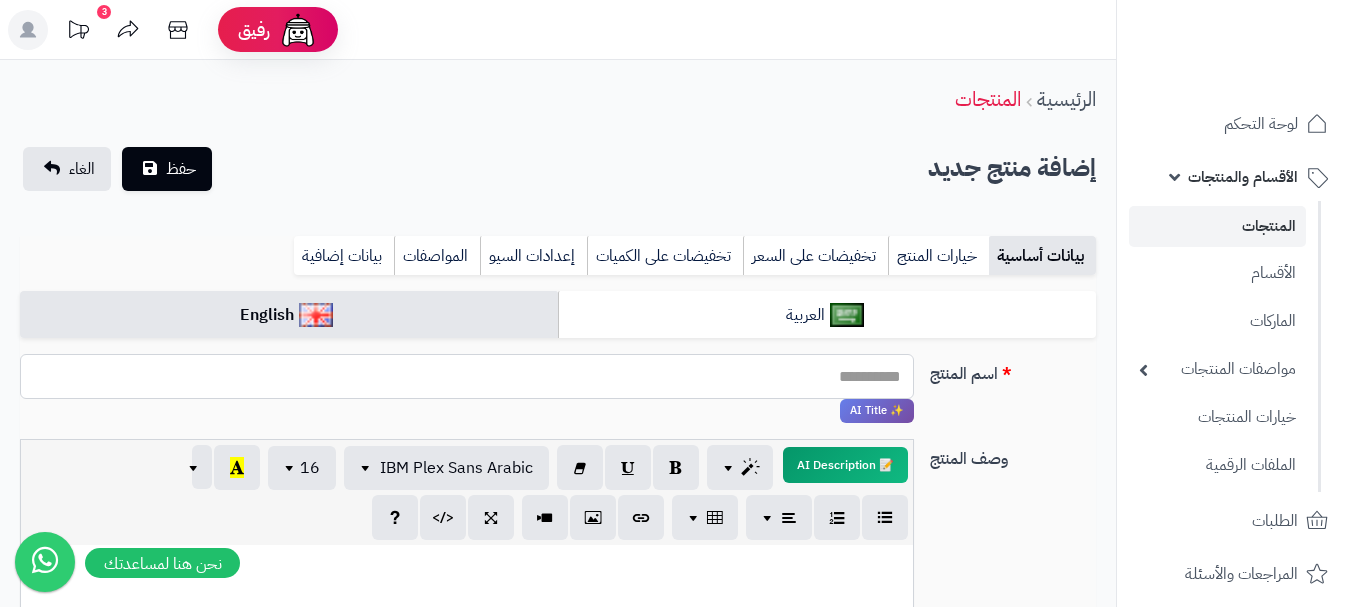 paste on "**********" 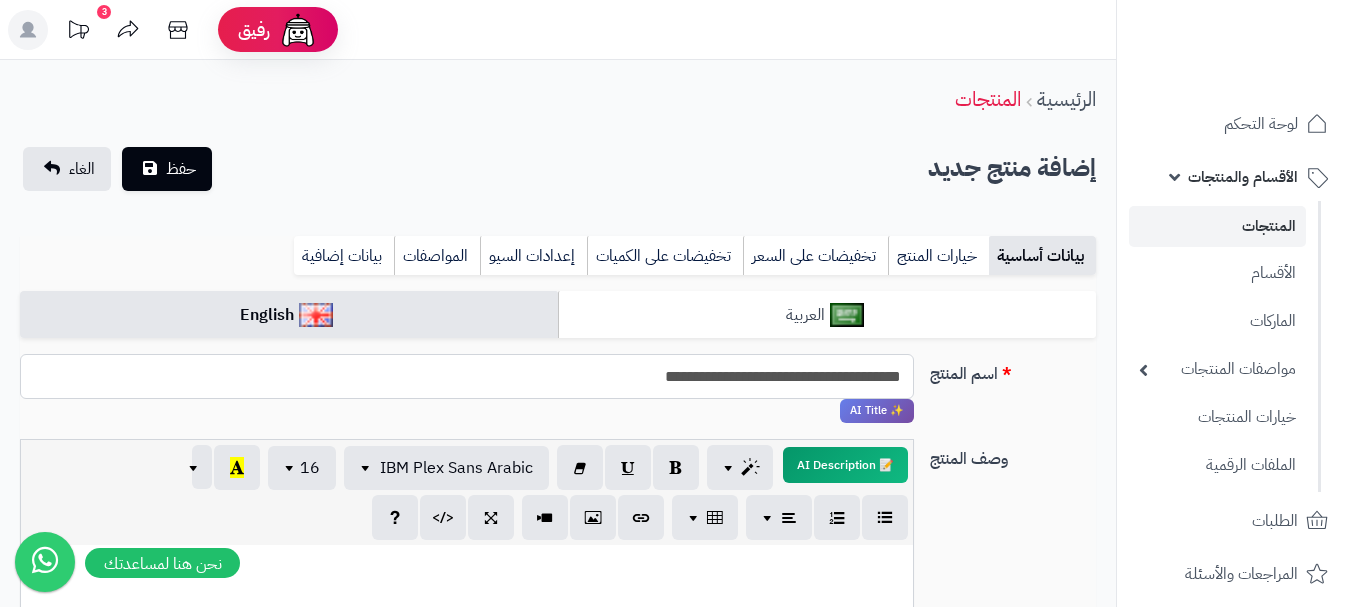 type on "**********" 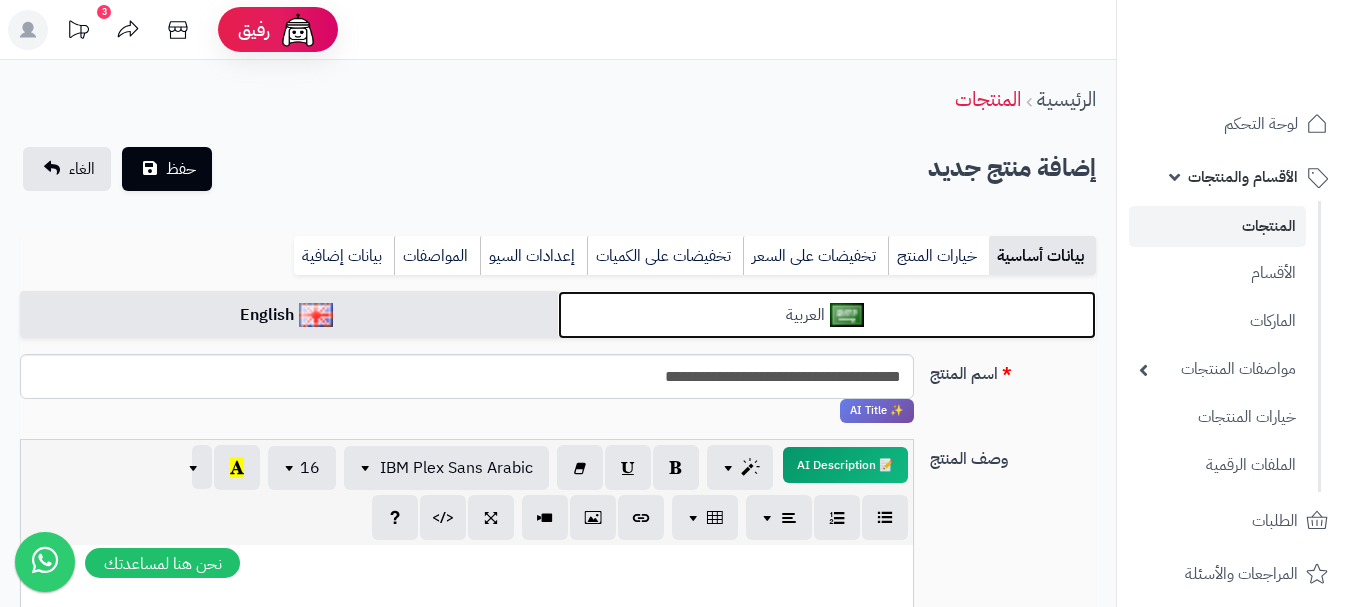 click on "العربية" at bounding box center [827, 315] 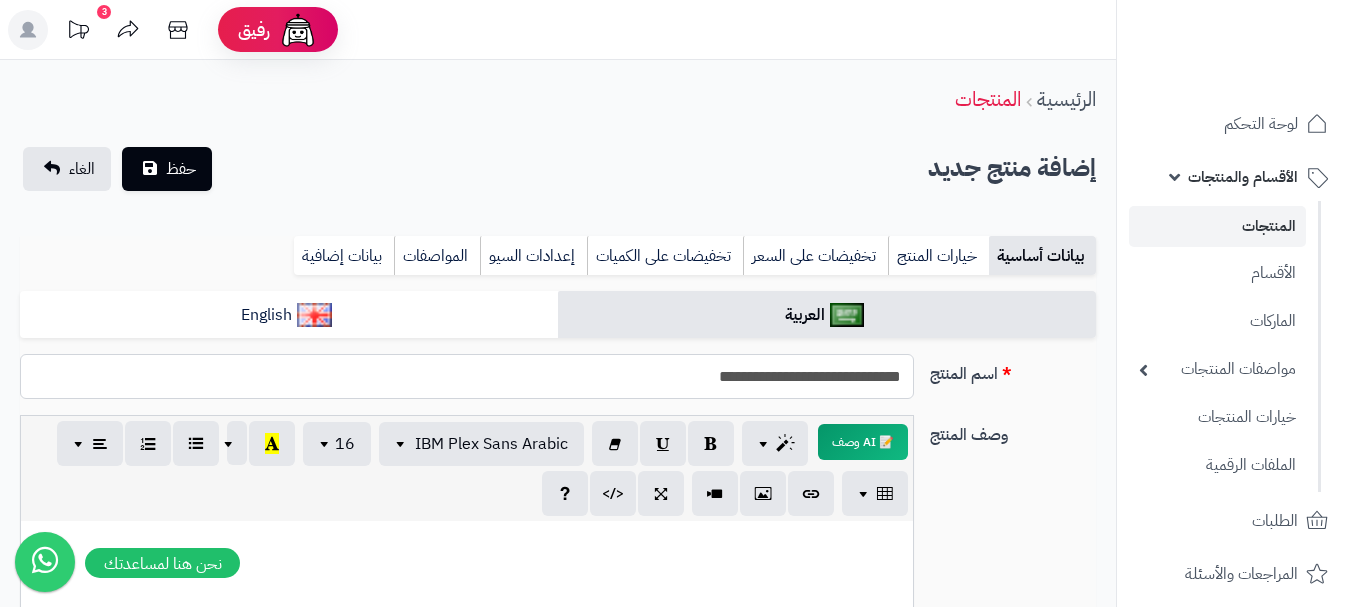 click on "**********" at bounding box center (467, 376) 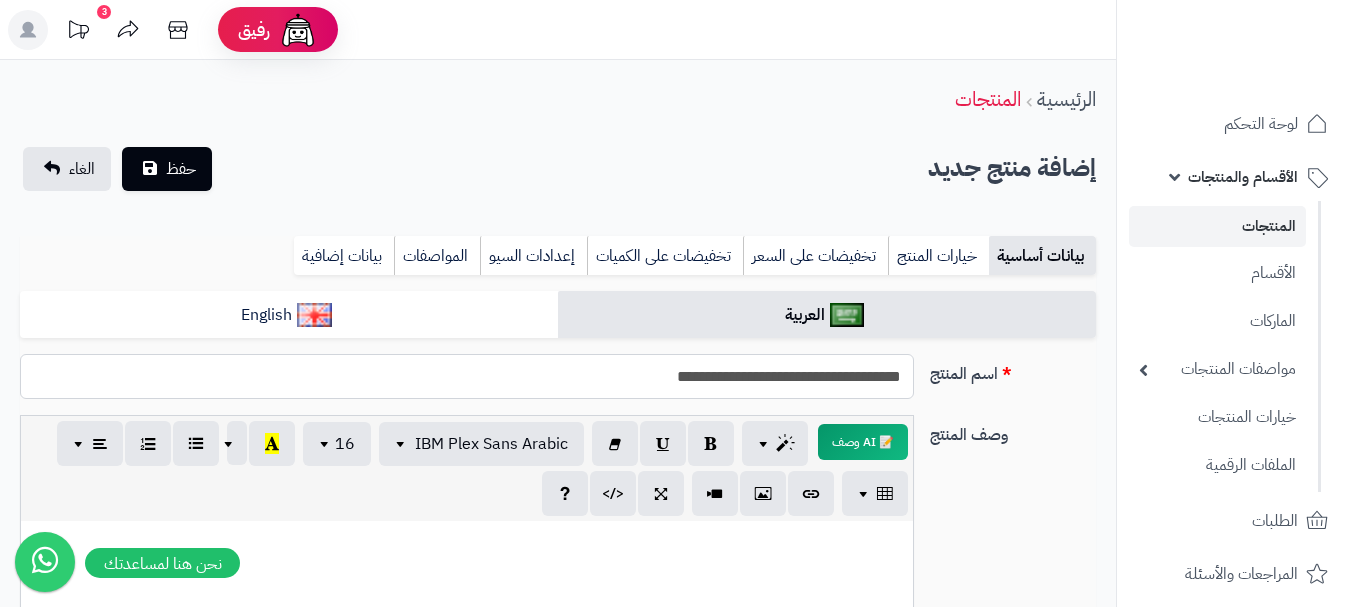 drag, startPoint x: 716, startPoint y: 367, endPoint x: 874, endPoint y: 415, distance: 165.13025 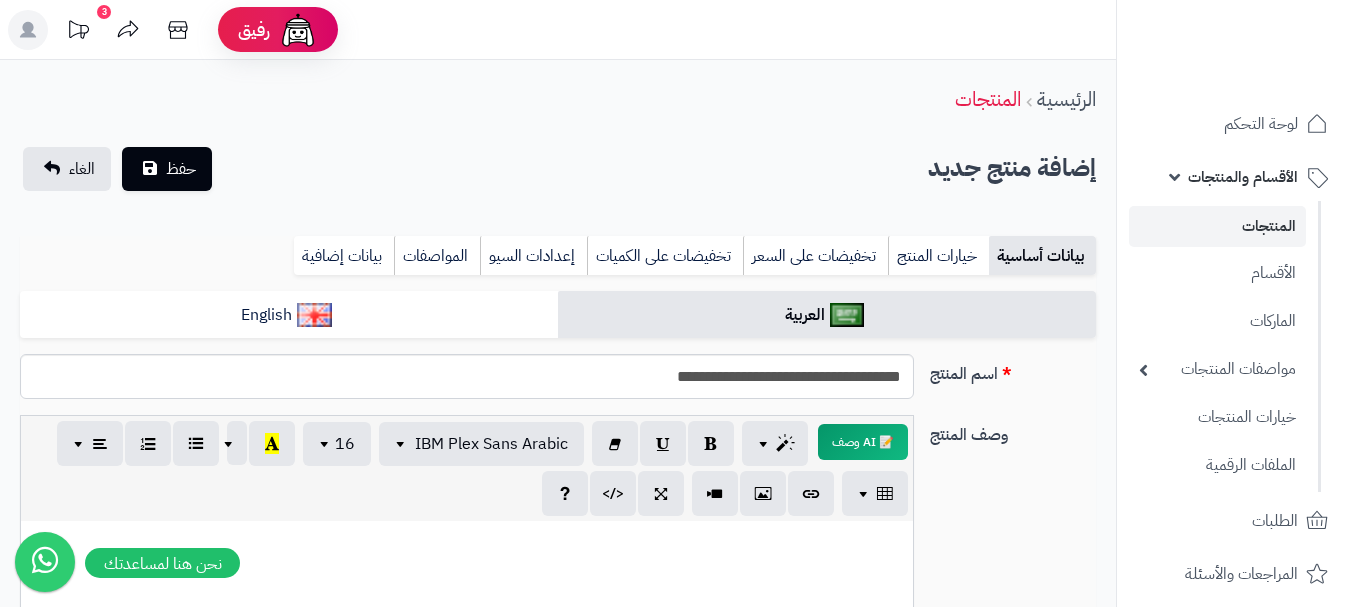 click on "بيانات أساسية خيارات المنتج تخفيضات على السعر تخفيضات على الكميات إعدادات السيو المواصفات نقاط المكافآت بيانات إضافية" at bounding box center (558, 263) 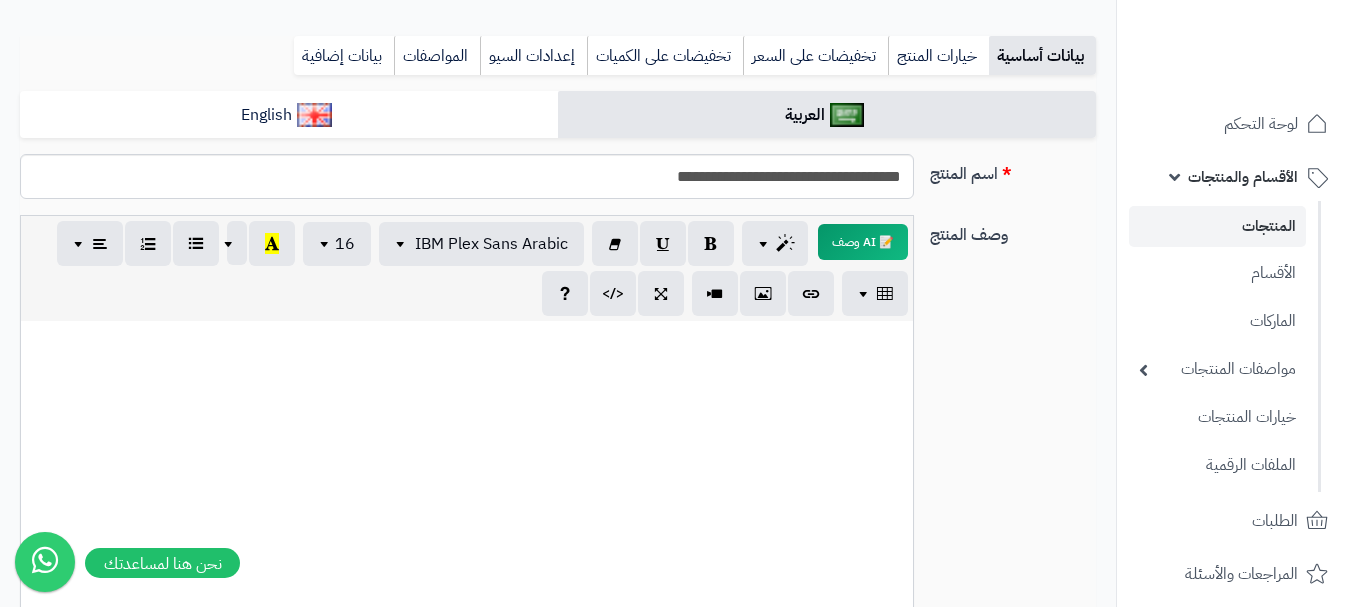 scroll, scrollTop: 400, scrollLeft: 0, axis: vertical 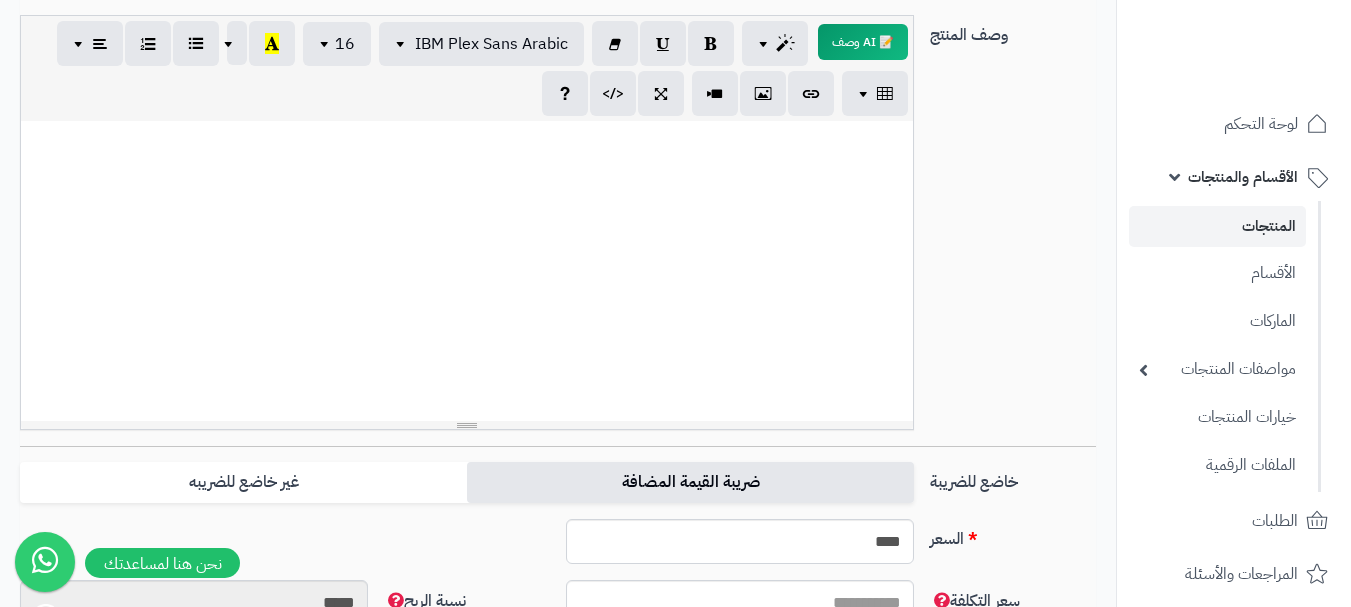 click on "ضريبة القيمة المضافة" at bounding box center [690, 482] 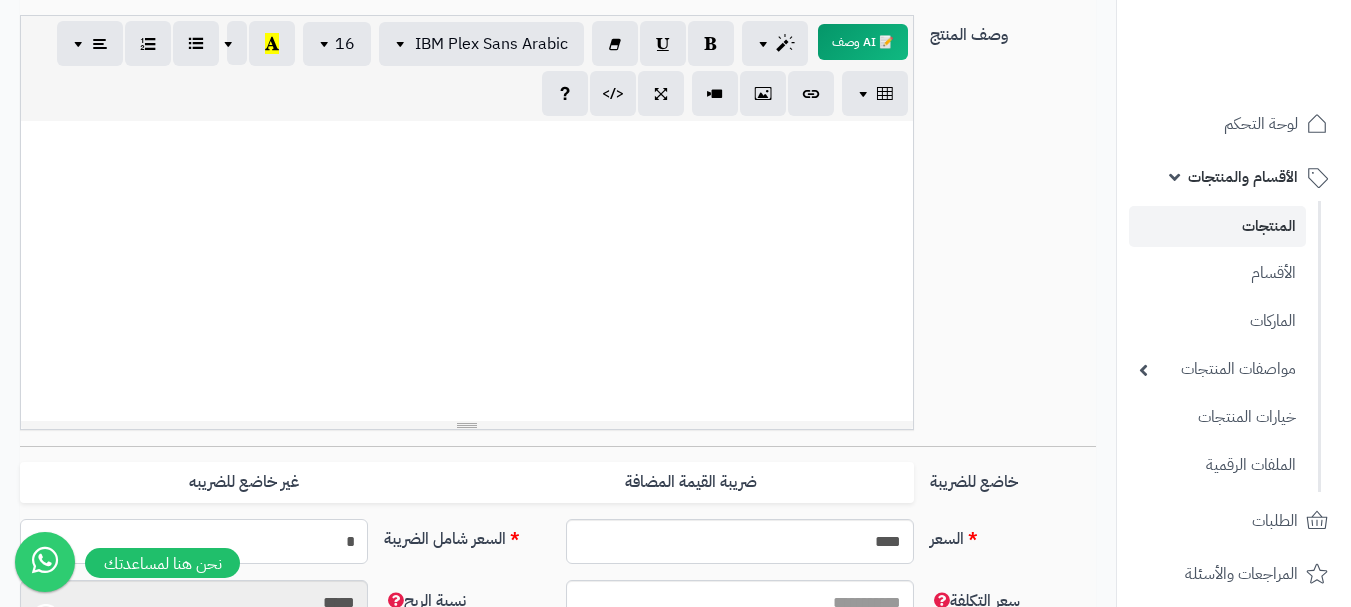 click on "*" at bounding box center (194, 541) 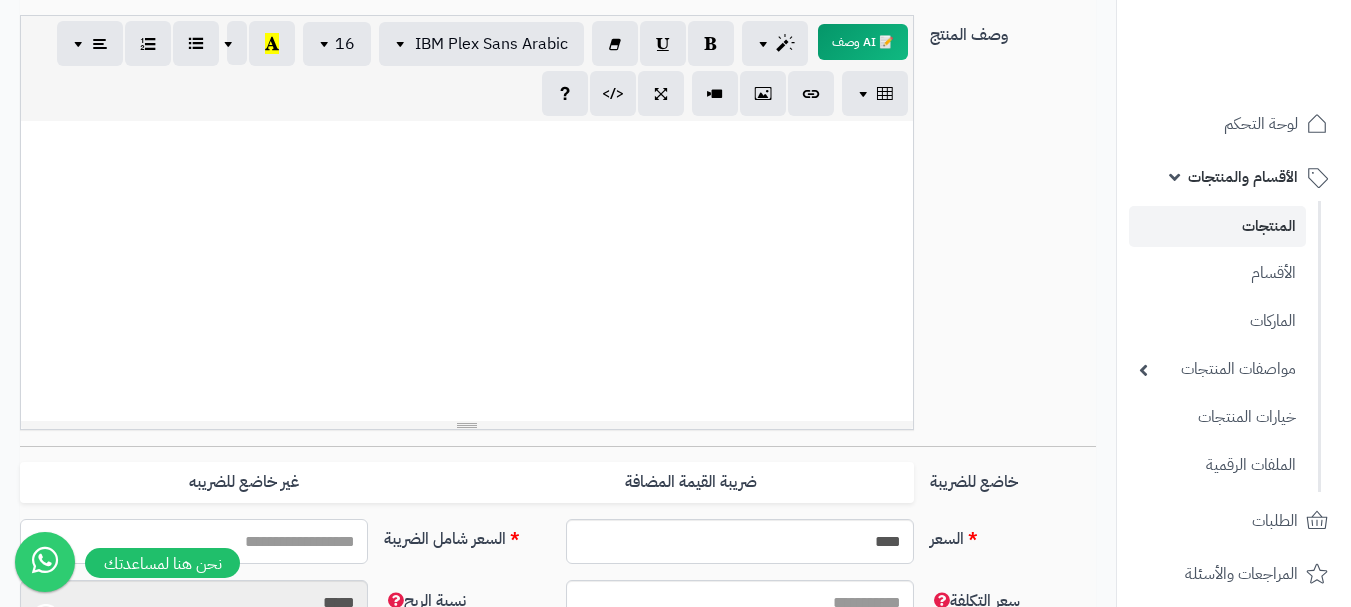 type on "*" 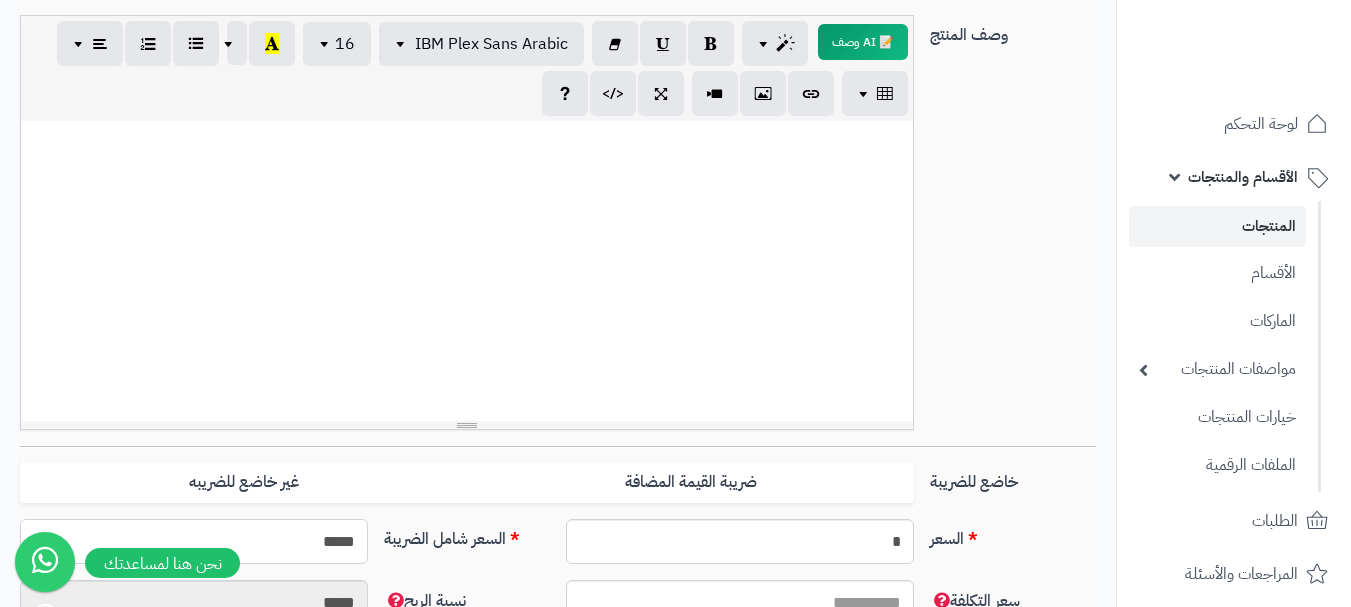 type on "******" 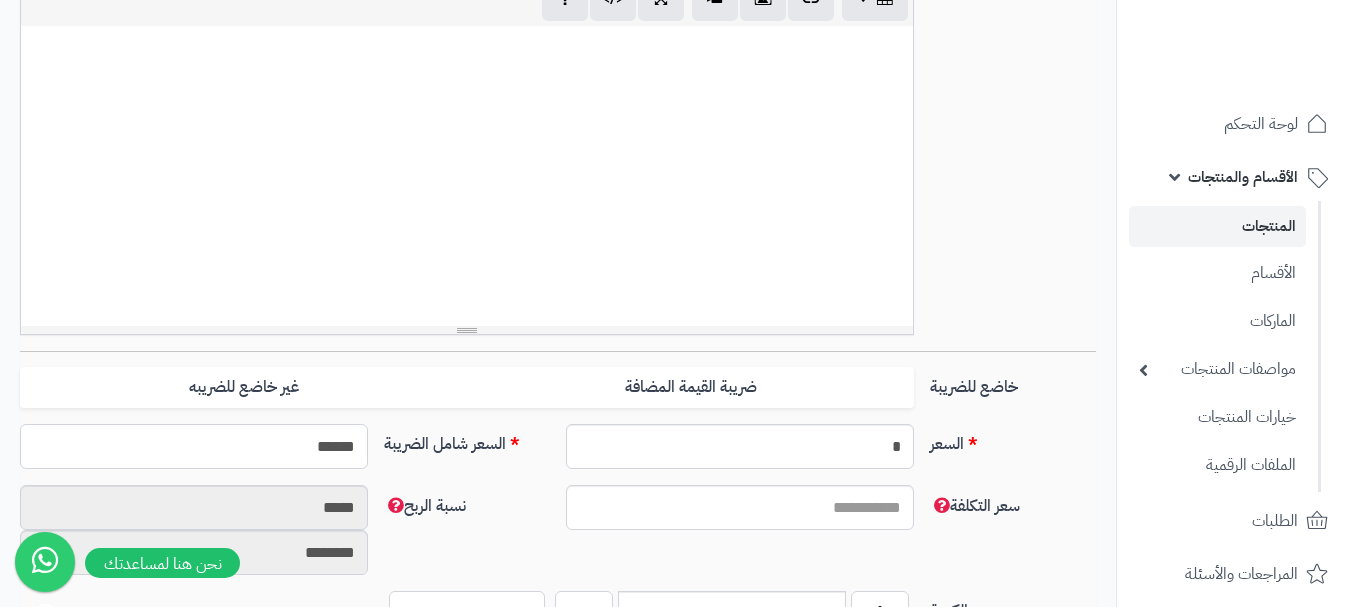 type on "**********" 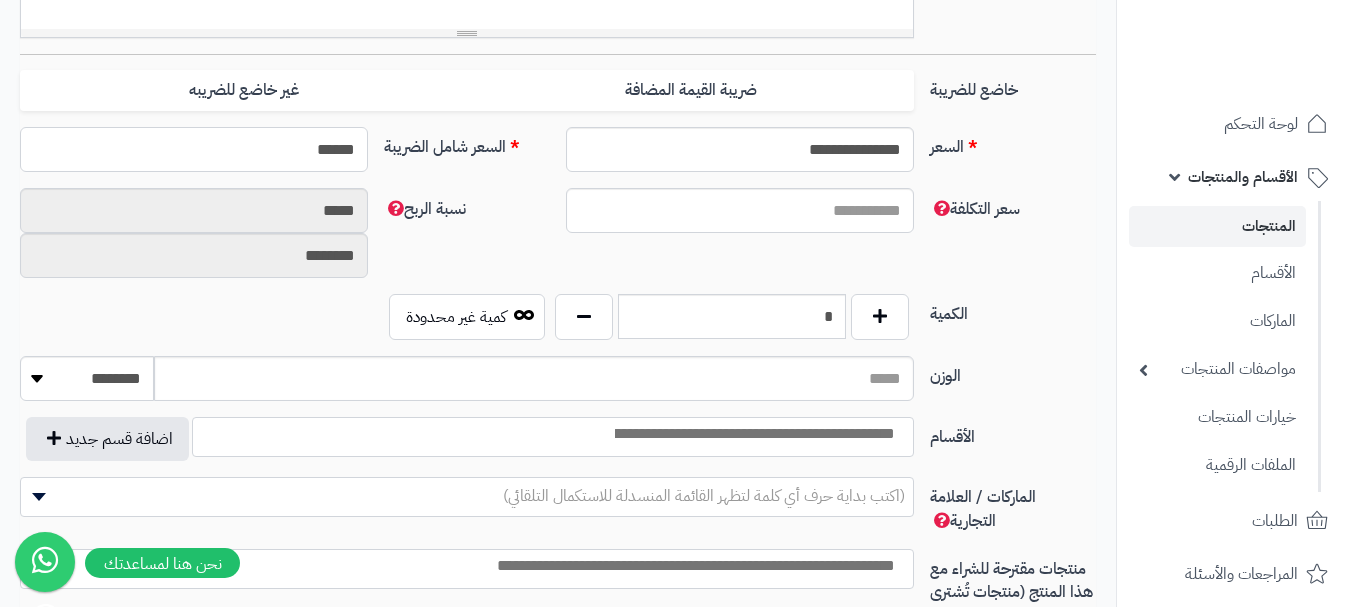 scroll, scrollTop: 800, scrollLeft: 0, axis: vertical 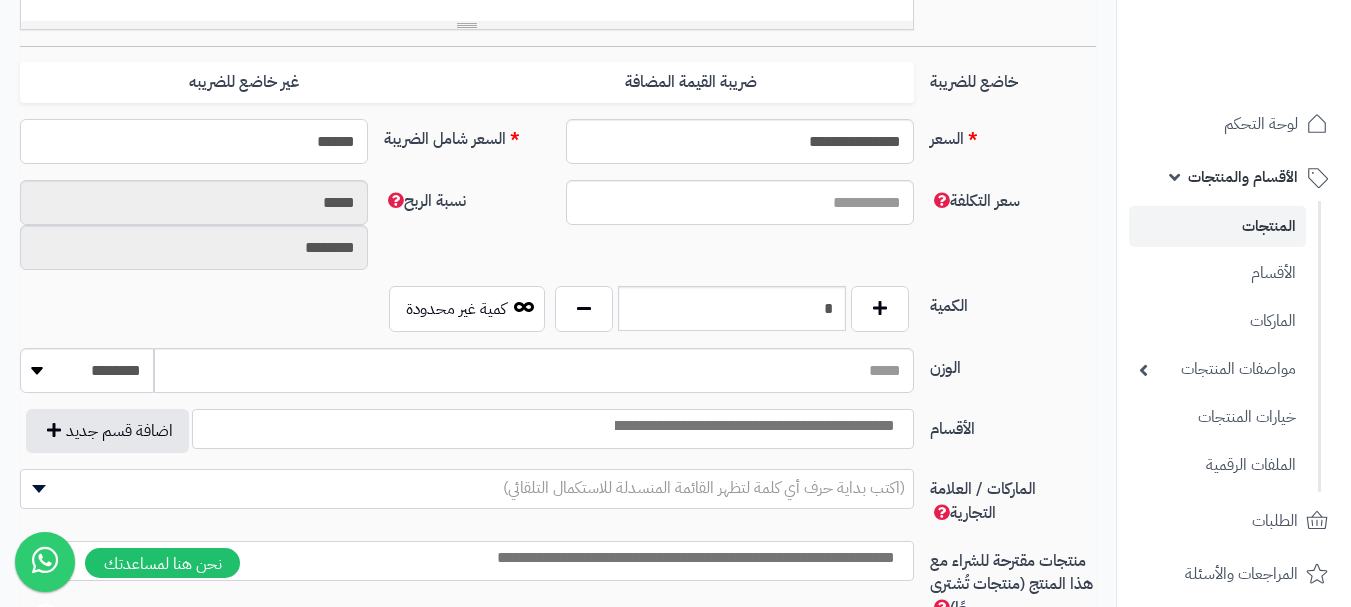 type on "******" 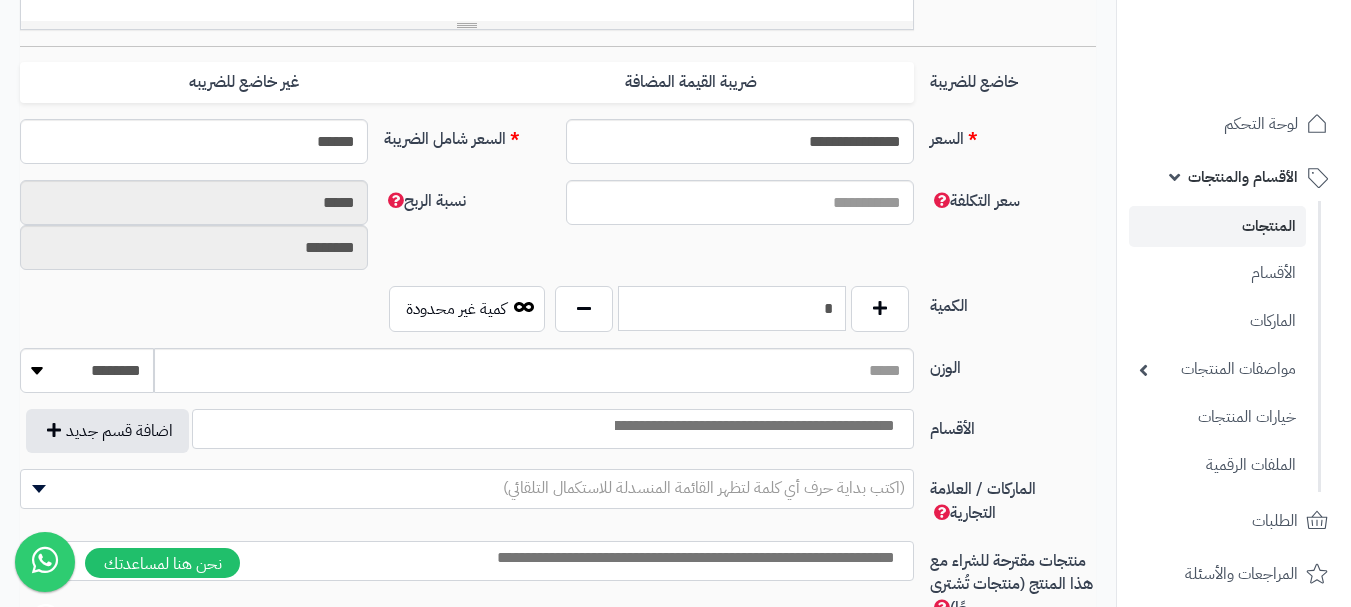click on "*" at bounding box center (732, 308) 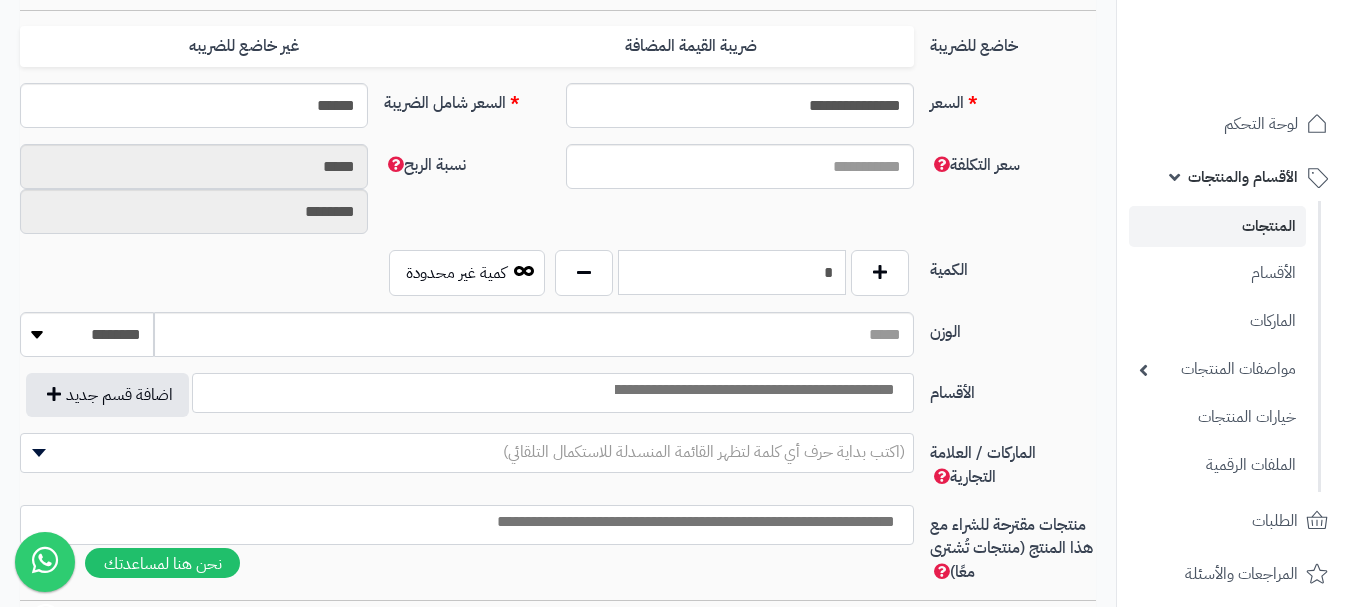 scroll, scrollTop: 900, scrollLeft: 0, axis: vertical 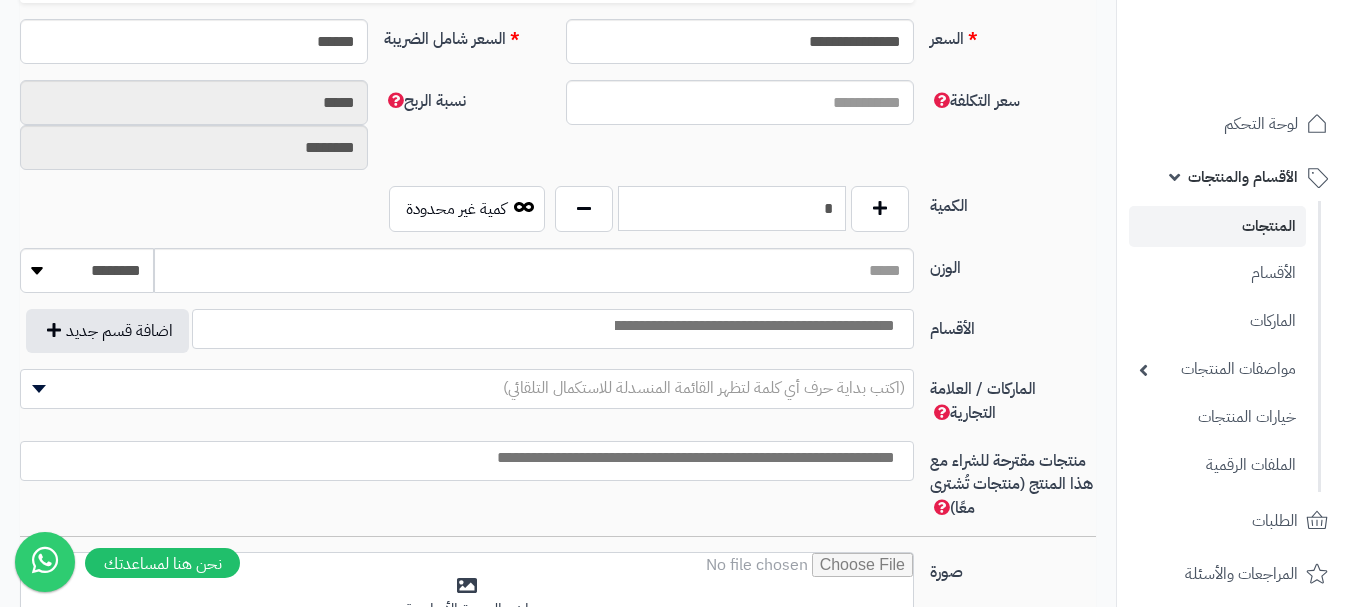 type on "*" 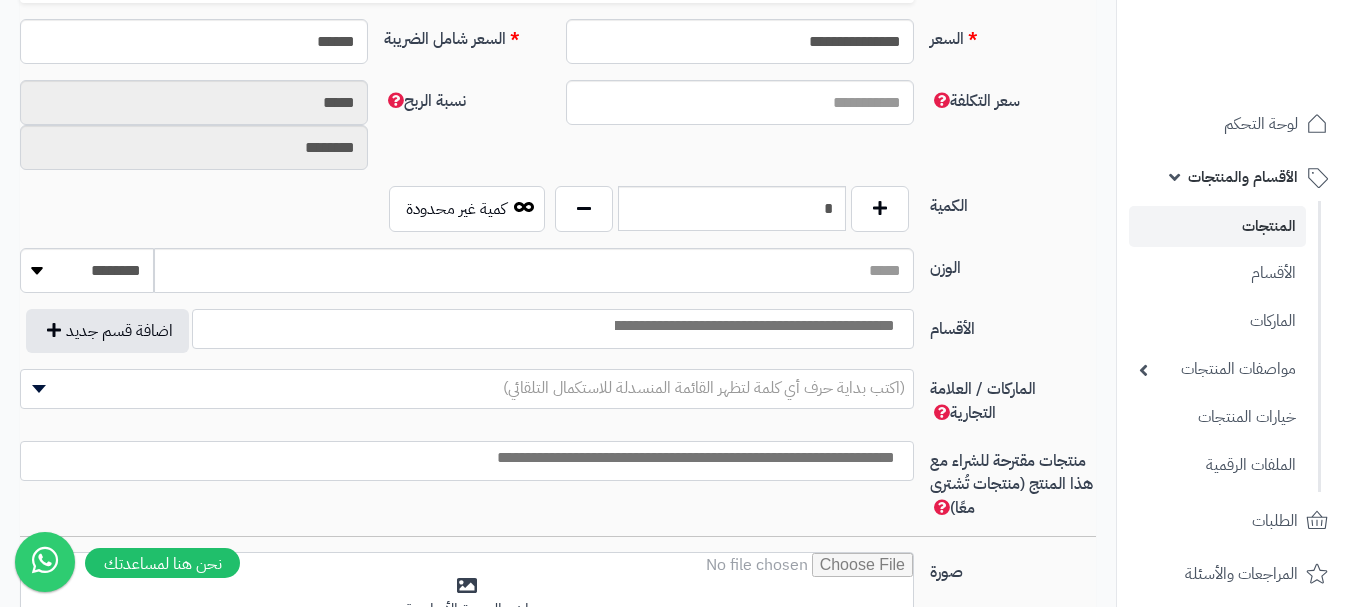 click at bounding box center [753, 326] 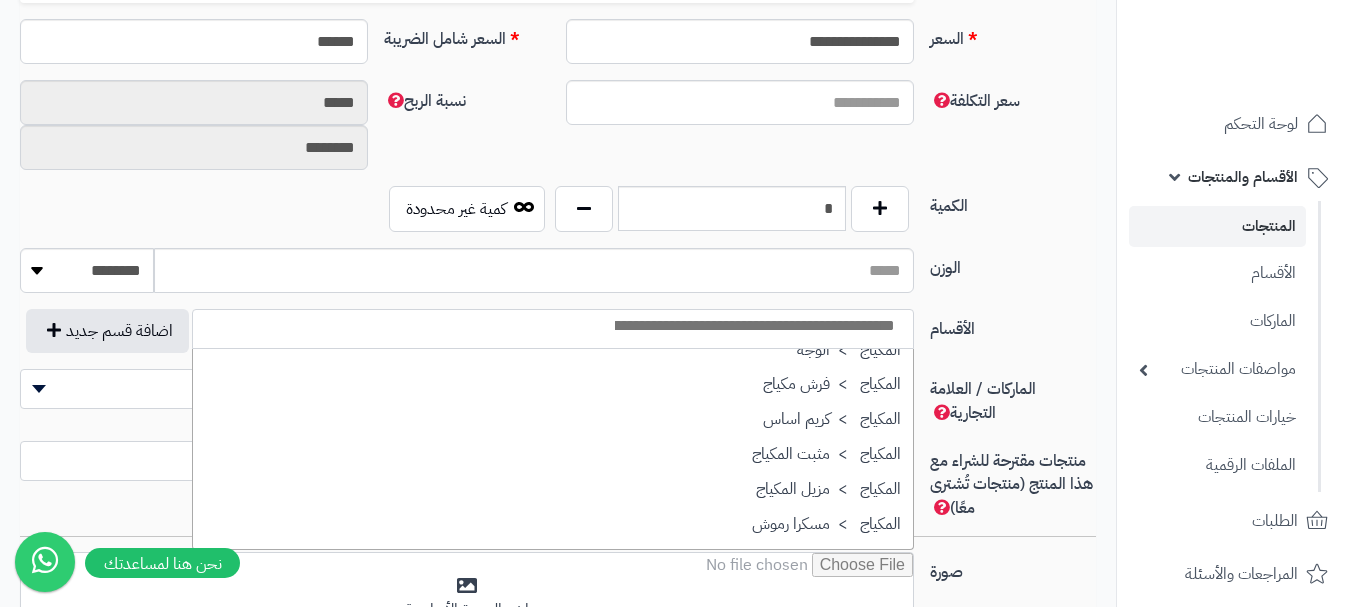 scroll, scrollTop: 600, scrollLeft: 0, axis: vertical 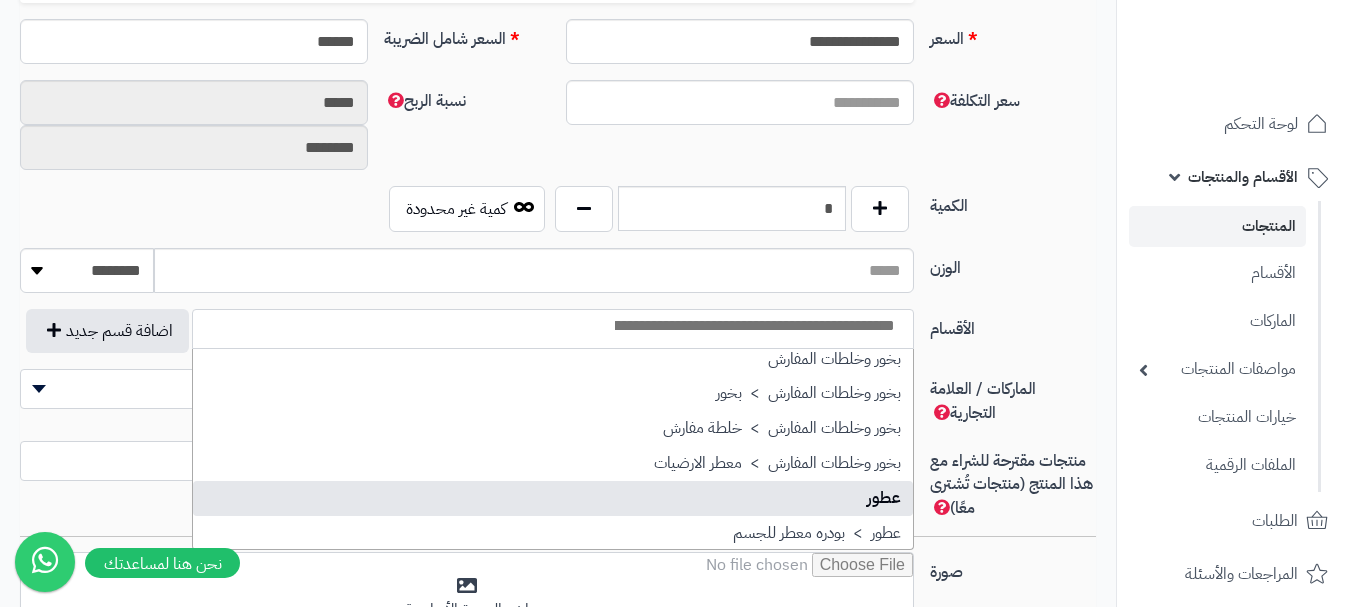 select on "**" 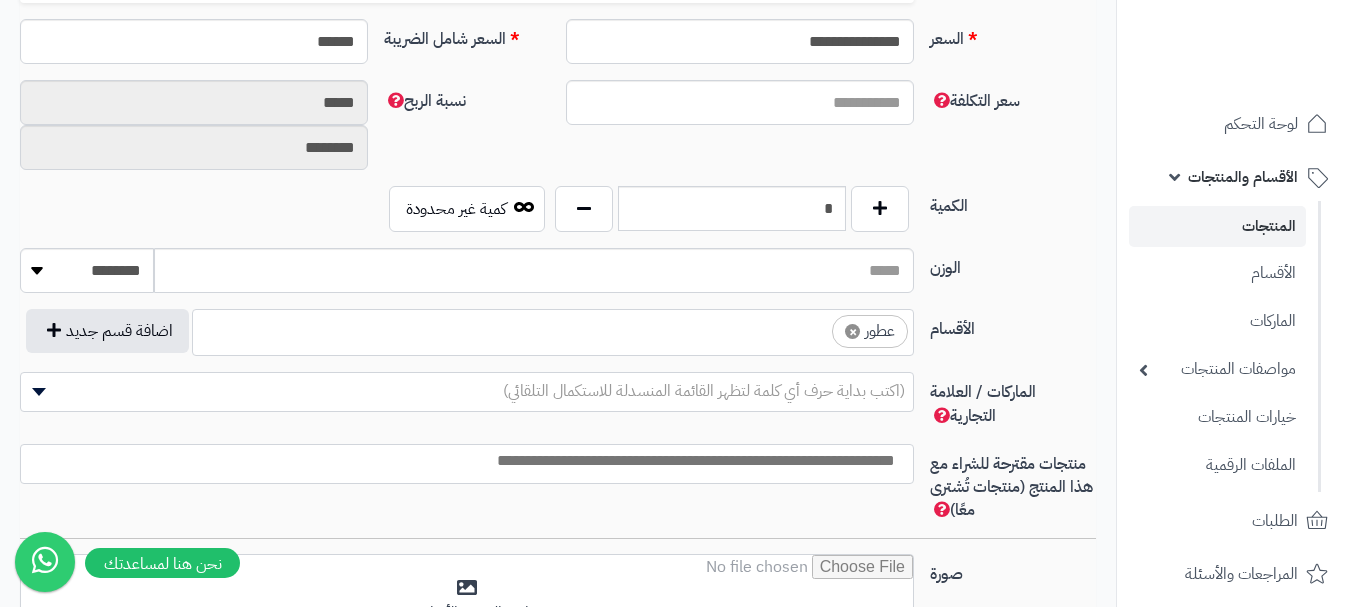 scroll, scrollTop: 525, scrollLeft: 0, axis: vertical 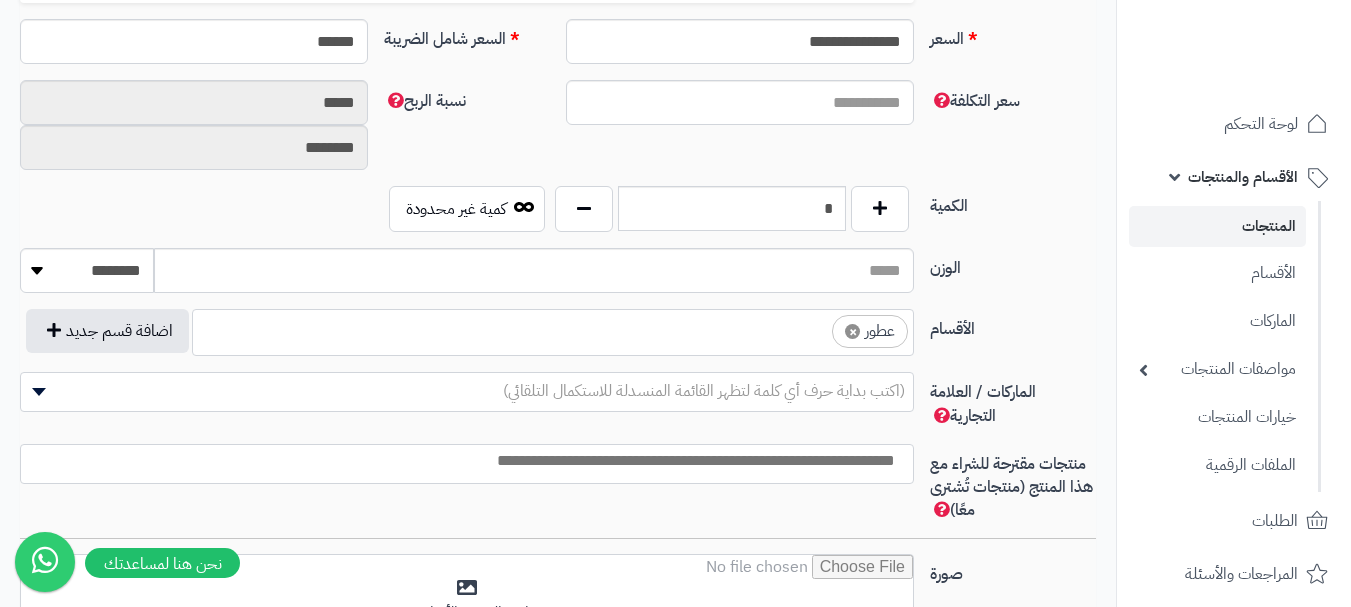 click on "× عطور" at bounding box center (553, 329) 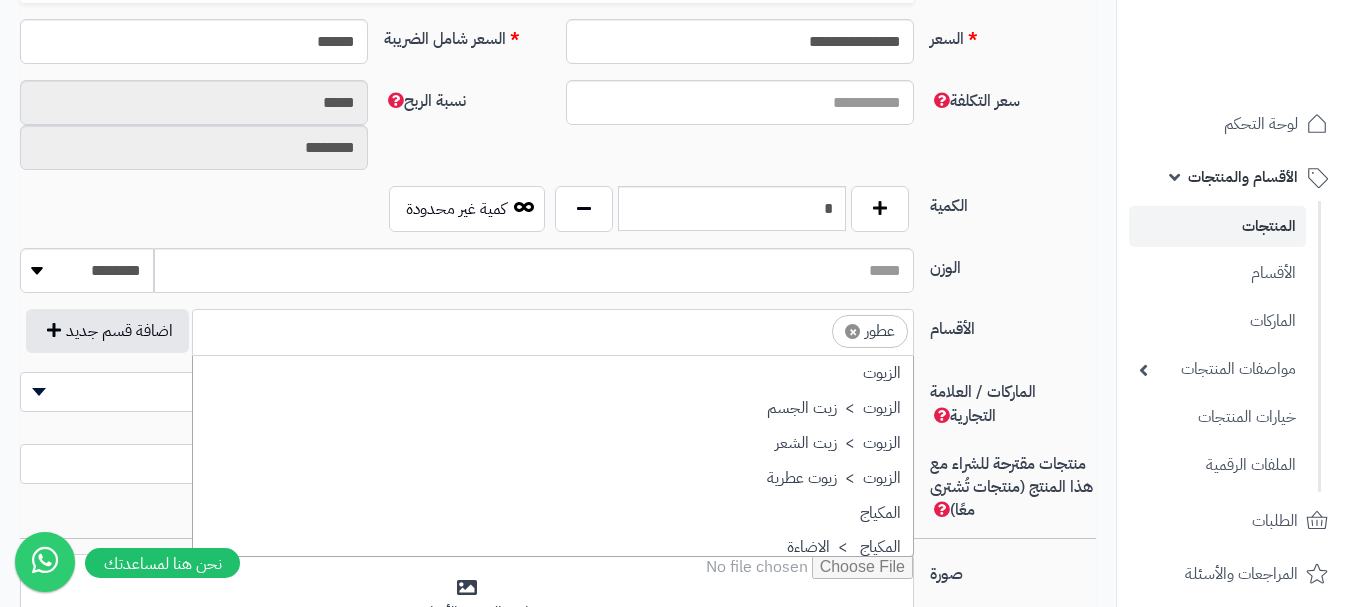 scroll, scrollTop: 697, scrollLeft: 0, axis: vertical 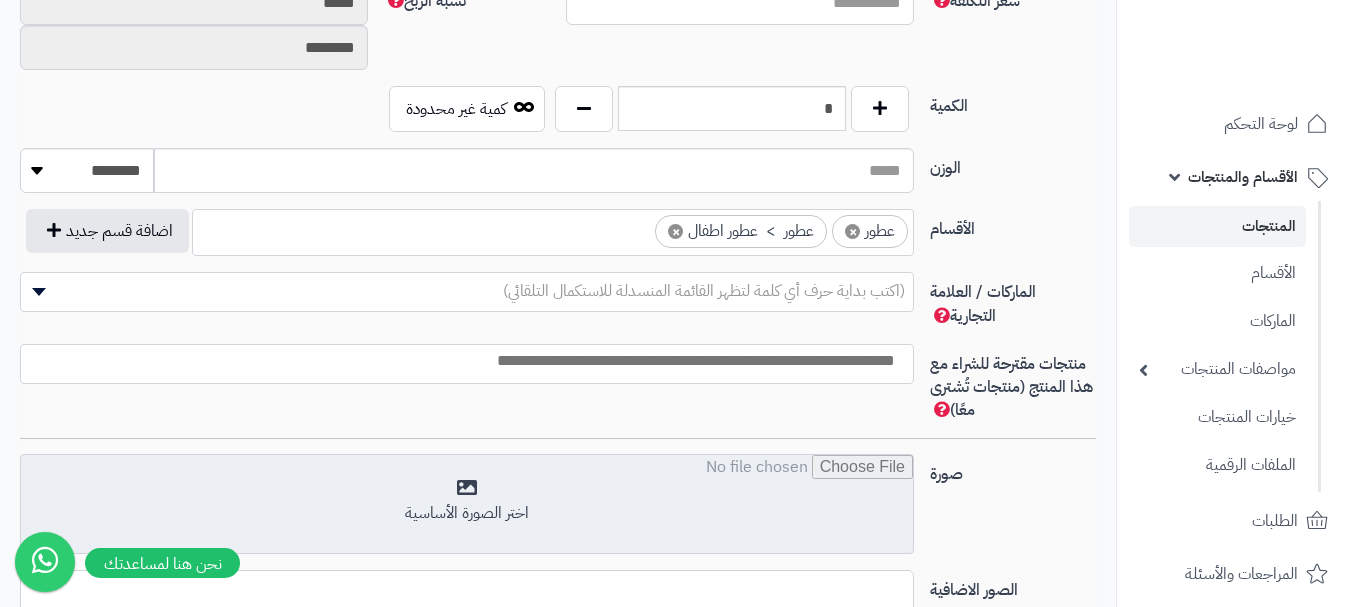 click at bounding box center (467, 505) 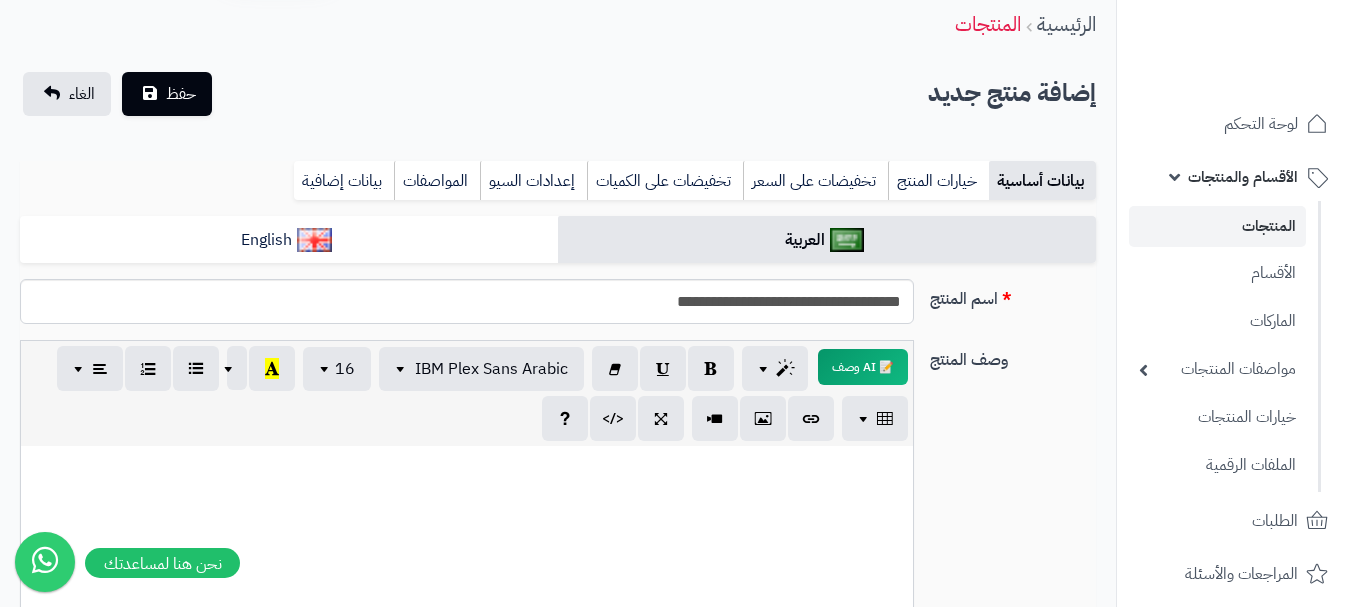 scroll, scrollTop: 0, scrollLeft: 0, axis: both 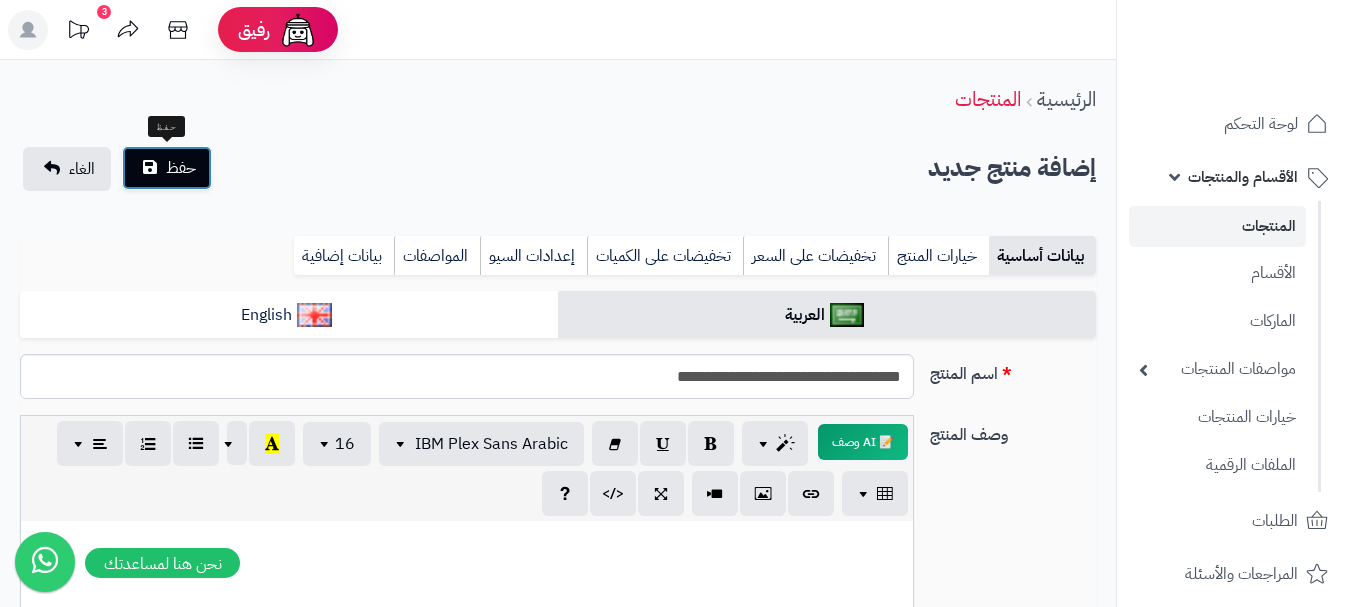 click on "حفظ" at bounding box center [167, 168] 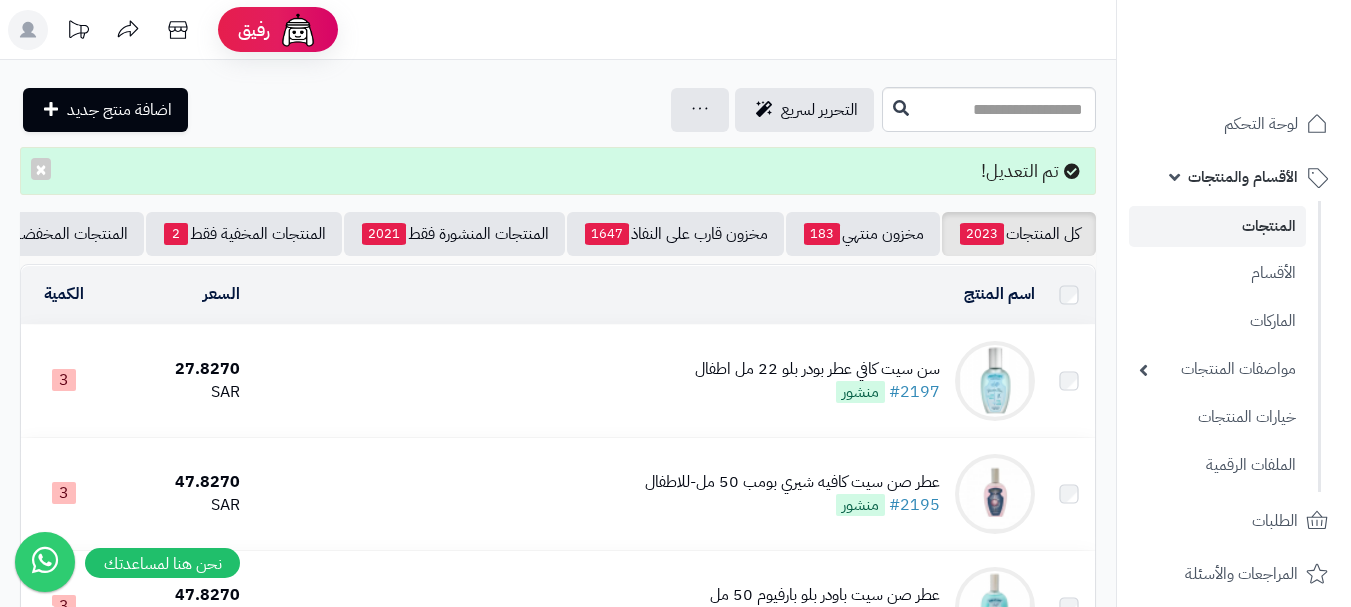 scroll, scrollTop: 0, scrollLeft: 0, axis: both 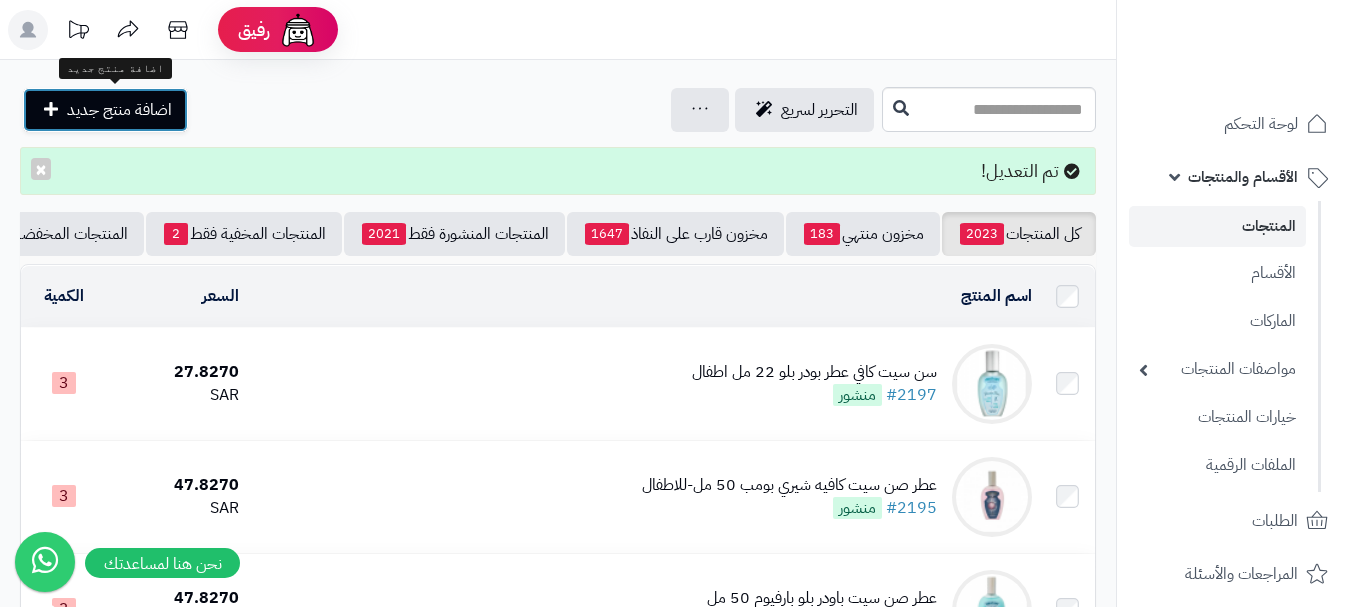 click on "اضافة منتج جديد" at bounding box center [119, 110] 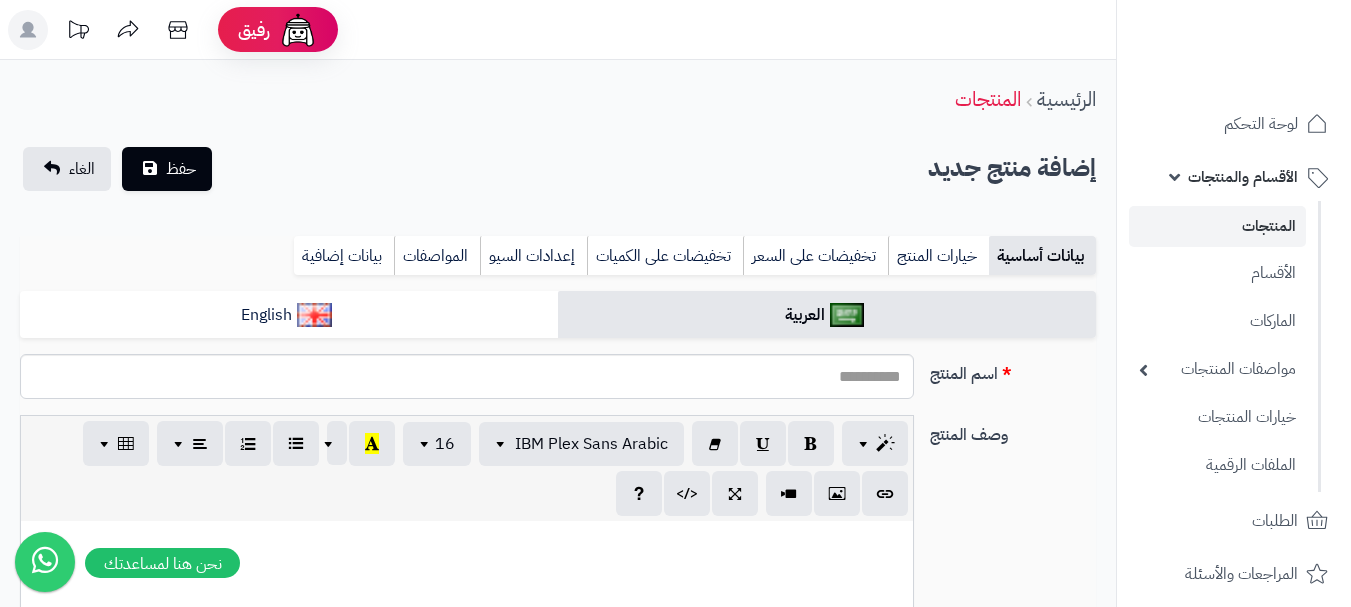 select 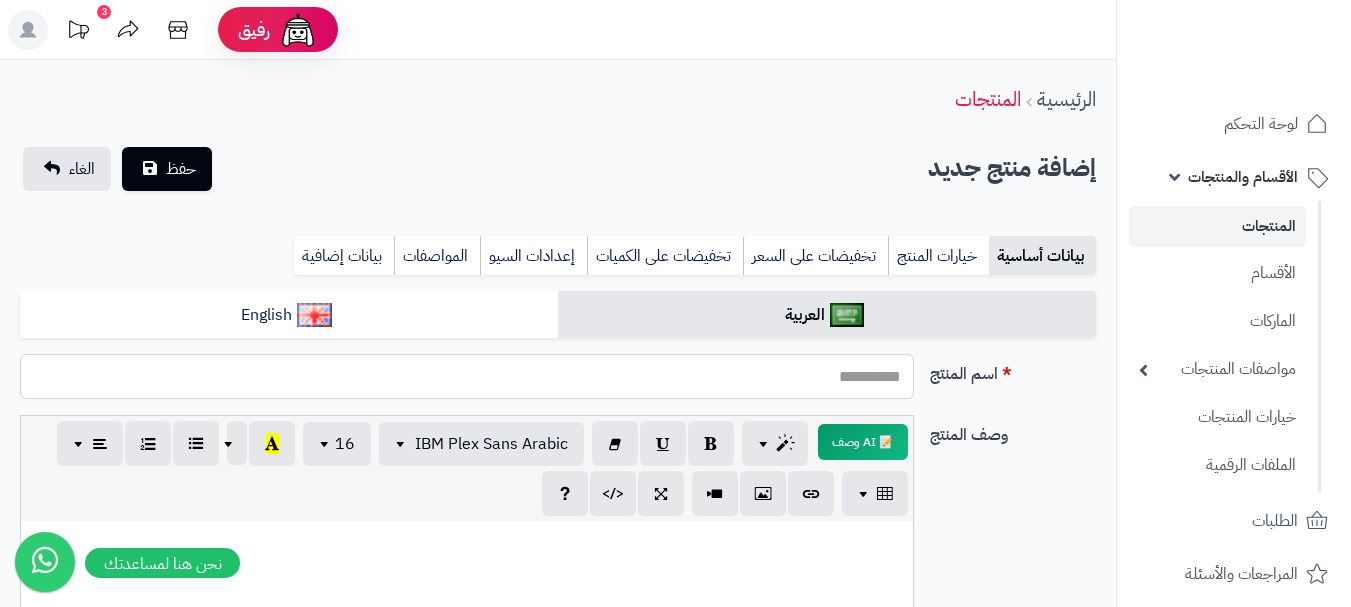 paste on "**********" 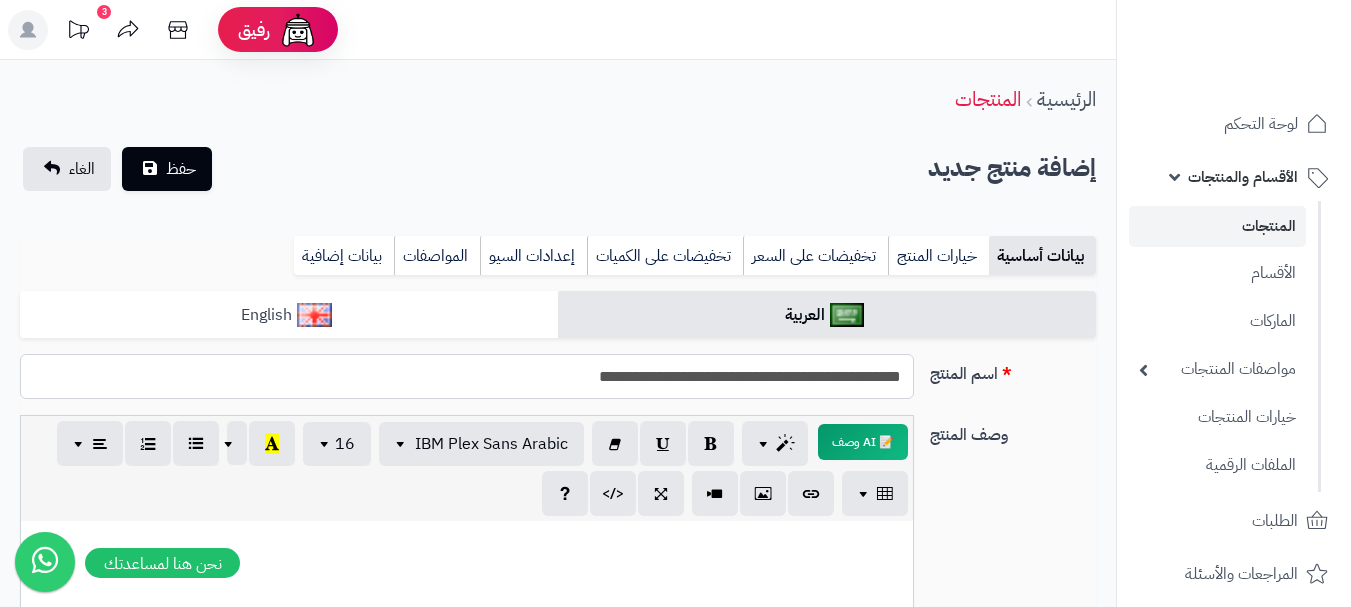 type on "**********" 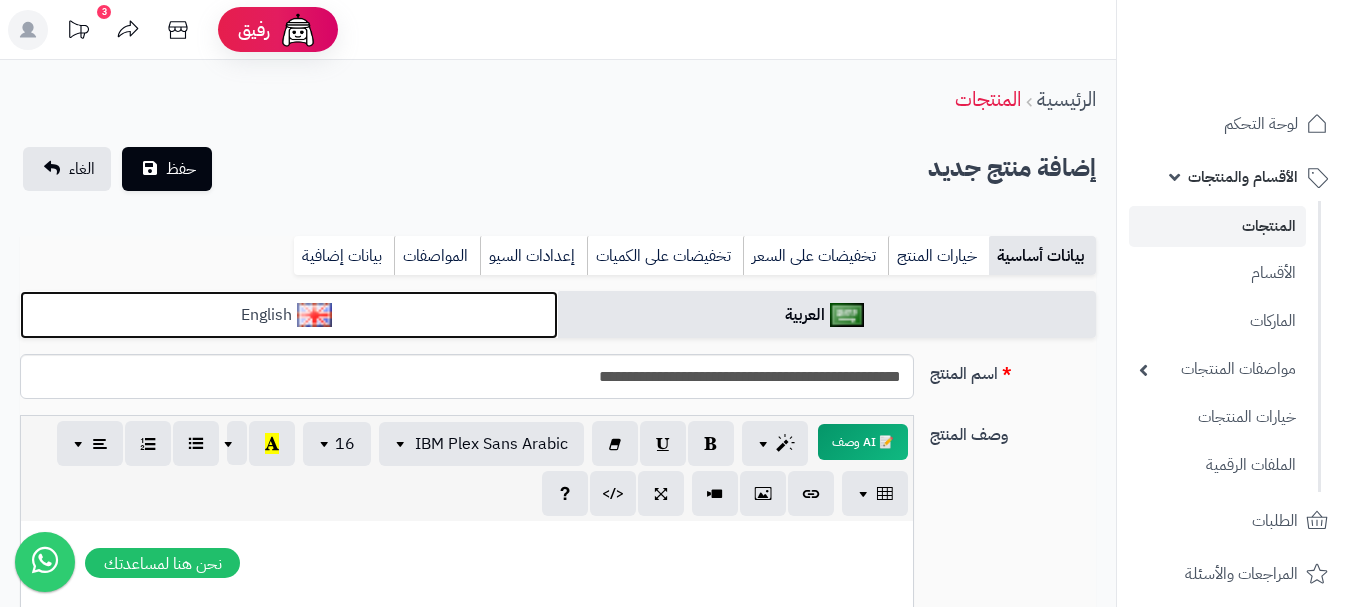 click on "English" at bounding box center (289, 315) 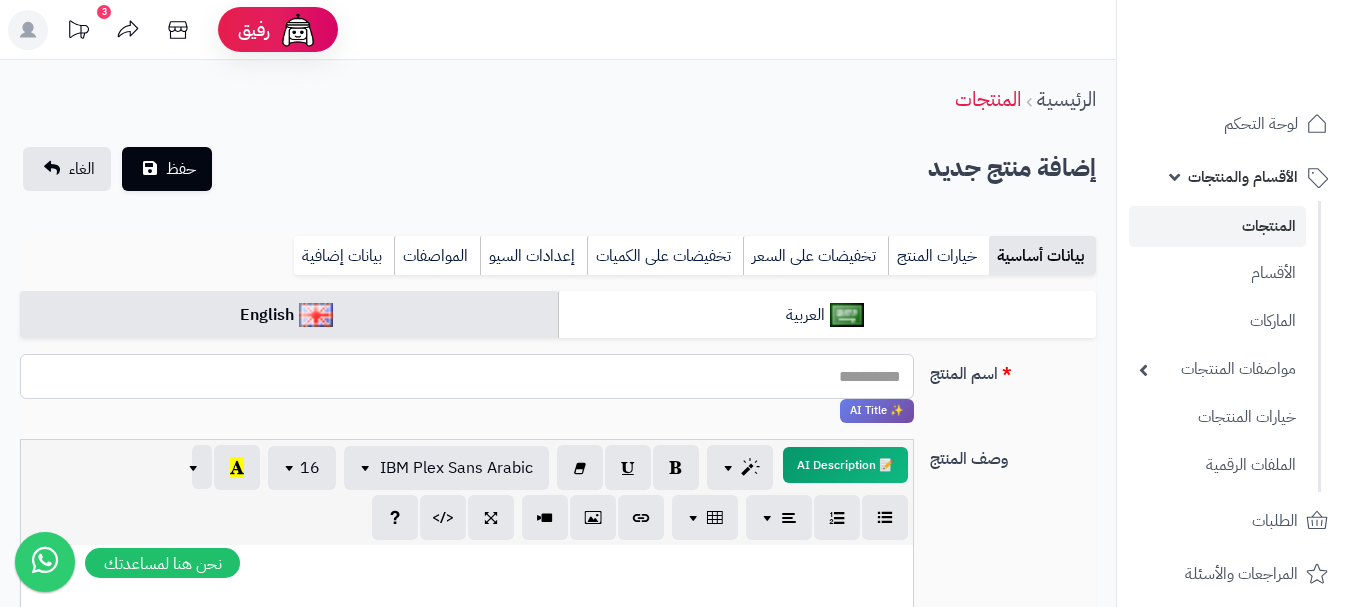 paste on "**********" 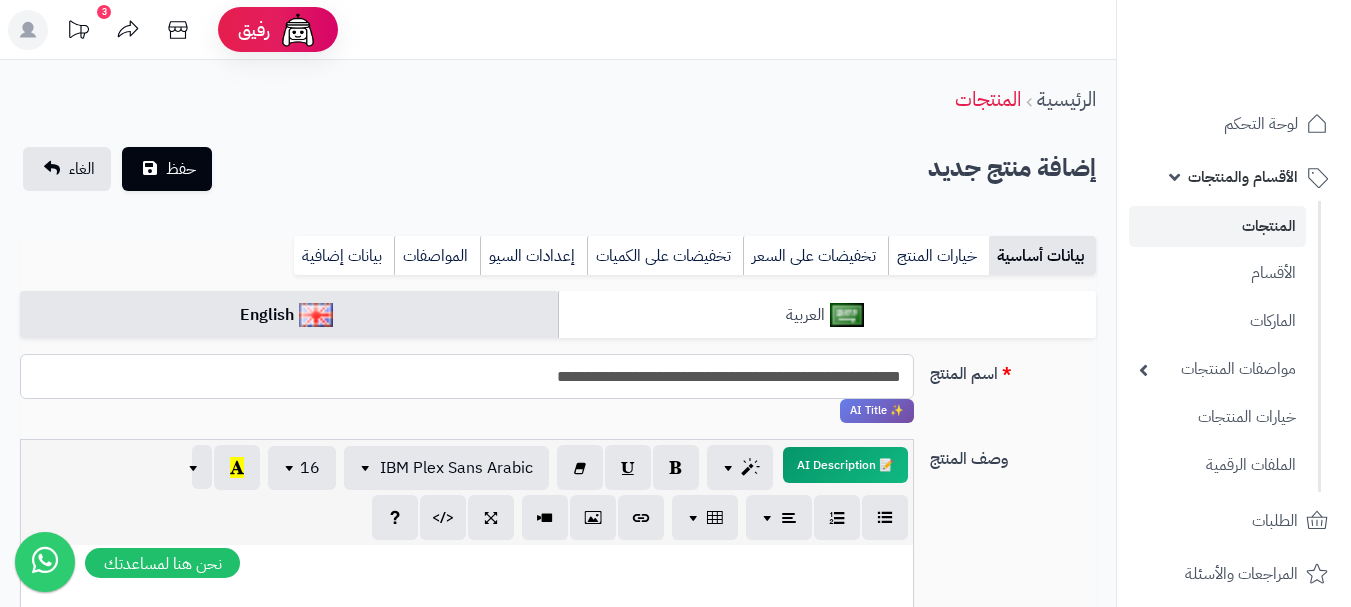 type on "**********" 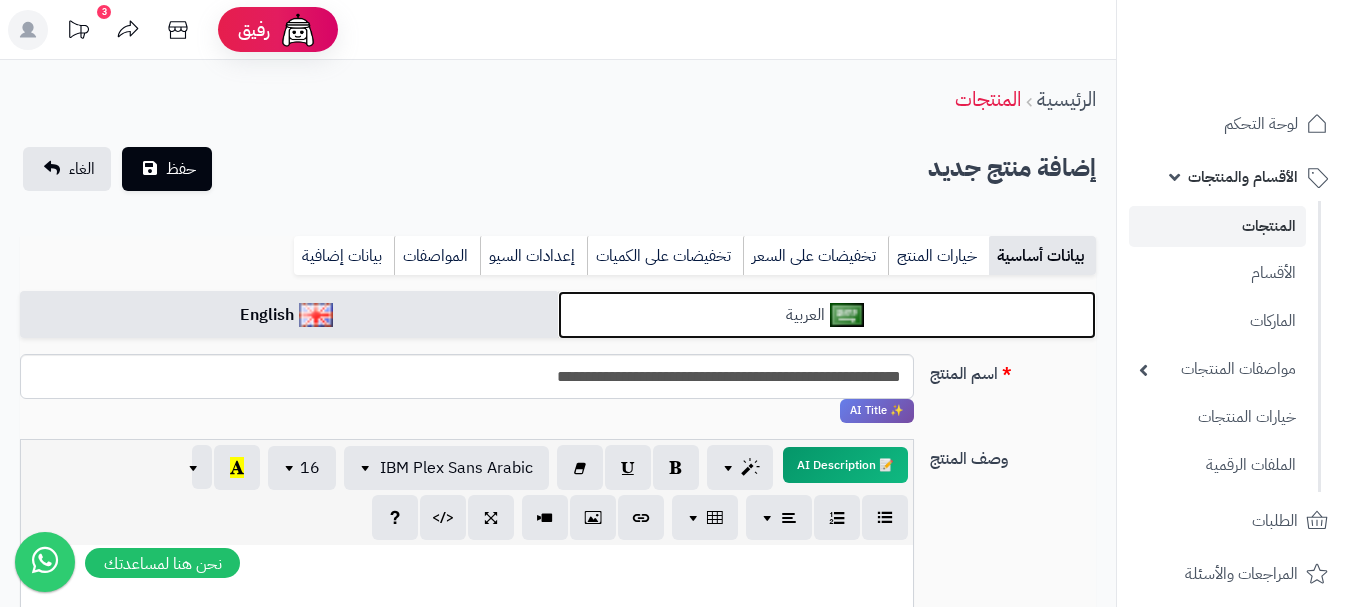 click on "العربية" at bounding box center [827, 315] 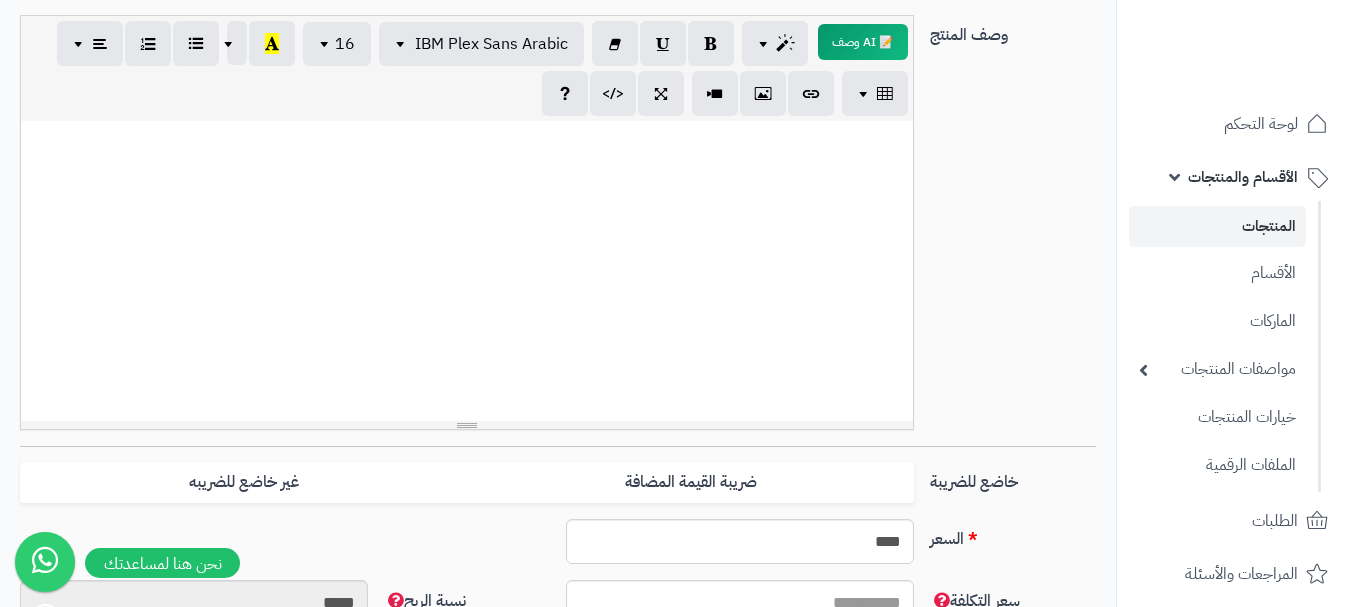 scroll, scrollTop: 600, scrollLeft: 0, axis: vertical 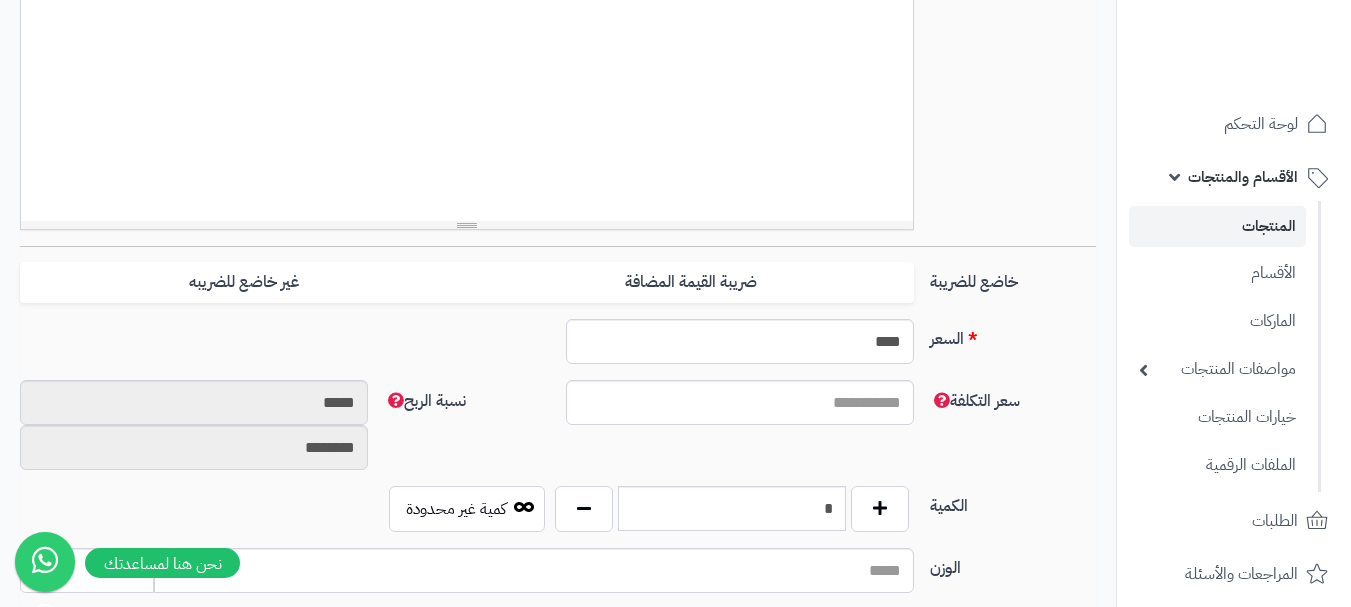 click on "خاضع للضريبة
ضريبة القيمة المضافة
غير خاضع للضريبه" at bounding box center (558, 290) 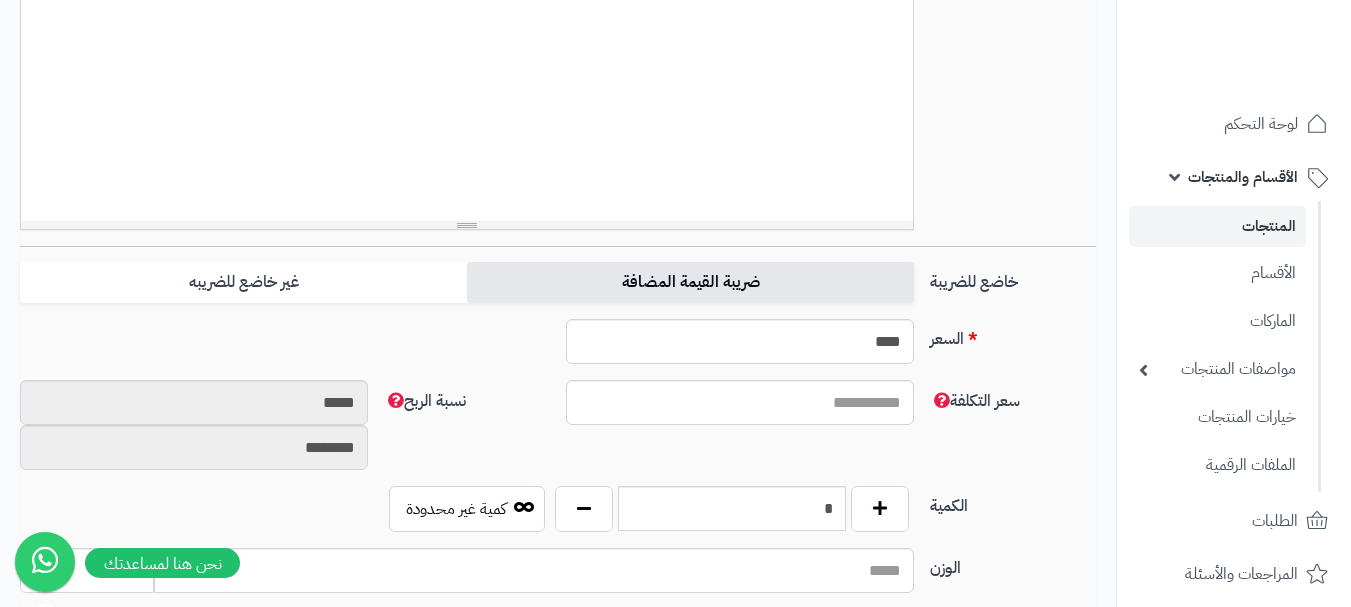 click on "ضريبة القيمة المضافة" at bounding box center (690, 282) 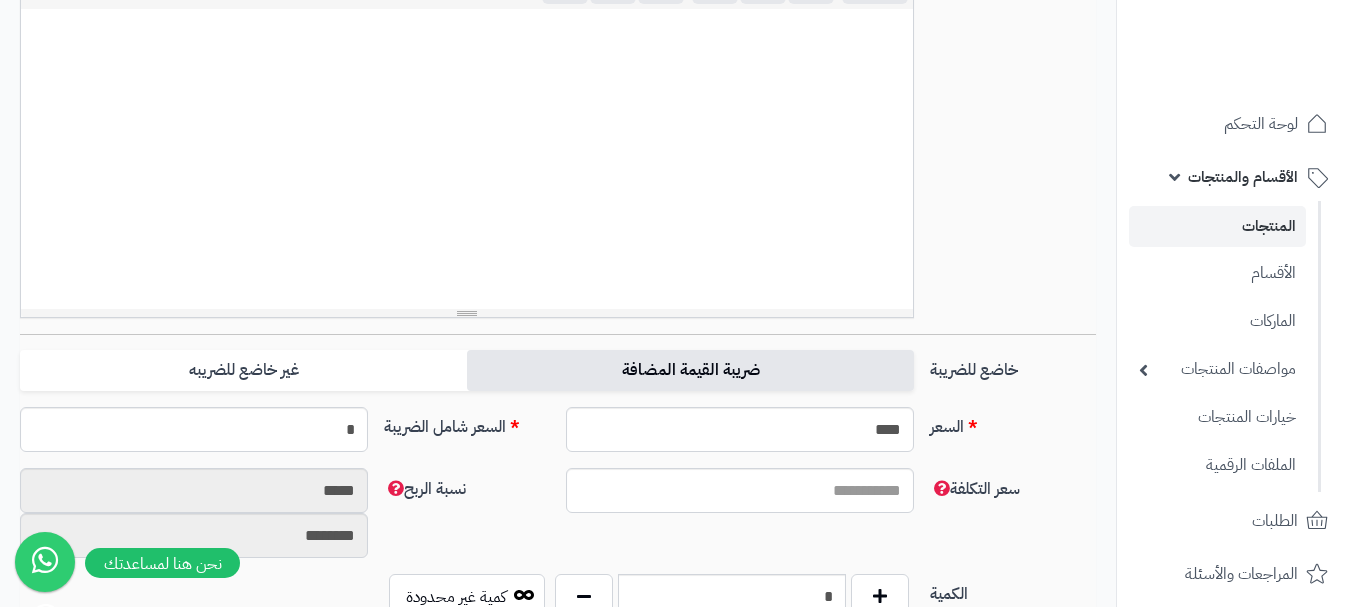 scroll, scrollTop: 600, scrollLeft: 0, axis: vertical 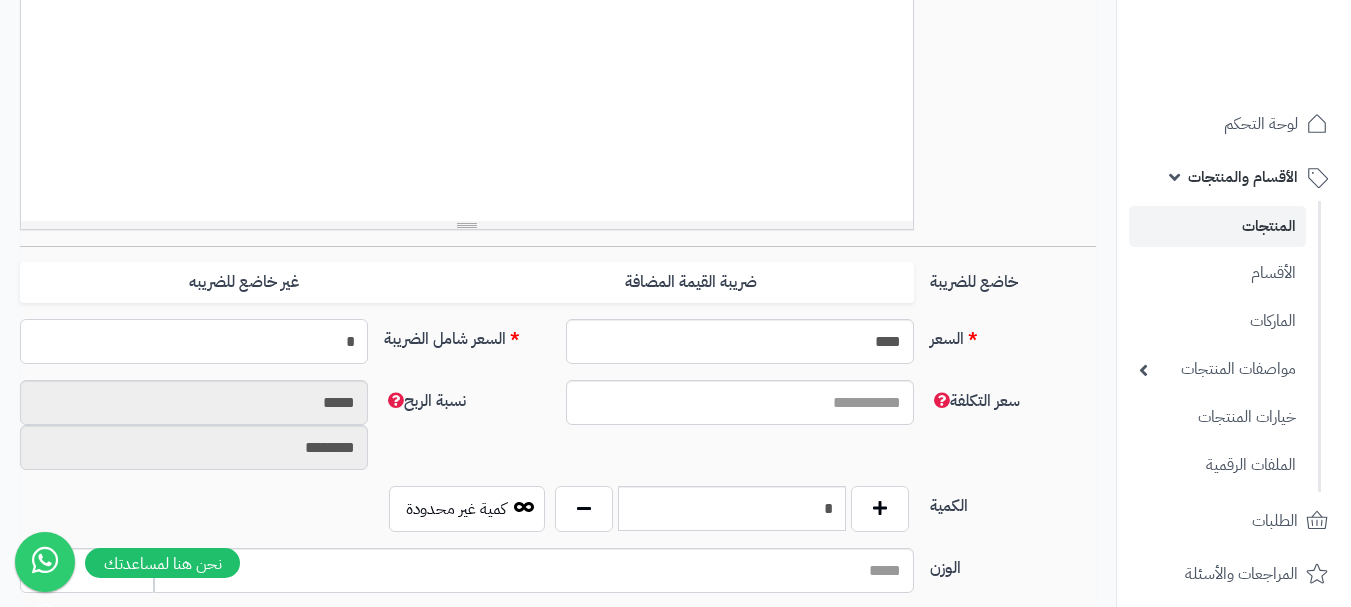 click on "*" at bounding box center [194, 341] 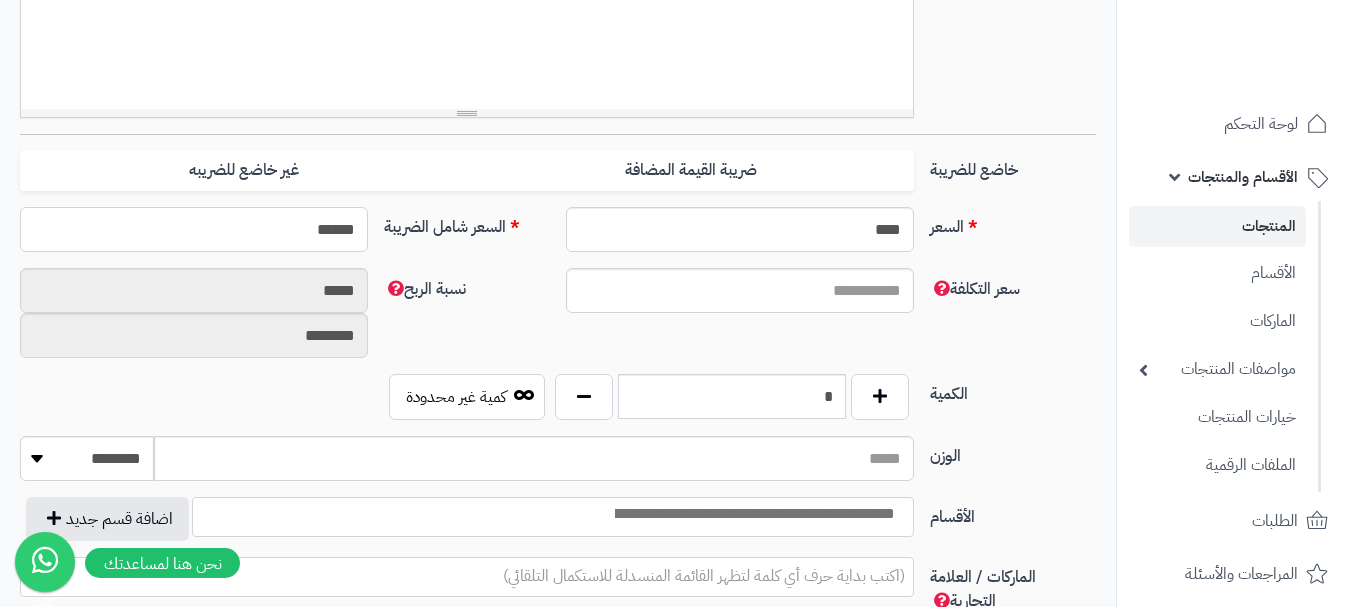 scroll, scrollTop: 1000, scrollLeft: 0, axis: vertical 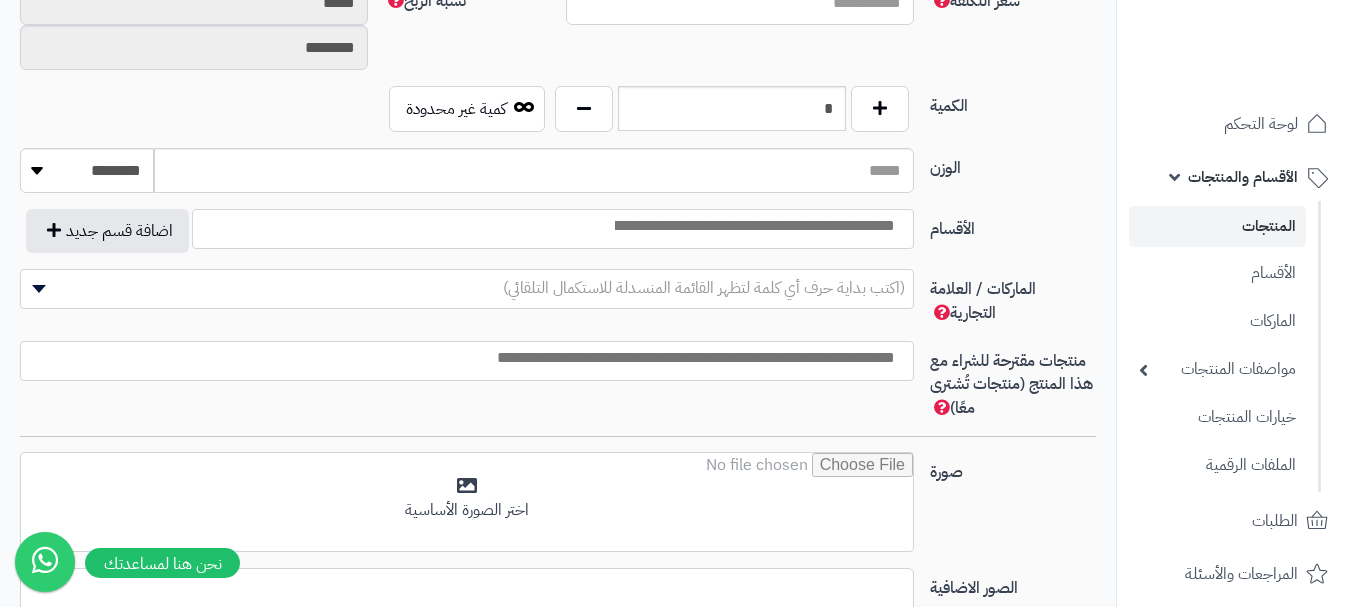 type on "******" 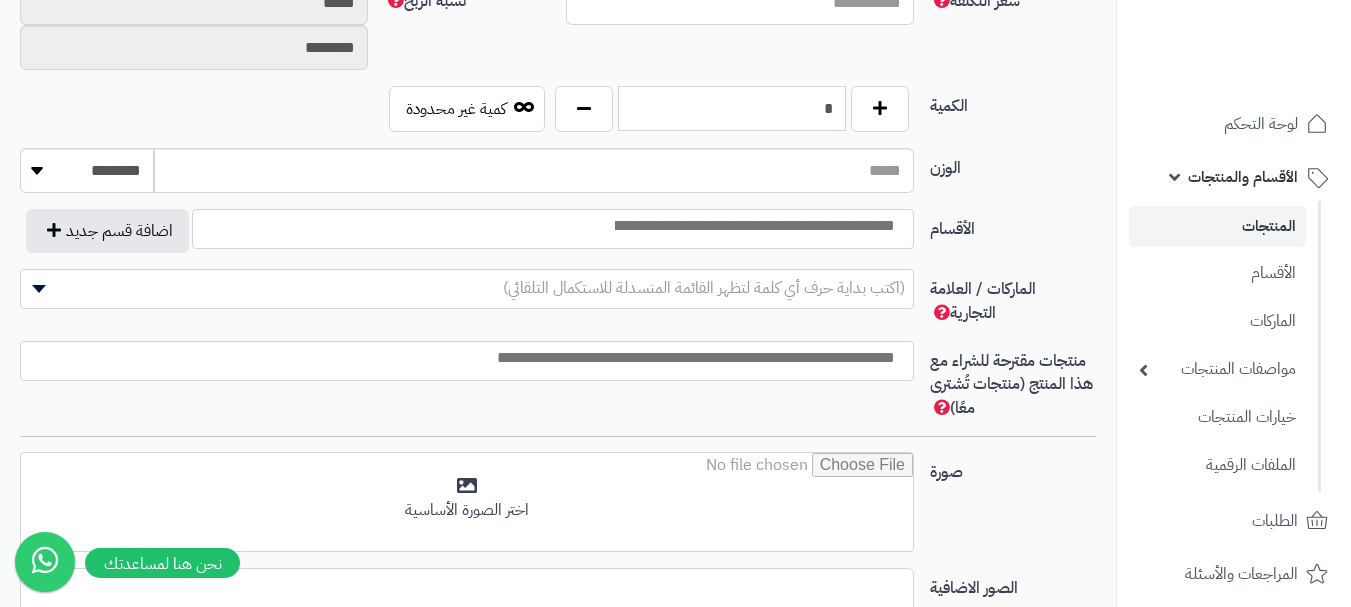 type on "**********" 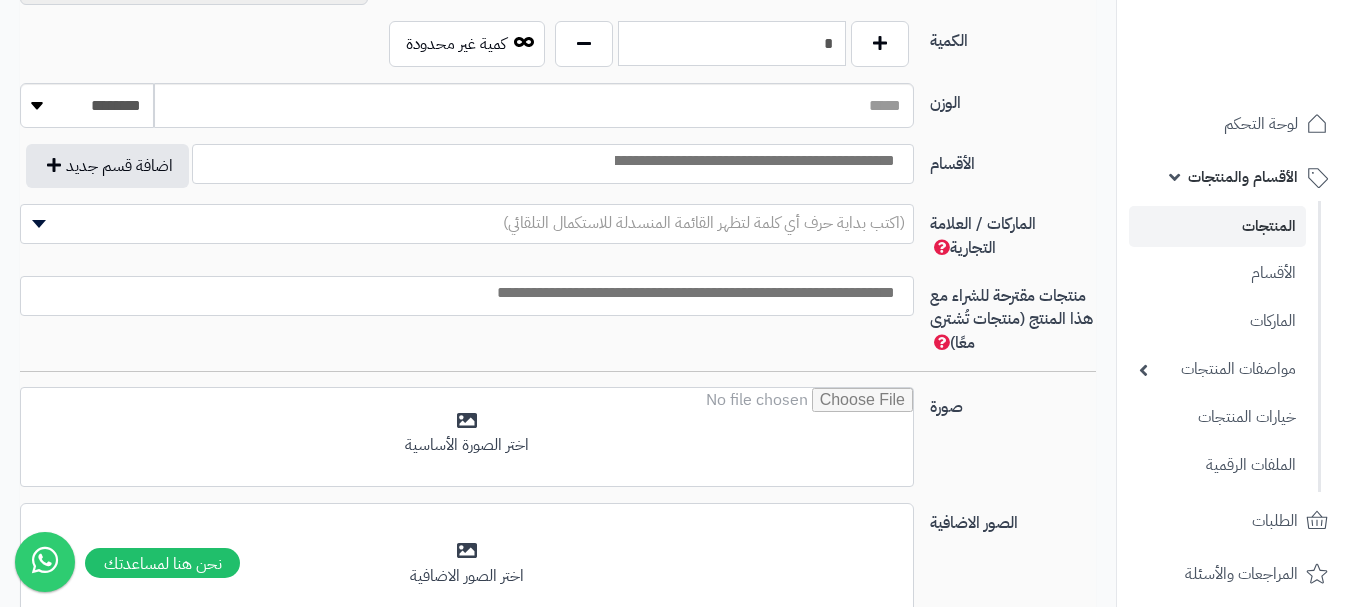 scroll, scrollTop: 1100, scrollLeft: 0, axis: vertical 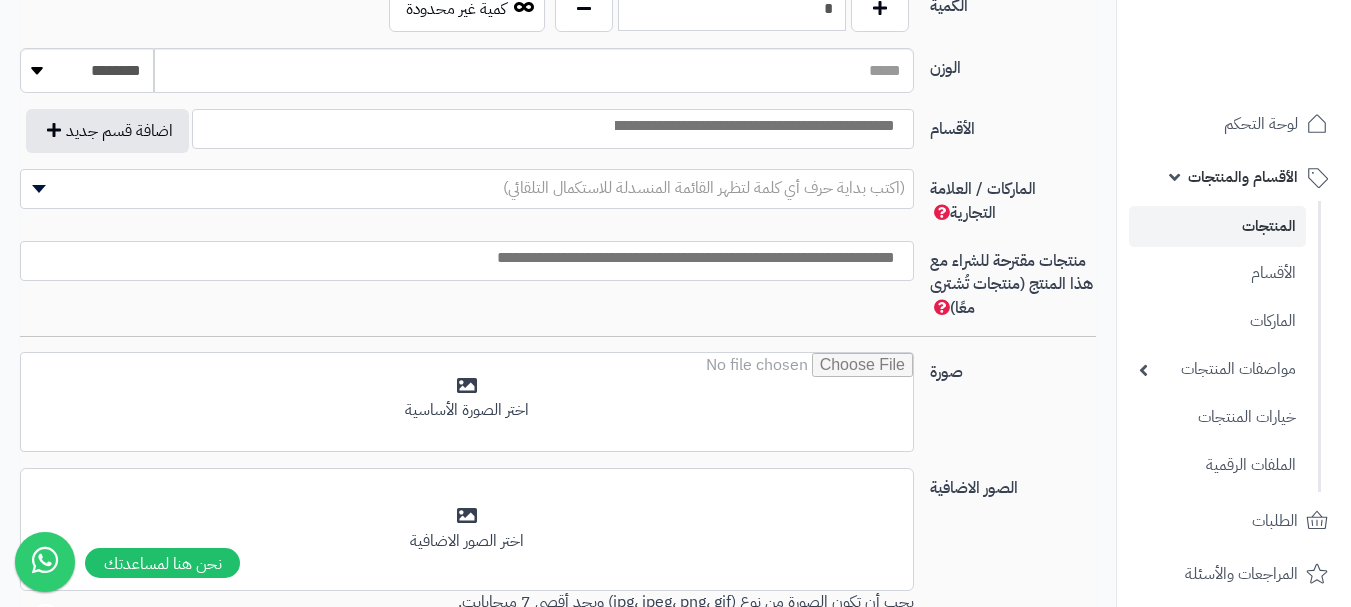 type on "*" 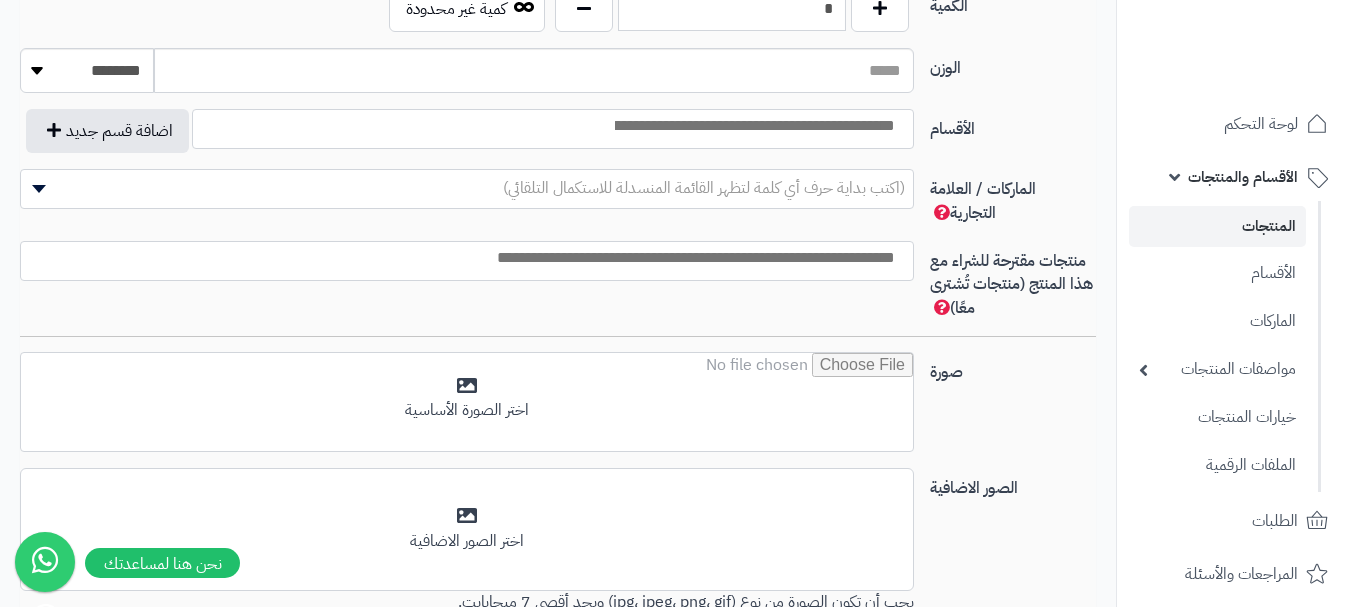 click at bounding box center (753, 126) 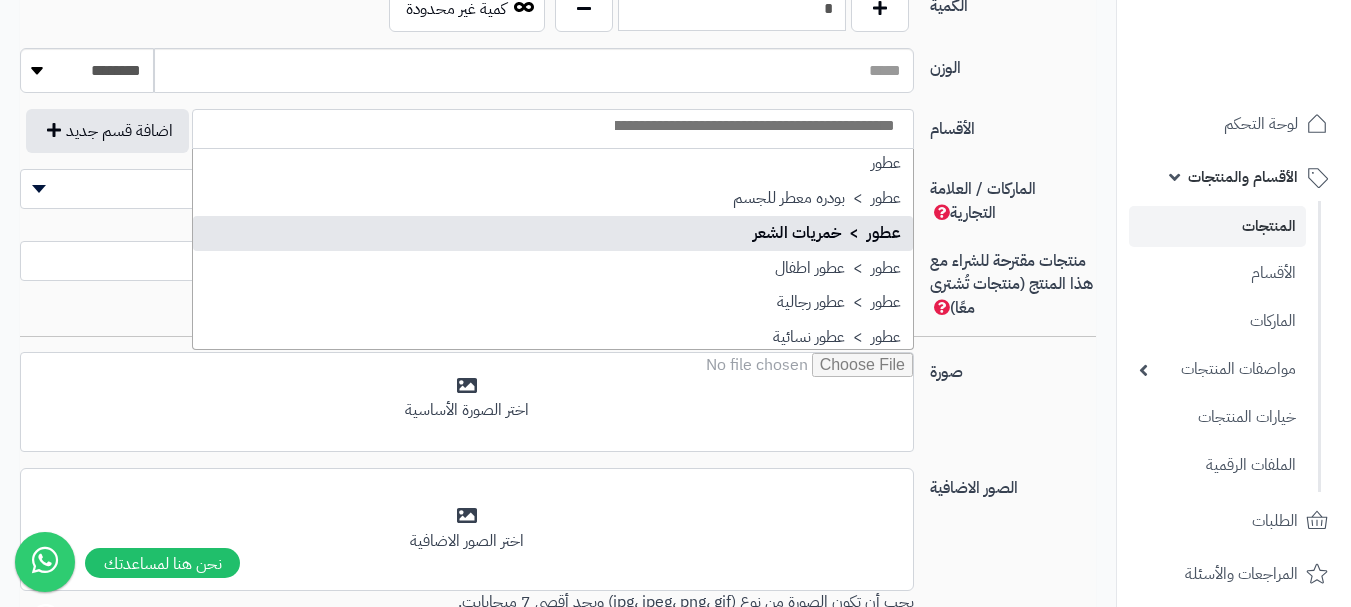 scroll, scrollTop: 700, scrollLeft: 0, axis: vertical 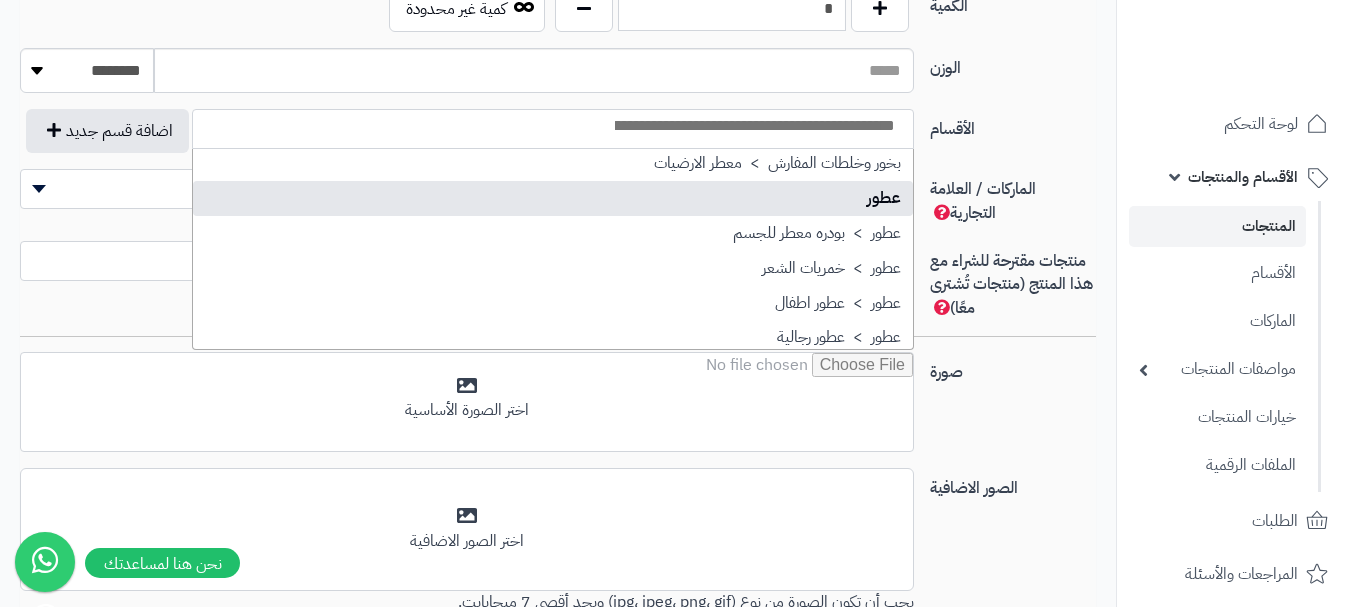 select on "**" 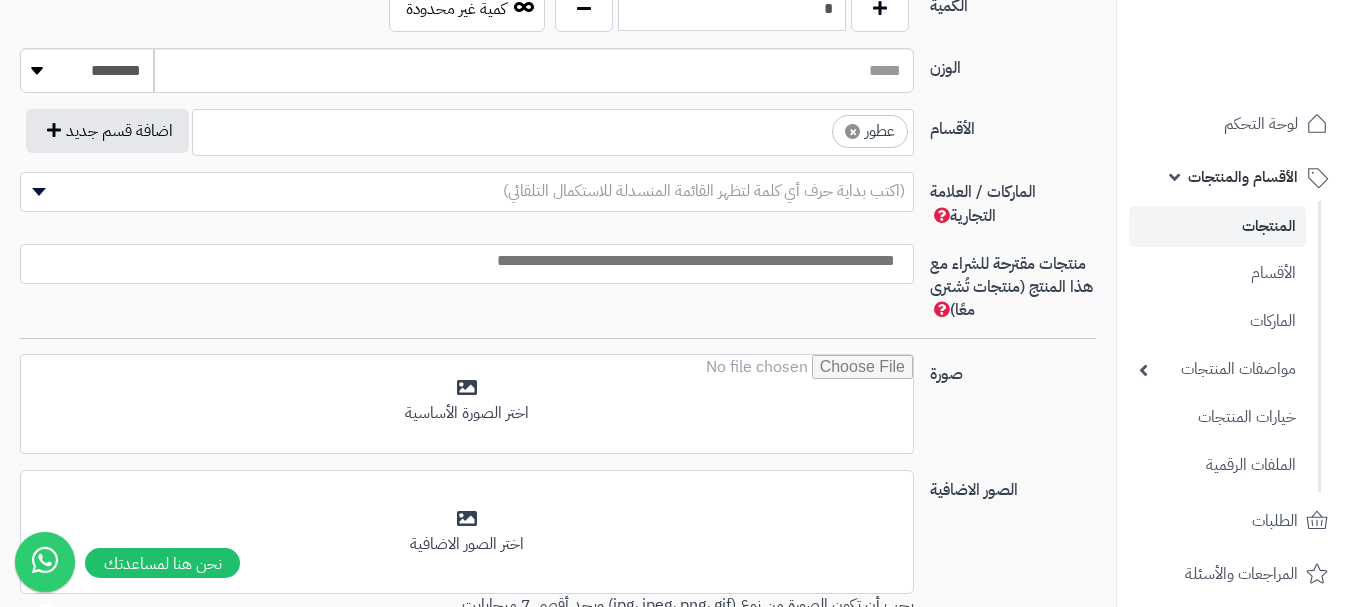 drag, startPoint x: 760, startPoint y: 137, endPoint x: 761, endPoint y: 149, distance: 12.0415945 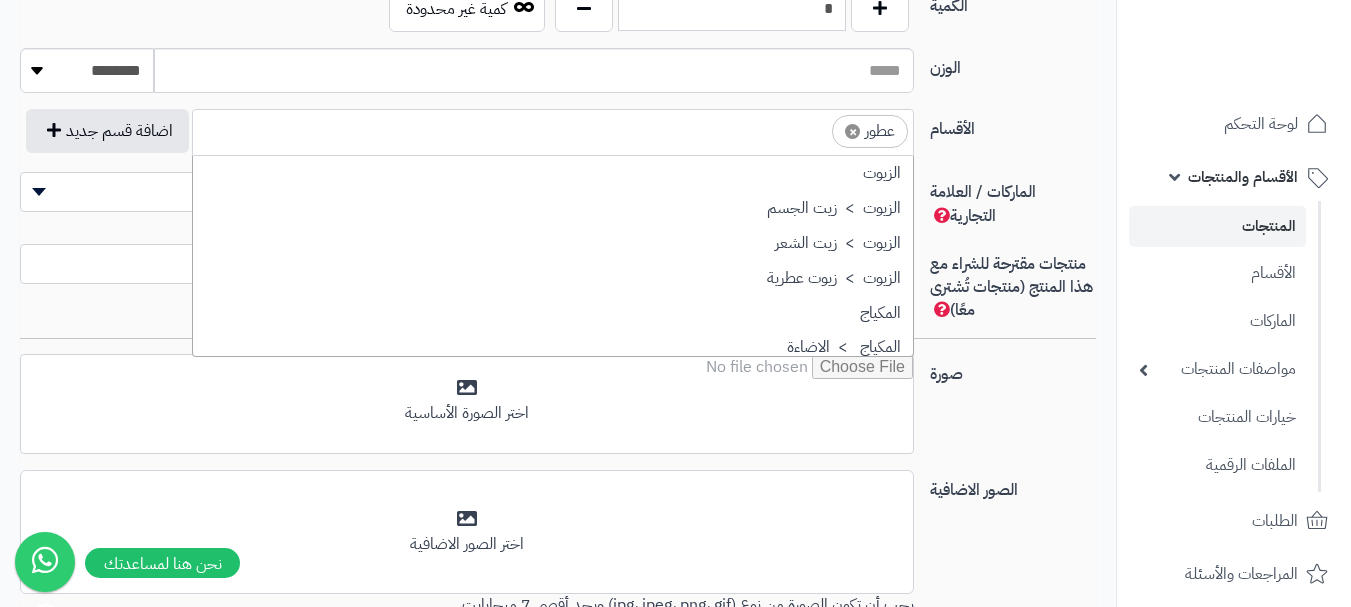 scroll, scrollTop: 697, scrollLeft: 0, axis: vertical 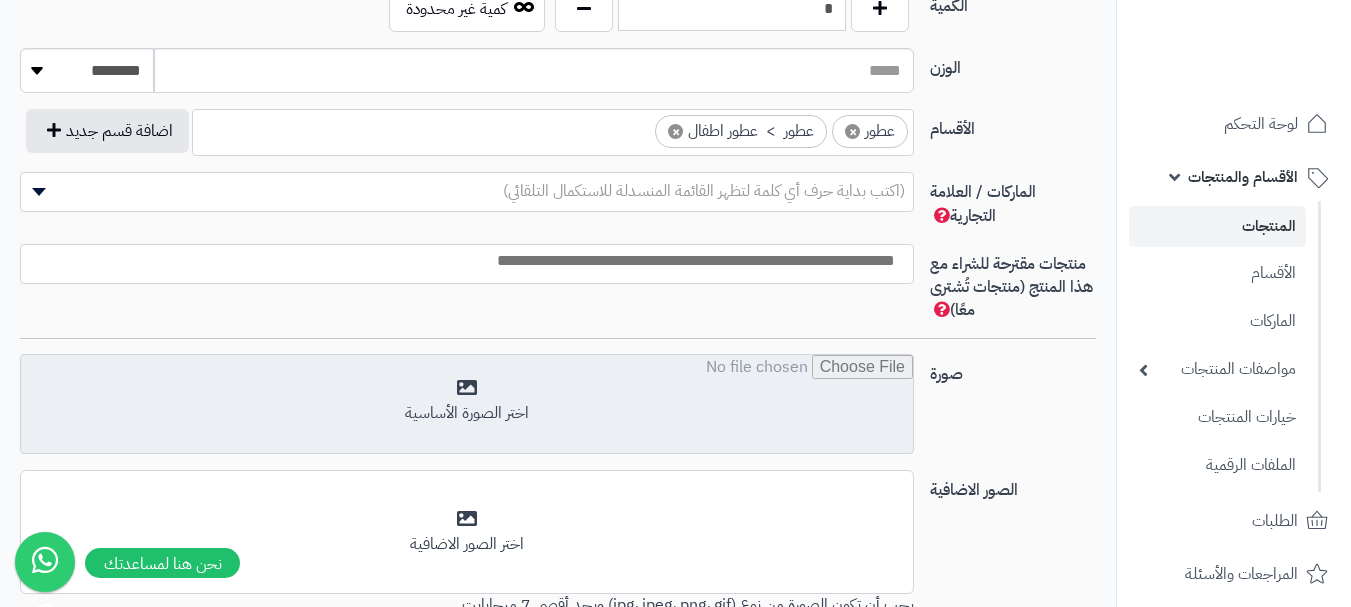 click at bounding box center (467, 405) 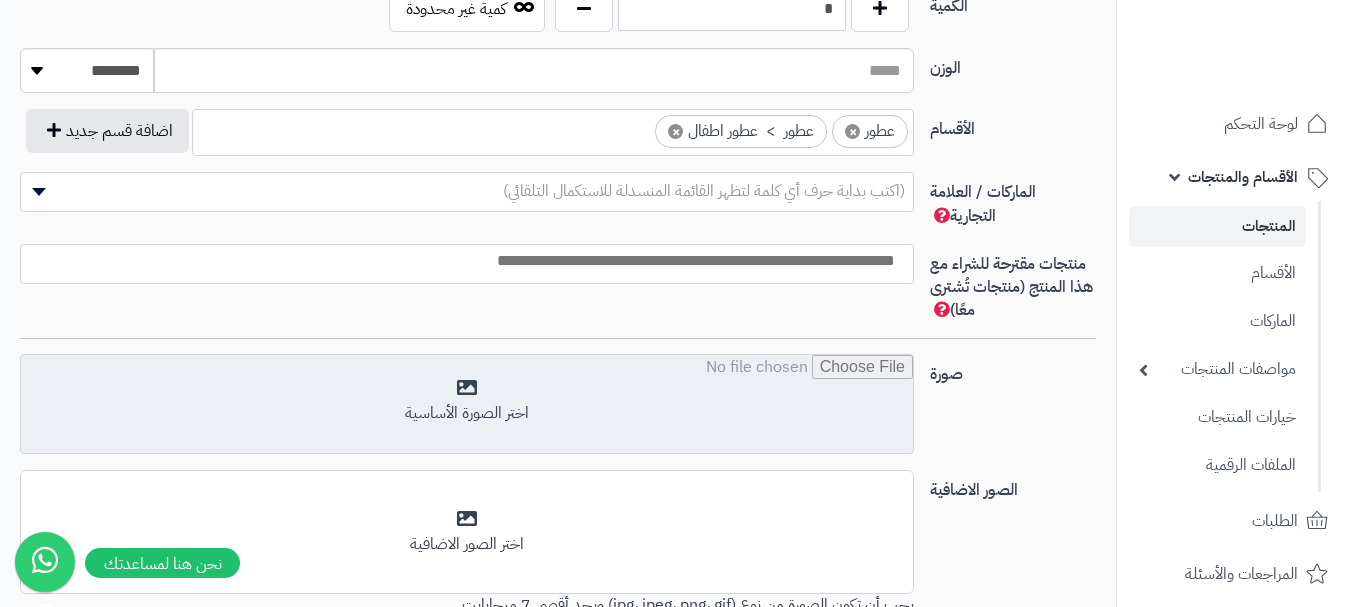 click at bounding box center [467, 405] 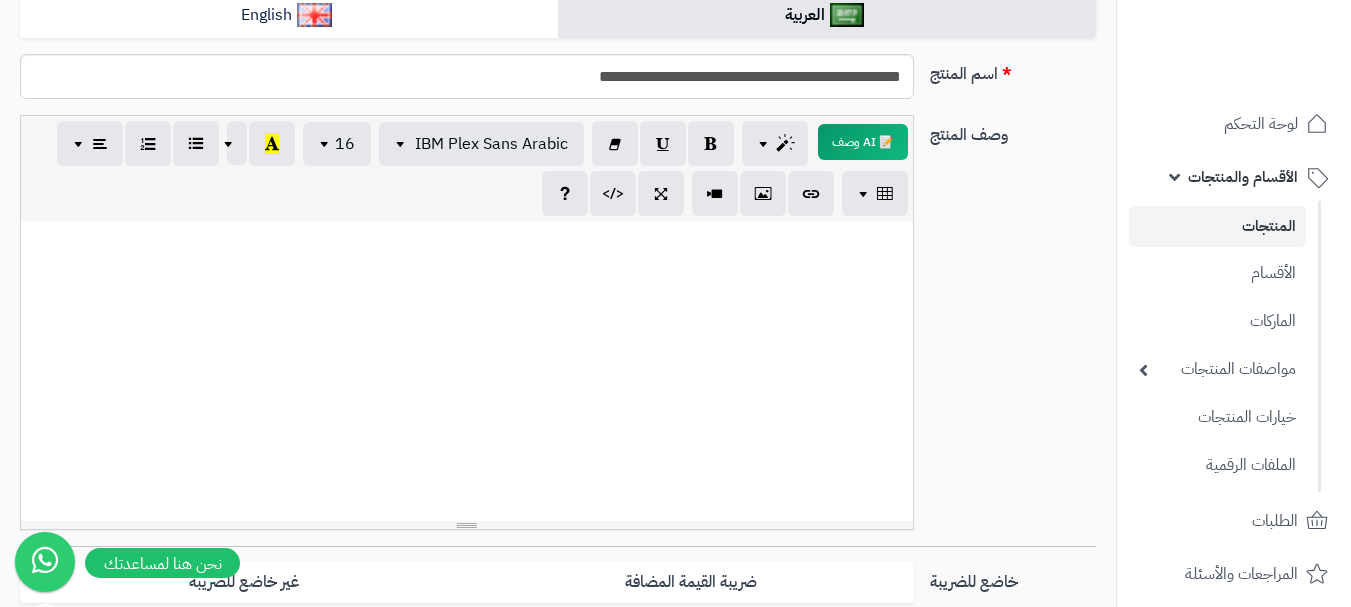 scroll, scrollTop: 0, scrollLeft: 0, axis: both 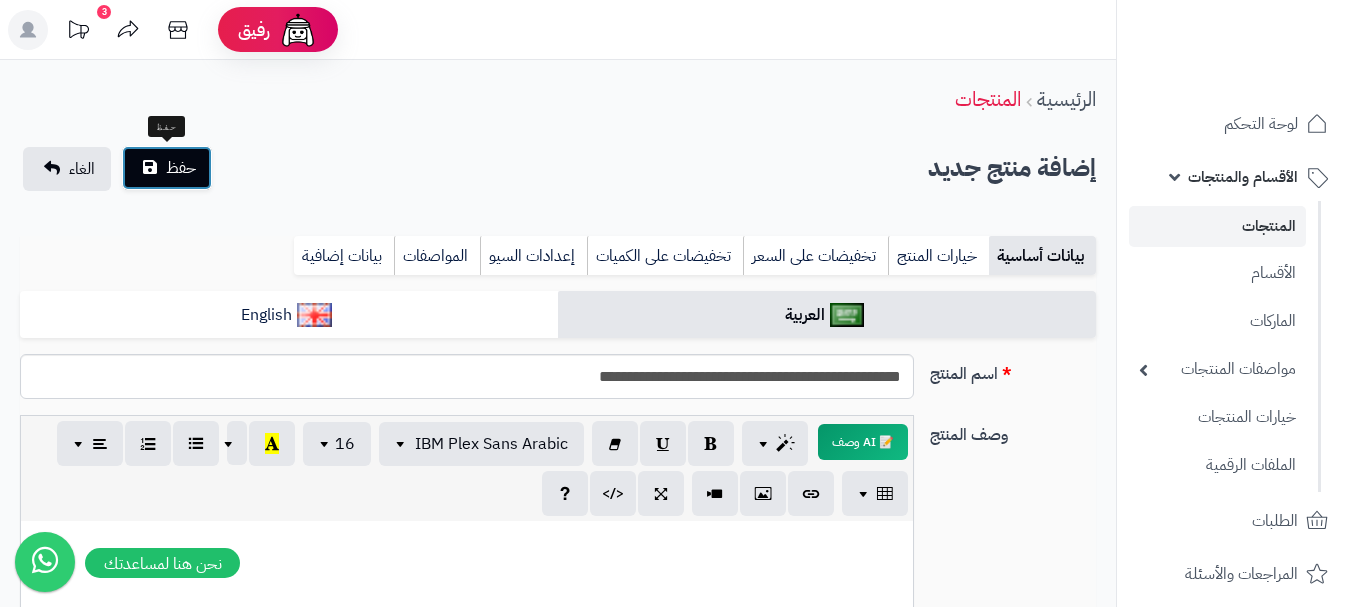 click on "حفظ" at bounding box center [181, 168] 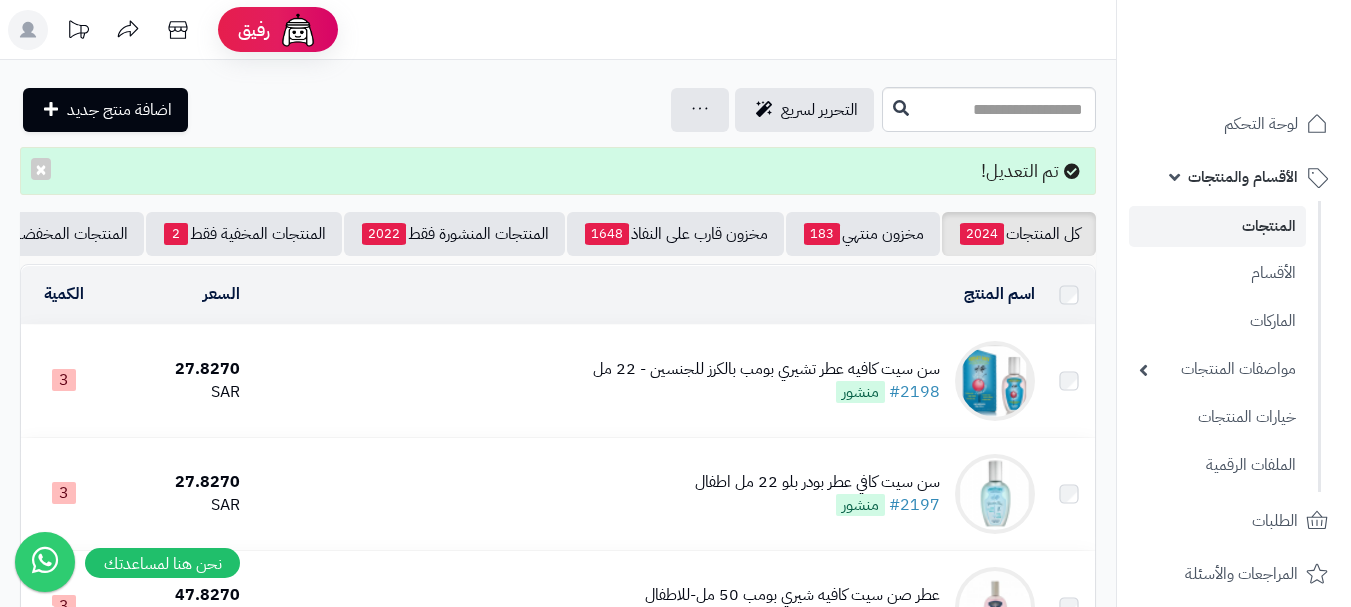 scroll, scrollTop: 0, scrollLeft: 0, axis: both 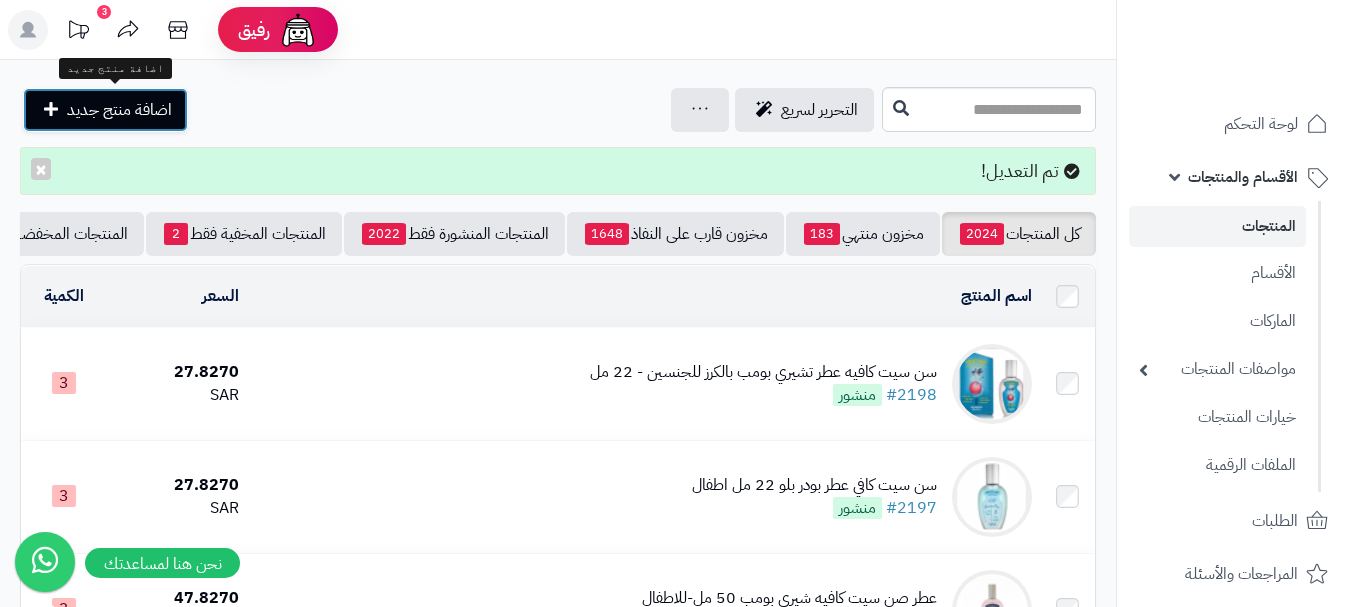 click on "اضافة منتج جديد" at bounding box center [119, 110] 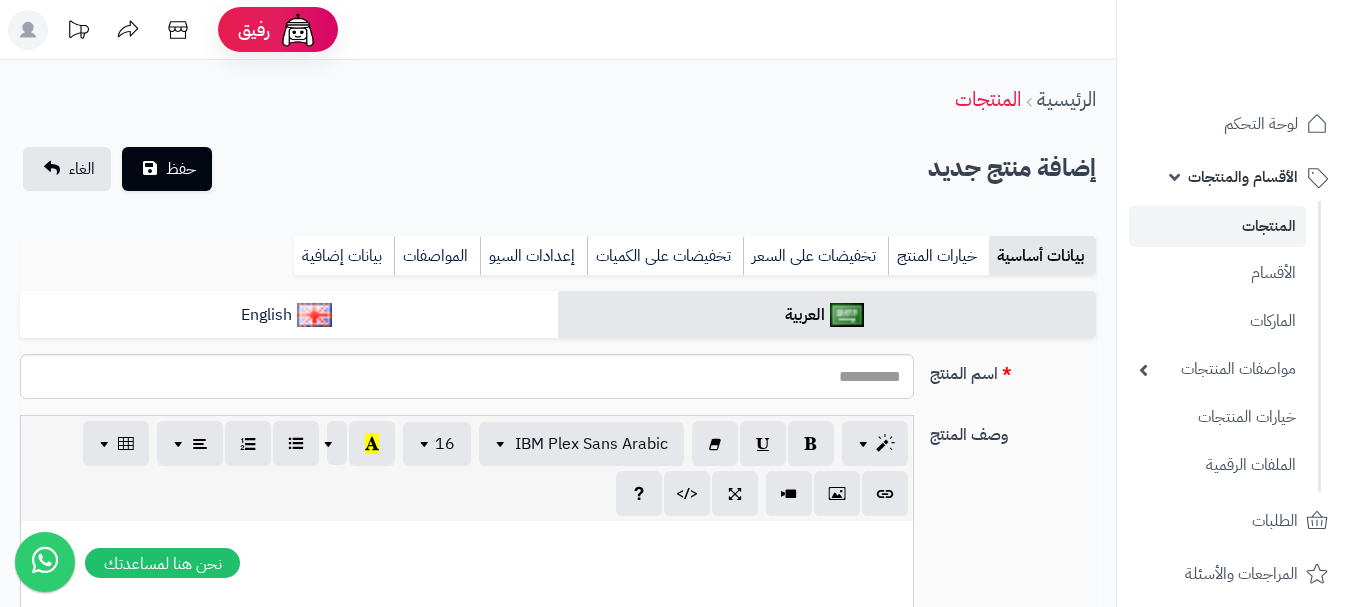 select 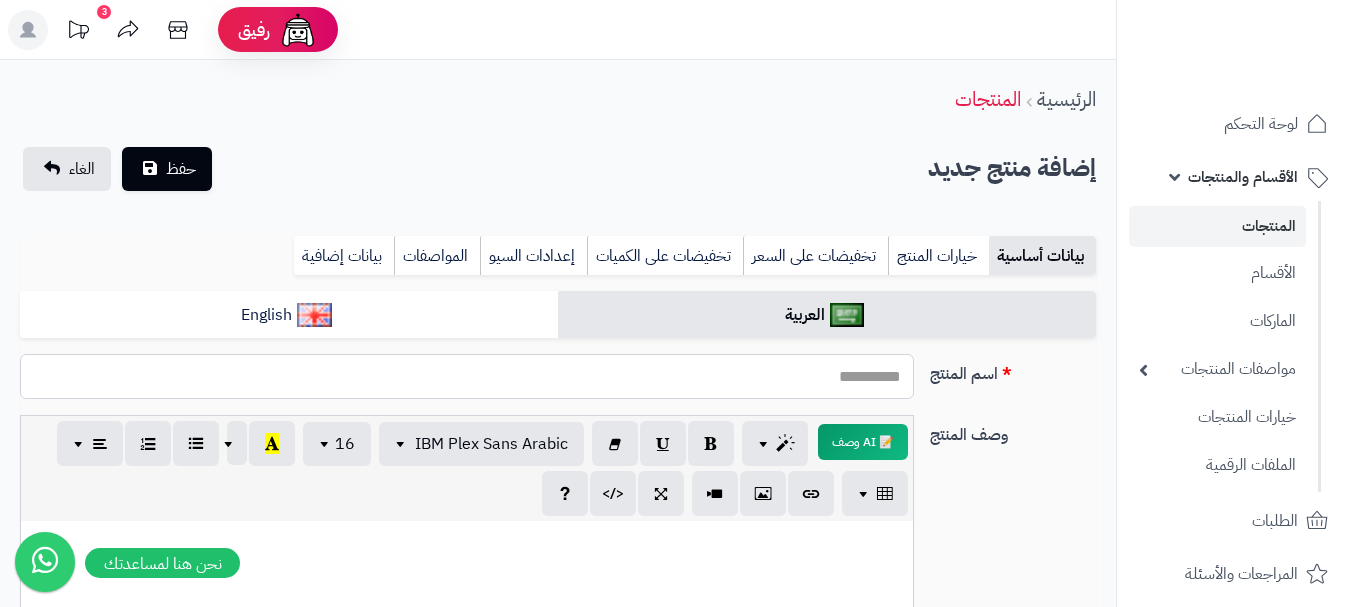 paste on "**********" 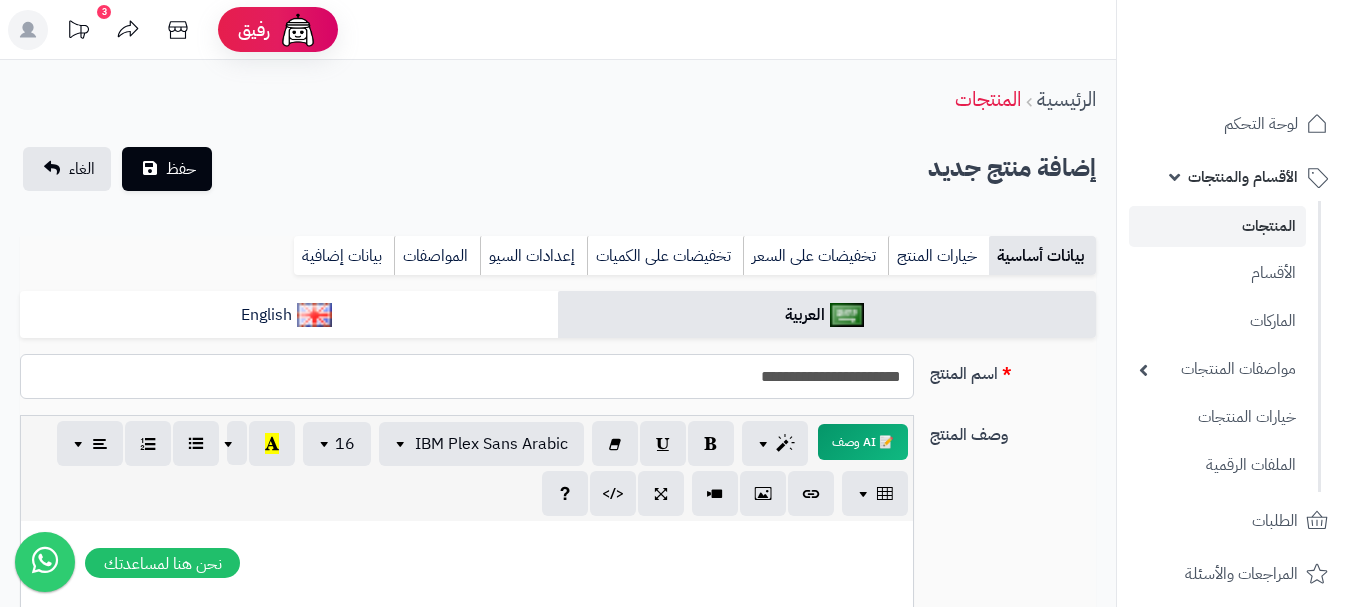 click on "**********" at bounding box center [467, 376] 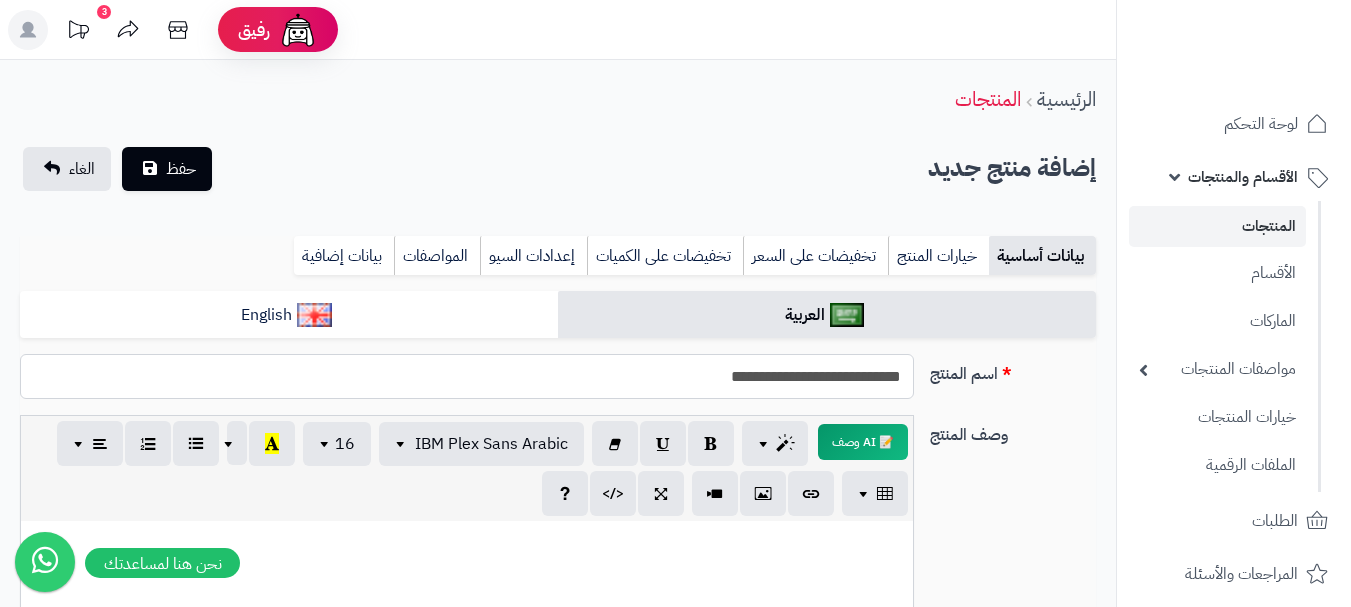 drag, startPoint x: 675, startPoint y: 378, endPoint x: 902, endPoint y: 363, distance: 227.49506 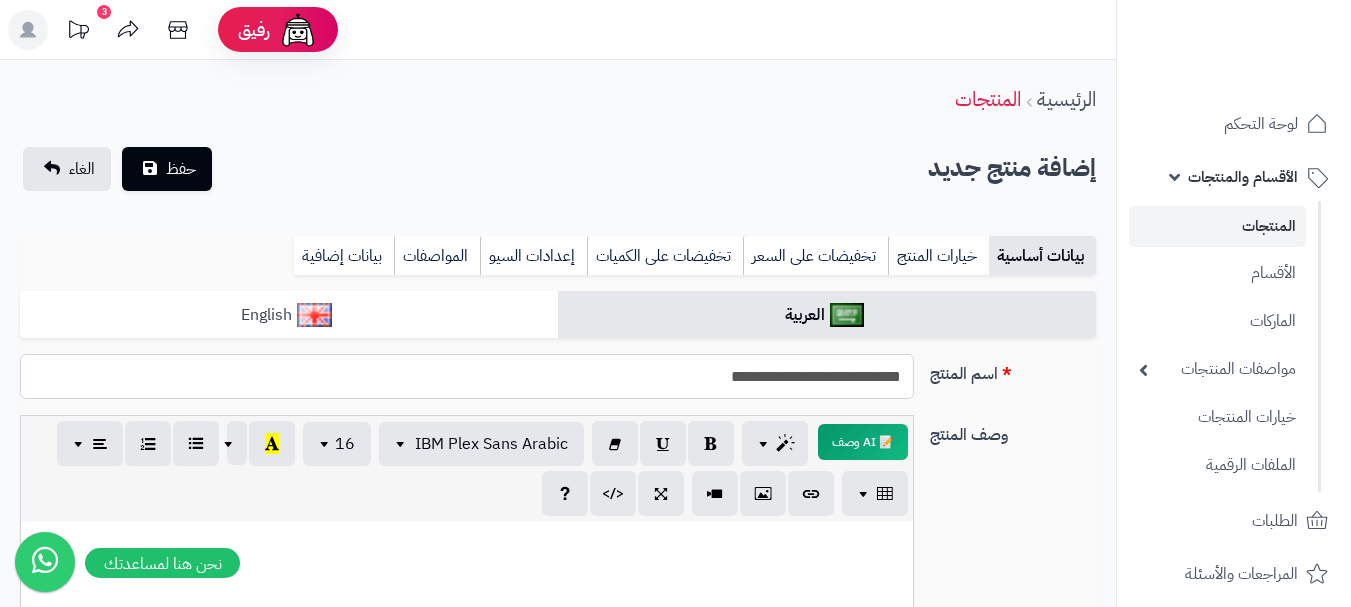type on "**********" 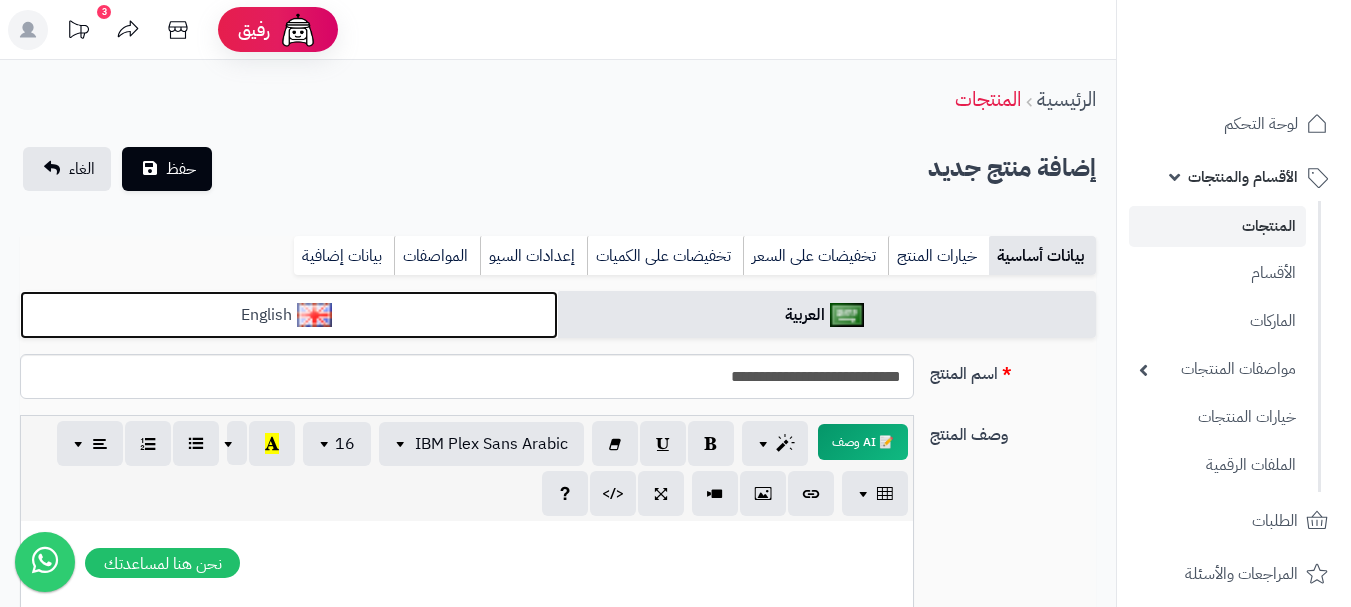 click on "English" at bounding box center (289, 315) 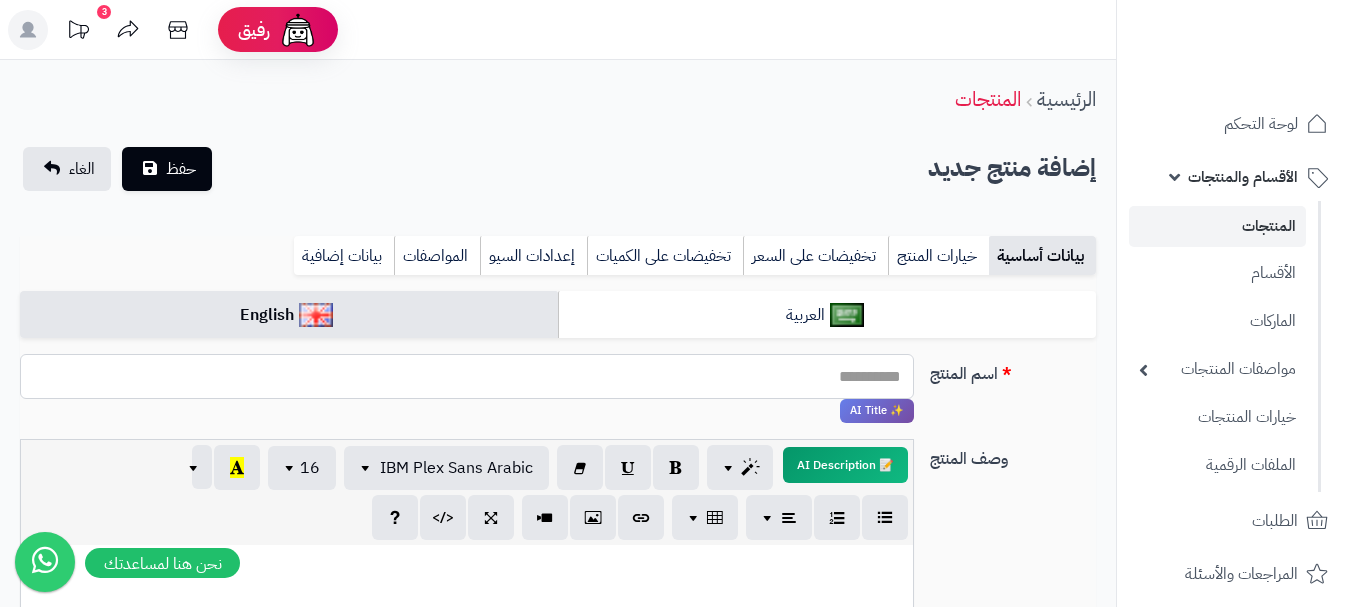 paste on "**********" 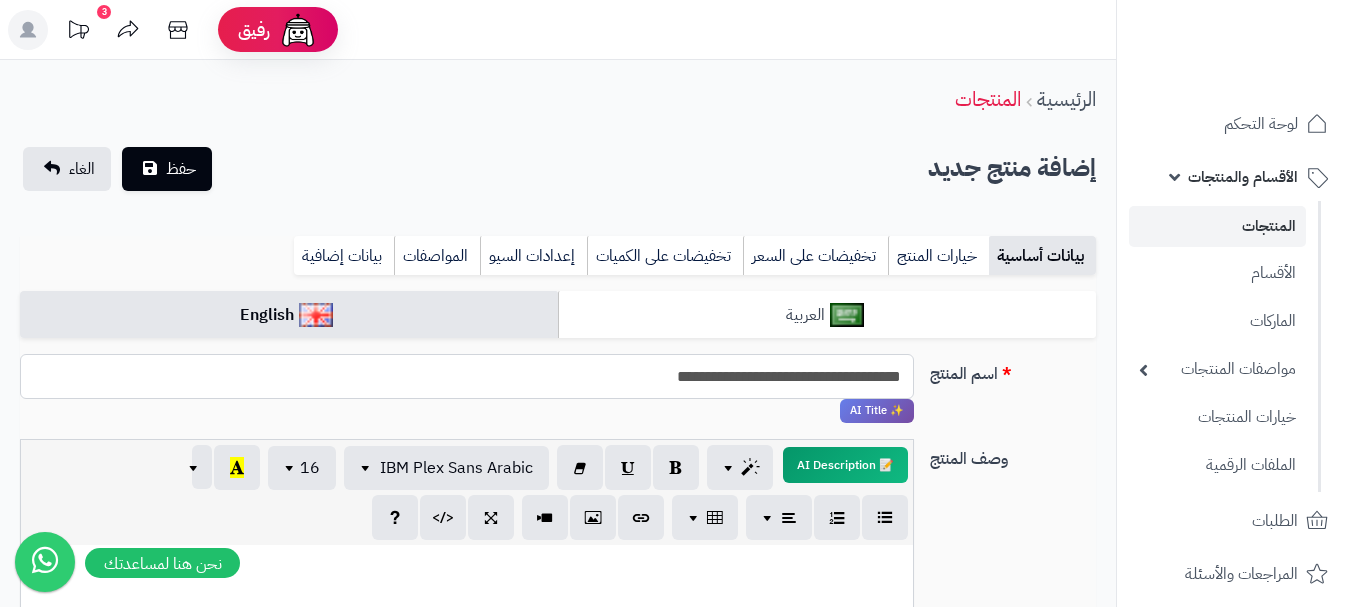 type on "**********" 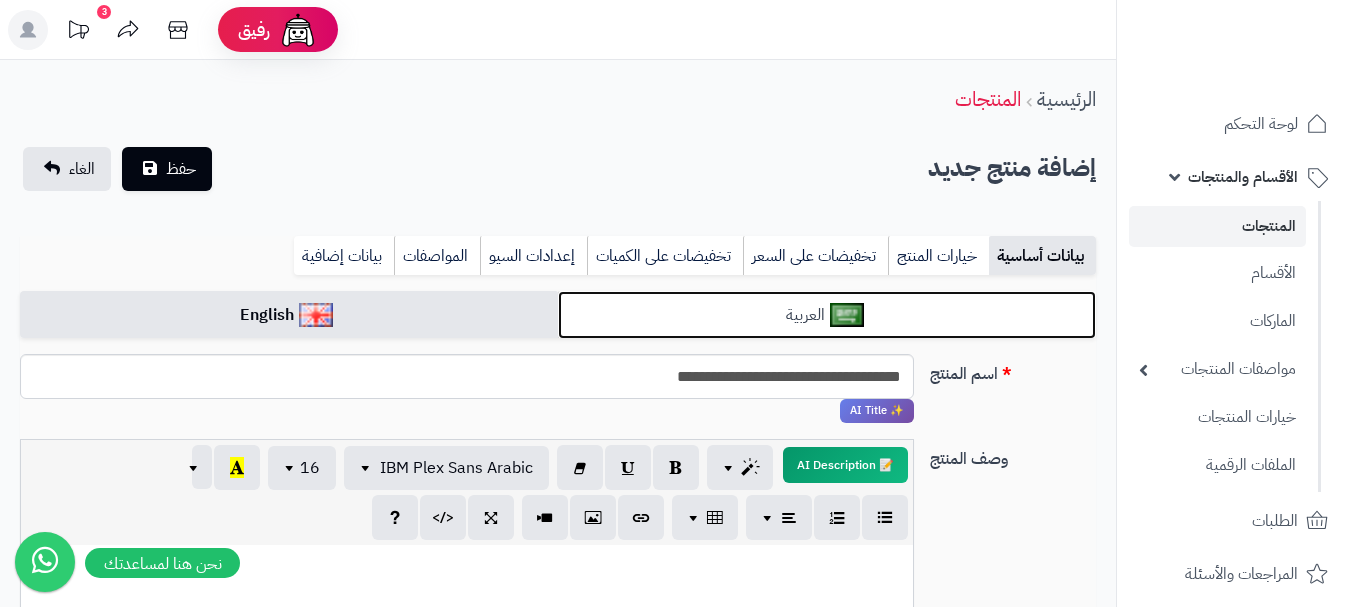 click on "العربية" at bounding box center (827, 315) 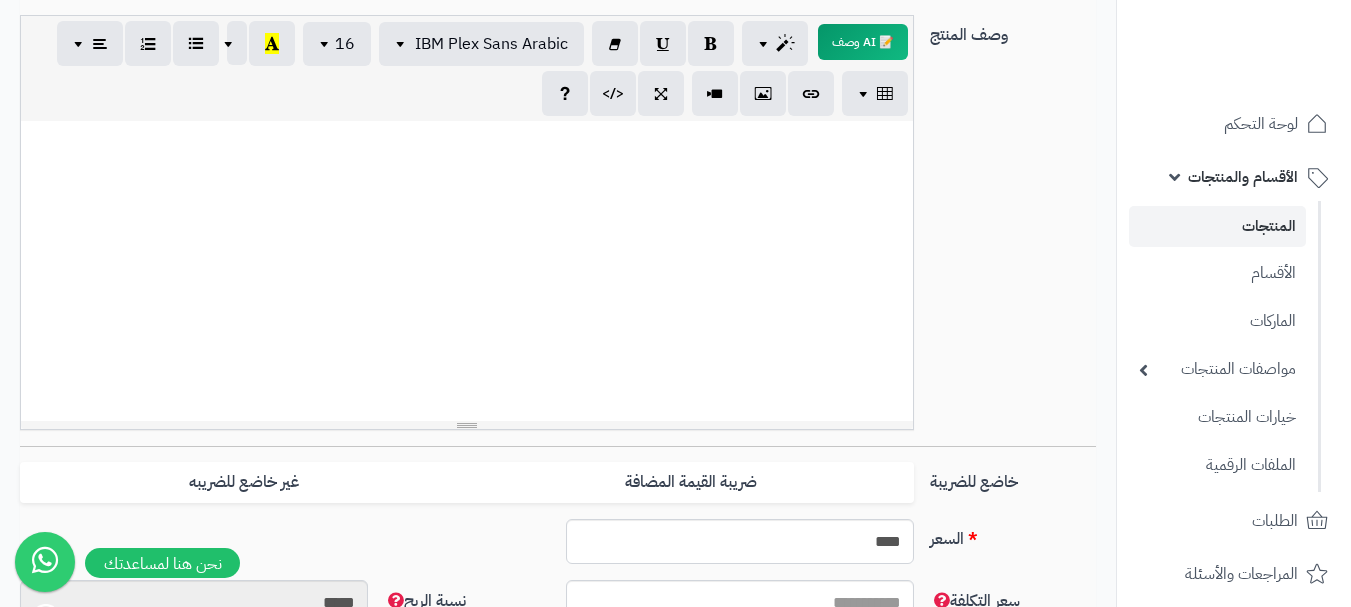 scroll, scrollTop: 700, scrollLeft: 0, axis: vertical 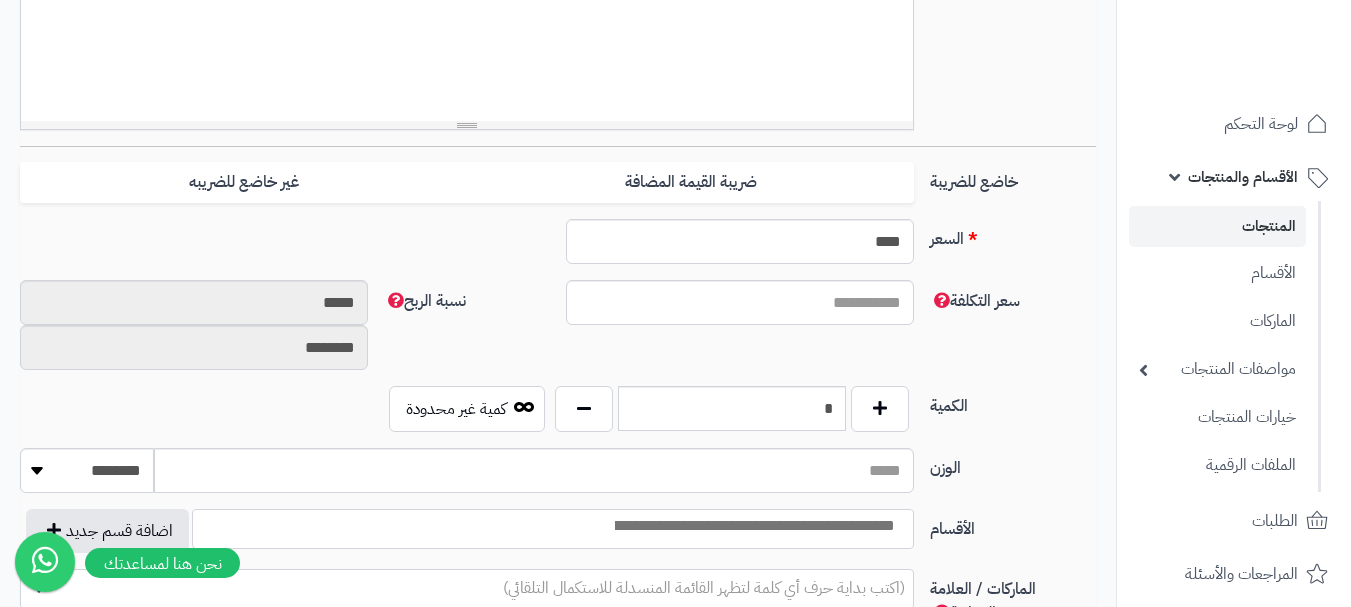drag, startPoint x: 878, startPoint y: 184, endPoint x: 420, endPoint y: 314, distance: 476.09244 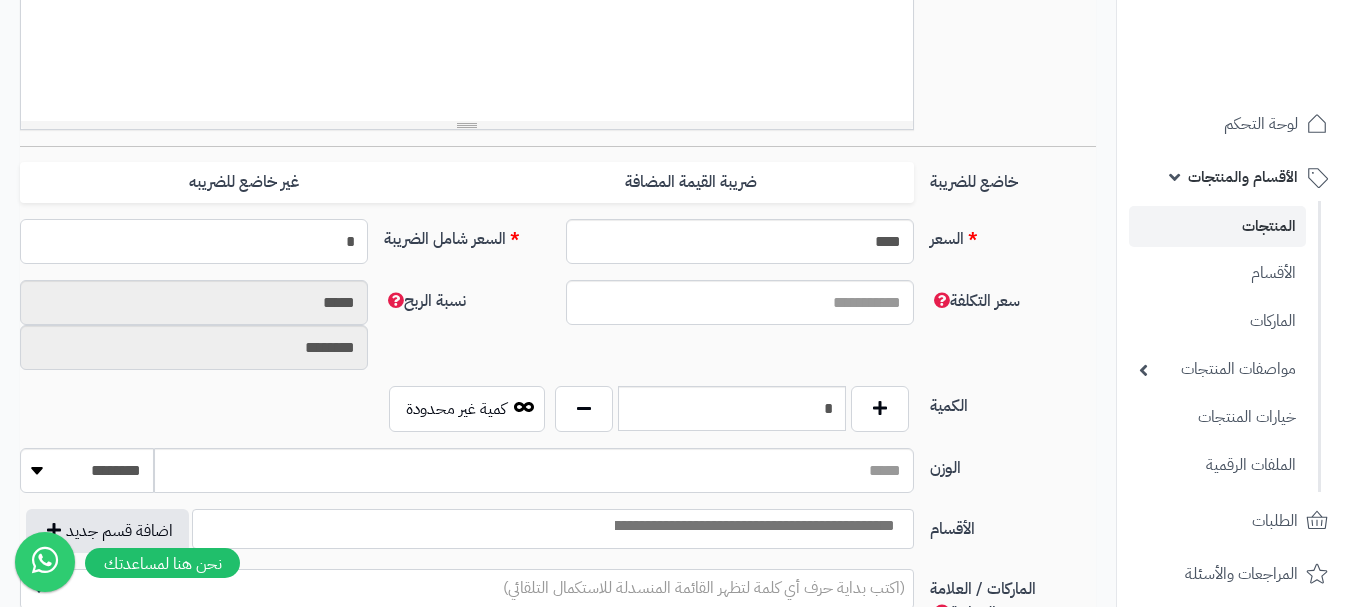 click on "*" at bounding box center (194, 241) 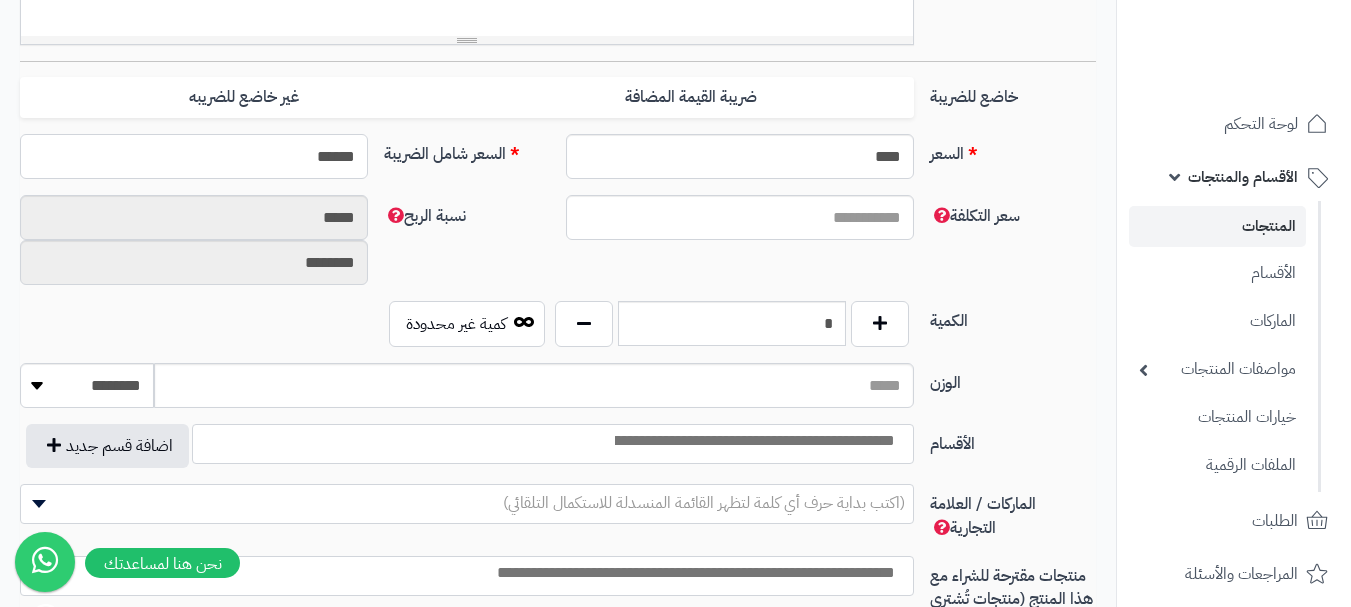 scroll, scrollTop: 900, scrollLeft: 0, axis: vertical 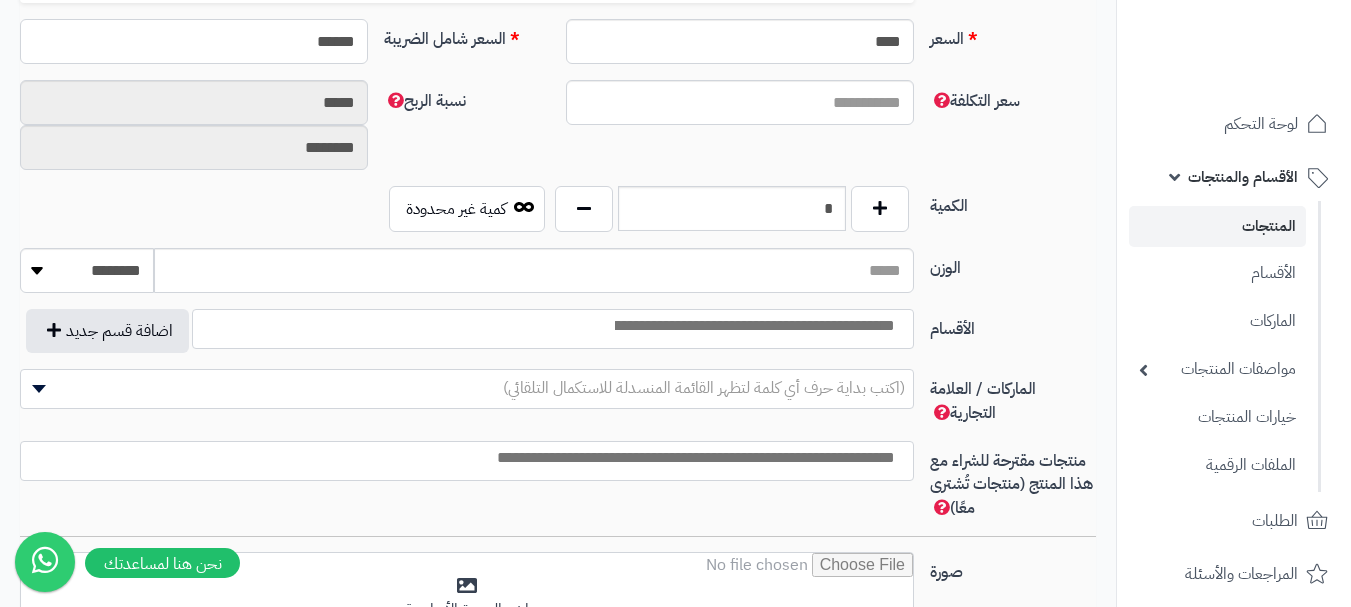 type on "******" 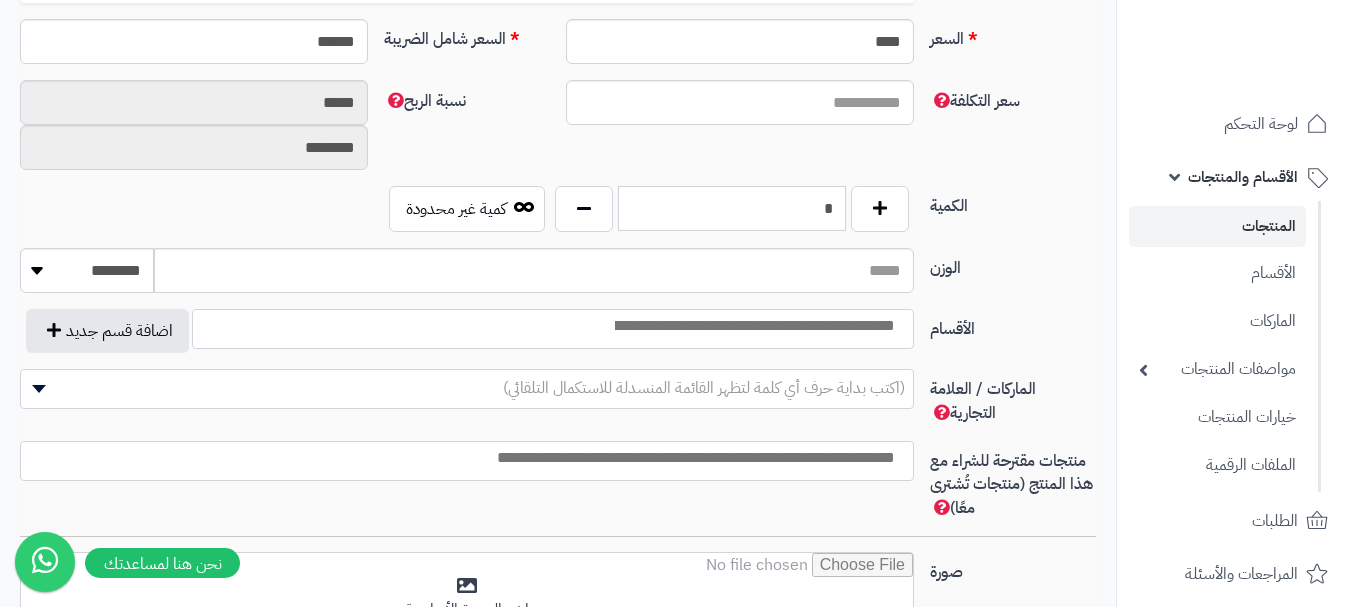 click on "*" at bounding box center (732, 208) 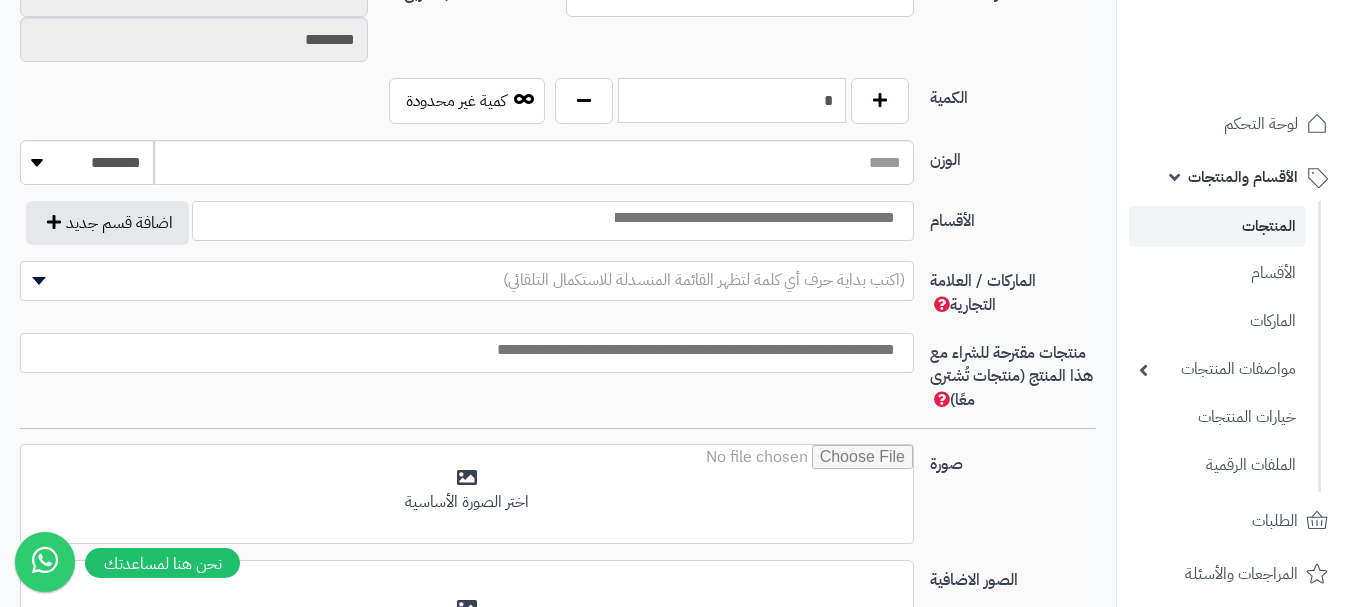 scroll, scrollTop: 1100, scrollLeft: 0, axis: vertical 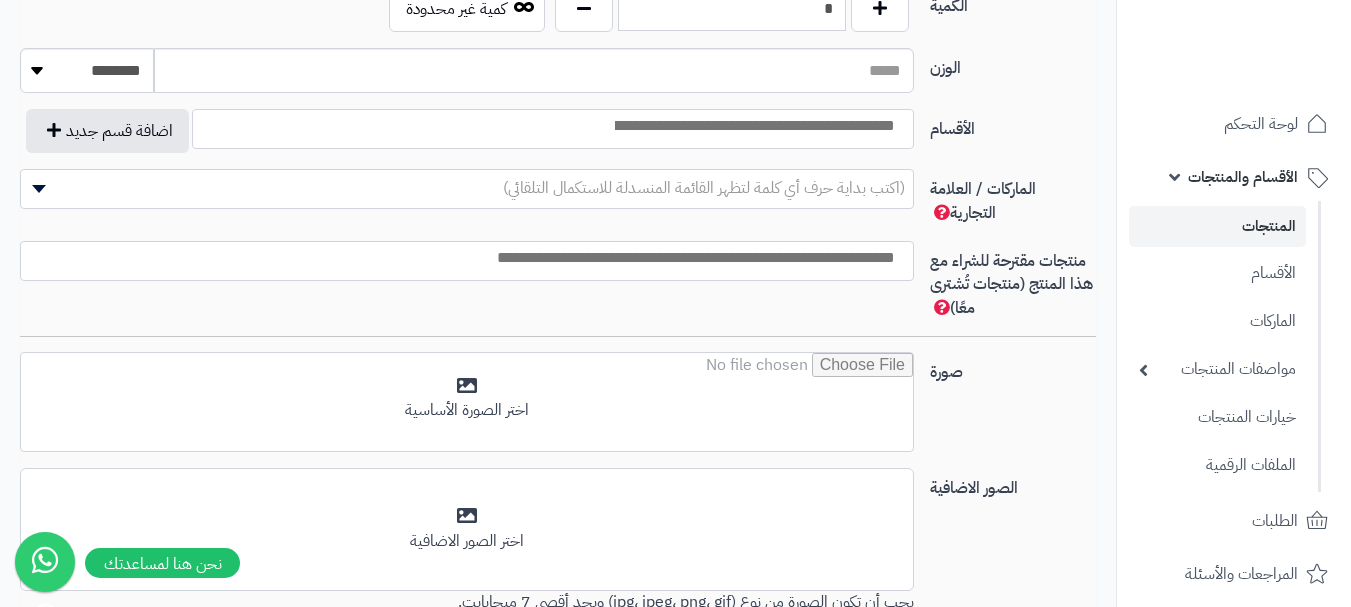 type on "*" 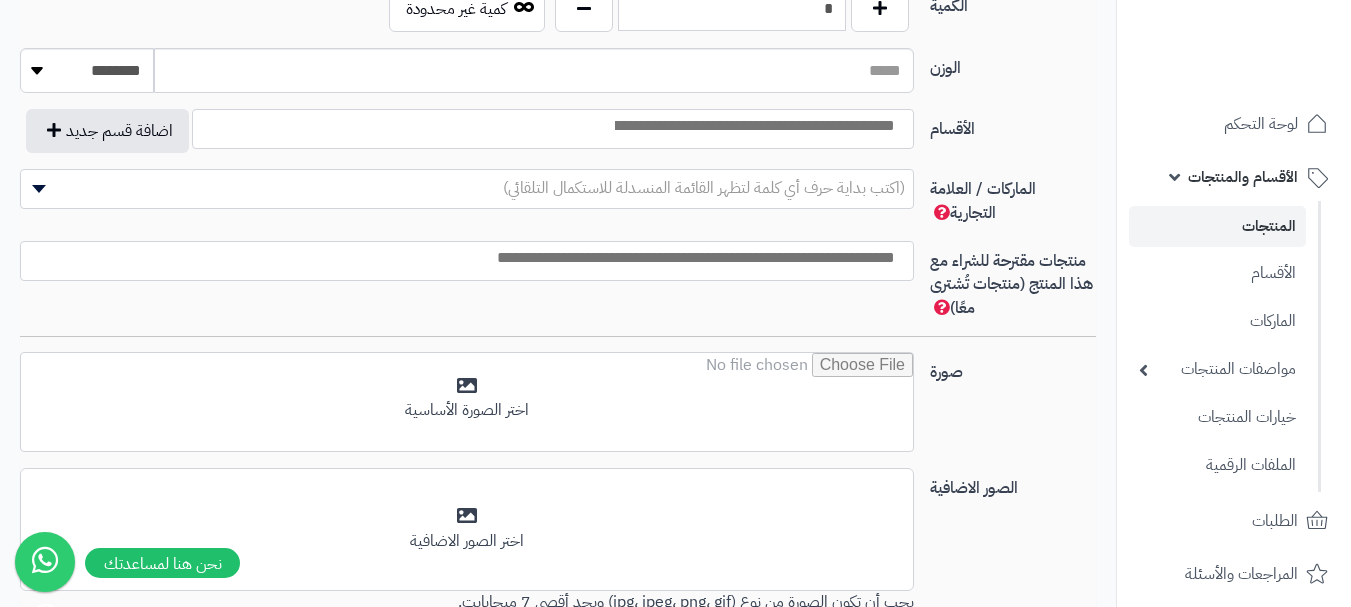 click at bounding box center [753, 126] 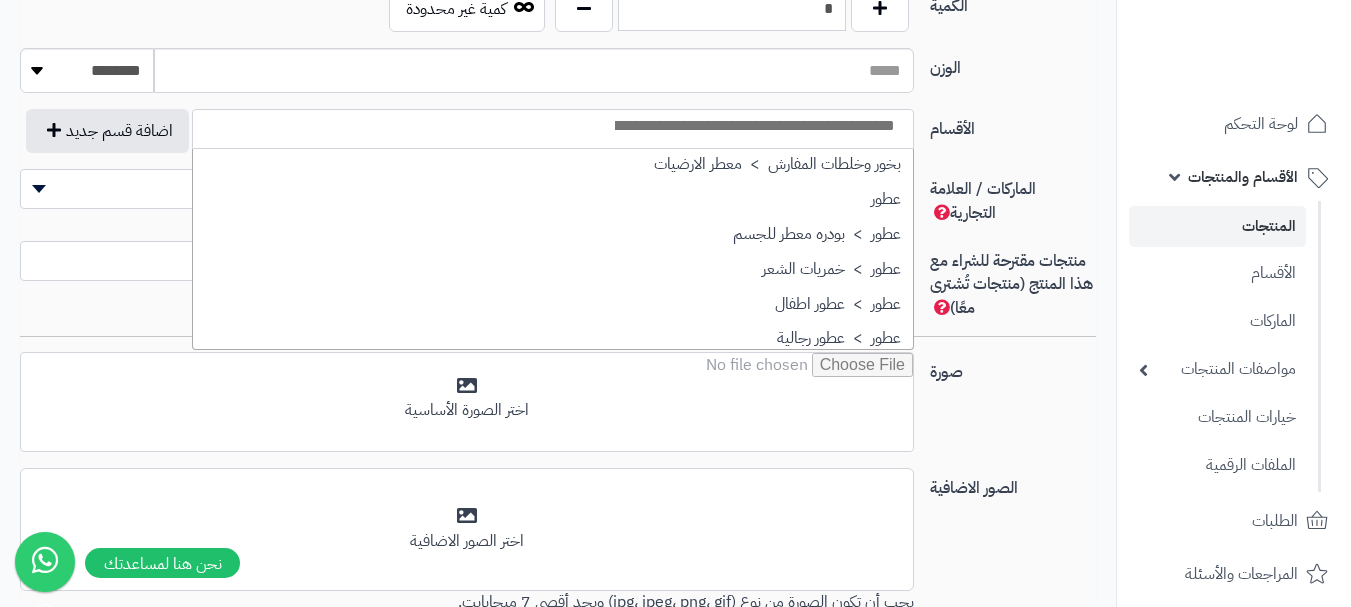 scroll, scrollTop: 700, scrollLeft: 0, axis: vertical 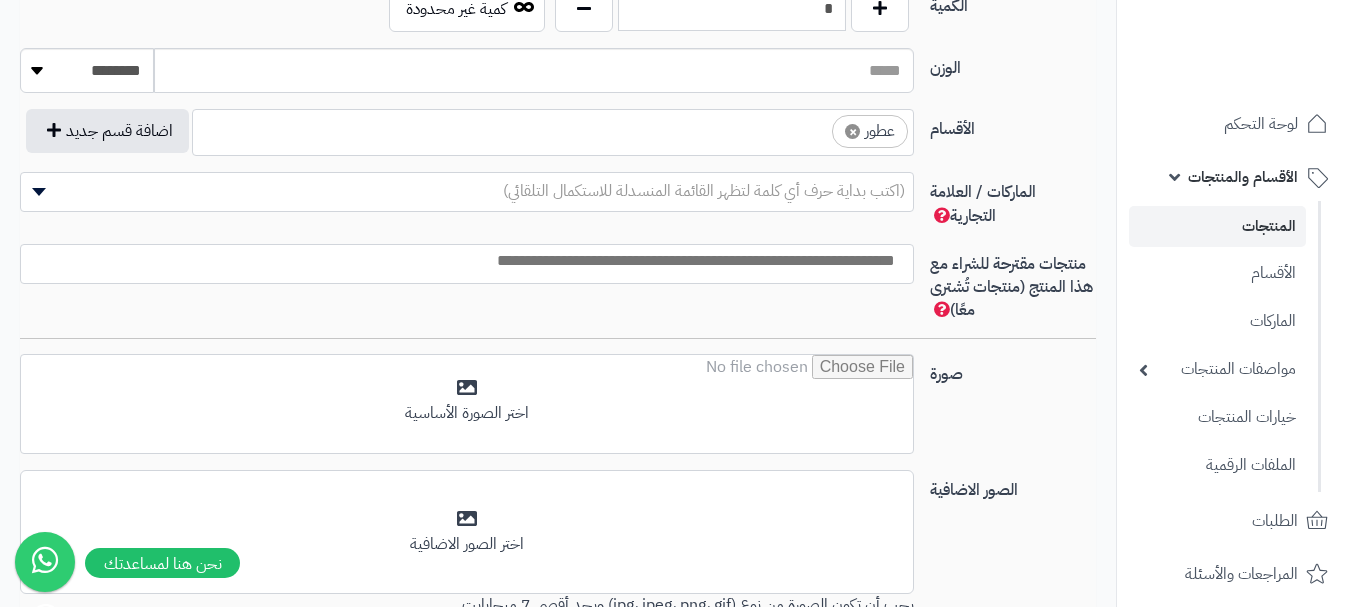 select on "**" 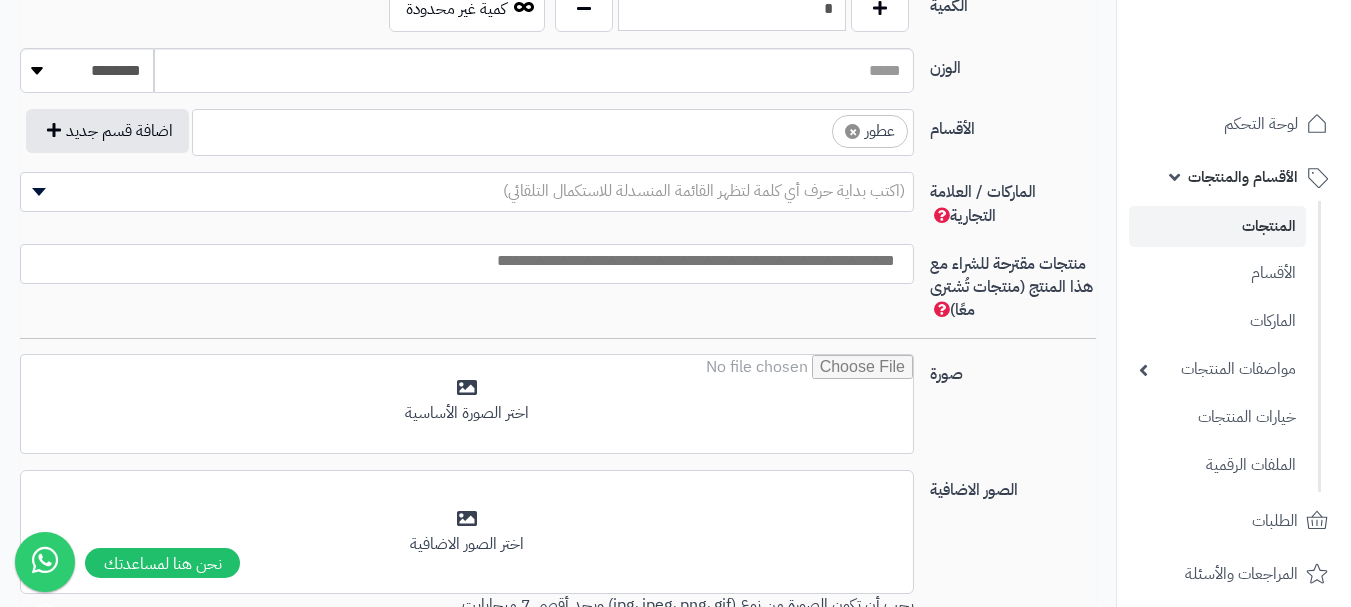 scroll, scrollTop: 525, scrollLeft: 0, axis: vertical 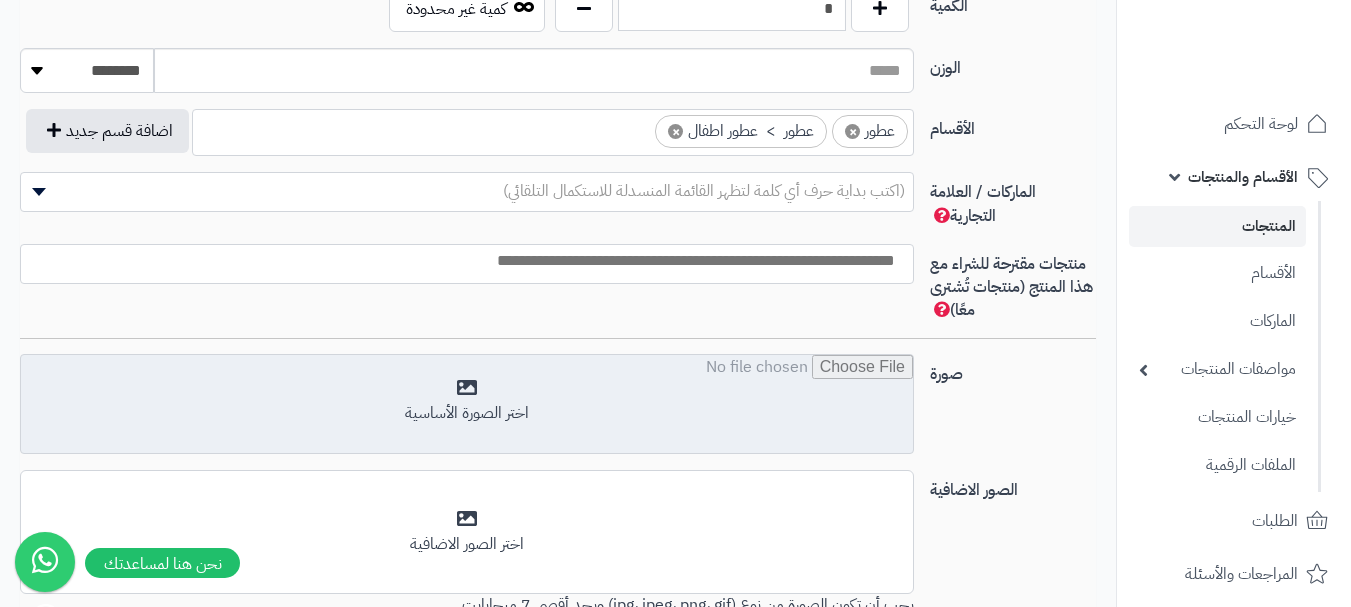 click at bounding box center (467, 405) 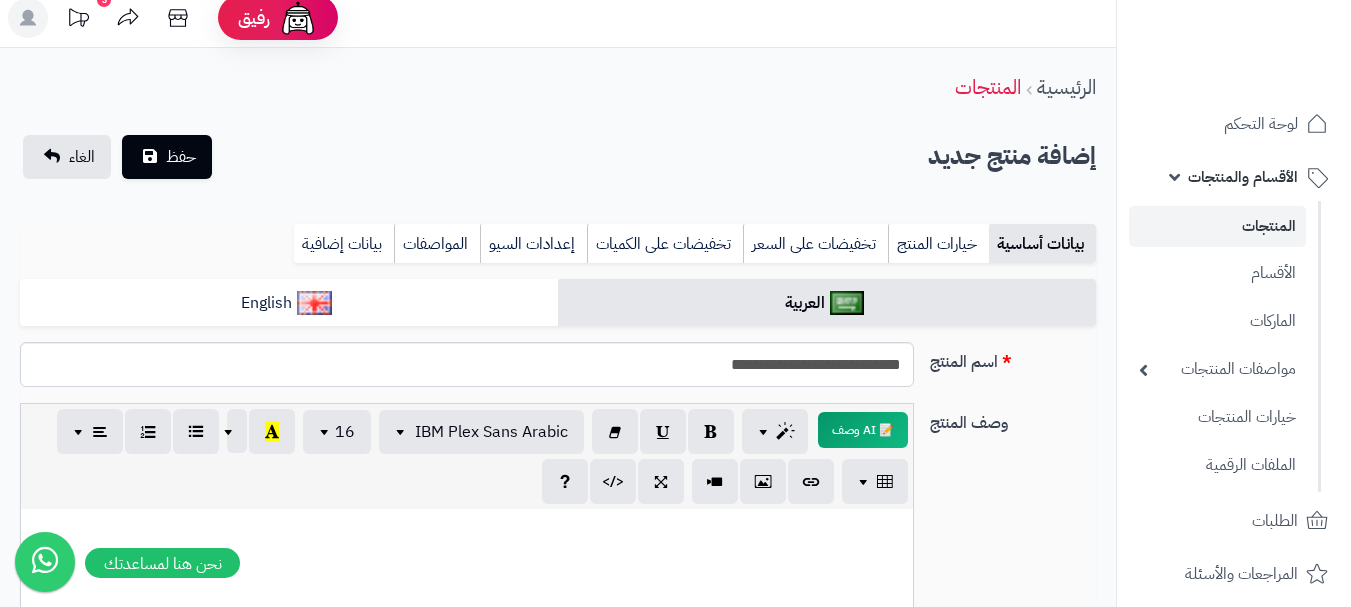 scroll, scrollTop: 0, scrollLeft: 0, axis: both 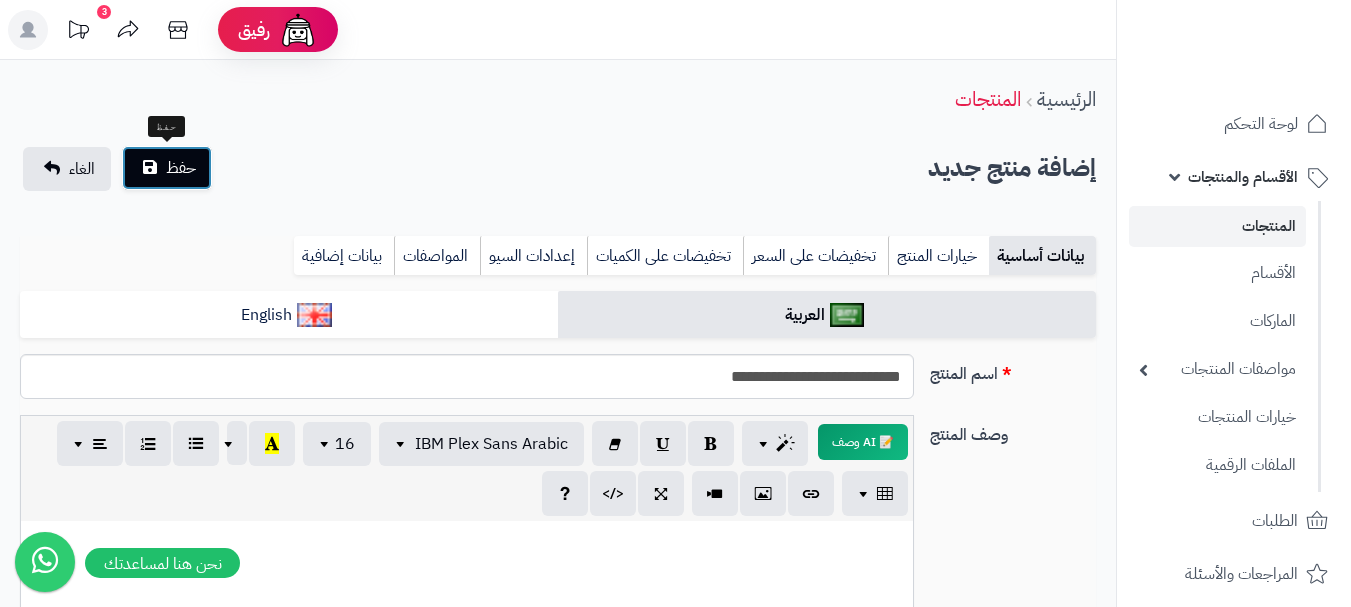click on "حفظ" at bounding box center [167, 168] 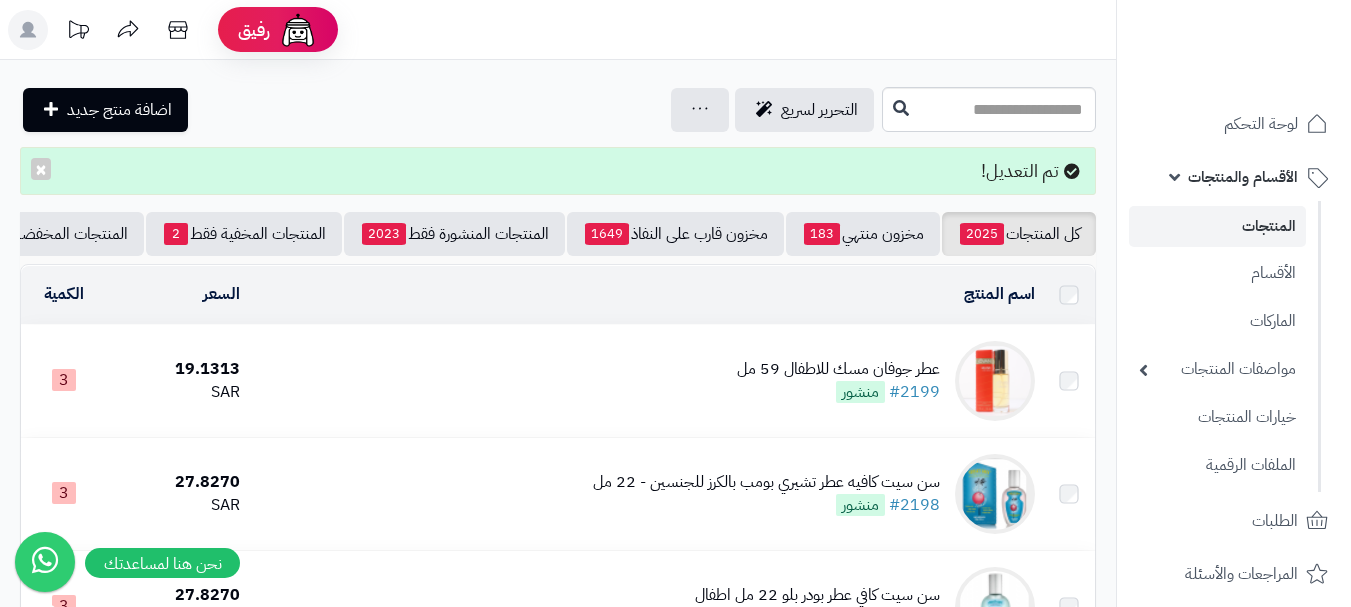 scroll, scrollTop: 0, scrollLeft: 0, axis: both 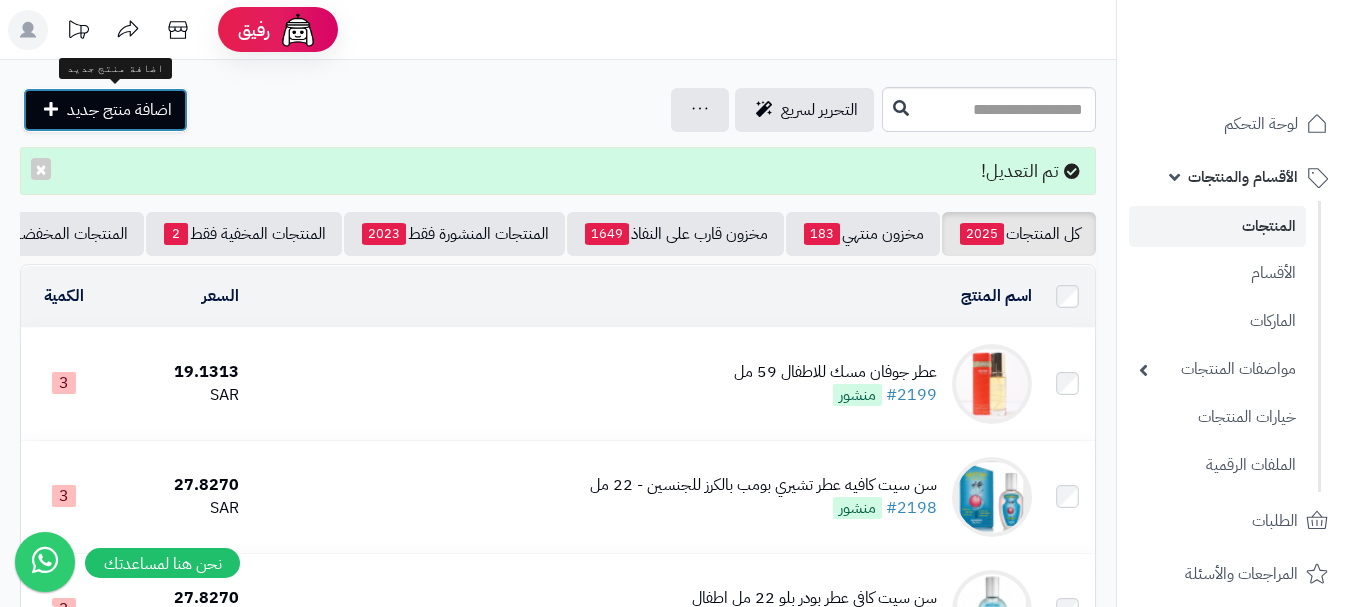 click on "اضافة منتج جديد" at bounding box center (119, 110) 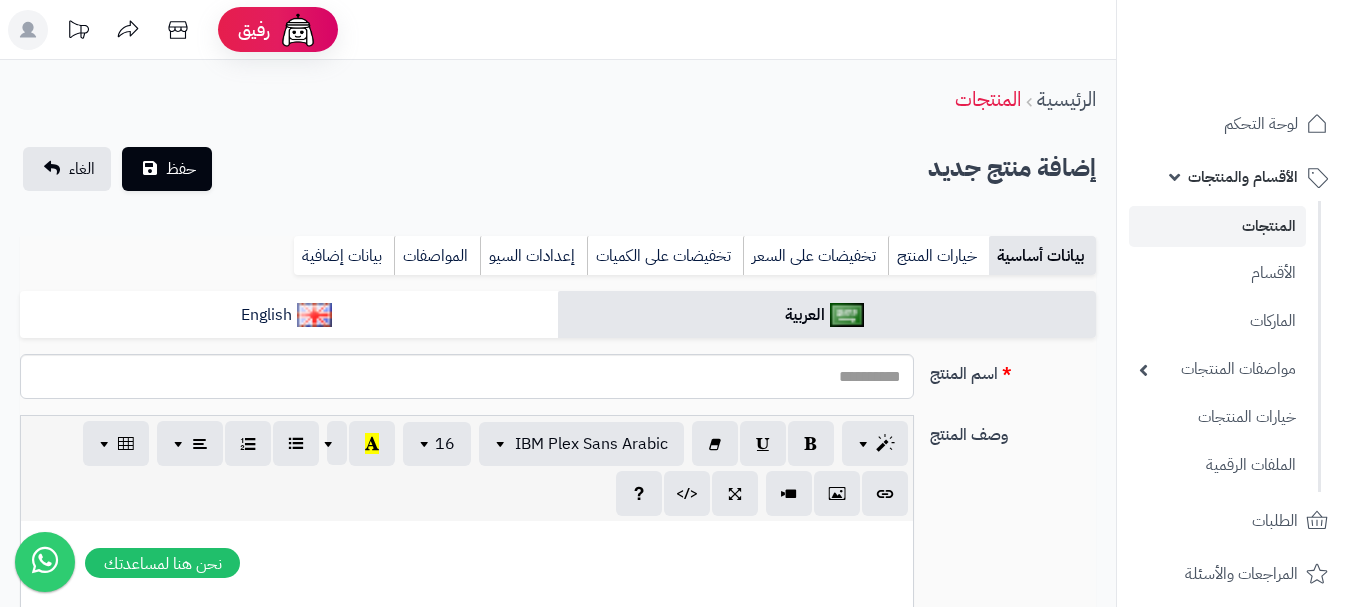 select 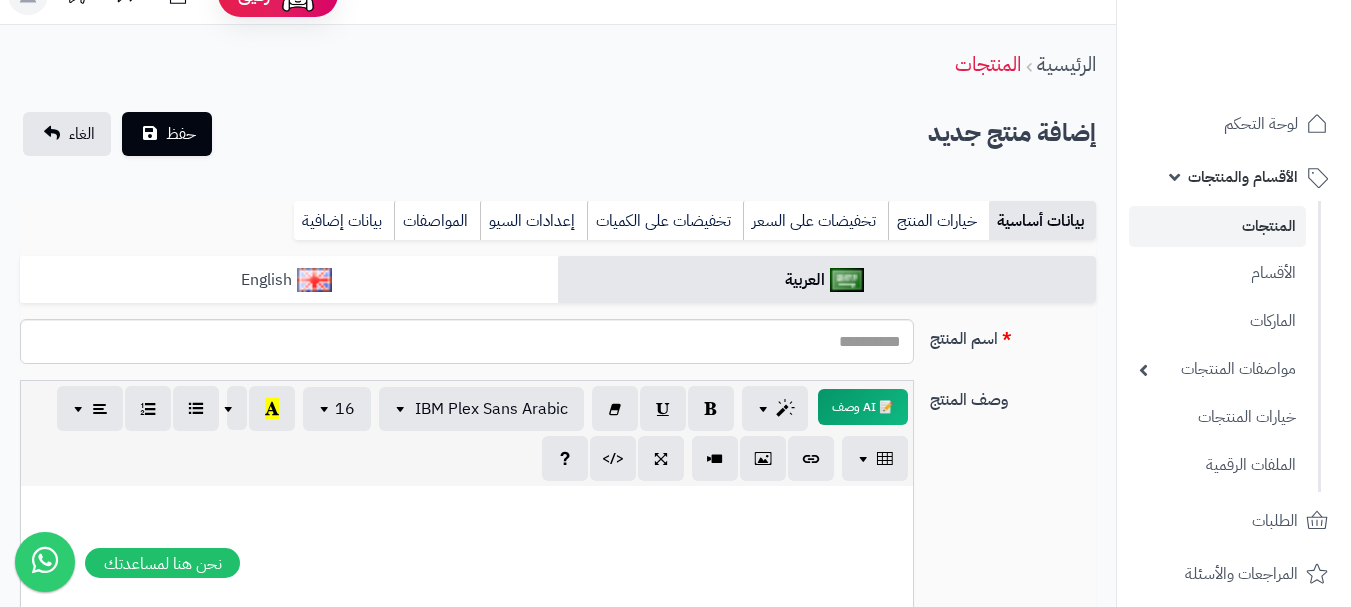 scroll, scrollTop: 0, scrollLeft: 0, axis: both 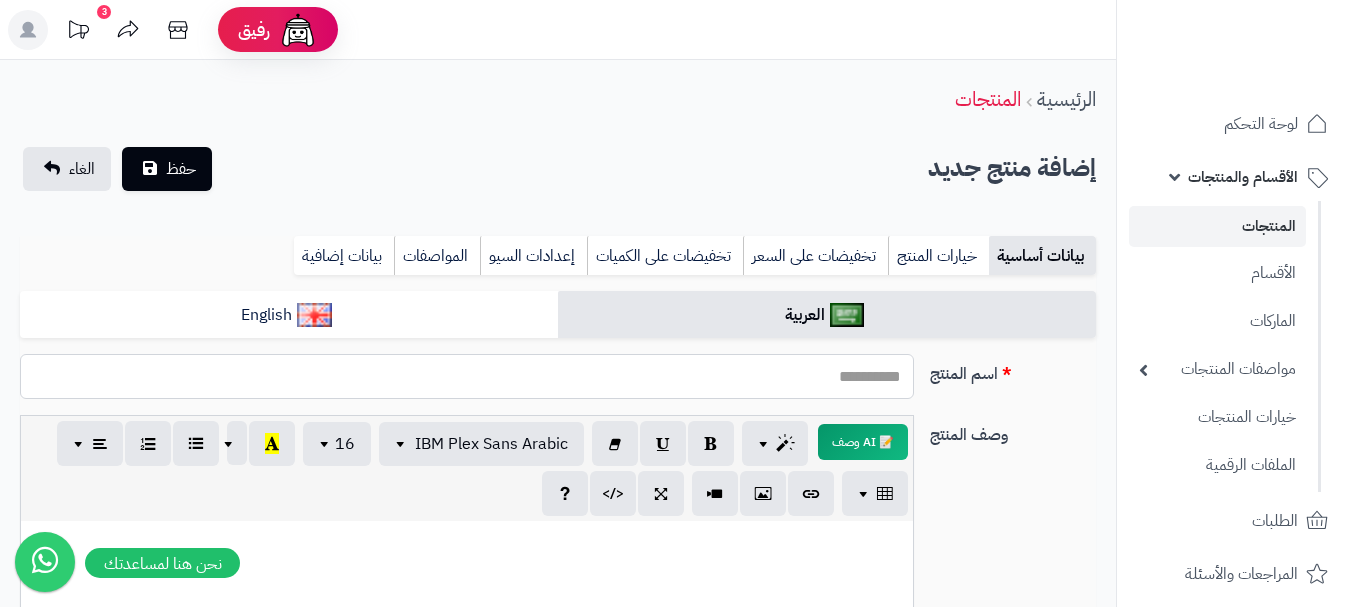 paste on "**********" 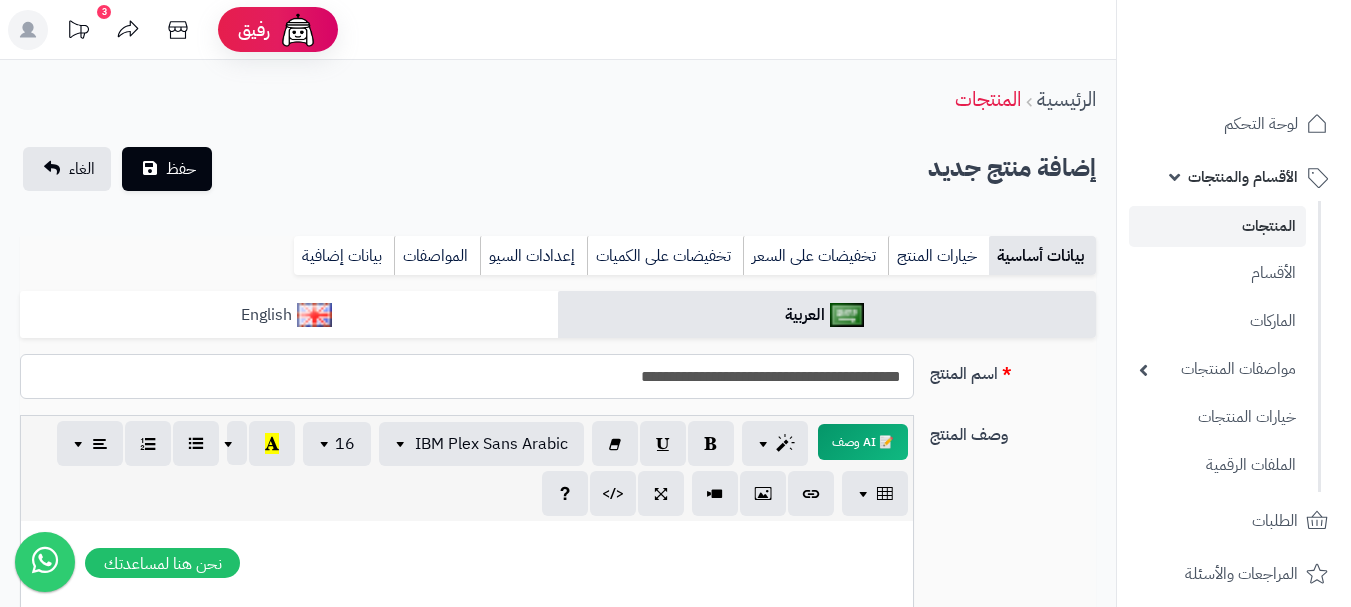 type on "**********" 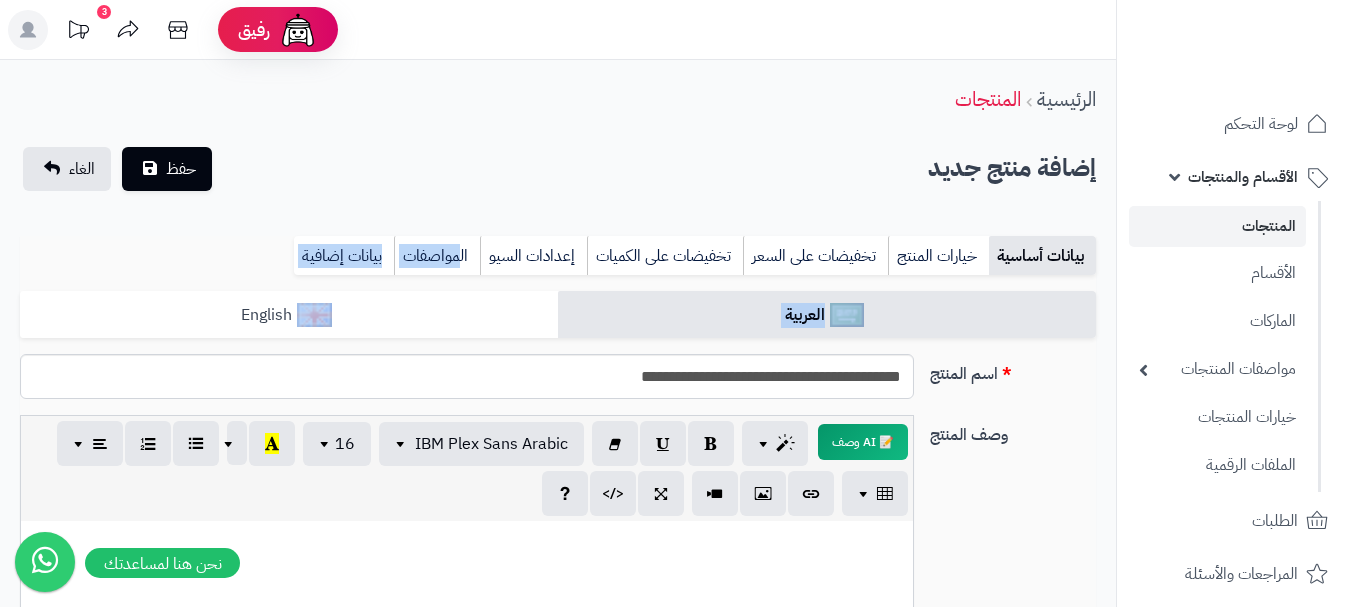 drag, startPoint x: 457, startPoint y: 294, endPoint x: 453, endPoint y: 309, distance: 15.524175 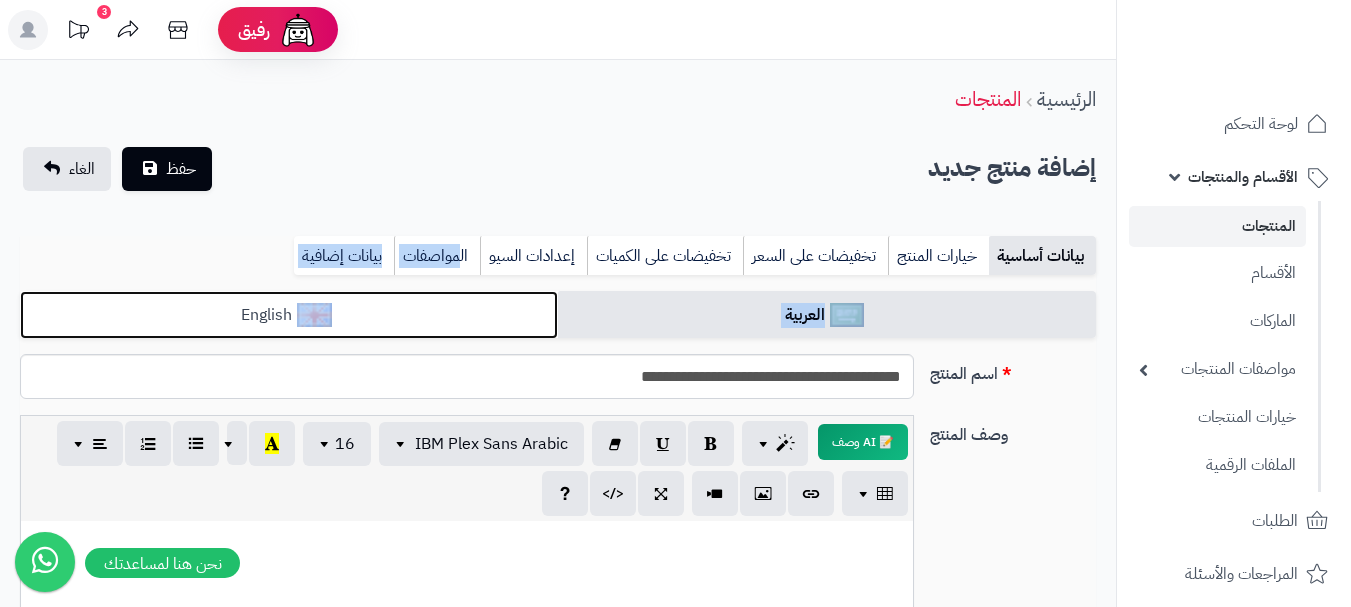 click on "English" at bounding box center [289, 315] 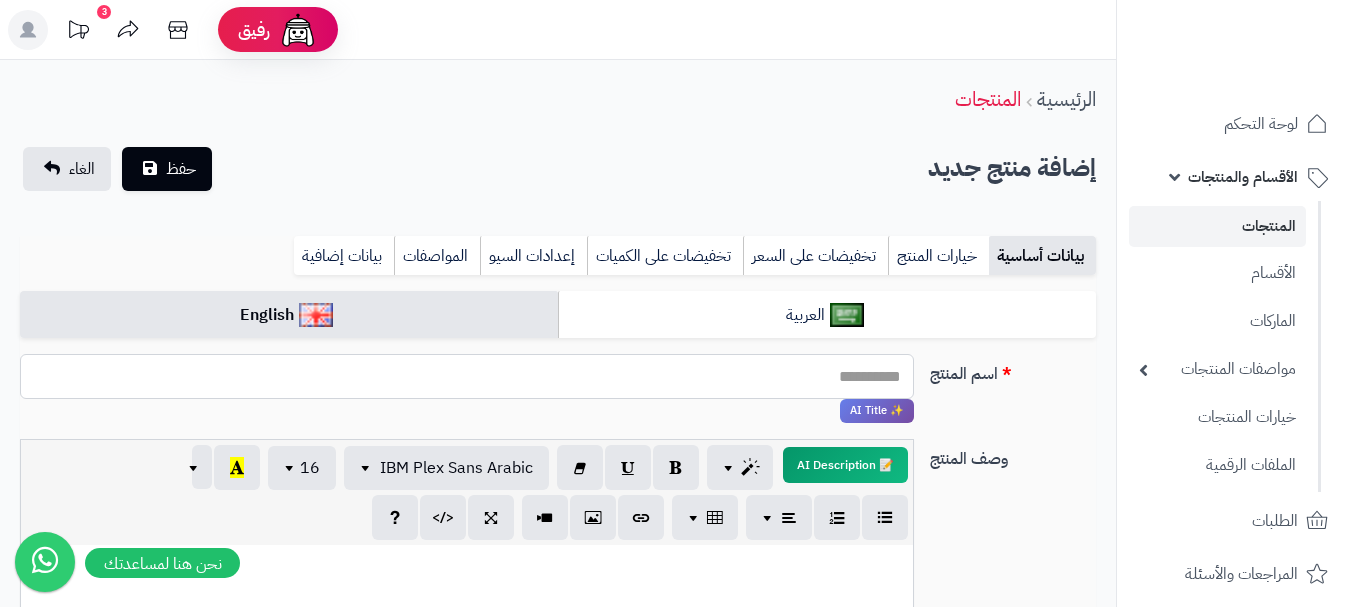 paste on "**********" 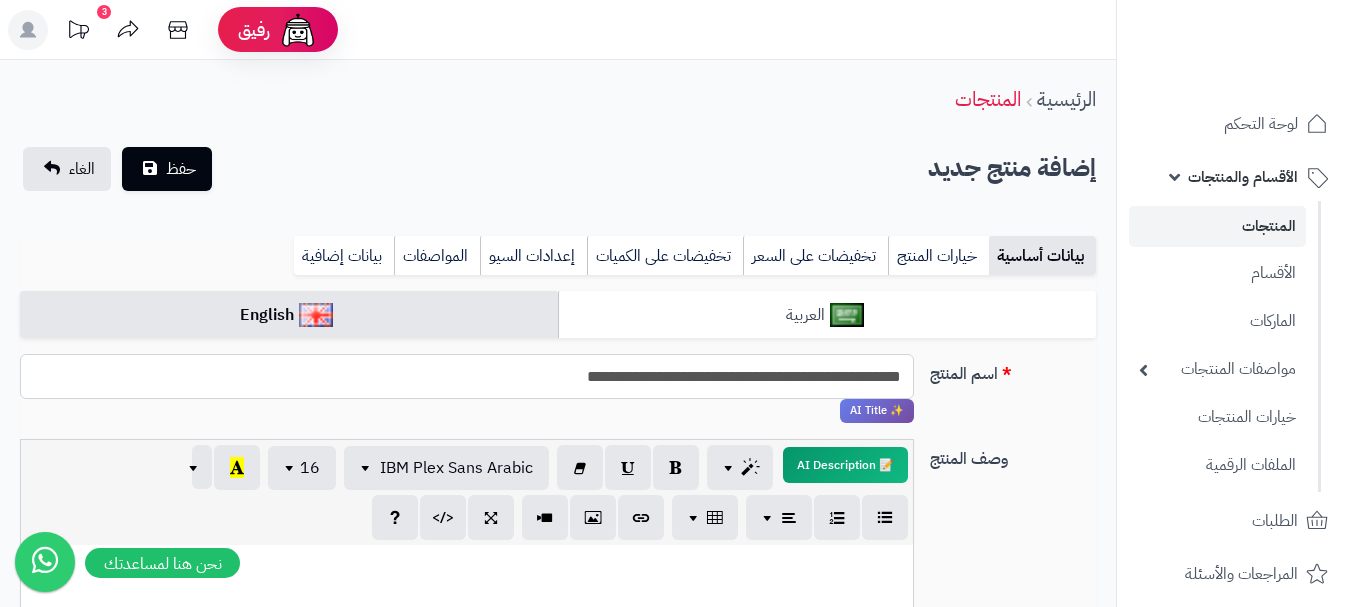 type on "**********" 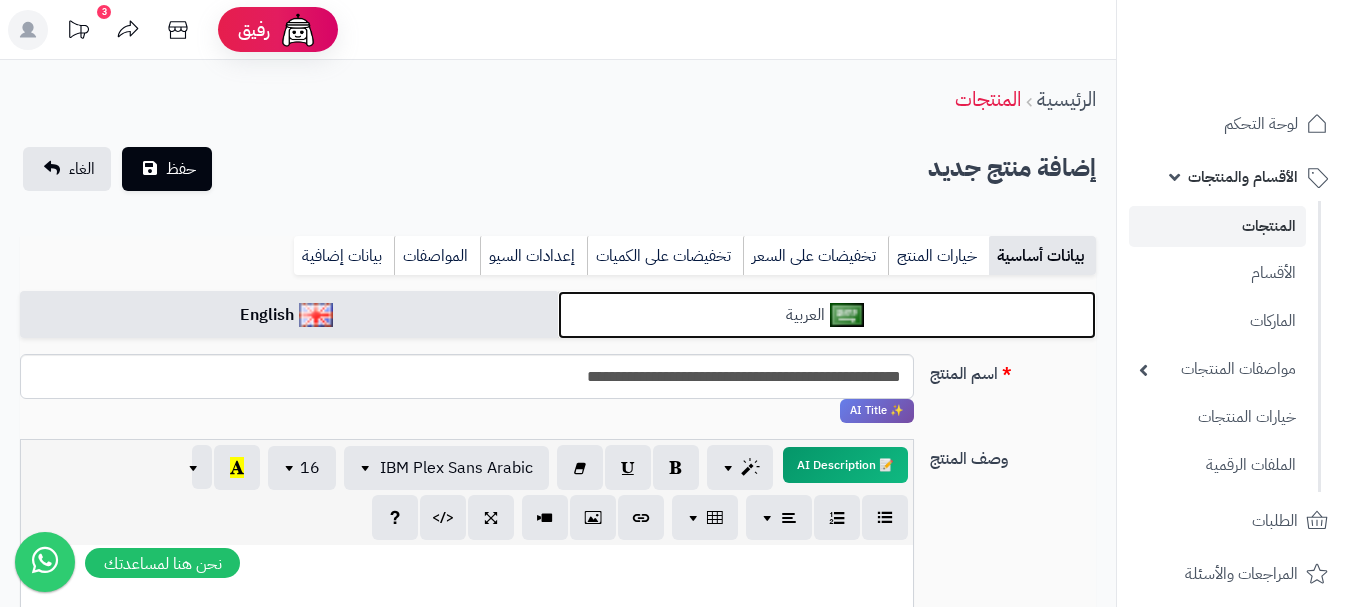 click on "العربية" at bounding box center (827, 315) 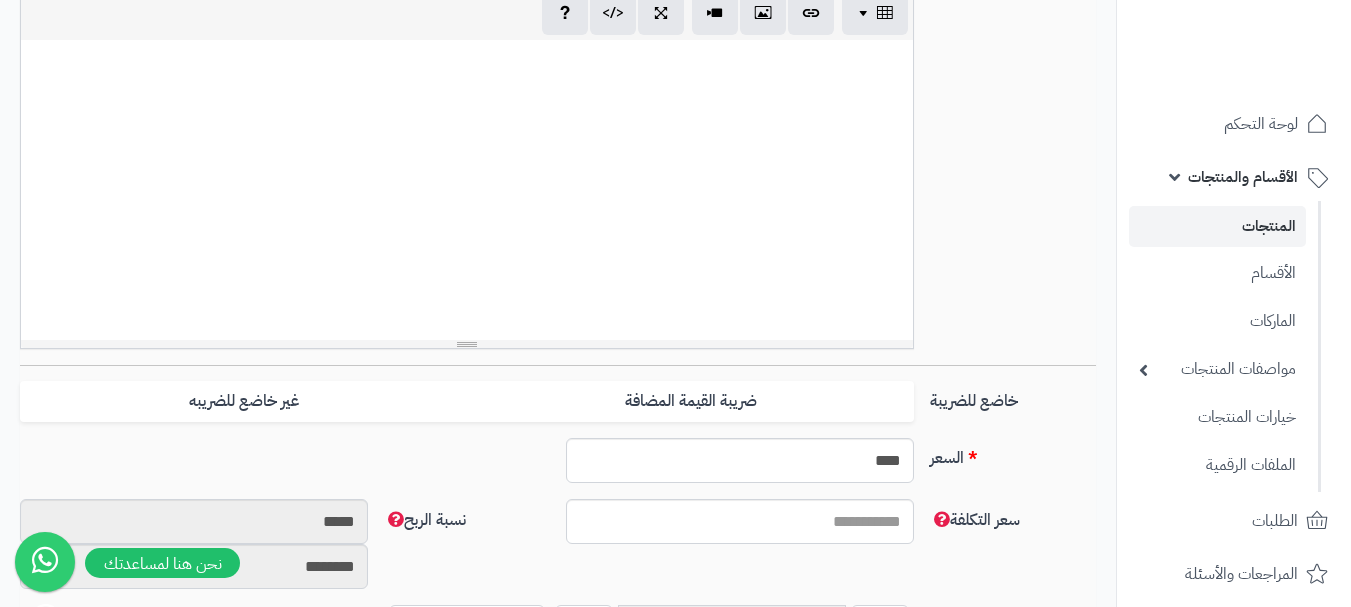 scroll, scrollTop: 500, scrollLeft: 0, axis: vertical 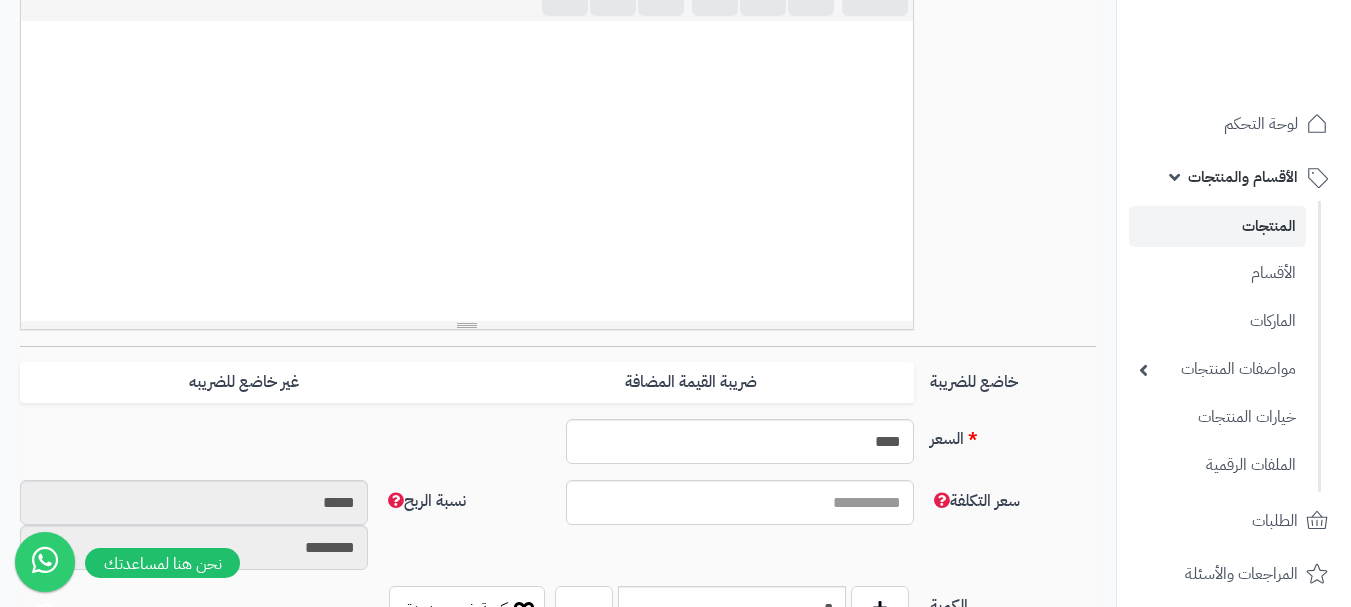 drag, startPoint x: 853, startPoint y: 394, endPoint x: 439, endPoint y: 443, distance: 416.88968 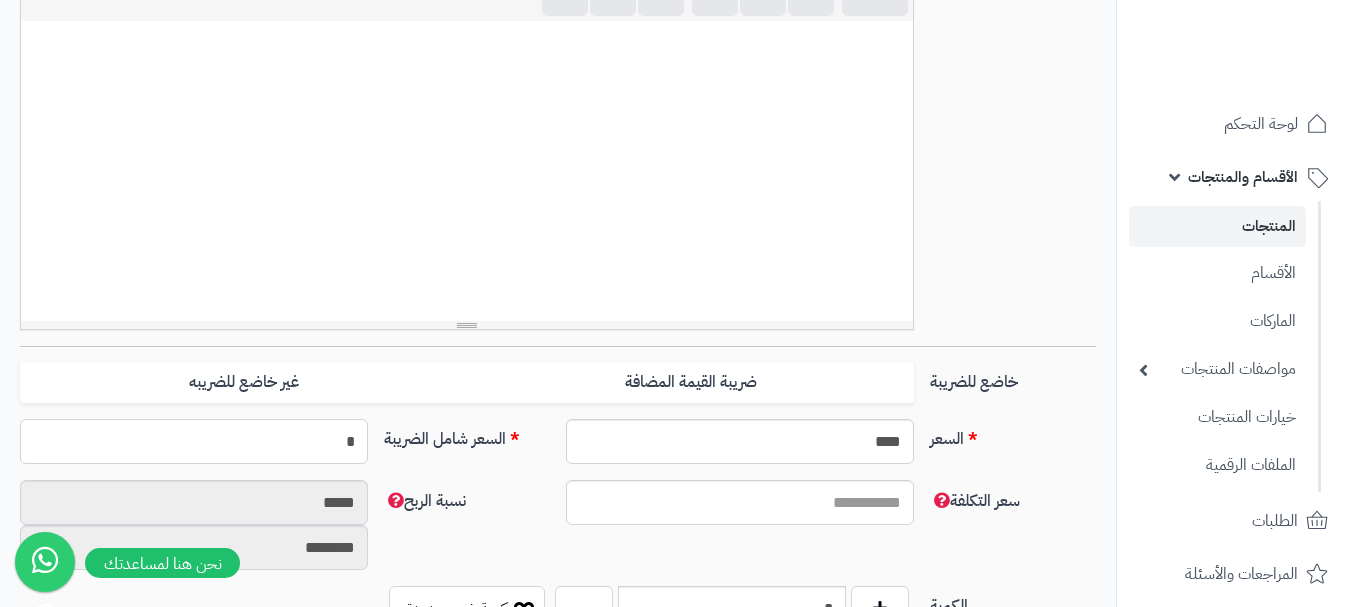 click on "*" at bounding box center [194, 441] 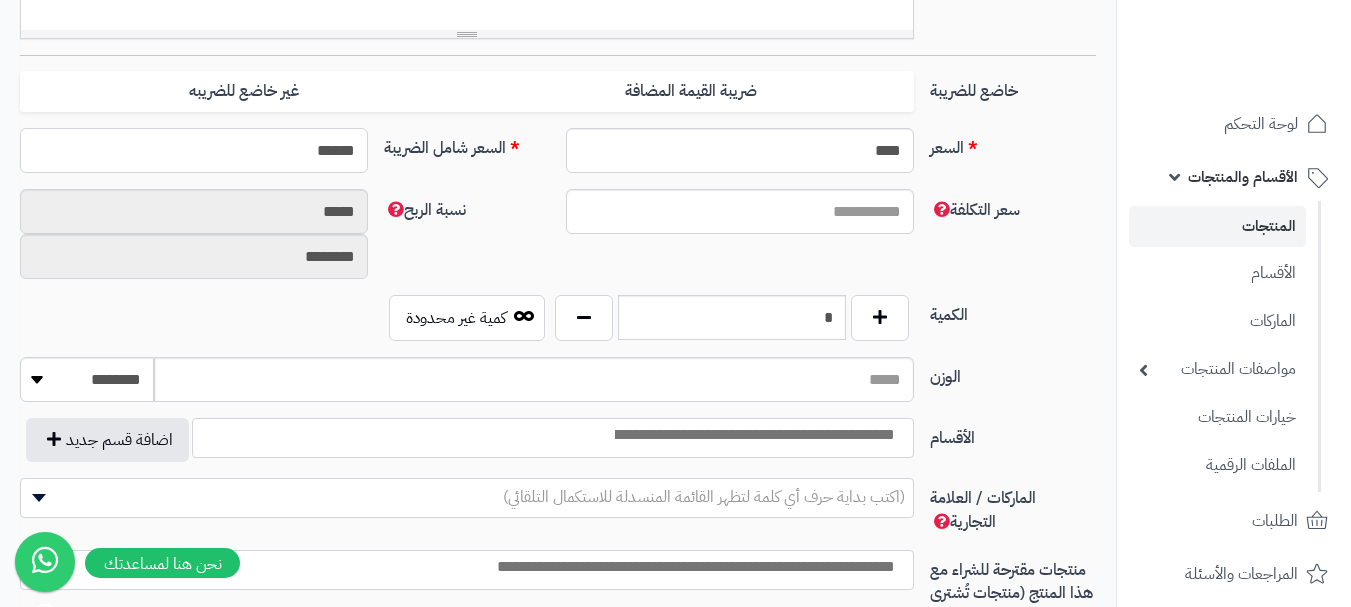 scroll, scrollTop: 800, scrollLeft: 0, axis: vertical 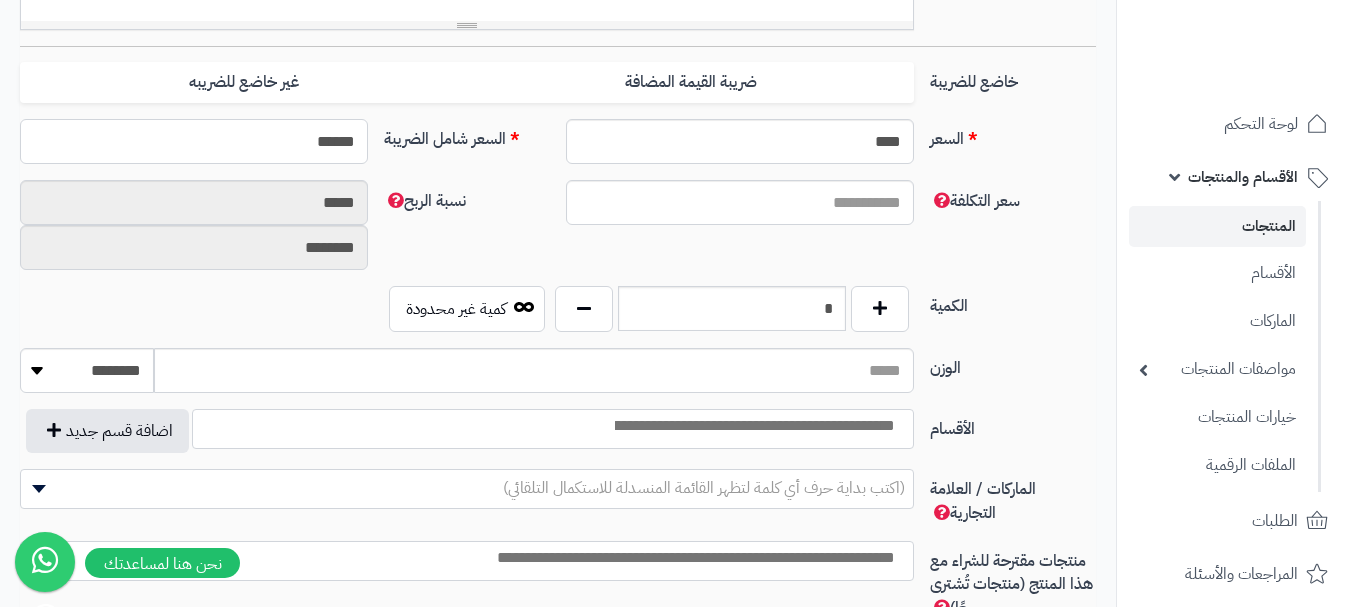 type on "******" 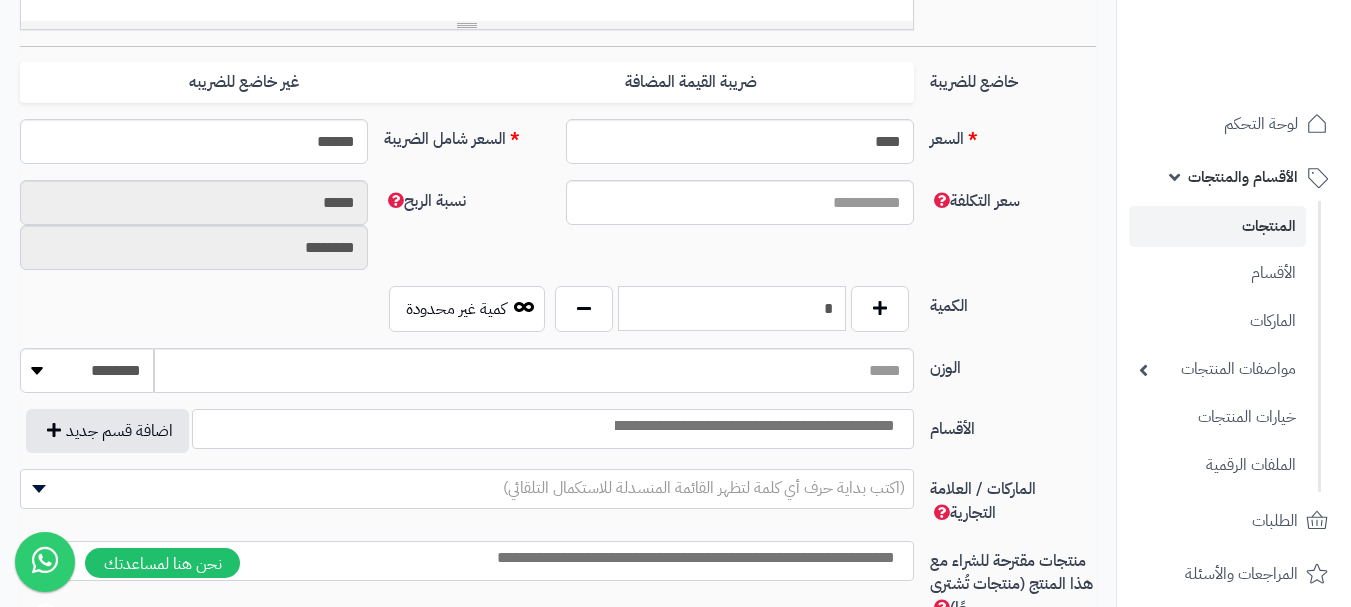 click on "*" at bounding box center (732, 308) 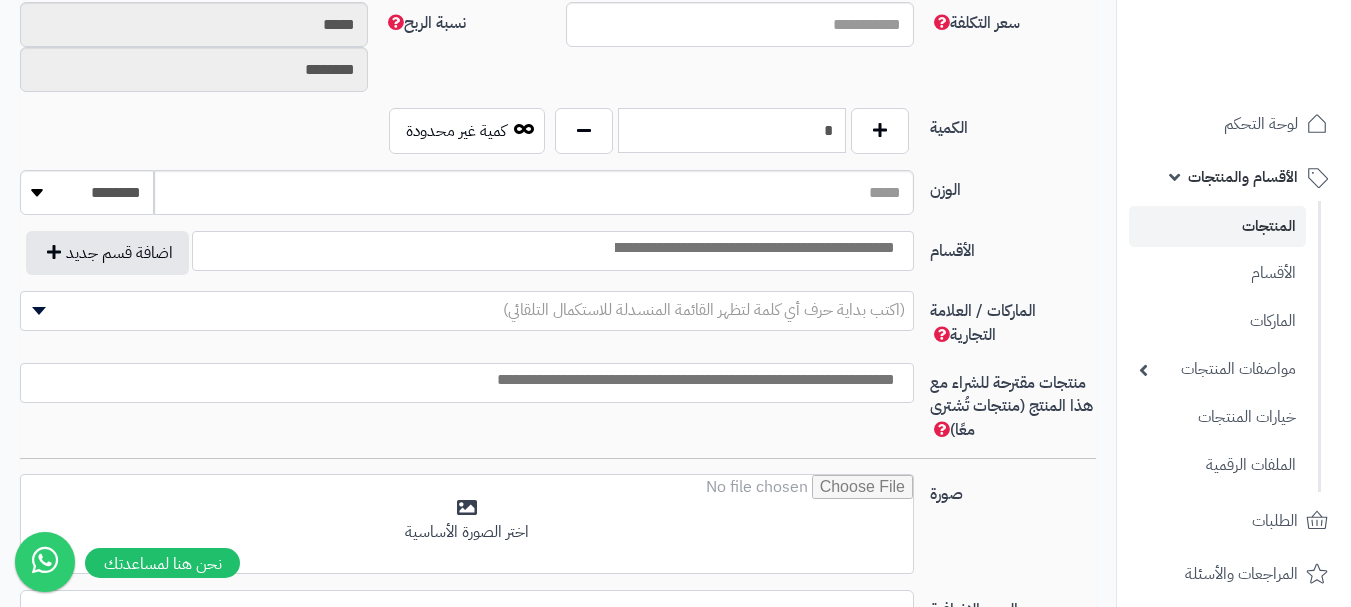 scroll, scrollTop: 1000, scrollLeft: 0, axis: vertical 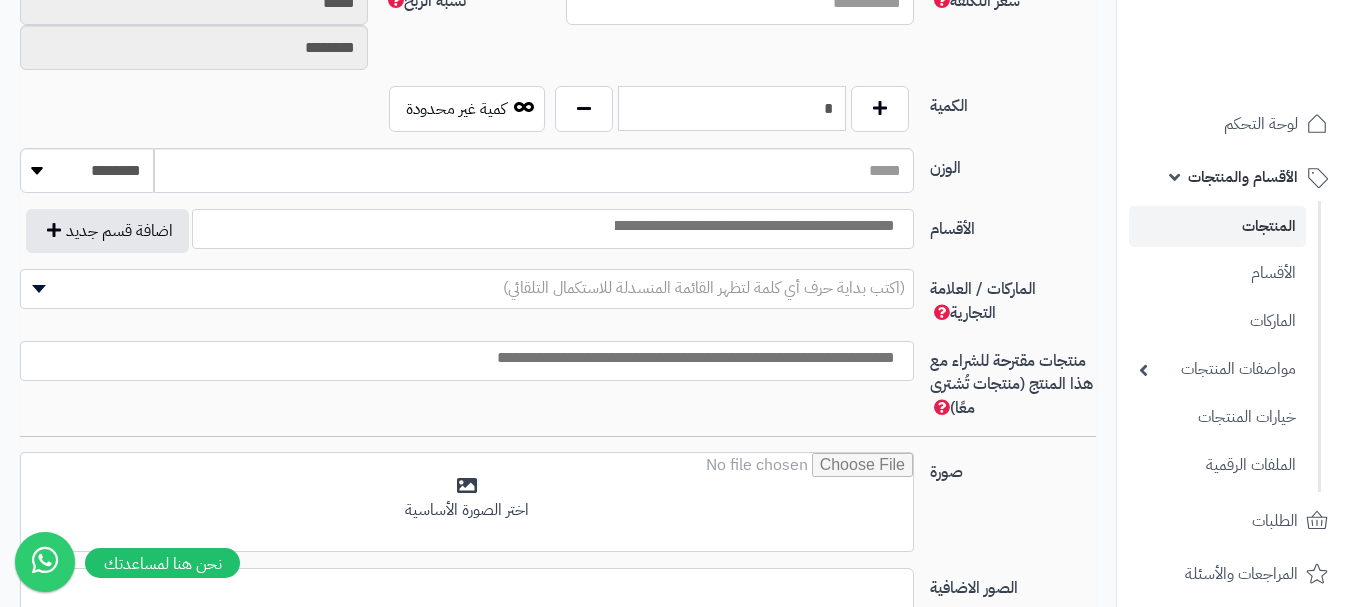 type on "*" 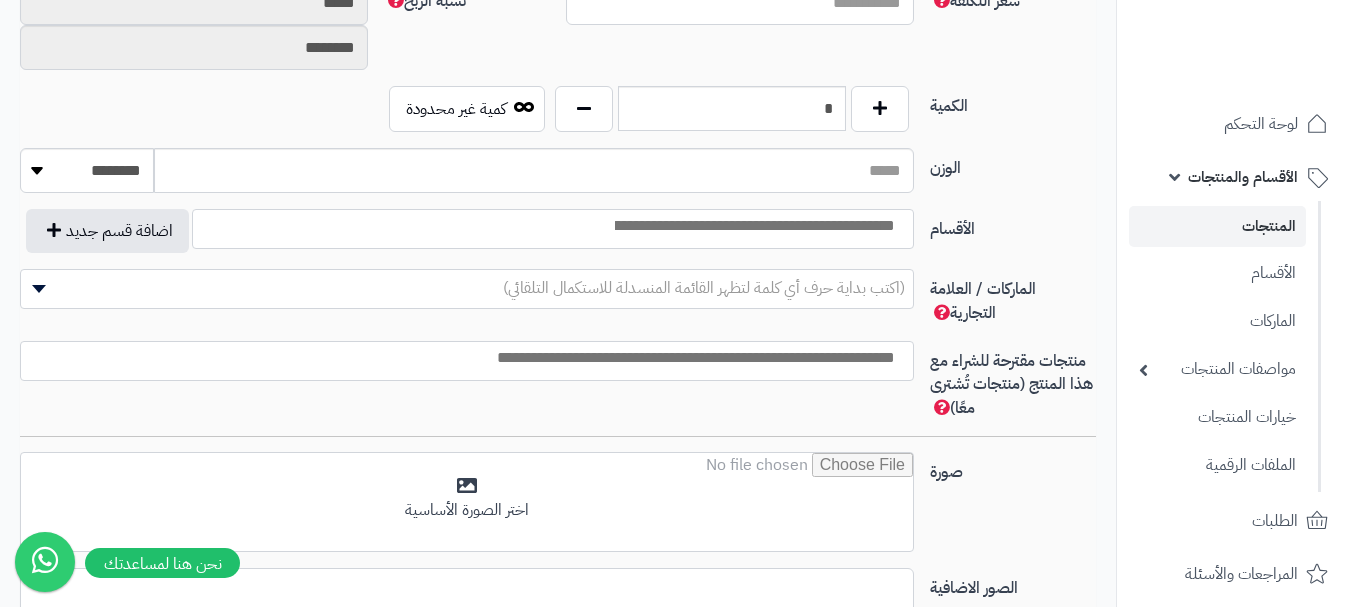 click at bounding box center [753, 226] 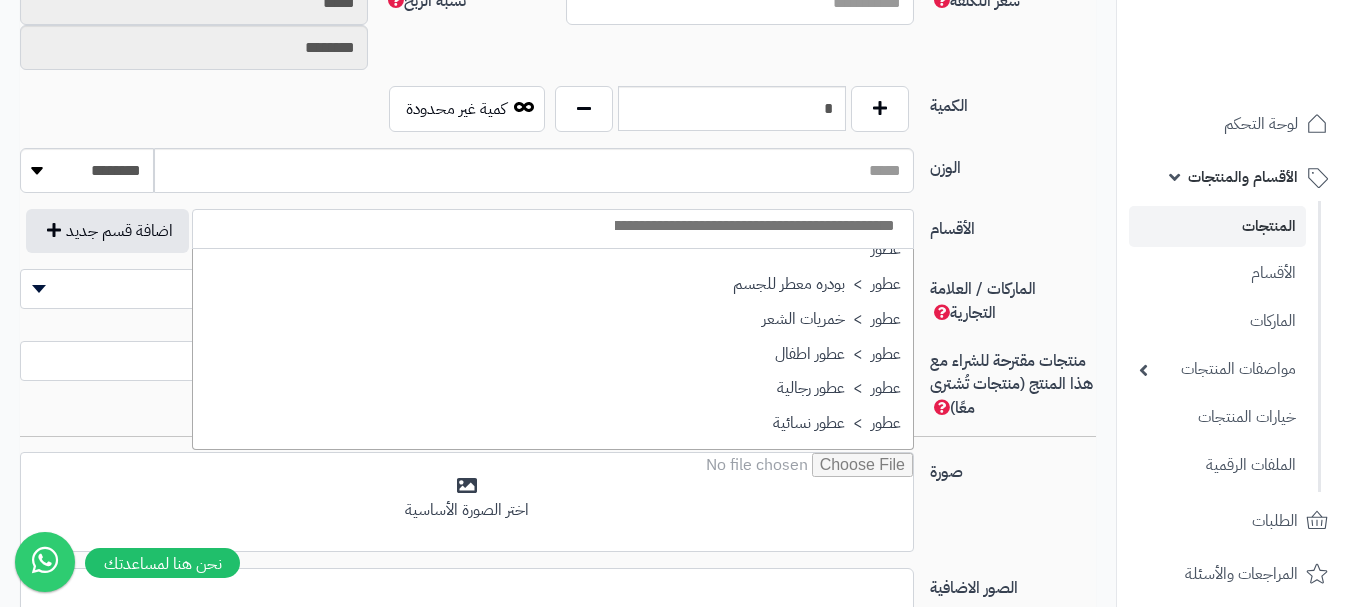 scroll, scrollTop: 700, scrollLeft: 0, axis: vertical 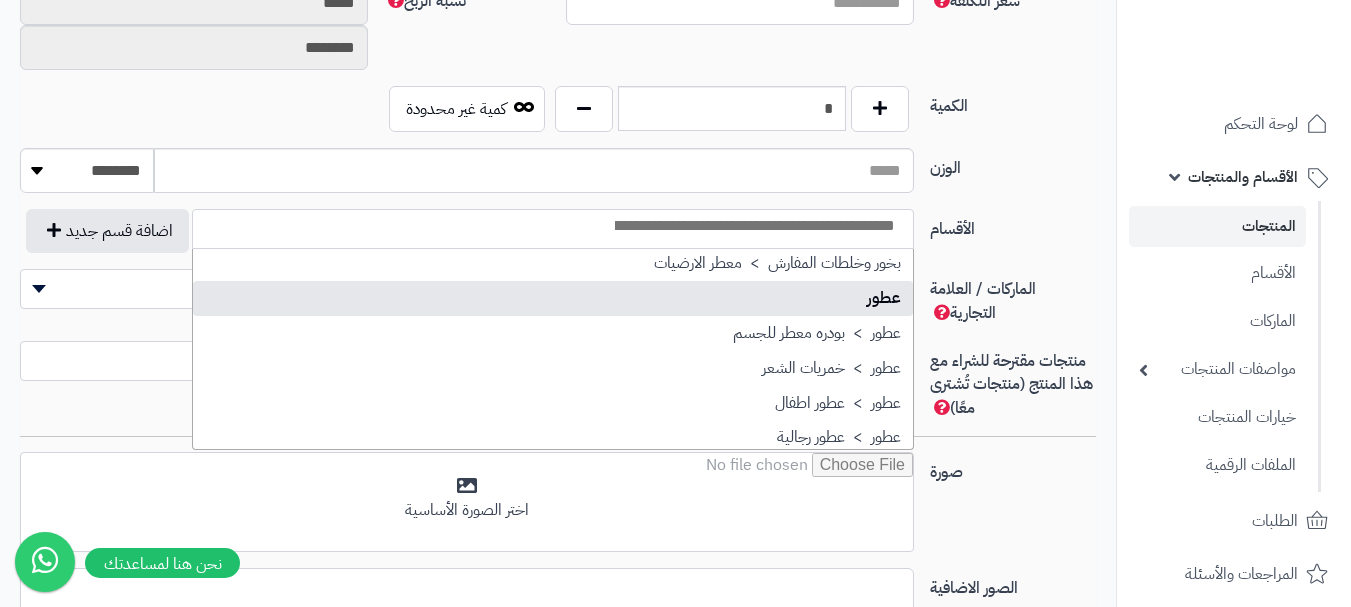 select on "**" 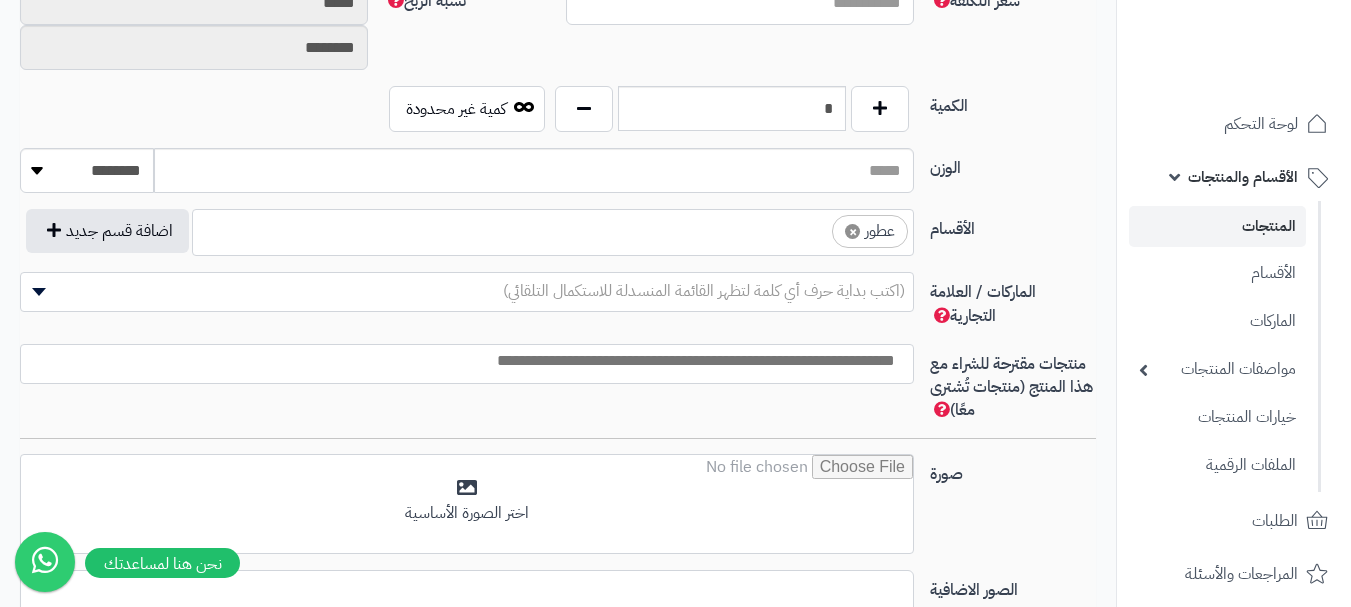scroll, scrollTop: 525, scrollLeft: 0, axis: vertical 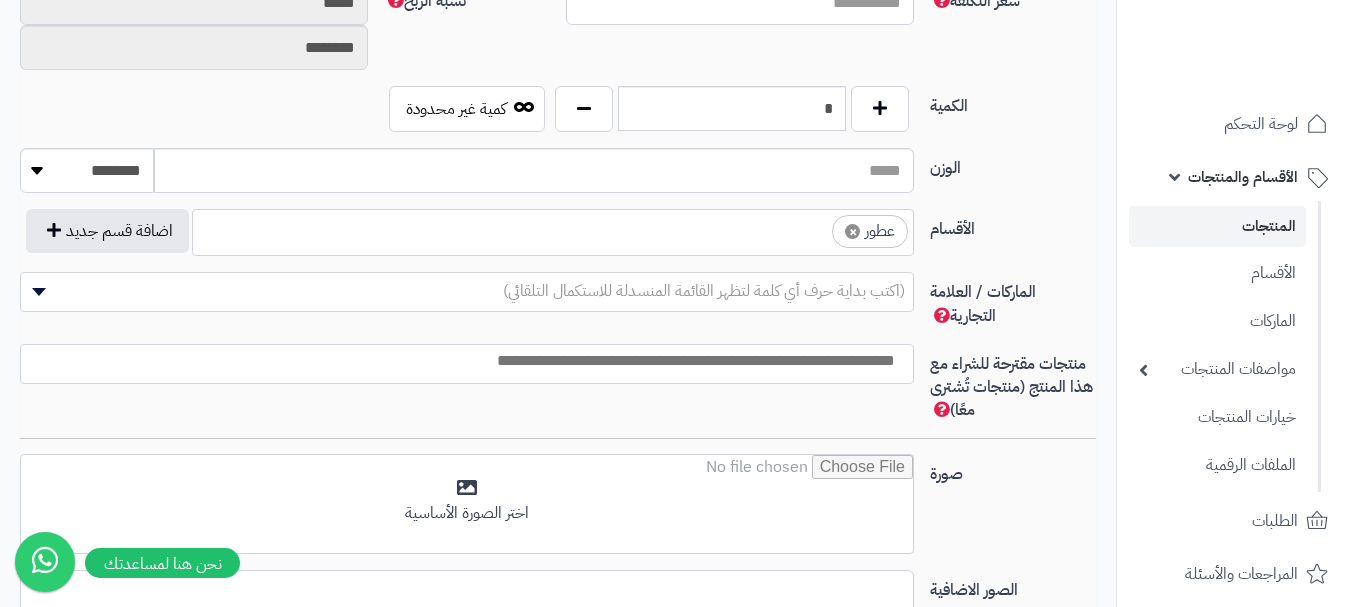 click on "× عطور" at bounding box center (553, 229) 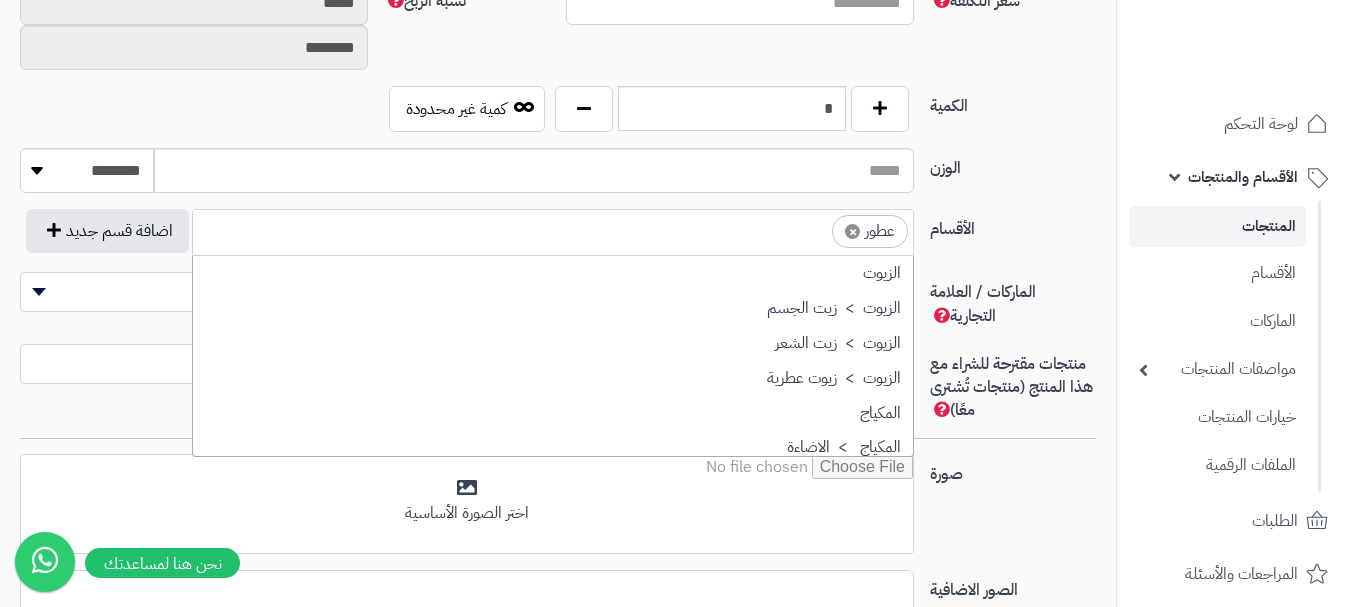 scroll, scrollTop: 697, scrollLeft: 0, axis: vertical 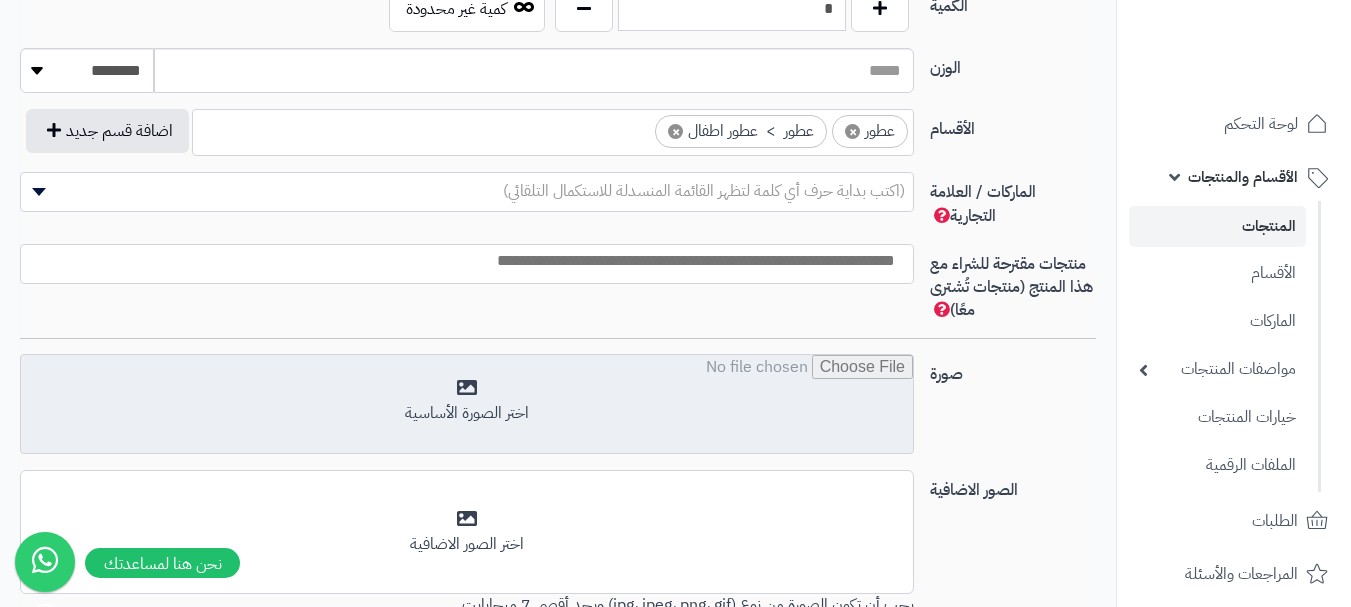 click at bounding box center (467, 405) 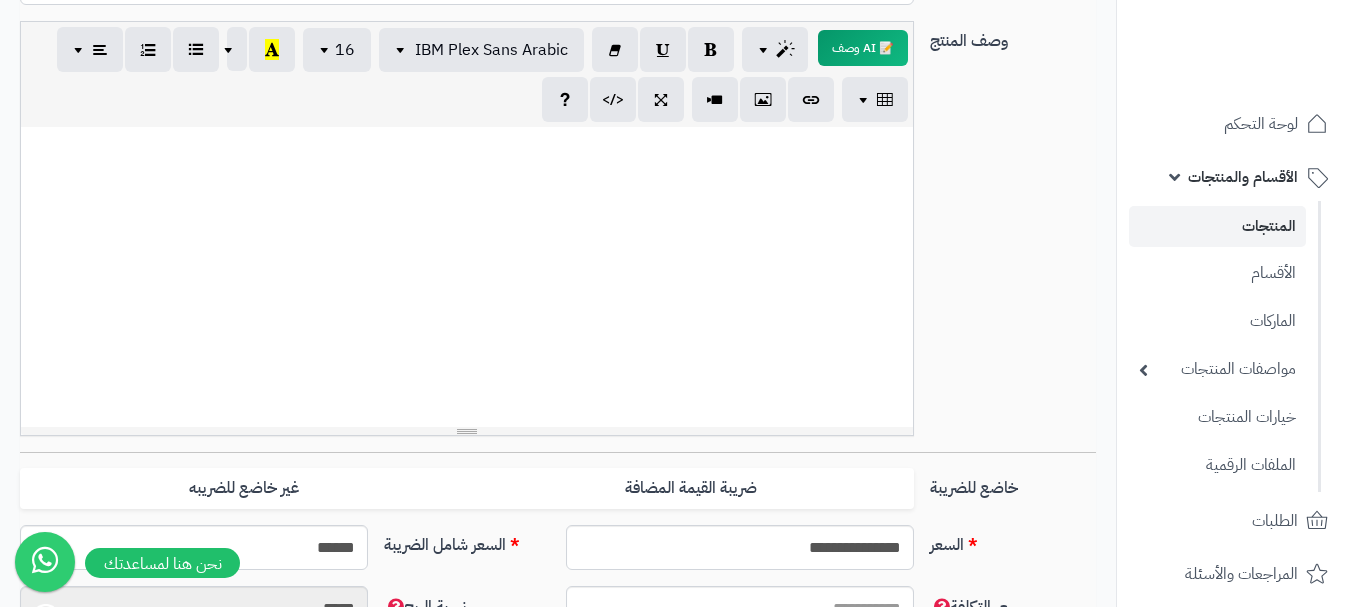 scroll, scrollTop: 300, scrollLeft: 0, axis: vertical 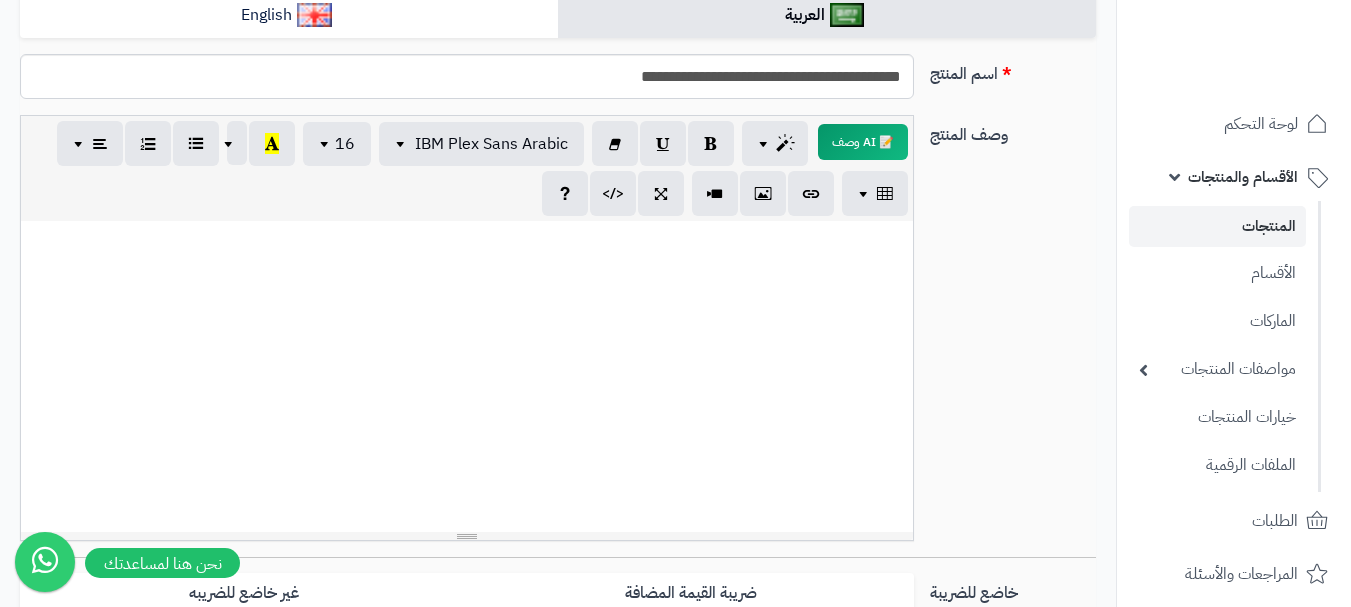 drag, startPoint x: 469, startPoint y: 528, endPoint x: 429, endPoint y: 536, distance: 40.792156 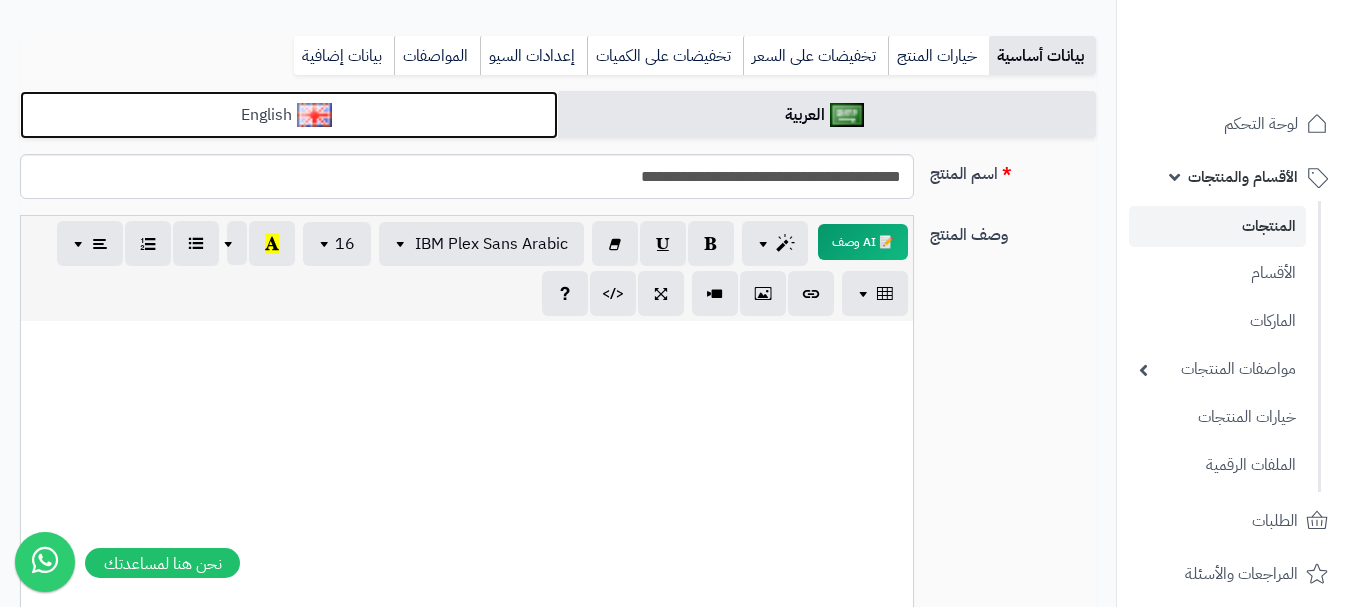 click on "English" at bounding box center (289, 115) 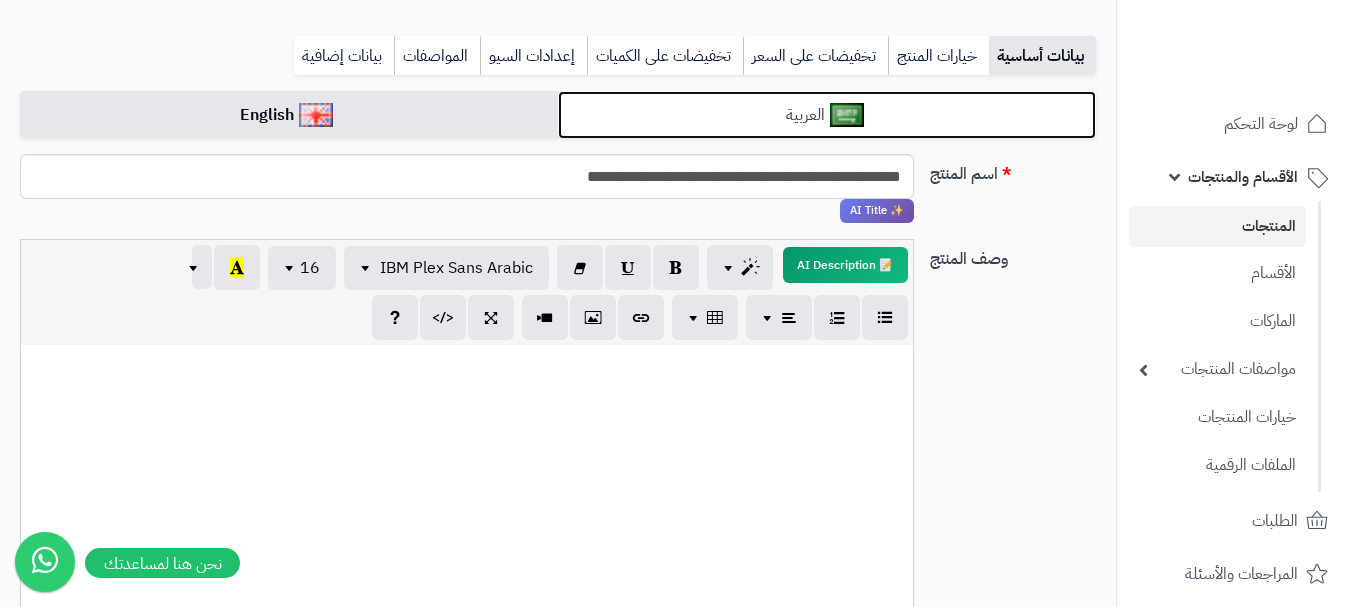 click on "العربية" at bounding box center [827, 115] 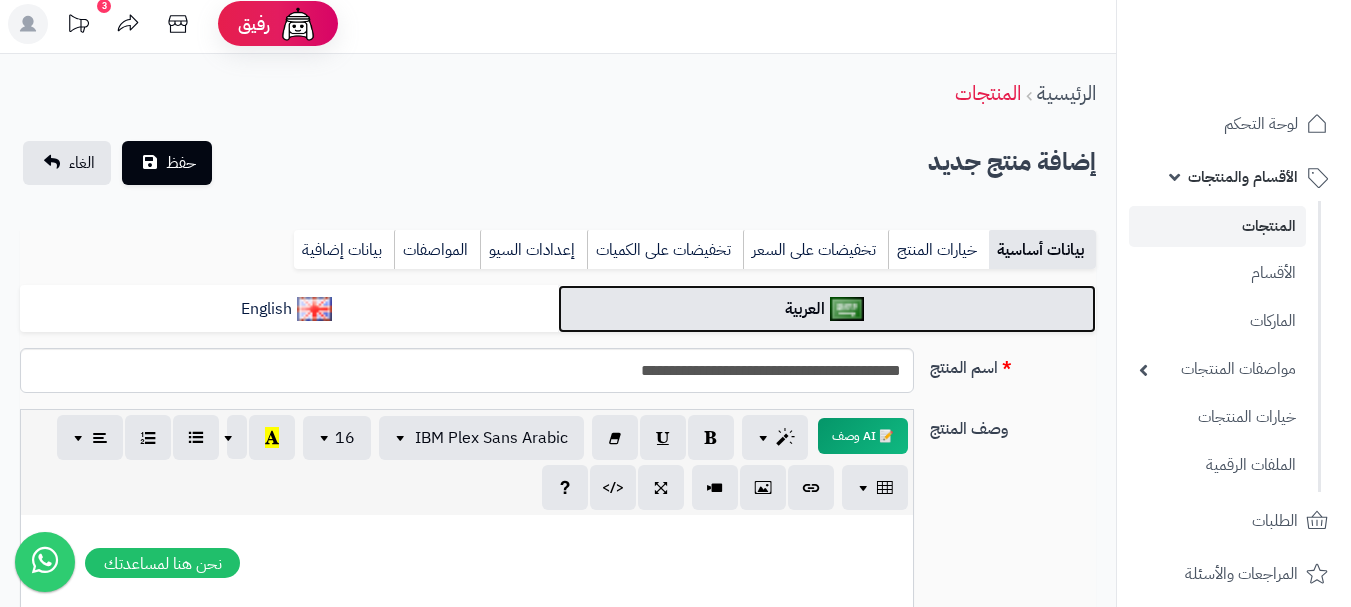 scroll, scrollTop: 100, scrollLeft: 0, axis: vertical 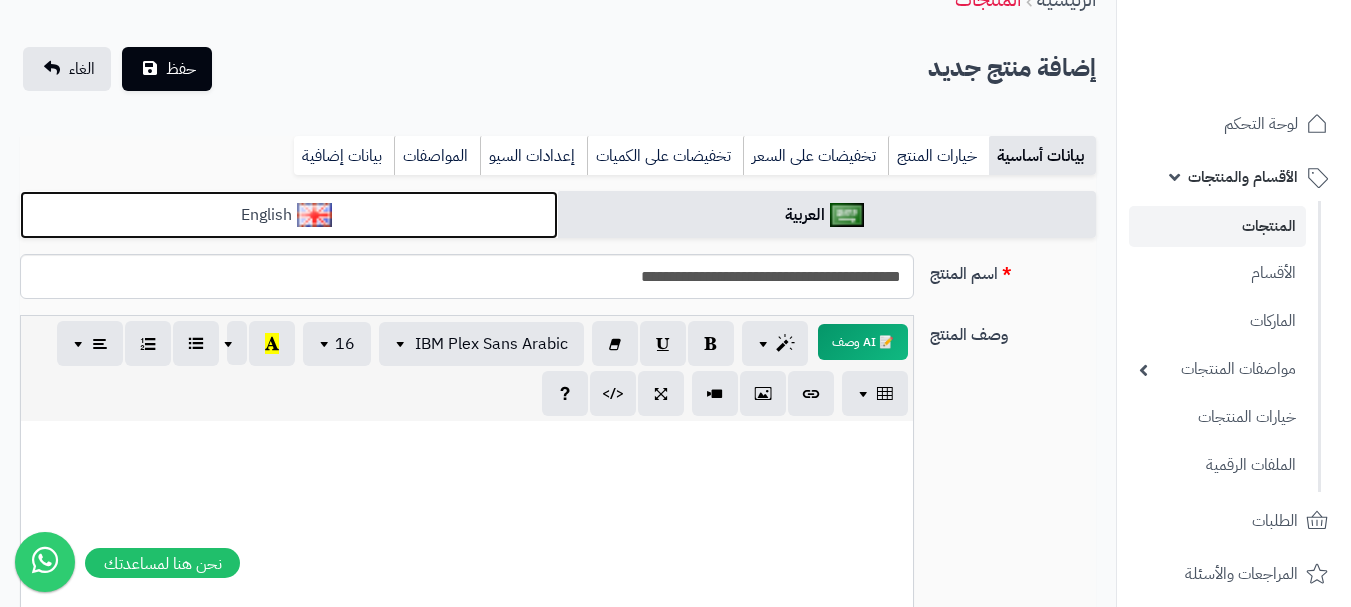 click on "English" at bounding box center (289, 215) 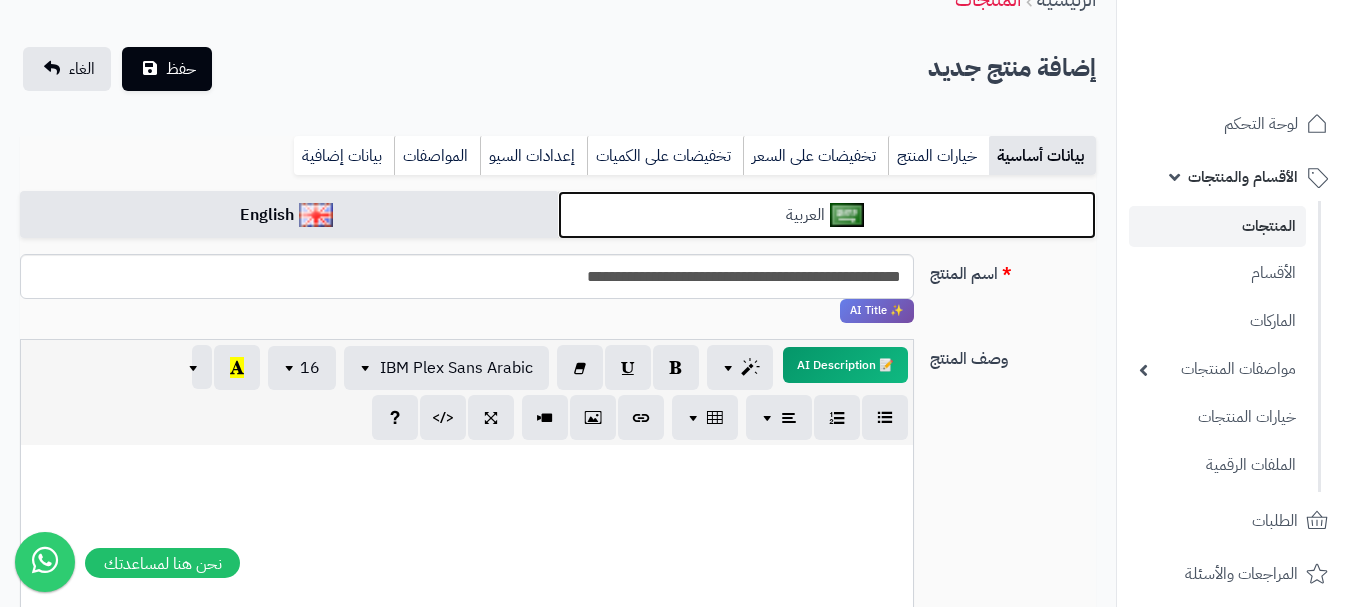 click on "العربية" at bounding box center [827, 215] 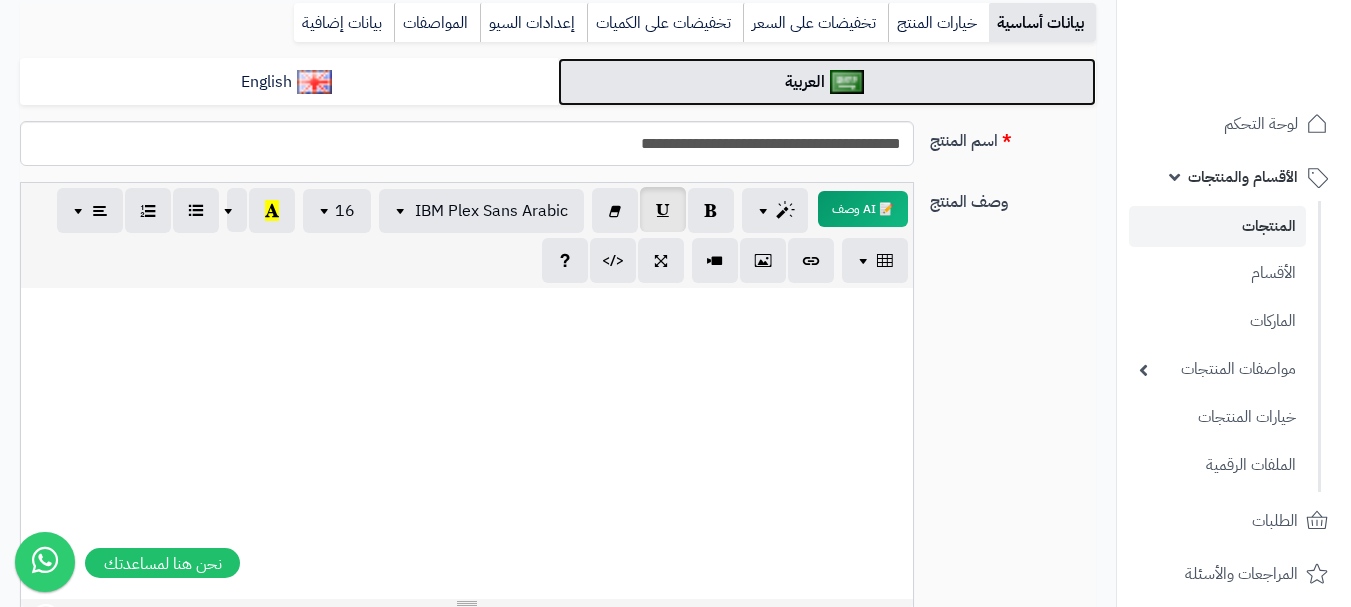 scroll, scrollTop: 100, scrollLeft: 0, axis: vertical 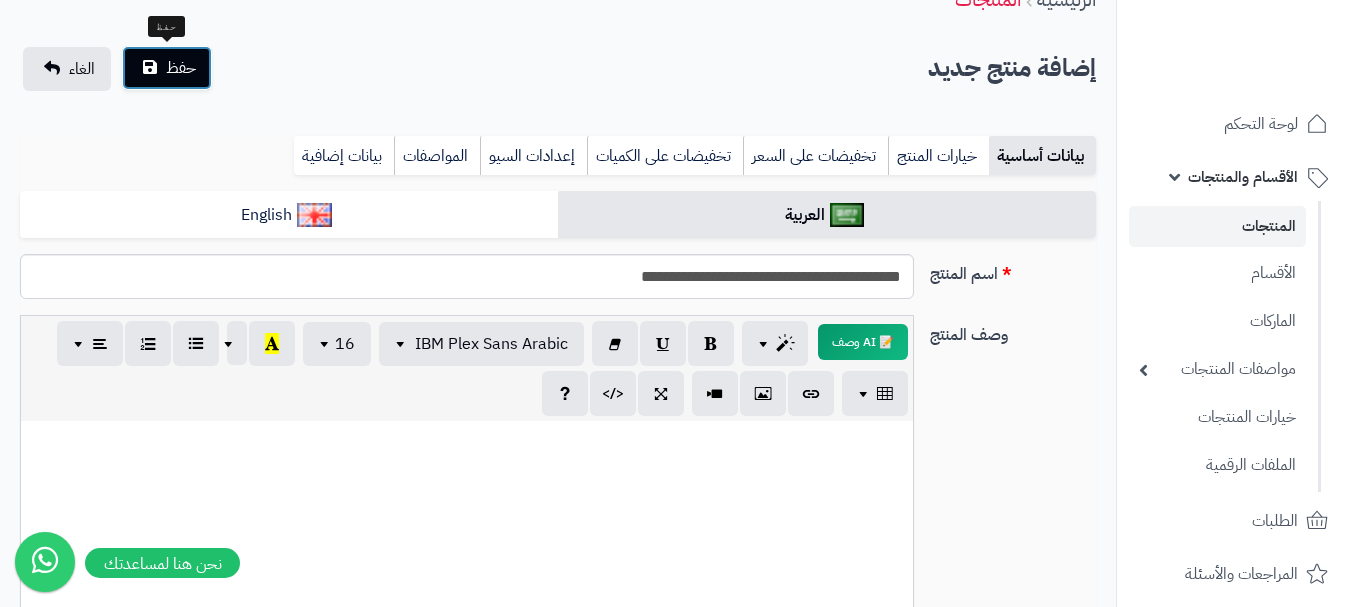 click on "حفظ" at bounding box center (181, 68) 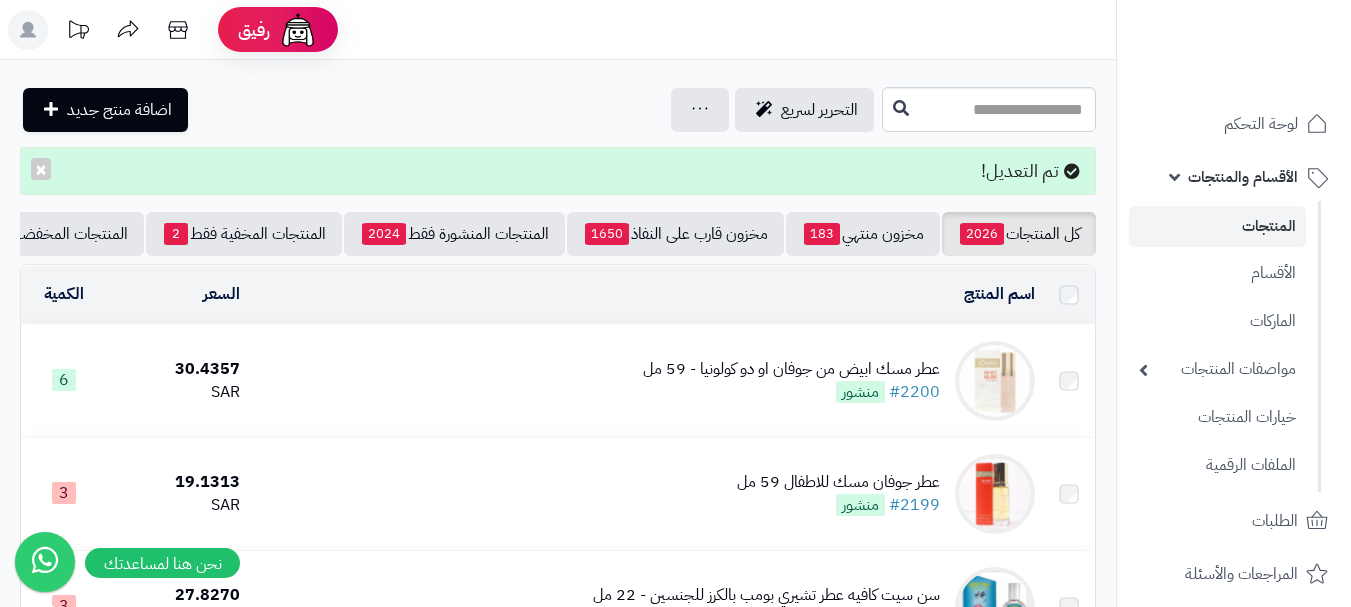 scroll, scrollTop: 0, scrollLeft: 0, axis: both 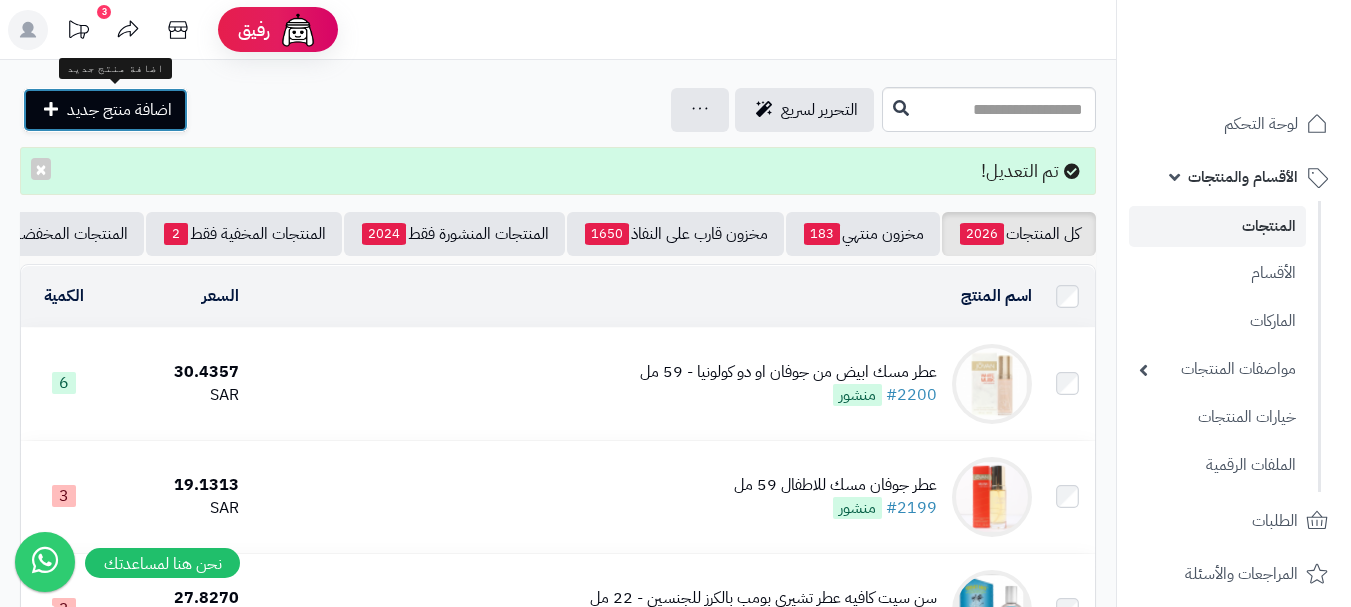 click on "اضافة منتج جديد" at bounding box center [119, 110] 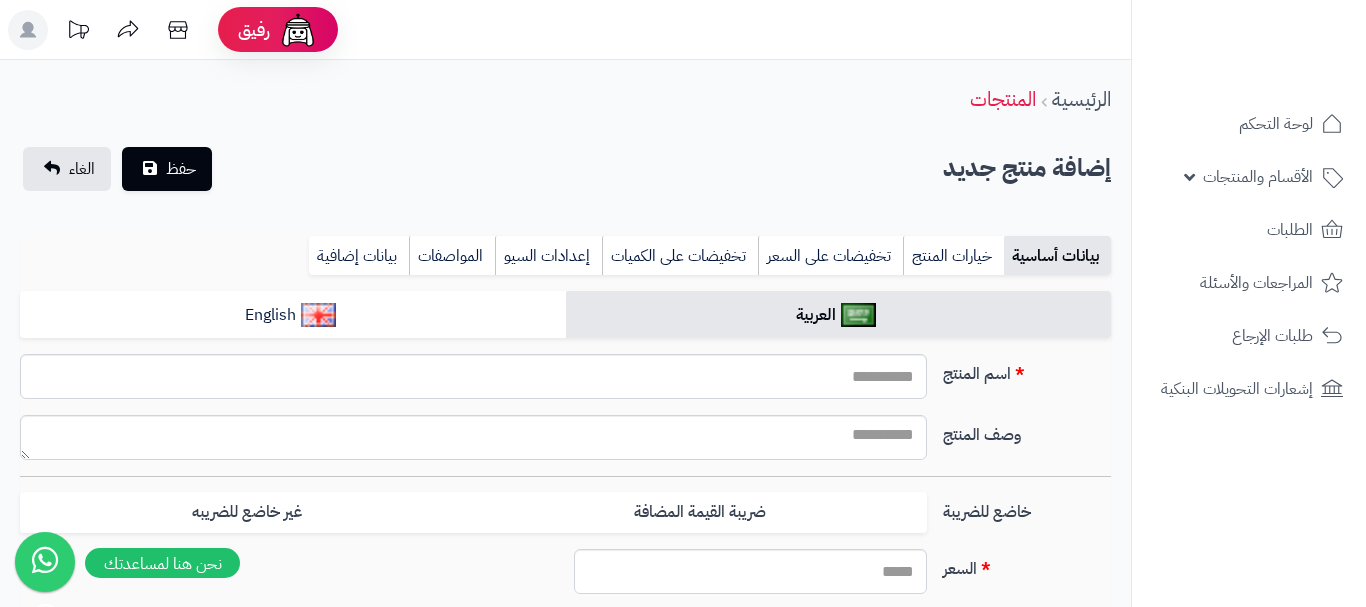 select 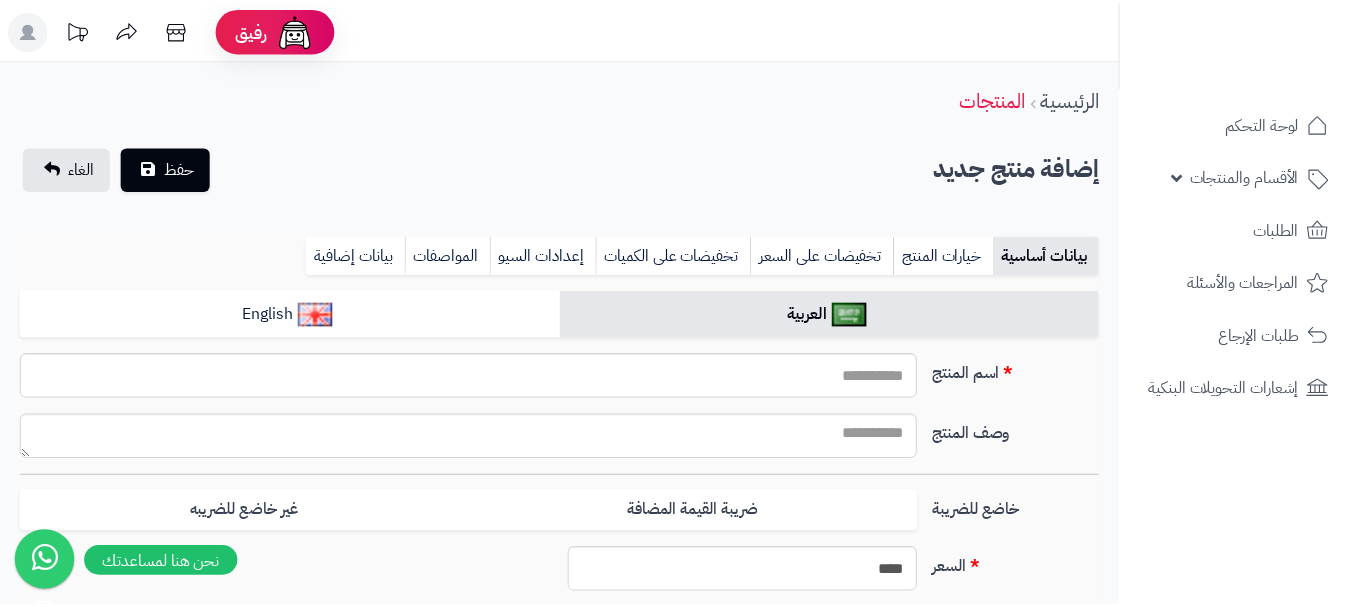 scroll, scrollTop: 0, scrollLeft: 0, axis: both 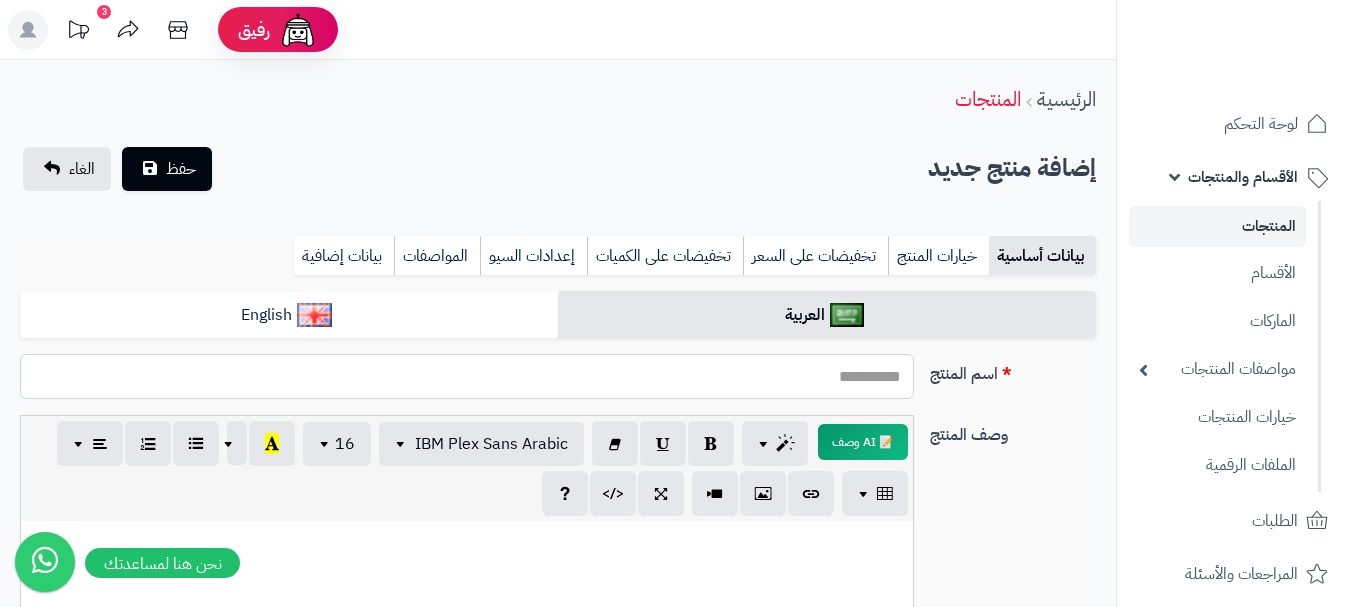 paste on "**********" 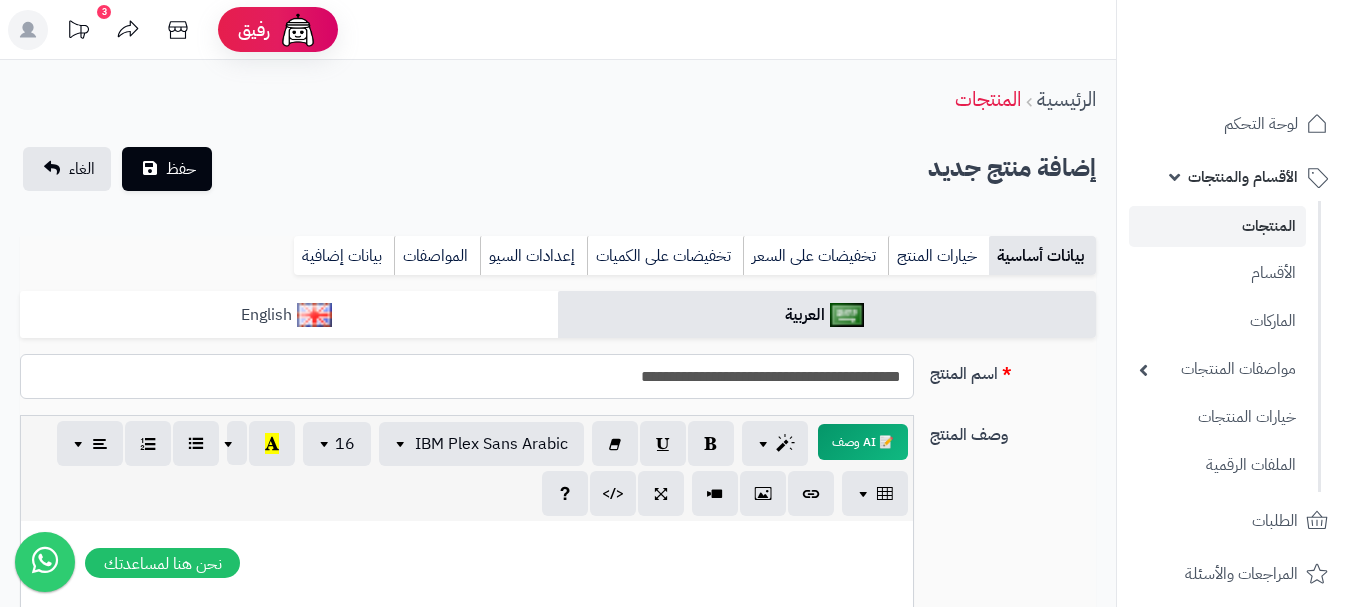 type on "**********" 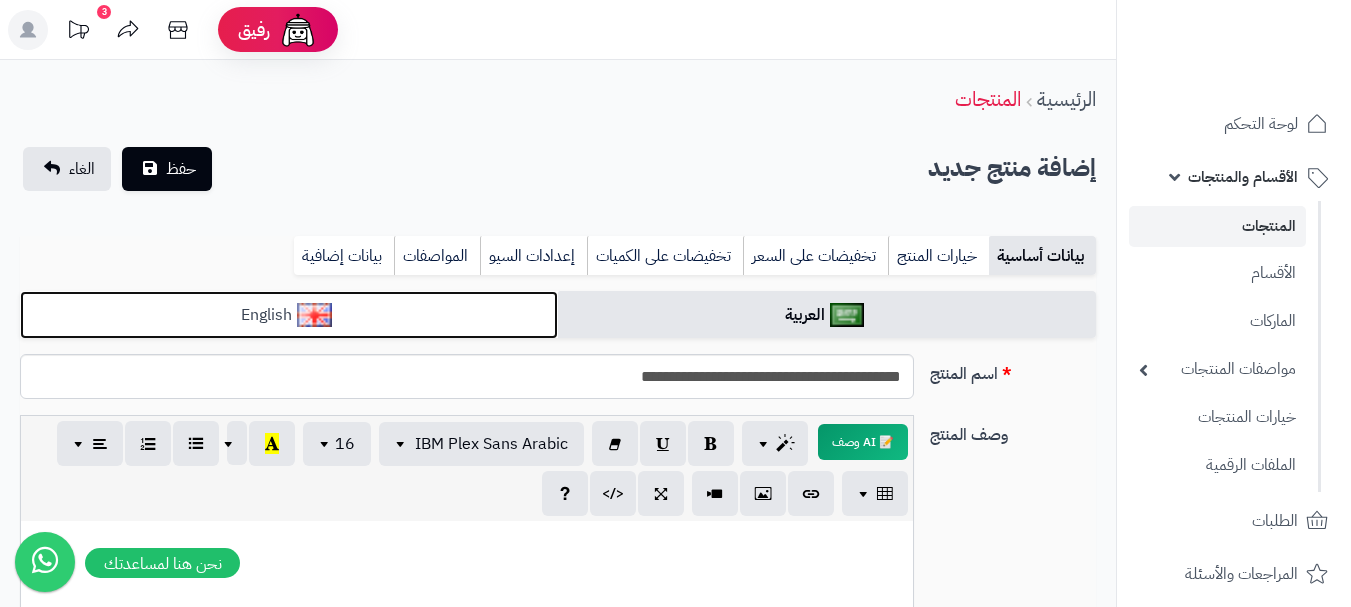 click on "English" at bounding box center (289, 315) 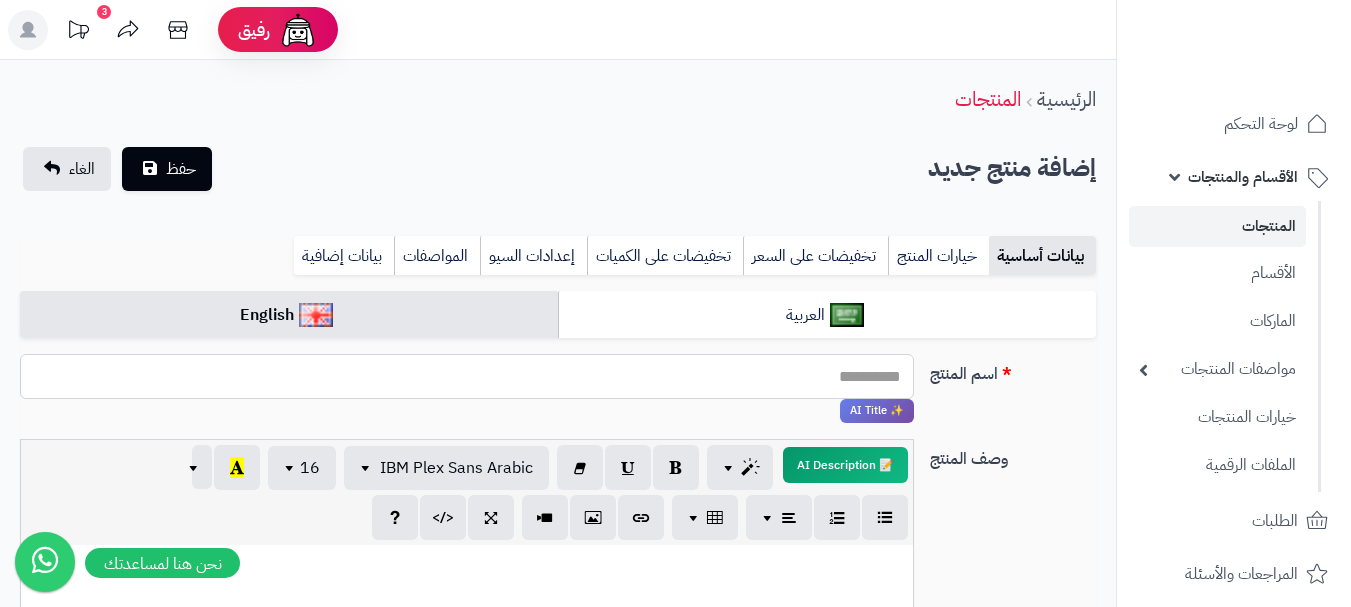 paste on "**********" 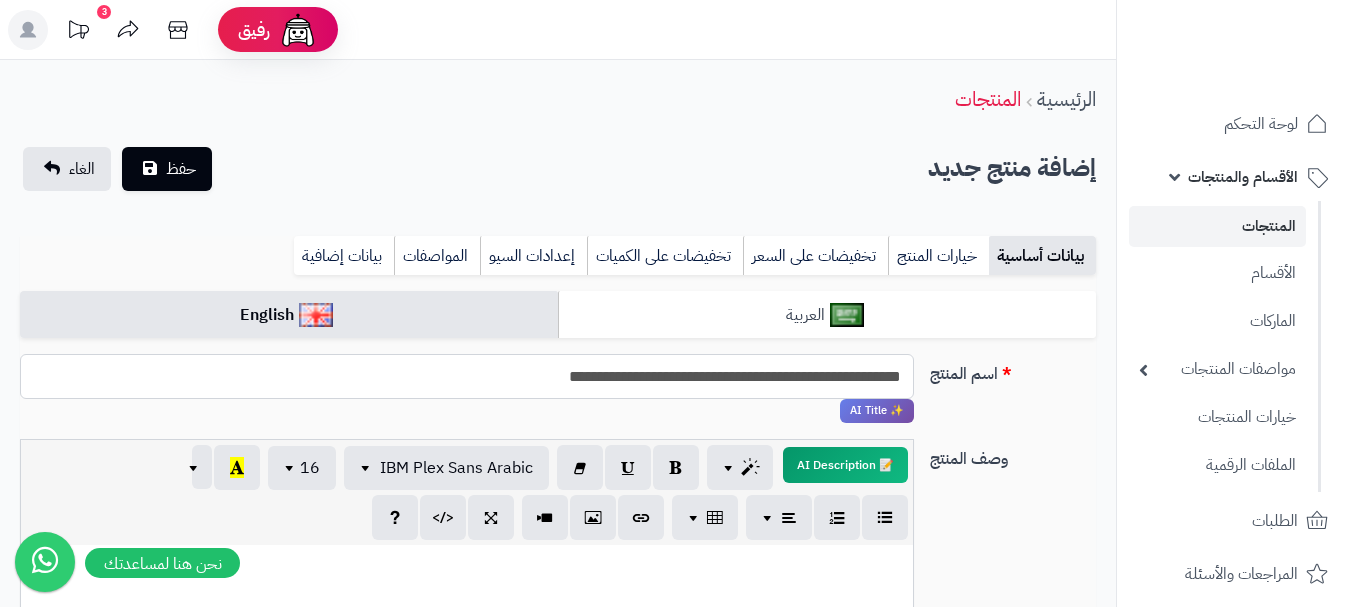 type on "**********" 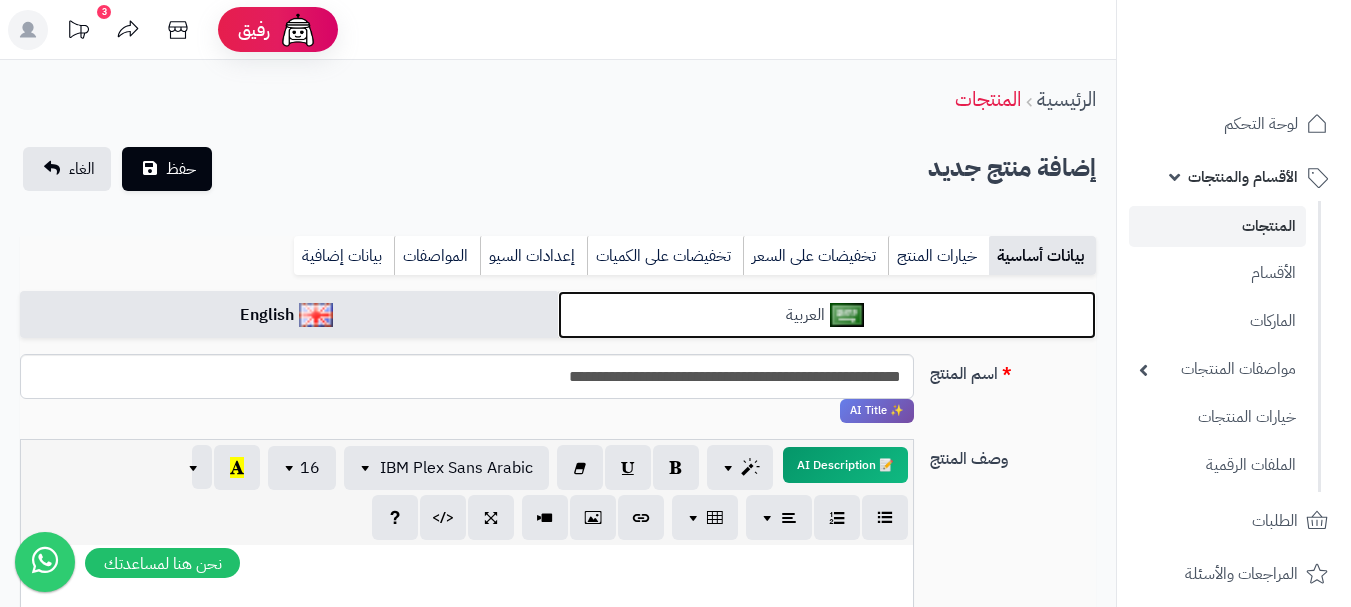 click on "العربية" at bounding box center (827, 315) 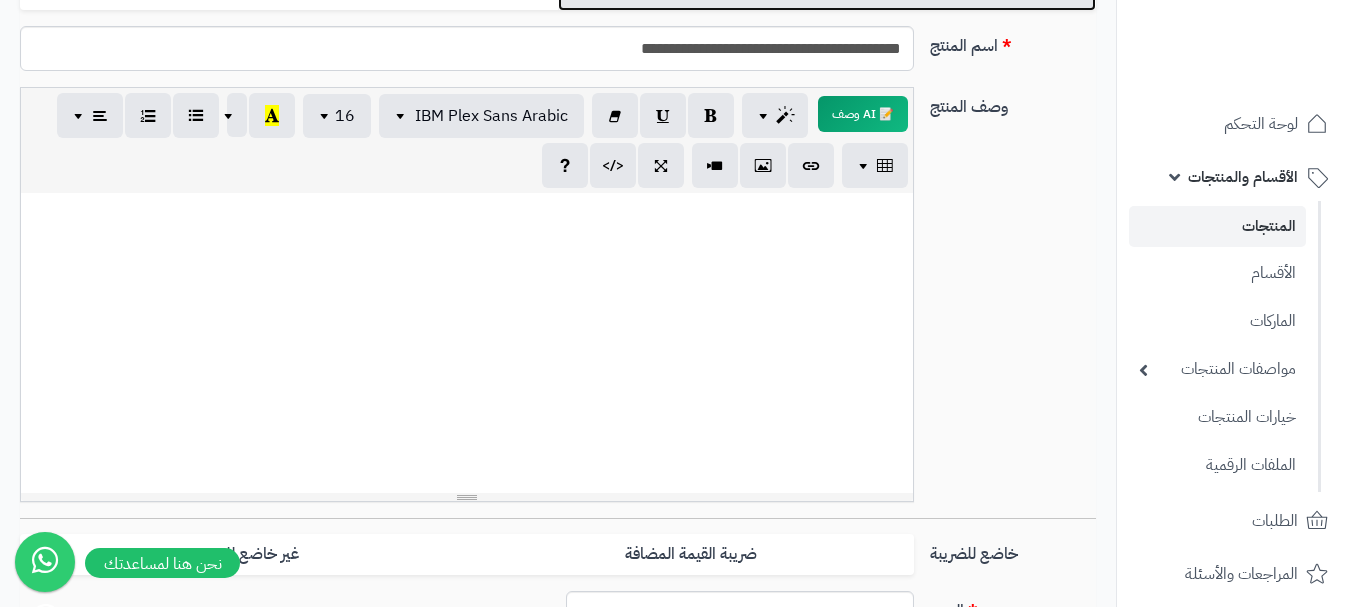 scroll, scrollTop: 500, scrollLeft: 0, axis: vertical 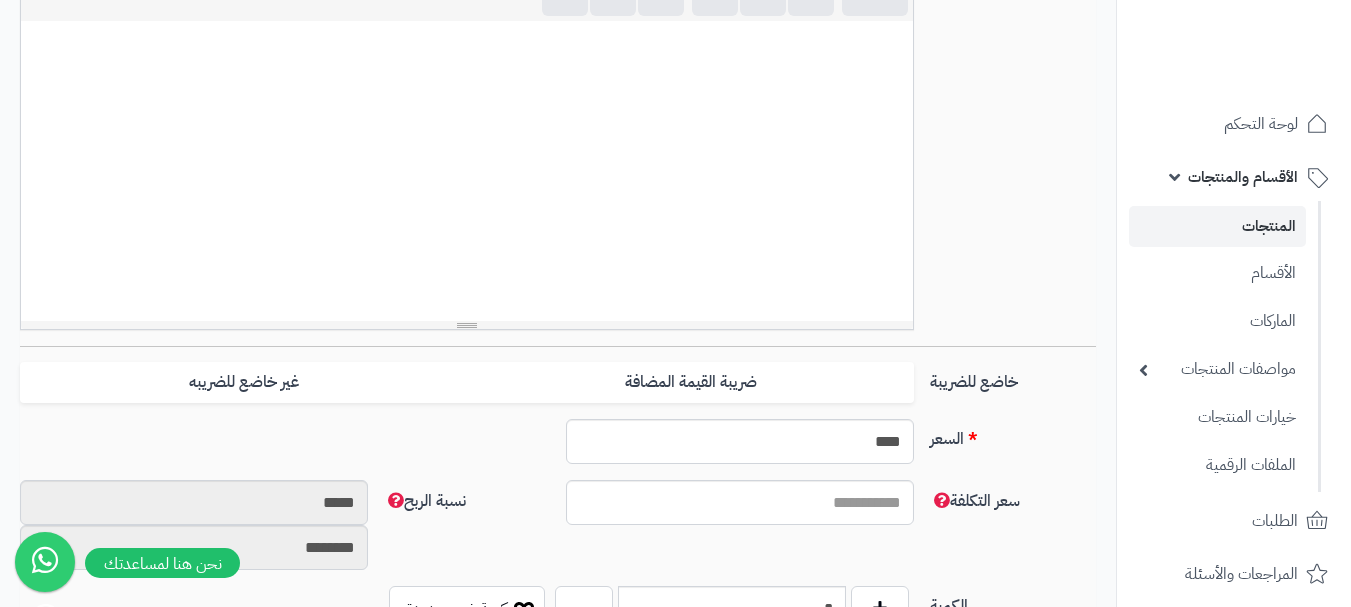 drag, startPoint x: 870, startPoint y: 365, endPoint x: 362, endPoint y: 414, distance: 510.35773 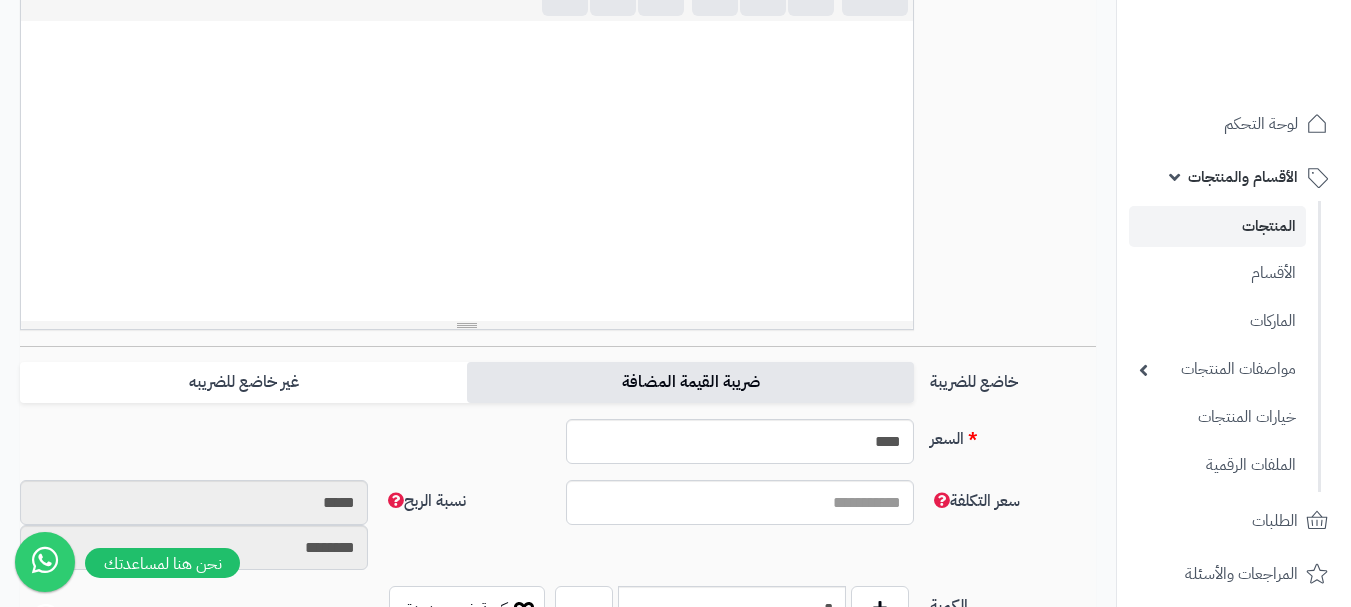 type on "*" 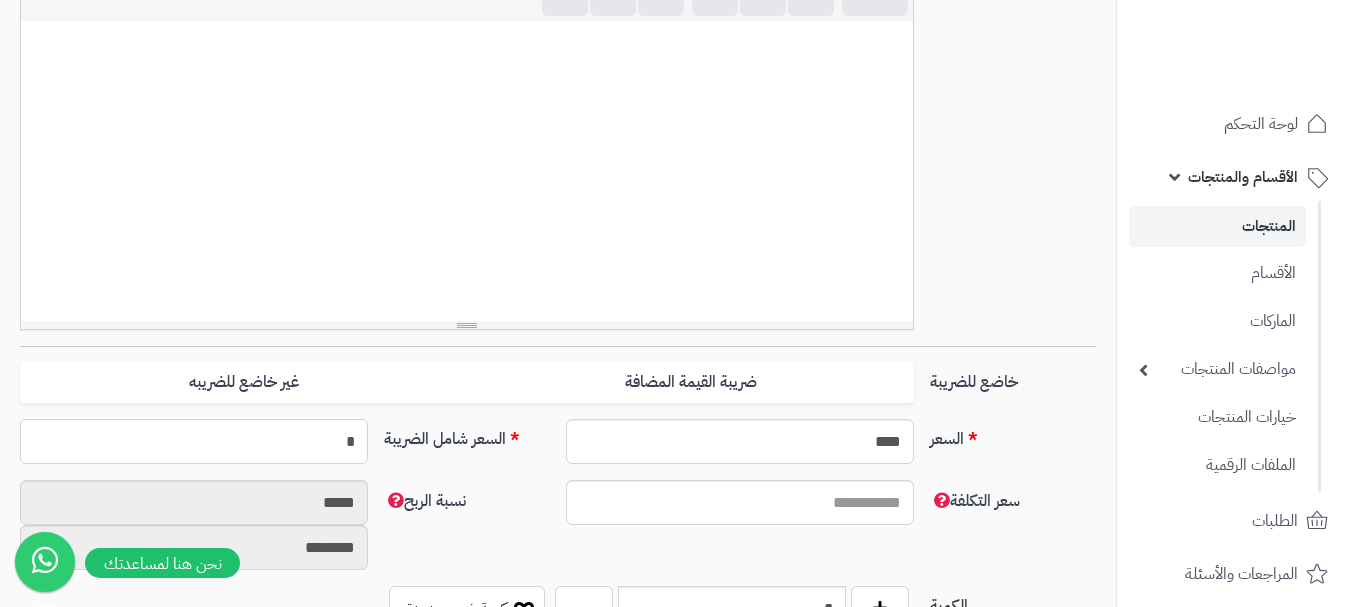 click on "*" at bounding box center [194, 441] 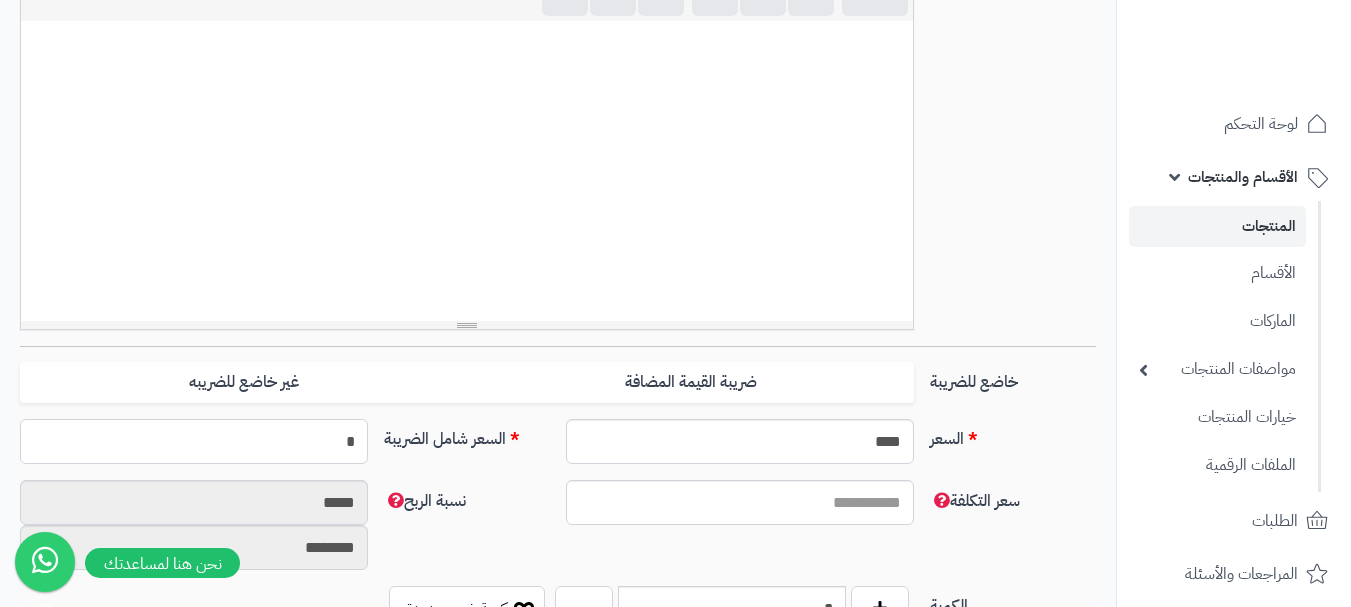 click on "*" at bounding box center (194, 441) 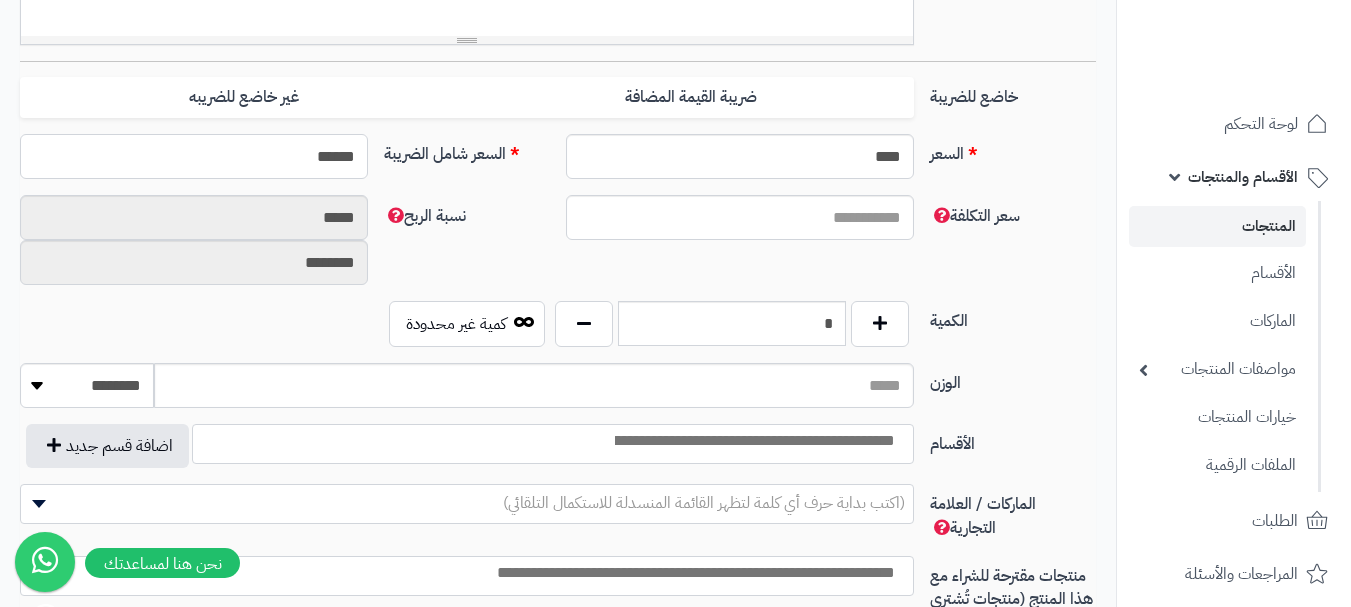 scroll, scrollTop: 900, scrollLeft: 0, axis: vertical 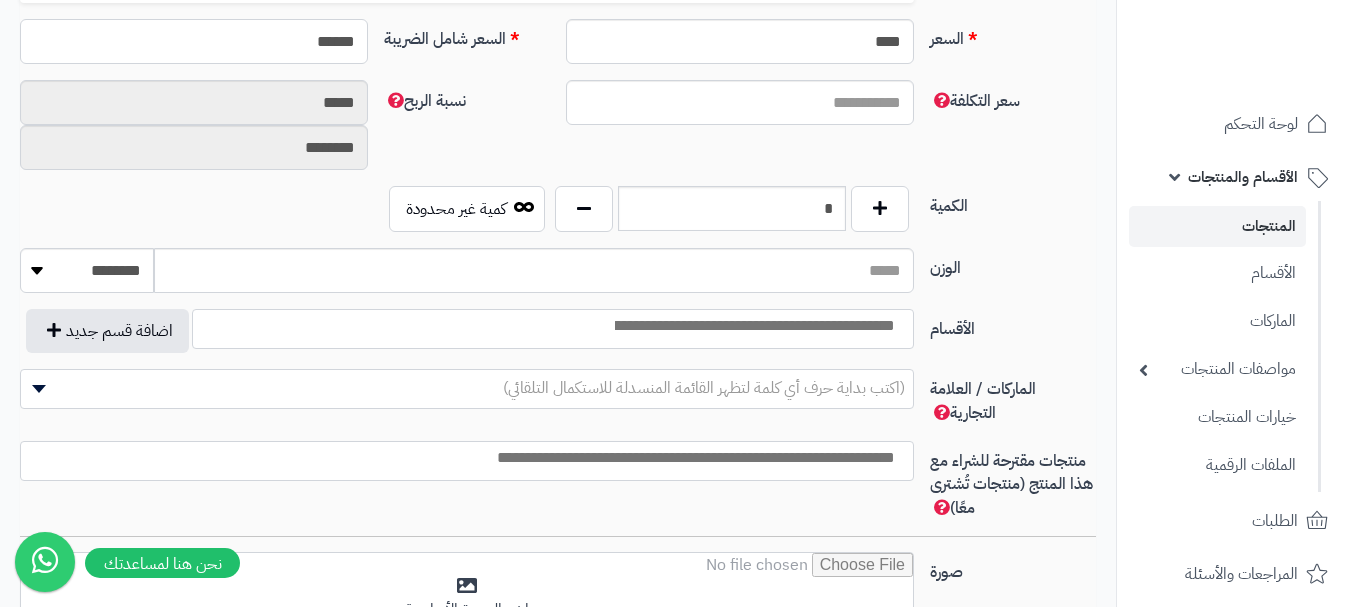 type on "******" 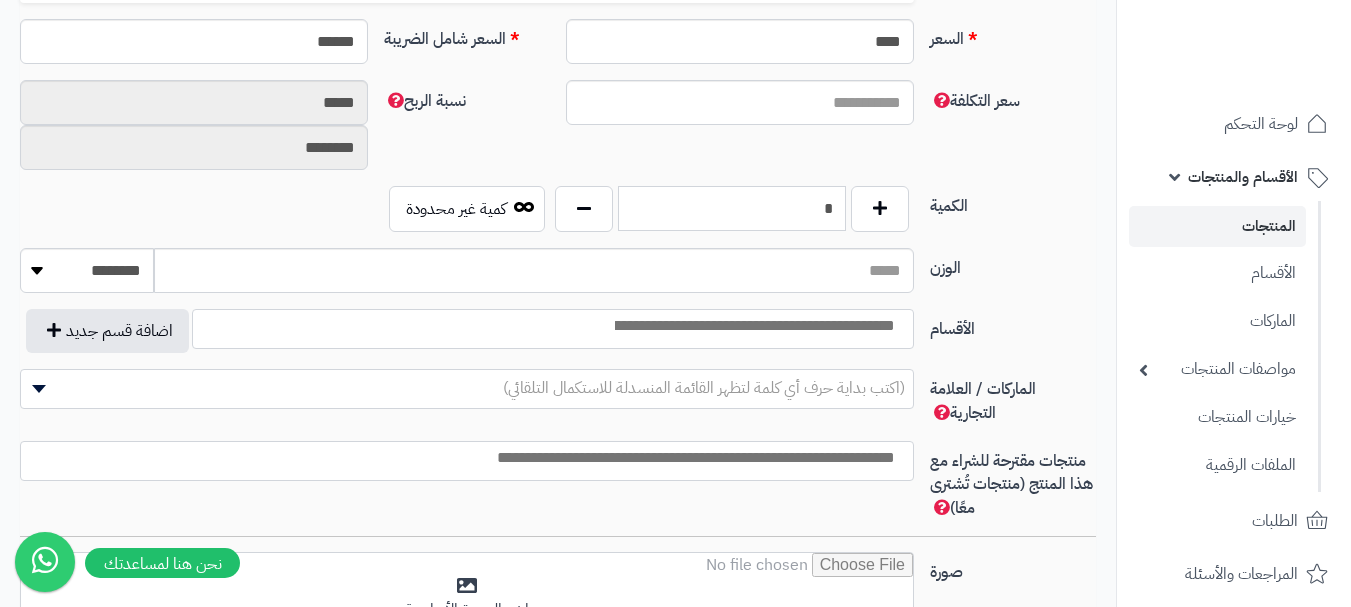 type on "**********" 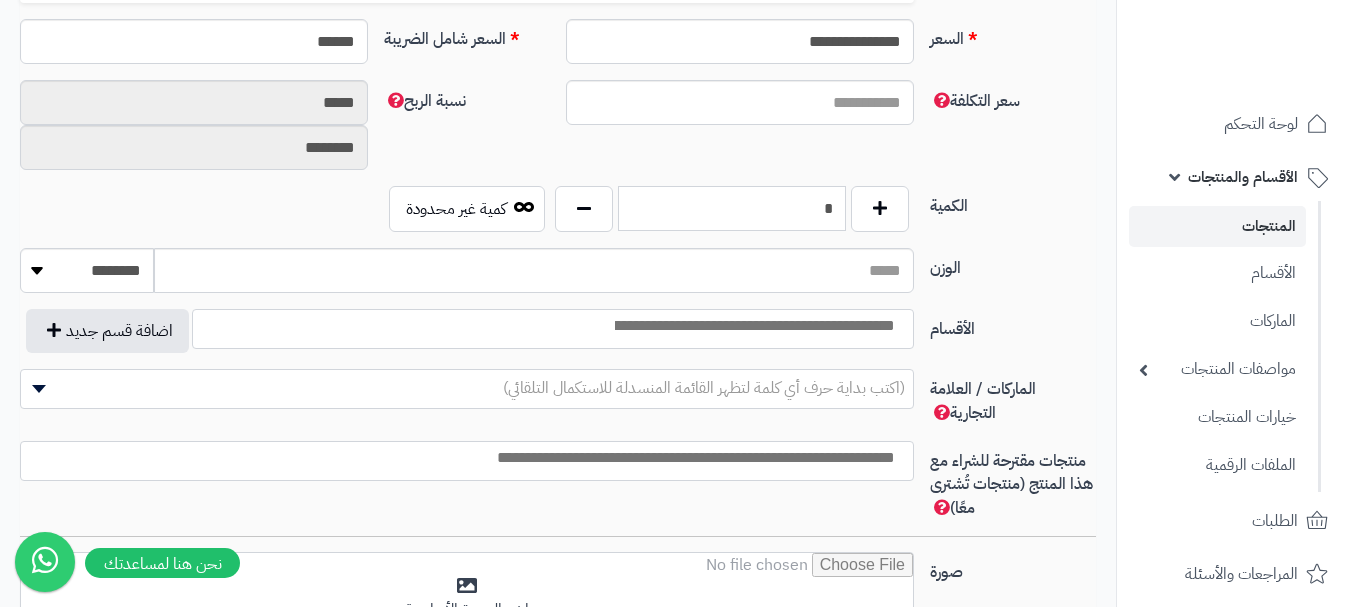 click on "*" at bounding box center [732, 208] 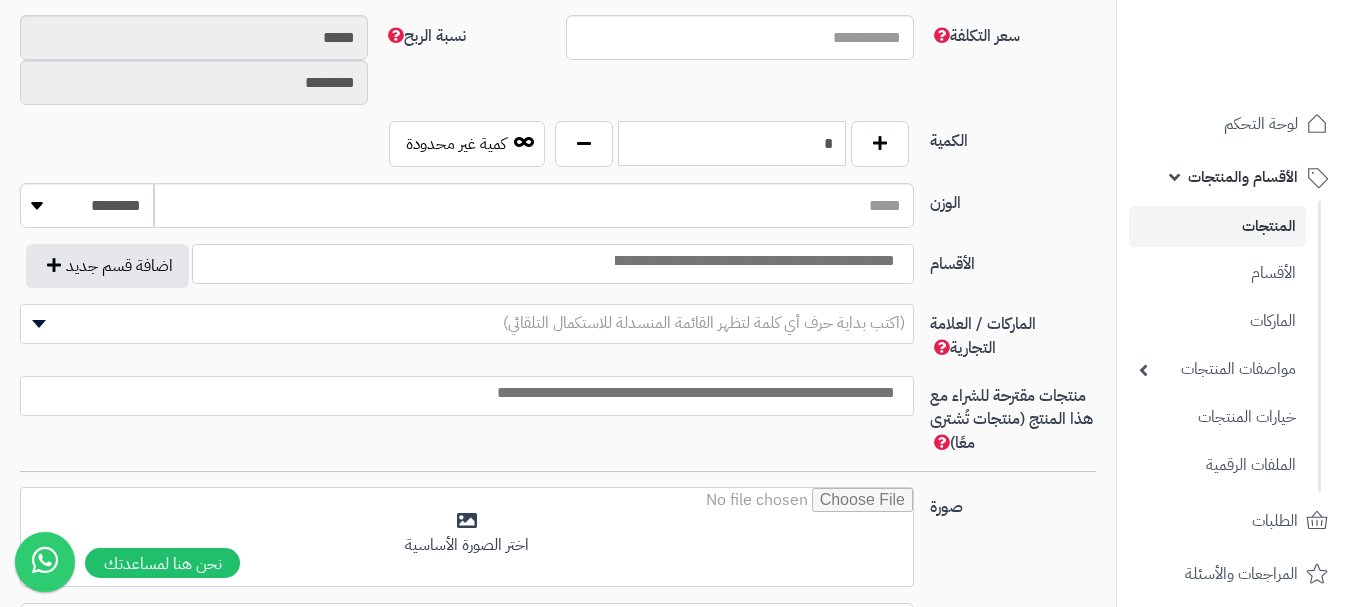 scroll, scrollTop: 1000, scrollLeft: 0, axis: vertical 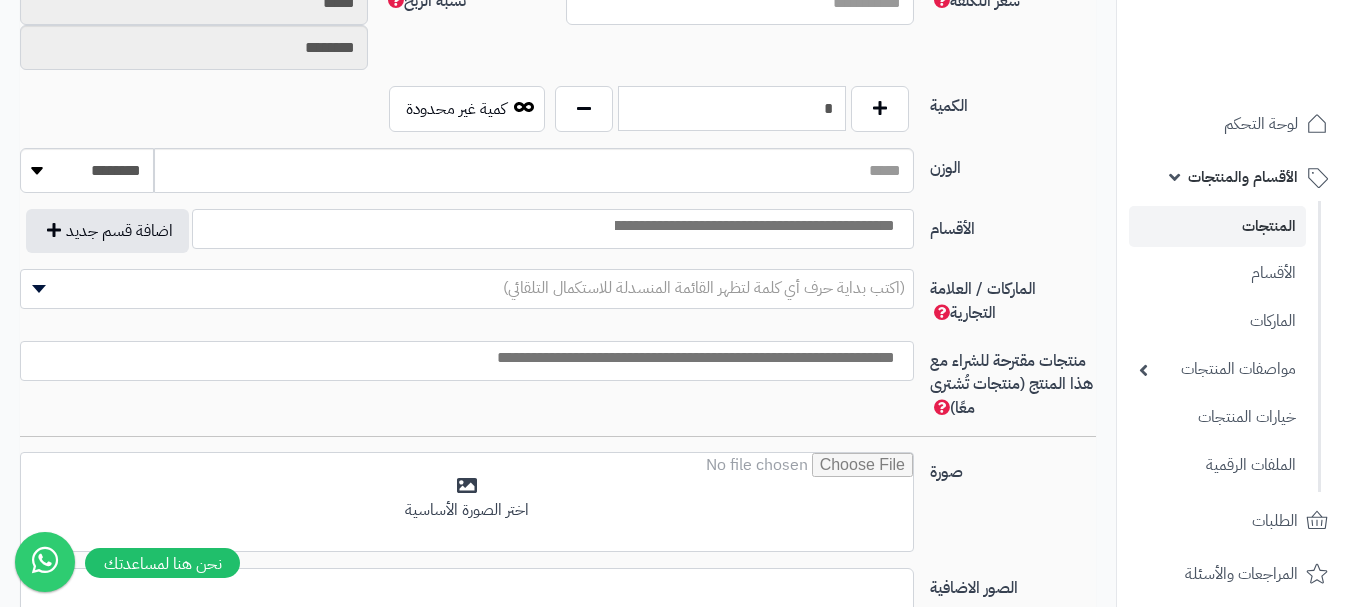 type on "*" 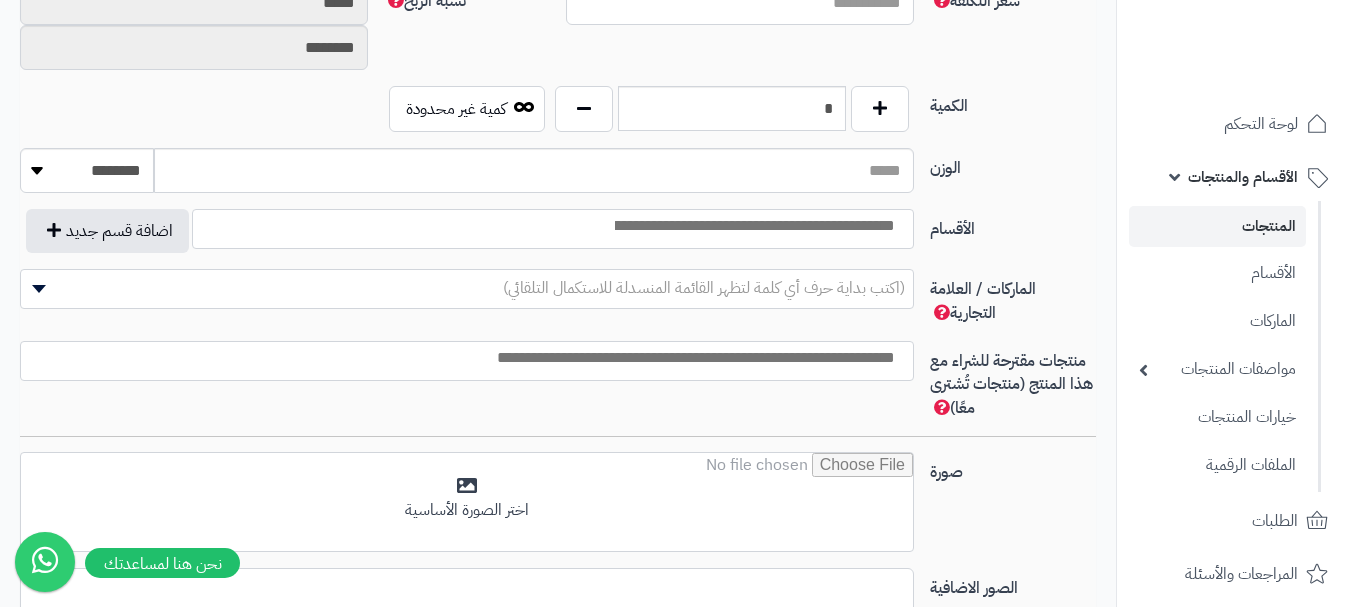 click at bounding box center (753, 226) 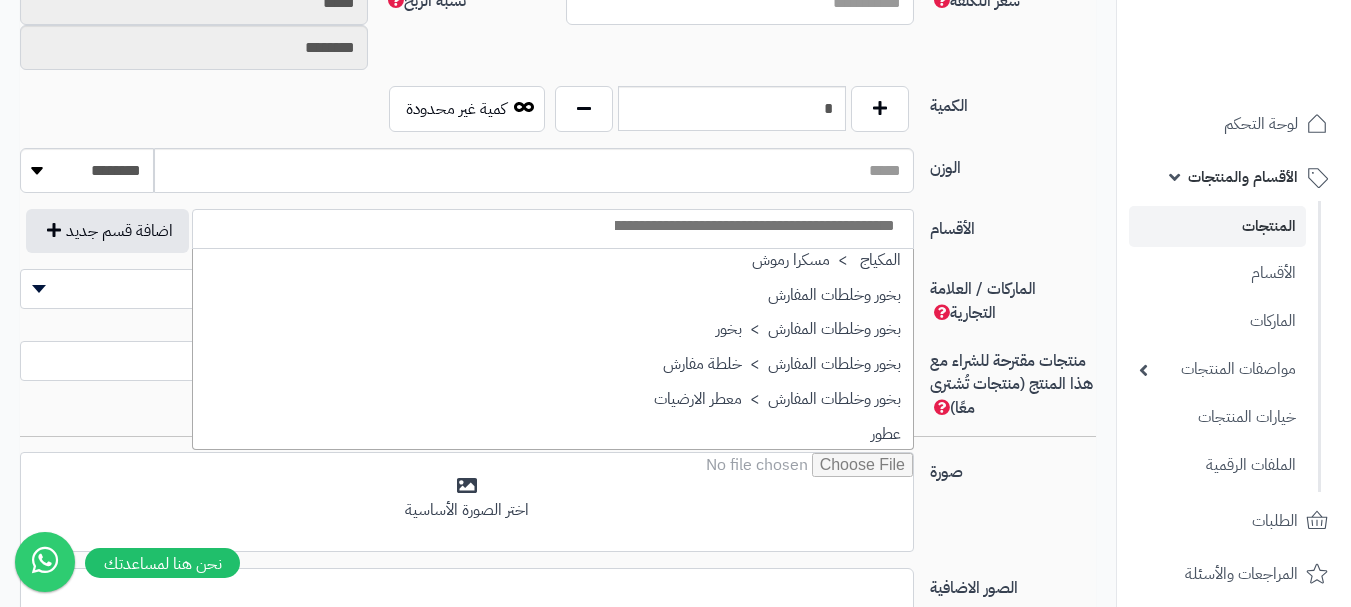 scroll, scrollTop: 600, scrollLeft: 0, axis: vertical 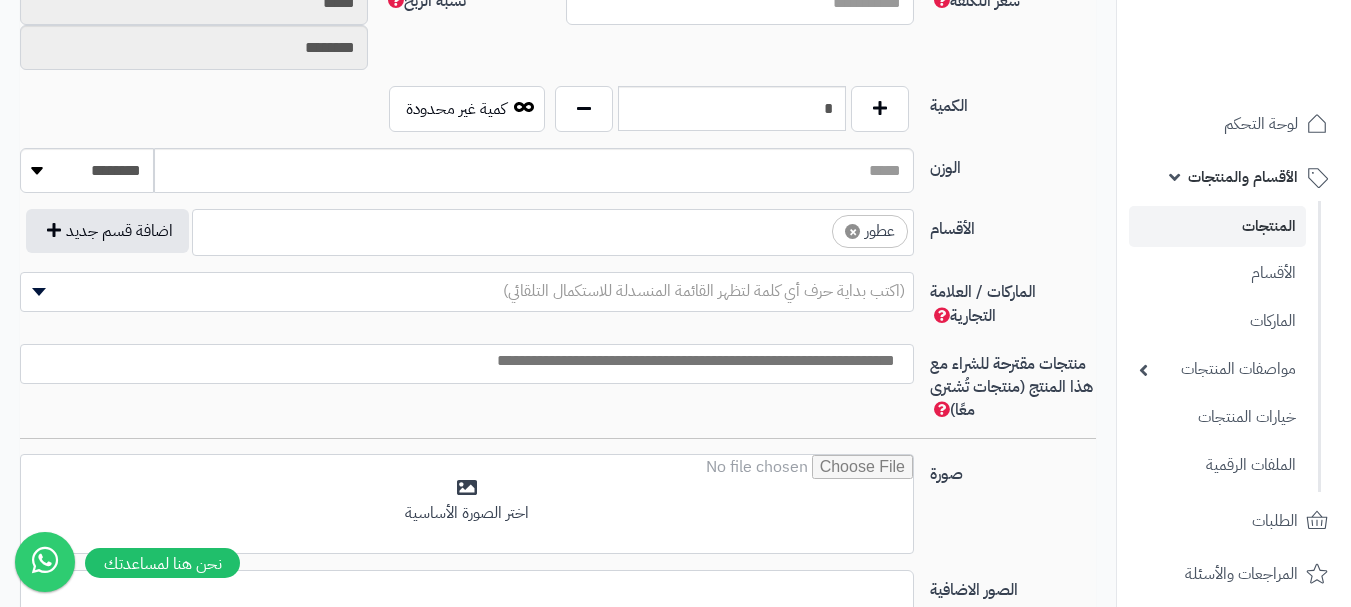 select on "**" 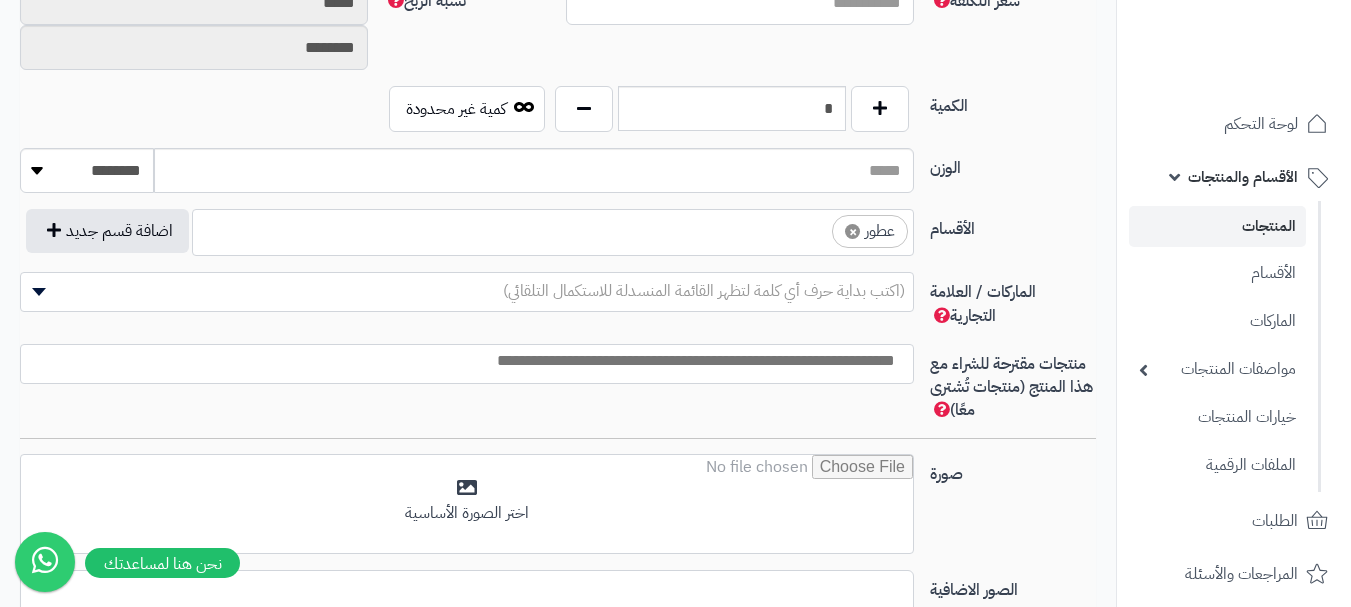 scroll, scrollTop: 525, scrollLeft: 0, axis: vertical 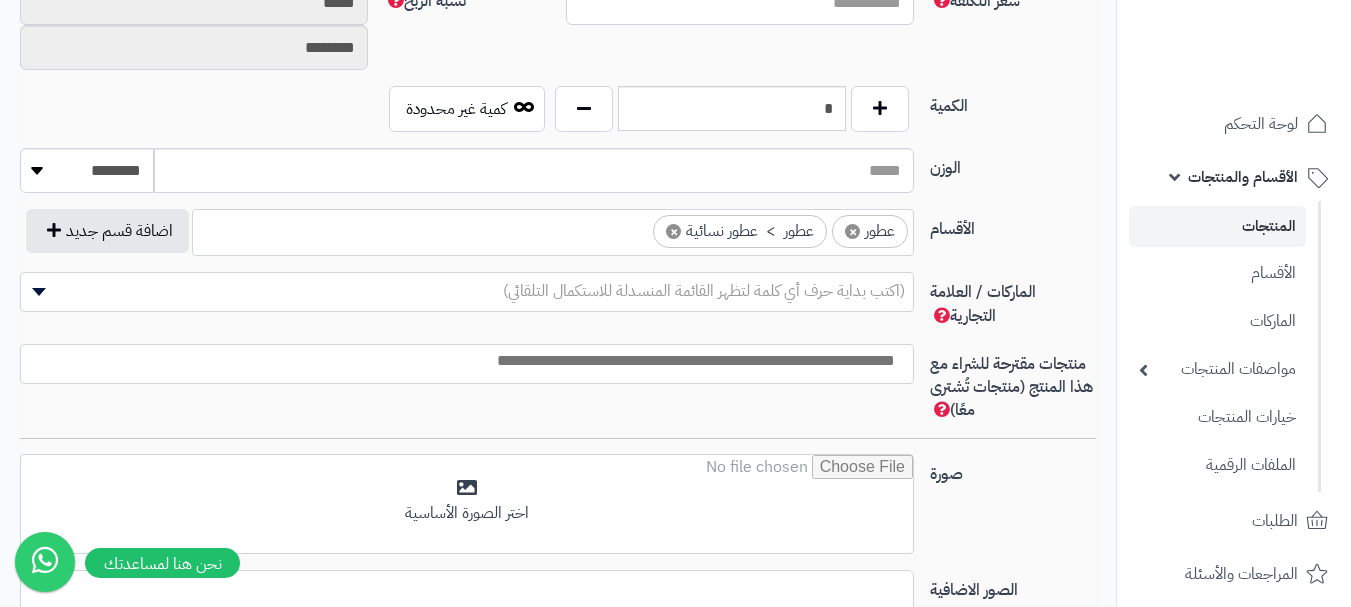 click on "(اكتب بداية حرف أي كلمة لتظهر القائمة المنسدلة للاستكمال التلقائي)" at bounding box center (704, 291) 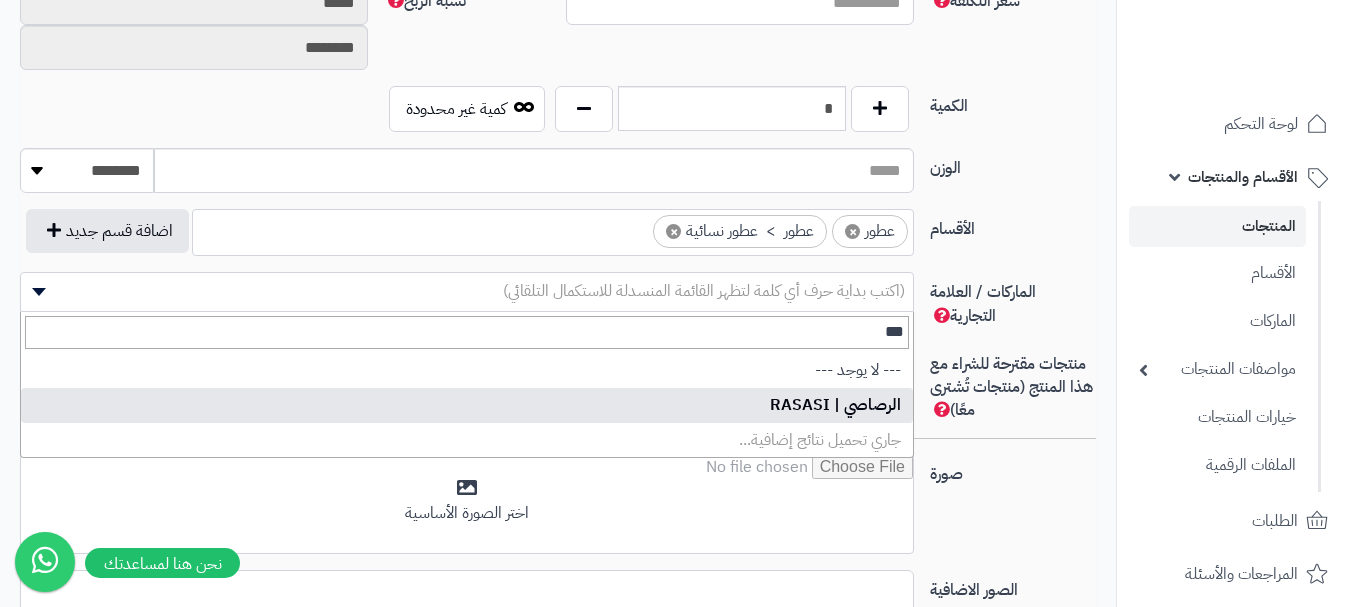 type on "***" 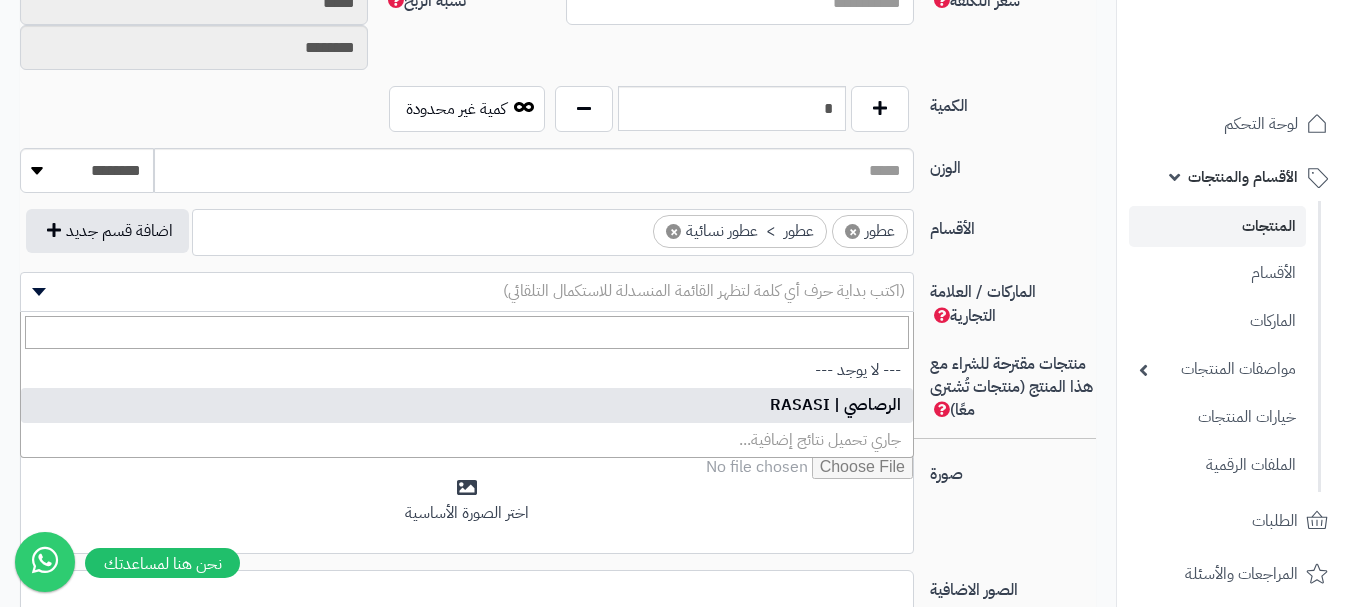 select on "**" 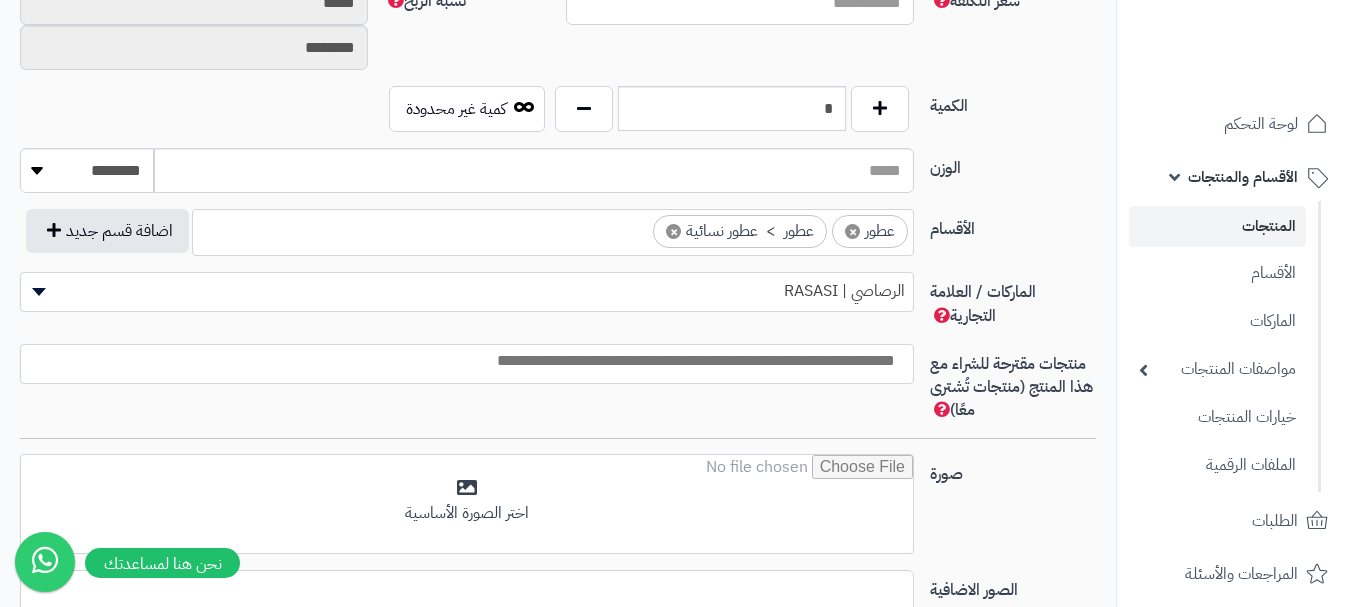 click at bounding box center (462, 361) 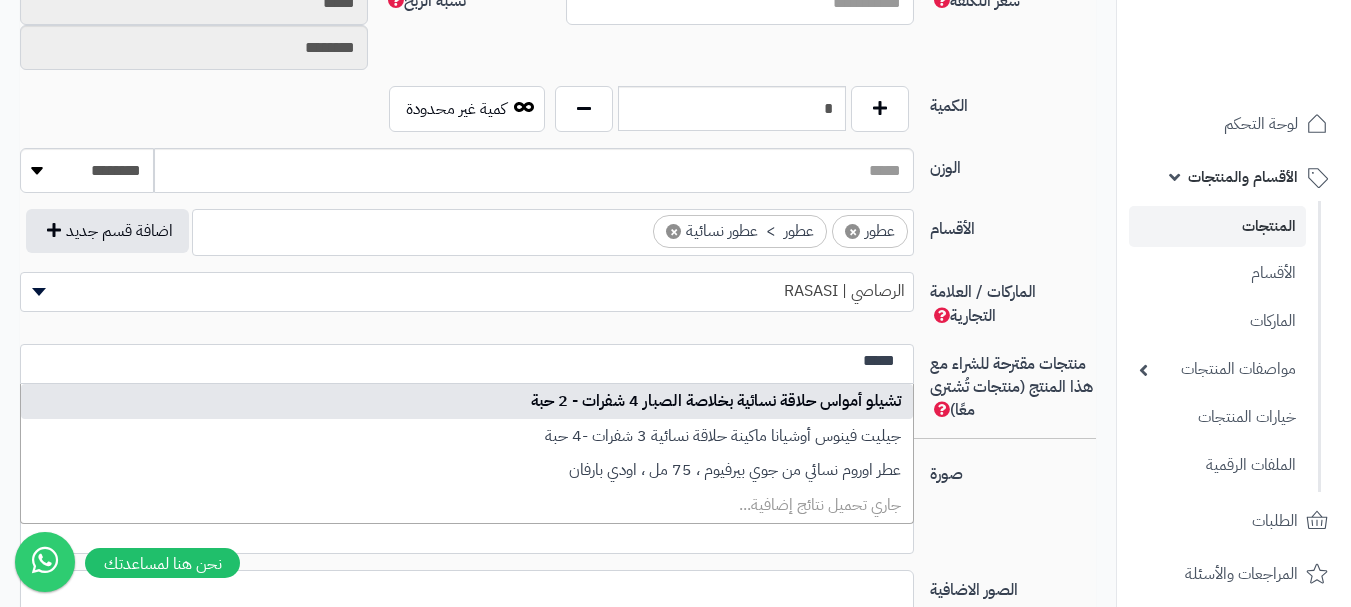 type on "*****" 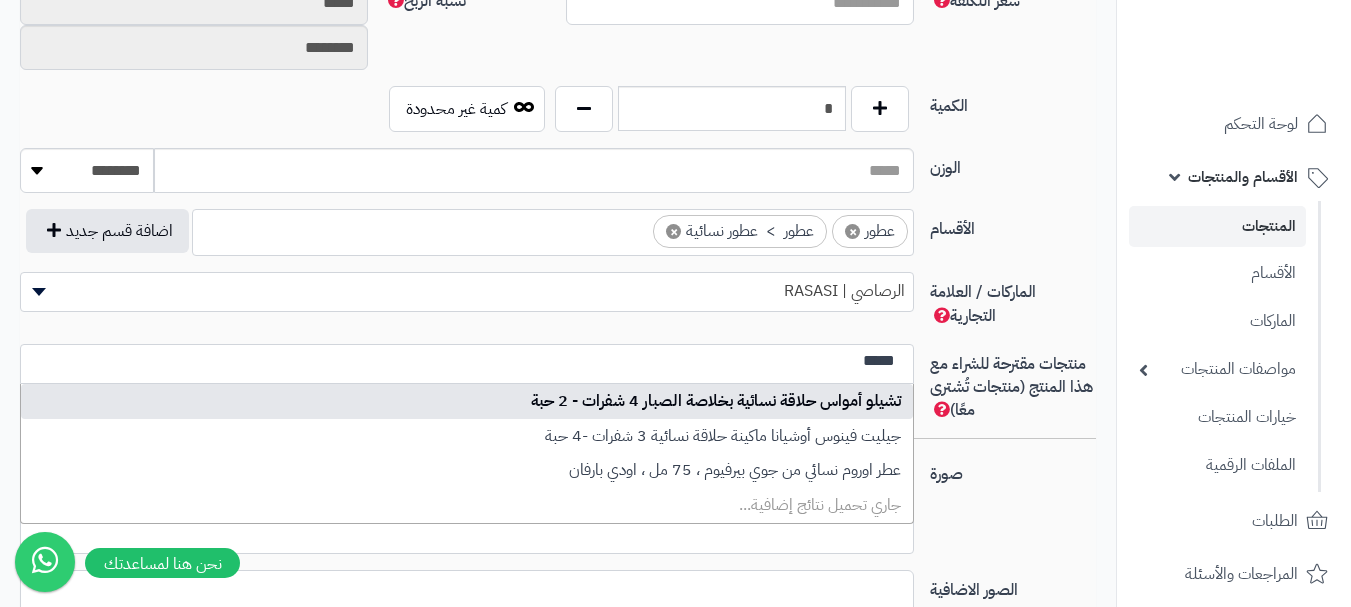 type 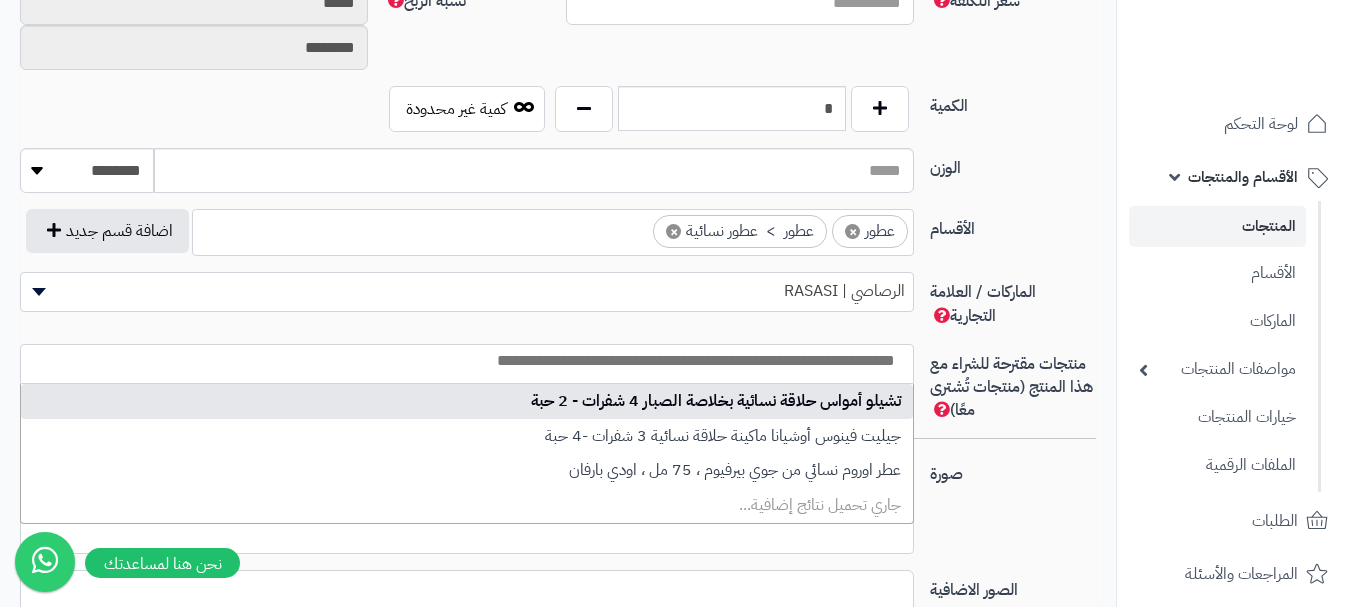 scroll, scrollTop: 0, scrollLeft: 0, axis: both 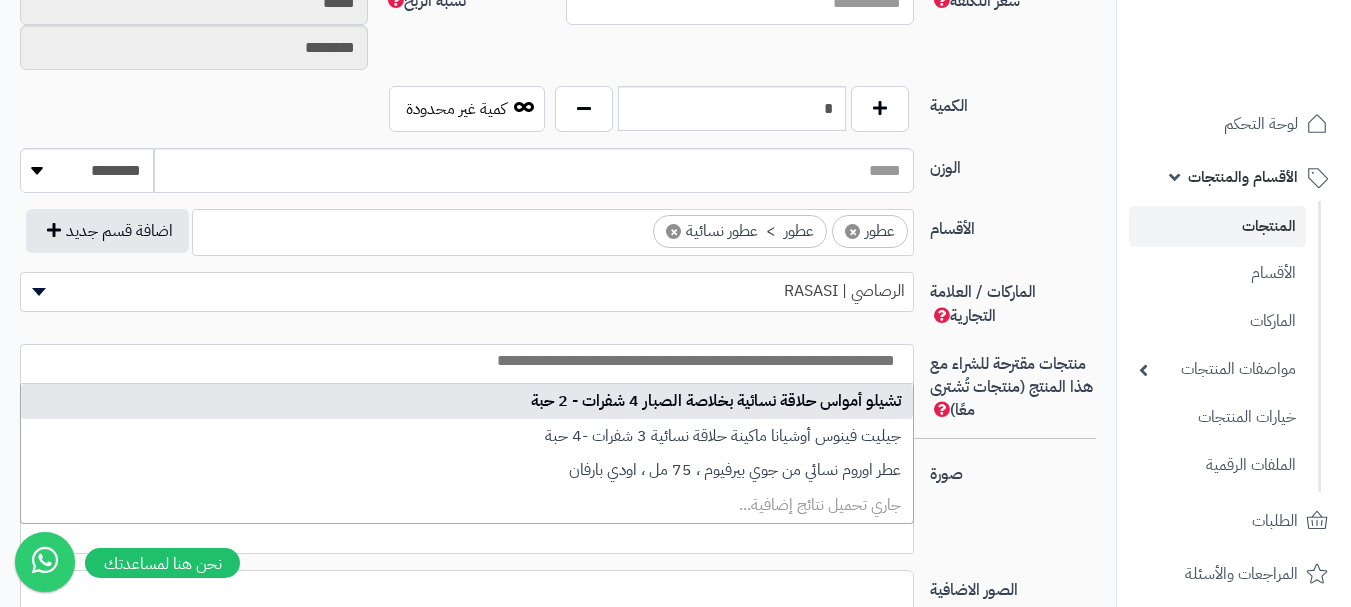 select on "****" 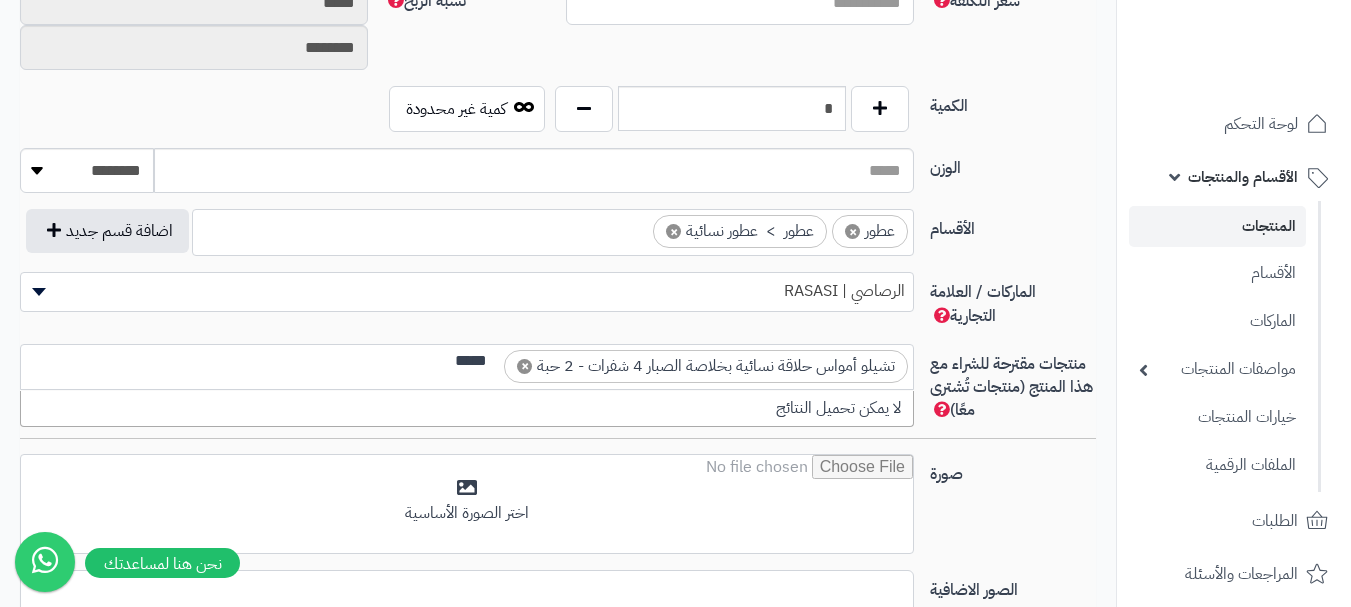 scroll, scrollTop: 0, scrollLeft: 0, axis: both 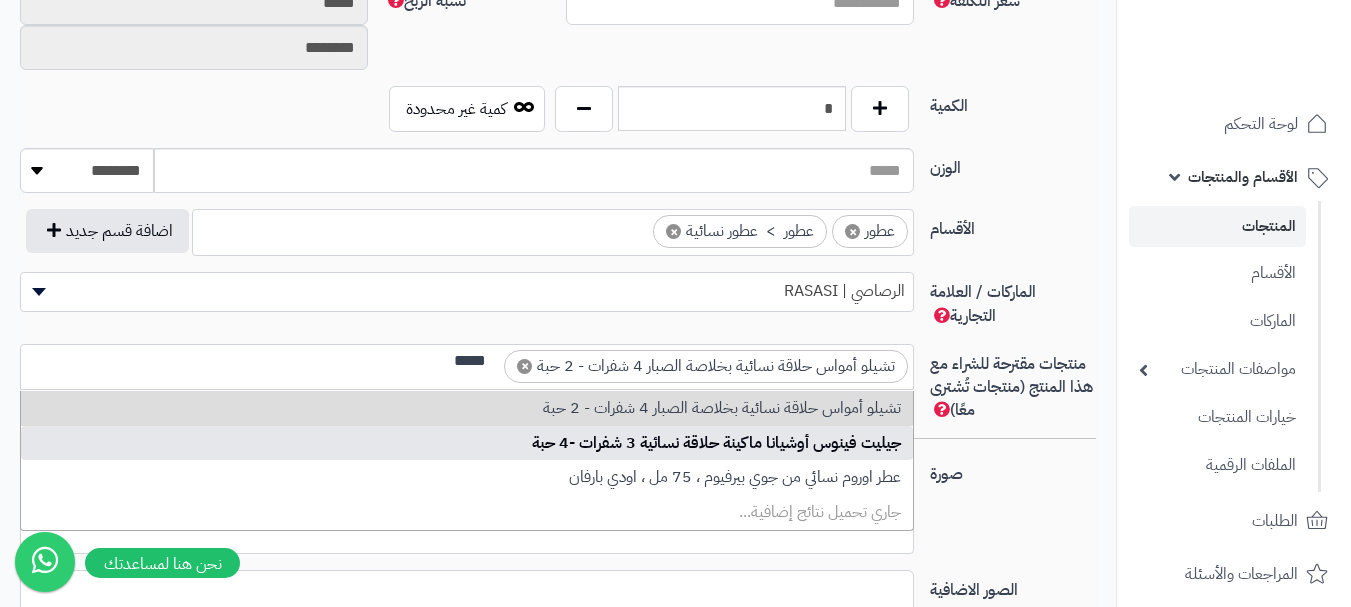 type on "*****" 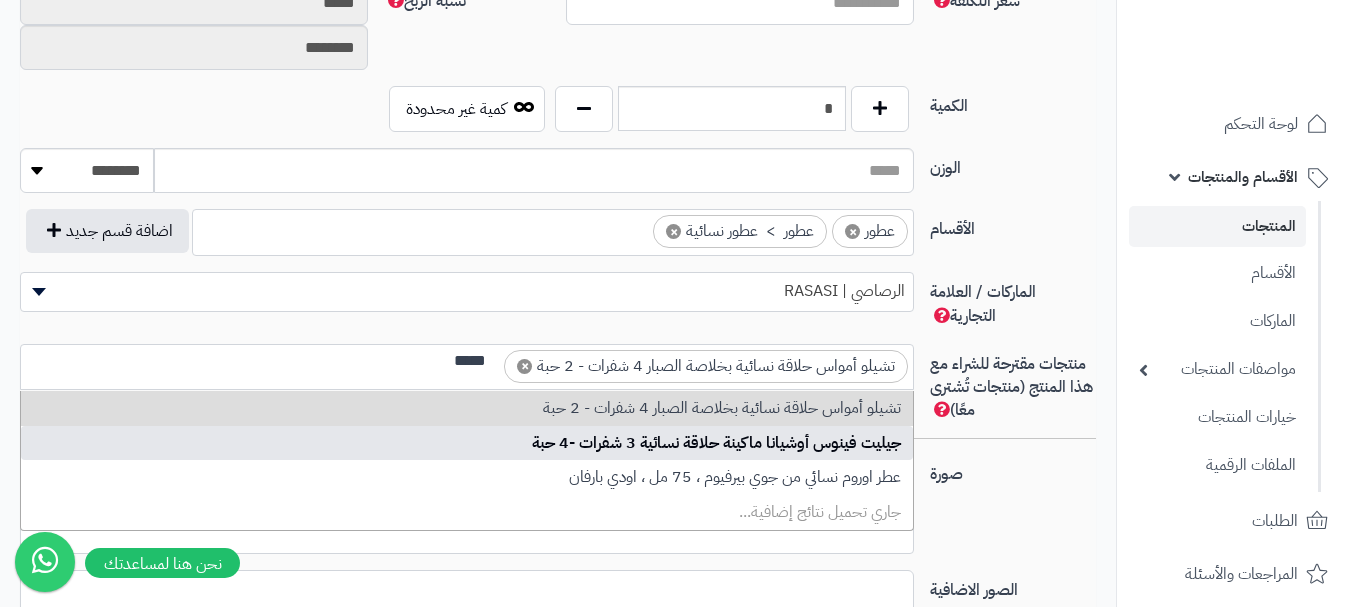 type 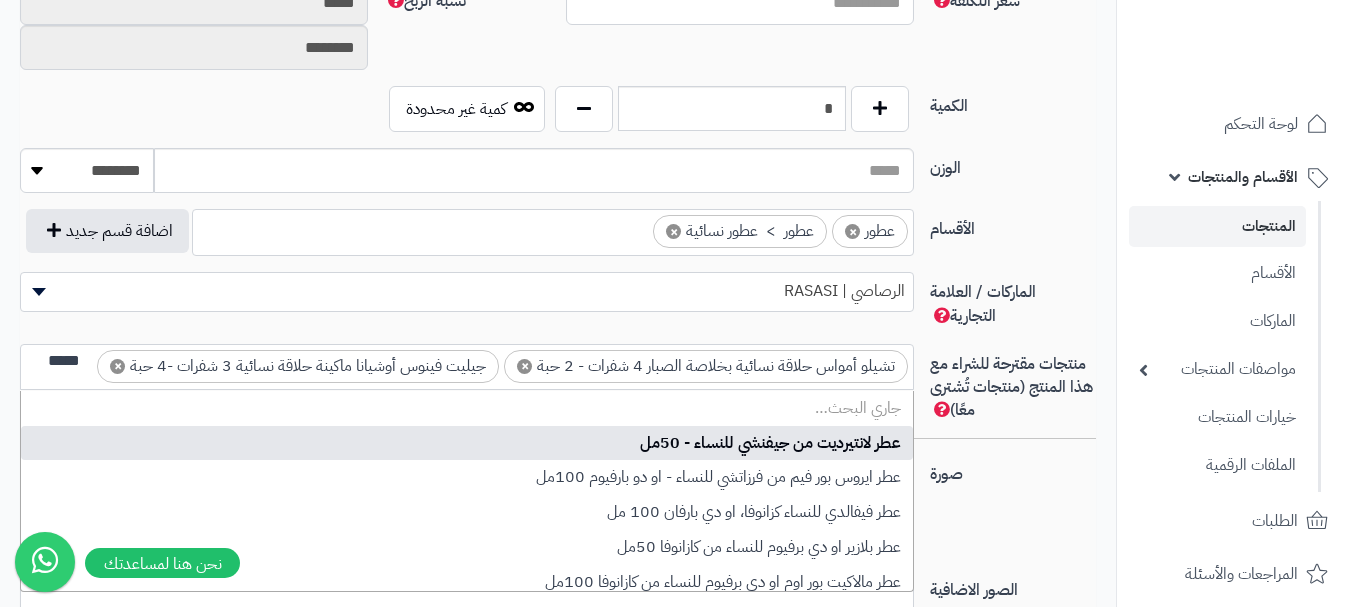 scroll, scrollTop: 0, scrollLeft: 0, axis: both 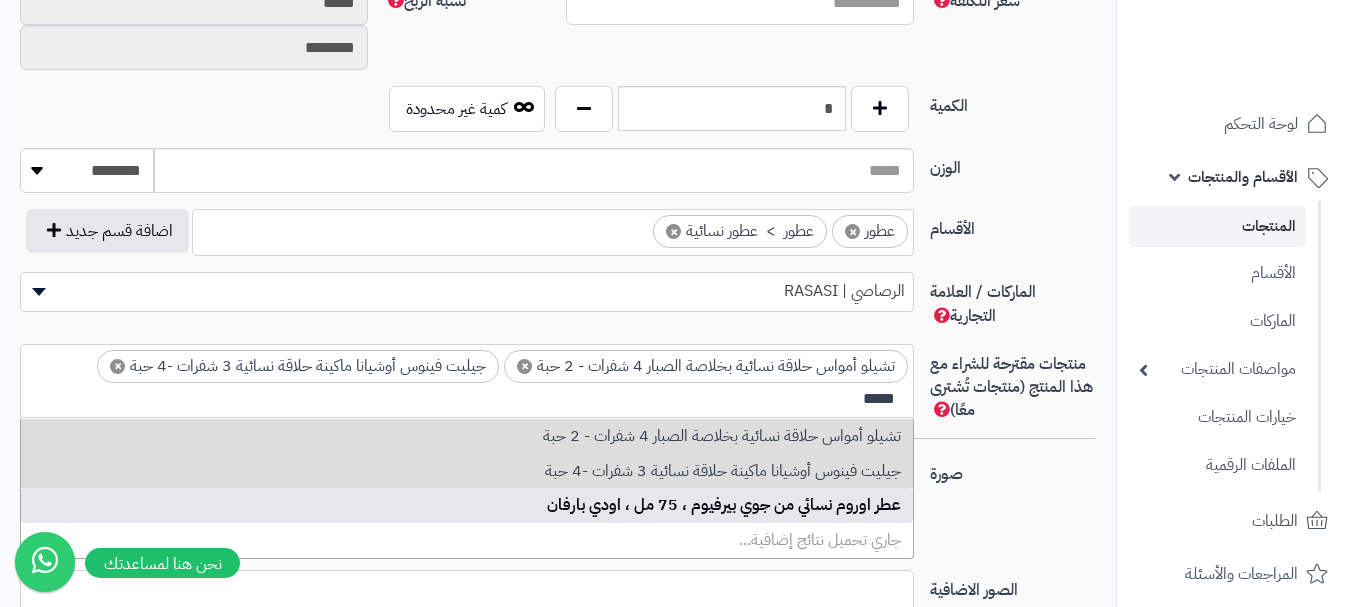 type on "*****" 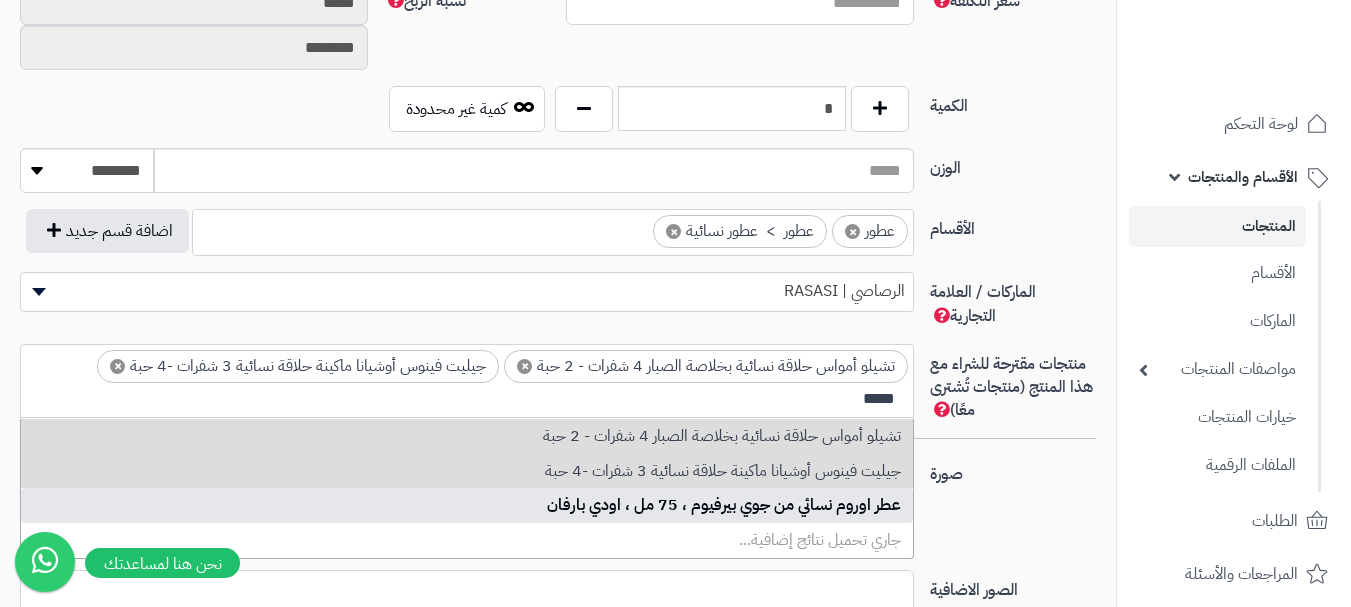 type 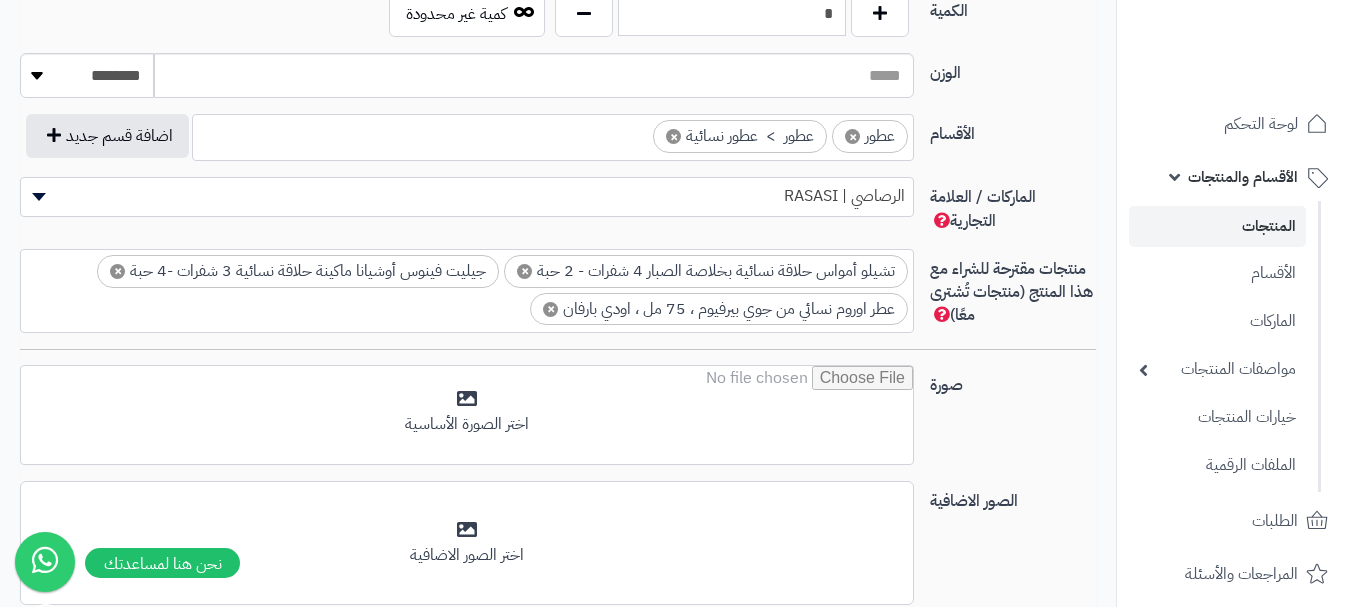scroll, scrollTop: 1200, scrollLeft: 0, axis: vertical 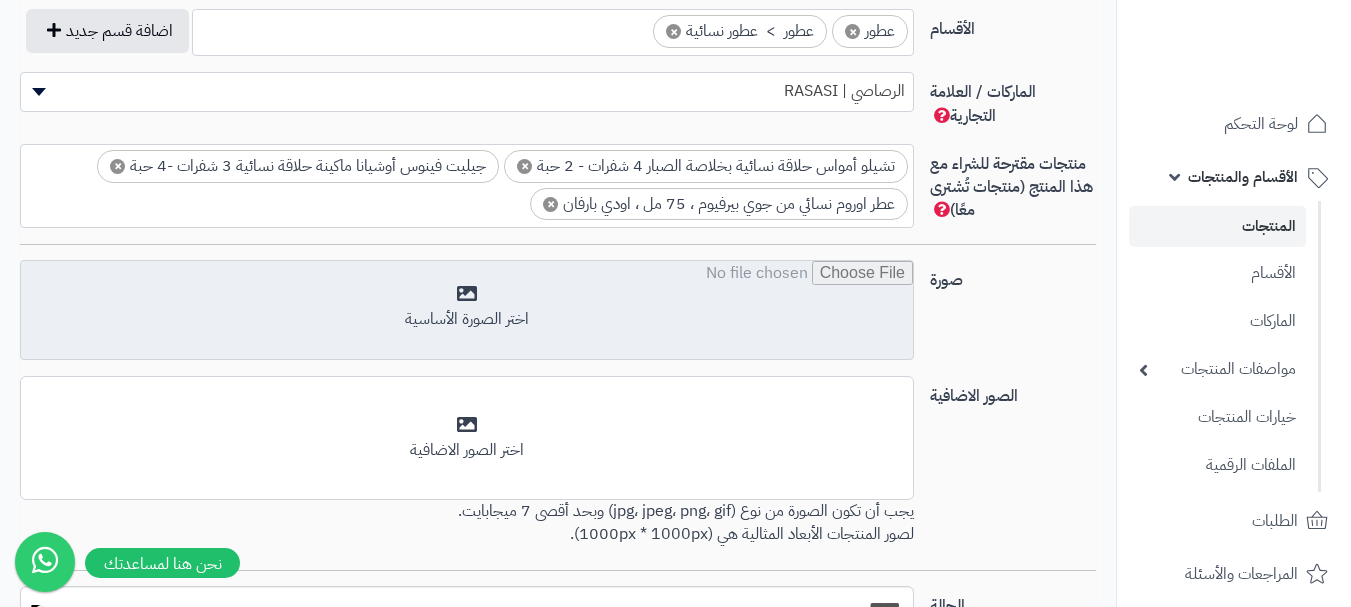click at bounding box center (467, 311) 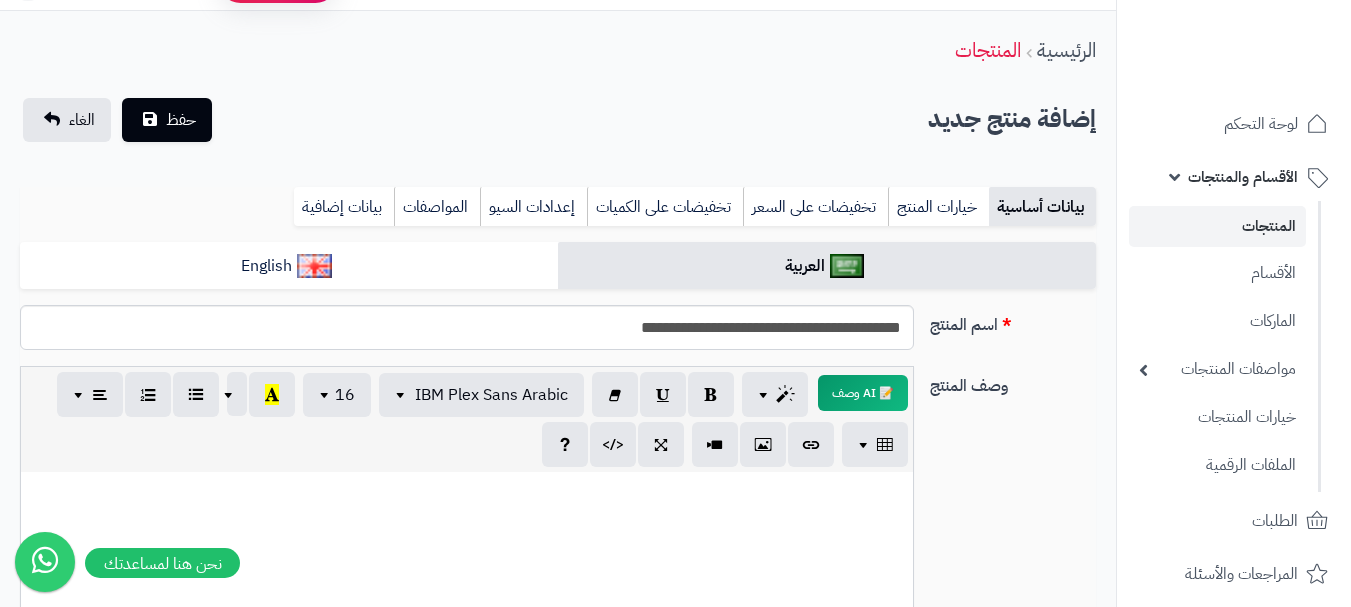 scroll, scrollTop: 0, scrollLeft: 0, axis: both 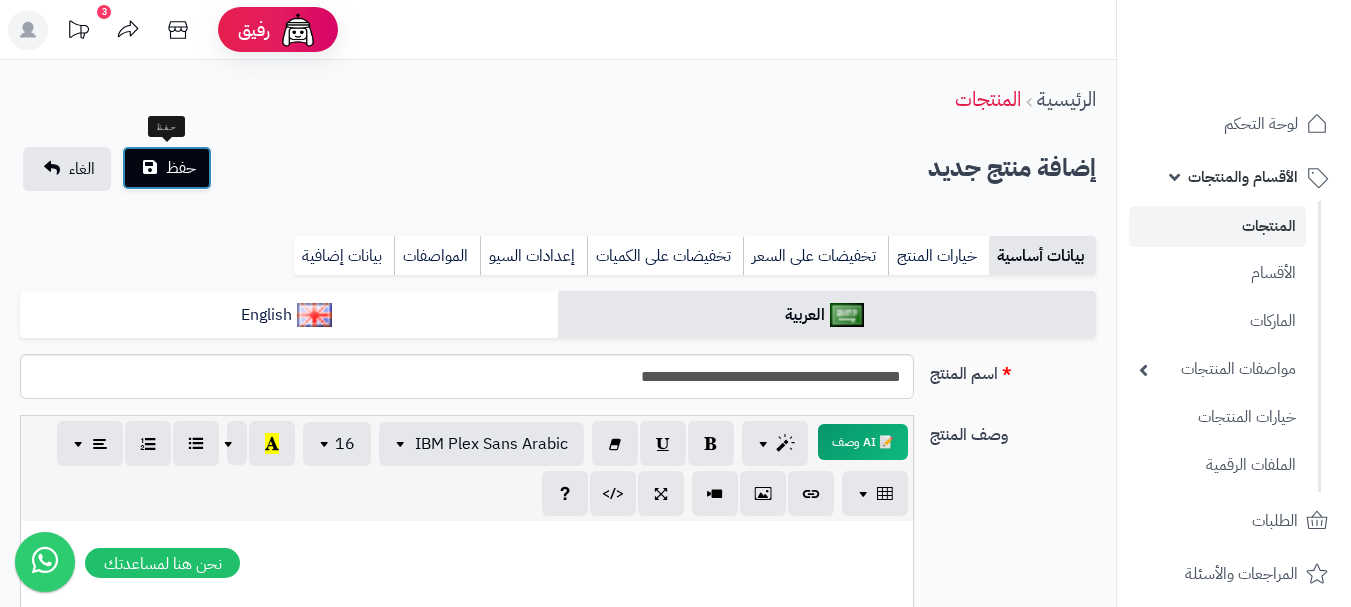 click on "حفظ" at bounding box center (181, 168) 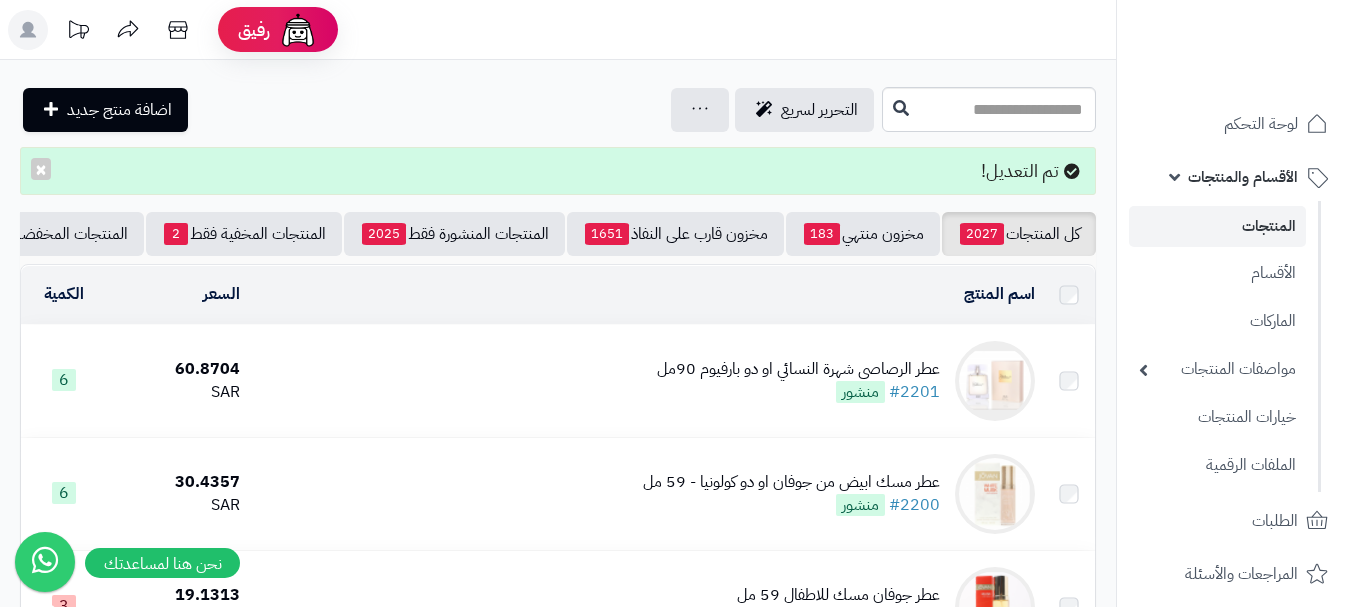 scroll, scrollTop: 0, scrollLeft: 0, axis: both 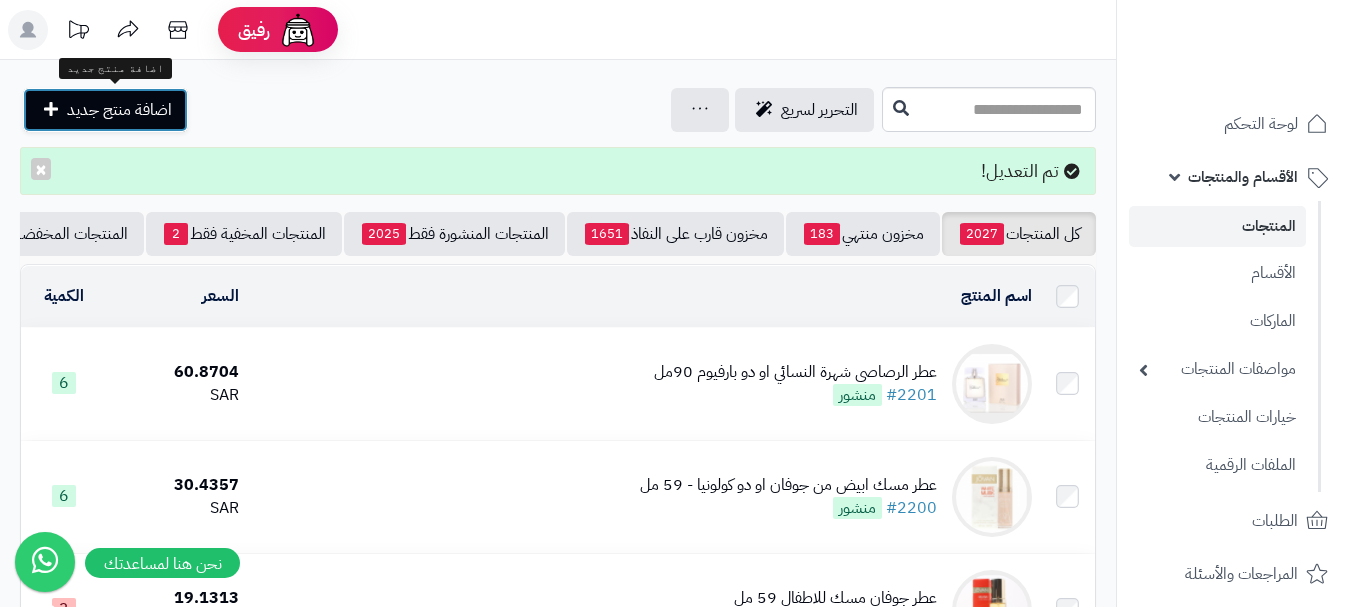 click on "اضافة منتج جديد" at bounding box center (105, 110) 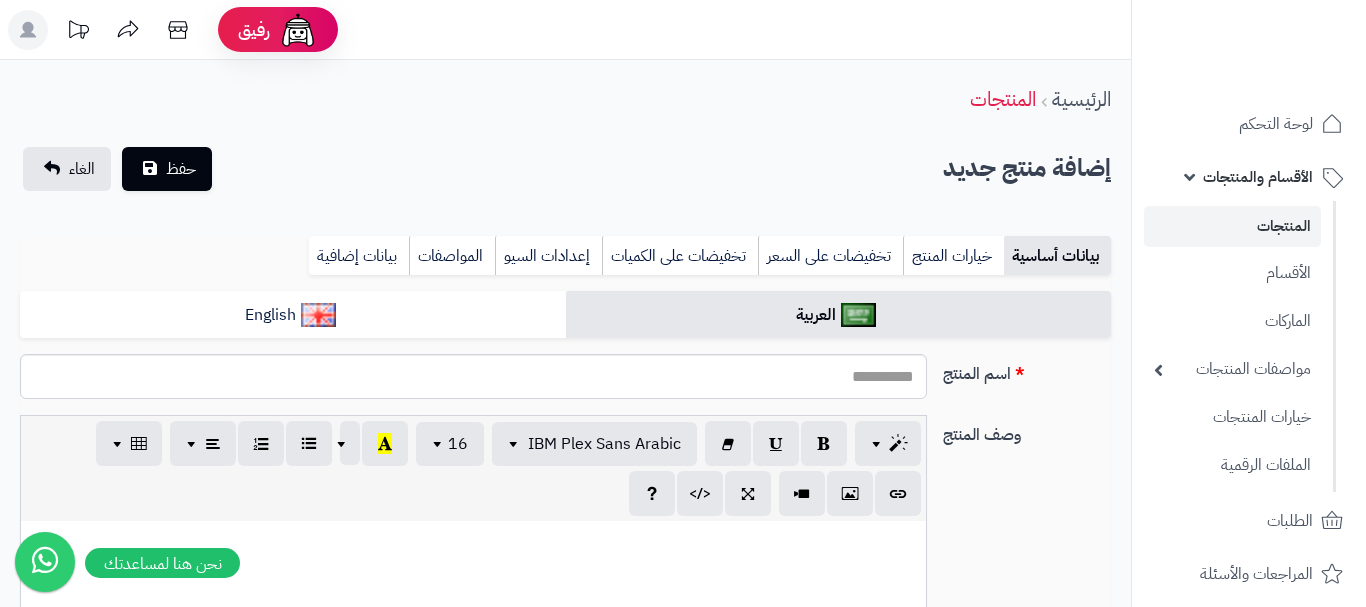 select 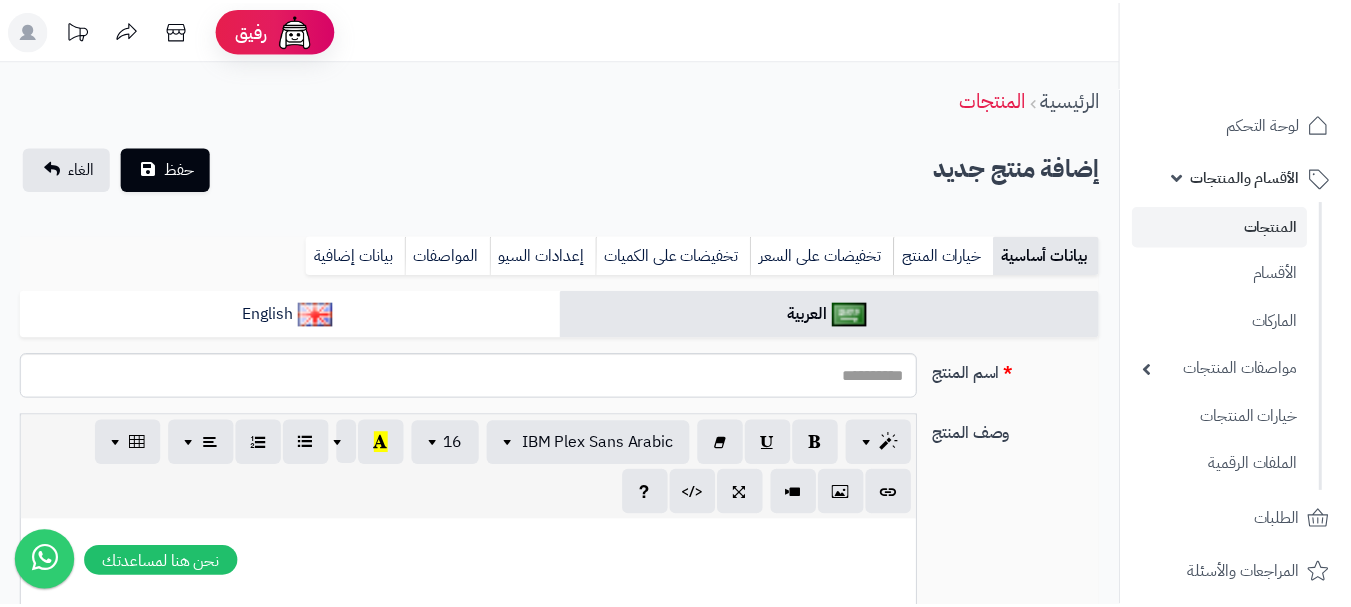 scroll, scrollTop: 0, scrollLeft: 0, axis: both 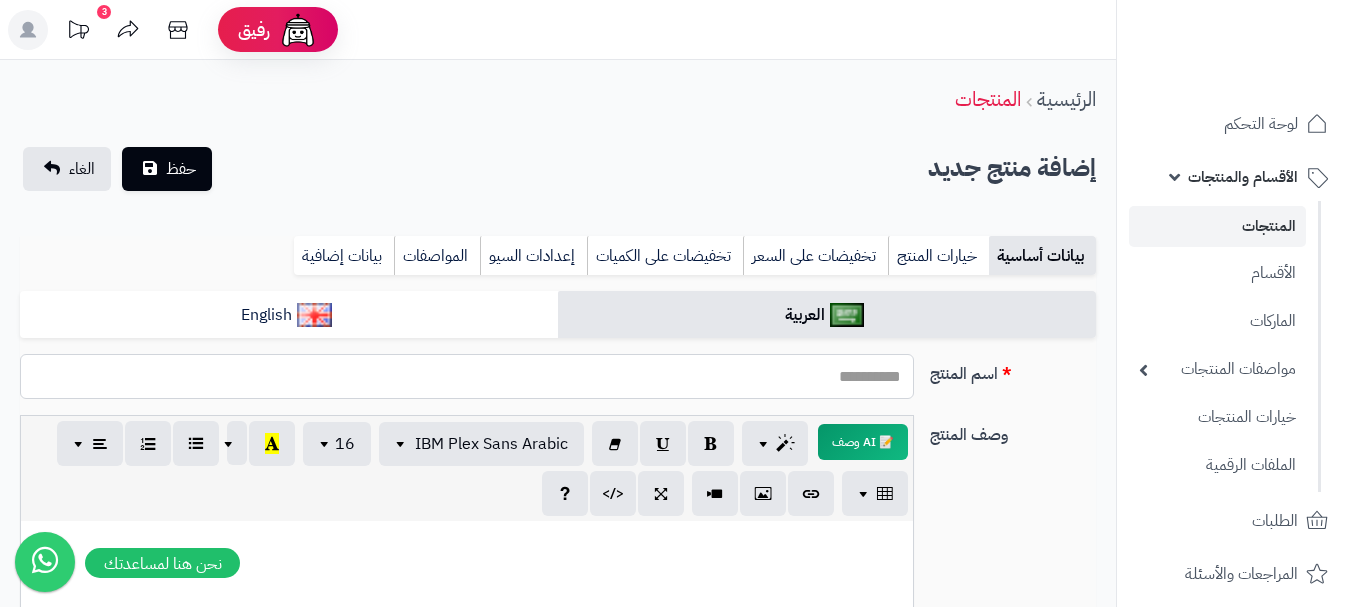 paste on "**********" 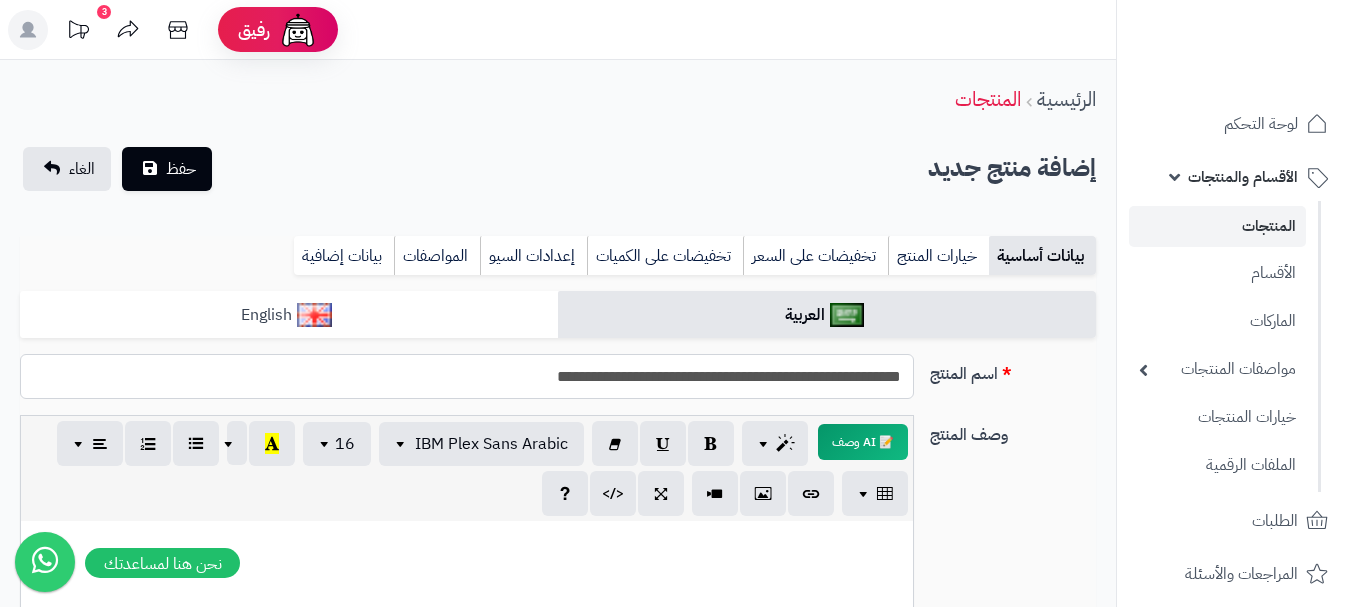 type on "**********" 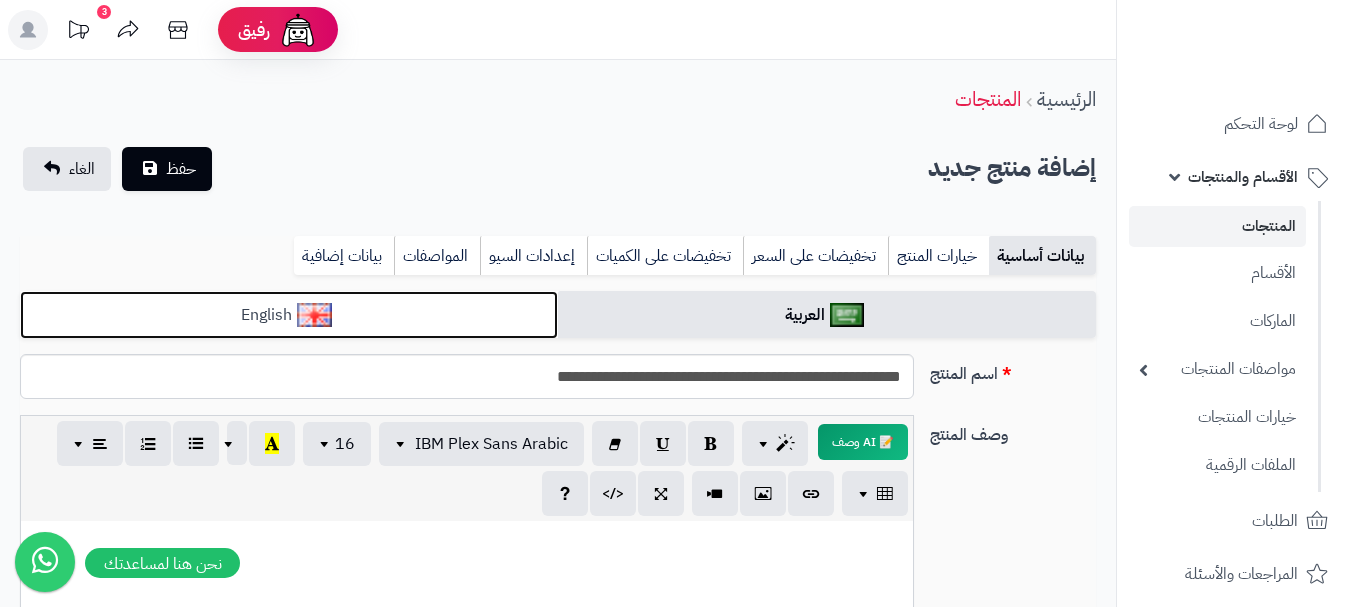 click on "English" at bounding box center [289, 315] 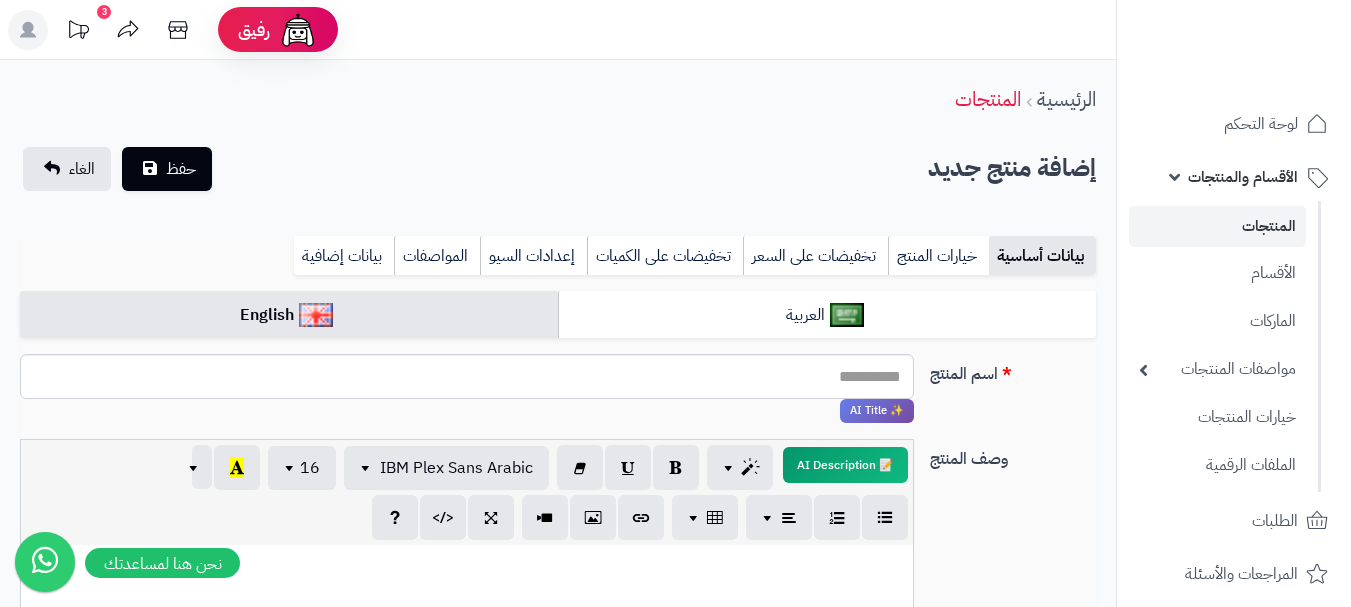 drag, startPoint x: 776, startPoint y: 341, endPoint x: 766, endPoint y: 346, distance: 11.18034 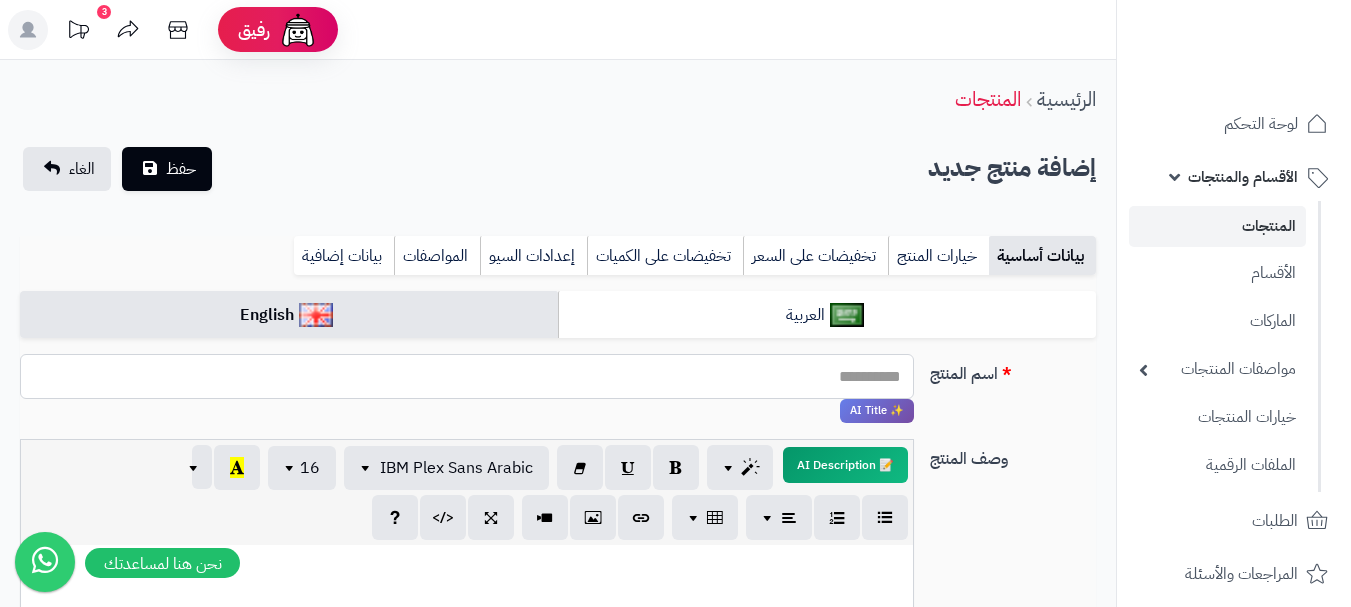 drag, startPoint x: 766, startPoint y: 346, endPoint x: 729, endPoint y: 376, distance: 47.63402 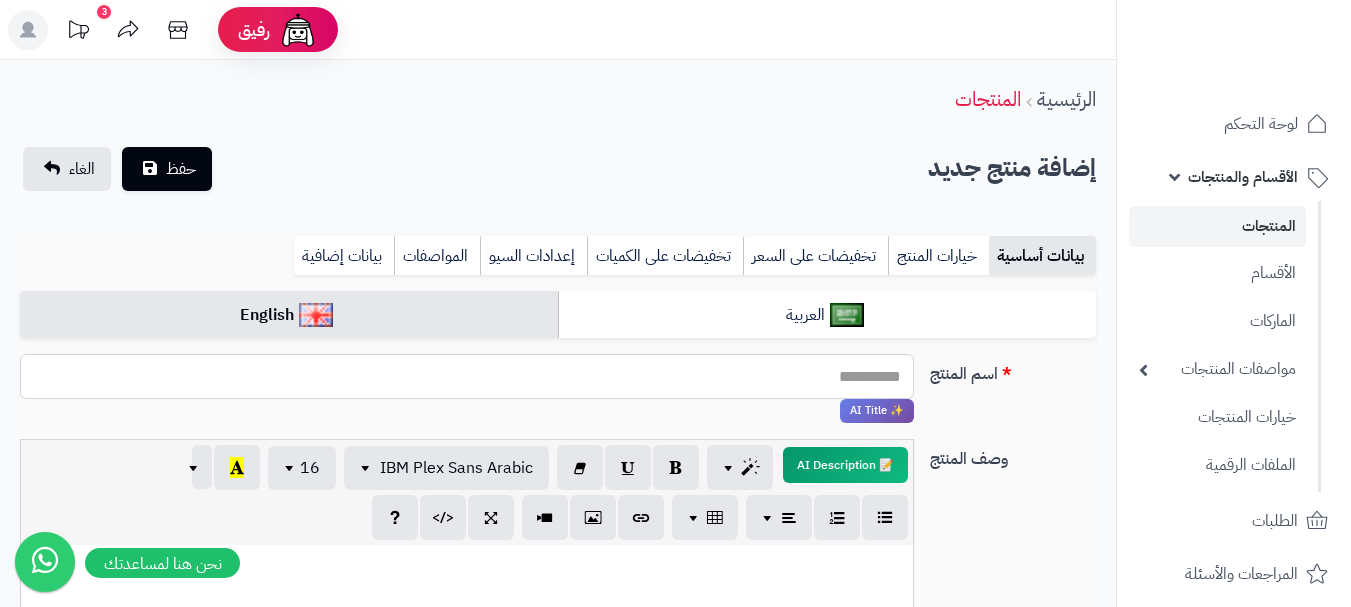 paste on "**********" 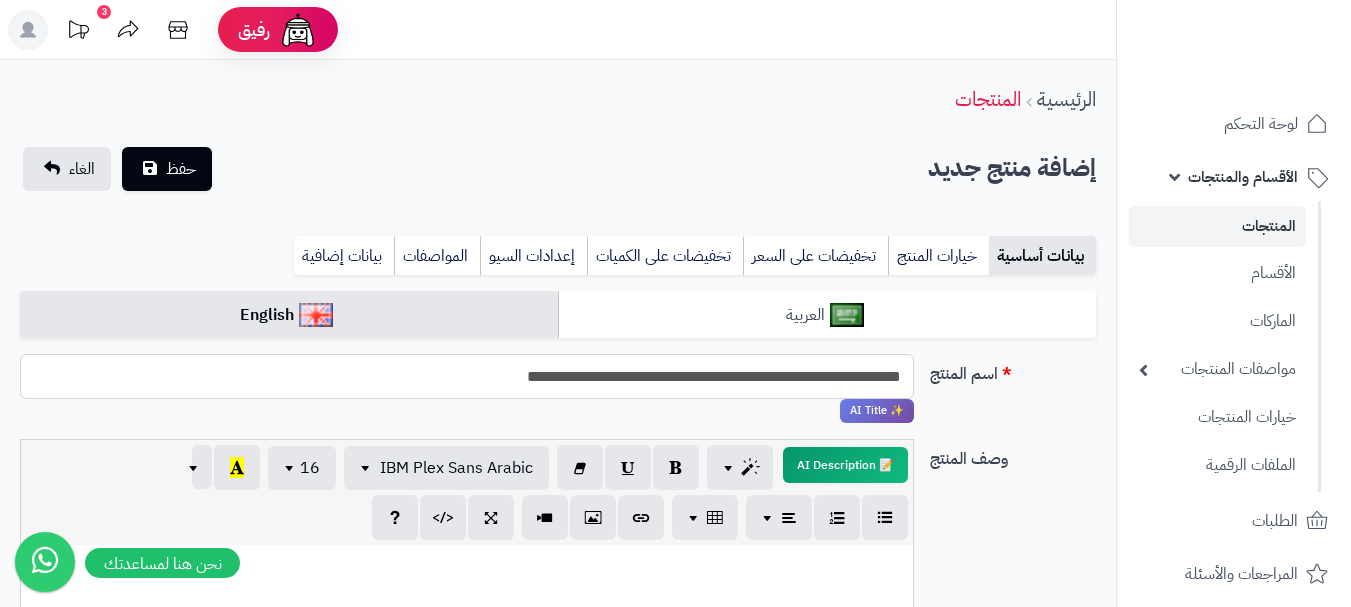 type on "**********" 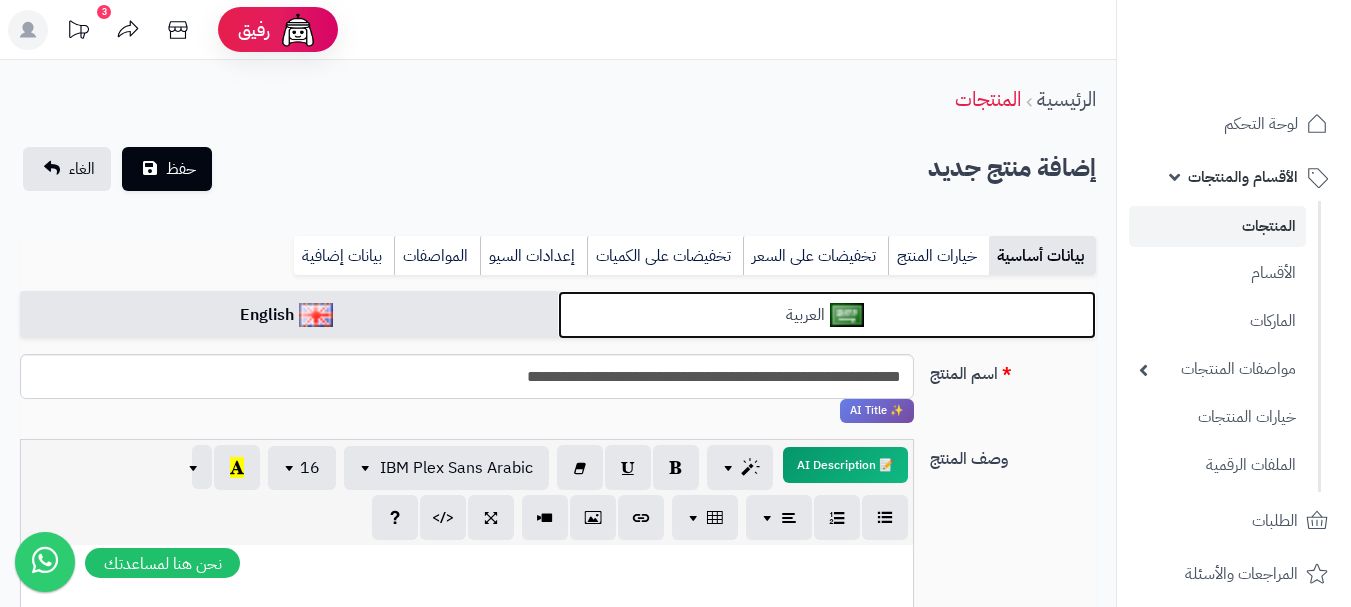 click on "العربية" at bounding box center (827, 315) 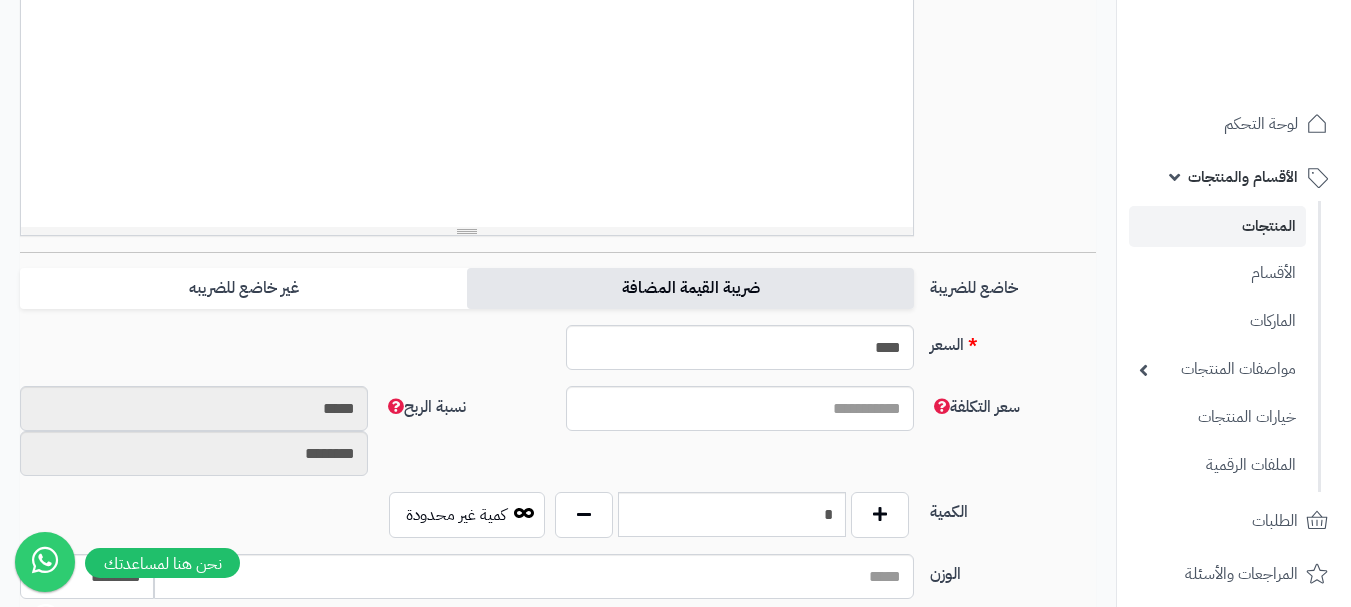 scroll, scrollTop: 600, scrollLeft: 0, axis: vertical 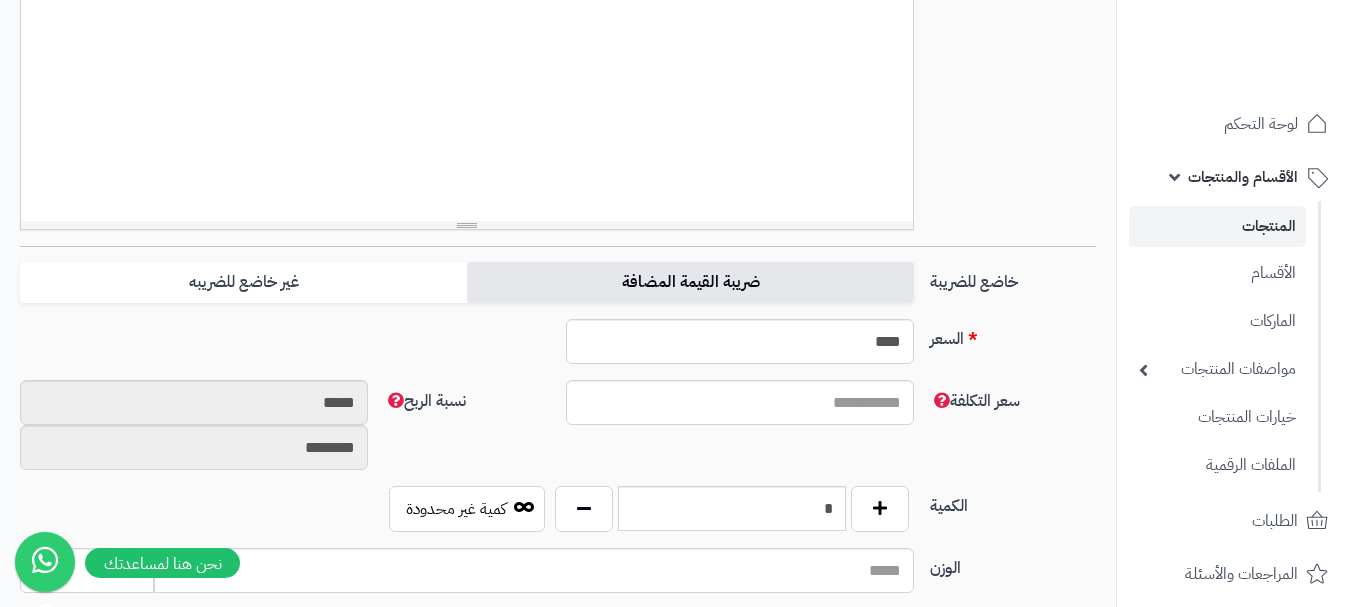 click on "ضريبة القيمة المضافة" at bounding box center (690, 282) 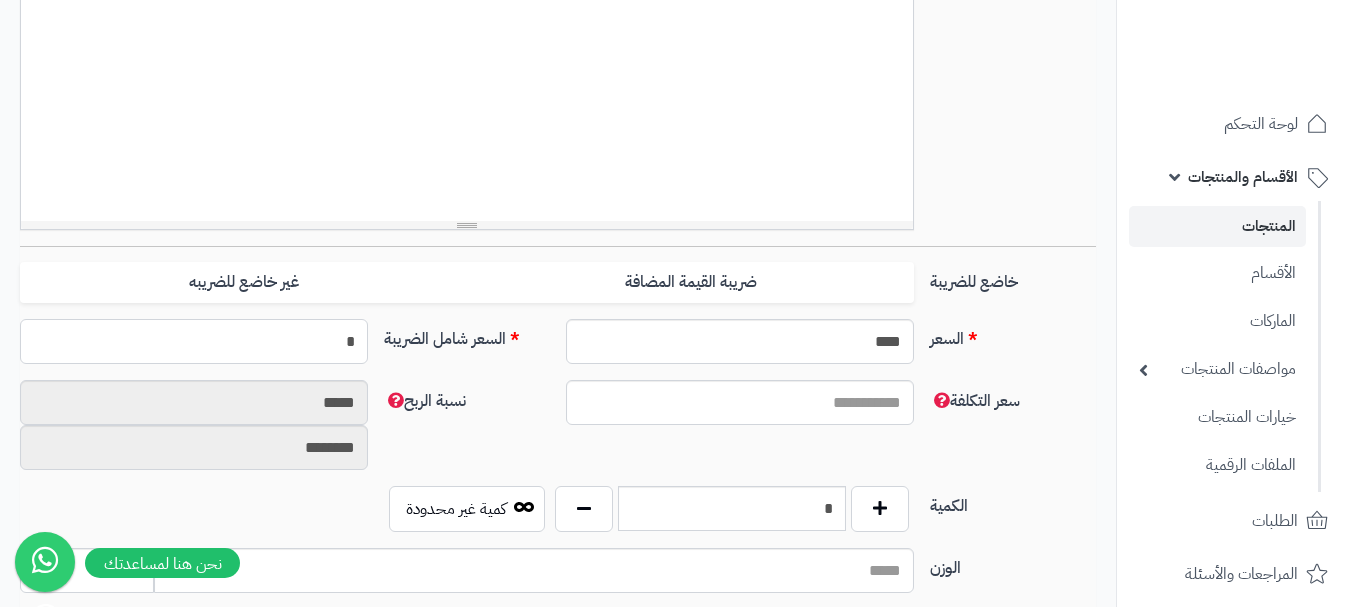 click on "*" at bounding box center (194, 341) 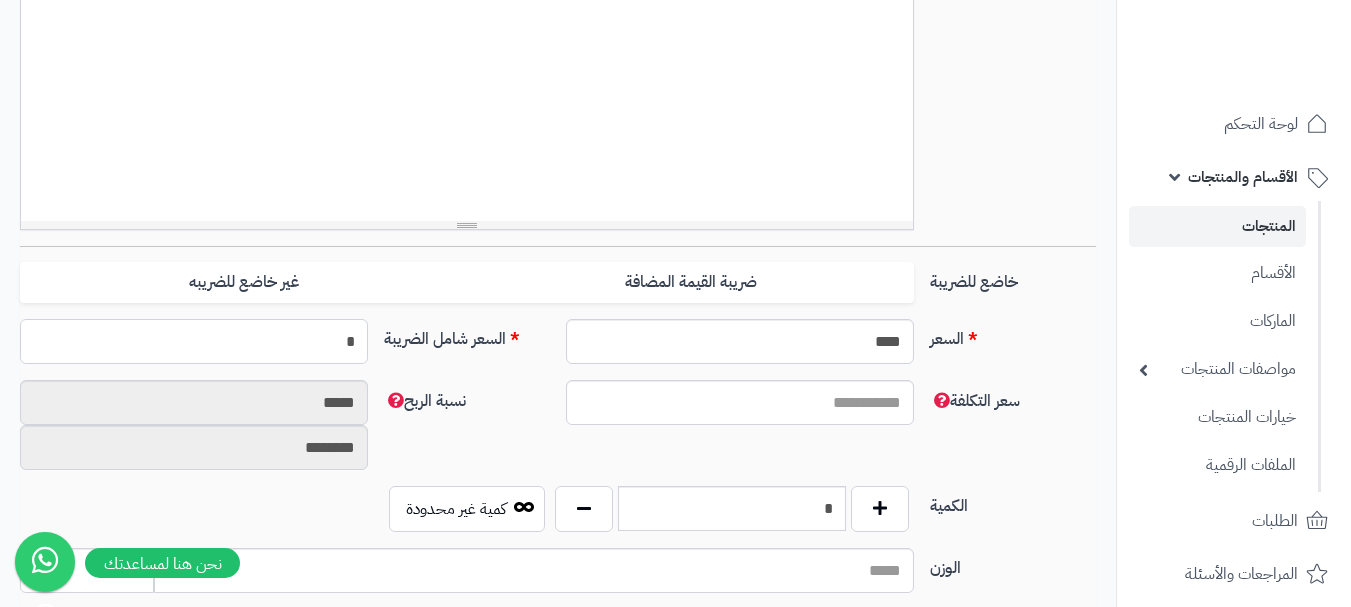 type 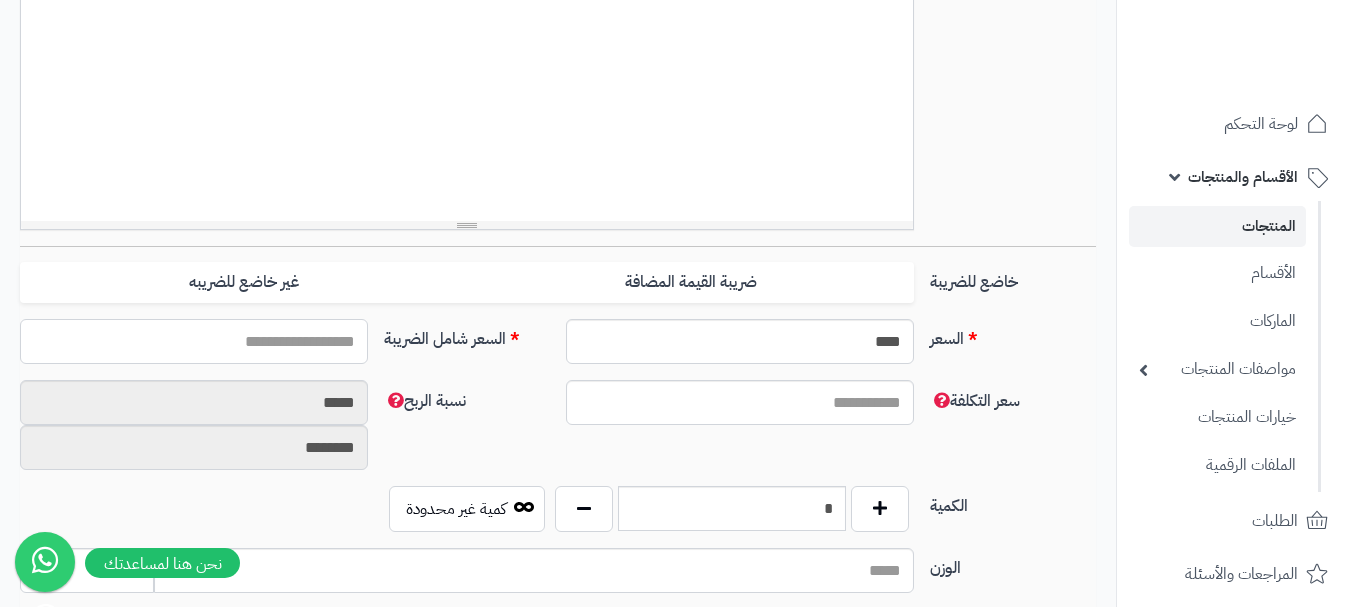 type on "*" 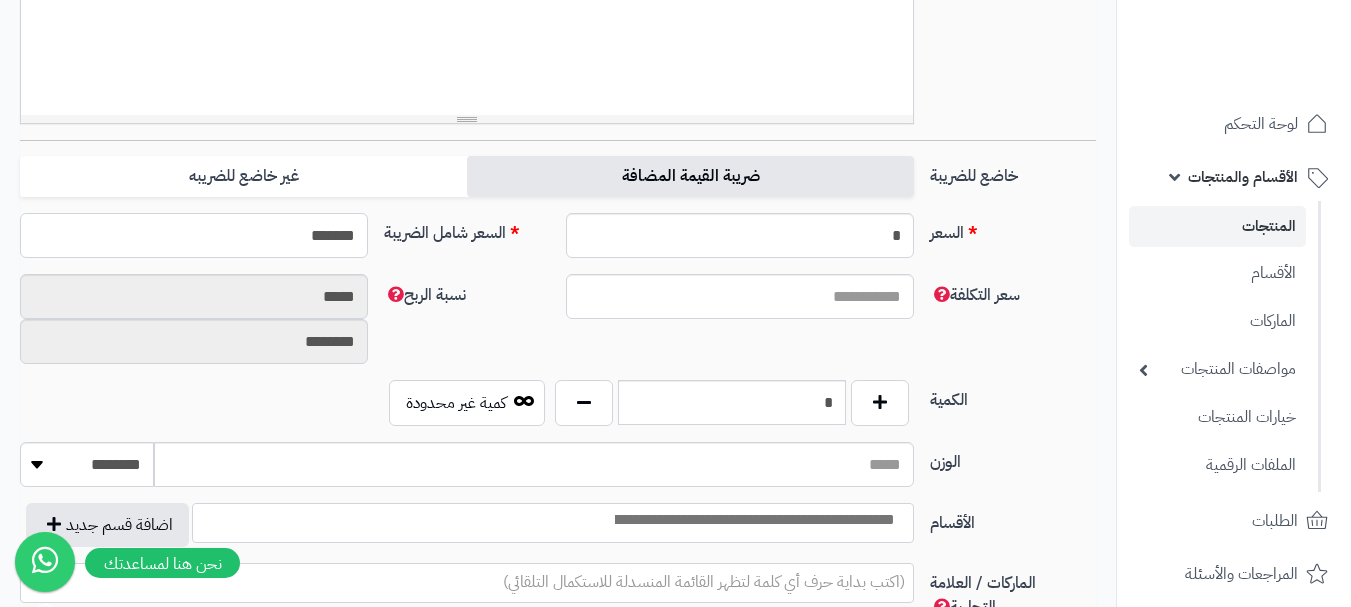 scroll, scrollTop: 800, scrollLeft: 0, axis: vertical 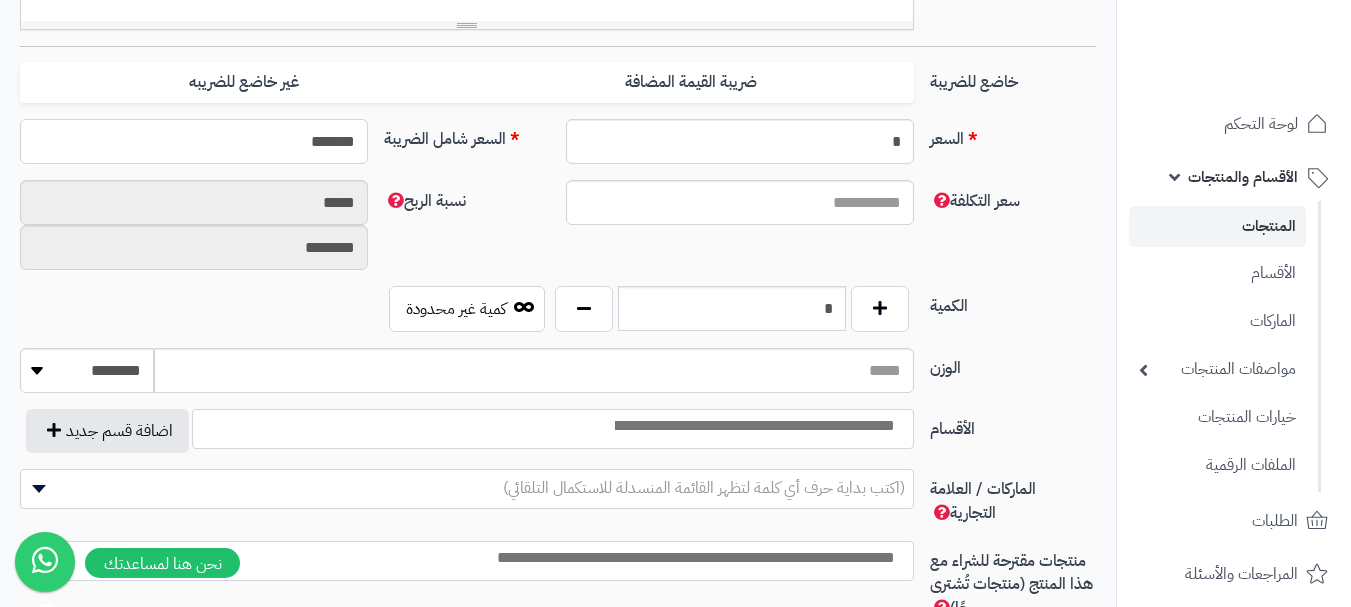 type on "*******" 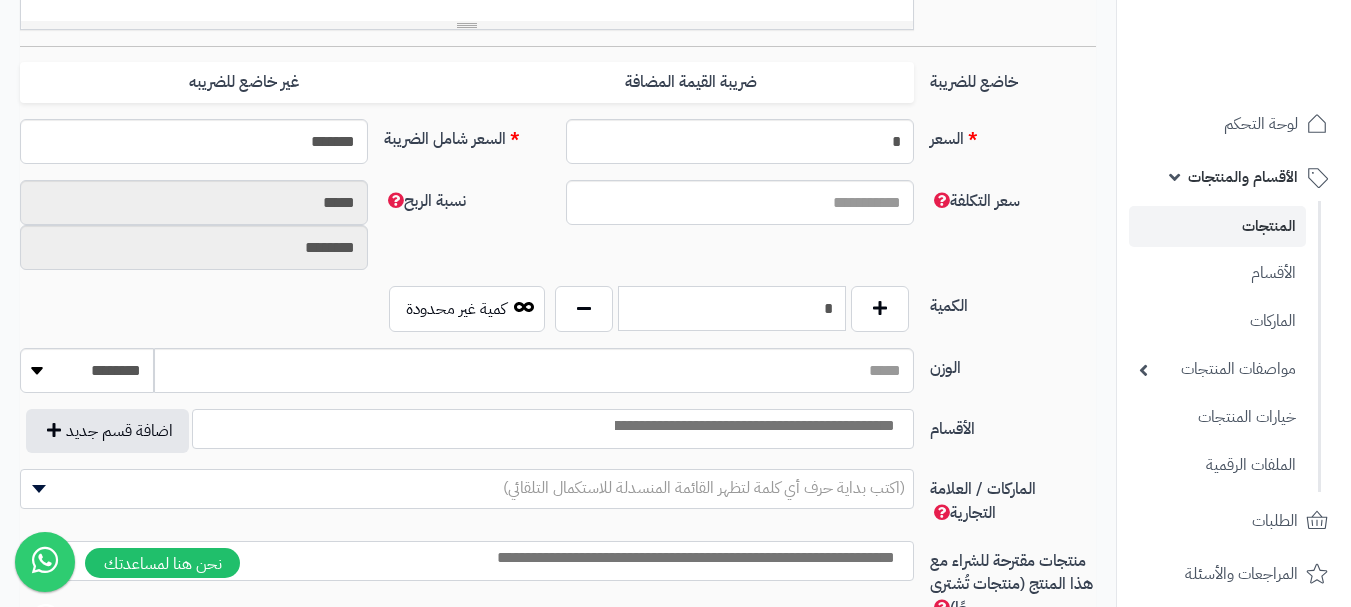 click on "*" at bounding box center [732, 308] 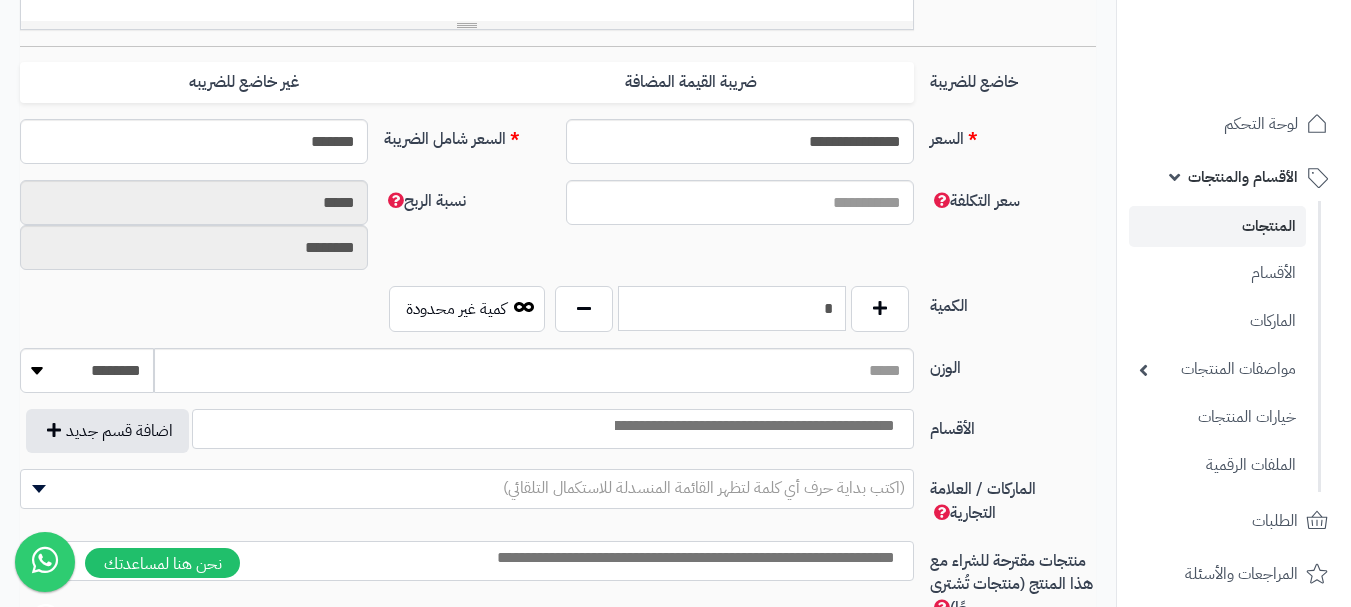 click on "*" at bounding box center (732, 308) 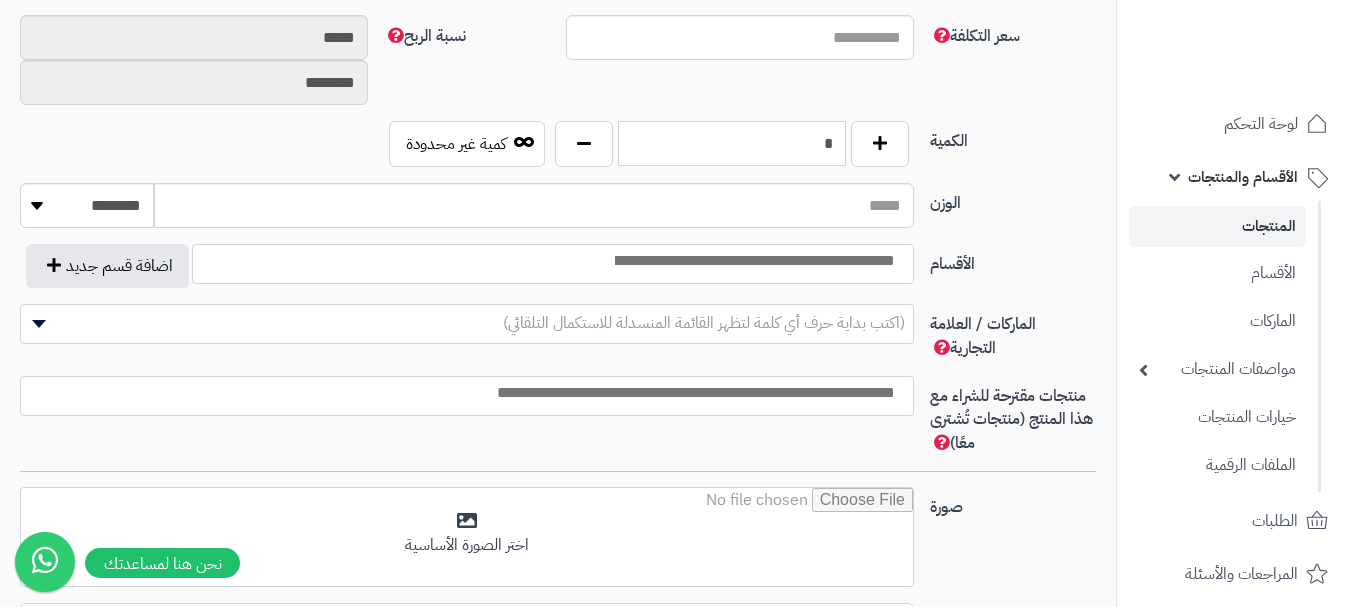 scroll, scrollTop: 1000, scrollLeft: 0, axis: vertical 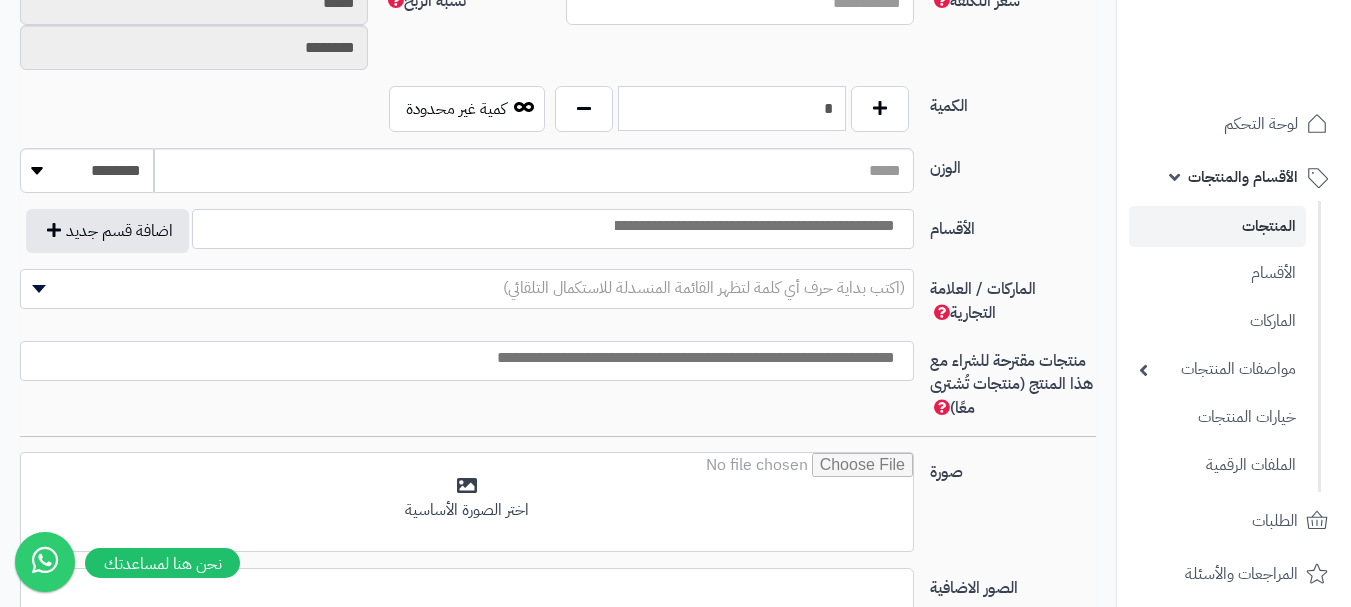 type on "*" 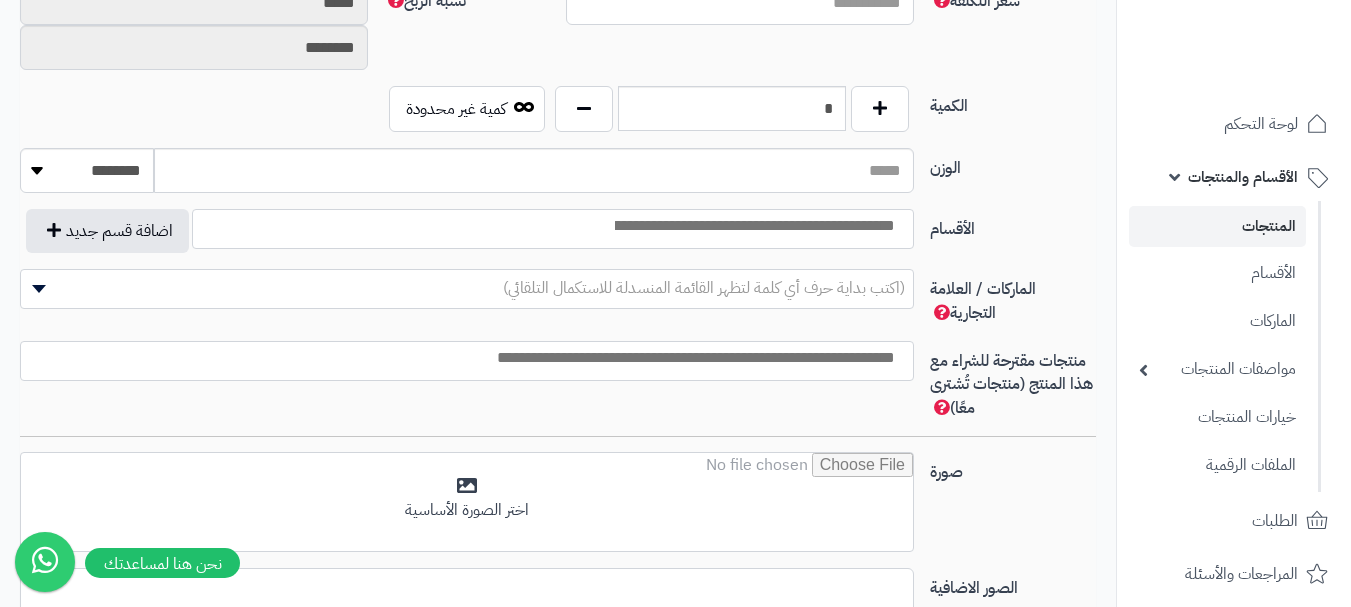 click at bounding box center [753, 226] 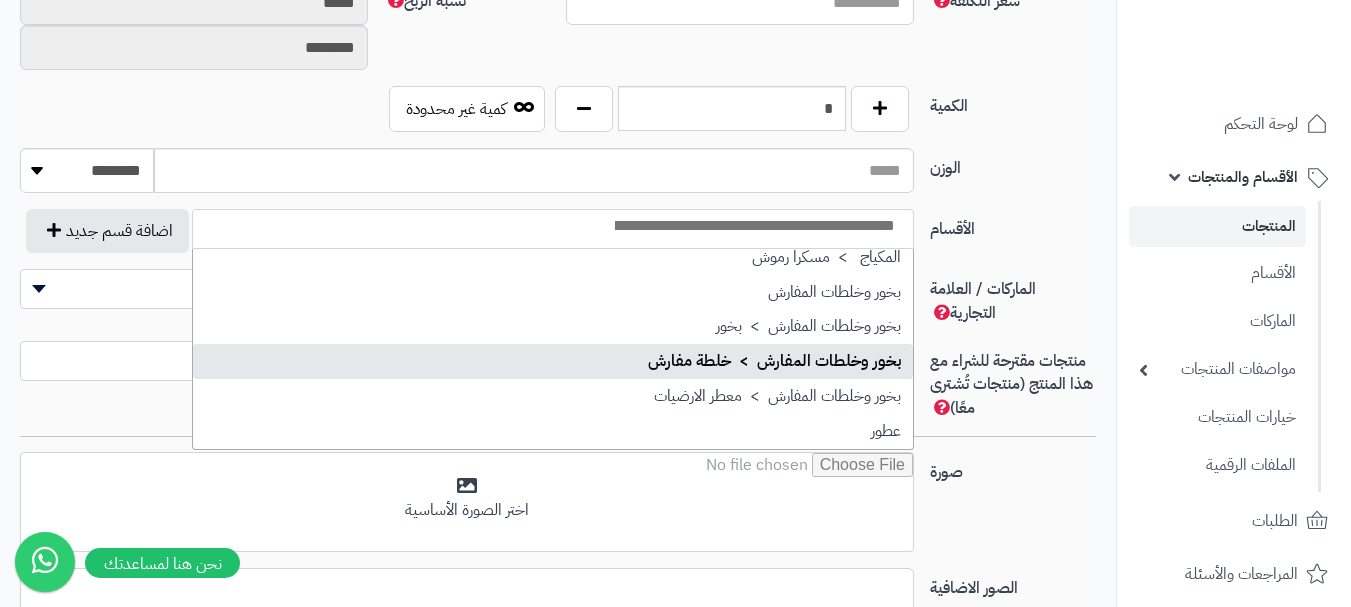 scroll, scrollTop: 600, scrollLeft: 0, axis: vertical 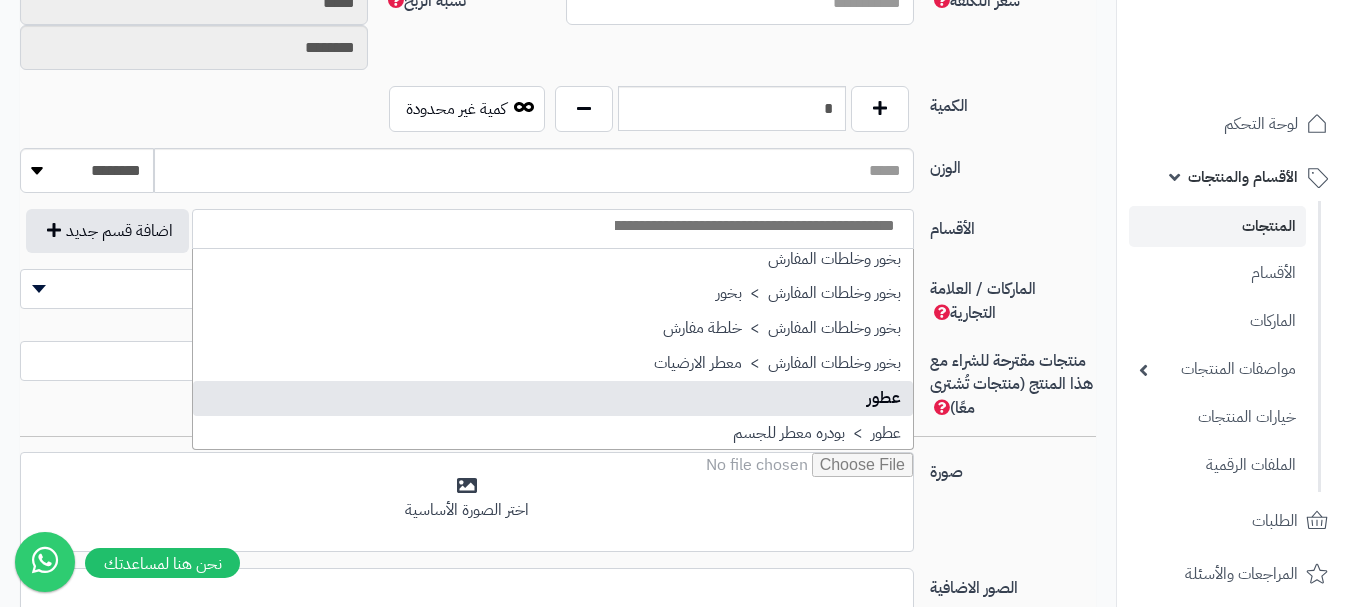 select on "**" 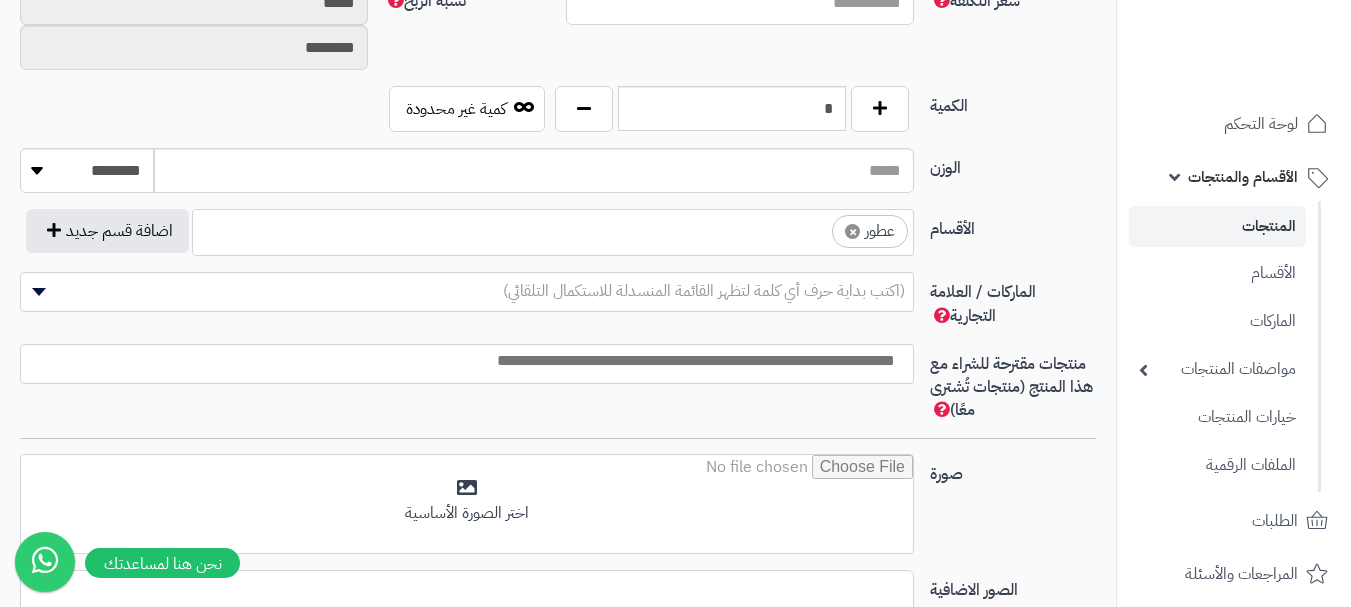 click on "× عطور" at bounding box center [553, 229] 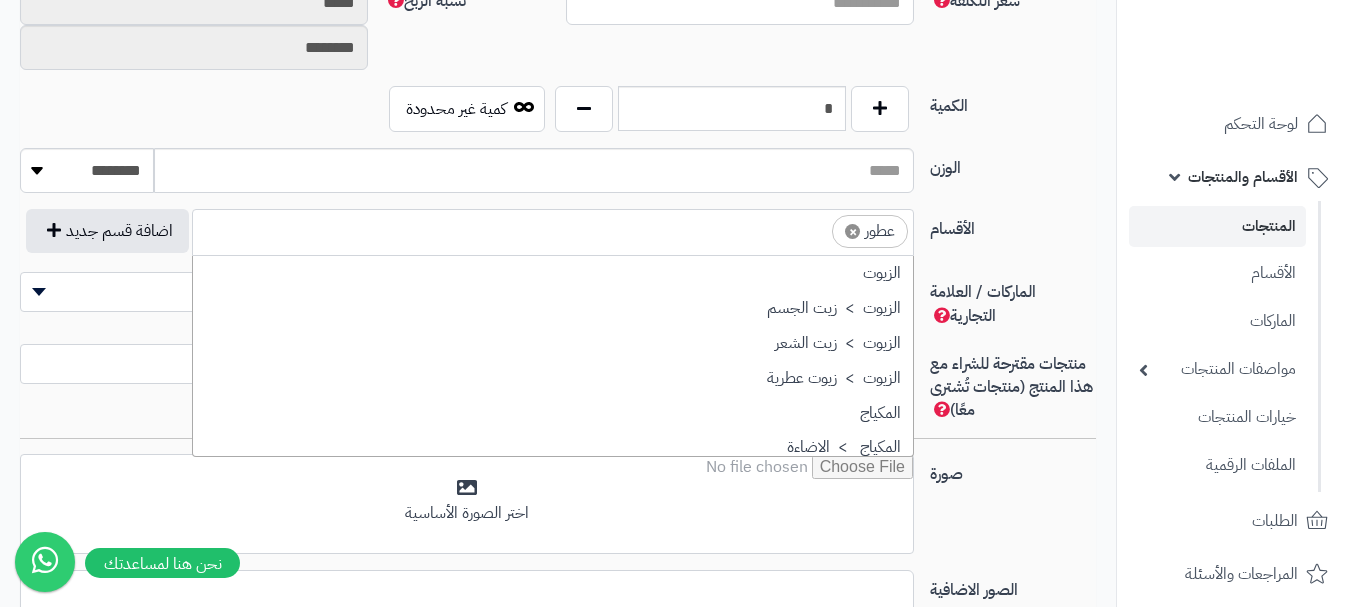 scroll, scrollTop: 697, scrollLeft: 0, axis: vertical 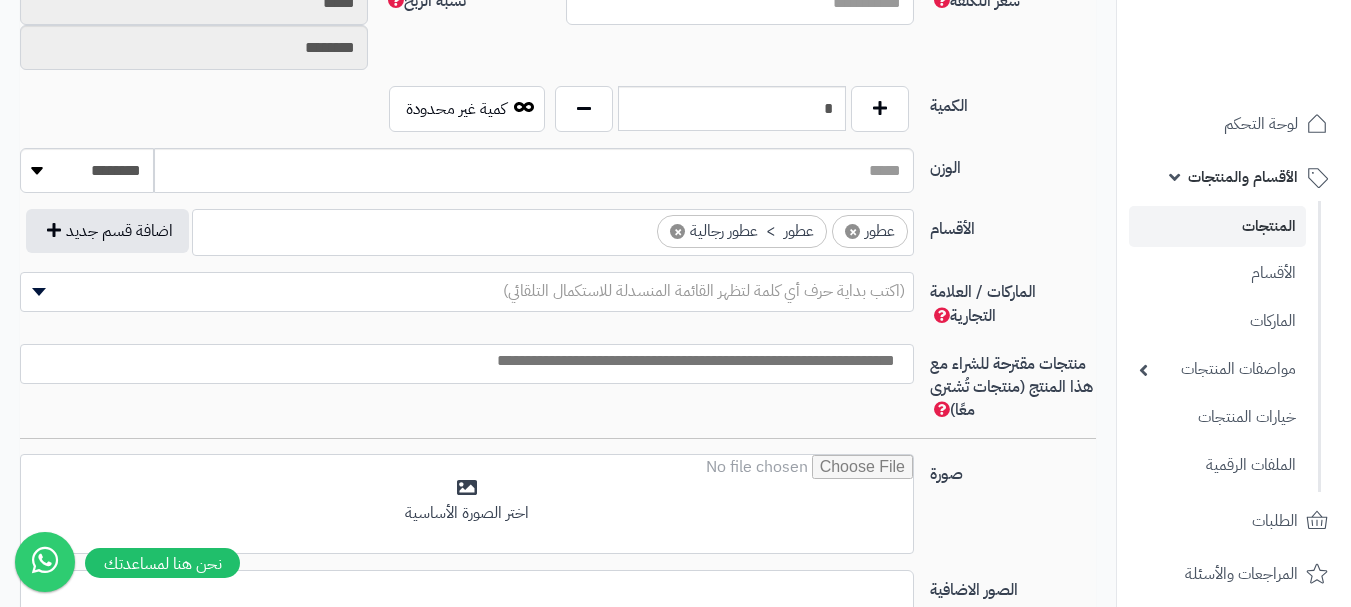 click on "(اكتب بداية حرف أي كلمة لتظهر القائمة المنسدلة للاستكمال التلقائي)" at bounding box center [704, 291] 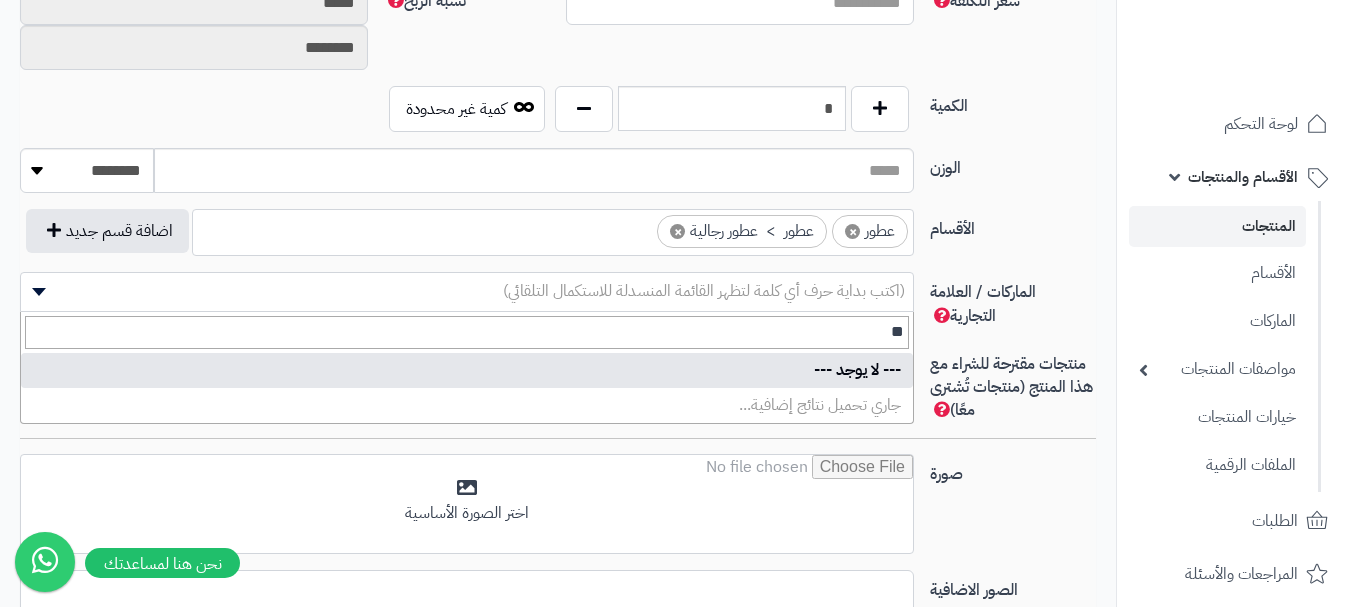 type on "*" 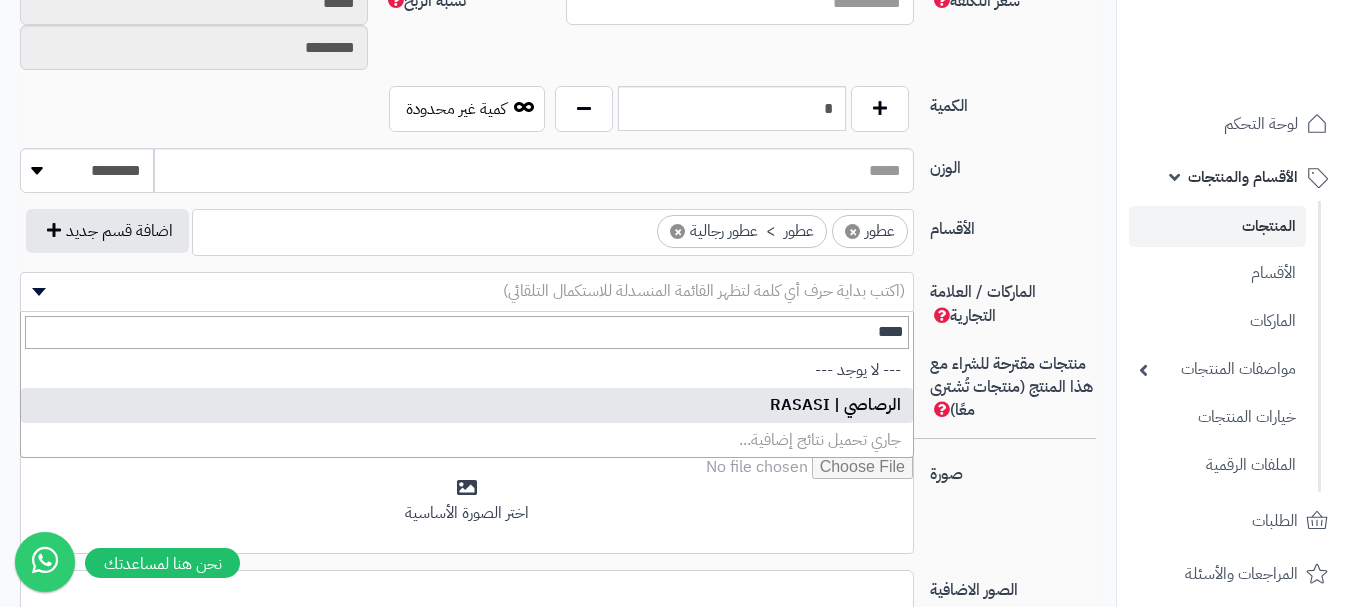 type on "****" 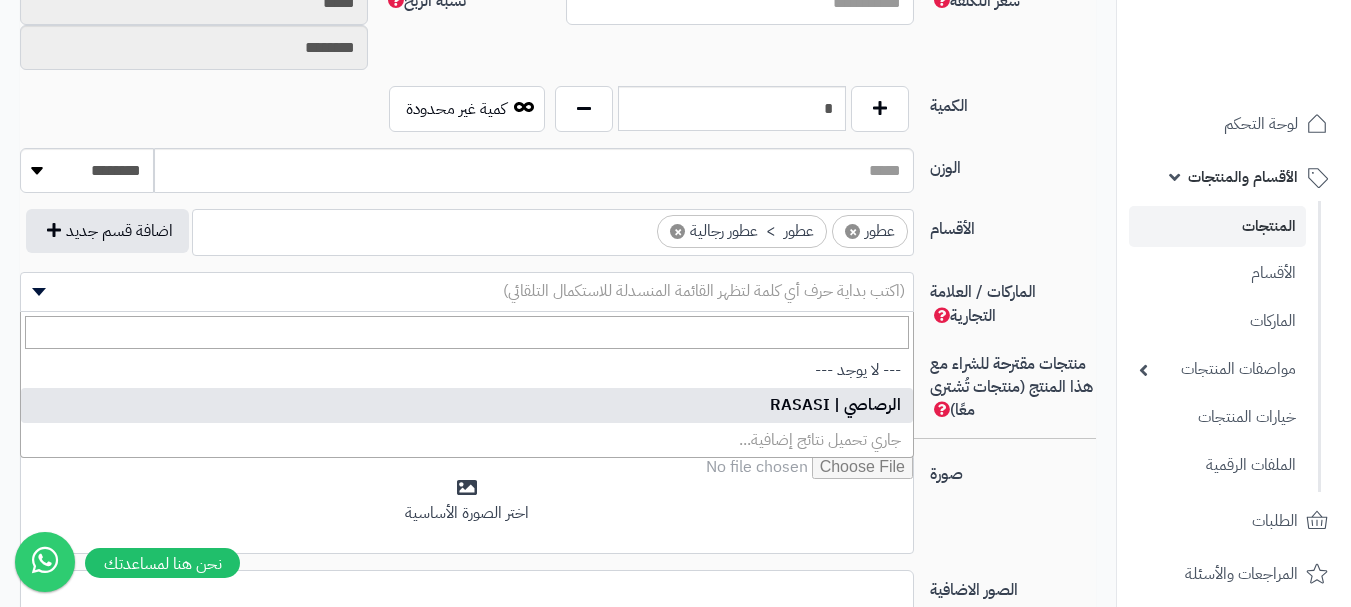 select on "**" 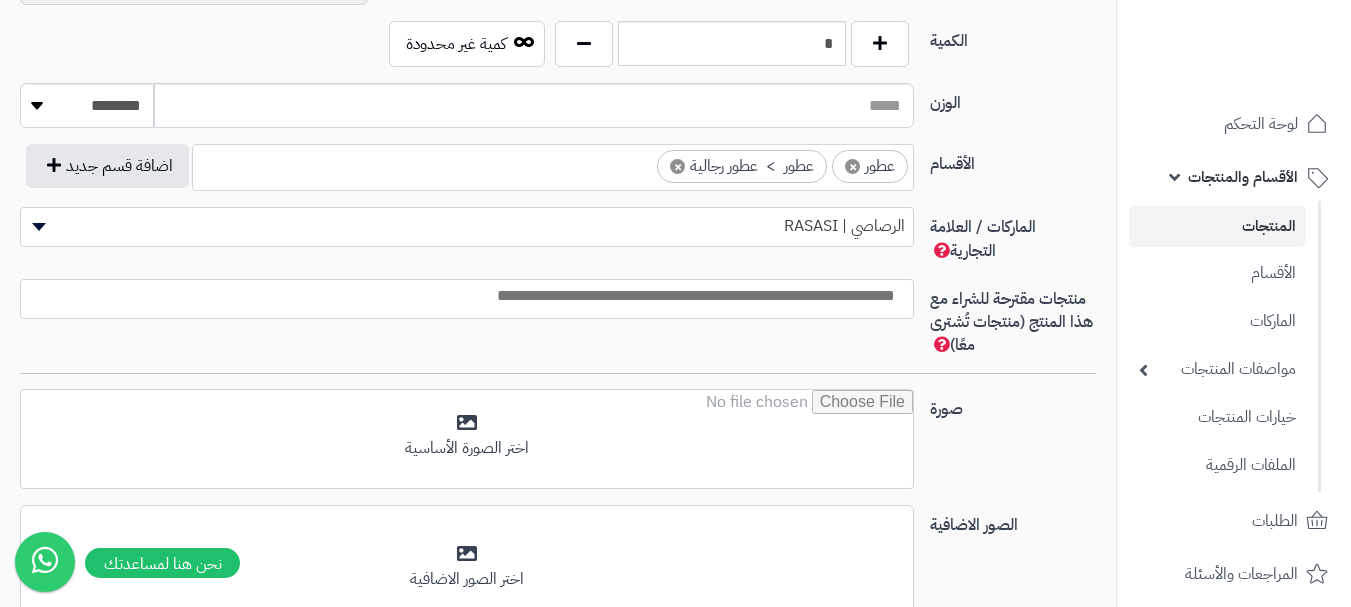 scroll, scrollTop: 1100, scrollLeft: 0, axis: vertical 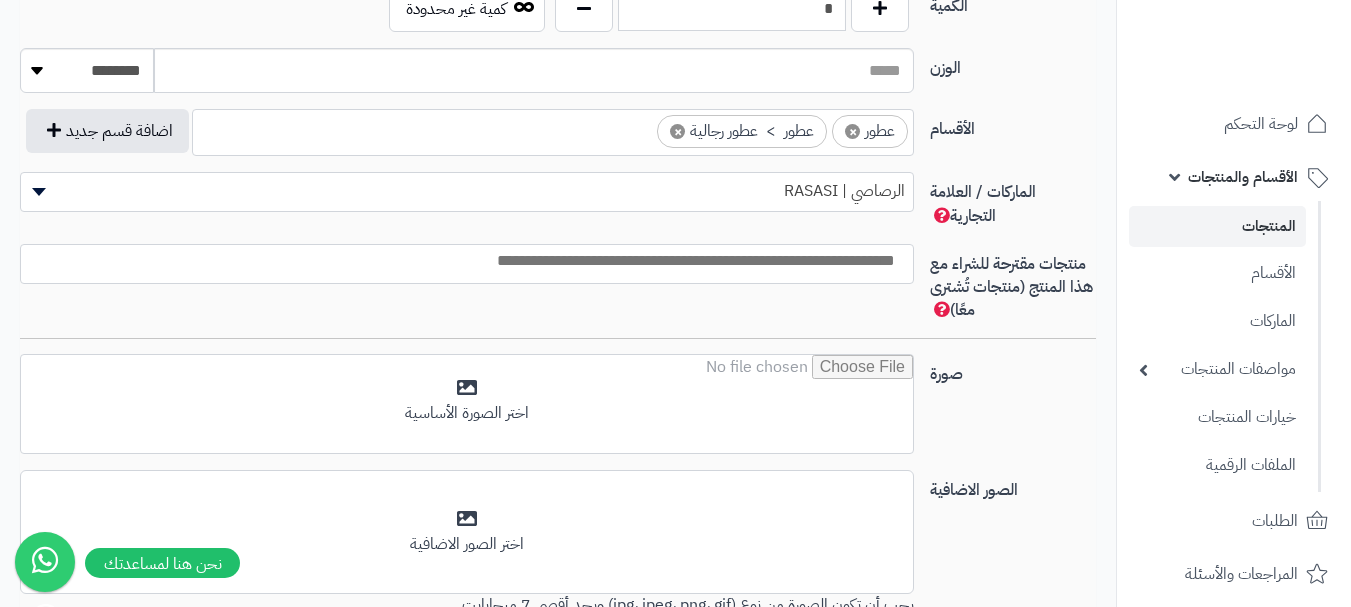 click at bounding box center (462, 261) 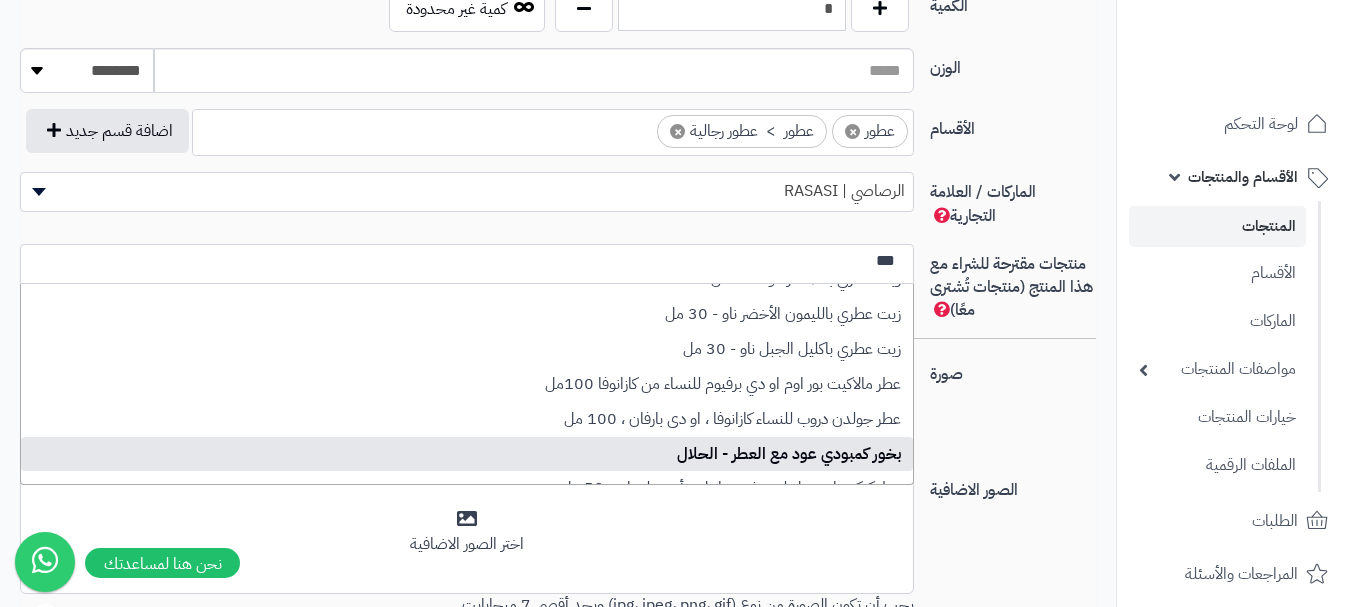 scroll, scrollTop: 183, scrollLeft: 0, axis: vertical 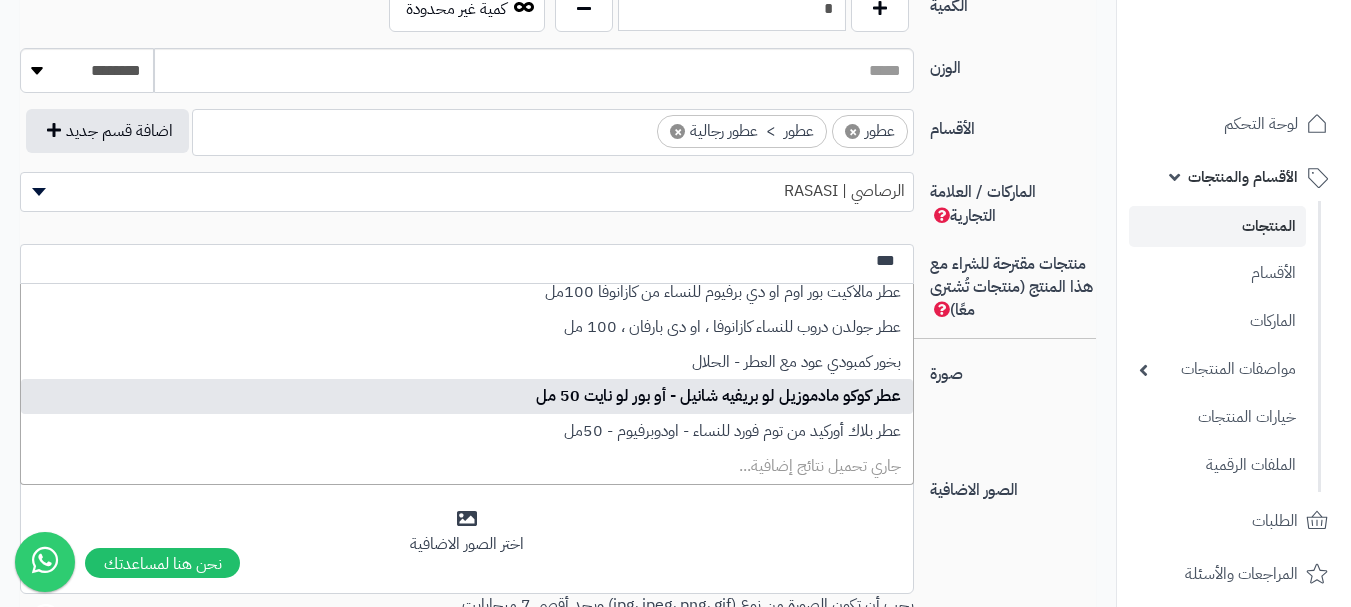 type on "***" 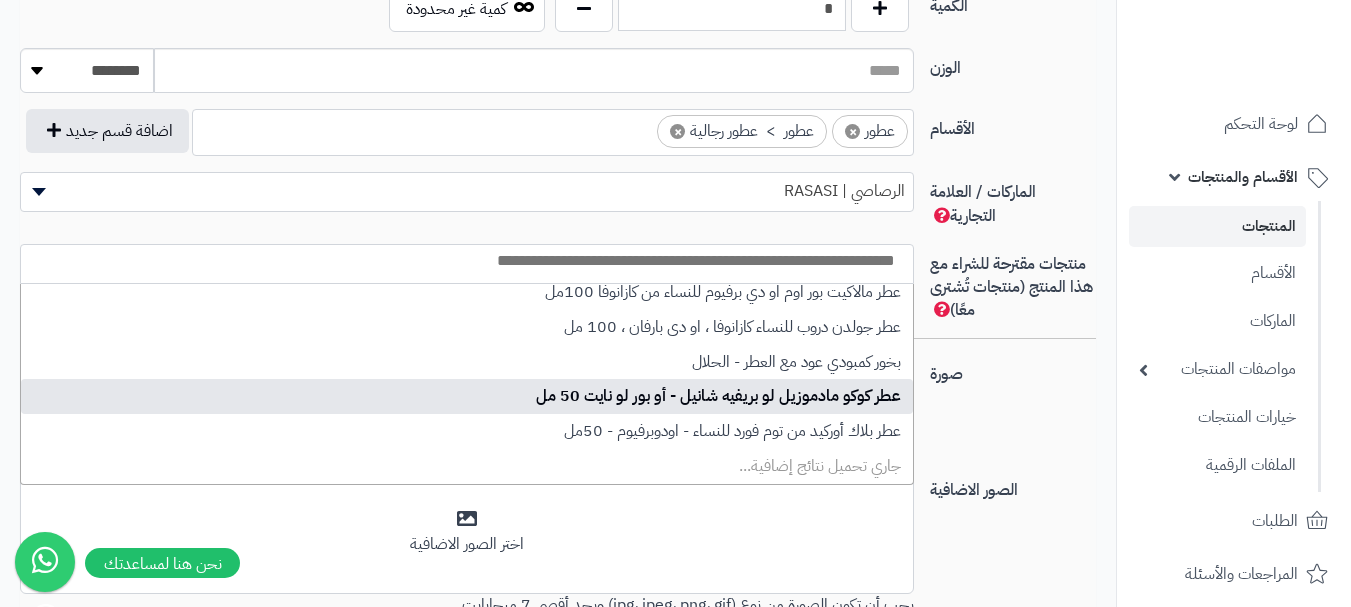 select on "***" 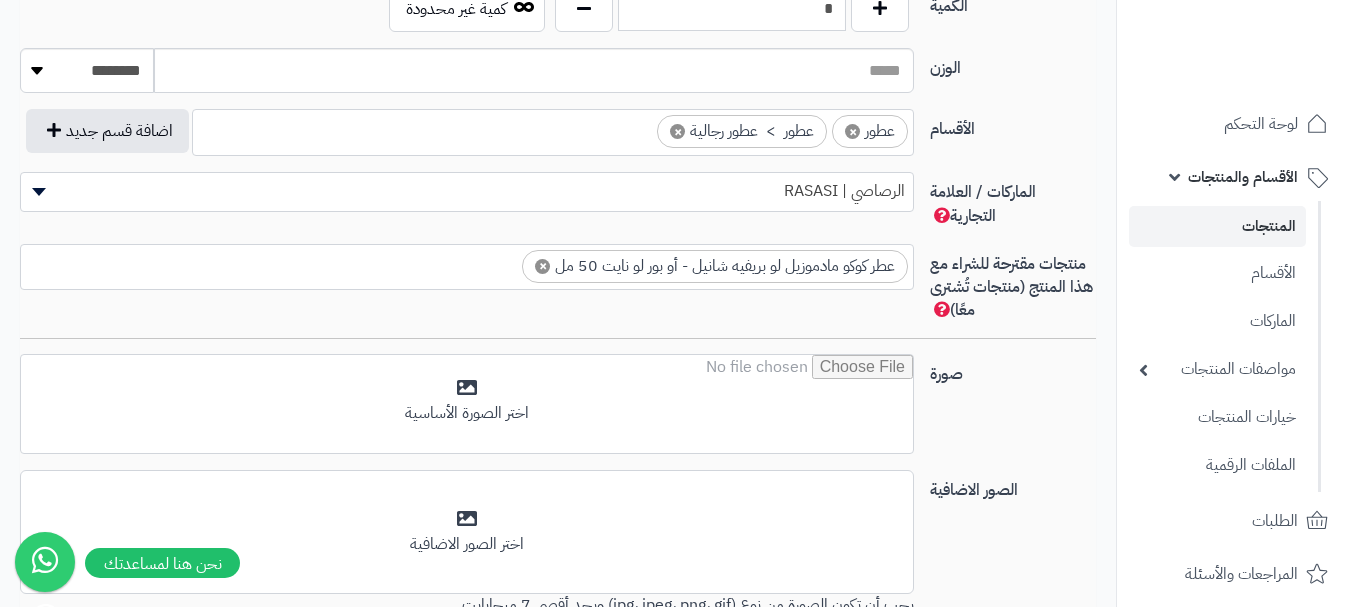 scroll, scrollTop: 0, scrollLeft: 0, axis: both 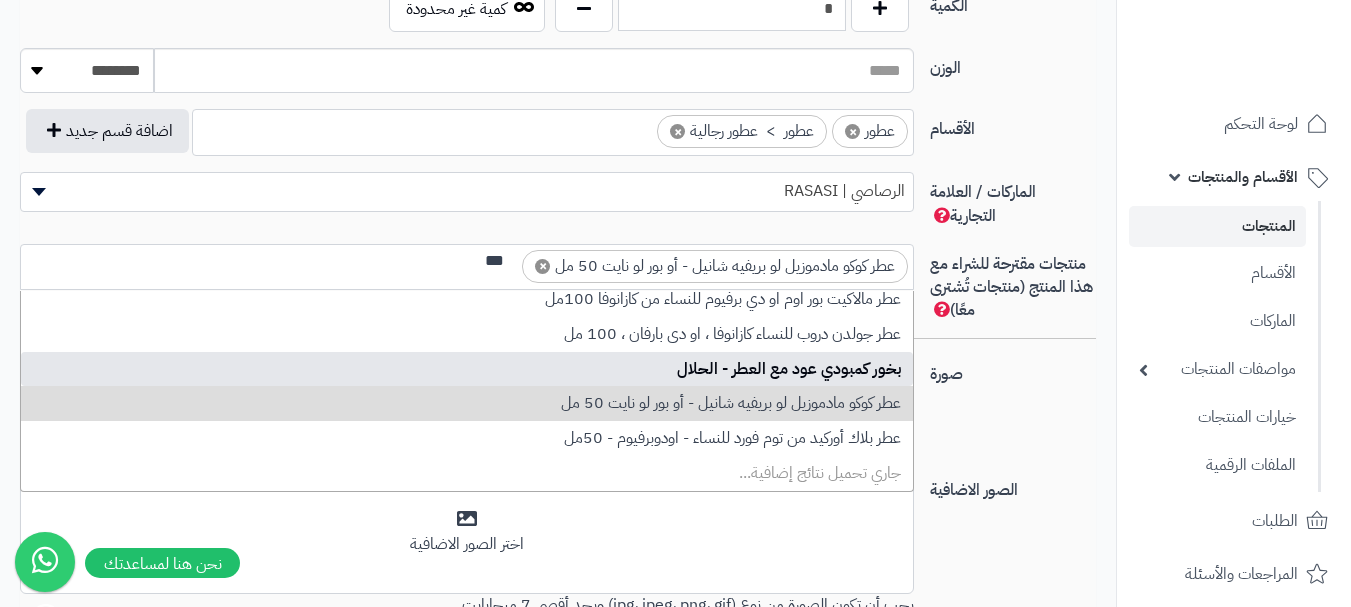 type on "***" 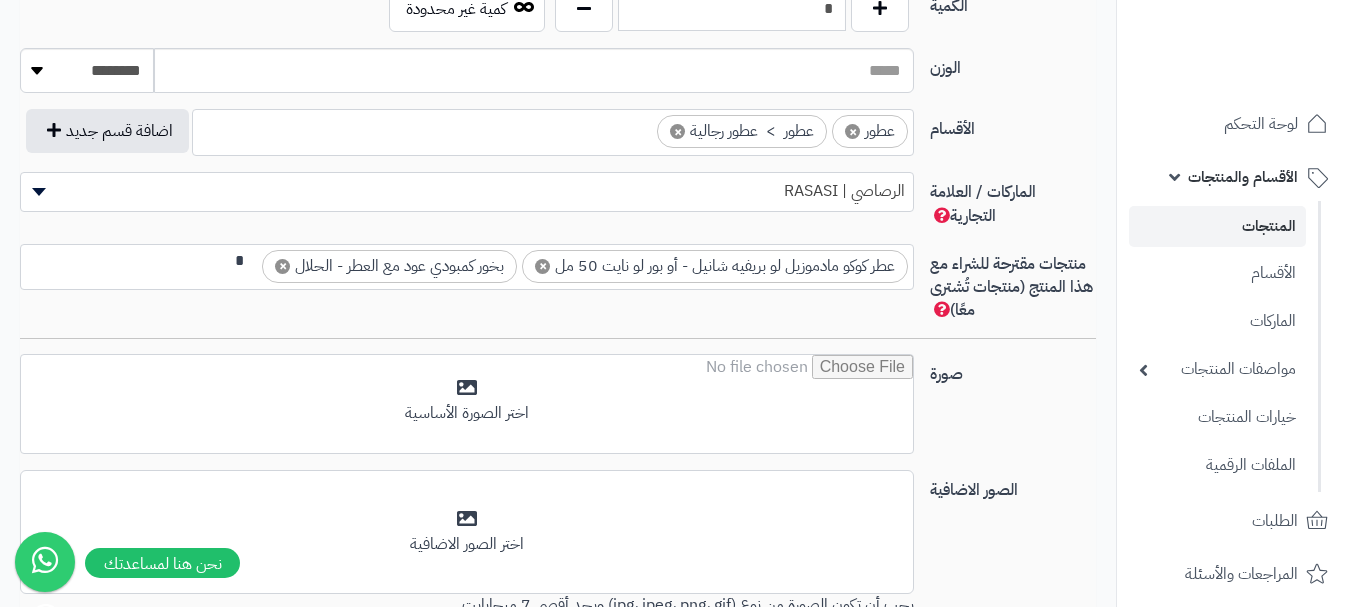 scroll, scrollTop: 0, scrollLeft: -8, axis: horizontal 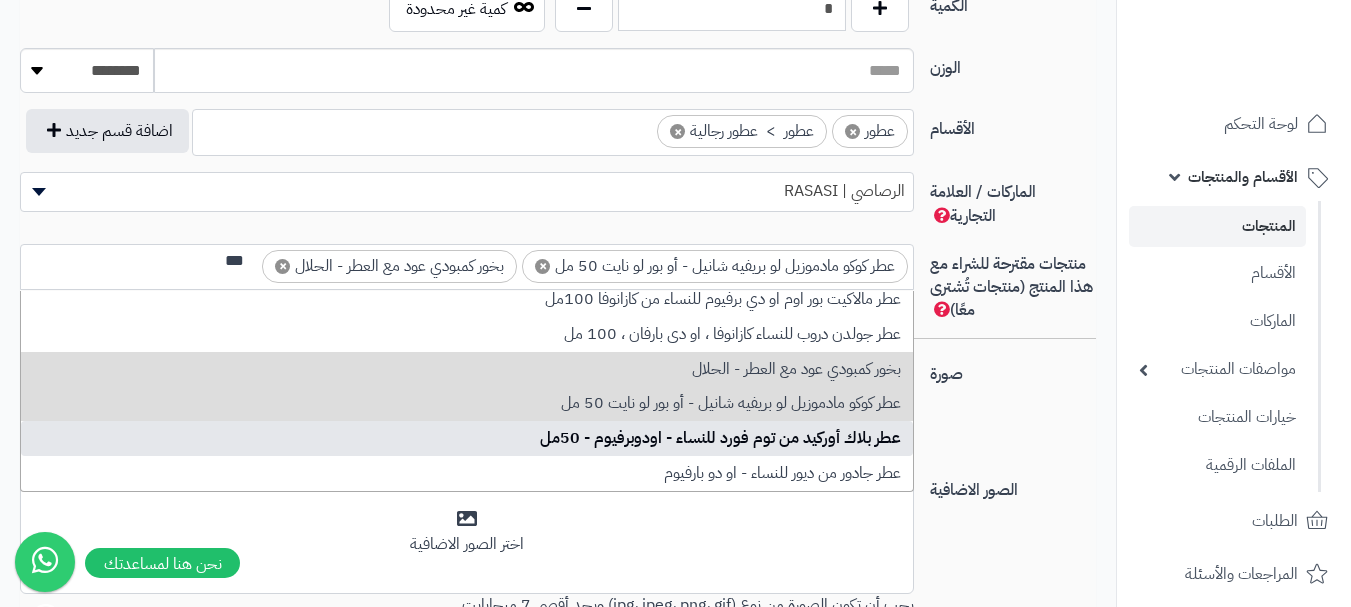 type on "***" 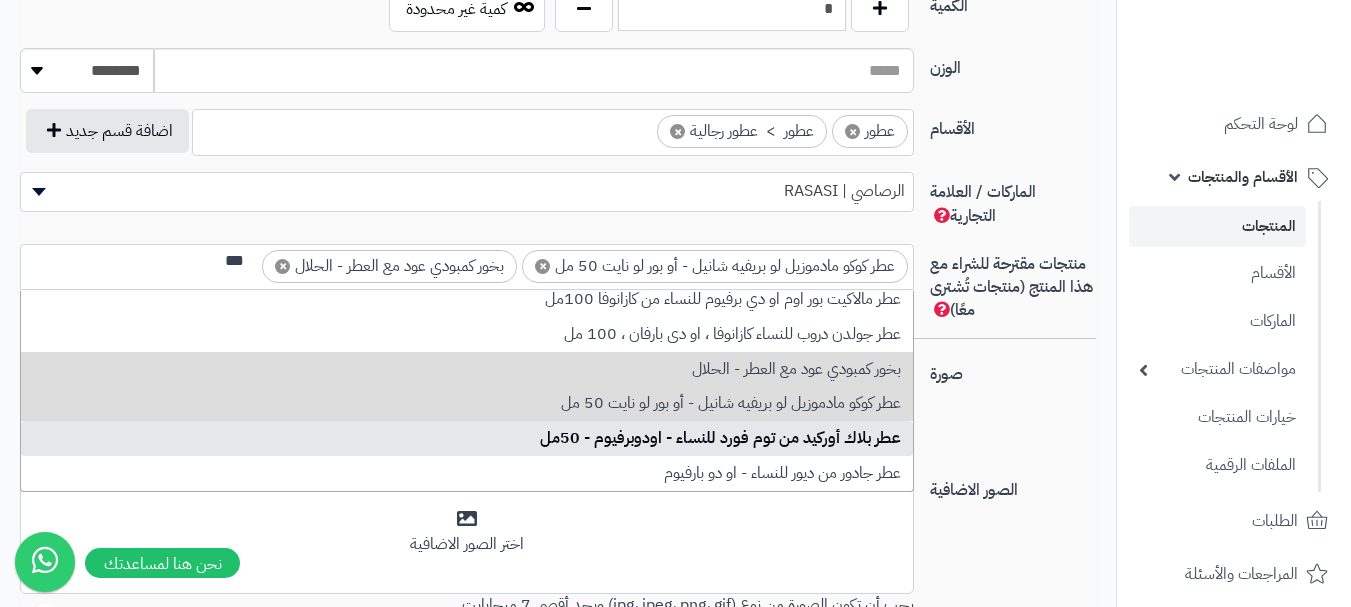 type 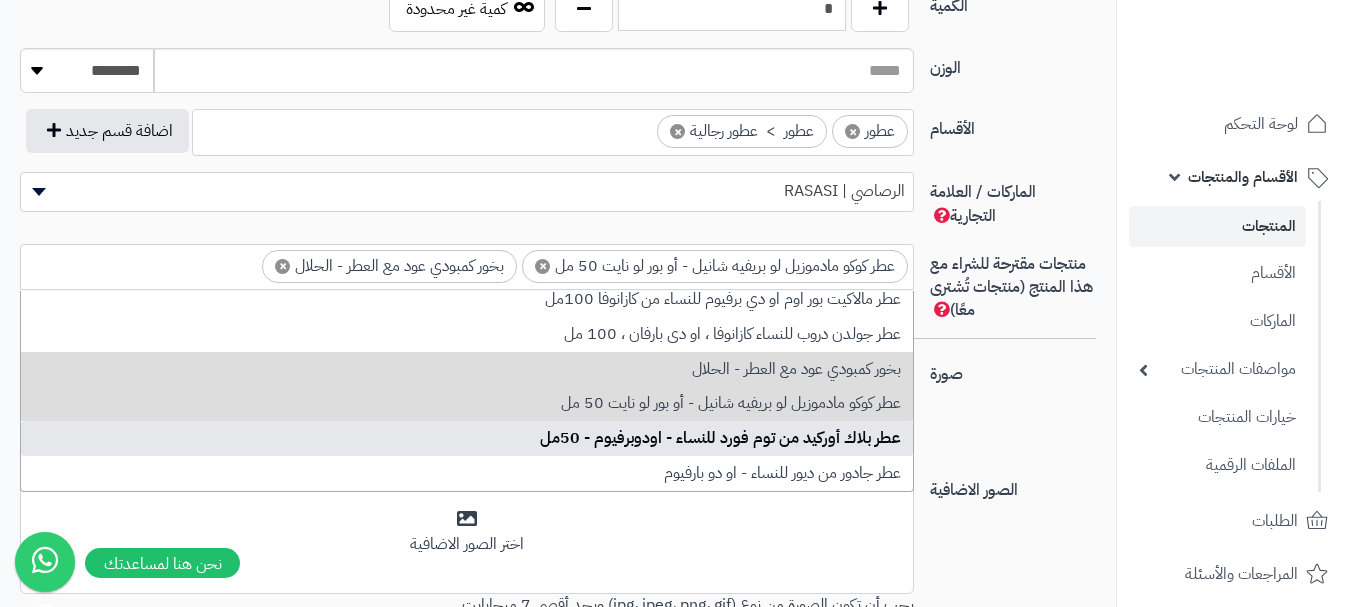 scroll, scrollTop: 0, scrollLeft: 0, axis: both 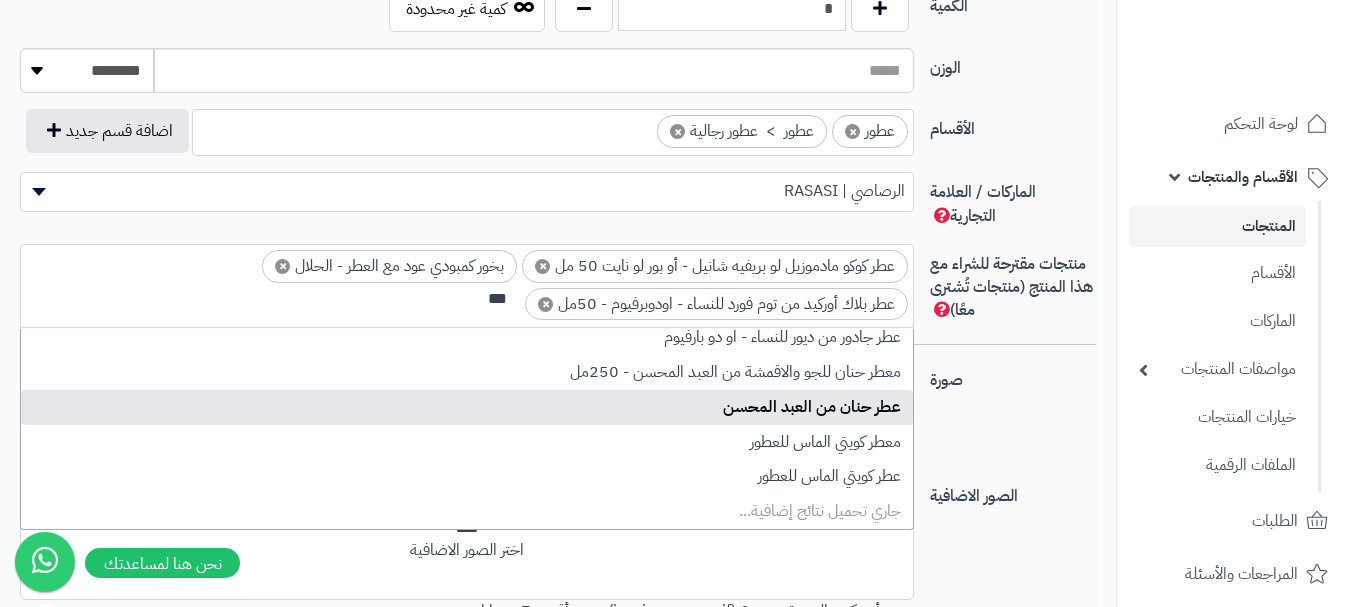 type on "***" 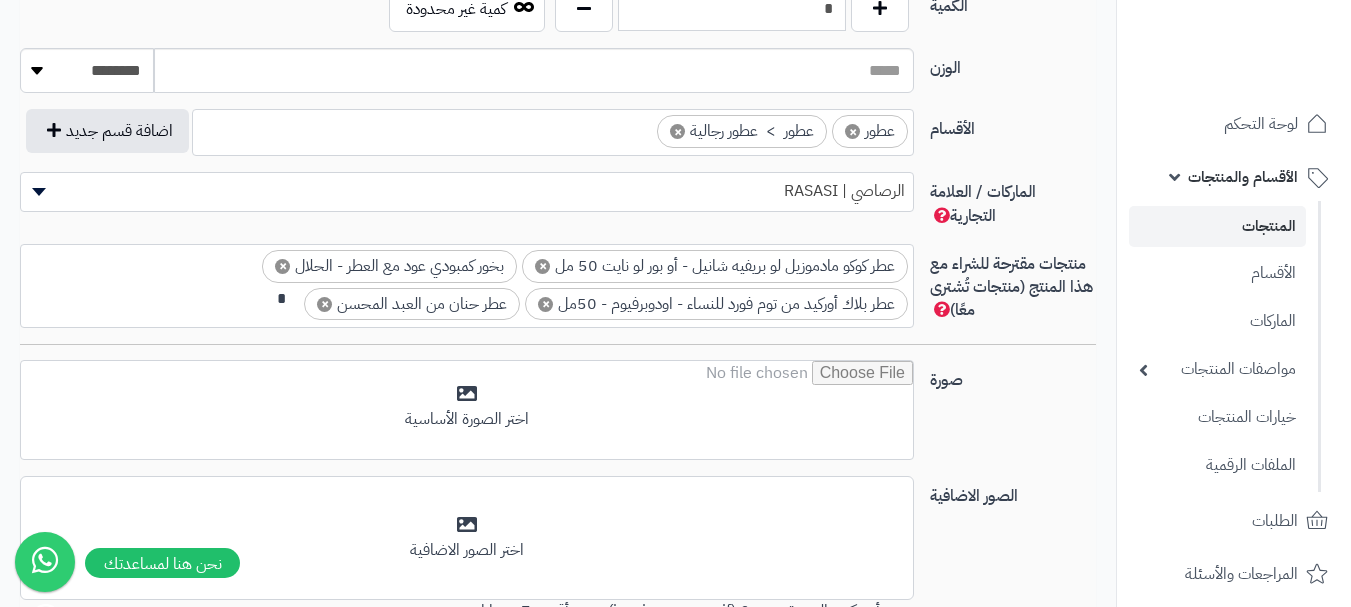scroll, scrollTop: 0, scrollLeft: -8, axis: horizontal 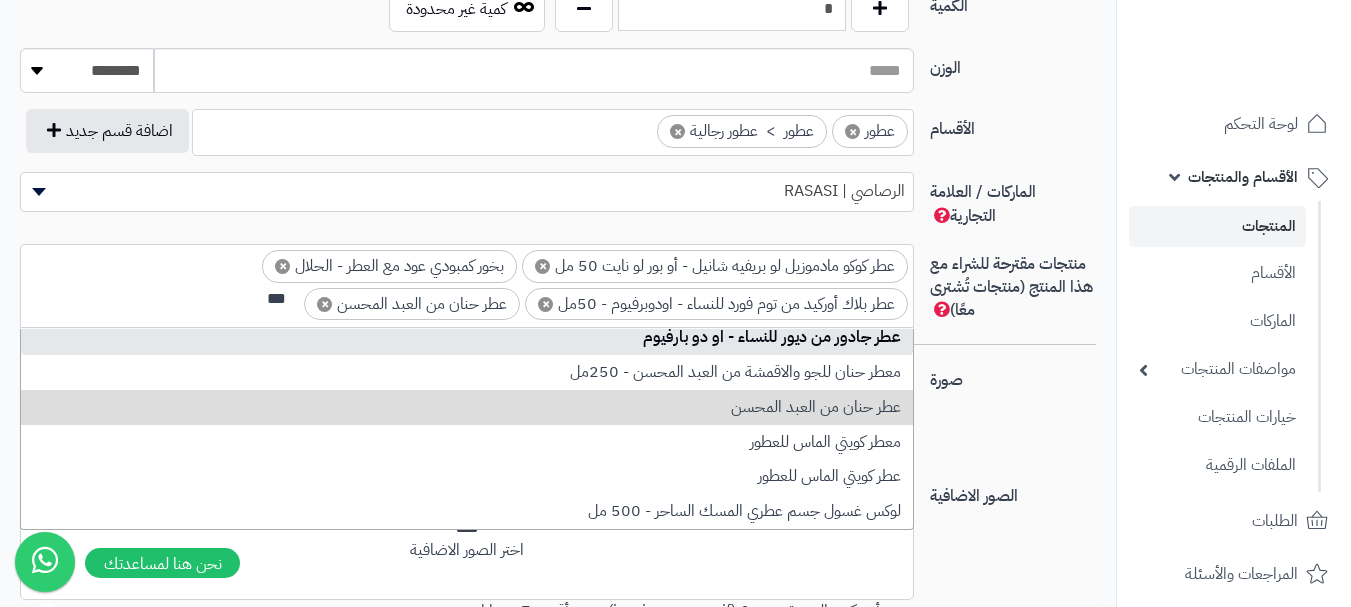type on "***" 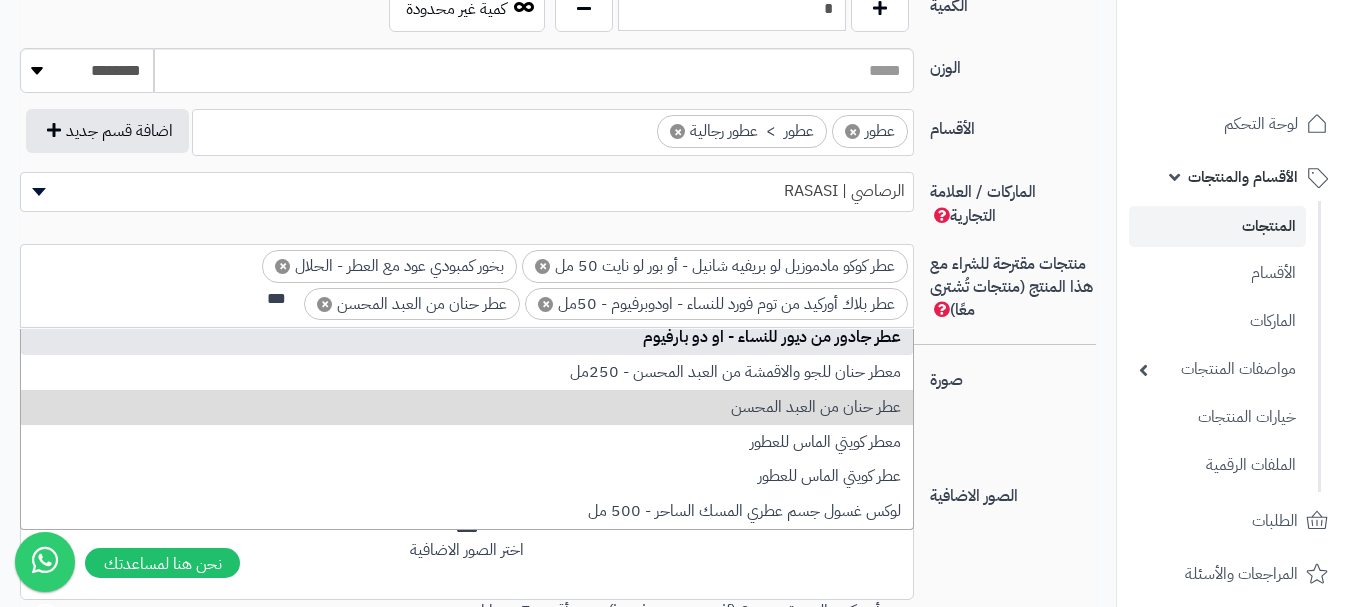 type 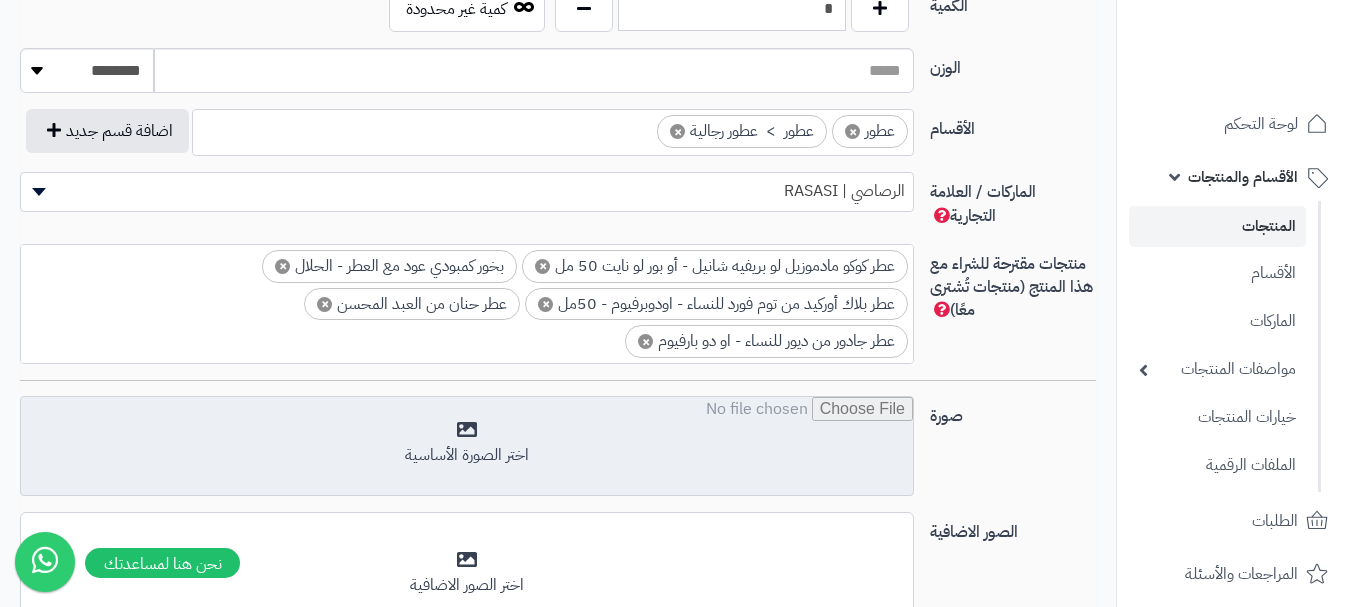 click at bounding box center (467, 447) 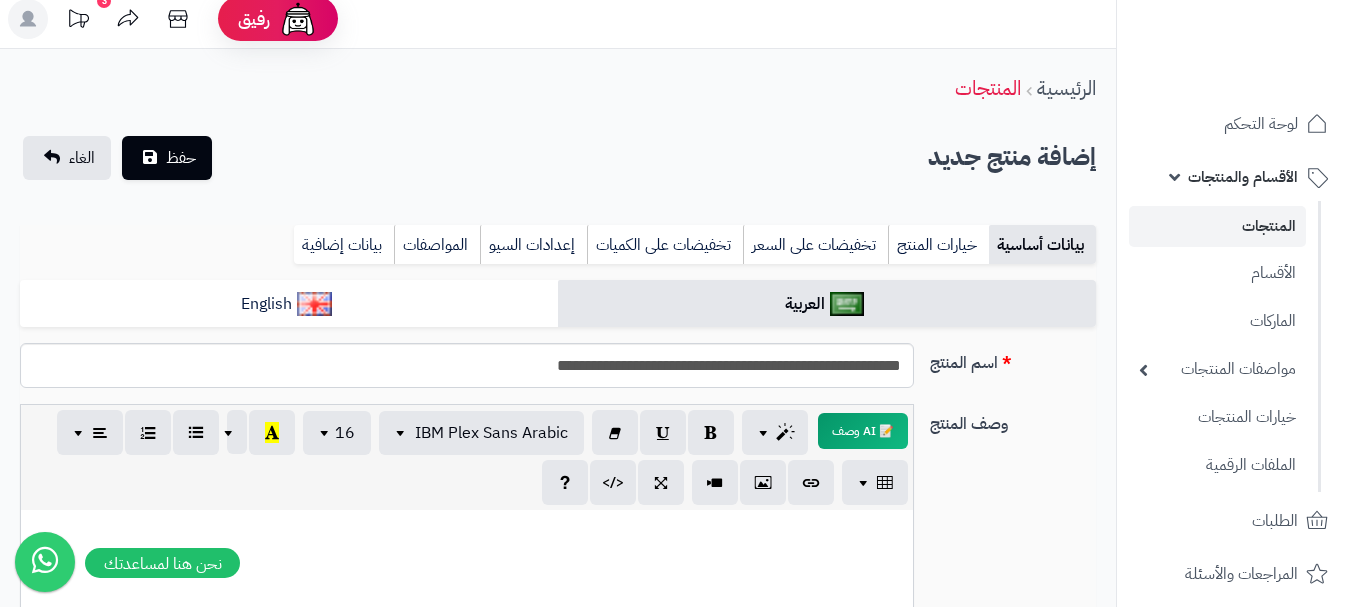 scroll, scrollTop: 0, scrollLeft: 0, axis: both 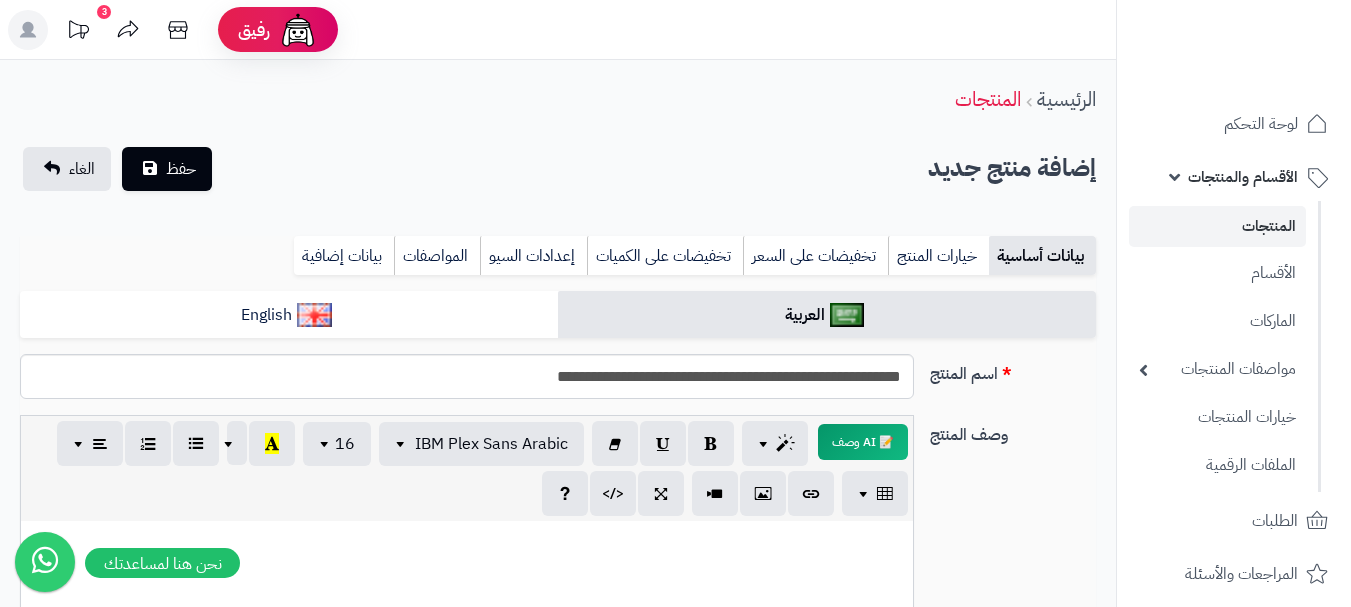 click on "**********" at bounding box center (558, 1035) 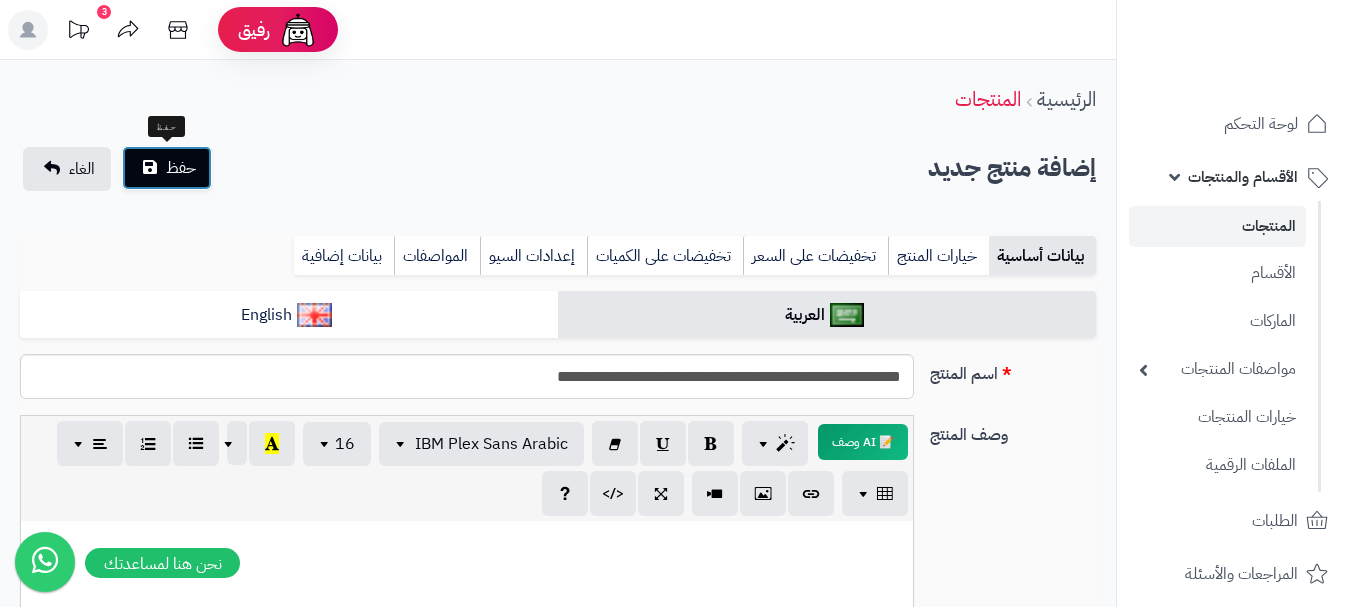 click on "حفظ" at bounding box center [167, 168] 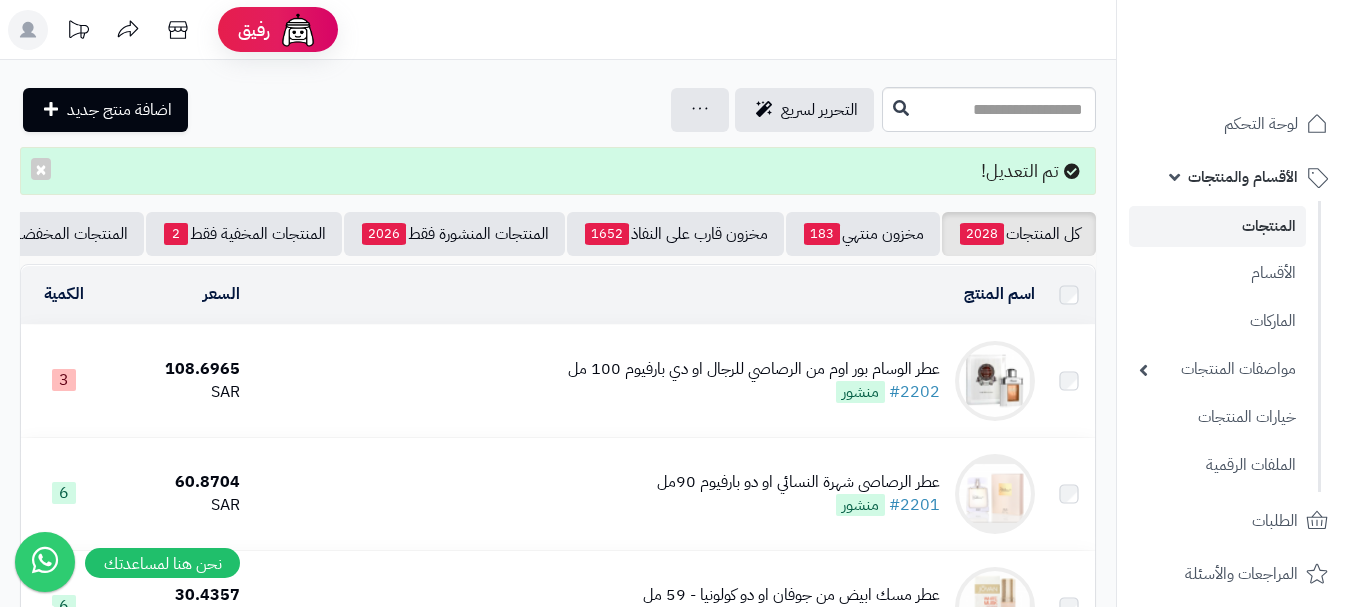 scroll, scrollTop: 0, scrollLeft: 0, axis: both 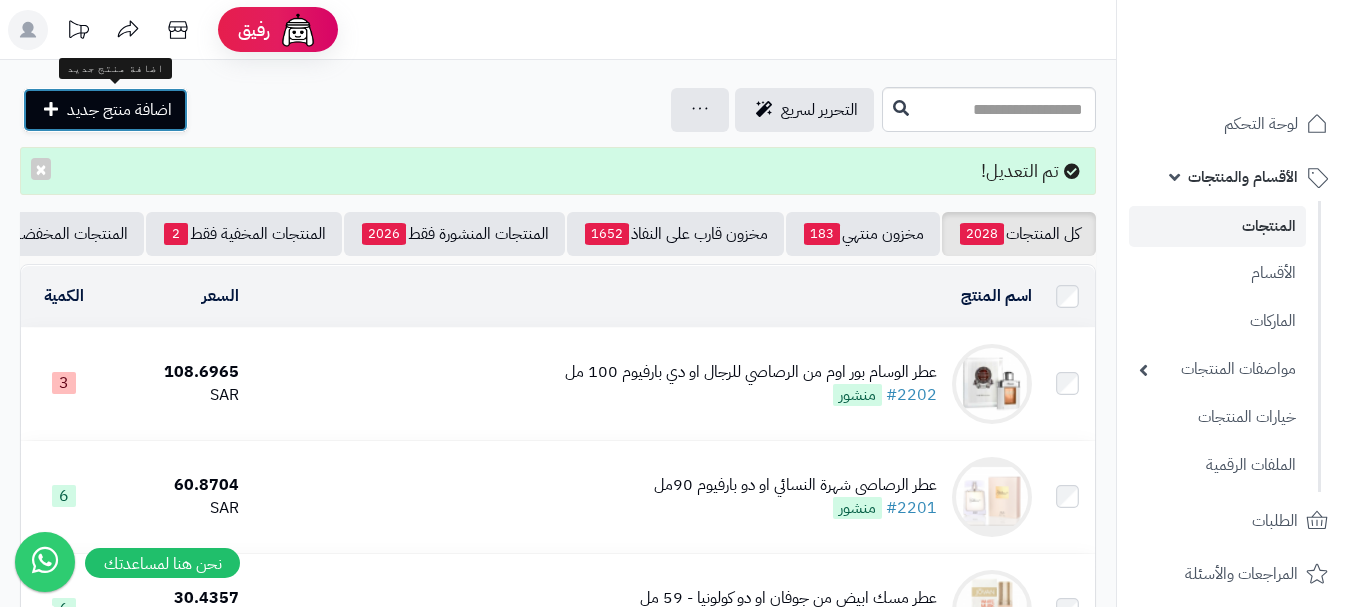 click on "اضافة منتج جديد" at bounding box center (119, 110) 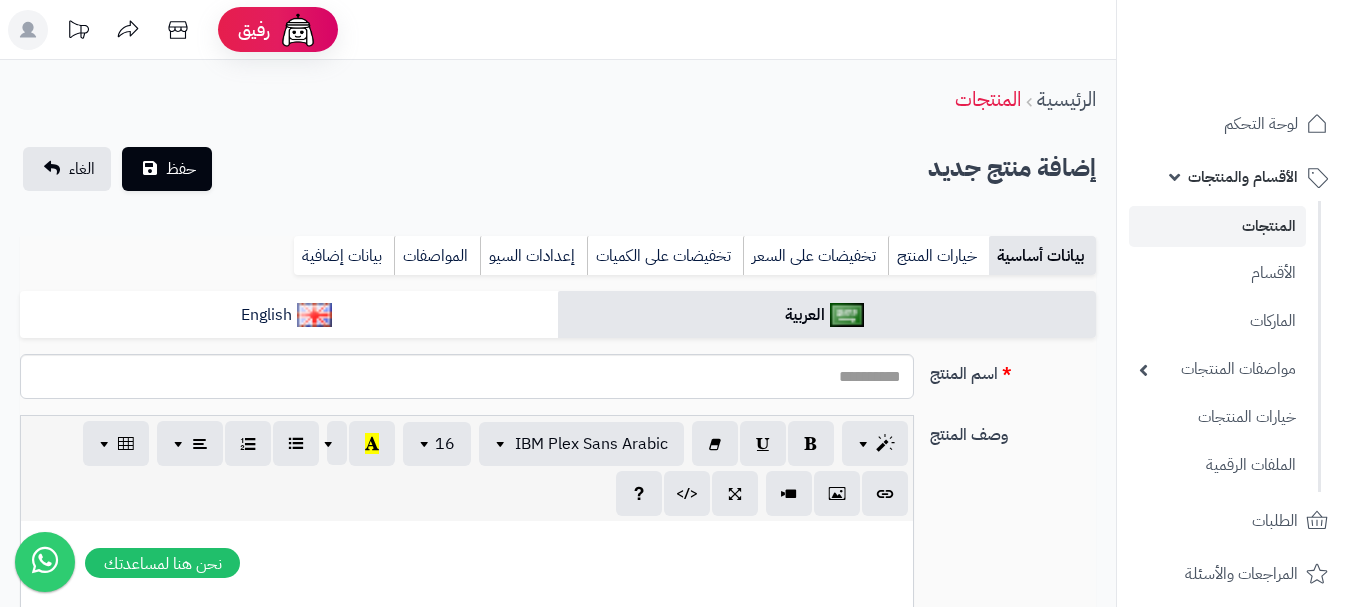 select 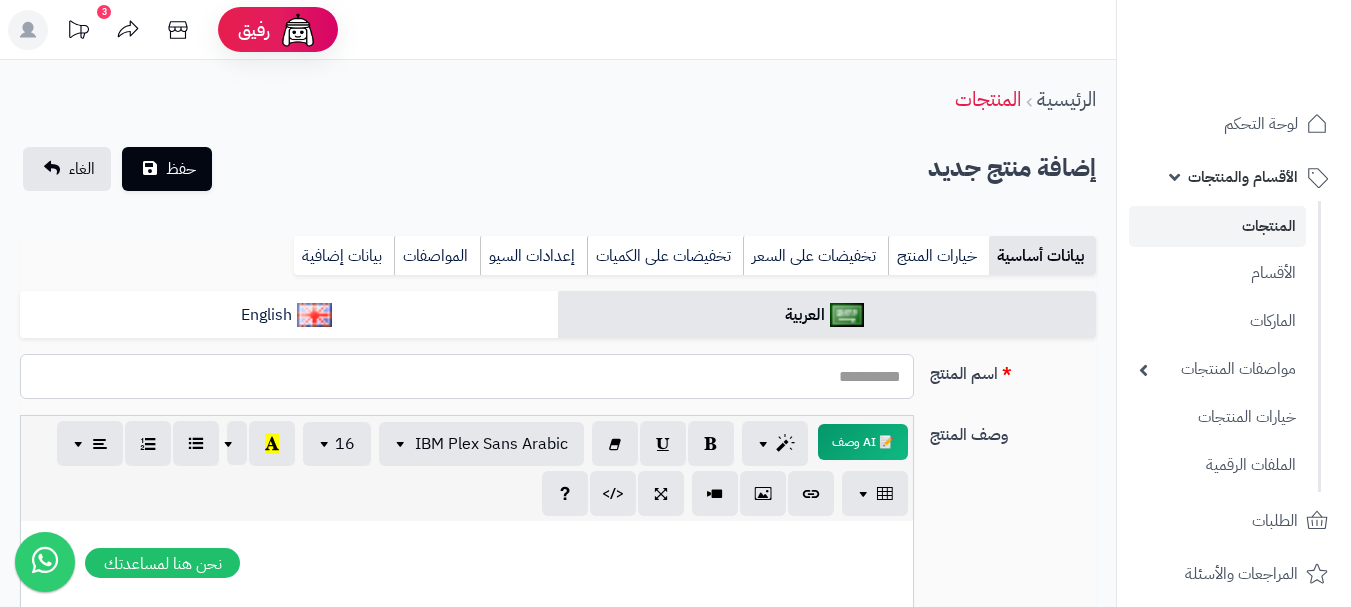 paste on "**********" 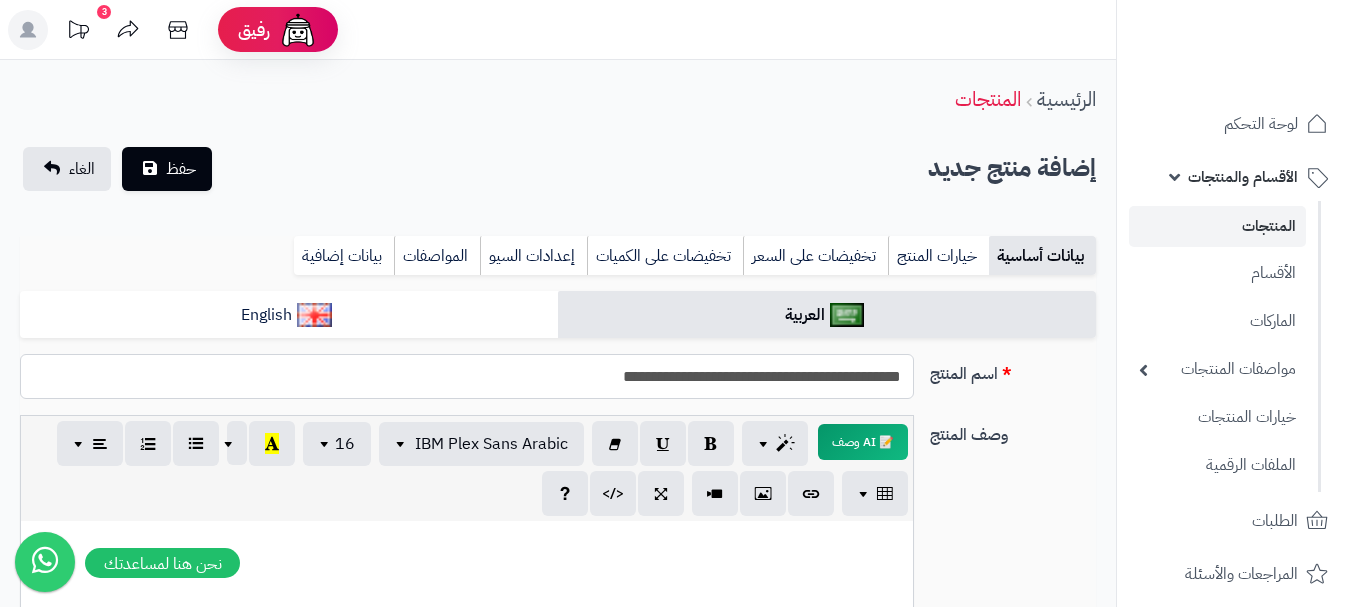 type on "**********" 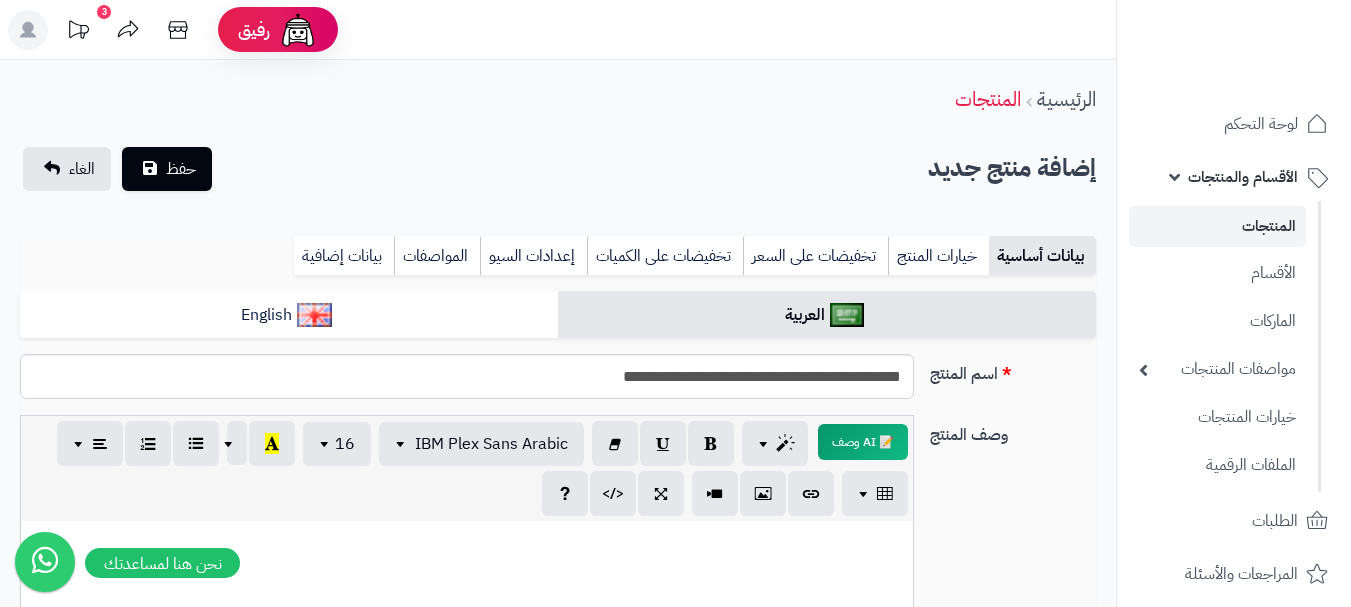 click on "بيانات أساسية خيارات المنتج تخفيضات على السعر تخفيضات على الكميات إعدادات السيو المواصفات نقاط المكافآت بيانات إضافية" at bounding box center (558, 263) 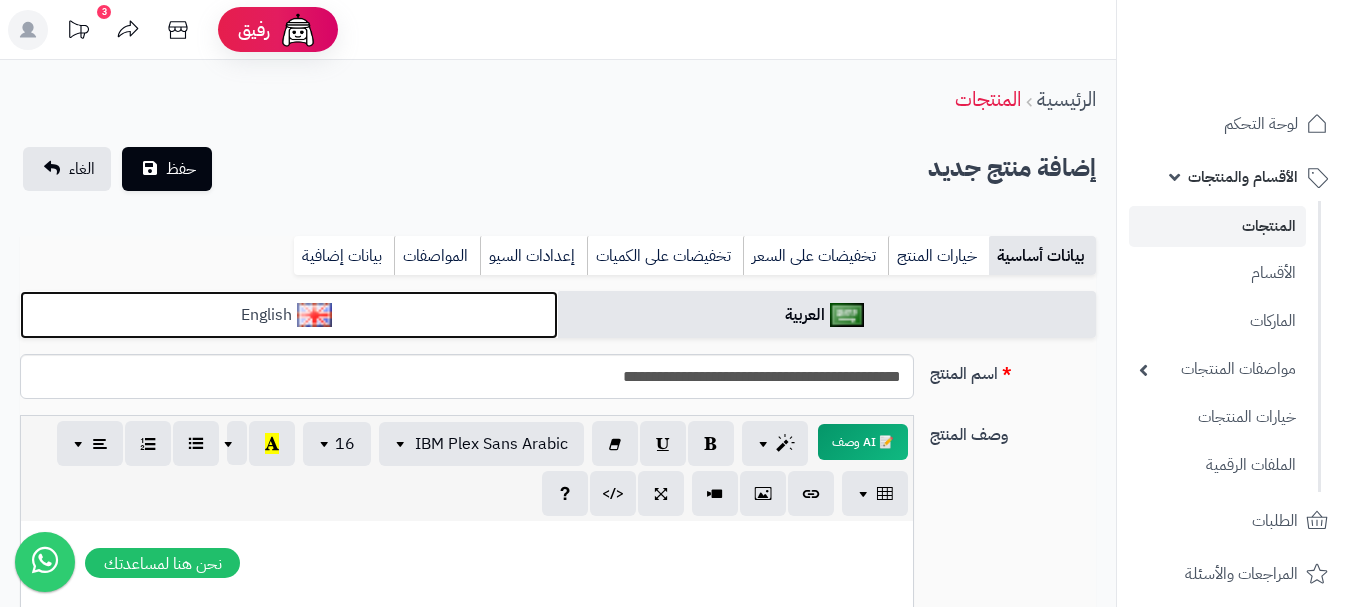 click on "English" at bounding box center [289, 315] 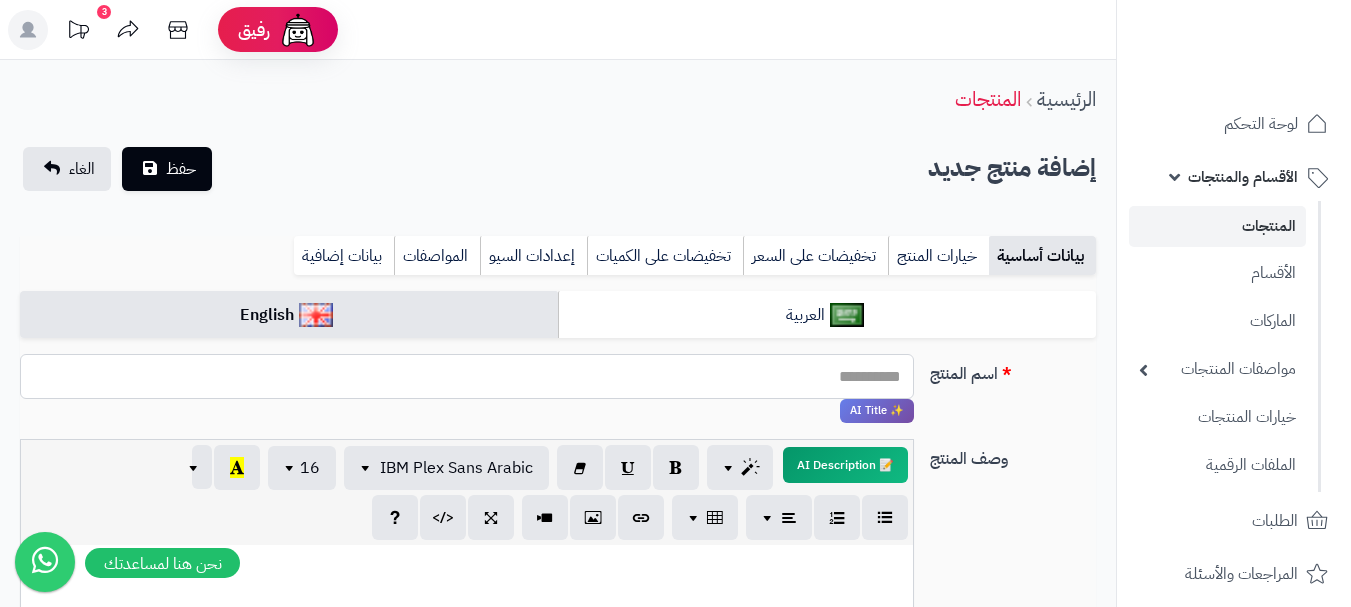 paste on "**********" 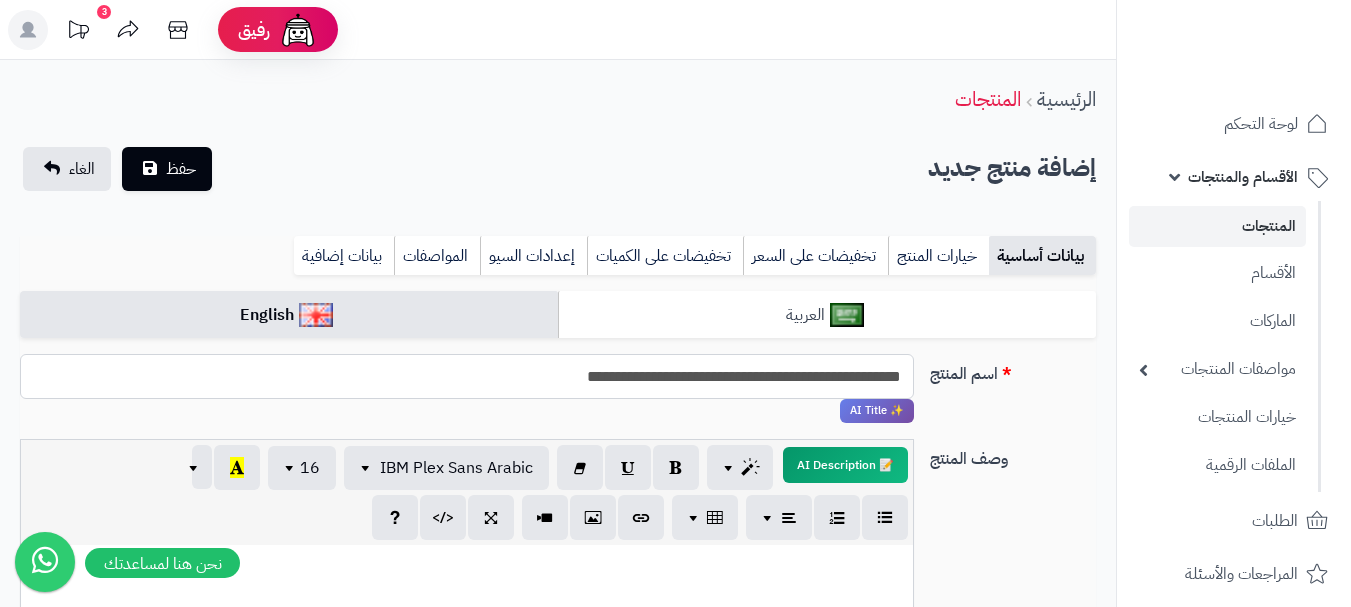 type on "**********" 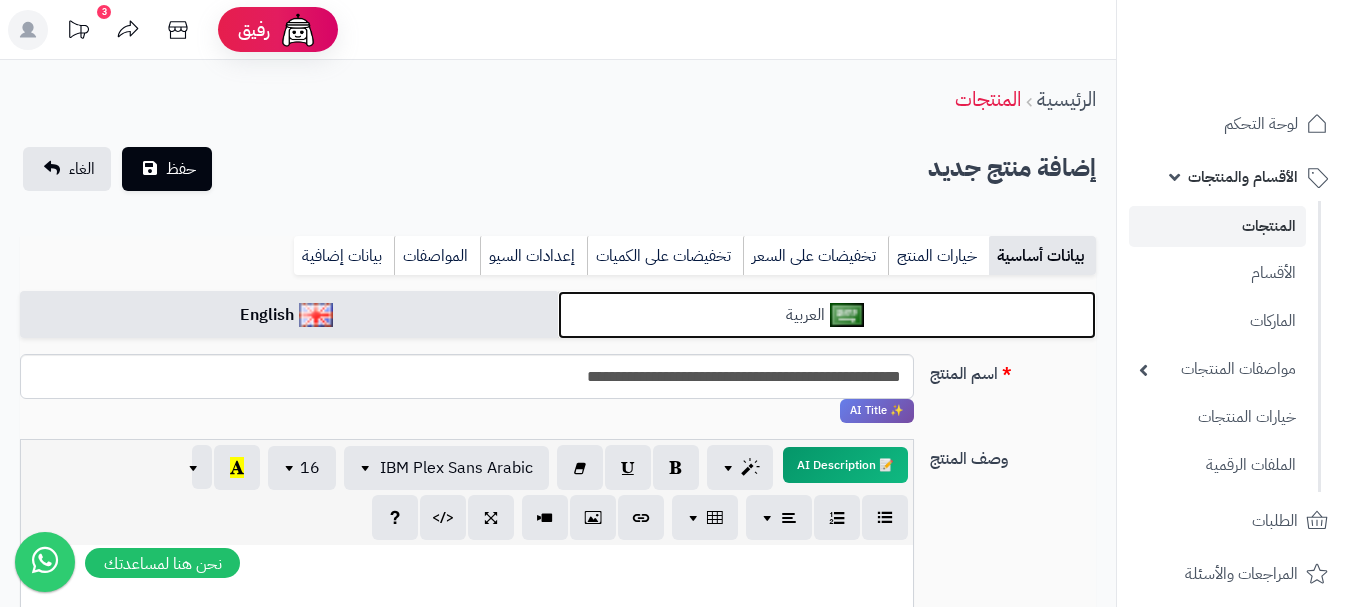click on "العربية" at bounding box center [827, 315] 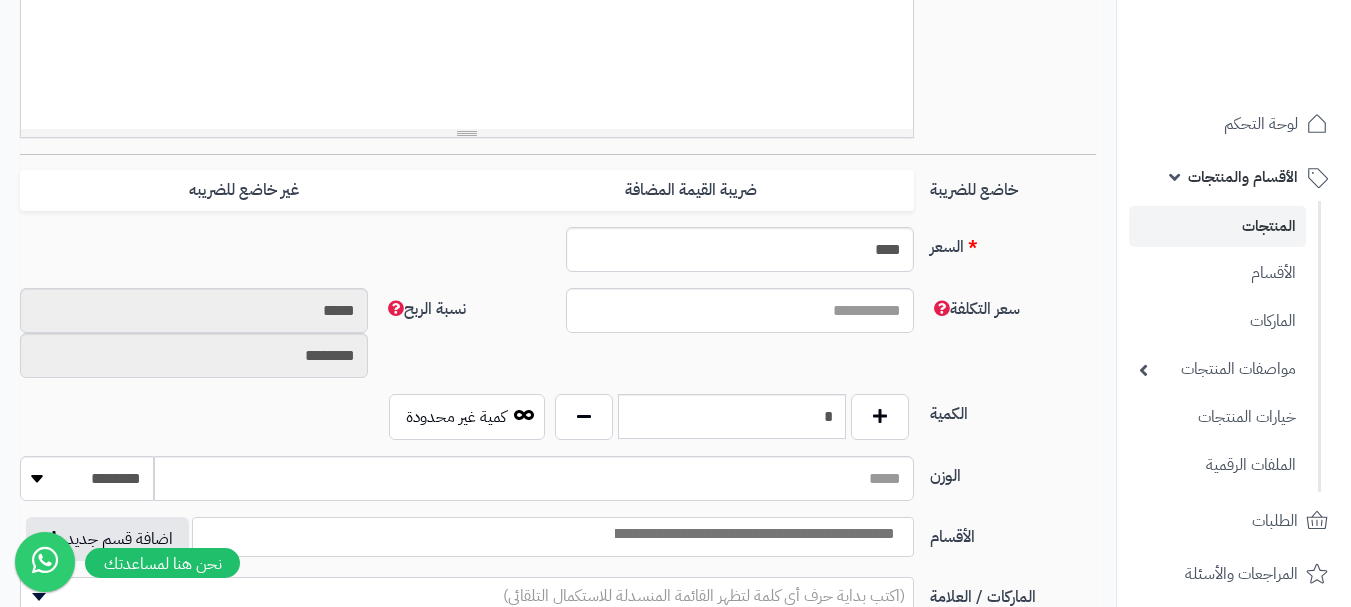 scroll, scrollTop: 700, scrollLeft: 0, axis: vertical 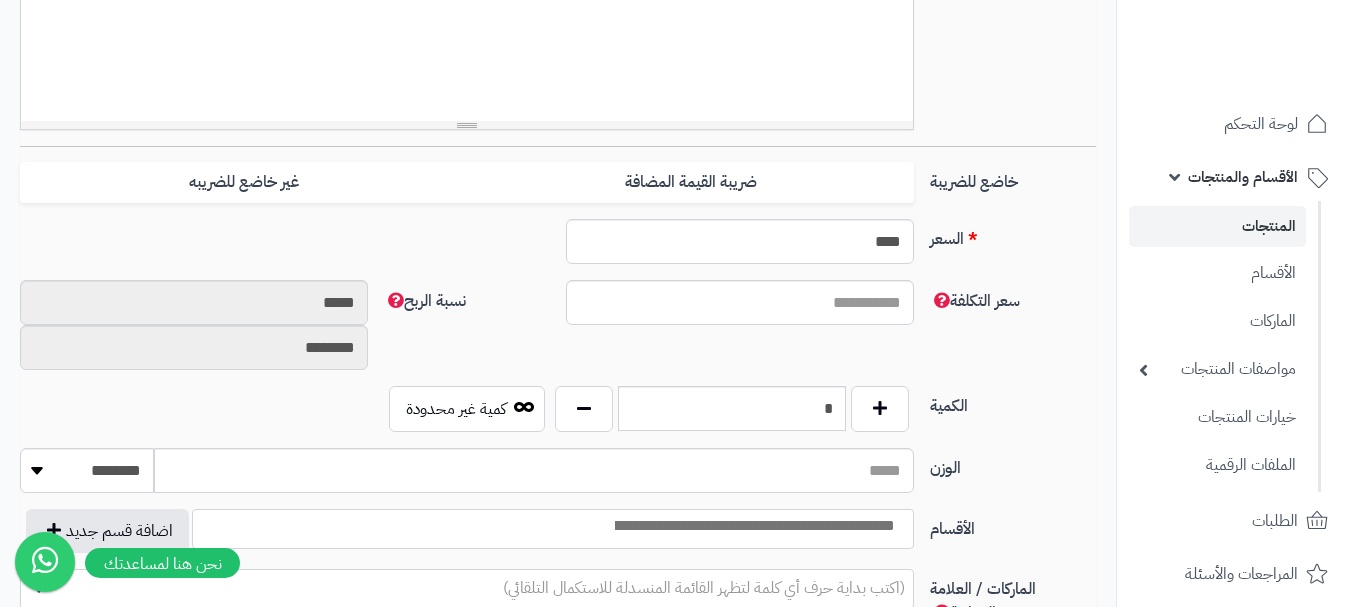 drag, startPoint x: 869, startPoint y: 175, endPoint x: 565, endPoint y: 256, distance: 314.6061 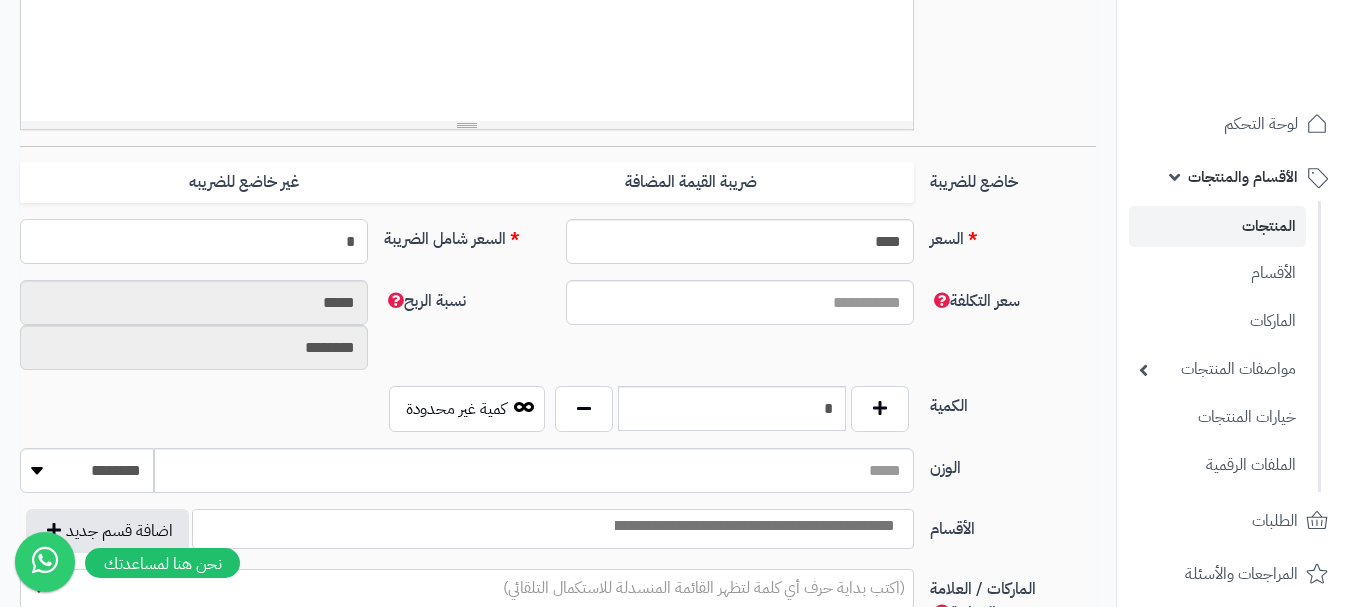 click on "*" at bounding box center (194, 241) 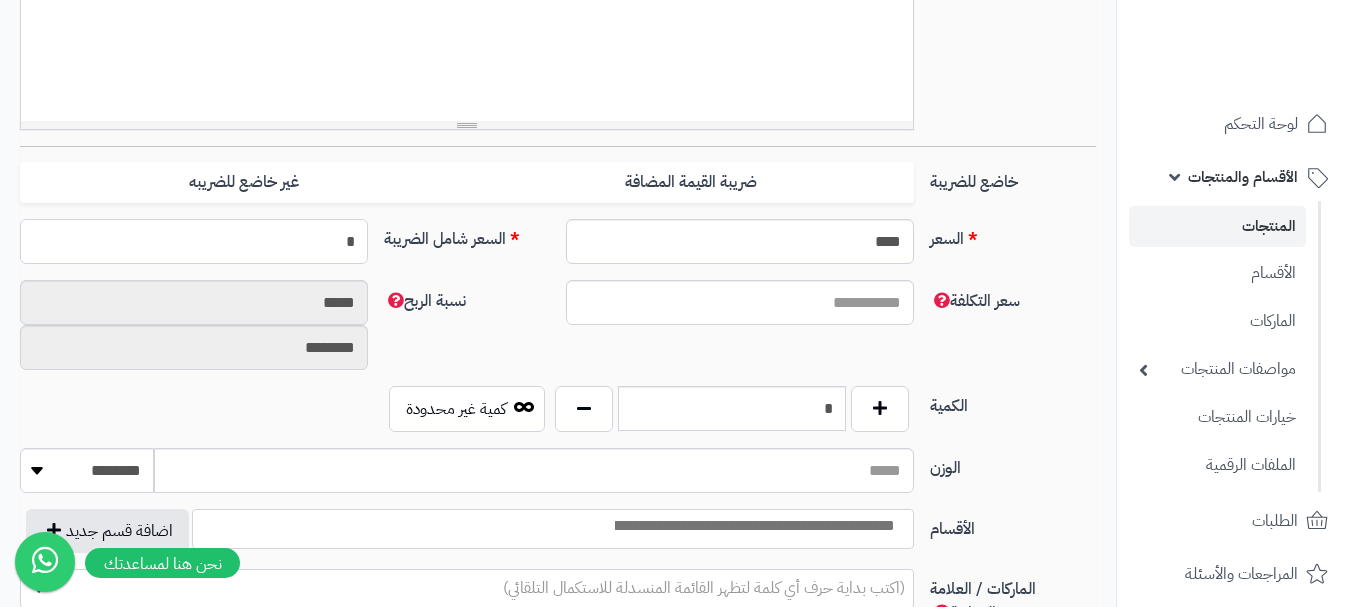 click on "*" at bounding box center (194, 241) 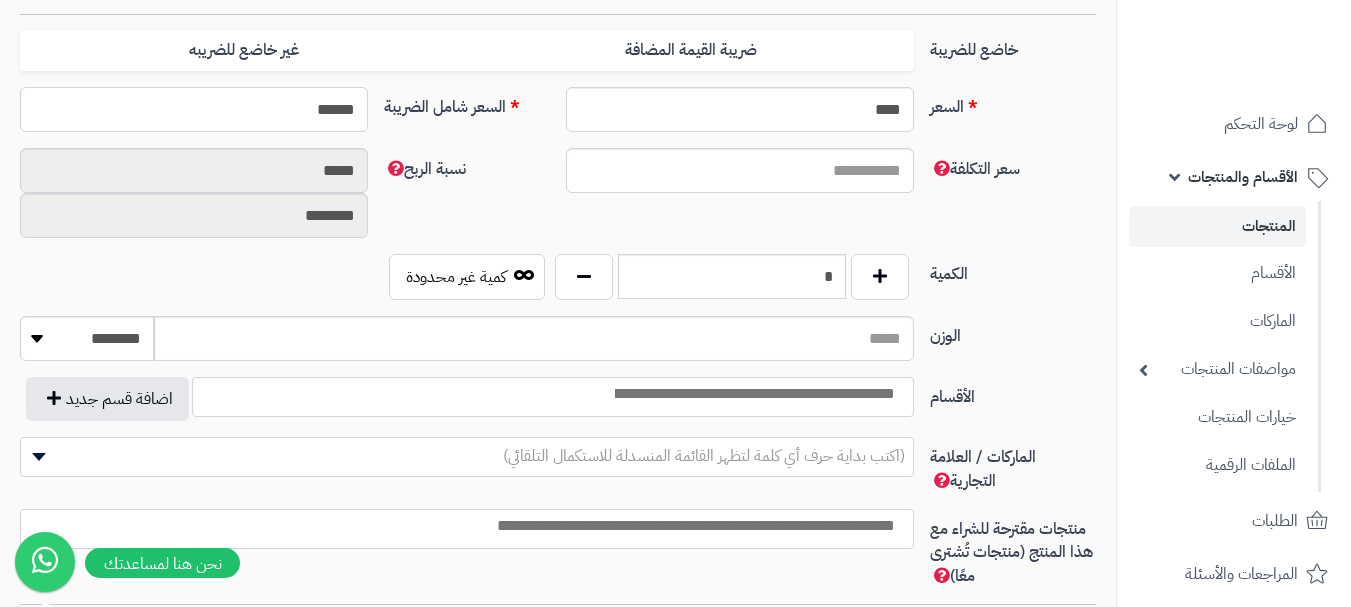scroll, scrollTop: 900, scrollLeft: 0, axis: vertical 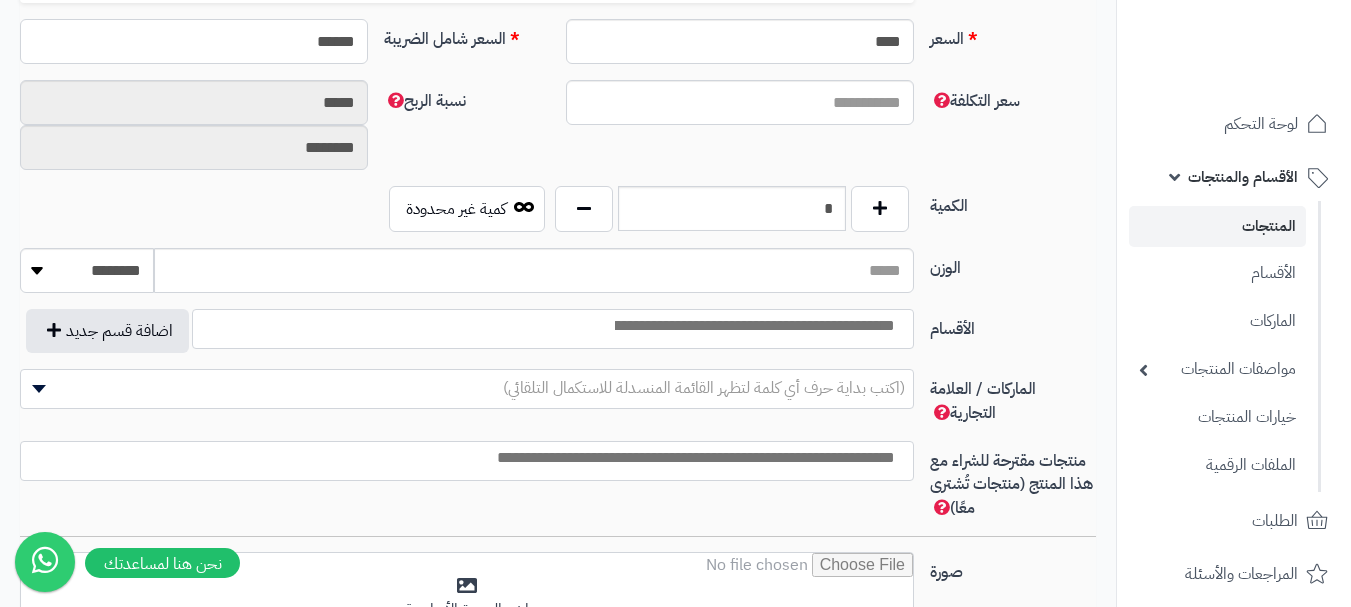 type on "******" 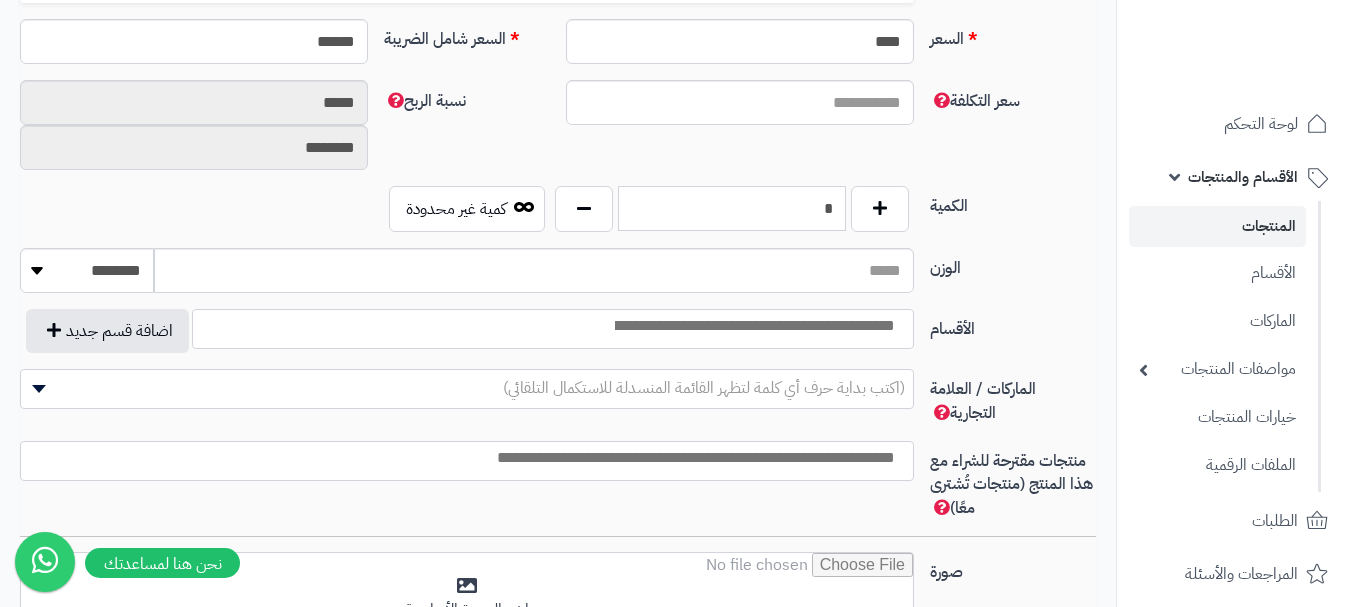 click on "*" at bounding box center (732, 208) 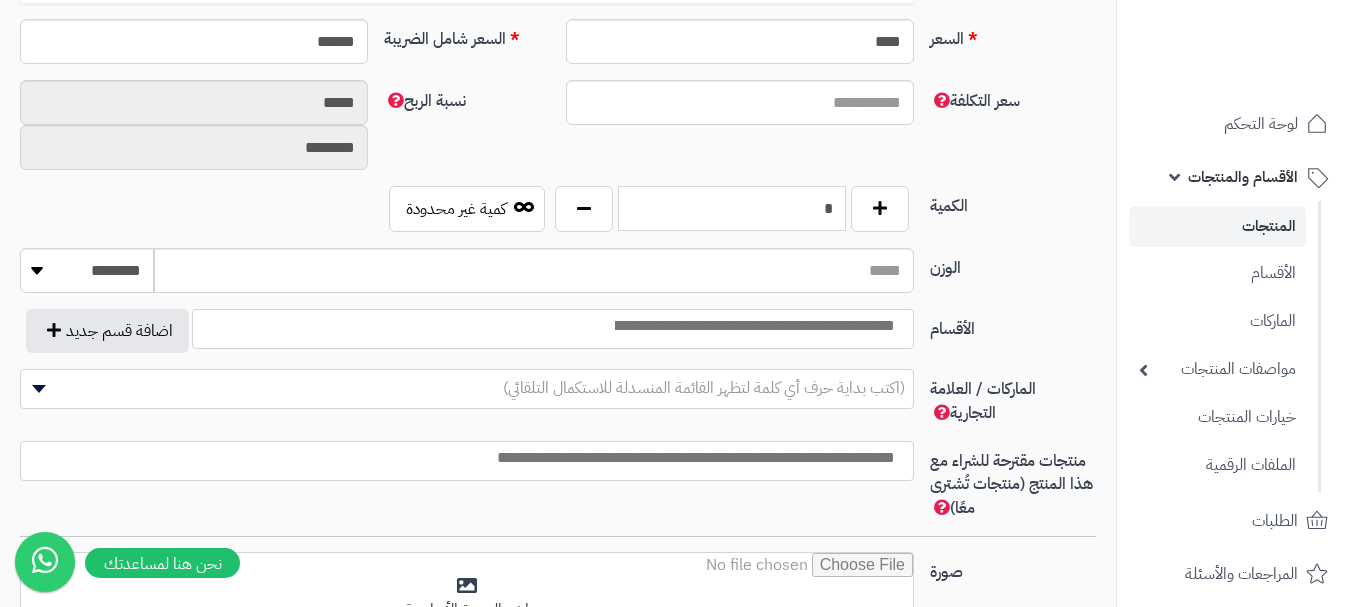 type on "**********" 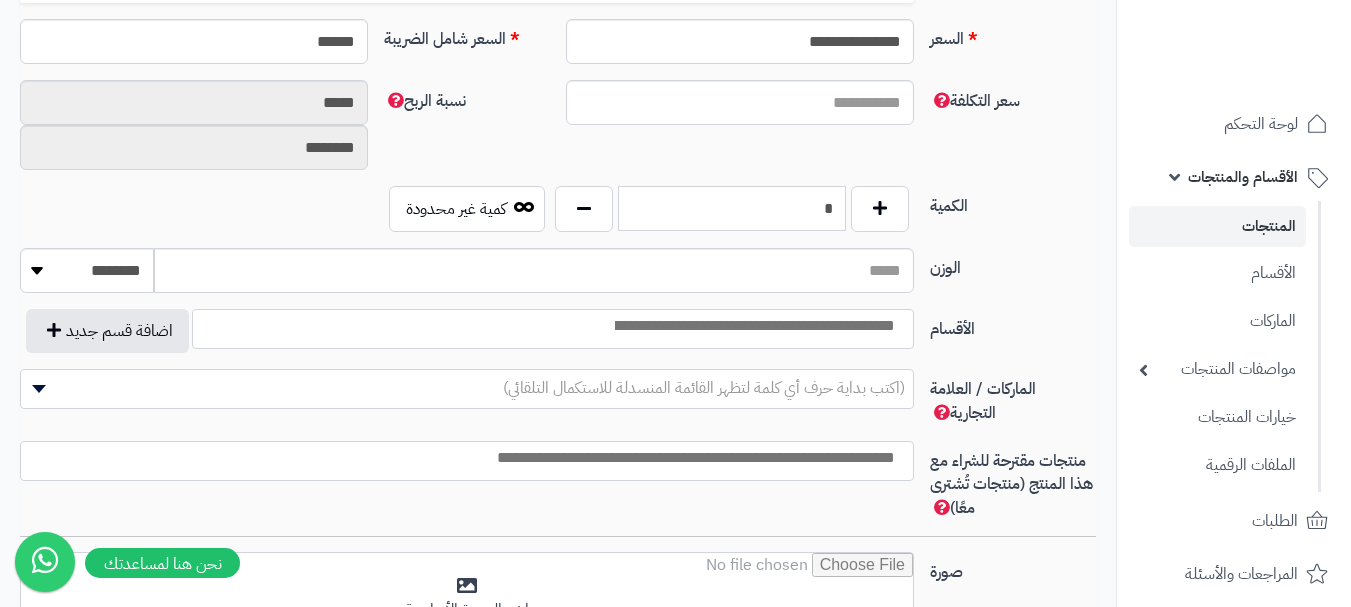 click on "*" at bounding box center [732, 208] 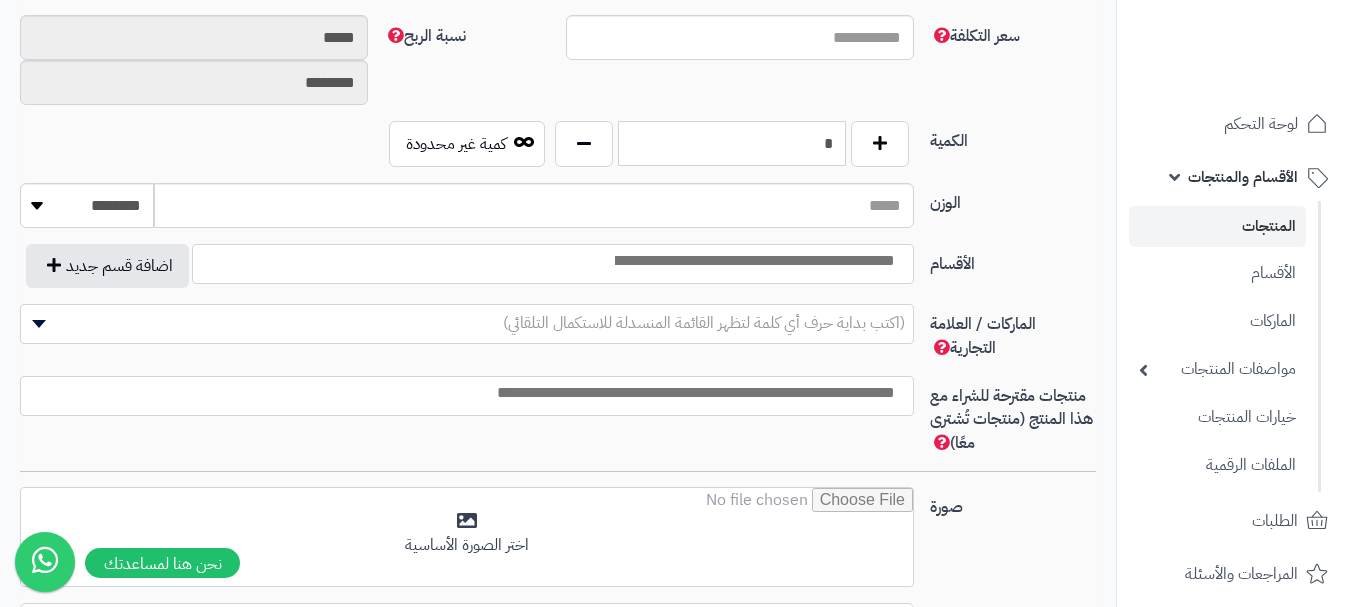 scroll, scrollTop: 1000, scrollLeft: 0, axis: vertical 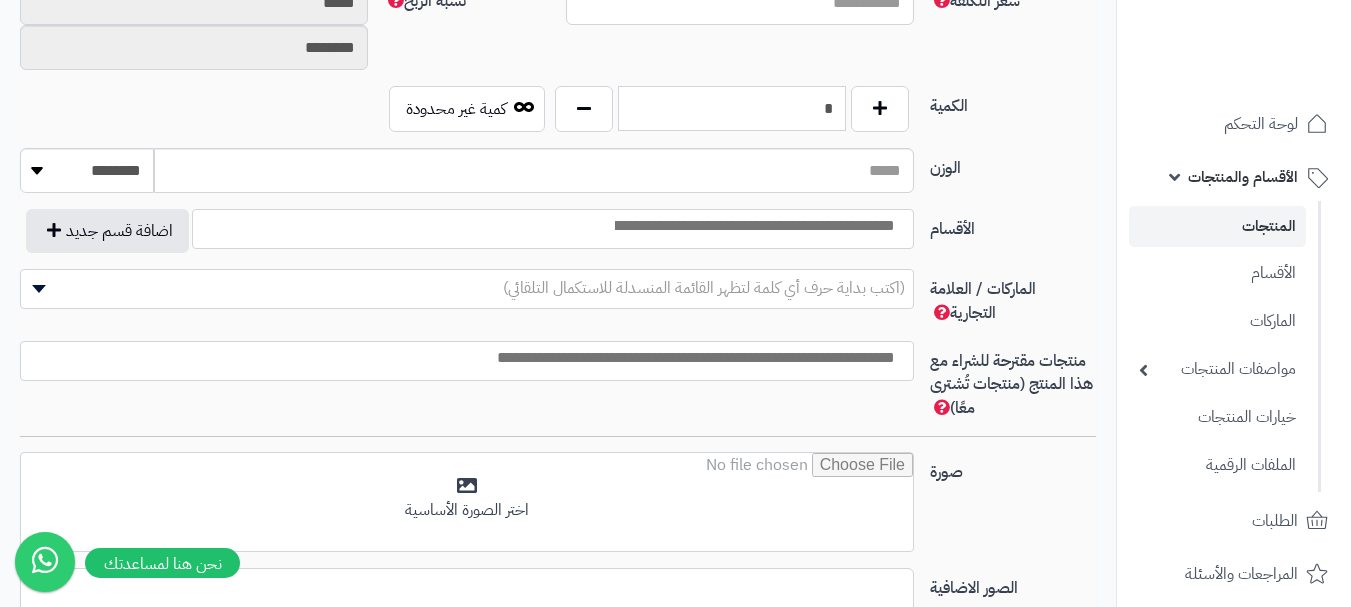 type on "*" 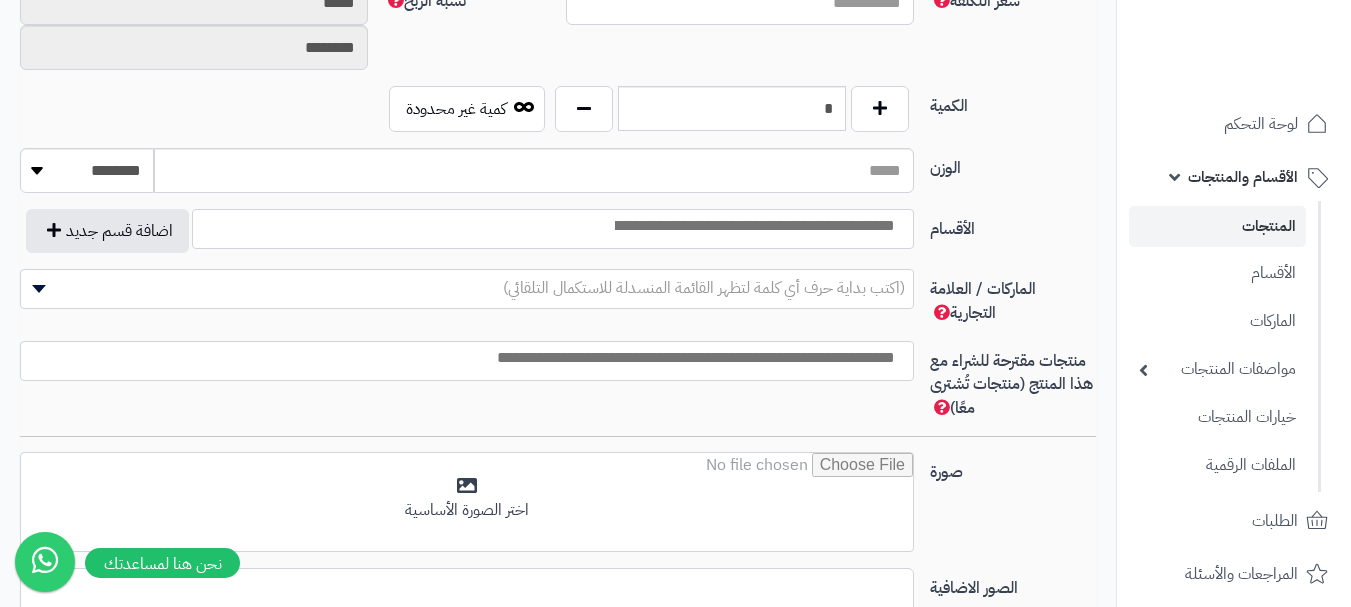click at bounding box center (753, 226) 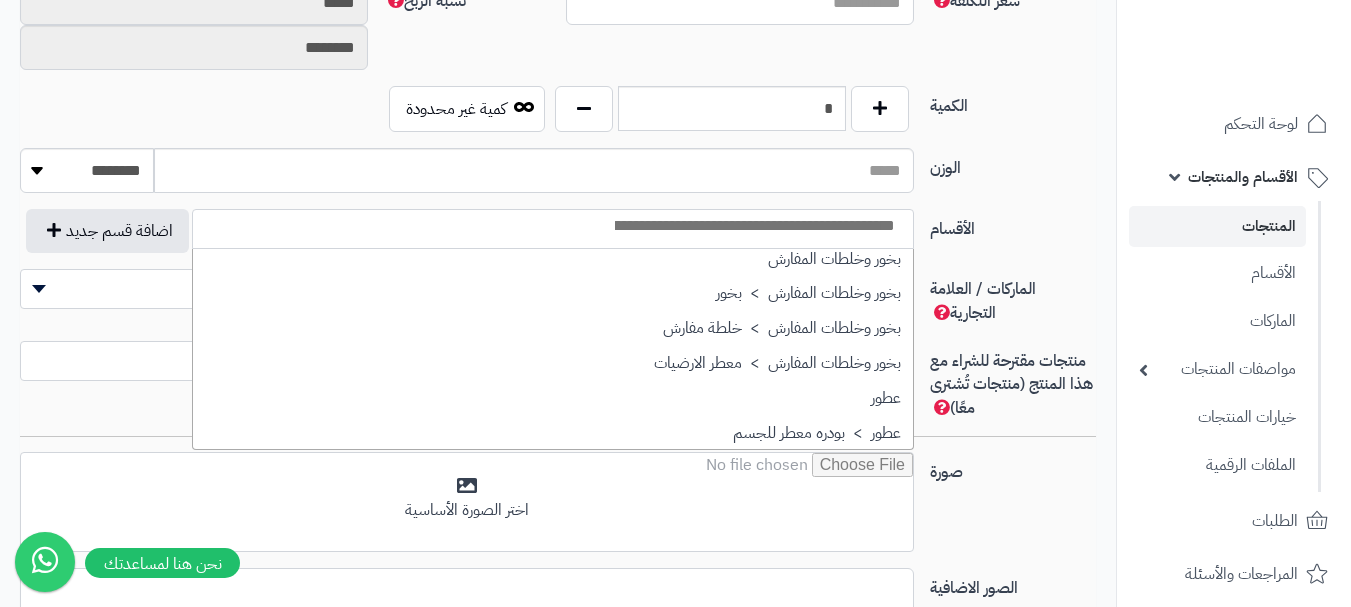 scroll, scrollTop: 700, scrollLeft: 0, axis: vertical 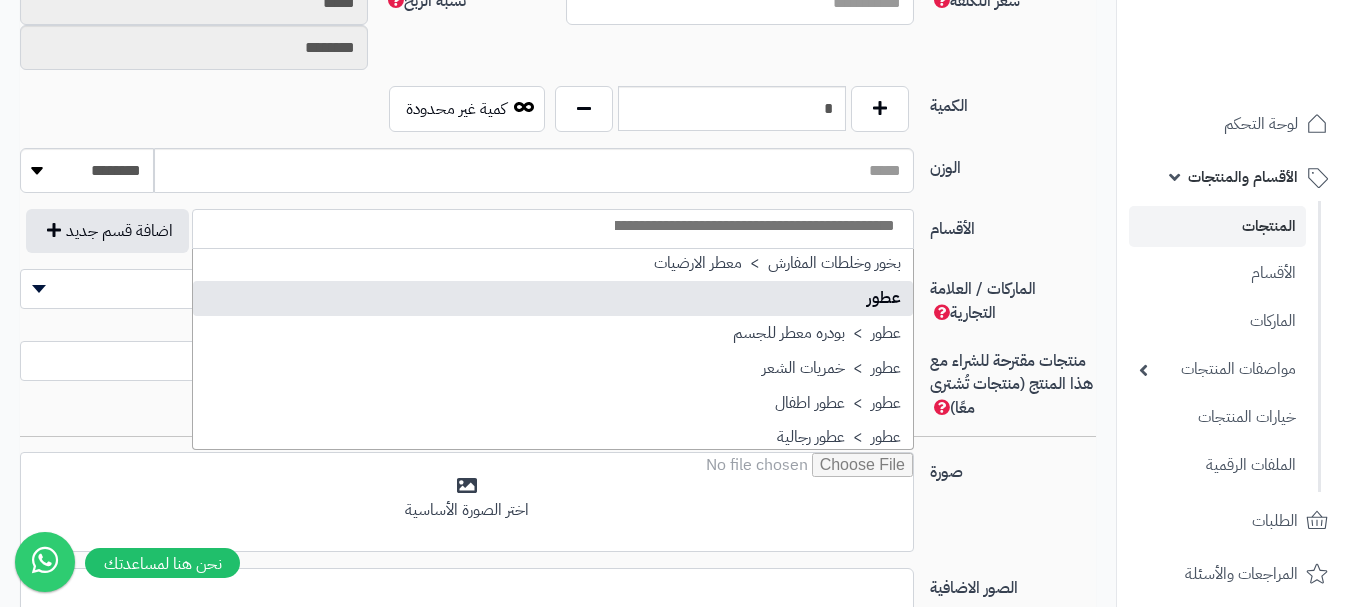 select on "**" 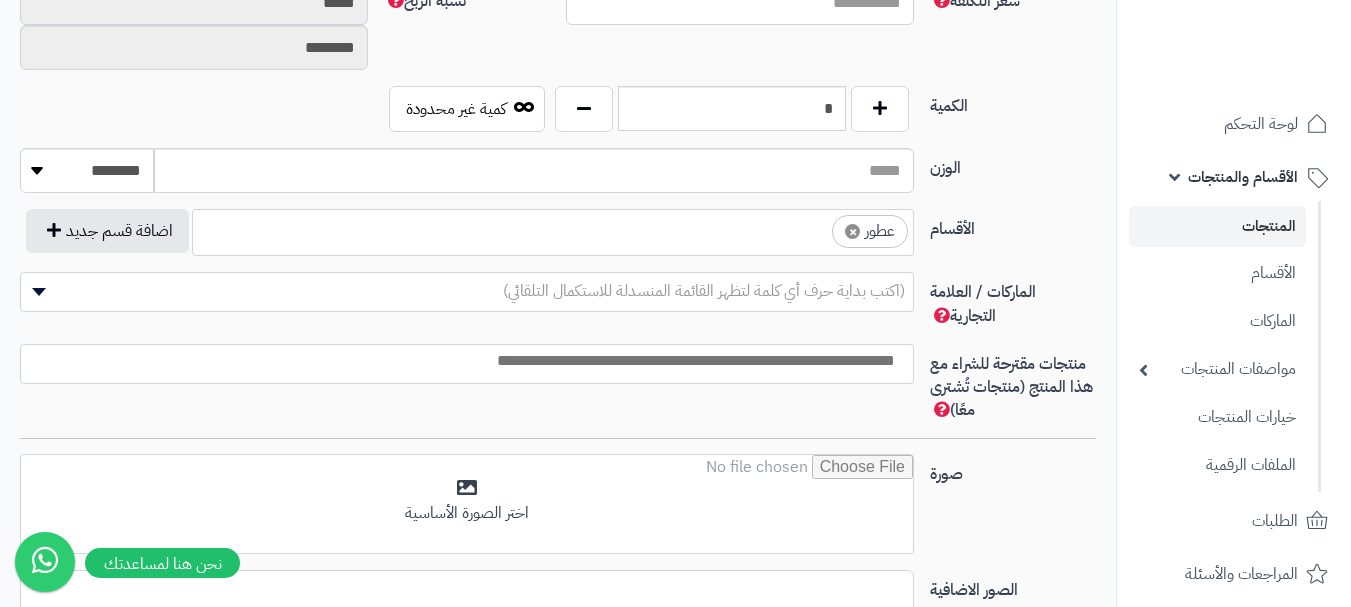 scroll, scrollTop: 525, scrollLeft: 0, axis: vertical 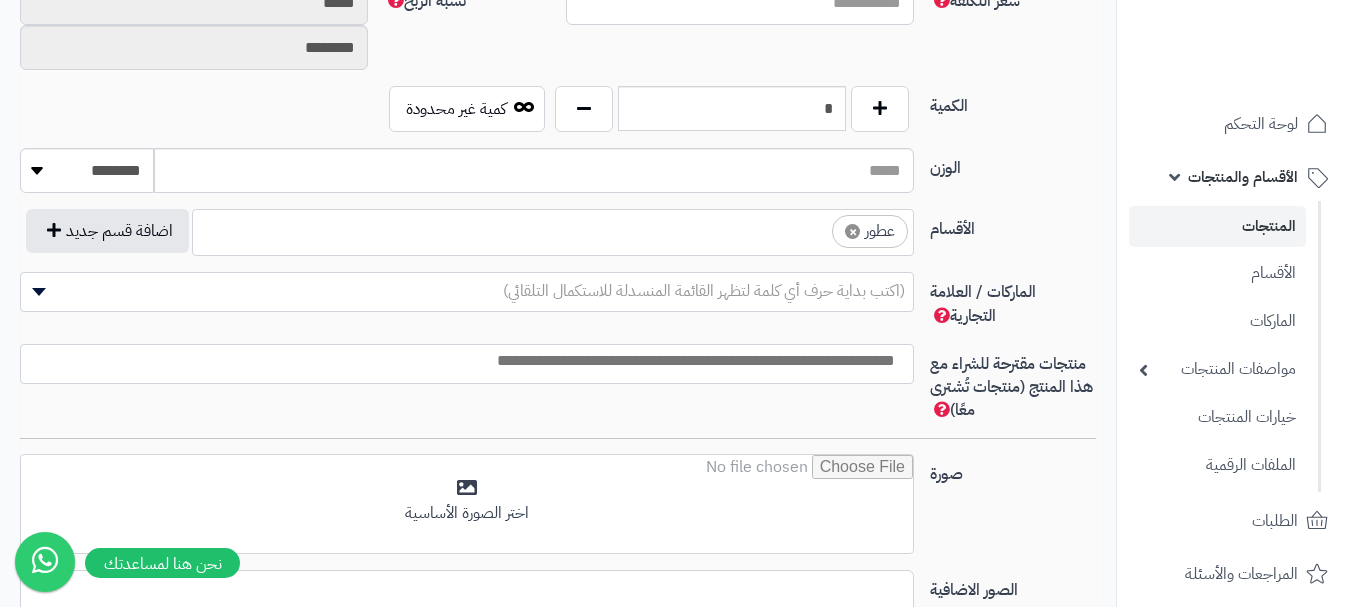 click on "× عطور" at bounding box center (553, 229) 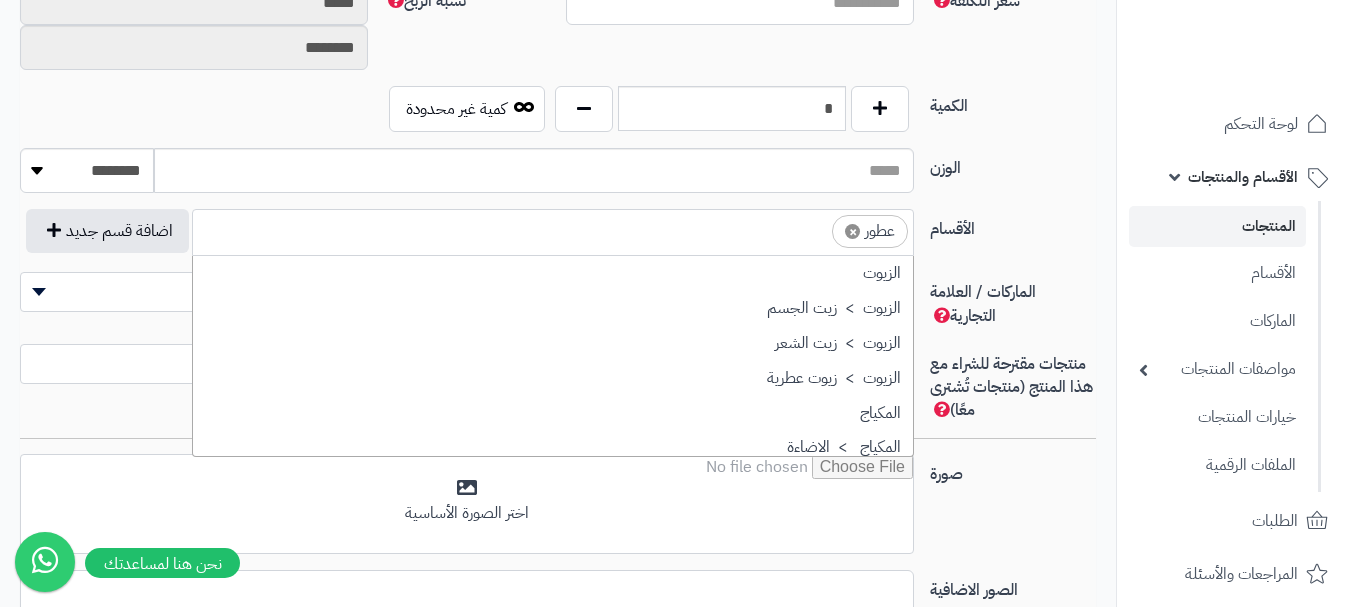 scroll, scrollTop: 697, scrollLeft: 0, axis: vertical 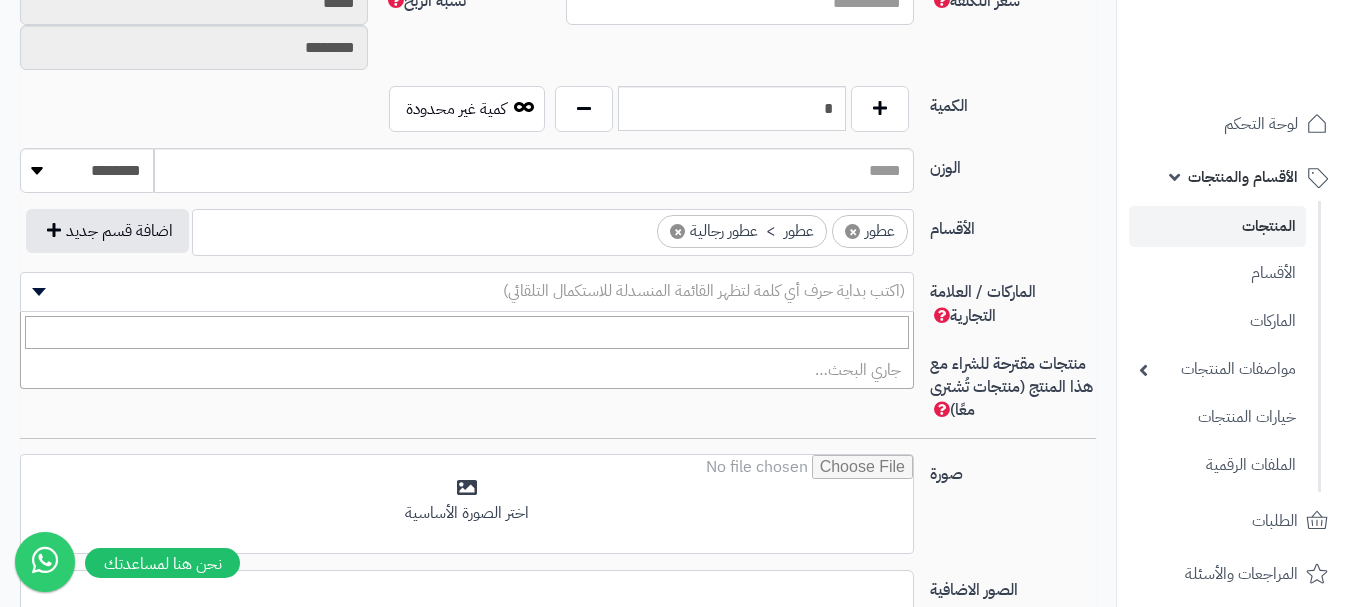 click on "(اكتب بداية حرف أي كلمة لتظهر القائمة المنسدلة للاستكمال التلقائي)" at bounding box center (704, 291) 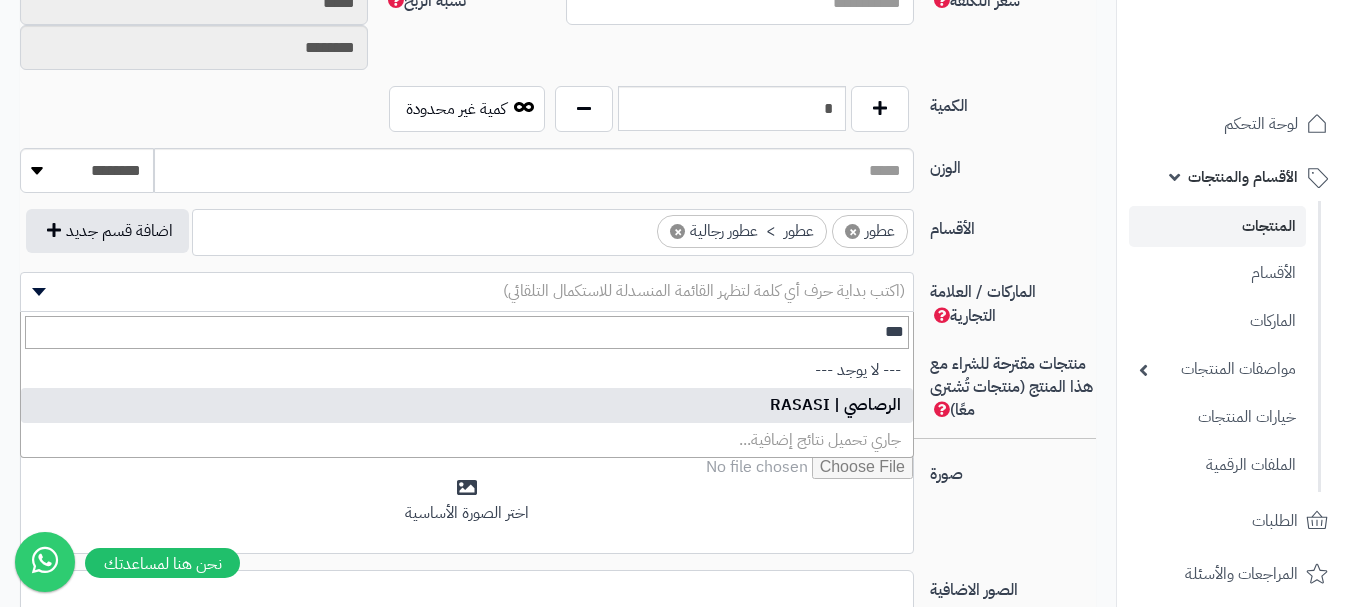 type on "***" 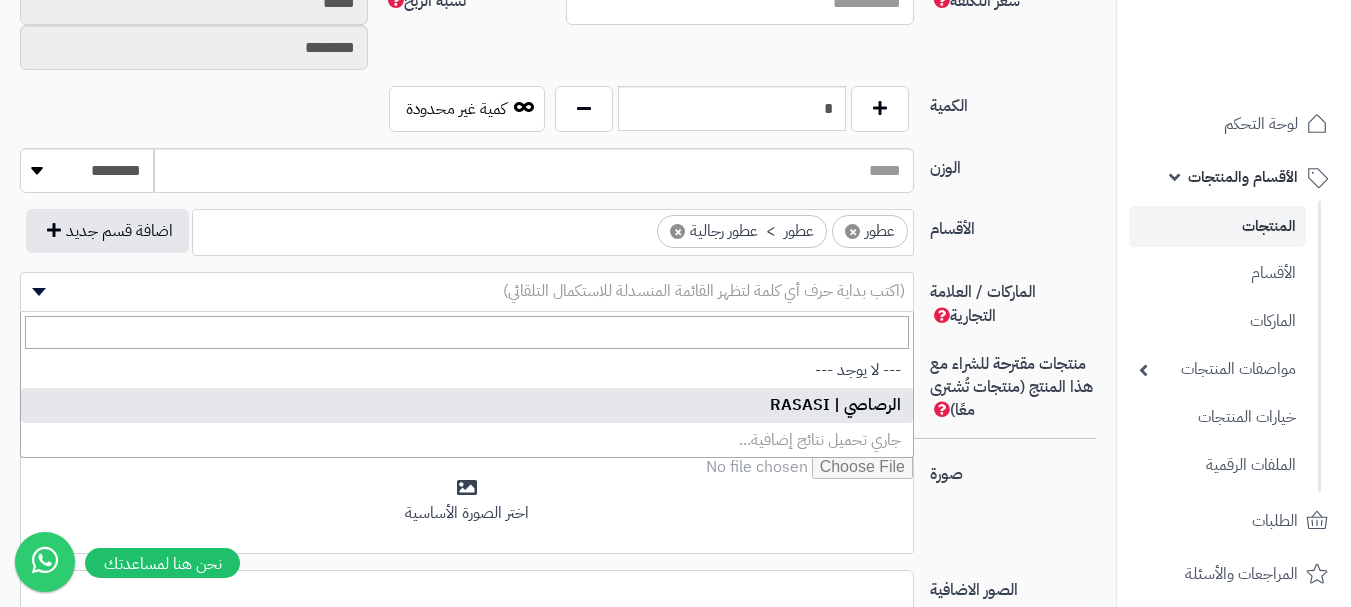 select on "**" 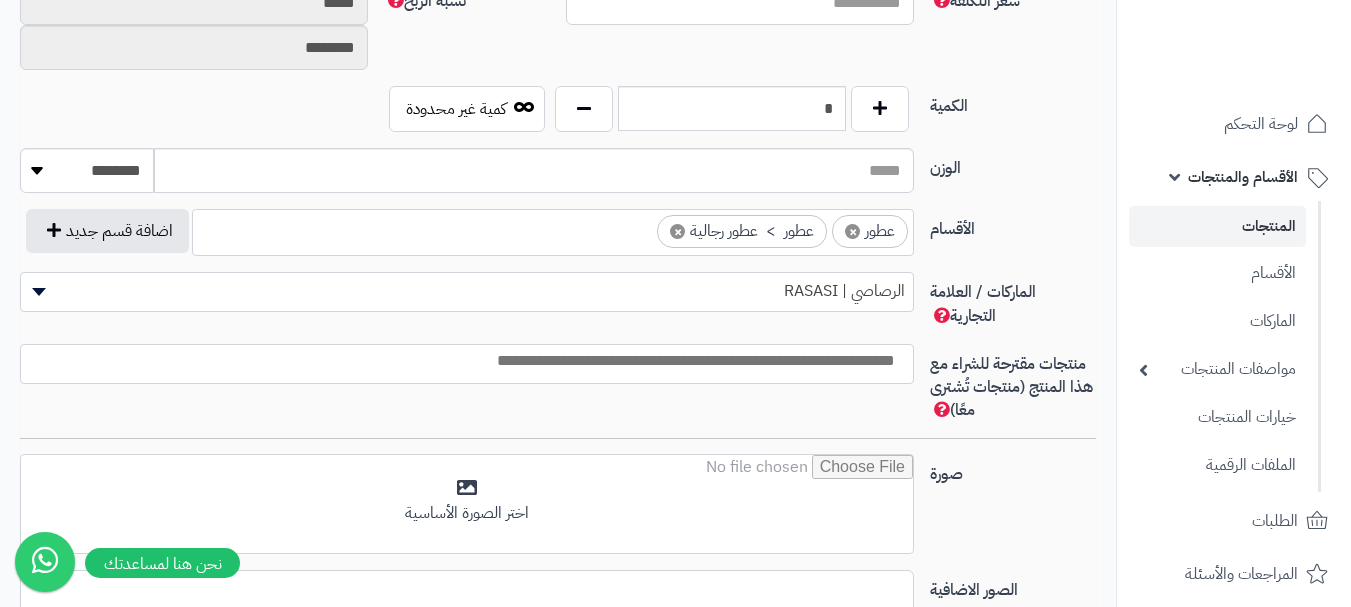 click at bounding box center (462, 361) 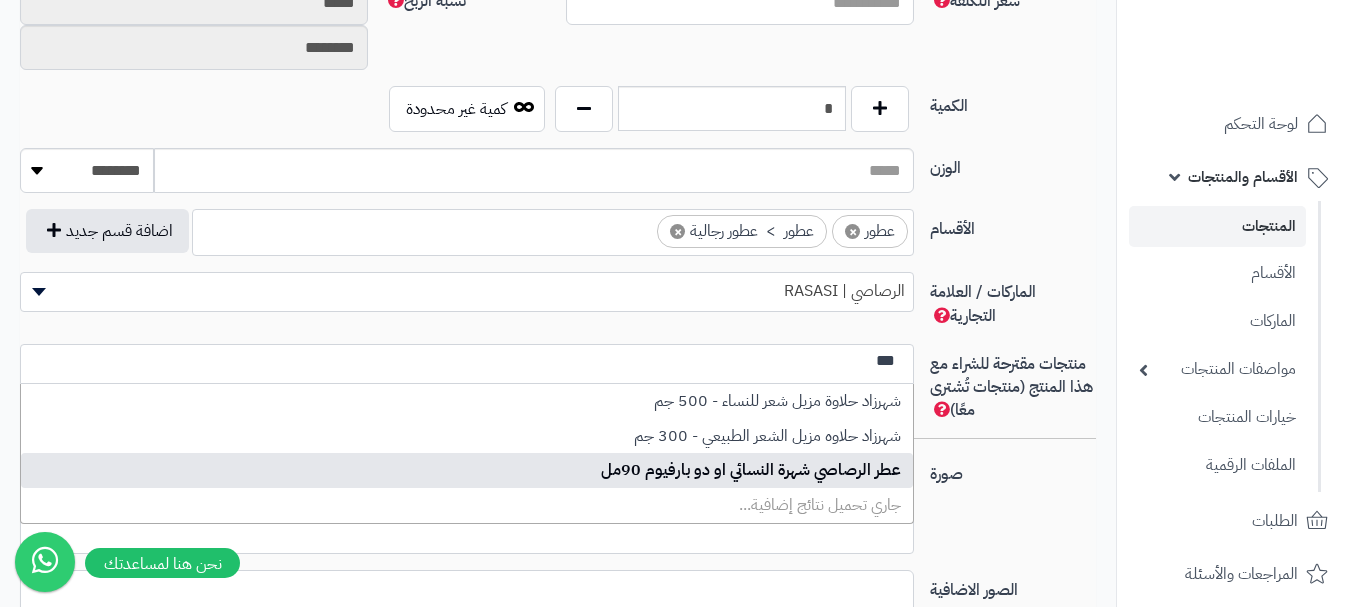 type on "***" 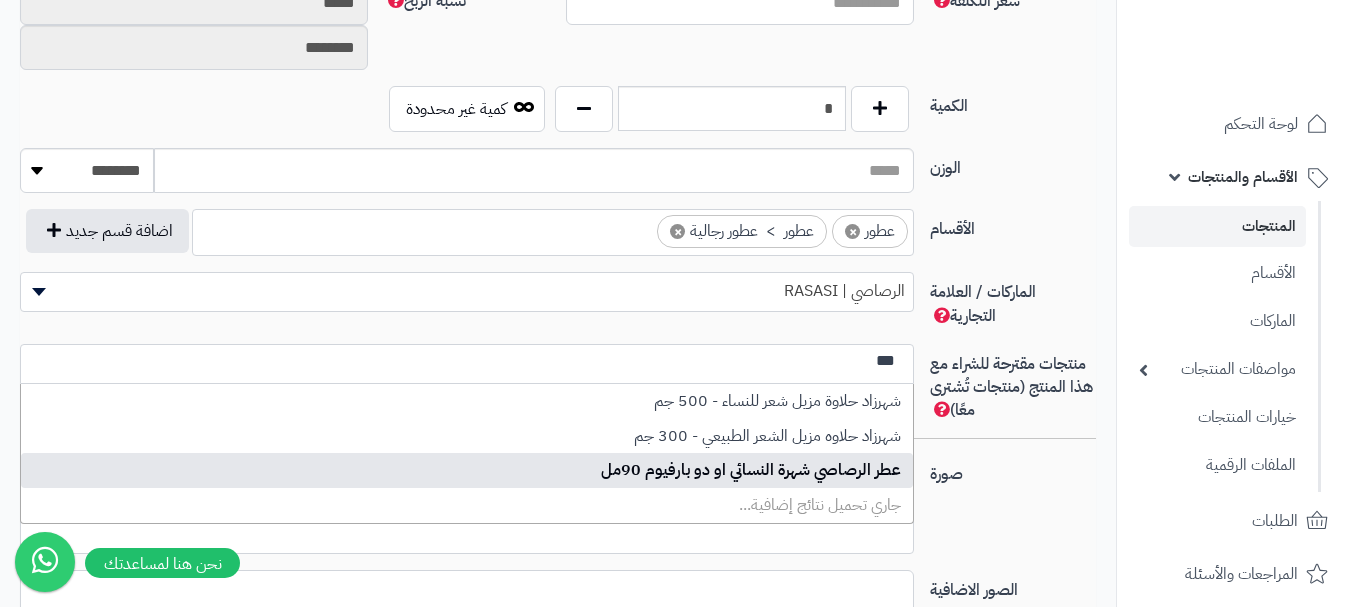 type 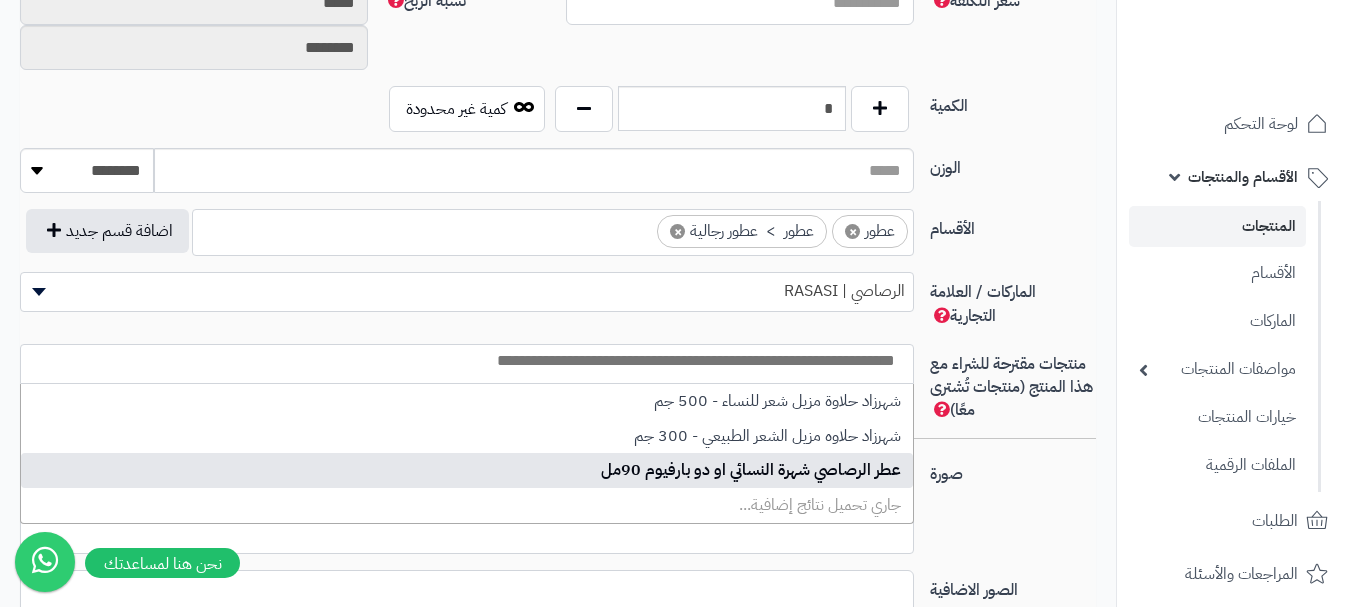 select on "****" 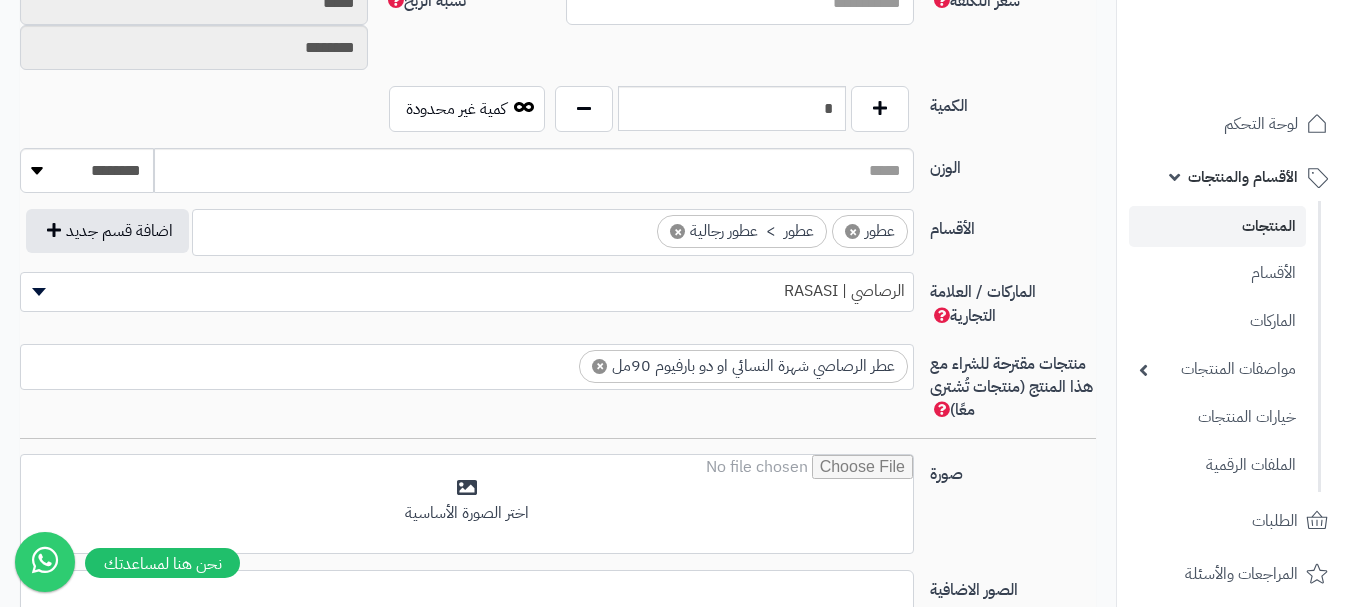 scroll, scrollTop: 0, scrollLeft: 0, axis: both 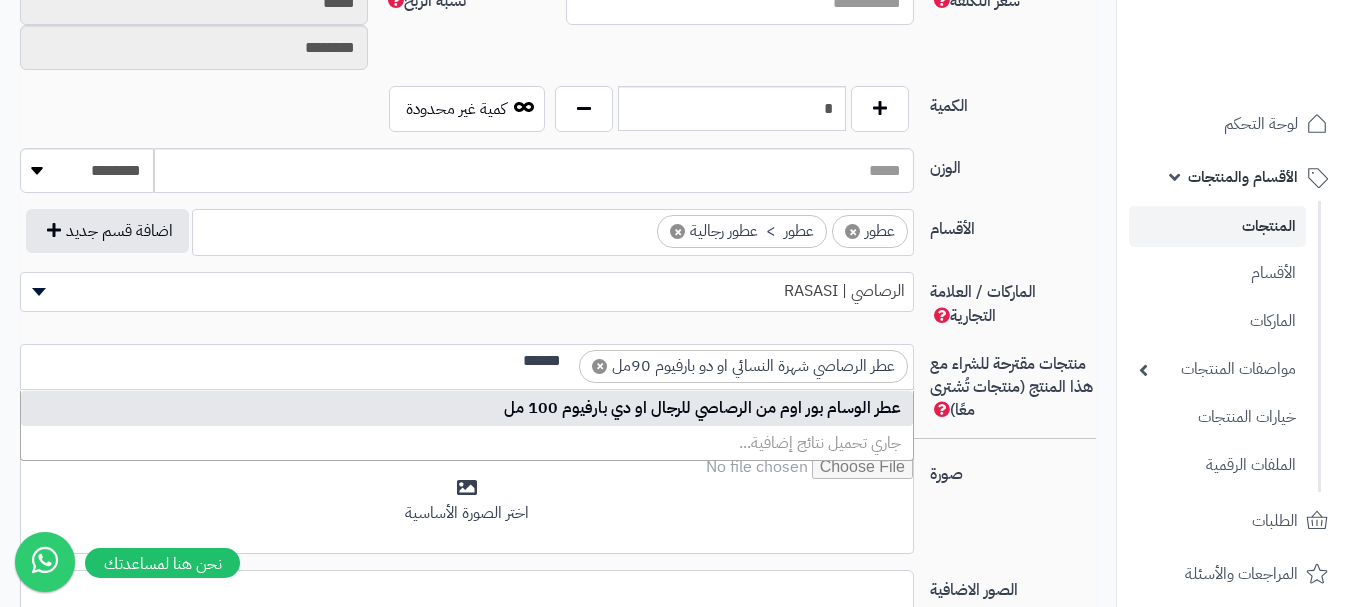 type on "******" 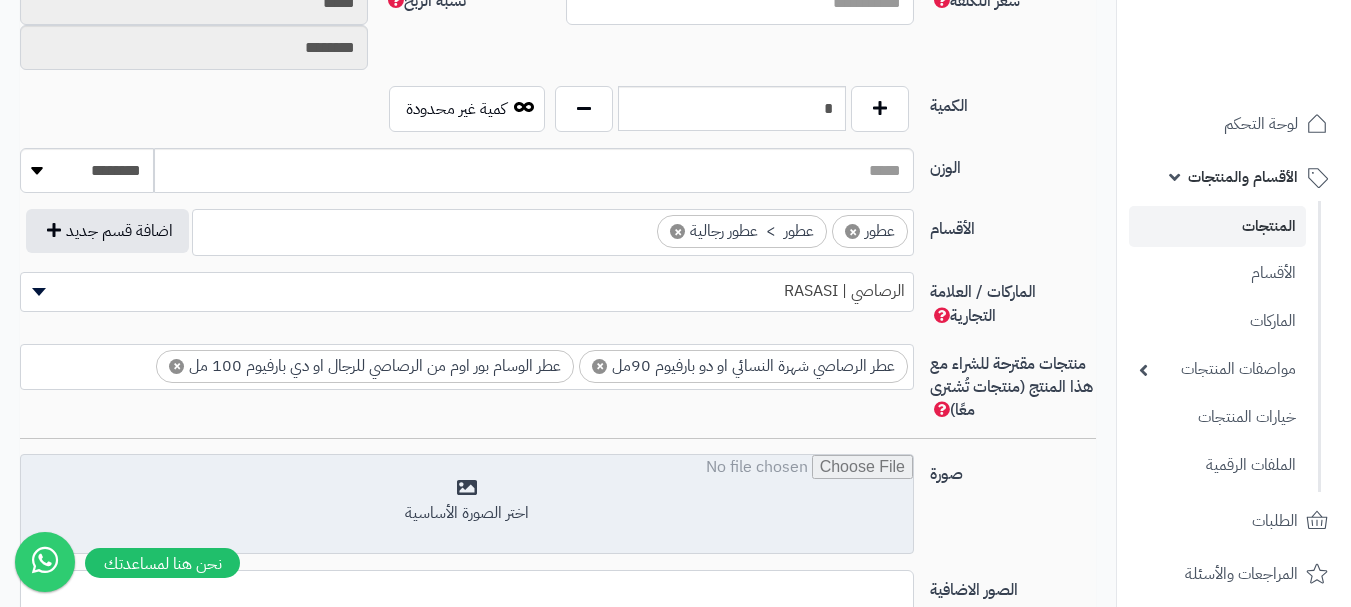 click at bounding box center [467, 505] 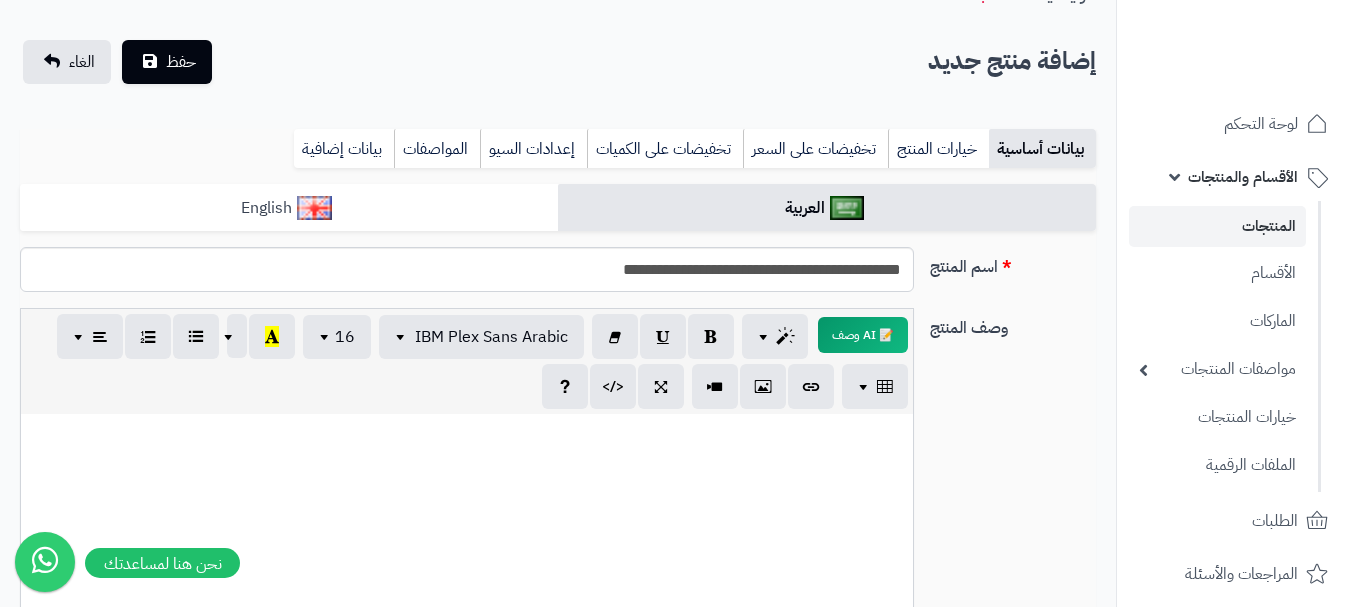 scroll, scrollTop: 0, scrollLeft: 0, axis: both 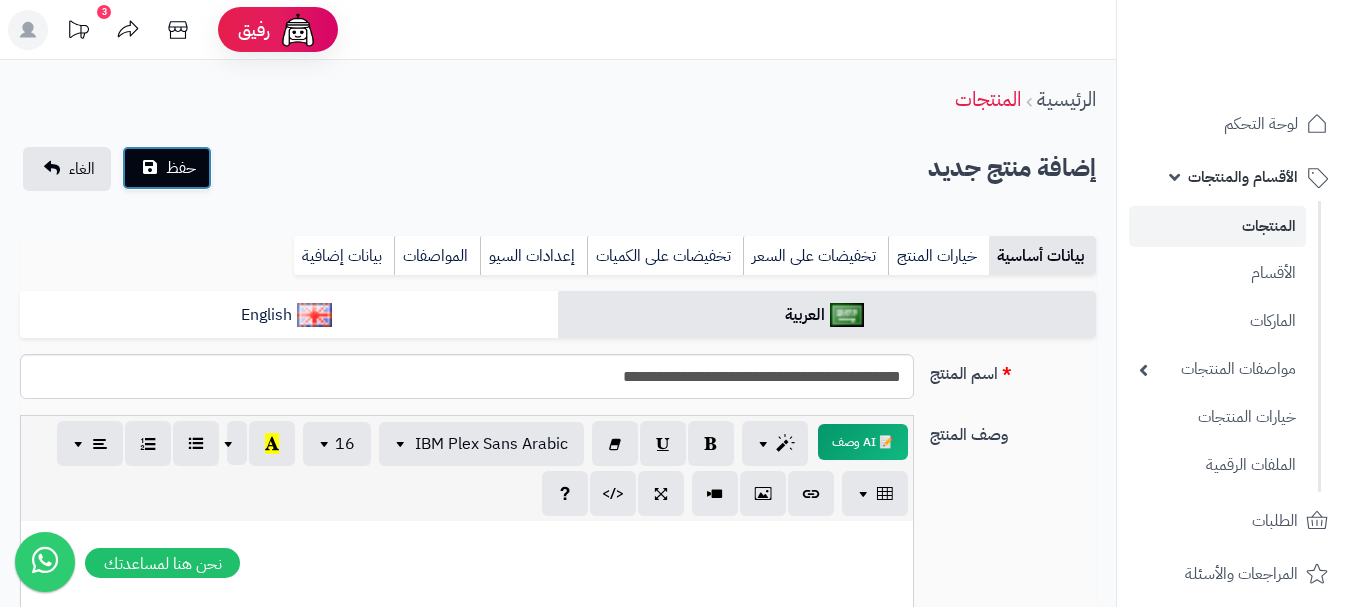 click on "حفظ" at bounding box center (181, 168) 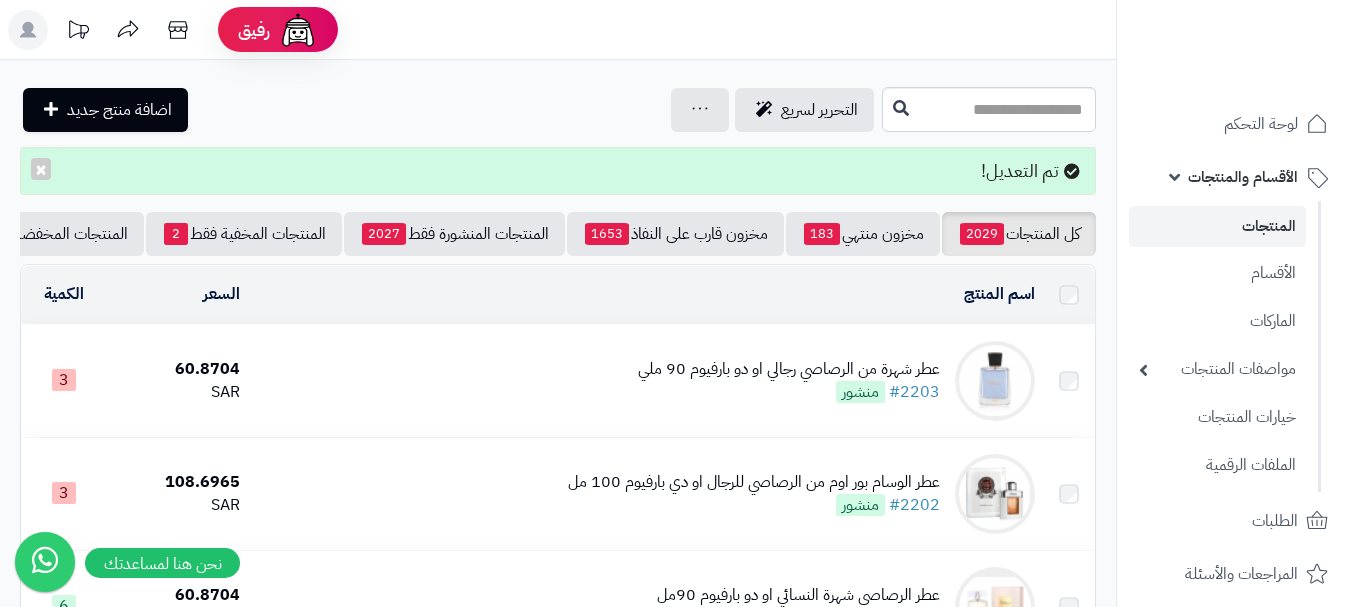 scroll, scrollTop: 0, scrollLeft: 0, axis: both 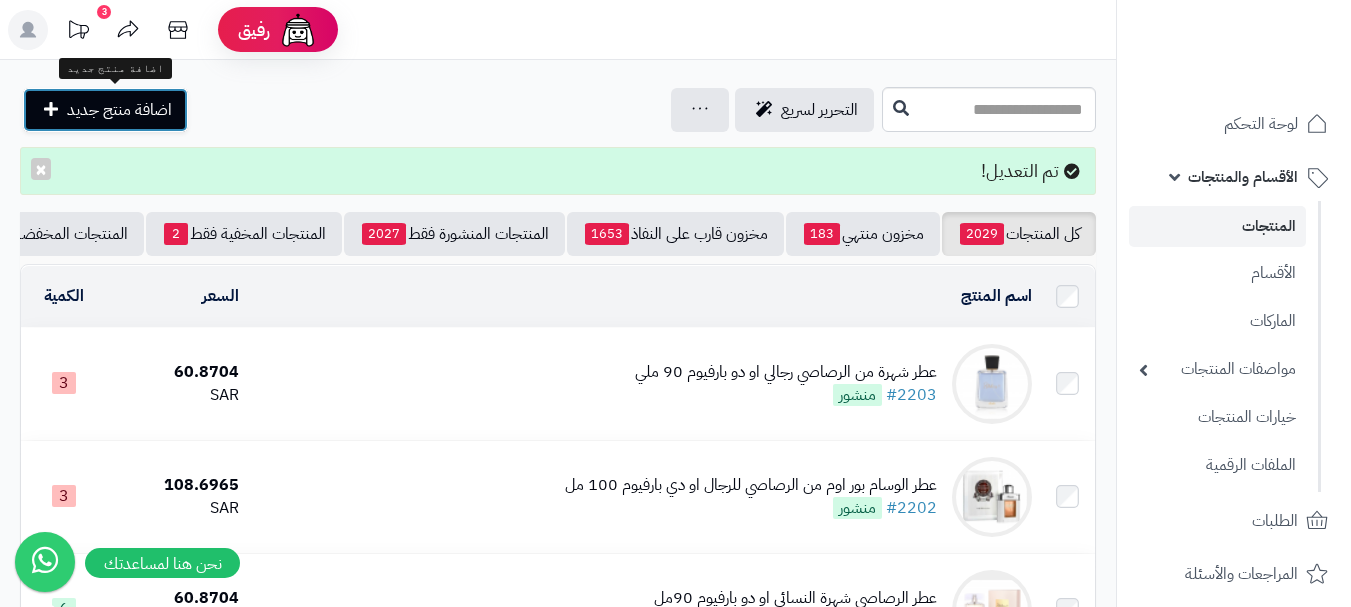 click on "اضافة منتج جديد" at bounding box center (119, 110) 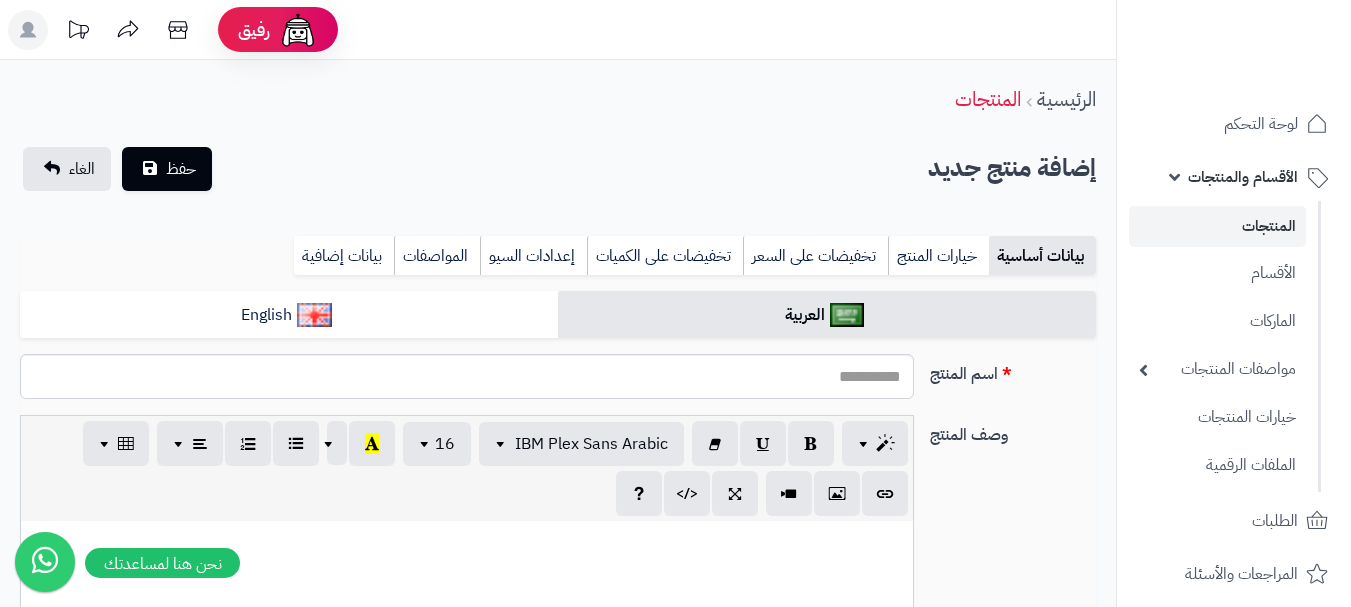 select 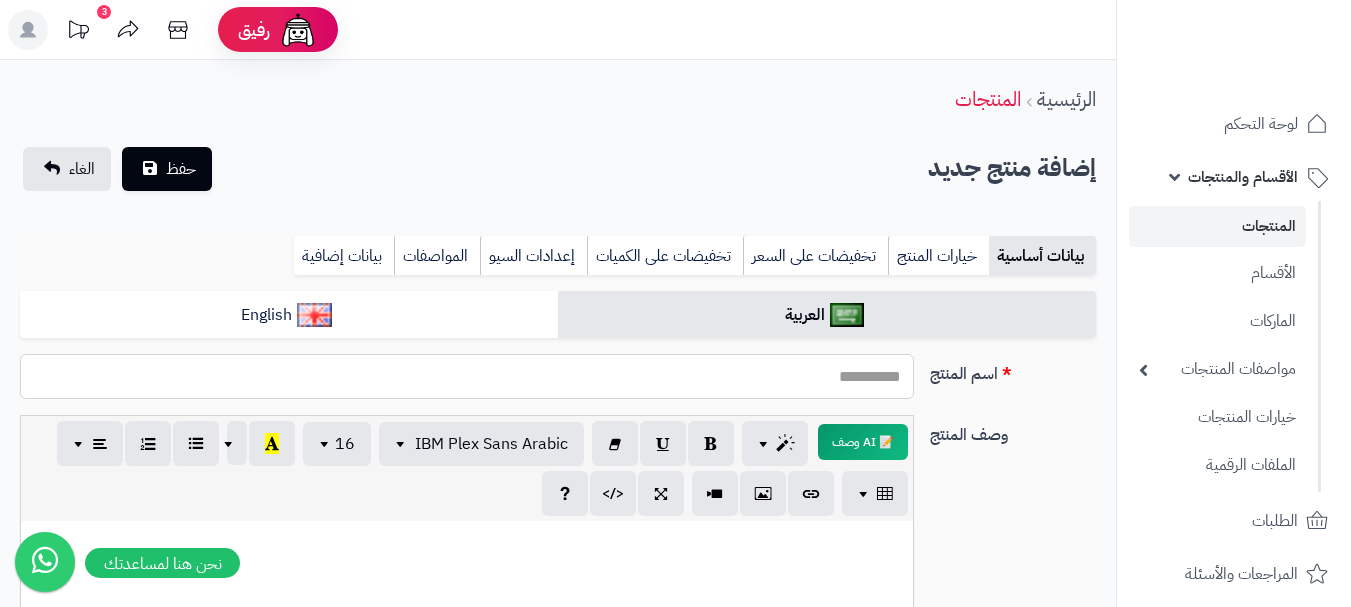 paste on "**********" 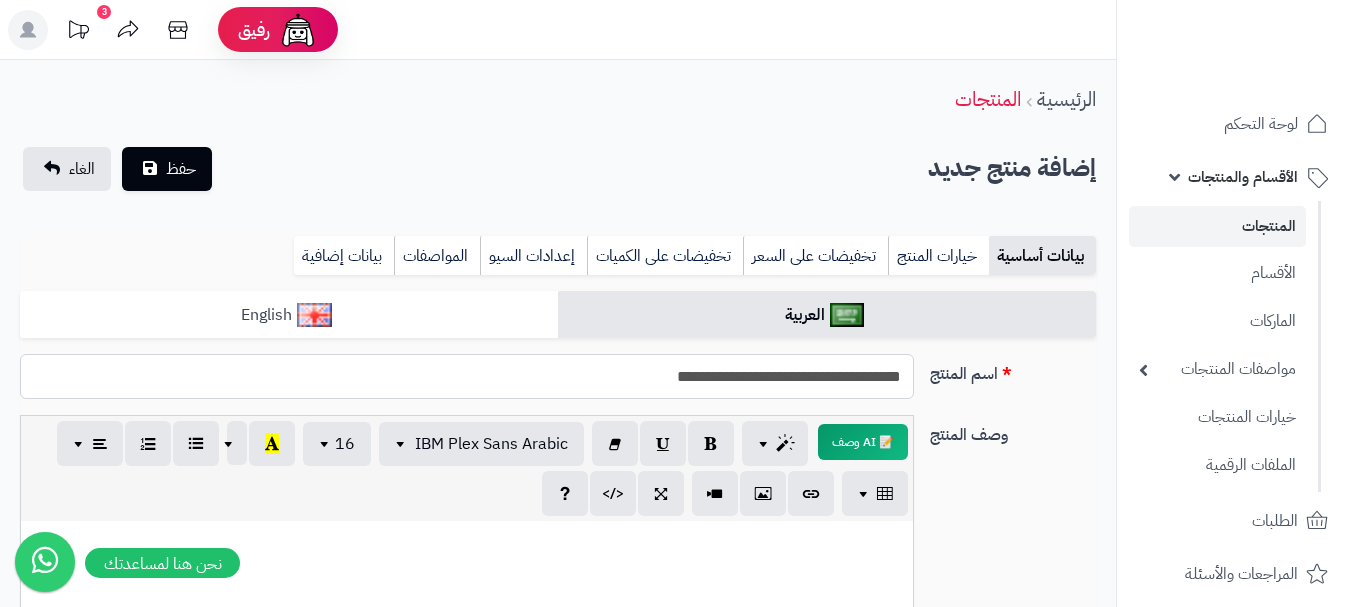 type on "**********" 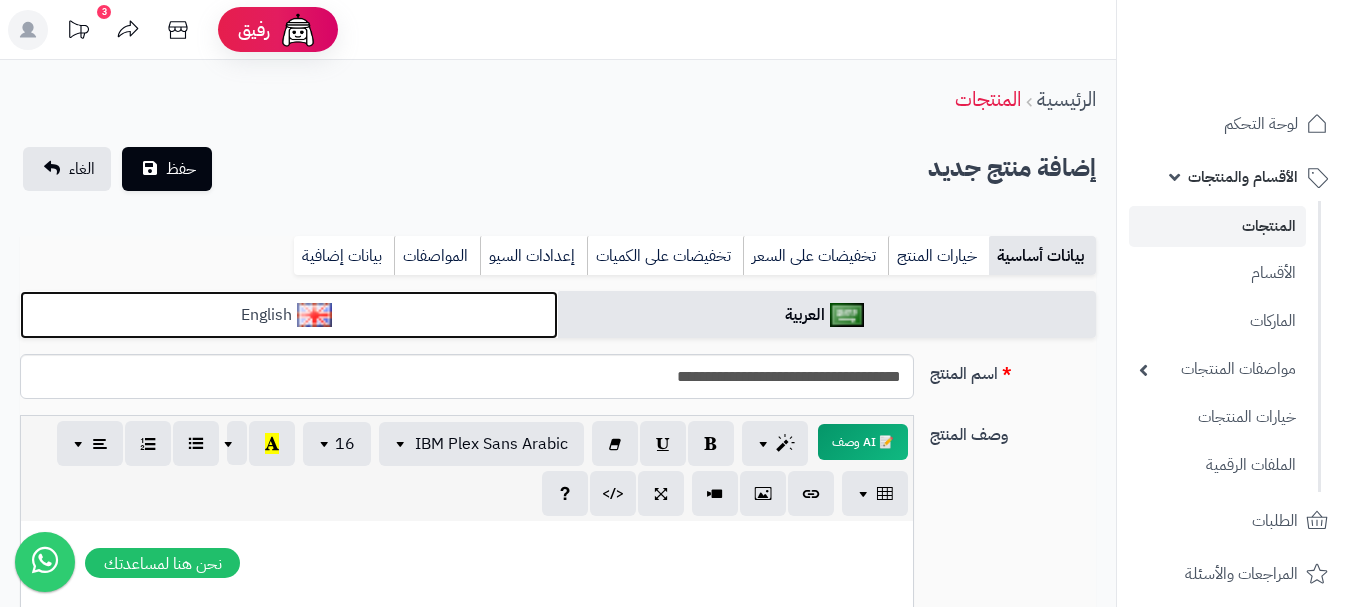 click on "English" at bounding box center (289, 315) 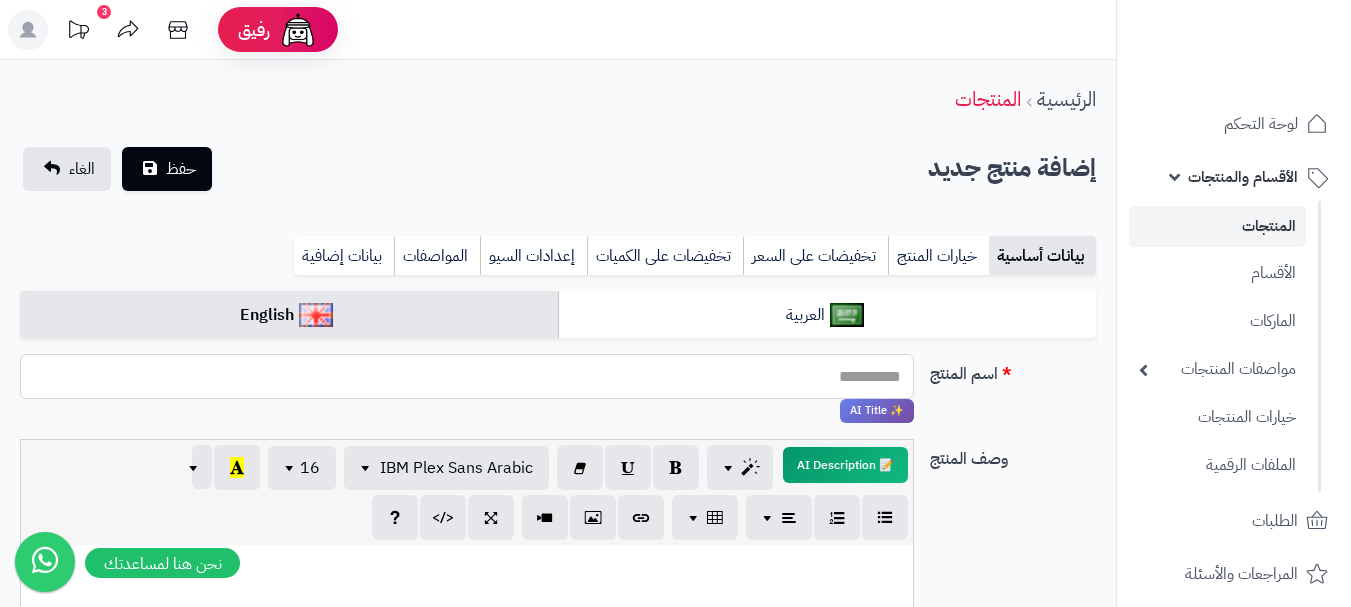paste on "**********" 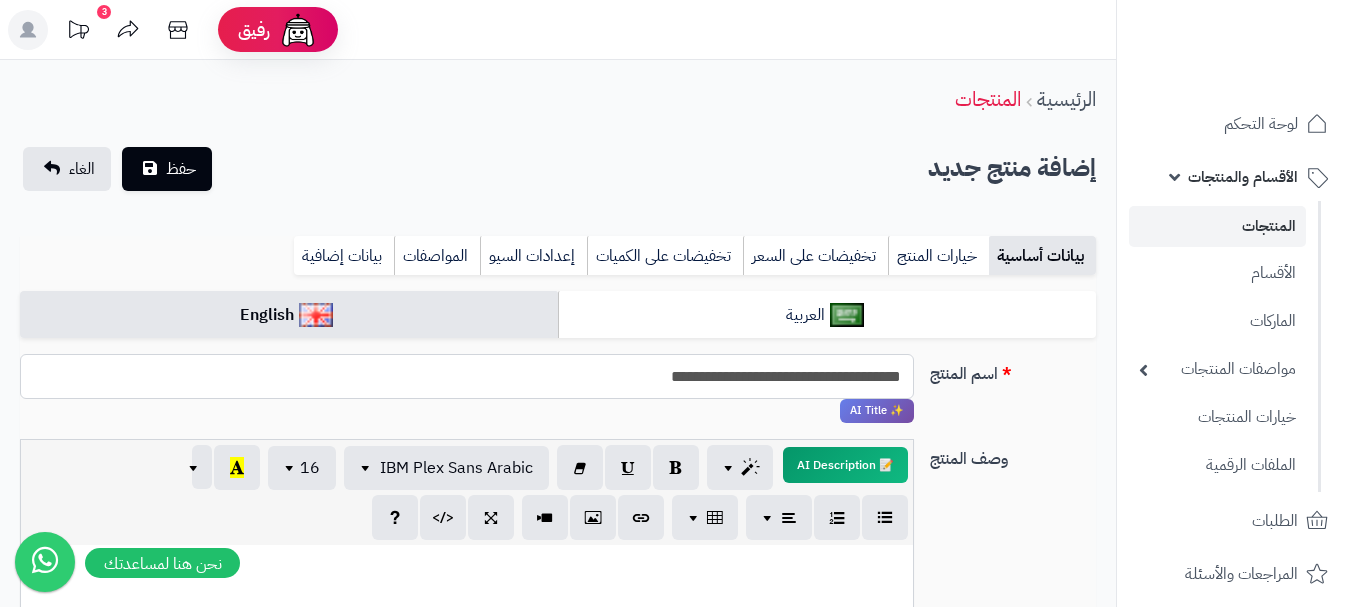 type on "**********" 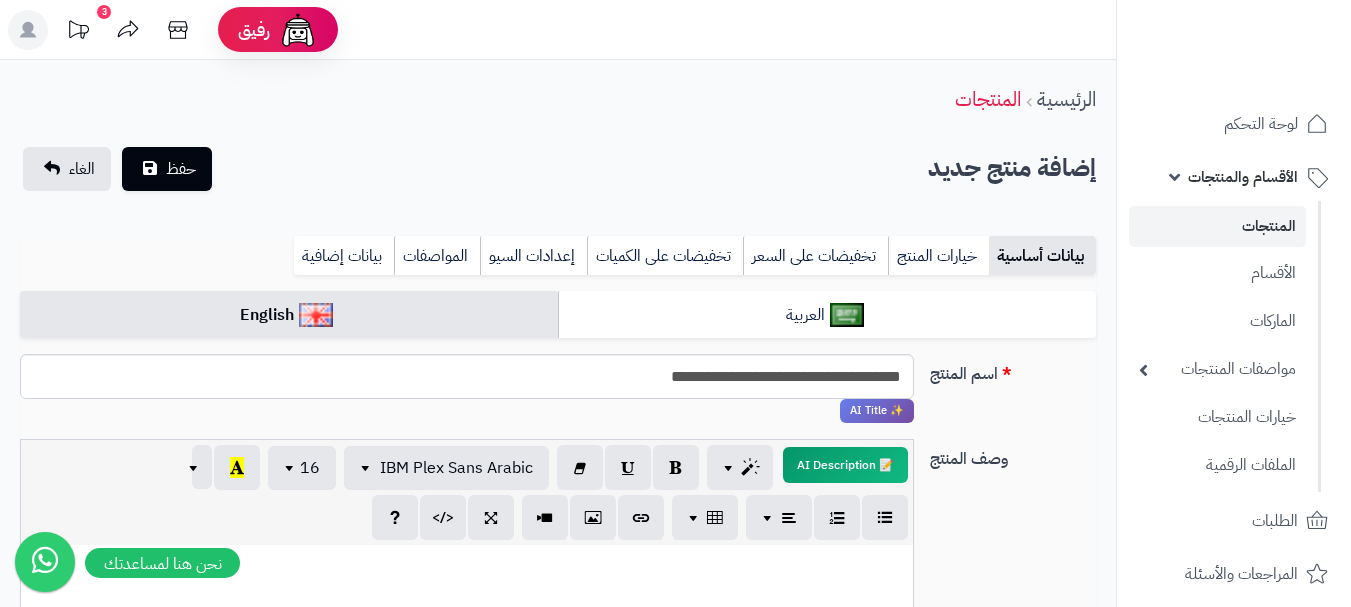 click on "بيانات أساسية خيارات المنتج تخفيضات على السعر تخفيضات على الكميات إعدادات السيو المواصفات نقاط المكافآت بيانات إضافية" at bounding box center [558, 263] 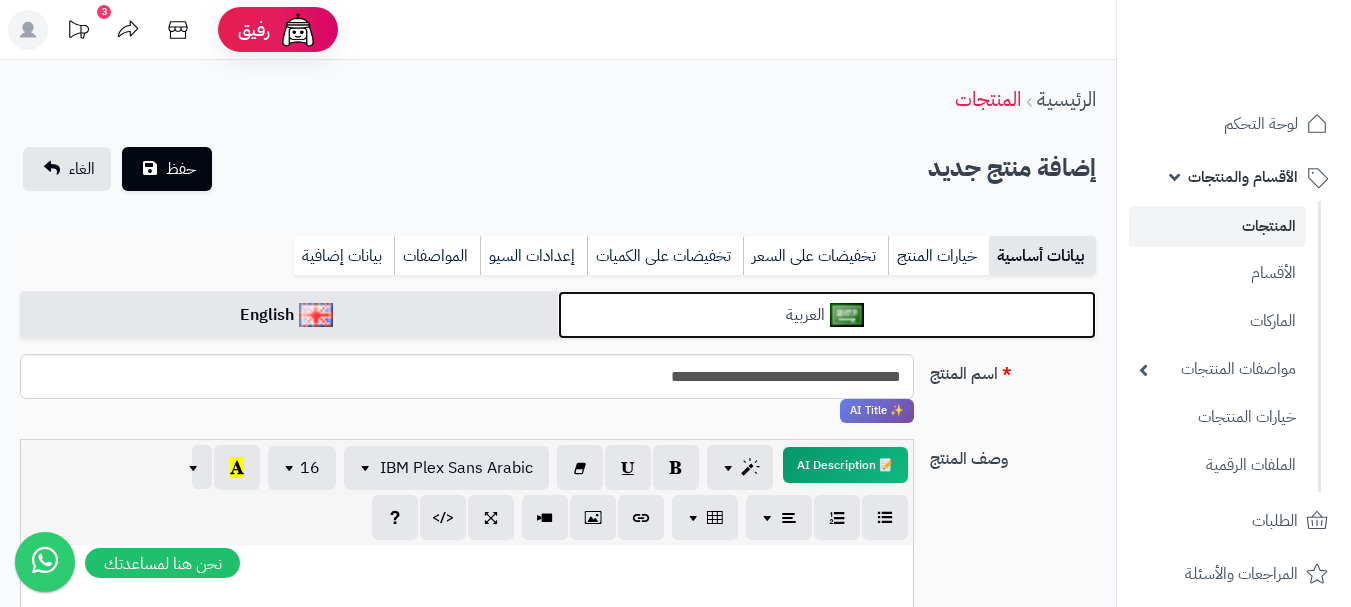 click on "العربية" at bounding box center [827, 315] 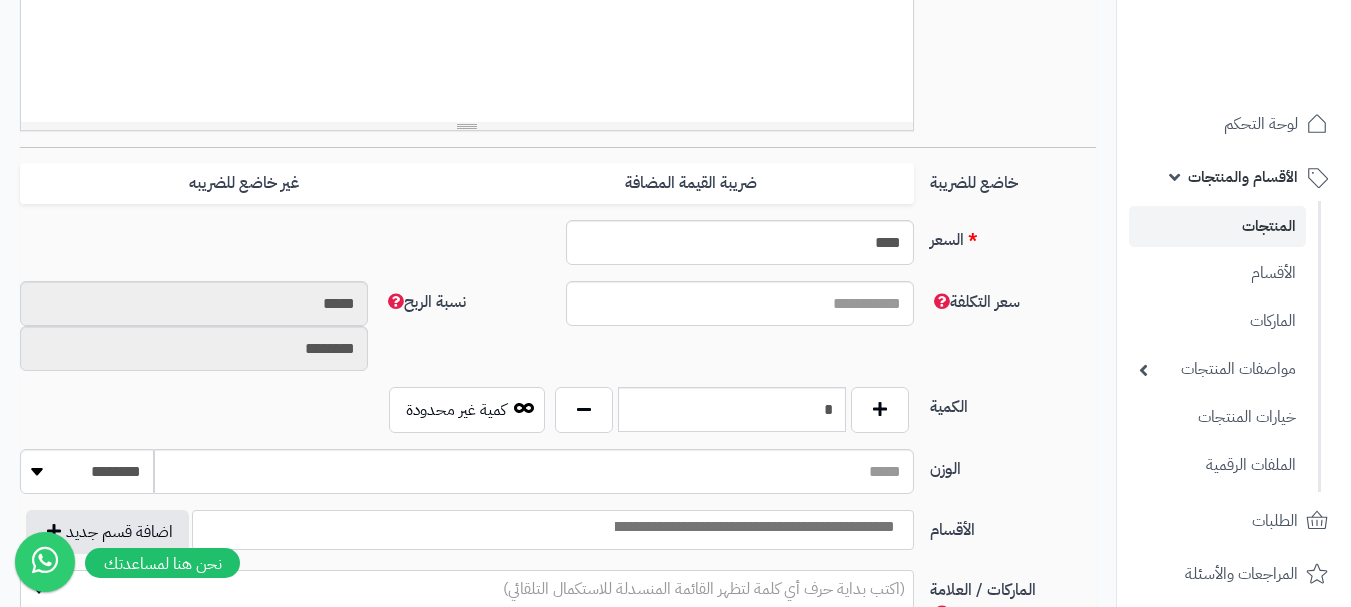 scroll, scrollTop: 700, scrollLeft: 0, axis: vertical 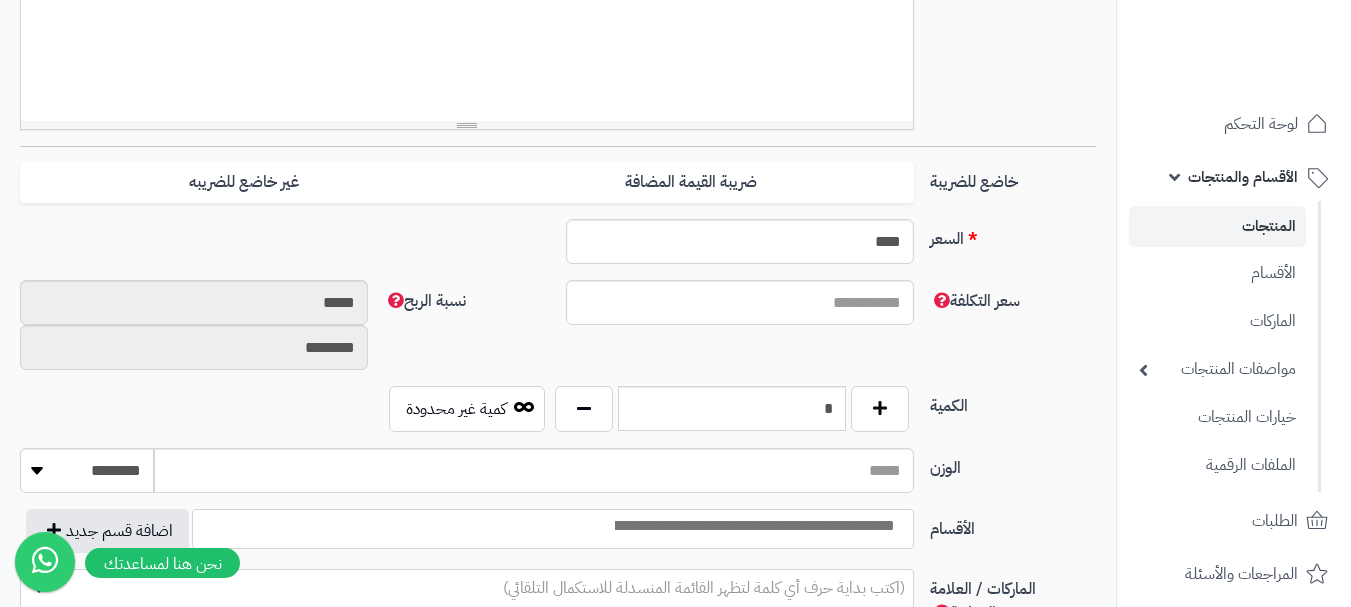 drag, startPoint x: 815, startPoint y: 188, endPoint x: 668, endPoint y: 219, distance: 150.23315 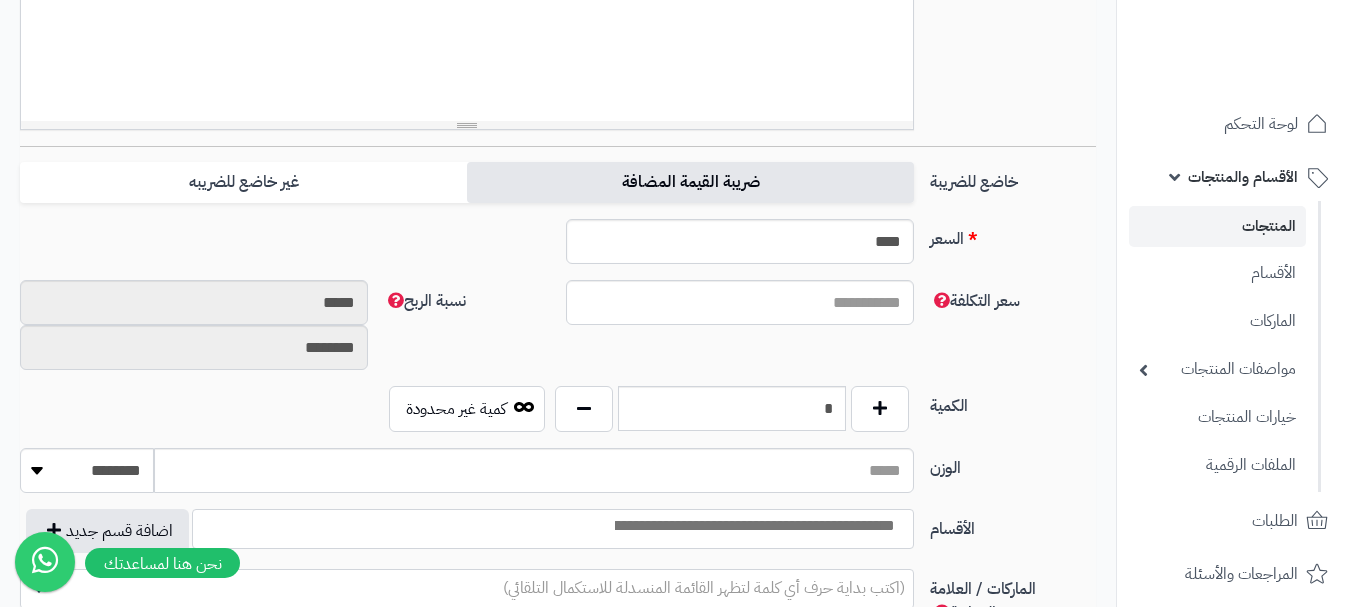 type on "*" 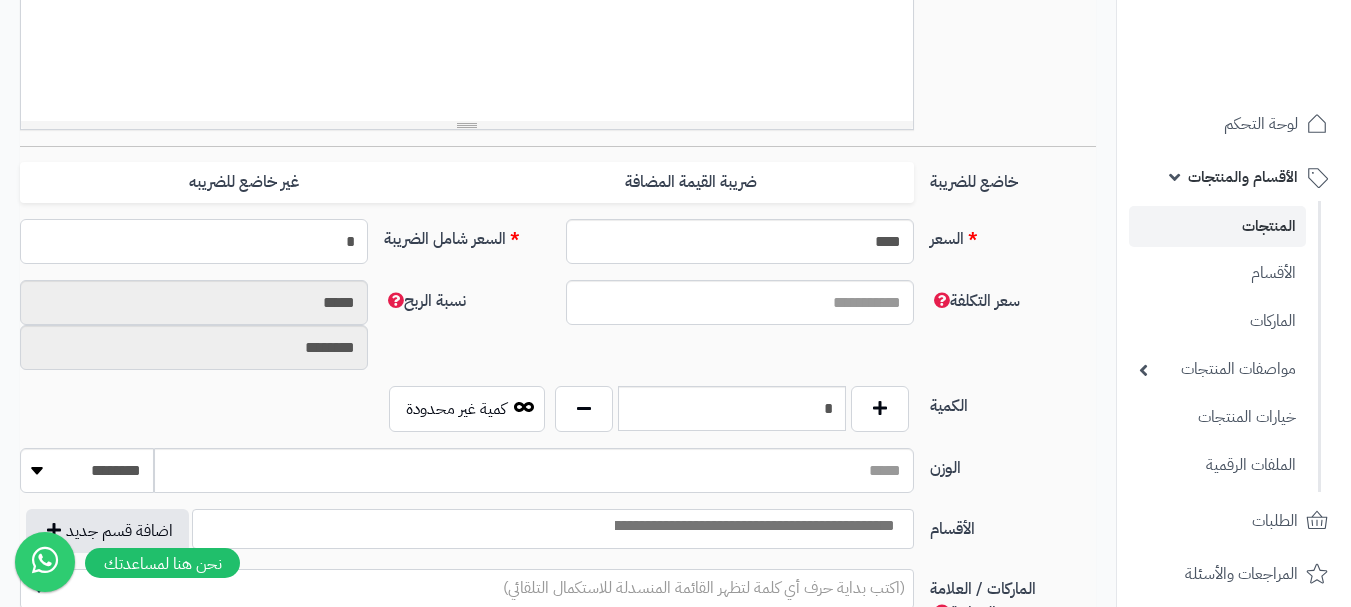 click on "*" at bounding box center [194, 241] 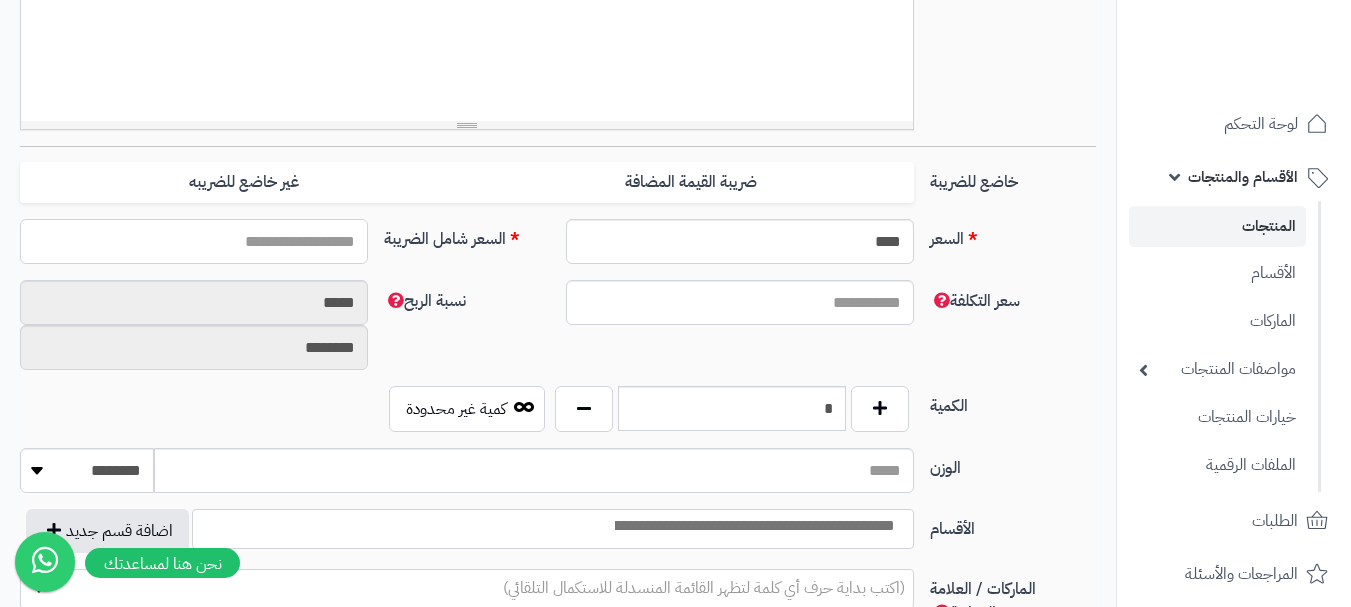 type on "*" 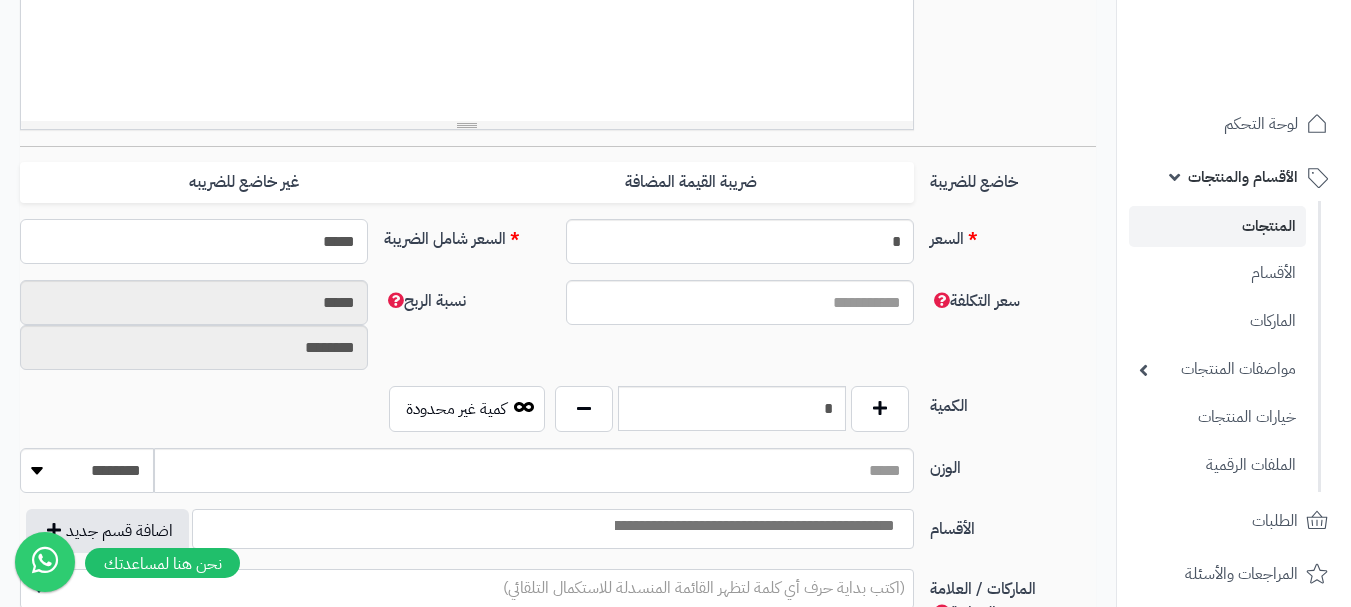 type on "******" 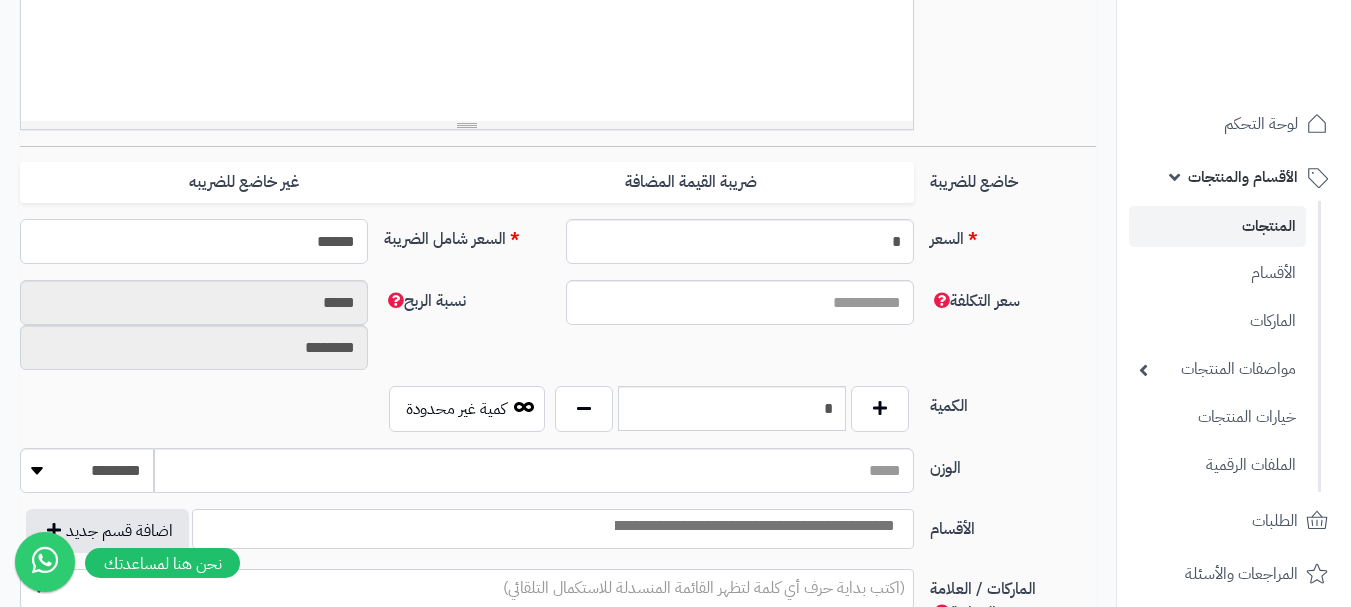 type on "**********" 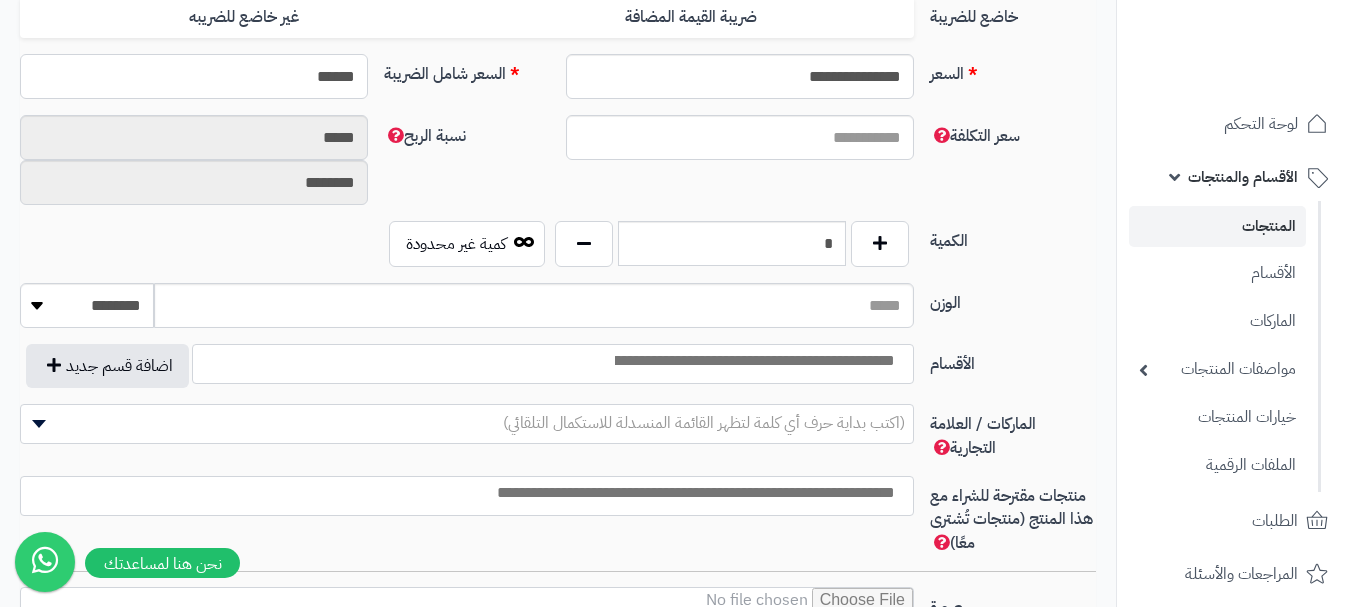 scroll, scrollTop: 900, scrollLeft: 0, axis: vertical 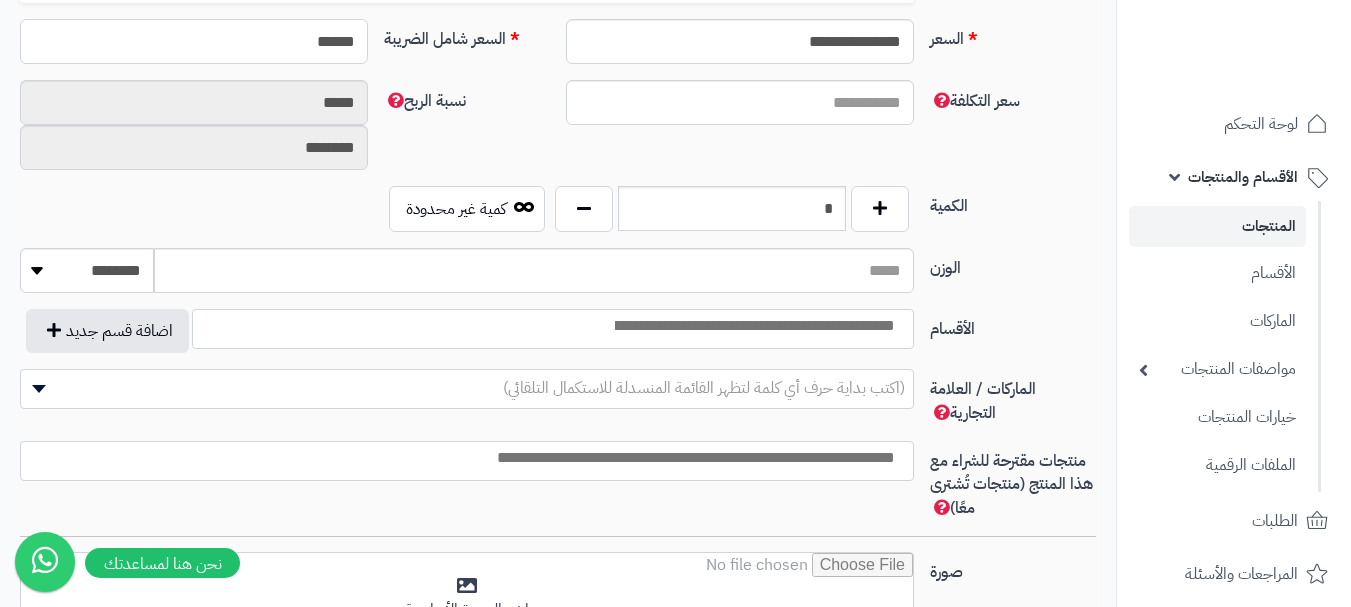type on "******" 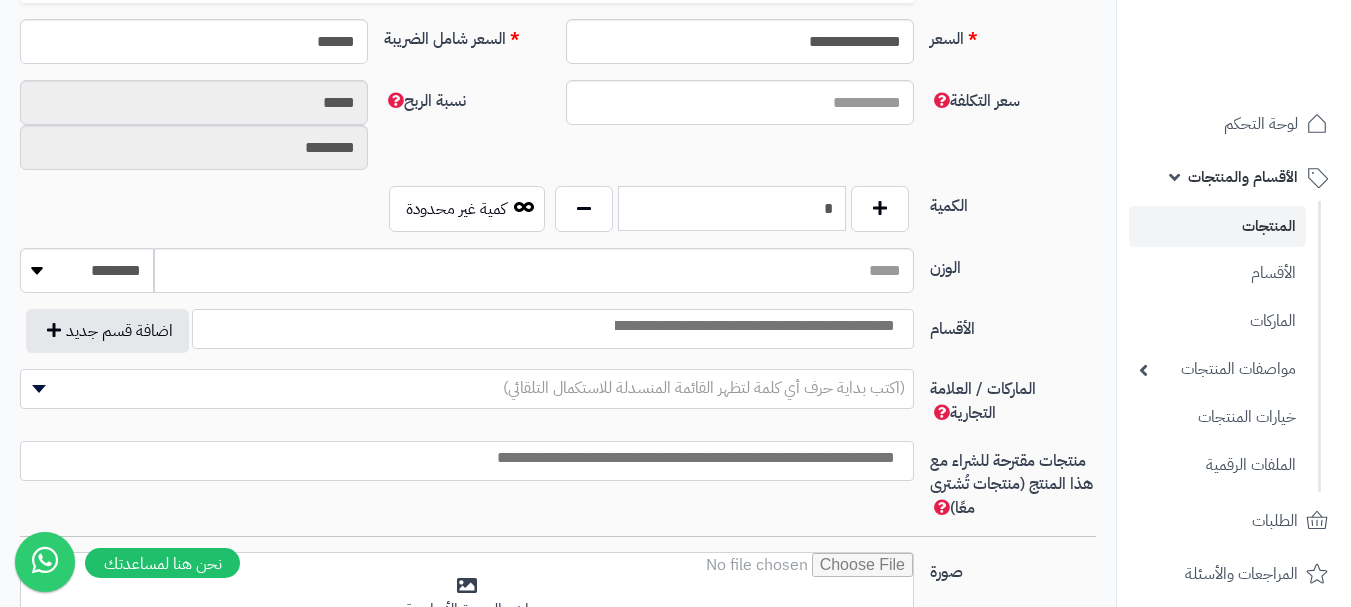click on "*" at bounding box center (732, 208) 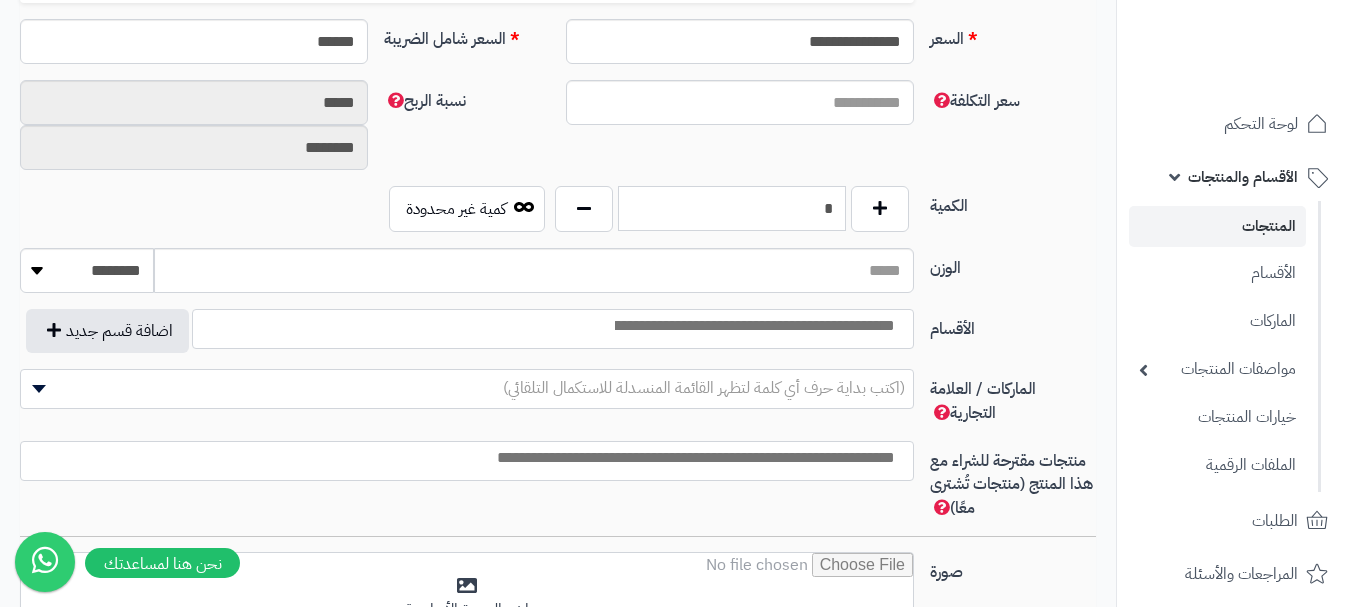 scroll, scrollTop: 1100, scrollLeft: 0, axis: vertical 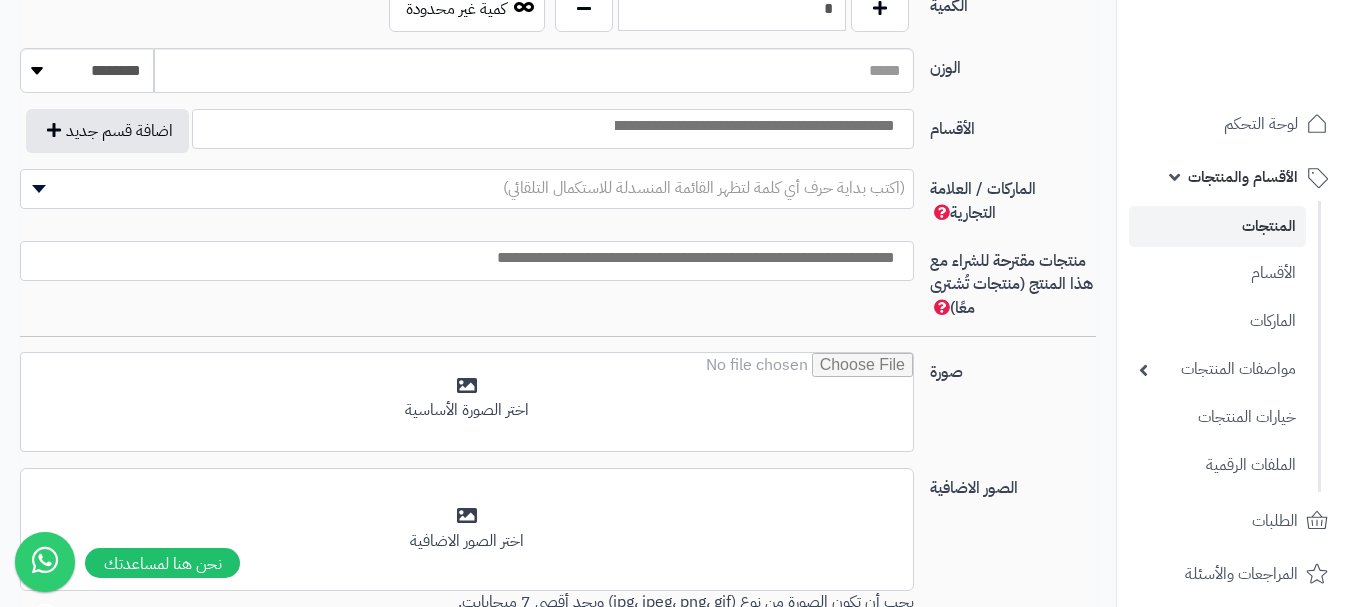 type on "*" 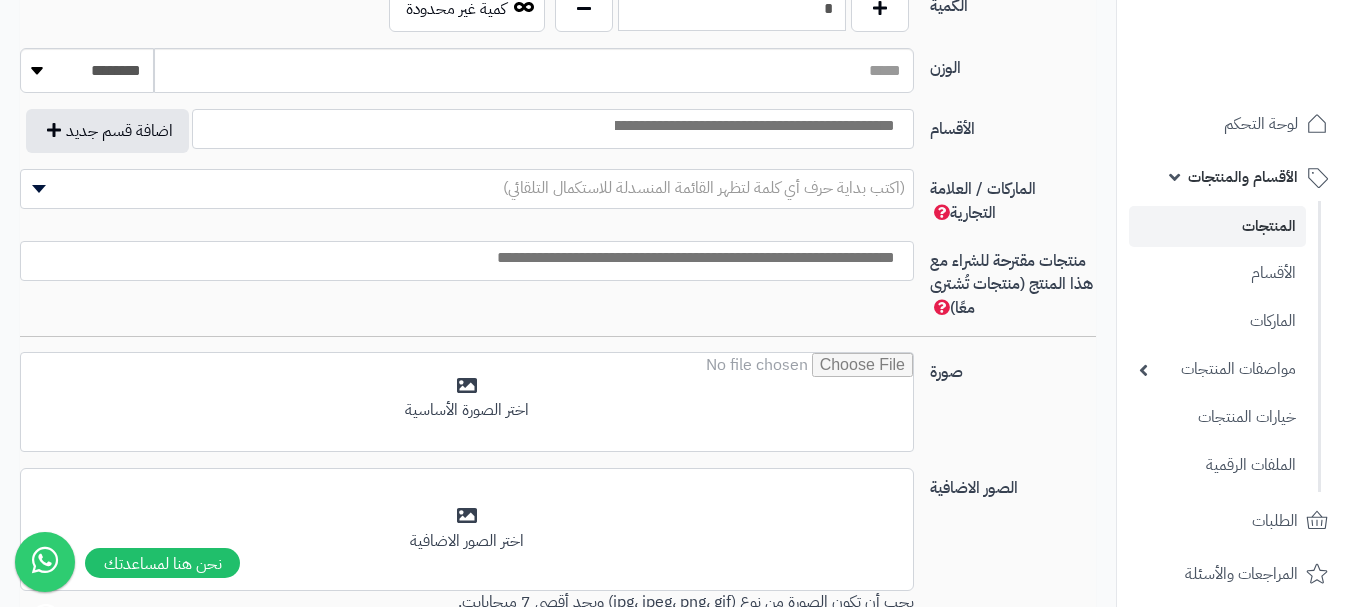 click at bounding box center (753, 126) 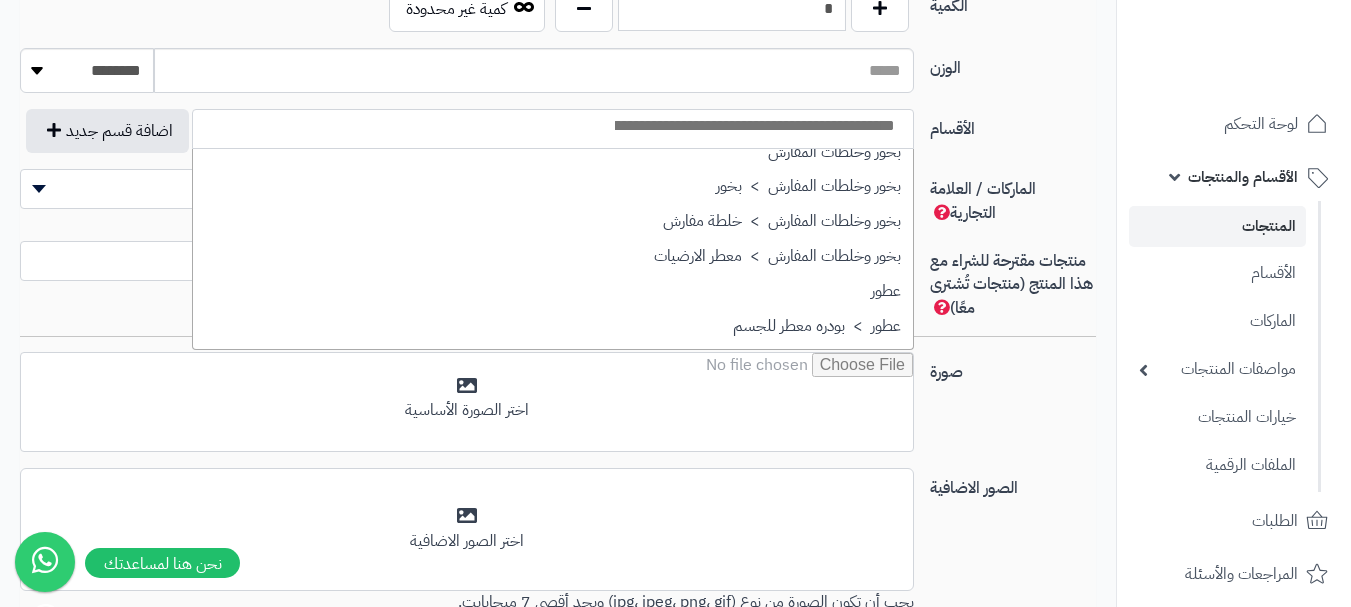 scroll, scrollTop: 656, scrollLeft: 0, axis: vertical 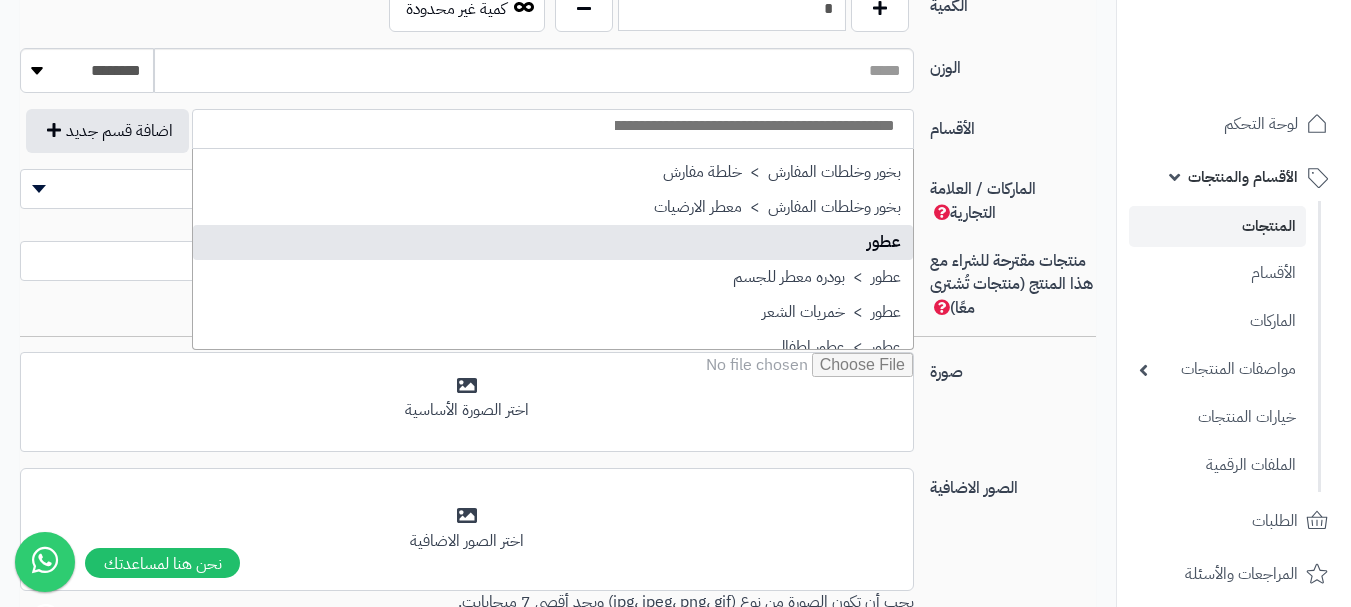 select on "**" 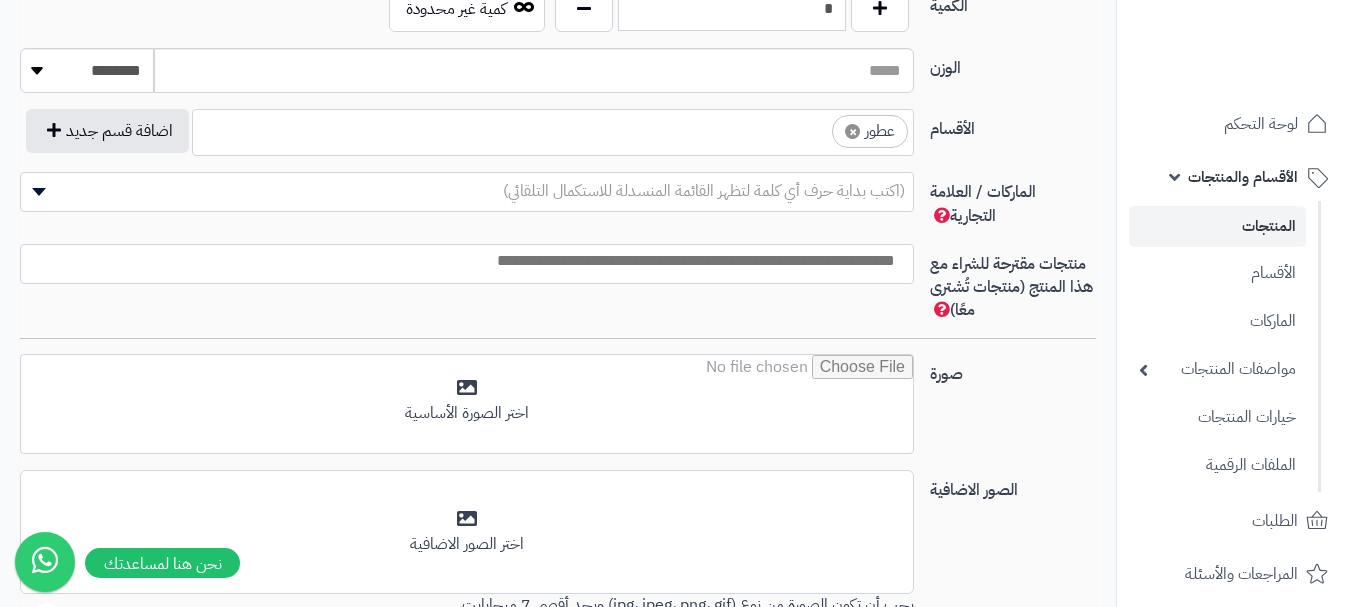 click on "× عطور" at bounding box center (553, 129) 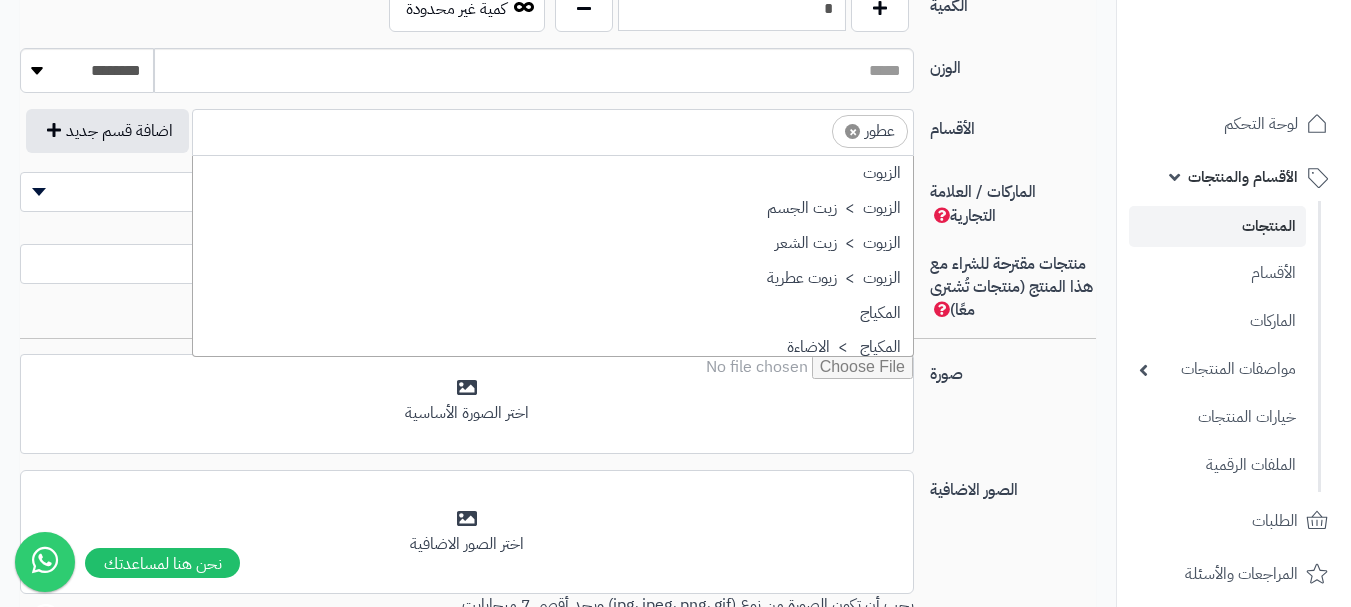 scroll, scrollTop: 697, scrollLeft: 0, axis: vertical 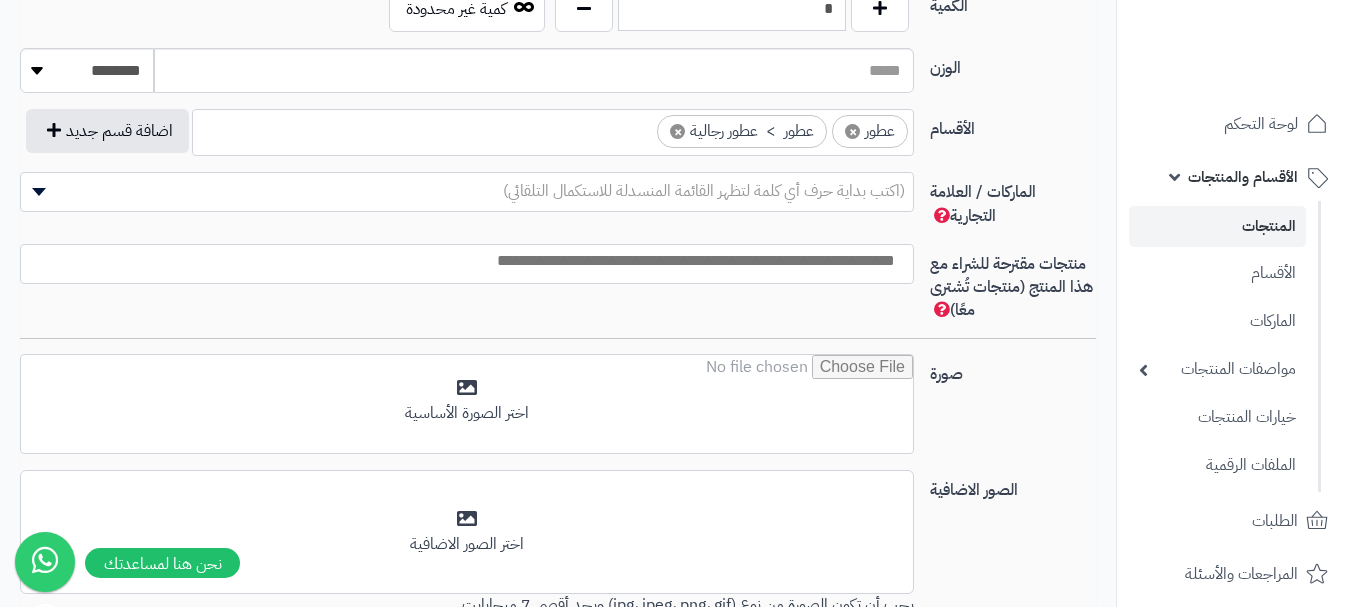 click on "(اكتب بداية حرف أي كلمة لتظهر القائمة المنسدلة للاستكمال التلقائي)" at bounding box center [704, 191] 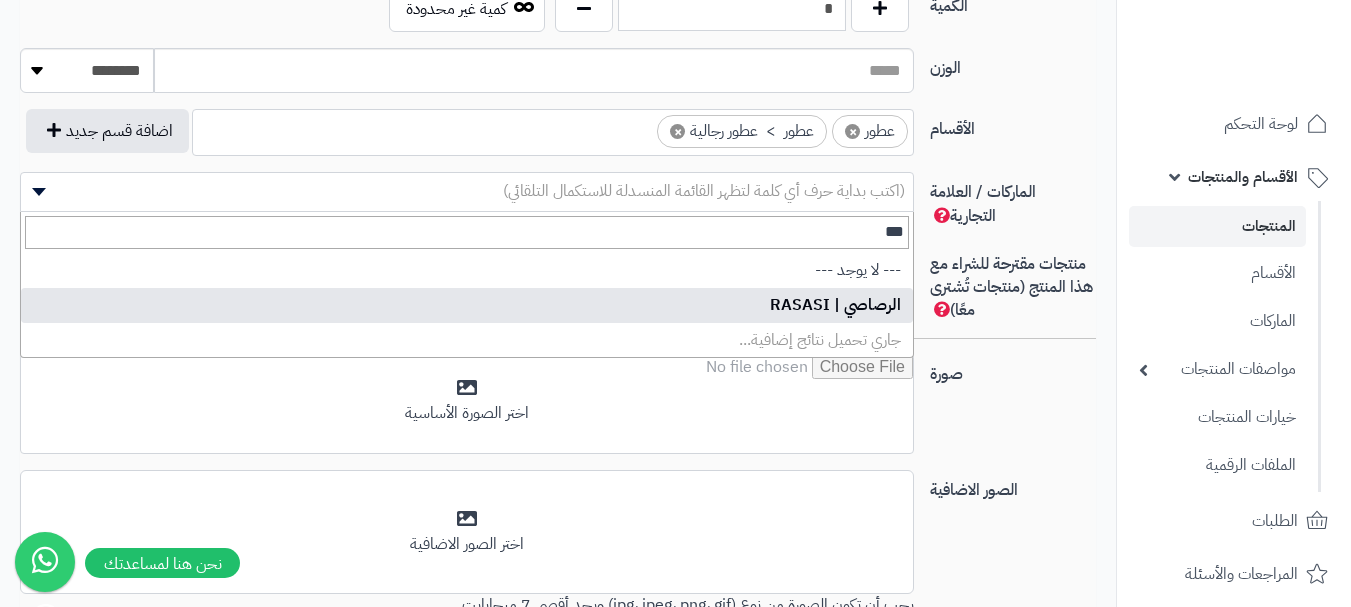 type on "***" 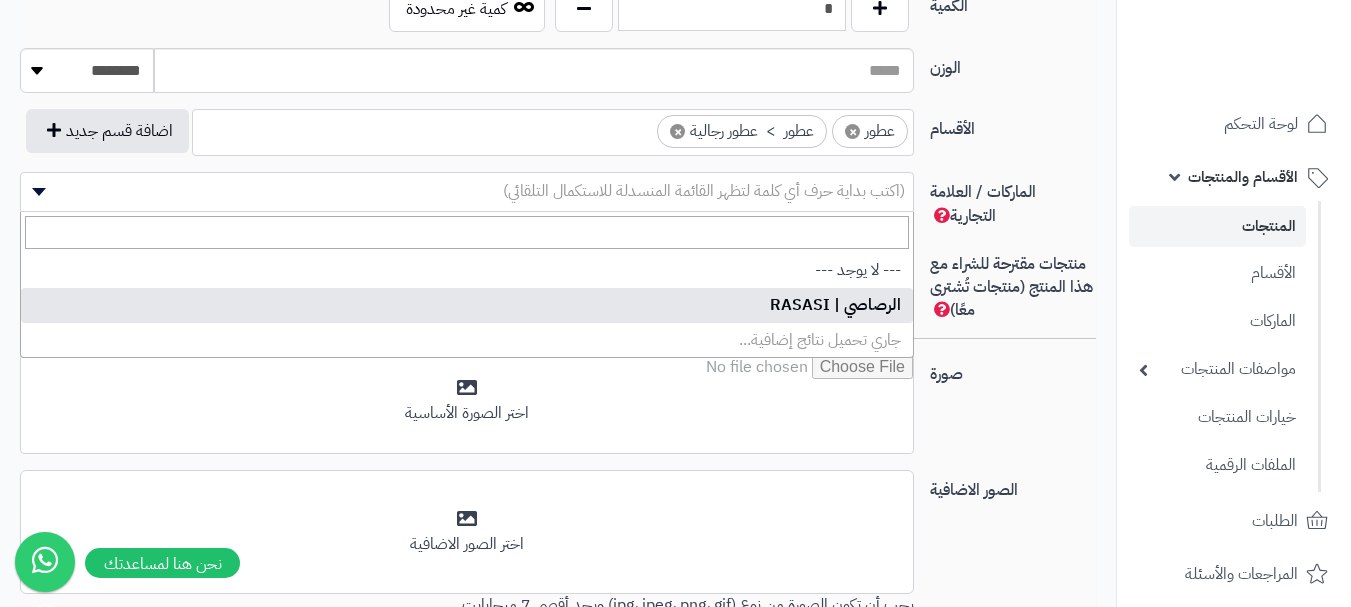 select on "**" 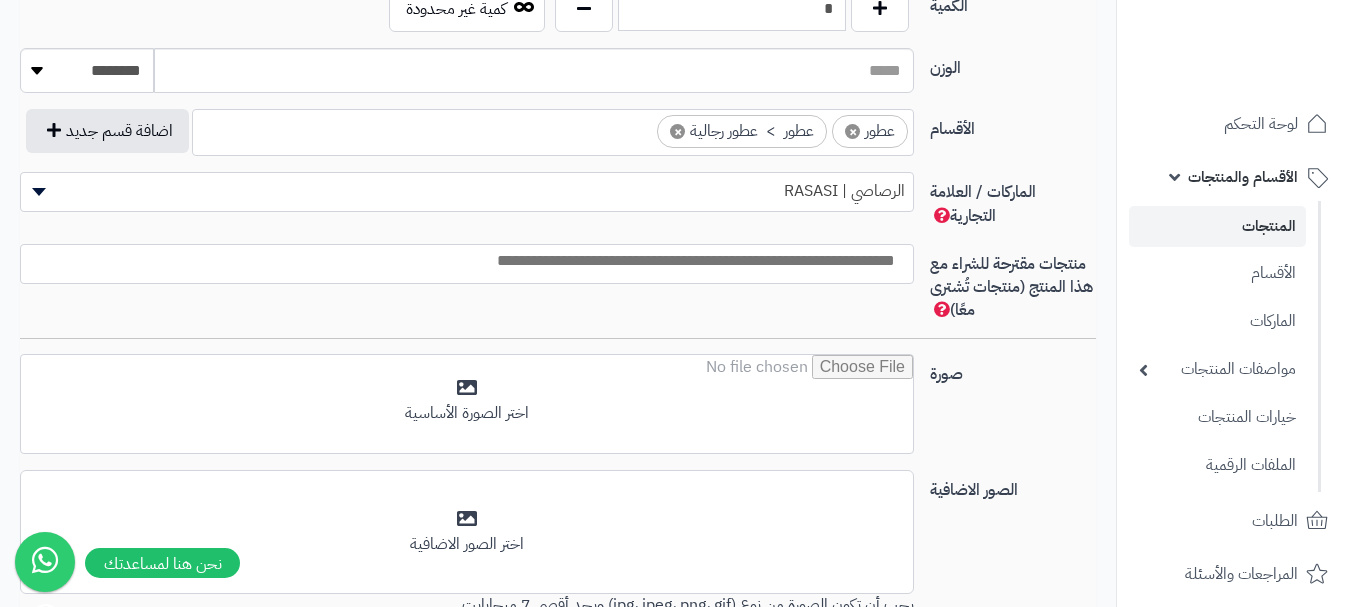 click at bounding box center (462, 261) 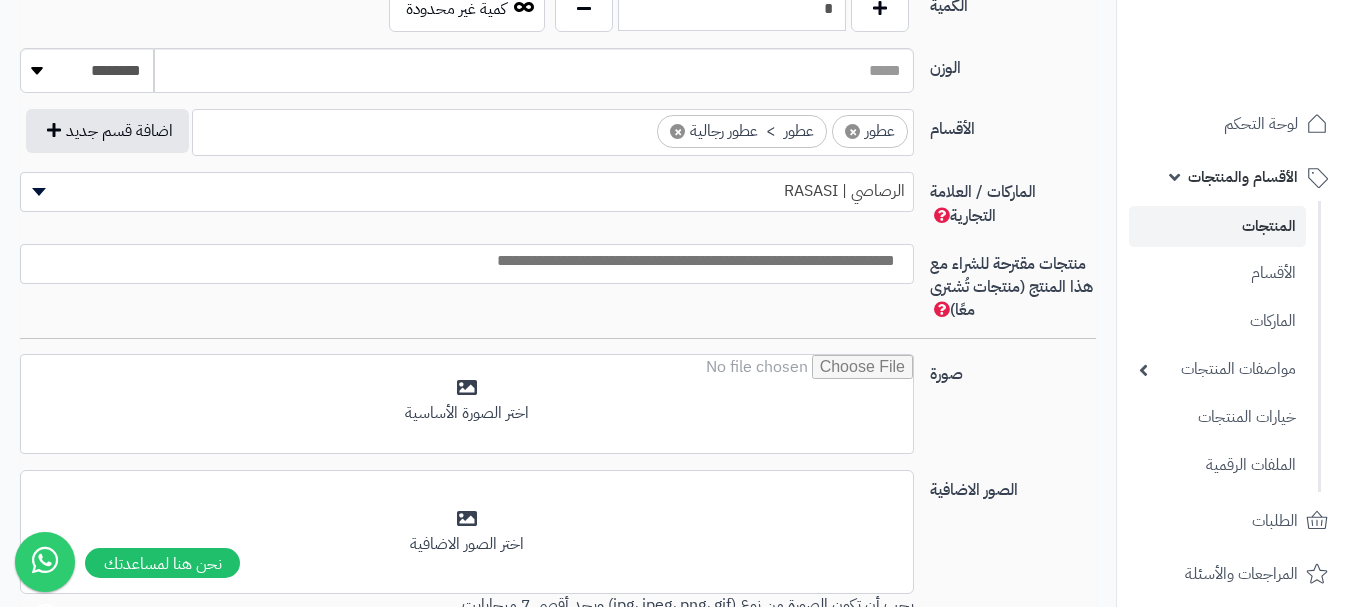 drag, startPoint x: 1079, startPoint y: 174, endPoint x: 1067, endPoint y: 215, distance: 42.72002 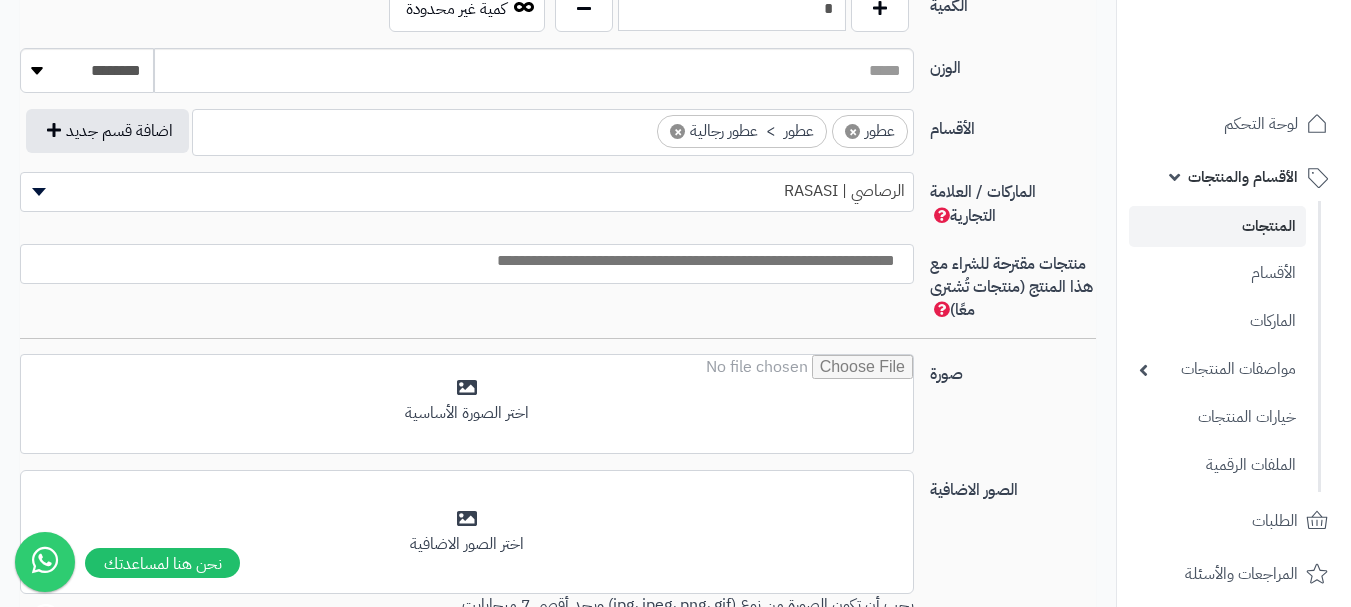 click on "الماركات / العلامة التجارية" at bounding box center (1013, 200) 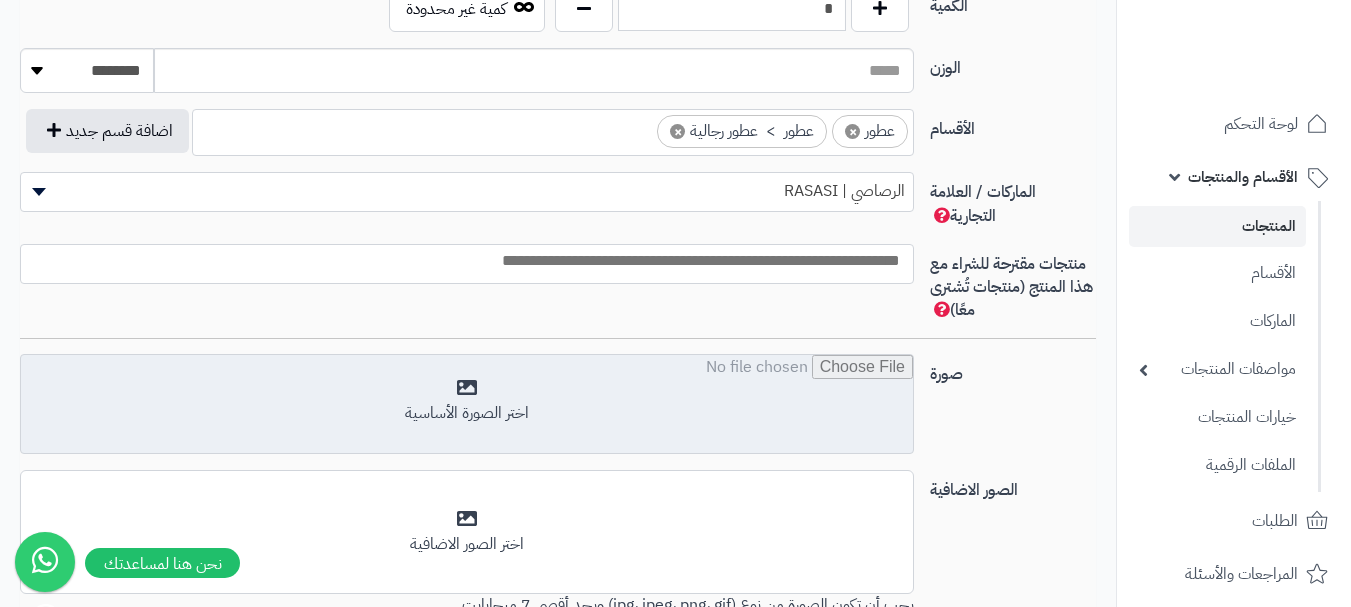 click at bounding box center (467, 405) 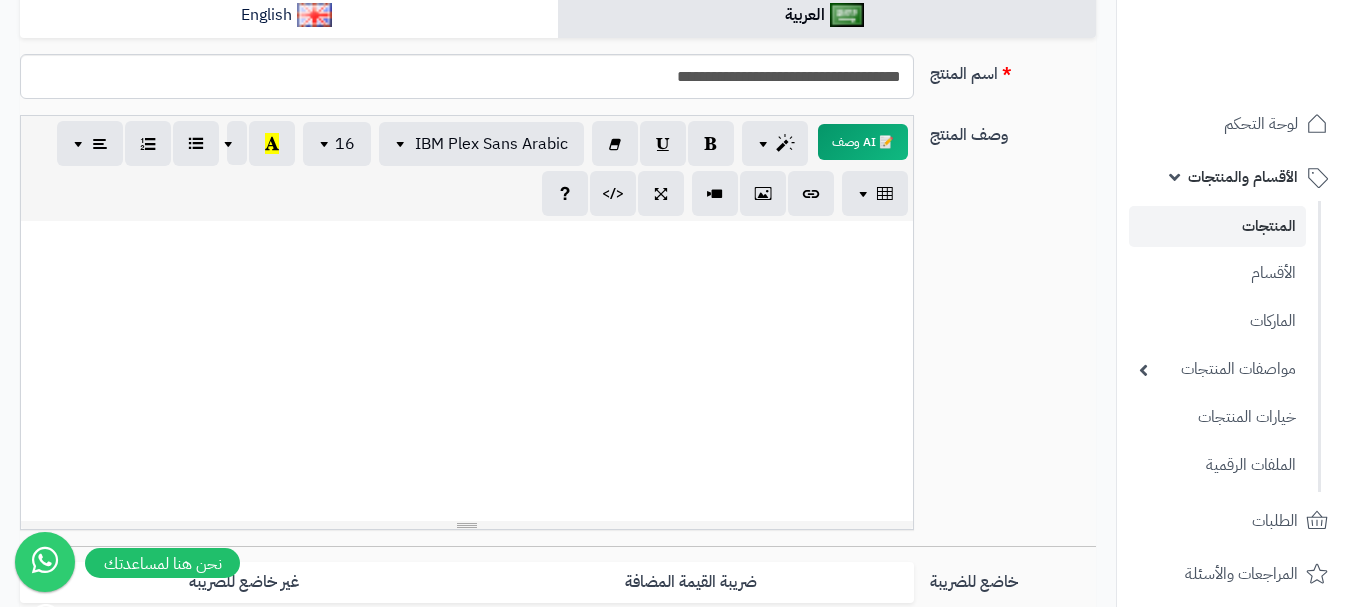 scroll, scrollTop: 0, scrollLeft: 0, axis: both 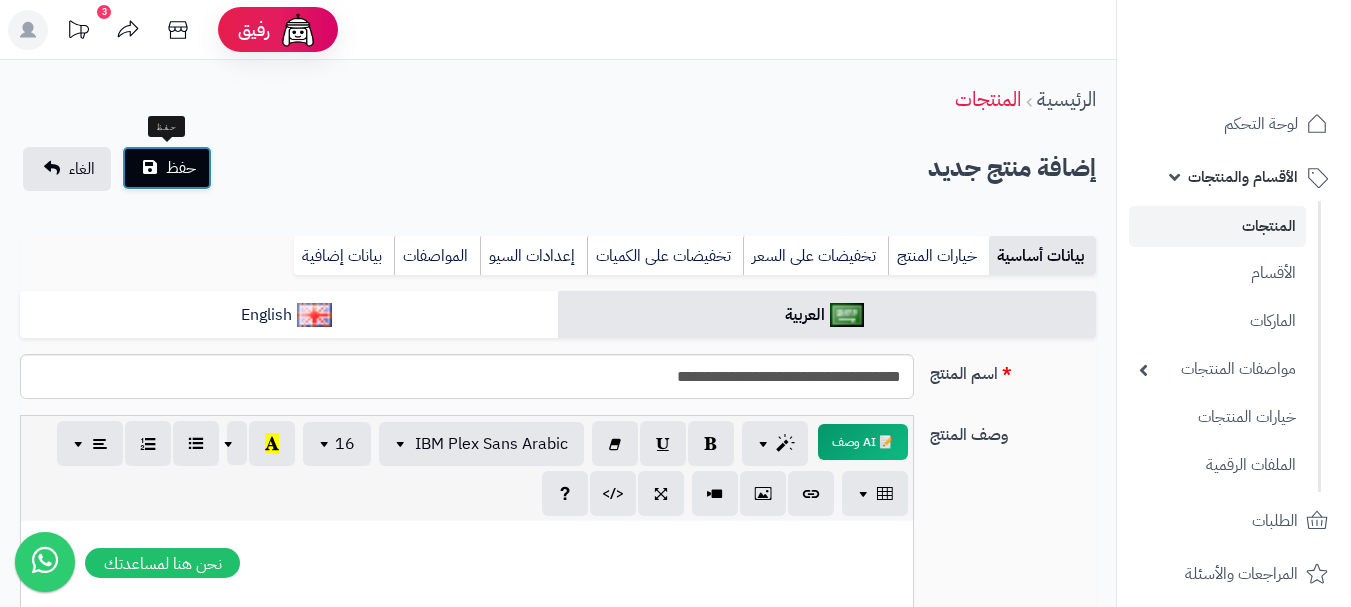 click on "حفظ" at bounding box center [167, 168] 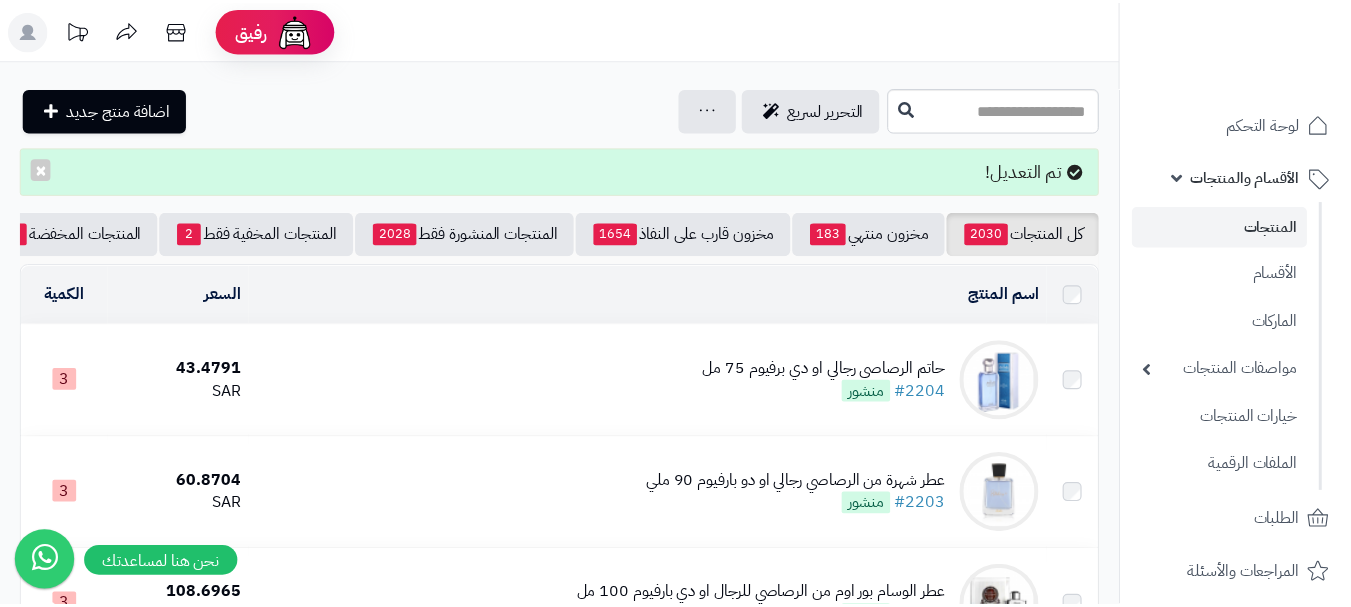 scroll, scrollTop: 0, scrollLeft: 0, axis: both 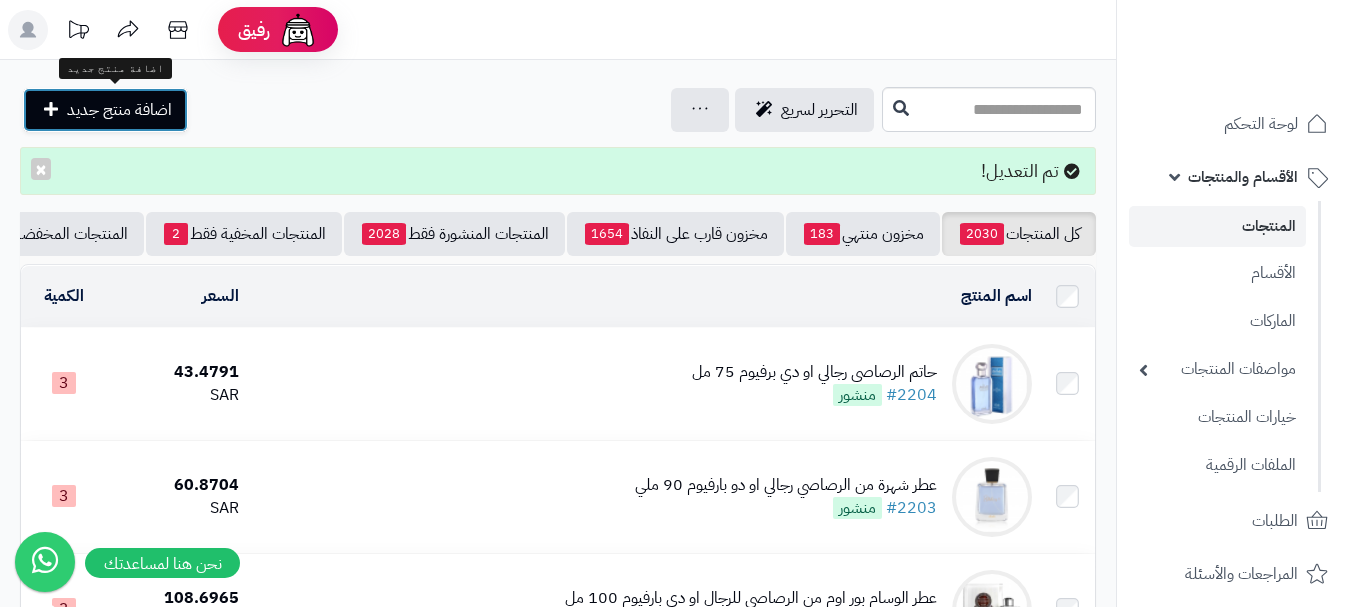 click on "اضافة منتج جديد" at bounding box center [119, 110] 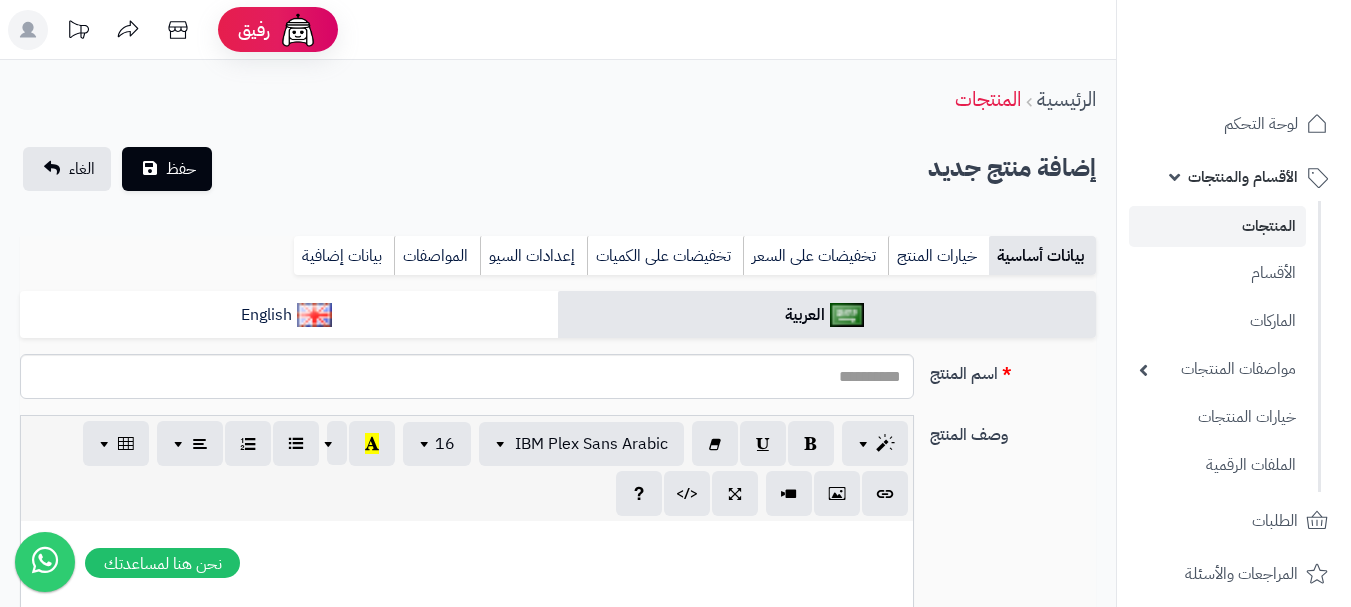 select 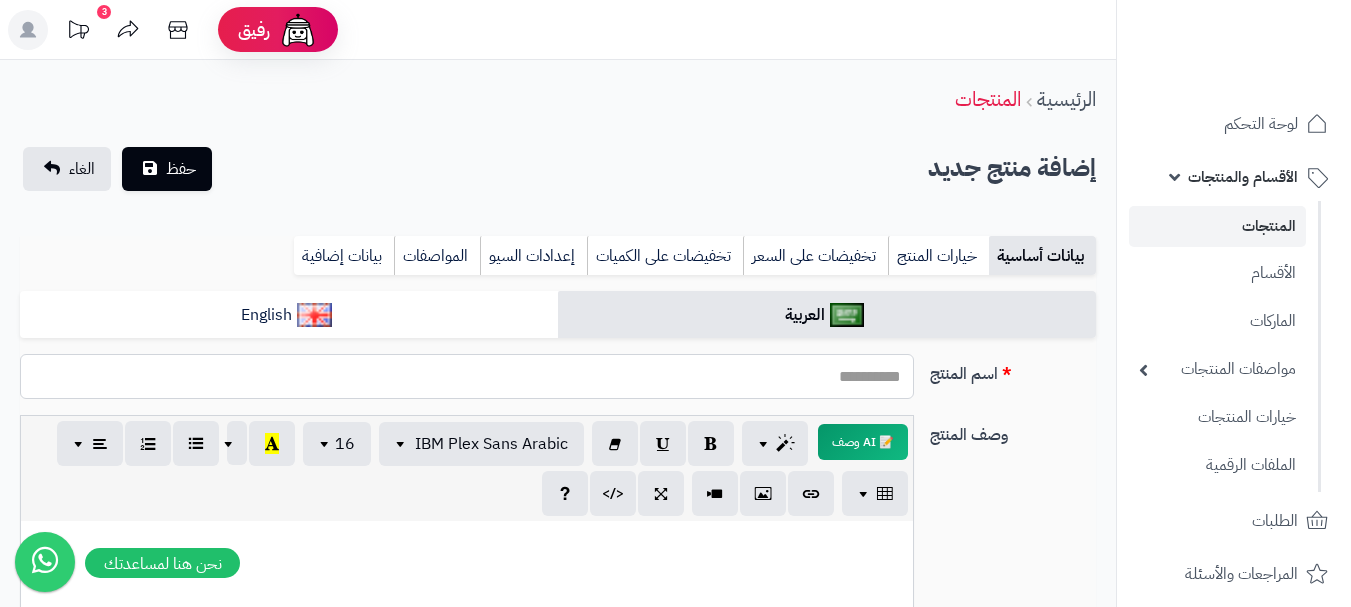 paste on "**********" 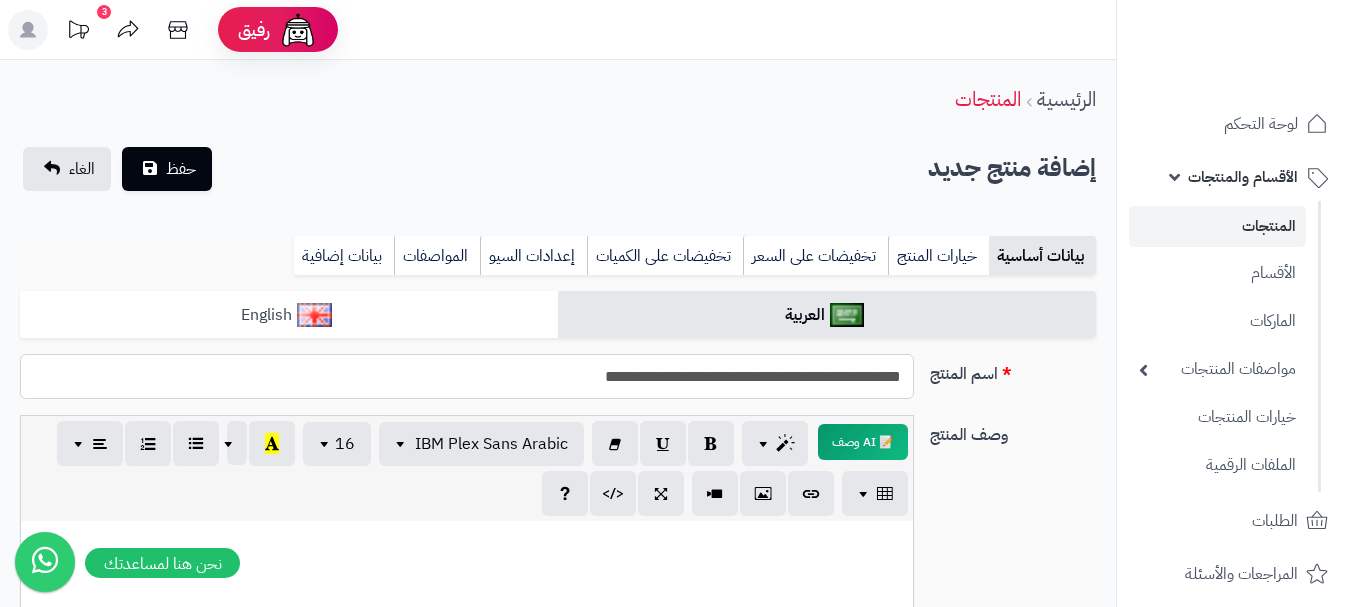 type on "**********" 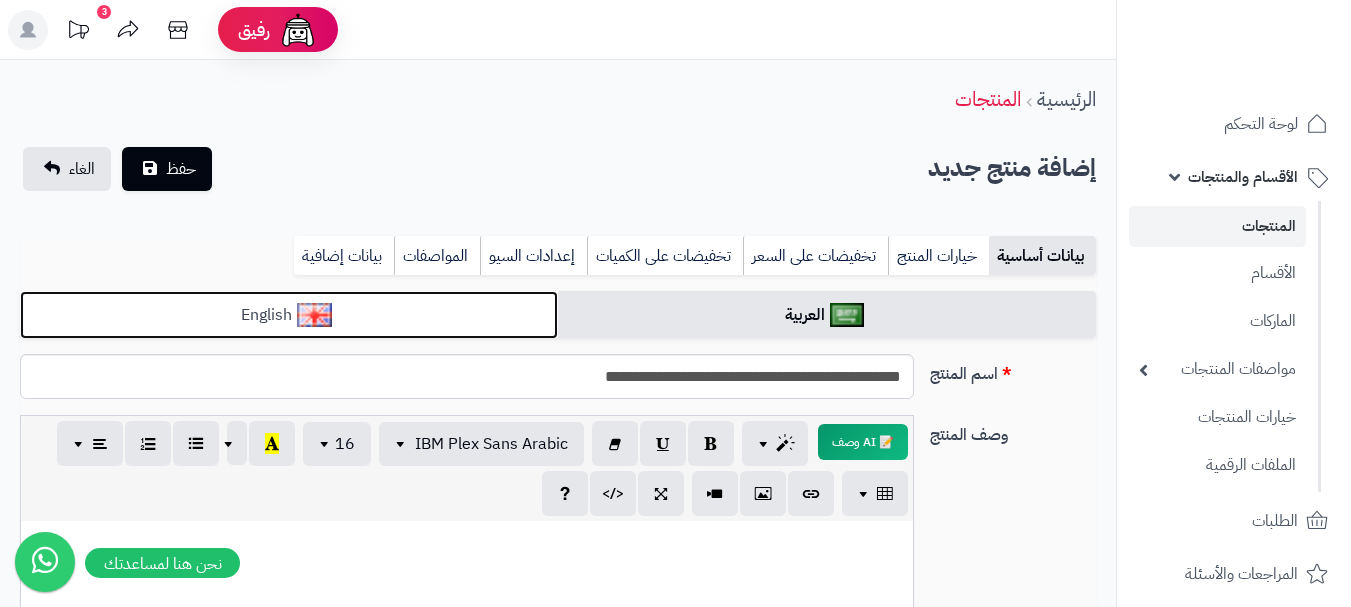drag, startPoint x: 515, startPoint y: 306, endPoint x: 524, endPoint y: 290, distance: 18.35756 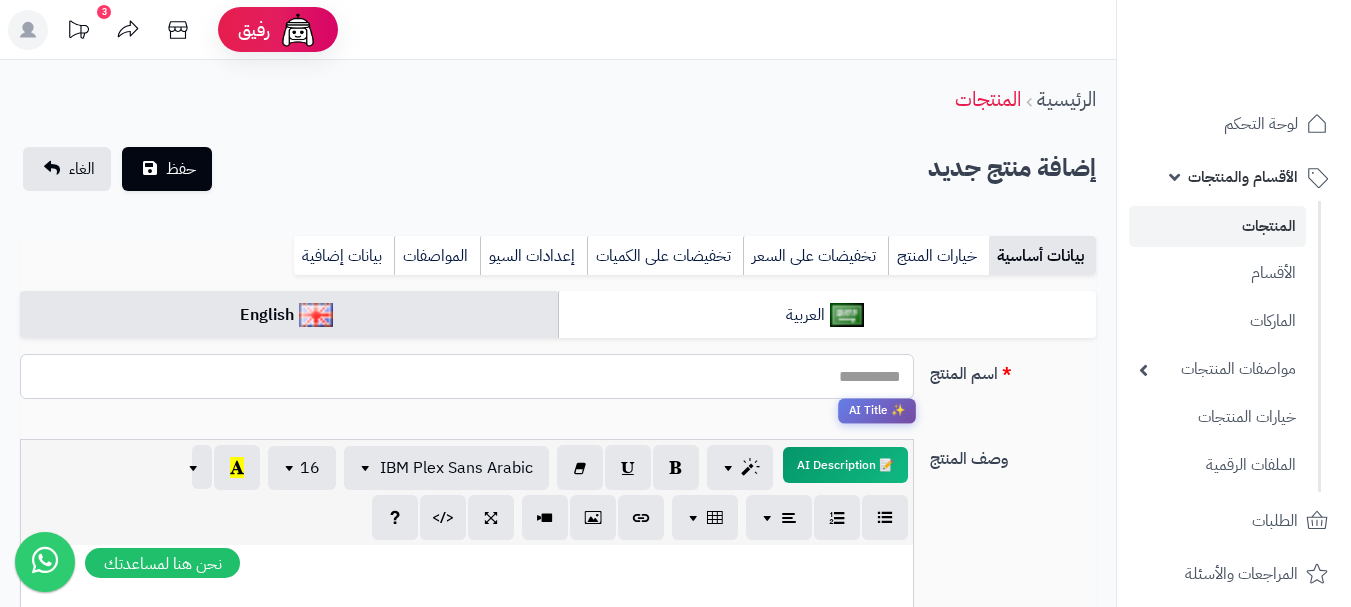 drag, startPoint x: 842, startPoint y: 399, endPoint x: 874, endPoint y: 379, distance: 37.735924 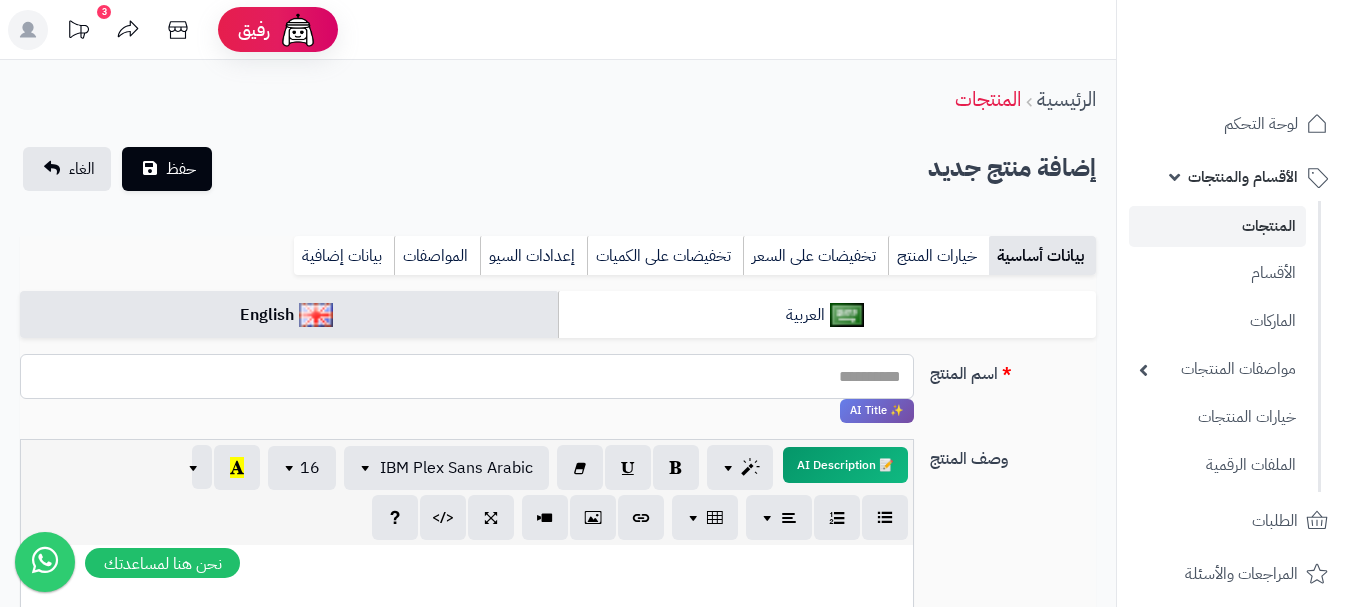 paste on "**********" 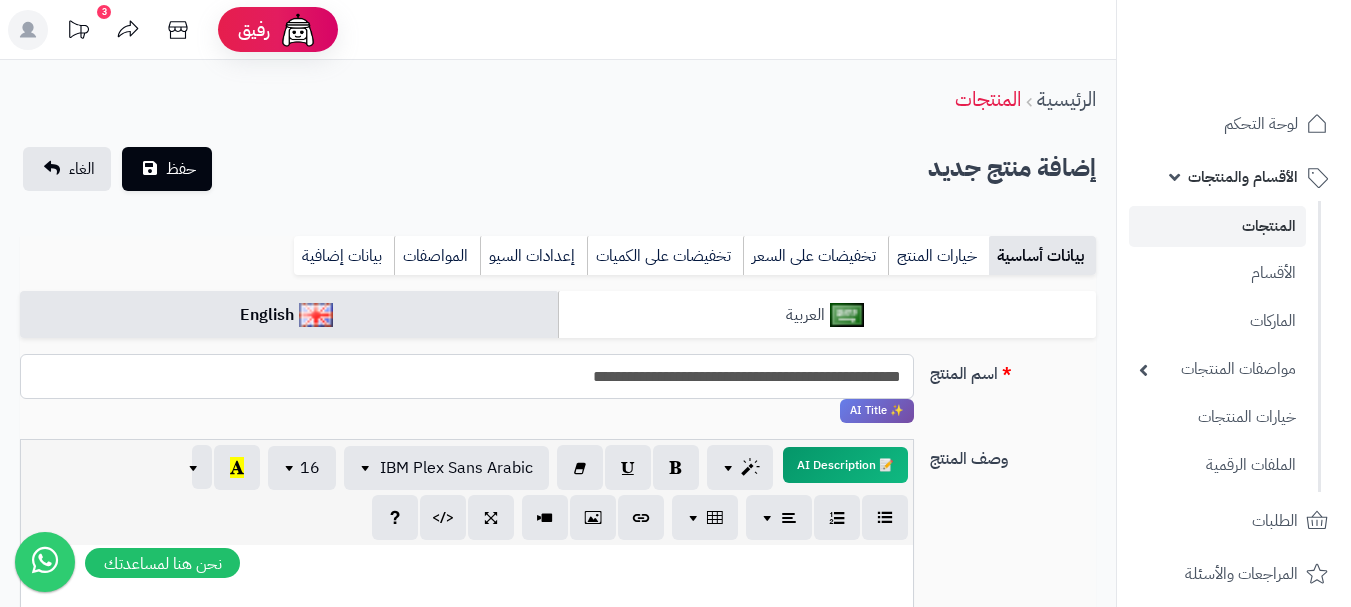 type on "**********" 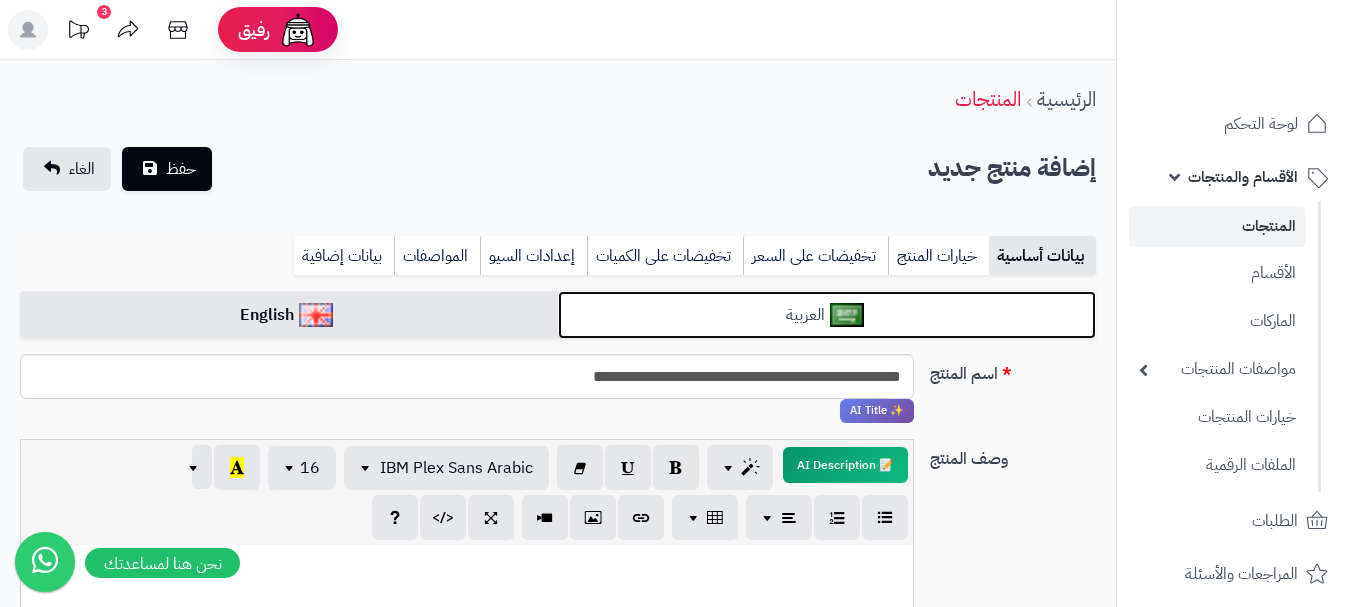 click on "العربية" at bounding box center (827, 315) 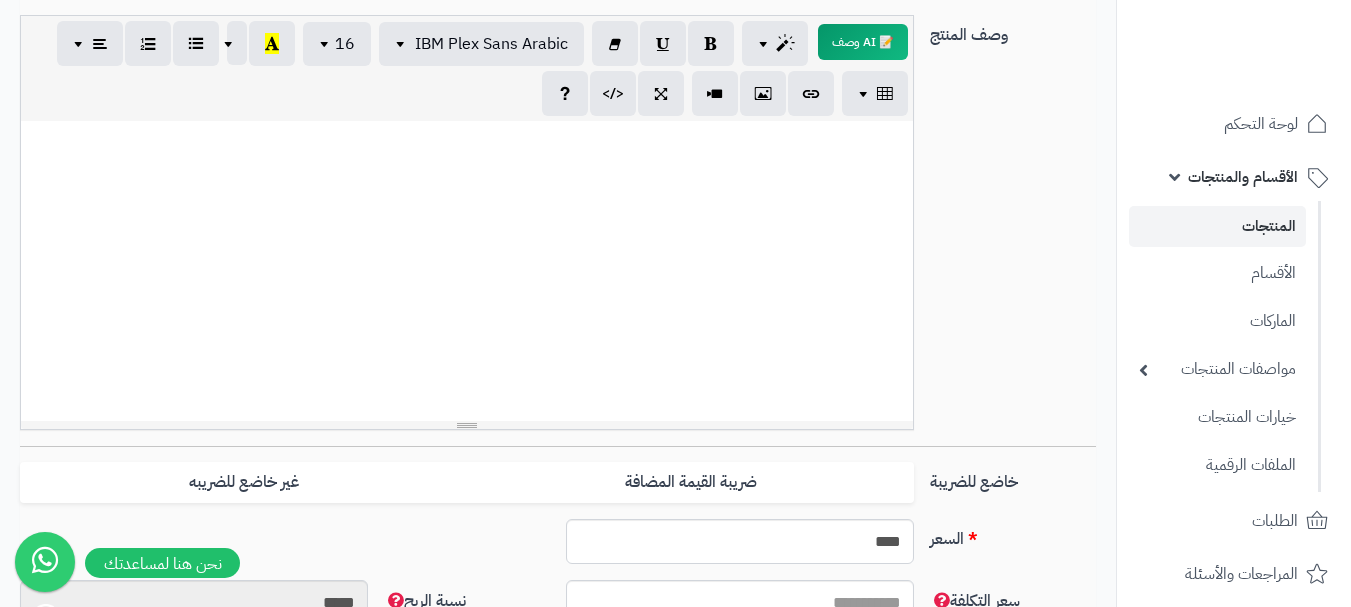 scroll, scrollTop: 500, scrollLeft: 0, axis: vertical 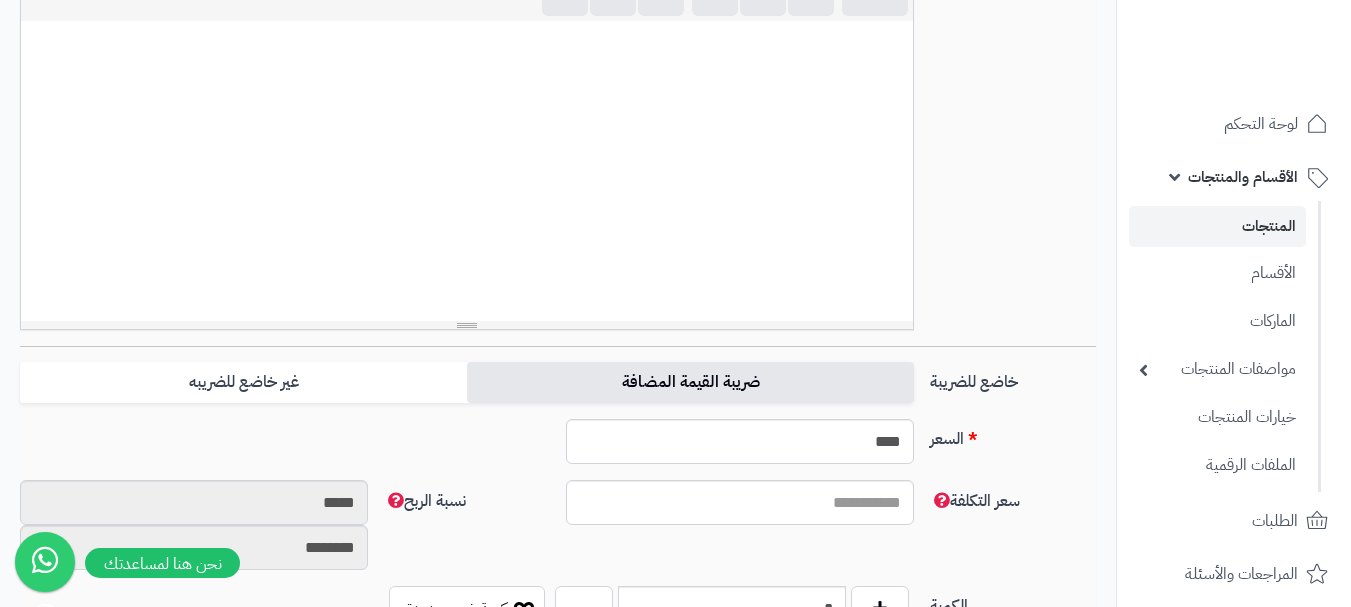 drag, startPoint x: 869, startPoint y: 380, endPoint x: 659, endPoint y: 395, distance: 210.53503 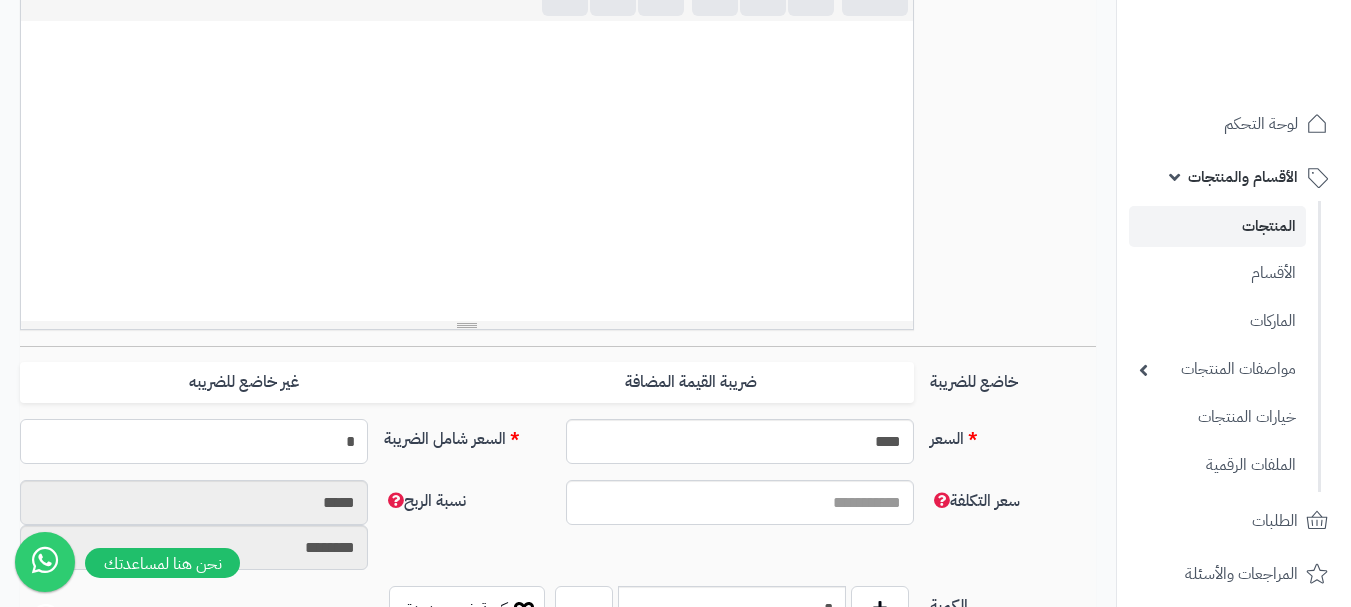 click on "*" at bounding box center (194, 441) 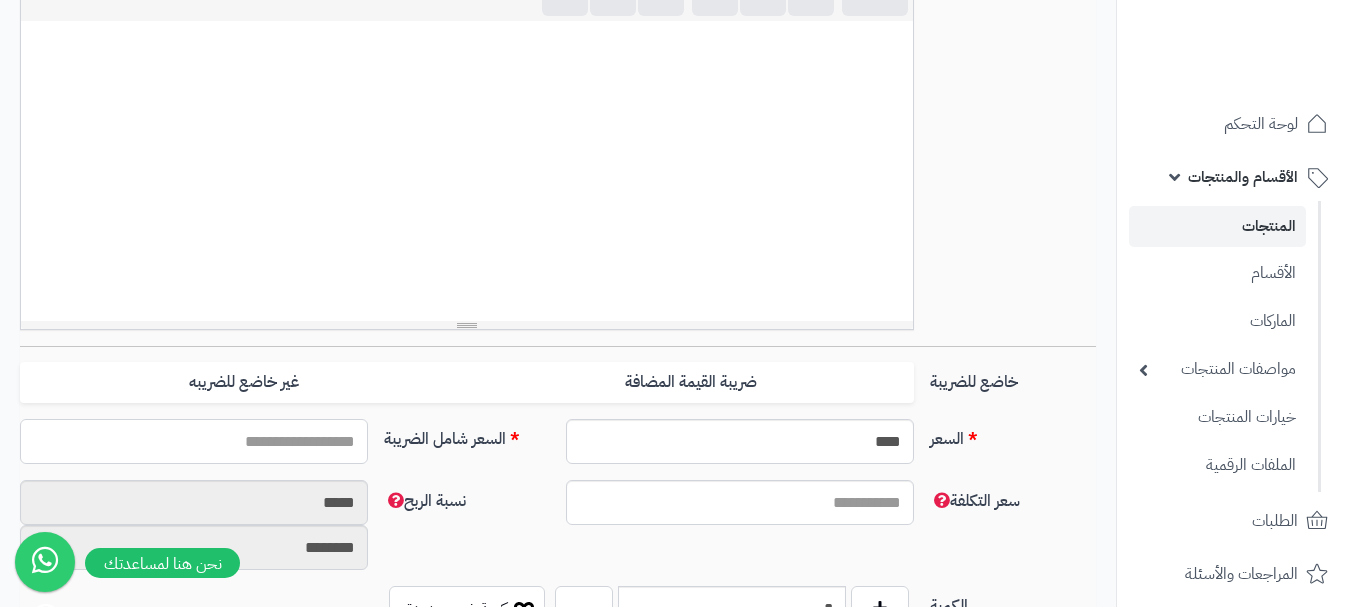 type on "*" 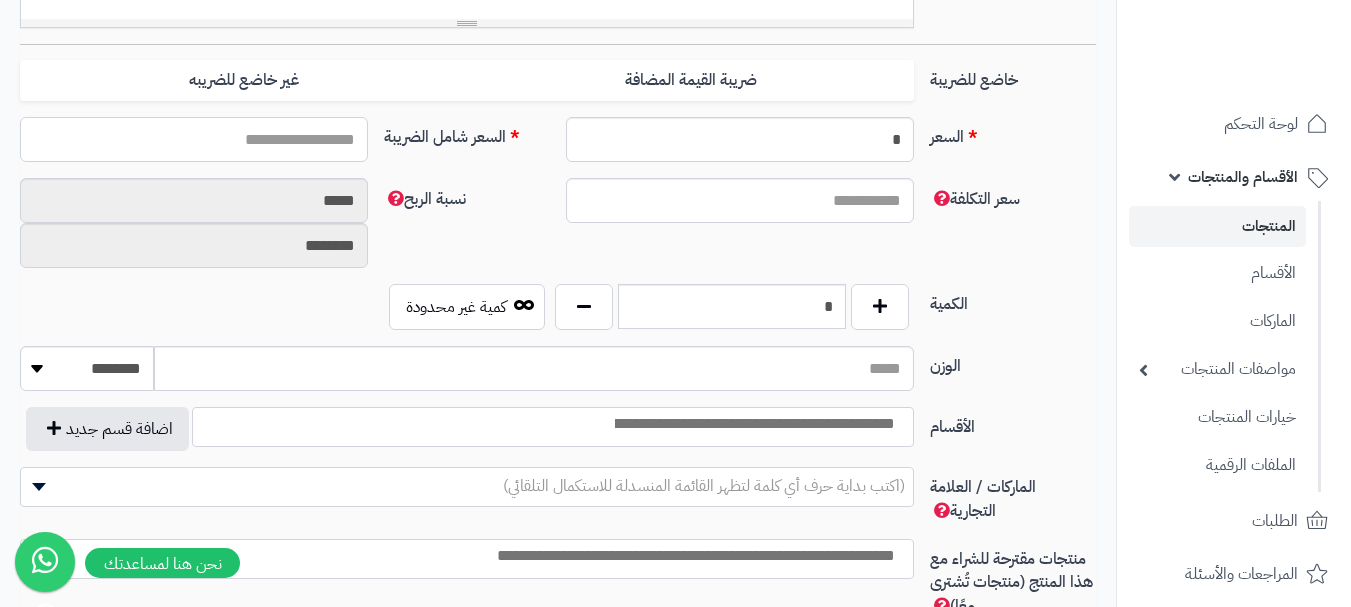 scroll, scrollTop: 900, scrollLeft: 0, axis: vertical 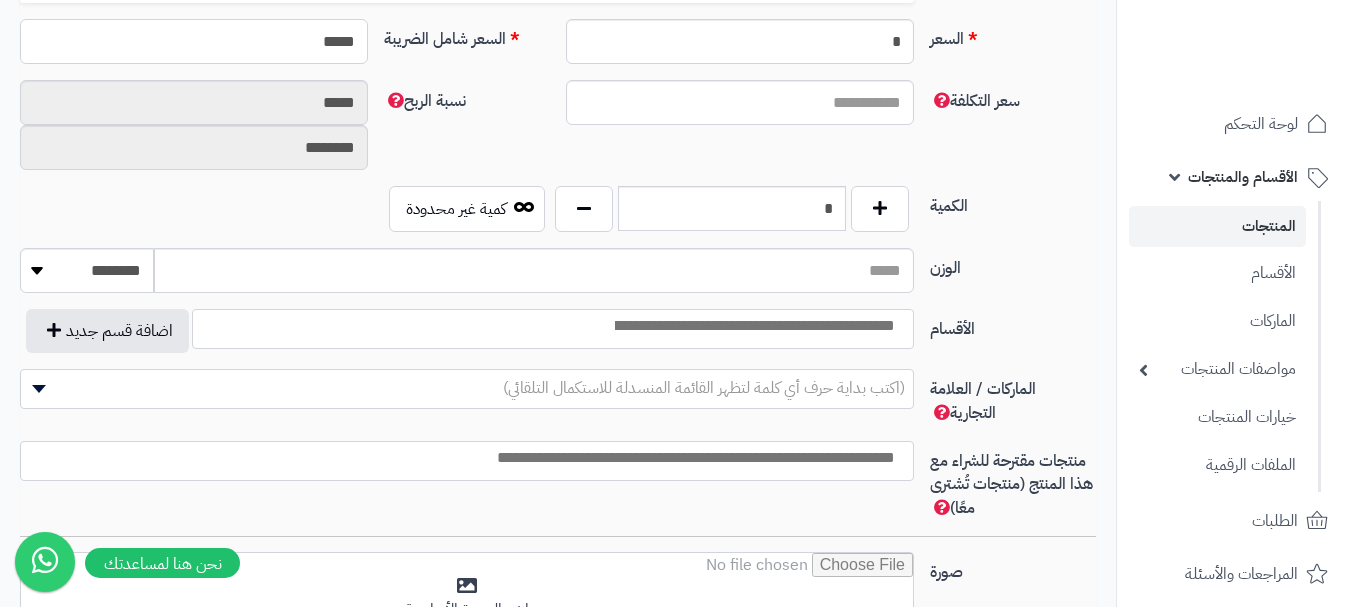 type on "******" 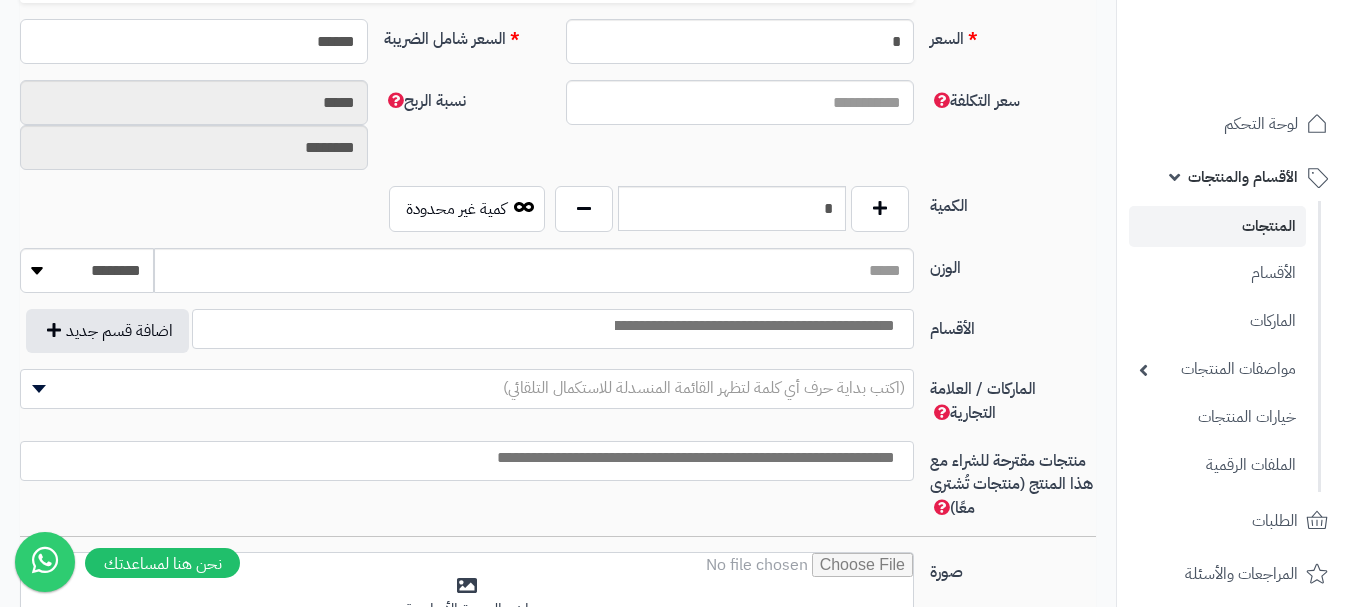 type on "**********" 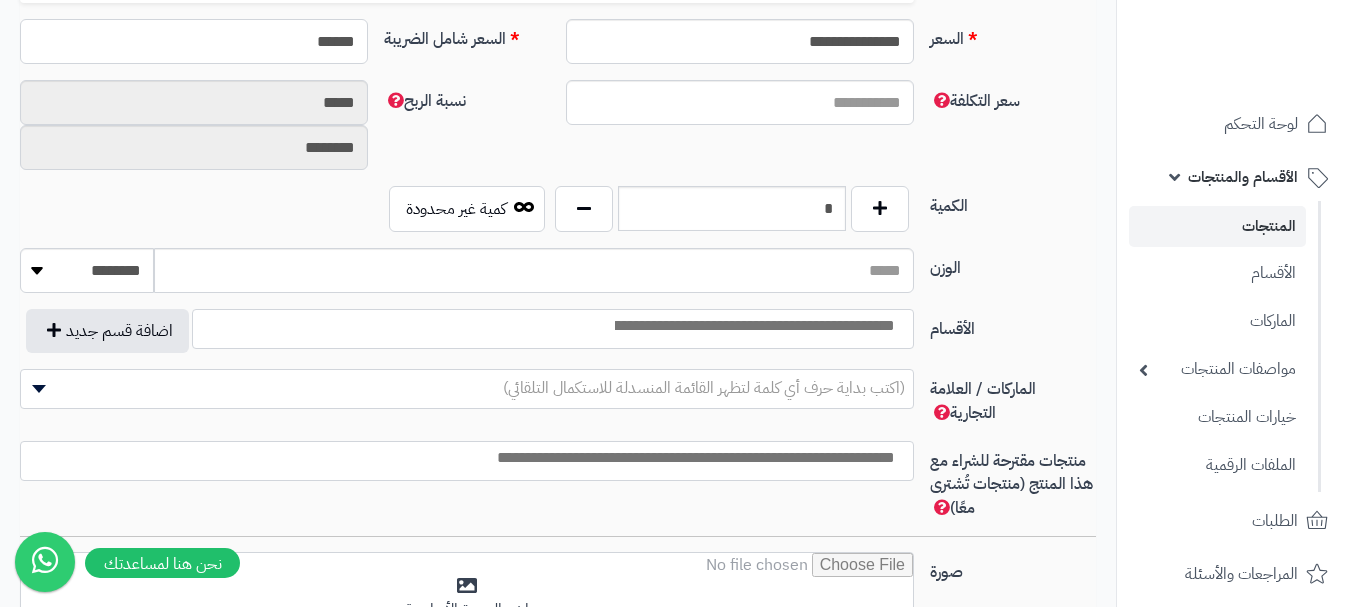 type on "******" 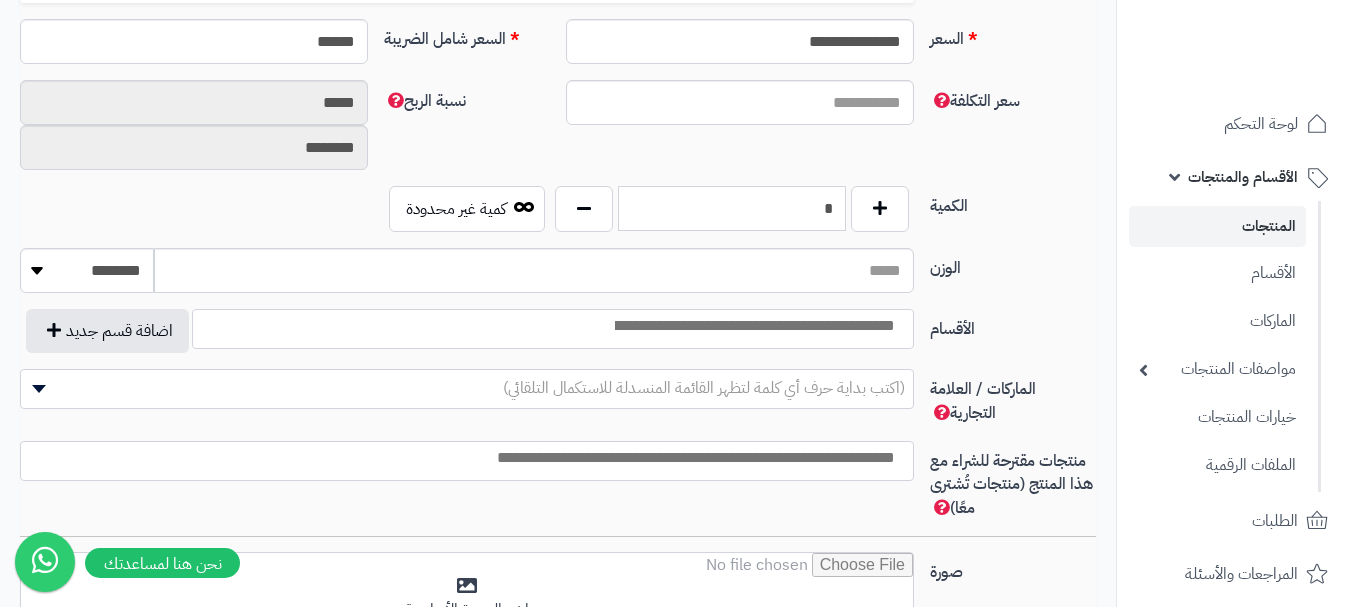 click on "*" at bounding box center [732, 208] 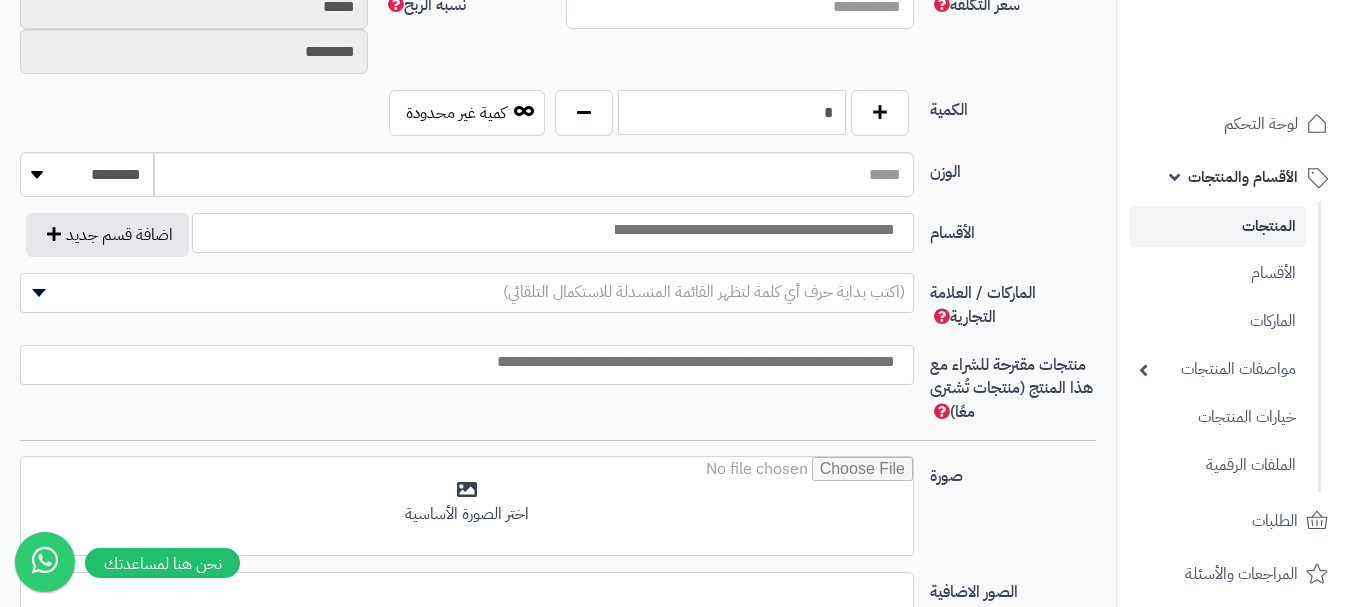 scroll, scrollTop: 1100, scrollLeft: 0, axis: vertical 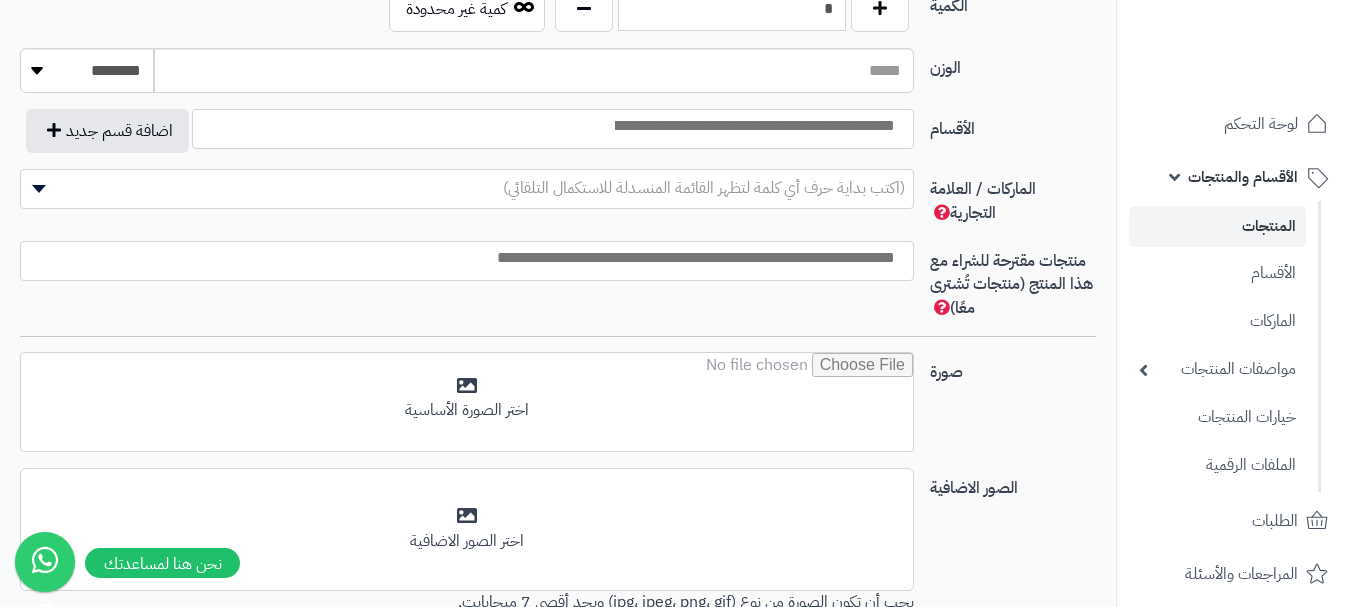 type on "*" 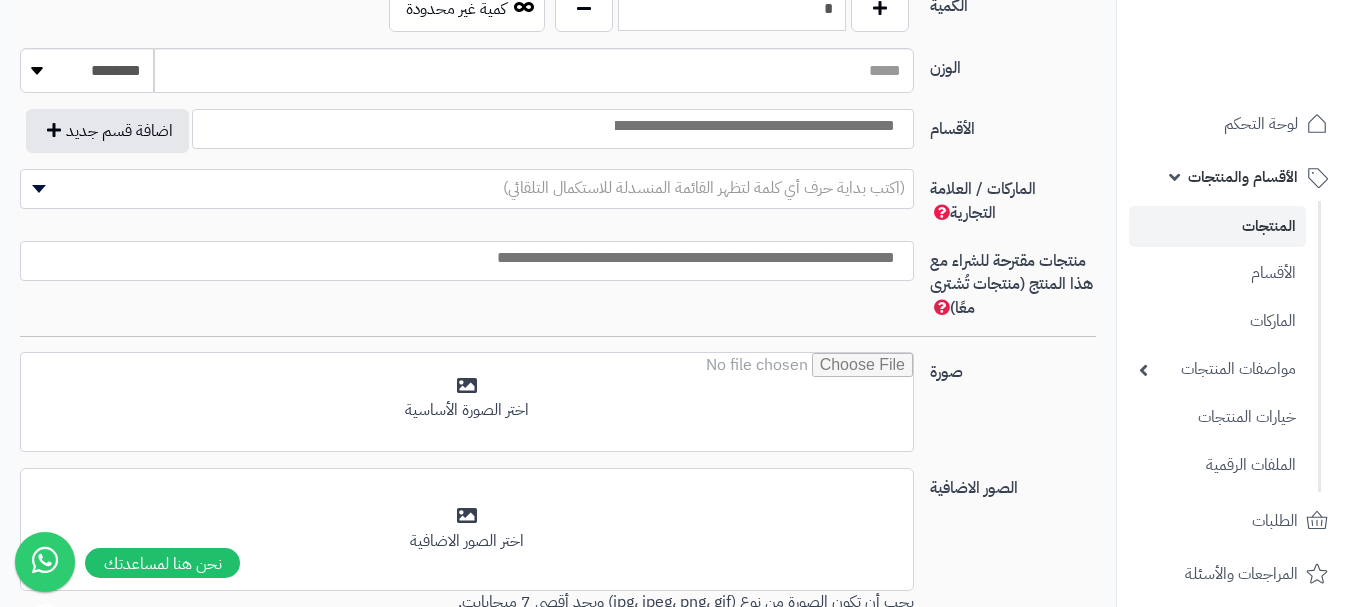 click at bounding box center (753, 126) 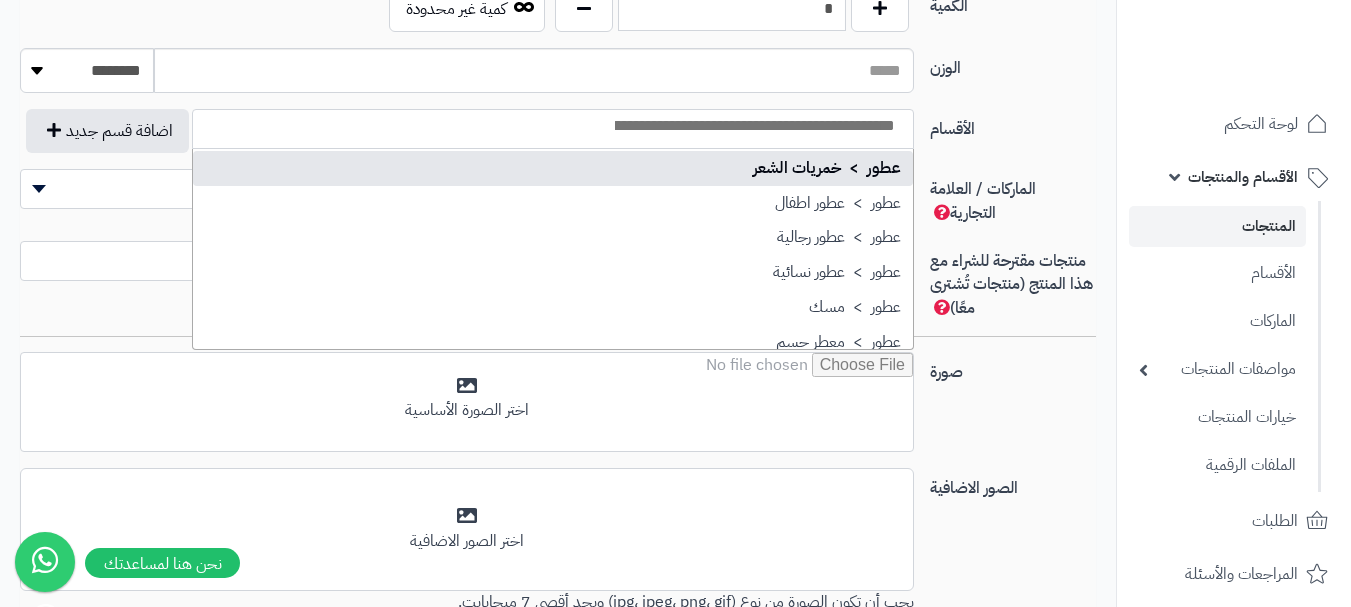 scroll, scrollTop: 600, scrollLeft: 0, axis: vertical 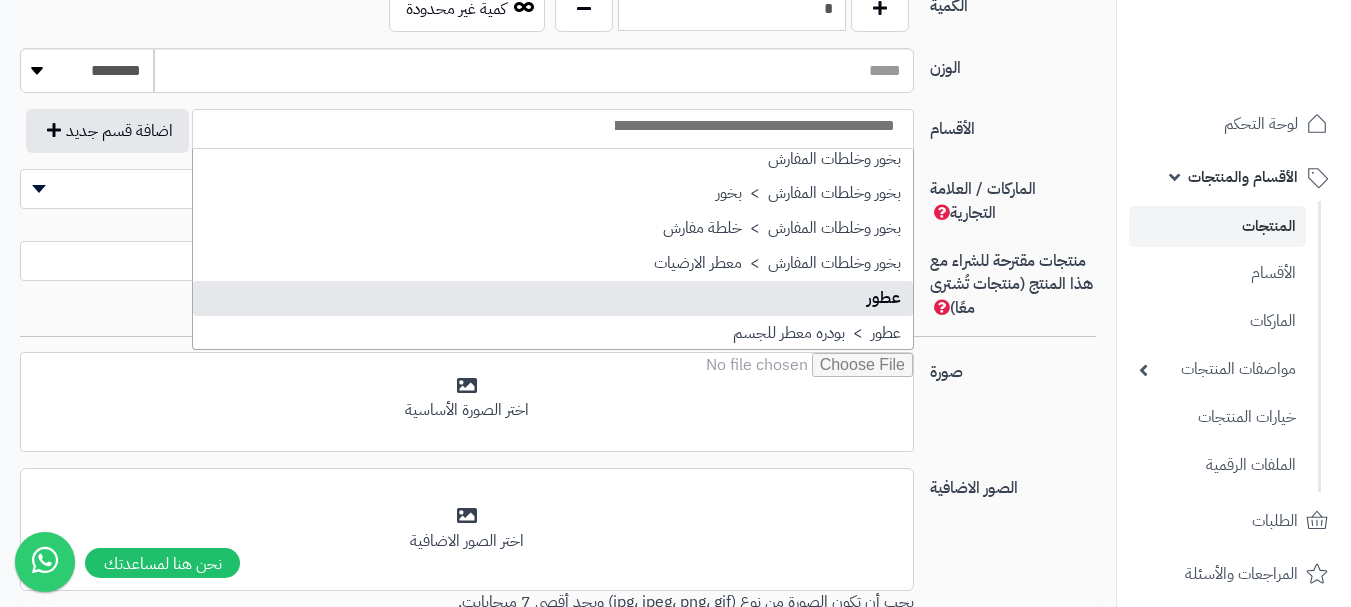 select on "**" 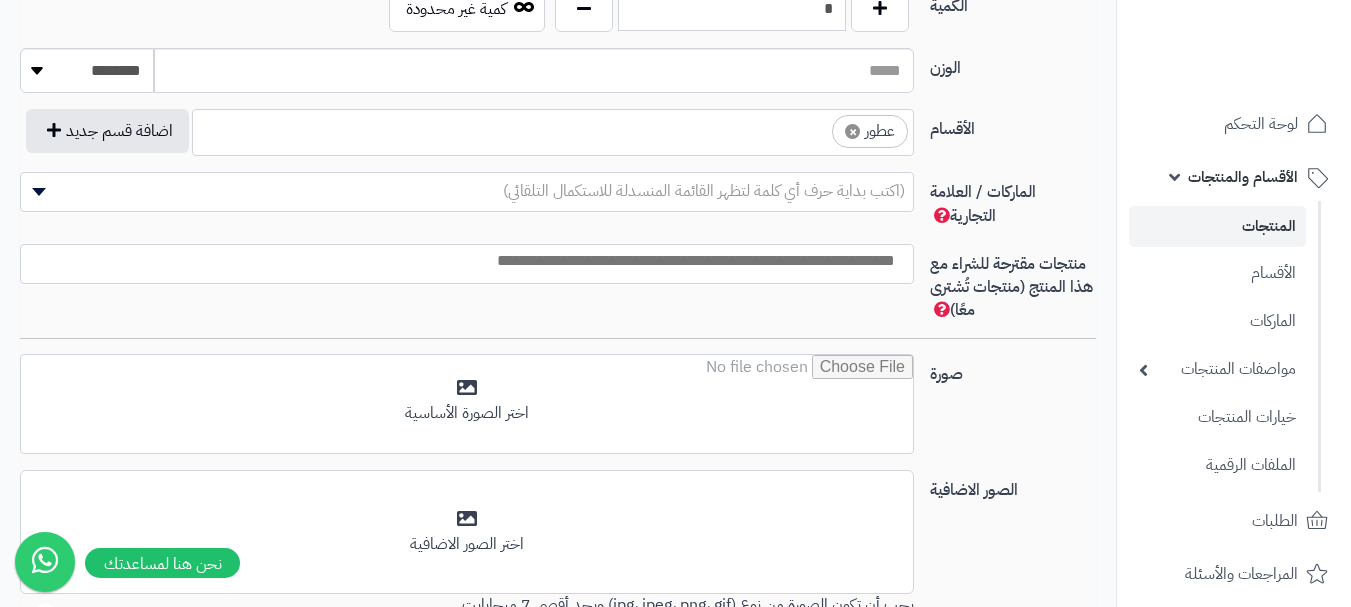 scroll, scrollTop: 525, scrollLeft: 0, axis: vertical 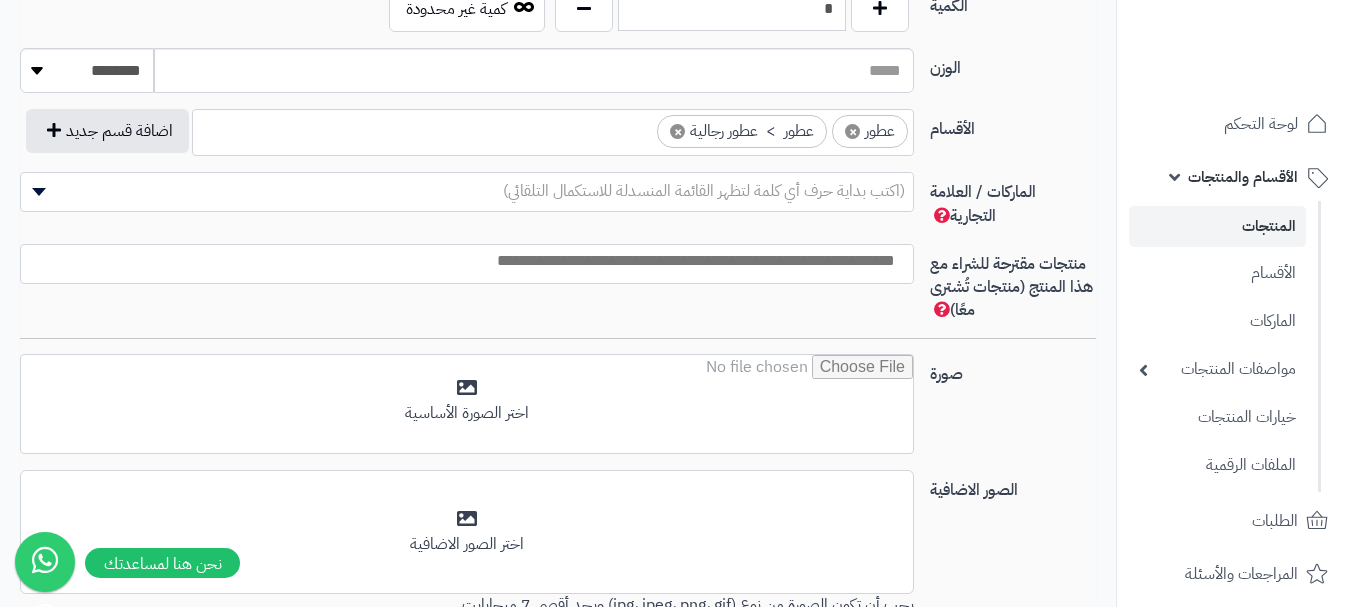 click at bounding box center (639, 126) 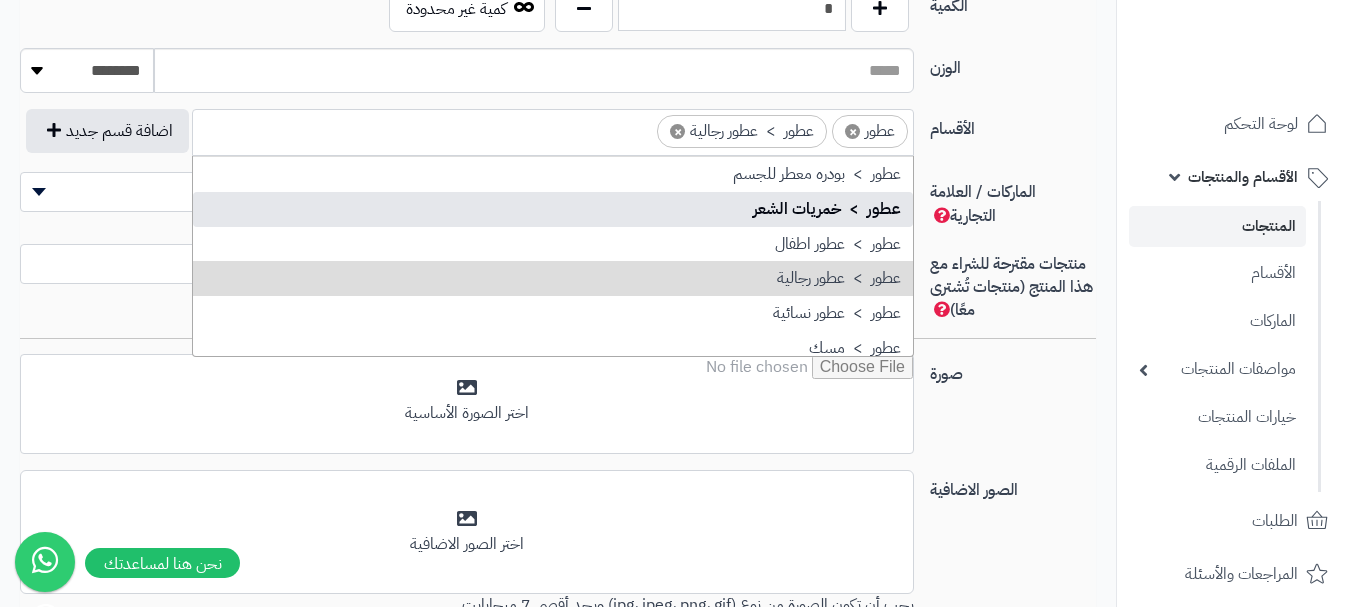 scroll, scrollTop: 797, scrollLeft: 0, axis: vertical 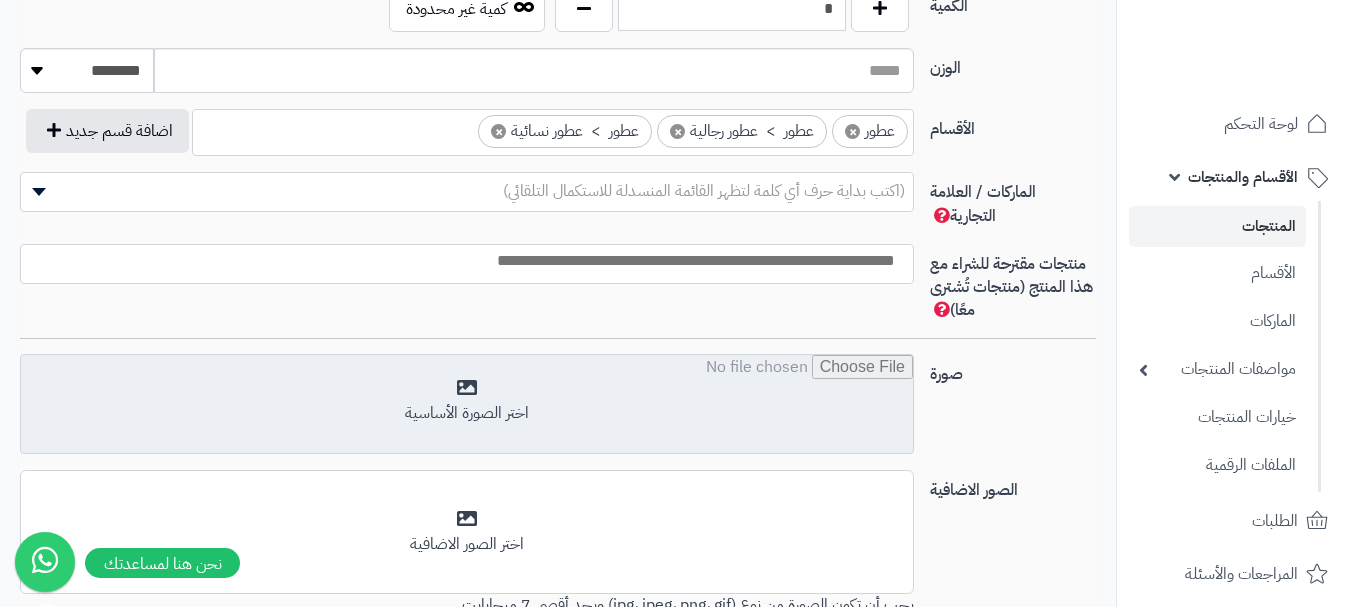 click at bounding box center (467, 405) 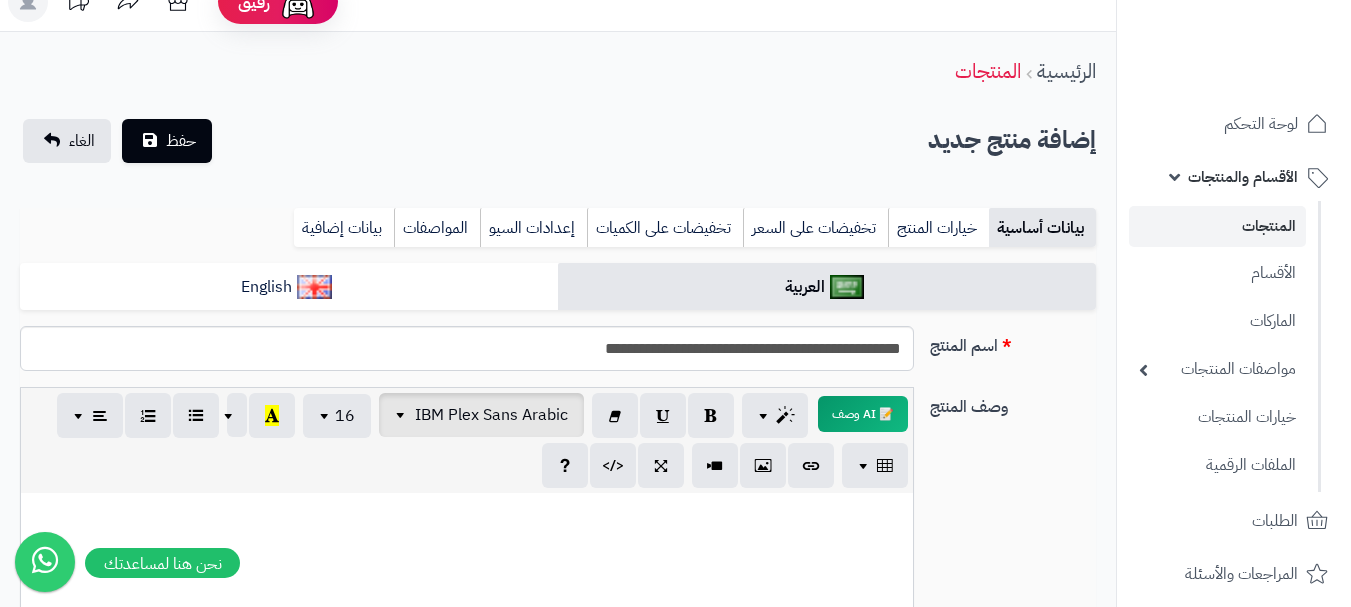 scroll, scrollTop: 0, scrollLeft: 0, axis: both 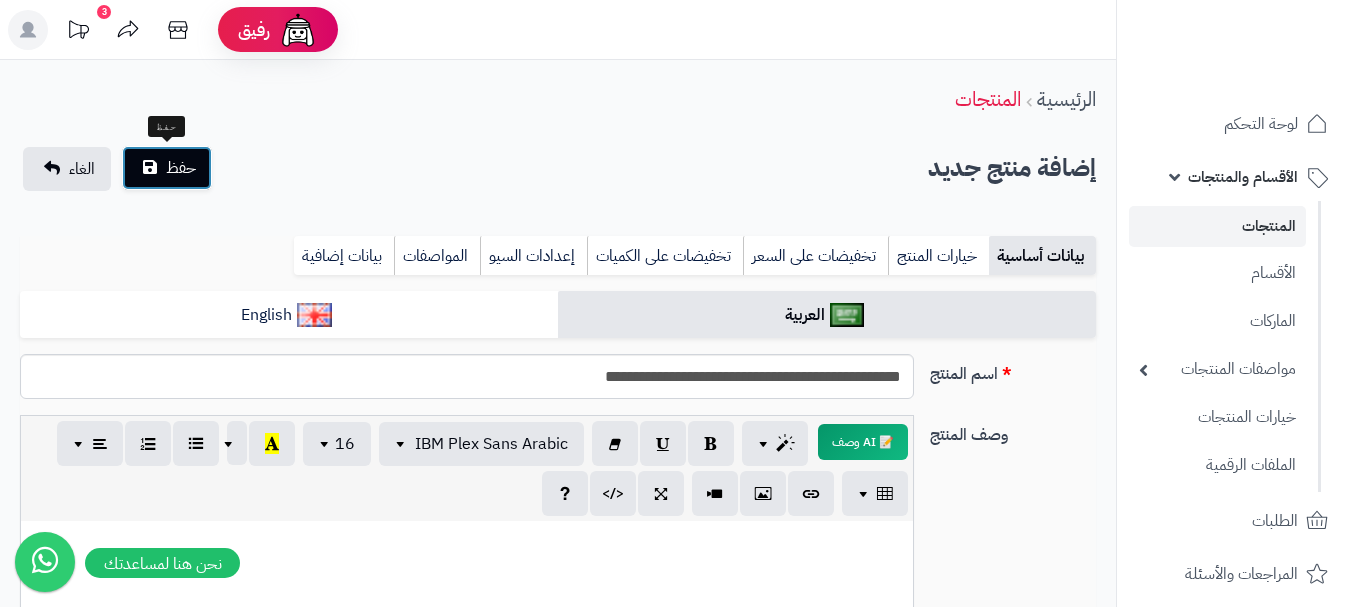 click on "حفظ" at bounding box center (167, 168) 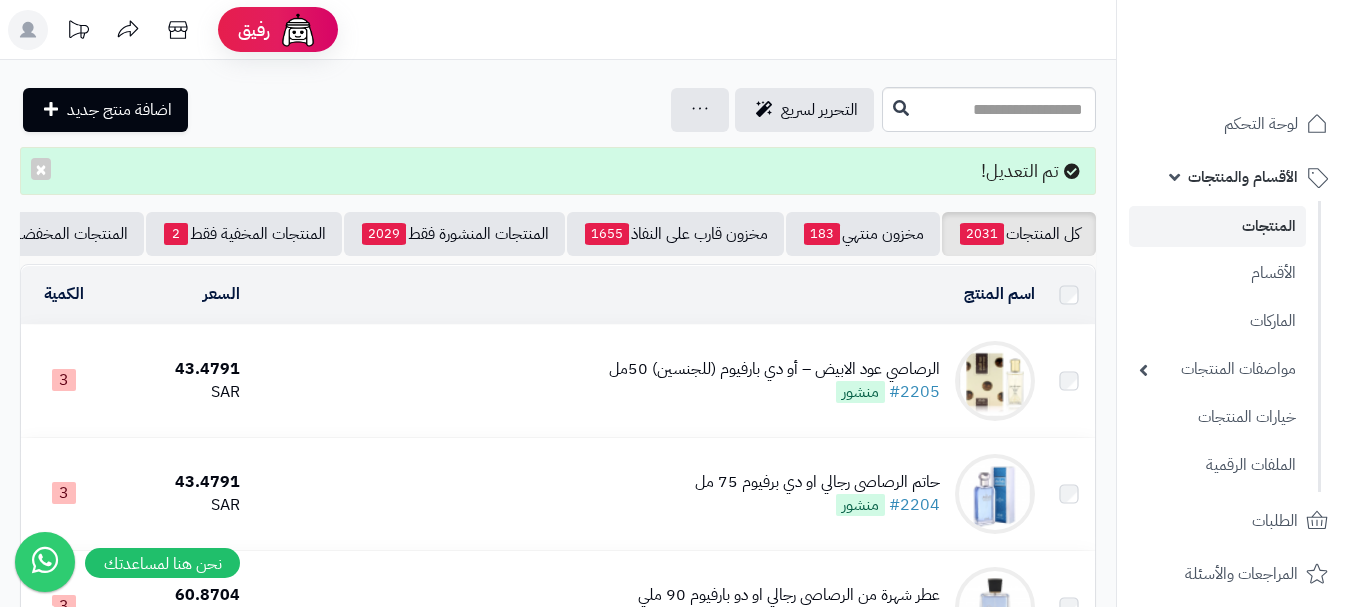 scroll, scrollTop: 0, scrollLeft: 0, axis: both 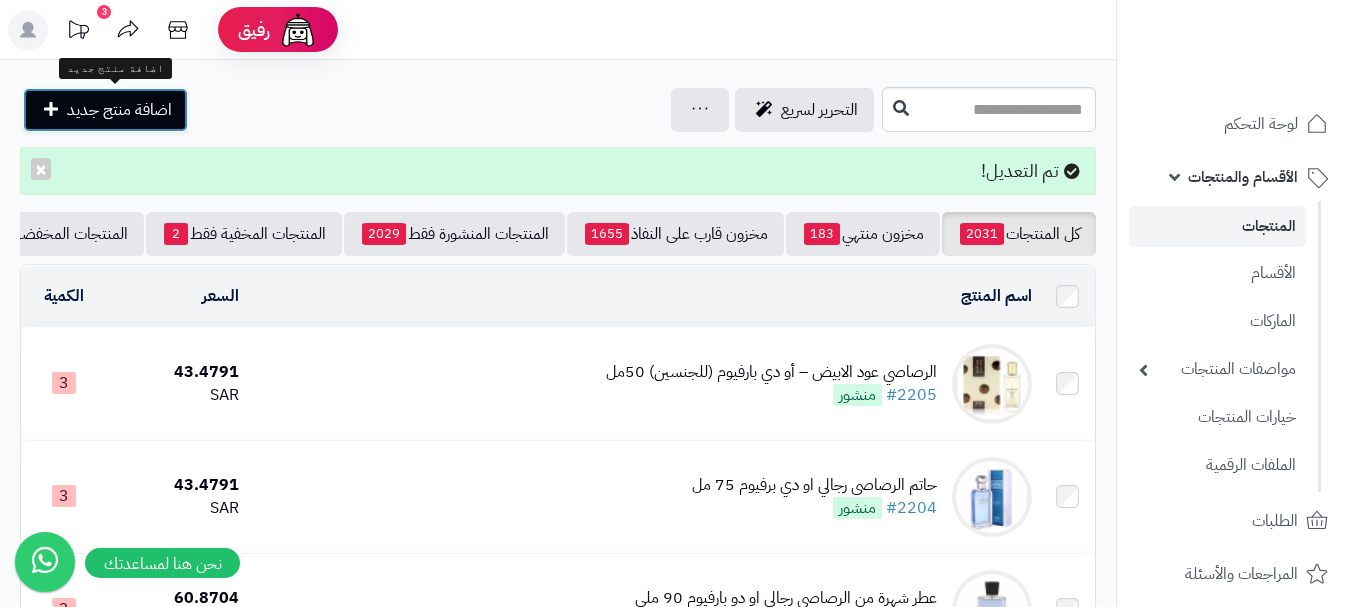 click on "اضافة منتج جديد" at bounding box center [119, 110] 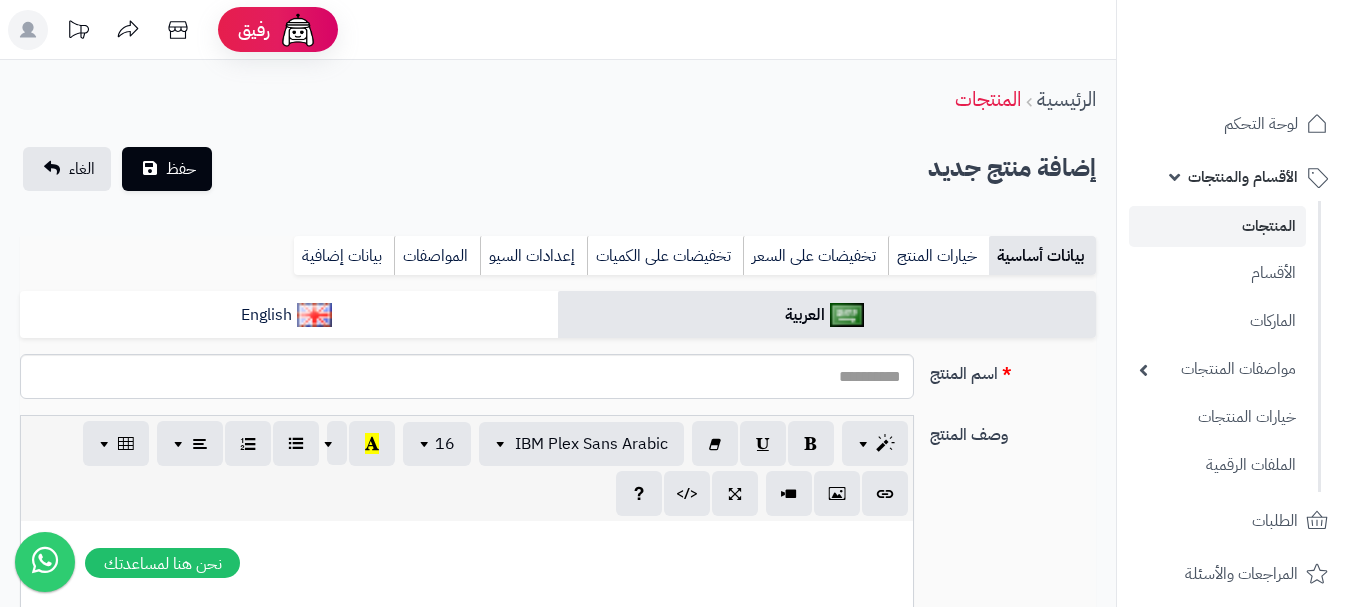 select 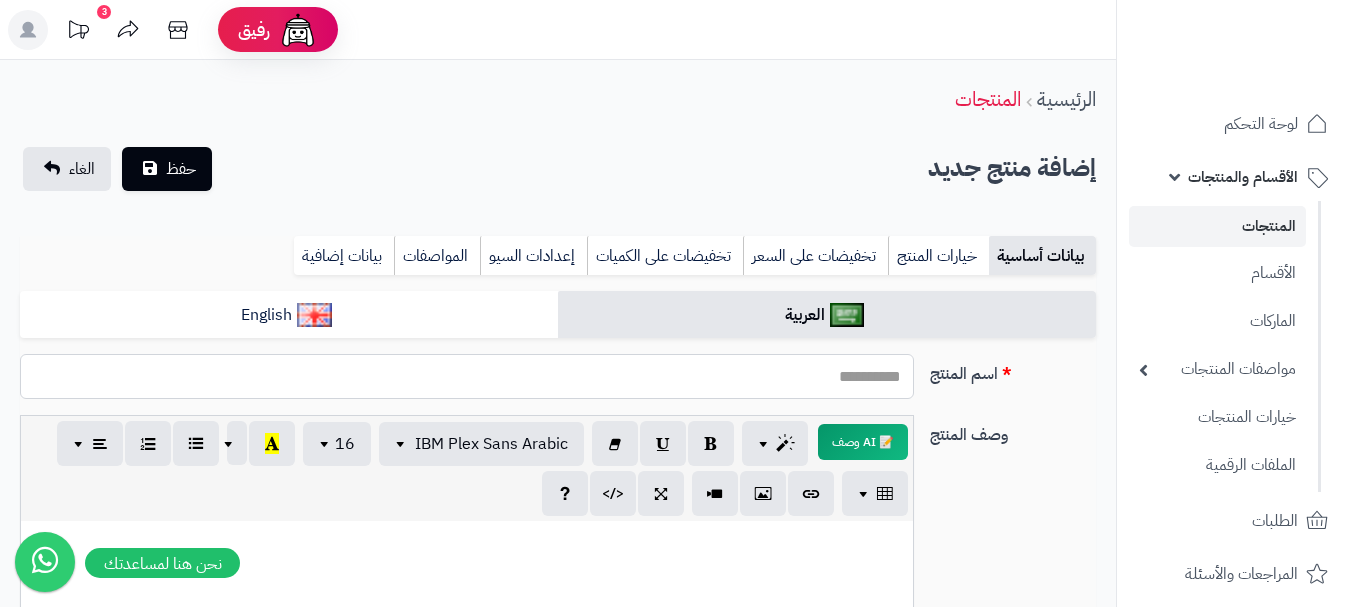paste on "**********" 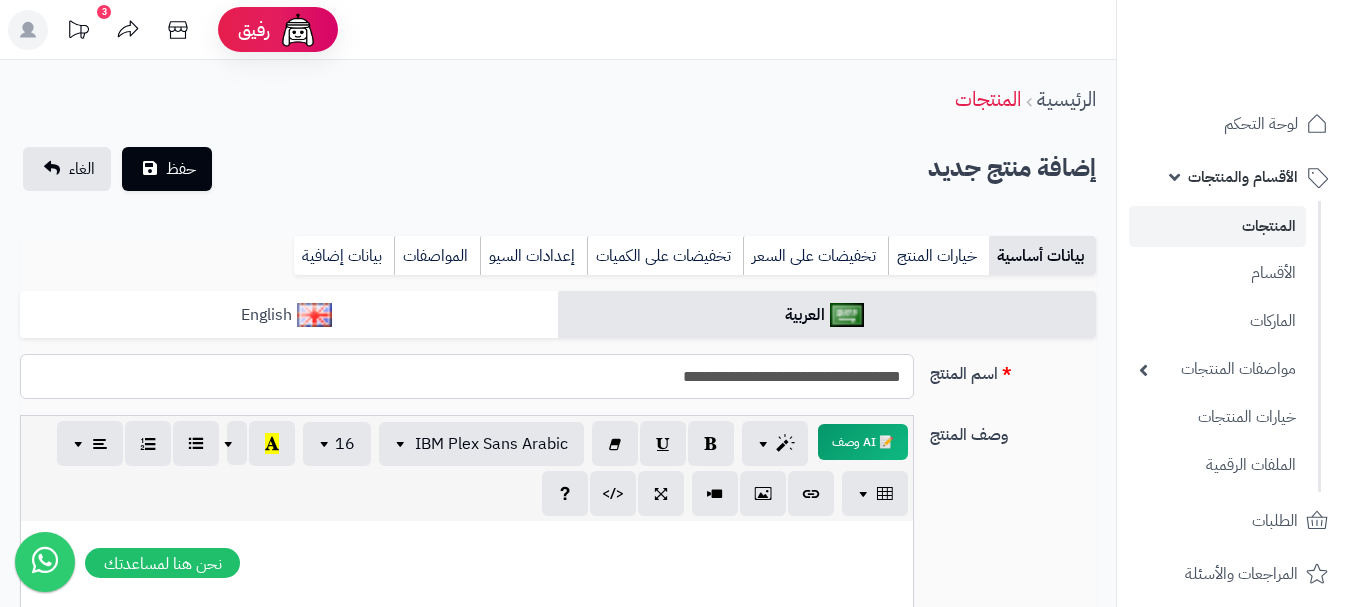 type on "**********" 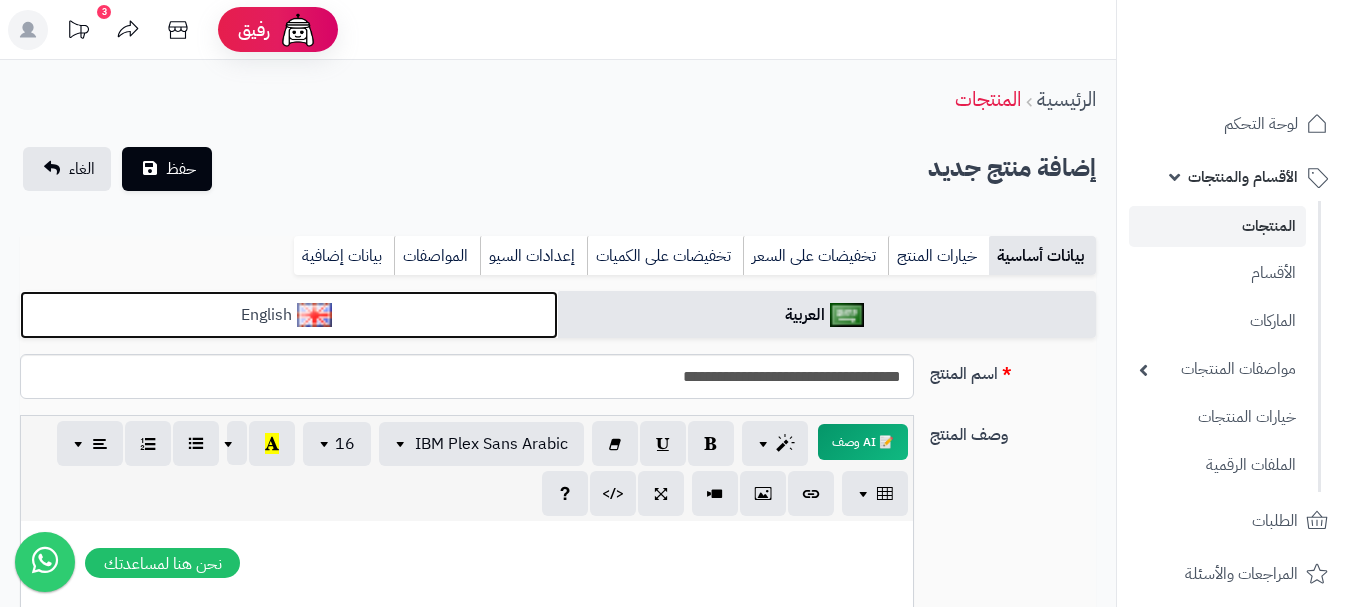 click on "English" at bounding box center [289, 315] 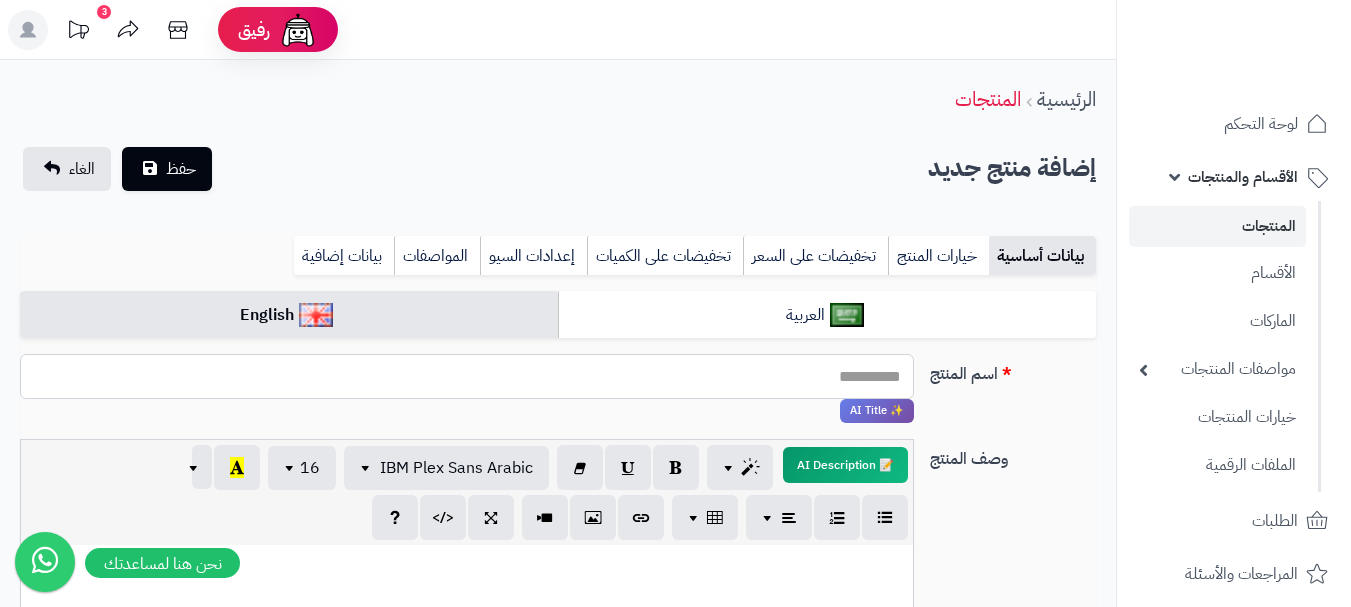 paste on "**********" 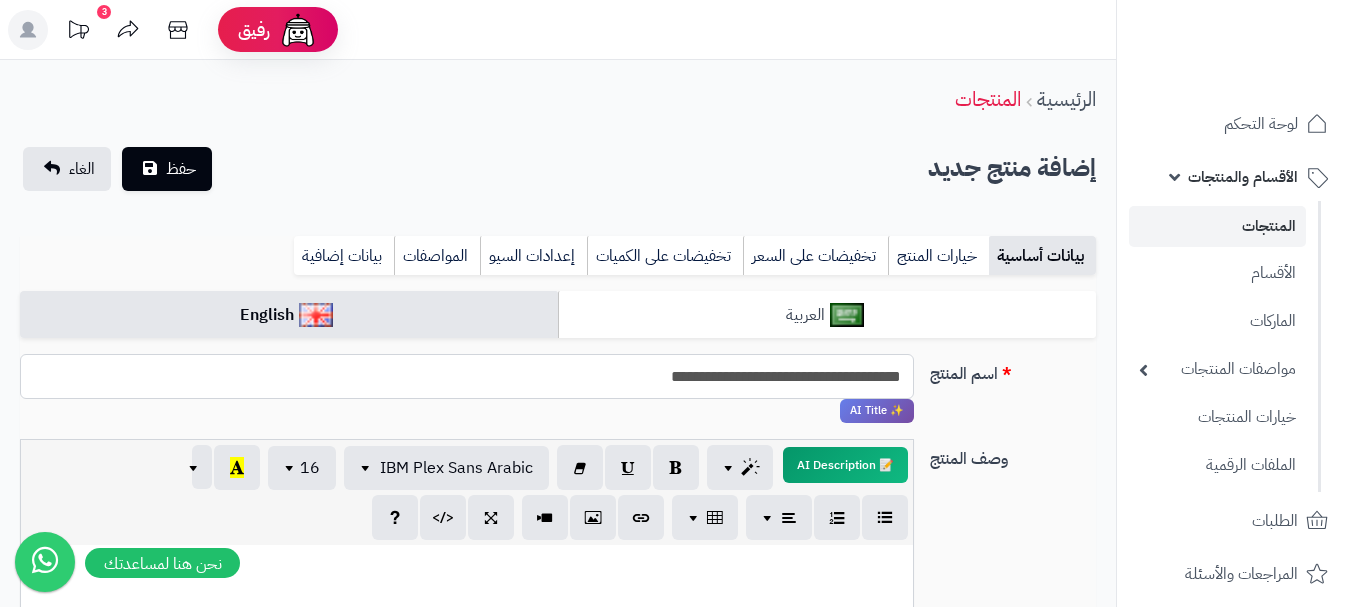 type on "**********" 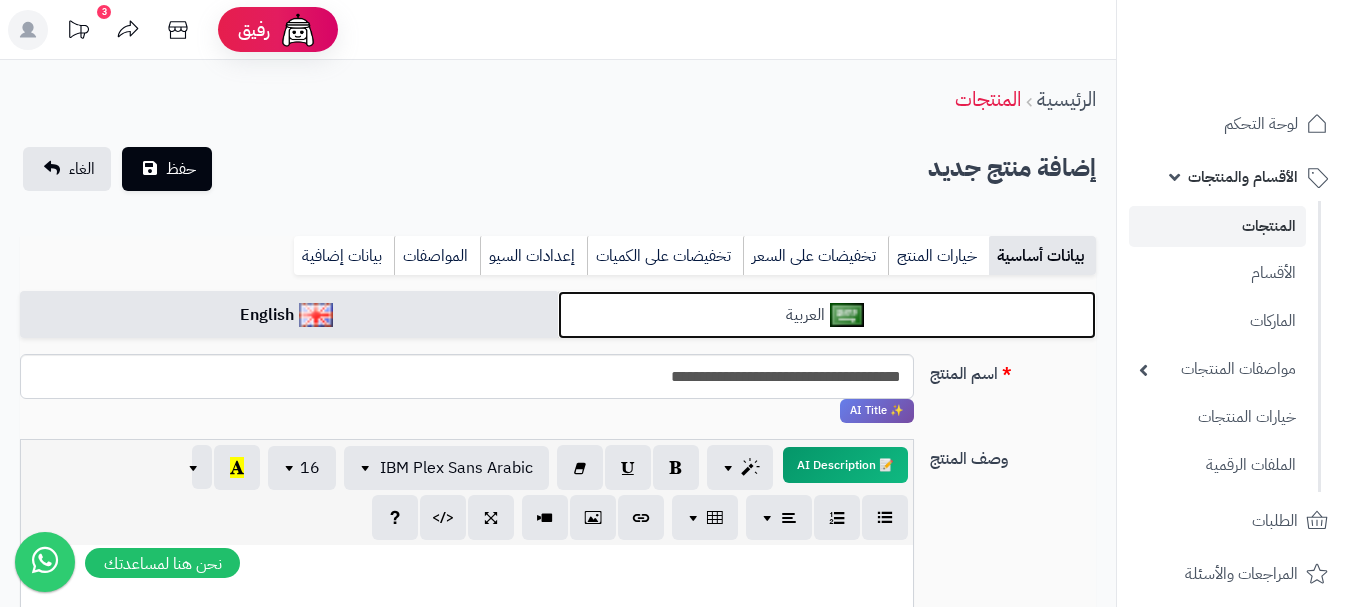 click on "العربية" at bounding box center [827, 315] 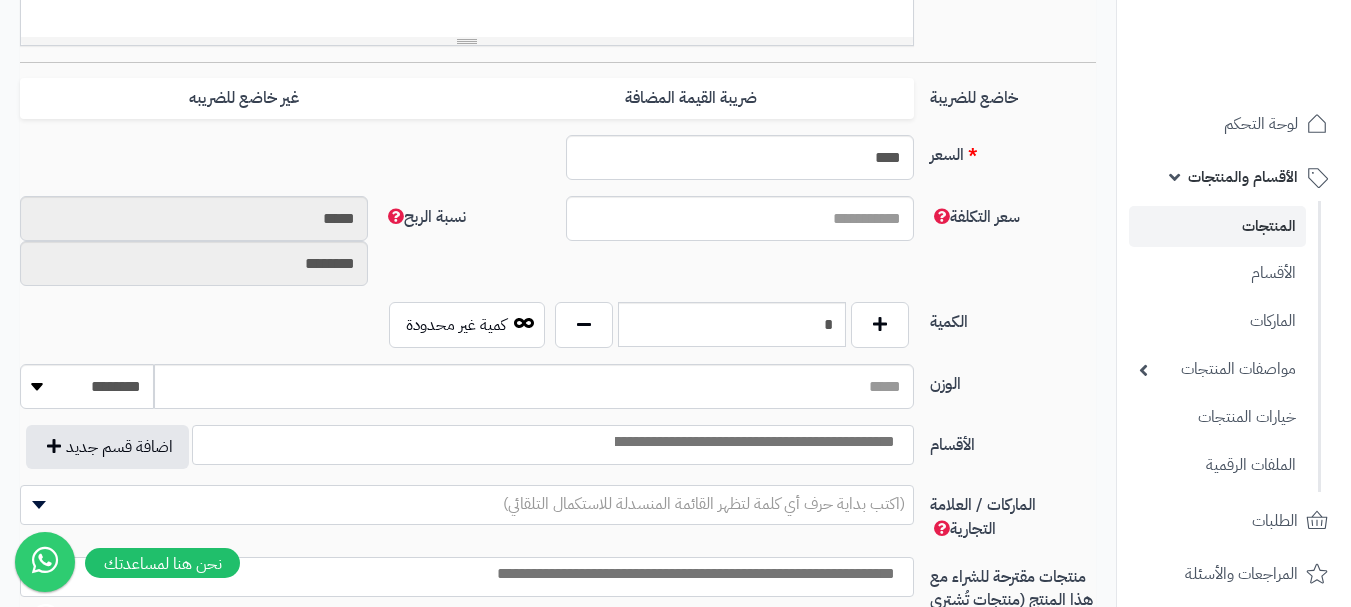 scroll, scrollTop: 800, scrollLeft: 0, axis: vertical 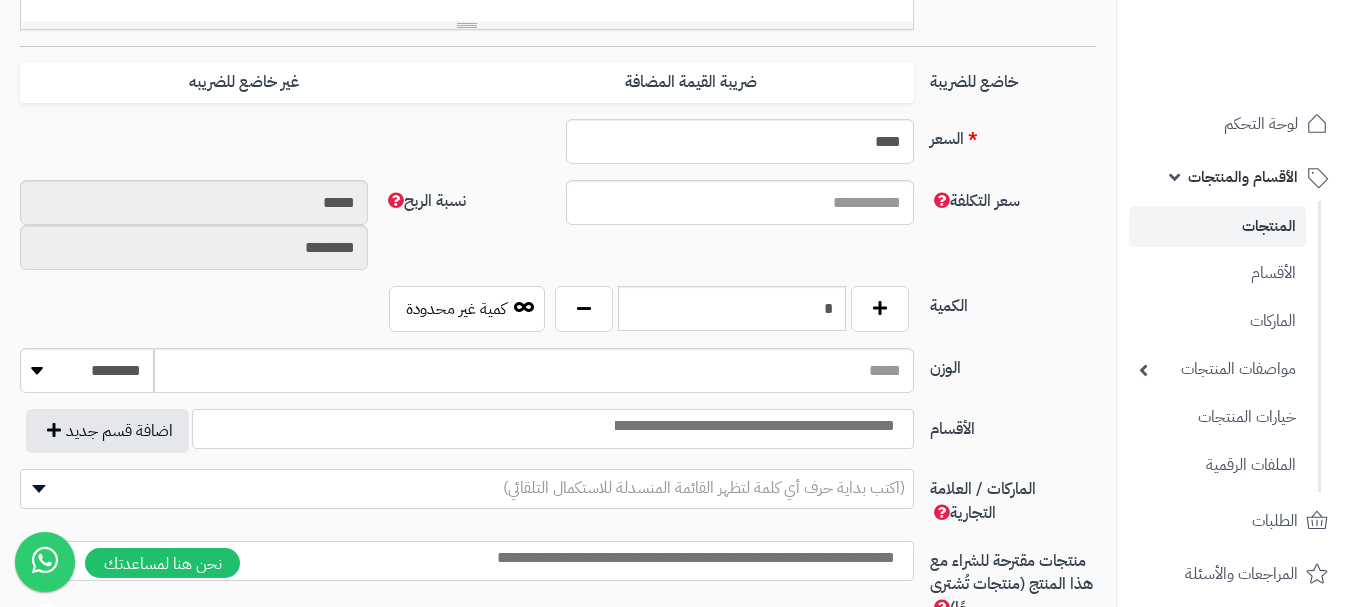 click on "**********" at bounding box center (558, 265) 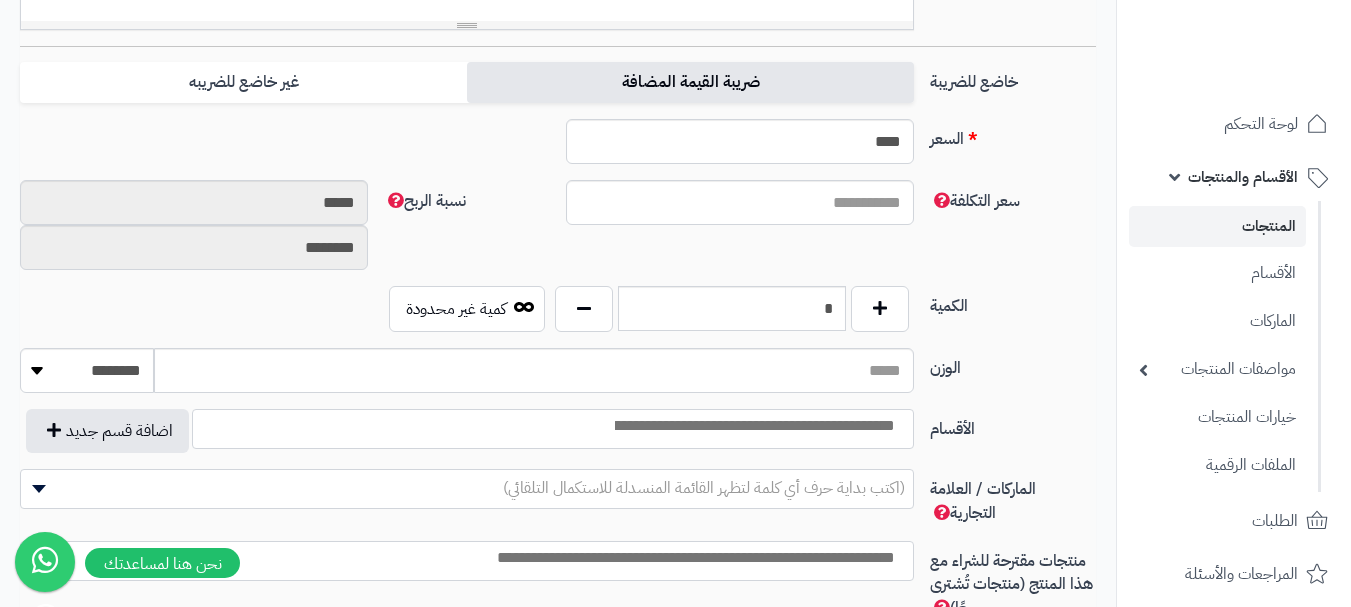 click on "ضريبة القيمة المضافة" at bounding box center (690, 82) 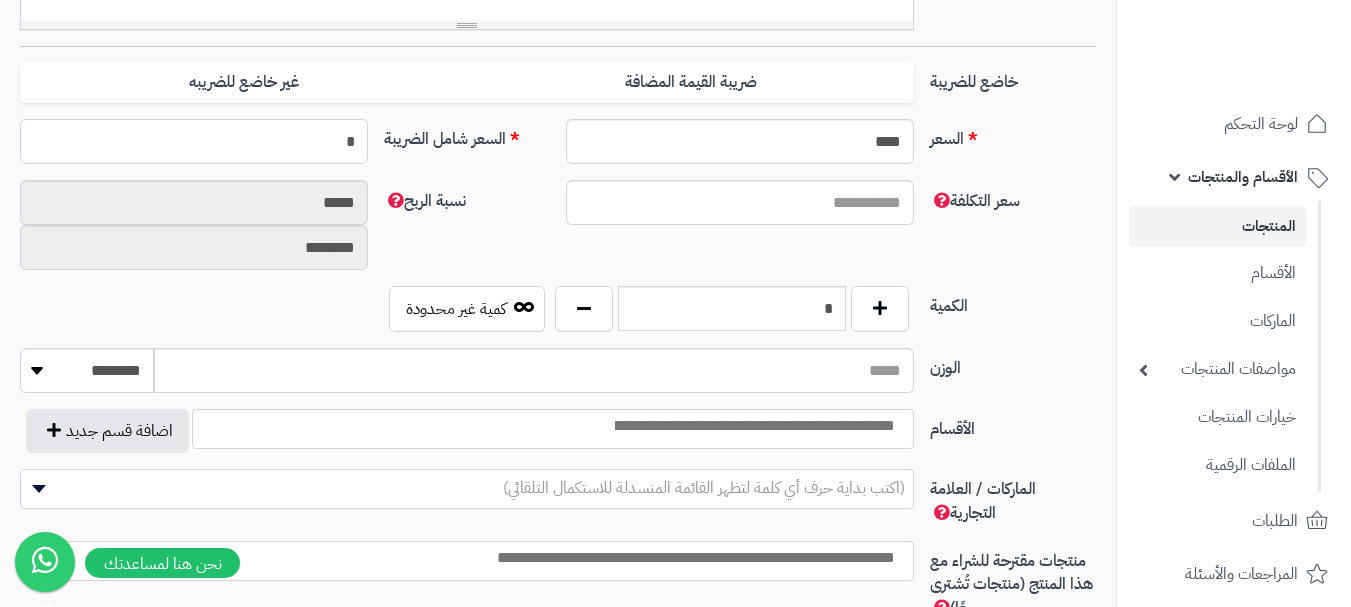 click on "*" at bounding box center (194, 141) 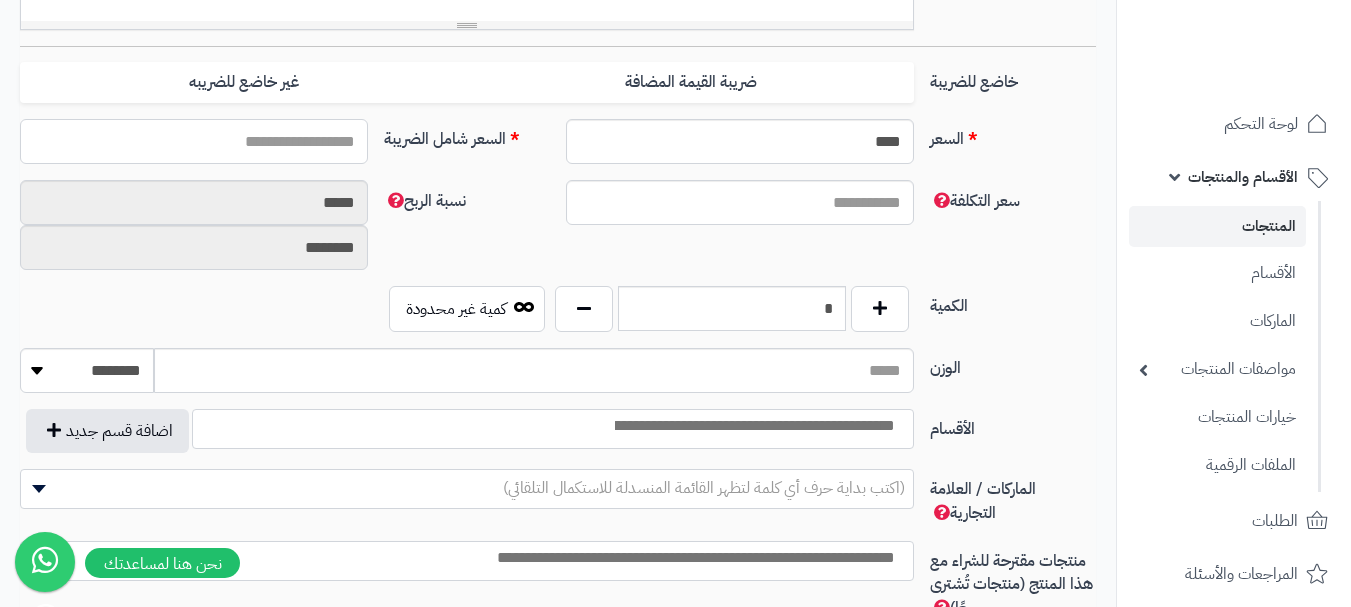 type on "*" 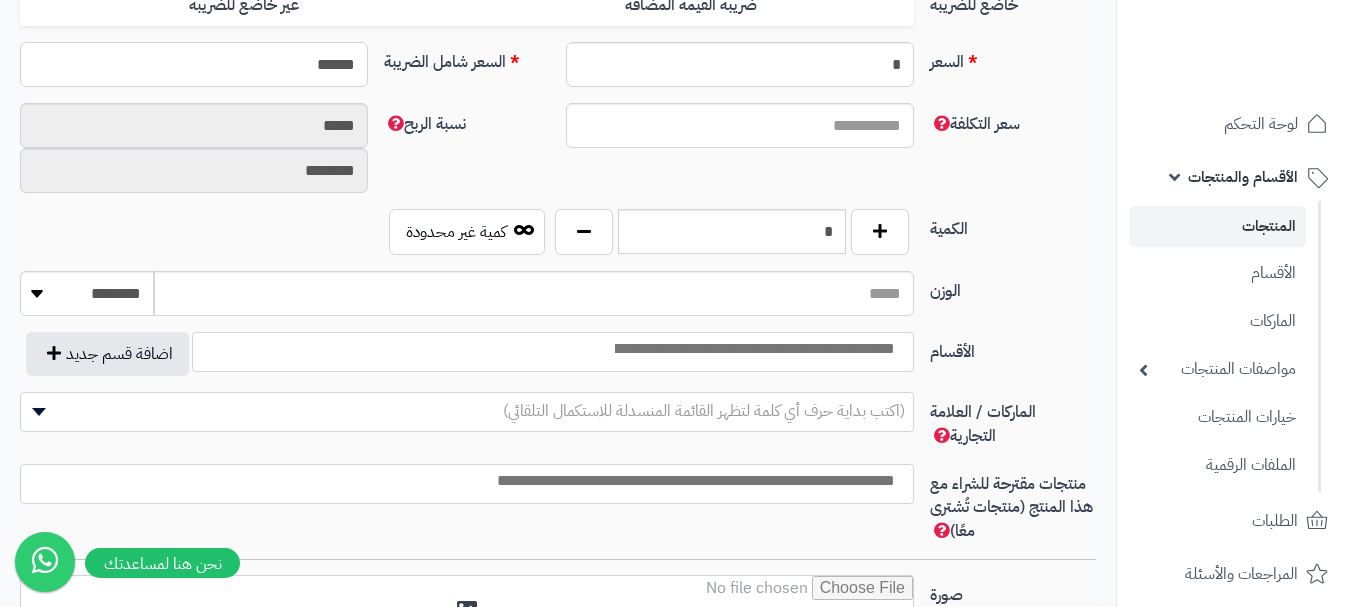 scroll, scrollTop: 900, scrollLeft: 0, axis: vertical 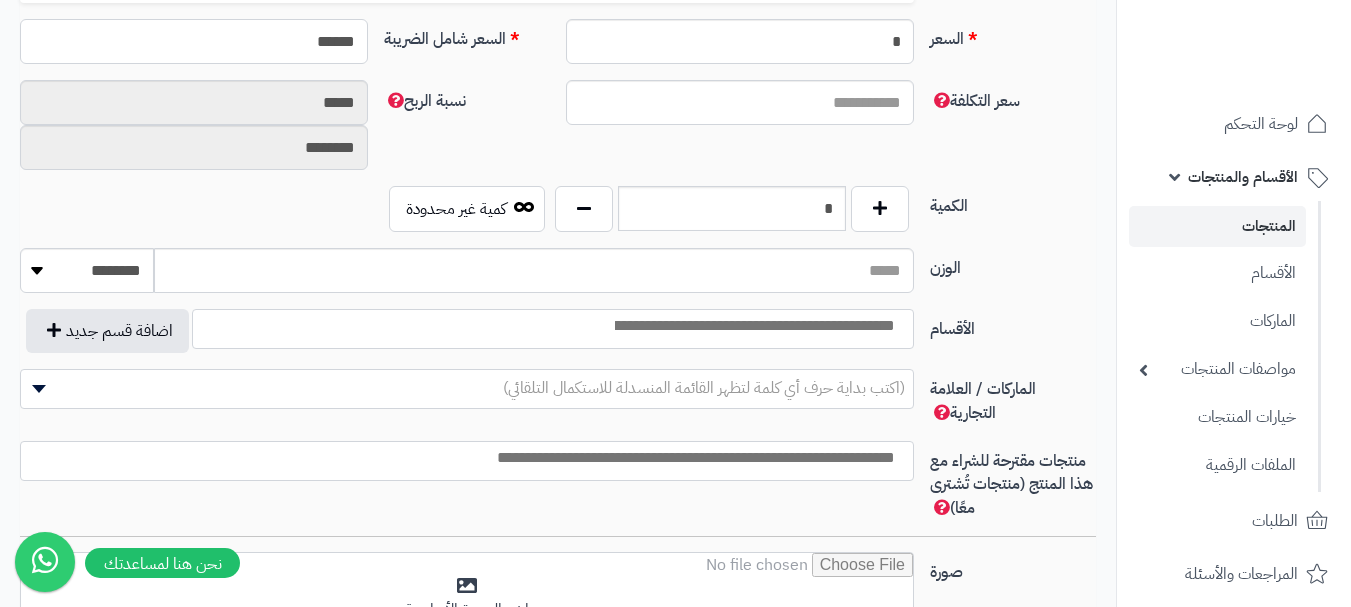 type on "******" 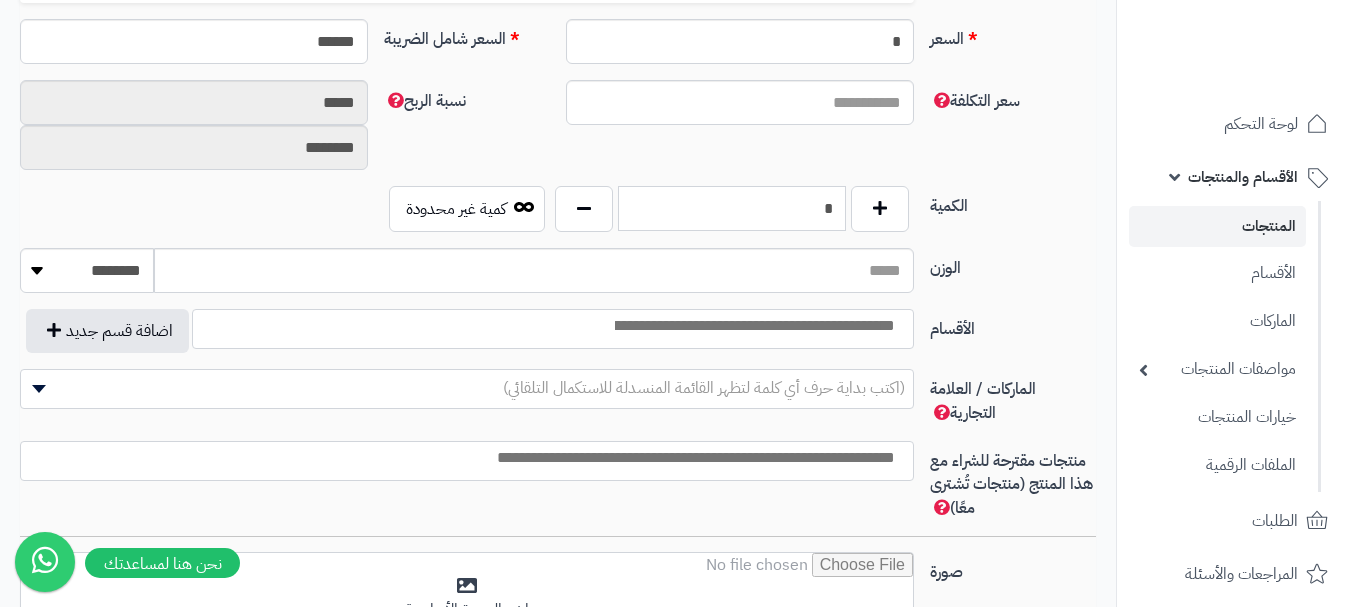 click on "*" at bounding box center (732, 208) 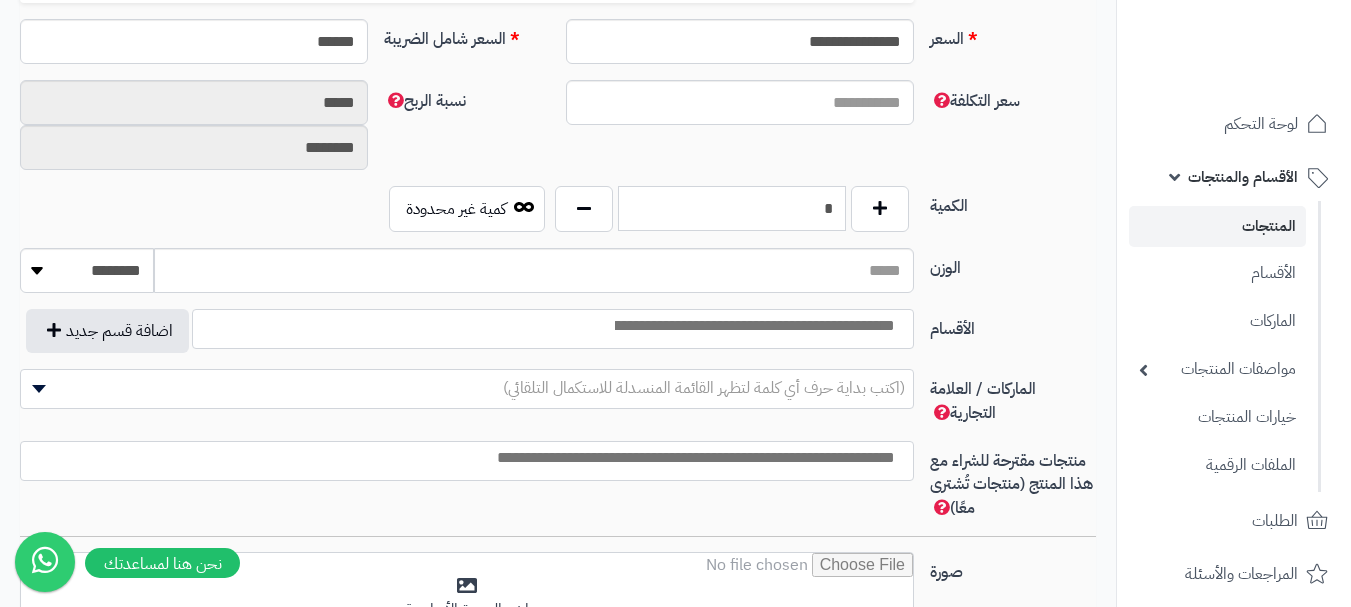 click on "*" at bounding box center [732, 208] 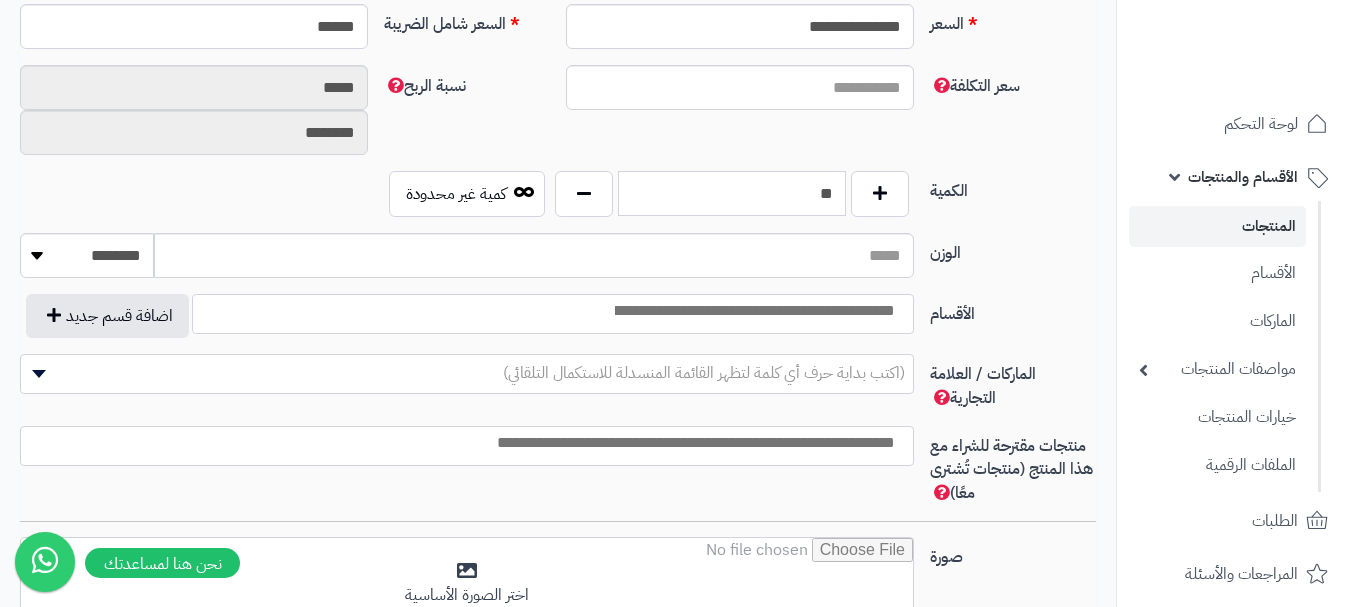 scroll, scrollTop: 1100, scrollLeft: 0, axis: vertical 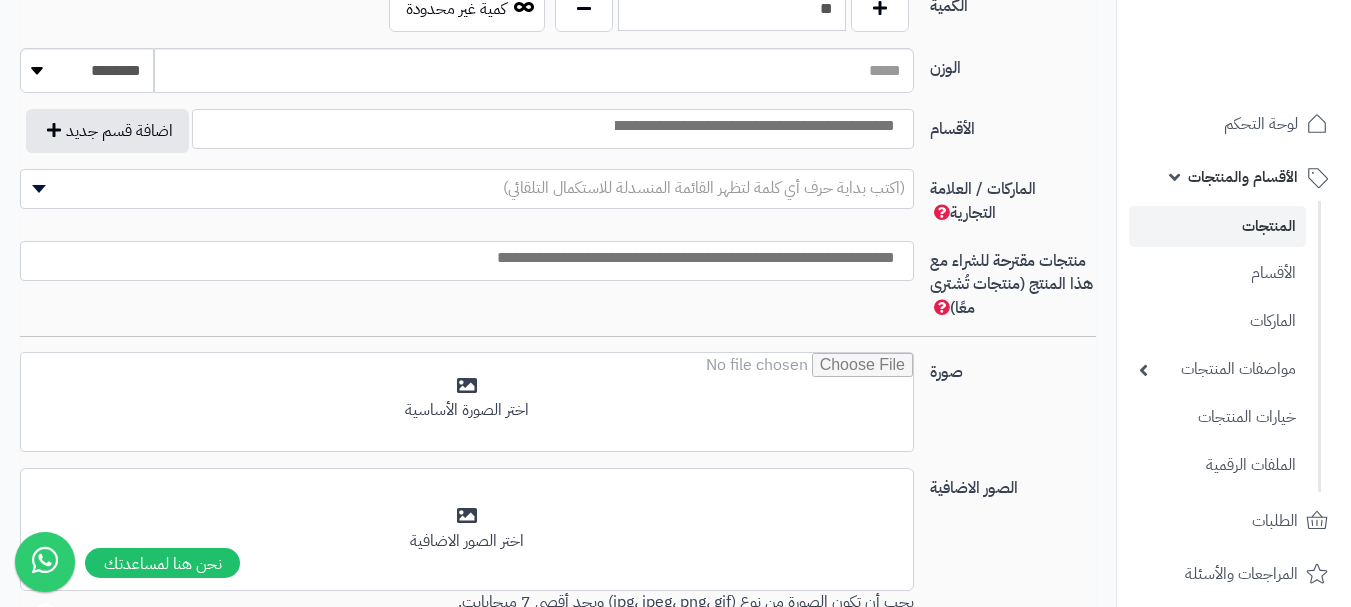 type on "**" 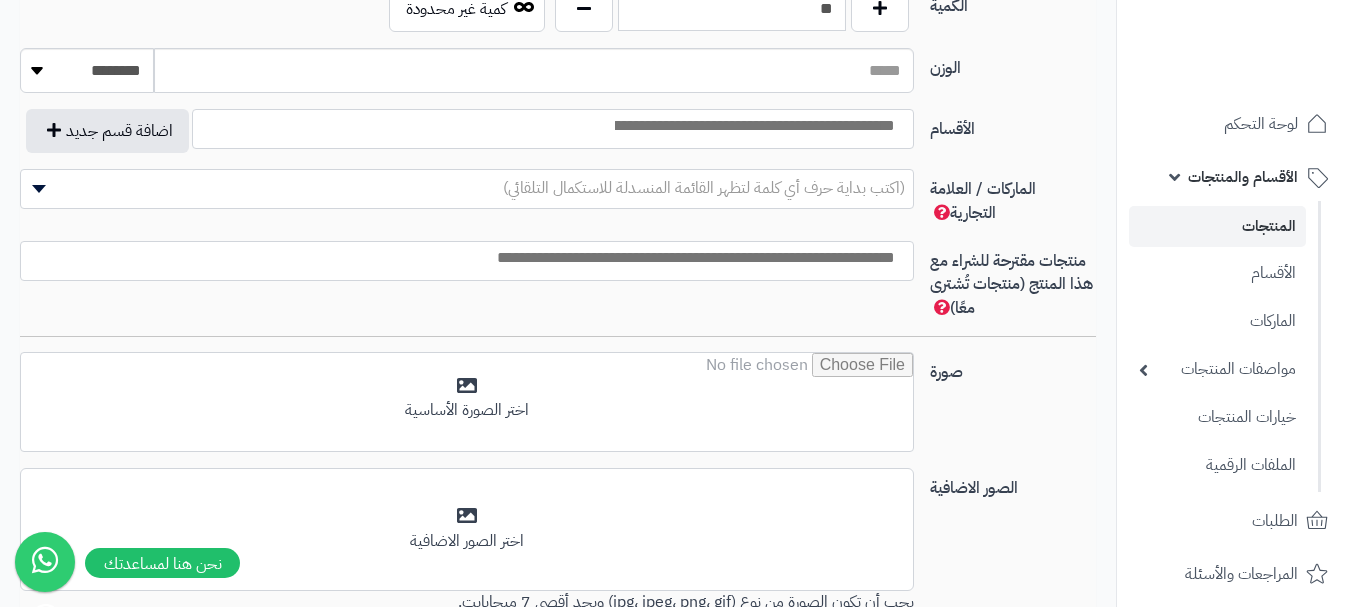 click at bounding box center (753, 126) 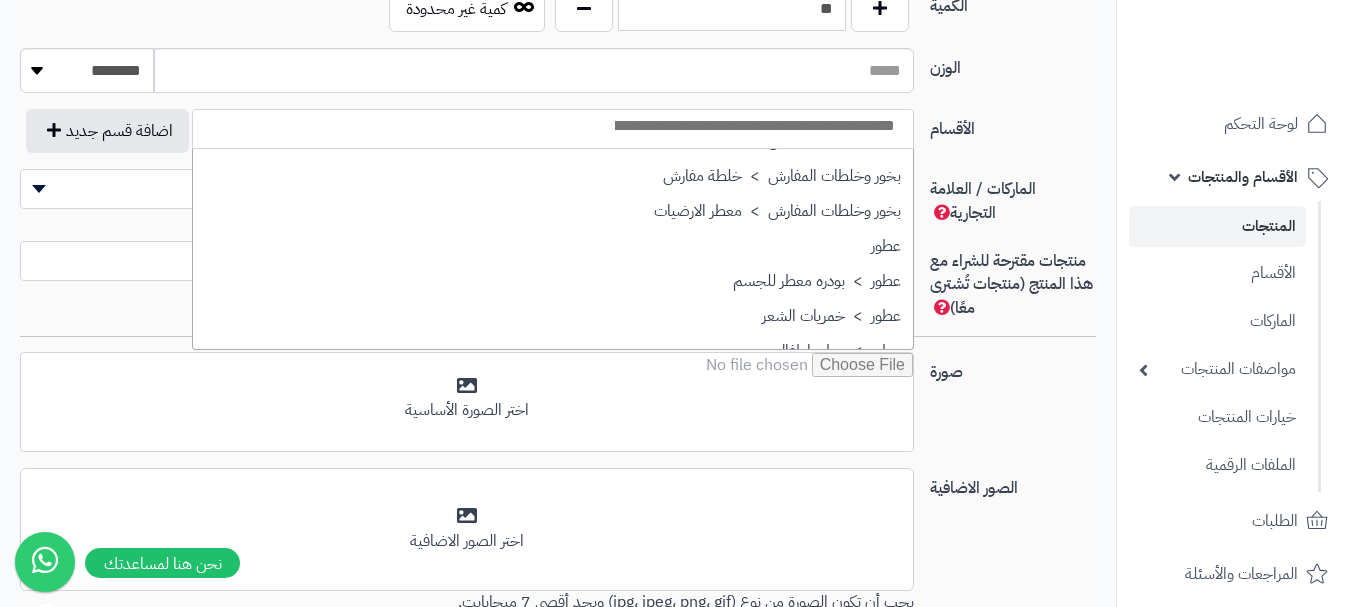 scroll, scrollTop: 700, scrollLeft: 0, axis: vertical 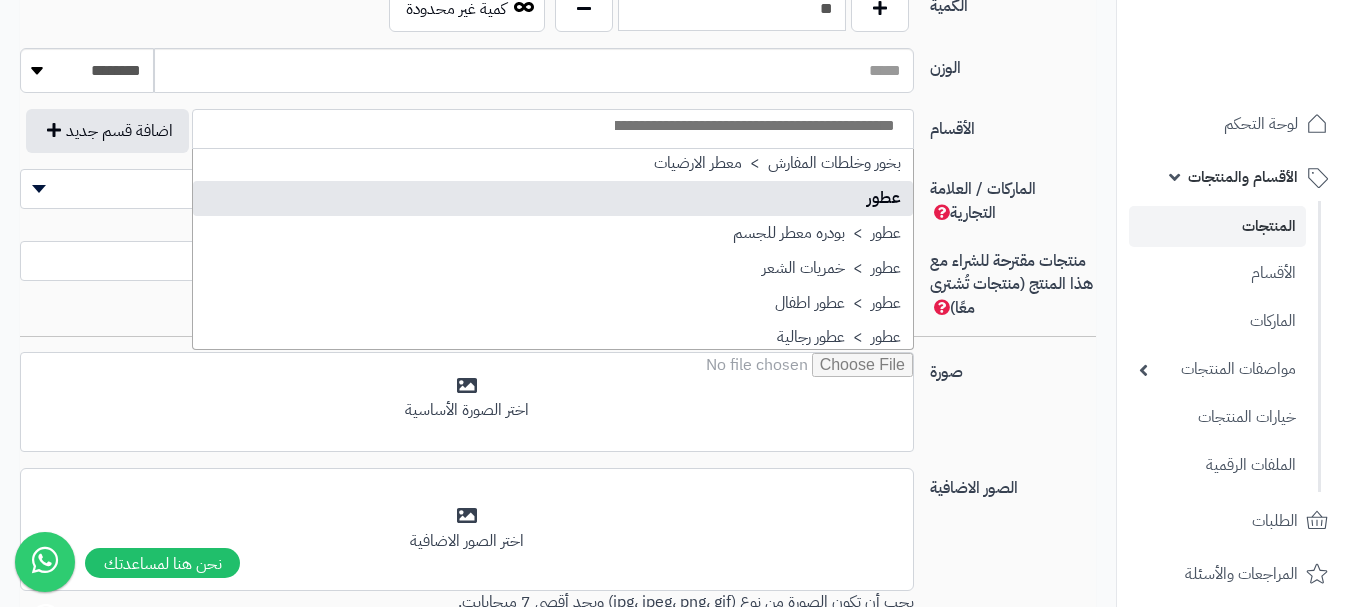 select on "**" 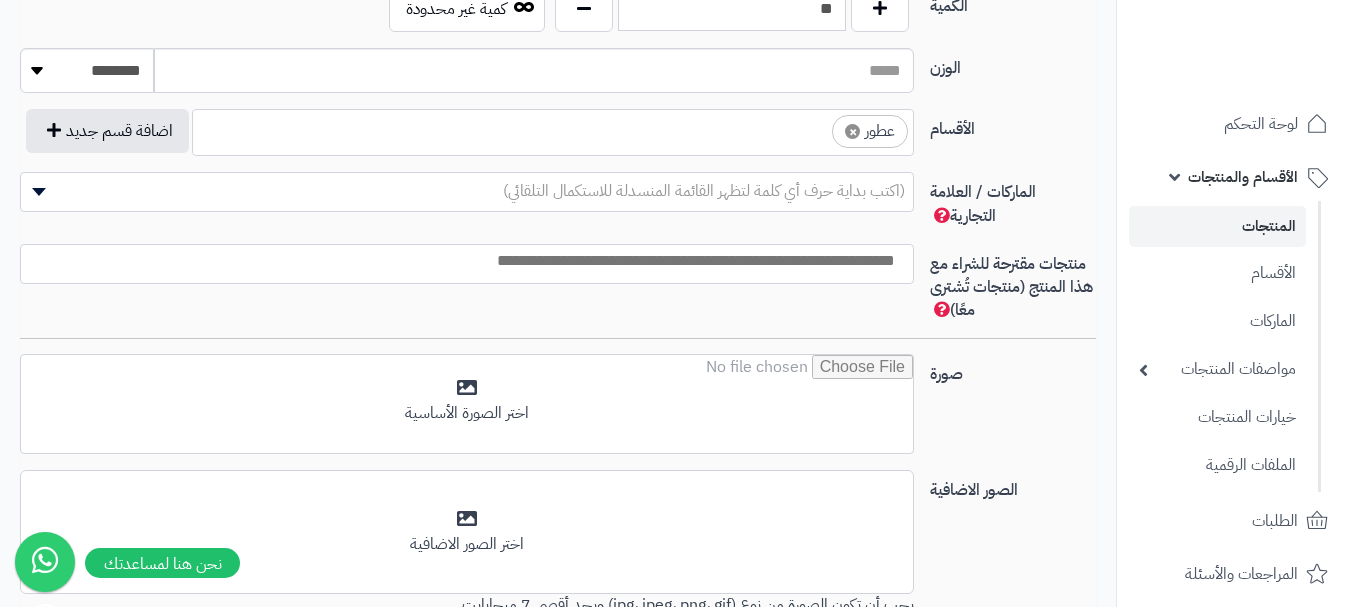 scroll, scrollTop: 525, scrollLeft: 0, axis: vertical 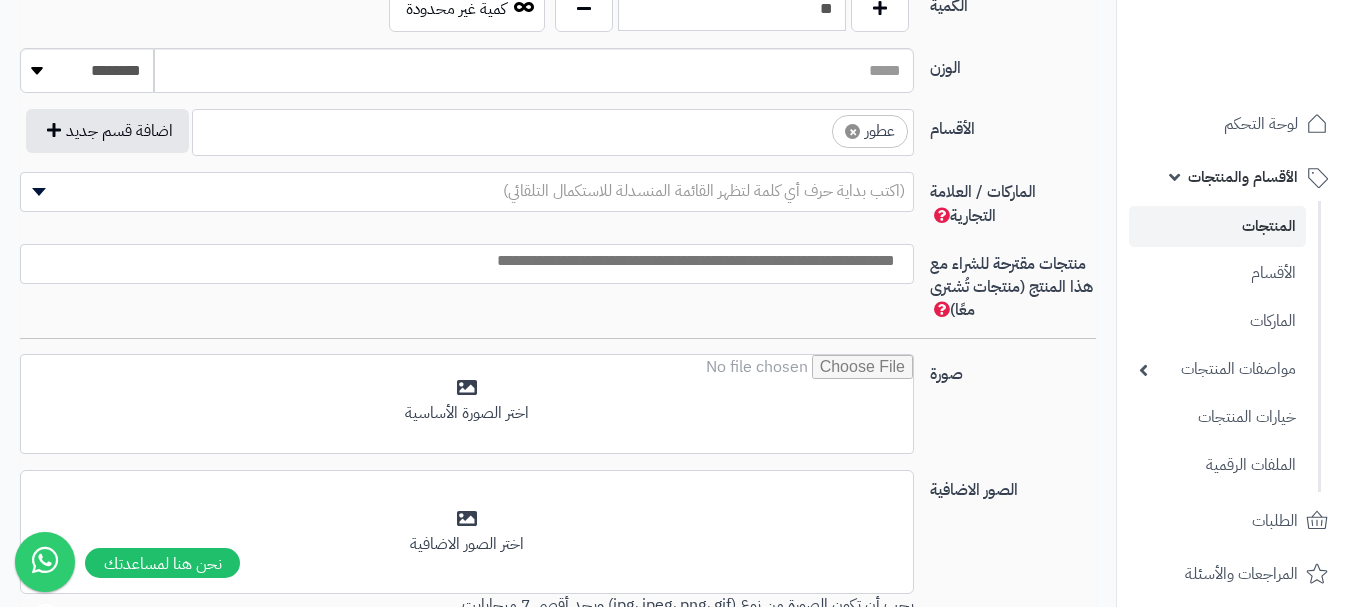 click on "× عطور" at bounding box center (553, 129) 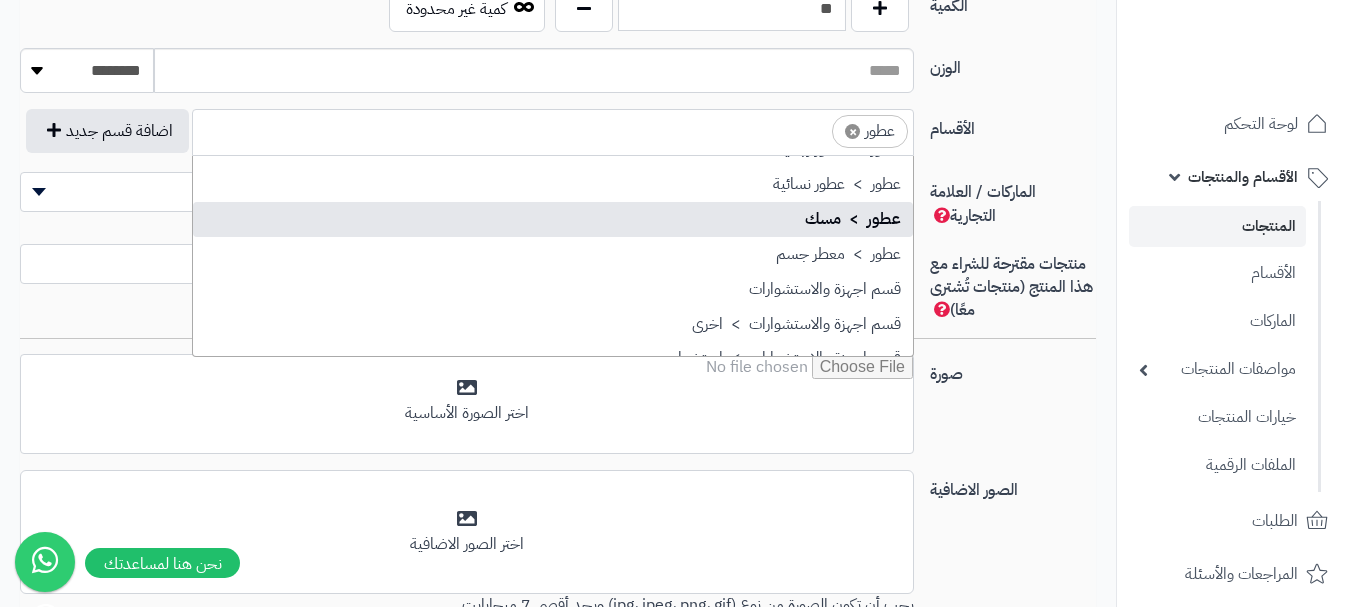 scroll, scrollTop: 897, scrollLeft: 0, axis: vertical 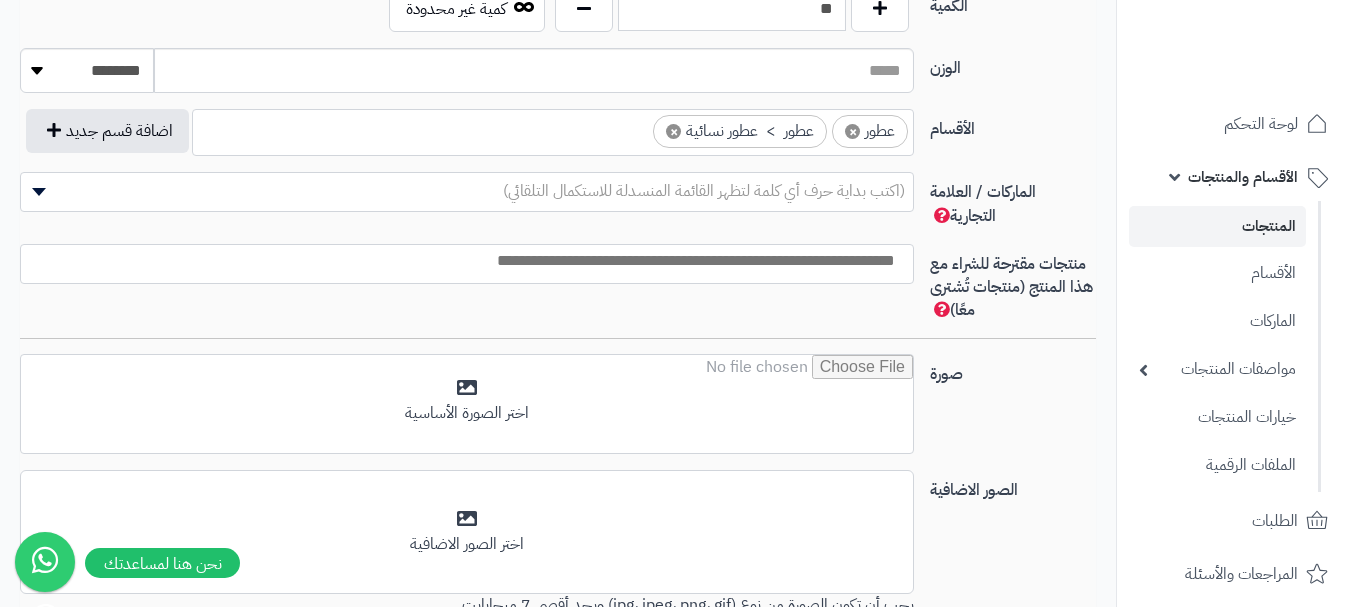 click at bounding box center (635, 126) 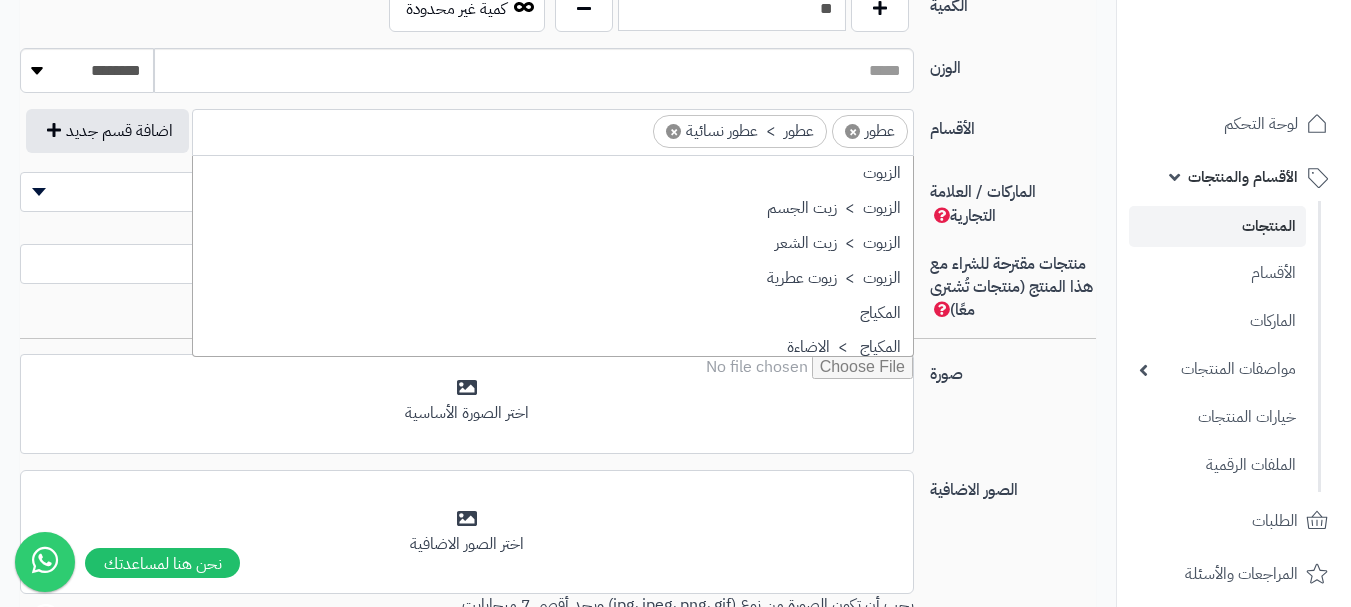 scroll, scrollTop: 697, scrollLeft: 0, axis: vertical 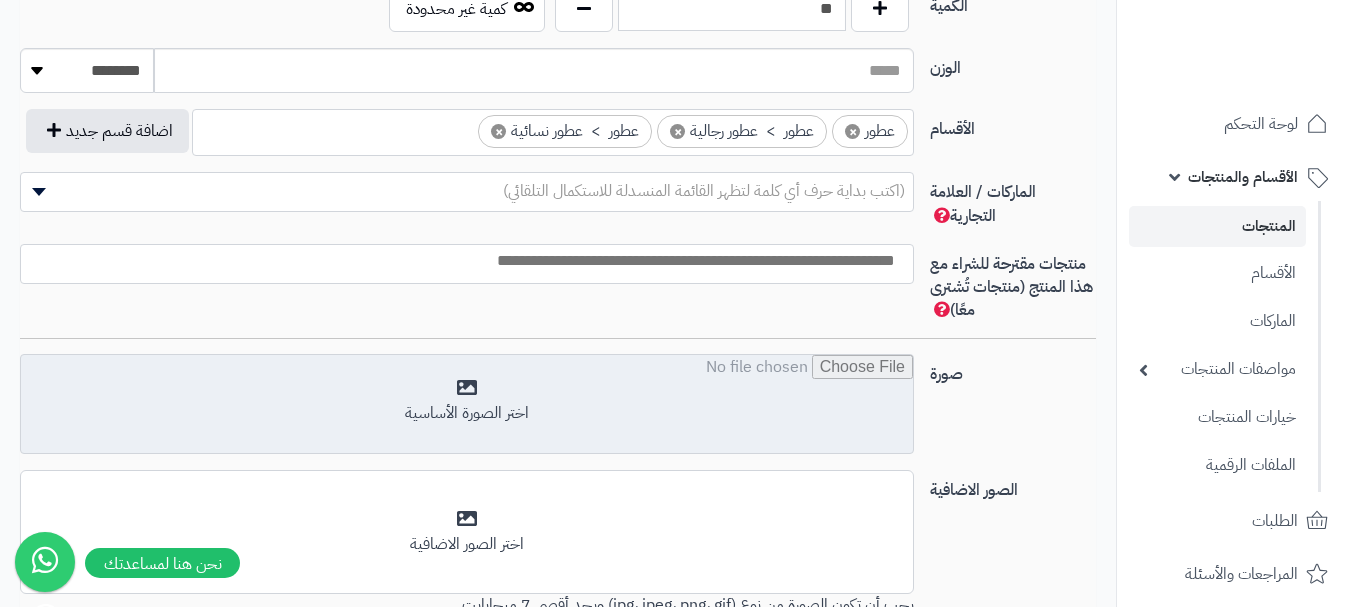click at bounding box center (467, 405) 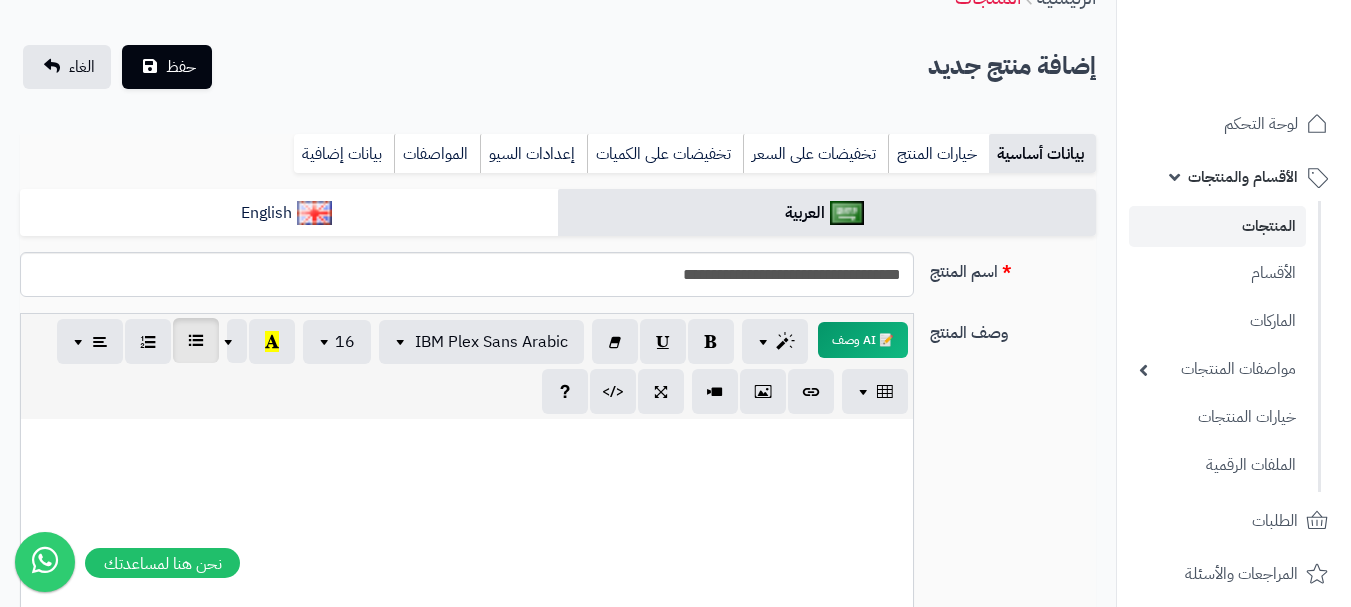 scroll, scrollTop: 0, scrollLeft: 0, axis: both 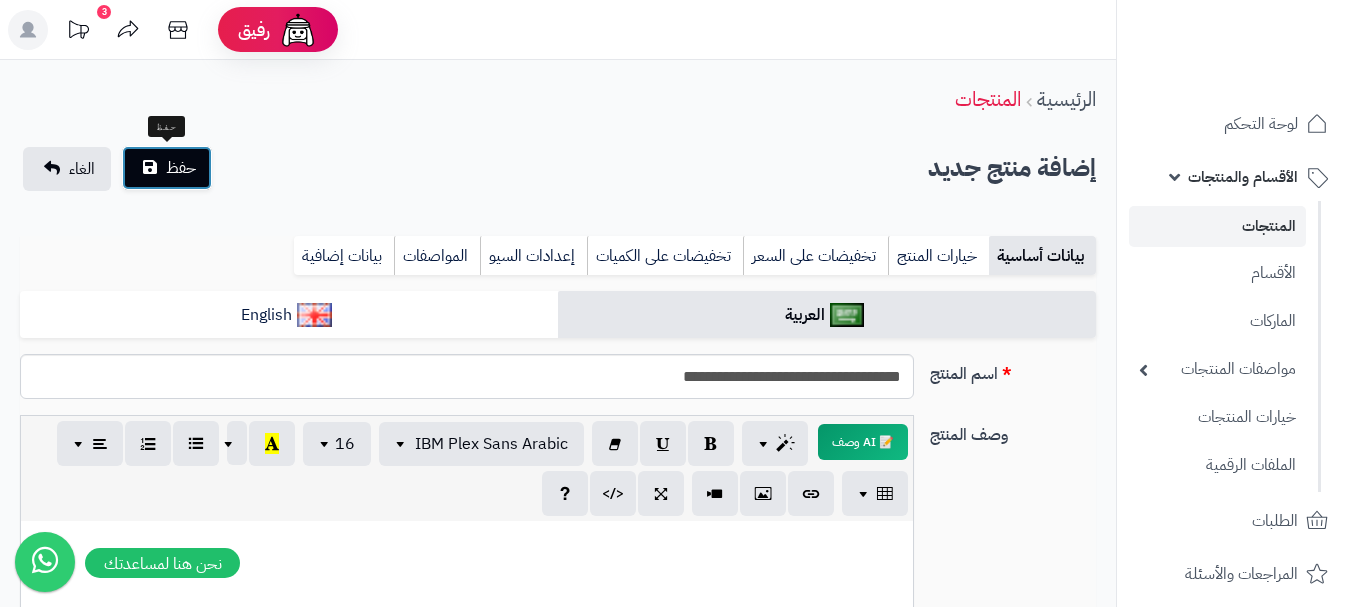 click on "حفظ" at bounding box center [181, 168] 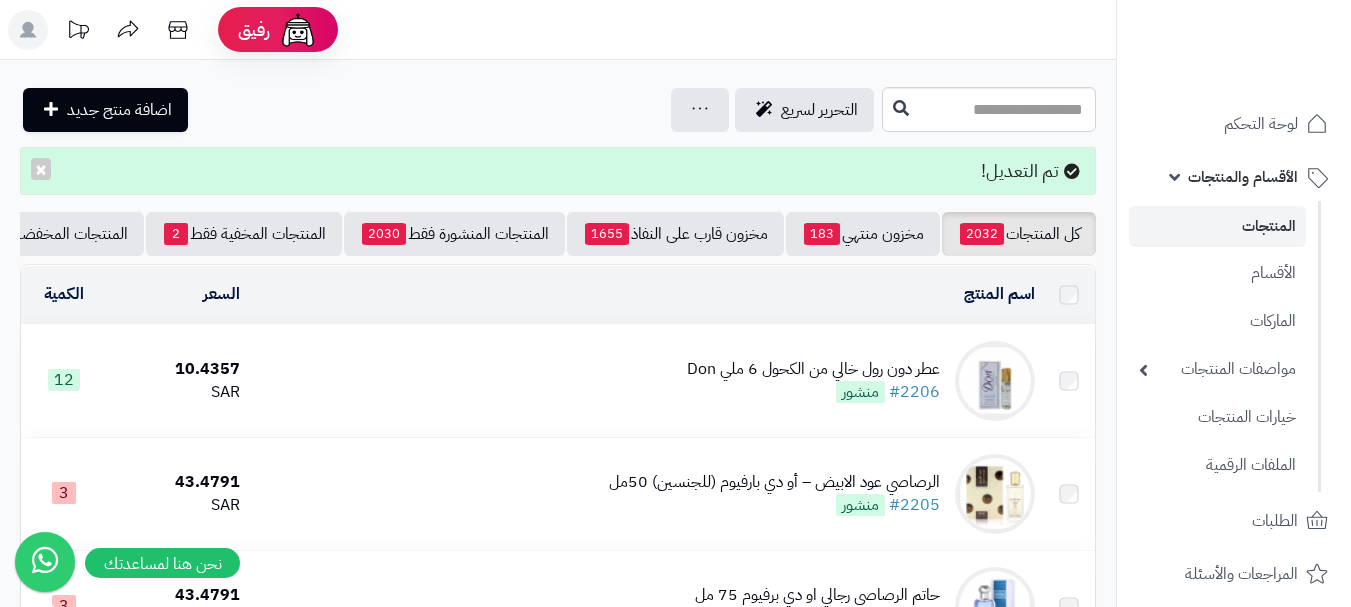 scroll, scrollTop: 0, scrollLeft: 0, axis: both 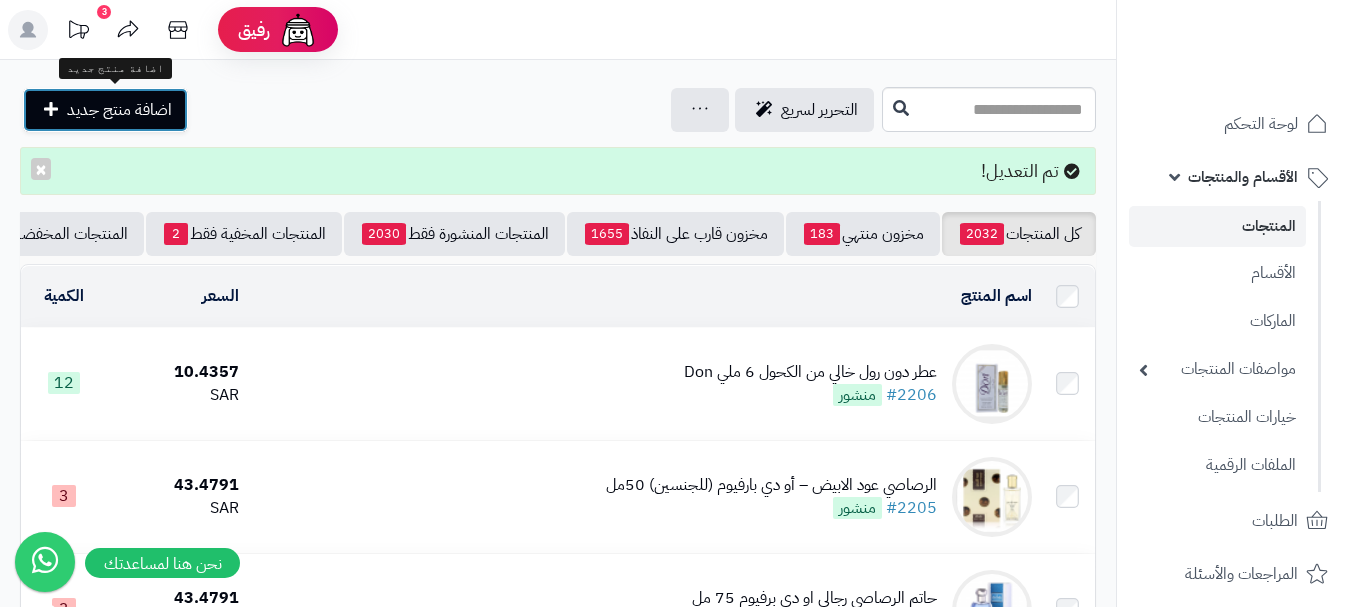 click on "اضافة منتج جديد" at bounding box center [119, 110] 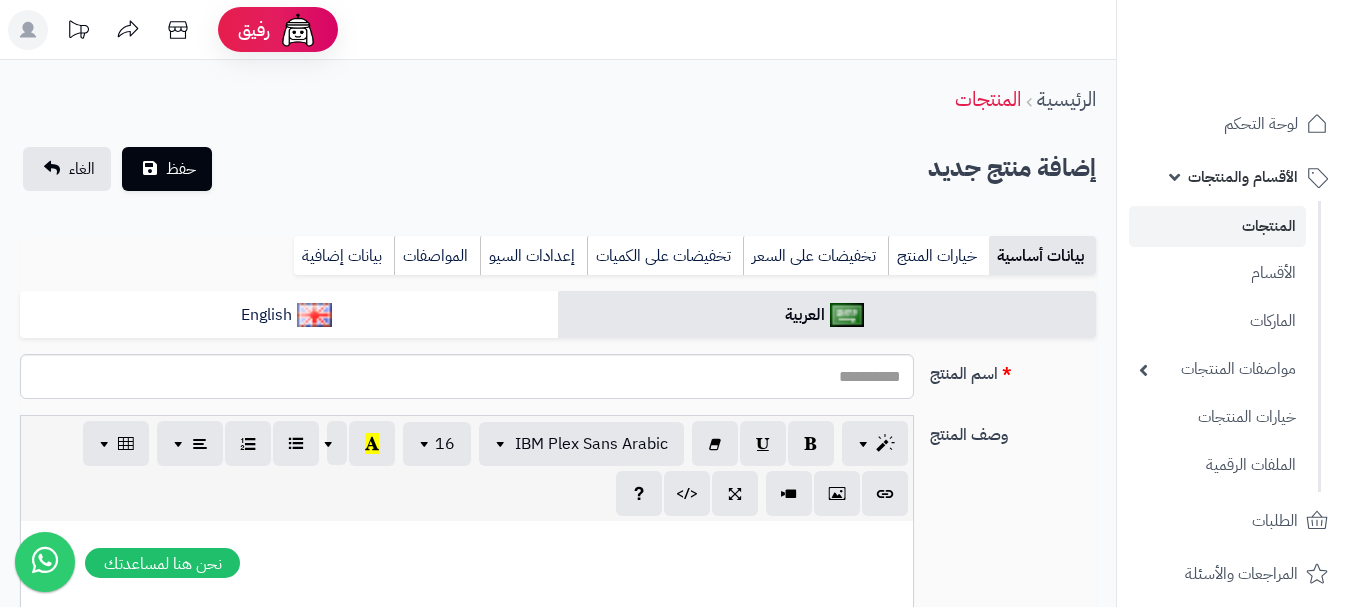 select 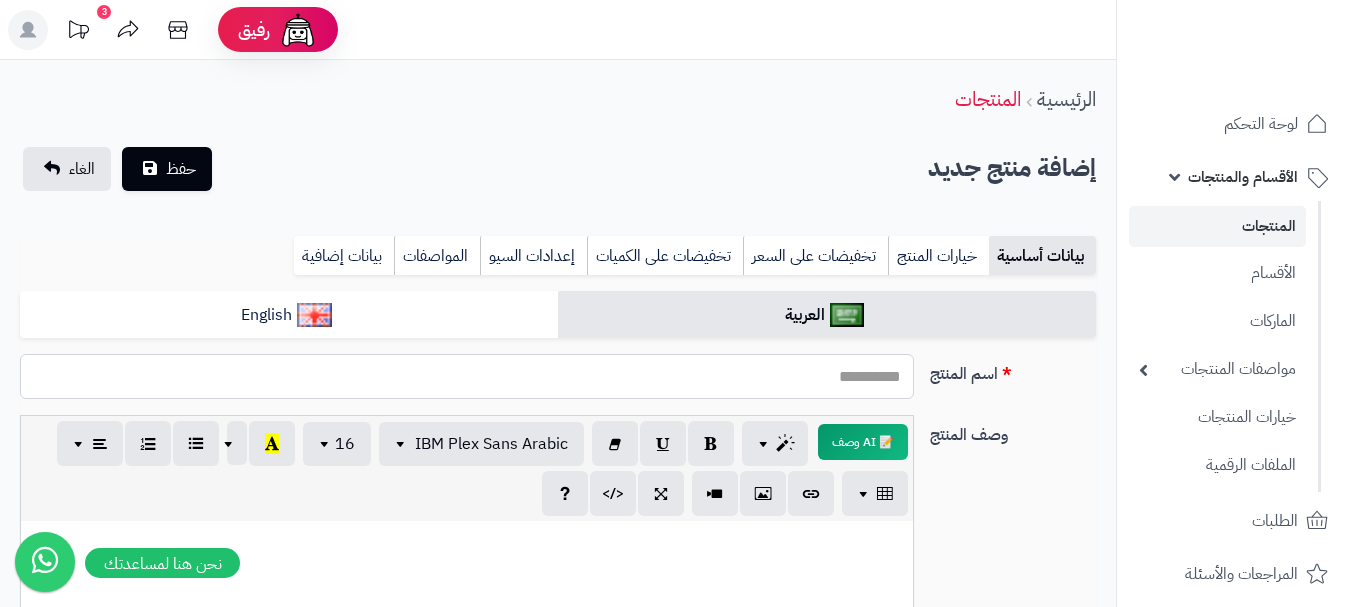 drag, startPoint x: 839, startPoint y: 354, endPoint x: 826, endPoint y: 375, distance: 24.698177 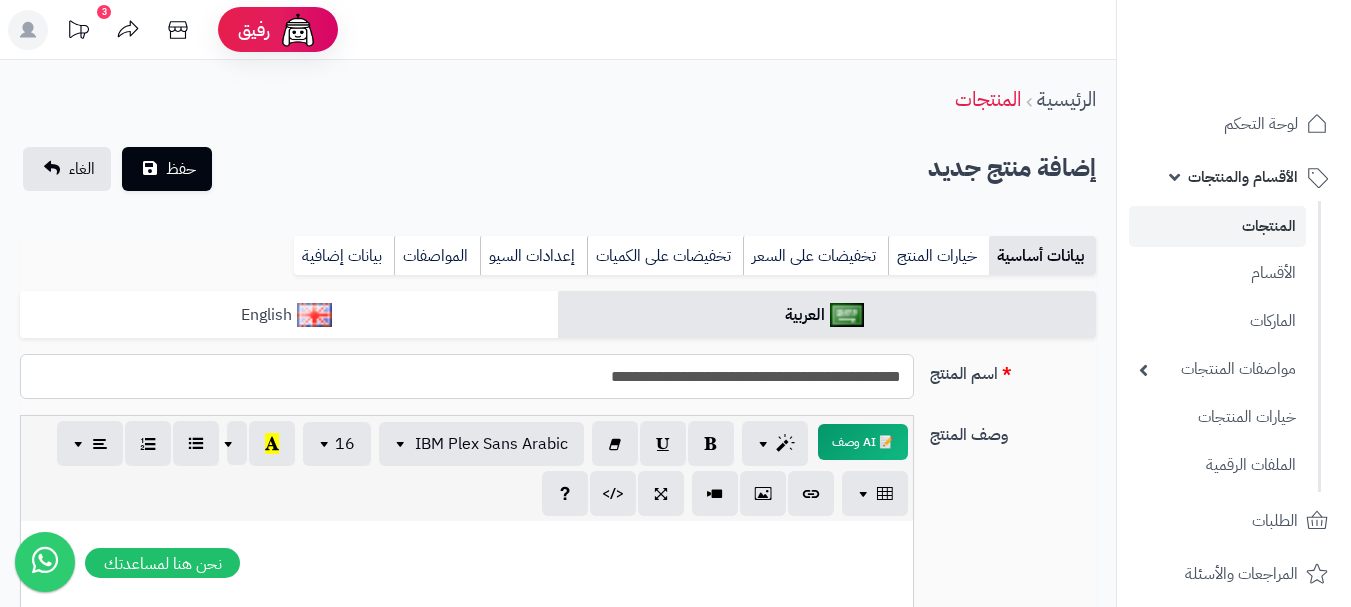type on "**********" 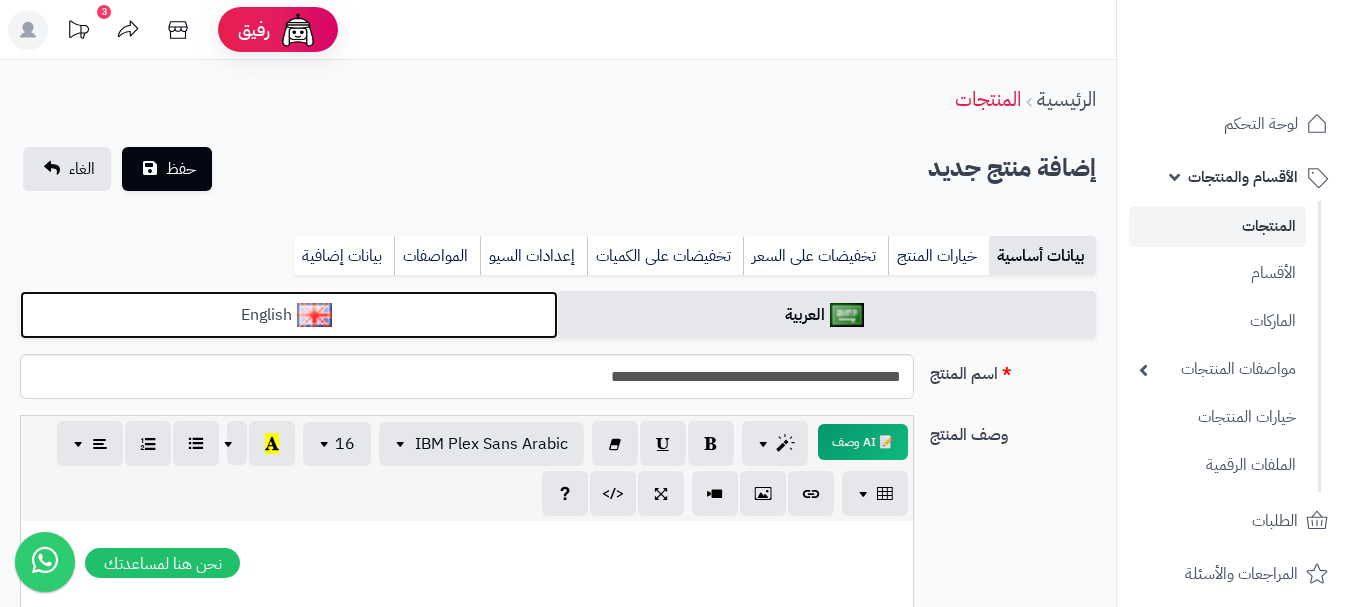 click on "English" at bounding box center [289, 315] 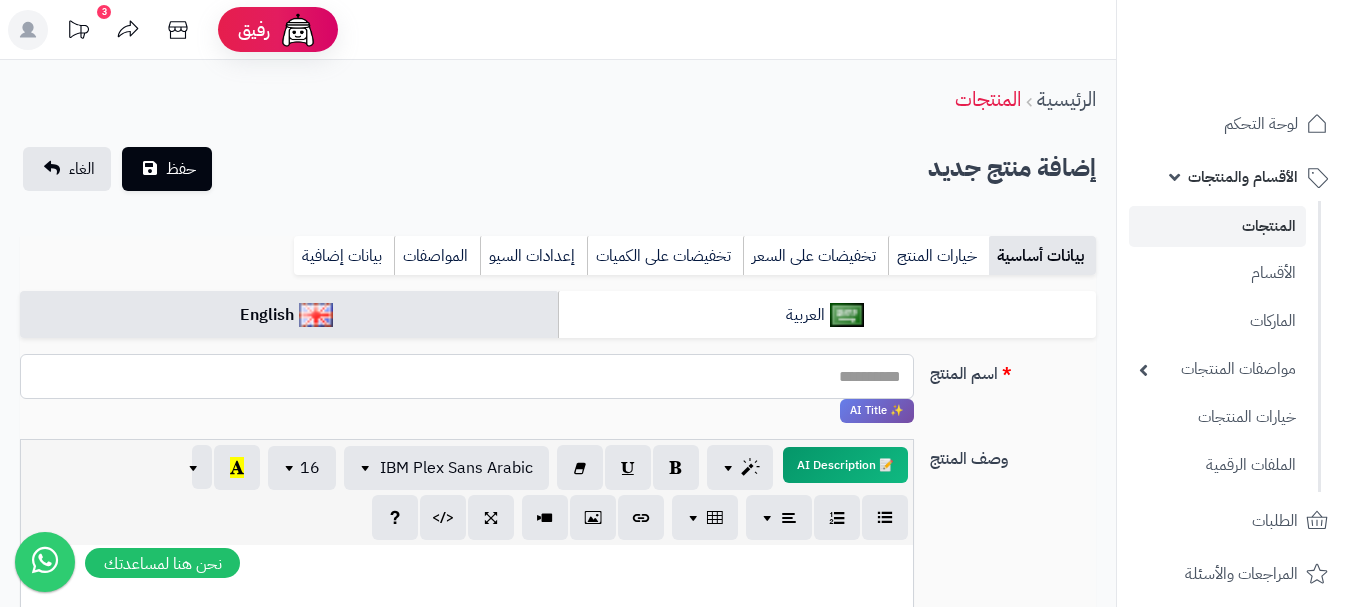 paste on "**********" 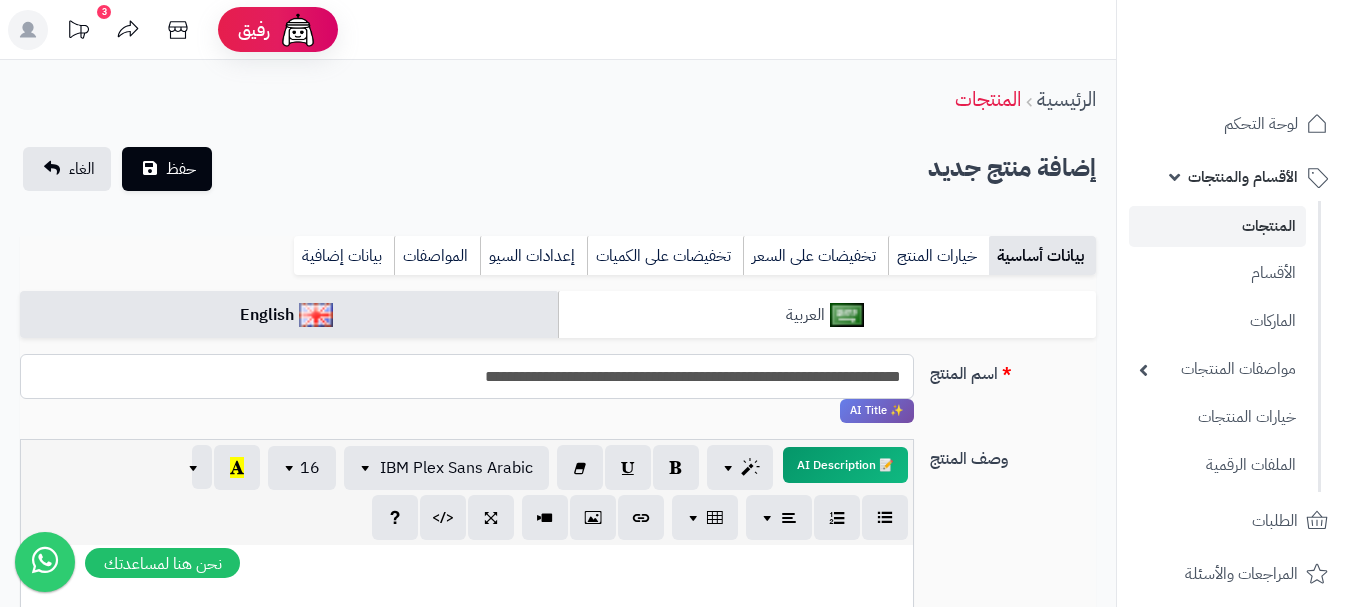 type on "**********" 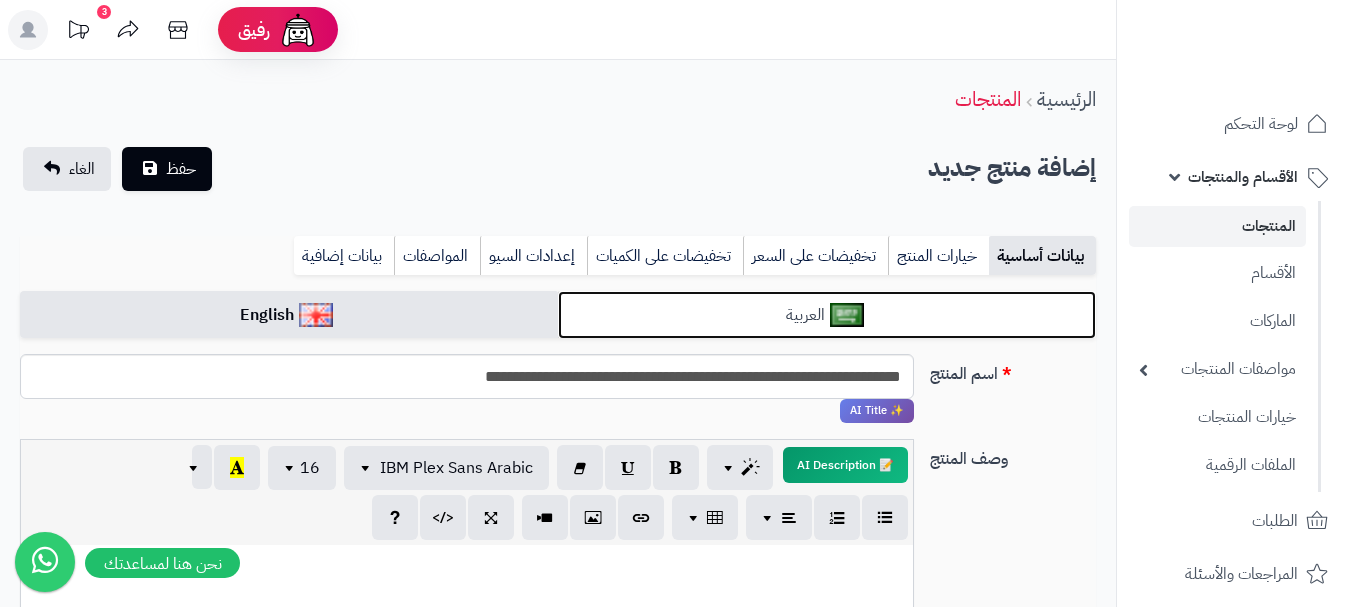 click on "العربية" at bounding box center [827, 315] 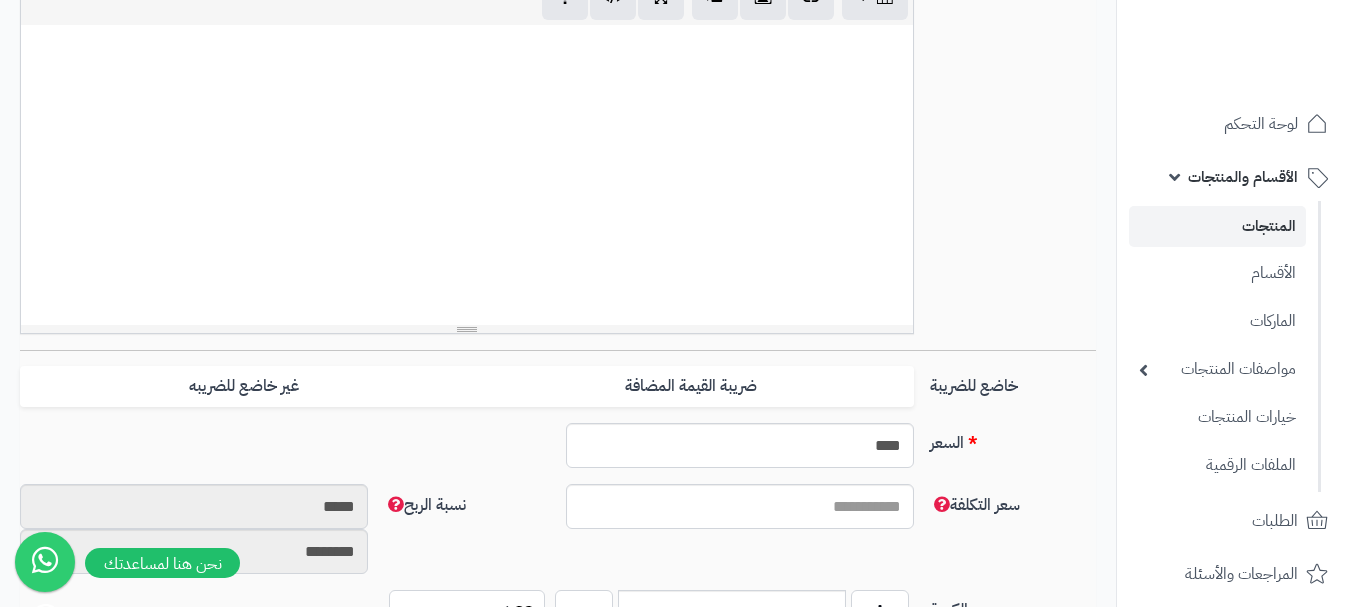 scroll, scrollTop: 500, scrollLeft: 0, axis: vertical 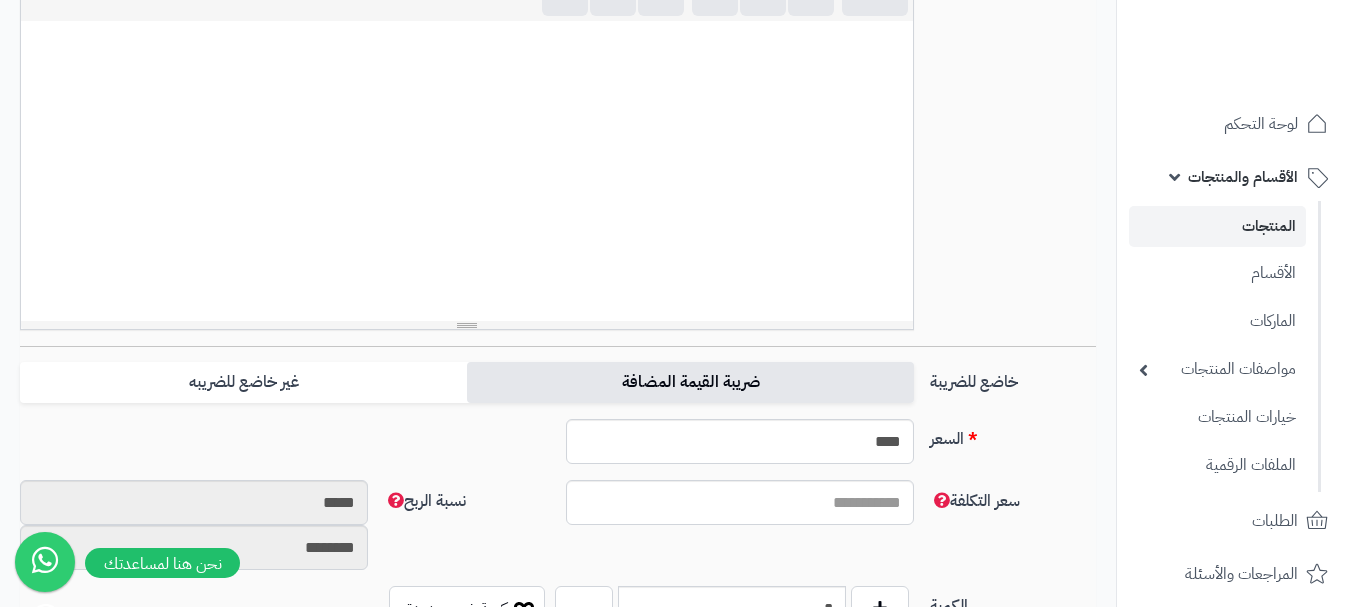 drag, startPoint x: 849, startPoint y: 390, endPoint x: 786, endPoint y: 381, distance: 63.63961 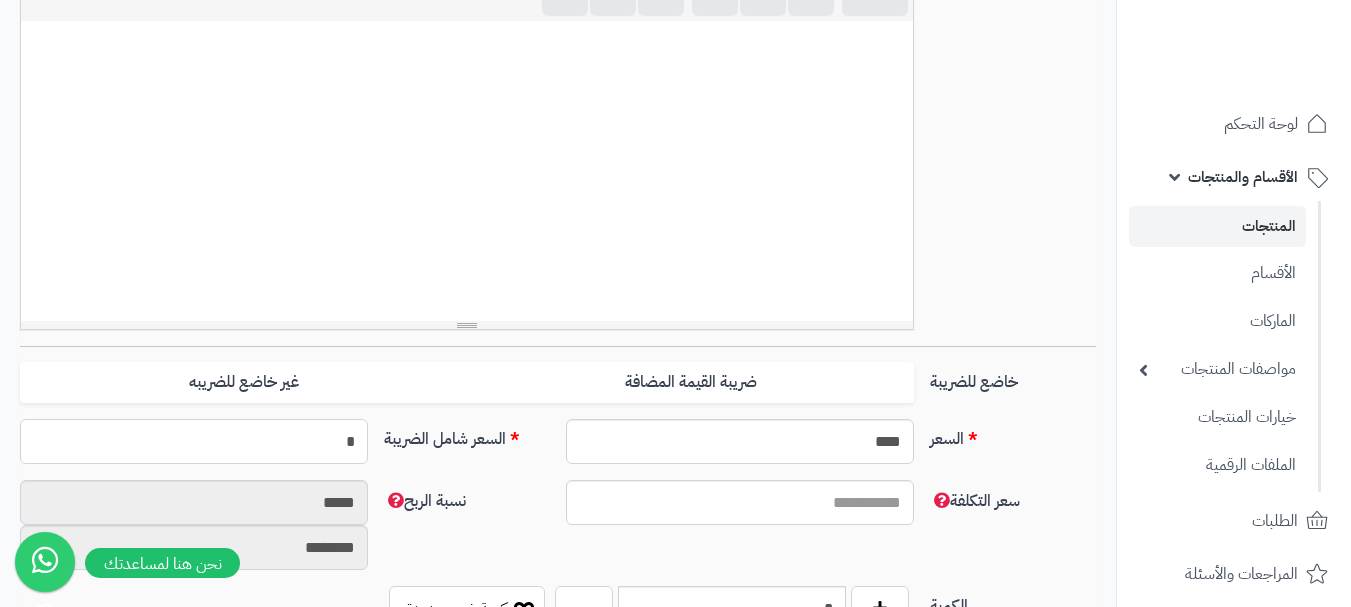 click on "*" at bounding box center (194, 441) 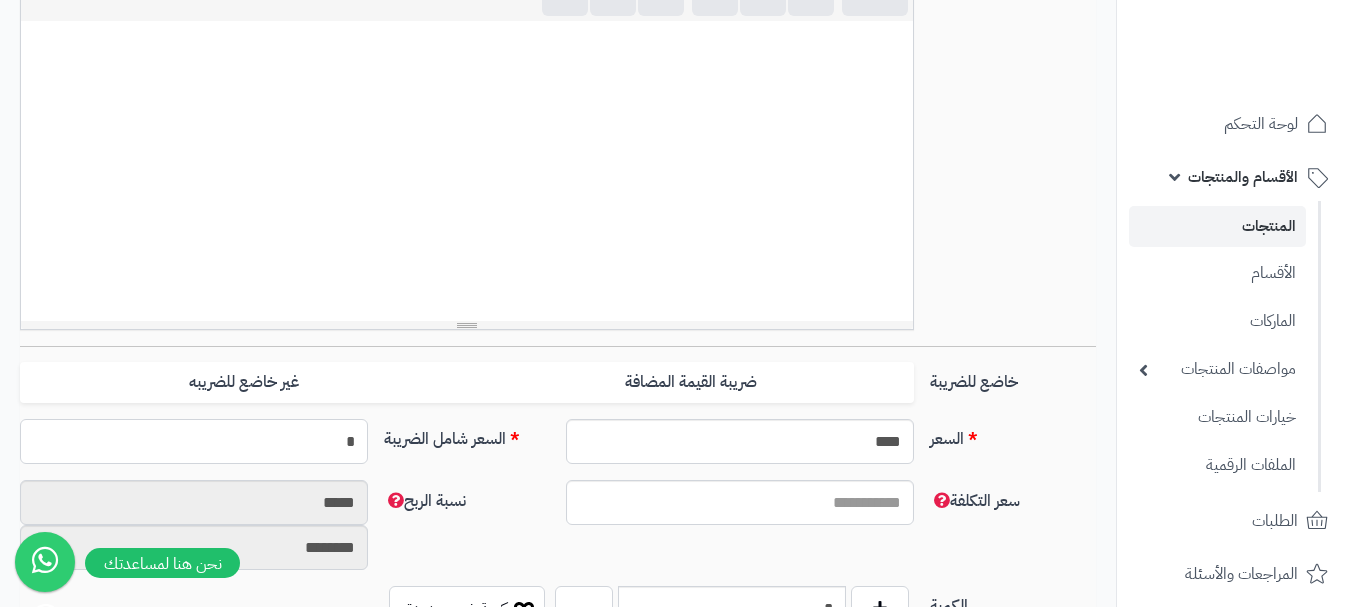 click on "*" at bounding box center (194, 441) 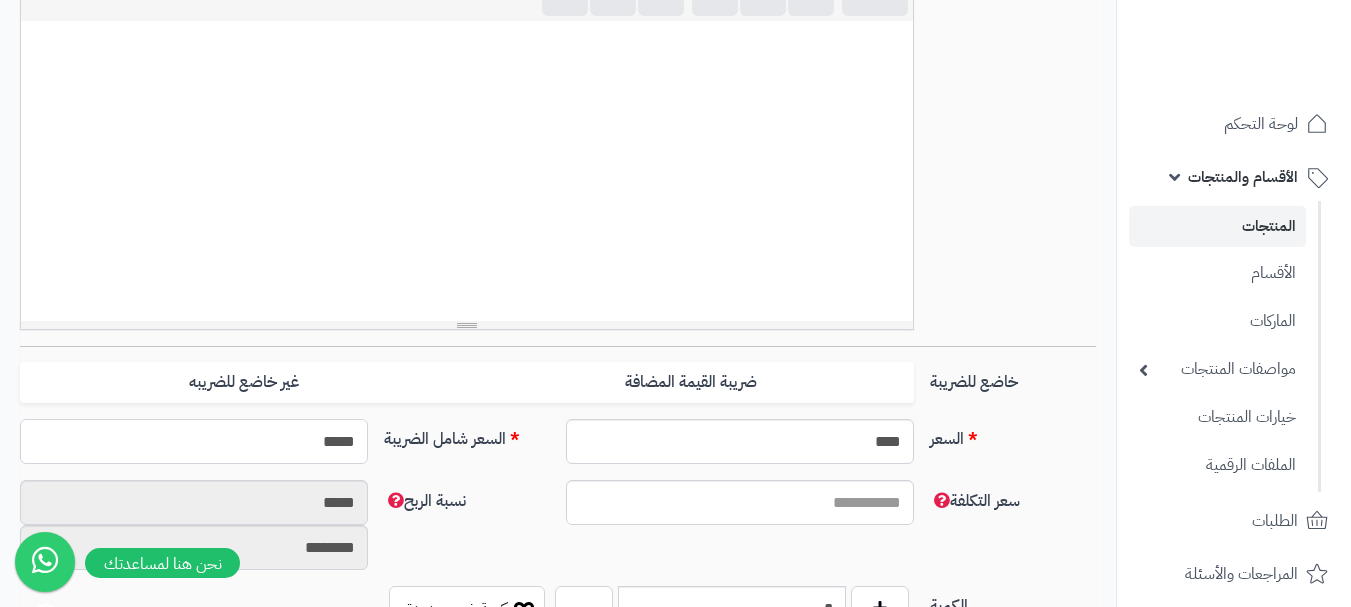 type on "******" 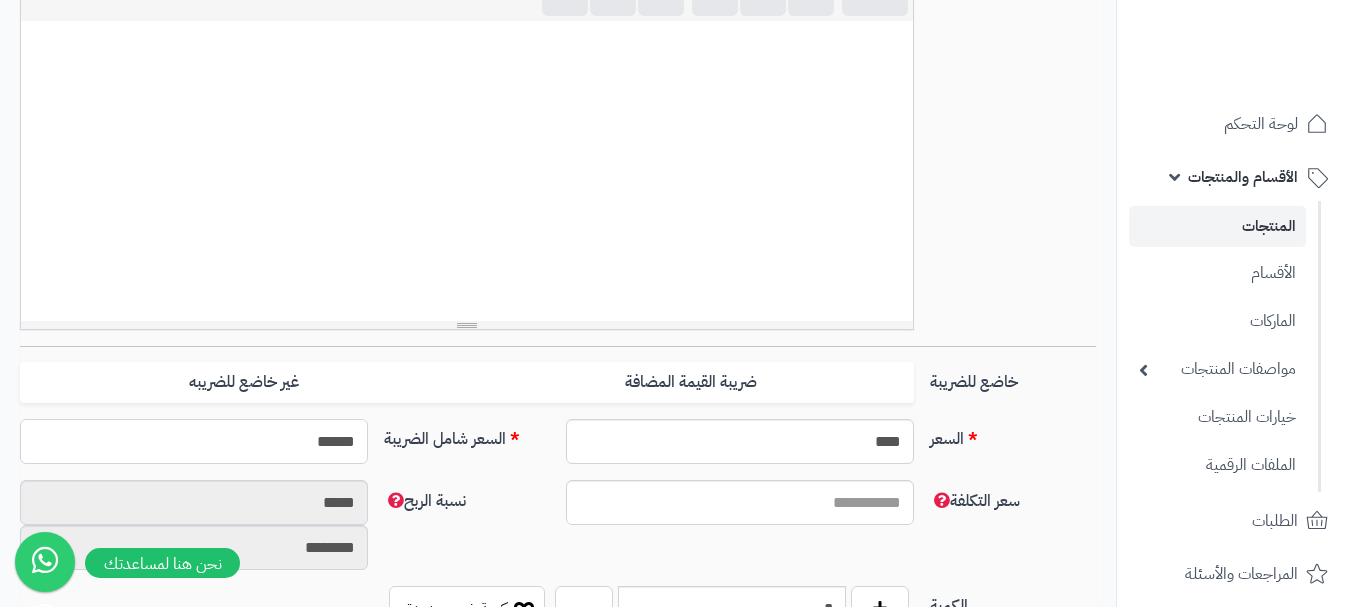 type on "**********" 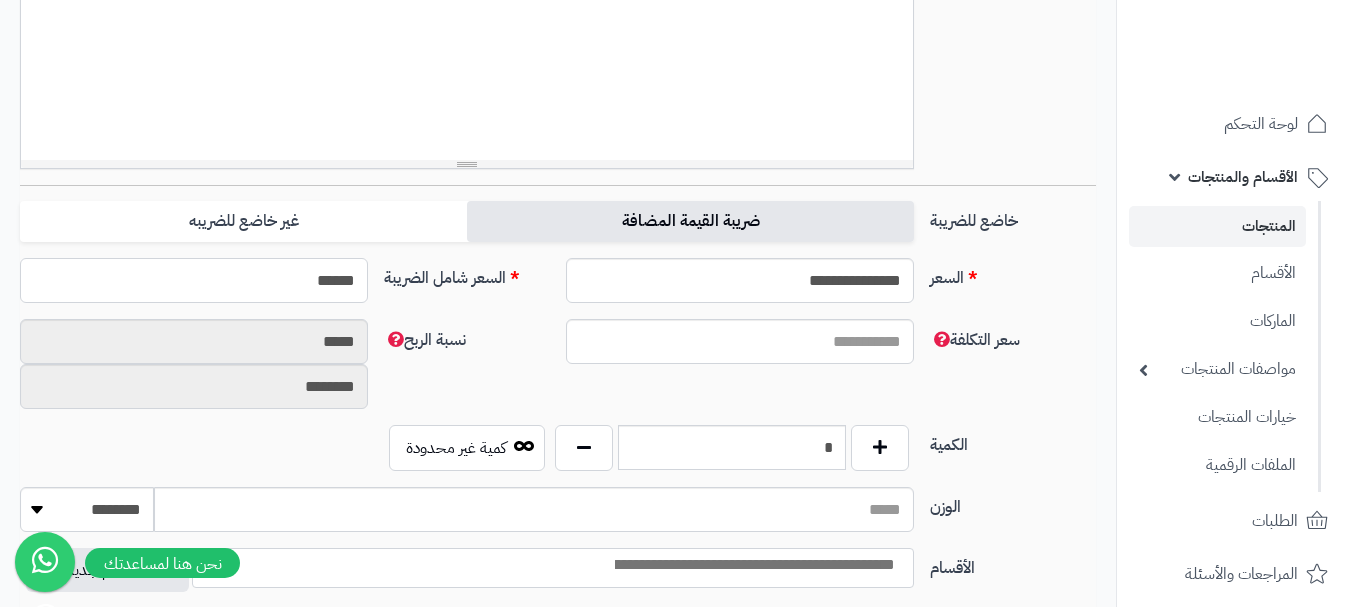 scroll, scrollTop: 700, scrollLeft: 0, axis: vertical 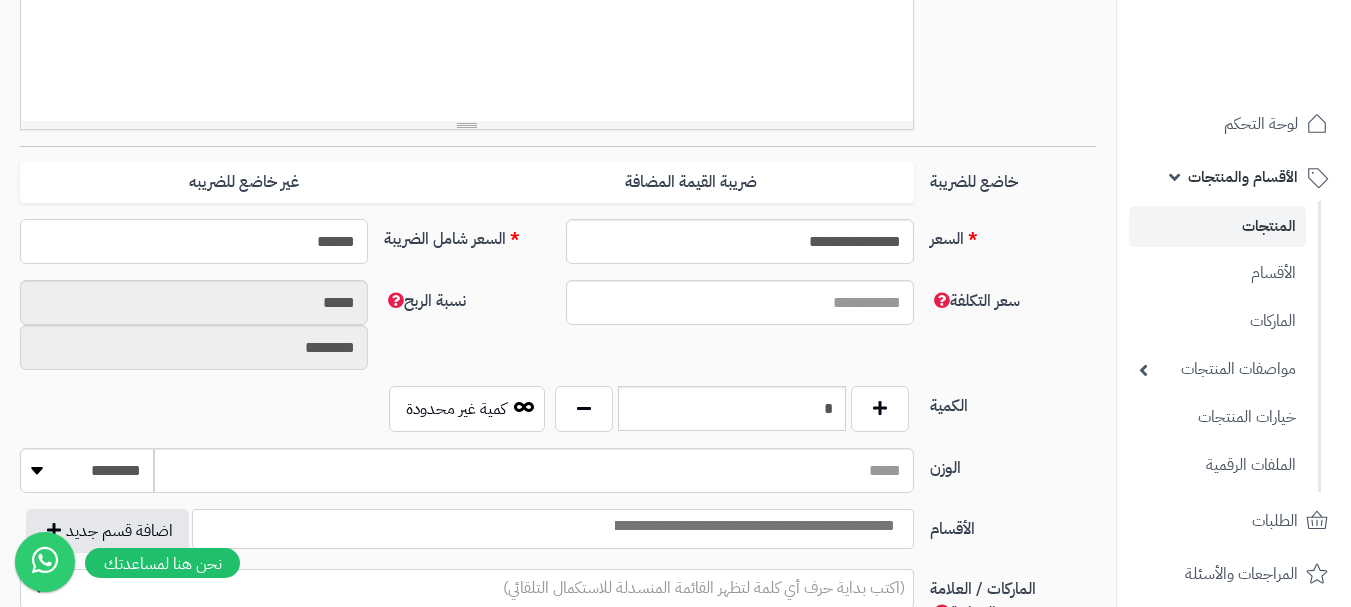 type on "******" 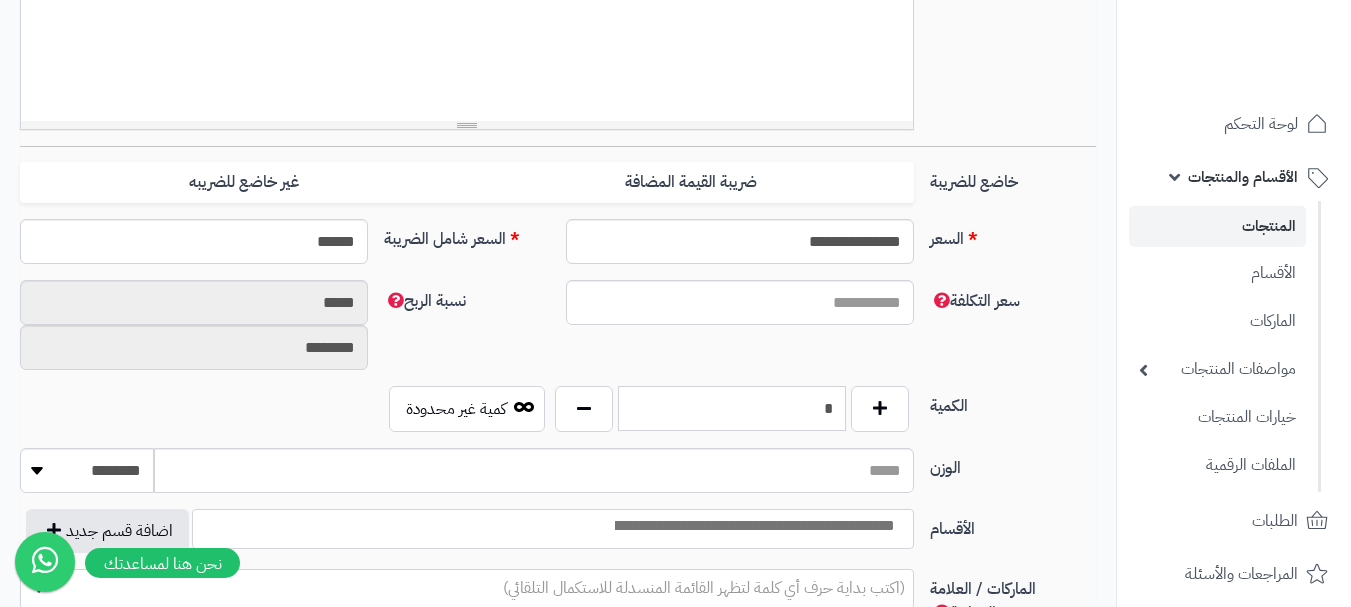 click on "*" at bounding box center [732, 408] 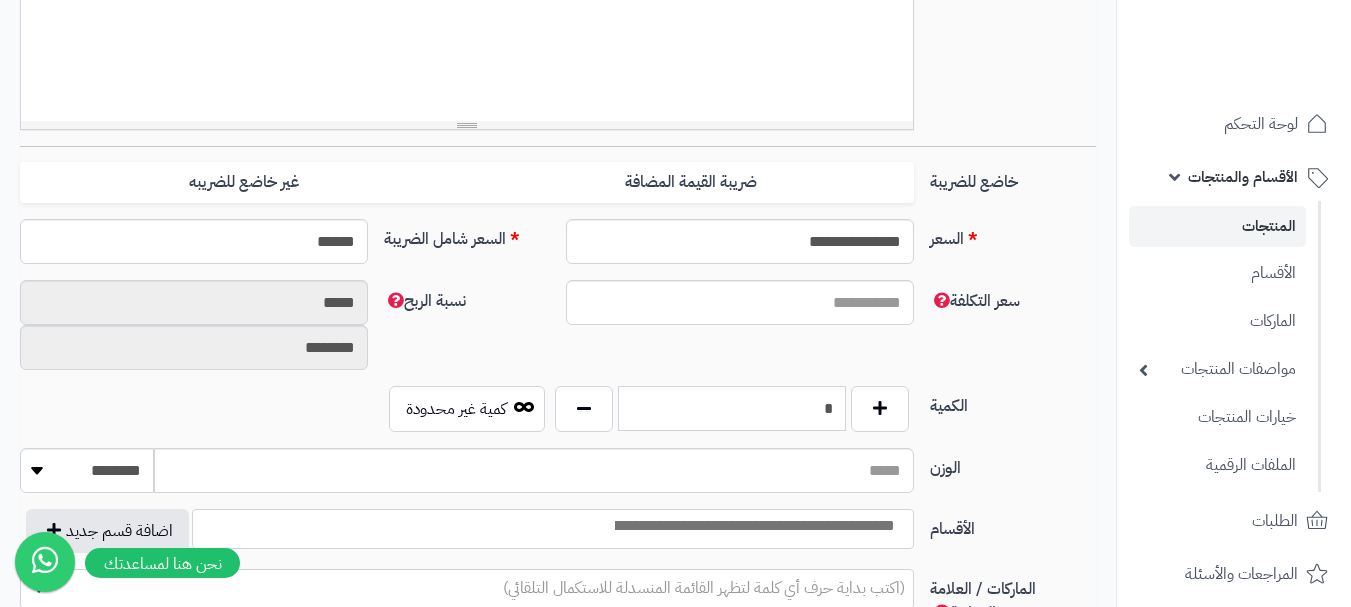 click on "*" at bounding box center [732, 408] 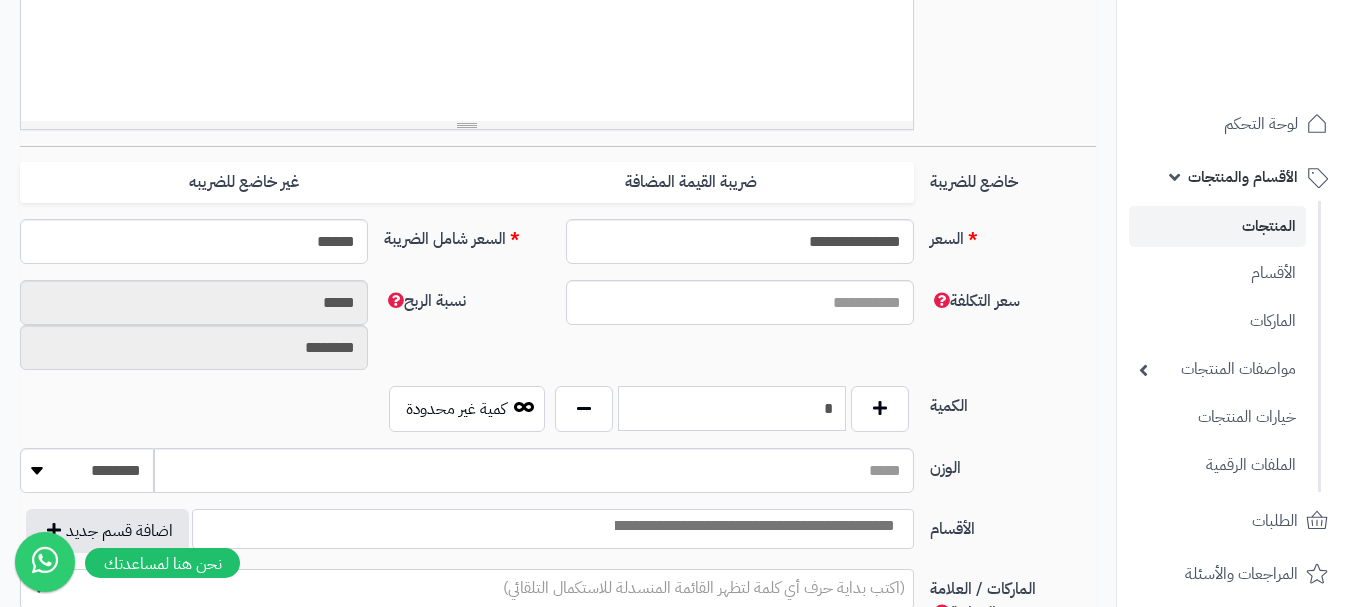 type on "**********" 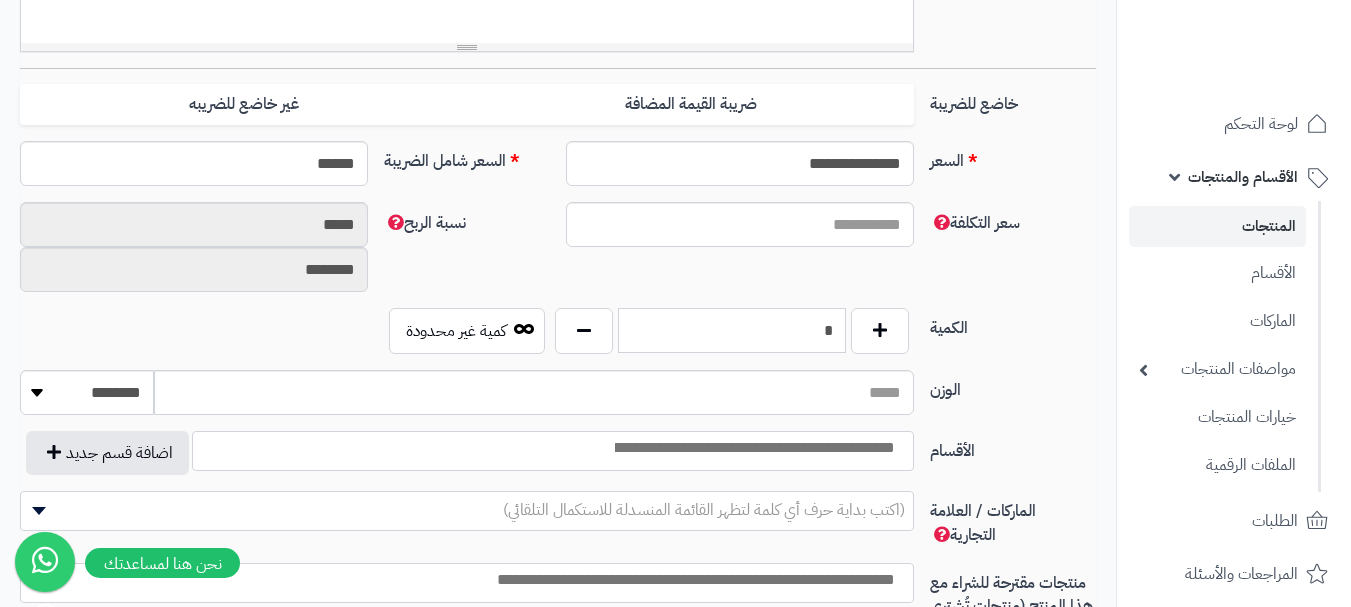 scroll, scrollTop: 900, scrollLeft: 0, axis: vertical 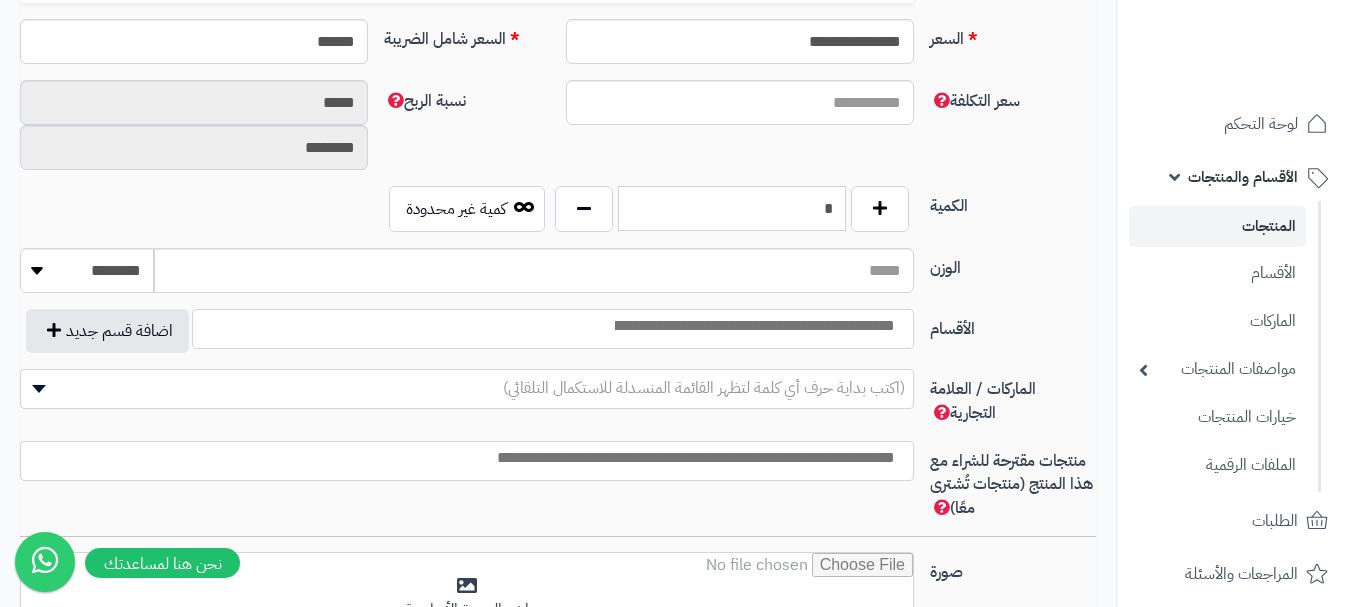 type on "*" 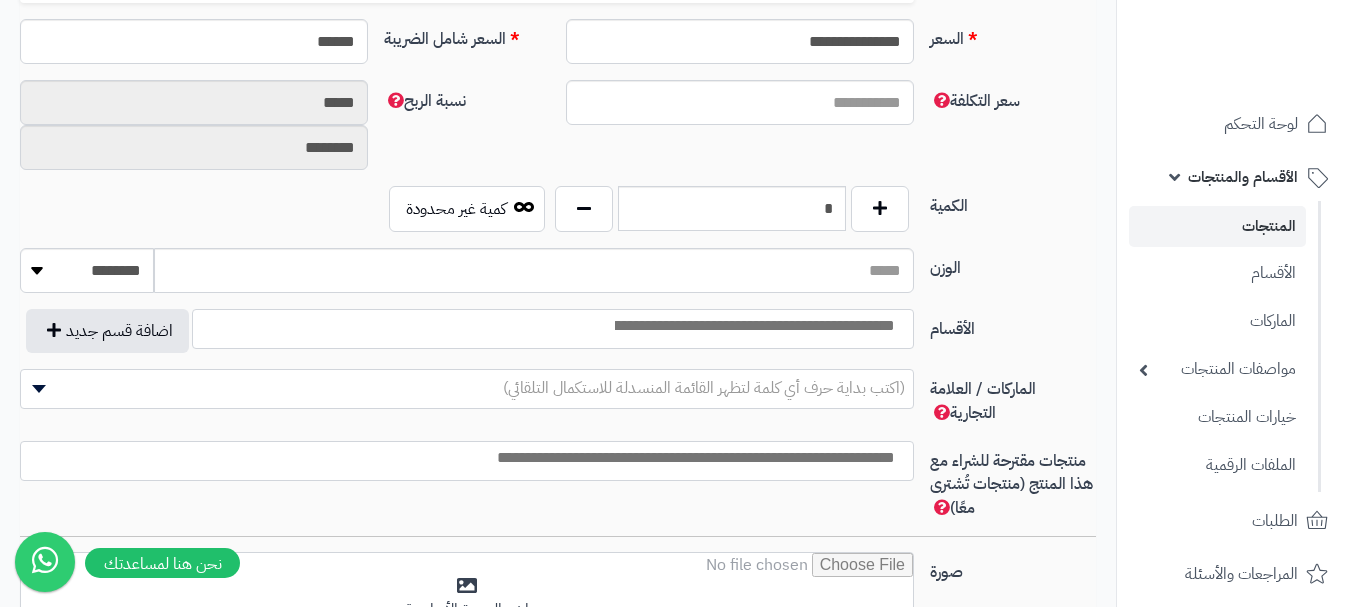 click at bounding box center (553, 329) 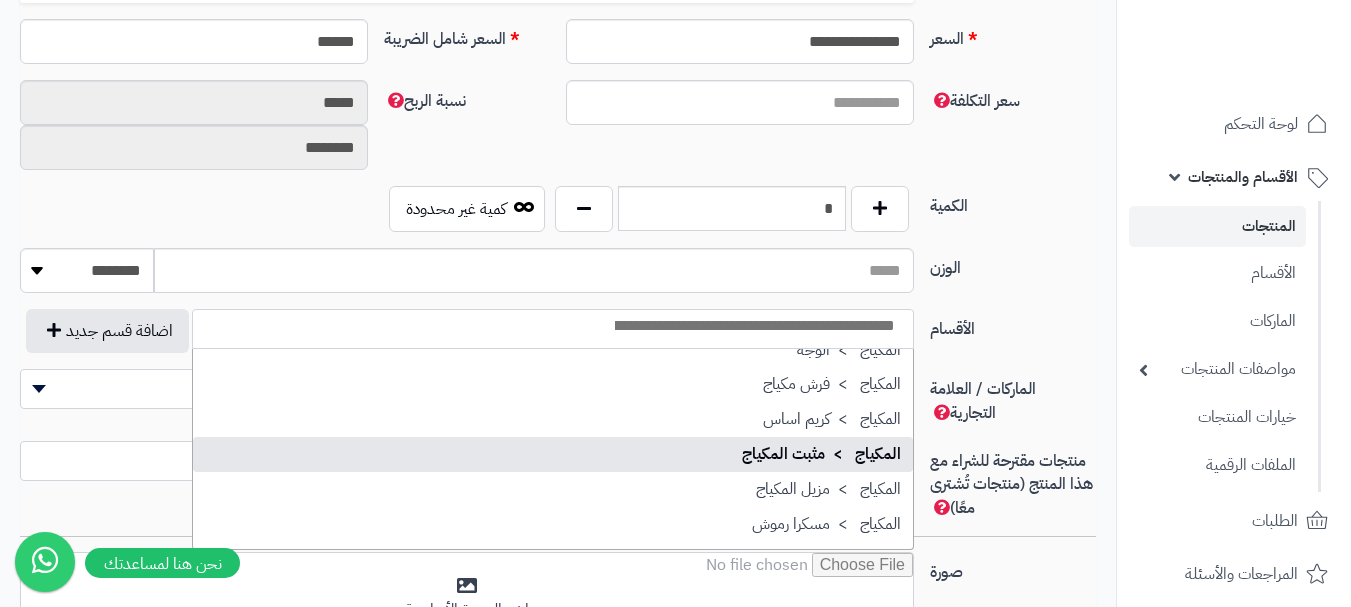 scroll, scrollTop: 600, scrollLeft: 0, axis: vertical 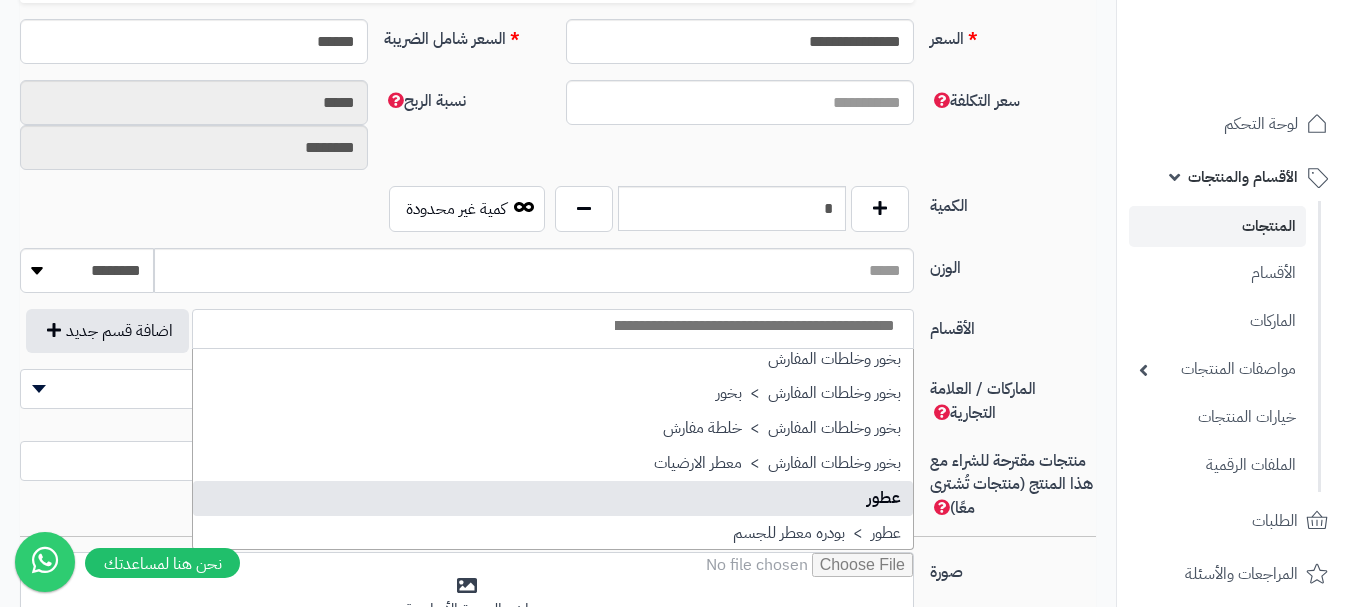 select on "**" 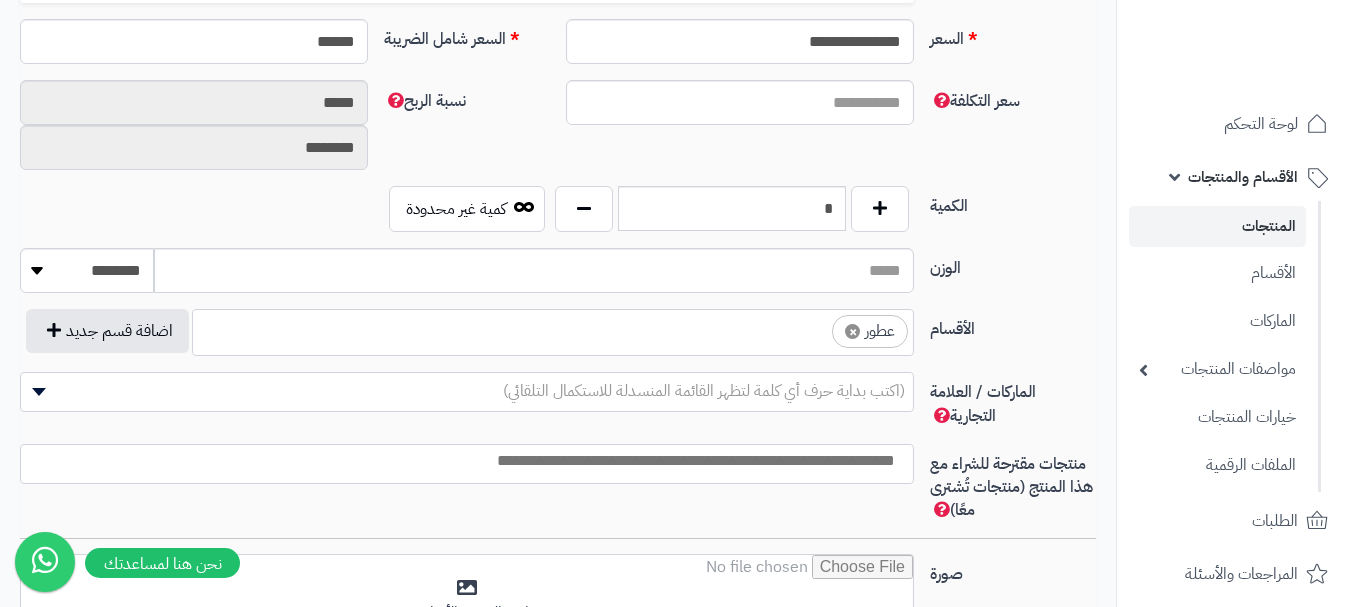 scroll, scrollTop: 525, scrollLeft: 0, axis: vertical 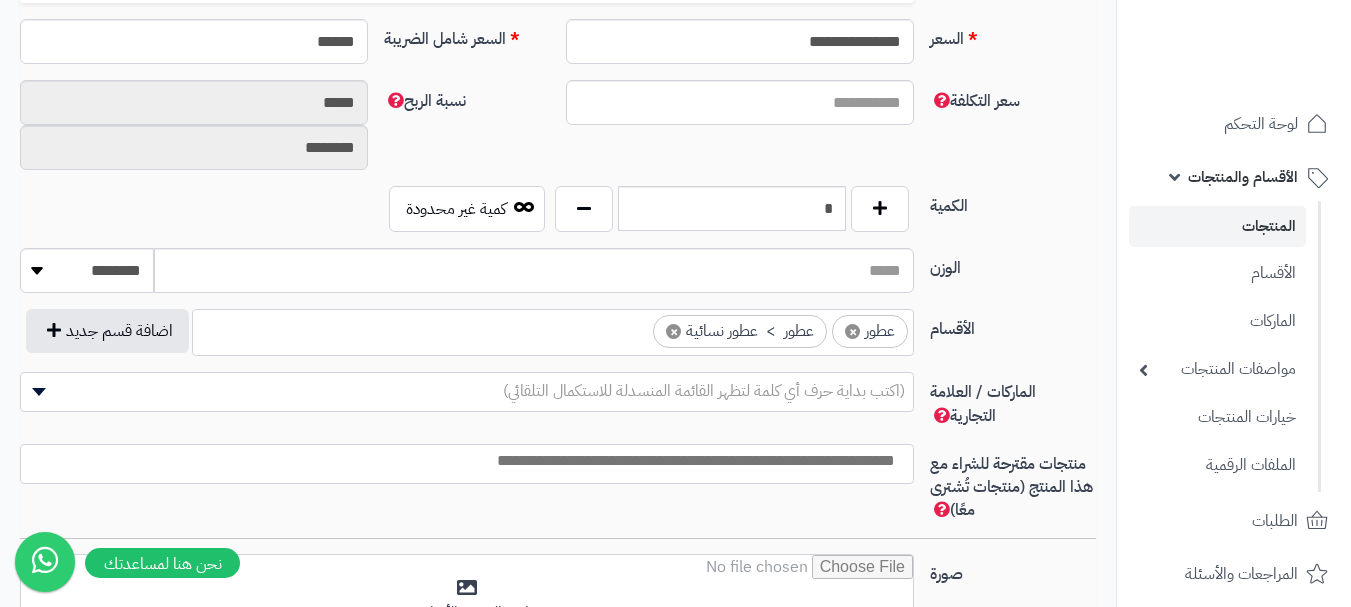click on "× عطور × عطور  >  عطور نسائية" at bounding box center (553, 329) 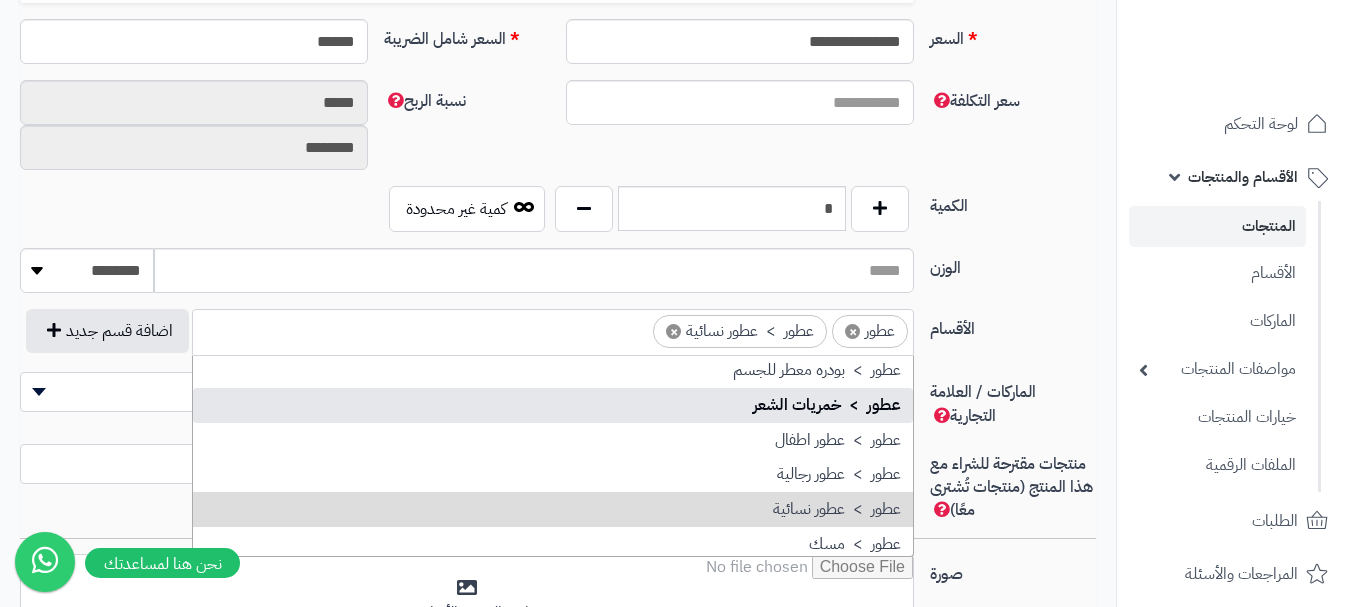 scroll, scrollTop: 797, scrollLeft: 0, axis: vertical 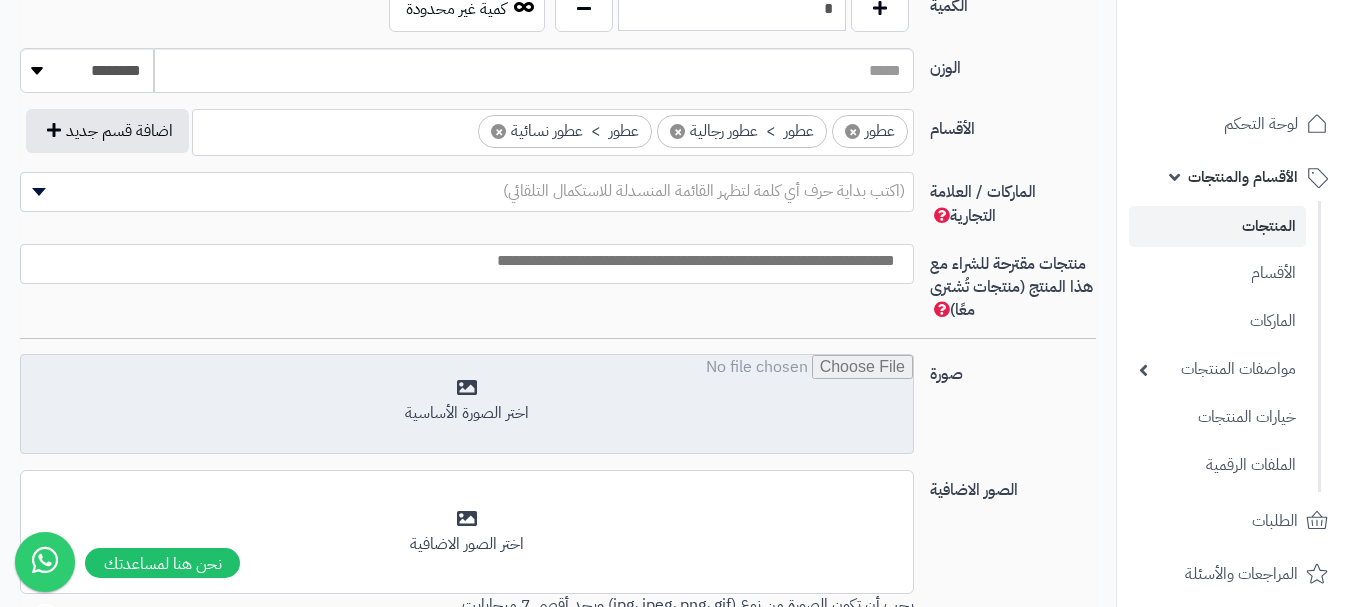 click at bounding box center (467, 405) 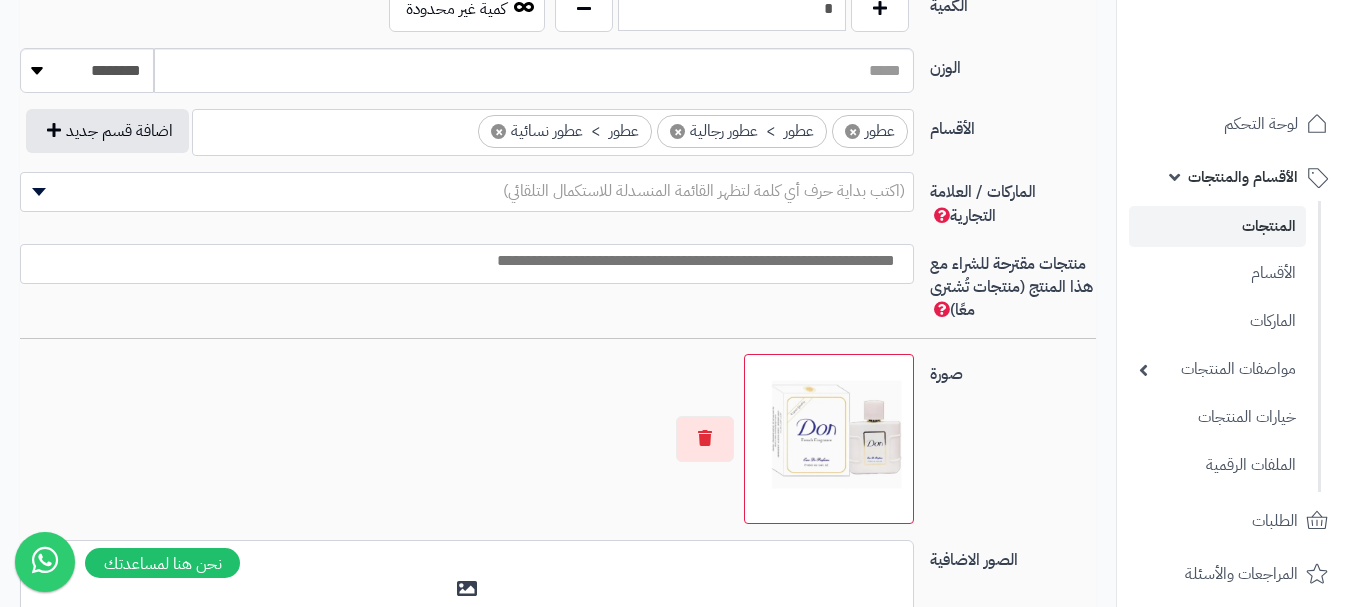 scroll, scrollTop: 1000, scrollLeft: 0, axis: vertical 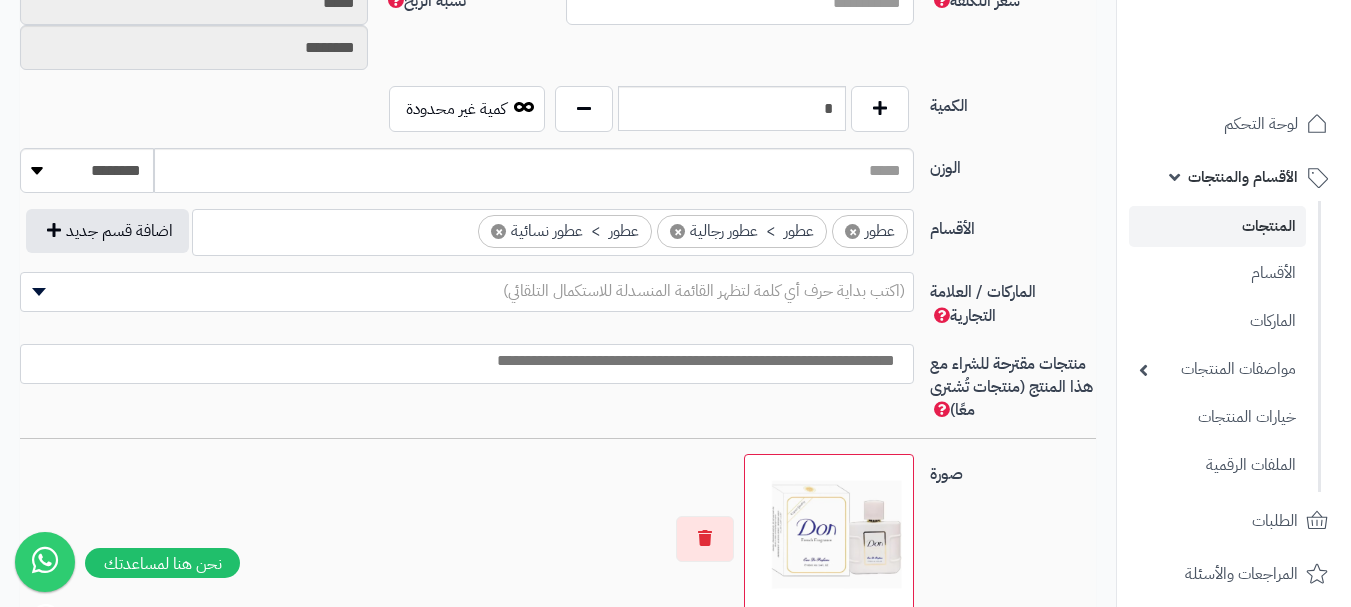 click at bounding box center [462, 361] 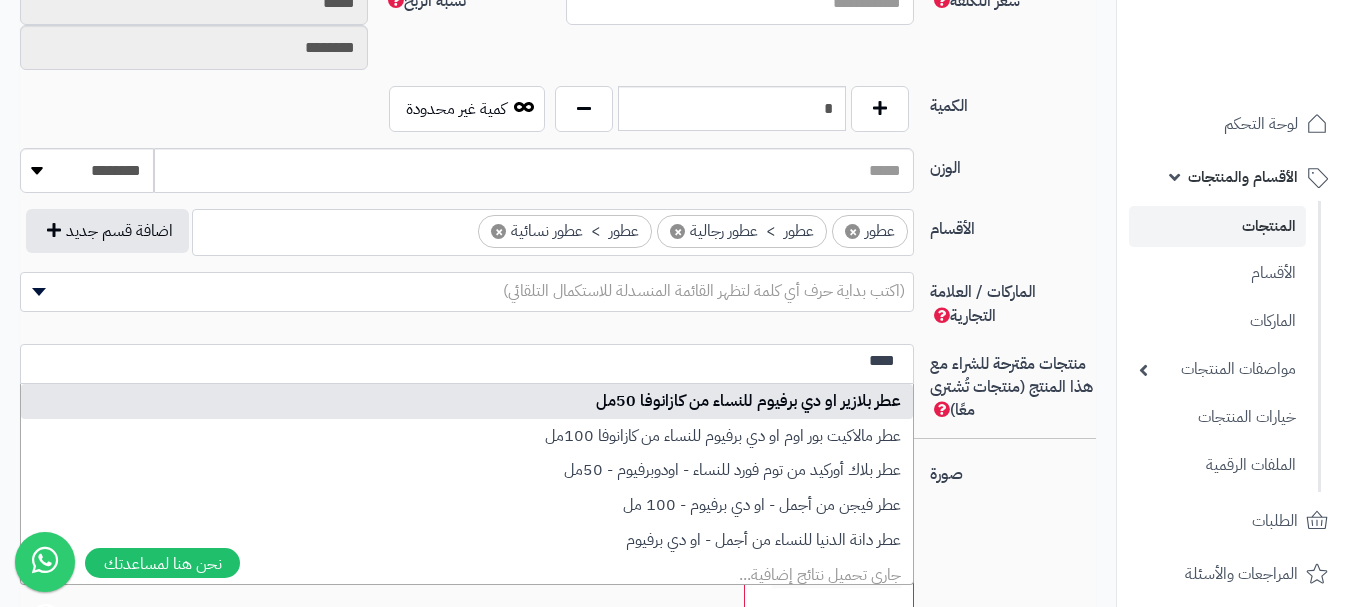 type on "****" 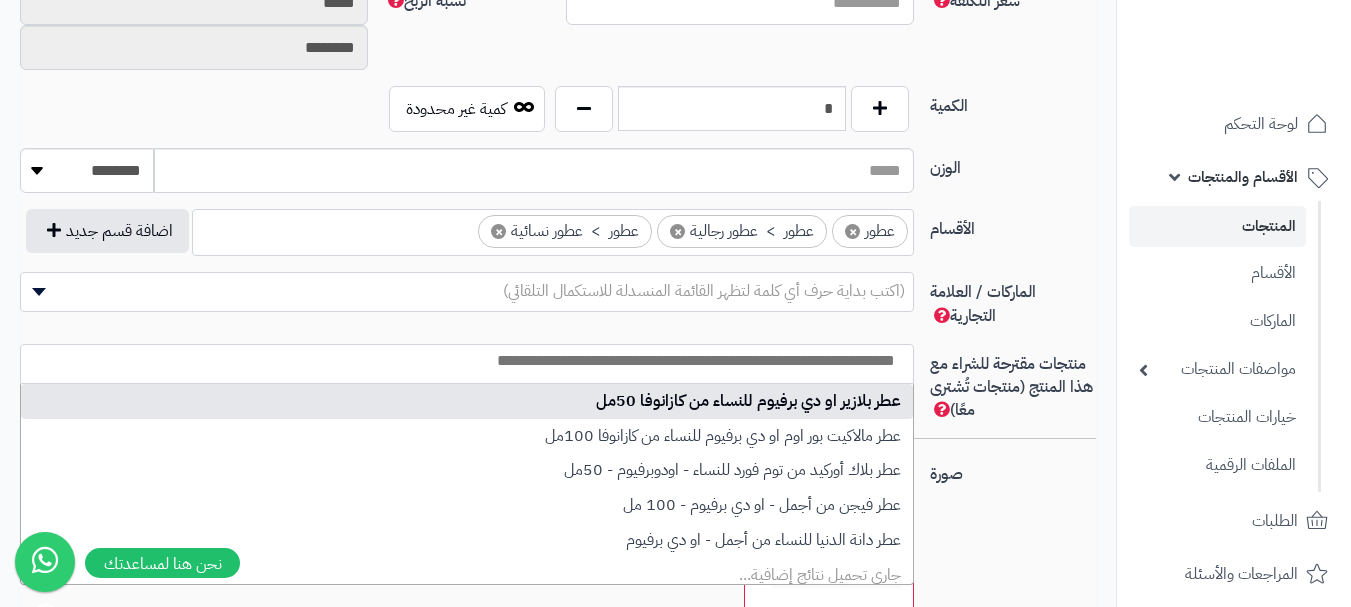 scroll, scrollTop: 0, scrollLeft: 0, axis: both 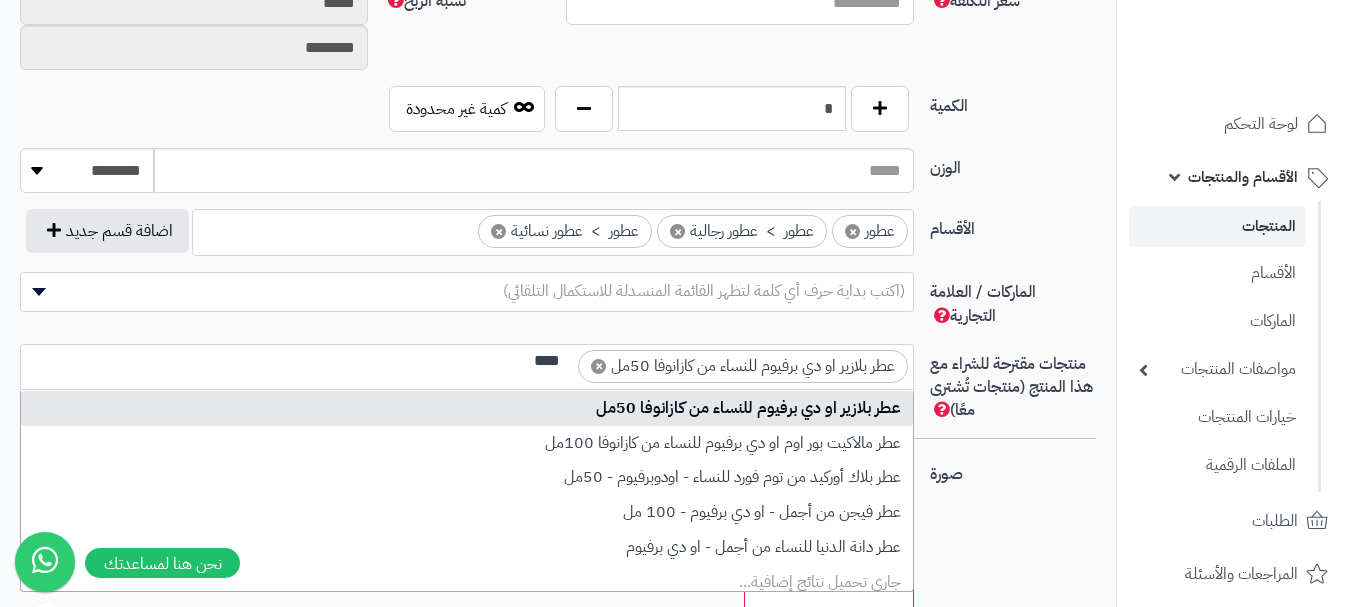 type on "****" 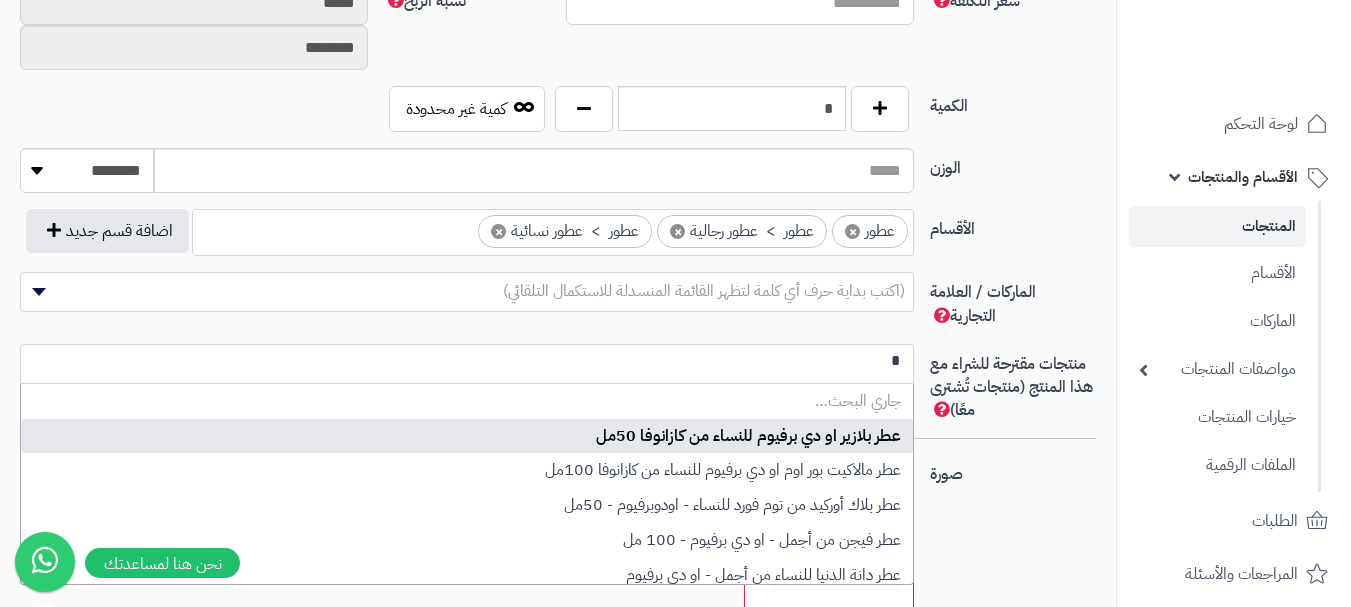 scroll, scrollTop: 0, scrollLeft: 0, axis: both 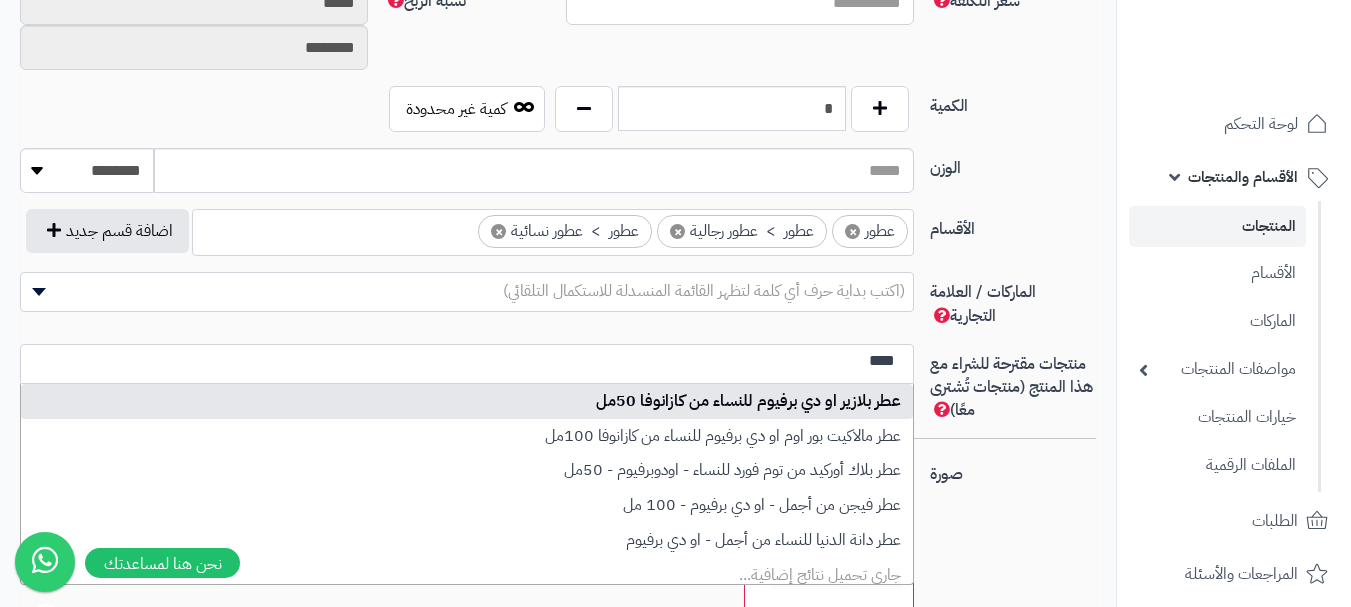 type on "****" 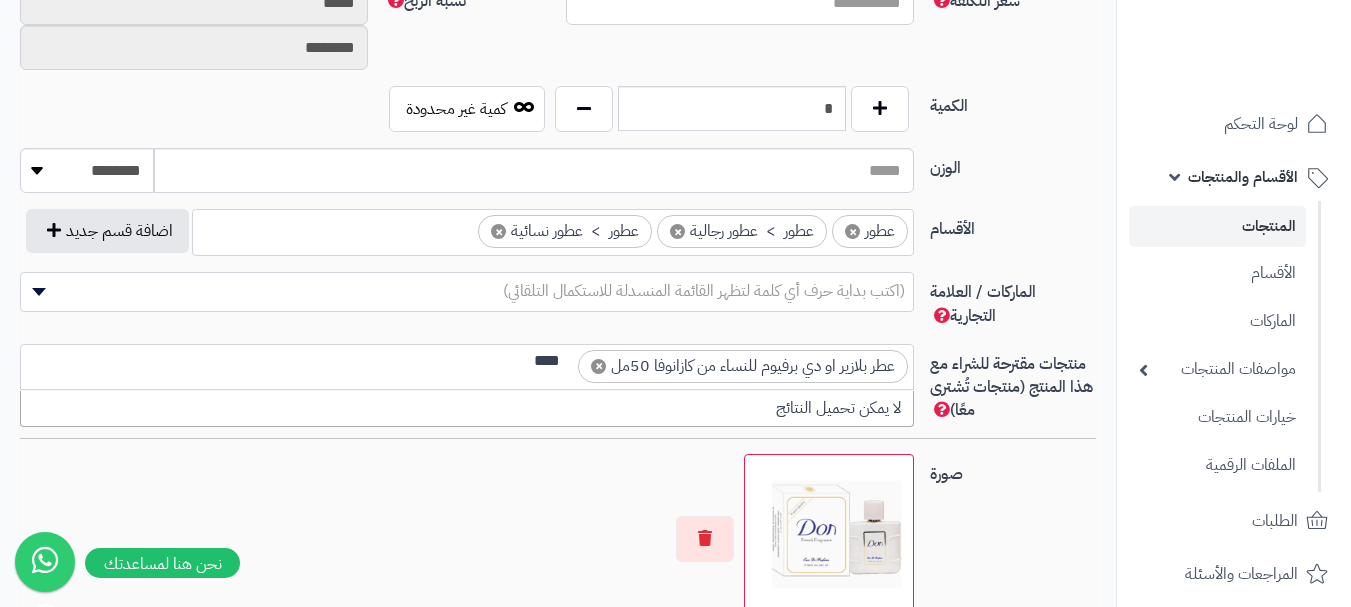 scroll, scrollTop: 0, scrollLeft: 0, axis: both 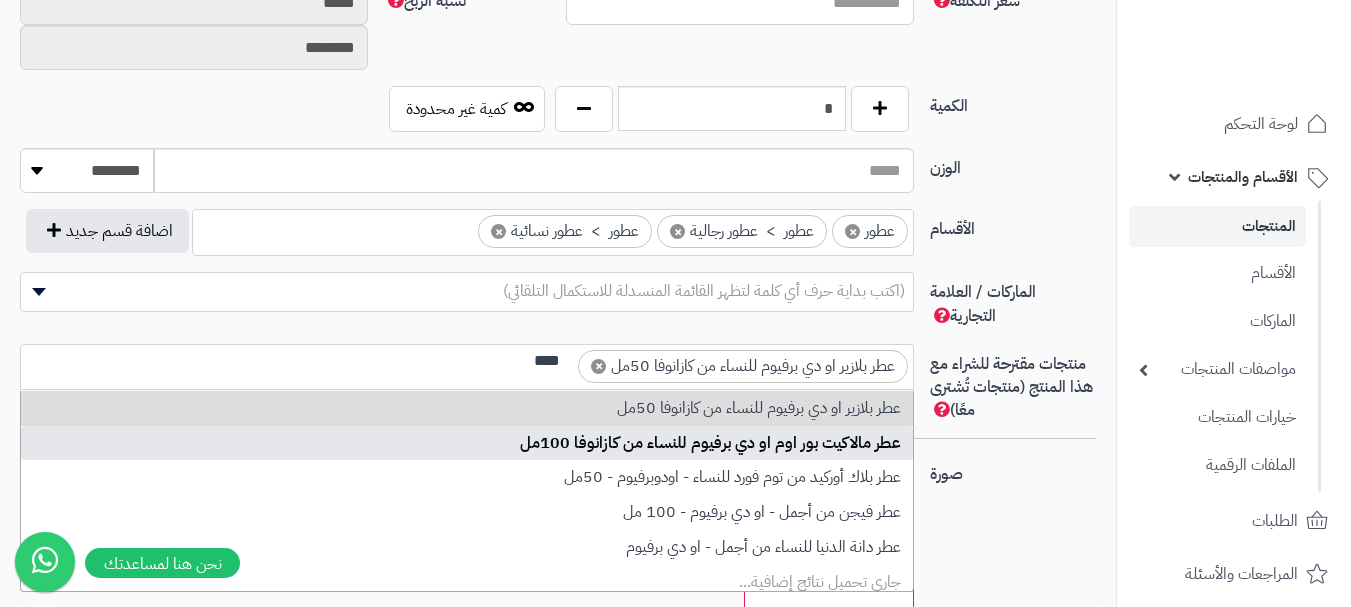 type on "****" 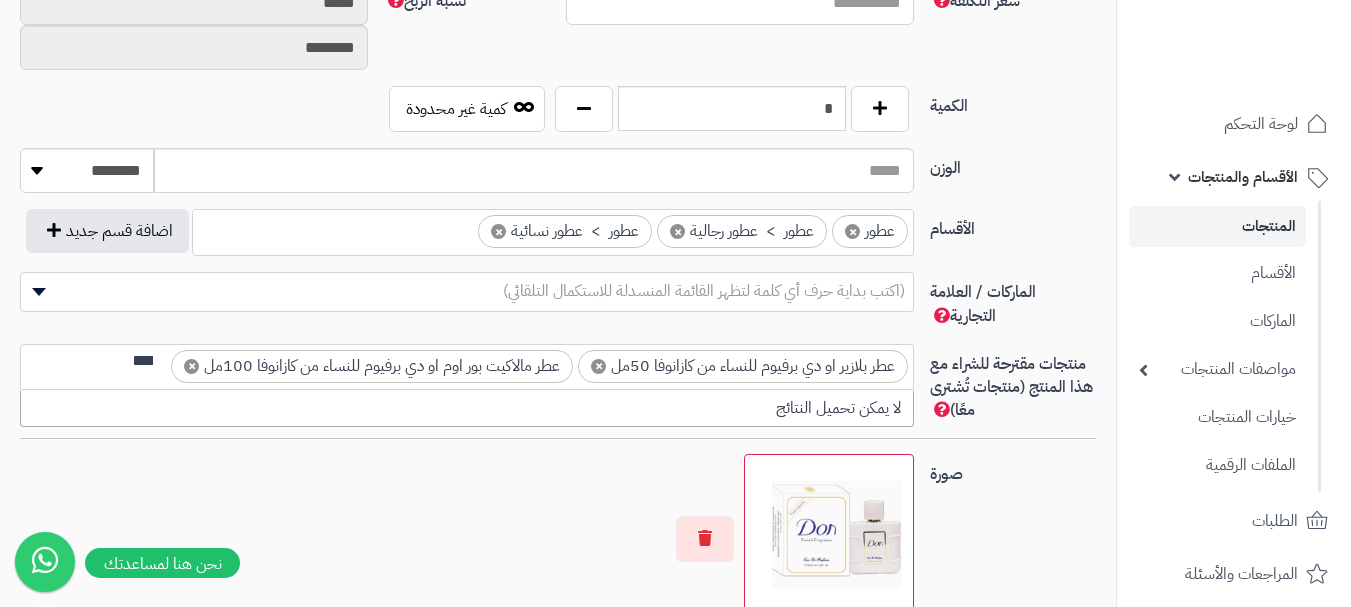 scroll, scrollTop: 0, scrollLeft: 0, axis: both 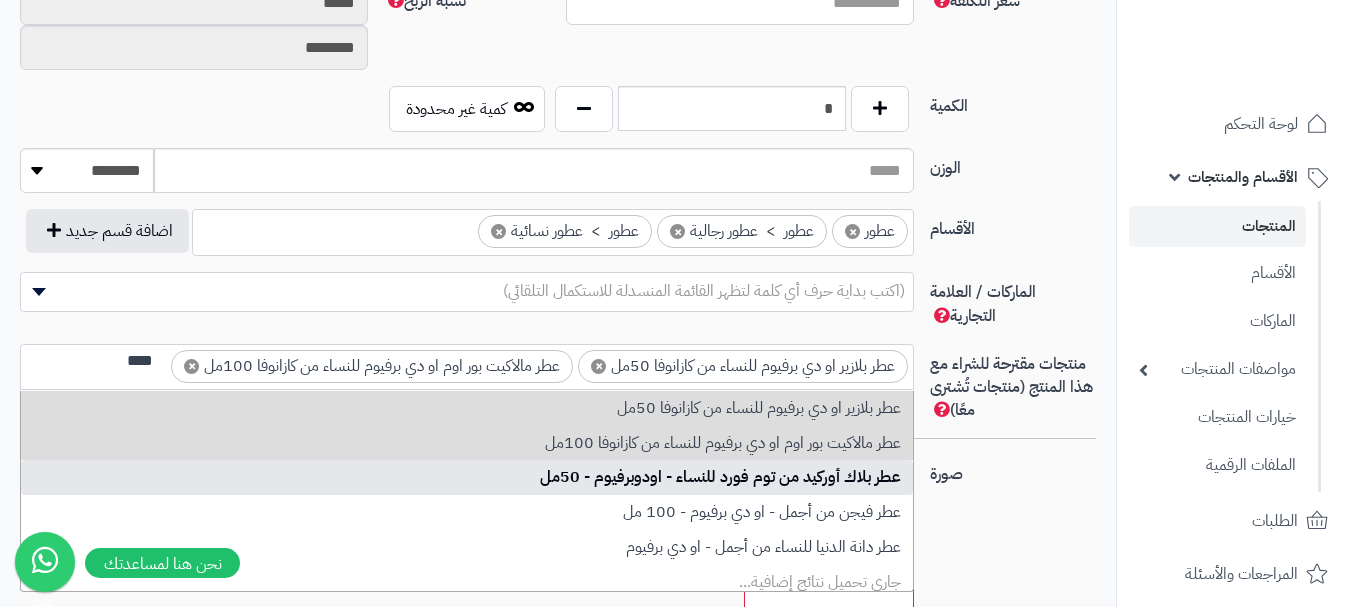 type on "****" 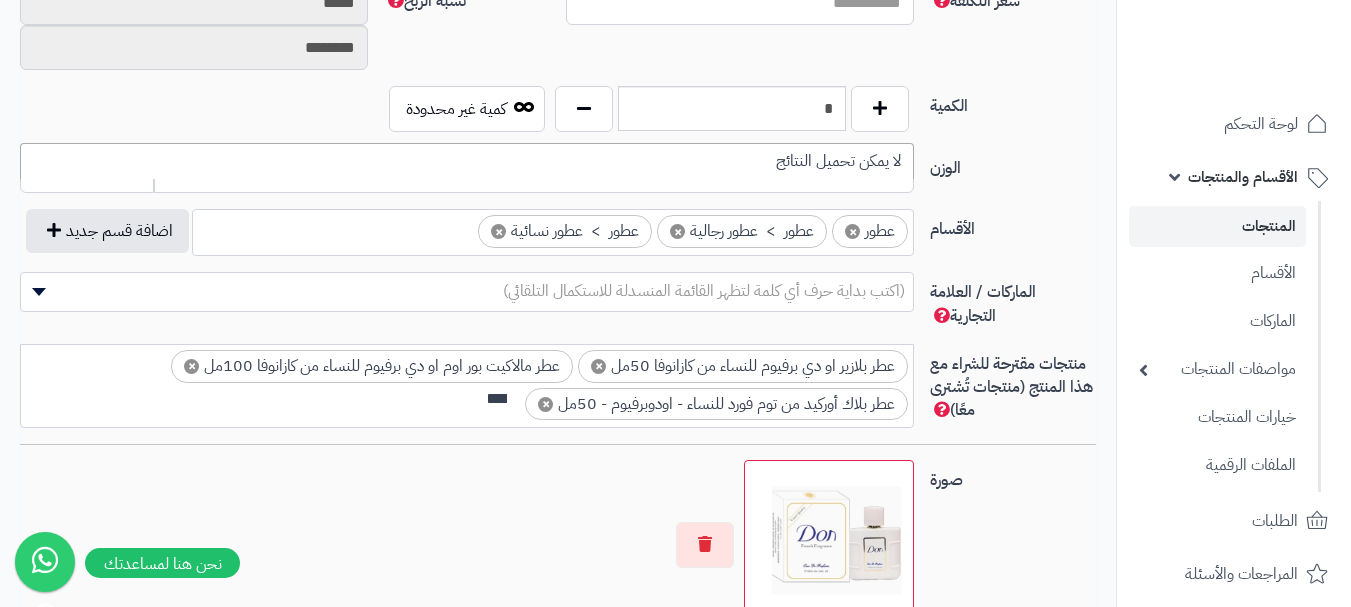 scroll, scrollTop: 0, scrollLeft: 0, axis: both 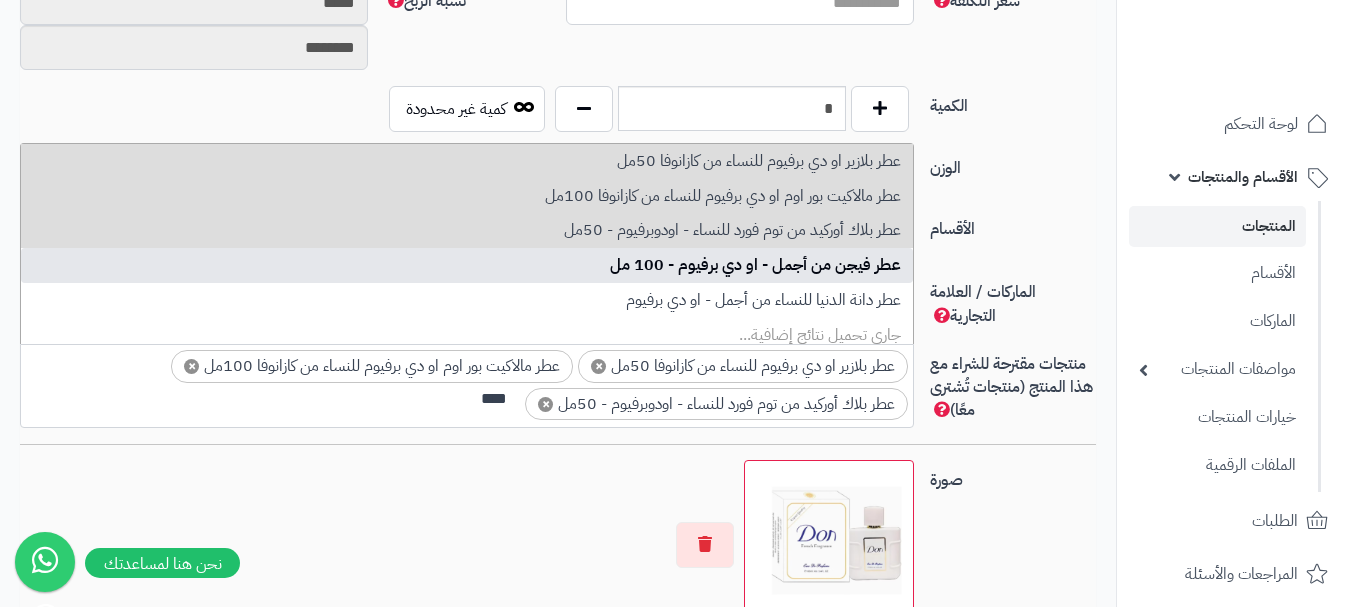 type on "****" 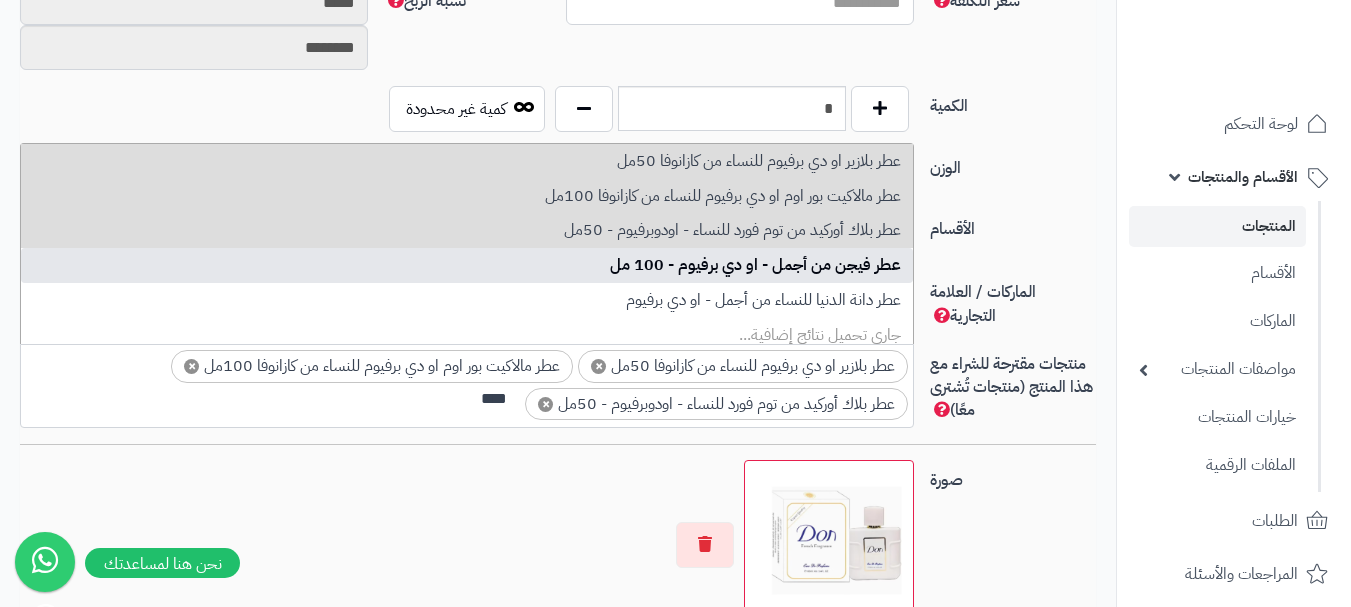 type 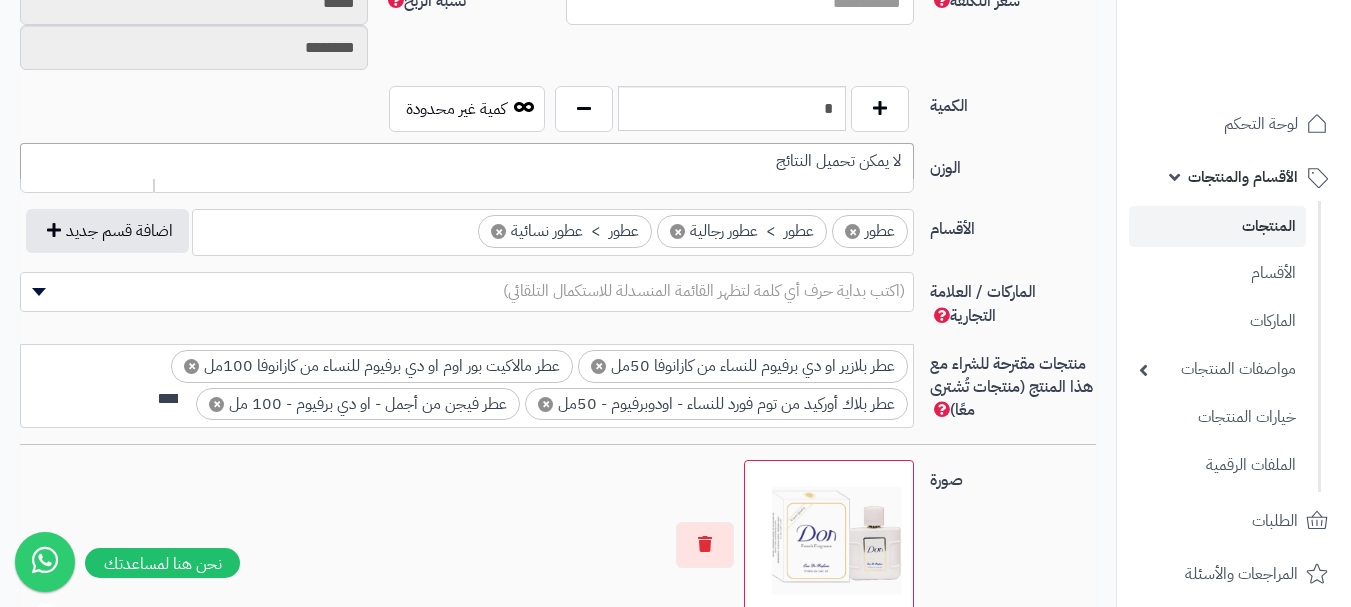 scroll, scrollTop: 0, scrollLeft: 0, axis: both 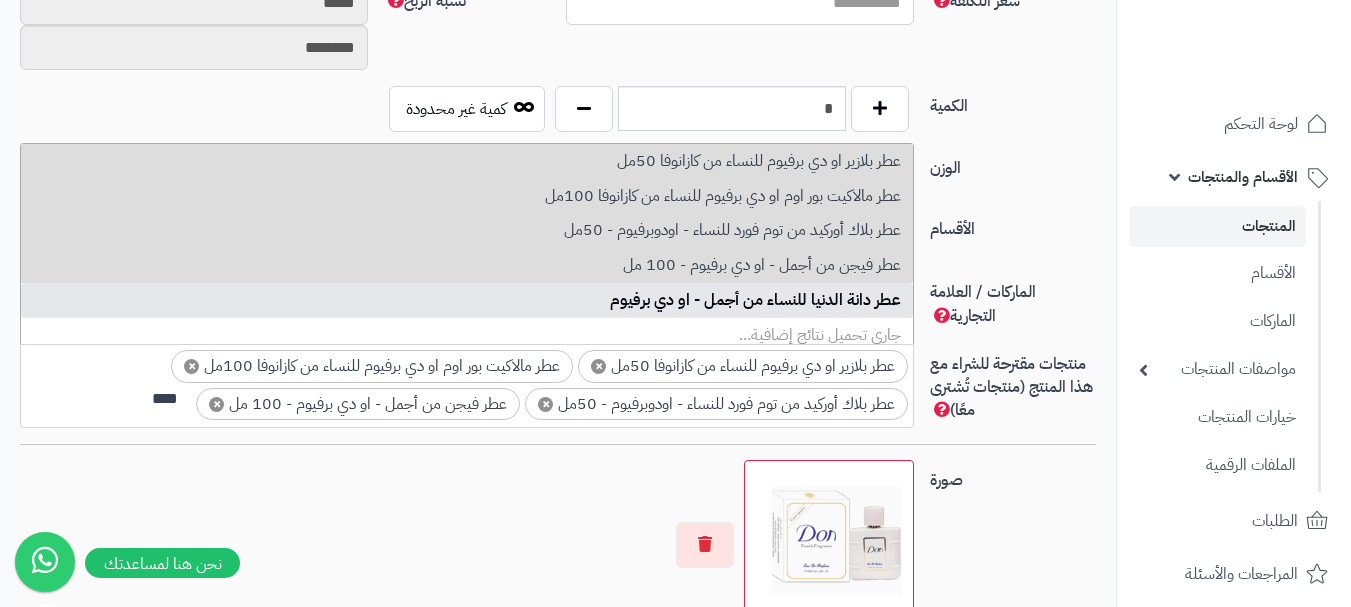 type on "****" 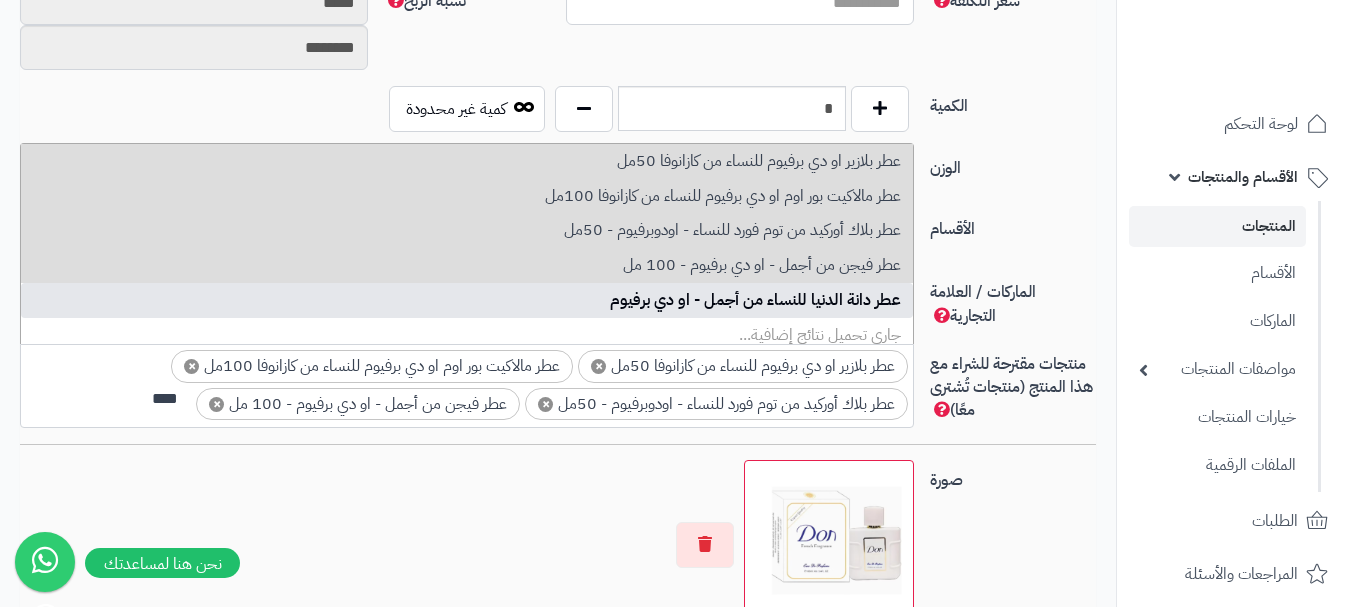 type 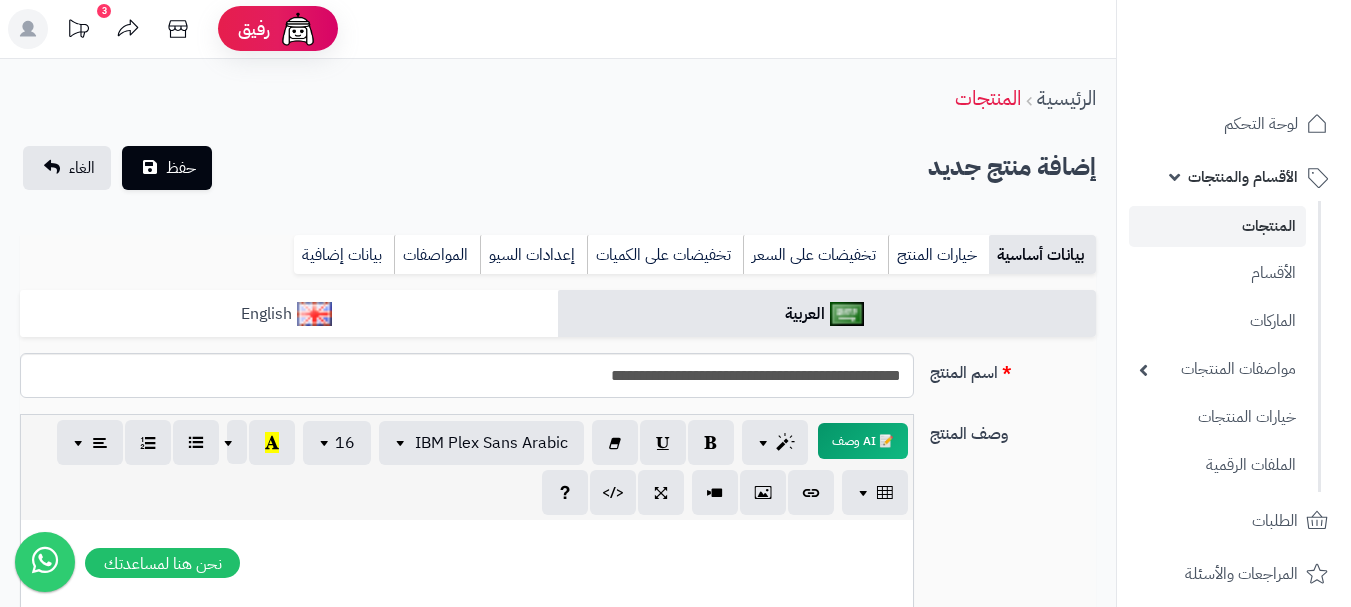 scroll, scrollTop: 0, scrollLeft: 0, axis: both 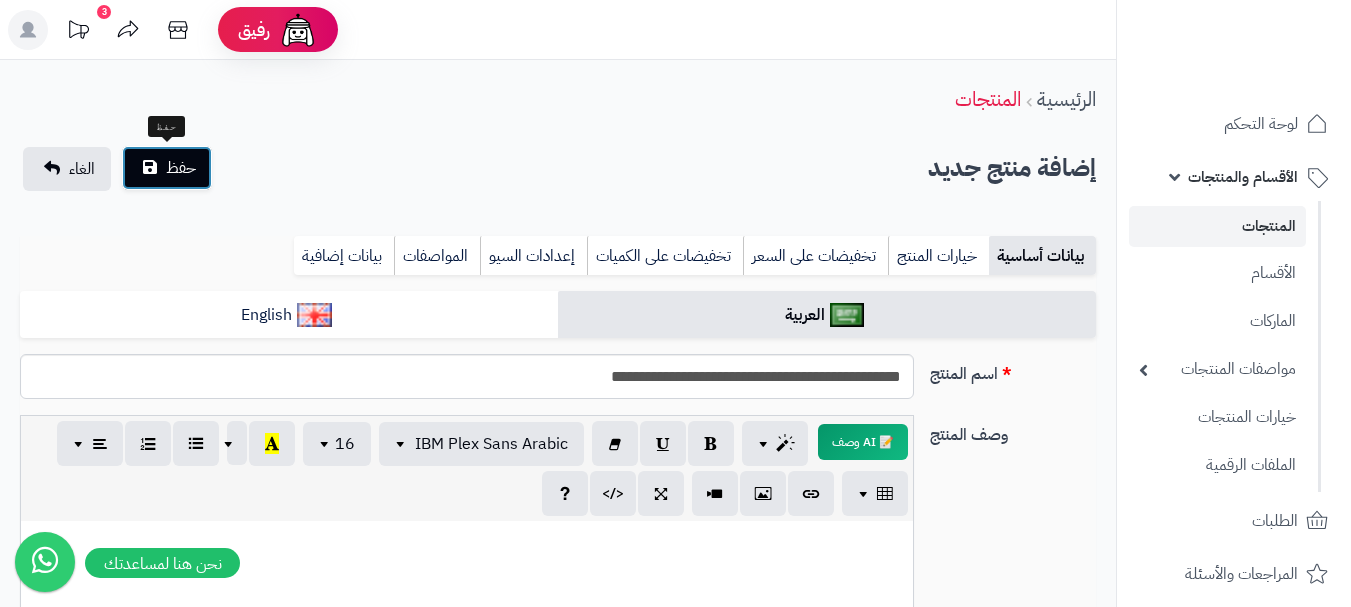 click on "حفظ" at bounding box center (181, 168) 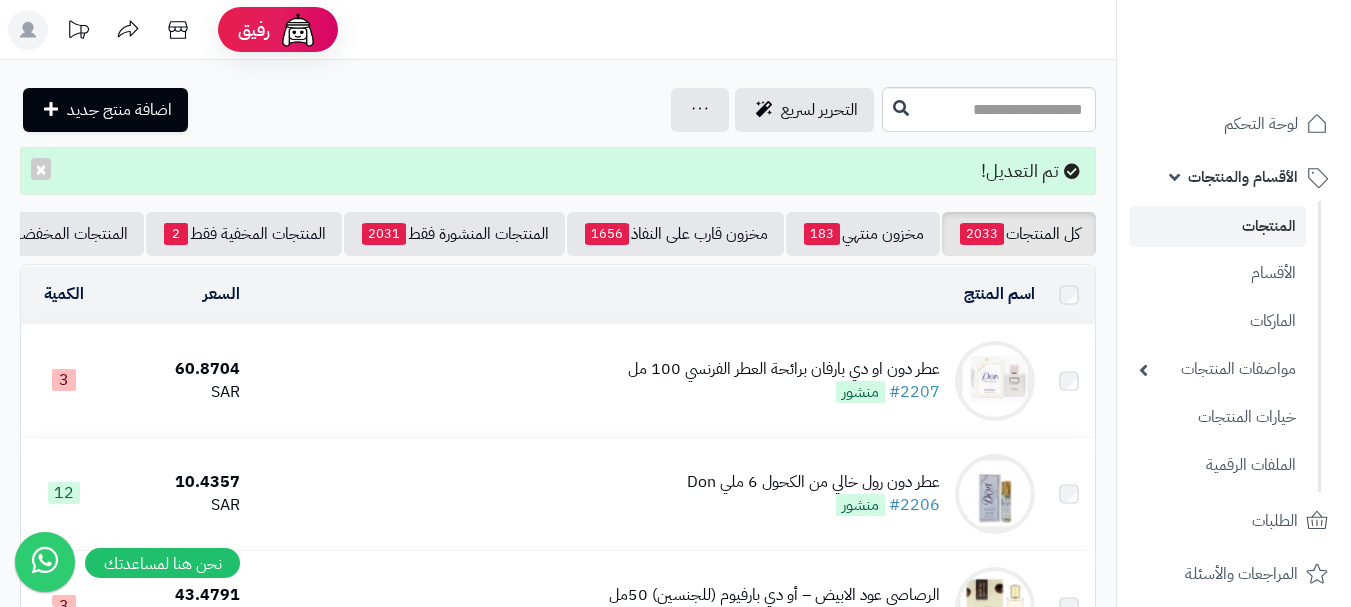 scroll, scrollTop: 0, scrollLeft: 0, axis: both 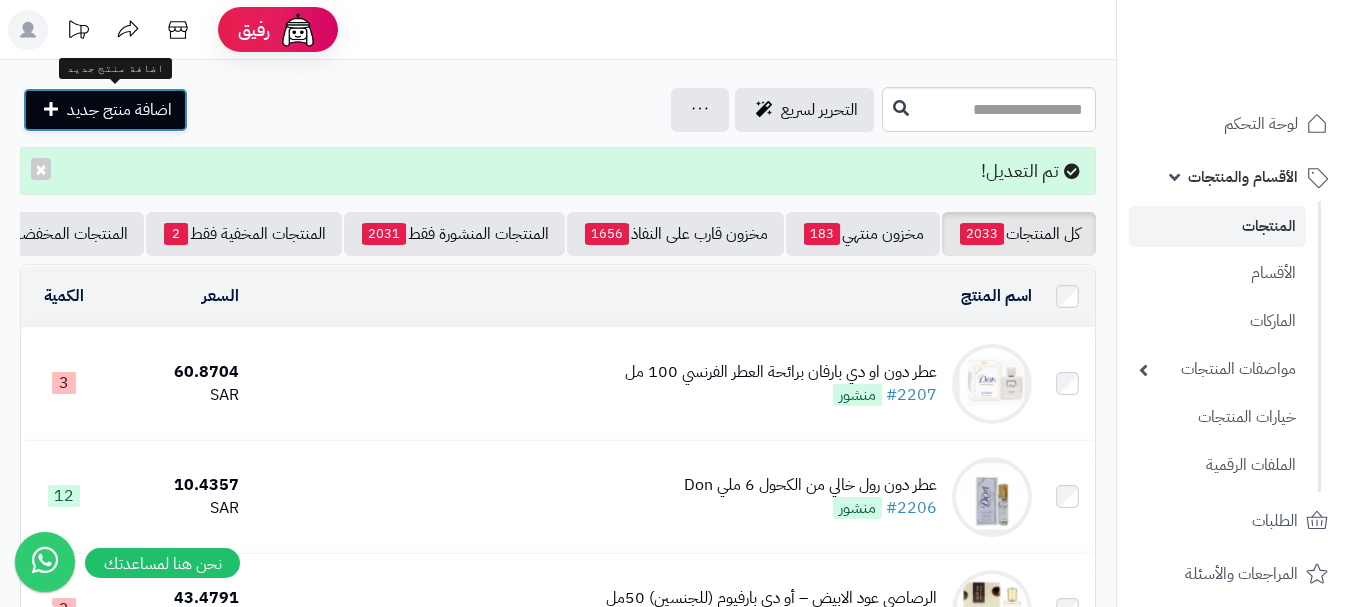 click on "اضافة منتج جديد" at bounding box center [105, 110] 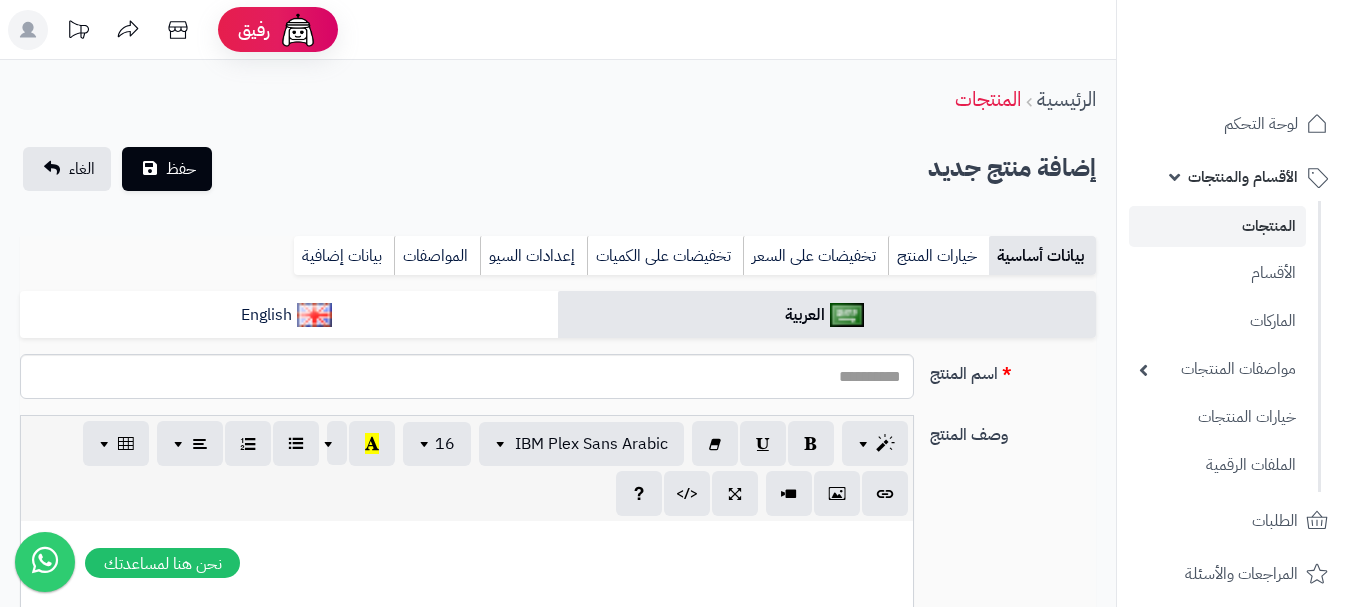 select 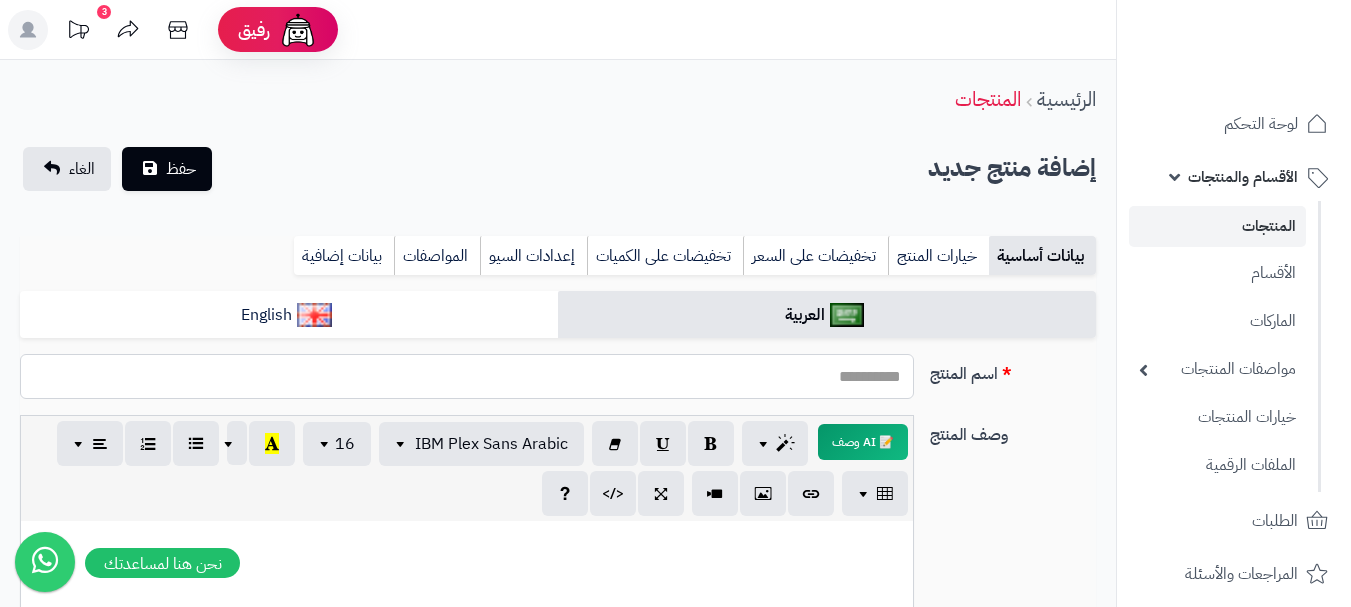 paste on "**********" 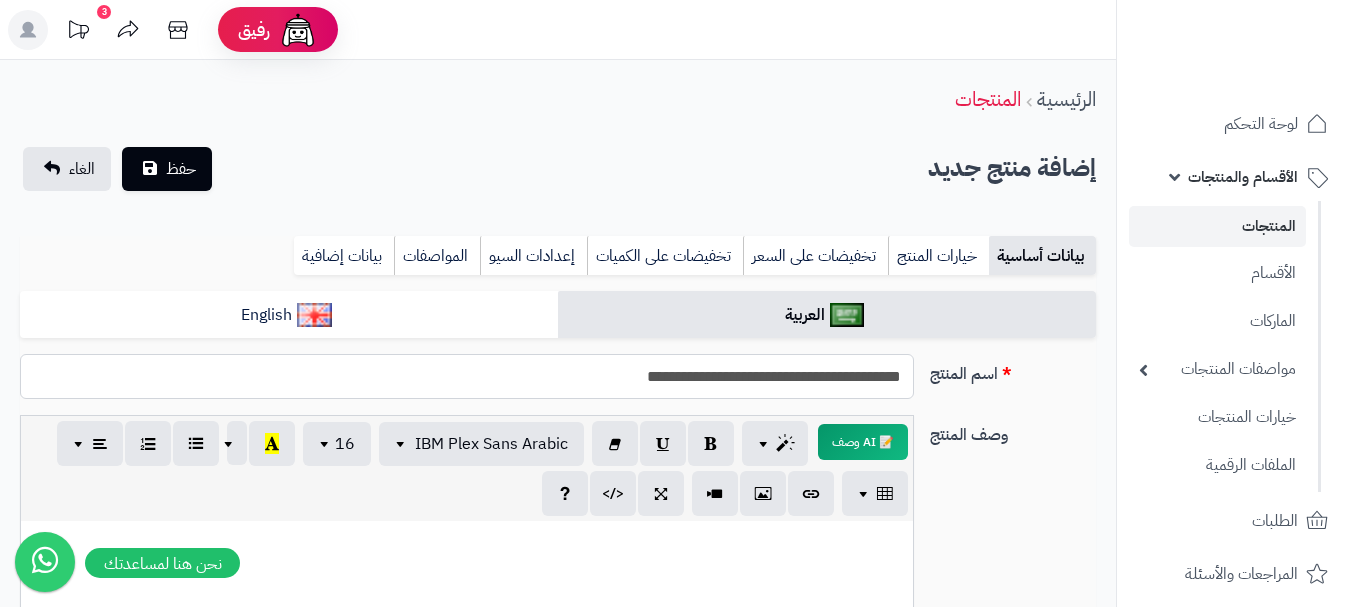click on "**********" at bounding box center (467, 376) 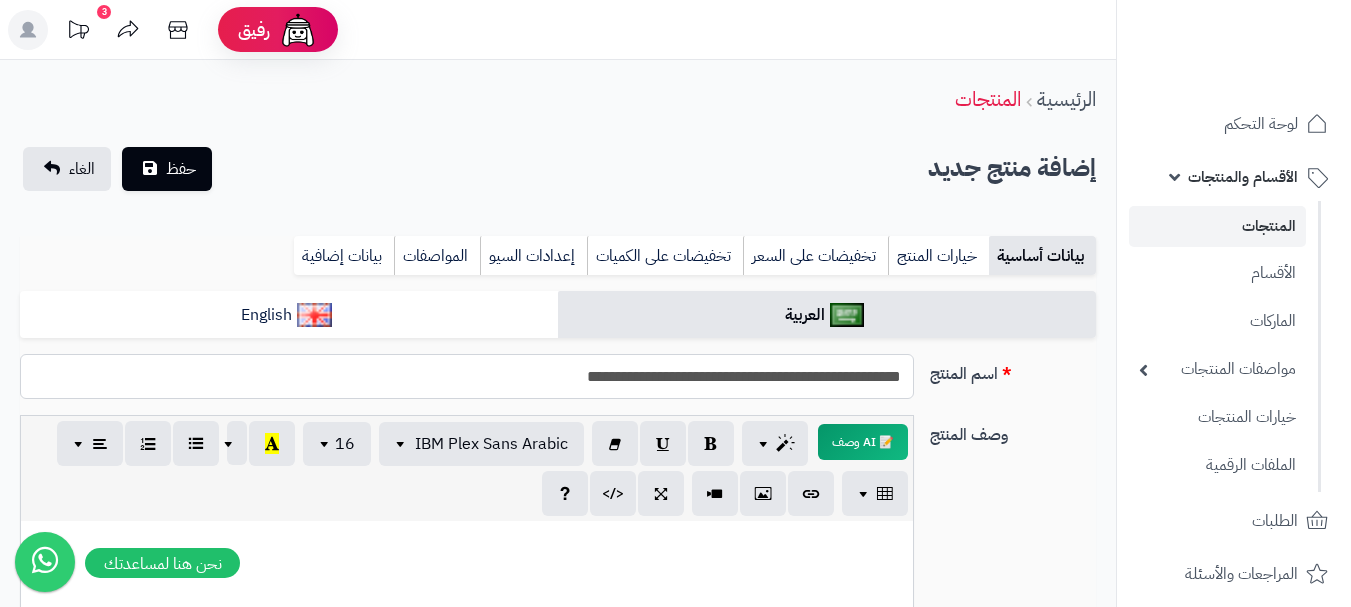 drag, startPoint x: 458, startPoint y: 374, endPoint x: 908, endPoint y: 373, distance: 450.0011 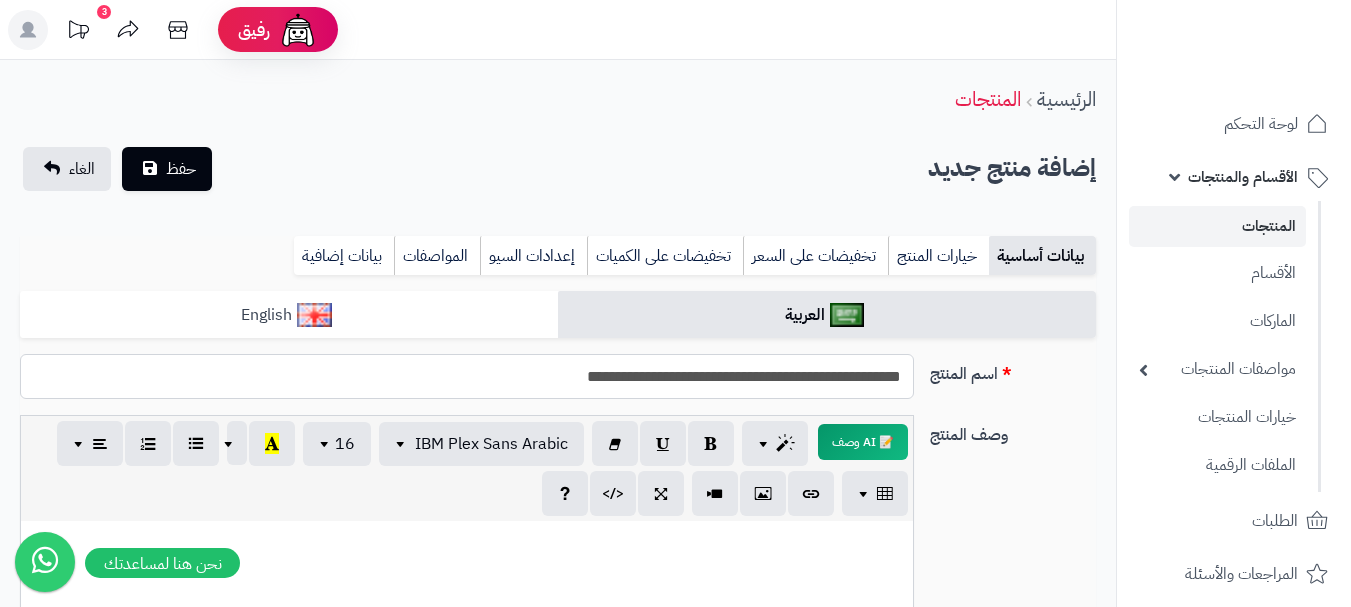 type on "**********" 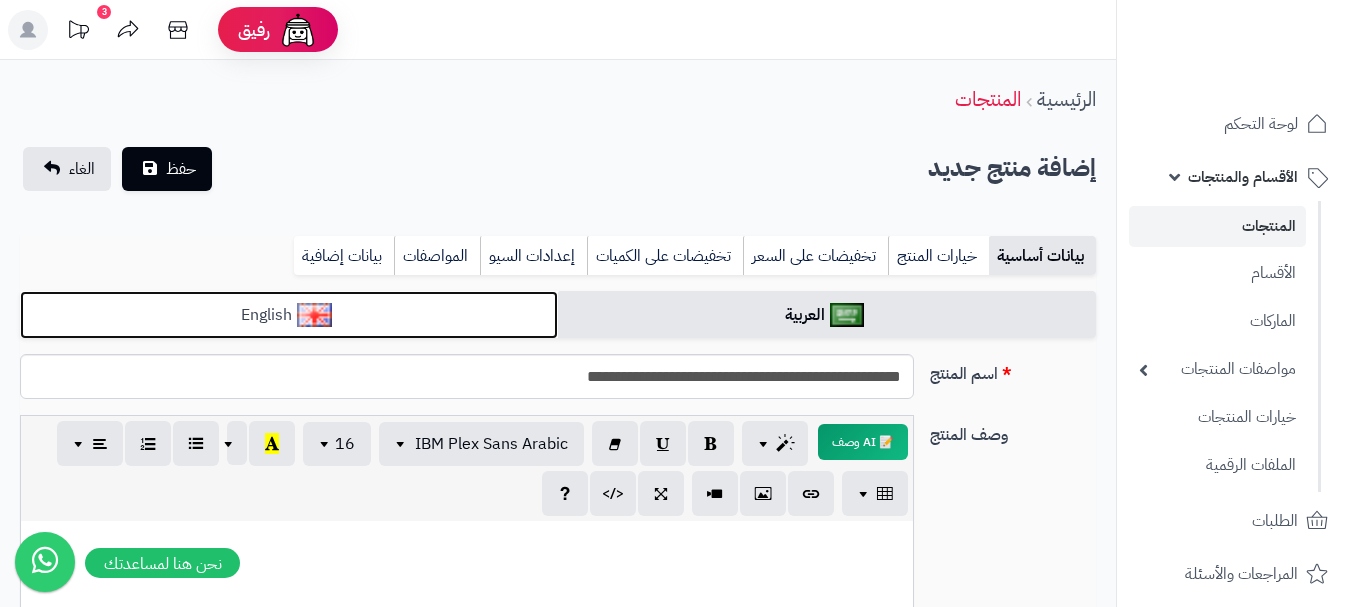 click on "English" at bounding box center (289, 315) 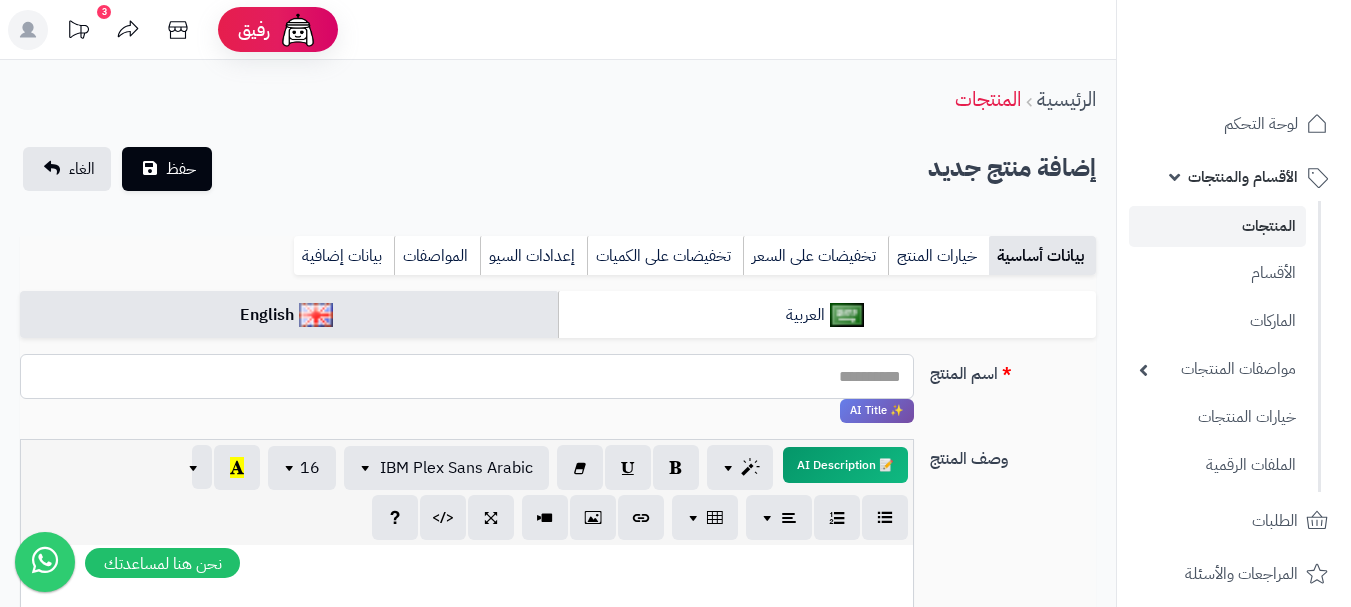 paste on "**********" 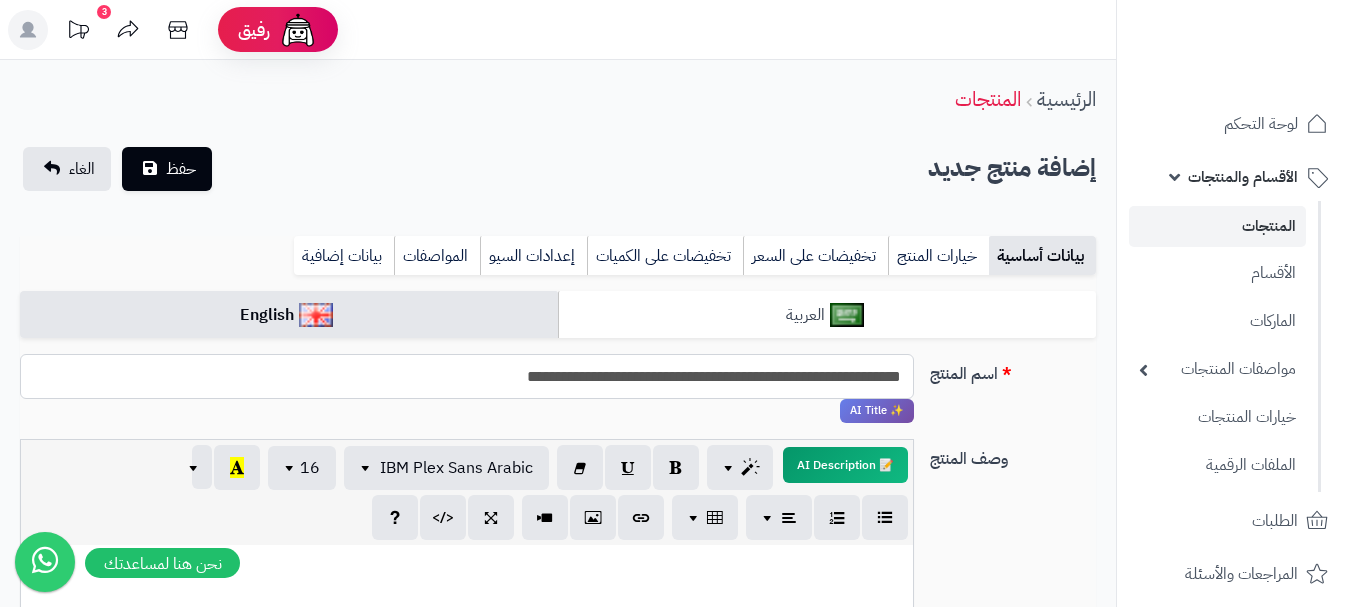 type on "**********" 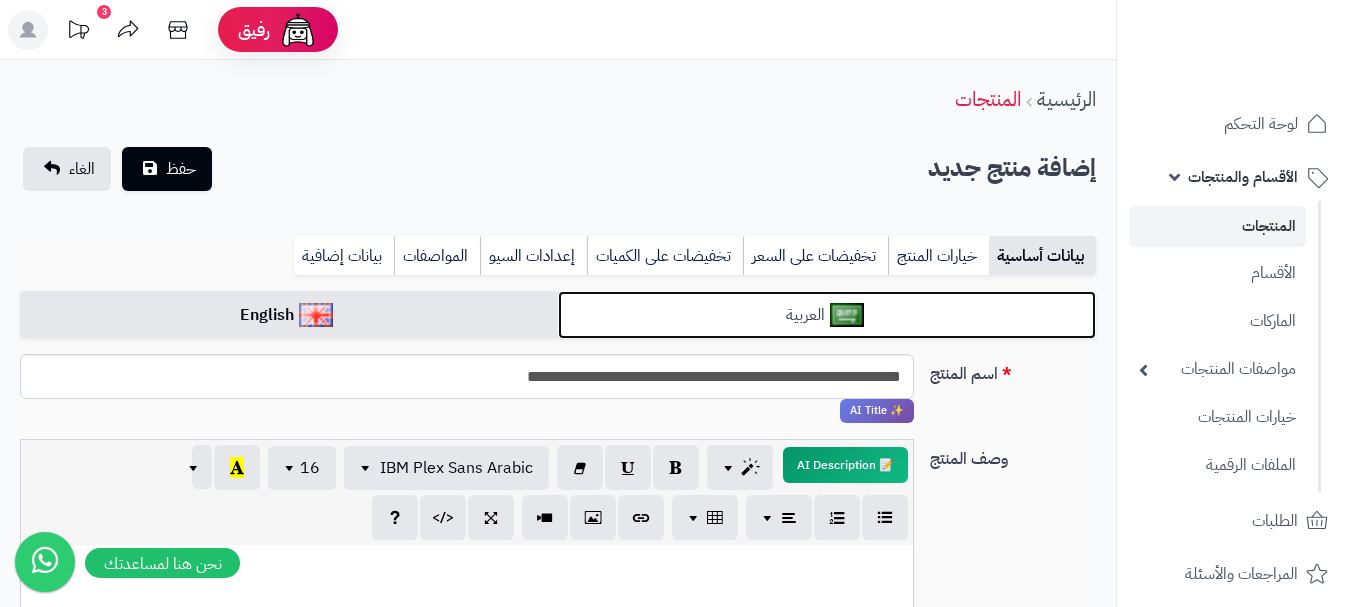 click on "العربية" at bounding box center (827, 315) 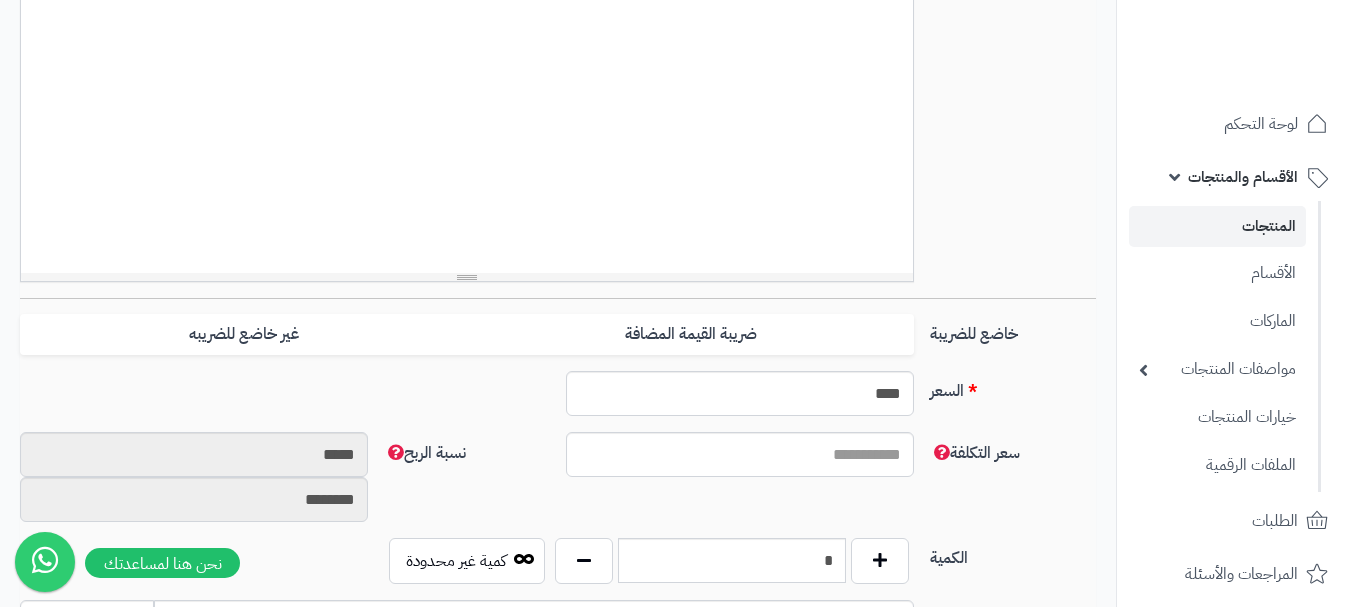 scroll, scrollTop: 700, scrollLeft: 0, axis: vertical 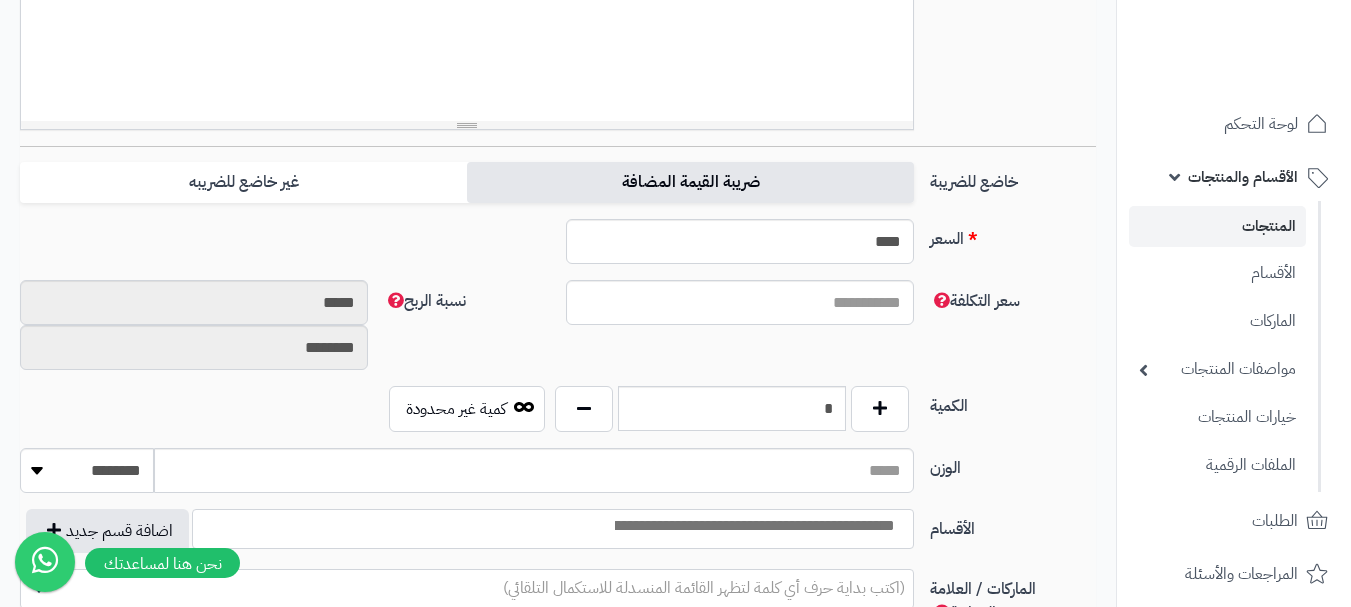 click on "ضريبة القيمة المضافة" at bounding box center (690, 182) 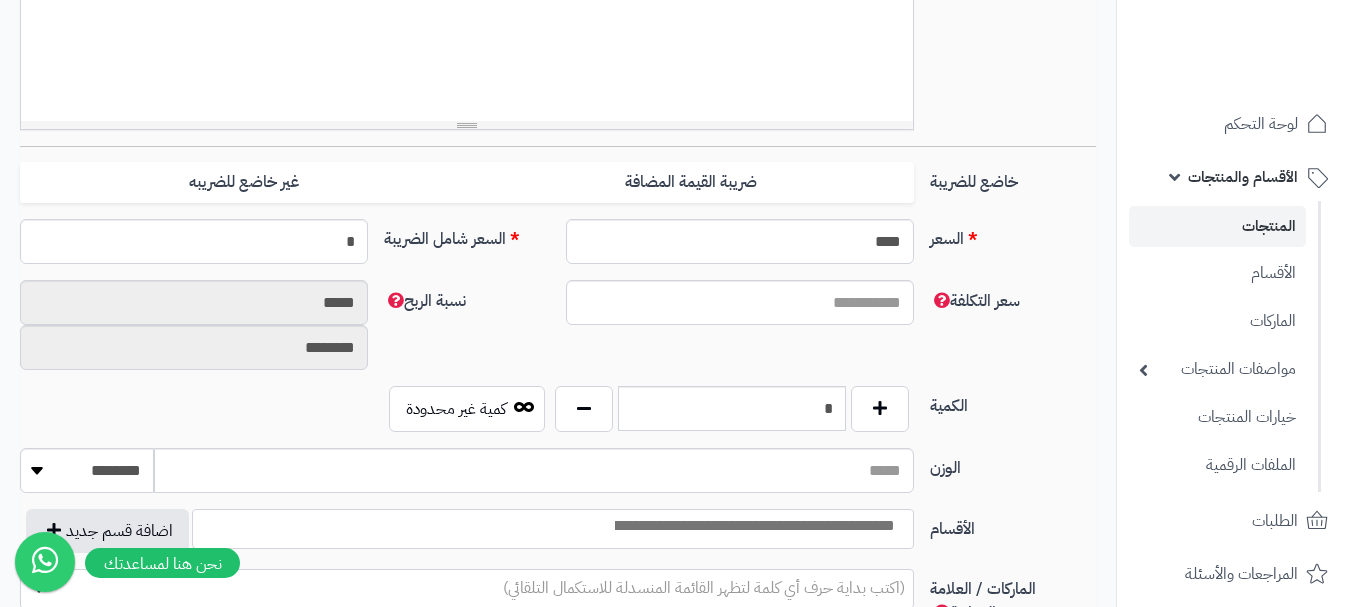 click on "السعر
****
اختار الضريبة اولا لحساب السعر
السعر شامل الضريبة
*" at bounding box center [558, 249] 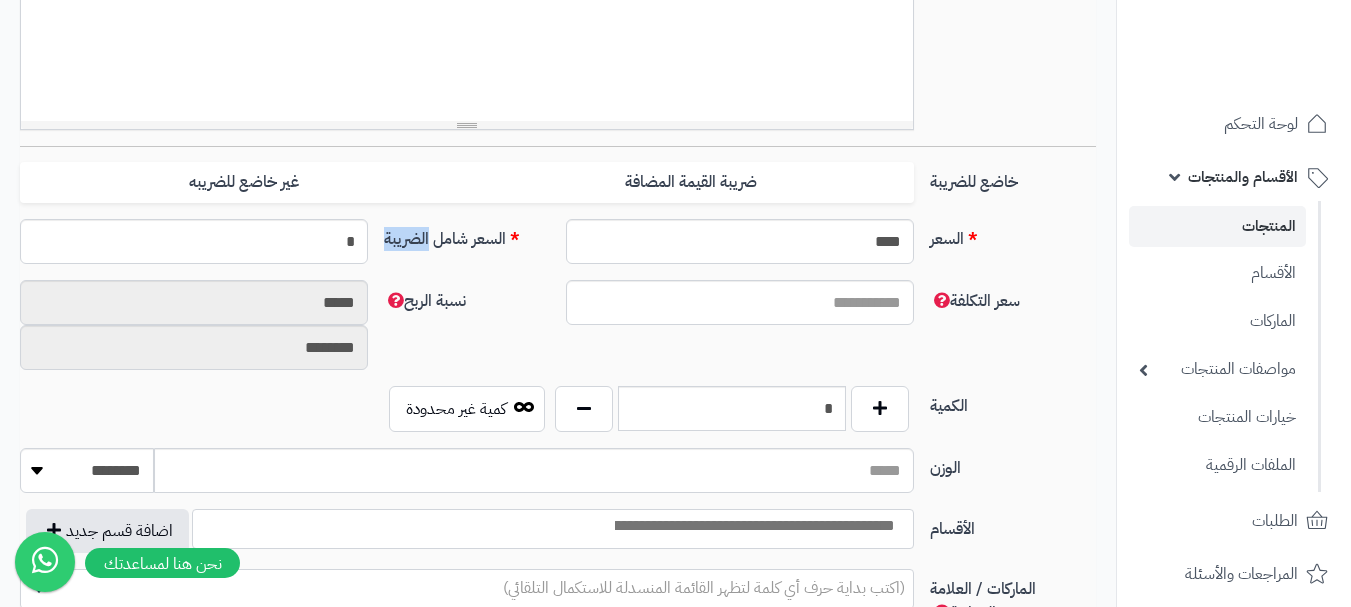 click on "السعر
****
اختار الضريبة اولا لحساب السعر
السعر شامل الضريبة
*" at bounding box center (558, 249) 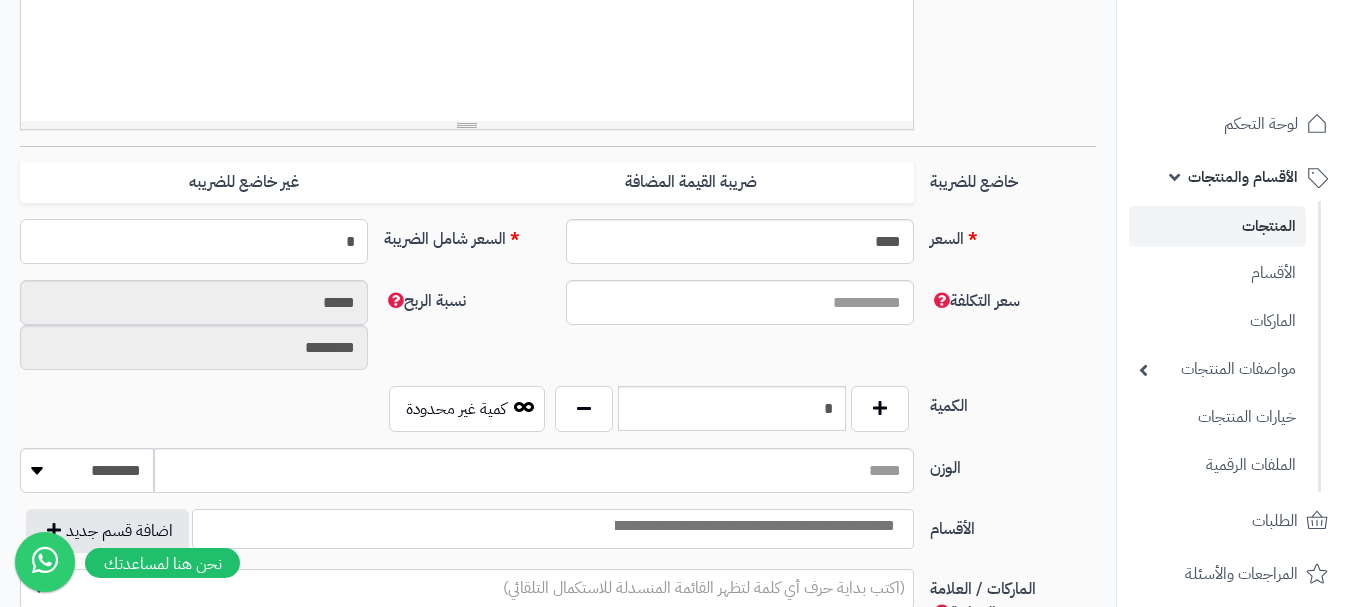 click on "*" at bounding box center (194, 241) 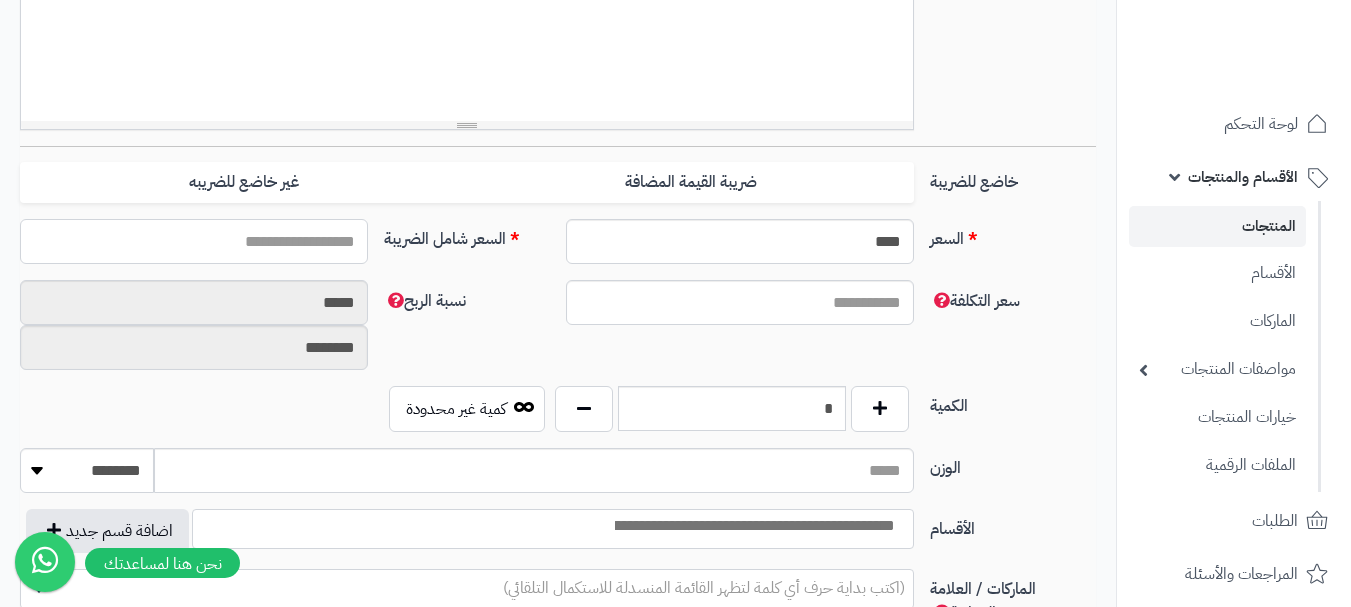 type on "*" 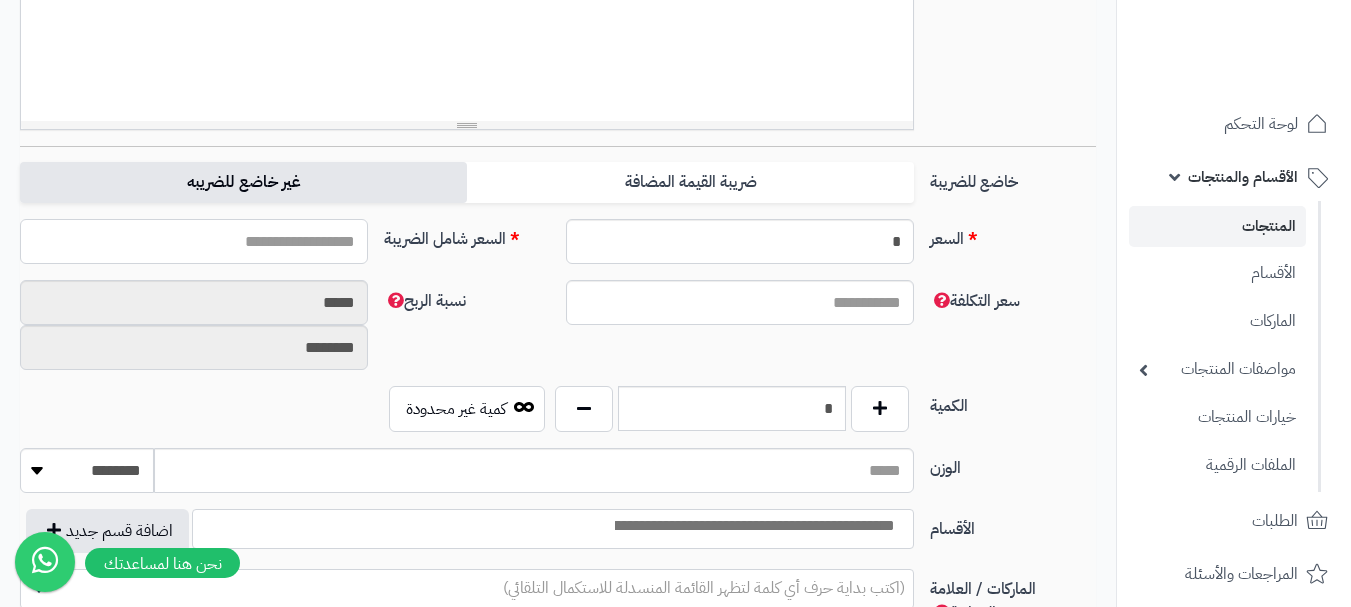 type 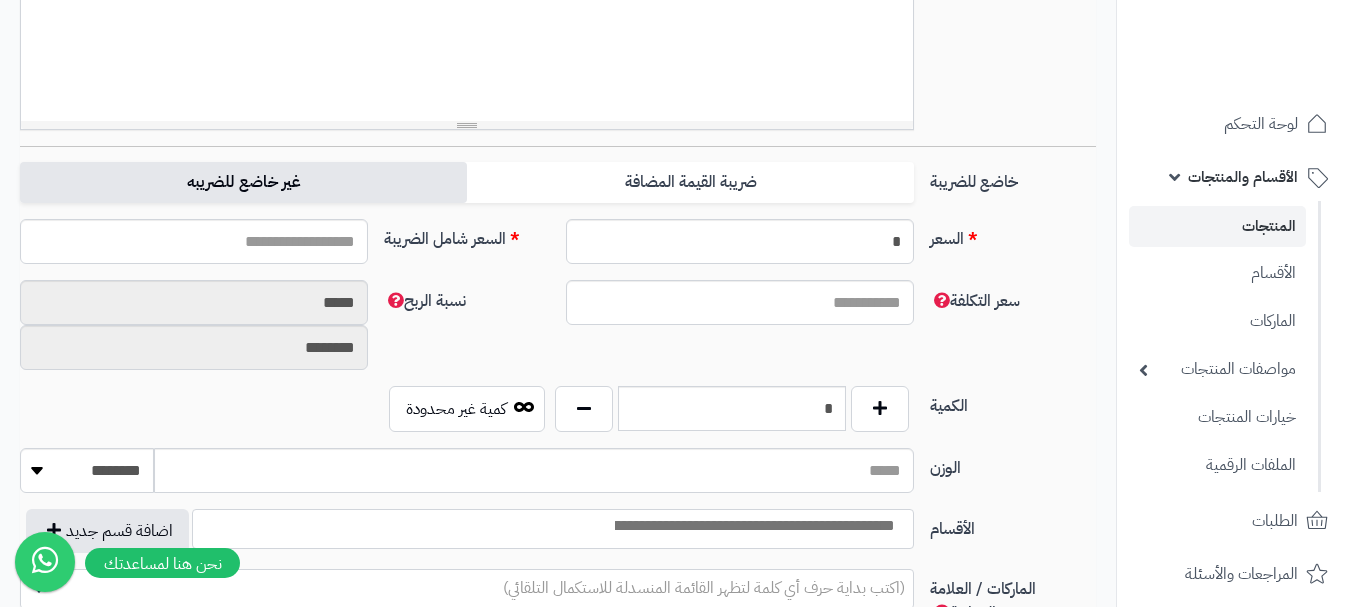 click on "غير خاضع للضريبه" at bounding box center [243, 182] 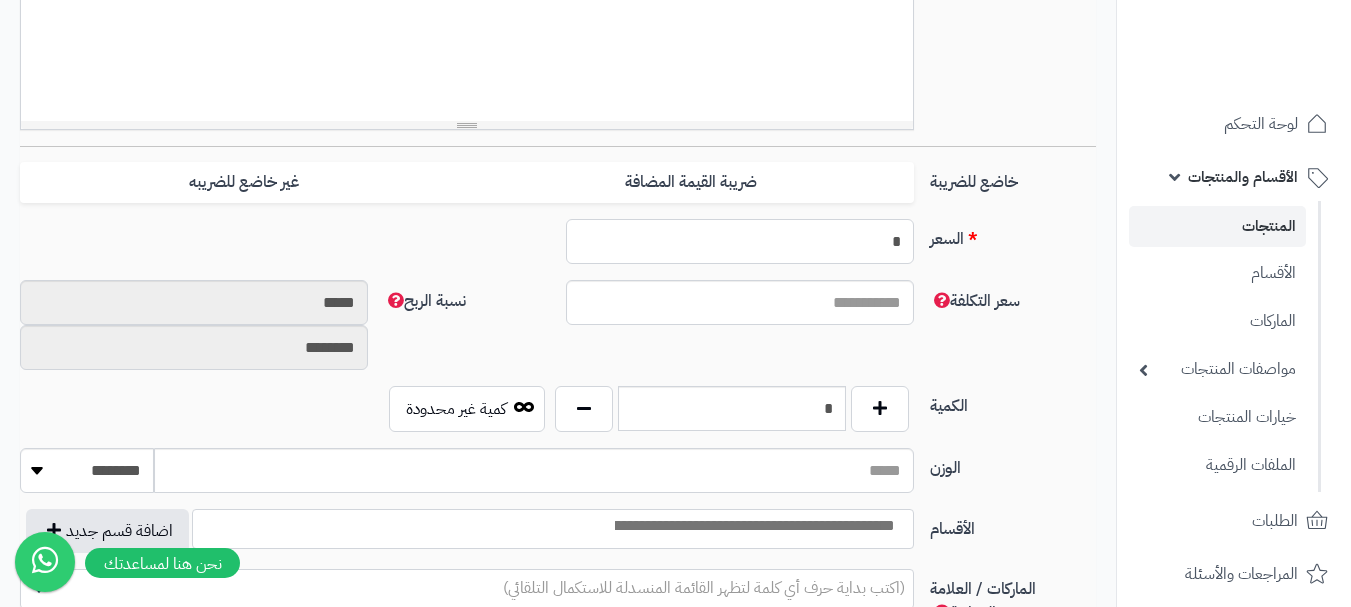 click on "*" at bounding box center [740, 241] 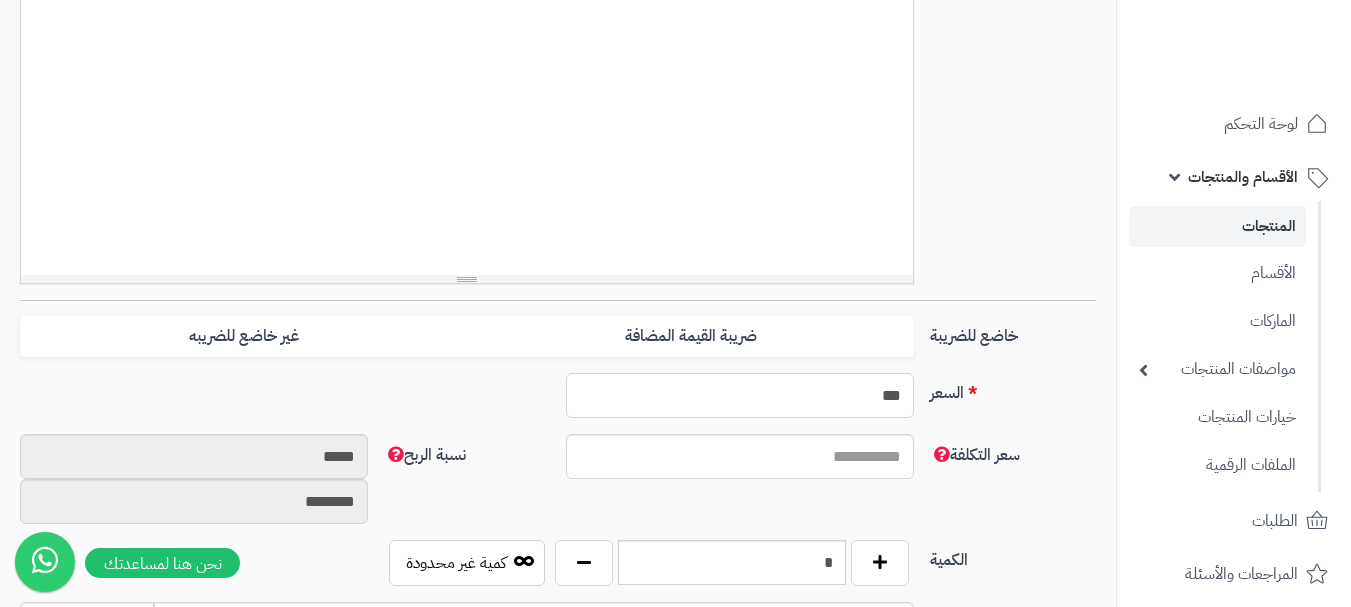 scroll, scrollTop: 300, scrollLeft: 0, axis: vertical 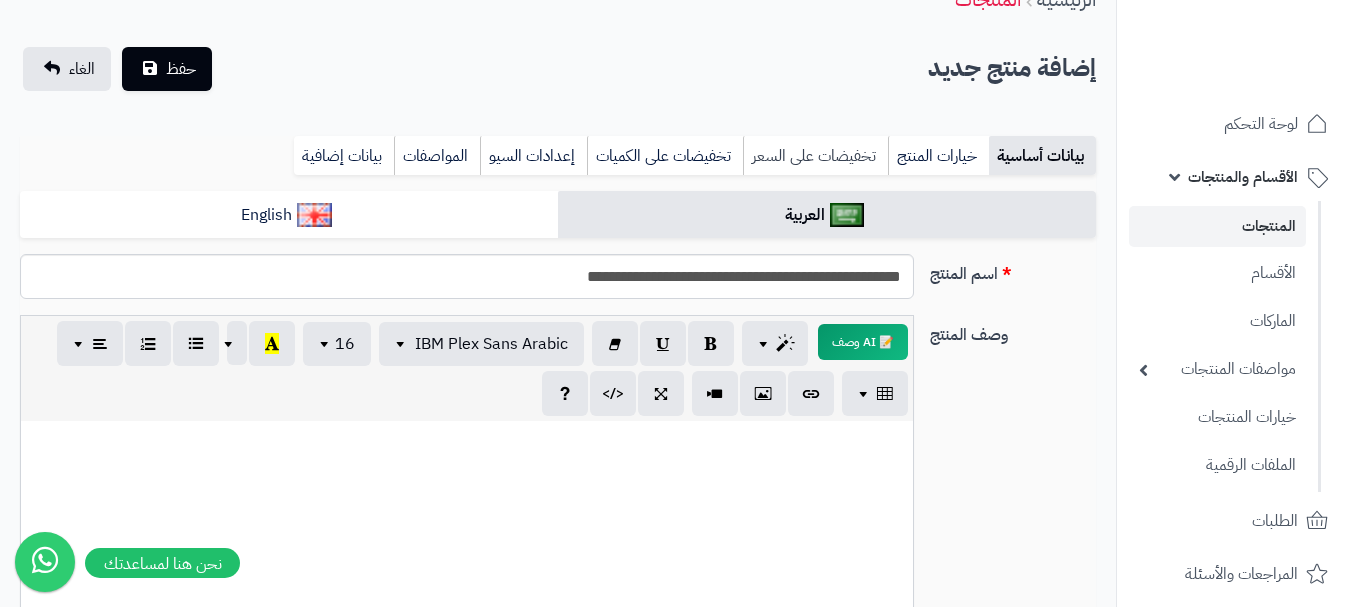 type on "***" 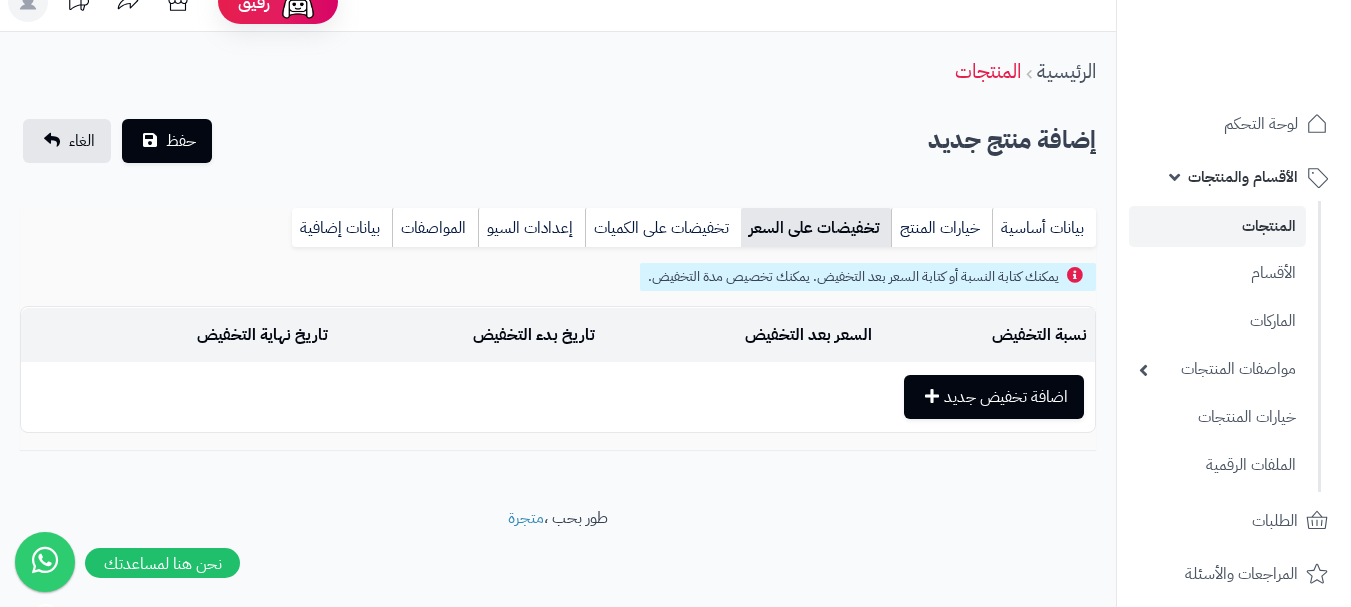 scroll, scrollTop: 28, scrollLeft: 0, axis: vertical 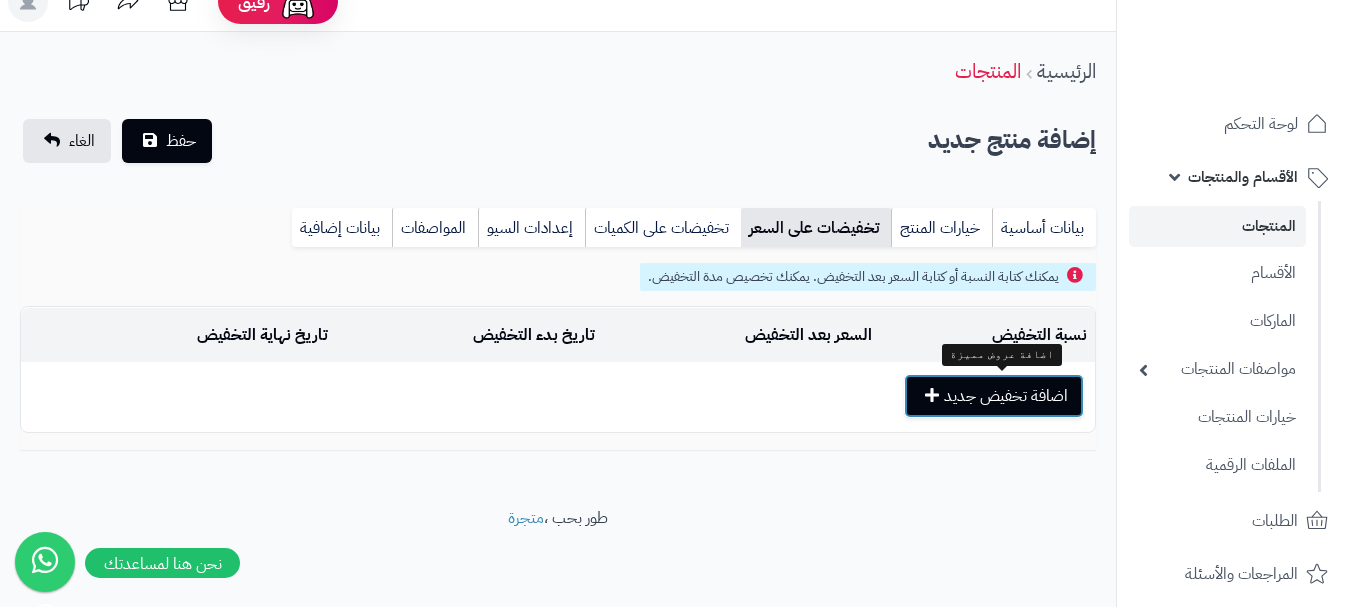 click on "اضافة تخفيض جديد" at bounding box center [994, 396] 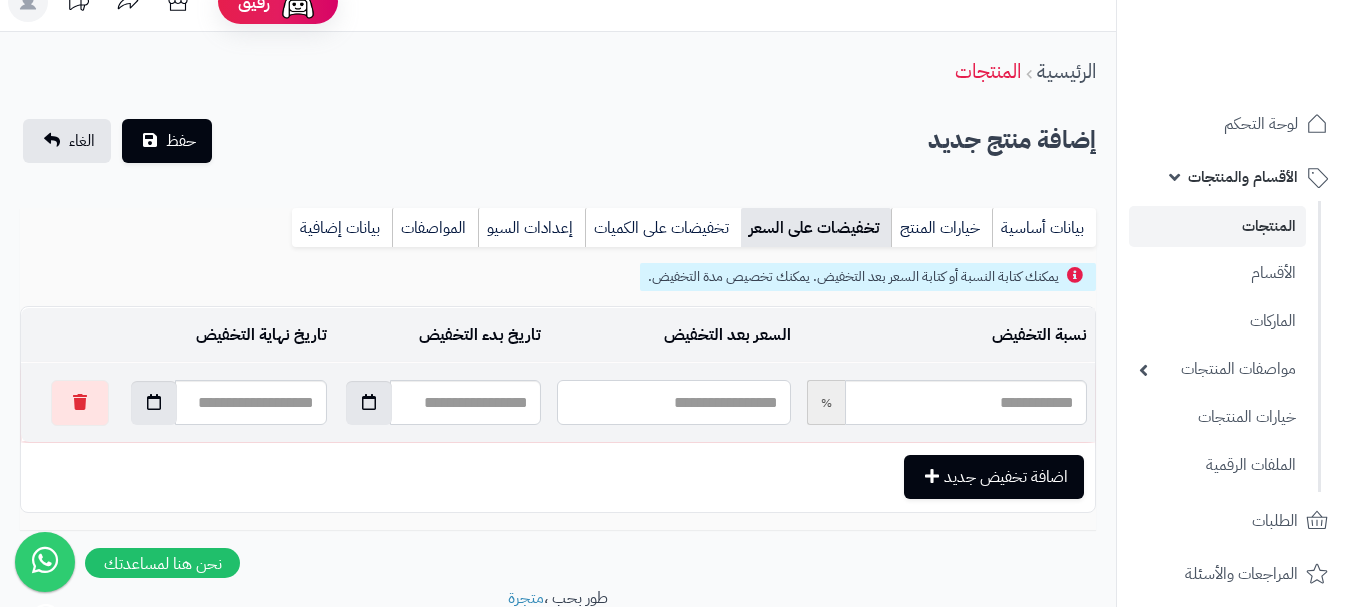 click at bounding box center [673, 402] 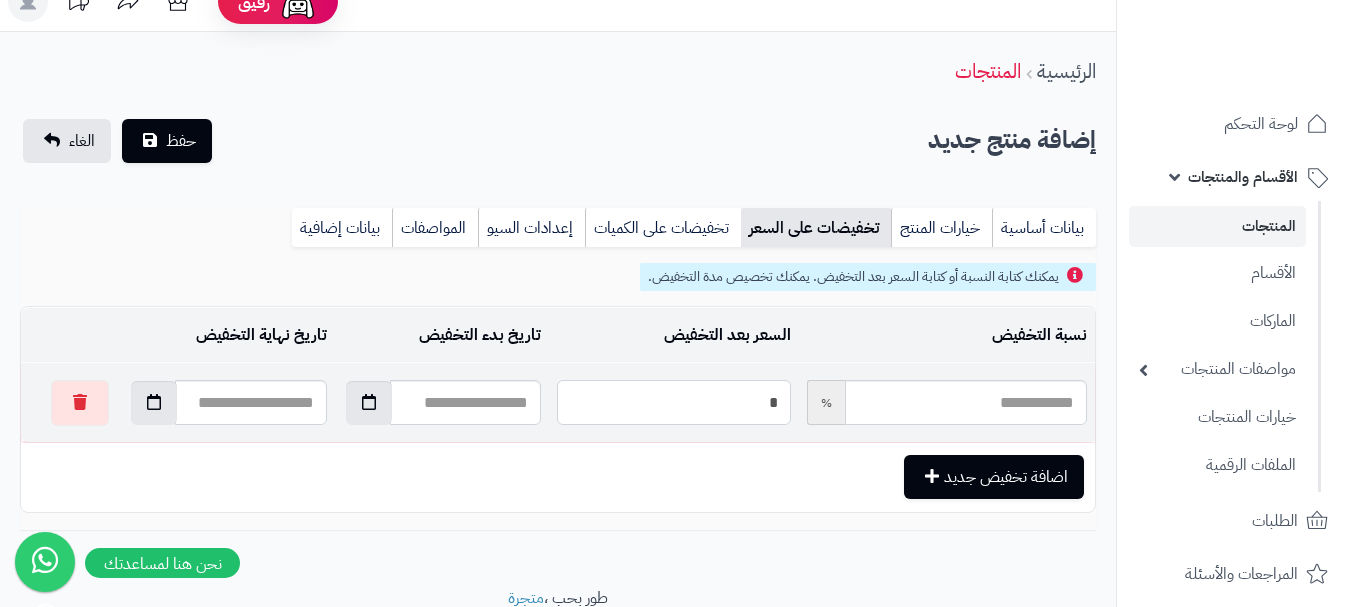 type on "*****" 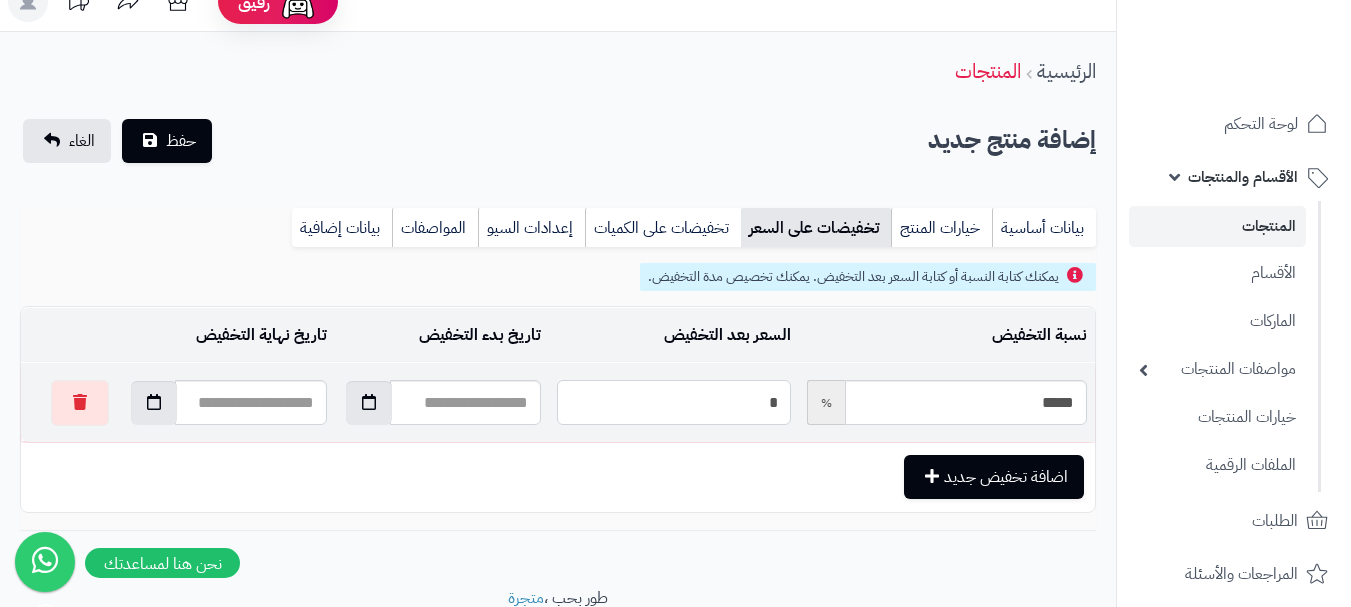 type on "**" 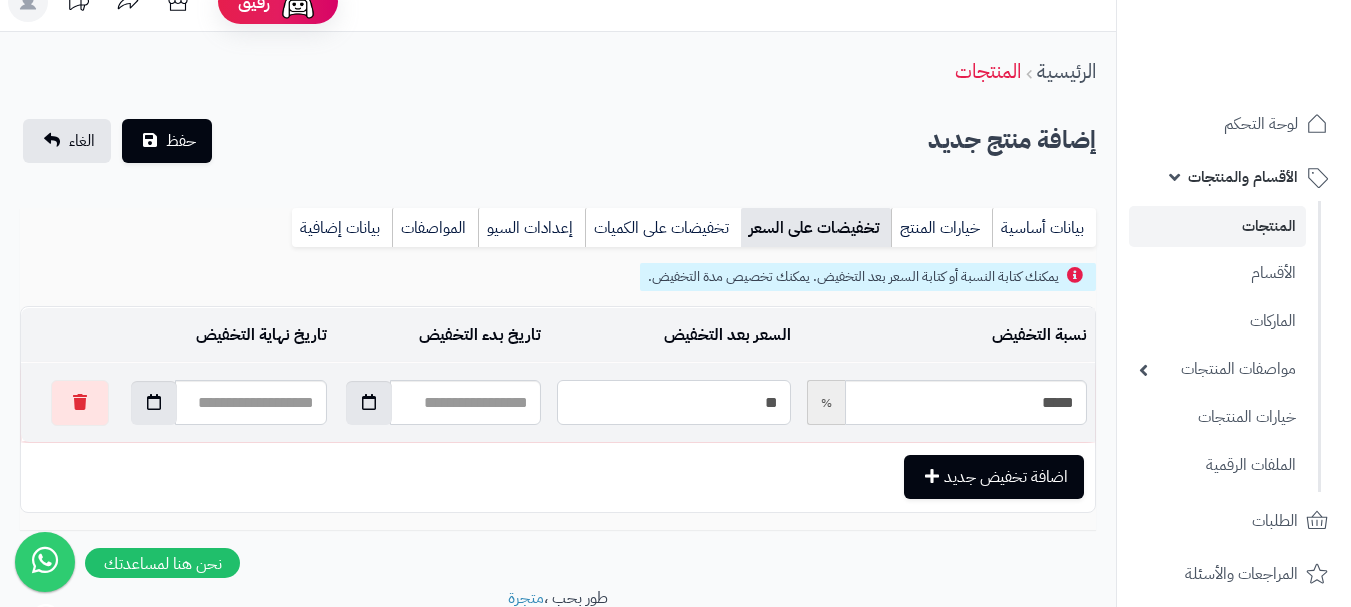 type on "*****" 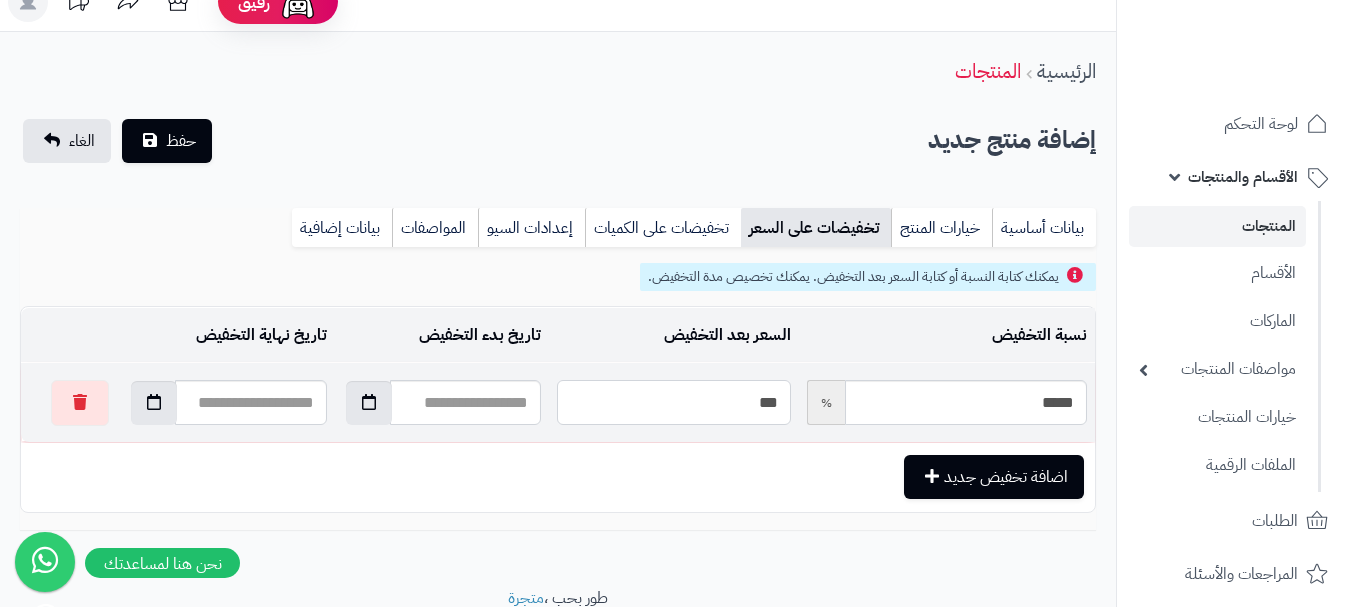 type on "*****" 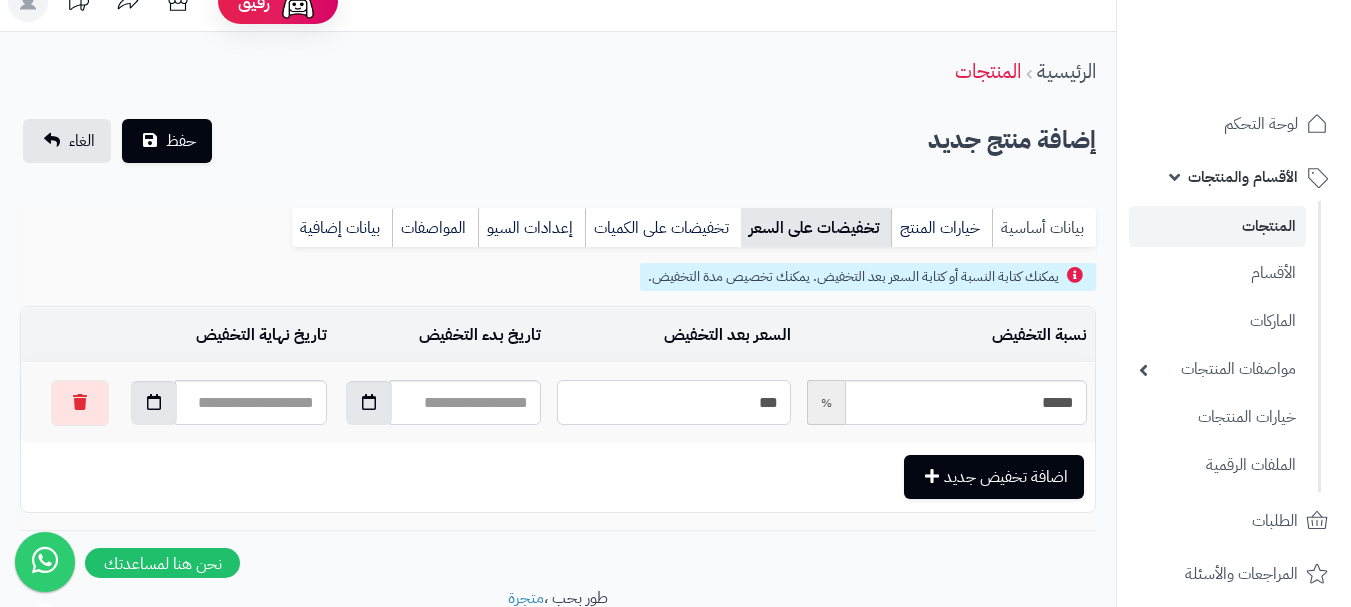 type on "***" 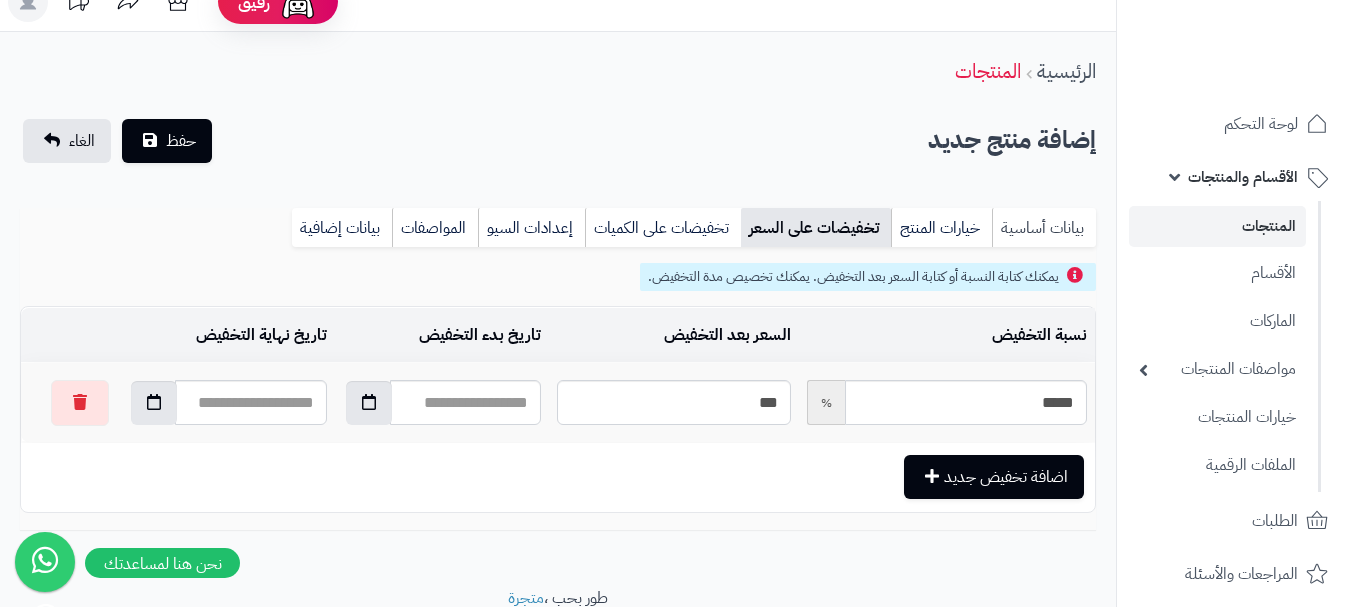 click on "بيانات أساسية" at bounding box center (1044, 228) 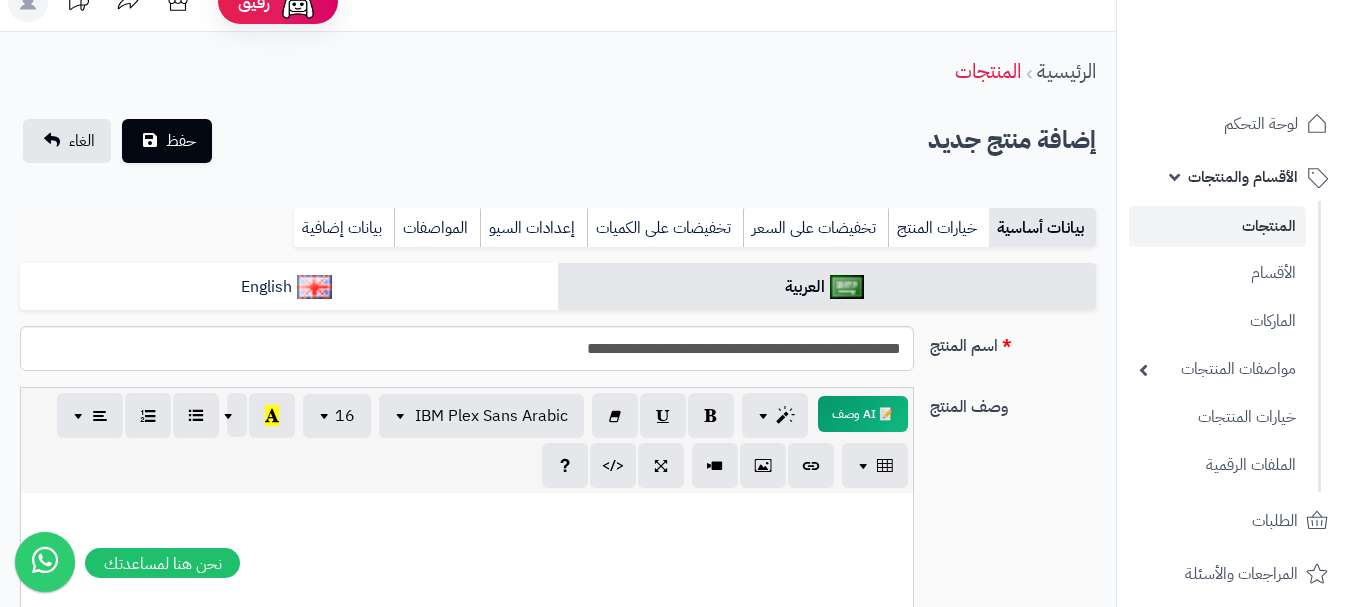 scroll, scrollTop: 0, scrollLeft: 0, axis: both 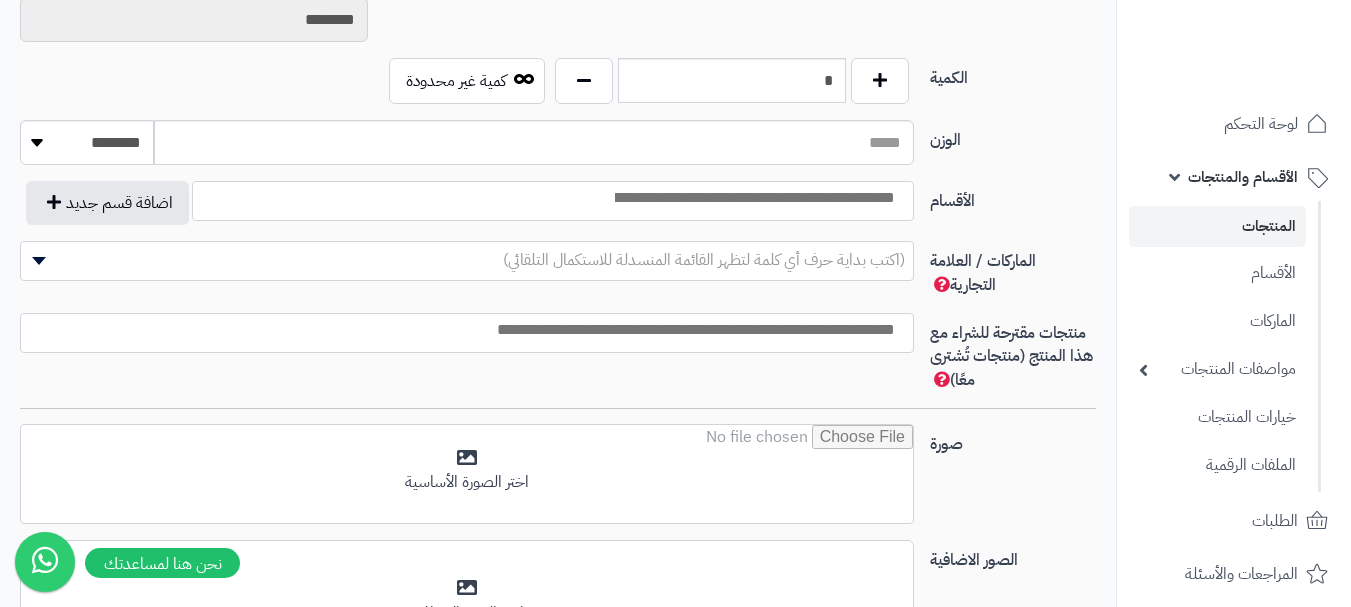 click at bounding box center (753, 198) 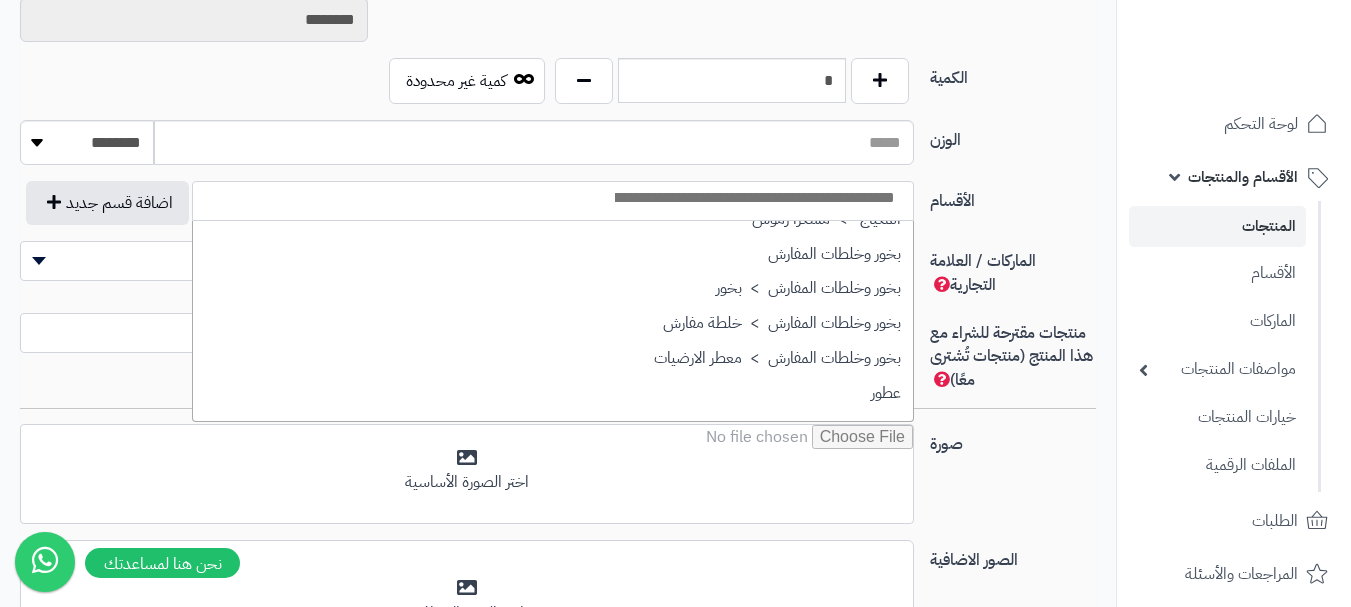 scroll, scrollTop: 600, scrollLeft: 0, axis: vertical 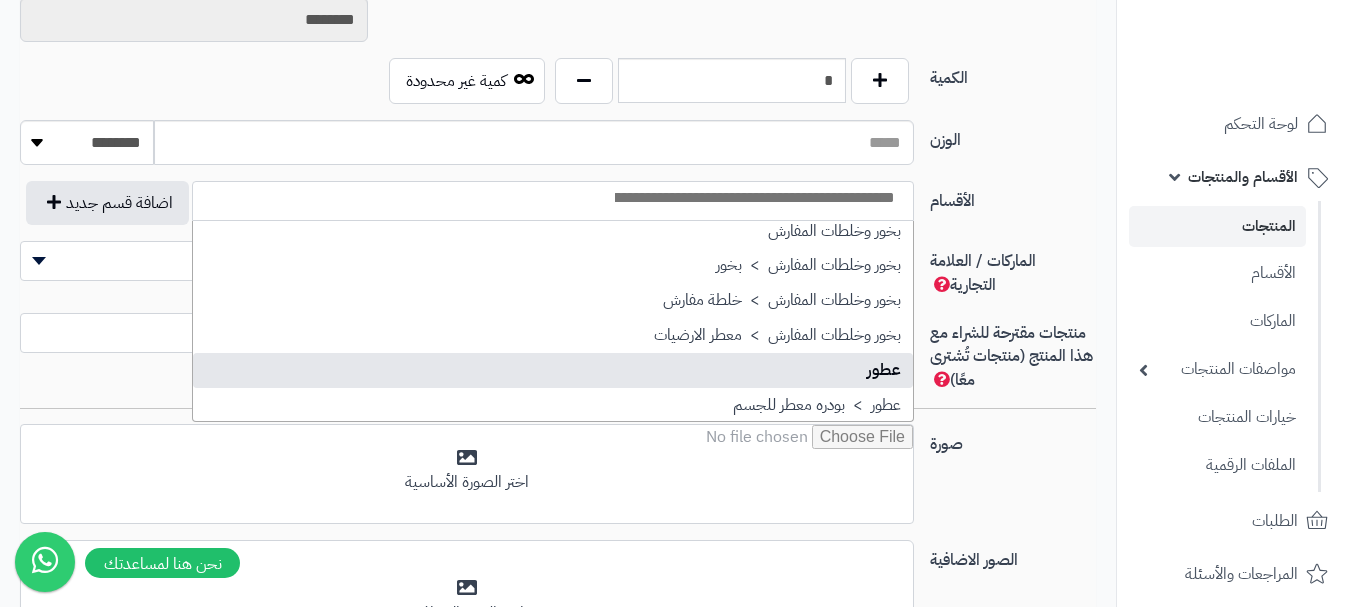 select on "**" 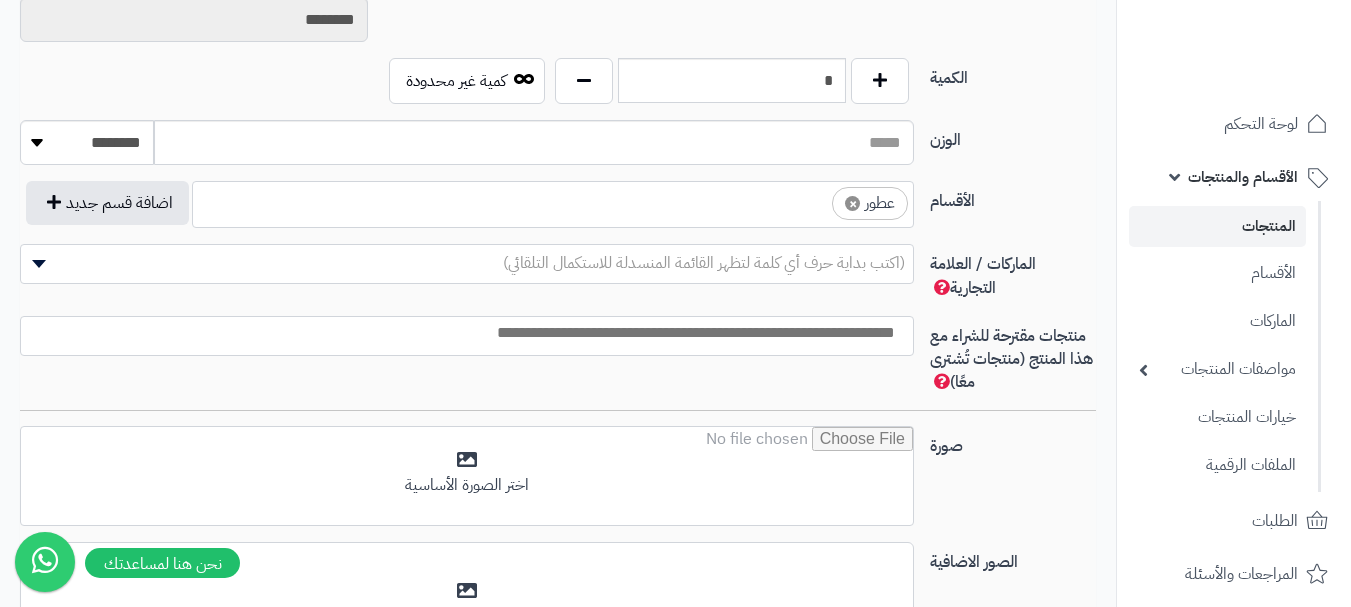 click on "× عطور" at bounding box center (553, 201) 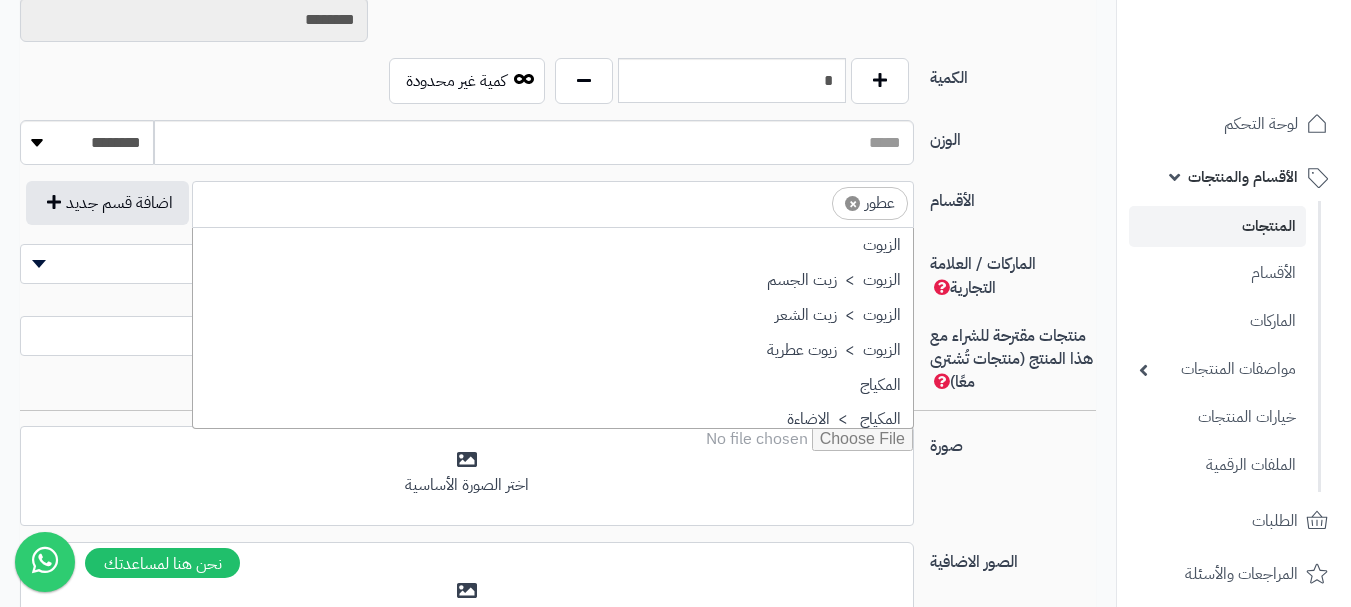 scroll, scrollTop: 697, scrollLeft: 0, axis: vertical 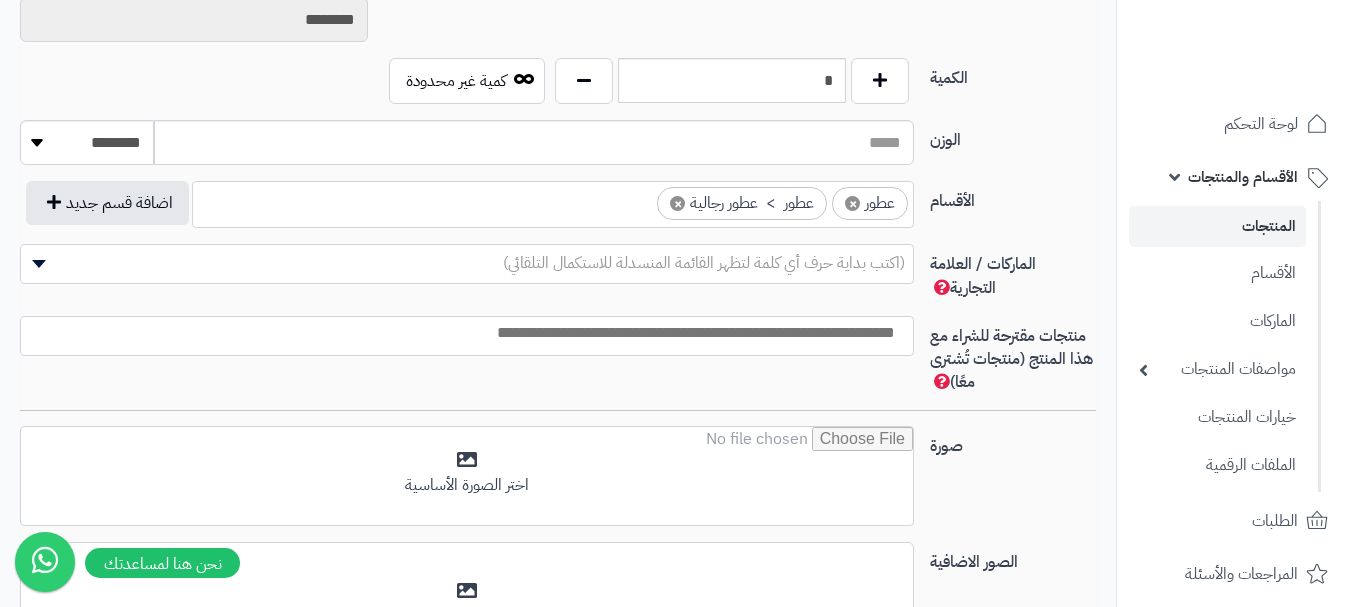 click on "(اكتب بداية حرف أي كلمة لتظهر القائمة المنسدلة للاستكمال التلقائي)" at bounding box center (704, 263) 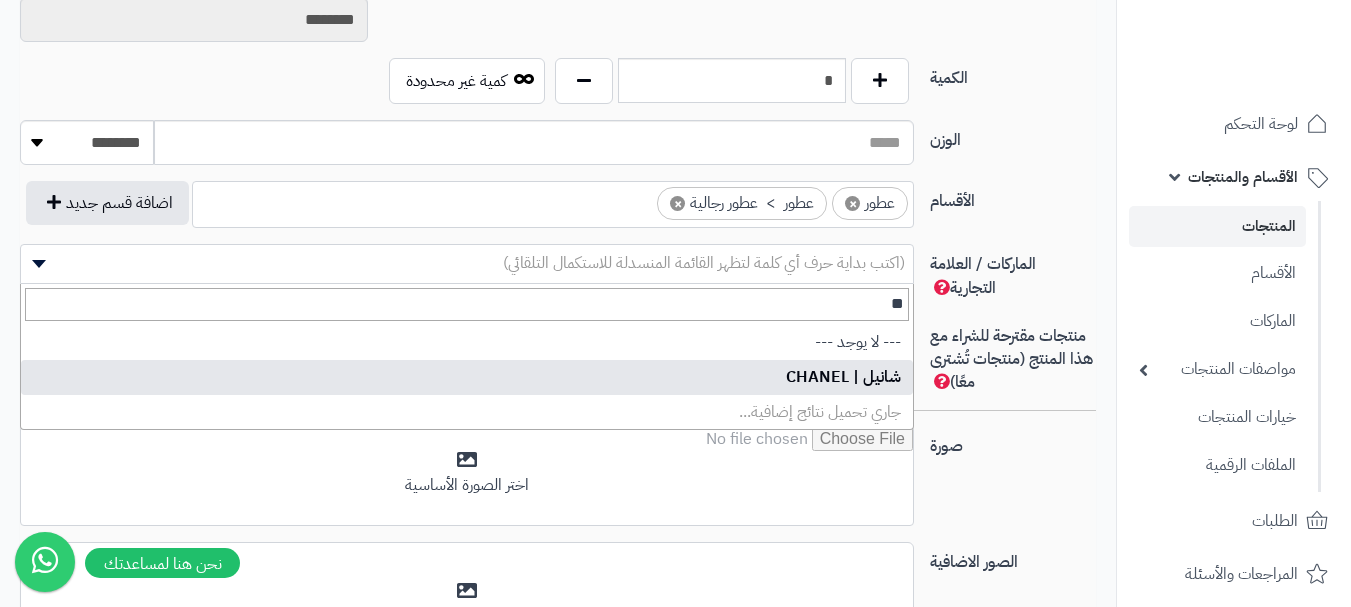 type on "**" 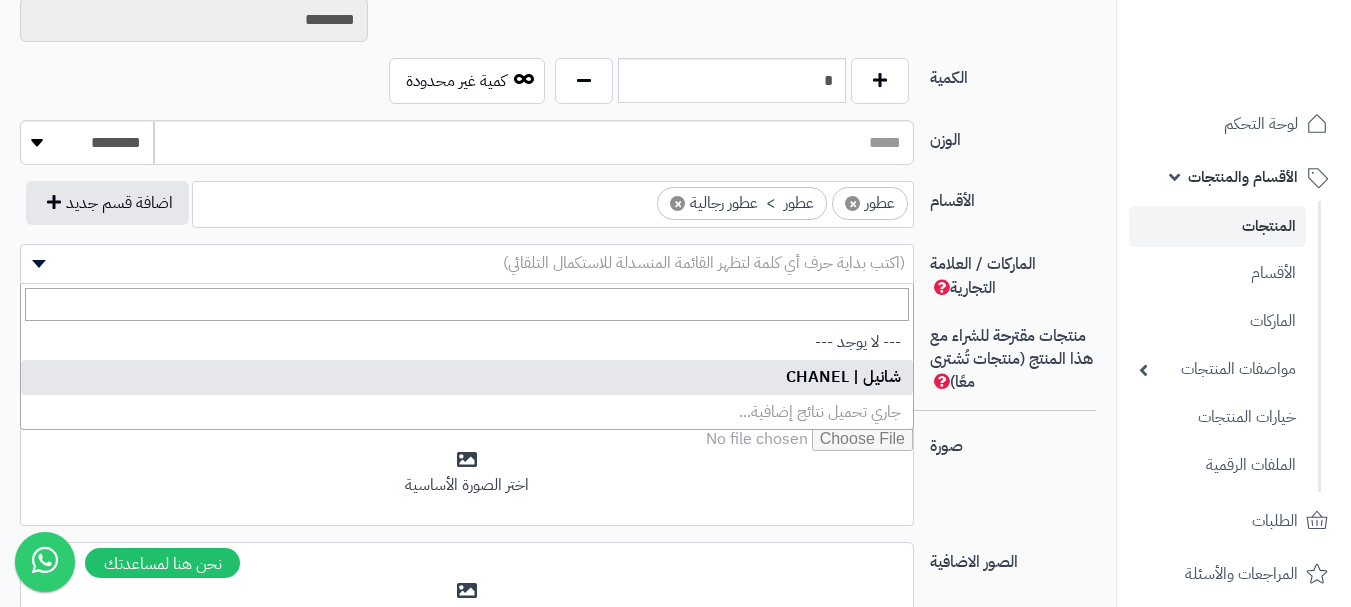 select on "**" 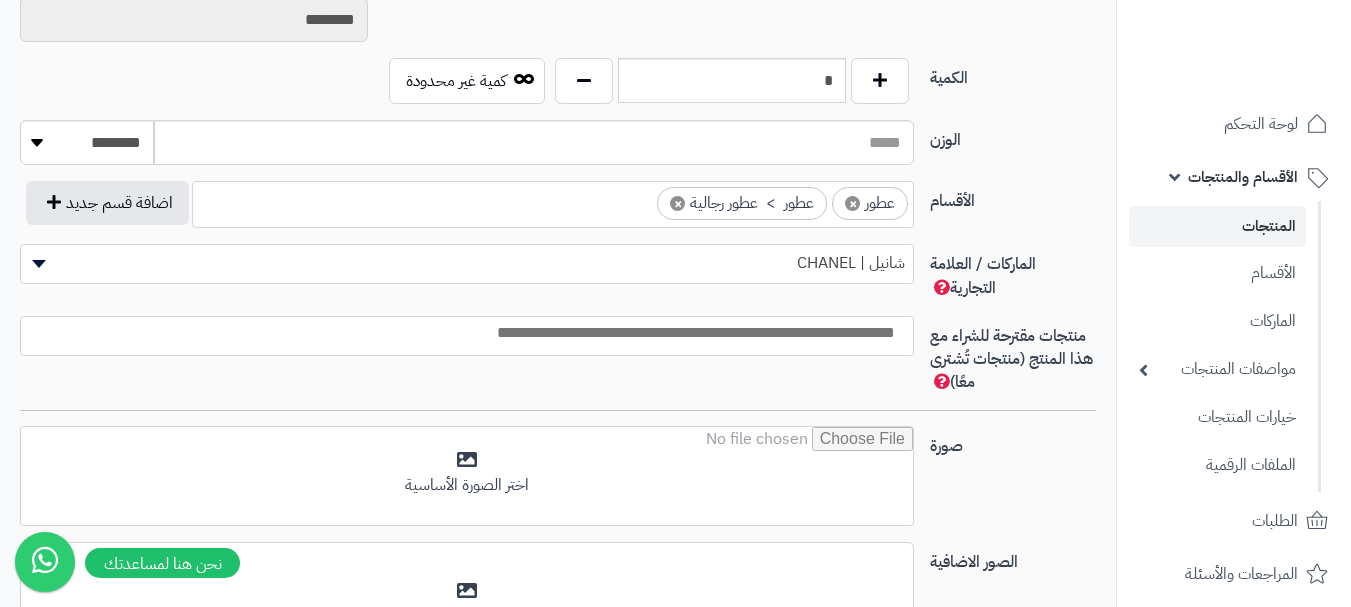 click at bounding box center [462, 333] 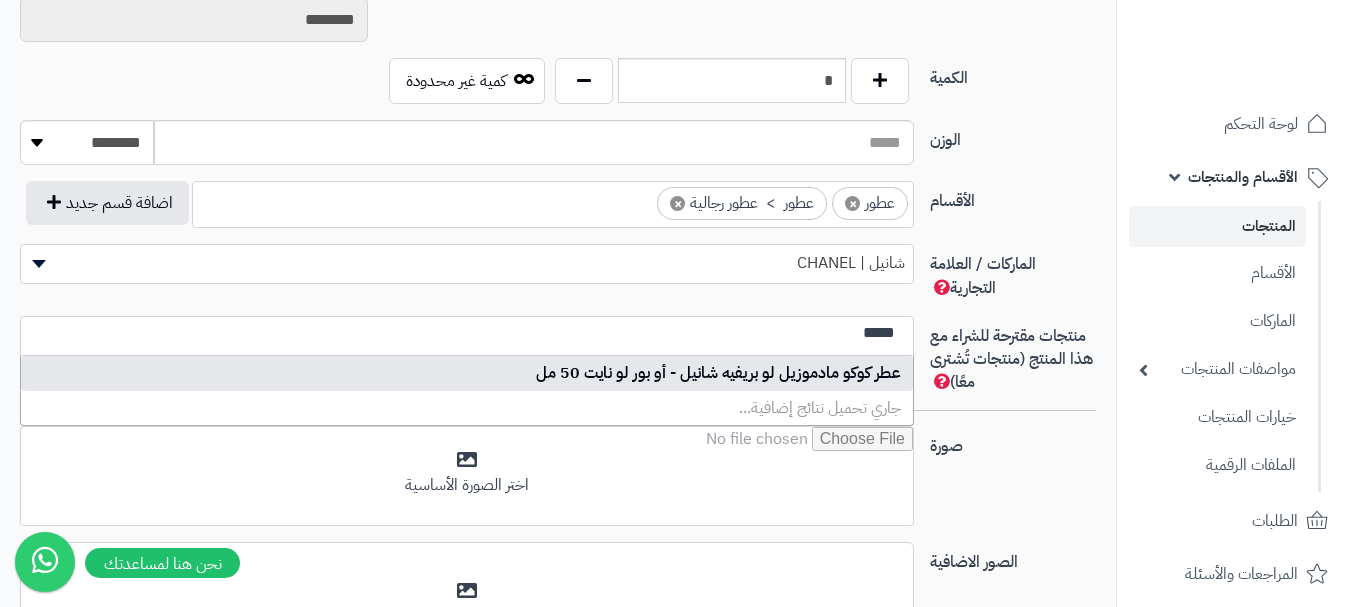 type on "*****" 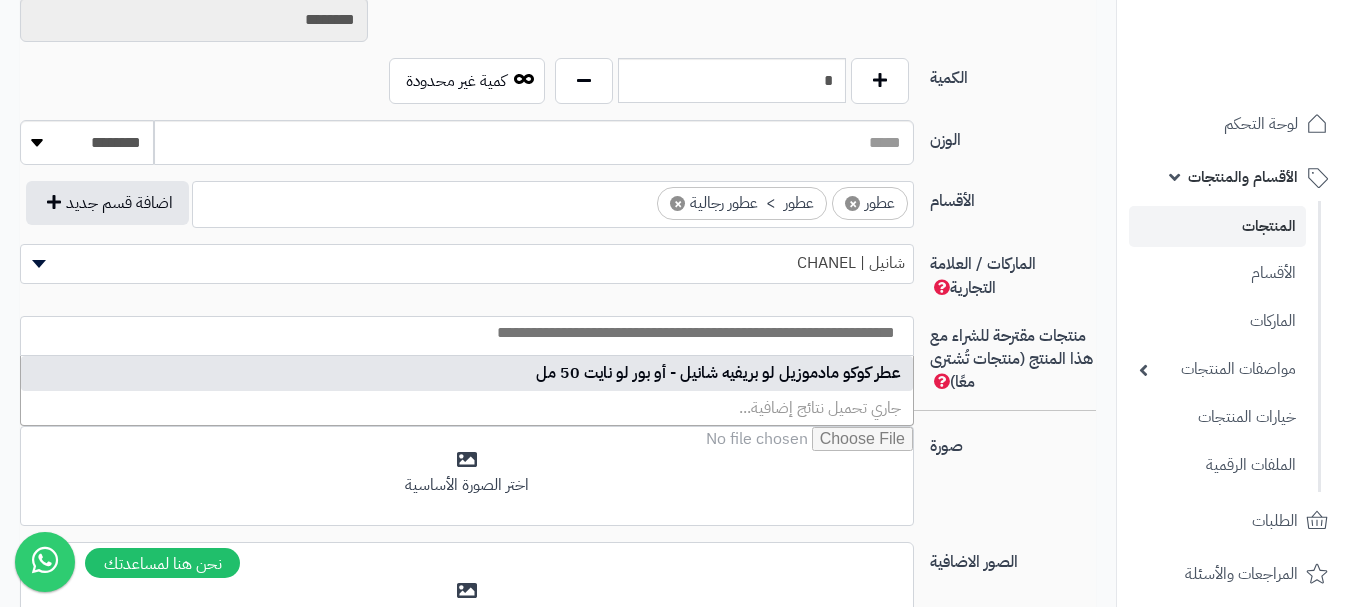 select on "***" 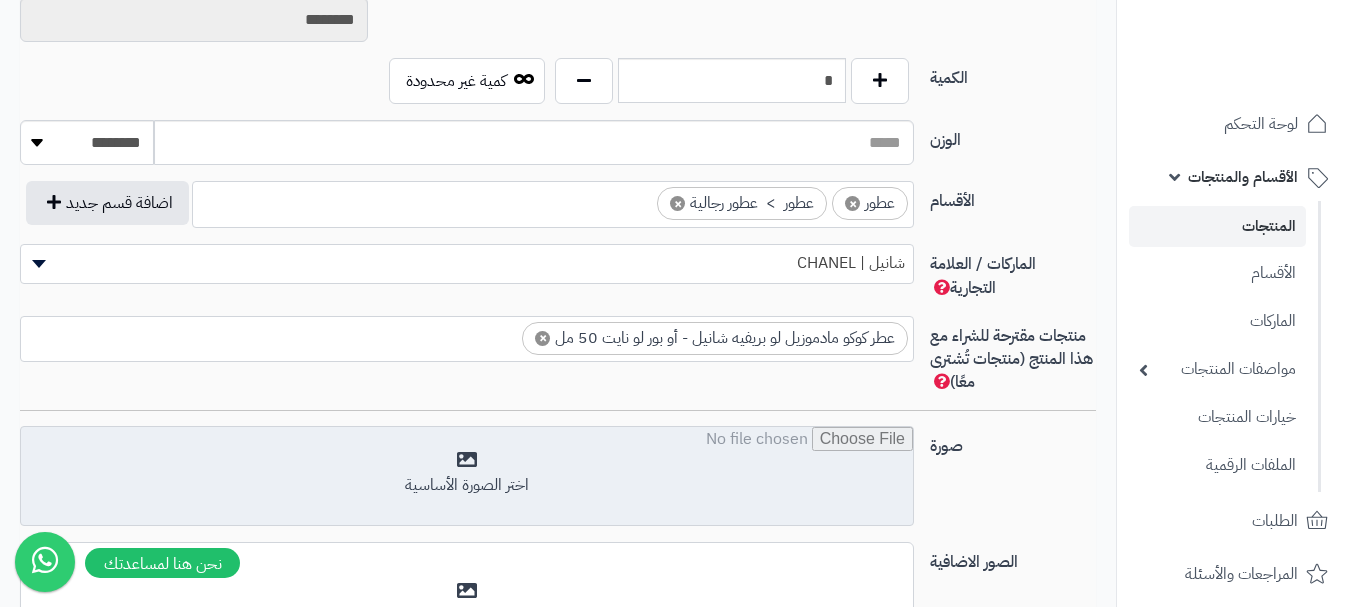 click at bounding box center [467, 477] 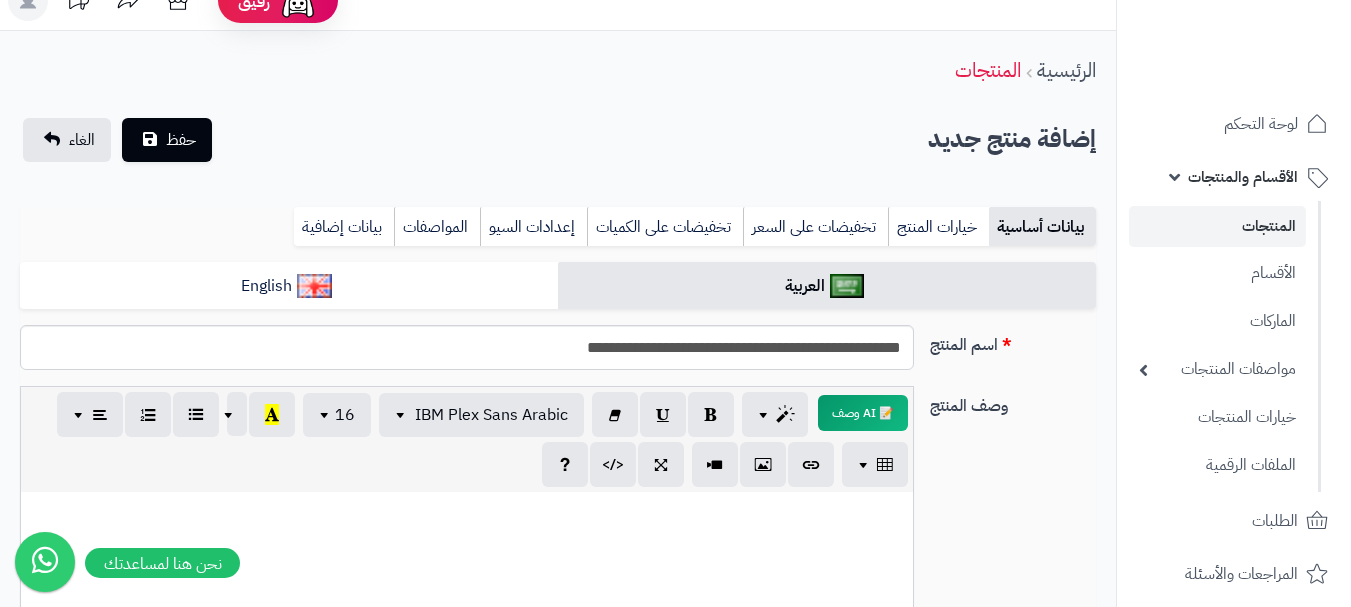 scroll, scrollTop: 28, scrollLeft: 0, axis: vertical 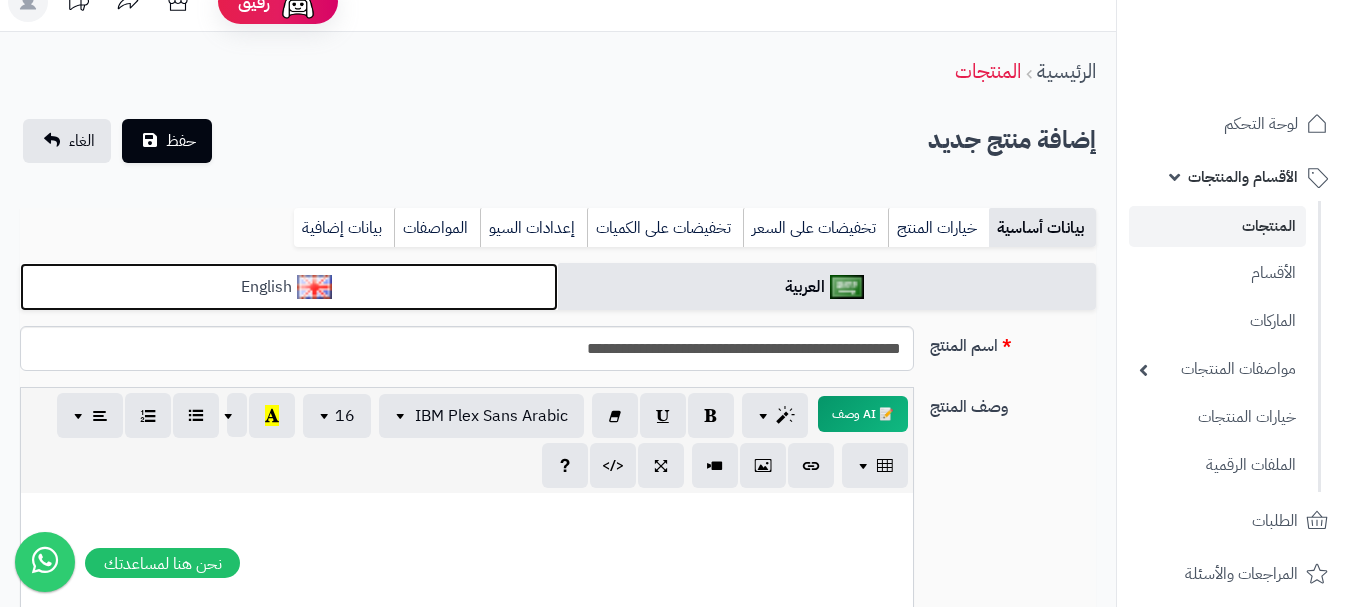 click on "English" at bounding box center [289, 287] 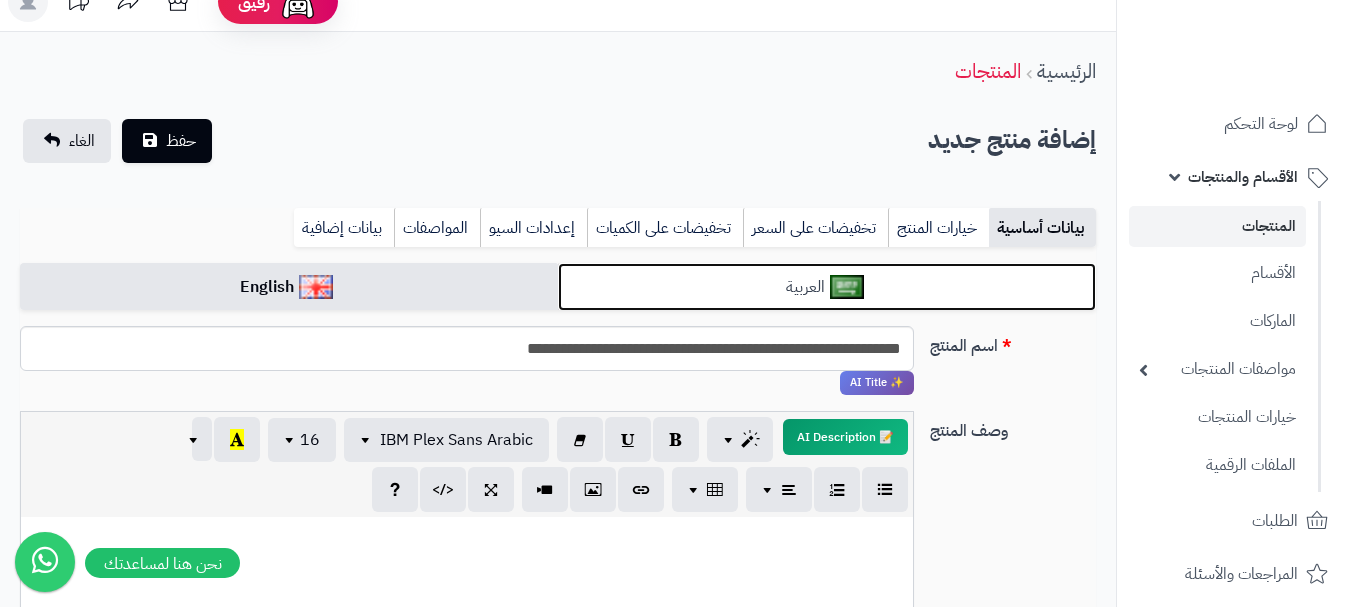 click on "العربية" at bounding box center (827, 287) 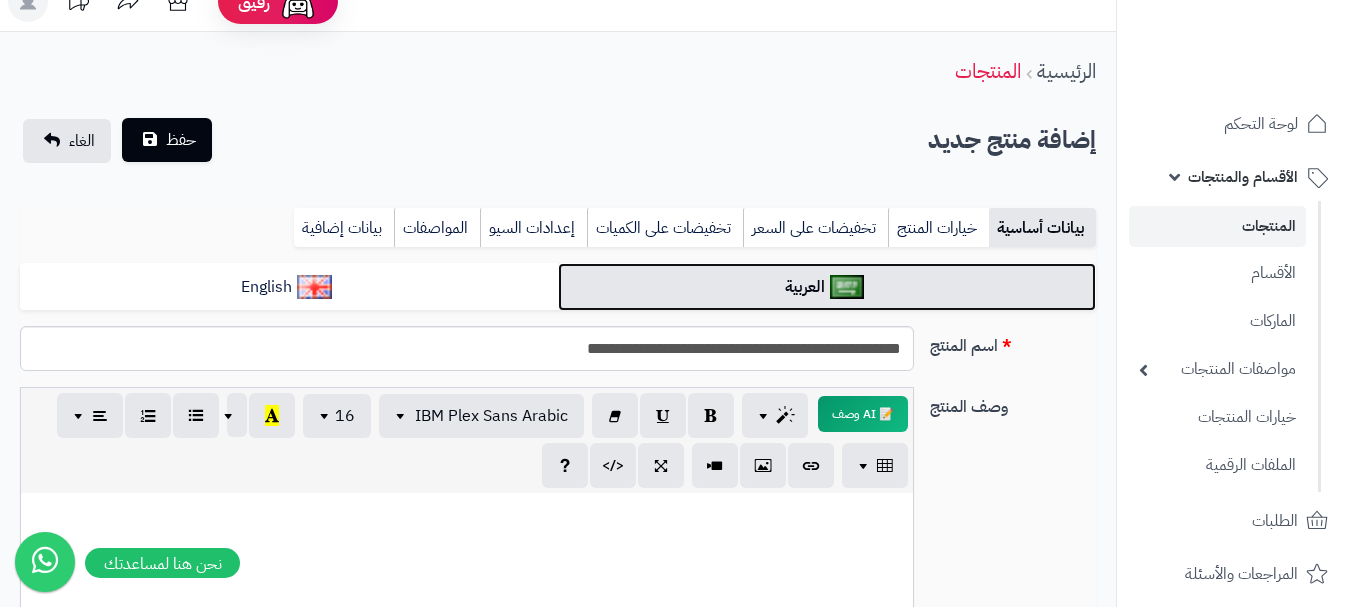 scroll, scrollTop: 0, scrollLeft: 0, axis: both 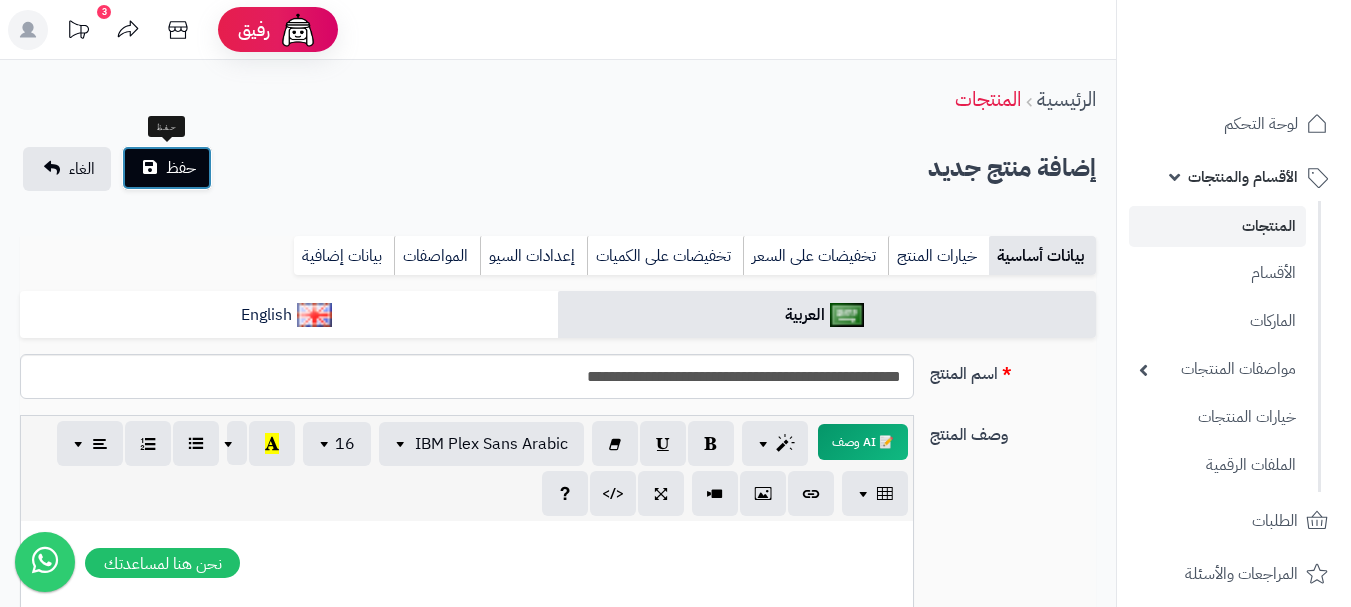 click on "حفظ" at bounding box center (181, 168) 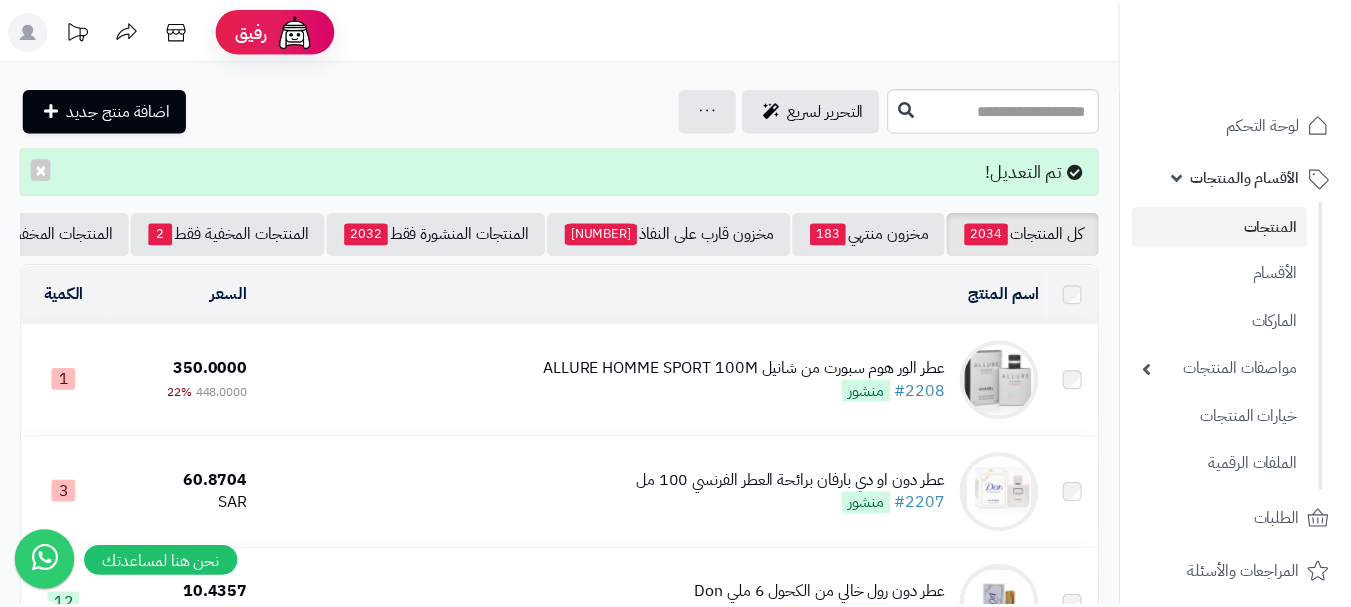 scroll, scrollTop: 0, scrollLeft: 0, axis: both 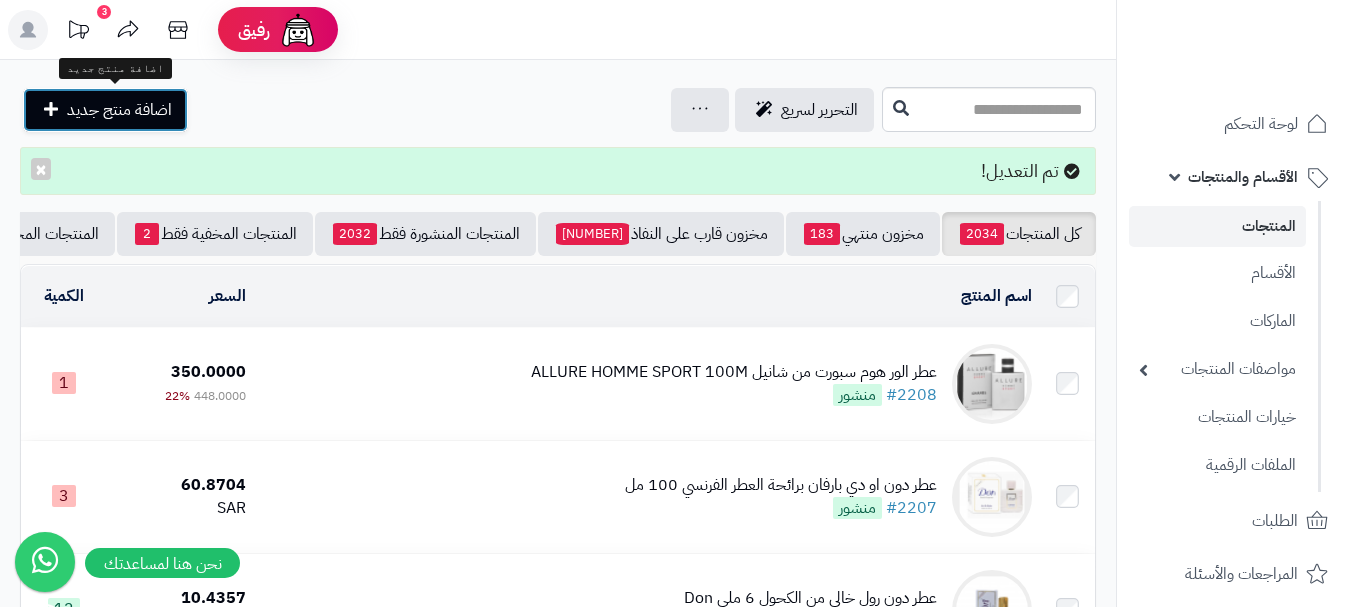 click on "اضافة منتج جديد" at bounding box center (119, 110) 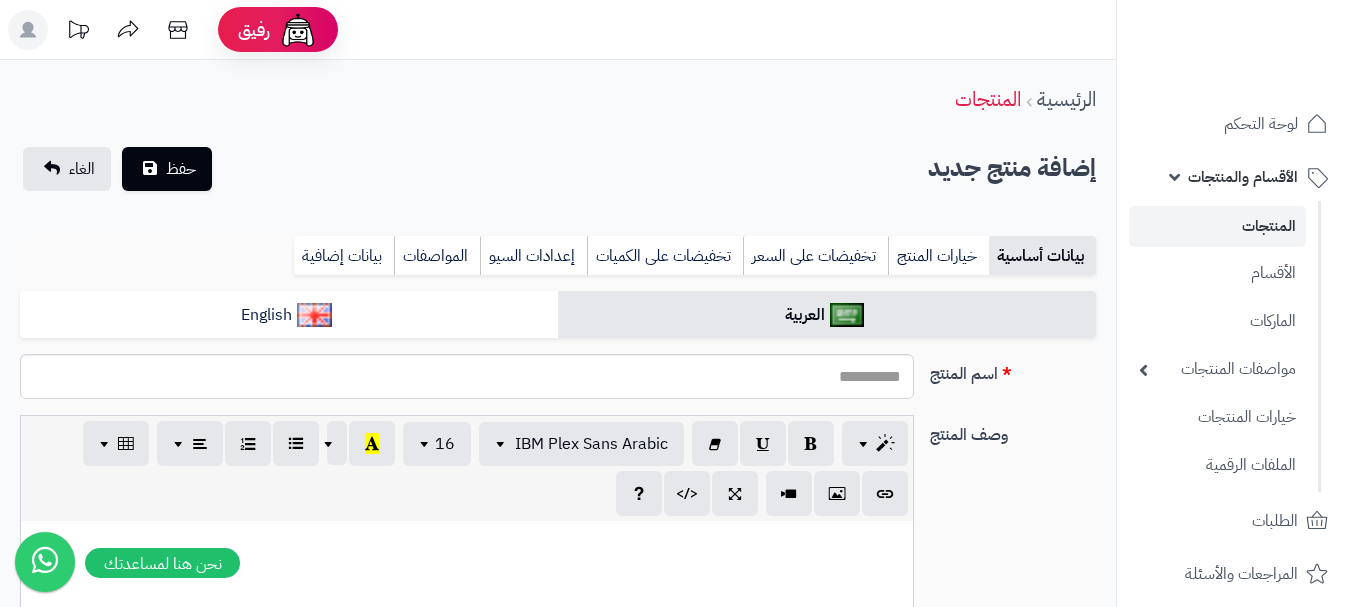select 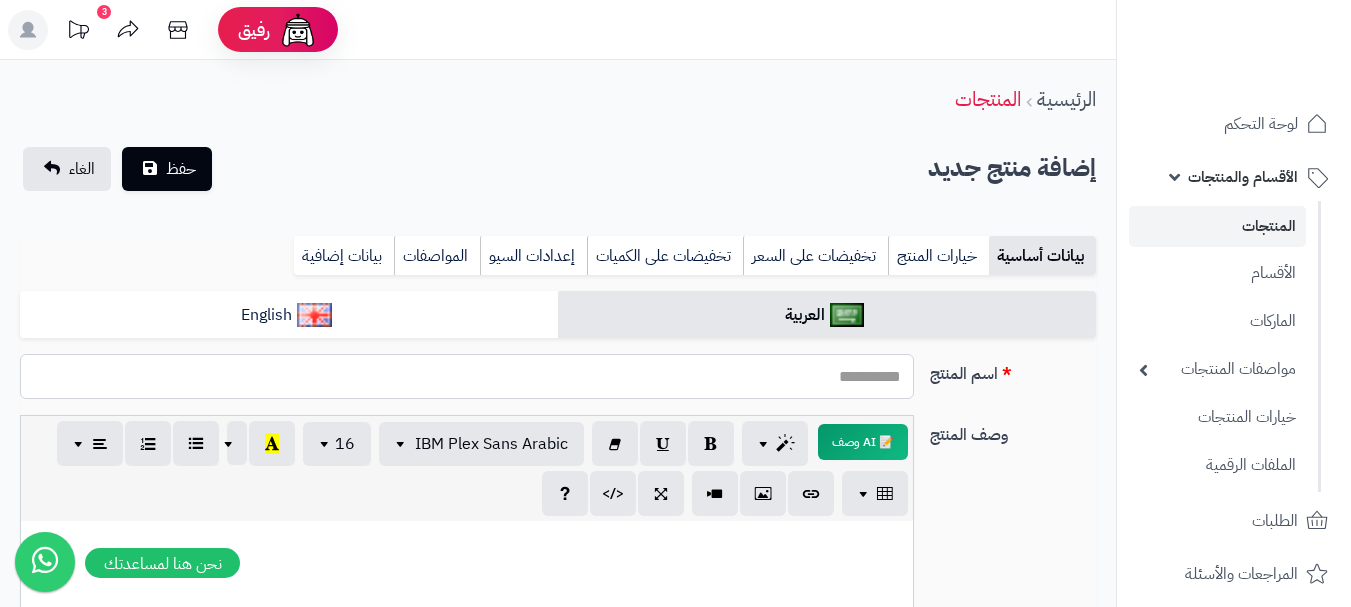paste on "**********" 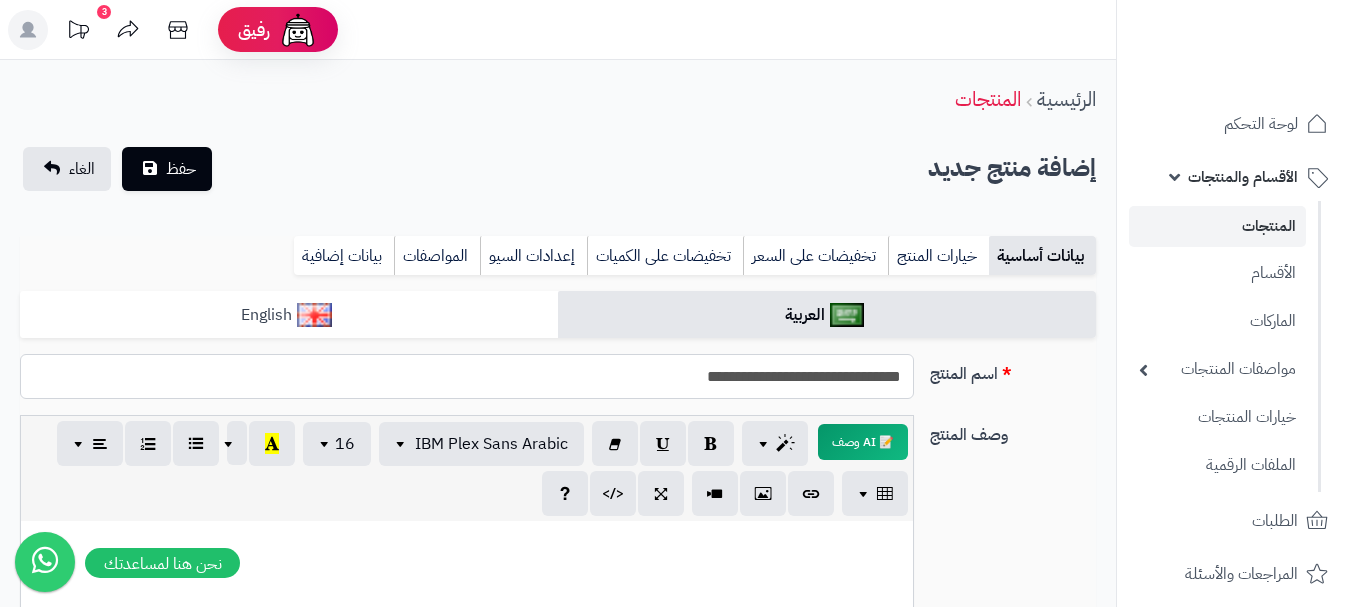 type on "**********" 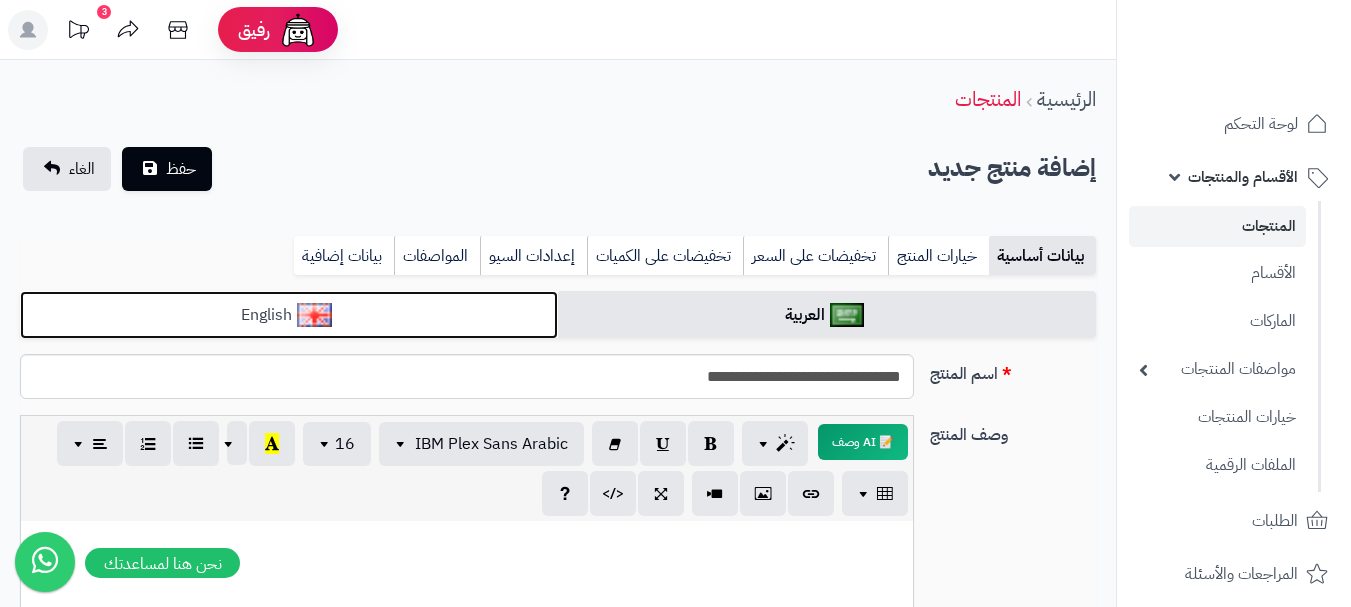 click on "English" at bounding box center (289, 315) 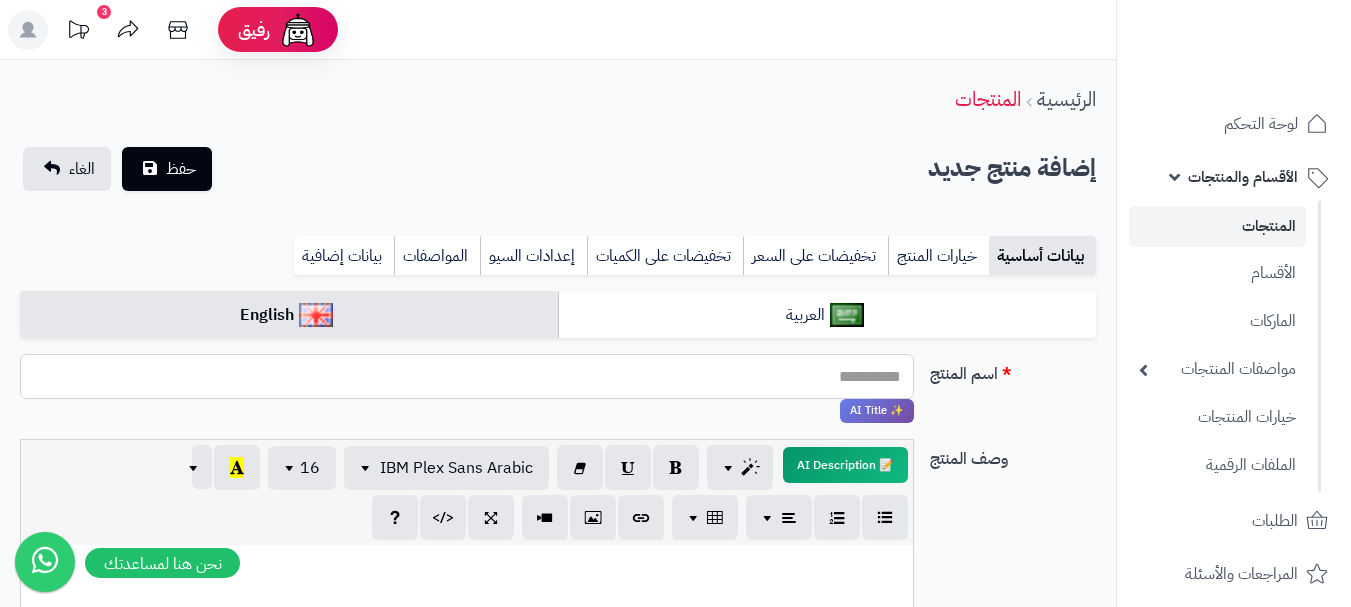 paste on "**********" 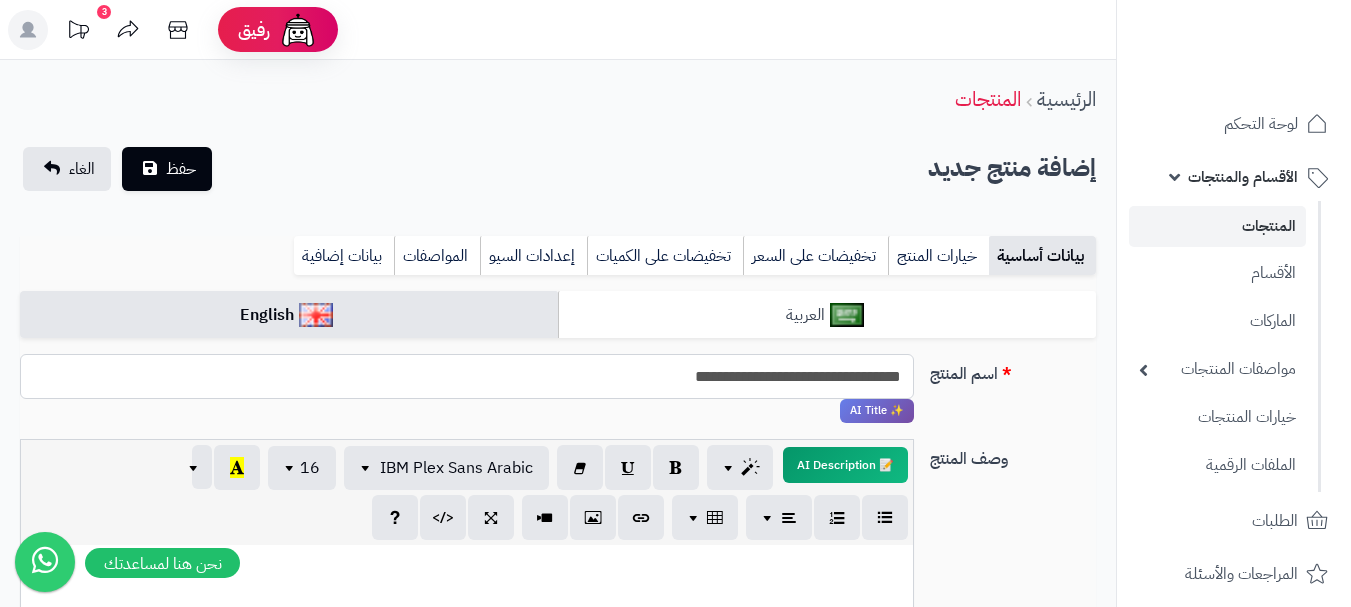 type on "**********" 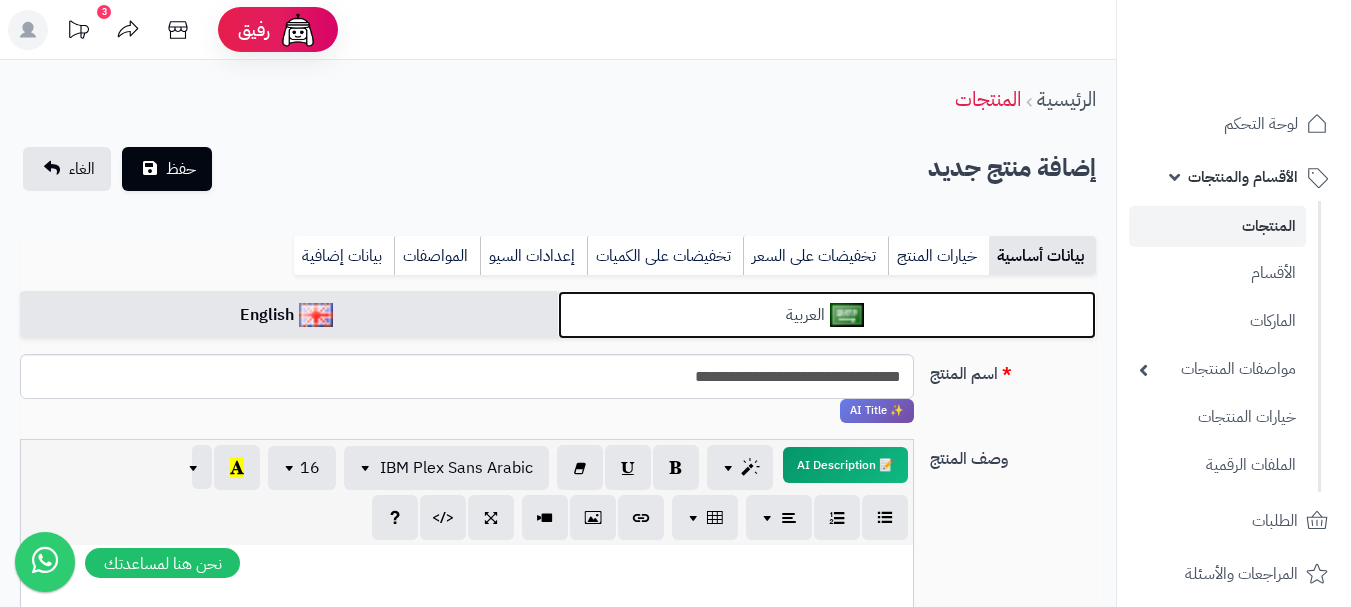 click on "العربية" at bounding box center [827, 315] 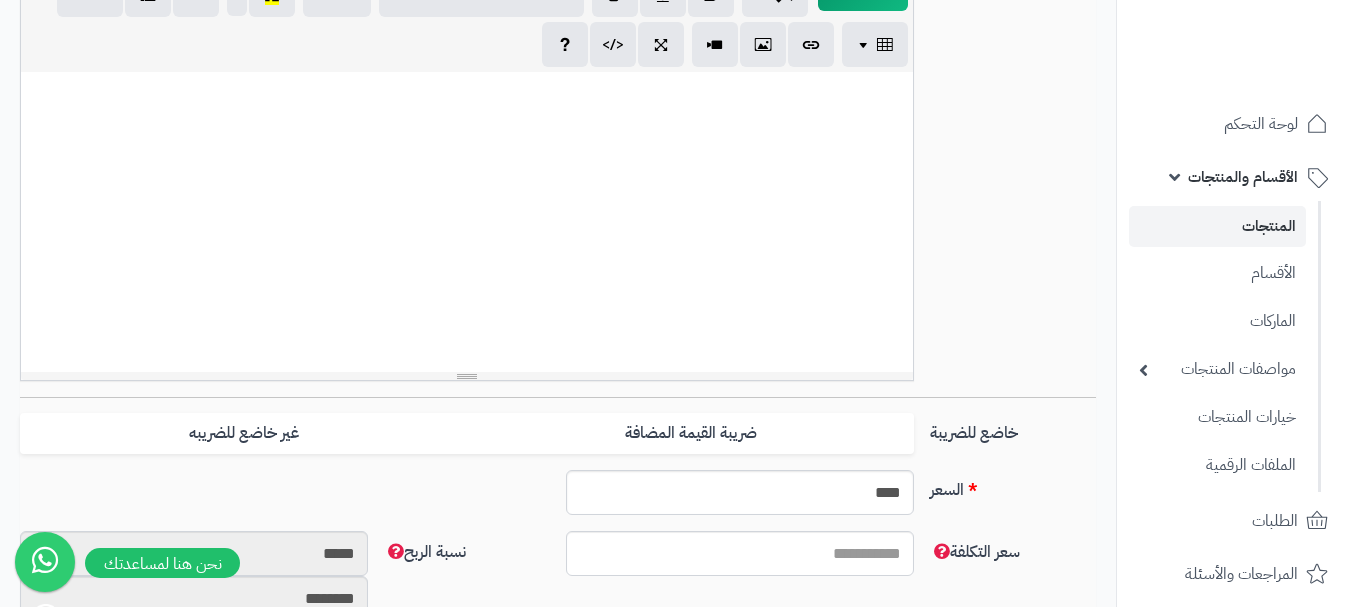 scroll, scrollTop: 600, scrollLeft: 0, axis: vertical 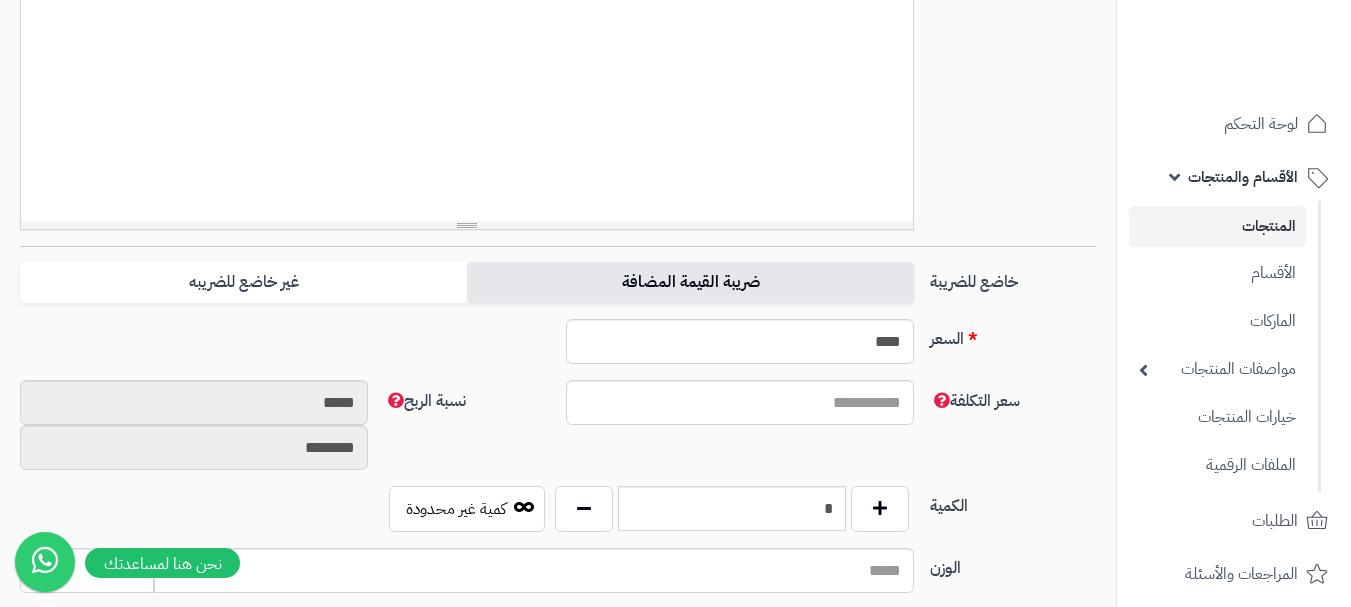 drag, startPoint x: 806, startPoint y: 262, endPoint x: 801, endPoint y: 272, distance: 11.18034 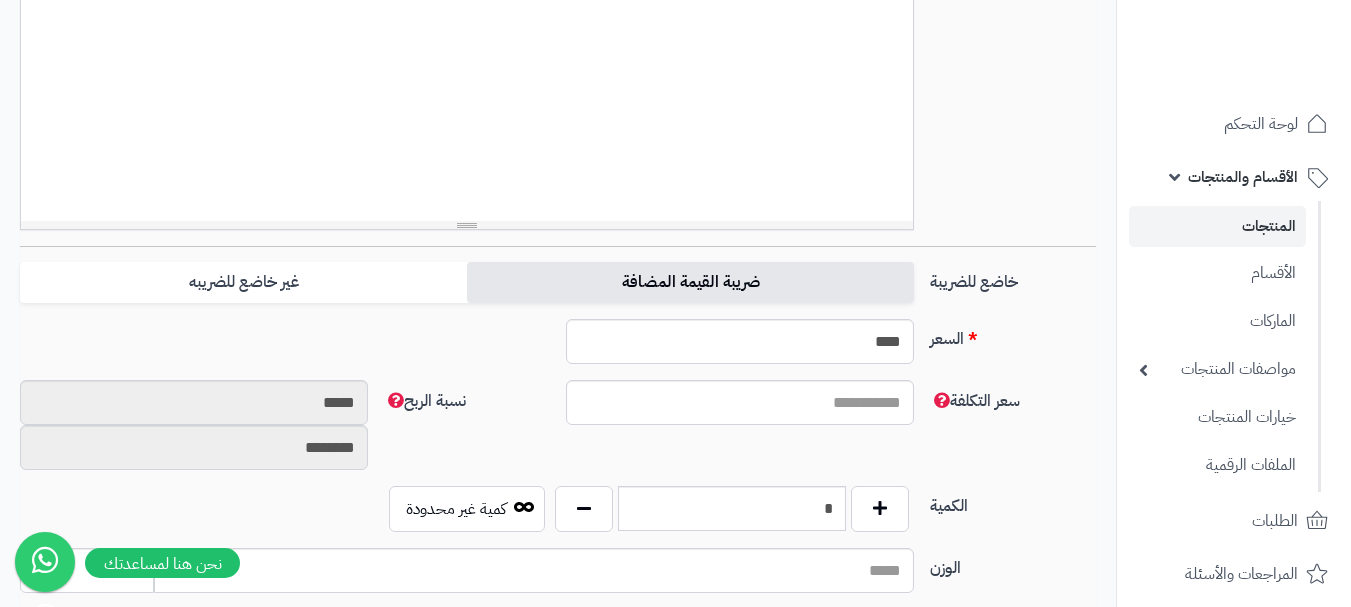 type on "*" 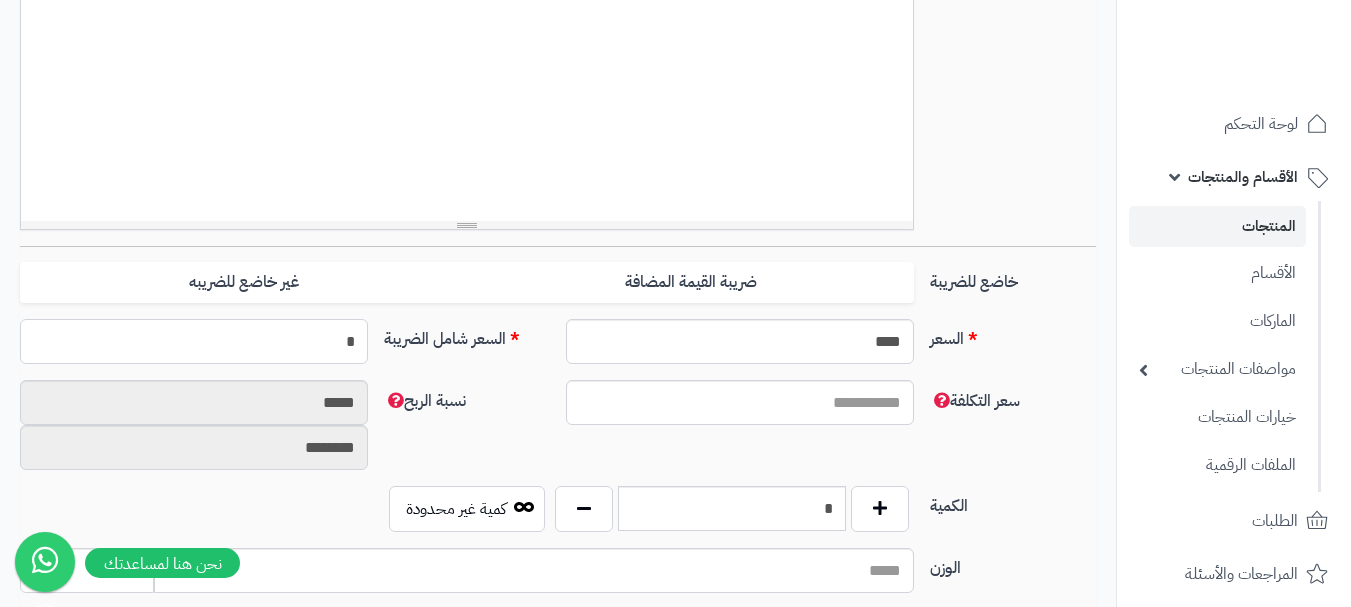 click on "*" at bounding box center [194, 341] 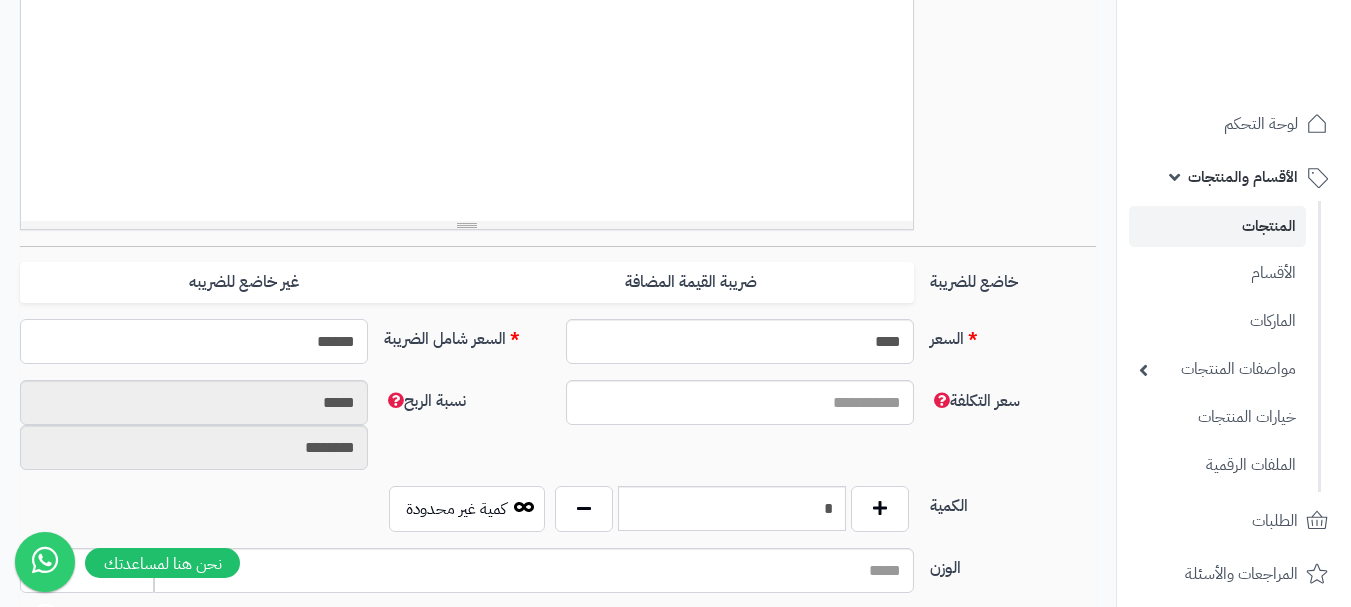 type on "******" 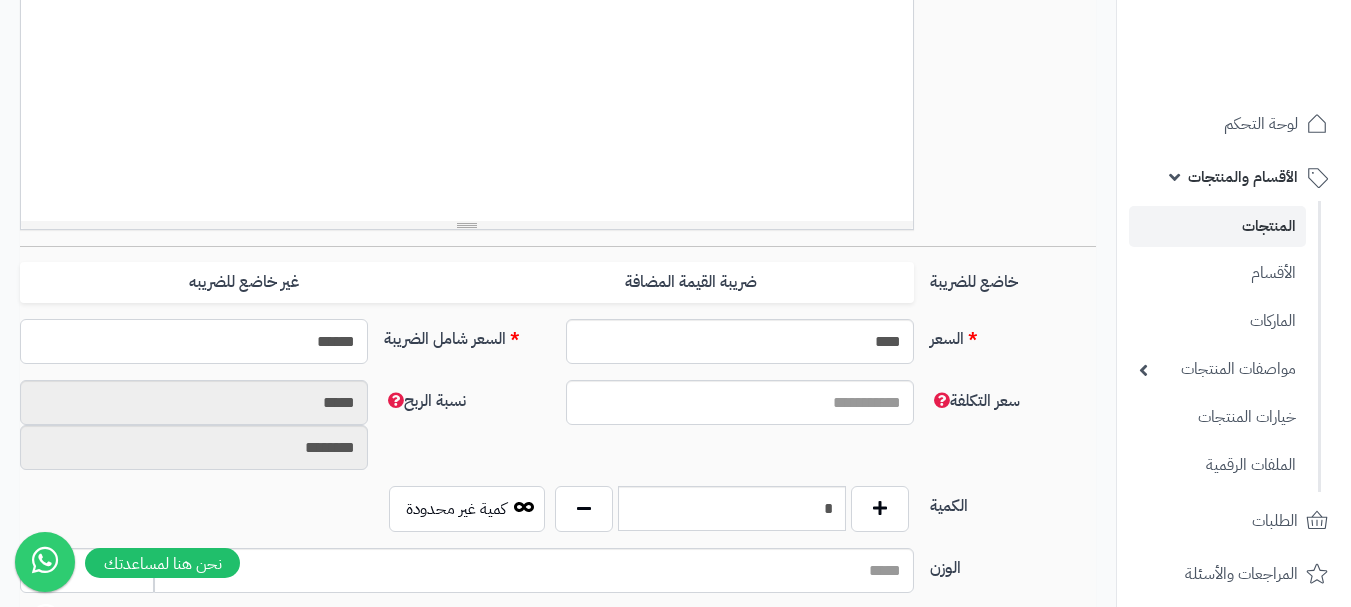click on "حفظ" at bounding box center [167, -431] 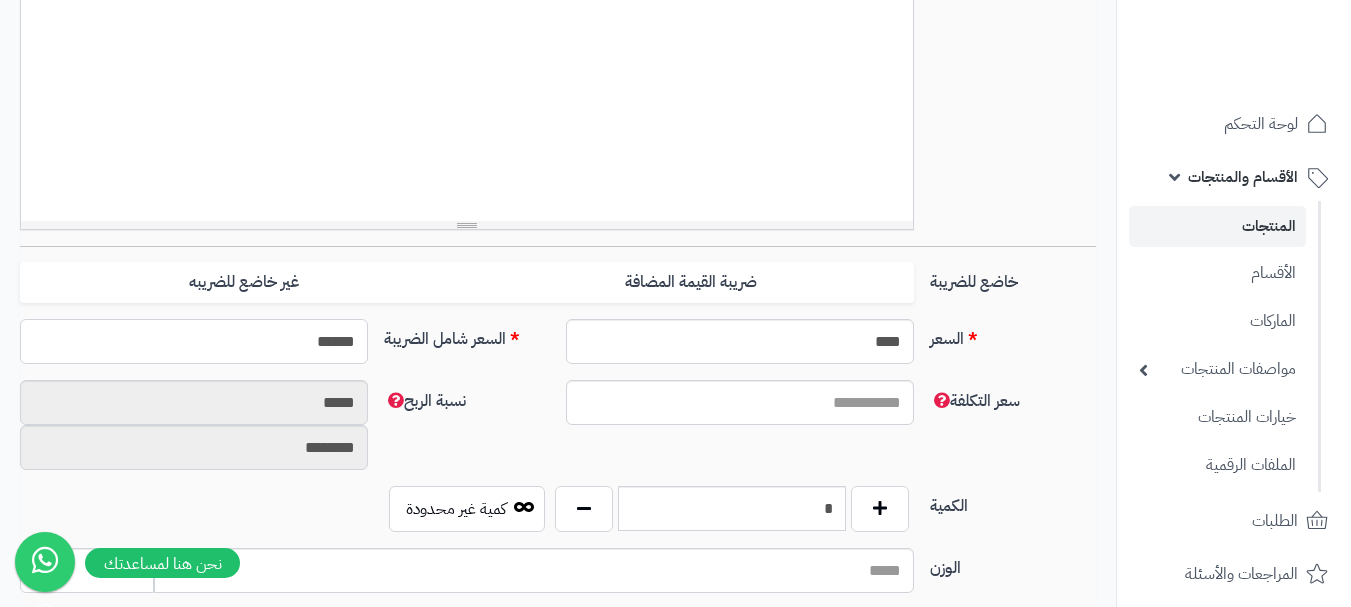 type on "**********" 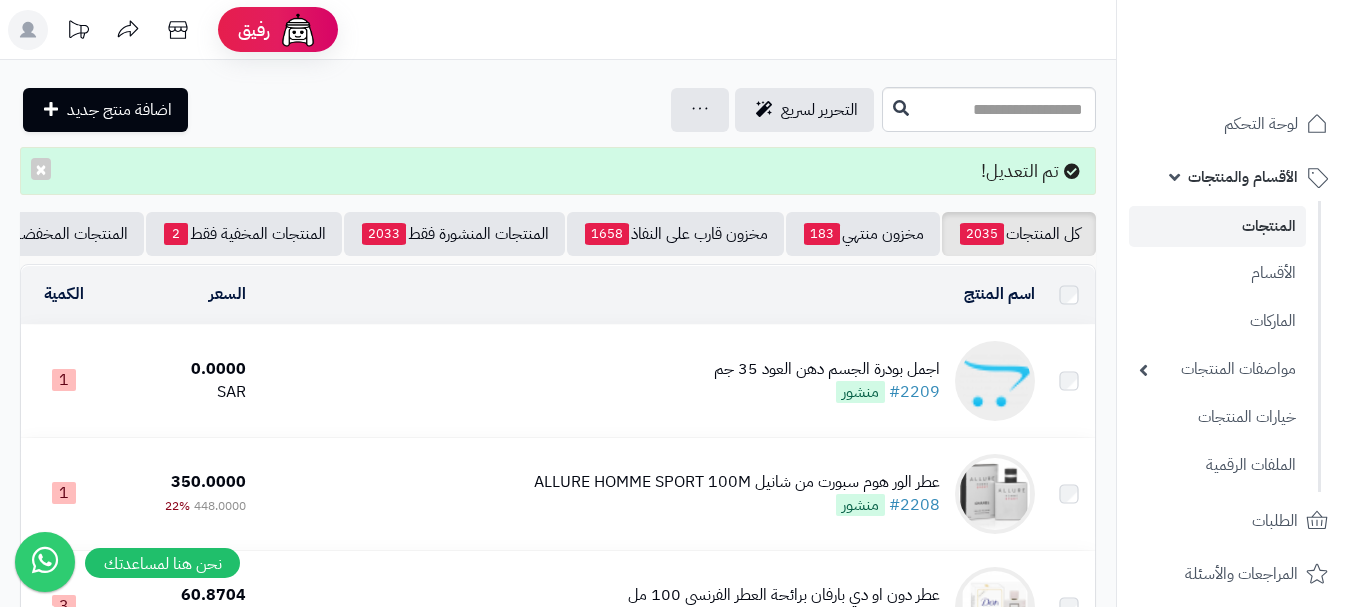 scroll, scrollTop: 0, scrollLeft: 0, axis: both 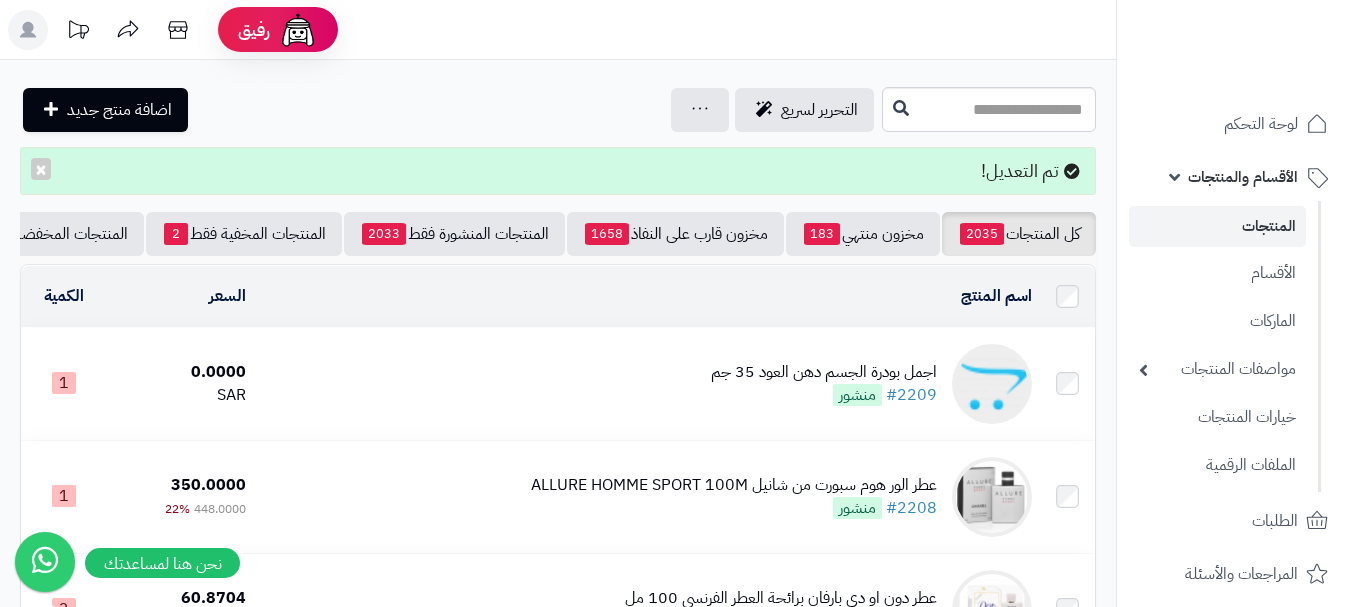 click on "اجمل بودرة الجسم دهن العود 35 جم
#2209
منشور" at bounding box center [647, 384] 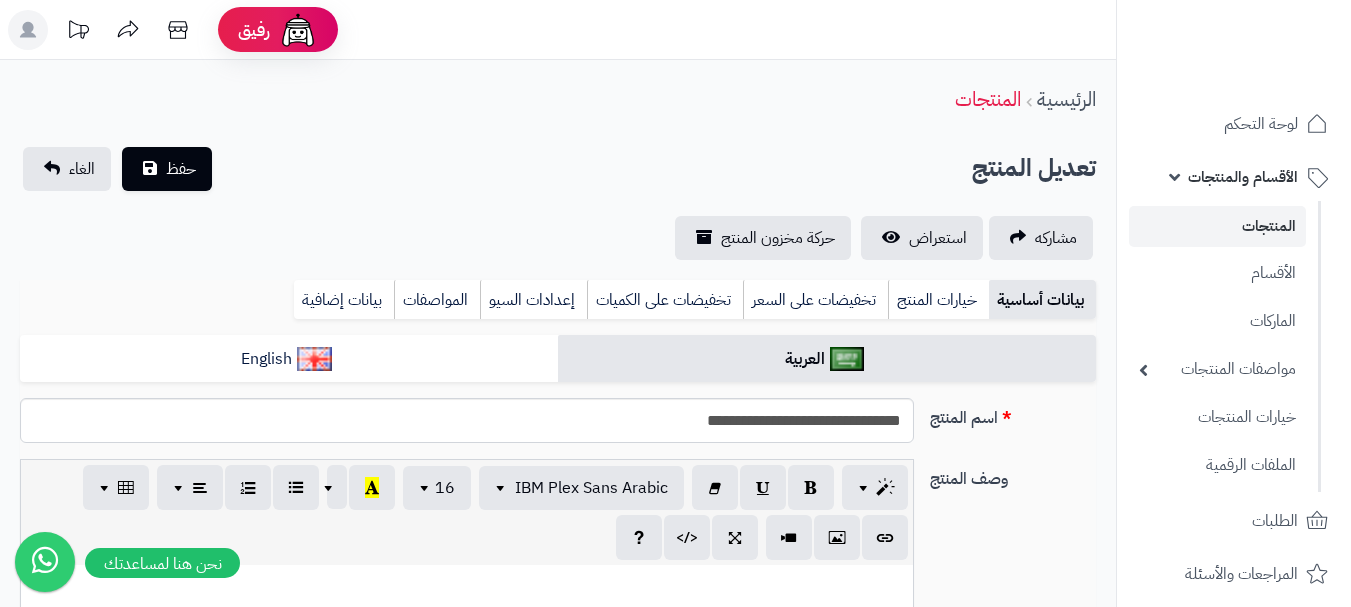 select 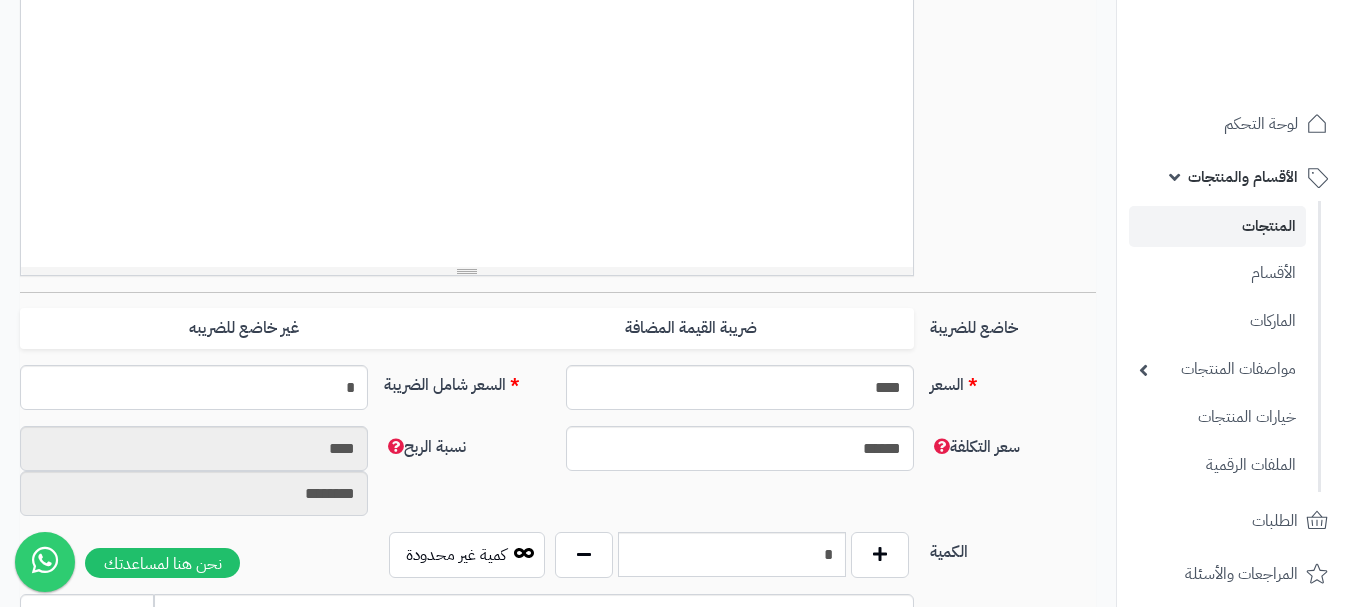 scroll, scrollTop: 600, scrollLeft: 0, axis: vertical 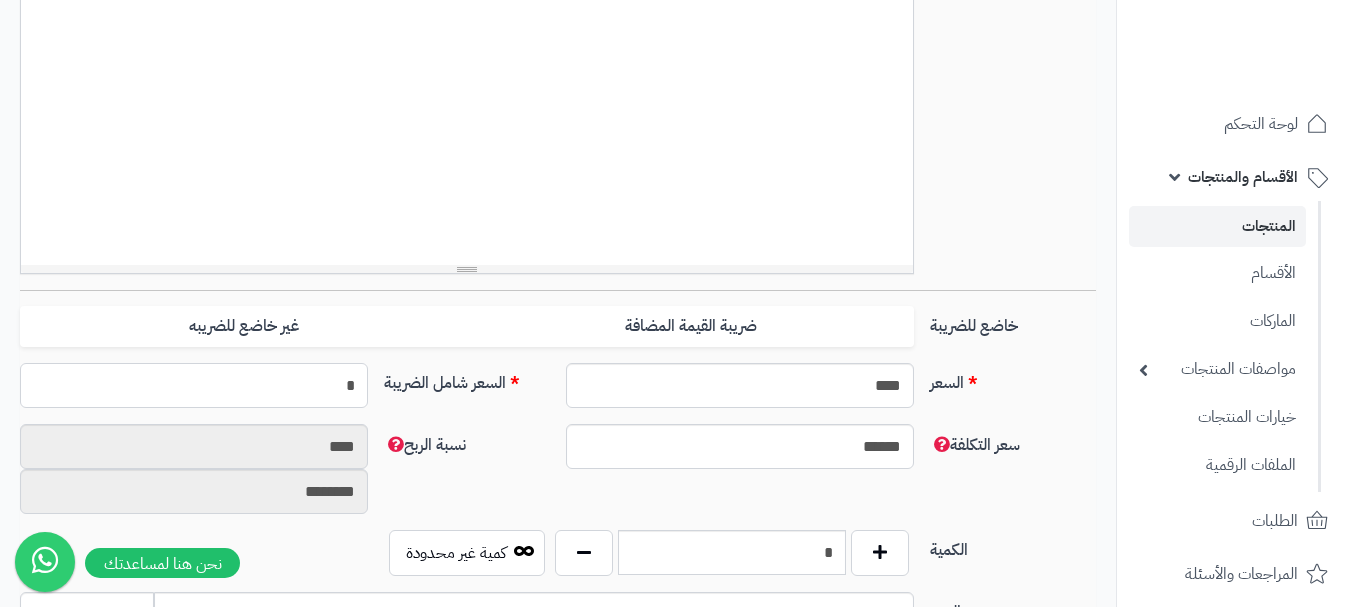 click on "*" at bounding box center (194, 385) 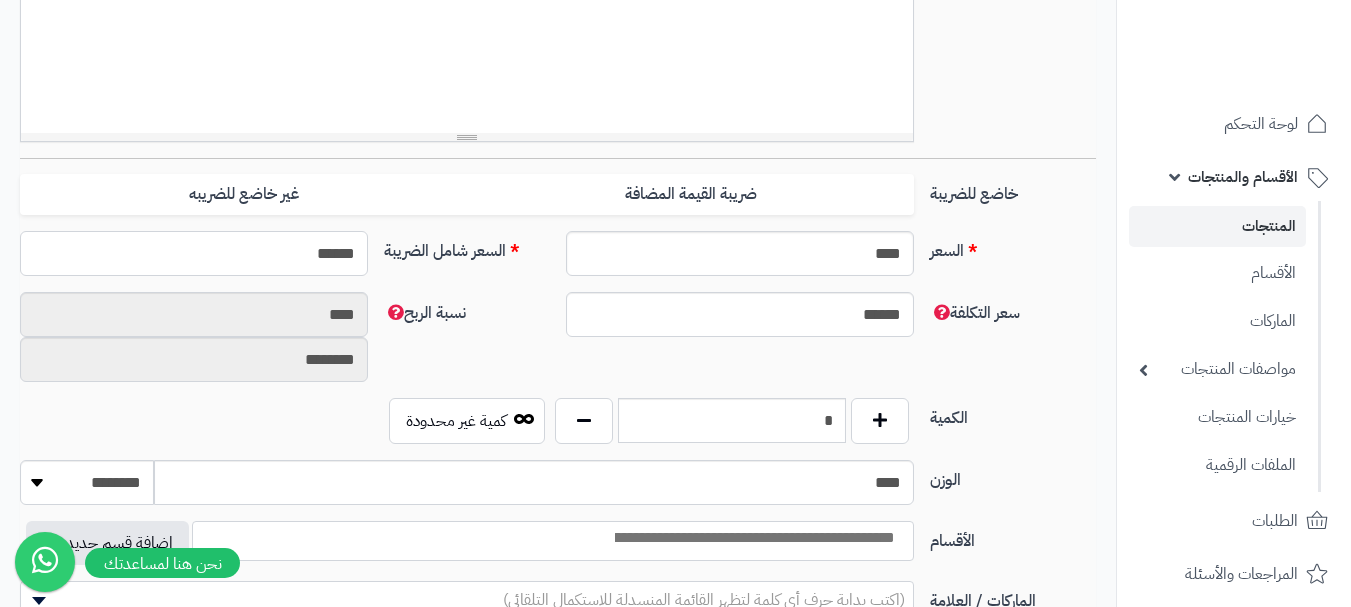 scroll, scrollTop: 900, scrollLeft: 0, axis: vertical 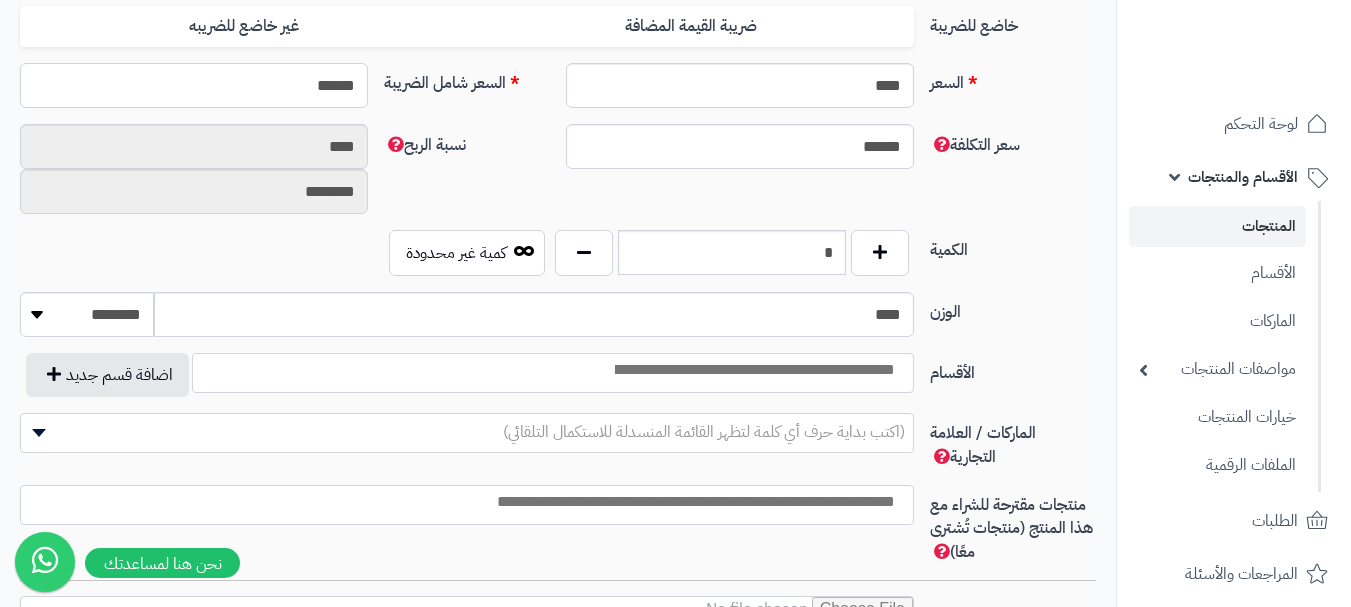 type on "******" 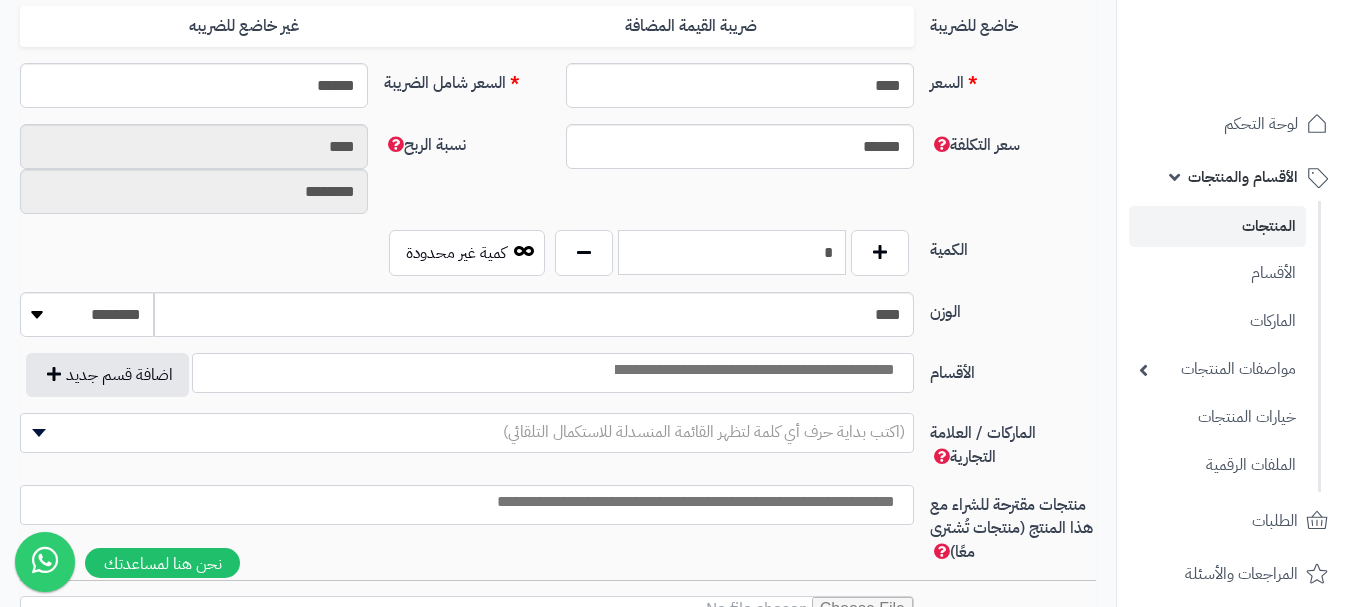 click on "*" at bounding box center [732, 252] 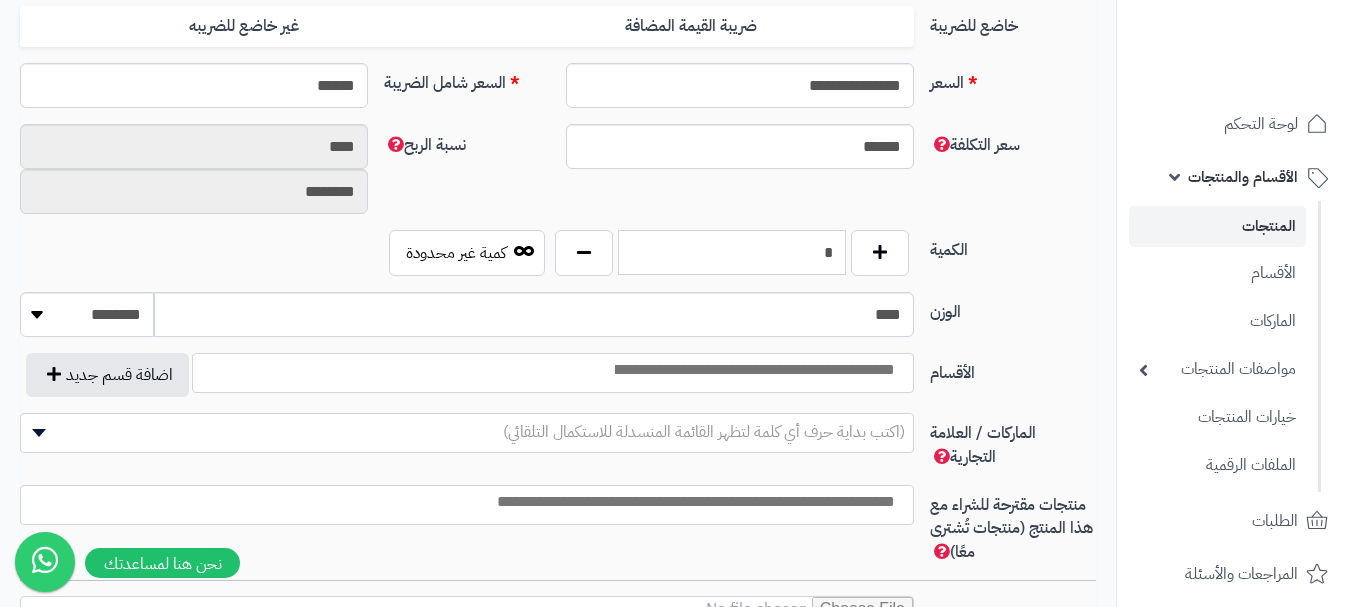 click on "*" at bounding box center (732, 252) 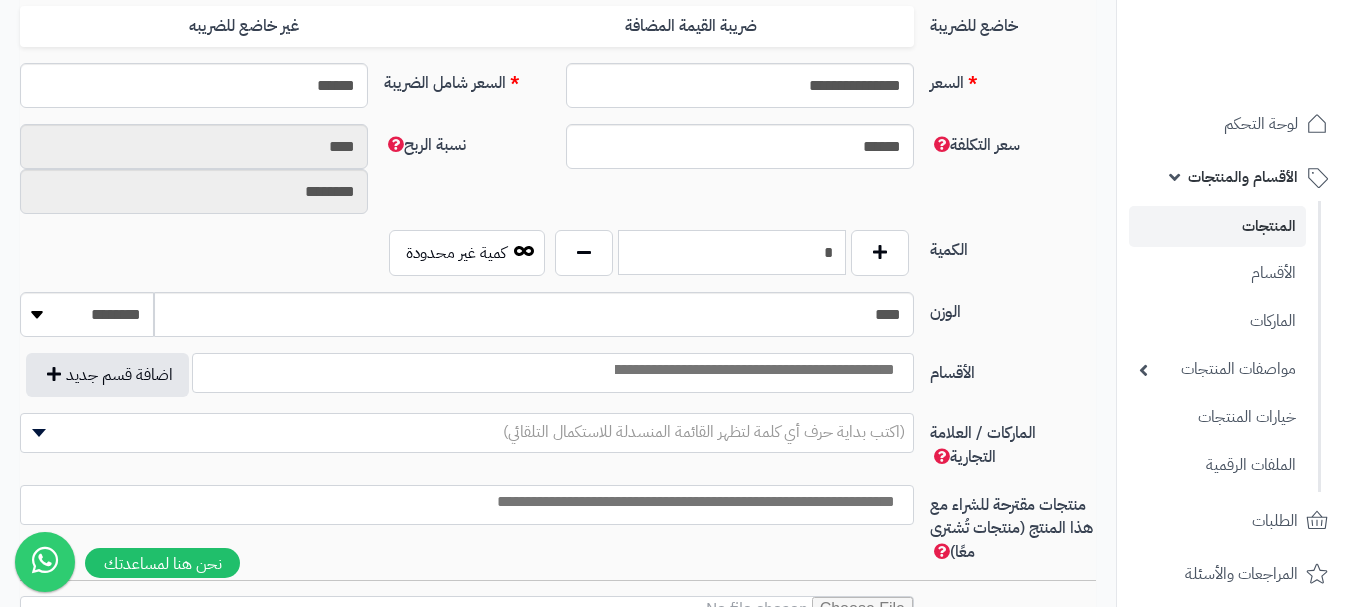 scroll, scrollTop: 1000, scrollLeft: 0, axis: vertical 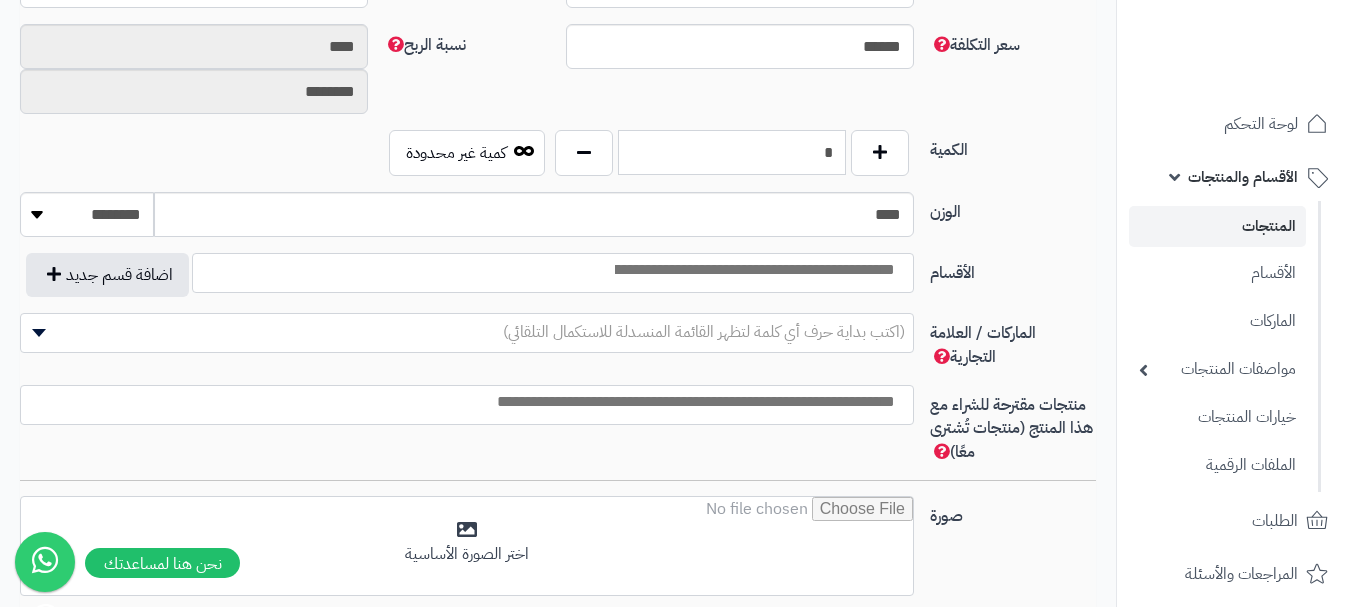 type on "*" 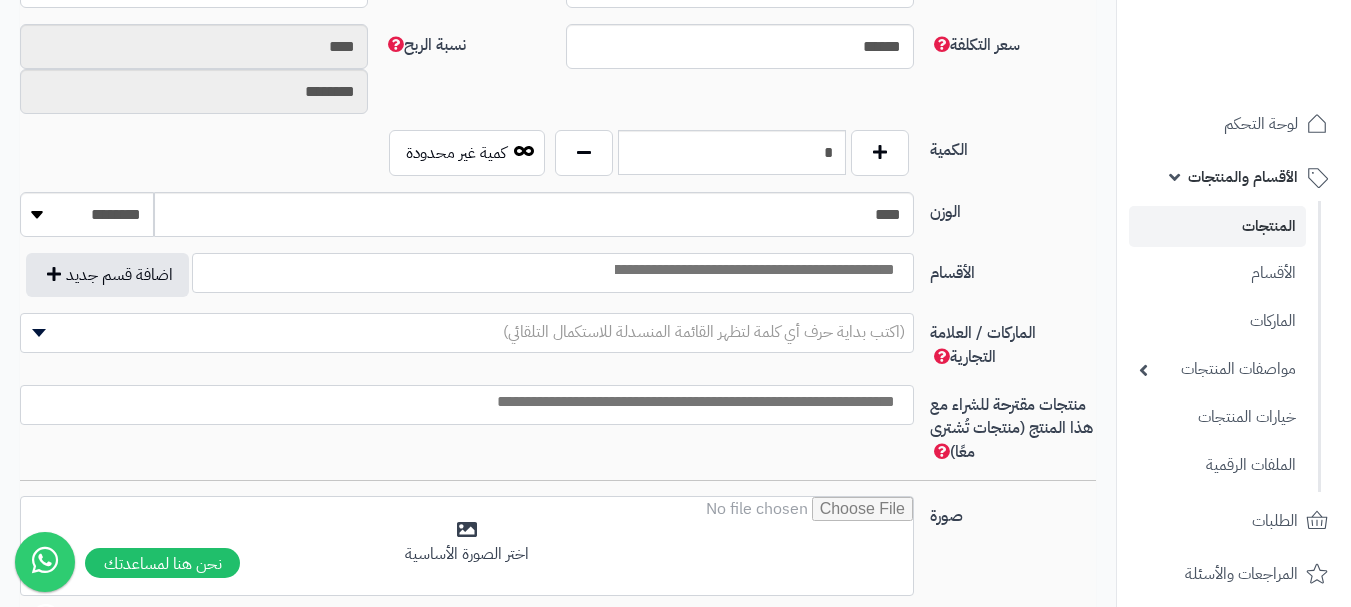 click at bounding box center [753, 270] 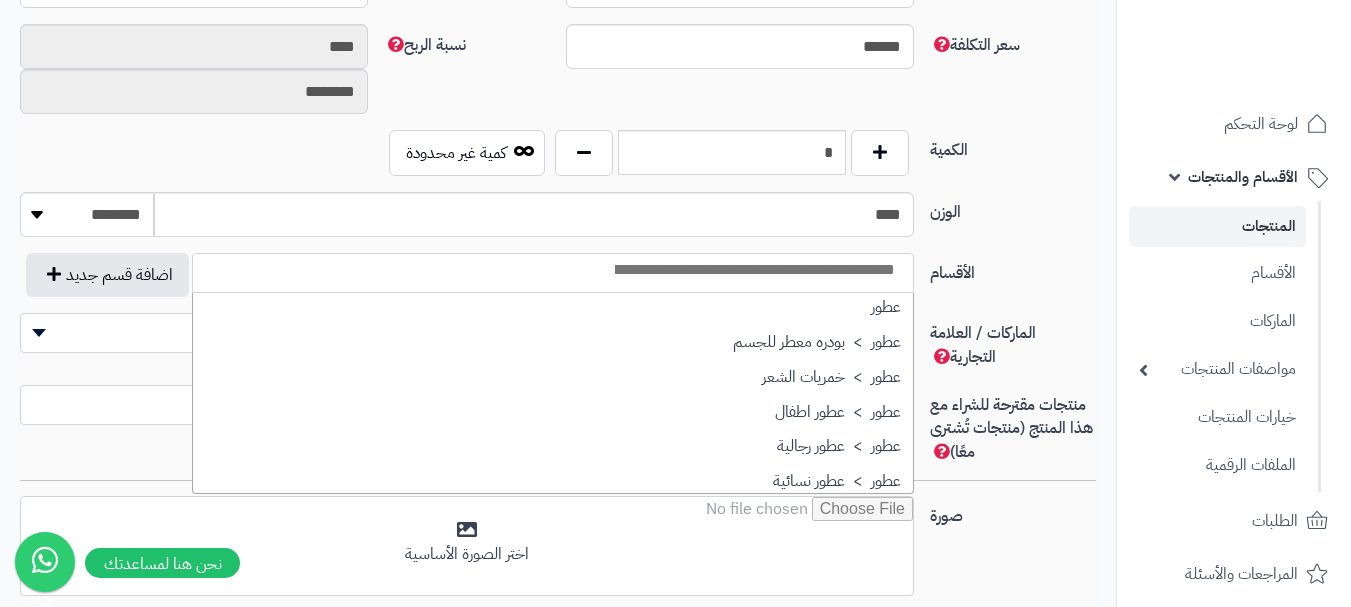 scroll, scrollTop: 700, scrollLeft: 0, axis: vertical 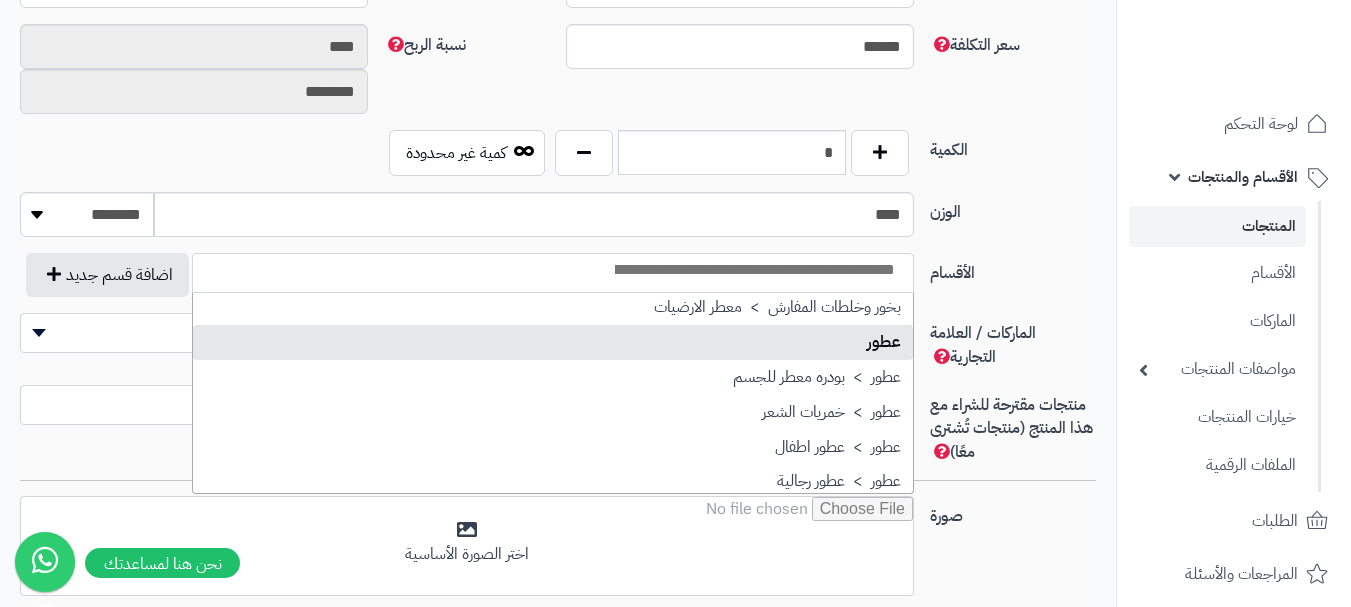 select on "**" 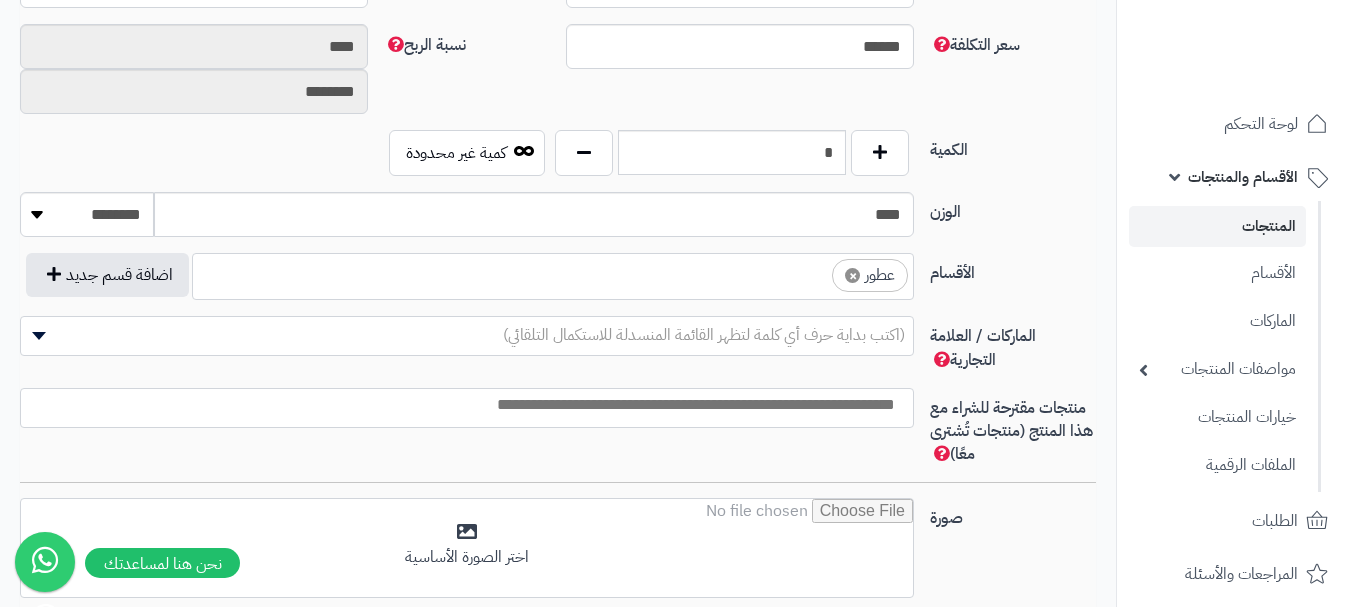drag, startPoint x: 759, startPoint y: 250, endPoint x: 774, endPoint y: 345, distance: 96.17692 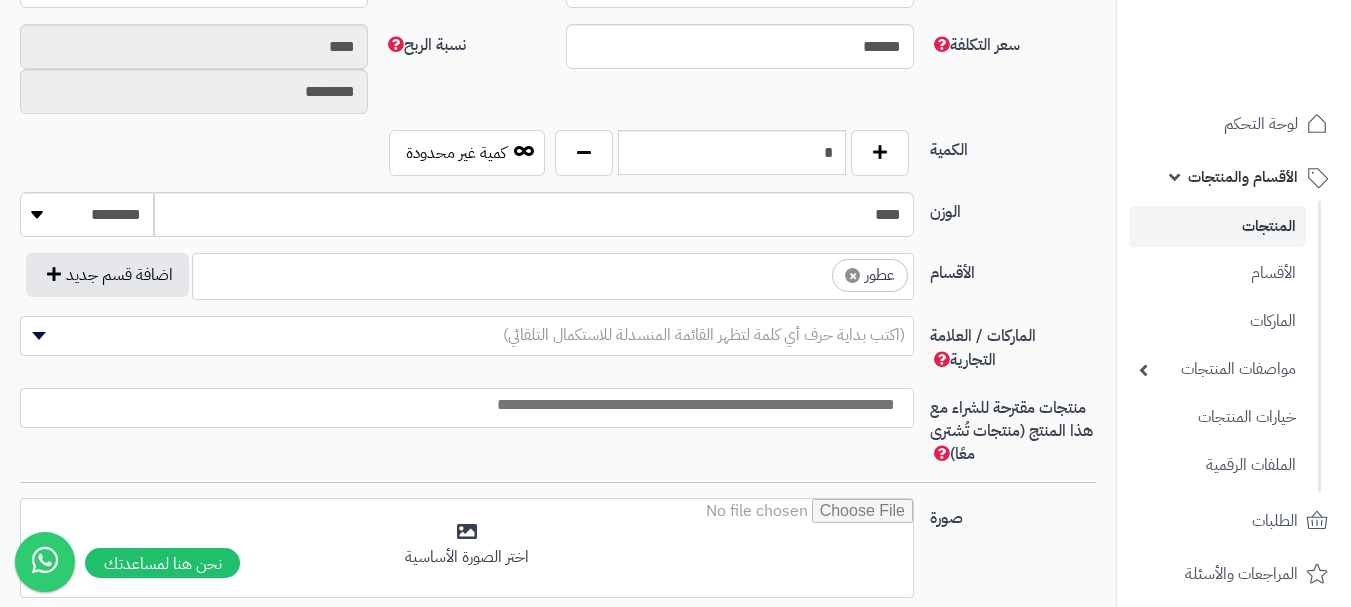 drag, startPoint x: 788, startPoint y: 277, endPoint x: 785, endPoint y: 296, distance: 19.235384 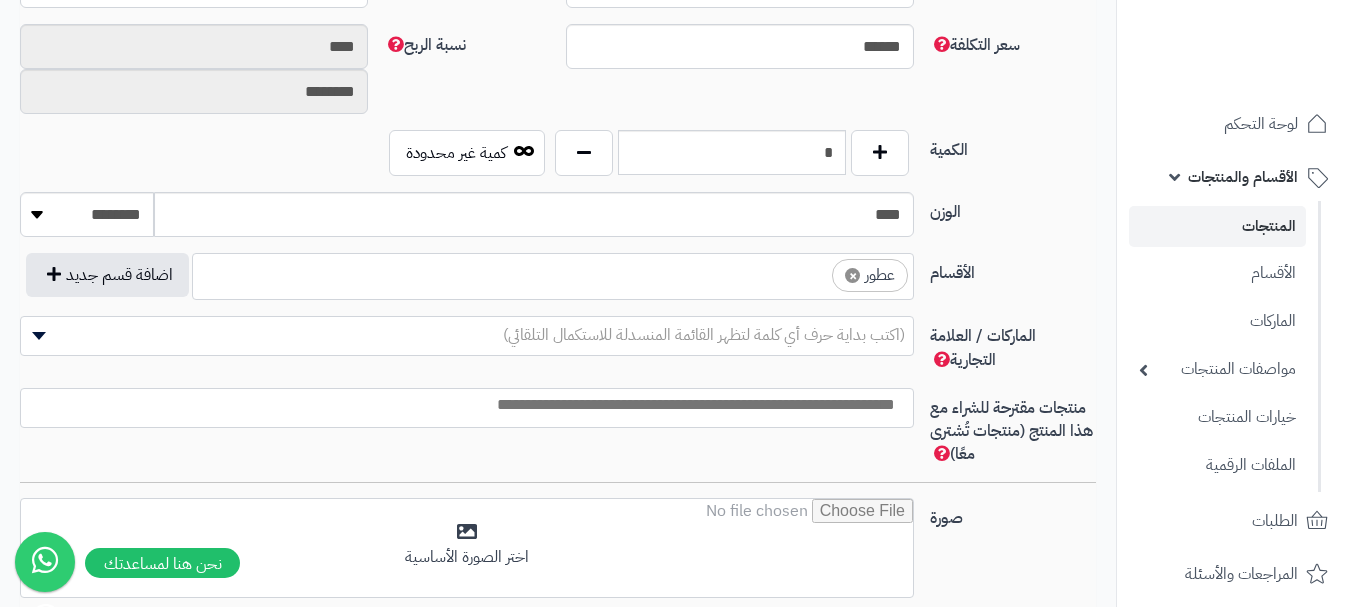 click on "× عطور" at bounding box center (553, 273) 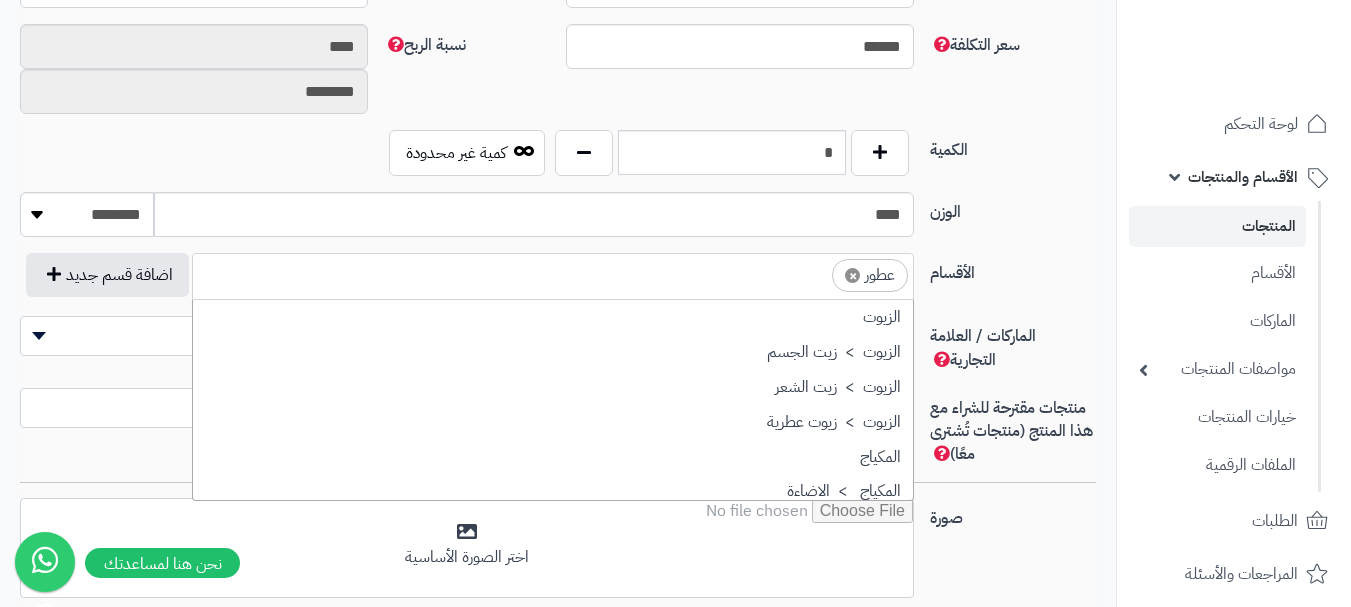 scroll, scrollTop: 697, scrollLeft: 0, axis: vertical 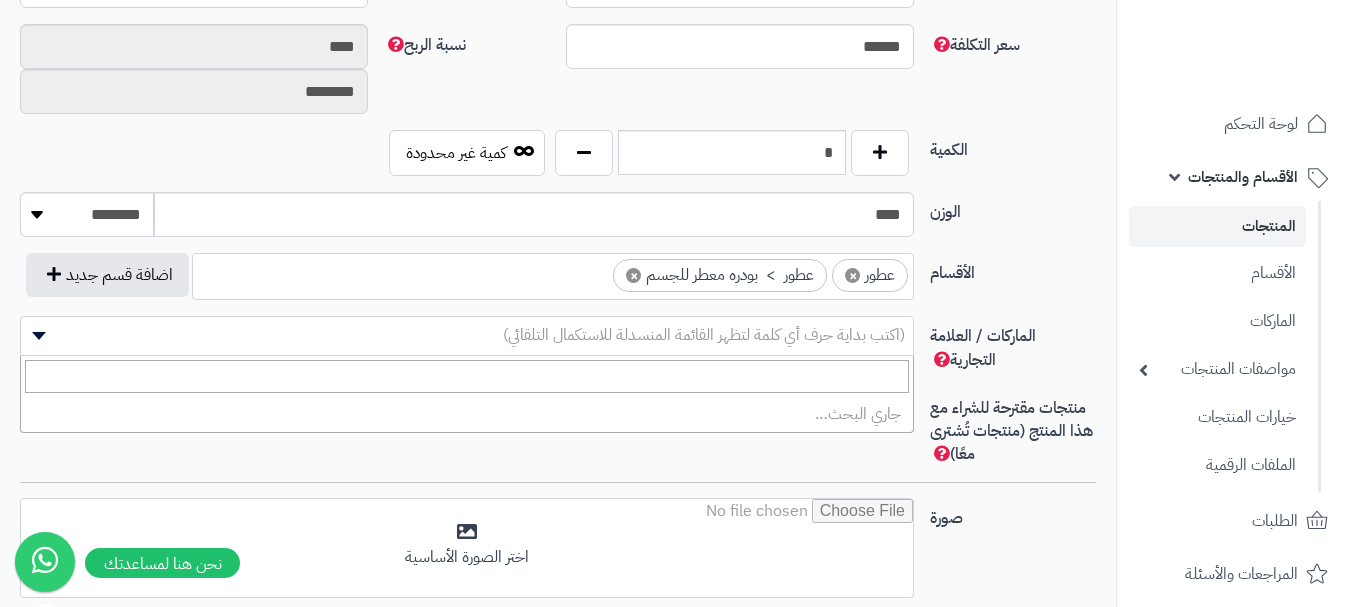 click on "(اكتب بداية حرف أي كلمة لتظهر القائمة المنسدلة للاستكمال التلقائي)" at bounding box center [704, 335] 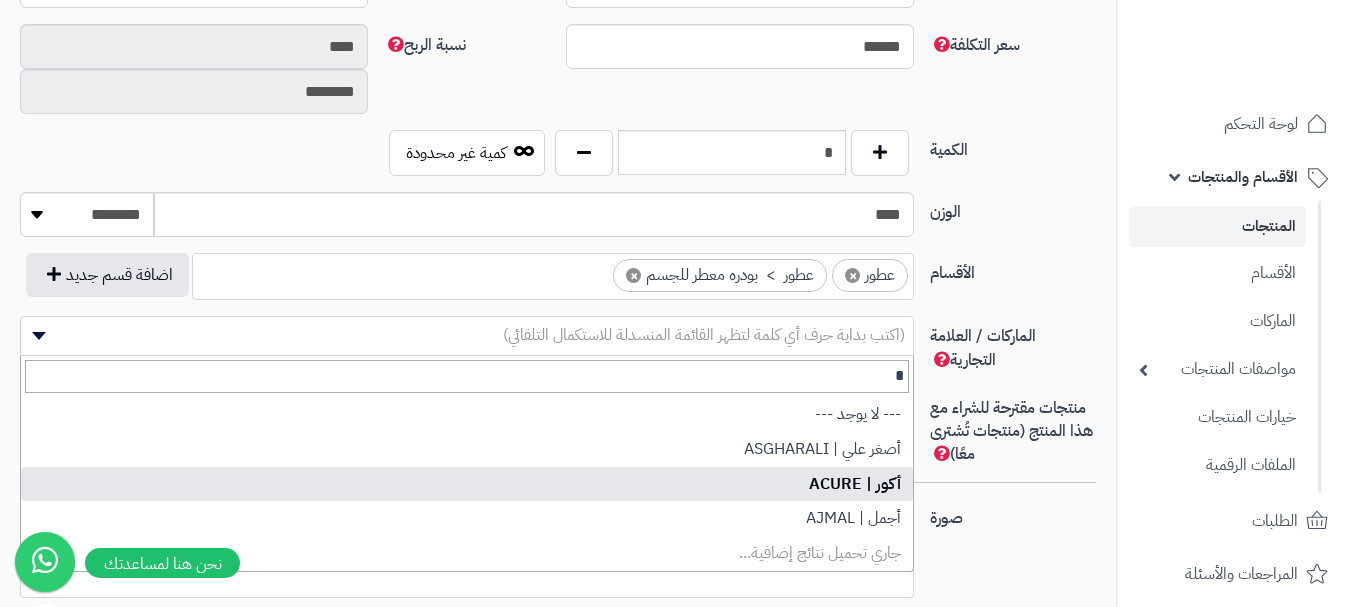 type on "*" 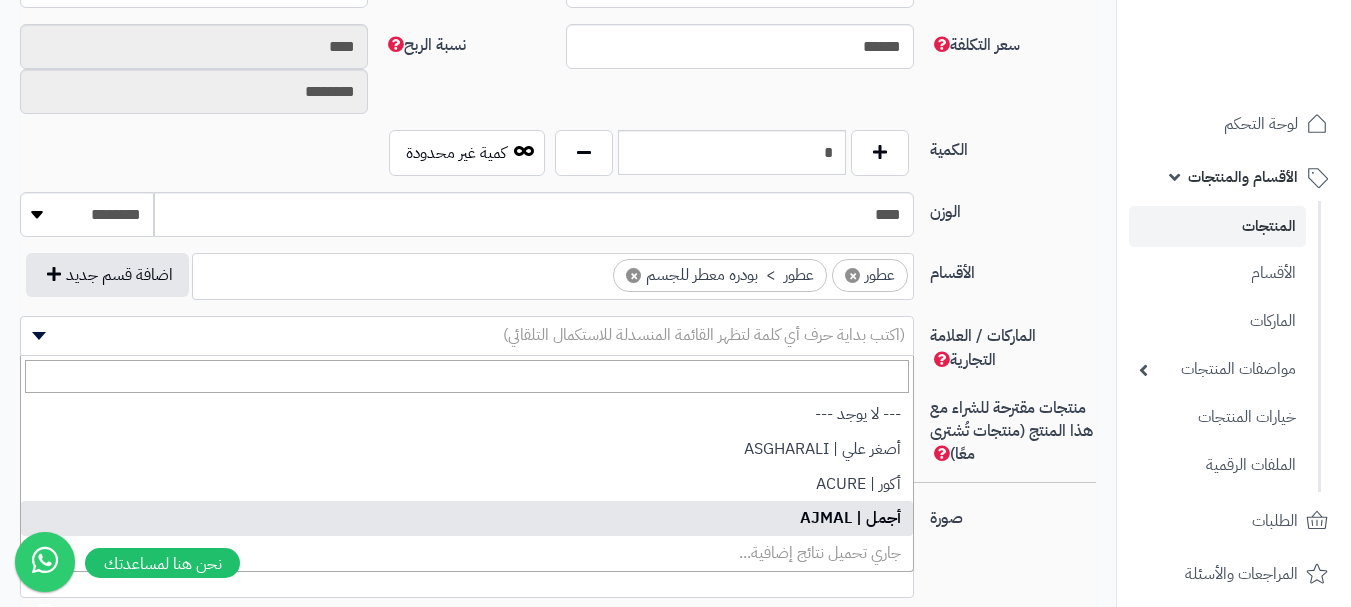 select on "**" 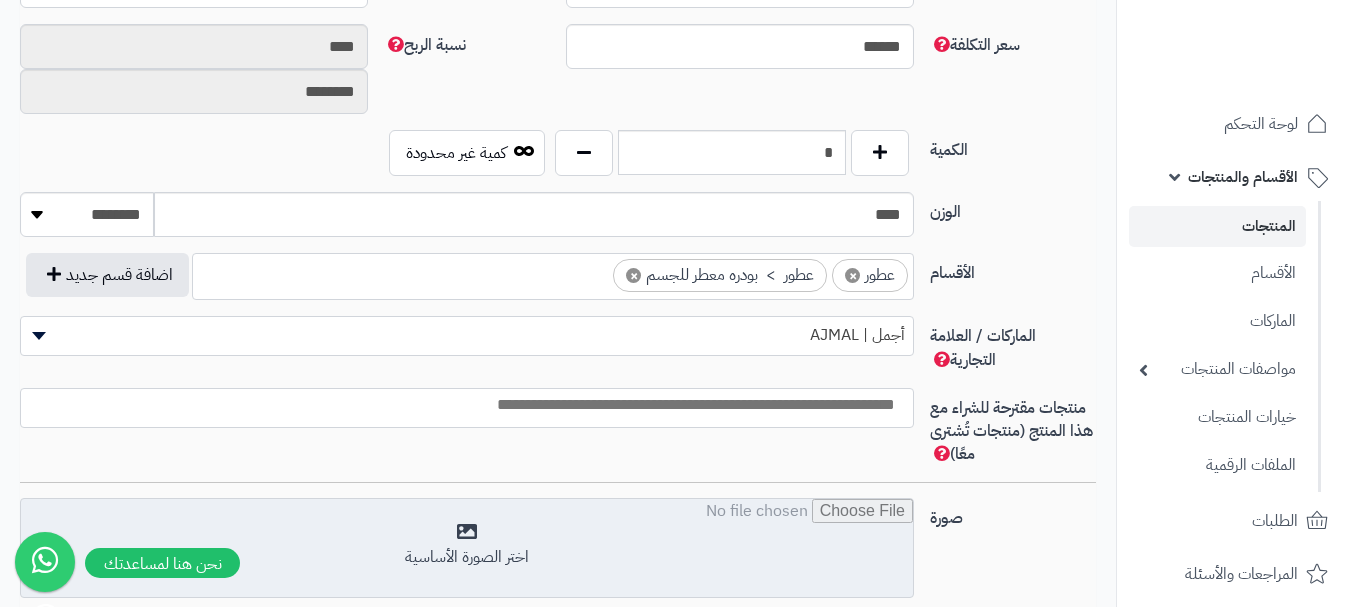 click at bounding box center [467, 549] 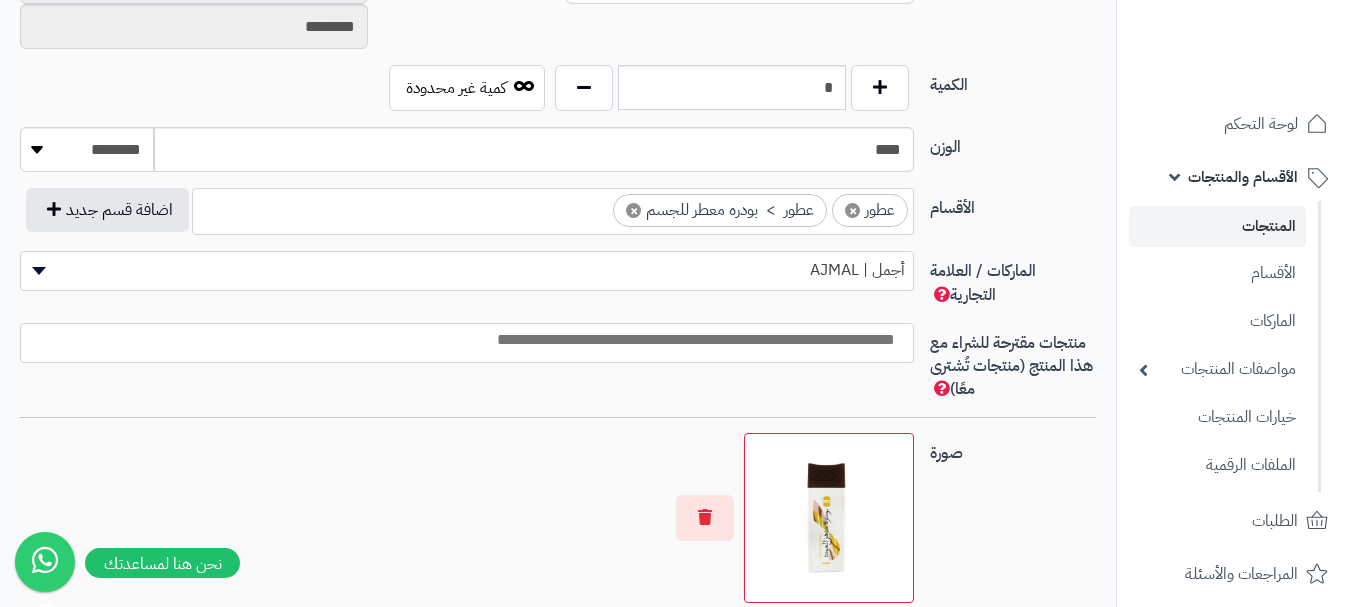 scroll, scrollTop: 1100, scrollLeft: 0, axis: vertical 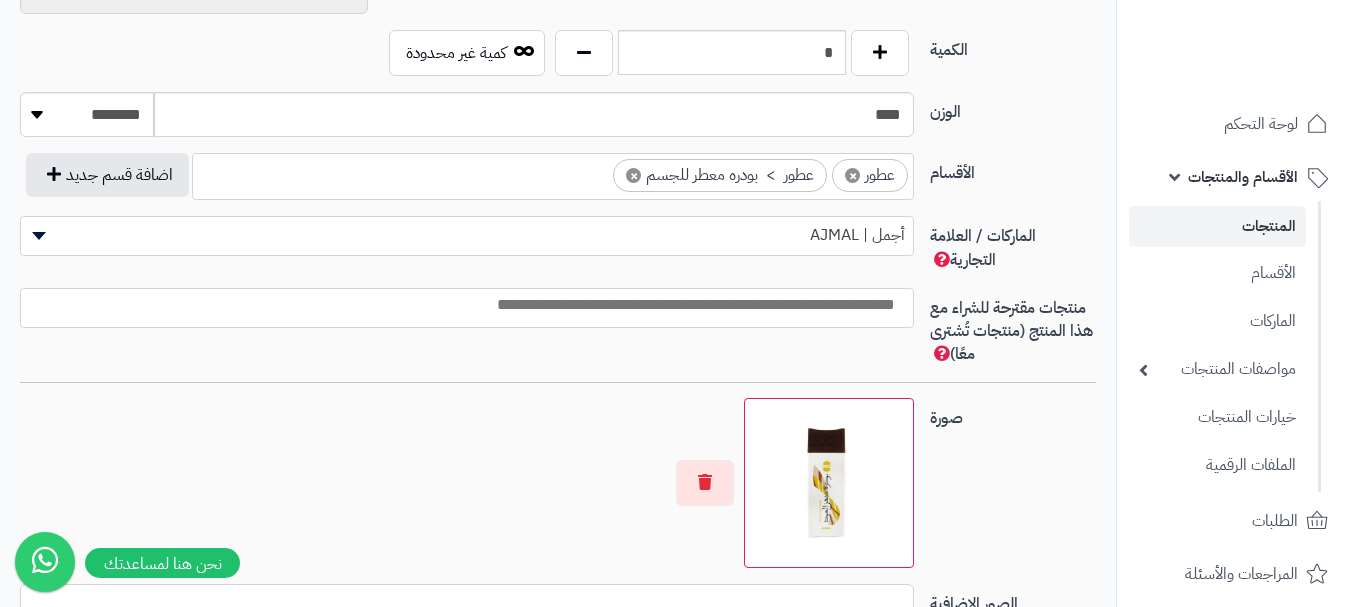 click at bounding box center [462, 305] 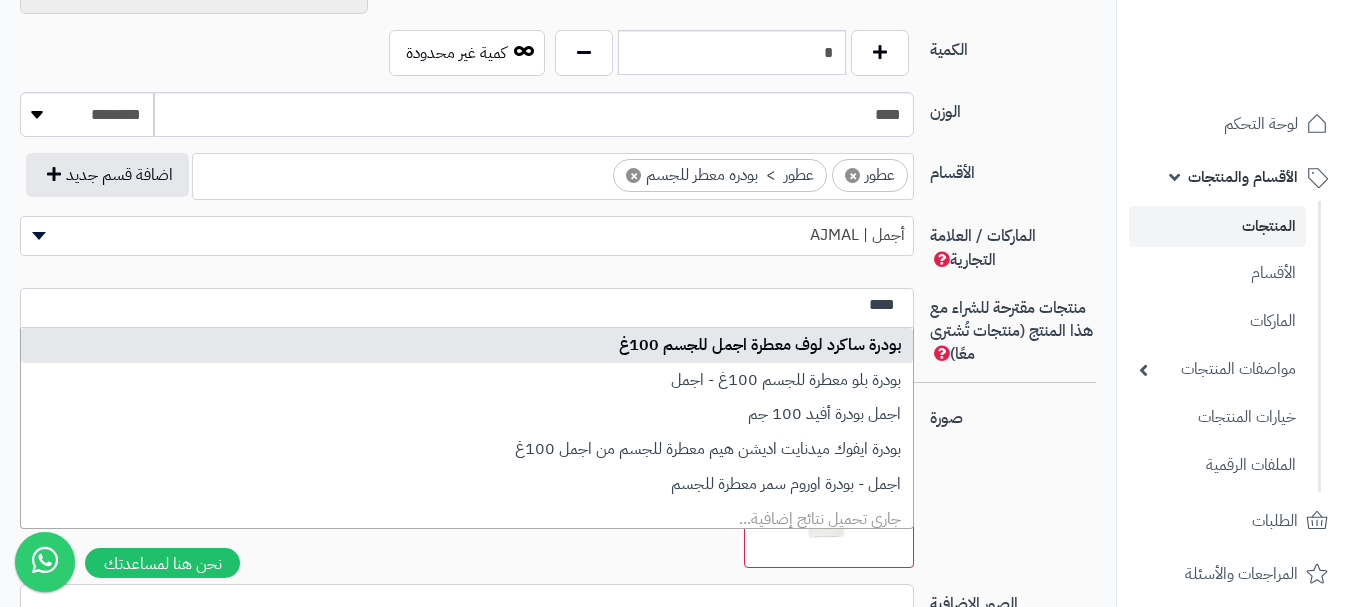 type on "****" 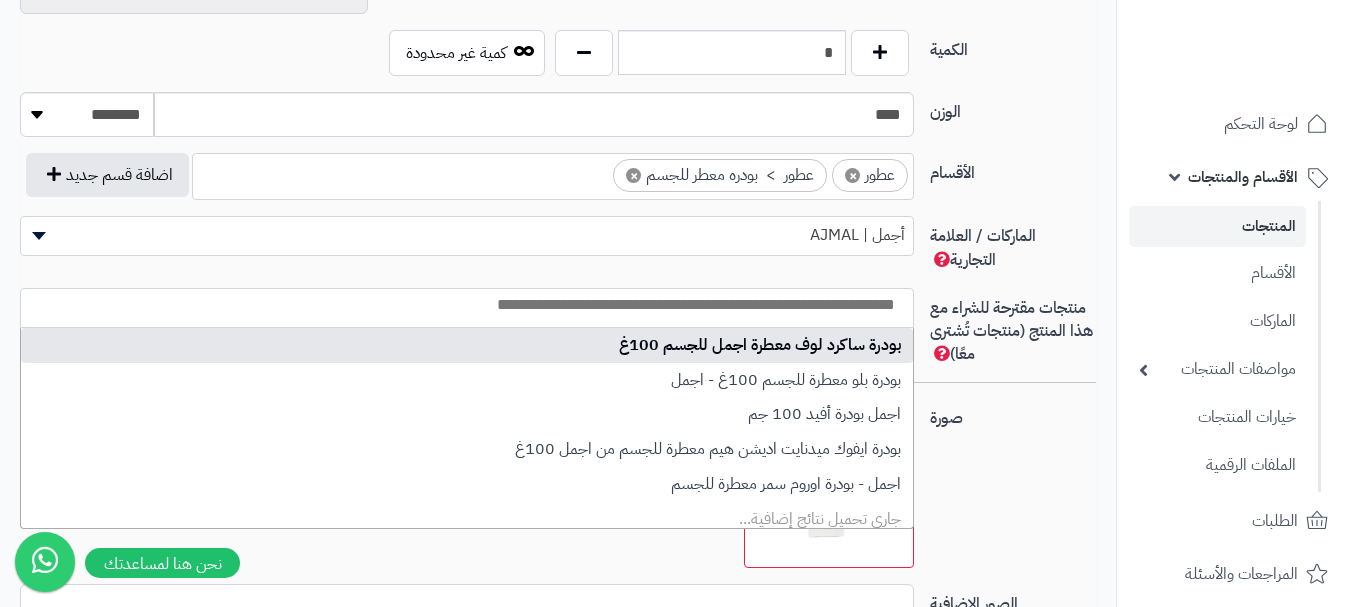 scroll, scrollTop: 0, scrollLeft: 0, axis: both 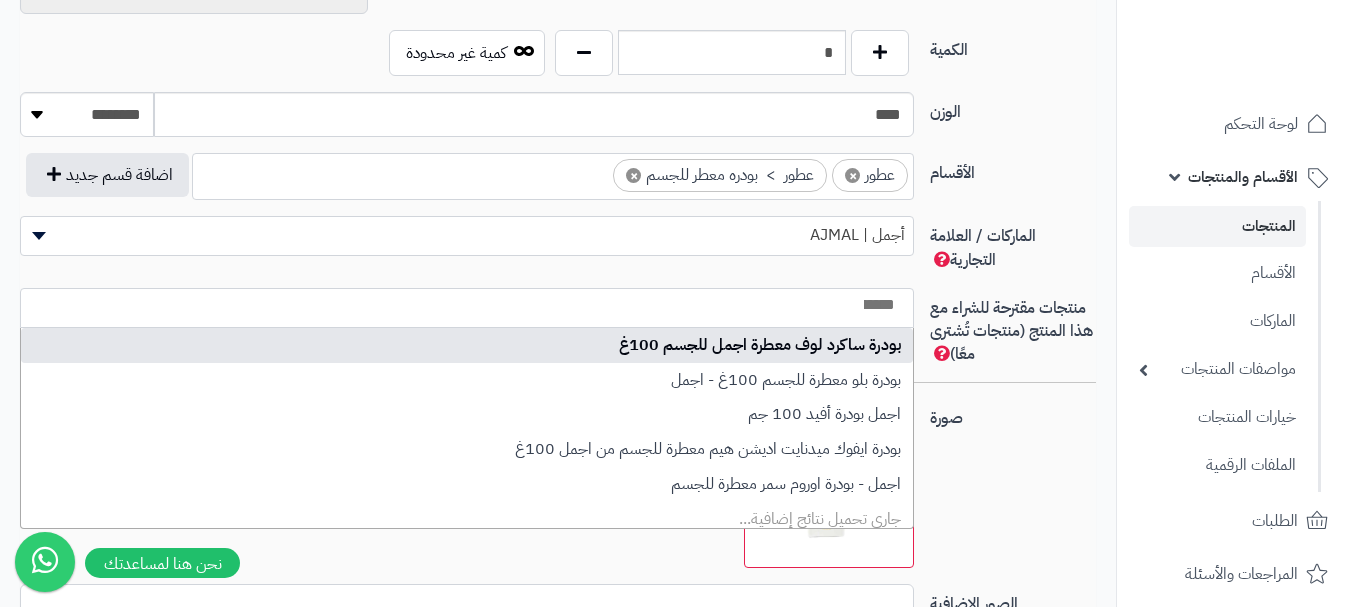 select on "***" 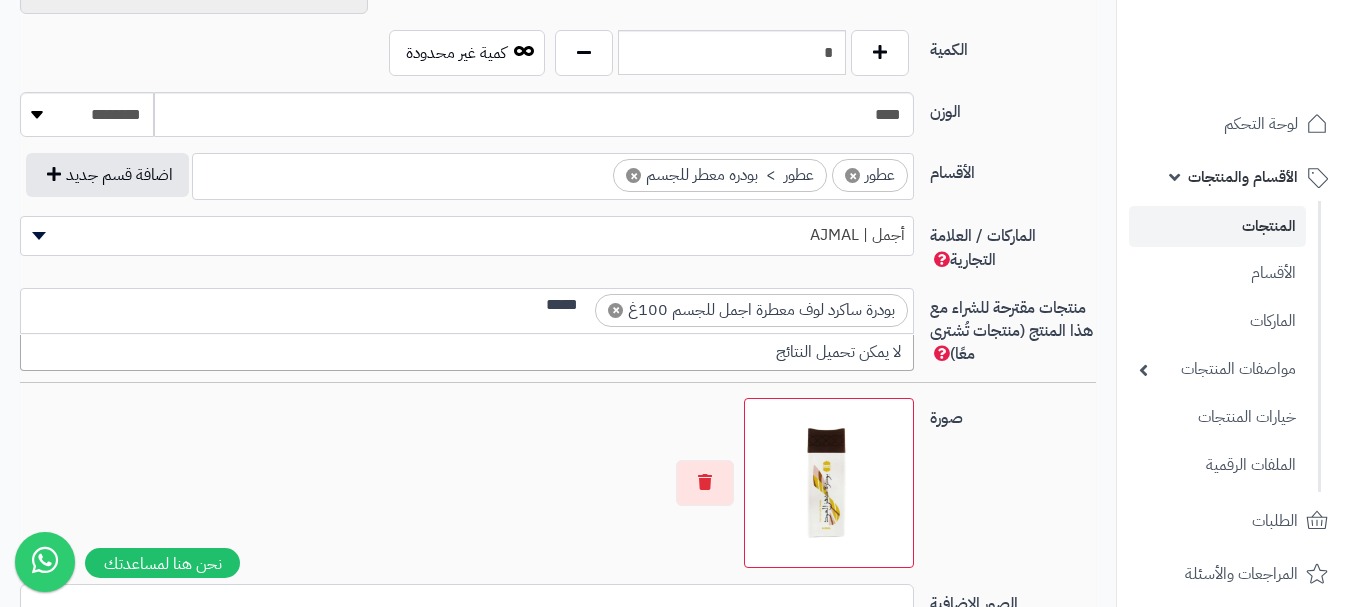 scroll, scrollTop: 0, scrollLeft: 0, axis: both 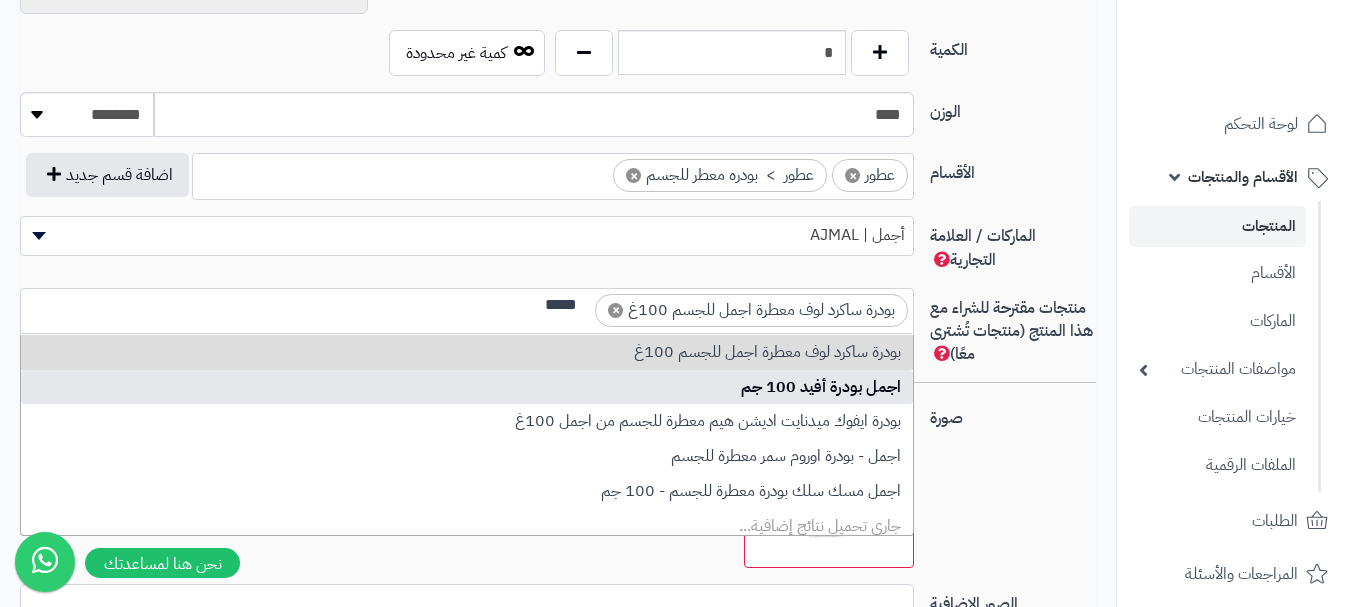 type on "****" 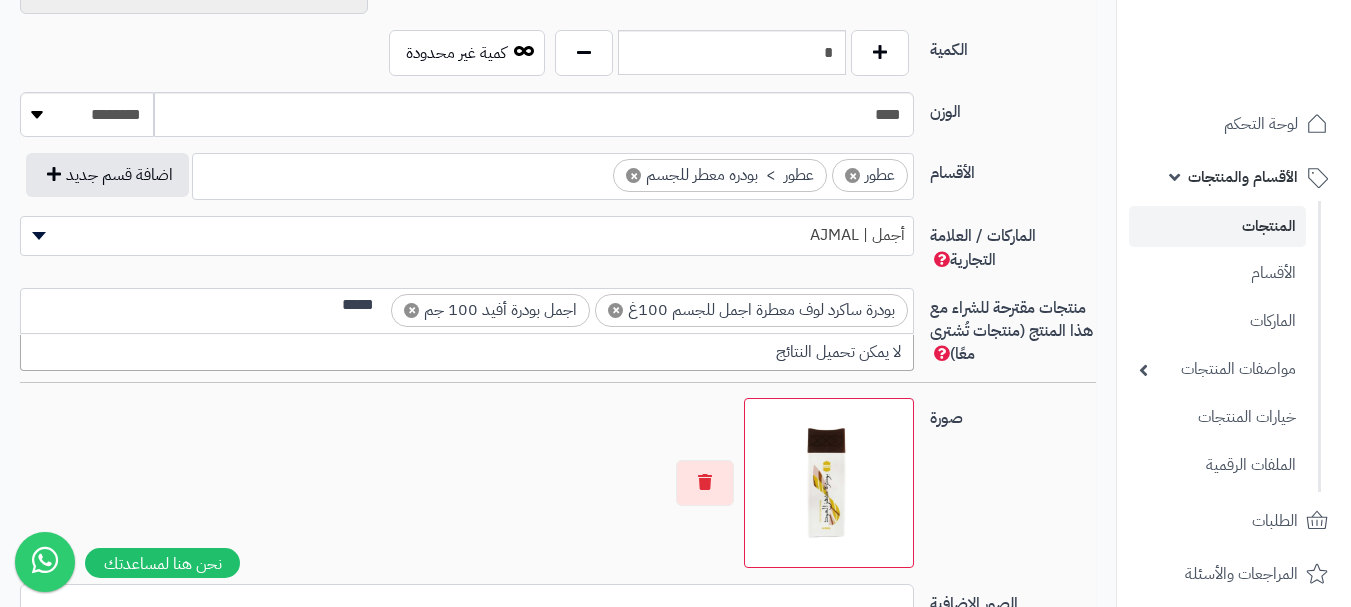 scroll, scrollTop: 0, scrollLeft: 0, axis: both 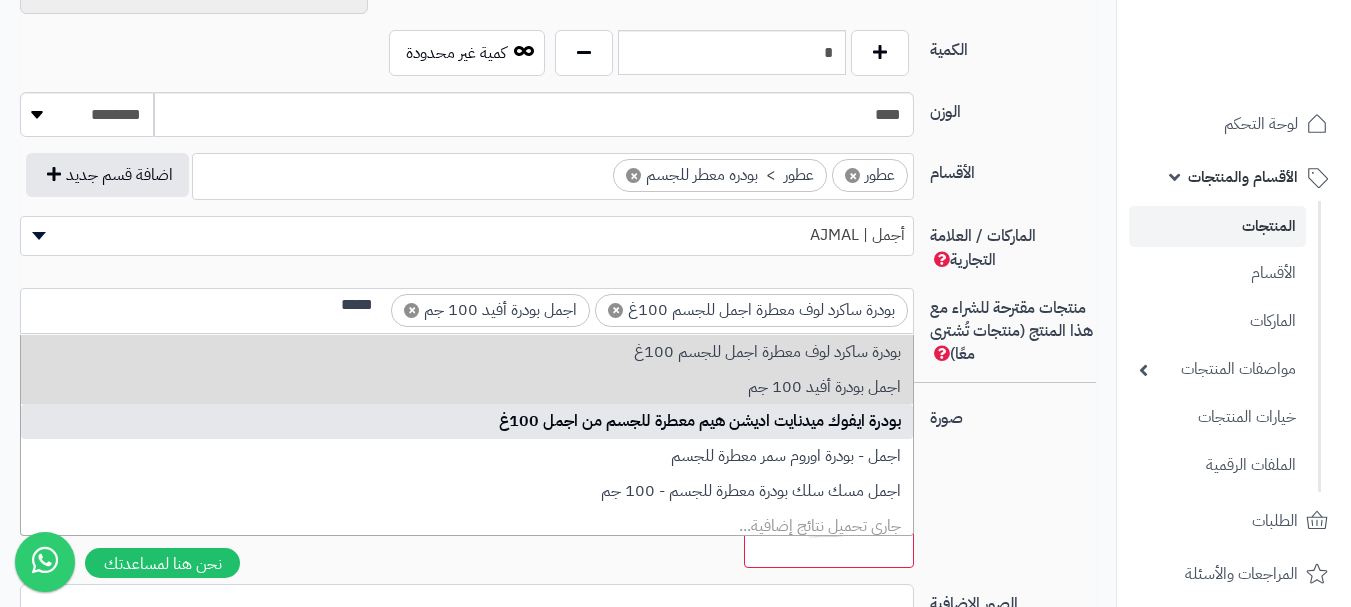 type on "****" 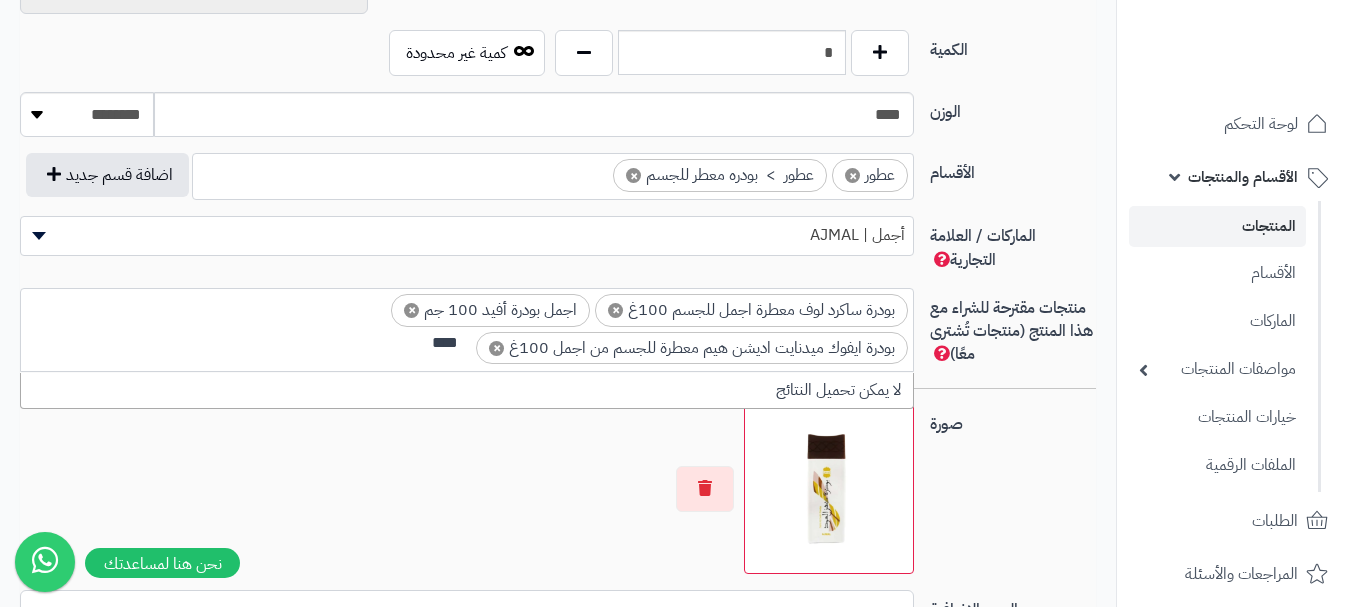 scroll, scrollTop: 0, scrollLeft: -3, axis: horizontal 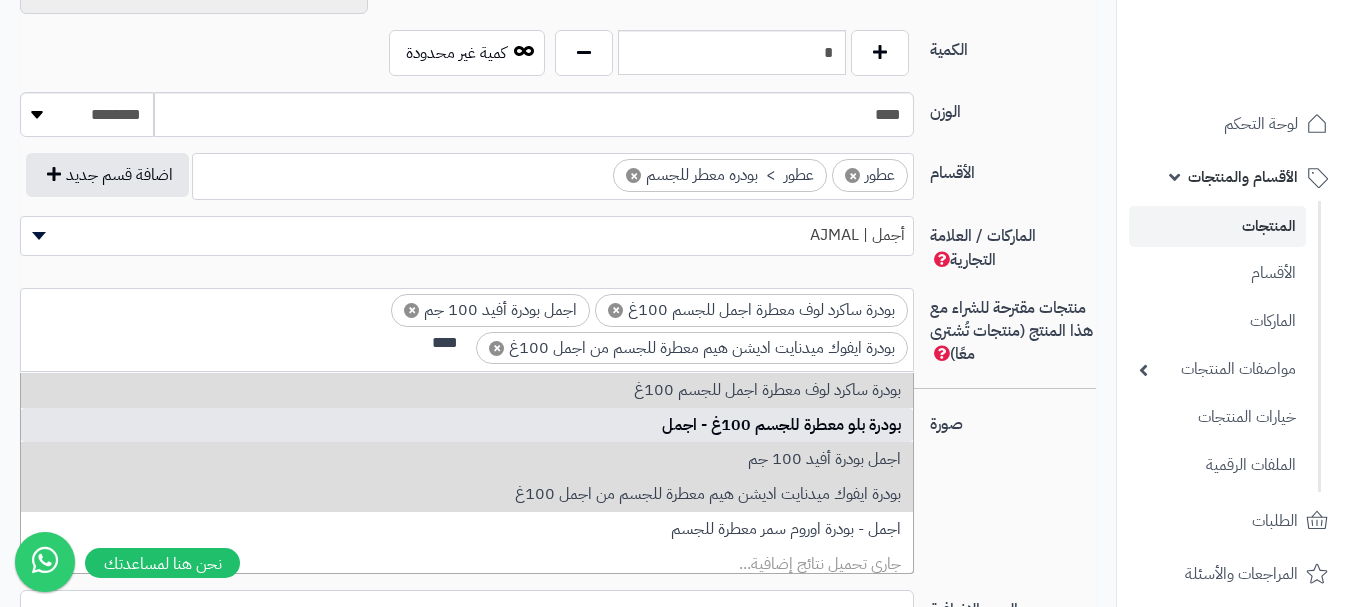 type on "****" 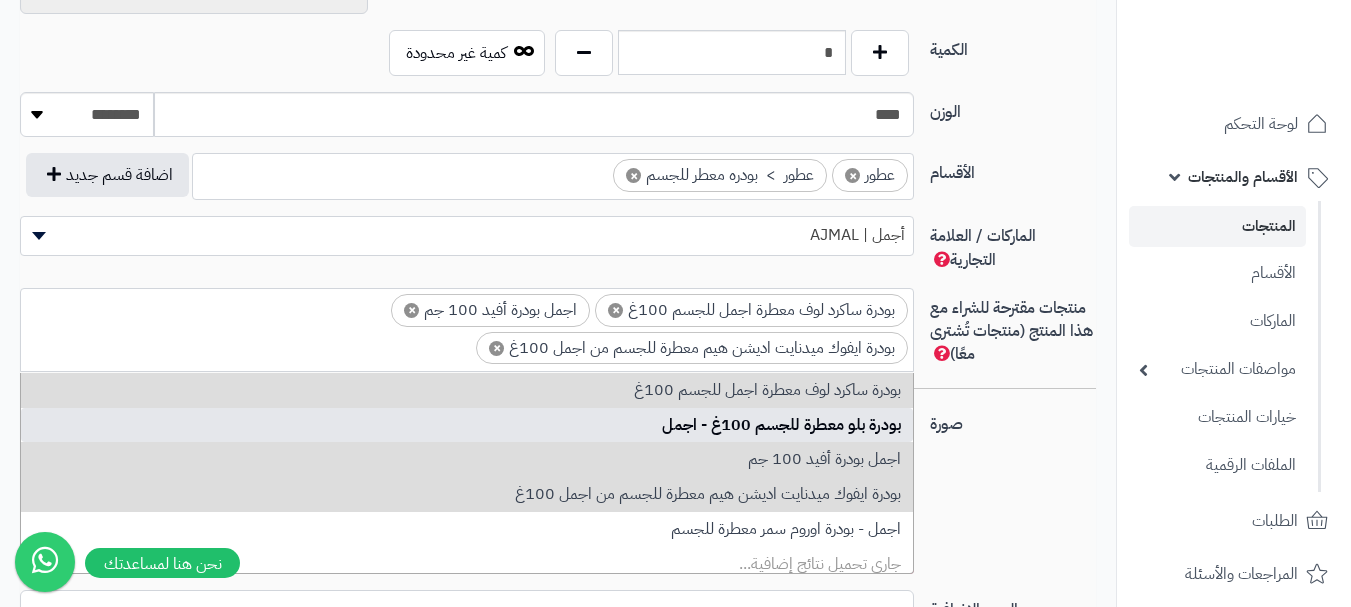 scroll, scrollTop: 0, scrollLeft: 0, axis: both 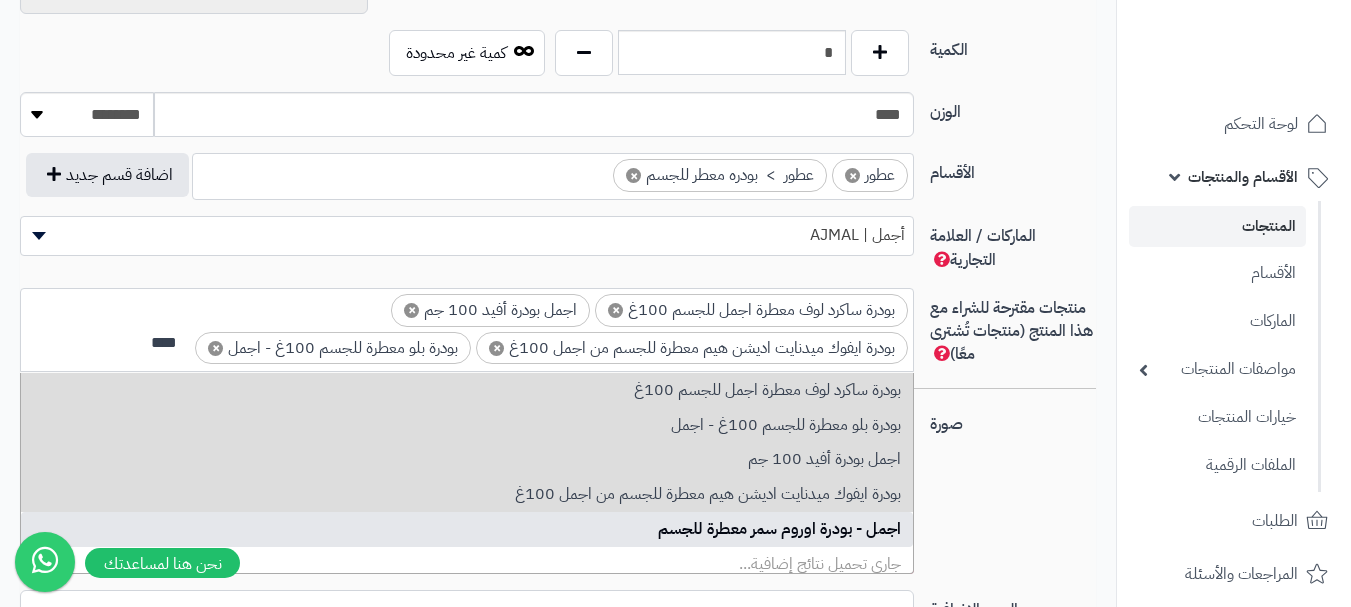 type on "****" 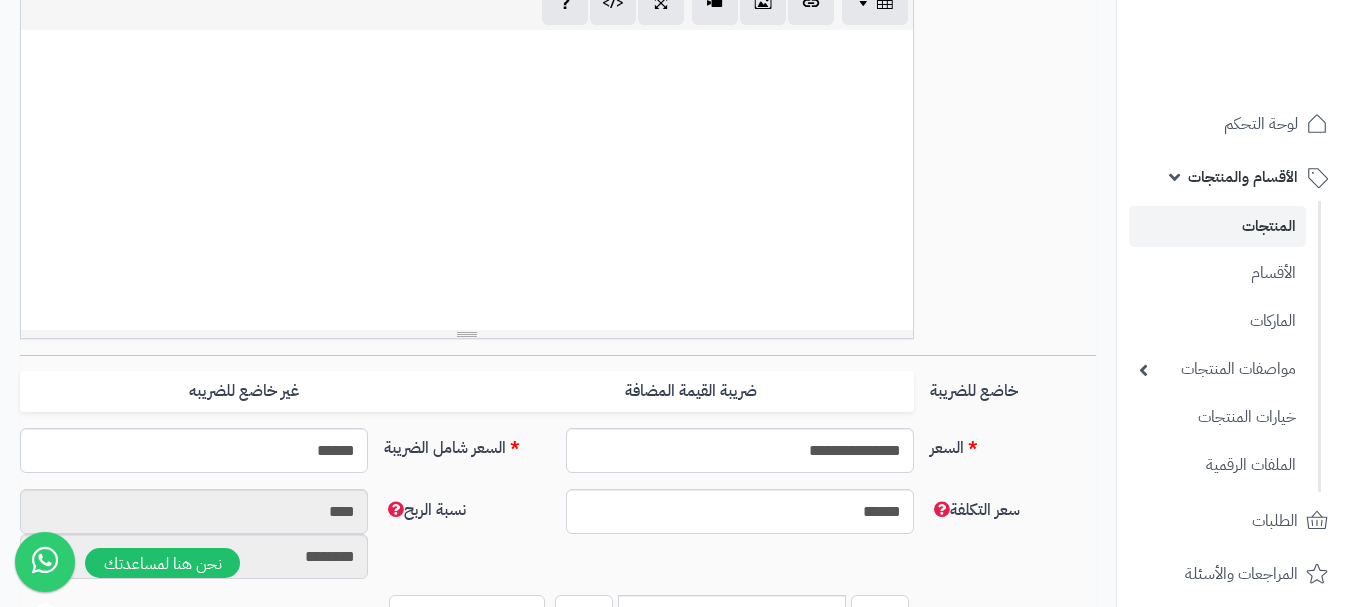 scroll, scrollTop: 500, scrollLeft: 0, axis: vertical 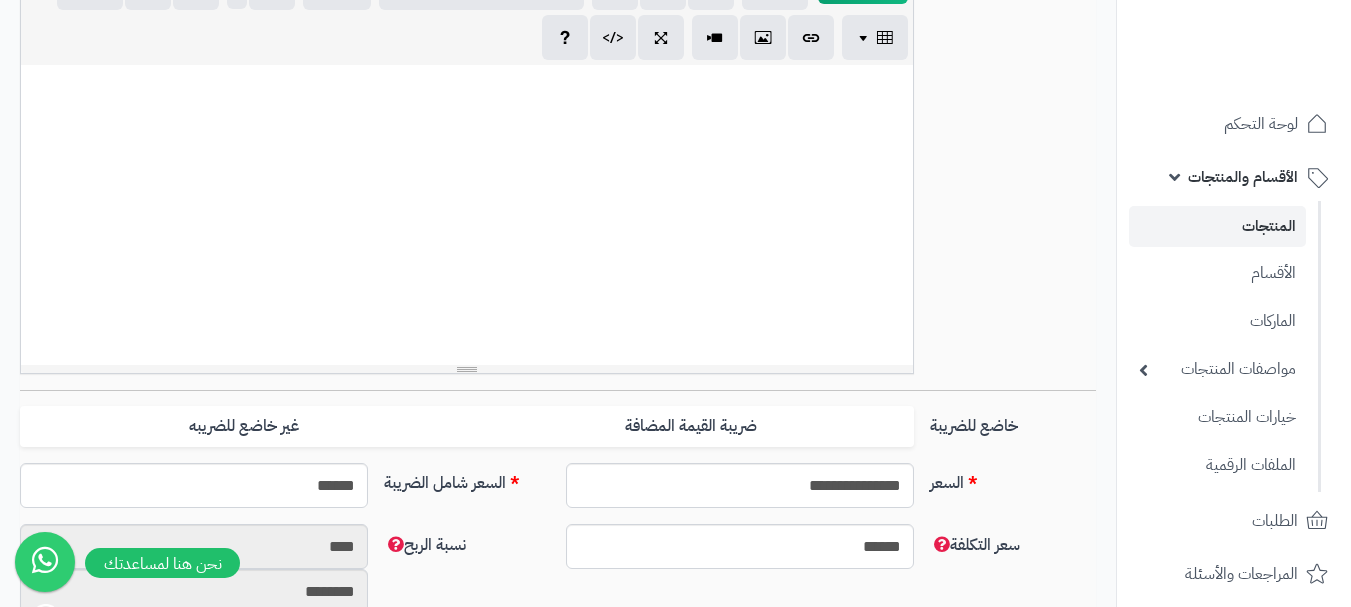 drag, startPoint x: 557, startPoint y: 364, endPoint x: 514, endPoint y: 369, distance: 43.289722 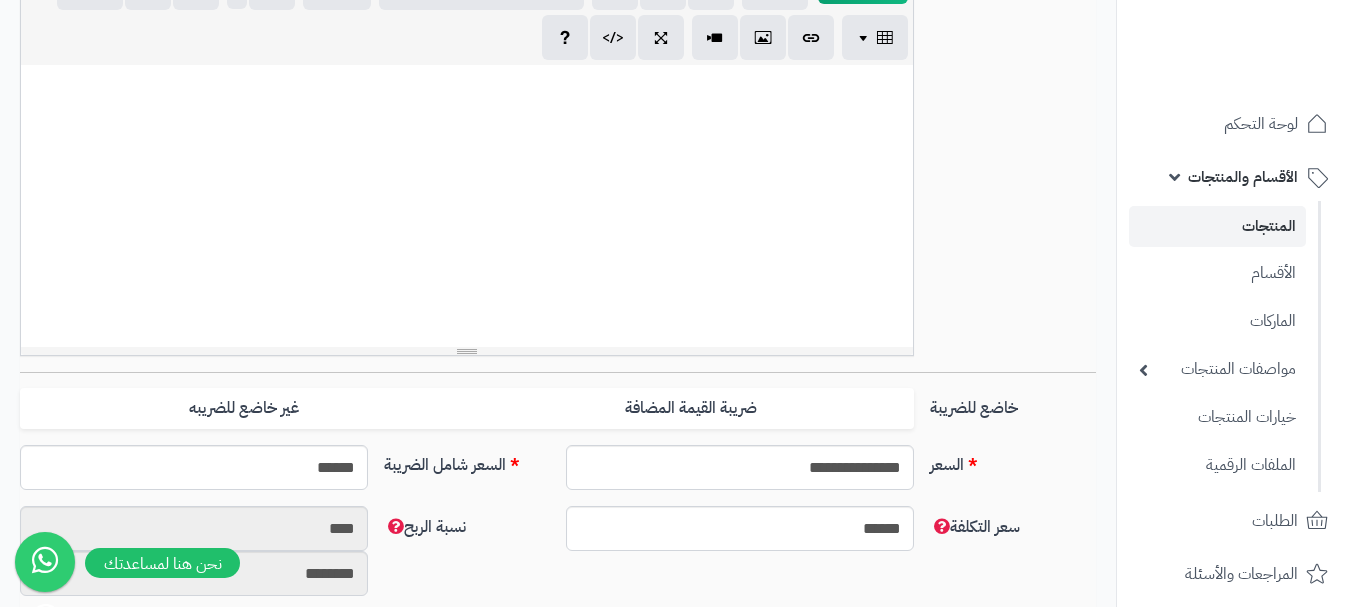 drag, startPoint x: 473, startPoint y: 366, endPoint x: 674, endPoint y: 343, distance: 202.31165 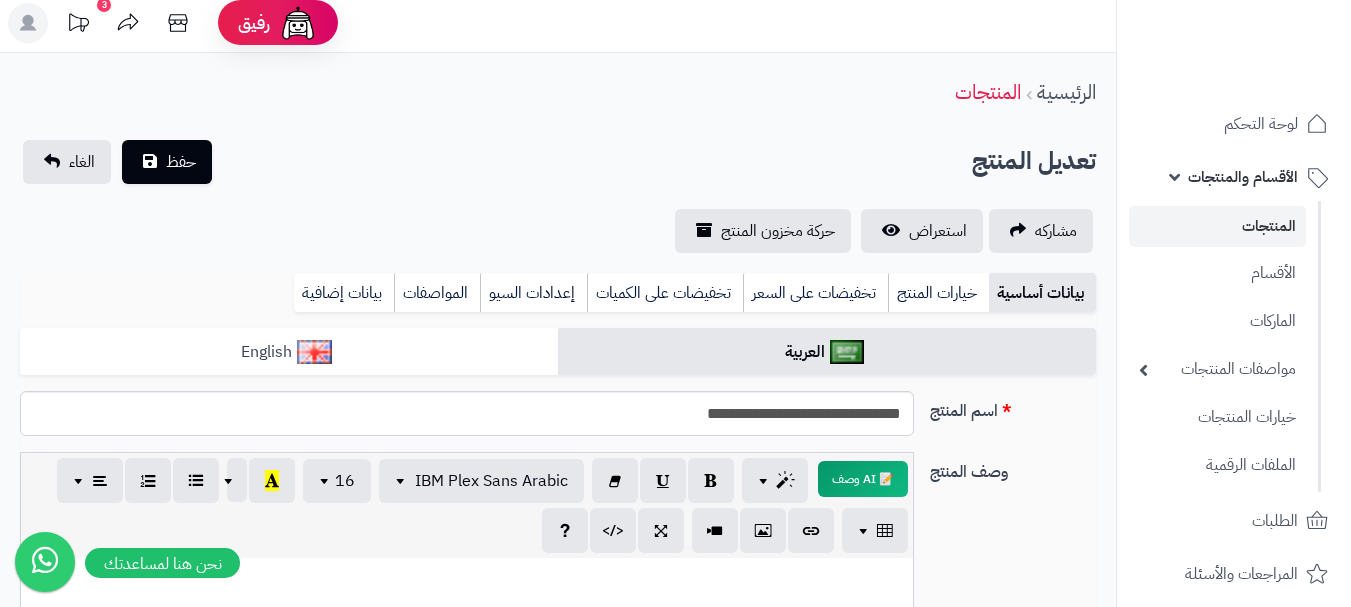 scroll, scrollTop: 0, scrollLeft: 0, axis: both 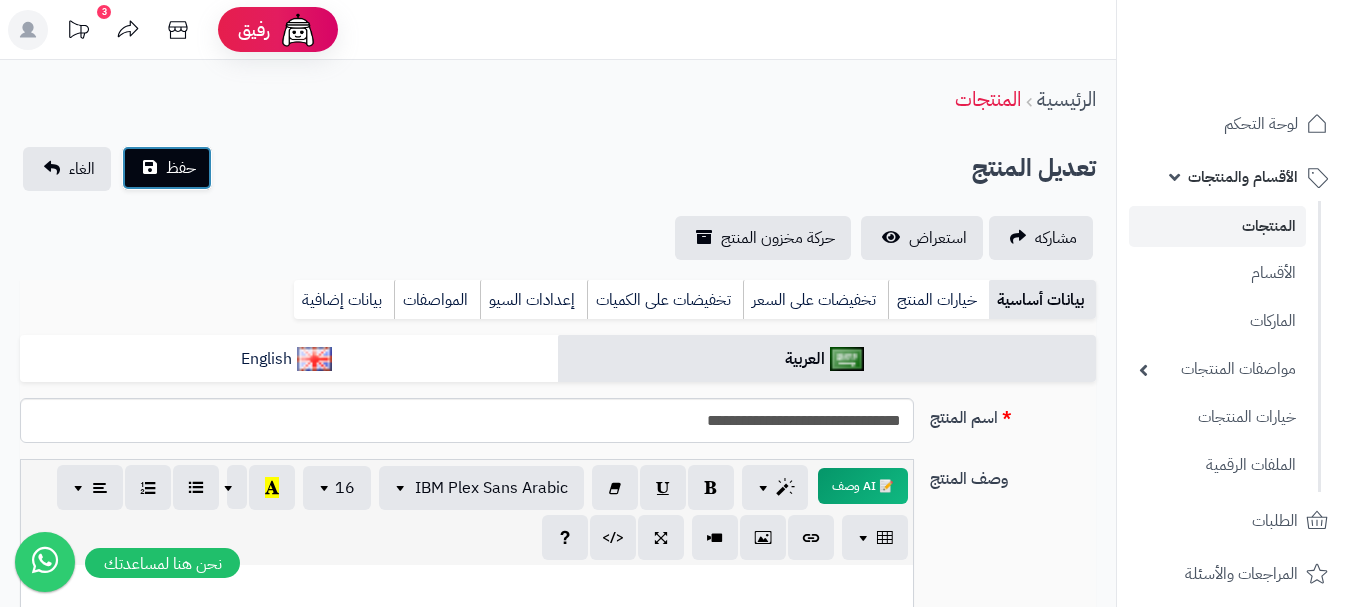 click on "حفظ" at bounding box center (181, 168) 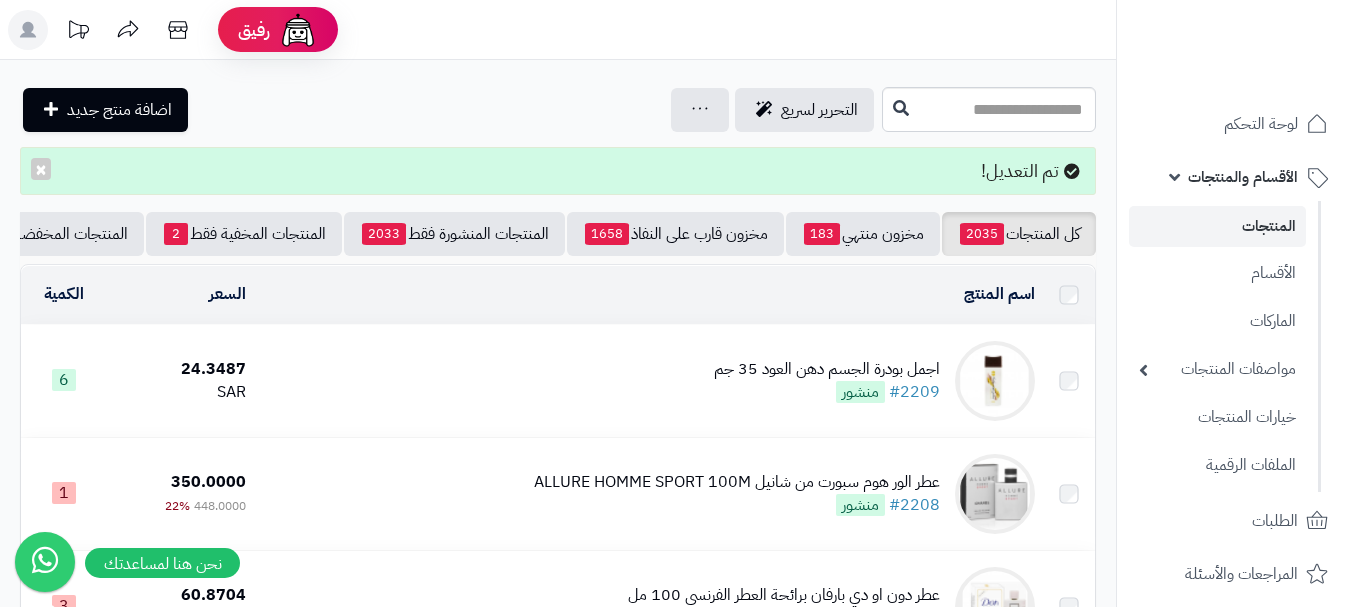 scroll, scrollTop: 0, scrollLeft: 0, axis: both 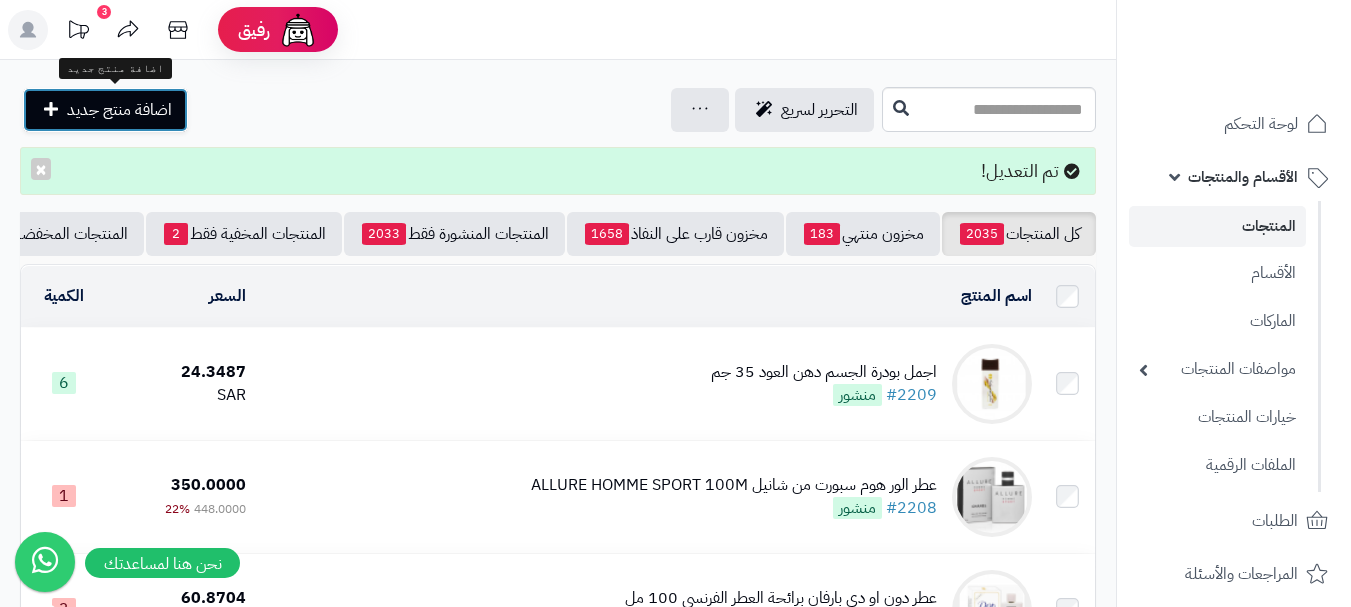 click on "اضافة منتج جديد" at bounding box center (119, 110) 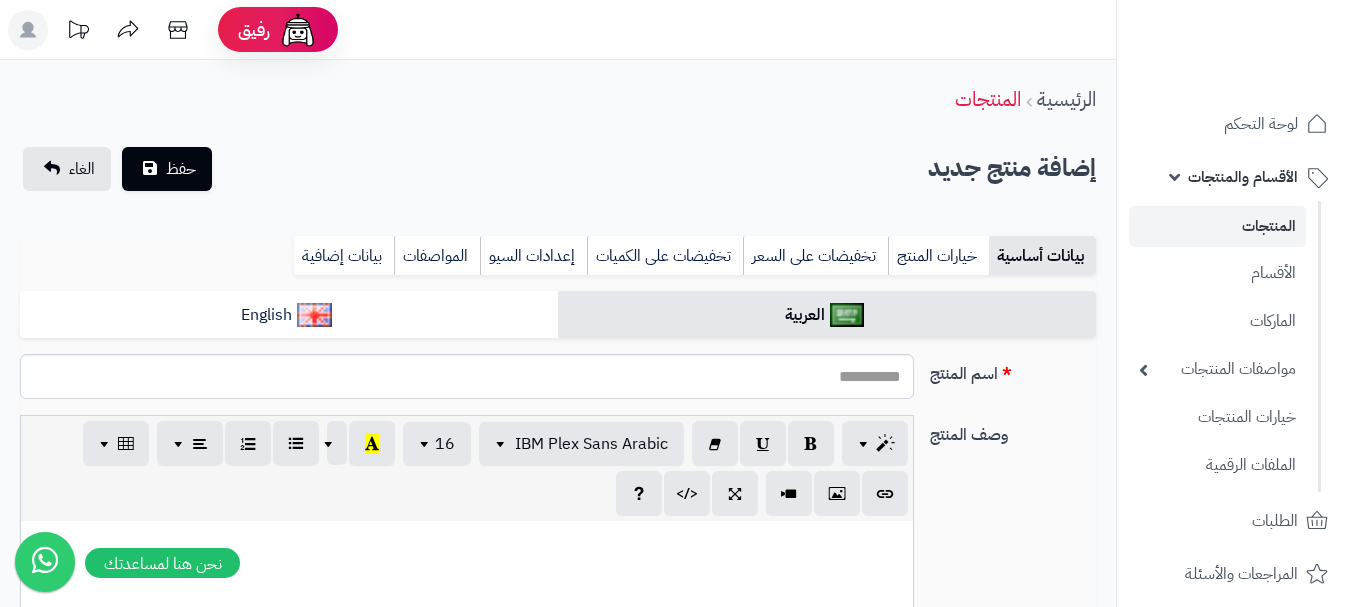 select 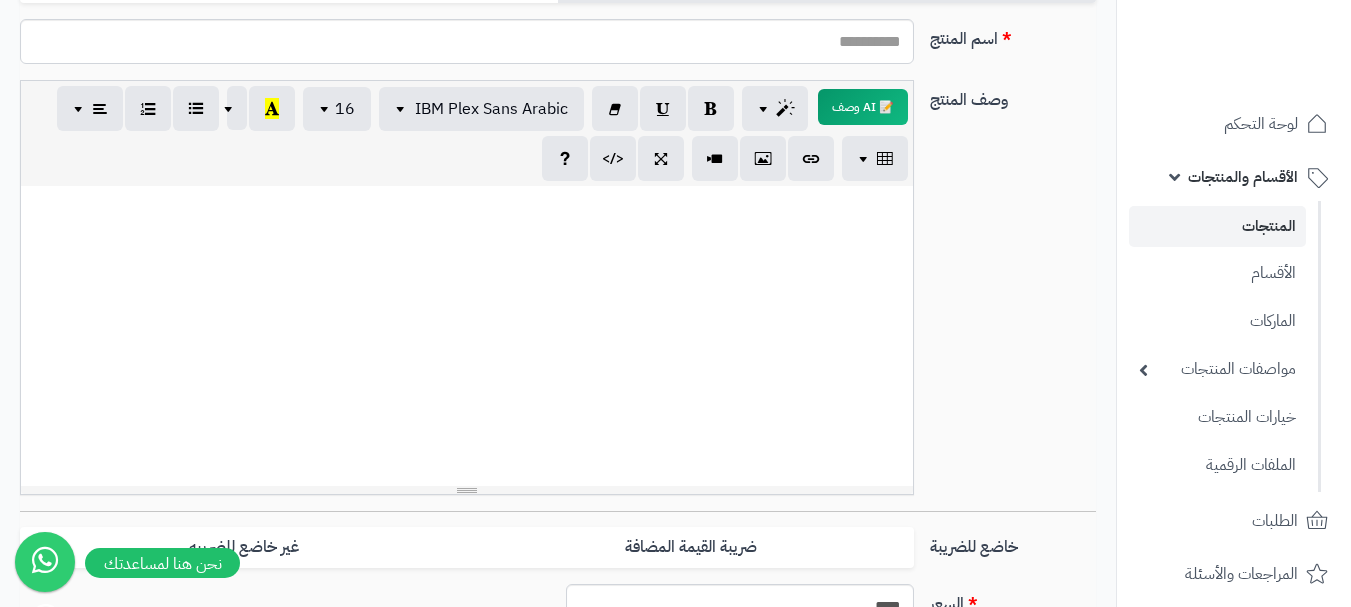 scroll, scrollTop: 300, scrollLeft: 0, axis: vertical 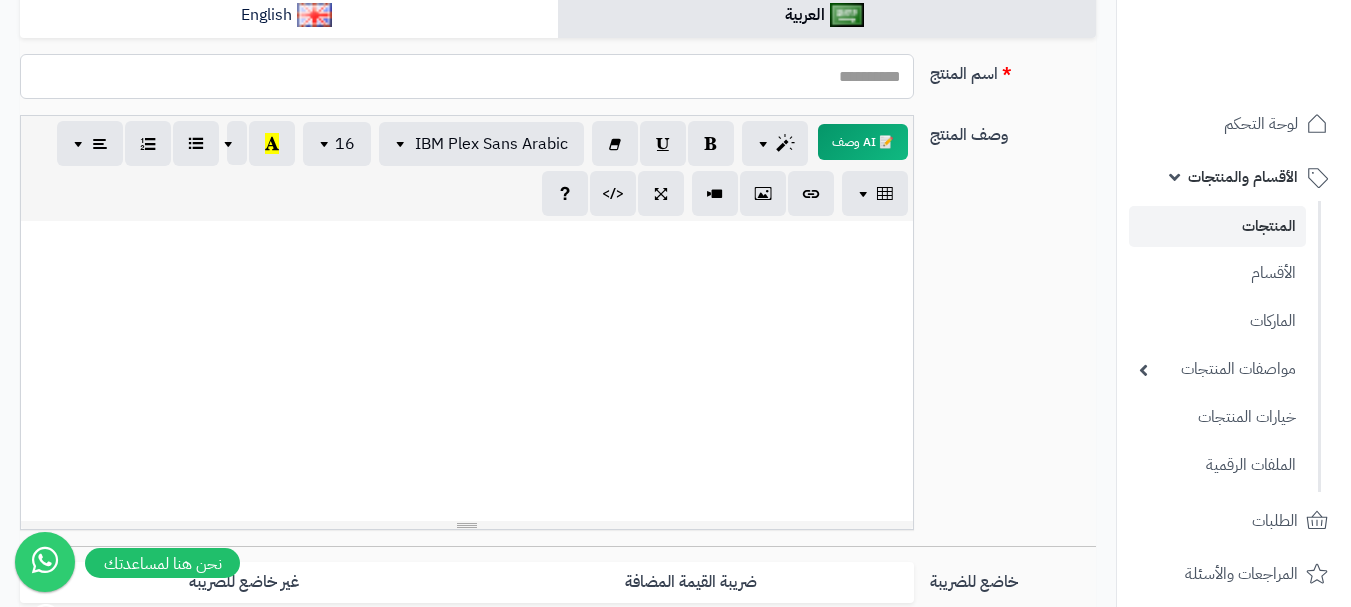 click on "اسم المنتج" at bounding box center (467, 76) 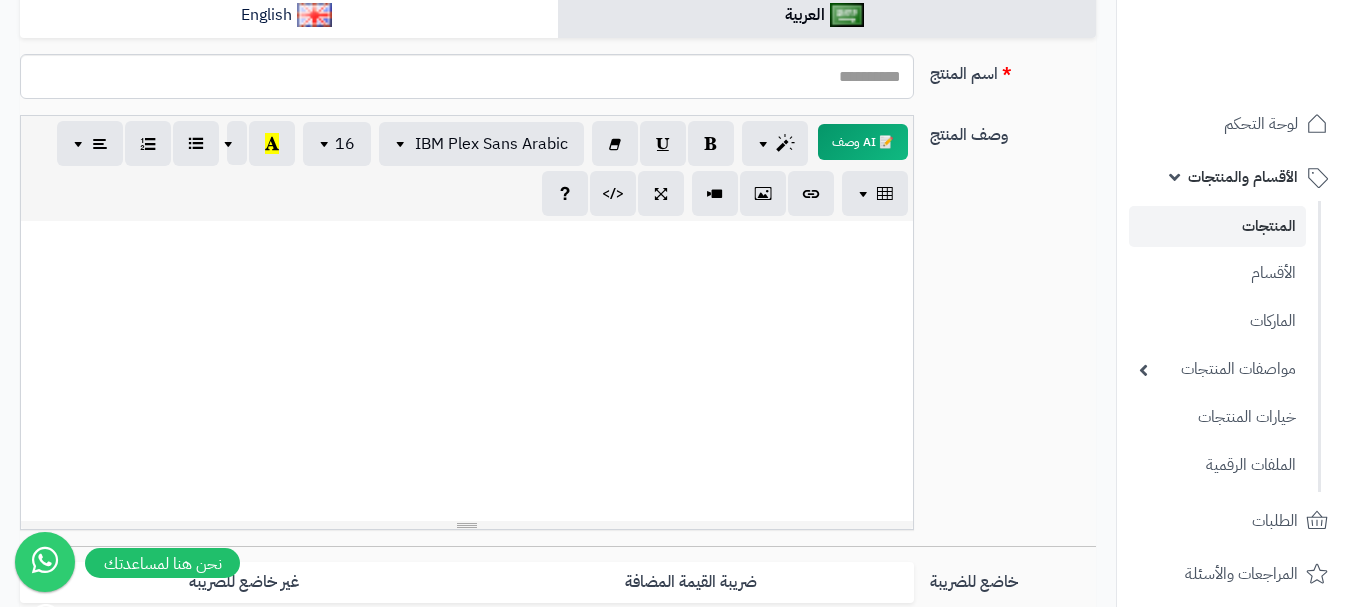 click on "وصف المنتج    📝 AI وصف   p blockquote pre h1 h2 h3 h4 h5 h6 IBM Plex Sans Arabic     Arial   Arial Black   Comic Sans MS   Courier New   Helvetica   Impact   Tahoma   Times New Roman   Verdana 16  8  9  10  11  12  14  18  24  36    لون الخلفية         شفاف              لون النص         إعادة الضبط                        1 x 1                                     ×        إدراج           النص مسار الرابط *******  فتح في نافذة جديدة      إدراج                   ×        إضافة صورة           حدد ملف رابط الصورة      إضافة صورة                   ×        إدراج الفيديو           رابط الفيديو  (YouTube, Vimeo, Vine, Instagram, DailyMotion ou Youku)      إدراج الفيديو                   ×        مساعدة           ENTER Insert Paragraph CTRL+Z Undoes the last command CTRL+Y Redoes the last command TAB Tab SHIFT+TAB Untab CTRL+B Set a bold style CTRL+I" at bounding box center (558, 330) 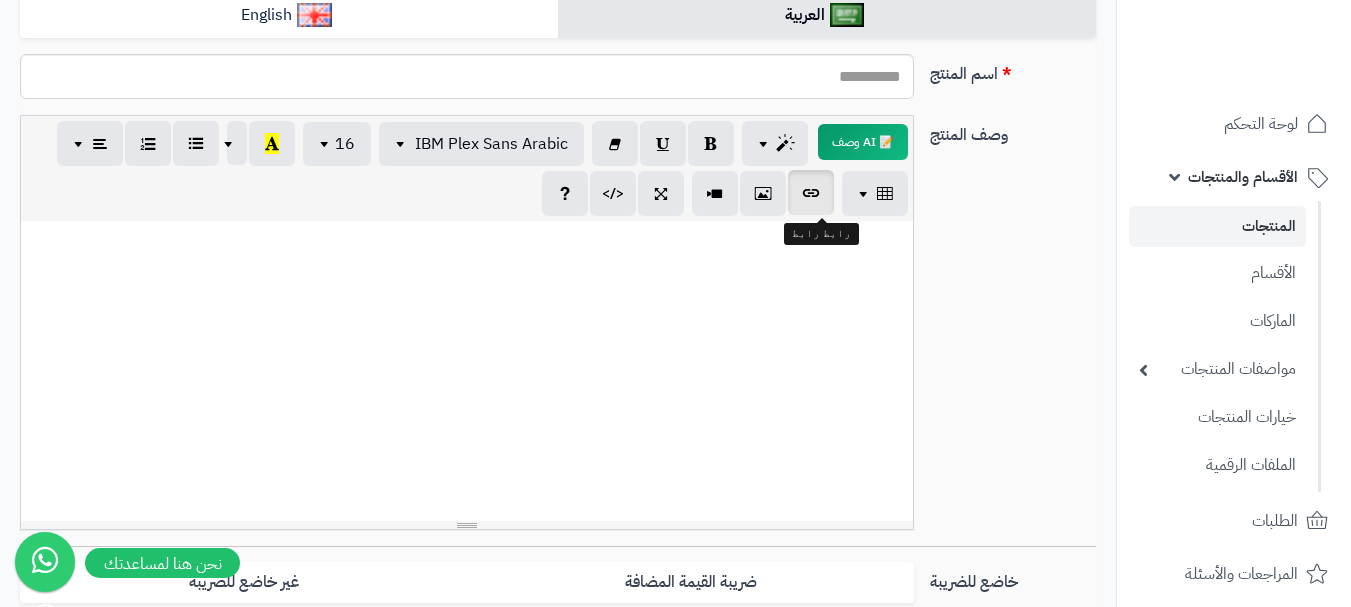 scroll, scrollTop: 200, scrollLeft: 0, axis: vertical 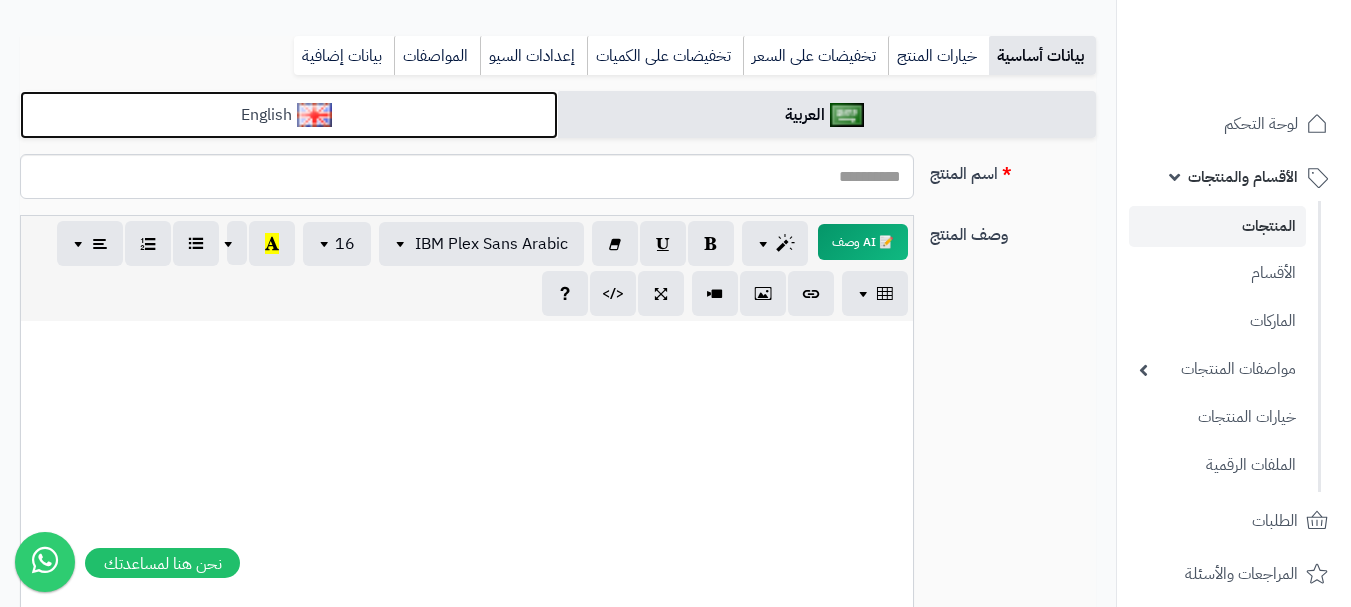 click on "English" at bounding box center (289, 115) 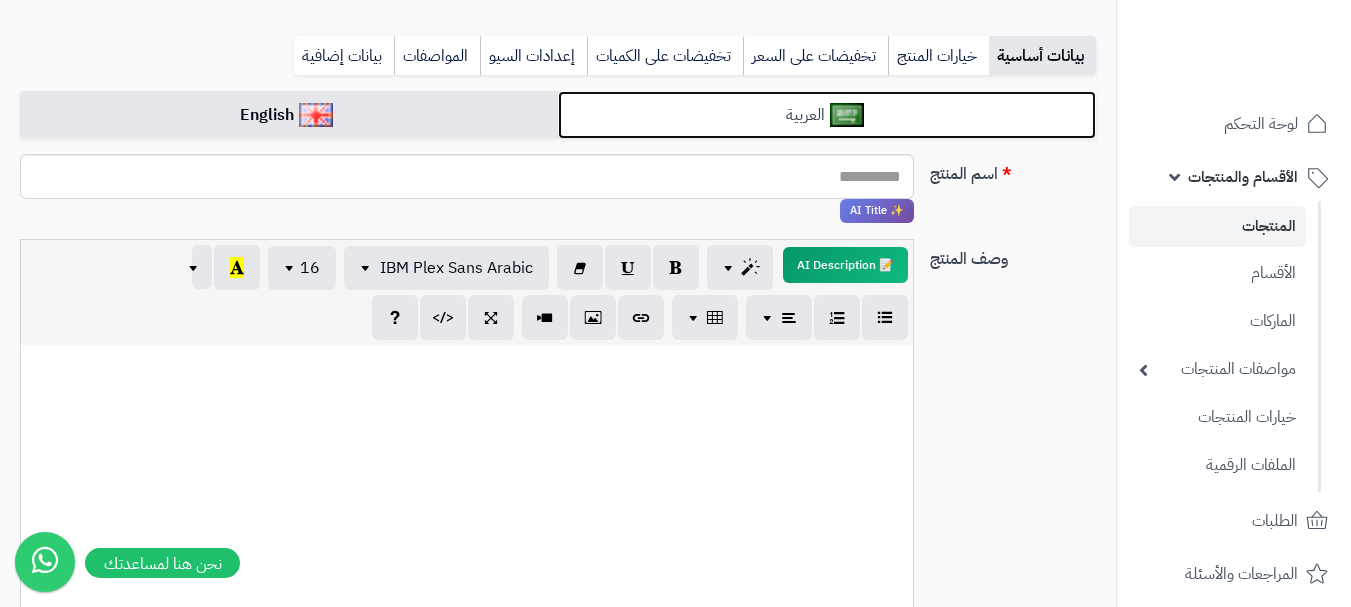 drag, startPoint x: 639, startPoint y: 100, endPoint x: 651, endPoint y: 116, distance: 20 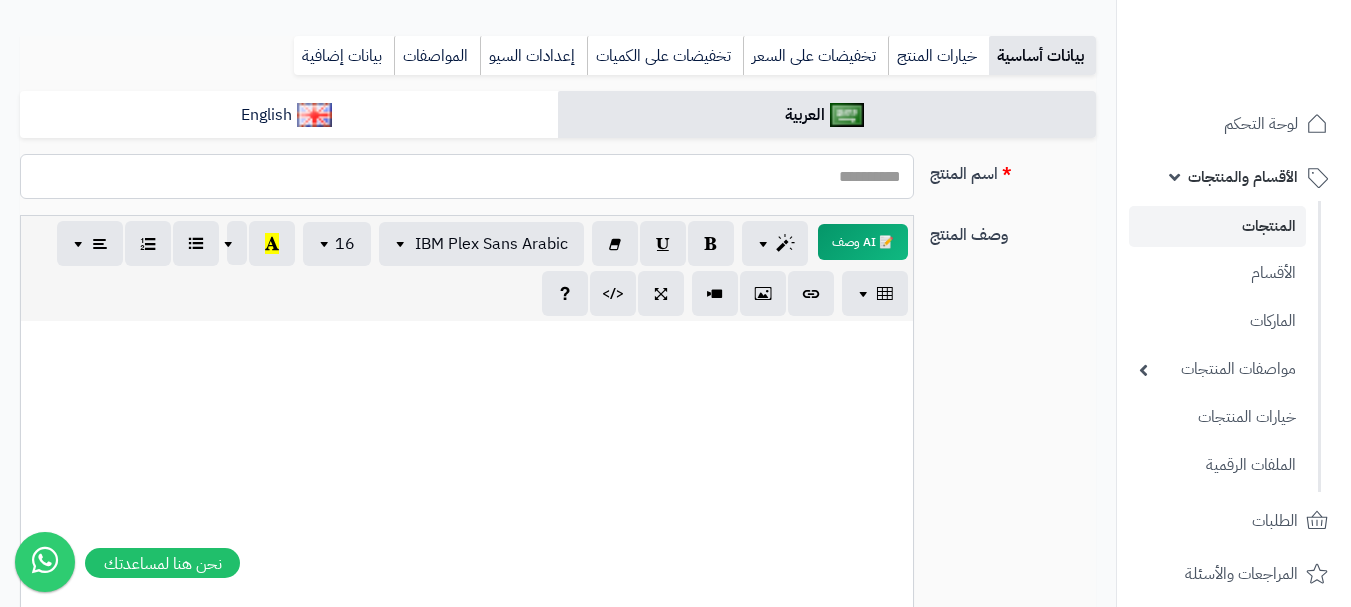 paste on "**********" 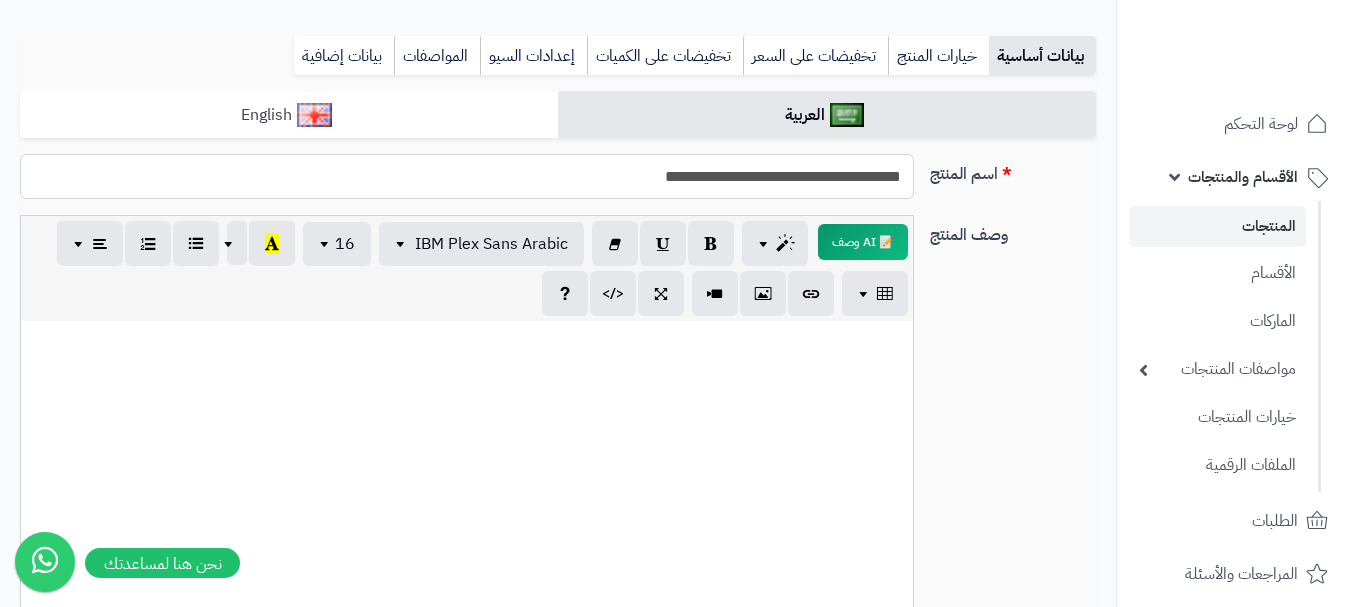 type on "**********" 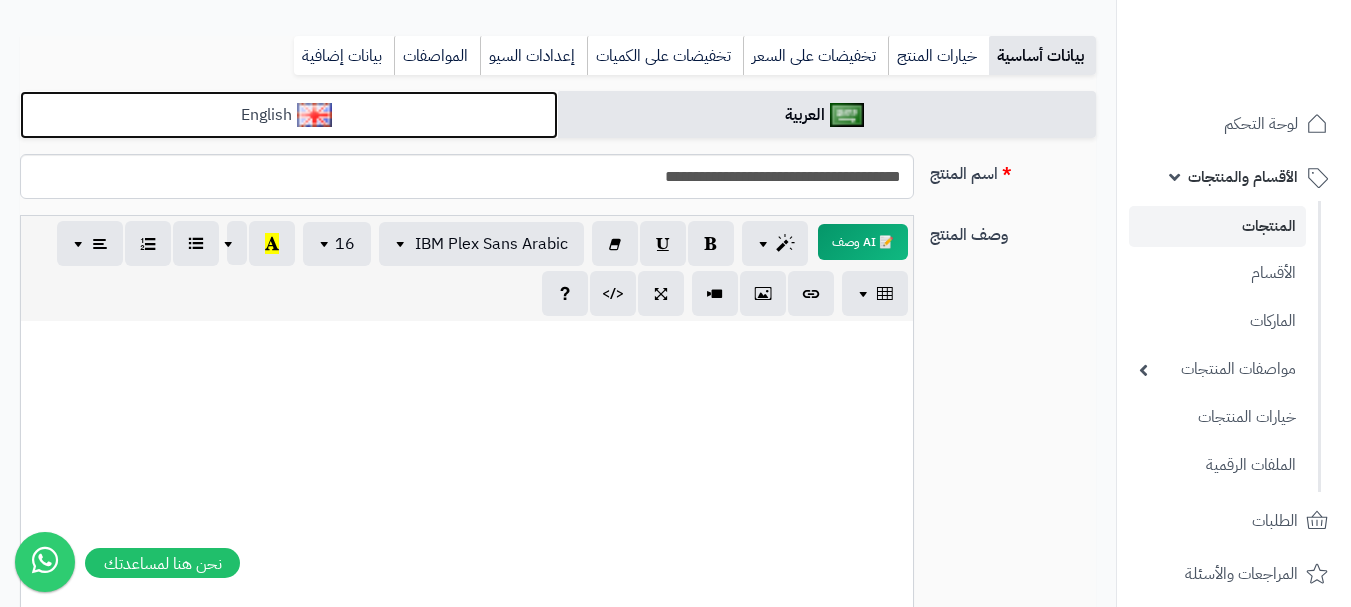 click on "English" at bounding box center [289, 115] 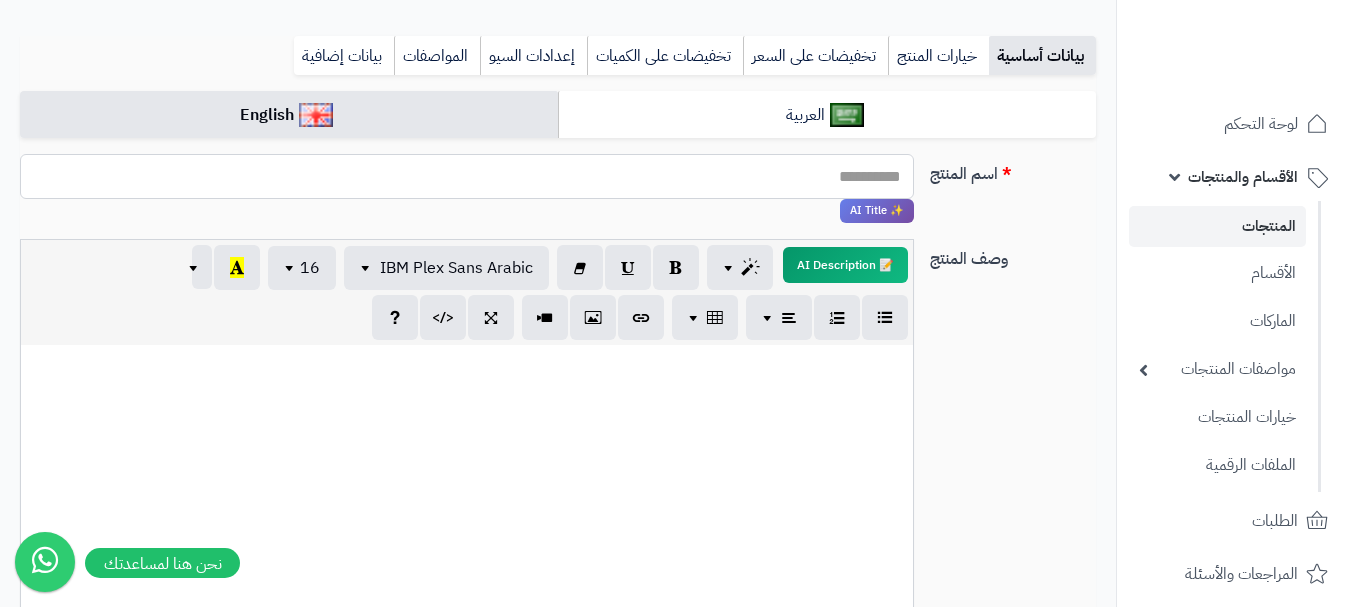 paste on "**********" 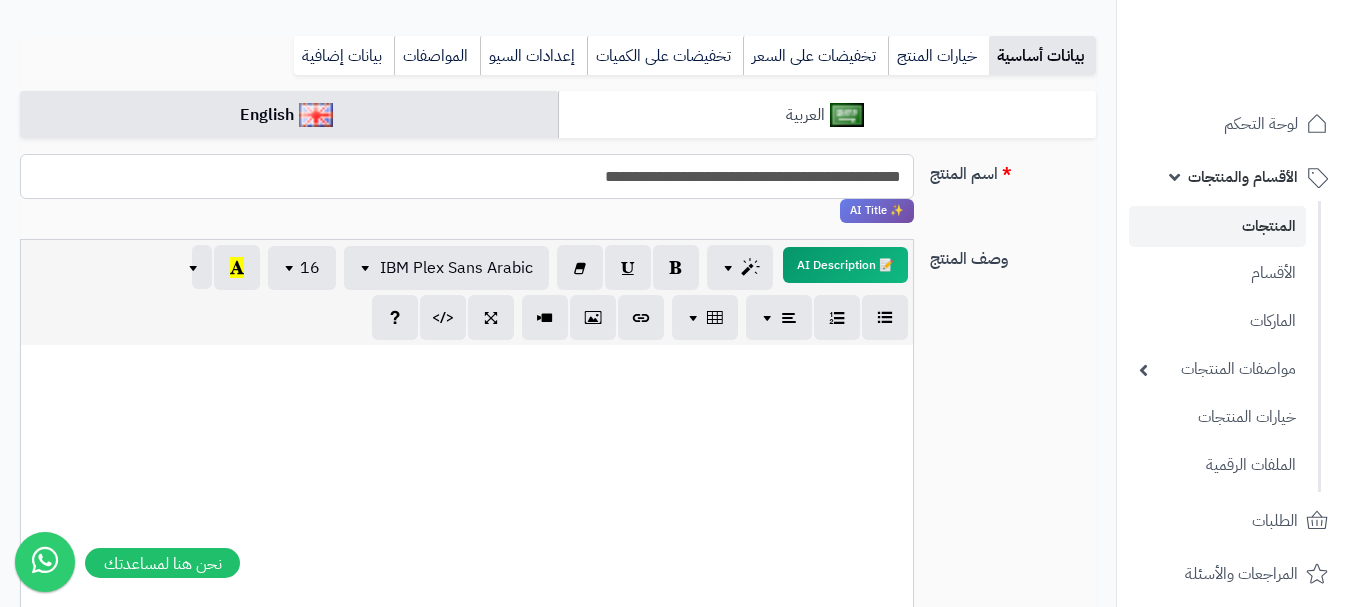 type on "**********" 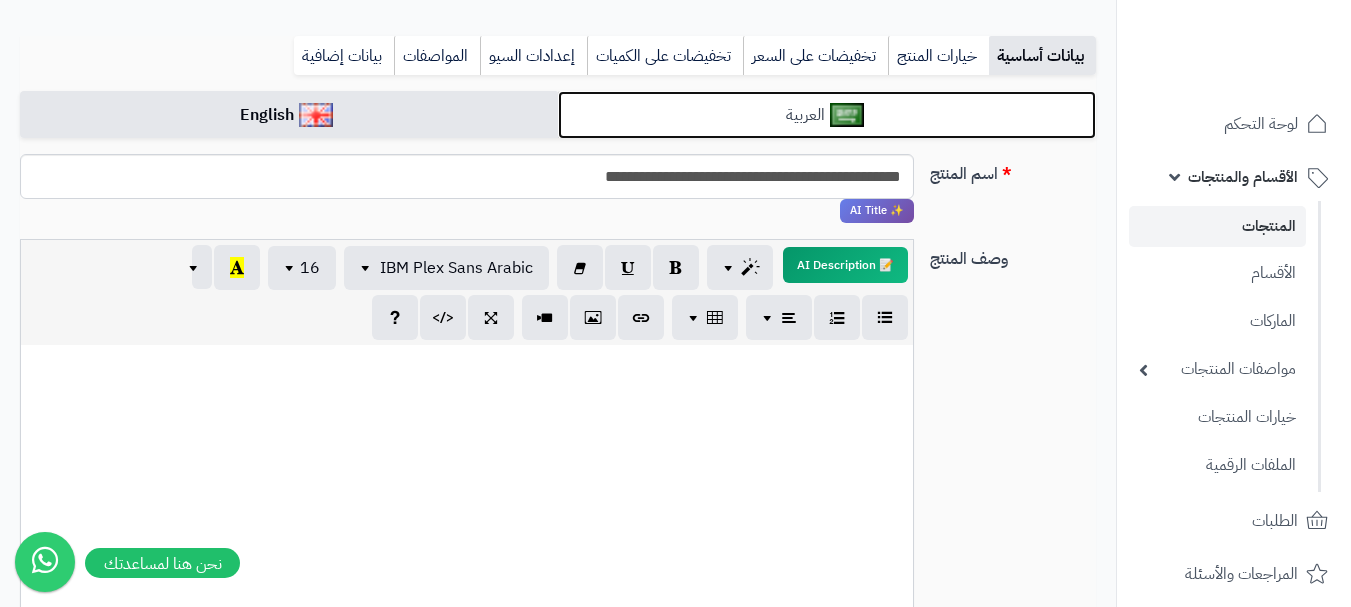 click on "العربية" at bounding box center [827, 115] 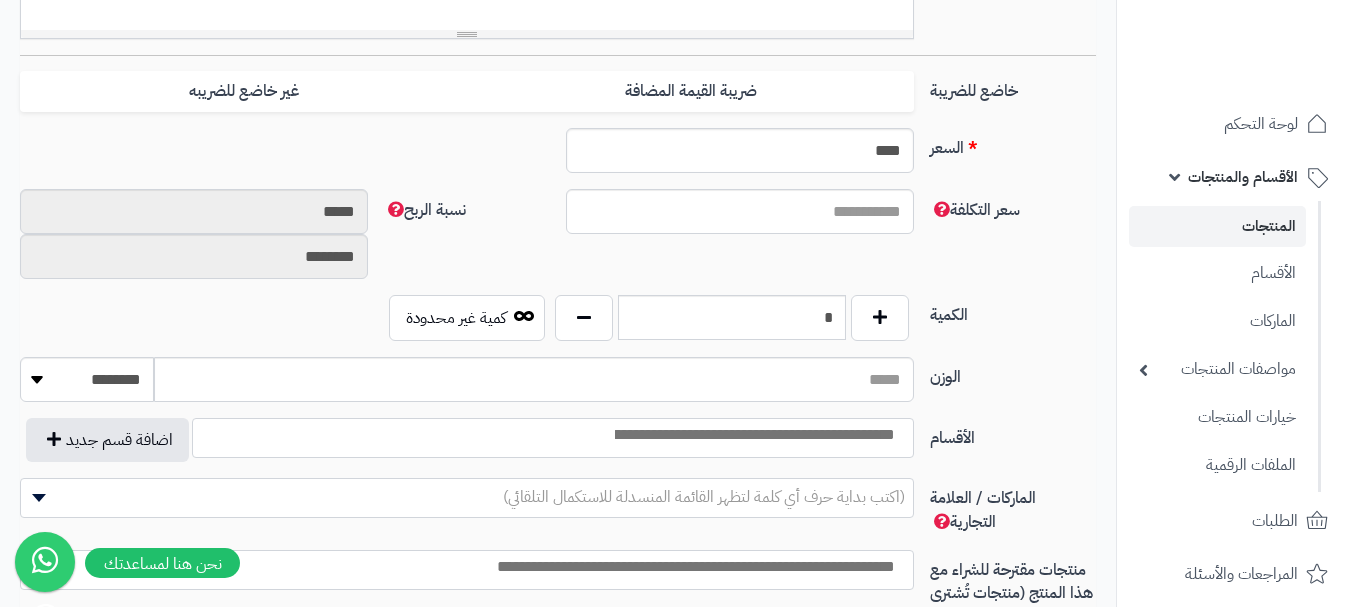 scroll, scrollTop: 800, scrollLeft: 0, axis: vertical 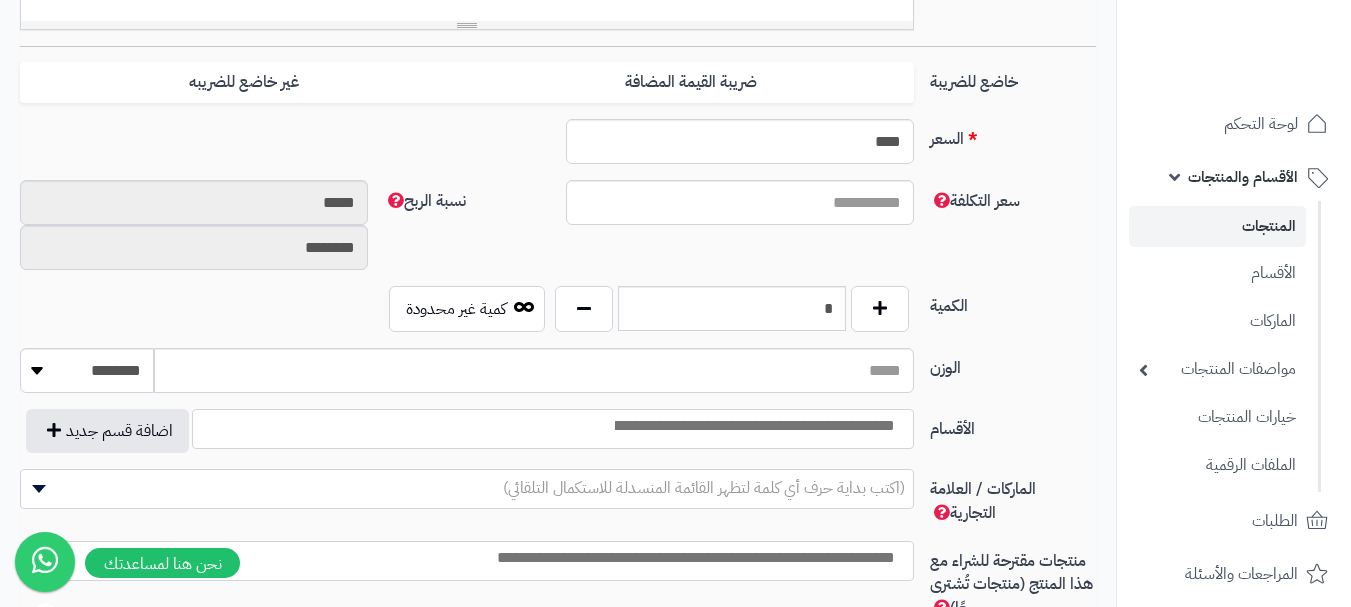 drag, startPoint x: 817, startPoint y: 84, endPoint x: 410, endPoint y: 143, distance: 411.25418 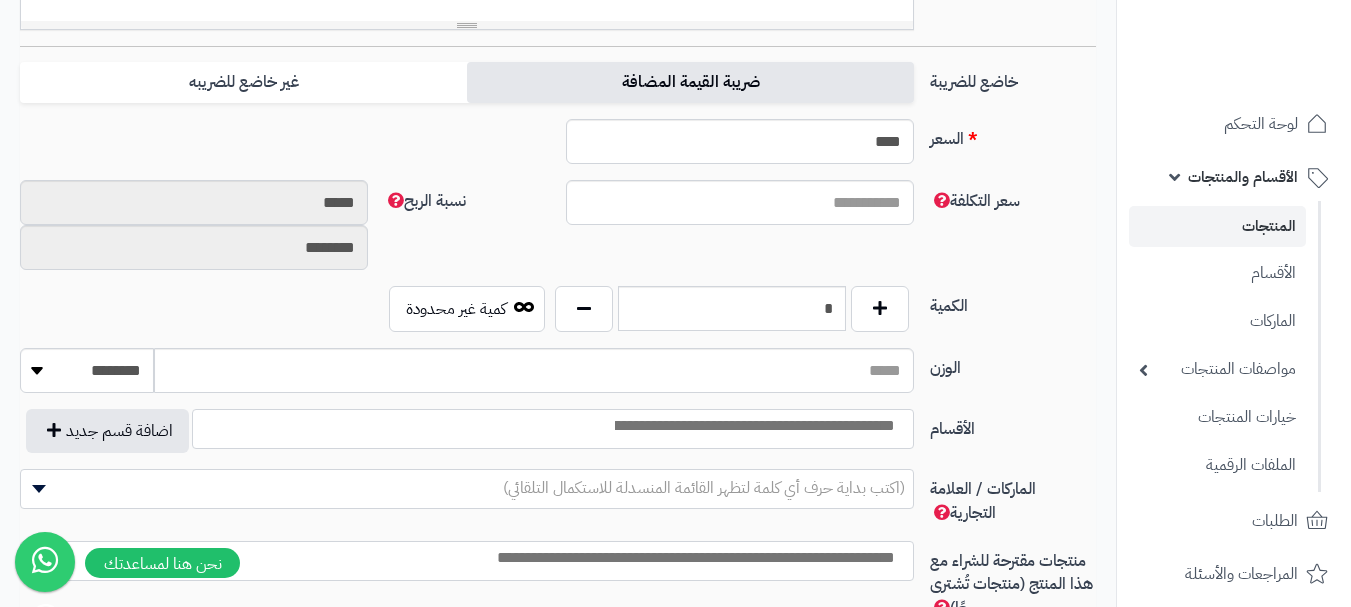 type on "*" 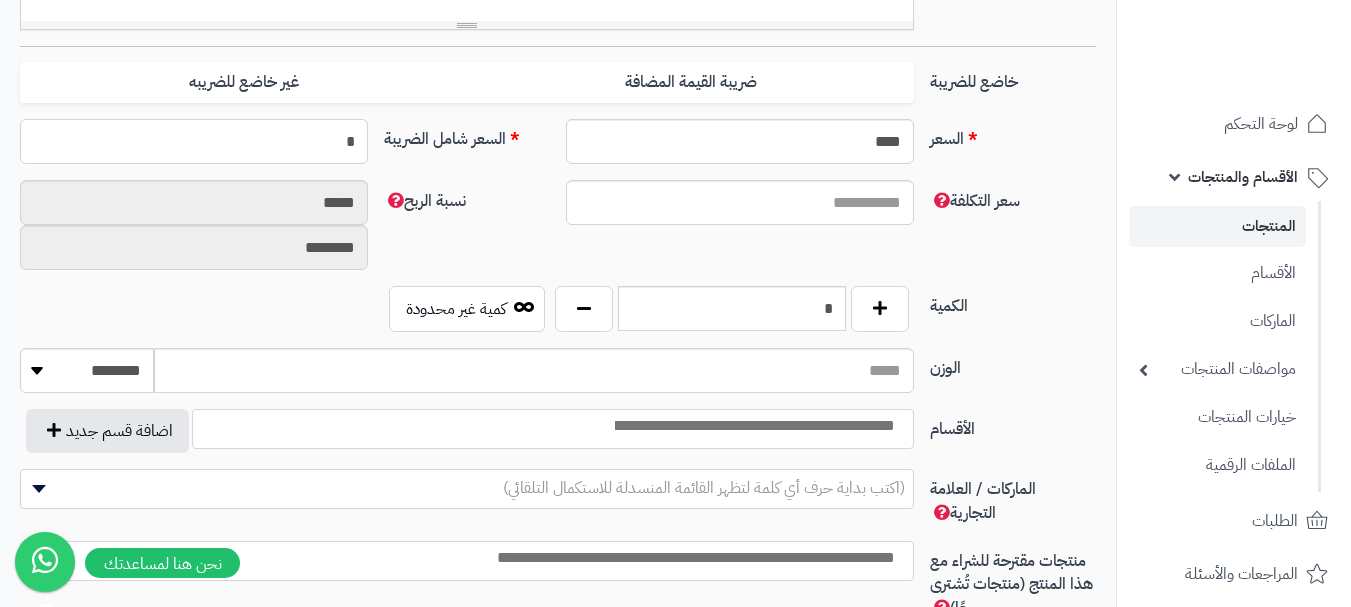 click on "*" at bounding box center (194, 141) 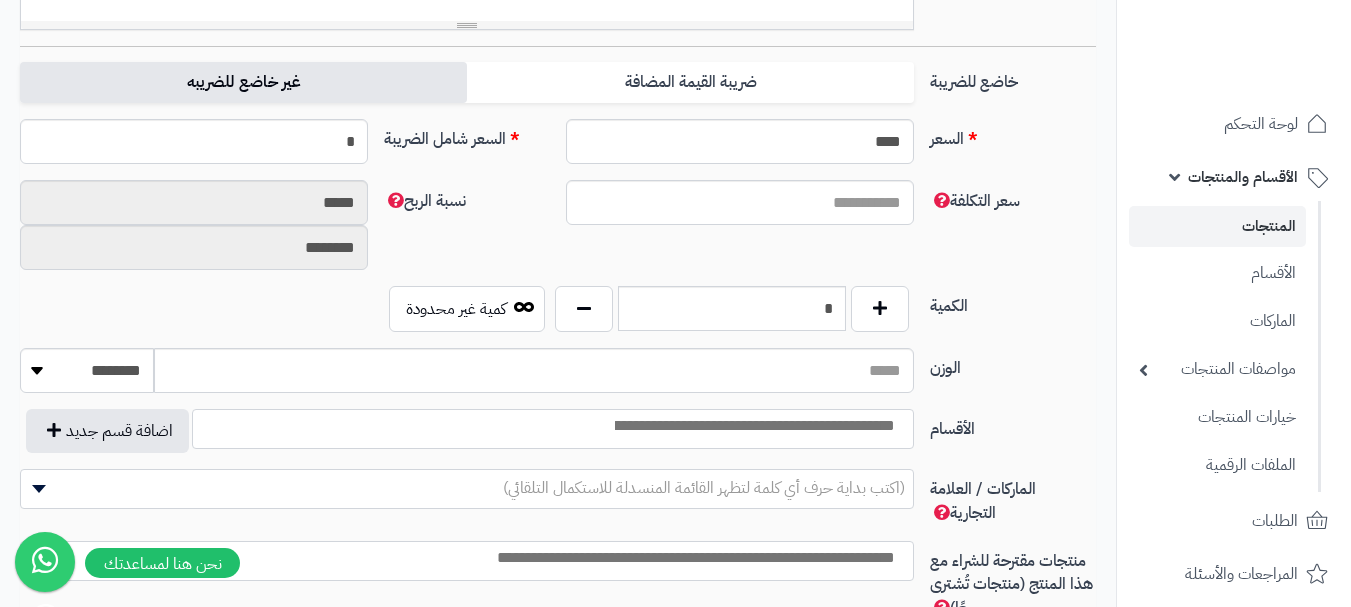 click on "غير خاضع للضريبه" at bounding box center (243, 82) 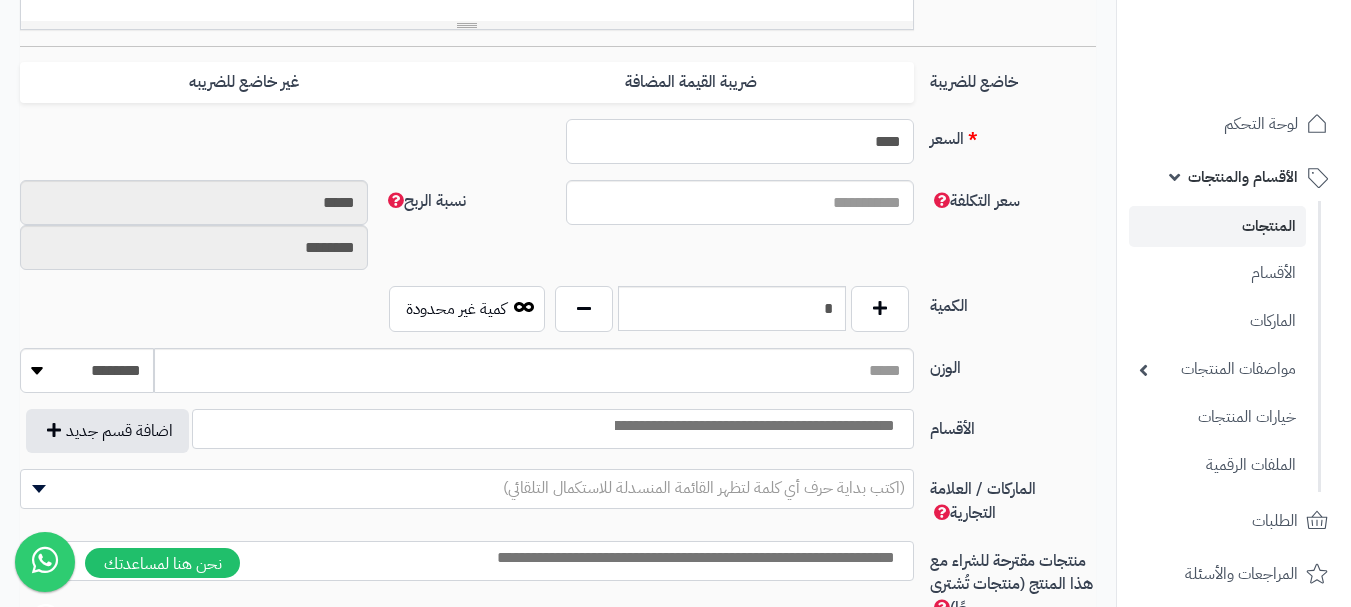 click on "****" at bounding box center (740, 141) 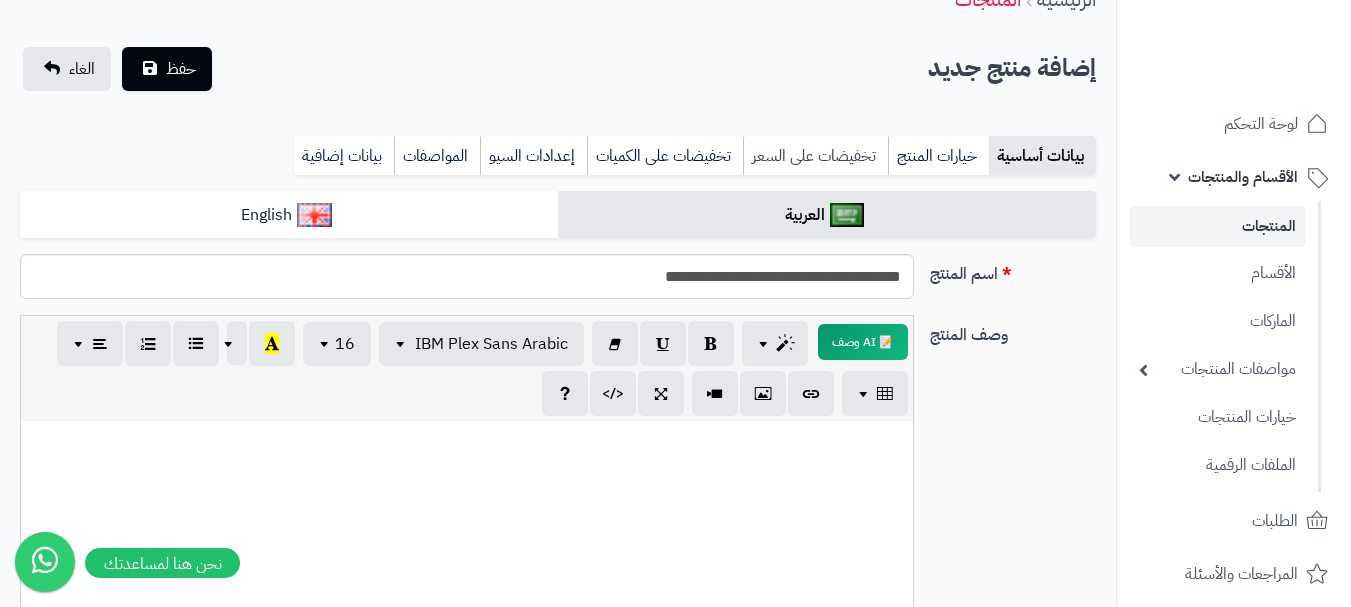 type on "***" 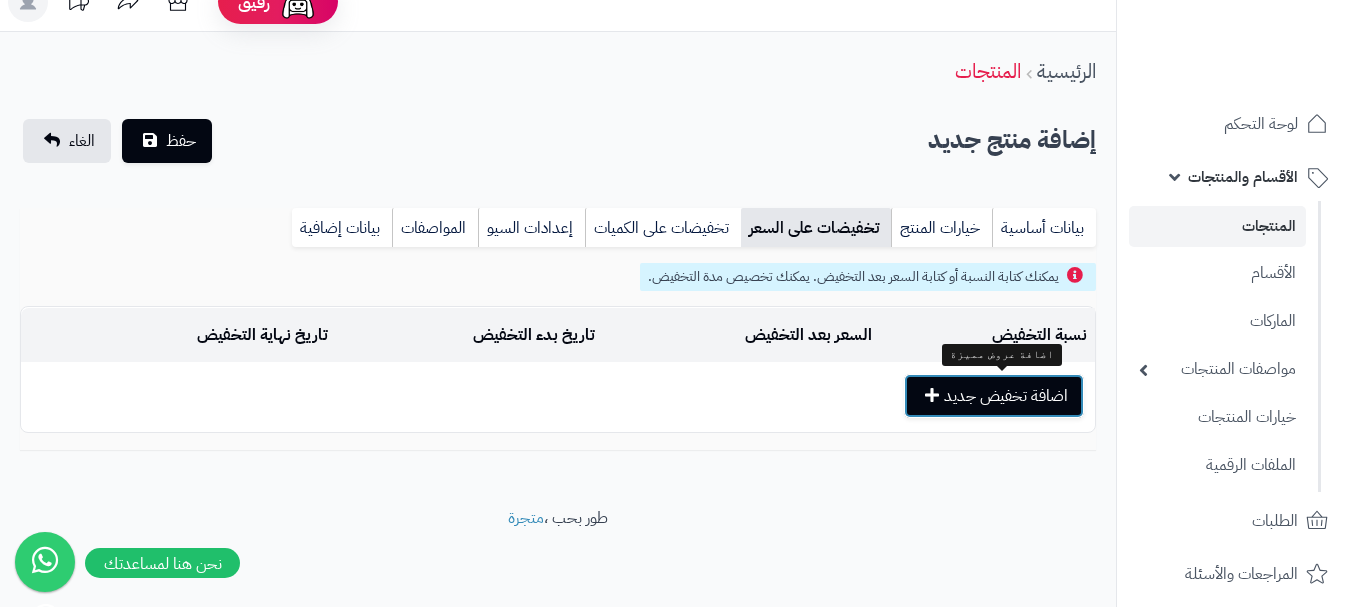 click on "اضافة تخفيض جديد" at bounding box center (994, 396) 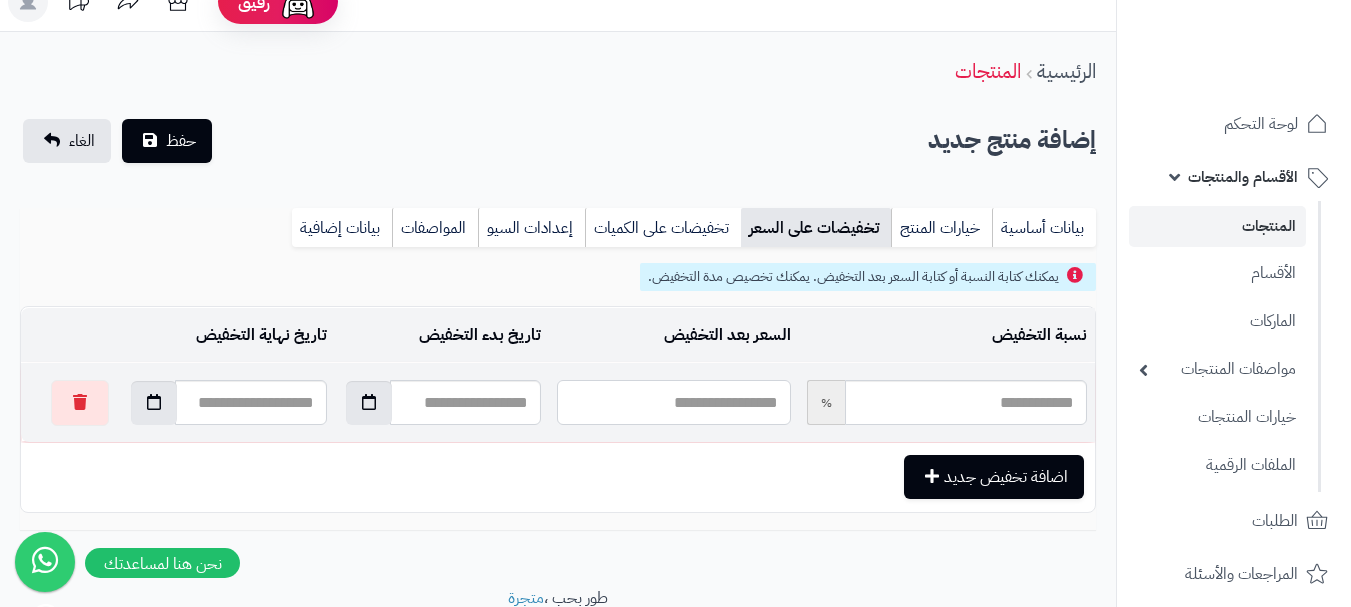 click at bounding box center [673, 402] 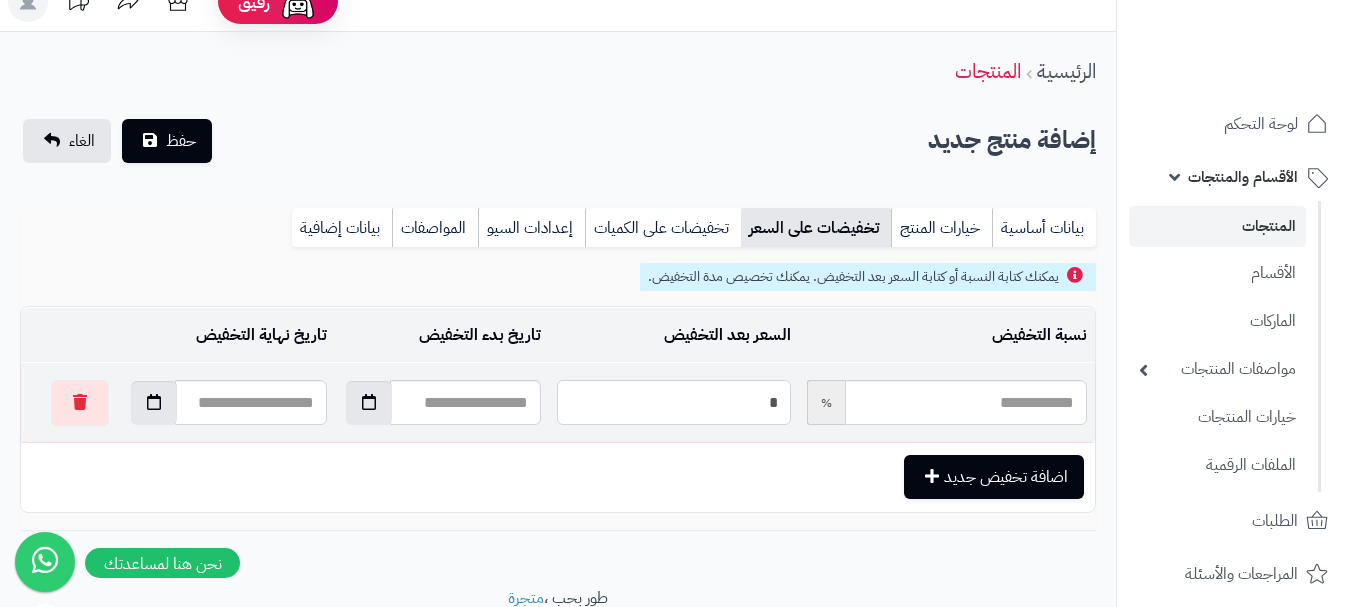 type on "*****" 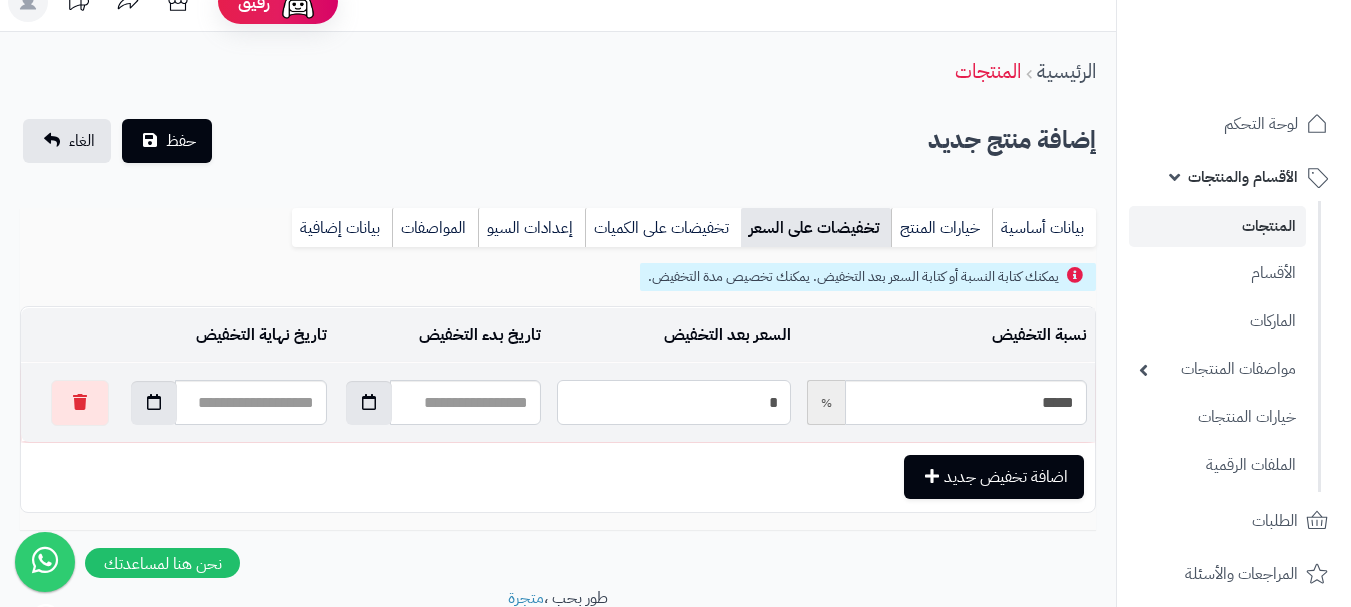 type on "**" 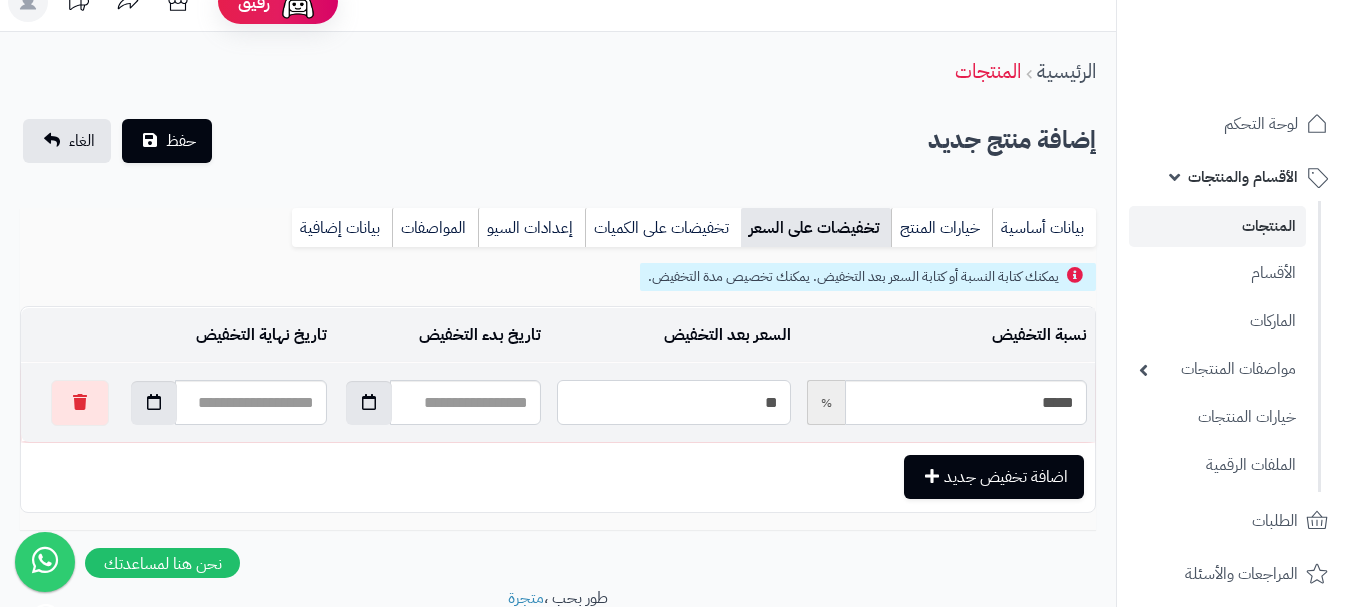 type on "*****" 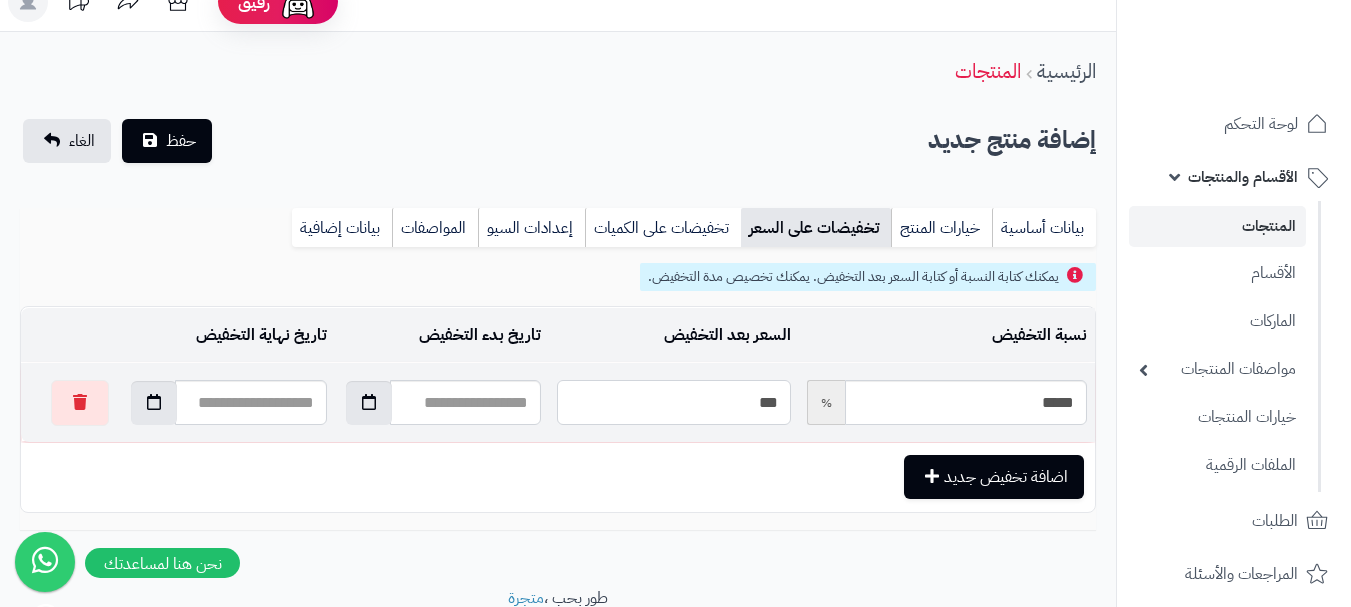 type on "*****" 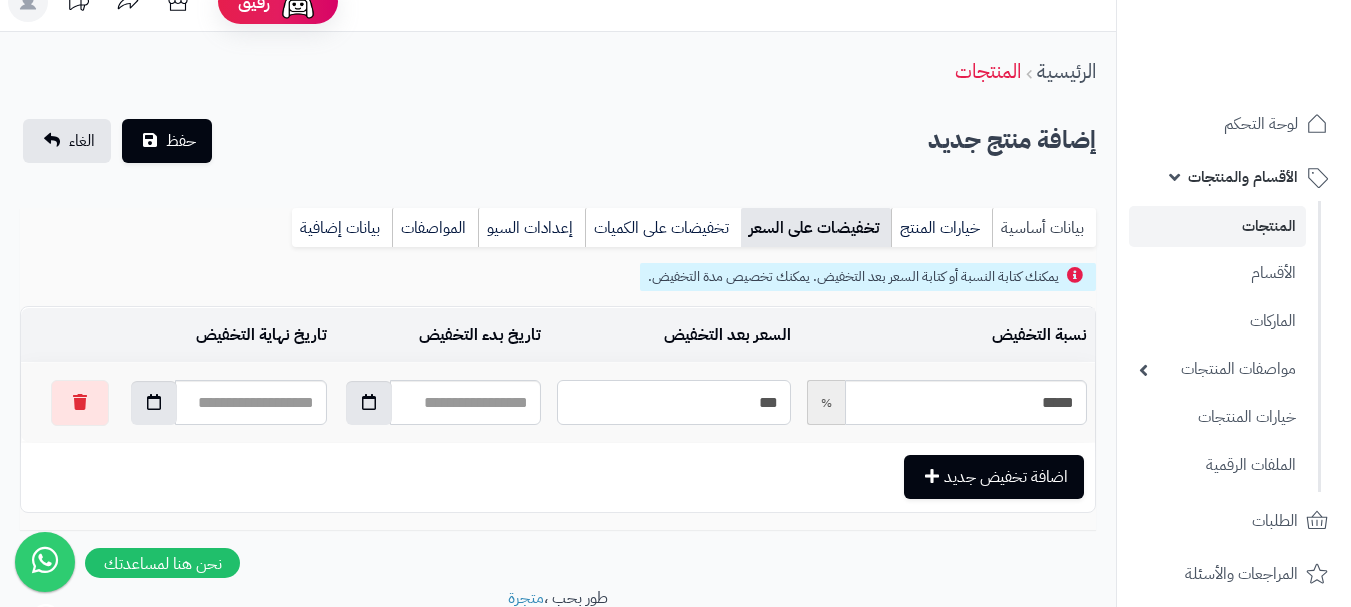 type on "***" 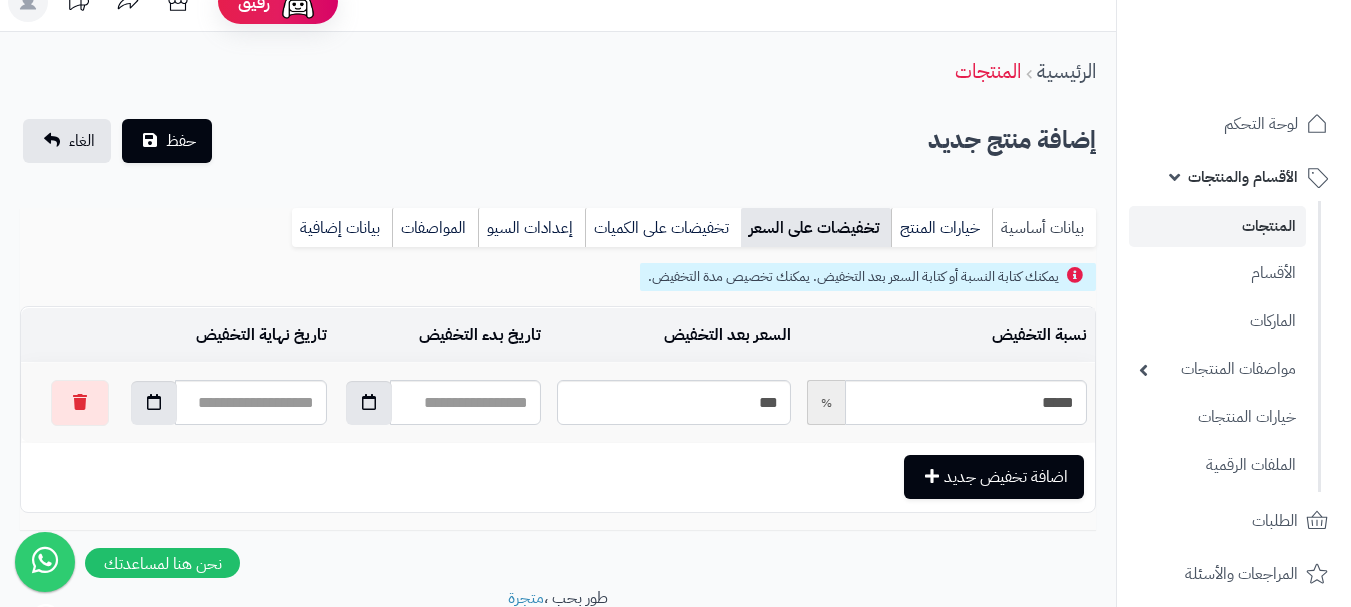 click on "بيانات أساسية" at bounding box center (1044, 228) 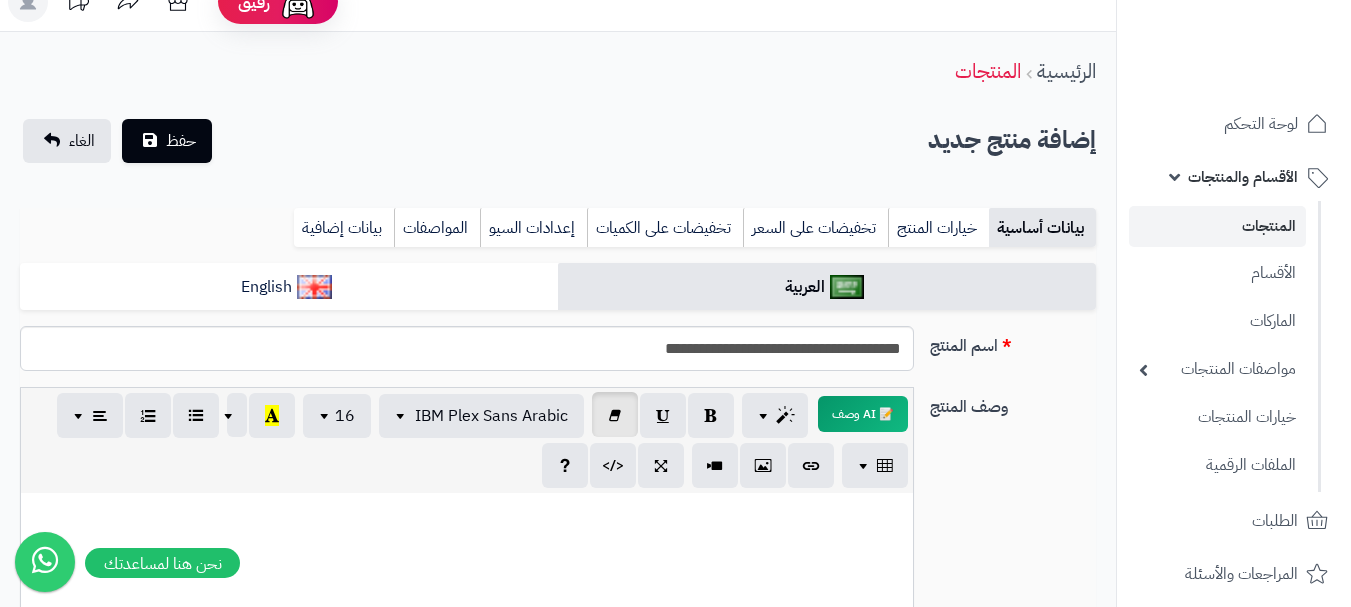 scroll, scrollTop: 0, scrollLeft: 0, axis: both 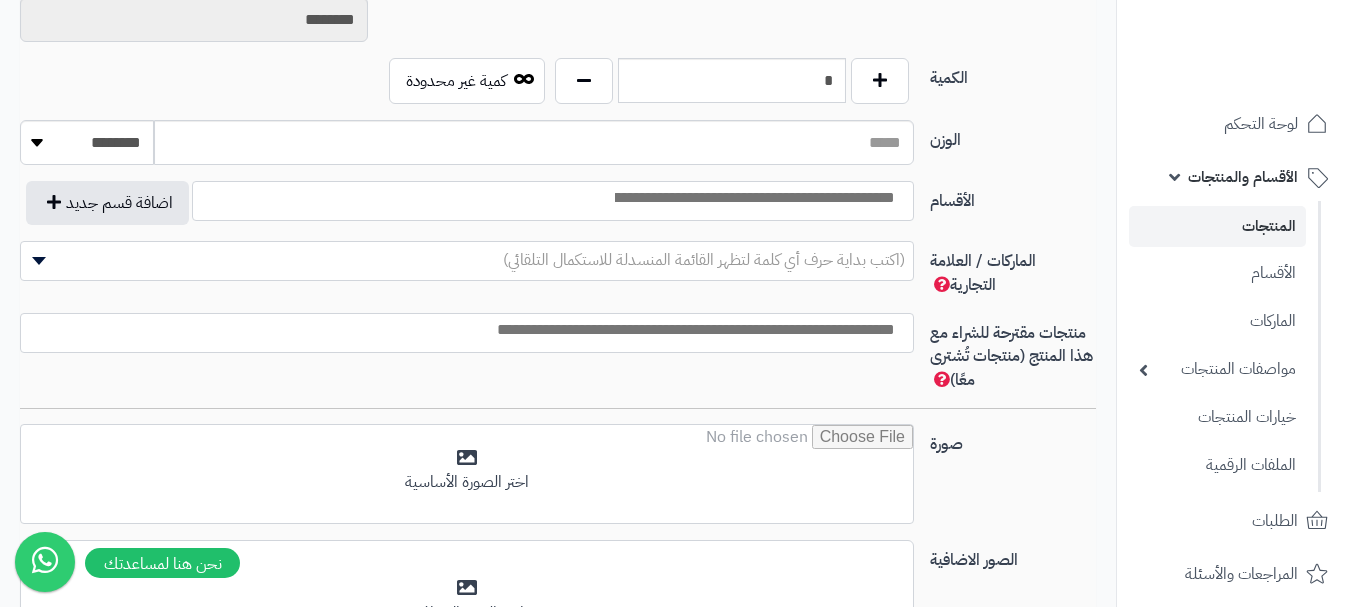 click at bounding box center (753, 198) 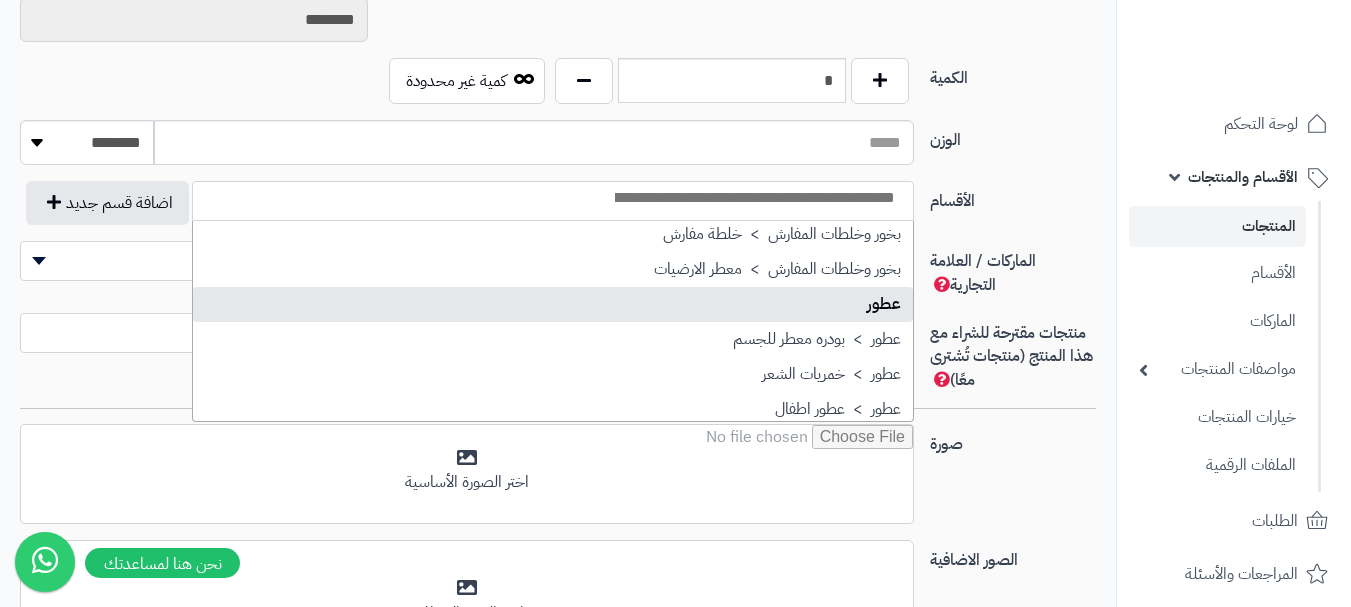 scroll, scrollTop: 700, scrollLeft: 0, axis: vertical 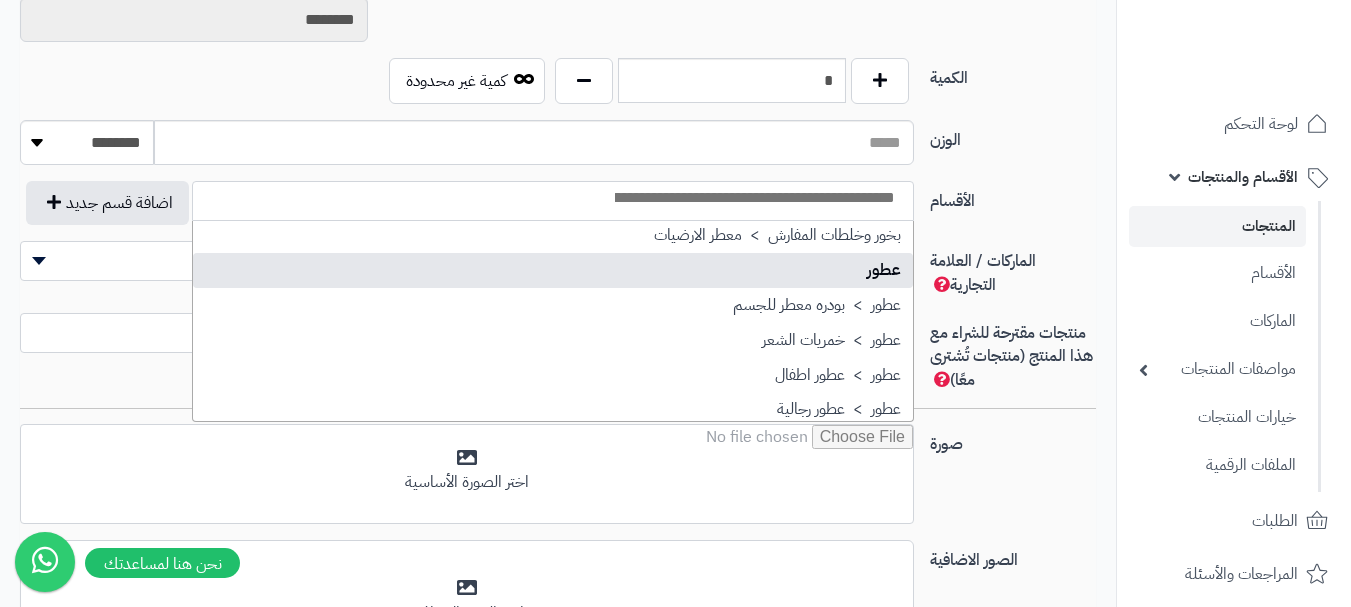select on "**" 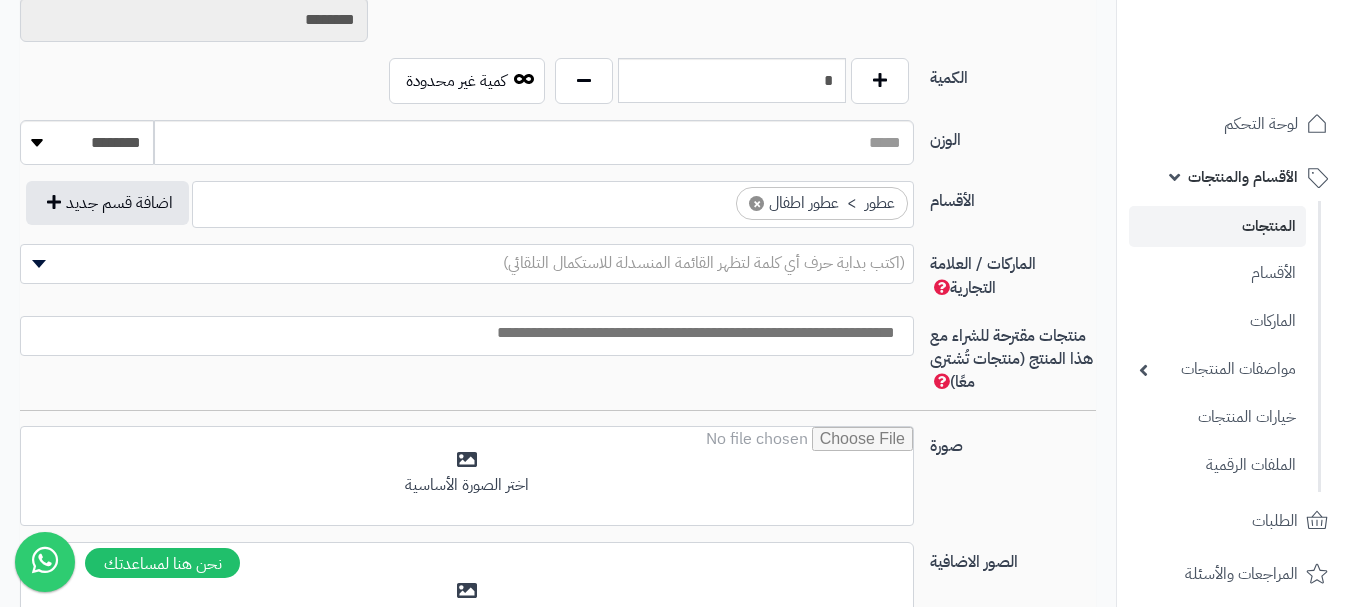 scroll, scrollTop: 600, scrollLeft: 0, axis: vertical 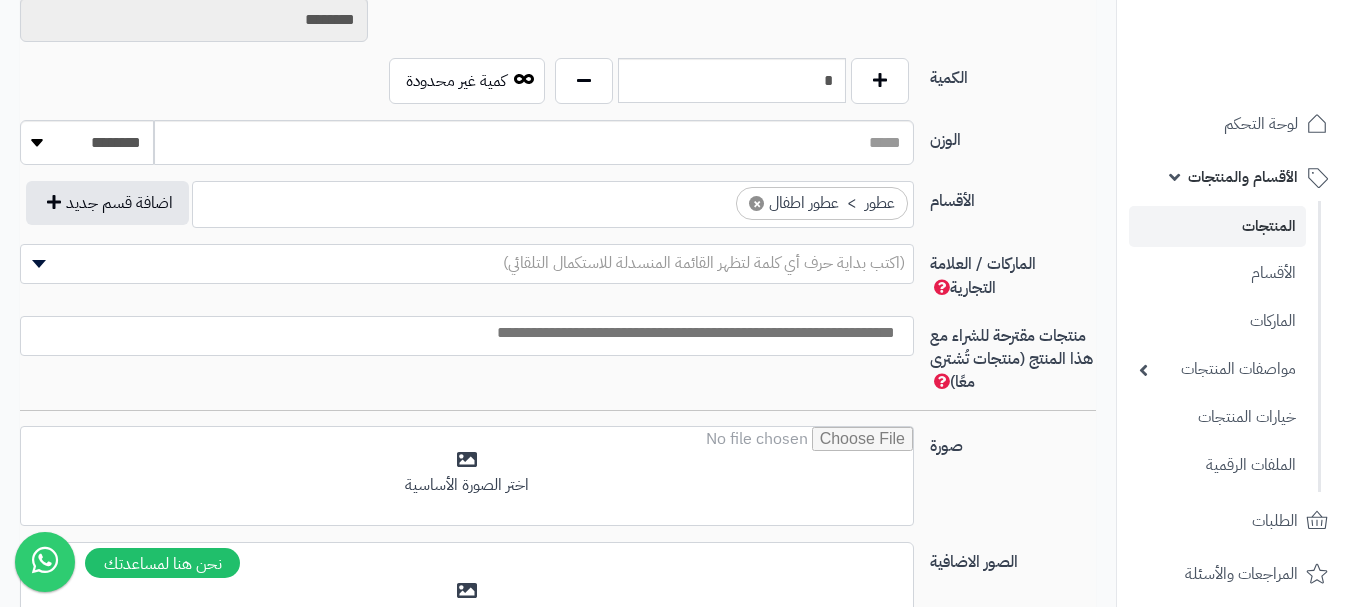 click on "×" at bounding box center [756, 203] 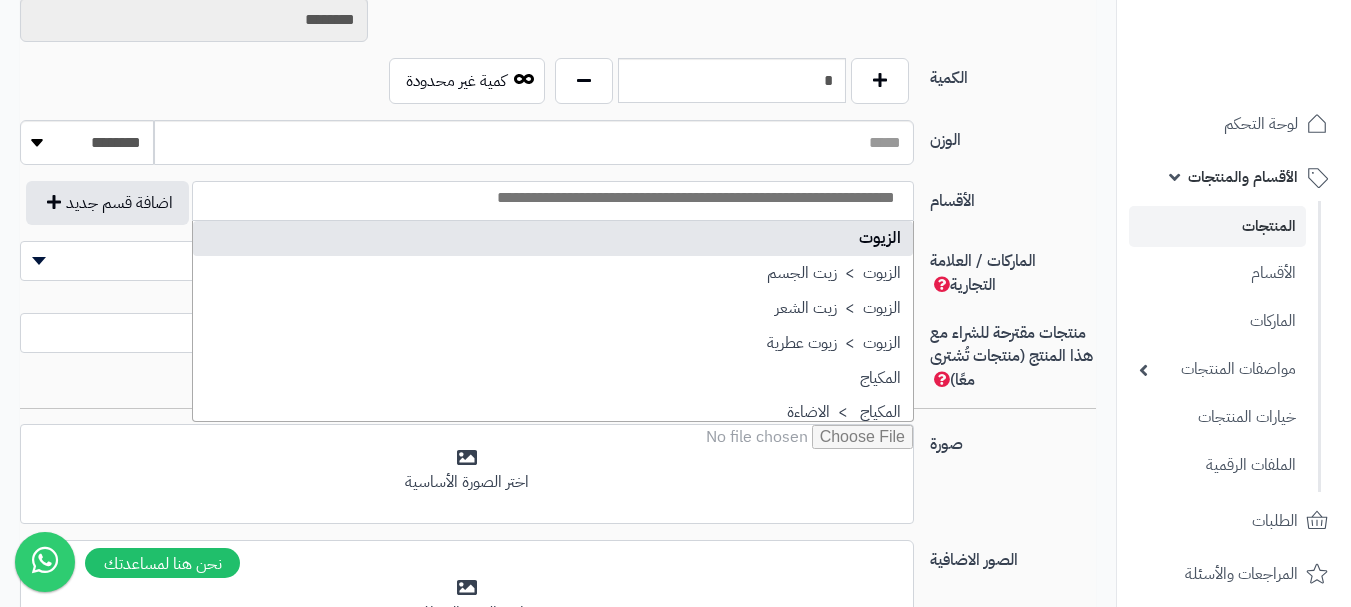scroll, scrollTop: 0, scrollLeft: -5, axis: horizontal 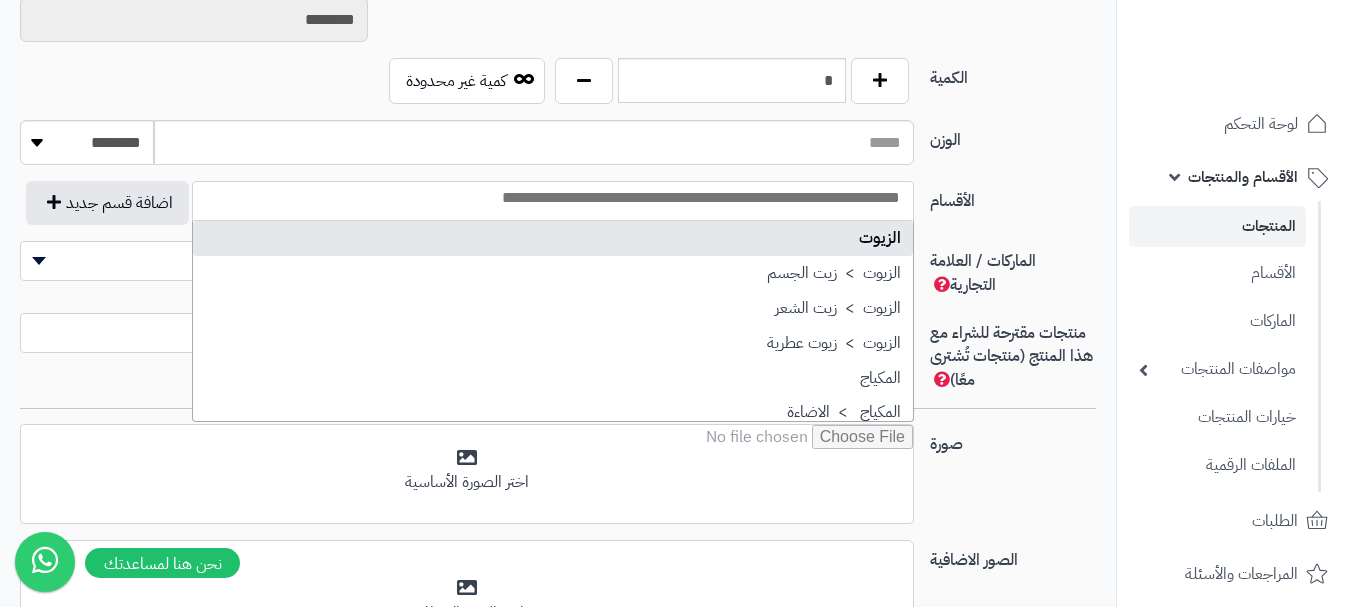 click at bounding box center (553, 201) 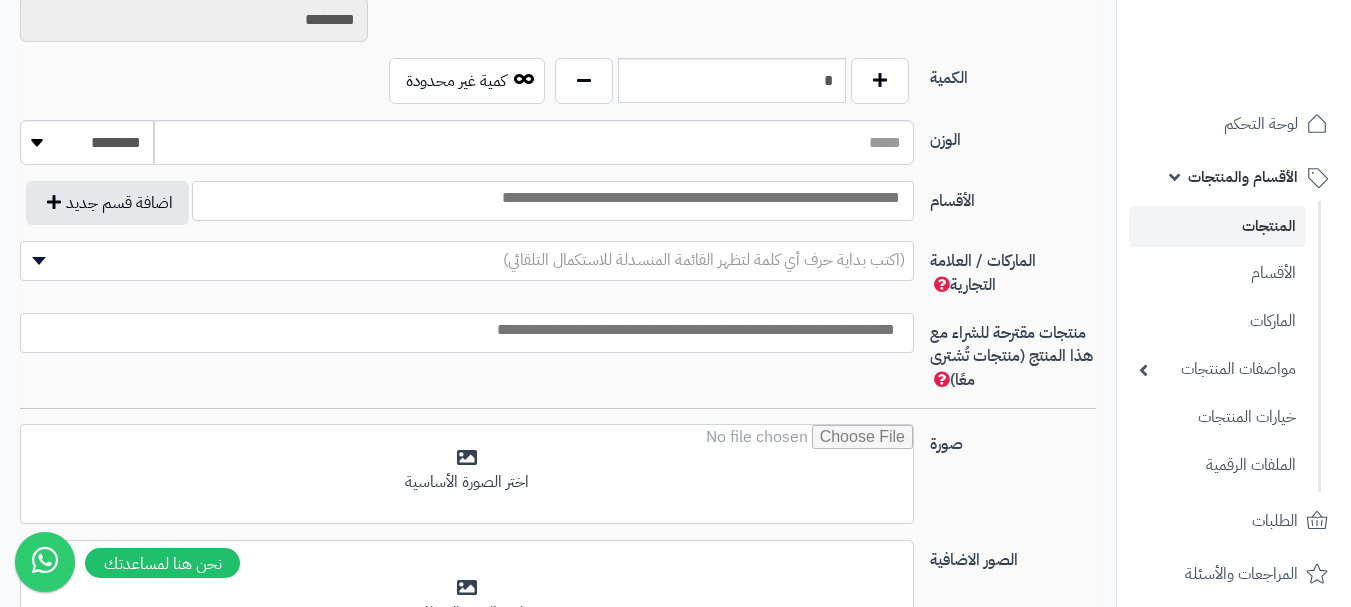 click at bounding box center (553, 198) 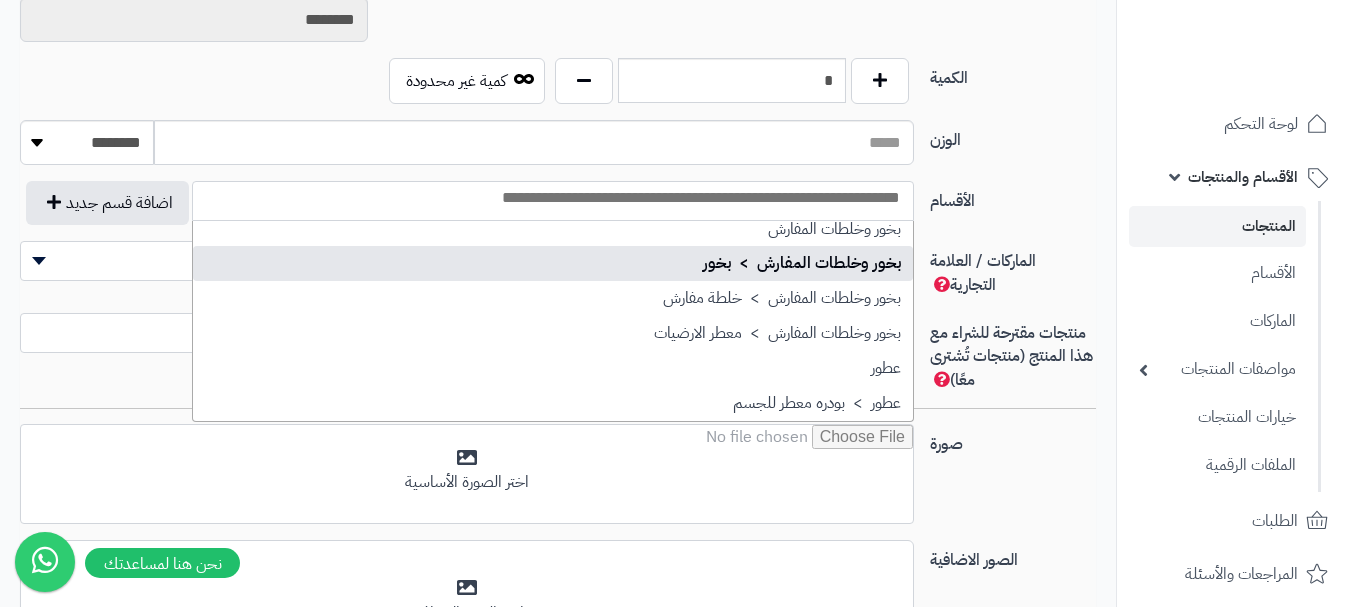 scroll, scrollTop: 700, scrollLeft: 0, axis: vertical 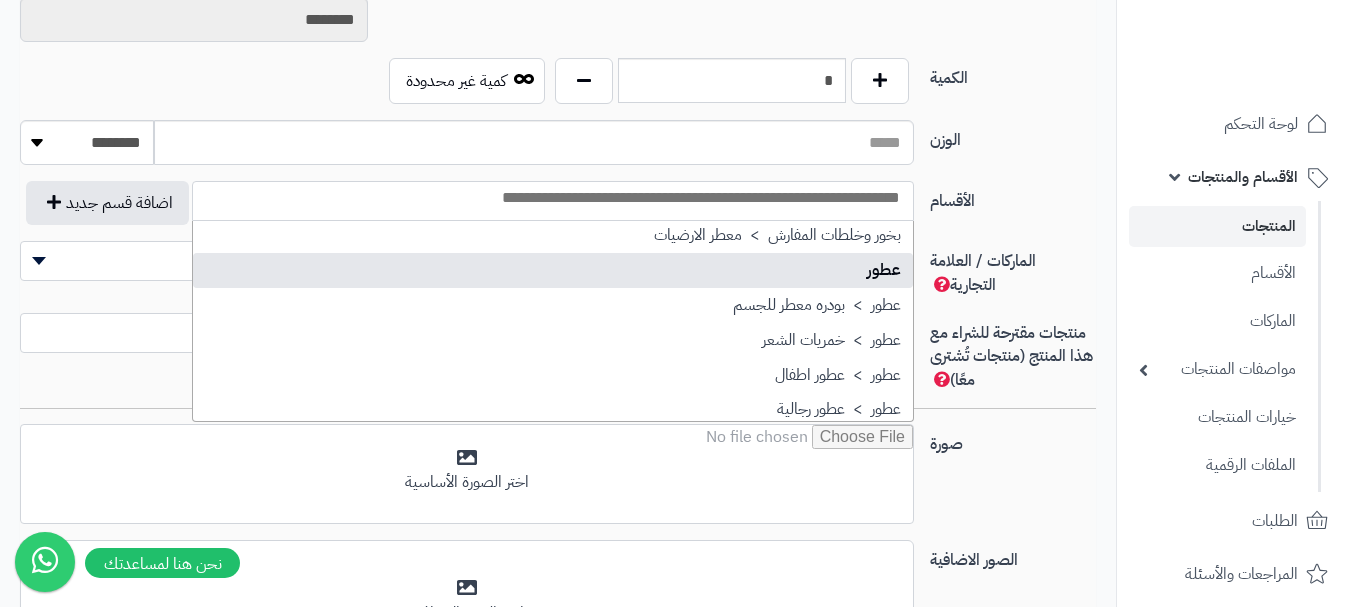 select on "**" 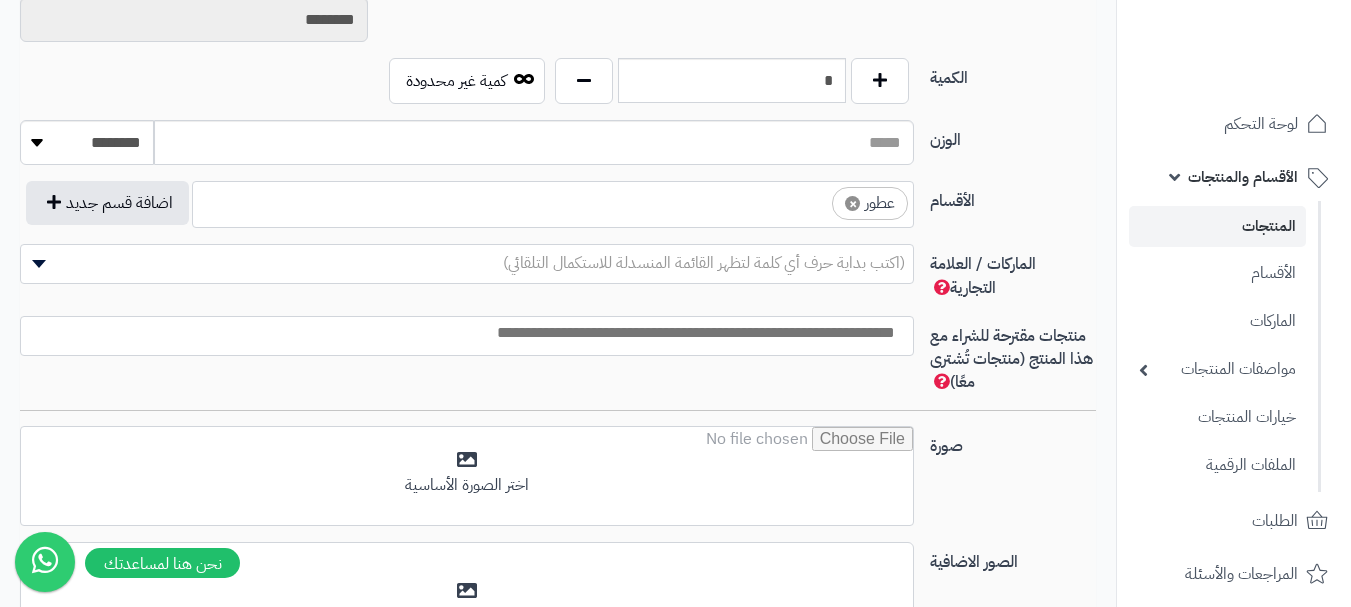 click on "× عطور" at bounding box center (553, 201) 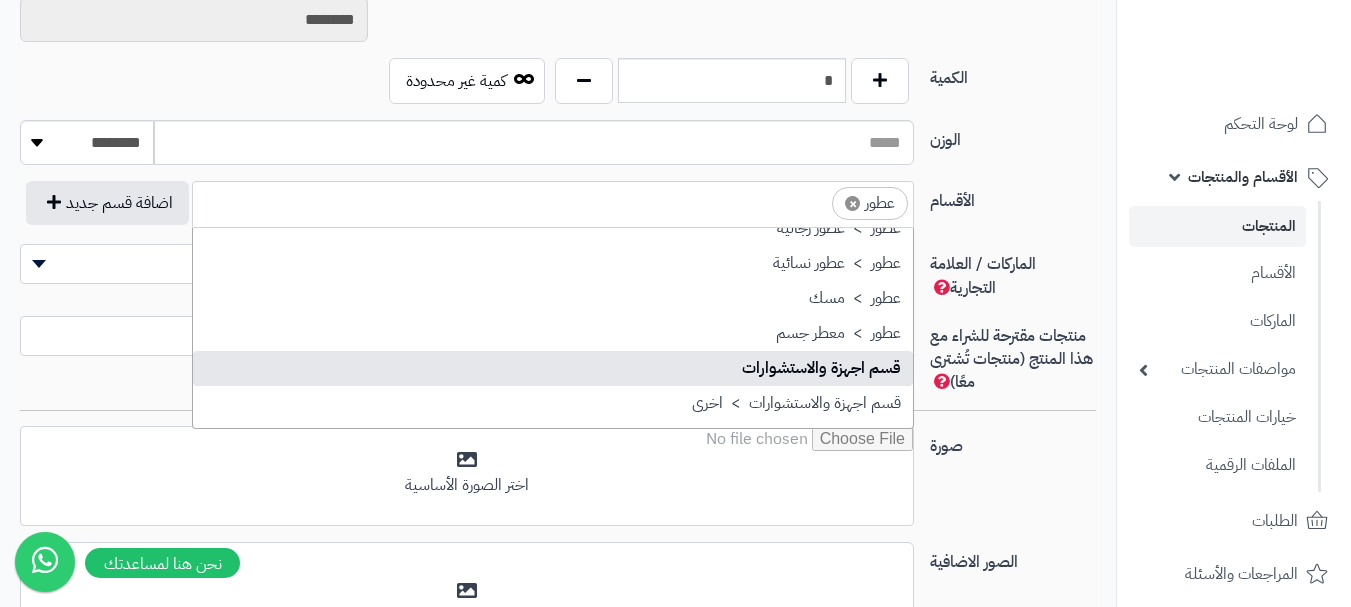 scroll, scrollTop: 897, scrollLeft: 0, axis: vertical 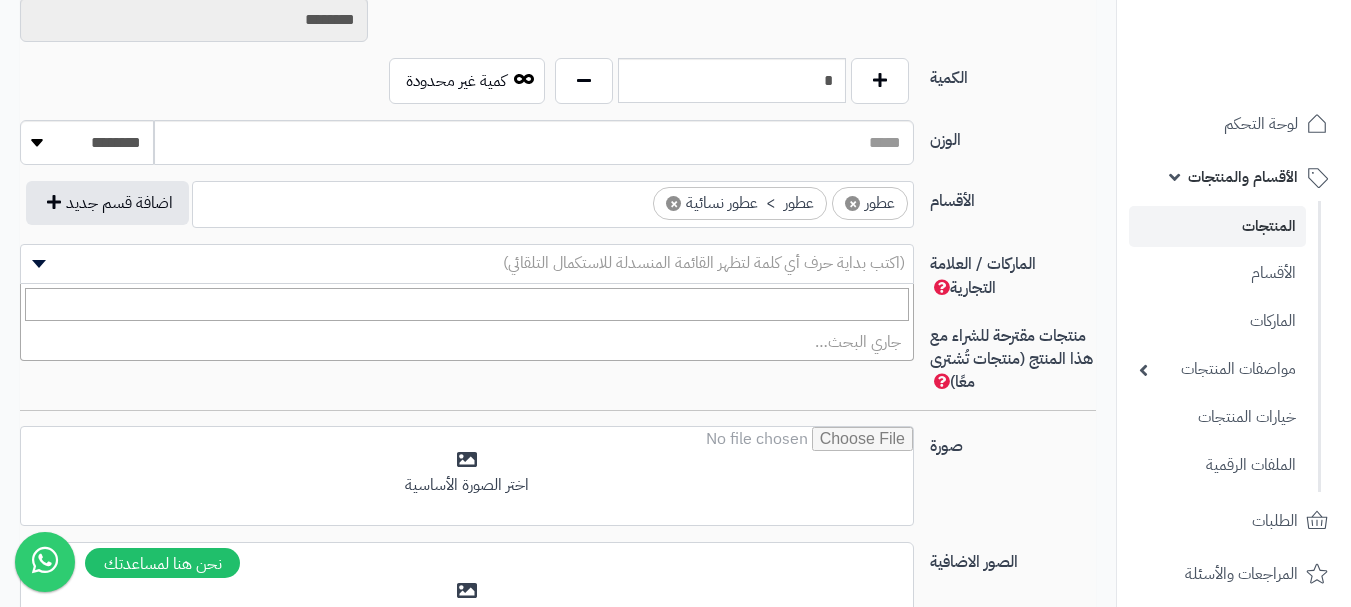 click on "(اكتب بداية حرف أي كلمة لتظهر القائمة المنسدلة للاستكمال التلقائي)" at bounding box center (704, 263) 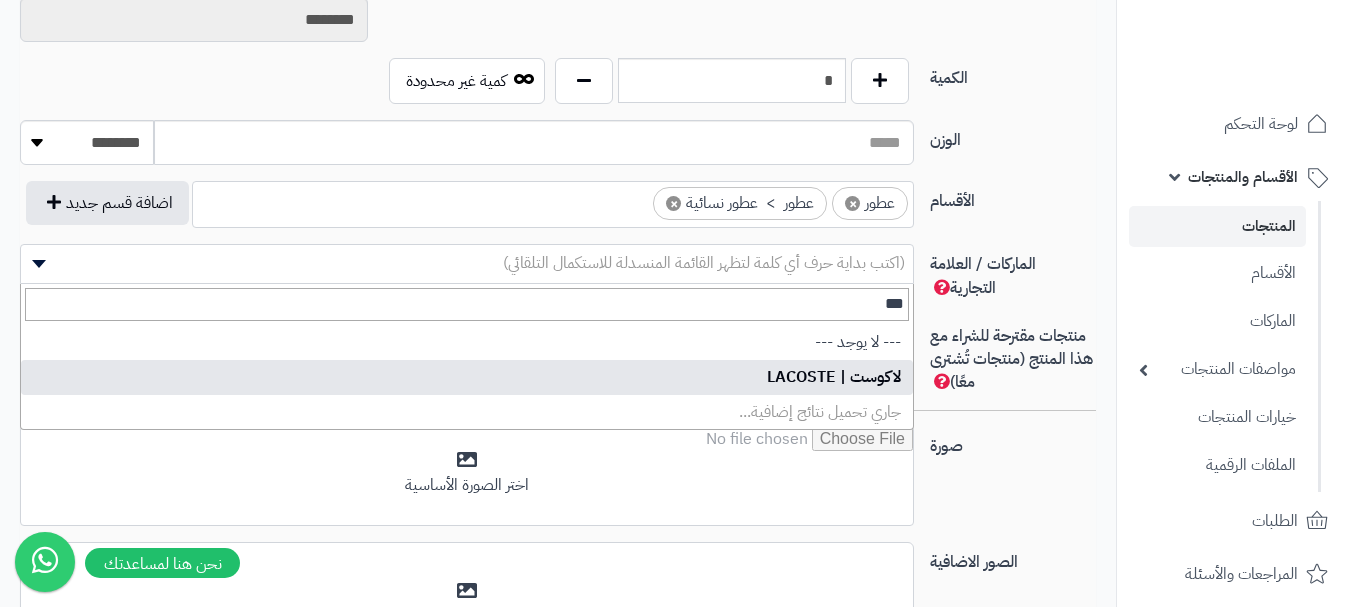 type on "***" 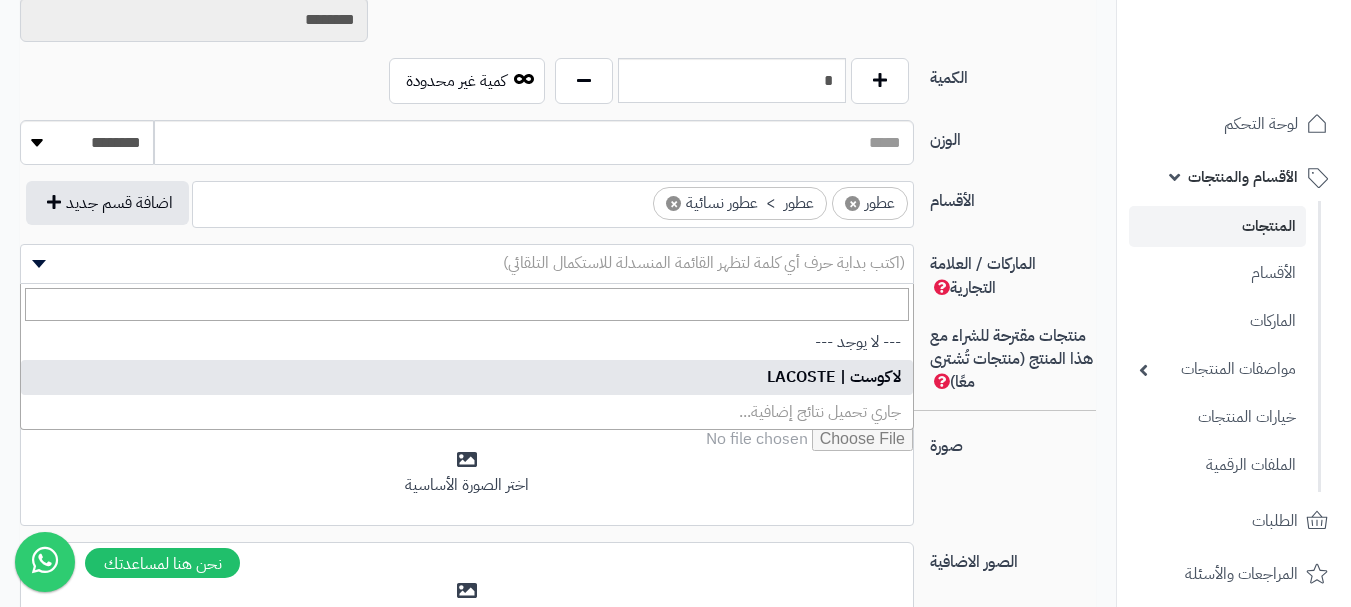 select on "**" 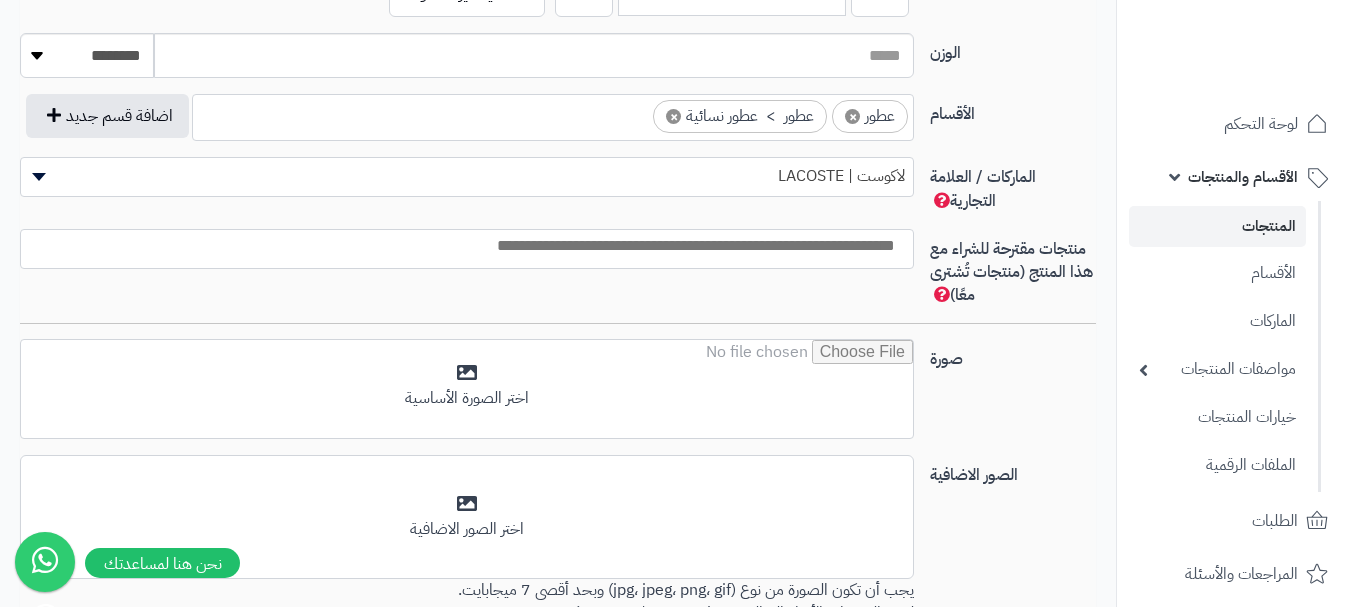 scroll, scrollTop: 1228, scrollLeft: 0, axis: vertical 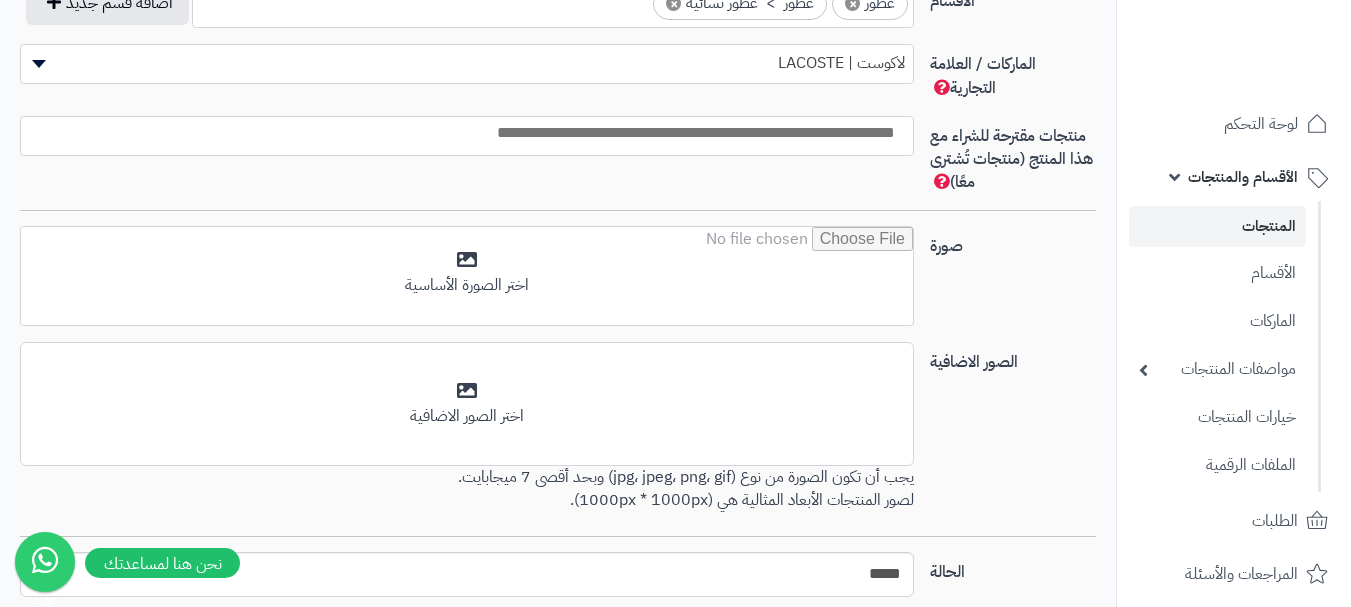 click at bounding box center (462, 133) 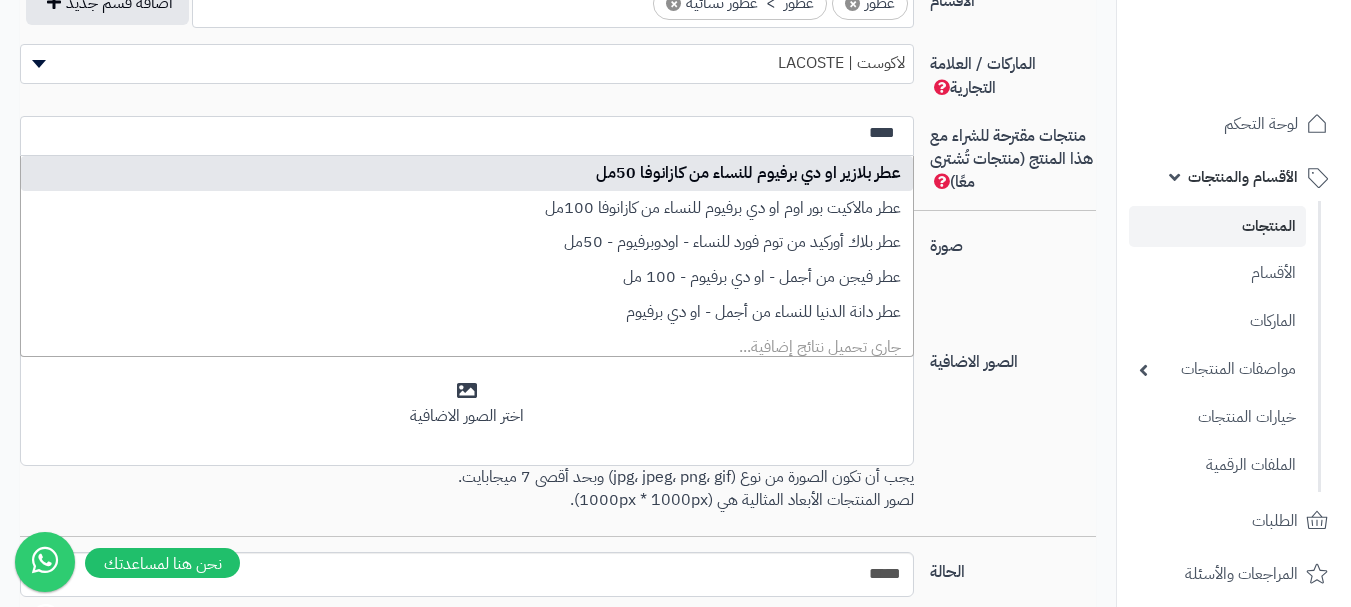 type on "****" 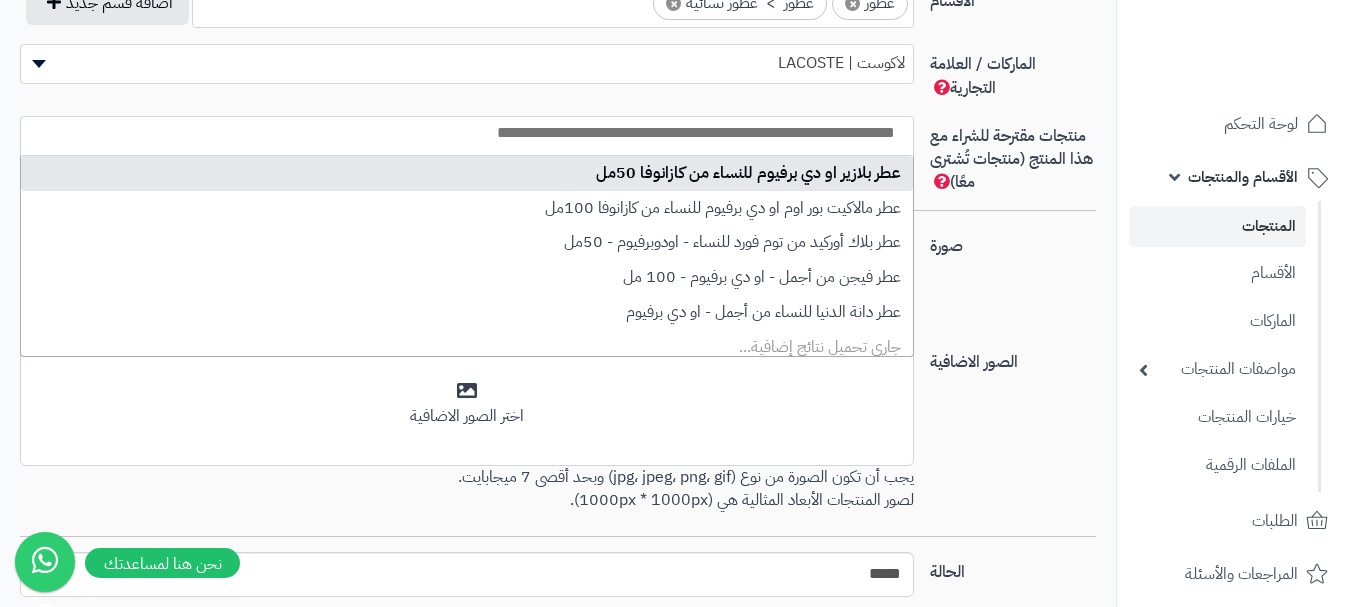 select on "***" 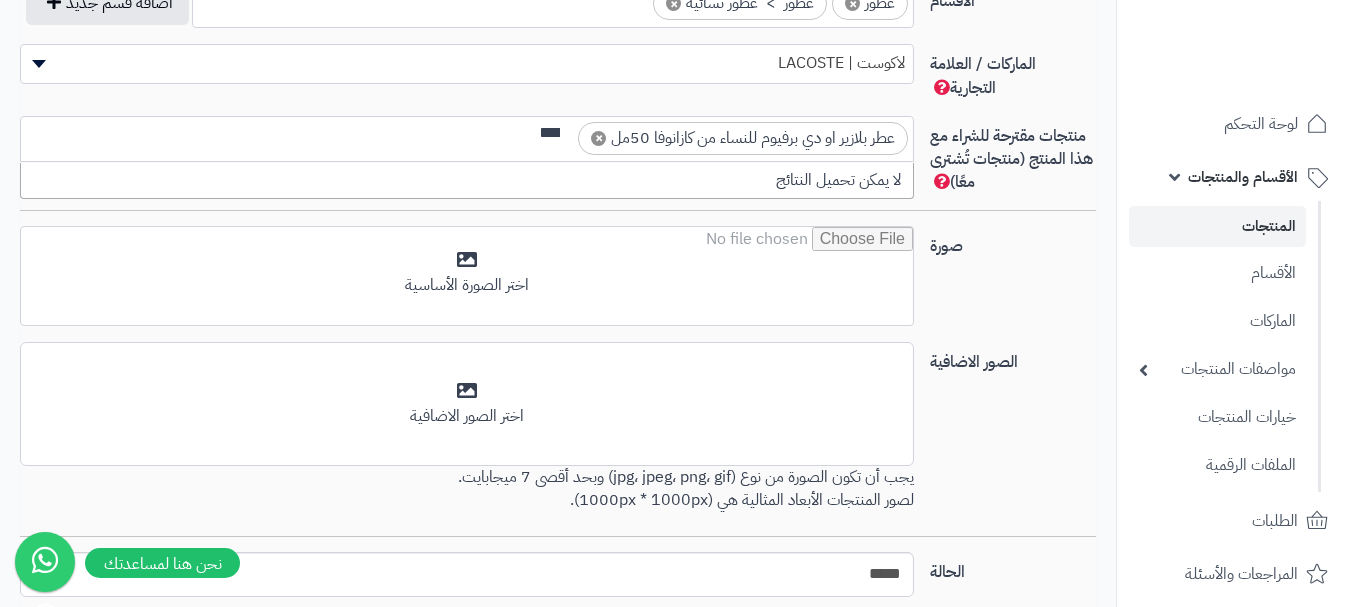 scroll, scrollTop: 0, scrollLeft: 0, axis: both 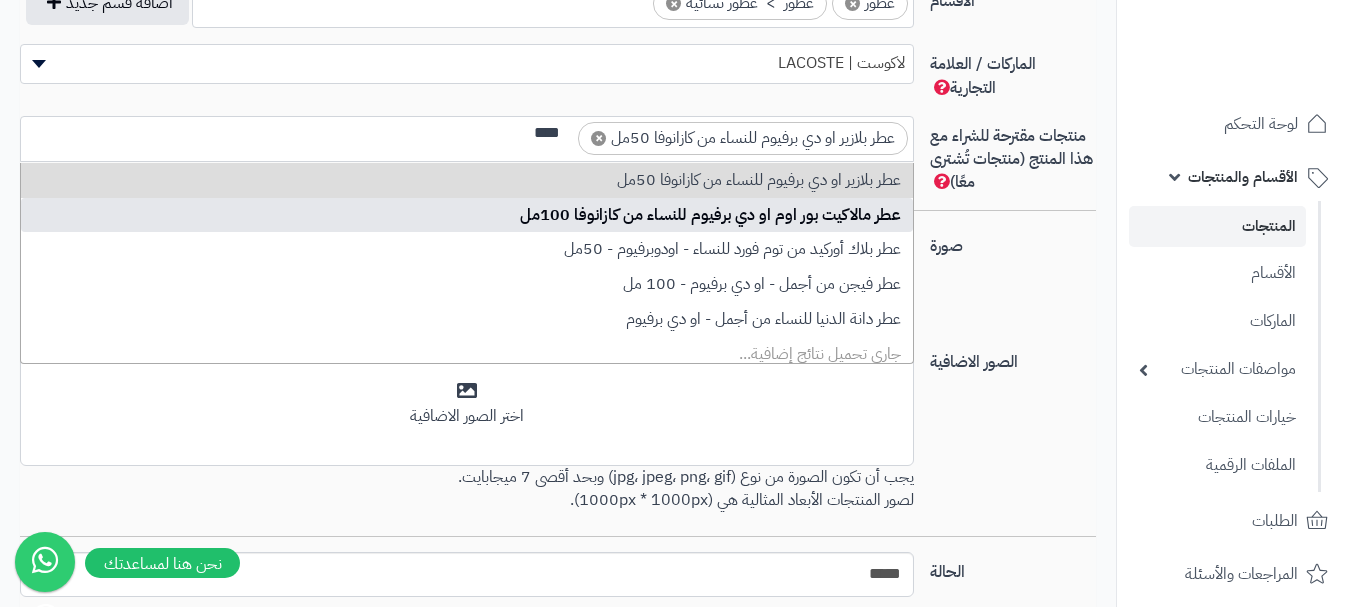 type on "****" 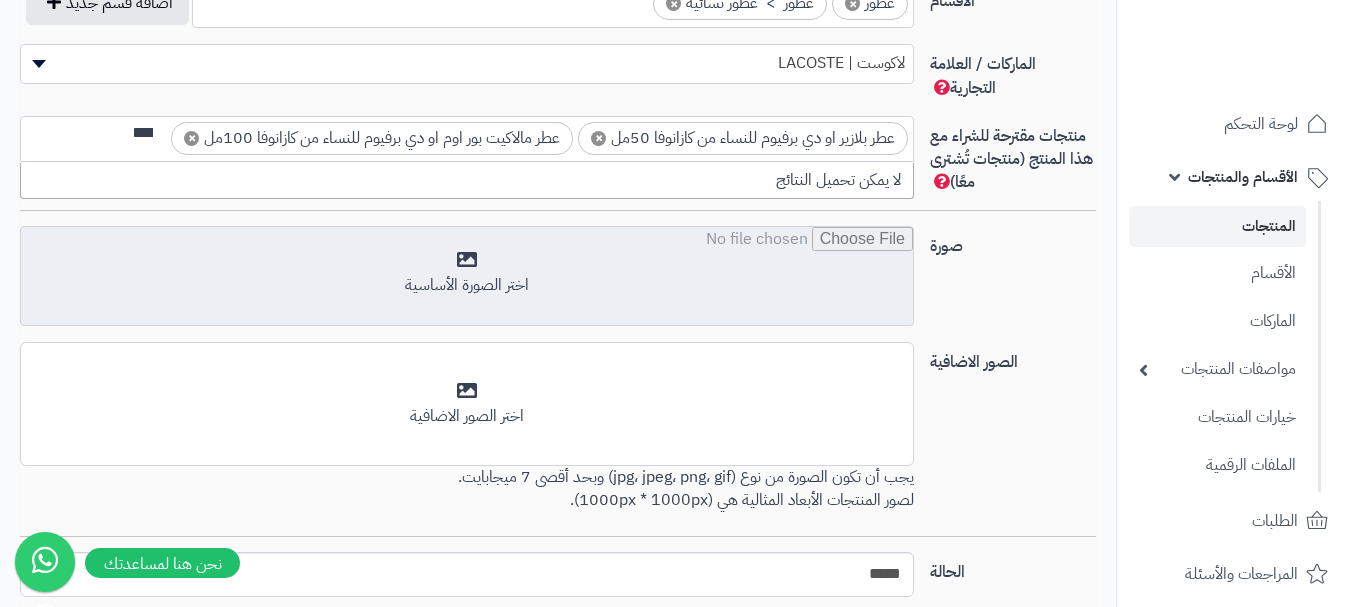 scroll, scrollTop: 0, scrollLeft: 0, axis: both 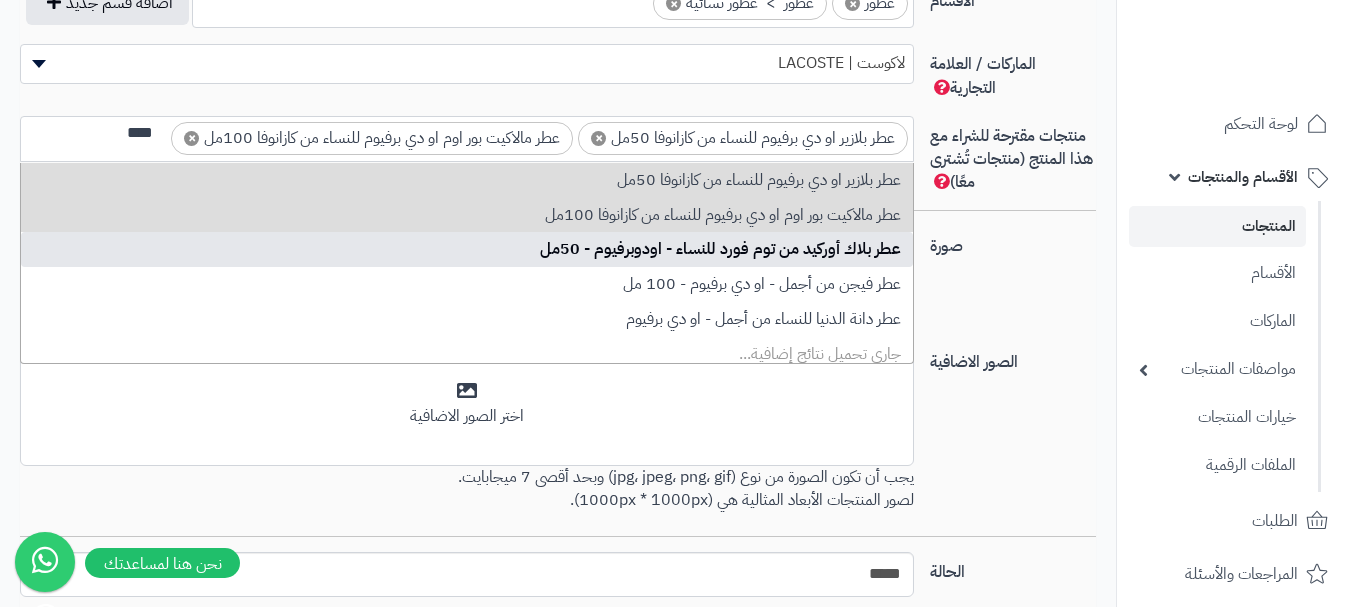 type on "****" 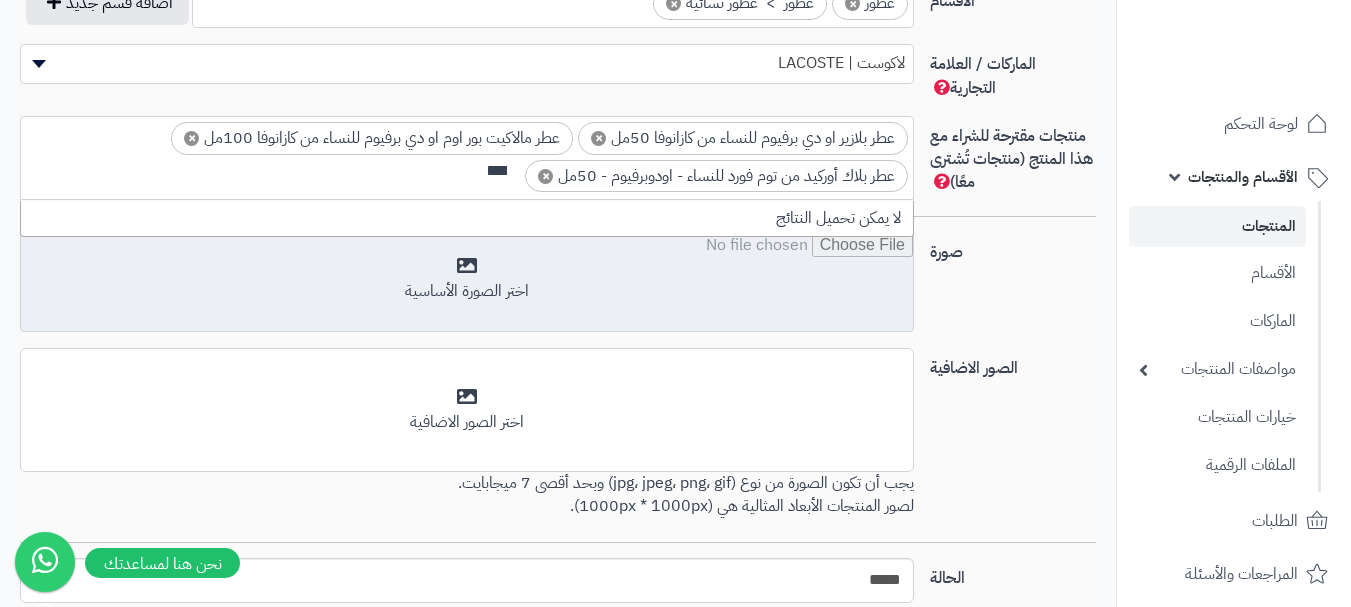 scroll, scrollTop: 0, scrollLeft: 0, axis: both 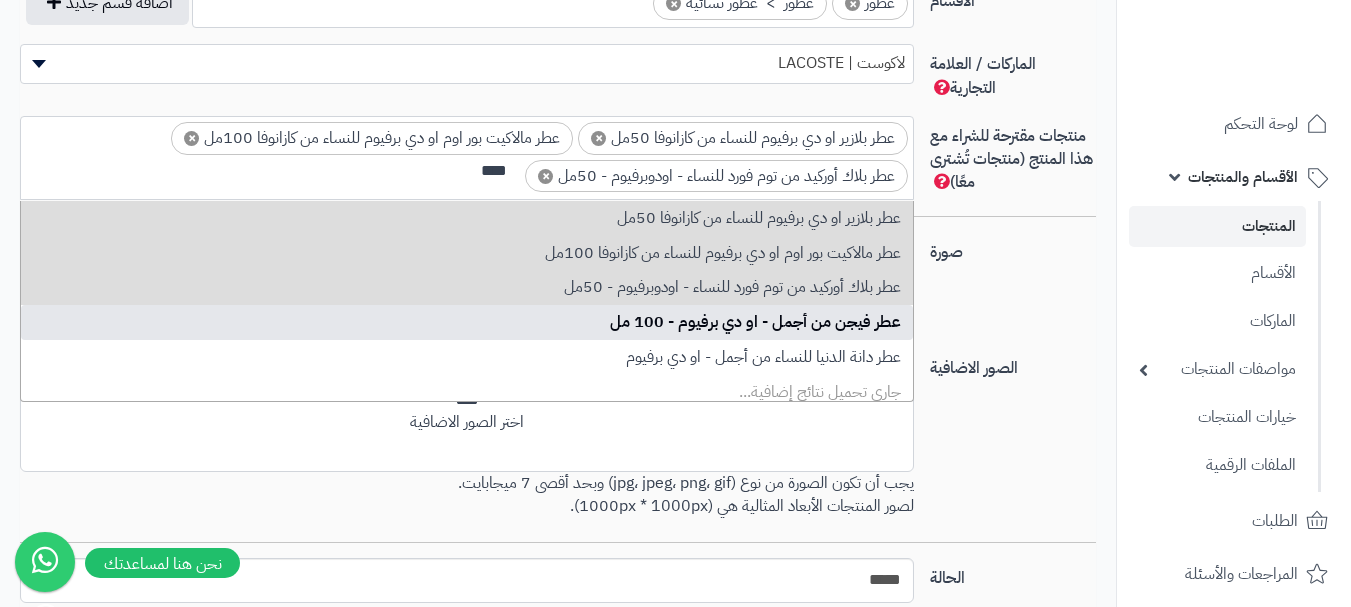 type on "****" 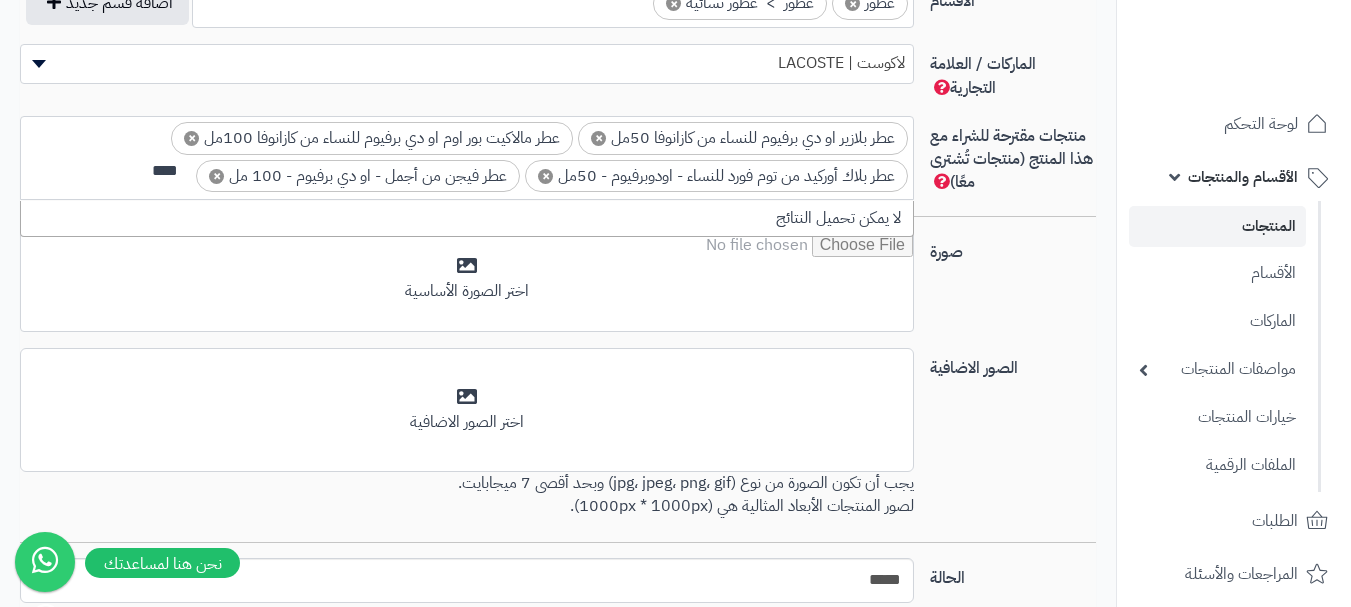 scroll, scrollTop: 0, scrollLeft: 0, axis: both 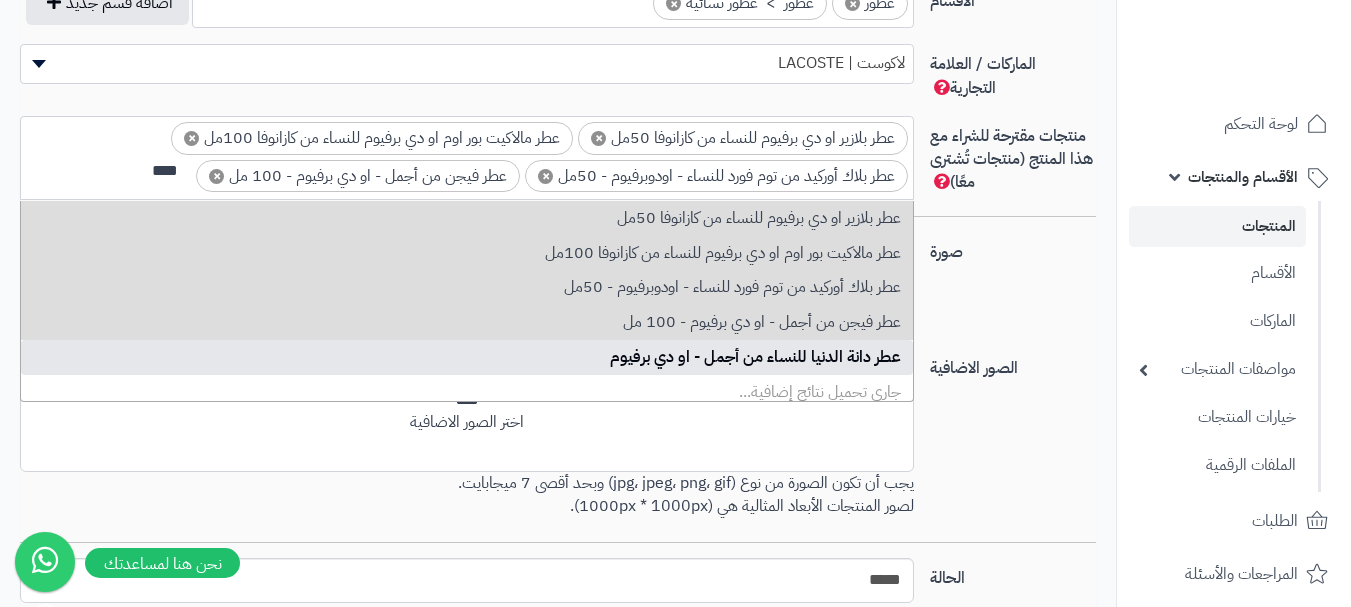 type on "****" 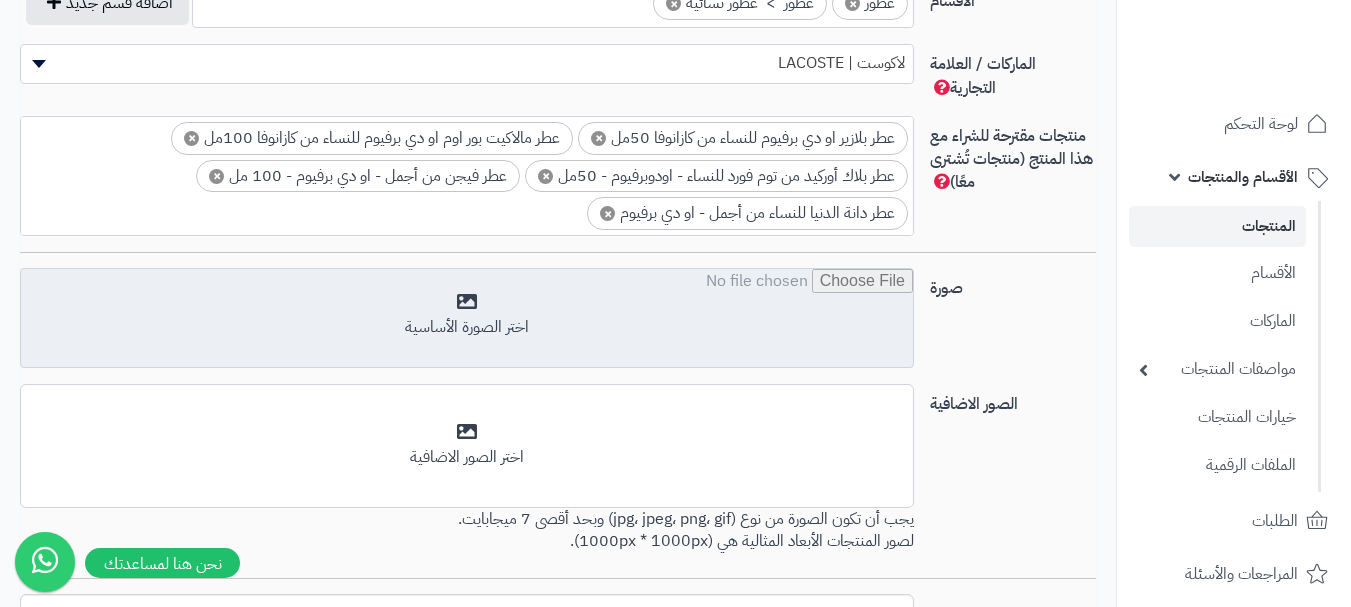 click at bounding box center (467, 319) 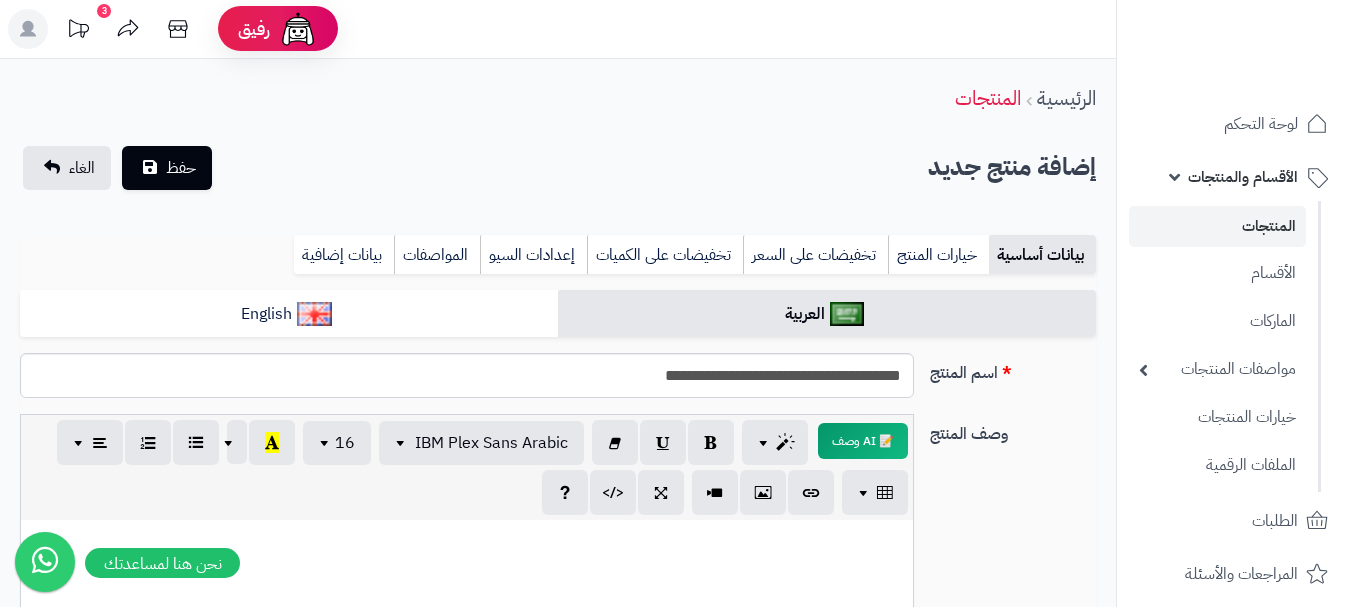 scroll, scrollTop: 0, scrollLeft: 0, axis: both 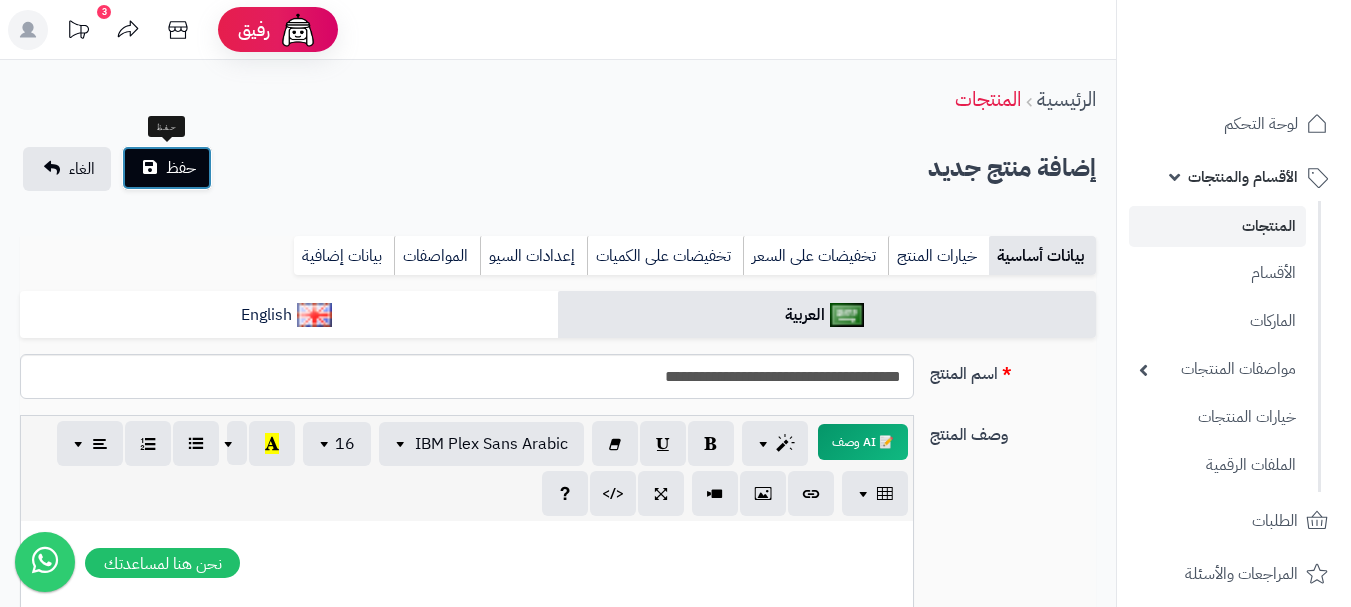 click on "حفظ" at bounding box center [181, 168] 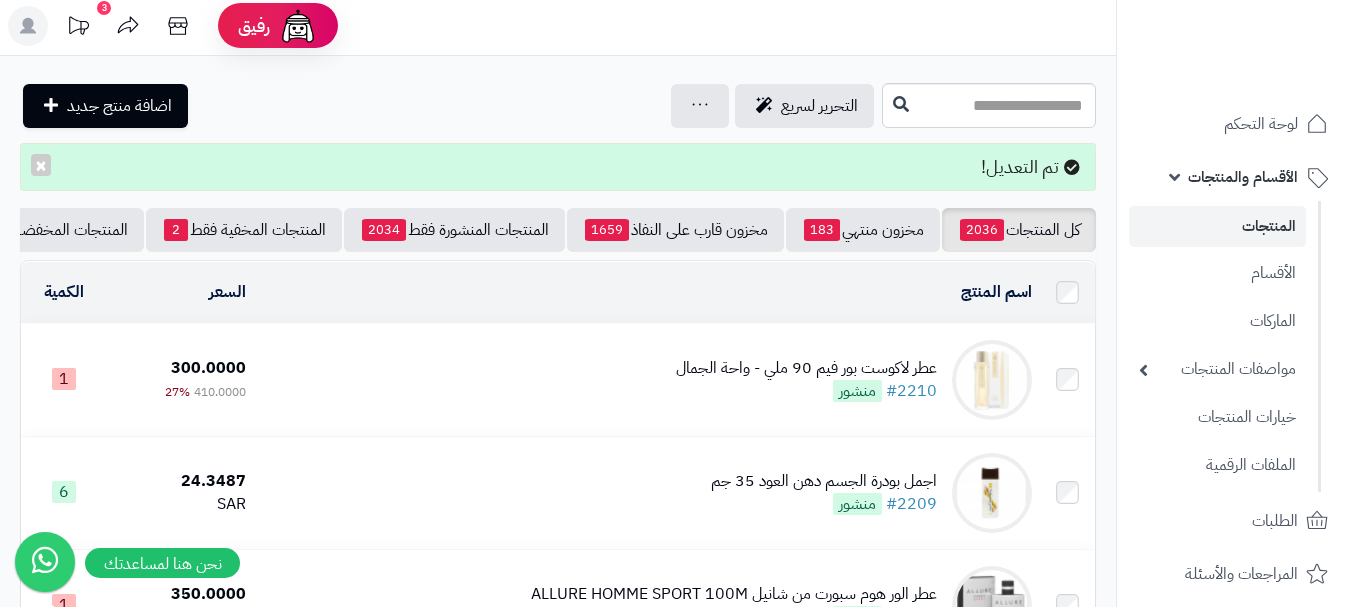 scroll, scrollTop: 0, scrollLeft: 0, axis: both 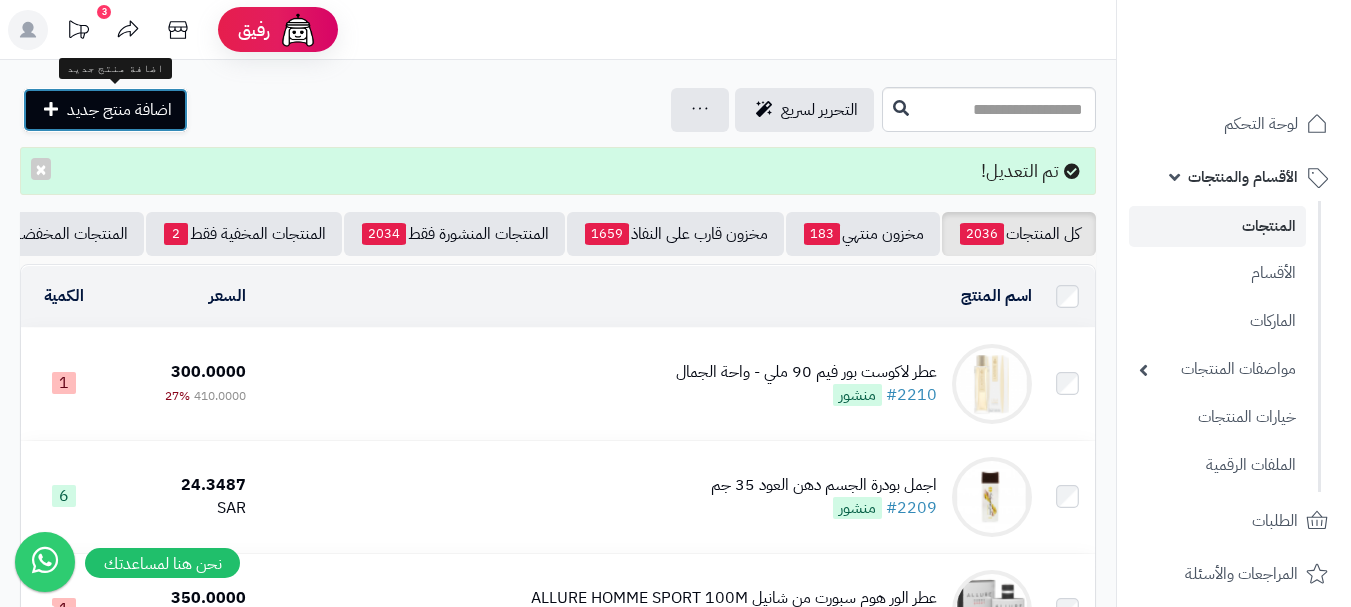 click on "اضافة منتج جديد" at bounding box center (119, 110) 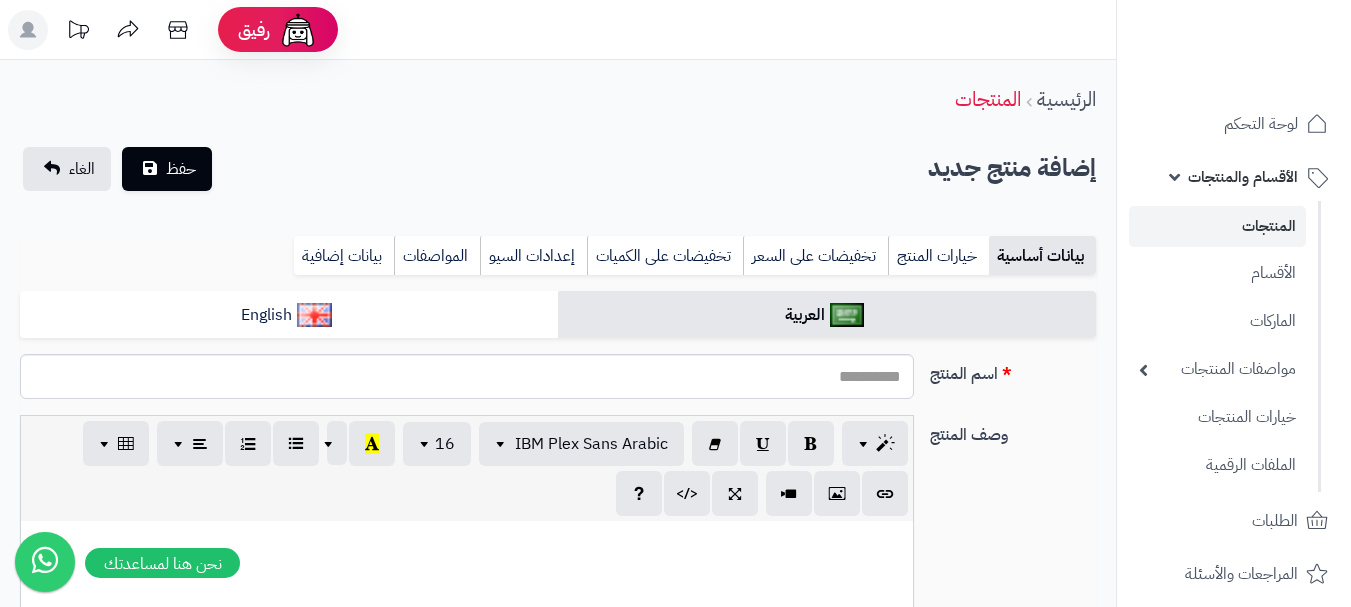 select 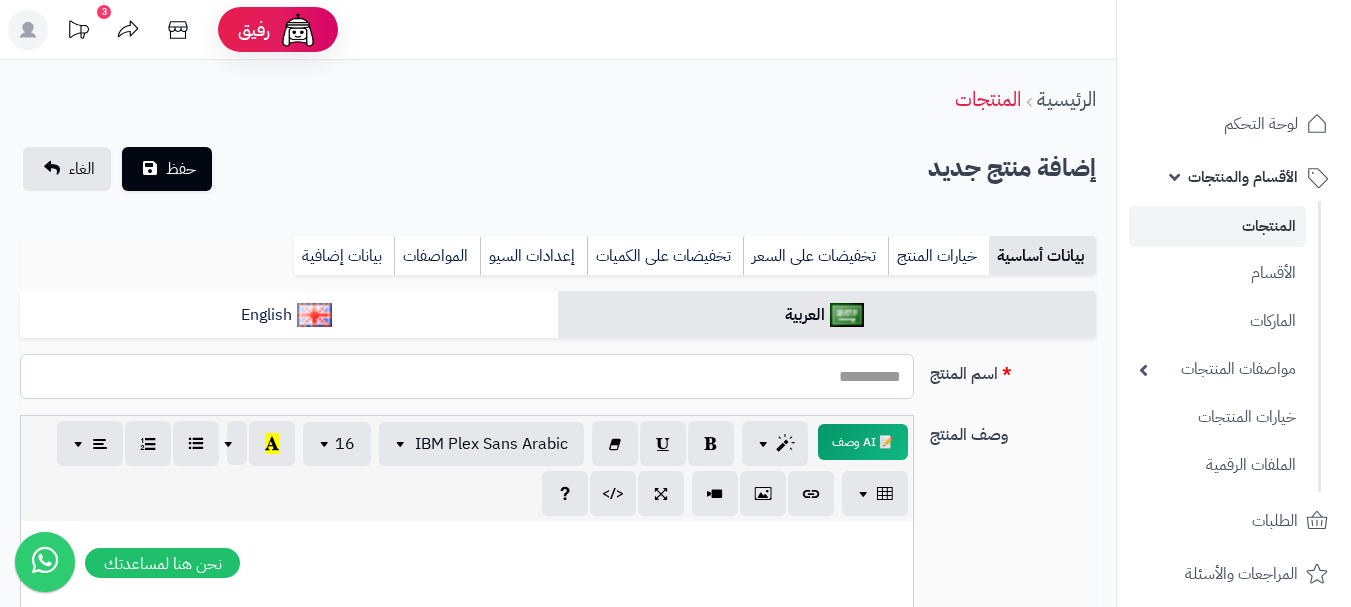 paste on "**********" 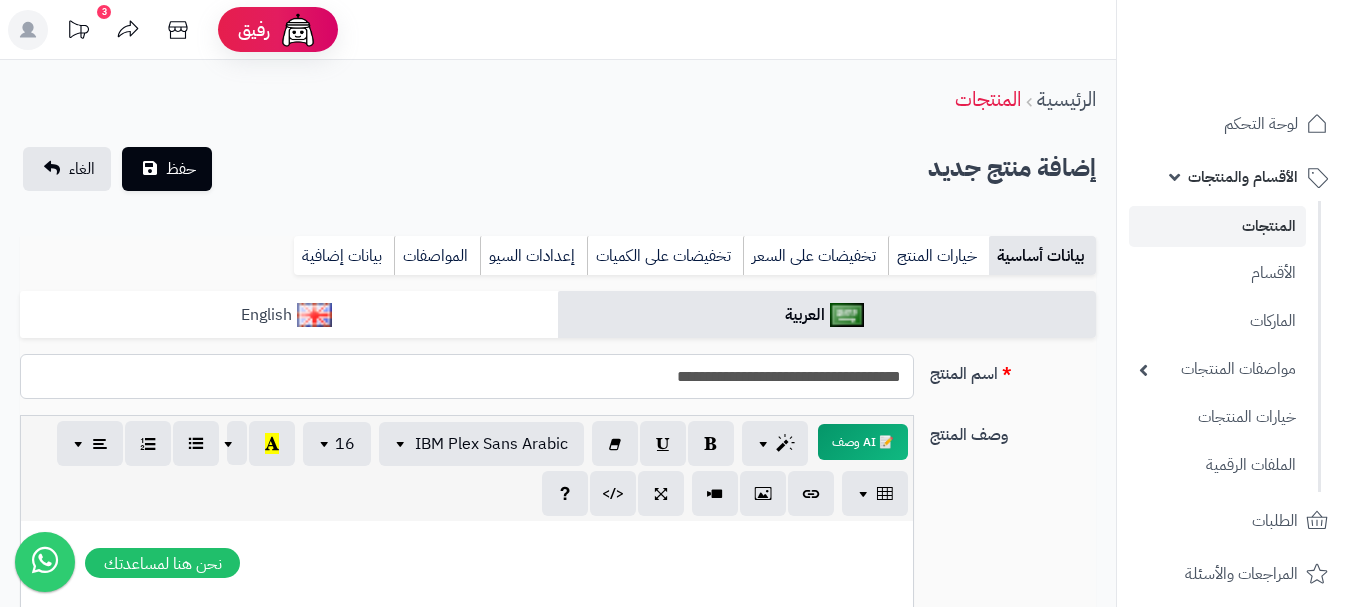 type on "**********" 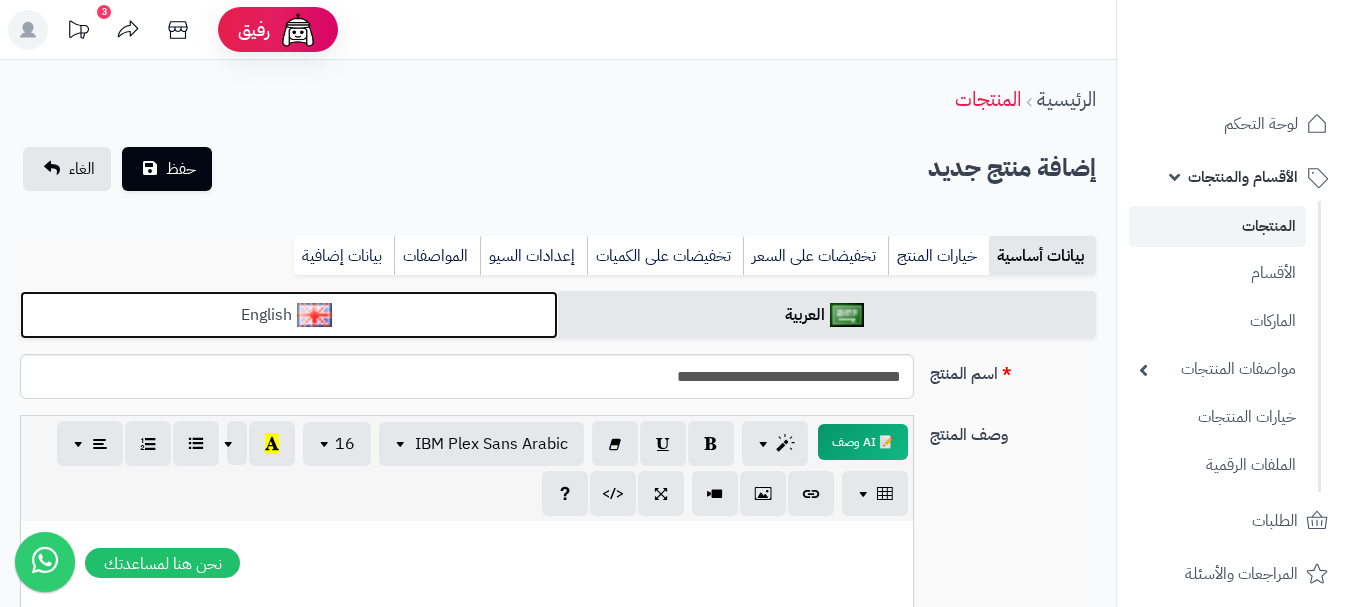 click on "English" at bounding box center (289, 315) 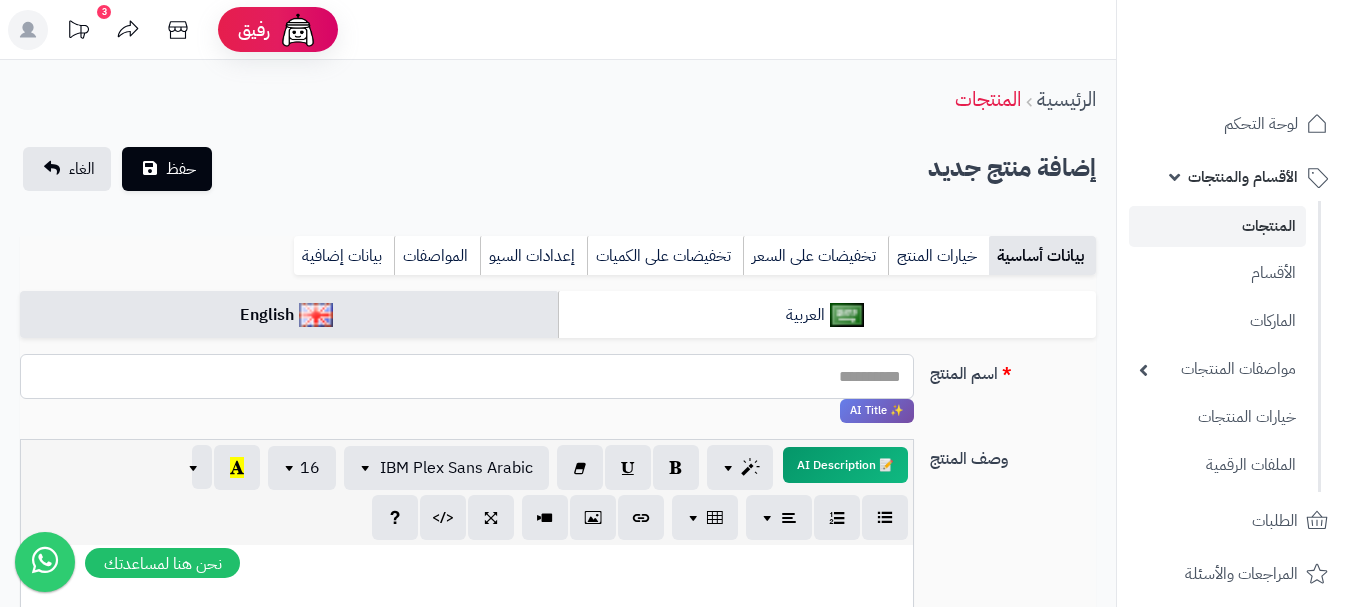 paste on "**********" 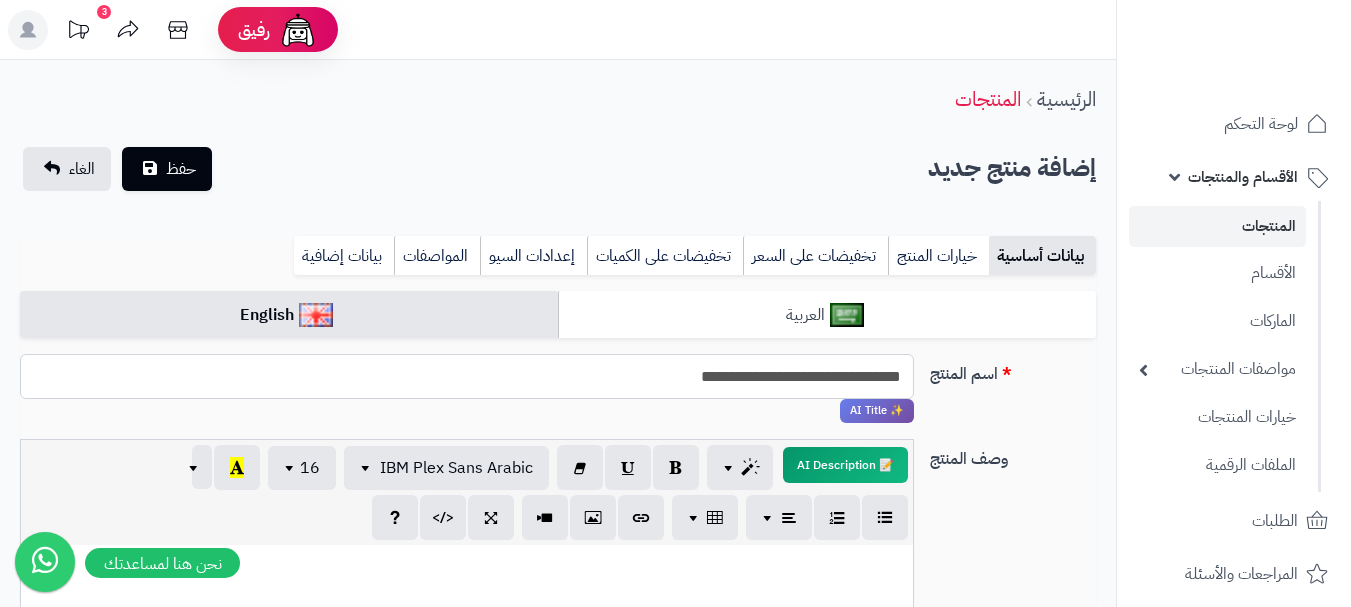 type on "**********" 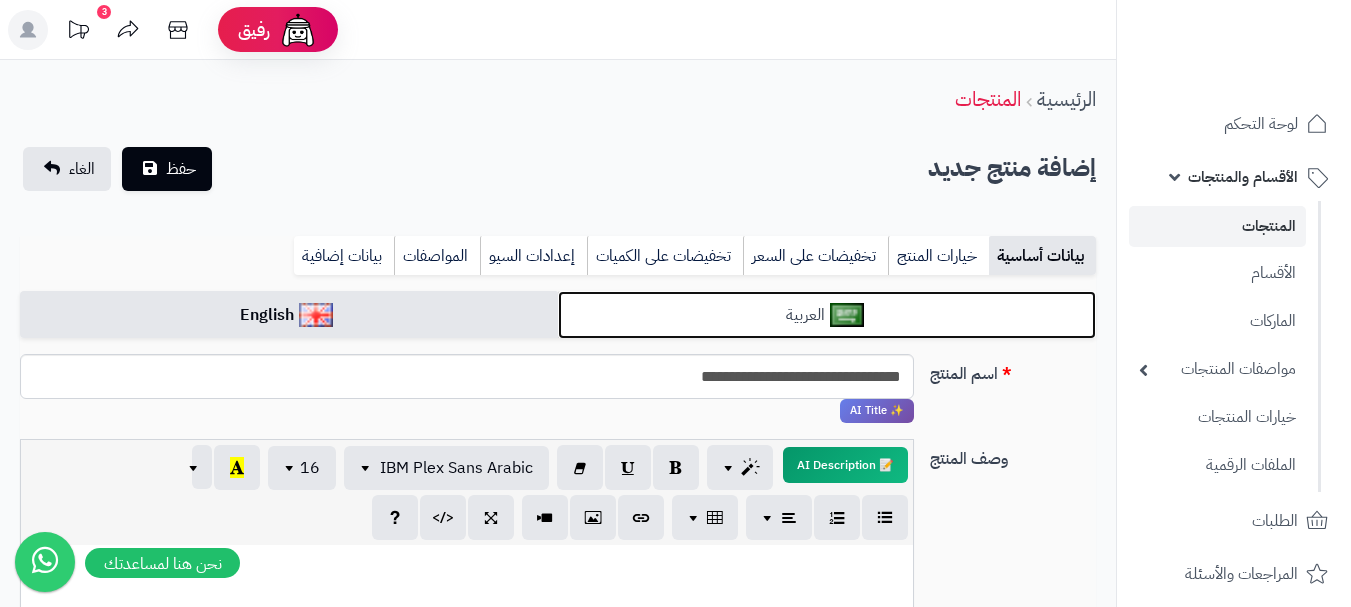 click on "العربية" at bounding box center [827, 315] 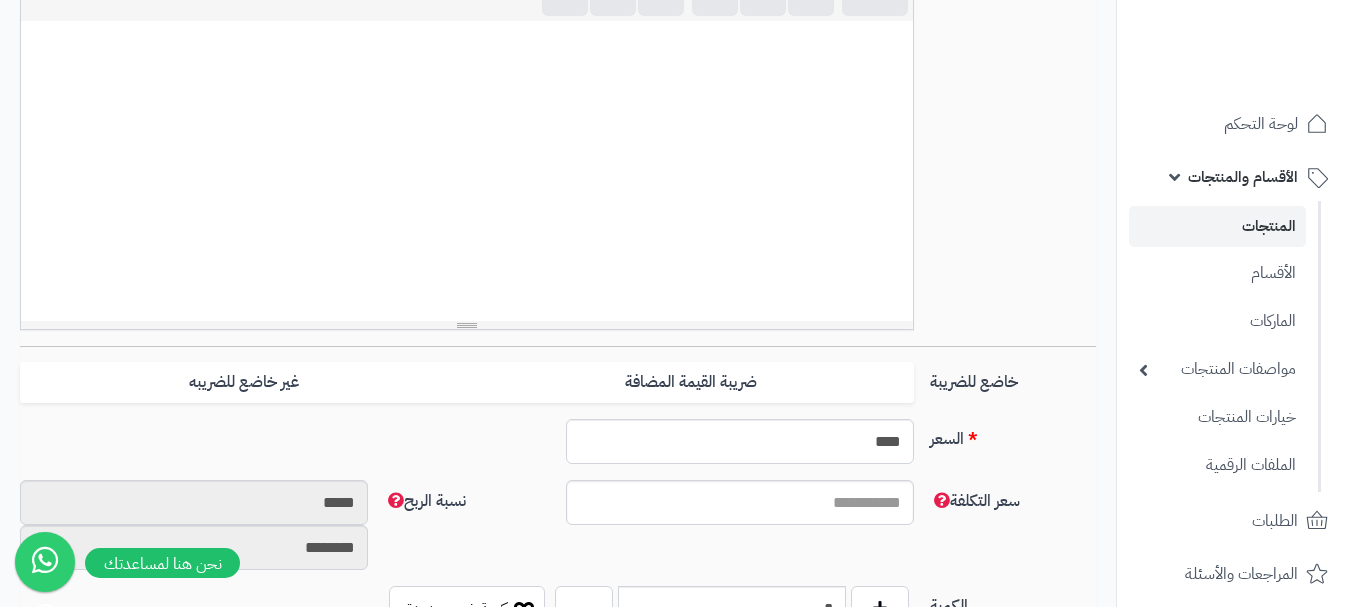 scroll, scrollTop: 700, scrollLeft: 0, axis: vertical 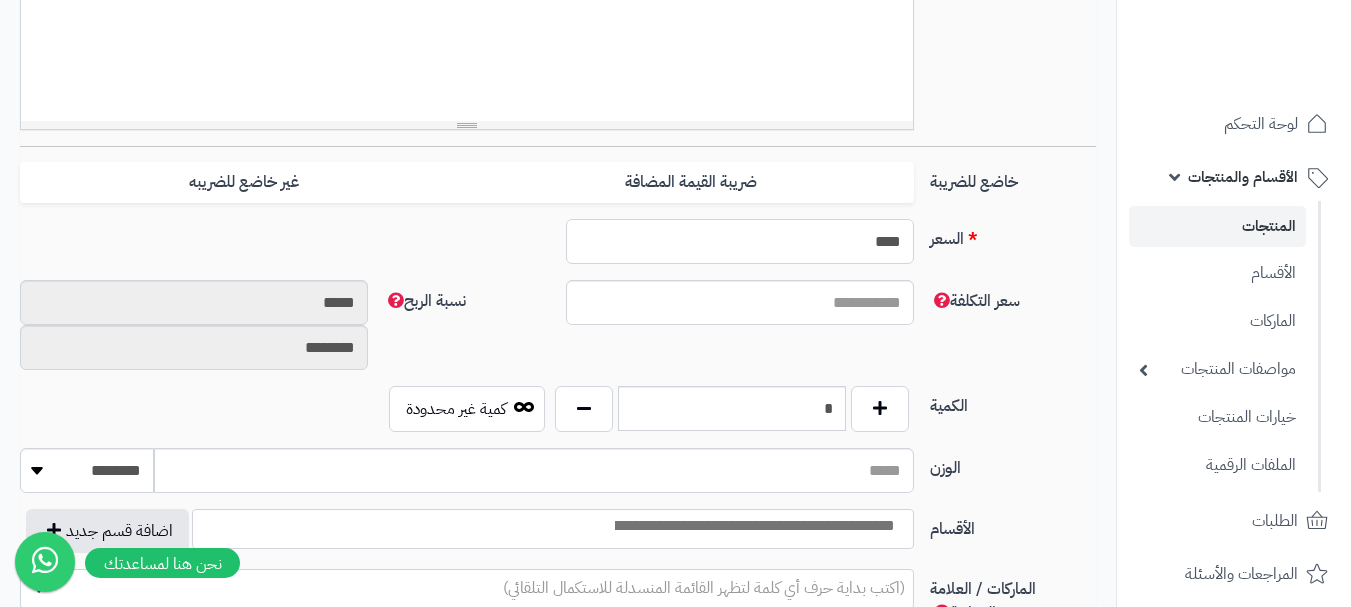 click on "****" at bounding box center (740, 241) 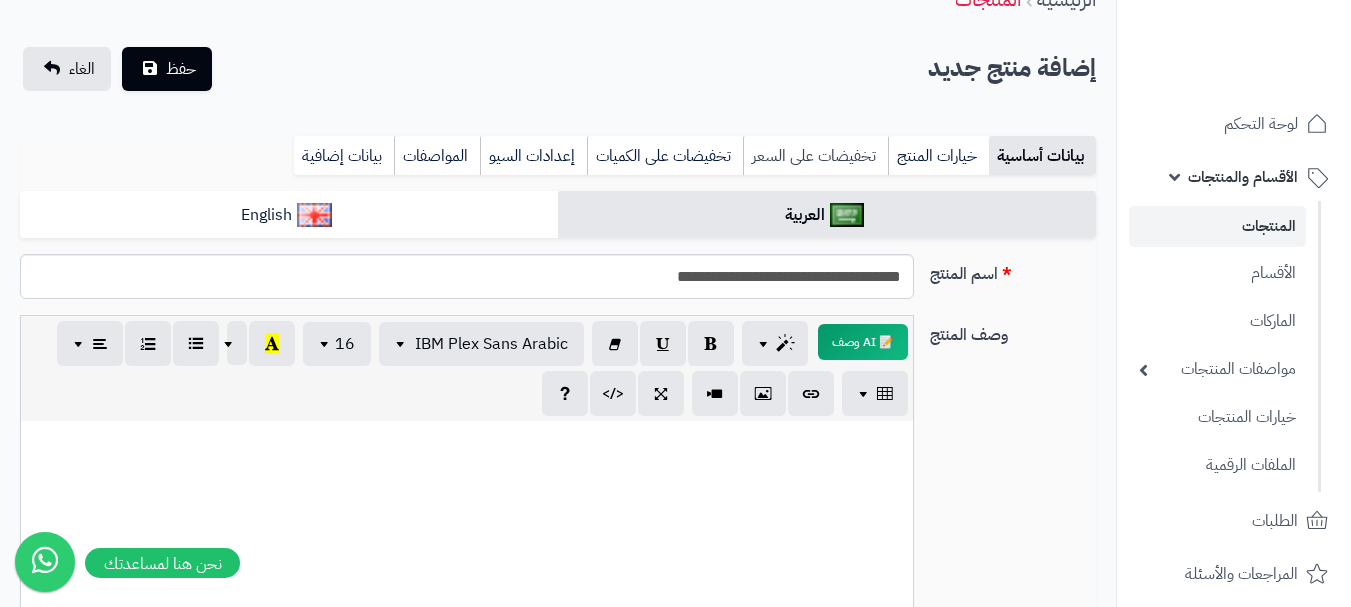 type on "***" 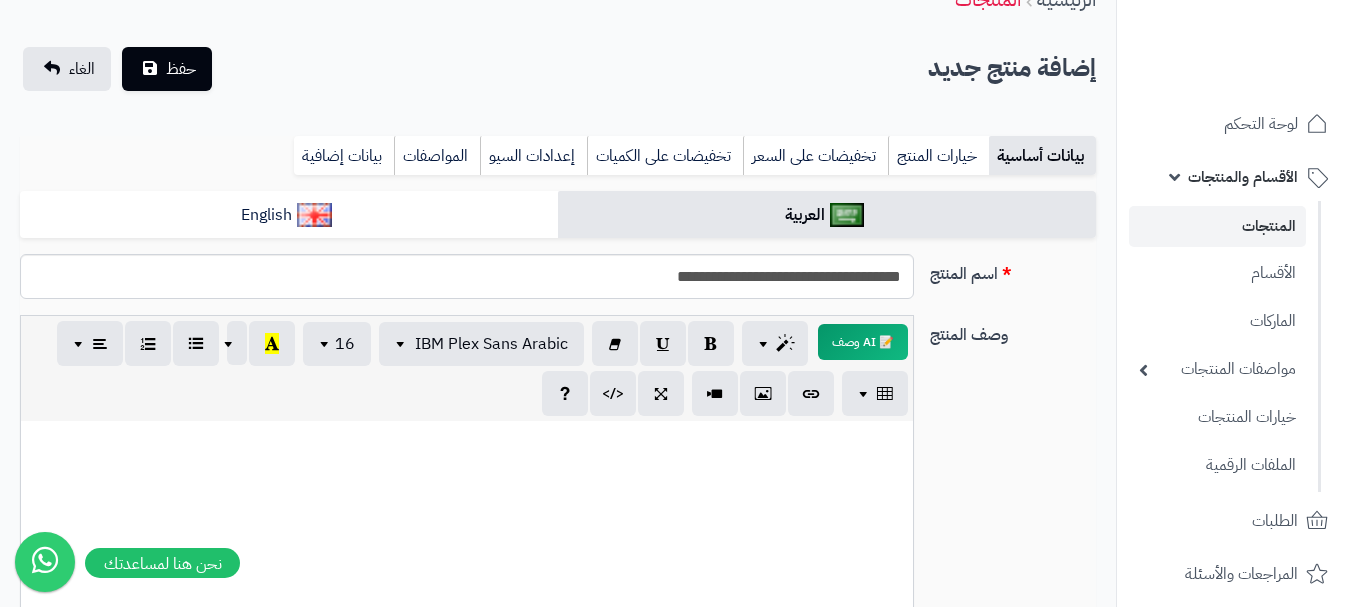 scroll, scrollTop: 28, scrollLeft: 0, axis: vertical 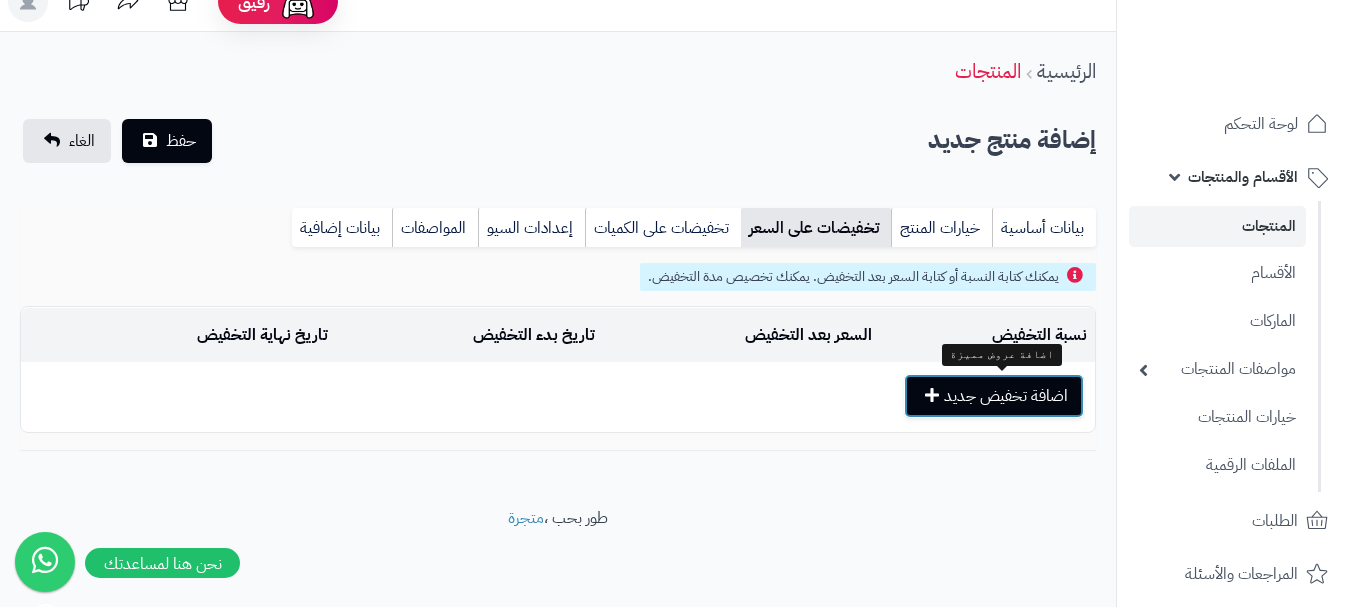 click on "اضافة تخفيض جديد" at bounding box center (994, 396) 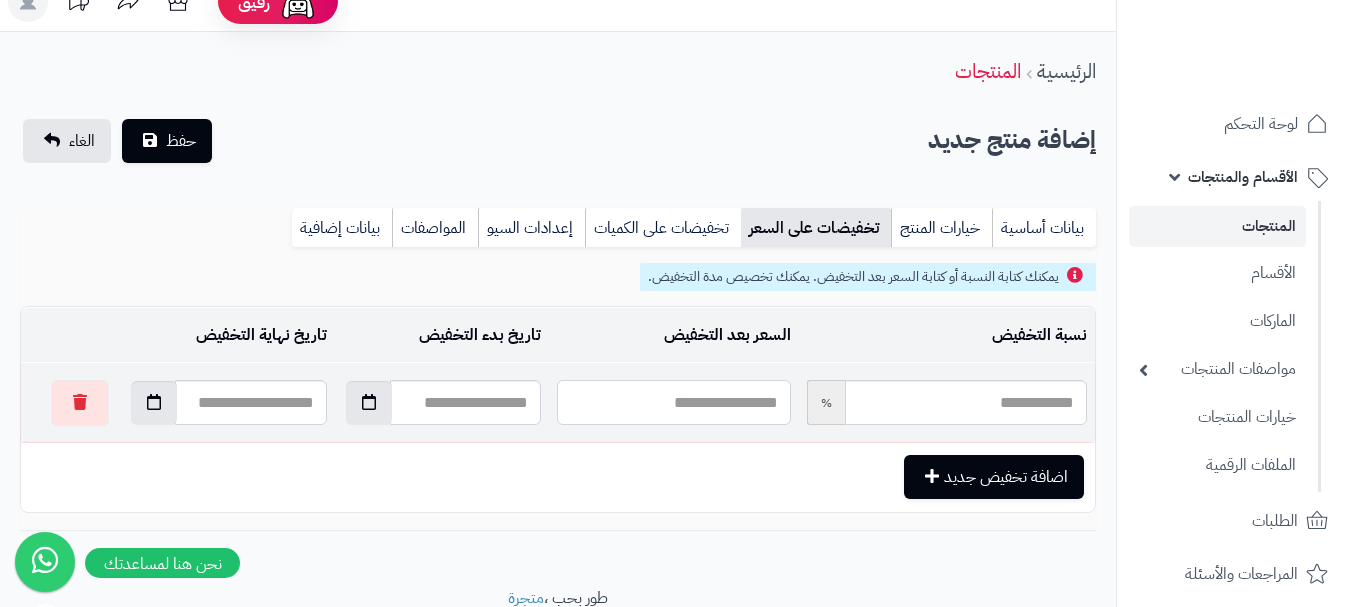 click at bounding box center (673, 402) 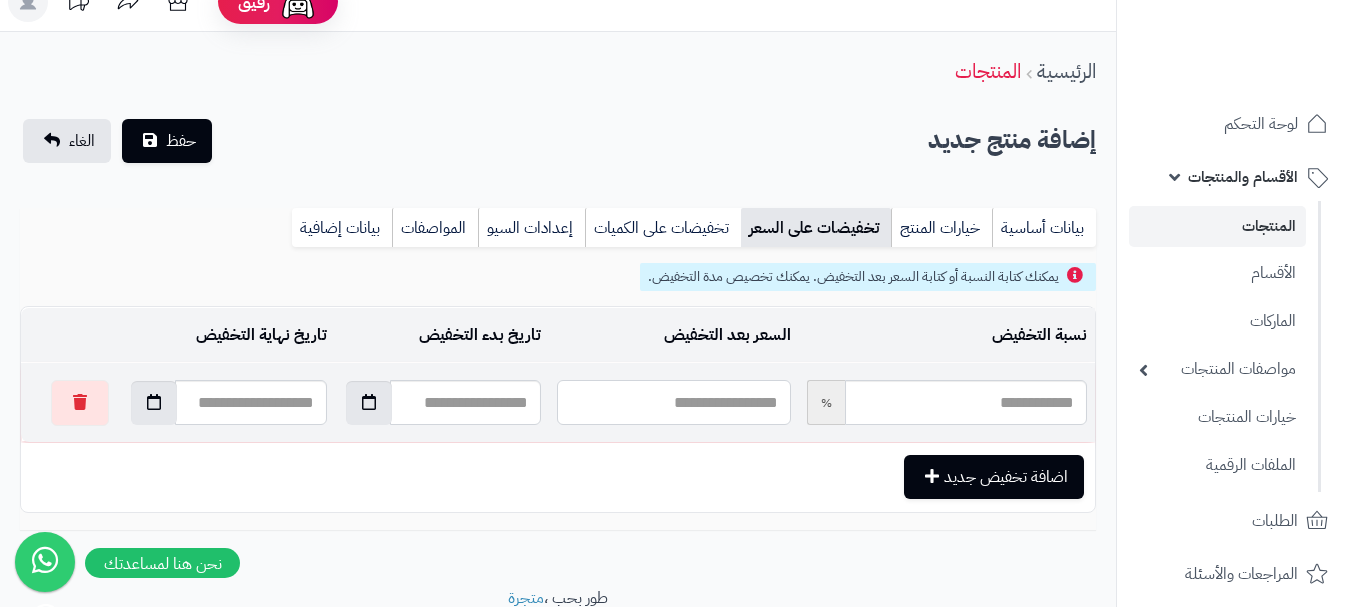type on "*" 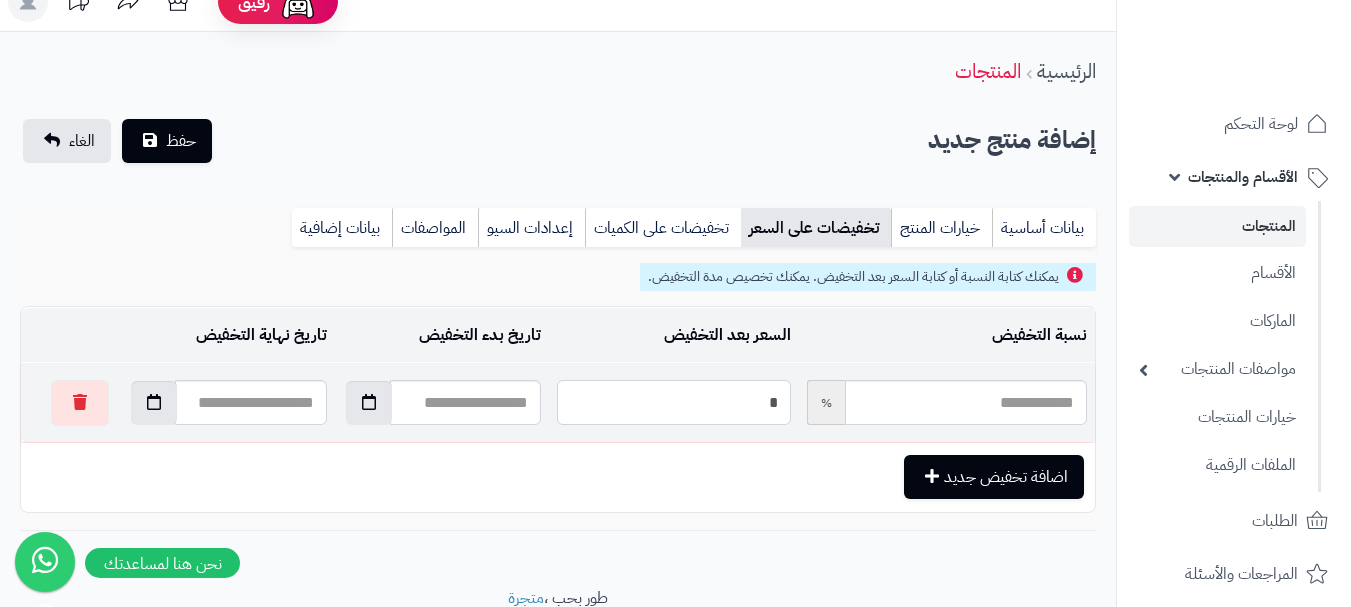 type on "*****" 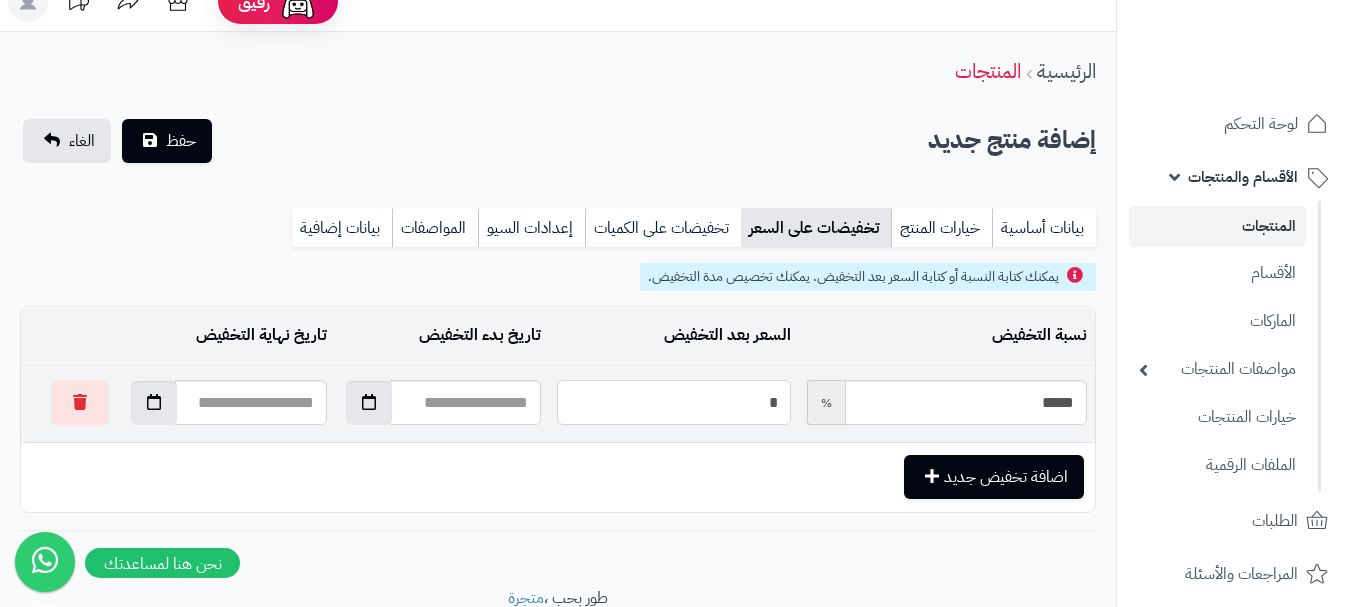 type on "**" 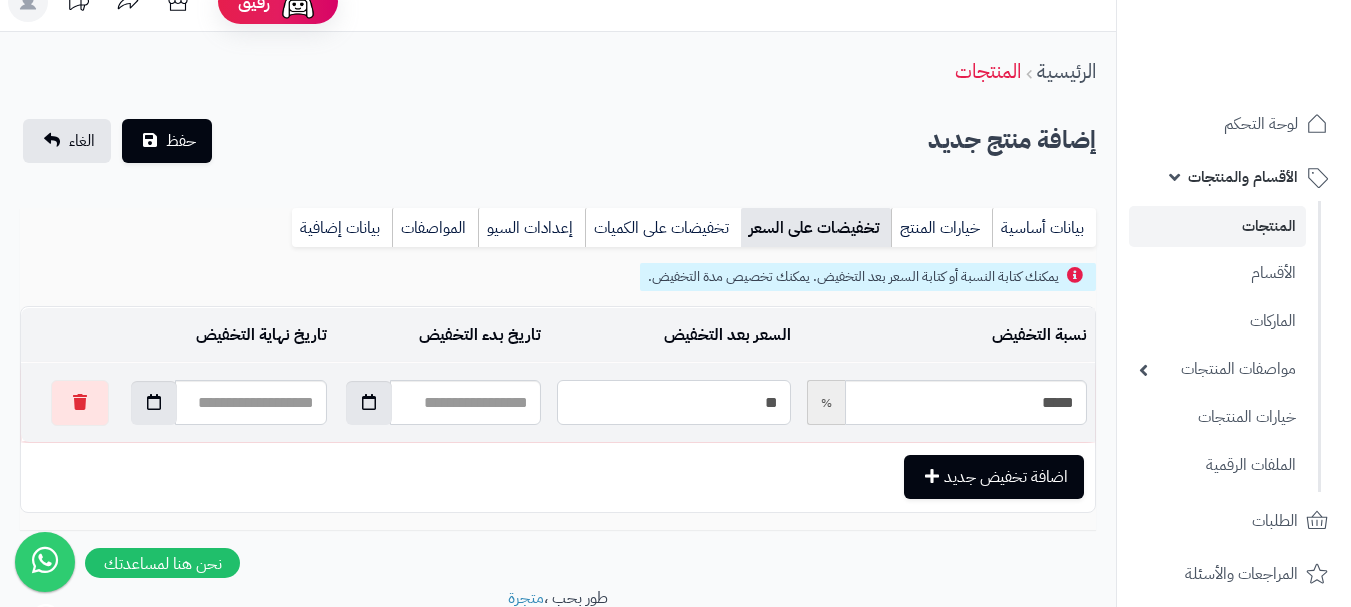 type on "*****" 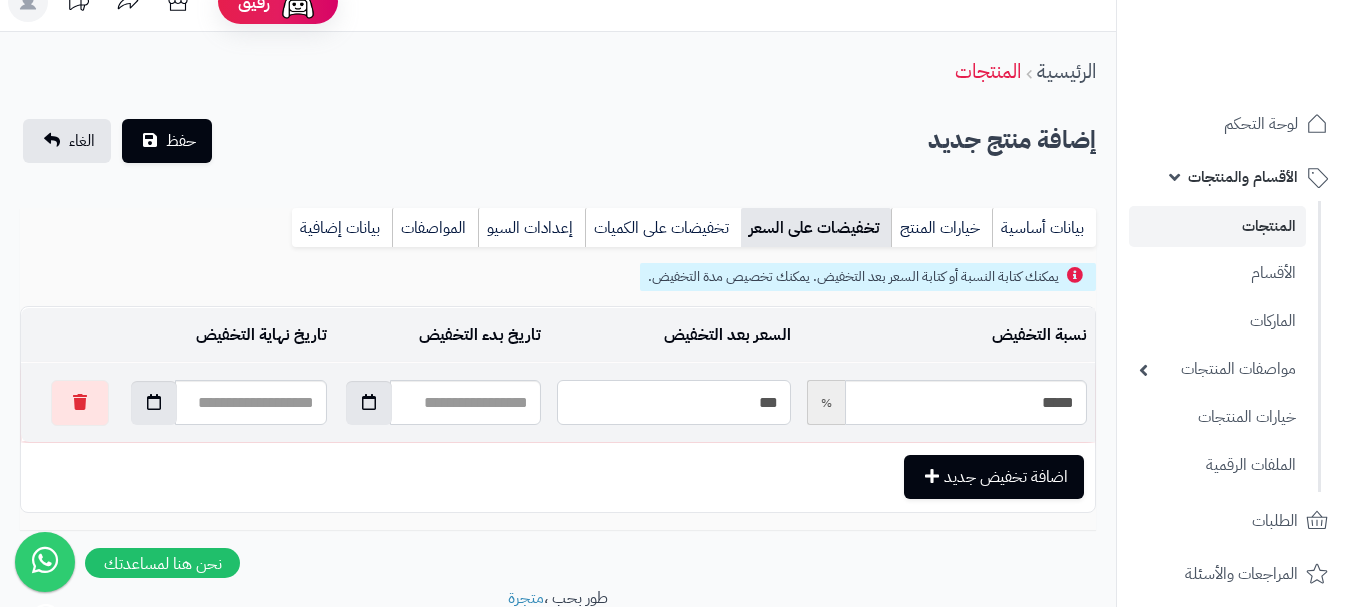 type on "*****" 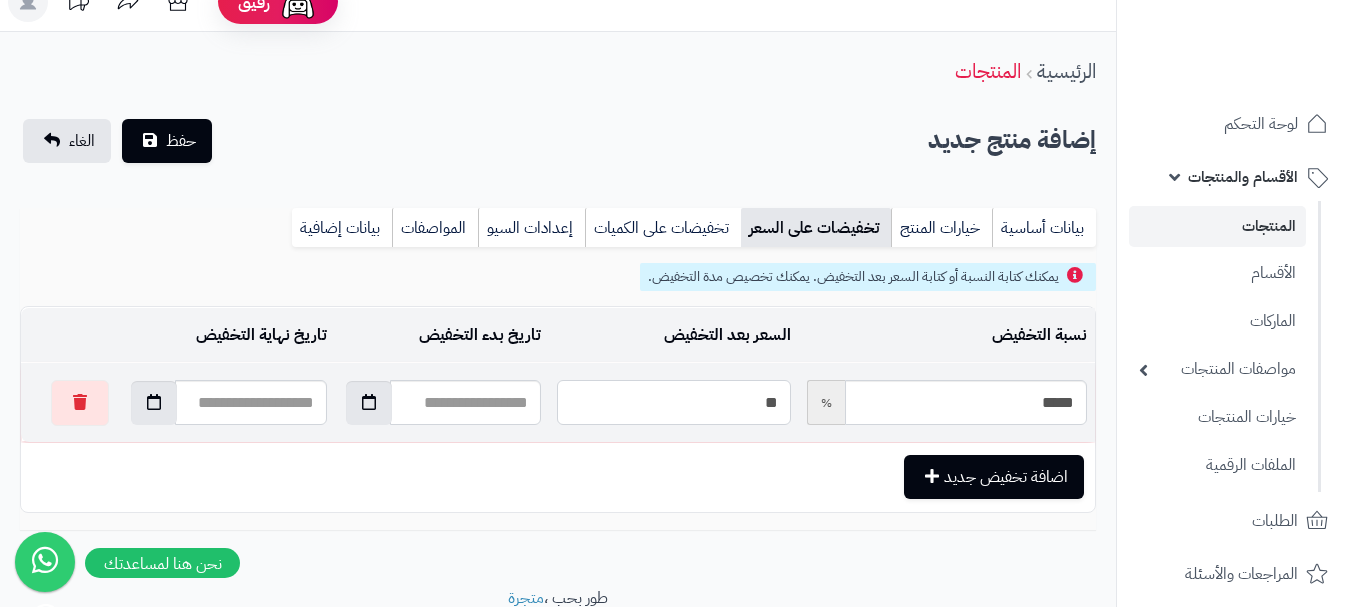 type on "*****" 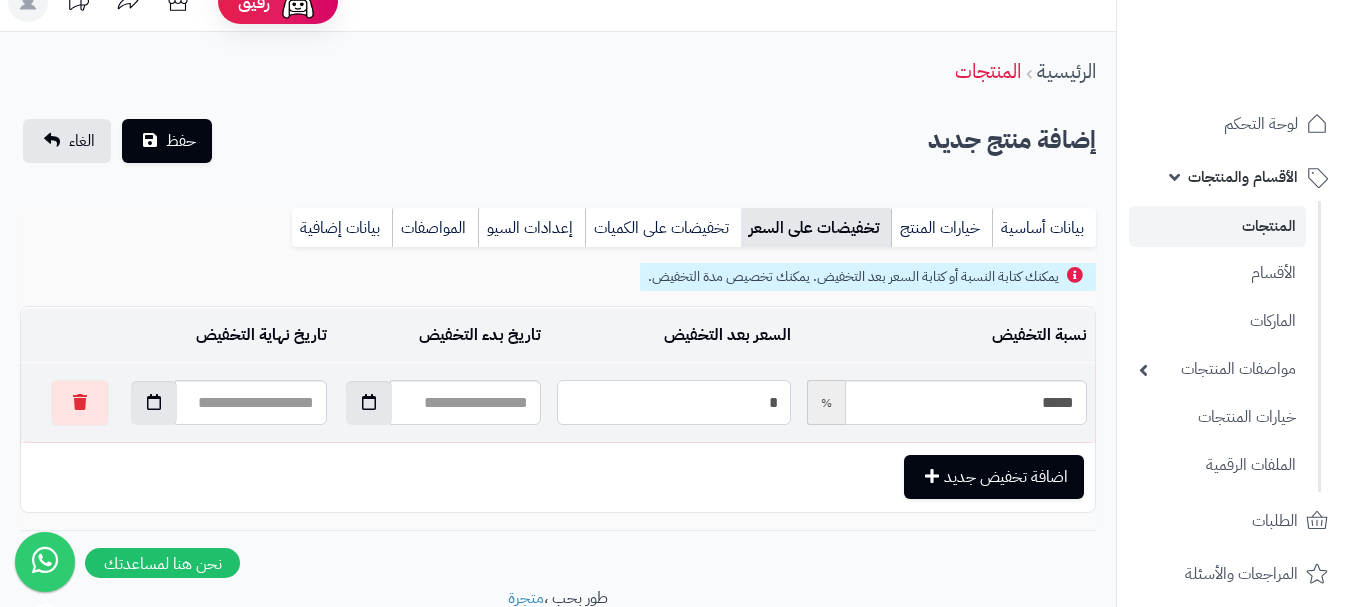type on "*****" 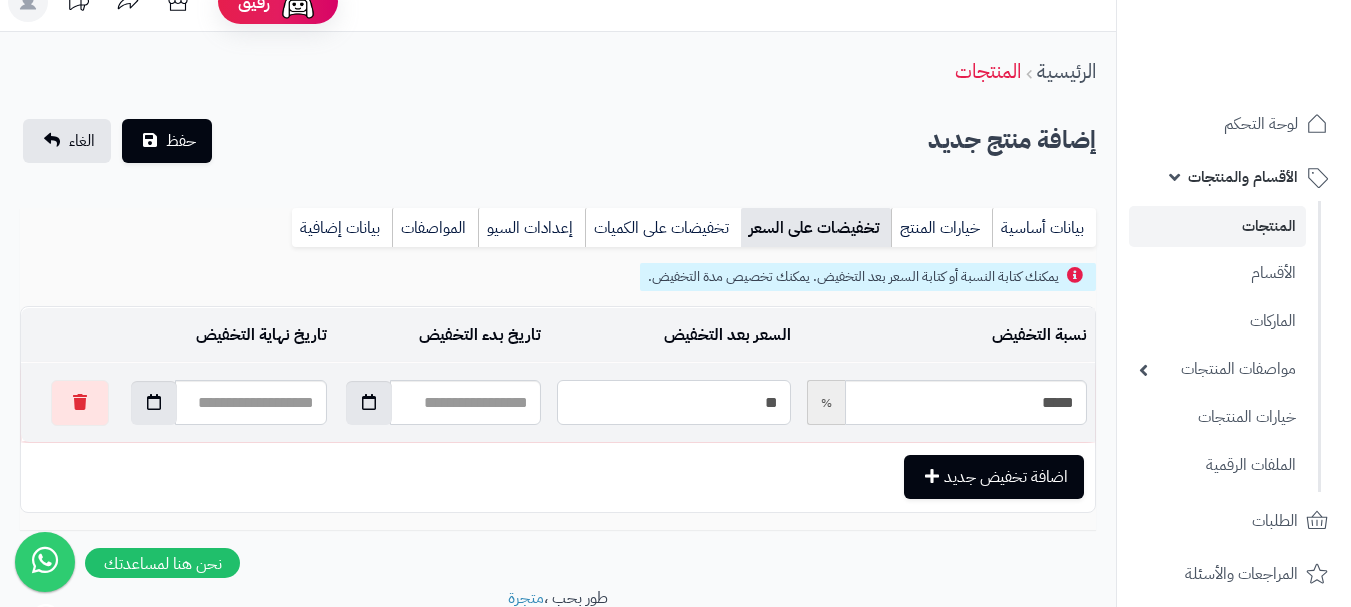 type on "*****" 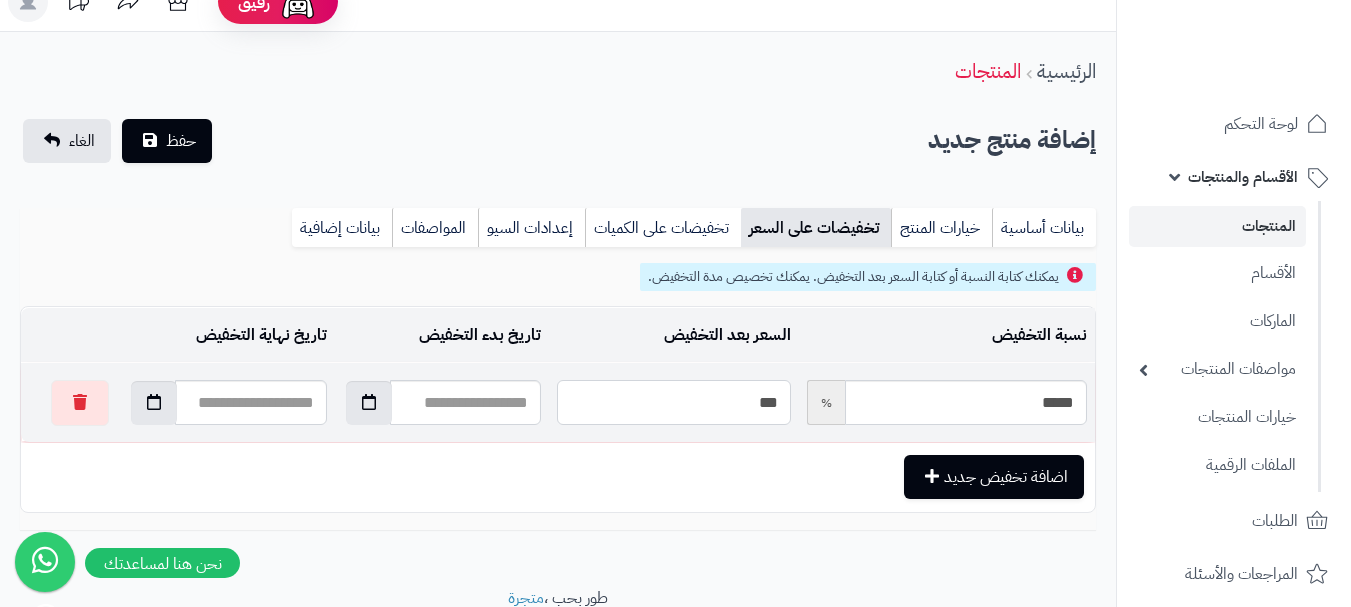 type on "*****" 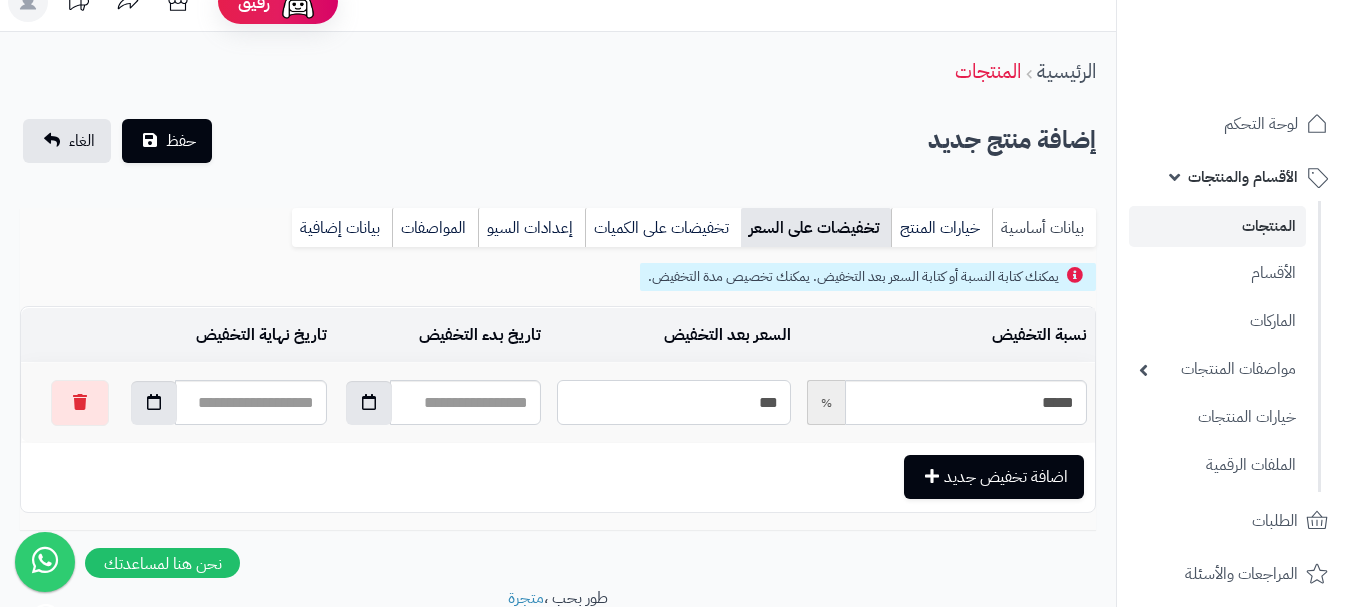 type on "***" 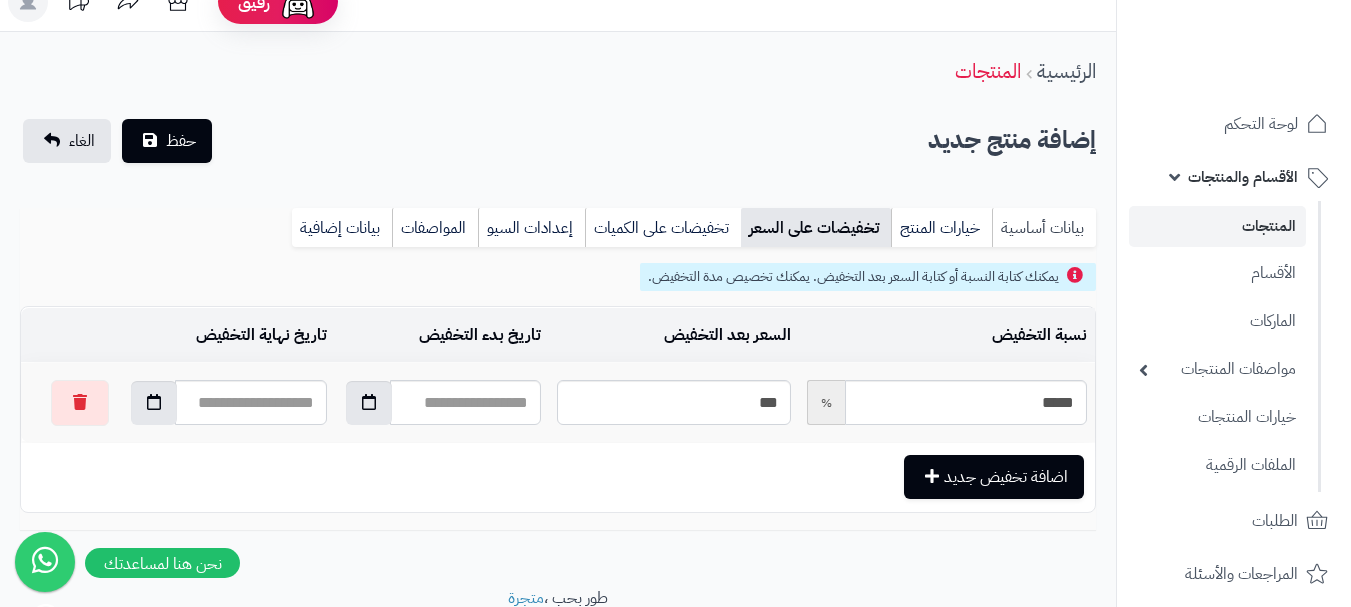 click on "بيانات أساسية" at bounding box center (1044, 228) 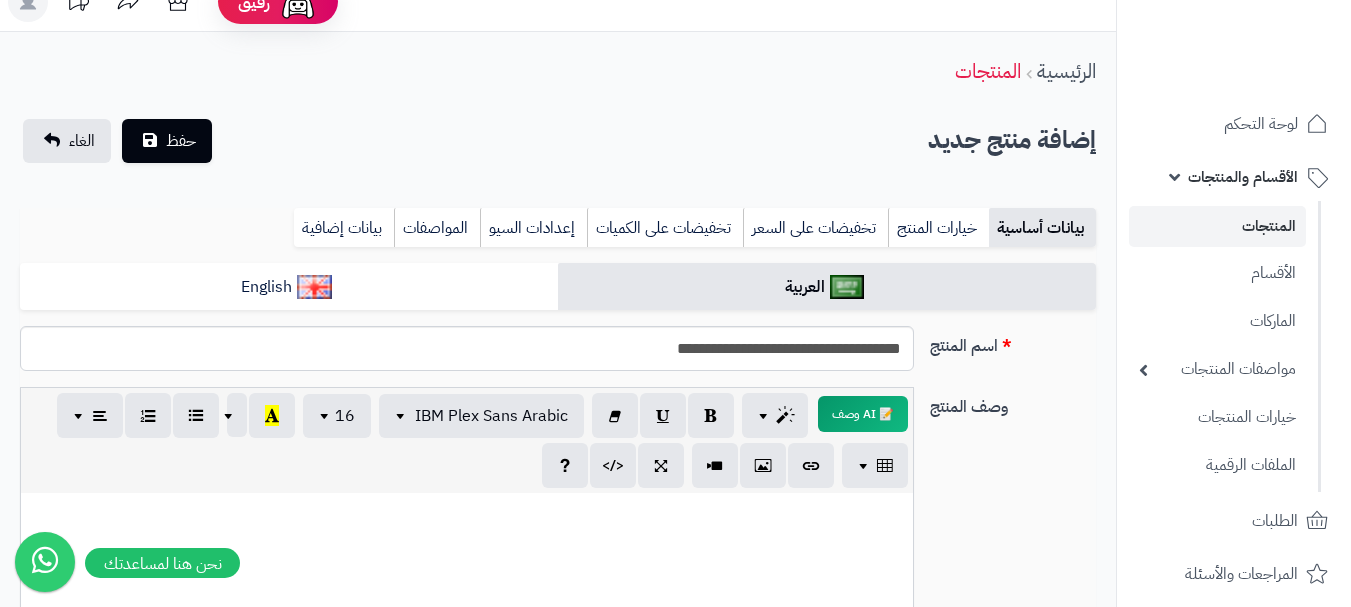 scroll, scrollTop: 0, scrollLeft: 0, axis: both 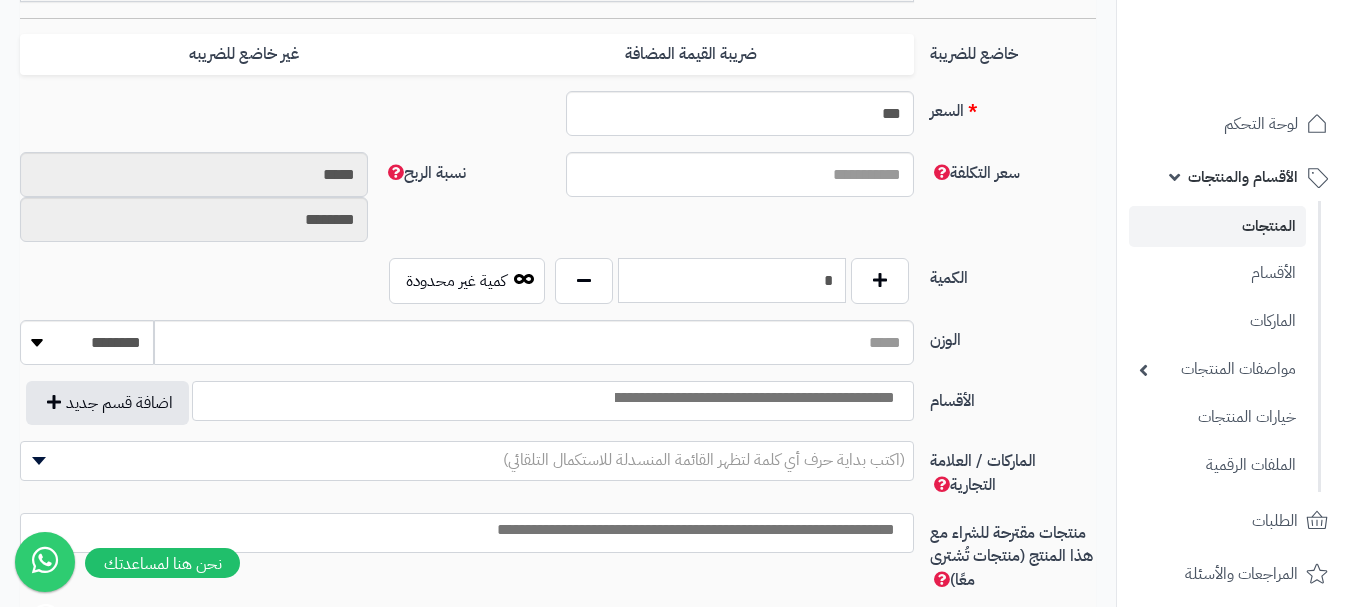 click on "*" at bounding box center (732, 280) 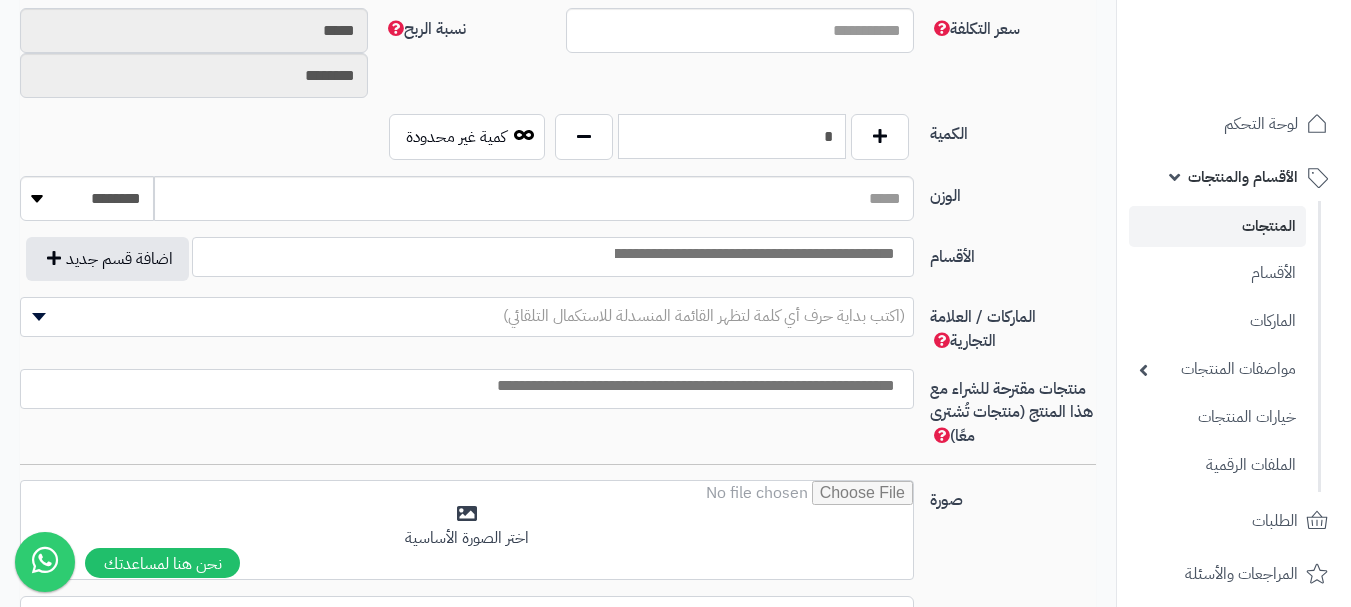 scroll, scrollTop: 1128, scrollLeft: 0, axis: vertical 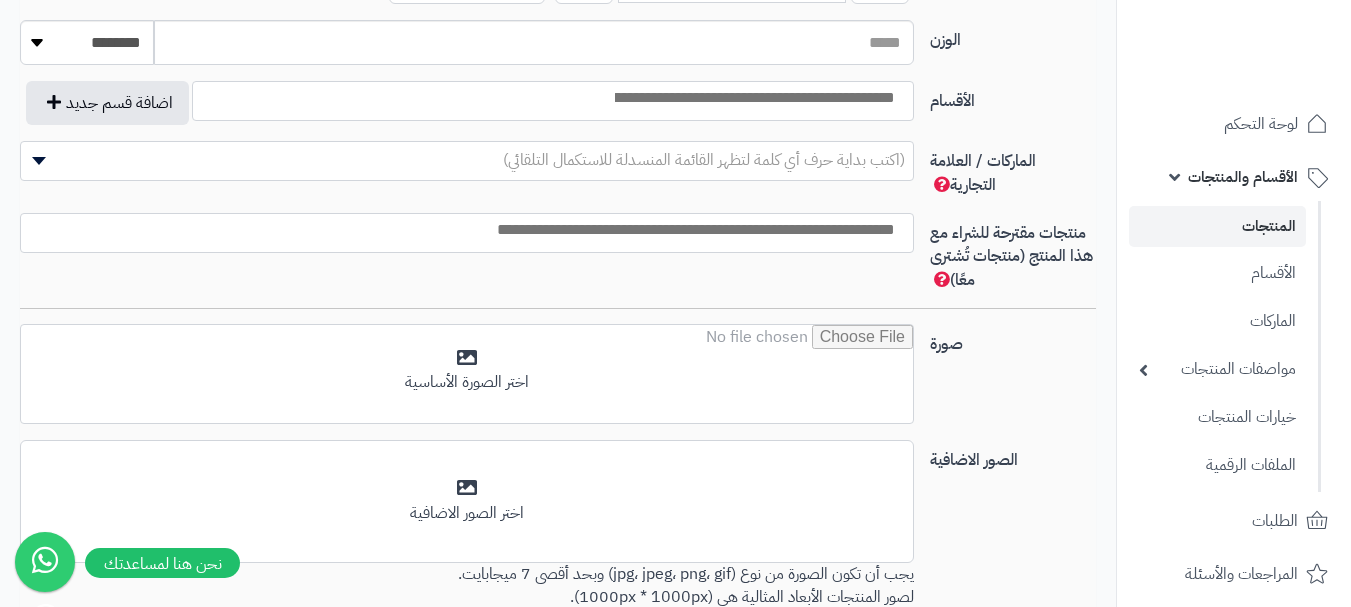 type on "*" 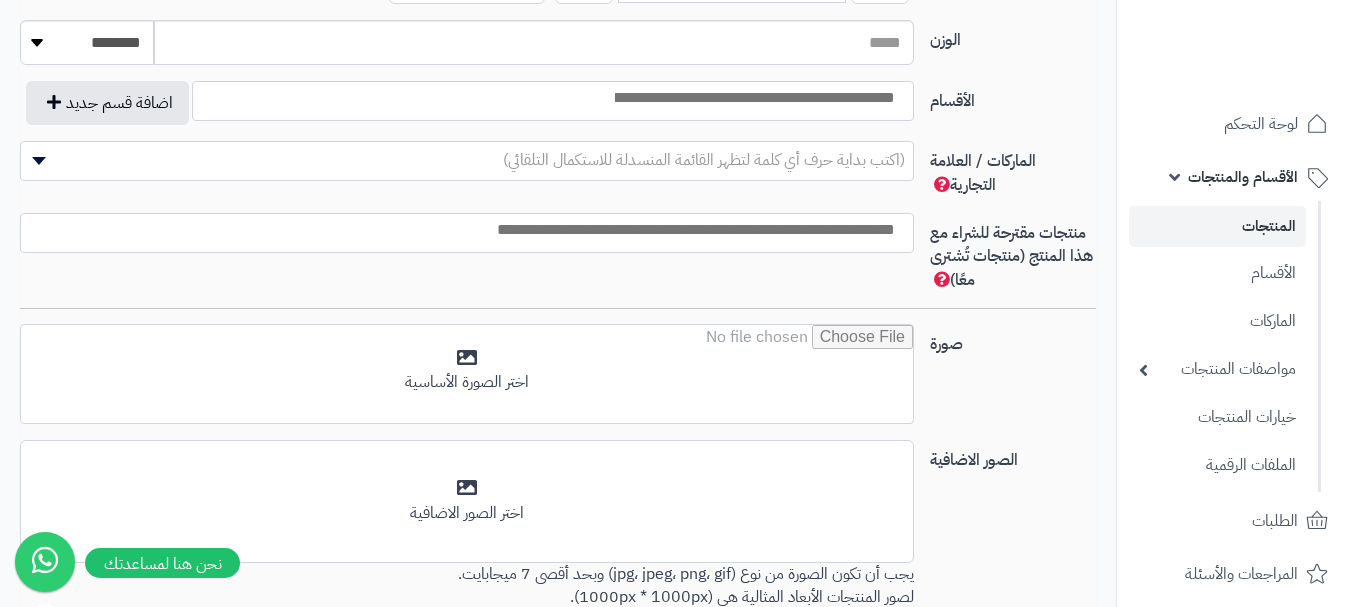 click at bounding box center [753, 98] 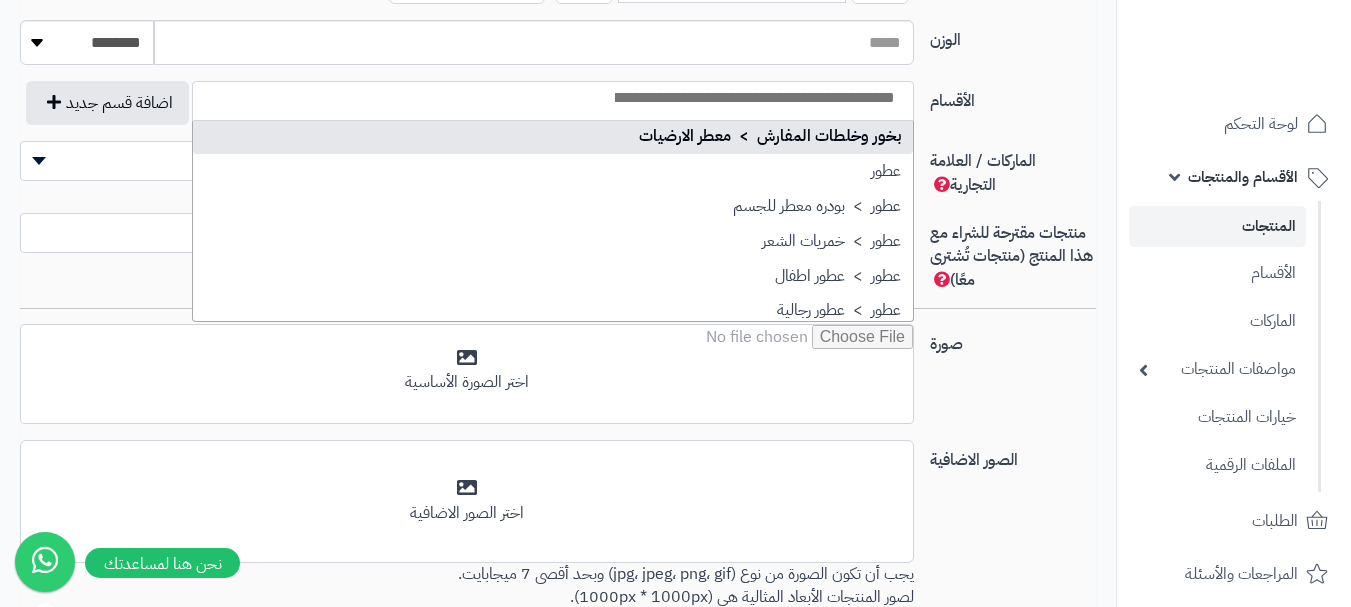 scroll, scrollTop: 700, scrollLeft: 0, axis: vertical 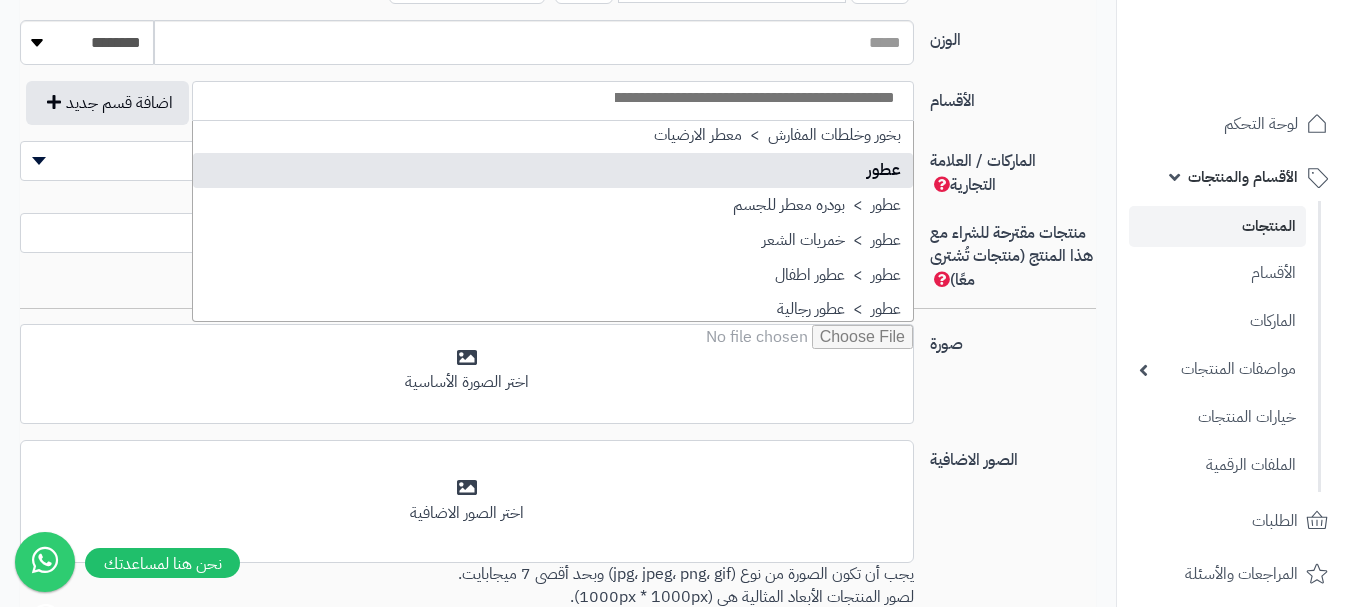 select on "**" 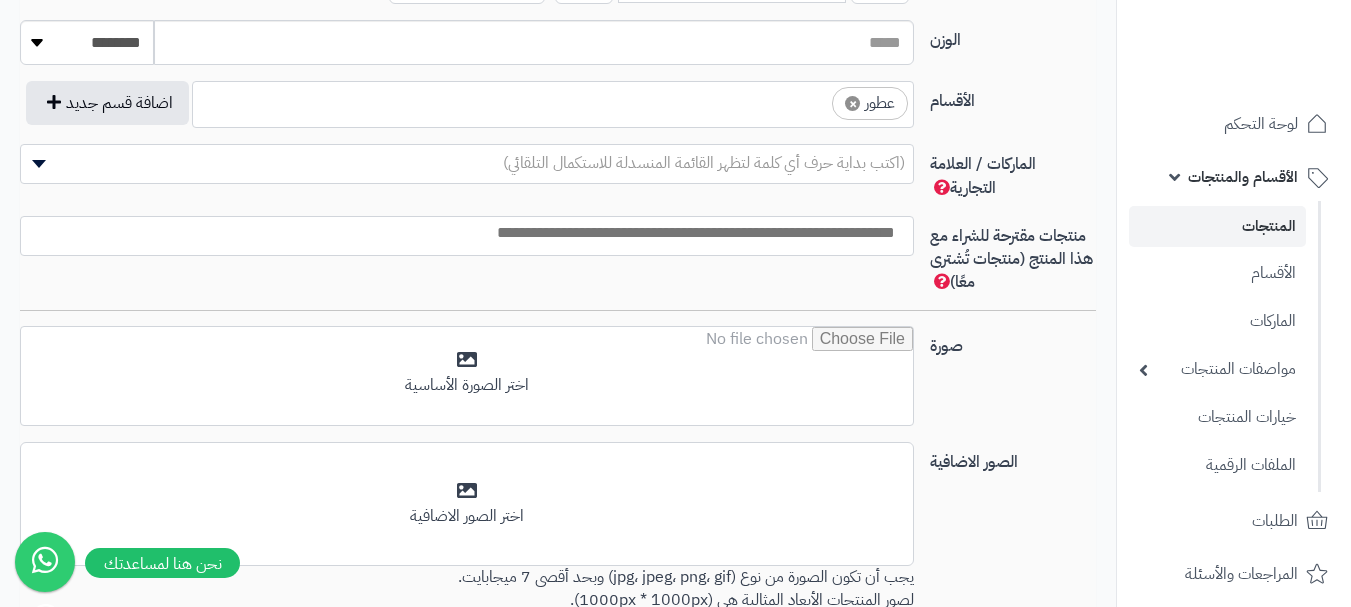 scroll, scrollTop: 525, scrollLeft: 0, axis: vertical 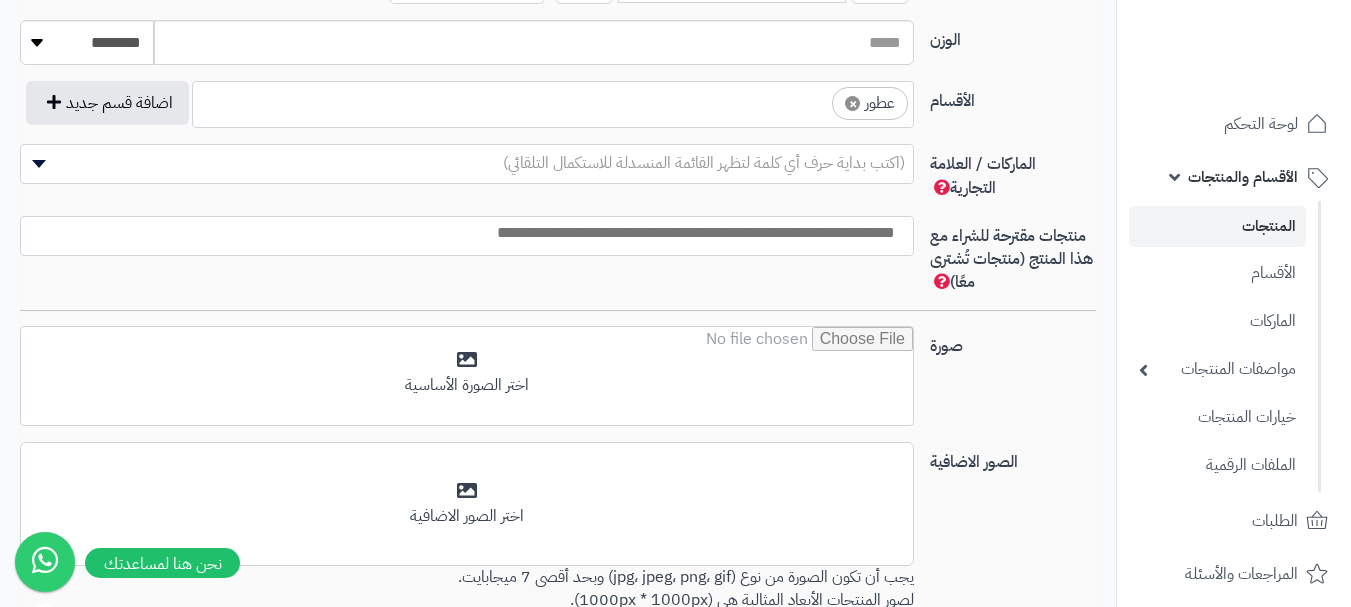 click on "× عطور" at bounding box center (553, 101) 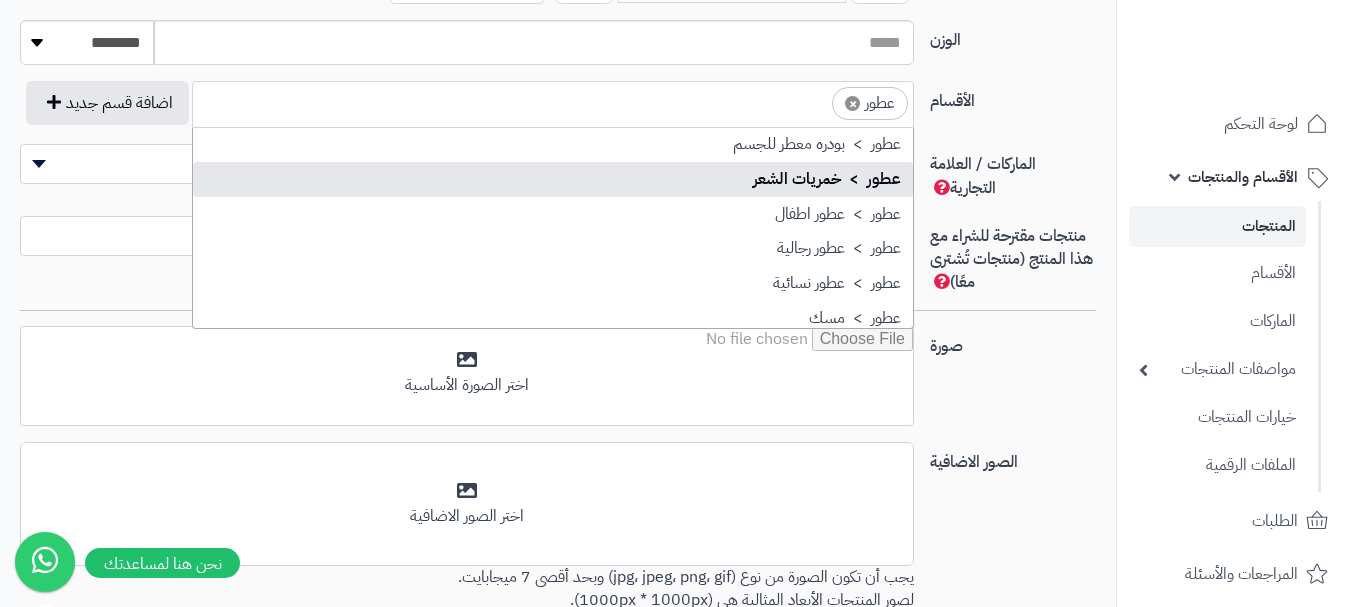 scroll, scrollTop: 797, scrollLeft: 0, axis: vertical 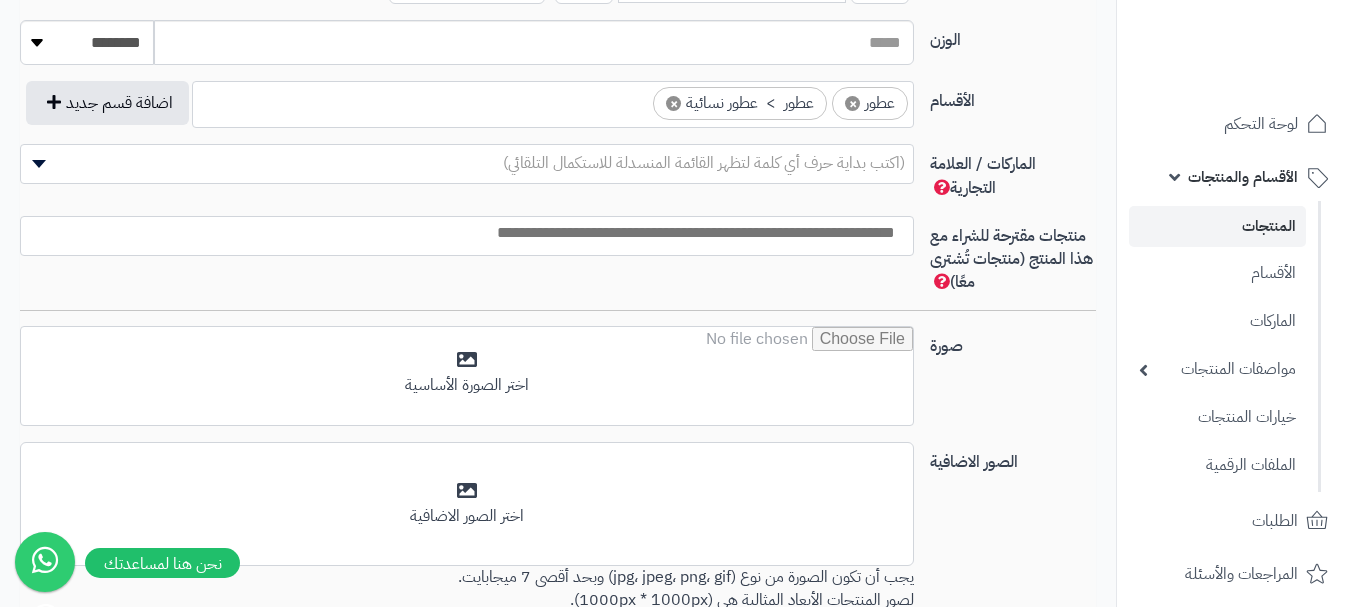 click on "(اكتب بداية حرف أي كلمة لتظهر القائمة المنسدلة للاستكمال التلقائي)" at bounding box center [704, 163] 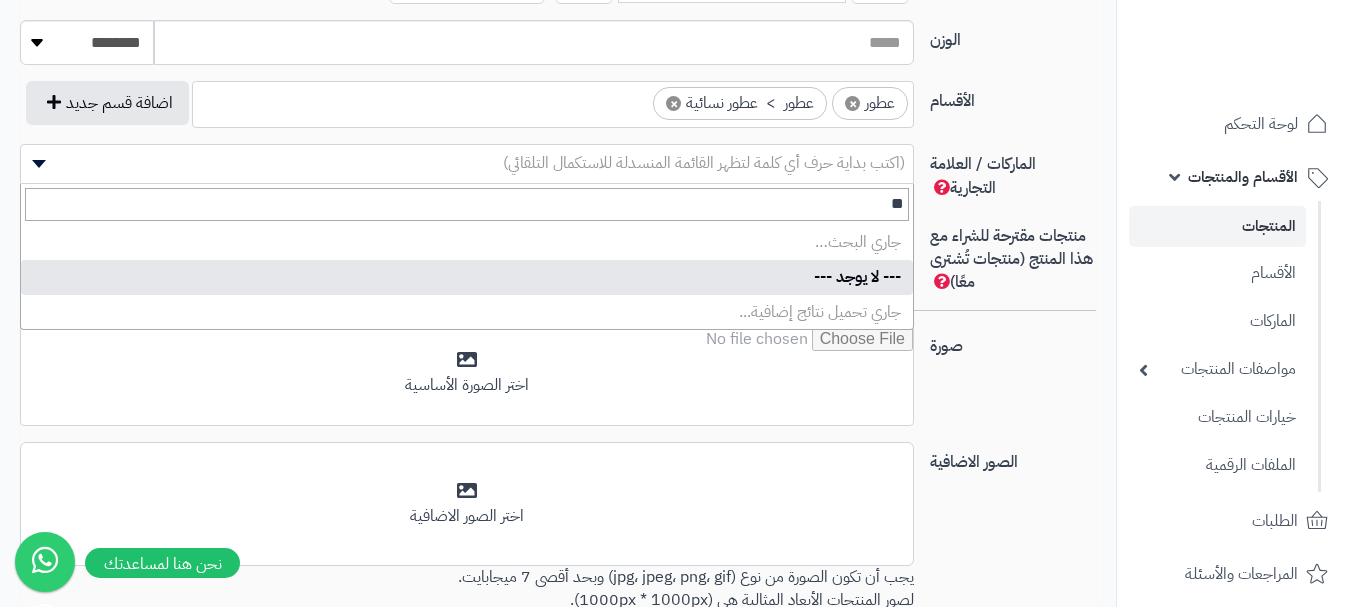 type on "*" 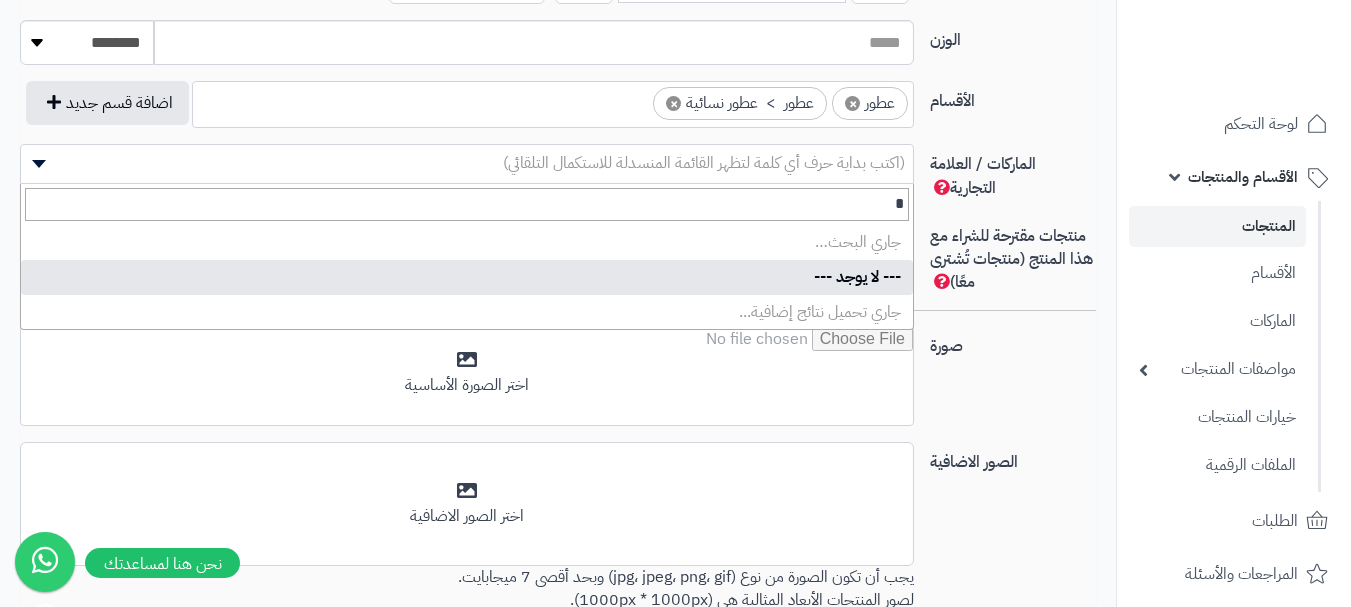 type 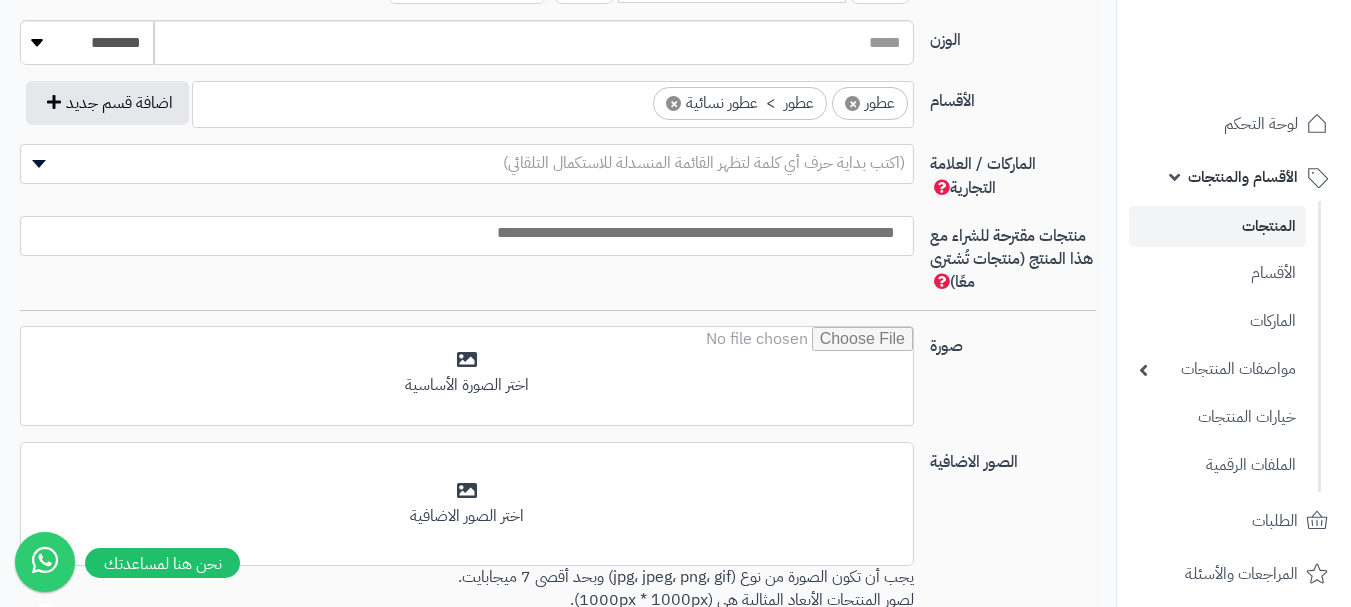 click on "صورة" at bounding box center [1013, 342] 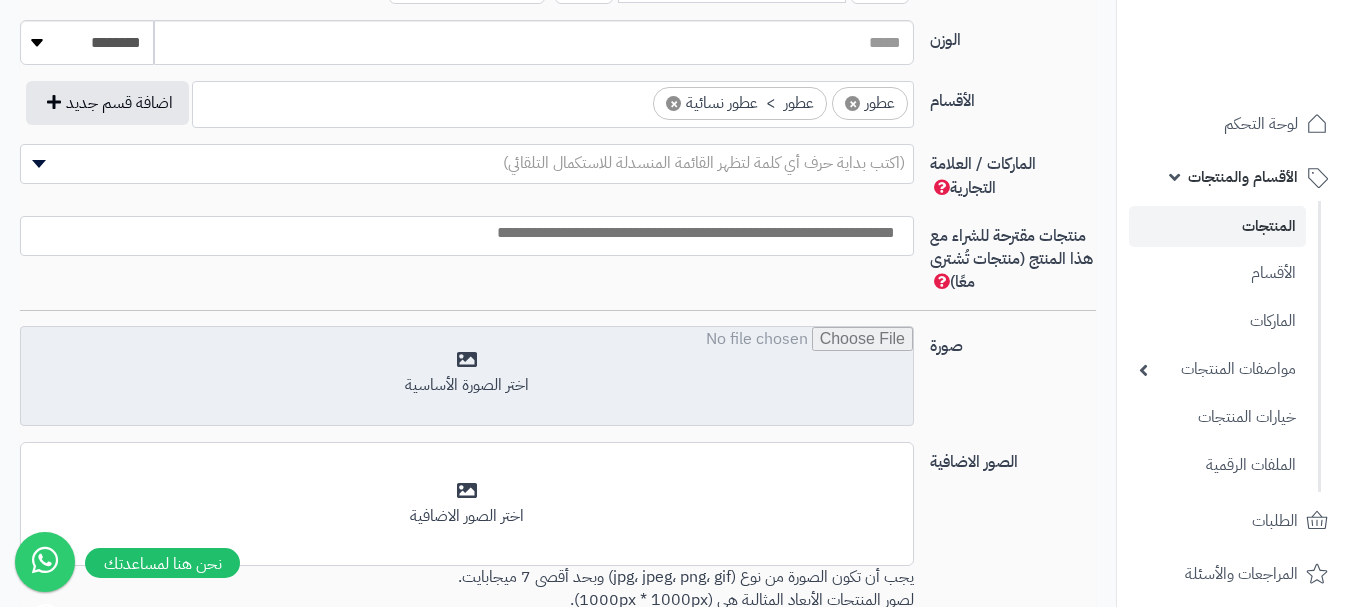 click at bounding box center [467, 377] 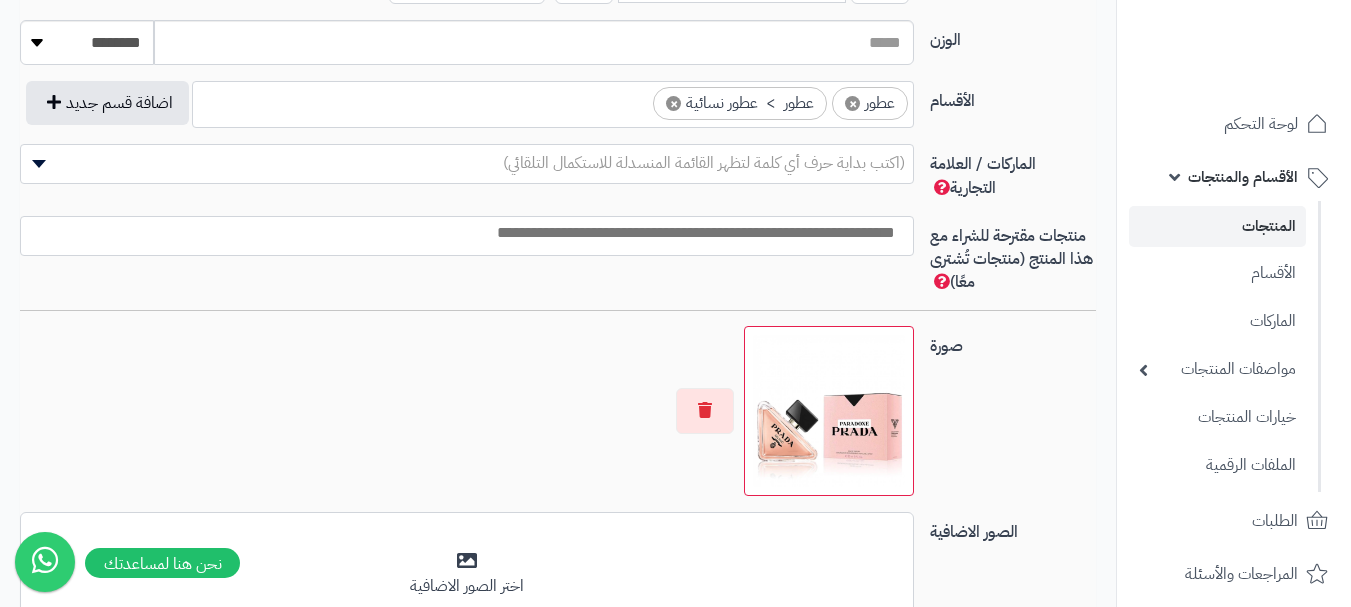 scroll, scrollTop: 1328, scrollLeft: 0, axis: vertical 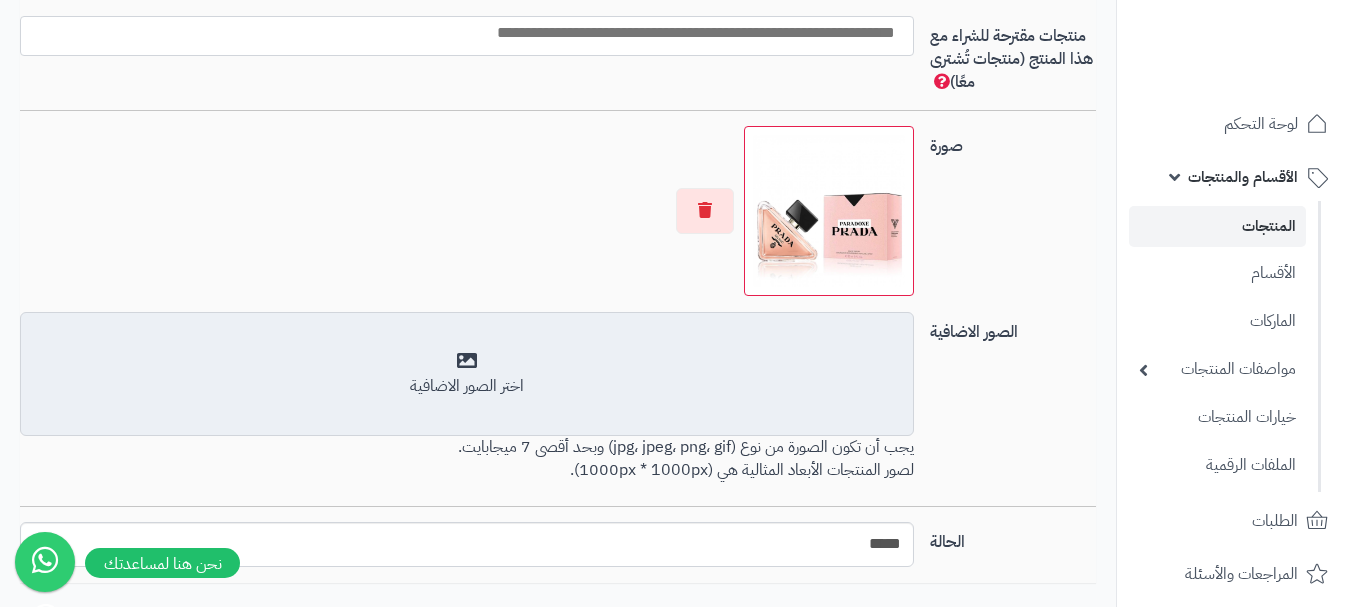 click on "اختر الصور الاضافية" at bounding box center [467, 374] 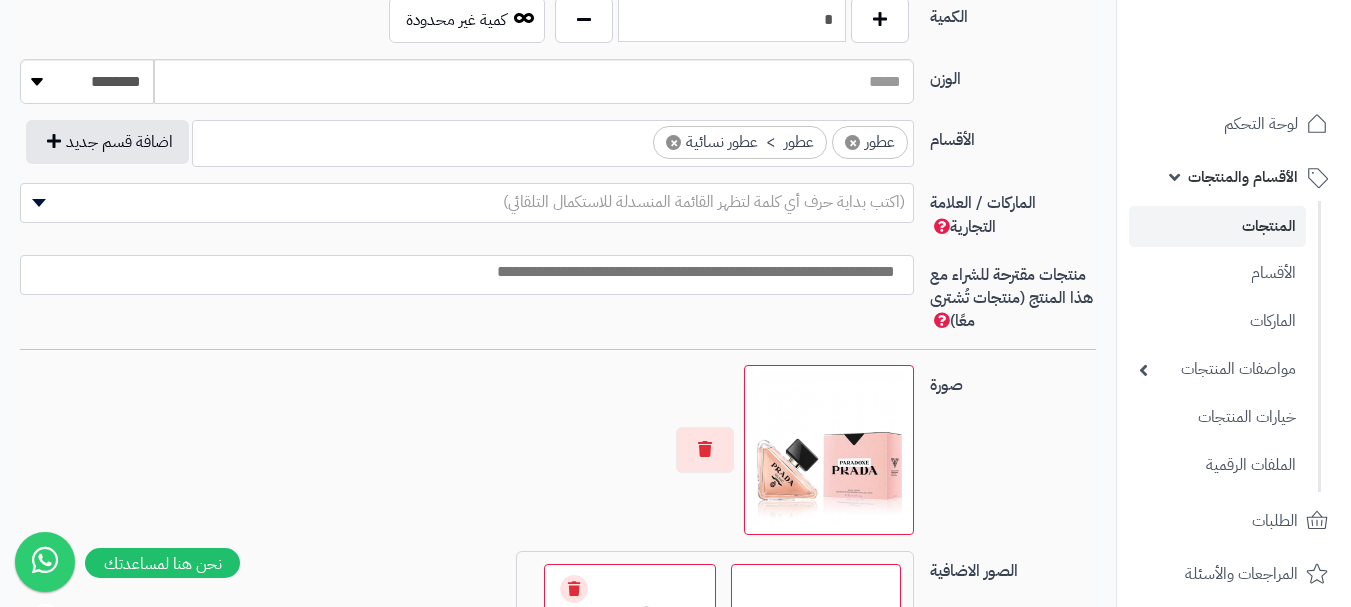 scroll, scrollTop: 1028, scrollLeft: 0, axis: vertical 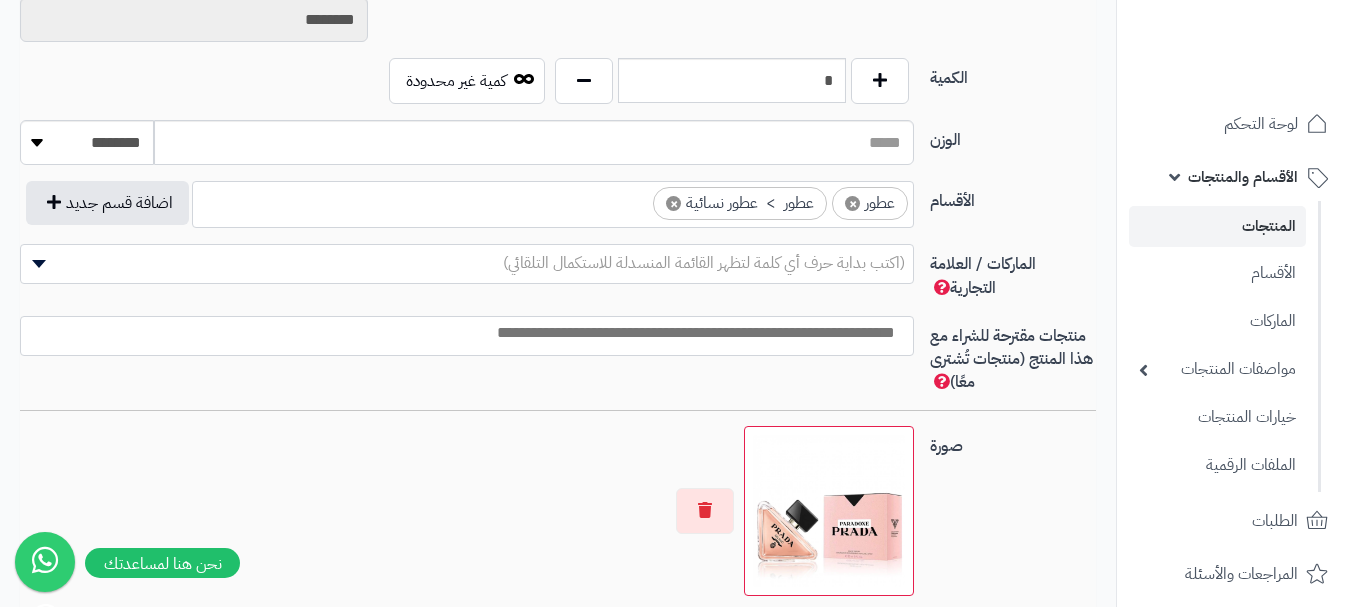 click at bounding box center [462, 333] 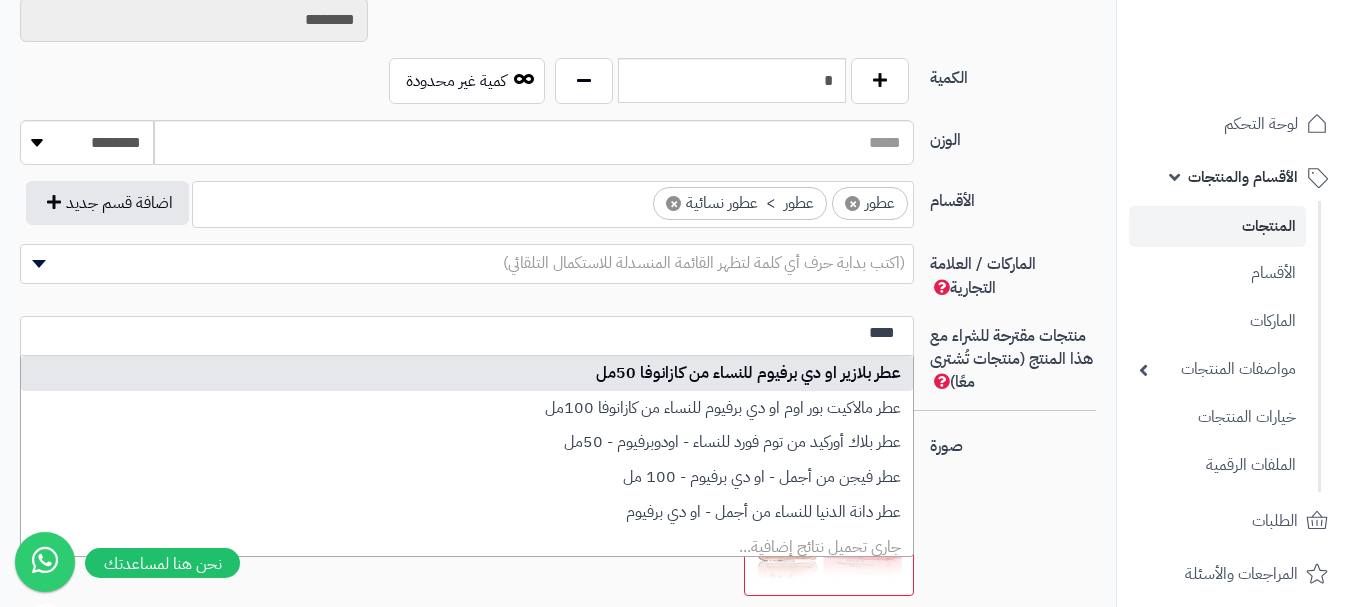 type on "****" 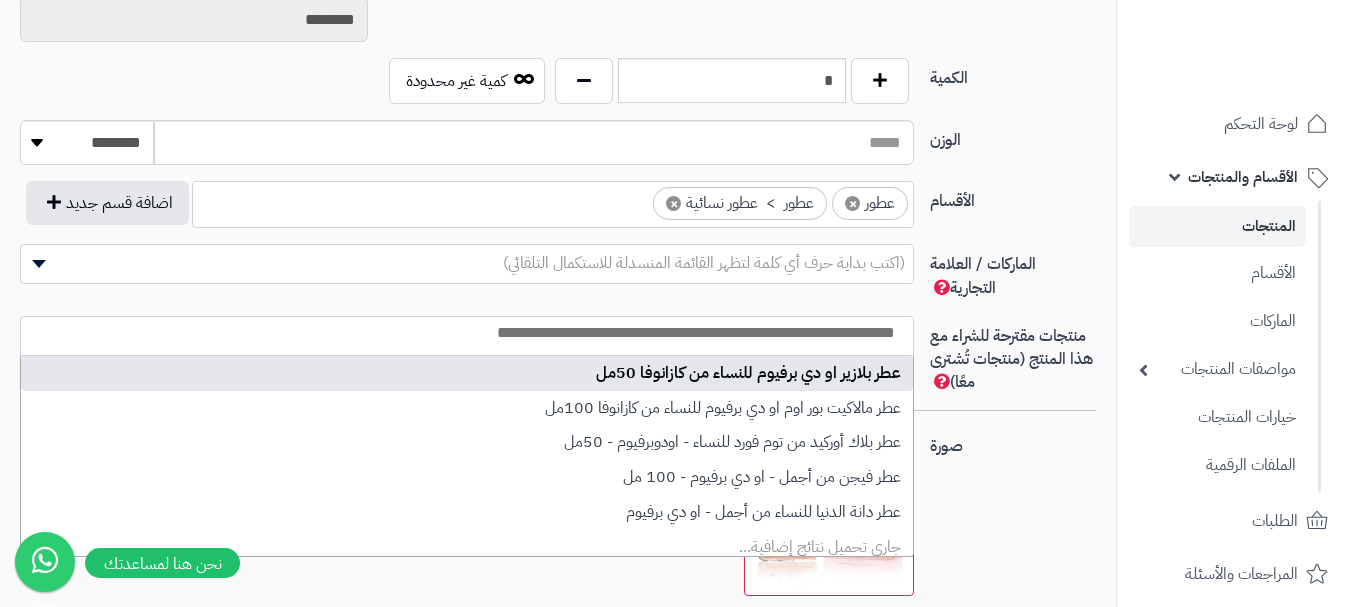 select on "***" 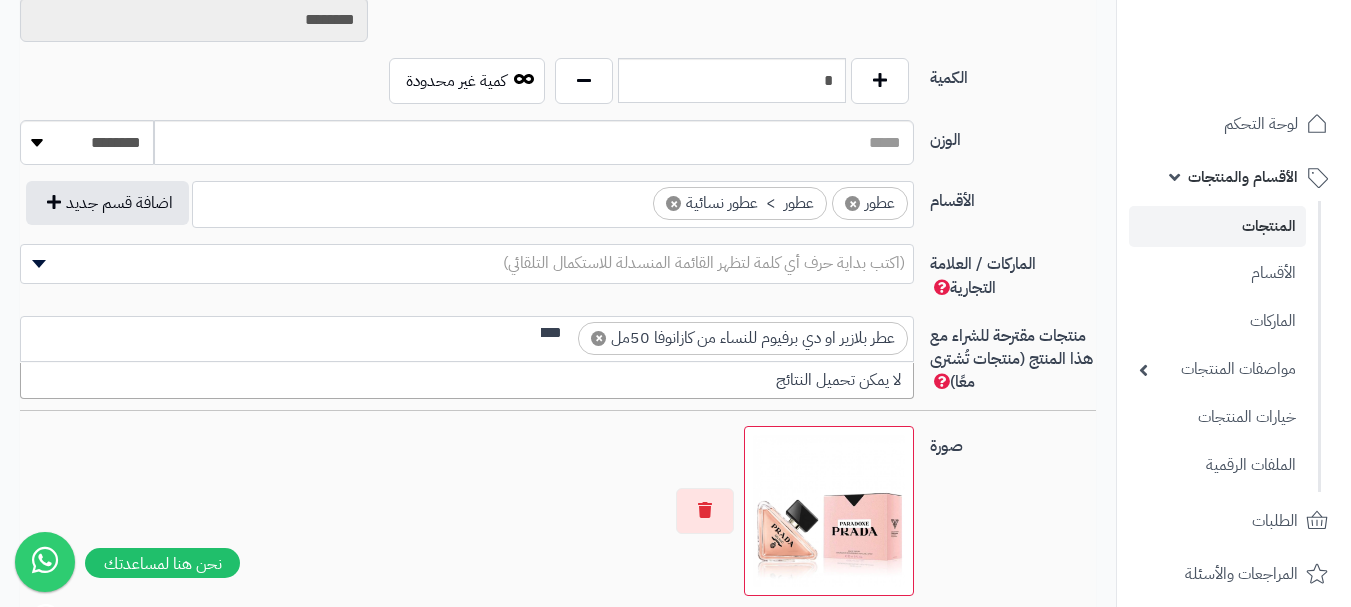 scroll, scrollTop: 0, scrollLeft: 0, axis: both 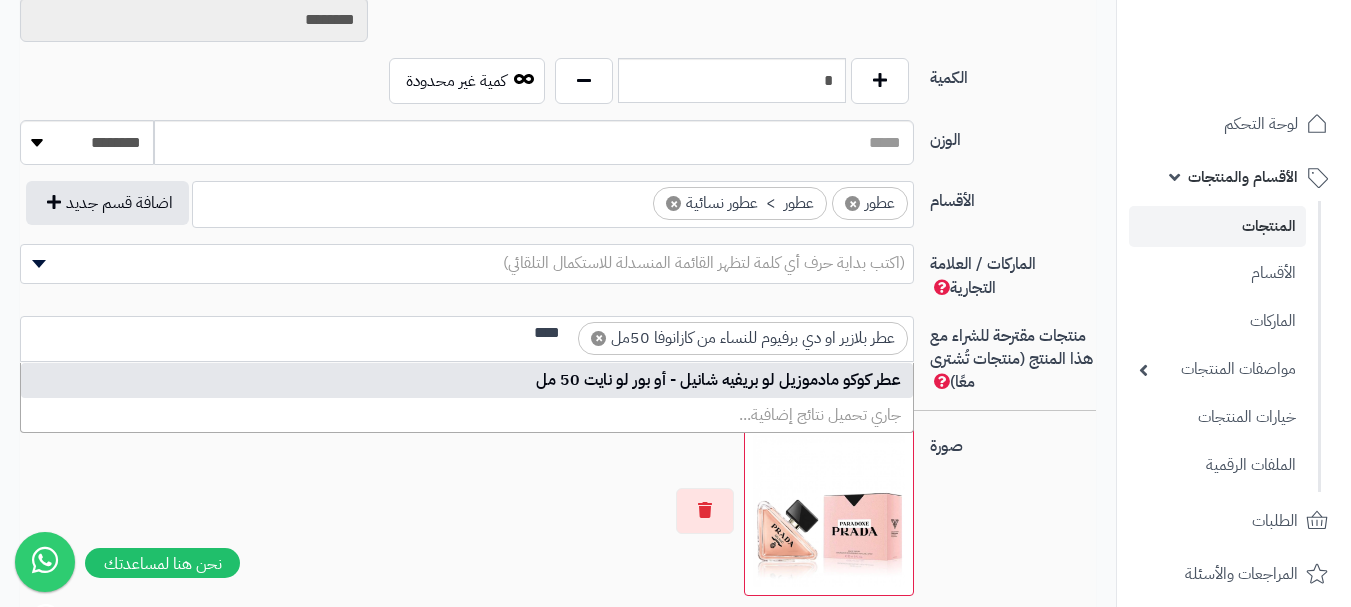 type on "****" 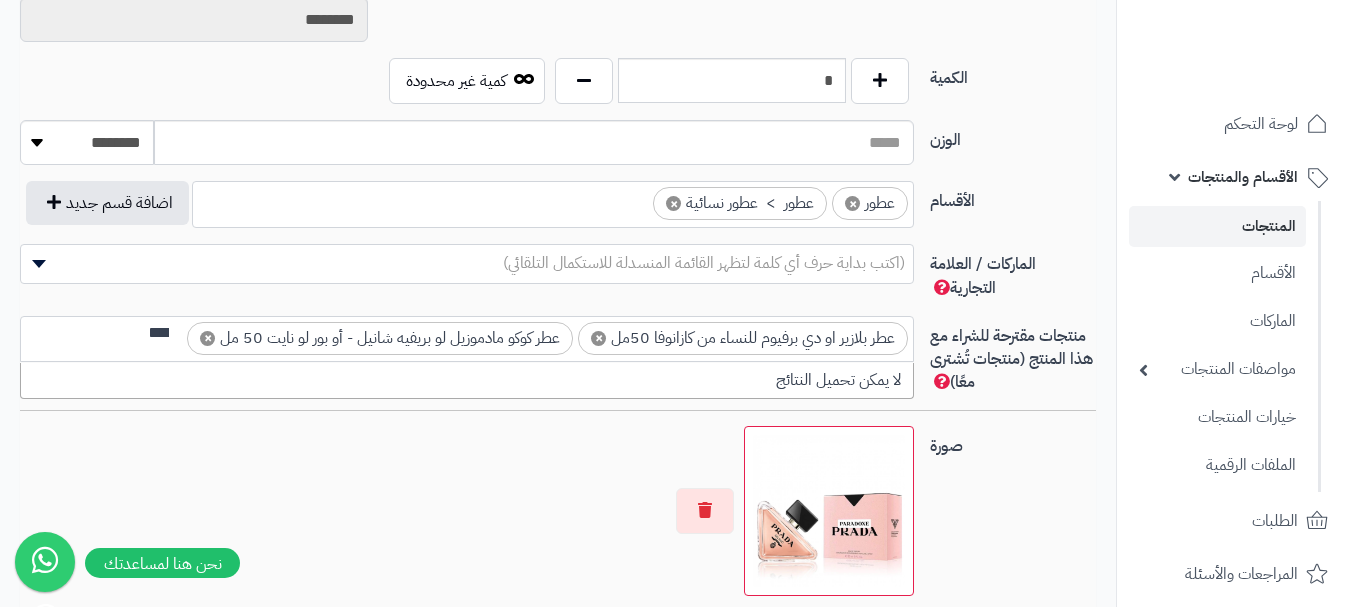 scroll, scrollTop: 0, scrollLeft: 0, axis: both 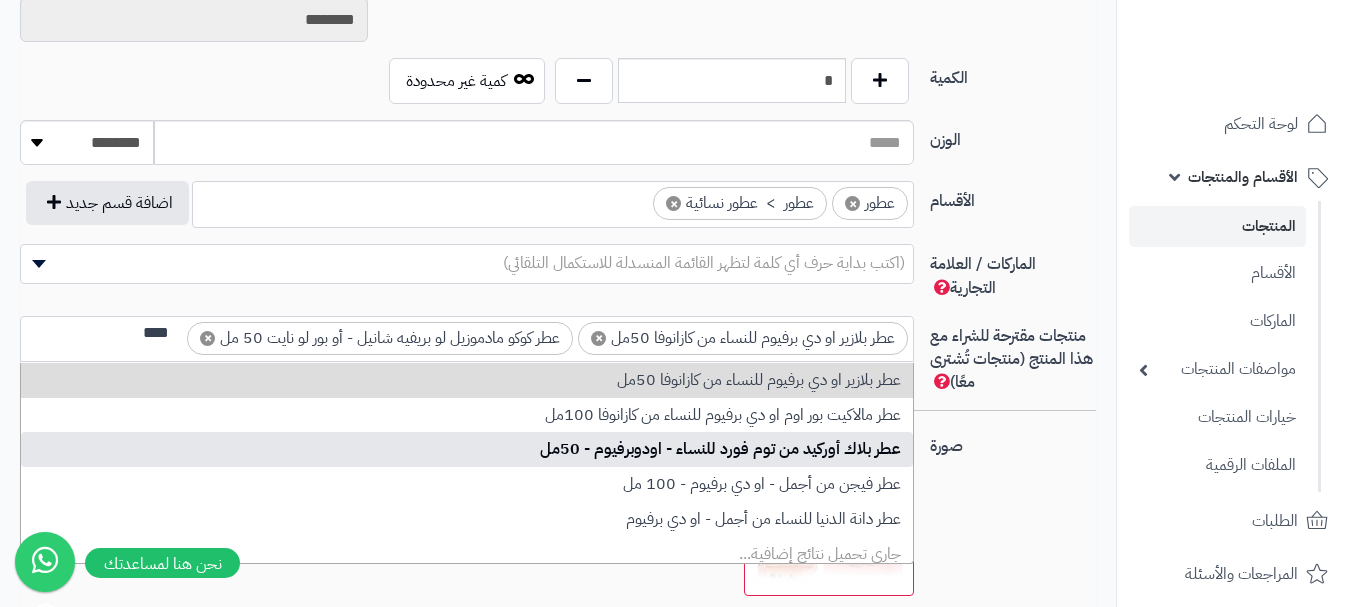 type on "****" 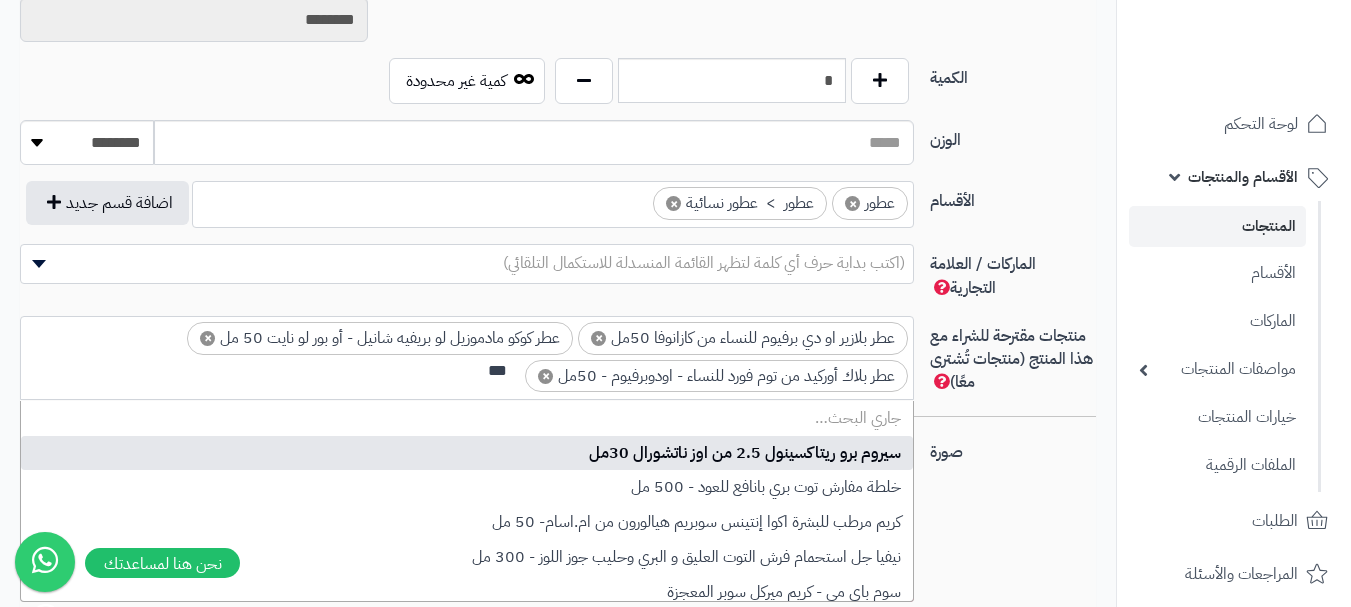 scroll, scrollTop: 0, scrollLeft: 0, axis: both 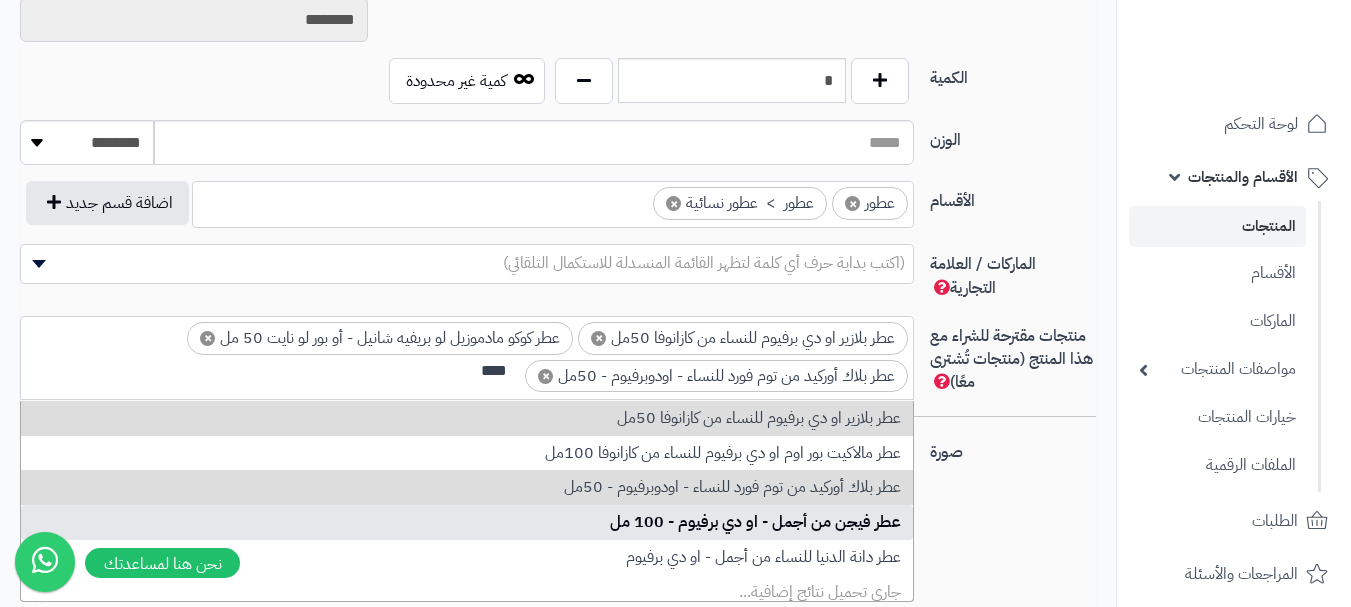 type on "****" 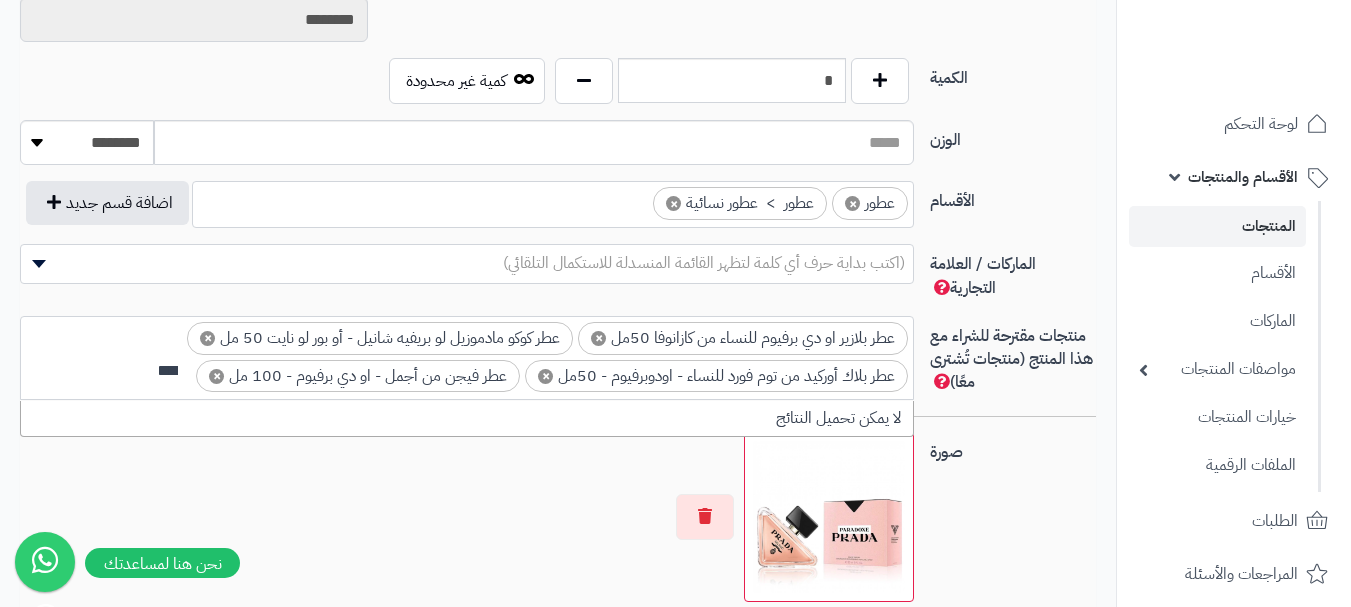scroll, scrollTop: 0, scrollLeft: 0, axis: both 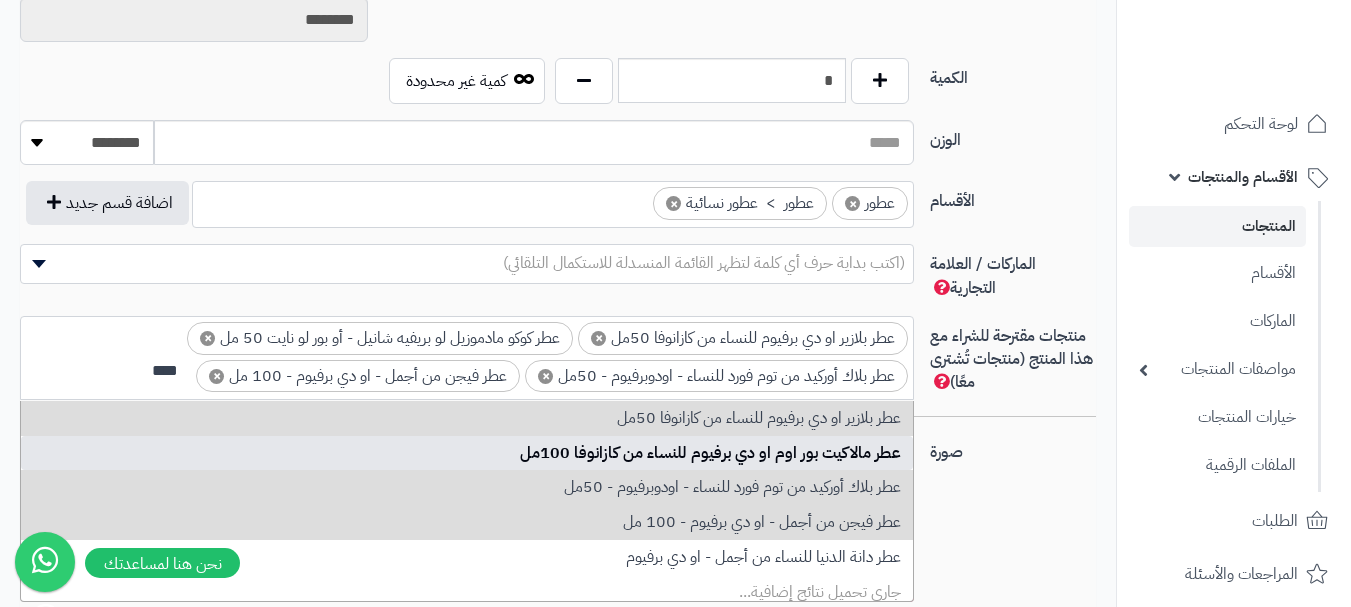 type on "****" 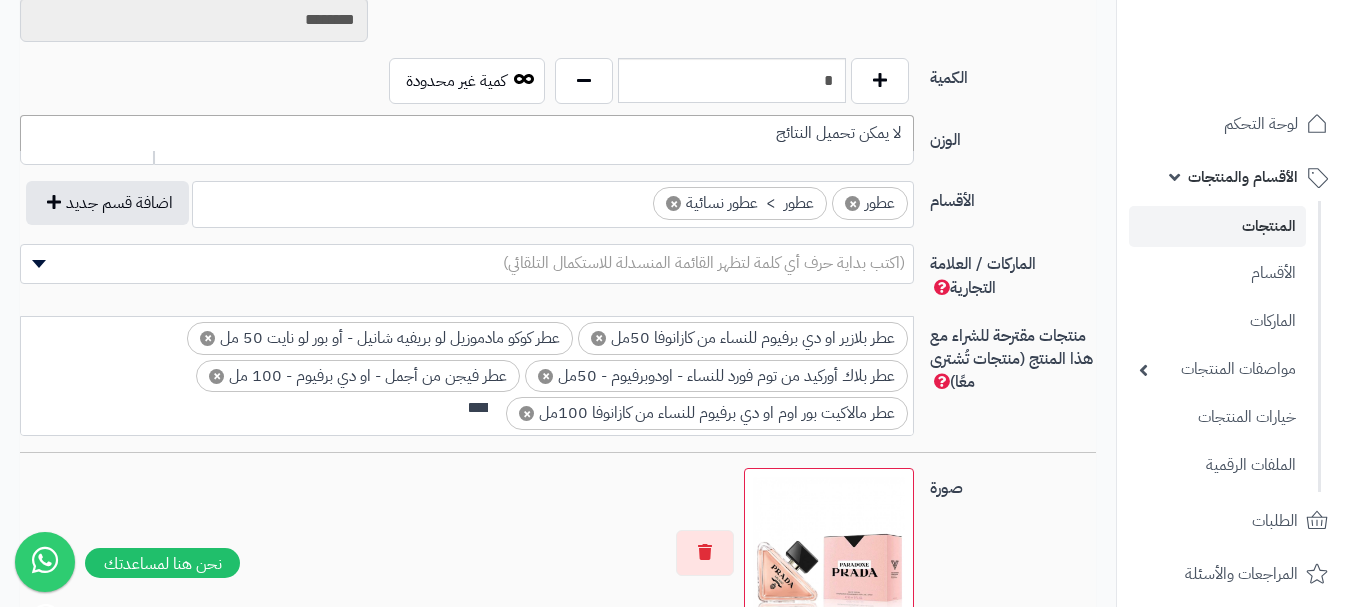 scroll, scrollTop: 0, scrollLeft: 0, axis: both 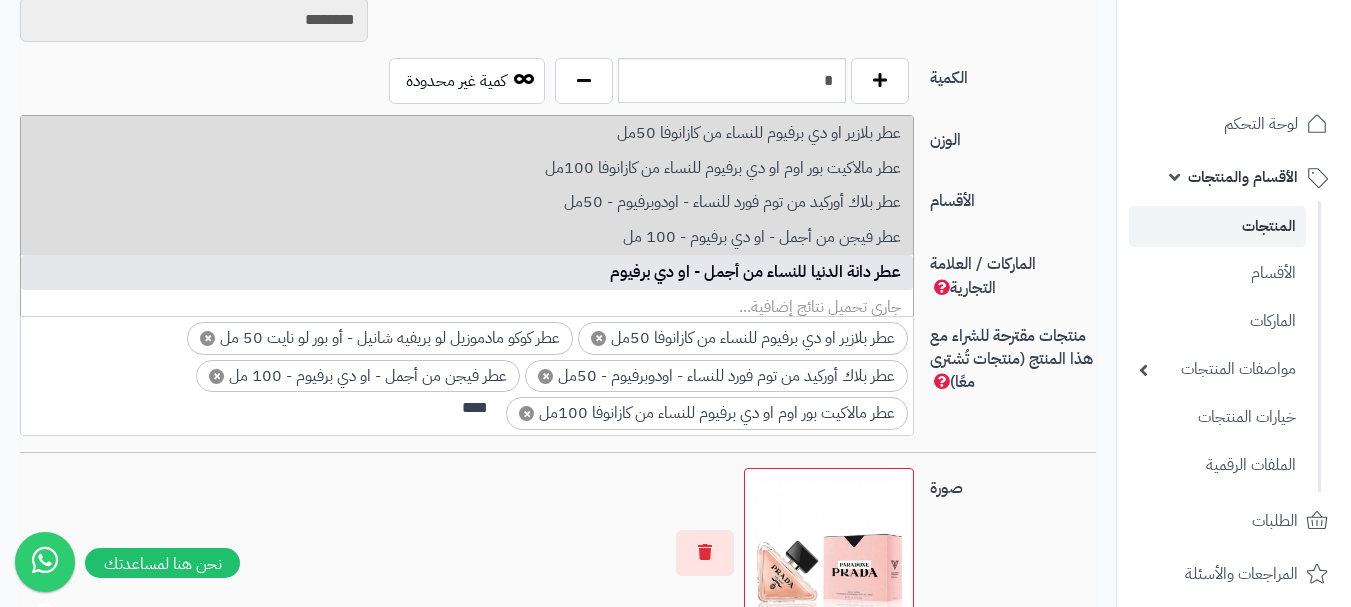 type on "****" 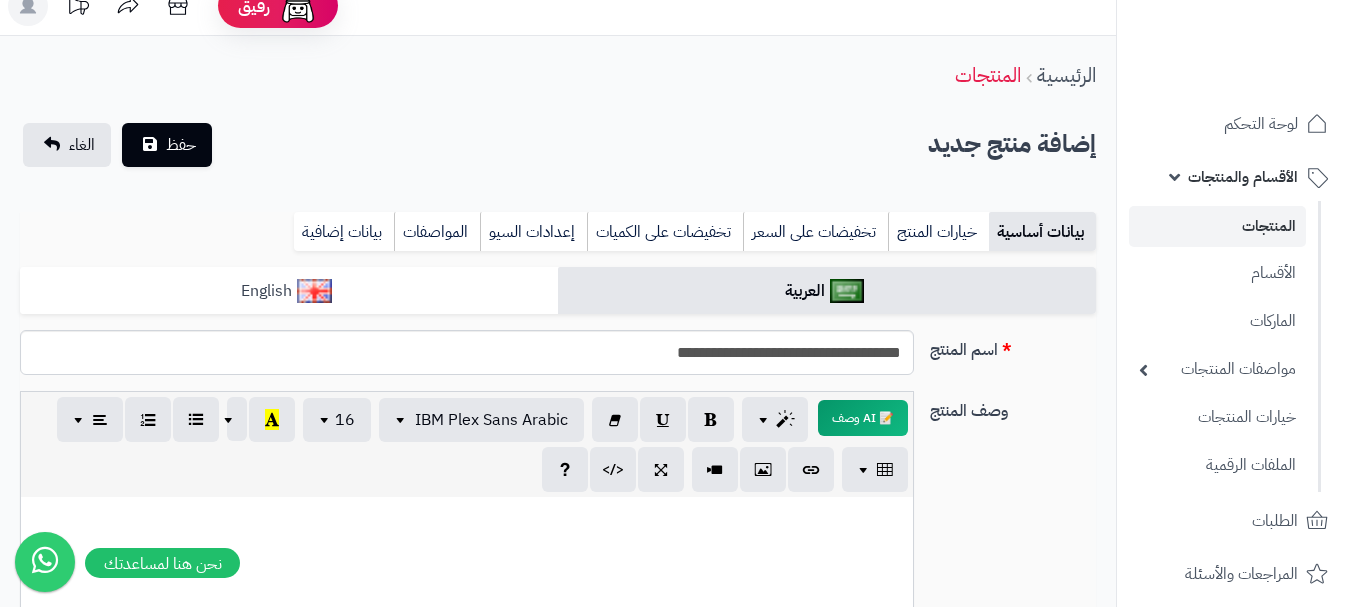 scroll, scrollTop: 0, scrollLeft: 0, axis: both 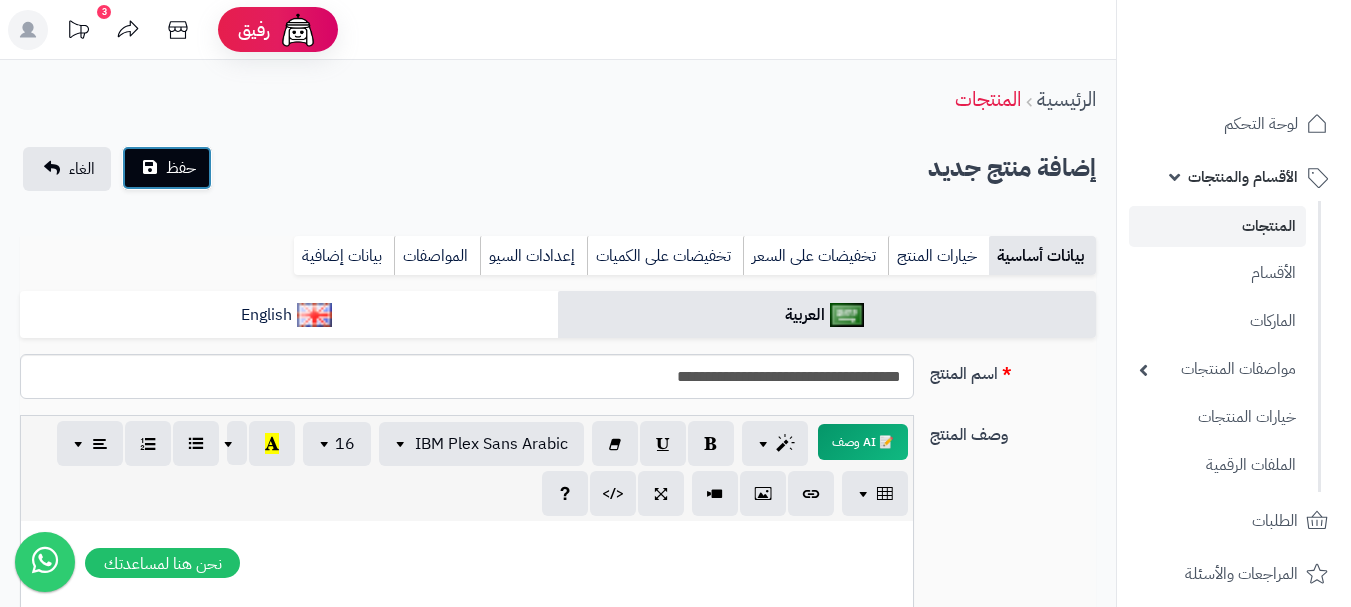click on "حفظ" at bounding box center [167, 168] 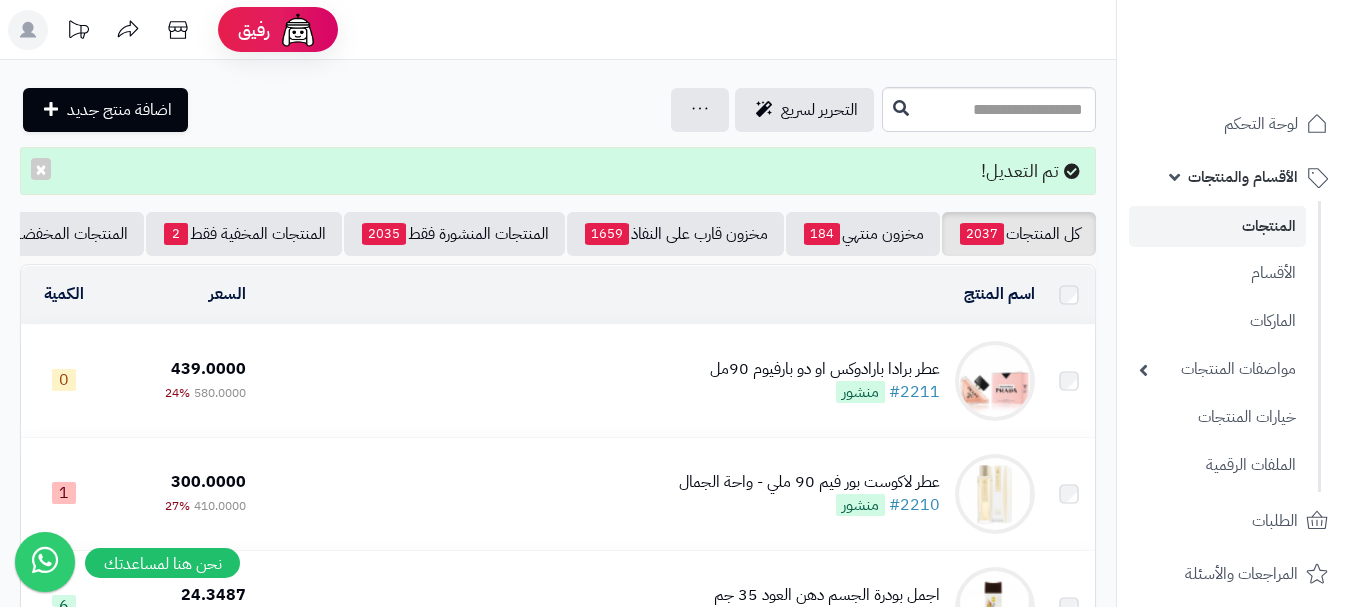 scroll, scrollTop: 0, scrollLeft: 0, axis: both 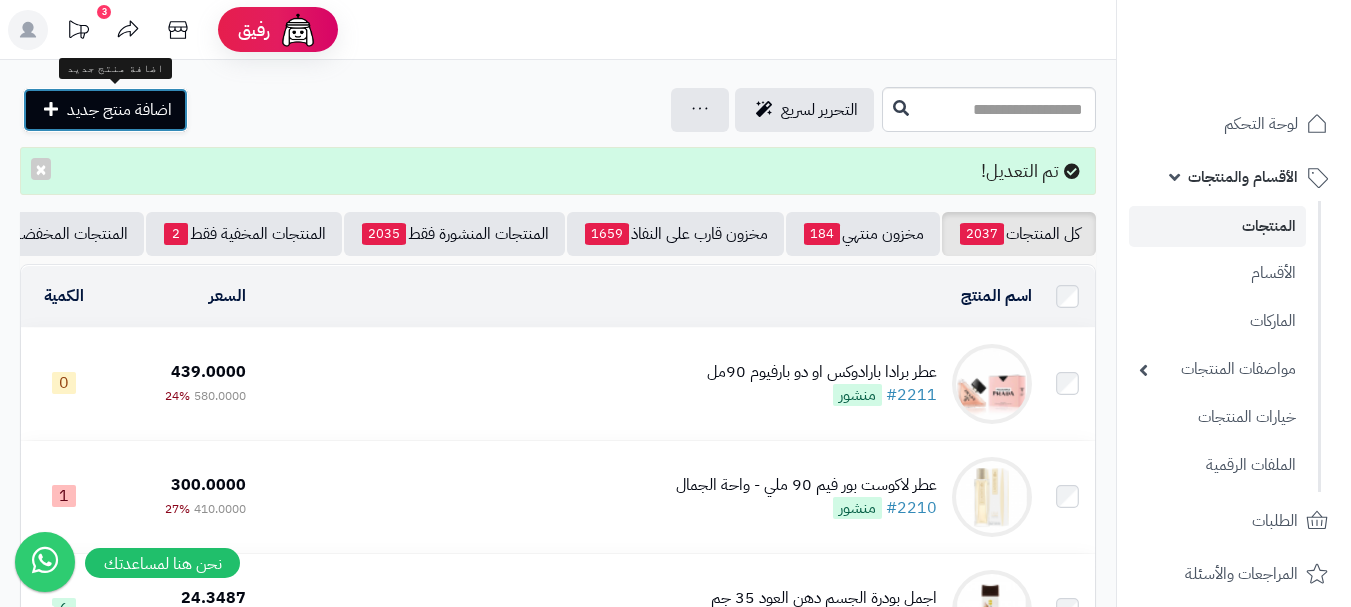 click on "اضافة منتج جديد" at bounding box center (119, 110) 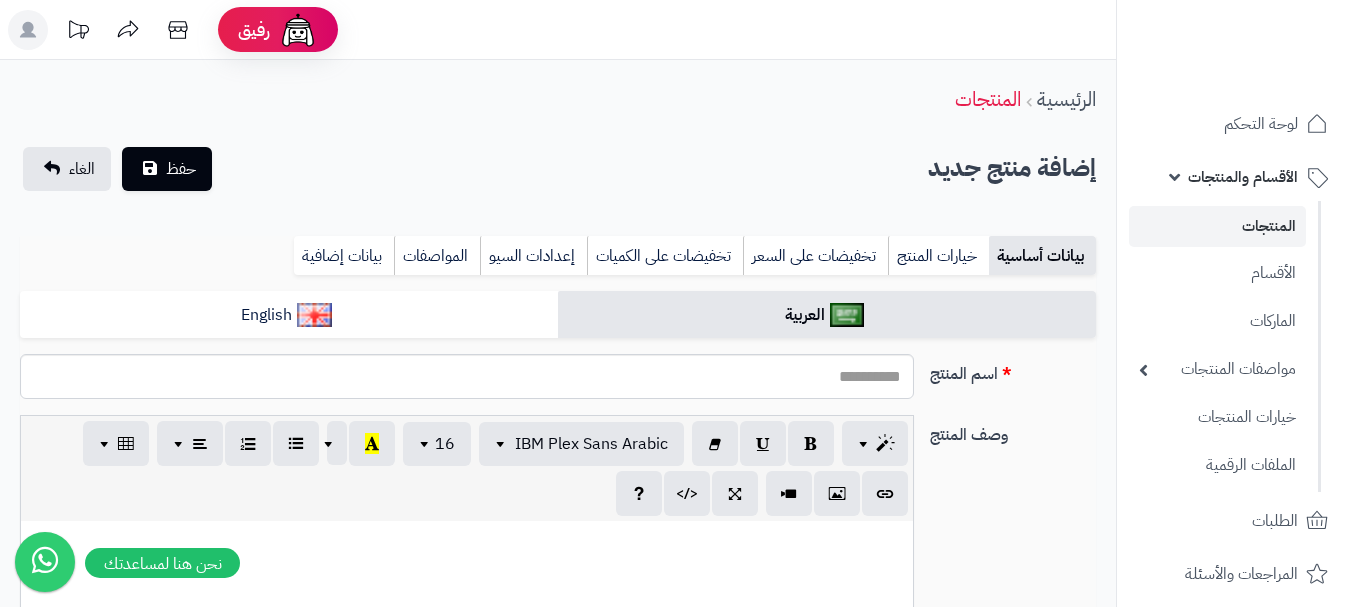 select 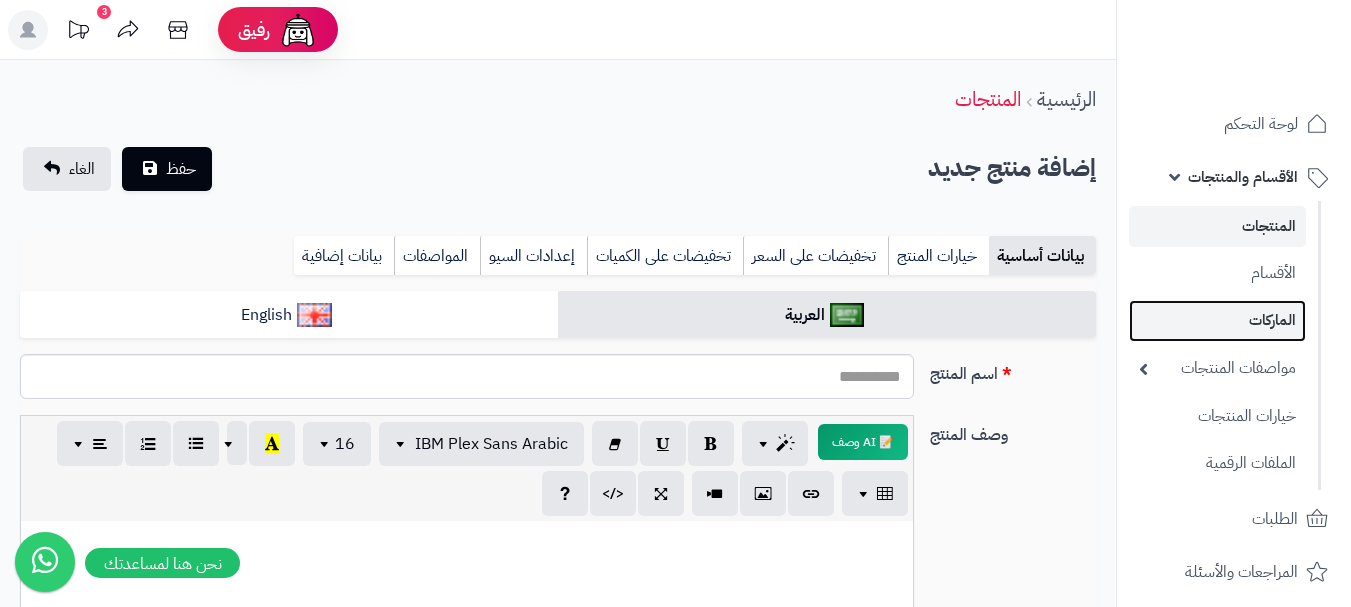 click on "الماركات" at bounding box center [1217, 320] 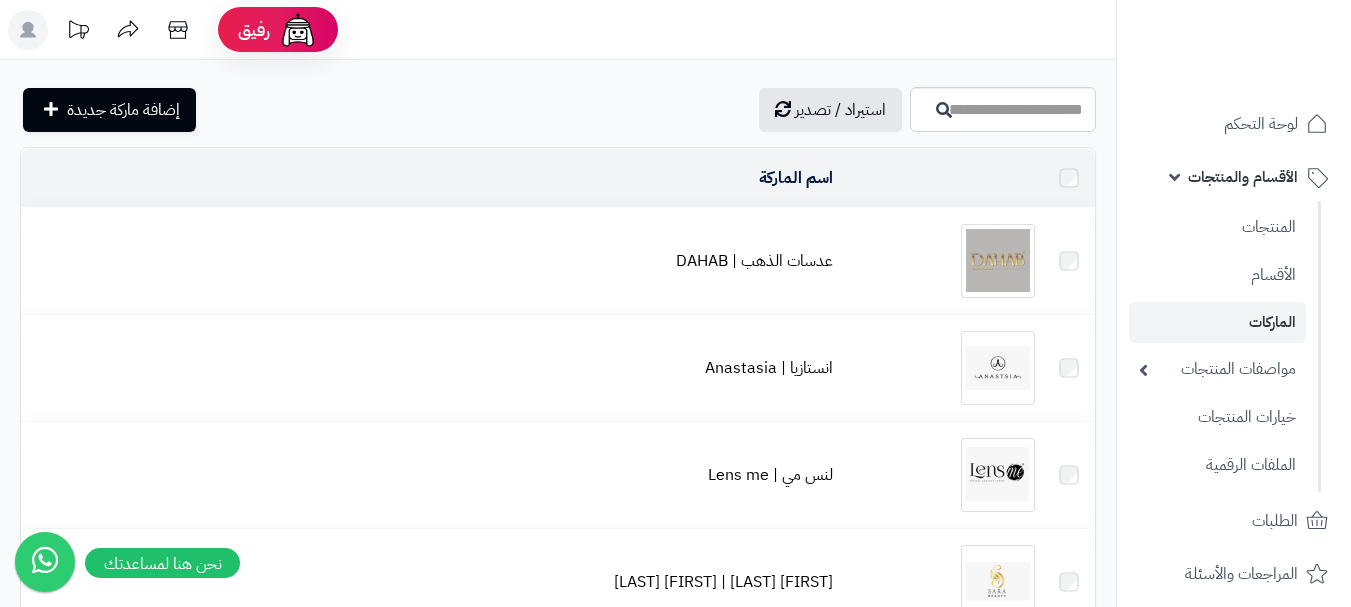 scroll, scrollTop: 0, scrollLeft: 0, axis: both 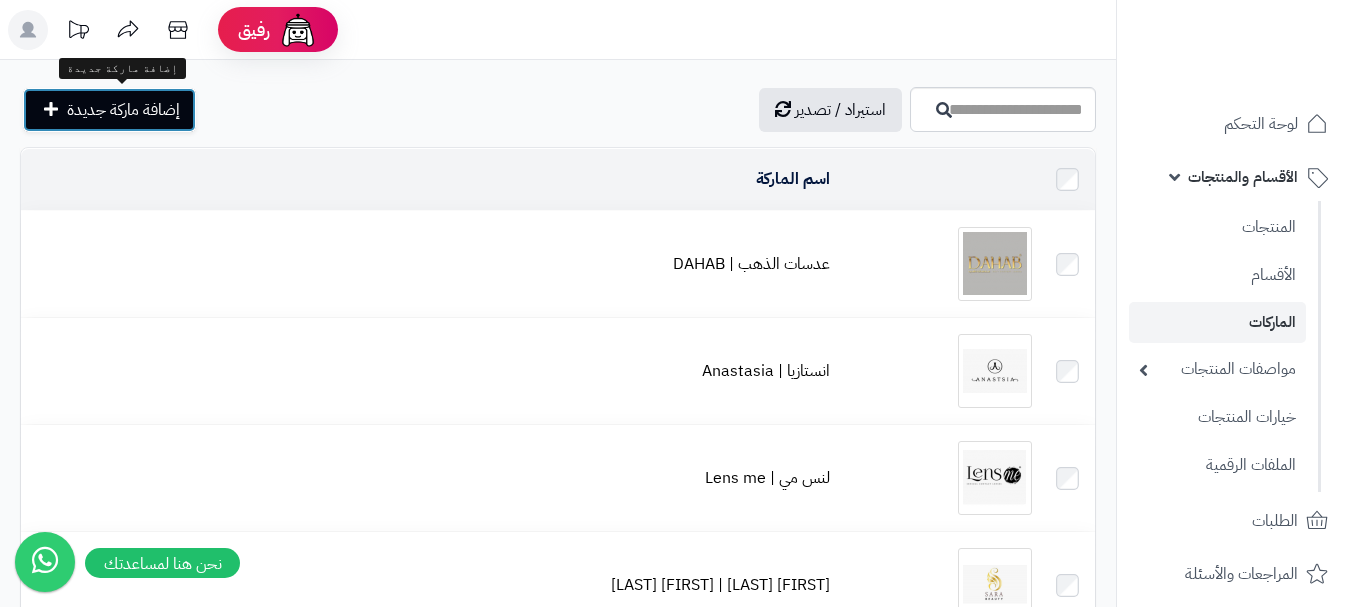 click on "إضافة ماركة جديدة" at bounding box center [123, 110] 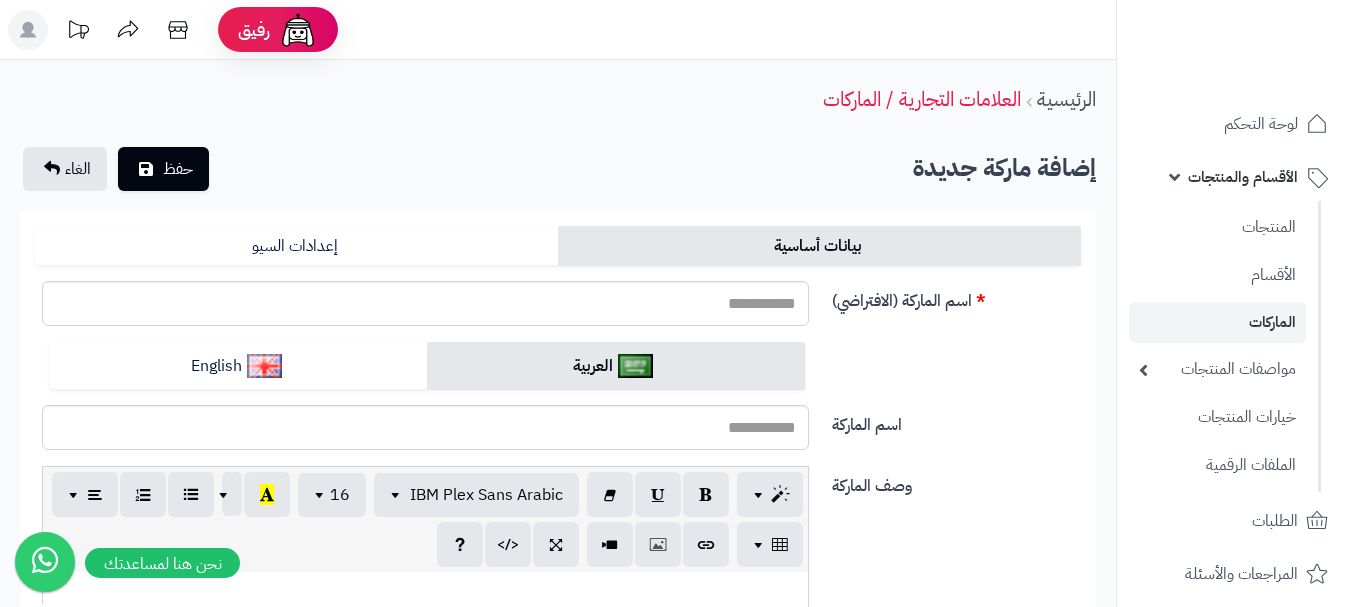 scroll, scrollTop: 0, scrollLeft: 0, axis: both 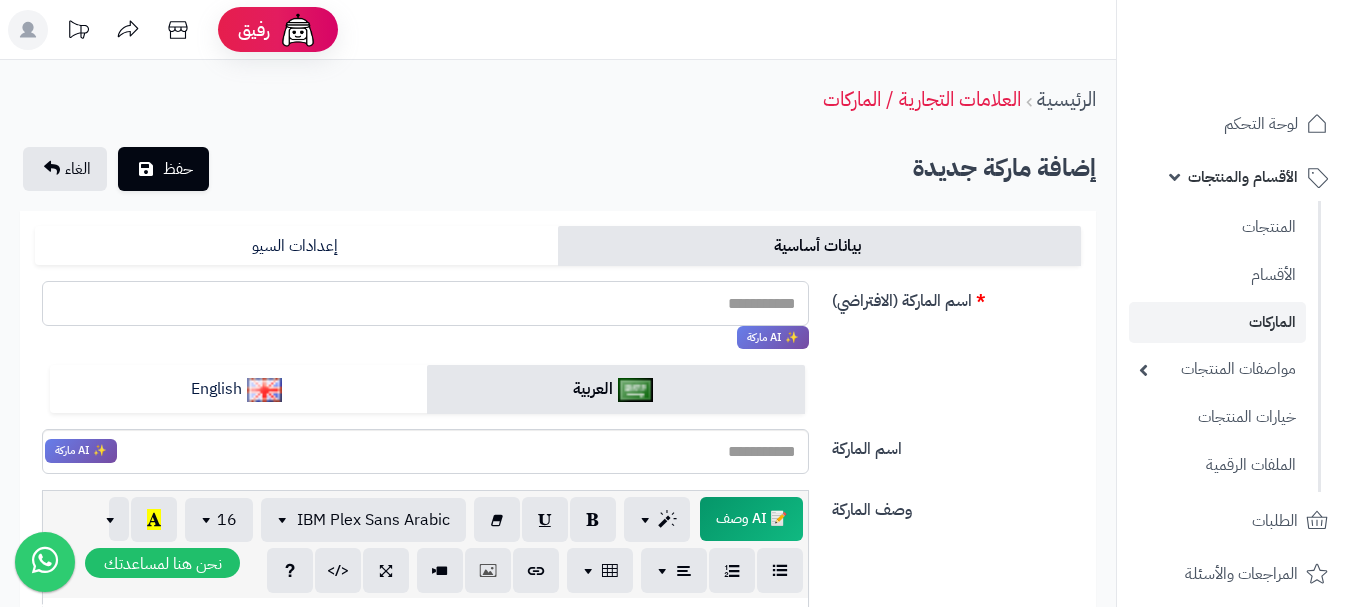click on "اسم الماركة (الافتراضي)" at bounding box center [425, 303] 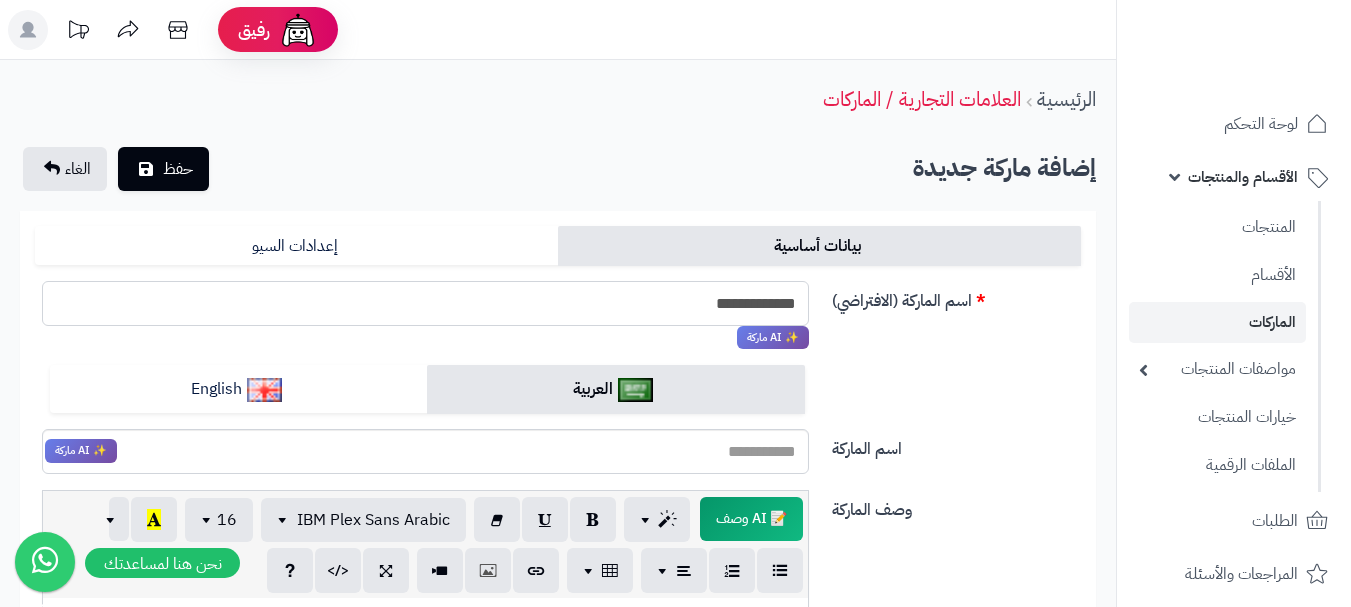 drag, startPoint x: 692, startPoint y: 297, endPoint x: 808, endPoint y: 302, distance: 116.10771 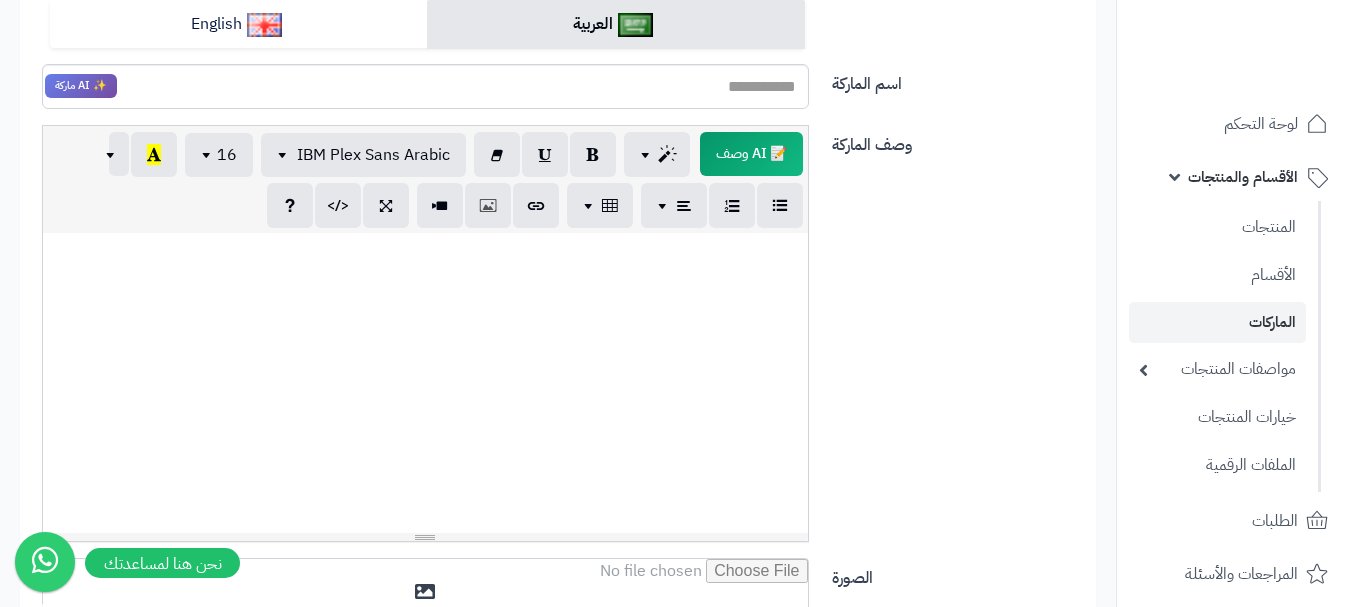 scroll, scrollTop: 400, scrollLeft: 0, axis: vertical 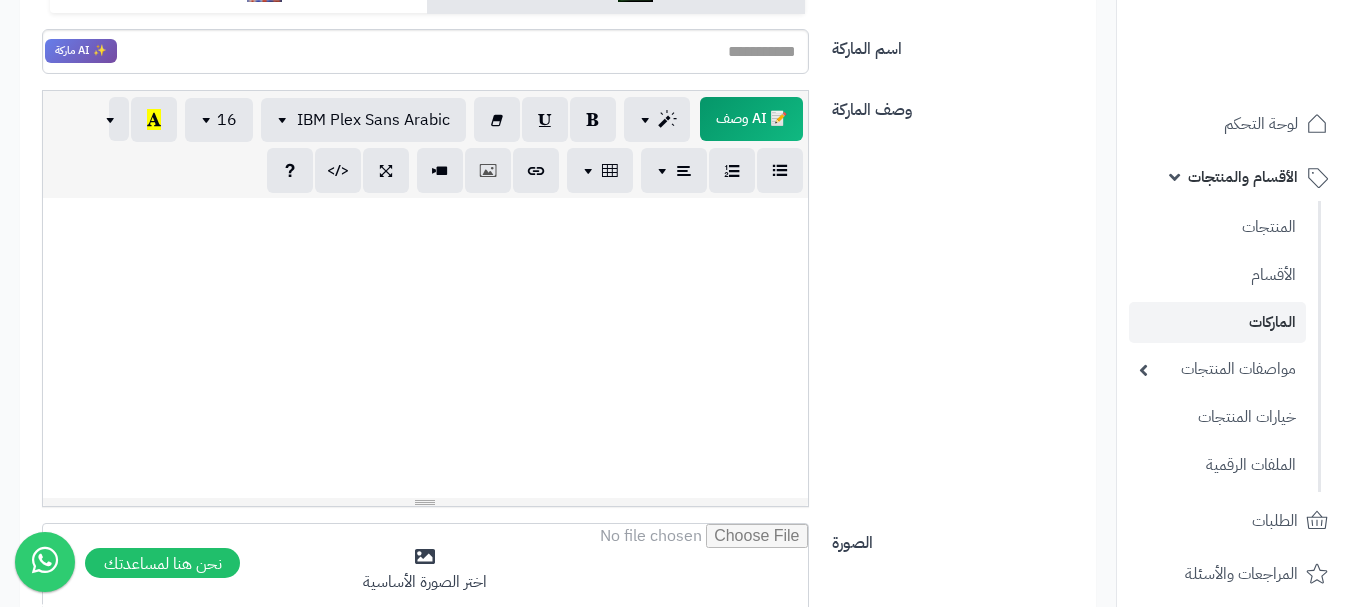 type on "**********" 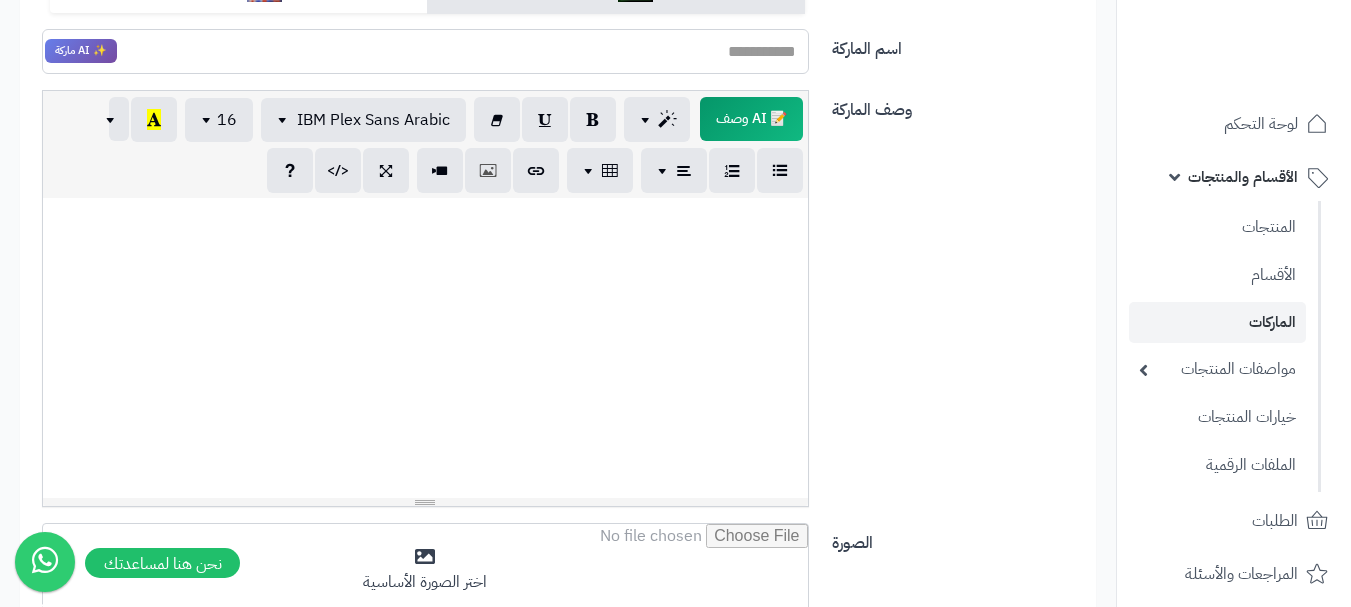 click on "اسم الماركة" at bounding box center (425, 51) 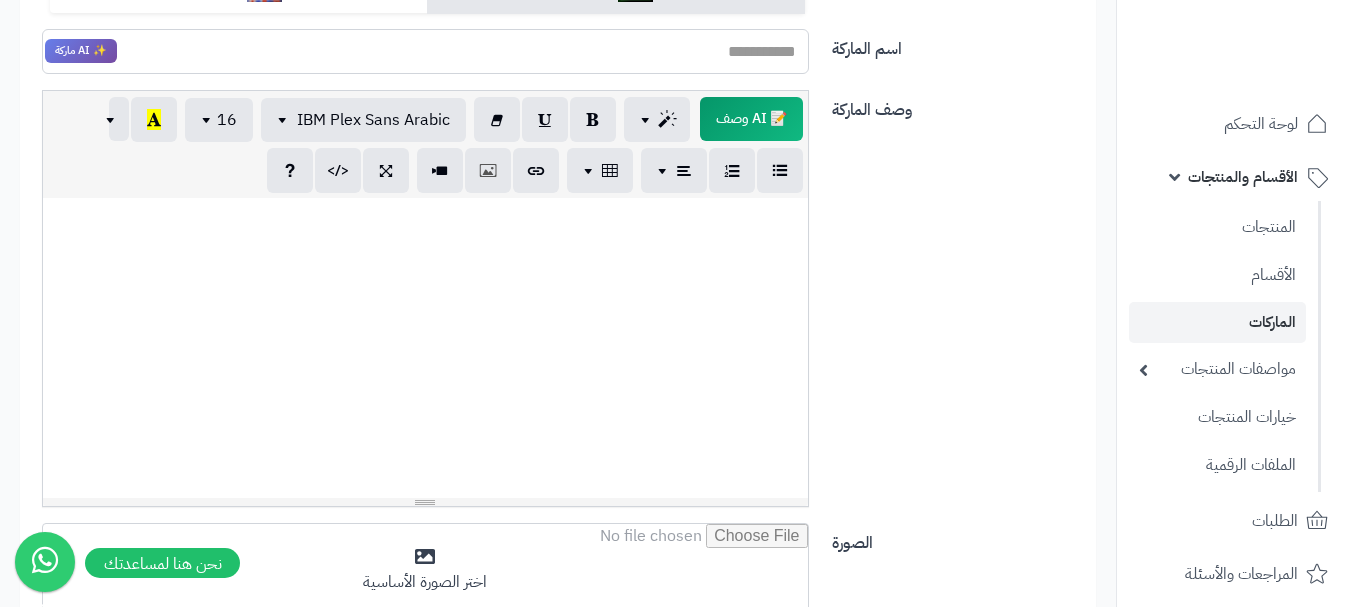 paste on "**********" 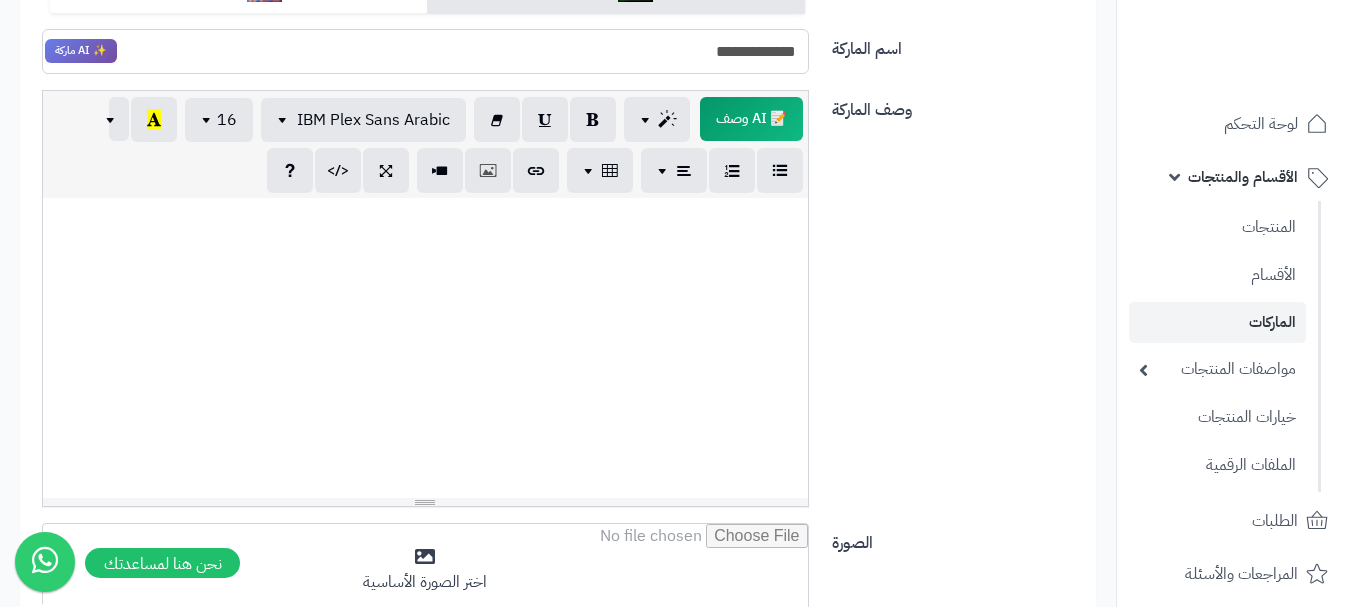 drag, startPoint x: 753, startPoint y: 55, endPoint x: 683, endPoint y: 64, distance: 70.5762 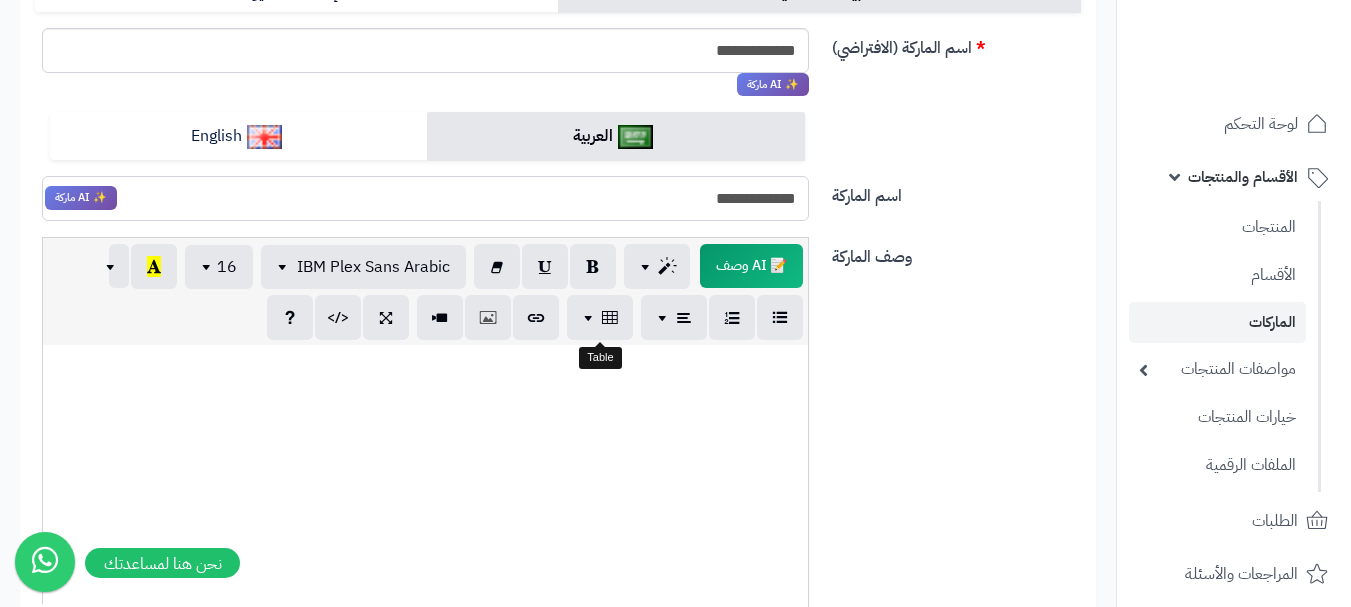 scroll, scrollTop: 200, scrollLeft: 0, axis: vertical 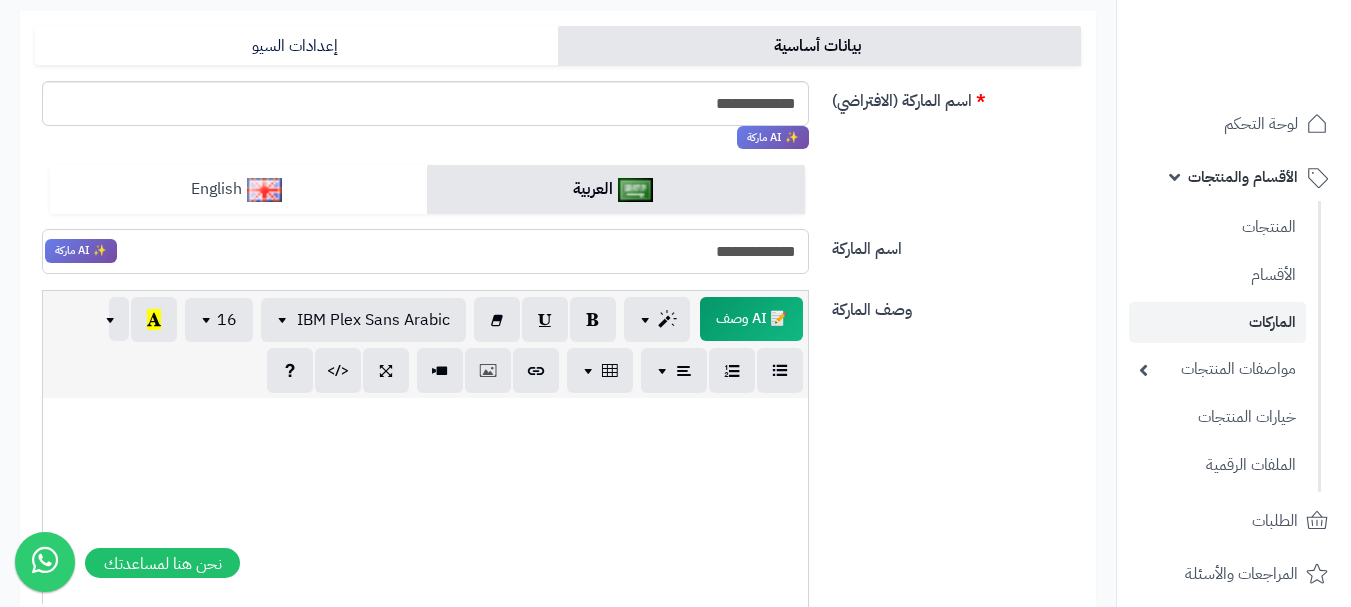 type on "**********" 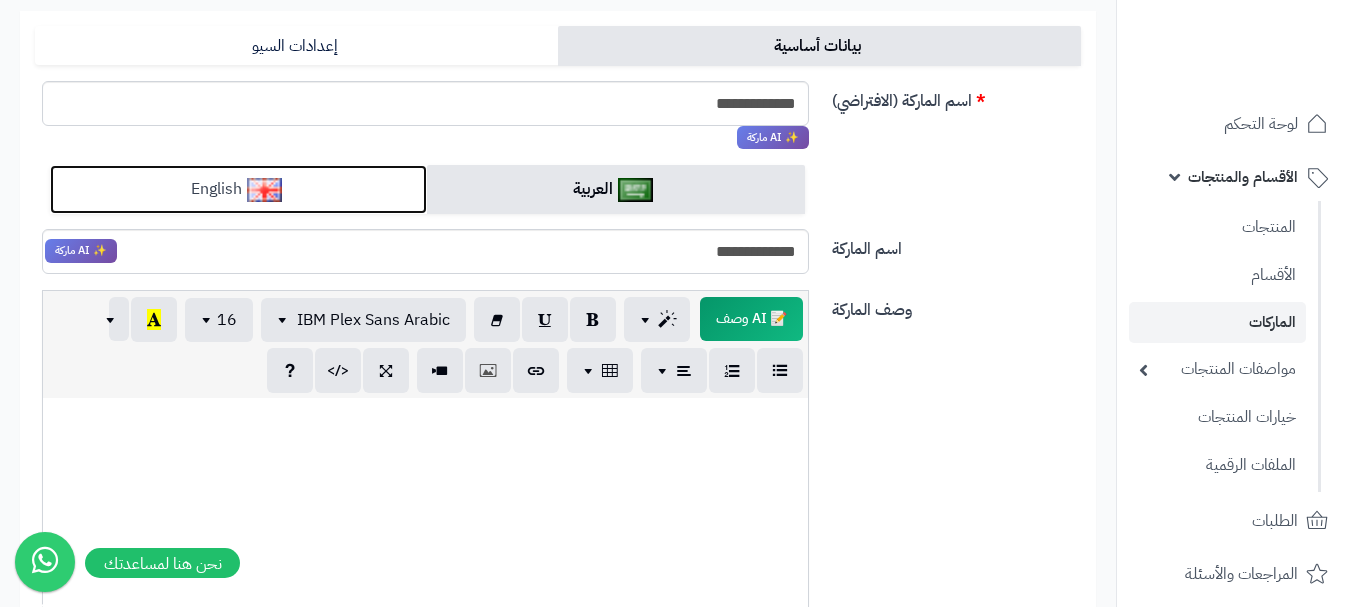 click on "English" at bounding box center (238, 189) 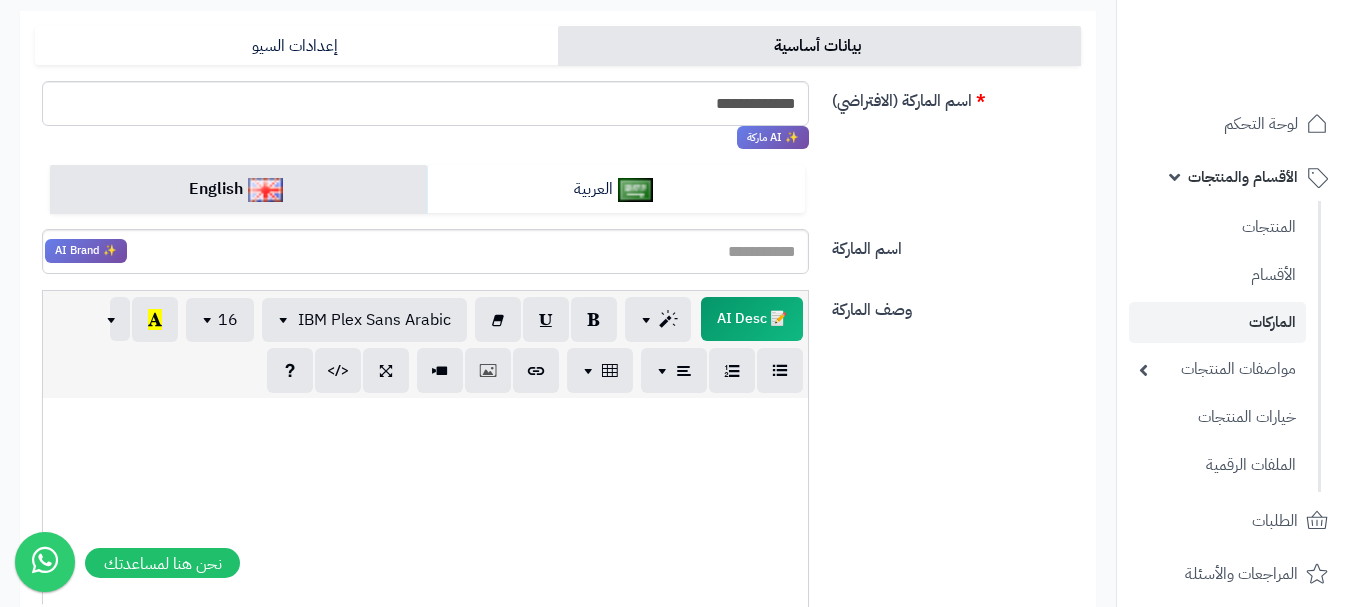drag, startPoint x: 731, startPoint y: 227, endPoint x: 728, endPoint y: 237, distance: 10.440307 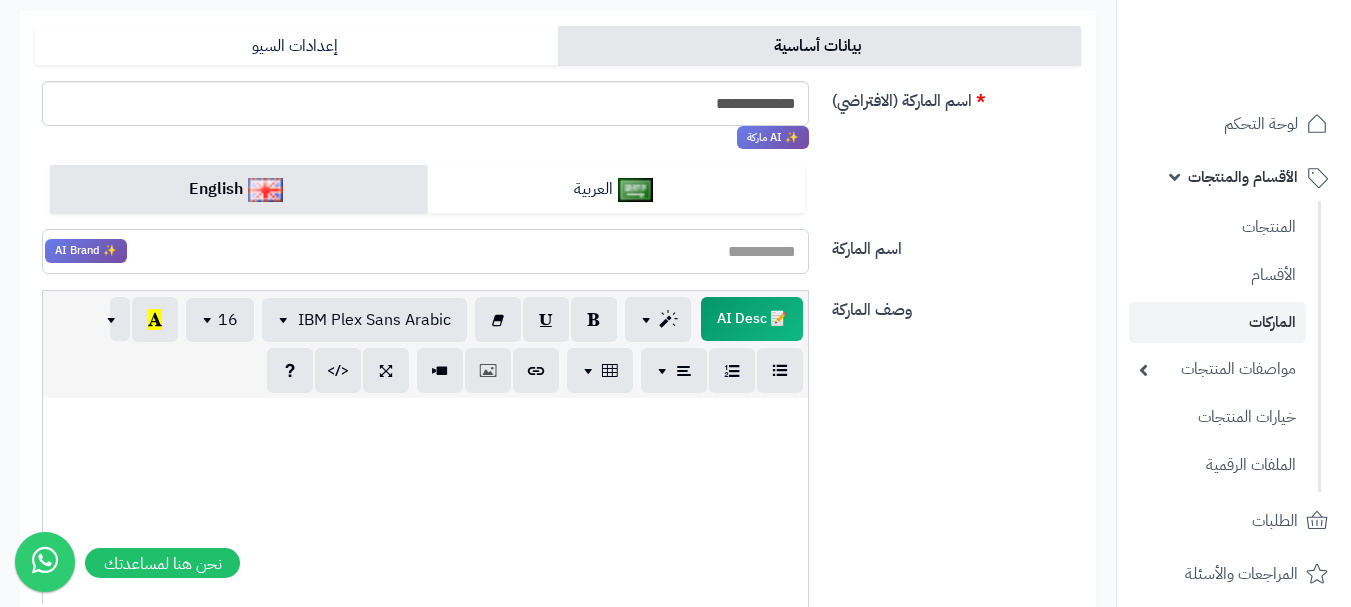 drag, startPoint x: 728, startPoint y: 237, endPoint x: 765, endPoint y: 274, distance: 52.3259 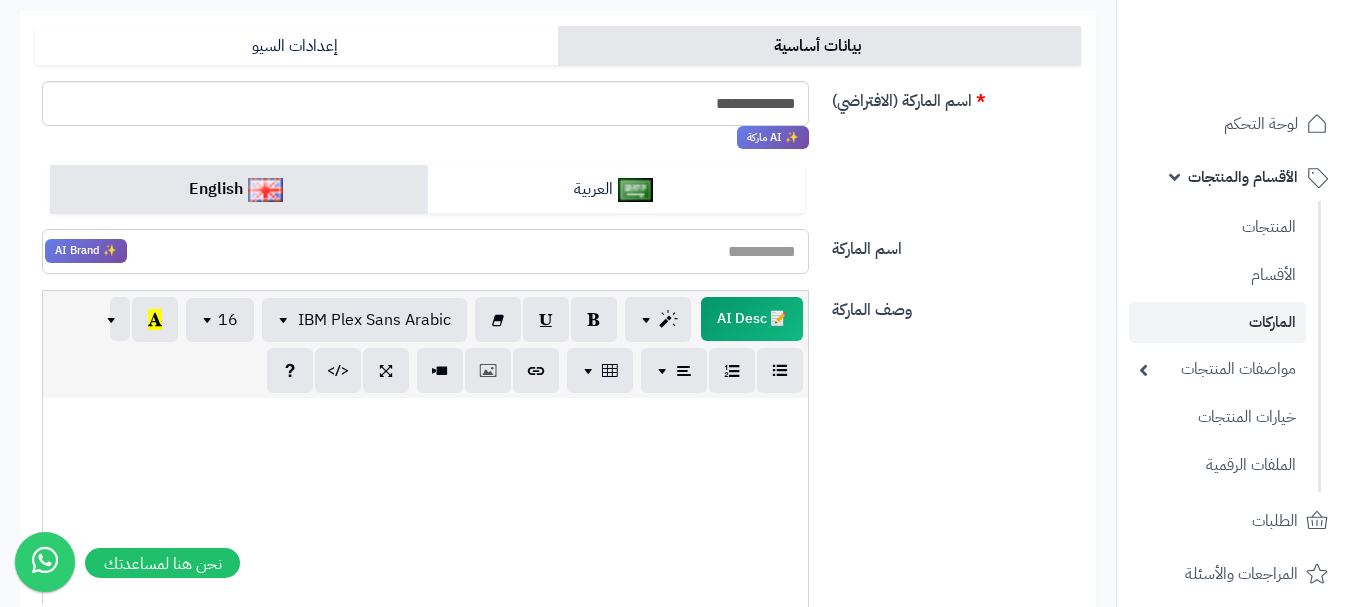 paste on "*****" 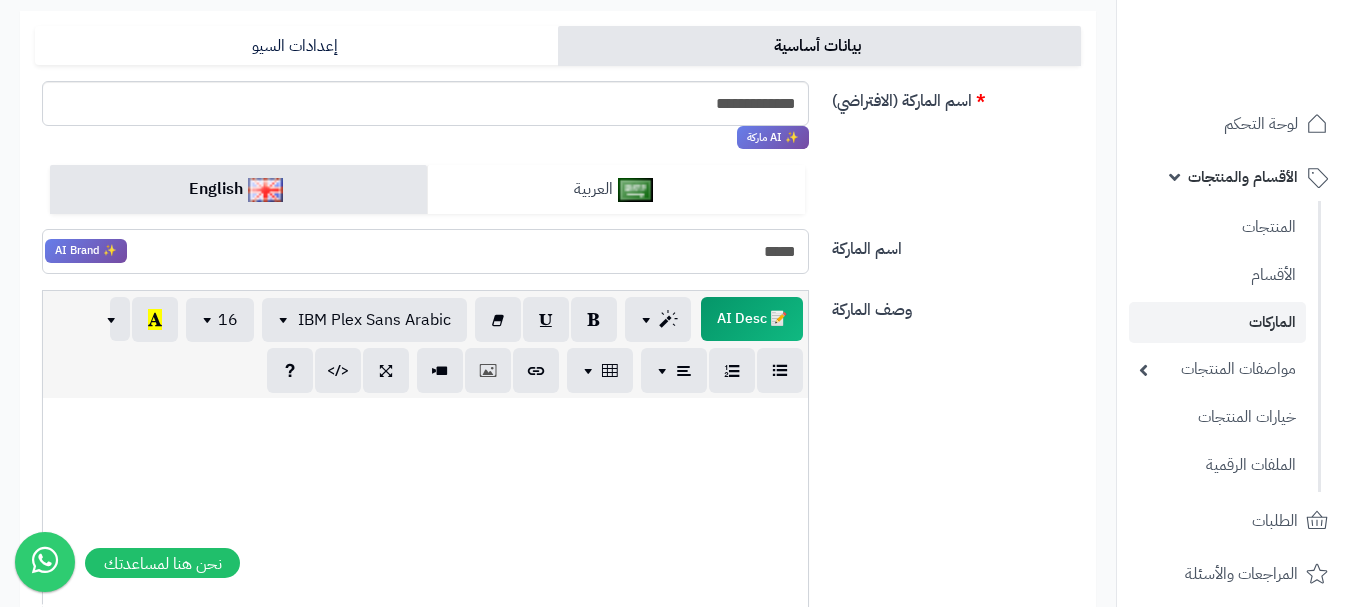 type on "*****" 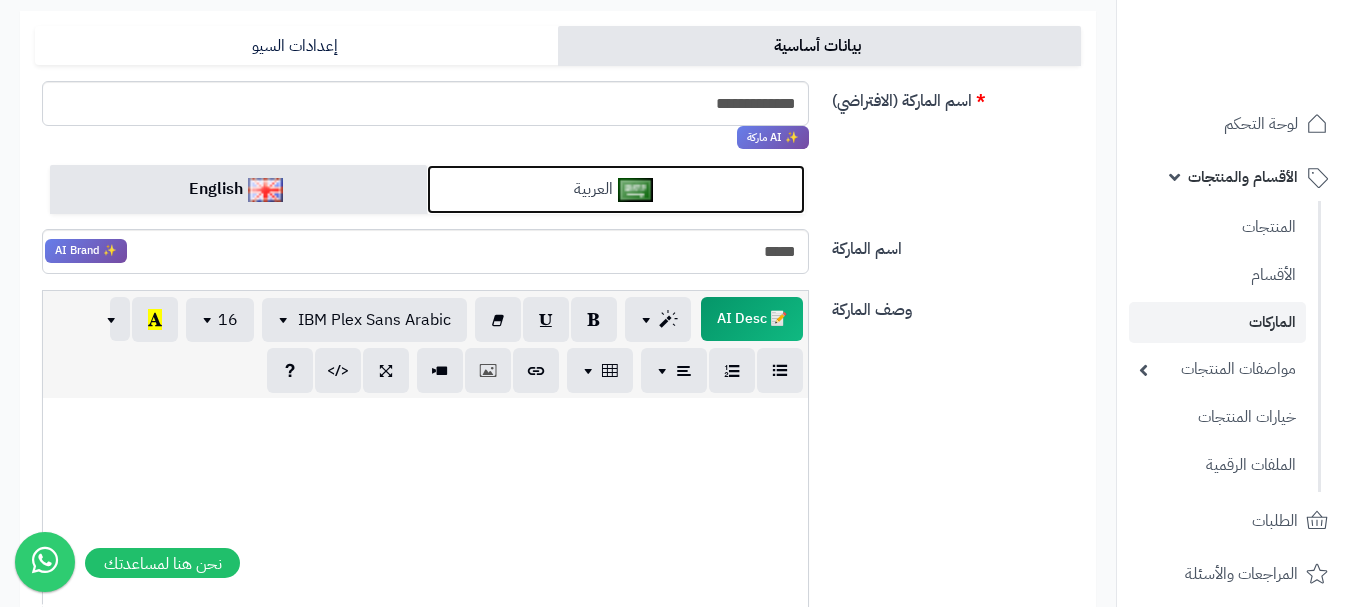 click on "العربية" at bounding box center [615, 189] 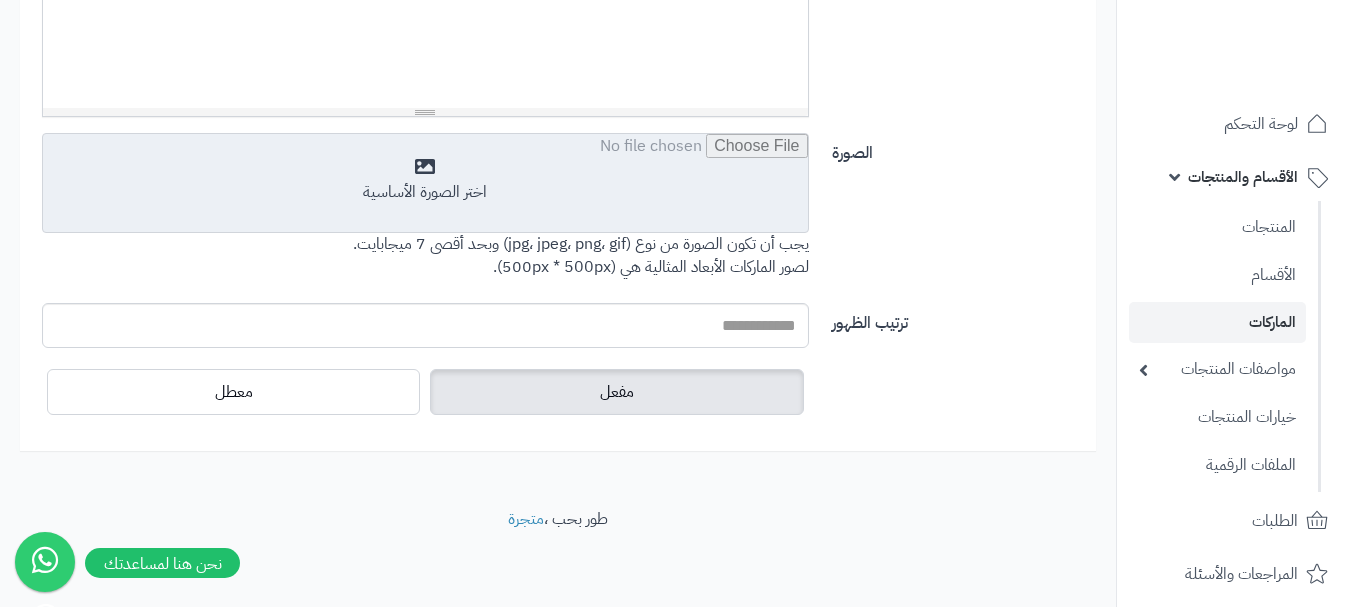 scroll, scrollTop: 791, scrollLeft: 0, axis: vertical 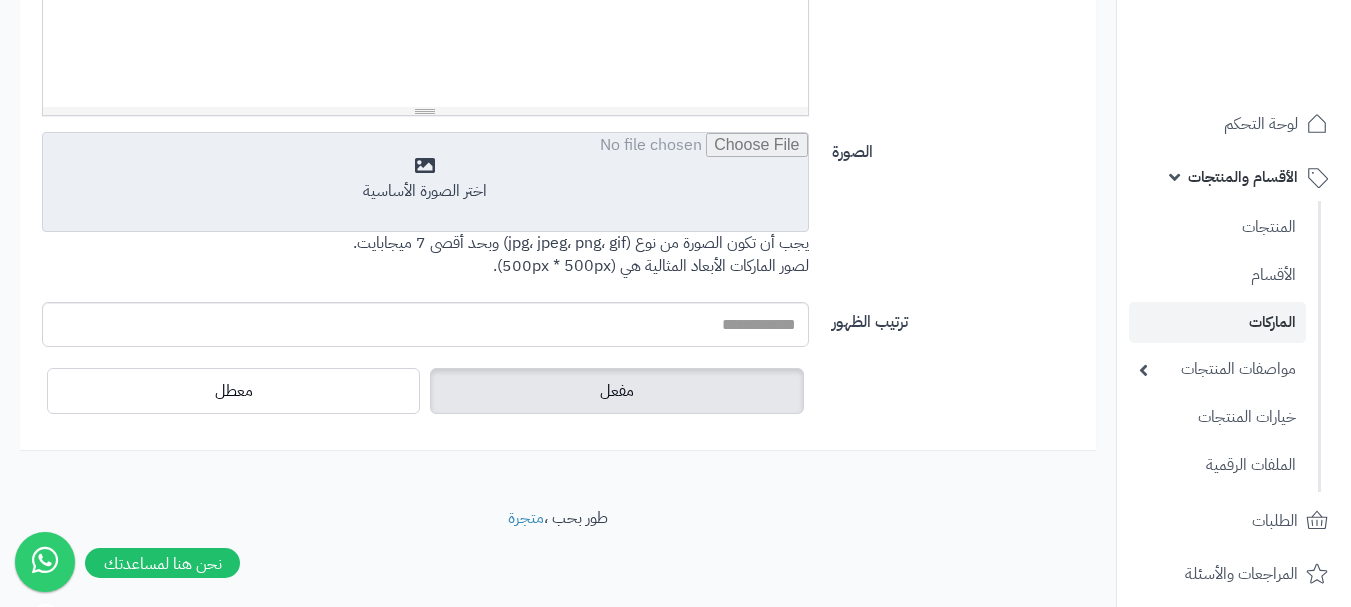 click at bounding box center (425, 183) 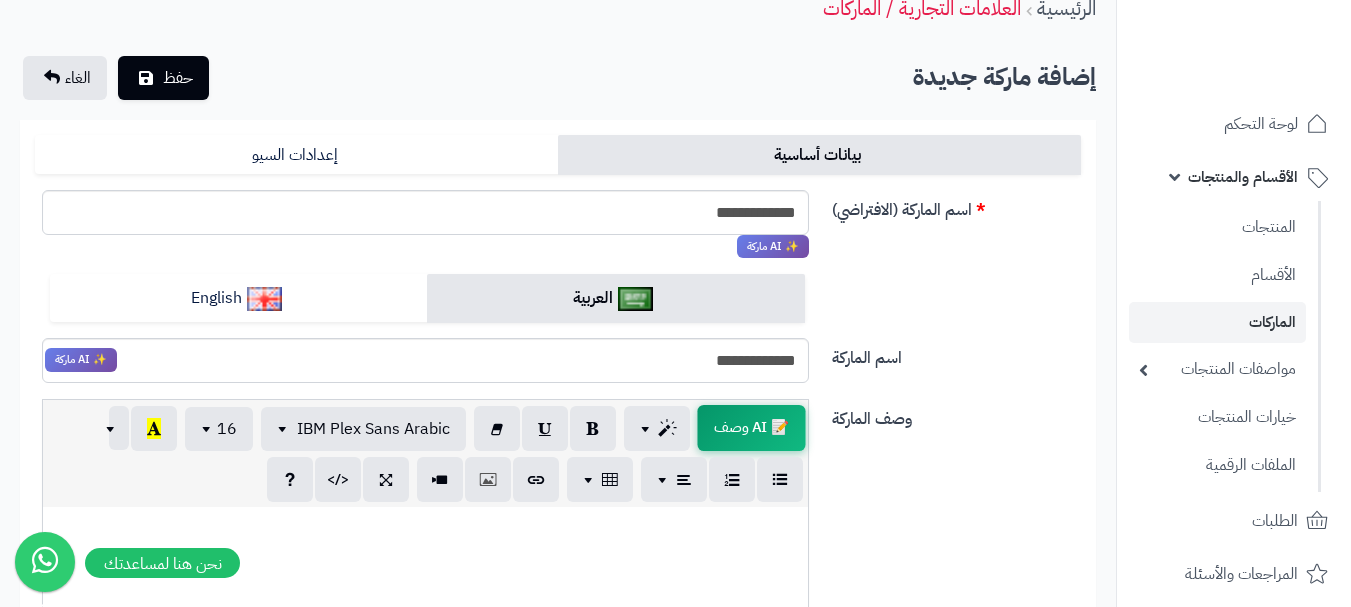 scroll, scrollTop: 0, scrollLeft: 0, axis: both 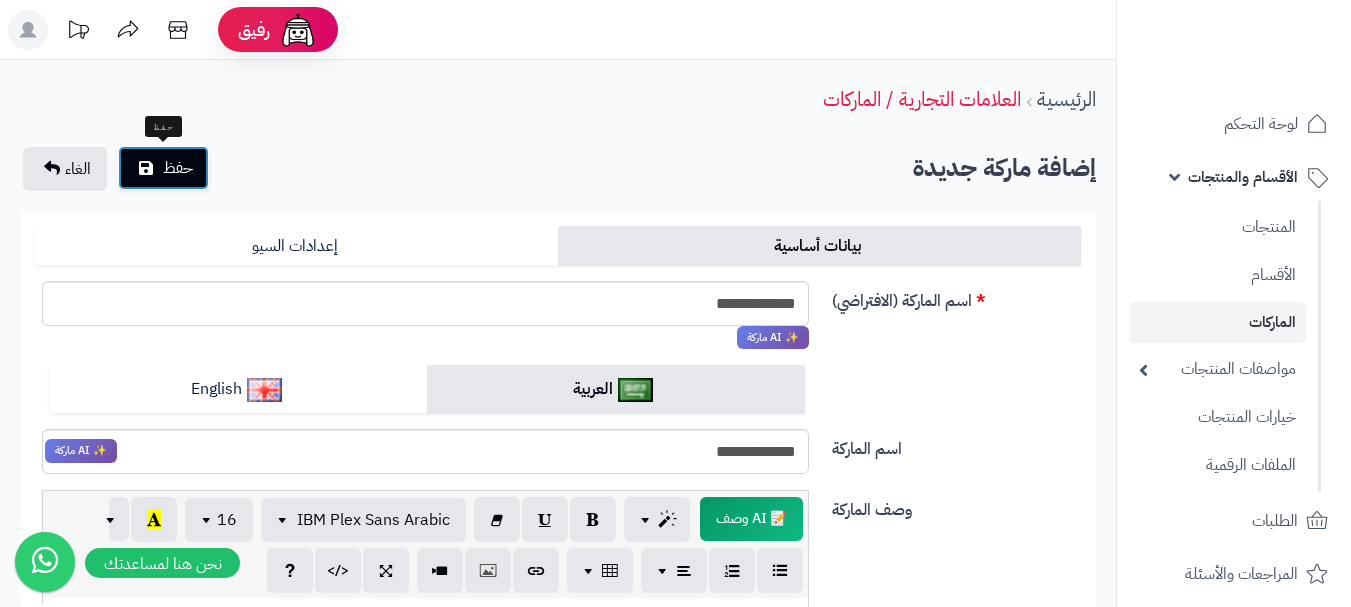 click on "حفظ" at bounding box center (178, 168) 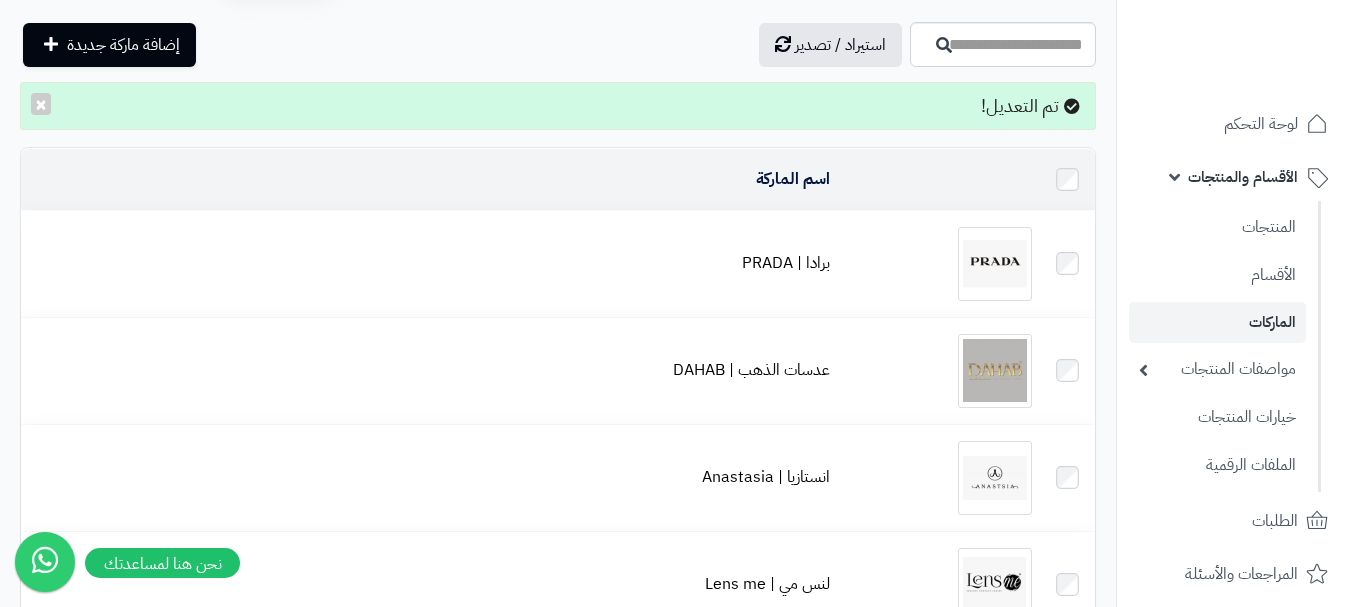 scroll, scrollTop: 100, scrollLeft: 0, axis: vertical 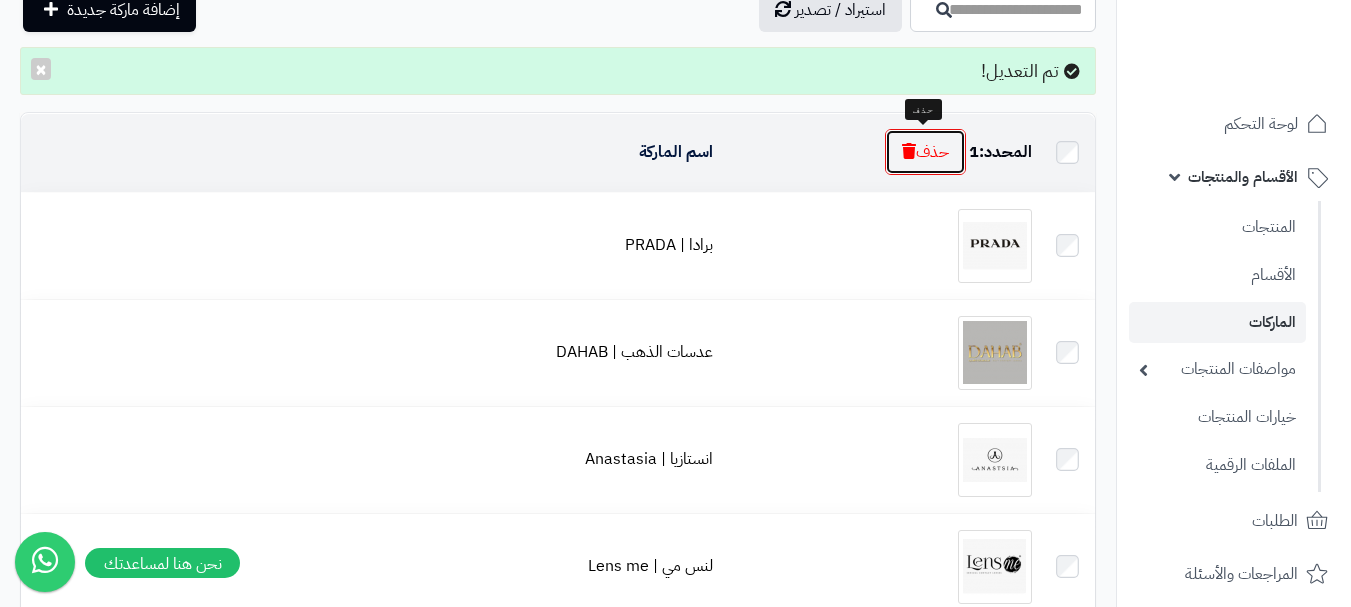 click on "حذف" at bounding box center (925, 152) 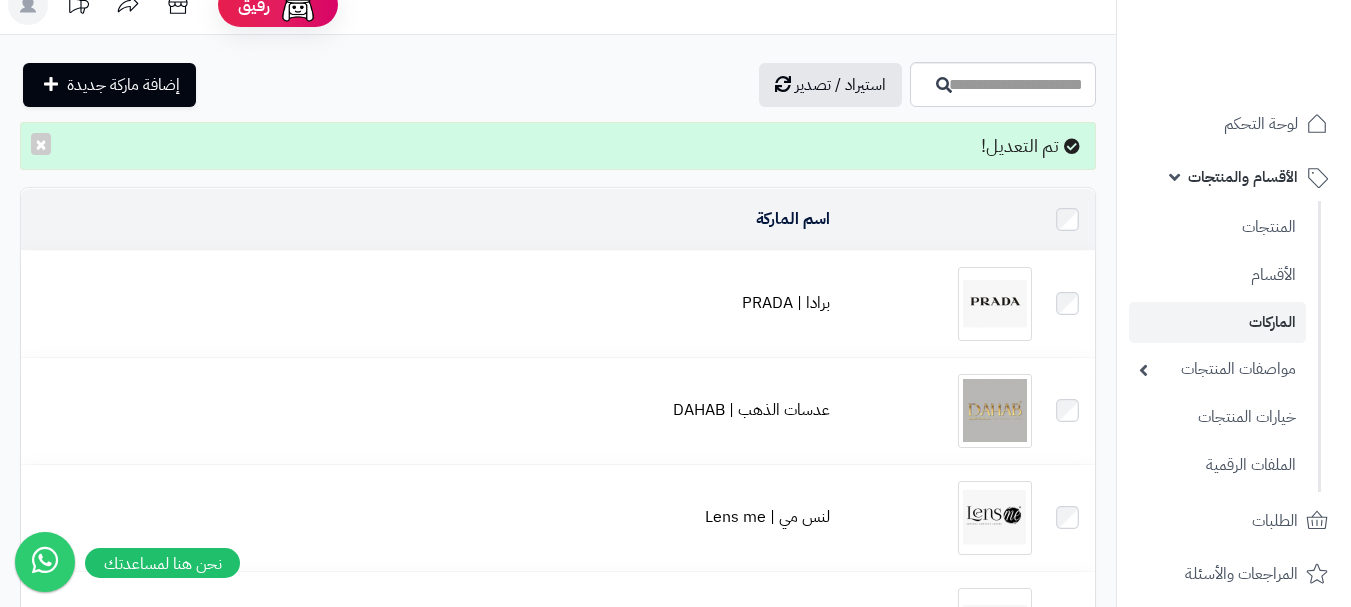 scroll, scrollTop: 24, scrollLeft: 0, axis: vertical 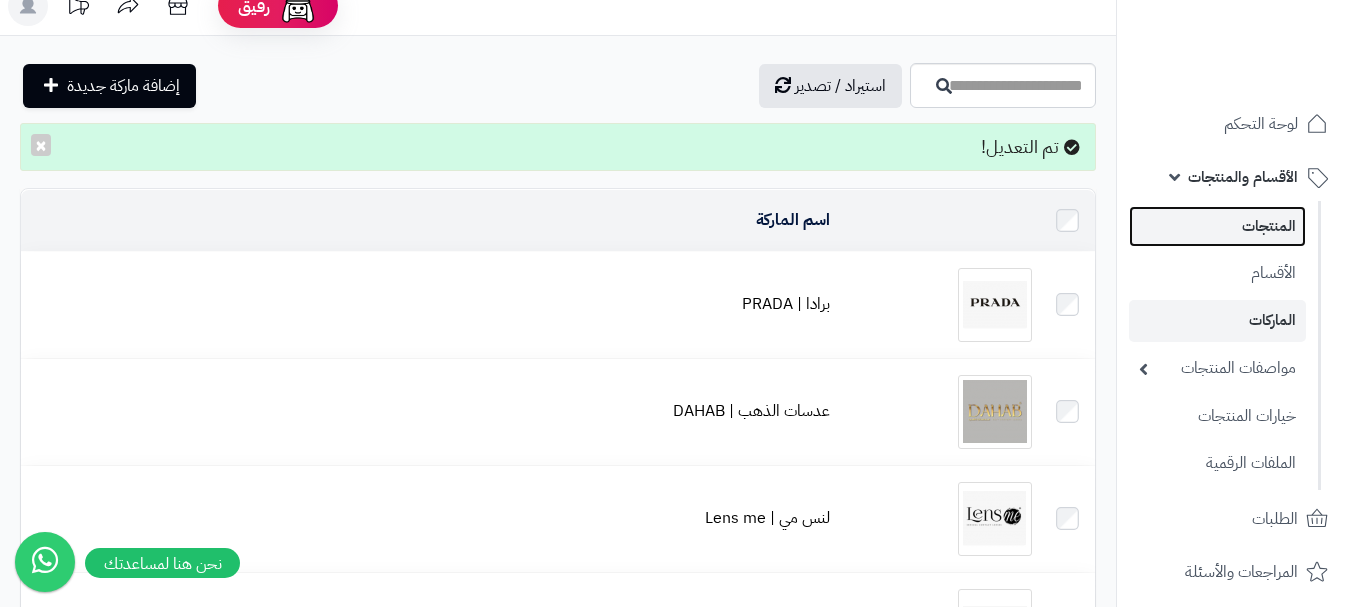 click on "المنتجات" at bounding box center [1217, 226] 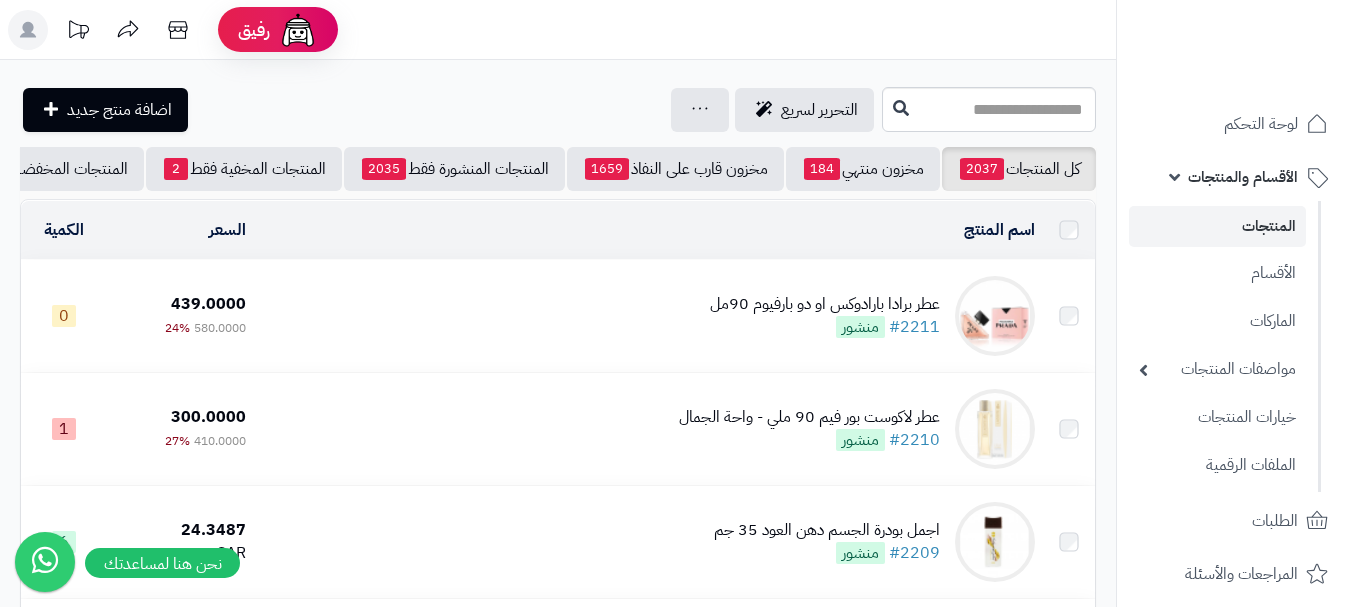 scroll, scrollTop: 0, scrollLeft: 0, axis: both 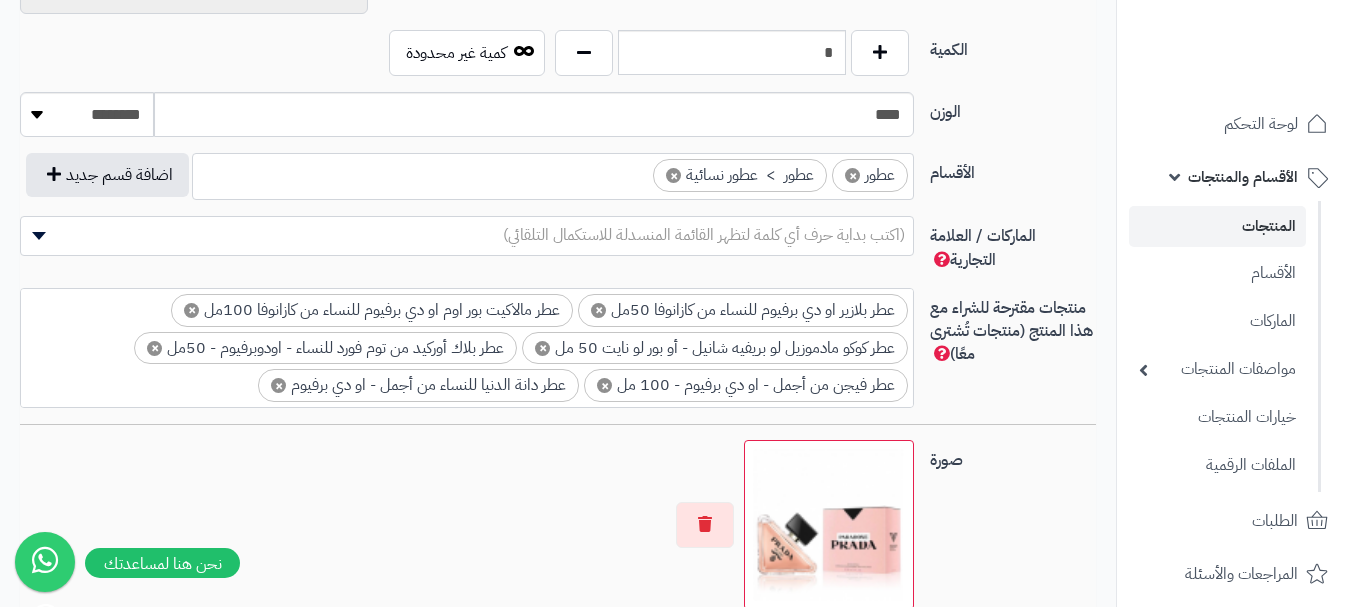 click on "(اكتب بداية حرف أي كلمة لتظهر القائمة المنسدلة للاستكمال التلقائي)" at bounding box center (704, 235) 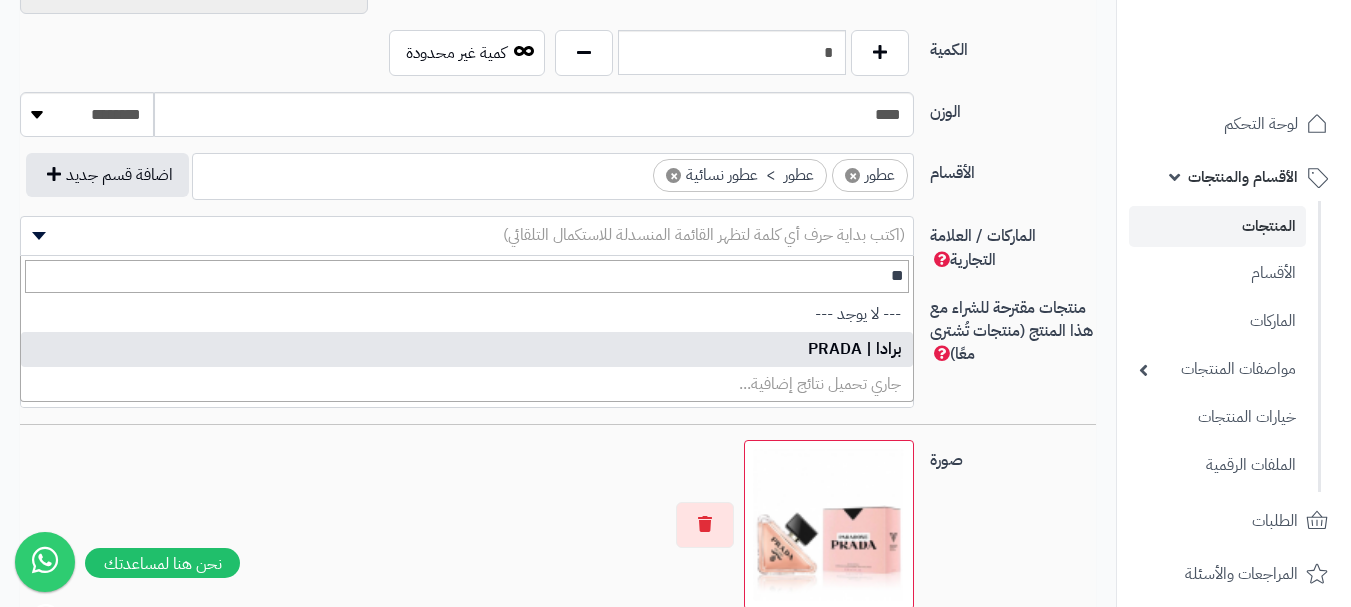 type on "**" 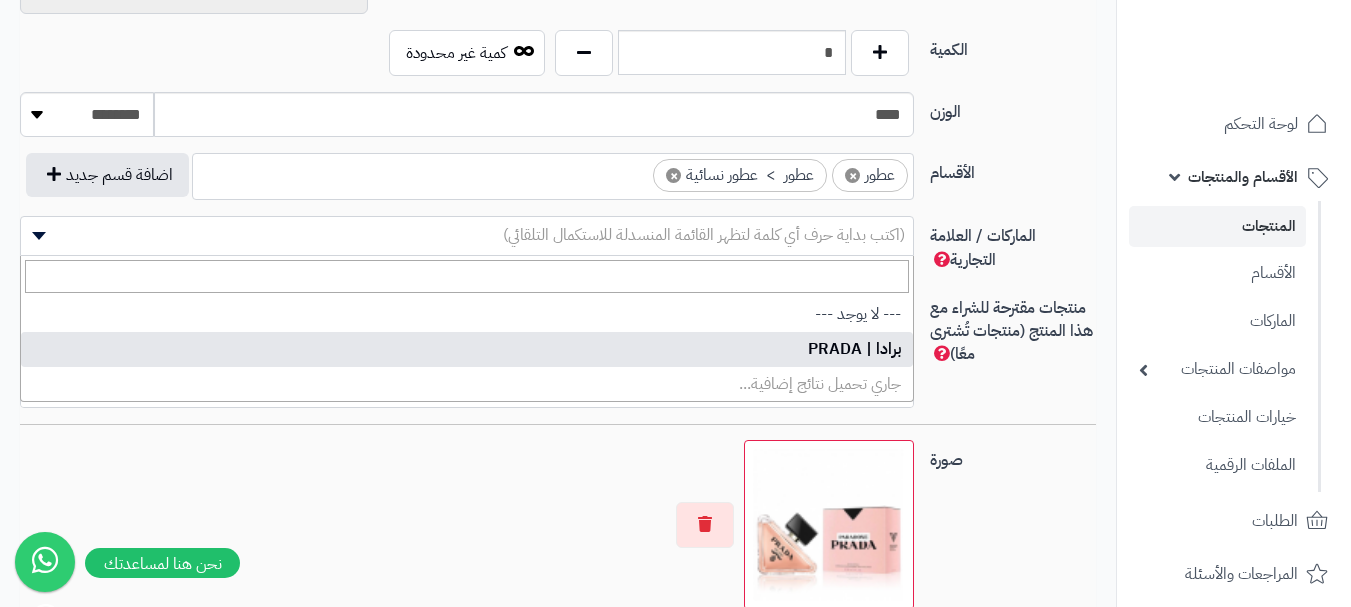 select on "***" 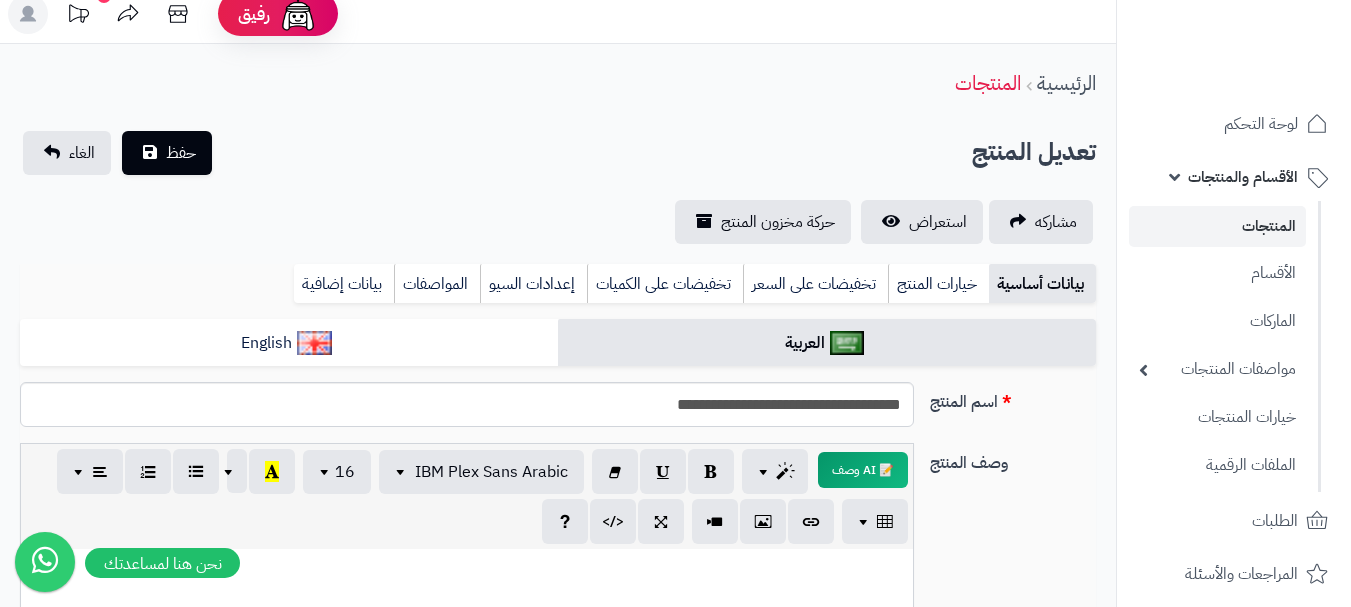 scroll, scrollTop: 0, scrollLeft: 0, axis: both 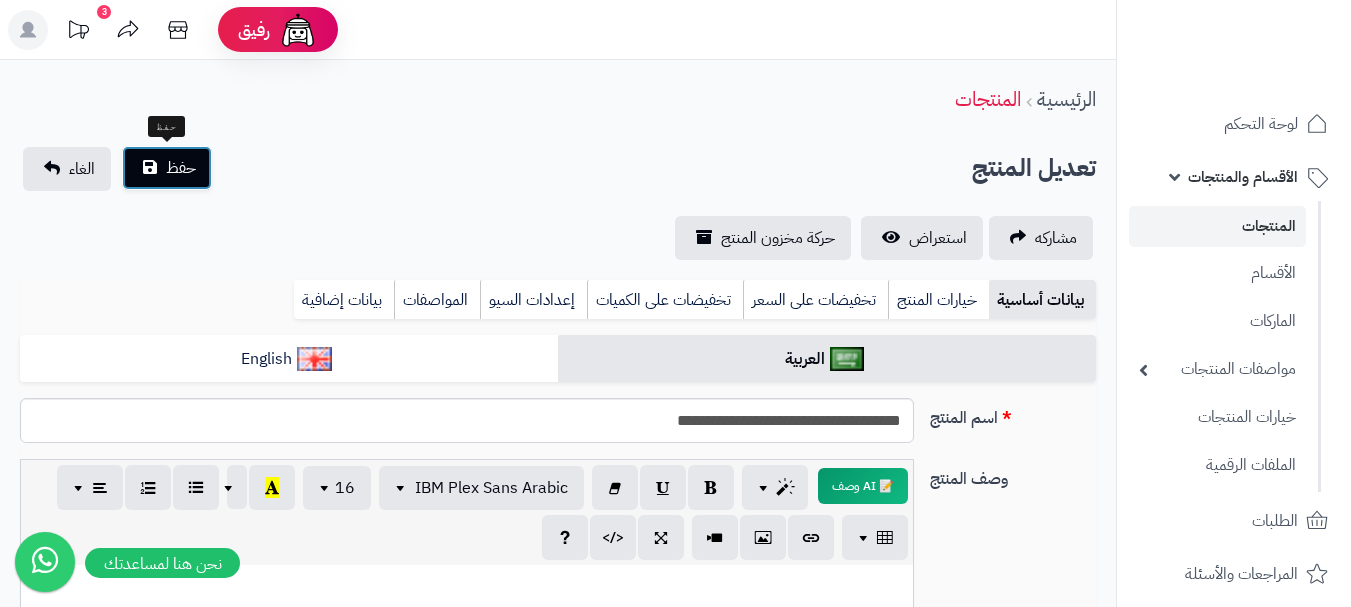 click on "حفظ" at bounding box center [181, 168] 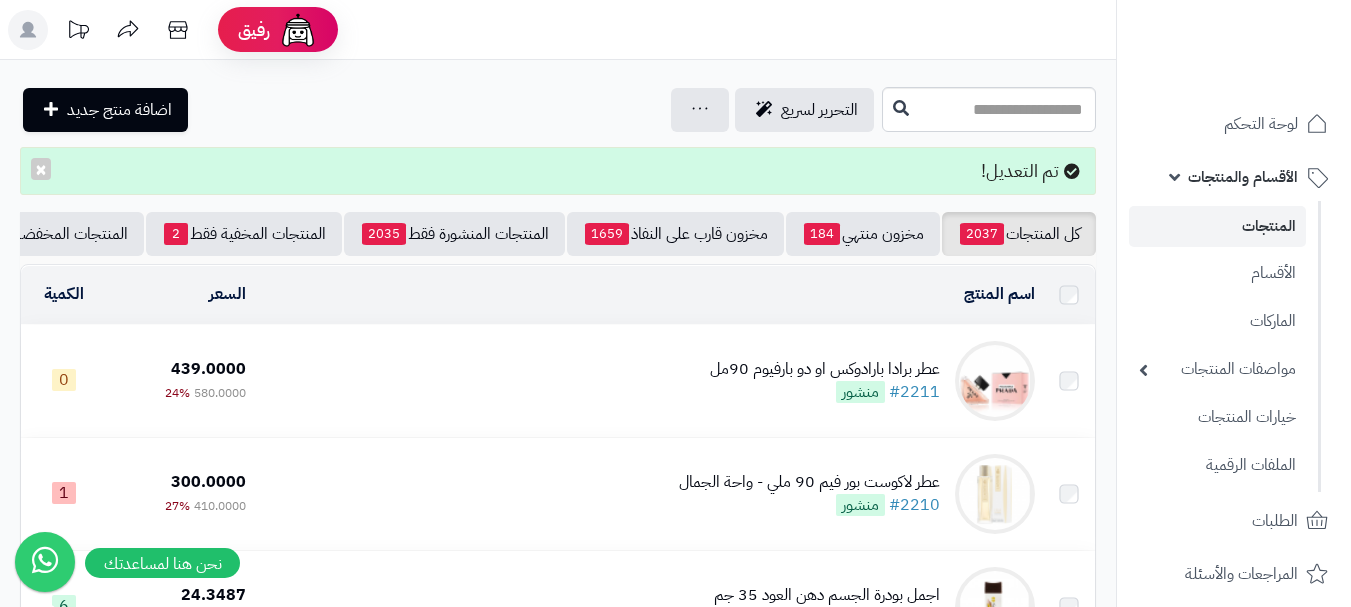 scroll, scrollTop: 0, scrollLeft: 0, axis: both 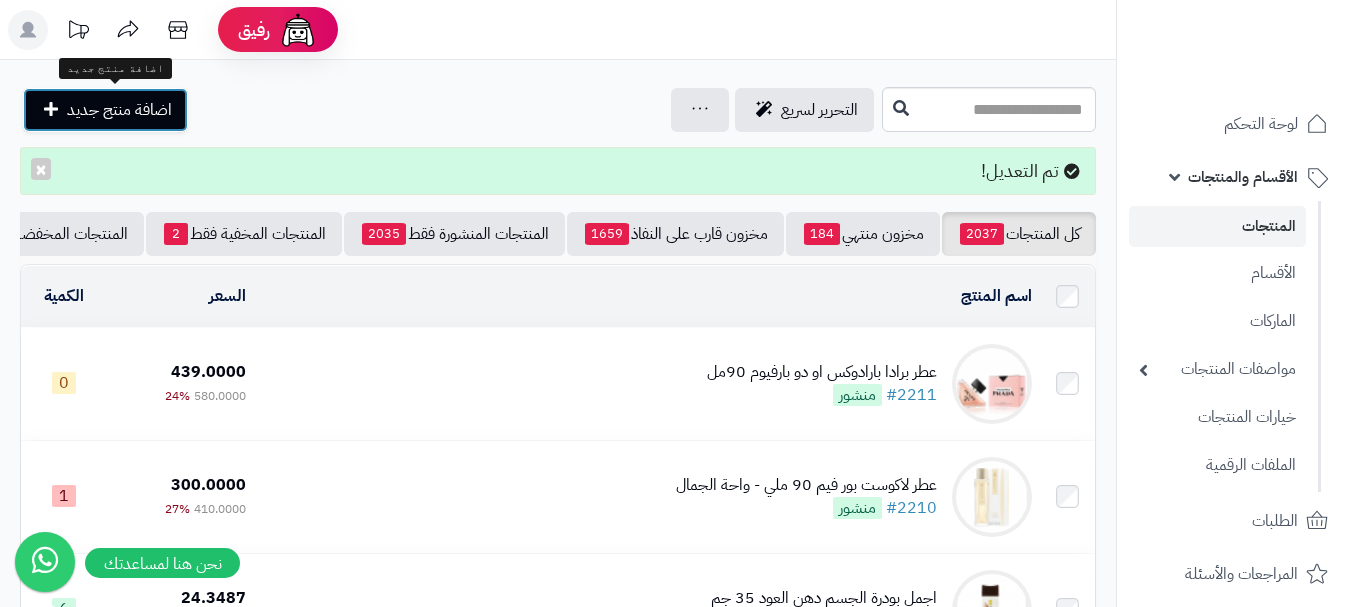 click on "اضافة منتج جديد" at bounding box center (105, 110) 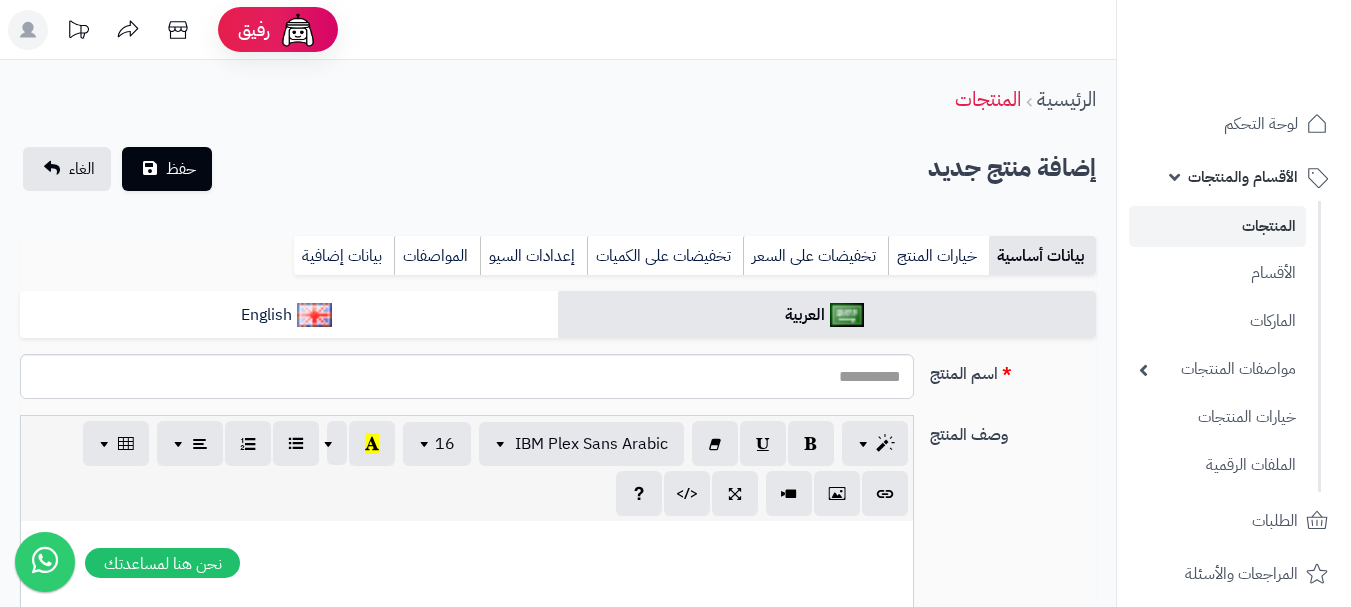 select 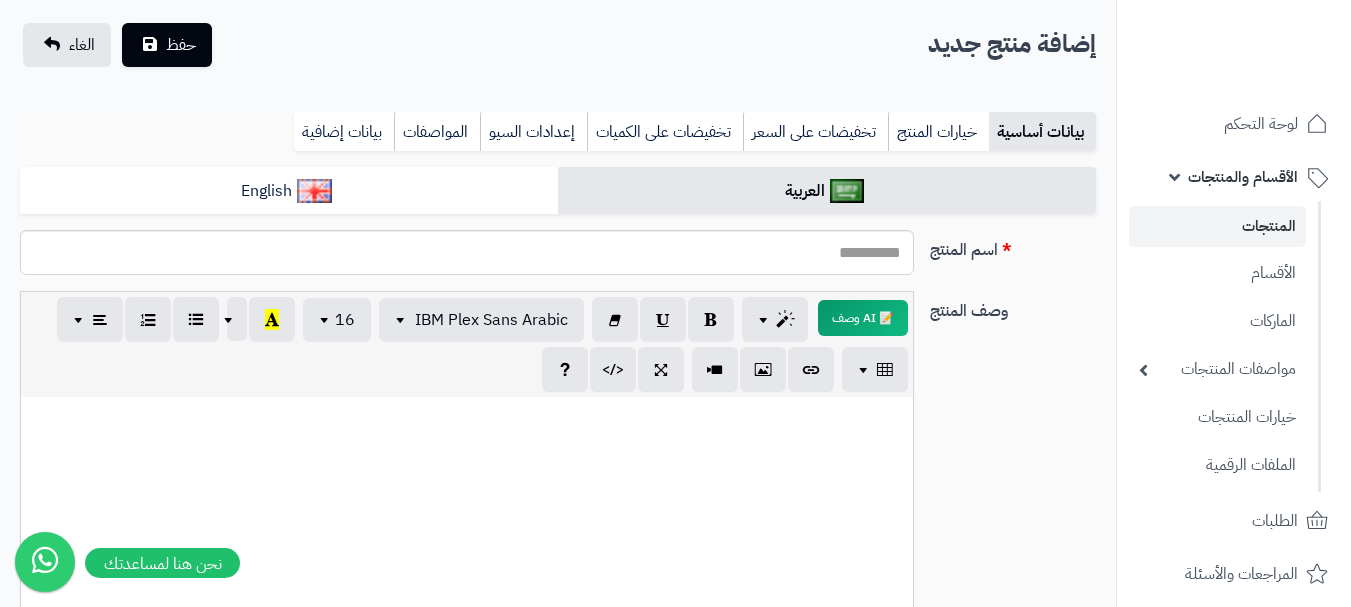 scroll, scrollTop: 0, scrollLeft: 0, axis: both 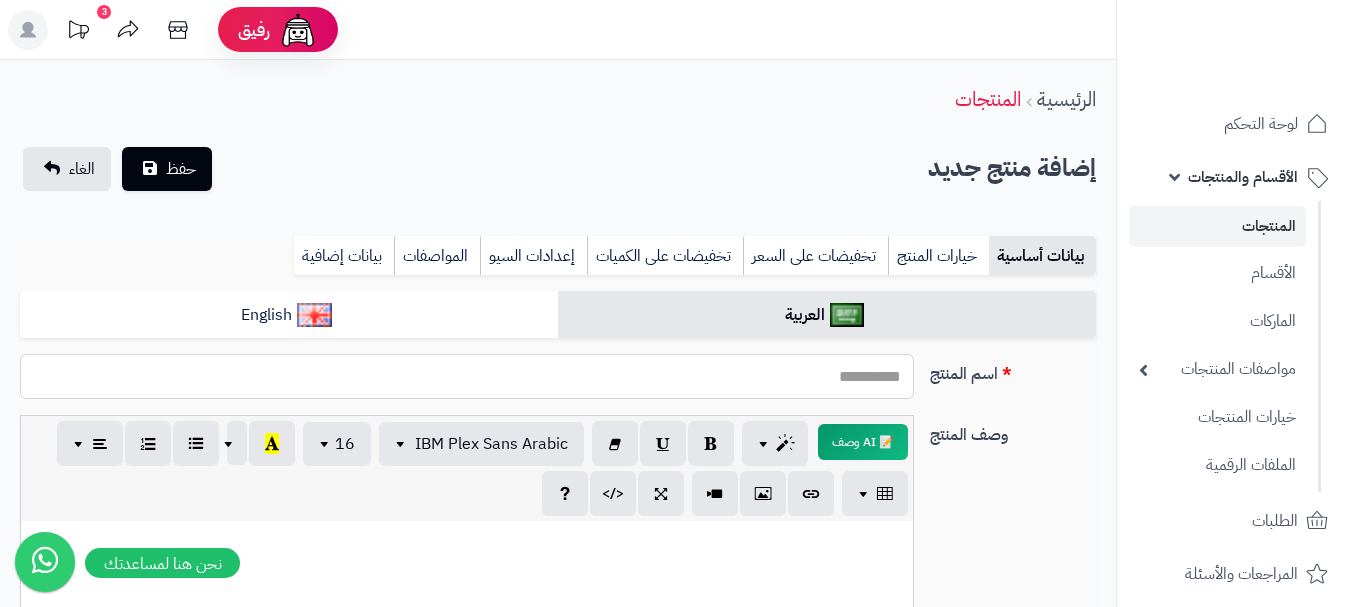 paste on "**********" 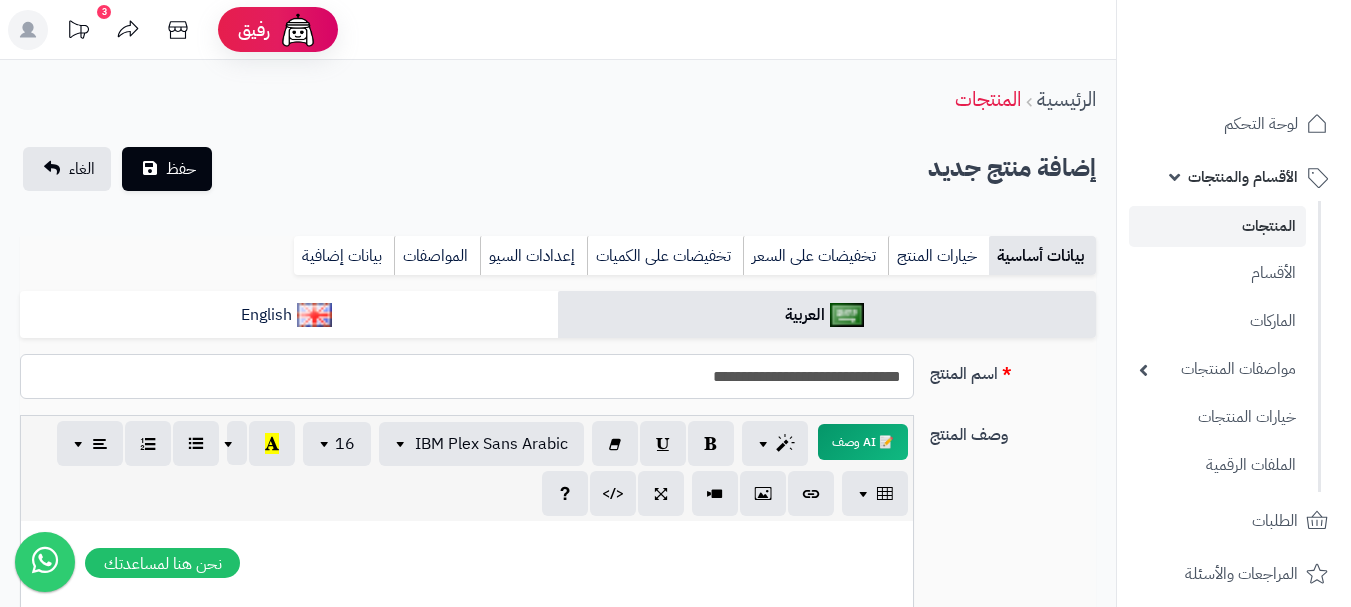 click on "**********" at bounding box center [467, 376] 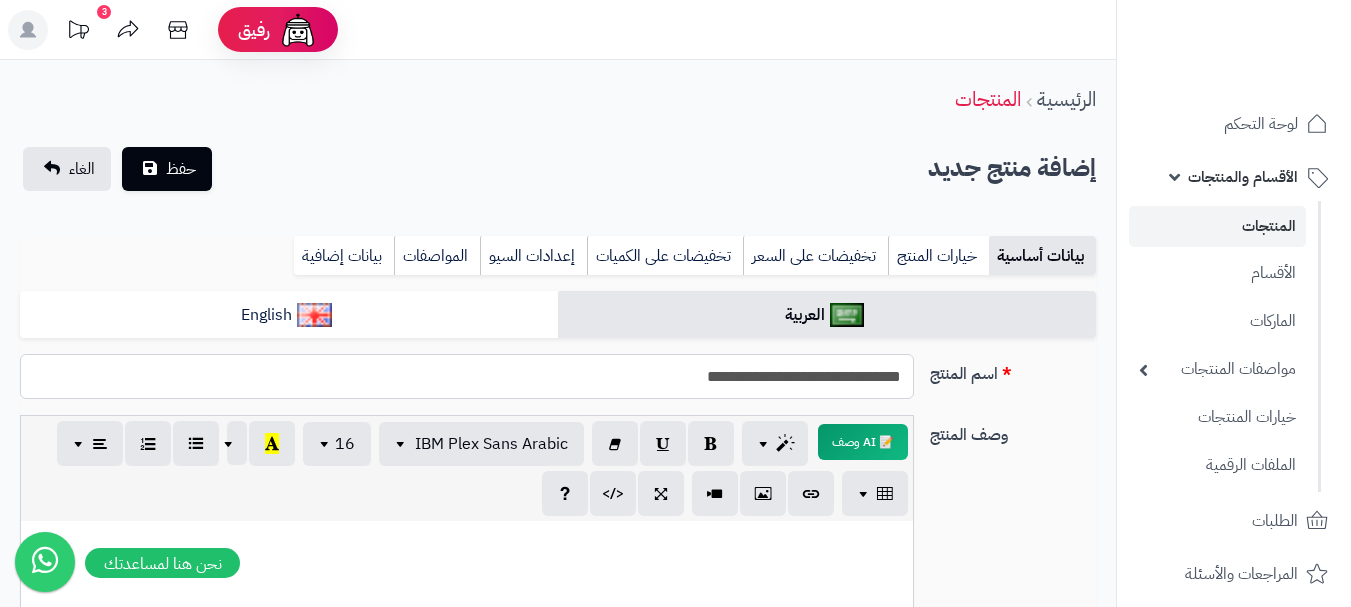 click on "**********" at bounding box center [467, 376] 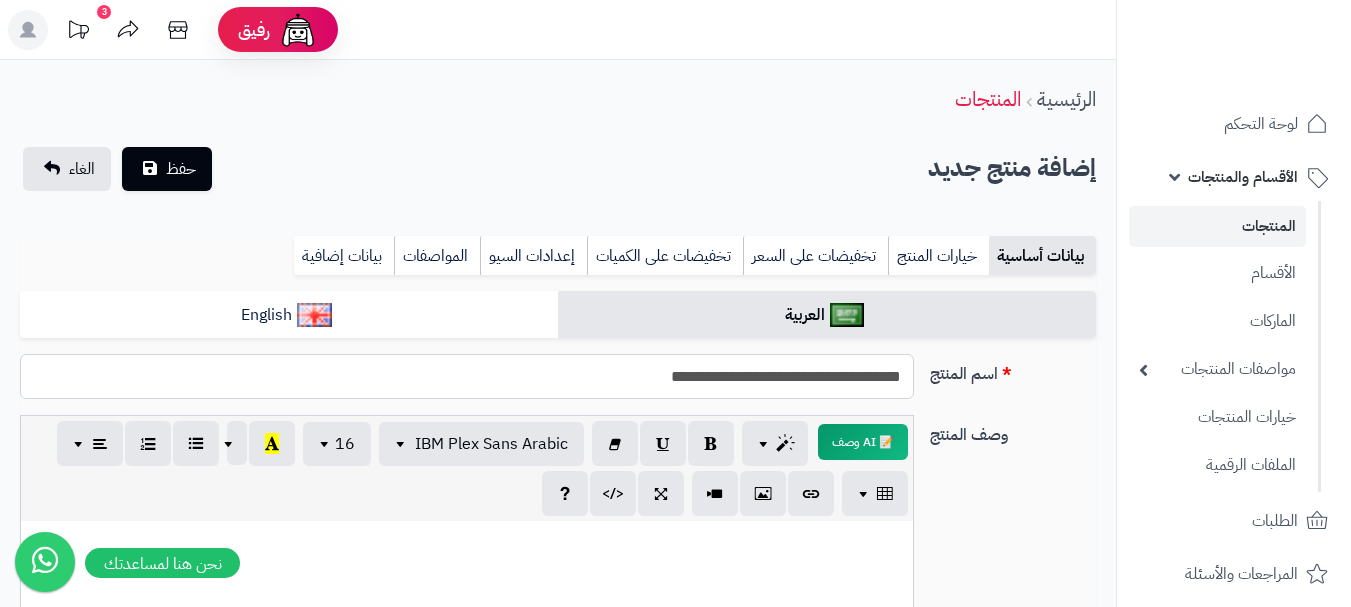 drag, startPoint x: 776, startPoint y: 402, endPoint x: 916, endPoint y: 386, distance: 140.91132 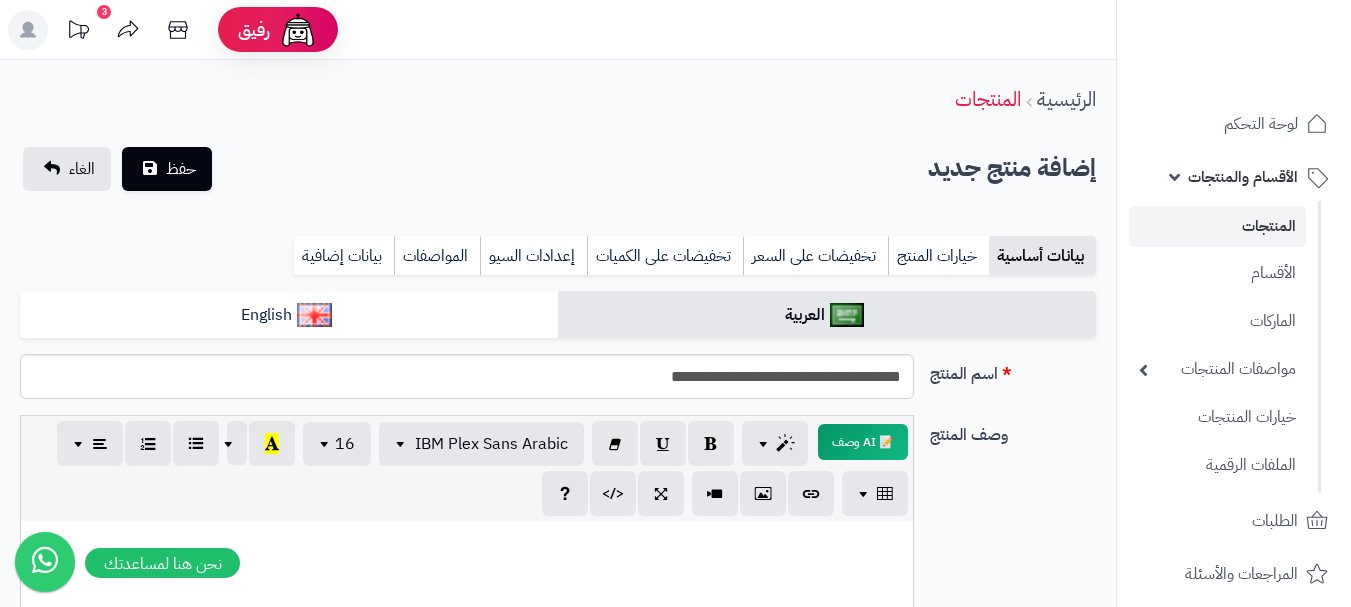 drag, startPoint x: 800, startPoint y: 349, endPoint x: 794, endPoint y: 359, distance: 11.661903 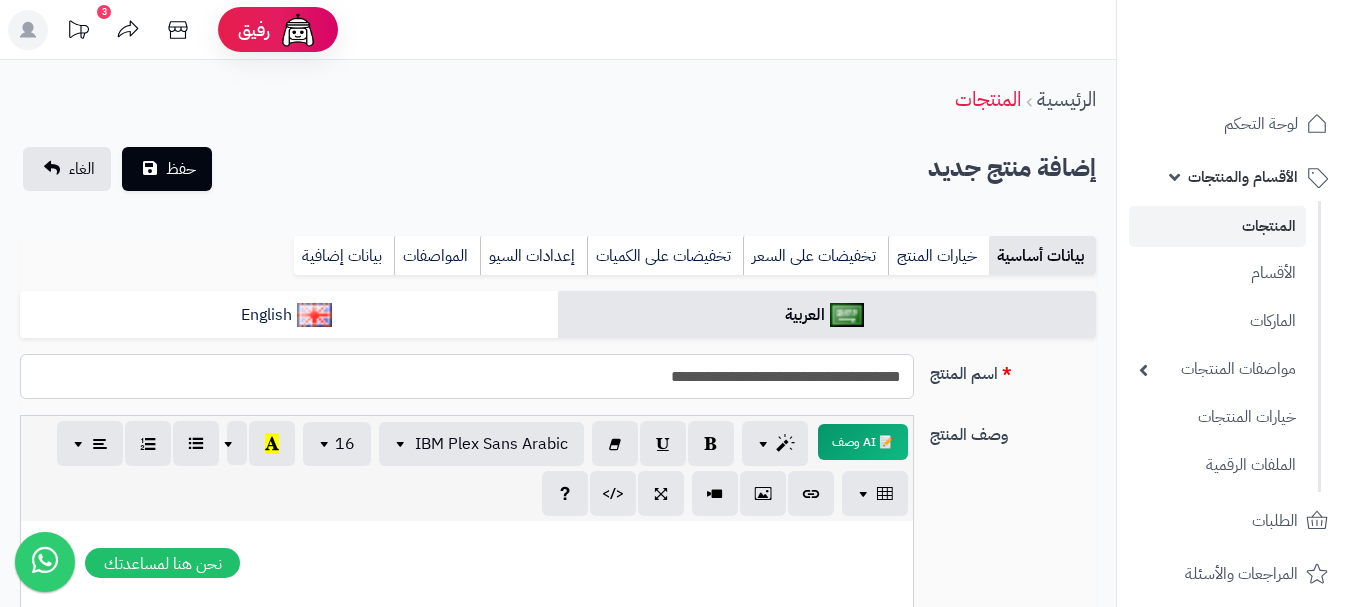 drag, startPoint x: 794, startPoint y: 359, endPoint x: 609, endPoint y: 373, distance: 185.52898 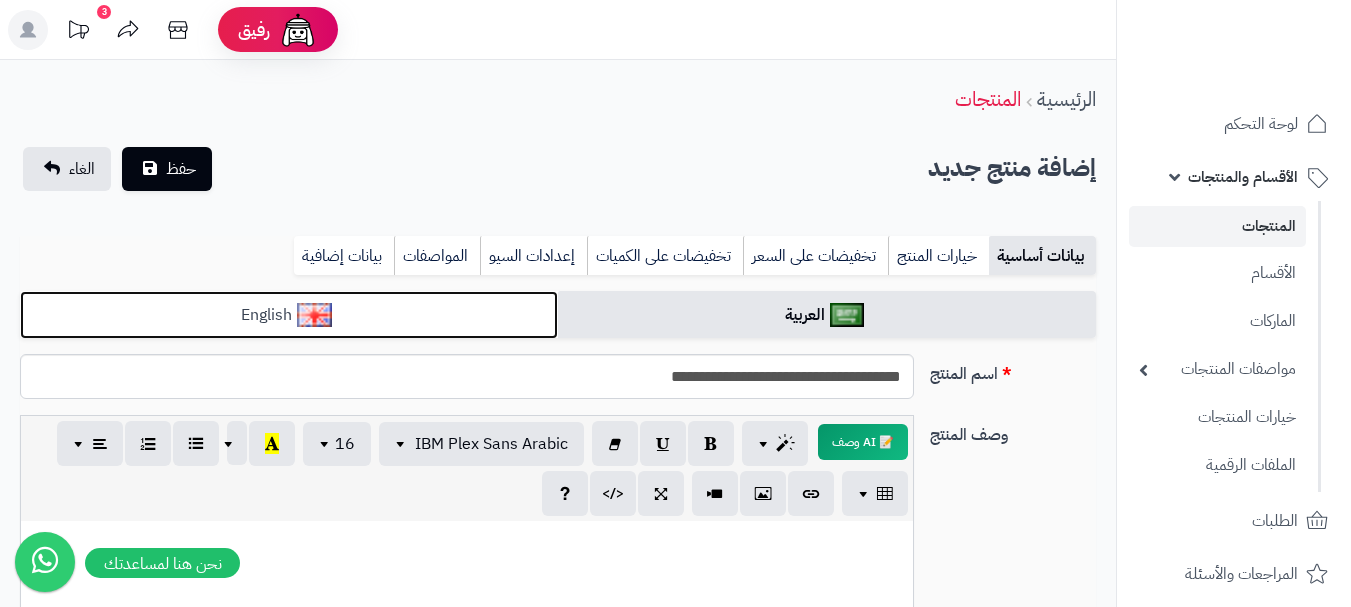 click on "English" at bounding box center (289, 315) 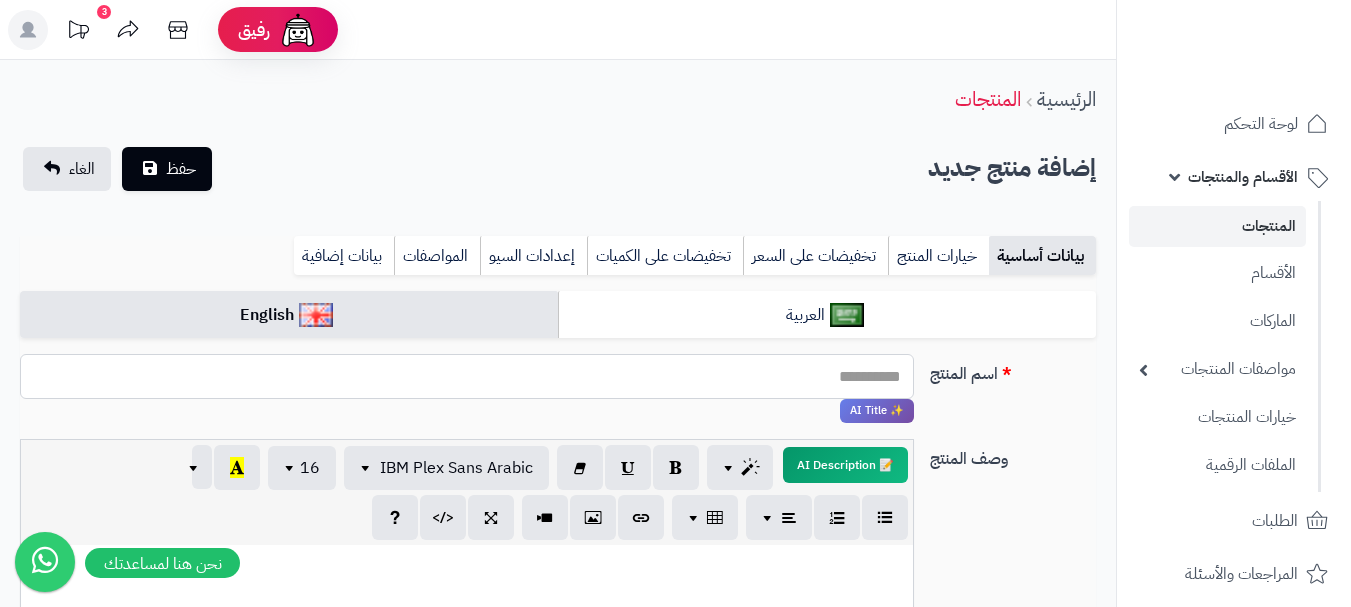 paste on "**********" 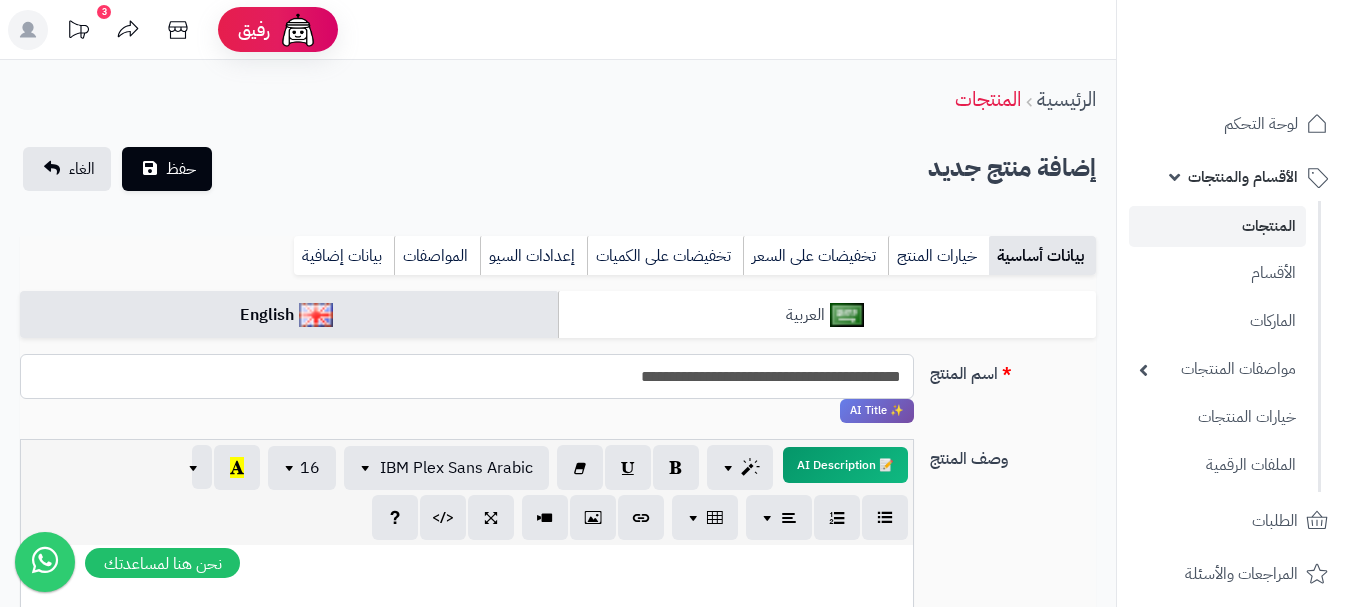 type on "**********" 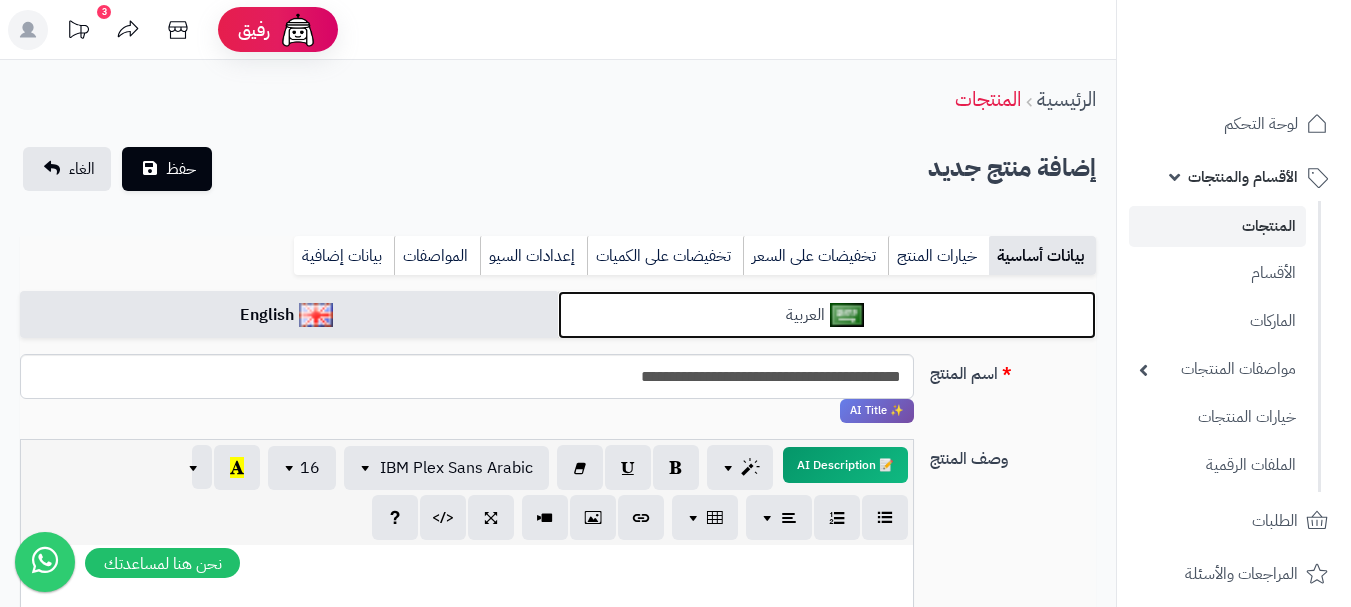 click on "العربية" at bounding box center [827, 315] 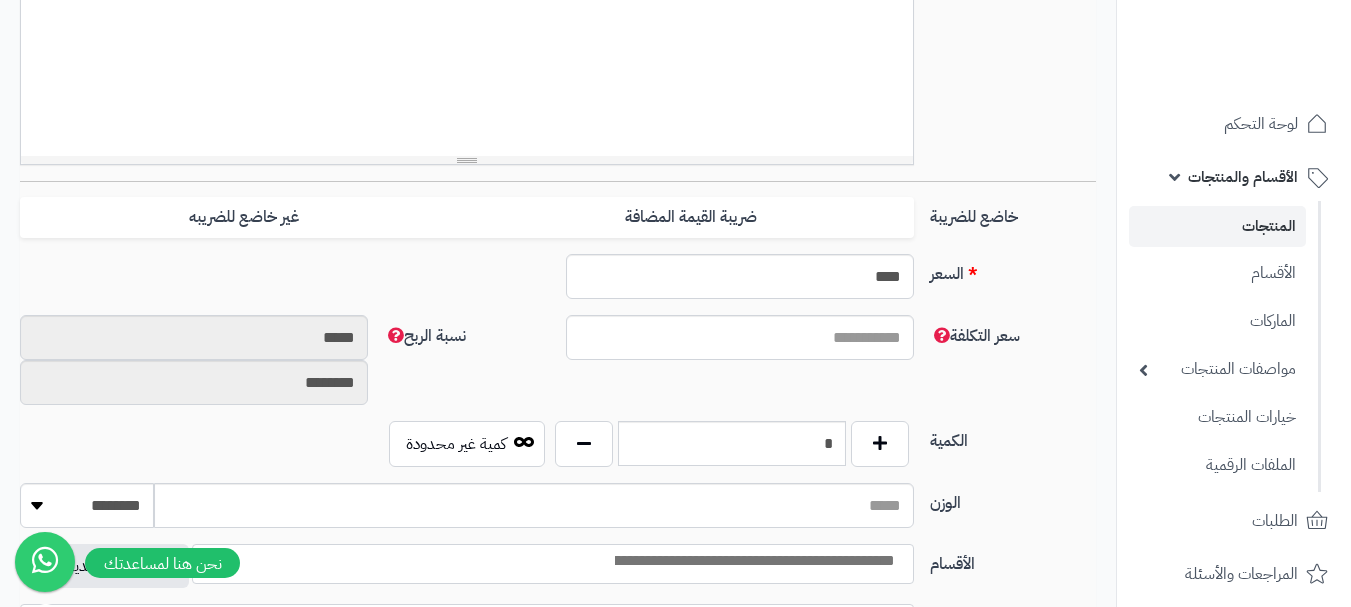 scroll, scrollTop: 700, scrollLeft: 0, axis: vertical 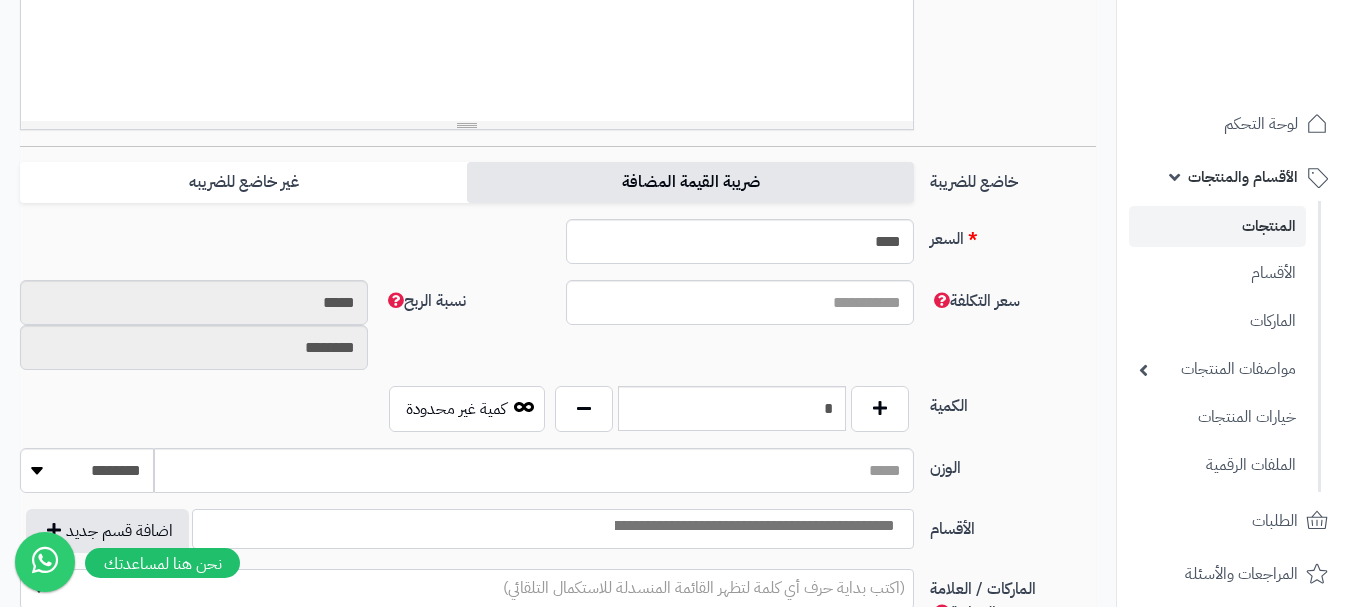click on "ضريبة القيمة المضافة" at bounding box center (690, 182) 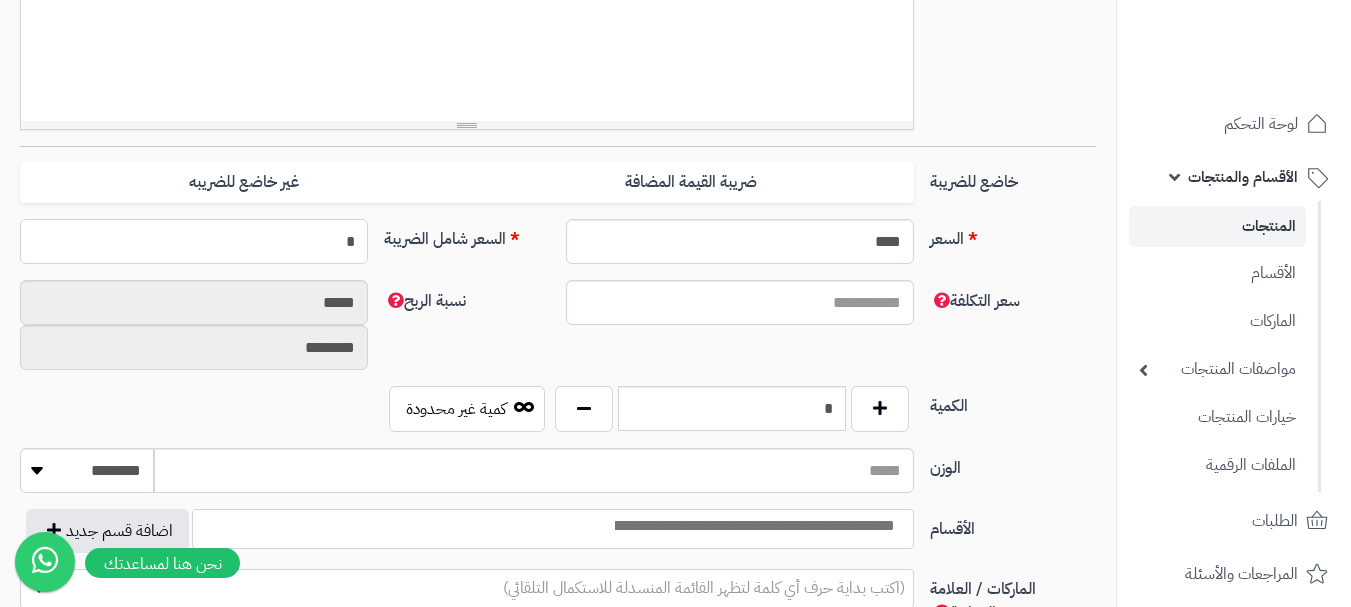 click on "*" at bounding box center [194, 241] 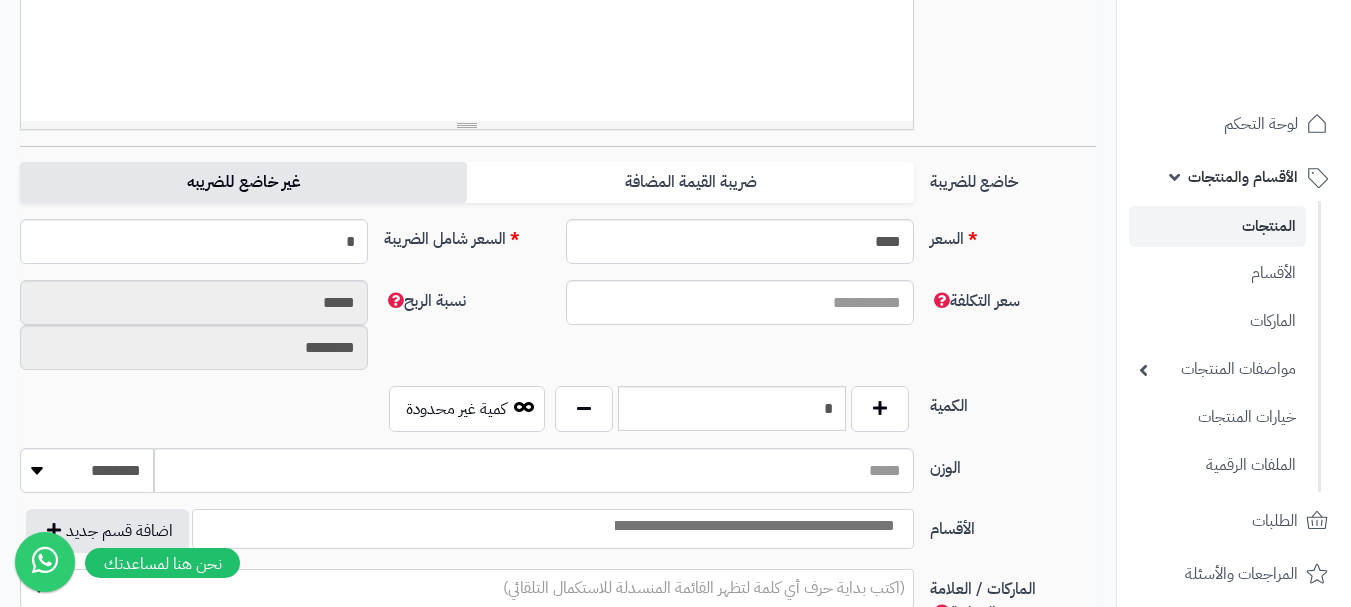 click on "غير خاضع للضريبه" at bounding box center [243, 182] 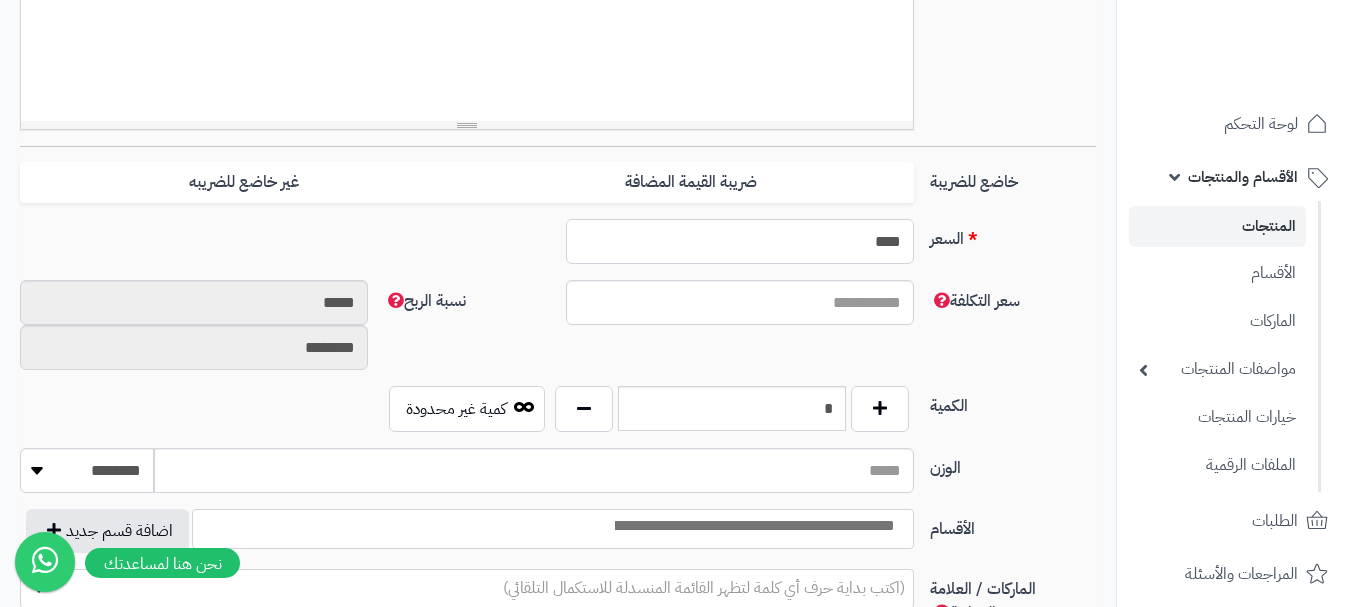 click on "****" at bounding box center [740, 241] 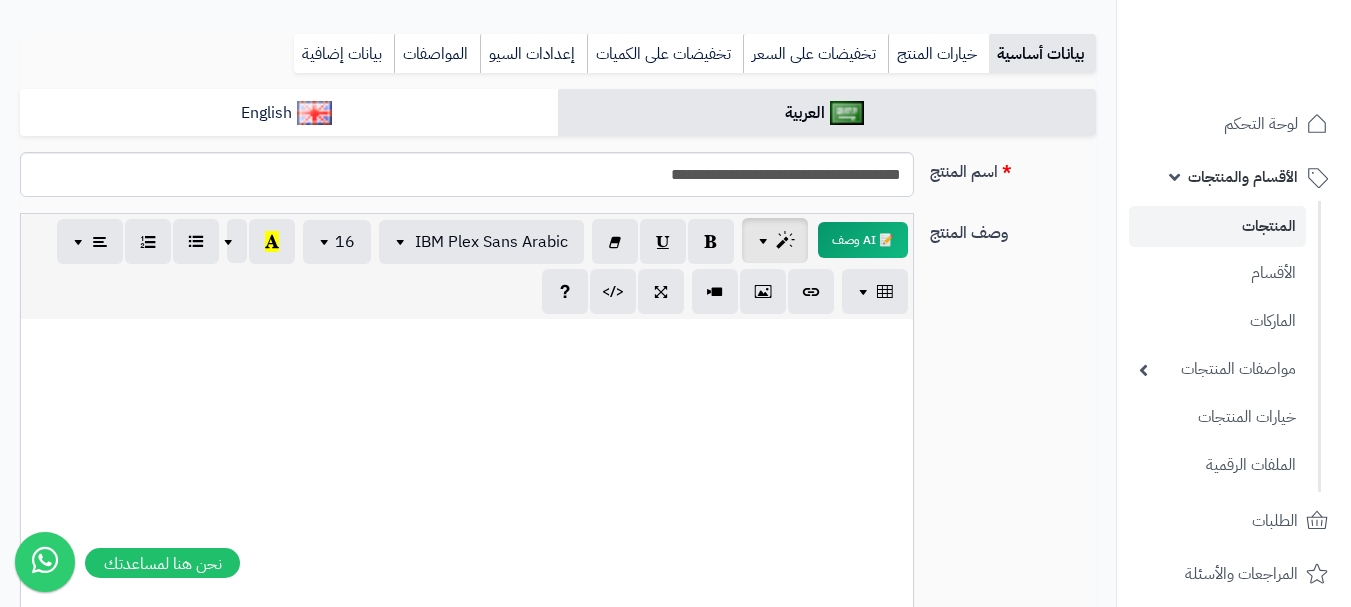 scroll, scrollTop: 200, scrollLeft: 0, axis: vertical 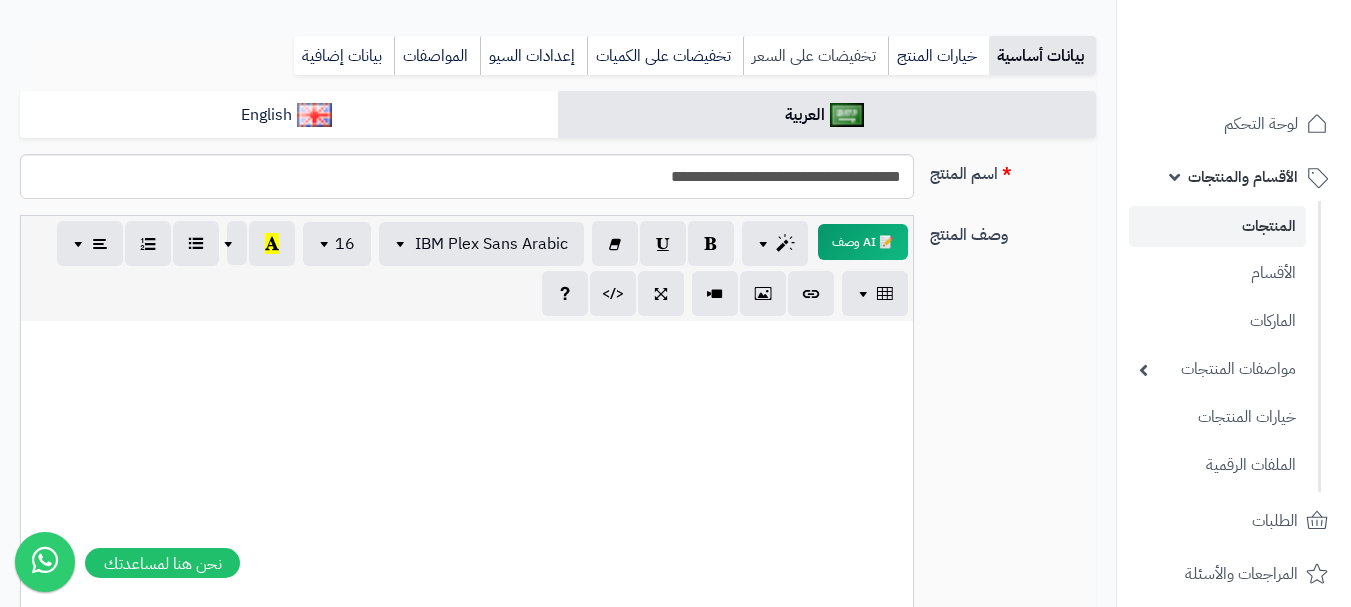 type on "***" 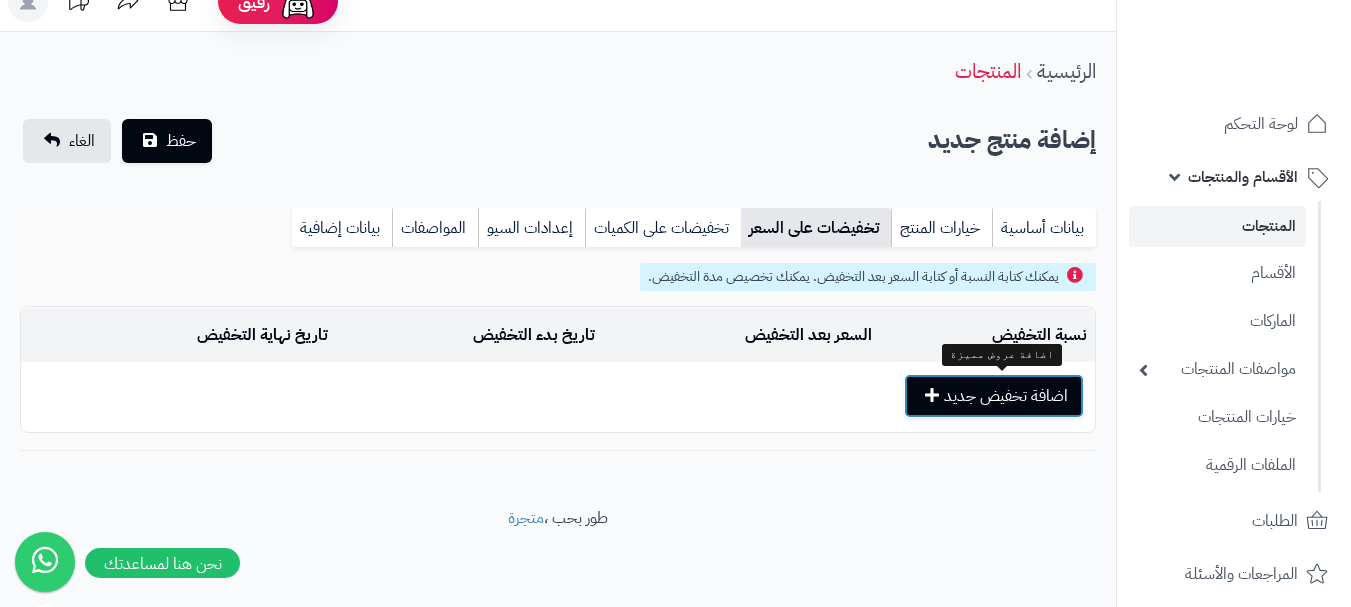 click on "اضافة تخفيض جديد" at bounding box center (994, 396) 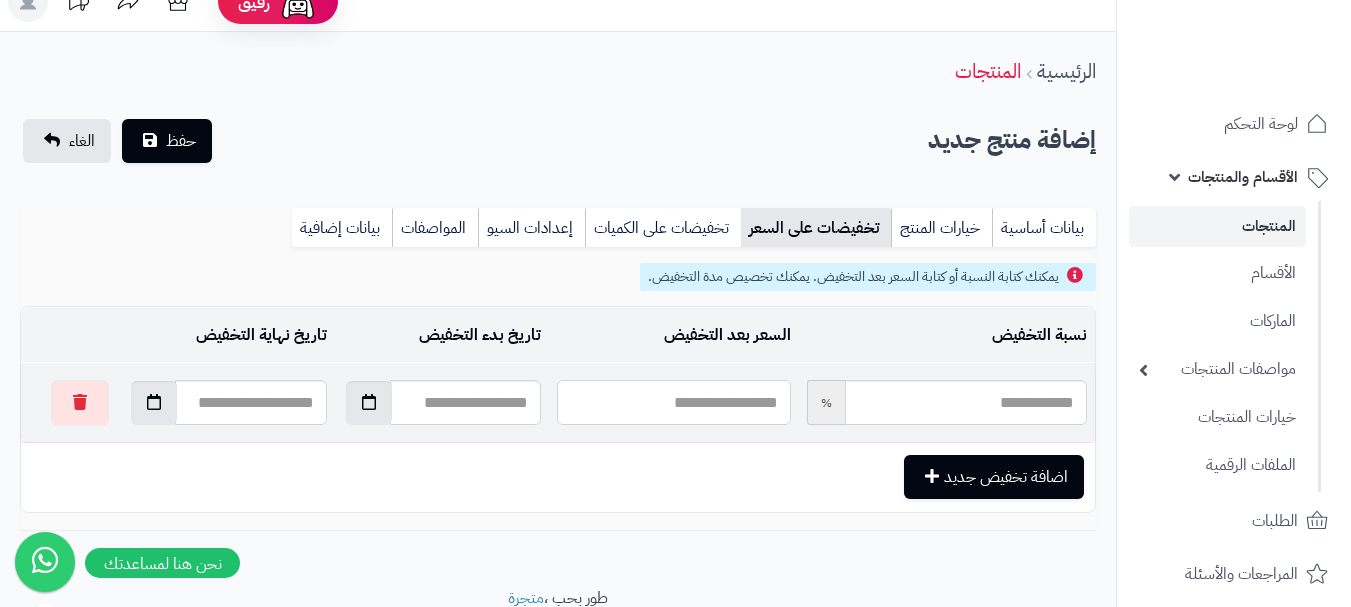 click at bounding box center (673, 402) 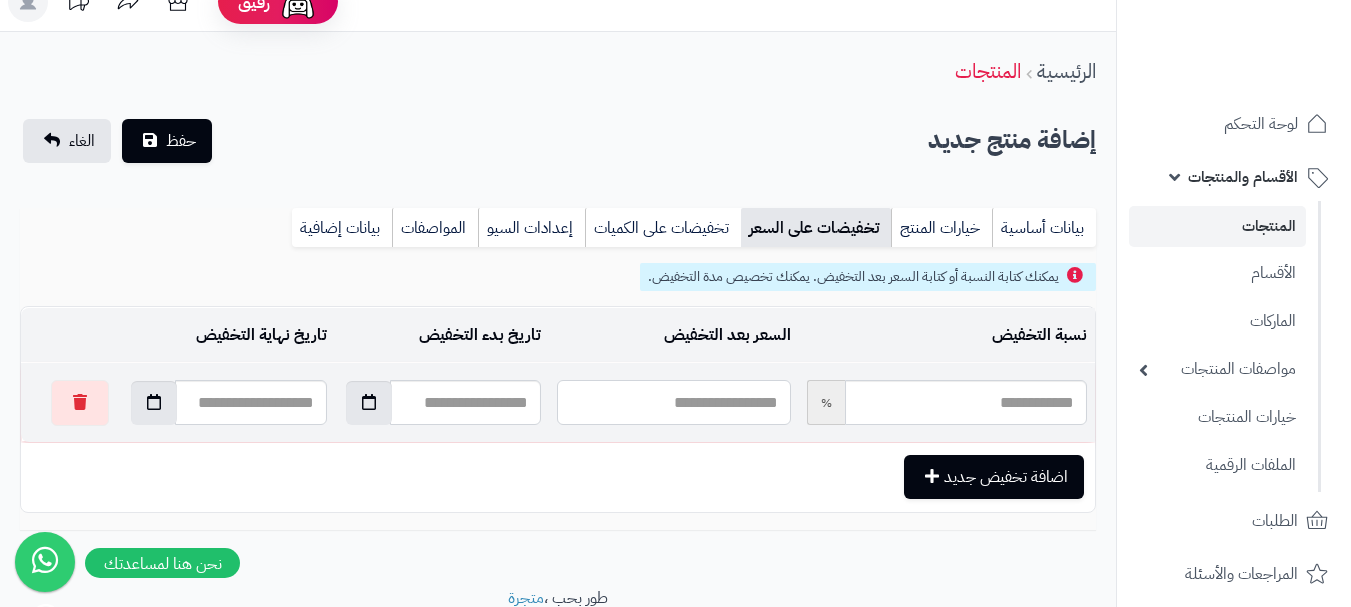 type on "*" 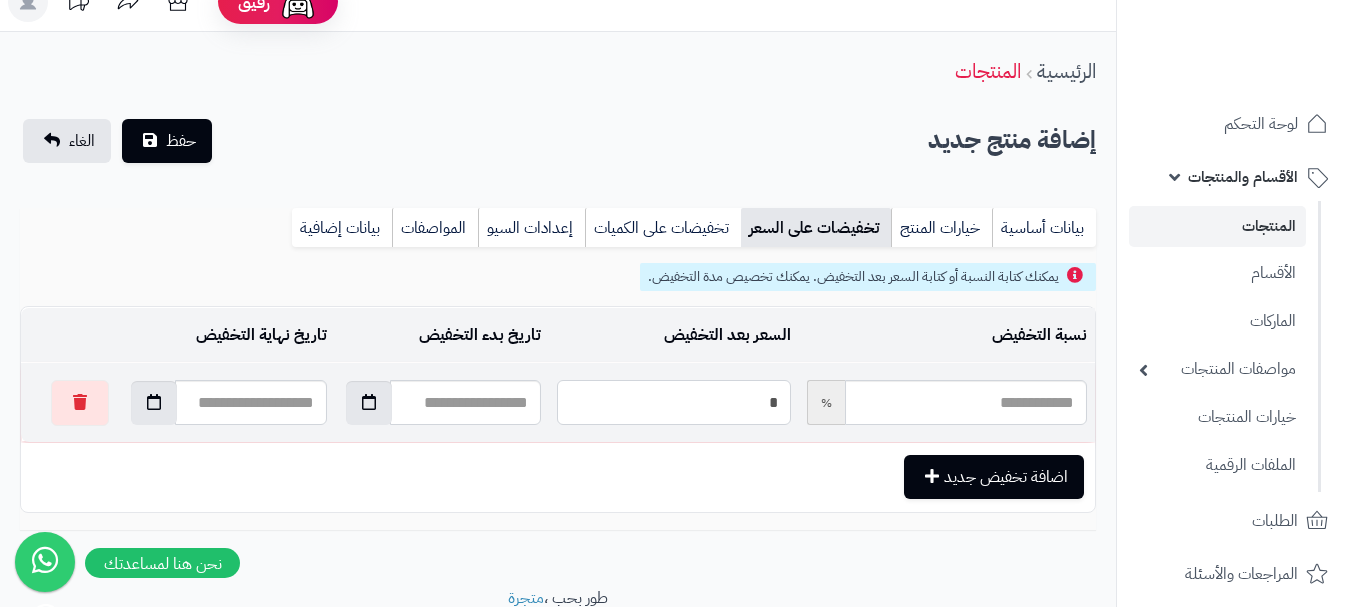 type on "*****" 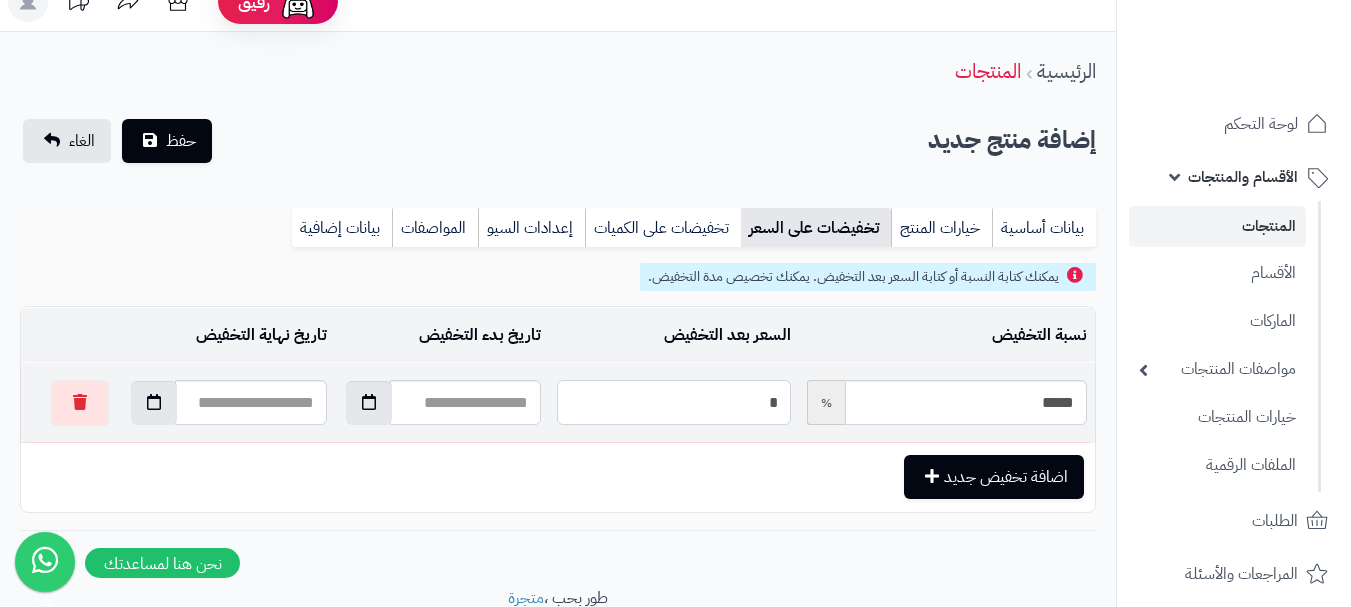 type on "**" 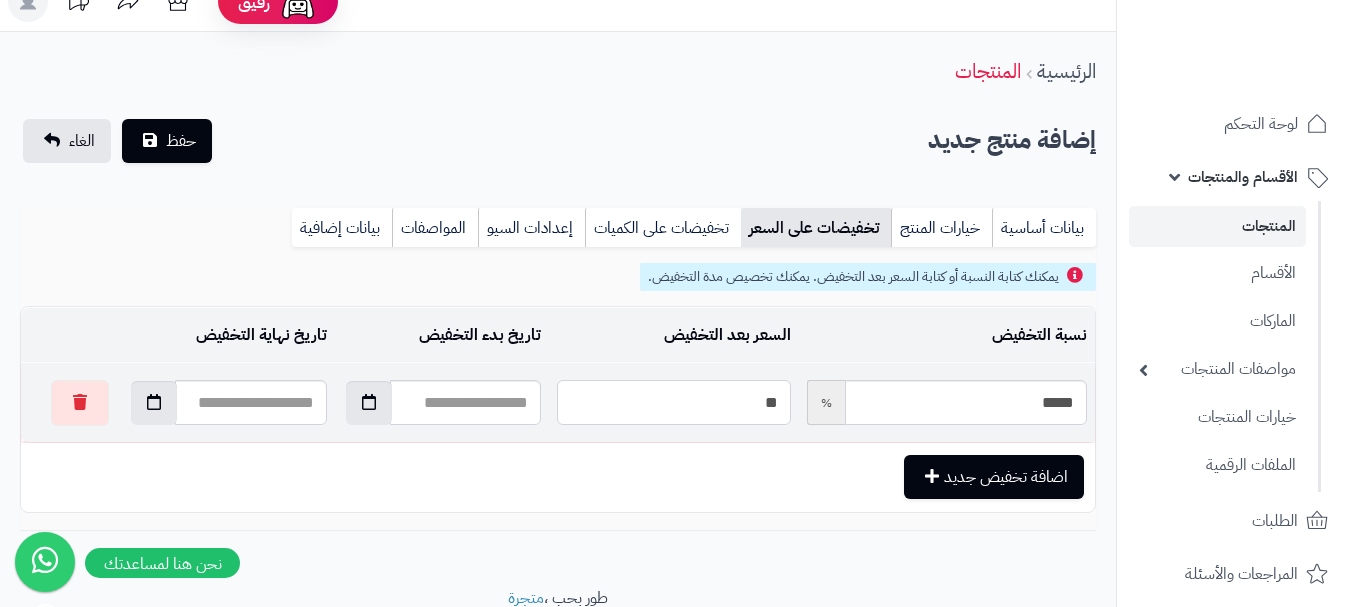 type on "*****" 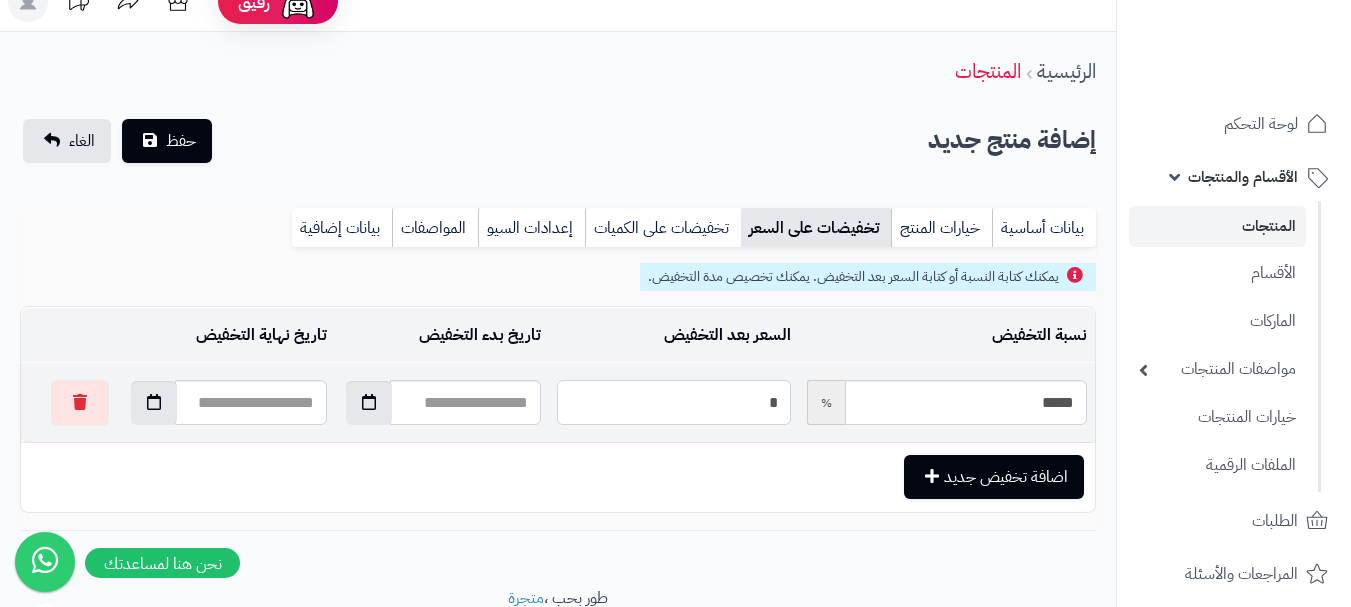 type on "*****" 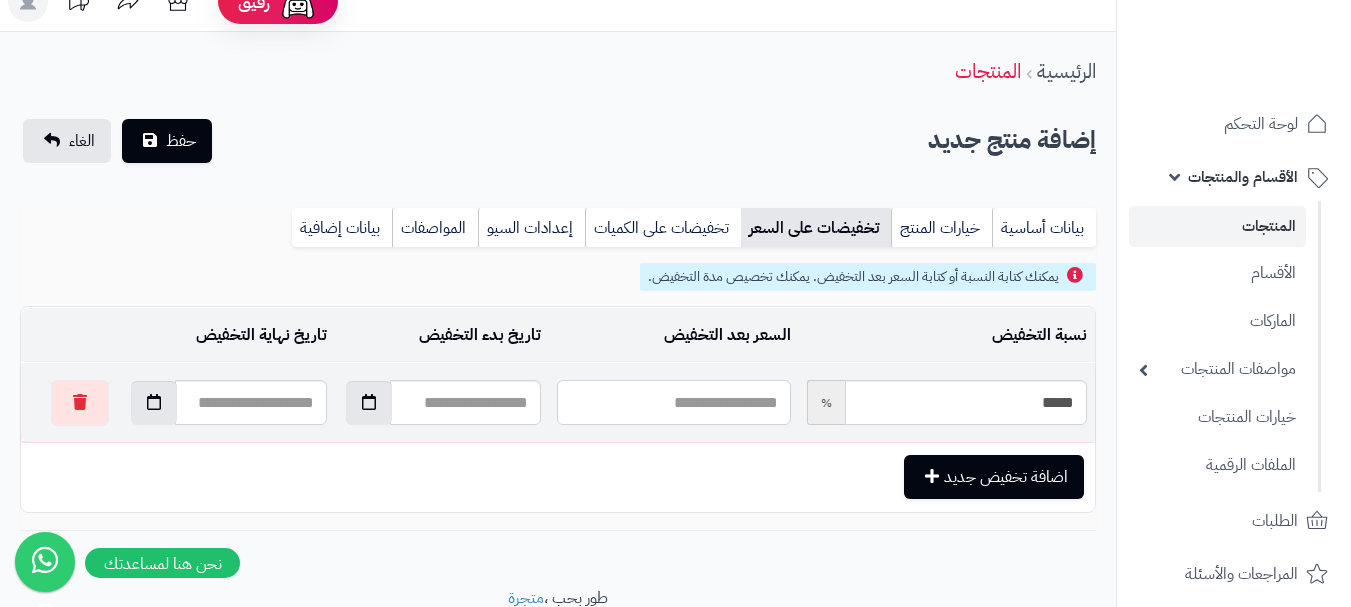 type on "***" 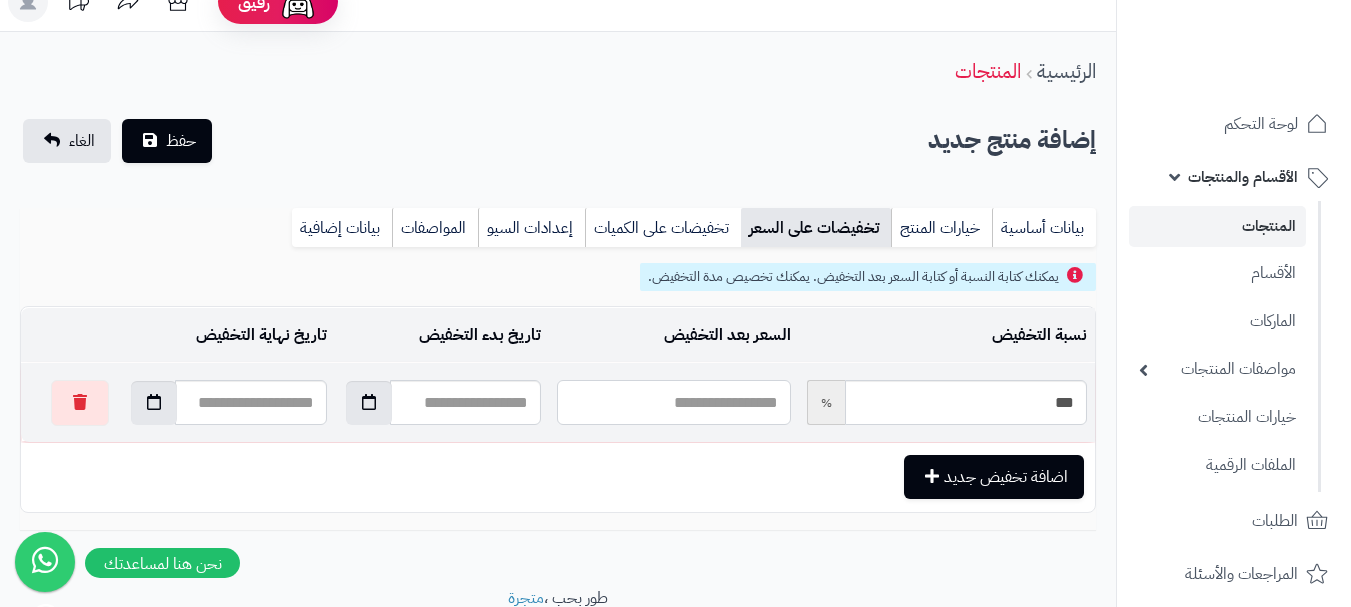 type on "*" 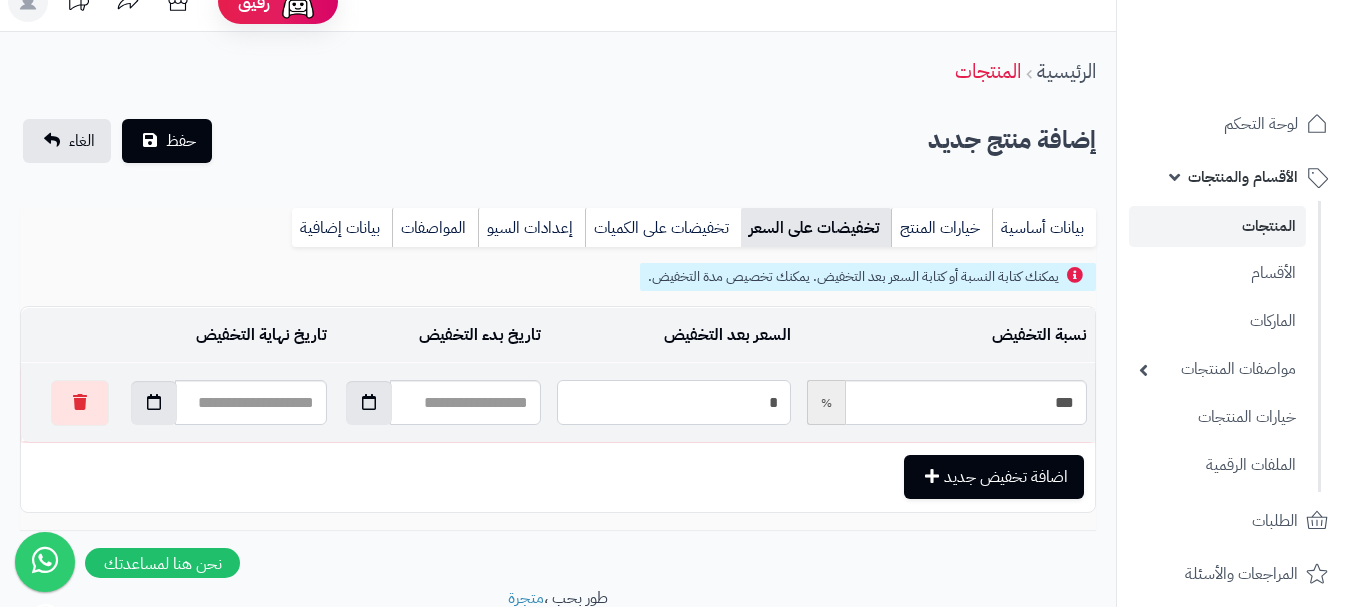 type on "*****" 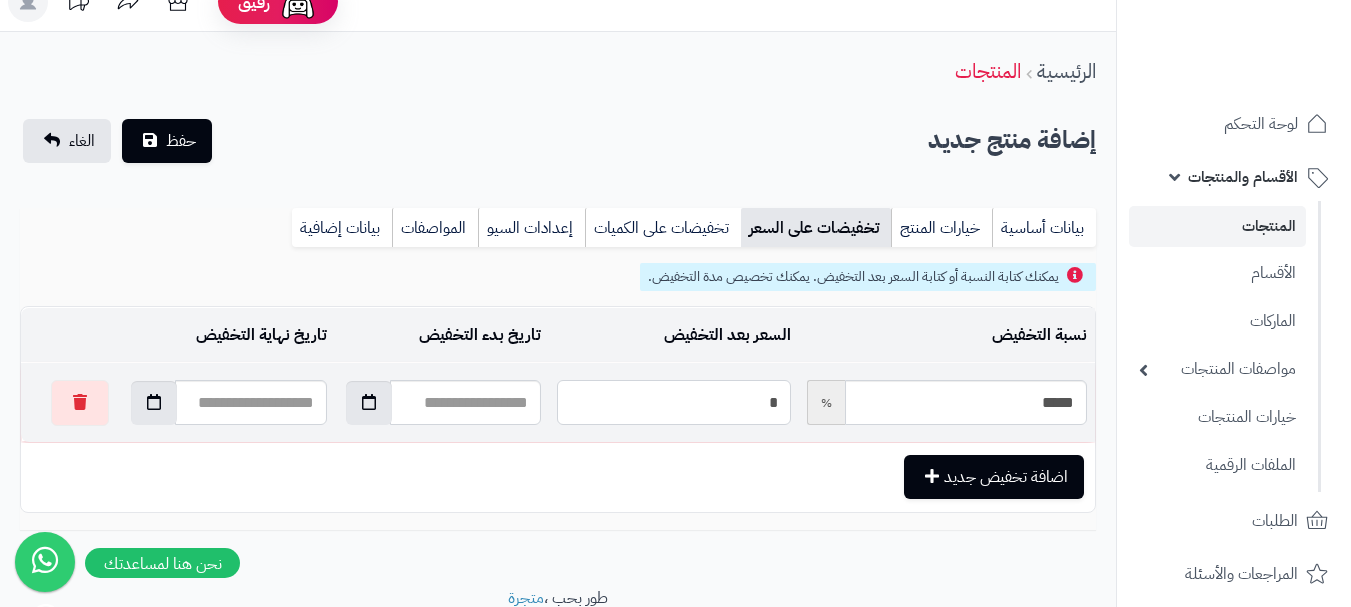 type on "**" 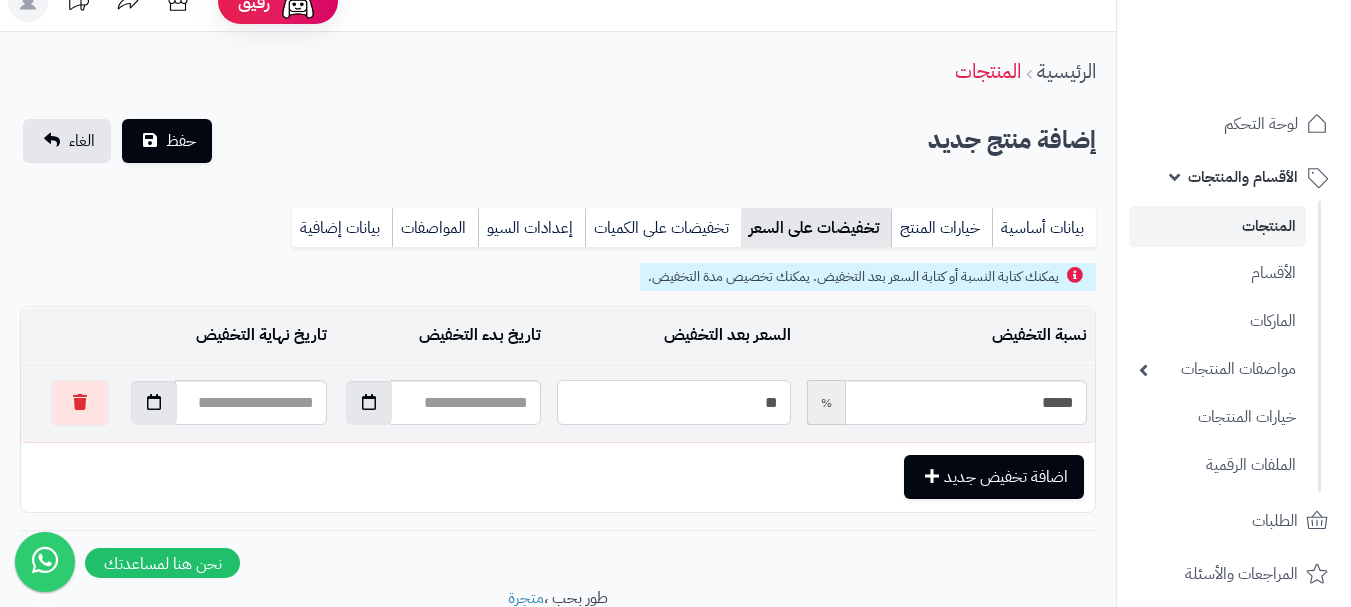 type on "*****" 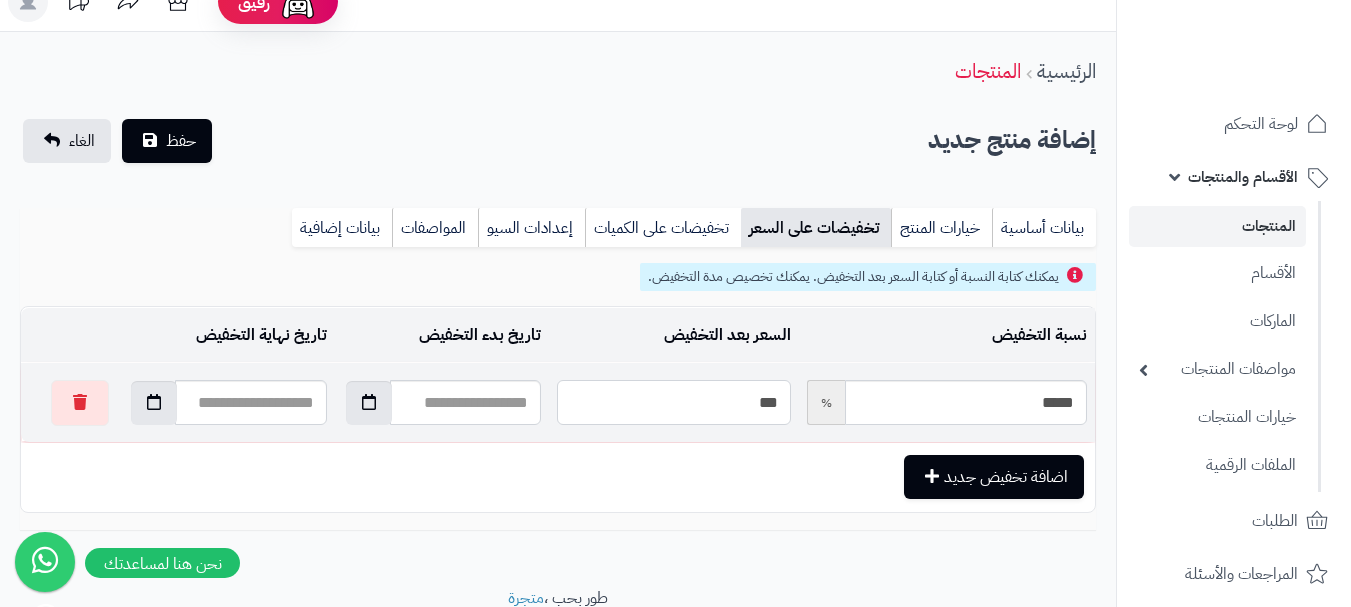 type on "*****" 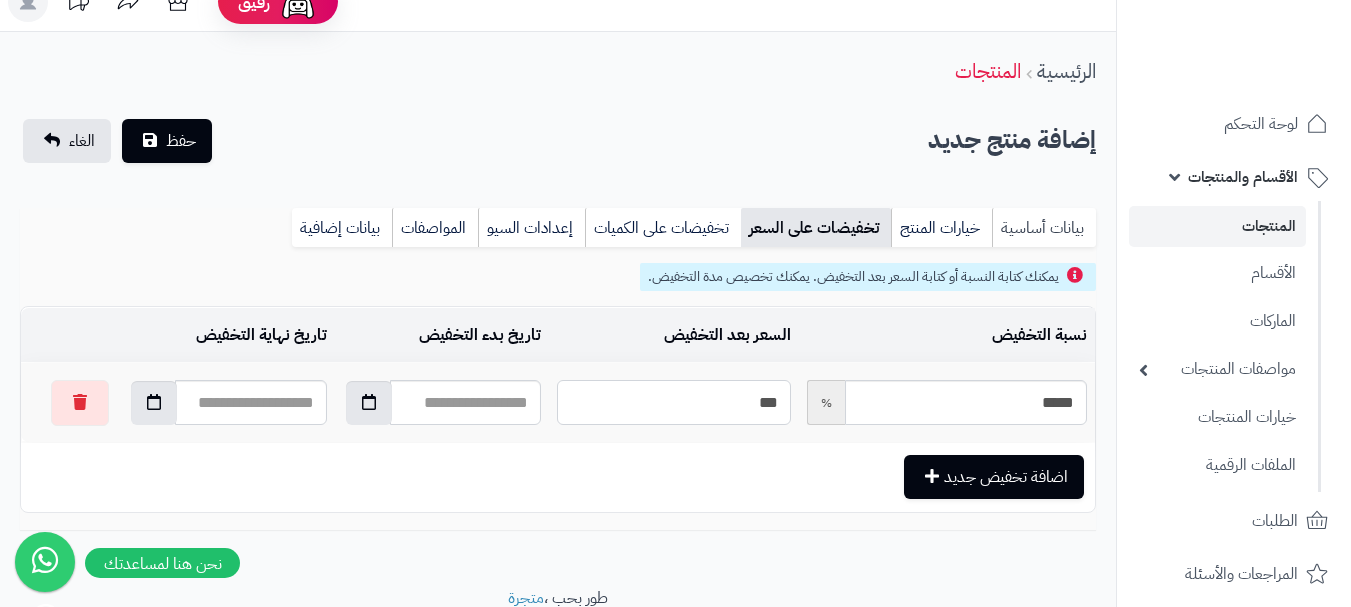 type on "***" 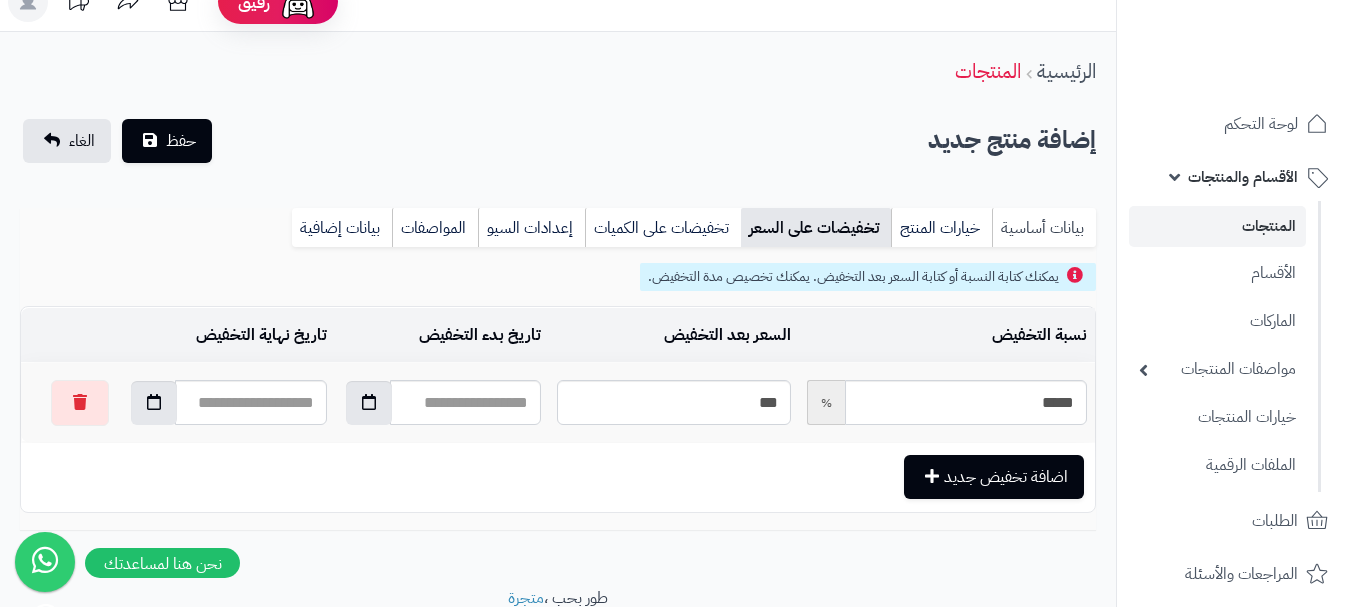 click on "بيانات أساسية" at bounding box center (1044, 228) 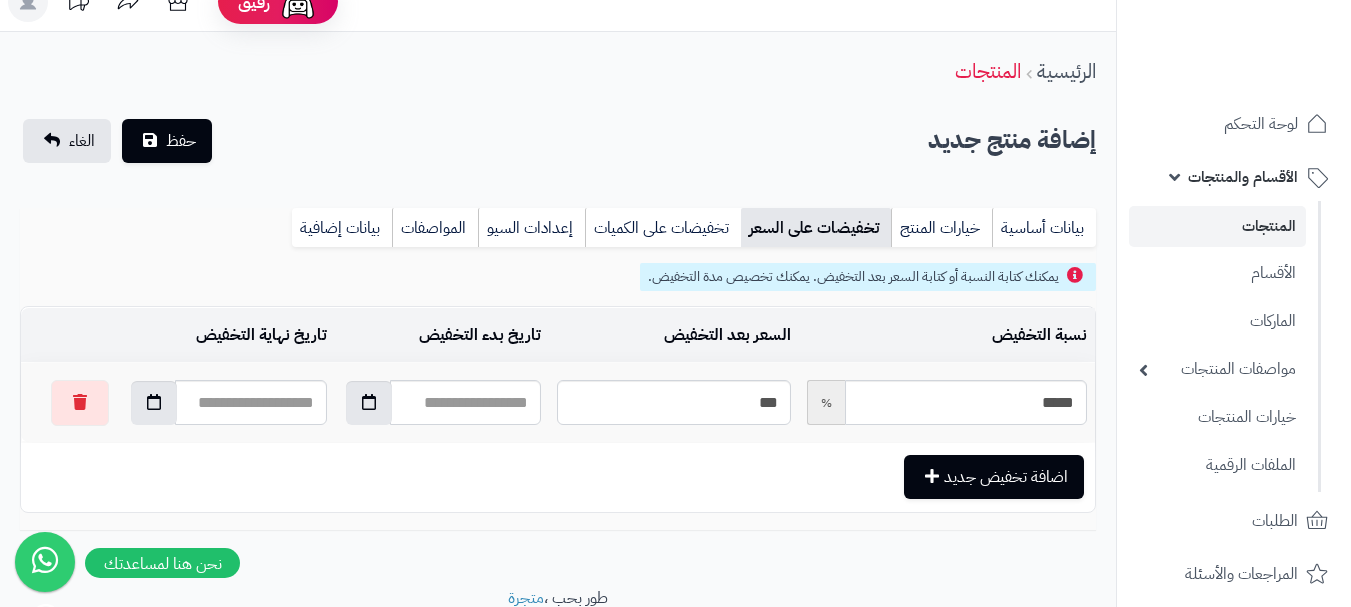 scroll, scrollTop: 0, scrollLeft: 0, axis: both 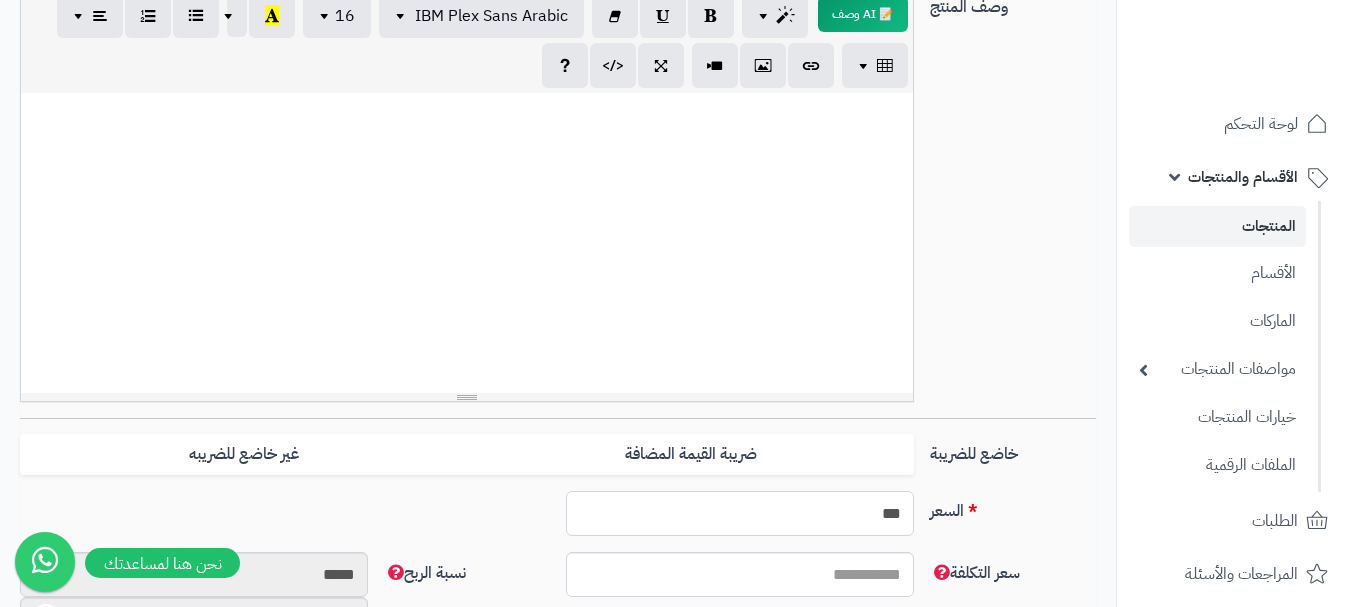 click on "***" at bounding box center (740, 513) 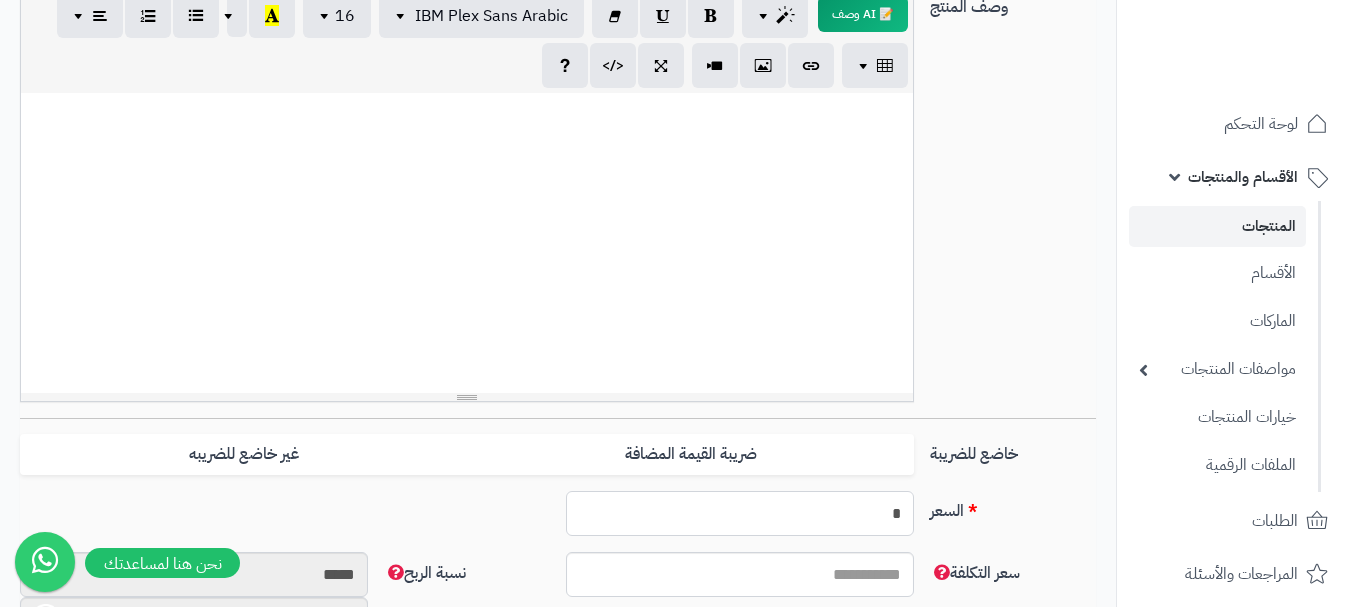 type on "****" 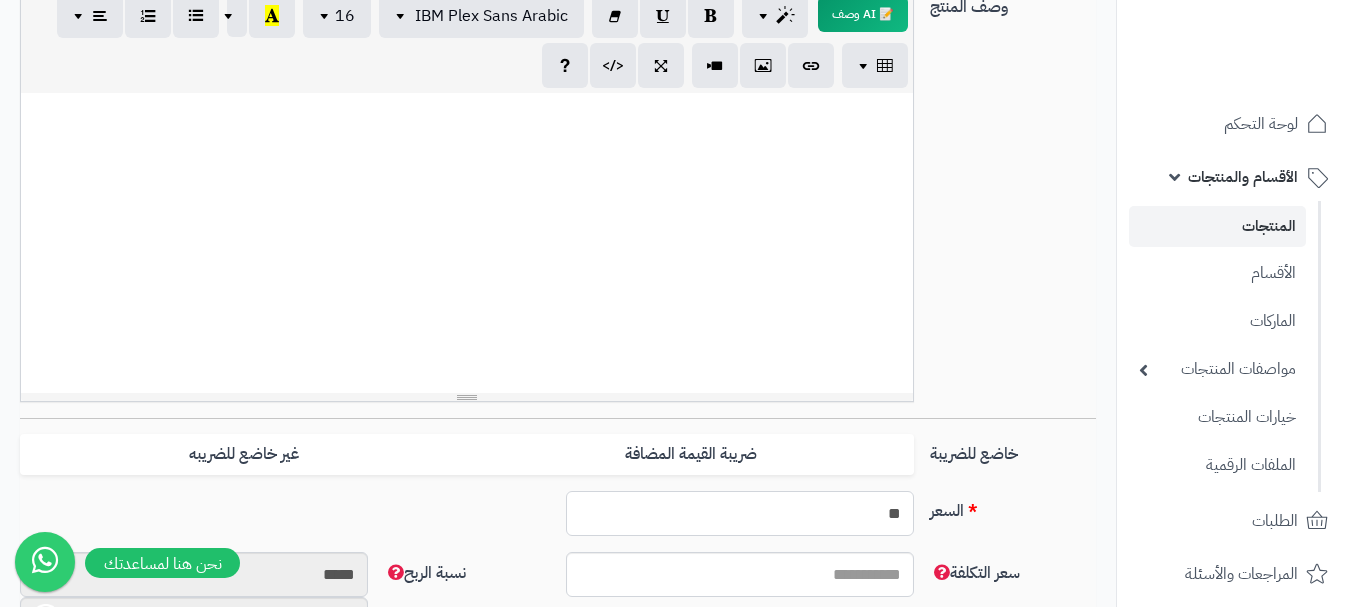 type on "*****" 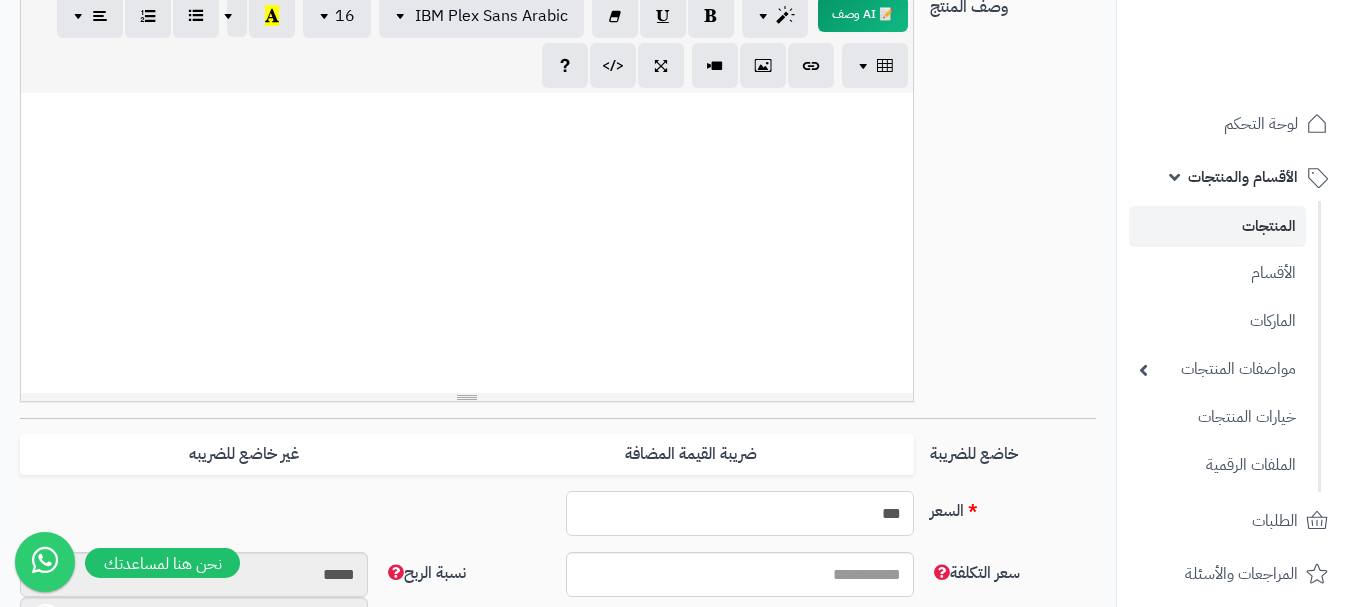 type on "******" 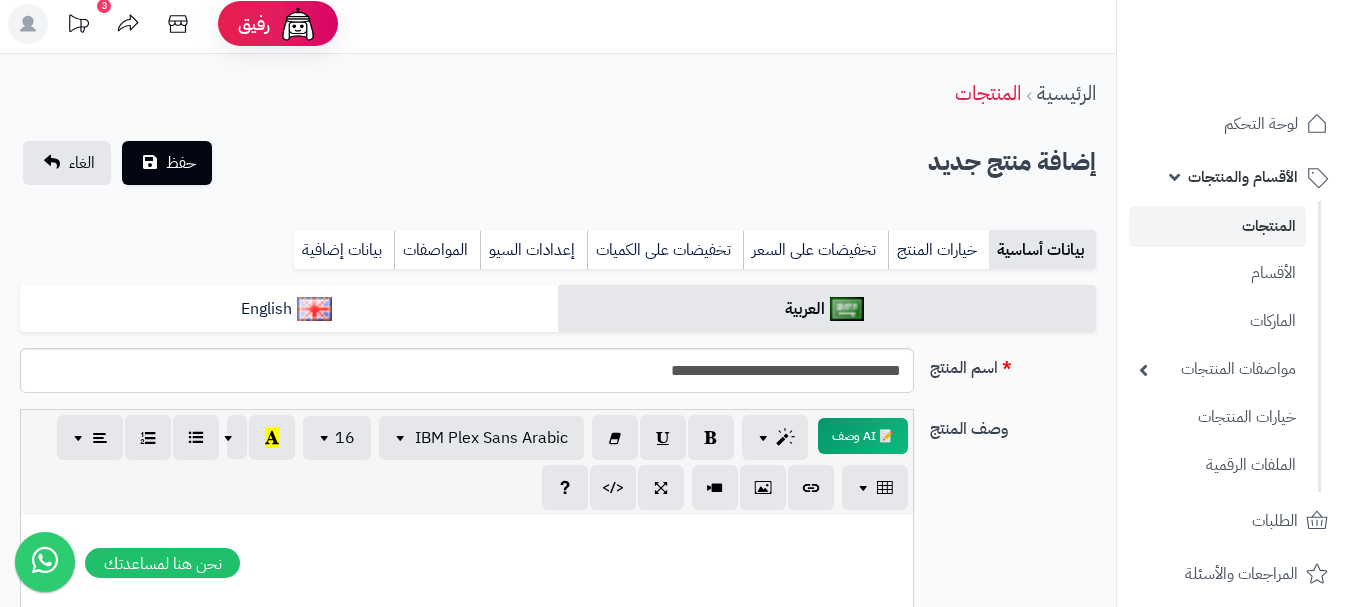 scroll, scrollTop: 0, scrollLeft: 0, axis: both 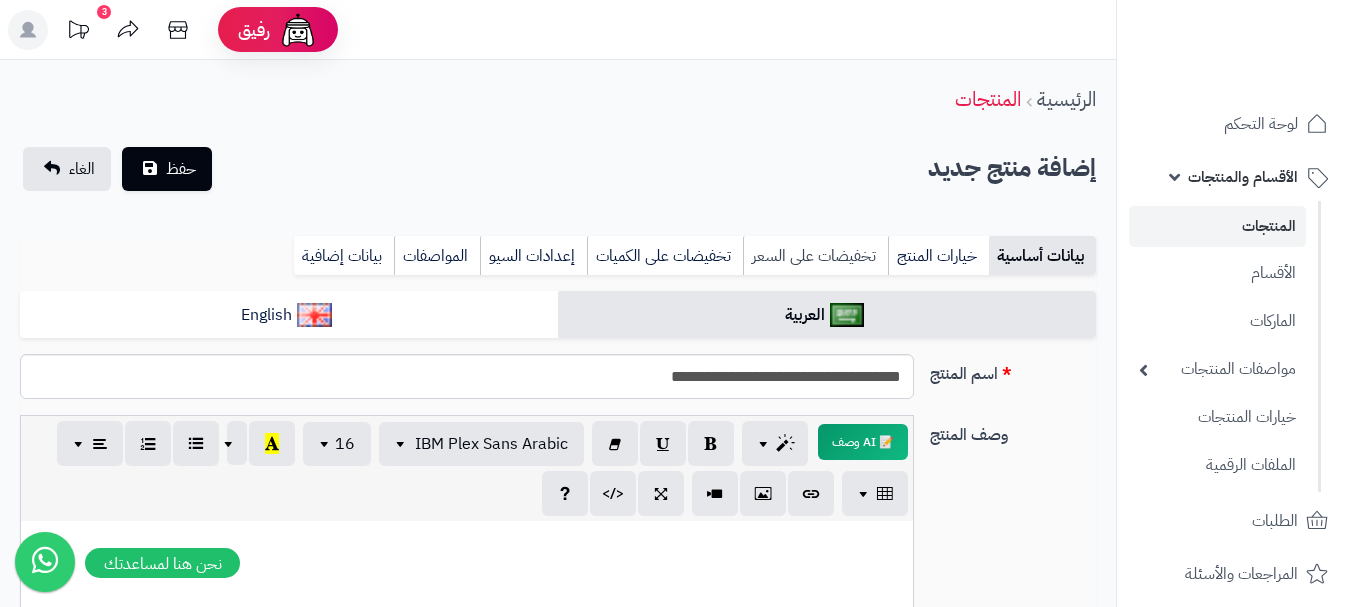 type on "***" 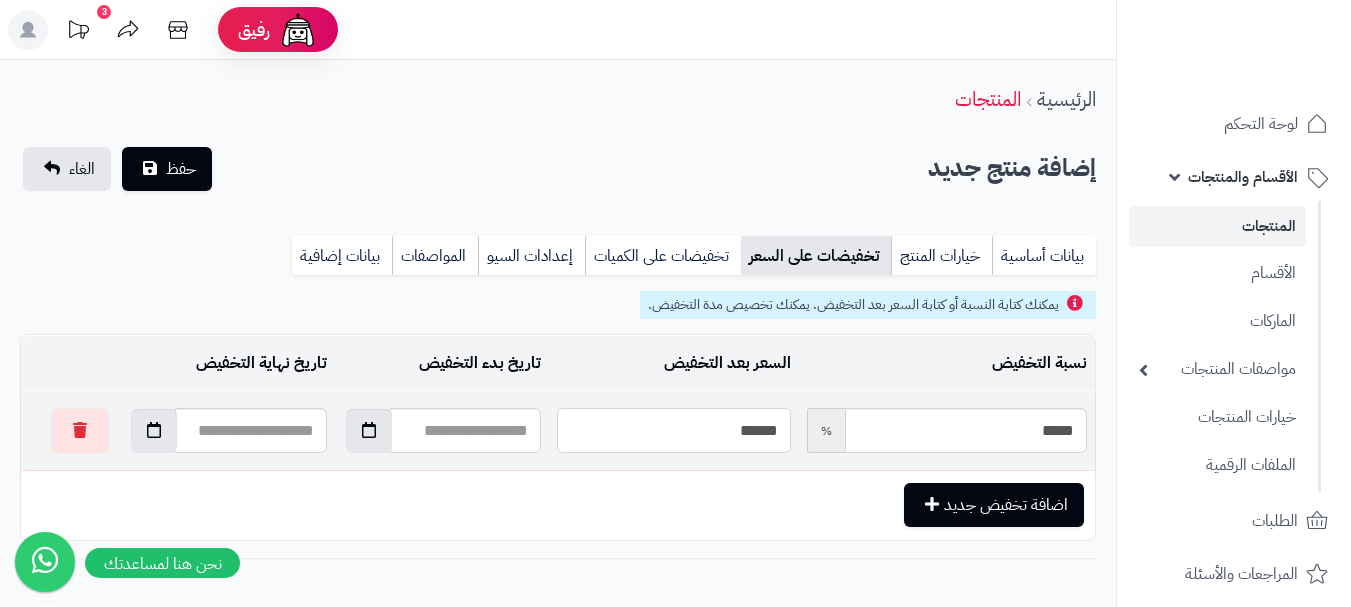 click on "******" at bounding box center (673, 430) 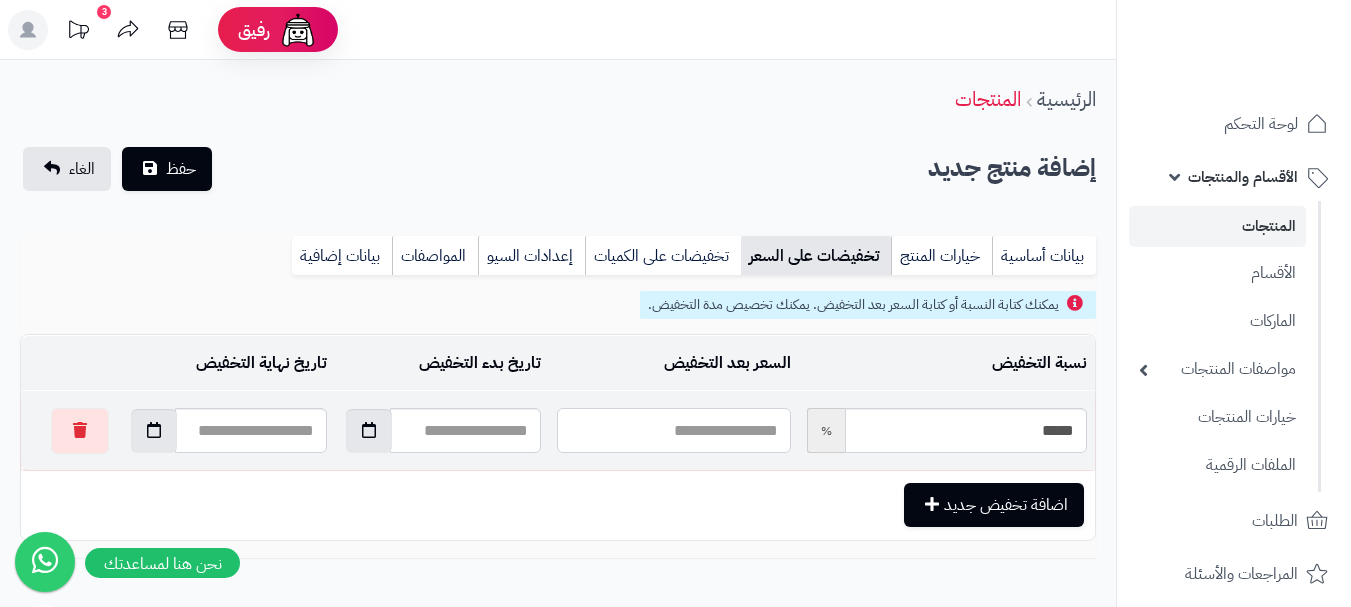 type on "***" 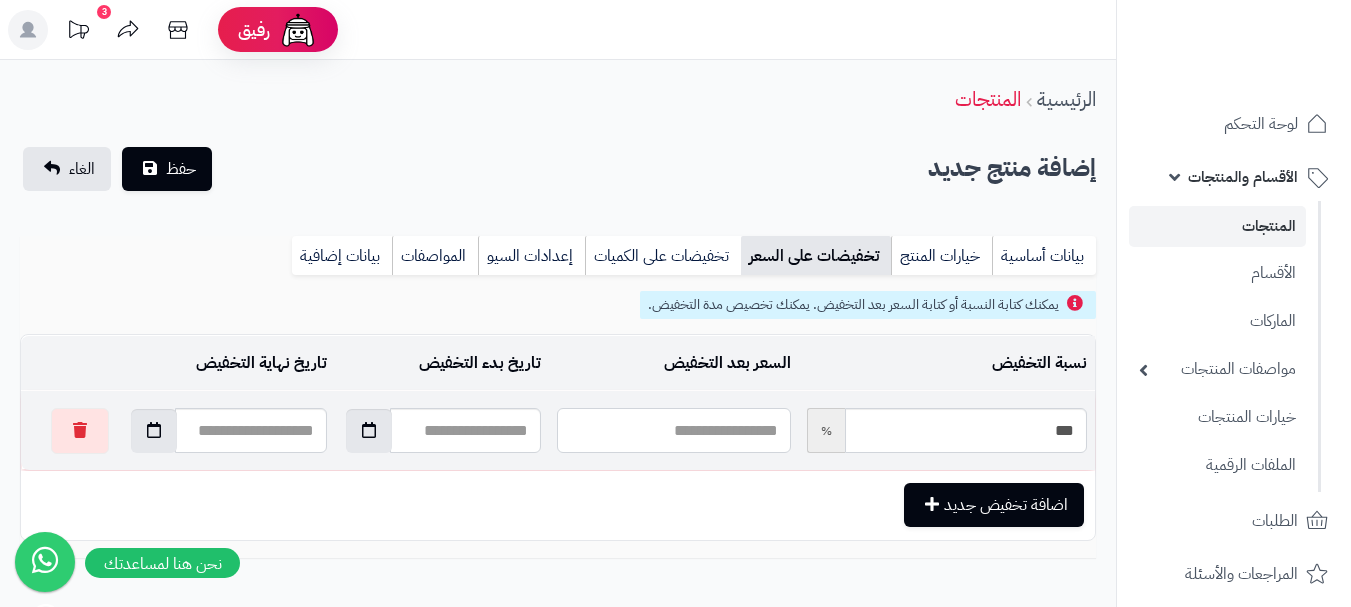 type on "*" 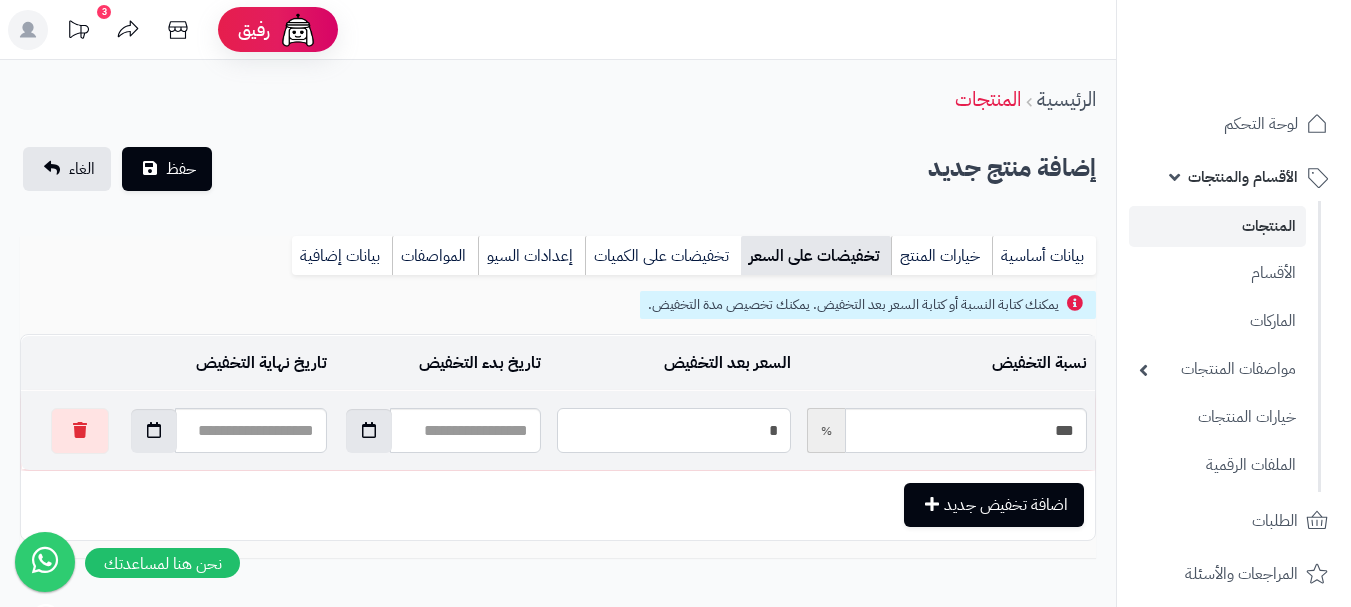 type on "*****" 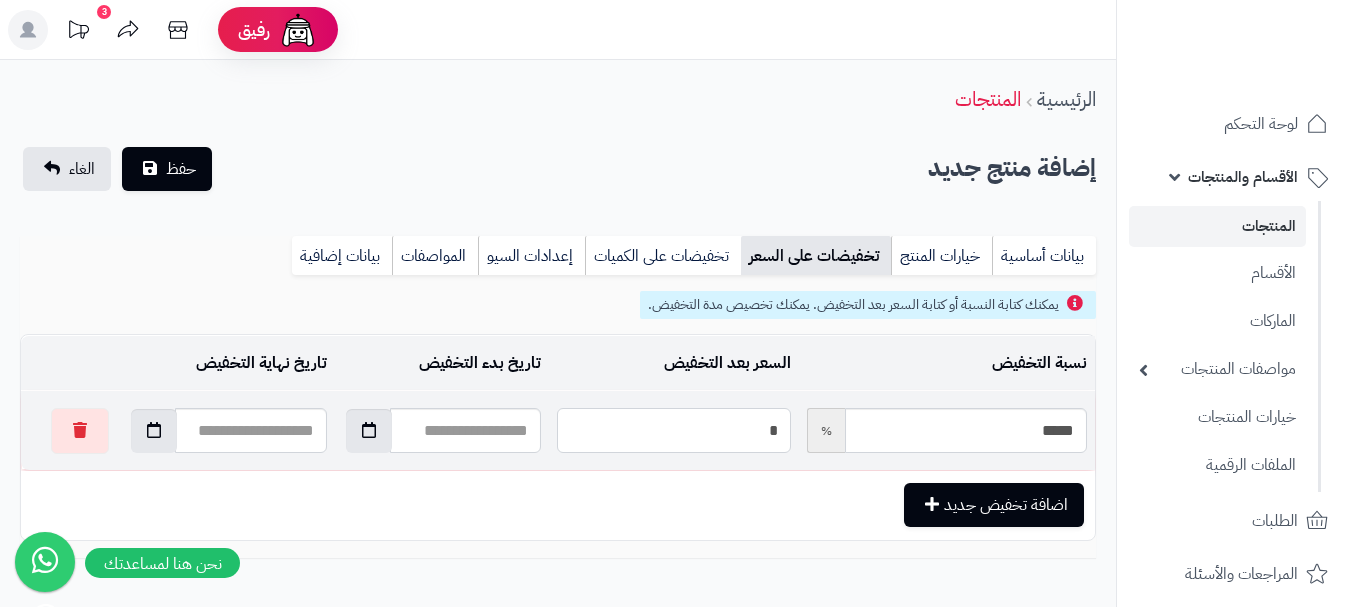 type on "**" 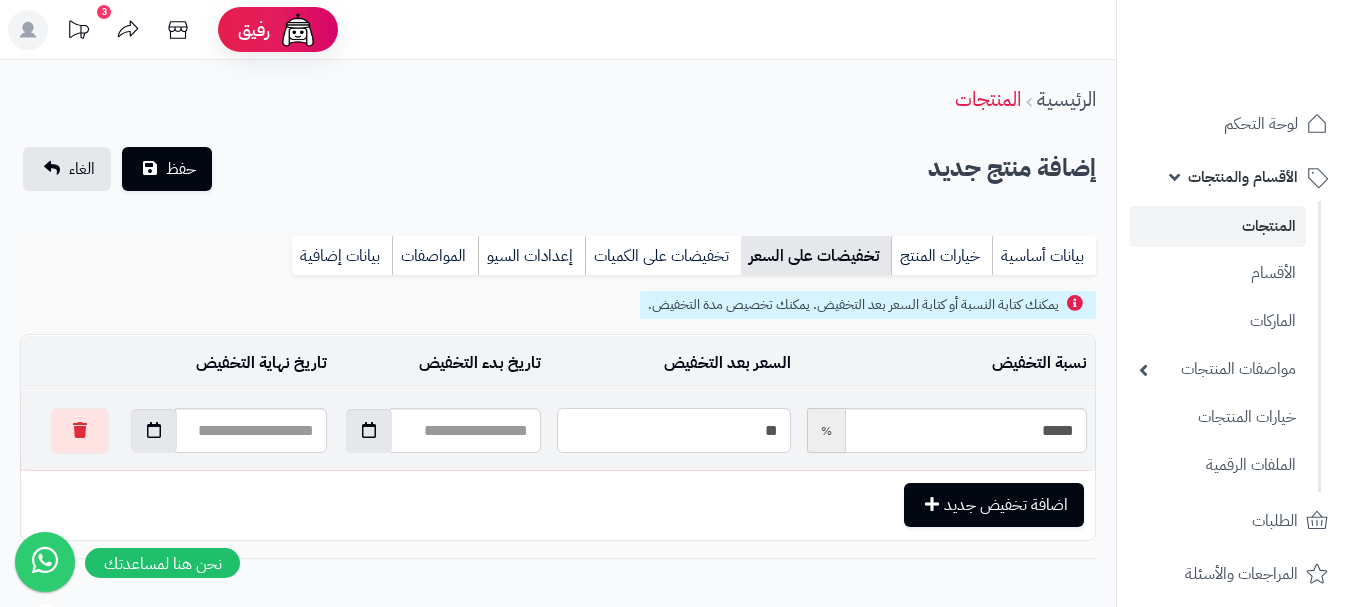 type on "*****" 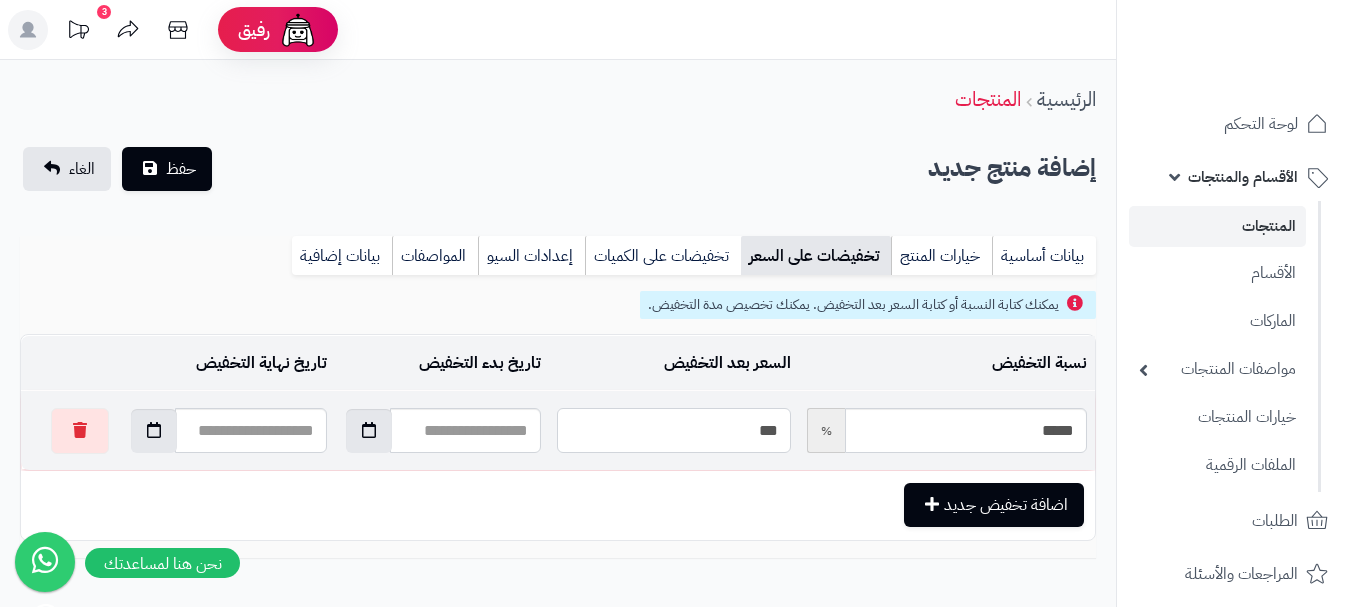 type on "*****" 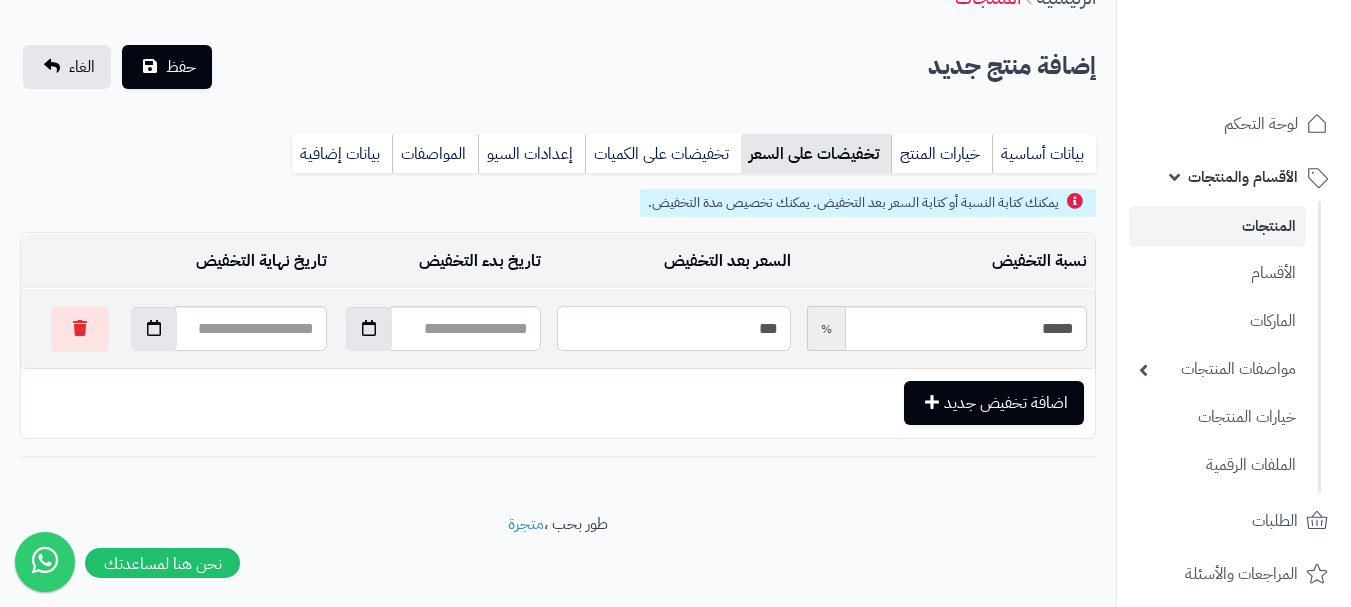 scroll, scrollTop: 108, scrollLeft: 0, axis: vertical 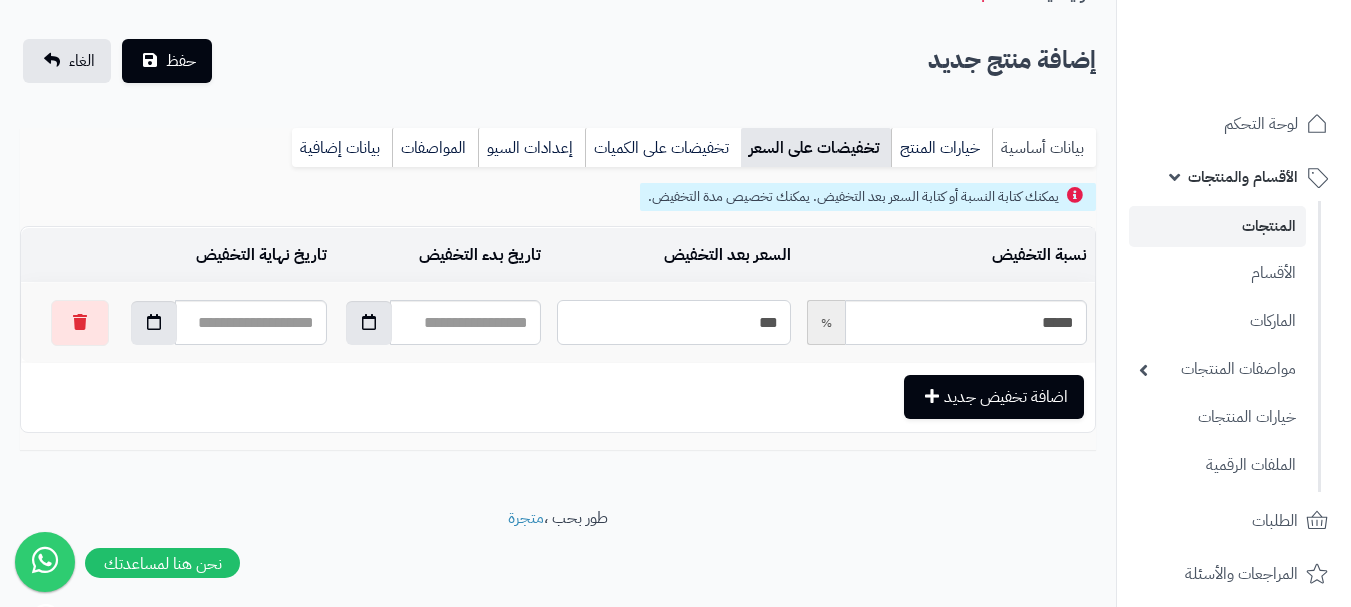 type on "***" 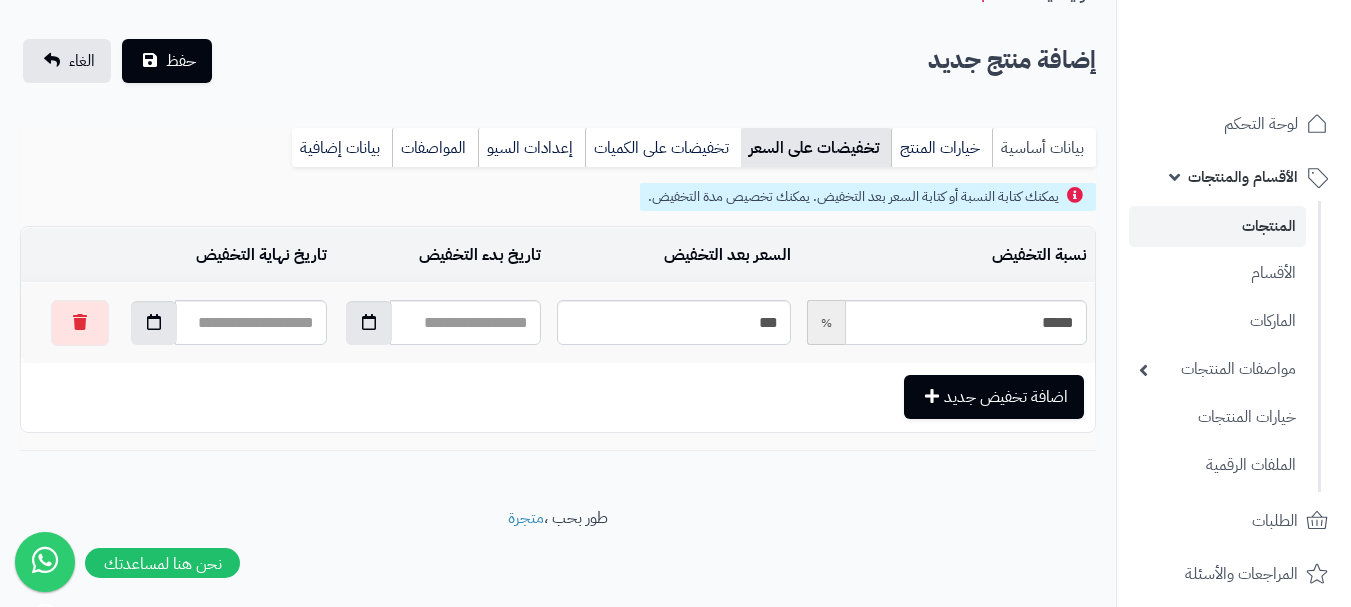 click on "**********" at bounding box center (558, 229) 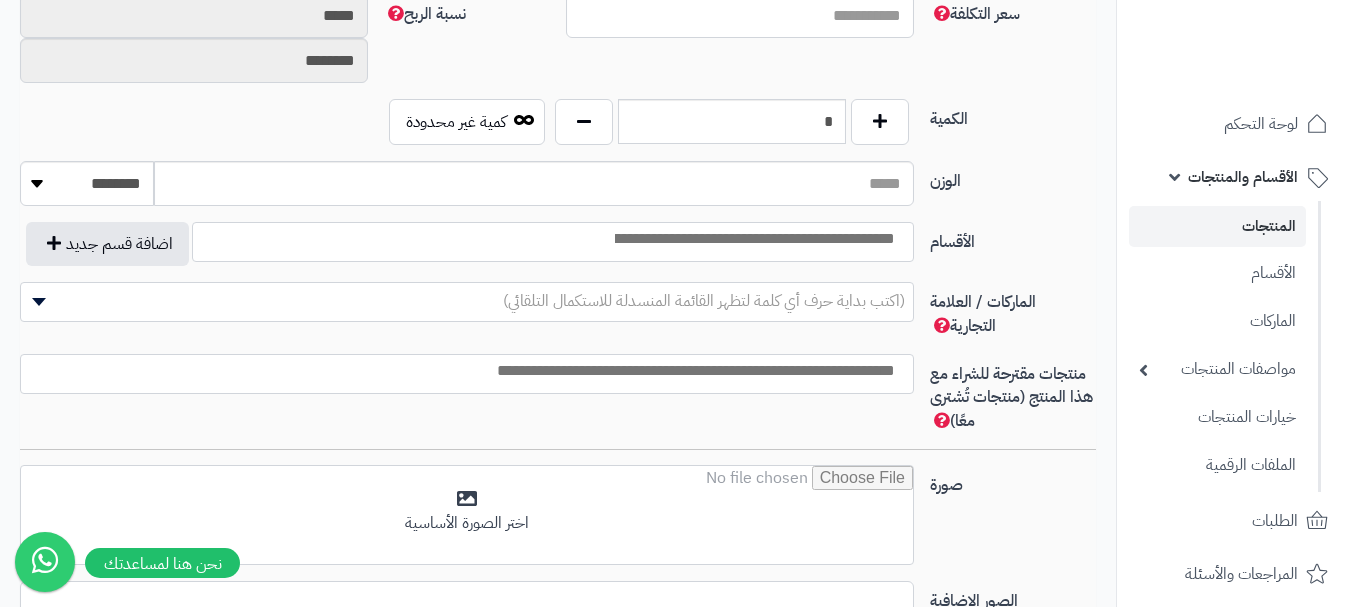 scroll, scrollTop: 1008, scrollLeft: 0, axis: vertical 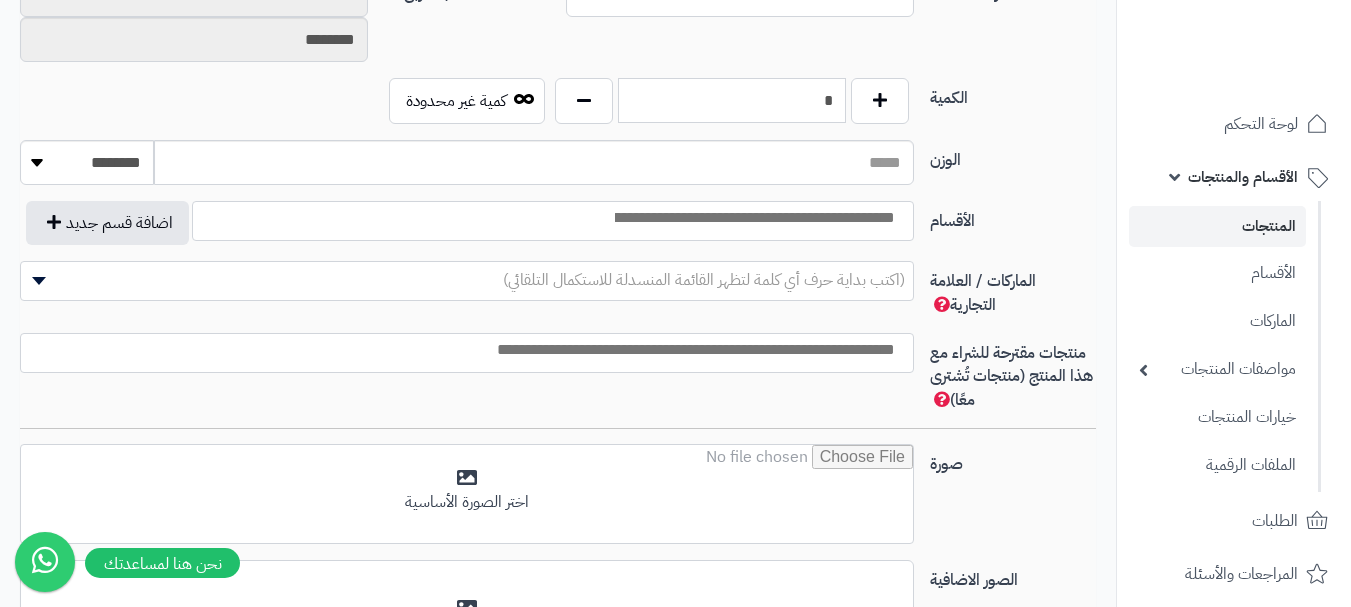 click on "*" at bounding box center (732, 100) 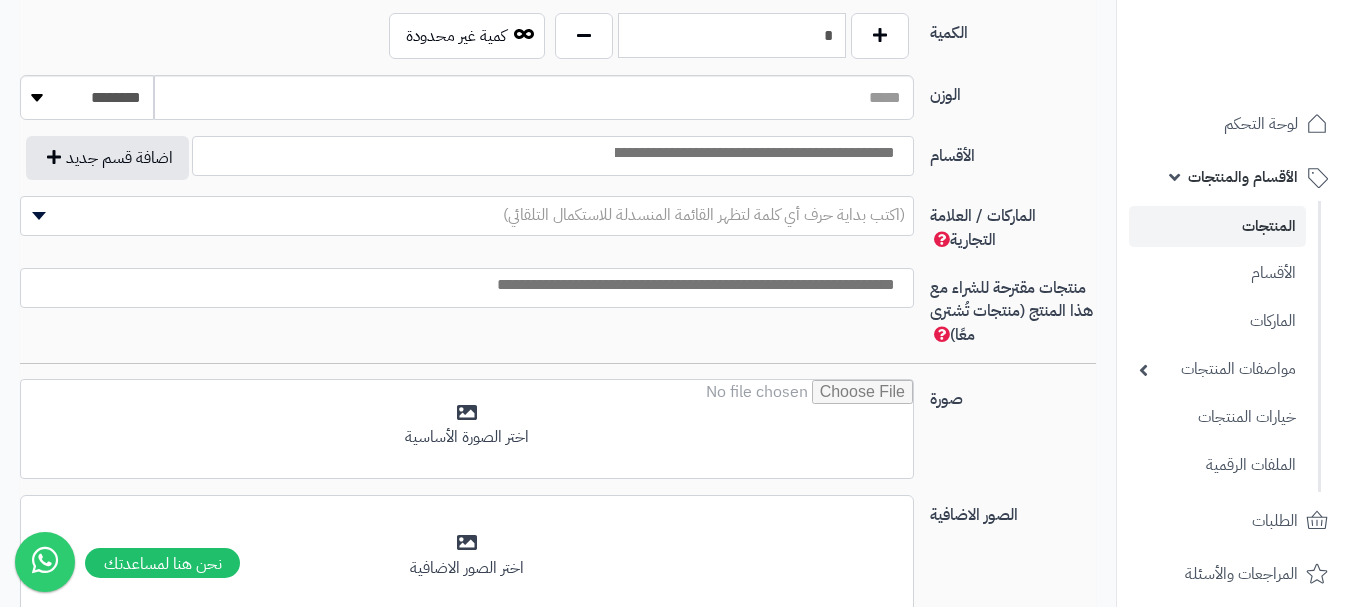 scroll, scrollTop: 1108, scrollLeft: 0, axis: vertical 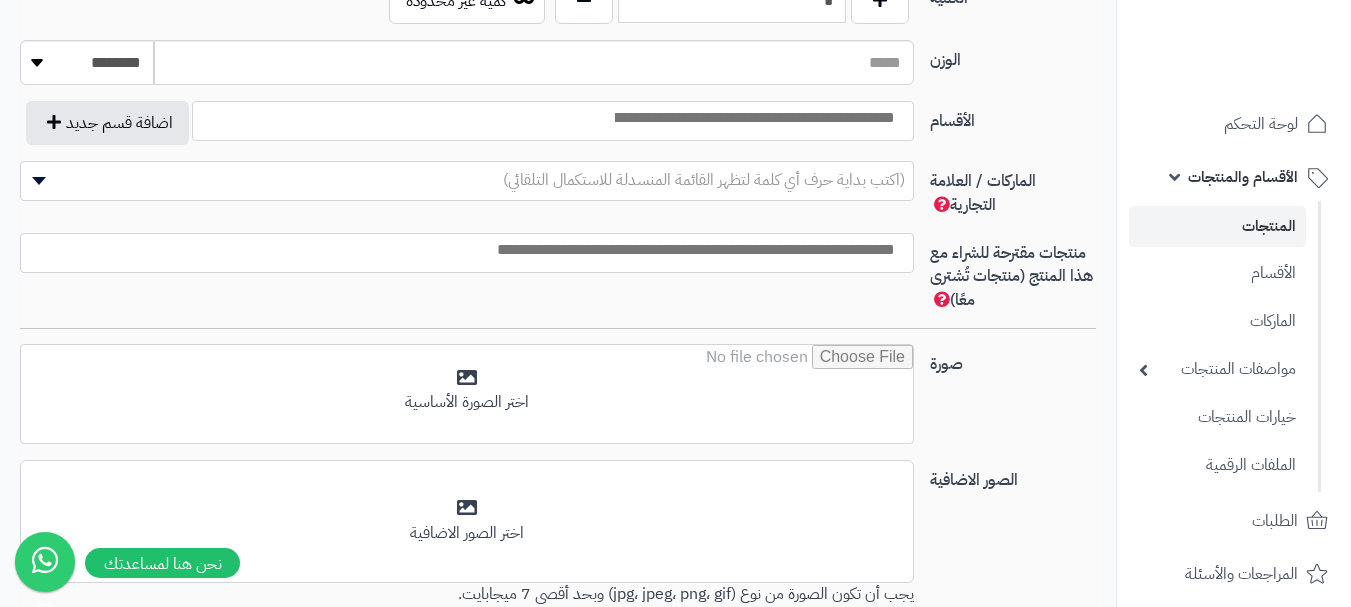 type on "*" 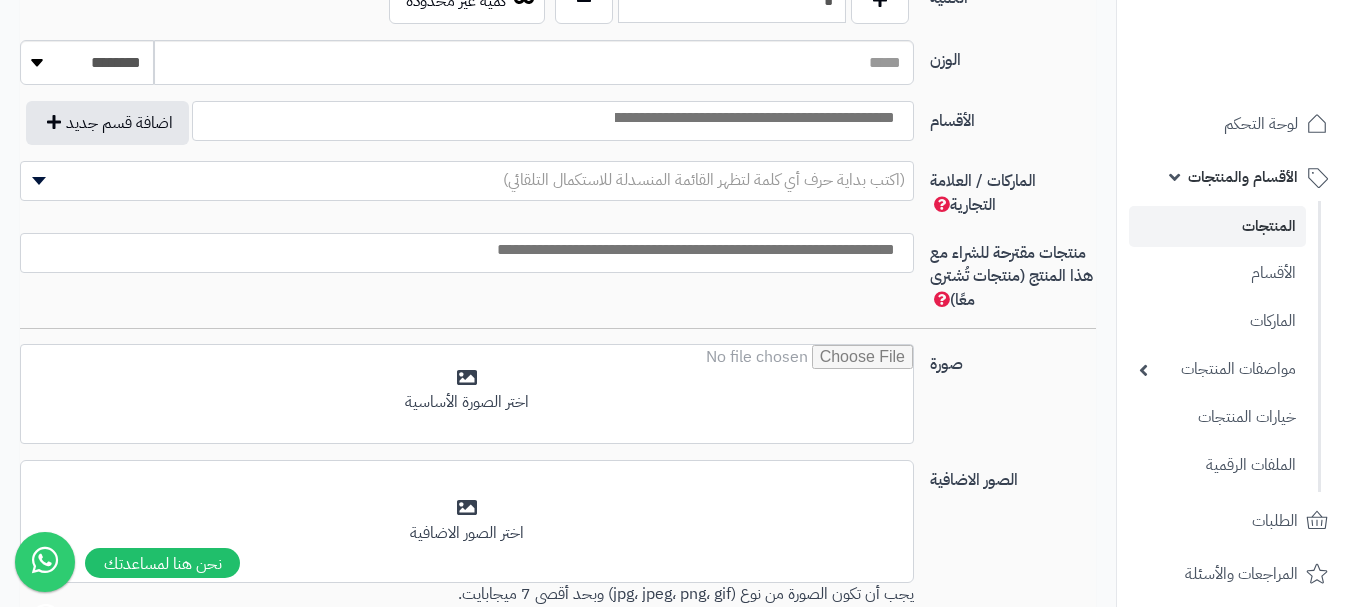 click at bounding box center (753, 118) 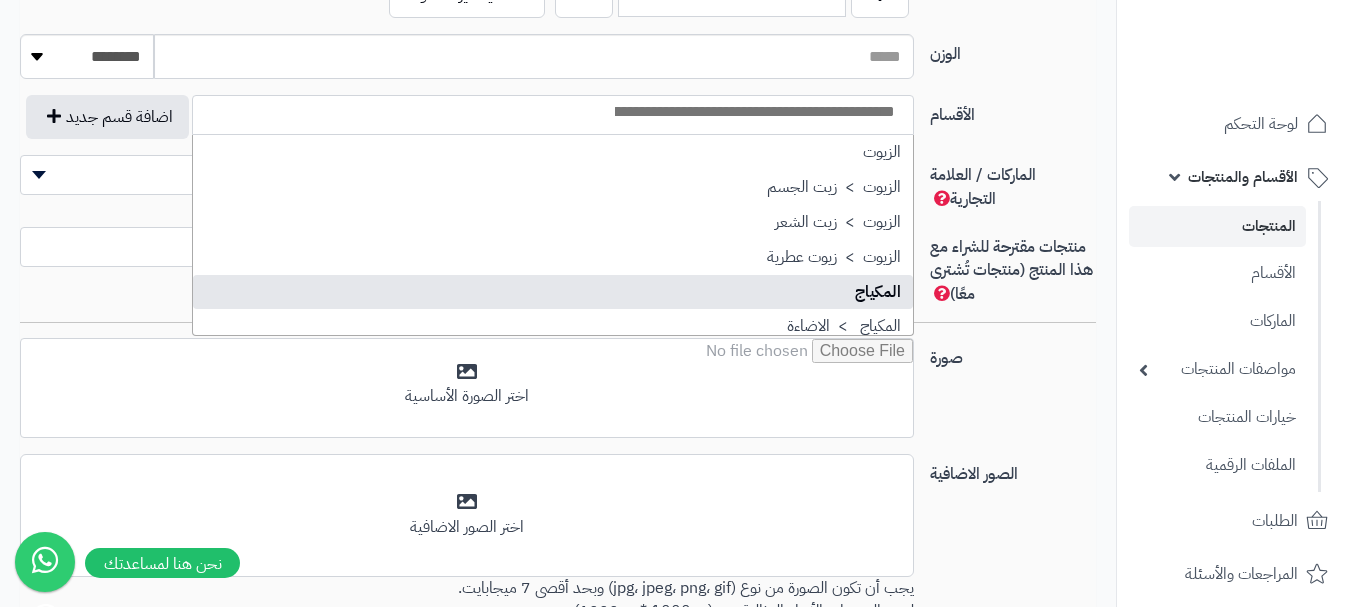 scroll, scrollTop: 1108, scrollLeft: 0, axis: vertical 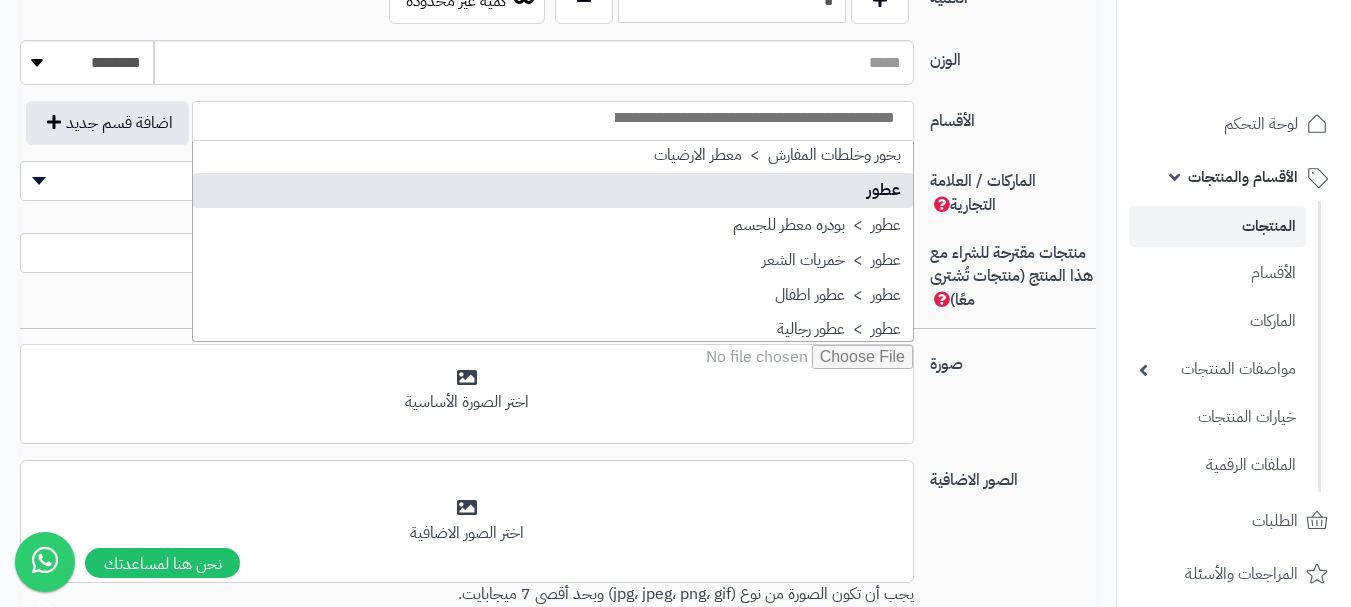 select on "**" 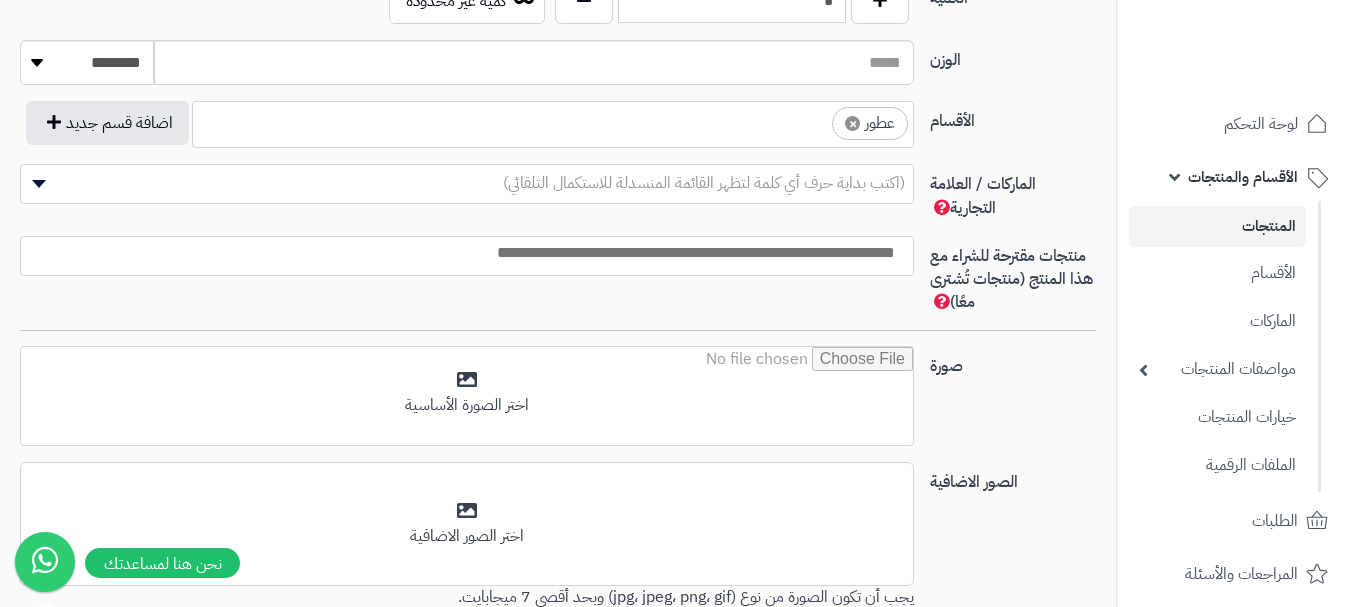 scroll, scrollTop: 525, scrollLeft: 0, axis: vertical 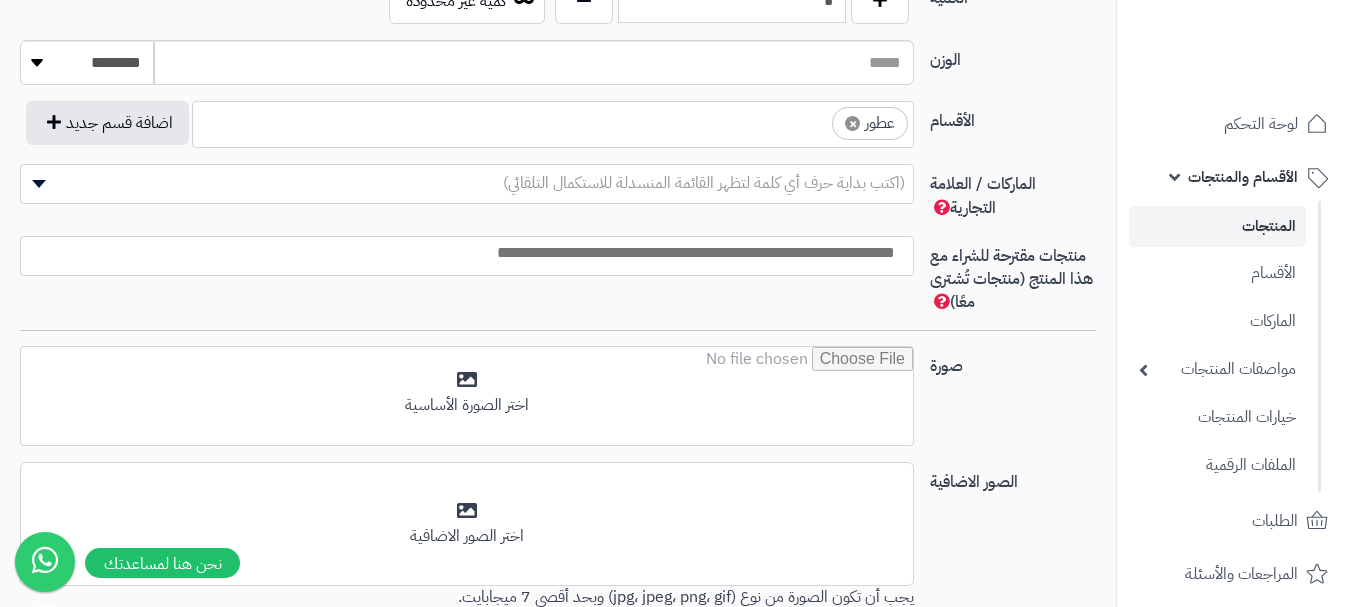 click on "× عطور" at bounding box center [553, 121] 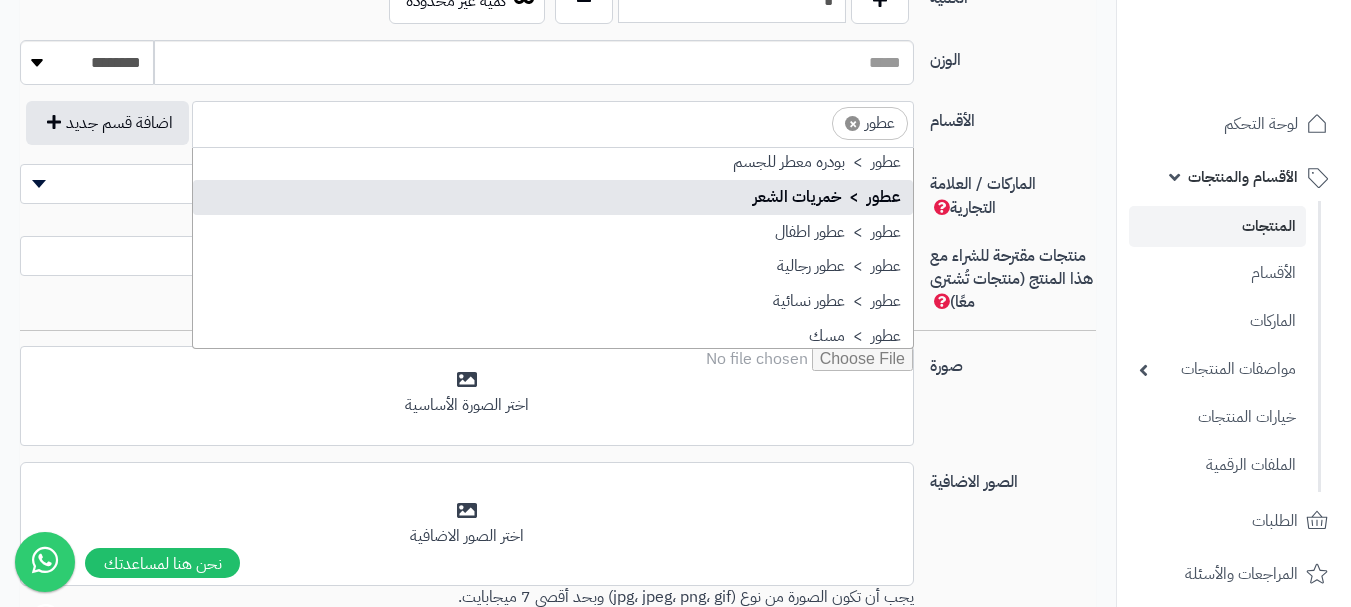 scroll, scrollTop: 797, scrollLeft: 0, axis: vertical 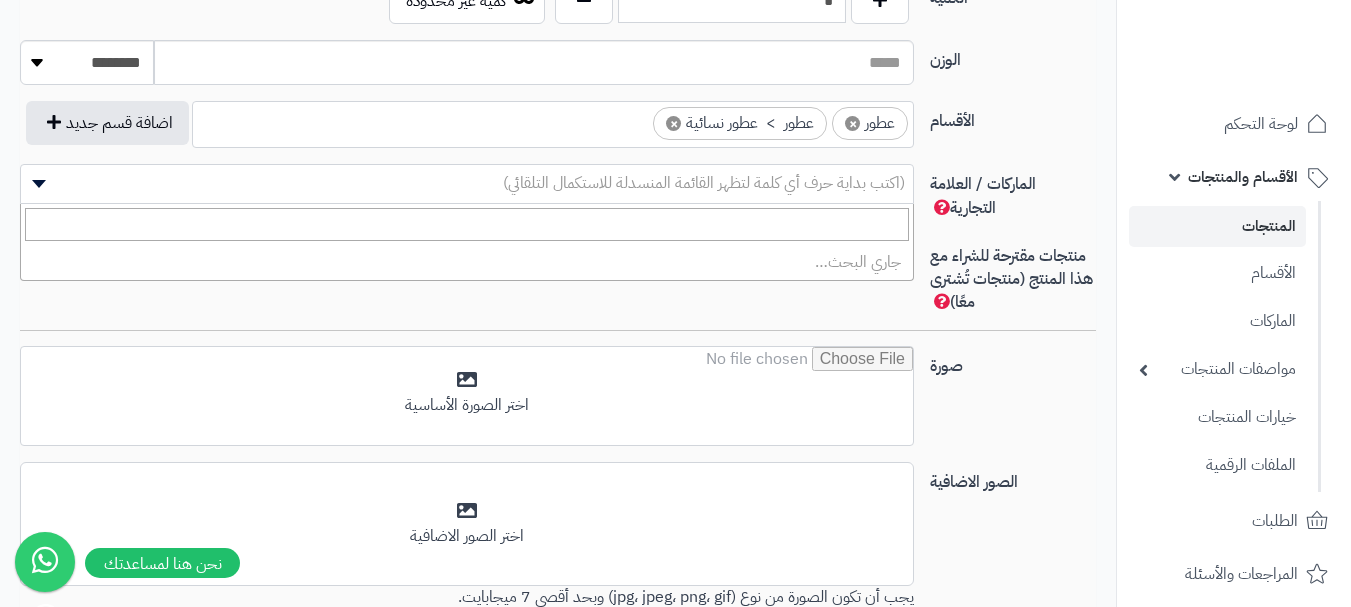 click on "(اكتب بداية حرف أي كلمة لتظهر القائمة المنسدلة للاستكمال التلقائي)" at bounding box center [704, 183] 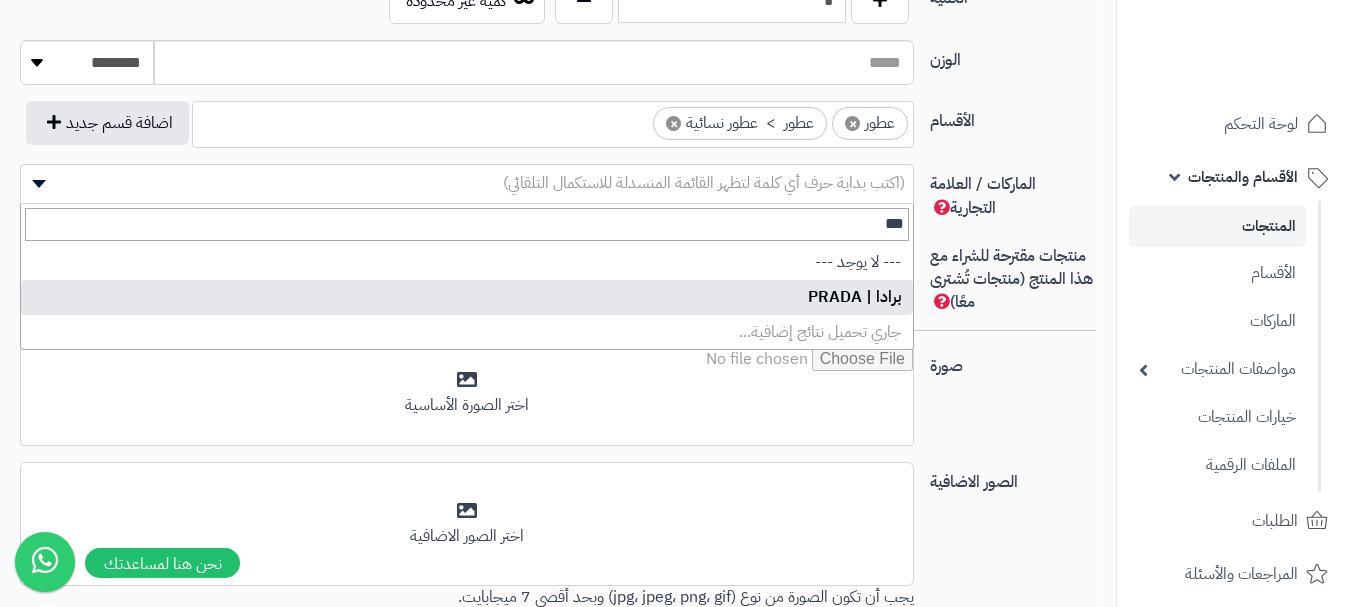 type on "***" 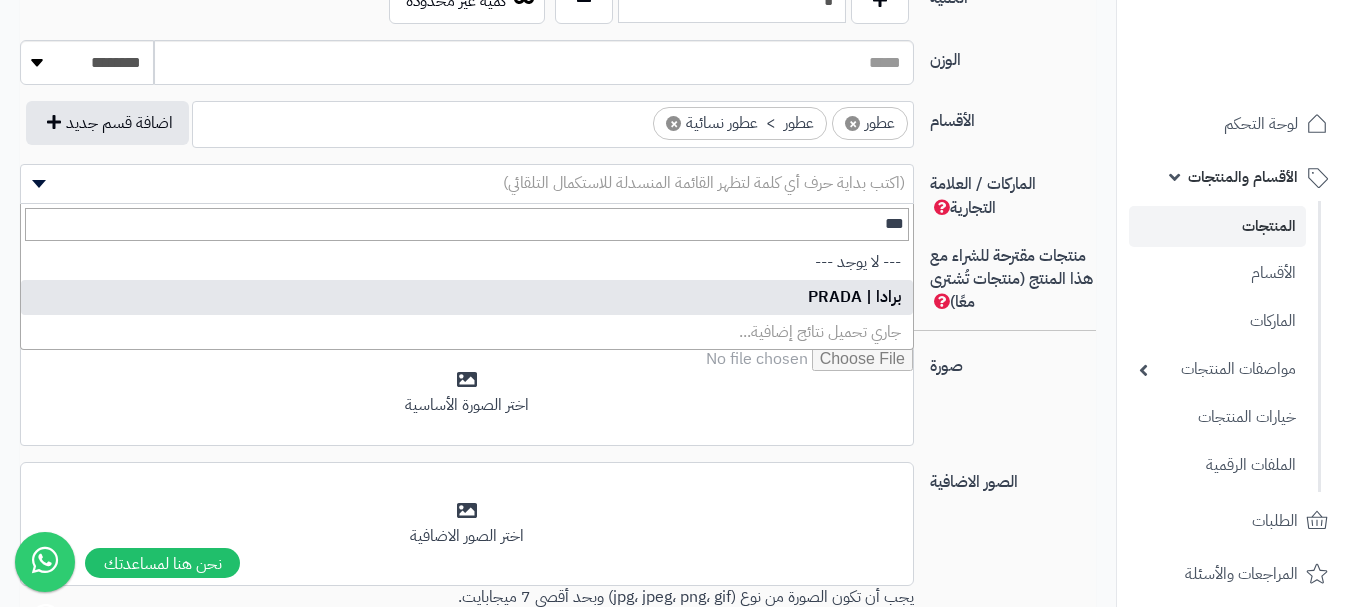 drag, startPoint x: 855, startPoint y: 295, endPoint x: 1010, endPoint y: 331, distance: 159.12573 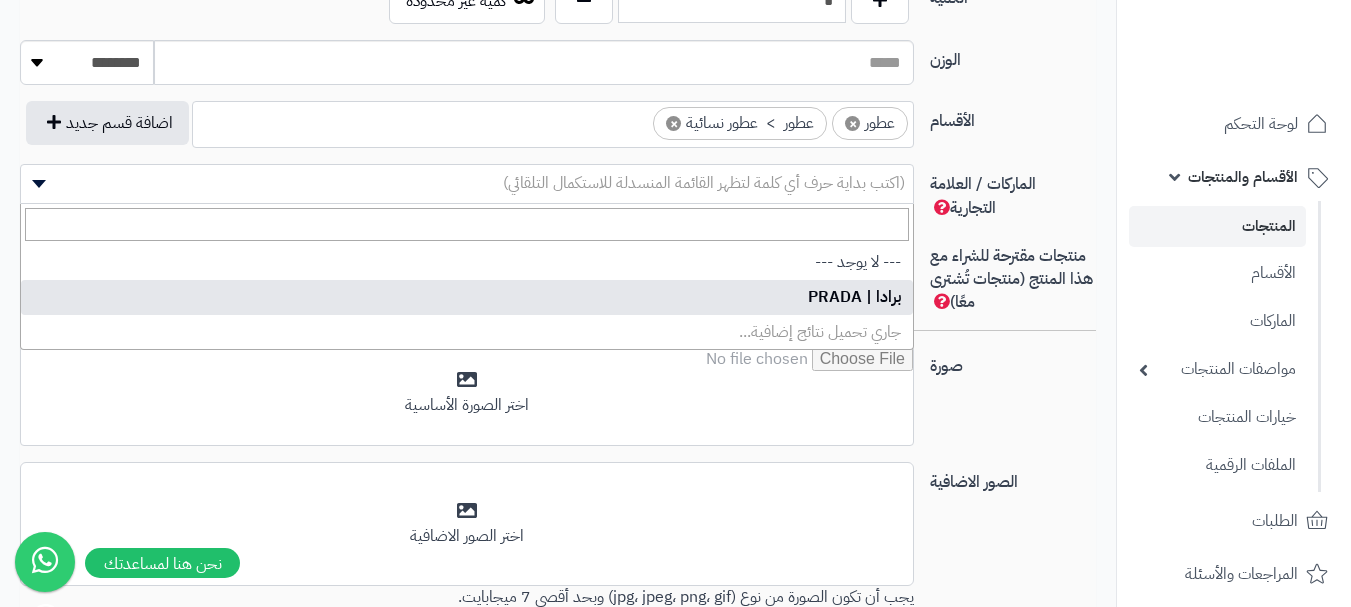 select on "***" 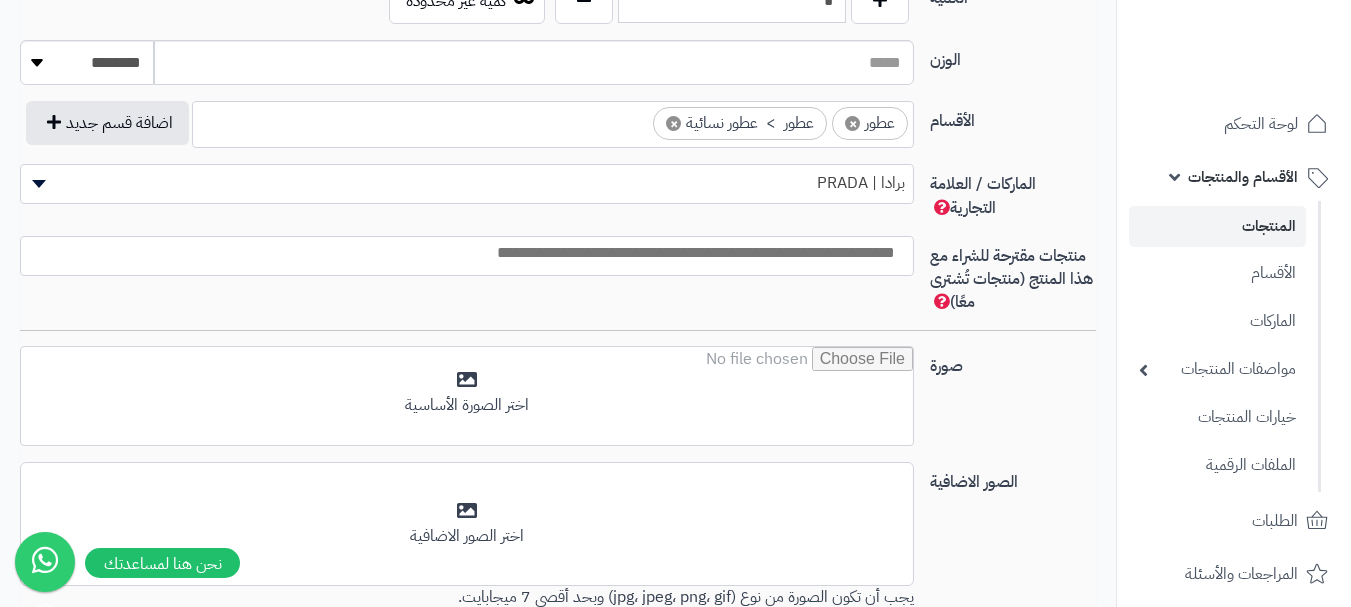 click at bounding box center [462, 253] 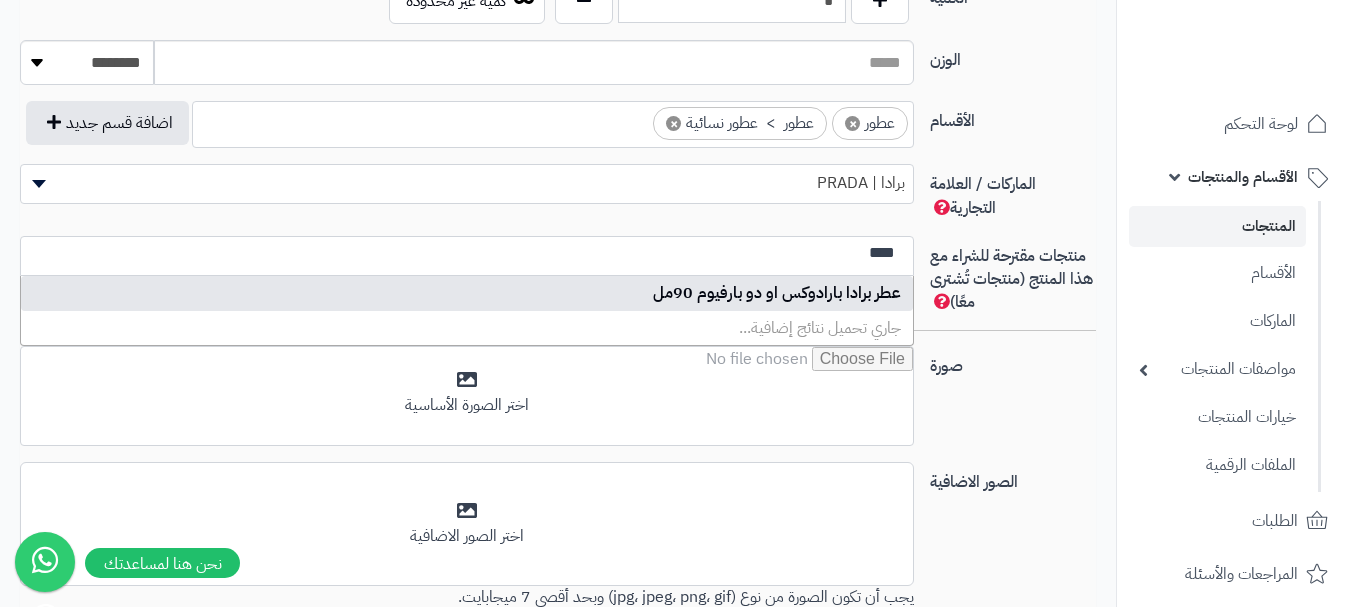 type on "****" 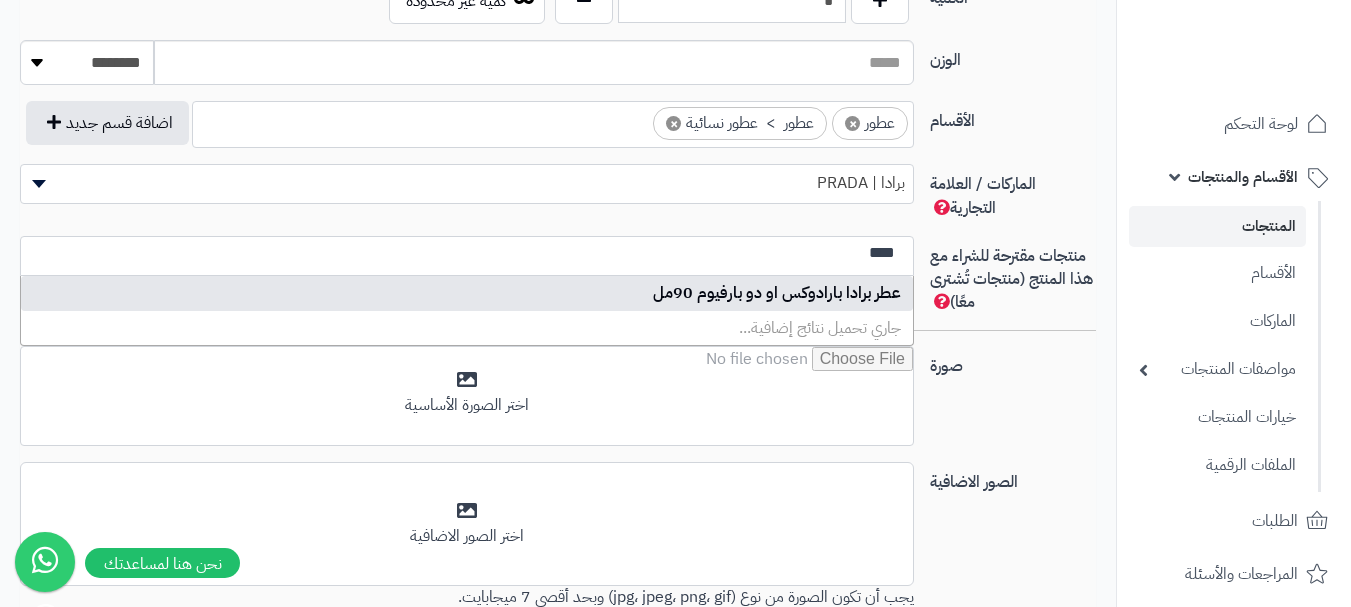 type 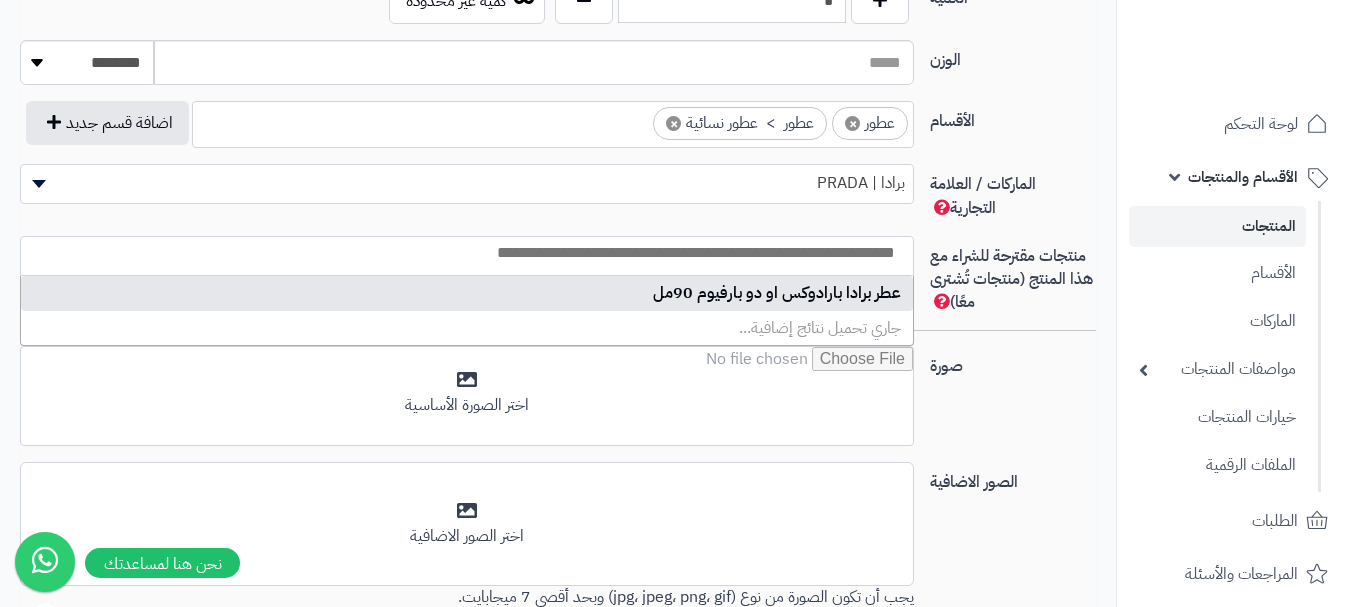 select on "****" 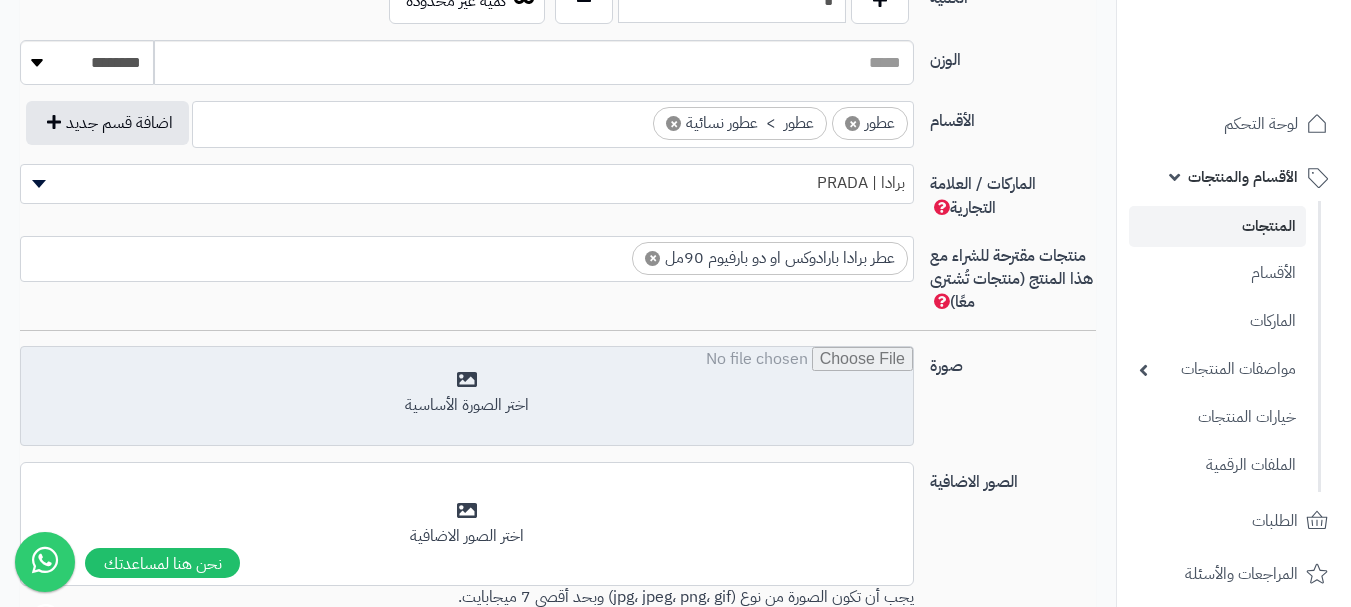 click at bounding box center (467, 397) 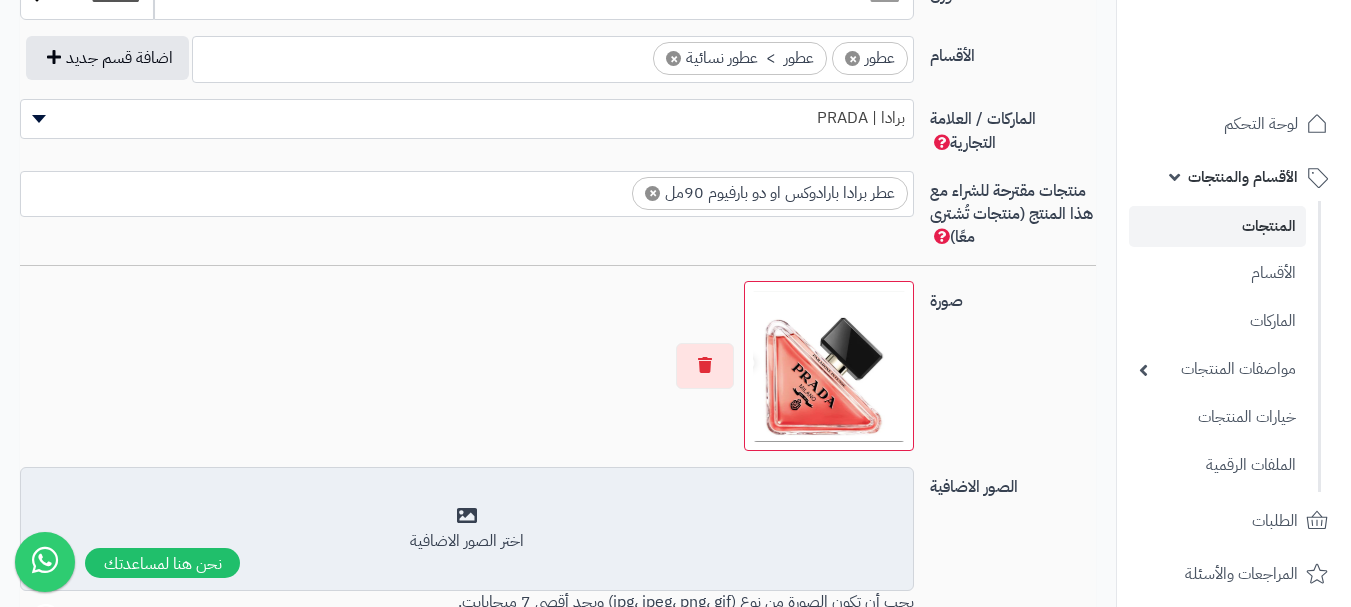 scroll, scrollTop: 1208, scrollLeft: 0, axis: vertical 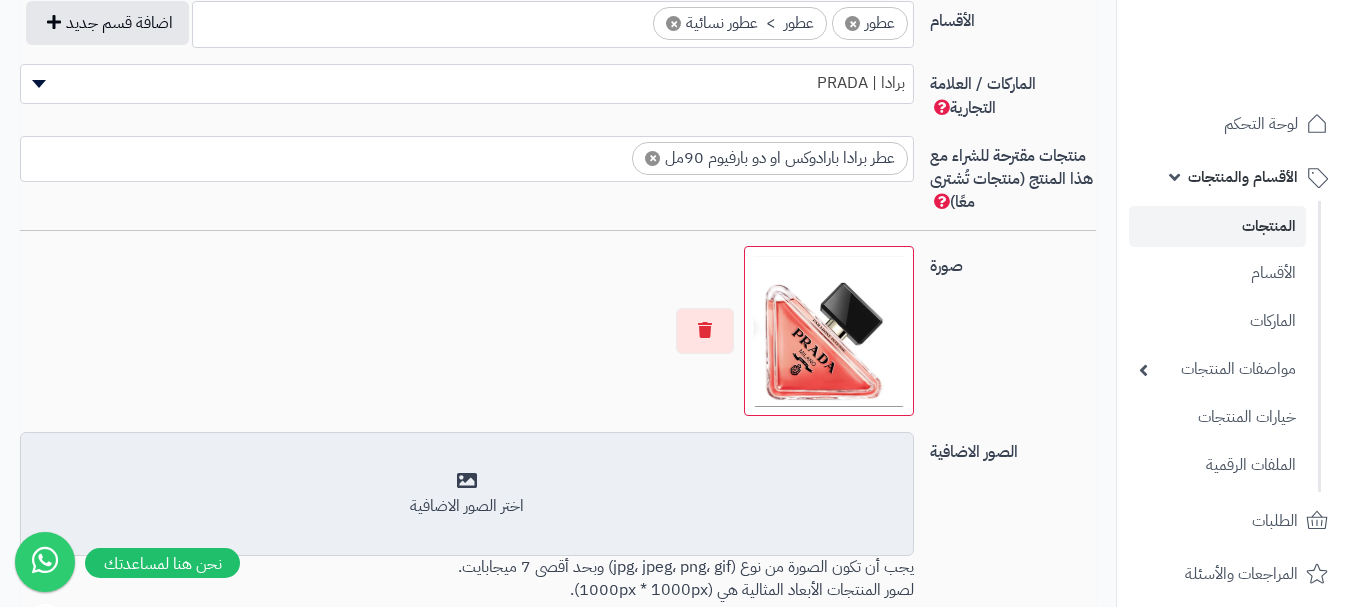 click on "أضف الصور الاضافية
اختر الصور الاضافية" at bounding box center (467, 494) 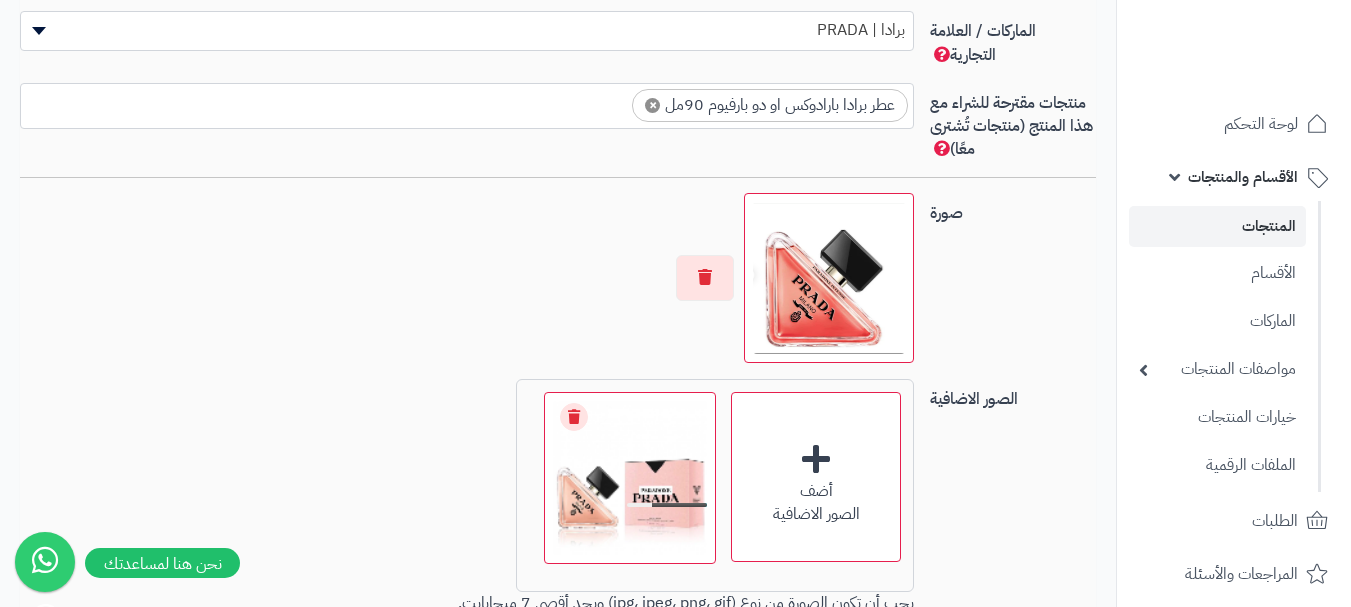 scroll, scrollTop: 1408, scrollLeft: 0, axis: vertical 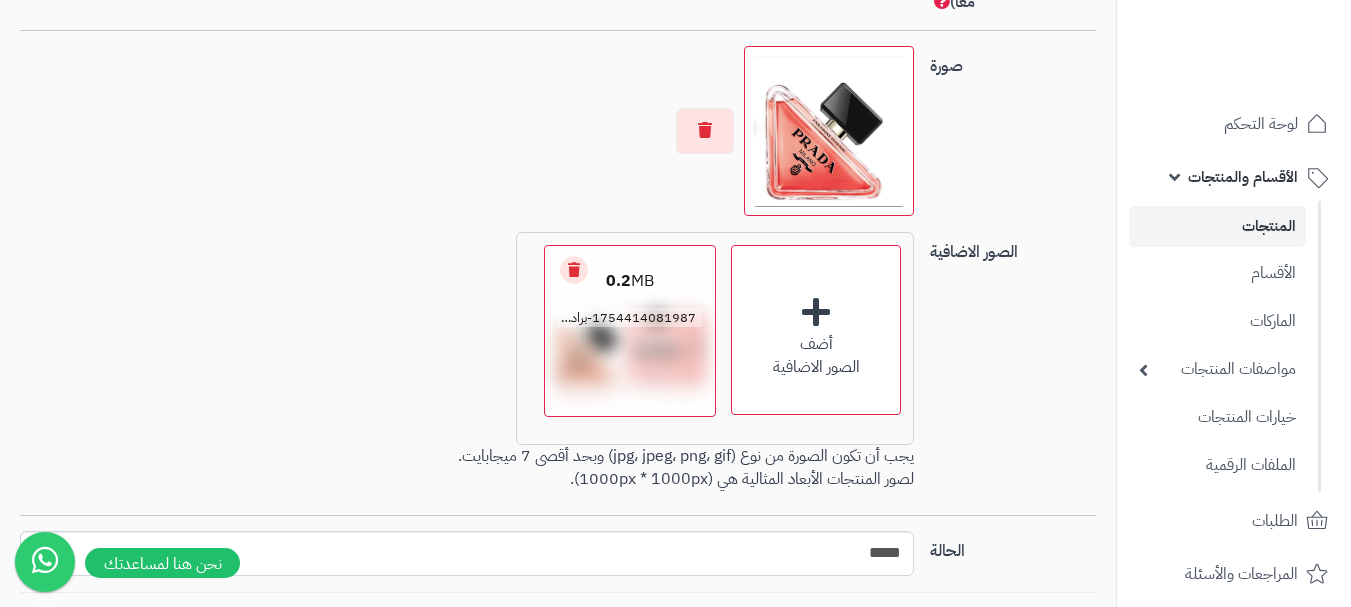 click on "Remove file" at bounding box center (574, 270) 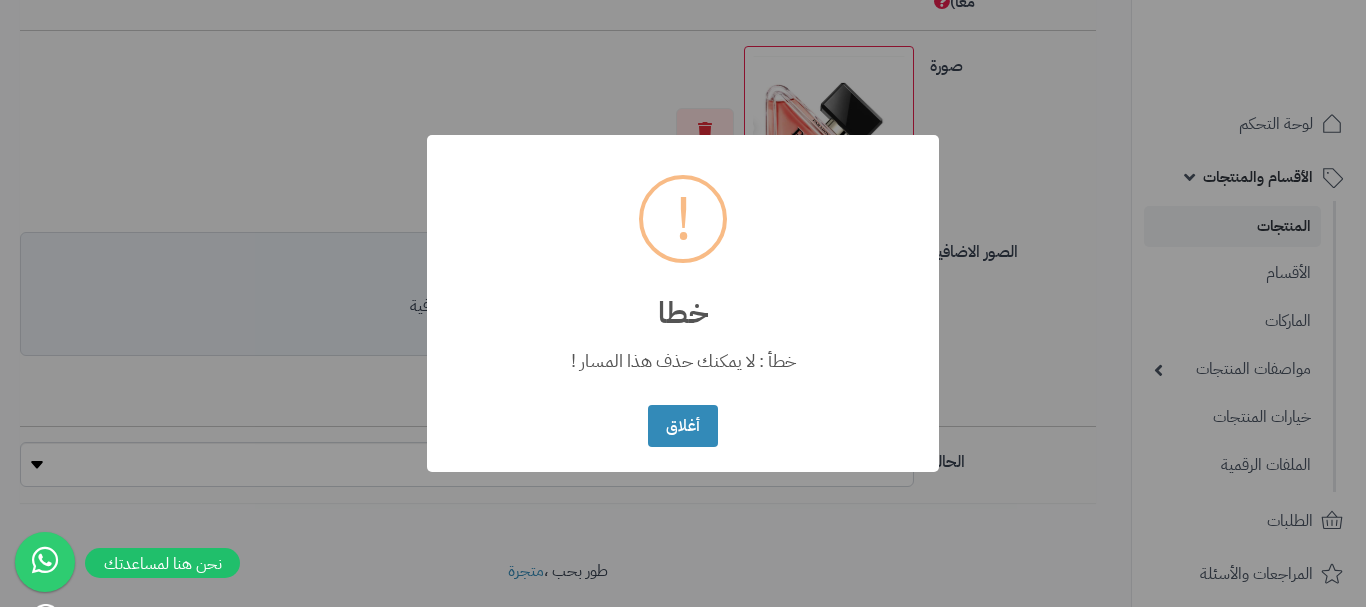 click on "خطا" at bounding box center [683, 300] 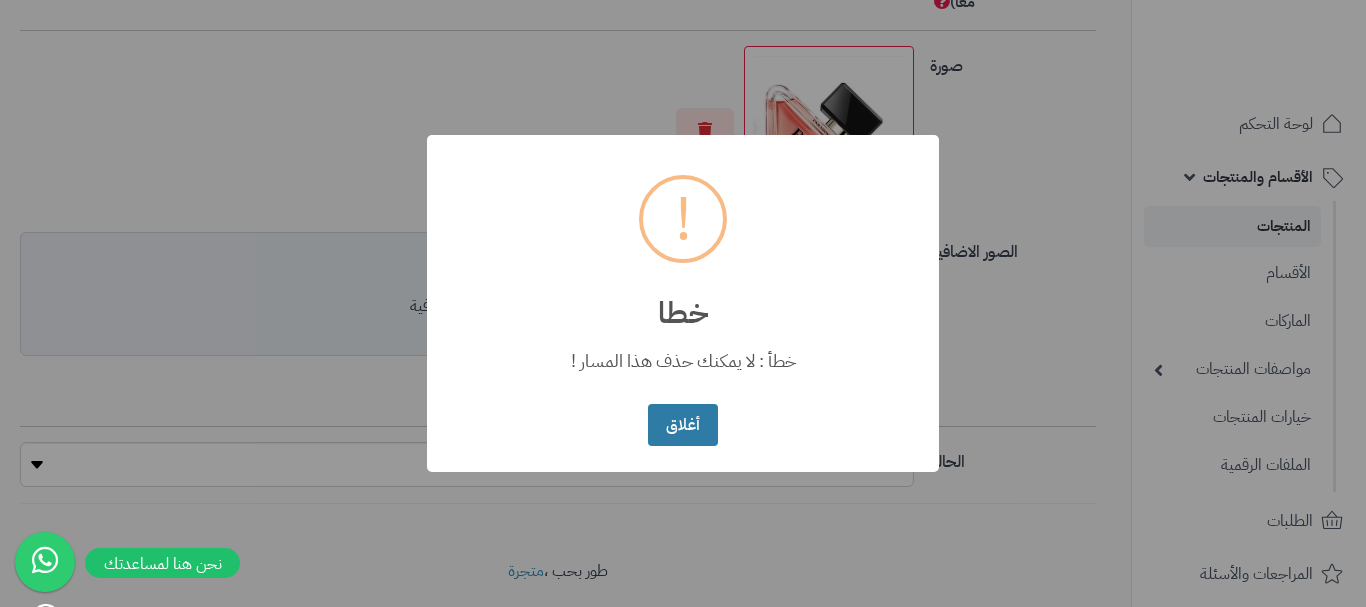 click on "أغلاق" at bounding box center [682, 425] 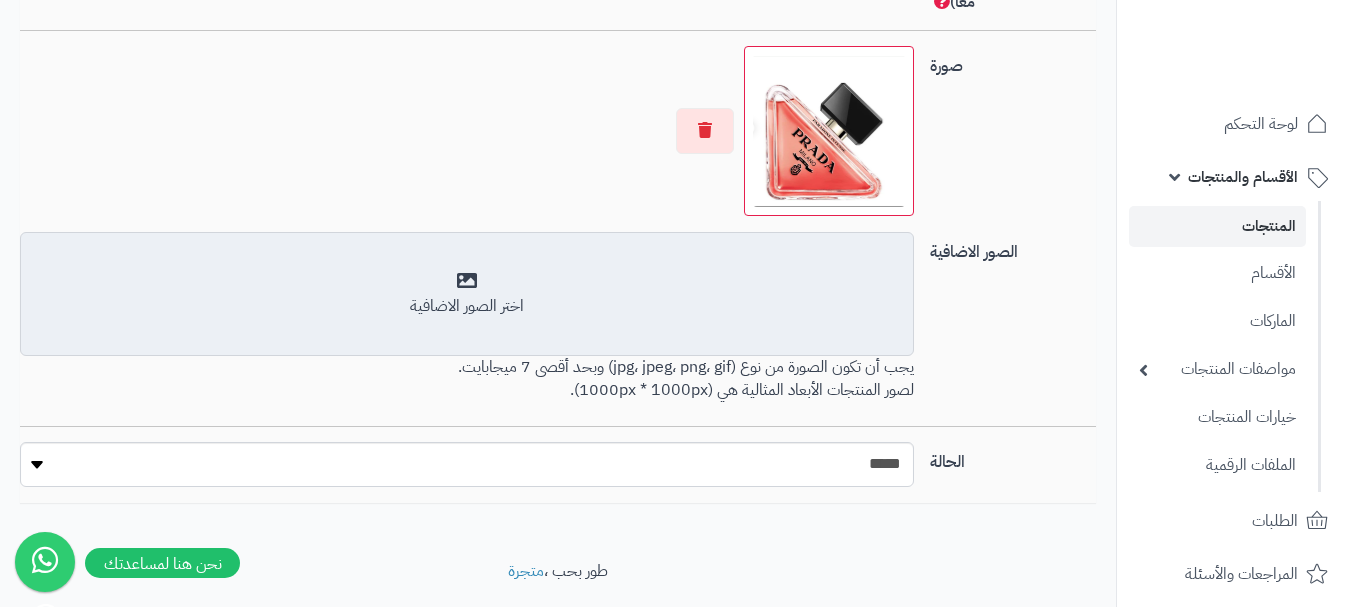 click on "اختر الصور الاضافية" at bounding box center [467, 306] 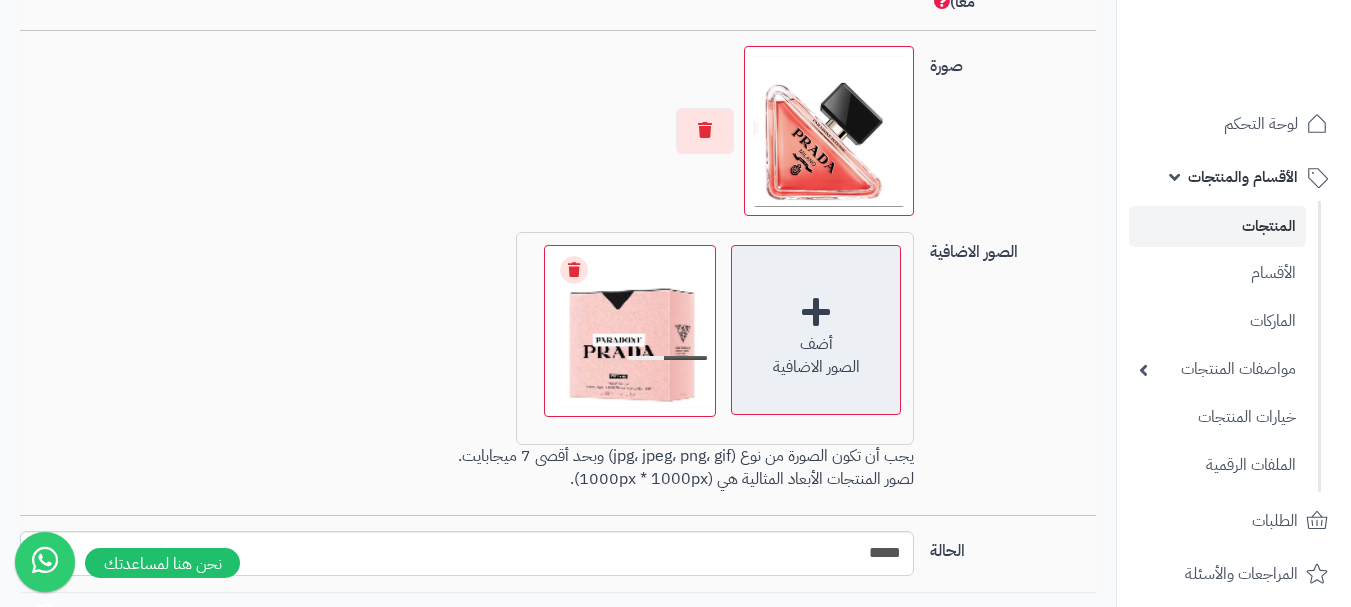 click on "أضف" at bounding box center (816, 344) 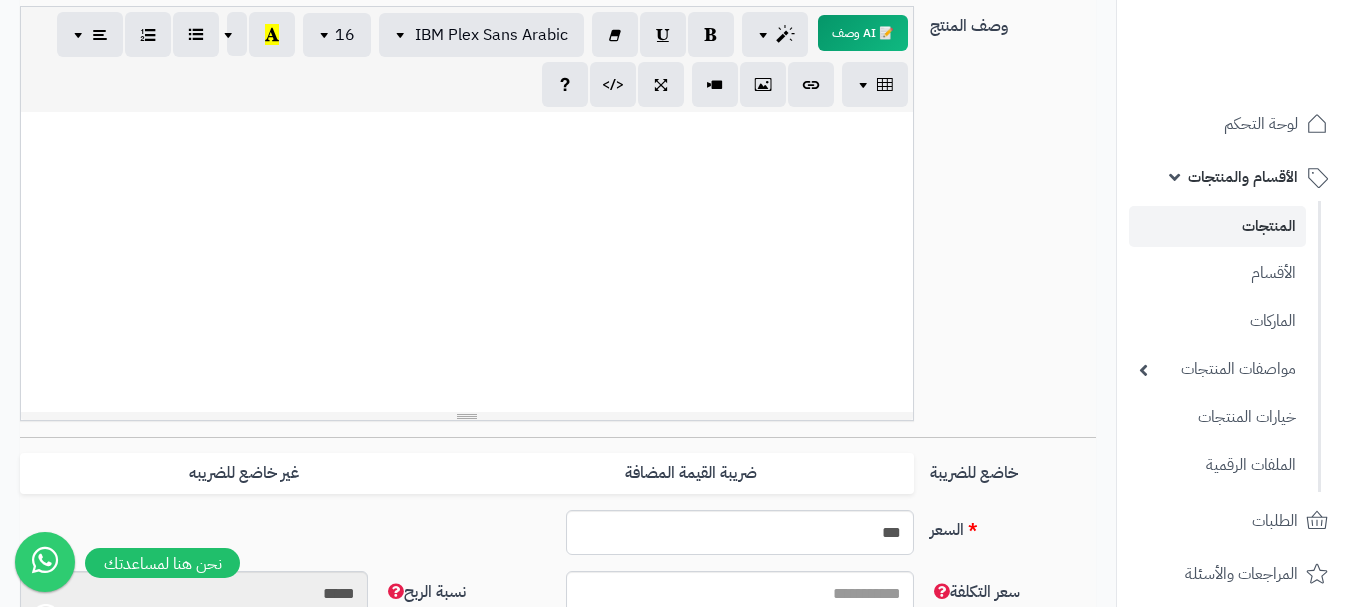 scroll, scrollTop: 408, scrollLeft: 0, axis: vertical 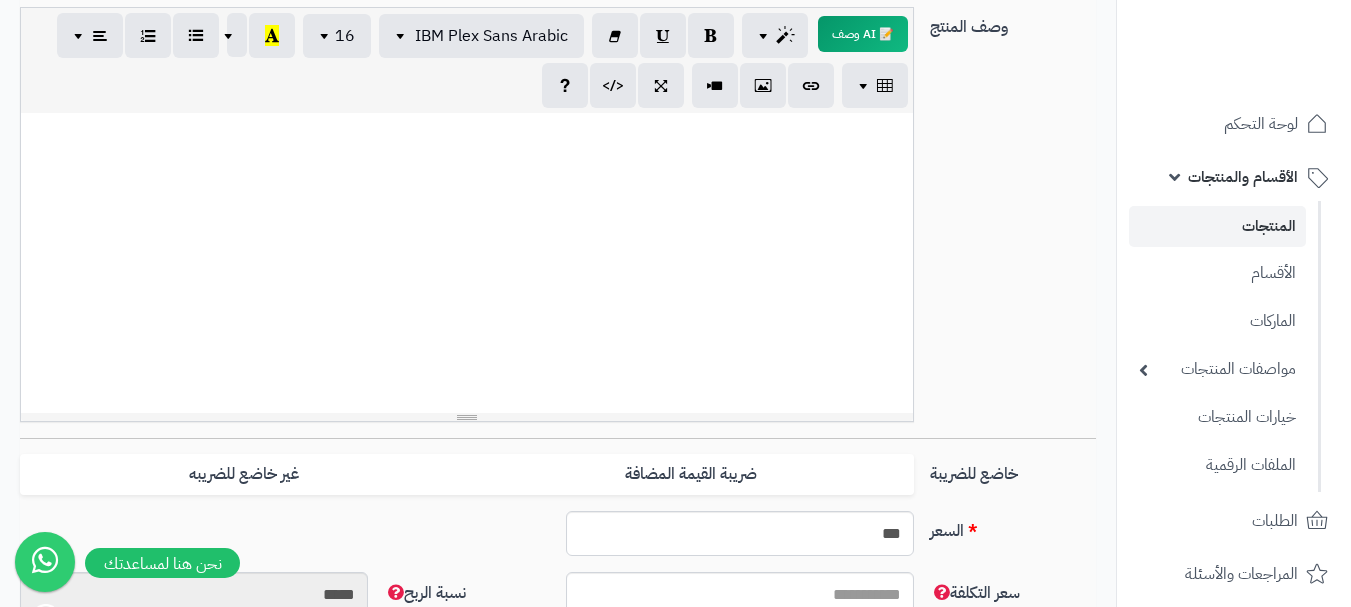 paste 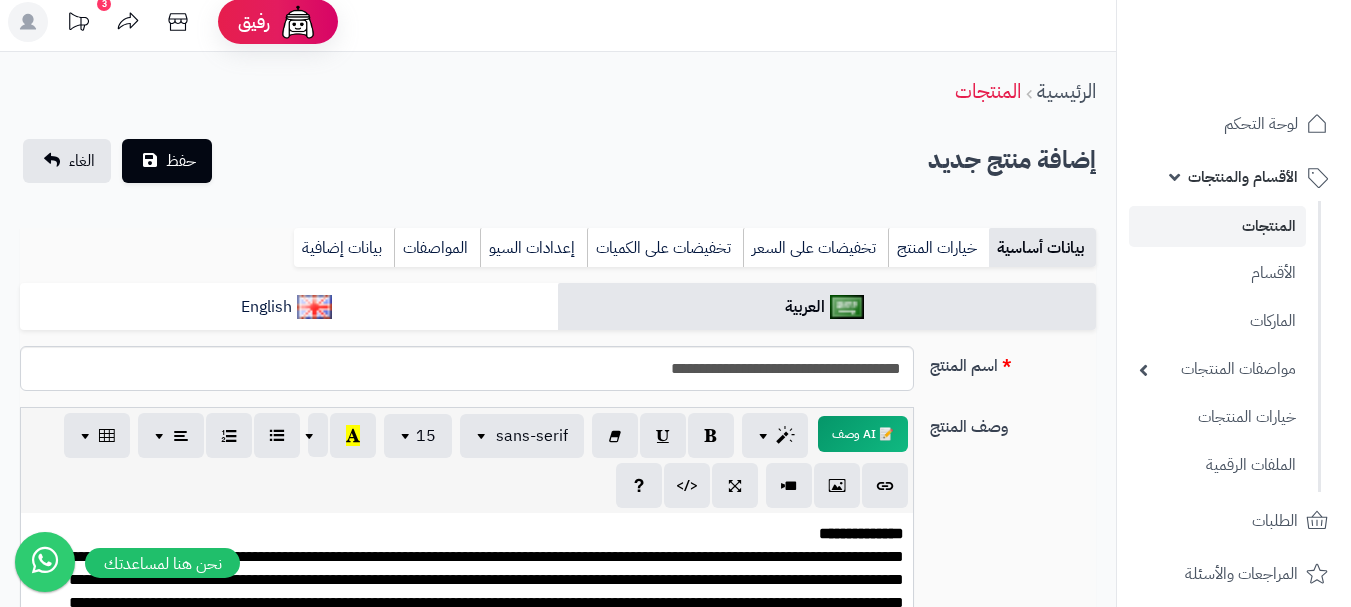 scroll, scrollTop: 0, scrollLeft: 0, axis: both 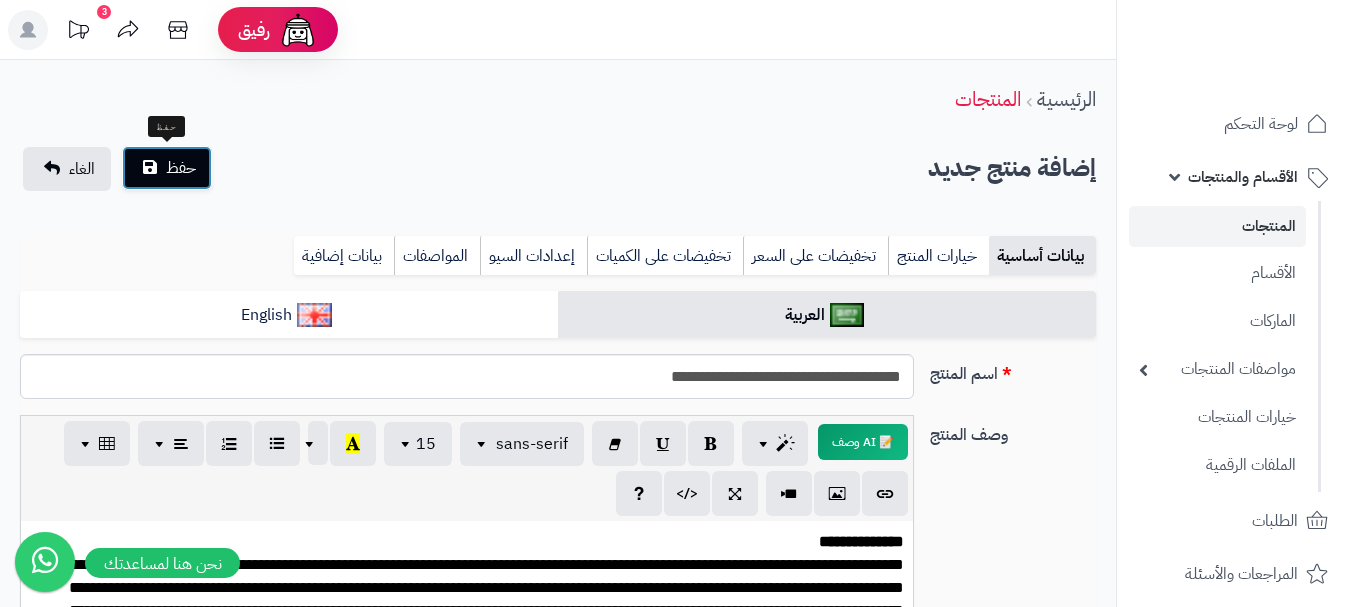 click on "حفظ" at bounding box center (167, 168) 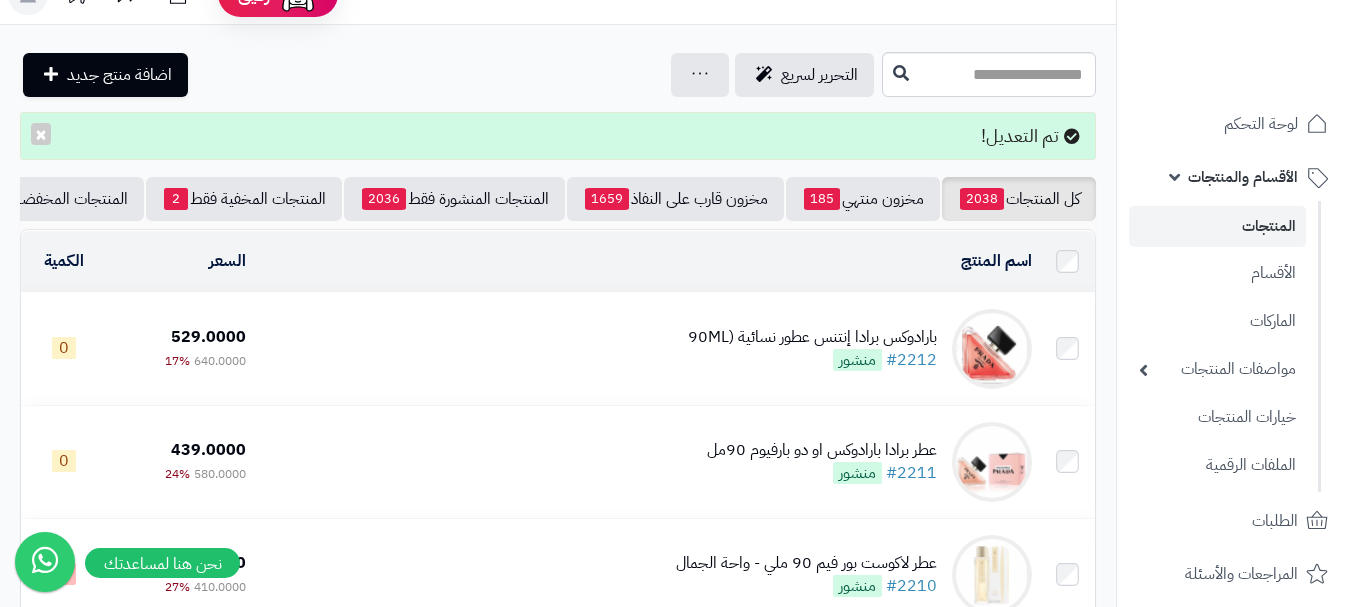 scroll, scrollTop: 0, scrollLeft: 0, axis: both 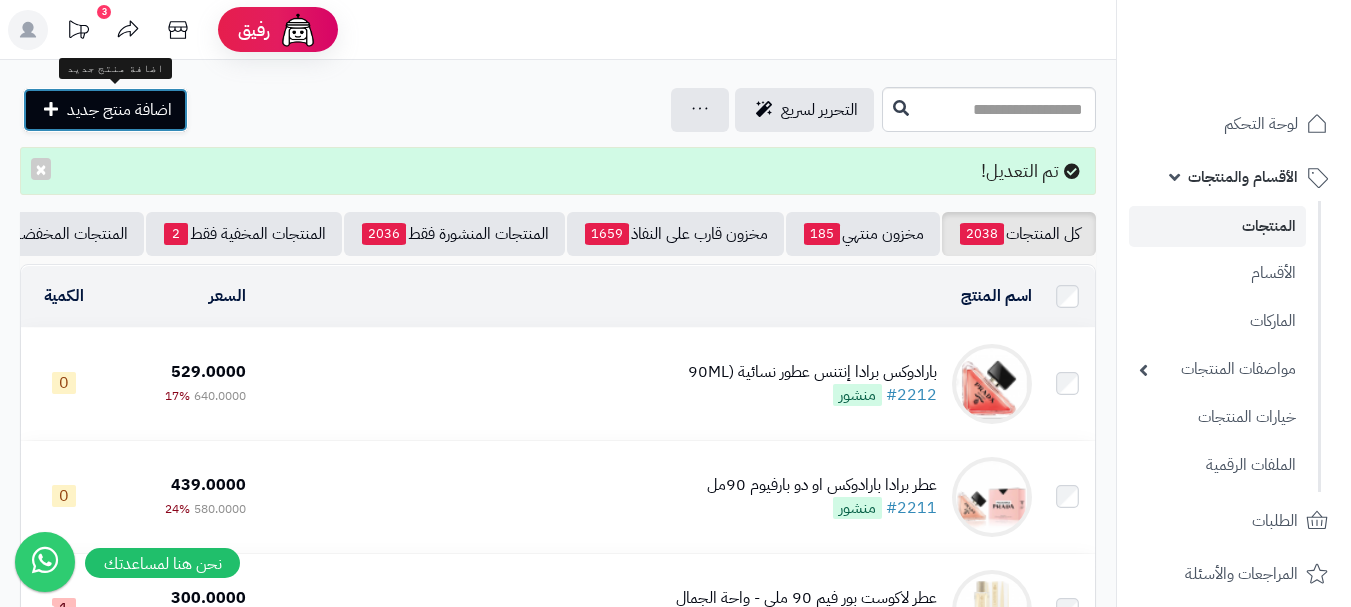 click on "اضافة منتج جديد" at bounding box center (119, 110) 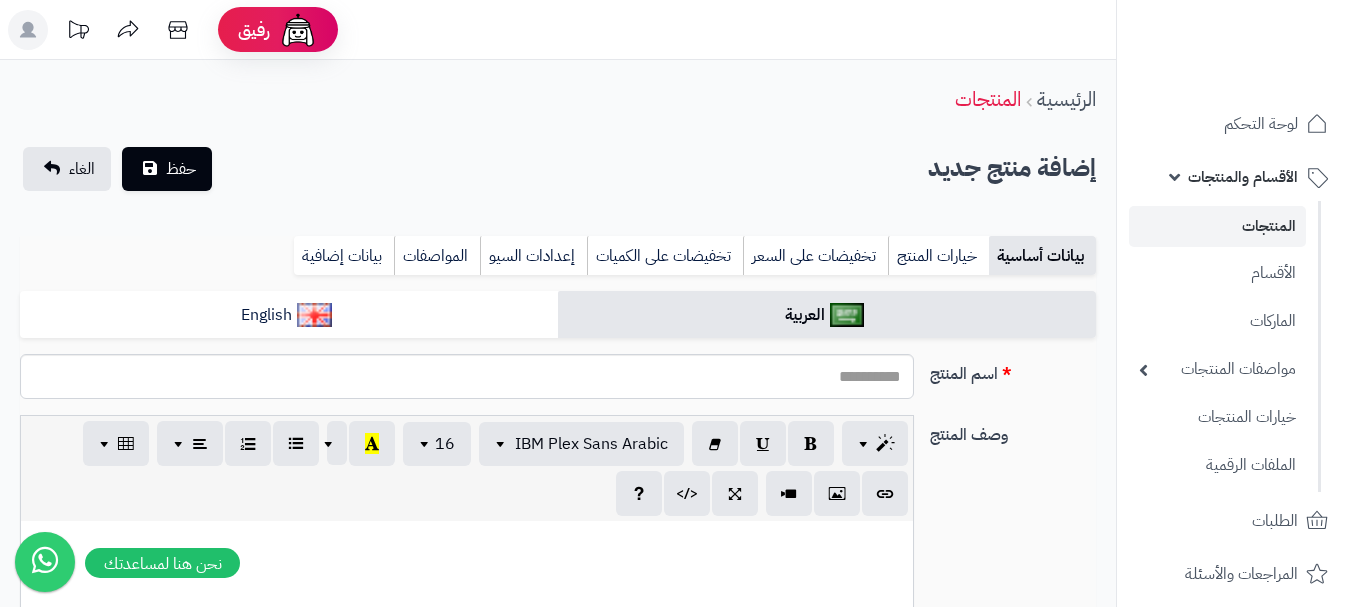 select 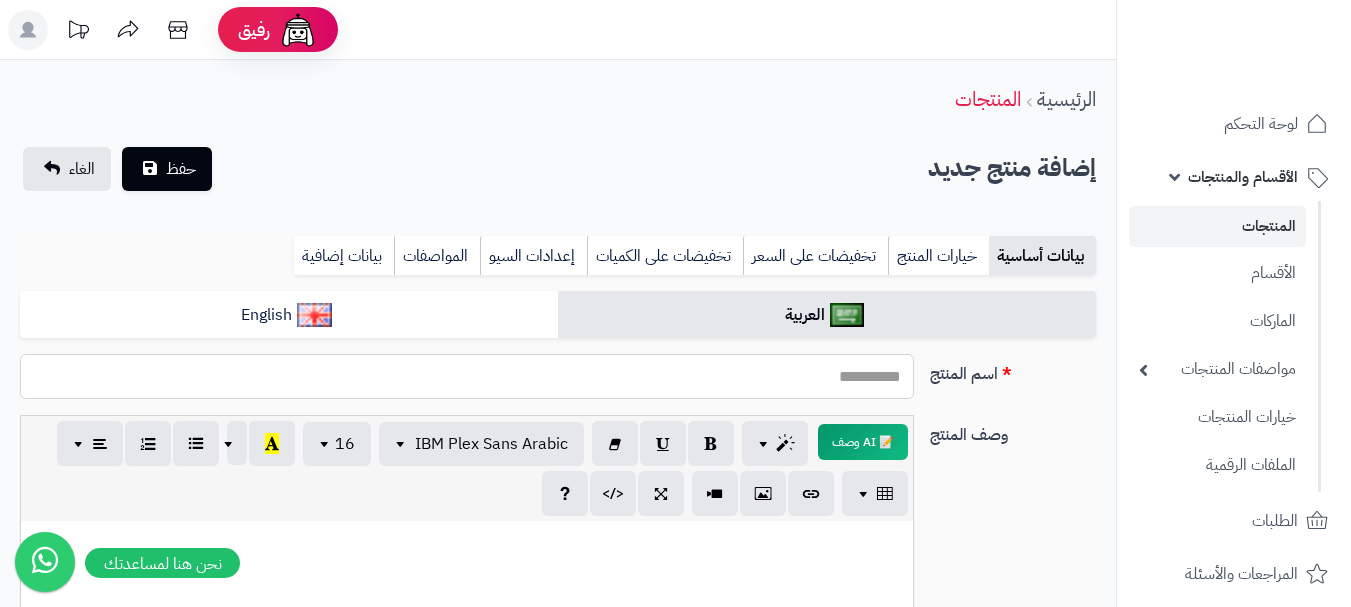 paste on "**********" 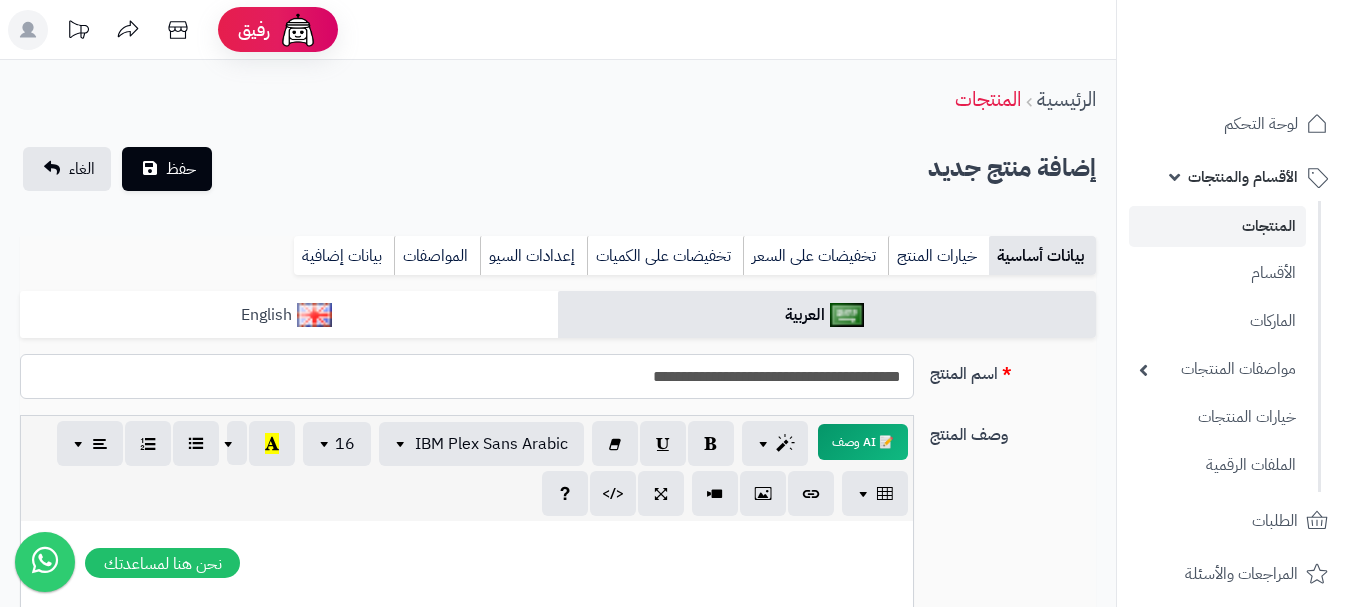 type on "**********" 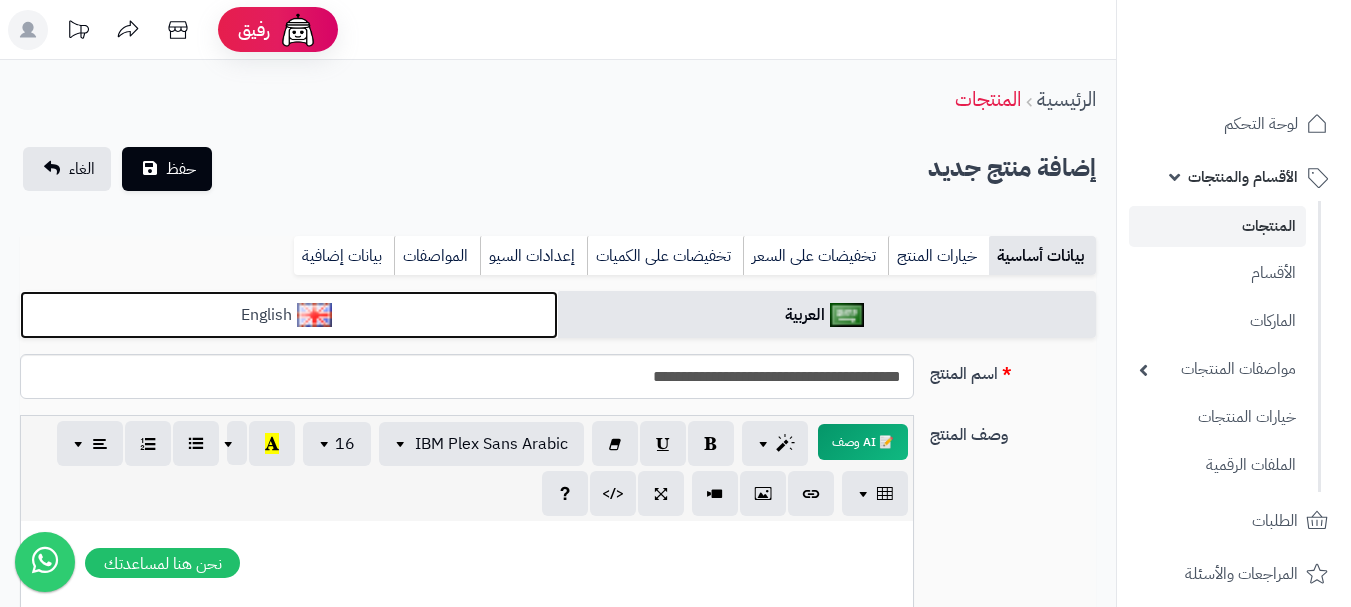 click on "English" at bounding box center (289, 315) 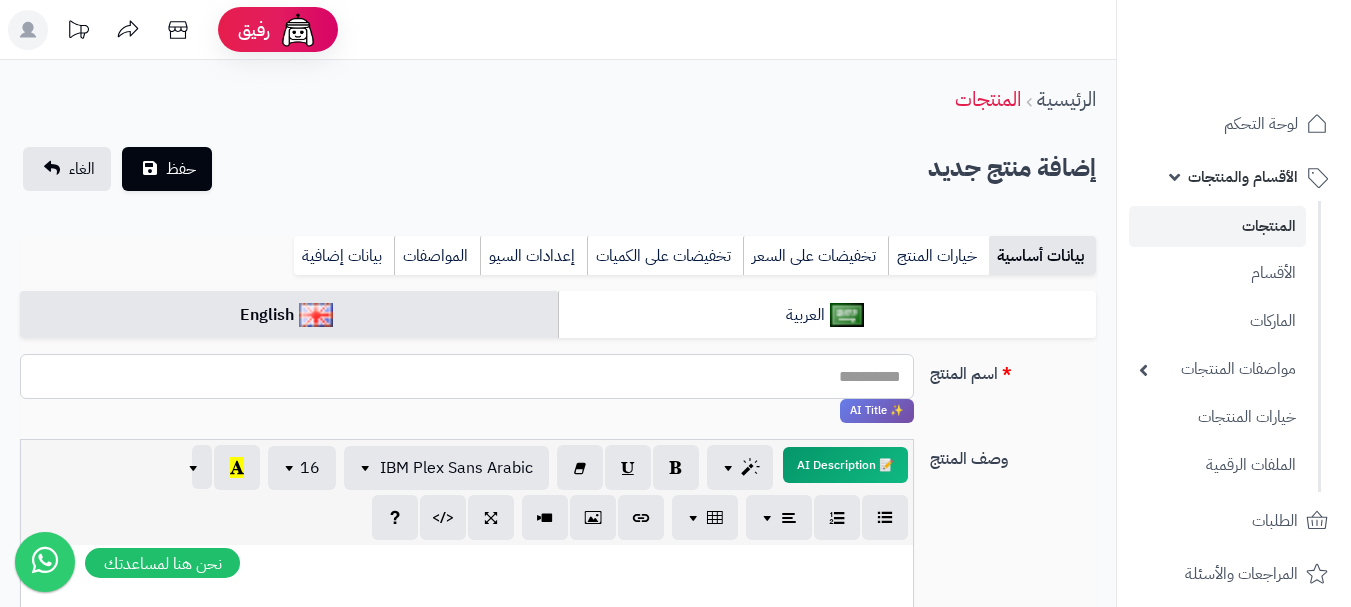 paste on "**********" 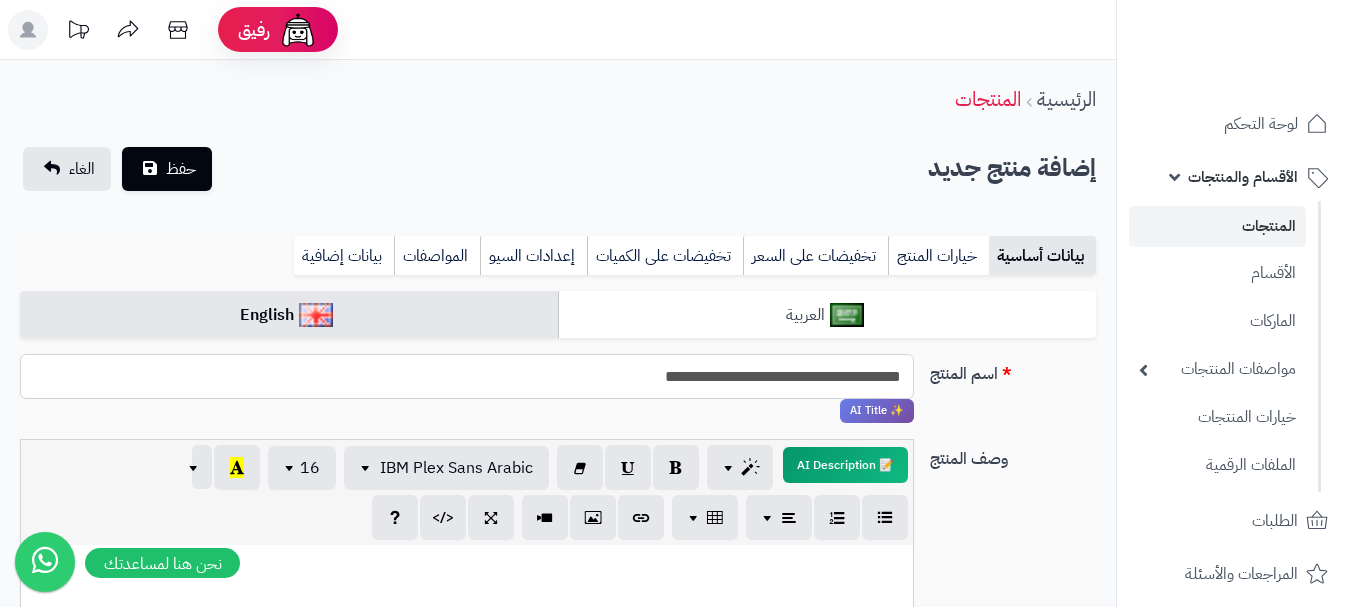 type on "**********" 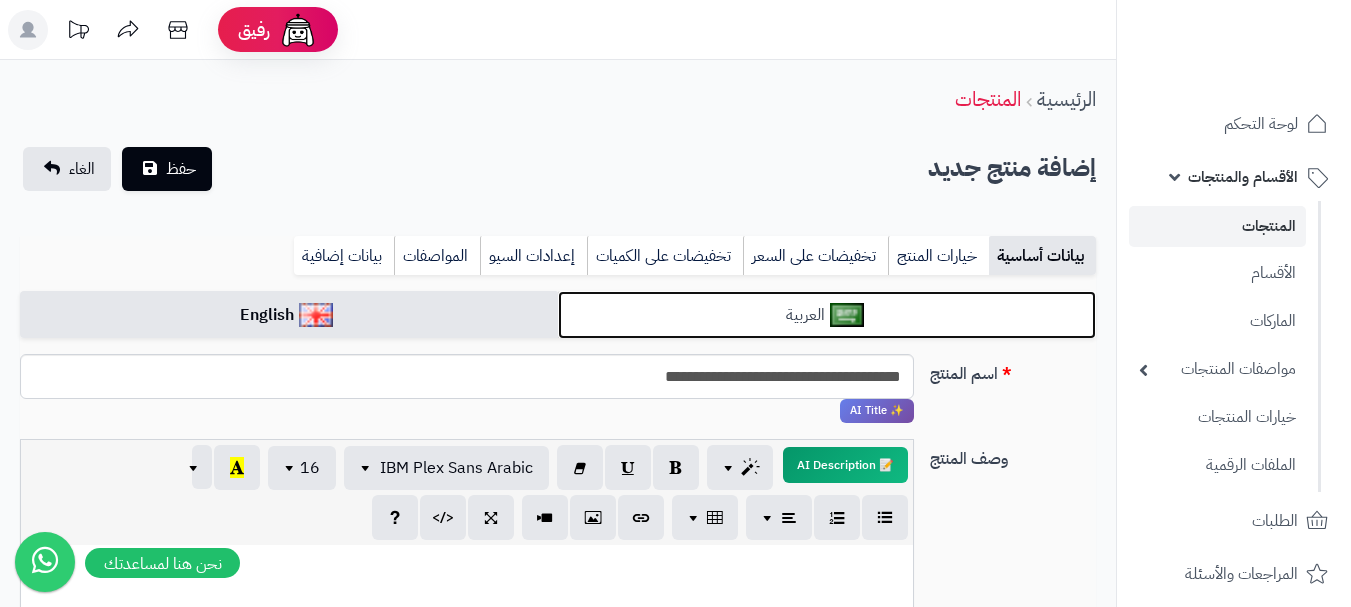click on "العربية" at bounding box center [827, 315] 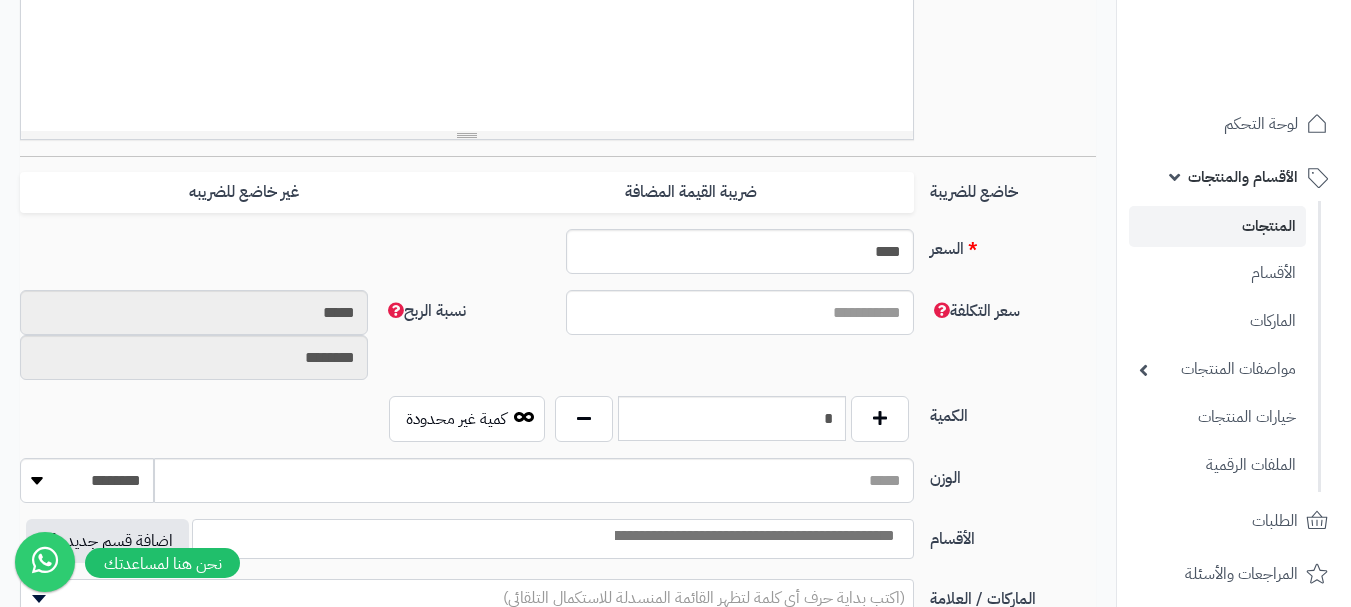 scroll, scrollTop: 700, scrollLeft: 0, axis: vertical 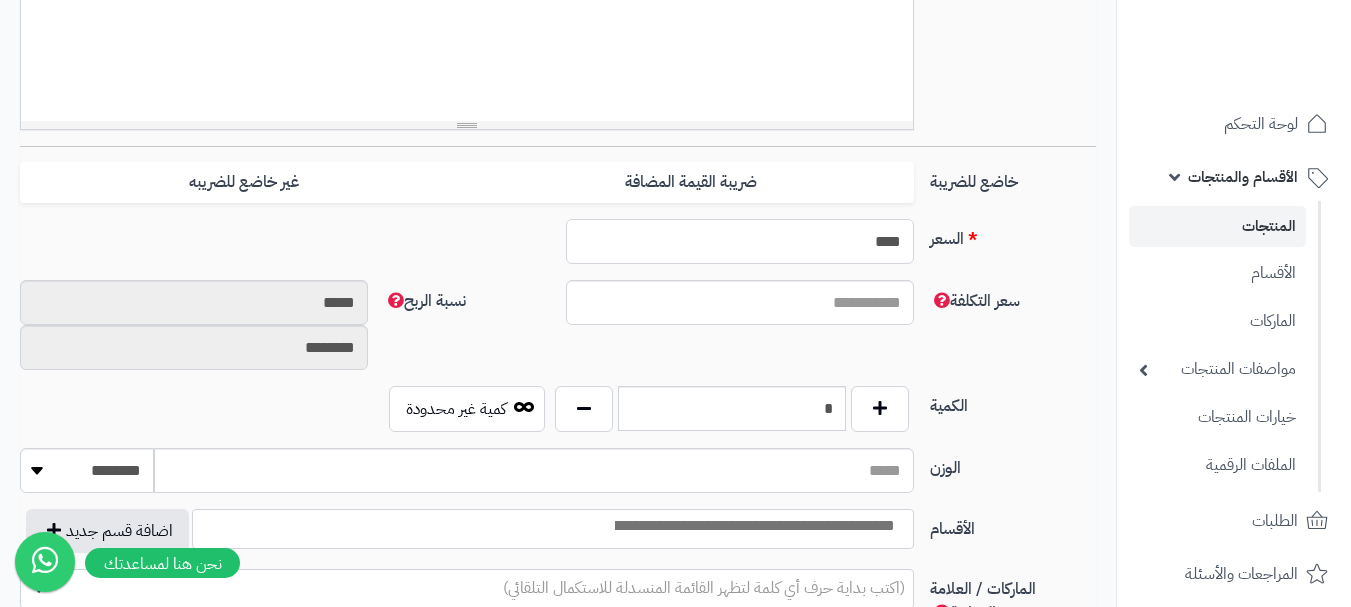 click on "****" at bounding box center [740, 241] 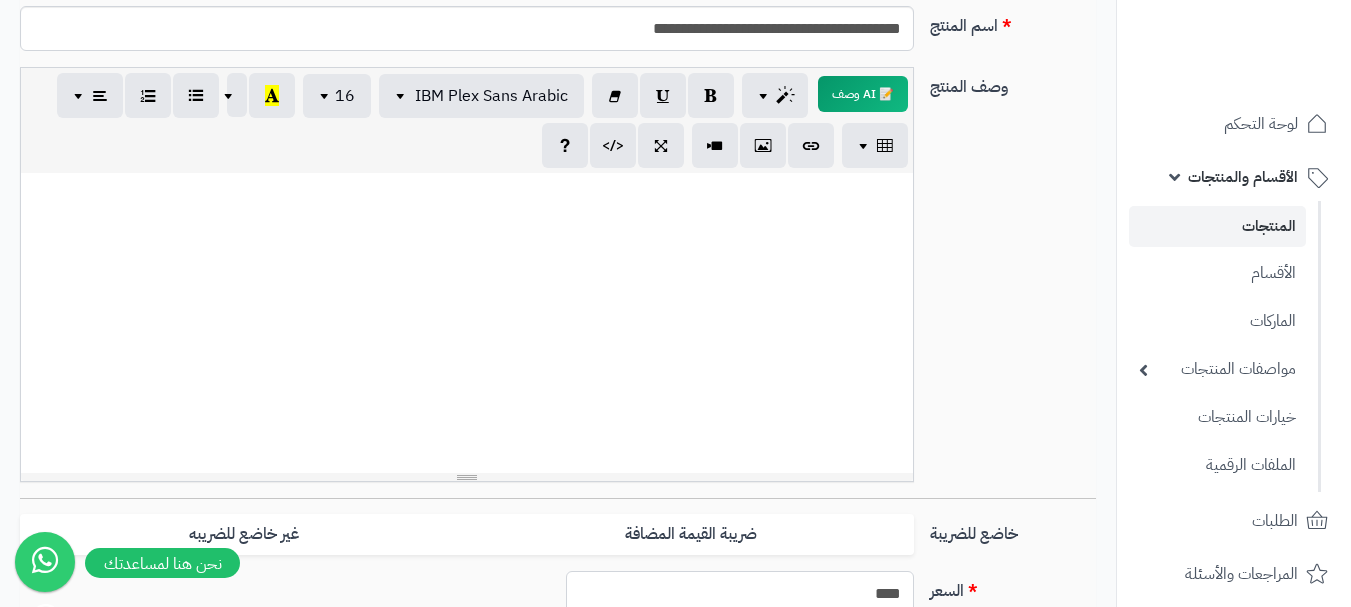 scroll, scrollTop: 100, scrollLeft: 0, axis: vertical 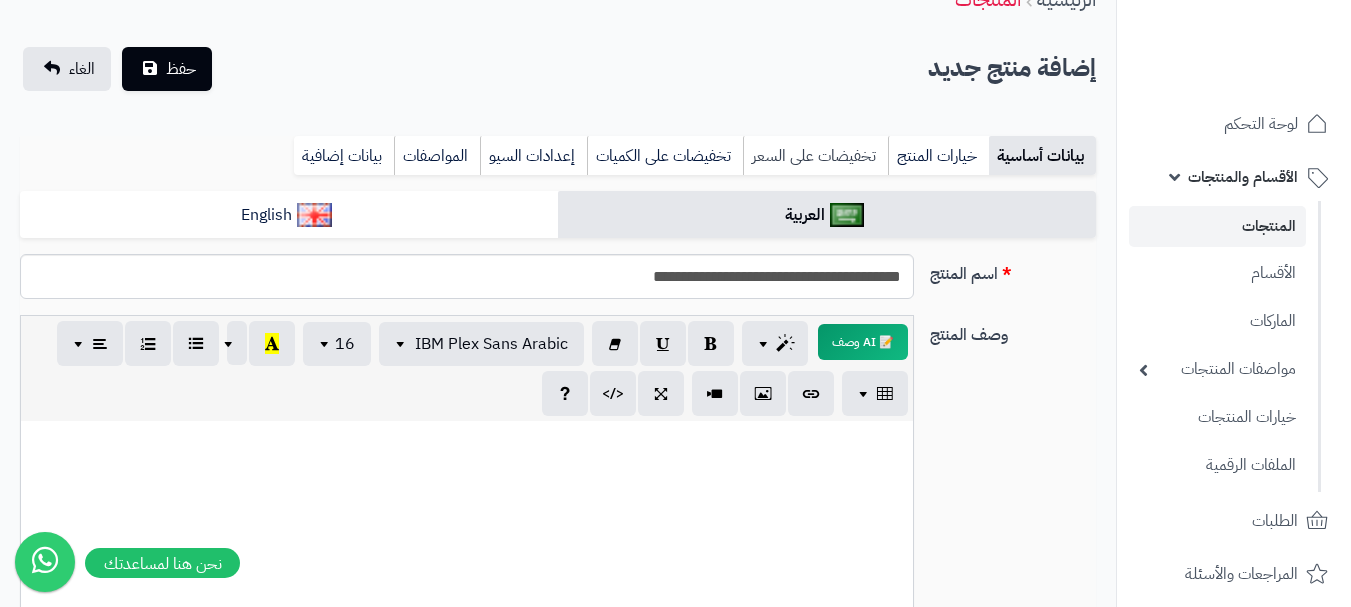 type on "****" 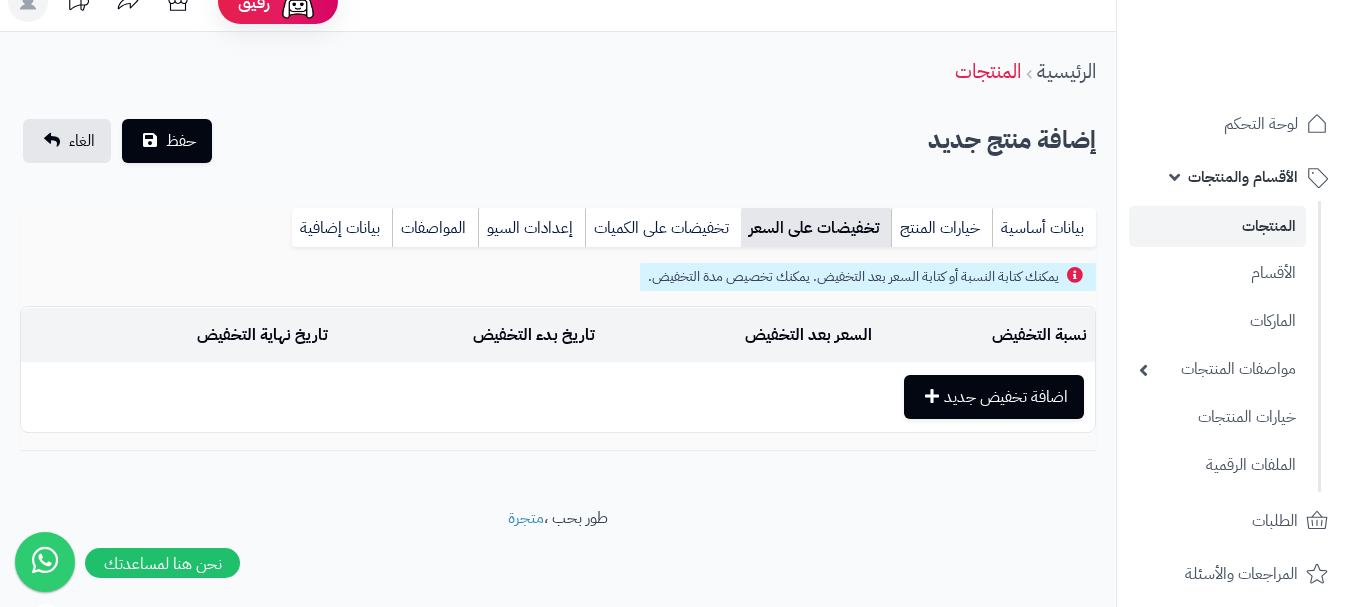 scroll, scrollTop: 28, scrollLeft: 0, axis: vertical 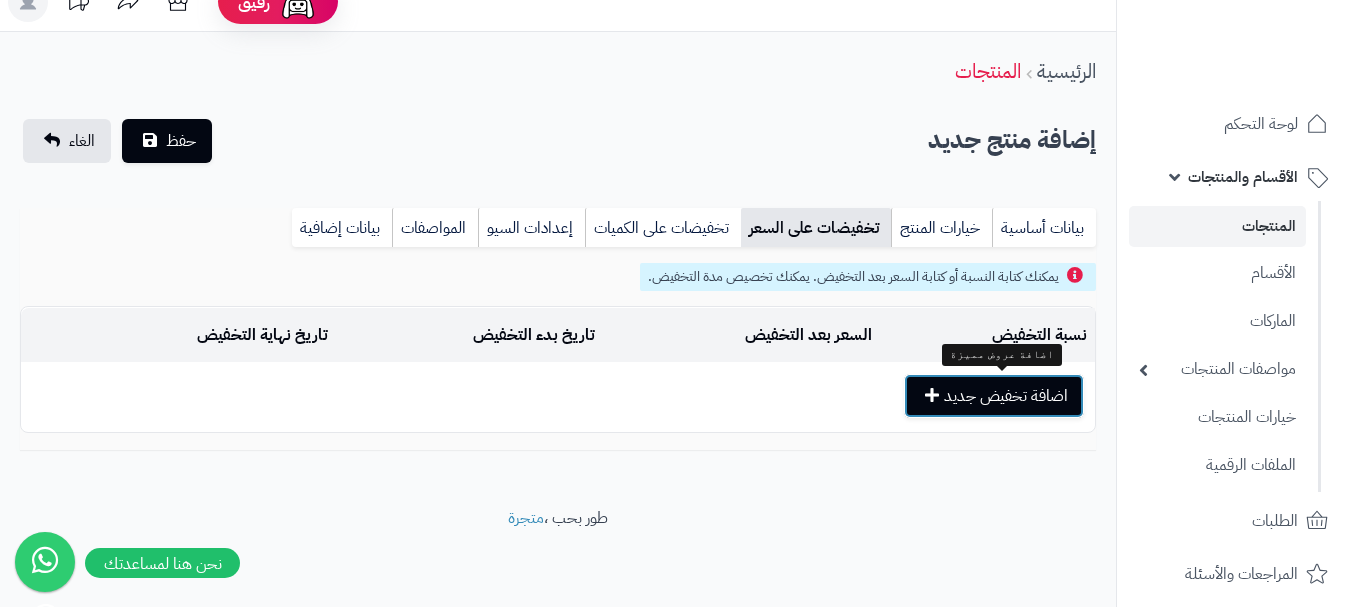 click on "اضافة تخفيض جديد" at bounding box center [994, 396] 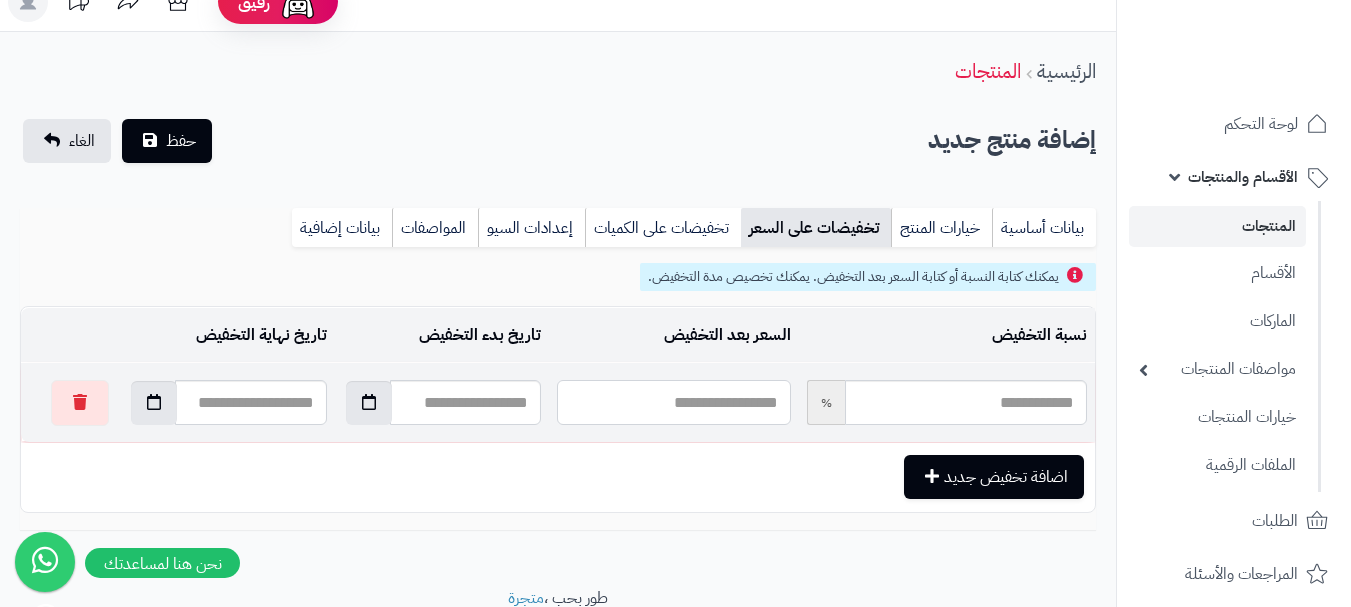 click at bounding box center (673, 402) 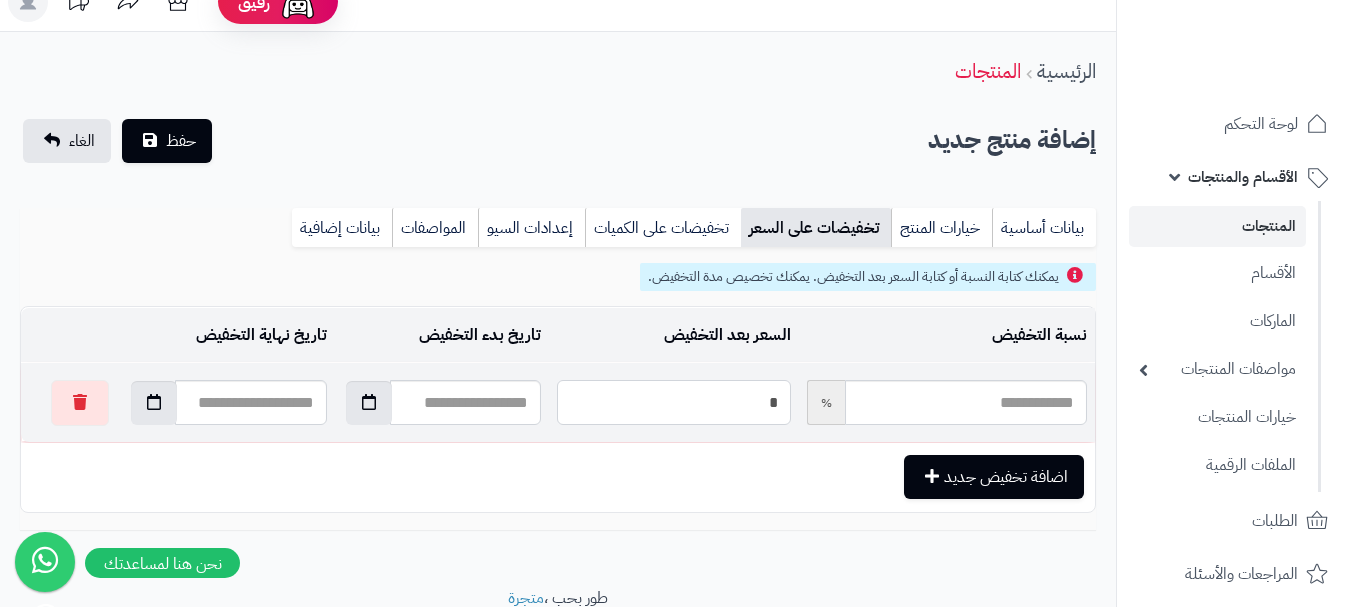 type on "*****" 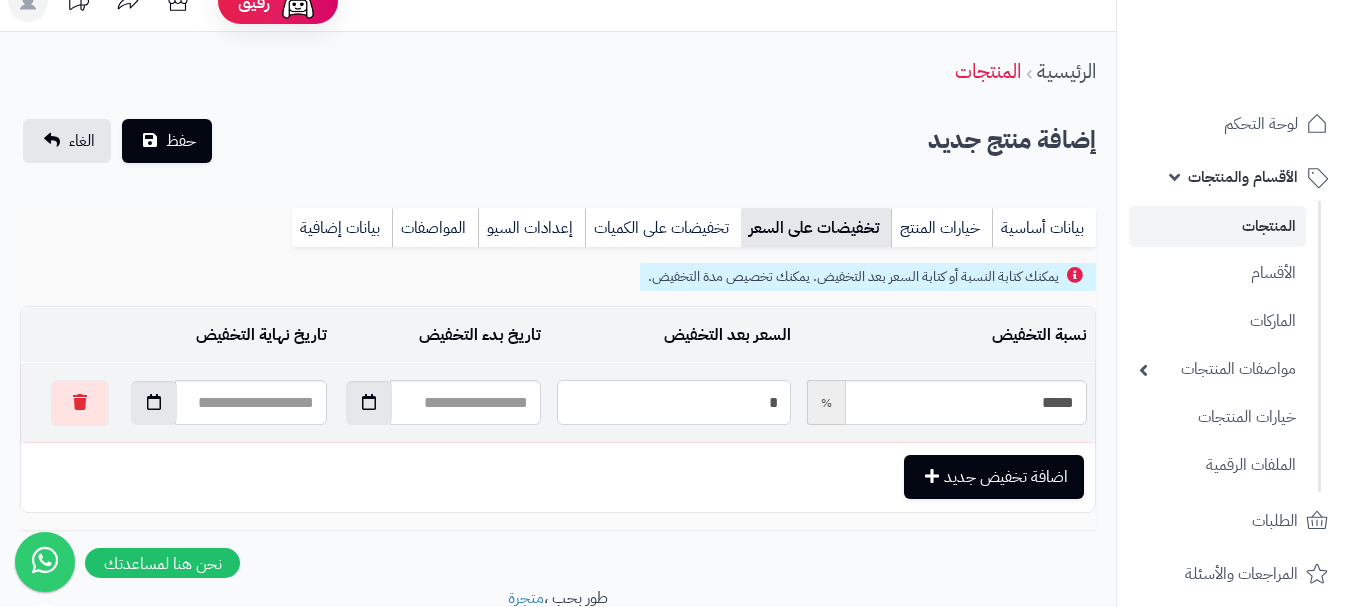 type on "**" 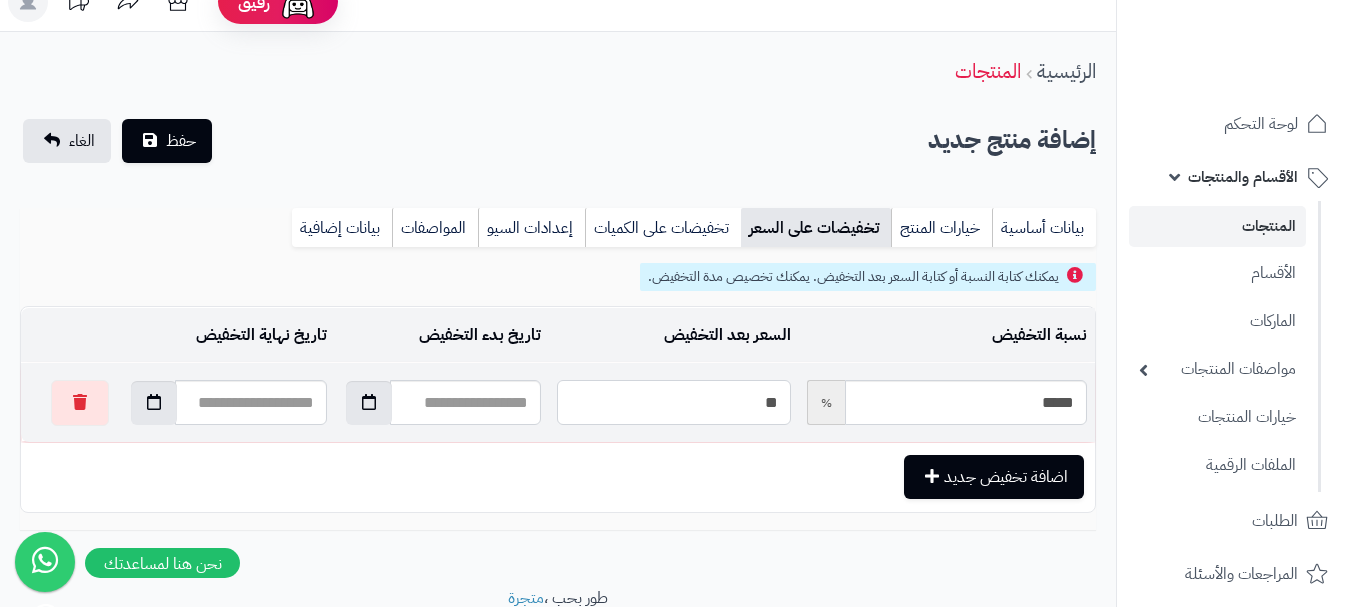 type on "*****" 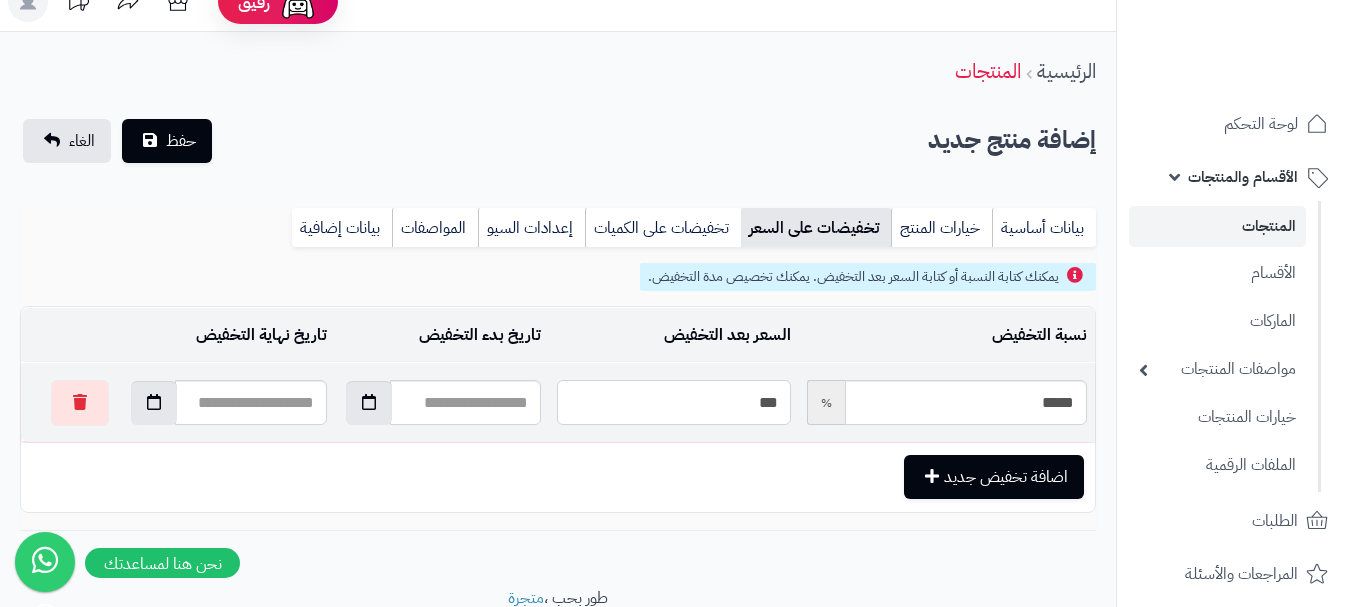 type on "*****" 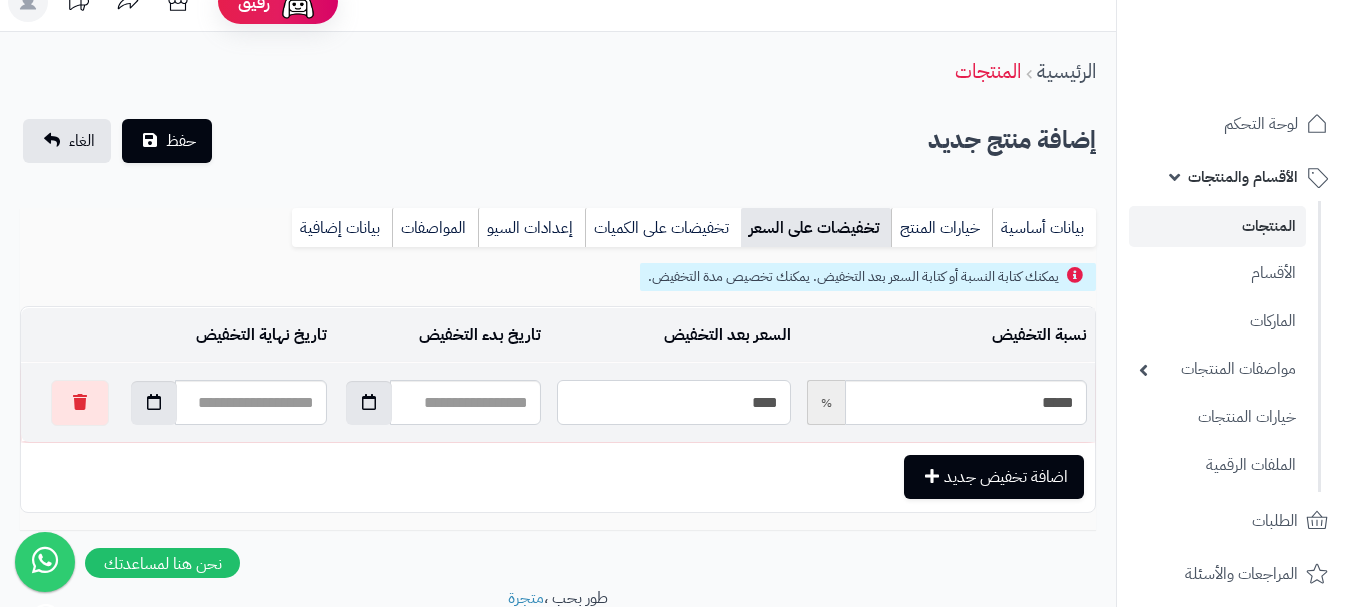 type on "*****" 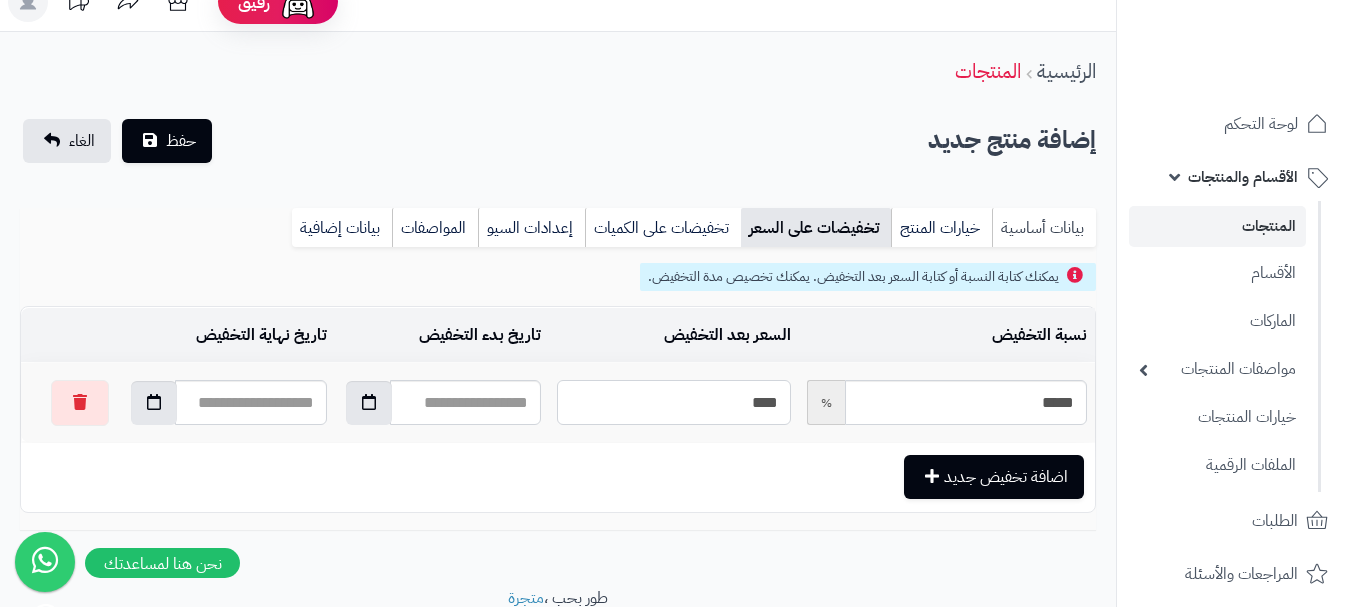 type on "****" 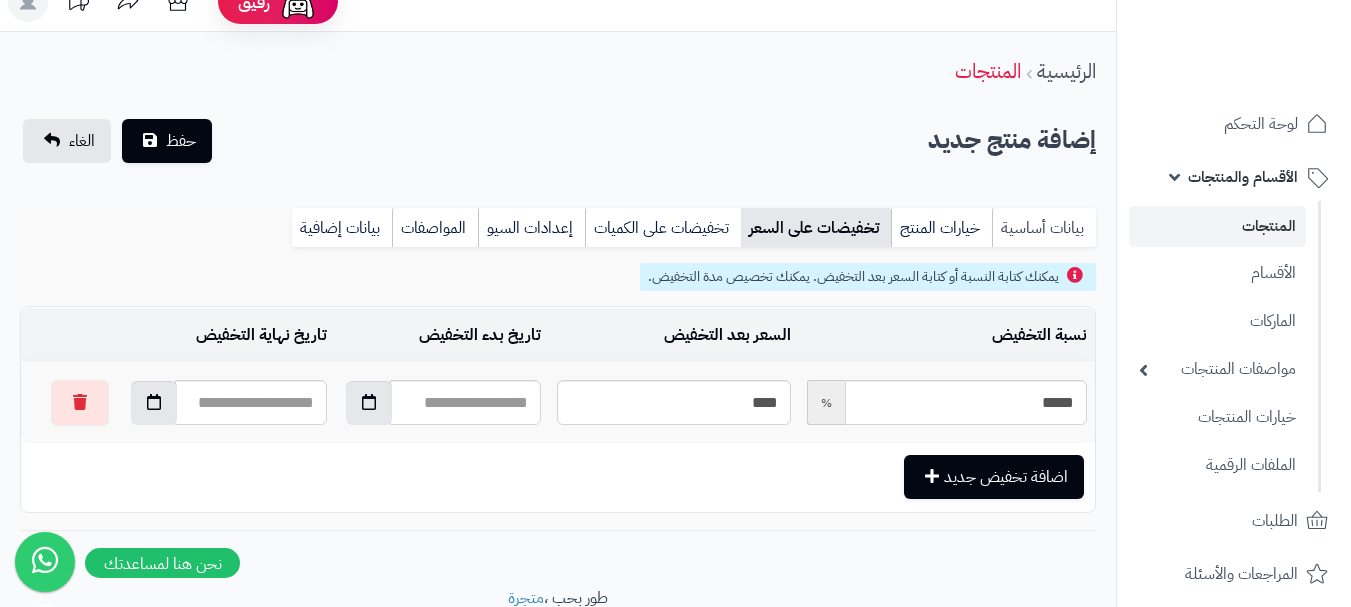click on "بيانات أساسية" at bounding box center [1044, 228] 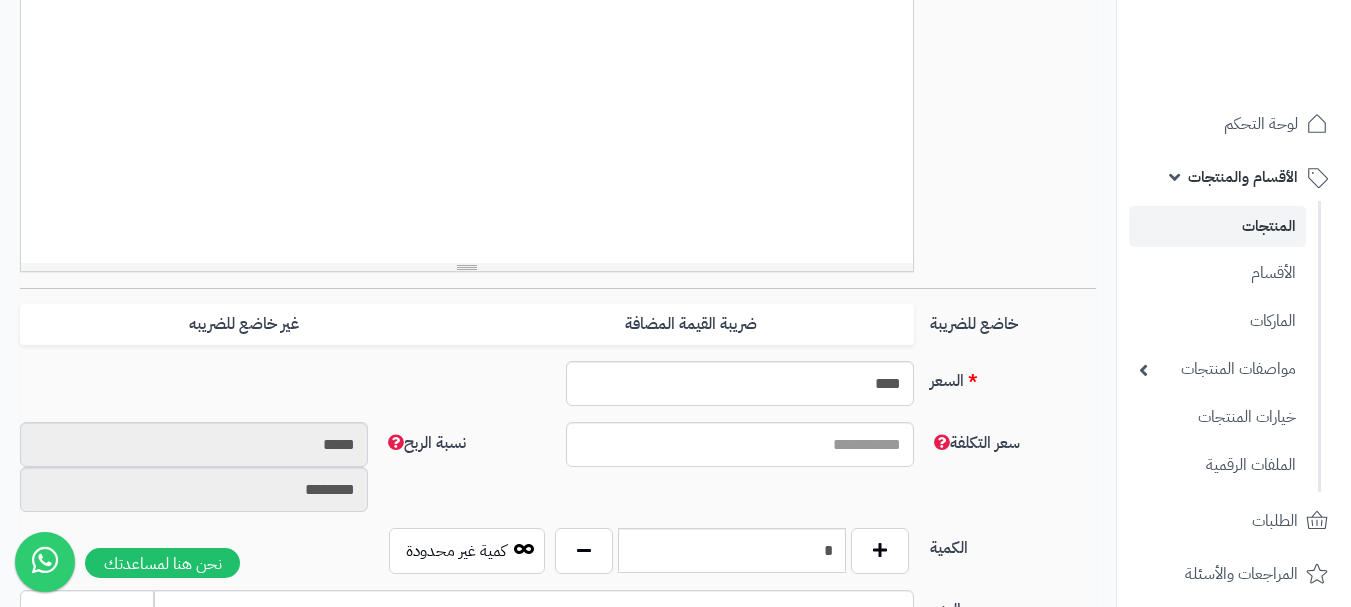 scroll, scrollTop: 628, scrollLeft: 0, axis: vertical 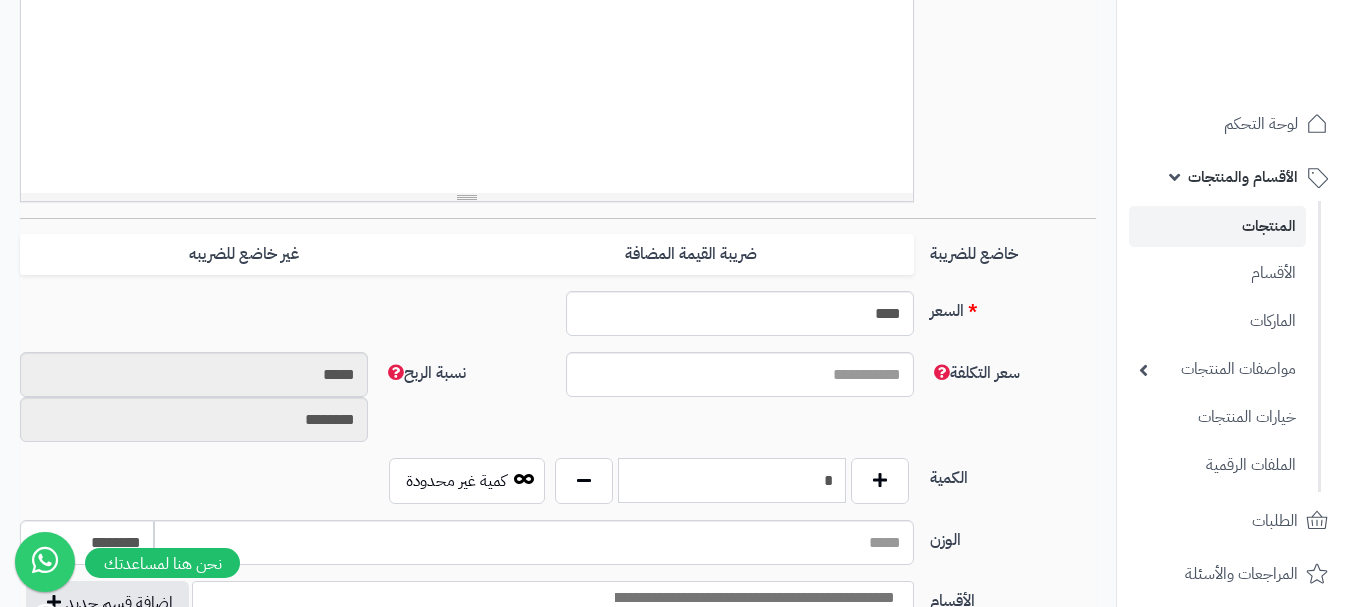 click on "*" at bounding box center (732, 480) 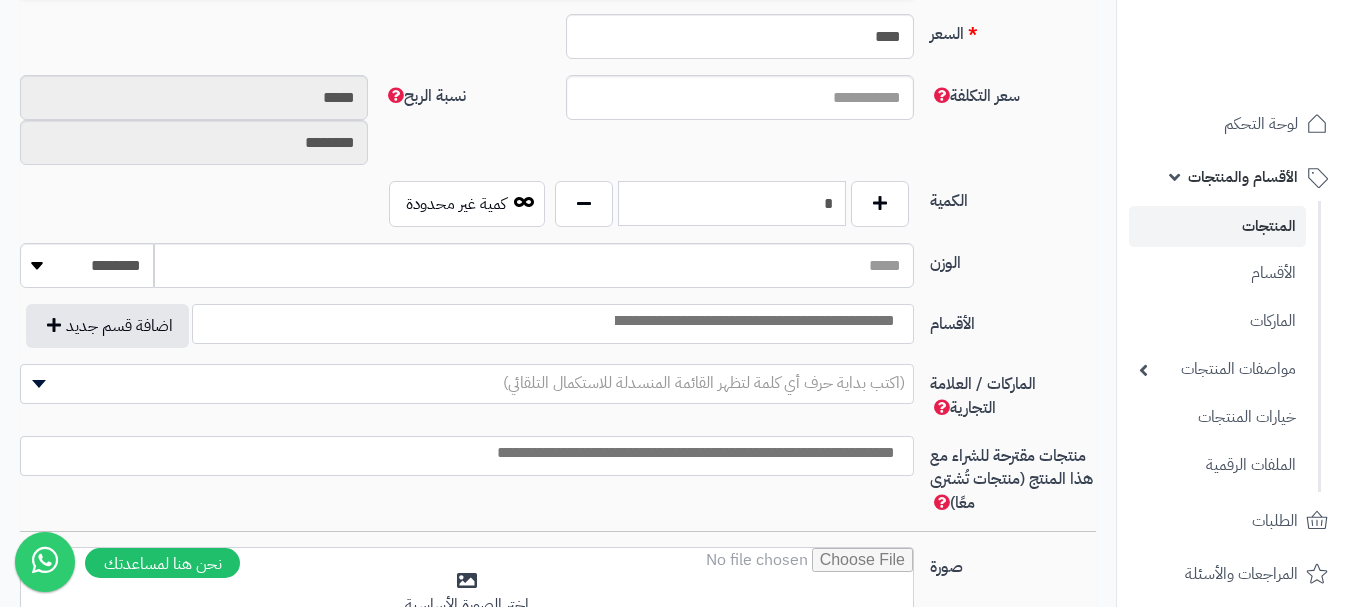 scroll, scrollTop: 928, scrollLeft: 0, axis: vertical 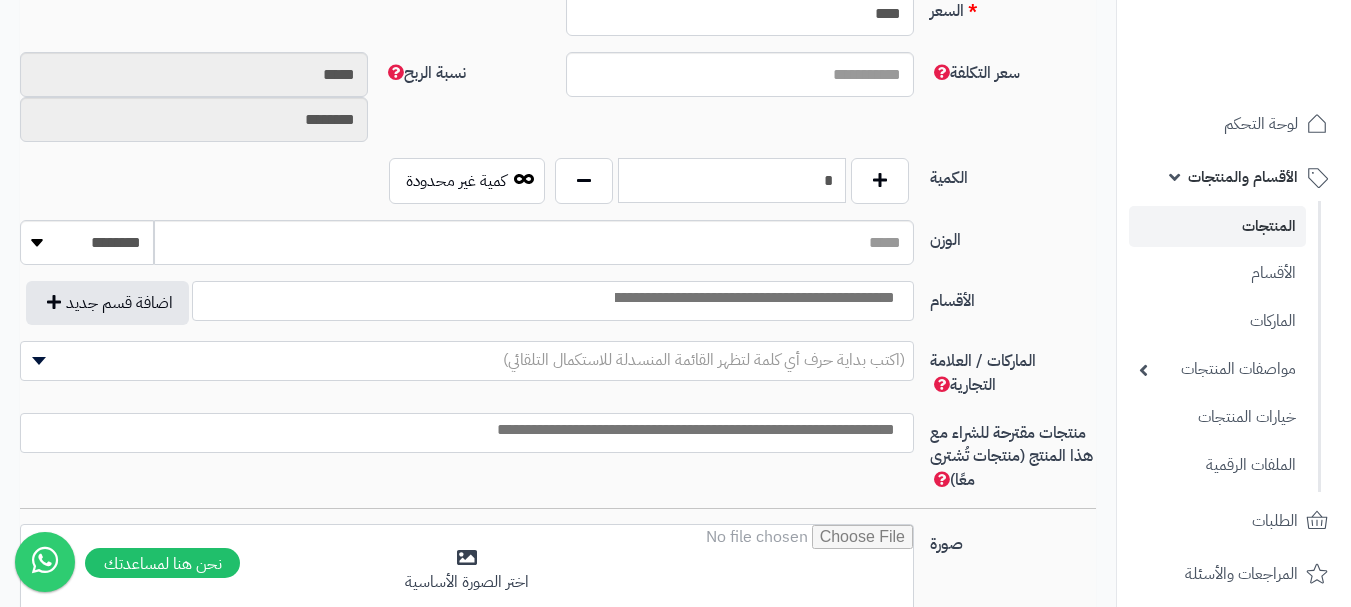 type on "*" 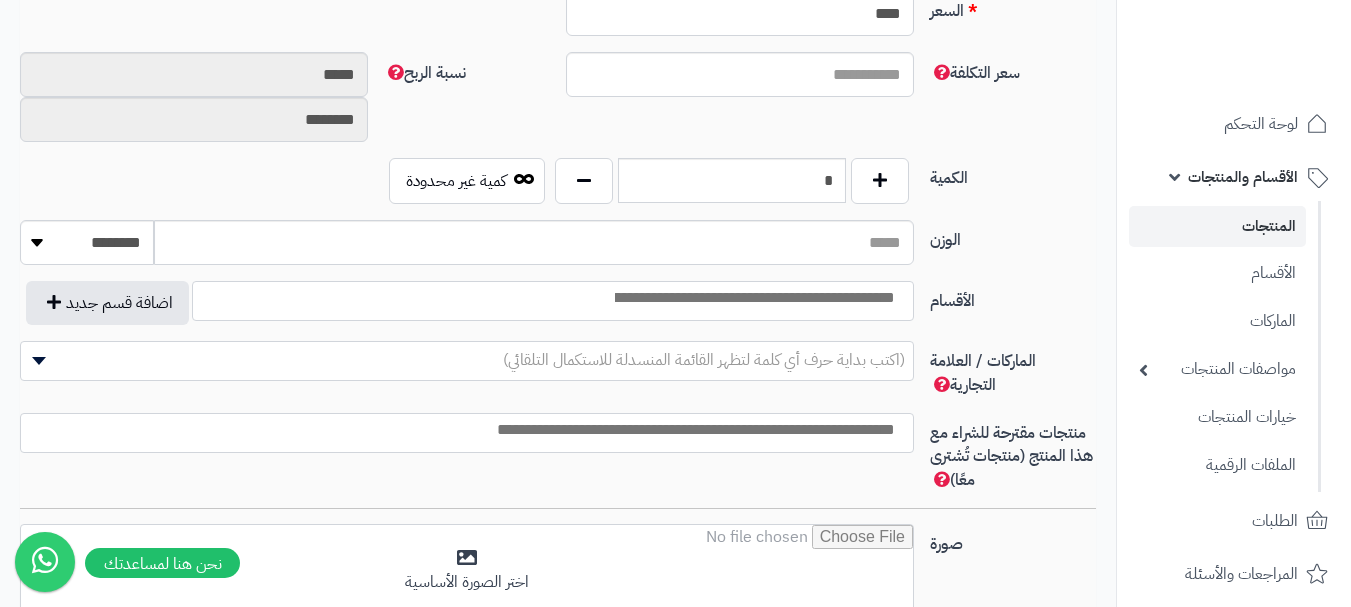 click at bounding box center [753, 298] 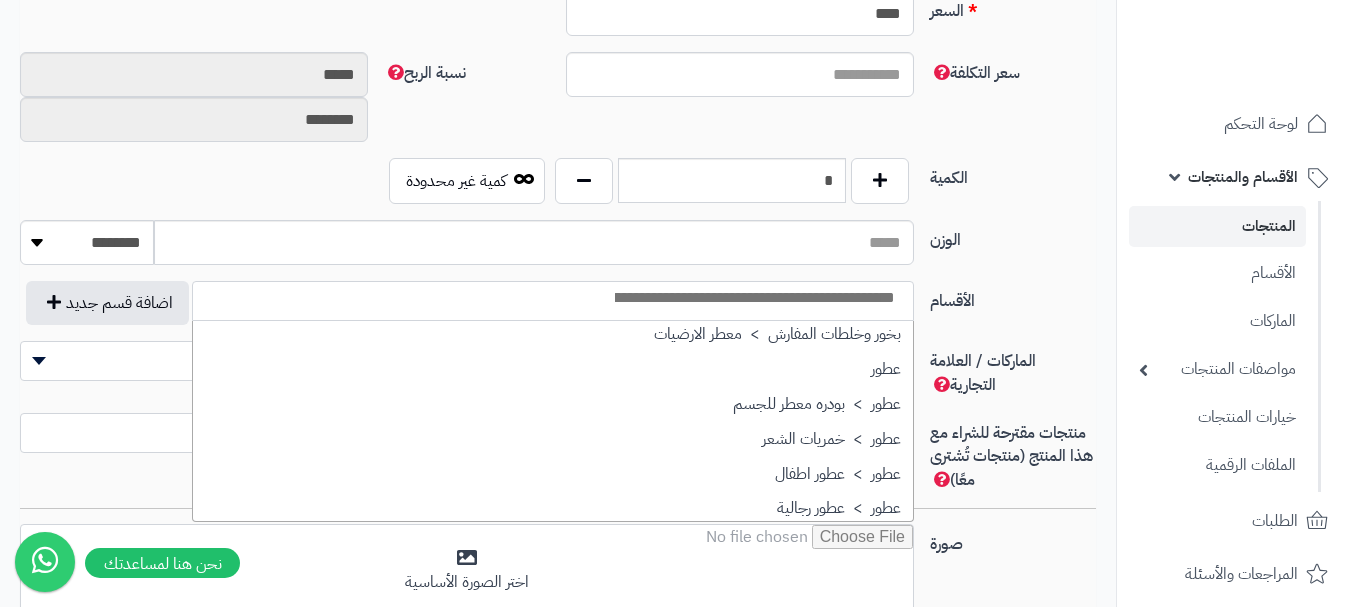 scroll, scrollTop: 700, scrollLeft: 0, axis: vertical 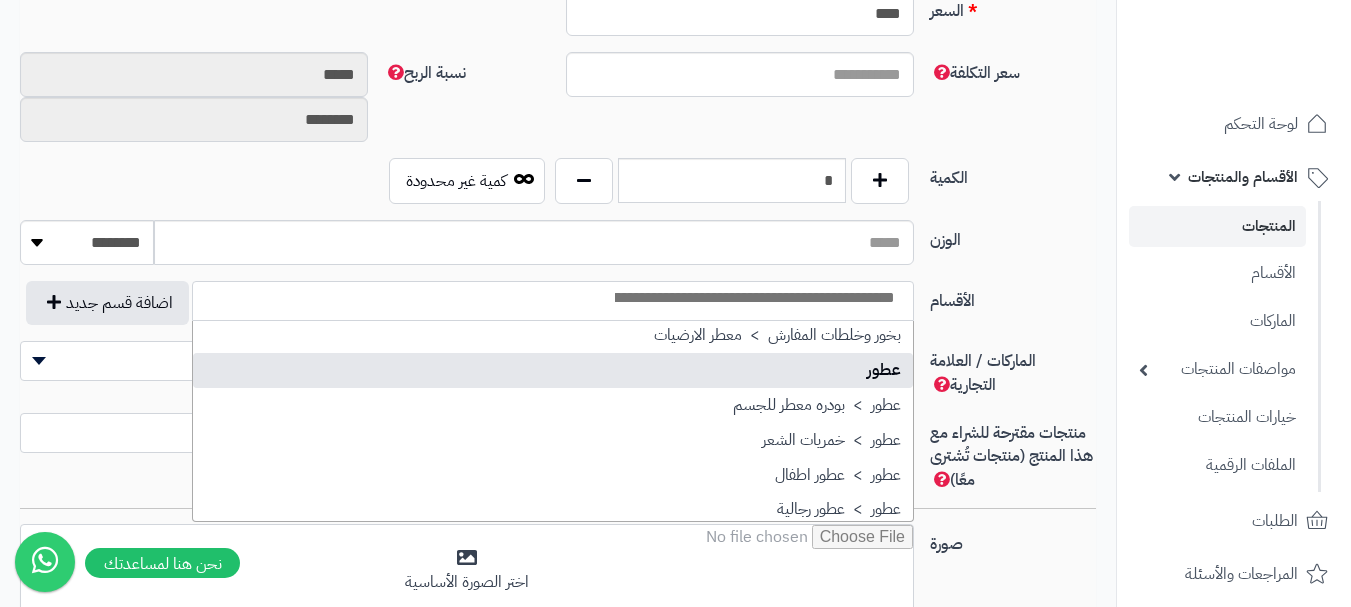 select on "**" 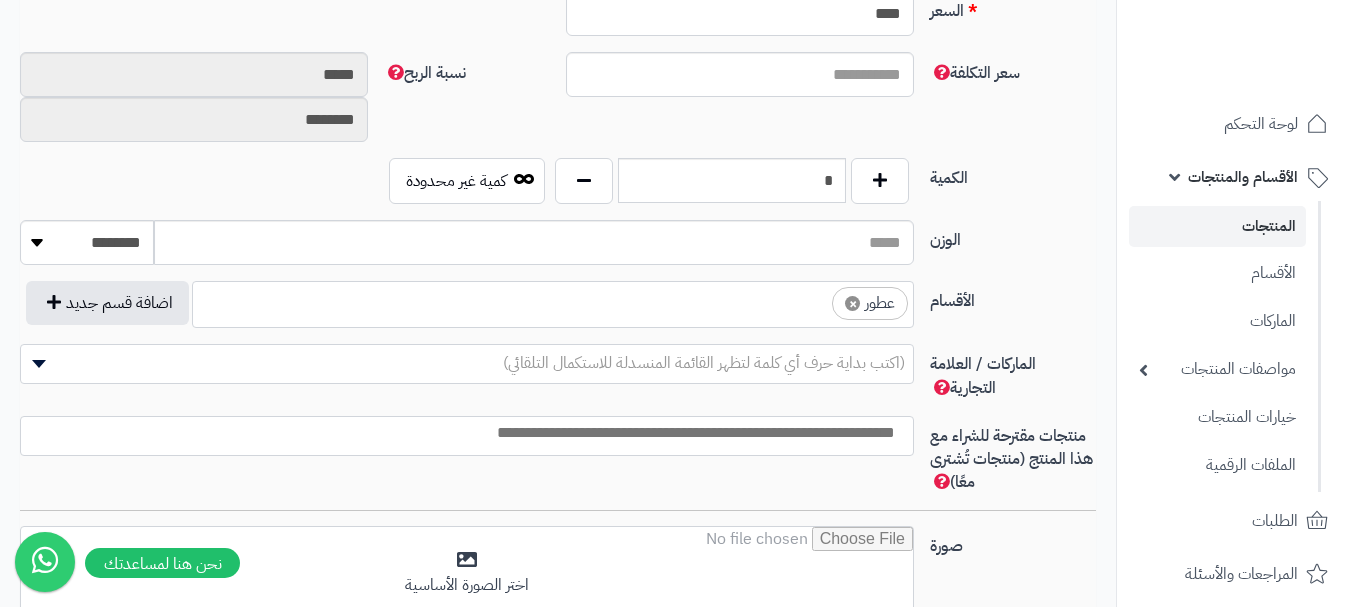 scroll, scrollTop: 525, scrollLeft: 0, axis: vertical 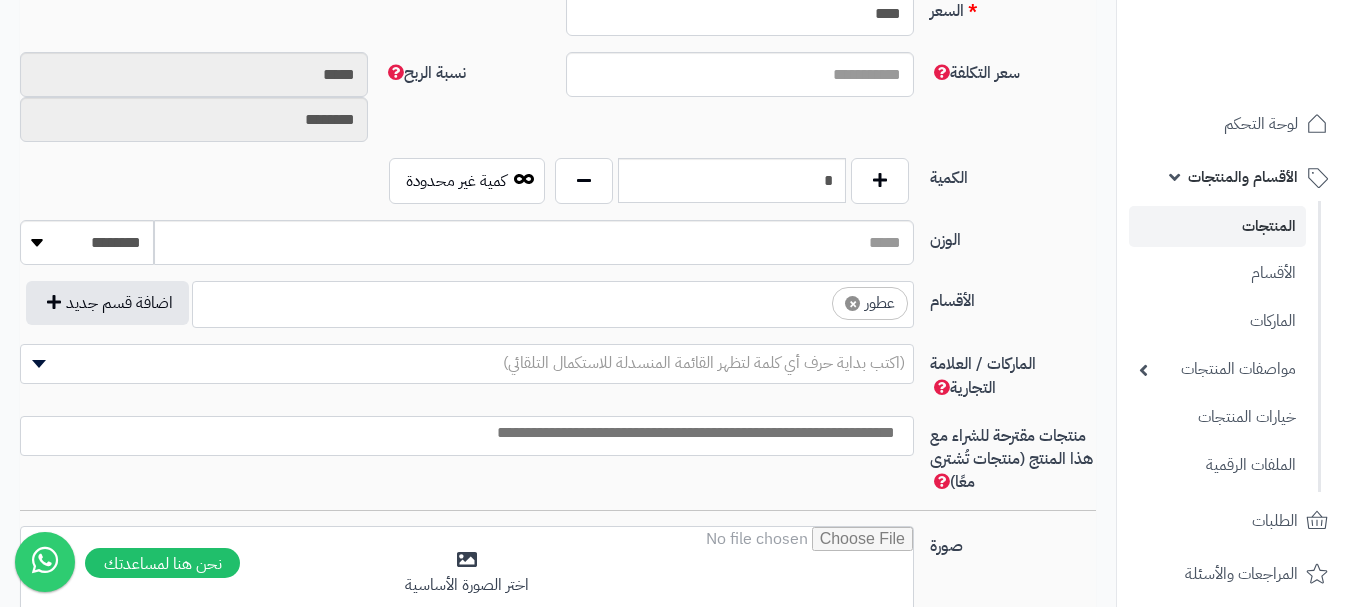 click on "× عطور" at bounding box center (553, 301) 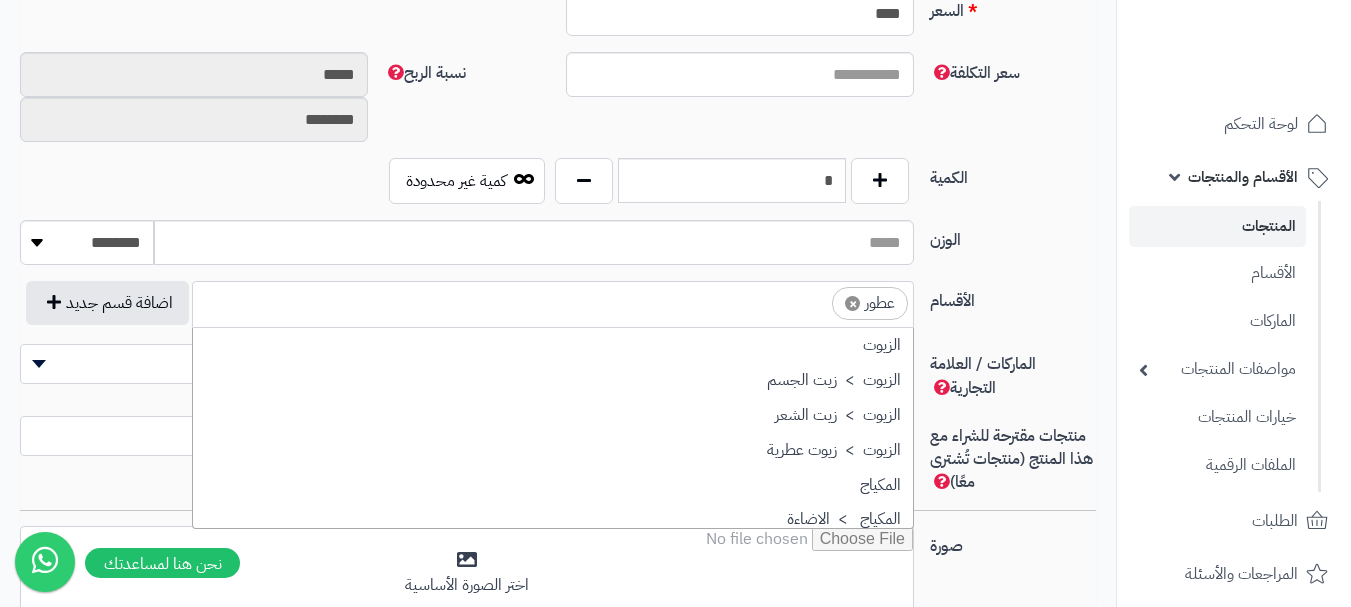 scroll, scrollTop: 697, scrollLeft: 0, axis: vertical 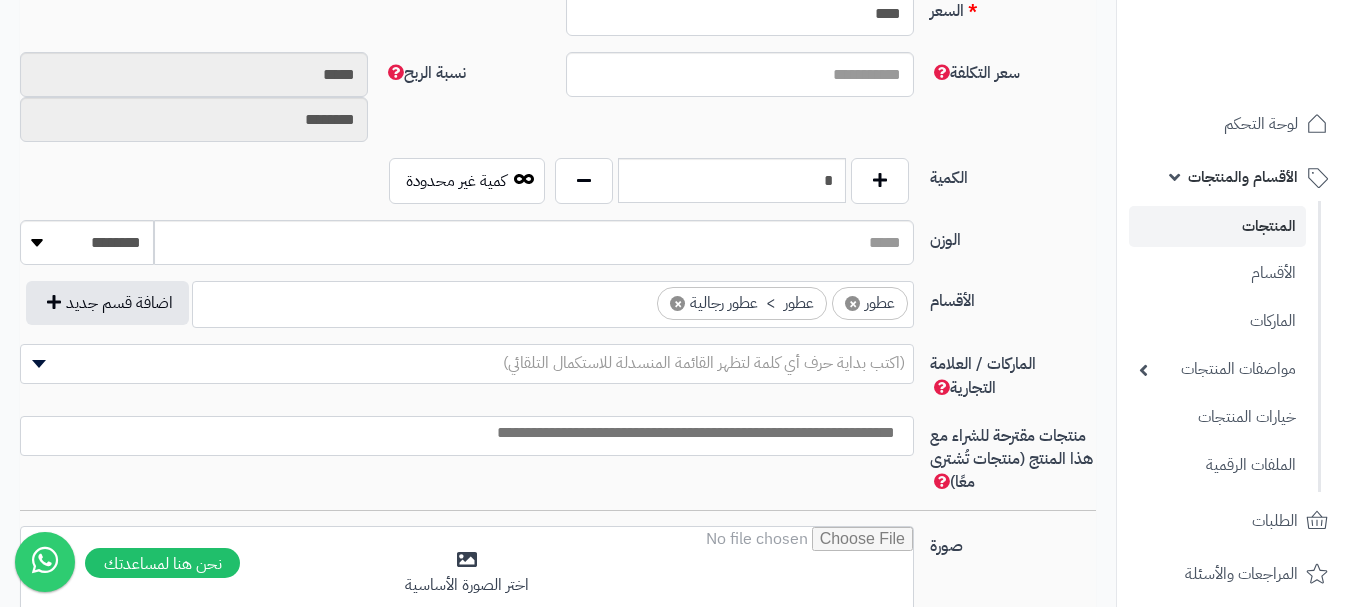 click on "× عطور × عطور  >  عطور رجالية" at bounding box center [553, 301] 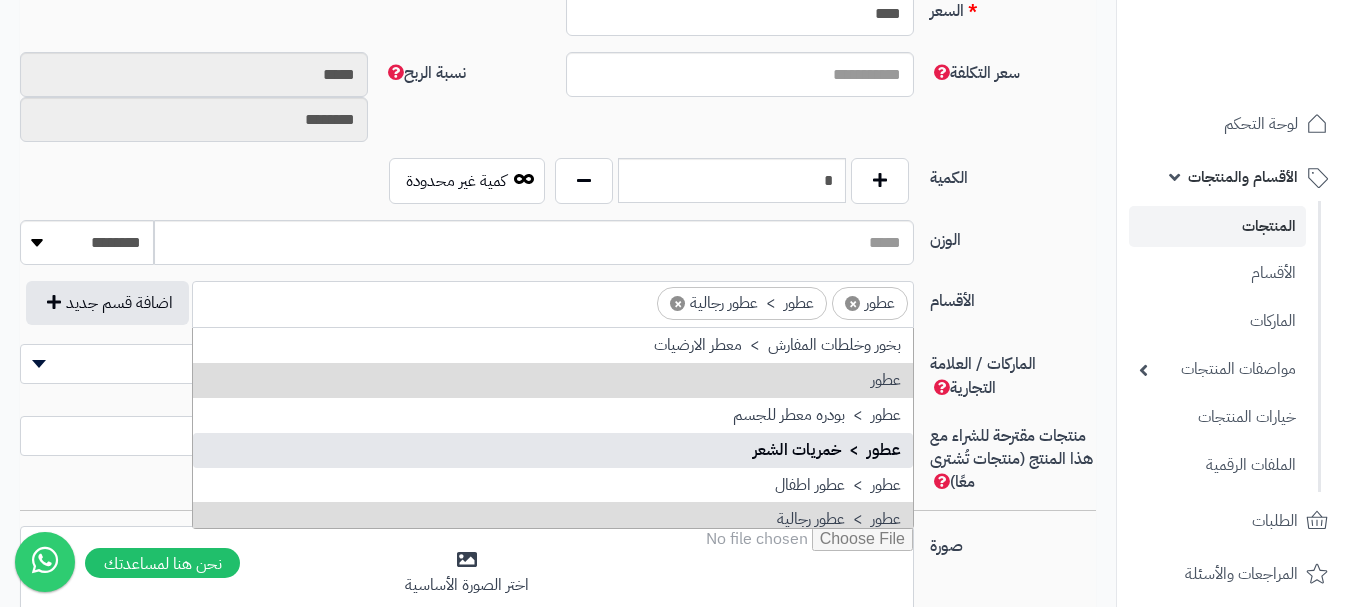 scroll, scrollTop: 797, scrollLeft: 0, axis: vertical 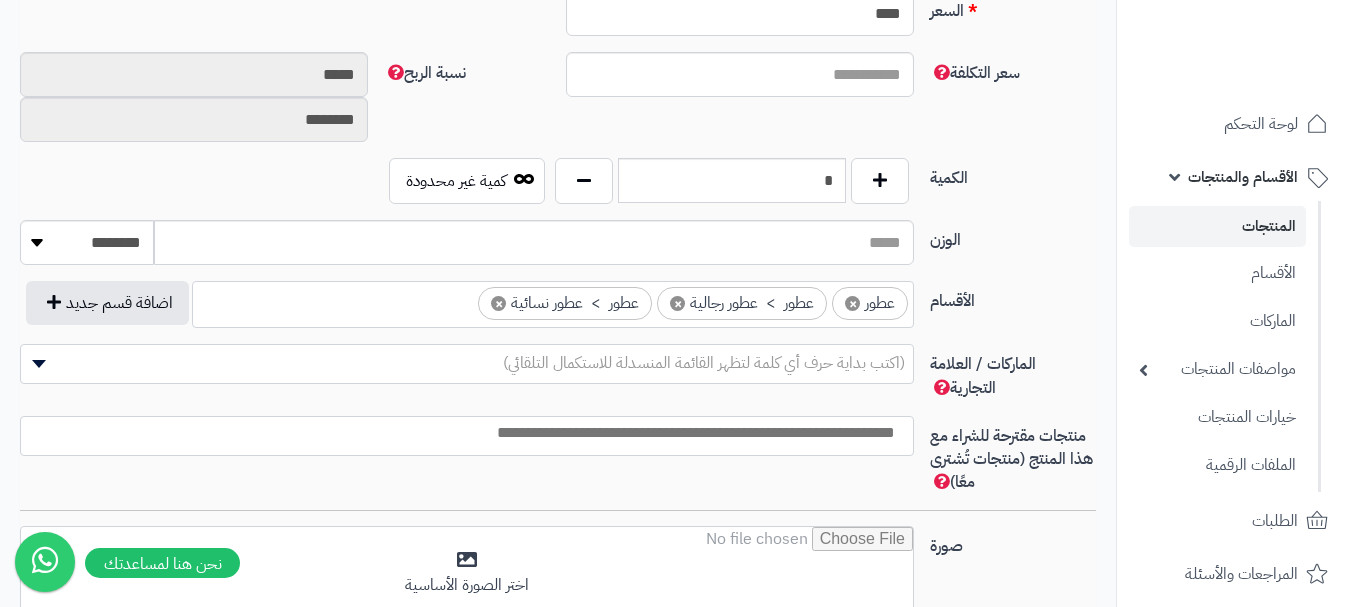 click on "(اكتب بداية حرف أي كلمة لتظهر القائمة المنسدلة للاستكمال التلقائي)" at bounding box center (704, 363) 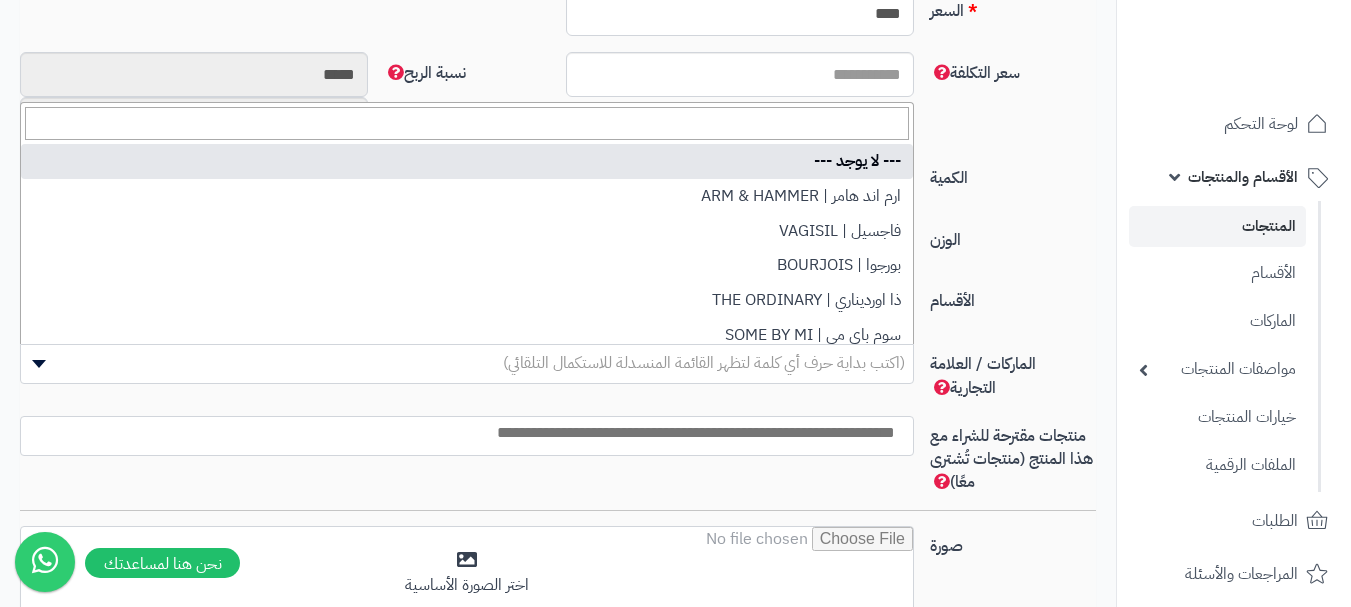 type on "*" 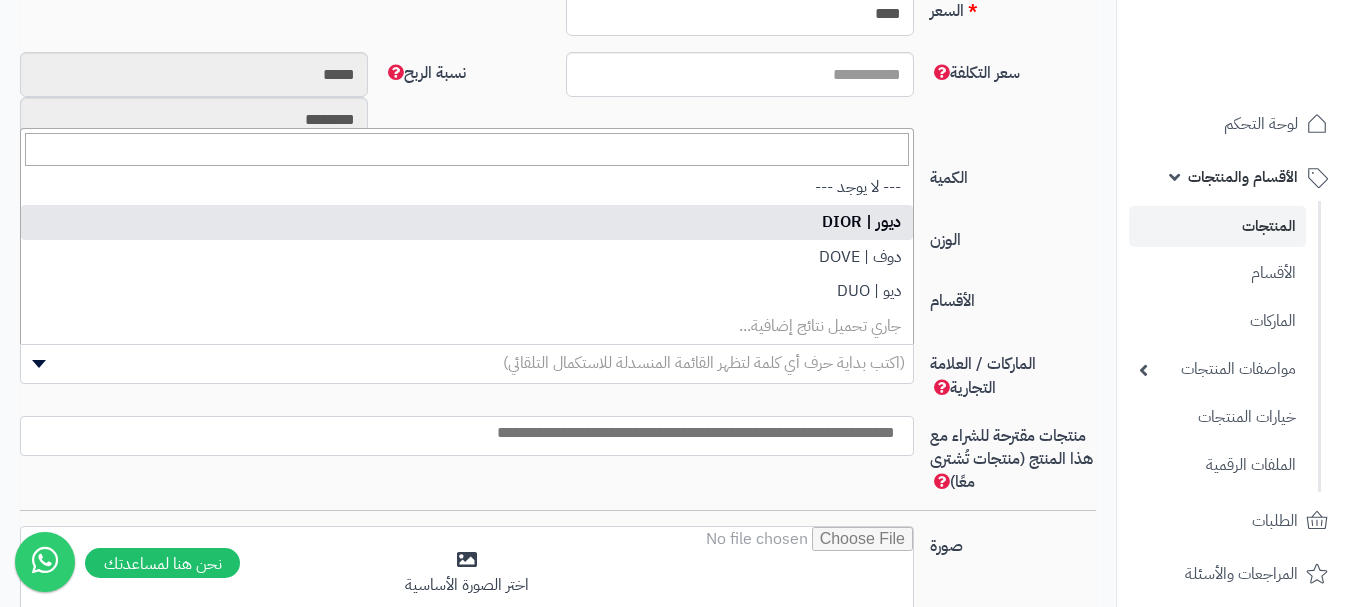 select on "**" 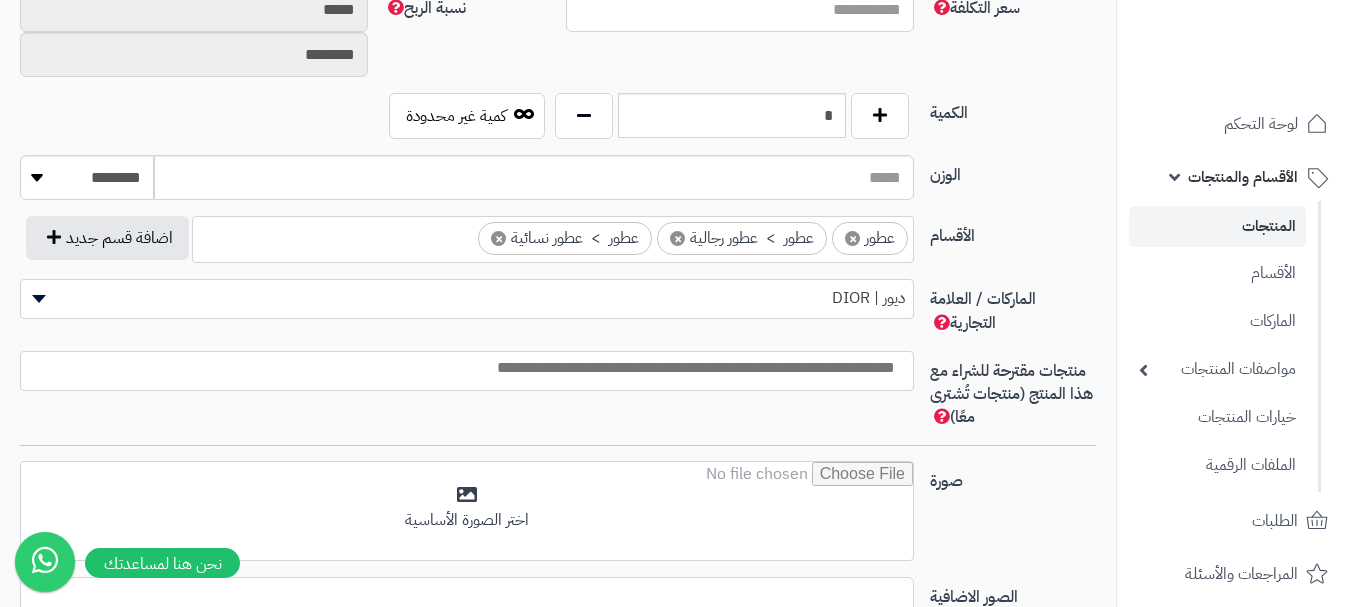 scroll, scrollTop: 1028, scrollLeft: 0, axis: vertical 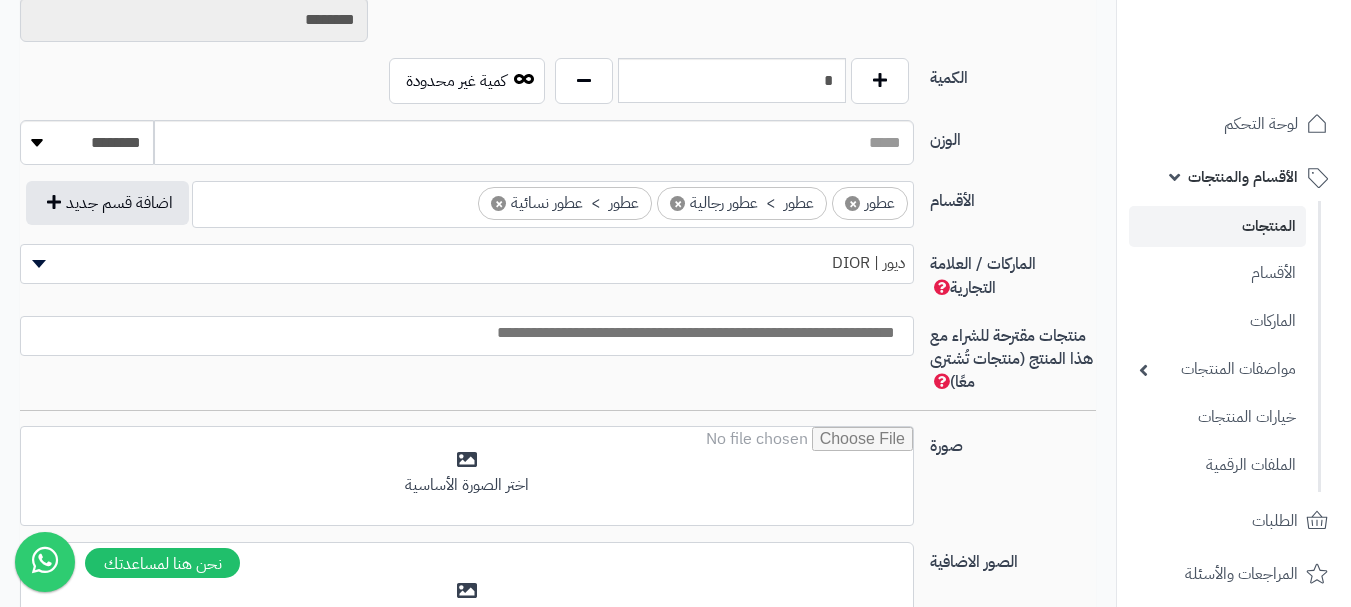 click at bounding box center (467, 336) 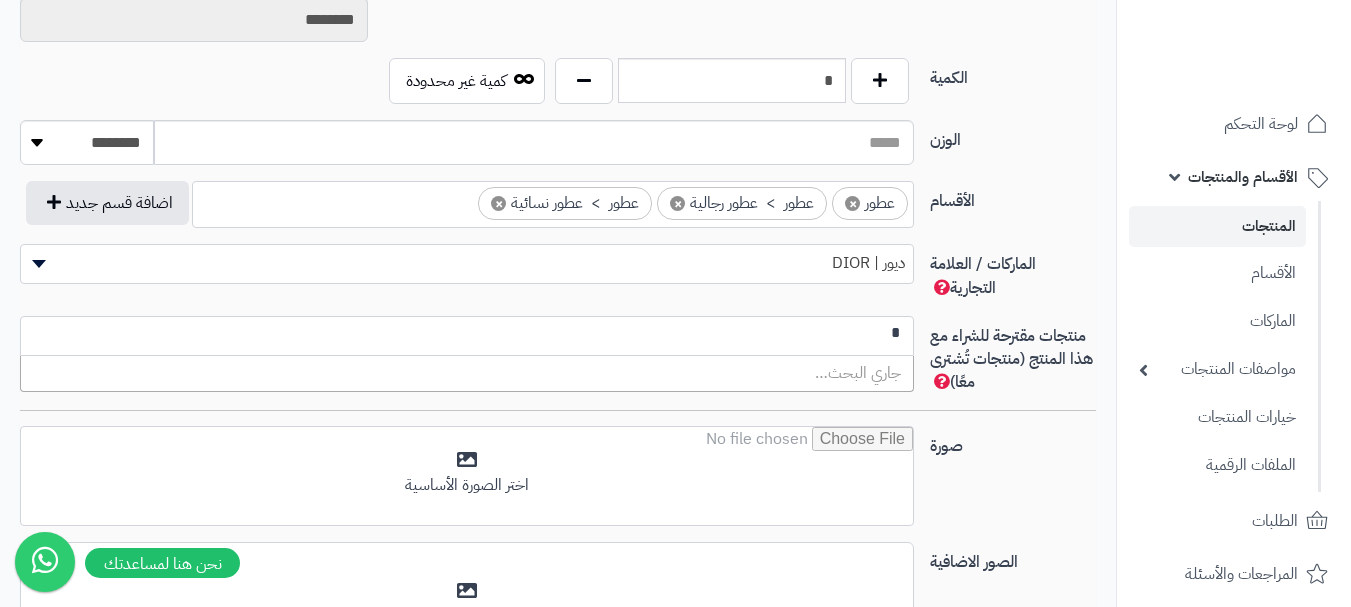 scroll, scrollTop: 0, scrollLeft: 0, axis: both 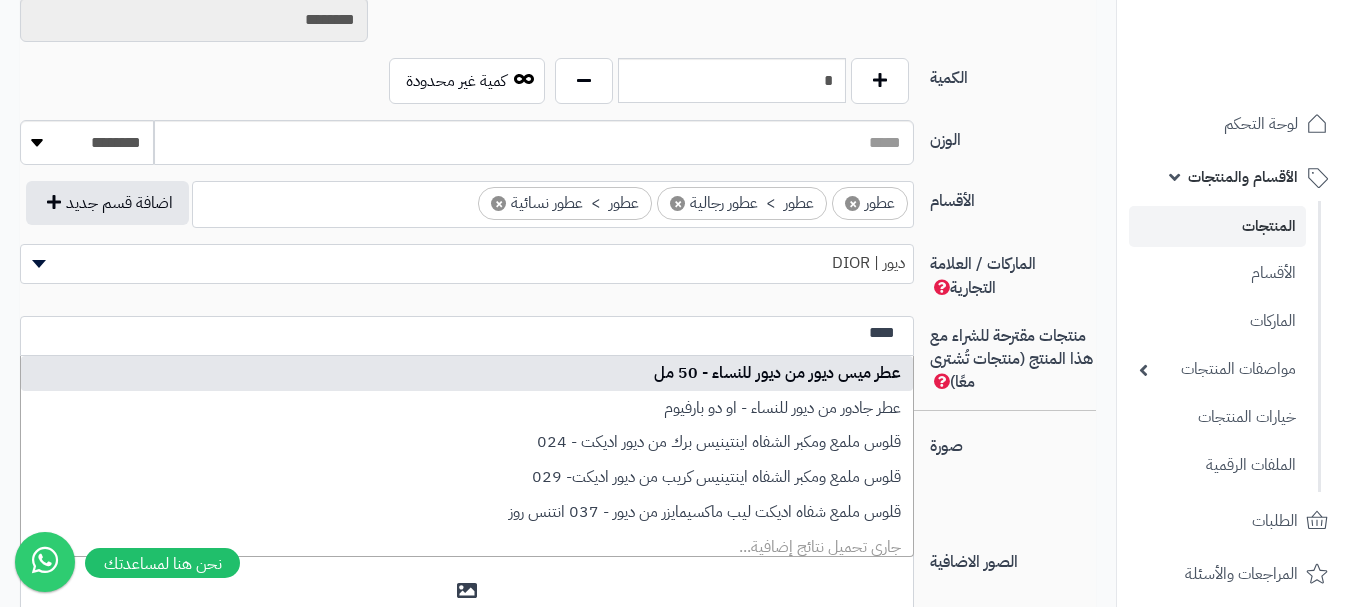 type on "****" 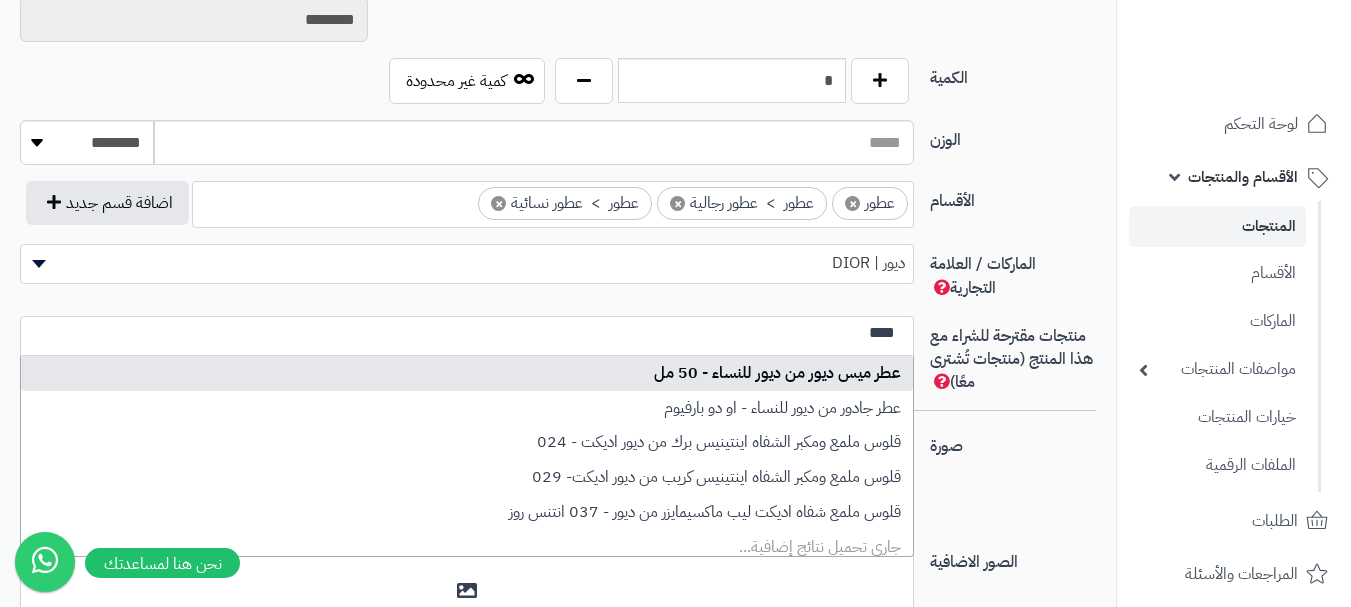type 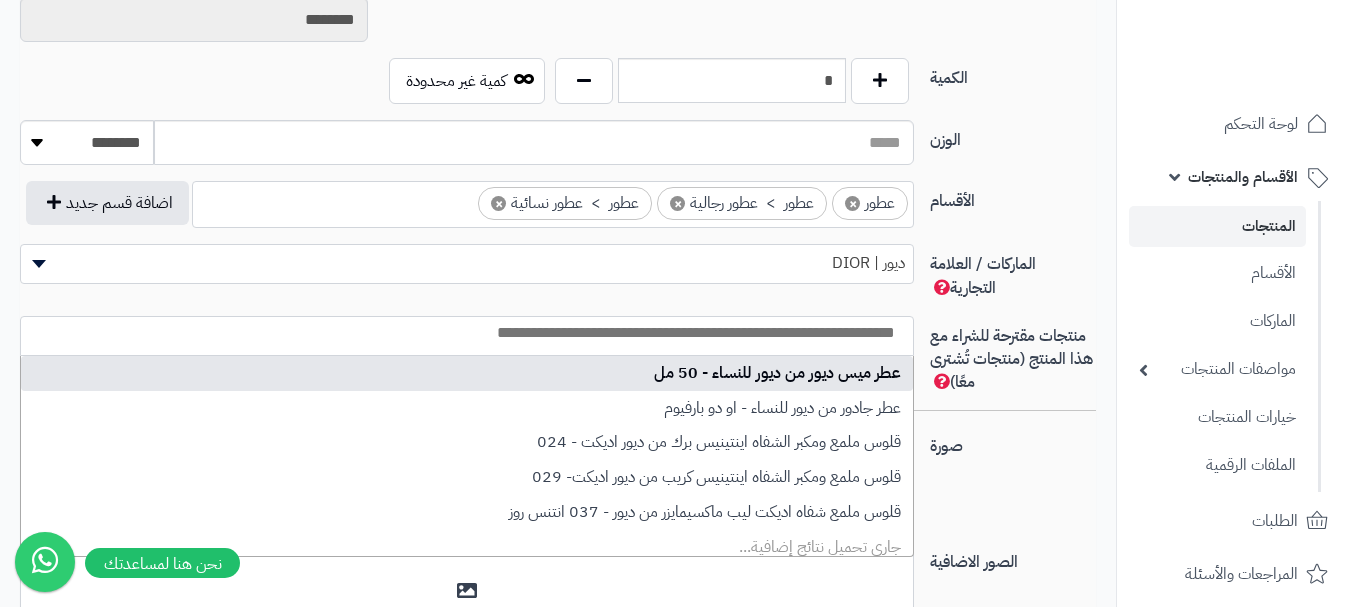select on "***" 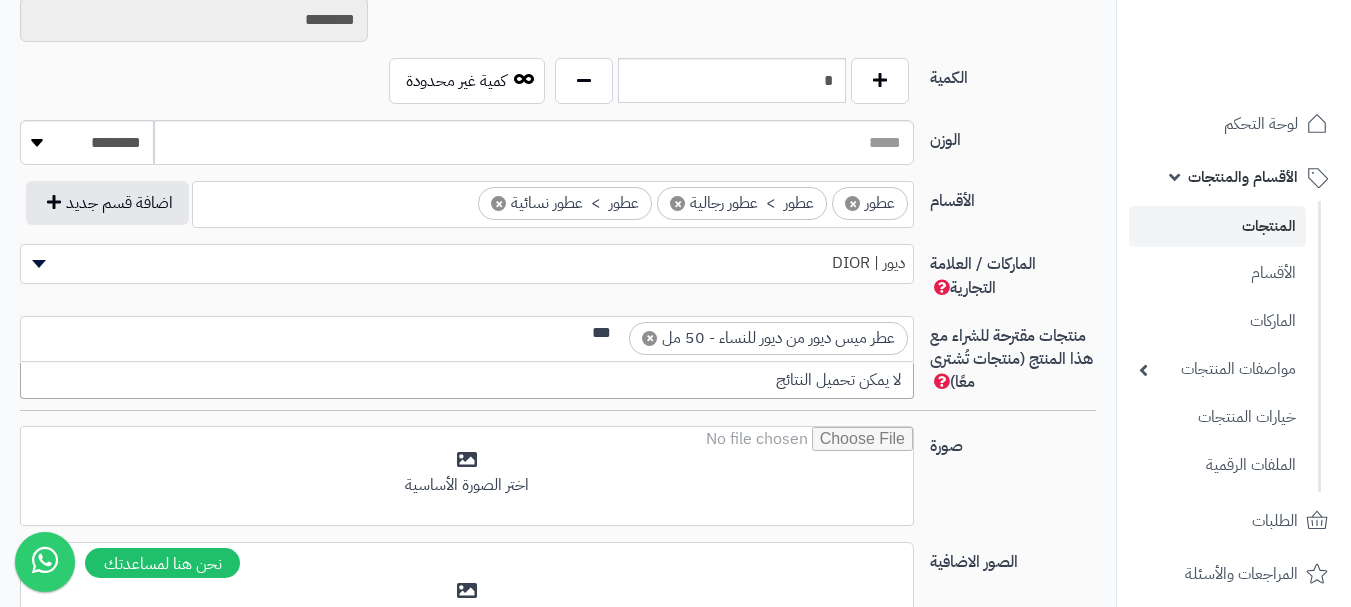 scroll, scrollTop: 0, scrollLeft: 0, axis: both 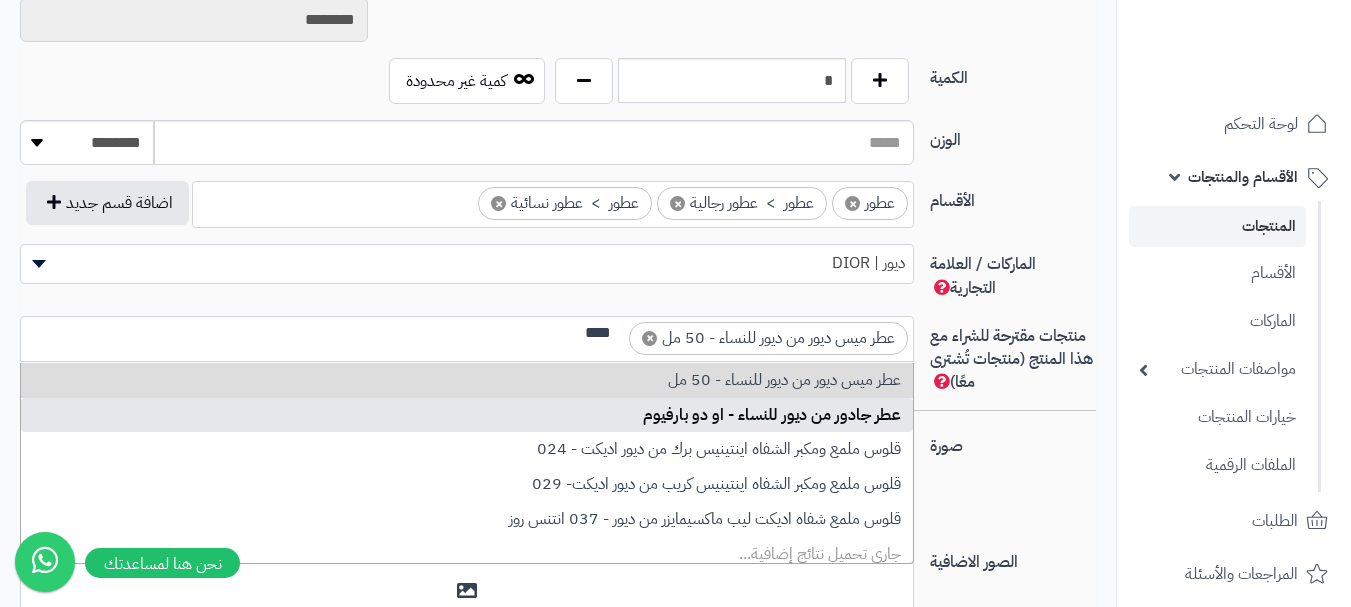 type on "****" 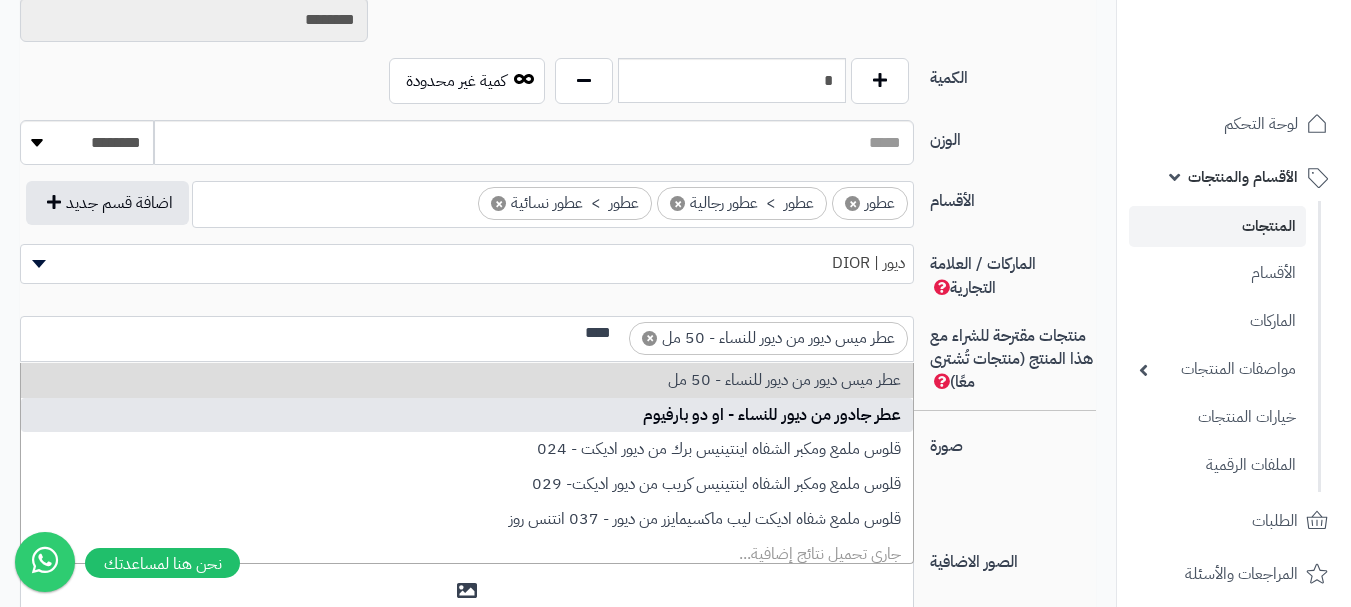 type 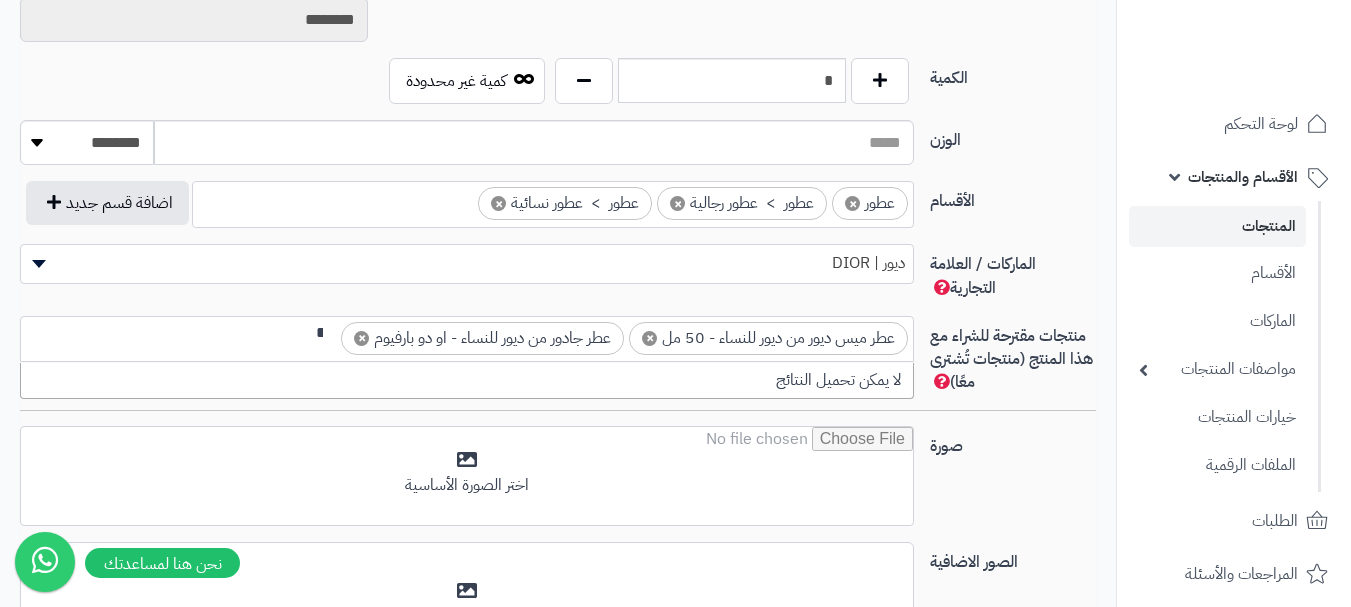scroll, scrollTop: 0, scrollLeft: 0, axis: both 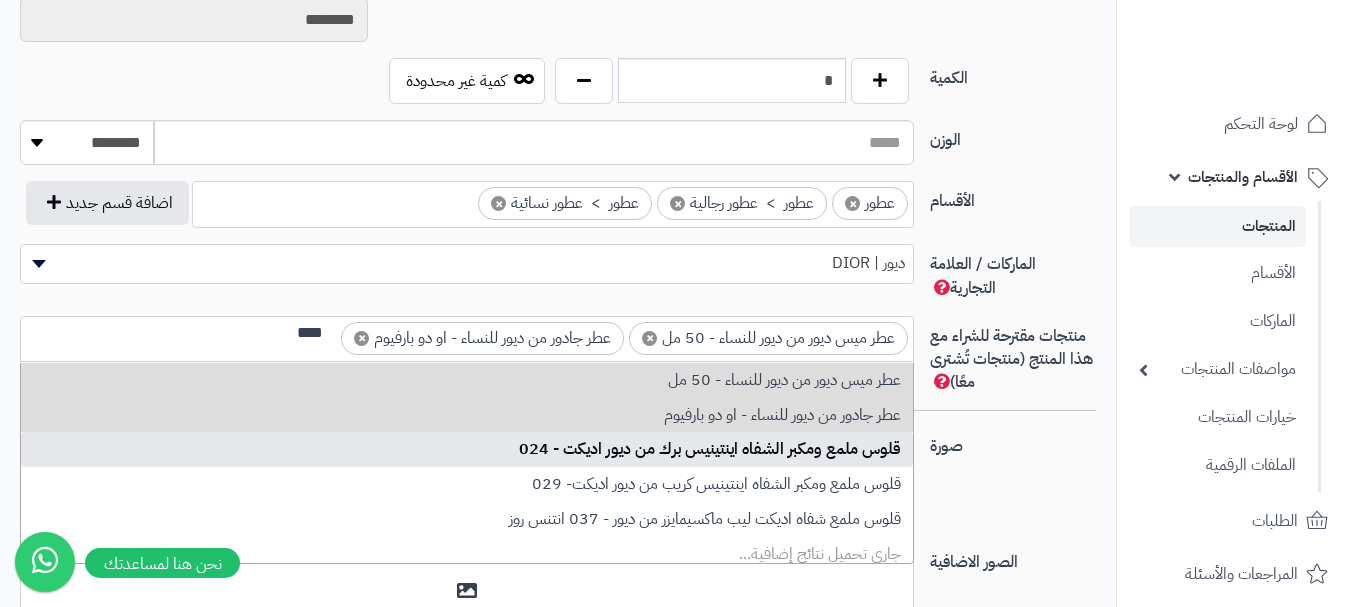 type on "****" 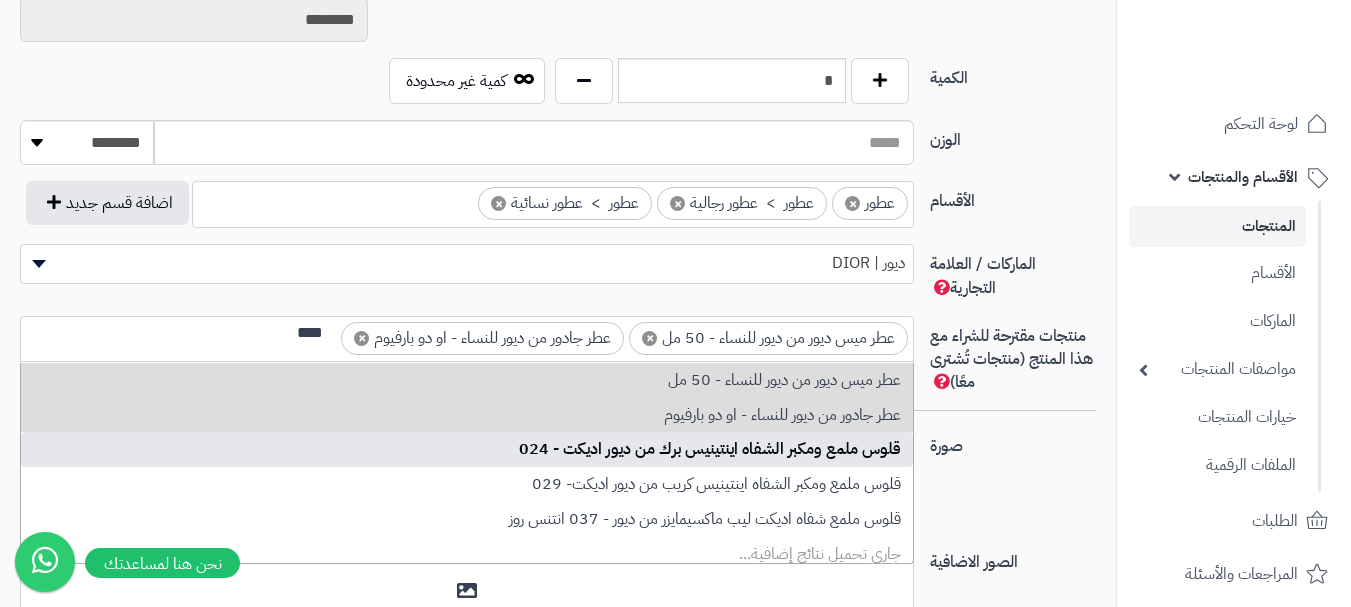 type 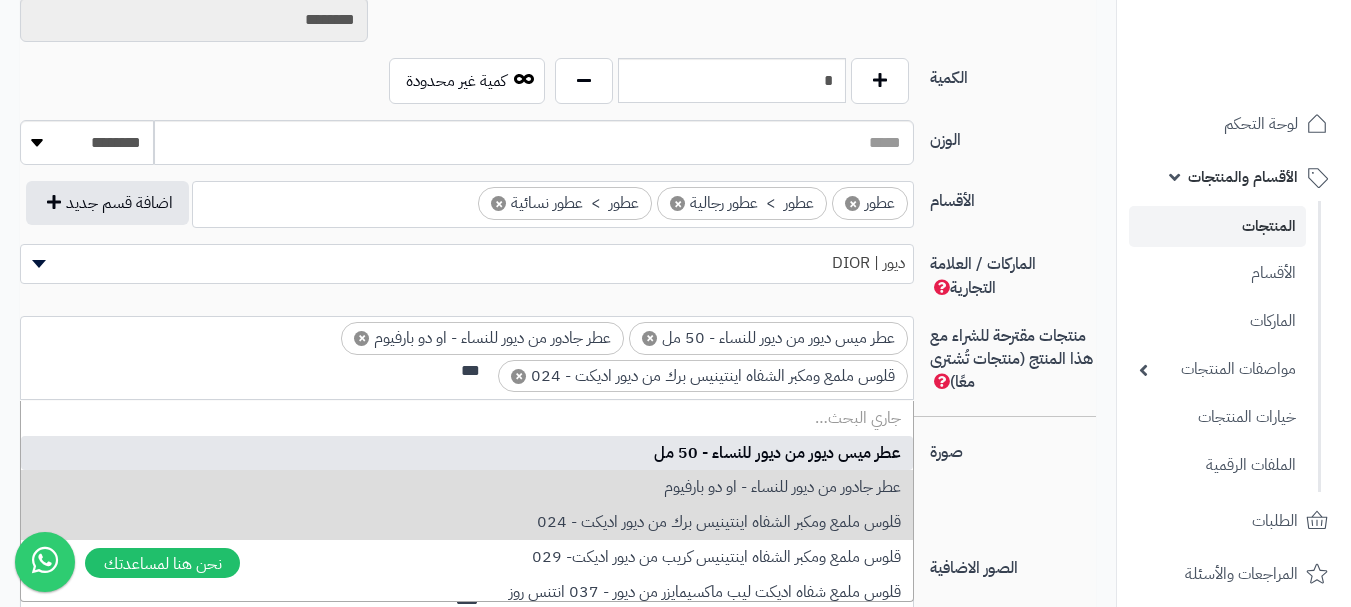 scroll, scrollTop: 0, scrollLeft: 0, axis: both 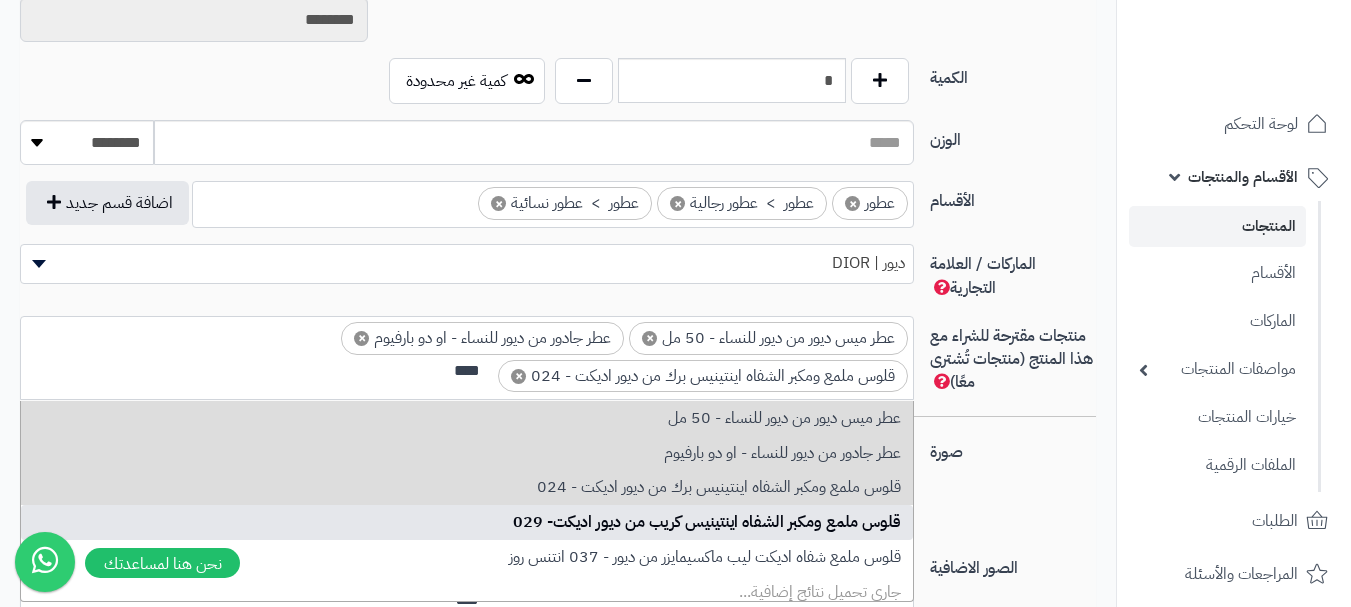 type on "****" 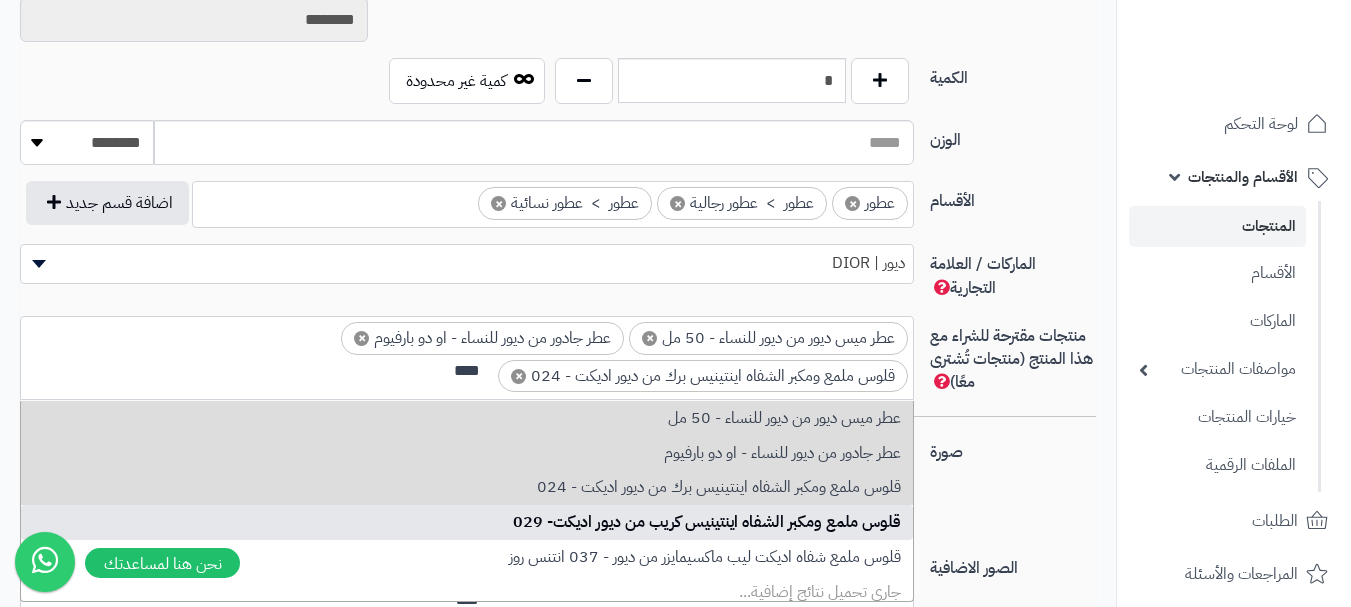 type 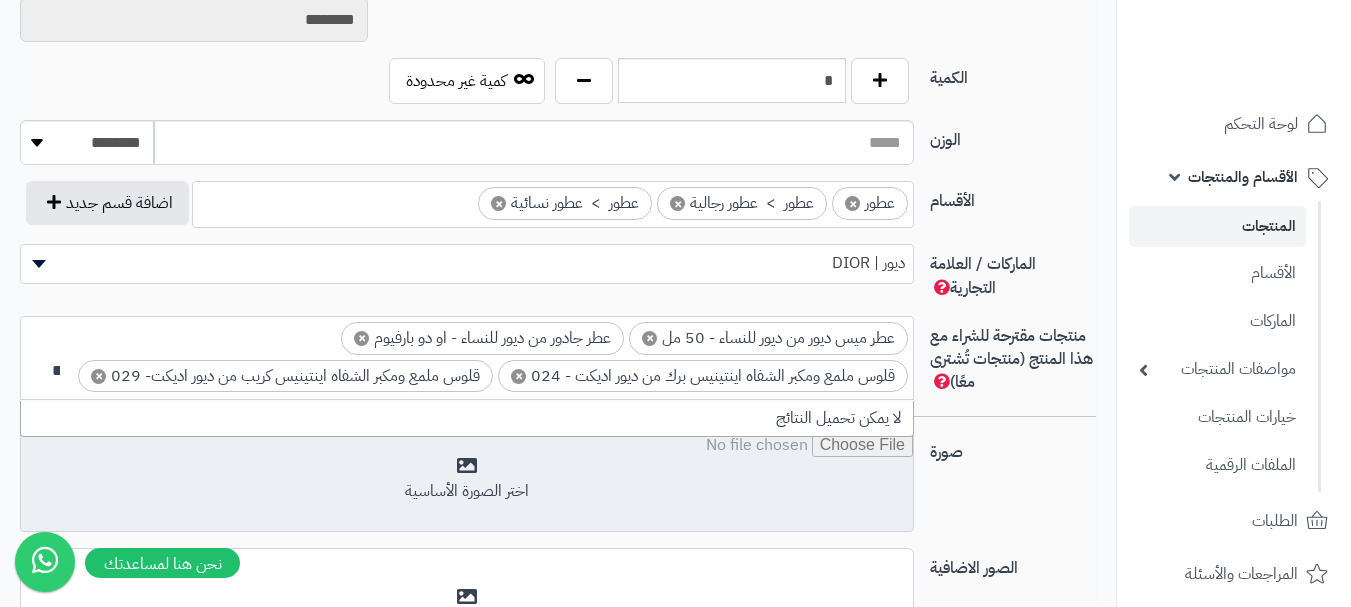scroll, scrollTop: 0, scrollLeft: -8, axis: horizontal 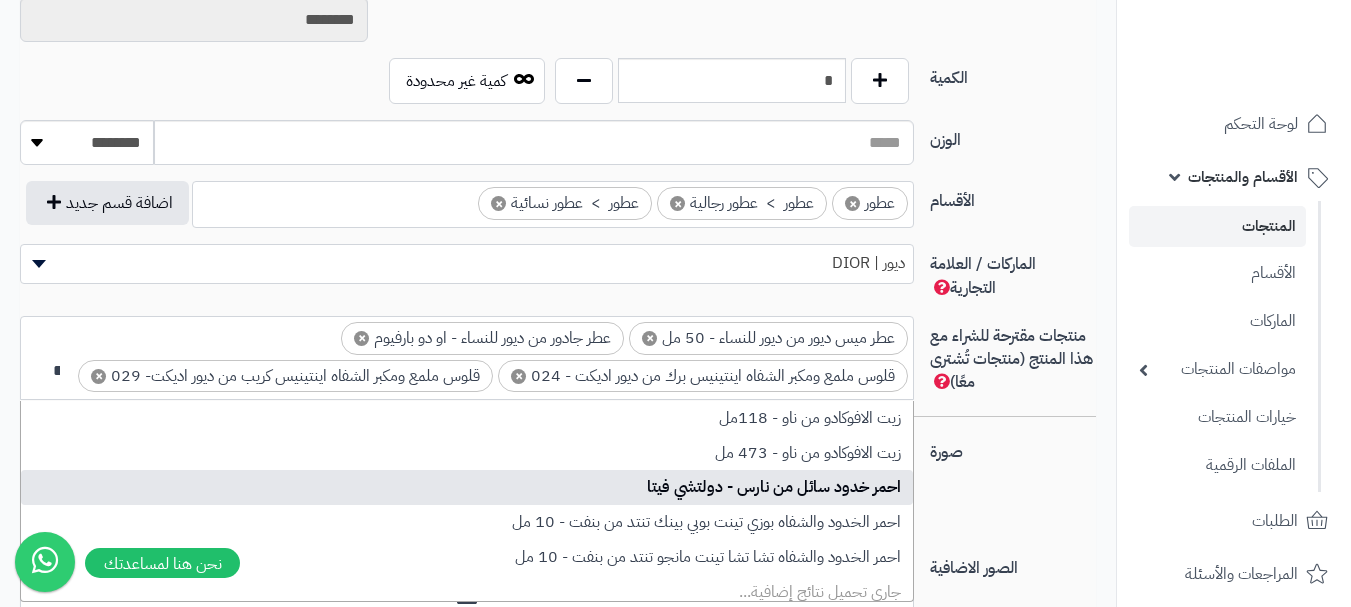 type on "**" 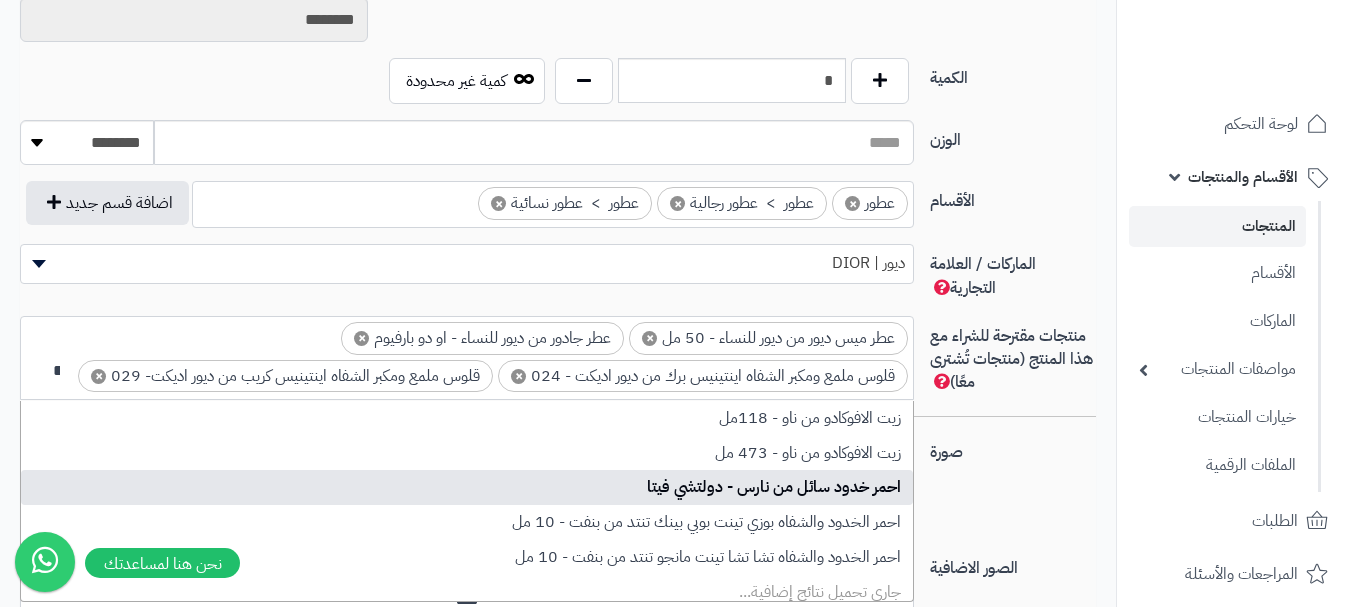 type 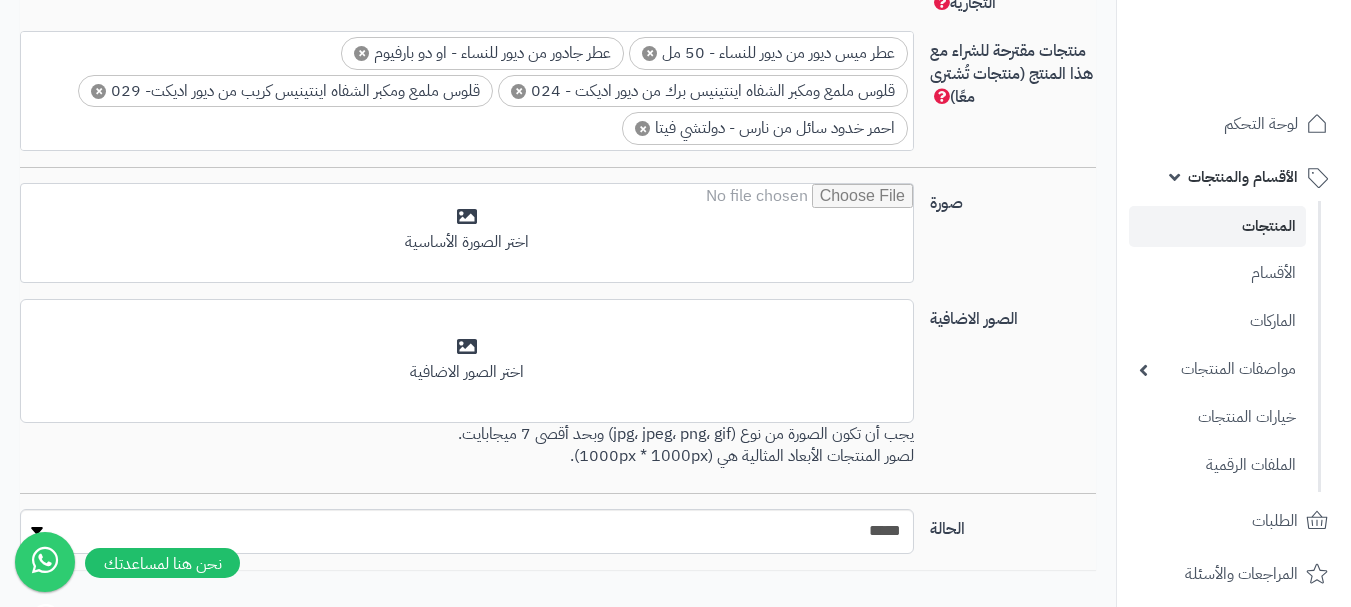 scroll, scrollTop: 1328, scrollLeft: 0, axis: vertical 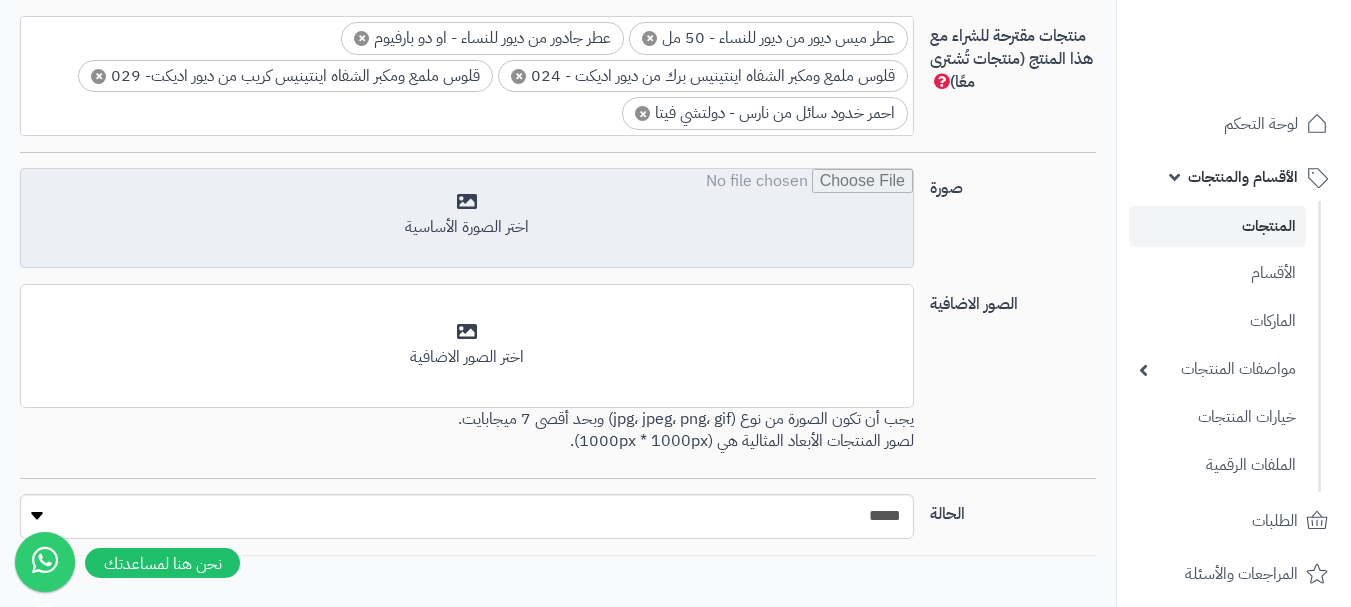 click at bounding box center (467, 219) 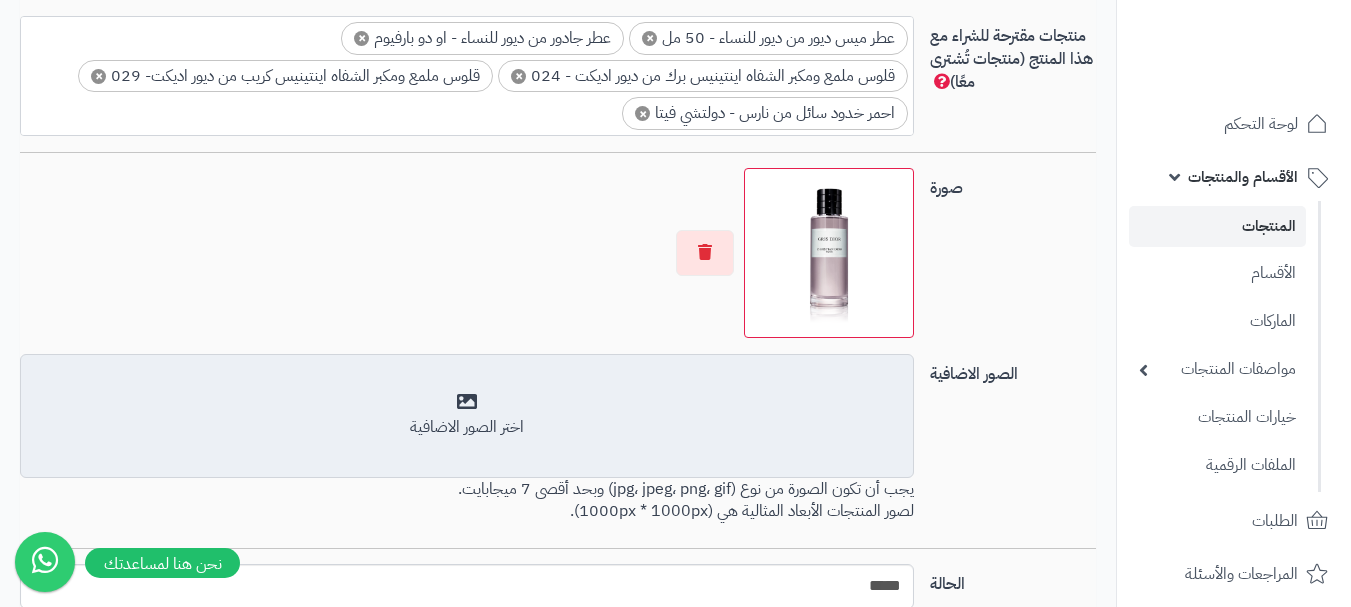 click on "اختر الصور الاضافية" at bounding box center [467, 427] 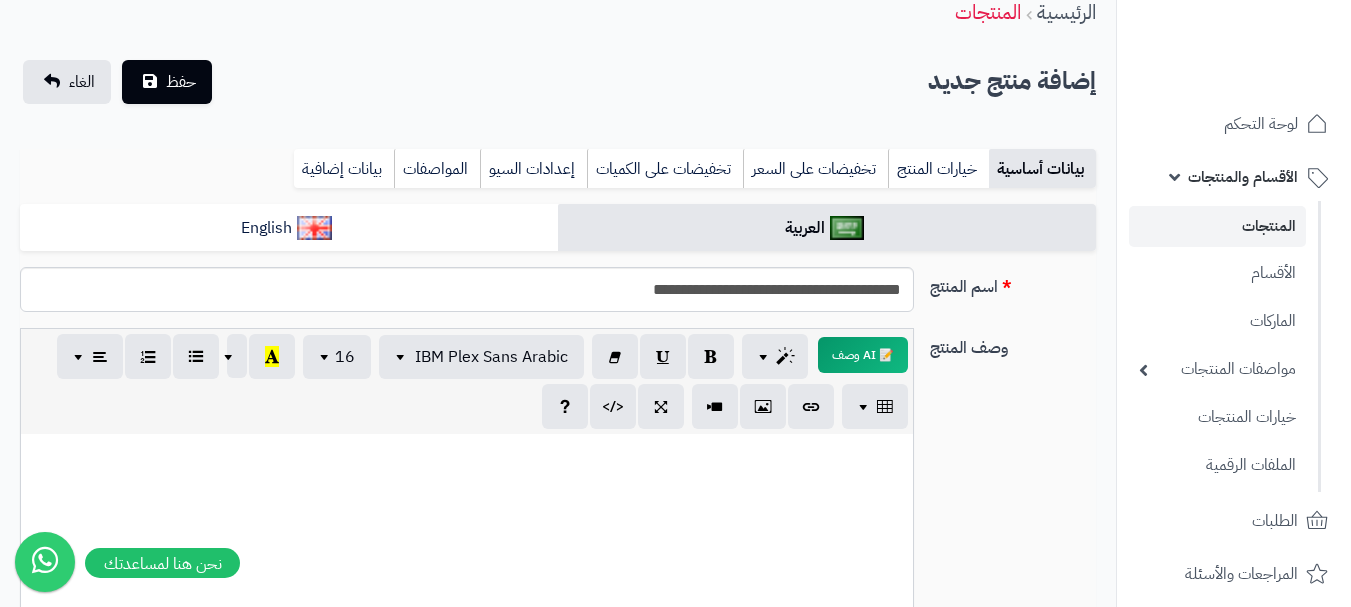 scroll, scrollTop: 0, scrollLeft: 0, axis: both 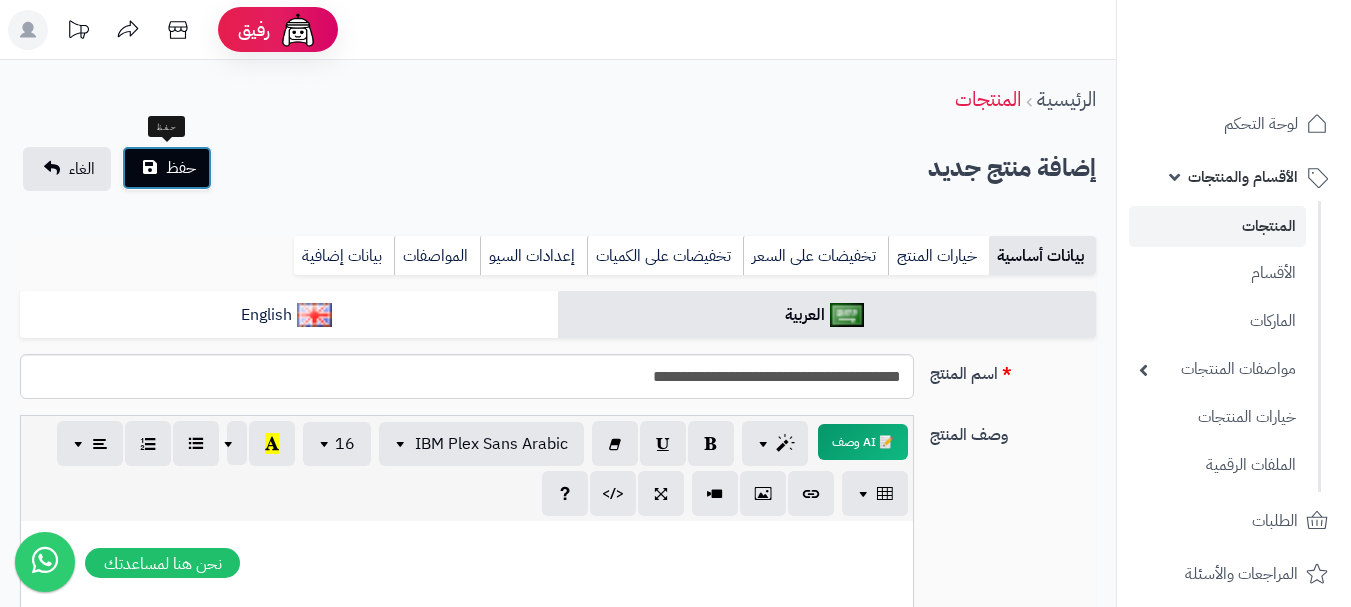 click on "حفظ" at bounding box center [181, 168] 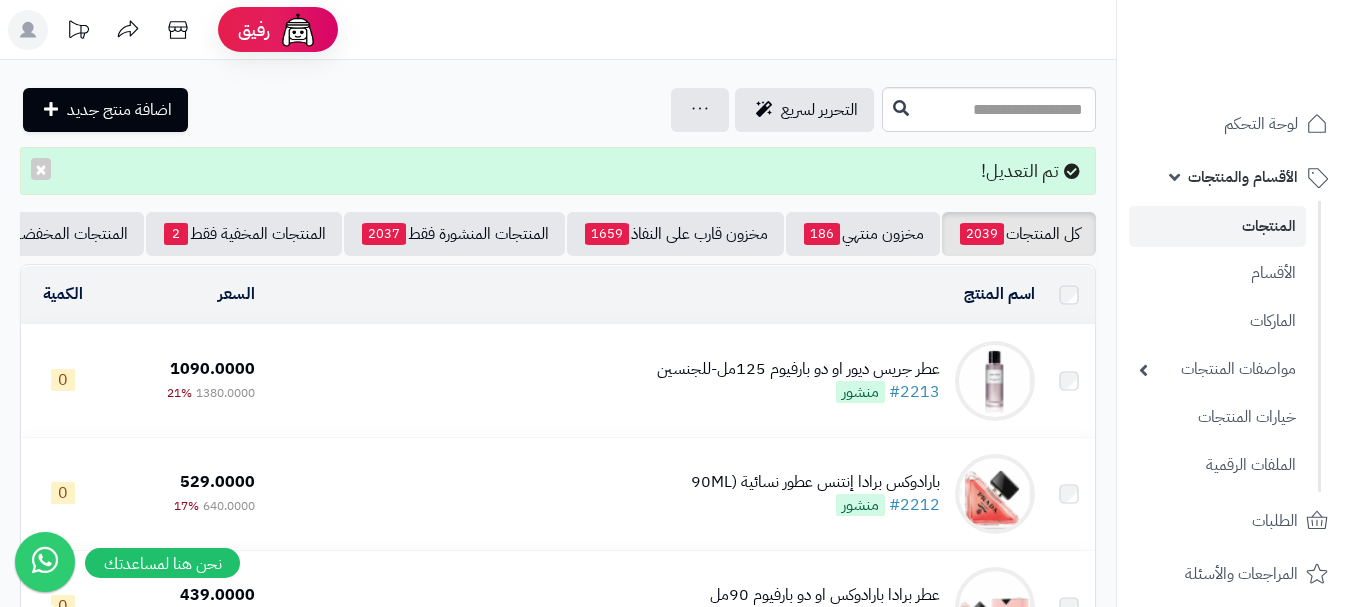 scroll, scrollTop: 100, scrollLeft: 0, axis: vertical 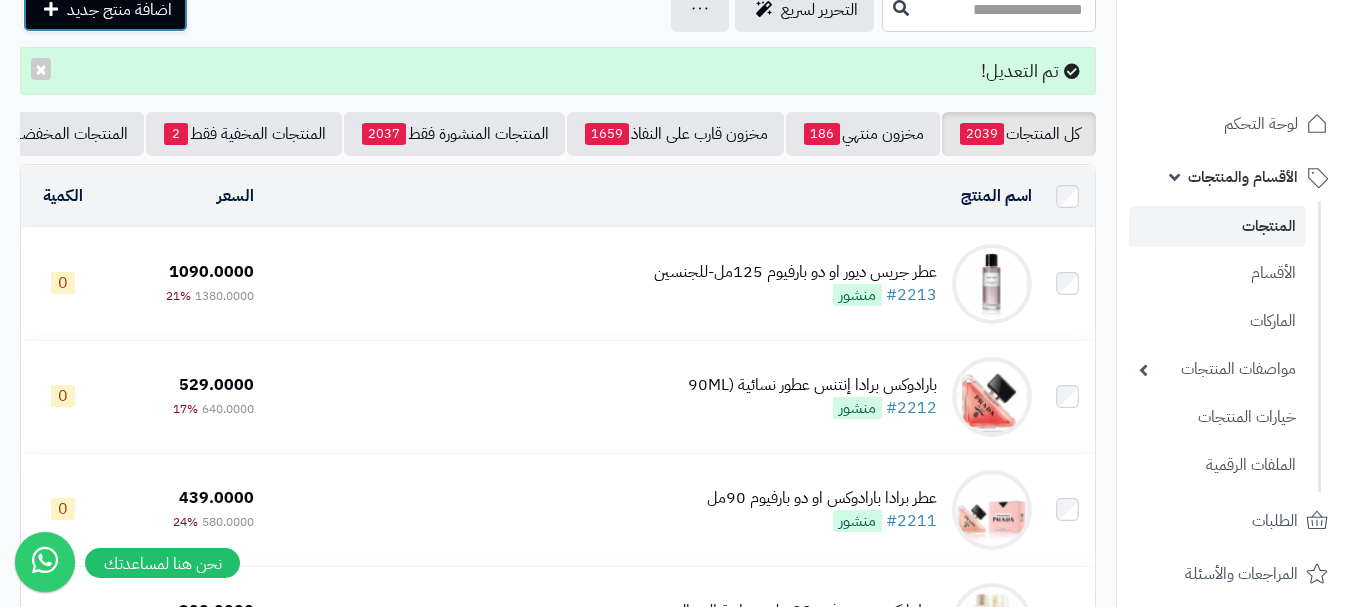 click on "اضافة منتج جديد" at bounding box center (119, 10) 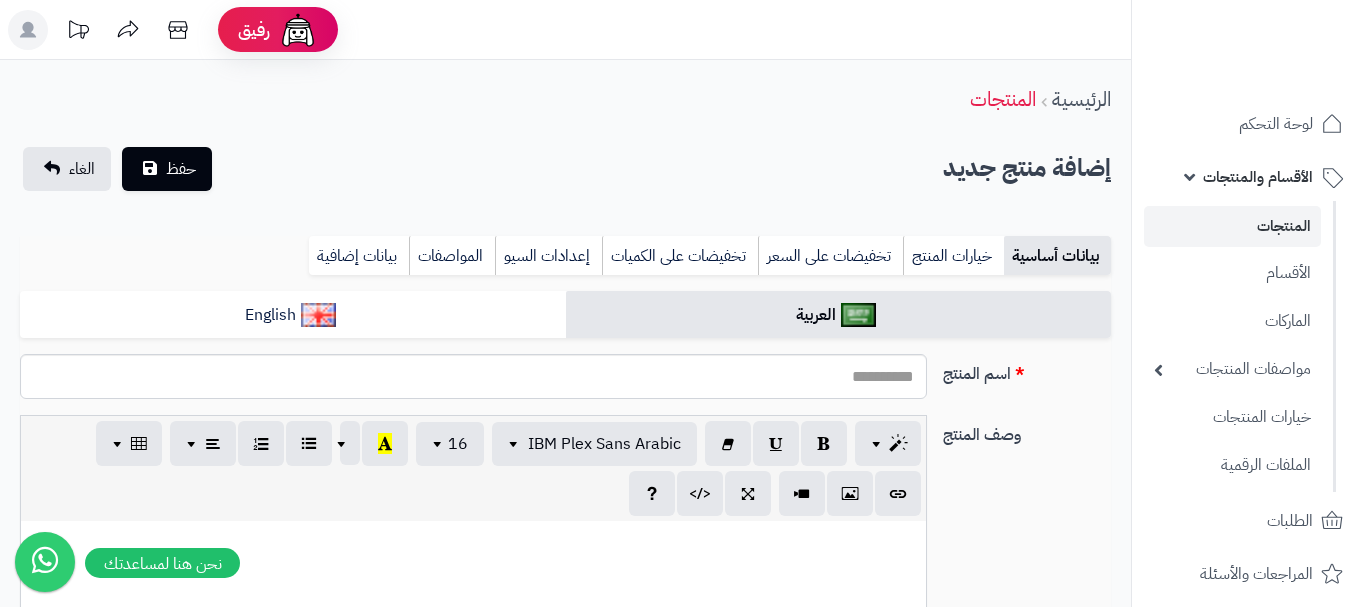 select 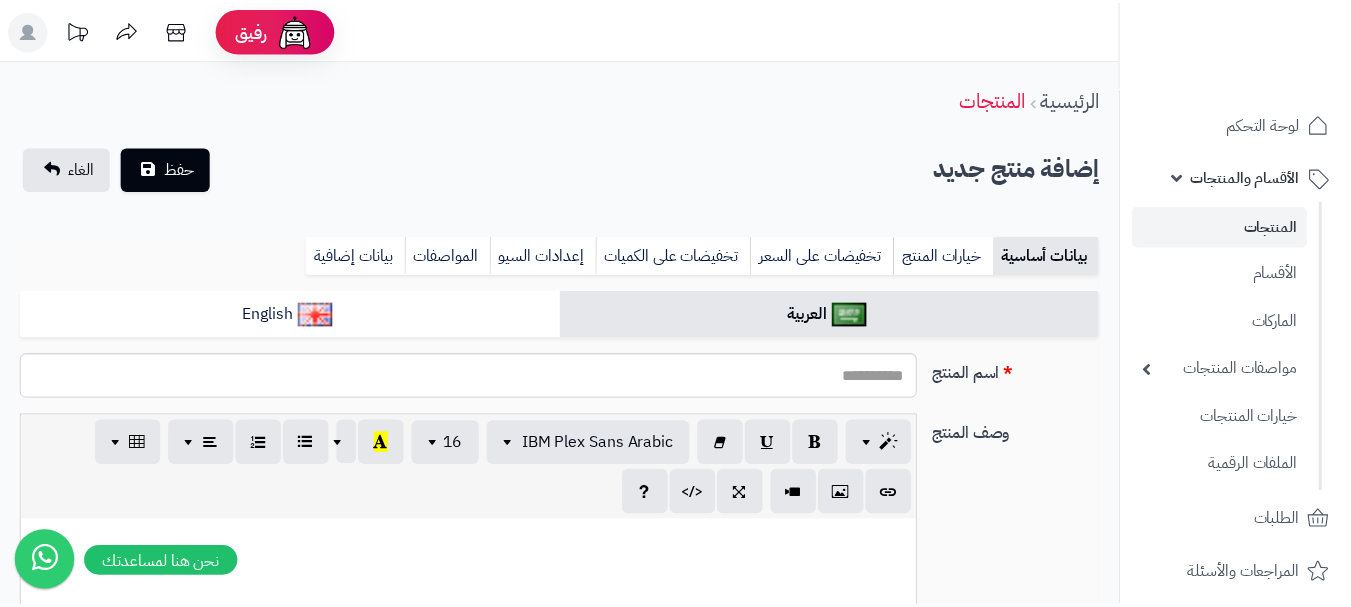 scroll, scrollTop: 0, scrollLeft: 0, axis: both 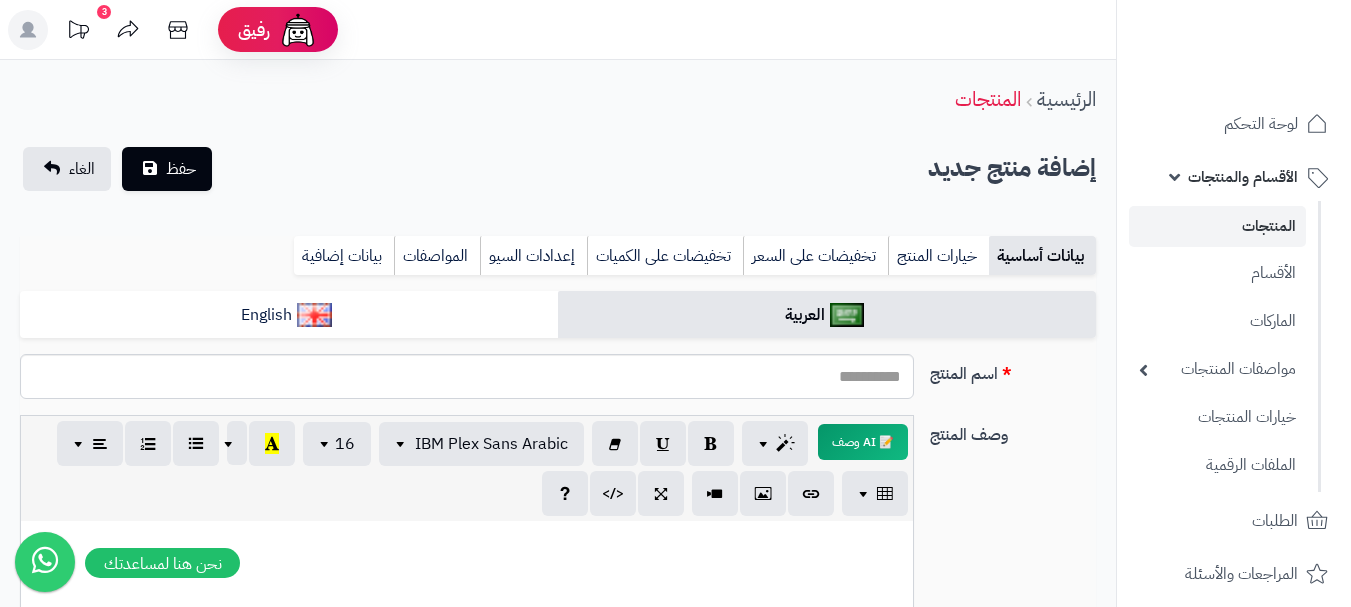 click 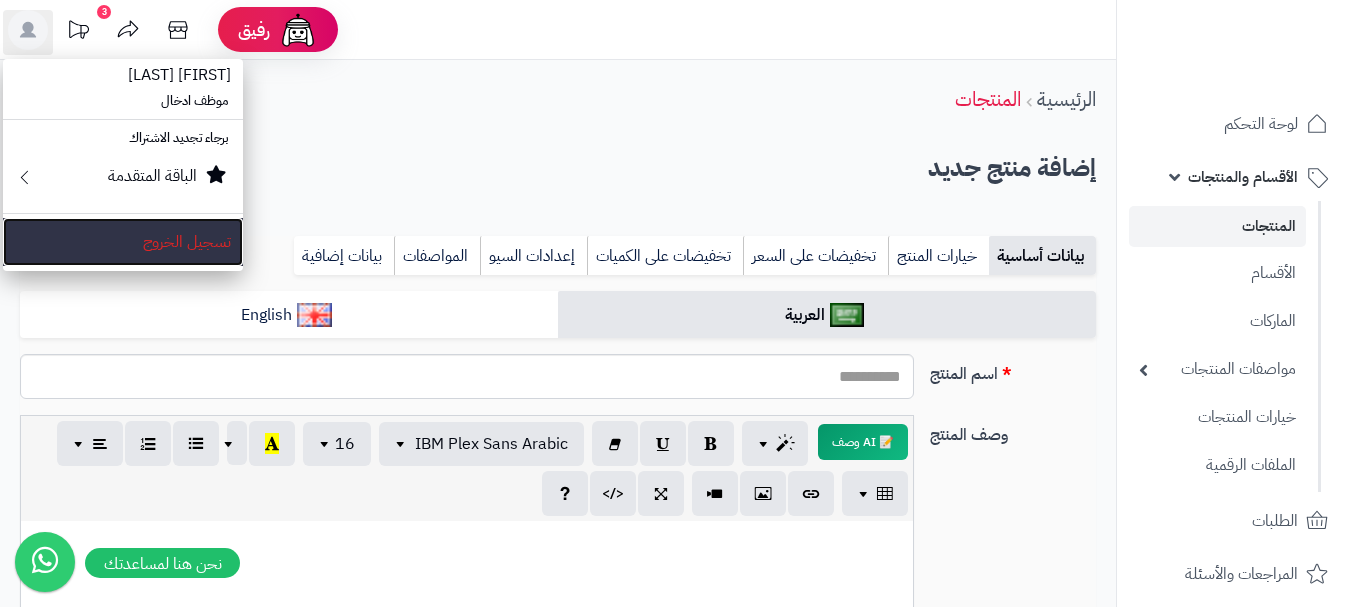 click on "تسجيل الخروج" at bounding box center [123, 242] 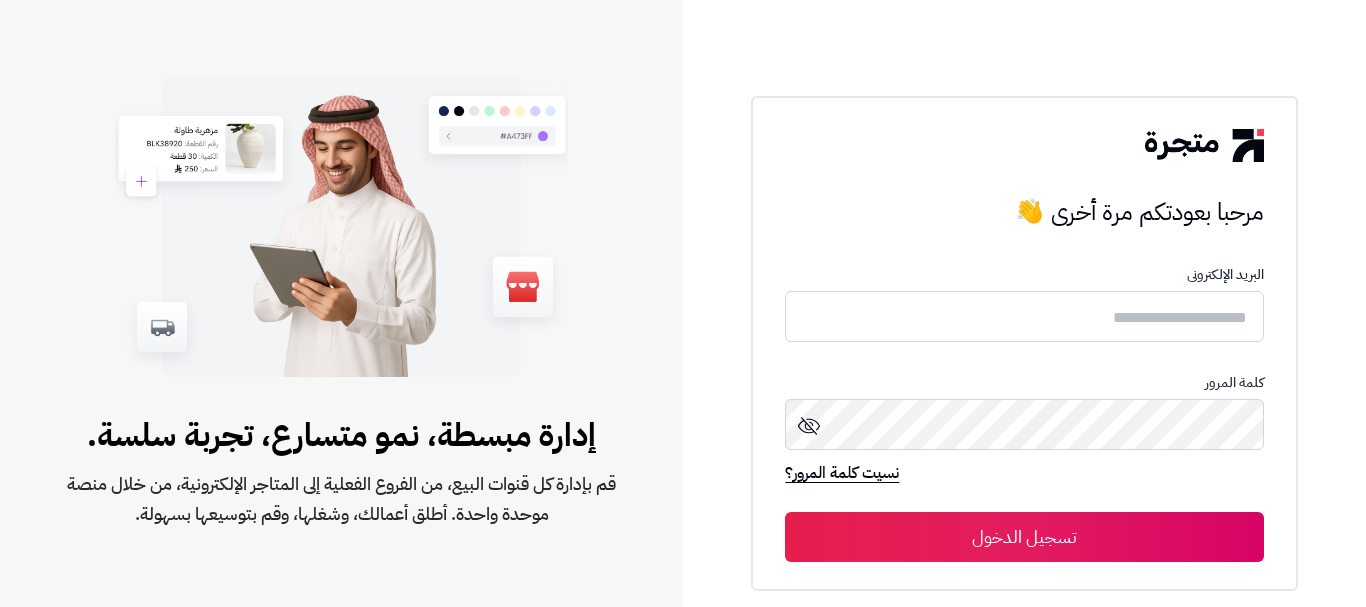 scroll, scrollTop: 0, scrollLeft: 0, axis: both 